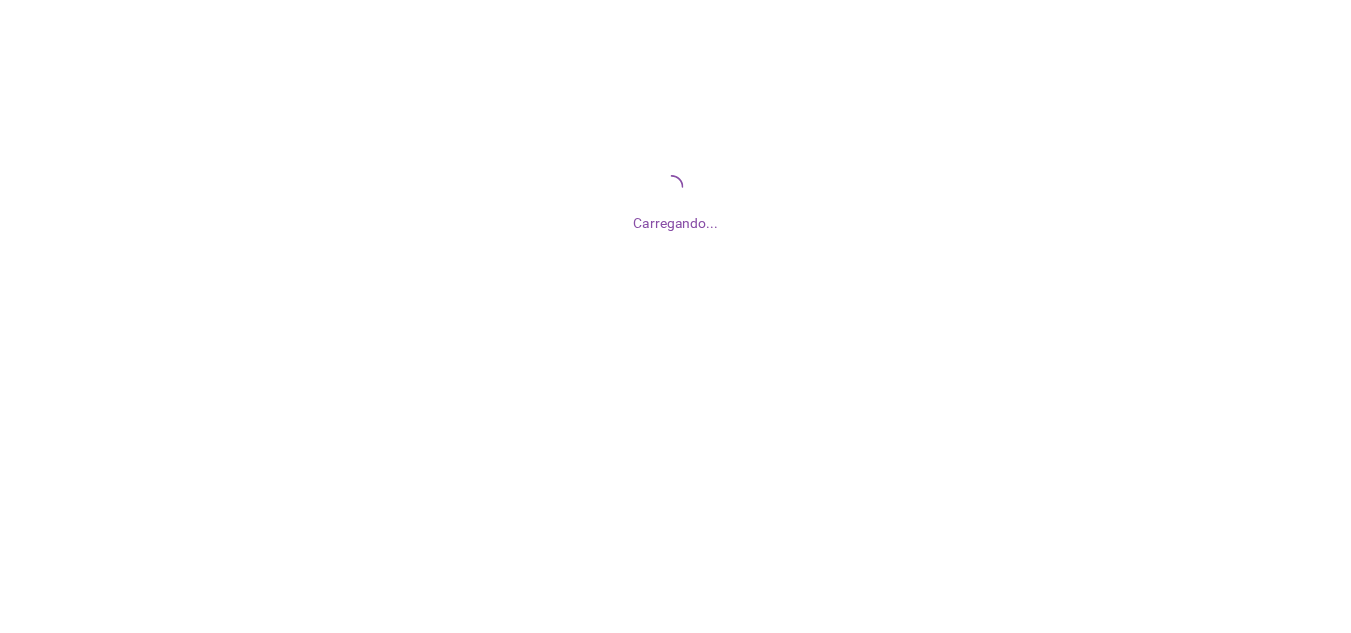 scroll, scrollTop: 0, scrollLeft: 0, axis: both 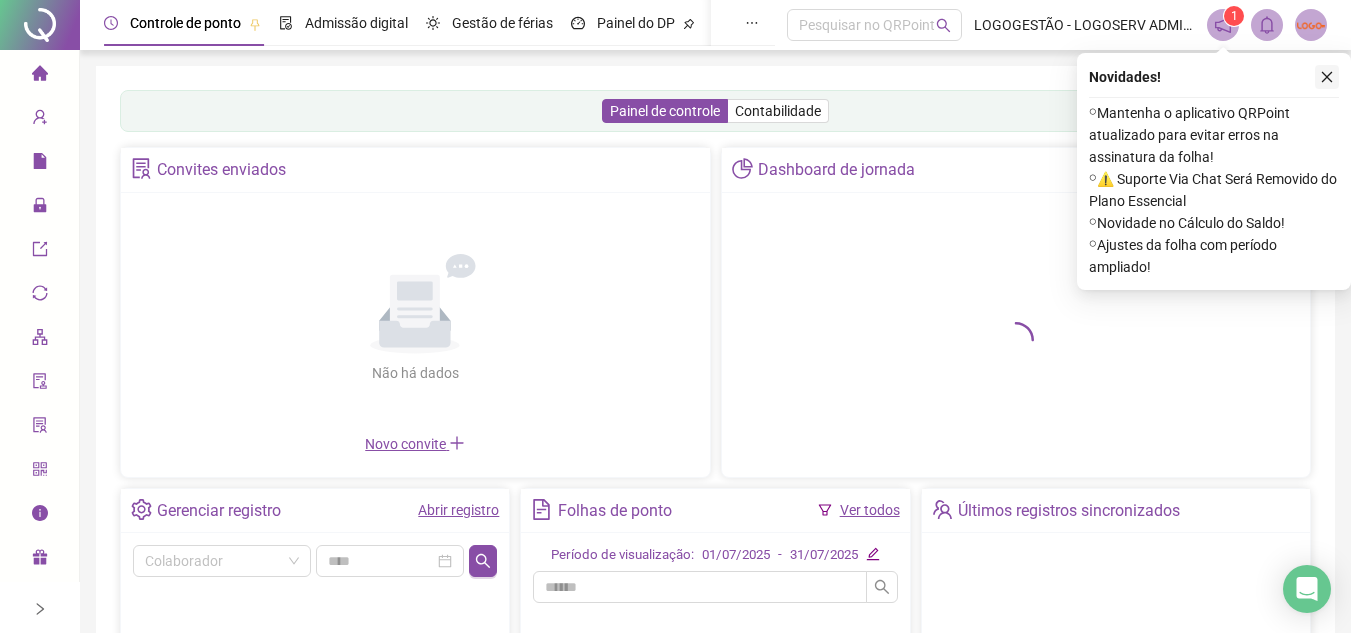 click on "Novidades !" at bounding box center [1214, 77] 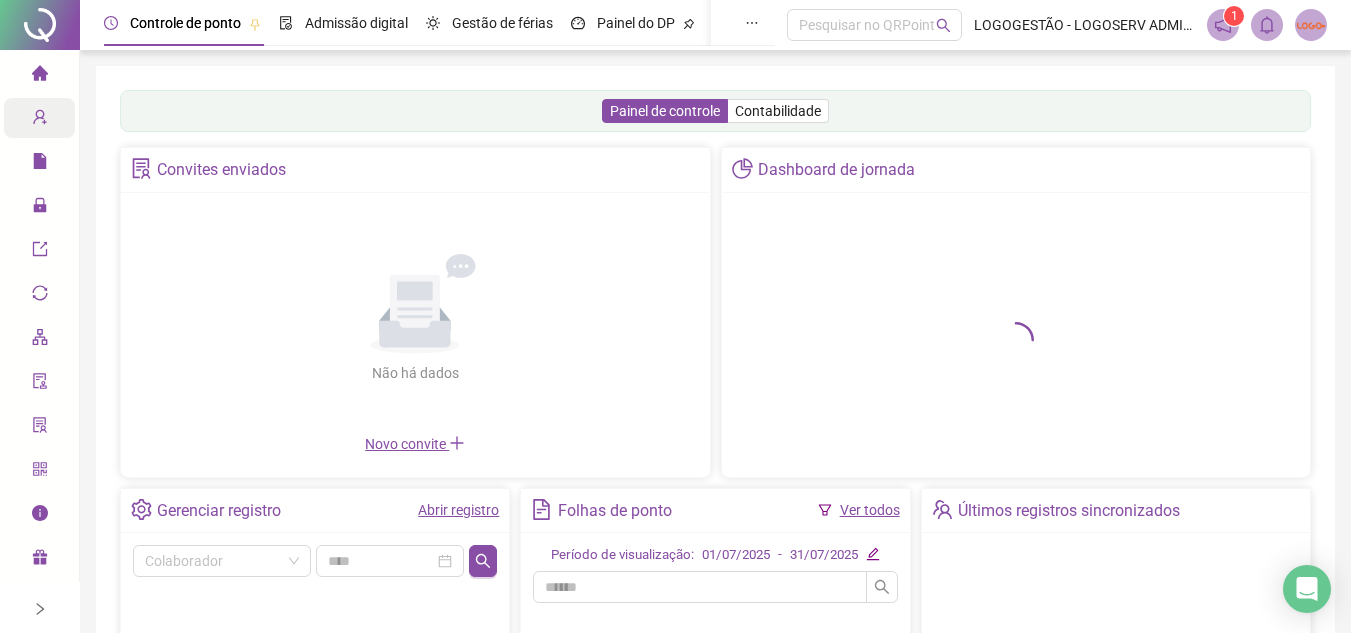 click at bounding box center (40, 120) 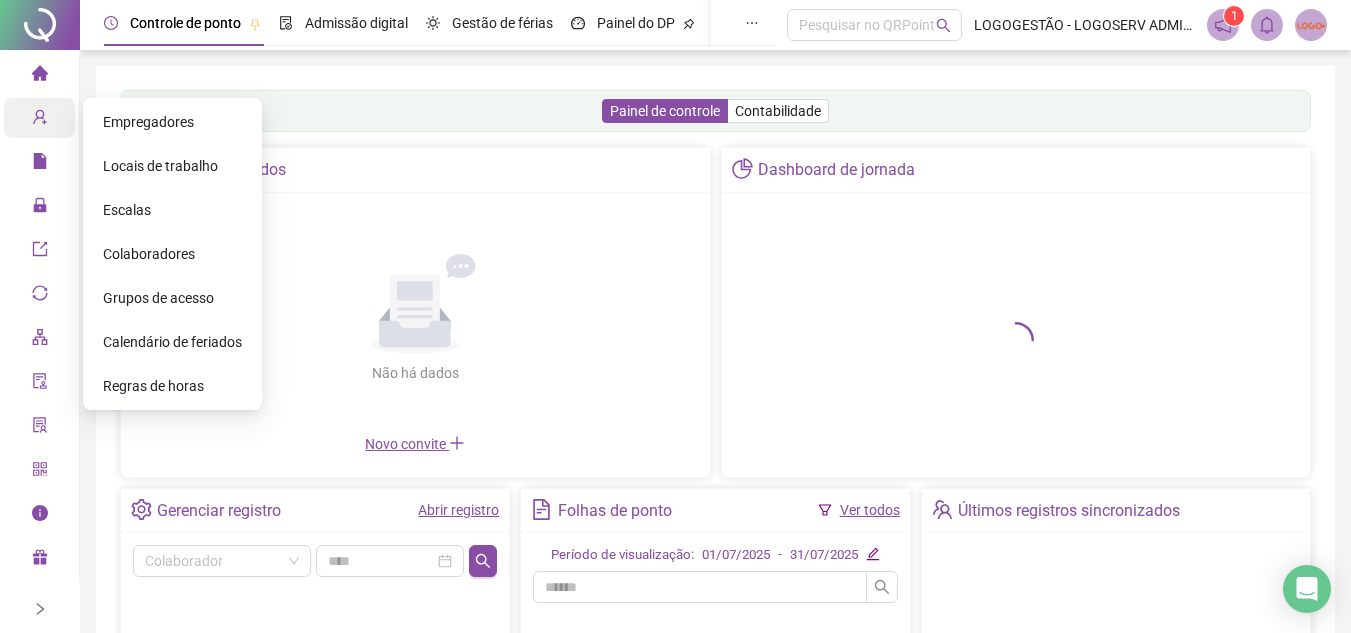 click on "Colaboradores" at bounding box center [172, 254] 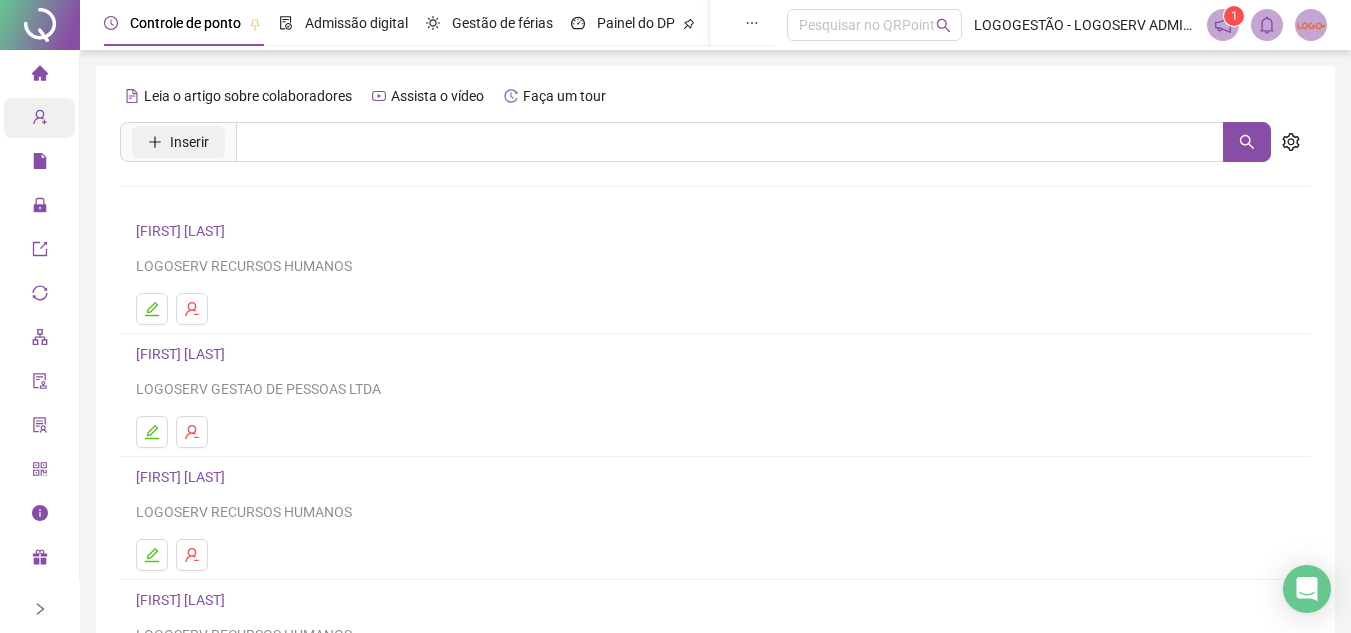 click on "Inserir" at bounding box center (189, 142) 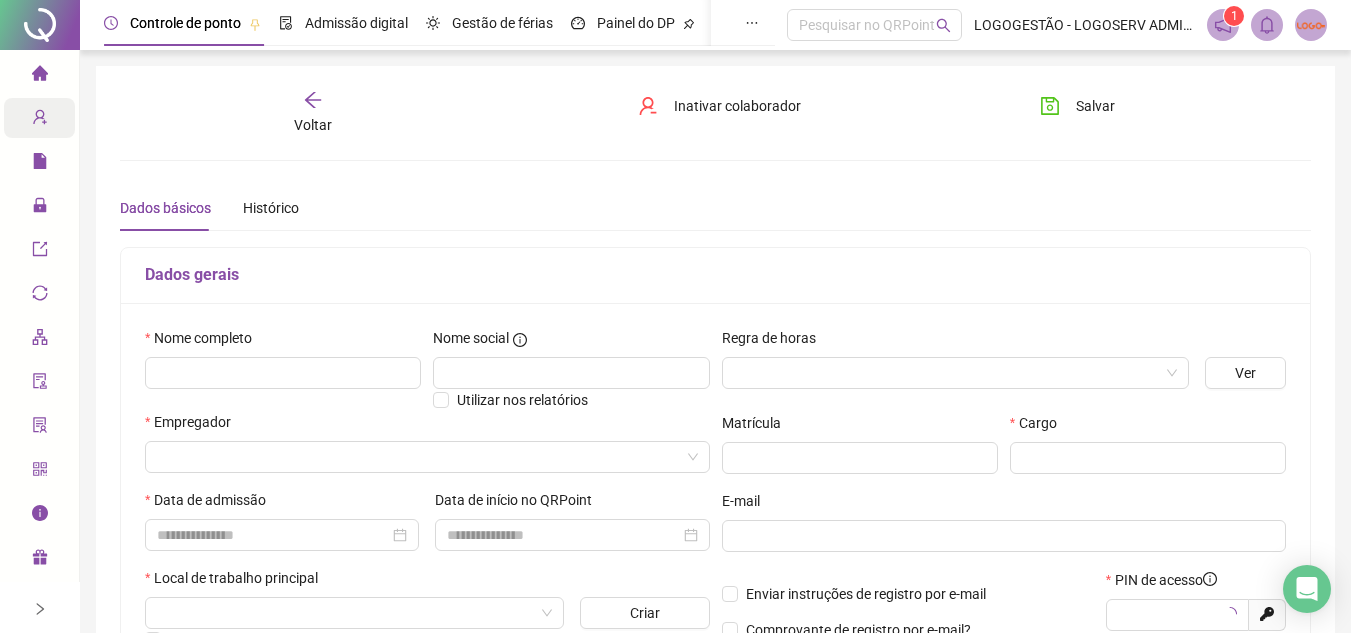 type on "*****" 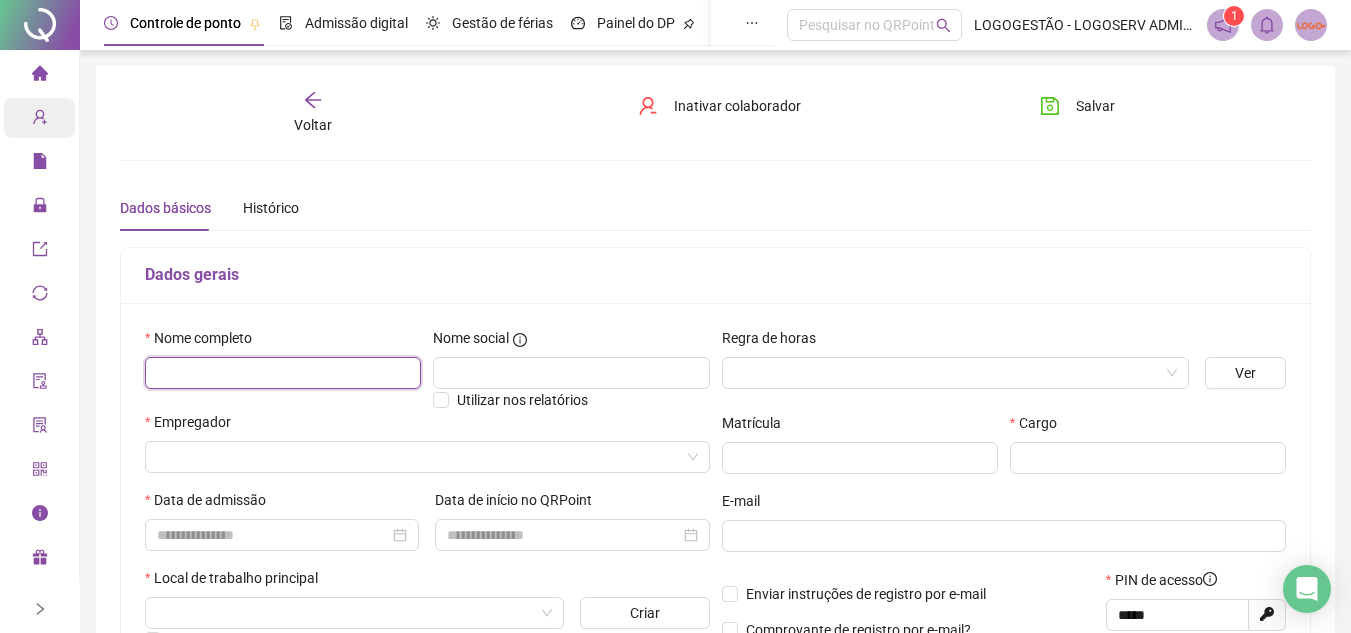 click at bounding box center [283, 373] 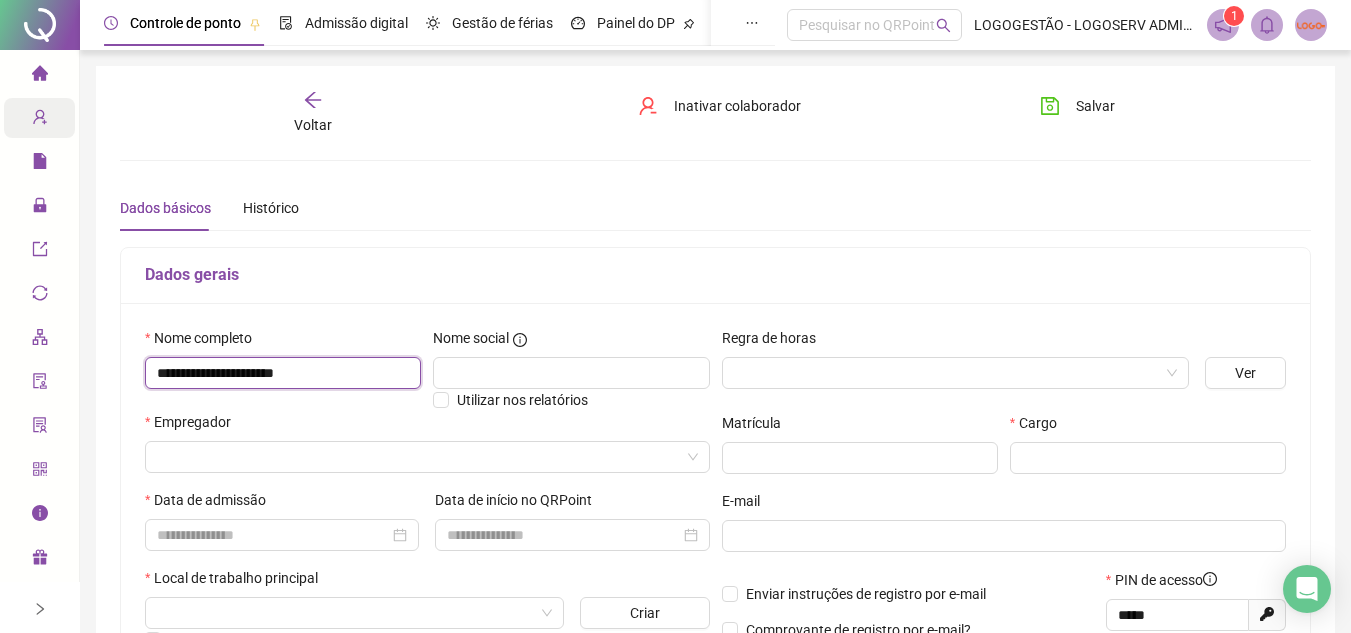 scroll, scrollTop: 100, scrollLeft: 0, axis: vertical 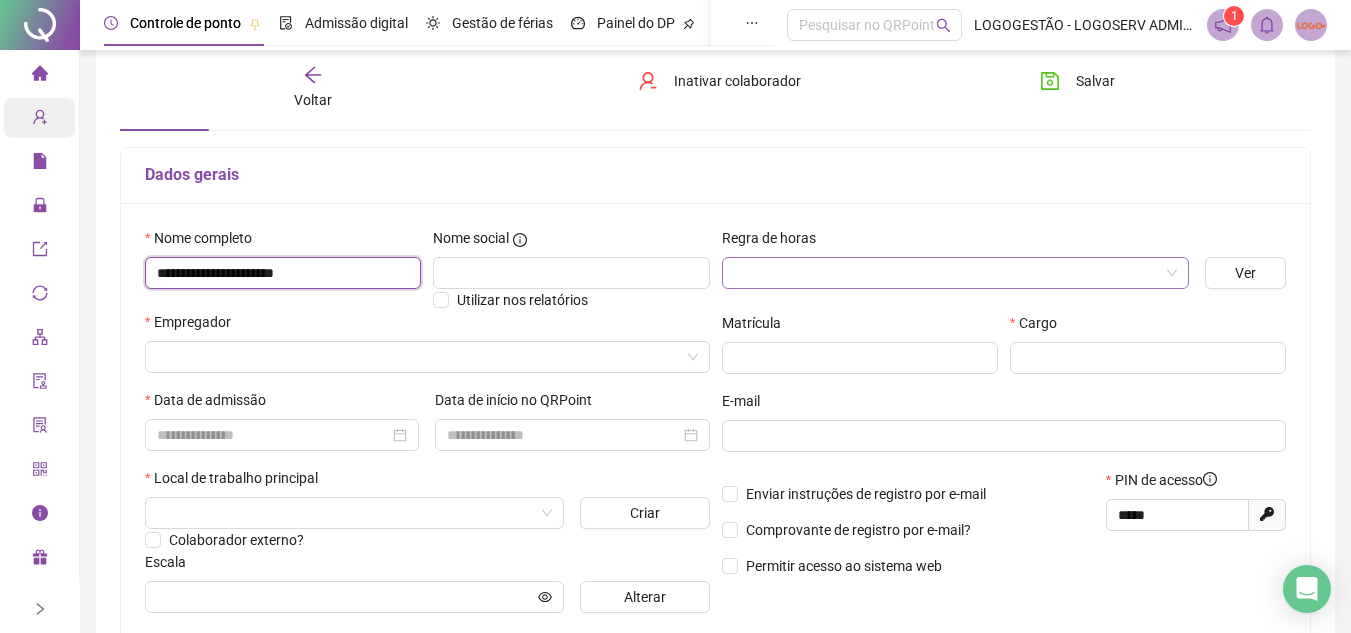 type on "**********" 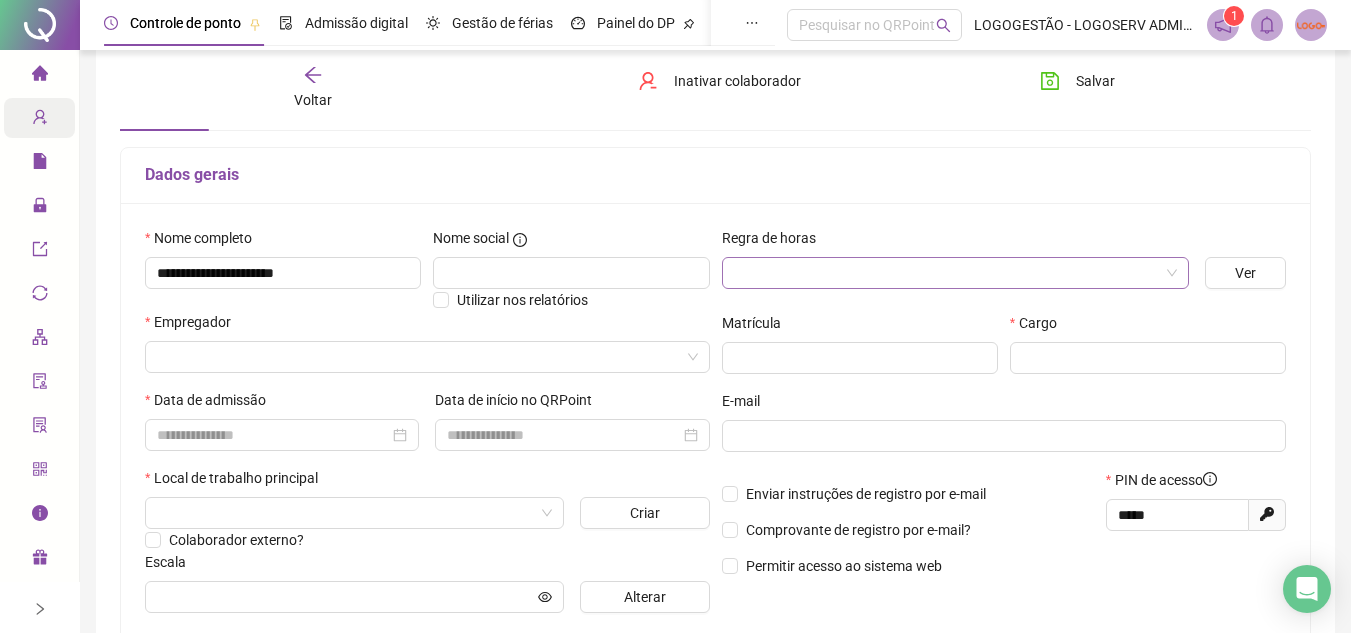 click at bounding box center [947, 273] 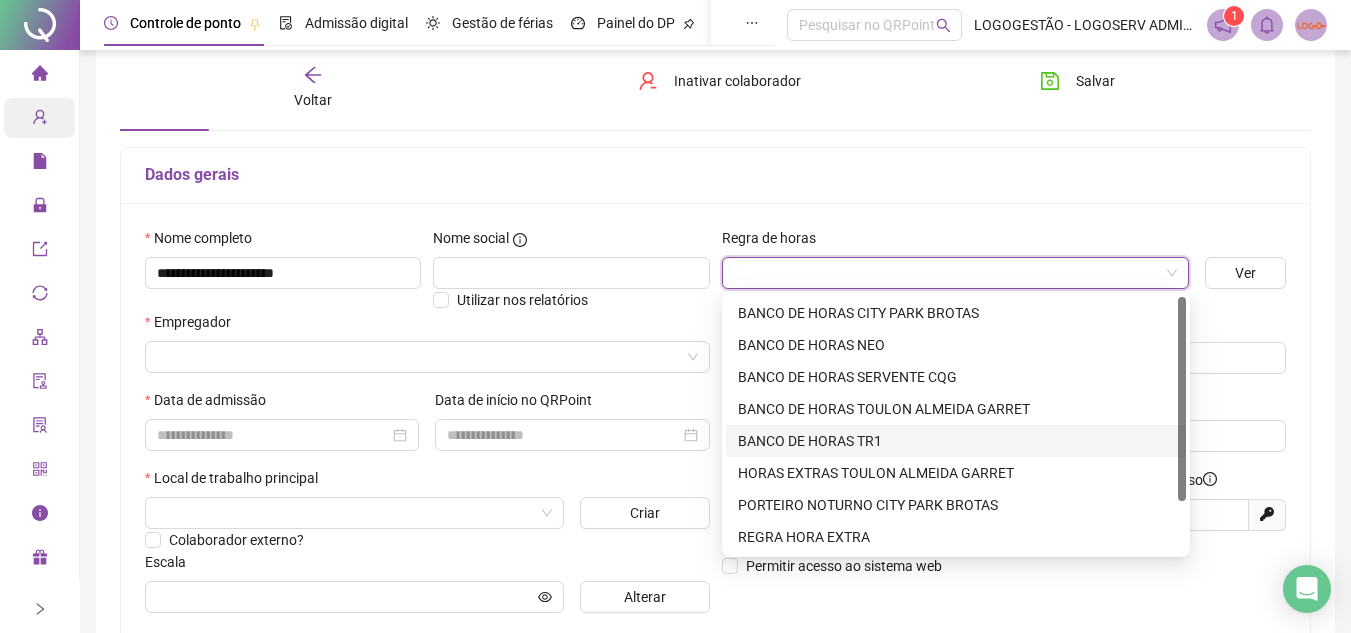 click on "BANCO DE HORAS TR1" at bounding box center [956, 441] 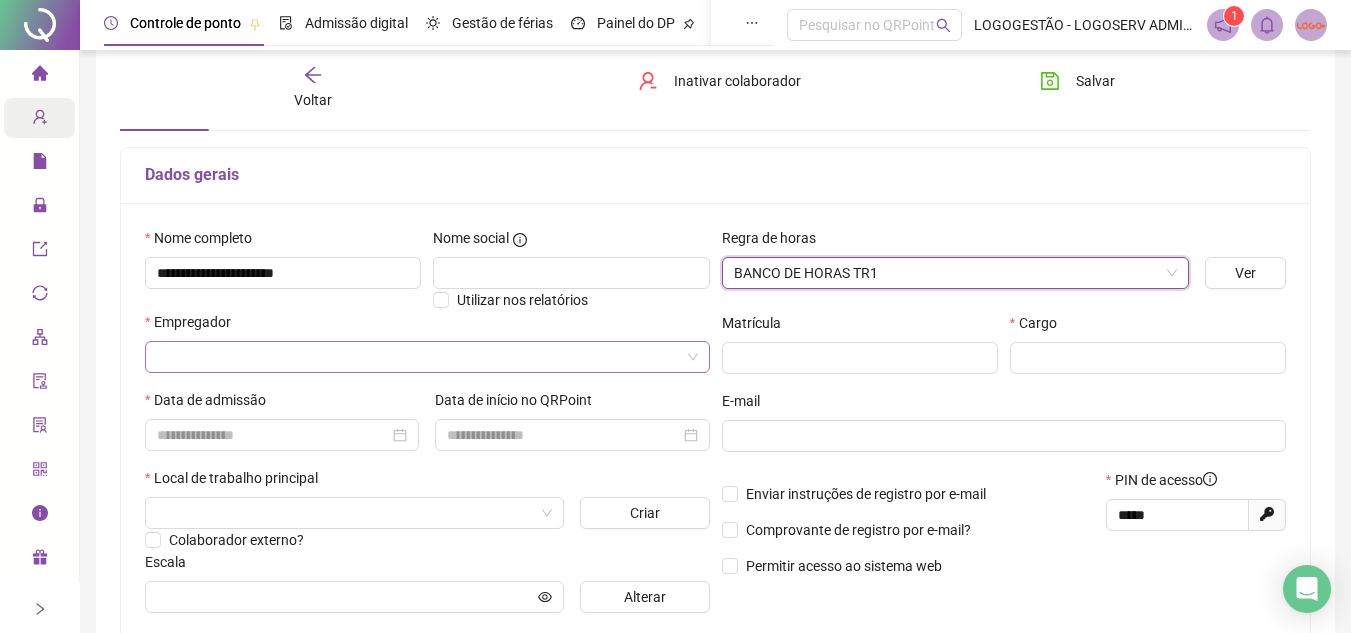 click at bounding box center (418, 357) 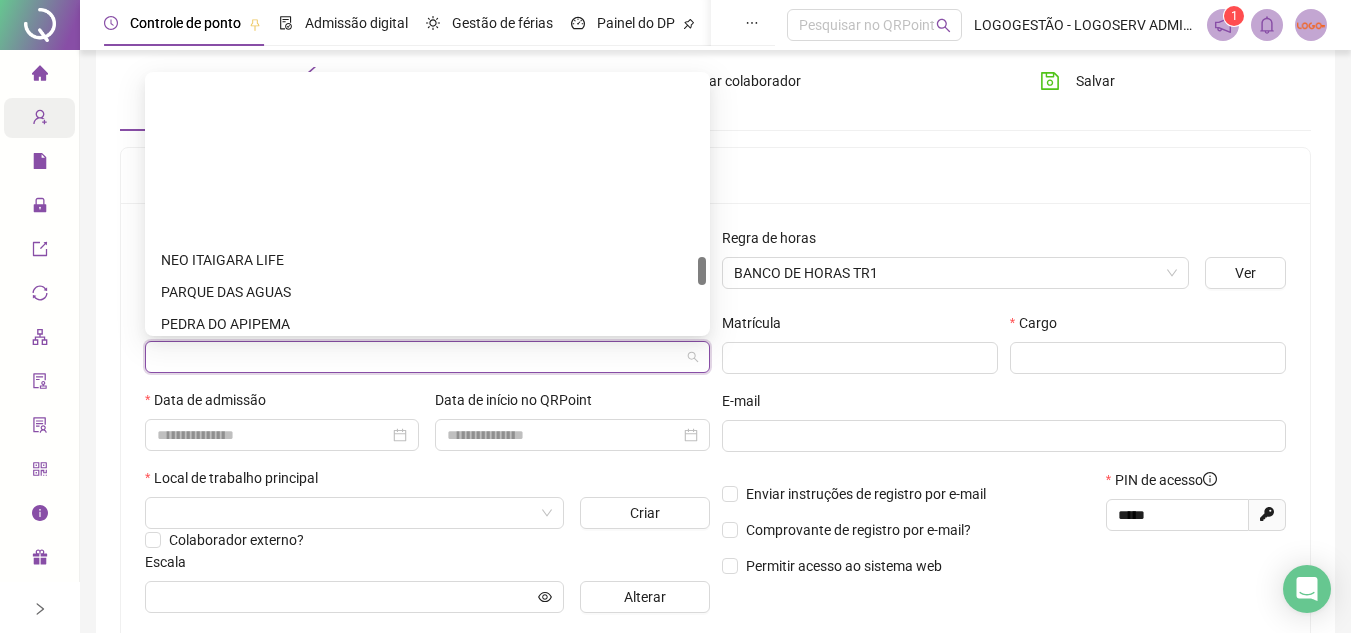 scroll, scrollTop: 2016, scrollLeft: 0, axis: vertical 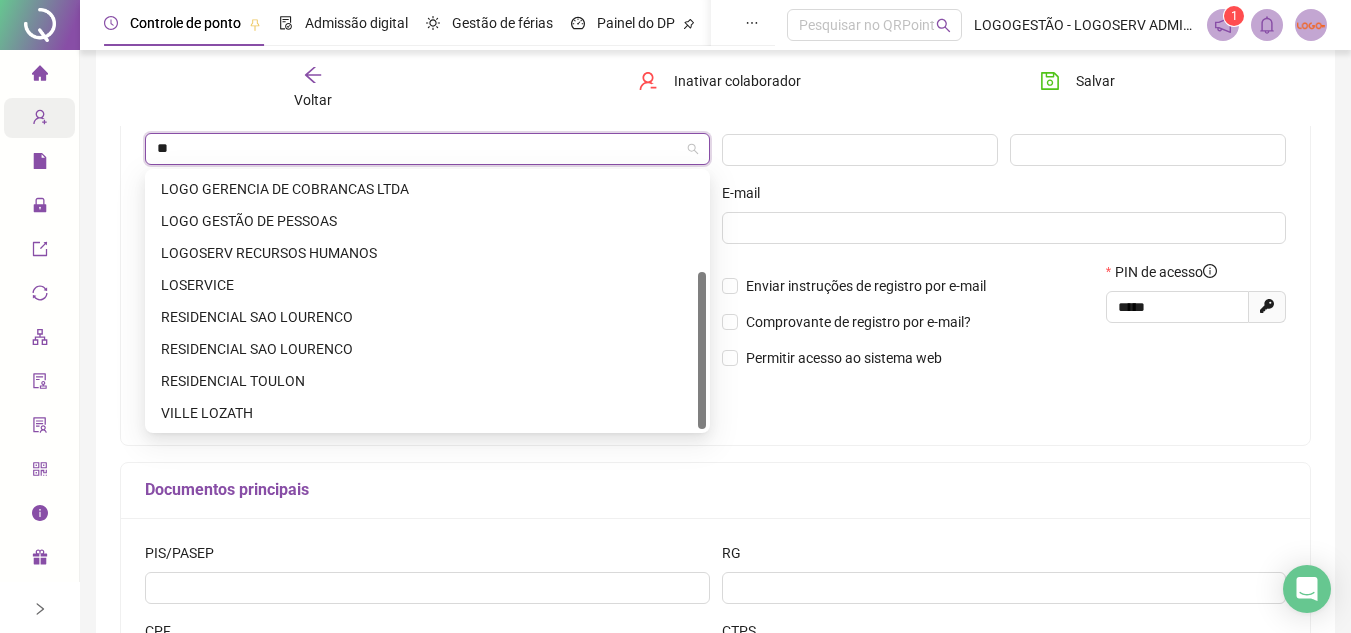 type on "***" 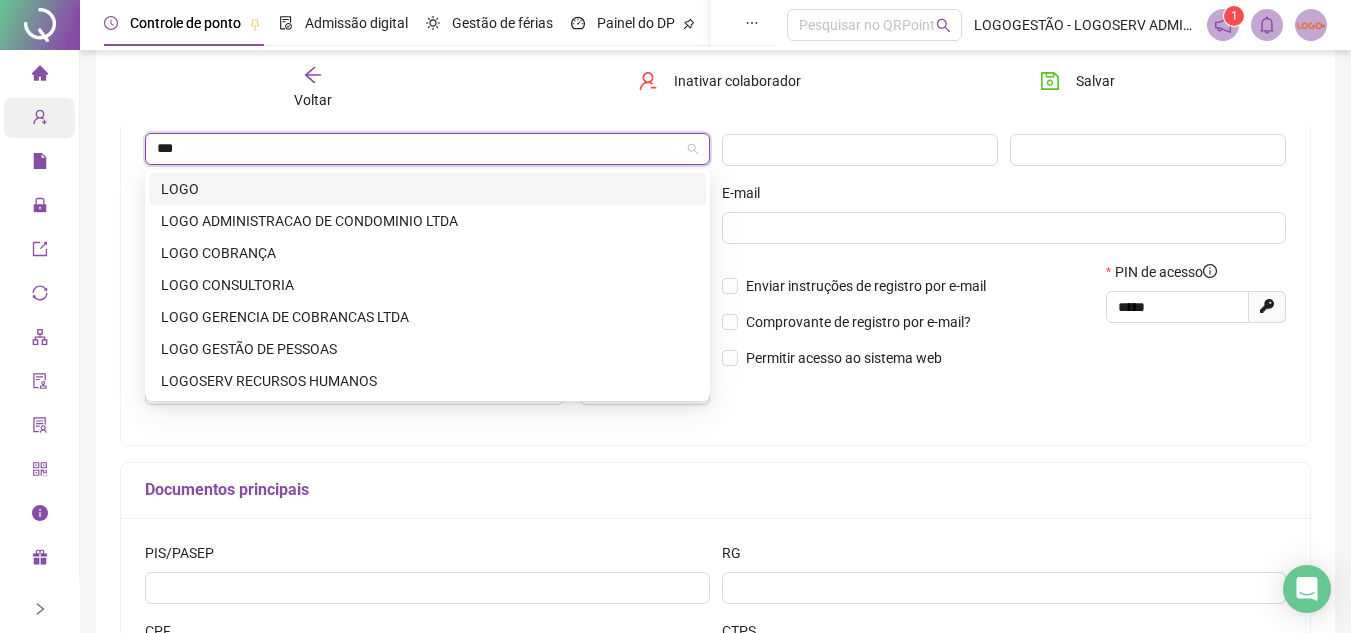 scroll, scrollTop: 0, scrollLeft: 0, axis: both 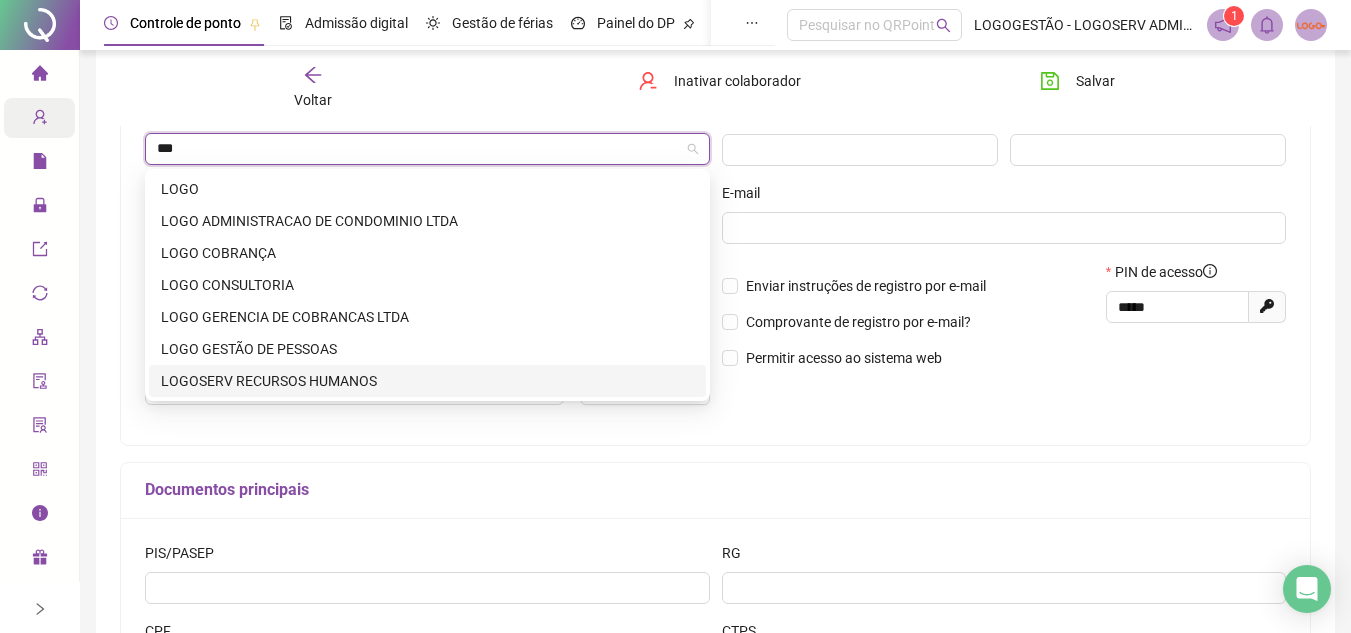 click on "LOGOSERV RECURSOS HUMANOS" at bounding box center [427, 381] 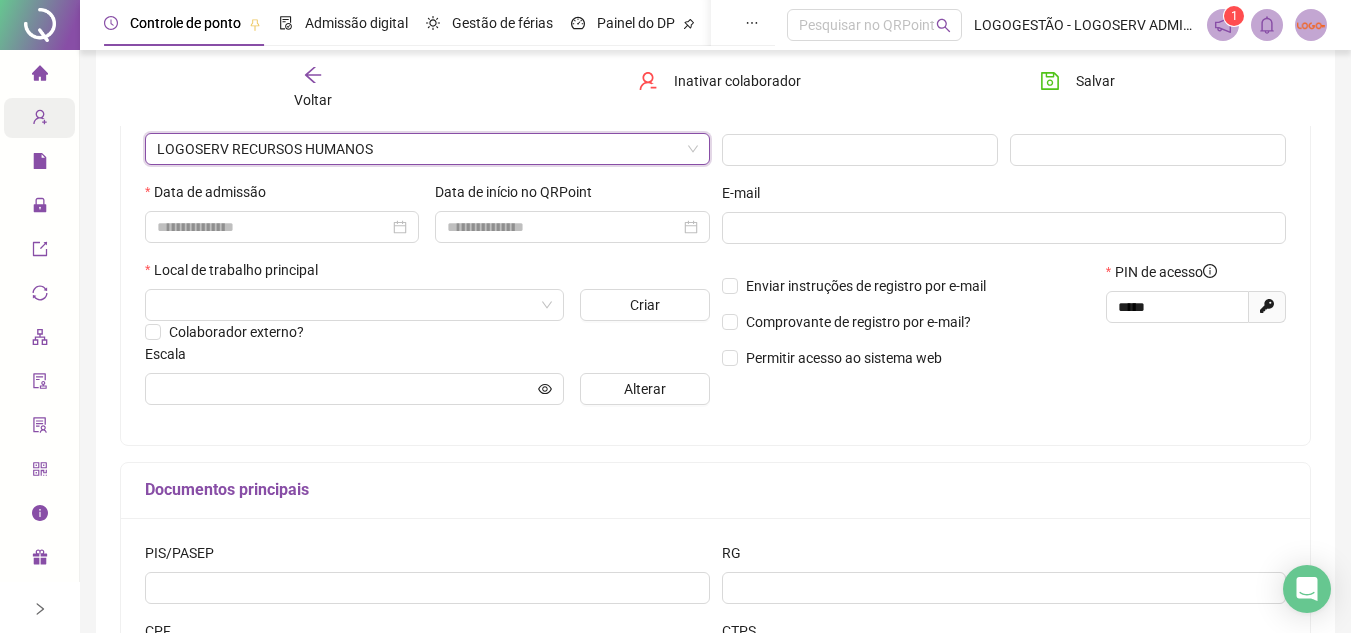 scroll, scrollTop: 208, scrollLeft: 0, axis: vertical 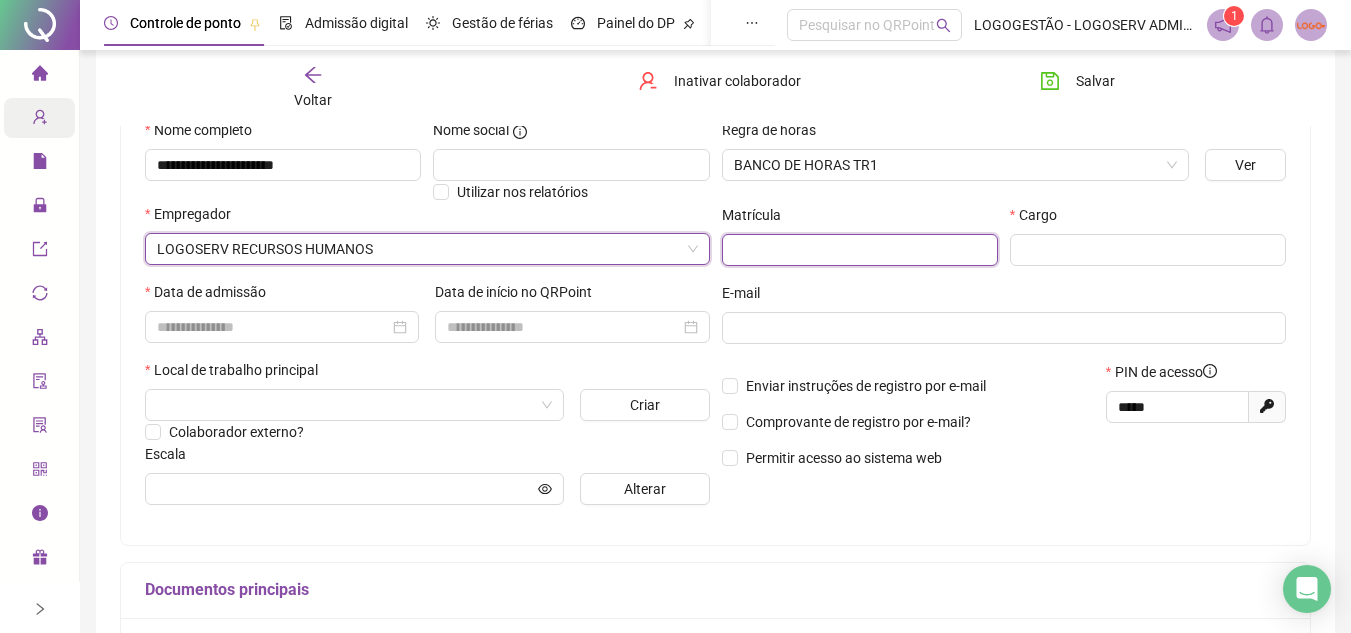 click at bounding box center [860, 250] 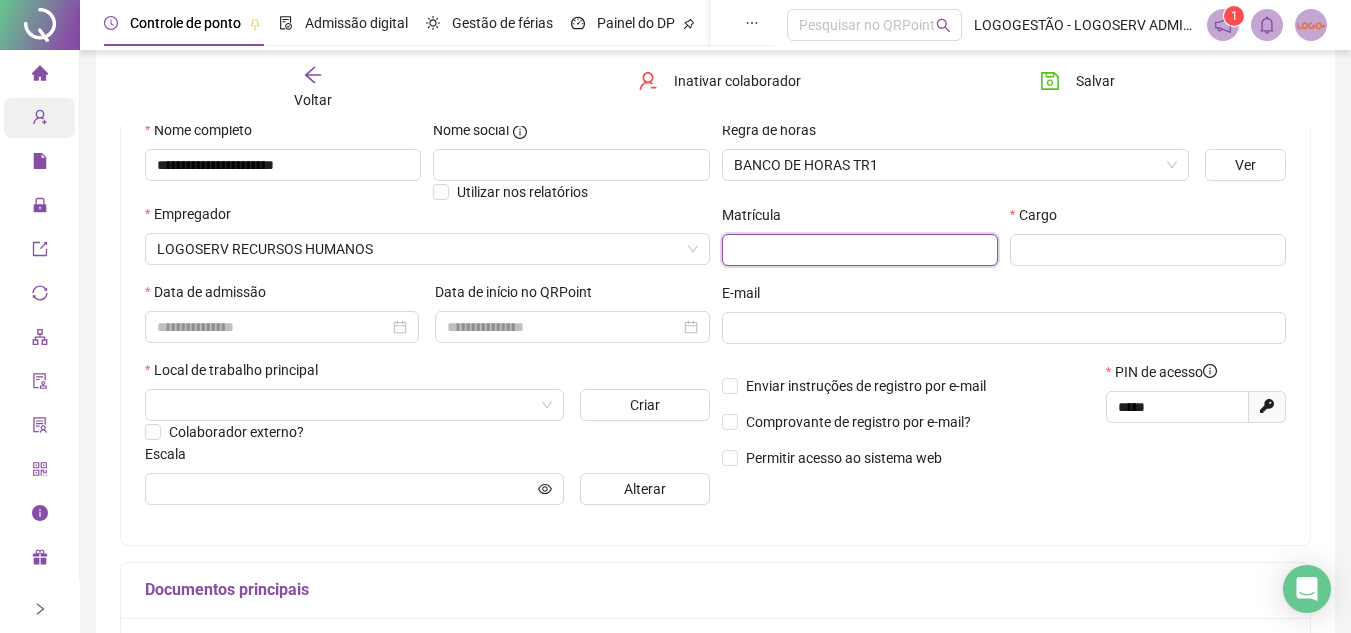 paste on "*****" 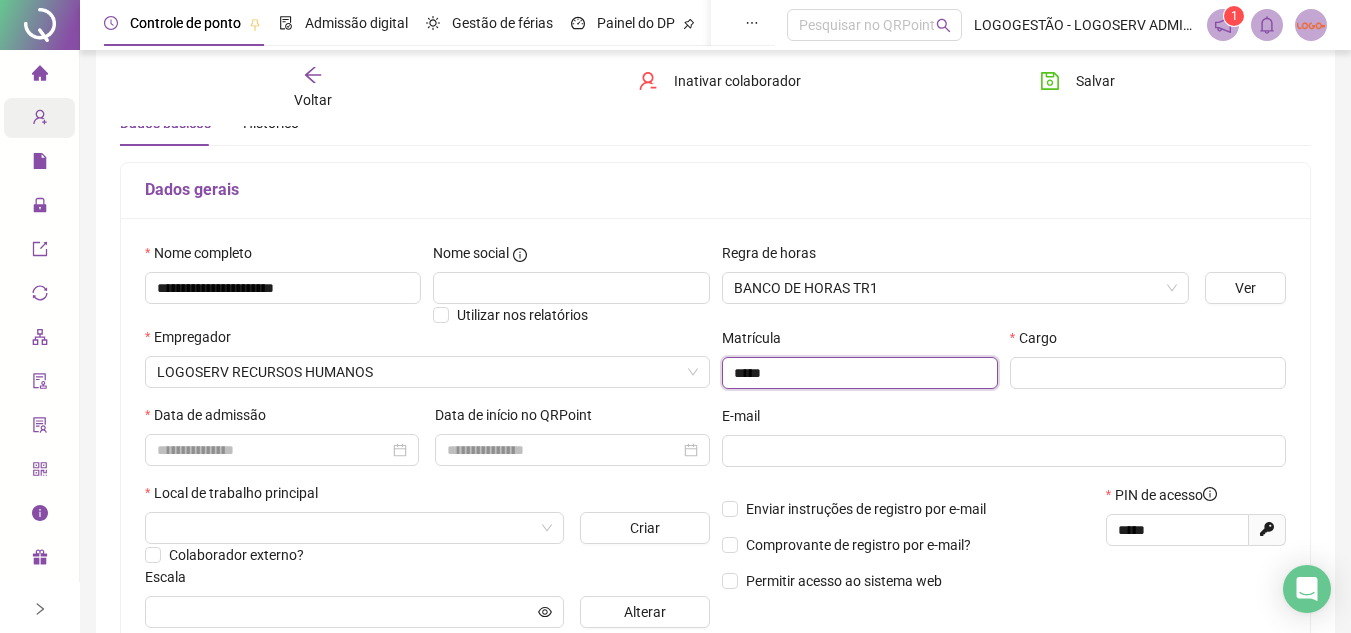 scroll, scrollTop: 200, scrollLeft: 0, axis: vertical 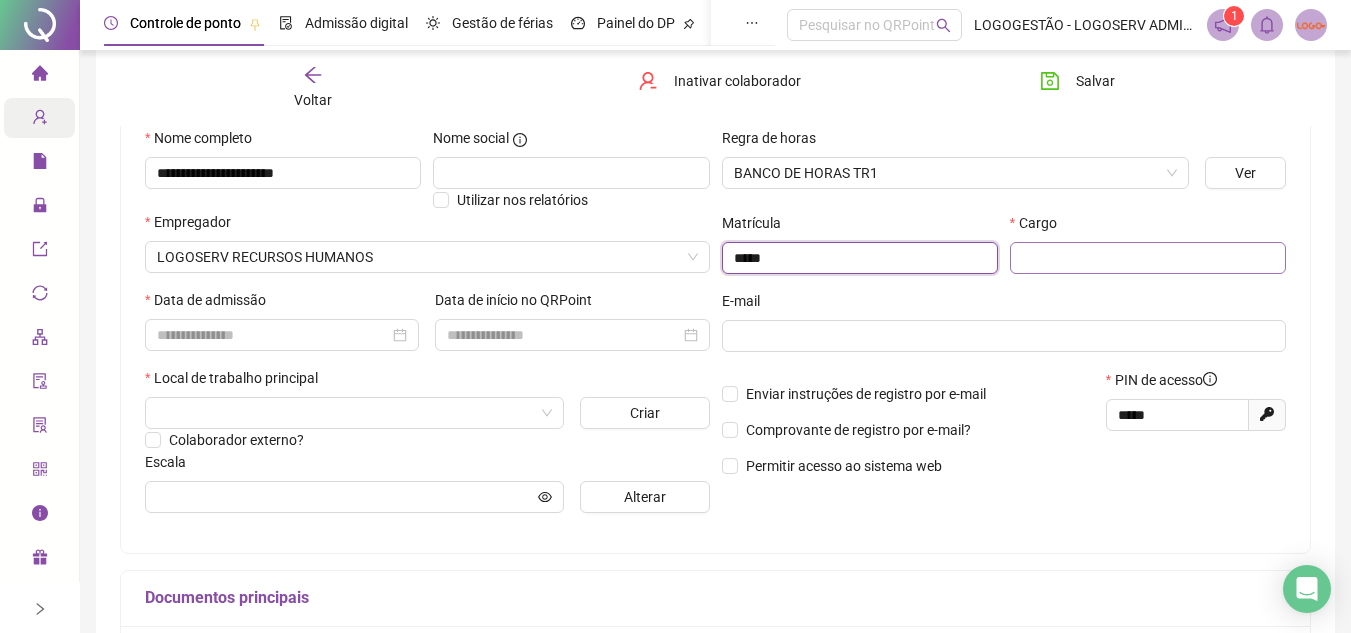 type on "*****" 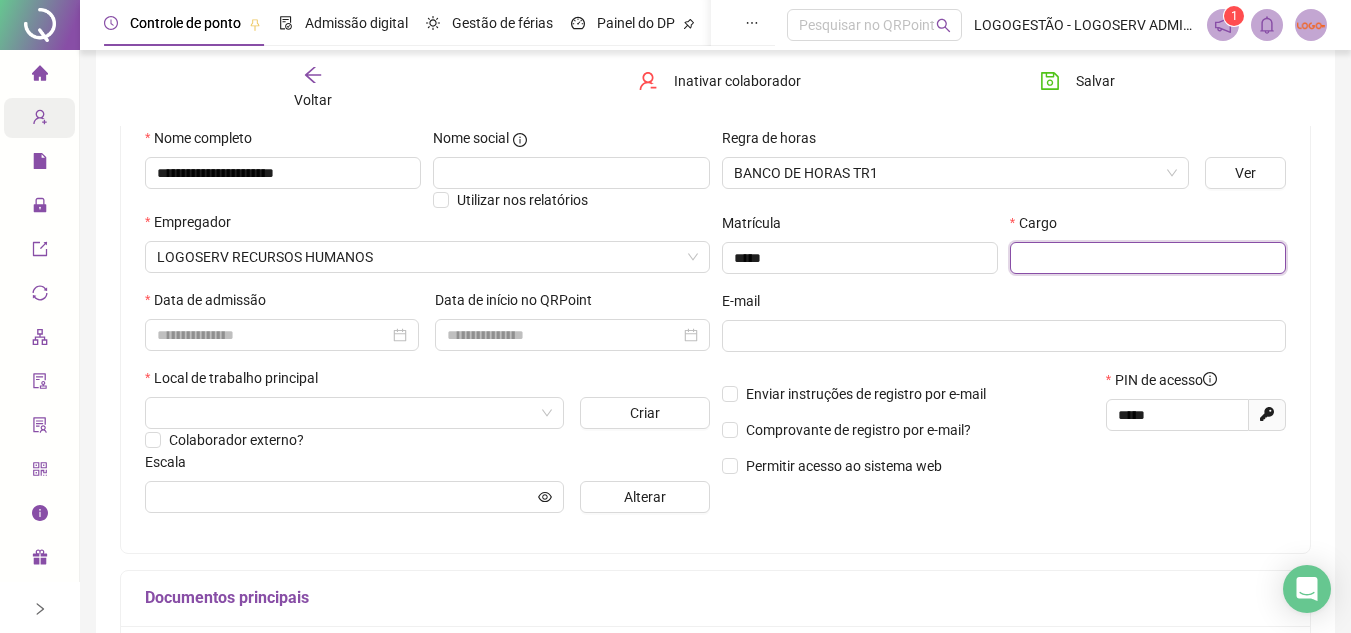 click at bounding box center [1148, 258] 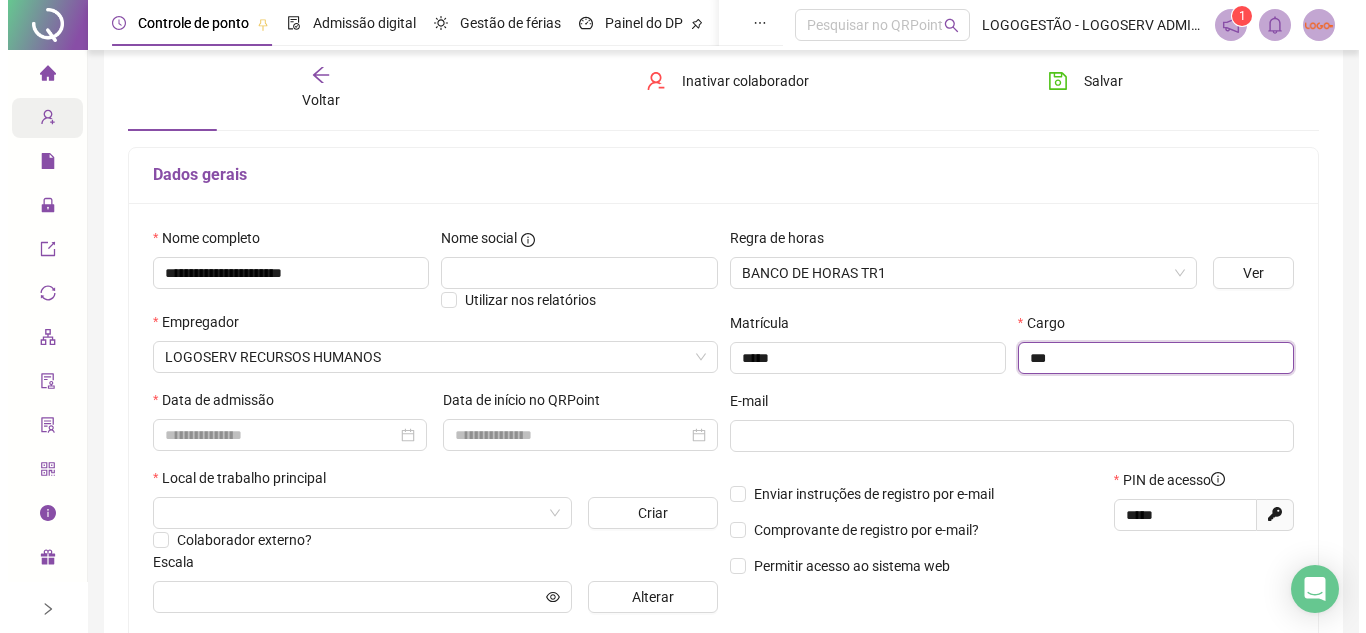 scroll, scrollTop: 200, scrollLeft: 0, axis: vertical 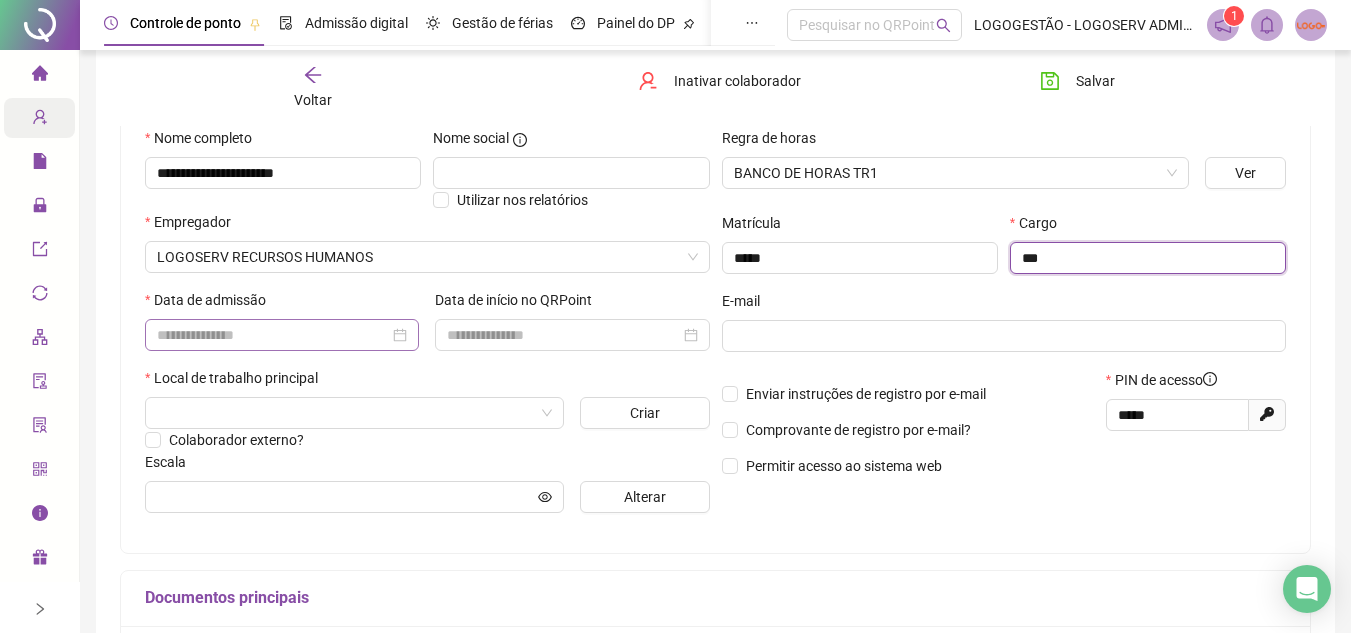 type on "***" 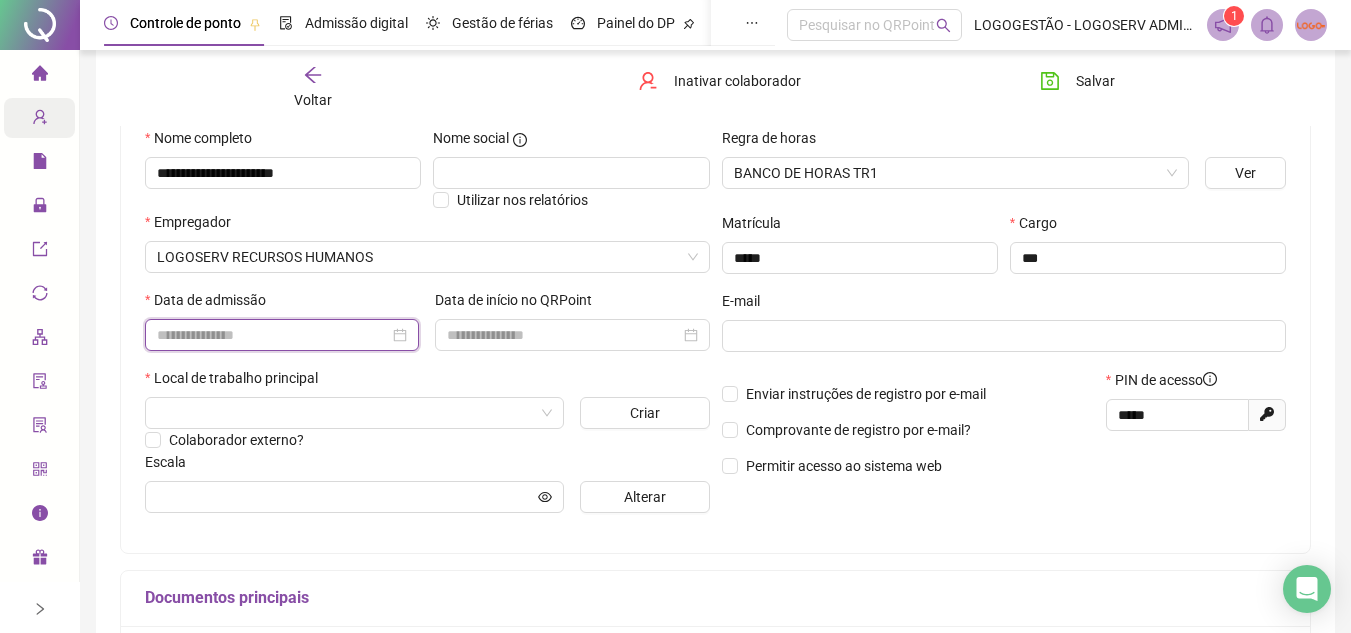 click at bounding box center (273, 335) 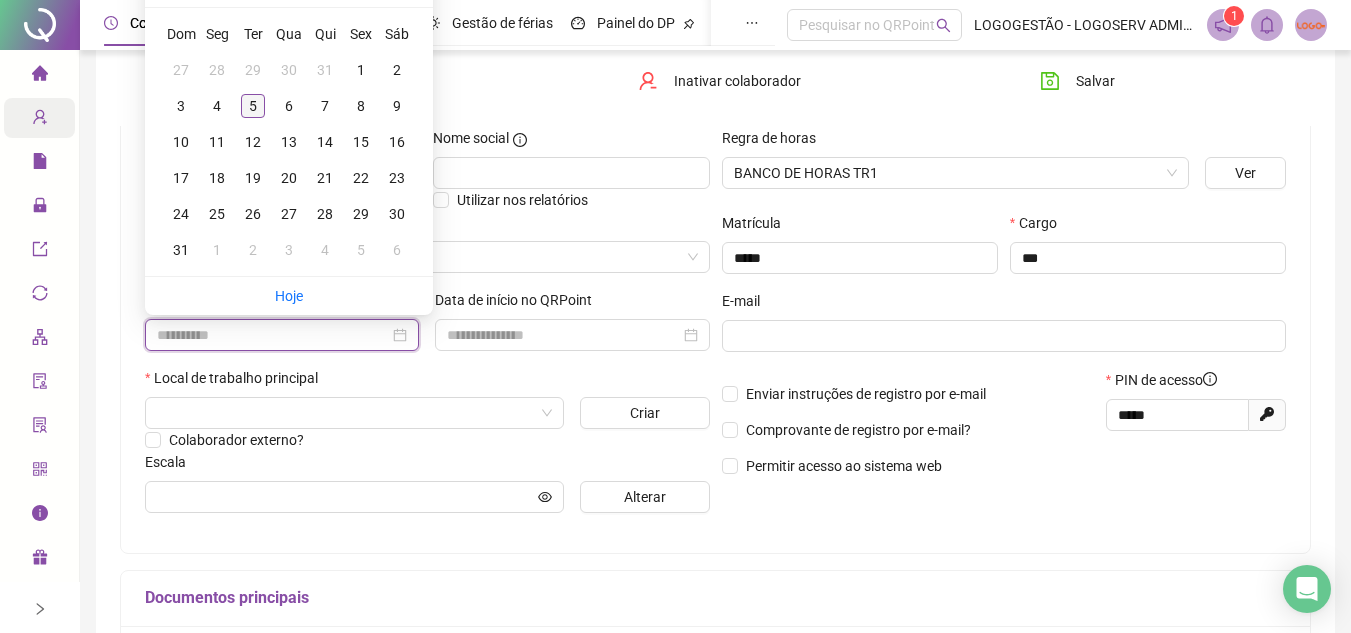 type on "**********" 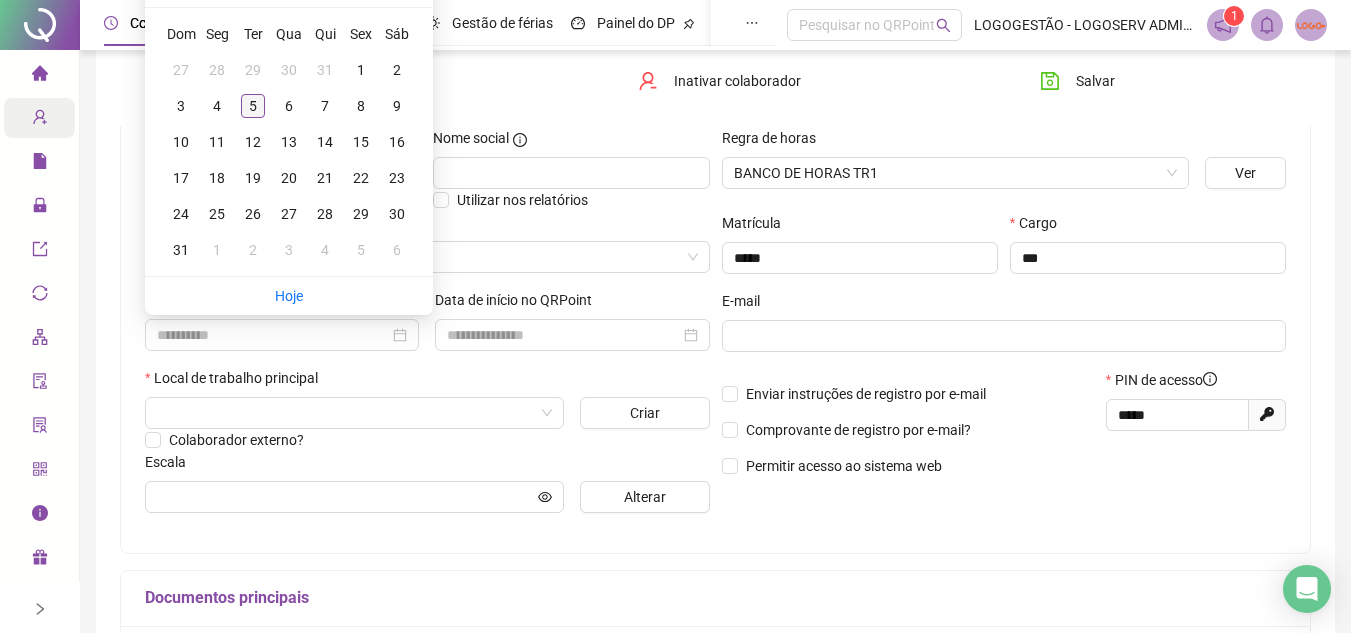 click on "5" at bounding box center [253, 106] 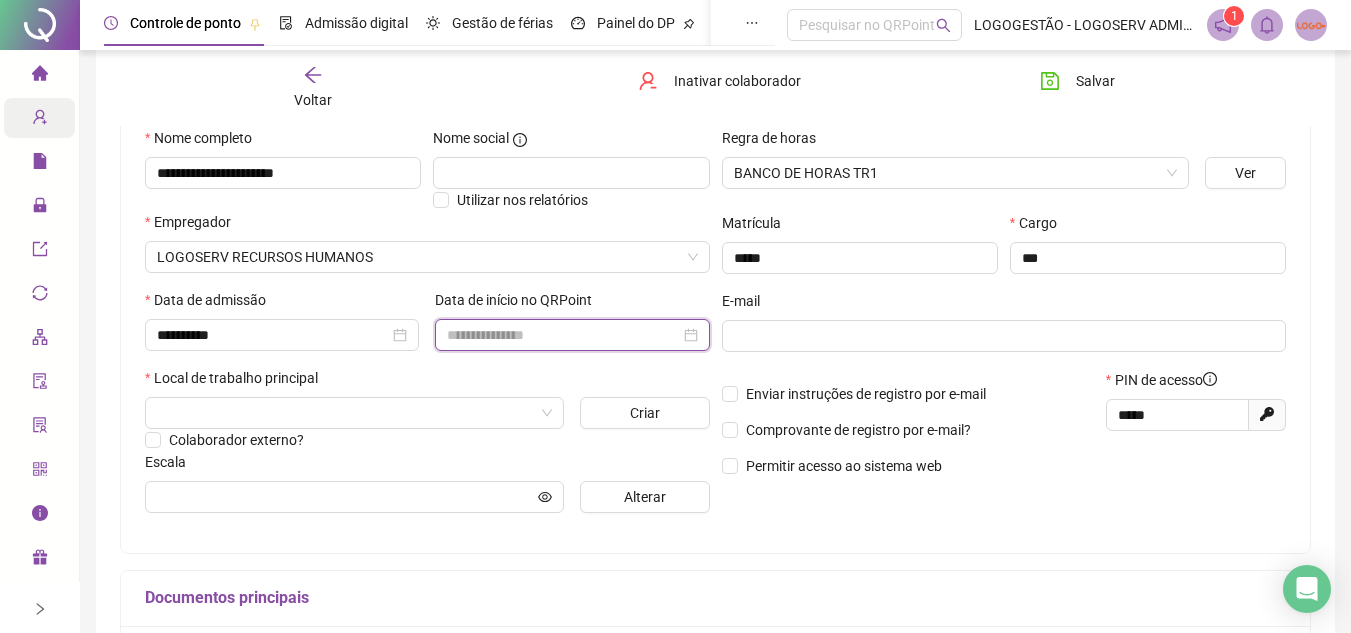 click at bounding box center [563, 335] 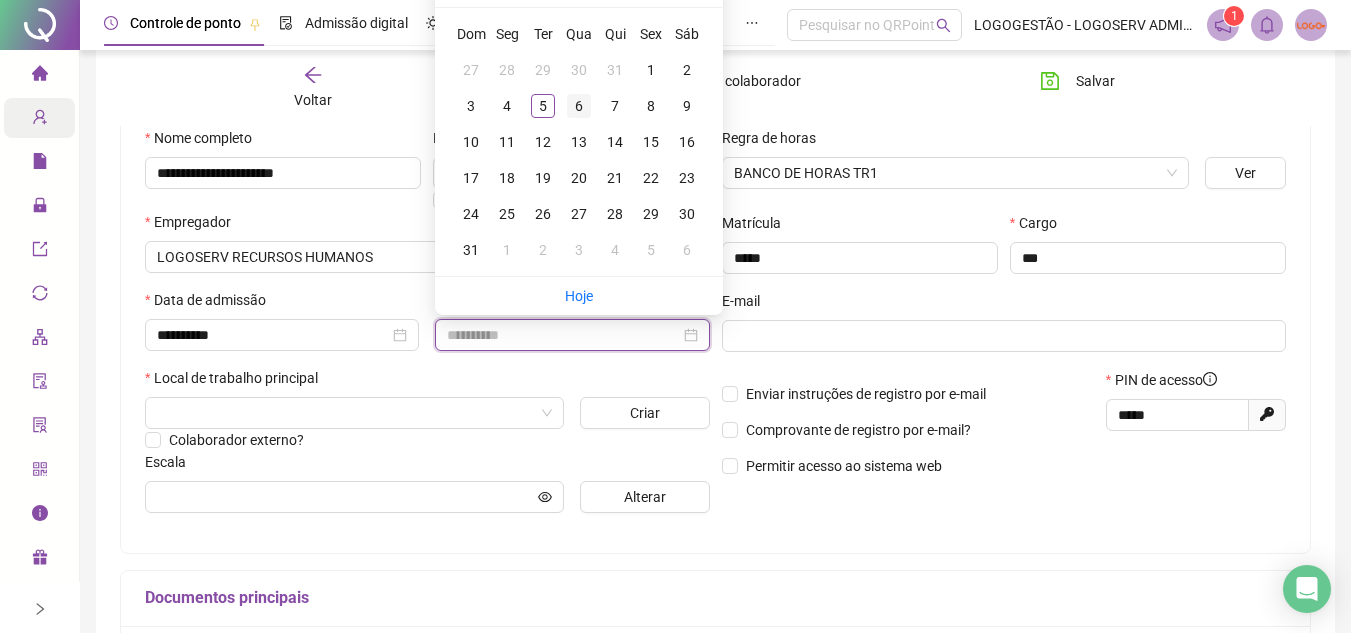 type on "**********" 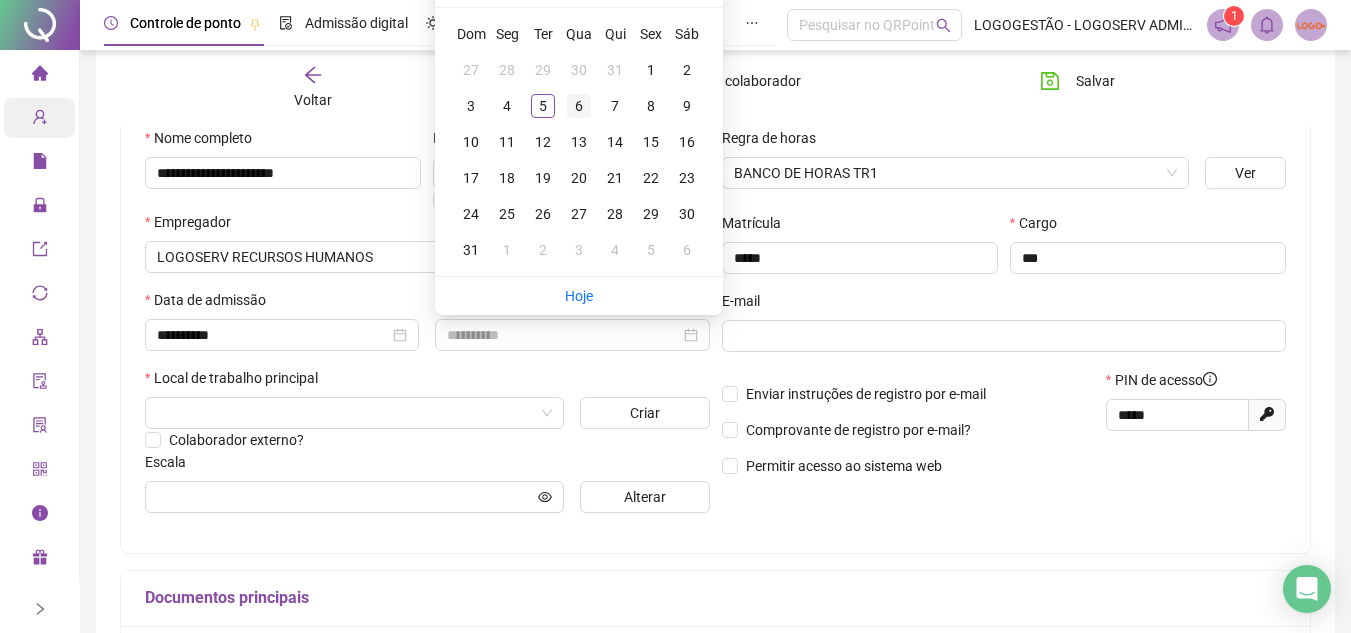 click on "6" at bounding box center [579, 106] 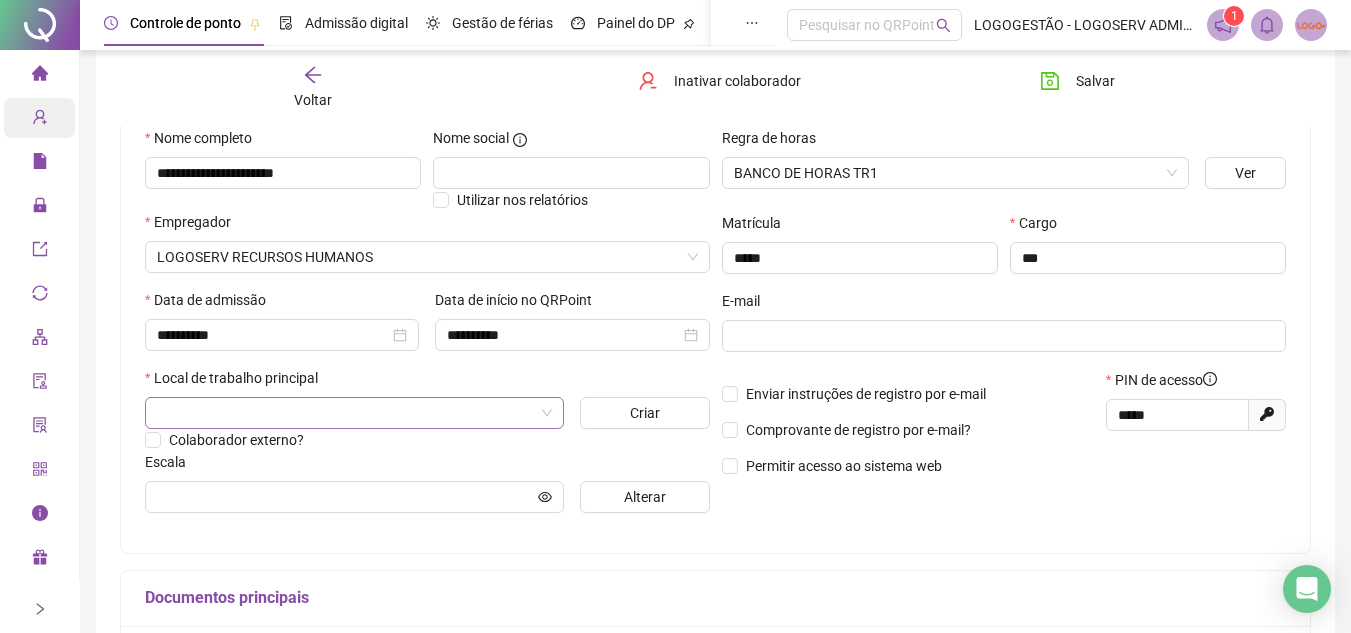 click at bounding box center (345, 413) 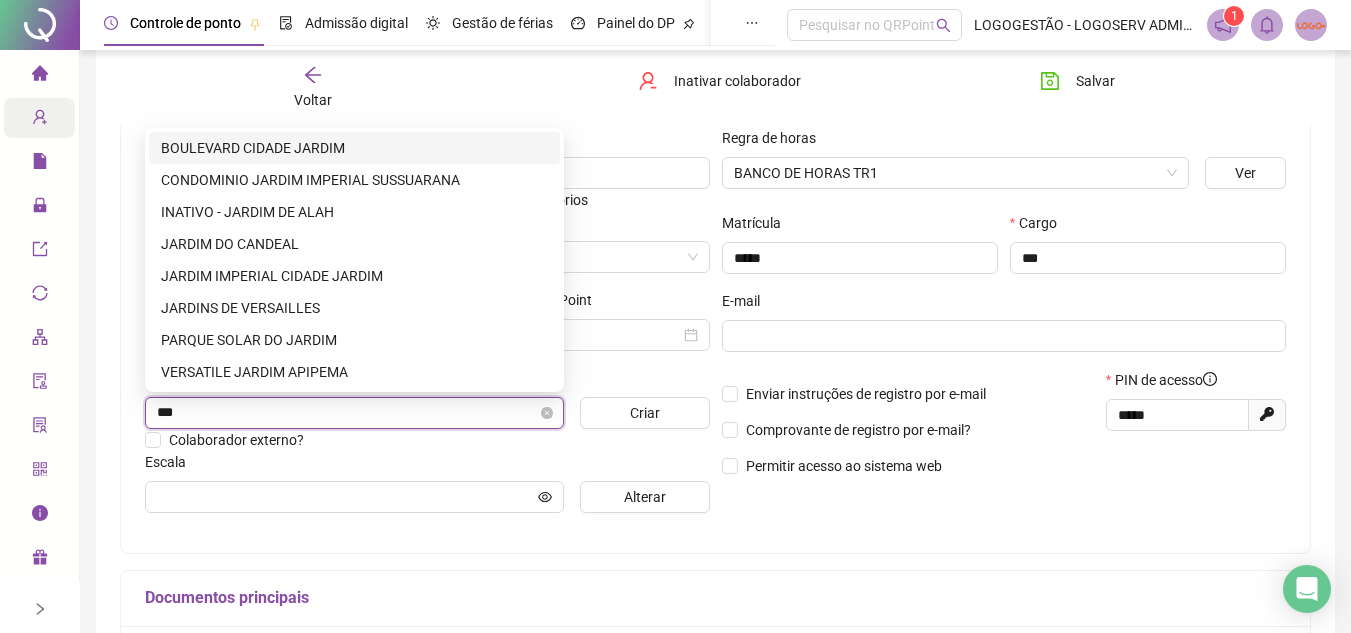 type on "****" 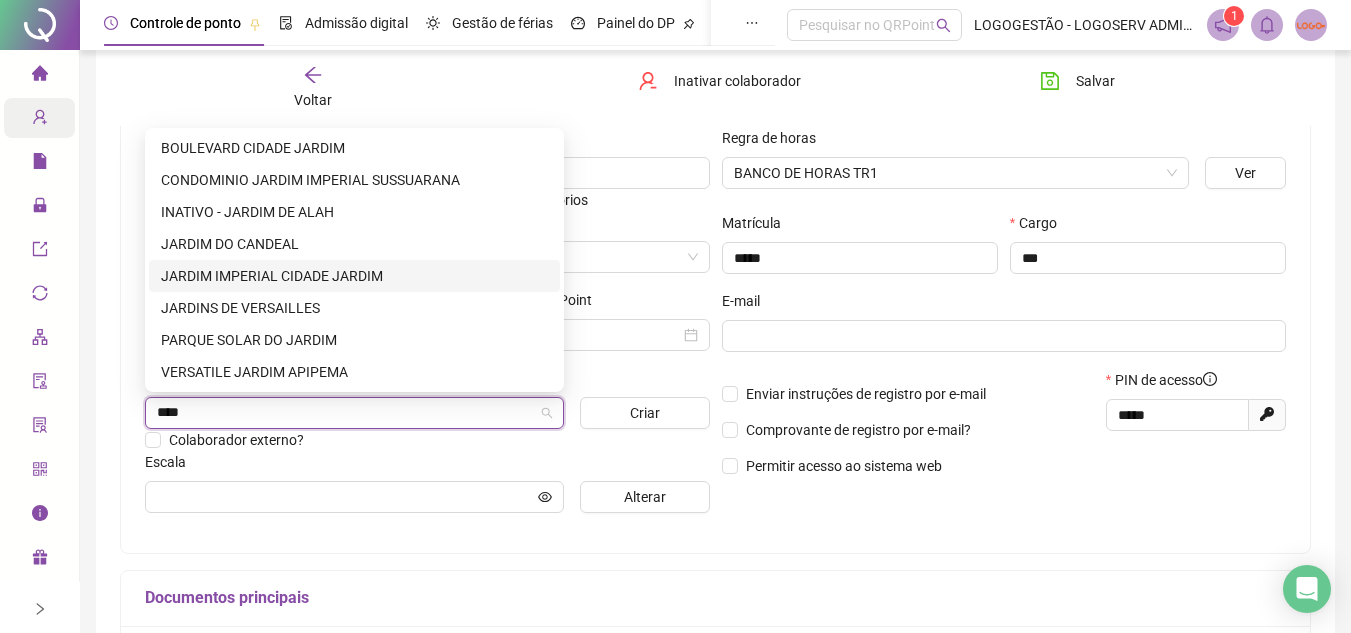 click on "JARDIM IMPERIAL CIDADE JARDIM" at bounding box center [354, 276] 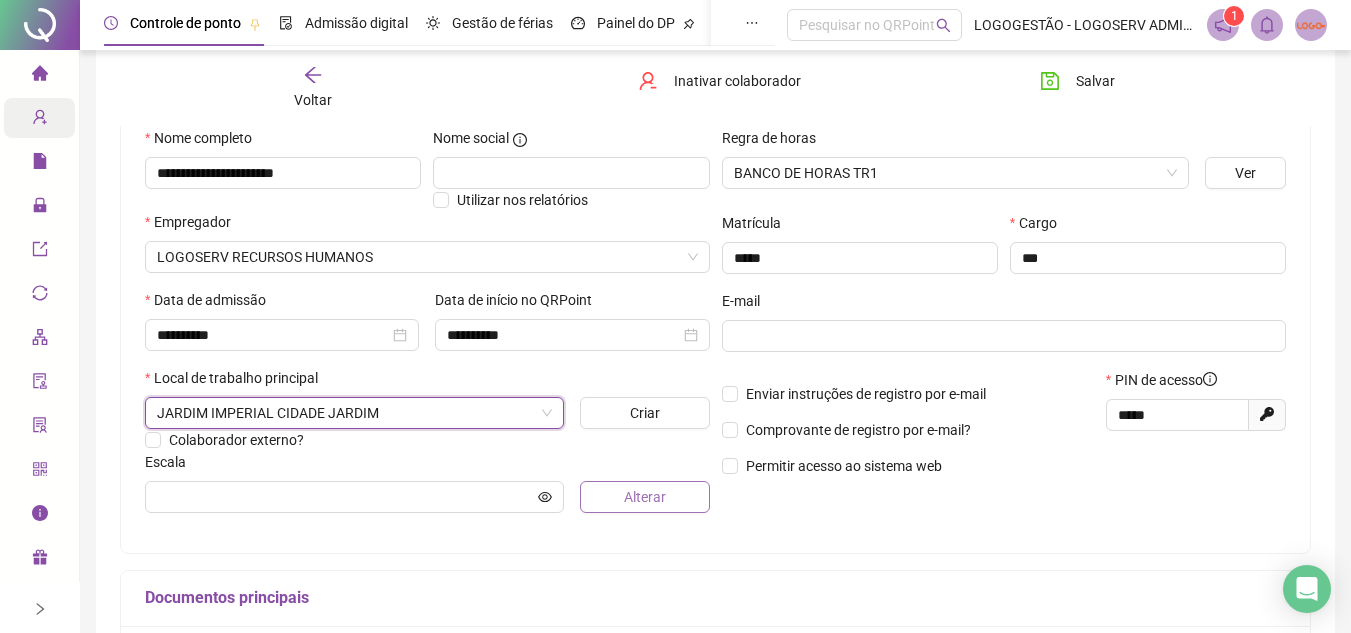 click on "Alterar" at bounding box center [645, 497] 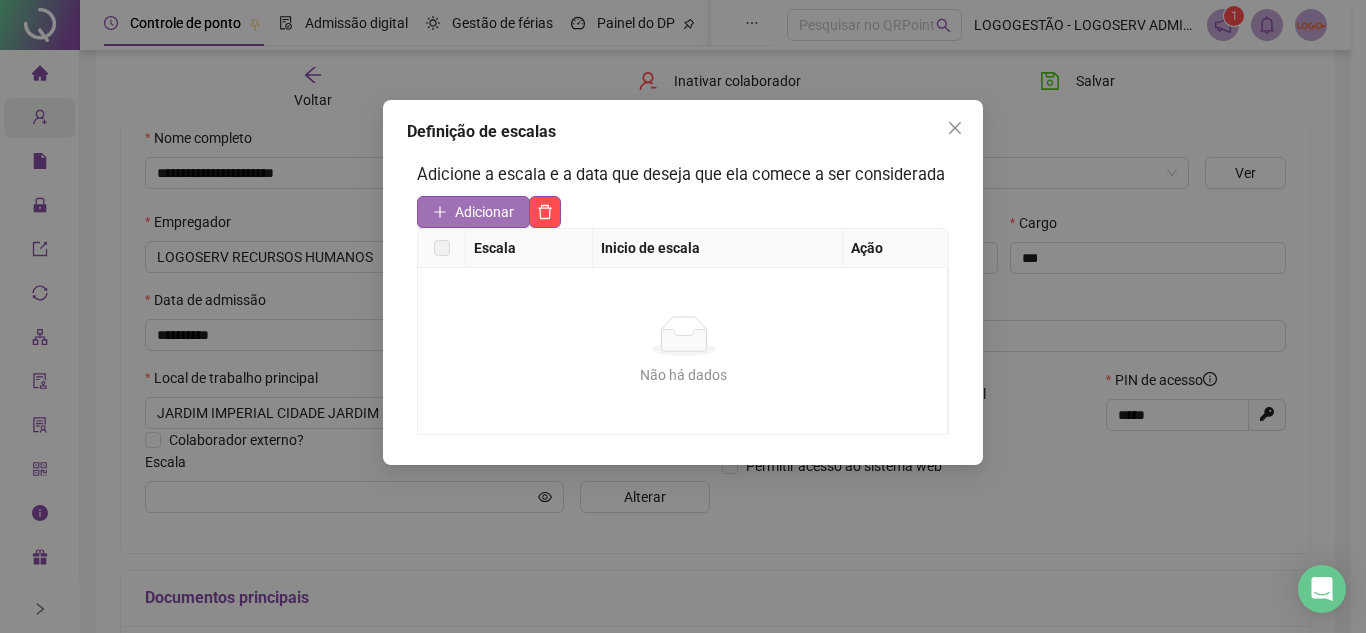 click on "Adicionar" at bounding box center [484, 212] 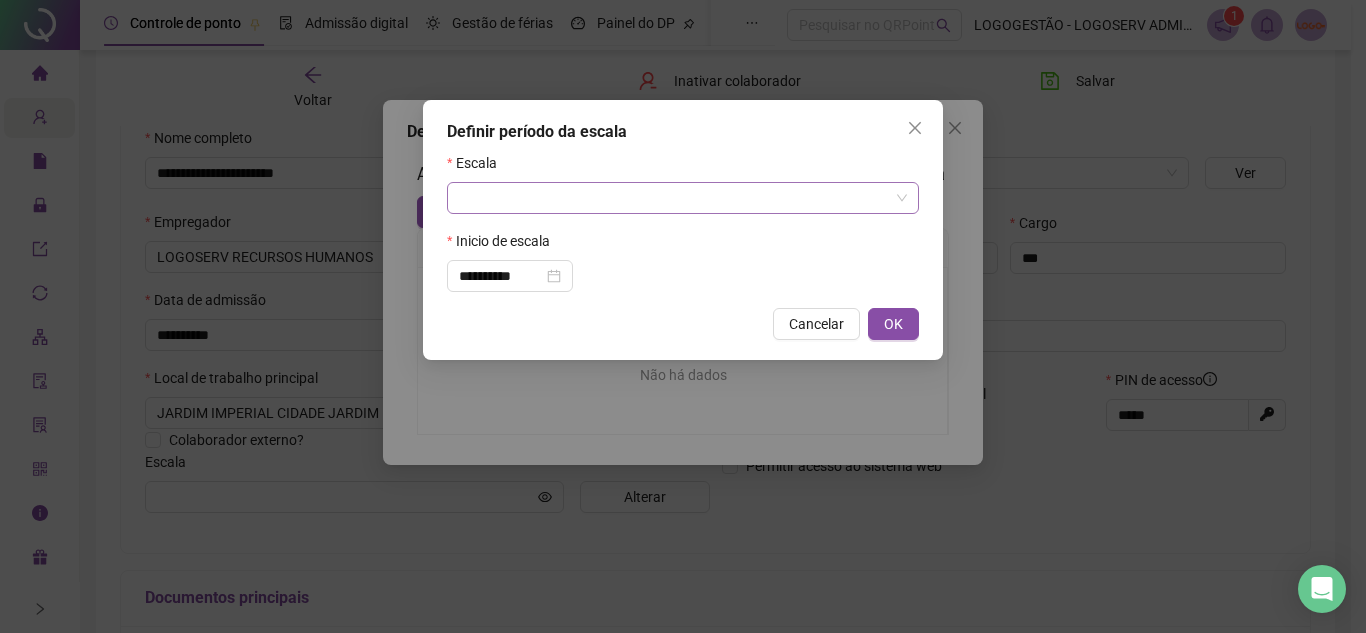 click at bounding box center (674, 198) 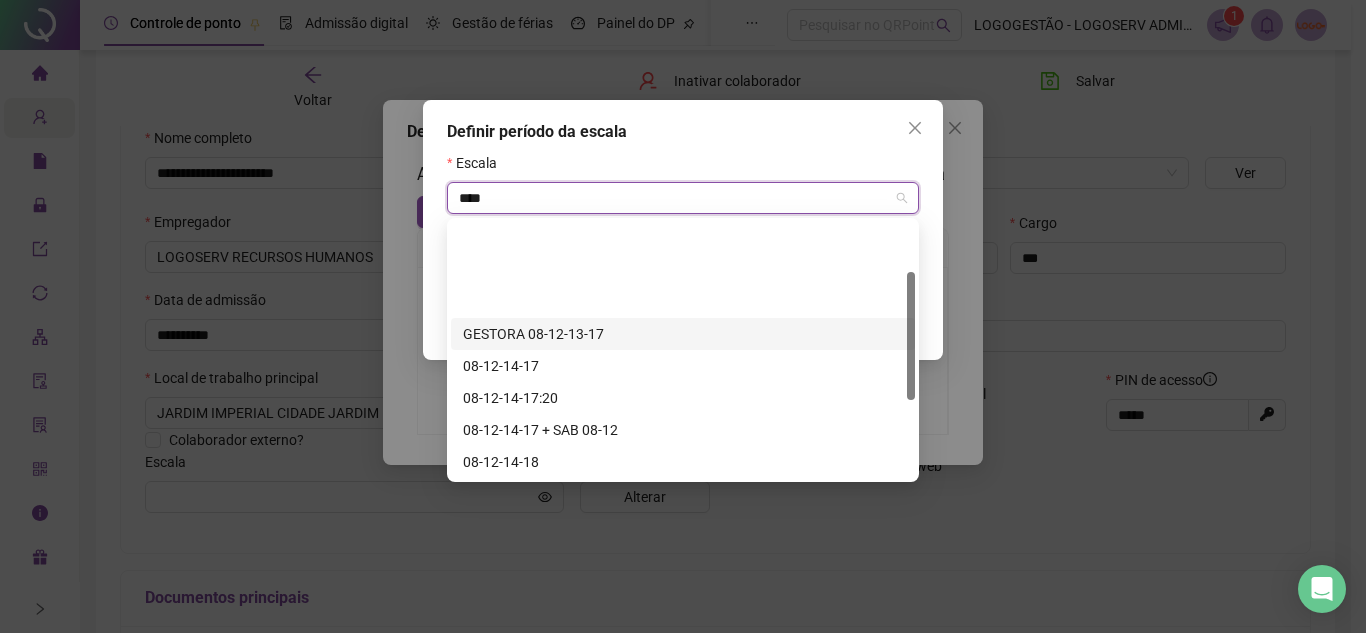 scroll, scrollTop: 256, scrollLeft: 0, axis: vertical 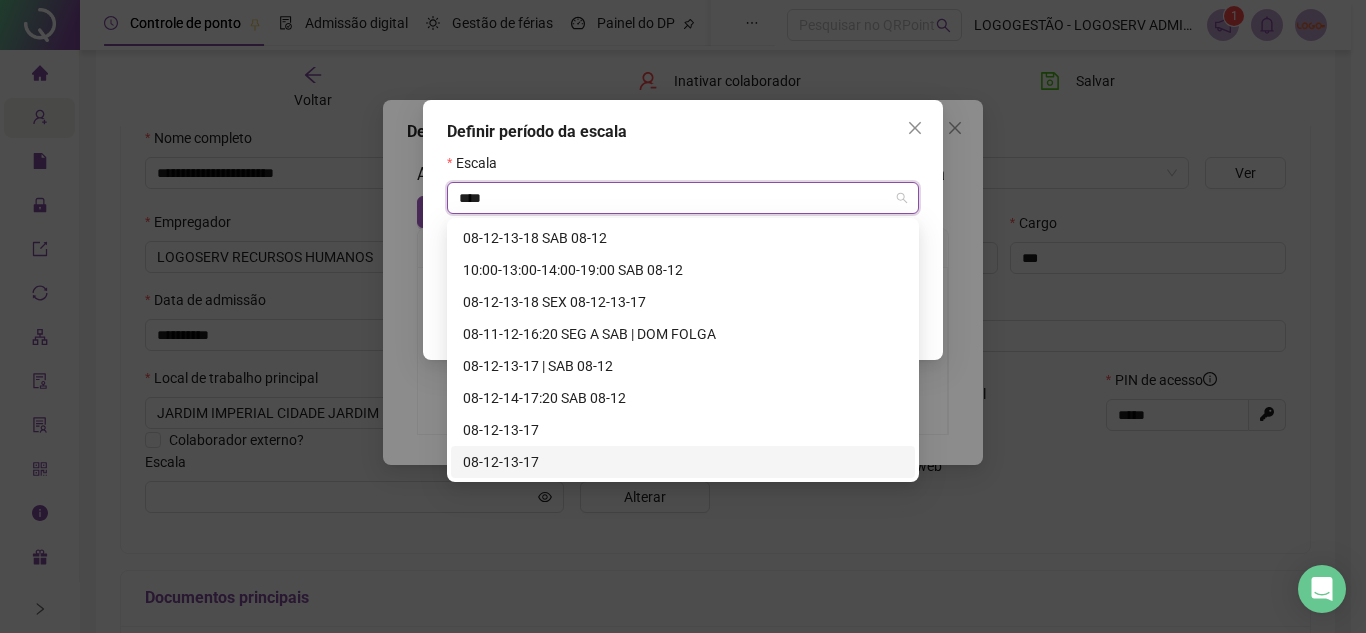 type on "****" 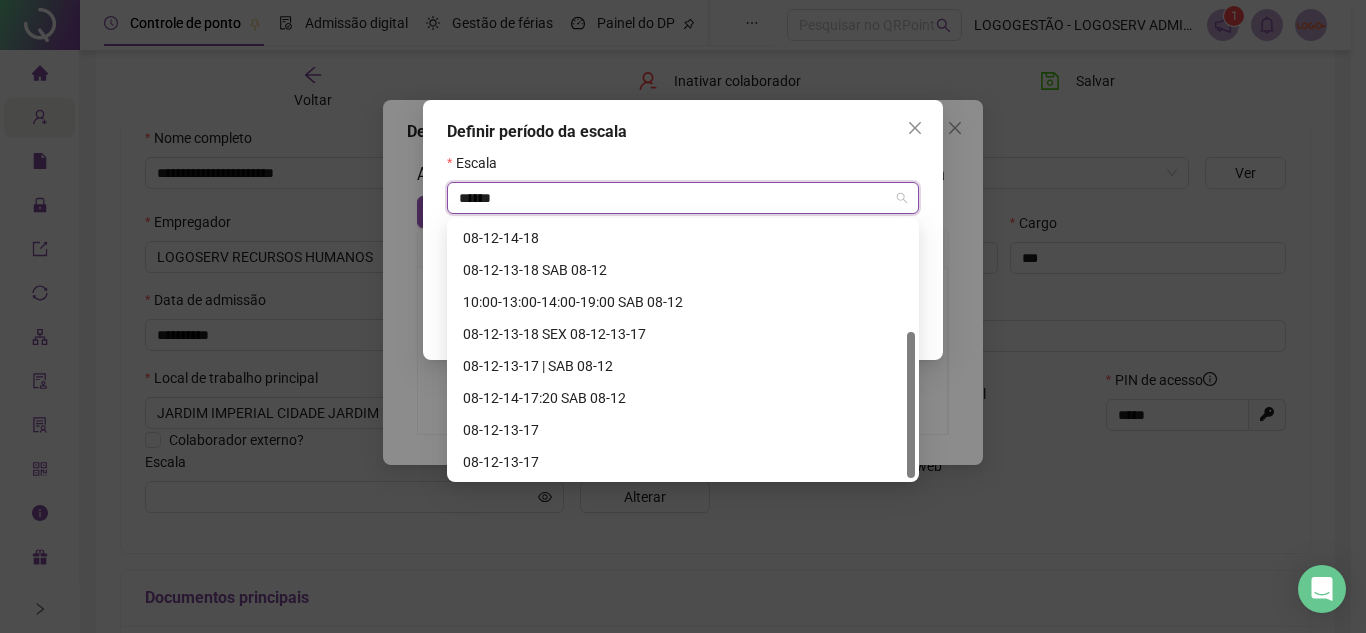 scroll, scrollTop: 160, scrollLeft: 0, axis: vertical 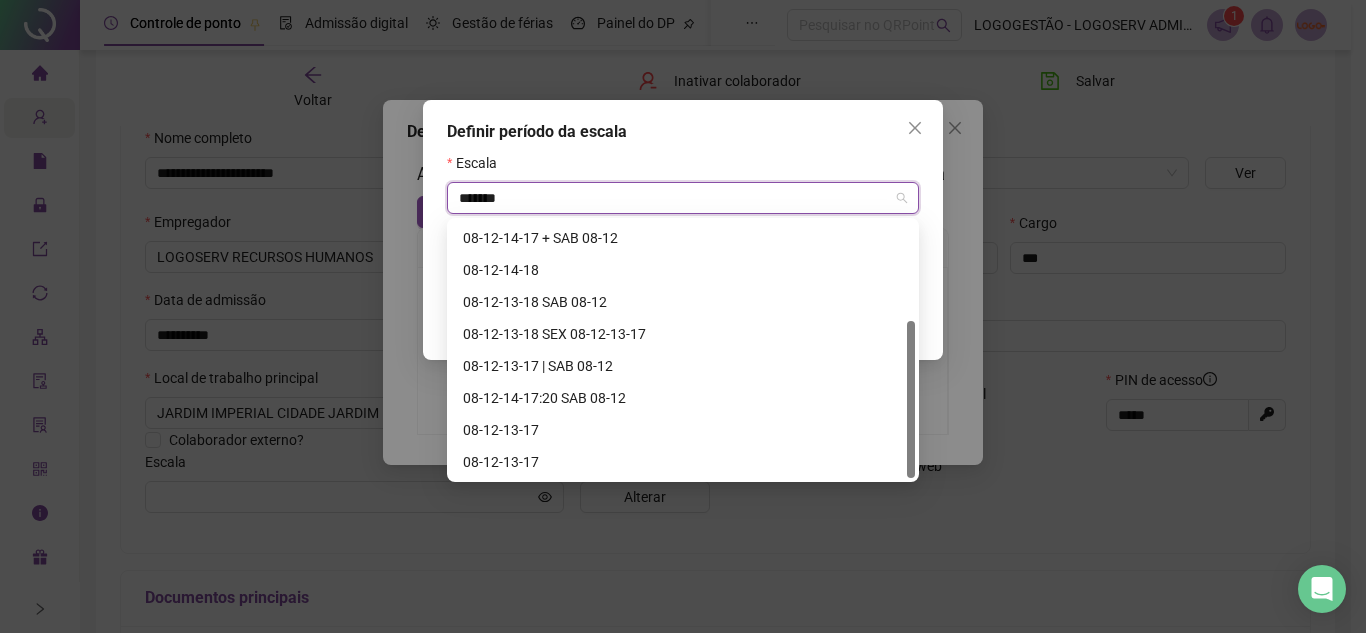 type on "********" 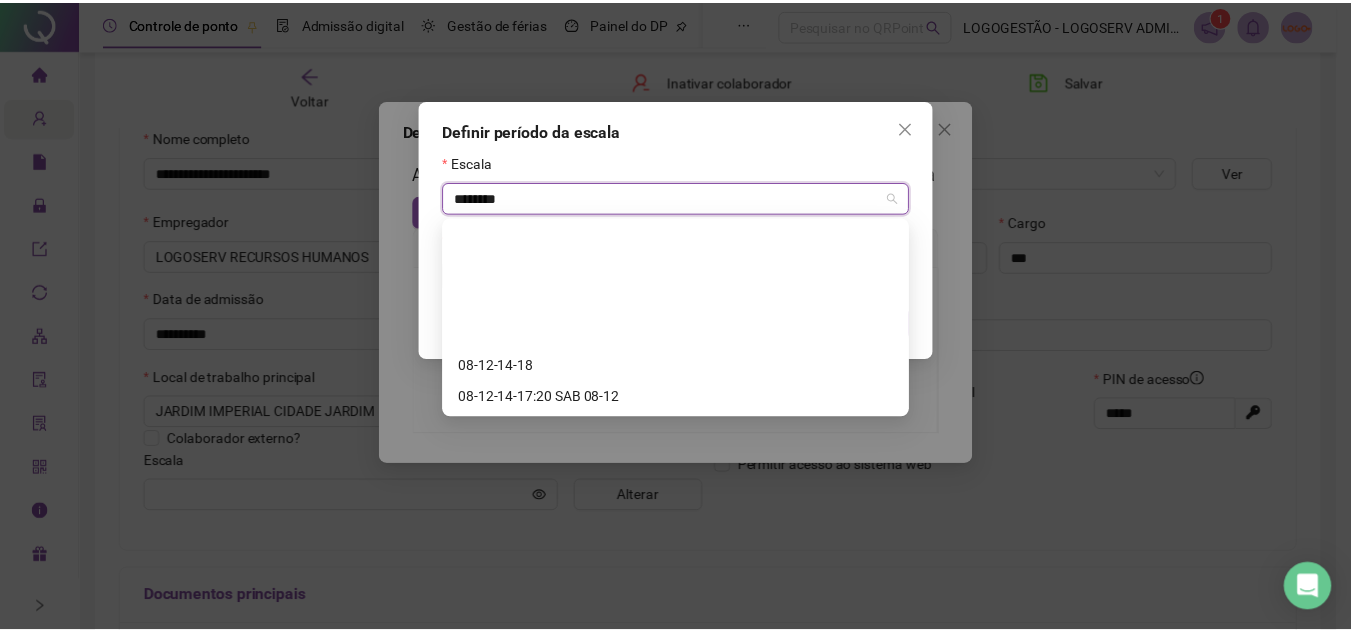 scroll, scrollTop: 0, scrollLeft: 0, axis: both 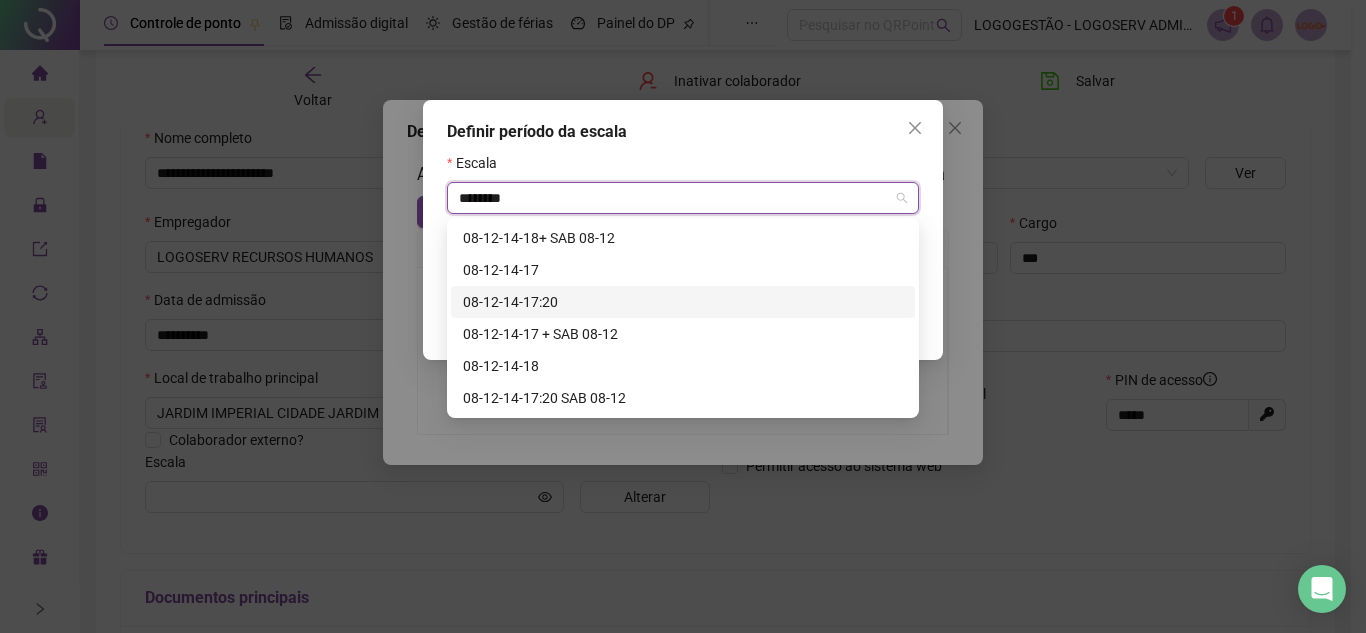 click on "08-12-14-17:20" at bounding box center [683, 302] 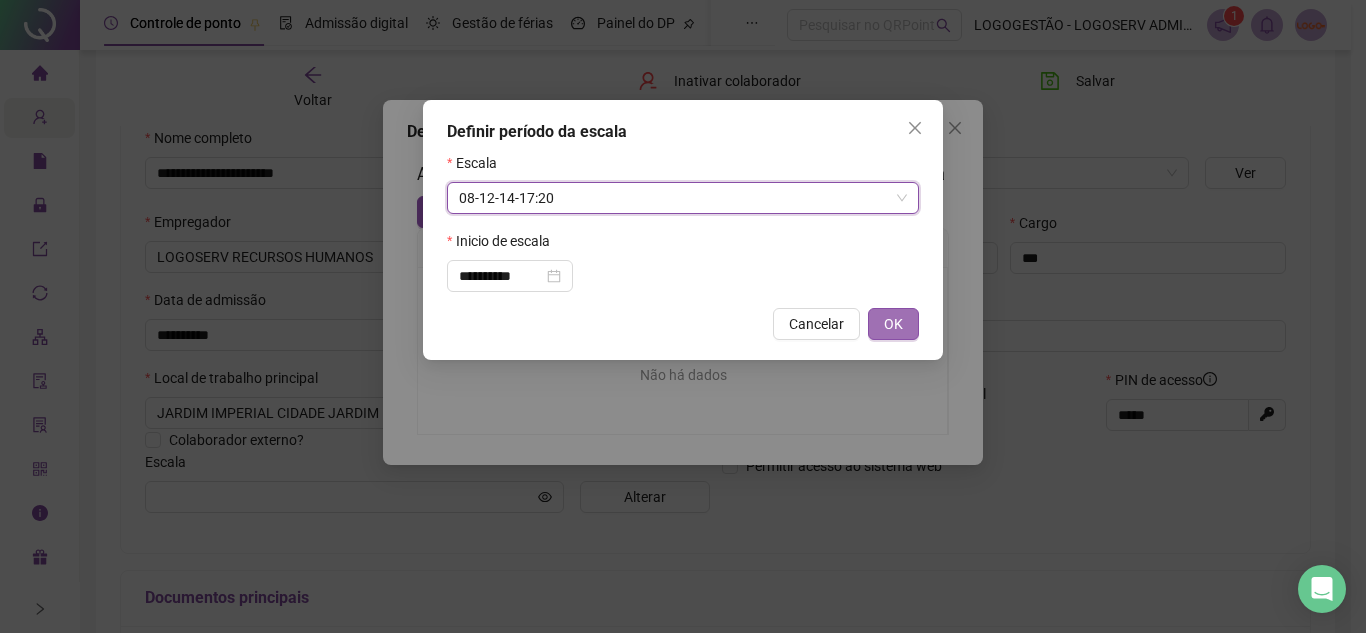 click on "OK" at bounding box center (893, 324) 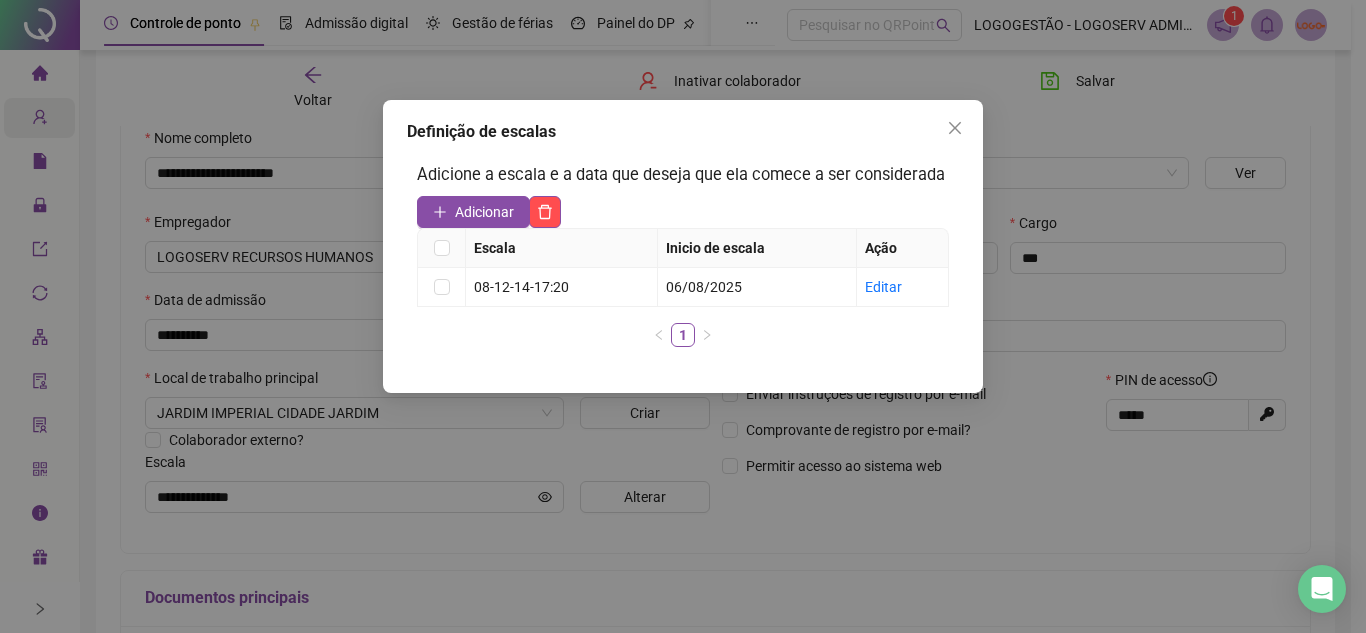 click on "Definição de escalas Adicione a escala e a data que deseja que ela comece a ser considerada Adicionar Escala Inicio de escala Ação         08-12-14-17:20   06/08/2025 Editar 1" at bounding box center [683, 316] 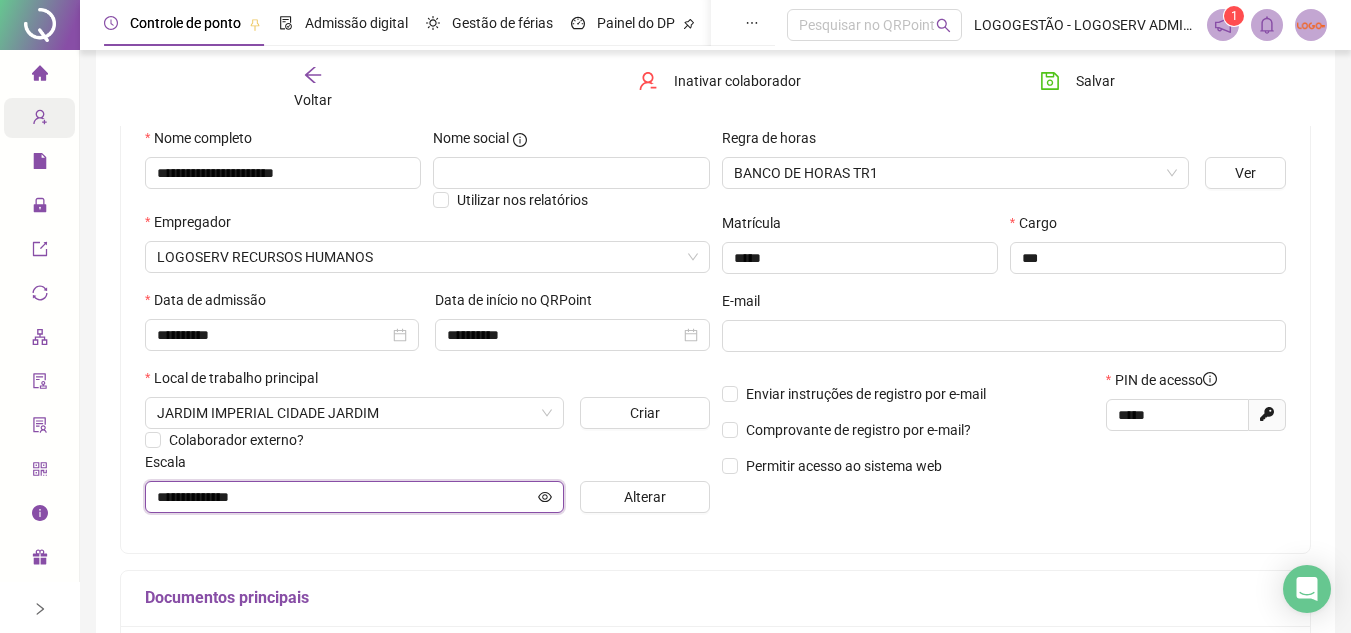 click 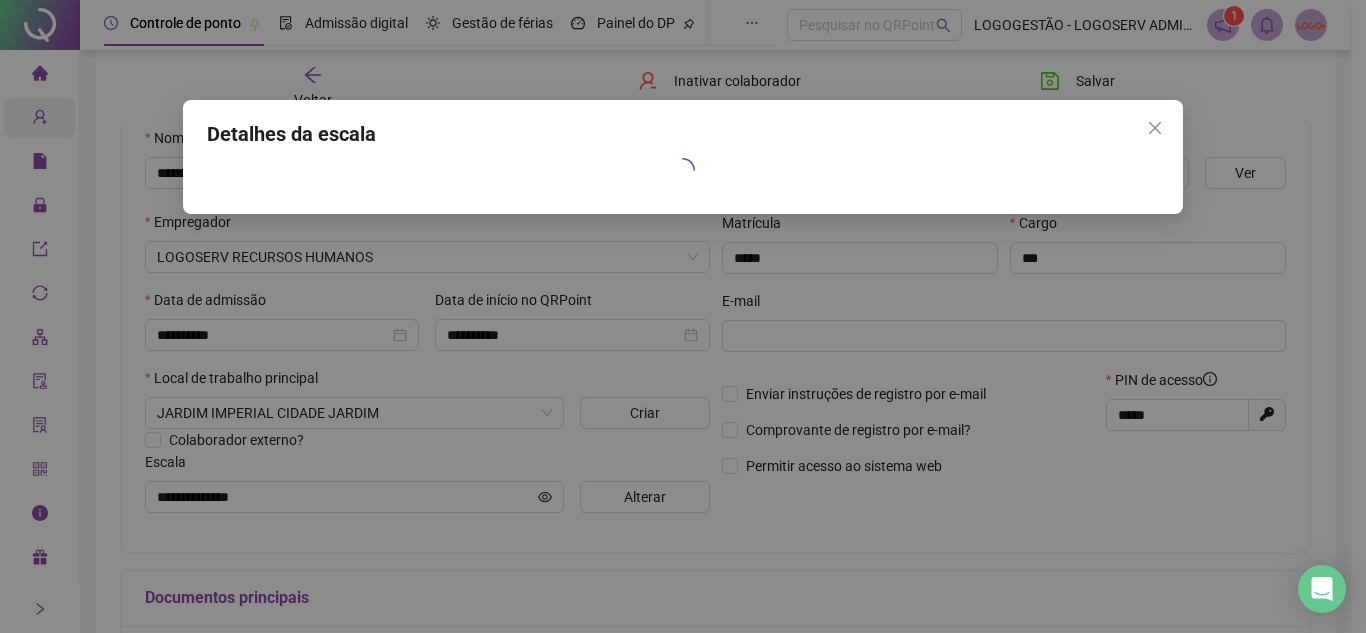 click on "Detalhes da escala" at bounding box center (683, 316) 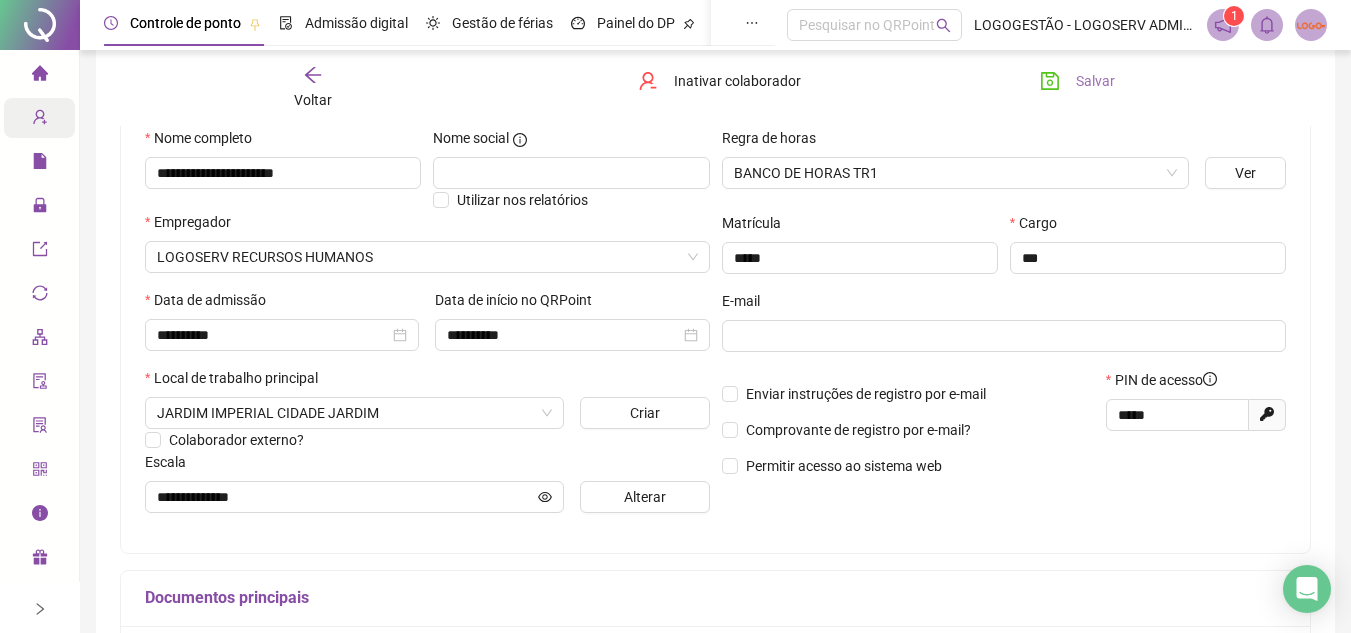 click on "Salvar" at bounding box center [1095, 81] 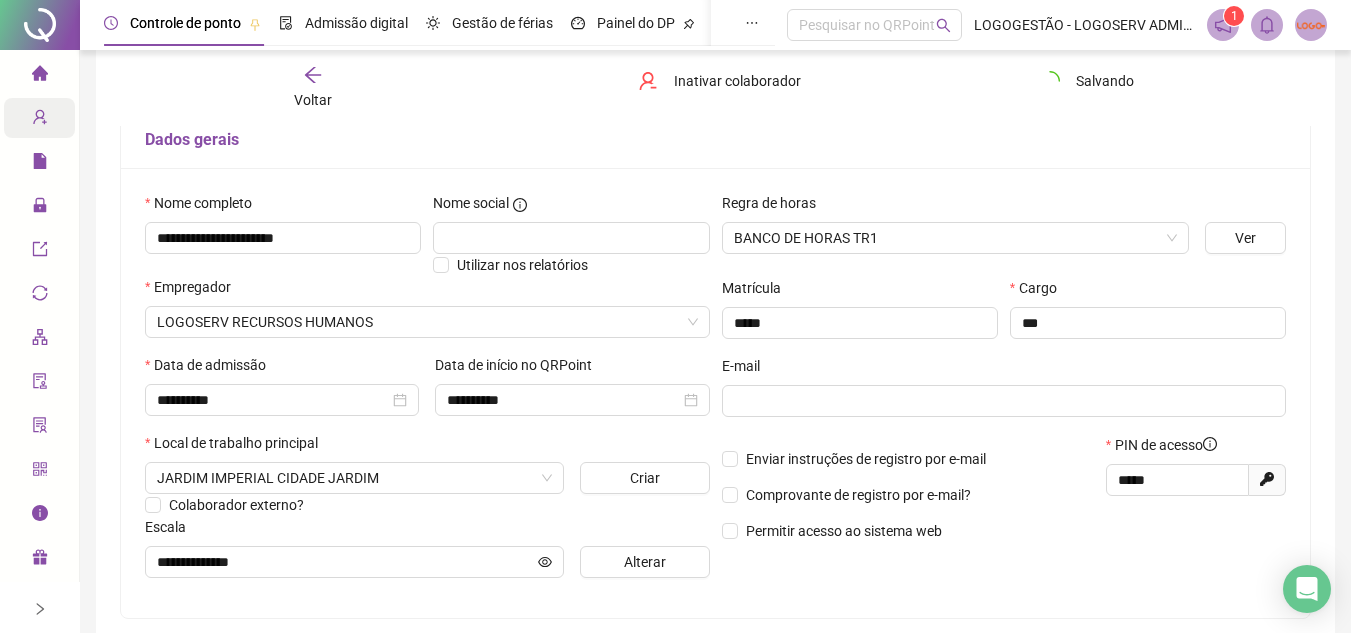 scroll, scrollTop: 100, scrollLeft: 0, axis: vertical 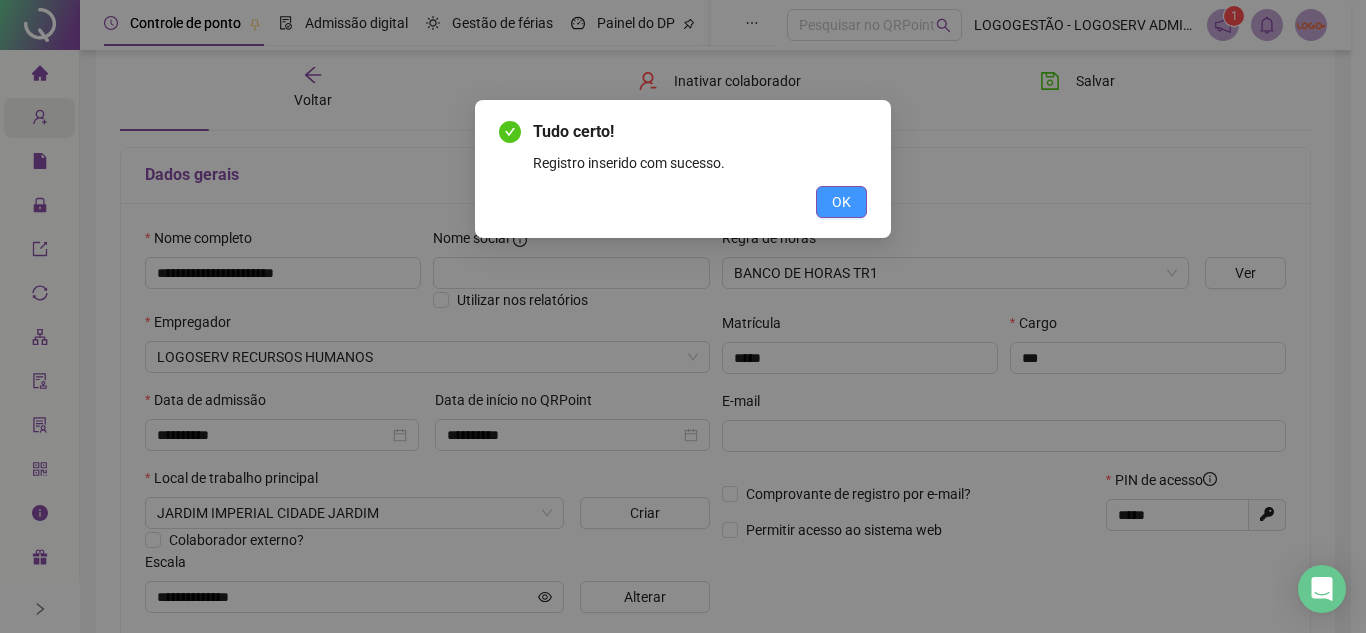 click on "OK" at bounding box center [841, 202] 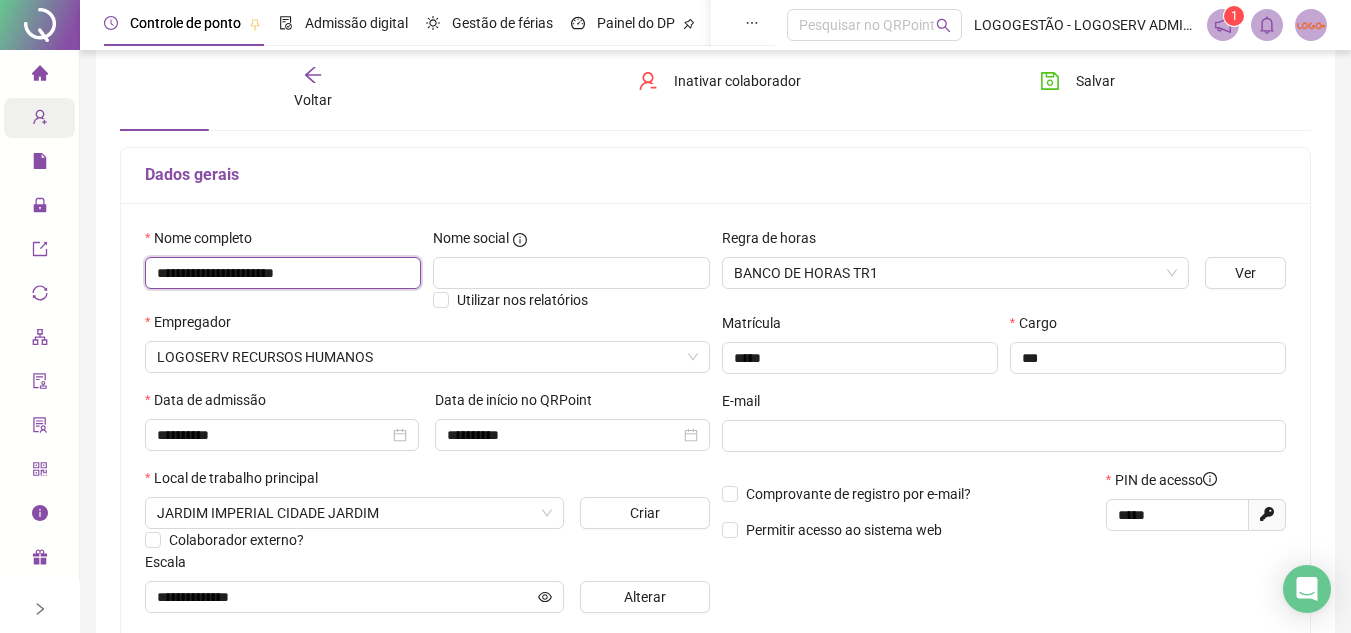 drag, startPoint x: 151, startPoint y: 270, endPoint x: 392, endPoint y: 271, distance: 241.00208 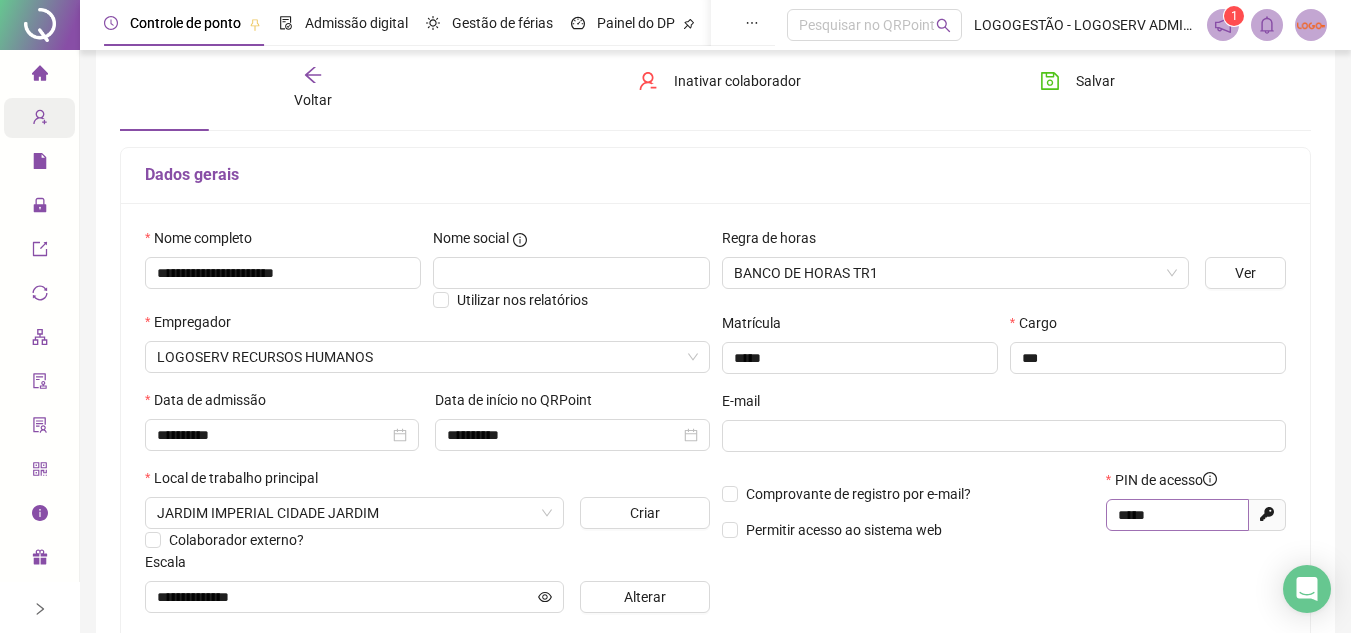 drag, startPoint x: 1114, startPoint y: 514, endPoint x: 1234, endPoint y: 523, distance: 120.33703 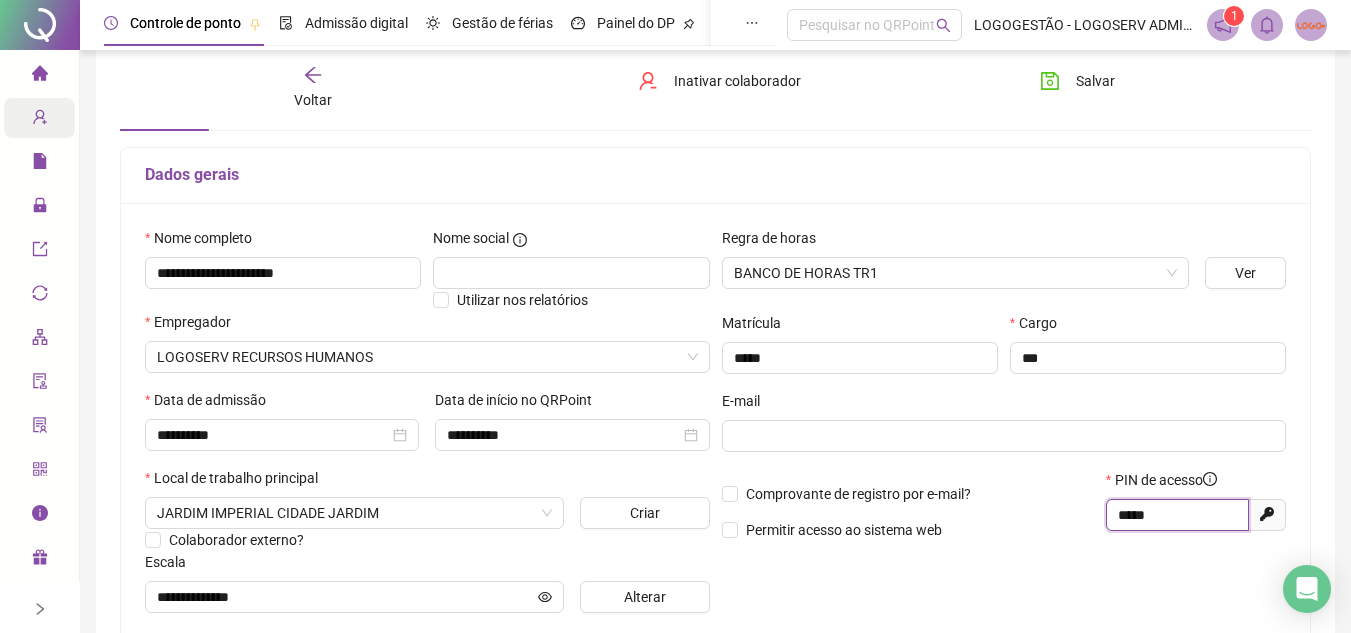 drag, startPoint x: 1119, startPoint y: 510, endPoint x: 1176, endPoint y: 513, distance: 57.07889 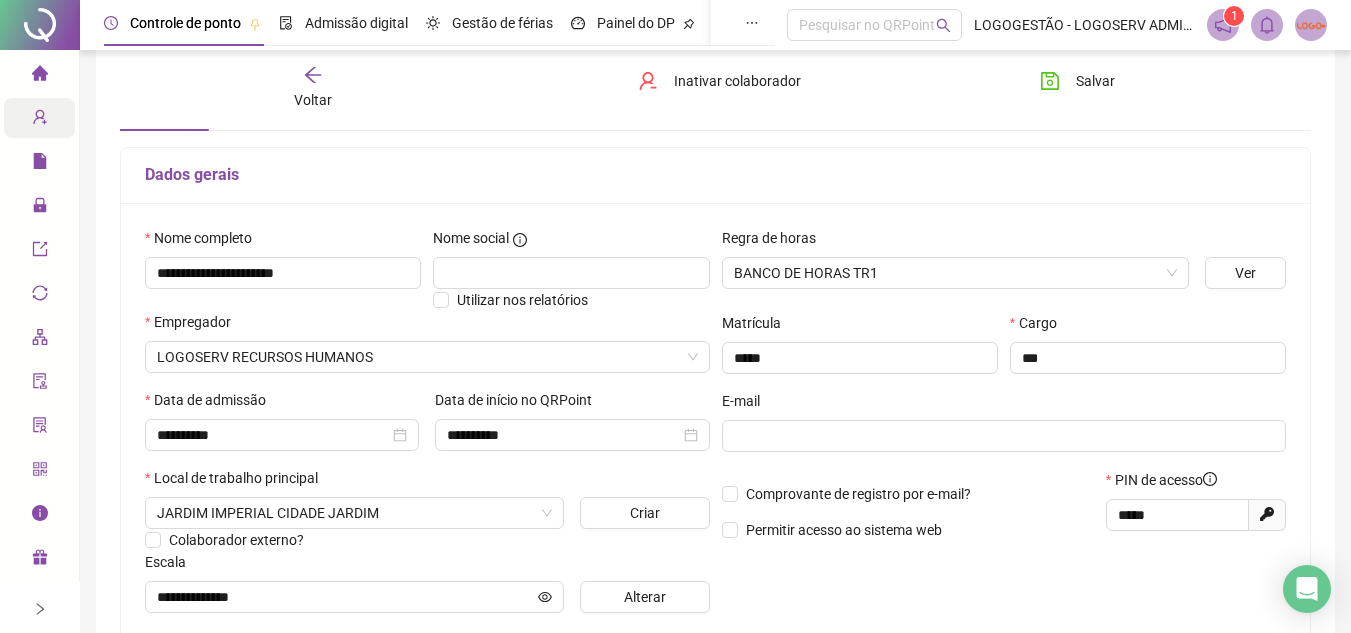 click on "Voltar Inativar colaborador Salvar" at bounding box center (715, 88) 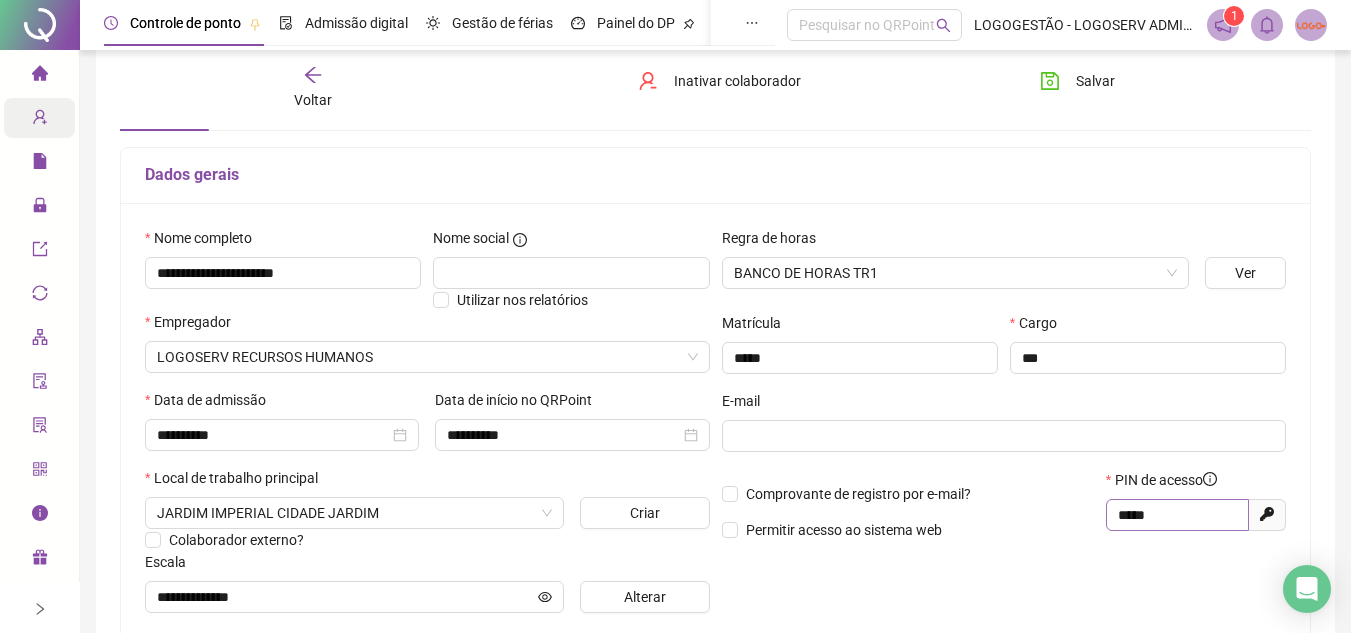 drag, startPoint x: 1116, startPoint y: 513, endPoint x: 1129, endPoint y: 513, distance: 13 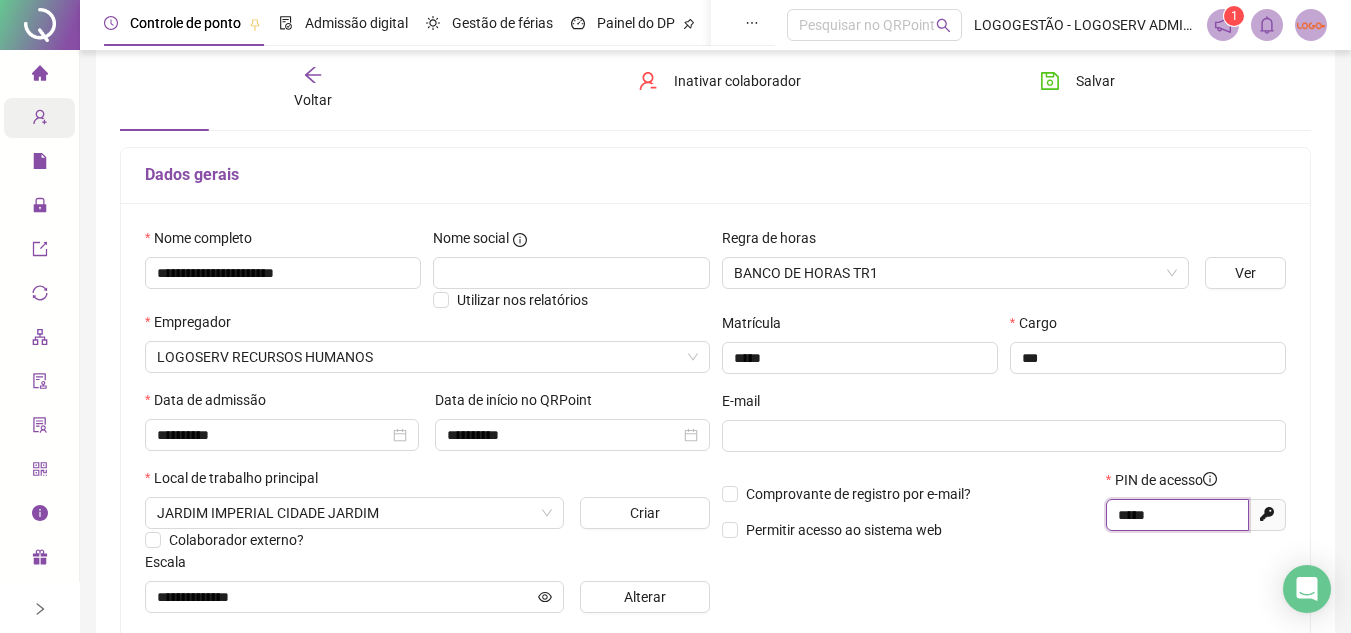 drag, startPoint x: 1117, startPoint y: 513, endPoint x: 1156, endPoint y: 516, distance: 39.115215 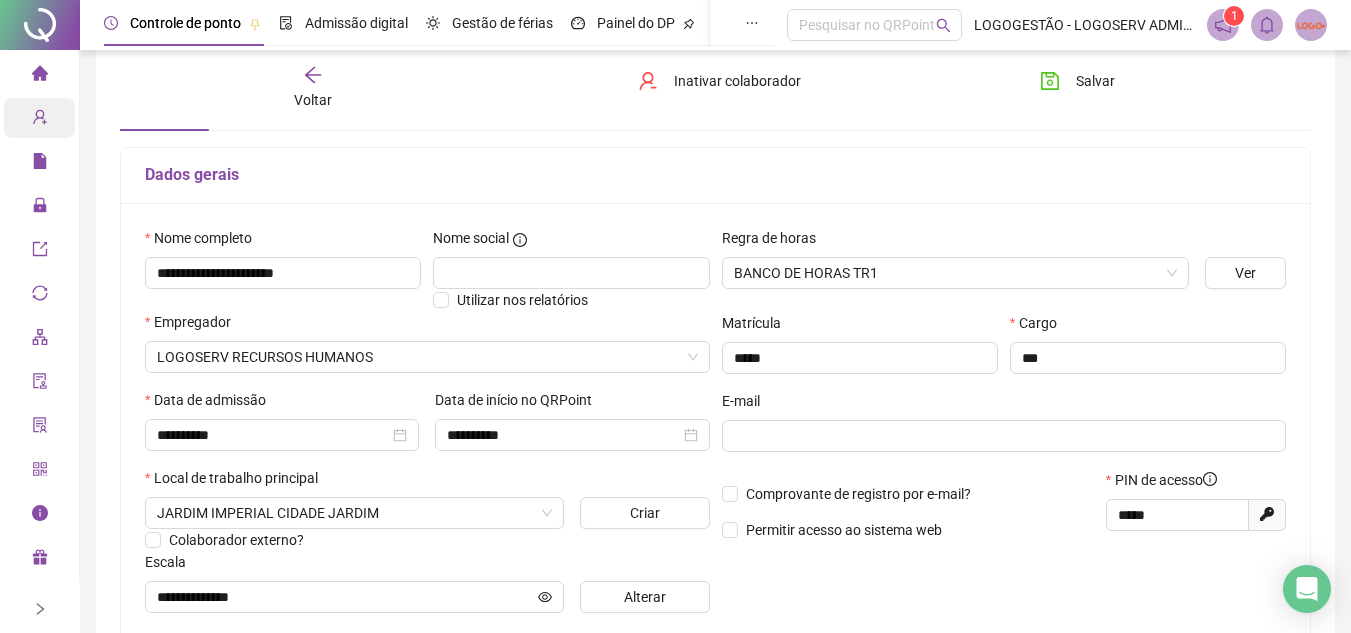 click on "Voltar" at bounding box center [313, 88] 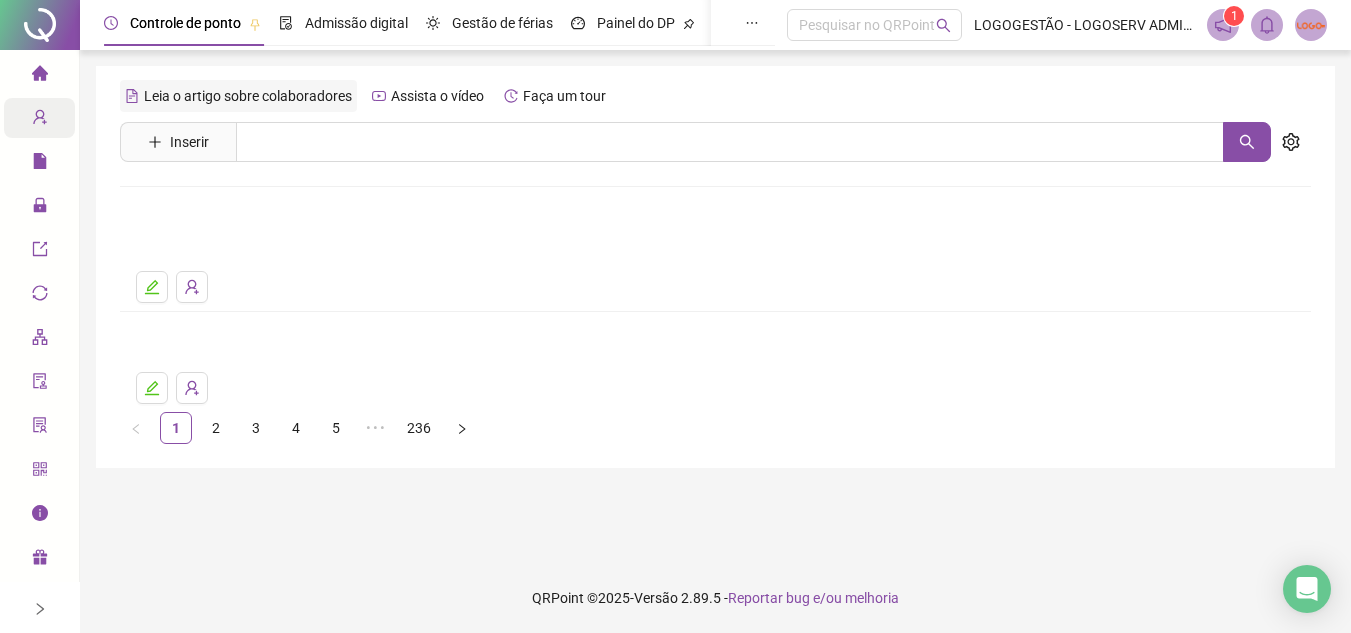scroll, scrollTop: 0, scrollLeft: 0, axis: both 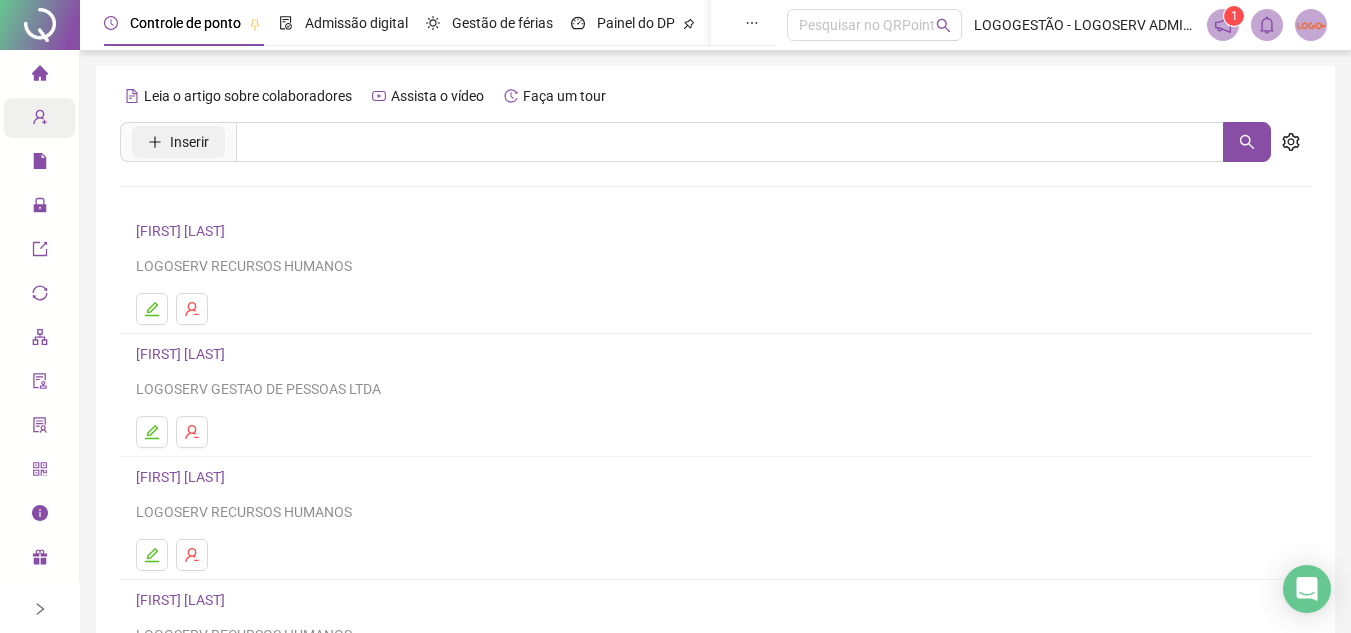 click on "Inserir" at bounding box center [178, 142] 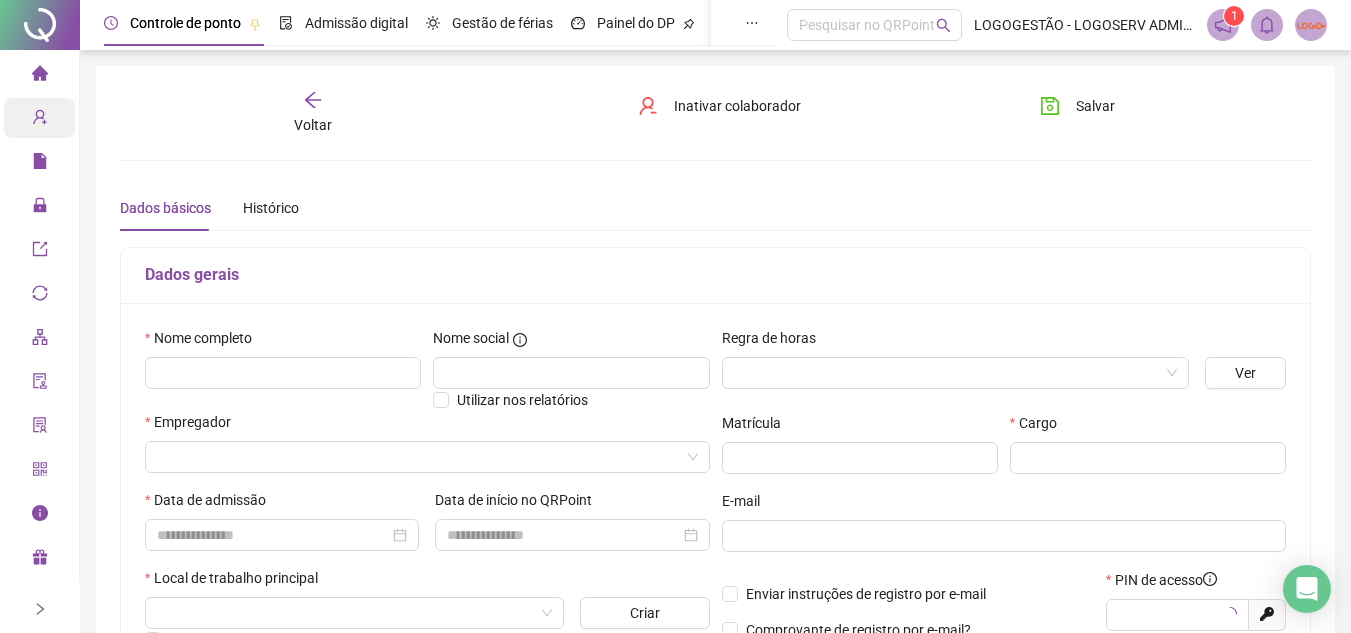 type on "*****" 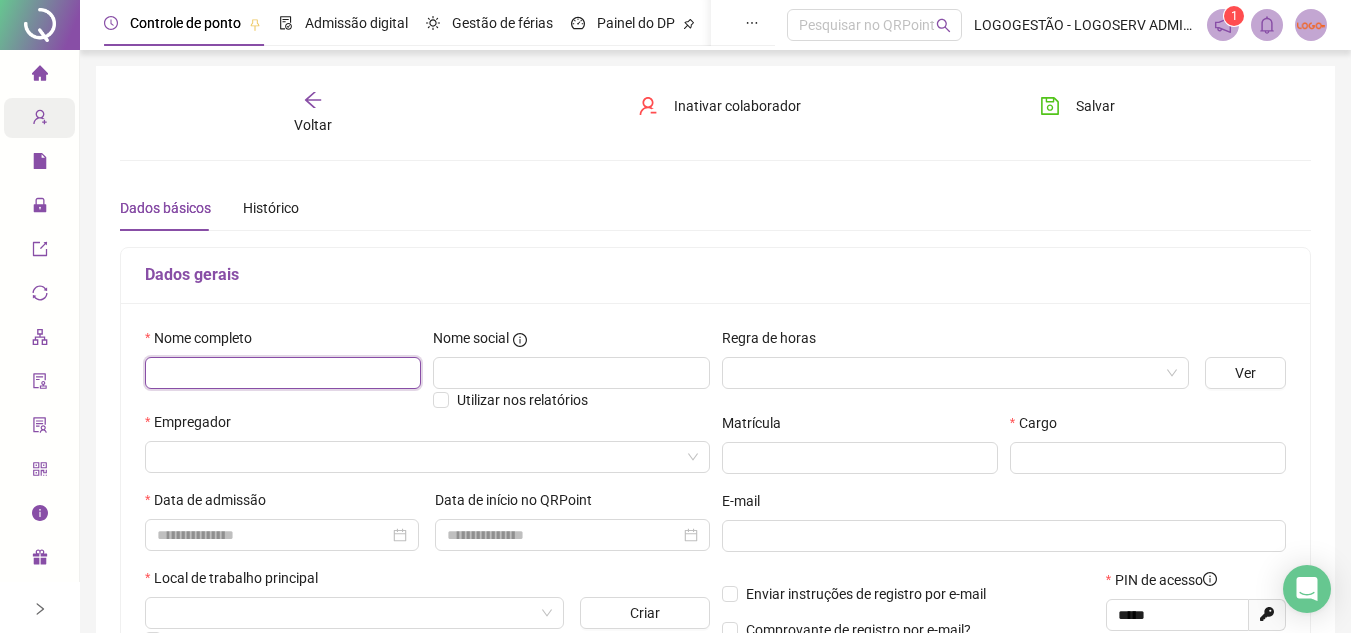 click at bounding box center [283, 373] 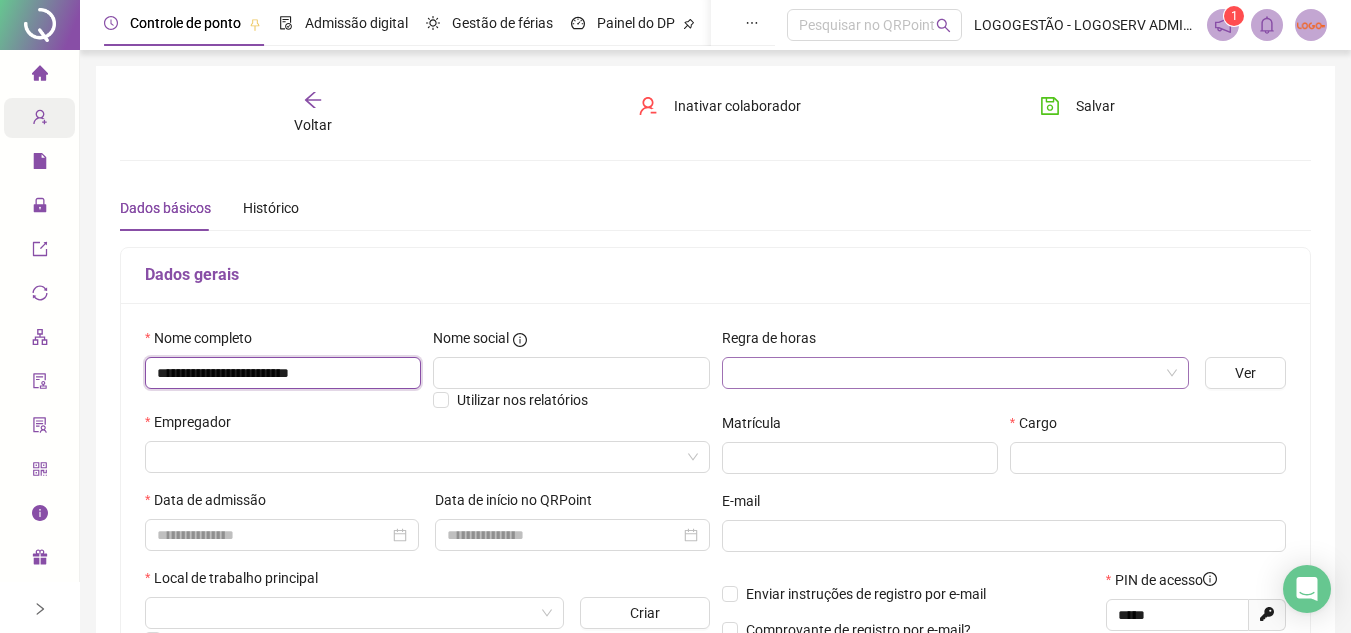 type on "**********" 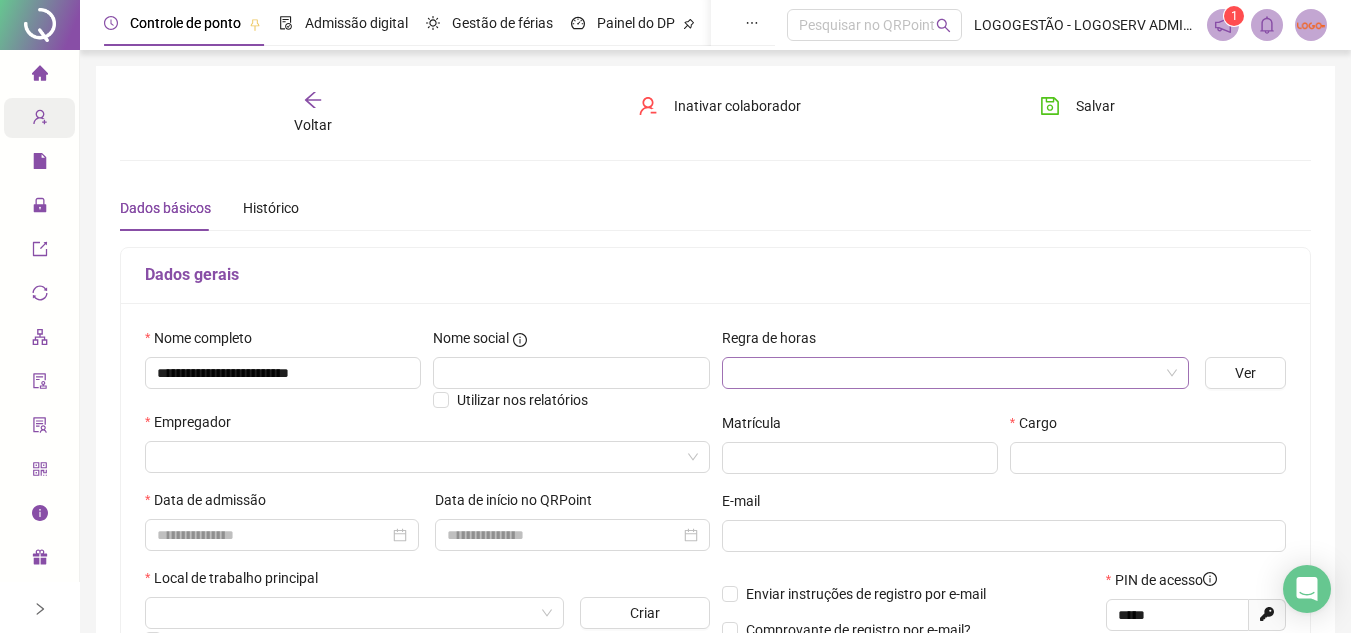 click at bounding box center [947, 373] 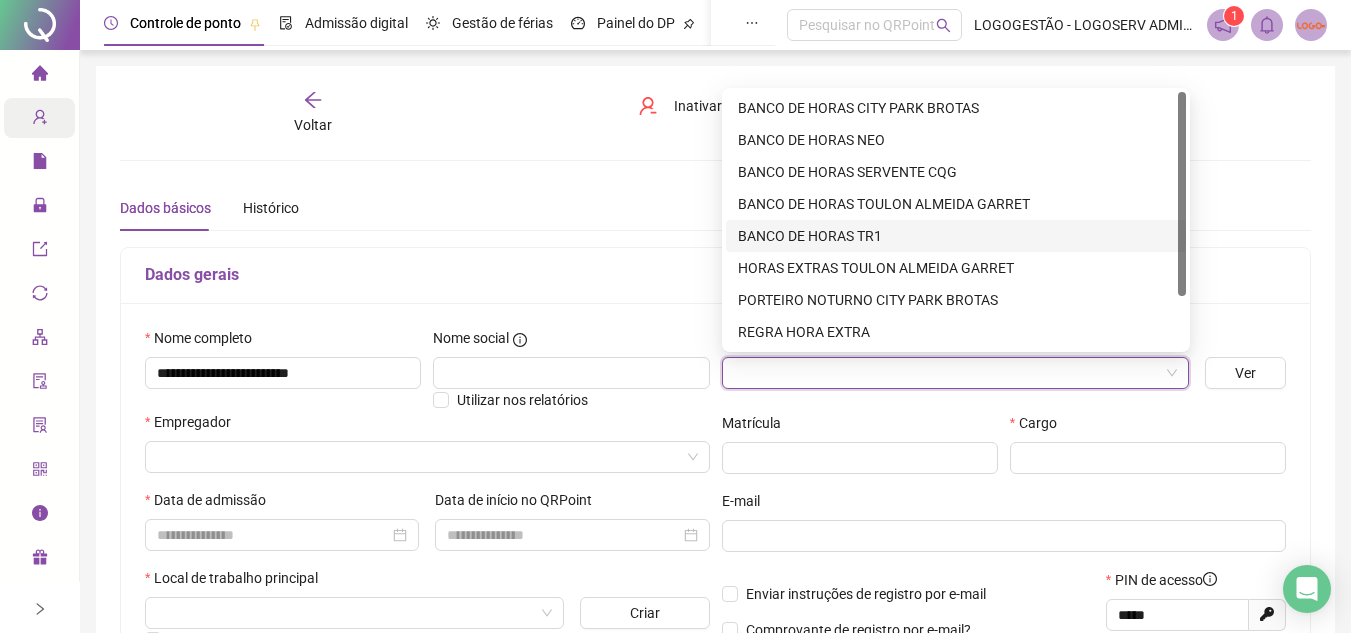 click on "BANCO DE HORAS TR1" at bounding box center (956, 236) 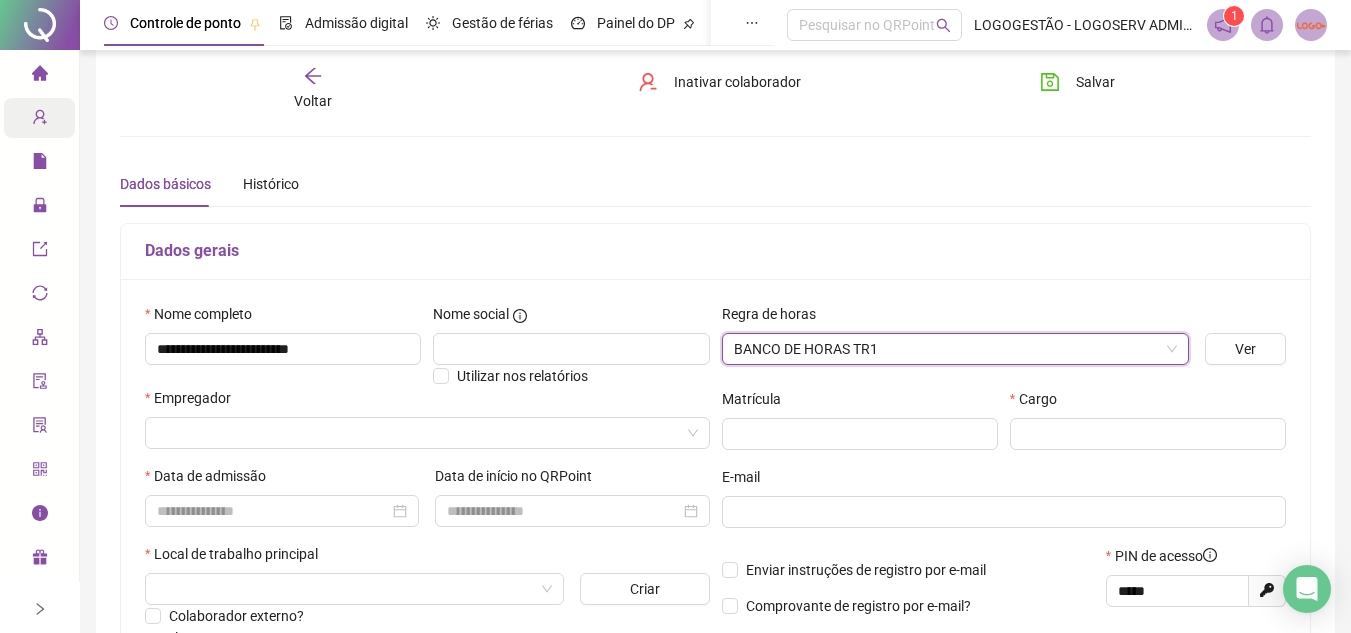 scroll, scrollTop: 100, scrollLeft: 0, axis: vertical 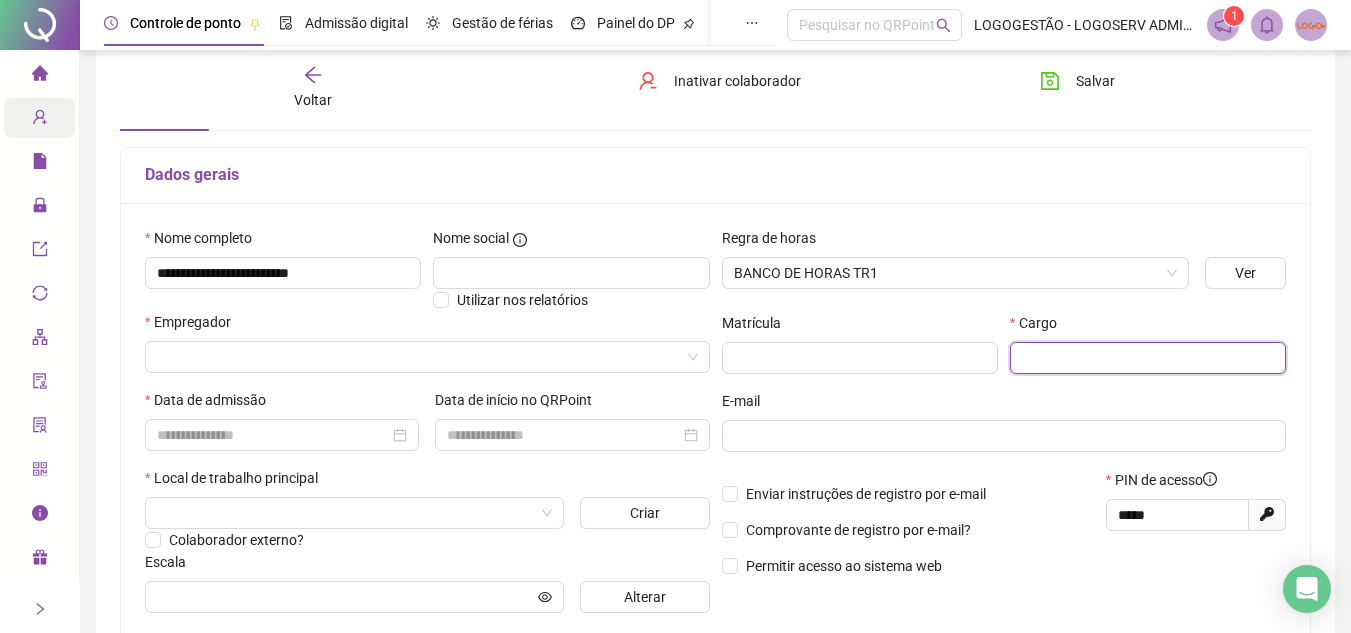 click at bounding box center [1148, 358] 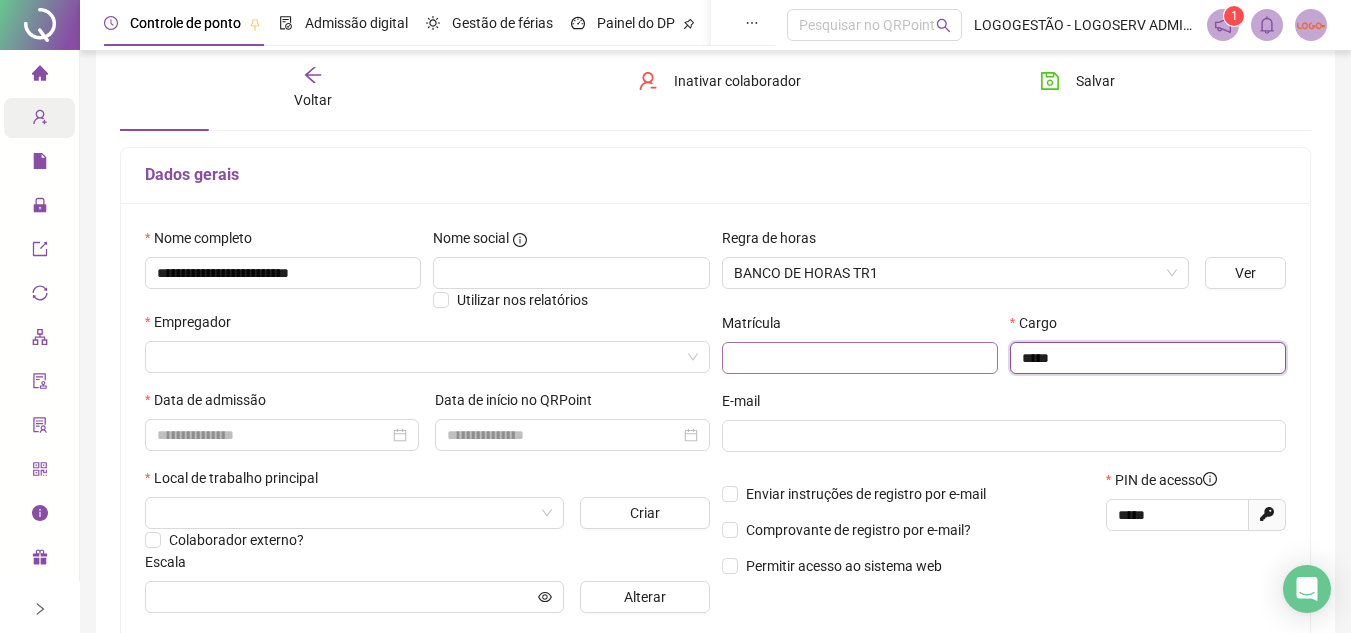 drag, startPoint x: 1074, startPoint y: 357, endPoint x: 981, endPoint y: 355, distance: 93.0215 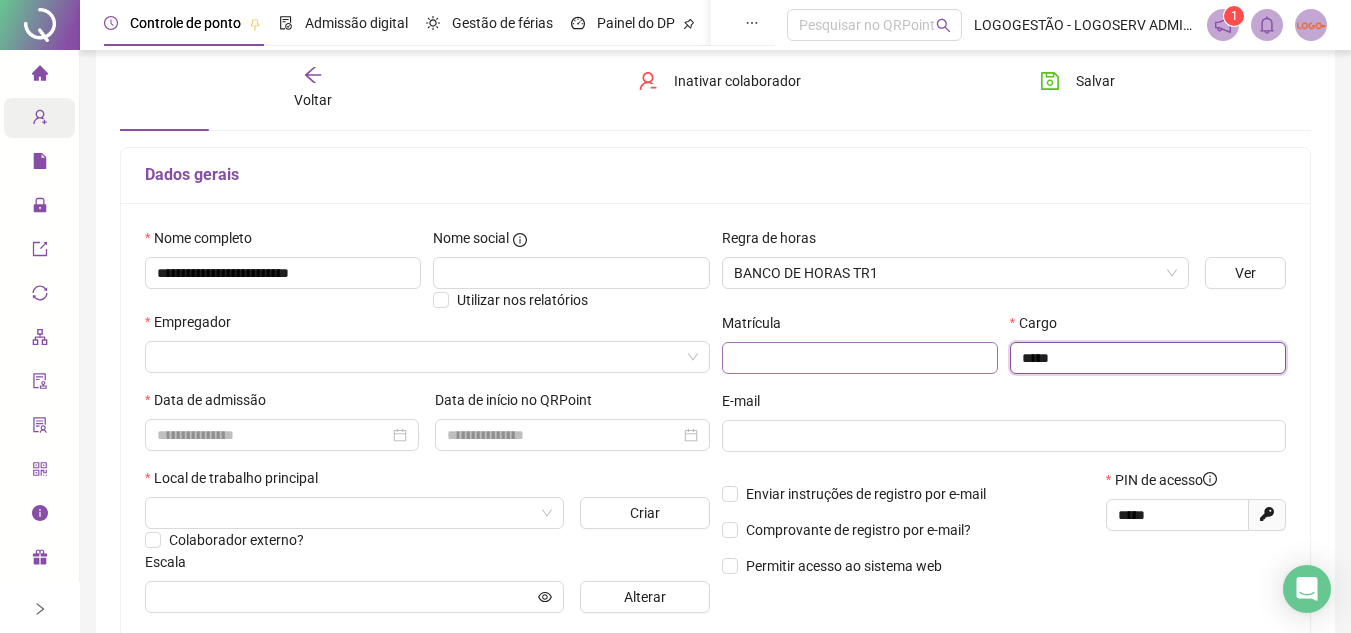 click on "Matrícula Cargo *****" at bounding box center [1004, 351] 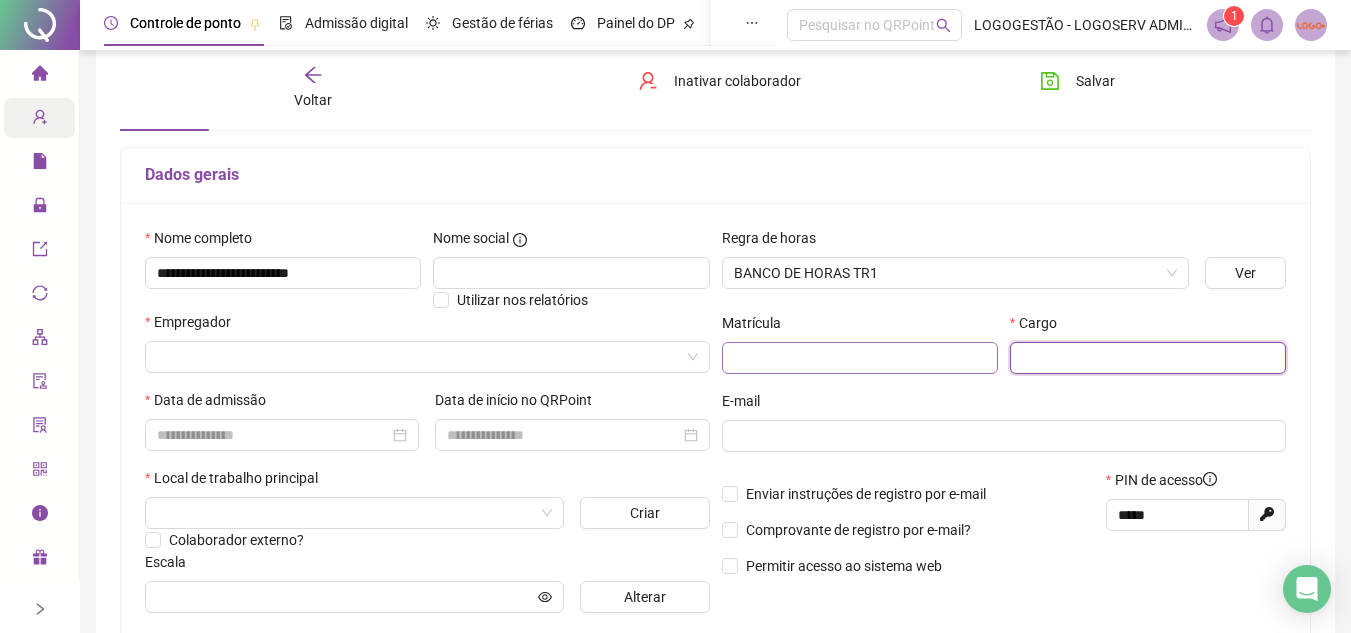 type 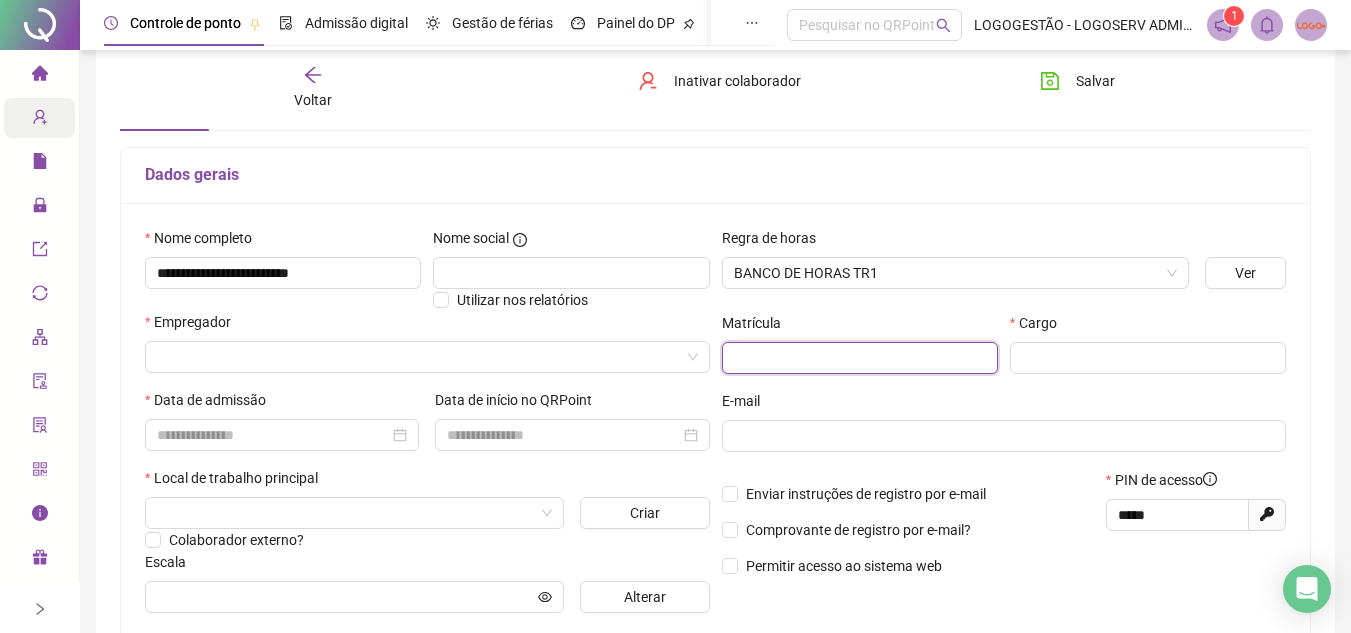 click at bounding box center (860, 358) 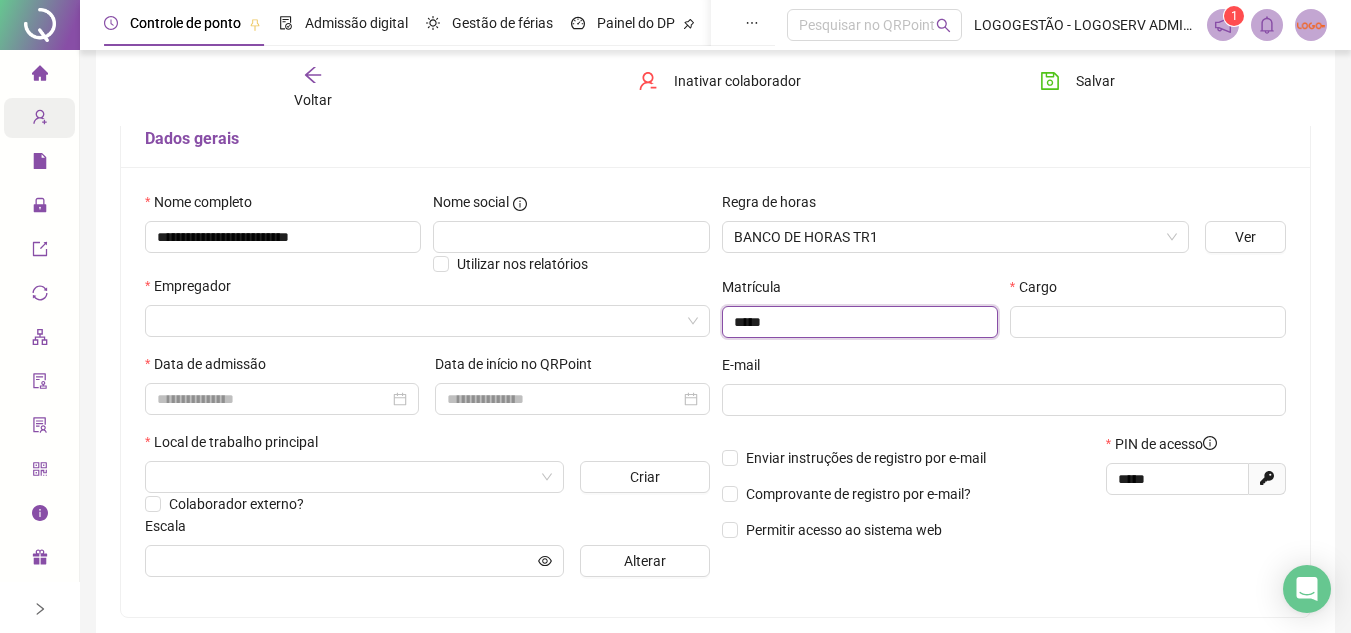 scroll, scrollTop: 200, scrollLeft: 0, axis: vertical 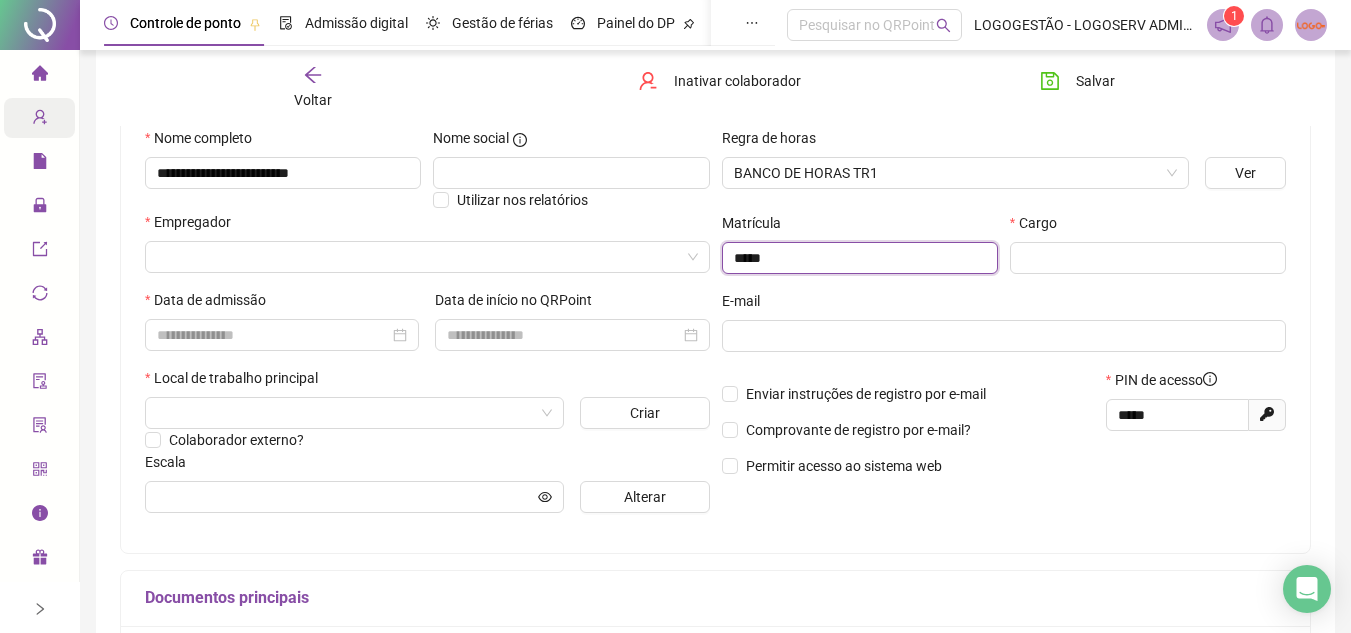 type on "*****" 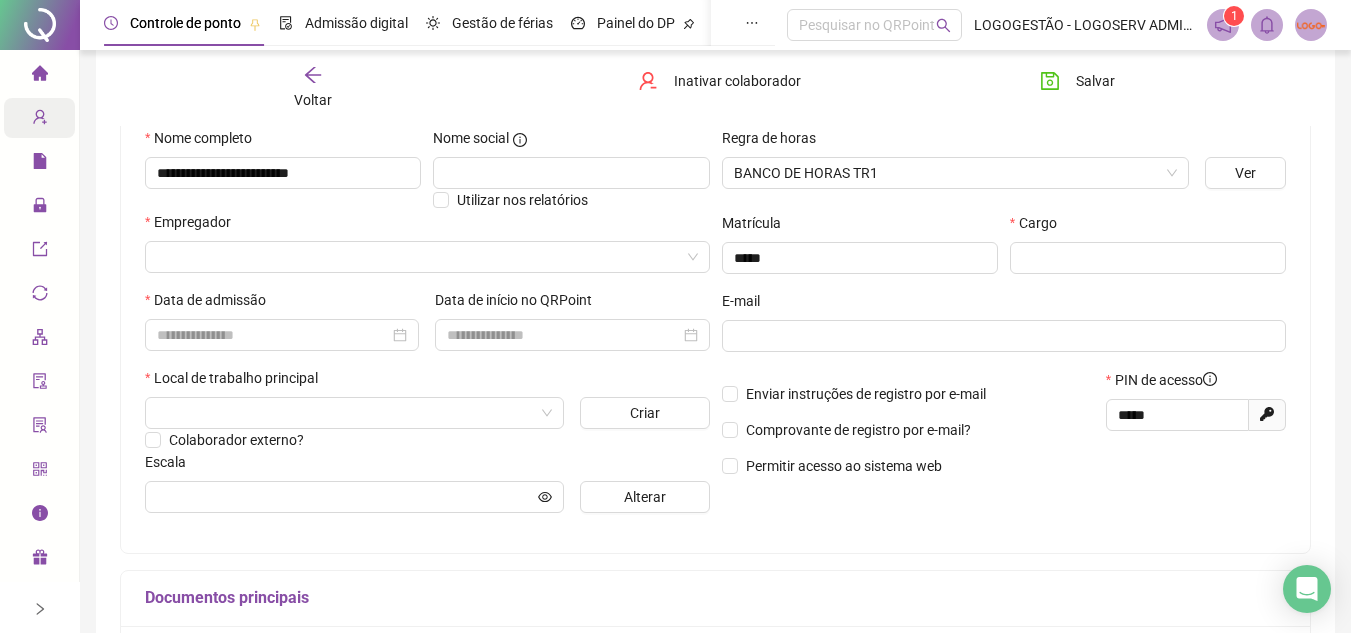 click 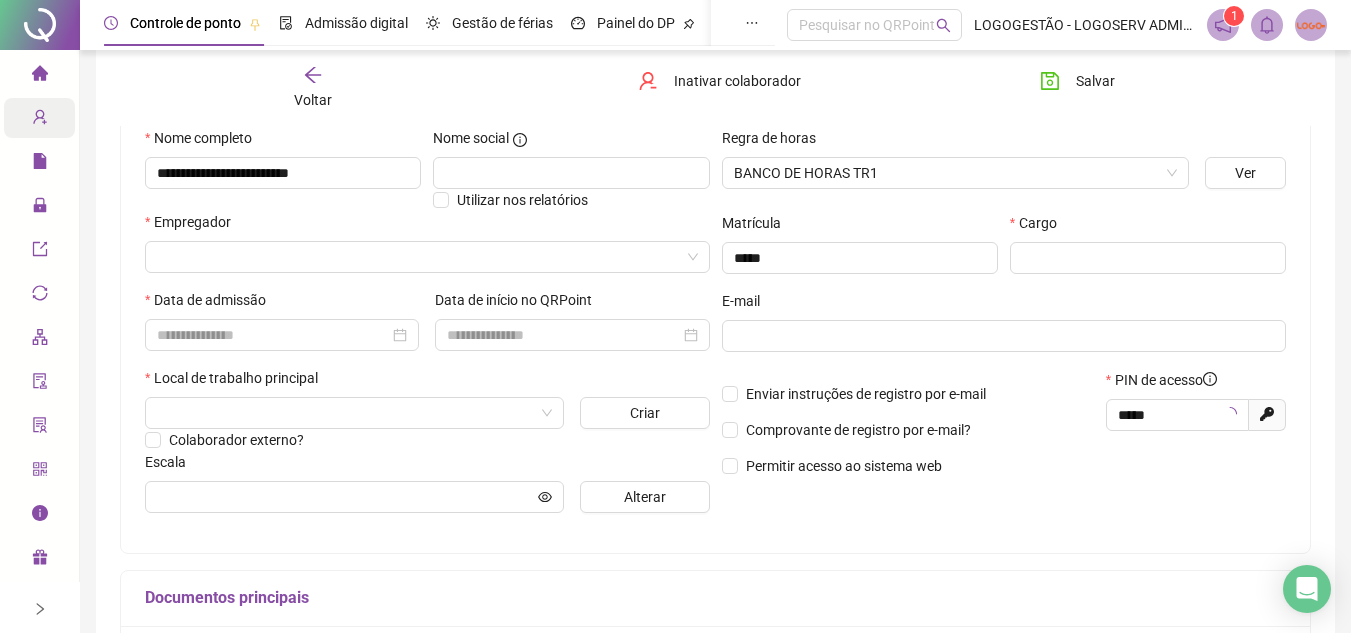 type on "*****" 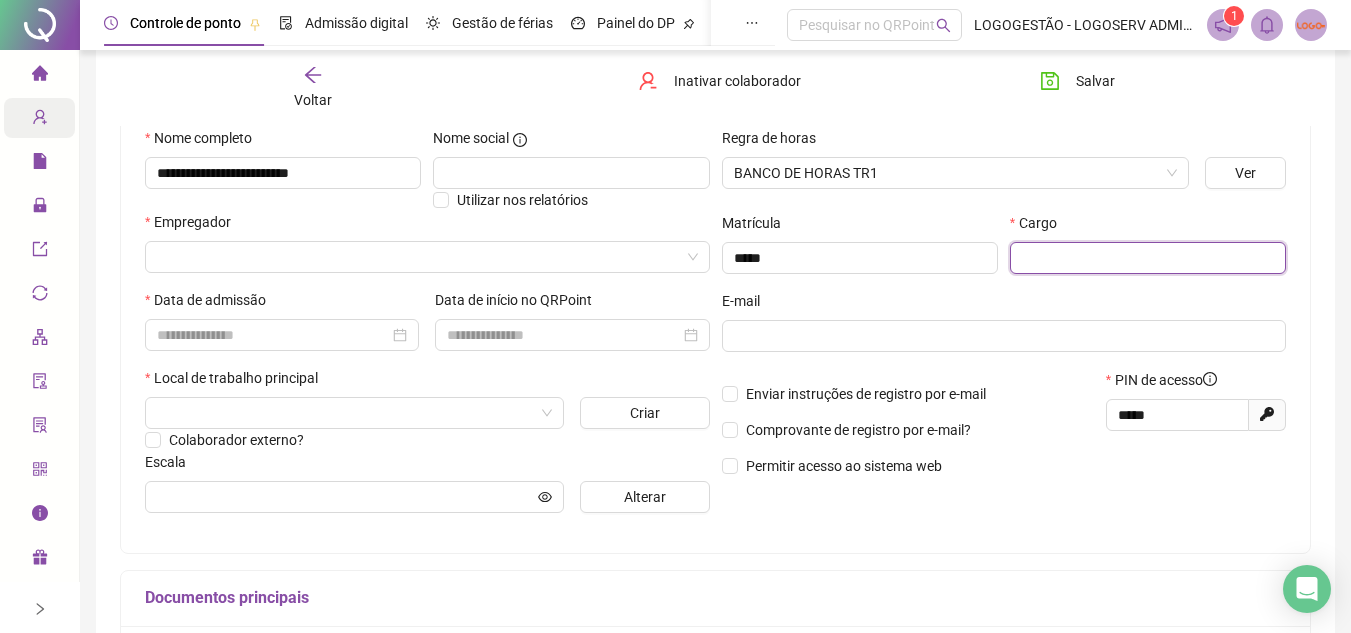 click at bounding box center [1148, 258] 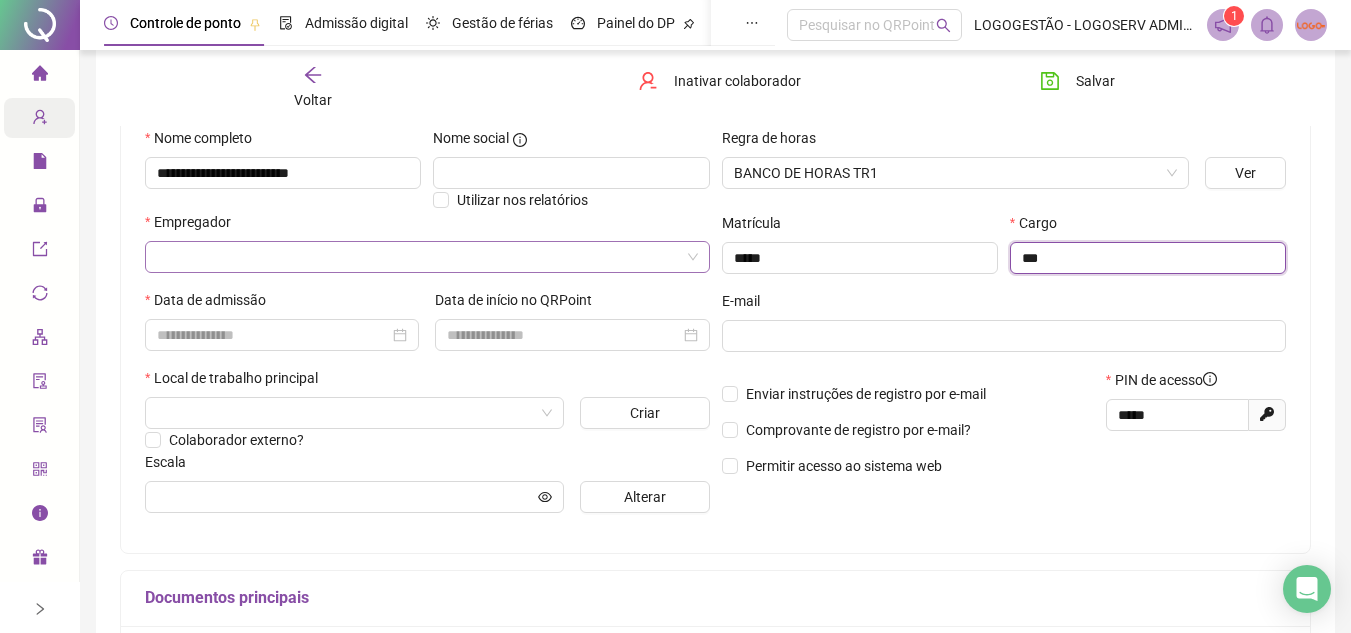 type on "***" 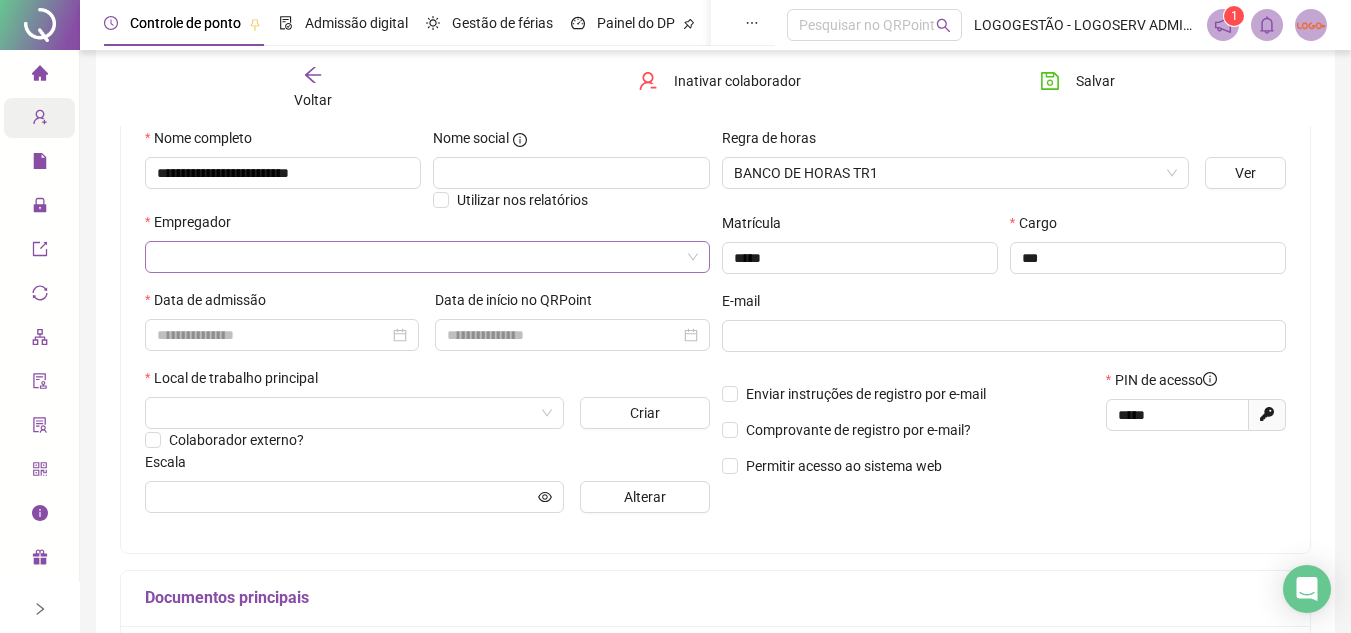 click at bounding box center [418, 257] 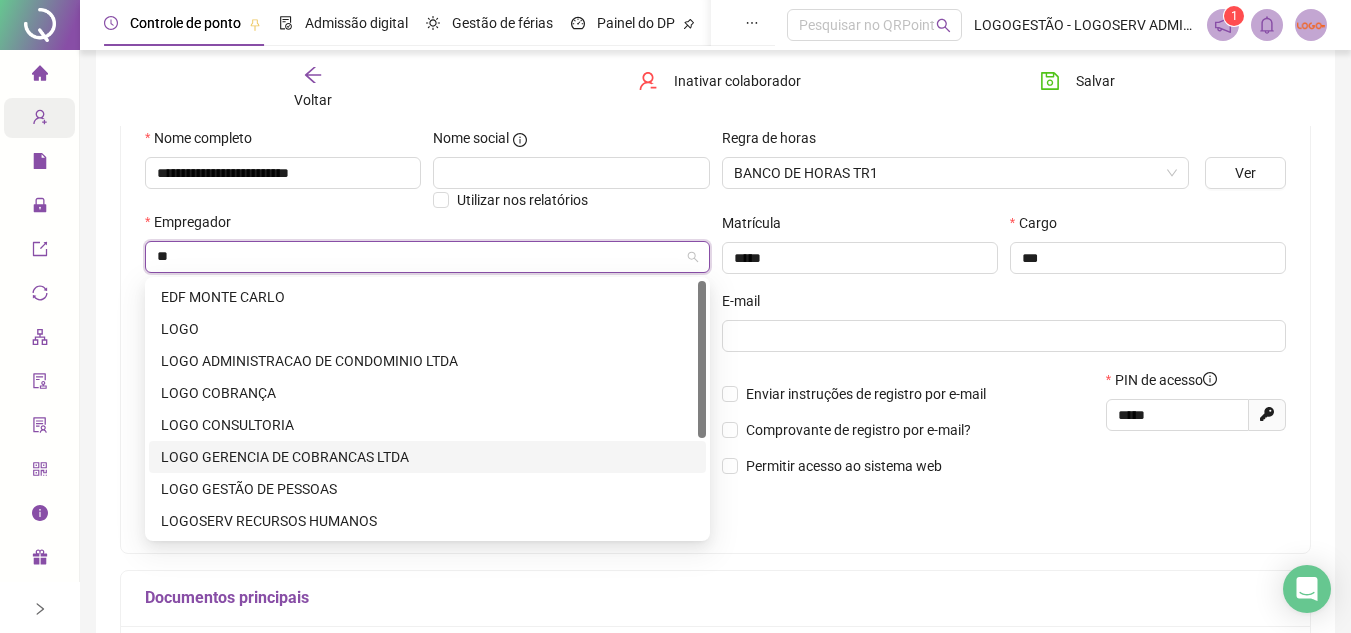 type on "***" 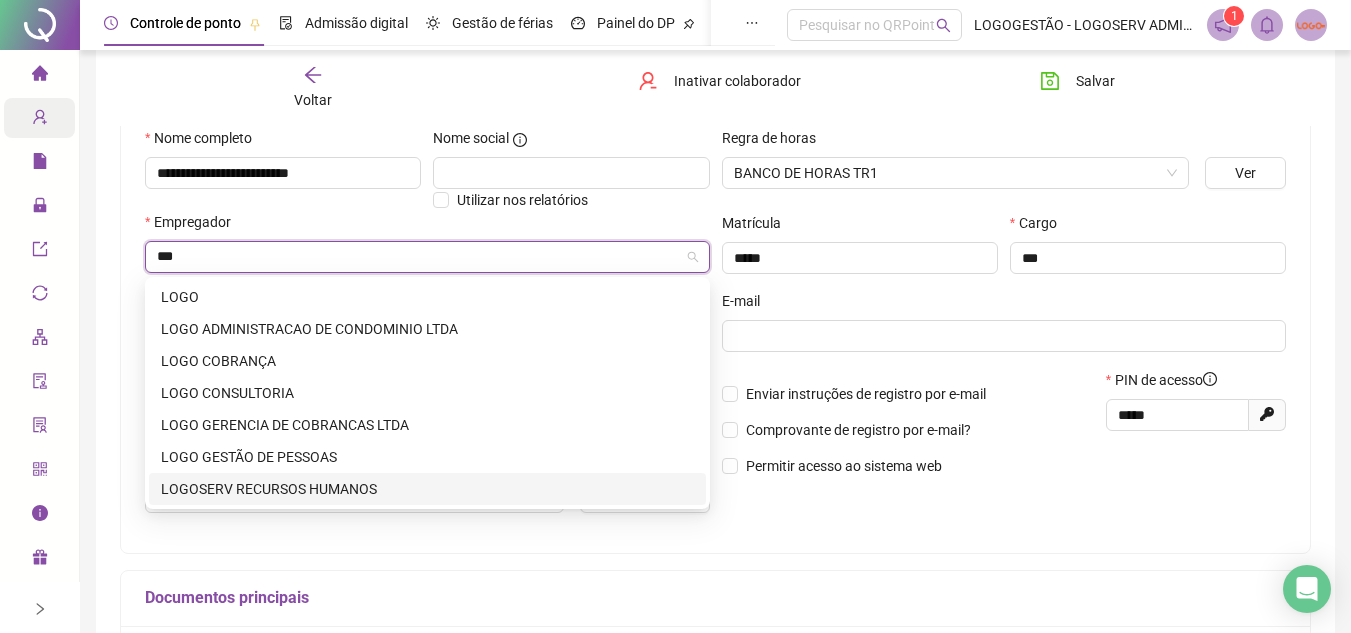 click on "LOGOSERV RECURSOS HUMANOS" at bounding box center [427, 489] 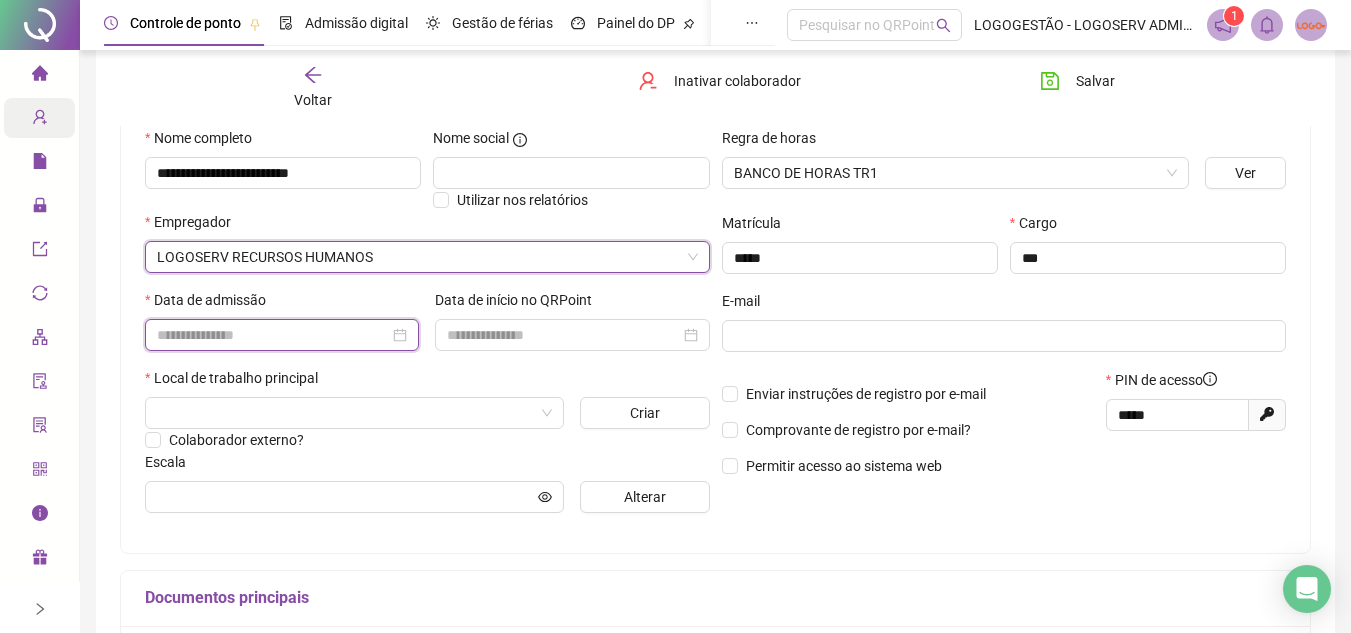 click at bounding box center [273, 335] 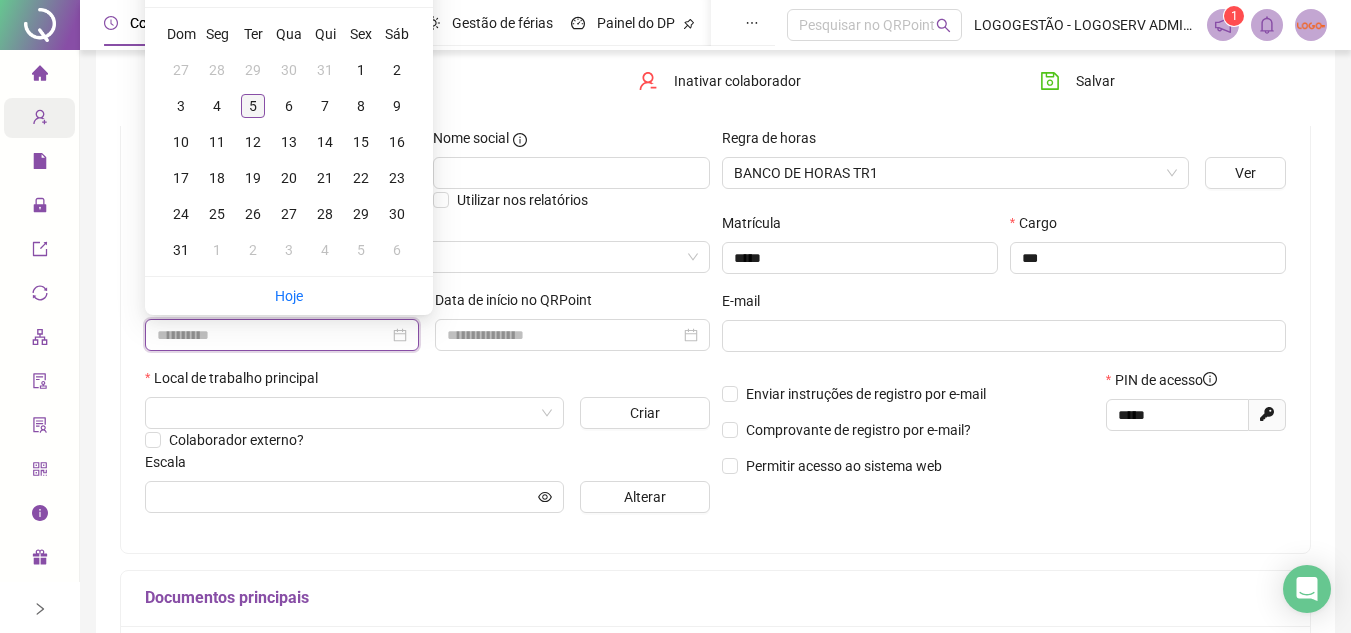 type on "**********" 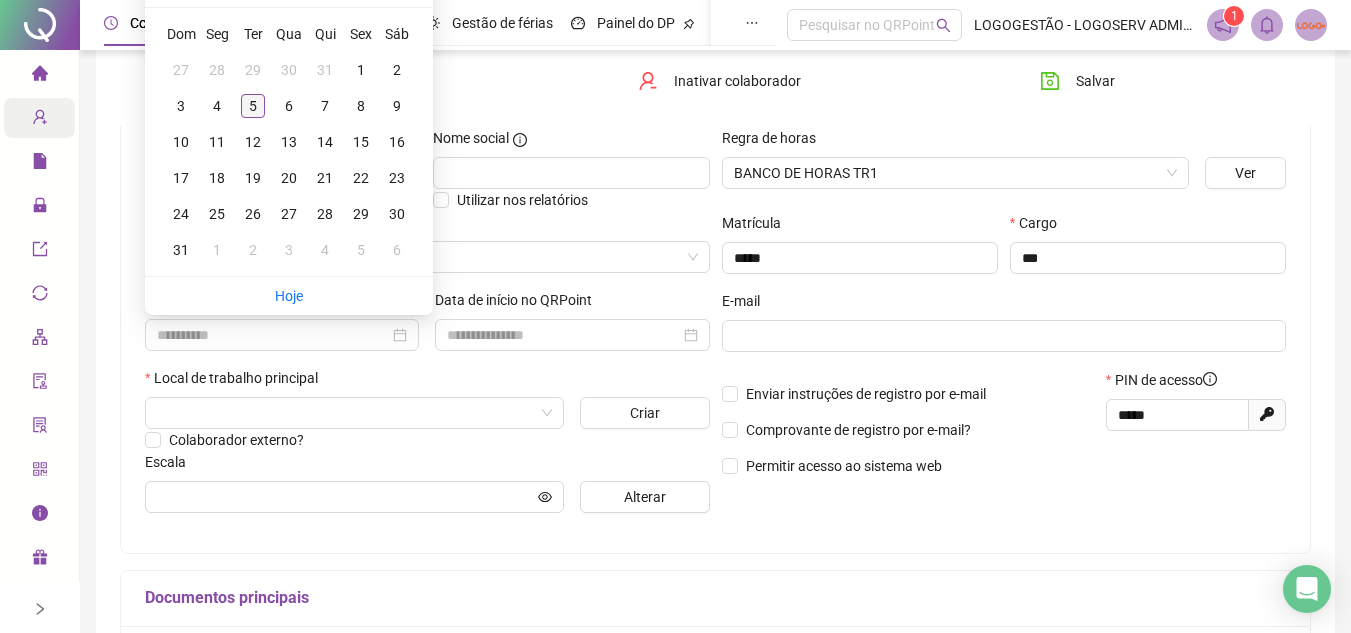 click on "5" at bounding box center (253, 106) 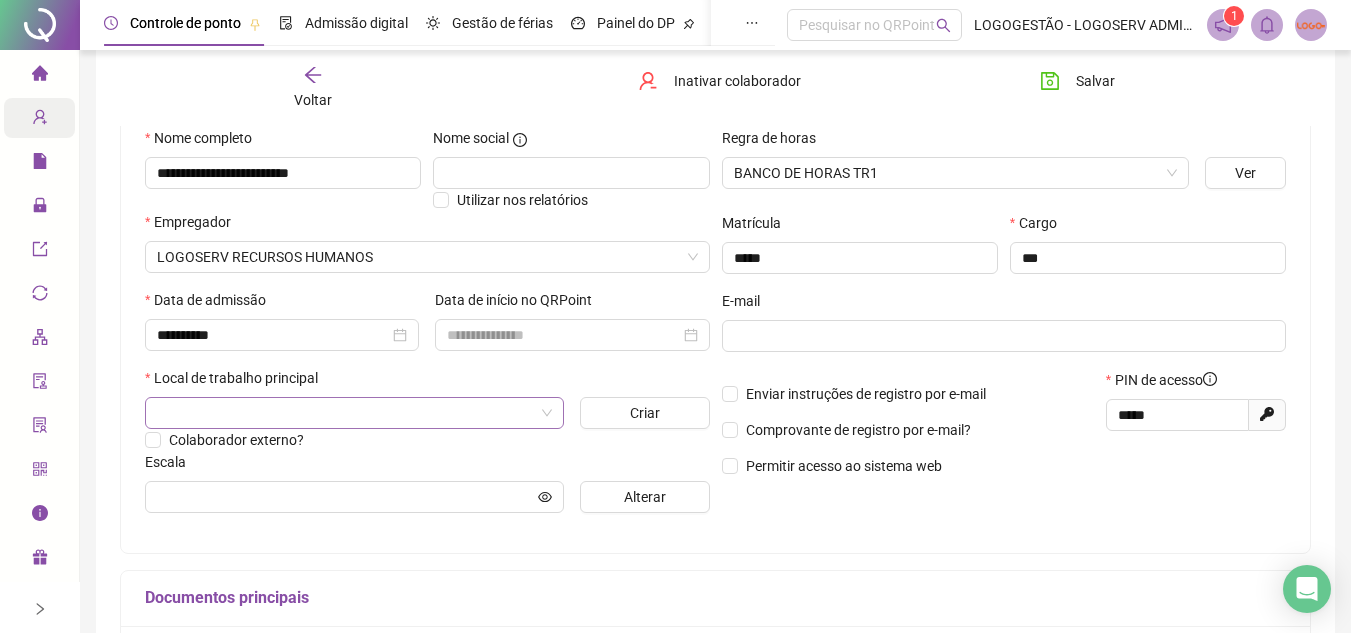 click at bounding box center (345, 413) 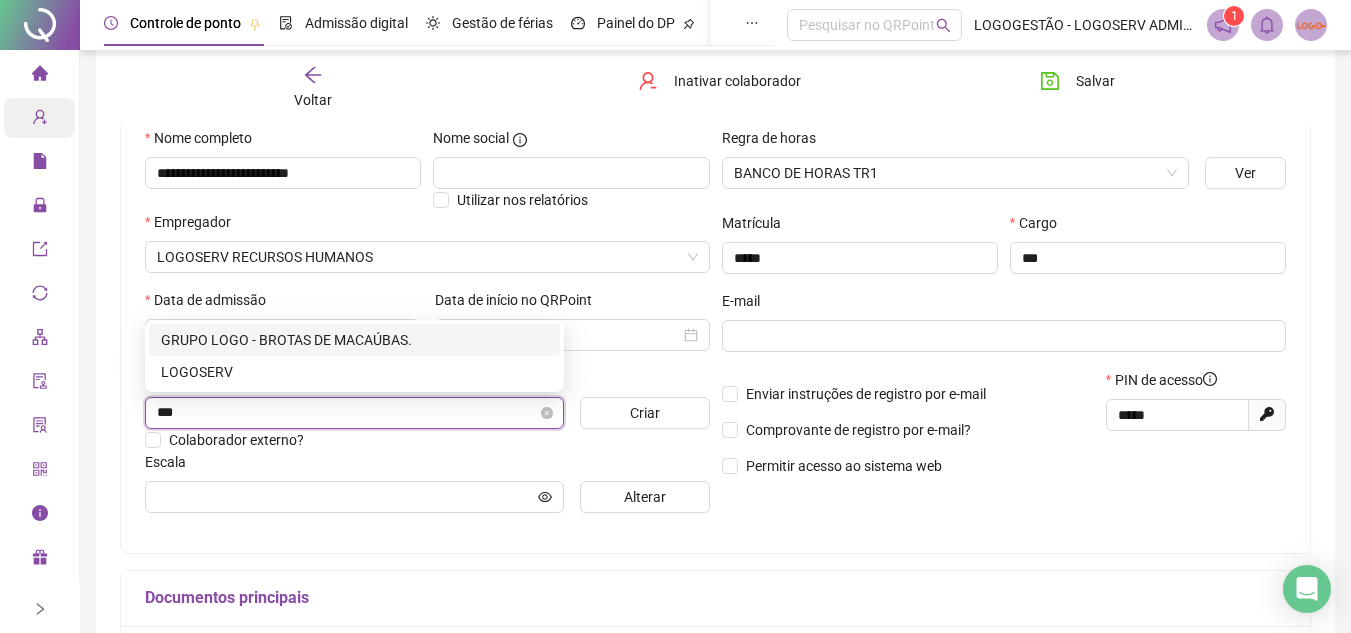 type on "****" 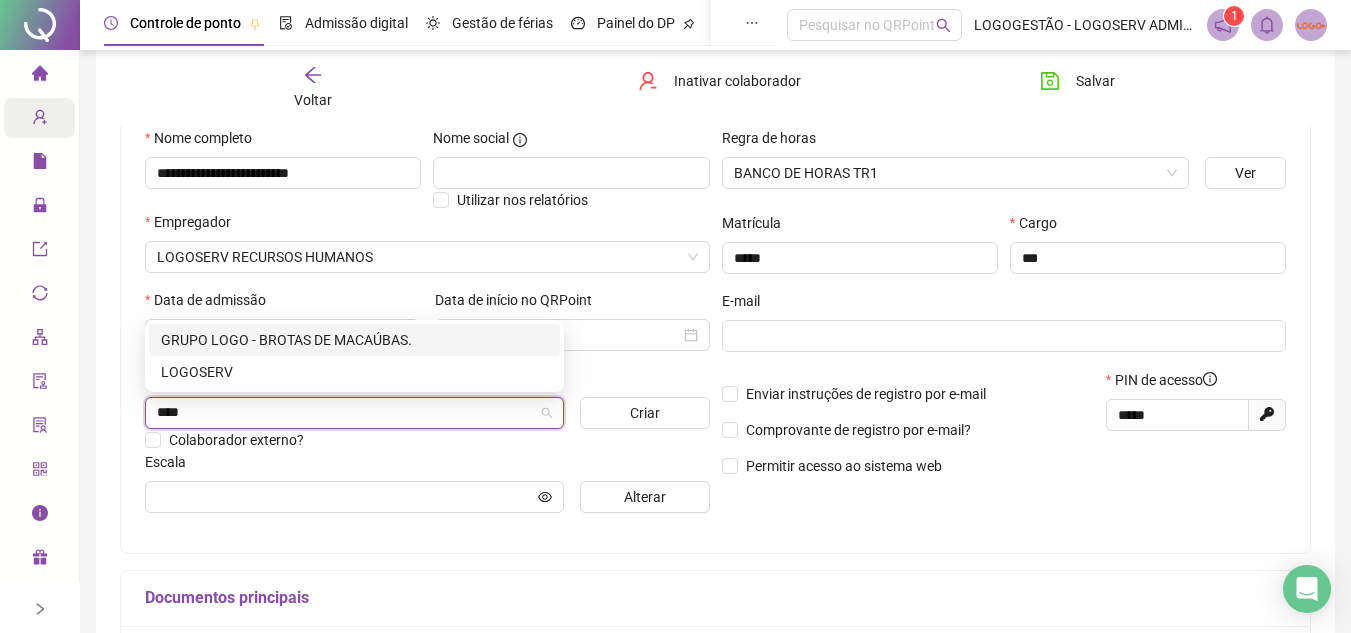 click on "LOGOSERV" at bounding box center [354, 372] 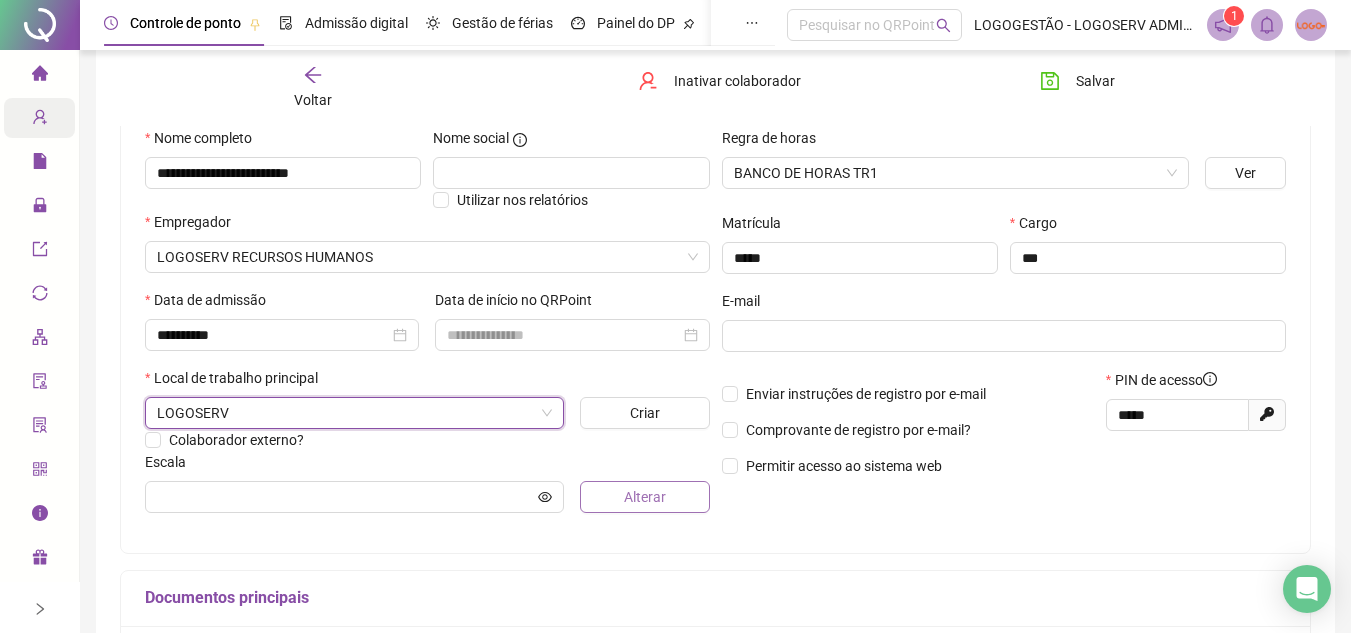 click on "Alterar" at bounding box center [644, 497] 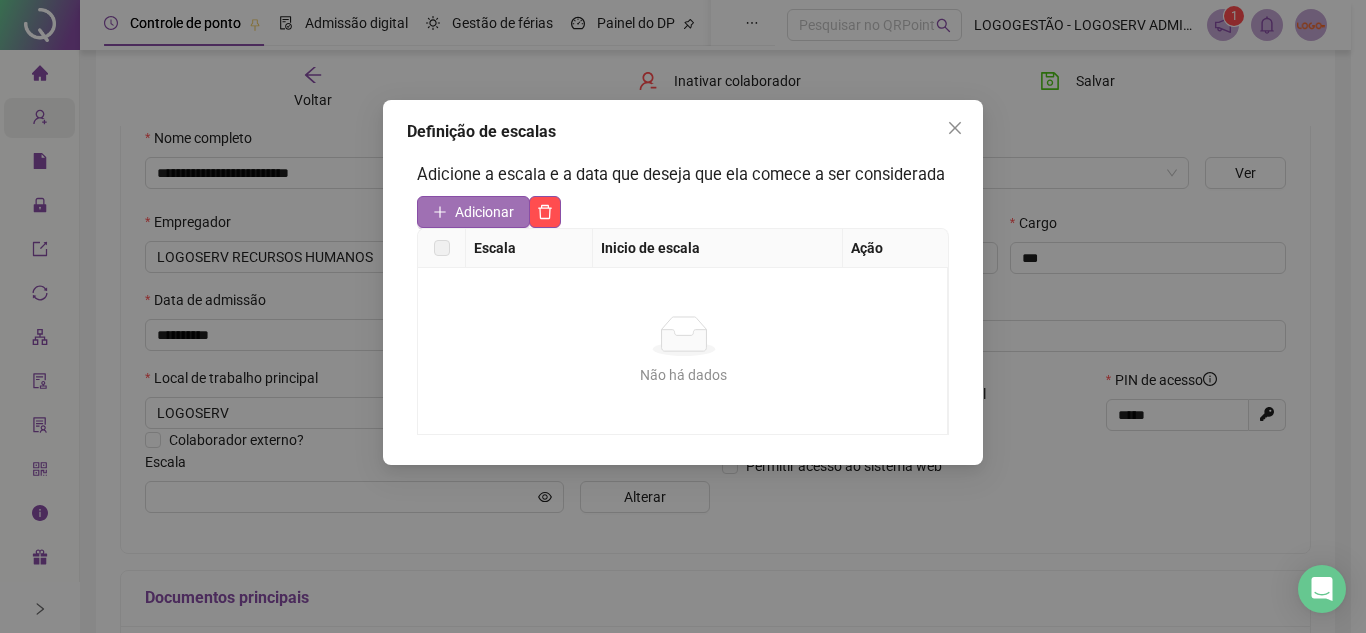 click on "Adicionar" at bounding box center [484, 212] 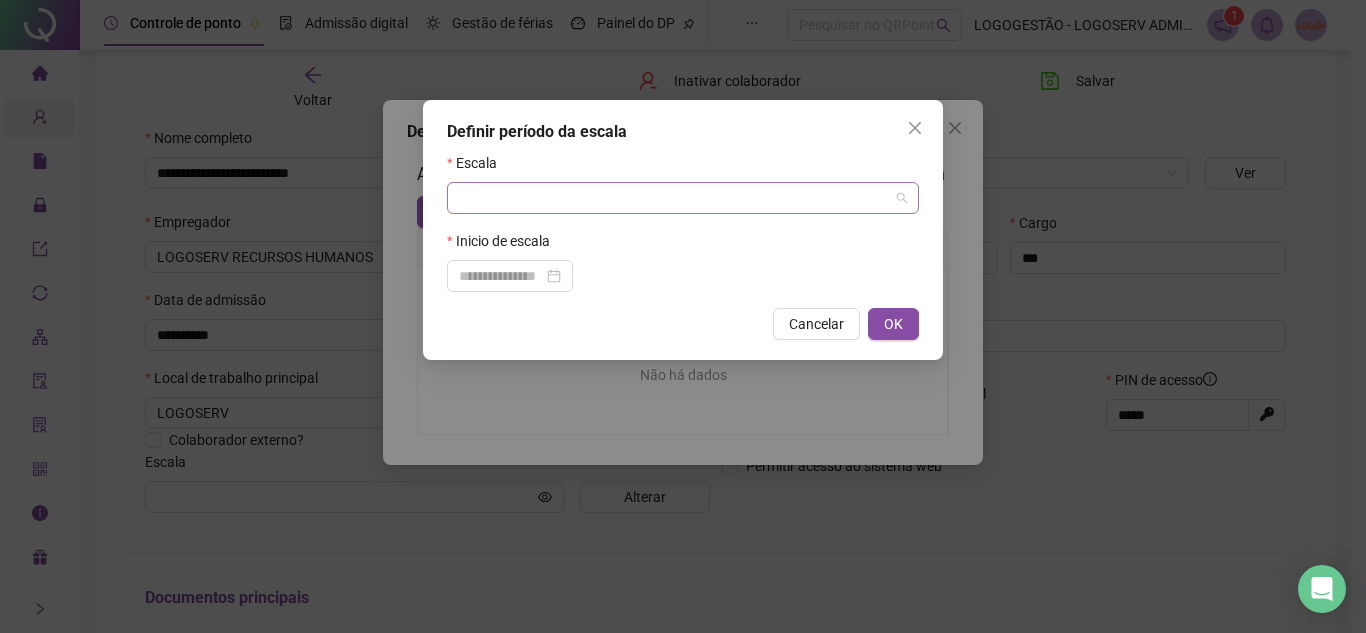 click at bounding box center [674, 198] 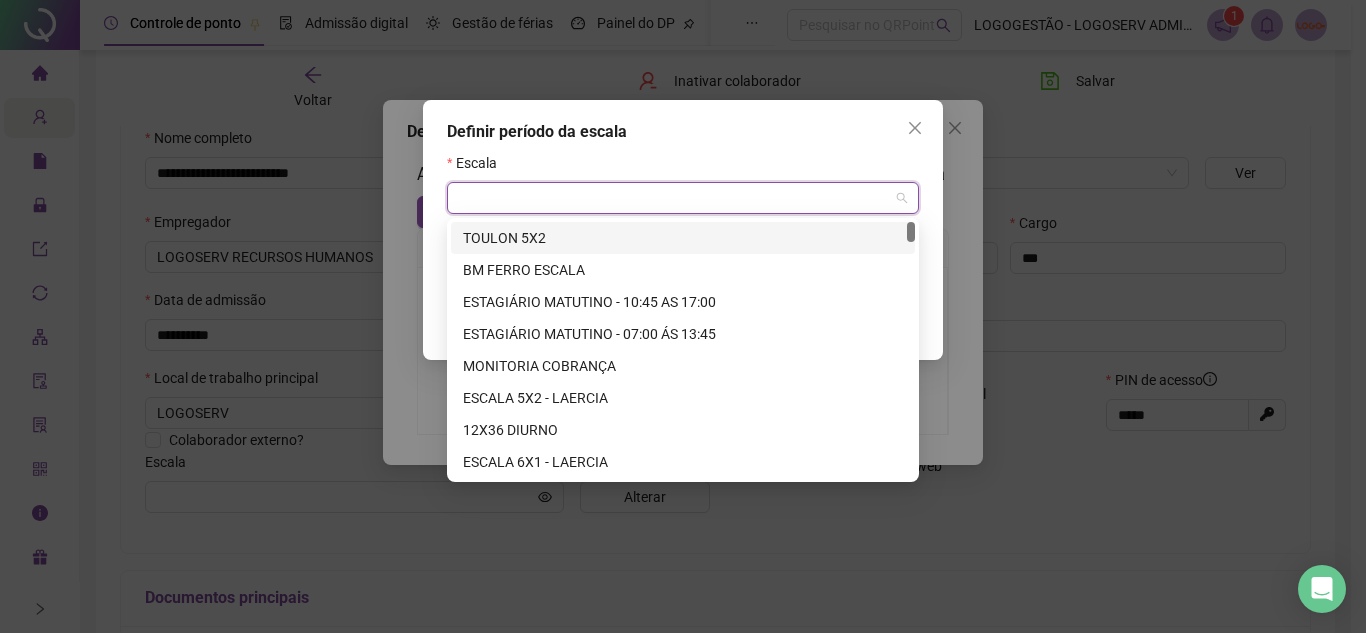 type on "*" 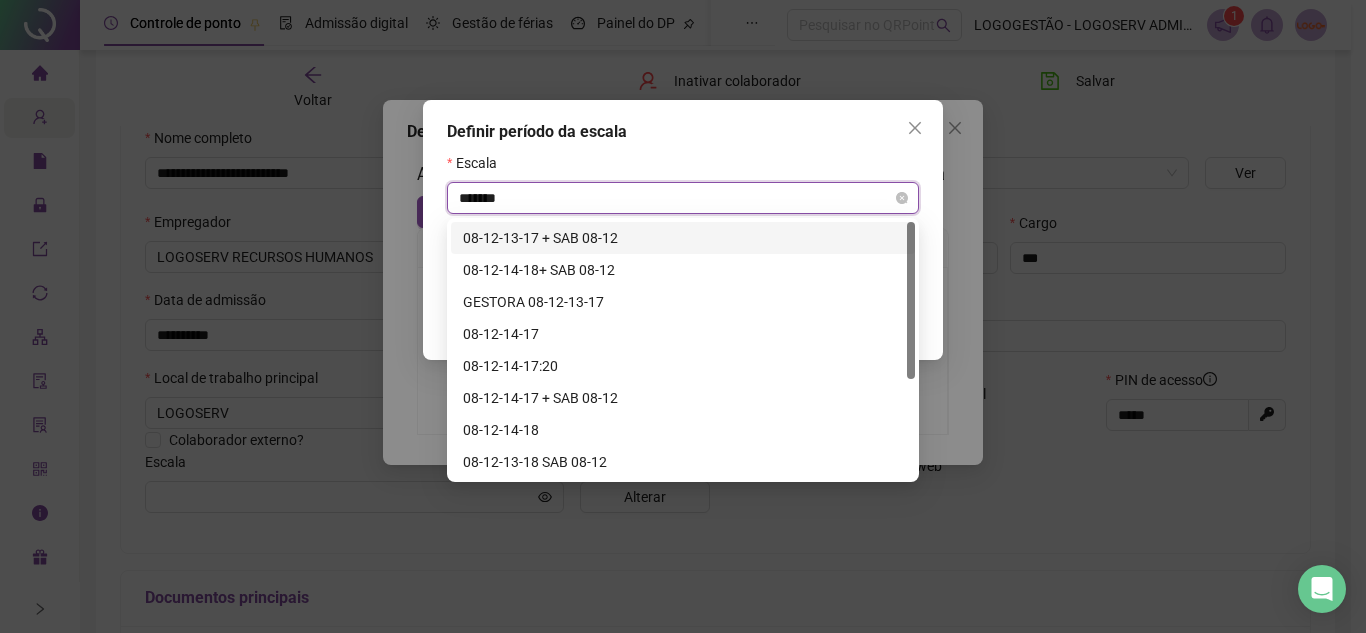 type on "********" 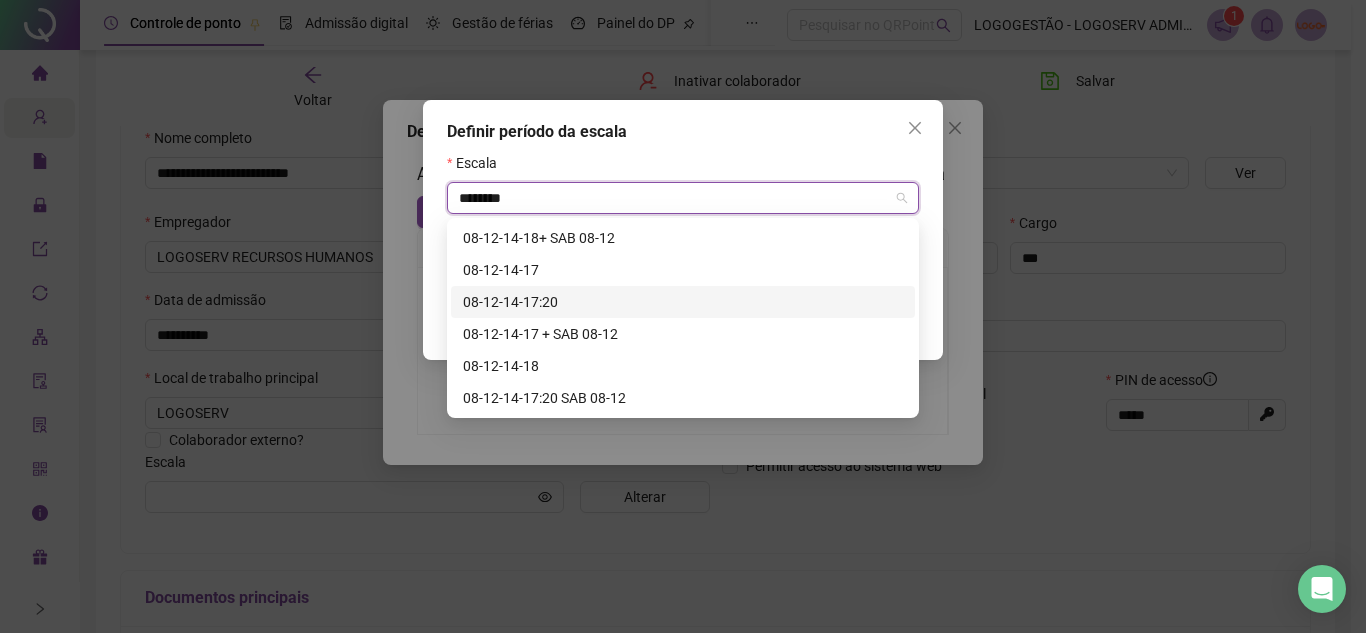 click on "08-12-14-17:20" at bounding box center (683, 302) 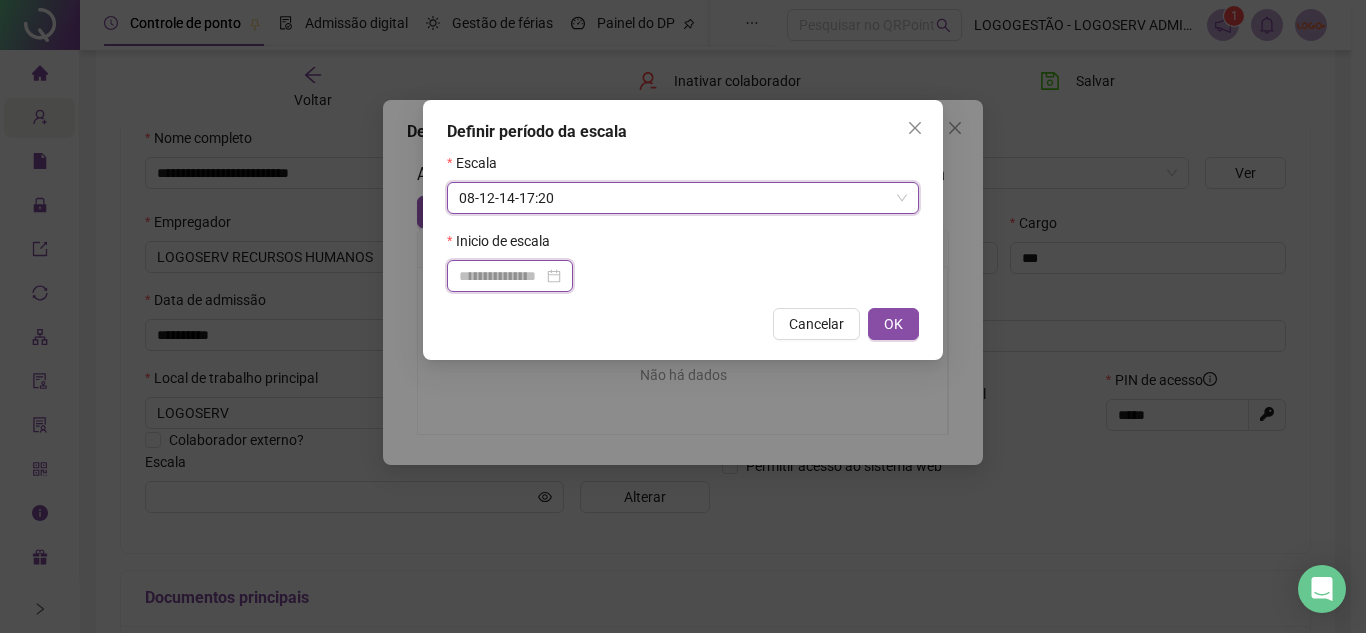 click at bounding box center [501, 276] 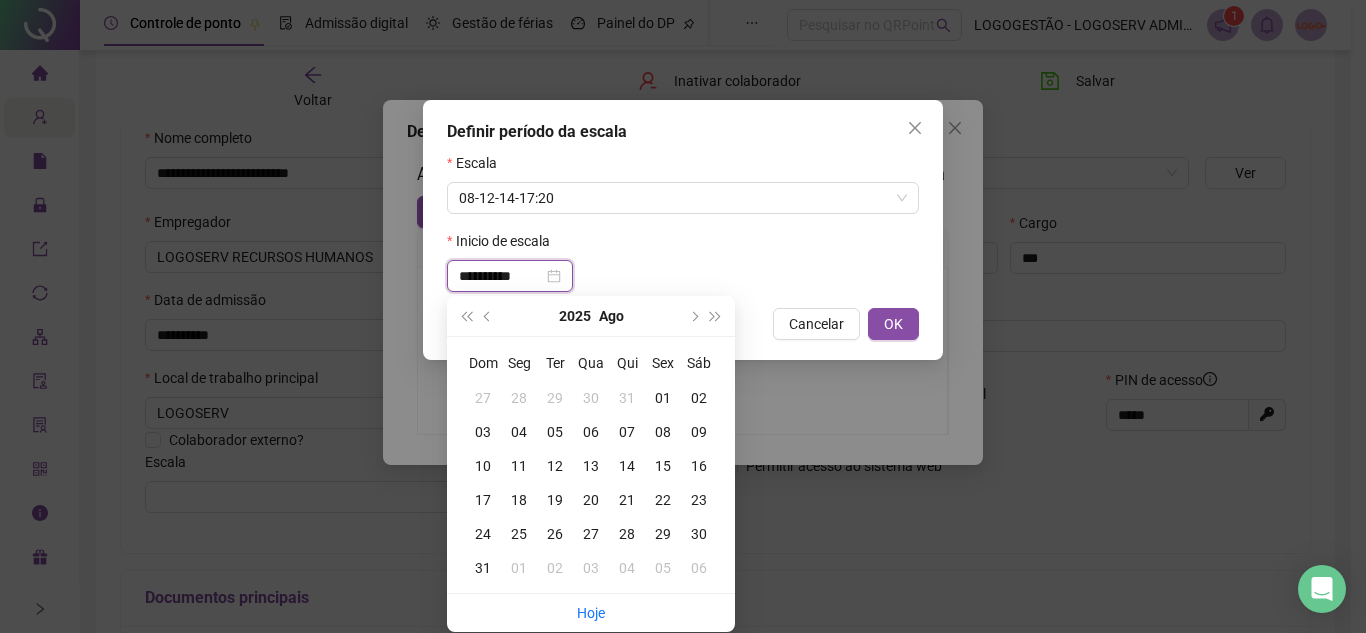 type on "**********" 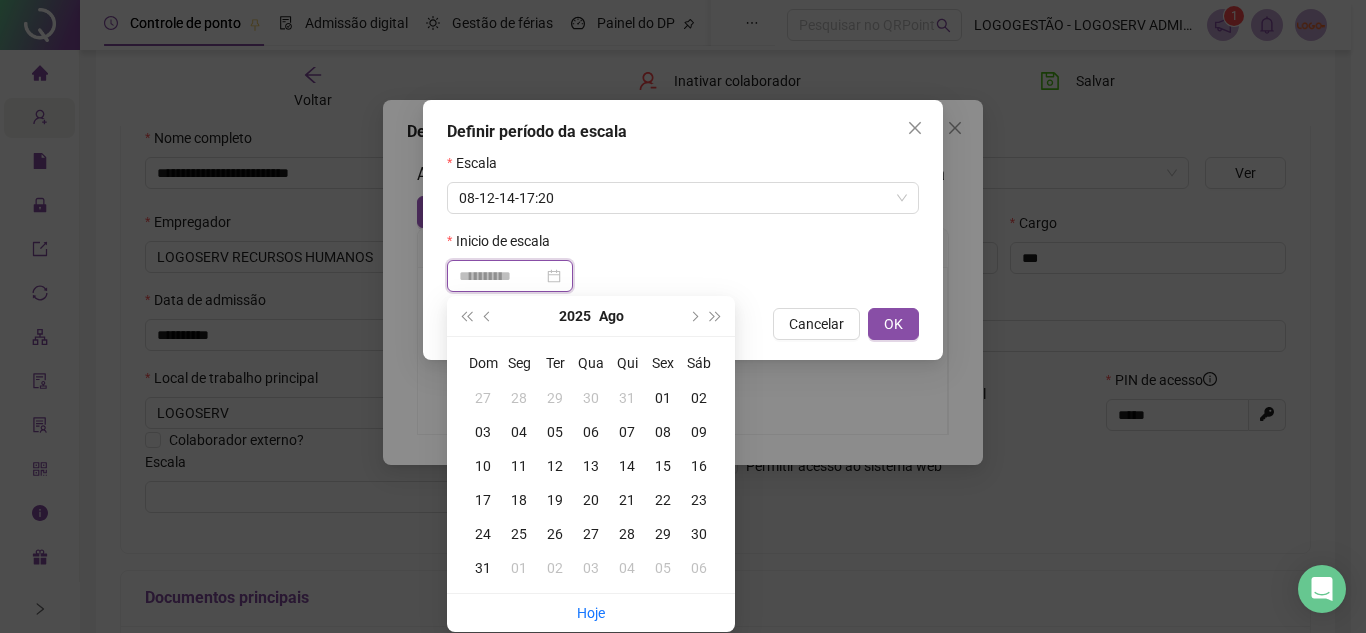type on "**********" 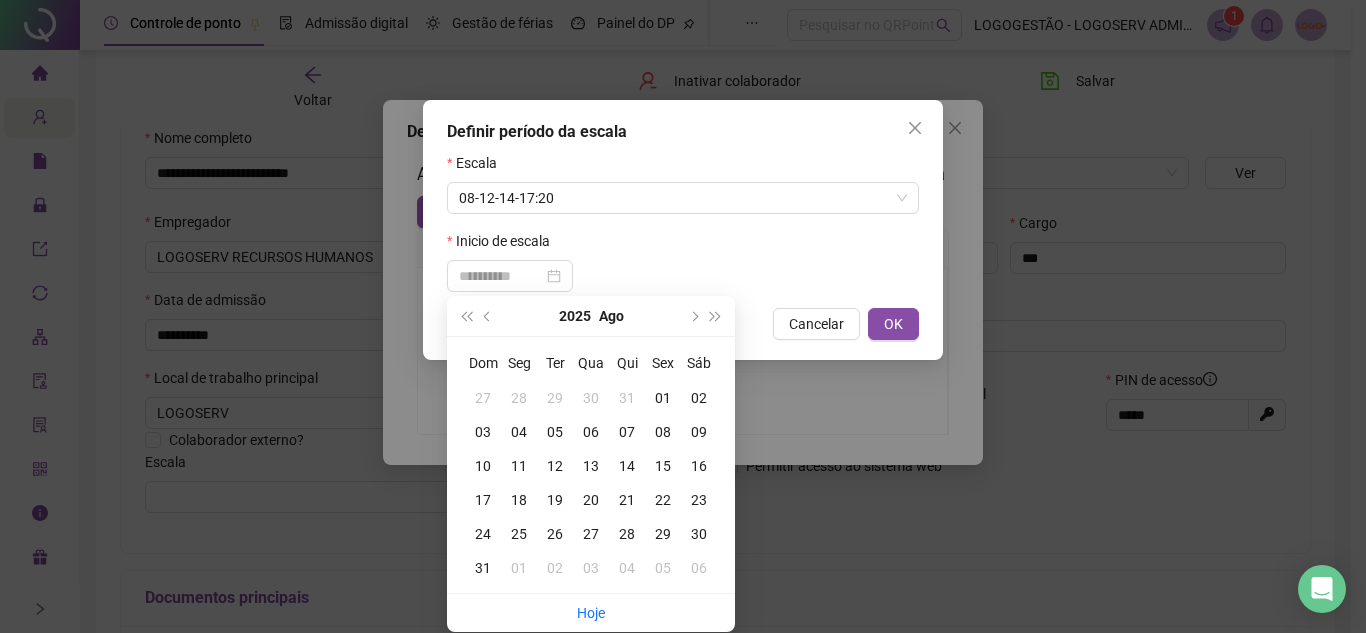 click on "08" at bounding box center [663, 432] 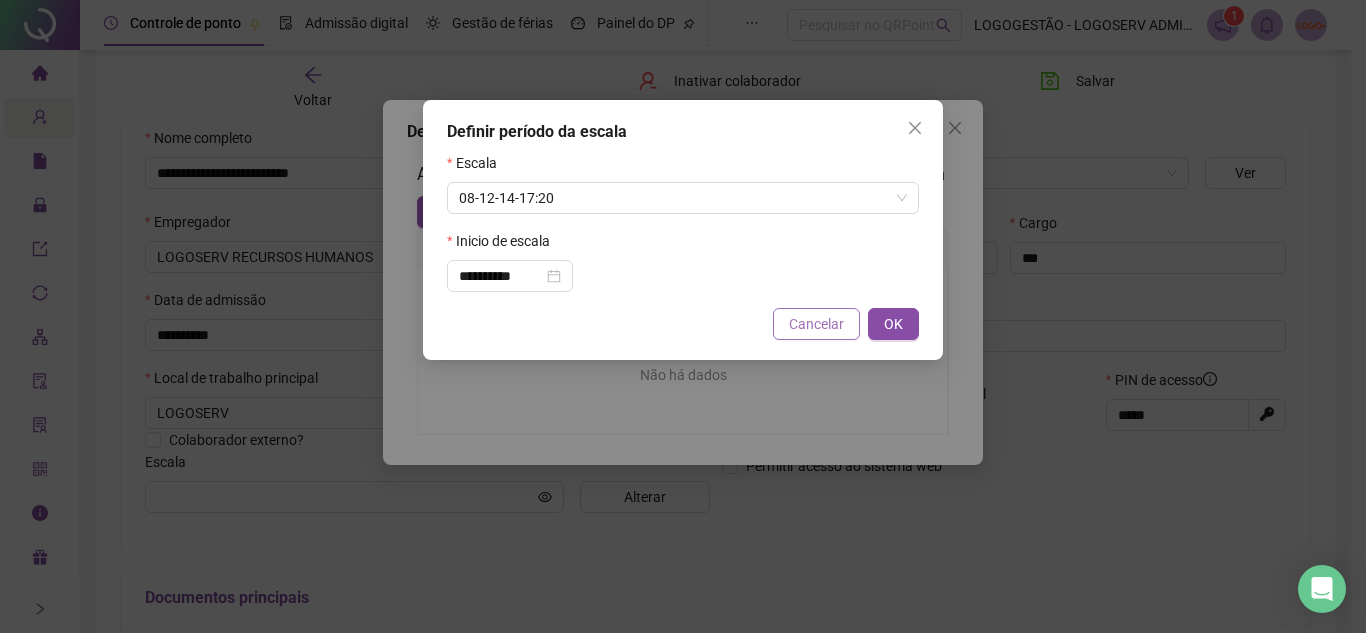 click on "Cancelar" at bounding box center [816, 324] 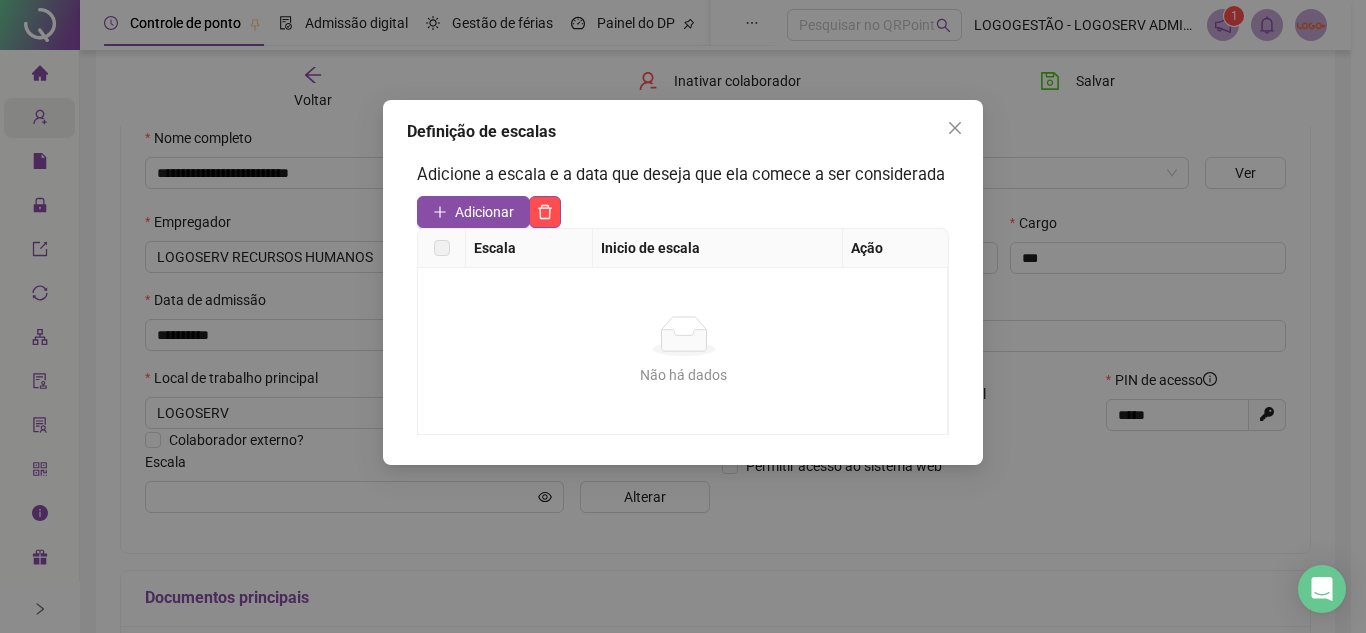 click on "Definição de escalas Adicione a escala e a data que deseja que ela comece a ser considerada Adicionar Escala Inicio de escala Ação         Não há dados Não há dados" at bounding box center (683, 316) 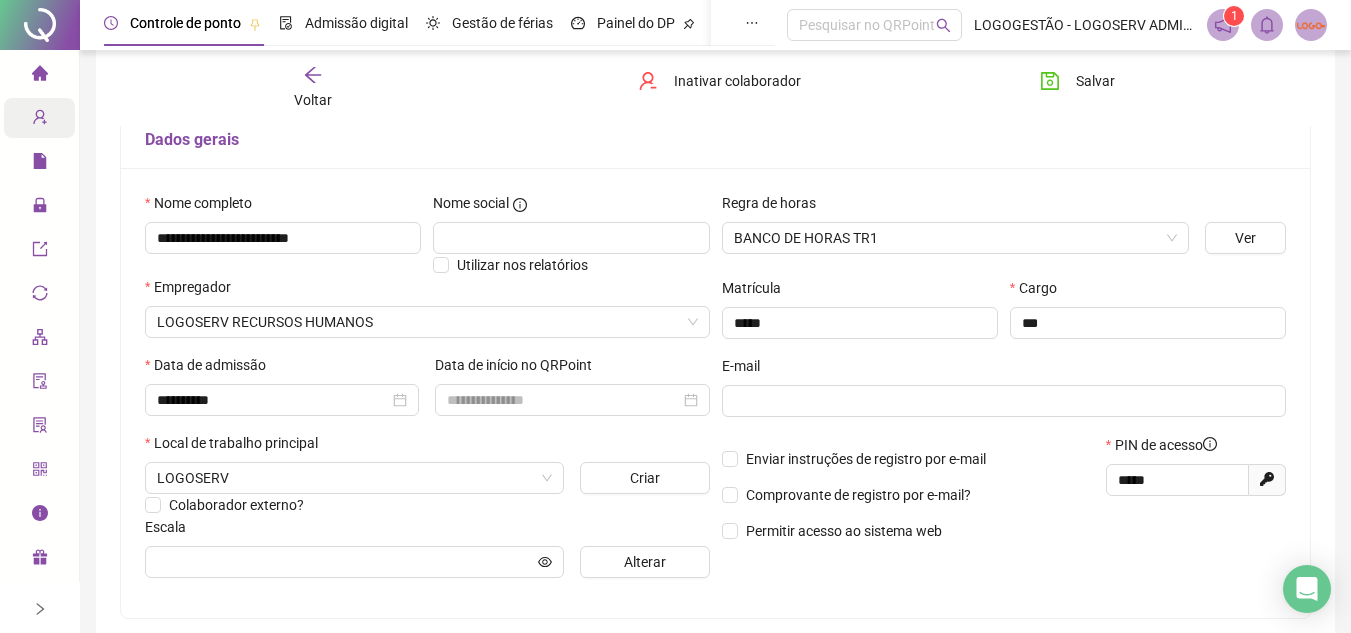 scroll, scrollTop: 100, scrollLeft: 0, axis: vertical 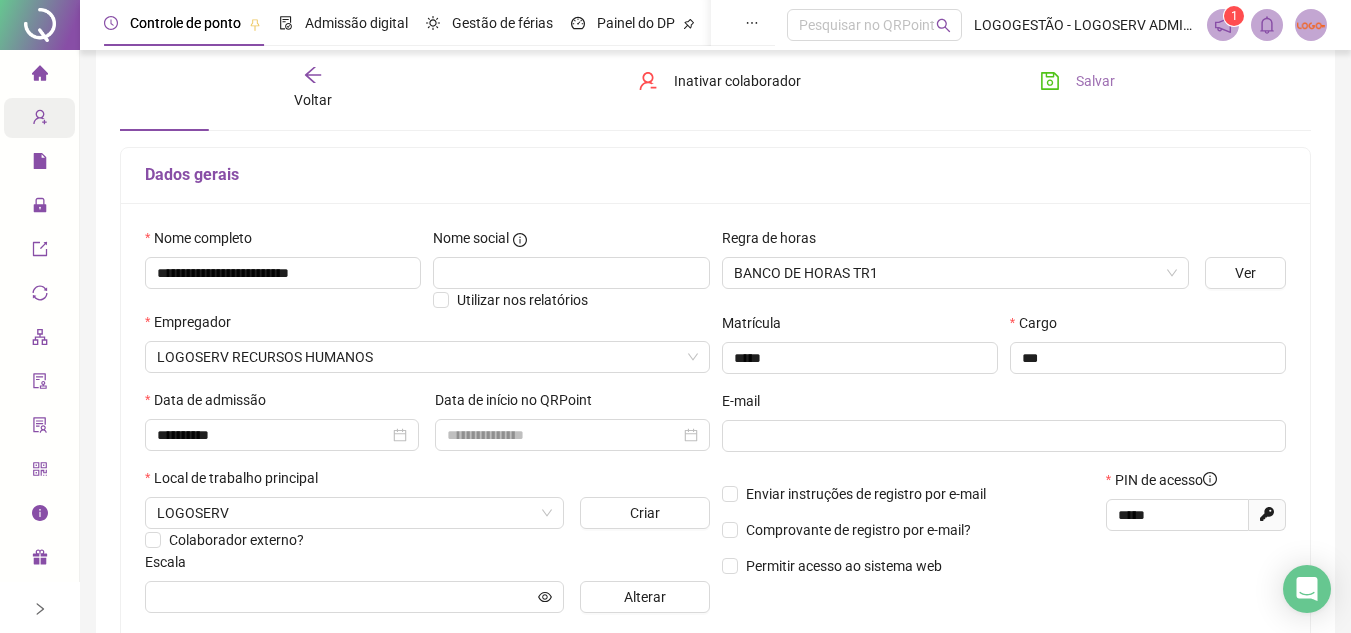 click on "Salvar" at bounding box center [1095, 81] 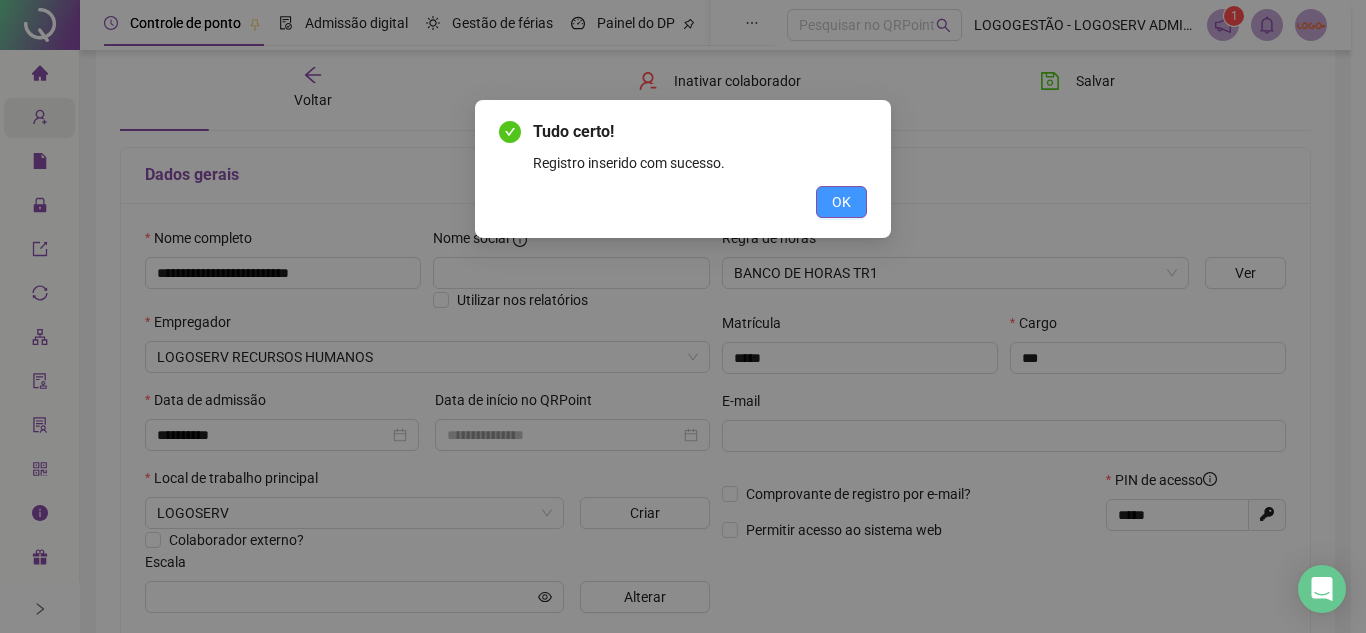 click on "OK" at bounding box center [841, 202] 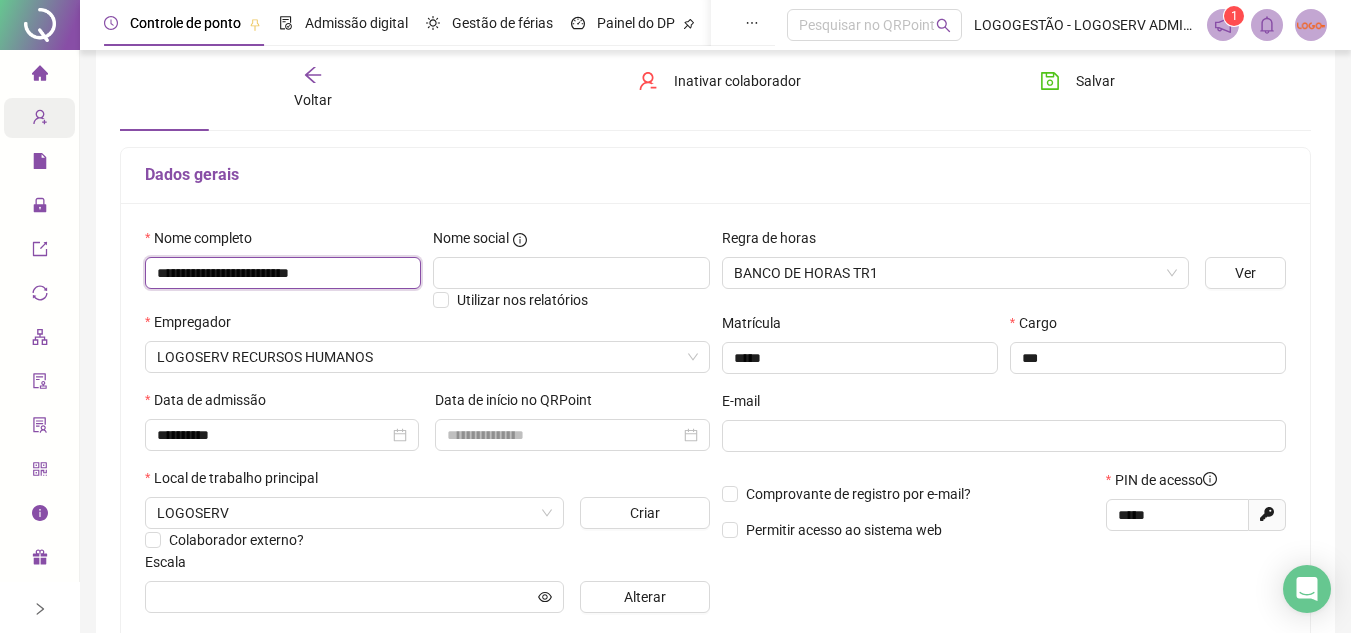 drag, startPoint x: 157, startPoint y: 263, endPoint x: 415, endPoint y: 260, distance: 258.01746 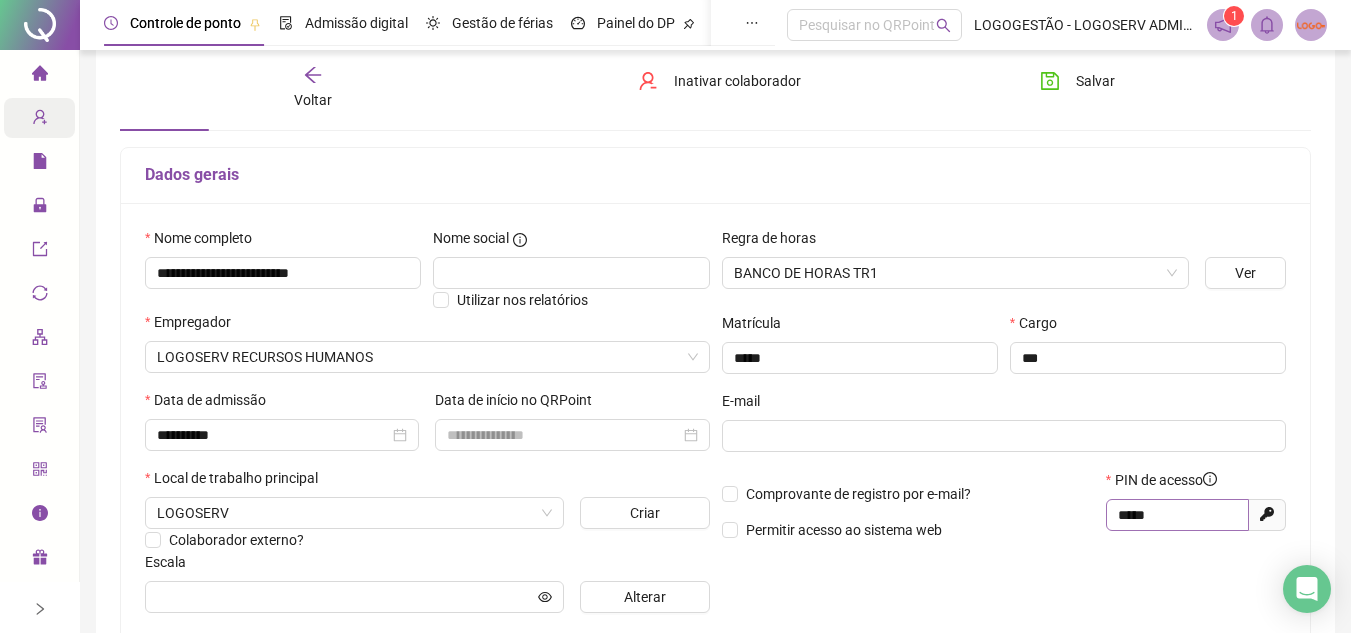 drag, startPoint x: 1111, startPoint y: 513, endPoint x: 1189, endPoint y: 513, distance: 78 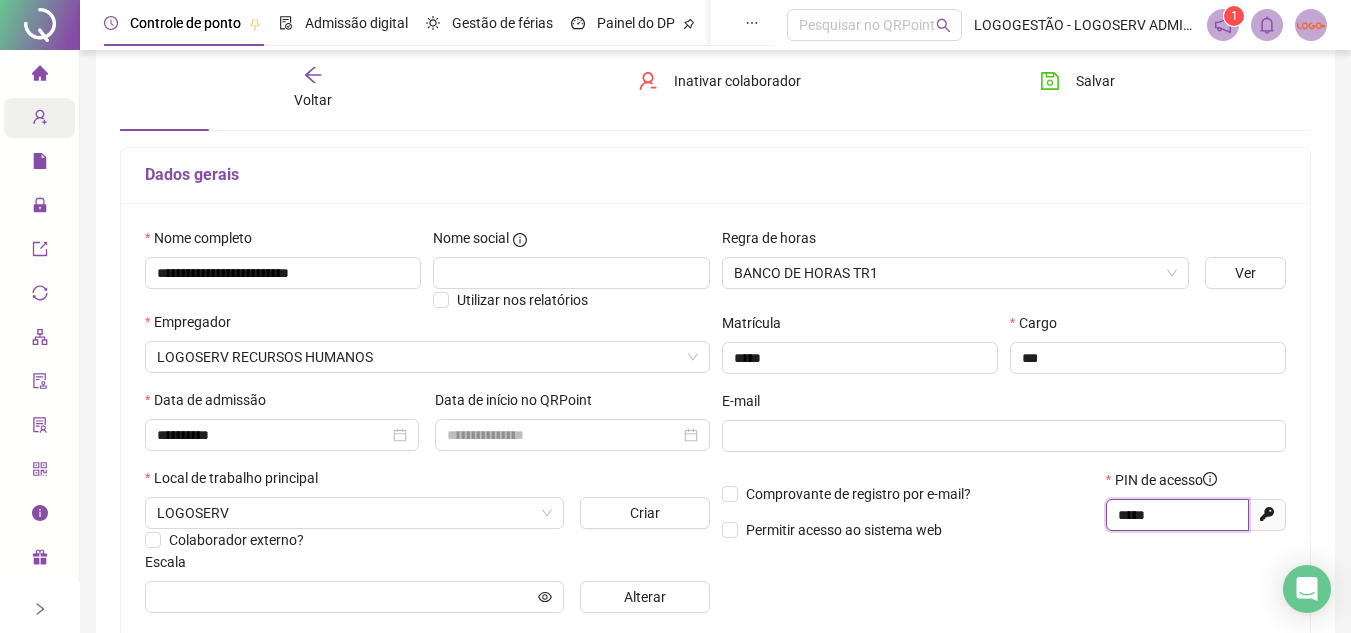 drag, startPoint x: 1117, startPoint y: 511, endPoint x: 1159, endPoint y: 516, distance: 42.296574 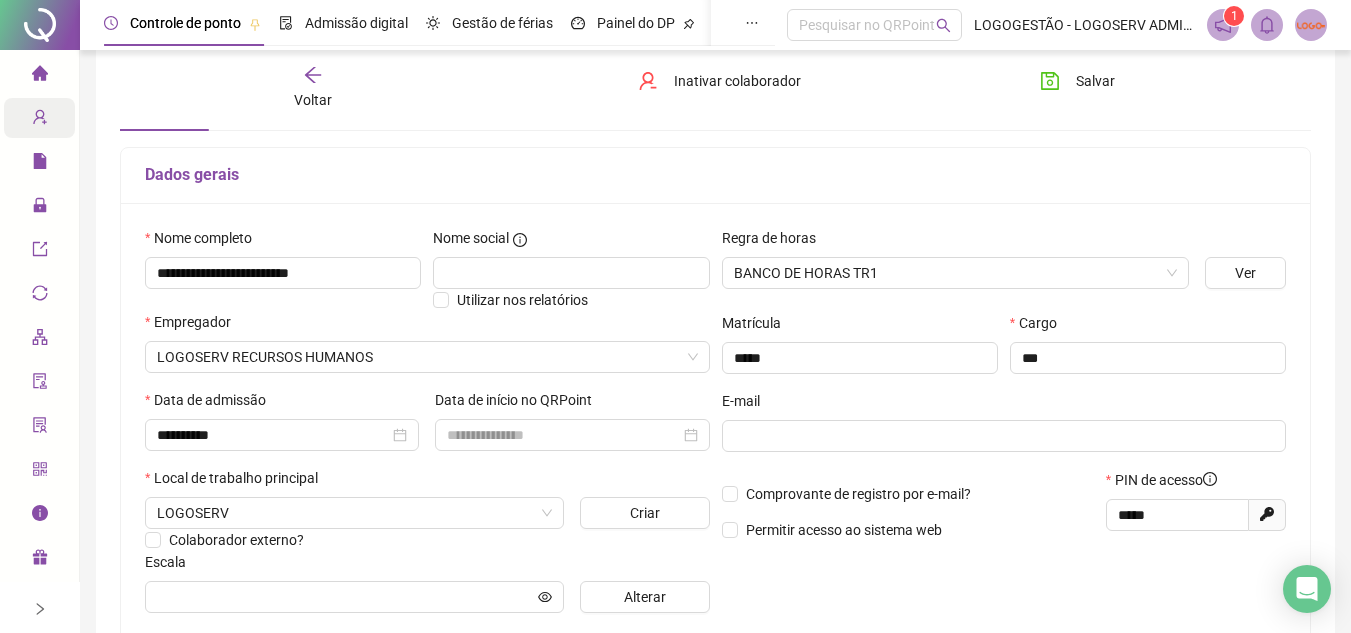 click on "Voltar" at bounding box center [313, 100] 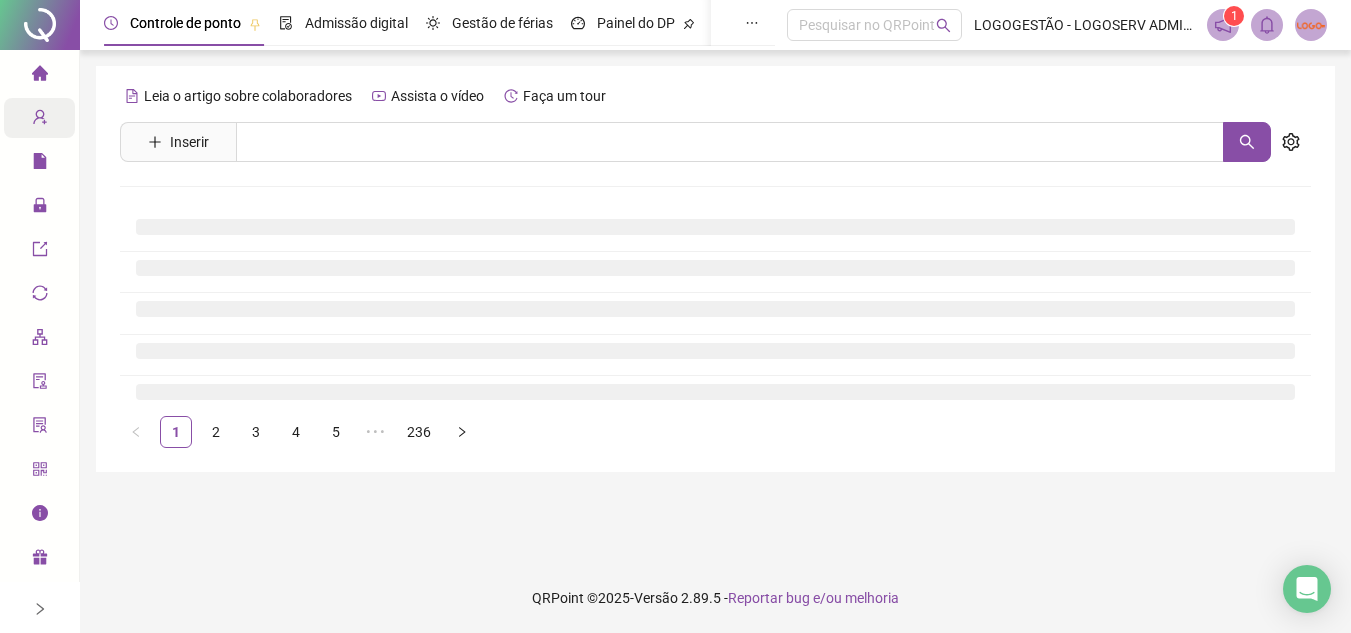 scroll, scrollTop: 0, scrollLeft: 0, axis: both 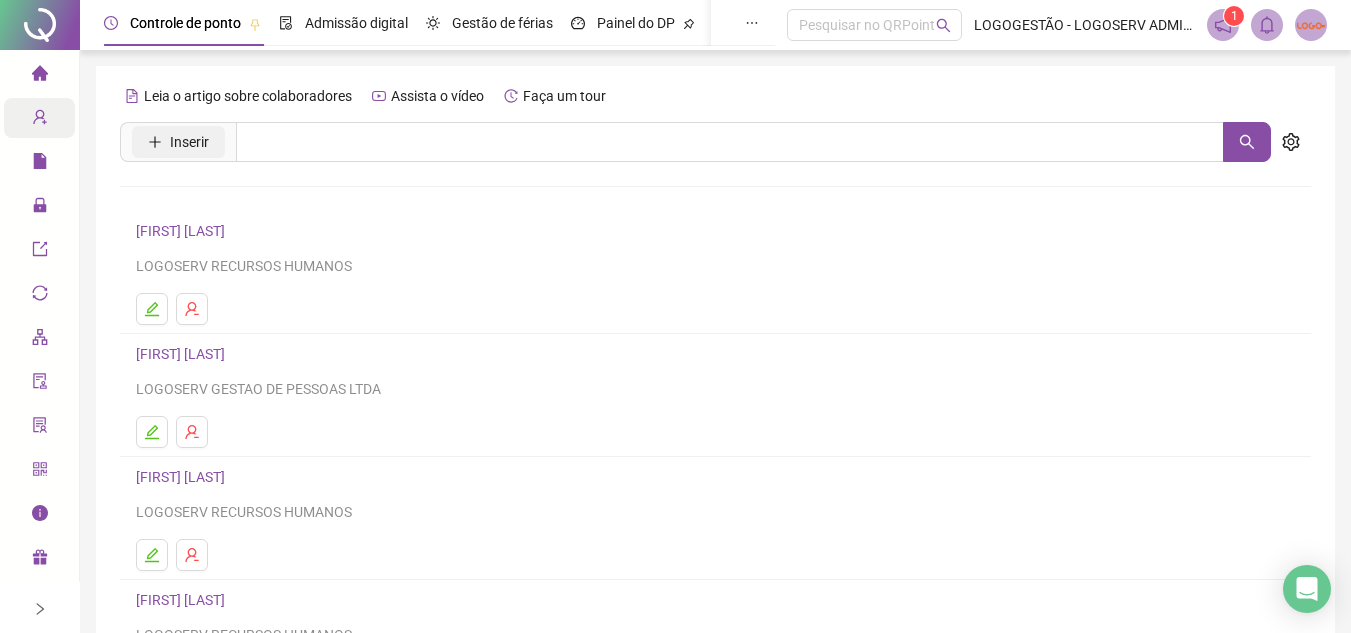 click on "Inserir" at bounding box center [189, 142] 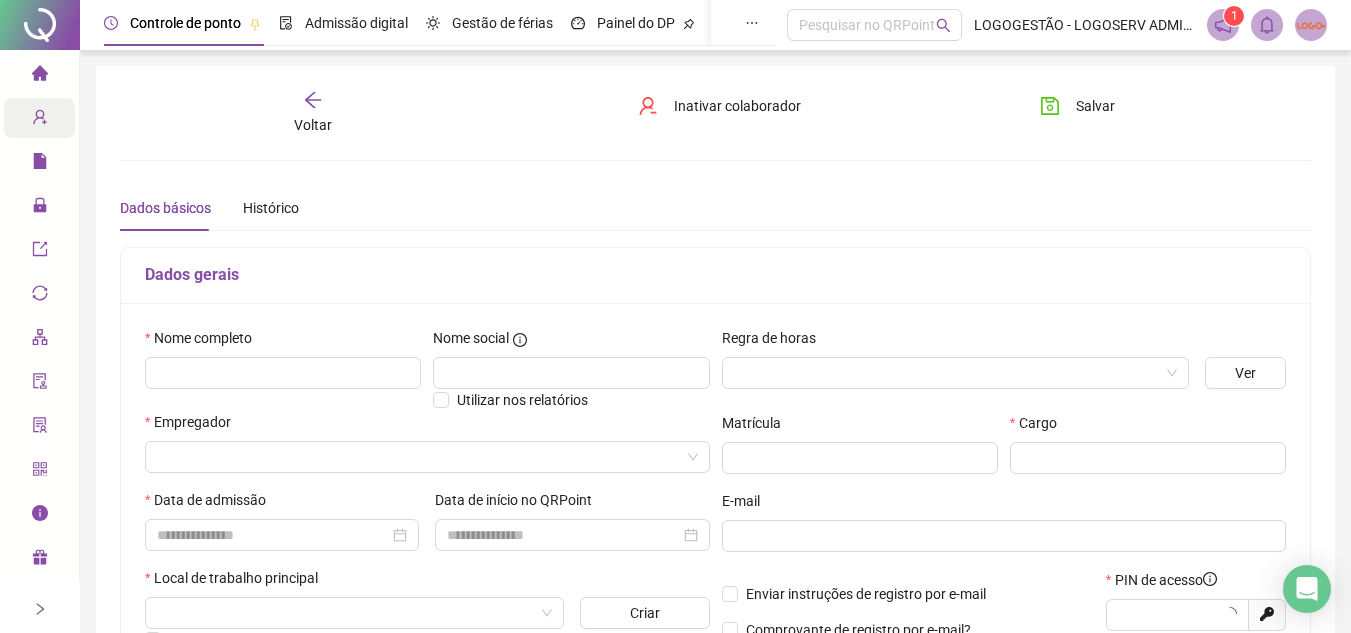 type on "*****" 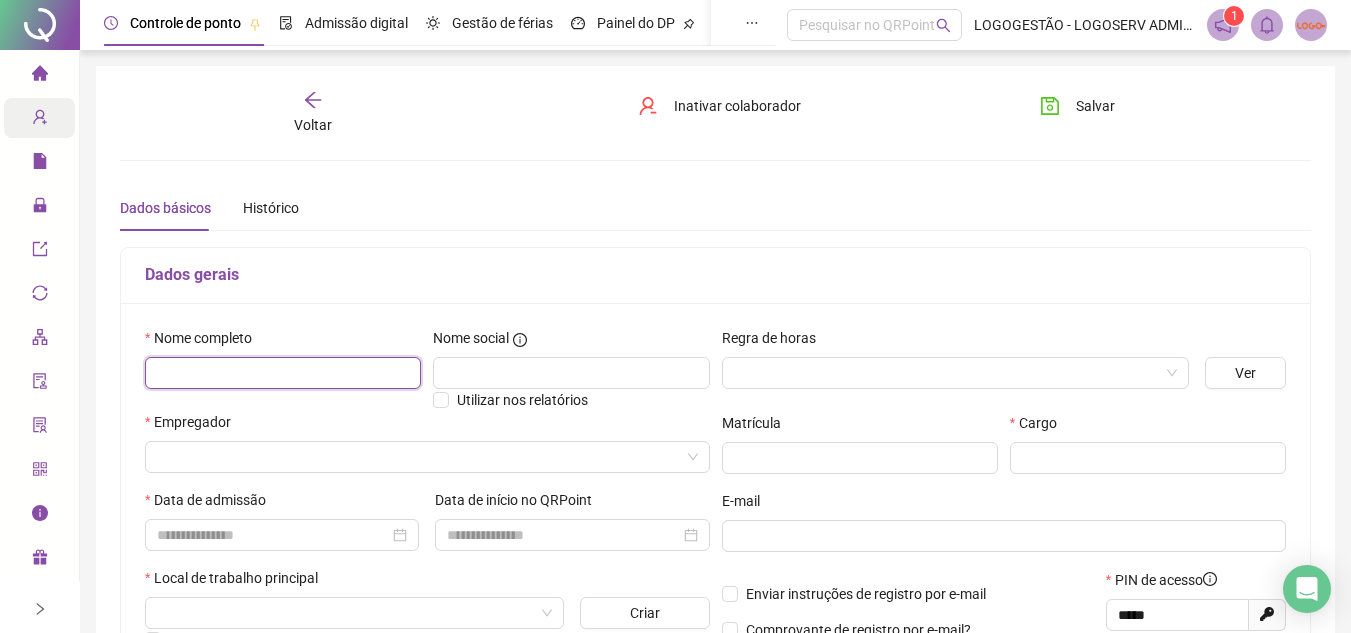 click at bounding box center (283, 373) 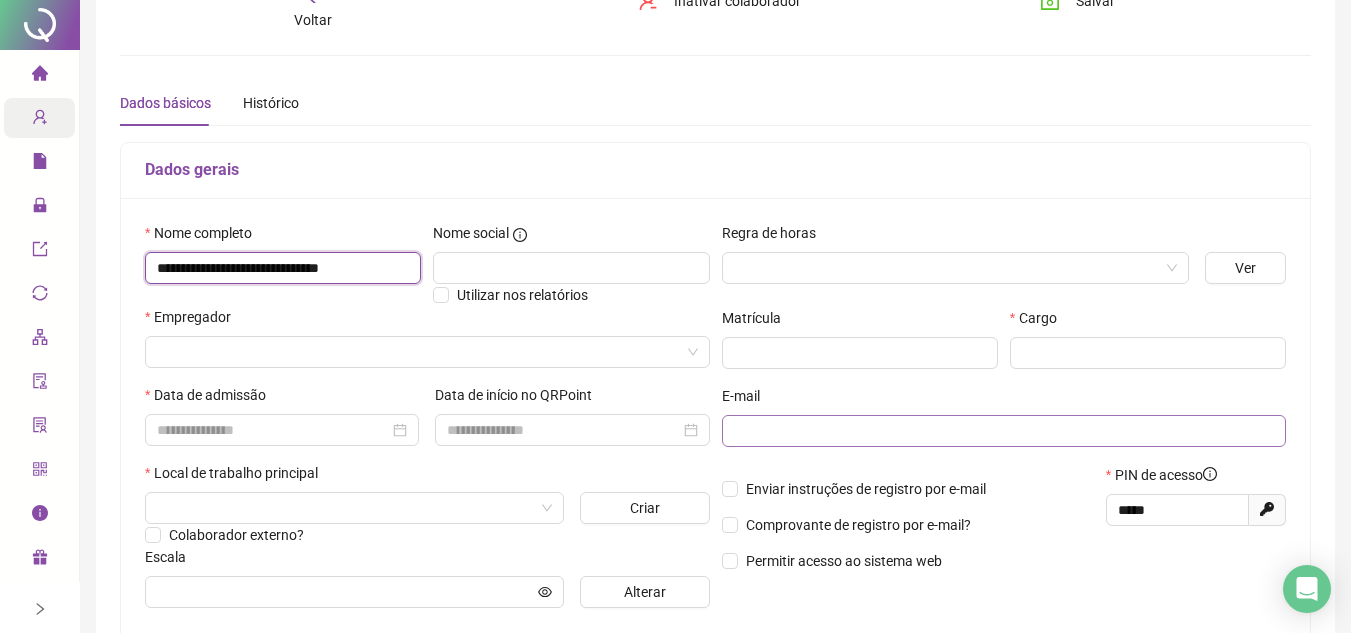 scroll, scrollTop: 200, scrollLeft: 0, axis: vertical 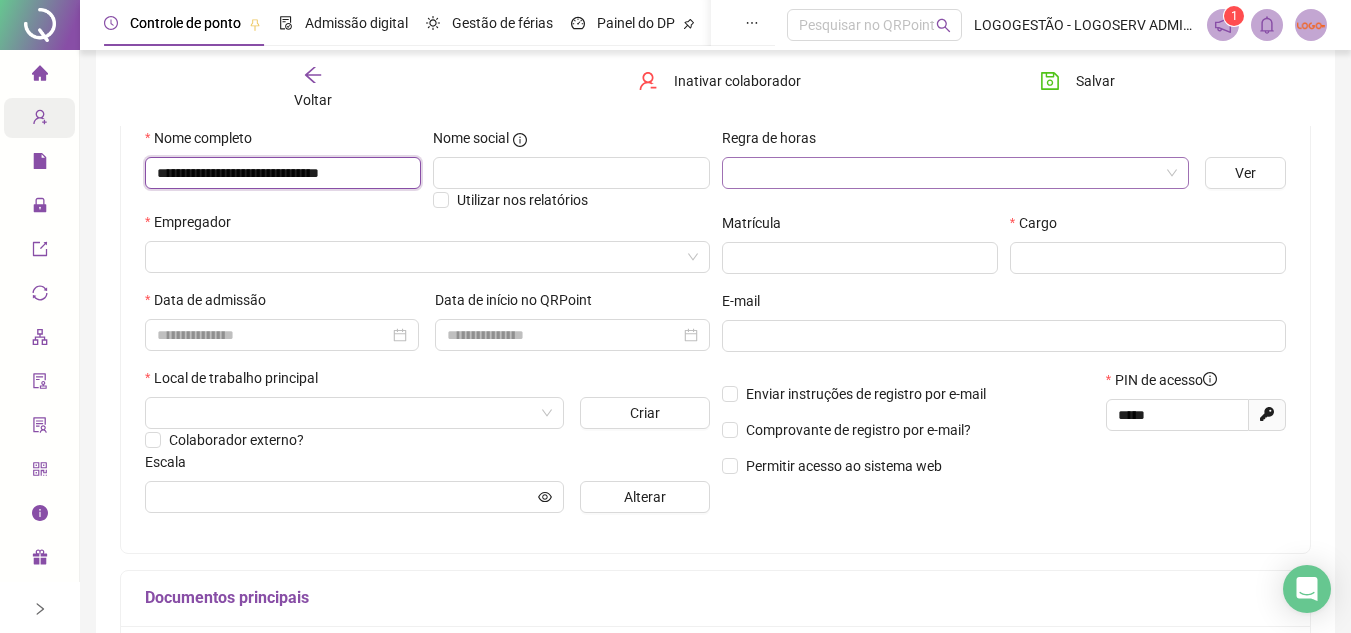 type on "**********" 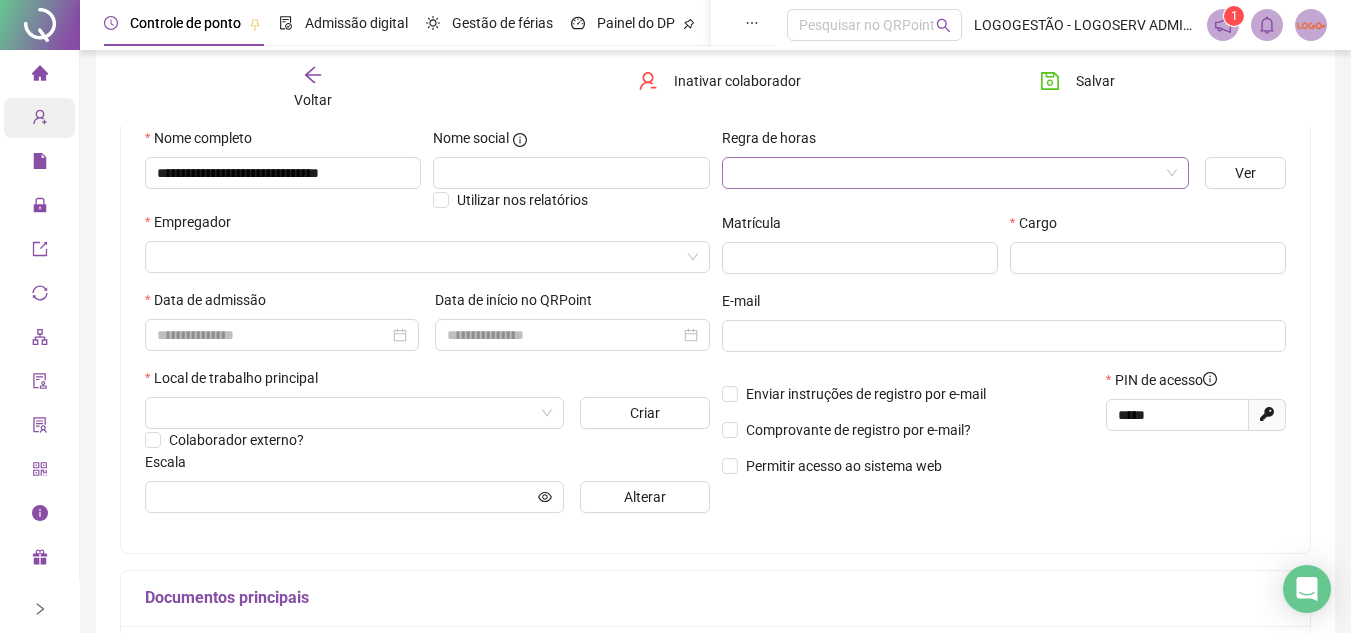 click at bounding box center [947, 173] 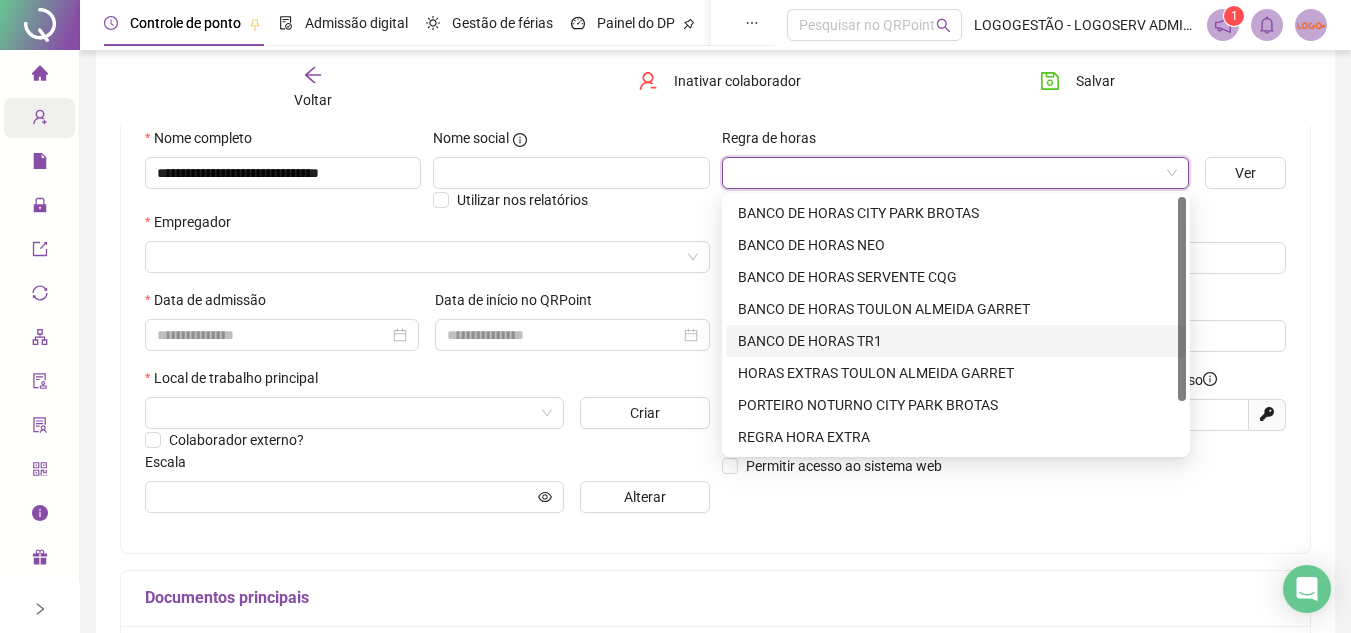 click on "BANCO DE HORAS TR1" at bounding box center [956, 341] 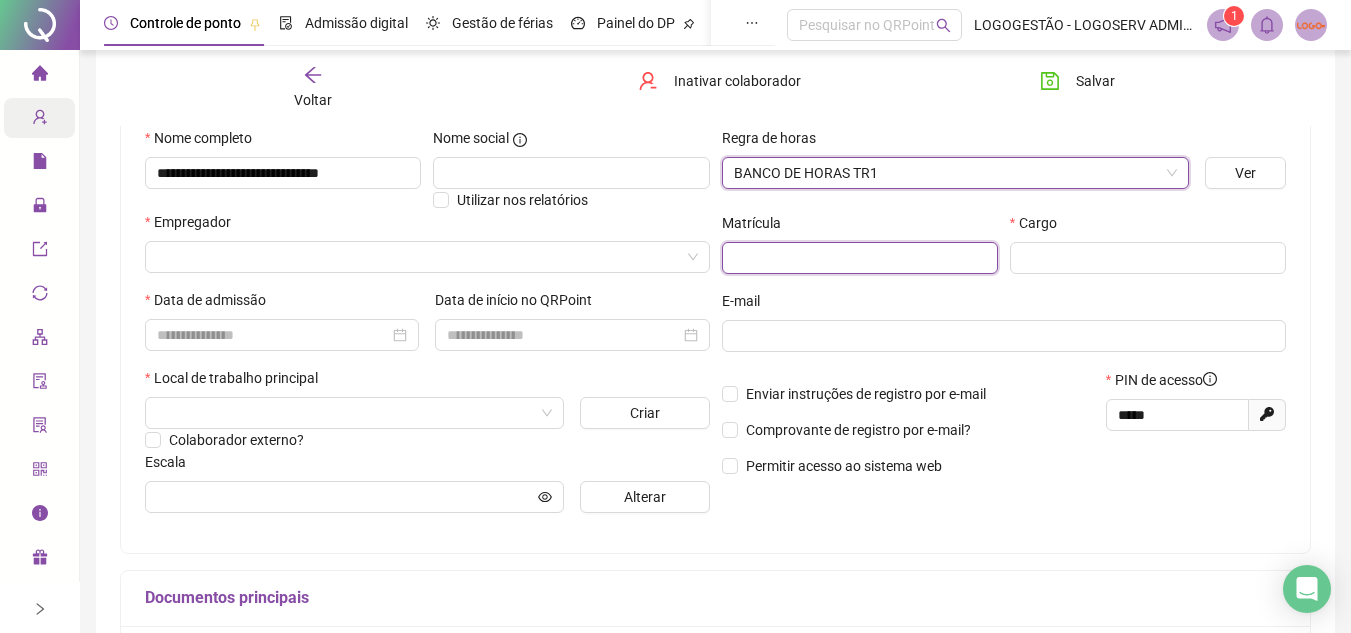 click at bounding box center [860, 258] 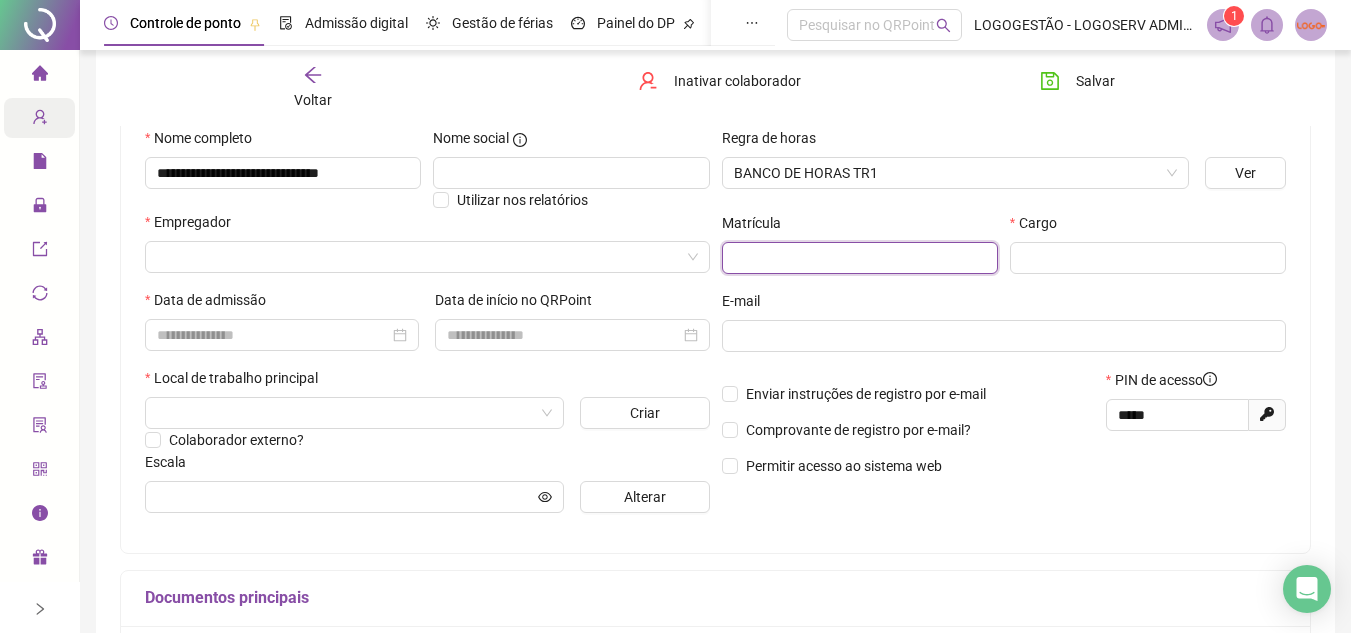 paste on "*****" 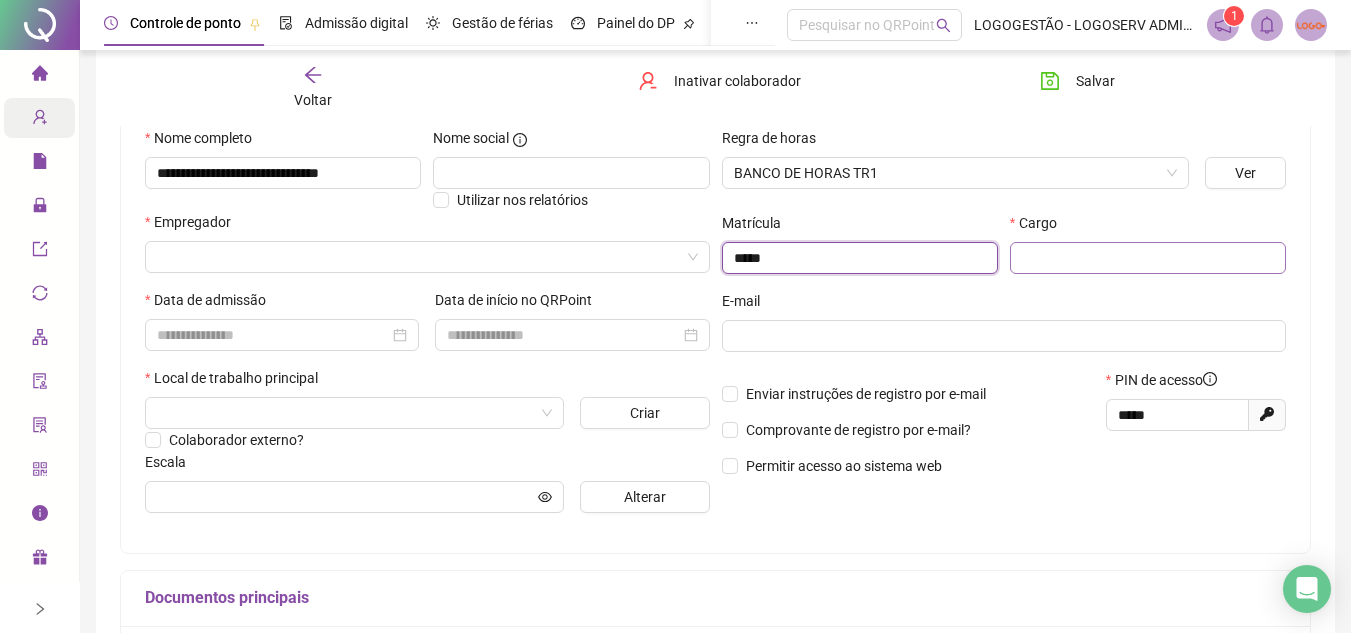 type on "*****" 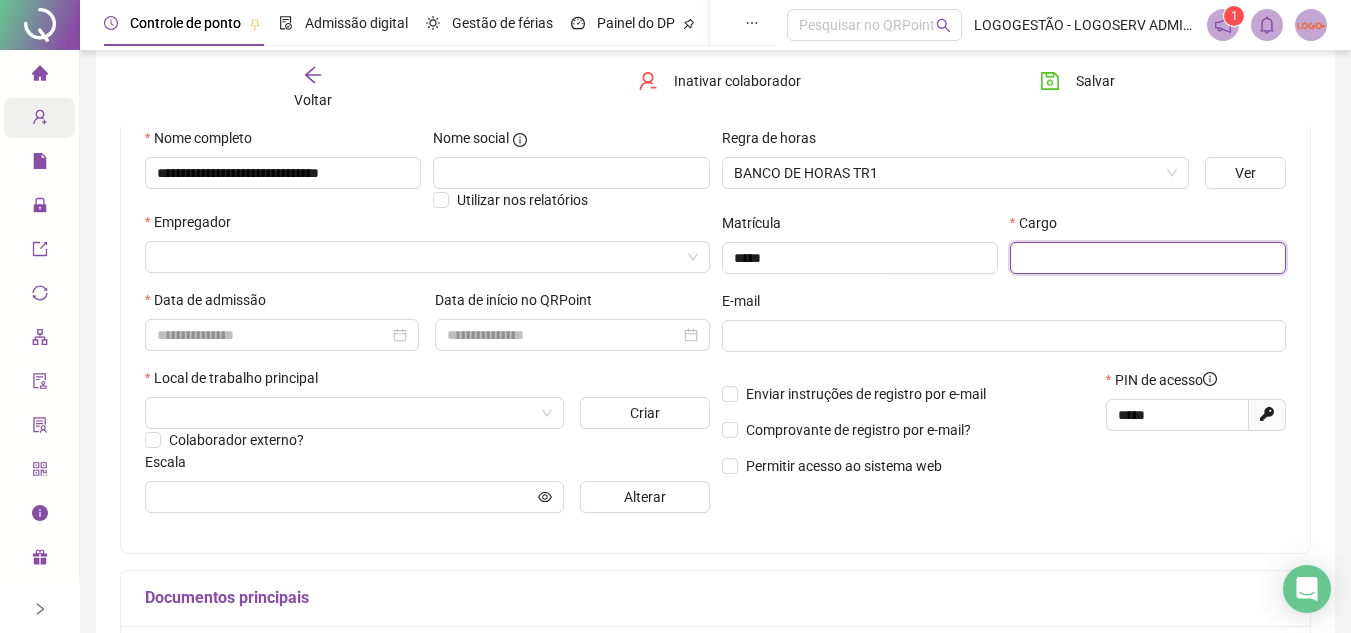 click at bounding box center [1148, 258] 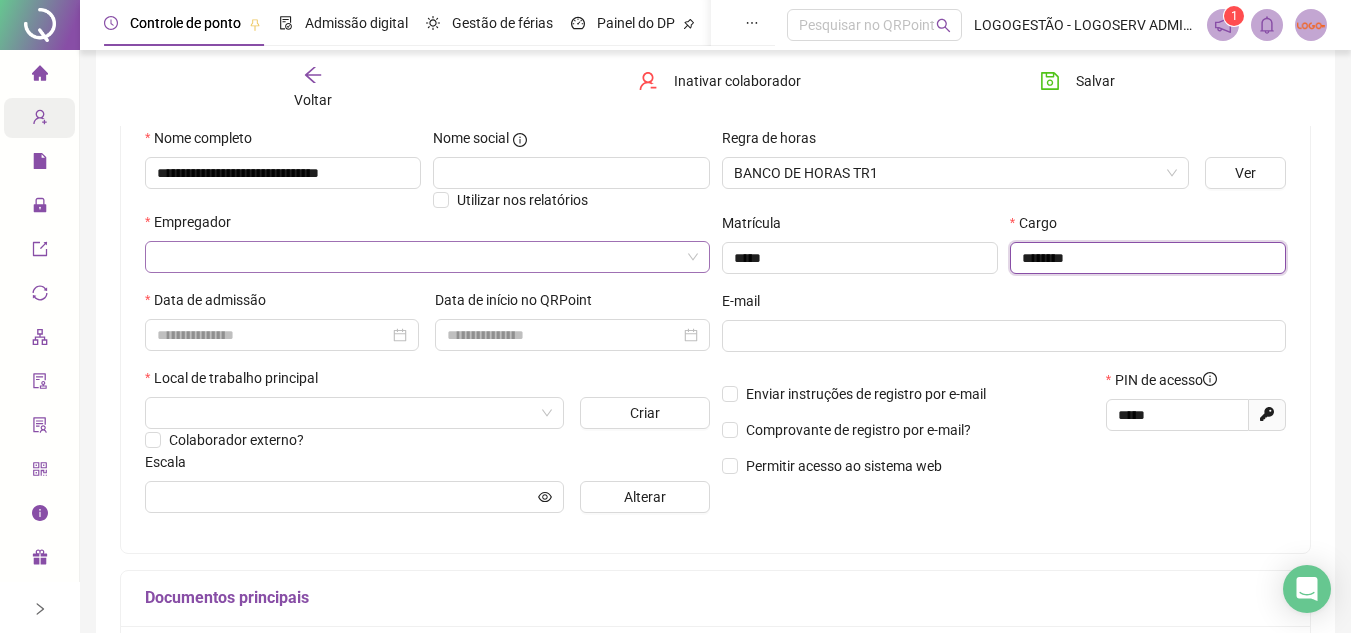 type on "********" 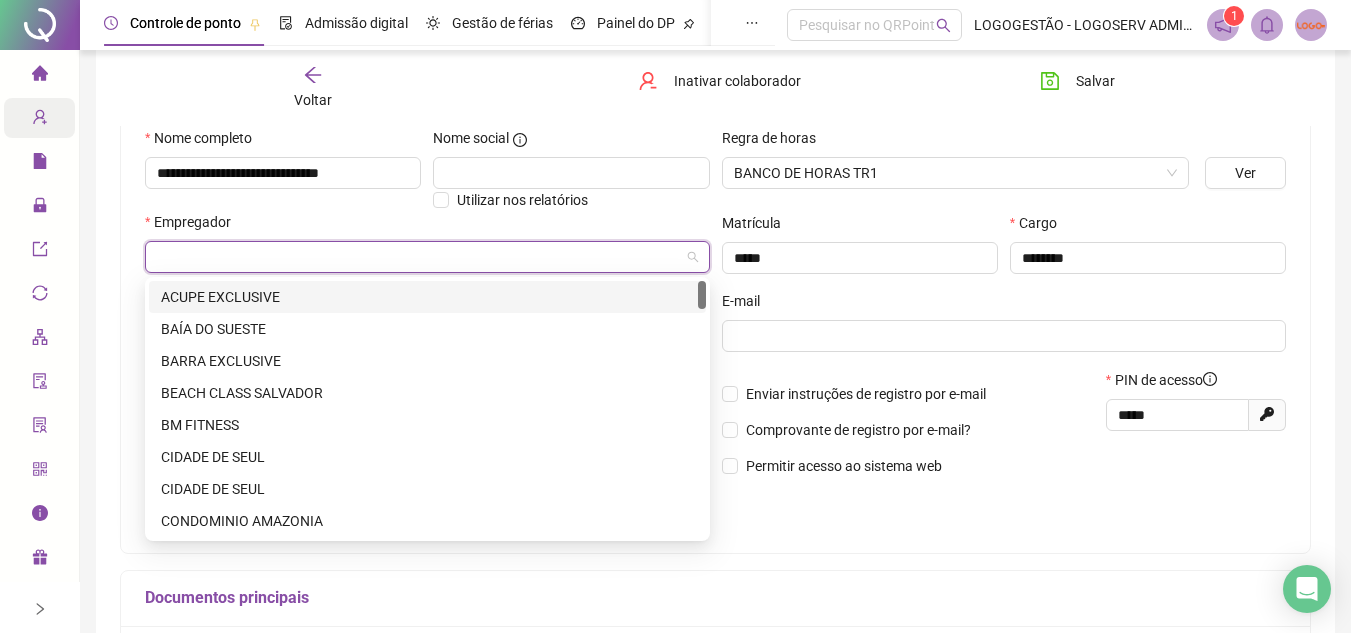 click at bounding box center (418, 257) 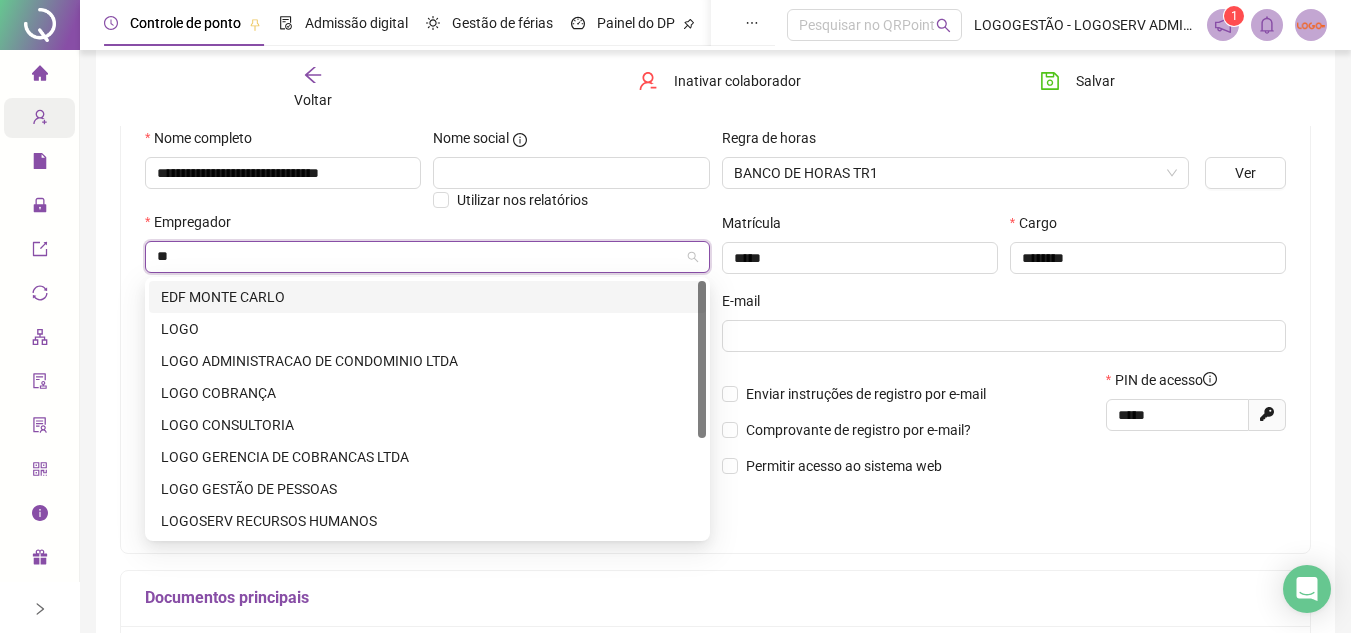 type on "***" 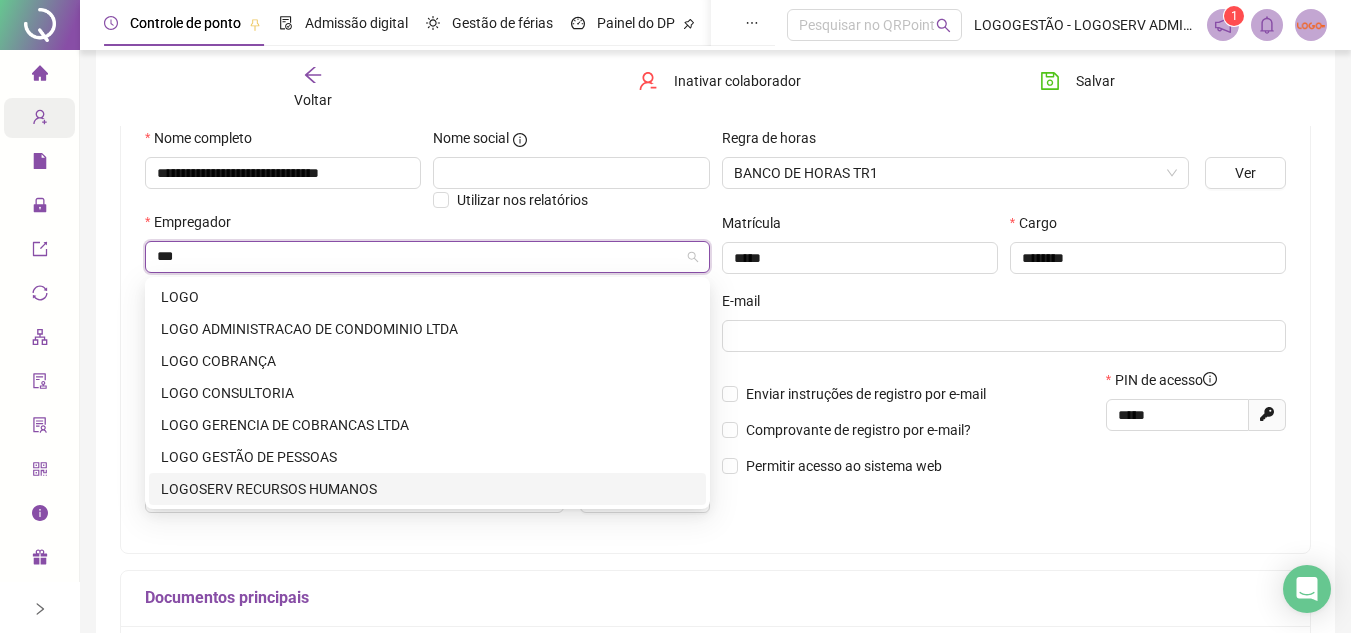click on "LOGOSERV RECURSOS HUMANOS" at bounding box center (427, 489) 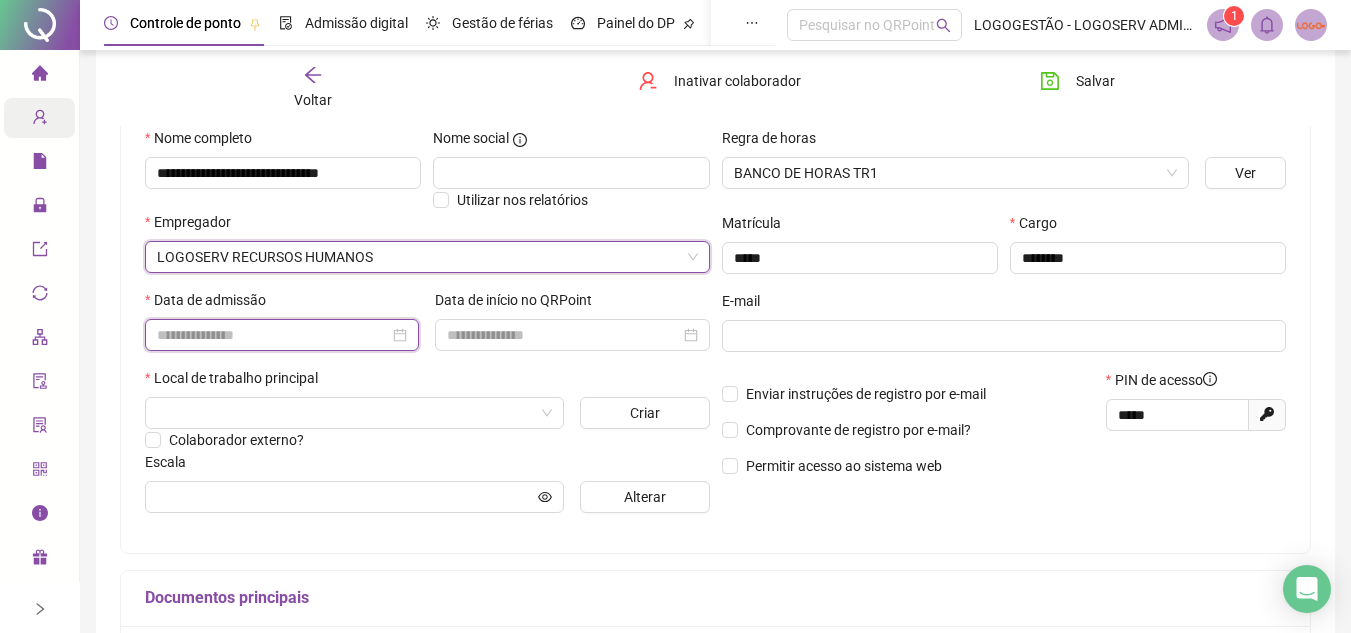 click at bounding box center [273, 335] 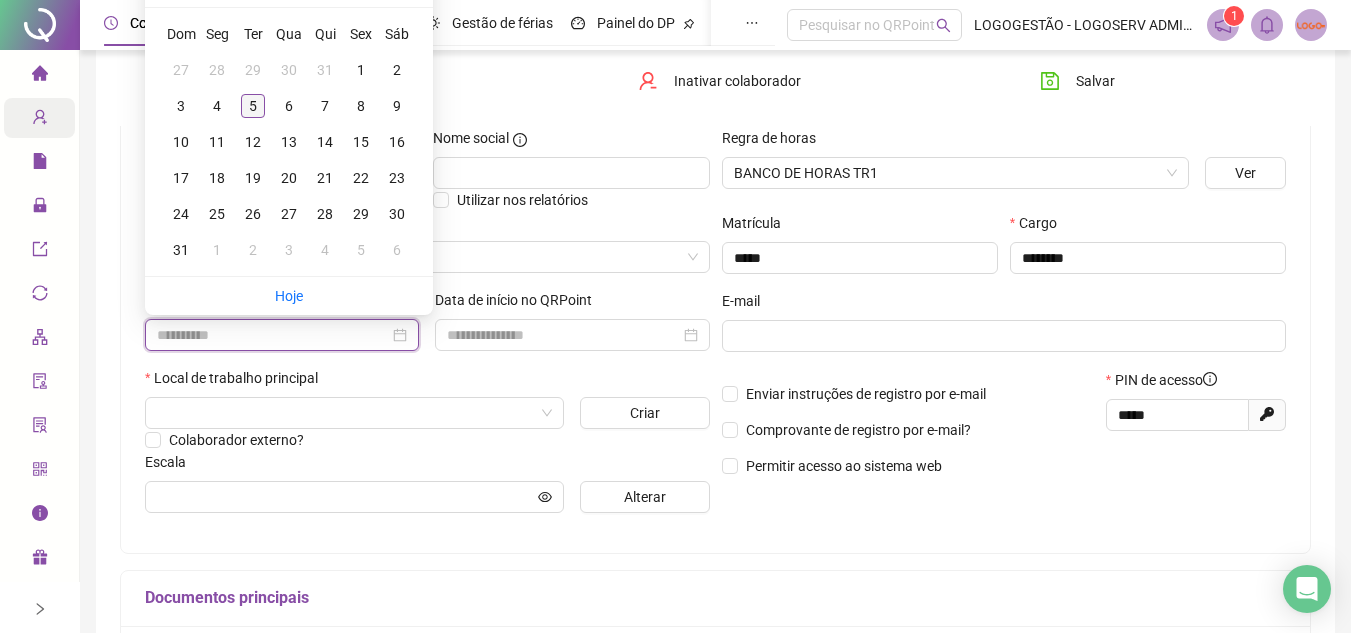 type on "**********" 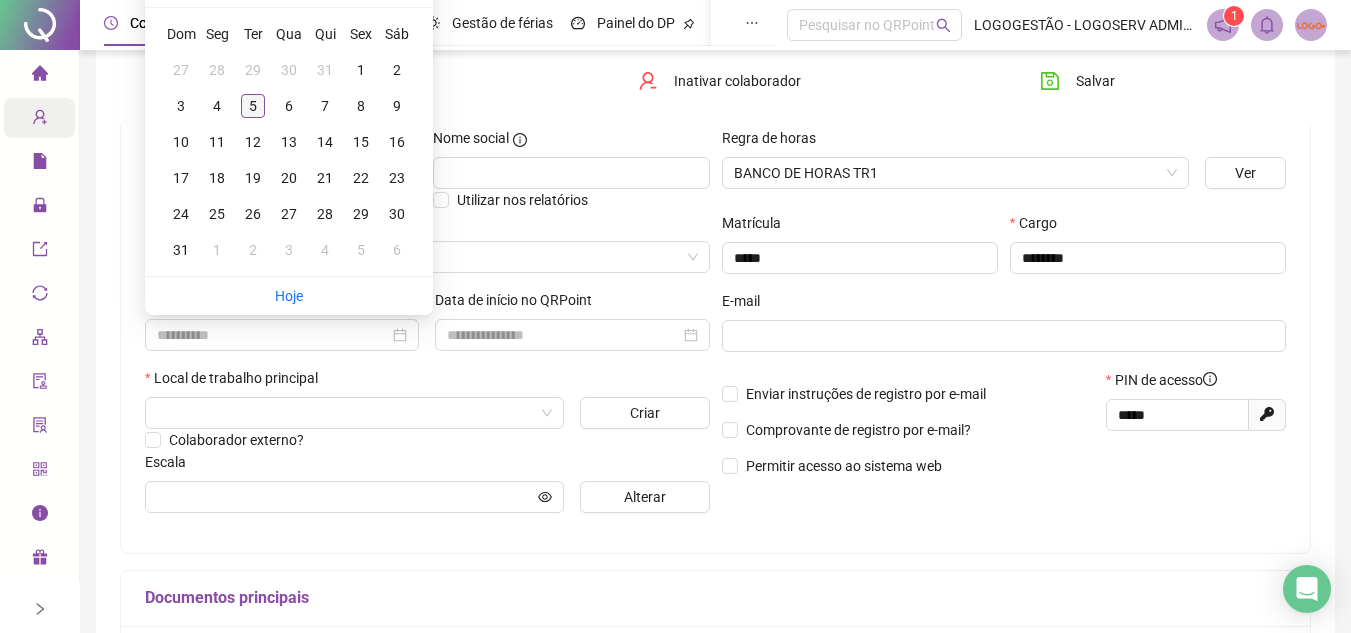 click on "5" at bounding box center (253, 106) 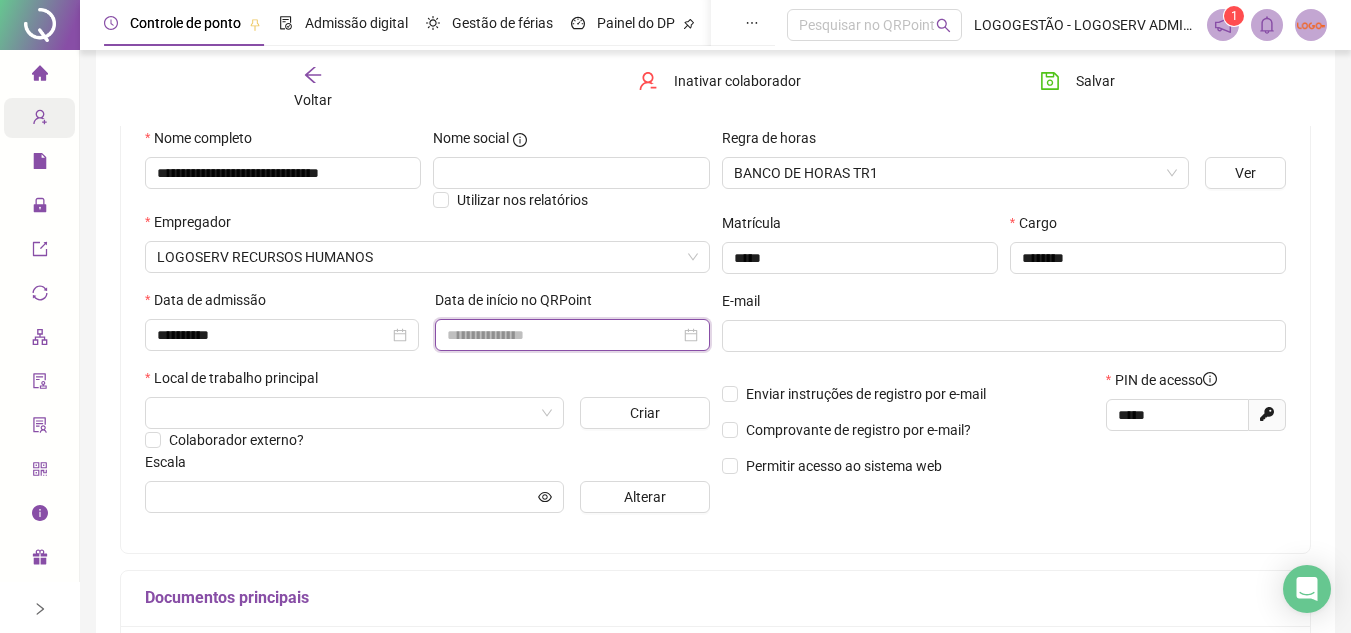click at bounding box center (563, 335) 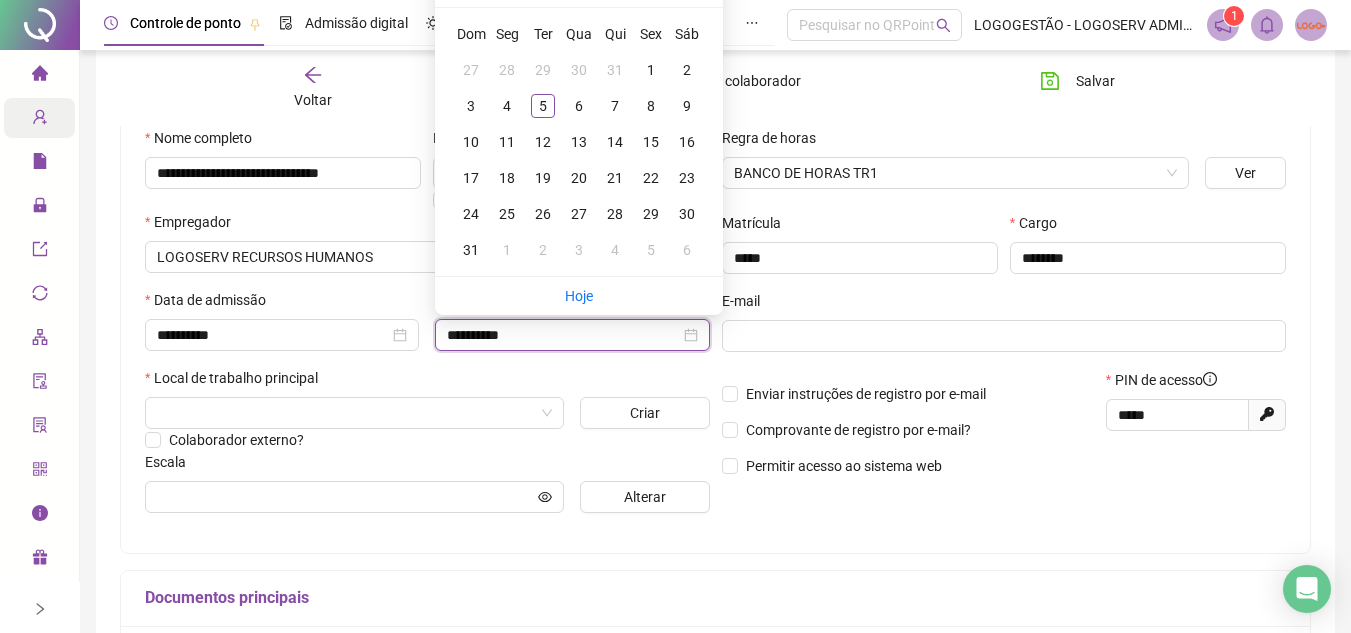 type on "**********" 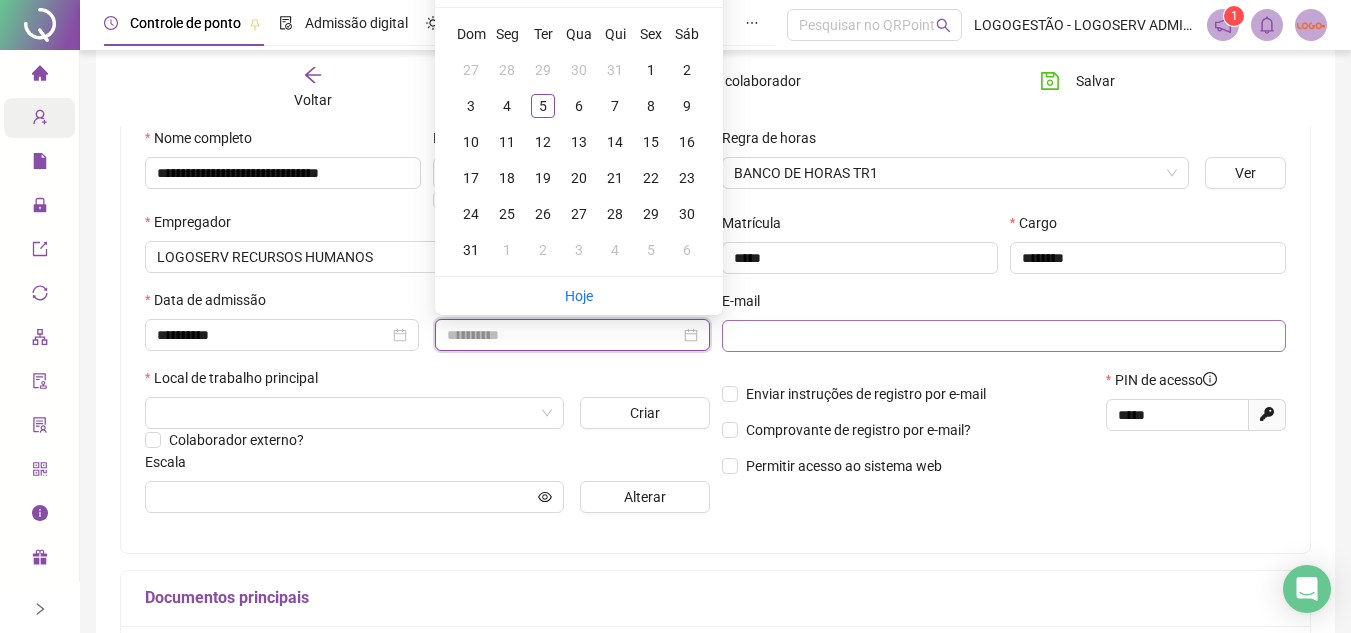 type on "**********" 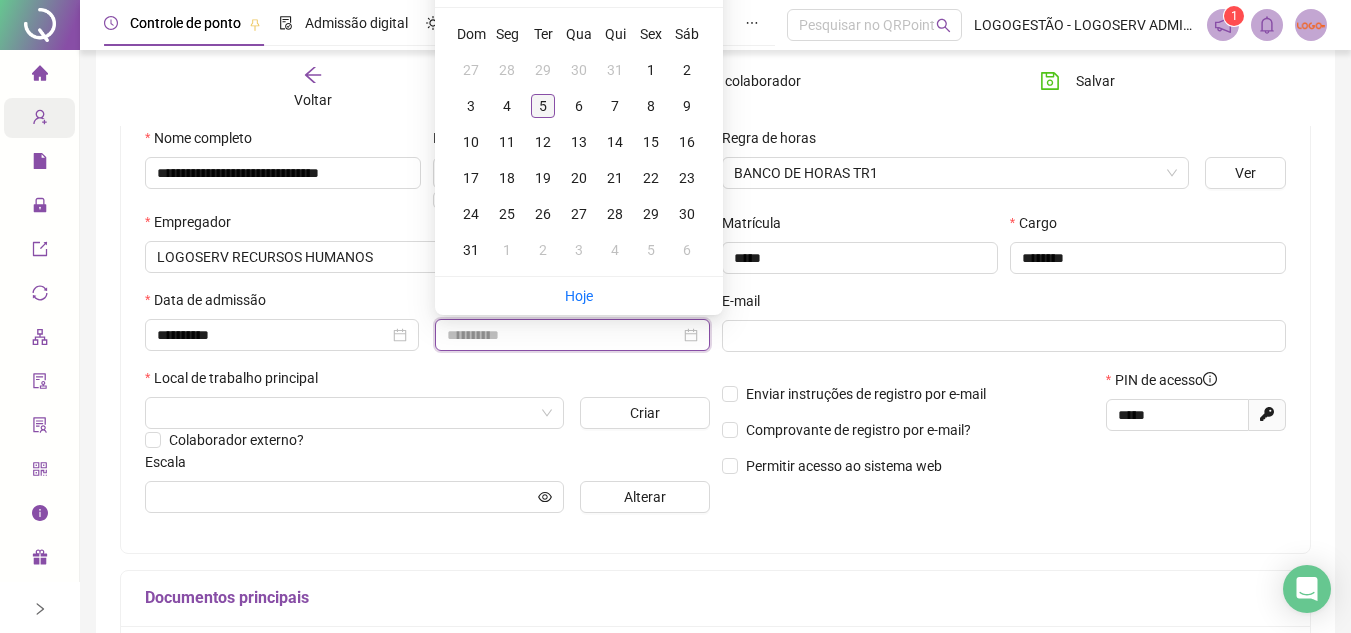 type on "**********" 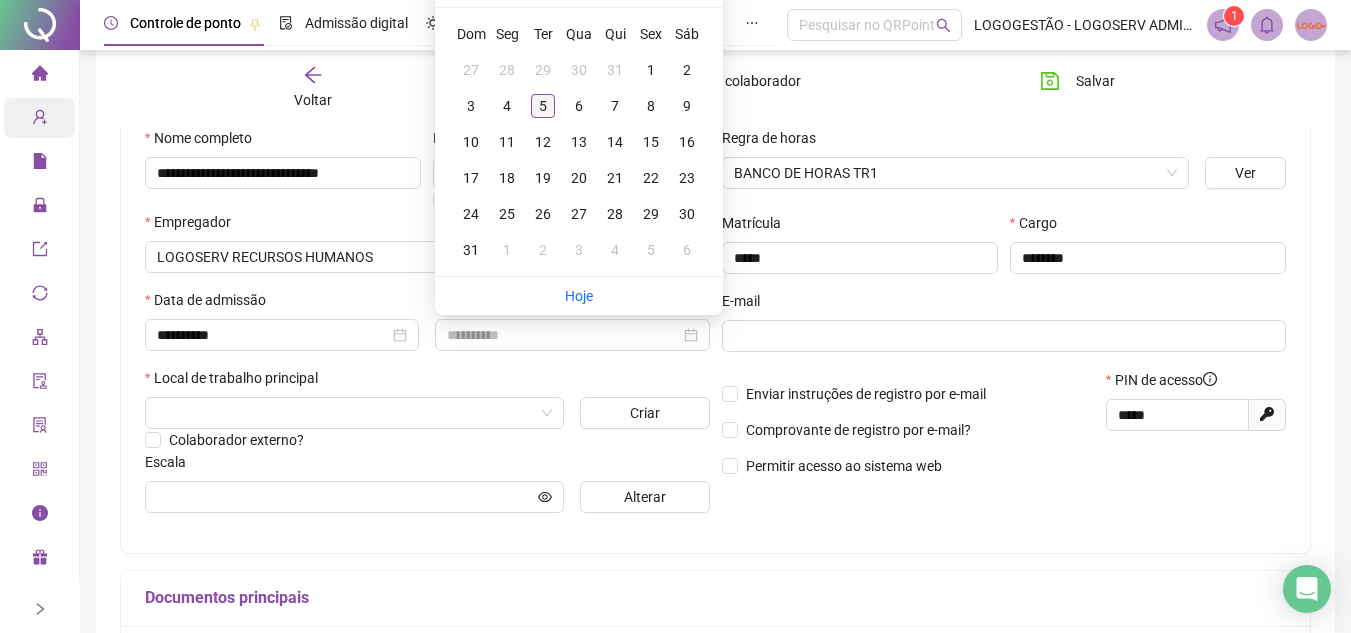 click on "5" at bounding box center (543, 106) 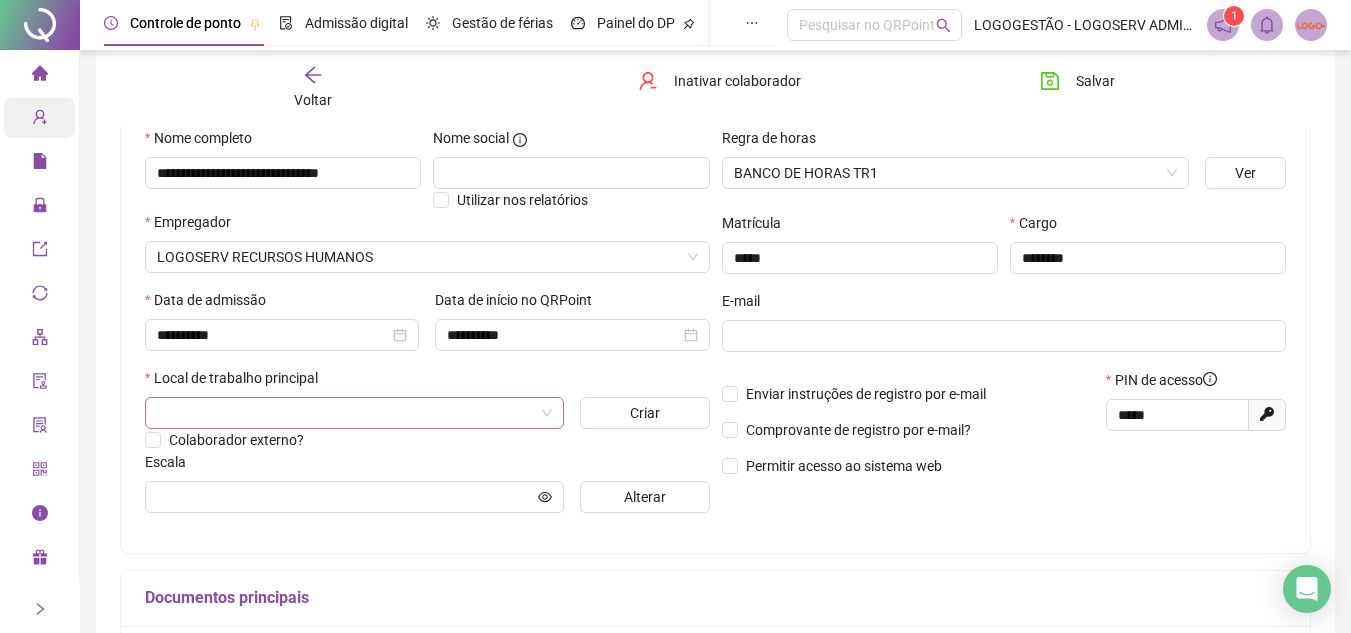 click at bounding box center (345, 413) 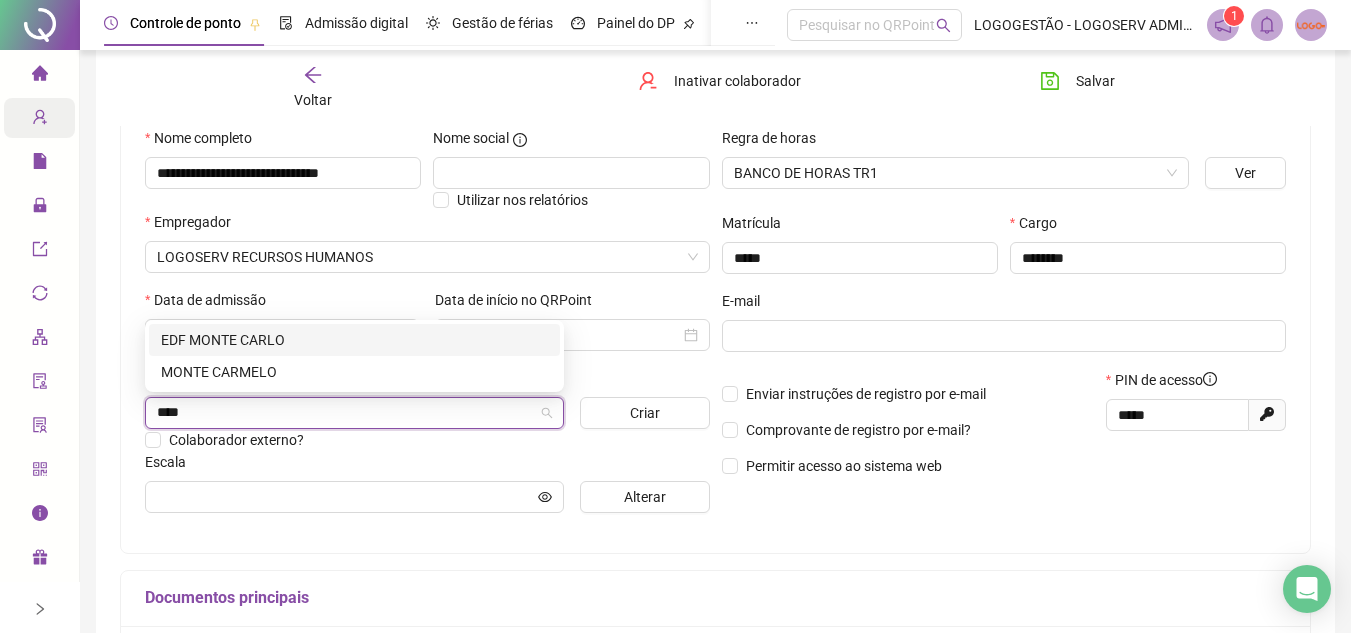 type on "*****" 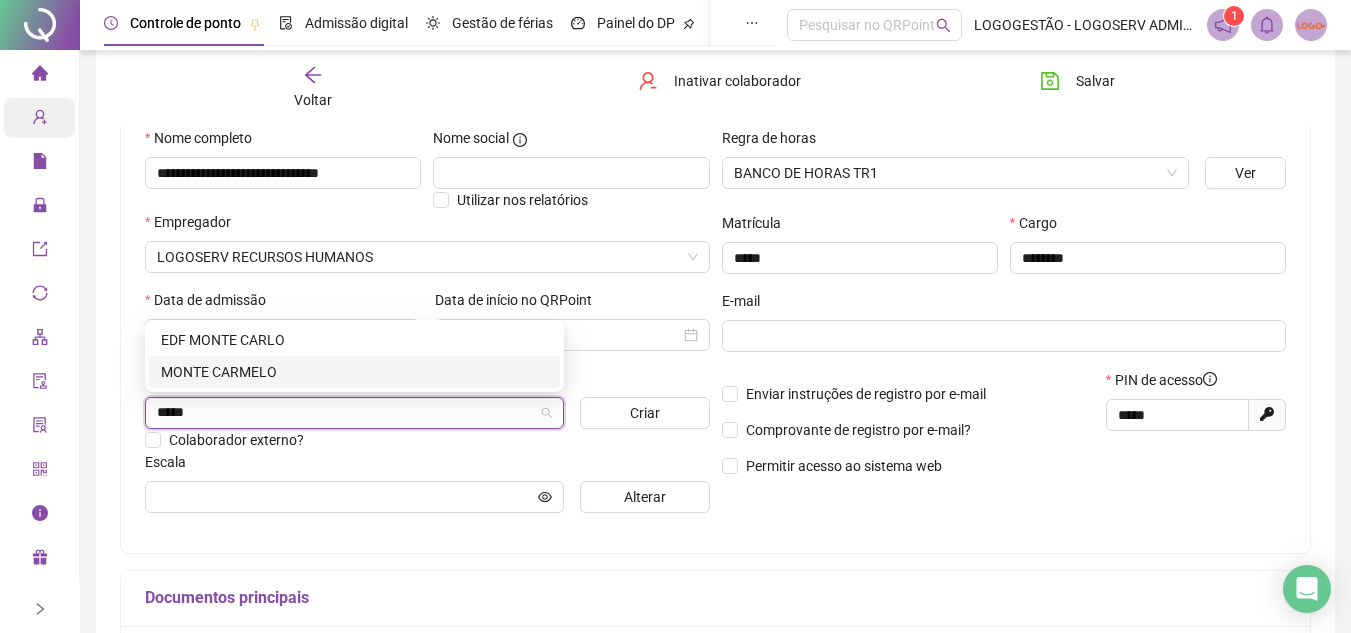 click on "MONTE CARMELO" at bounding box center [354, 372] 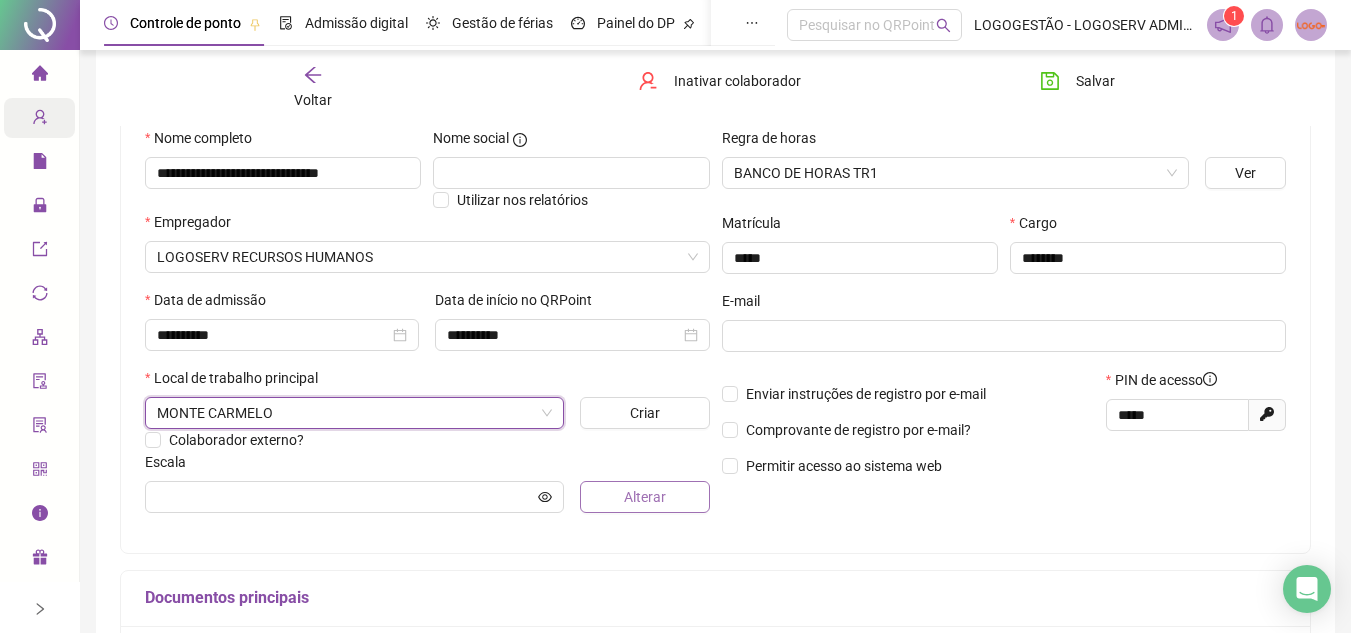 click on "Alterar" at bounding box center [645, 497] 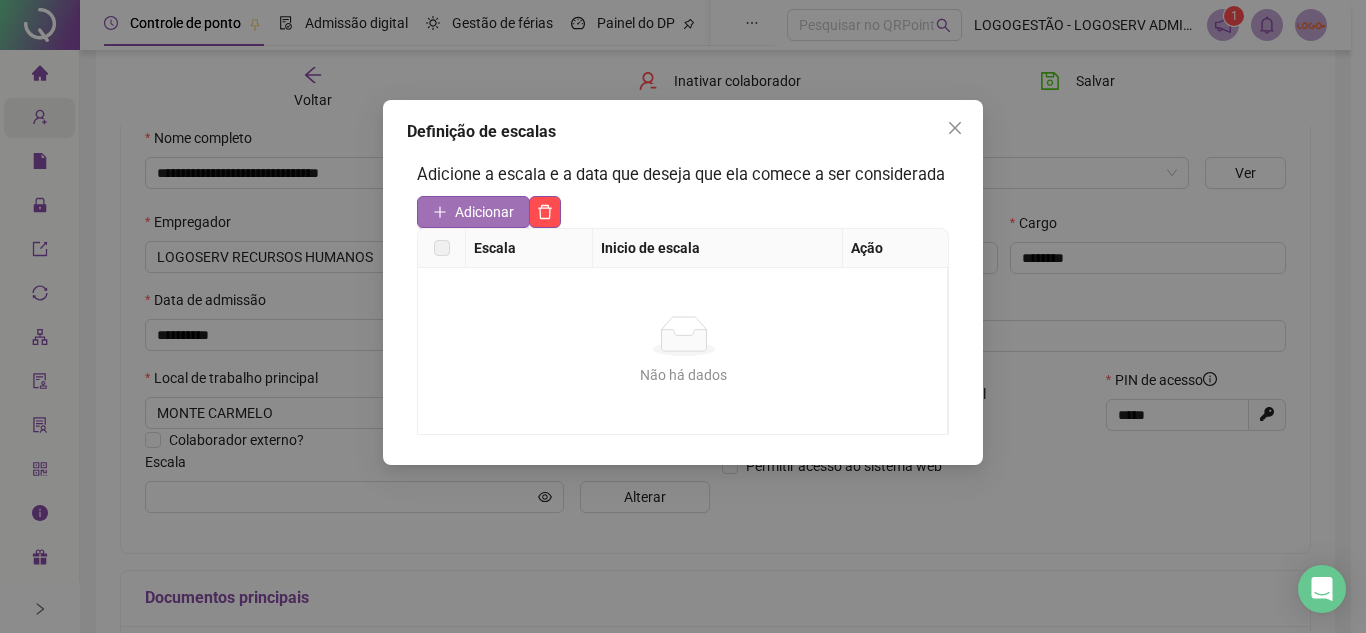 click on "Adicionar" at bounding box center [484, 212] 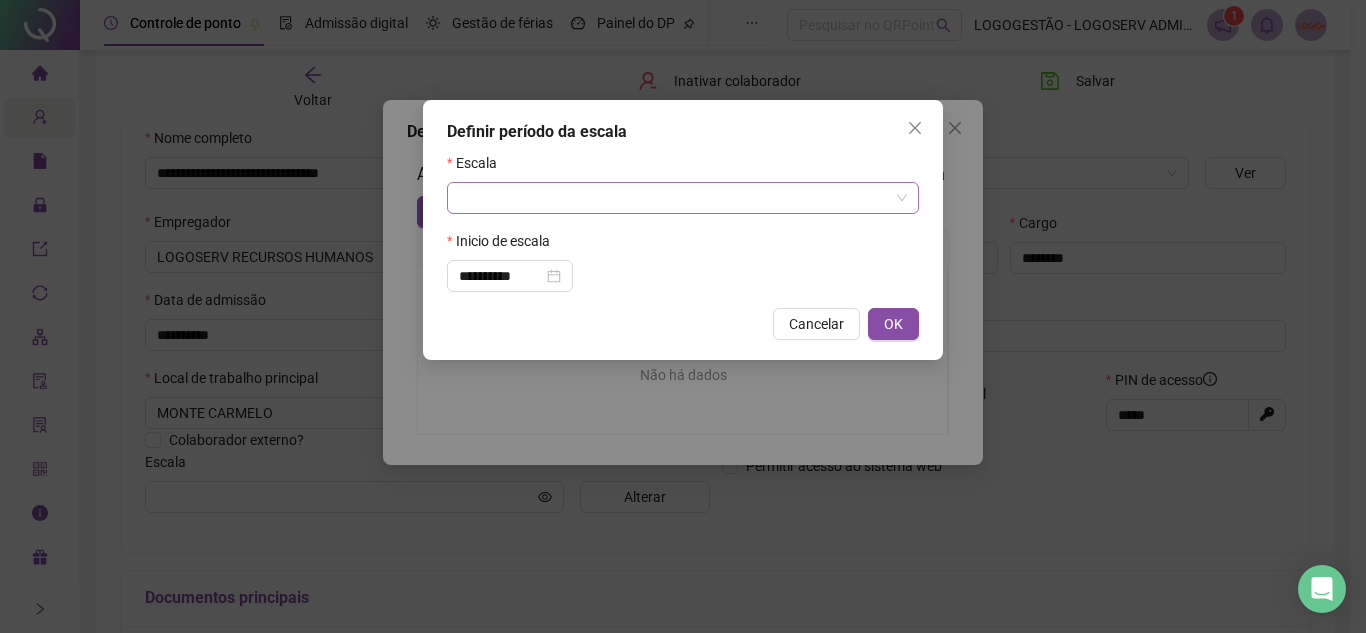 click at bounding box center (674, 198) 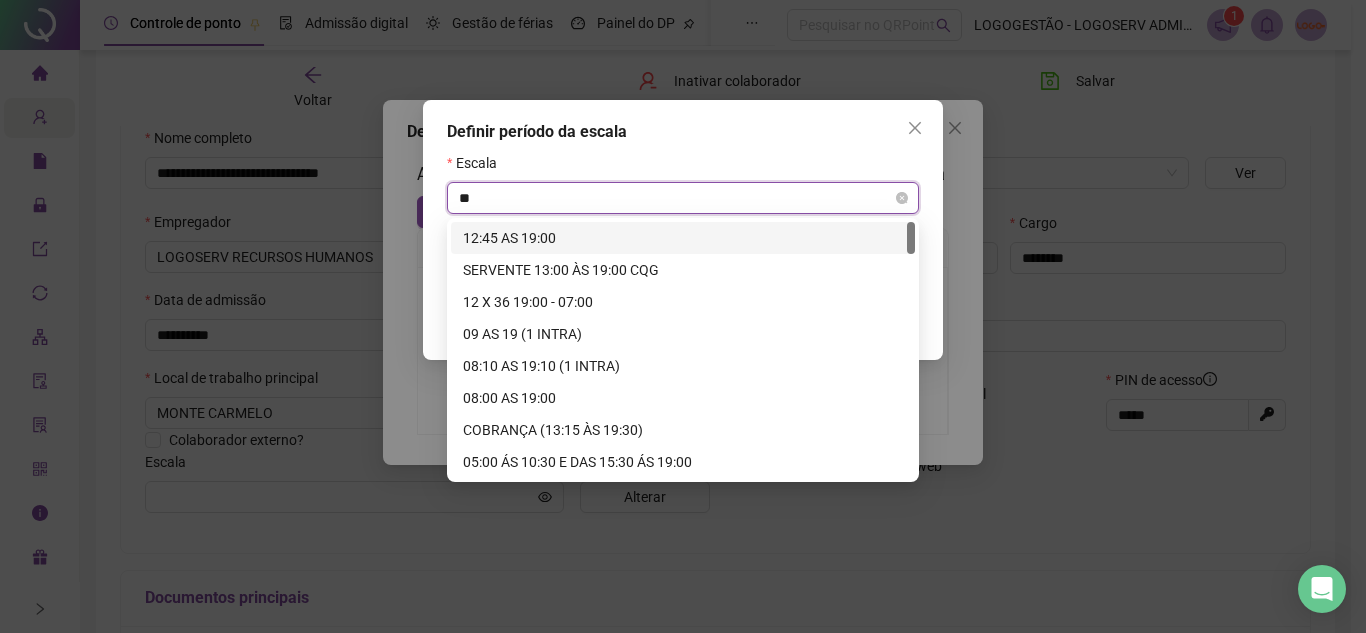 type on "***" 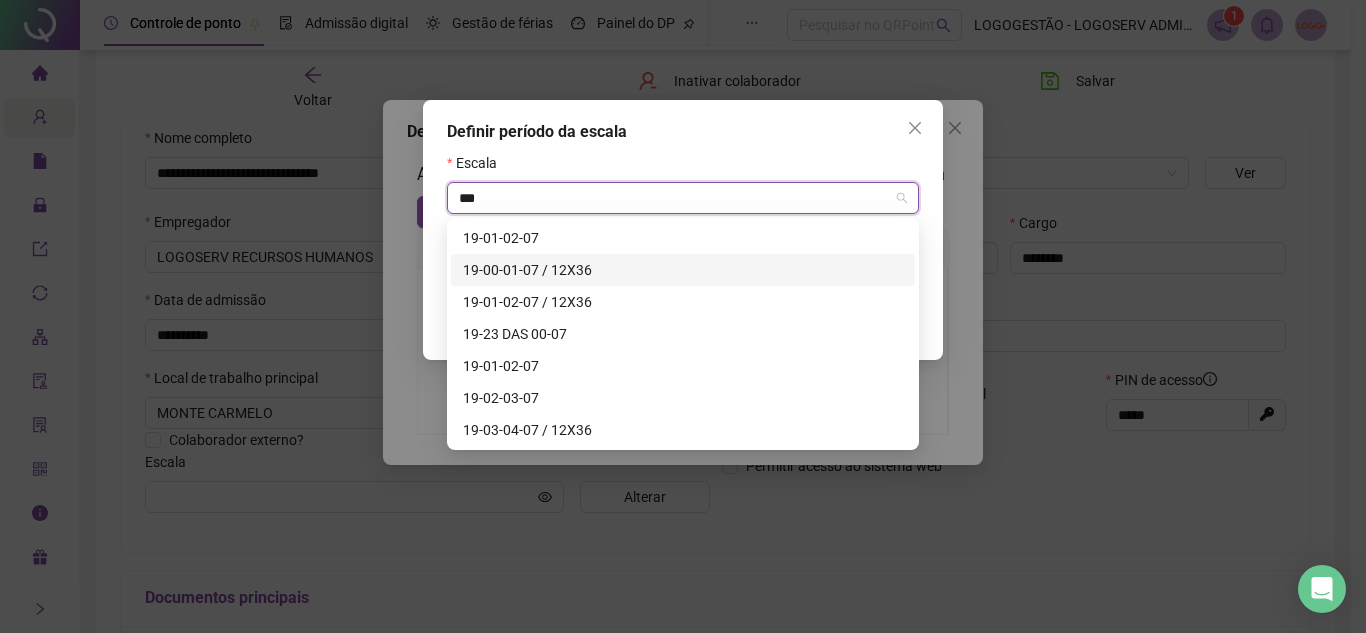 click on "19-00-01-07 / 12X36" at bounding box center (683, 270) 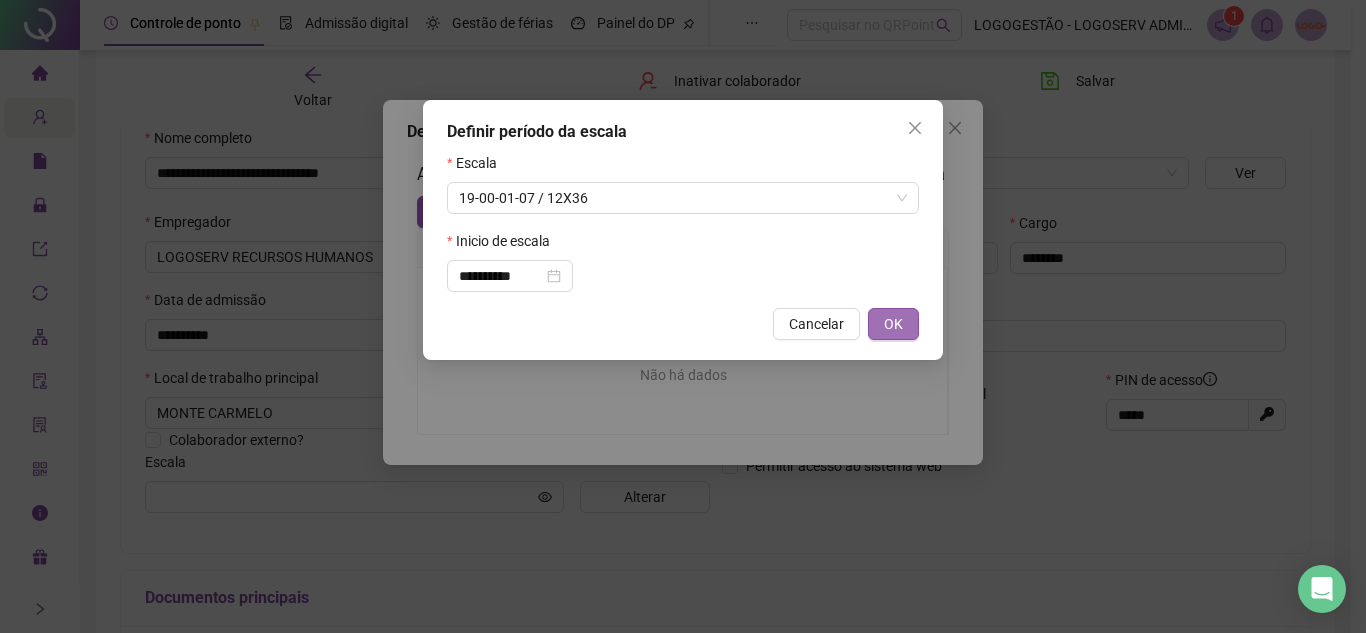 click on "OK" at bounding box center [893, 324] 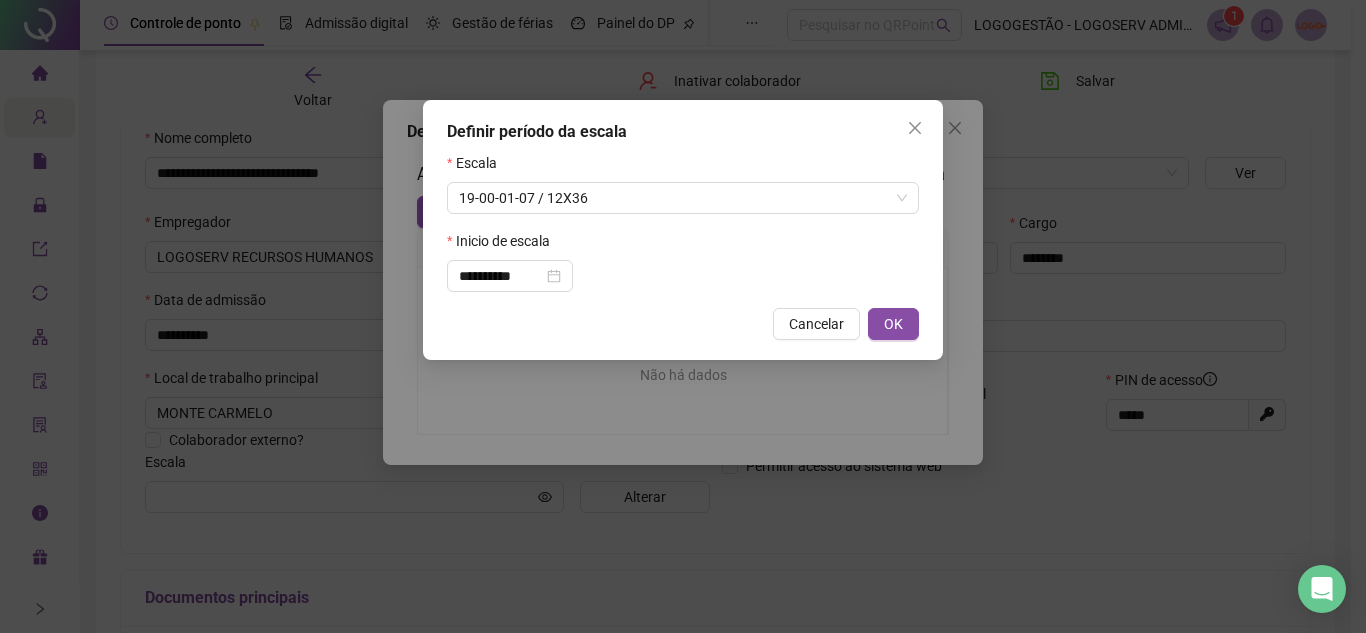 type on "**********" 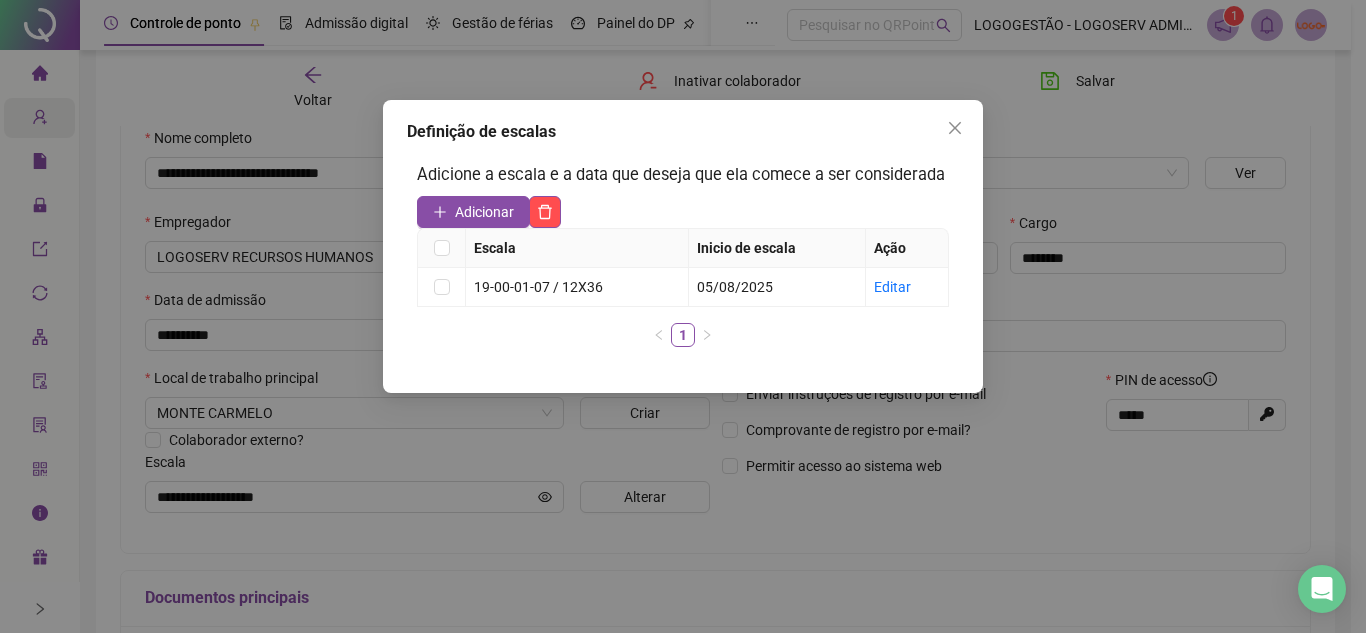 click on "Definição de escalas Adicione a escala e a data que deseja que ela comece a ser considerada Adicionar Escala Inicio de escala Ação         19-00-01-07 / 12X36   05/08/2025 Editar 1" at bounding box center [683, 316] 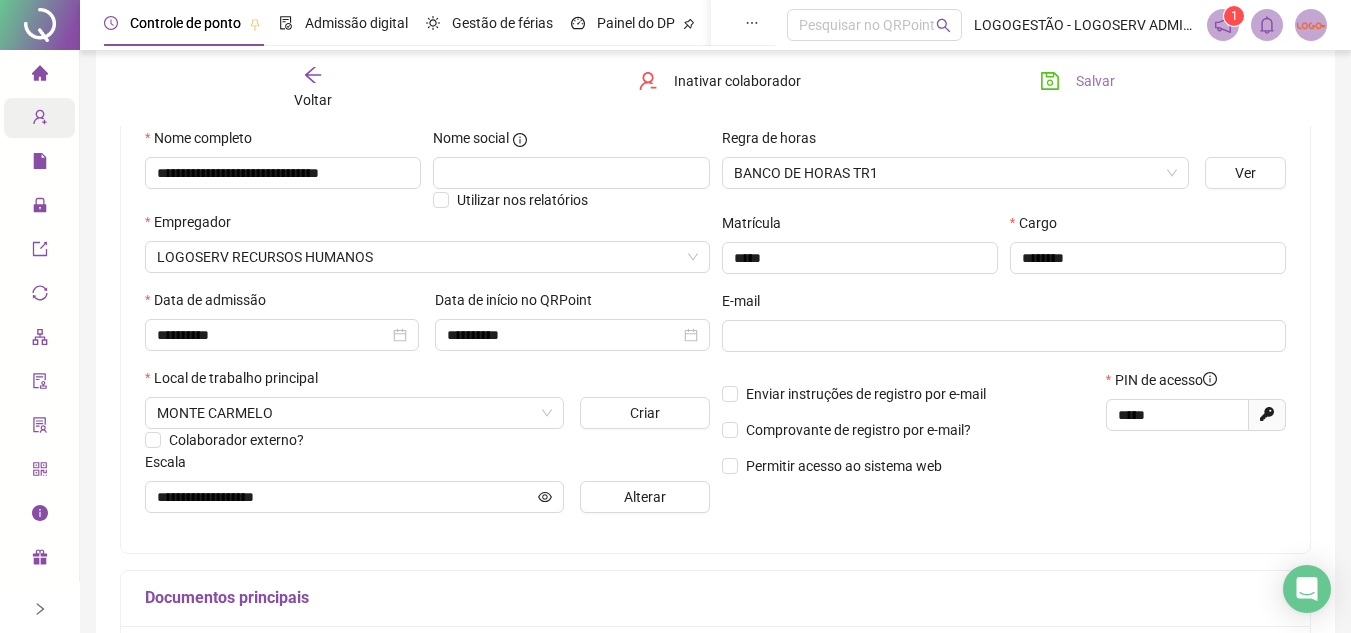 click on "Salvar" at bounding box center [1095, 81] 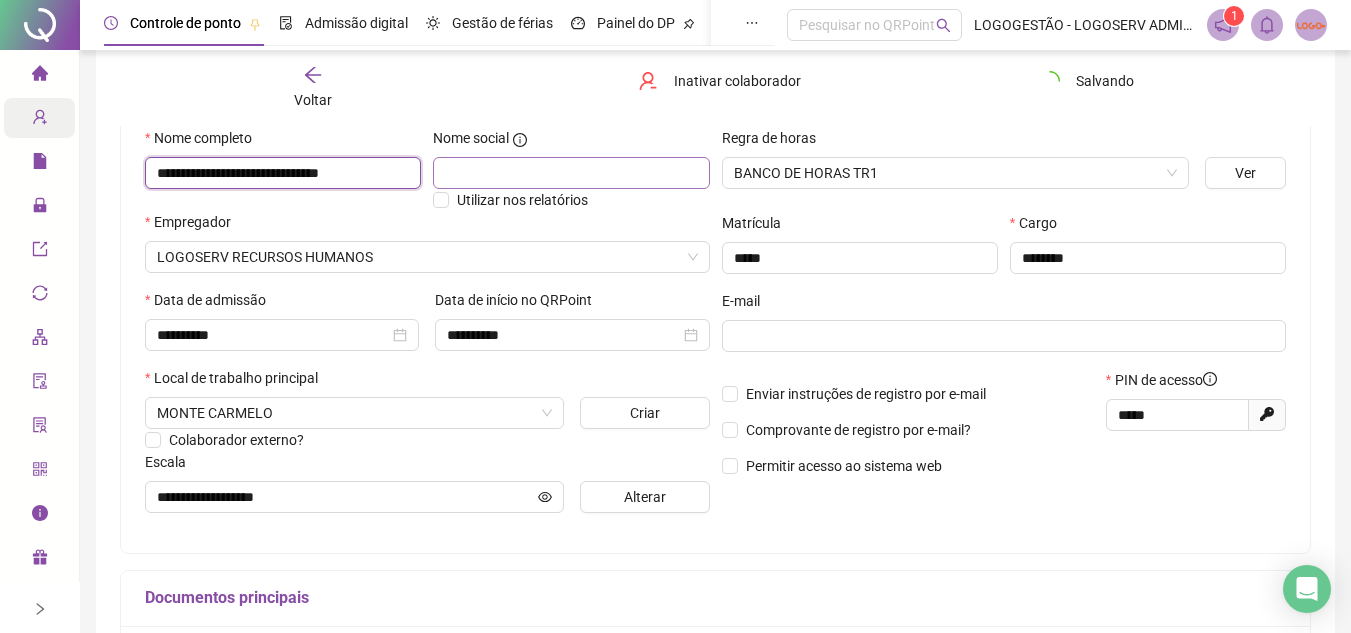 drag, startPoint x: 154, startPoint y: 167, endPoint x: 436, endPoint y: 164, distance: 282.01596 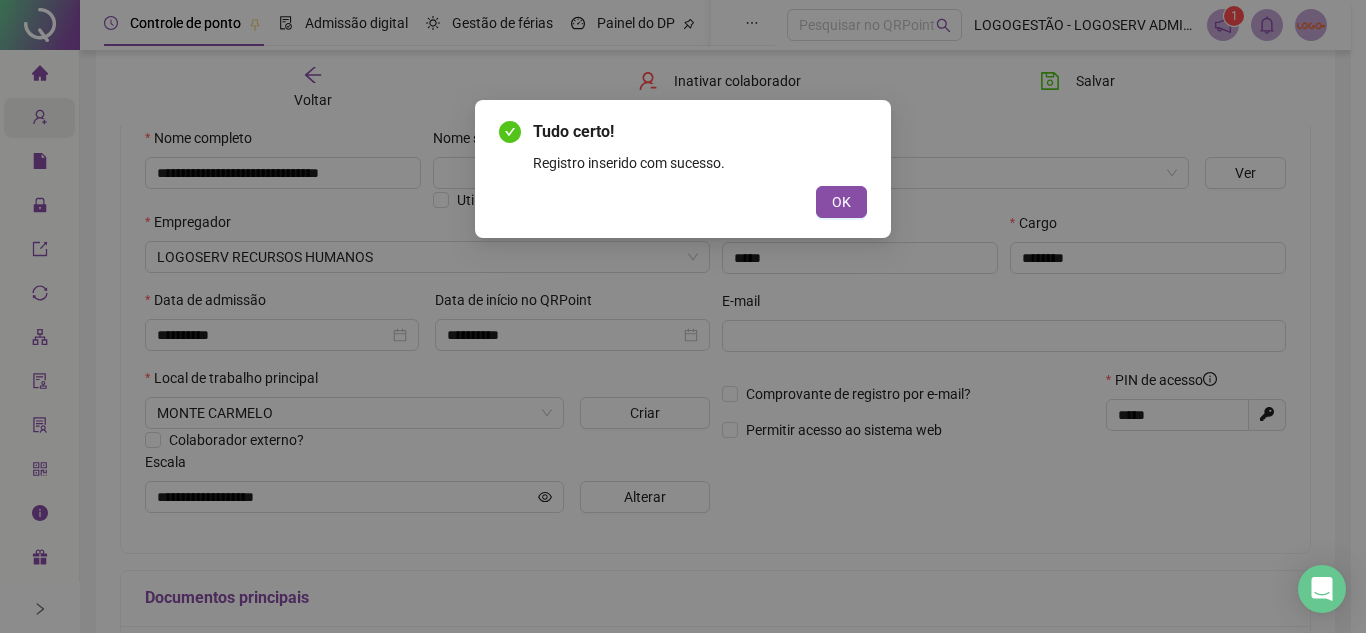 type 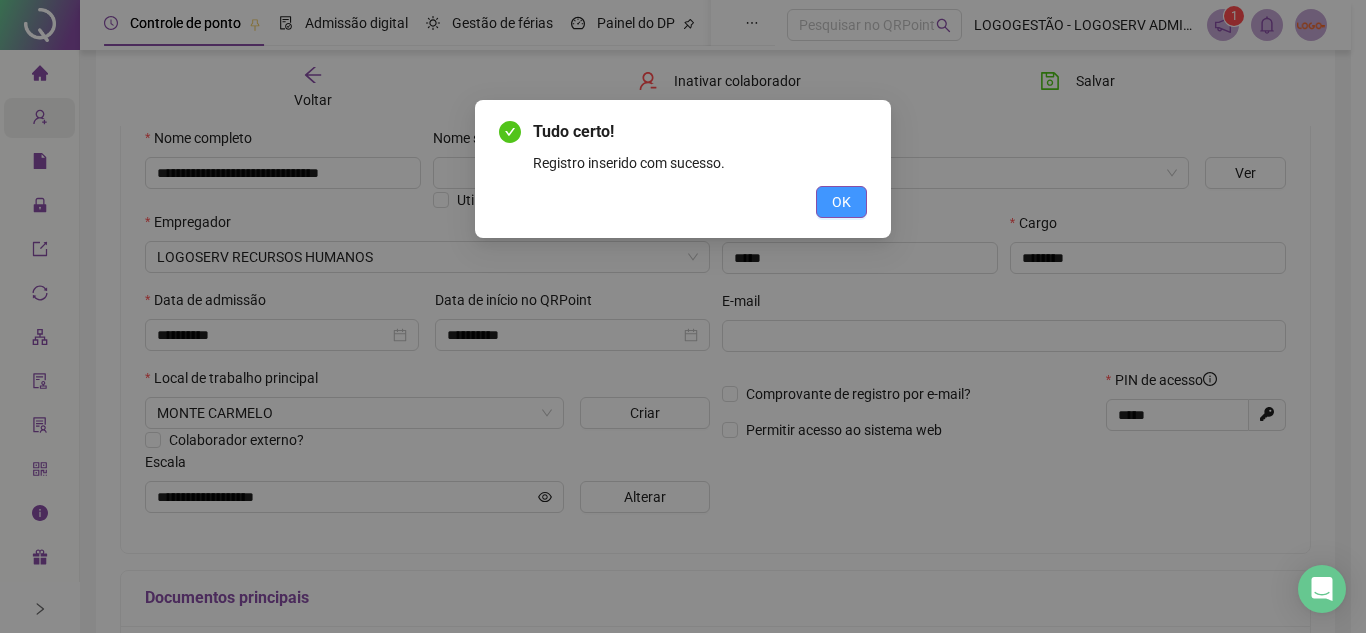 drag, startPoint x: 845, startPoint y: 201, endPoint x: 731, endPoint y: 202, distance: 114.00439 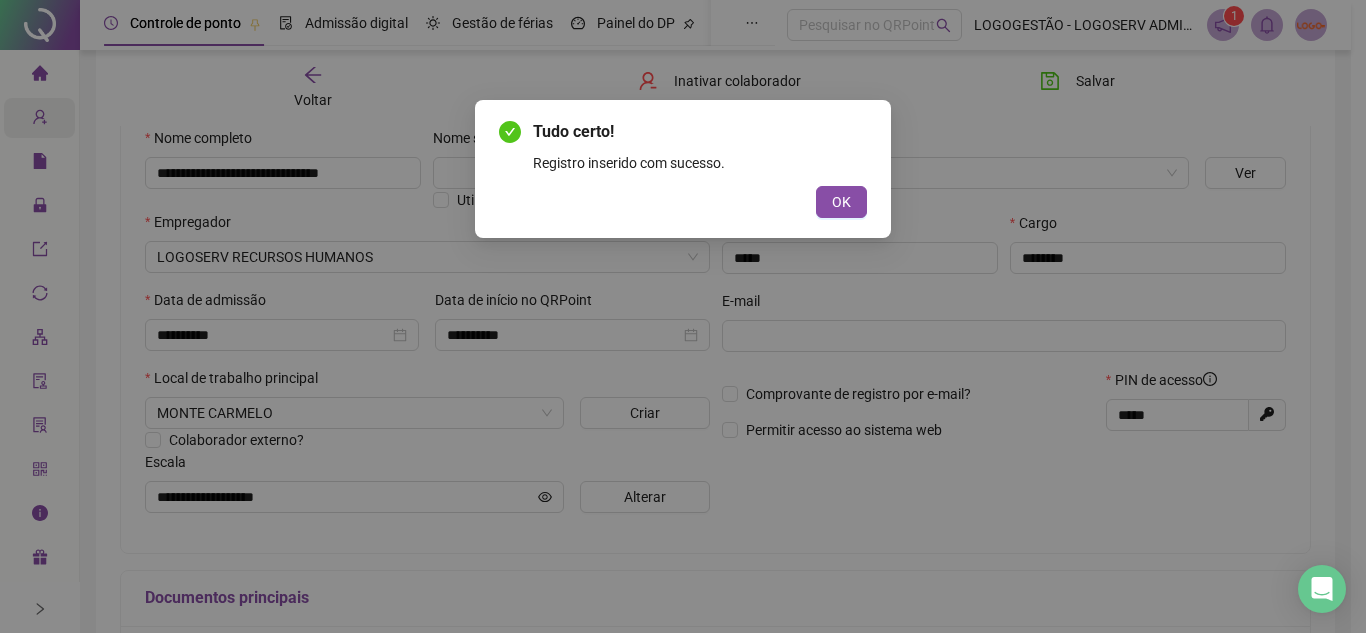 click on "OK" at bounding box center [841, 202] 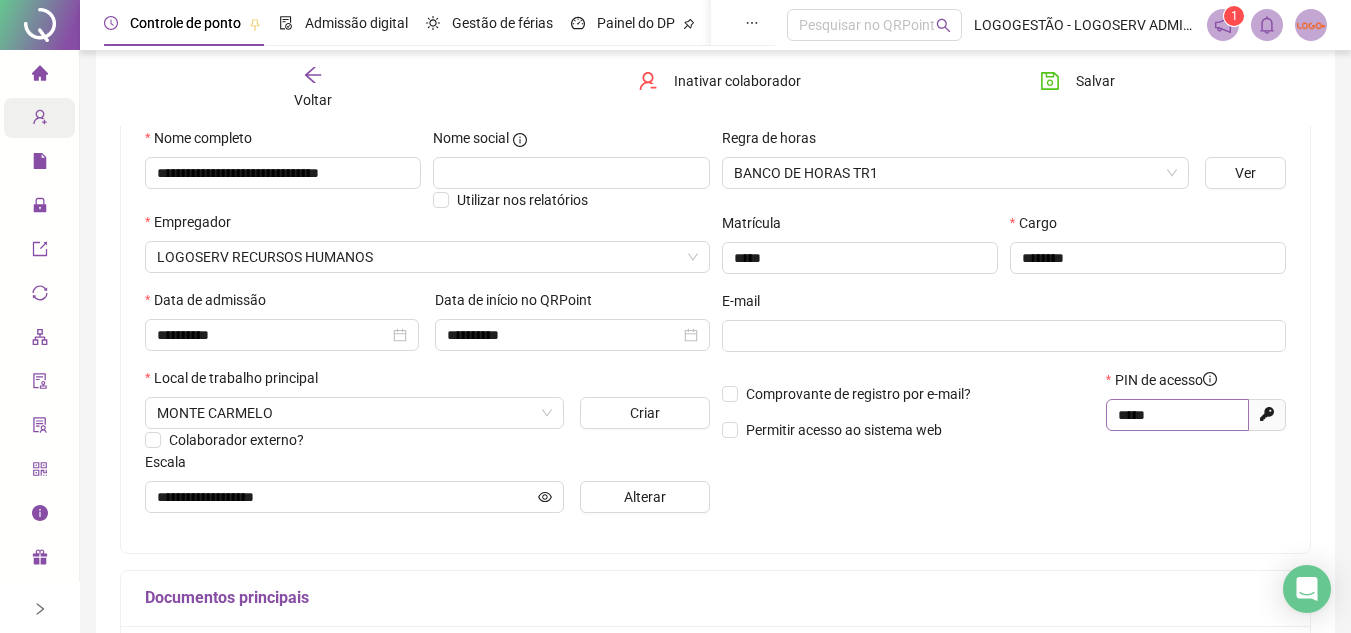 click on "*****" at bounding box center [1177, 415] 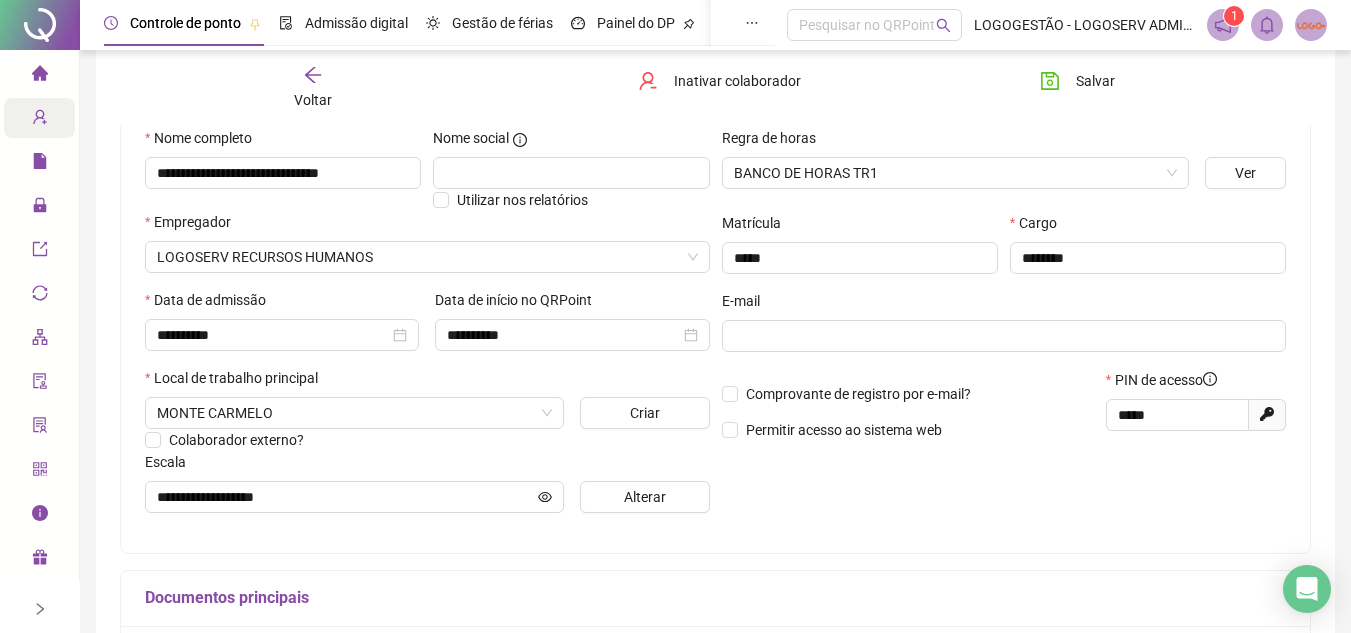 click on "Gerar novo pin" 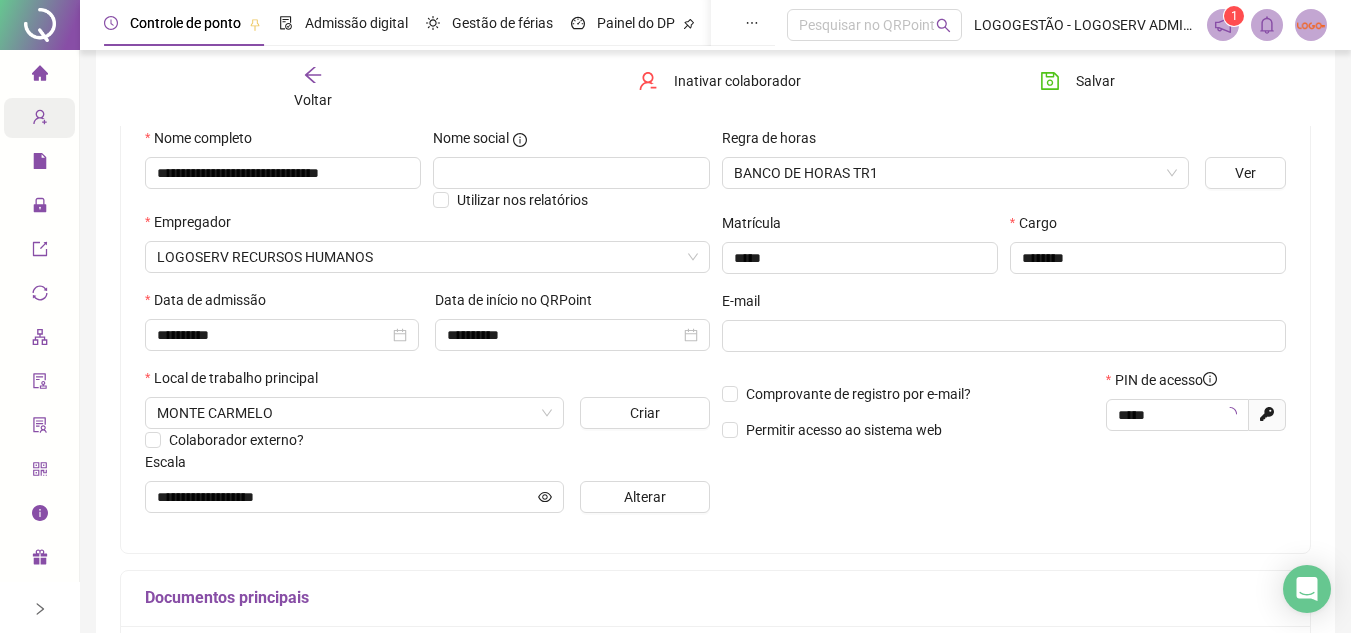 type on "*****" 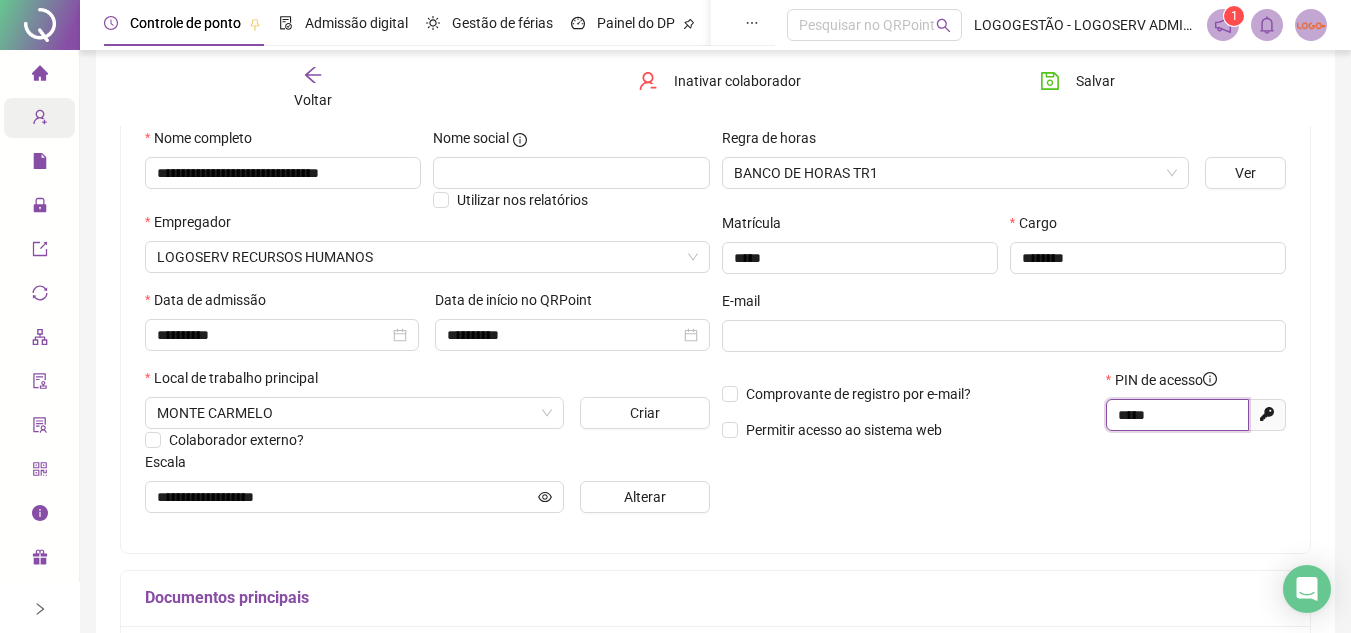 drag, startPoint x: 1117, startPoint y: 412, endPoint x: 1186, endPoint y: 413, distance: 69.00725 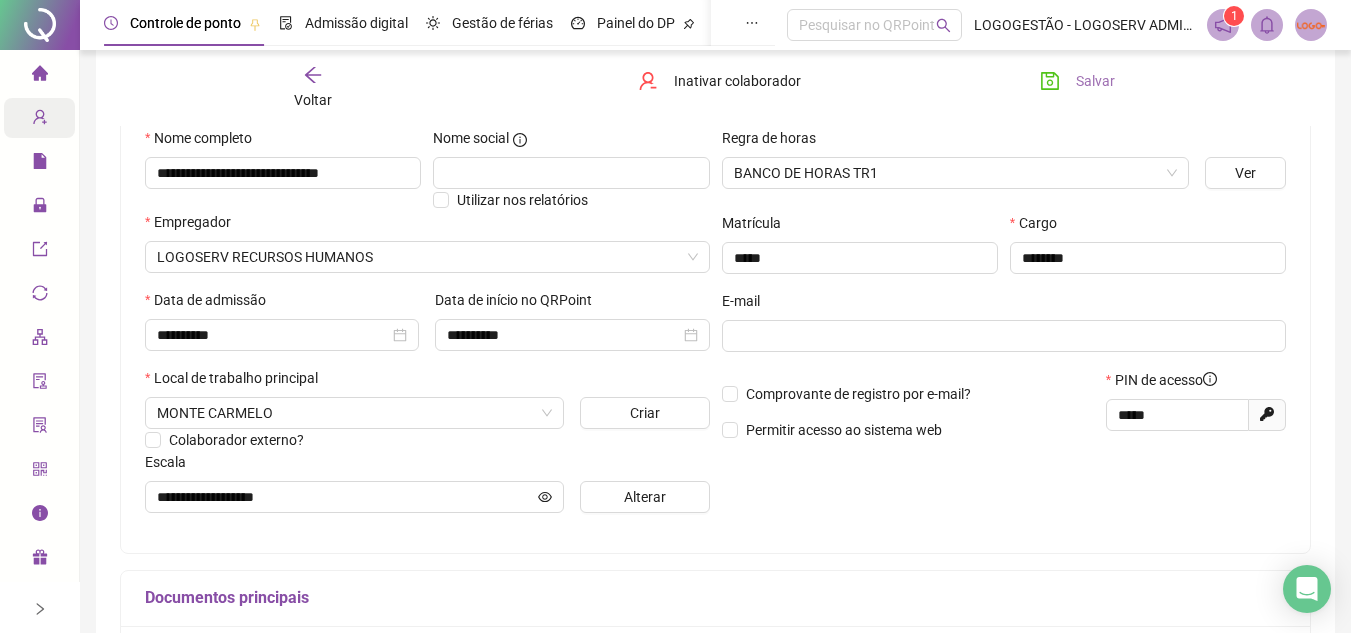click on "Salvar" at bounding box center (1077, 81) 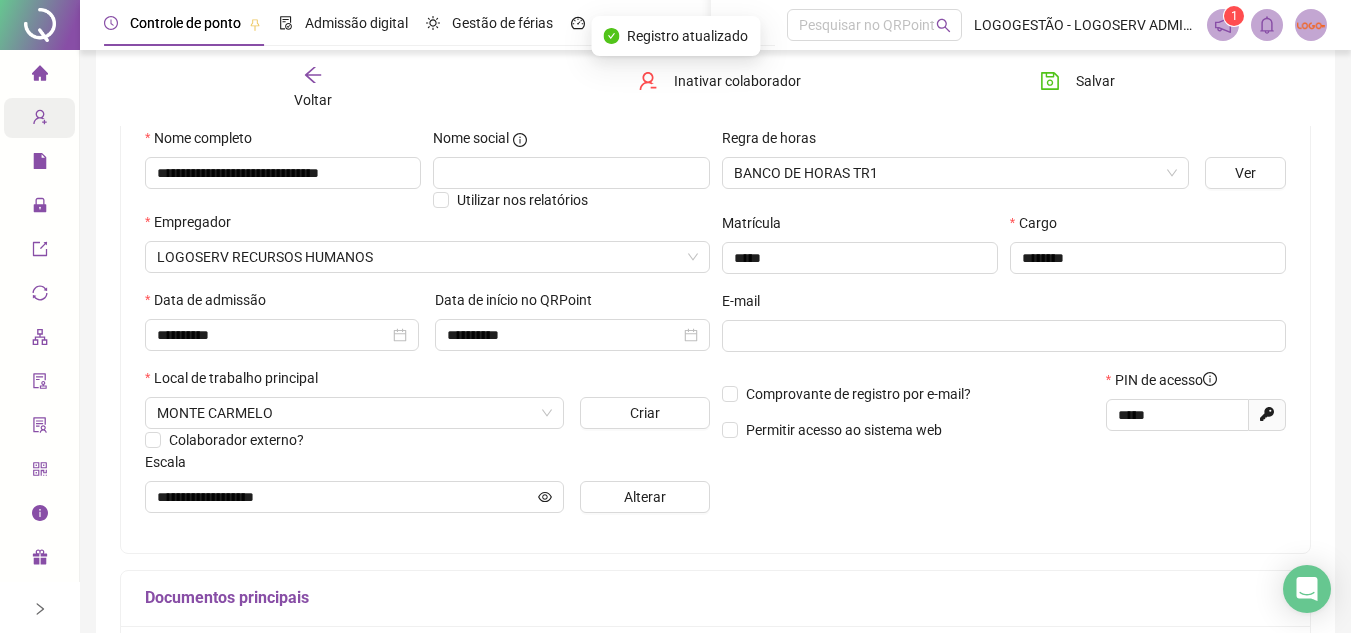 click on "Voltar" at bounding box center [313, 88] 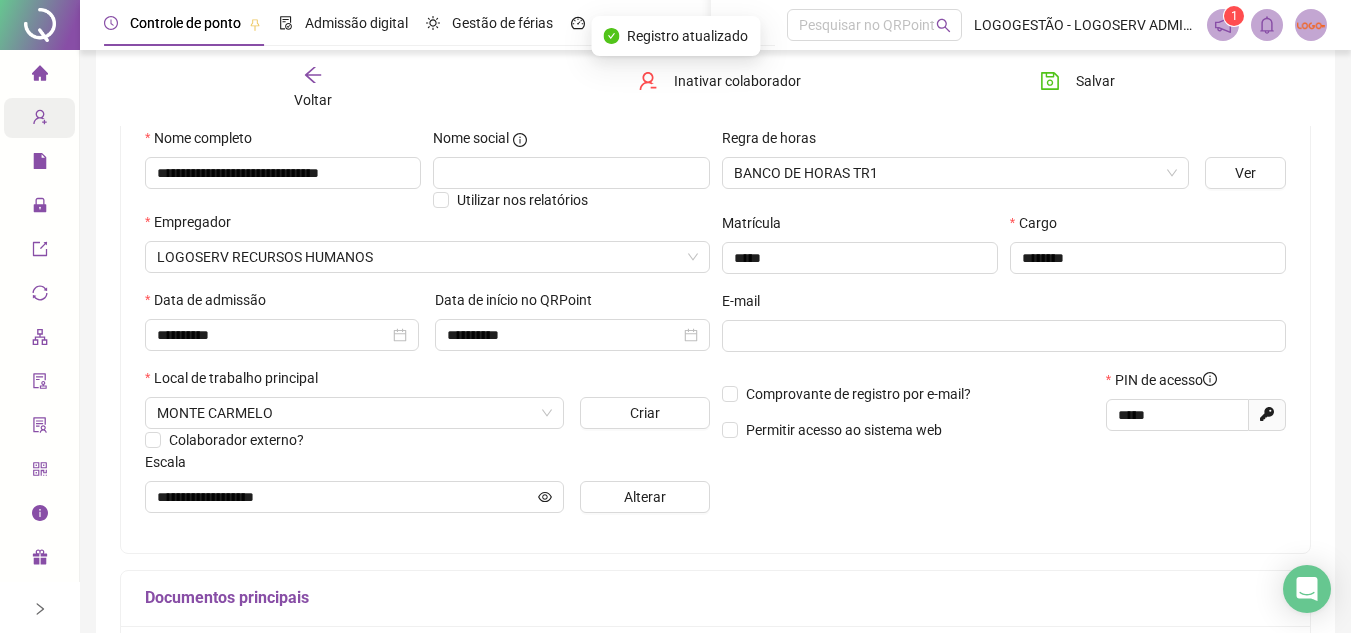 scroll, scrollTop: 0, scrollLeft: 0, axis: both 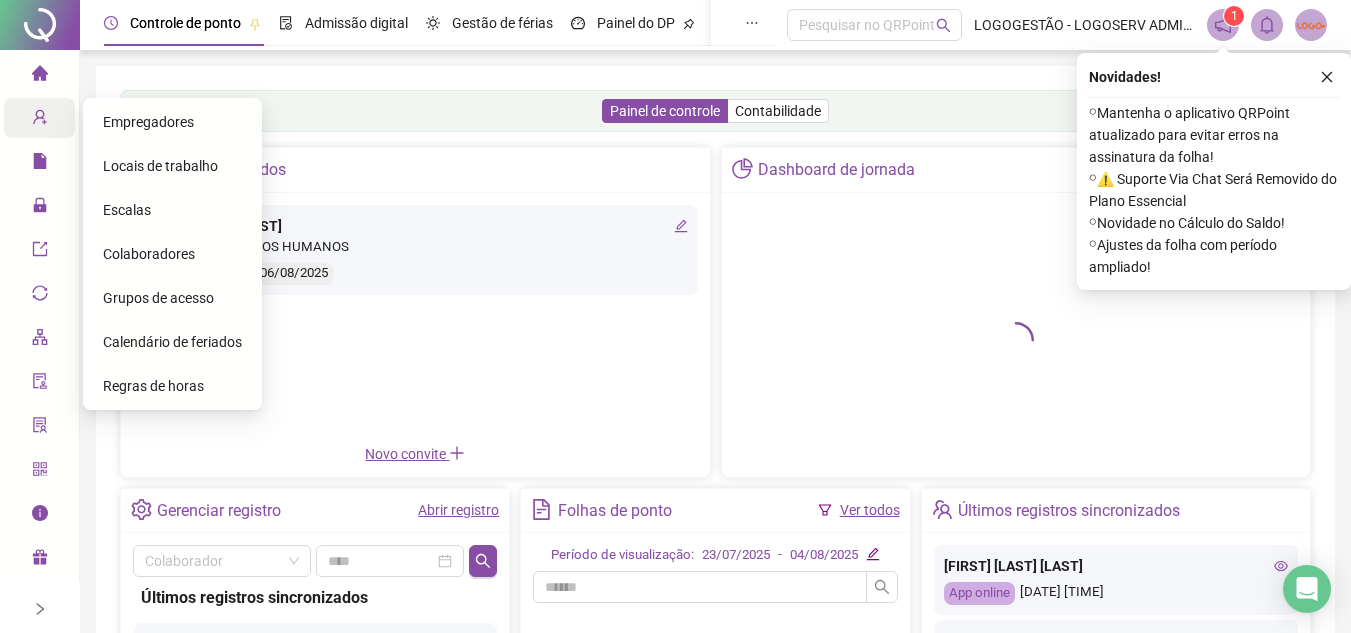 click on "Cadastros" at bounding box center [77, 118] 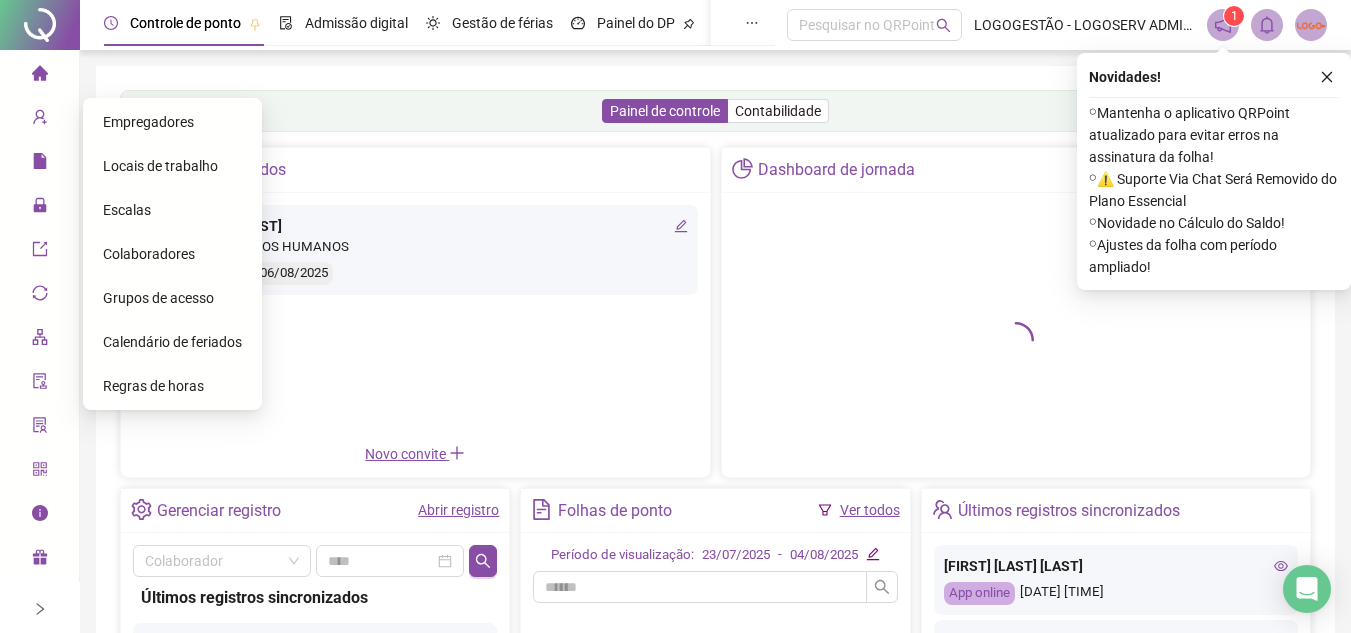 click on "Colaboradores" at bounding box center [149, 254] 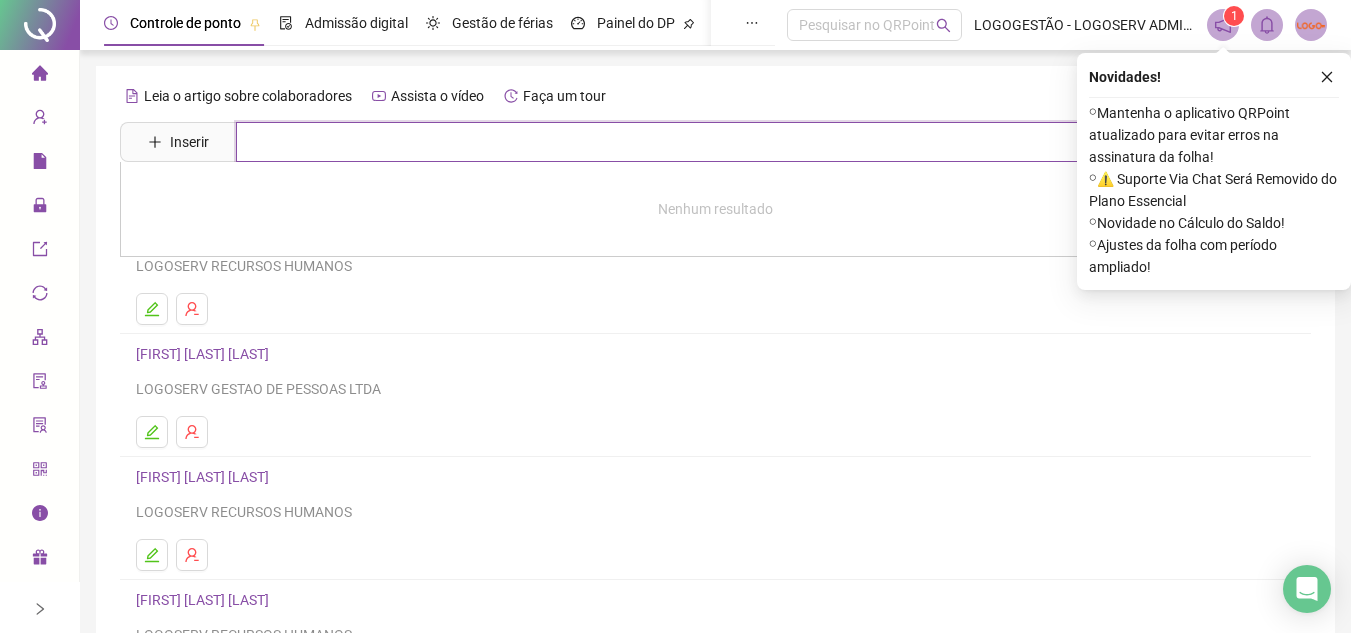click at bounding box center (730, 142) 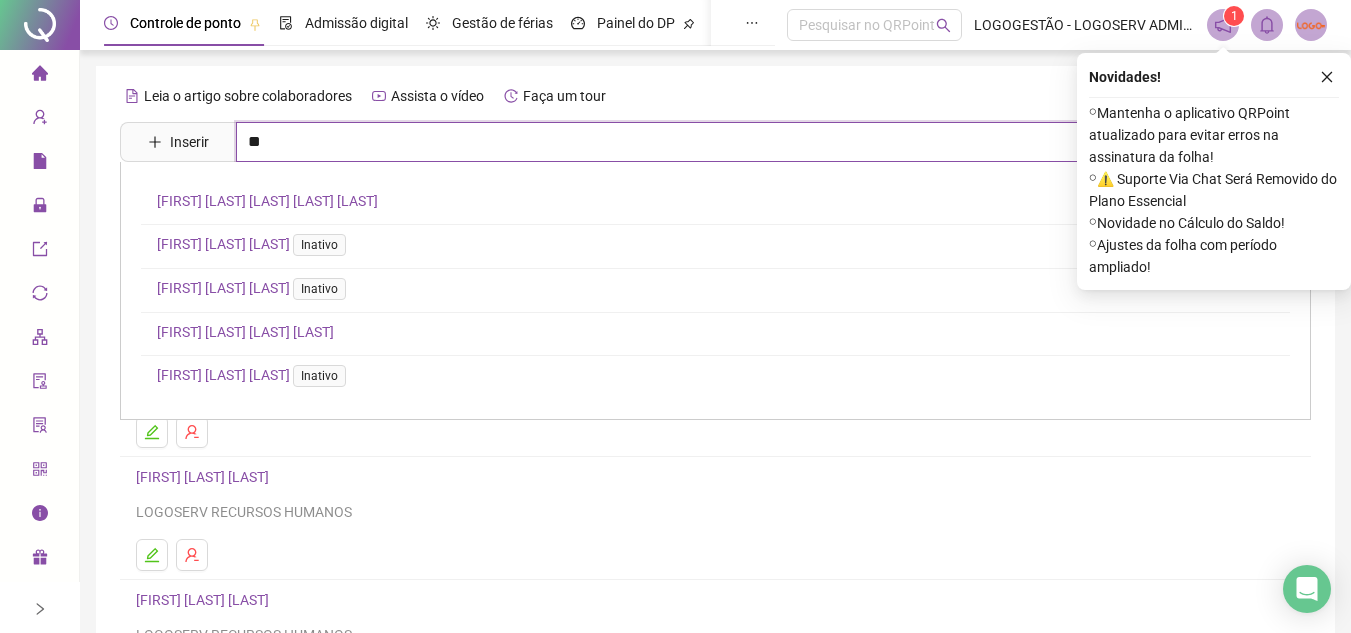 type on "*" 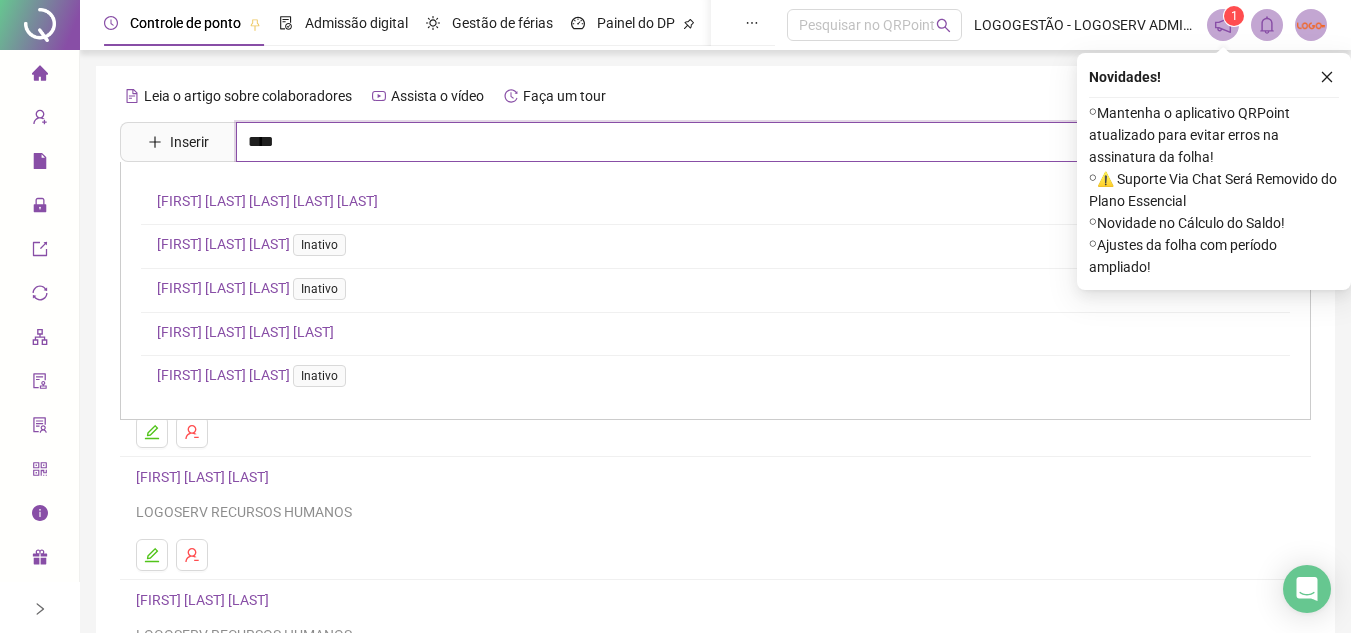 type on "****" 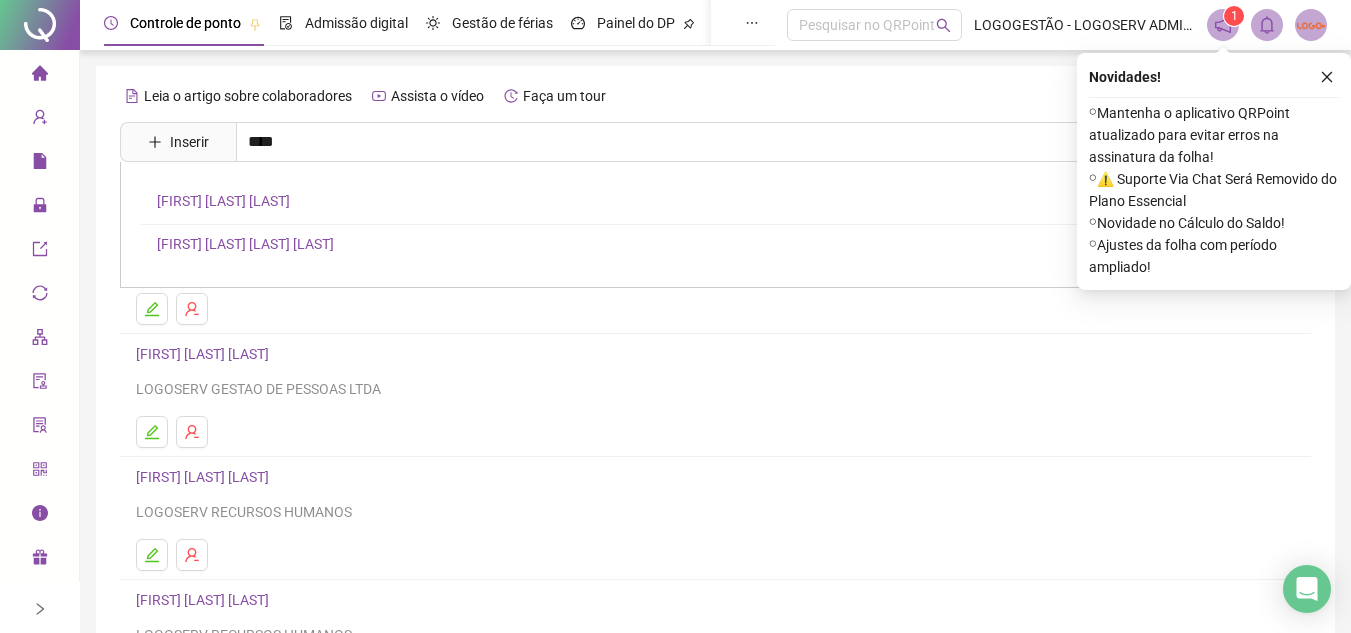 click on "STEPHERSON UBALDO DA SILVA FREITAS" at bounding box center [245, 244] 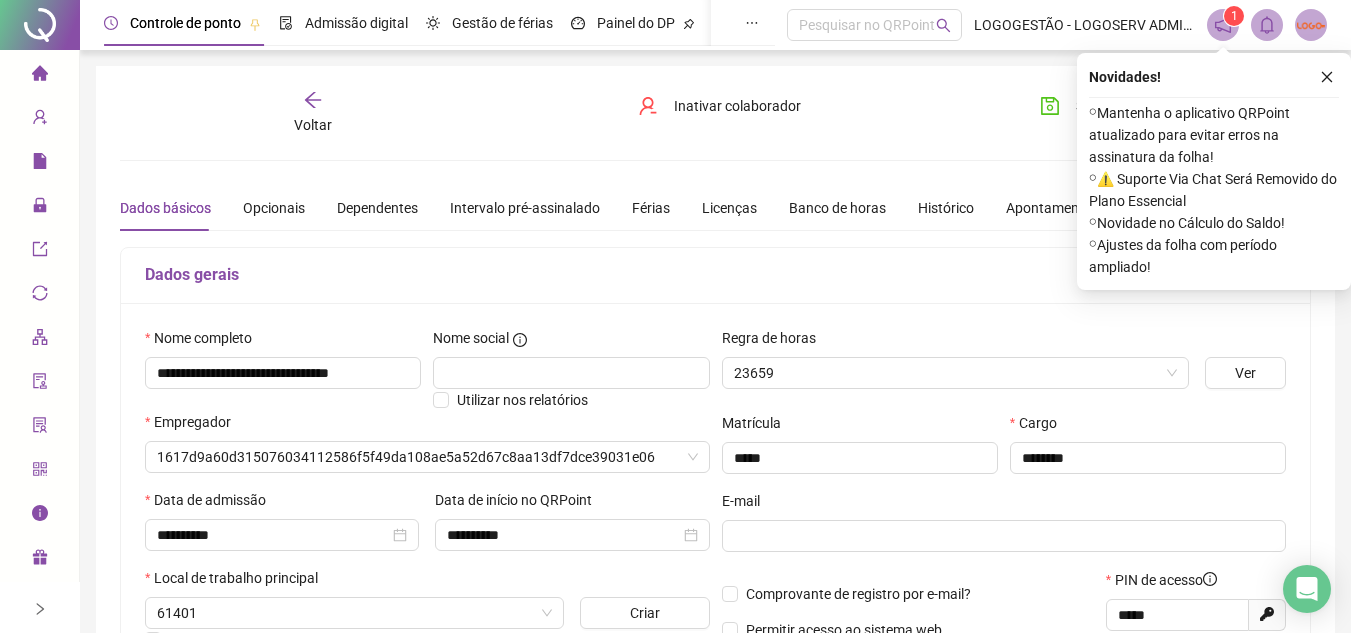 type on "**********" 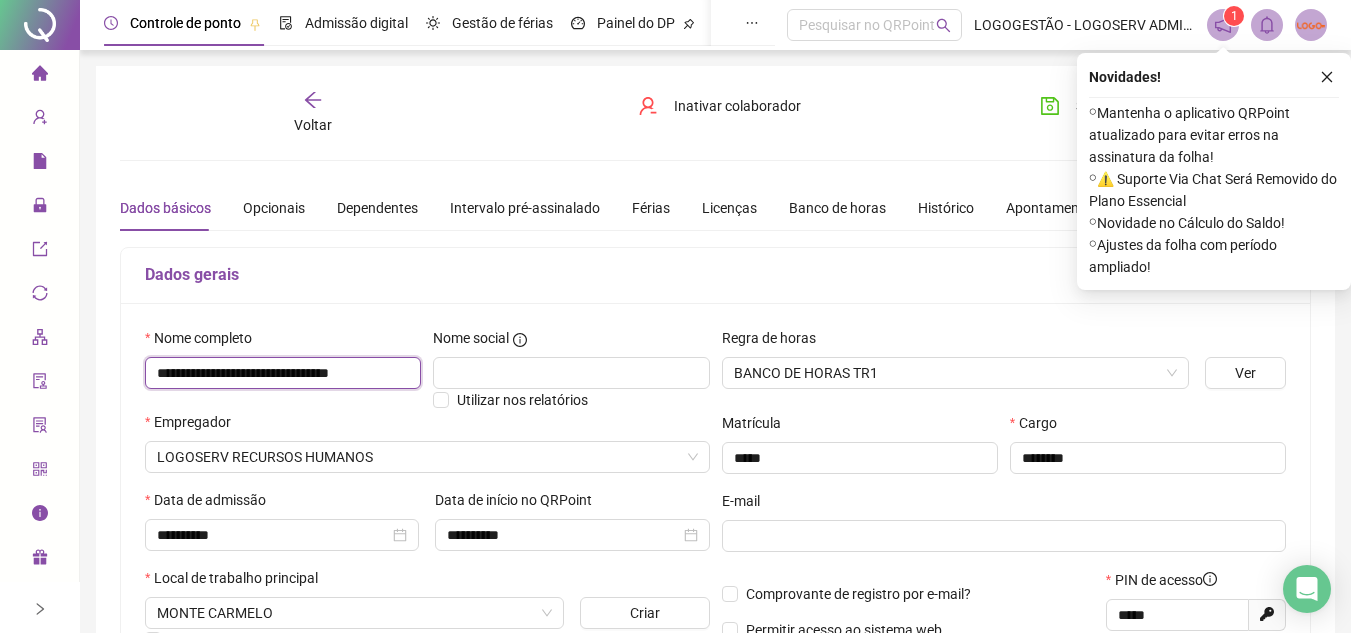 scroll, scrollTop: 0, scrollLeft: 2, axis: horizontal 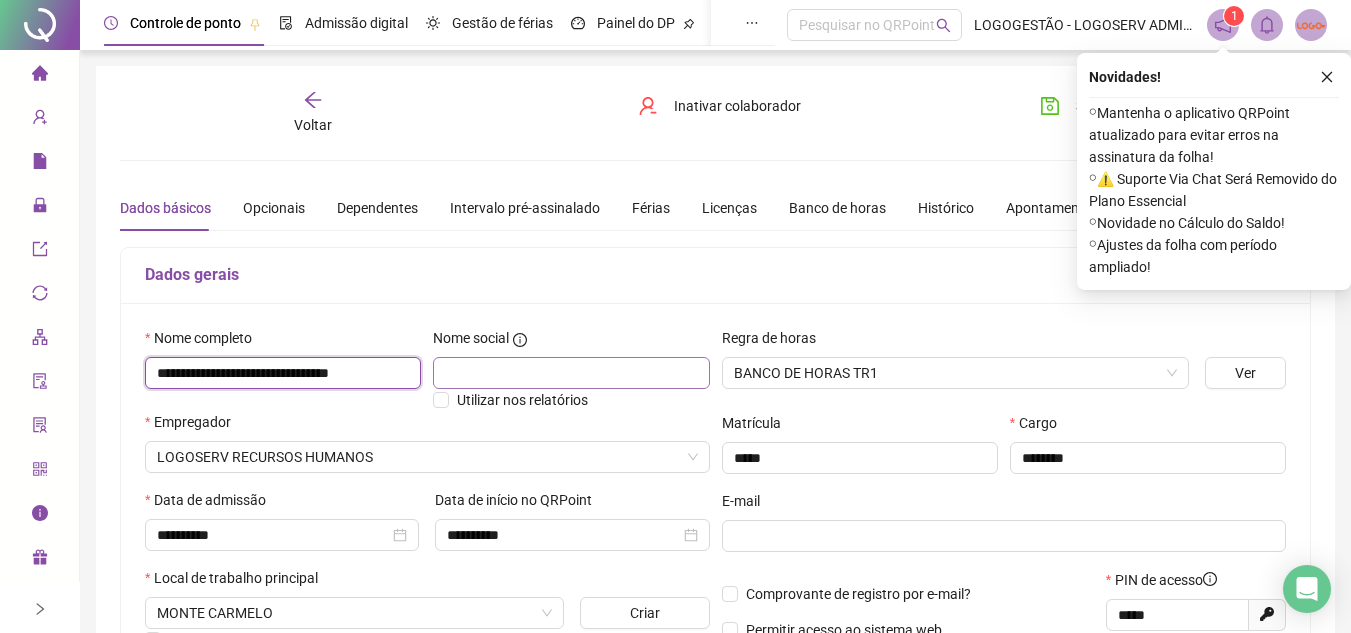 drag, startPoint x: 150, startPoint y: 372, endPoint x: 439, endPoint y: 373, distance: 289.00174 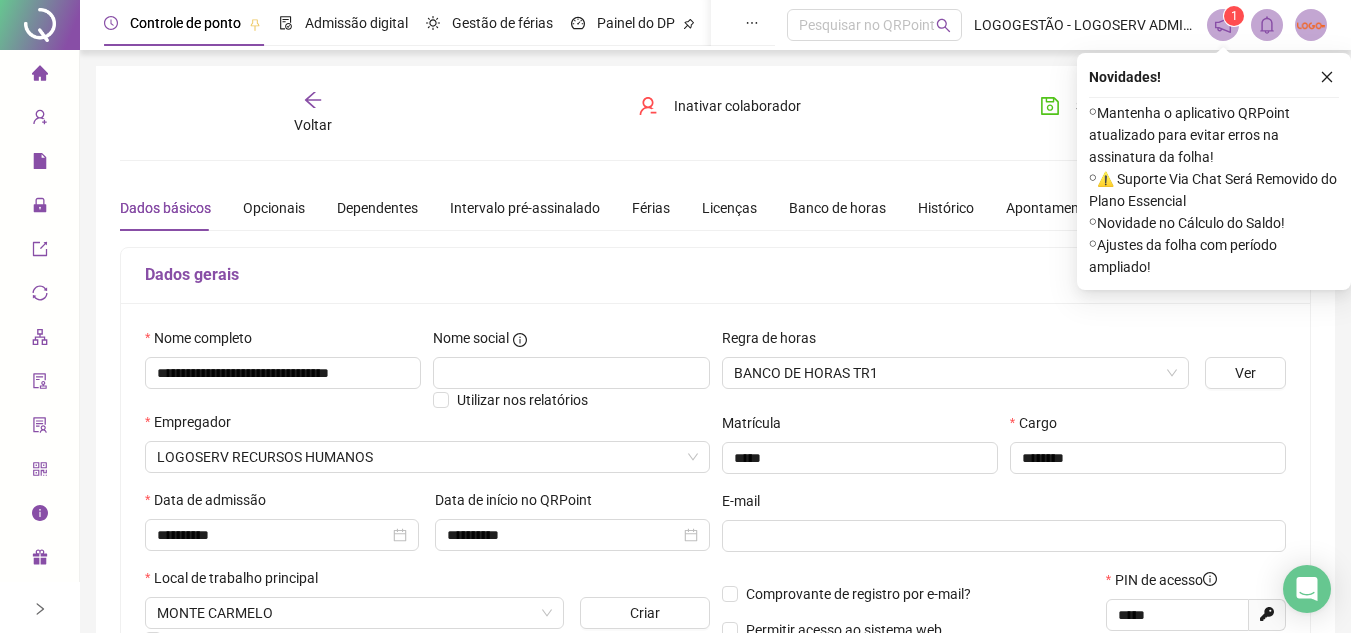 click on "Voltar" at bounding box center (313, 113) 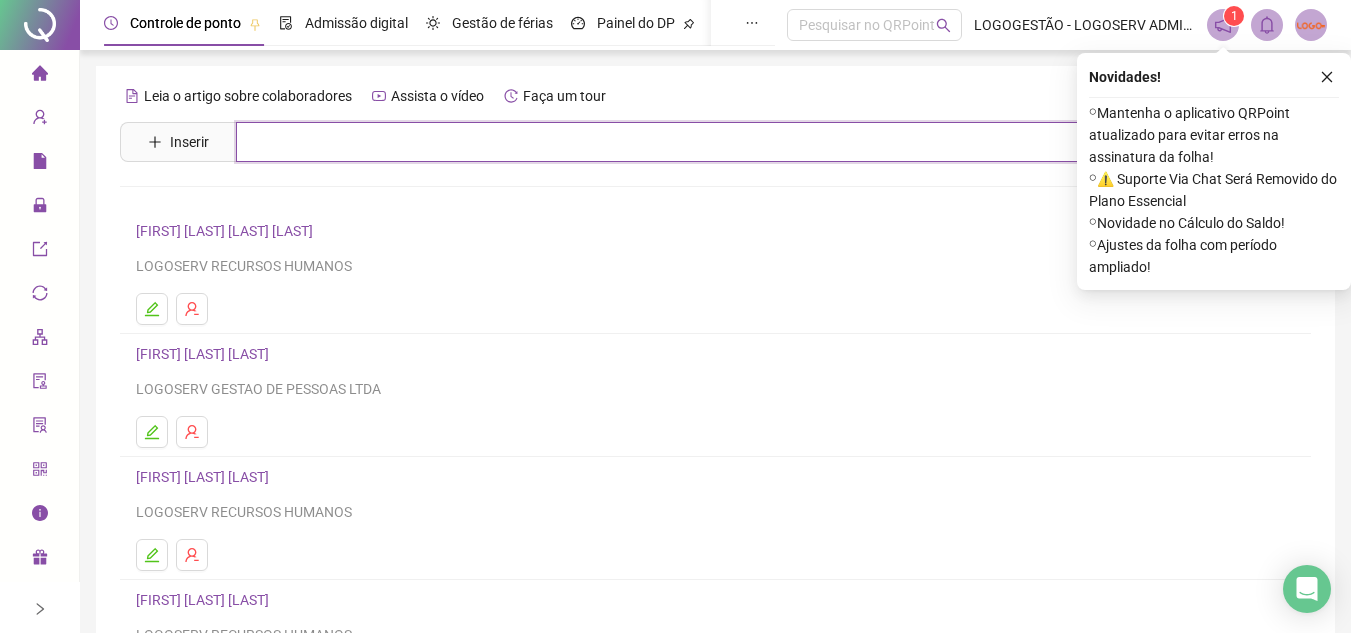 click at bounding box center [730, 142] 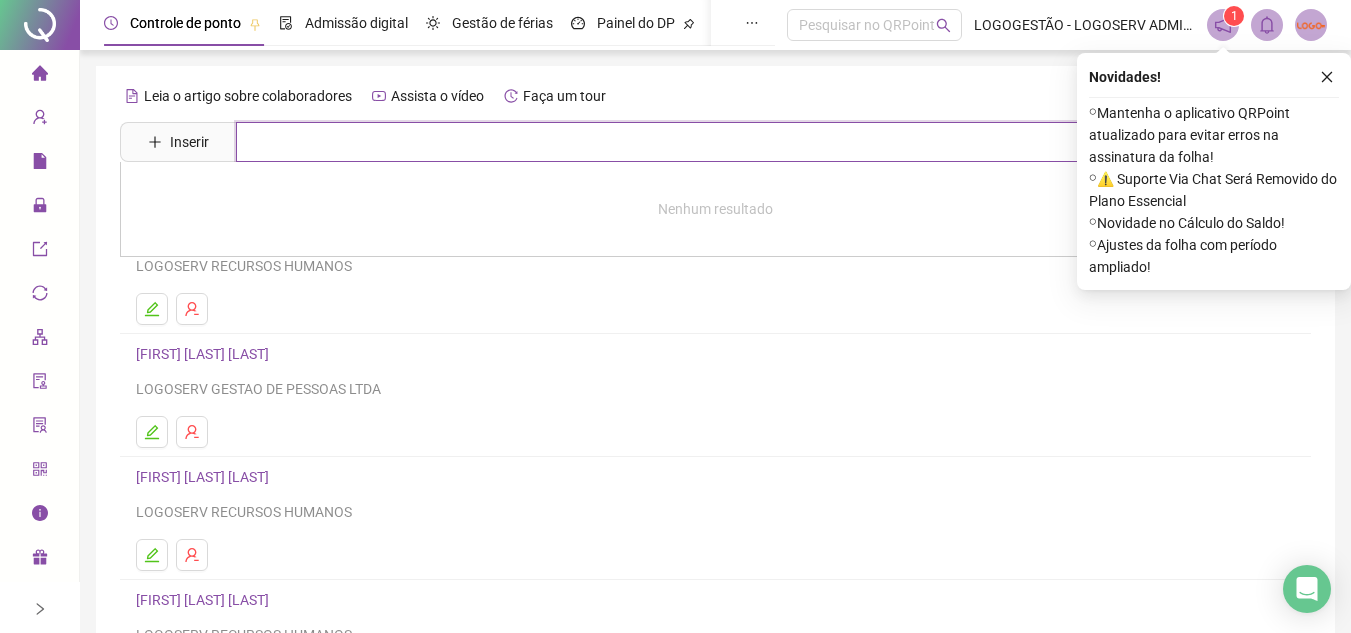 paste on "**********" 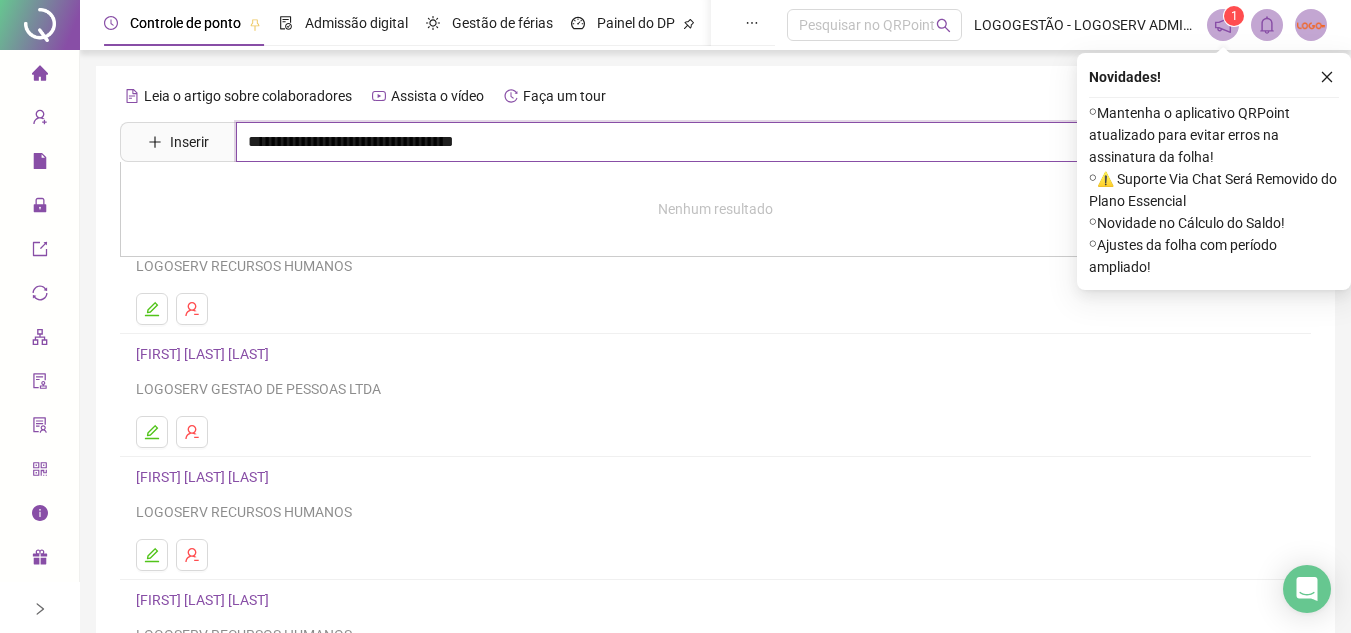 type on "**********" 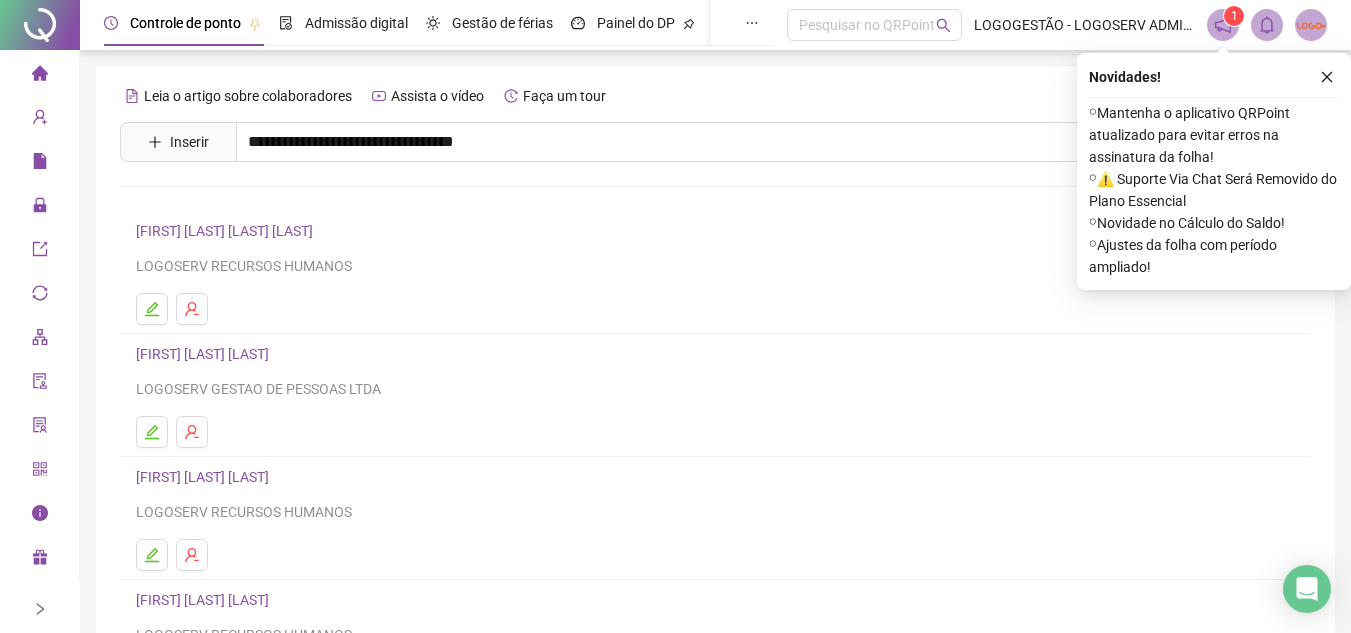 click on "STEPHERSON UBALDO DA SILVA FREITAS" at bounding box center (245, 201) 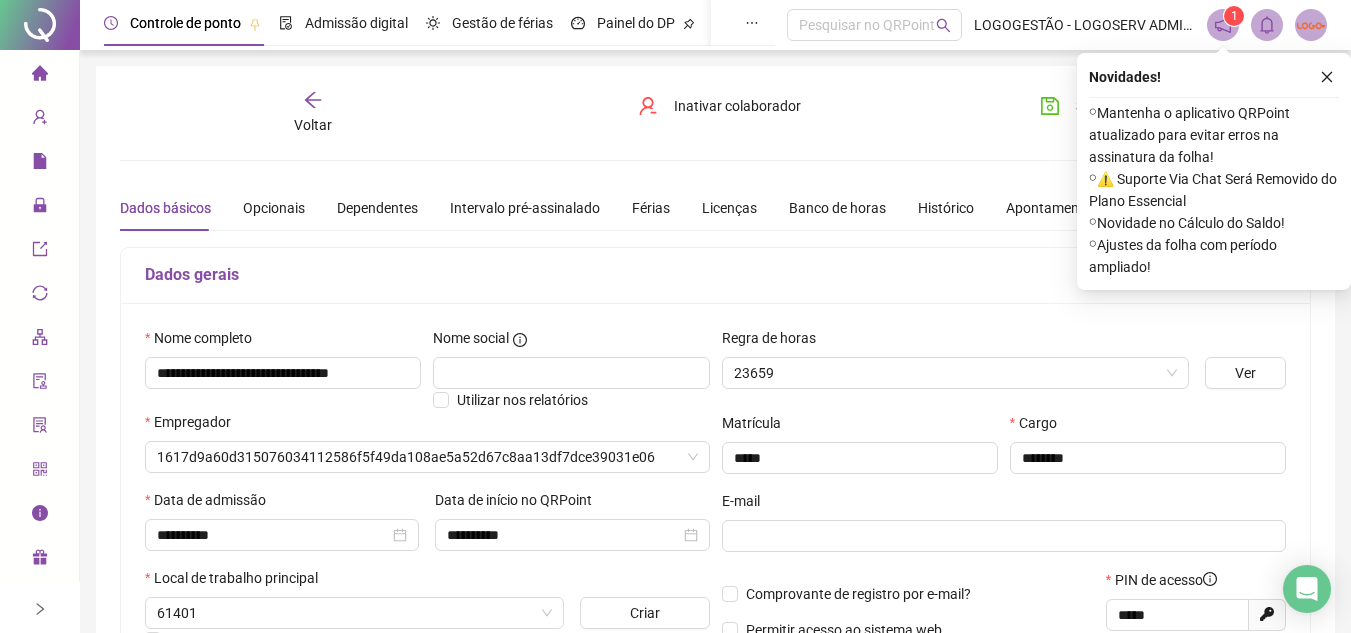 type on "**********" 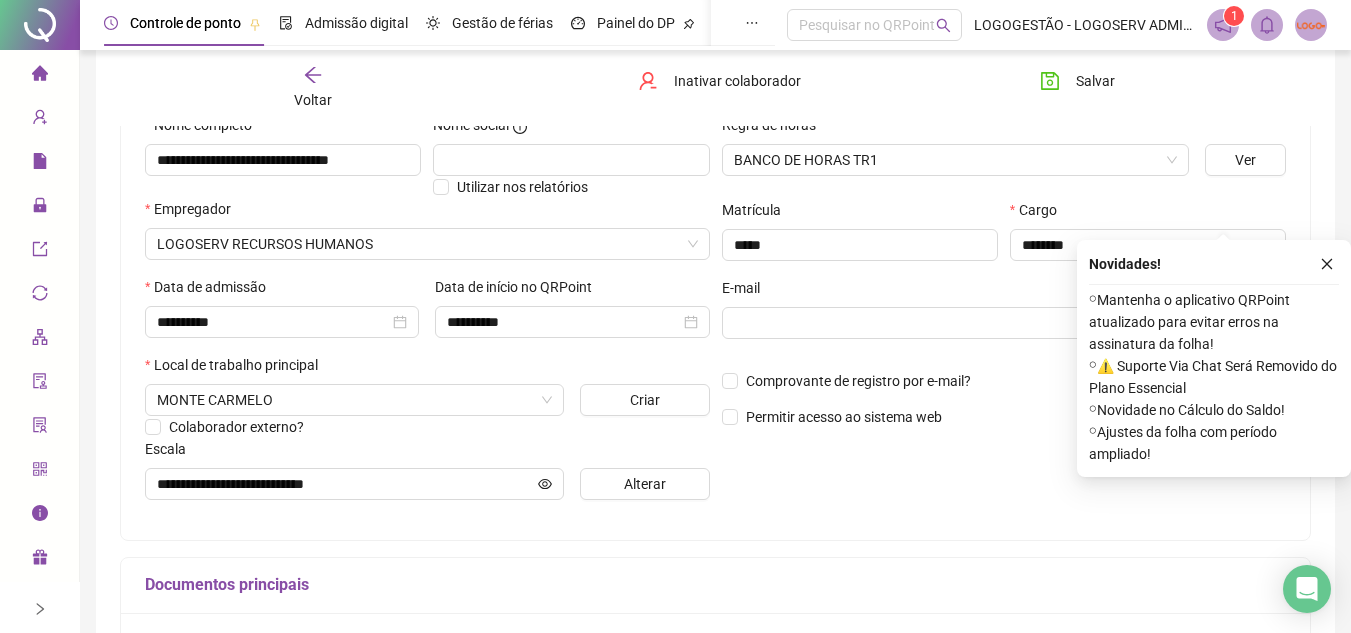 scroll, scrollTop: 0, scrollLeft: 0, axis: both 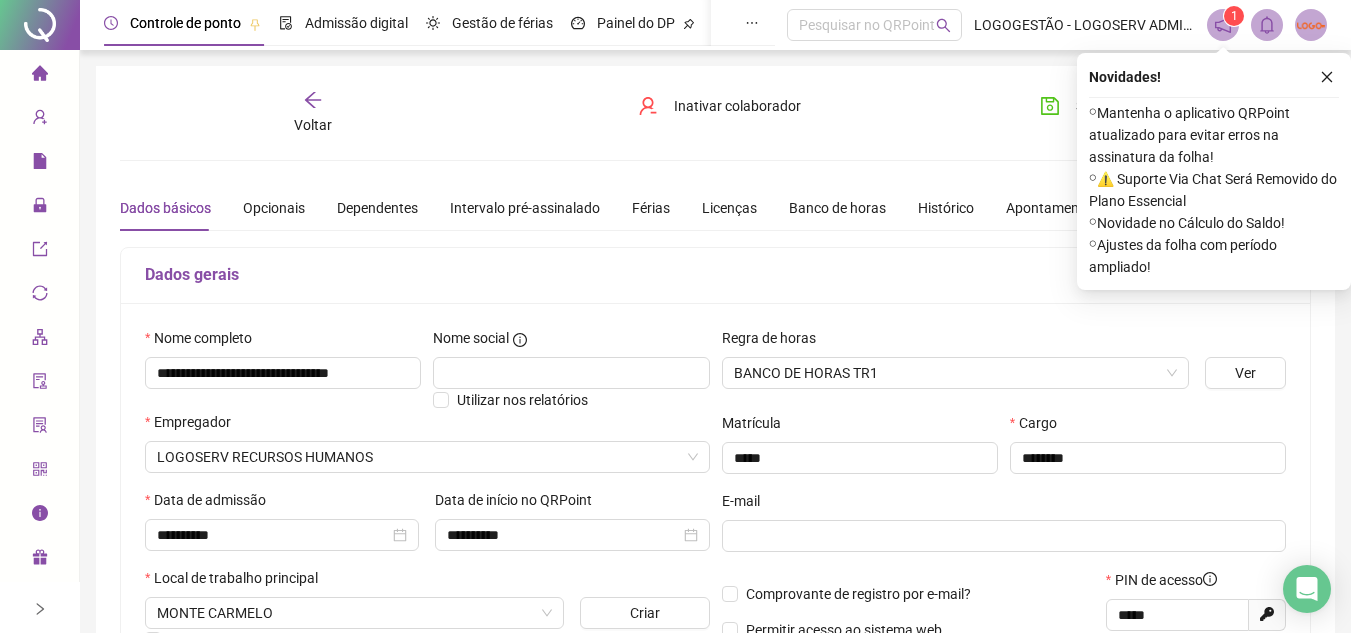 click on "Voltar" at bounding box center [313, 125] 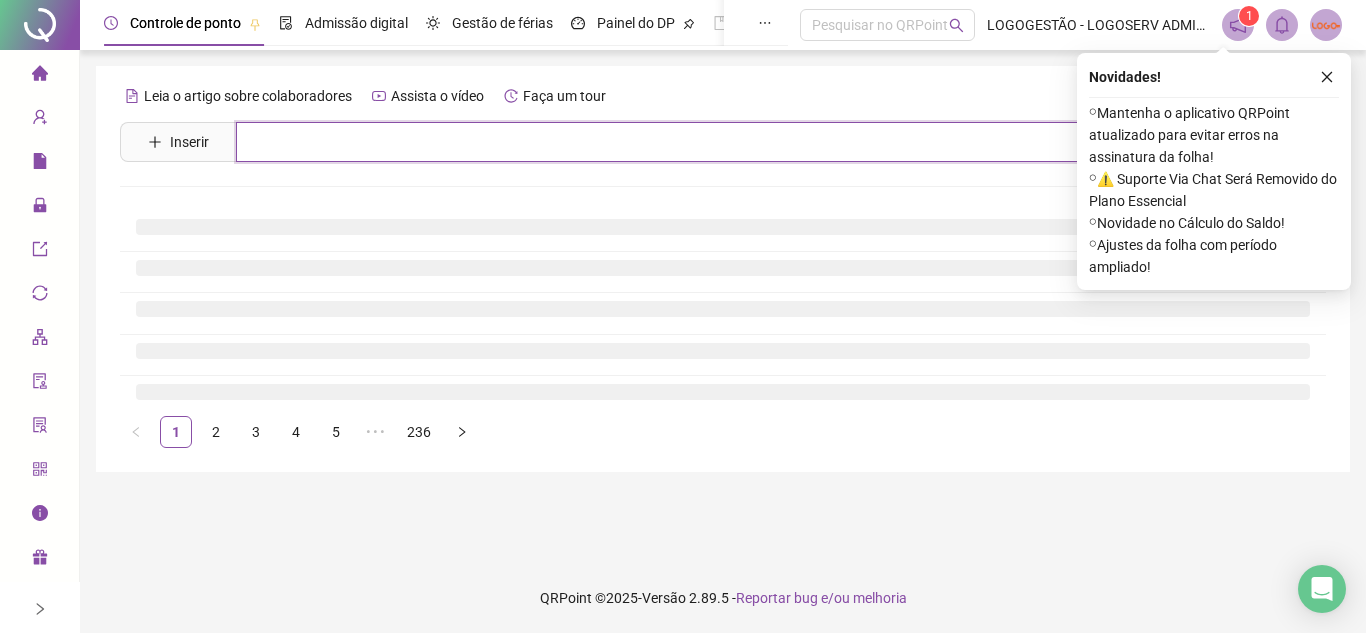 click at bounding box center [737, 142] 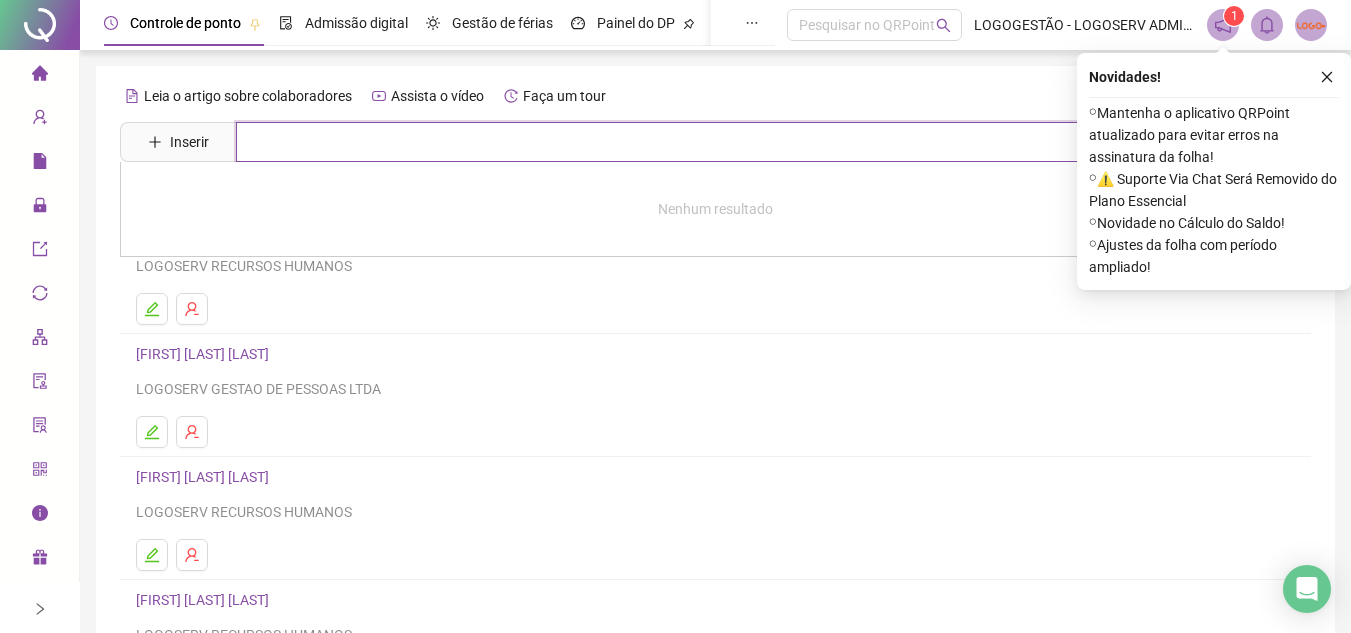 paste on "**********" 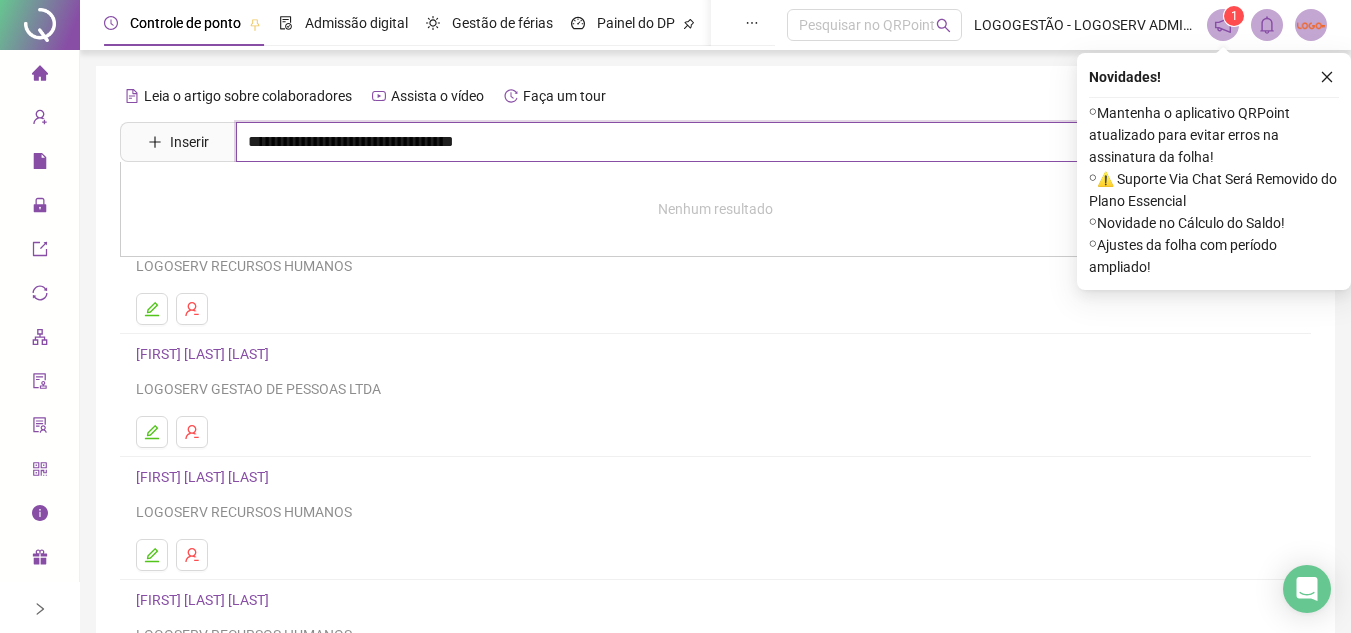 type on "**********" 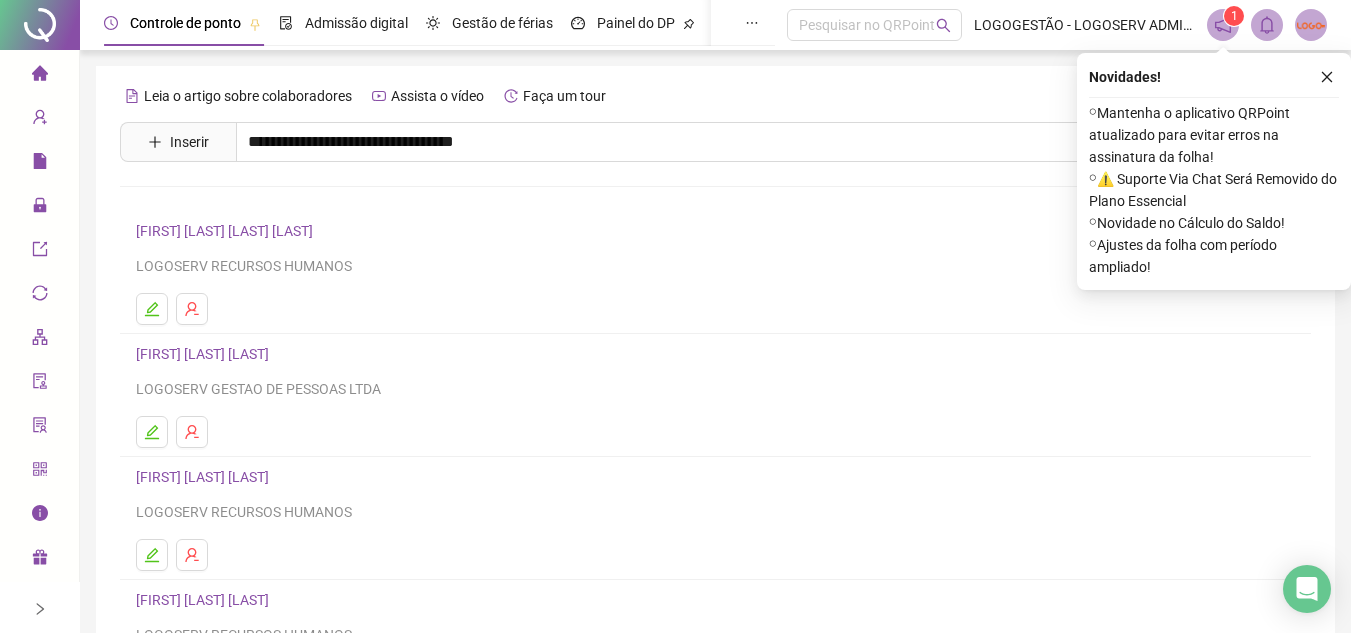 click on "STEPHERSON UBALDO DA SILVA FREITAS" at bounding box center [245, 201] 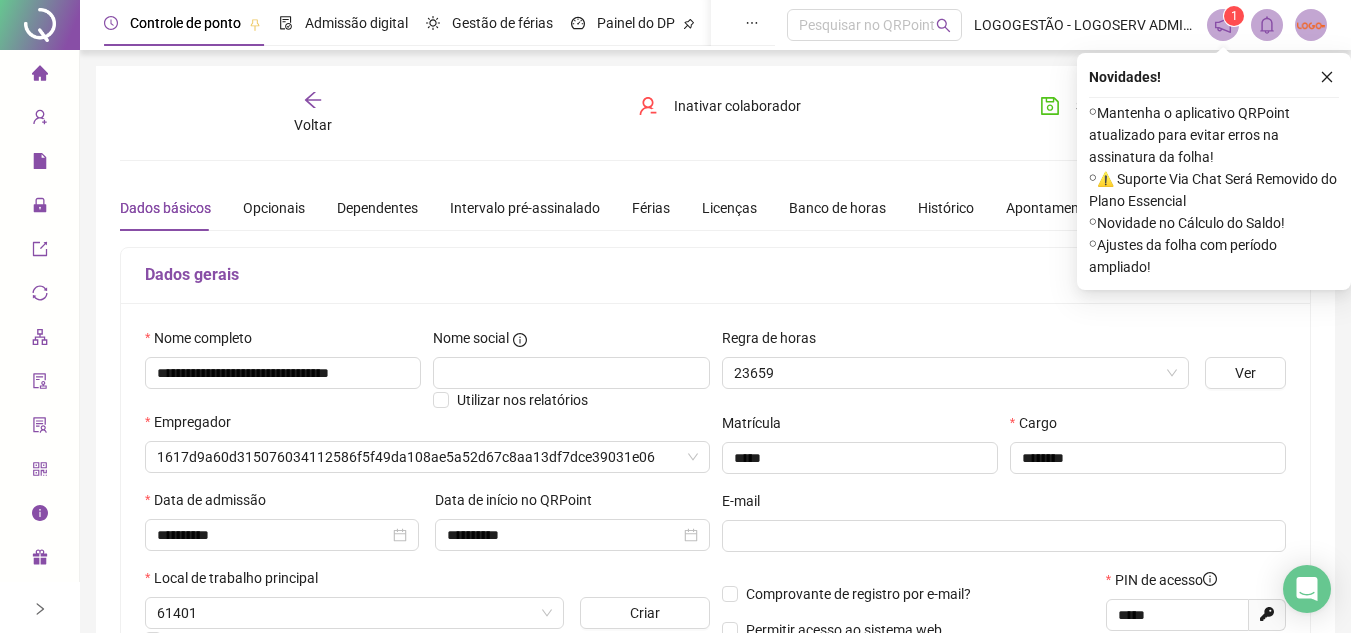 type on "**********" 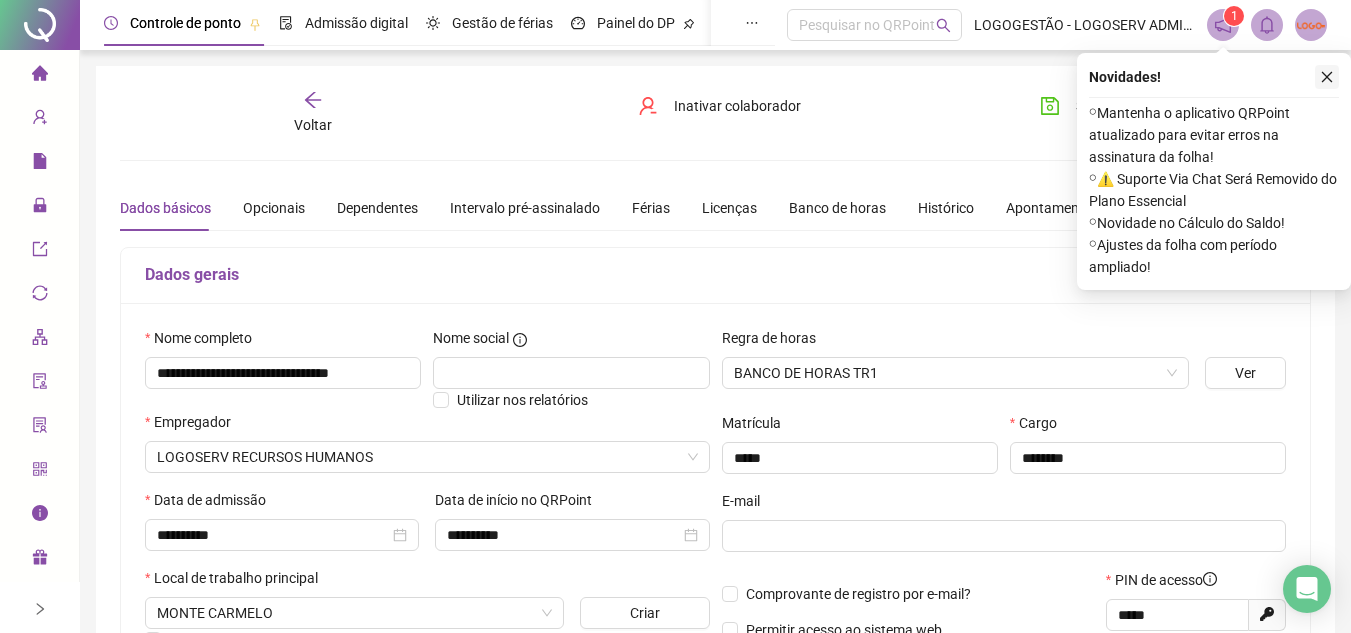 click 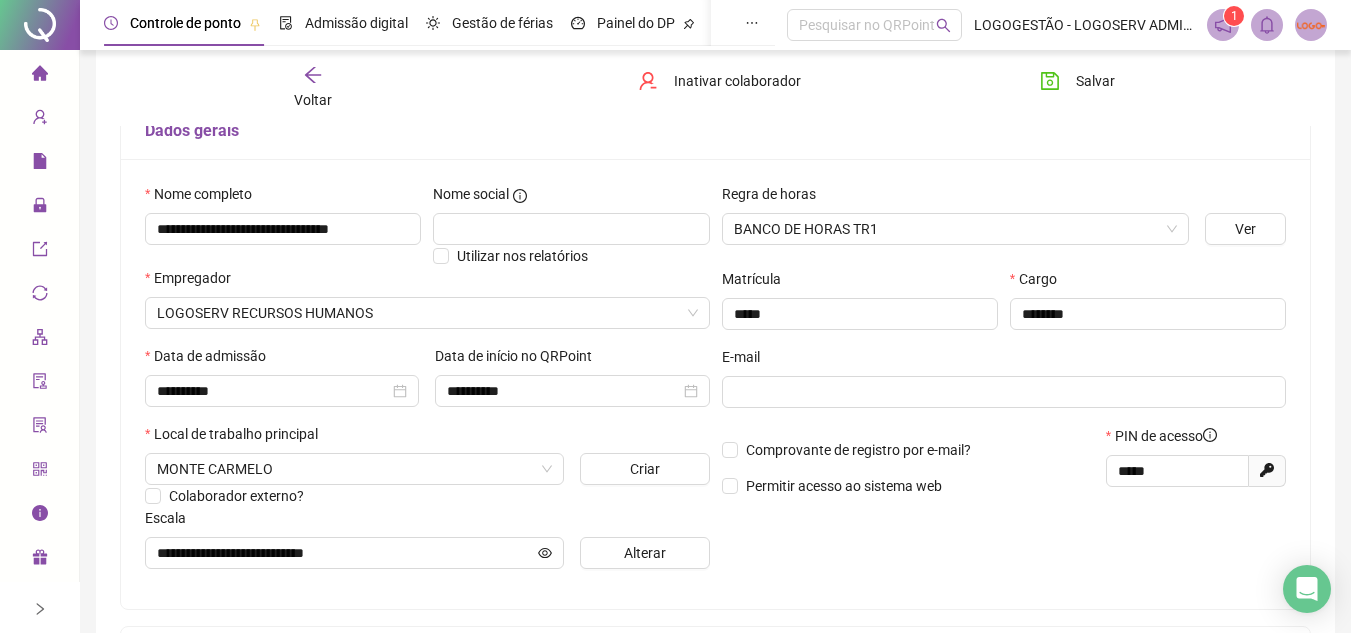scroll, scrollTop: 108, scrollLeft: 0, axis: vertical 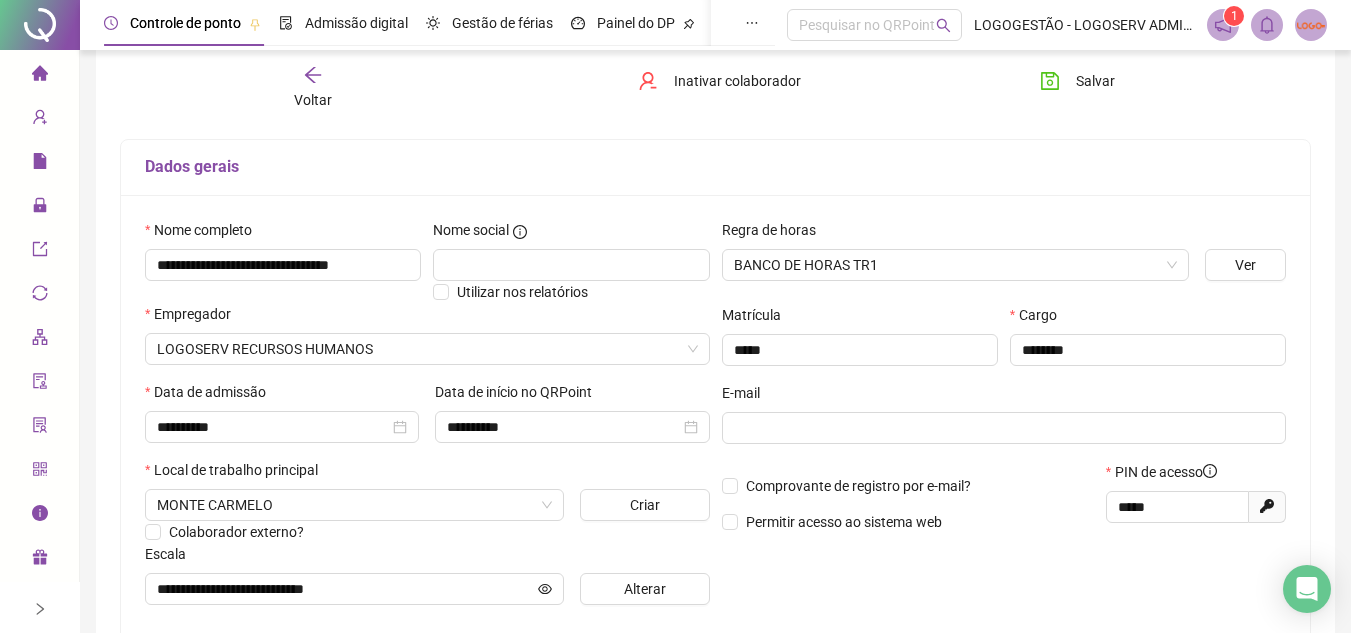 click on "Voltar" at bounding box center (313, 88) 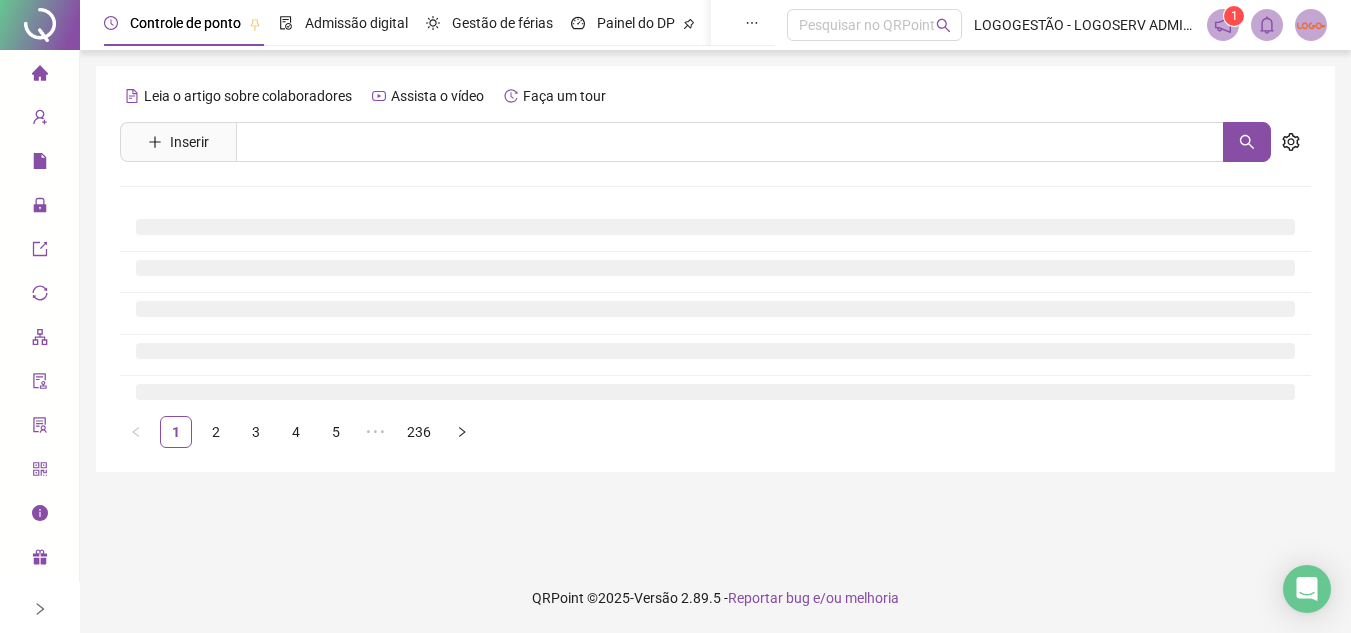 scroll, scrollTop: 0, scrollLeft: 0, axis: both 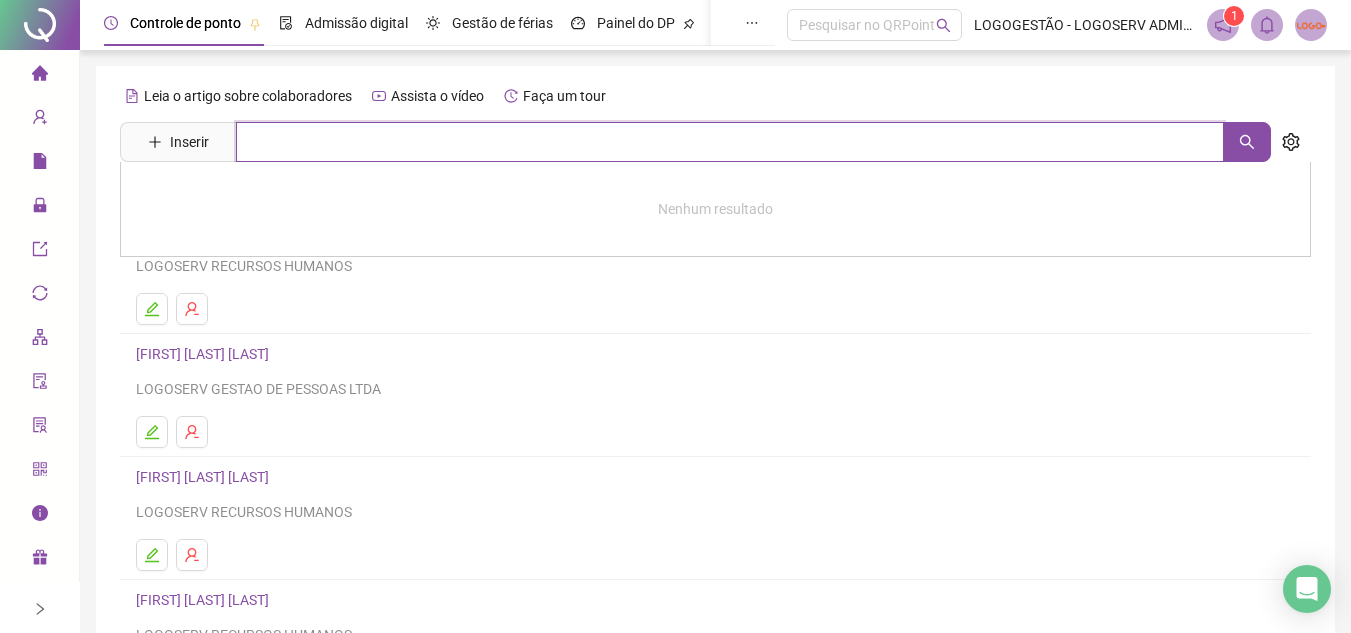 click at bounding box center [730, 142] 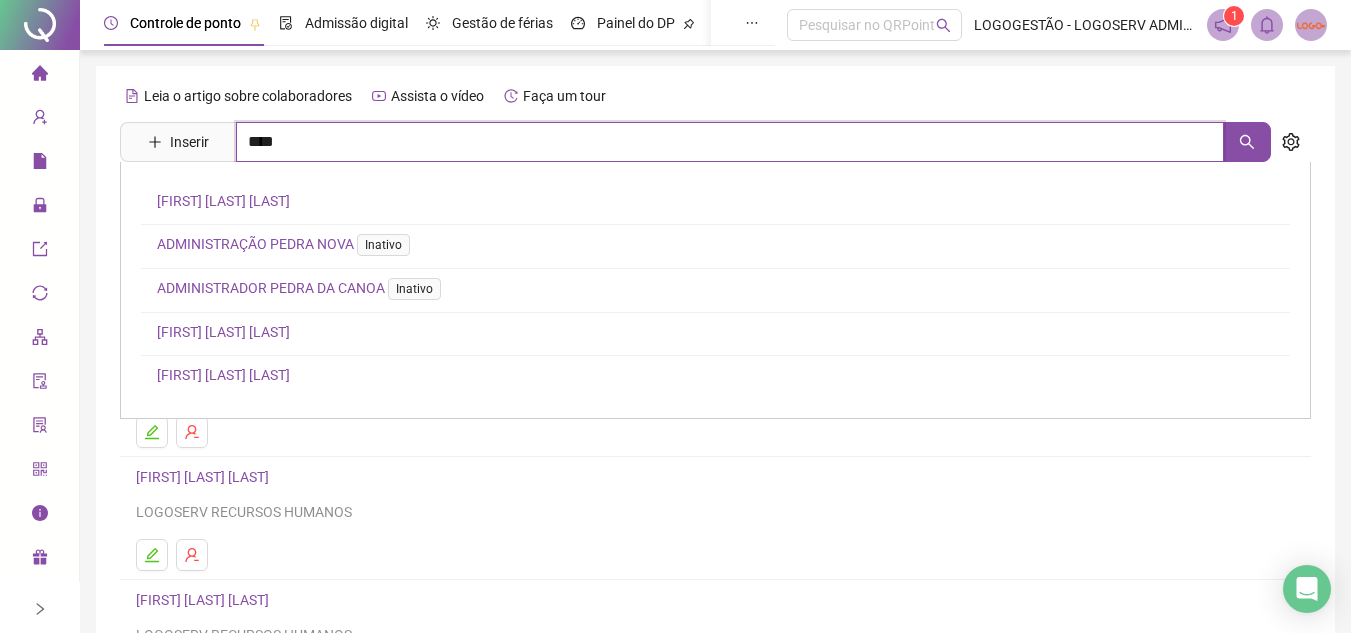 type on "****" 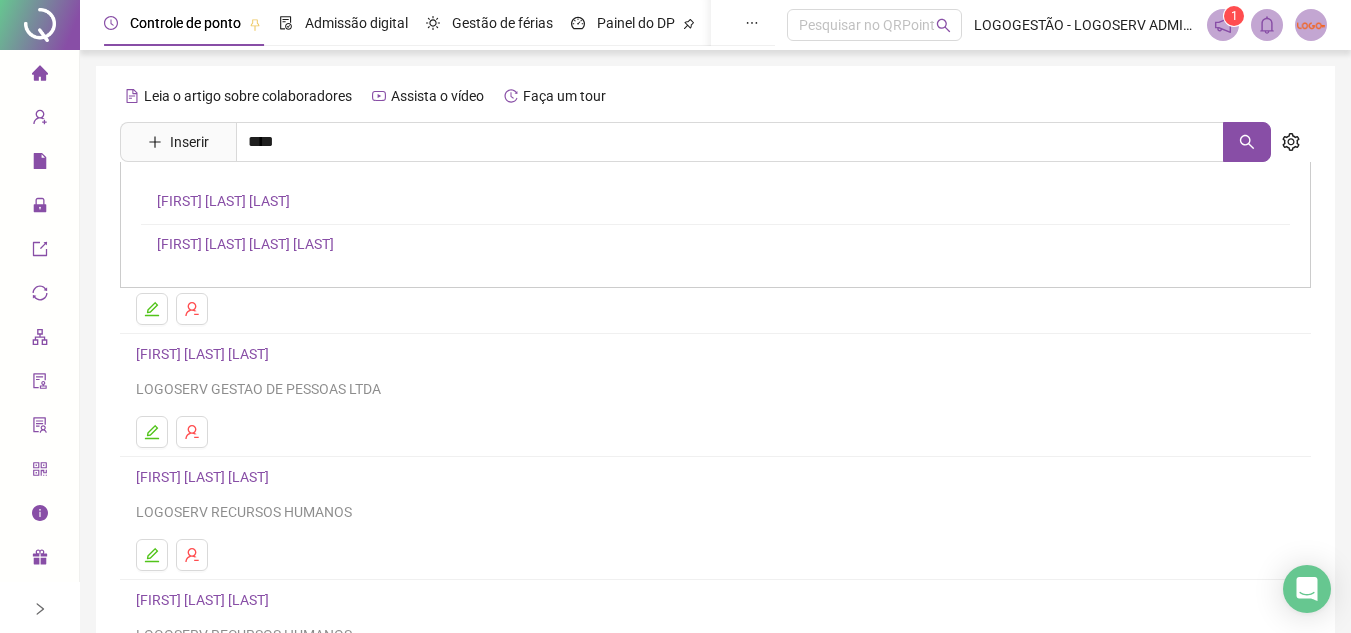 click on "STEPHERSON DOUGLAS SILVA FREITAS" at bounding box center [223, 201] 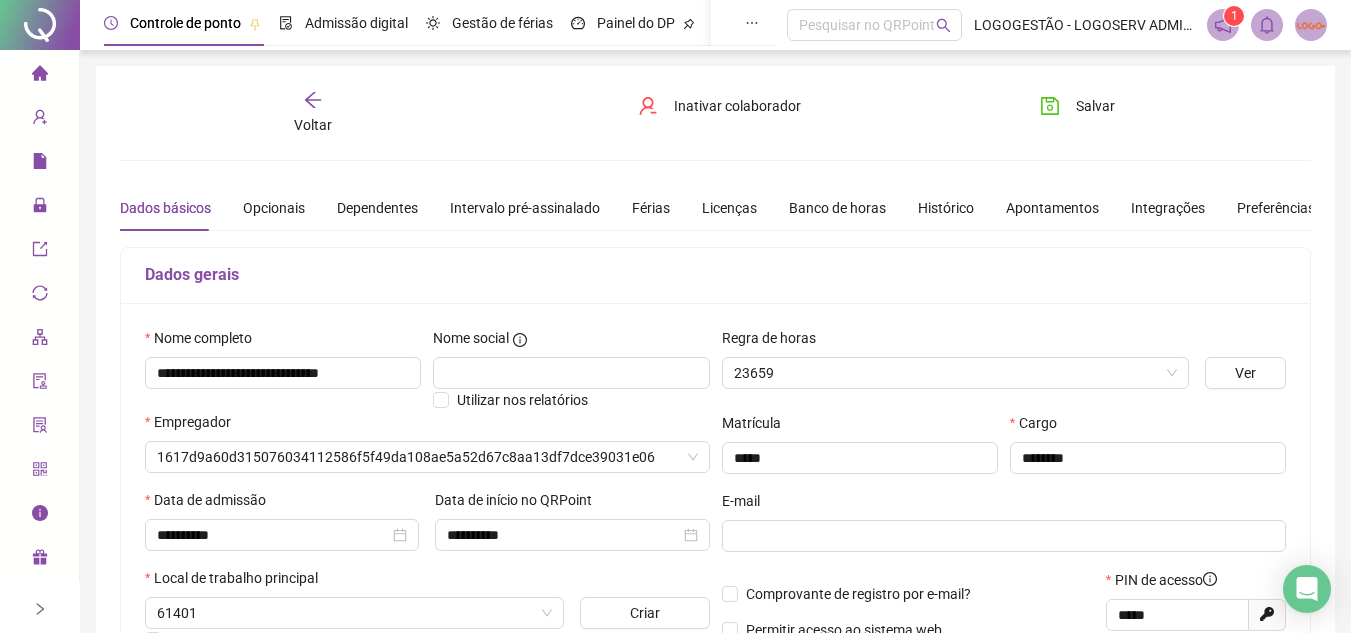 type on "**********" 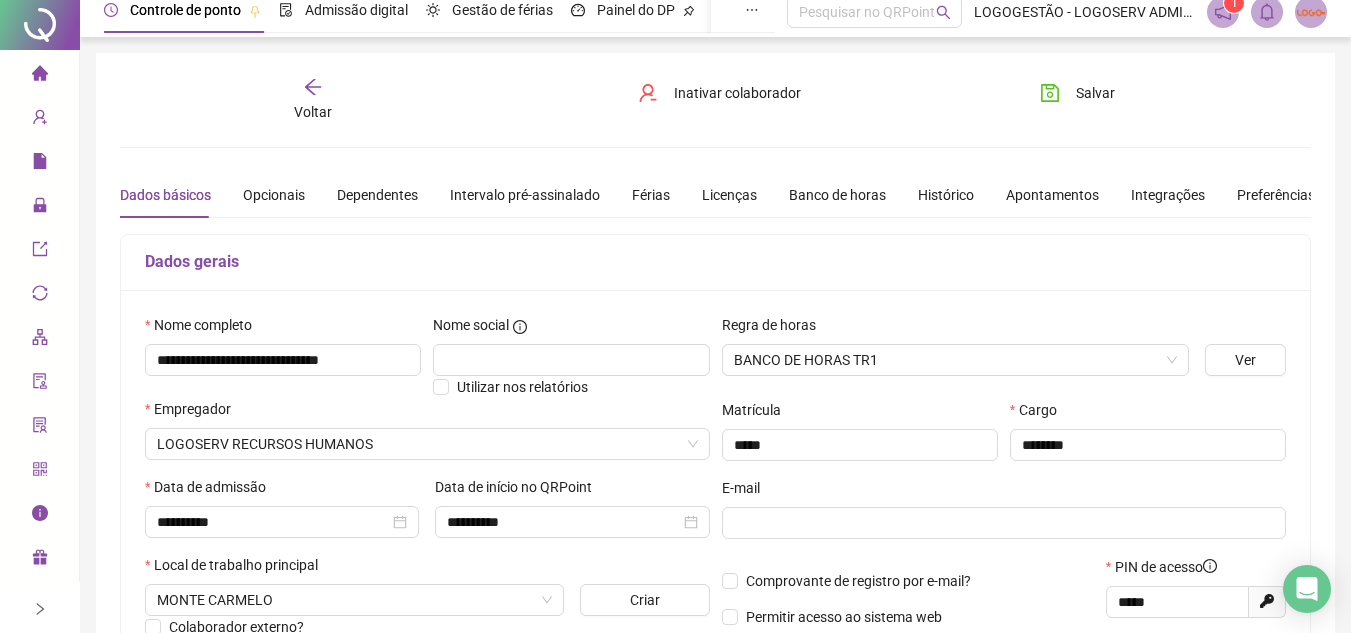 scroll, scrollTop: 100, scrollLeft: 0, axis: vertical 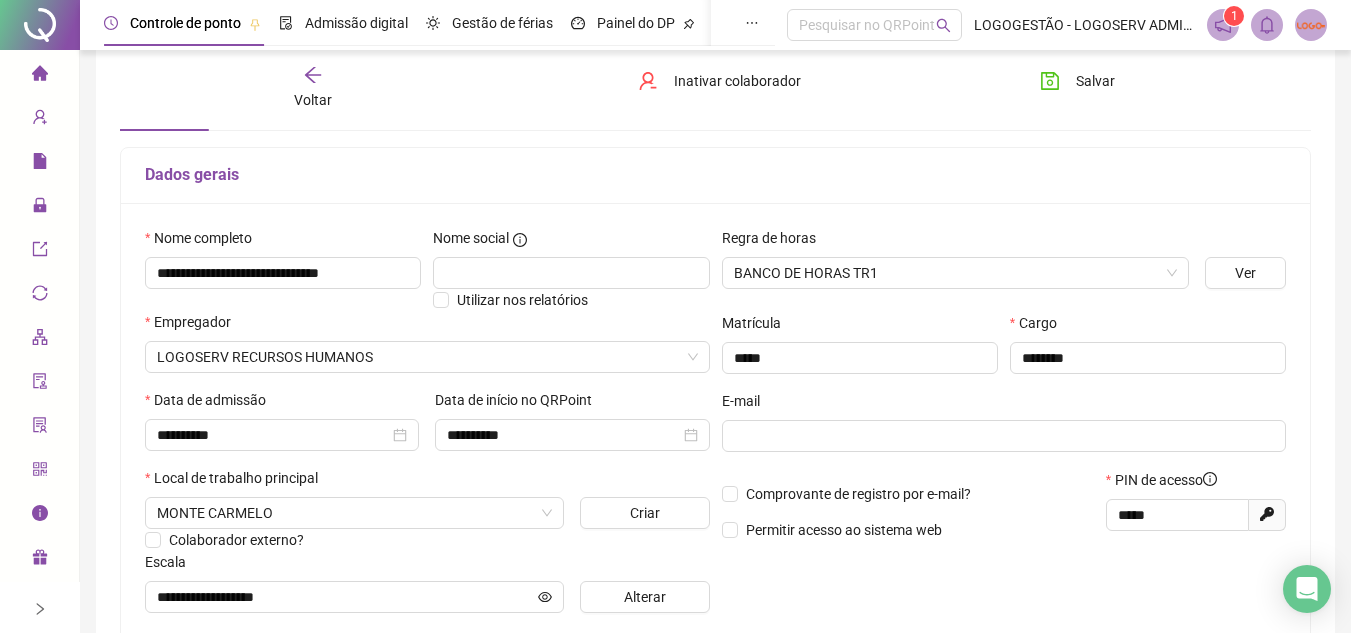 click on "Voltar" at bounding box center [313, 100] 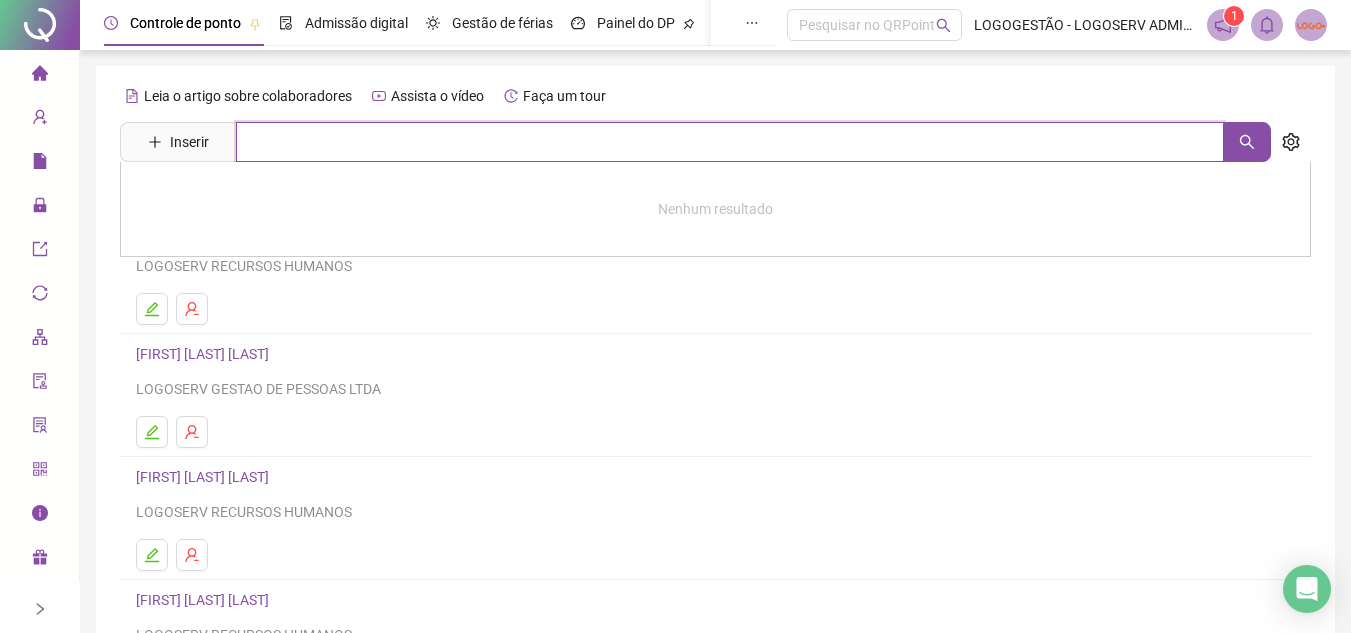 click at bounding box center [730, 142] 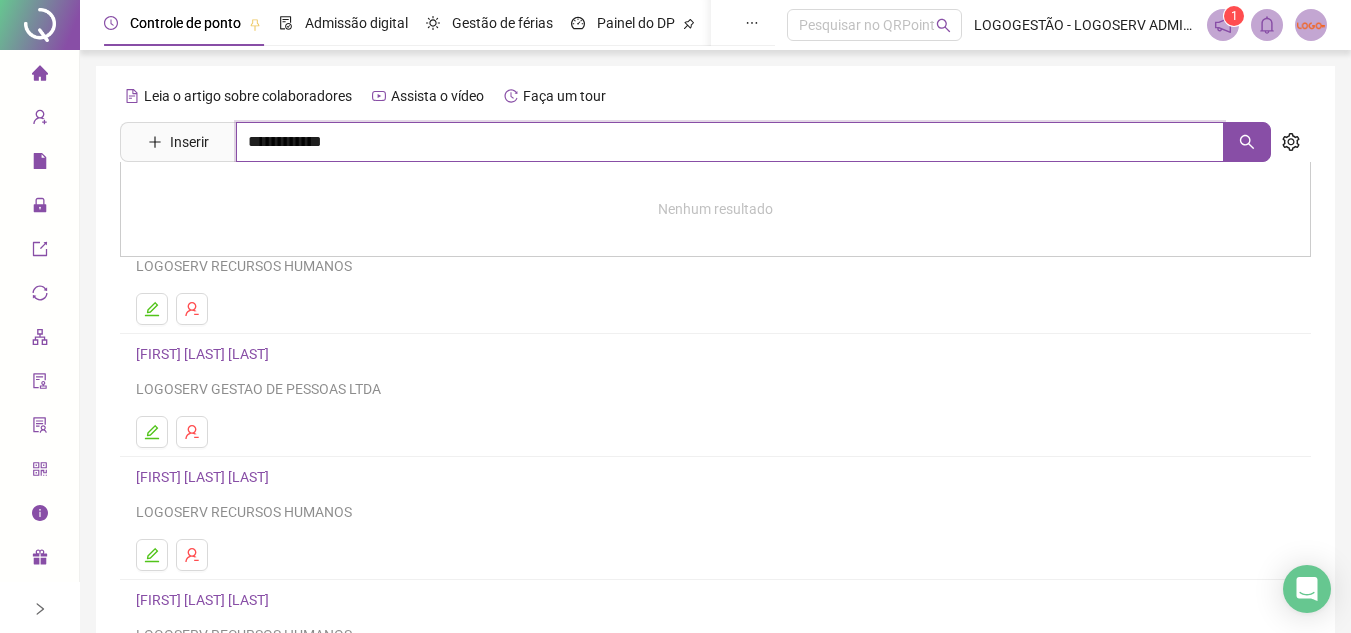 click on "**********" at bounding box center (730, 142) 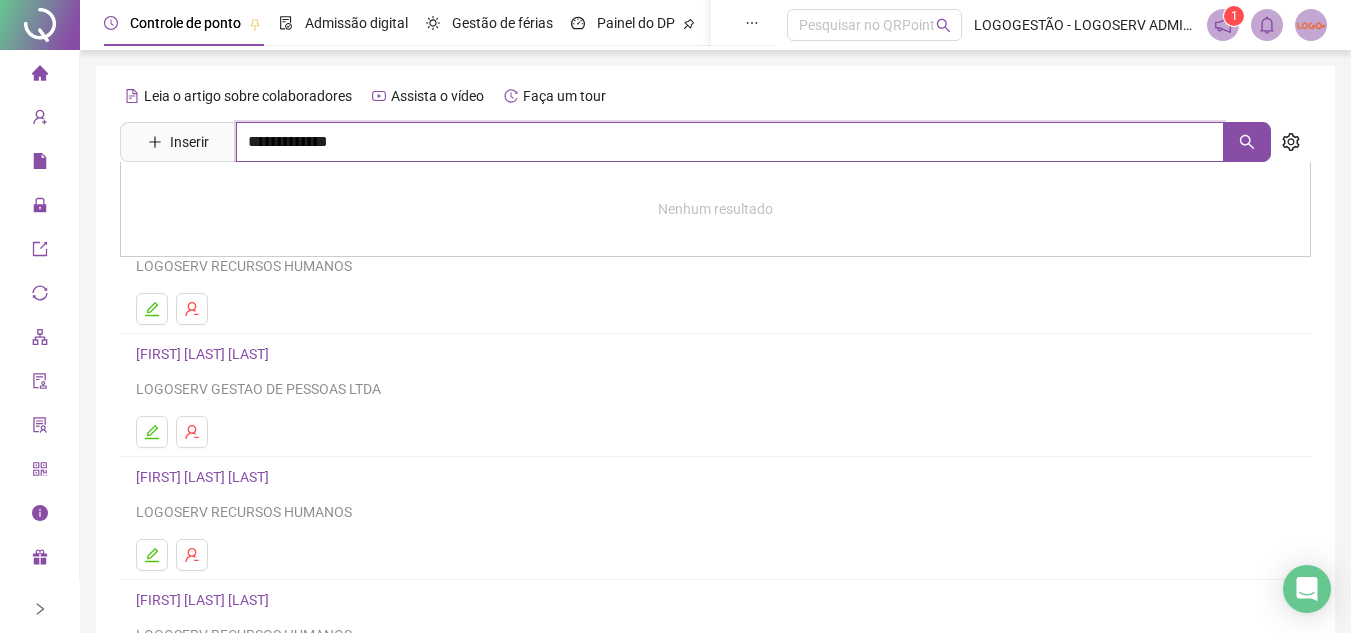 type on "**********" 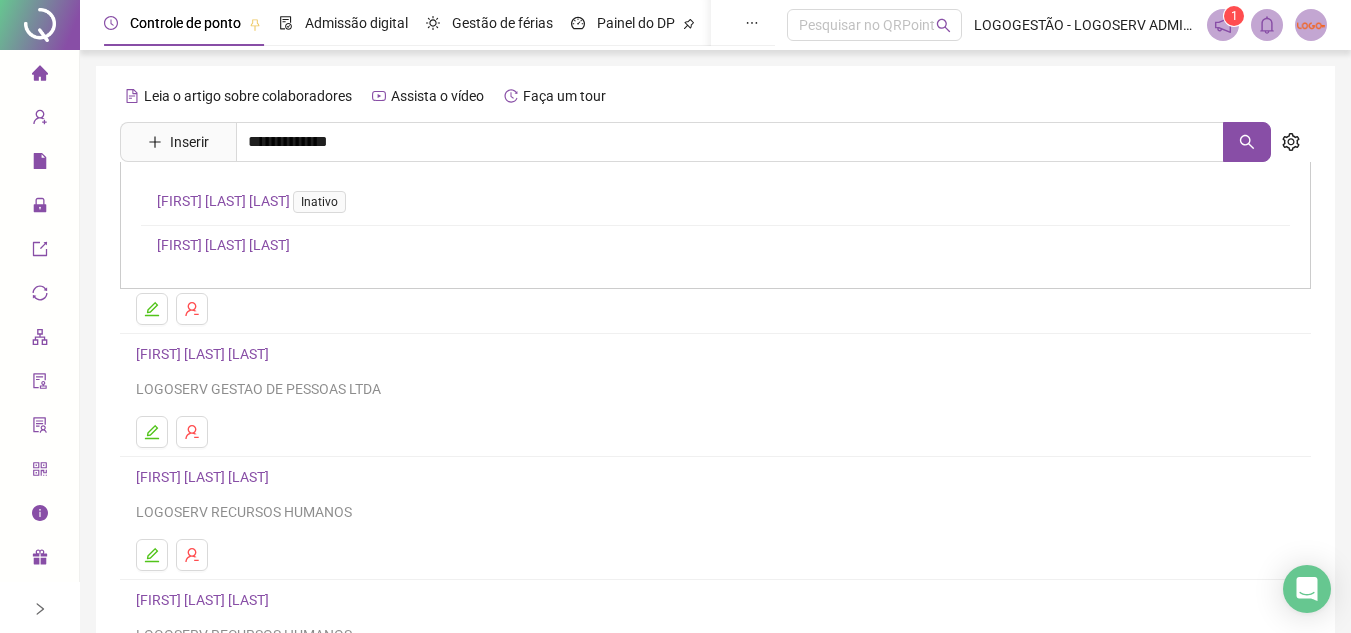 click on "[FIRST] [LAST] [LAST]" at bounding box center [223, 245] 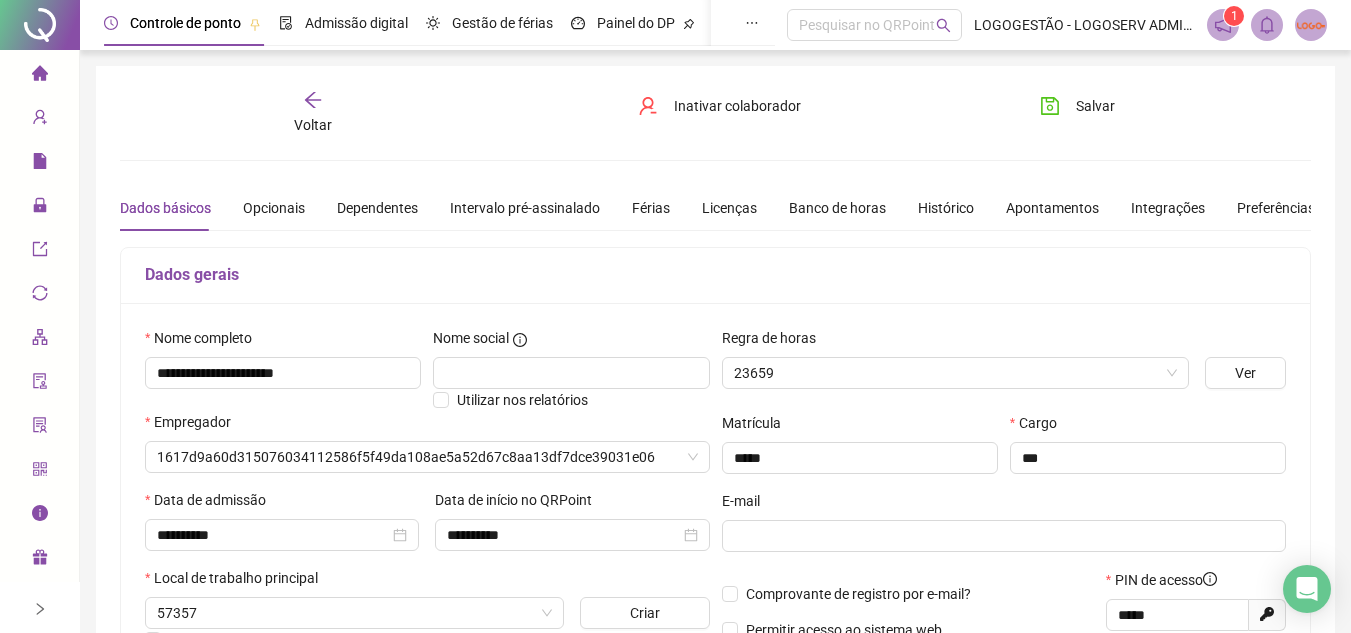 type on "**********" 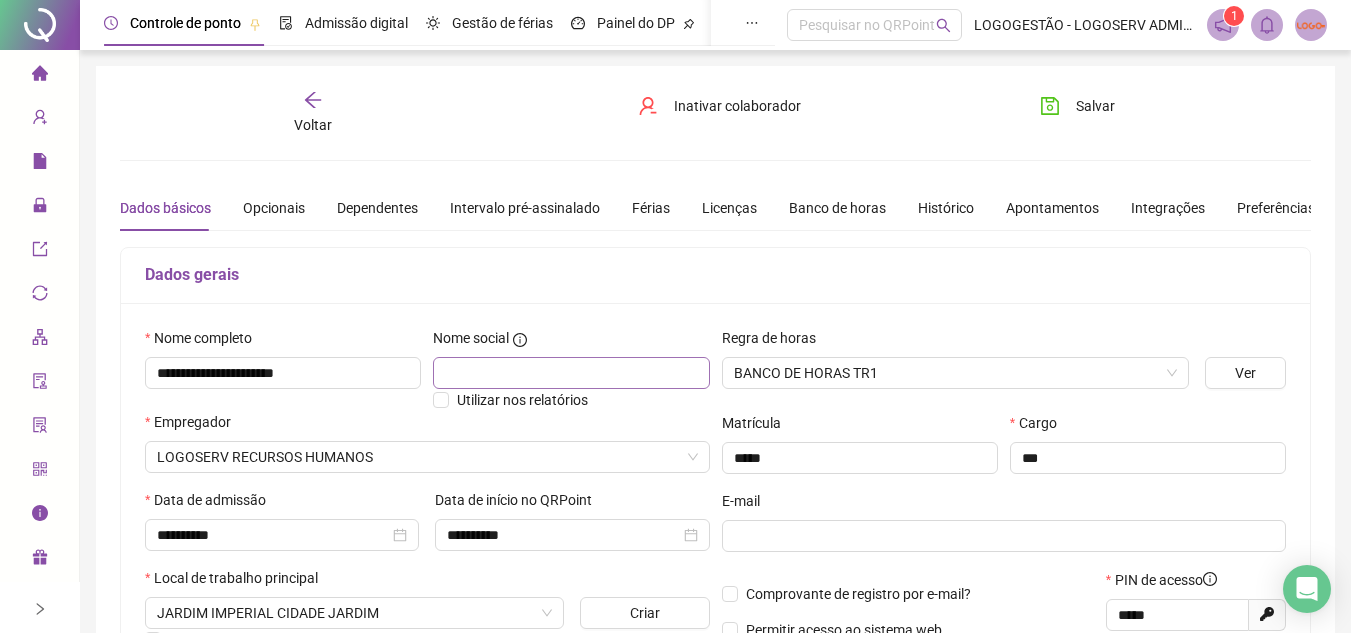 scroll, scrollTop: 100, scrollLeft: 0, axis: vertical 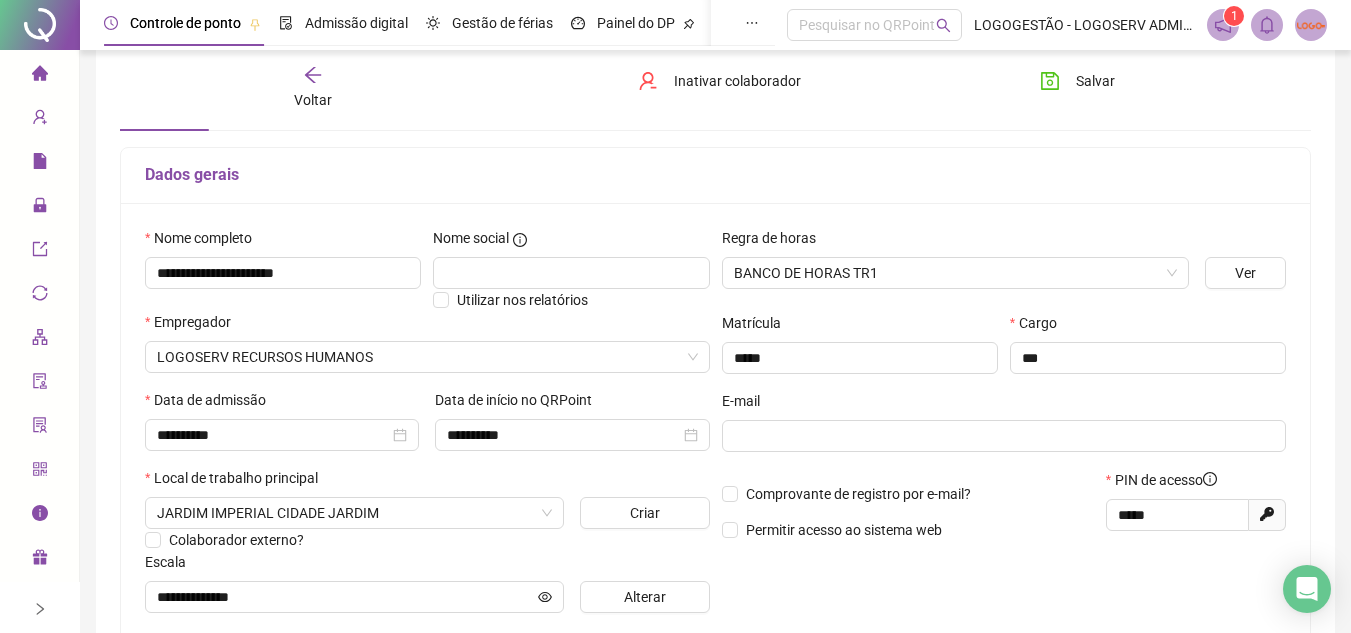 click on "Voltar" at bounding box center (313, 100) 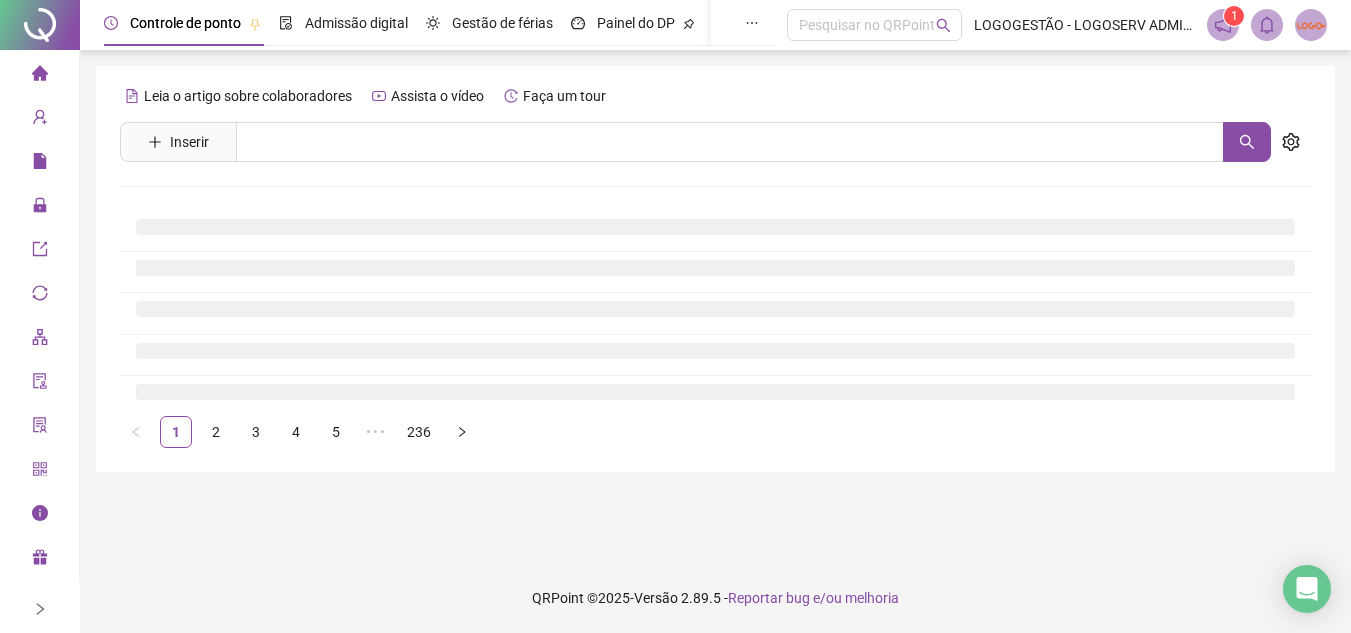 scroll, scrollTop: 0, scrollLeft: 0, axis: both 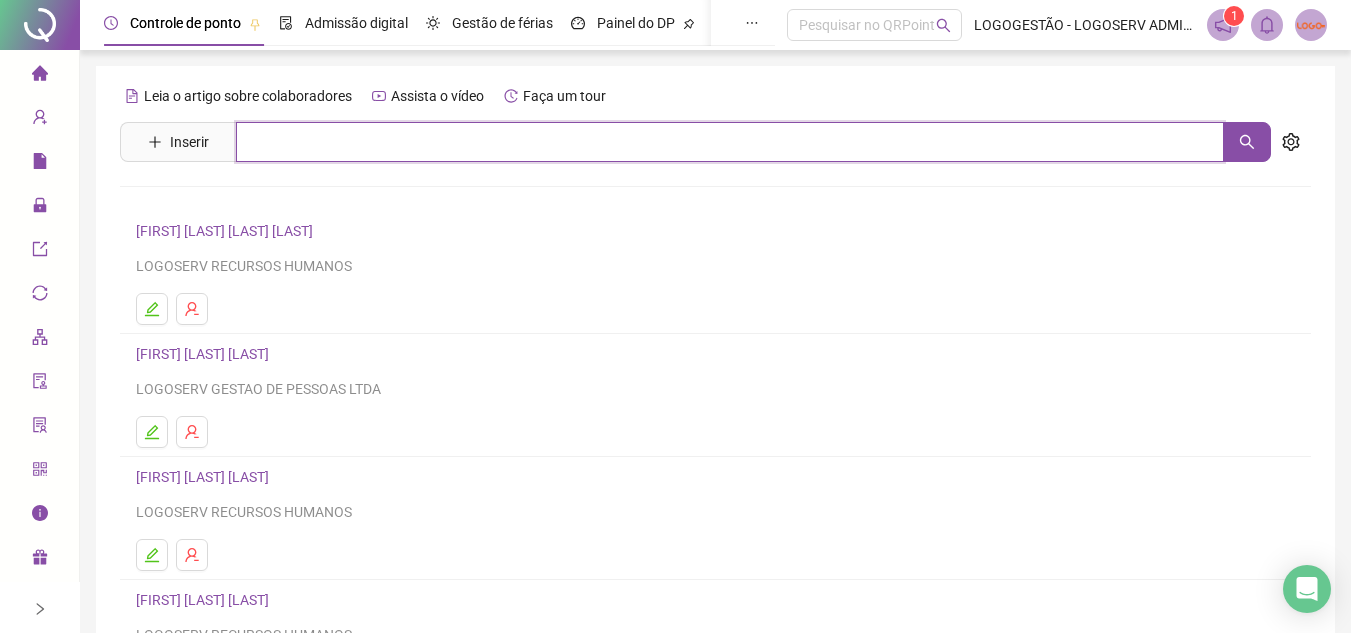 click at bounding box center [730, 142] 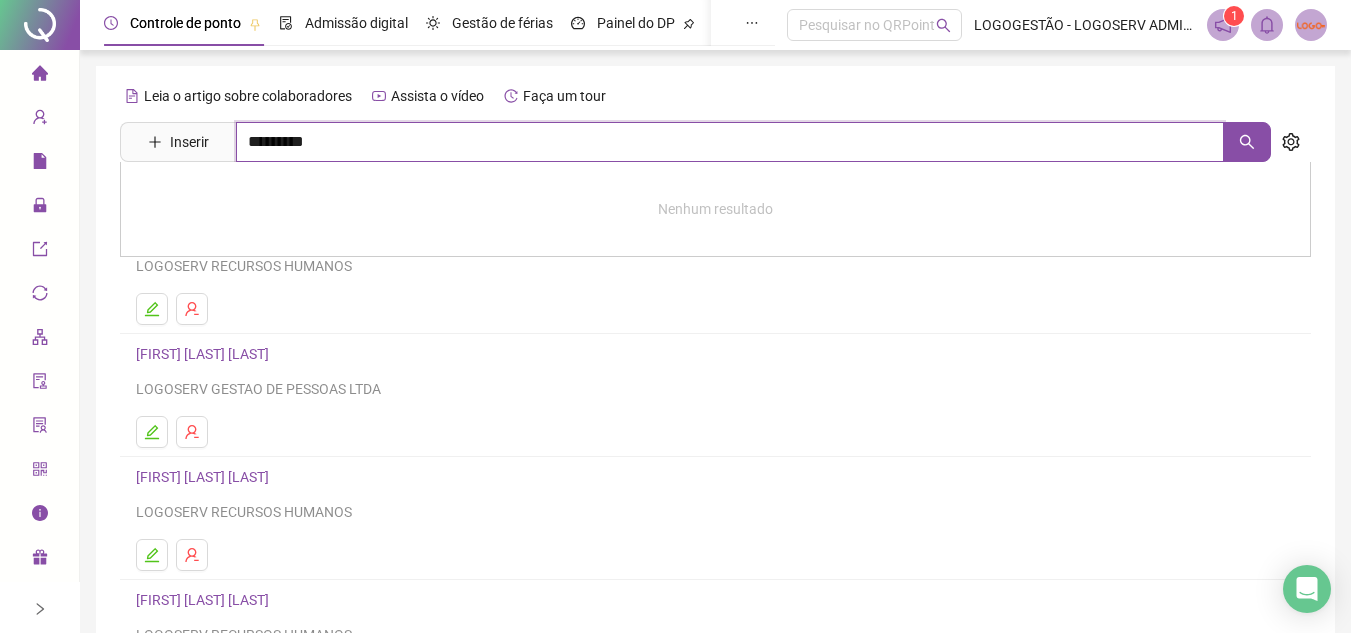 type on "*********" 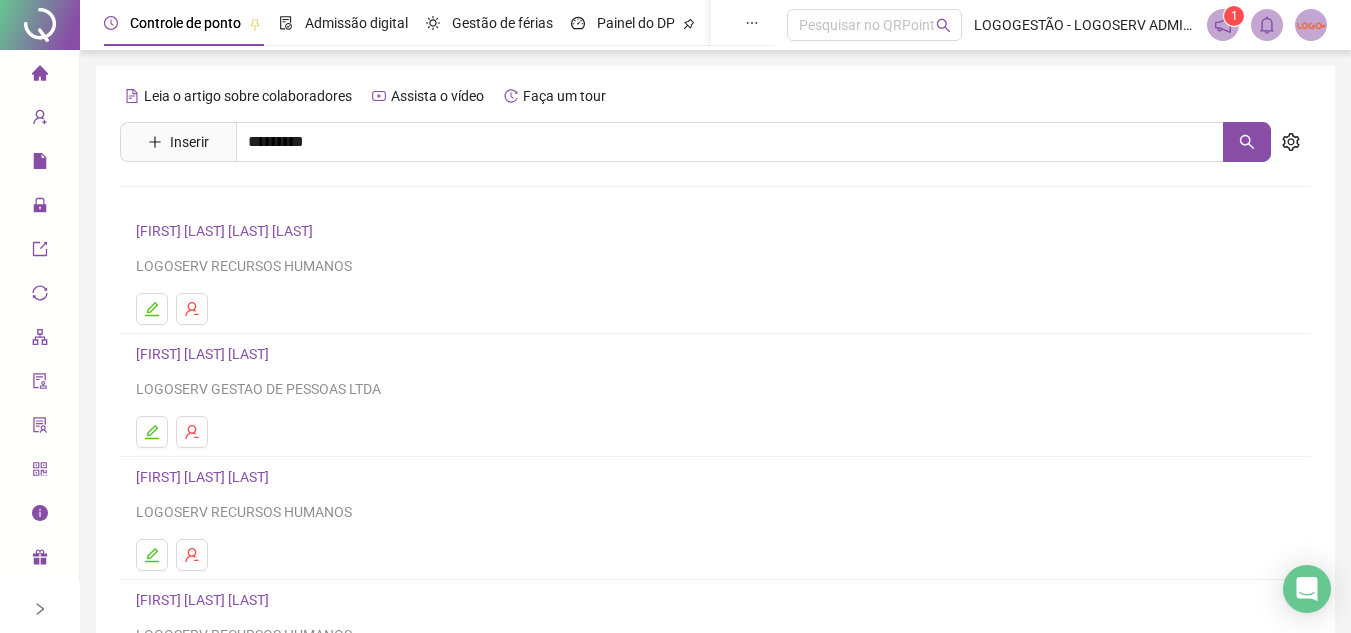 click on "[FIRST] [LAST] [LAST] [LAST]" at bounding box center (245, 289) 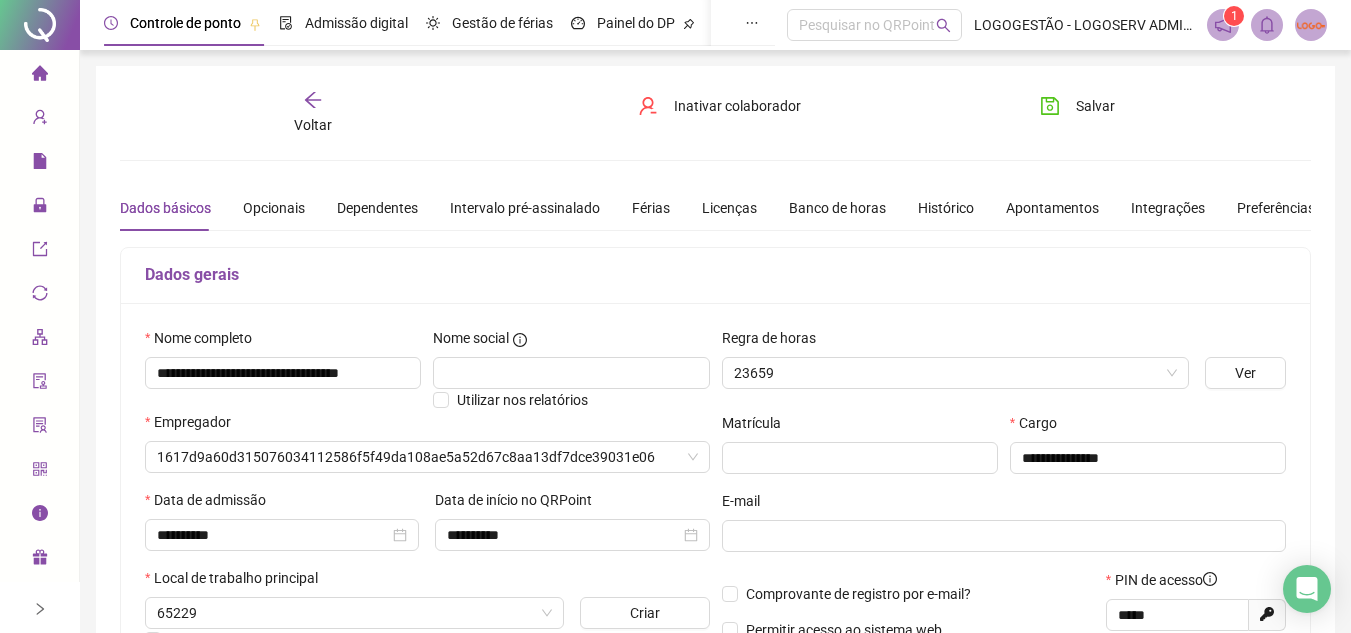 type on "**********" 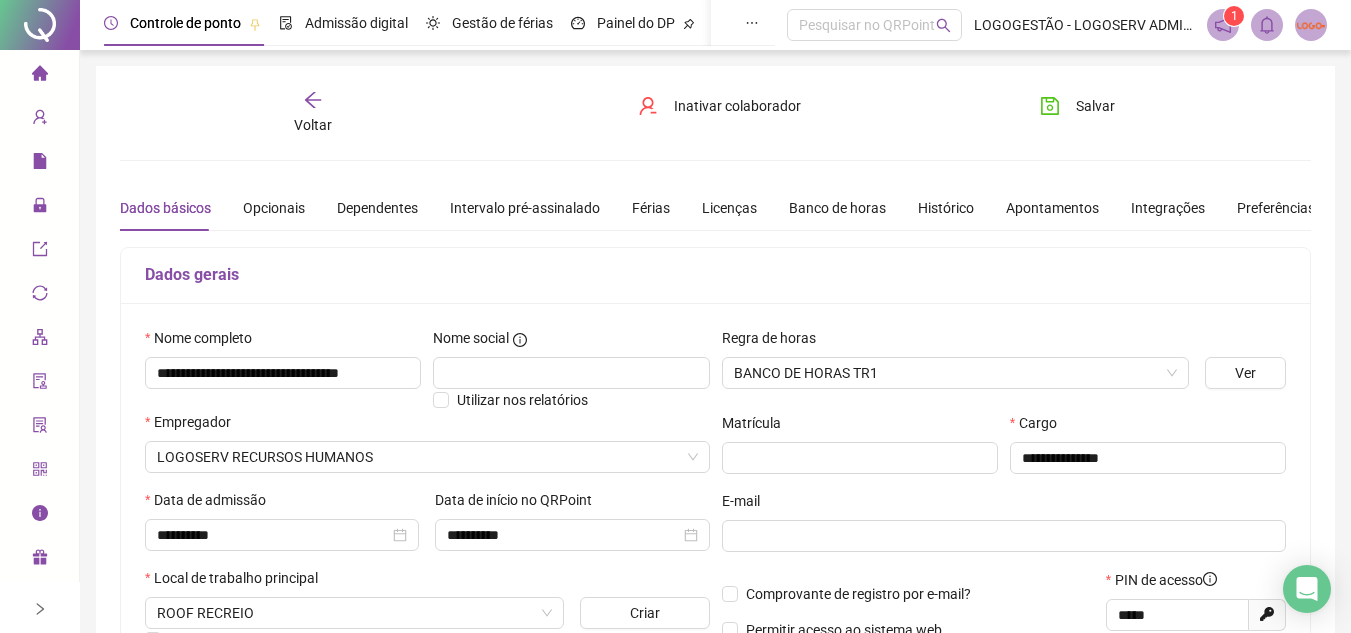 click 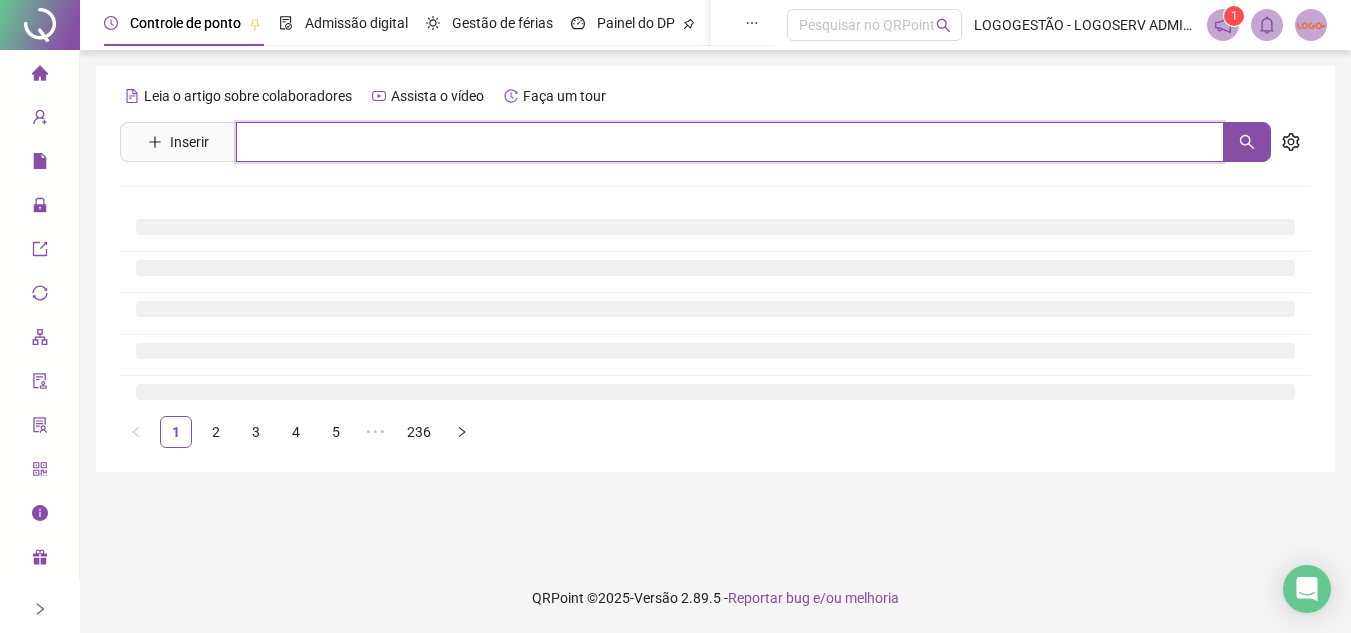 click at bounding box center (730, 142) 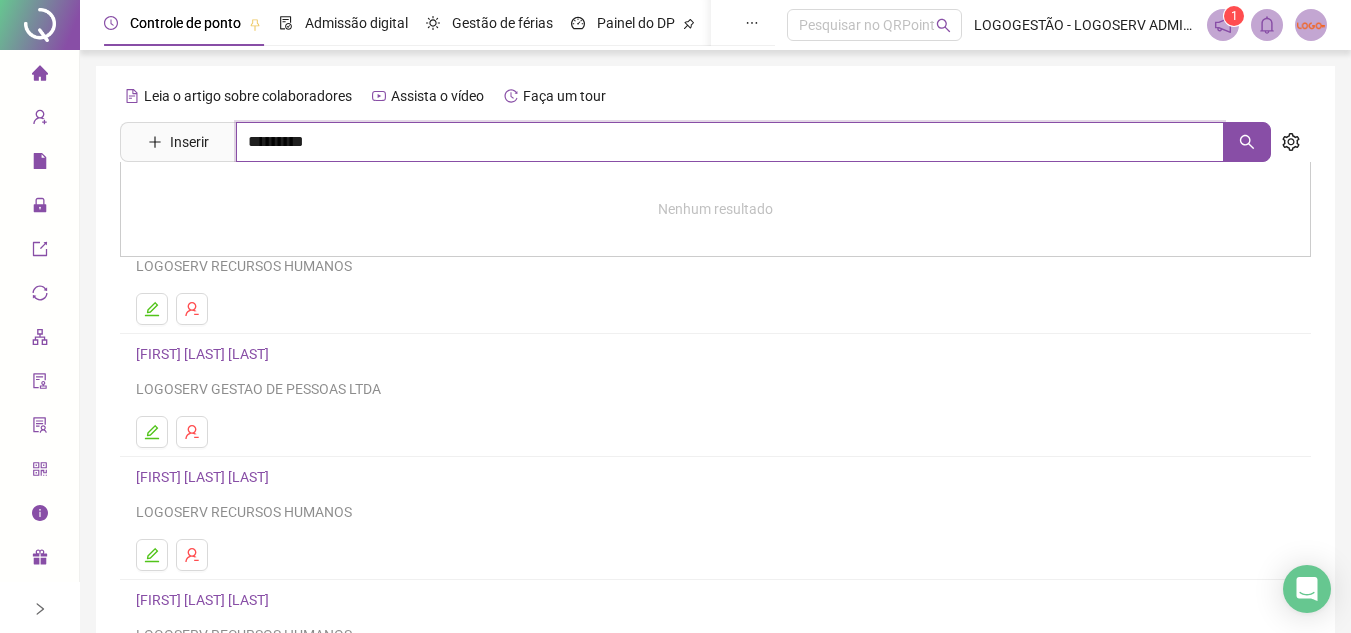 type on "*********" 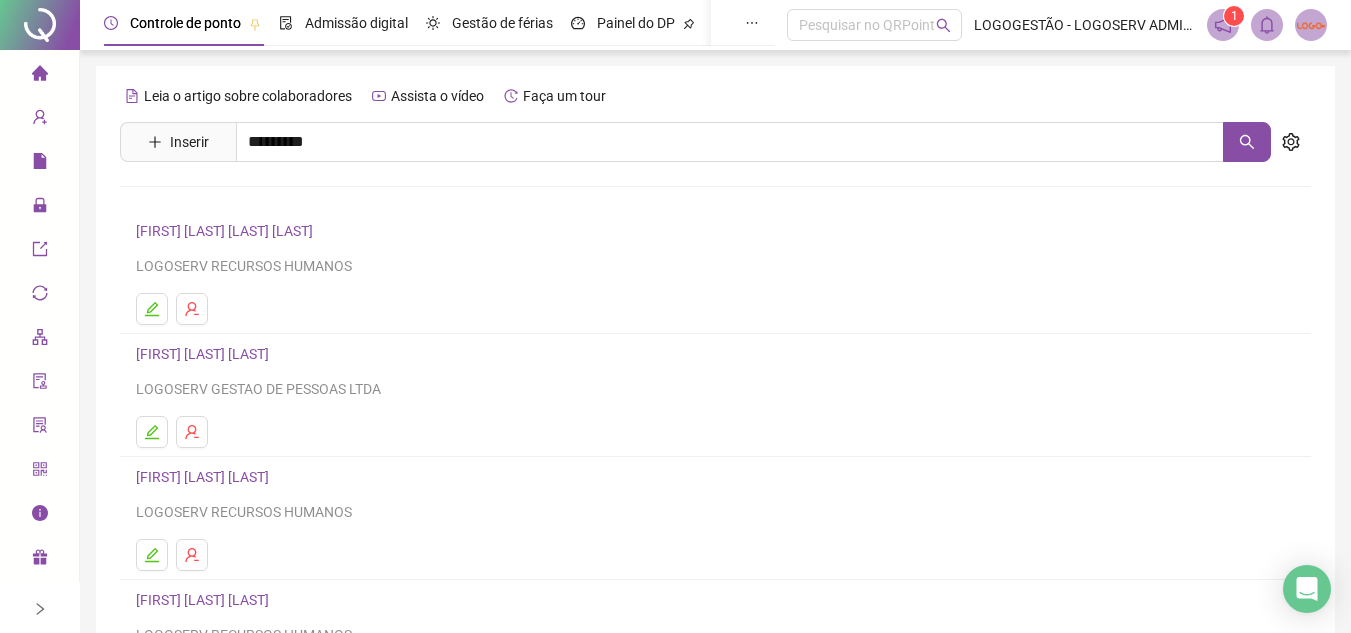 click on "[FIRST] [LAST]" at bounding box center (245, 332) 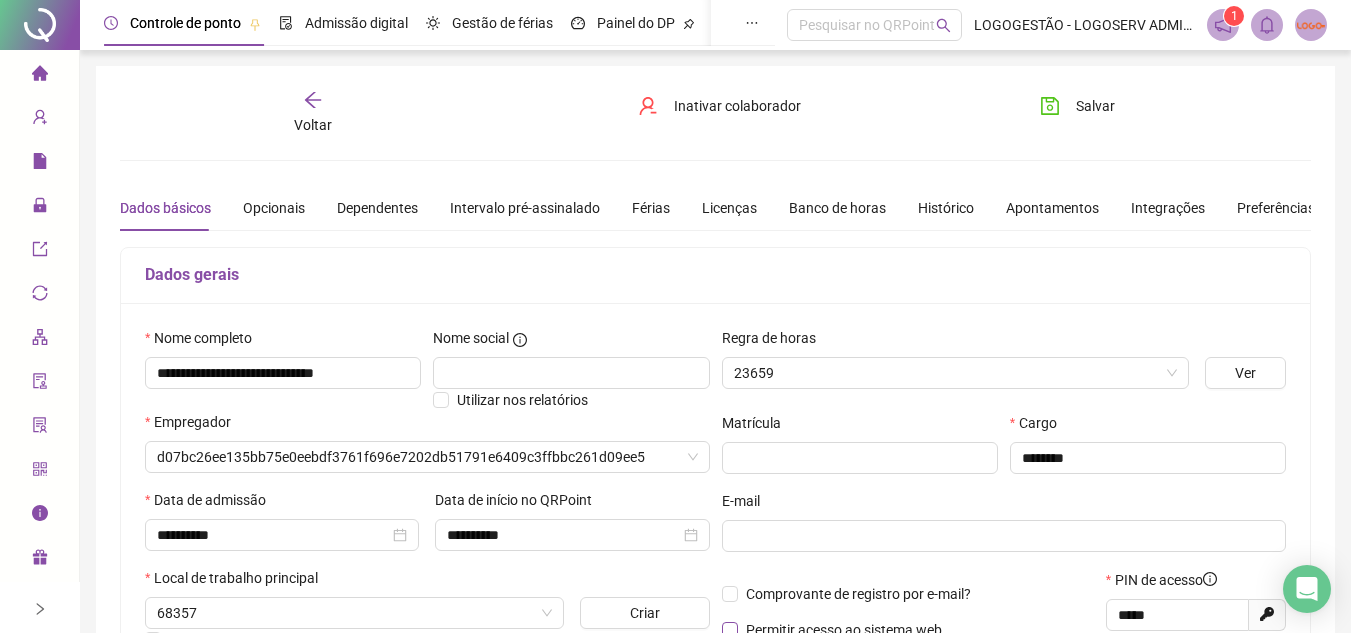 type on "**********" 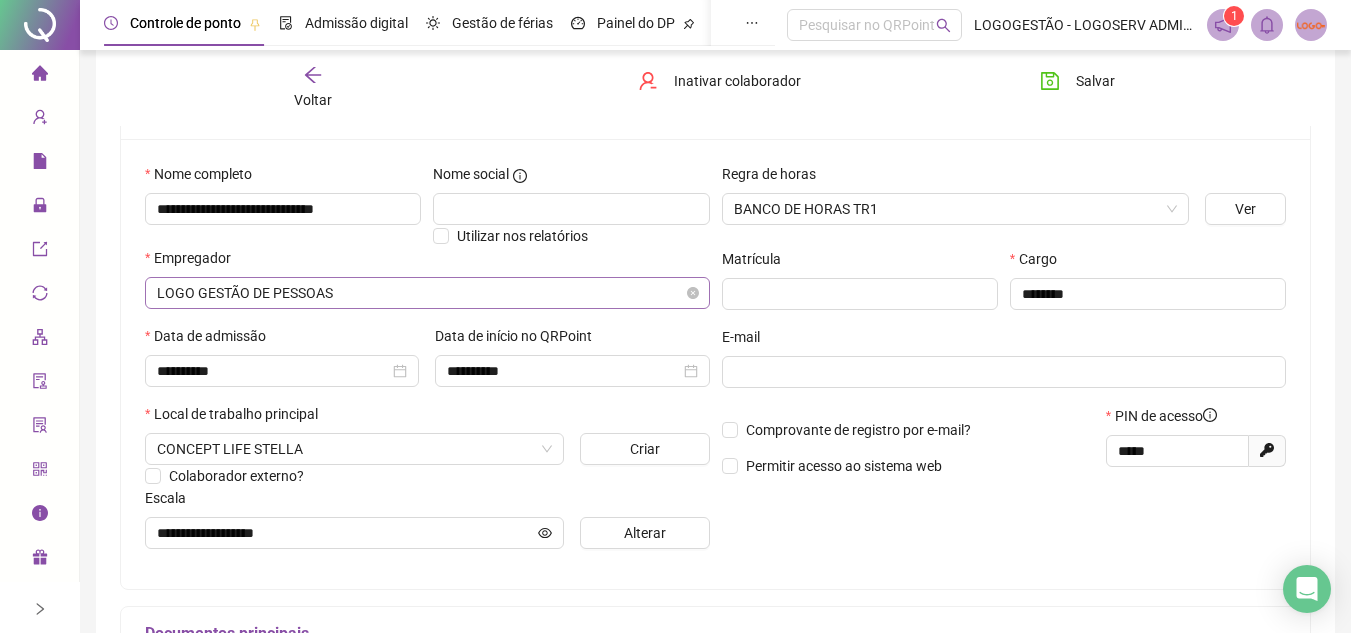 scroll, scrollTop: 200, scrollLeft: 0, axis: vertical 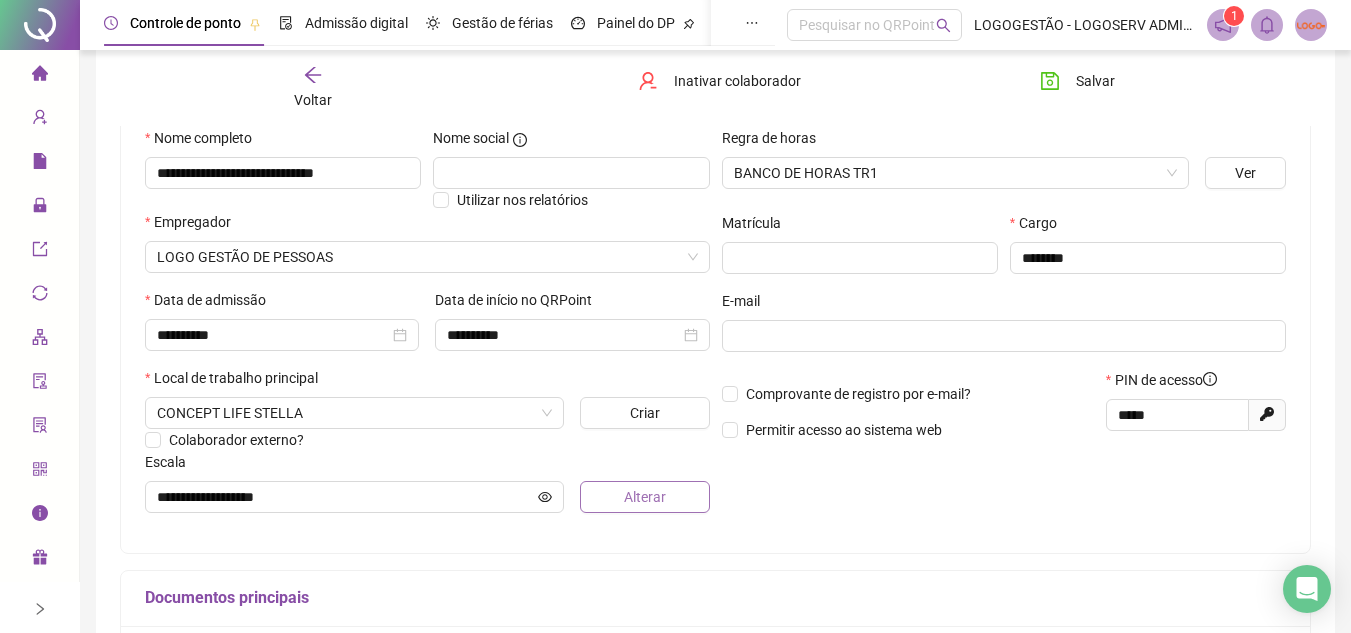 click on "Alterar" at bounding box center (645, 497) 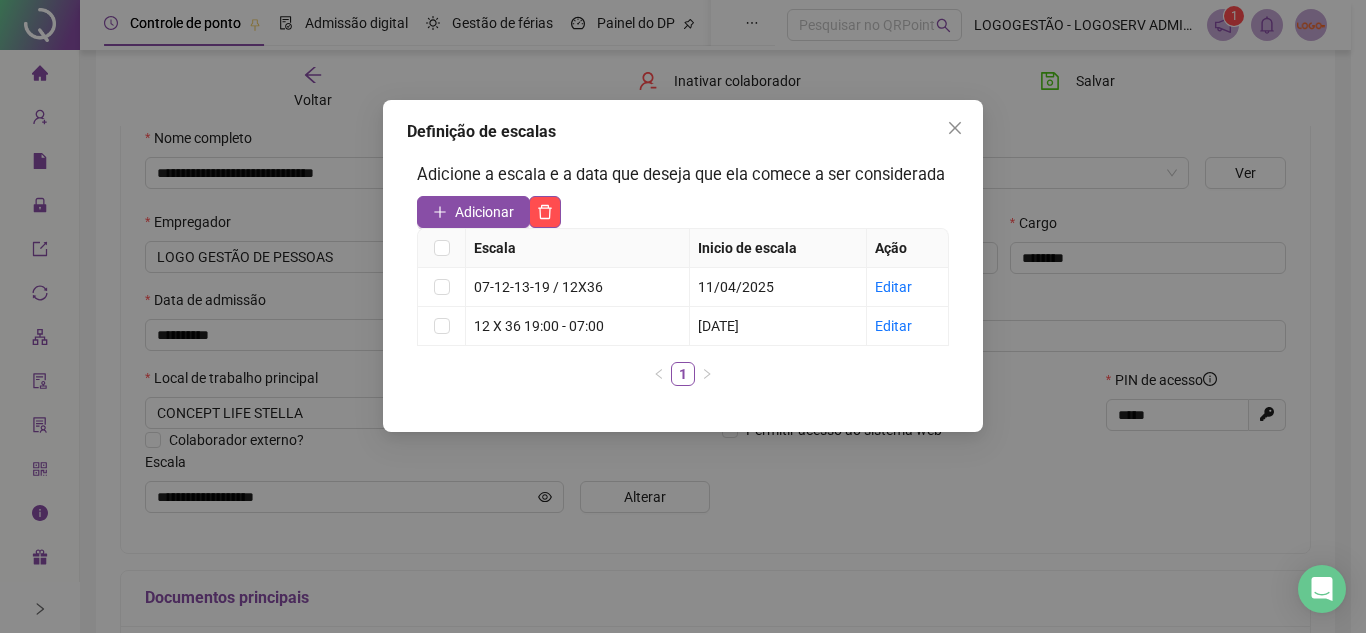 click on "Definição de escalas Adicione a escala e a data que deseja que ela comece a ser considerada Adicionar Escala Inicio de escala Ação         07-12-13-19 / 12X36   11/04/2025 Editar 12 X 36 19:00 - 07:00    28/03/2023 Editar 1" at bounding box center [683, 316] 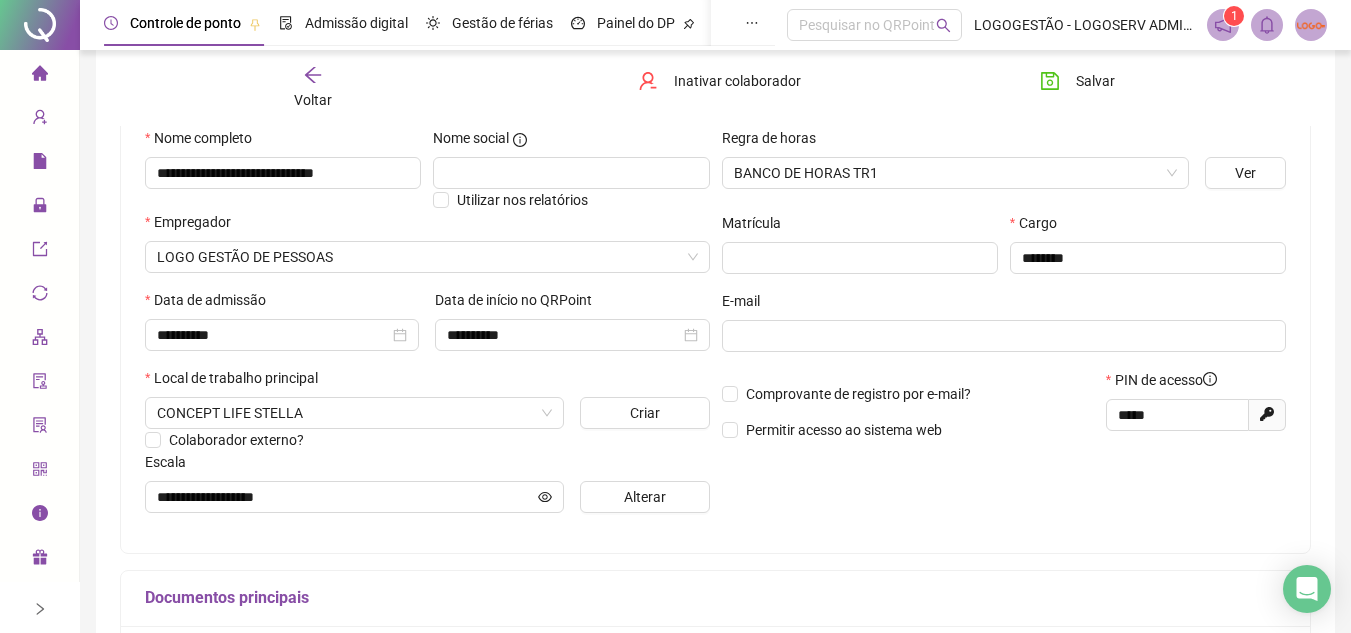 click 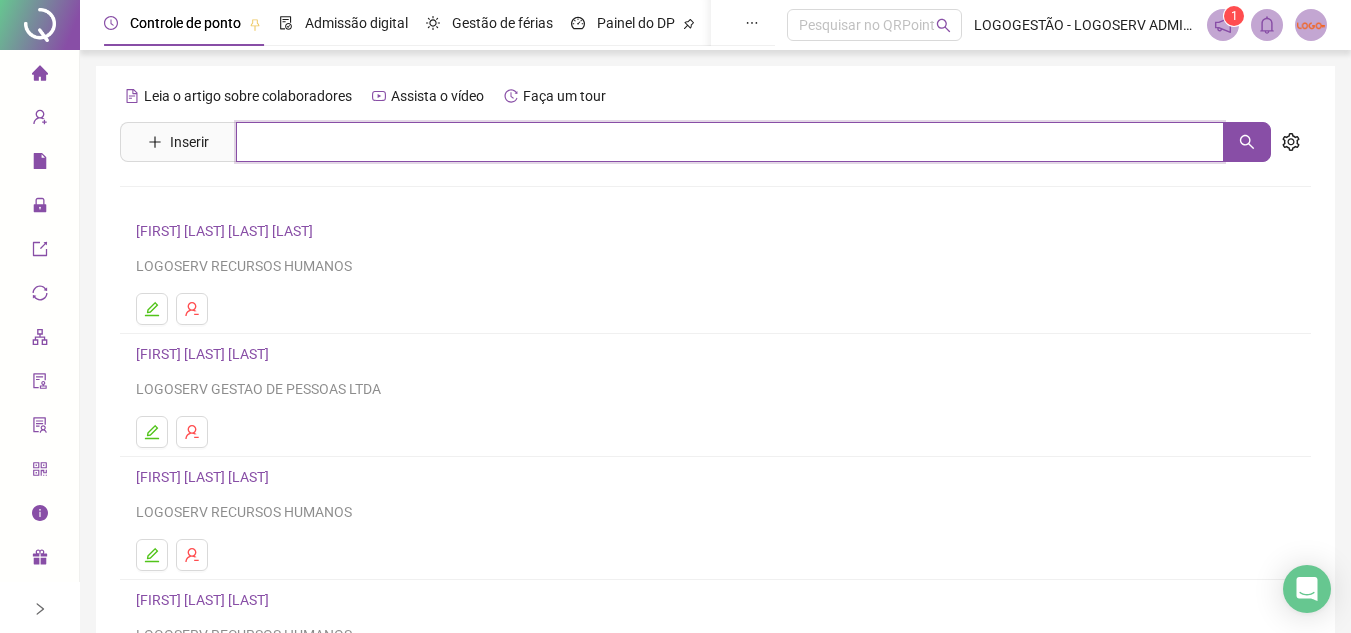 click at bounding box center [730, 142] 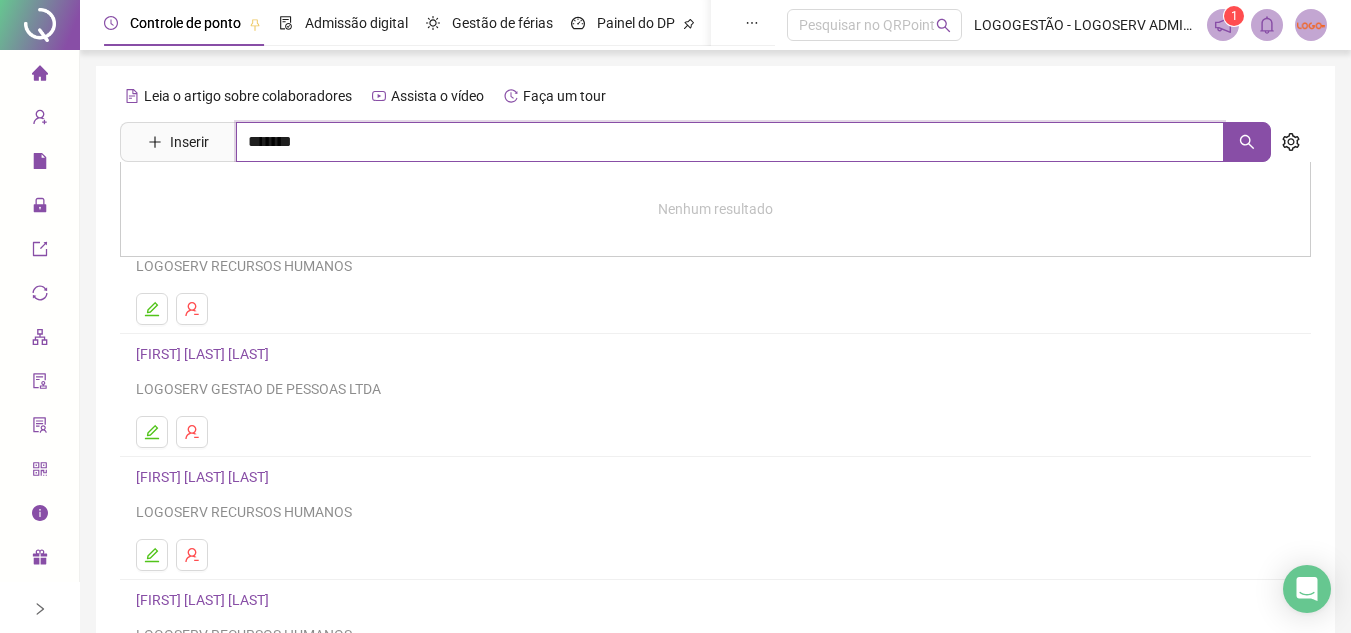 type on "*******" 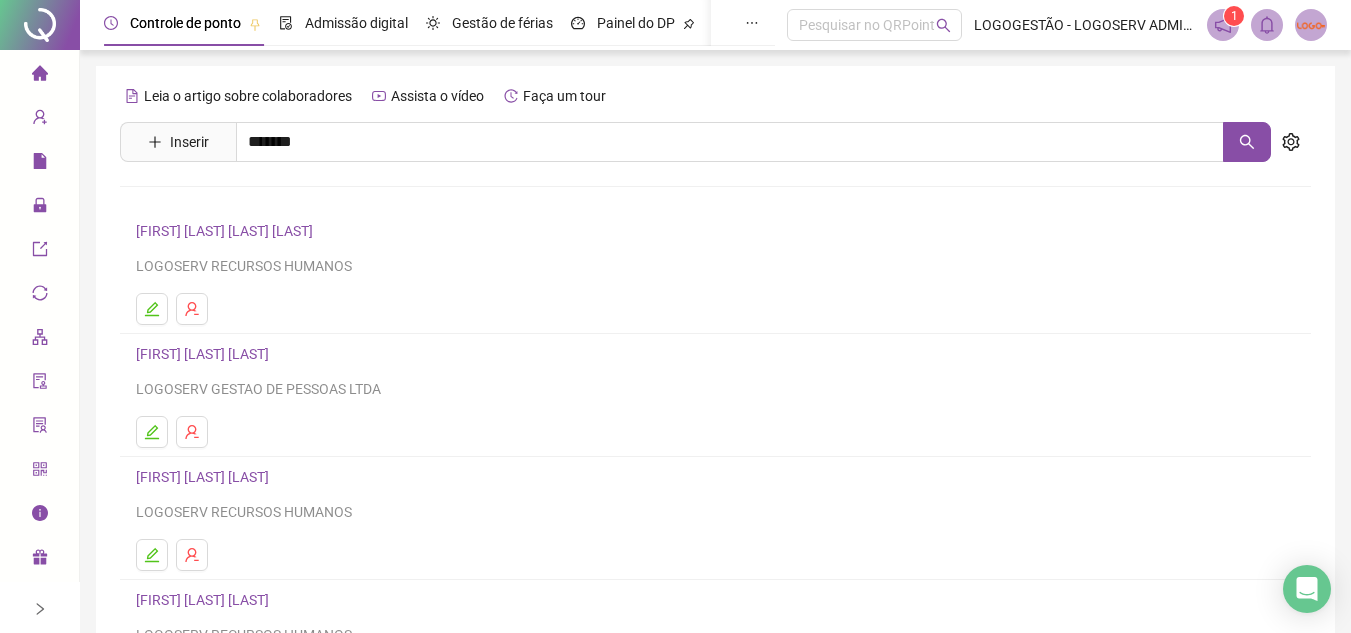 click on "[FIRST] [LAST]" at bounding box center [245, 201] 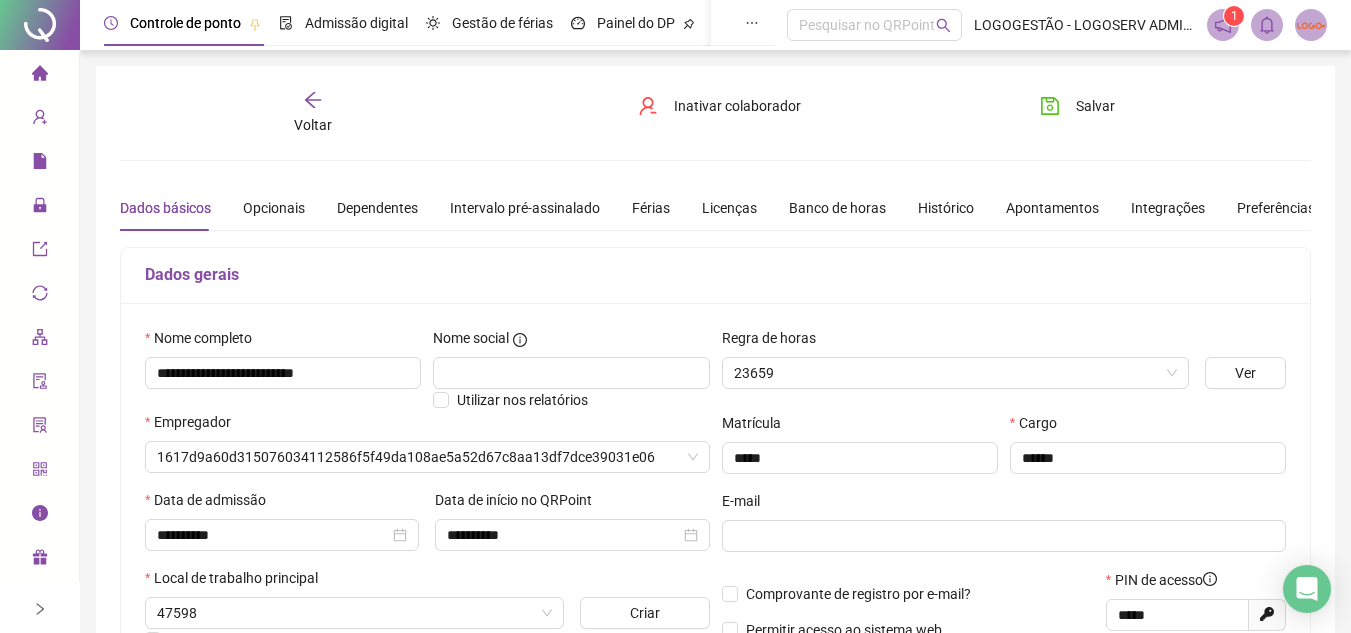 type on "**********" 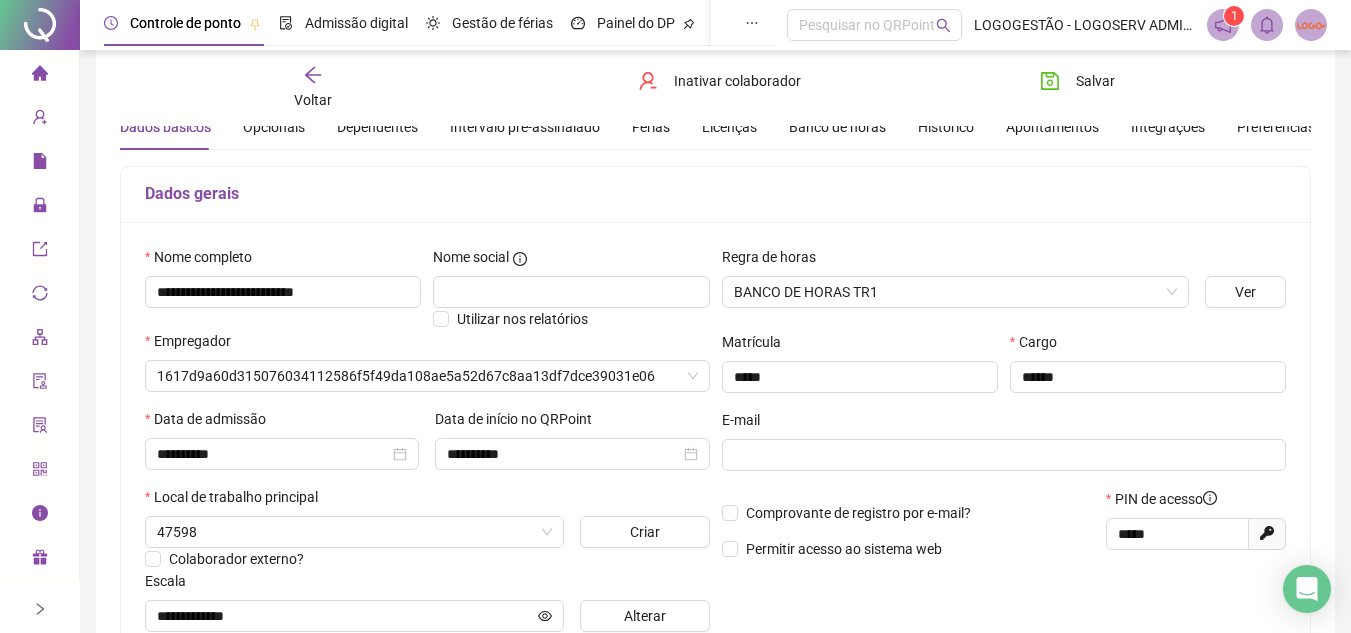 scroll, scrollTop: 100, scrollLeft: 0, axis: vertical 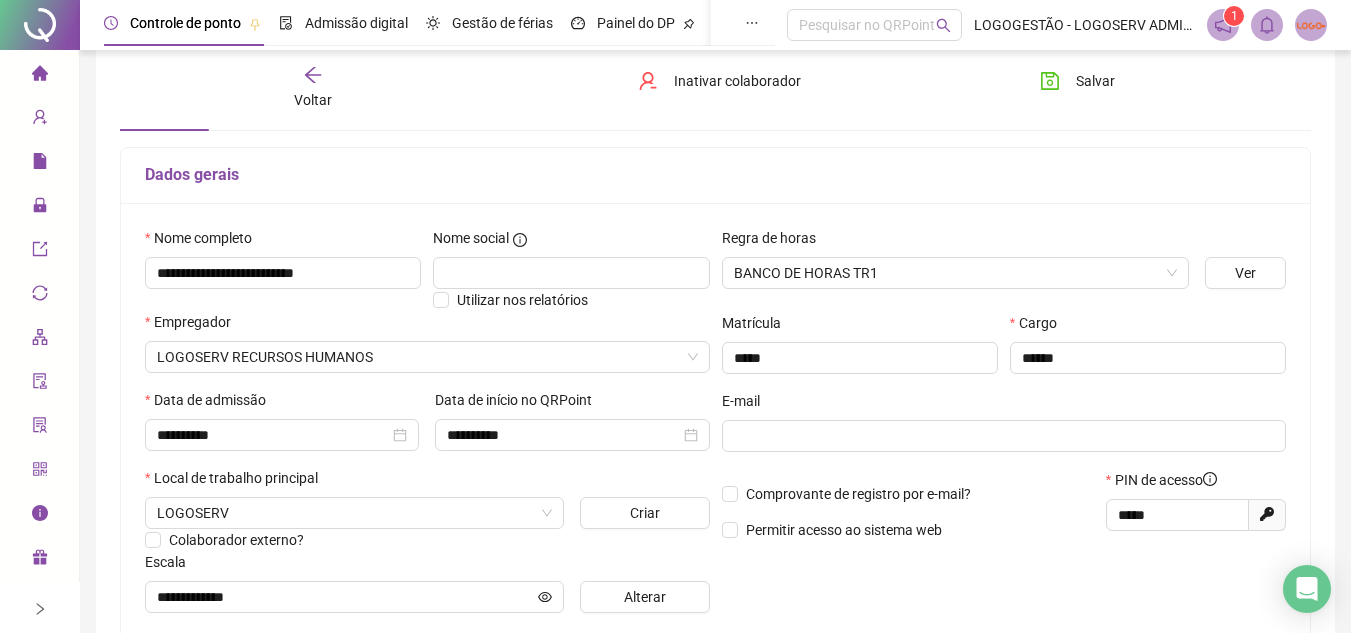 click 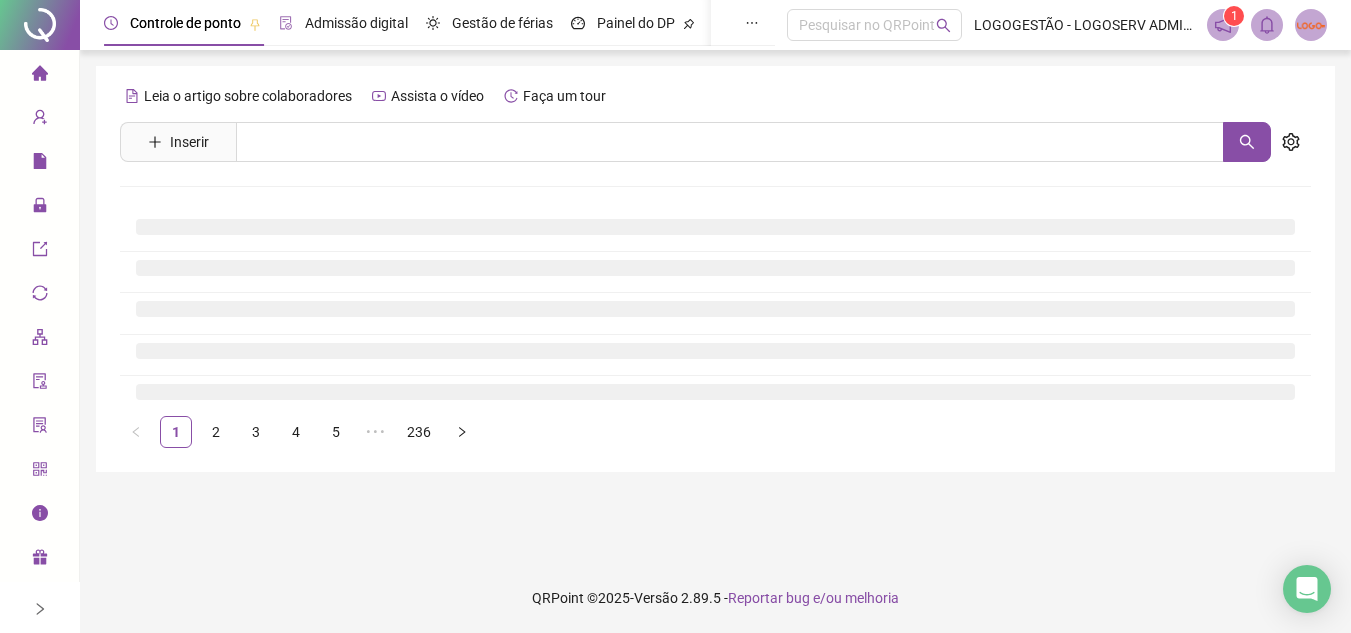 scroll, scrollTop: 0, scrollLeft: 0, axis: both 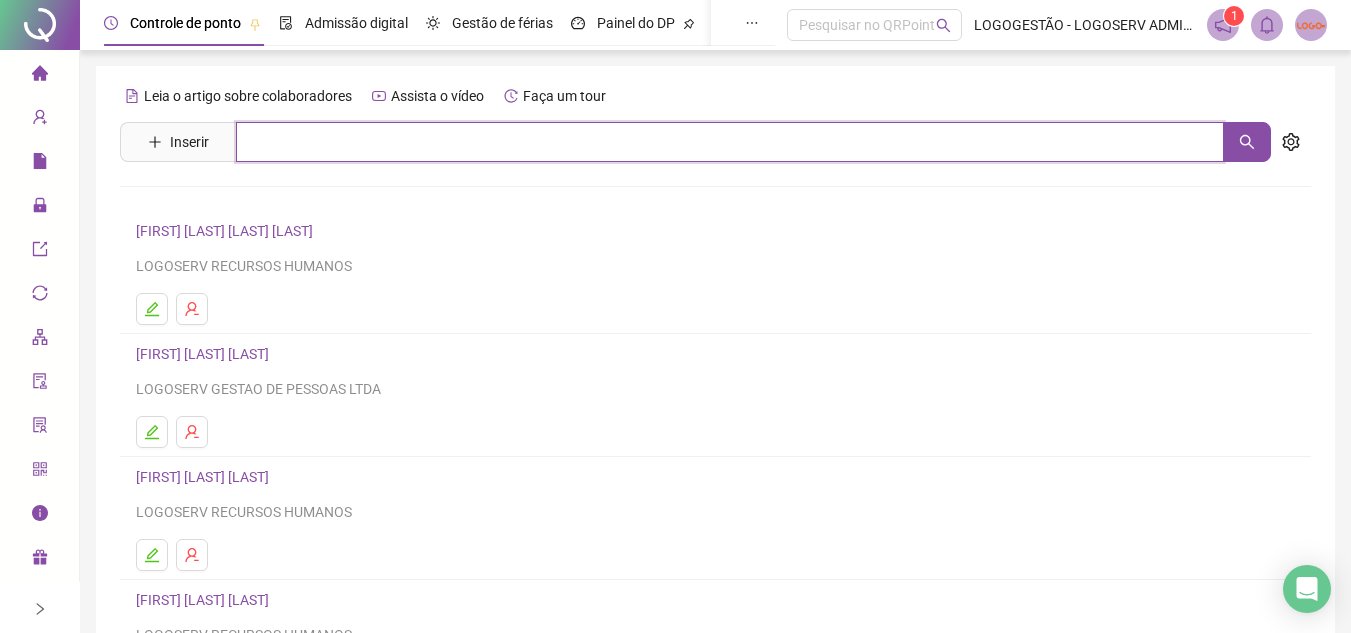 click at bounding box center [730, 142] 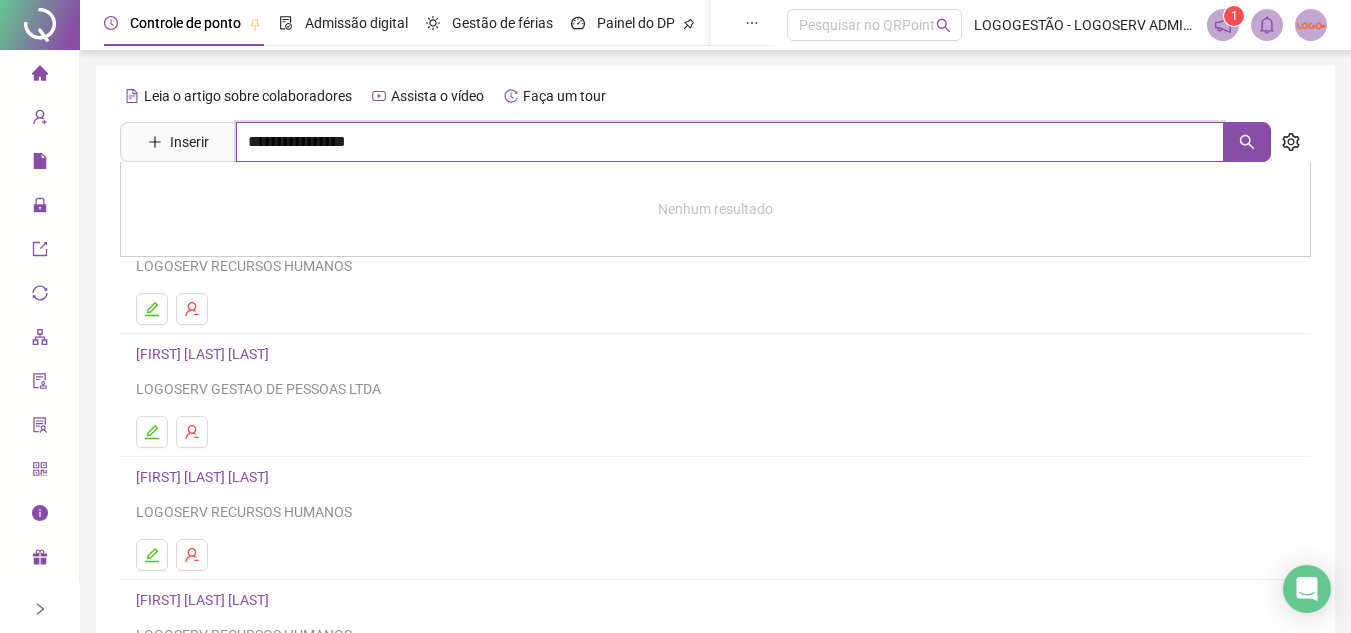 type on "**********" 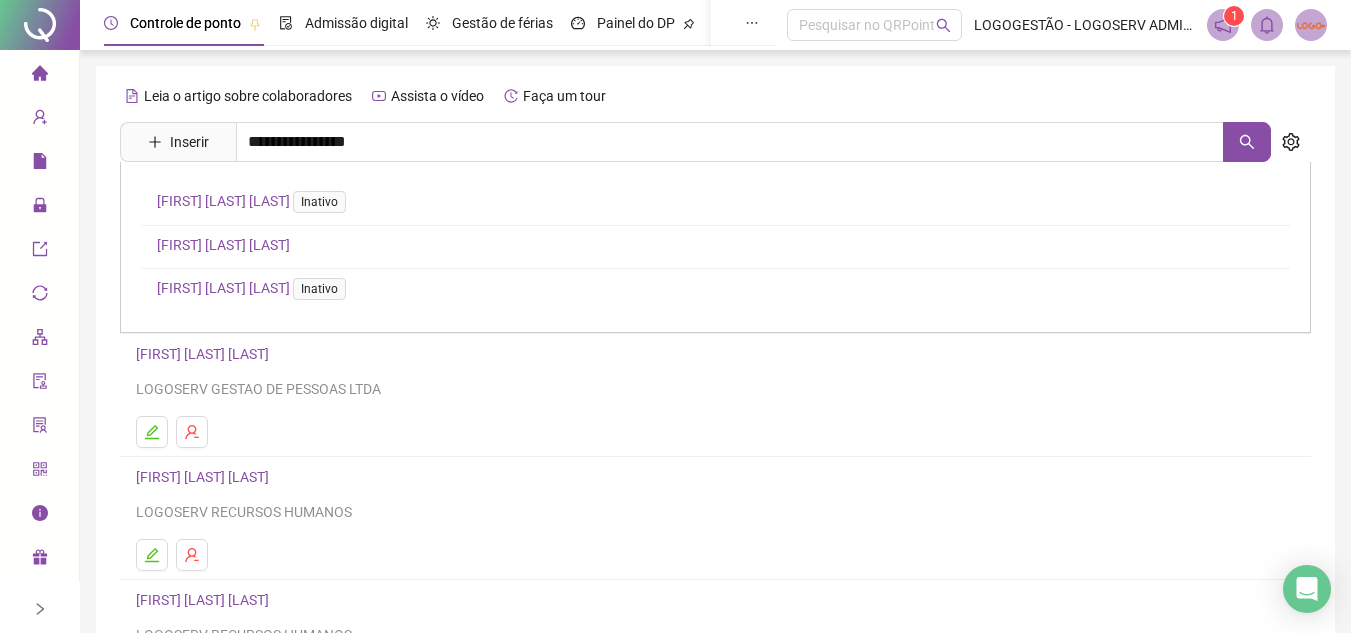 click on "[FIRST] [LAST] [LAST]" at bounding box center [223, 245] 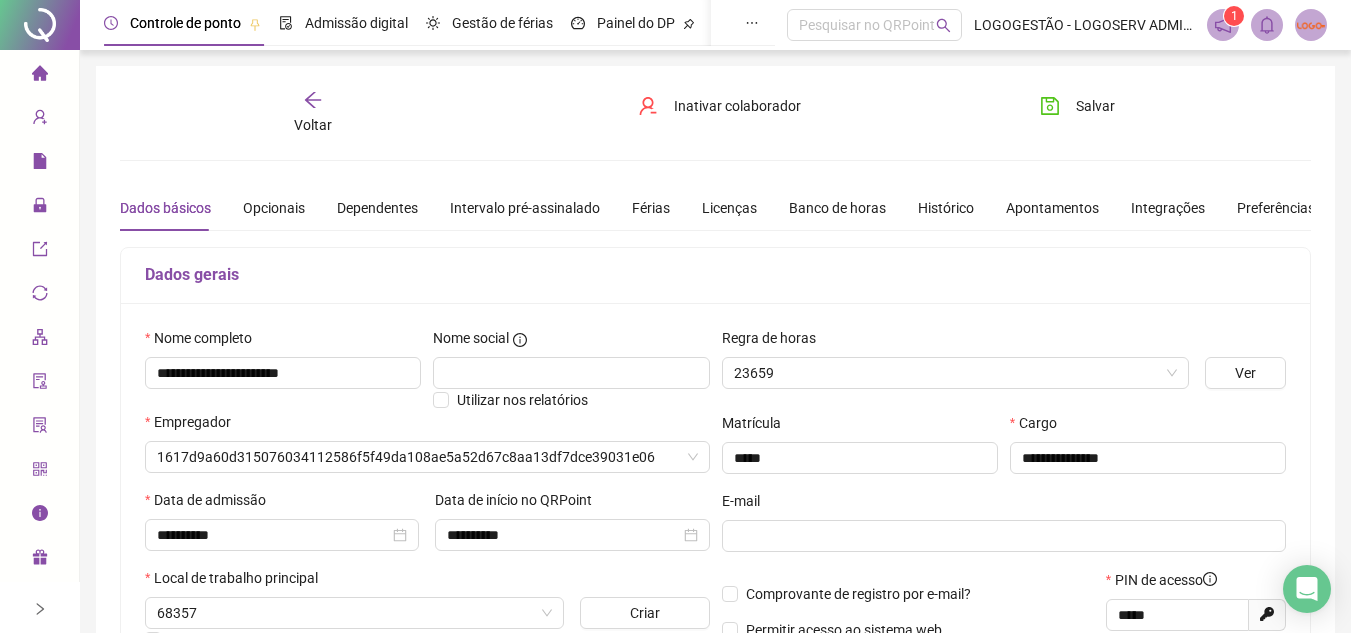type on "**********" 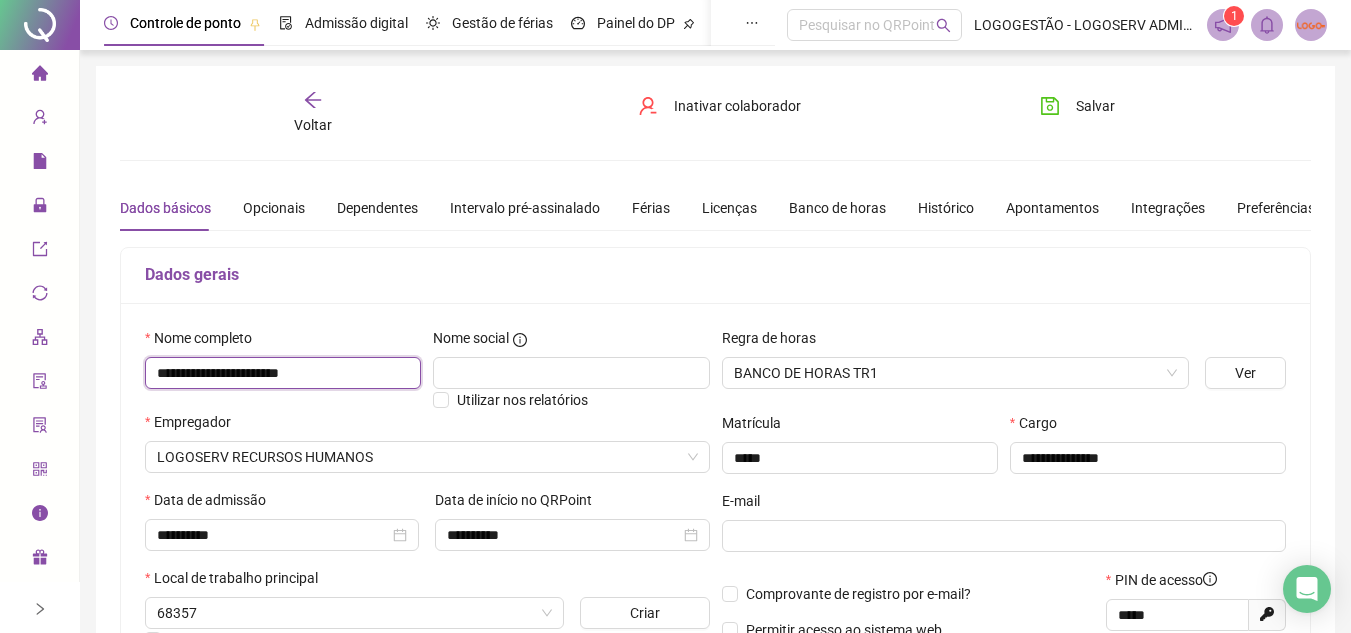 drag, startPoint x: 155, startPoint y: 368, endPoint x: 402, endPoint y: 372, distance: 247.03238 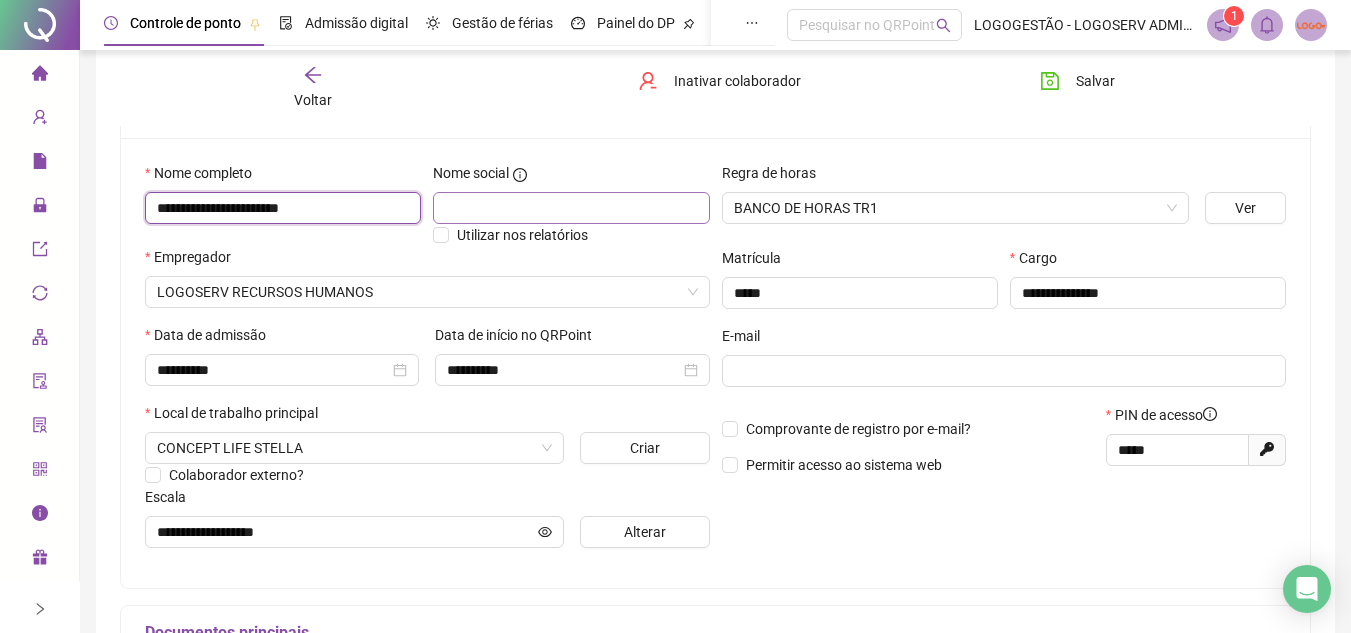 scroll, scrollTop: 300, scrollLeft: 0, axis: vertical 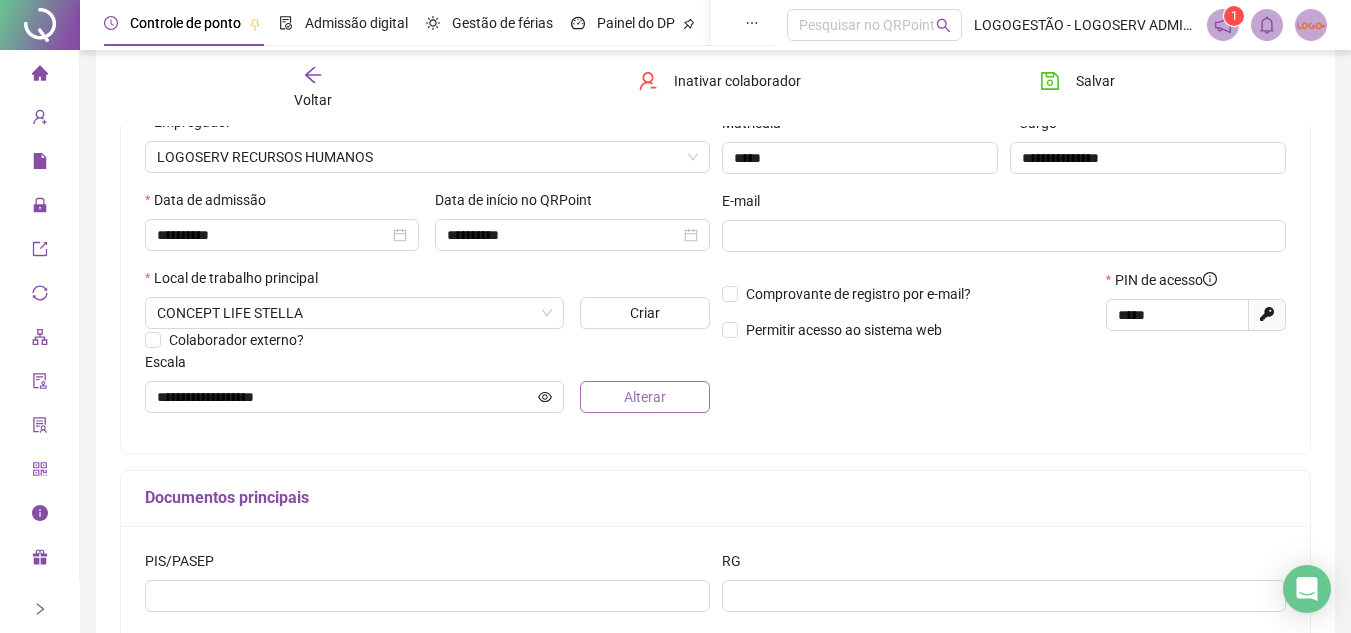 click on "Alterar" at bounding box center [645, 397] 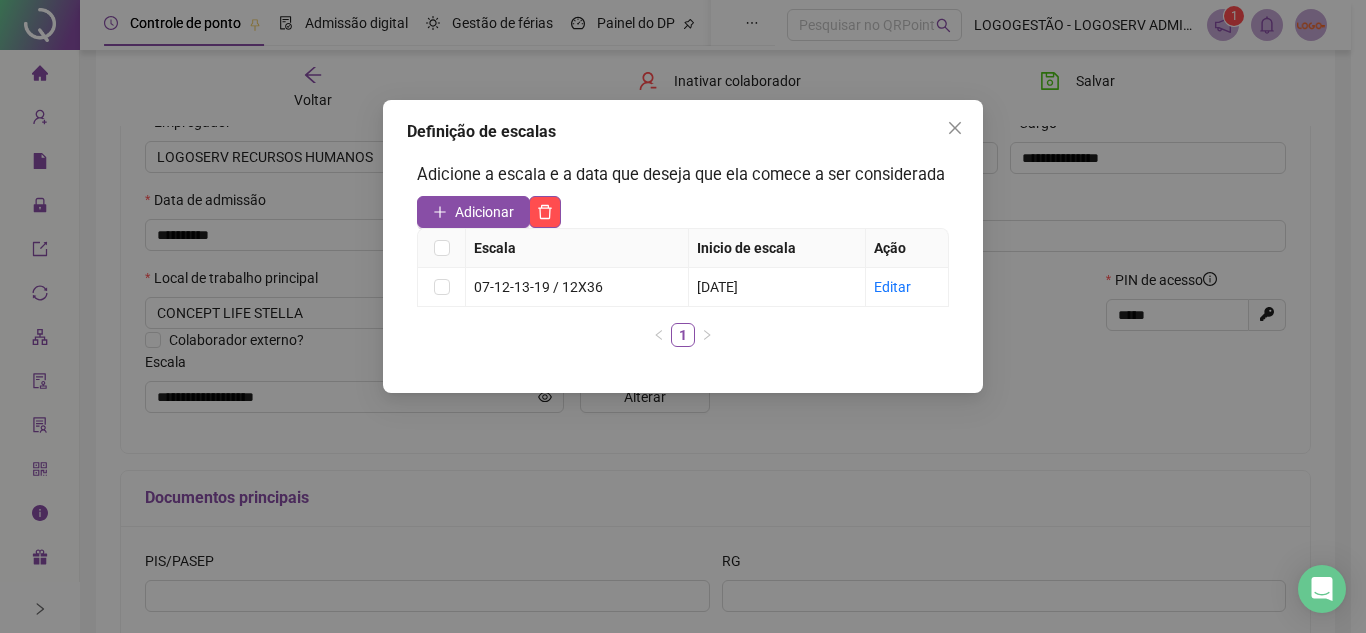 click on "Definição de escalas Adicione a escala e a data que deseja que ela comece a ser considerada Adicionar Escala Inicio de escala Ação         07-12-13-19 / 12X36   23/04/2024 Editar 1" at bounding box center [683, 316] 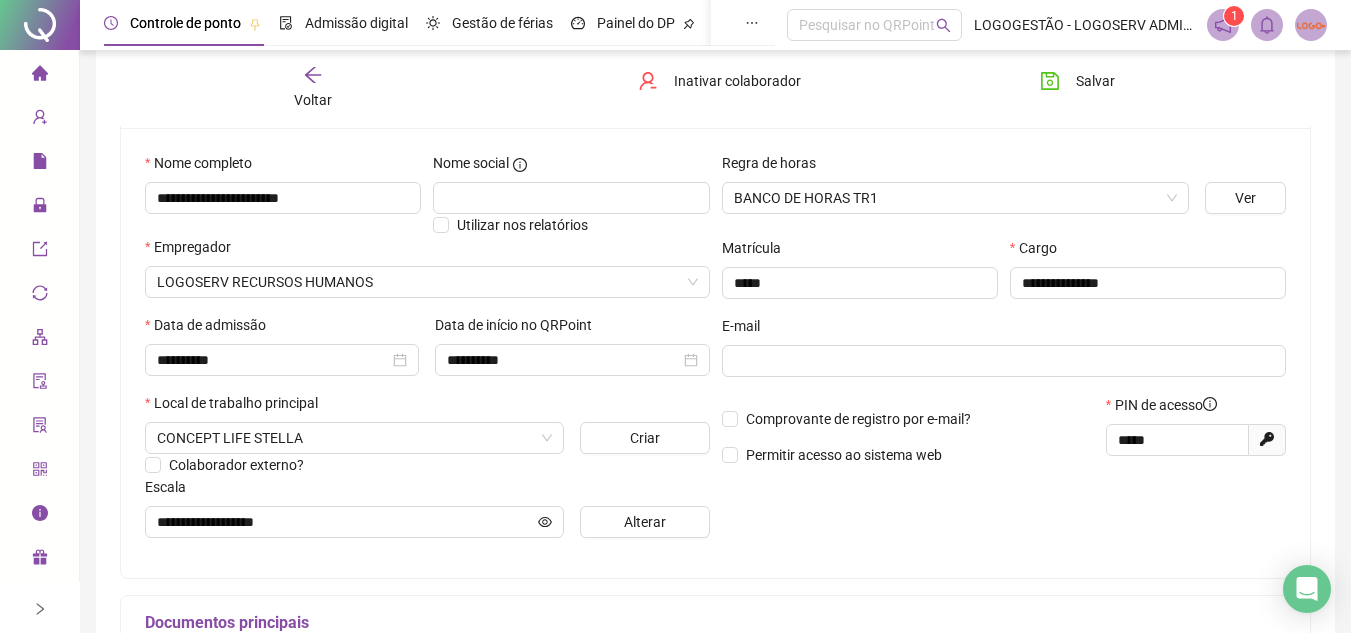scroll, scrollTop: 0, scrollLeft: 0, axis: both 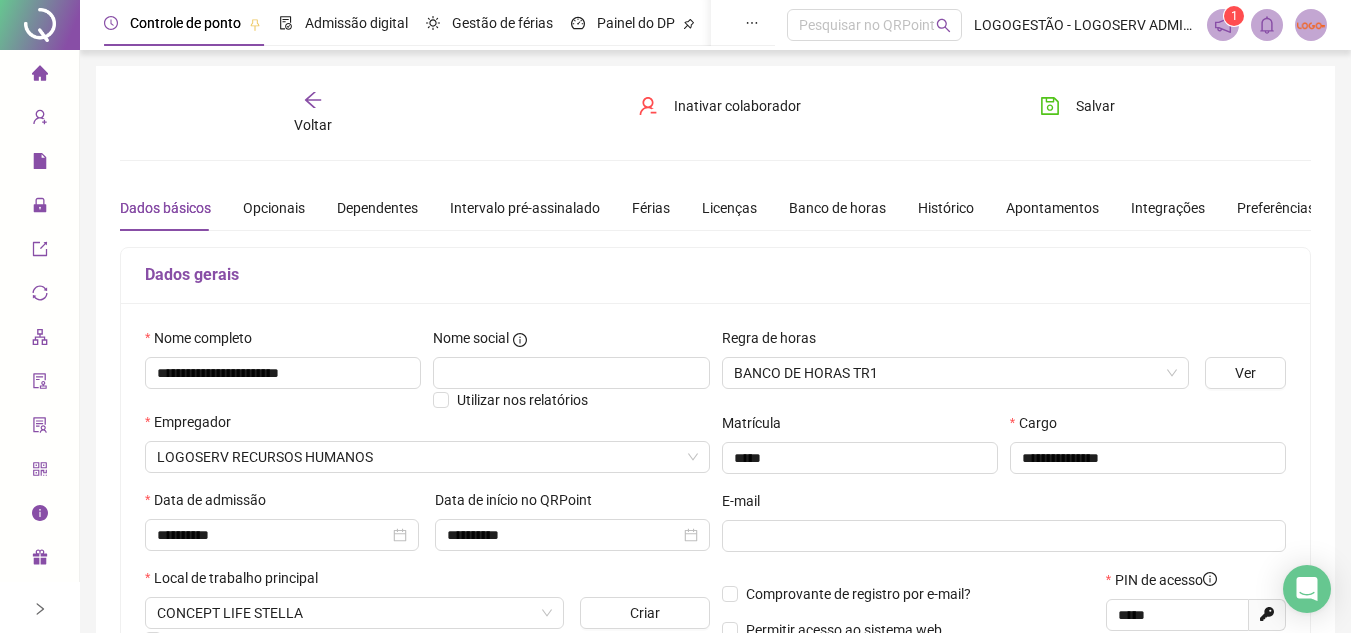 click on "Voltar" at bounding box center [313, 125] 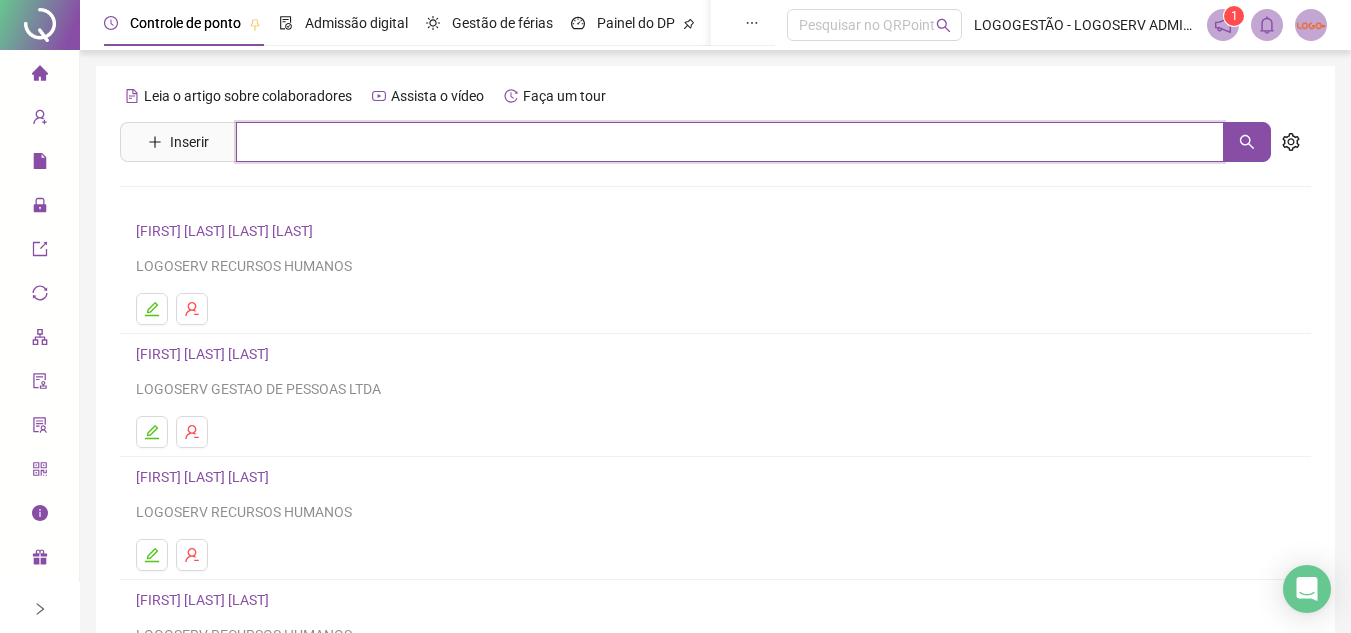 click at bounding box center (730, 142) 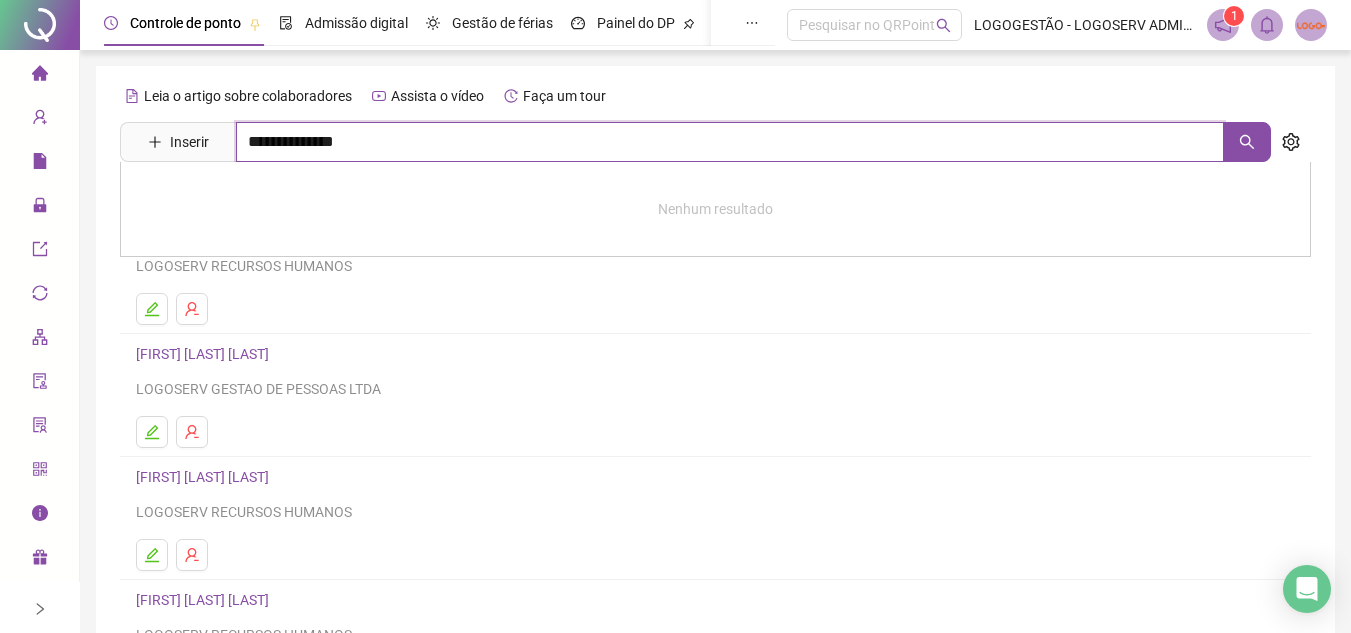 type on "**********" 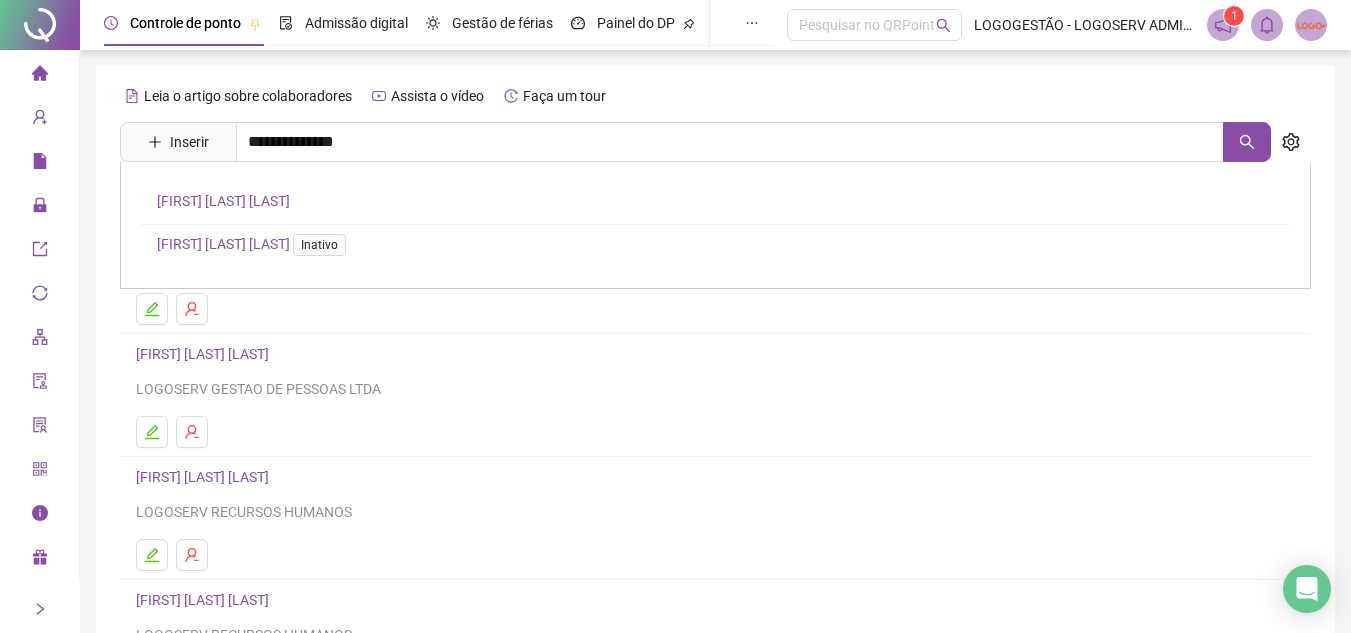 click on "[FIRST] [LAST] [LAST]" at bounding box center [223, 201] 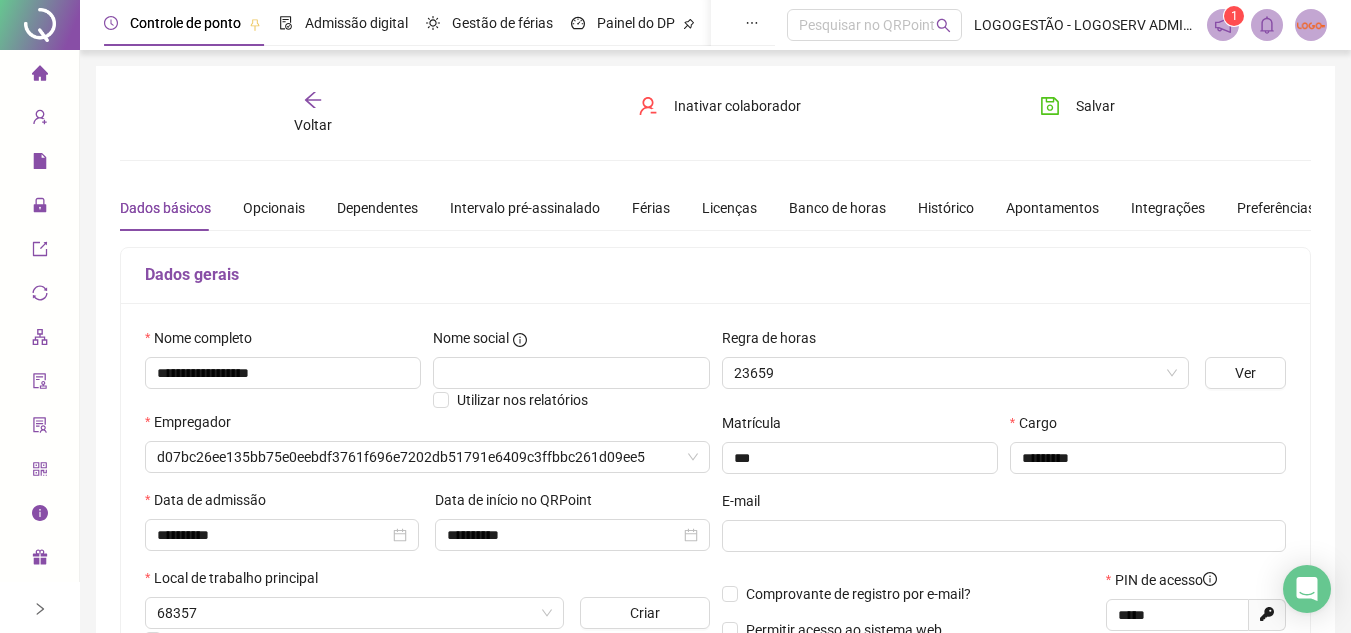 type on "**********" 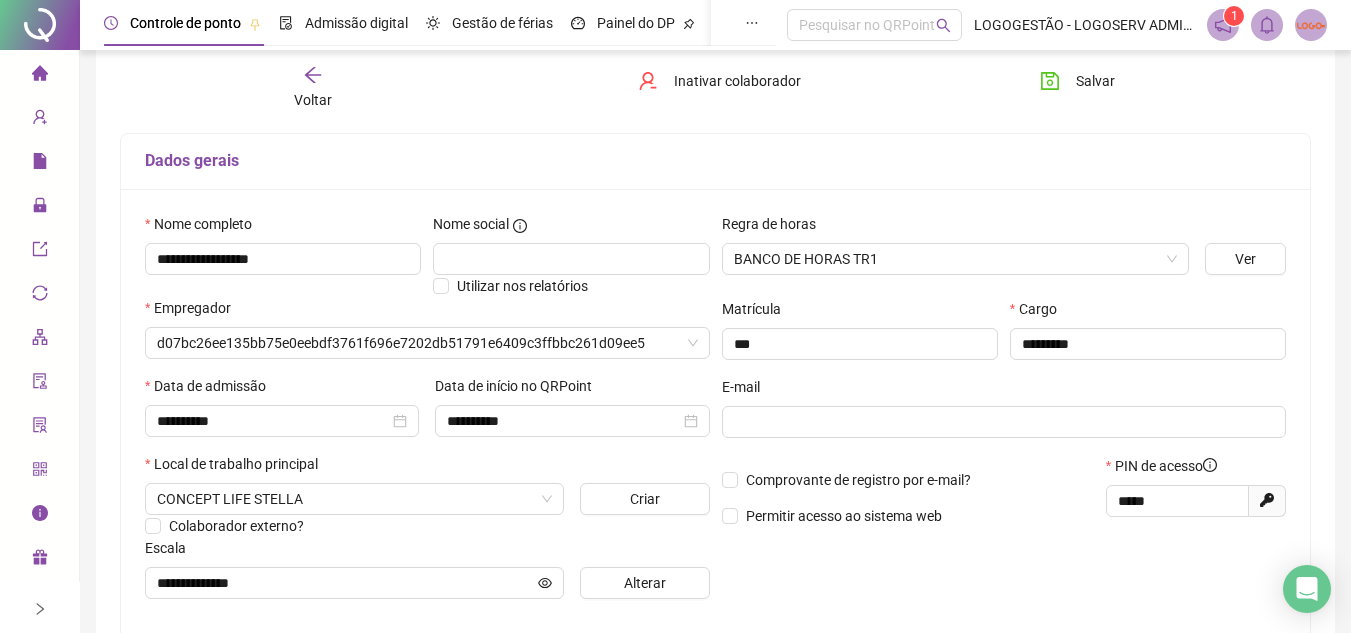scroll, scrollTop: 400, scrollLeft: 0, axis: vertical 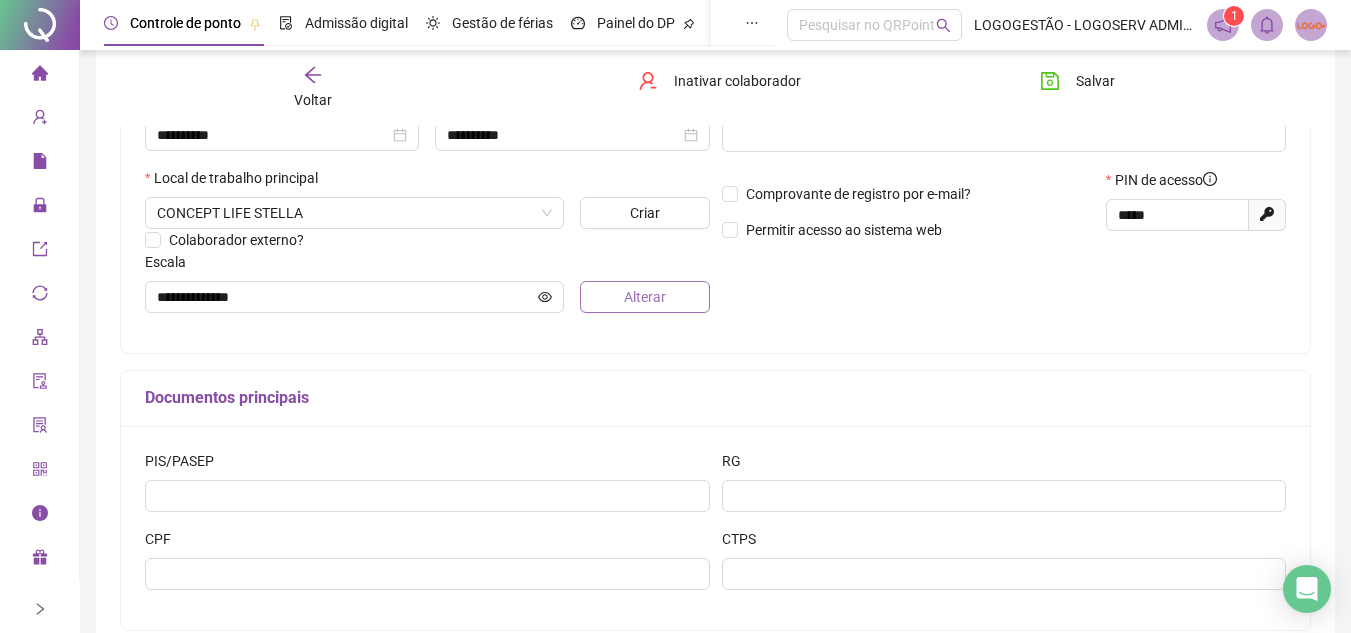 click on "Alterar" at bounding box center [644, 297] 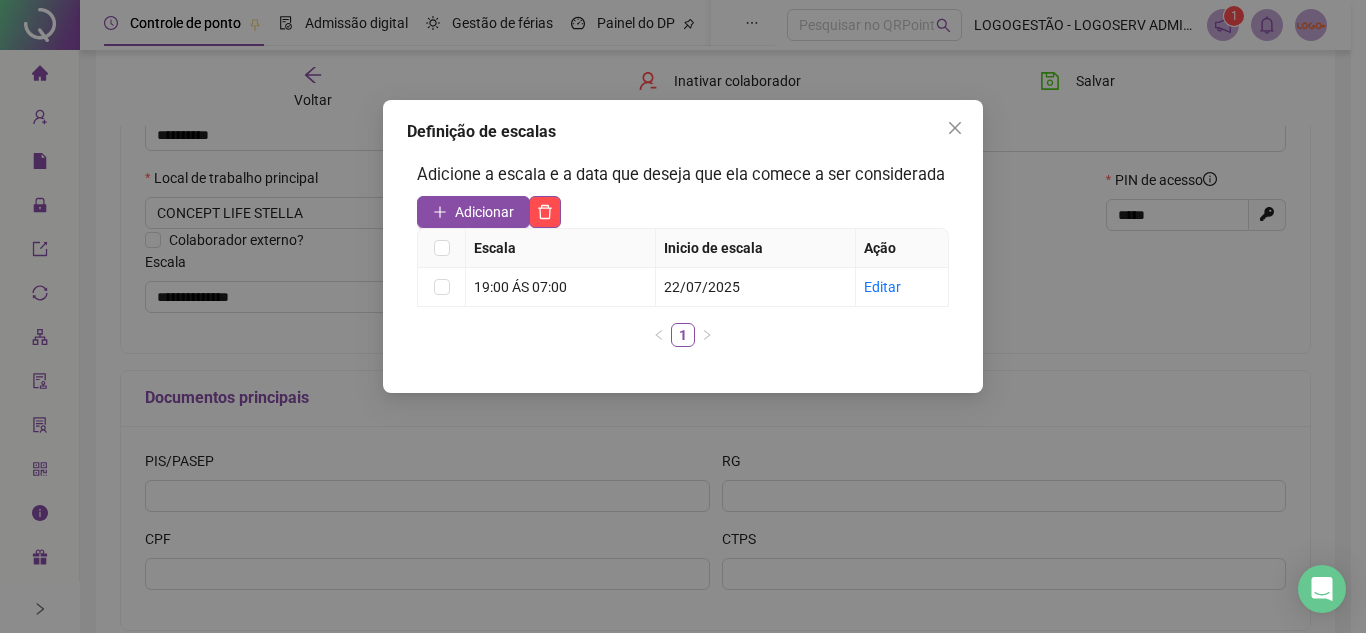 click on "Definição de escalas Adicione a escala e a data que deseja que ela comece a ser considerada Adicionar Escala Inicio de escala Ação         19:00 ÁS 07:00   22/07/2025 Editar 1" at bounding box center [683, 316] 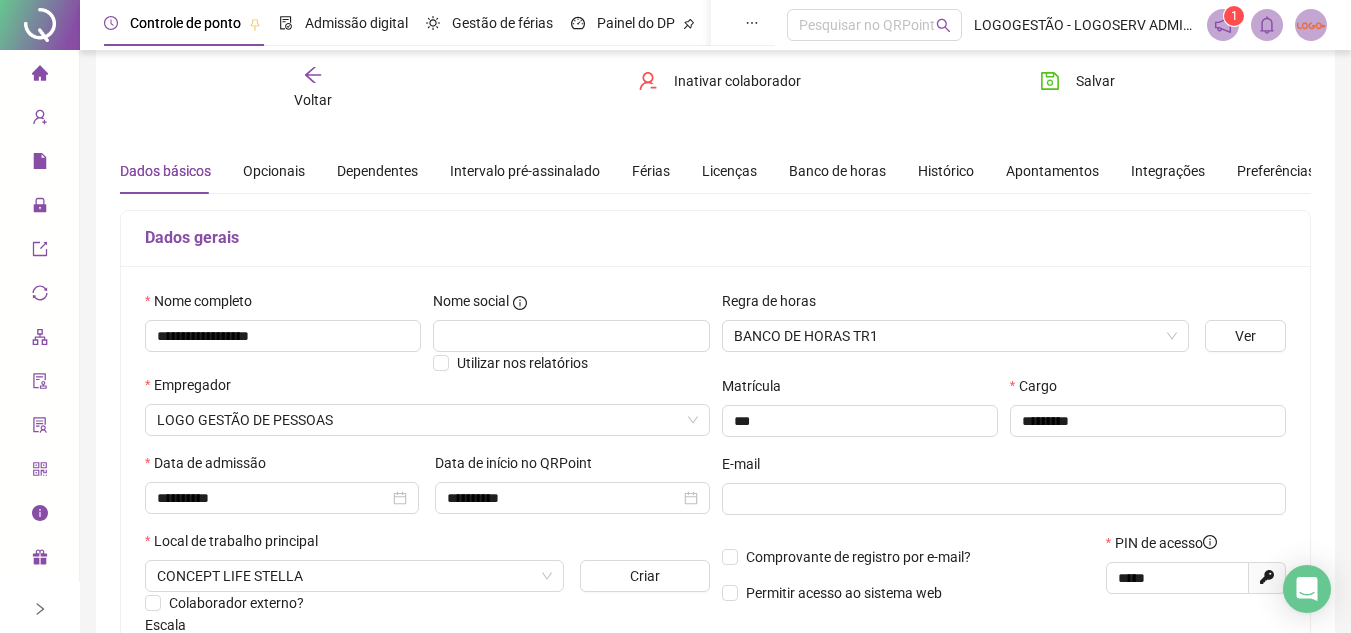 scroll, scrollTop: 0, scrollLeft: 0, axis: both 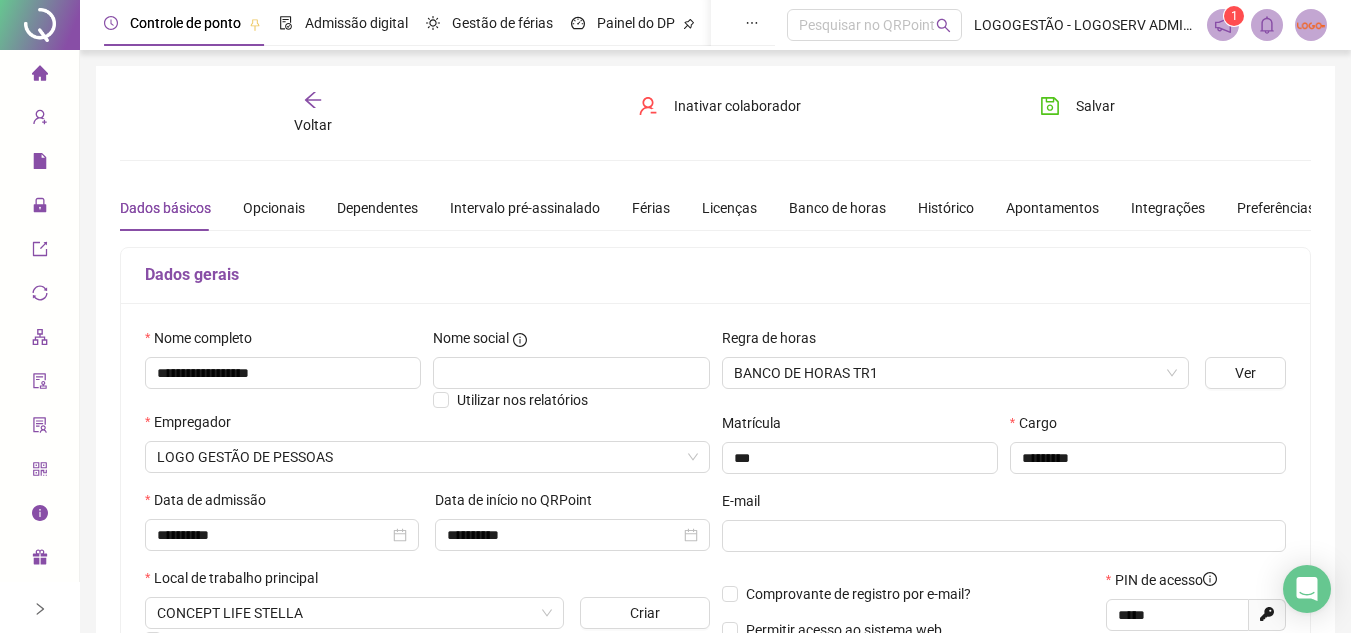 click on "Voltar" at bounding box center [313, 125] 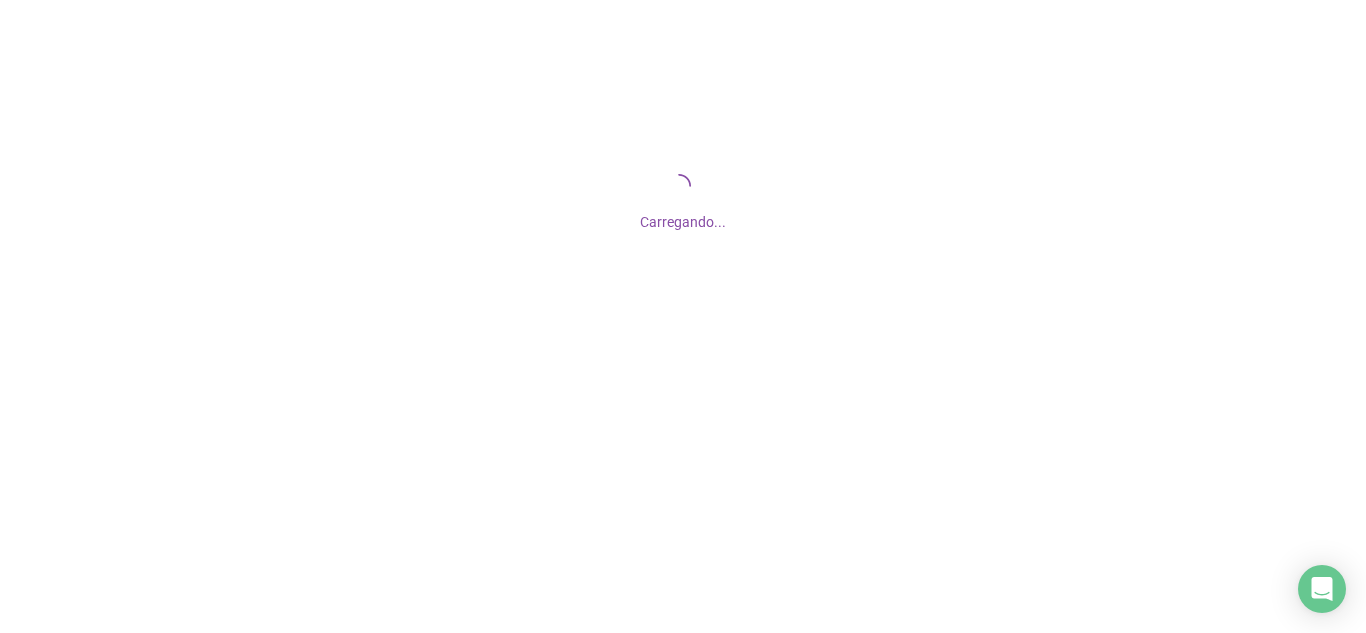 scroll, scrollTop: 0, scrollLeft: 0, axis: both 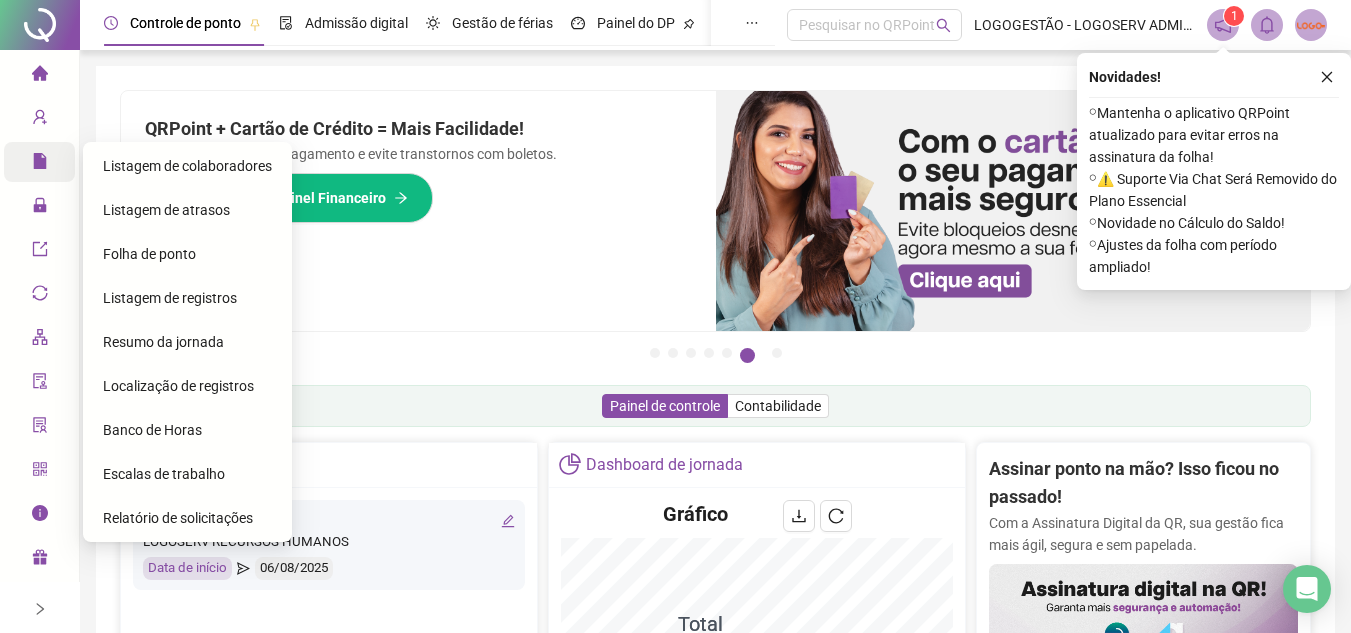 click 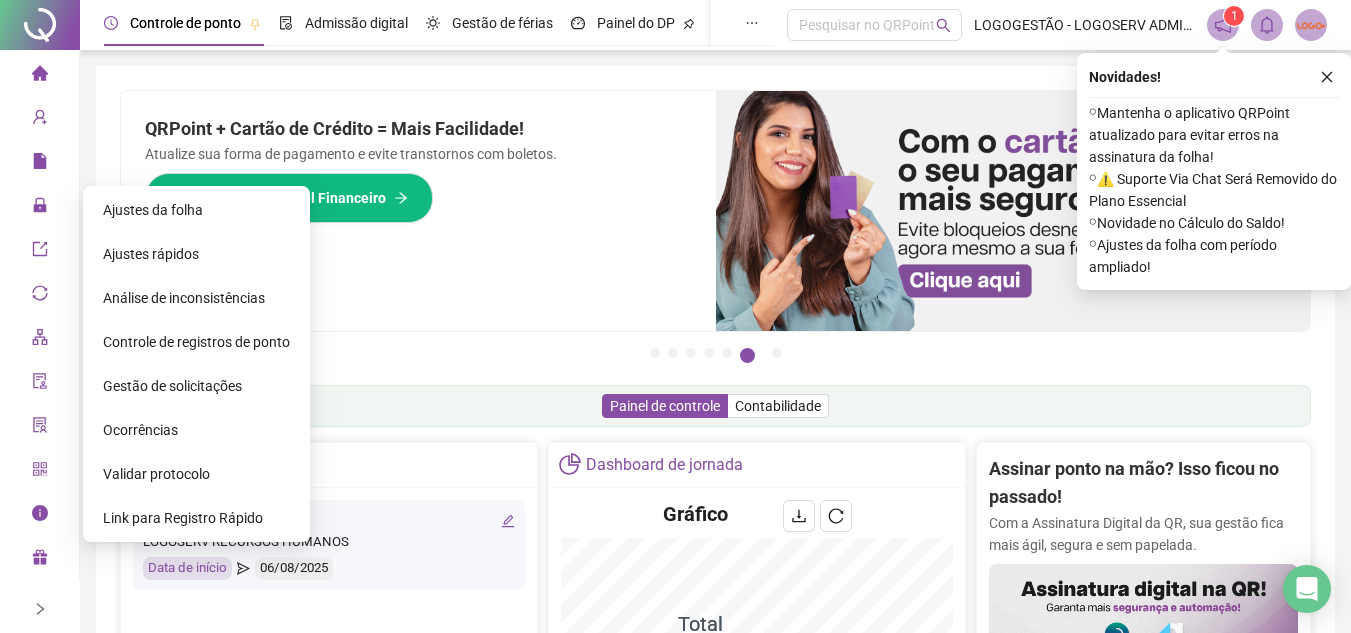 click on "Ajustes da folha" at bounding box center [153, 210] 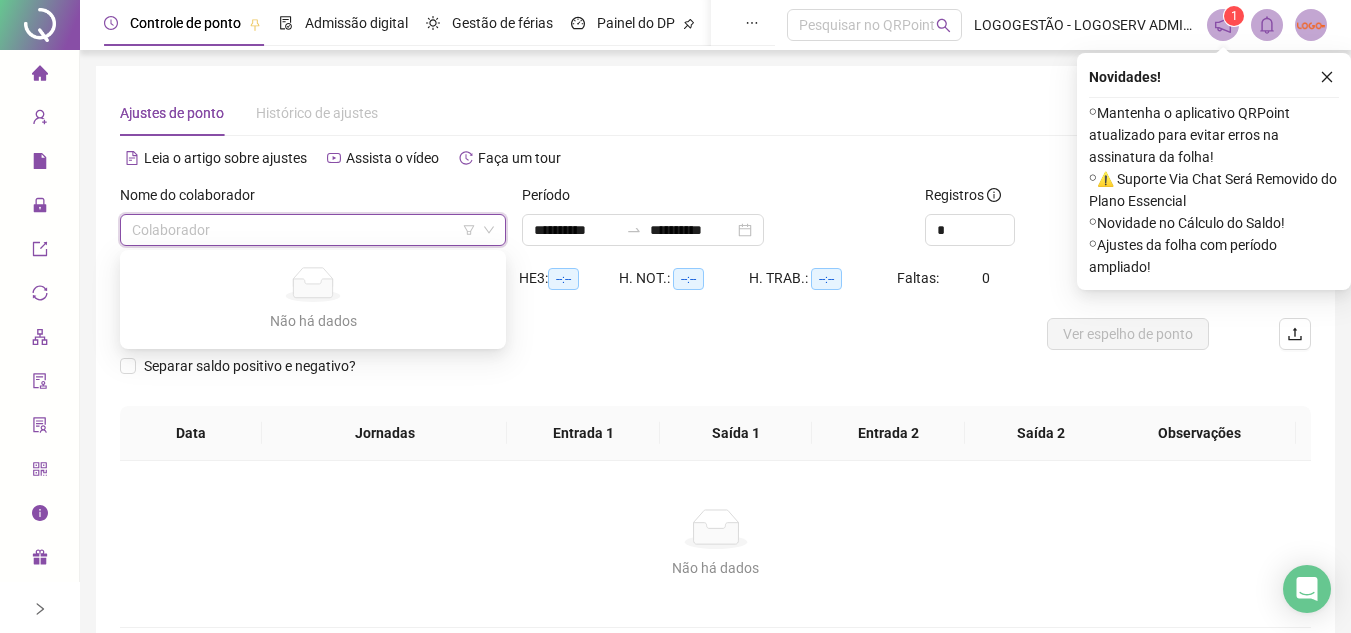 click at bounding box center (304, 230) 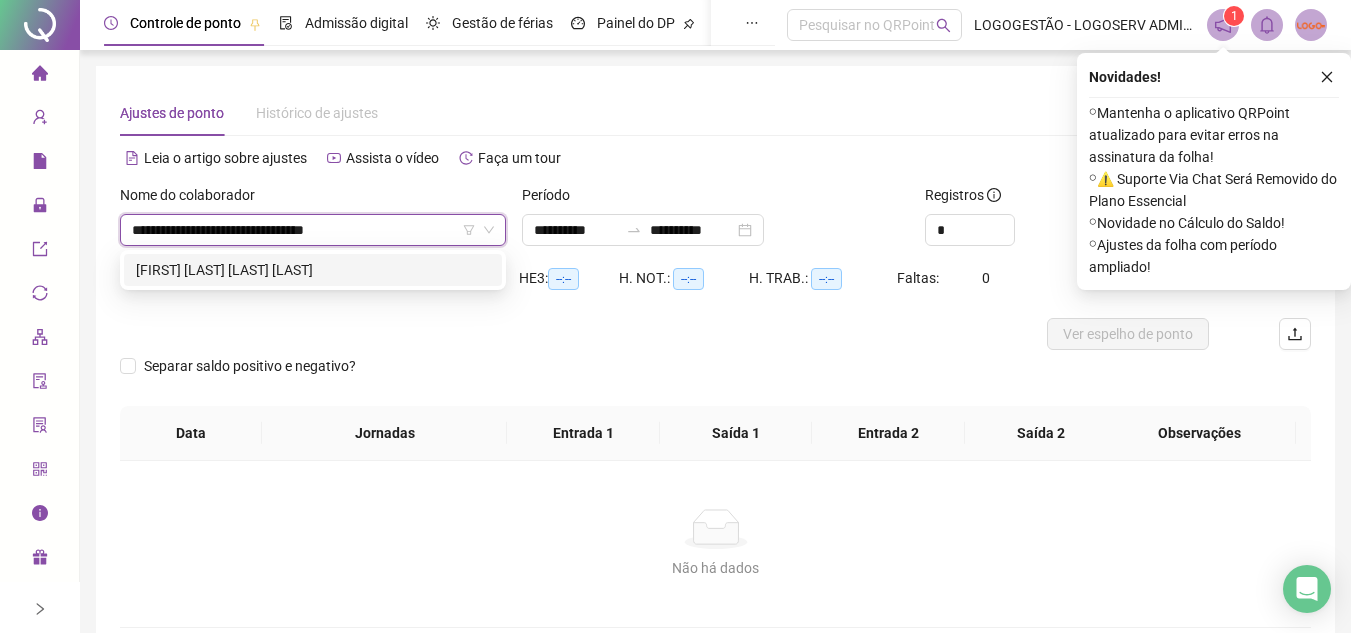 click on "[FIRST] [LAST] [LAST] [LAST]" at bounding box center (313, 270) 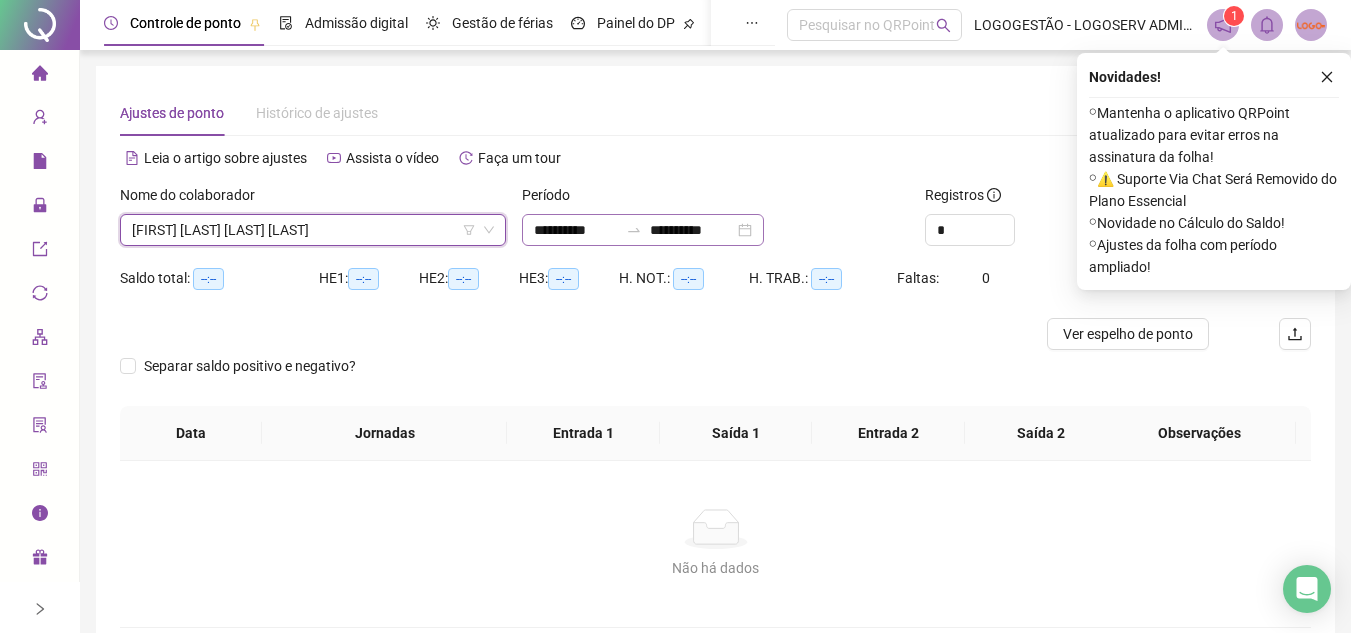click 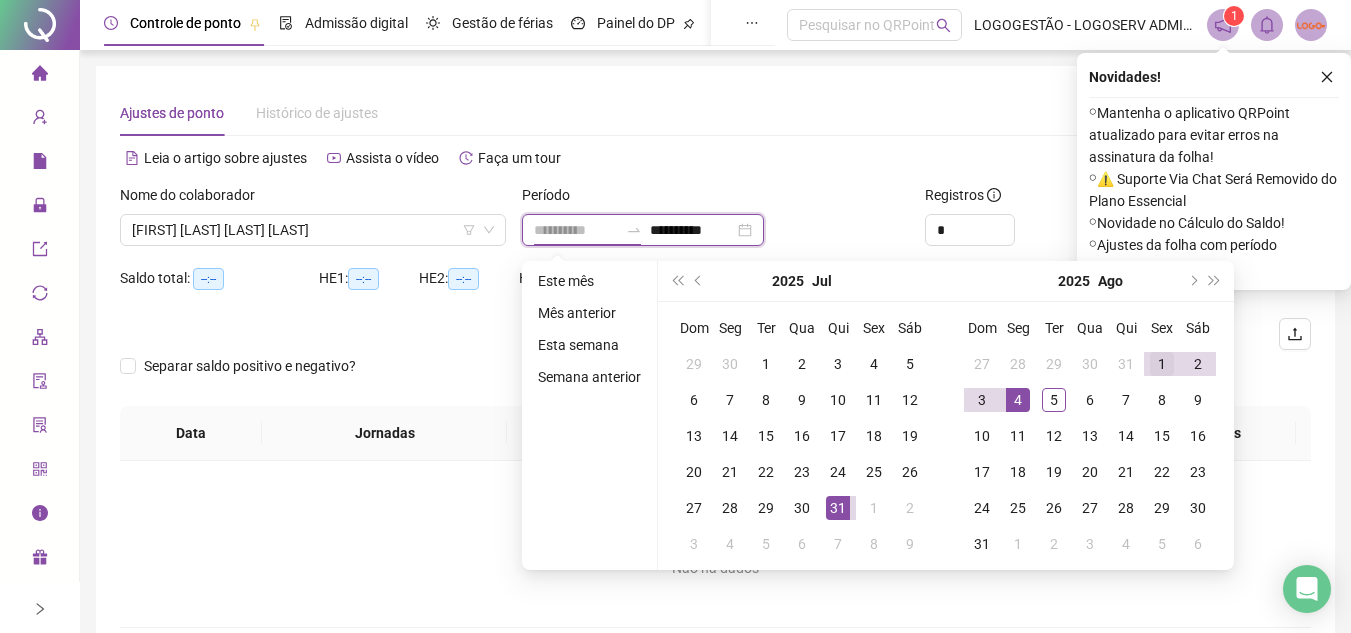 type on "**********" 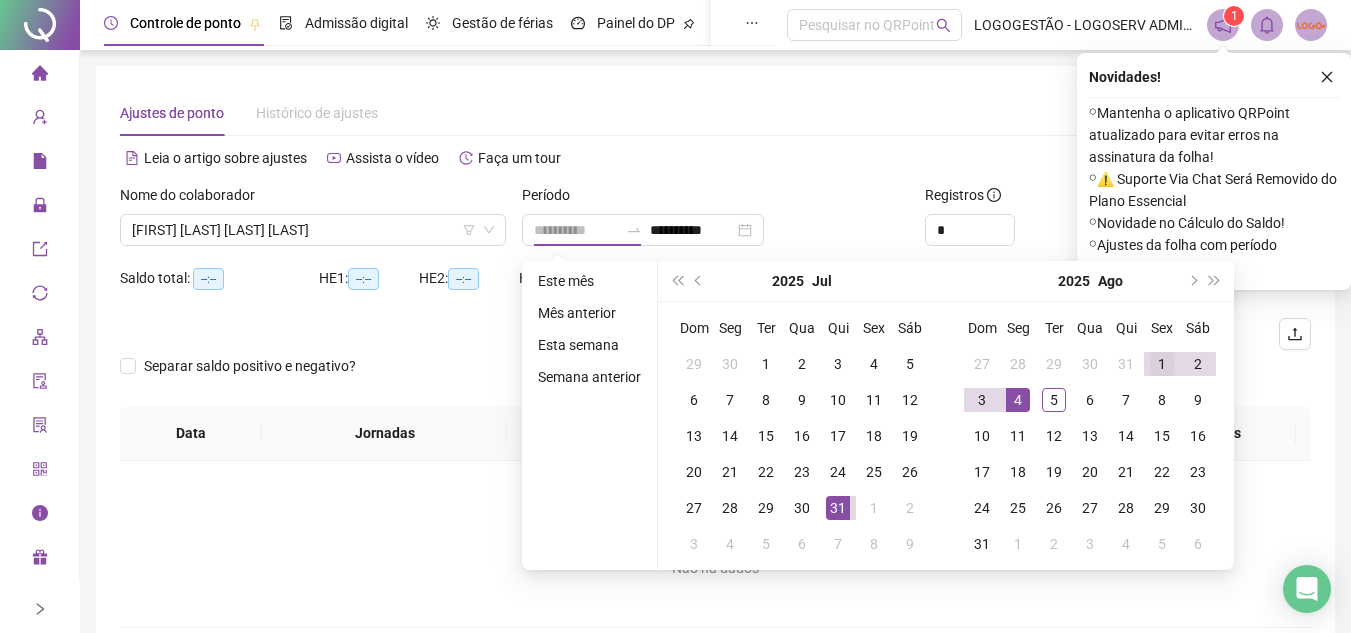 click on "1" at bounding box center (1162, 364) 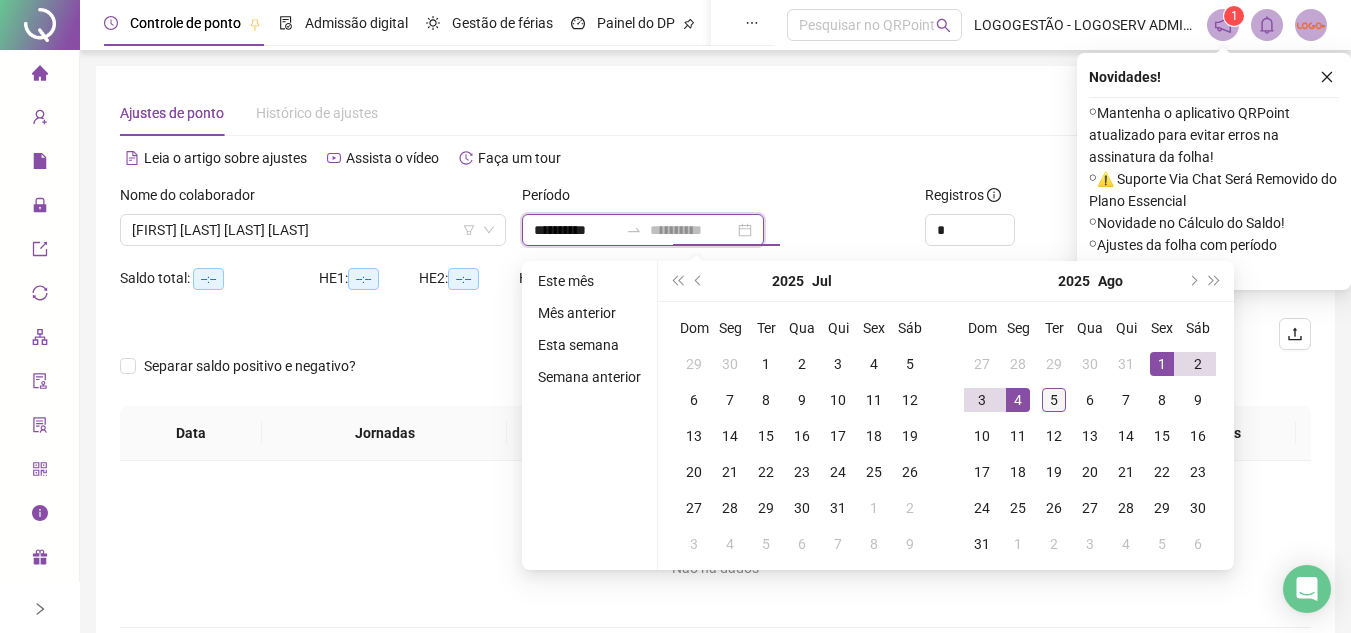 type on "**********" 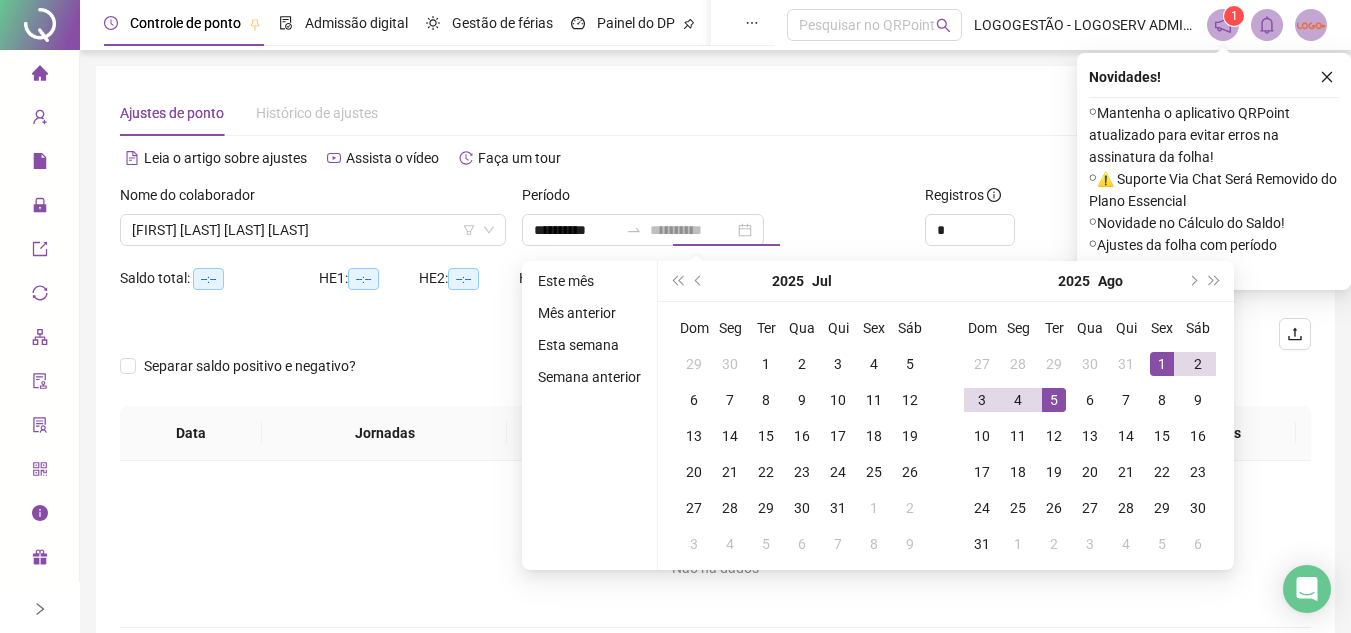 click on "5" at bounding box center (1054, 400) 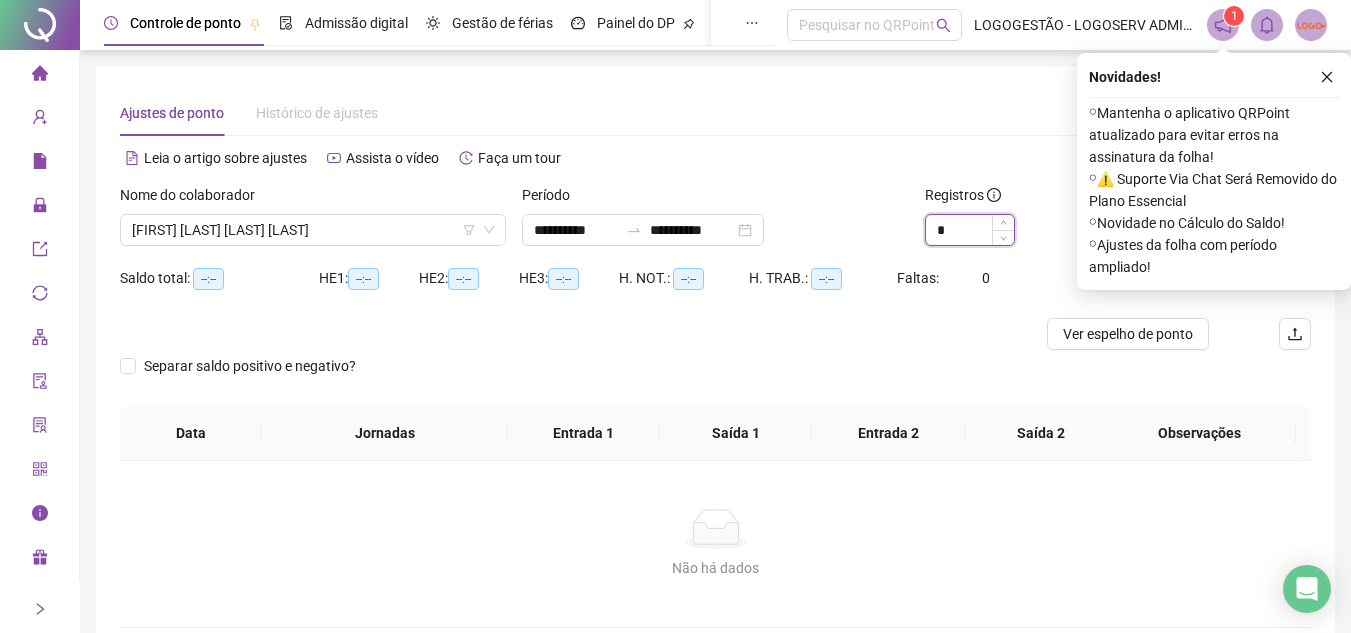 click on "*" at bounding box center [970, 230] 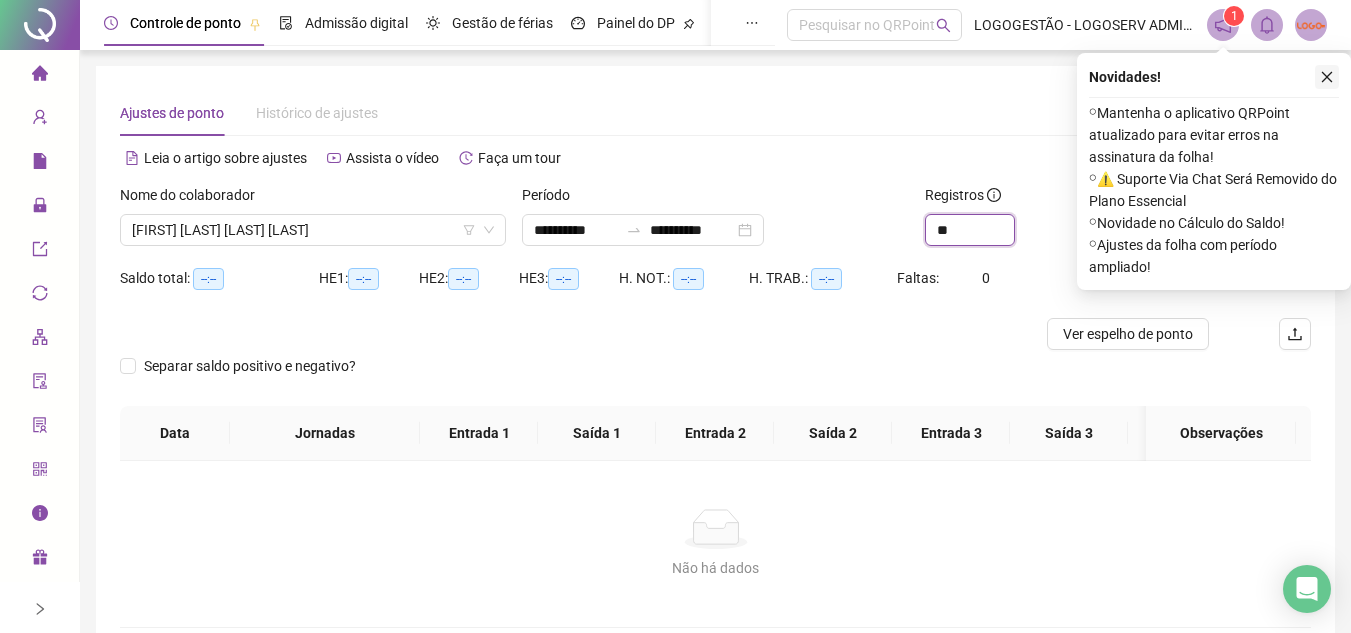 type on "**" 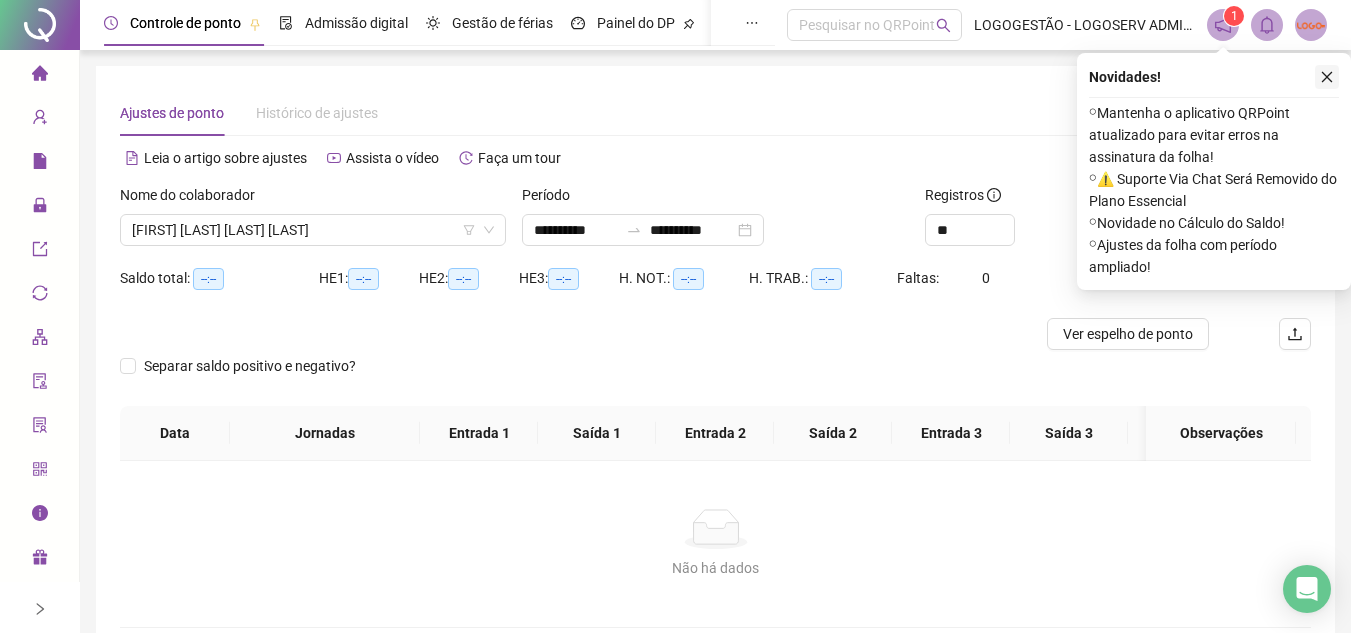 click 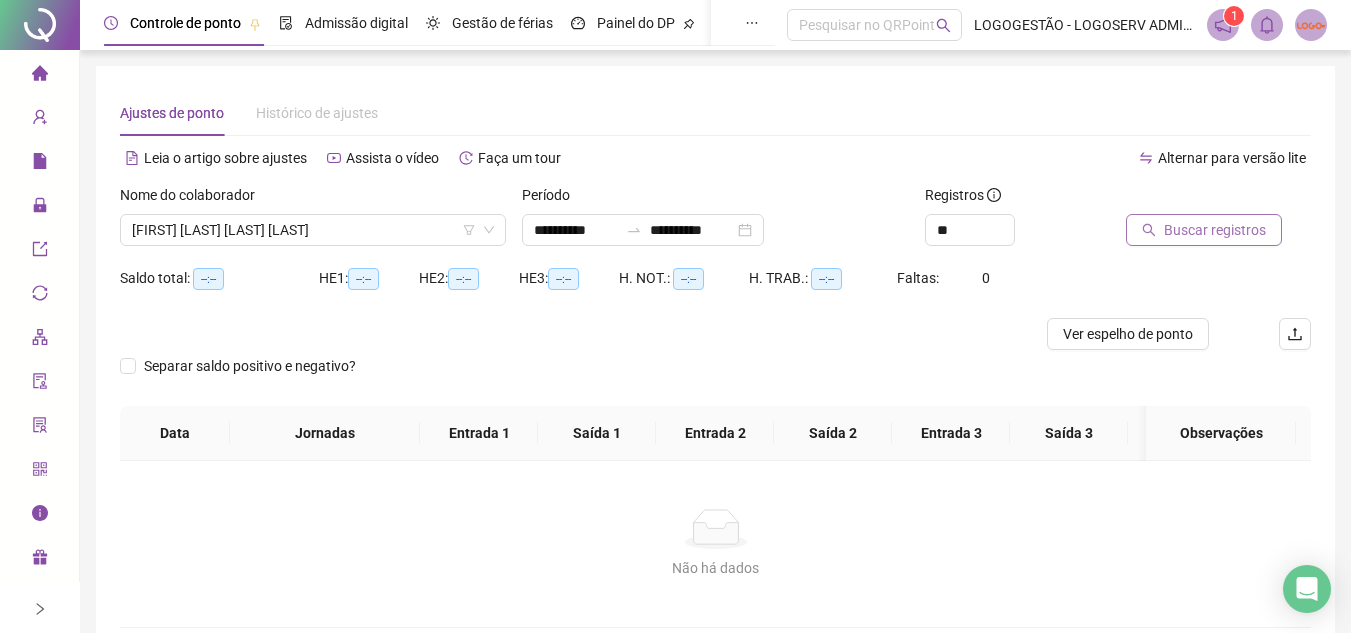 click on "Buscar registros" at bounding box center [1215, 230] 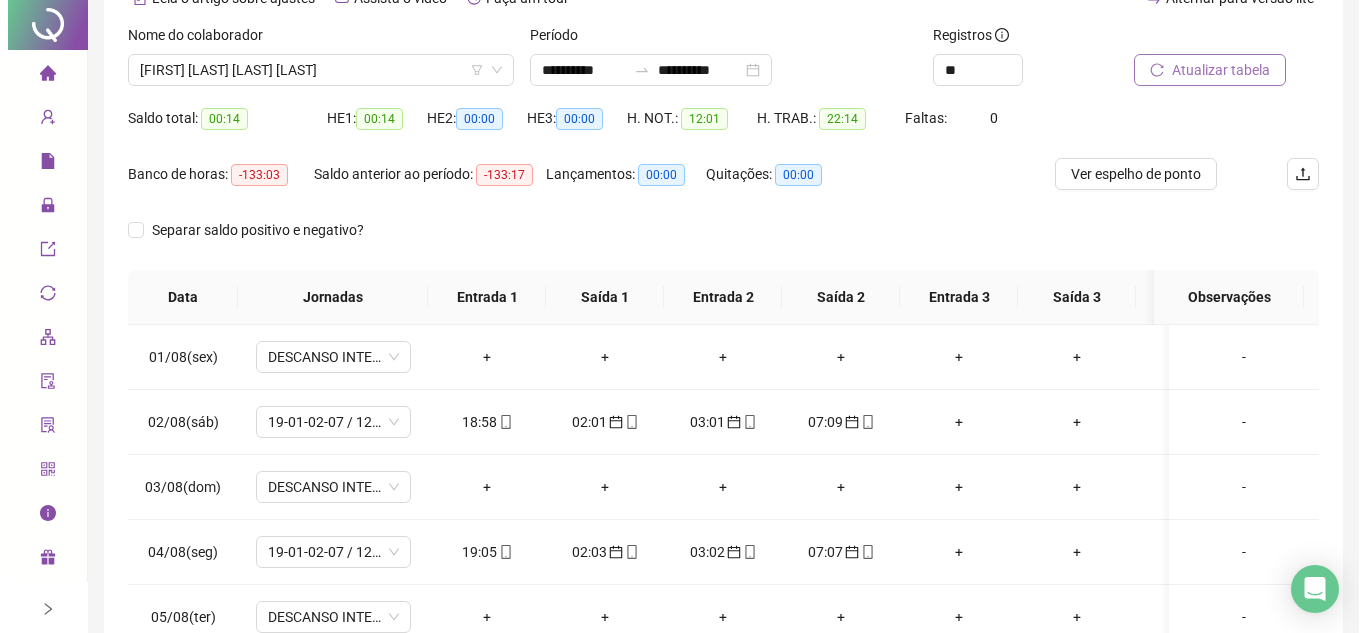 scroll, scrollTop: 0, scrollLeft: 0, axis: both 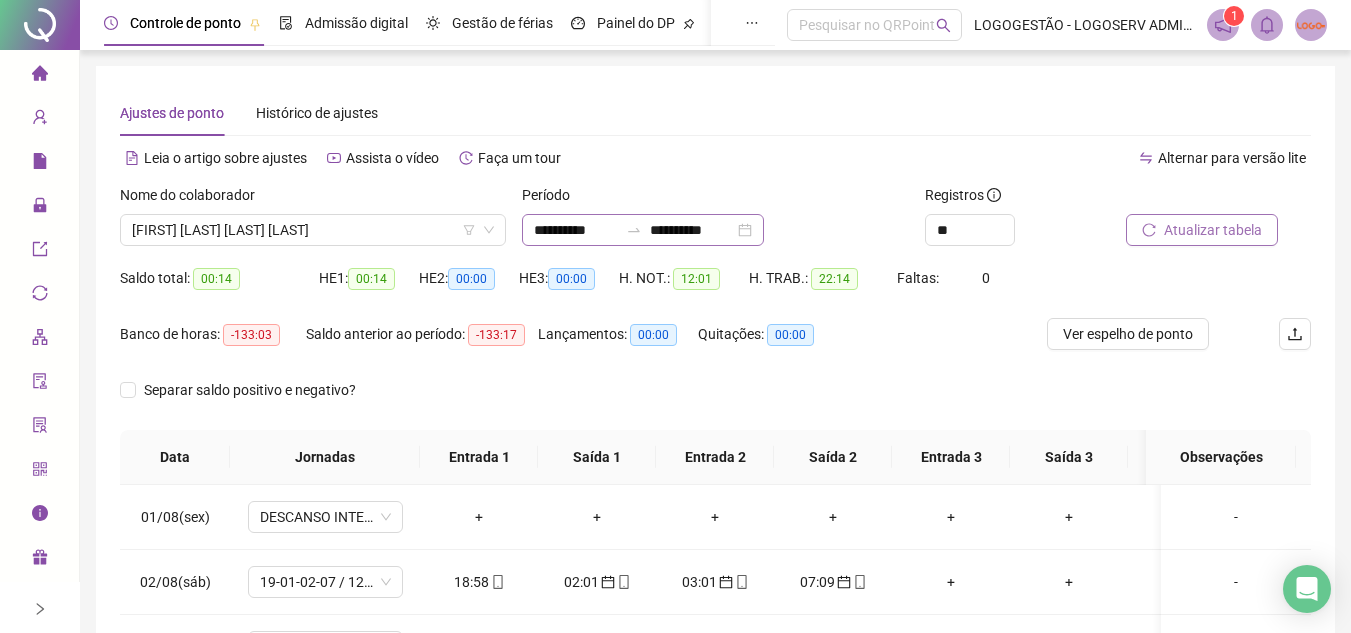 click 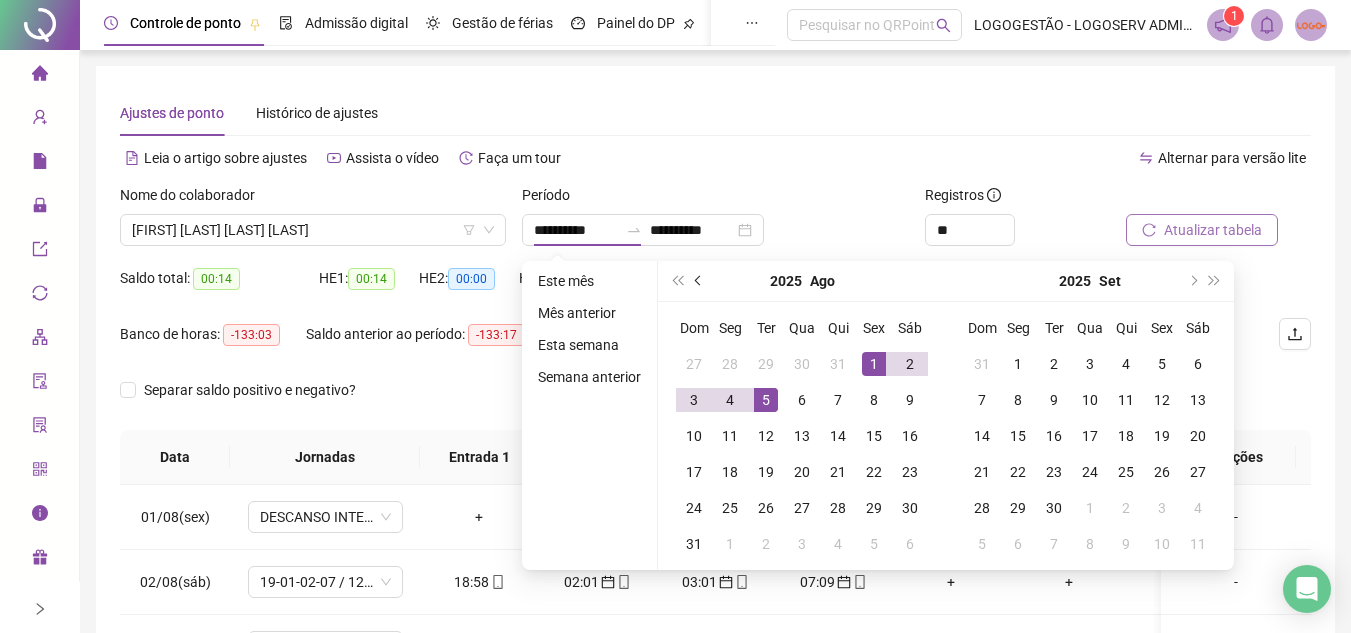 click at bounding box center (699, 281) 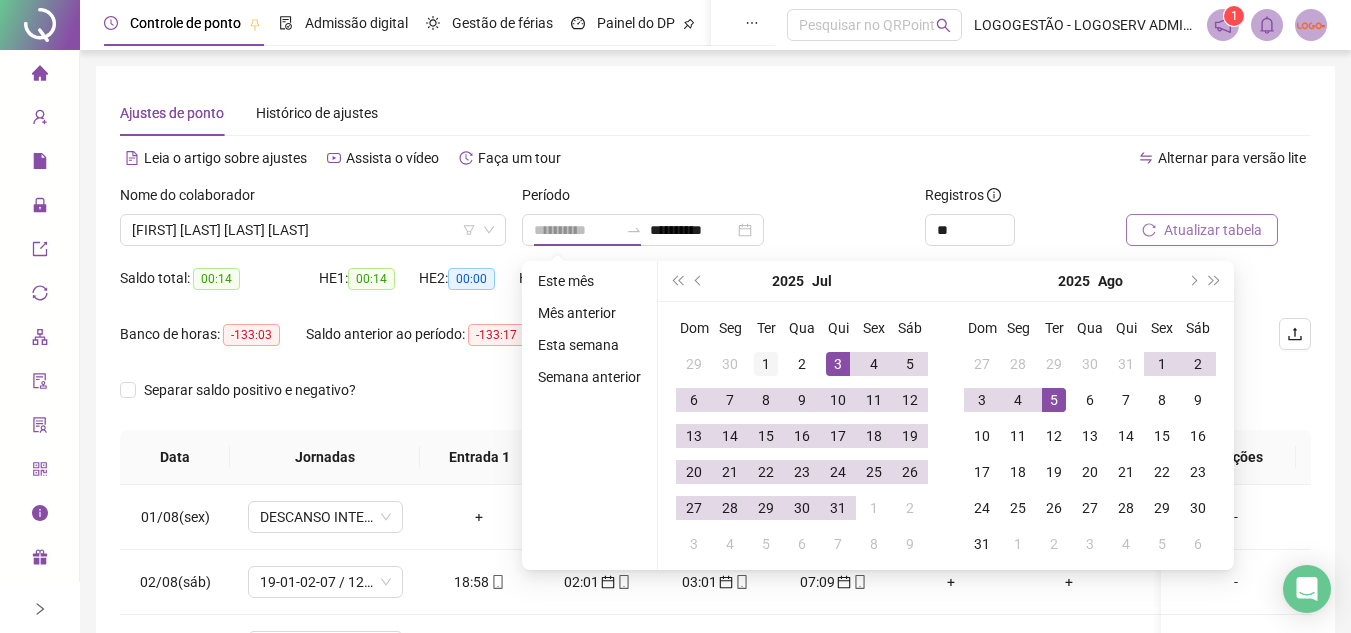 type on "**********" 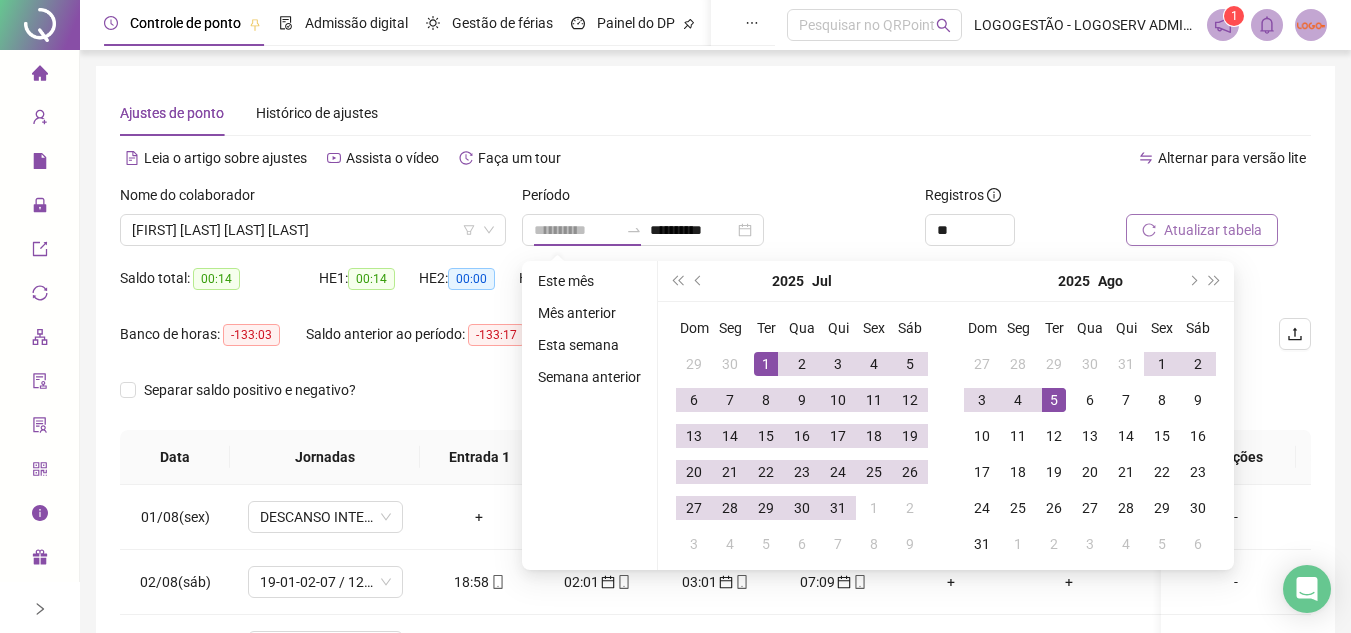 click on "1" at bounding box center [766, 364] 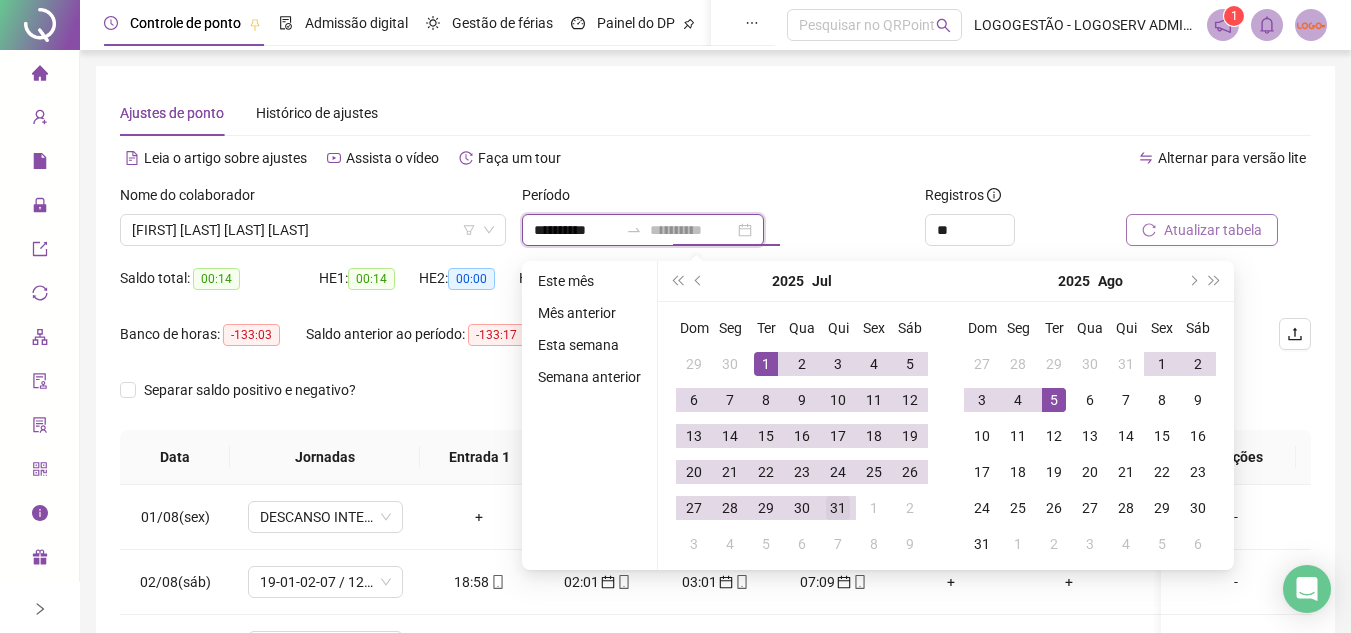 type on "**********" 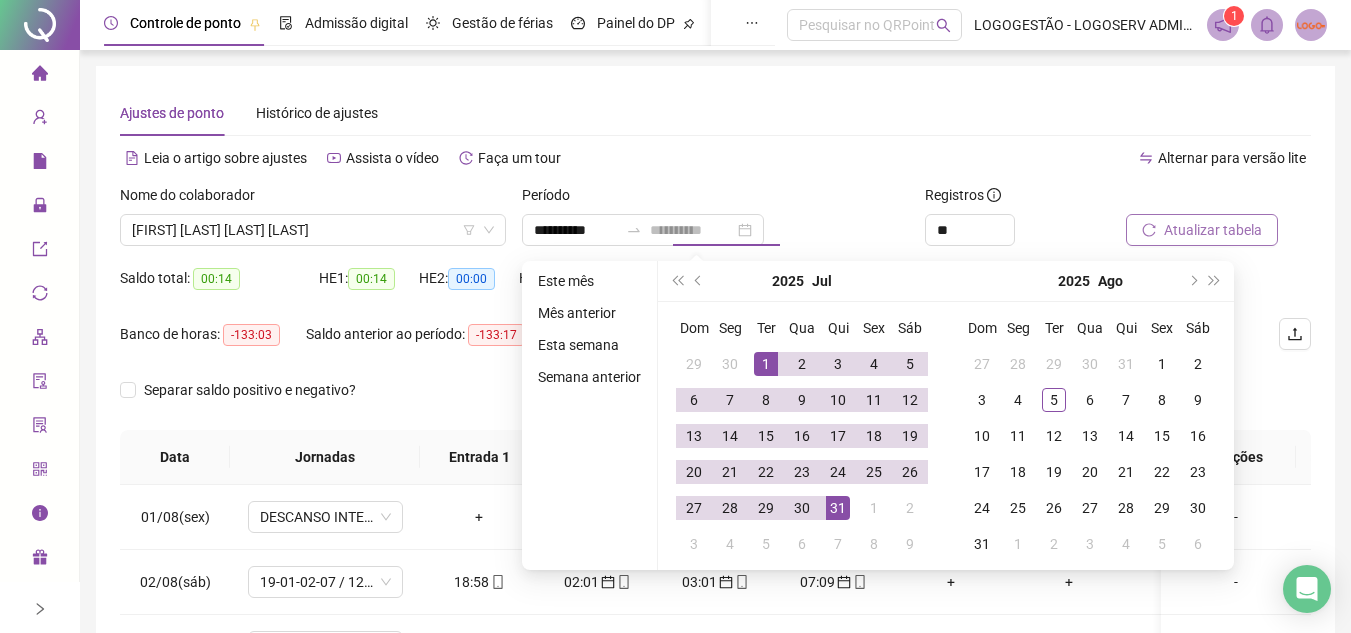 click on "31" at bounding box center (838, 508) 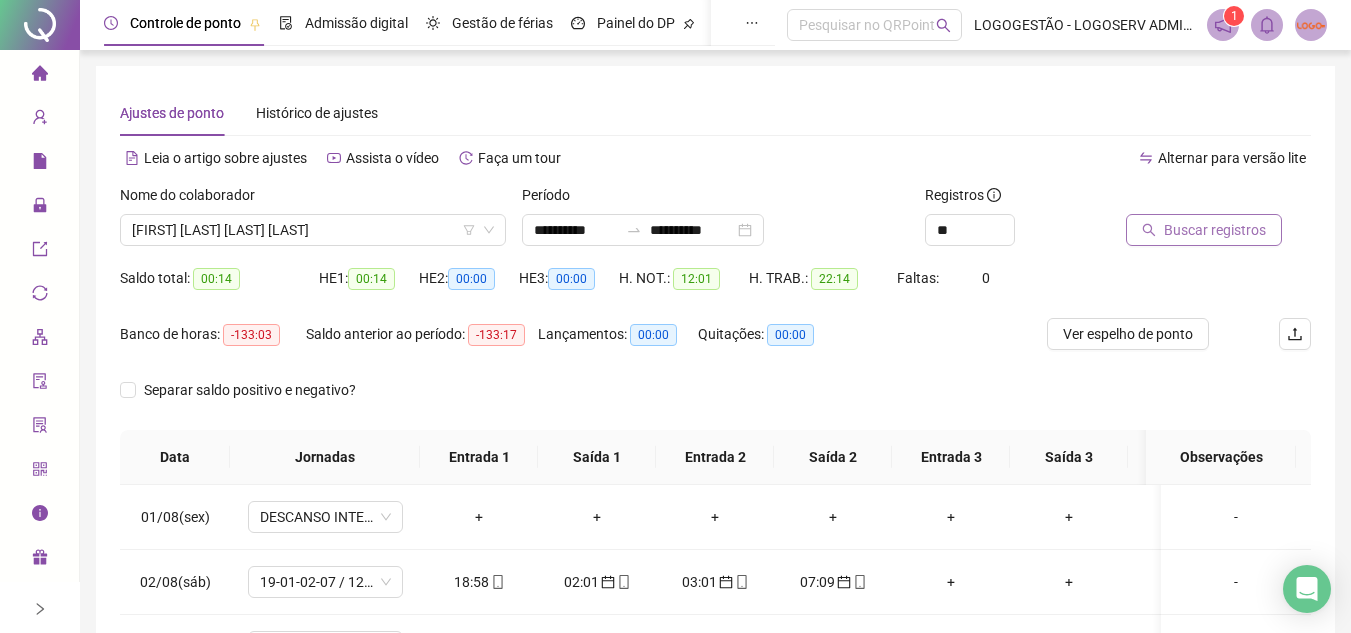 click on "Buscar registros" at bounding box center [1215, 230] 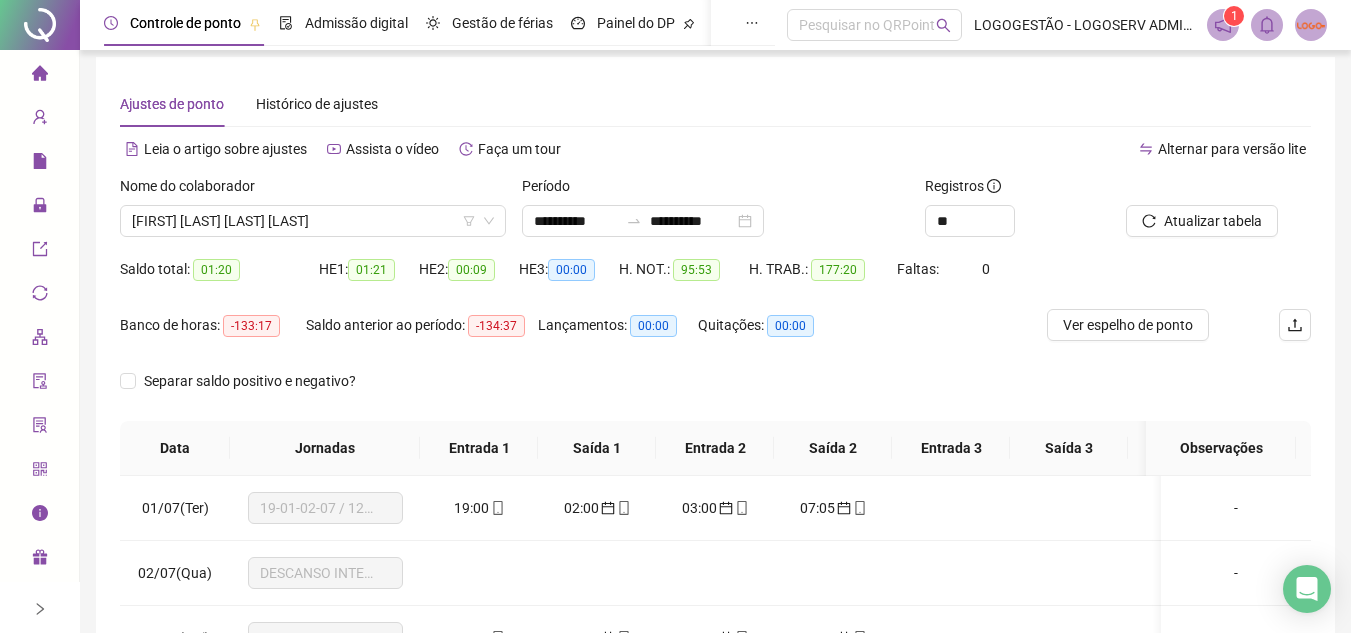 scroll, scrollTop: 0, scrollLeft: 0, axis: both 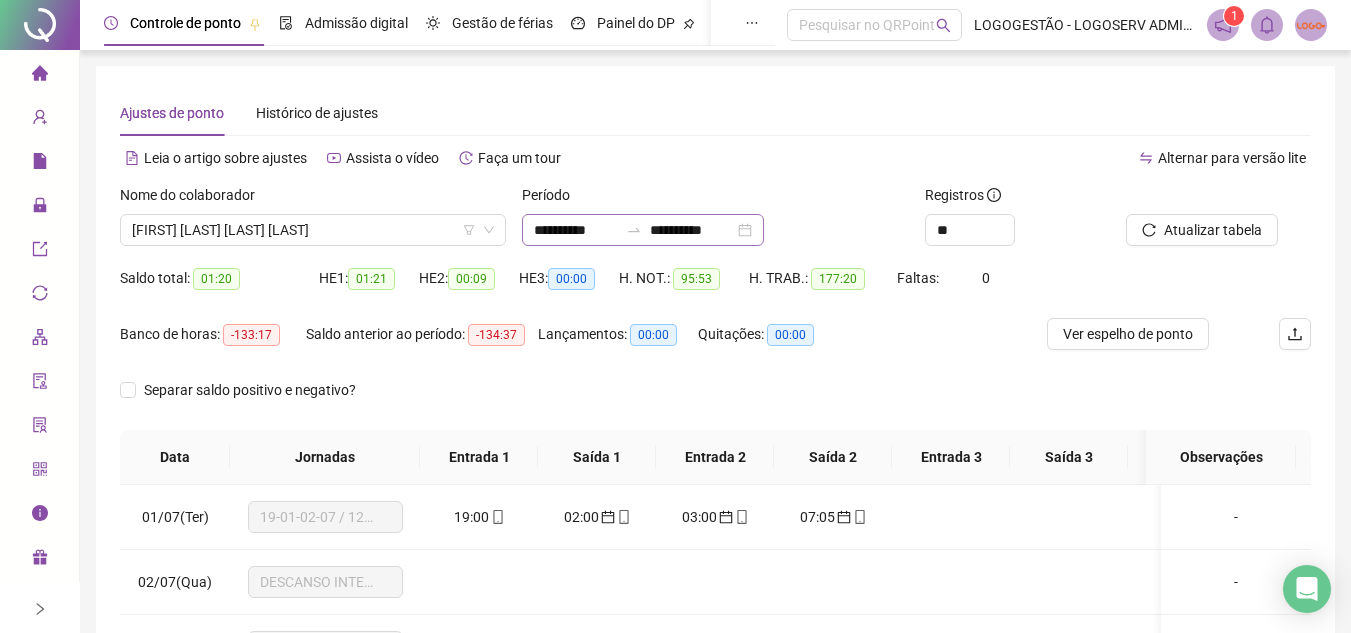 click 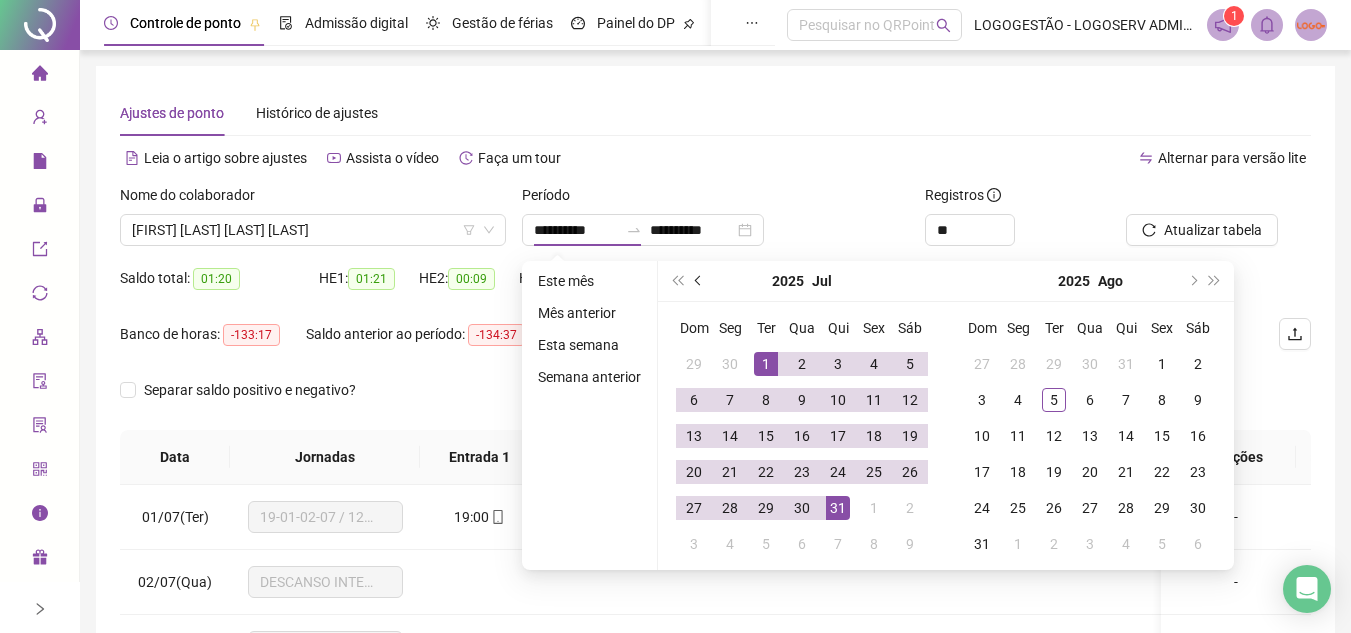 click at bounding box center [699, 281] 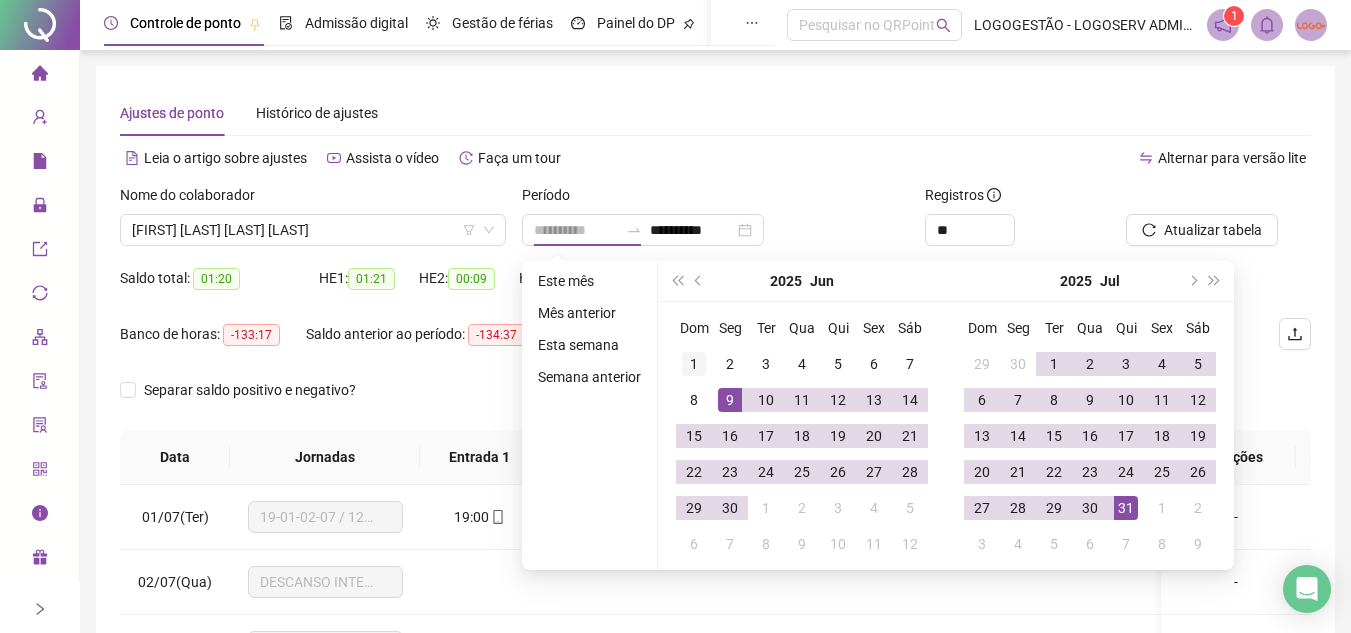 type on "**********" 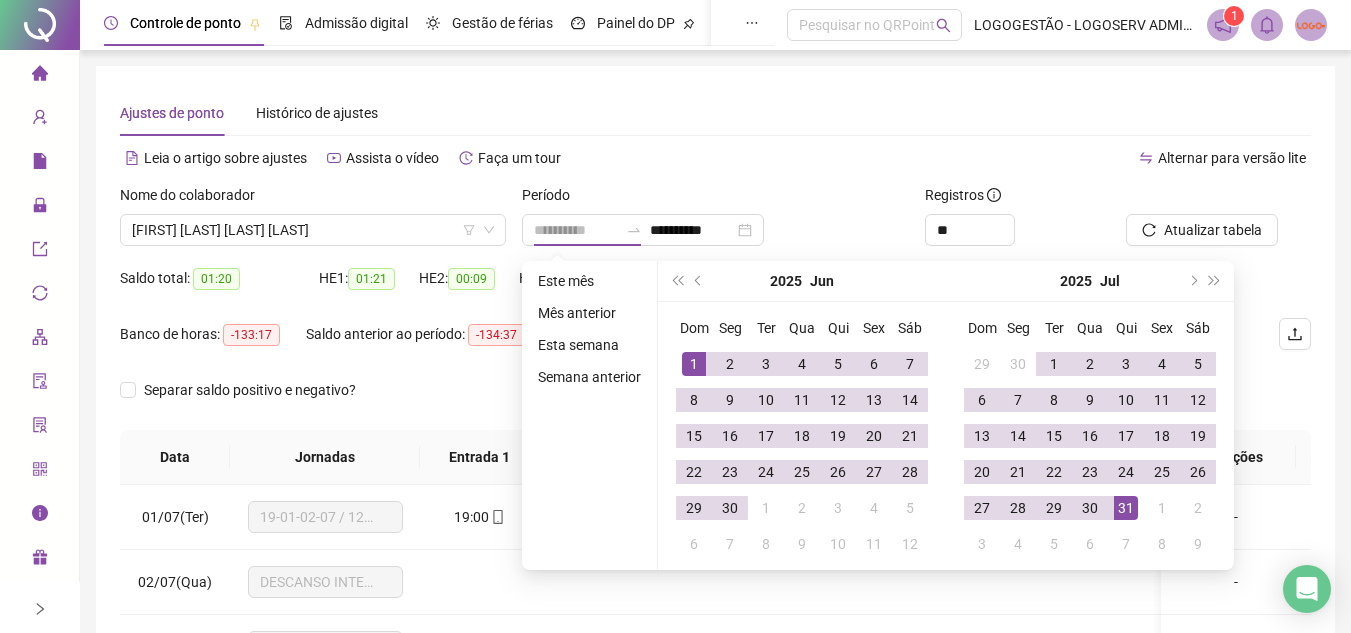 click on "1" at bounding box center (694, 364) 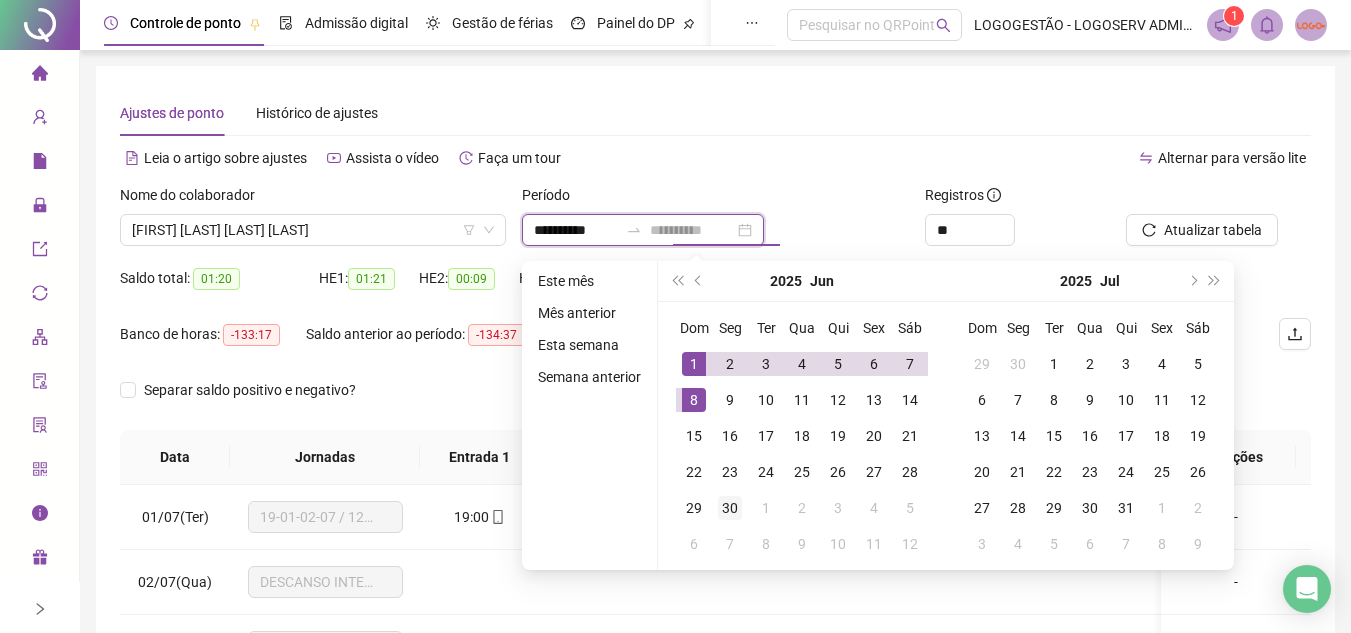 type on "**********" 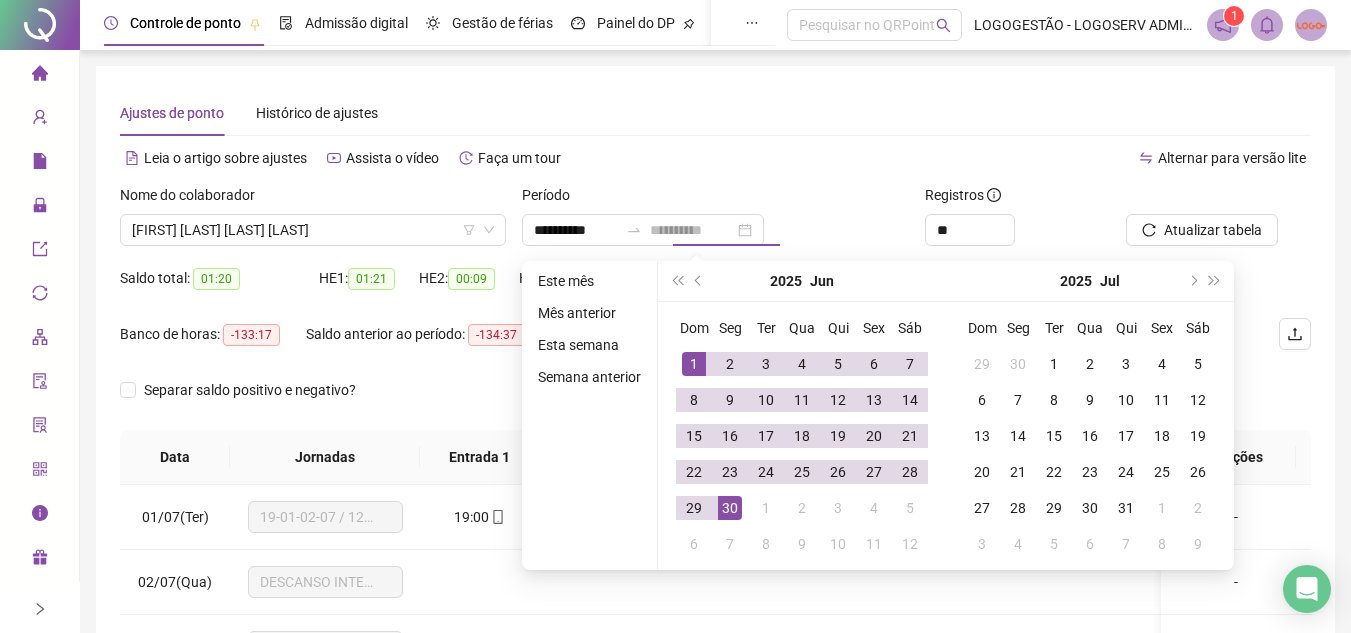 click on "30" at bounding box center (730, 508) 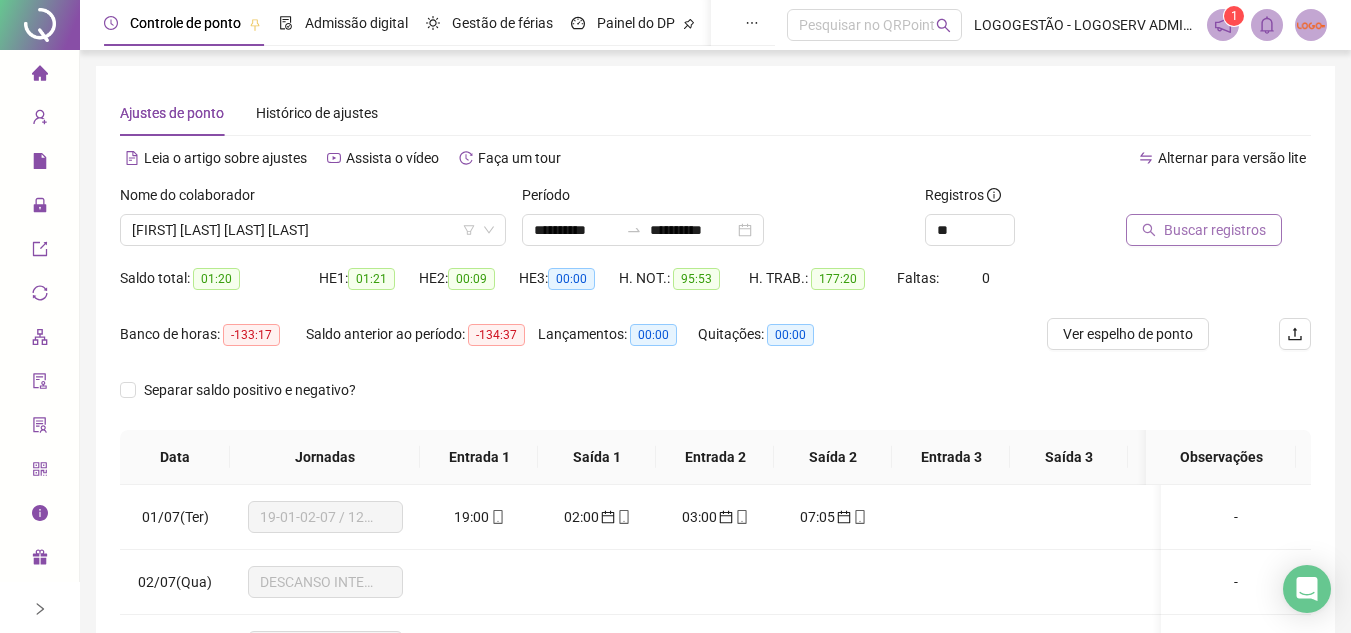 click on "Buscar registros" at bounding box center (1204, 230) 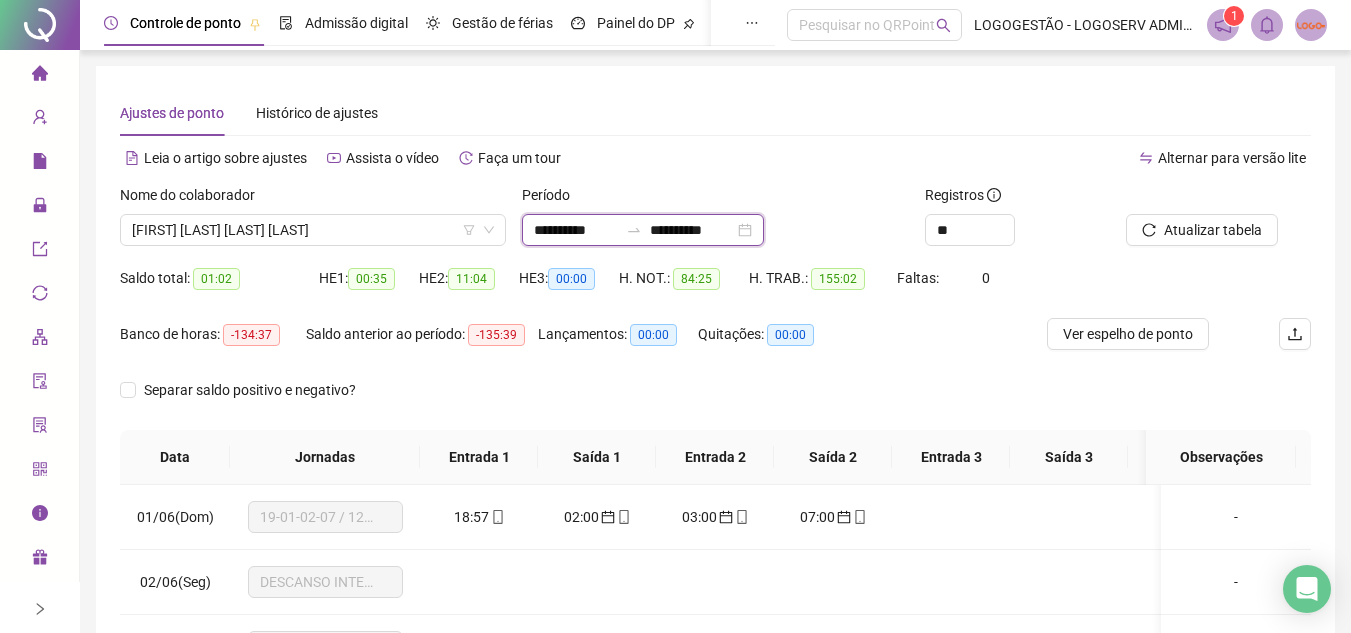 click on "**********" at bounding box center (576, 230) 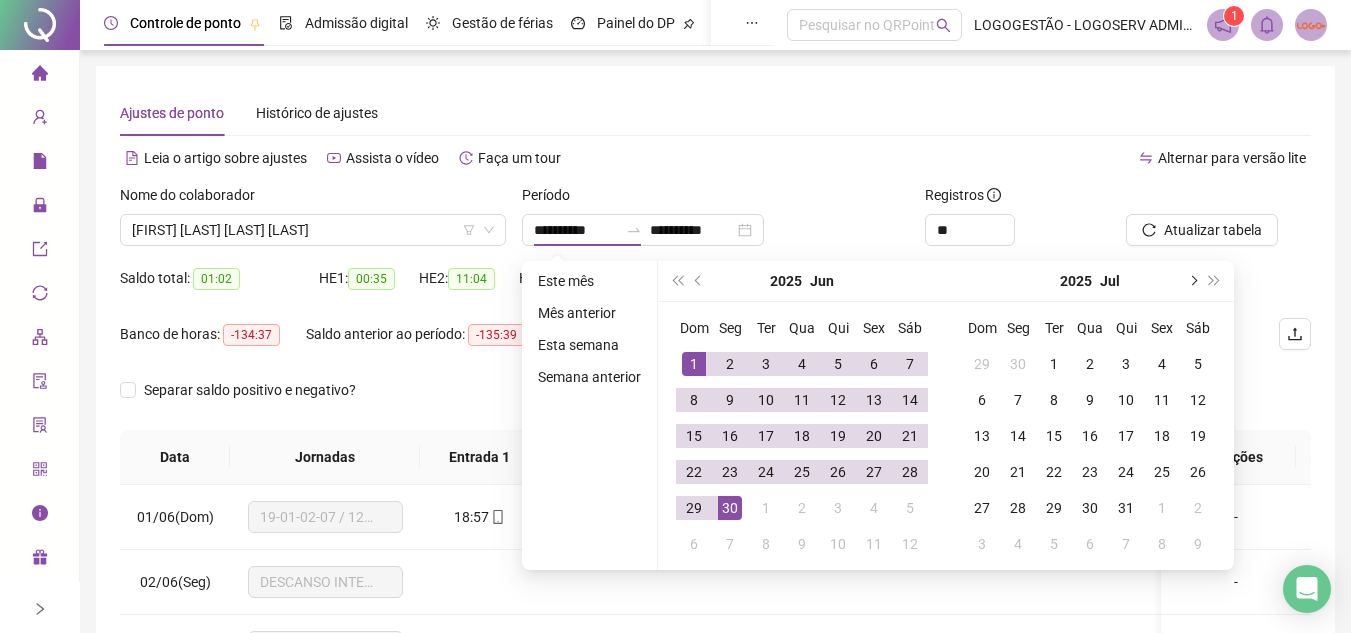 click at bounding box center (1192, 281) 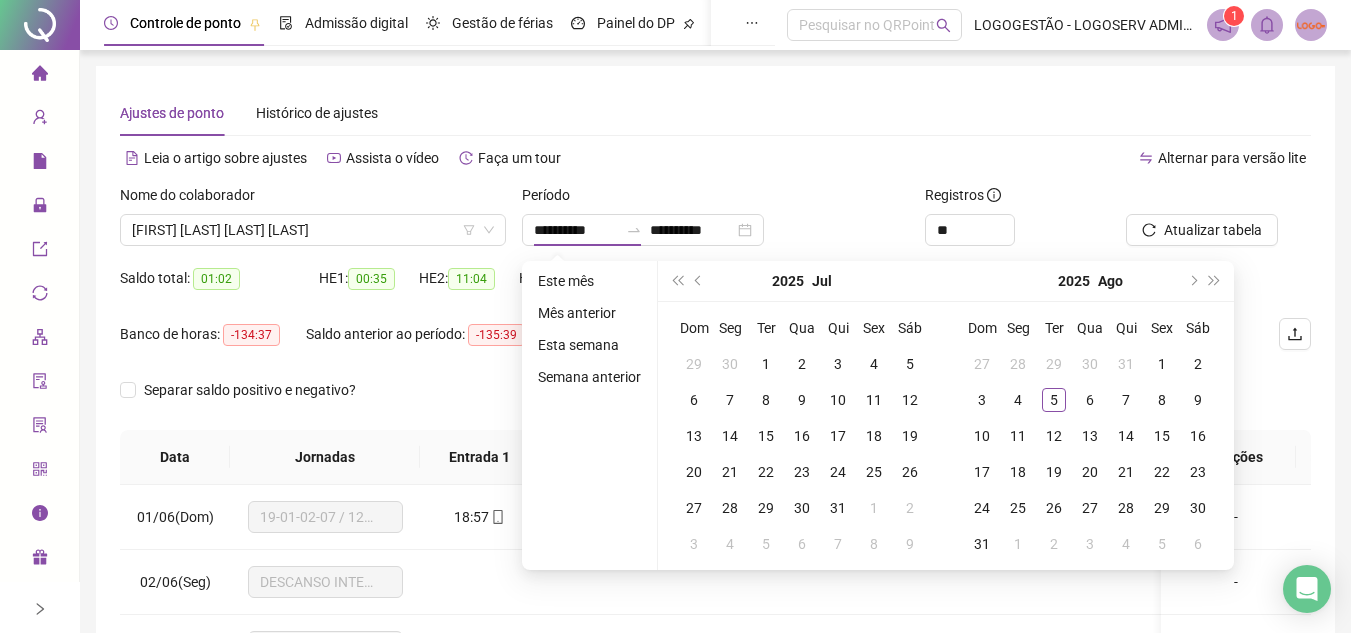 click on "Alternar para versão lite" at bounding box center (1014, 168) 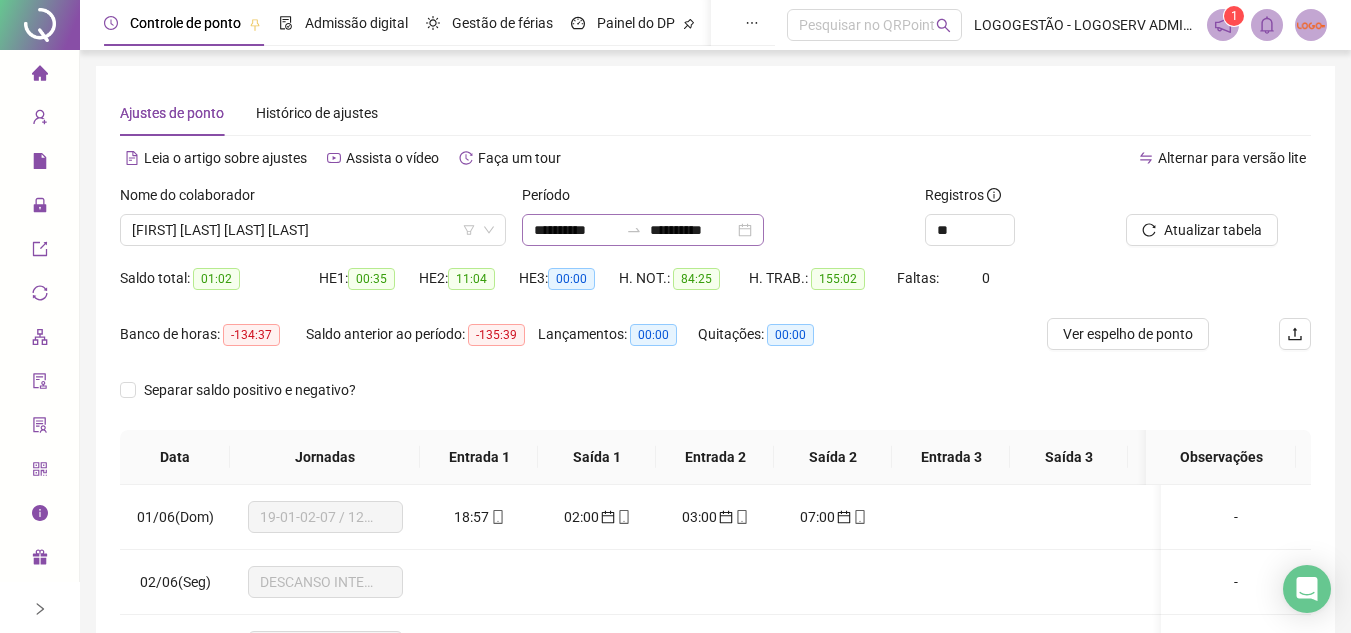 click 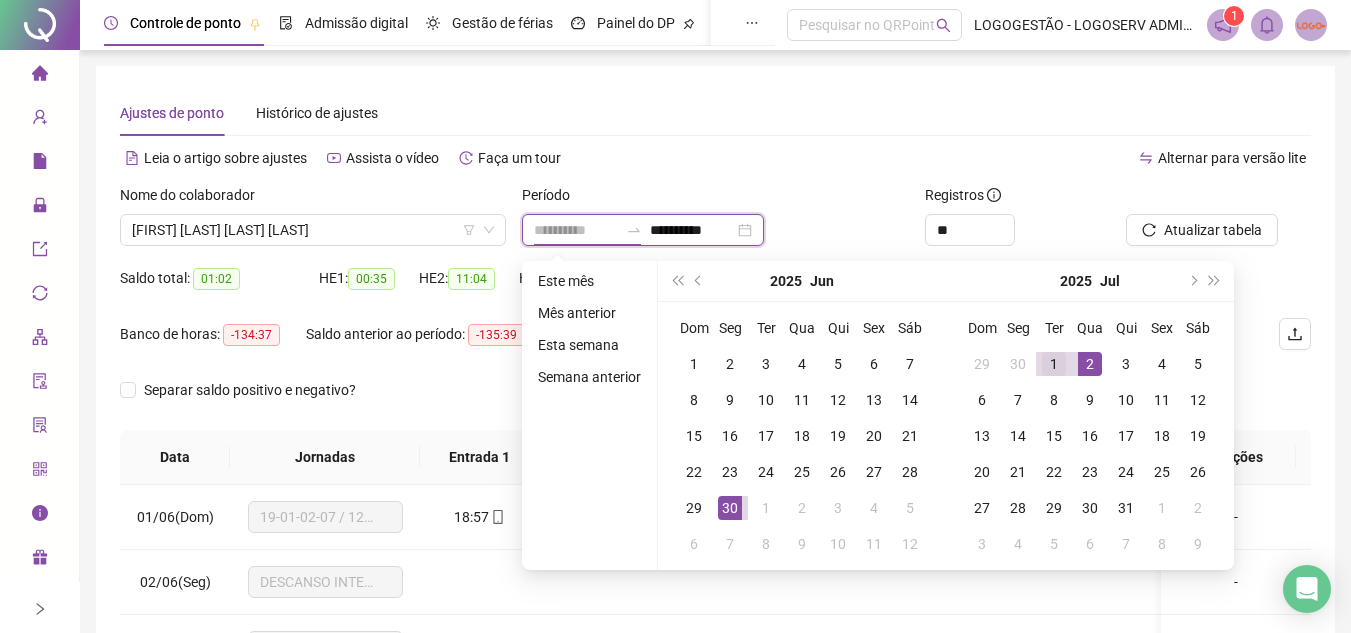 type on "**********" 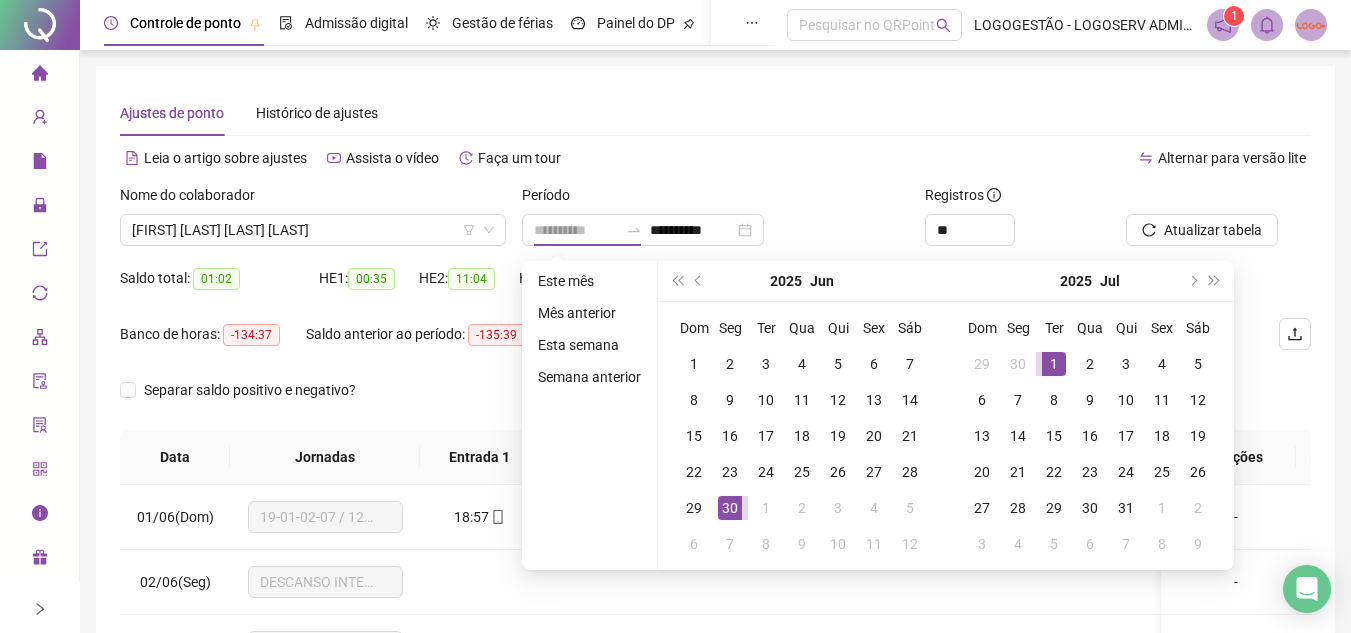 click on "1" at bounding box center (1054, 364) 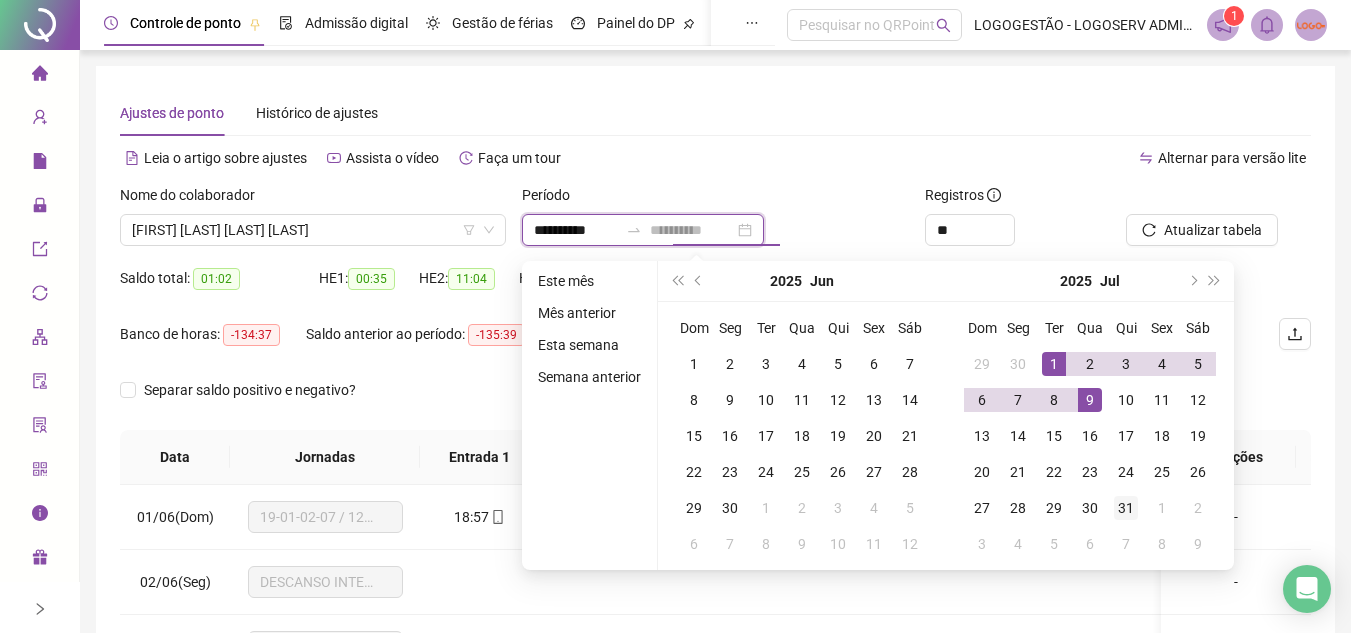 type on "**********" 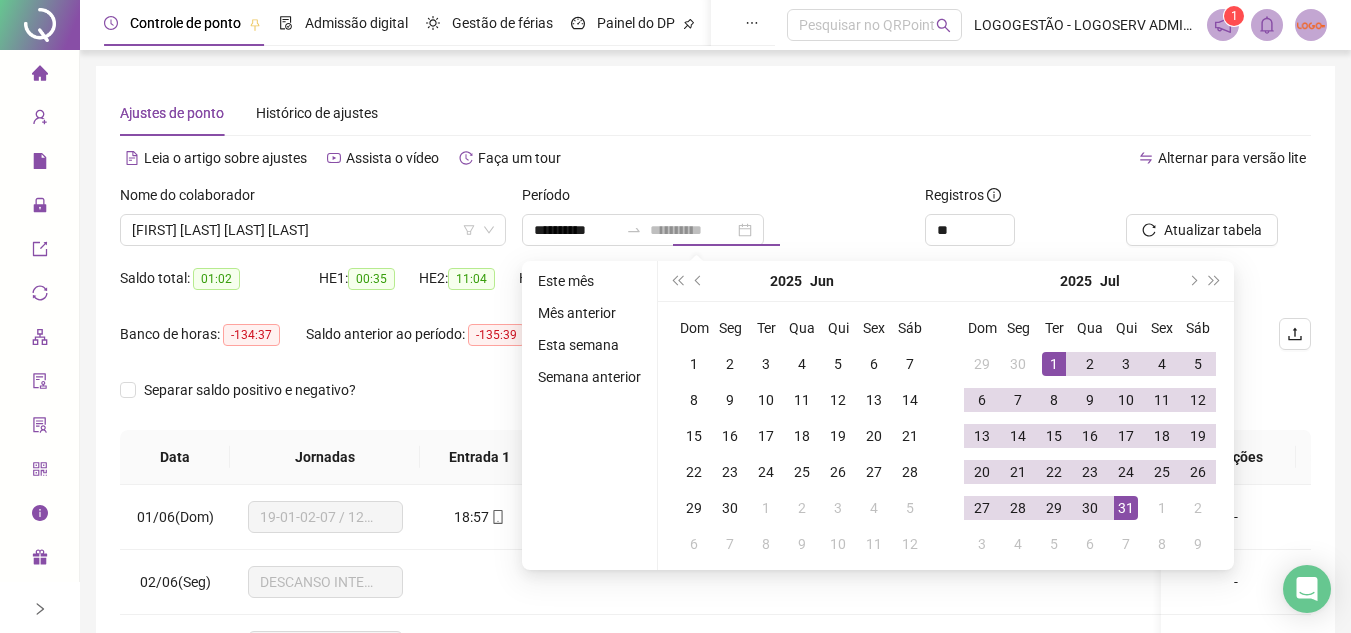 click on "31" at bounding box center [1126, 508] 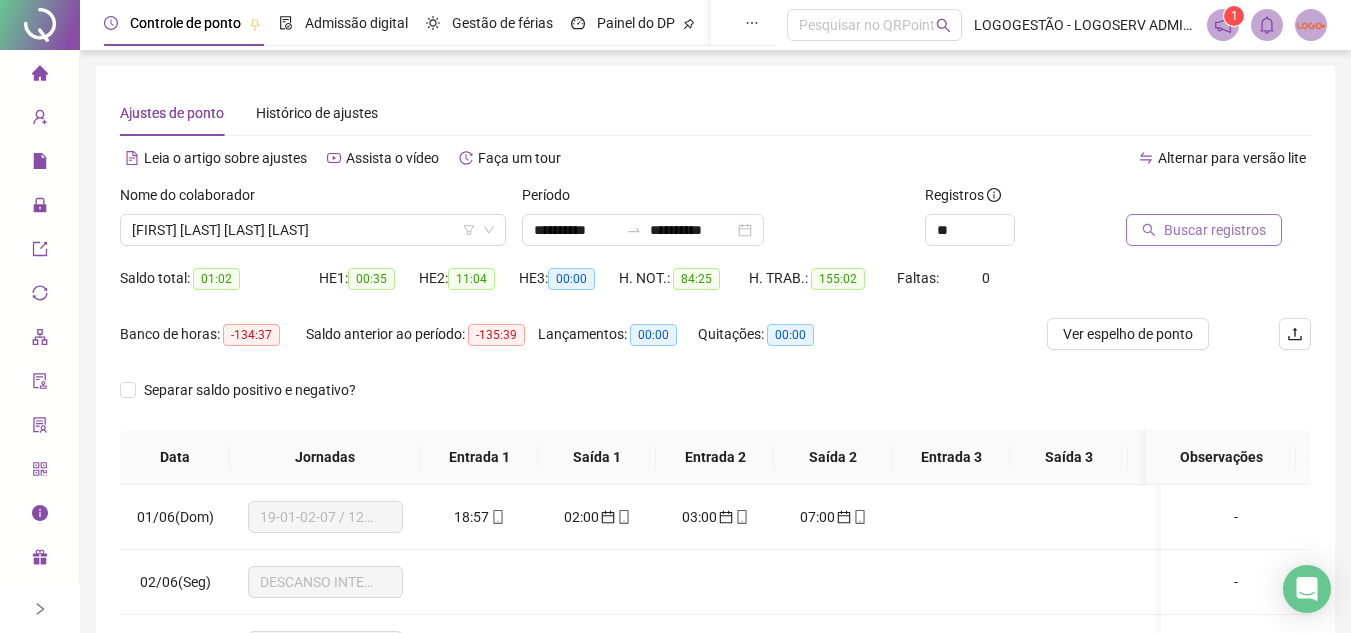 click on "Buscar registros" at bounding box center [1215, 230] 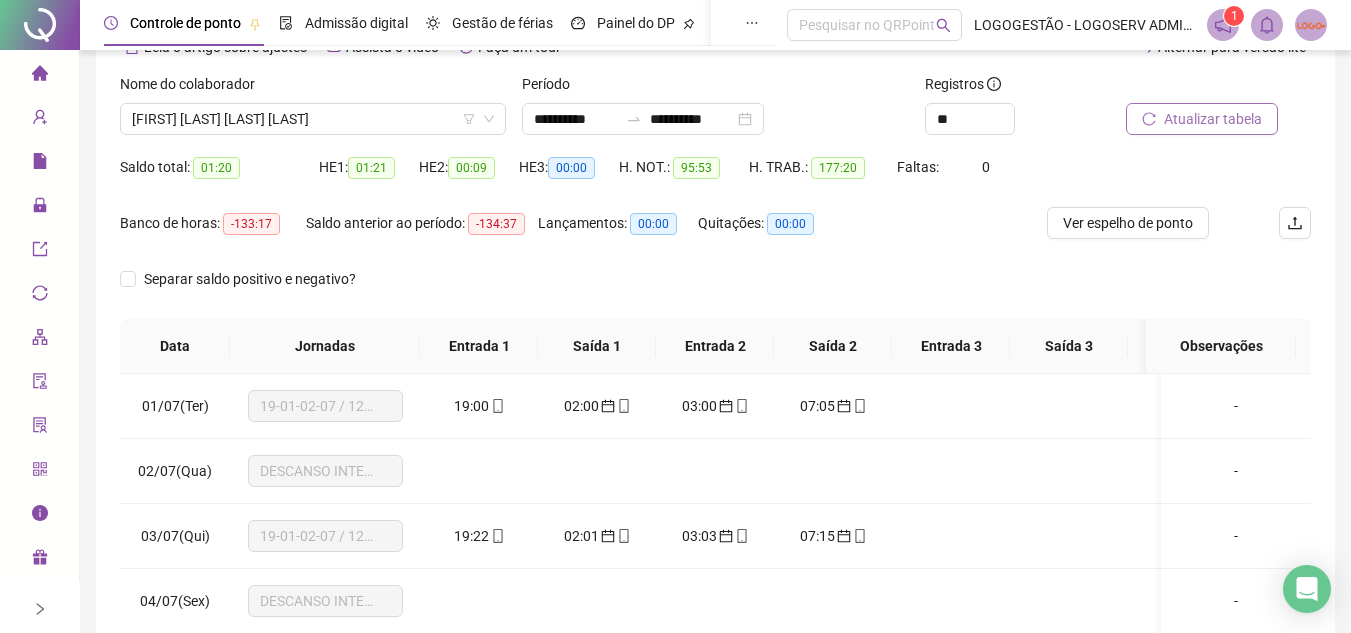 scroll, scrollTop: 389, scrollLeft: 0, axis: vertical 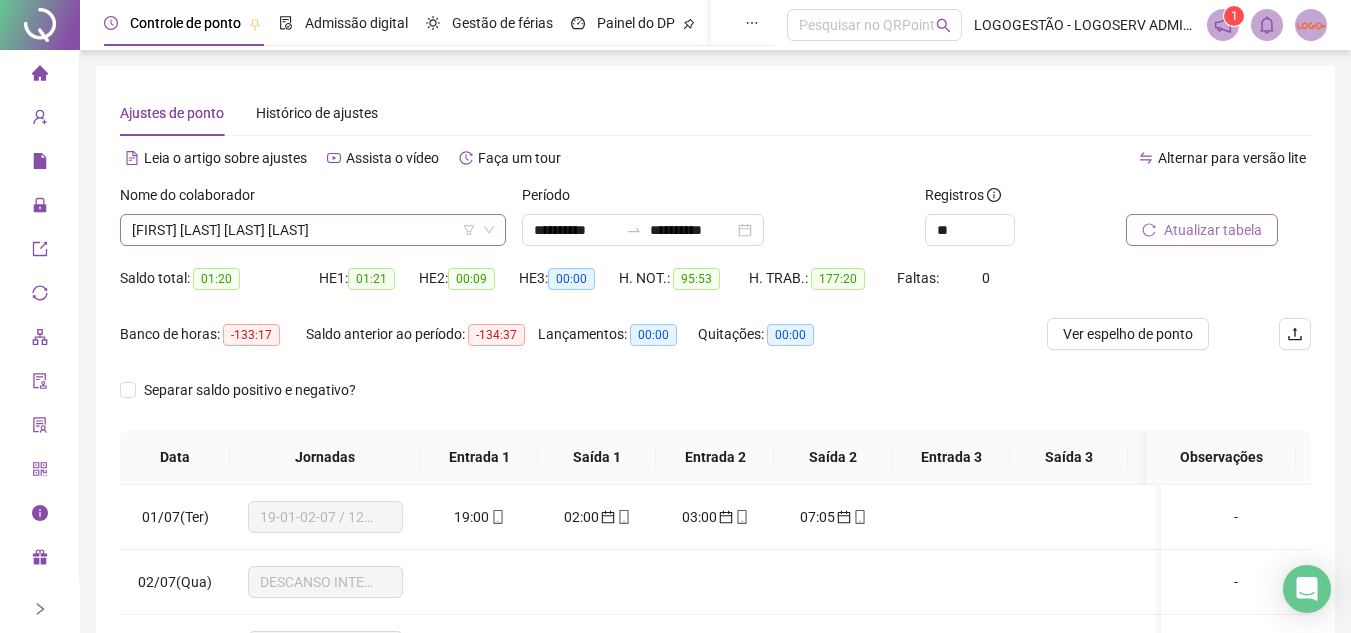 click on "STEPHERSON UBALDO DA SILVA FREITAS" at bounding box center (313, 230) 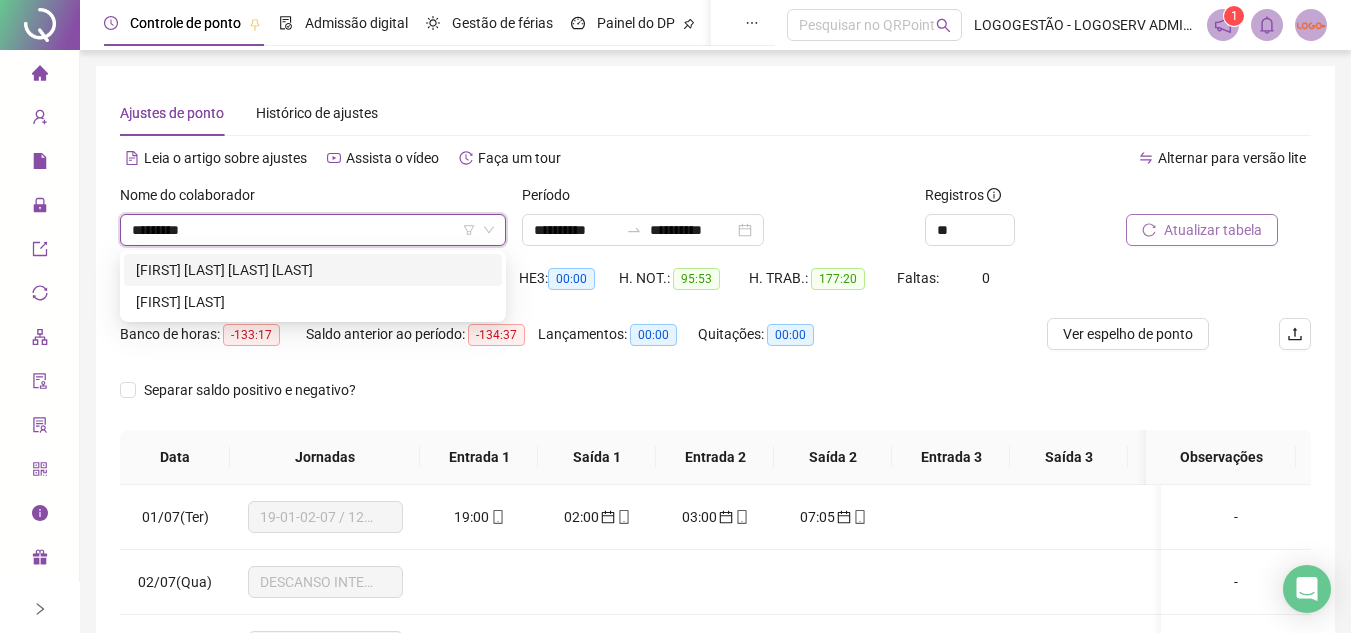 type on "**********" 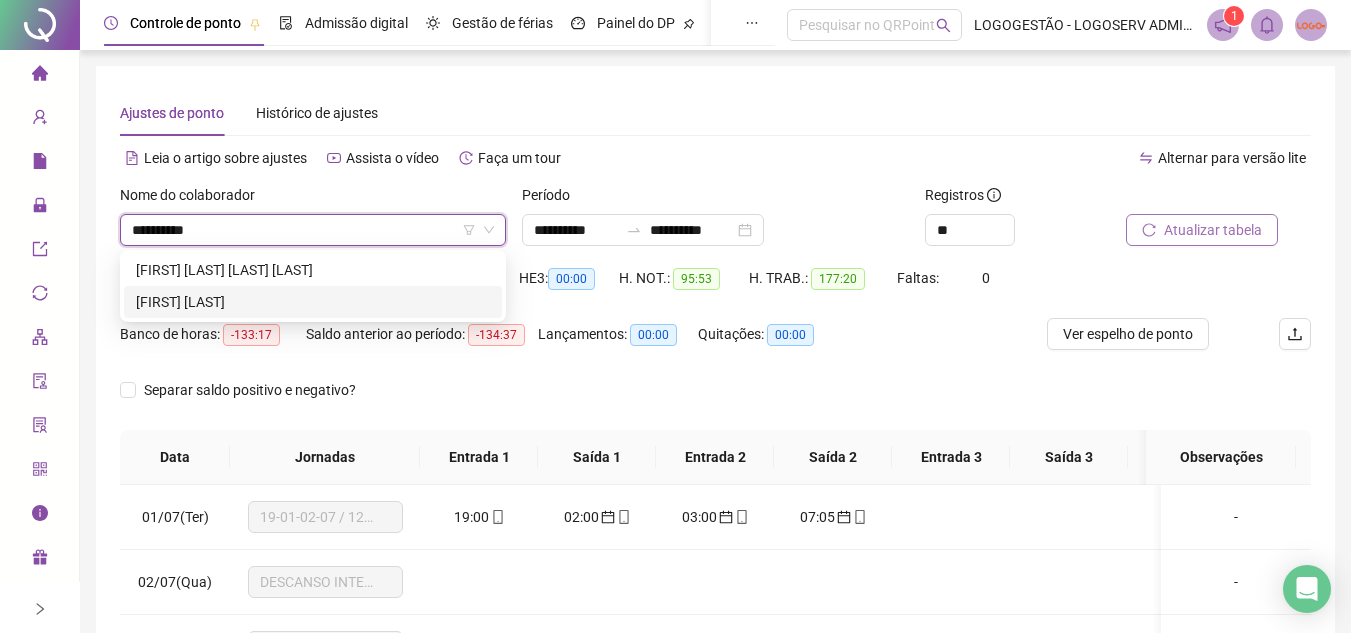 click on "MARCOS VENICIO SANTOS DE MORAIS" at bounding box center [313, 302] 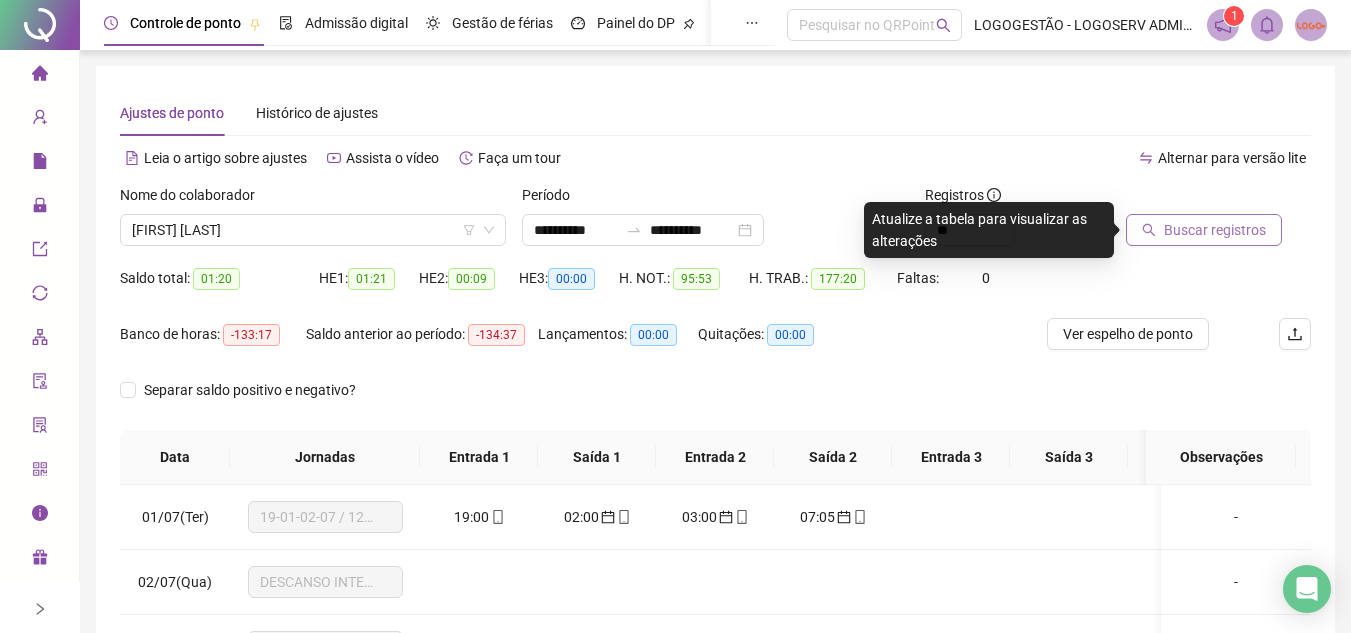 click on "Buscar registros" at bounding box center [1215, 230] 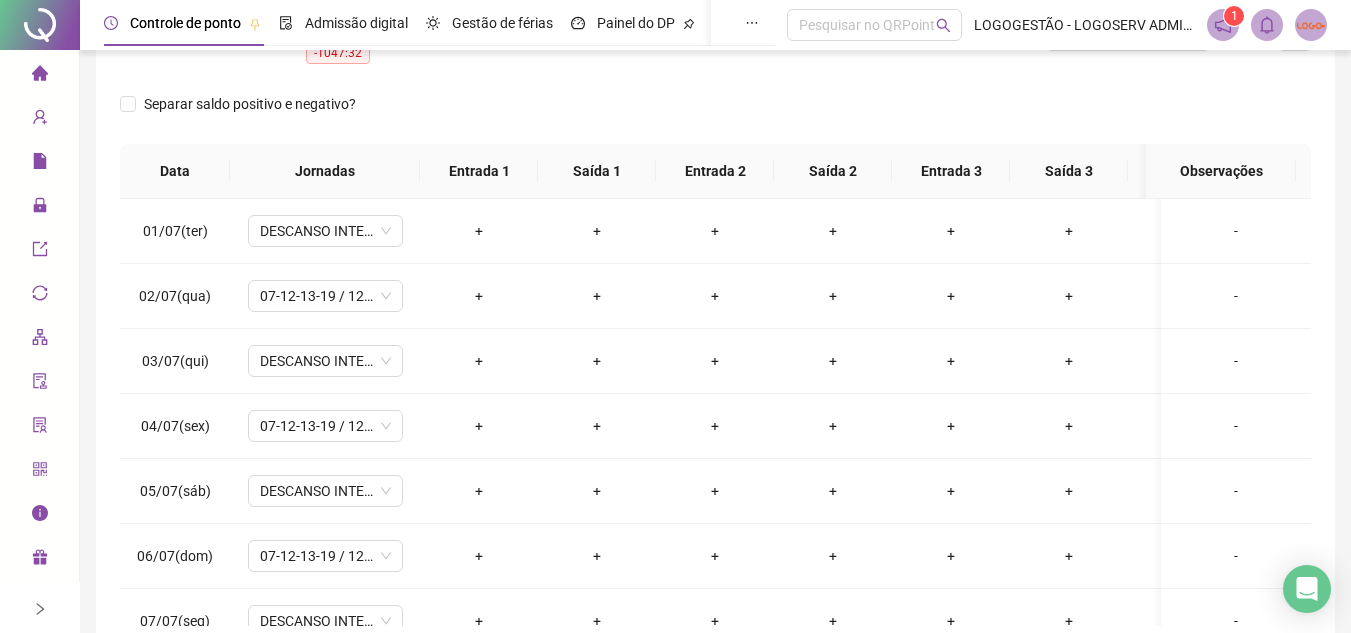 scroll, scrollTop: 300, scrollLeft: 0, axis: vertical 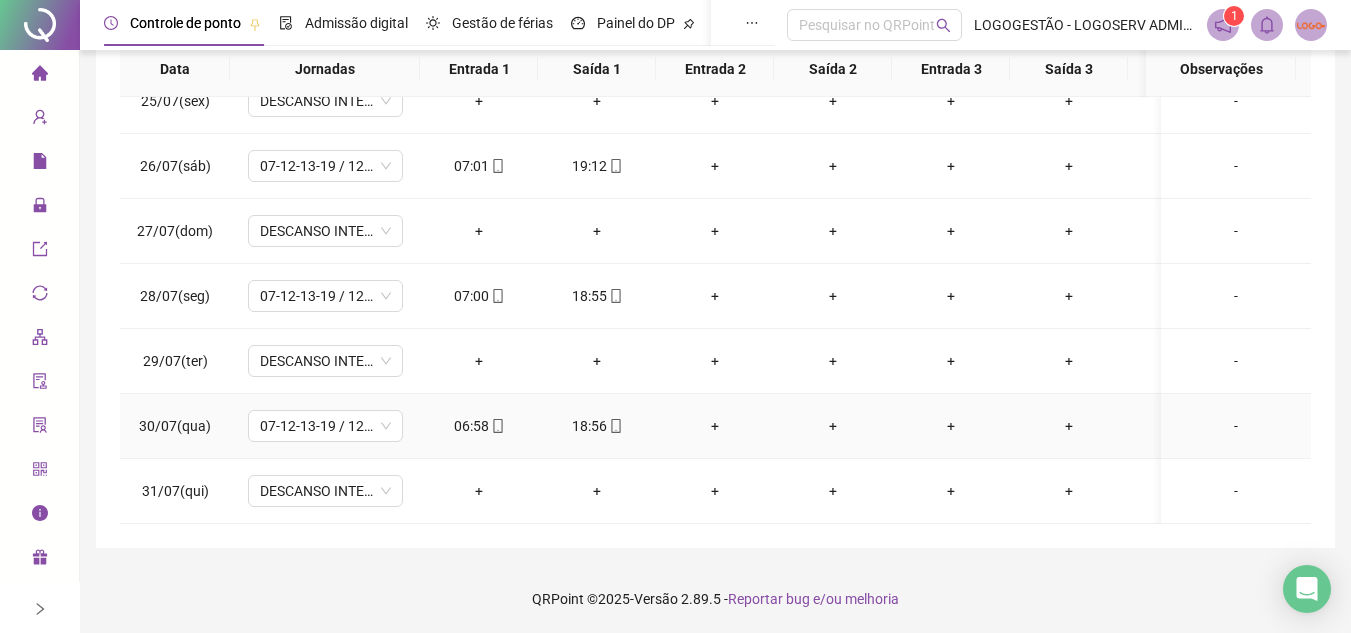 click on "06:58" at bounding box center [479, 426] 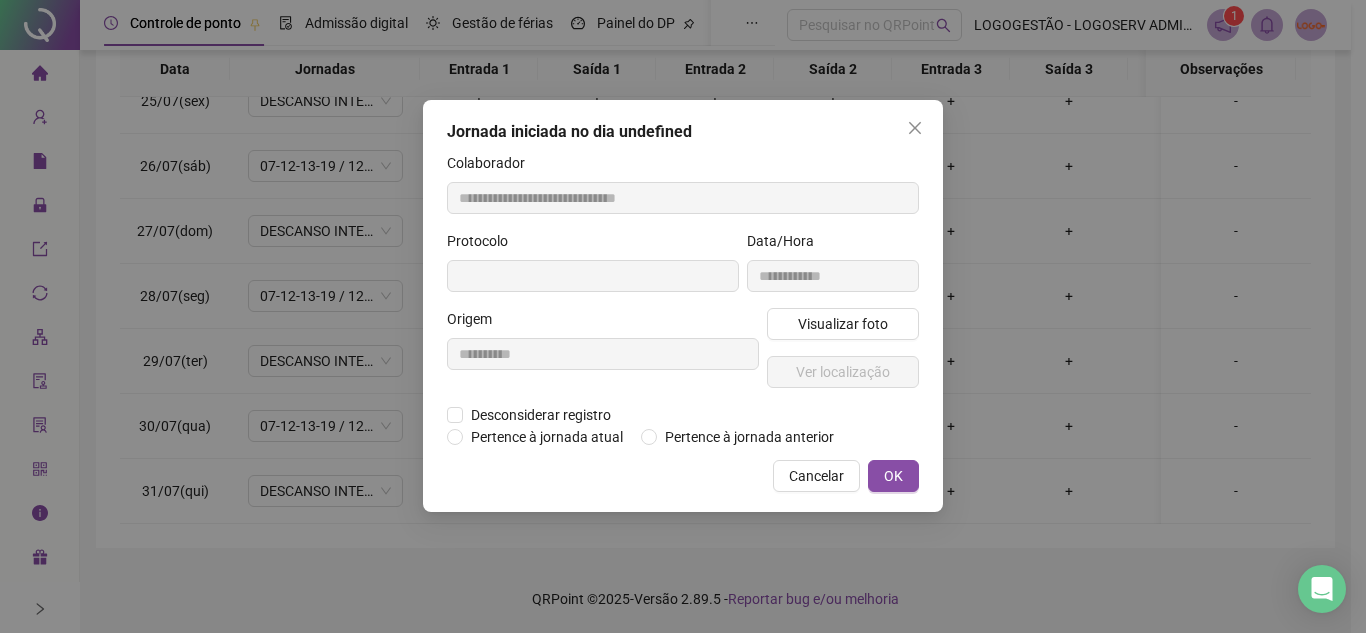 type on "**********" 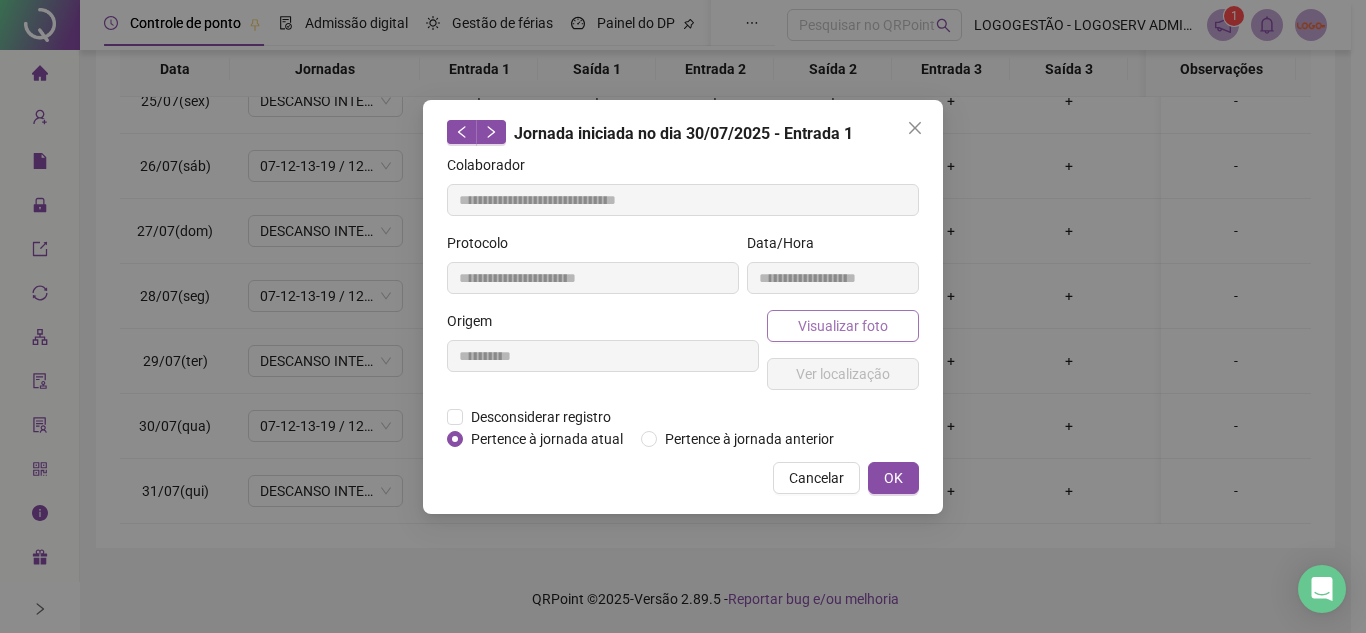 click on "Visualizar foto" at bounding box center (843, 326) 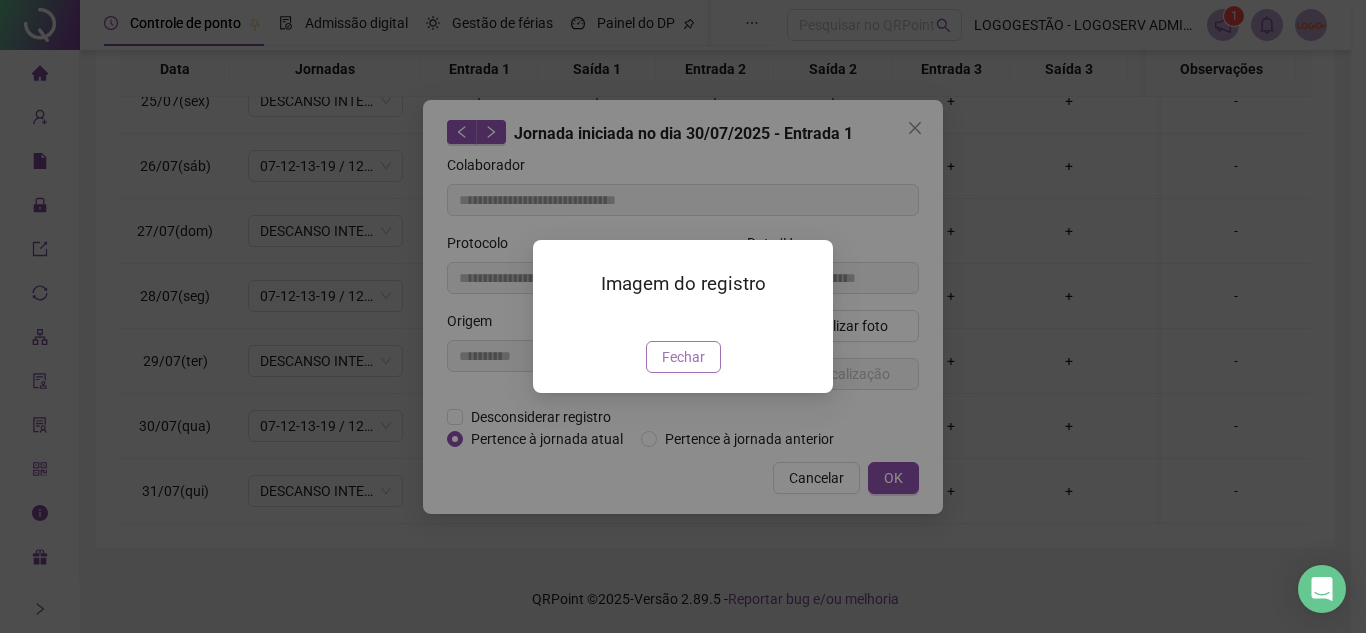 click on "Fechar" at bounding box center [683, 357] 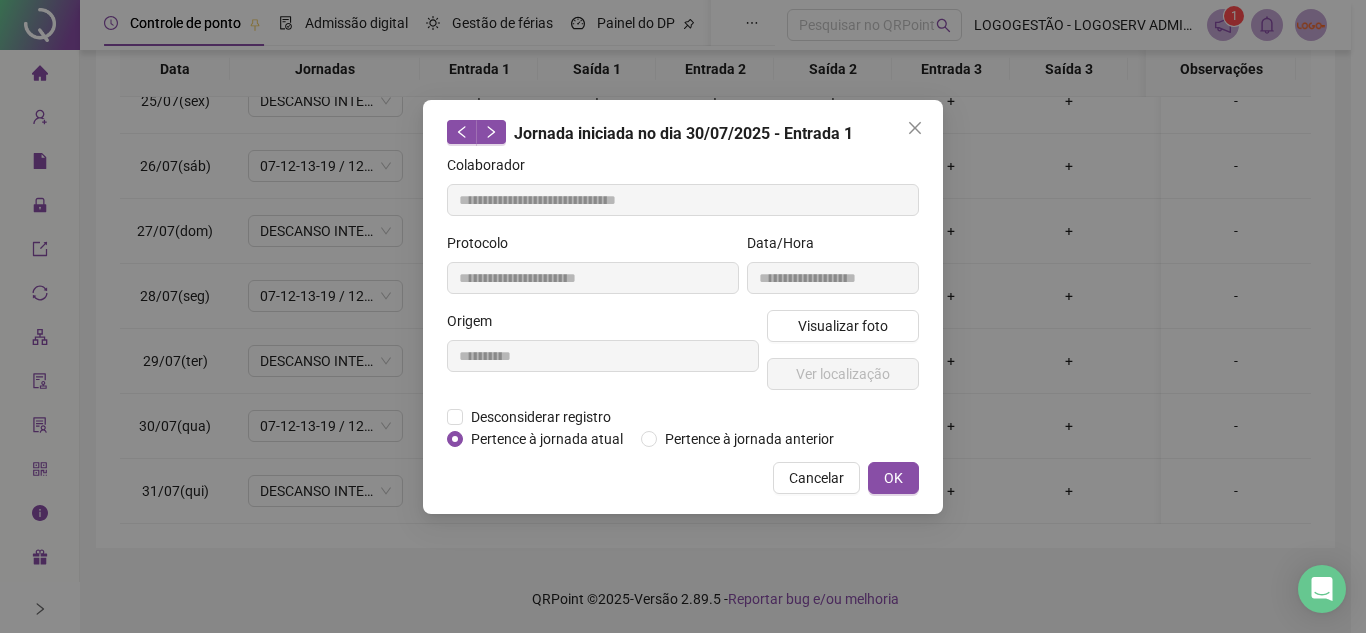 click on "Cancelar" at bounding box center [816, 478] 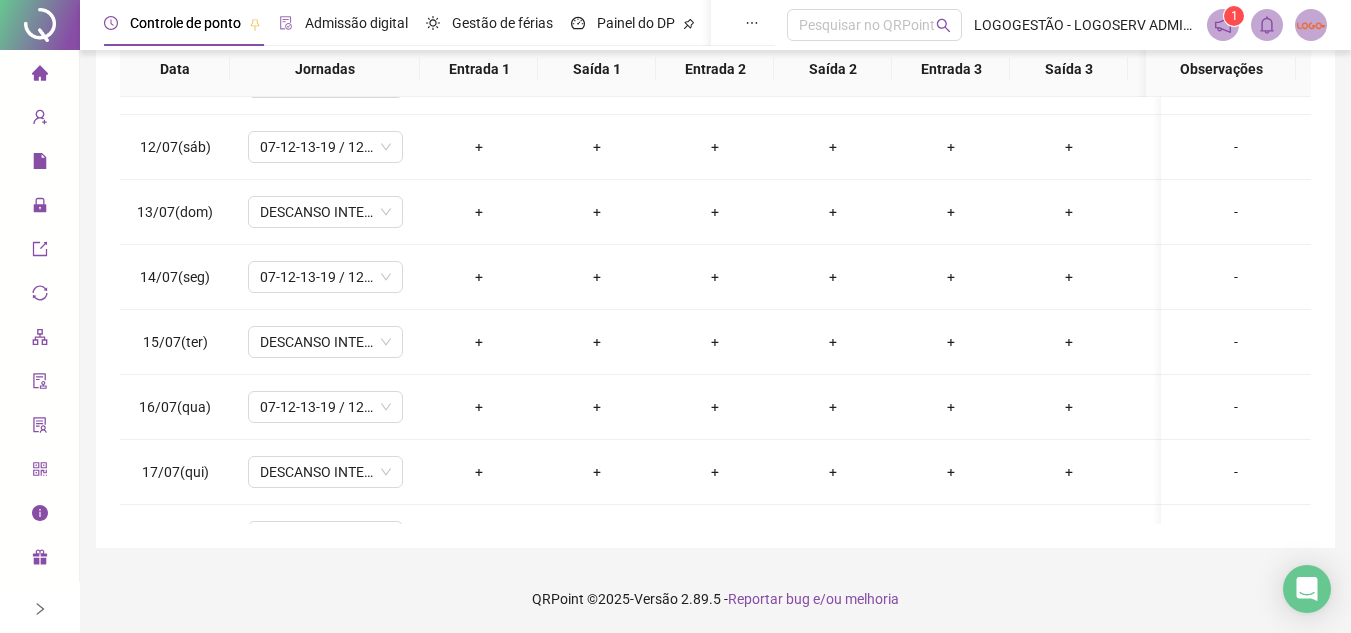 scroll, scrollTop: 603, scrollLeft: 0, axis: vertical 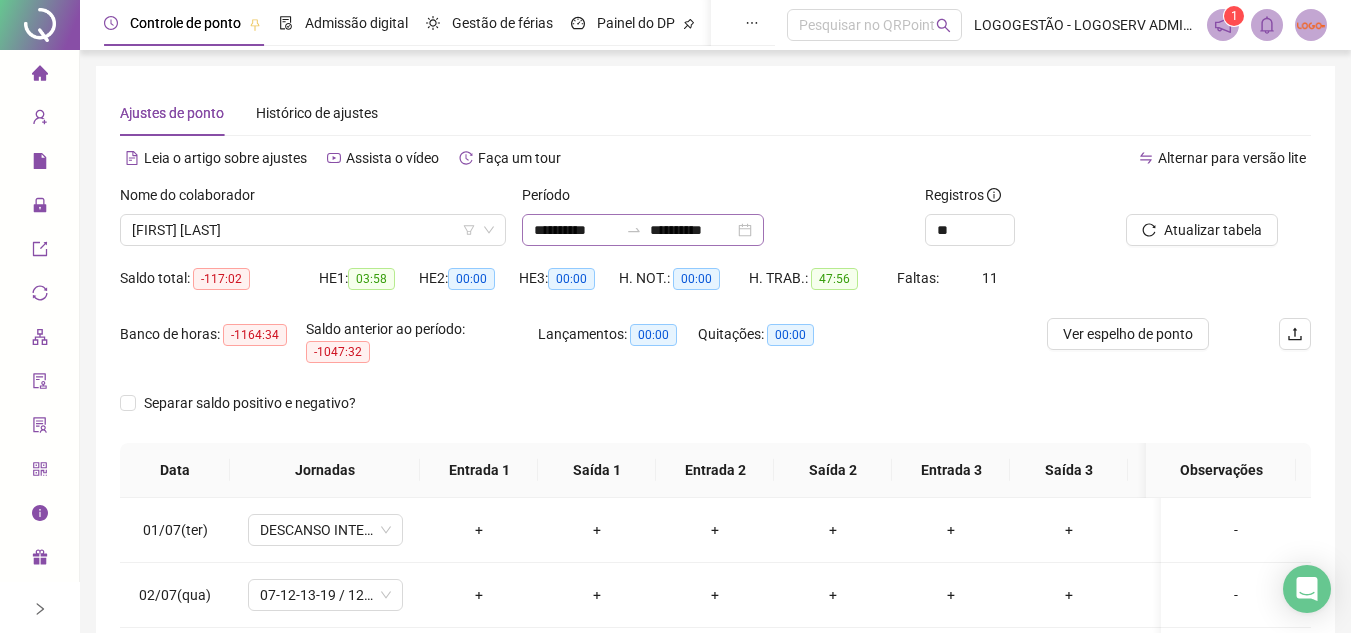 click on "**********" at bounding box center (643, 230) 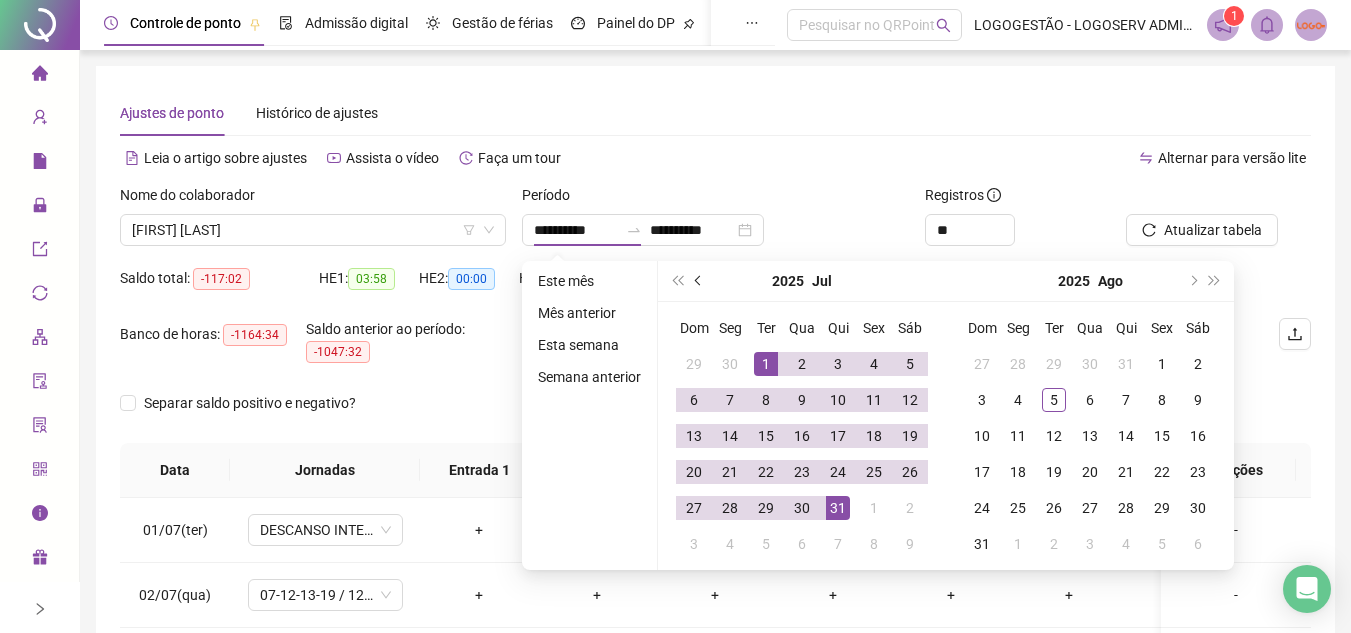 click at bounding box center [699, 281] 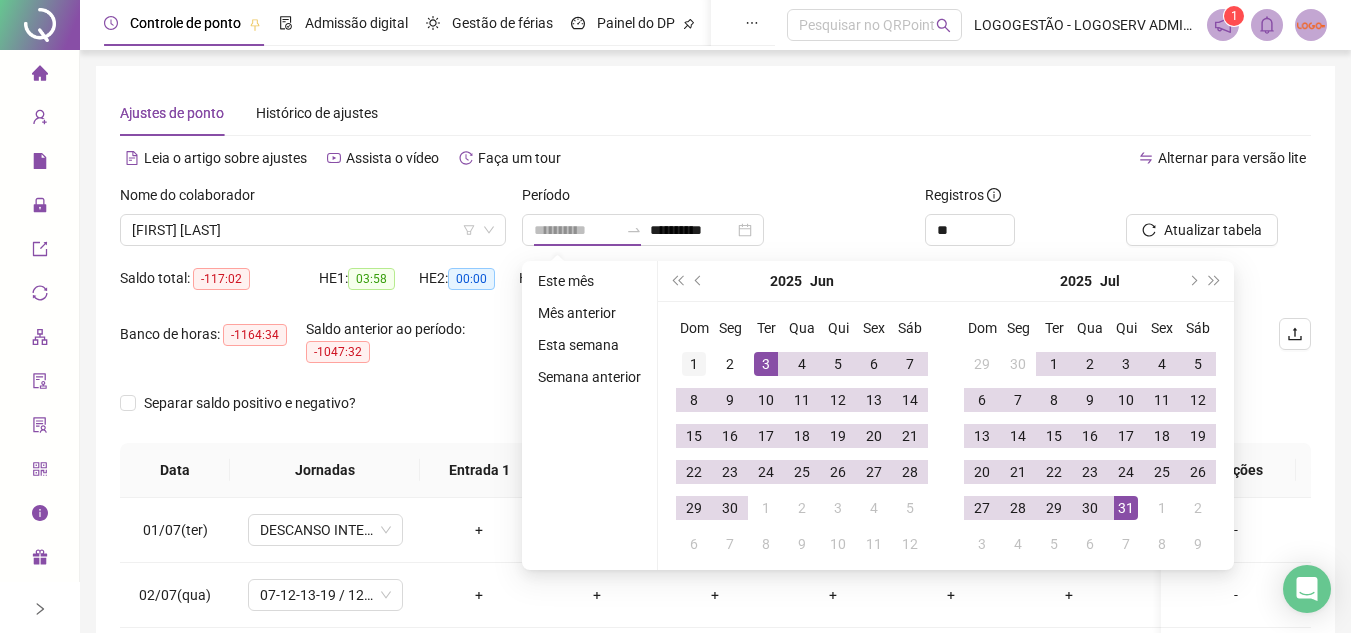 type on "**********" 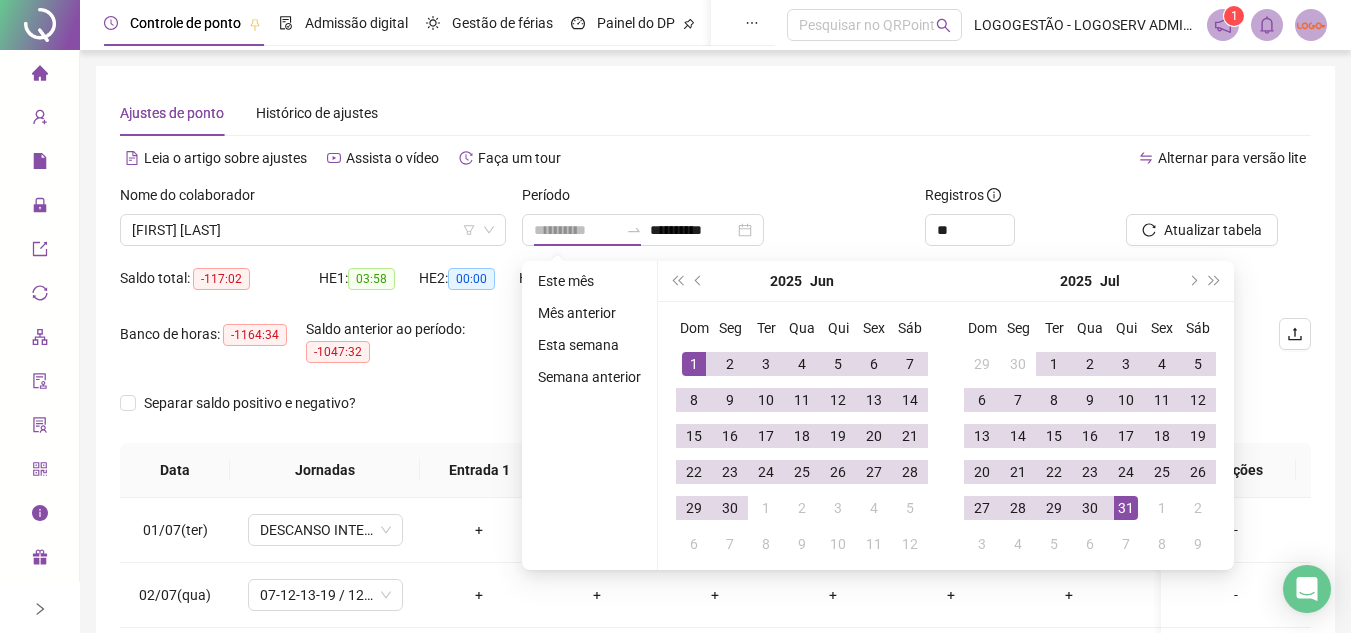 click on "1" at bounding box center (694, 364) 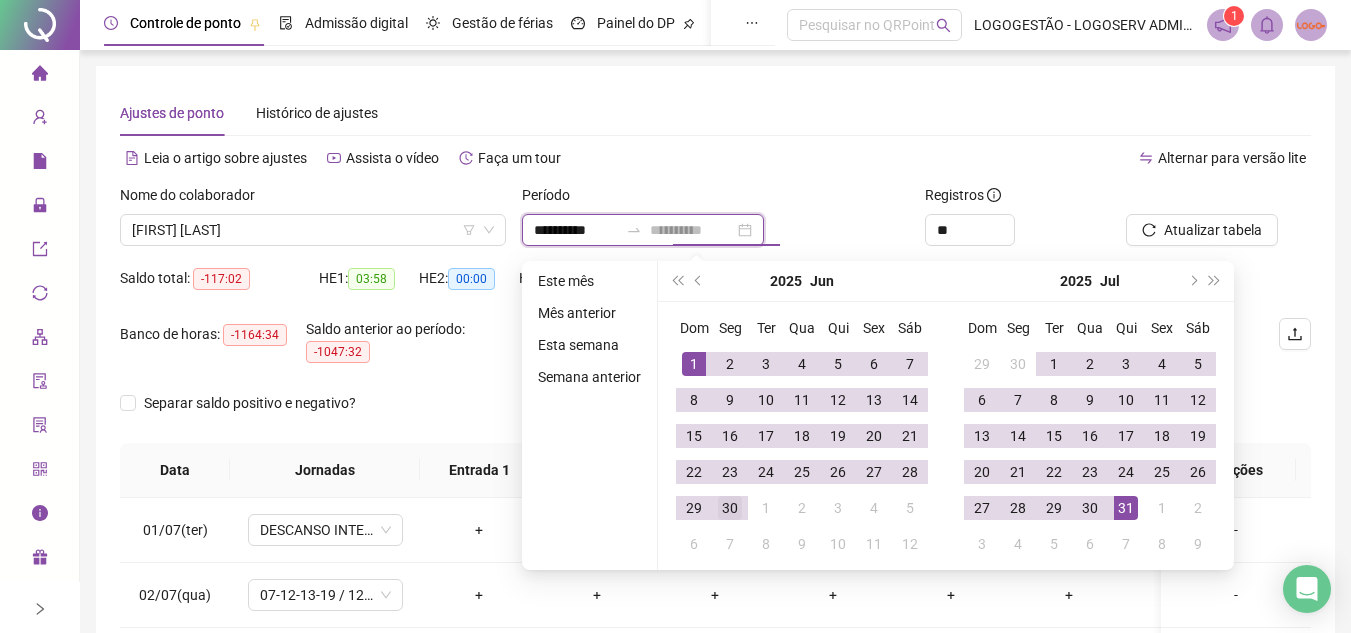 type on "**********" 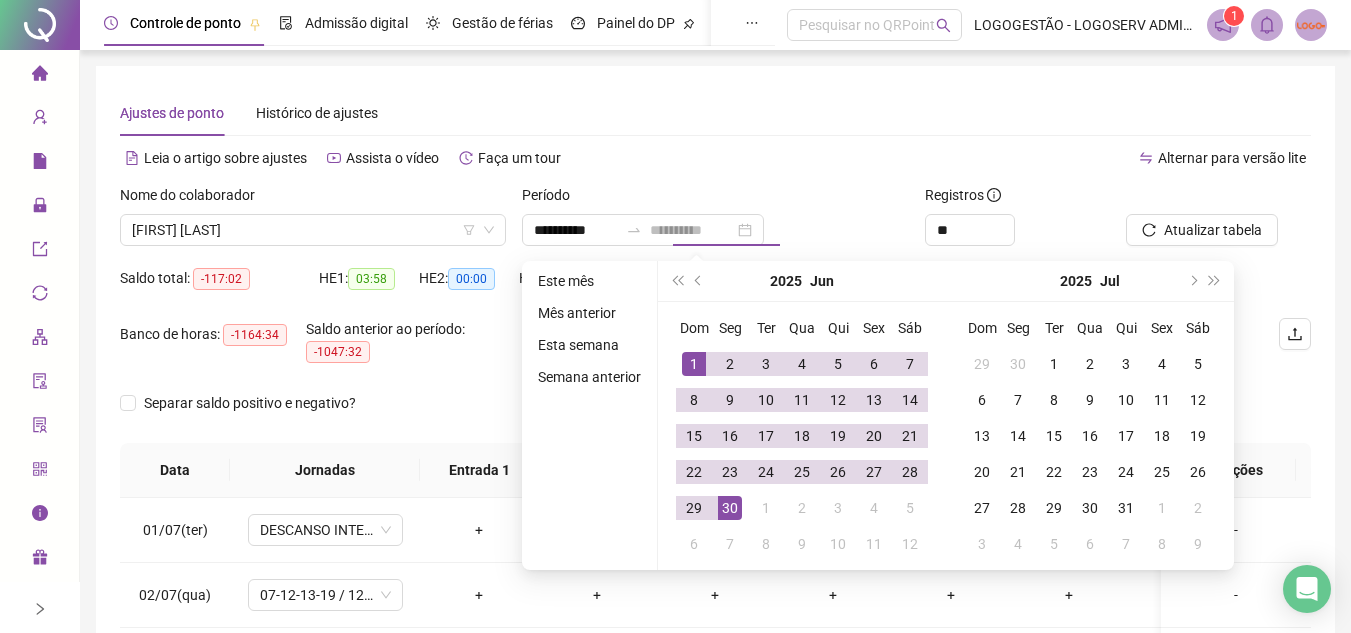 click on "30" at bounding box center (730, 508) 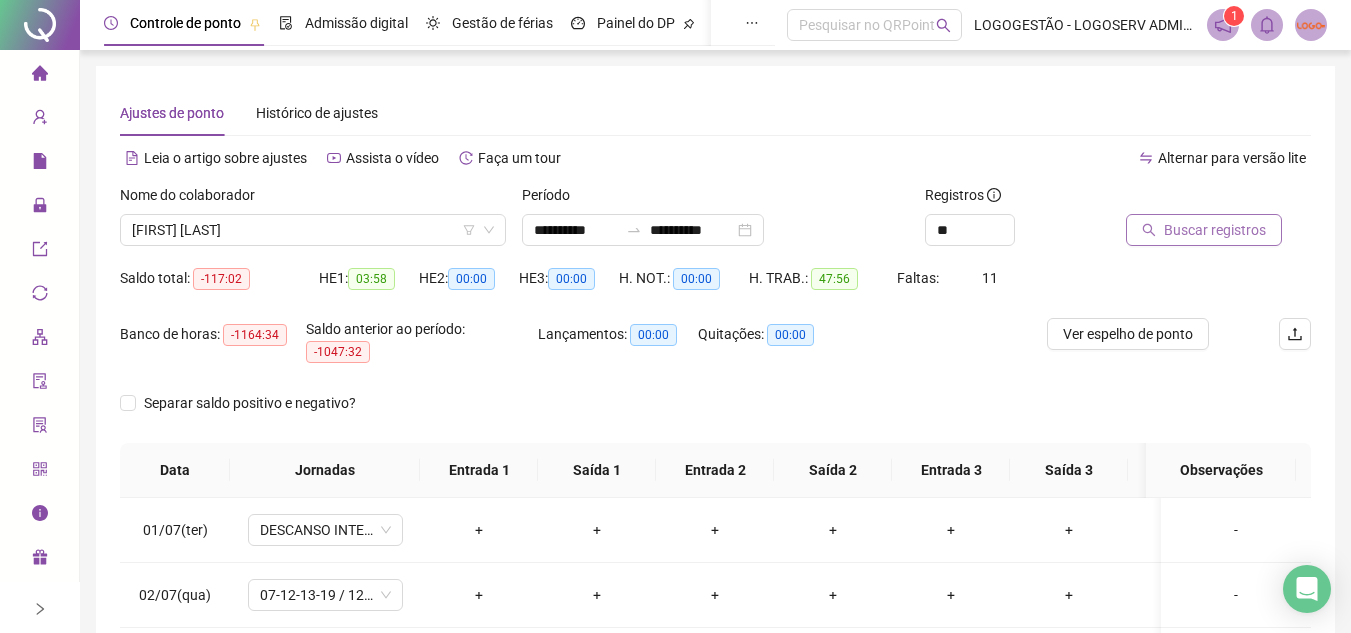 click on "Buscar registros" at bounding box center [1204, 230] 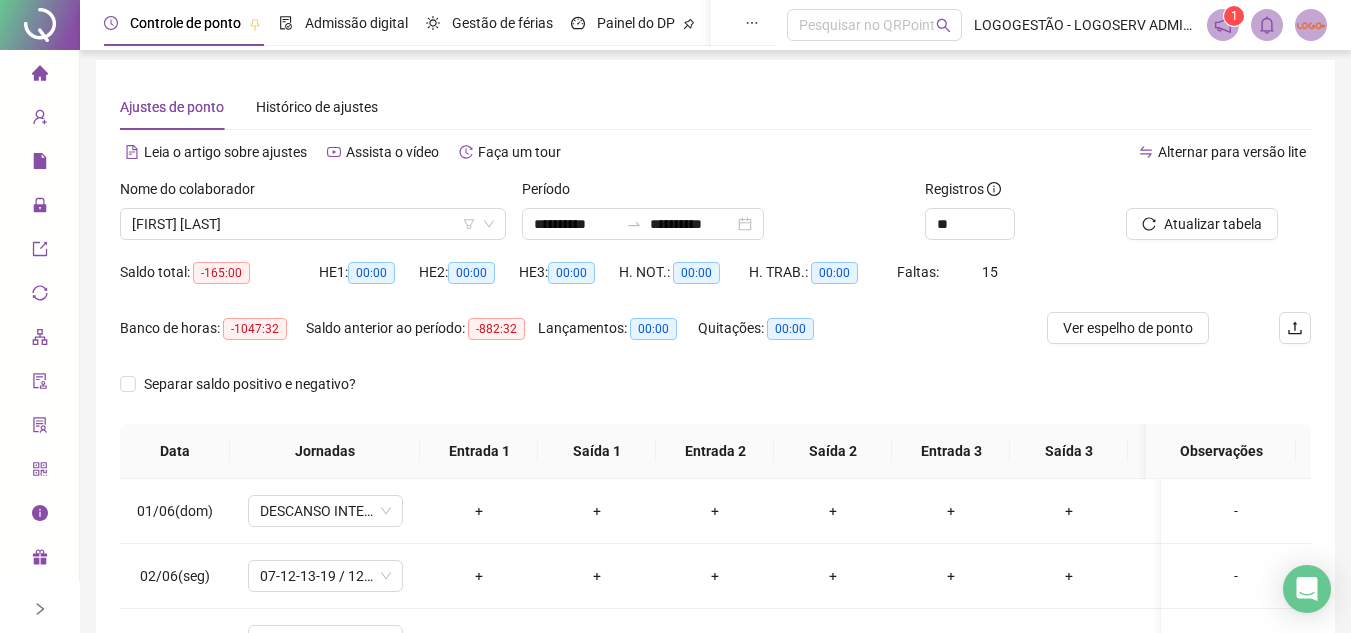 scroll, scrollTop: 389, scrollLeft: 0, axis: vertical 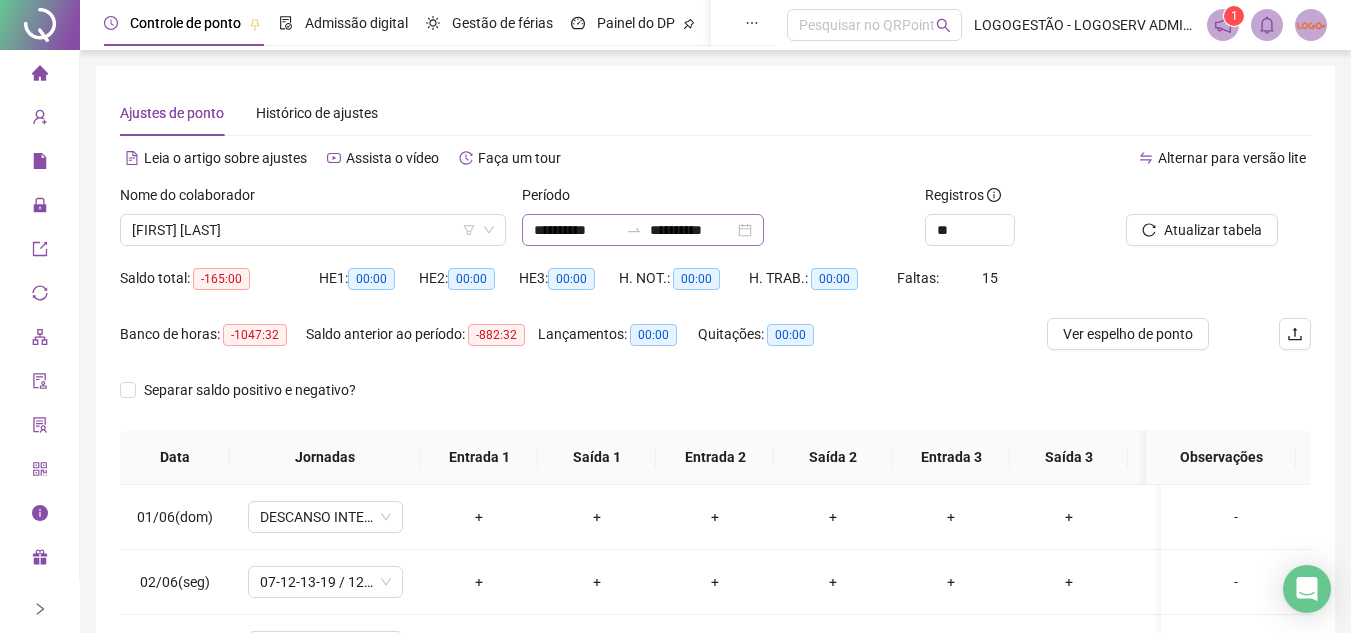 click 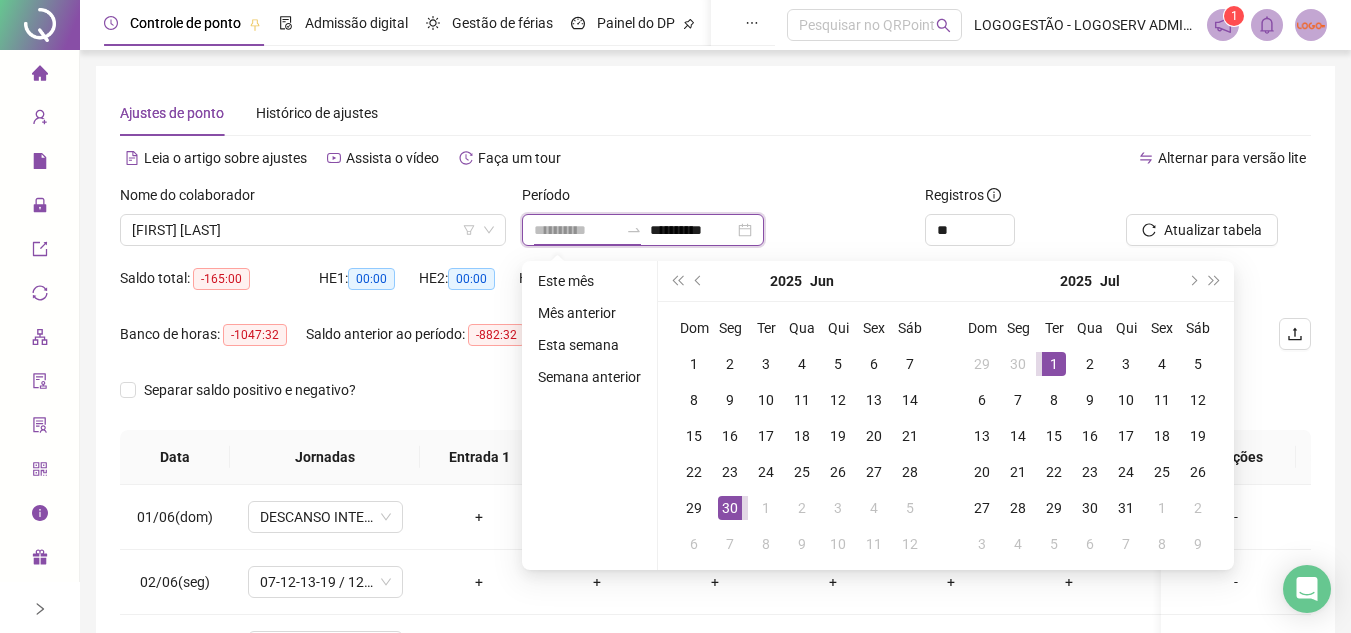 type on "**********" 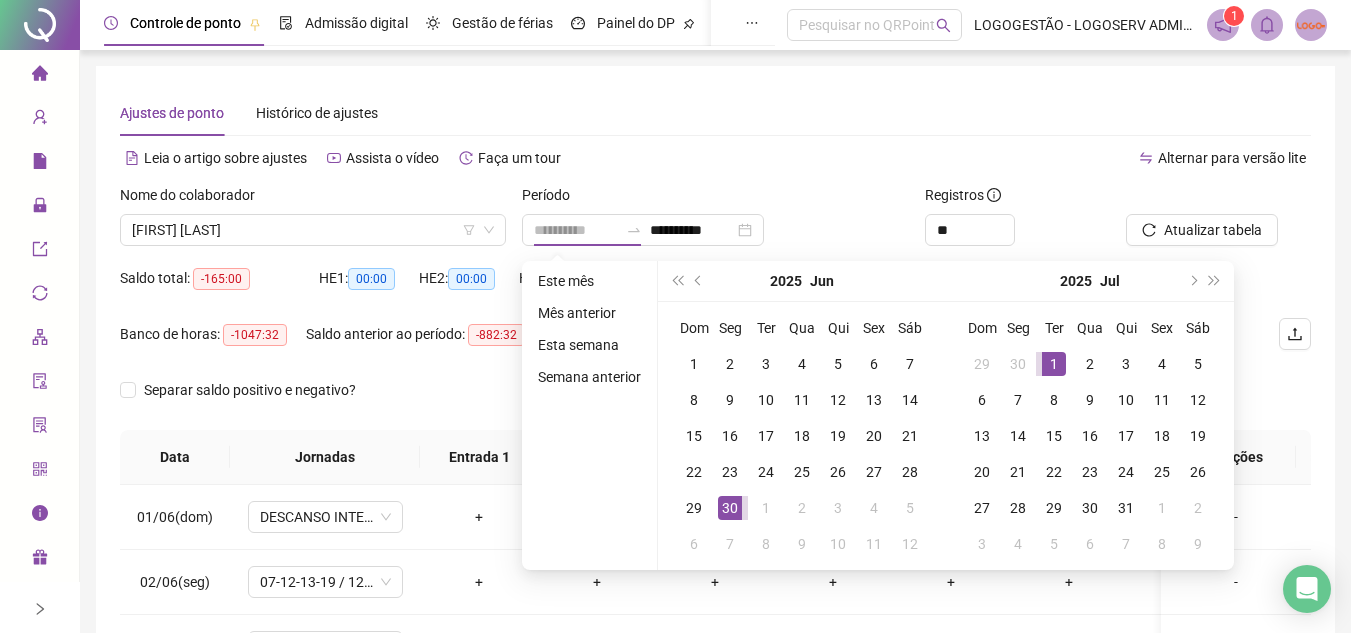 click on "1" at bounding box center [1054, 364] 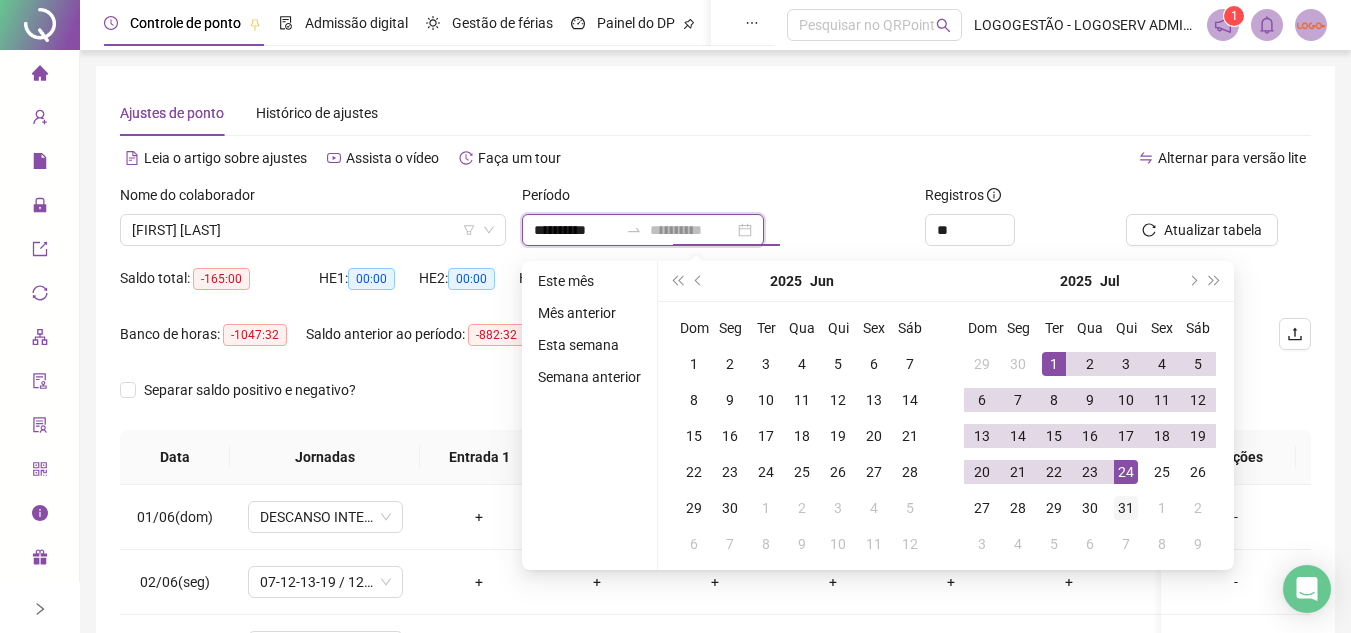 type on "**********" 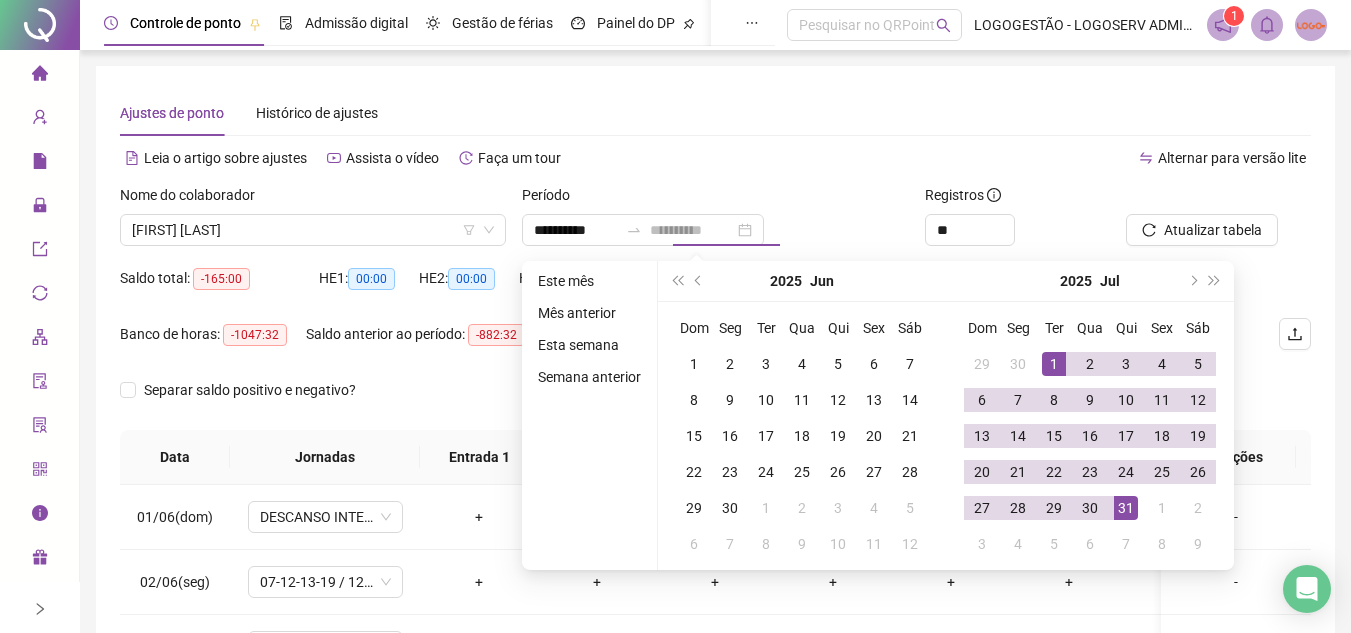 click on "31" at bounding box center [1126, 508] 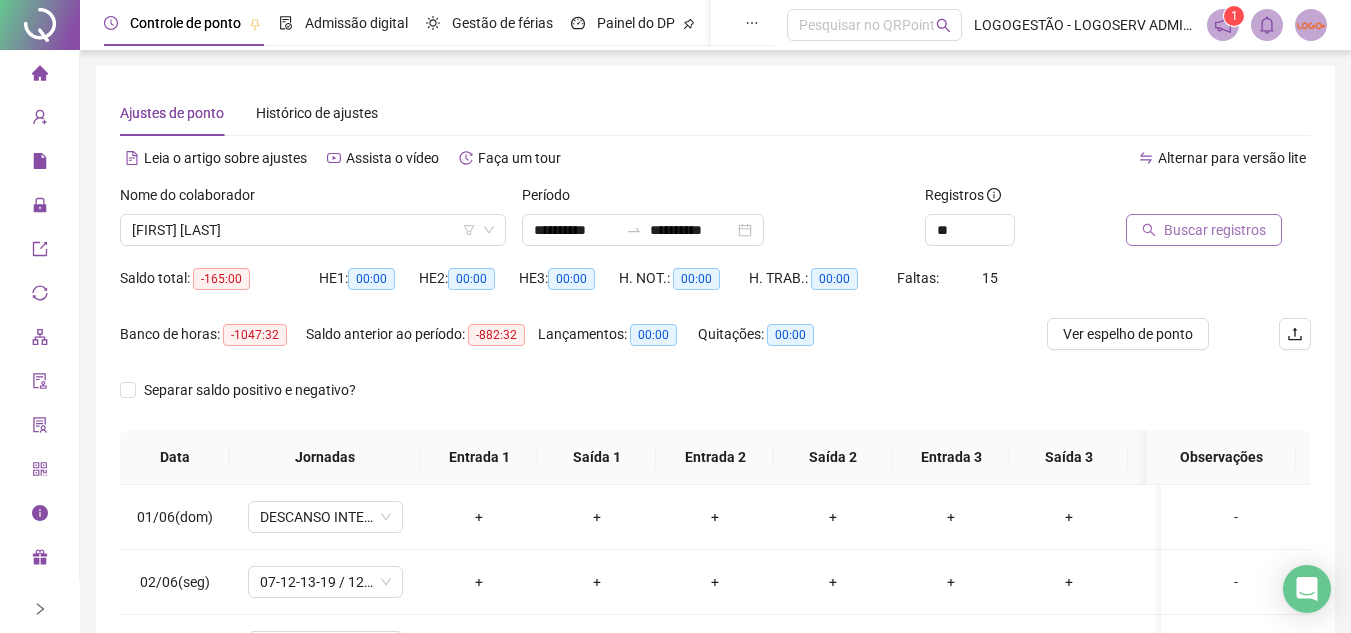click on "Buscar registros" at bounding box center (1215, 230) 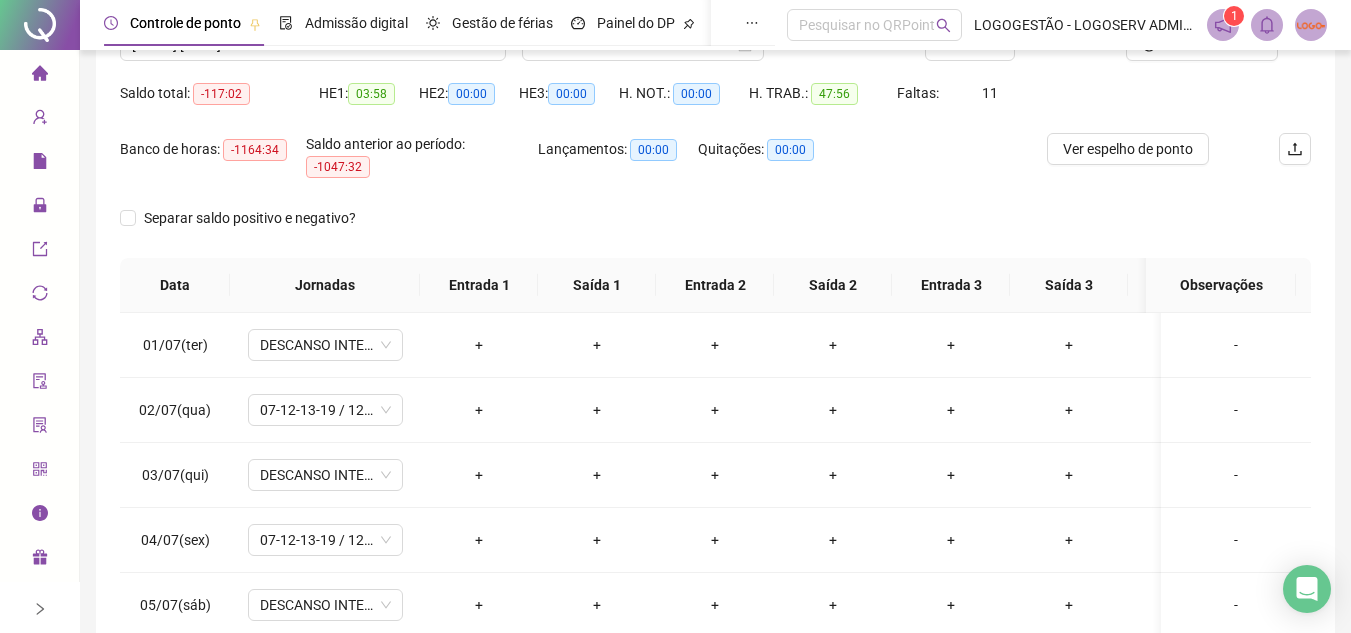 scroll, scrollTop: 401, scrollLeft: 0, axis: vertical 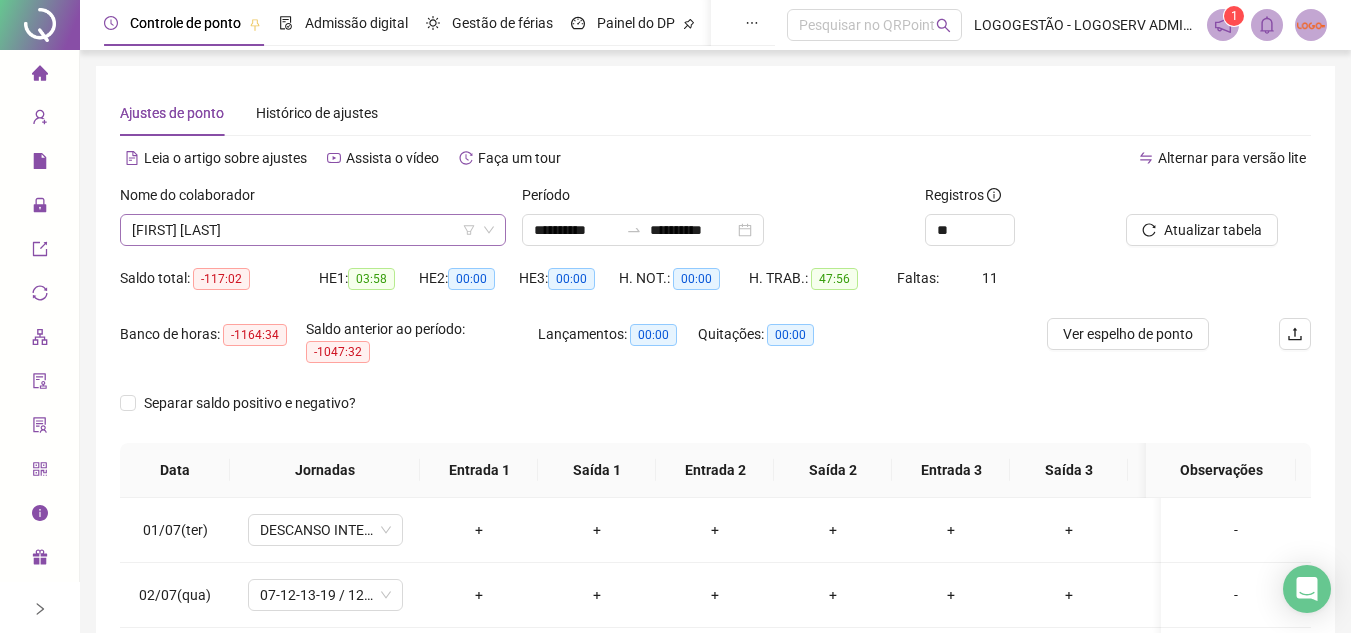 click on "MARCOS VENICIO SANTOS DE MORAIS" at bounding box center (313, 230) 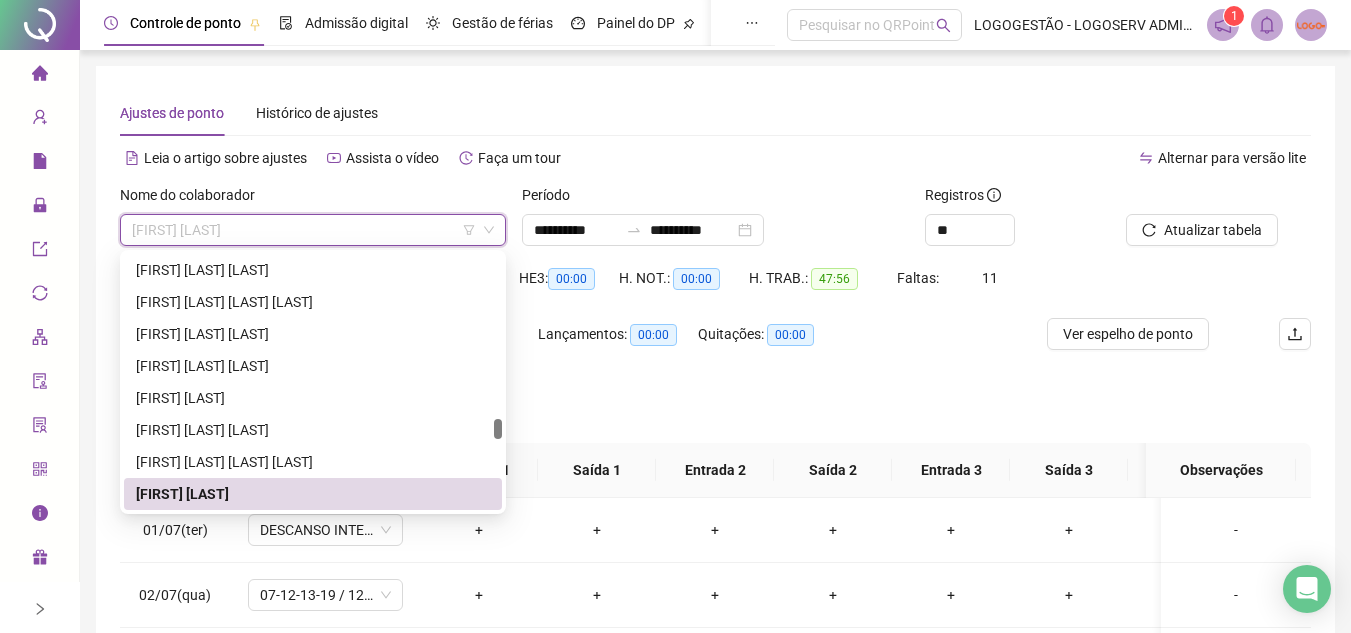 paste on "**********" 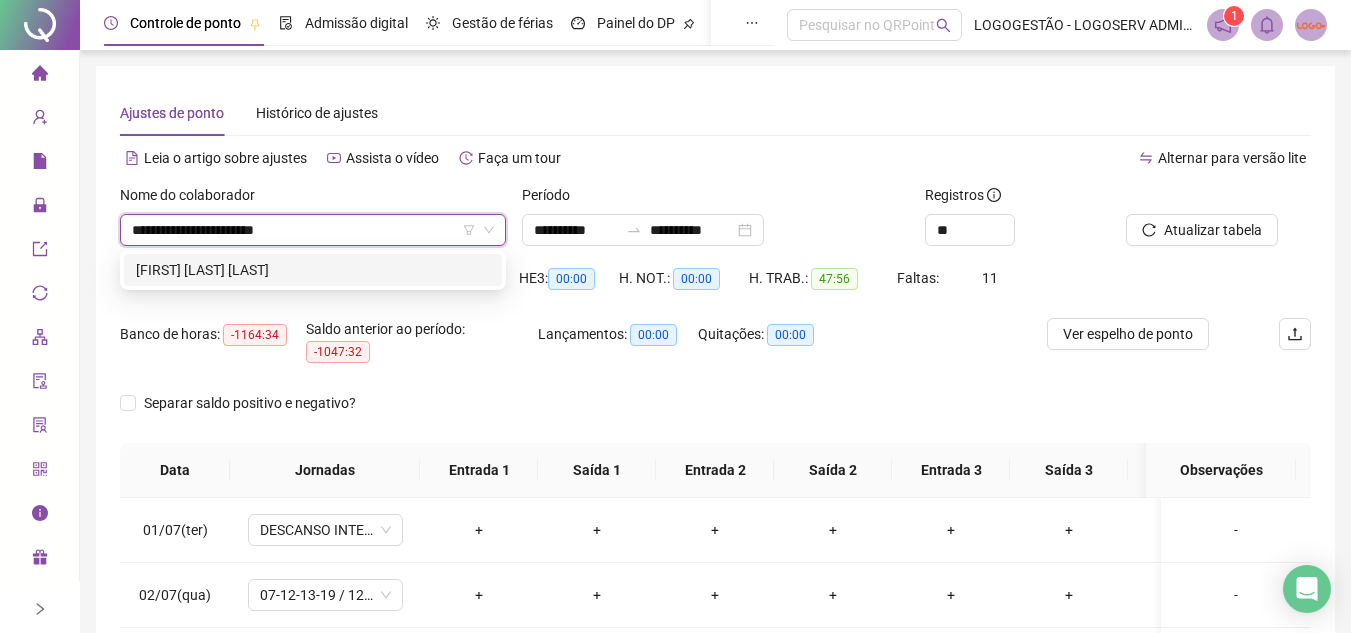 scroll, scrollTop: 0, scrollLeft: 0, axis: both 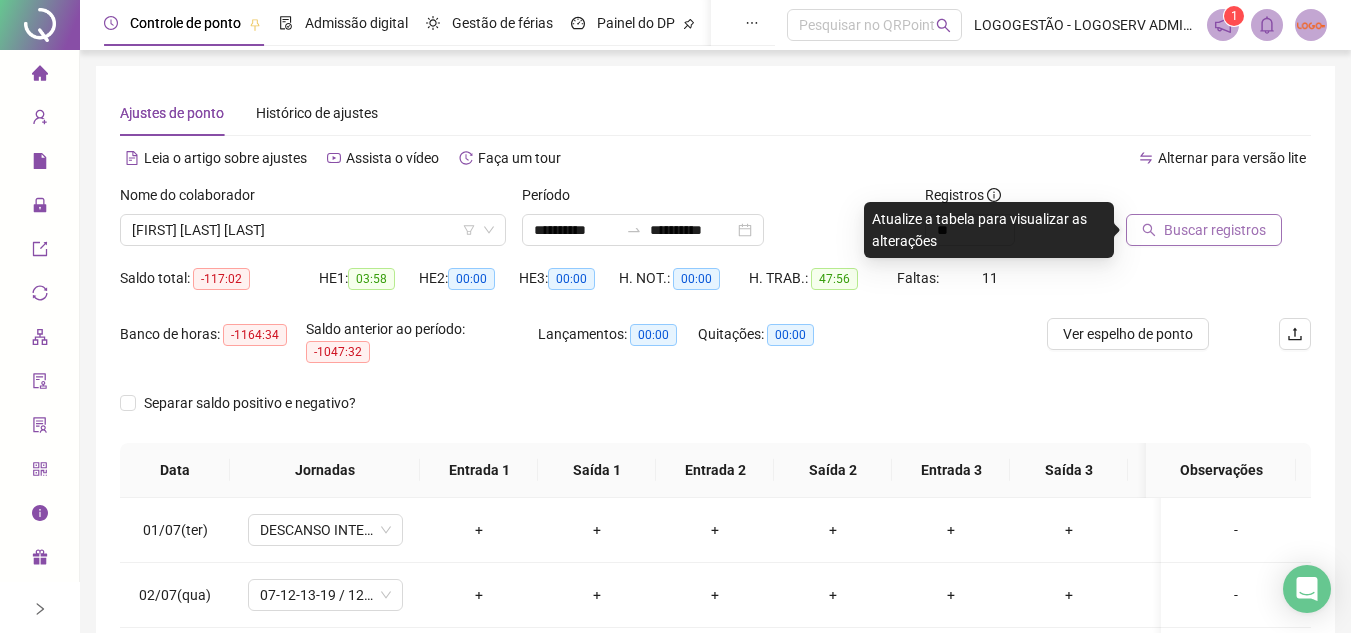 click on "Buscar registros" at bounding box center [1204, 230] 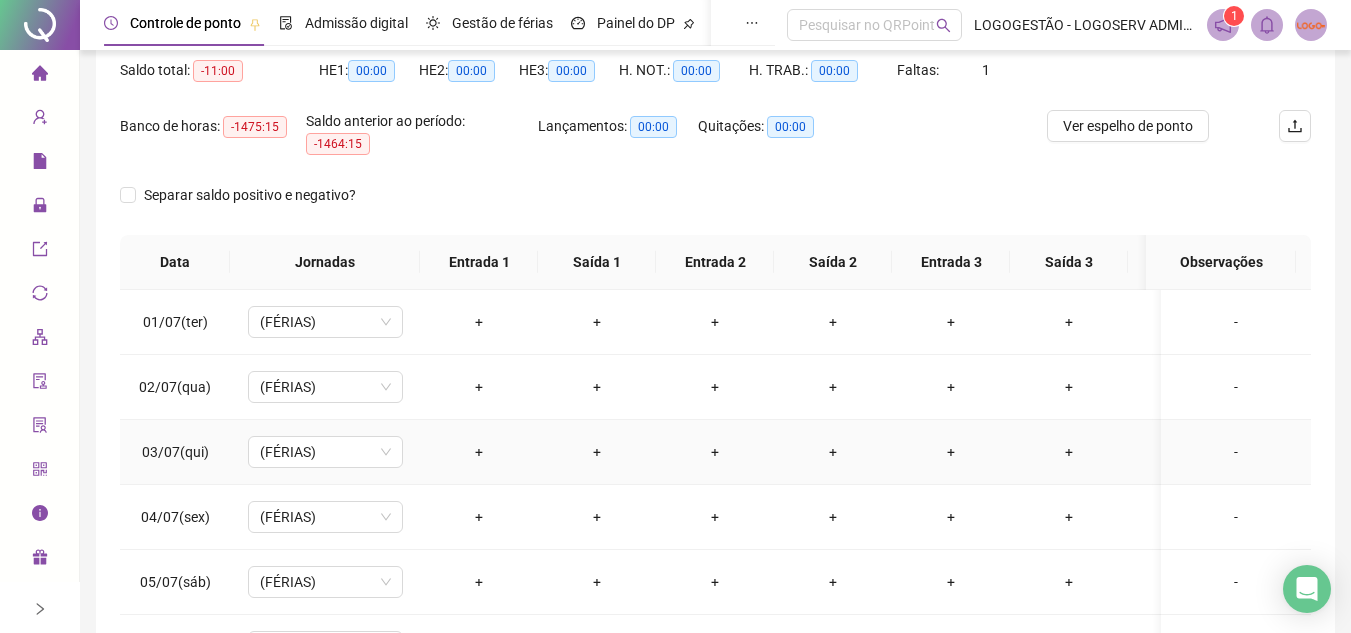 scroll, scrollTop: 401, scrollLeft: 0, axis: vertical 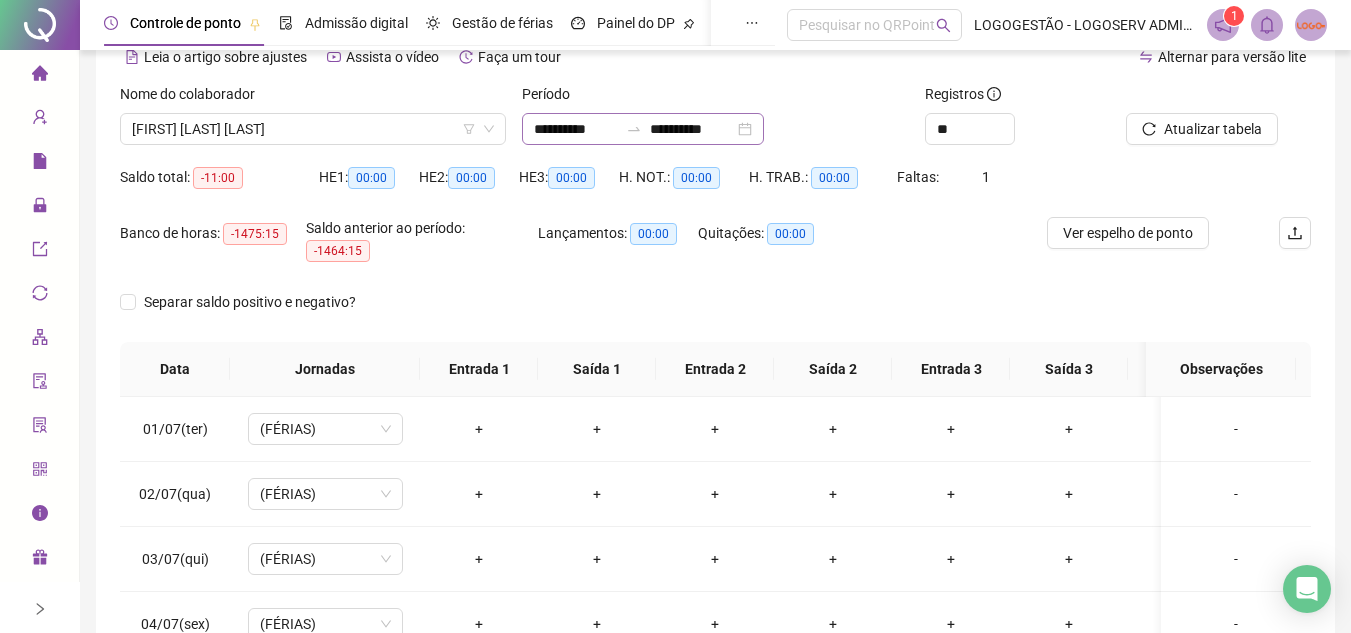 click 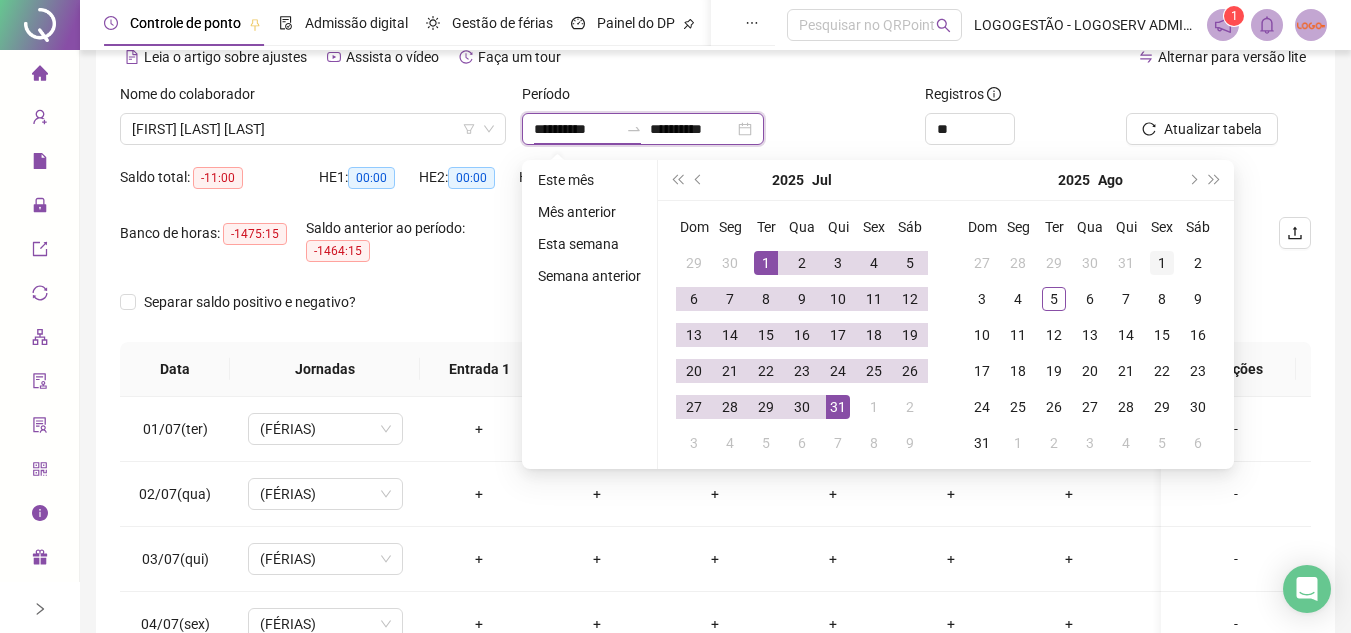 type on "**********" 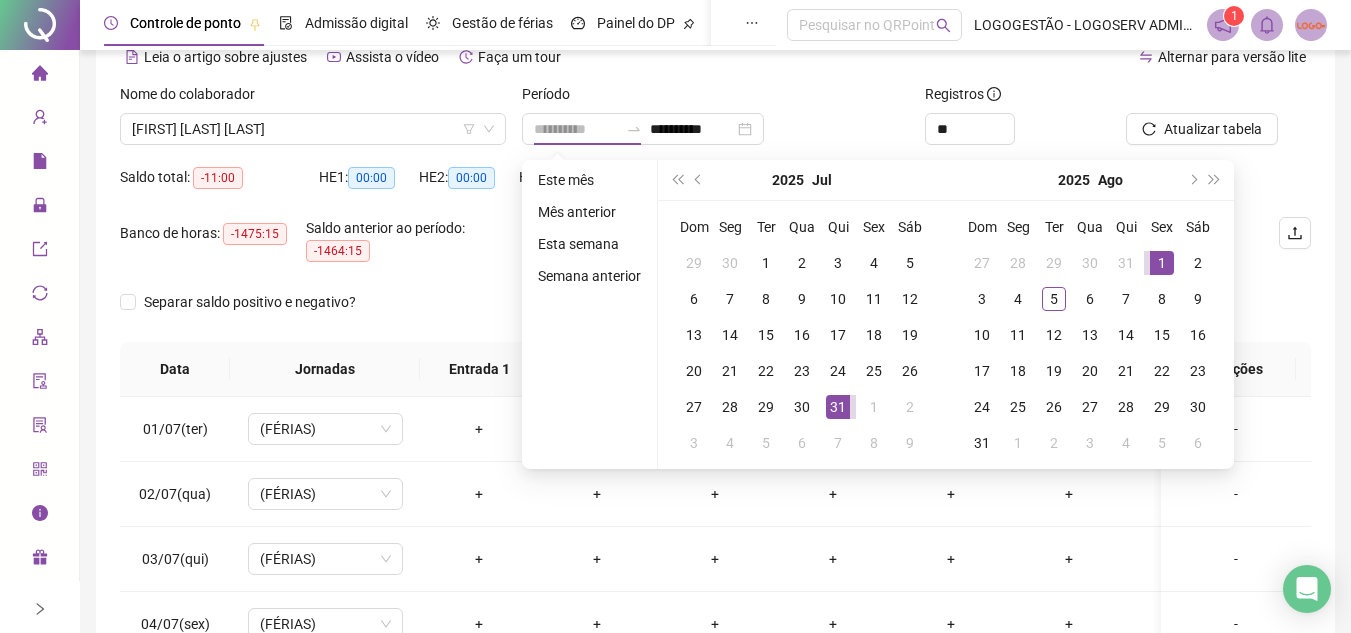 click on "1" at bounding box center [1162, 263] 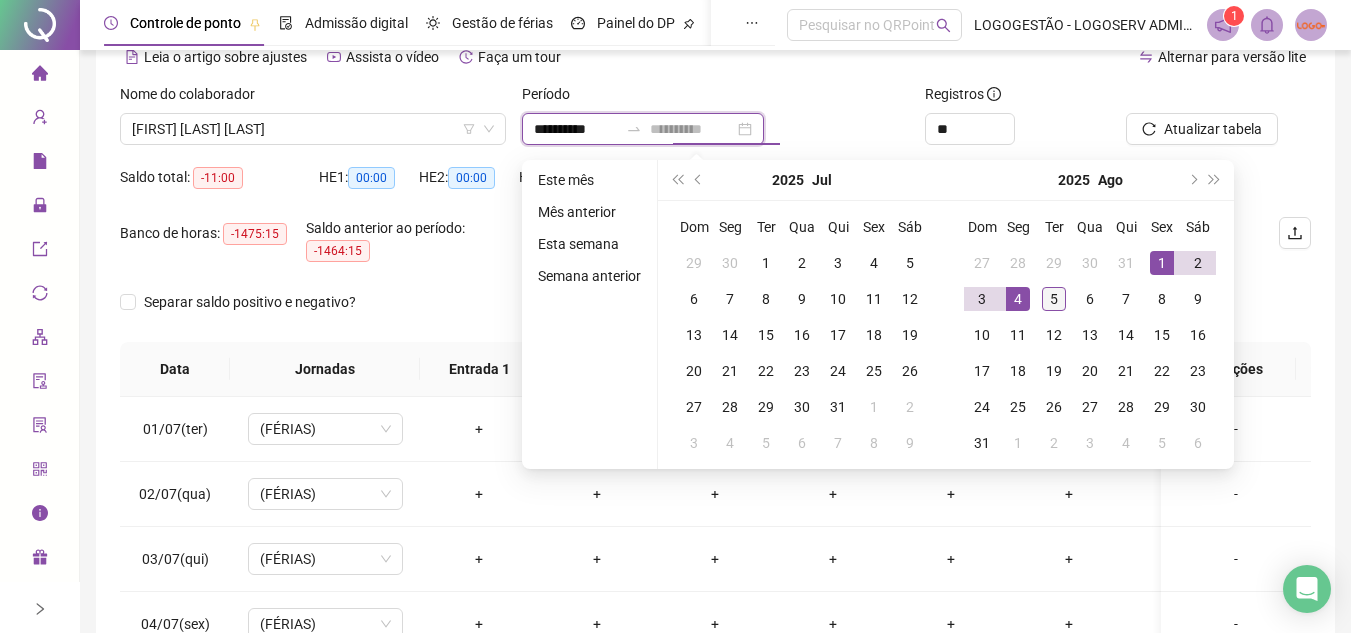 type on "**********" 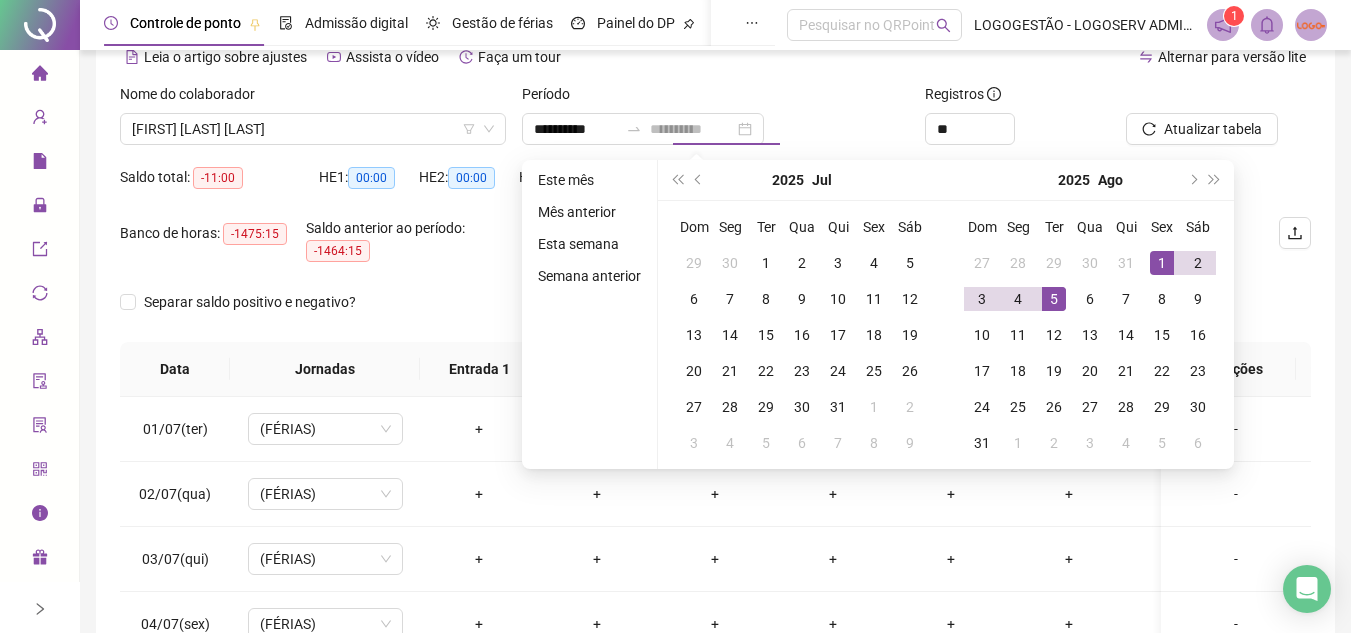 click on "5" at bounding box center (1054, 299) 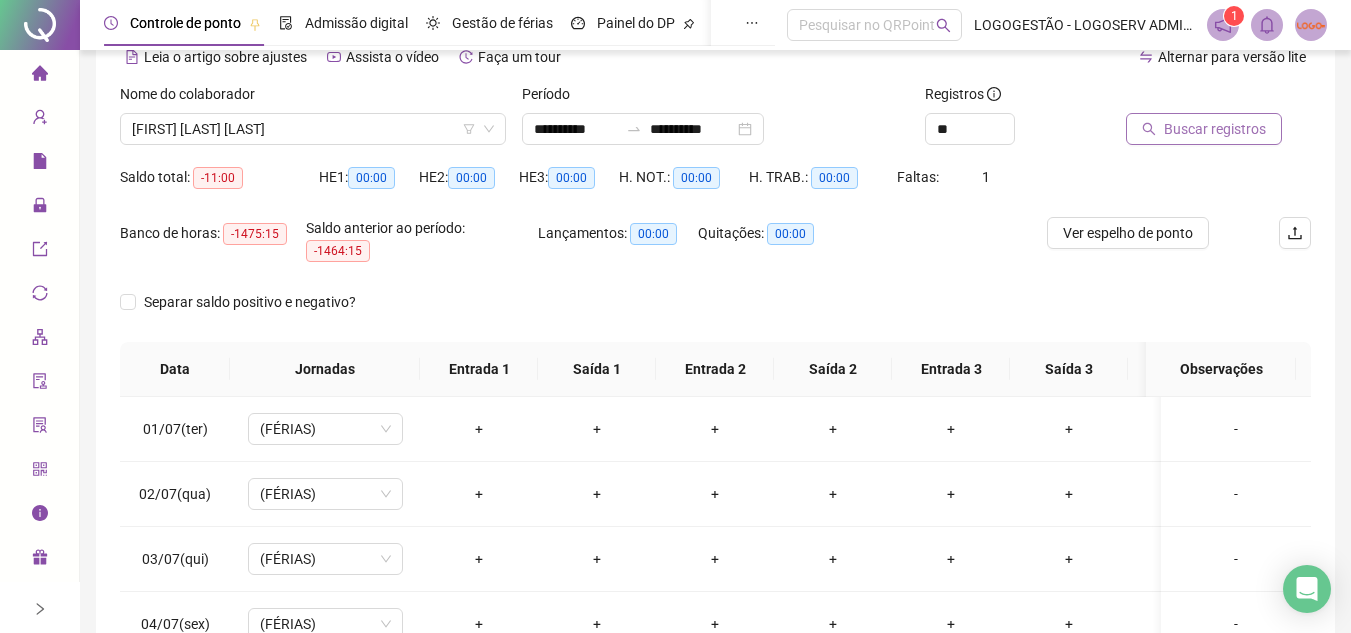 click on "Buscar registros" at bounding box center (1204, 129) 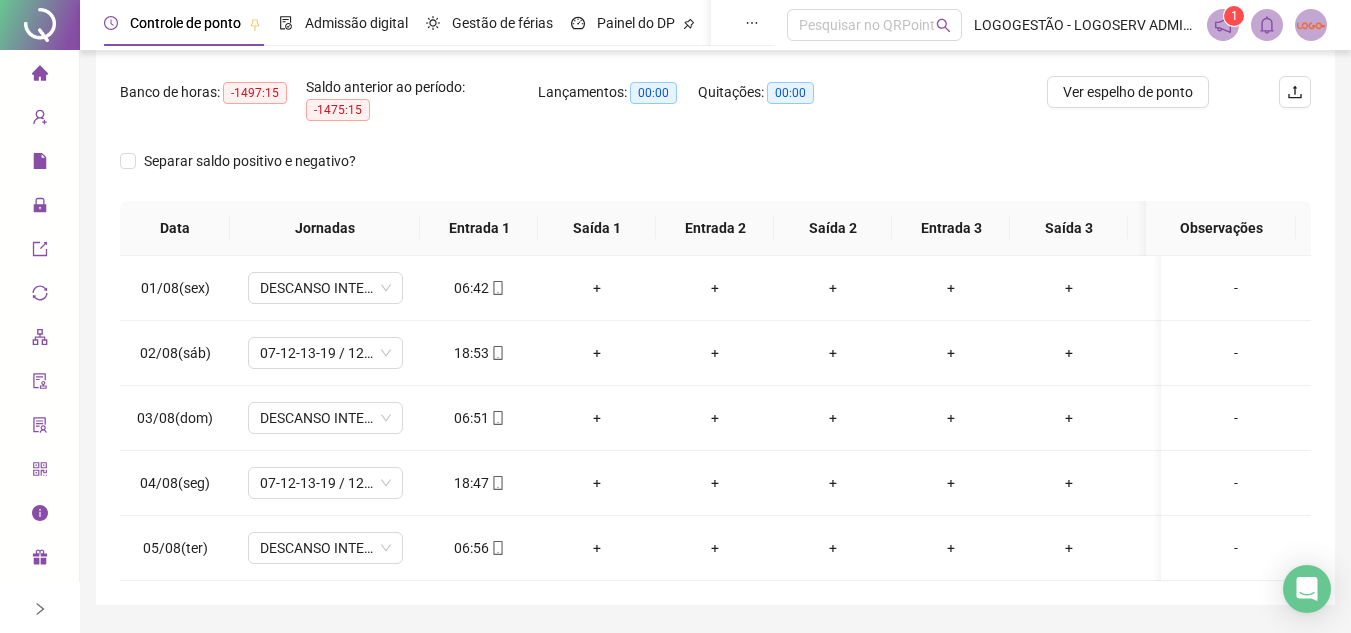 scroll, scrollTop: 314, scrollLeft: 0, axis: vertical 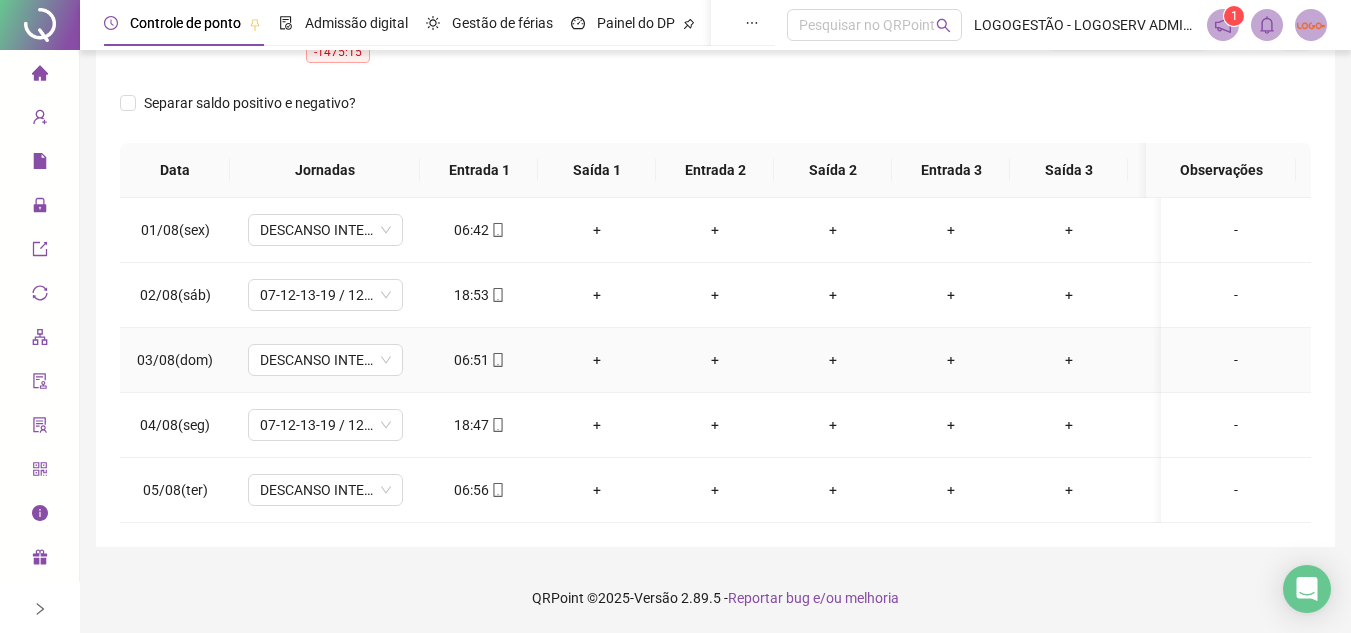 click 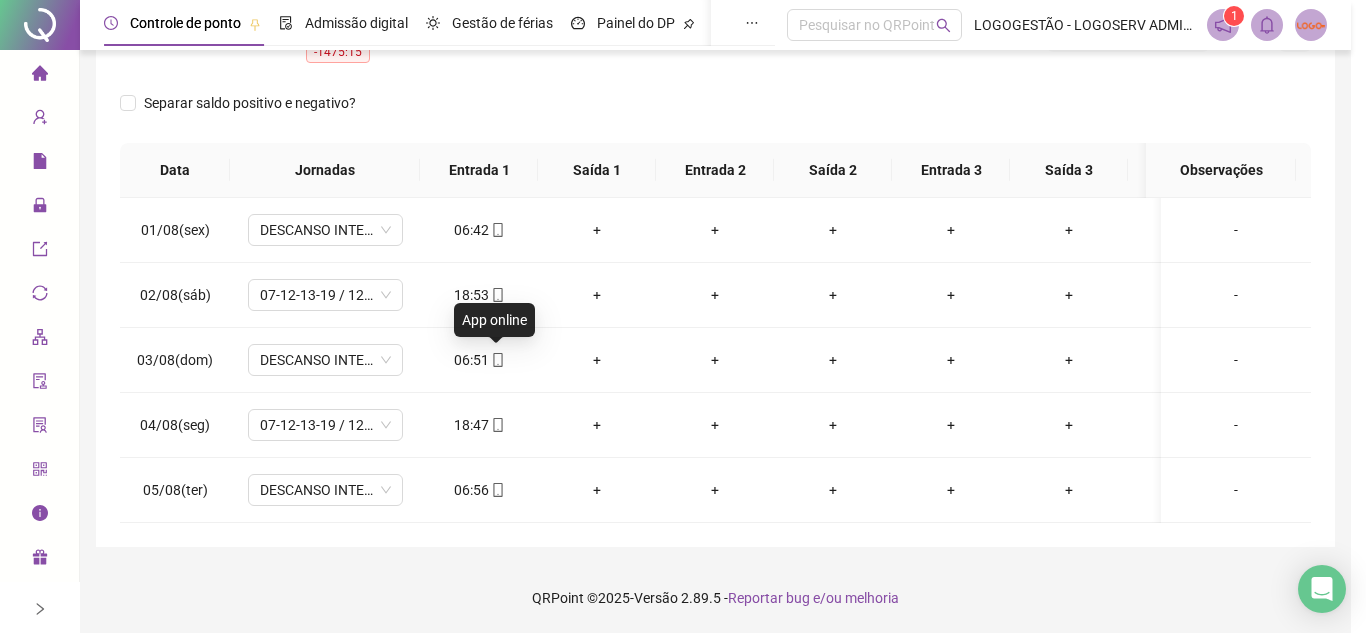 type on "**********" 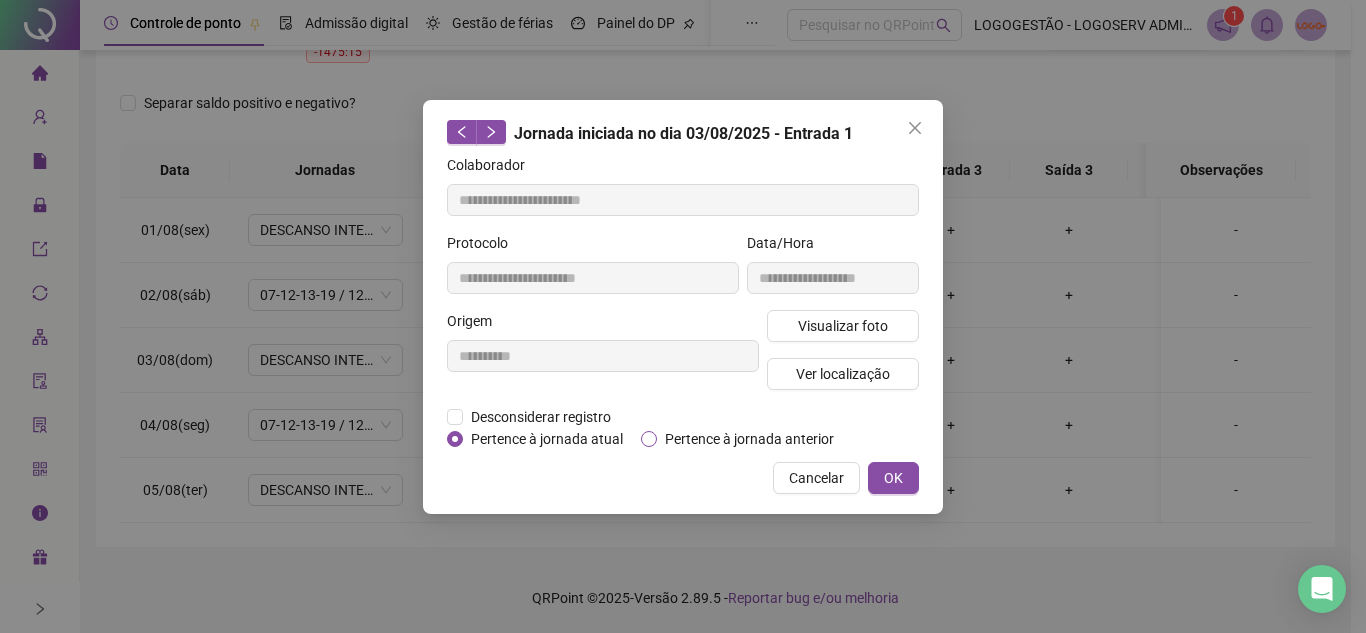 click on "Pertence à jornada anterior" at bounding box center [749, 439] 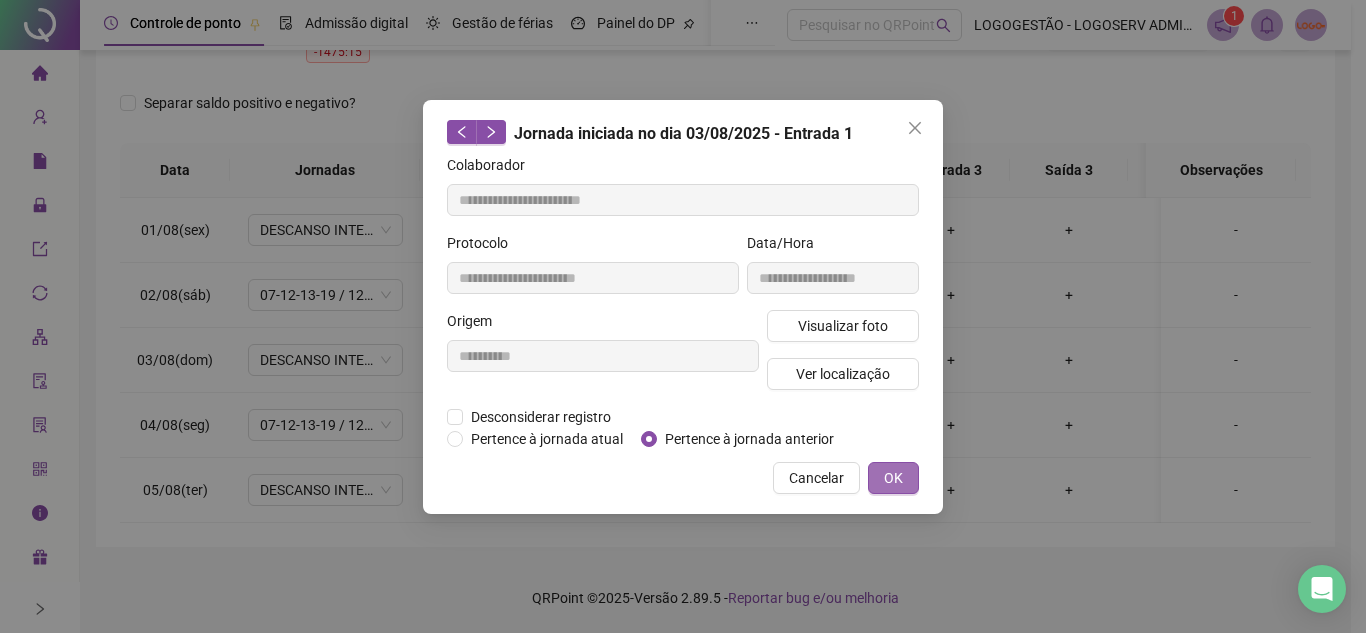 click on "OK" at bounding box center [893, 478] 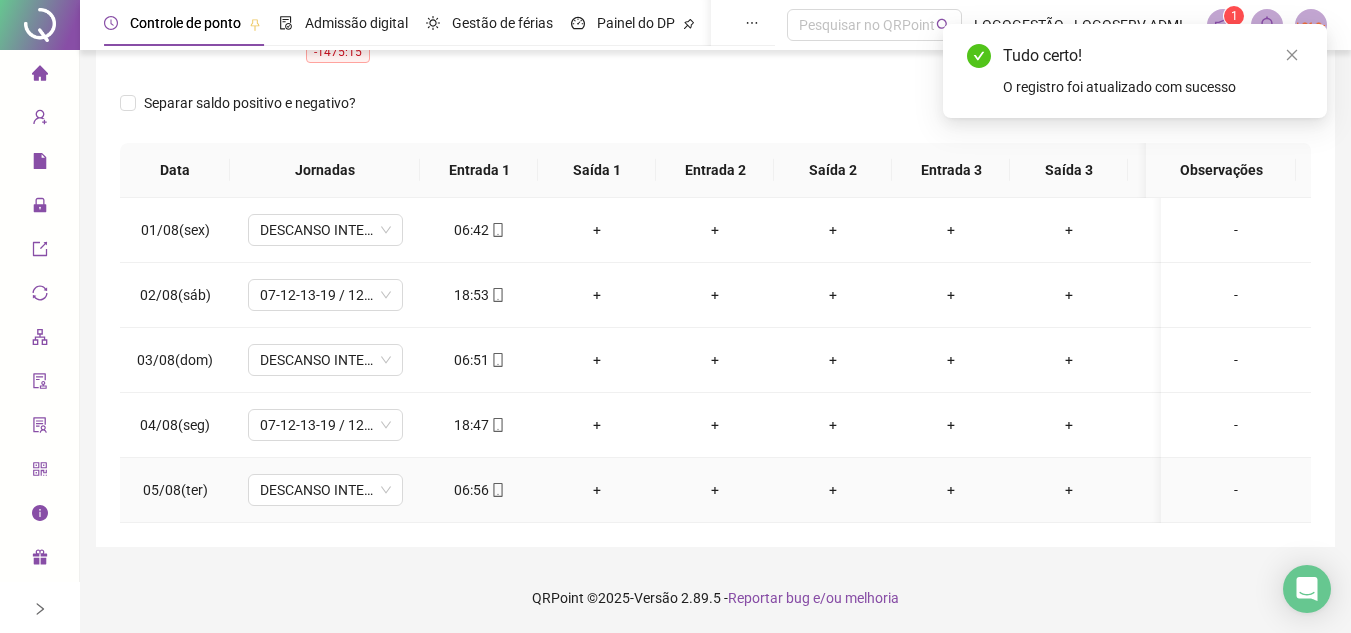 click 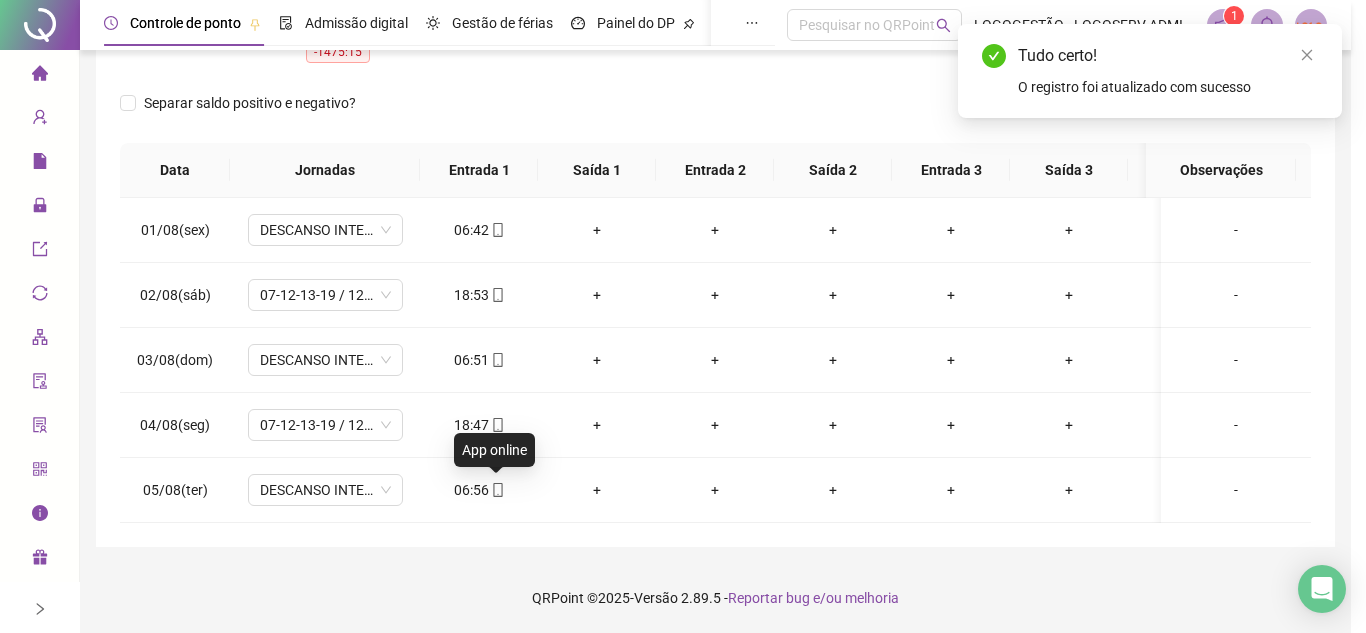 type on "**********" 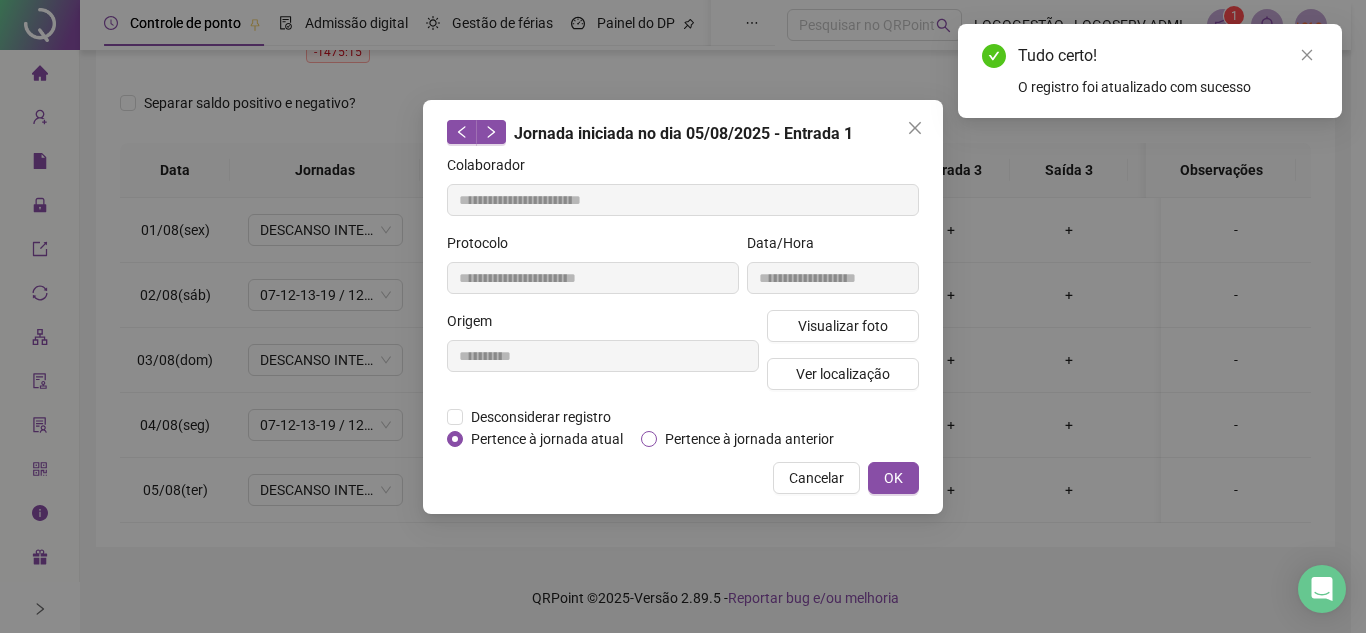 click on "Pertence à jornada anterior" at bounding box center [749, 439] 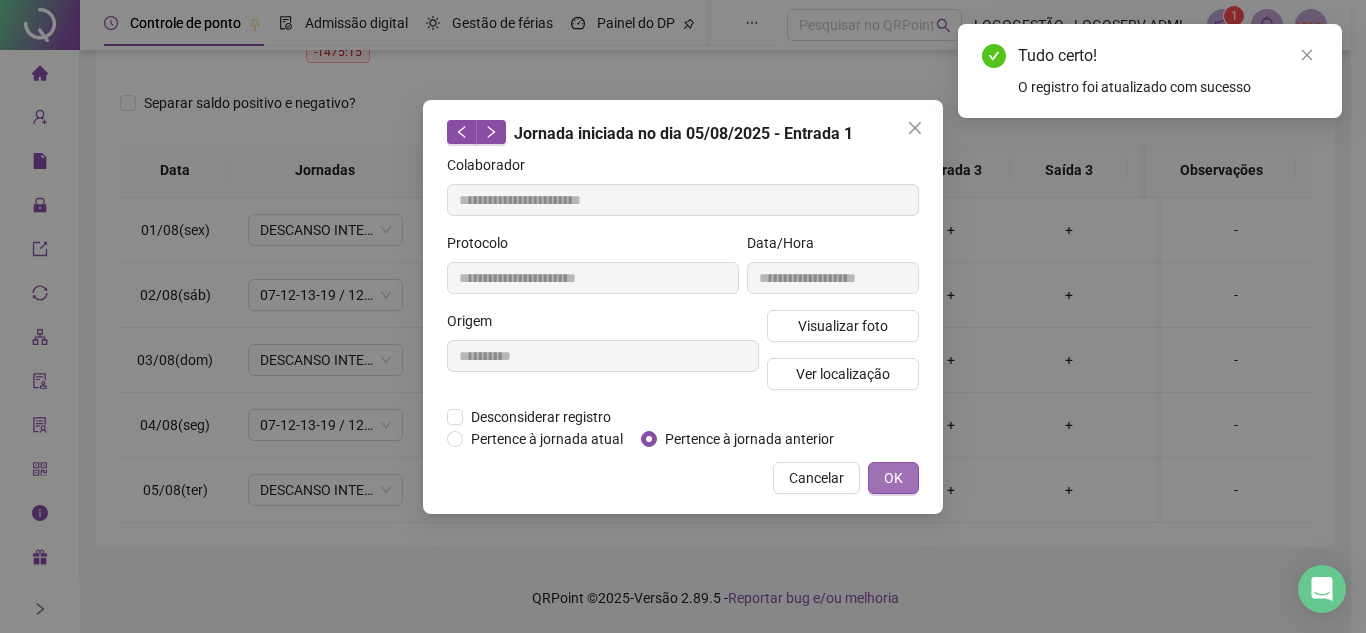 click on "OK" at bounding box center [893, 478] 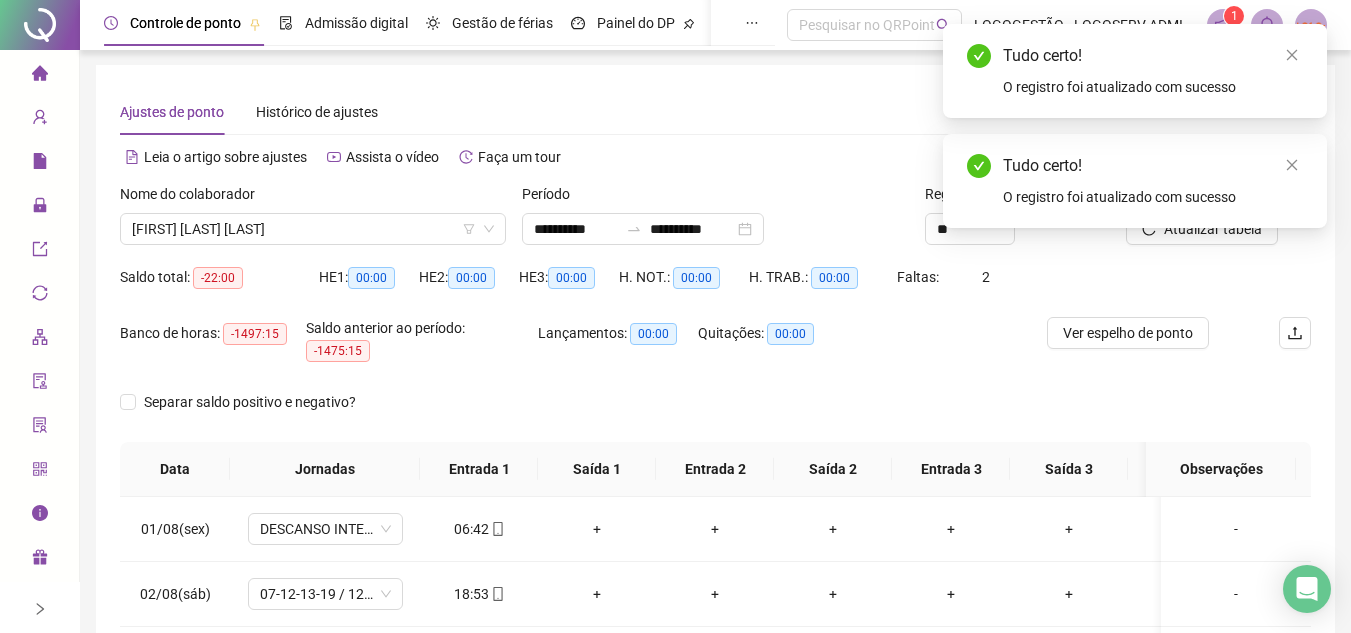 scroll, scrollTop: 0, scrollLeft: 0, axis: both 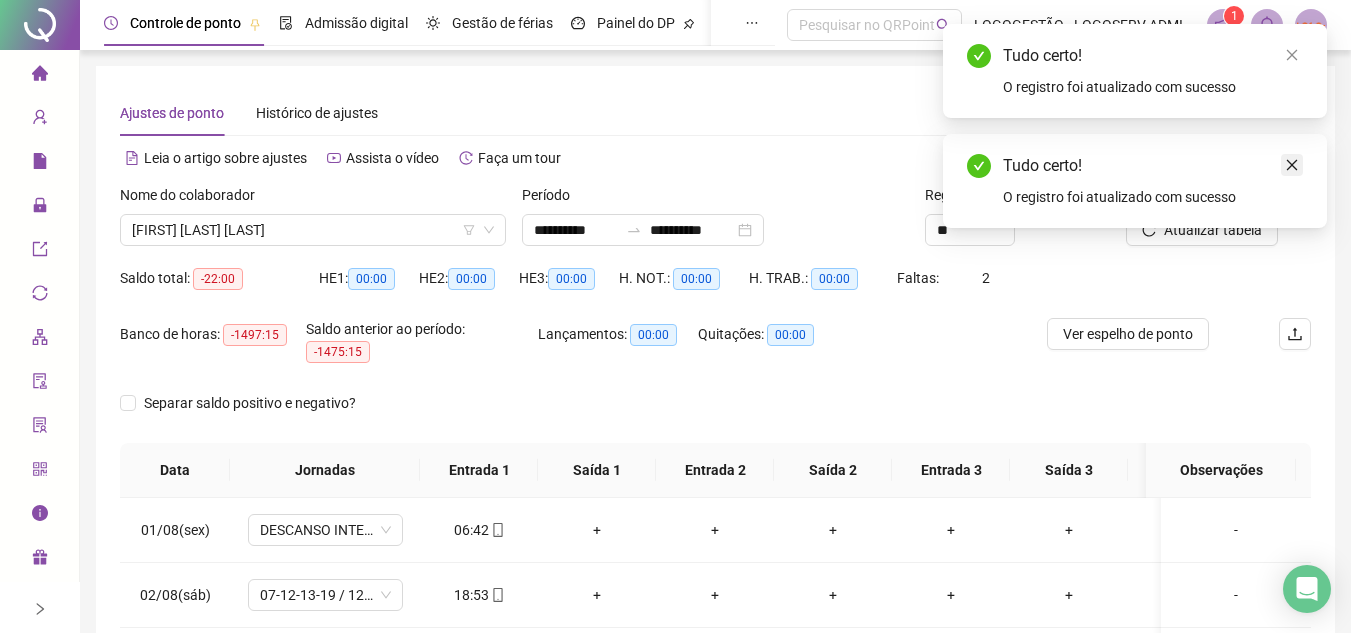 click 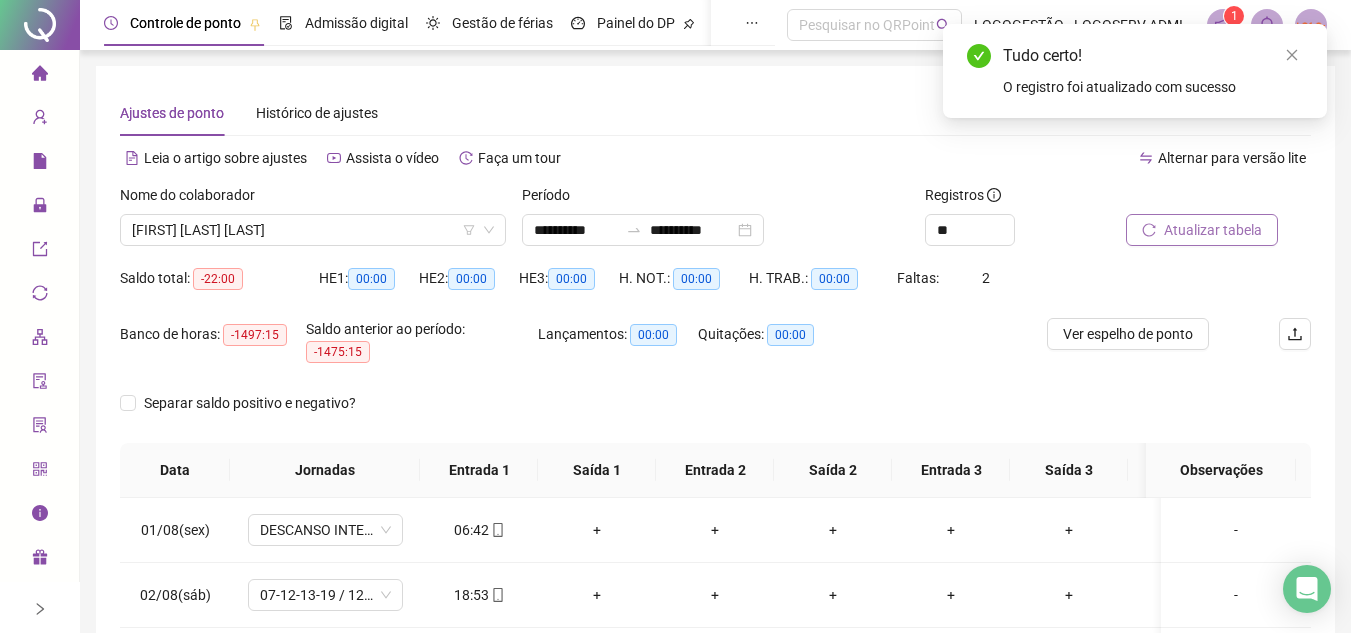 click on "Atualizar tabela" at bounding box center (1202, 230) 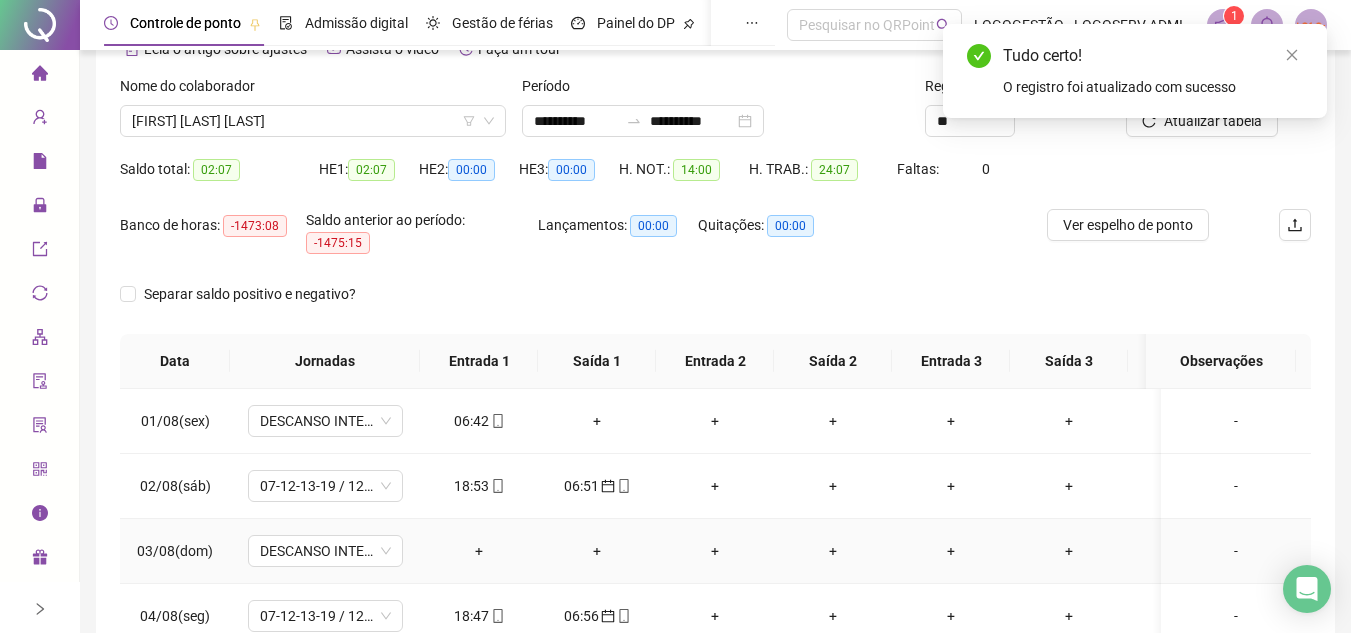 scroll, scrollTop: 314, scrollLeft: 0, axis: vertical 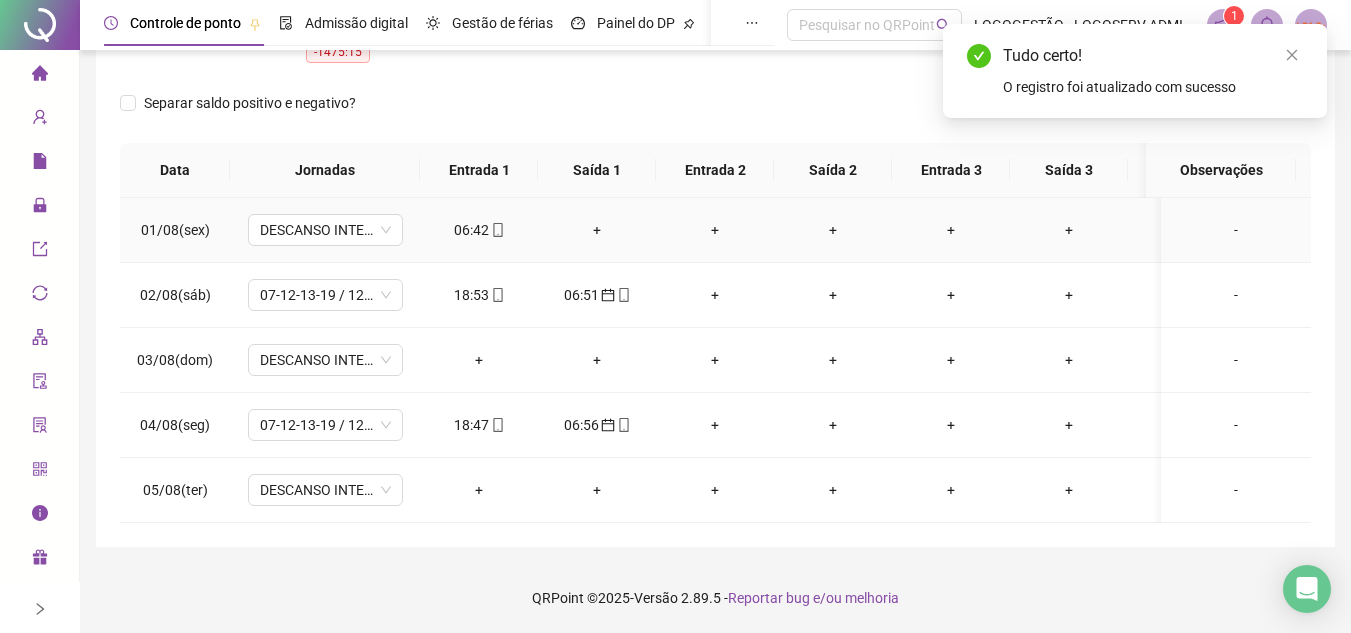 click on "06:42" at bounding box center (479, 230) 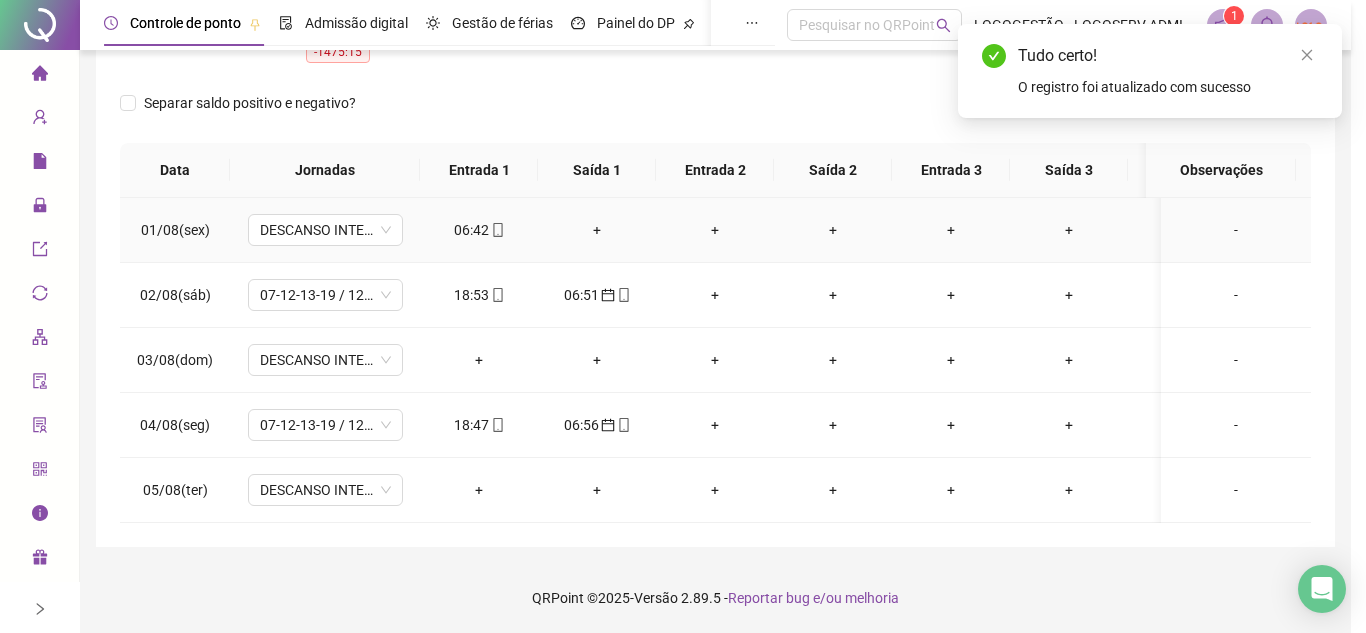 type on "**********" 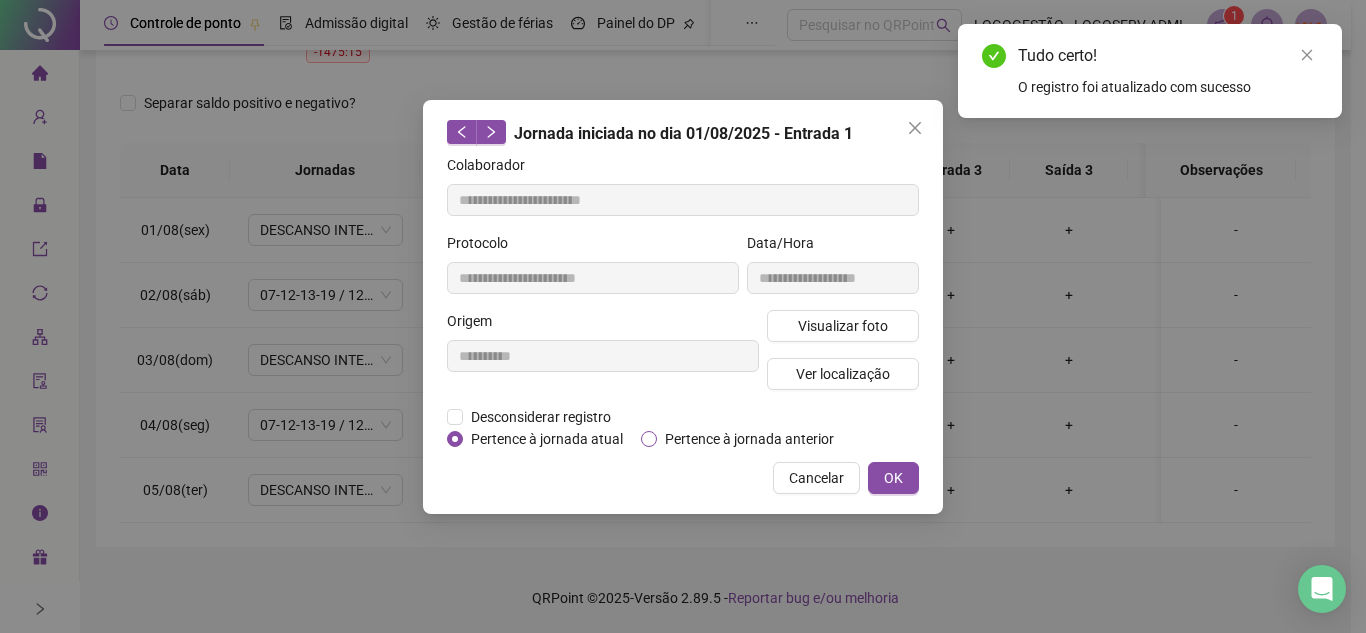 click on "Pertence à jornada anterior" at bounding box center (749, 439) 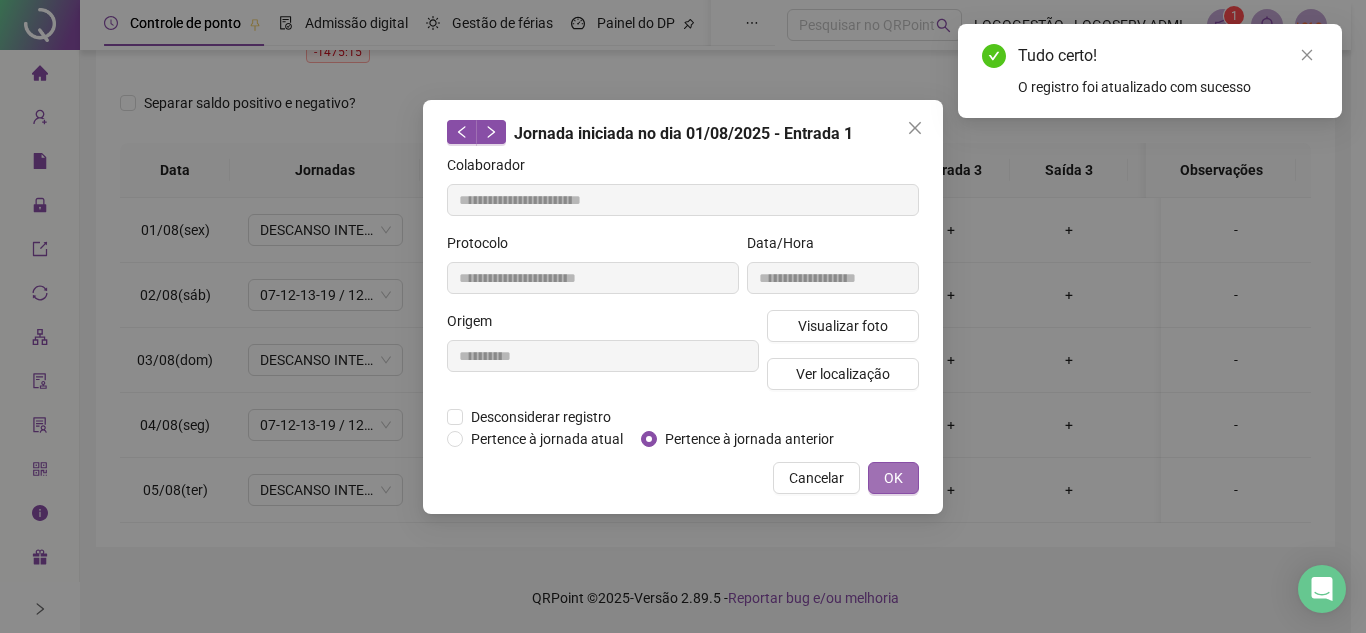 click on "OK" at bounding box center [893, 478] 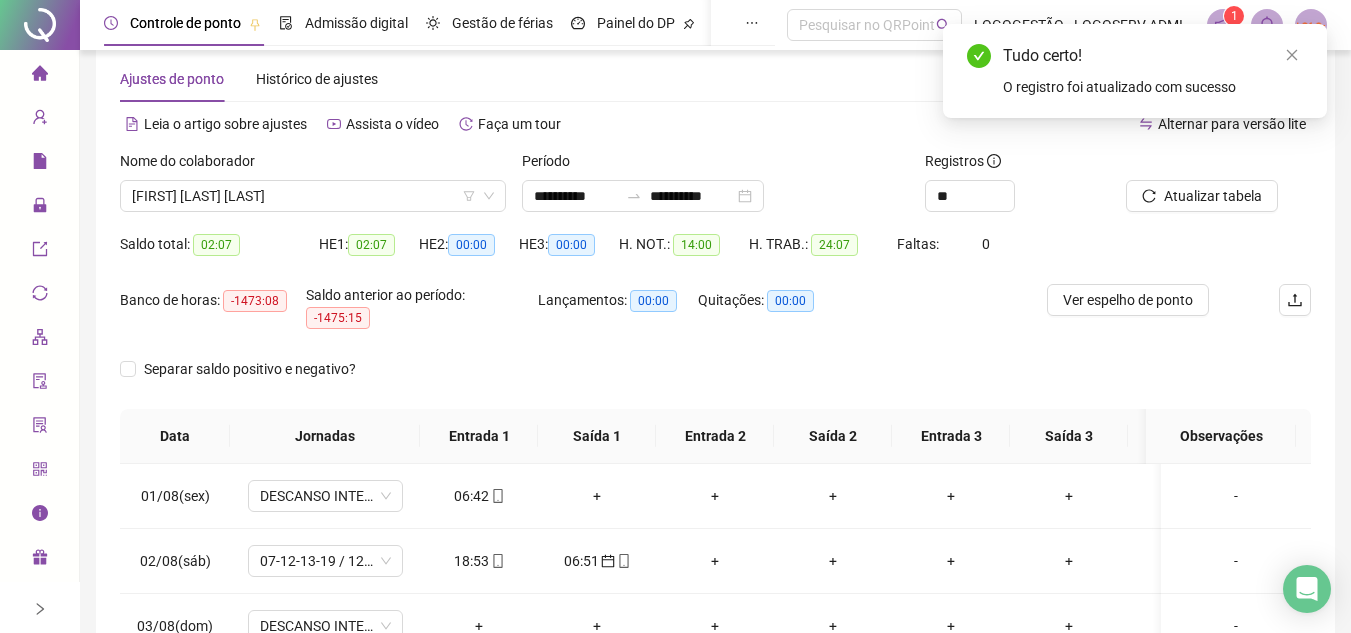 scroll, scrollTop: 0, scrollLeft: 0, axis: both 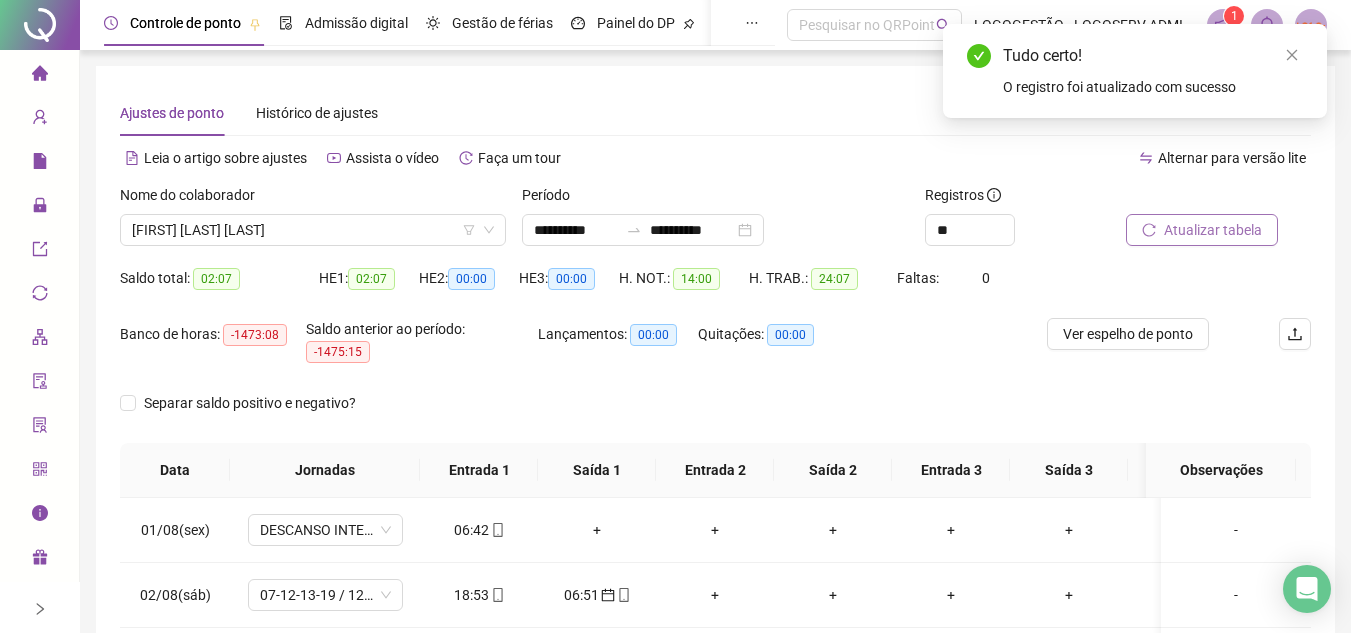 click on "Atualizar tabela" at bounding box center [1202, 230] 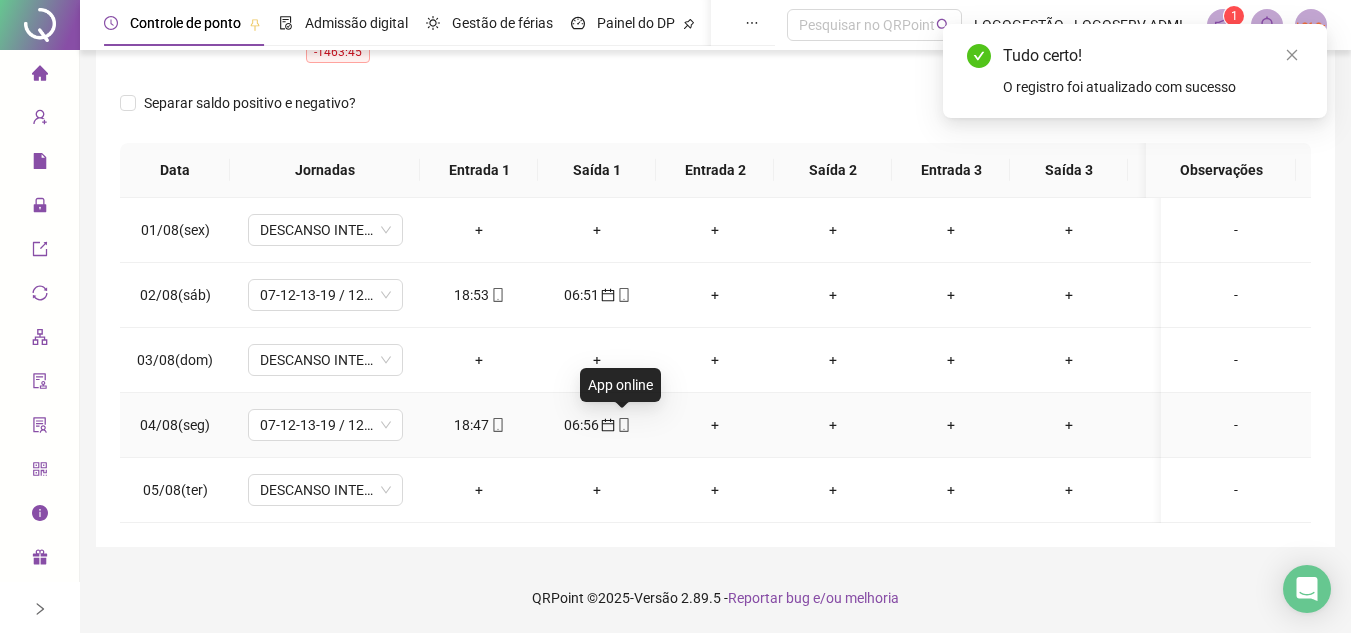 scroll, scrollTop: 0, scrollLeft: 0, axis: both 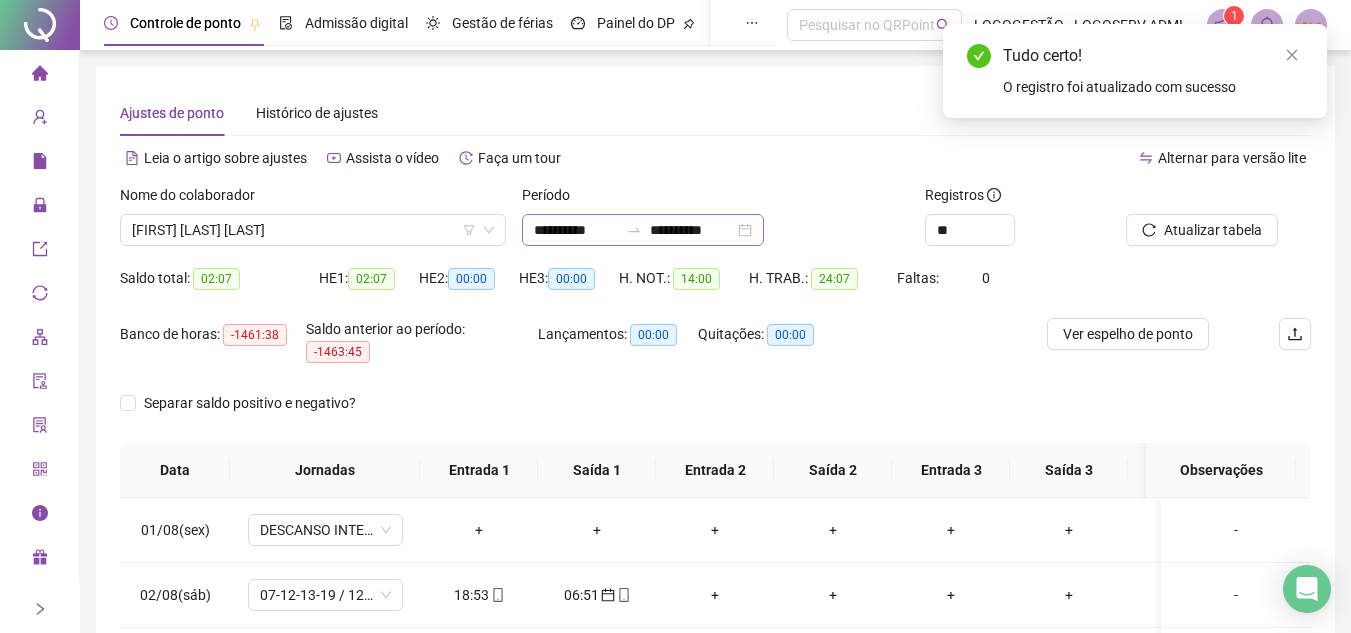 click 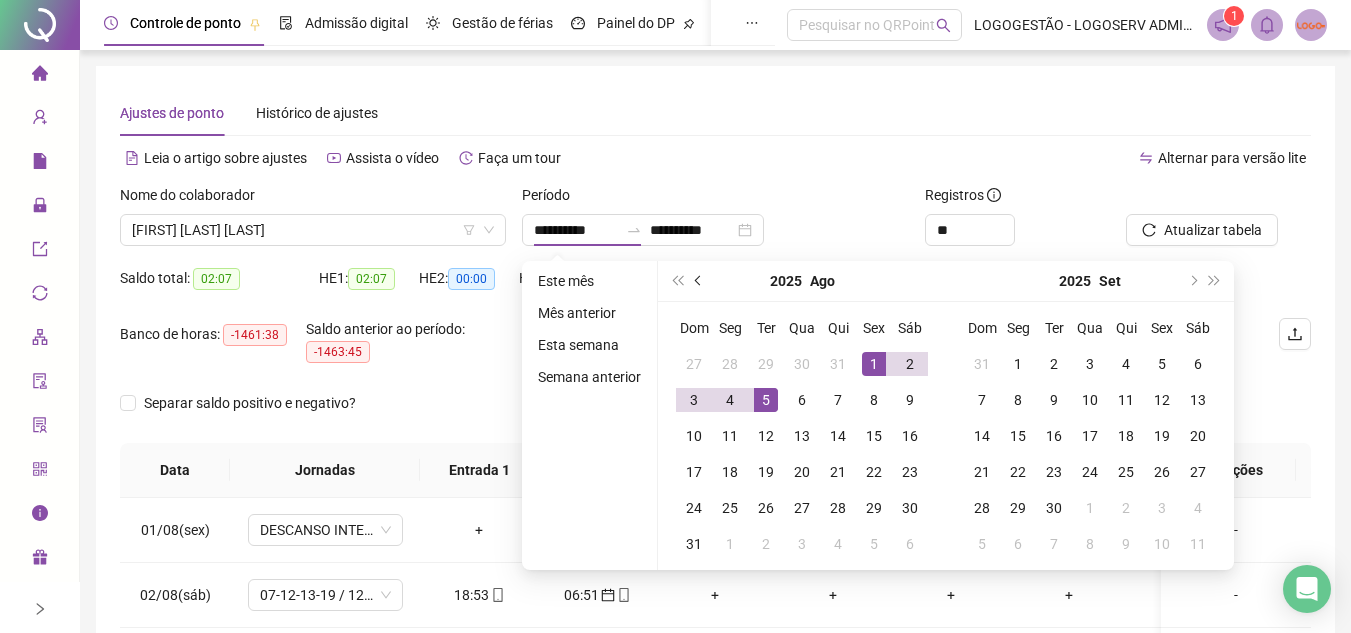 click at bounding box center (699, 281) 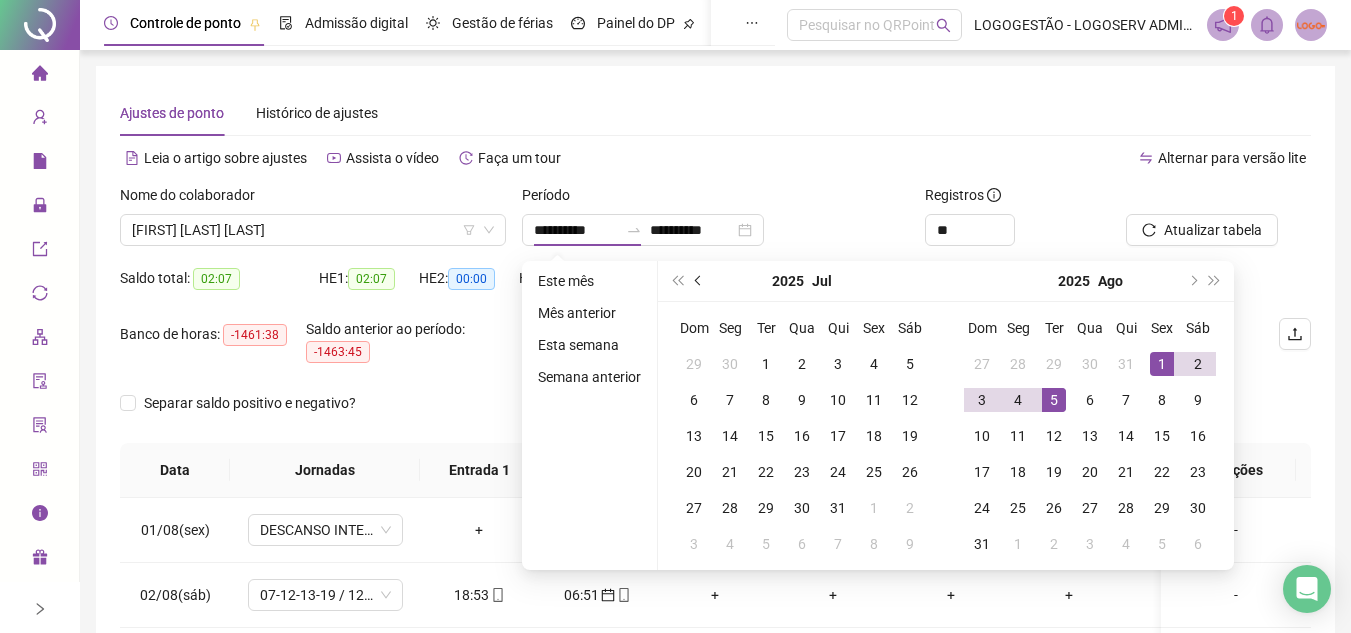 click at bounding box center (699, 281) 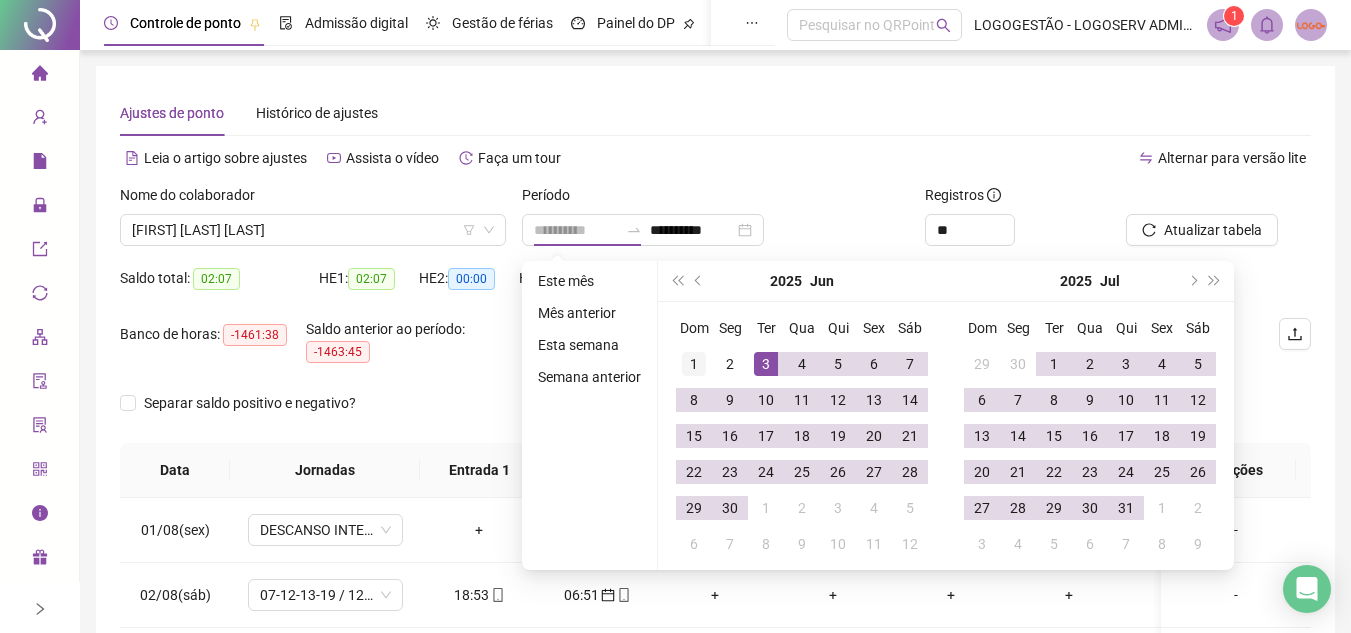 type on "**********" 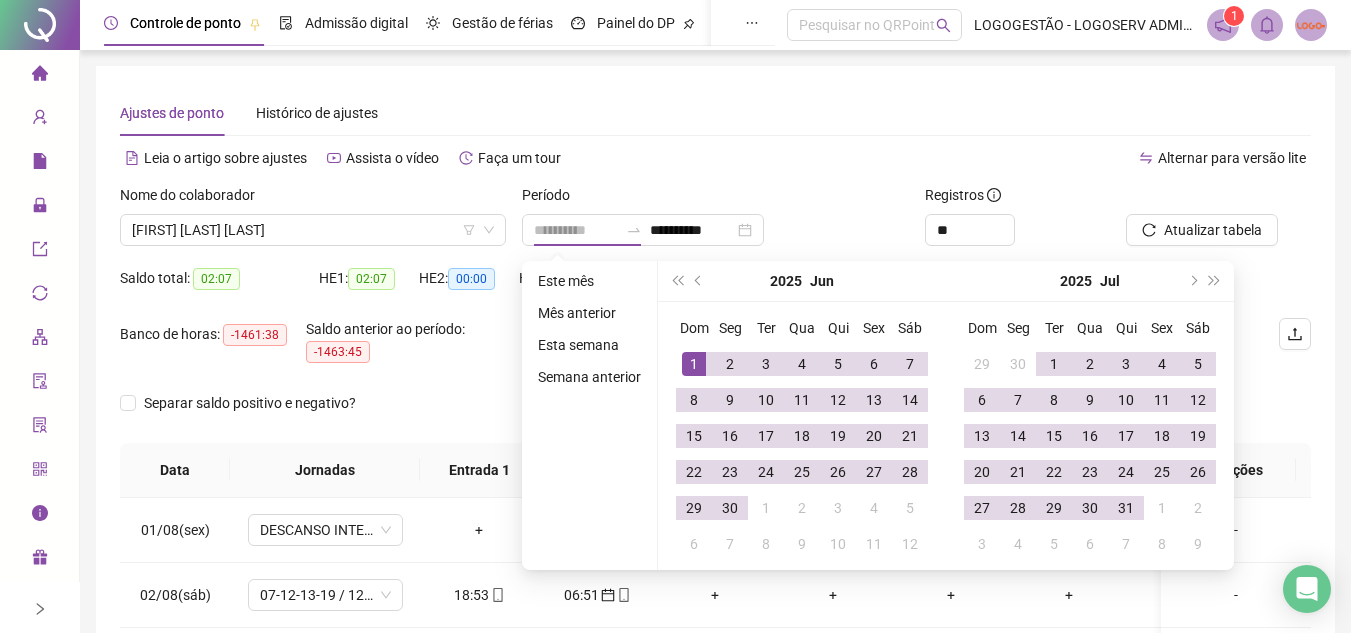 click on "1" at bounding box center (694, 364) 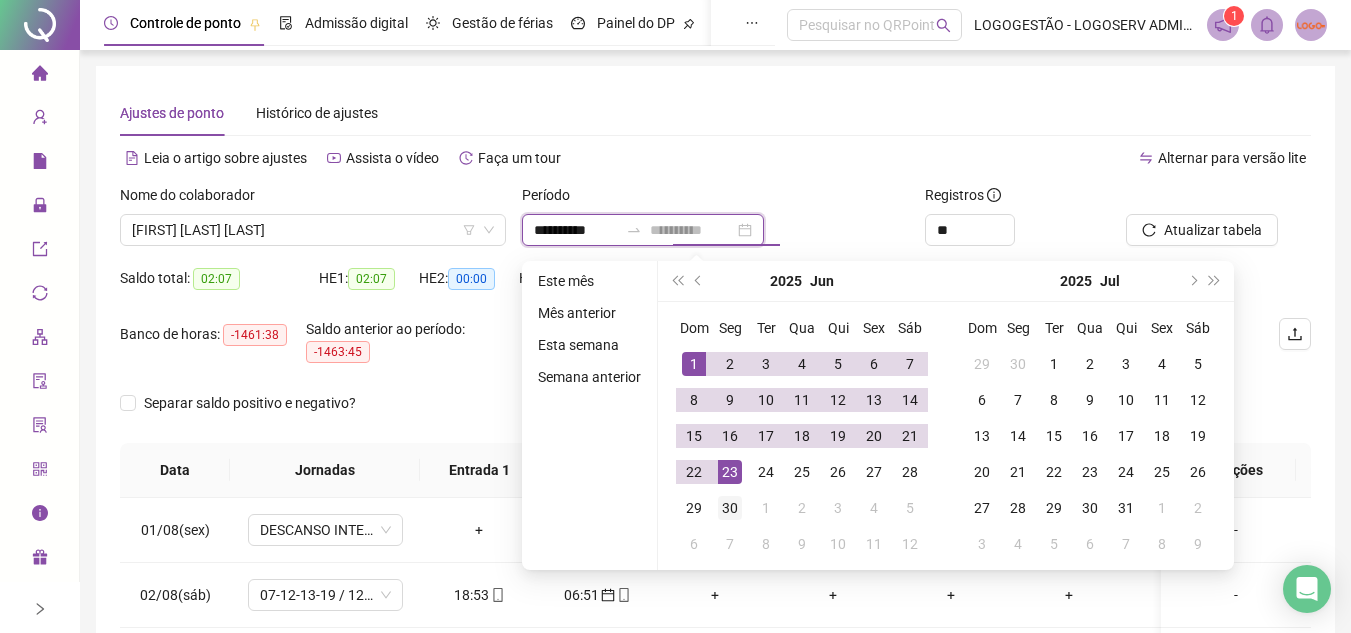 type on "**********" 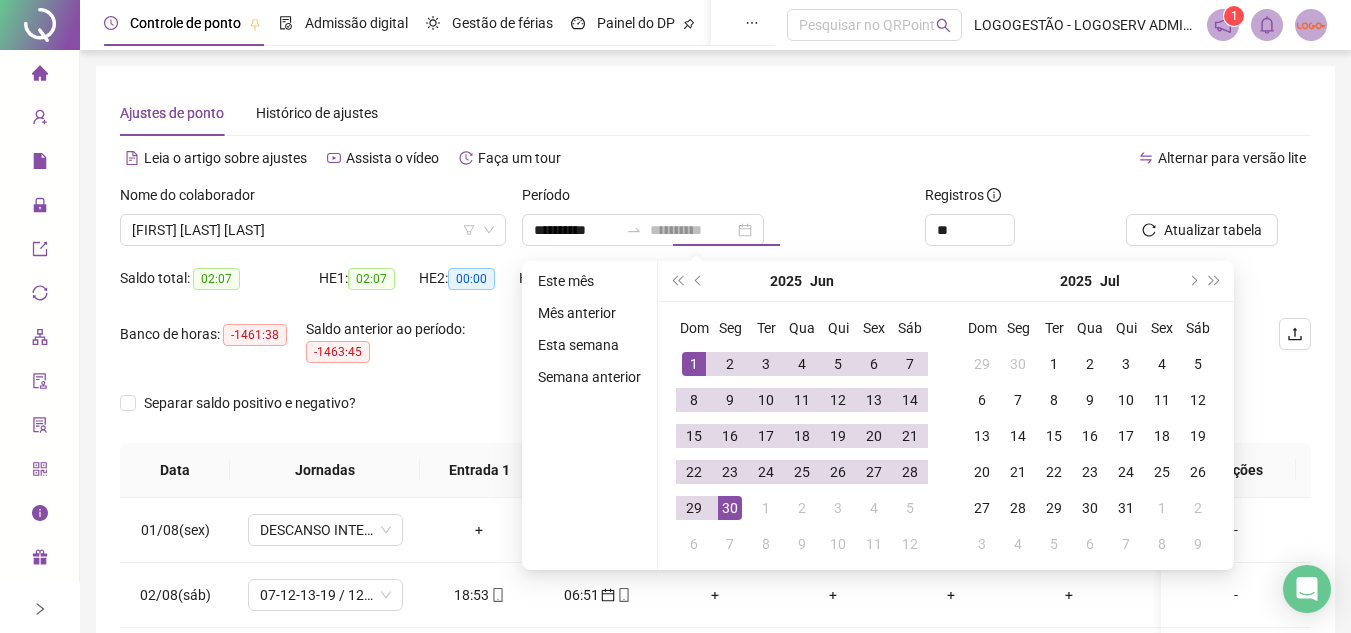 click on "30" at bounding box center [730, 508] 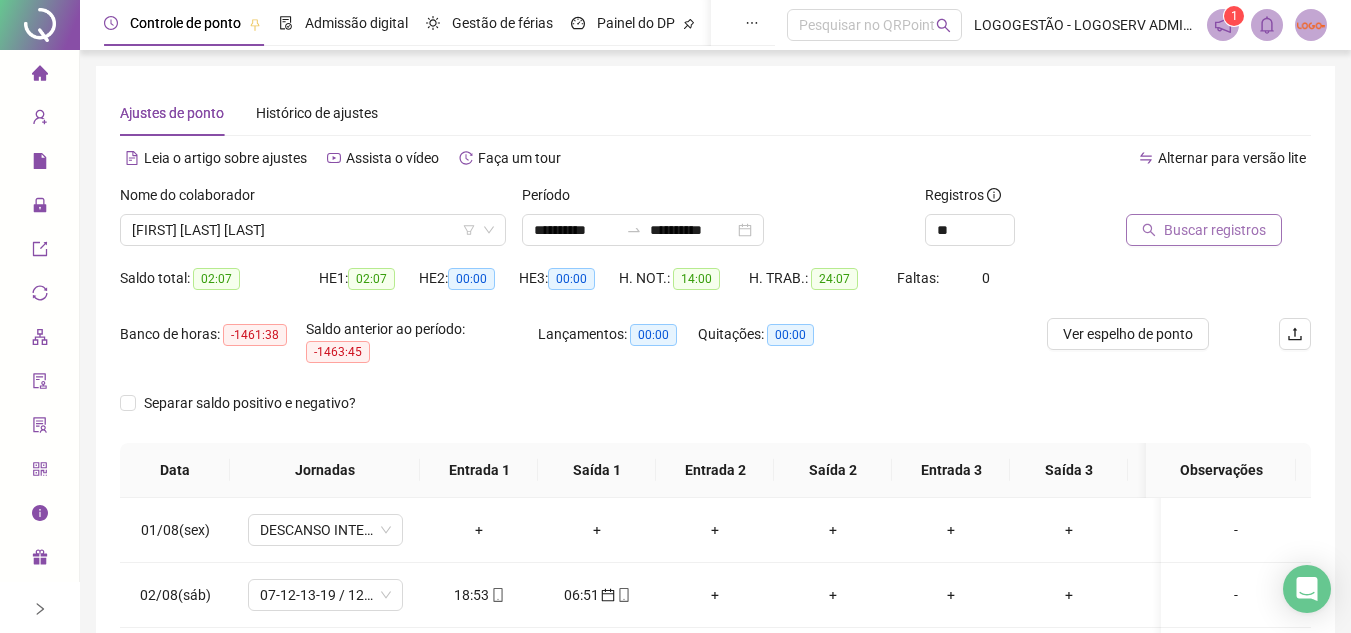click on "Buscar registros" at bounding box center [1215, 230] 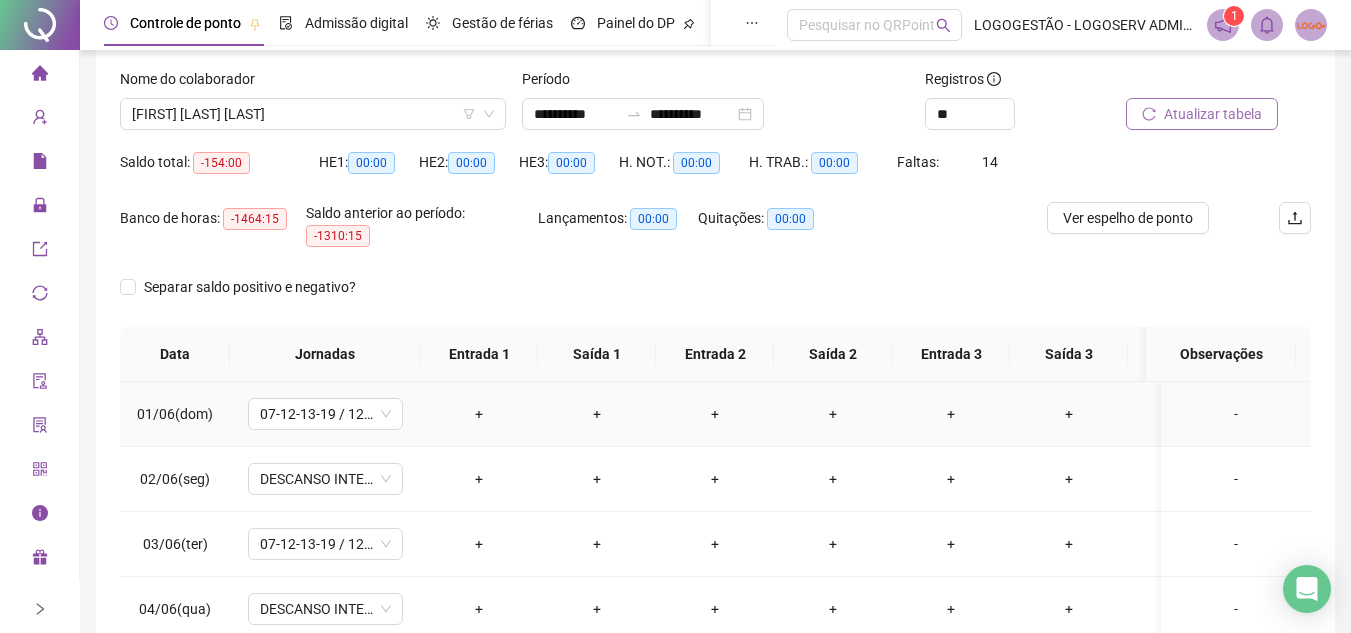 scroll, scrollTop: 401, scrollLeft: 0, axis: vertical 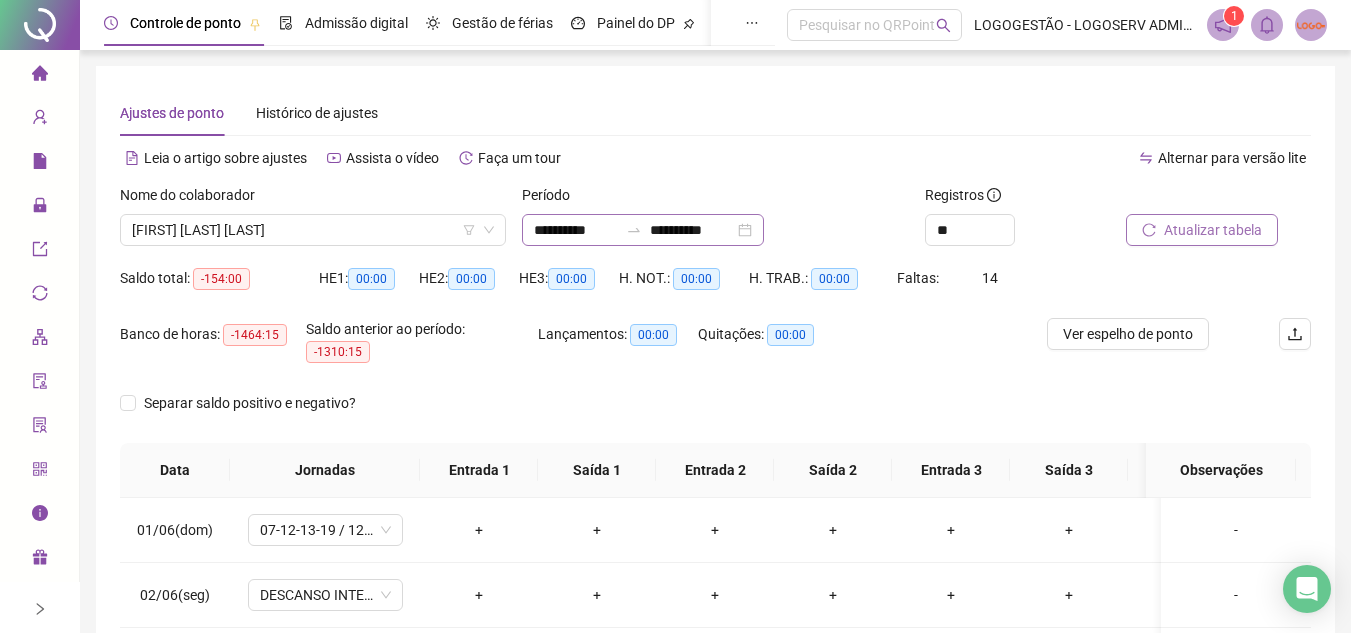 click 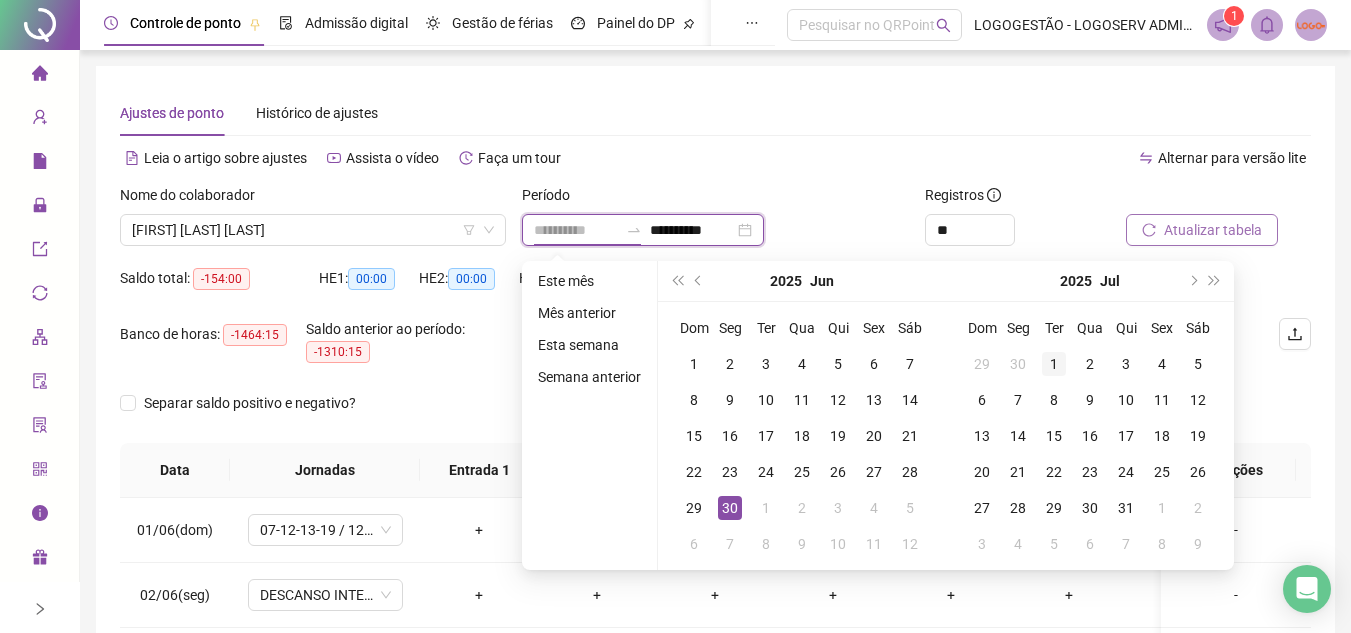 type on "**********" 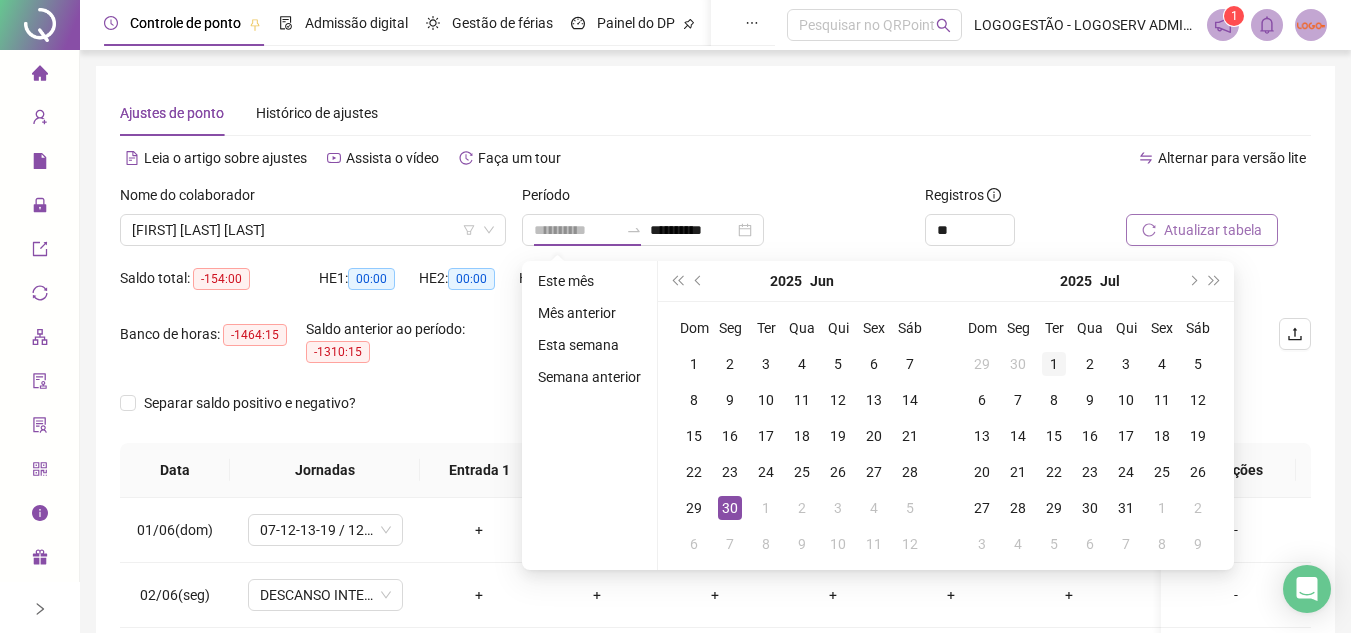 click on "1" at bounding box center [1054, 364] 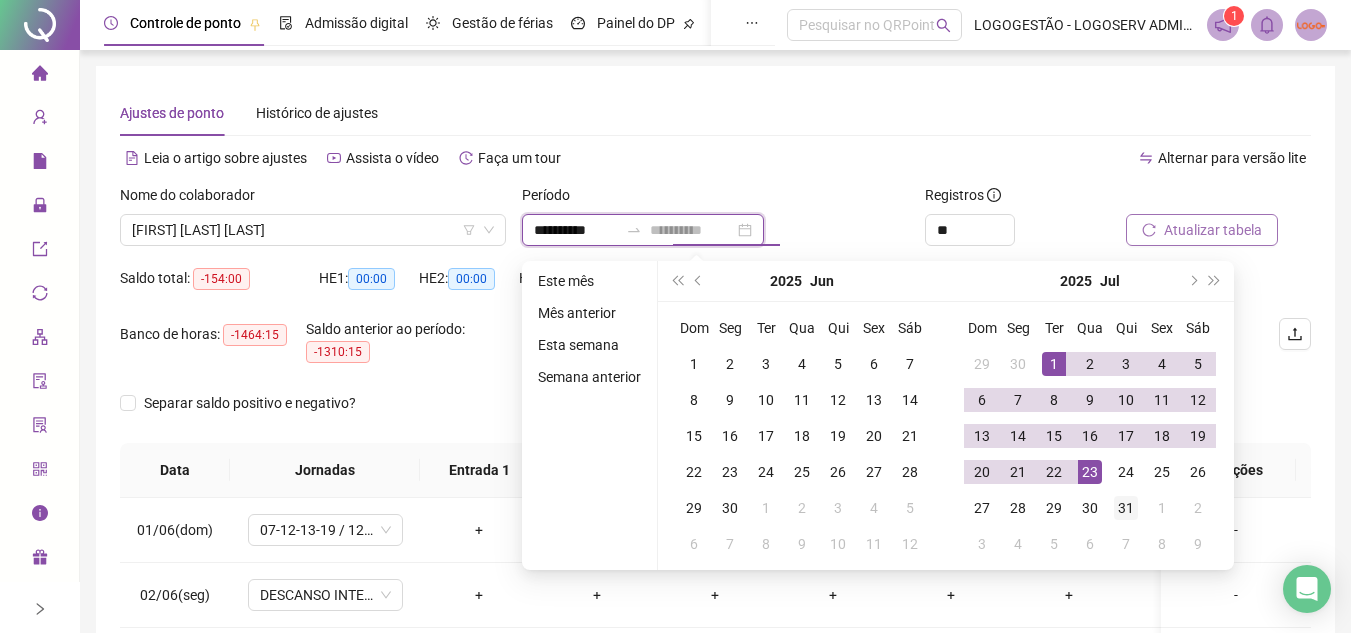 type on "**********" 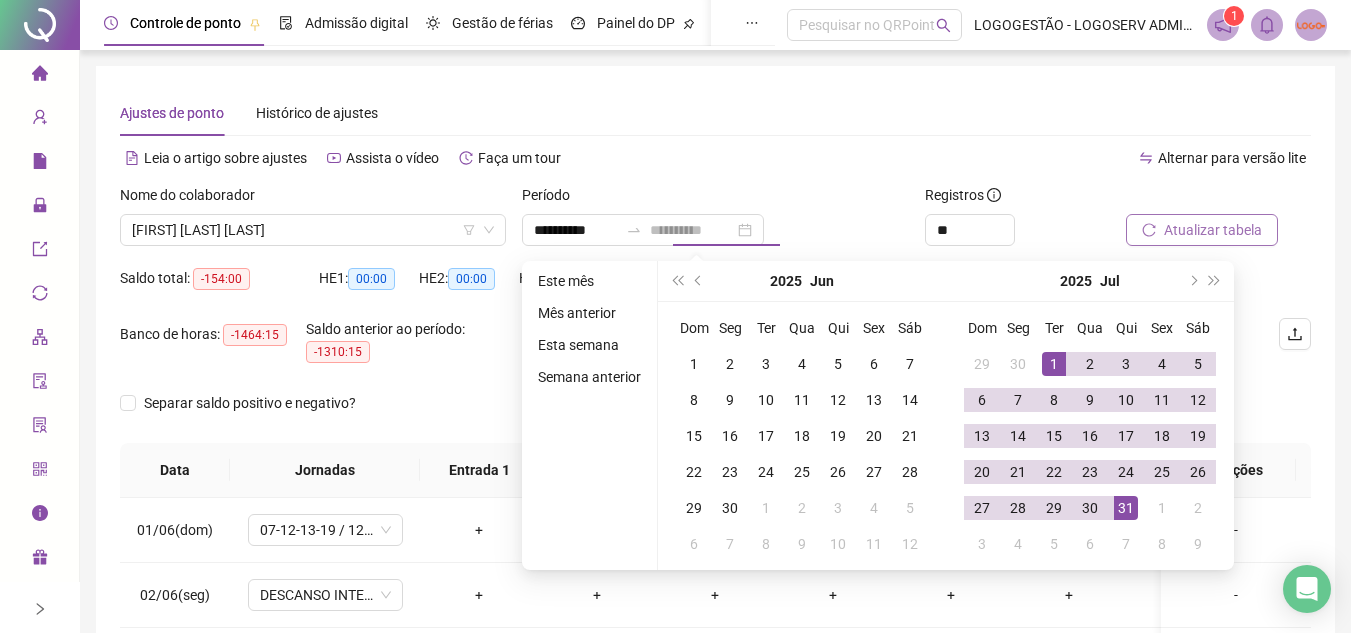click on "31" at bounding box center (1126, 508) 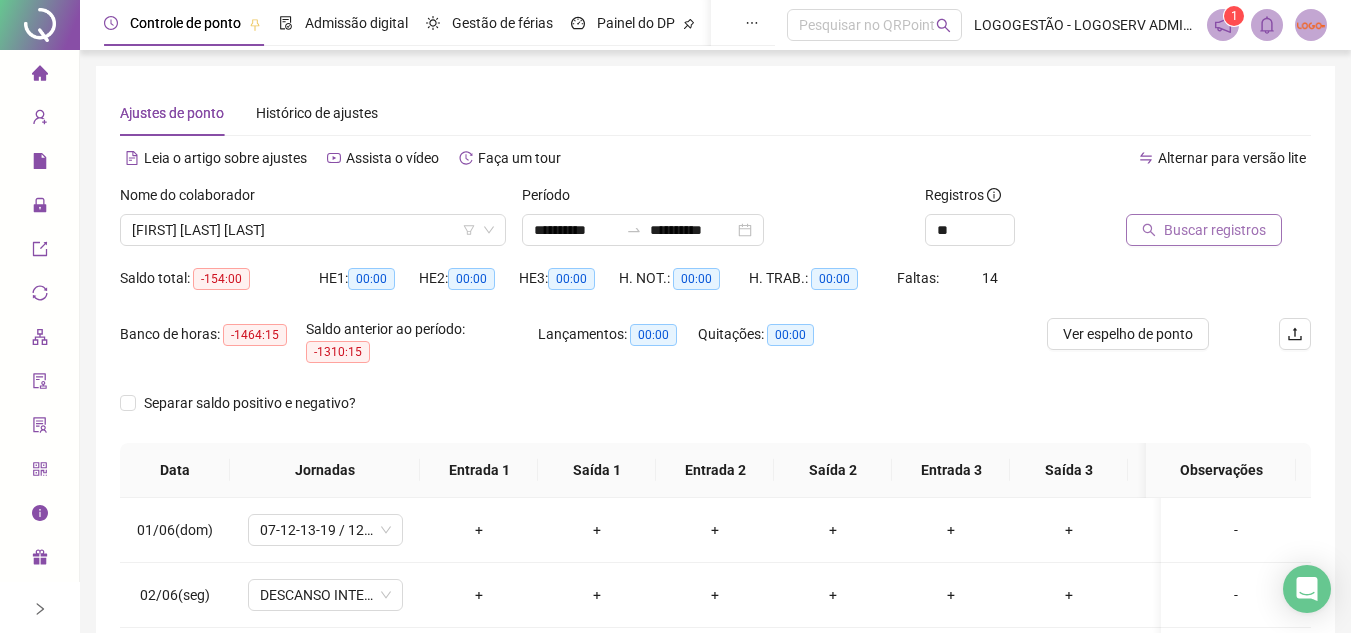 click on "Buscar registros" at bounding box center [1215, 230] 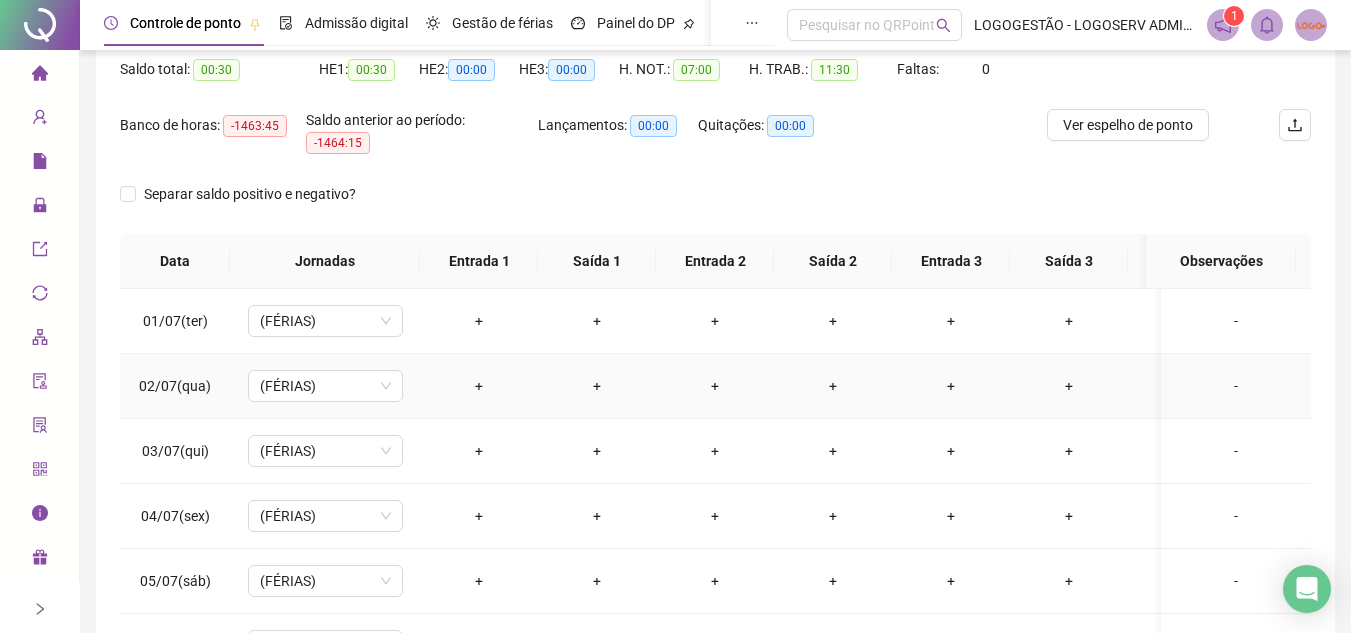 scroll, scrollTop: 401, scrollLeft: 0, axis: vertical 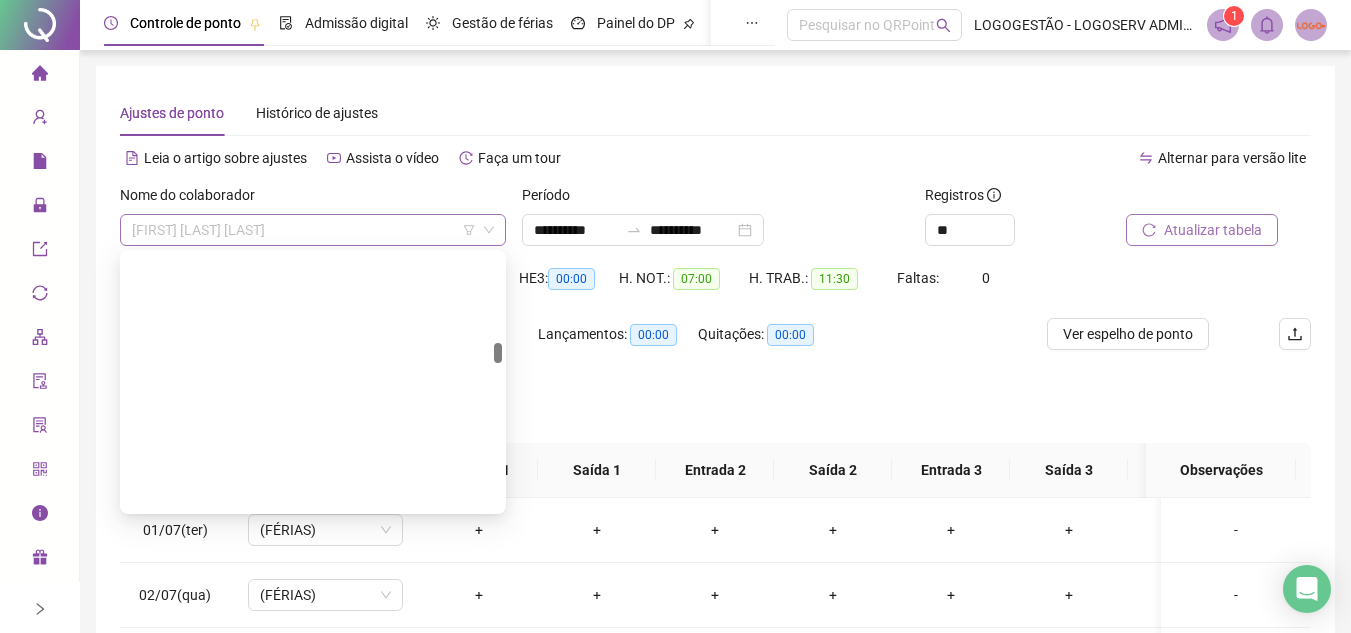 click on "GILBERTO DE LIMA RIBEIRO" at bounding box center [313, 230] 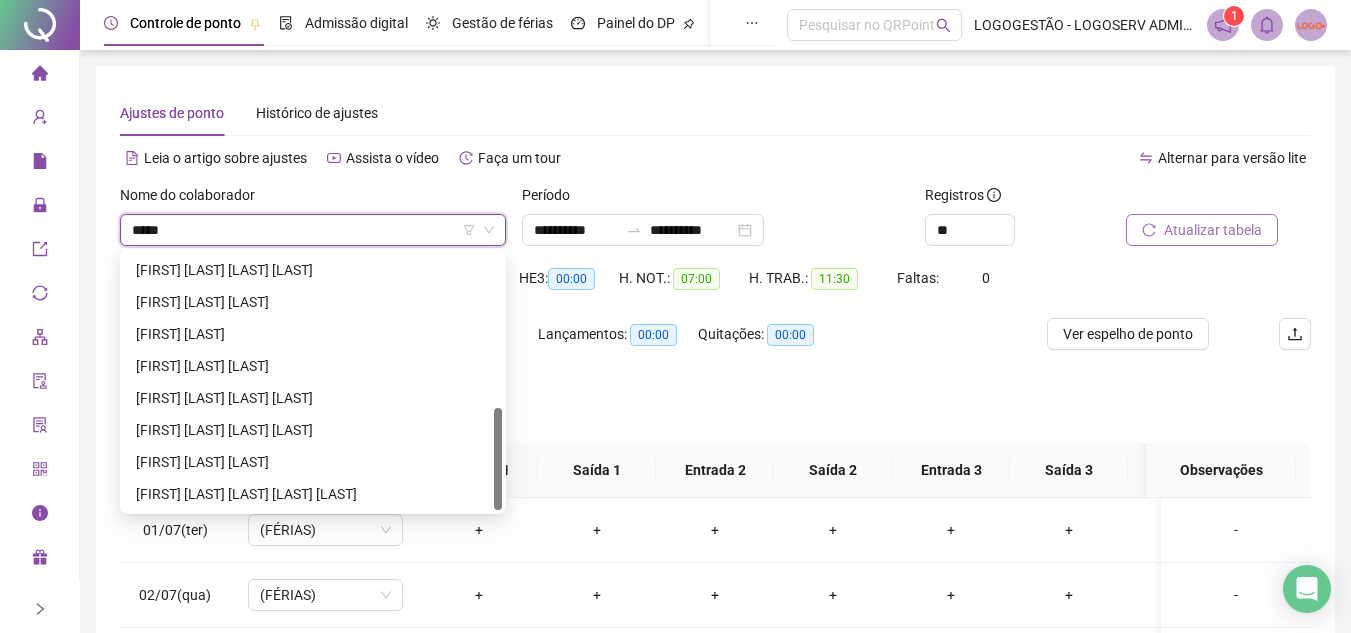 scroll, scrollTop: 192, scrollLeft: 0, axis: vertical 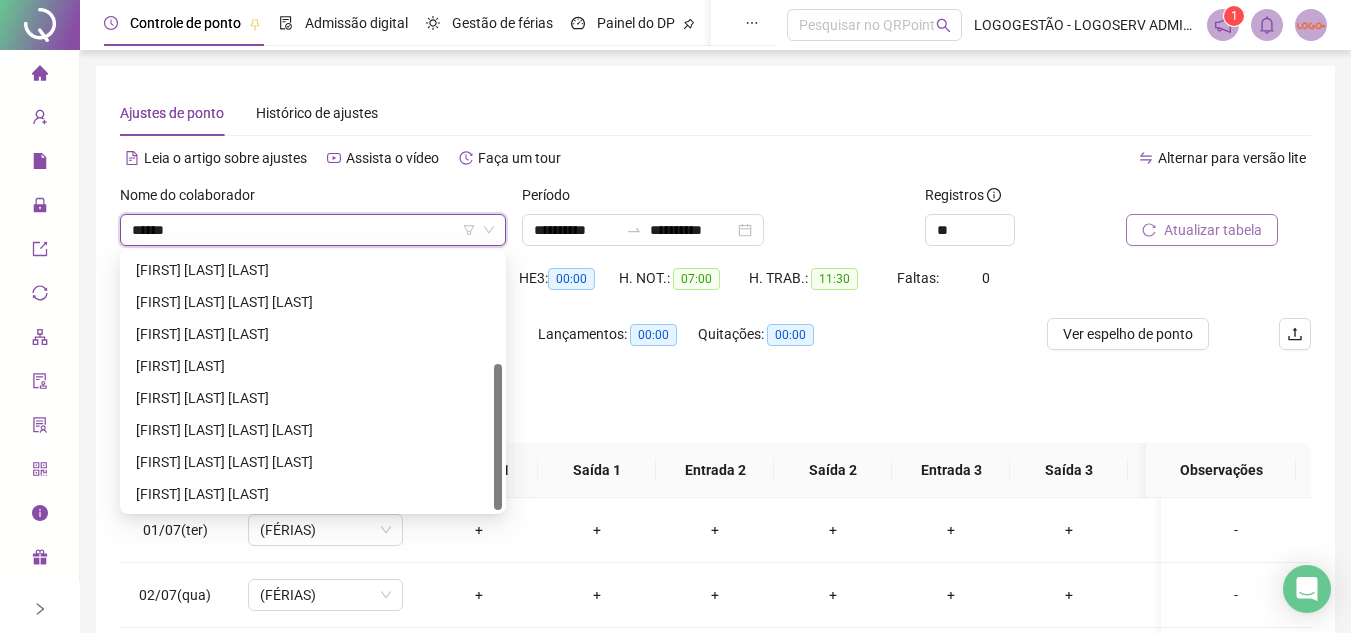 type on "*******" 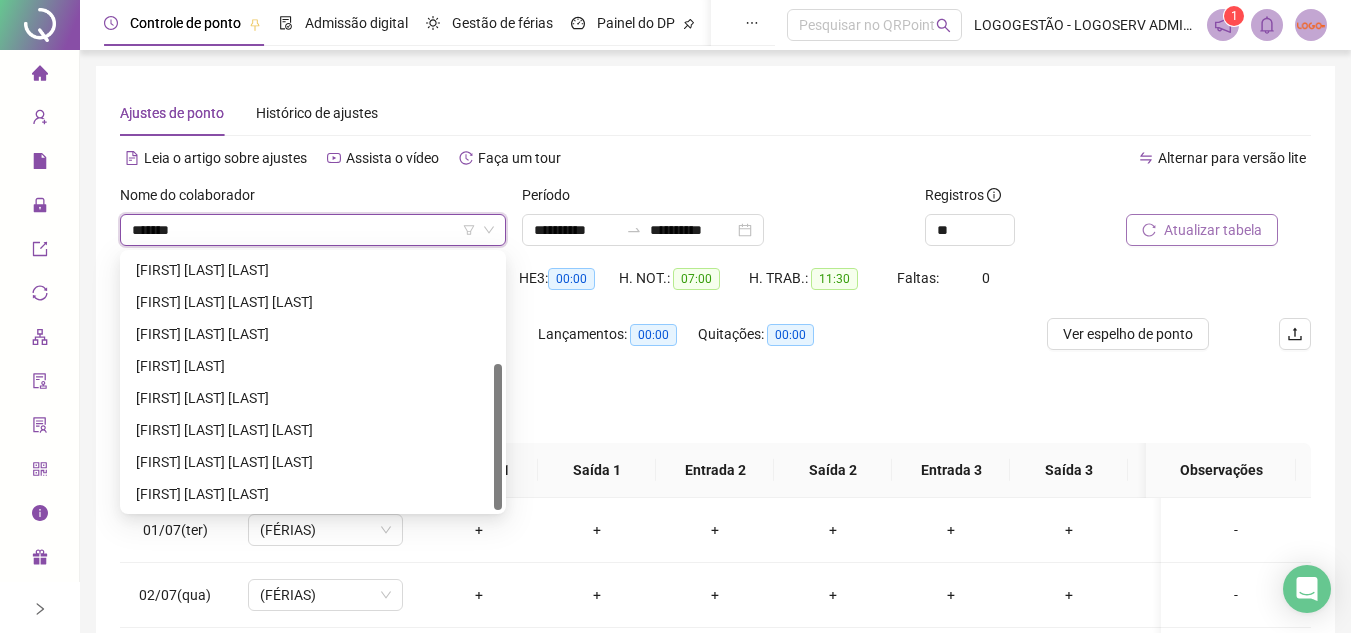 scroll, scrollTop: 0, scrollLeft: 0, axis: both 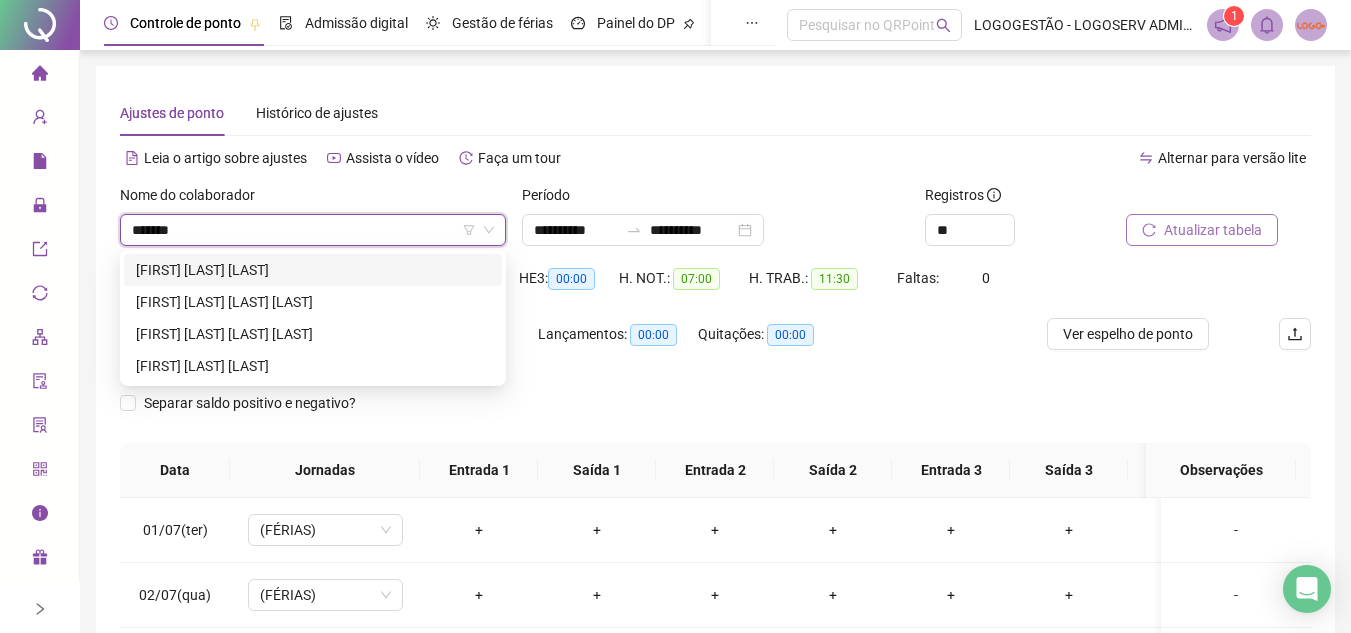 click on "PAULO SANTOS REIS" at bounding box center [313, 270] 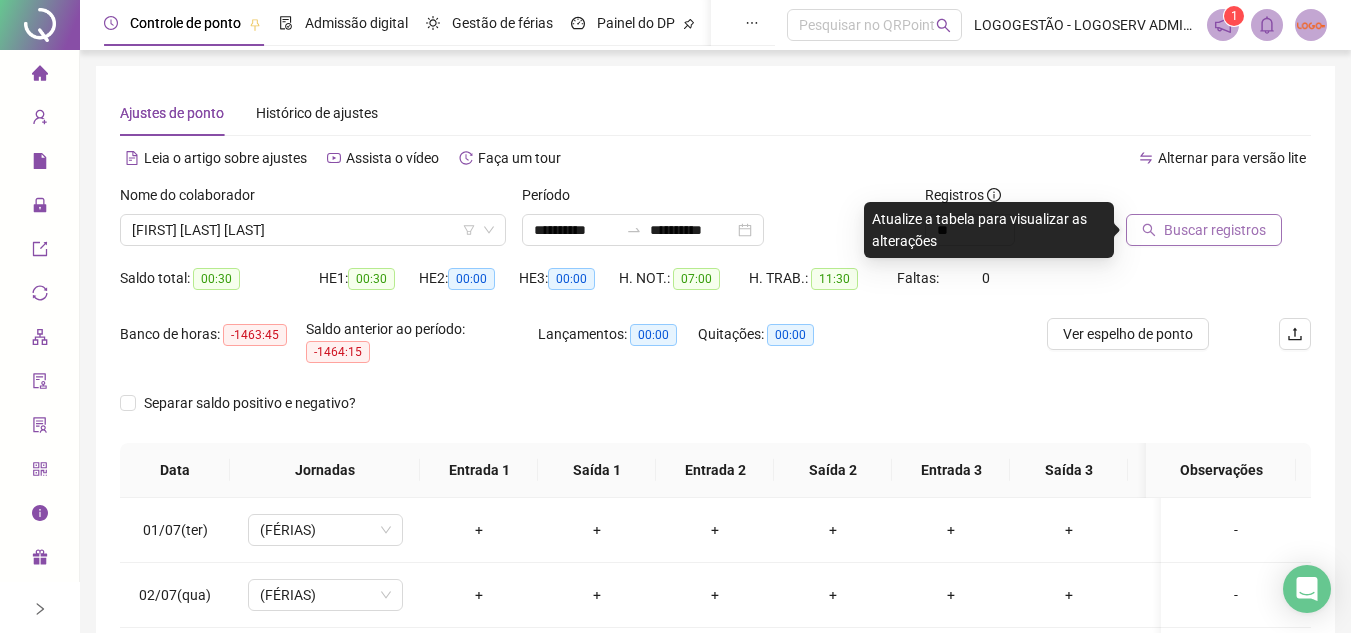 click on "Buscar registros" at bounding box center (1204, 230) 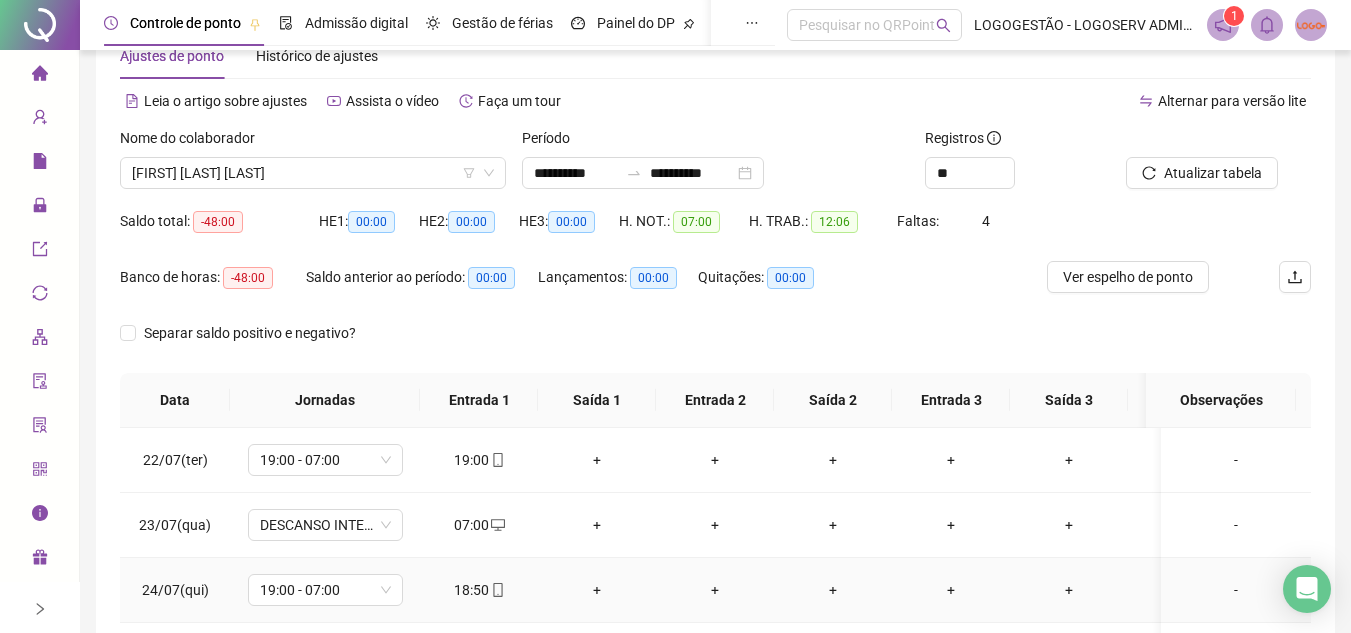 scroll, scrollTop: 0, scrollLeft: 0, axis: both 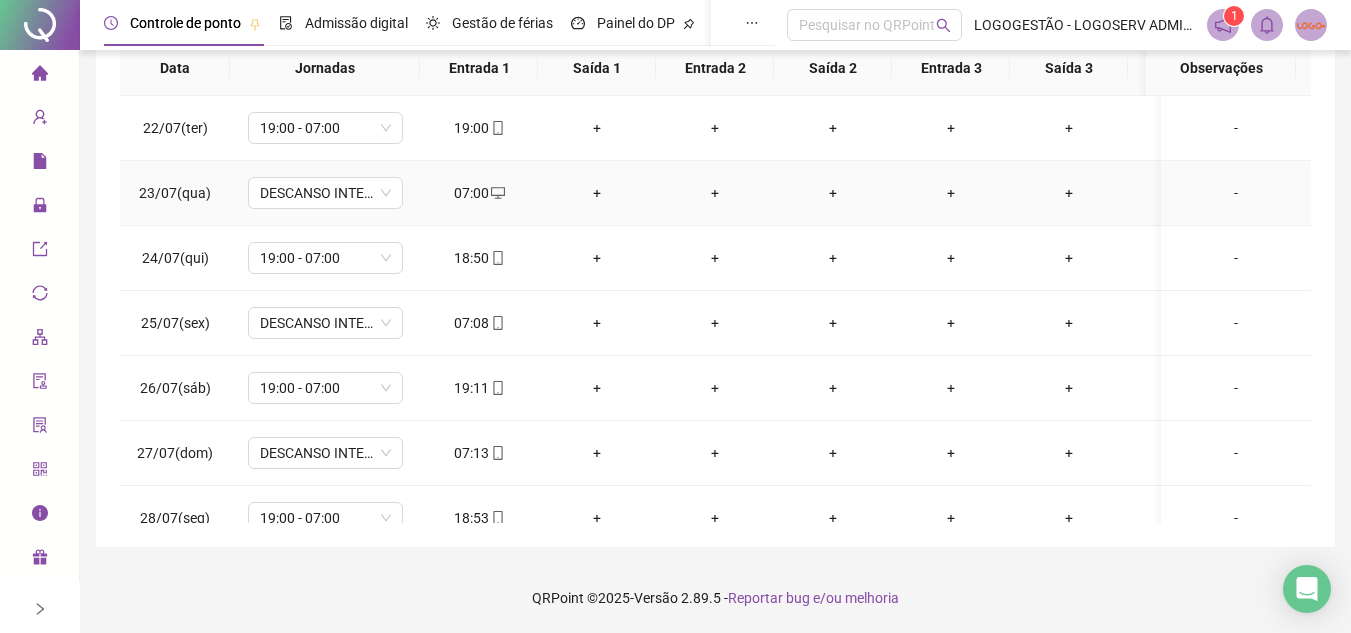 click 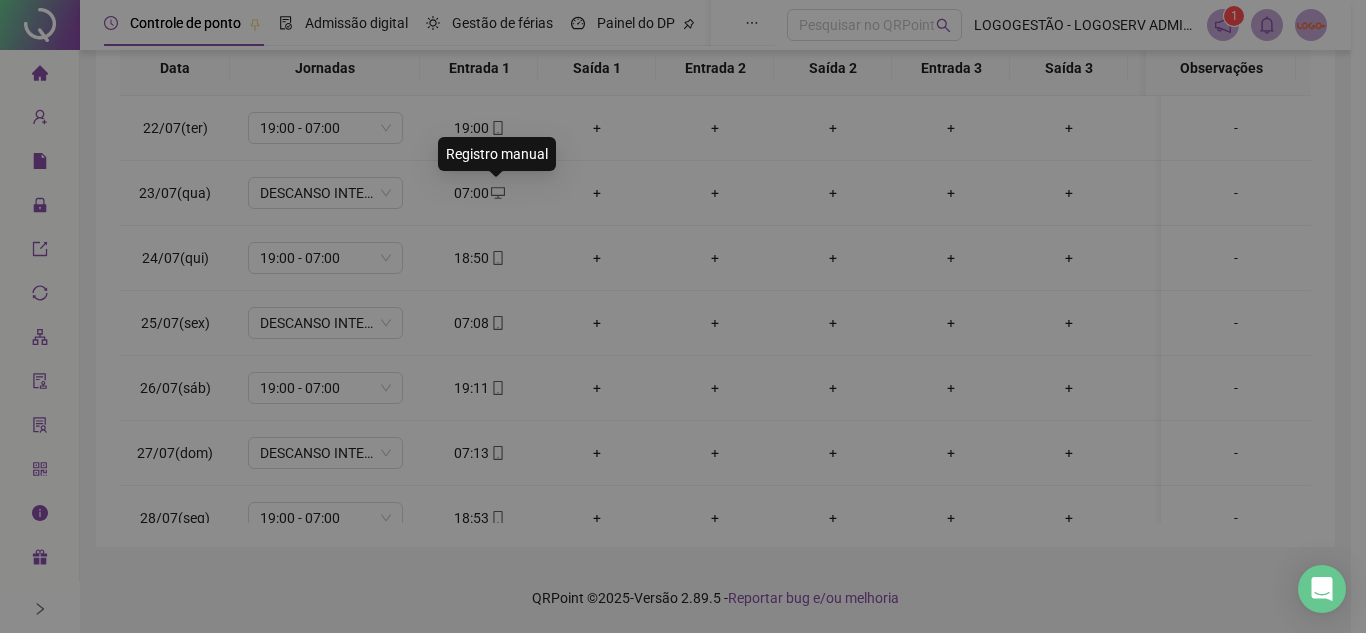 type on "**********" 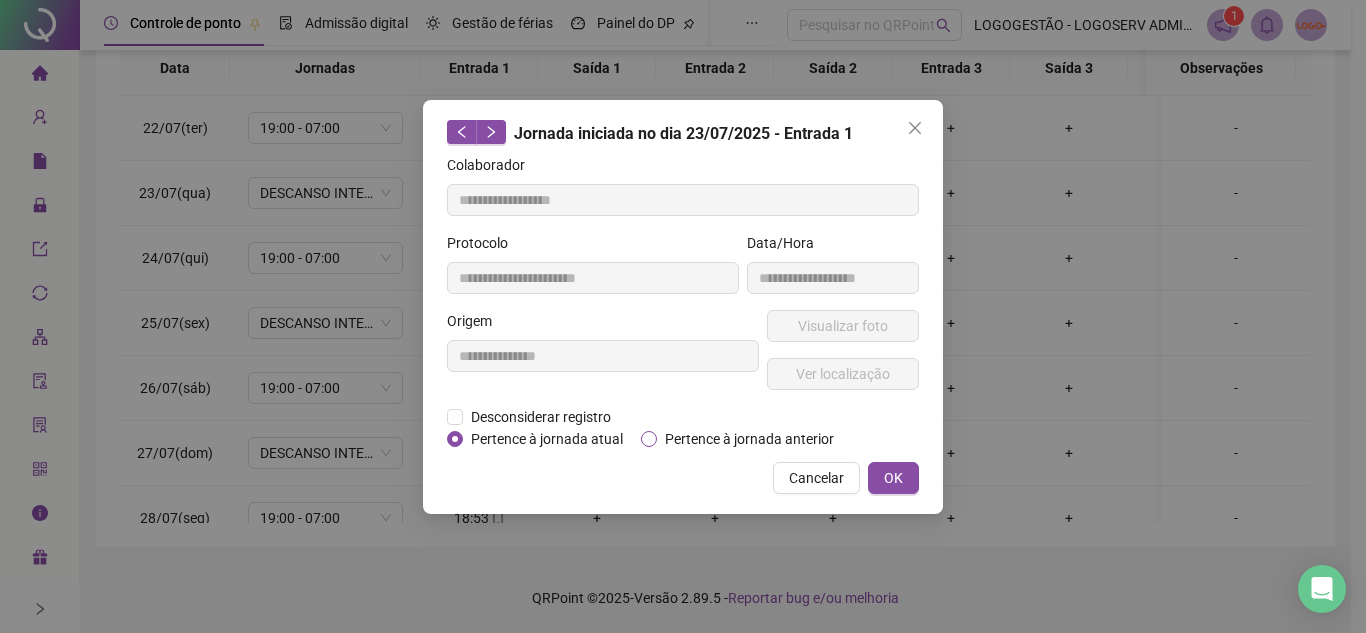 click on "Pertence à jornada anterior" at bounding box center [749, 439] 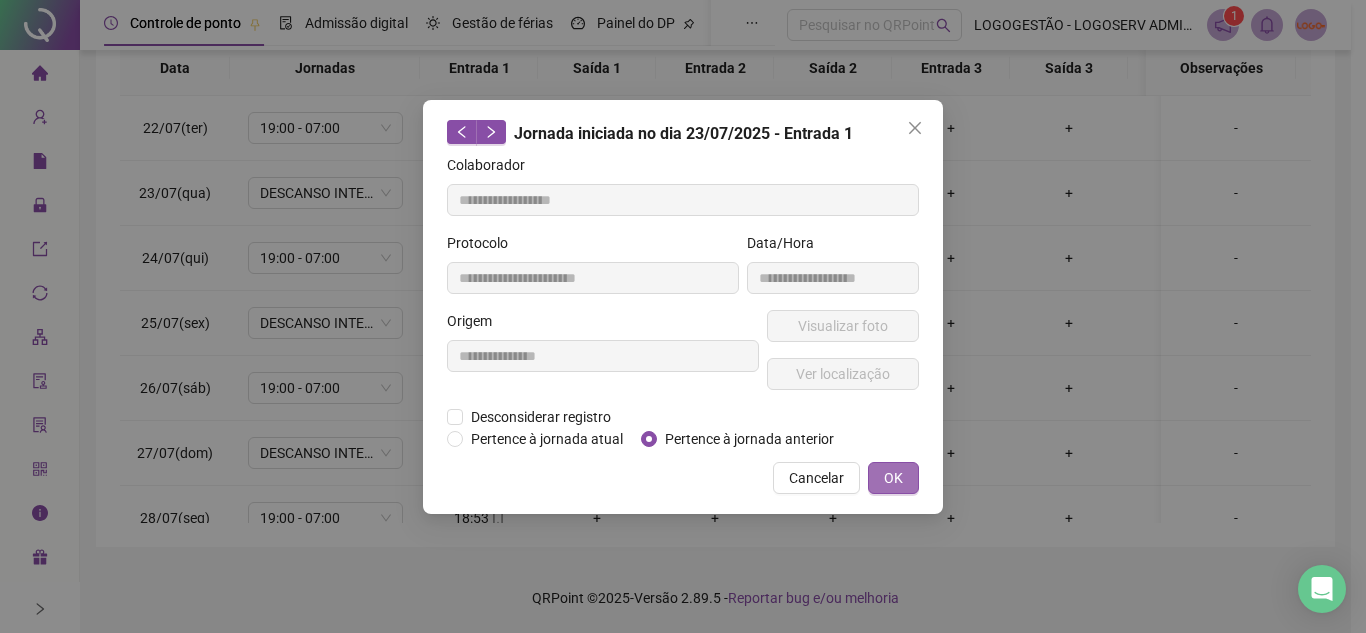 click on "OK" at bounding box center [893, 478] 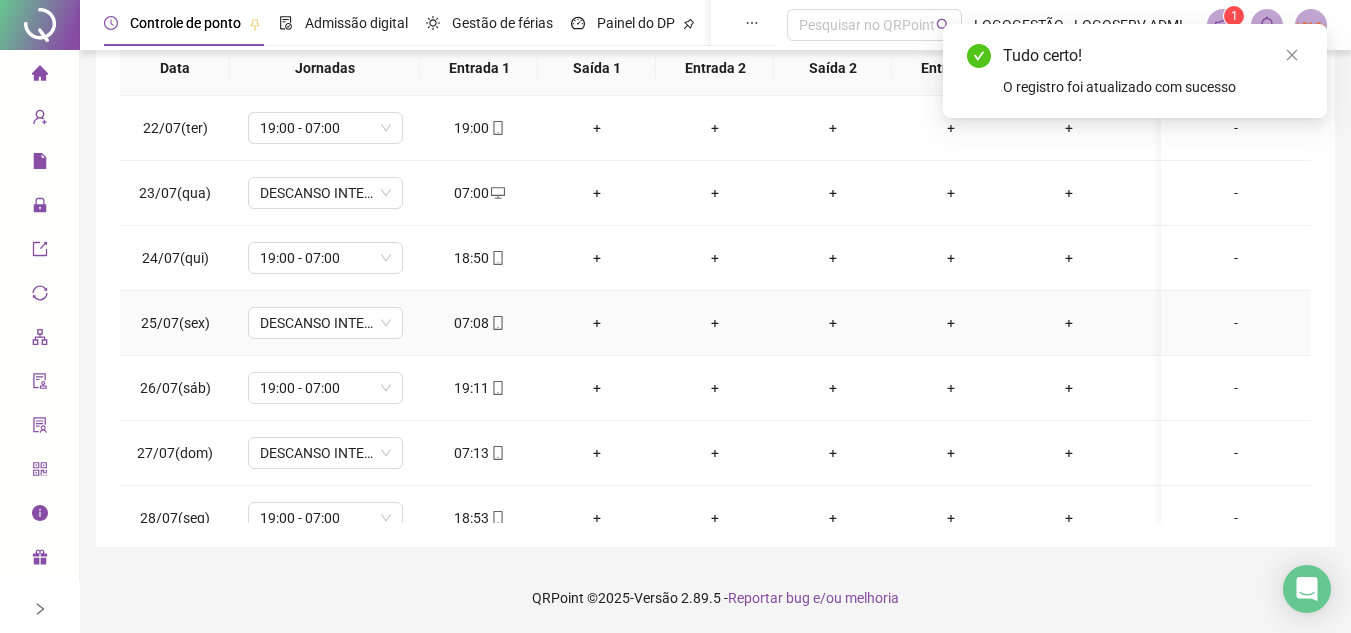 click 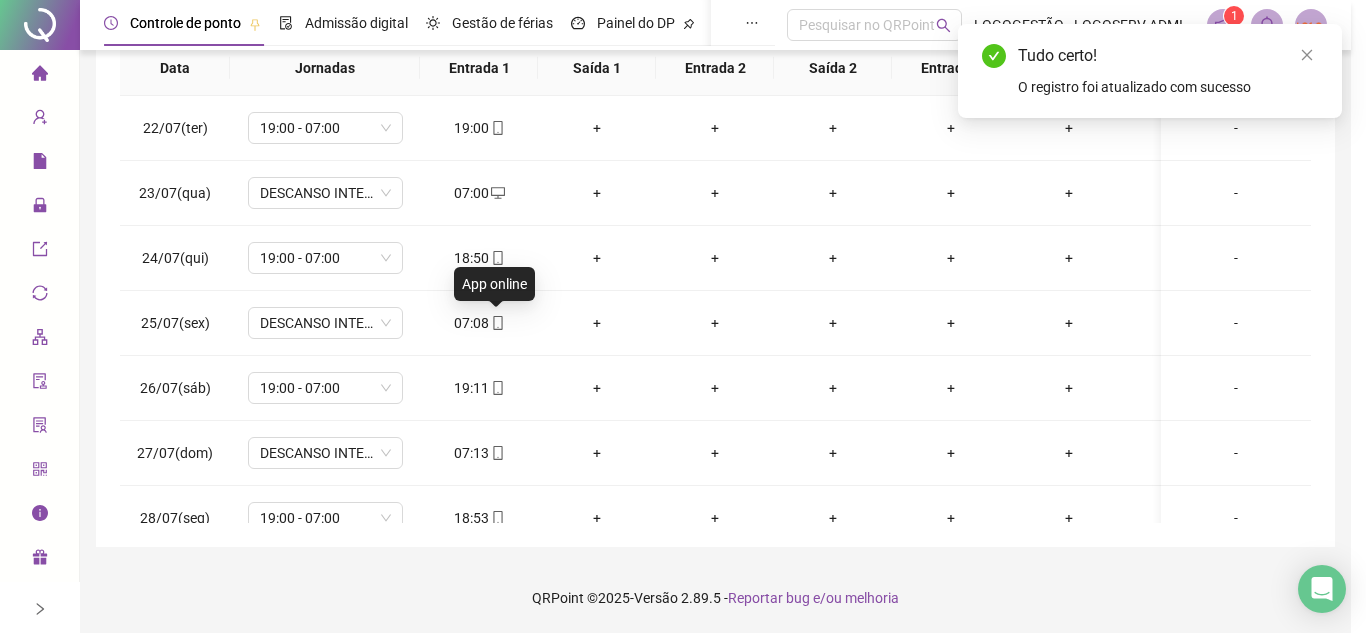 type on "**********" 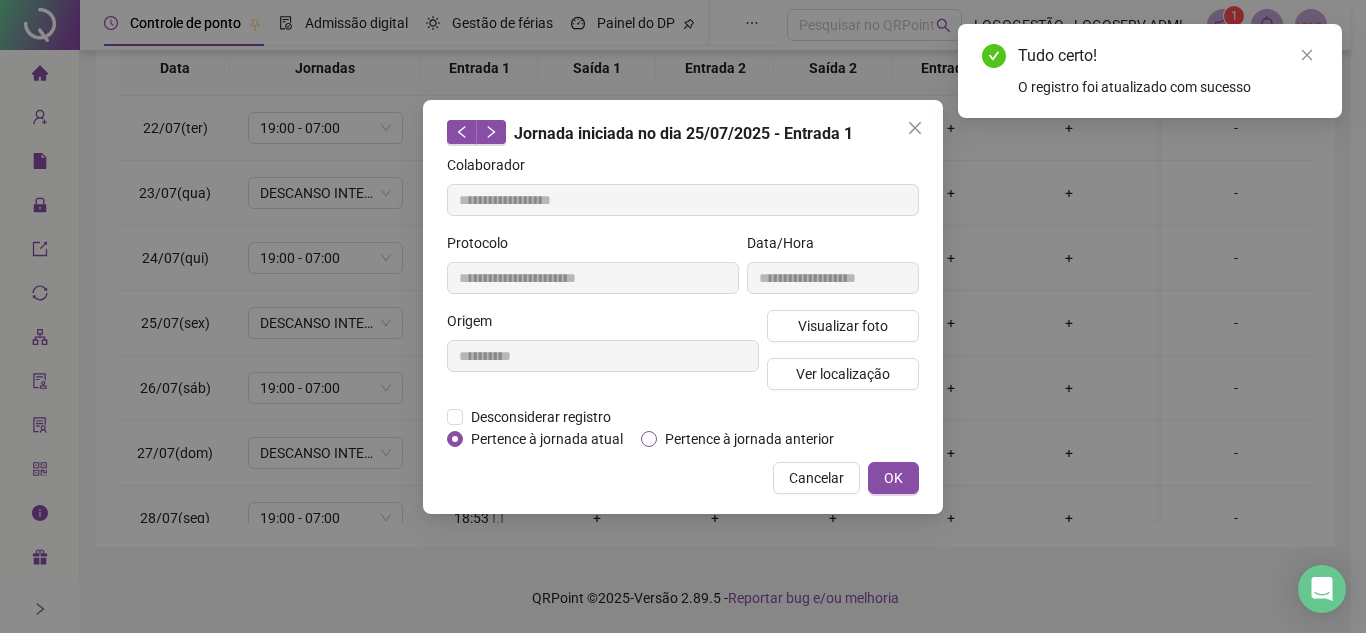 click on "Pertence à jornada anterior" at bounding box center (749, 439) 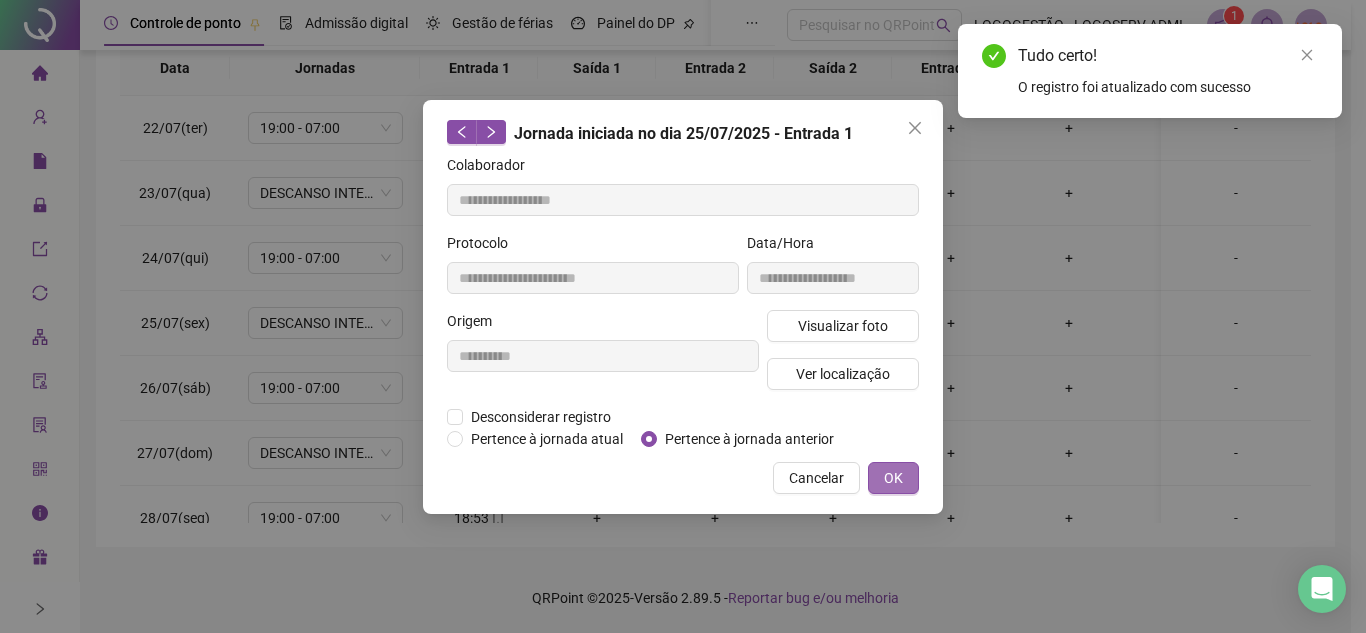 click on "OK" at bounding box center (893, 478) 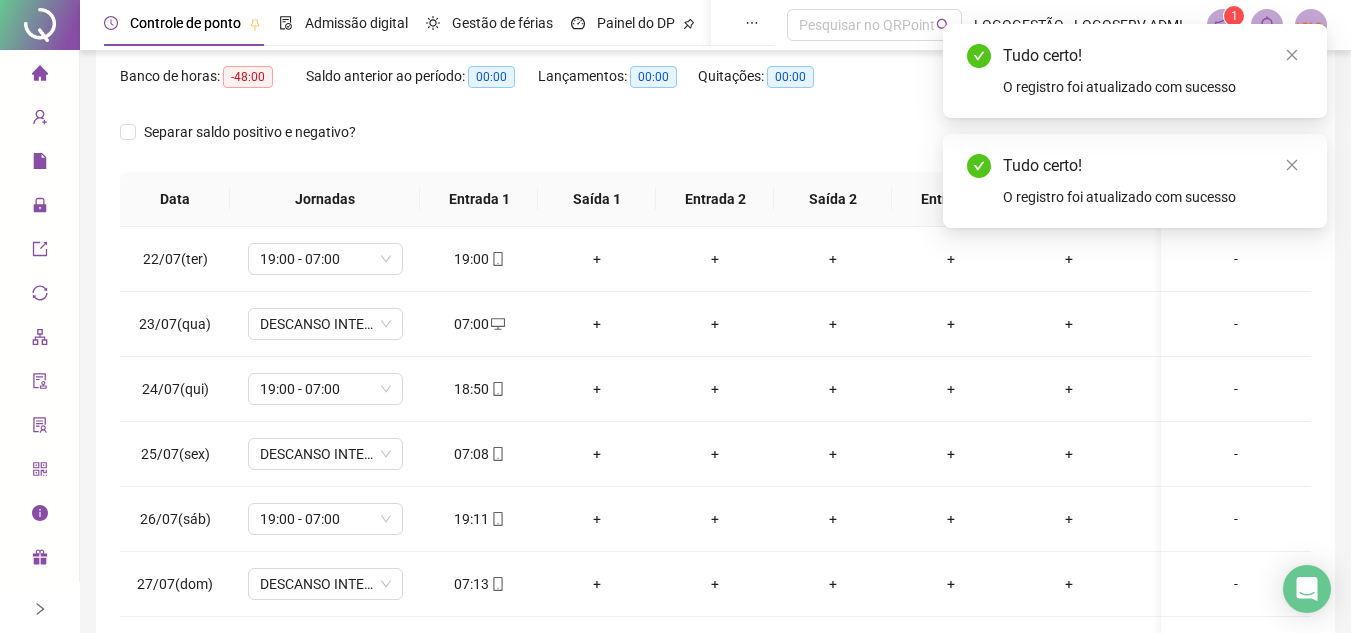 scroll, scrollTop: 0, scrollLeft: 0, axis: both 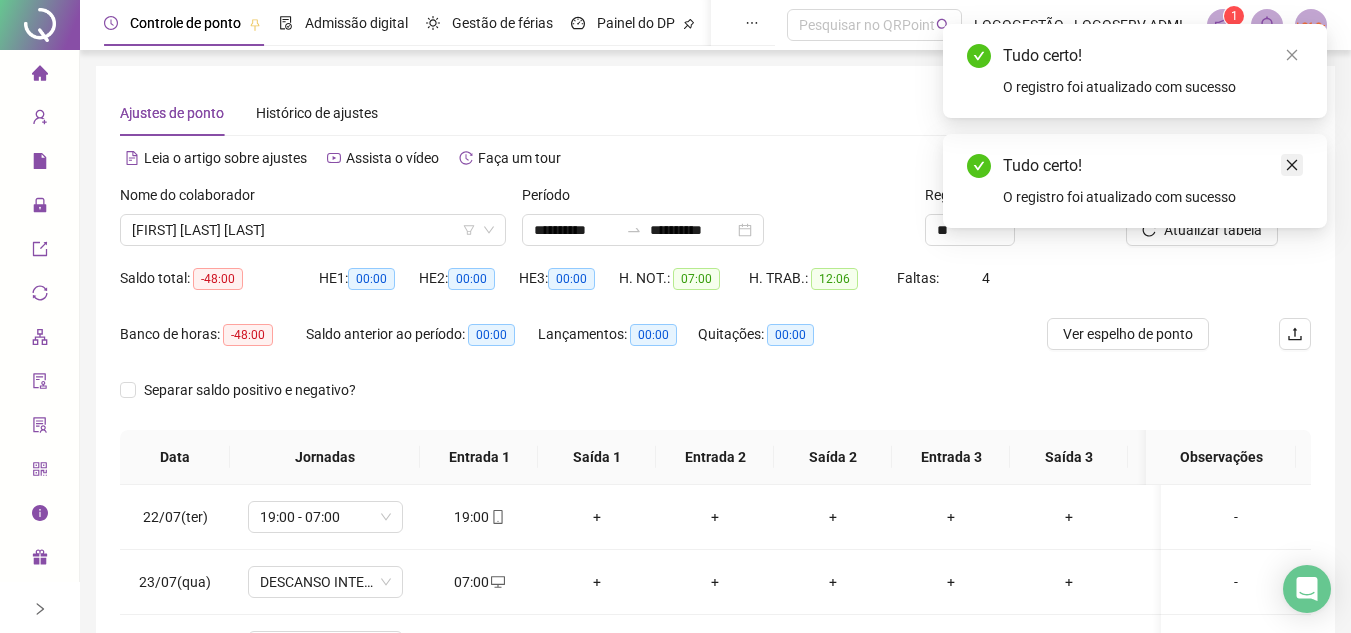 click at bounding box center (1292, 165) 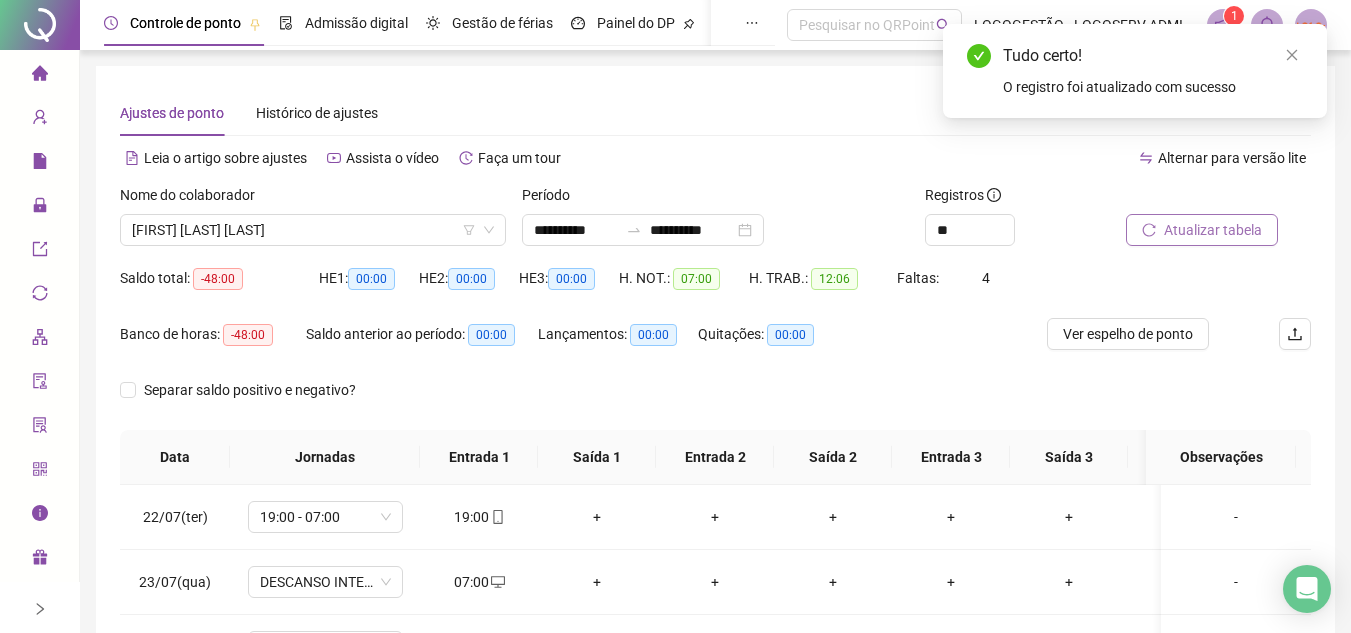 click on "Atualizar tabela" at bounding box center [1213, 230] 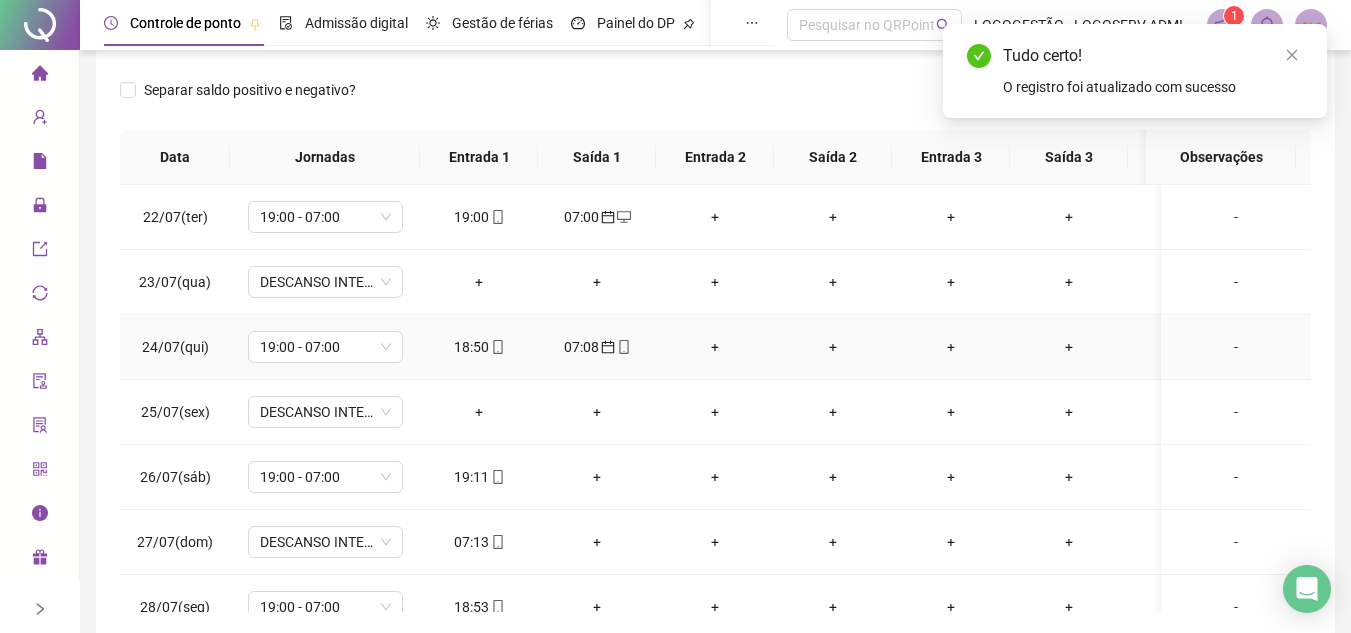 scroll, scrollTop: 389, scrollLeft: 0, axis: vertical 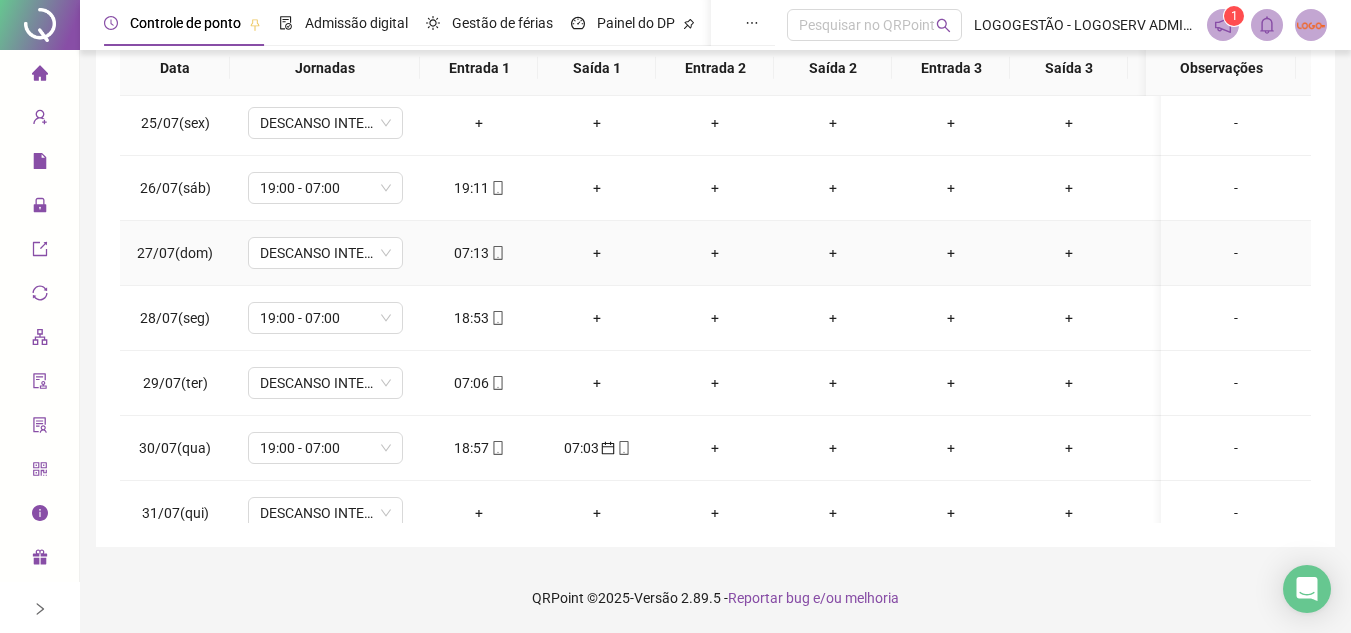 click 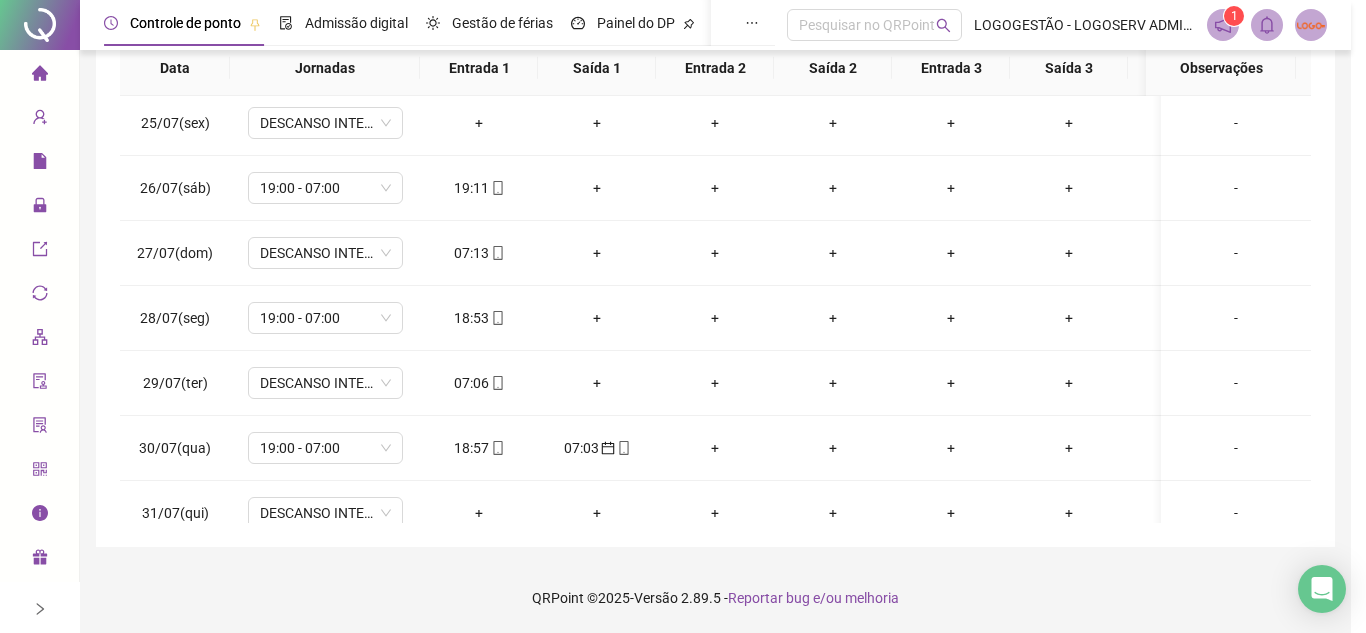 type on "**********" 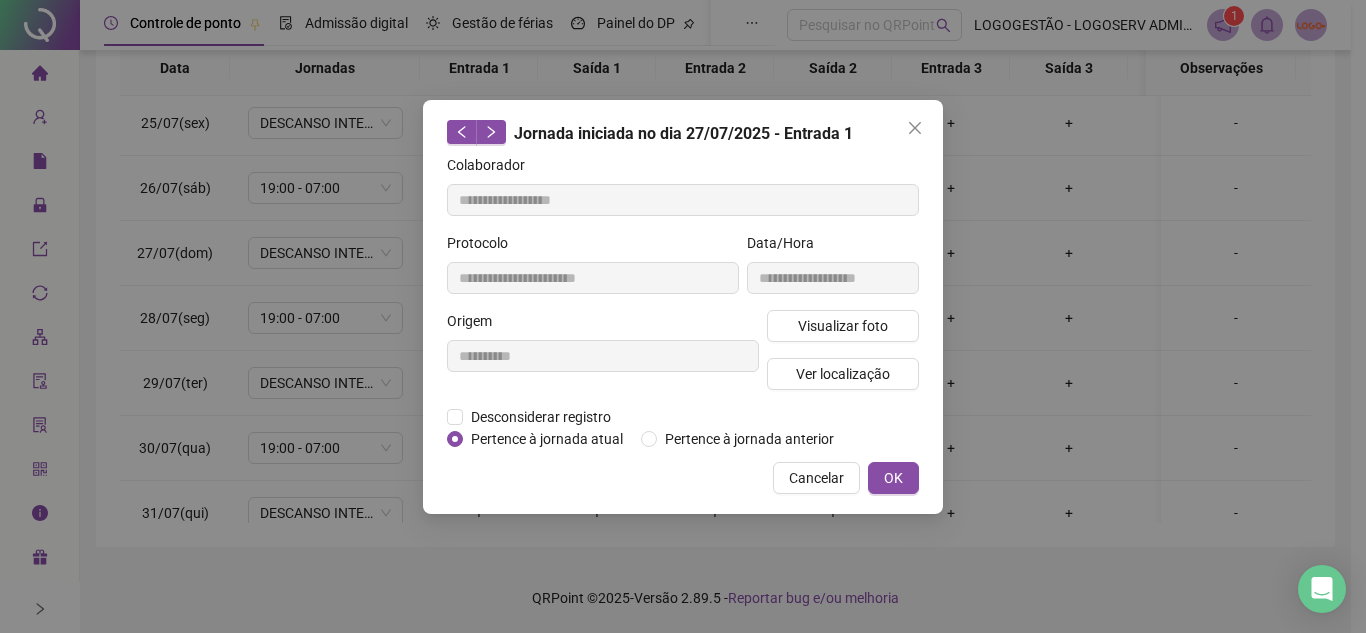 click on "**********" at bounding box center (683, 307) 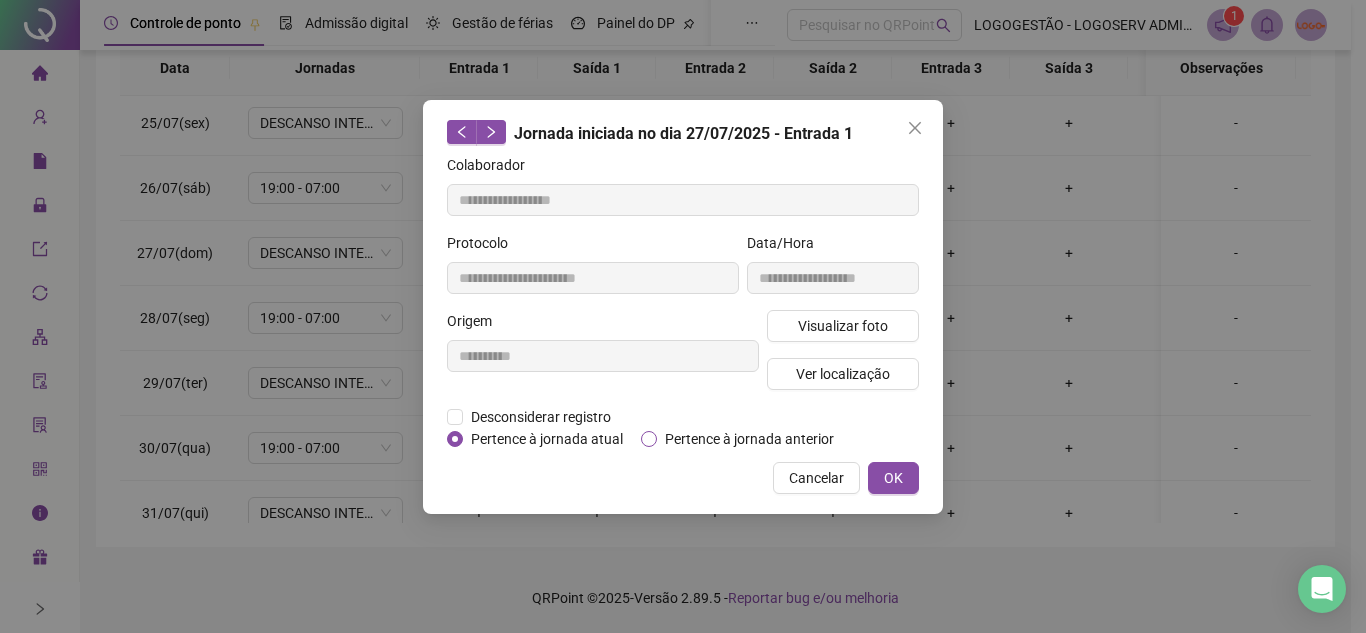 click on "Pertence à jornada anterior" at bounding box center (749, 439) 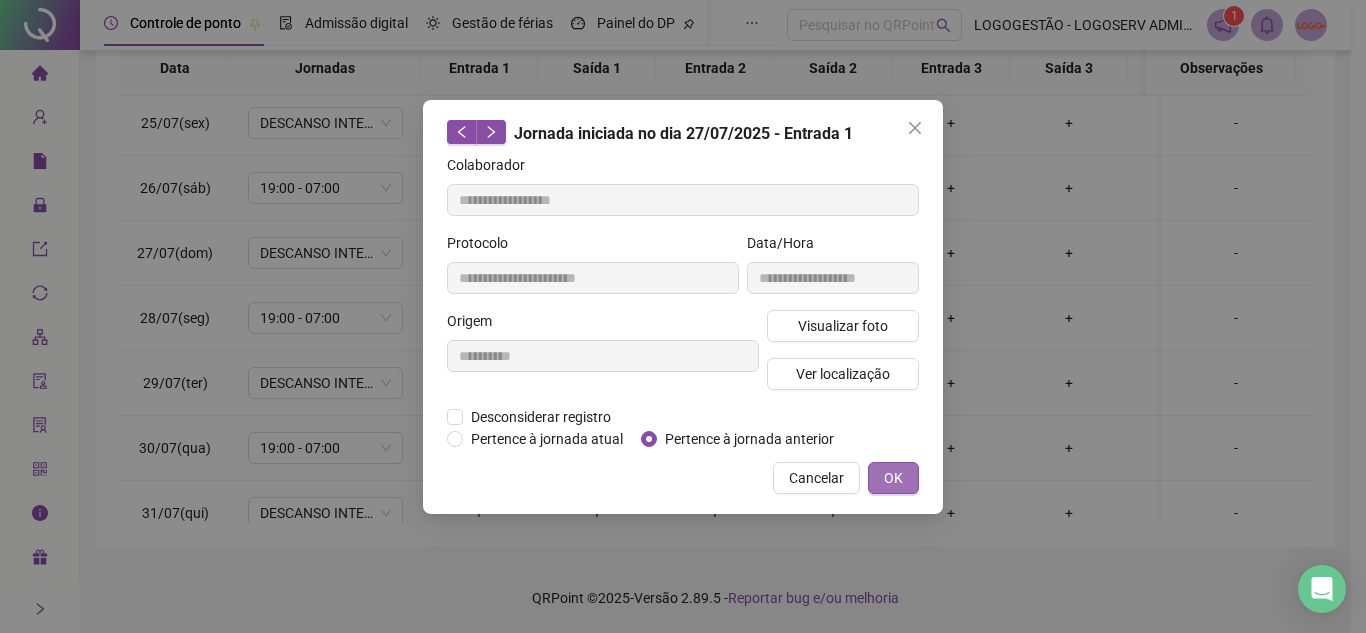 click on "OK" at bounding box center [893, 478] 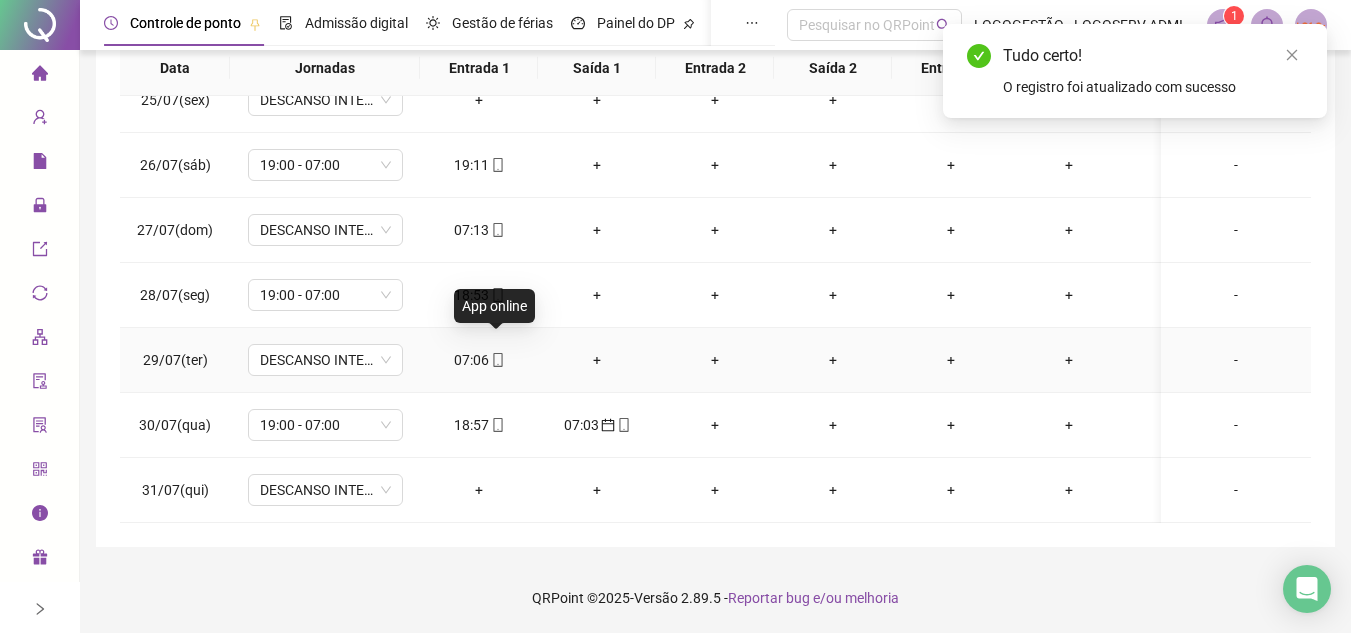 scroll, scrollTop: 238, scrollLeft: 0, axis: vertical 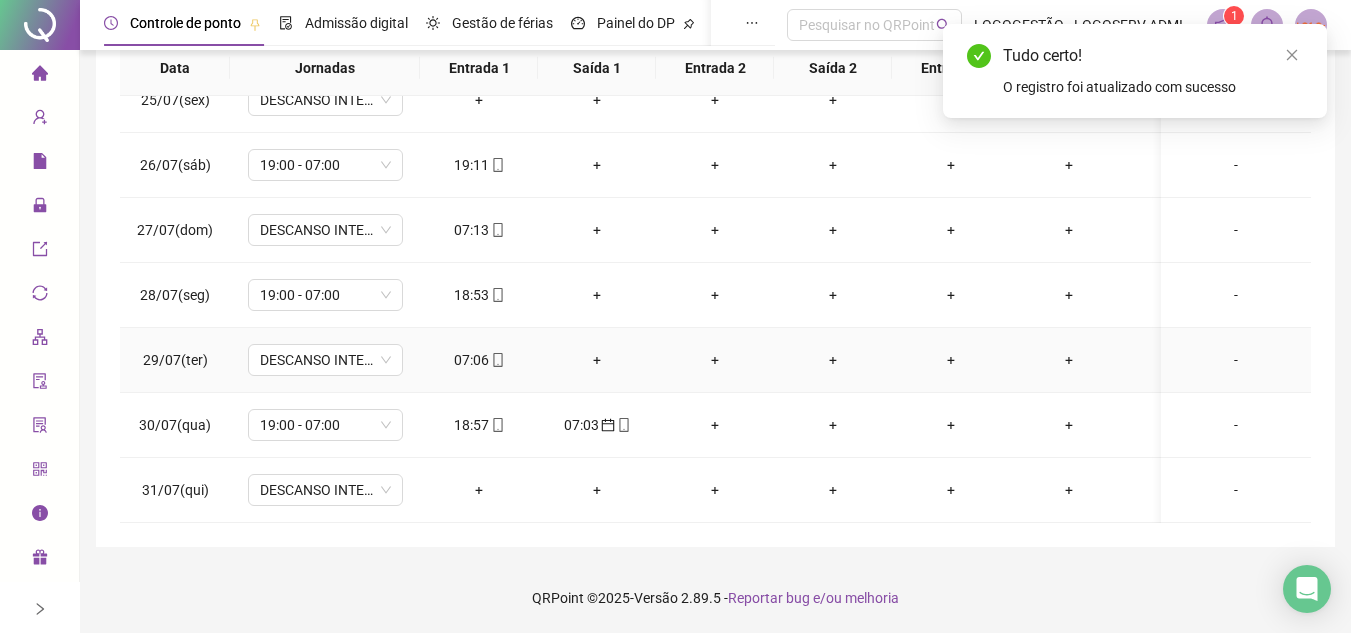 click at bounding box center (497, 360) 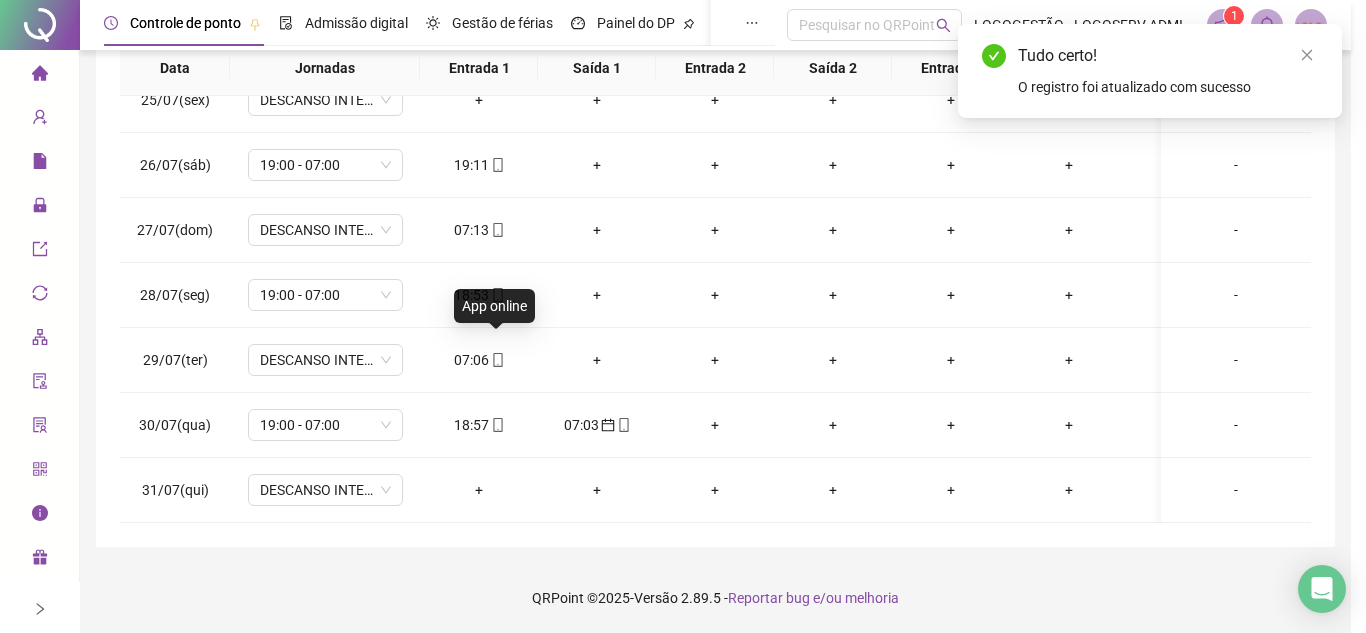 type on "**********" 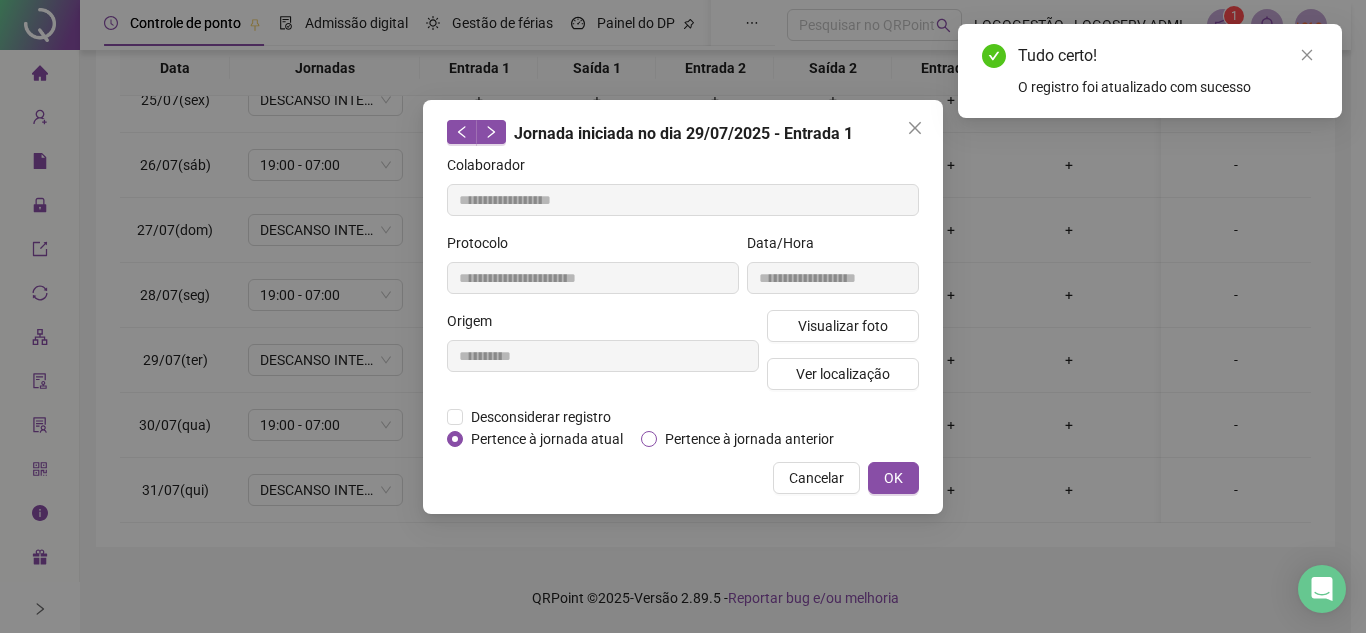 click on "Pertence à jornada anterior" at bounding box center (749, 439) 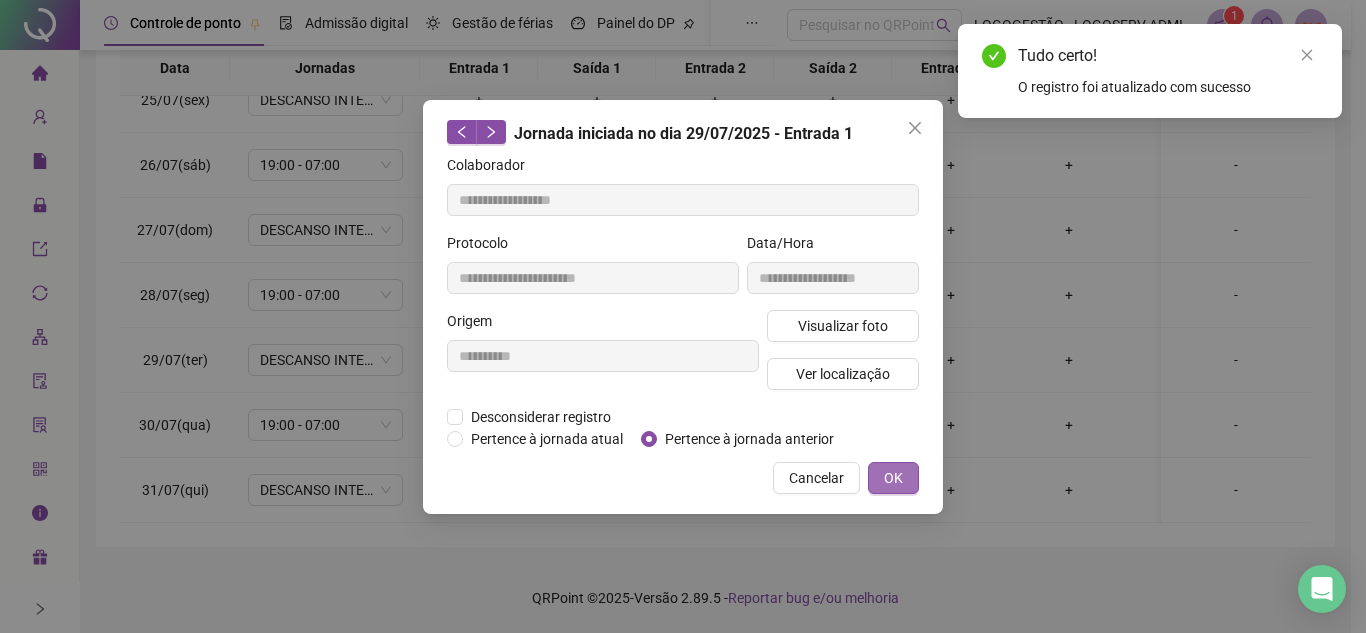 click on "OK" at bounding box center (893, 478) 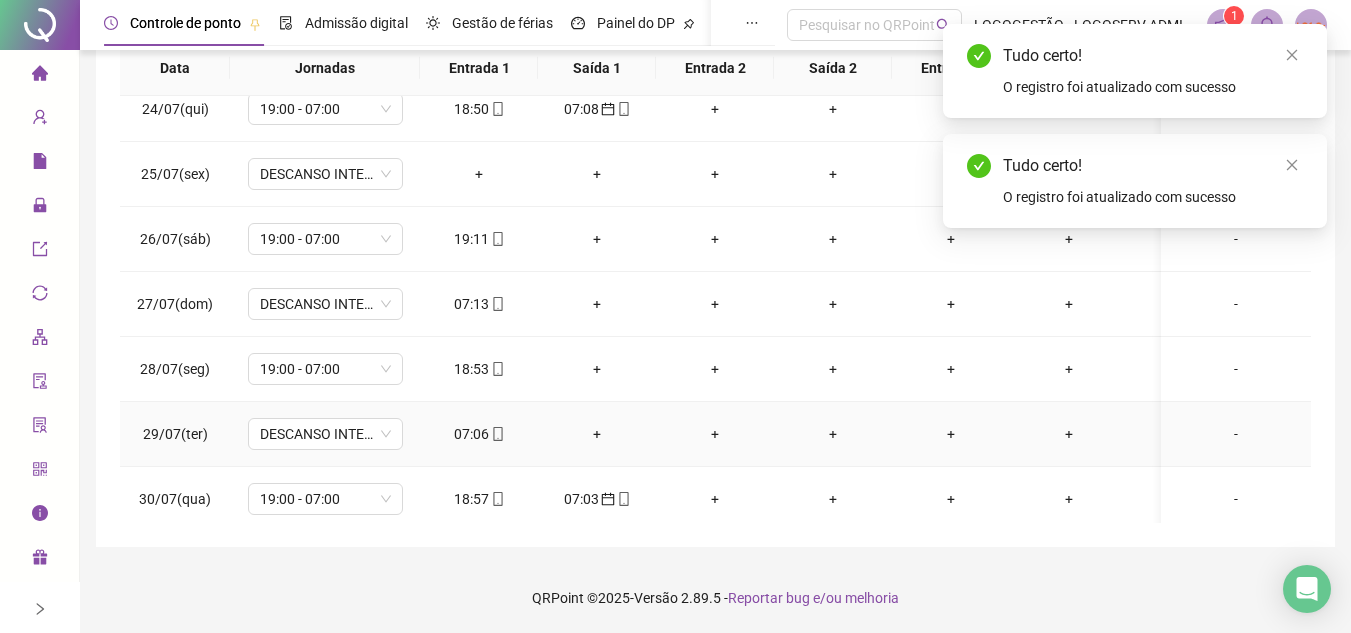 scroll, scrollTop: 0, scrollLeft: 0, axis: both 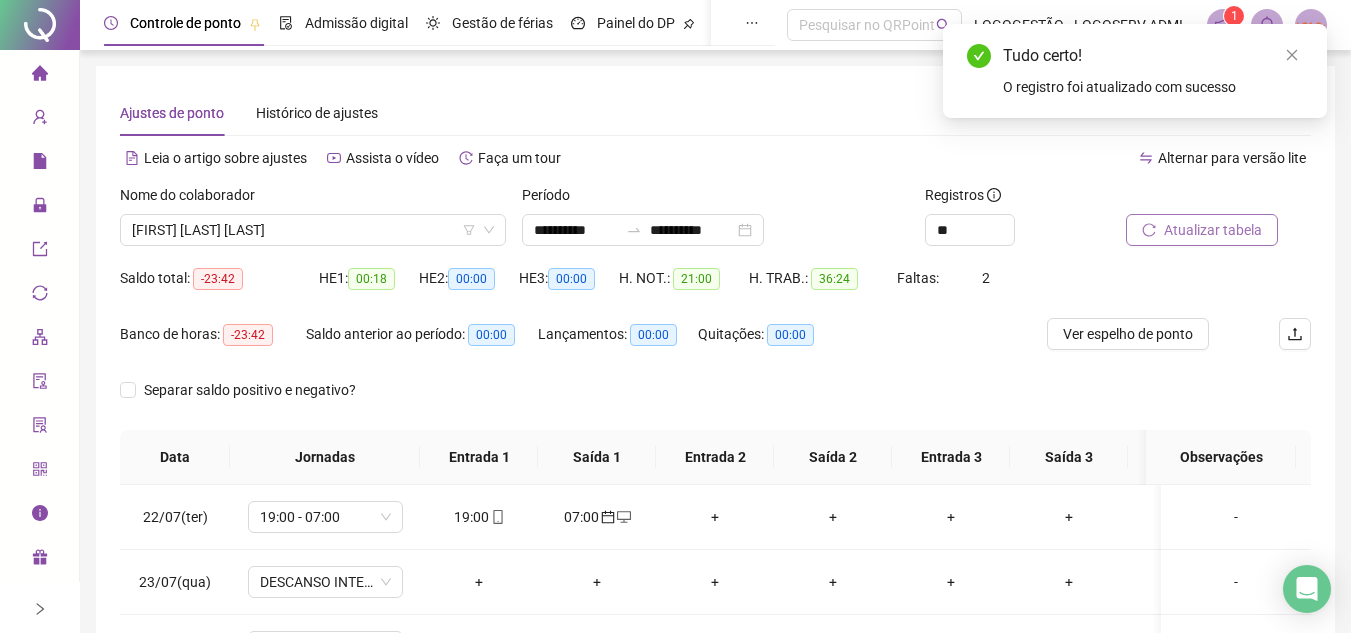 click on "Atualizar tabela" at bounding box center [1213, 230] 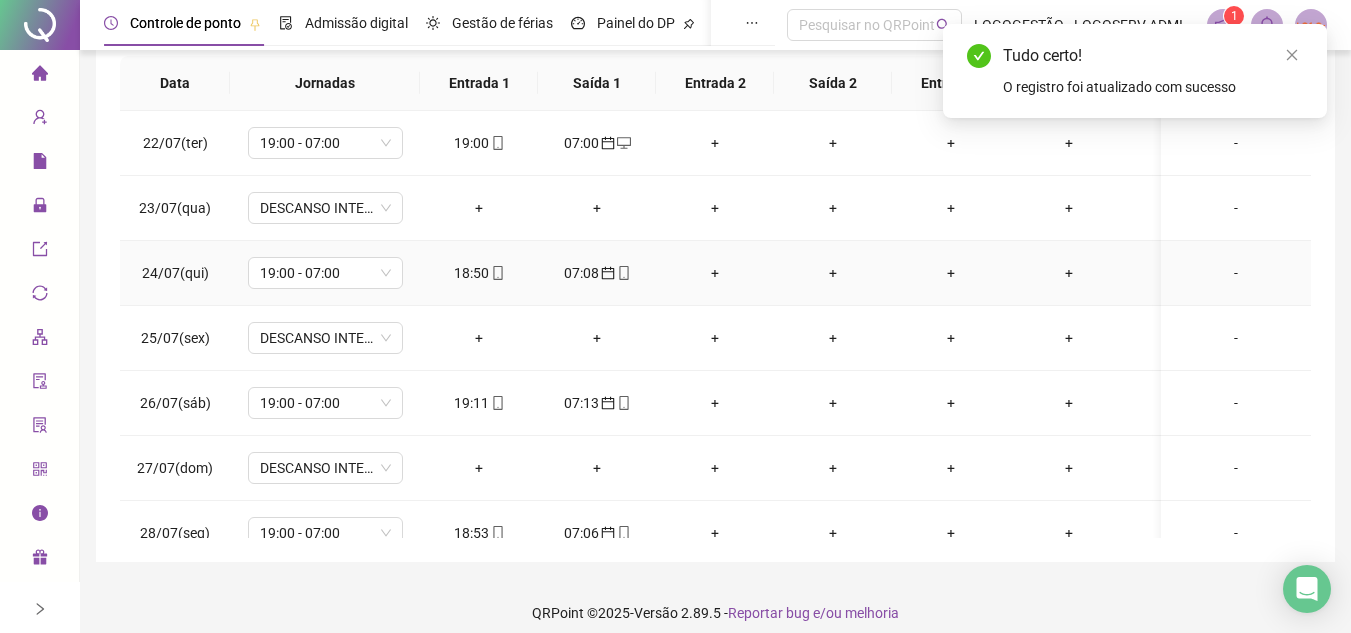 scroll, scrollTop: 389, scrollLeft: 0, axis: vertical 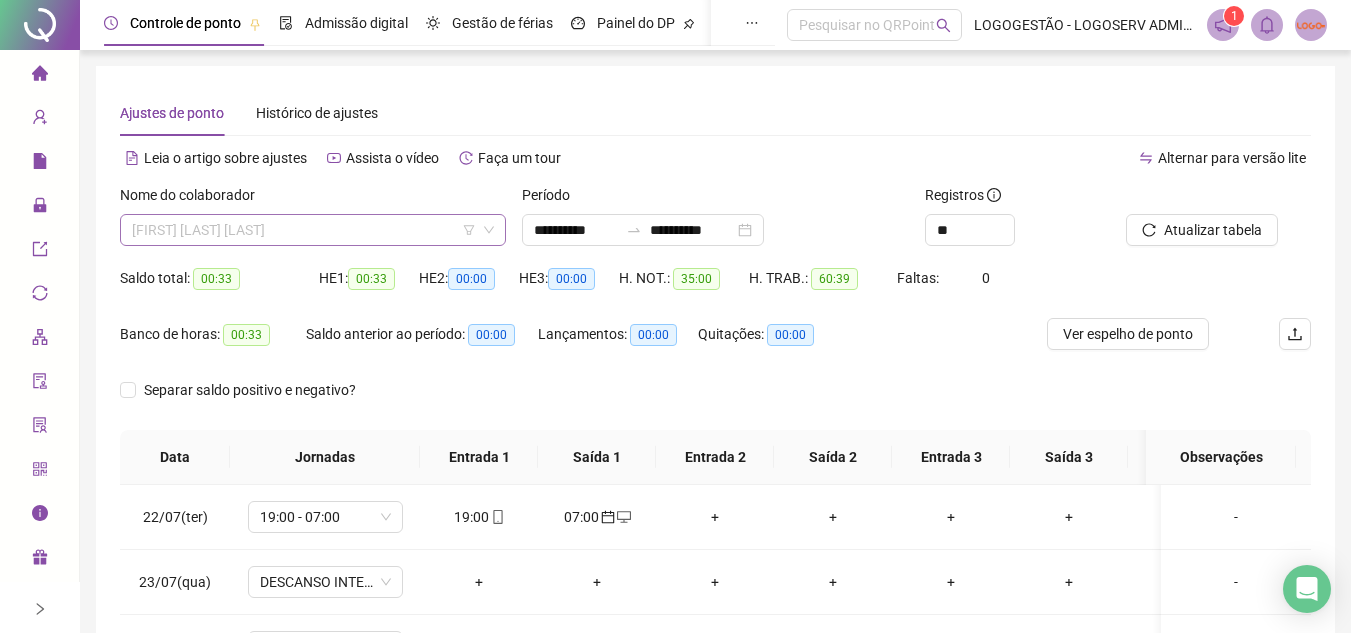 click on "PAULO SANTOS REIS" at bounding box center (313, 230) 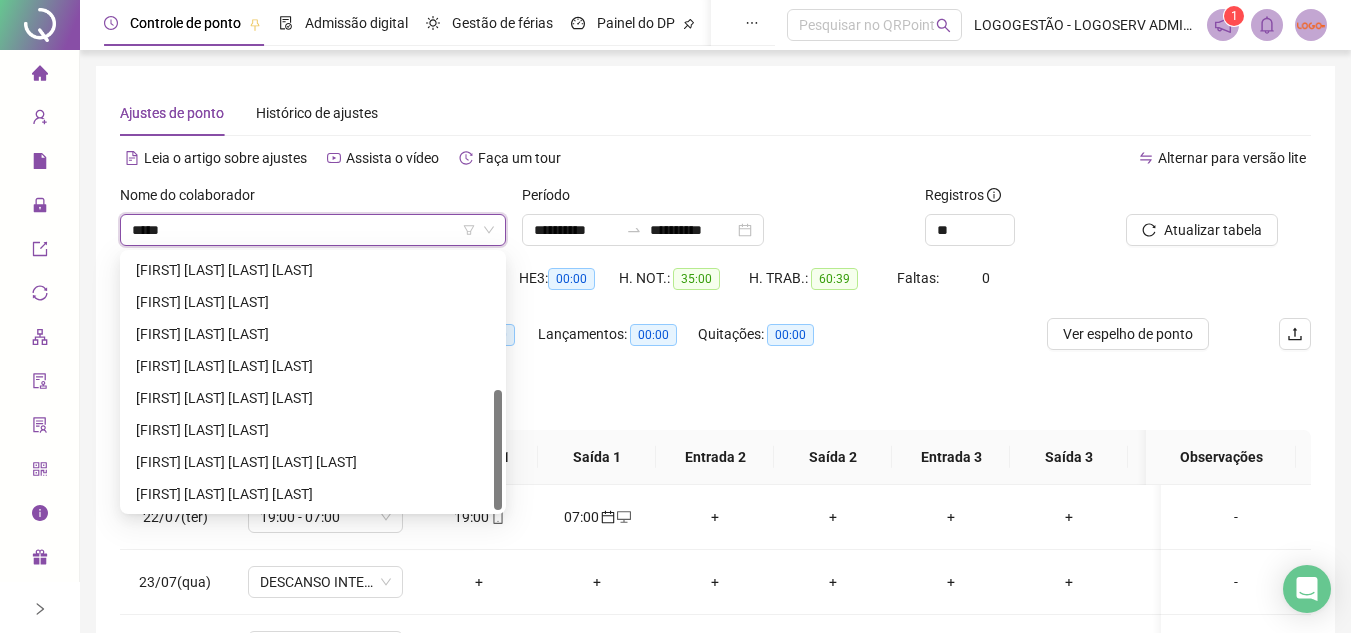 scroll, scrollTop: 288, scrollLeft: 0, axis: vertical 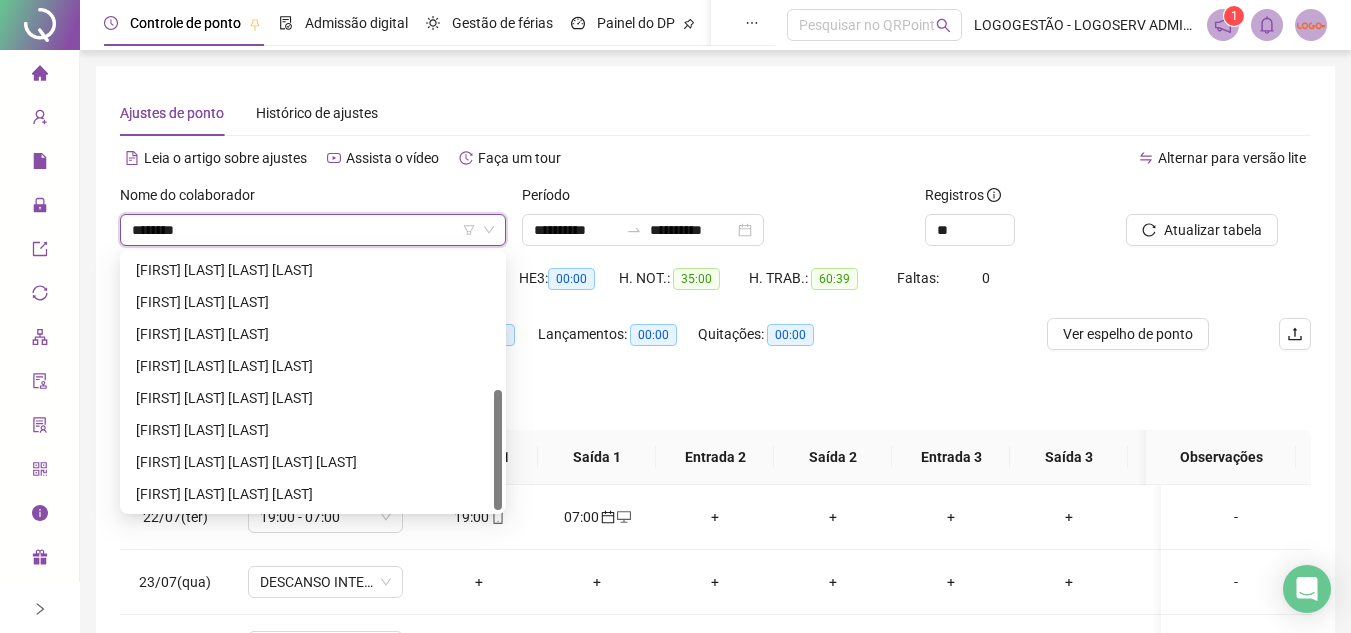 type on "*********" 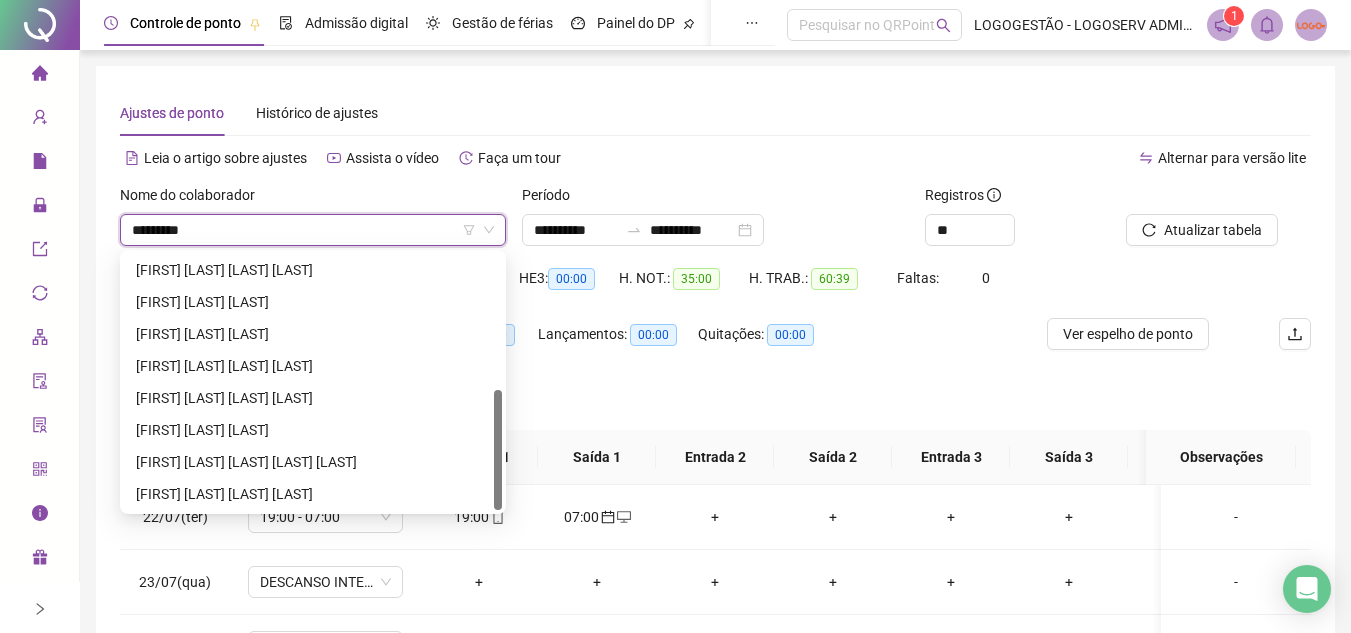 scroll, scrollTop: 0, scrollLeft: 0, axis: both 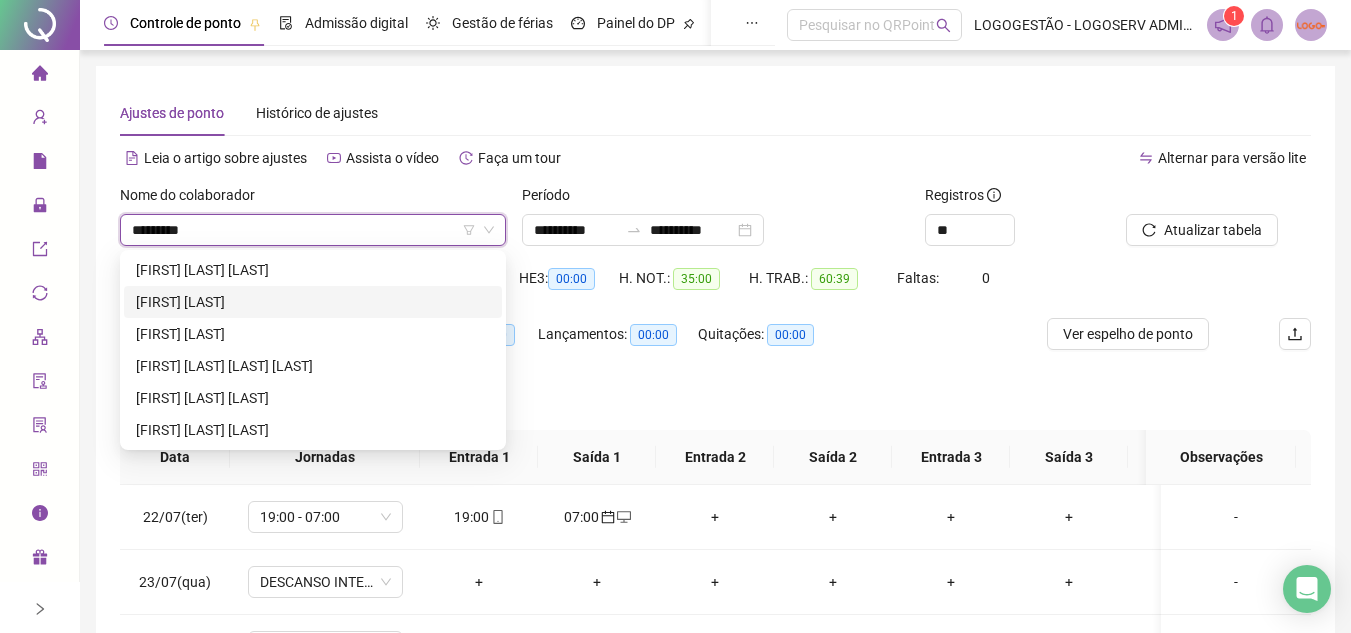click on "ALEXANDRO CORREIA PIRES" at bounding box center [313, 302] 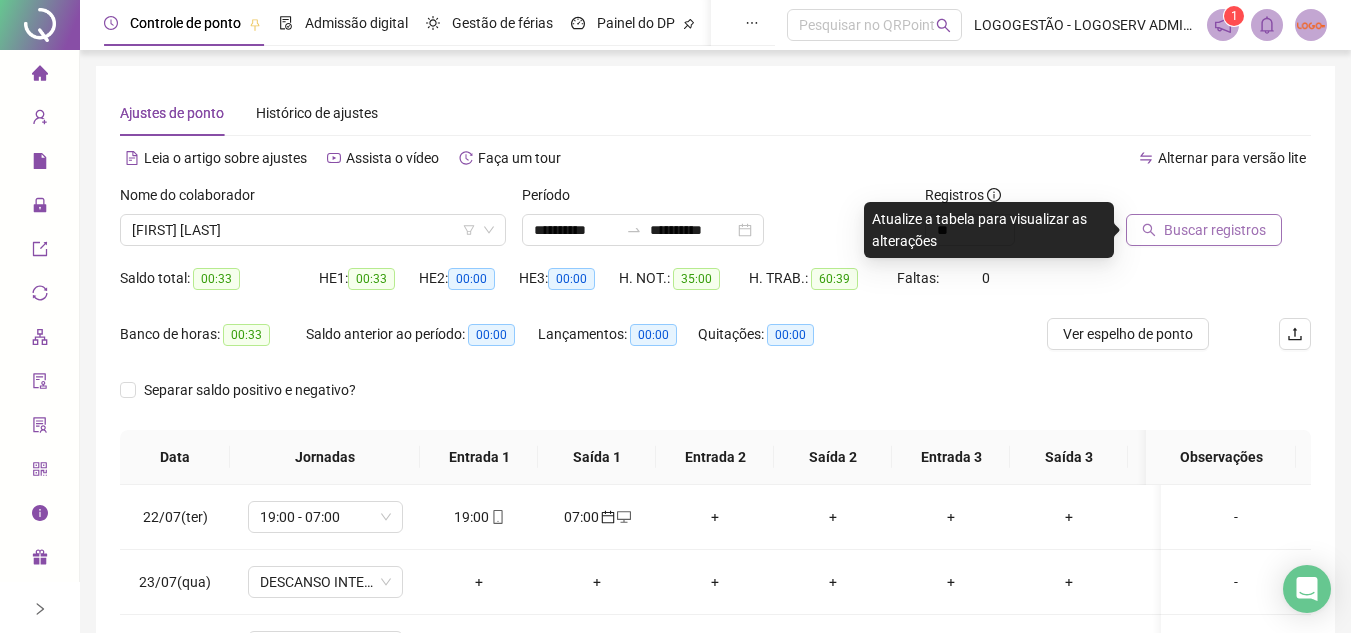 click on "Buscar registros" at bounding box center (1215, 230) 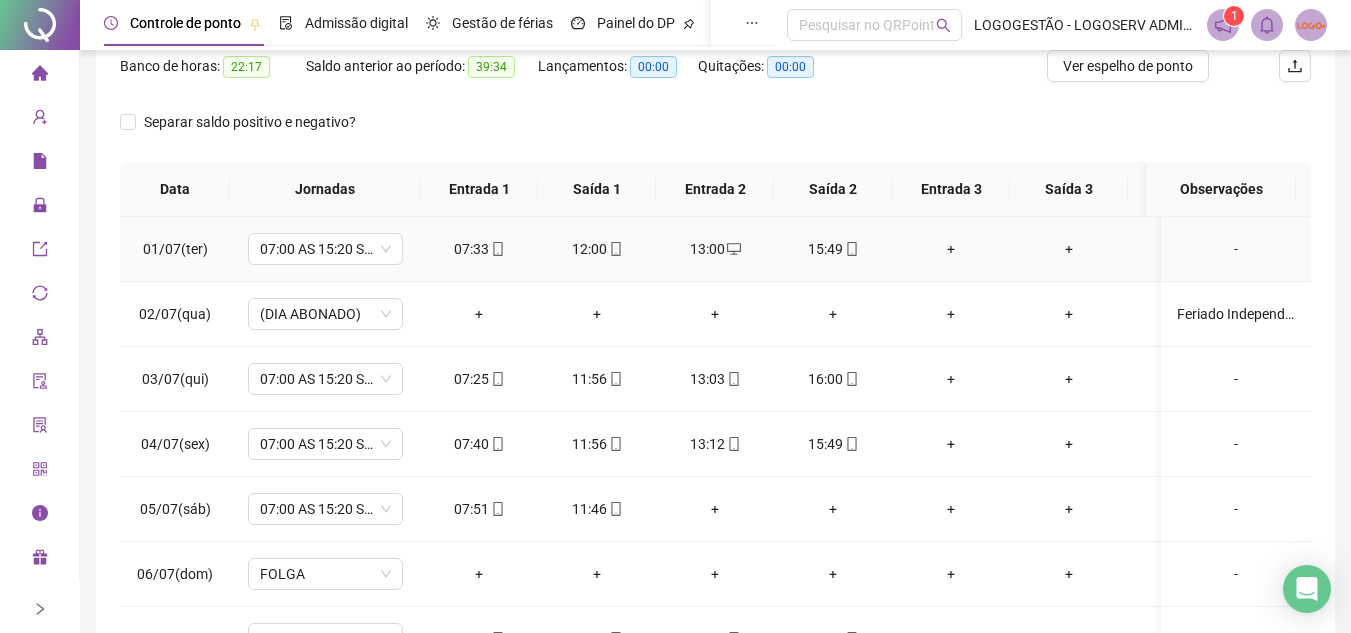 scroll, scrollTop: 300, scrollLeft: 0, axis: vertical 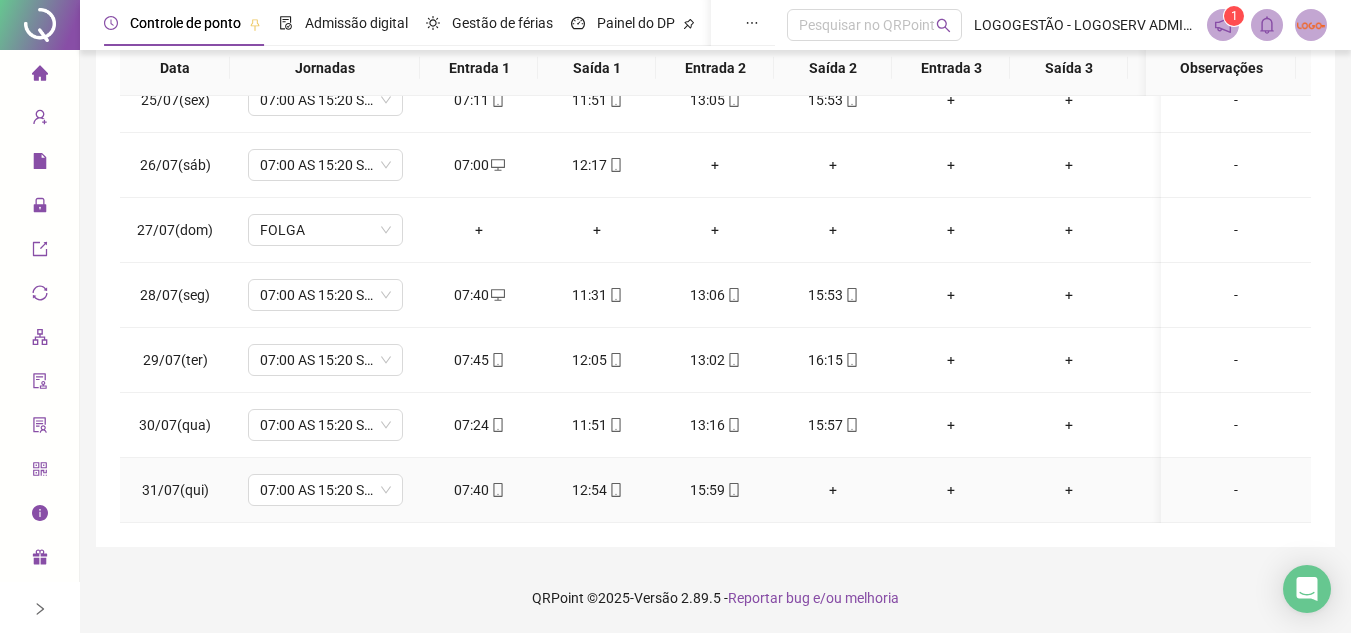 click on "+" at bounding box center (833, 490) 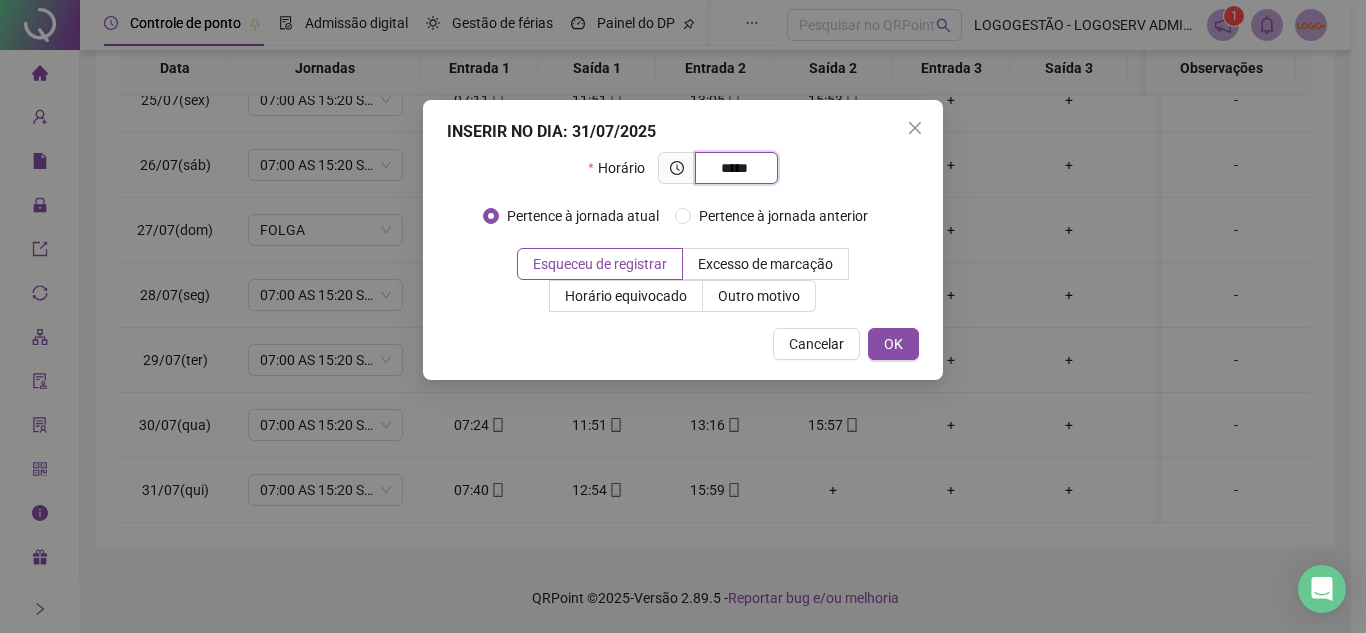 type on "*****" 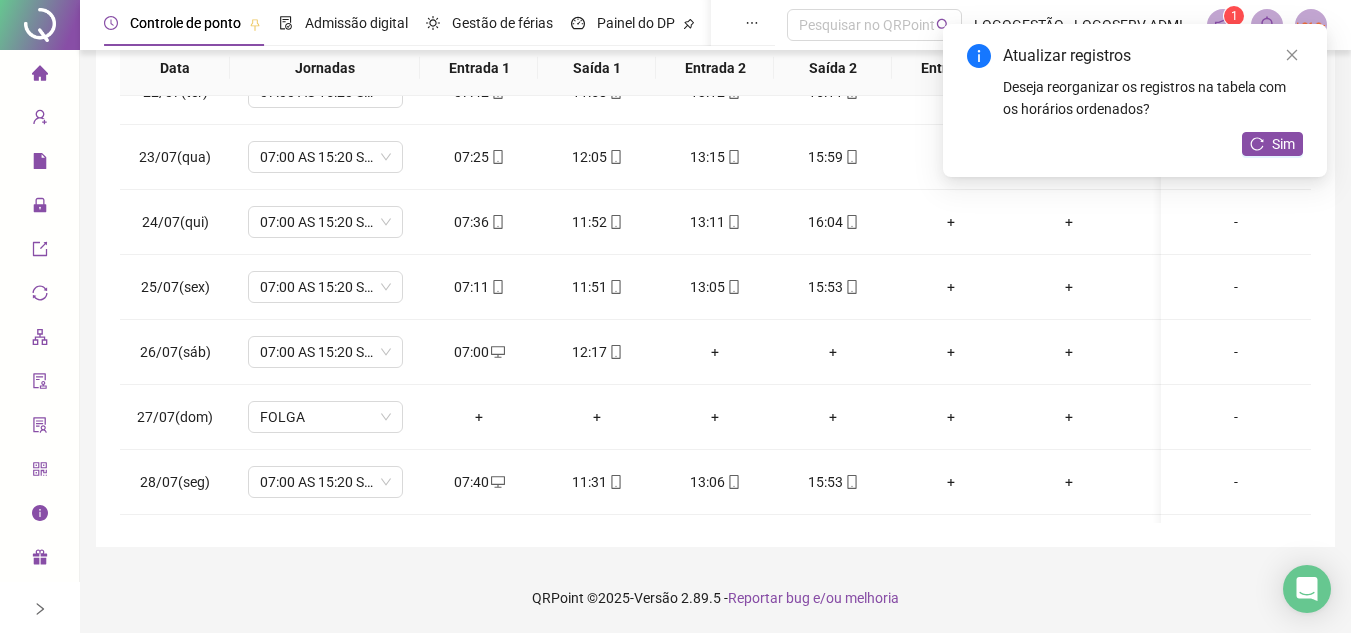 scroll, scrollTop: 1203, scrollLeft: 0, axis: vertical 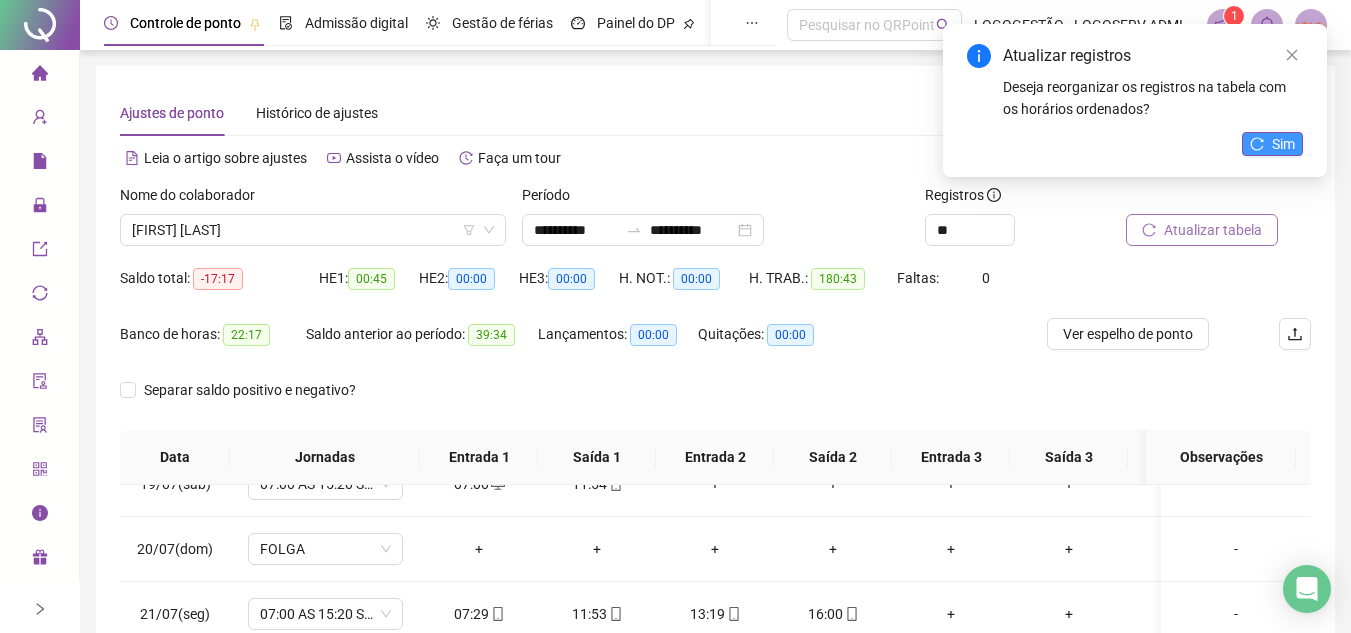 click on "Sim" at bounding box center [1272, 144] 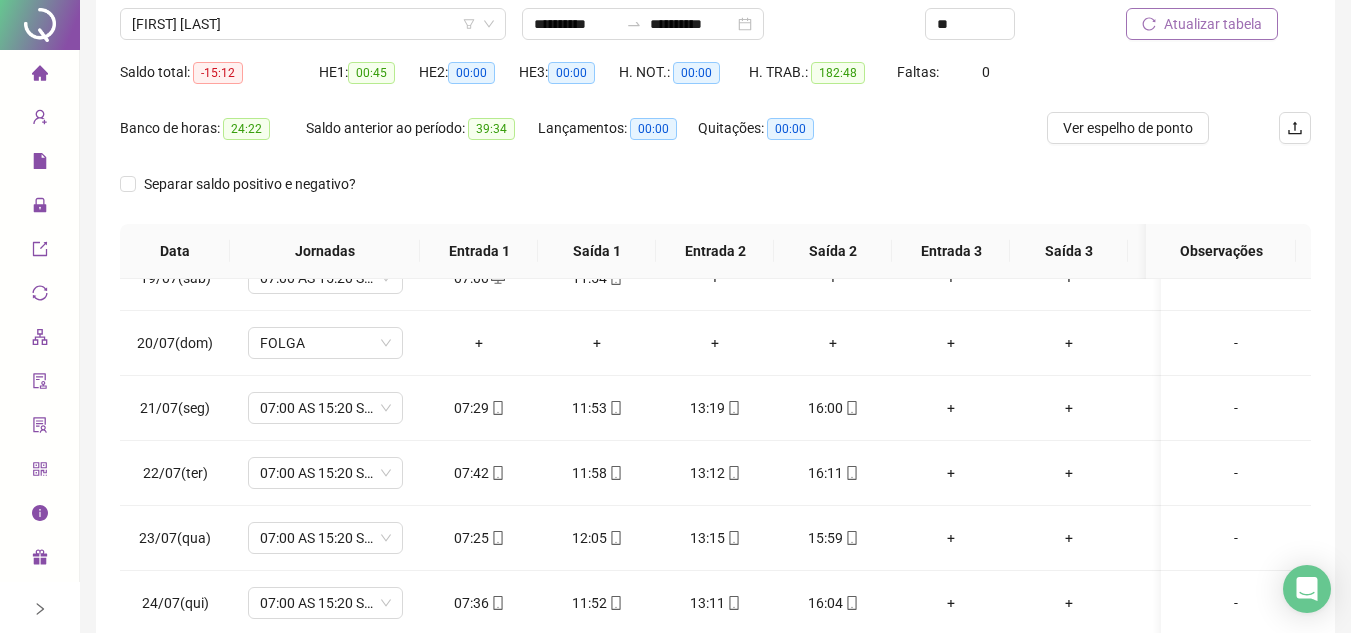 scroll, scrollTop: 389, scrollLeft: 0, axis: vertical 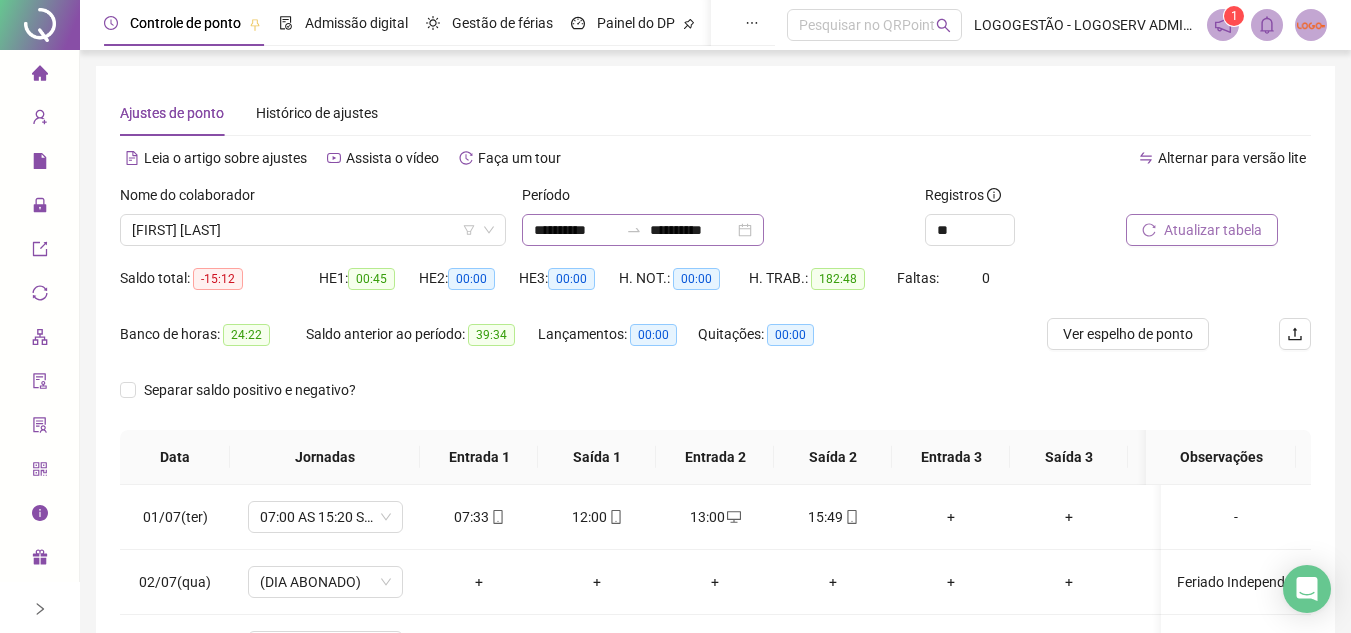 click 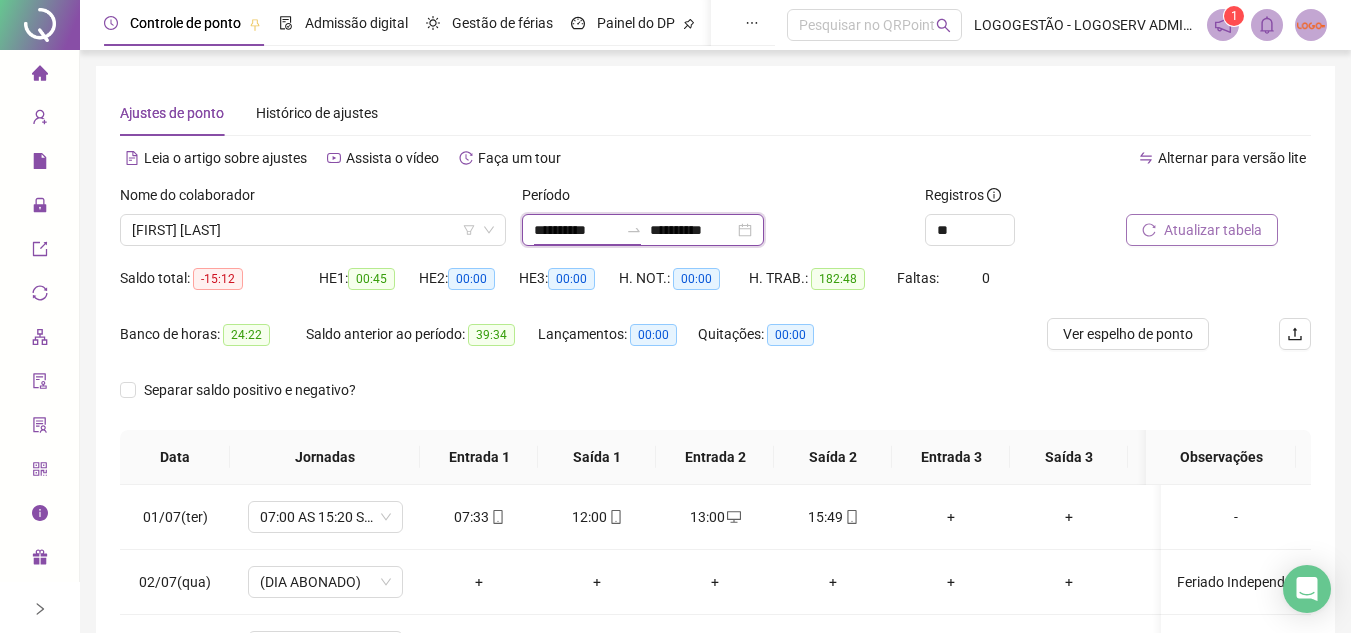 click 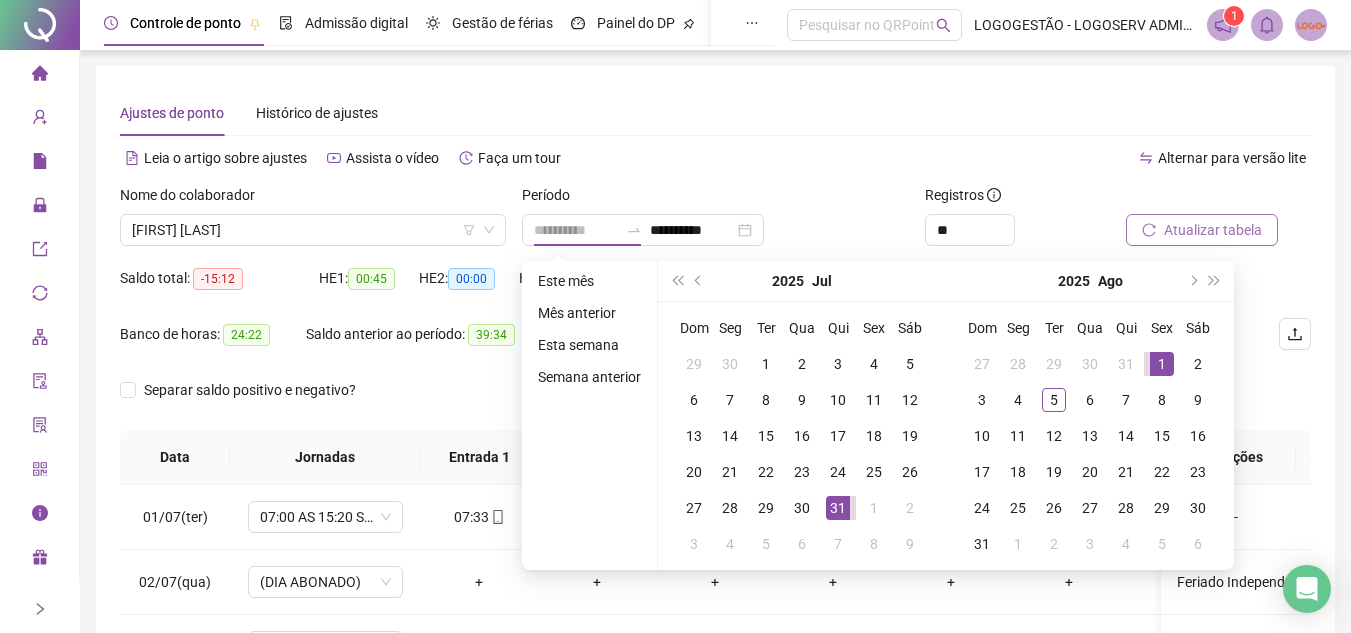 type on "**********" 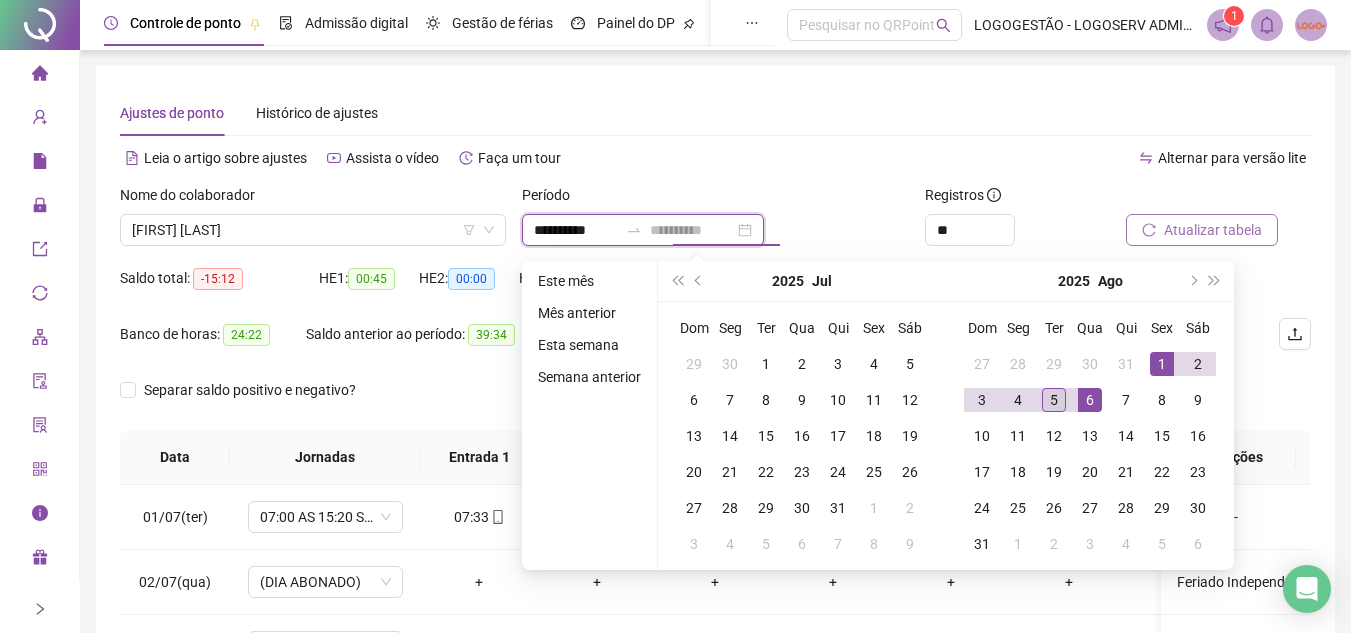 type on "**********" 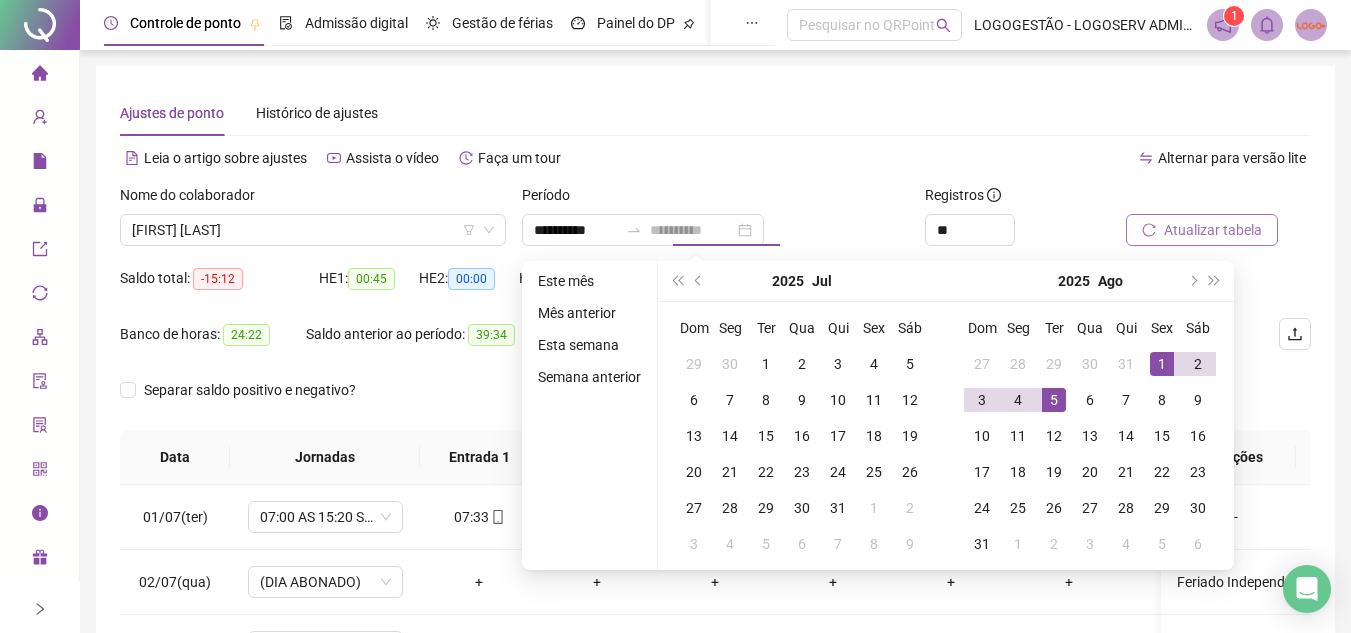 click on "5" at bounding box center [1054, 400] 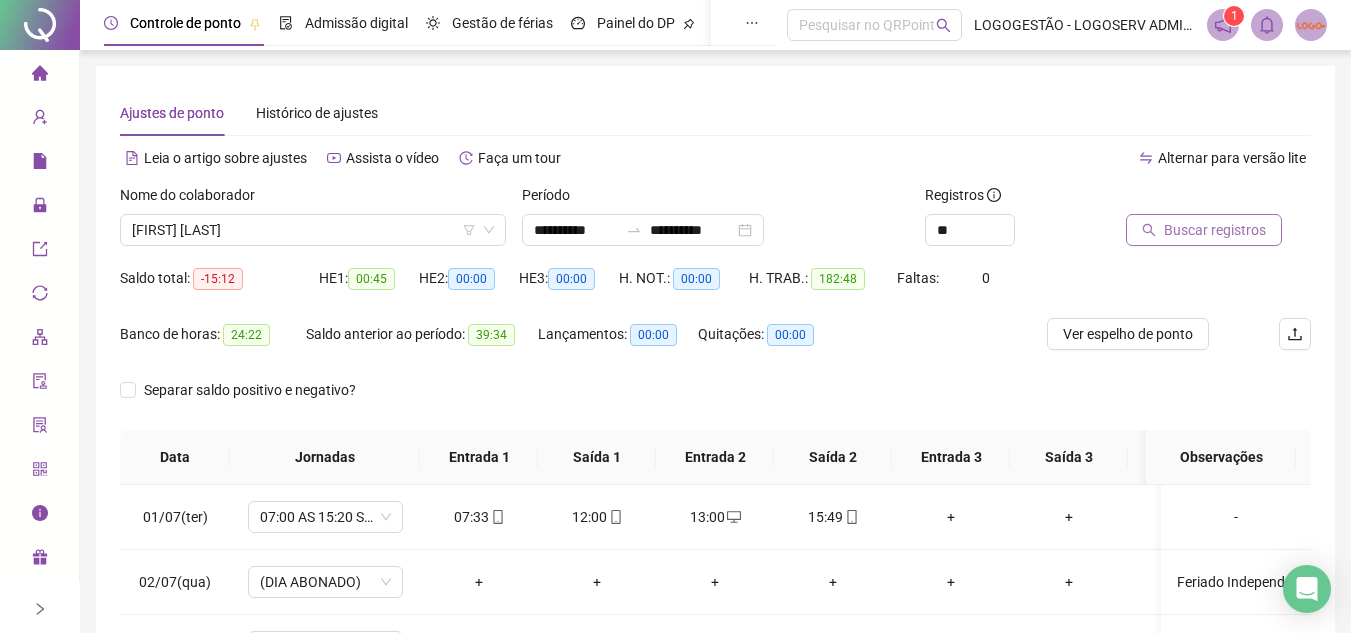 click on "Buscar registros" at bounding box center (1215, 230) 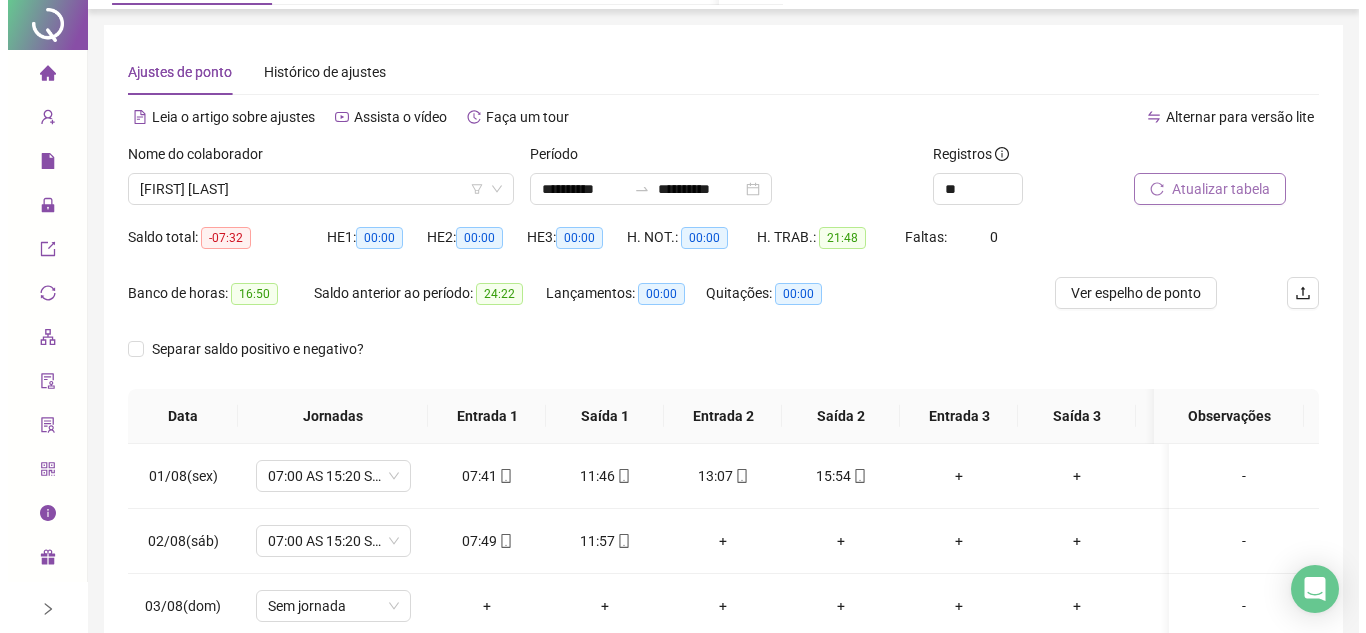 scroll, scrollTop: 0, scrollLeft: 0, axis: both 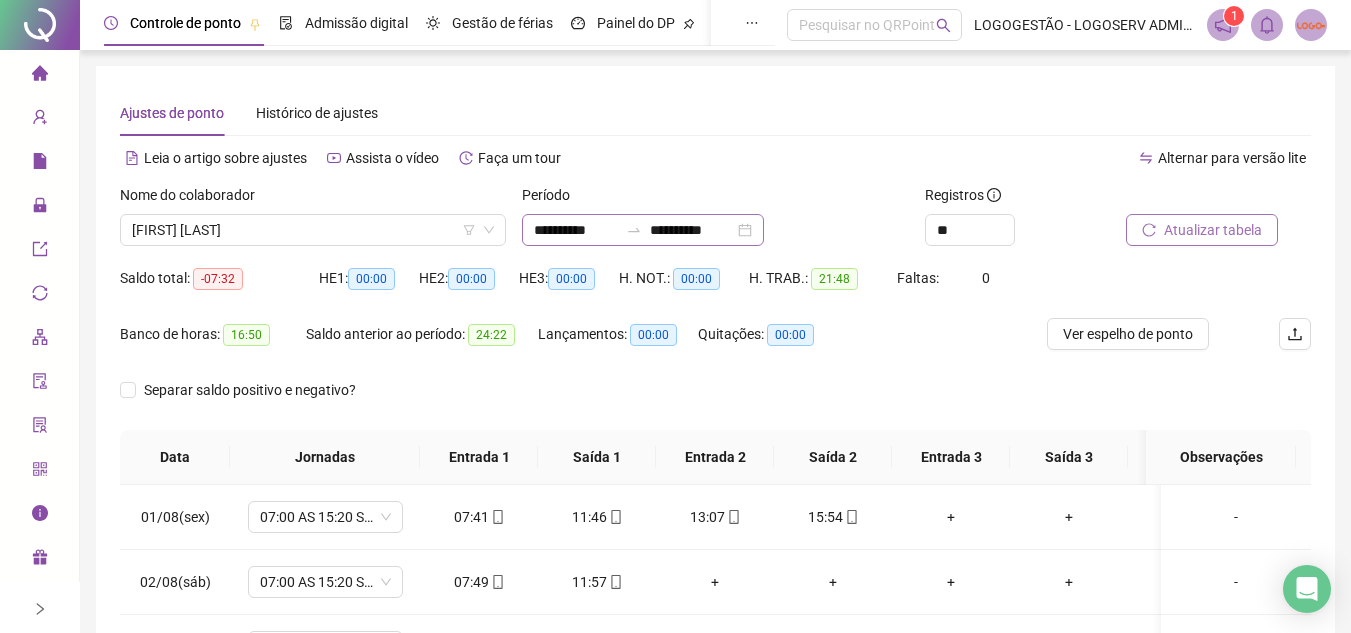 click 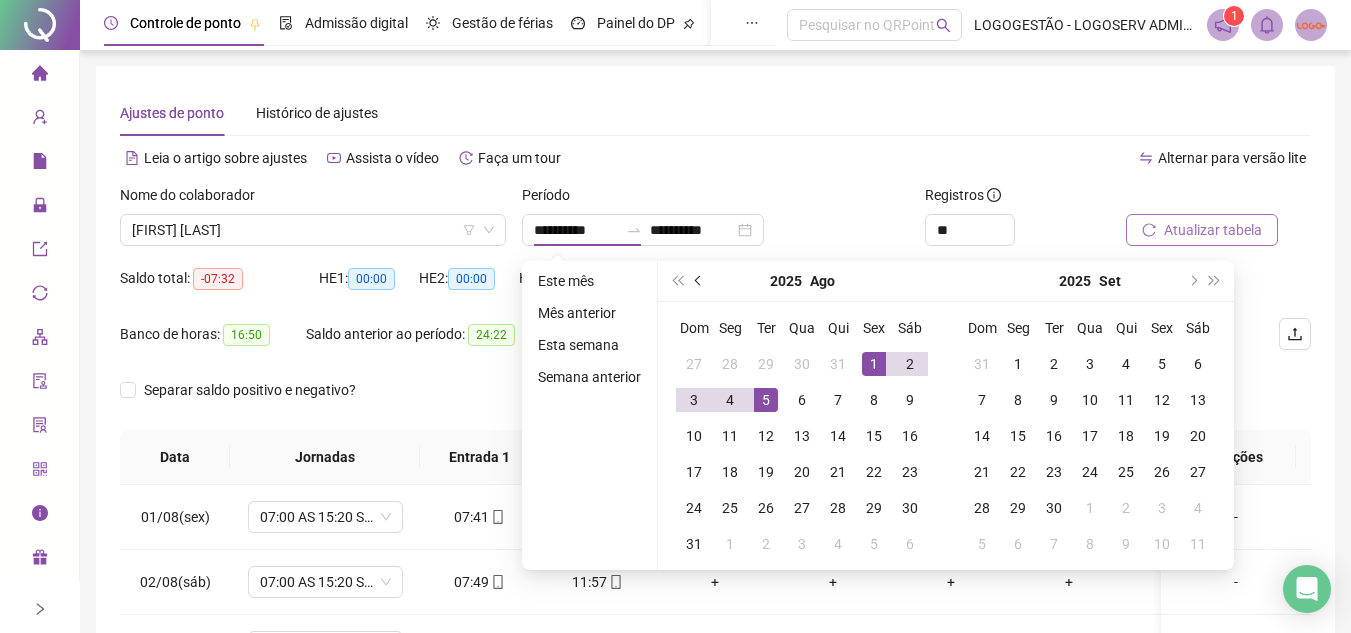 click at bounding box center [700, 281] 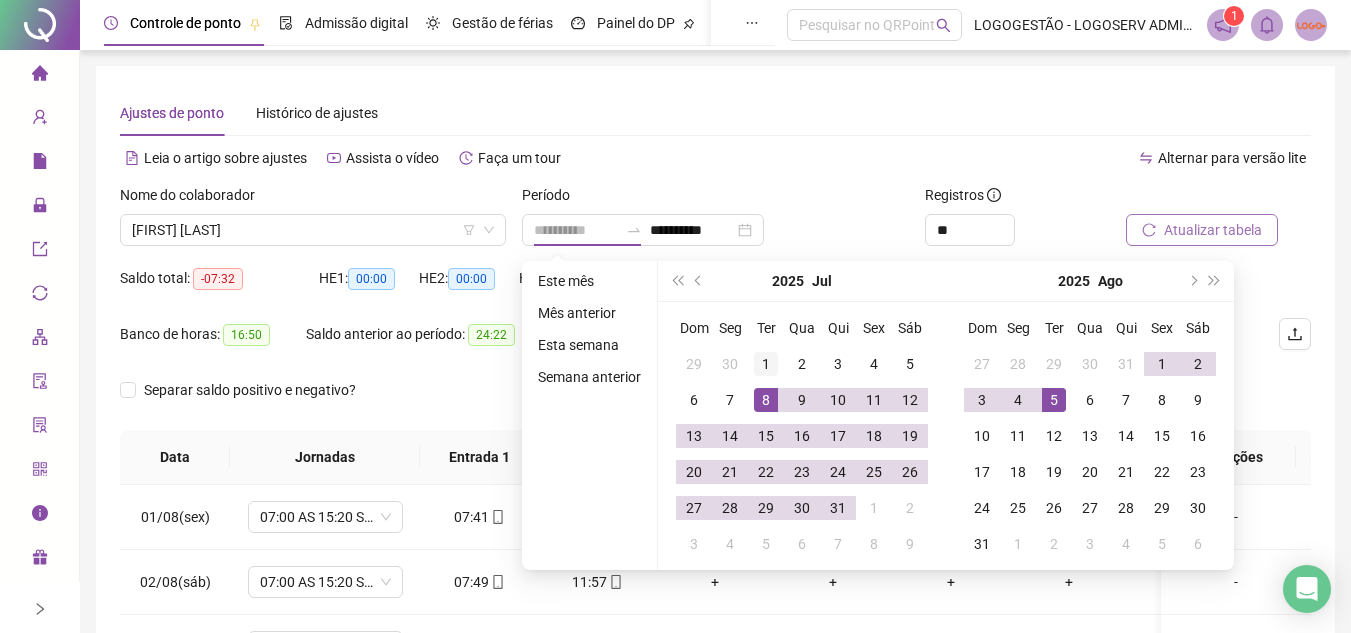 type on "**********" 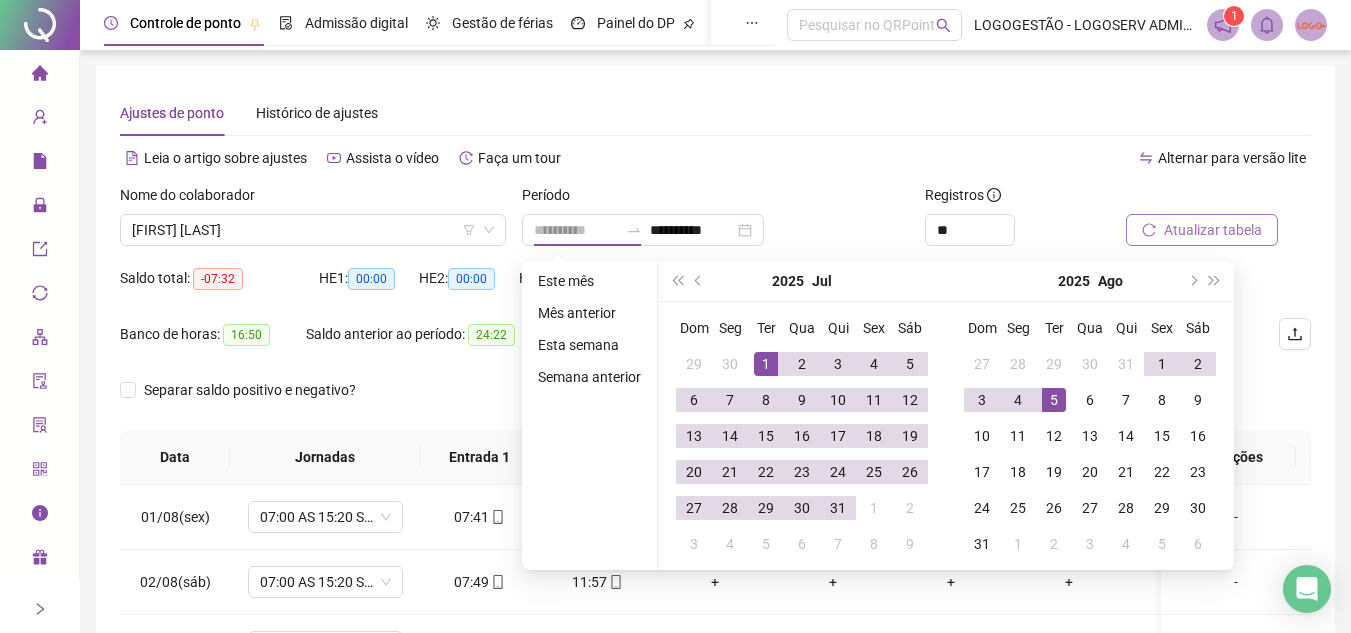 click on "1" at bounding box center (766, 364) 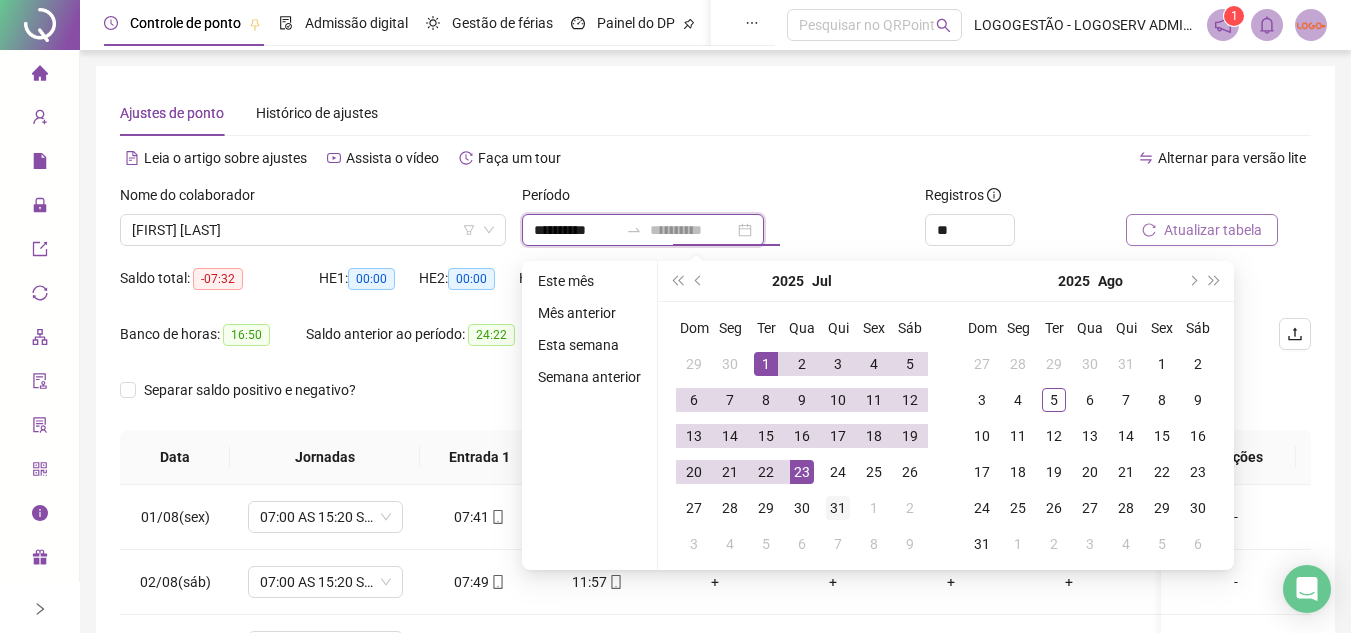 type on "**********" 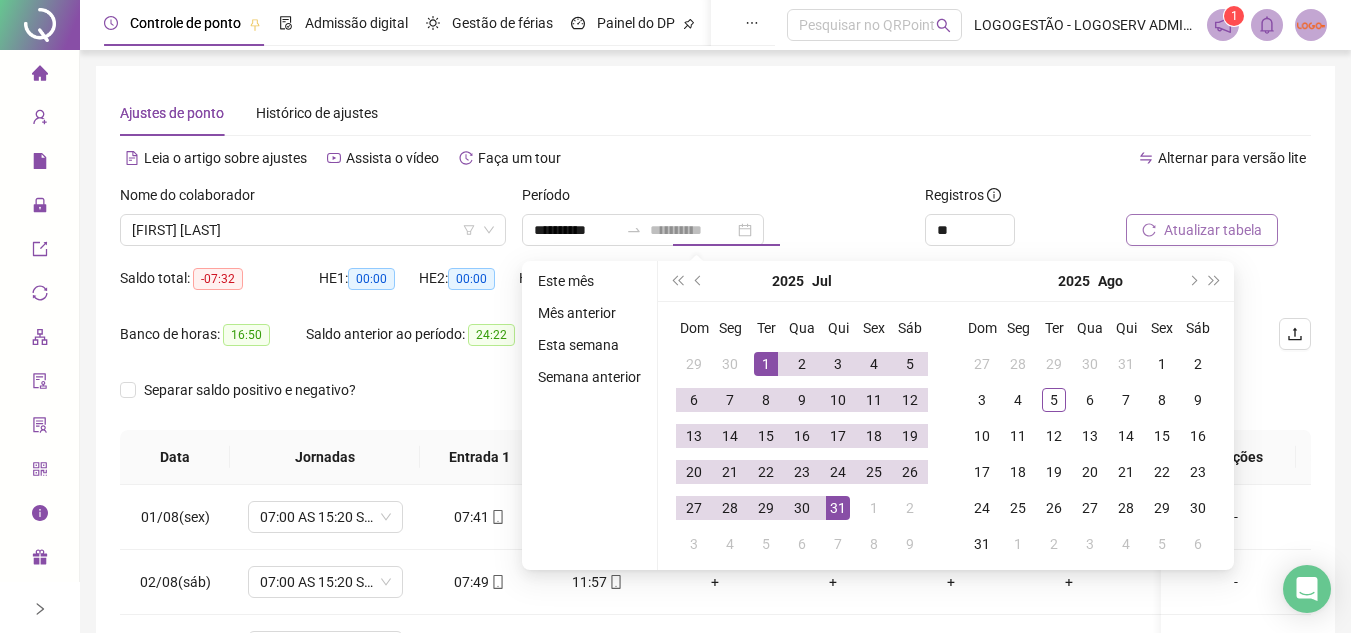 click on "31" at bounding box center (838, 508) 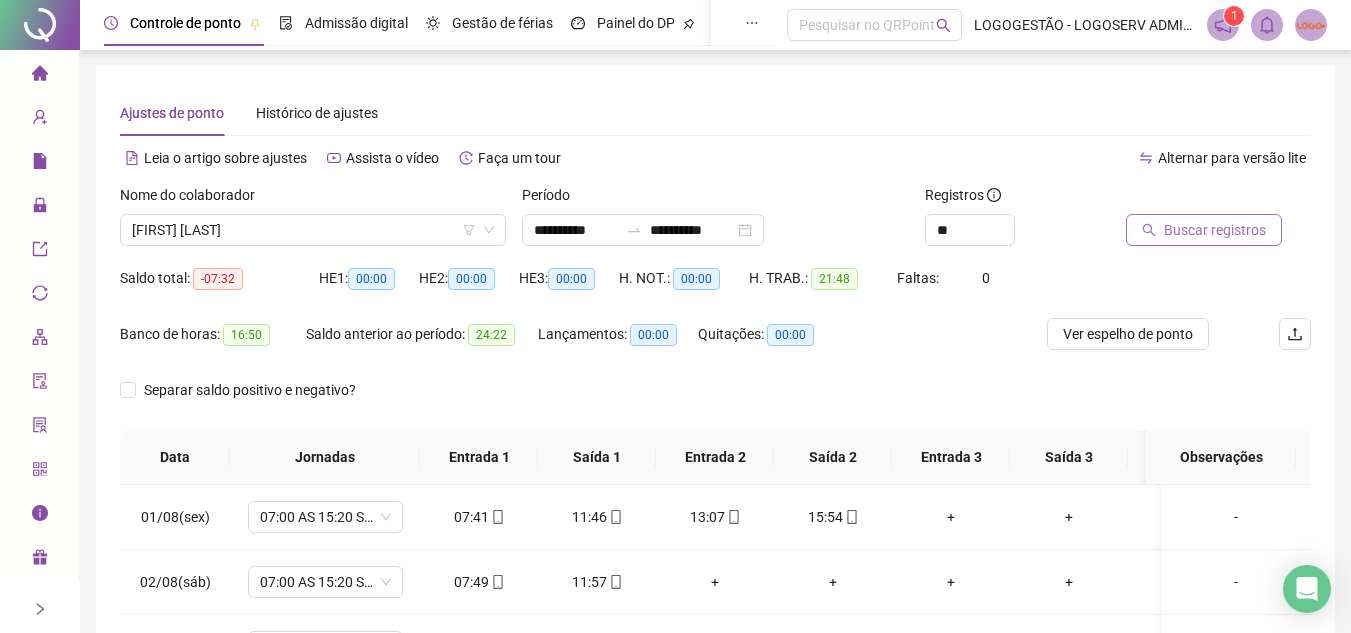 click on "Buscar registros" at bounding box center [1204, 230] 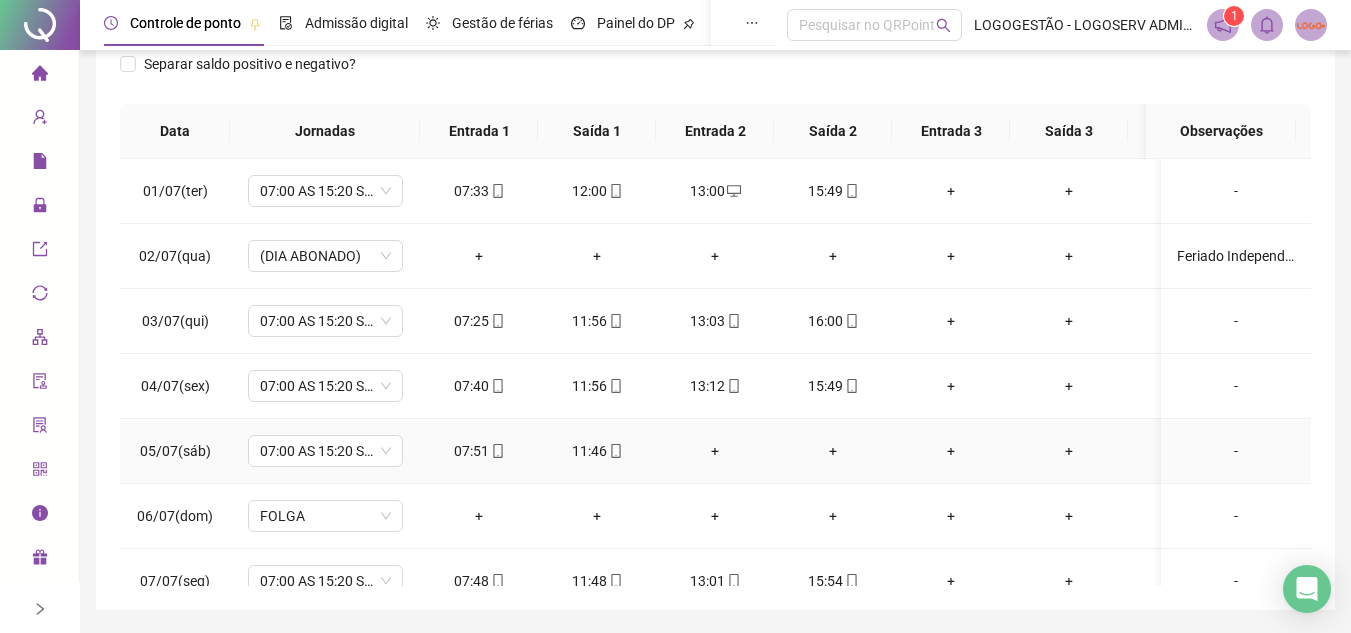 scroll, scrollTop: 389, scrollLeft: 0, axis: vertical 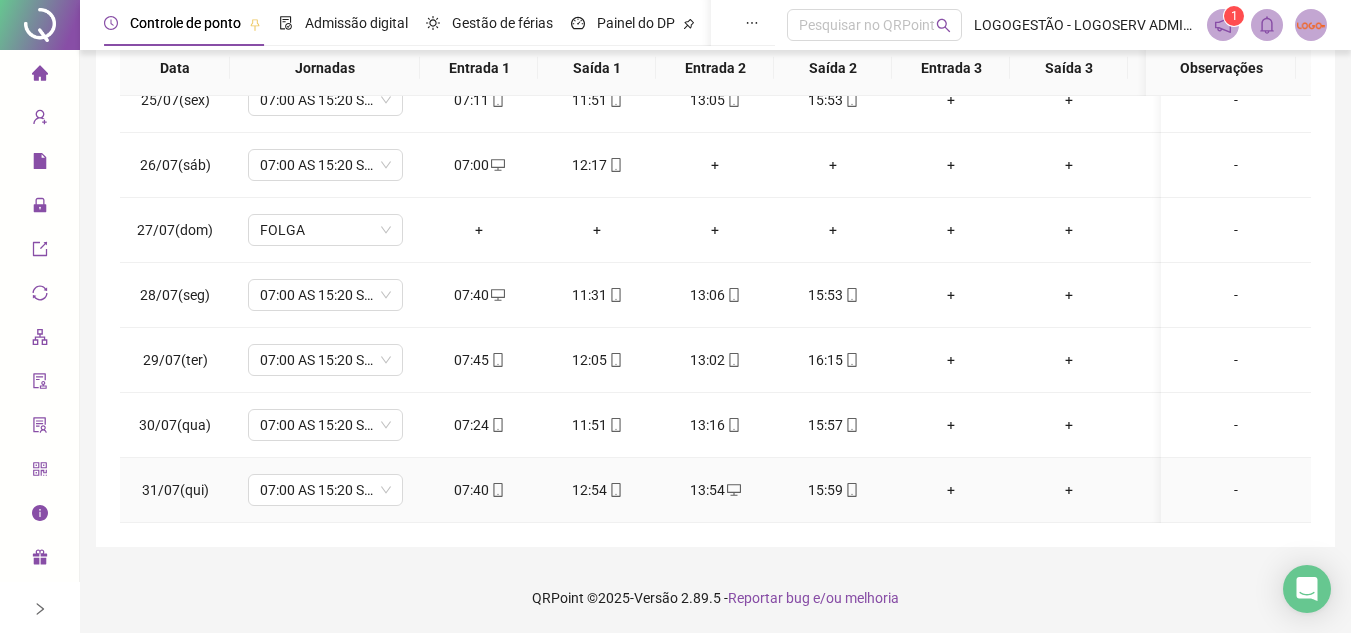 click 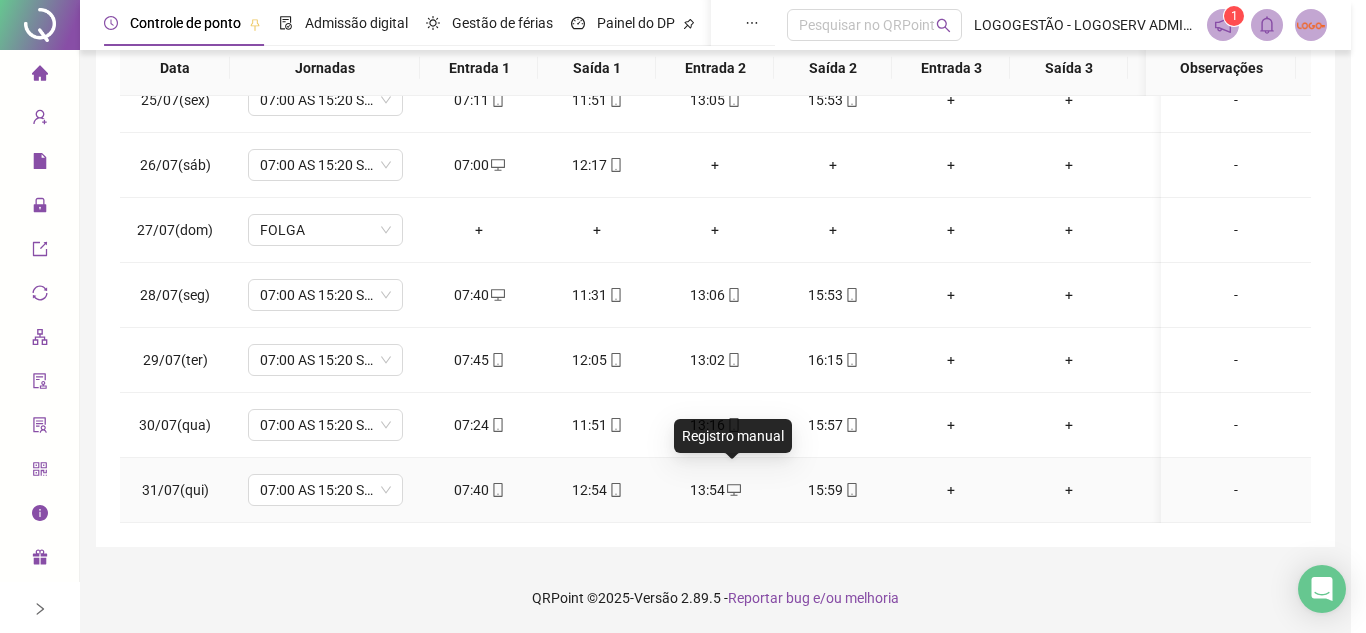 type on "**********" 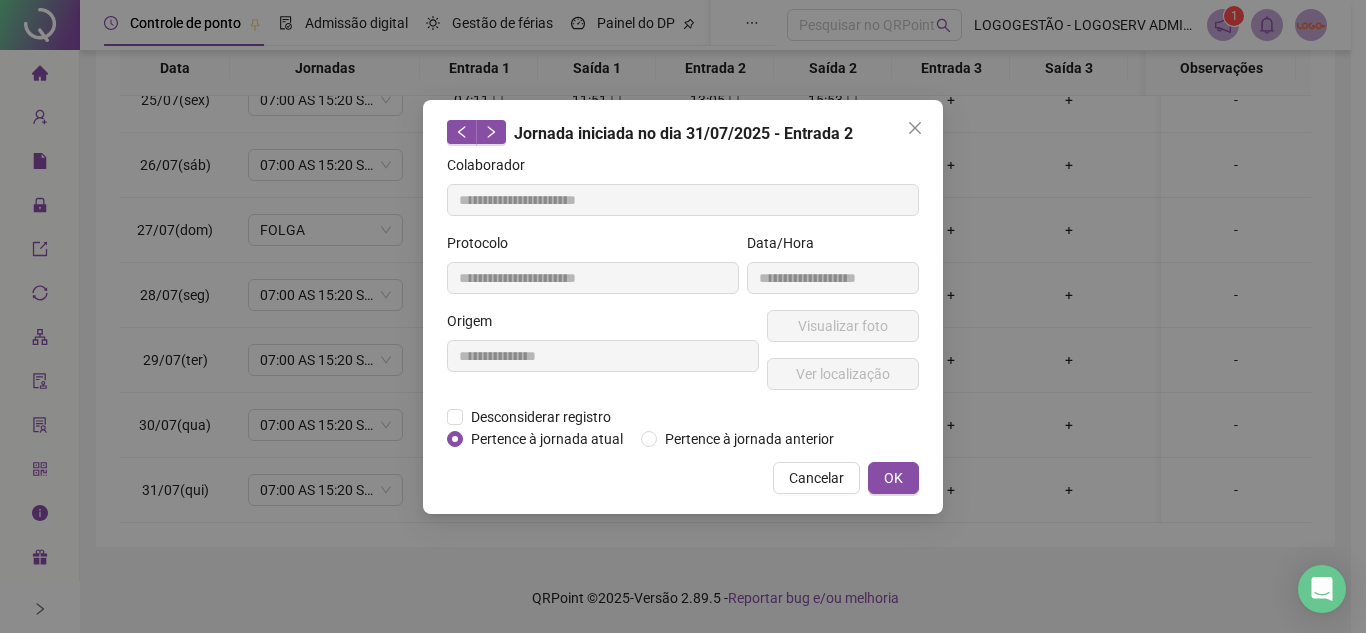 click on "**********" at bounding box center (603, 358) 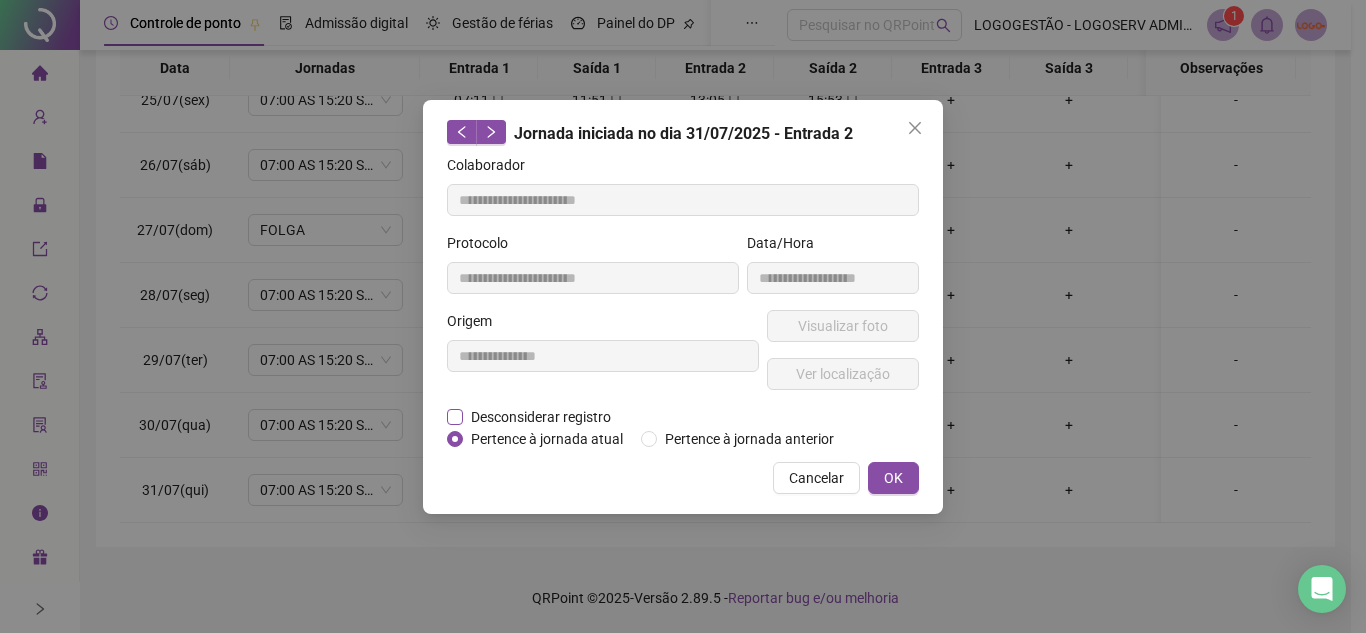 click on "Desconsiderar registro" at bounding box center (541, 417) 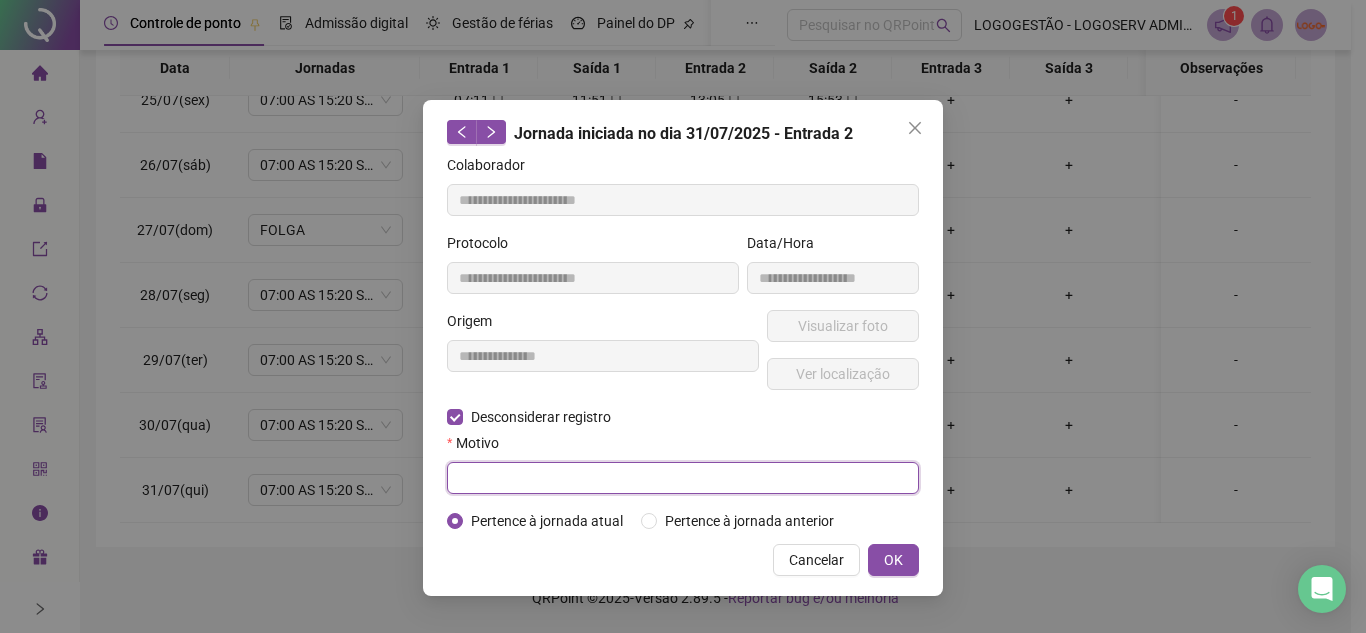 click at bounding box center [683, 478] 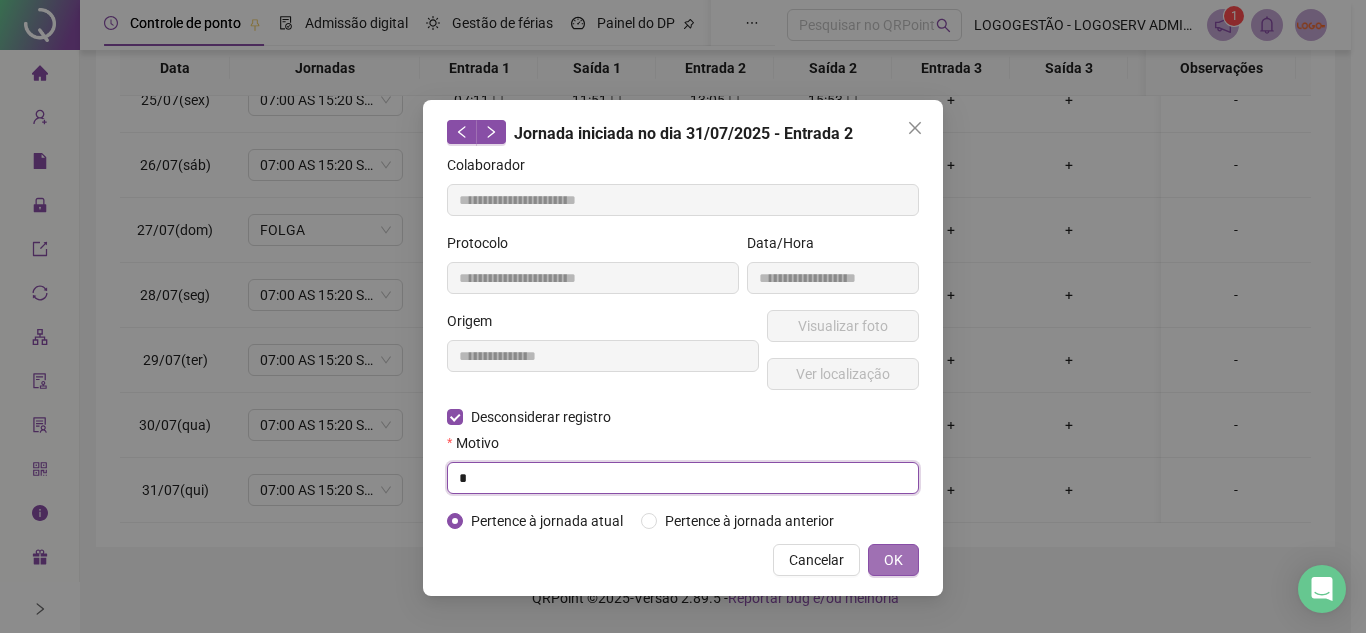 type on "*" 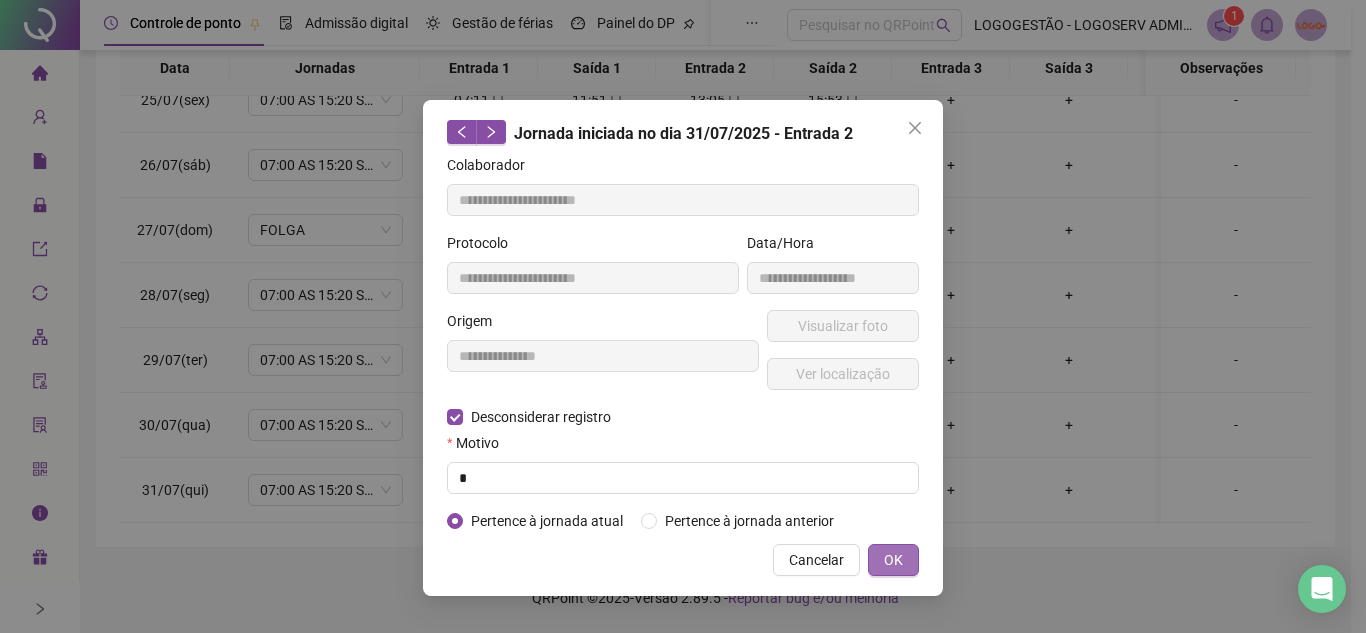 click on "OK" at bounding box center (893, 560) 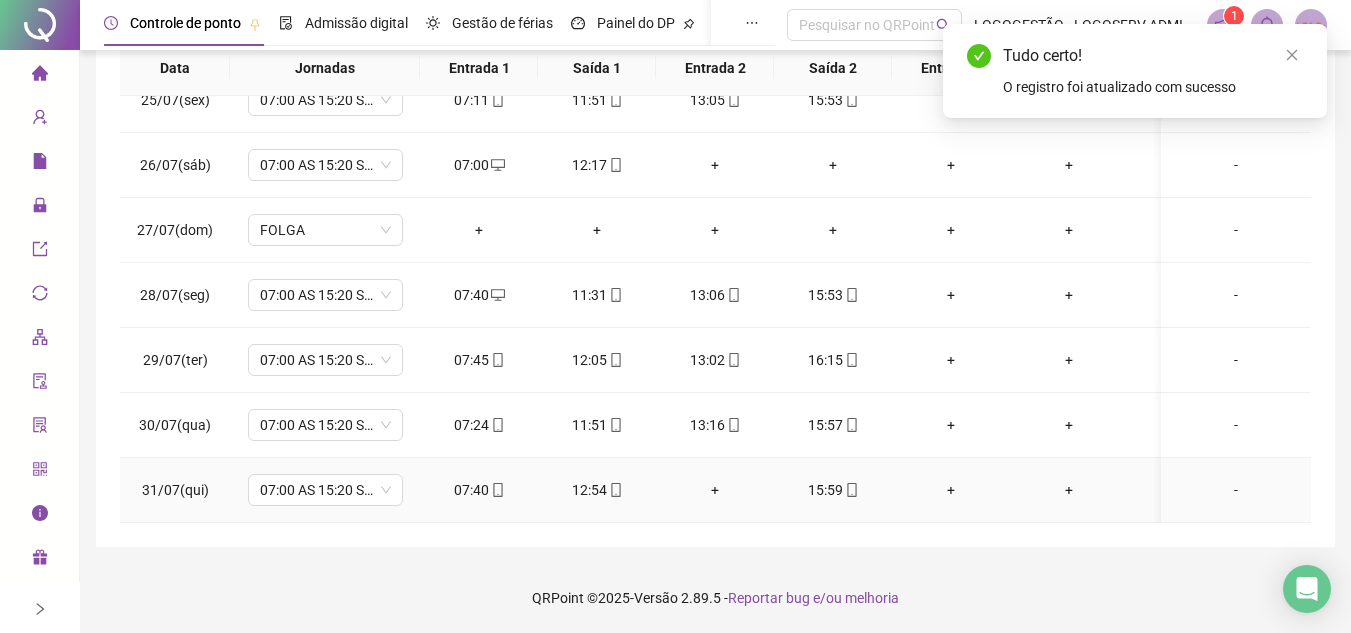 click on "+" at bounding box center [715, 490] 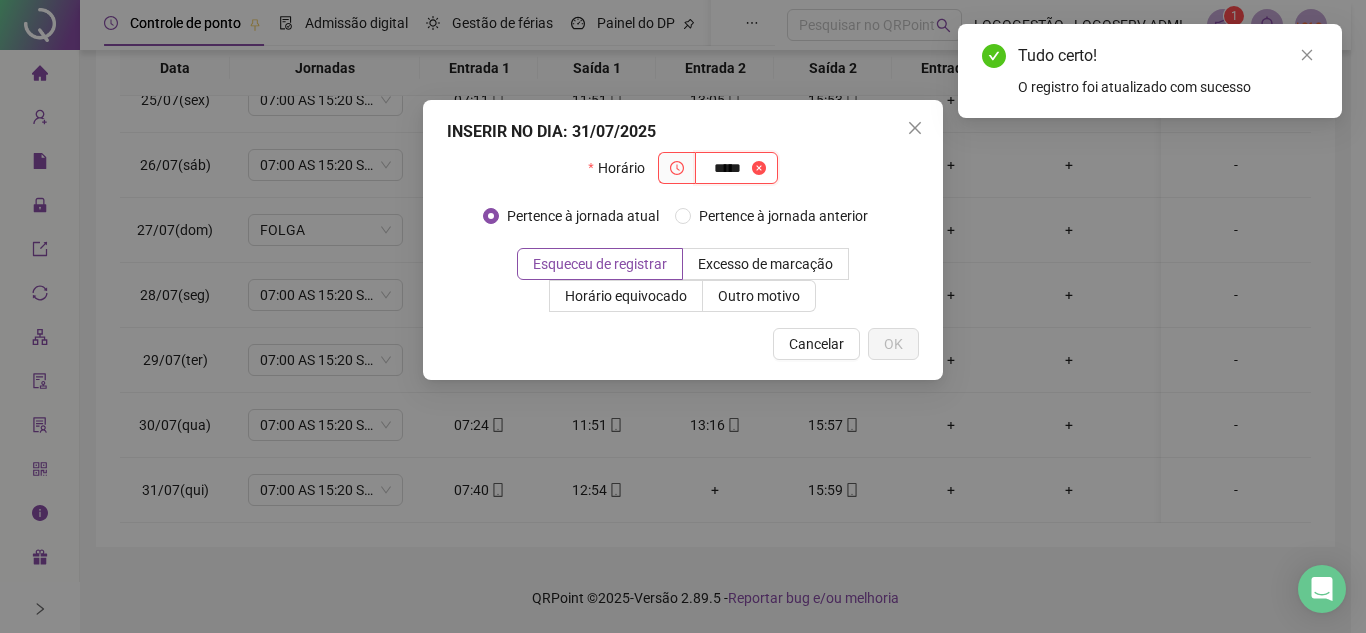type on "*****" 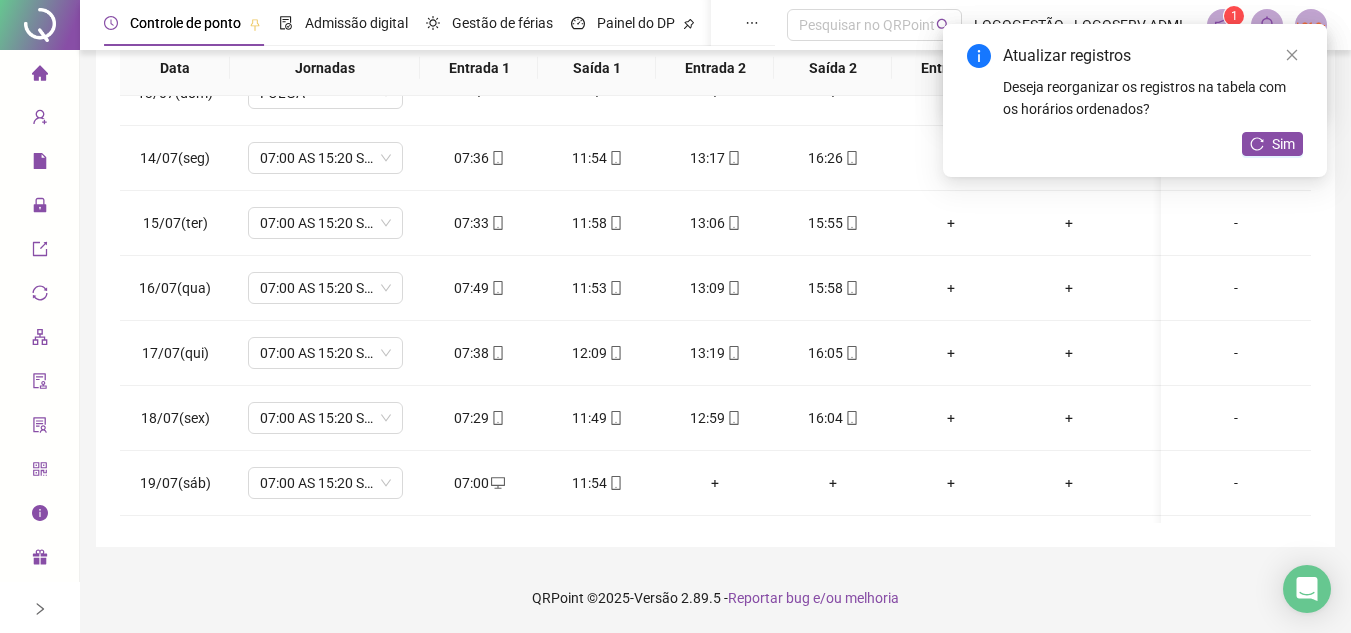 scroll, scrollTop: 503, scrollLeft: 0, axis: vertical 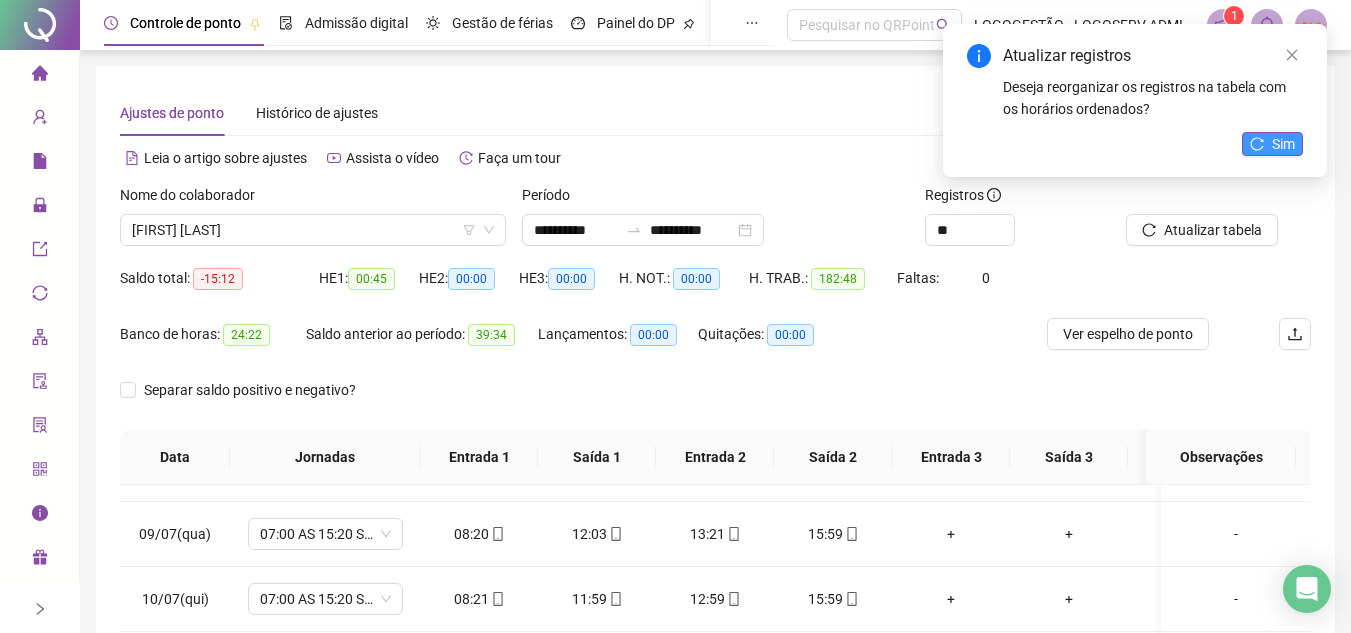 click on "Sim" at bounding box center [1283, 144] 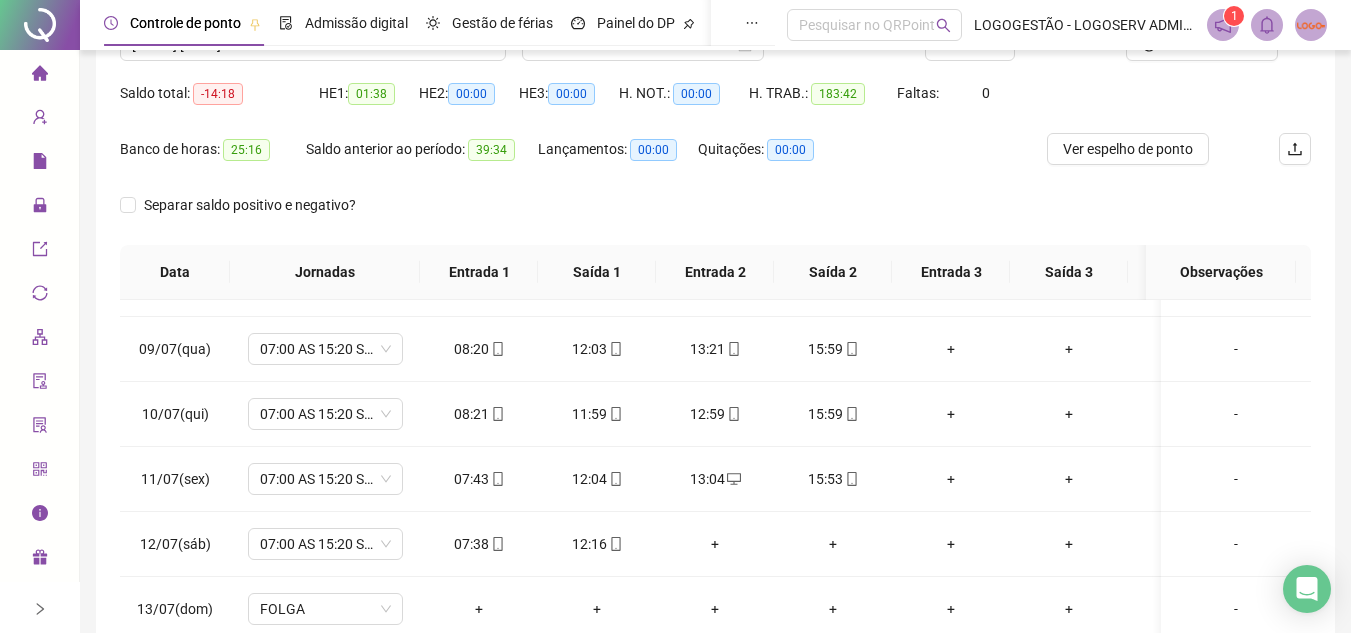 scroll, scrollTop: 389, scrollLeft: 0, axis: vertical 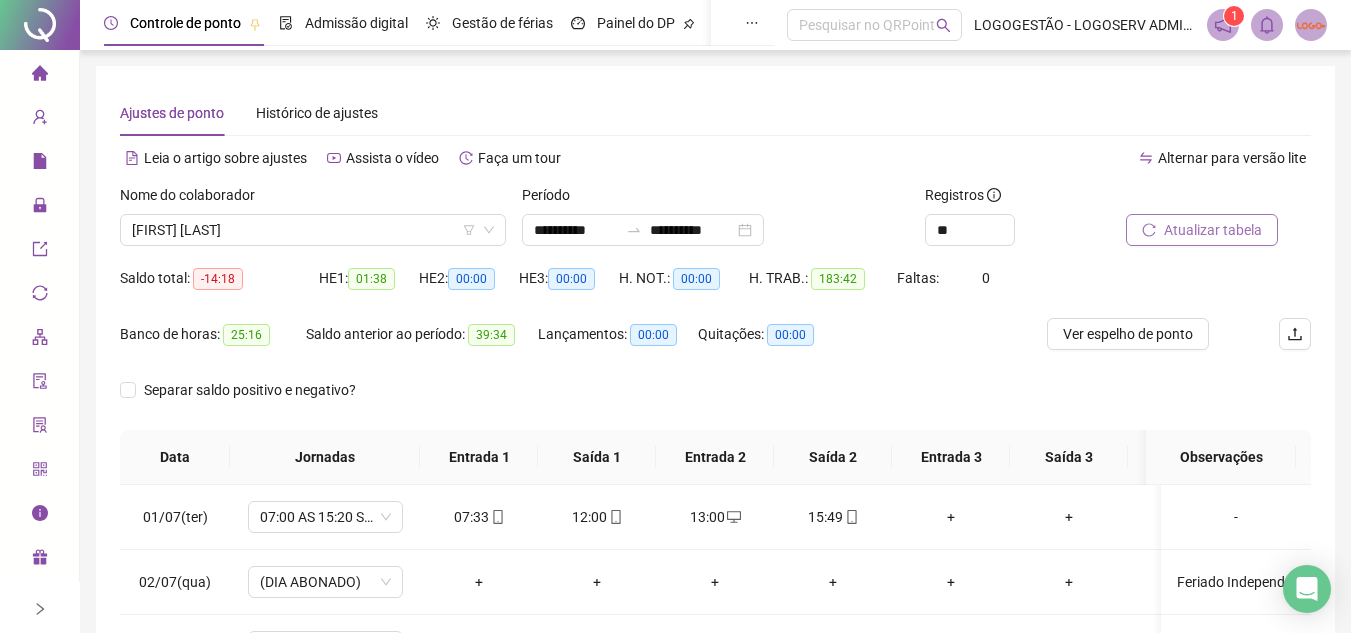 click on "Atualizar tabela" at bounding box center [1213, 230] 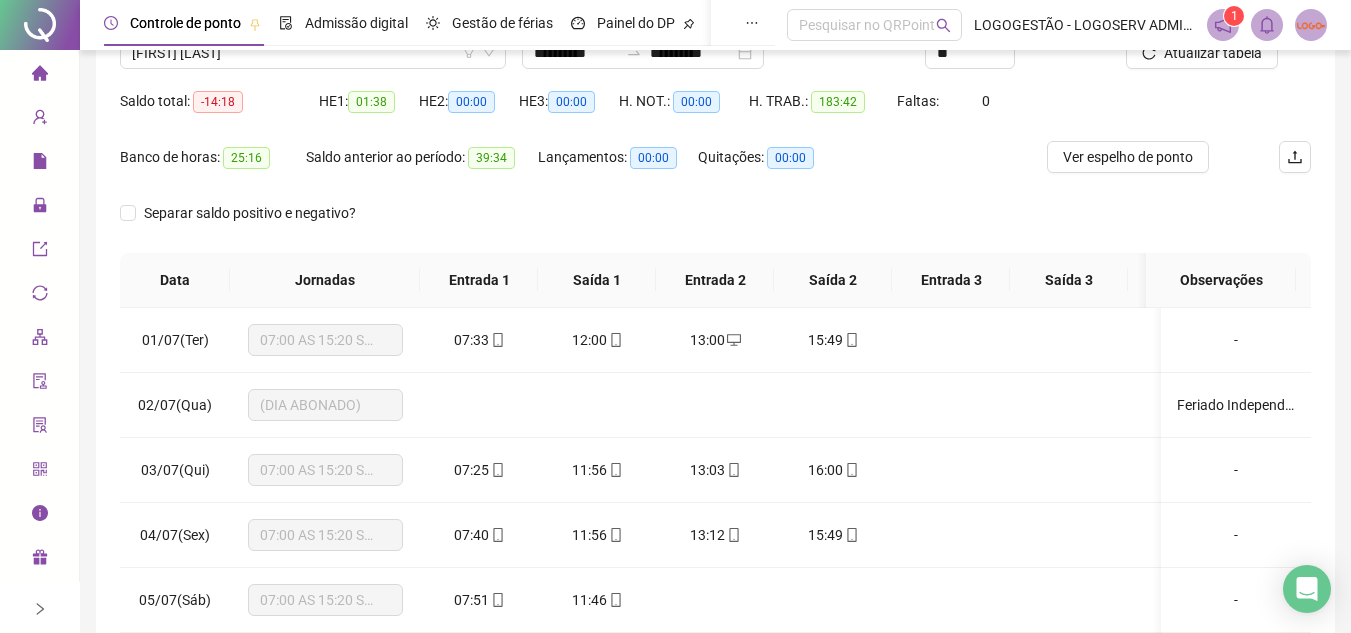 scroll, scrollTop: 389, scrollLeft: 0, axis: vertical 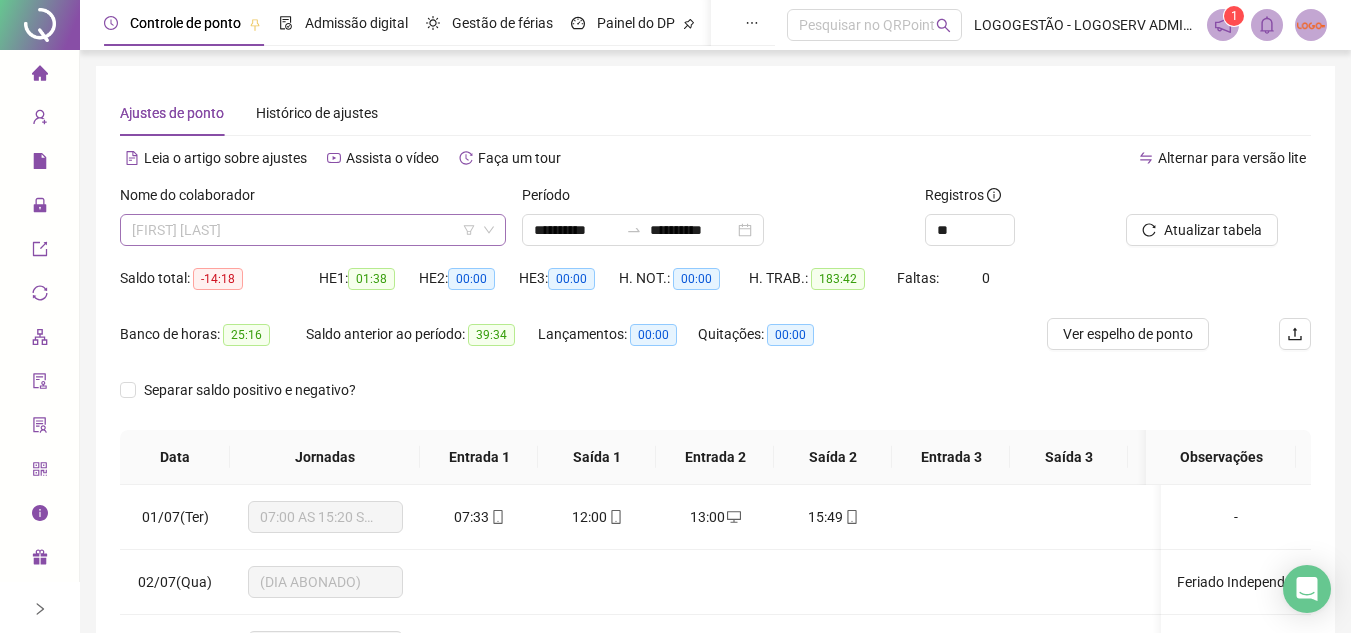 click on "ALEXANDRO CORREIA PIRES" at bounding box center (313, 230) 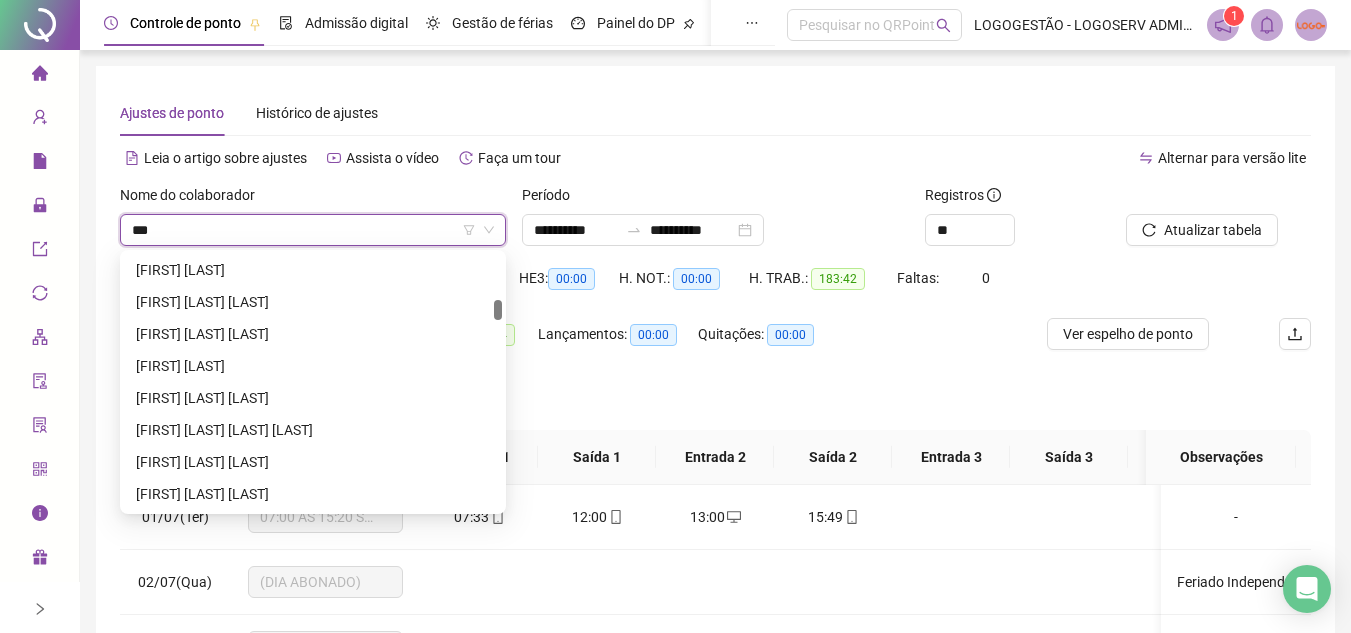 scroll, scrollTop: 0, scrollLeft: 0, axis: both 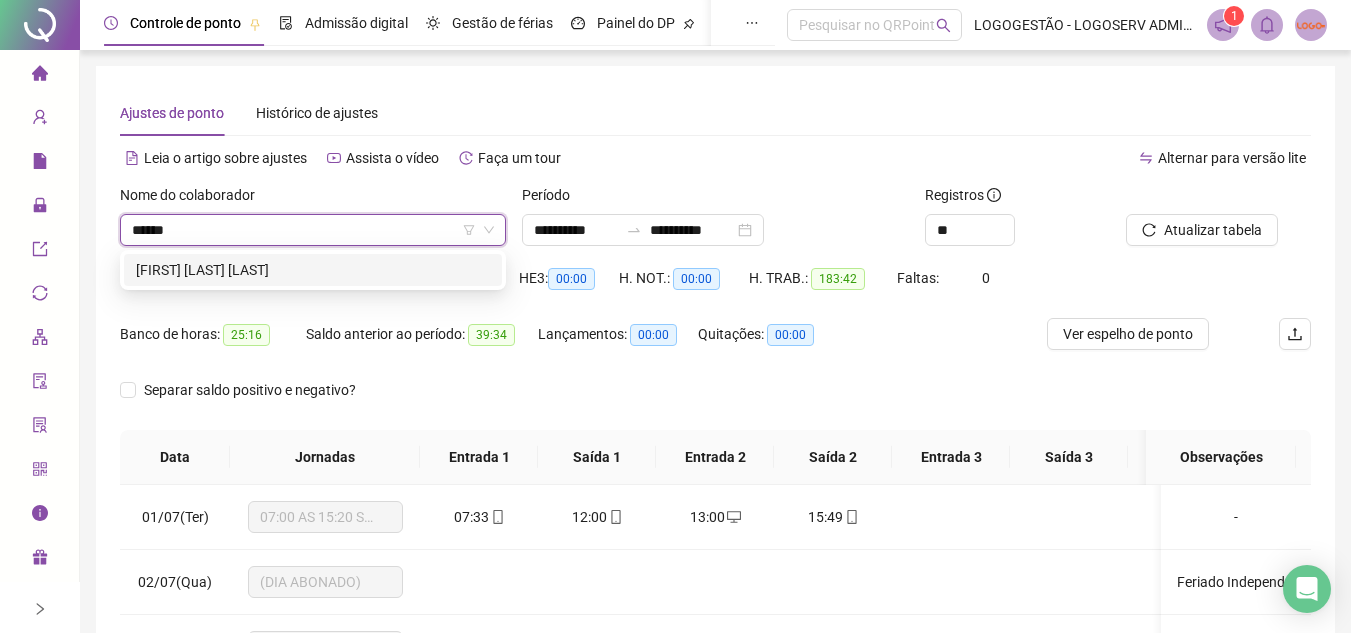 type on "*******" 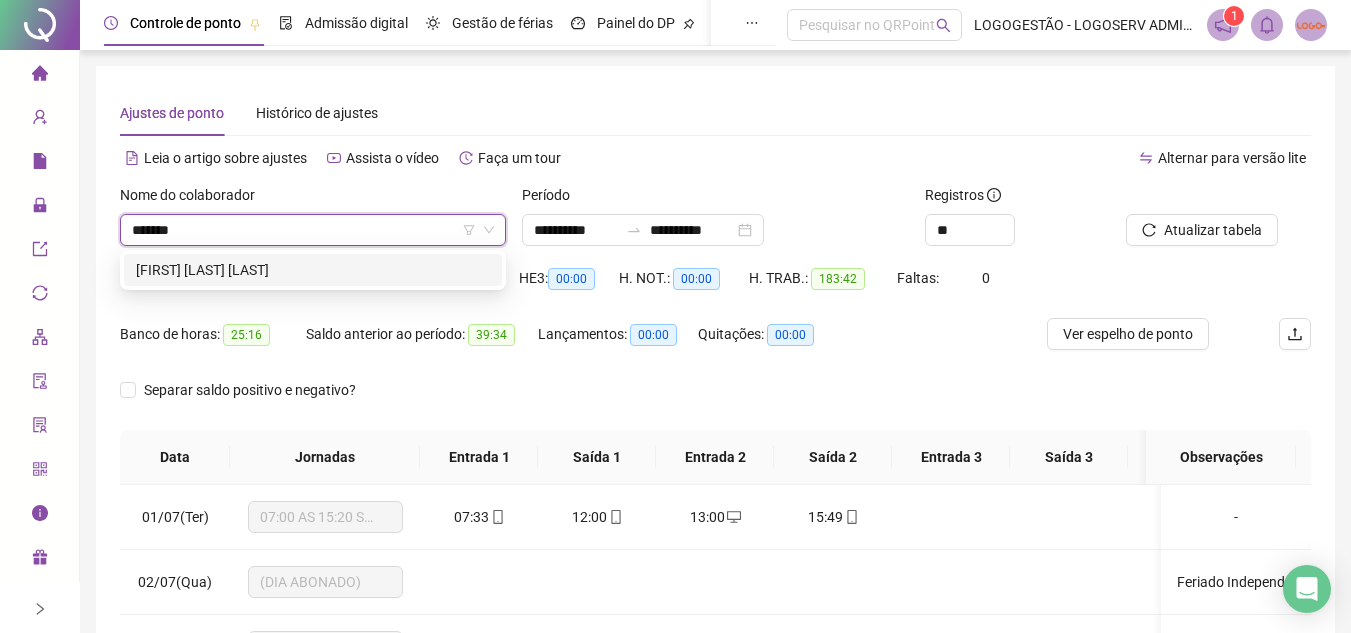 click on "ALAN PALMA SANTIAGO" at bounding box center (313, 270) 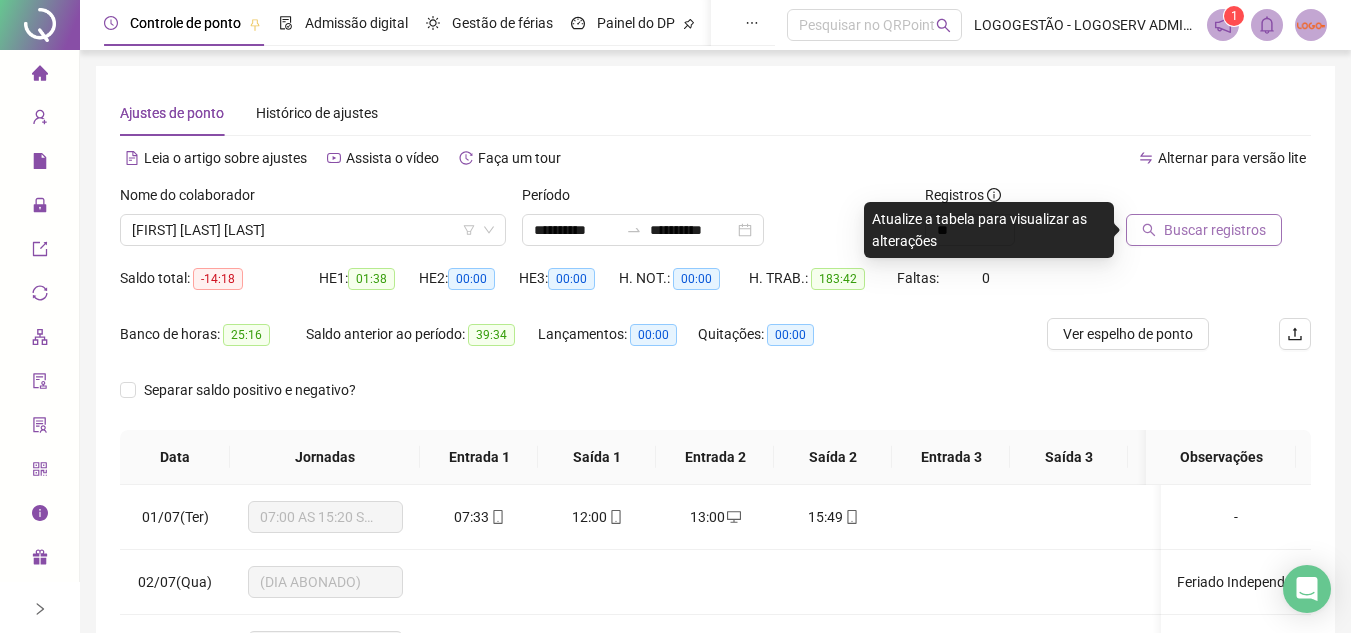 click on "Buscar registros" at bounding box center [1204, 230] 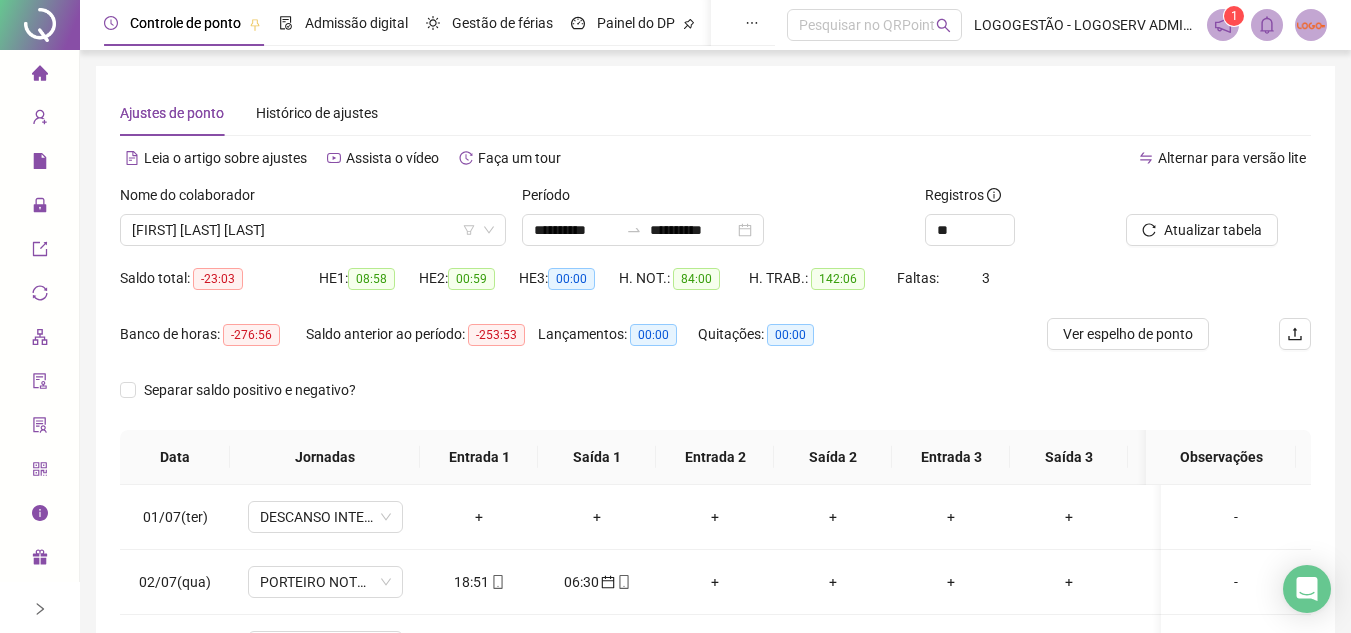 click on "Alternar para versão lite" at bounding box center (1014, 168) 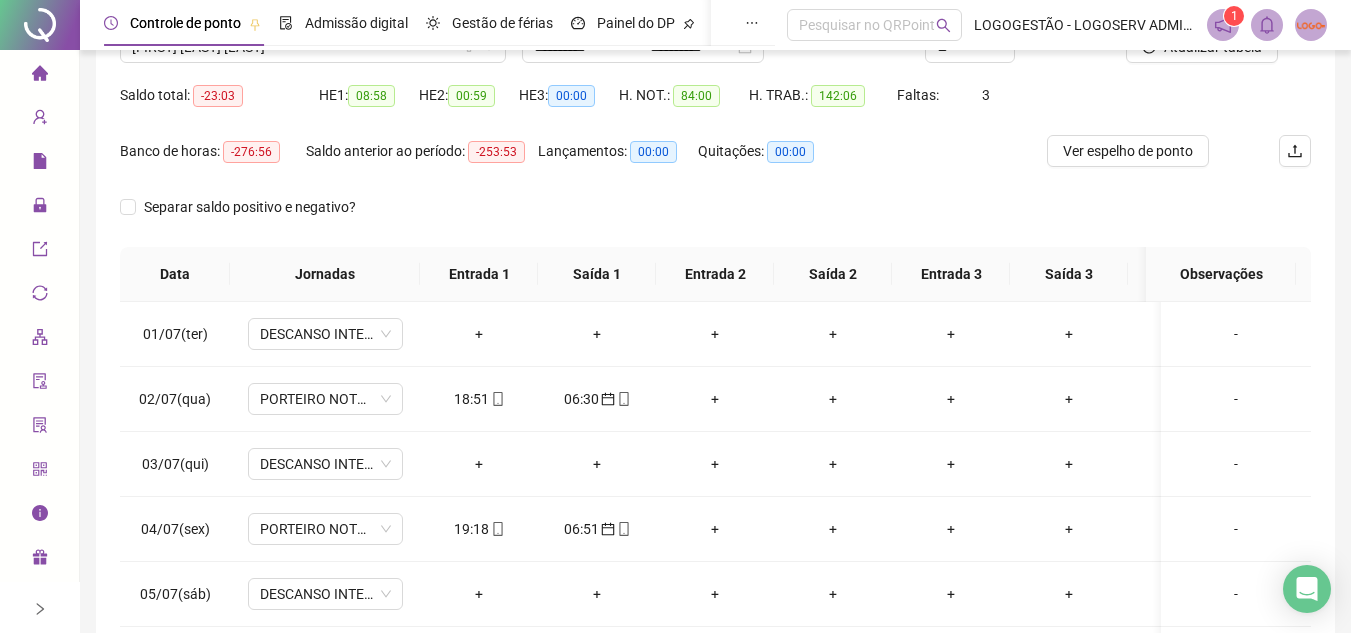 scroll, scrollTop: 200, scrollLeft: 0, axis: vertical 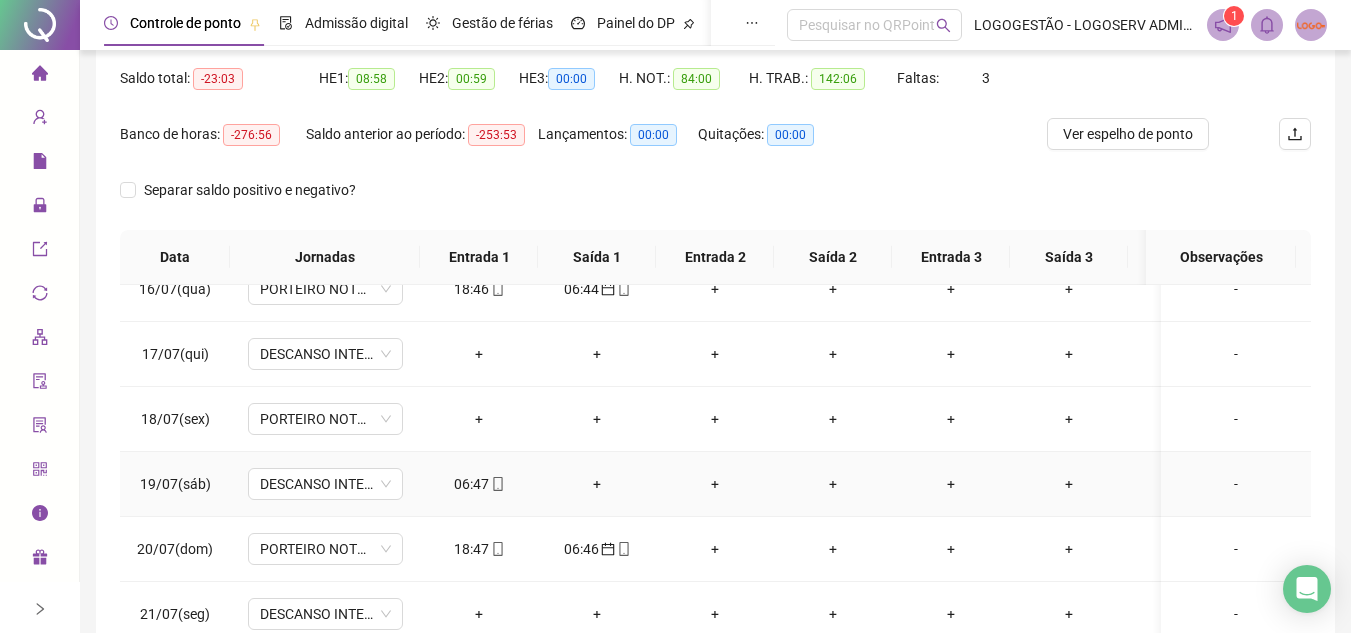click on "06:47" at bounding box center [479, 484] 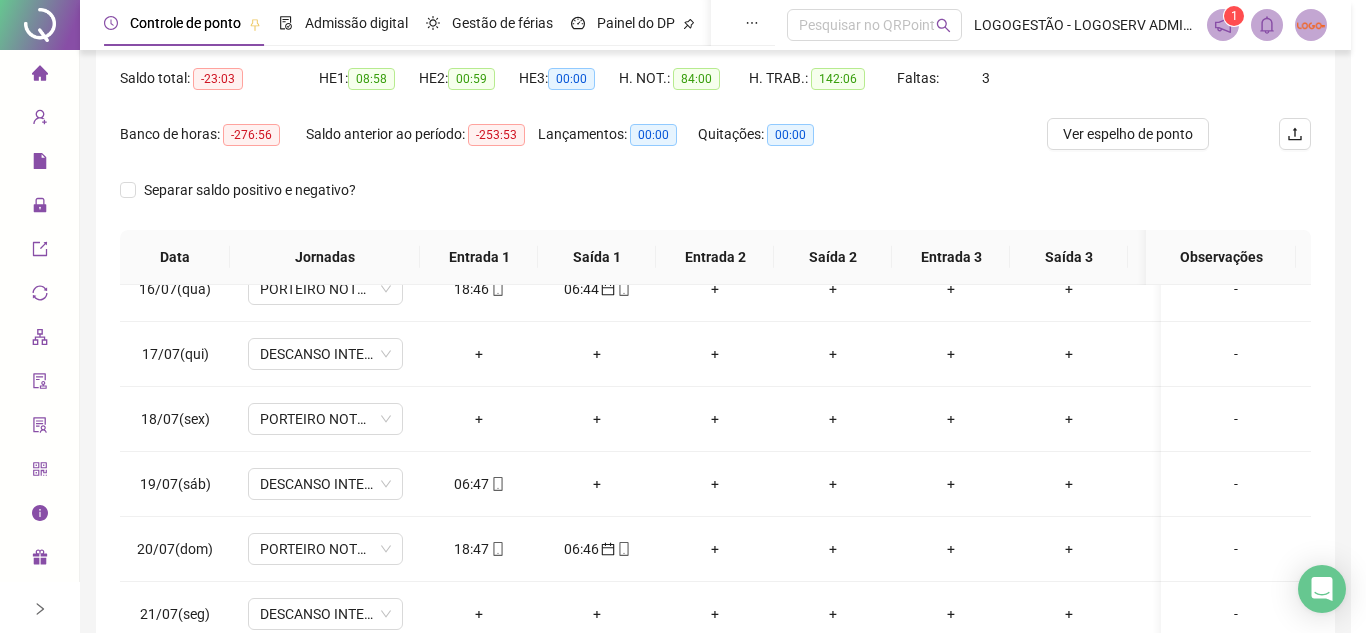type on "**********" 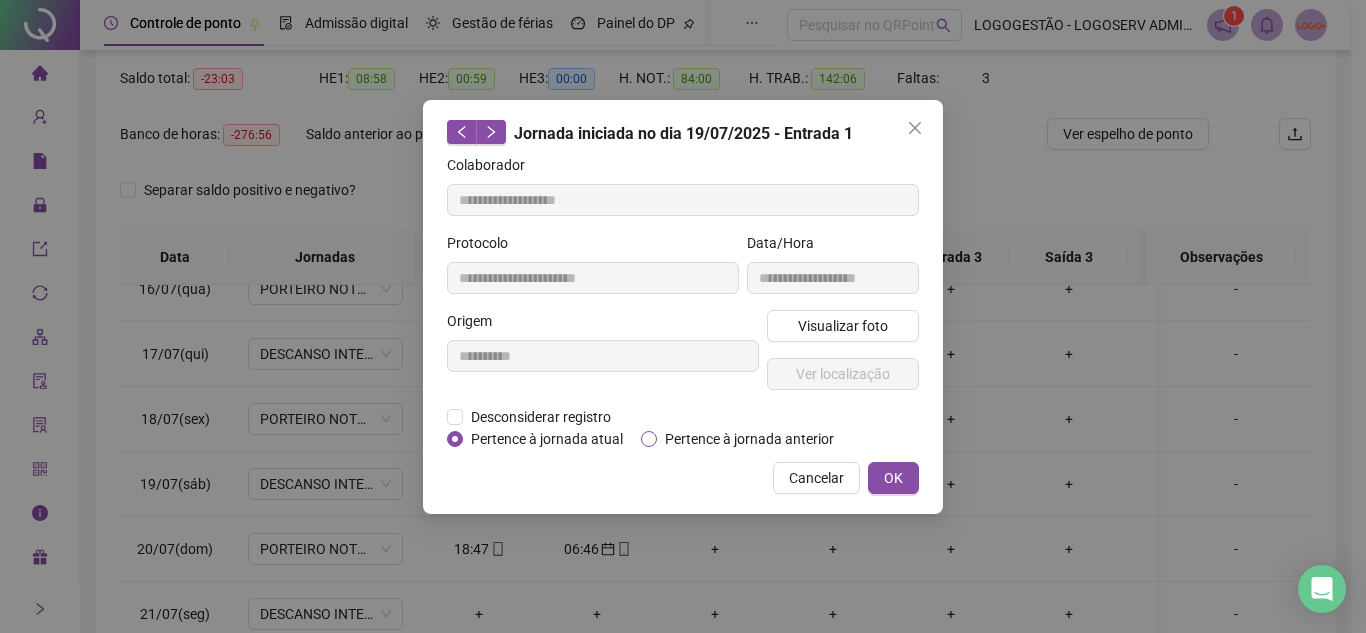 click on "Pertence à jornada anterior" at bounding box center [749, 439] 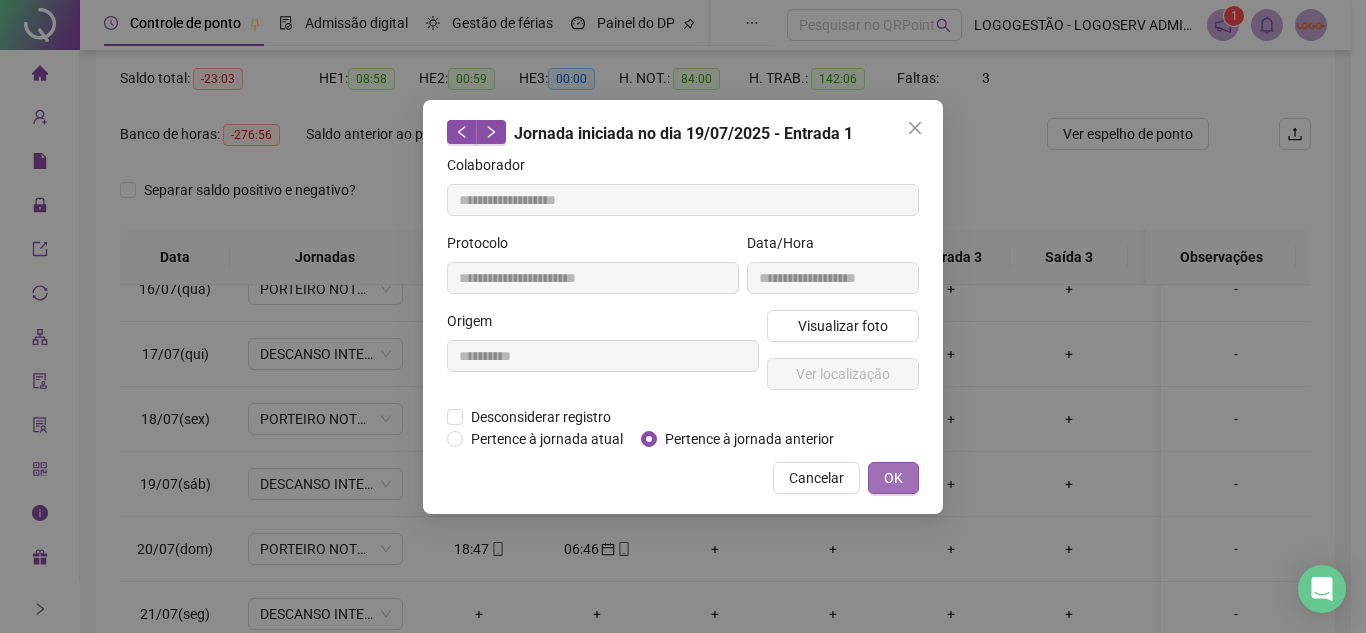 click on "OK" at bounding box center [893, 478] 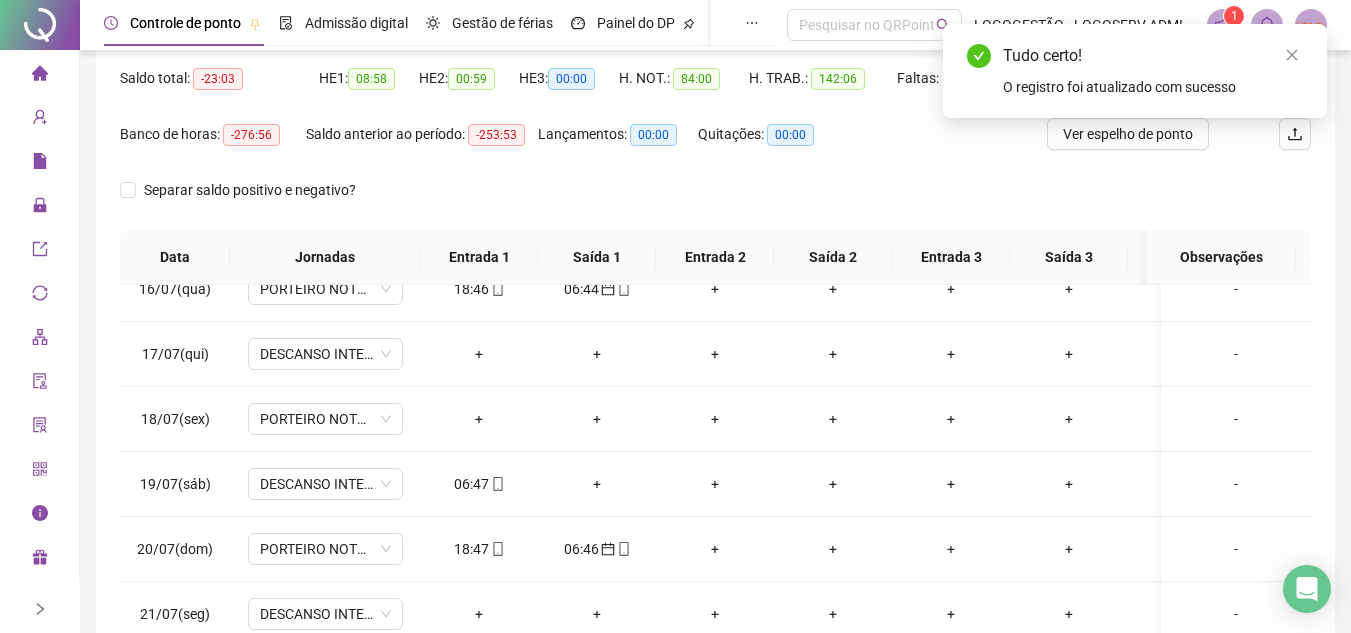 scroll, scrollTop: 100, scrollLeft: 0, axis: vertical 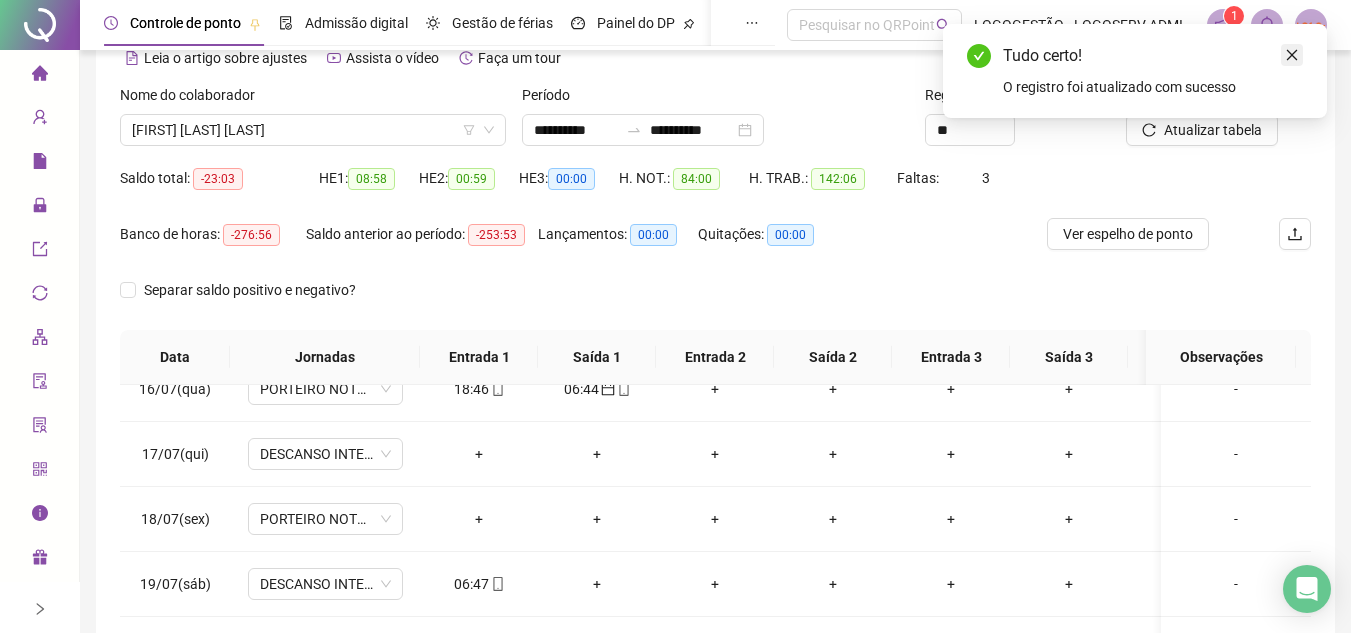 click 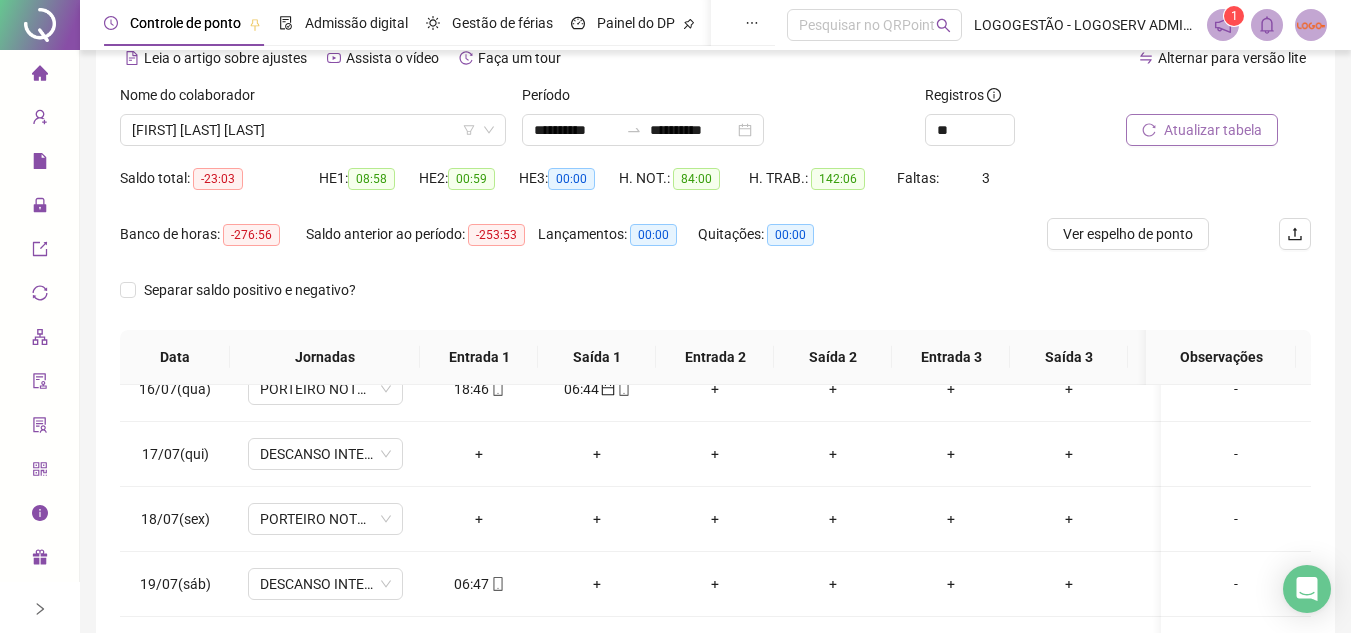 click on "Atualizar tabela" at bounding box center (1213, 130) 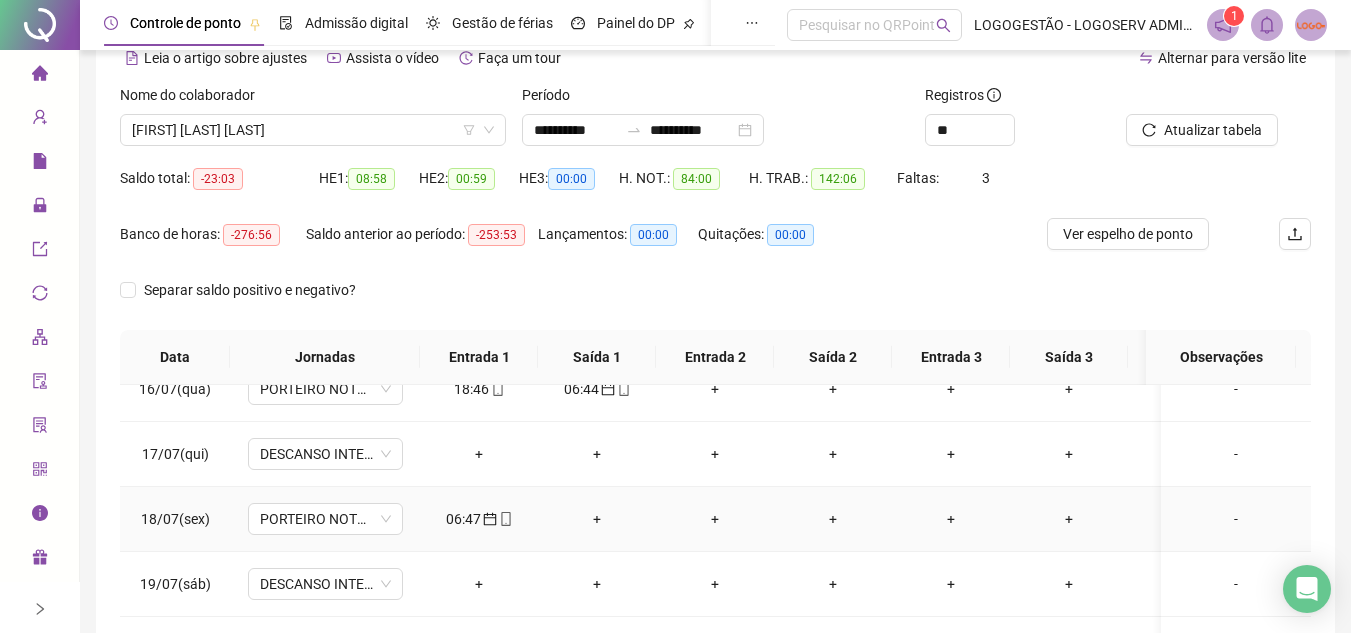 click on "+" at bounding box center (597, 519) 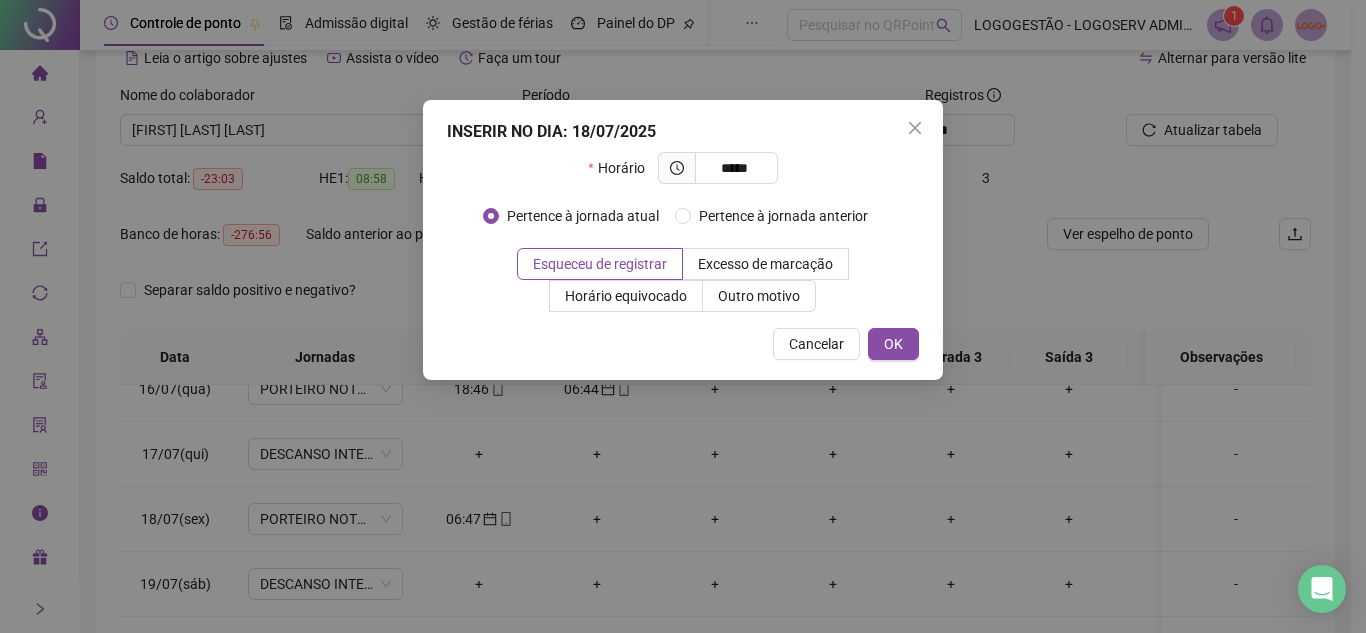type on "*****" 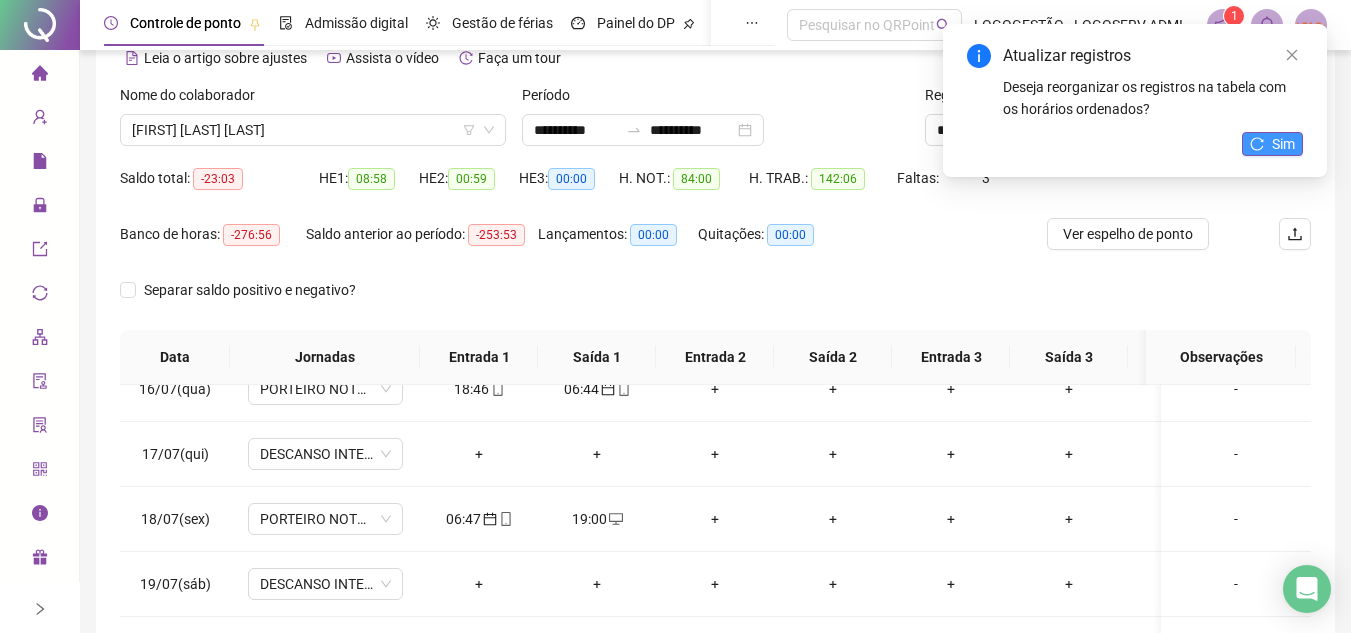 click on "Sim" at bounding box center (1272, 144) 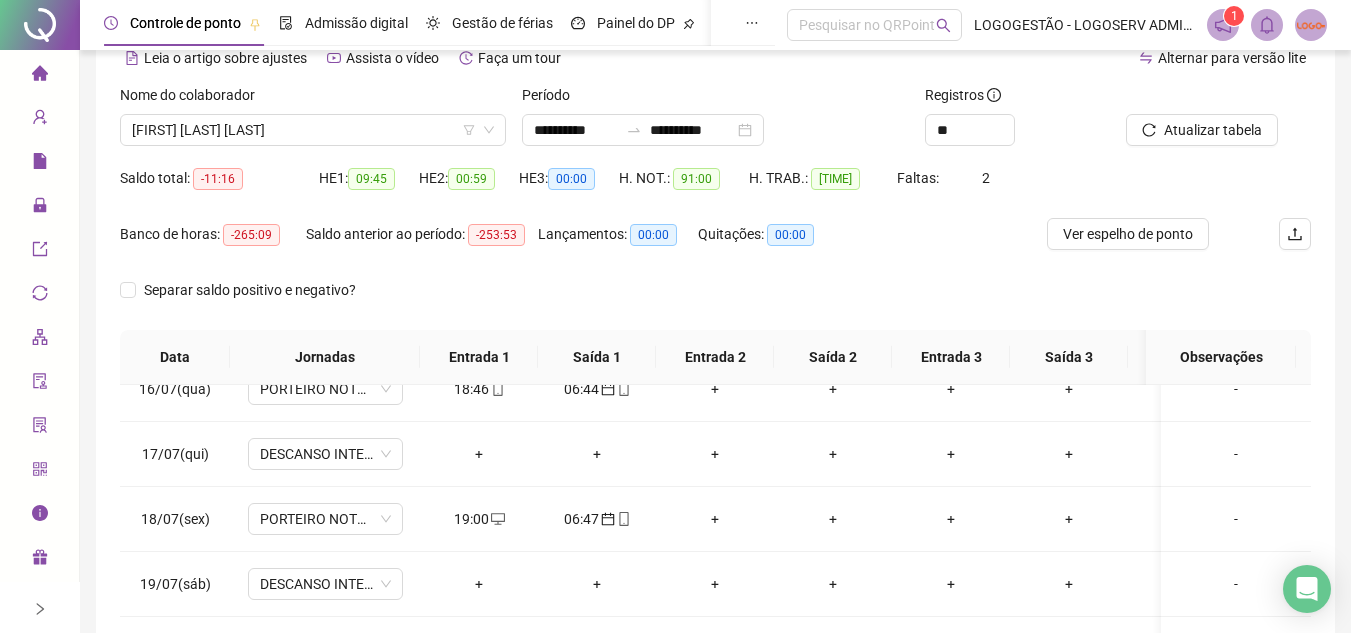 scroll, scrollTop: 1603, scrollLeft: 0, axis: vertical 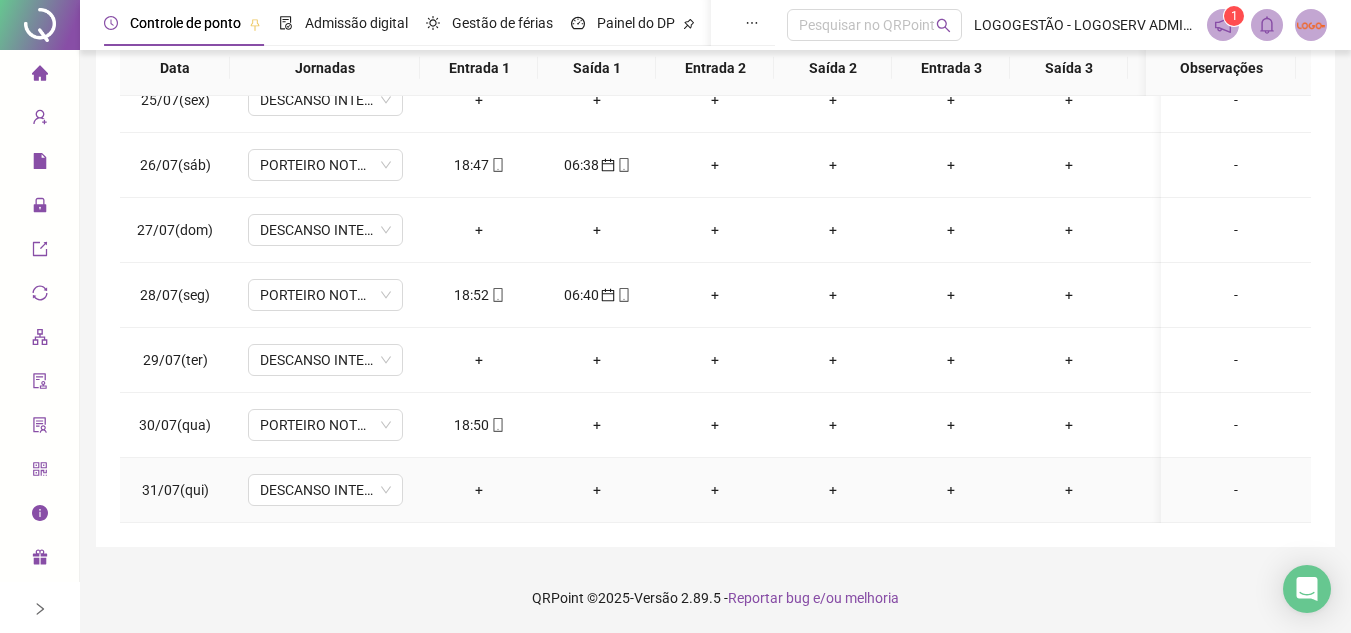 click on "+" at bounding box center (597, 490) 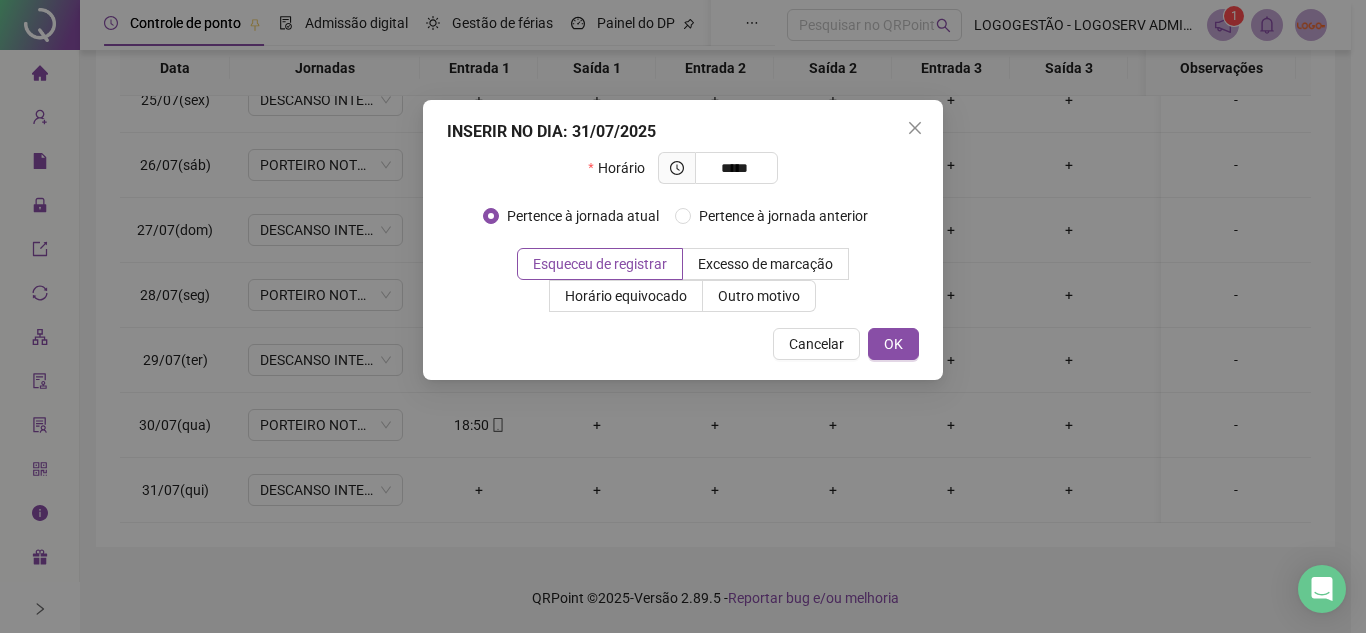 type on "*****" 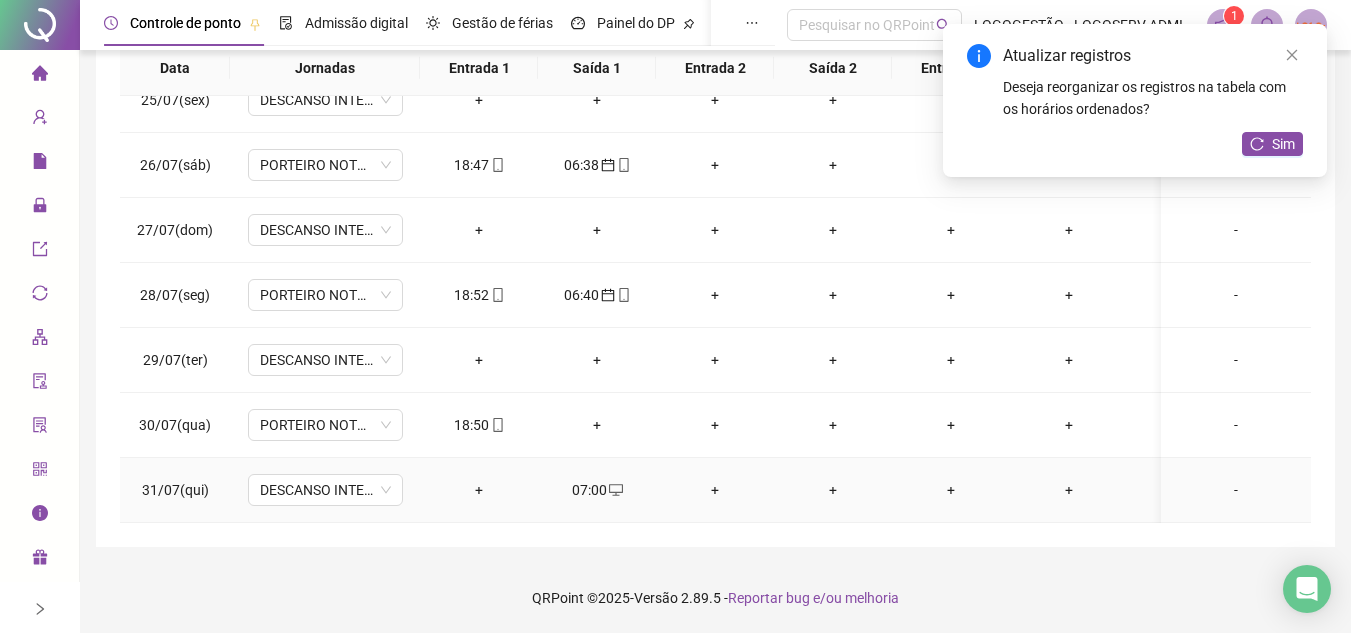 click on "07:00" at bounding box center (597, 490) 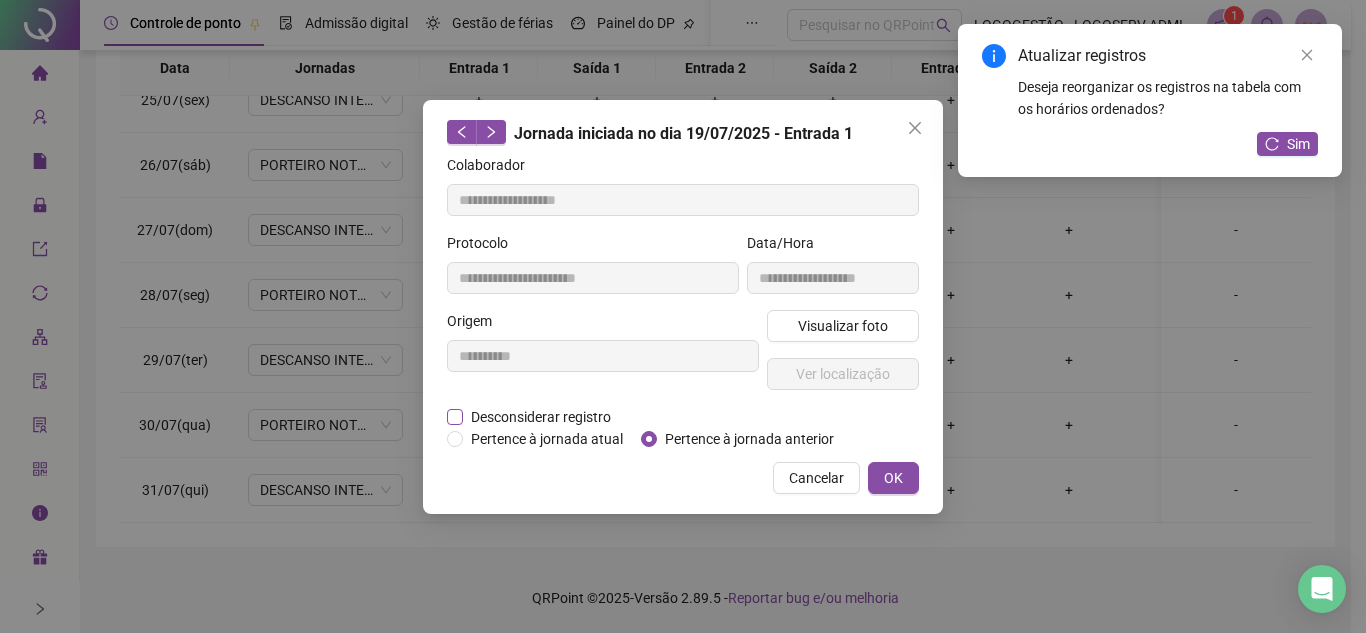 type on "**********" 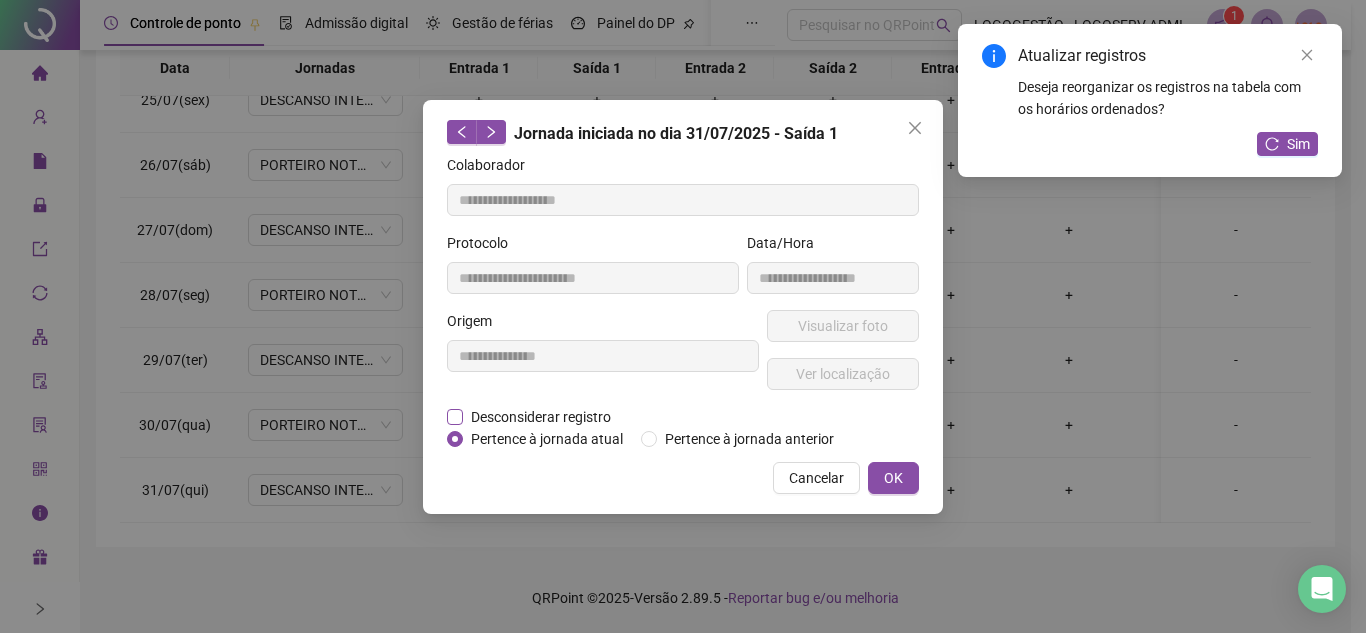 click on "Desconsiderar registro" at bounding box center [541, 417] 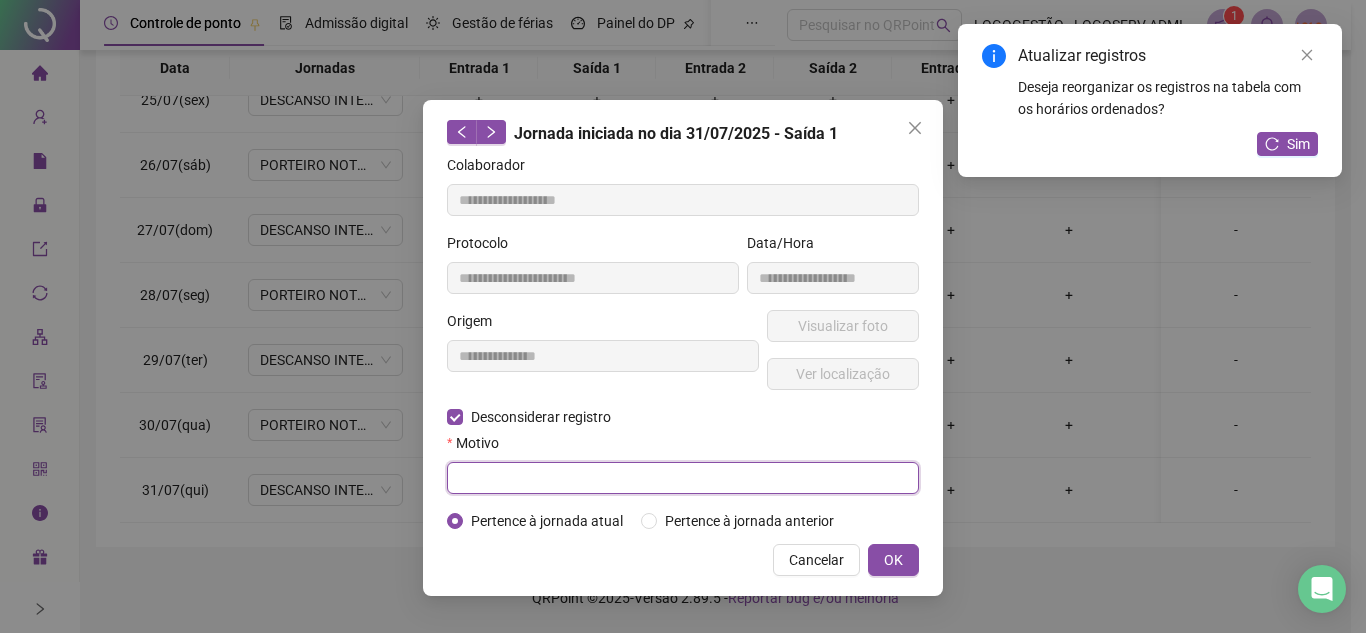 click at bounding box center (683, 478) 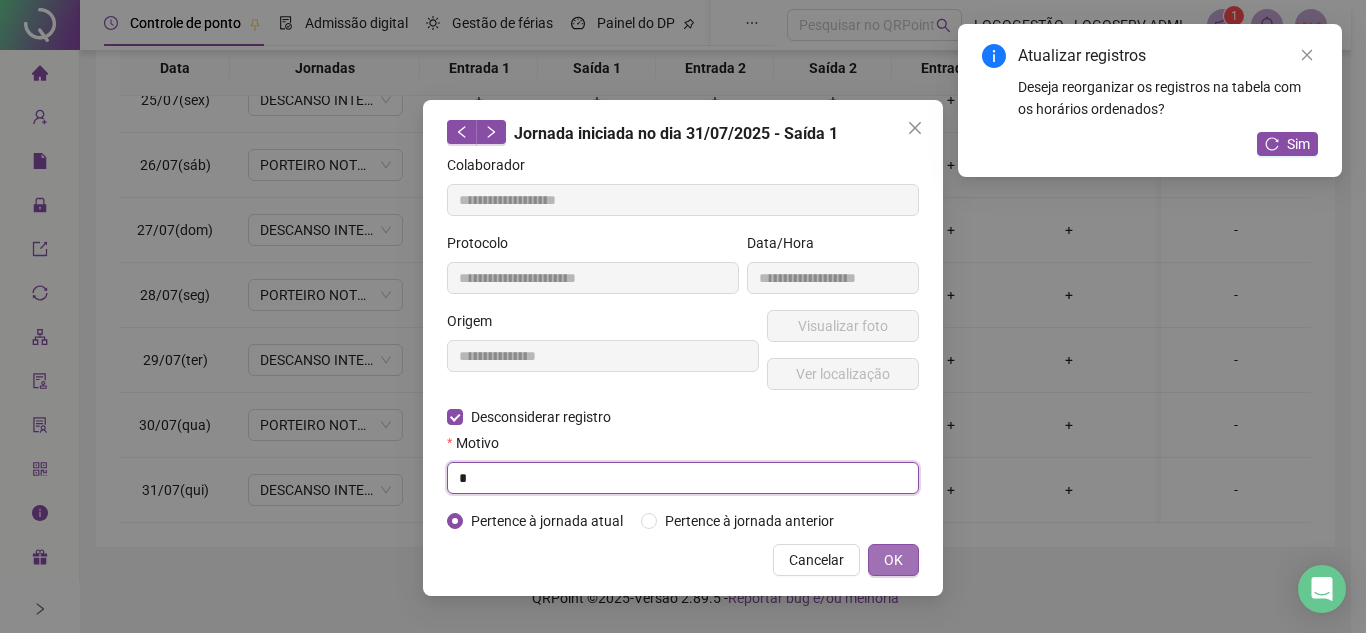type on "*" 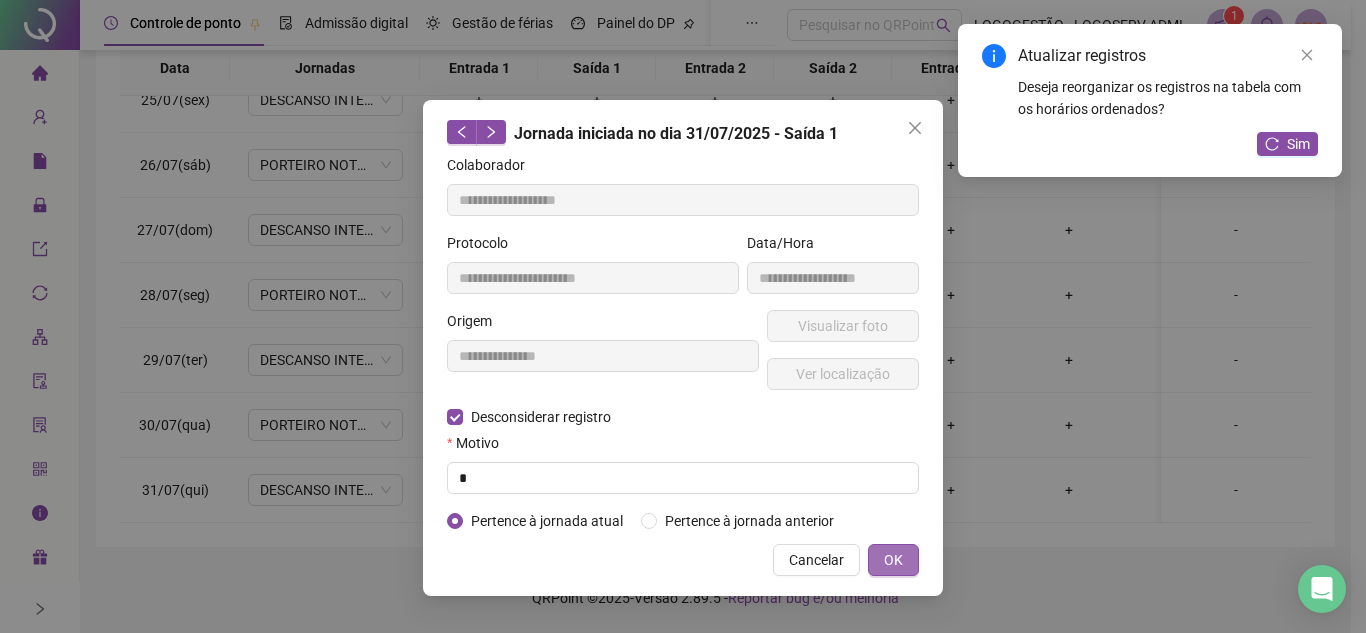 drag, startPoint x: 872, startPoint y: 552, endPoint x: 882, endPoint y: 554, distance: 10.198039 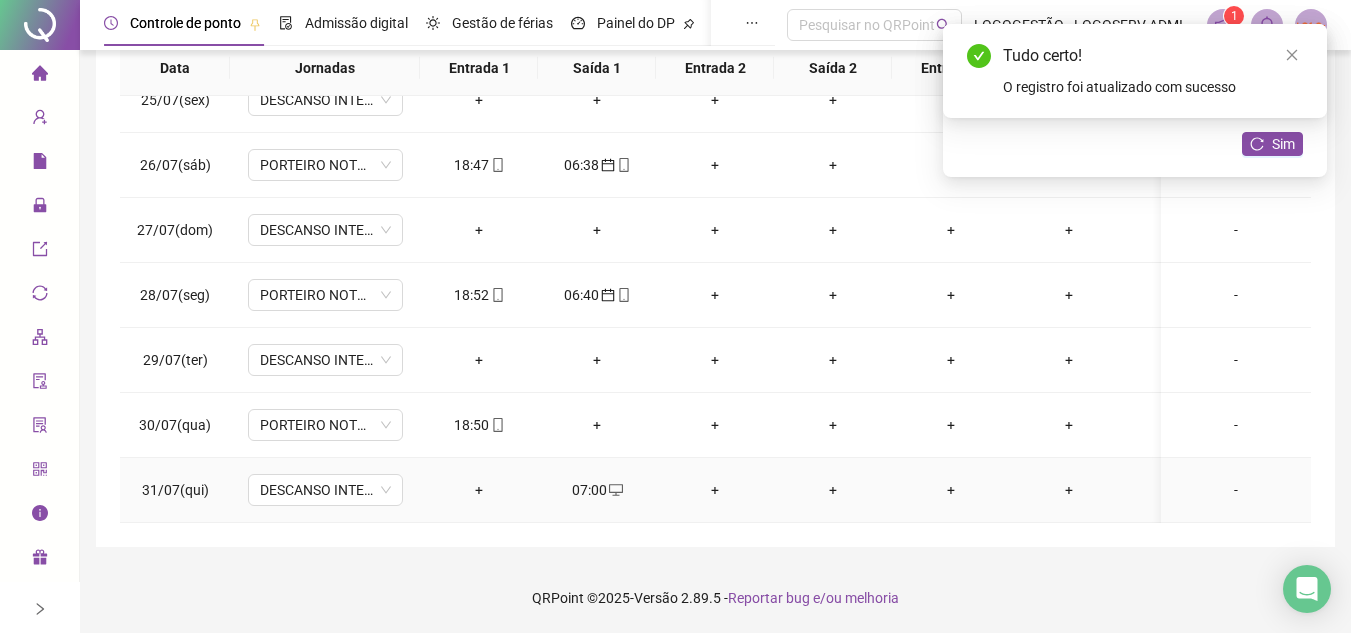 click on "+" at bounding box center [715, 490] 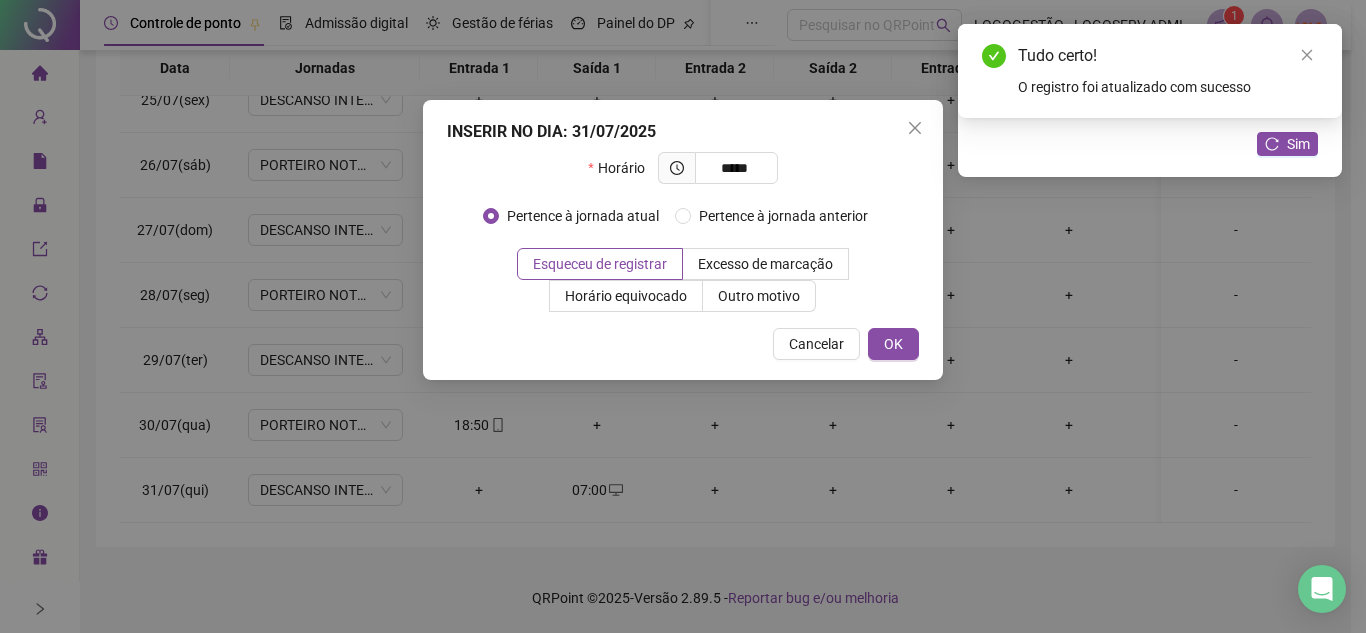 type on "*****" 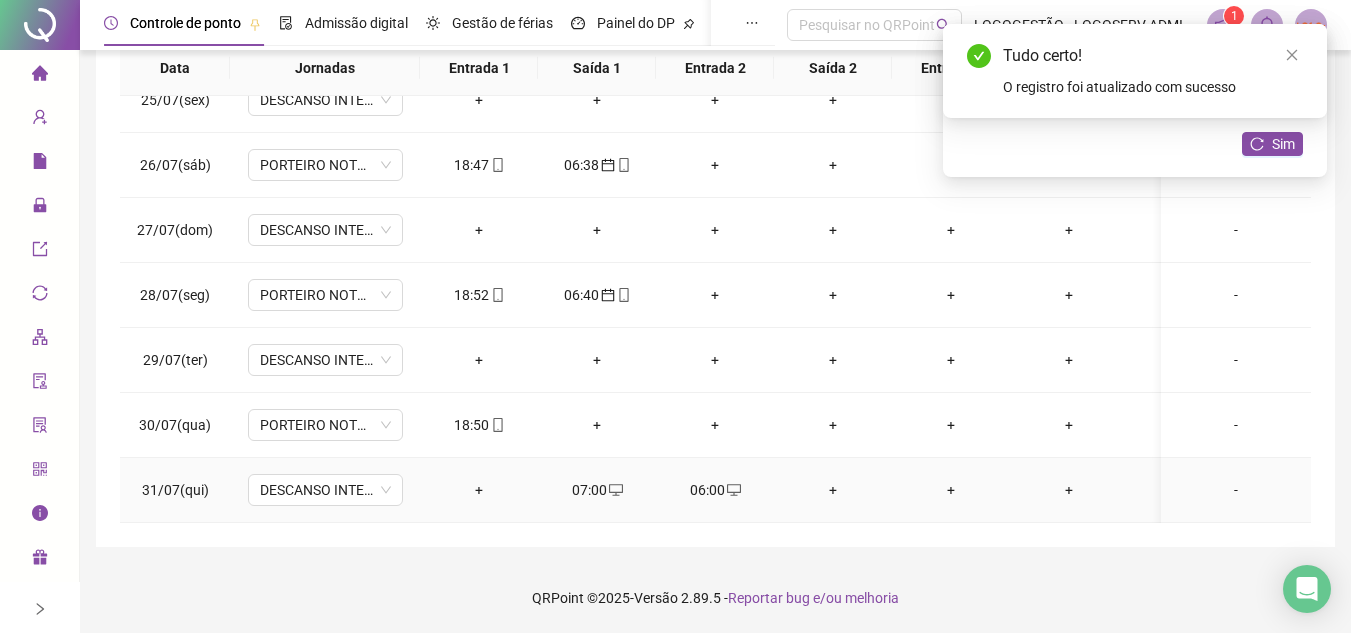 click on "06:00" at bounding box center (715, 490) 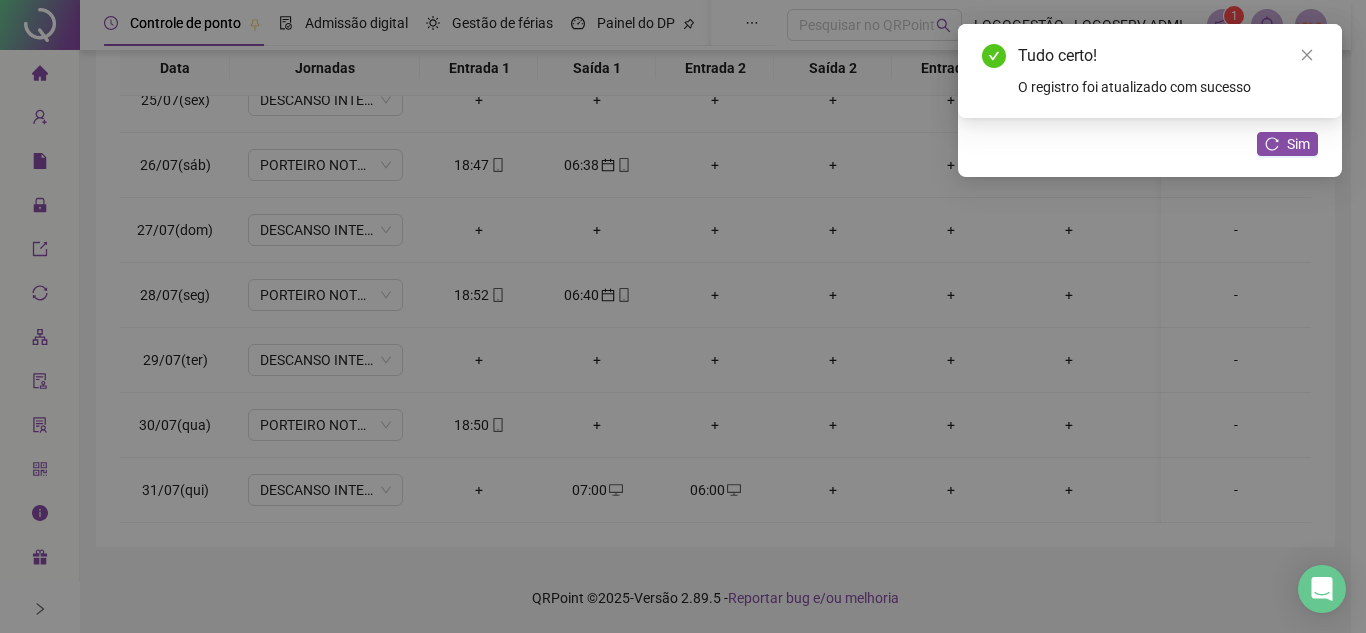 type on "**********" 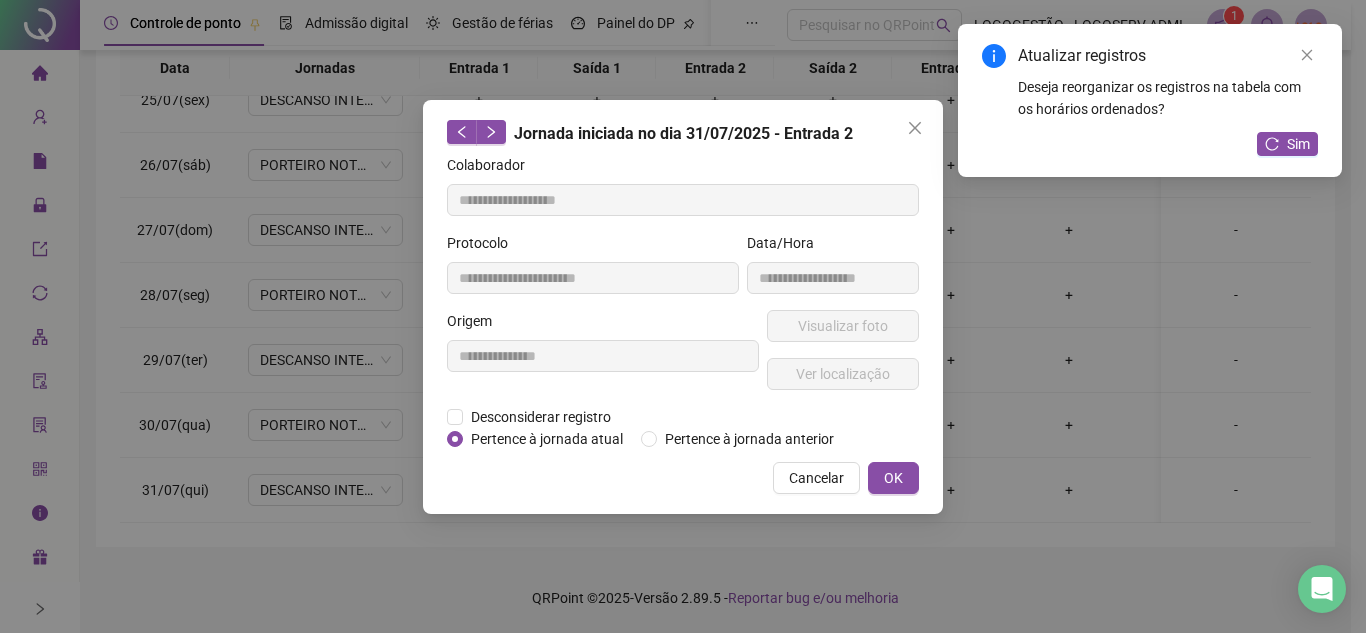click on "Desconsiderar registro Pertence ao lanche" at bounding box center (683, 417) 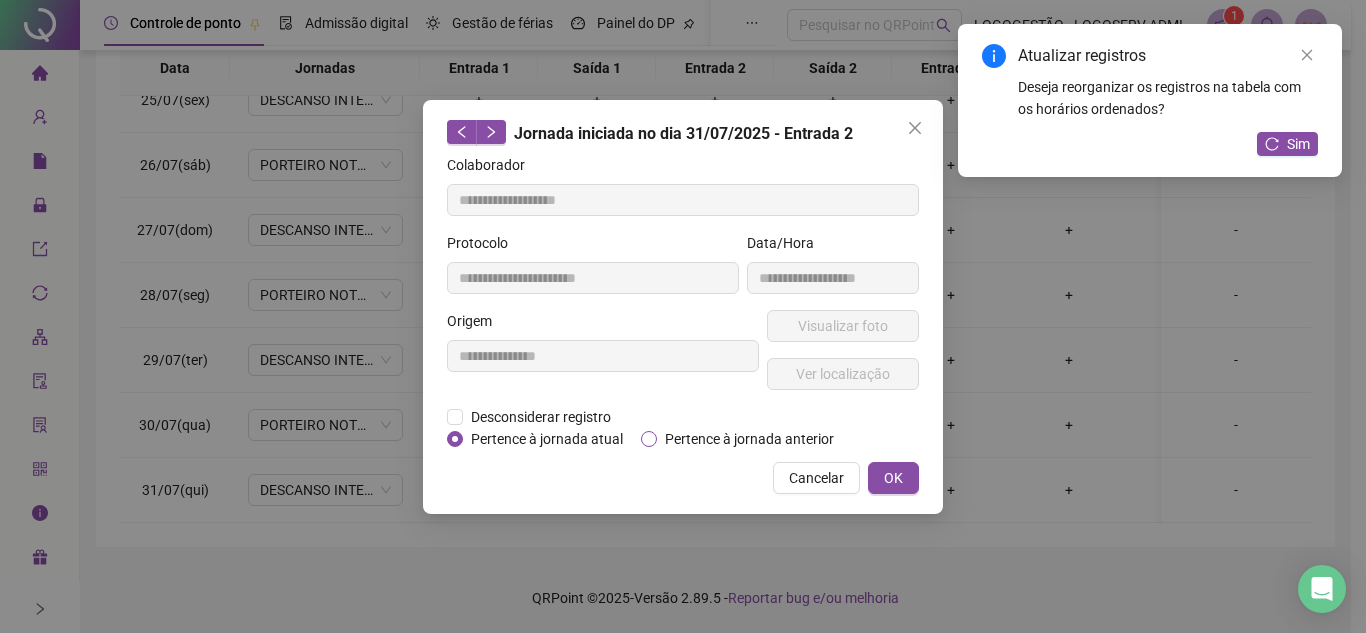 click on "Pertence à jornada anterior" at bounding box center [749, 439] 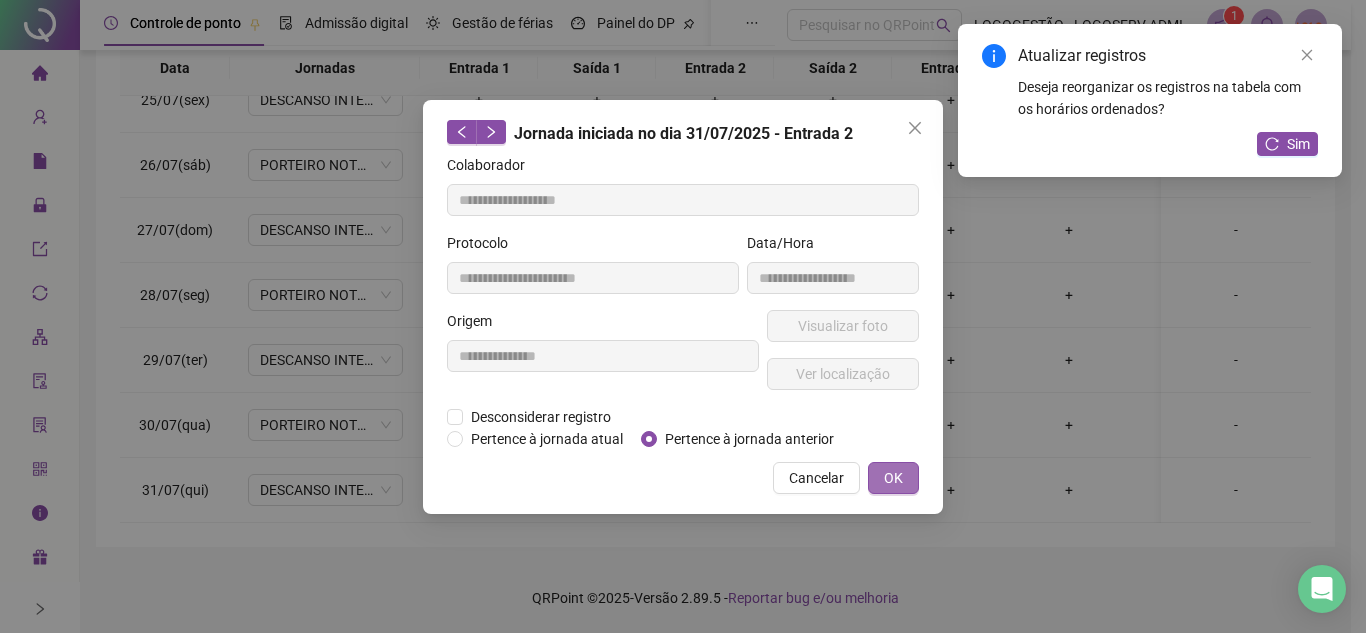 click on "OK" at bounding box center [893, 478] 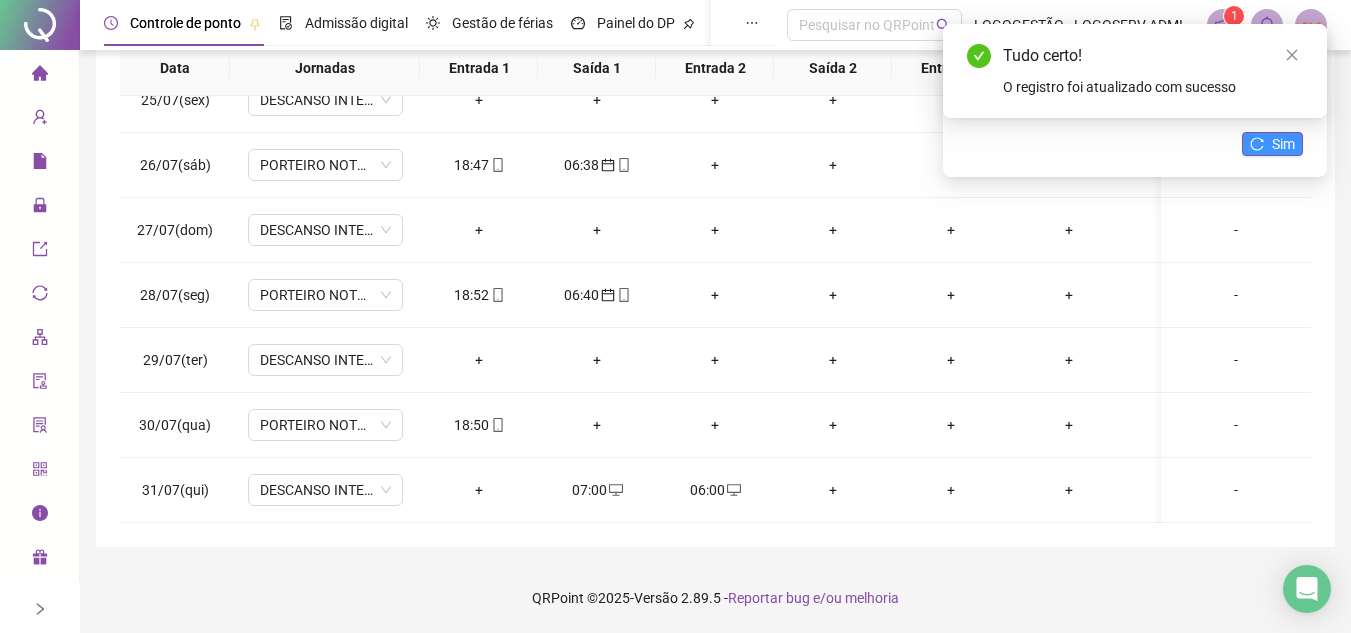click on "Sim" at bounding box center (1272, 144) 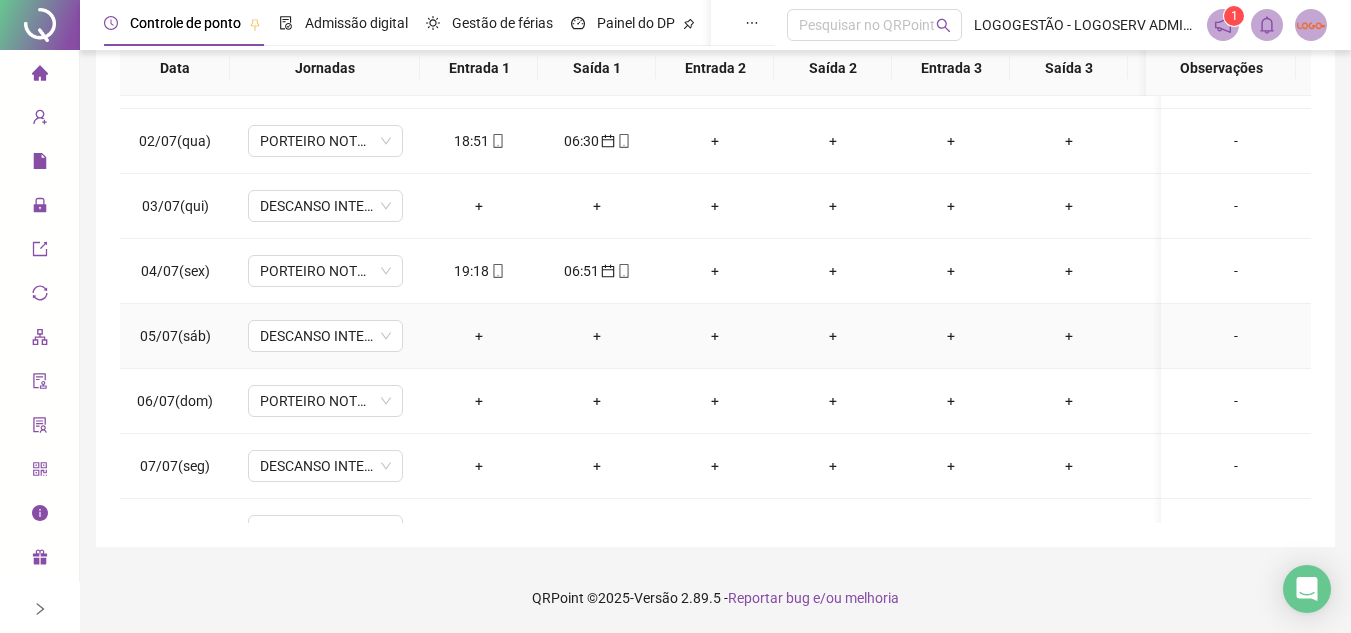scroll, scrollTop: 0, scrollLeft: 0, axis: both 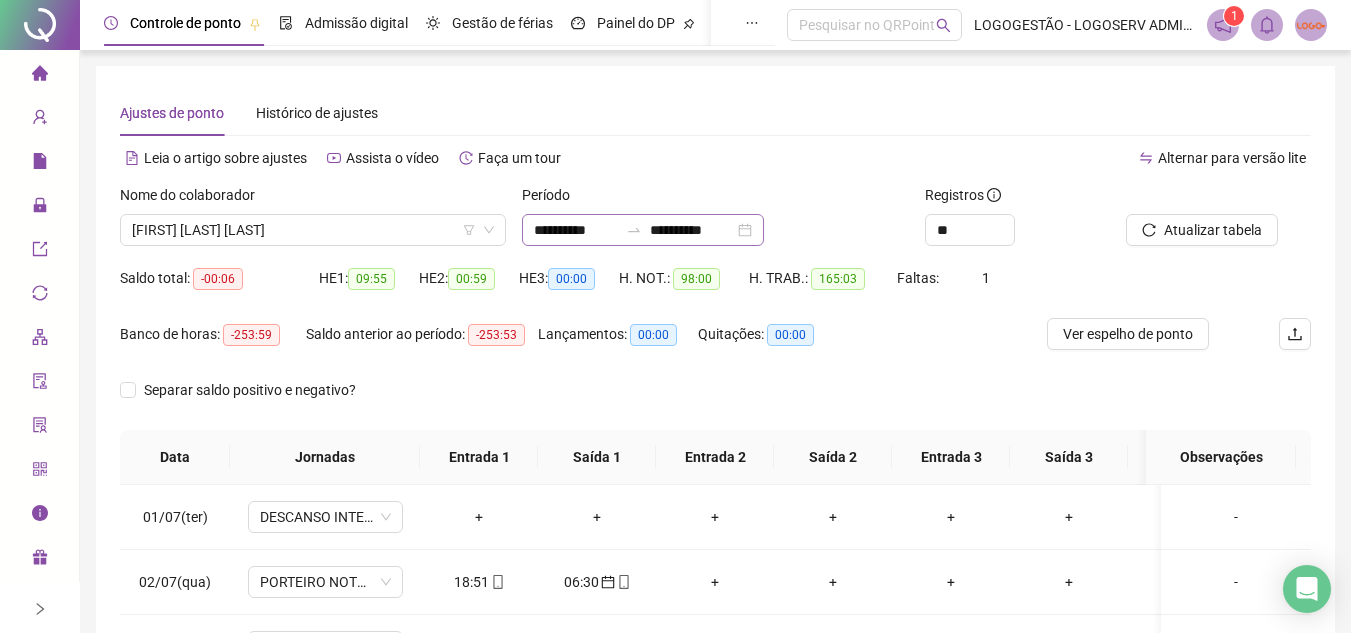 click on "**********" at bounding box center [643, 230] 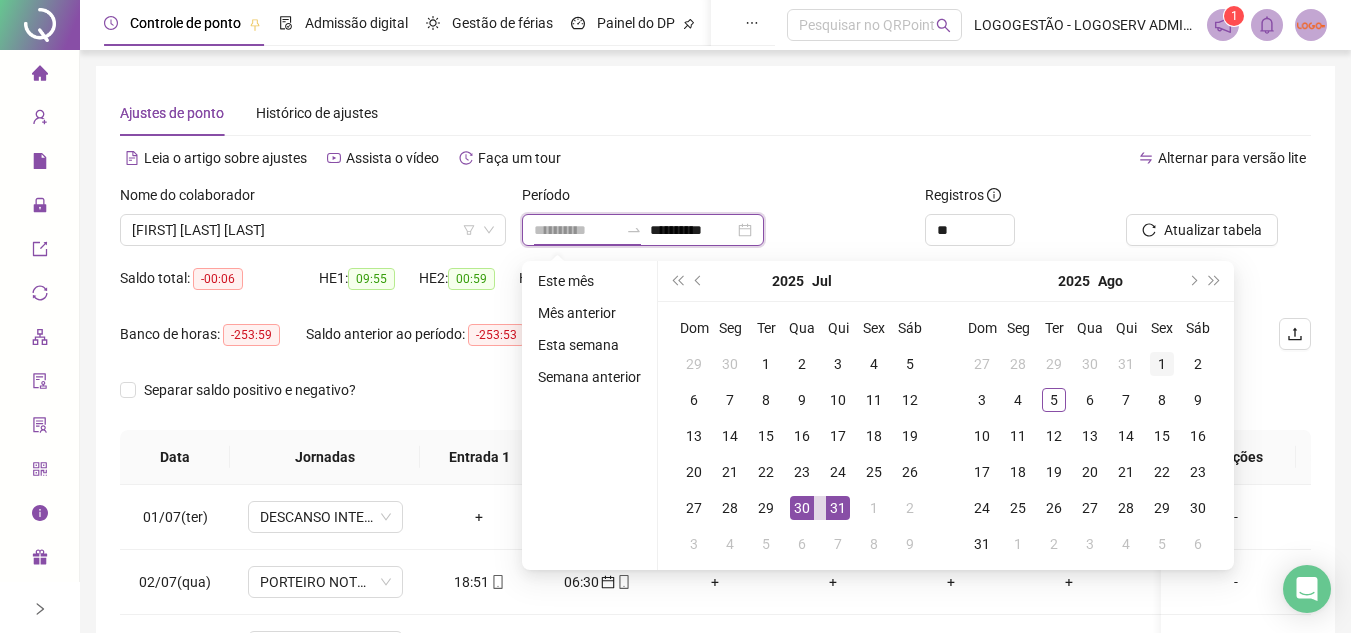 type on "**********" 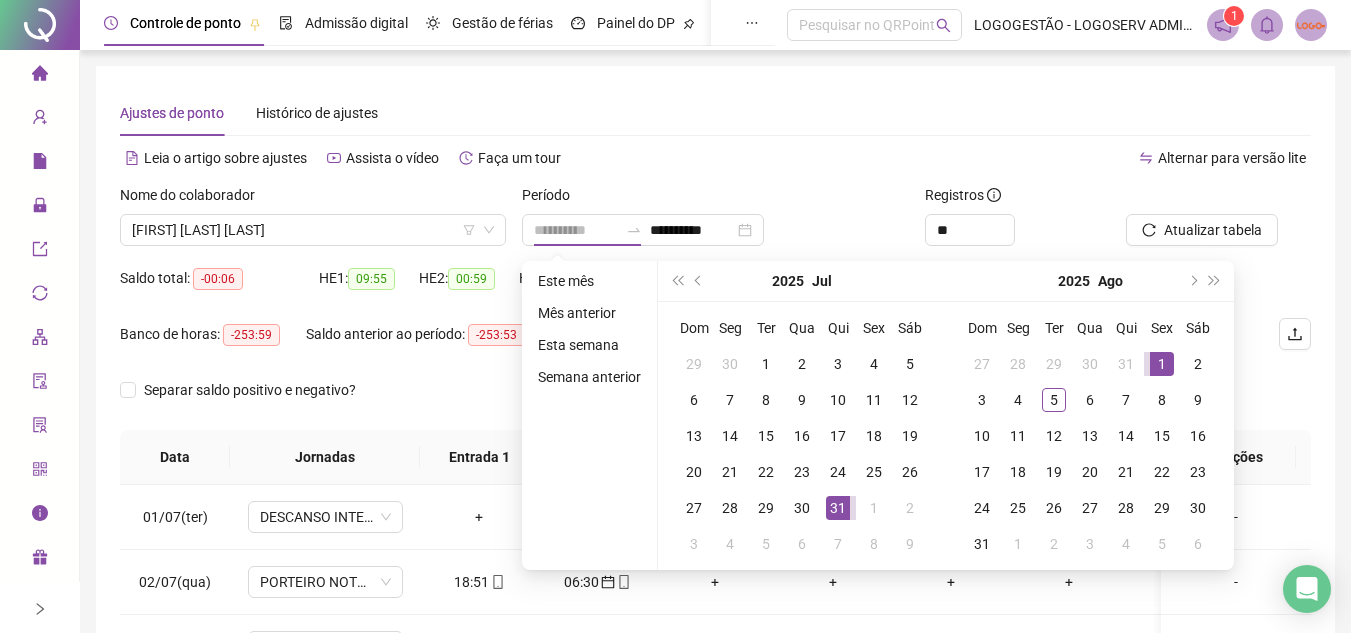 click on "1" at bounding box center (1162, 364) 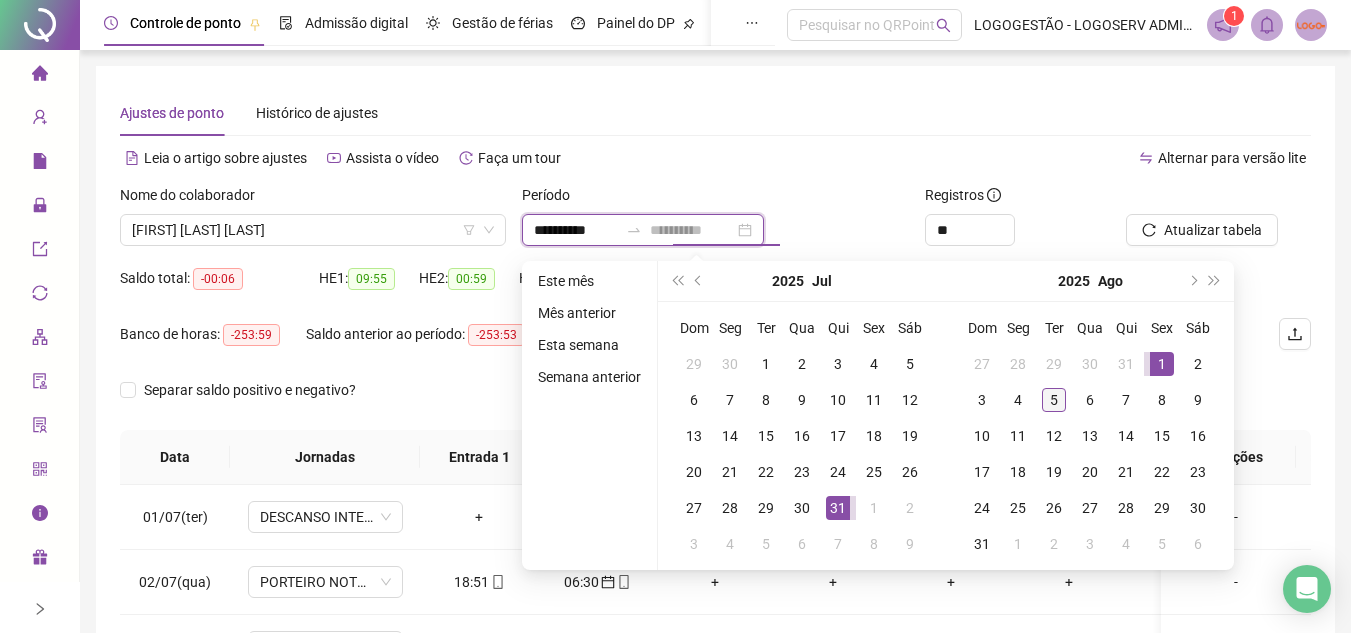 type on "**********" 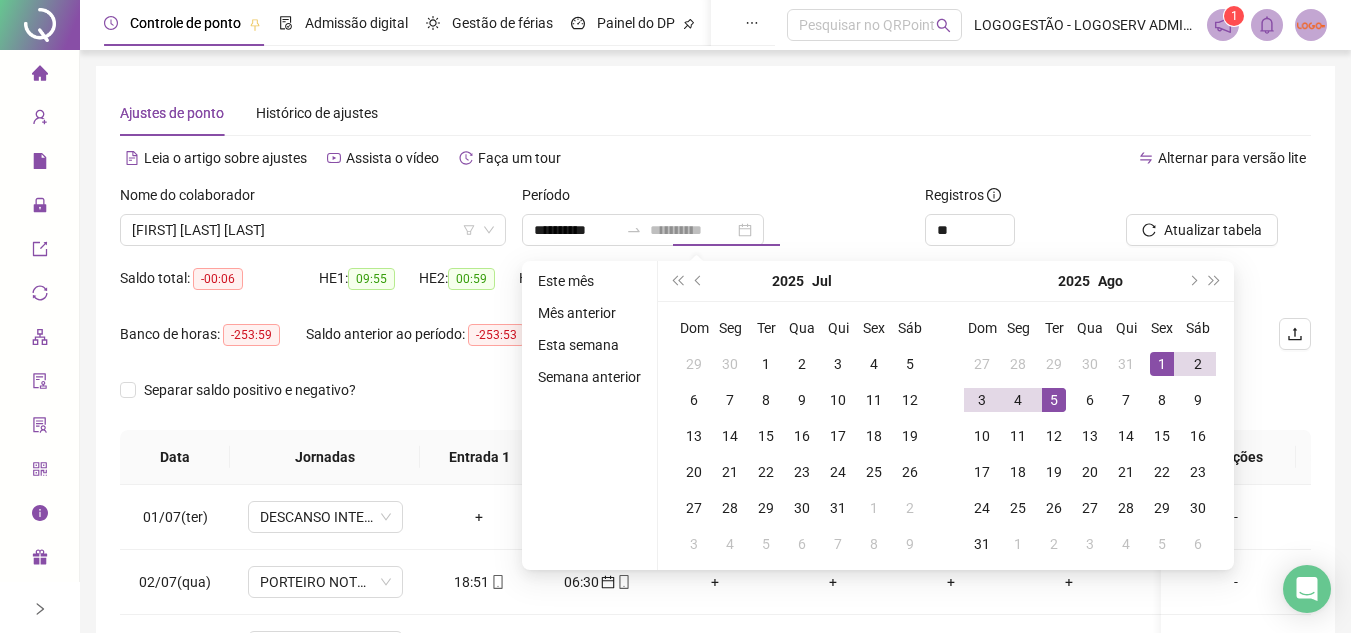 click on "5" at bounding box center [1054, 400] 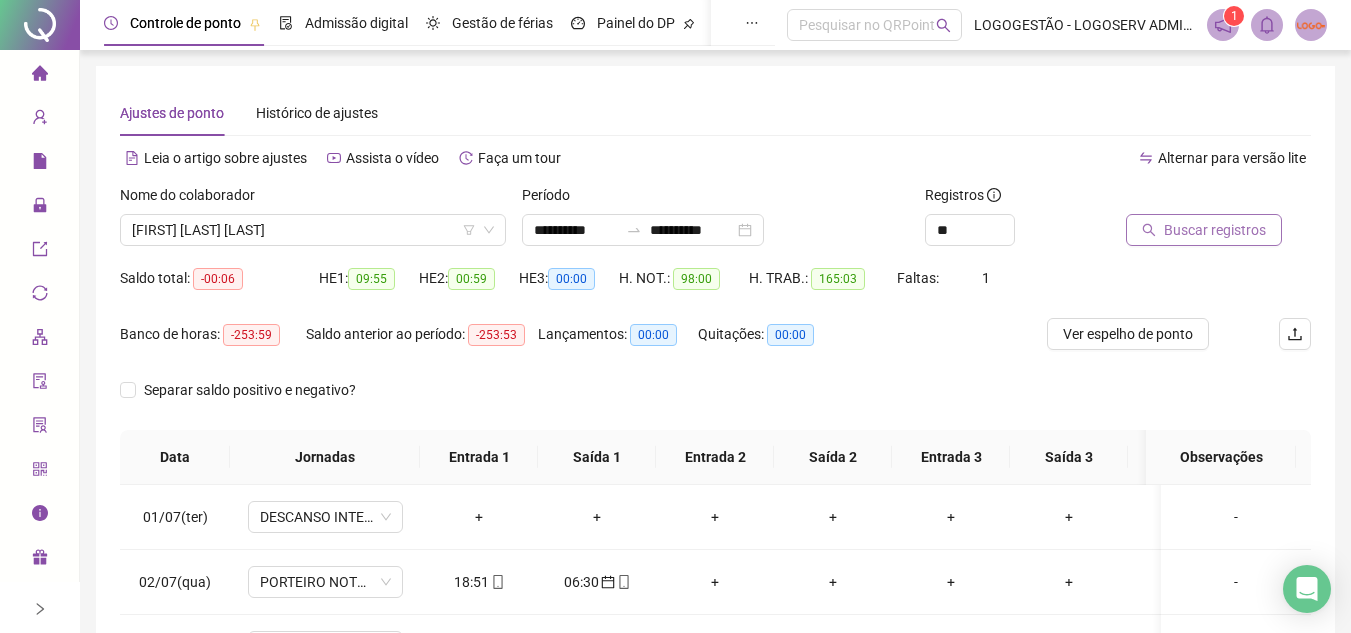 click on "Buscar registros" at bounding box center (1204, 230) 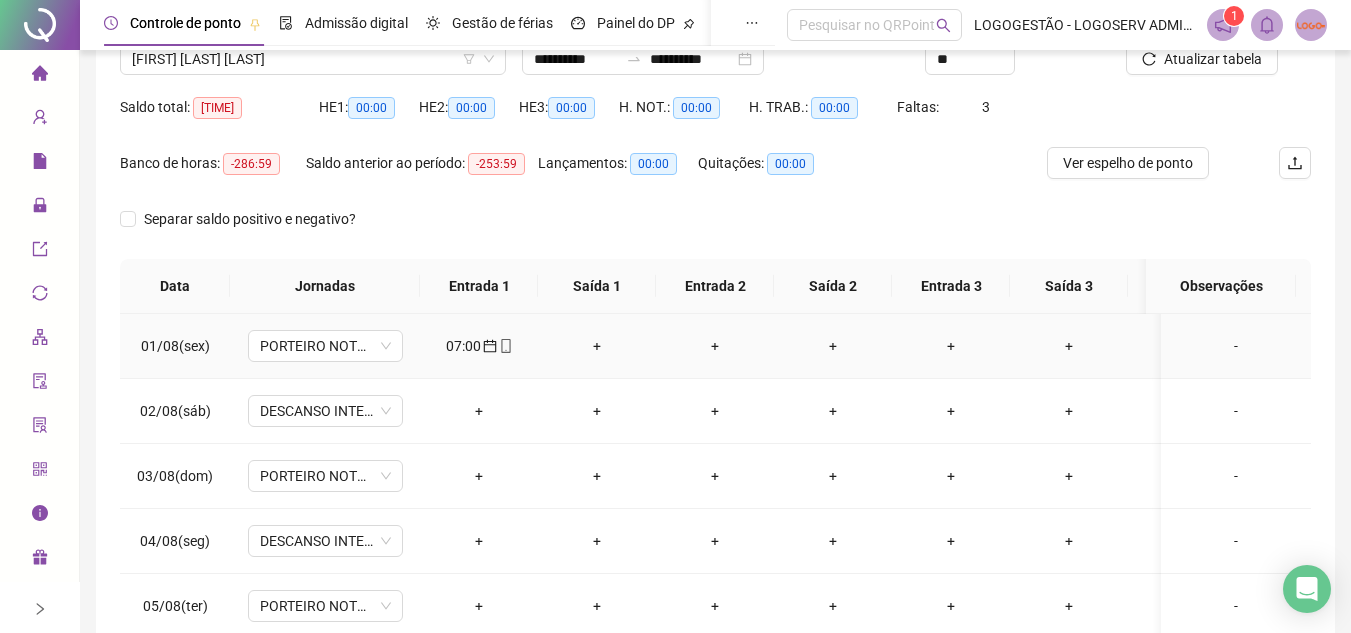 scroll, scrollTop: 0, scrollLeft: 0, axis: both 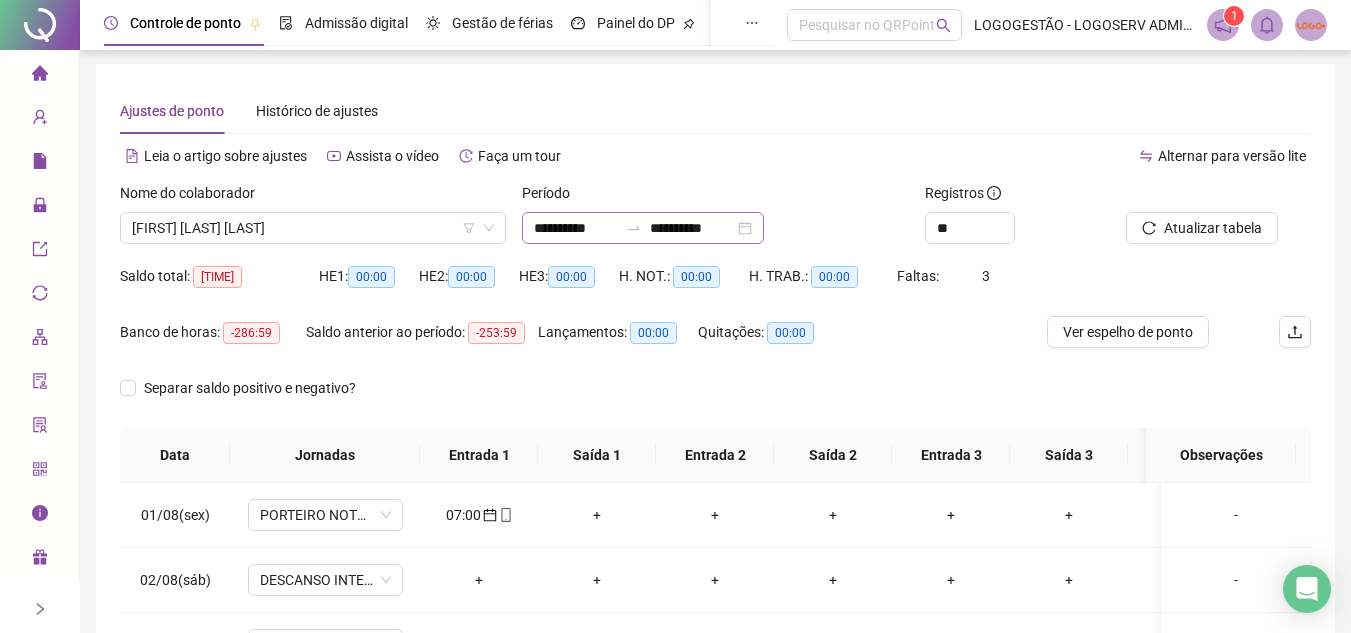 click 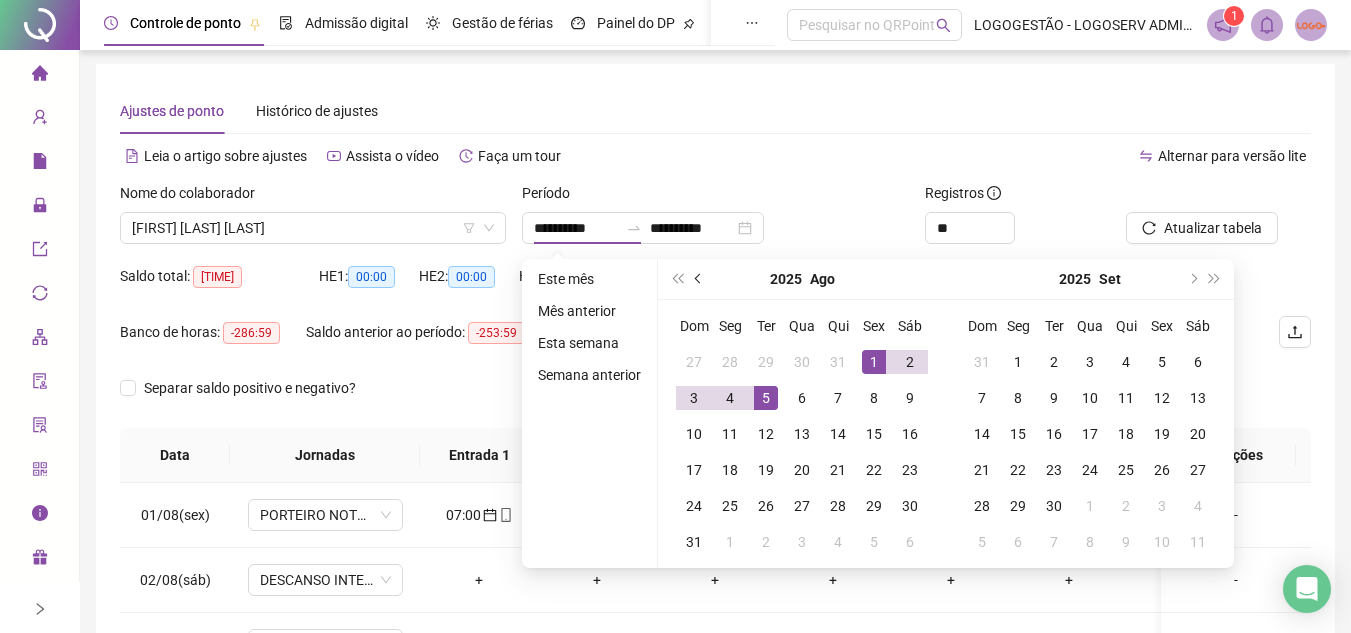 click at bounding box center [700, 279] 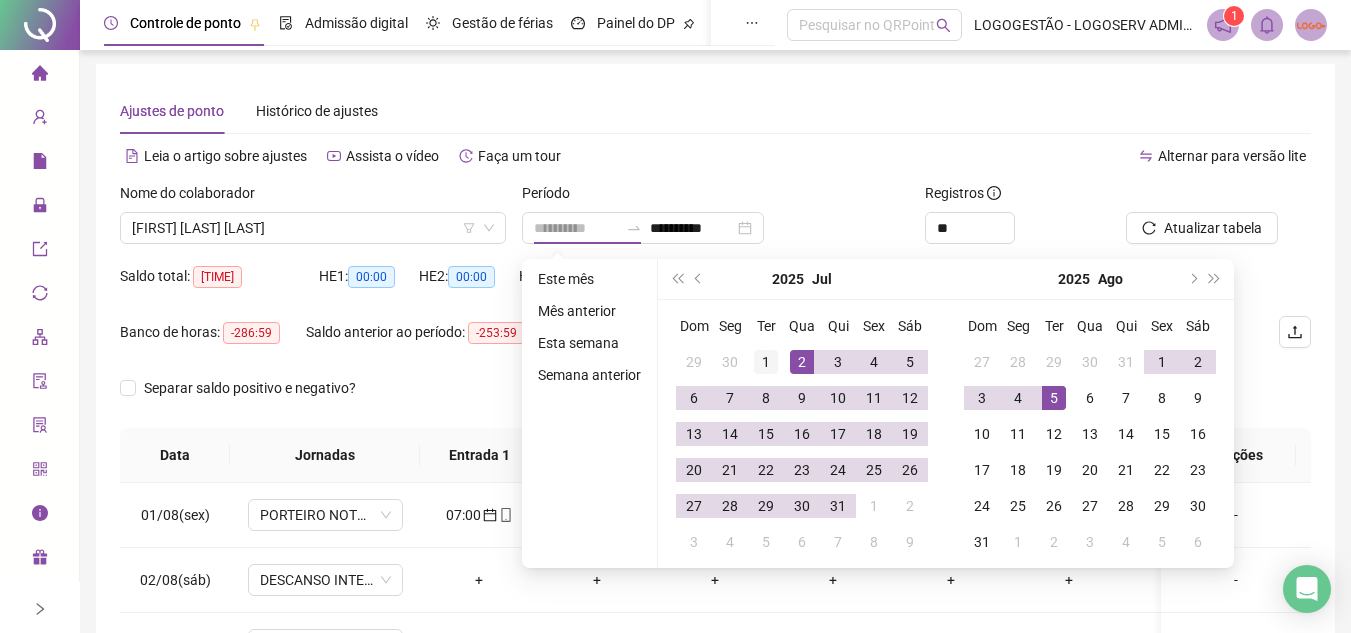 type on "**********" 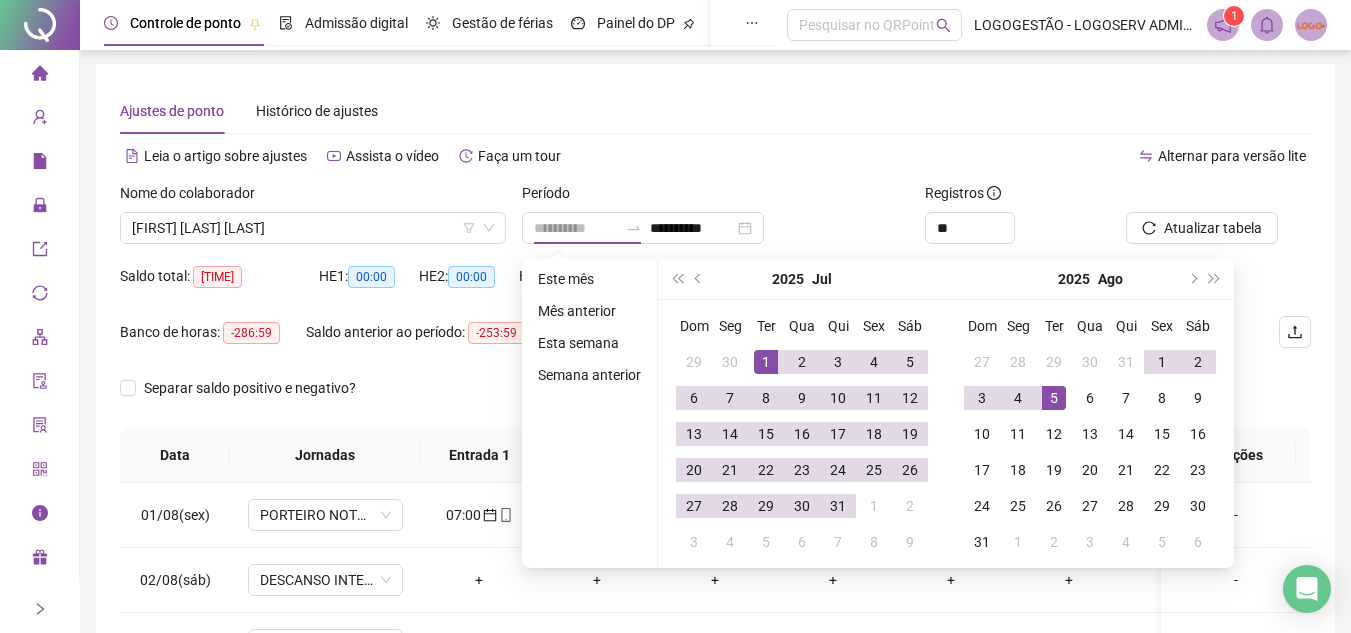 click on "1" at bounding box center (766, 362) 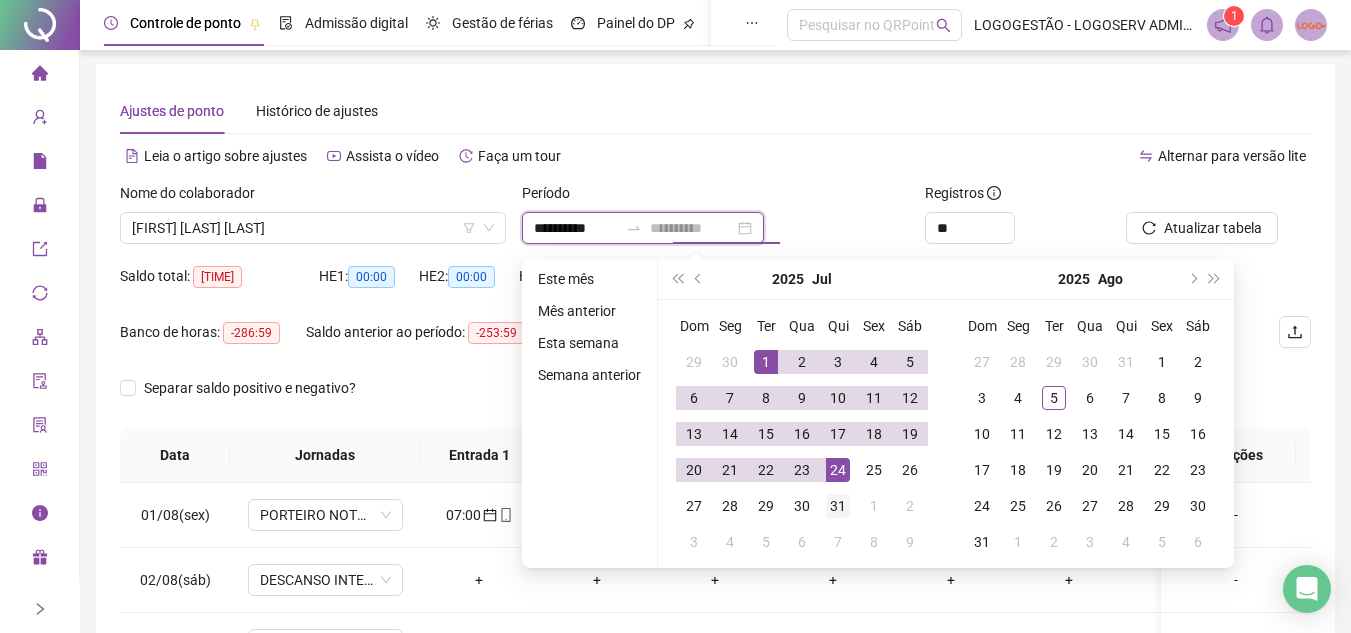 type on "**********" 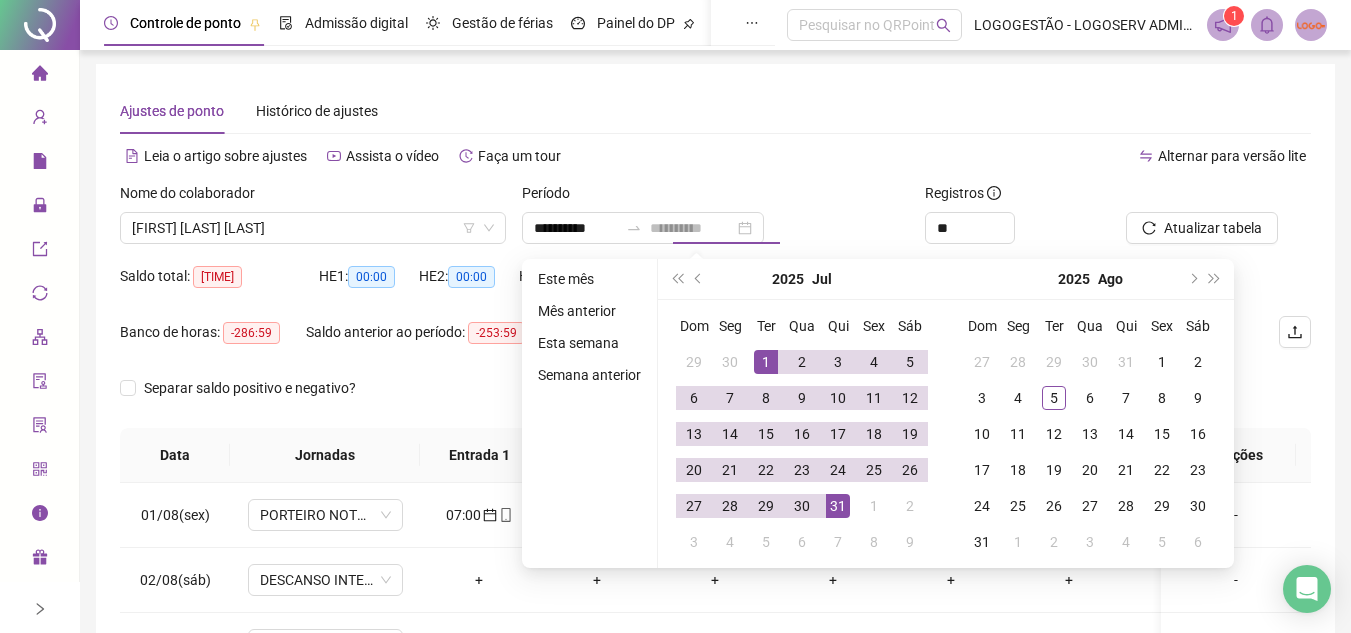 click on "31" at bounding box center (838, 506) 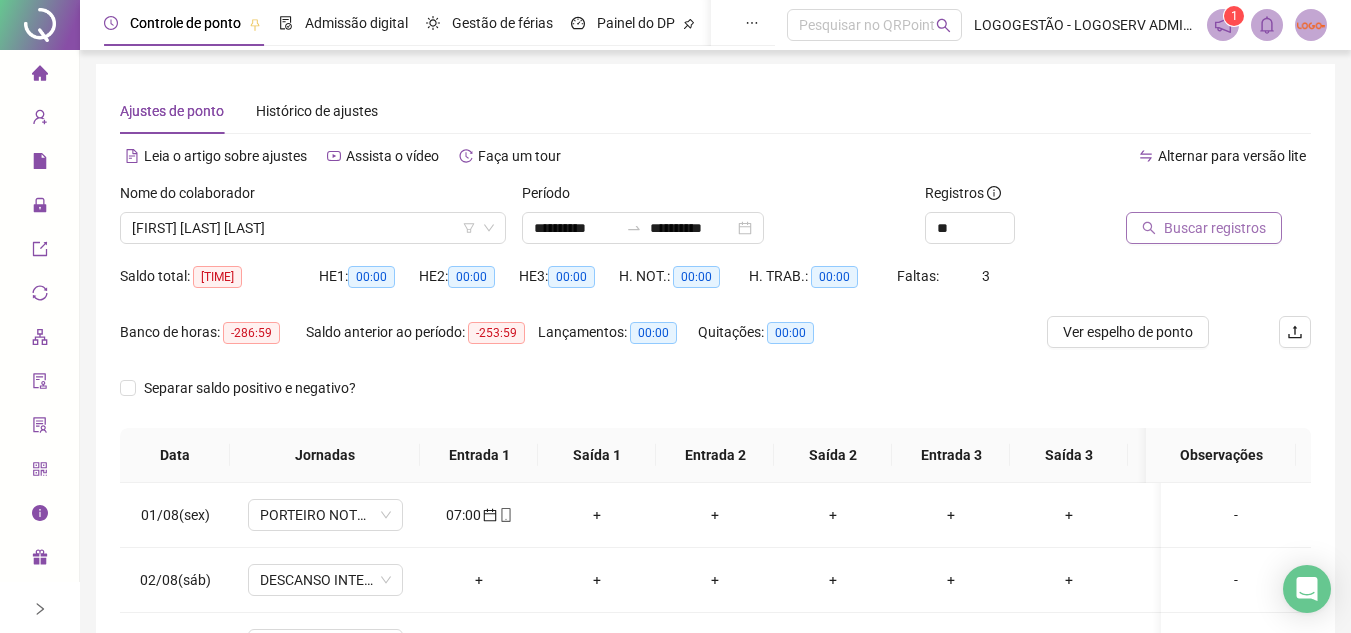 click on "Buscar registros" at bounding box center (1193, 213) 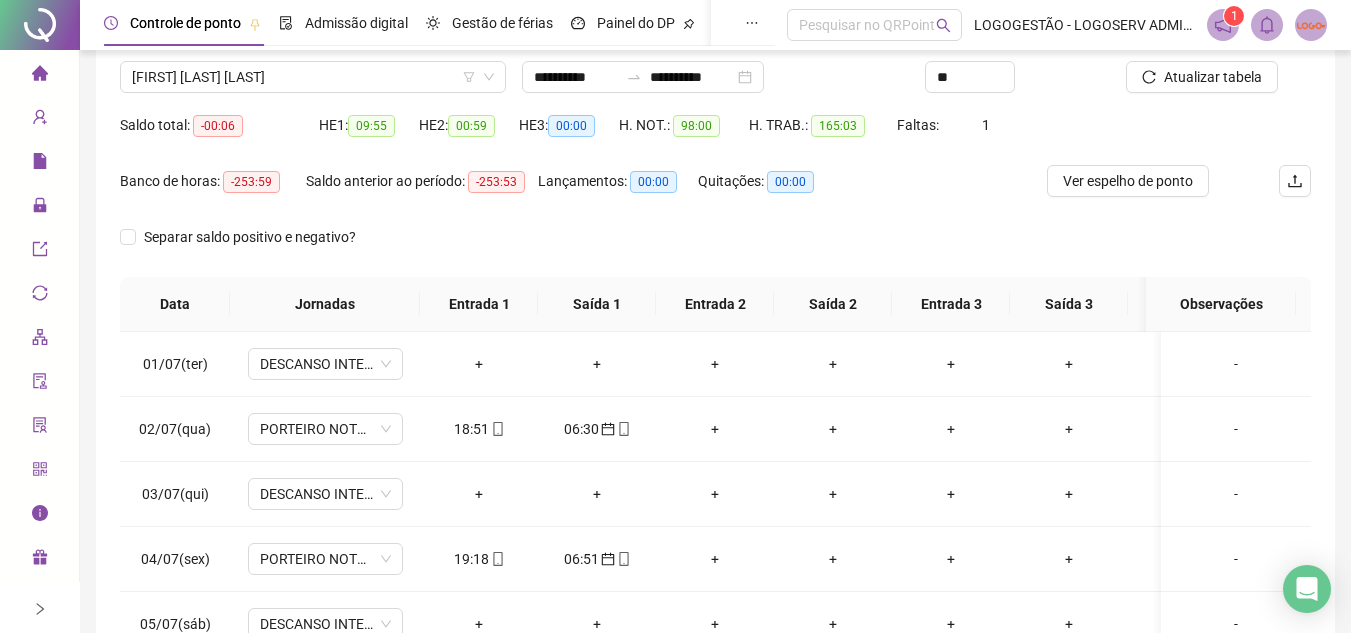 scroll, scrollTop: 389, scrollLeft: 0, axis: vertical 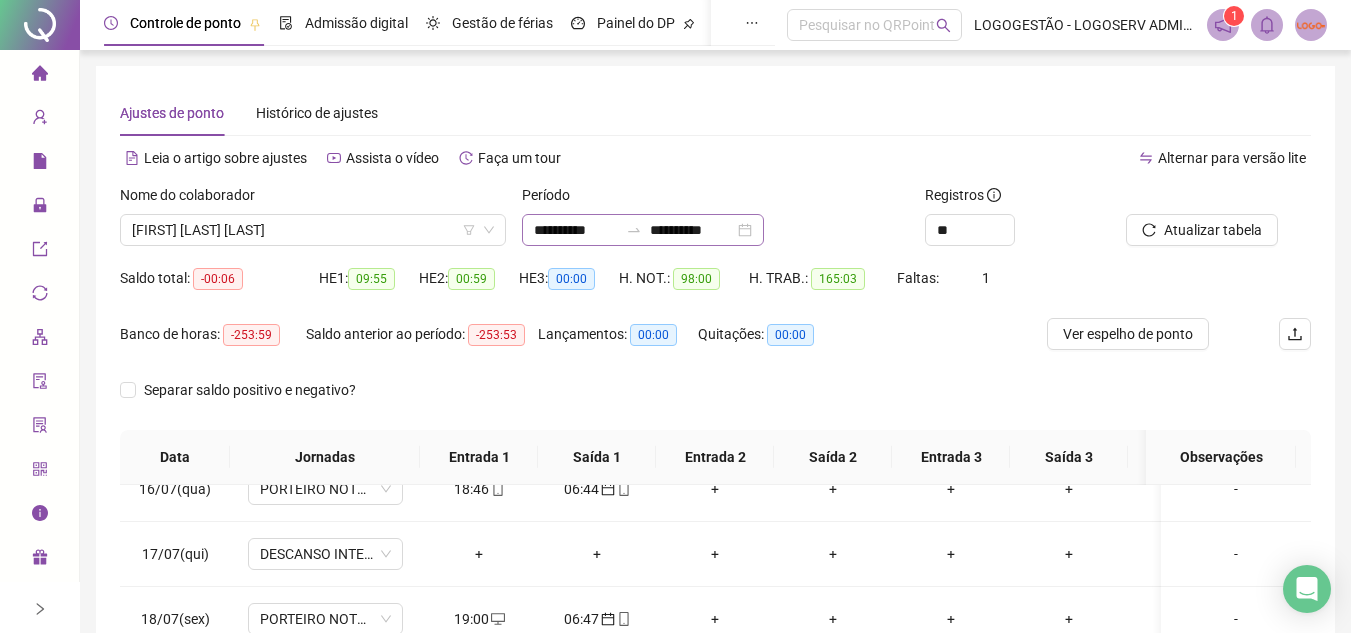 click 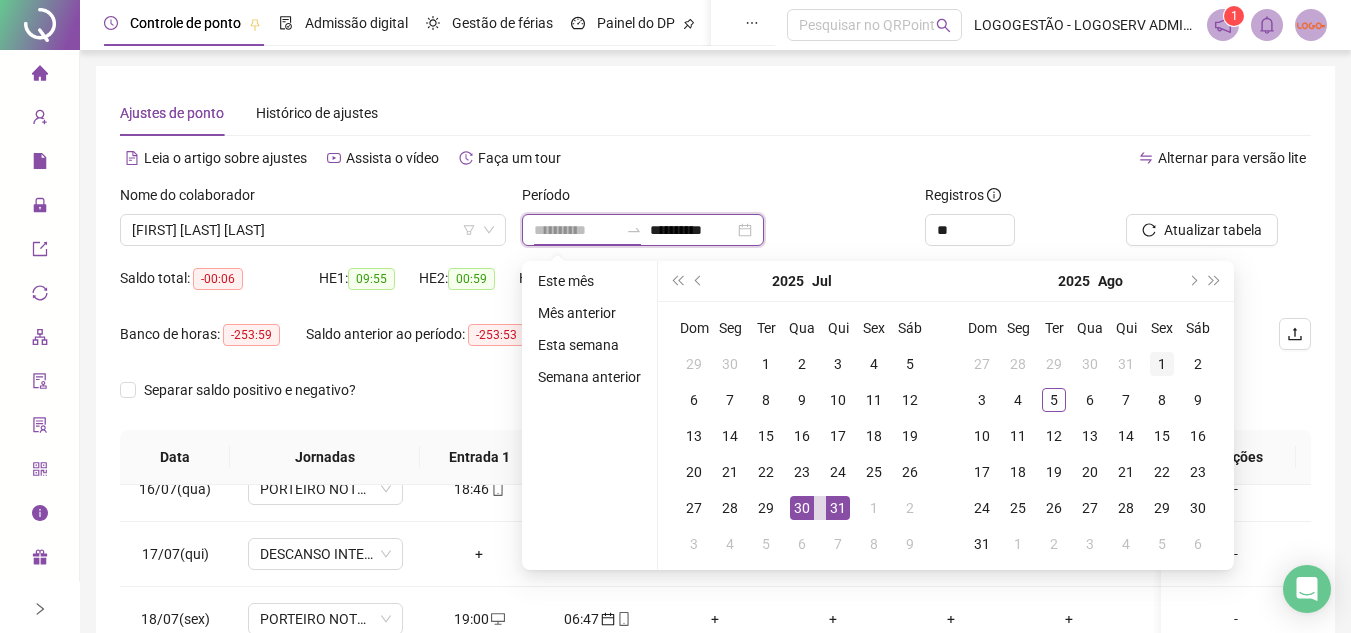 type on "**********" 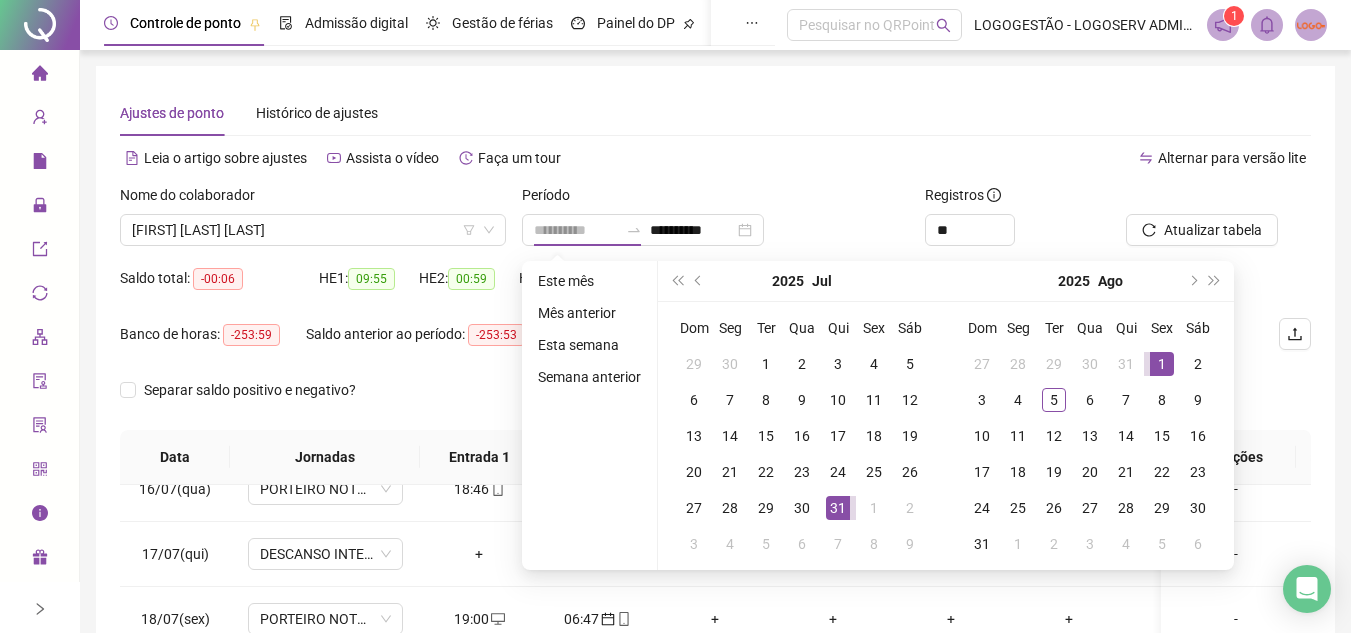 click on "1" at bounding box center [1162, 364] 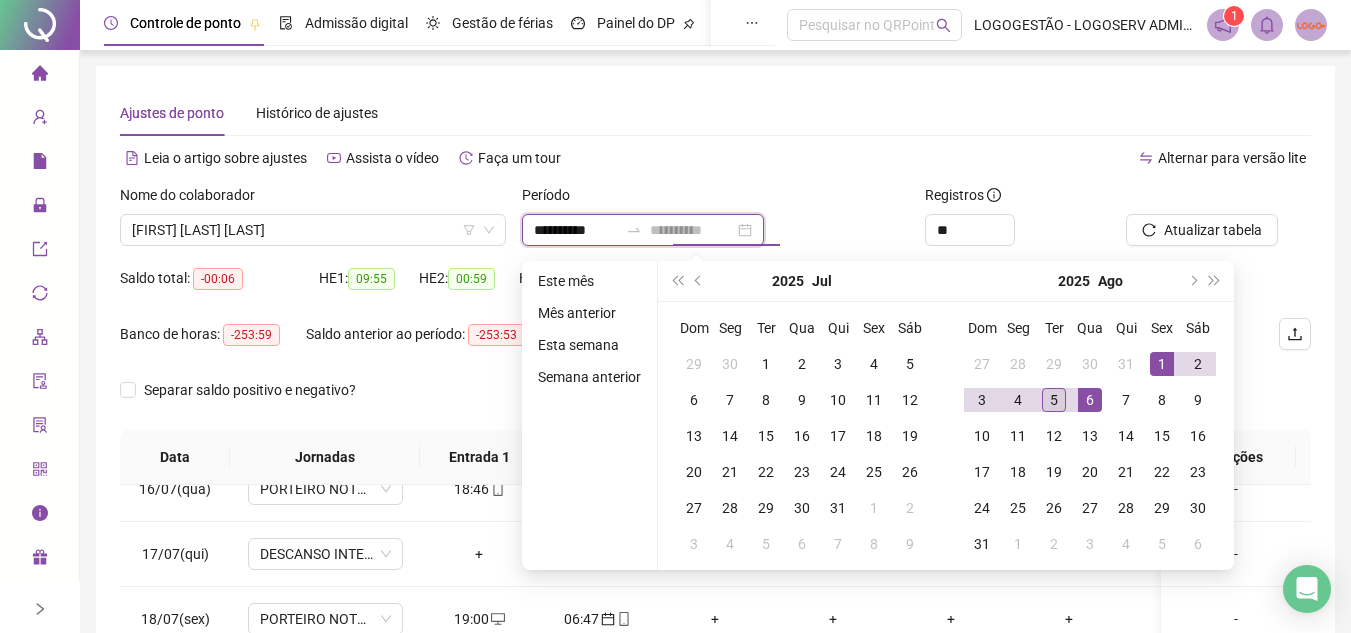 type on "**********" 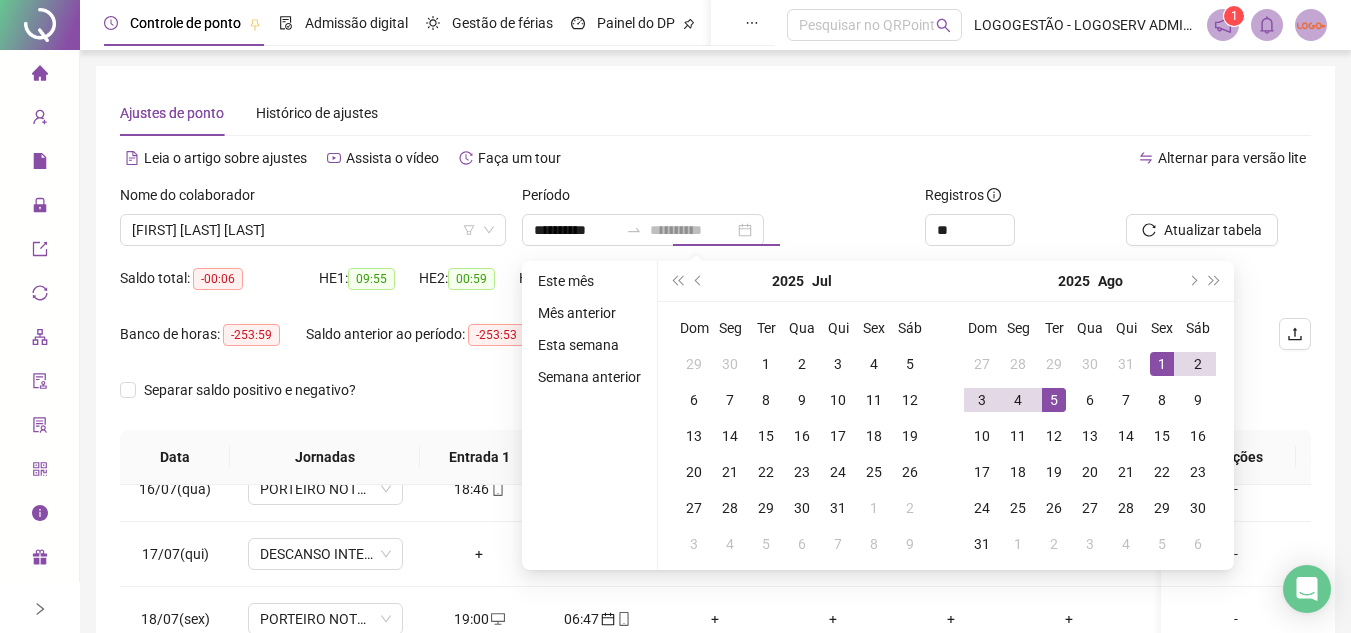 click on "5" at bounding box center [1054, 400] 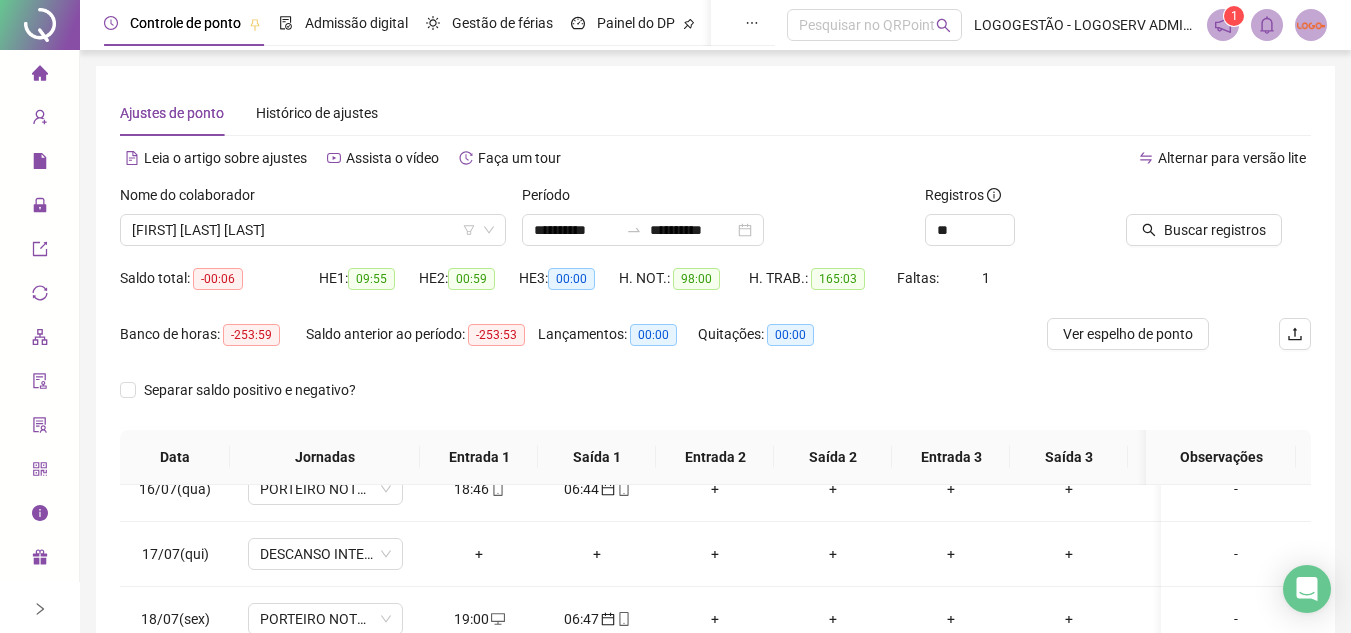 click at bounding box center (1193, 199) 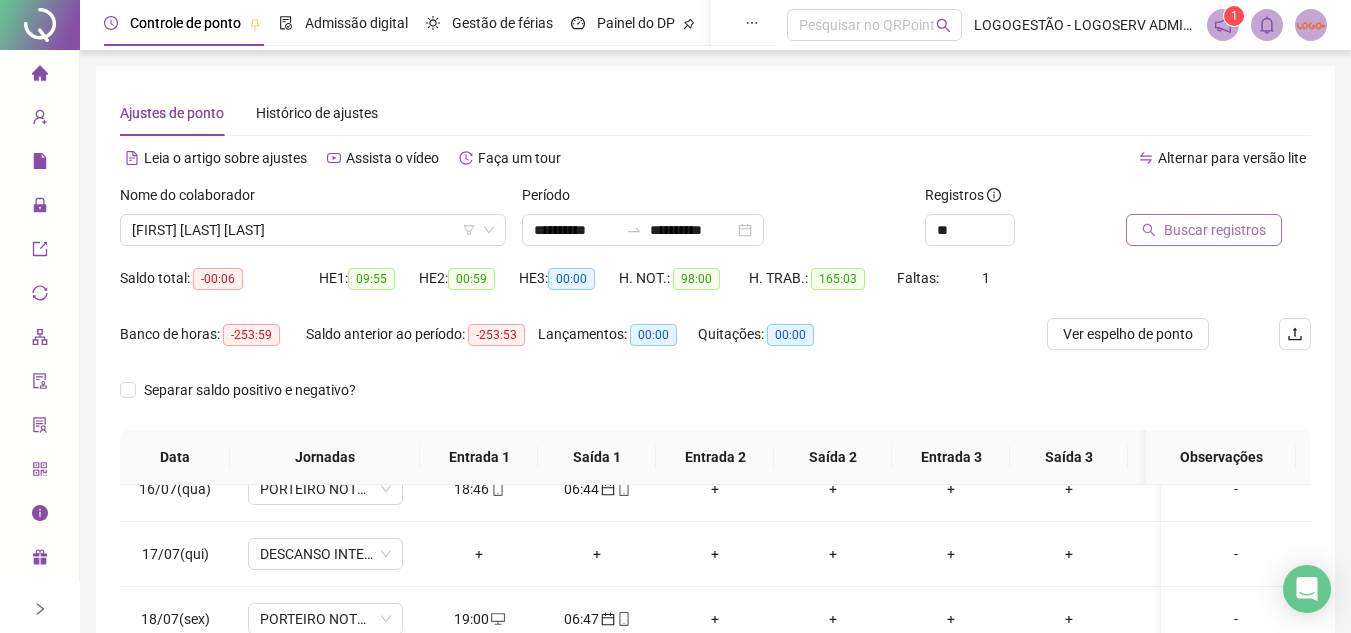 click on "Buscar registros" at bounding box center (1204, 230) 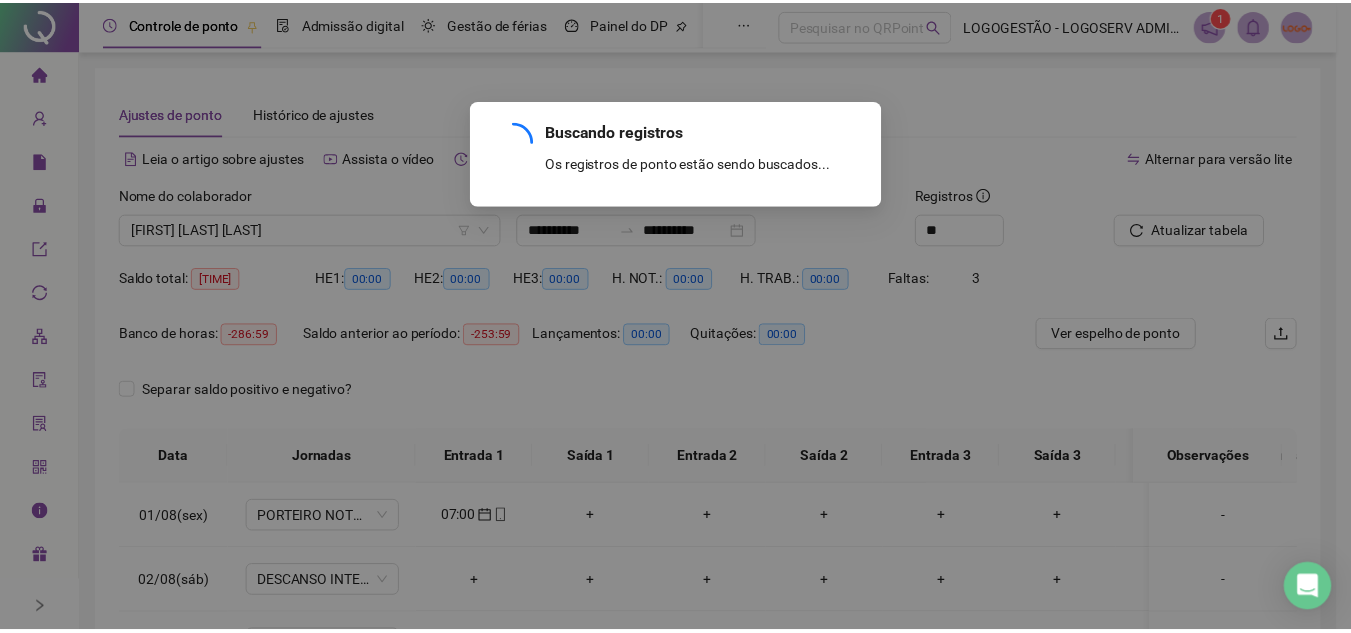 scroll, scrollTop: 0, scrollLeft: 0, axis: both 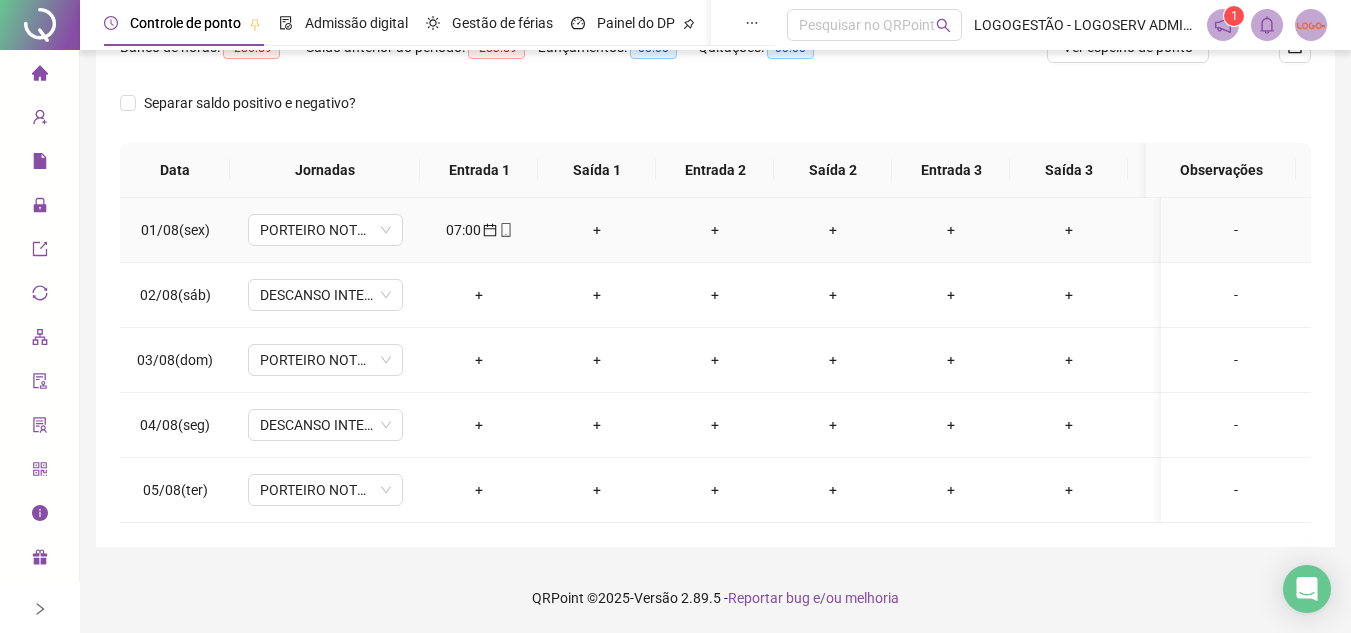 click on "+" at bounding box center [597, 230] 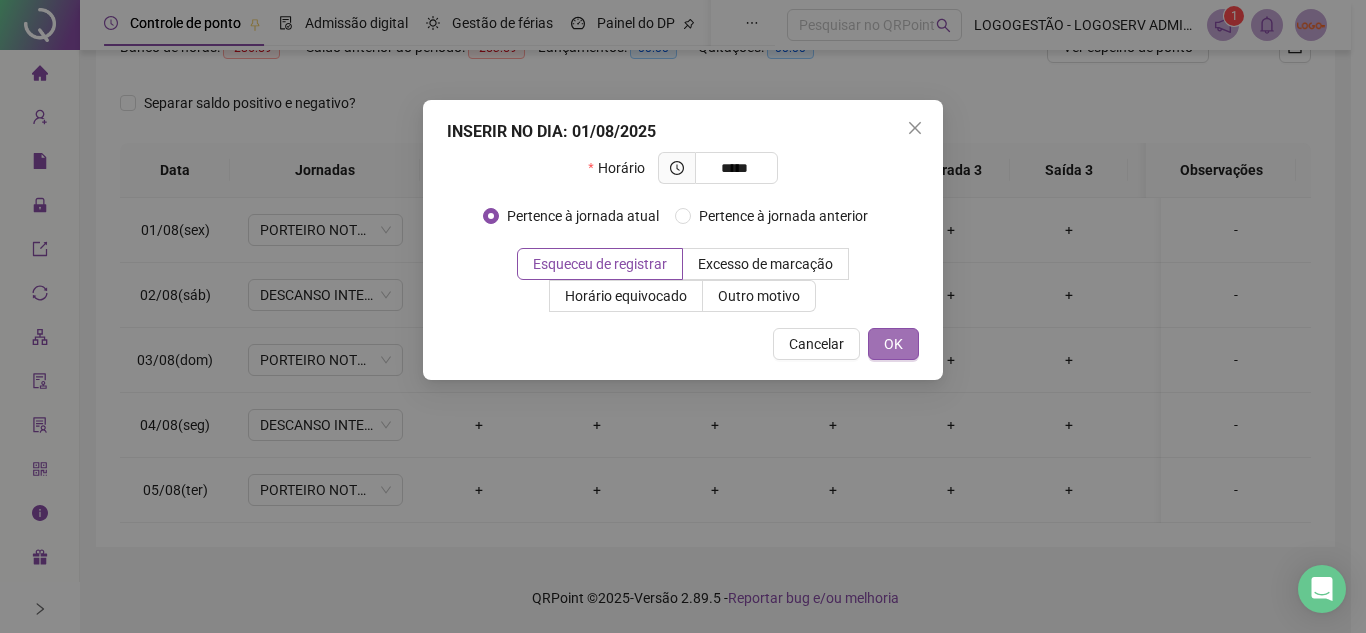 type on "*****" 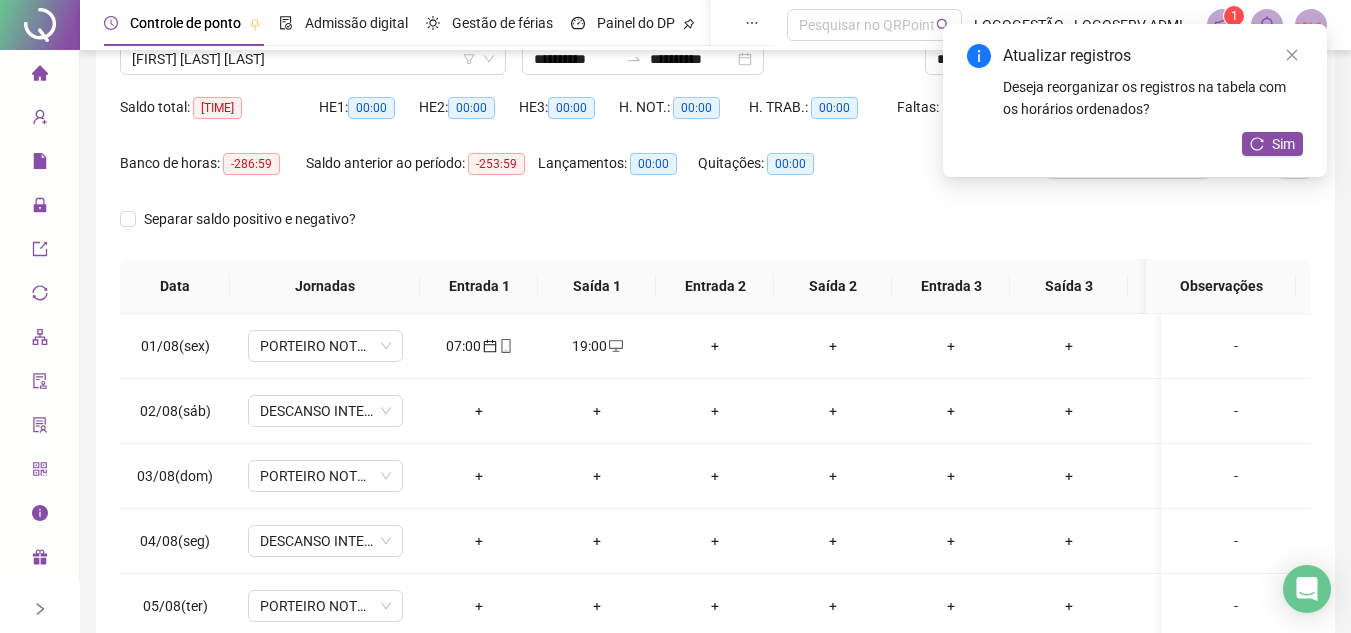 scroll, scrollTop: 2, scrollLeft: 0, axis: vertical 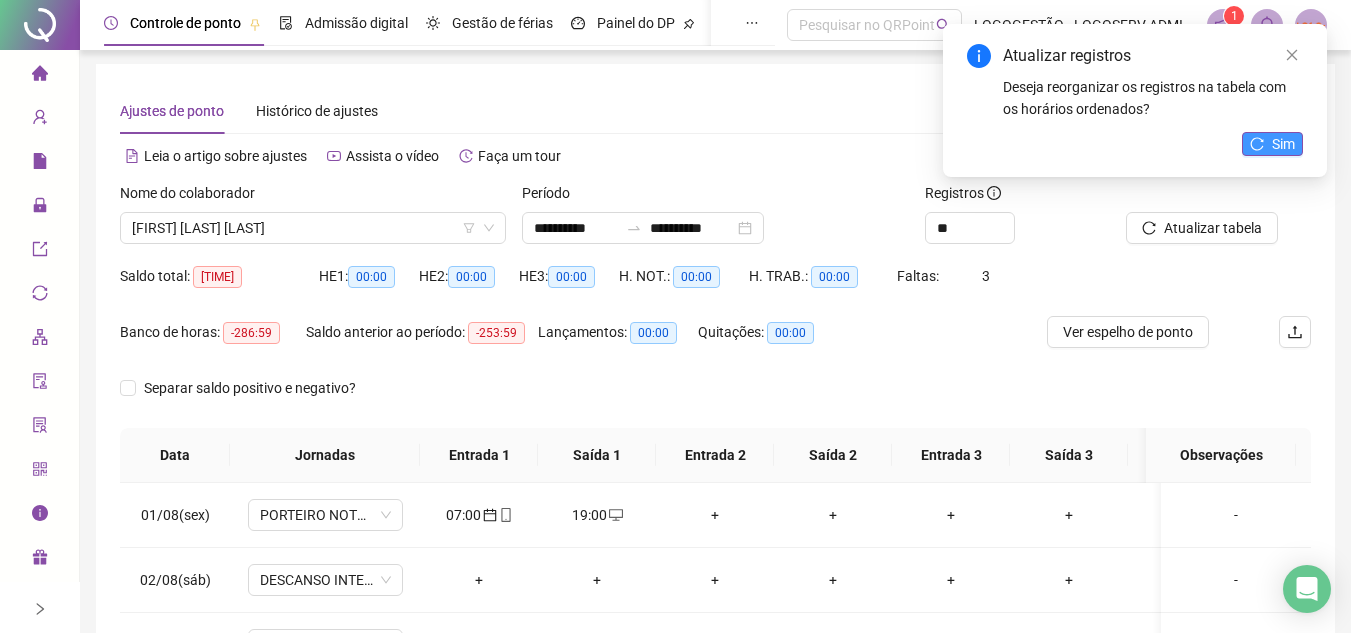 click on "Sim" at bounding box center (1283, 144) 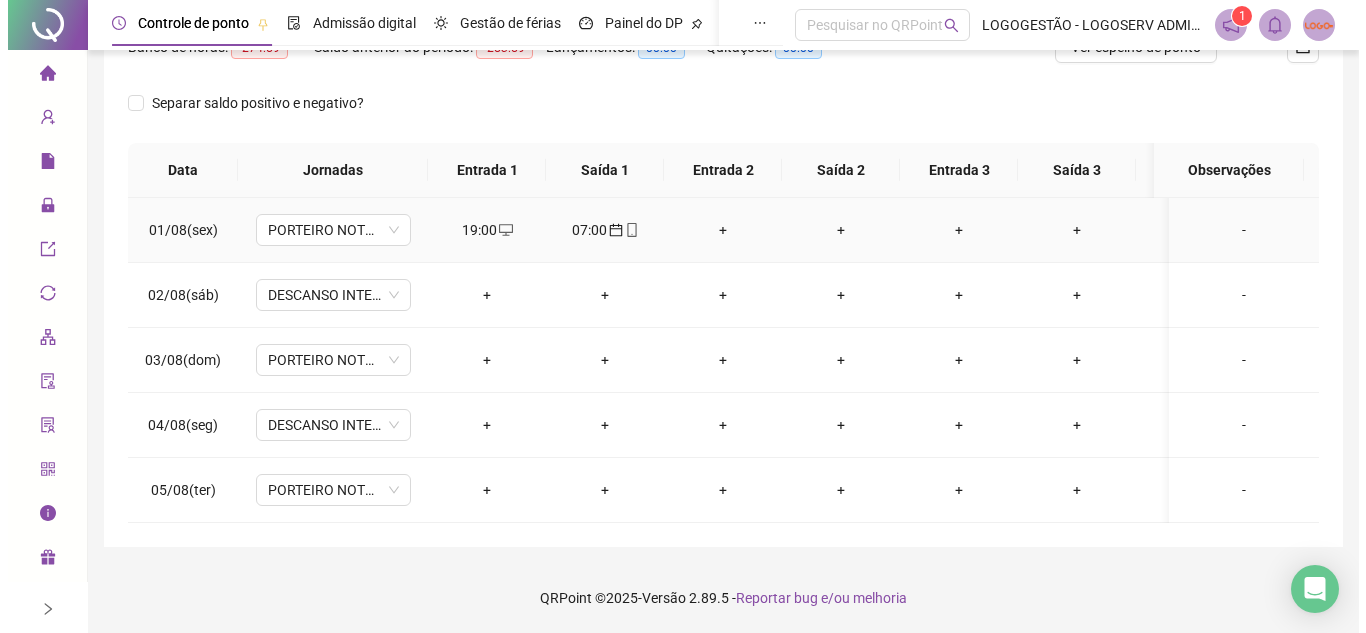 scroll, scrollTop: 302, scrollLeft: 0, axis: vertical 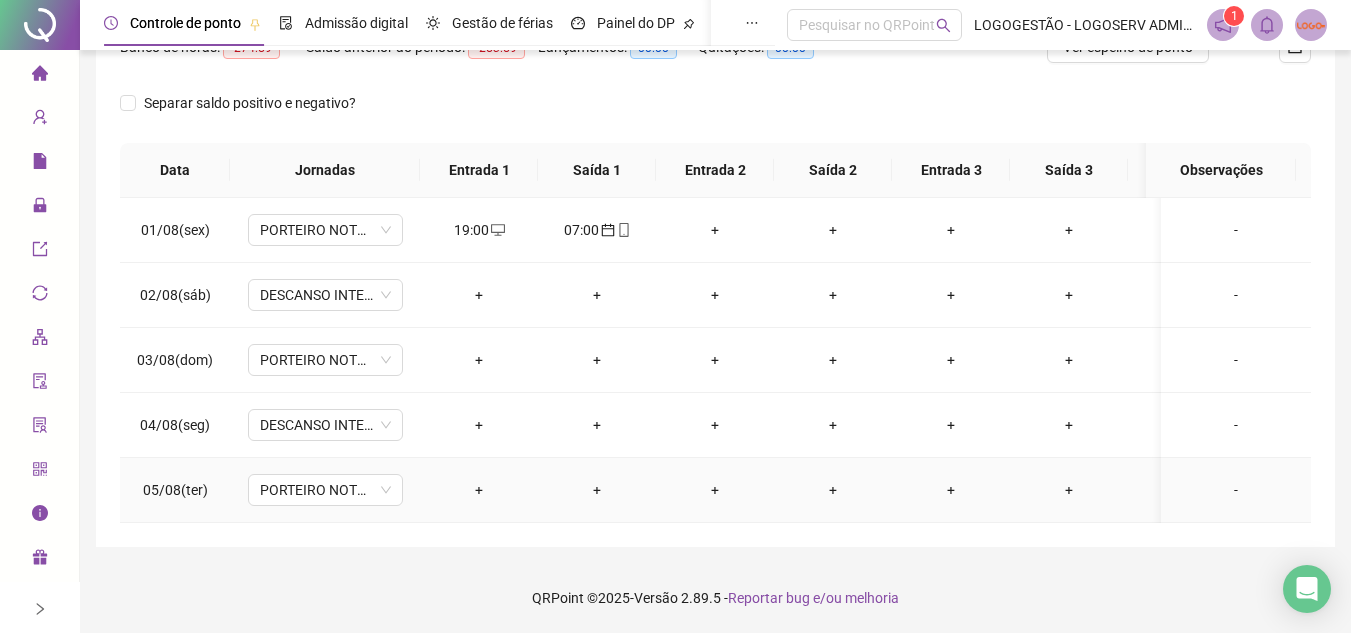 click on "-" at bounding box center [1236, 490] 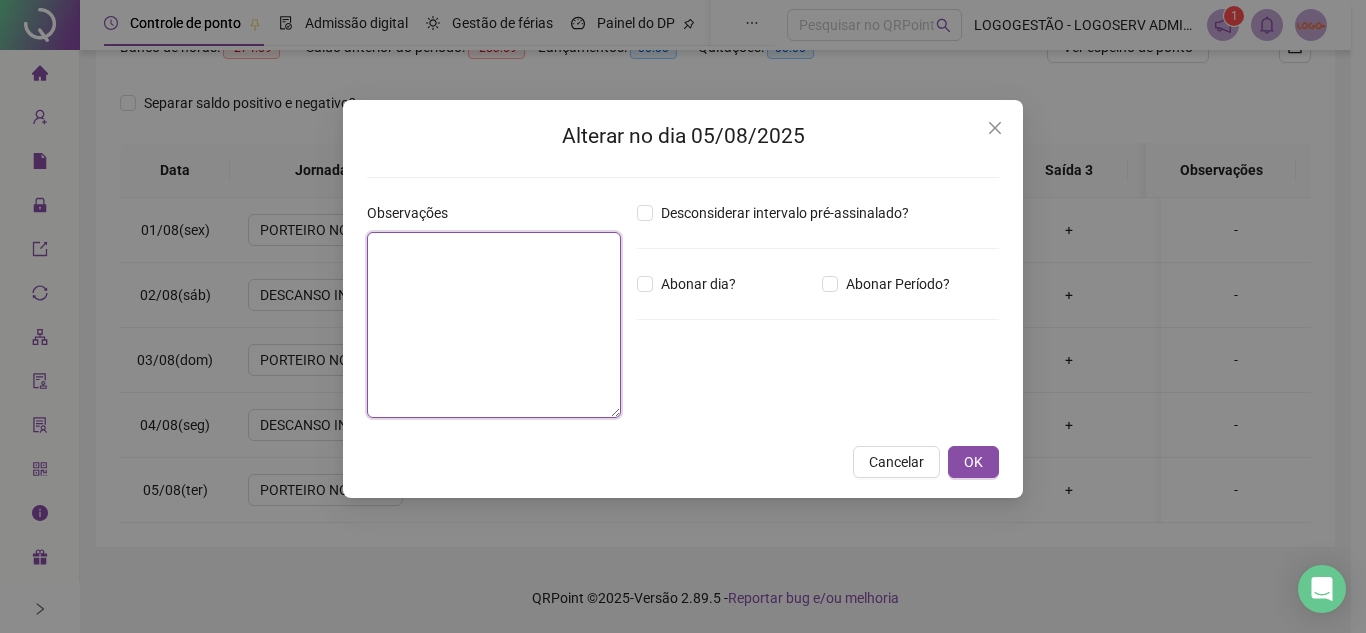 click at bounding box center [494, 325] 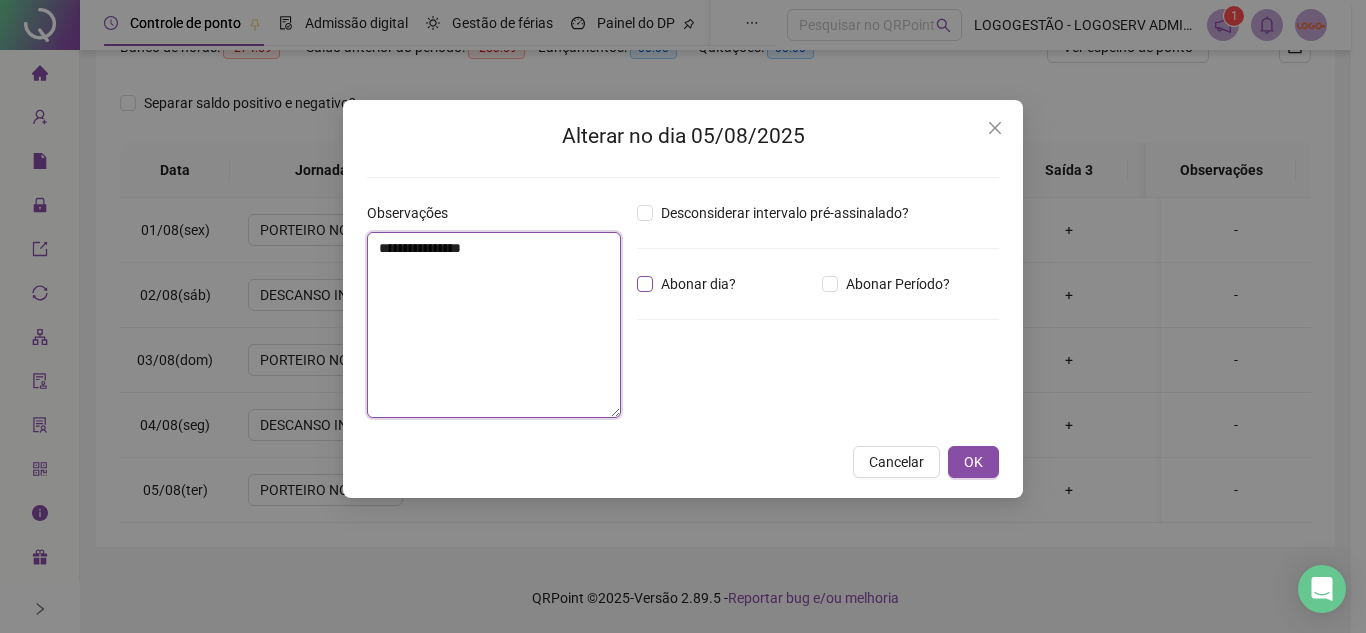 type on "**********" 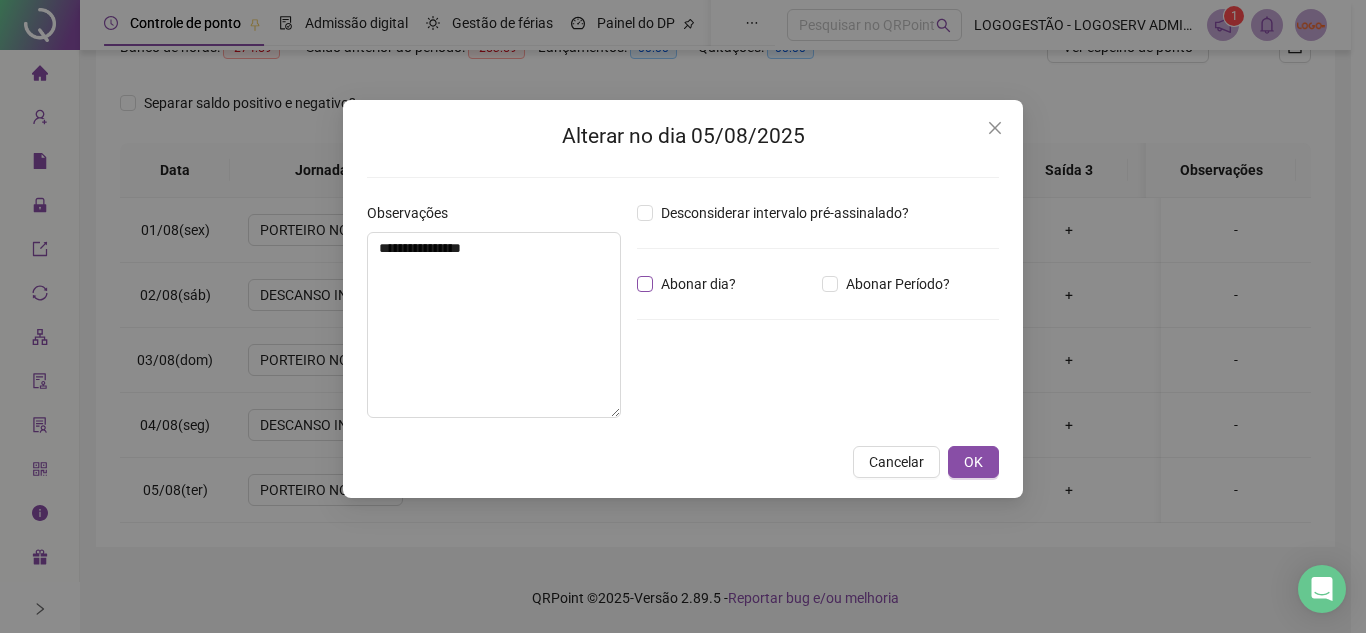 click on "Abonar dia?" at bounding box center (698, 284) 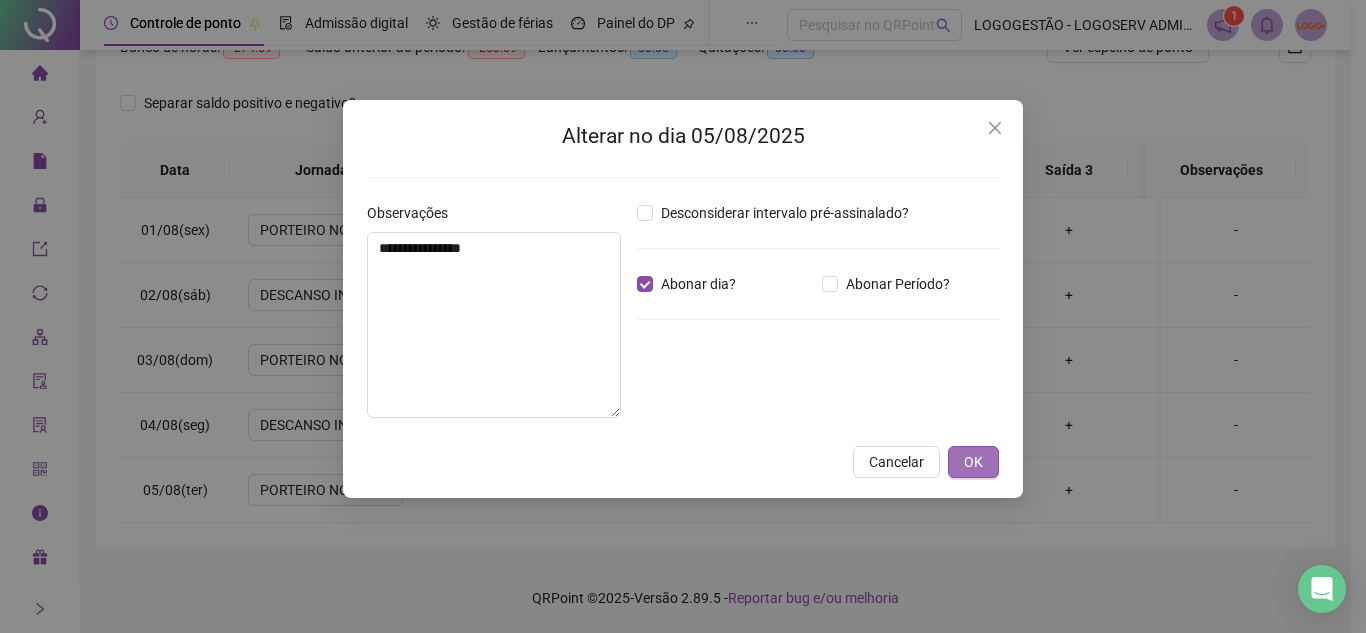 click on "OK" at bounding box center (973, 462) 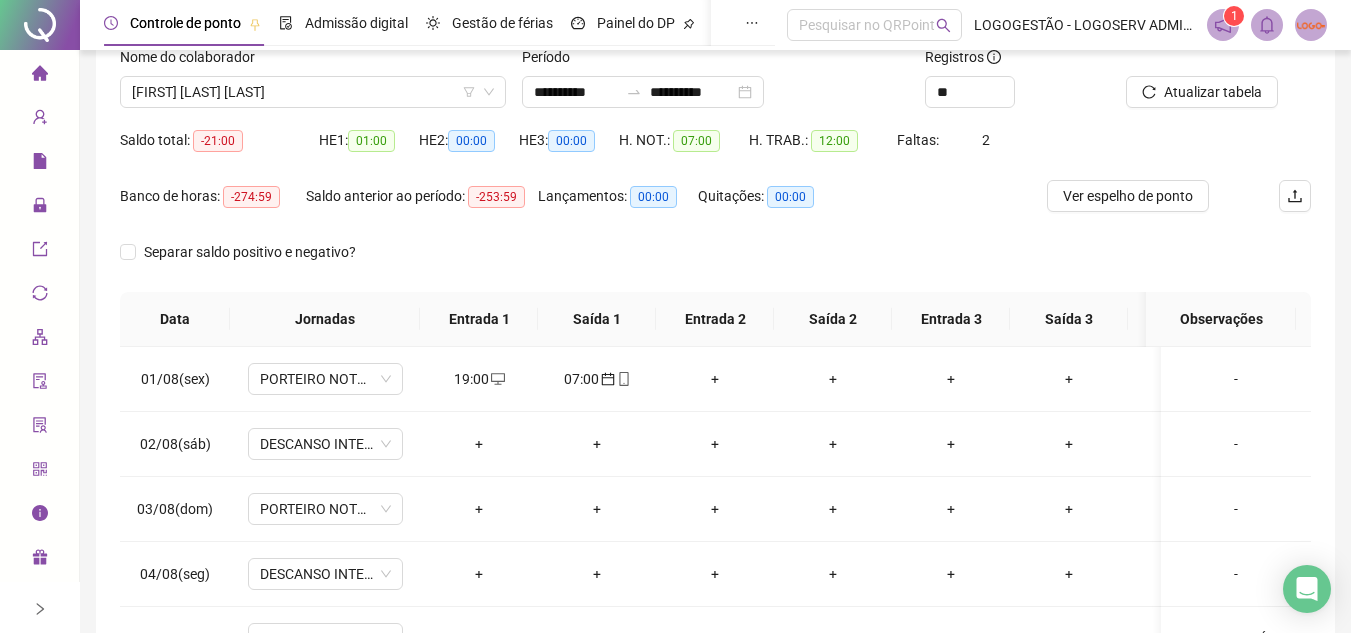 scroll, scrollTop: 0, scrollLeft: 0, axis: both 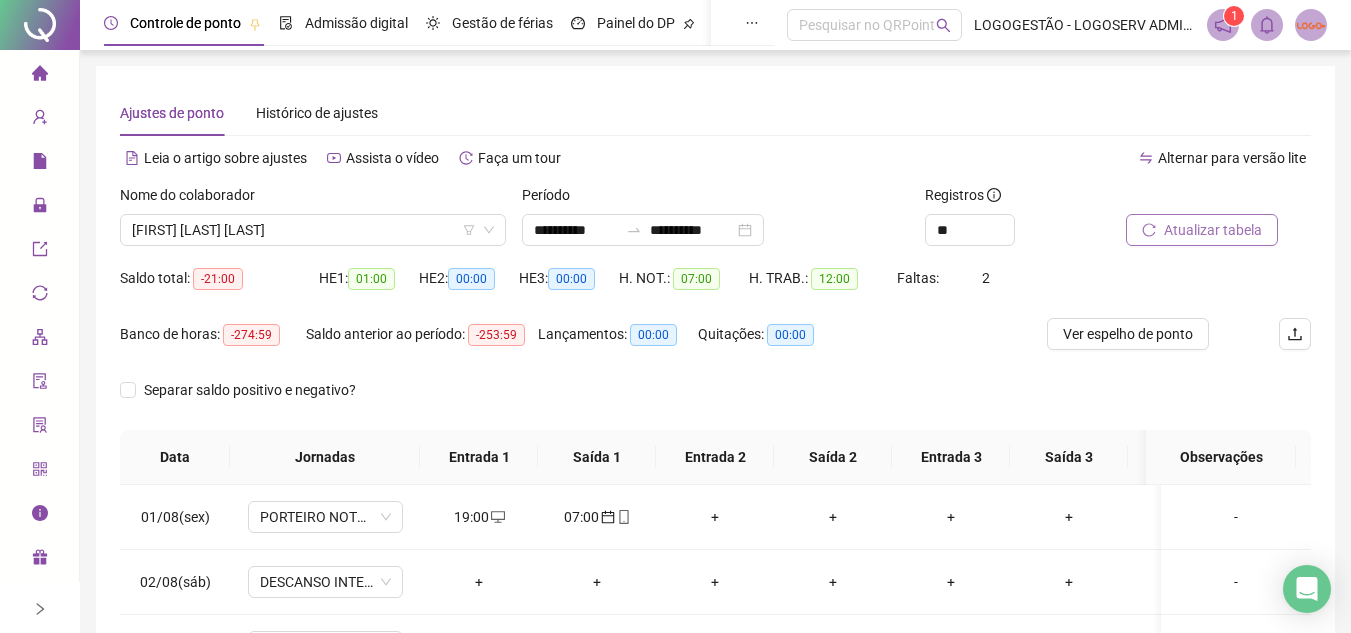 click on "Atualizar tabela" at bounding box center [1213, 230] 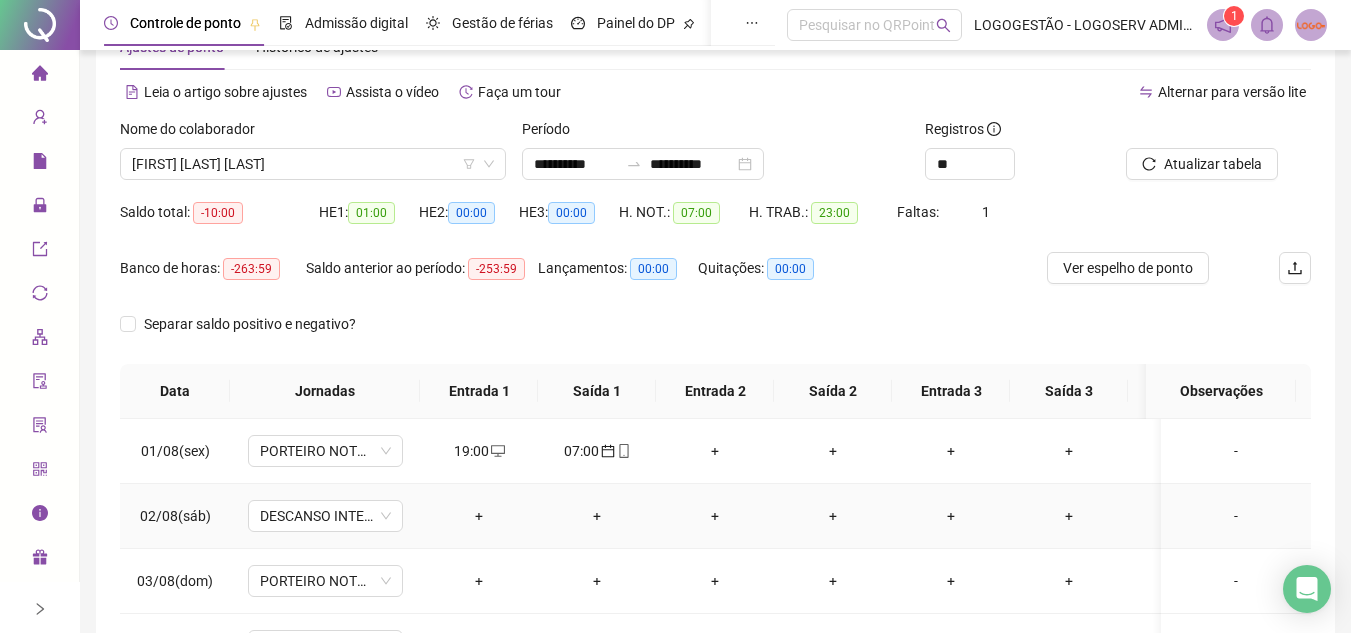 scroll, scrollTop: 0, scrollLeft: 0, axis: both 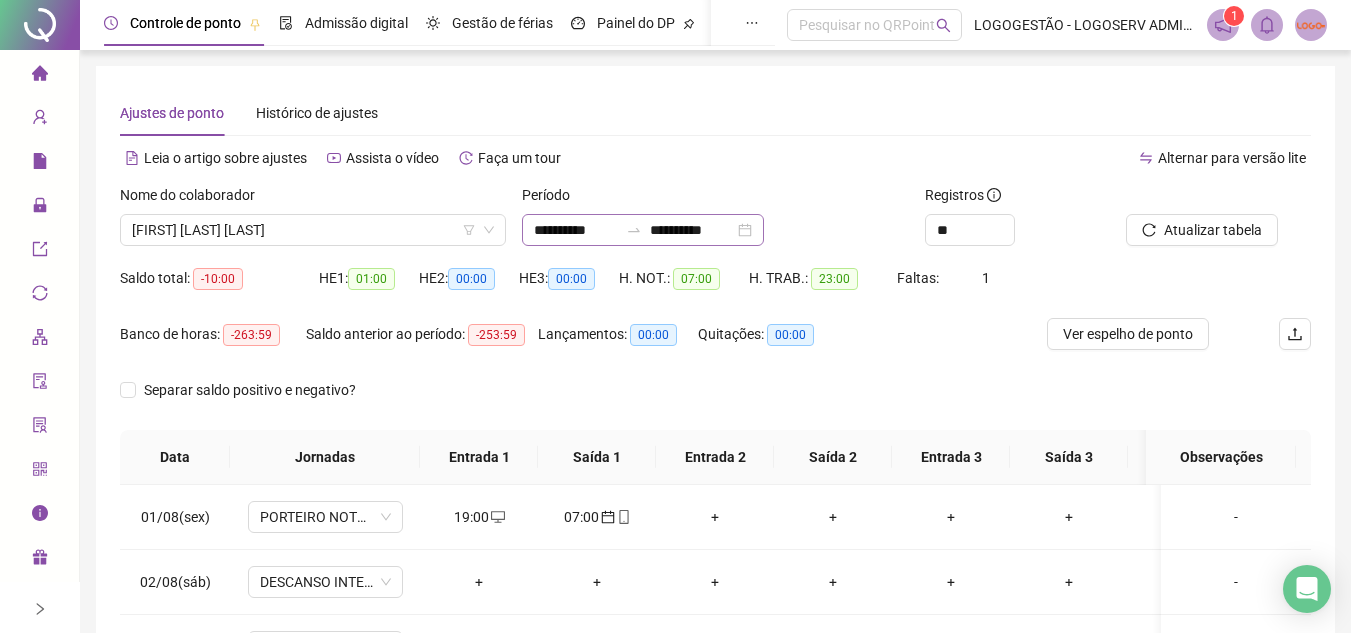 click 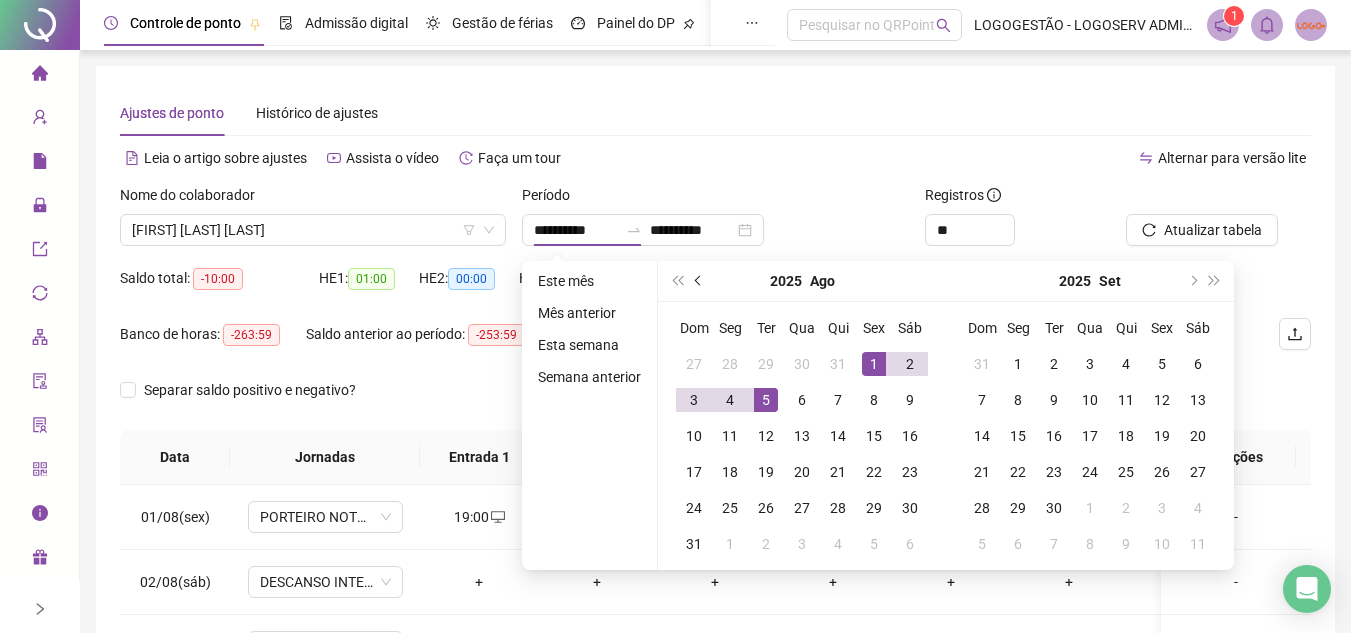click at bounding box center (700, 281) 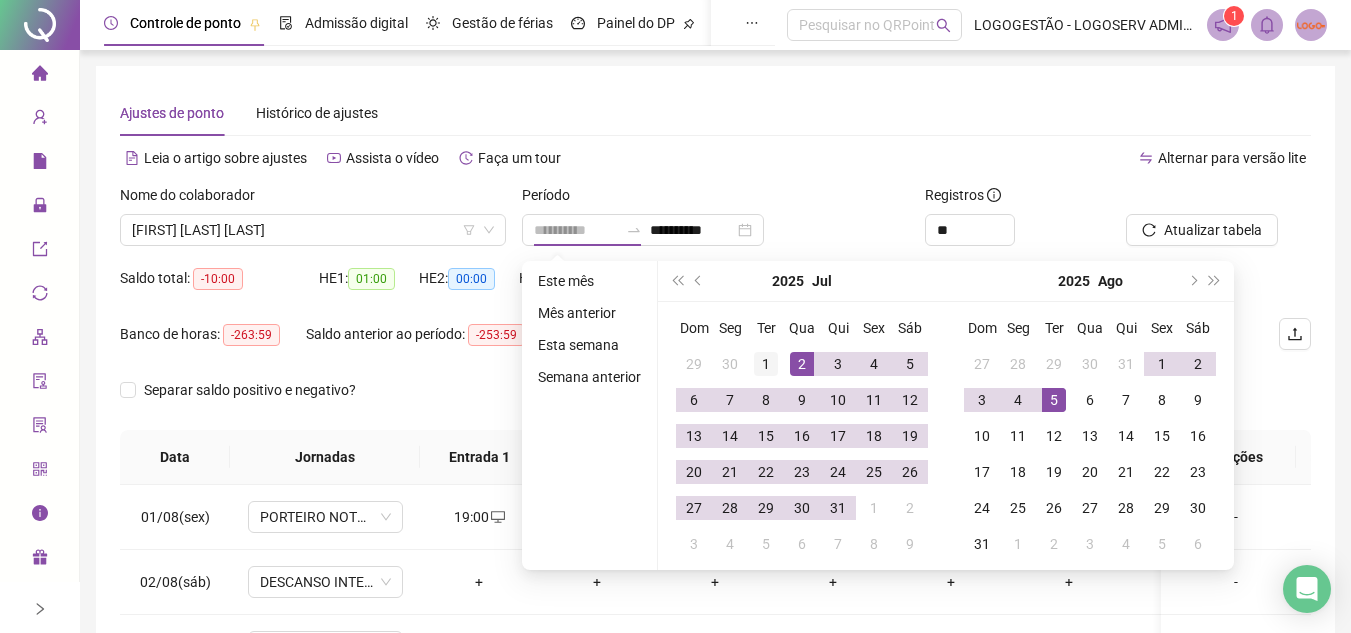 type on "**********" 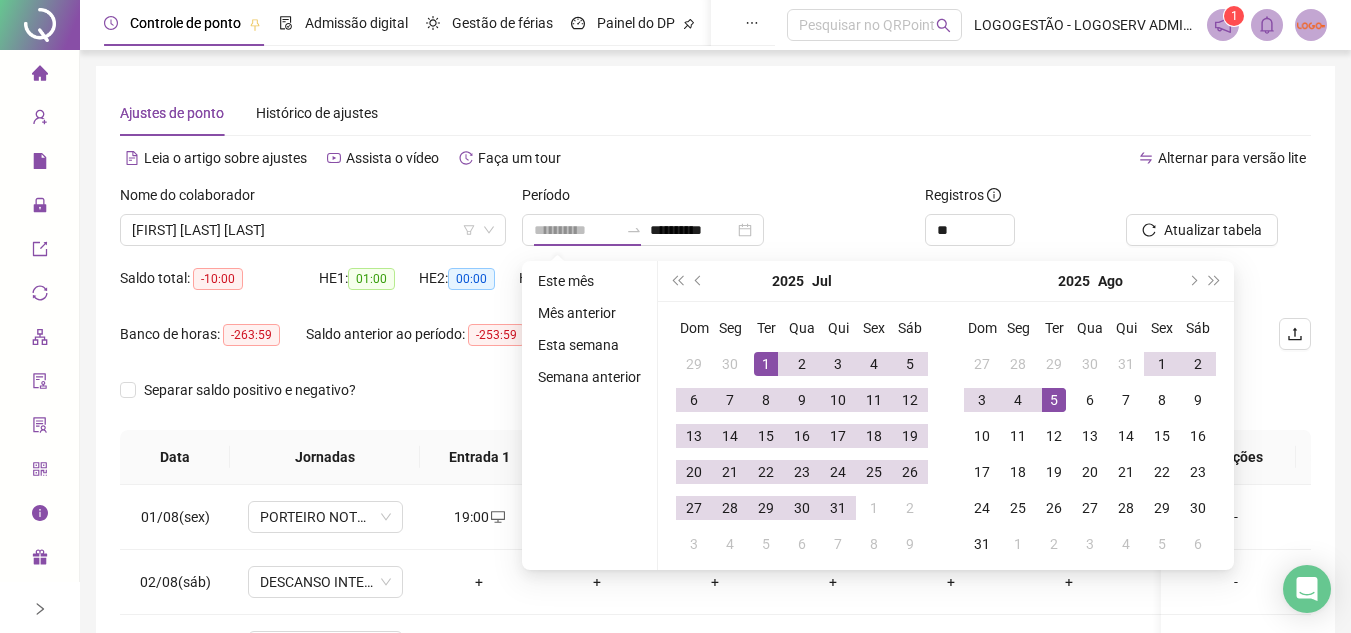 click on "1" at bounding box center (766, 364) 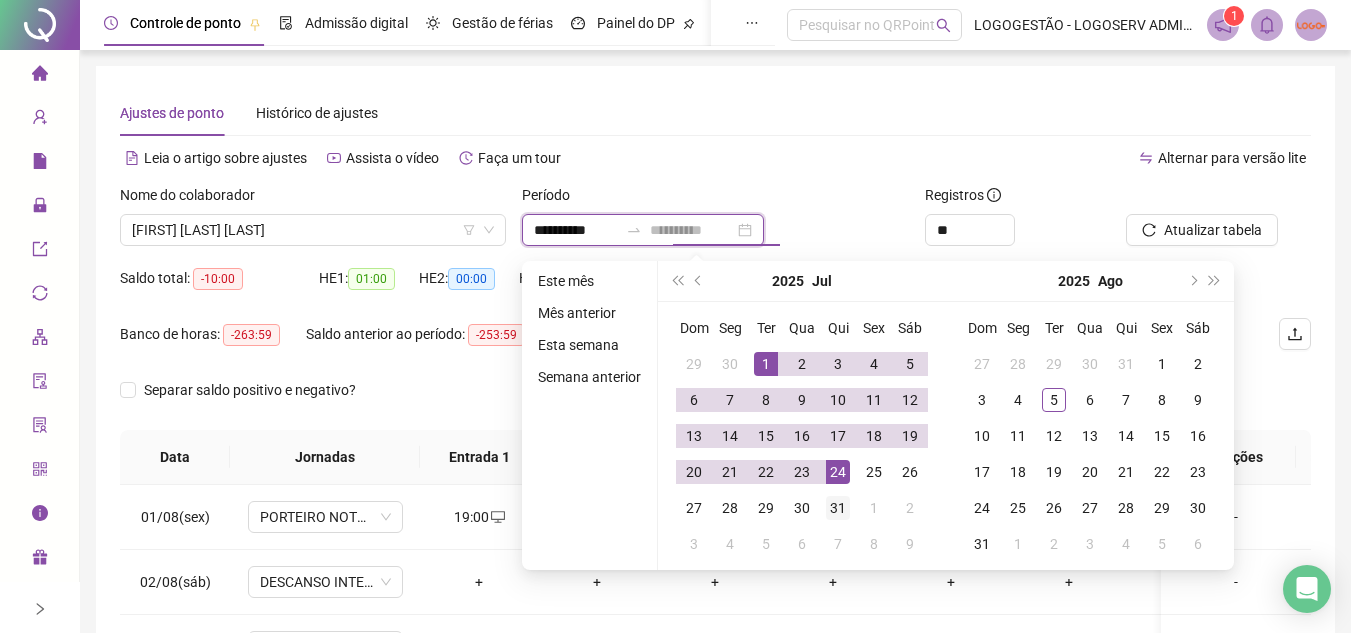 type on "**********" 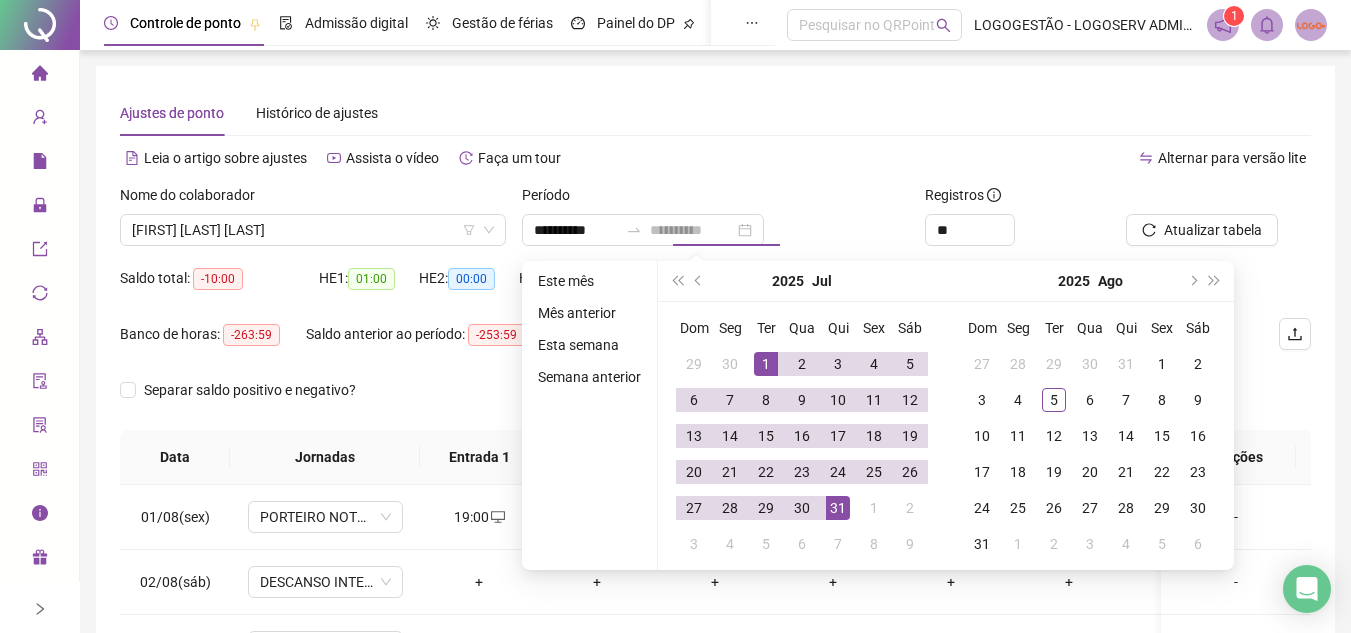 click on "31" at bounding box center (838, 508) 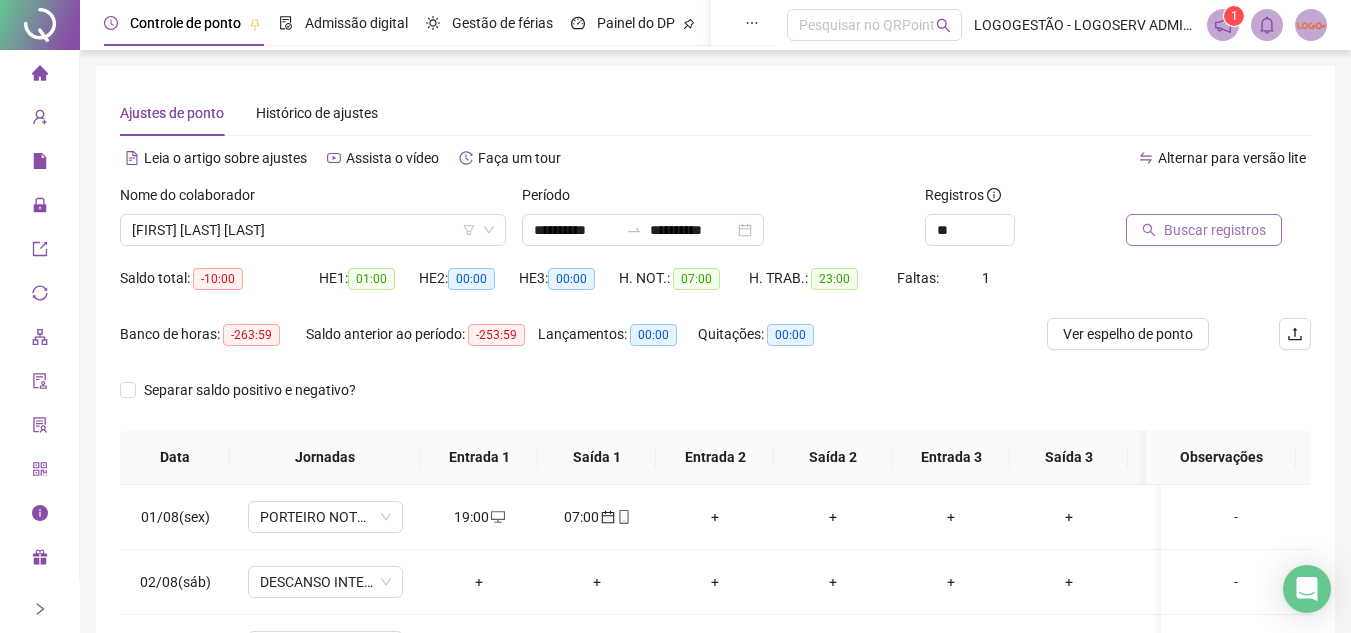 click on "Buscar registros" at bounding box center [1215, 230] 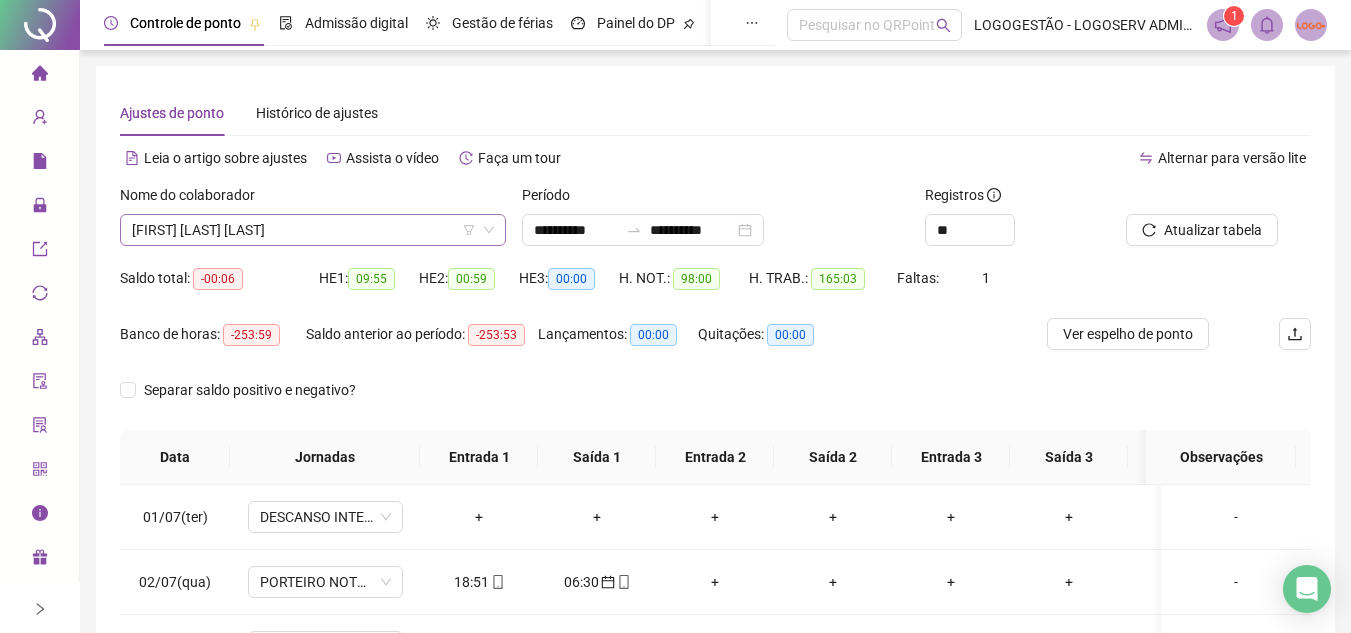 click on "ALAN PALMA SANTIAGO" at bounding box center (313, 230) 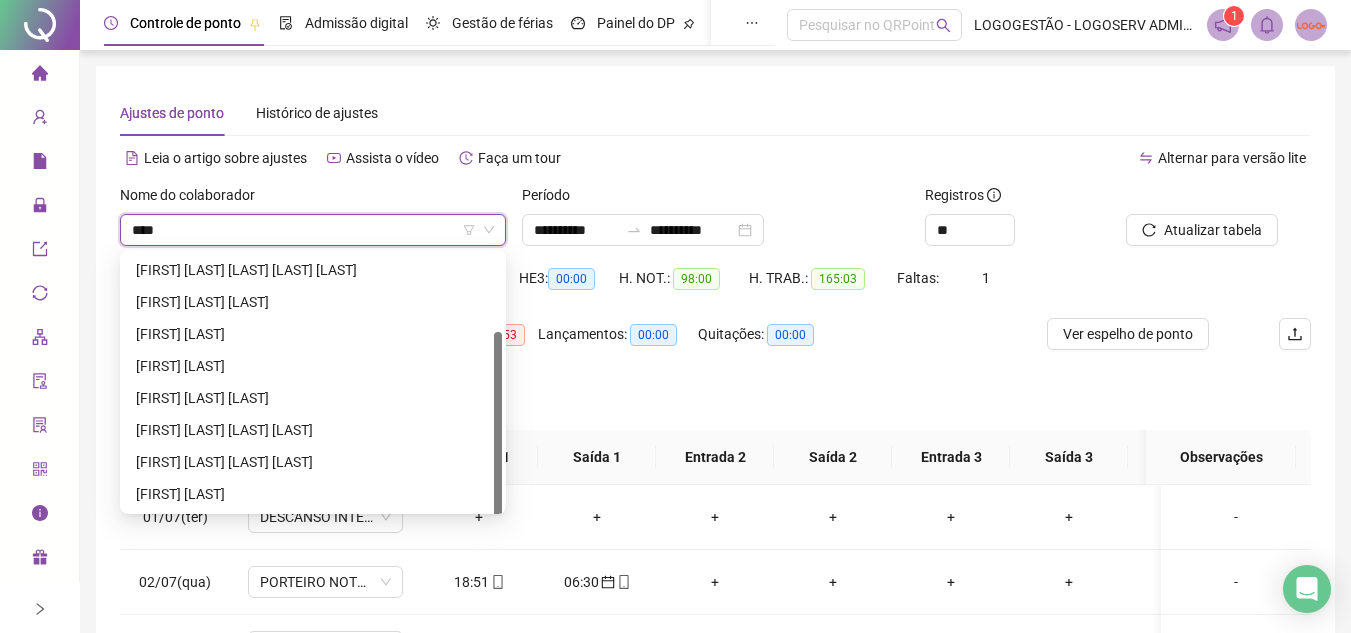 scroll, scrollTop: 64, scrollLeft: 0, axis: vertical 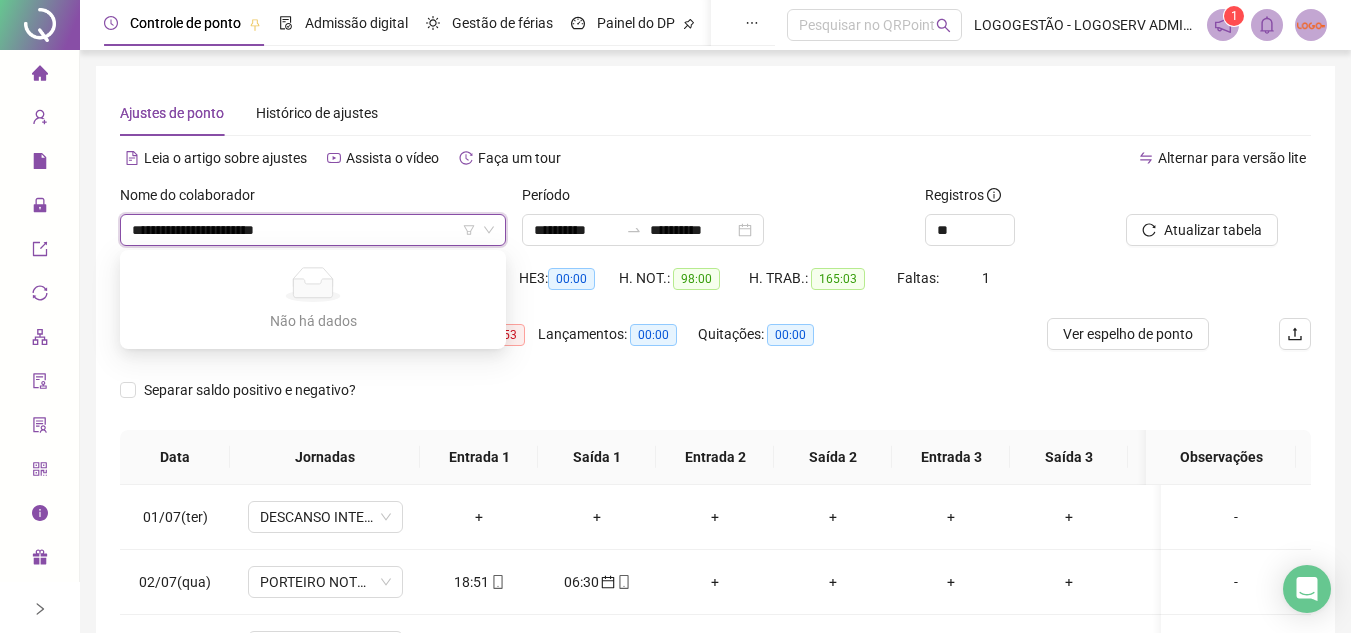 type on "**********" 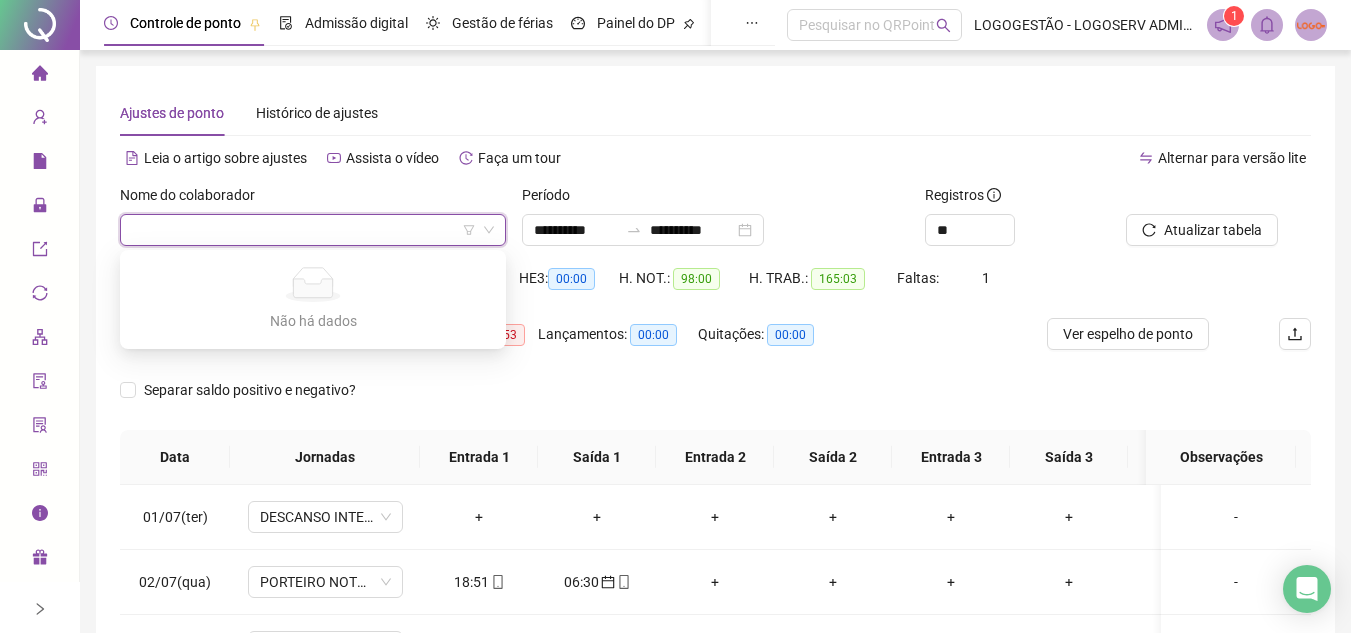 type on "*" 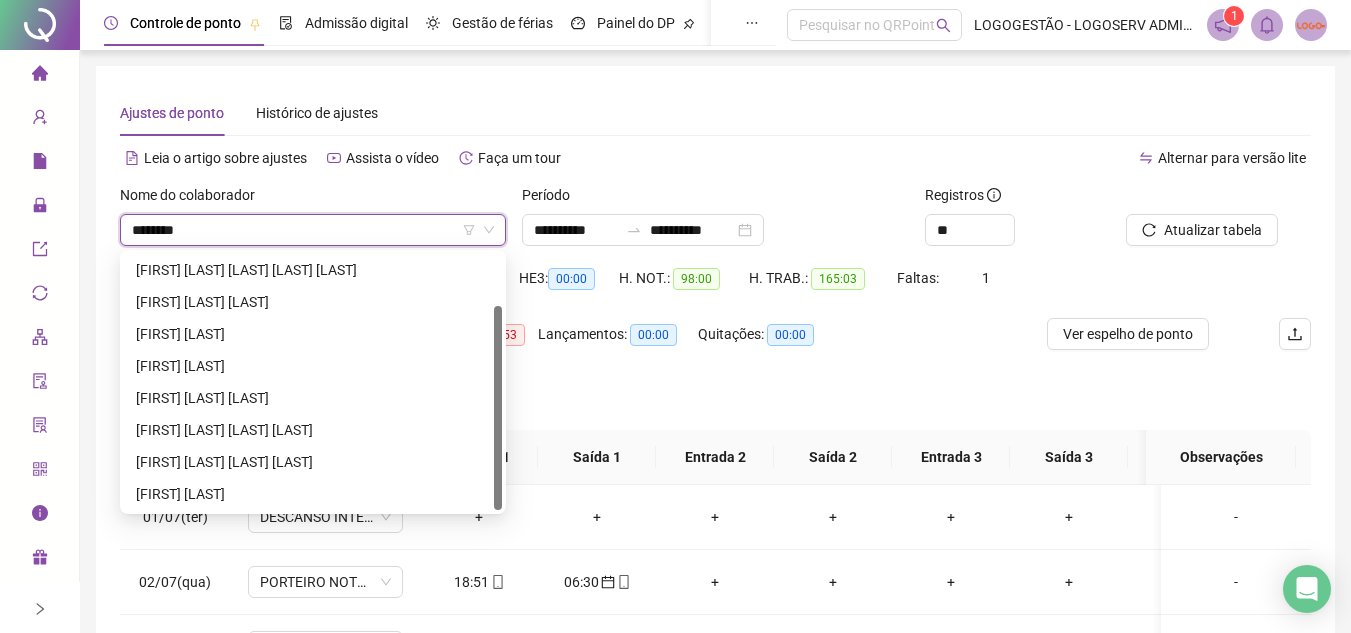 scroll, scrollTop: 0, scrollLeft: 0, axis: both 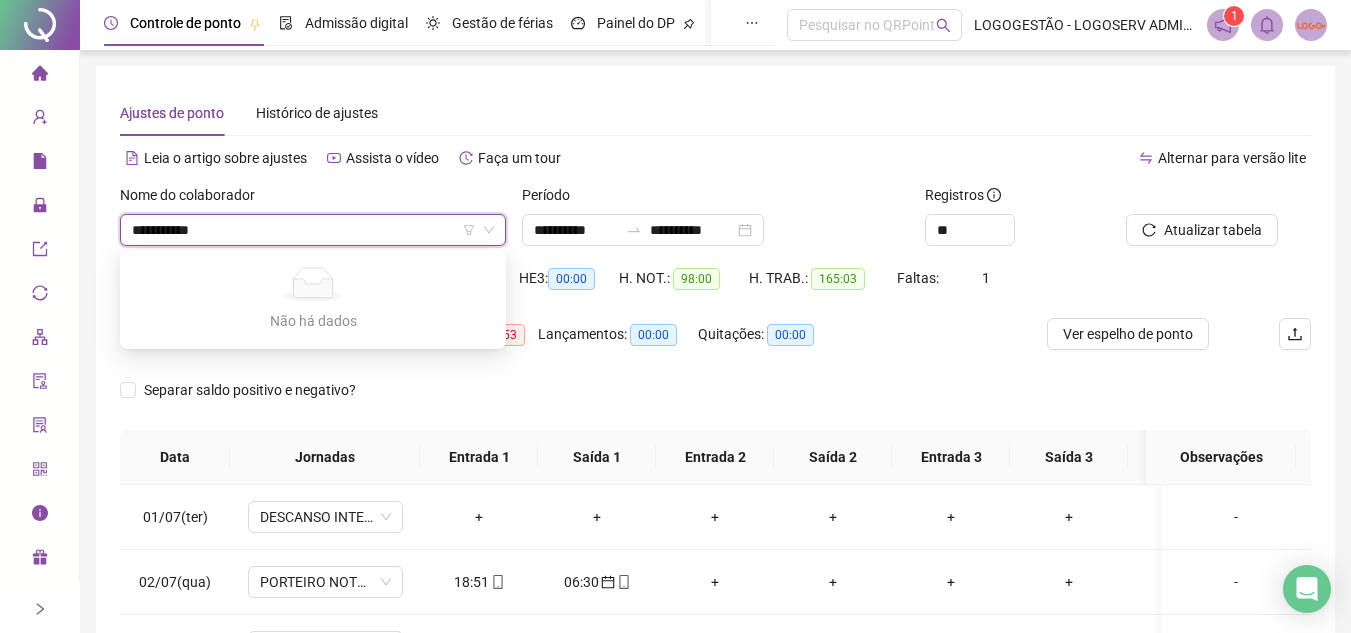 type on "**********" 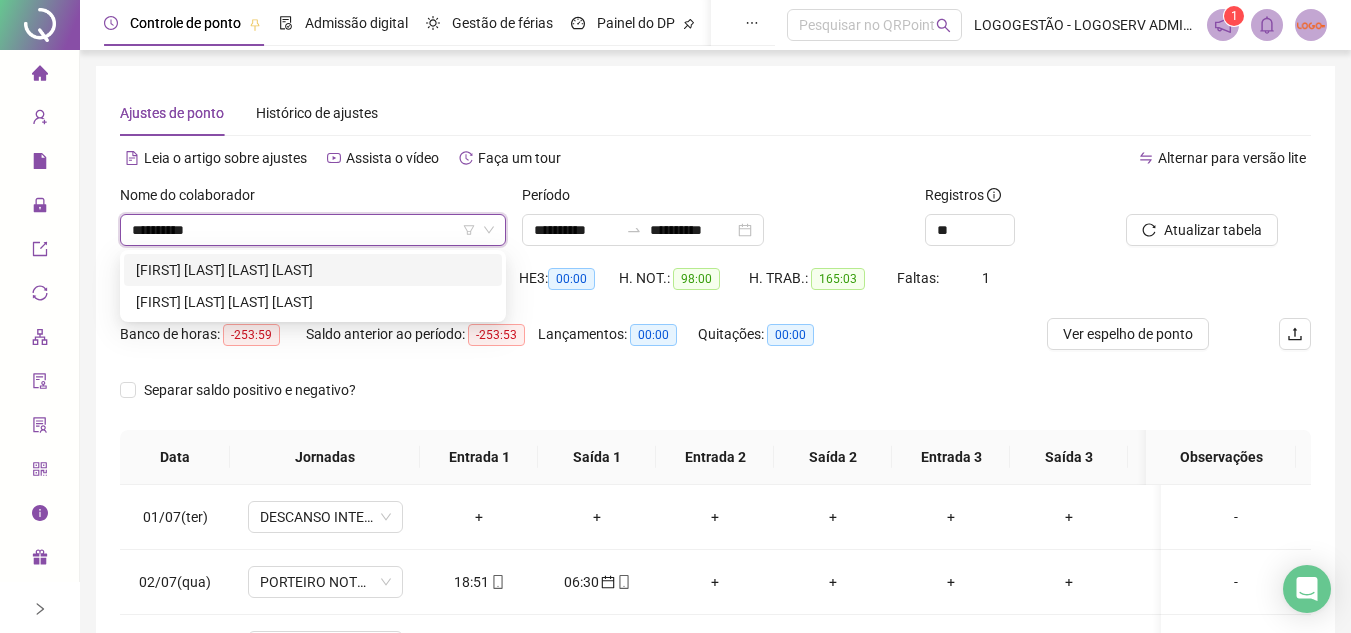 click on "GABRIEL RODRIGO PEREIRA SANTOS" at bounding box center [313, 270] 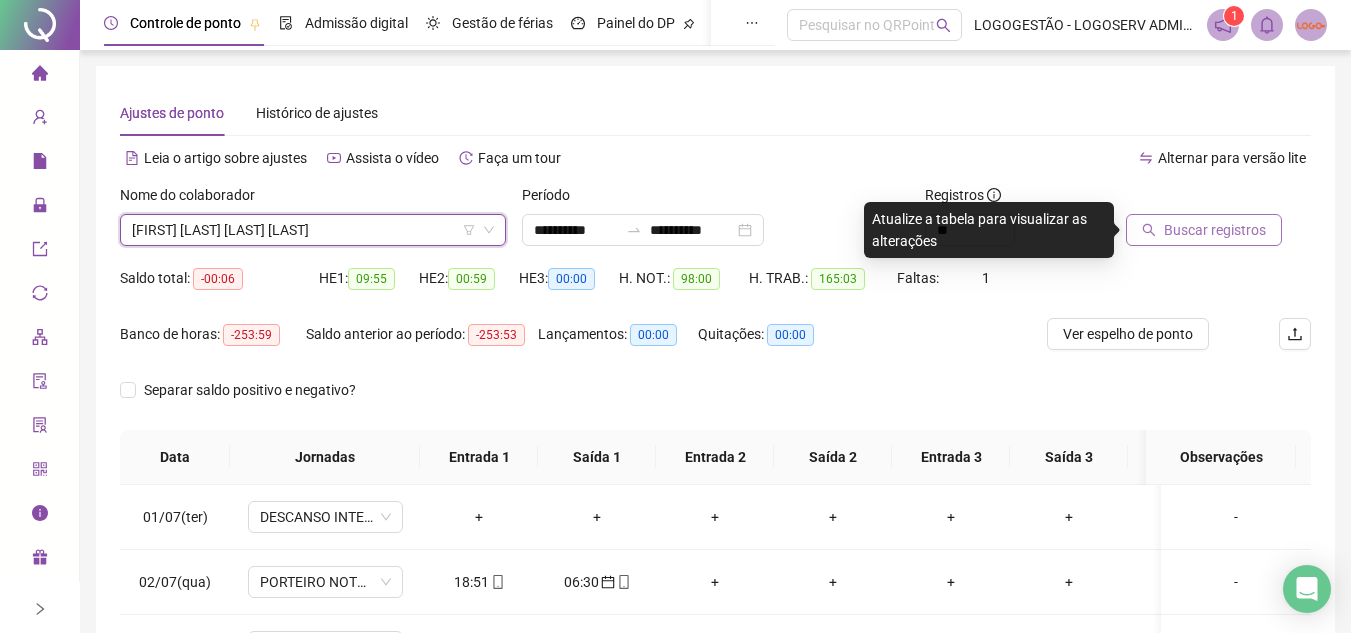 click on "Buscar registros" at bounding box center [1215, 230] 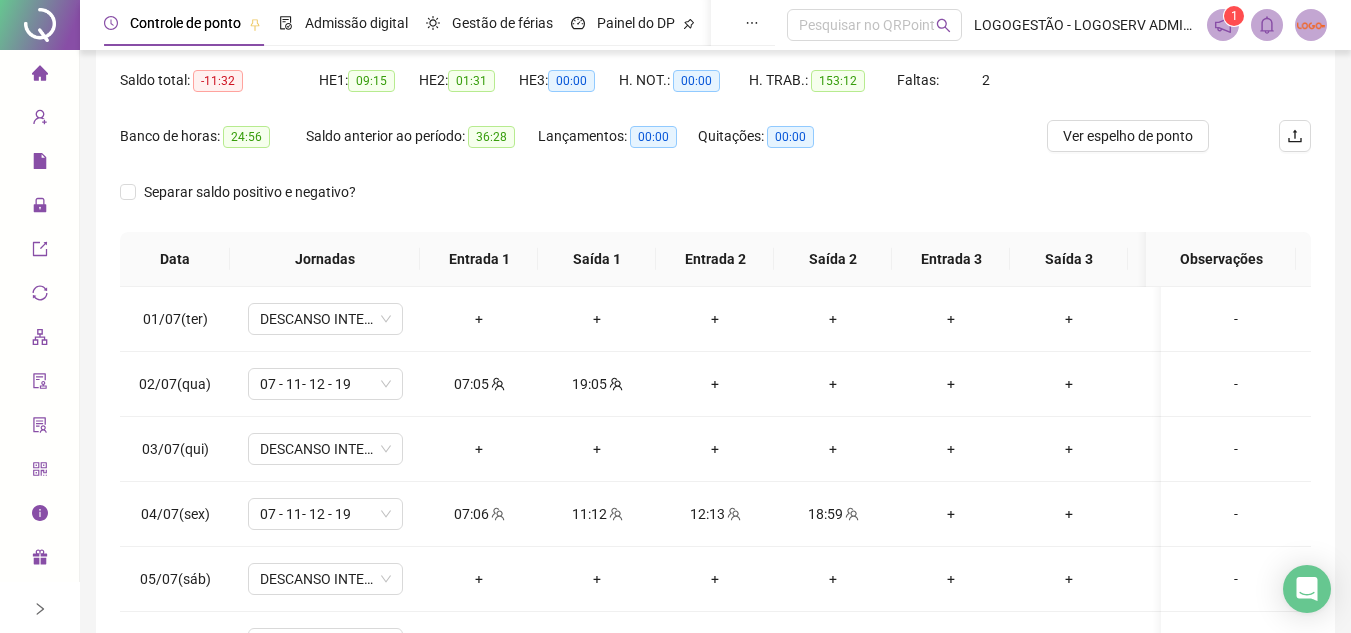 scroll, scrollTop: 200, scrollLeft: 0, axis: vertical 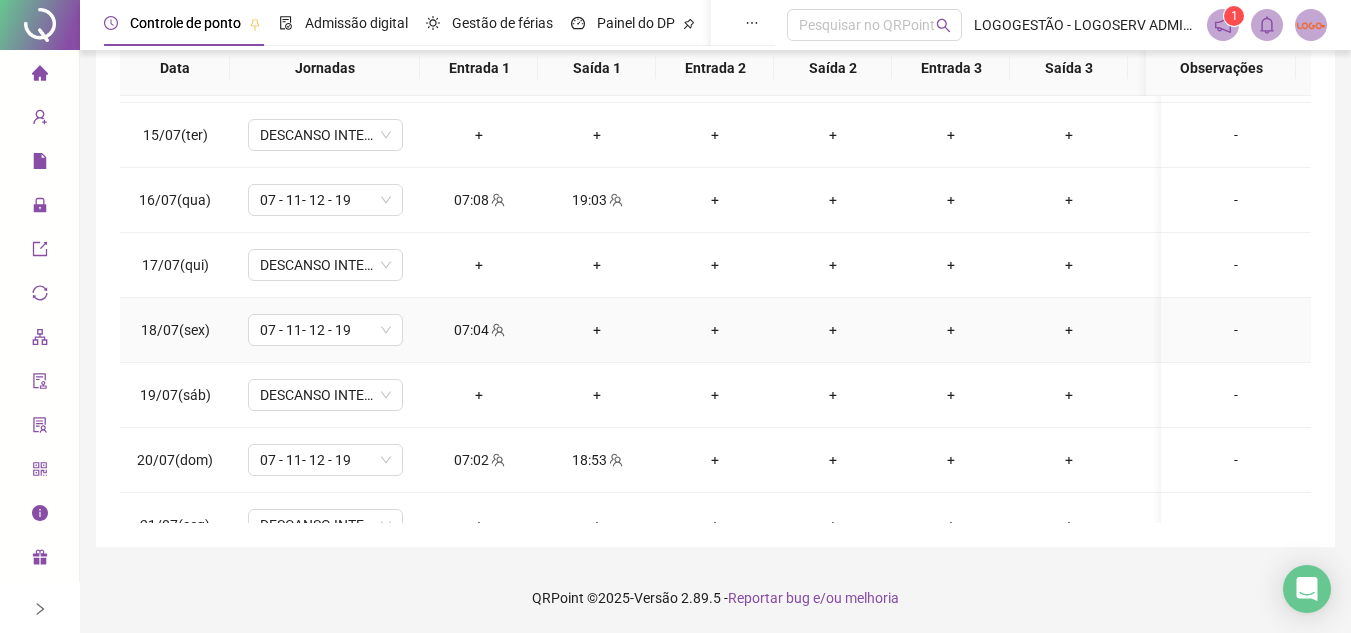click on "+" at bounding box center [597, 330] 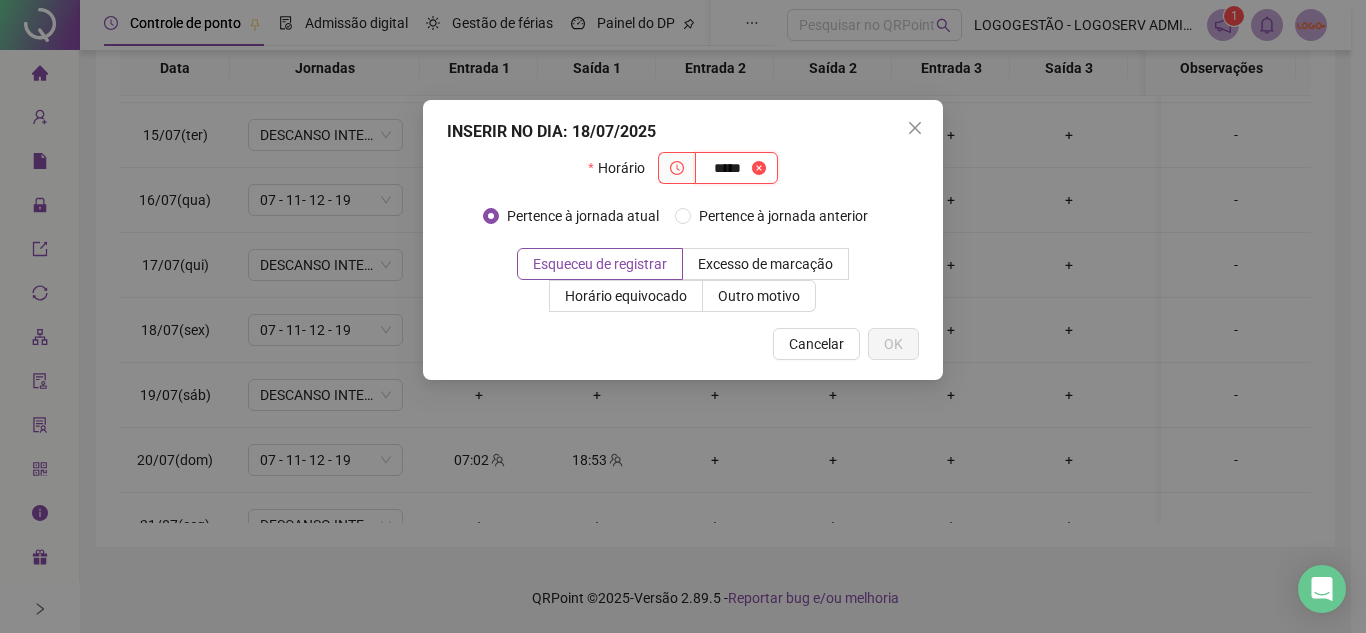 type on "*****" 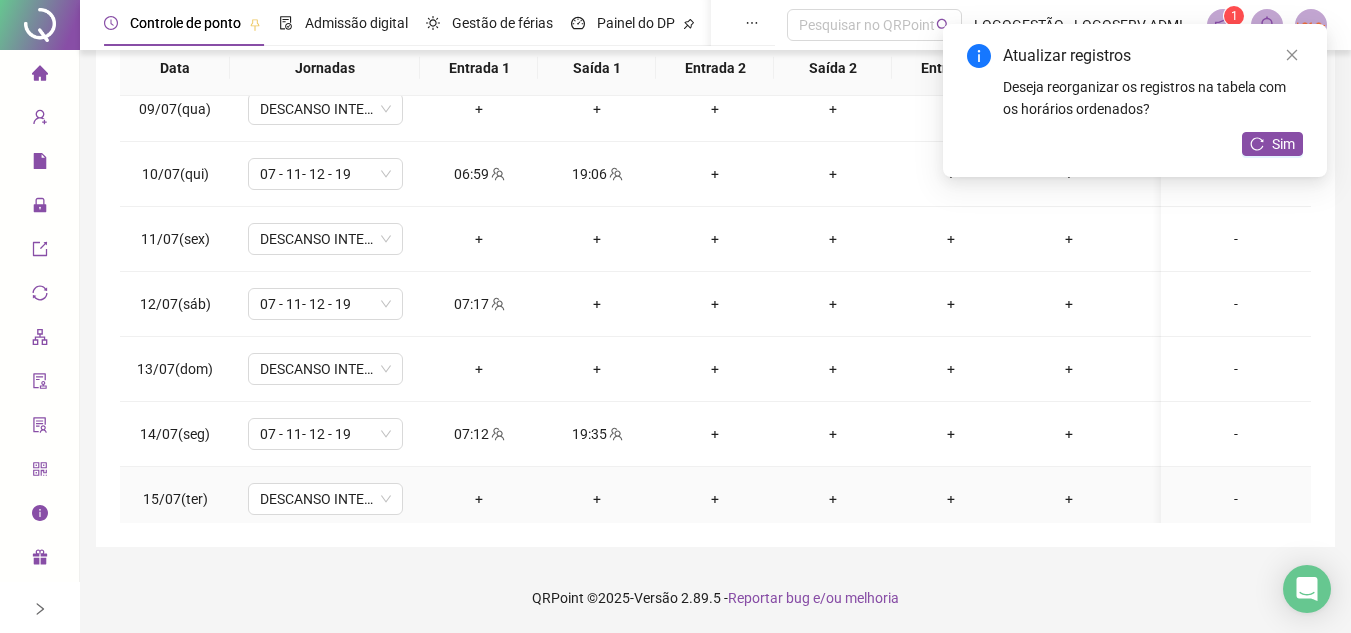 scroll, scrollTop: 503, scrollLeft: 0, axis: vertical 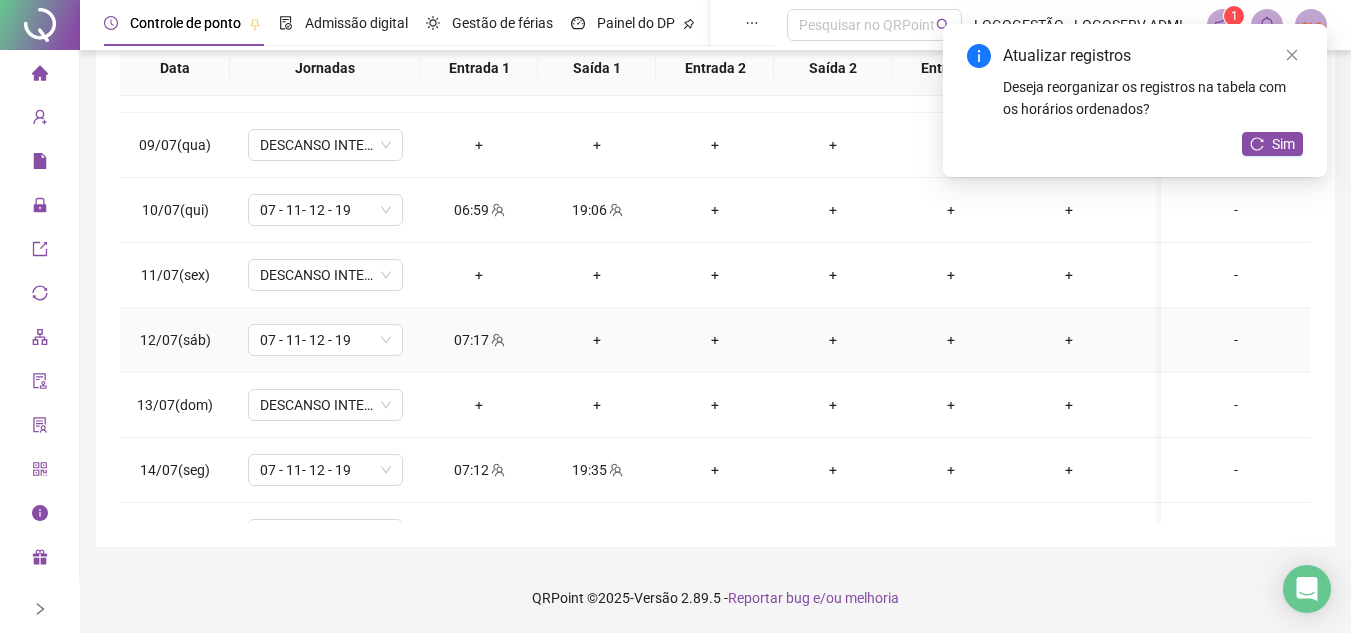 click on "+" at bounding box center [597, 340] 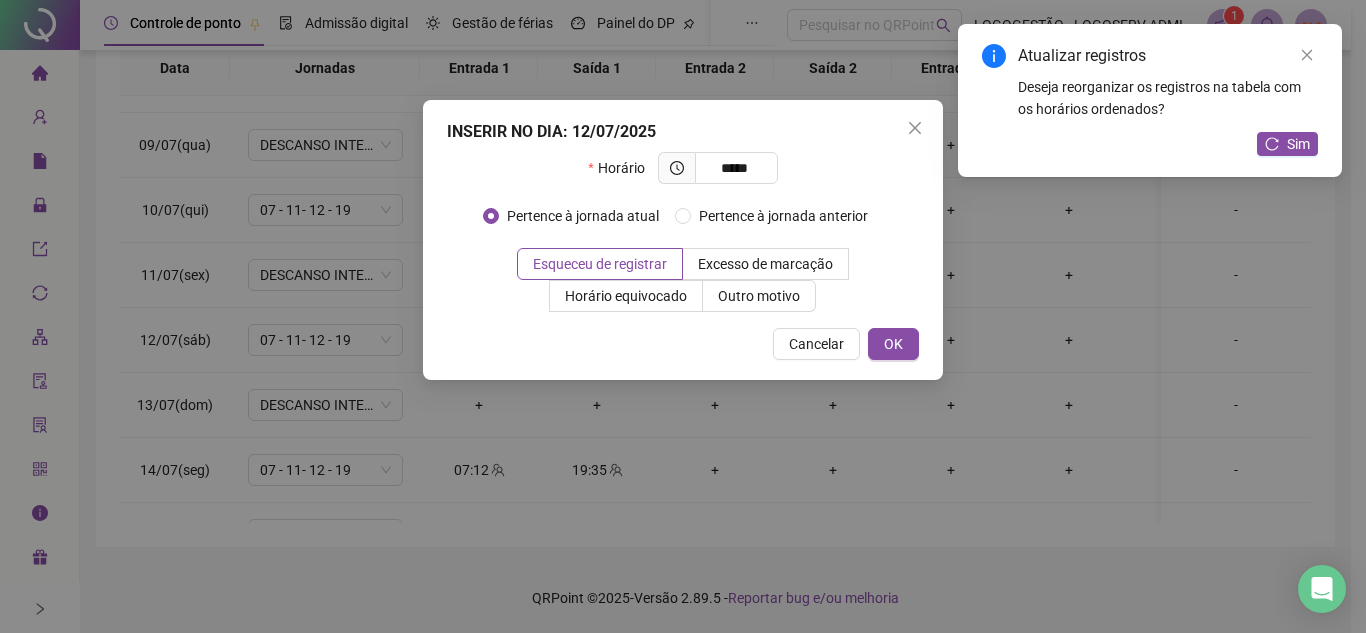 type on "*****" 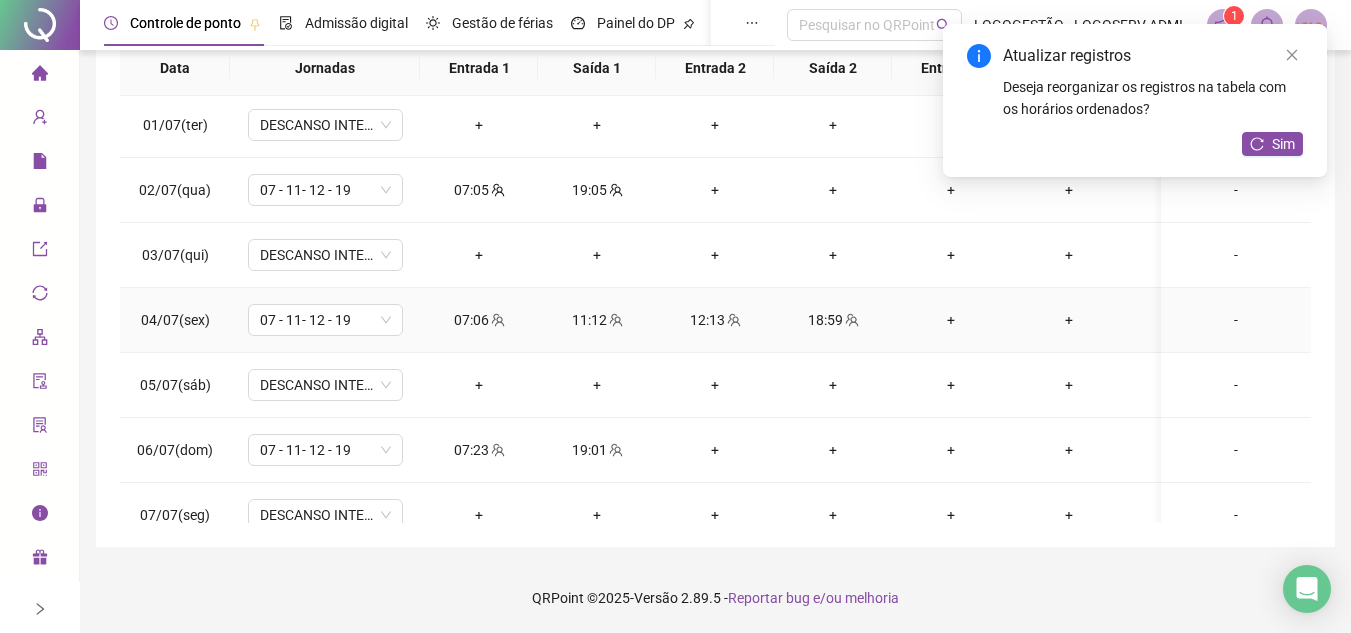 scroll, scrollTop: 0, scrollLeft: 0, axis: both 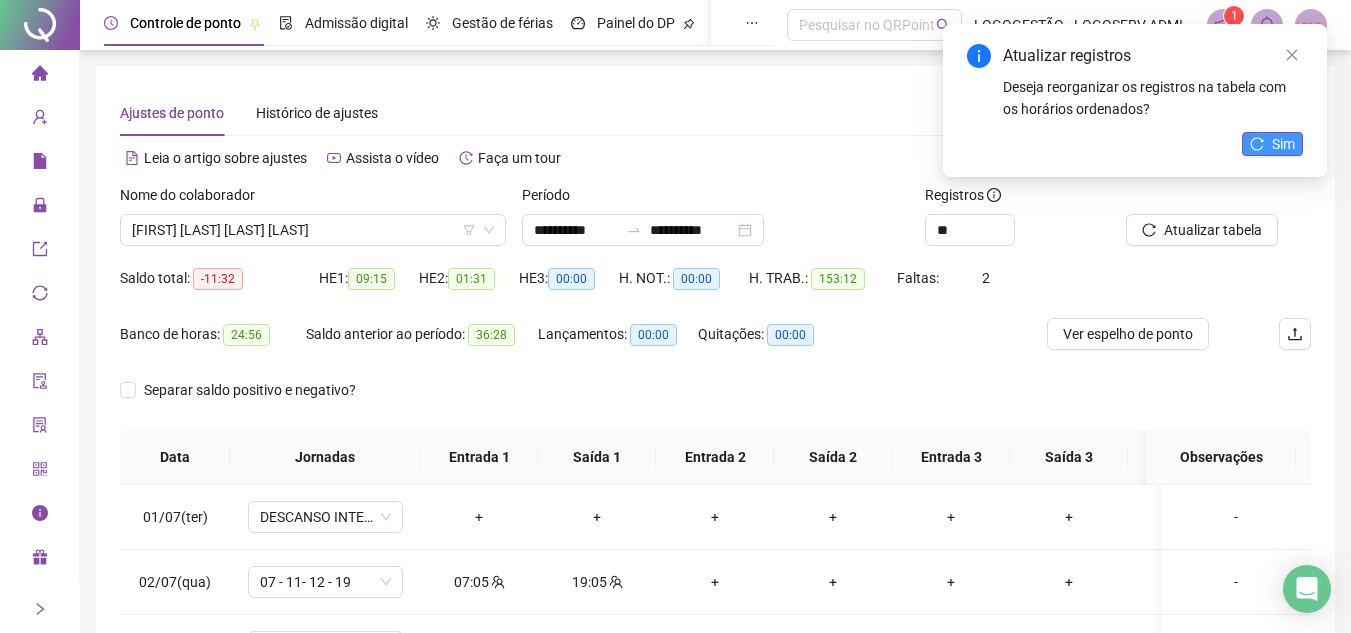 click 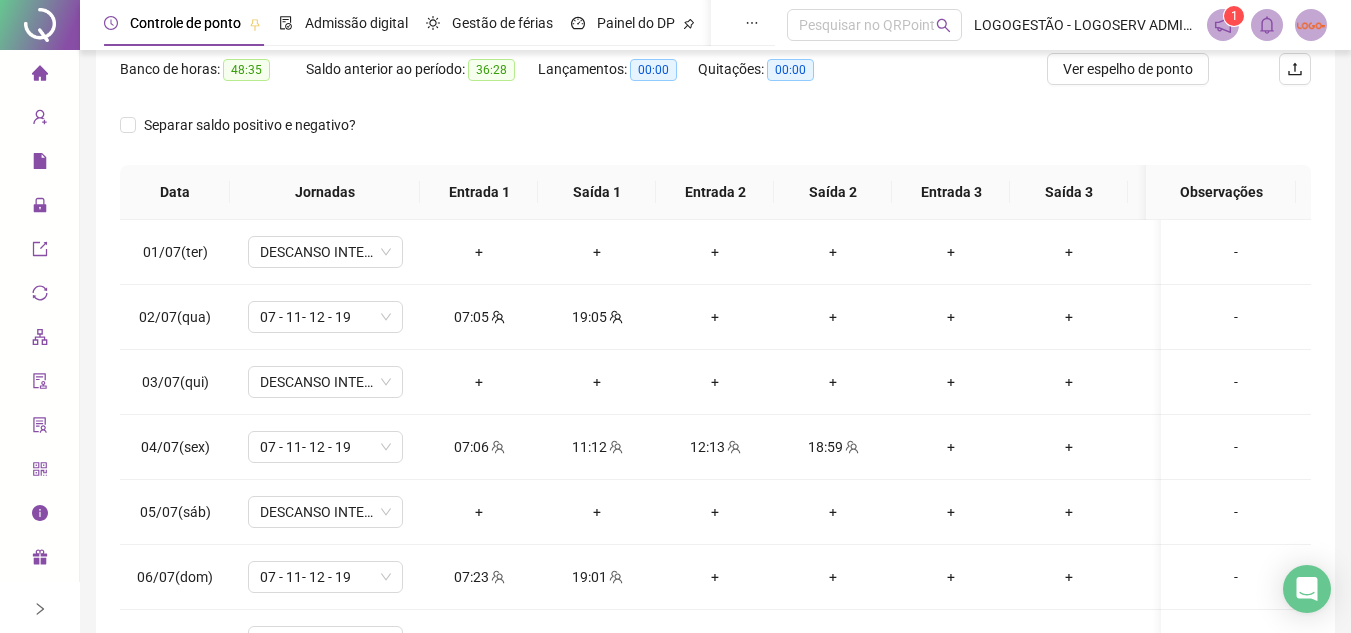 scroll, scrollTop: 300, scrollLeft: 0, axis: vertical 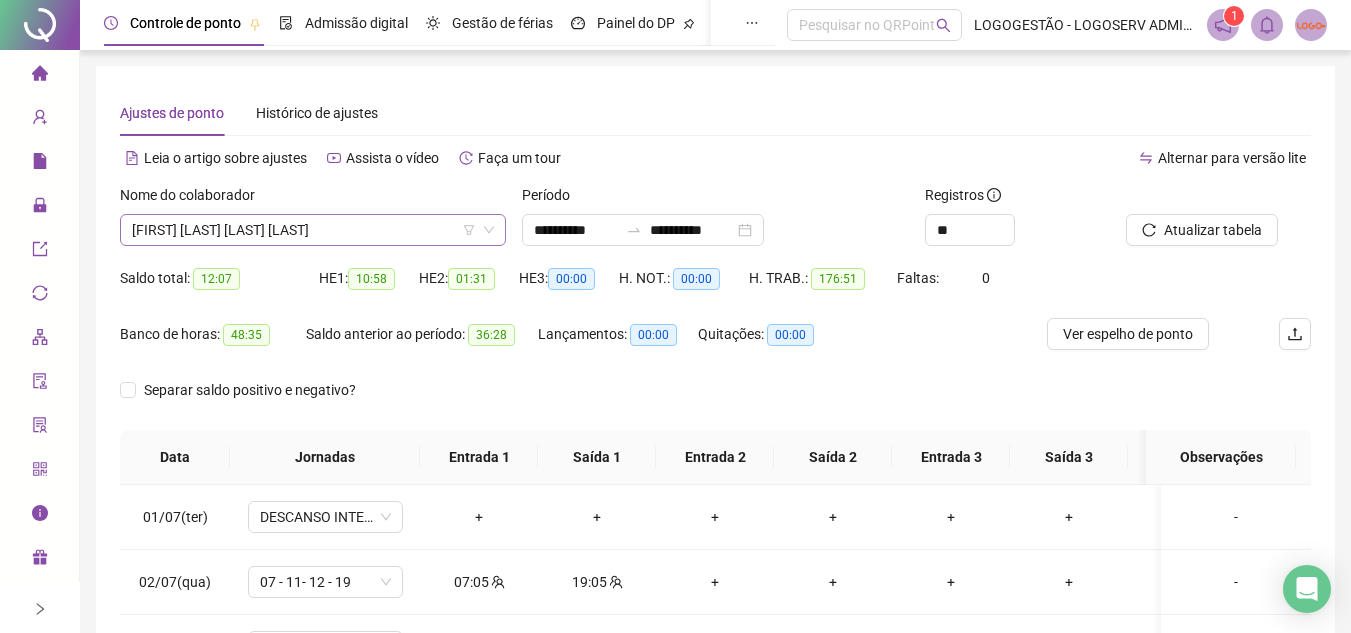 click on "GABRIEL RODRIGO PEREIRA SANTOS" at bounding box center (313, 230) 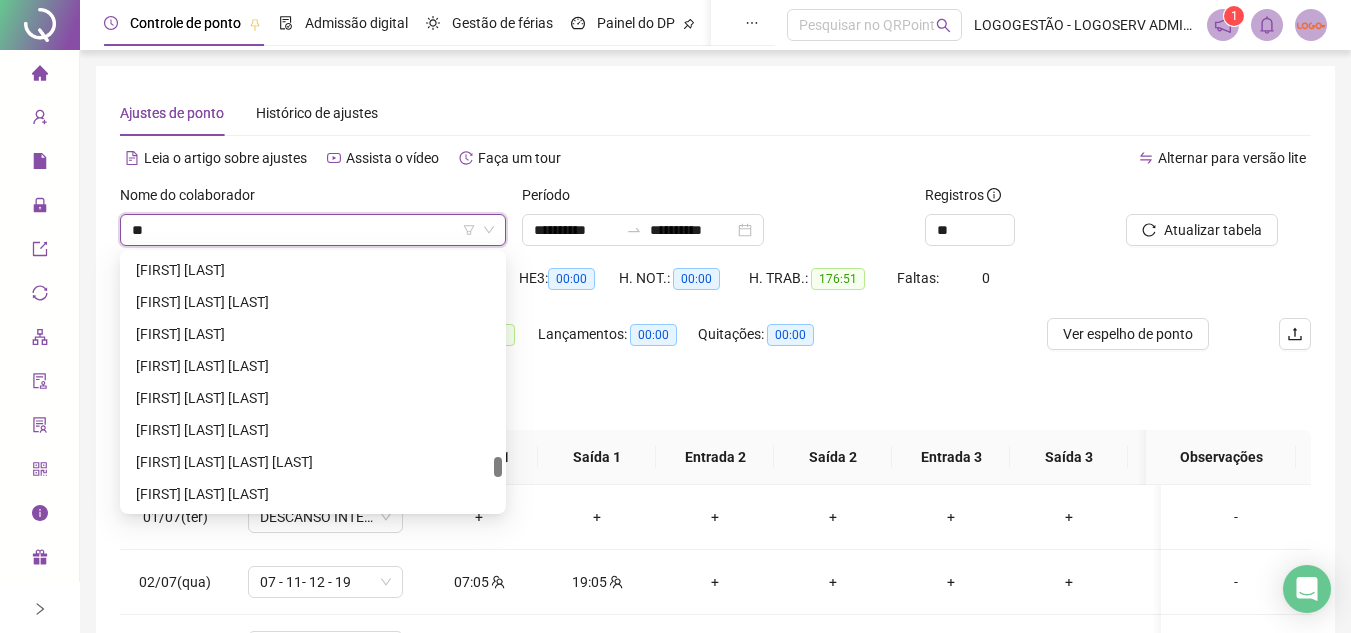 scroll, scrollTop: 128, scrollLeft: 0, axis: vertical 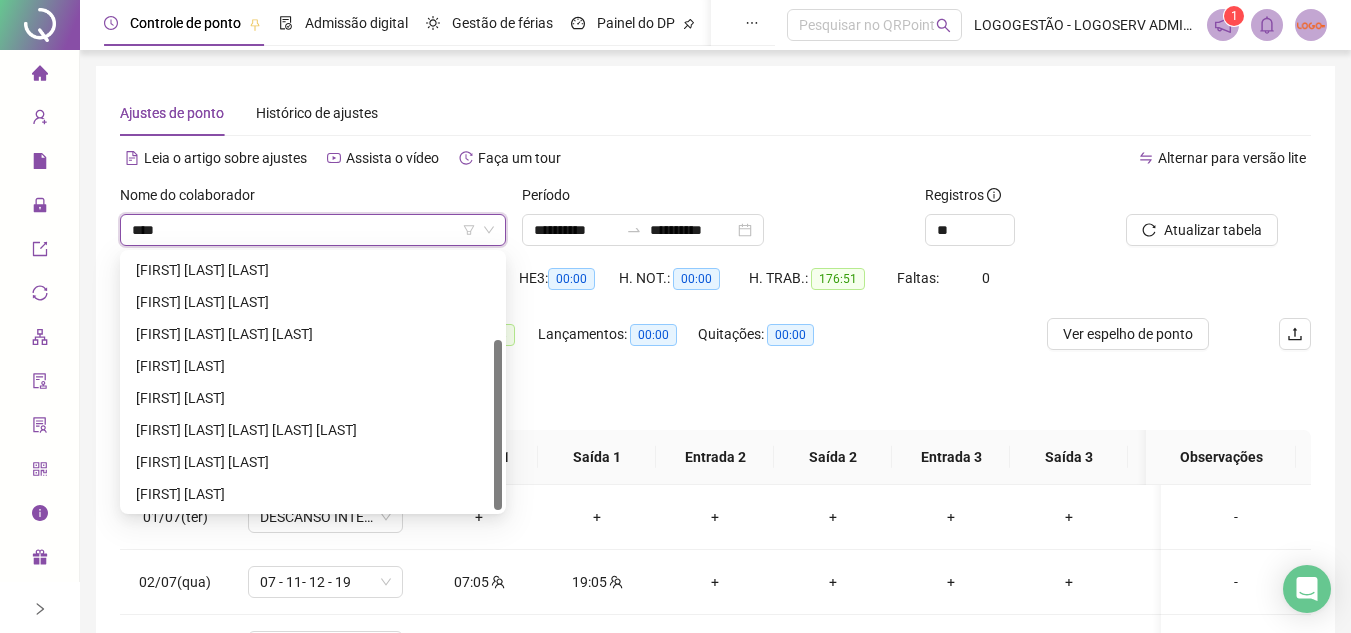 type on "*****" 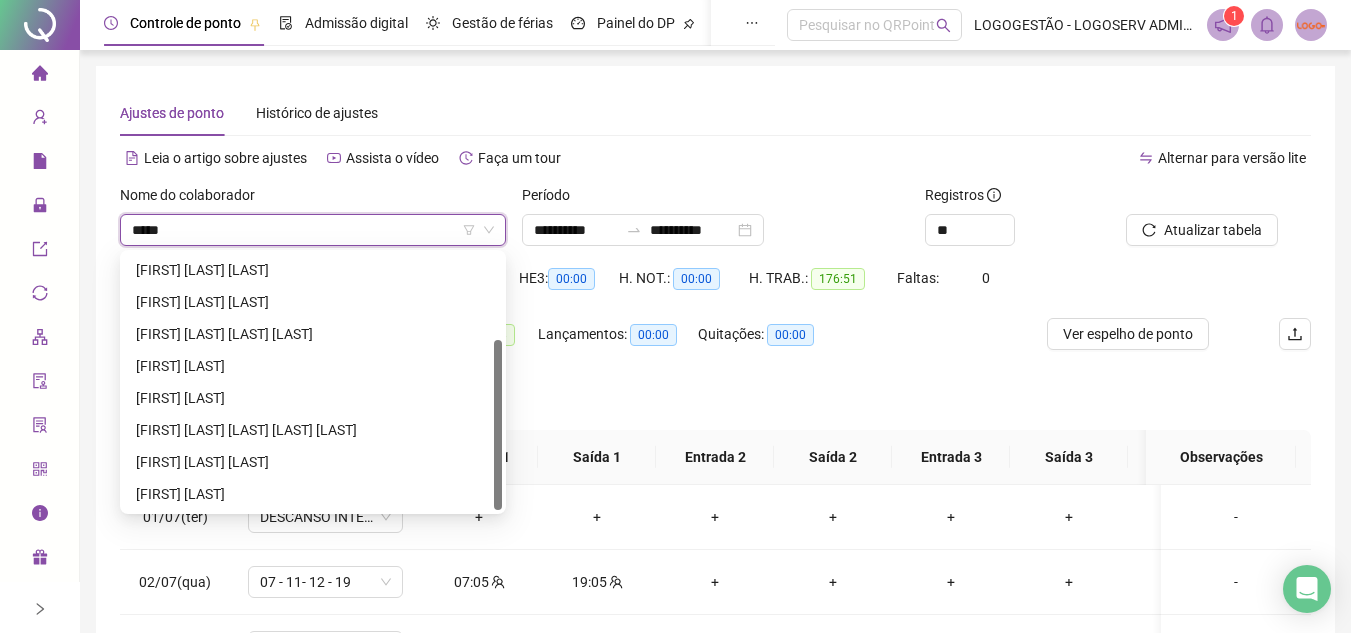 scroll, scrollTop: 0, scrollLeft: 0, axis: both 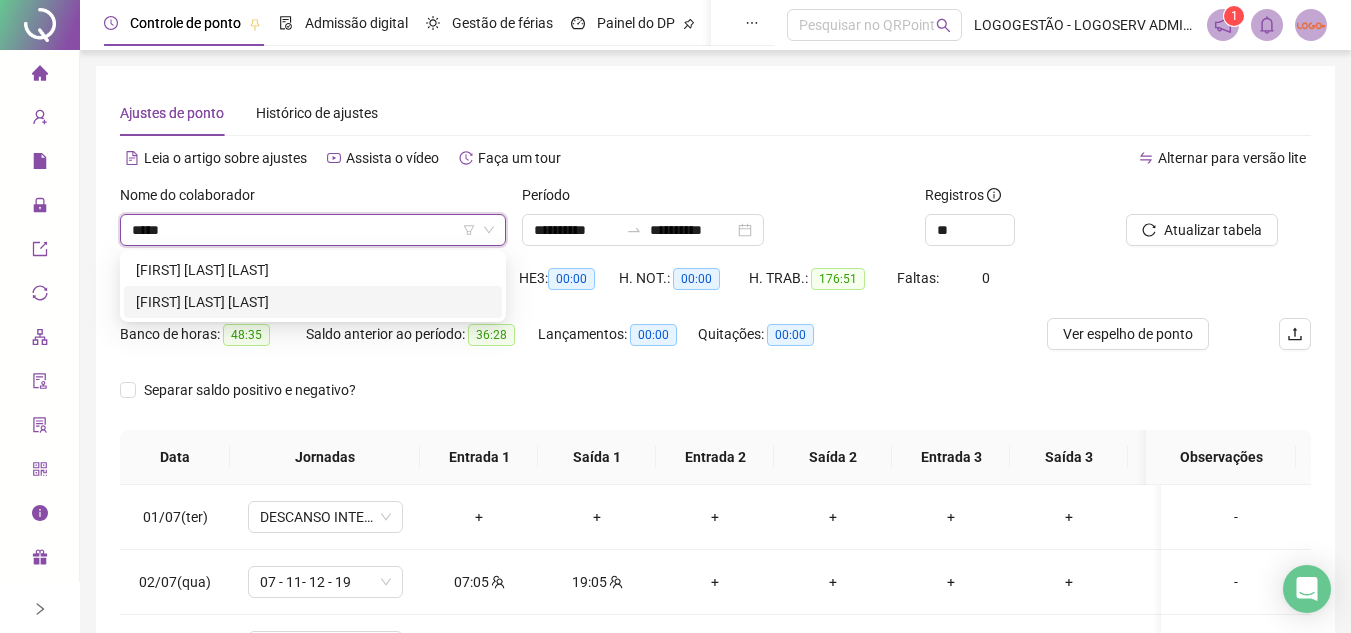 click on "CLEBER SOUZA DA CONCEICAO" at bounding box center [313, 302] 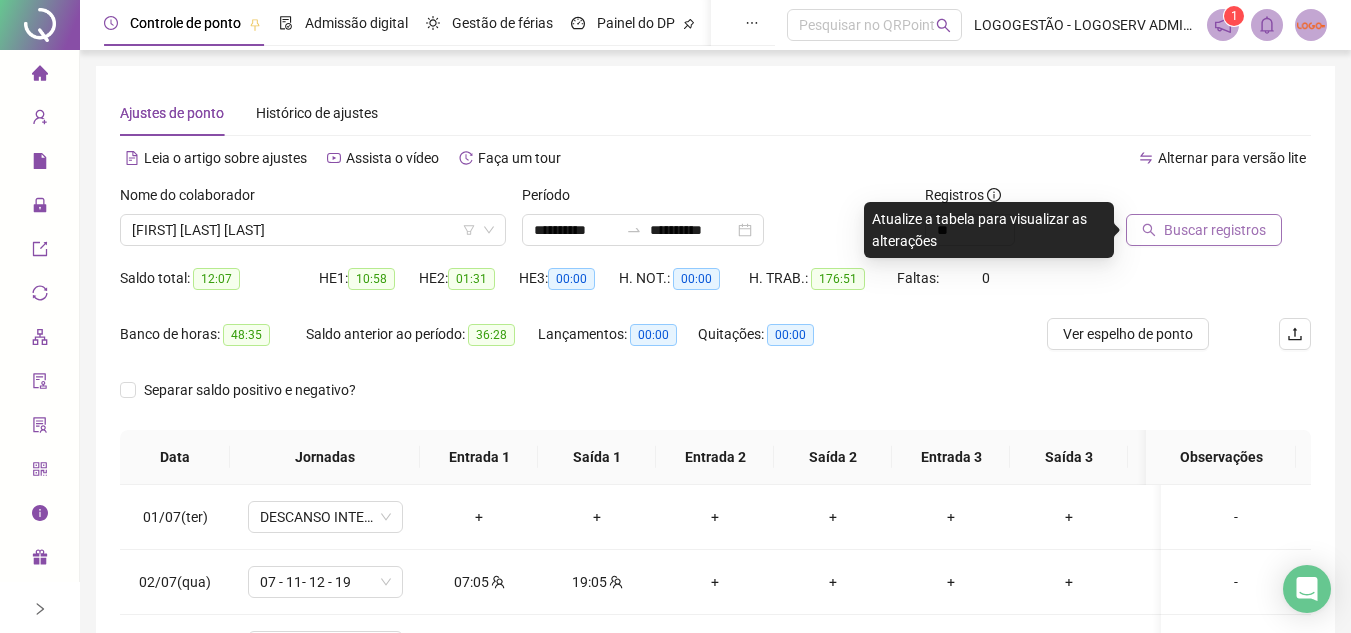 click on "Buscar registros" at bounding box center (1204, 230) 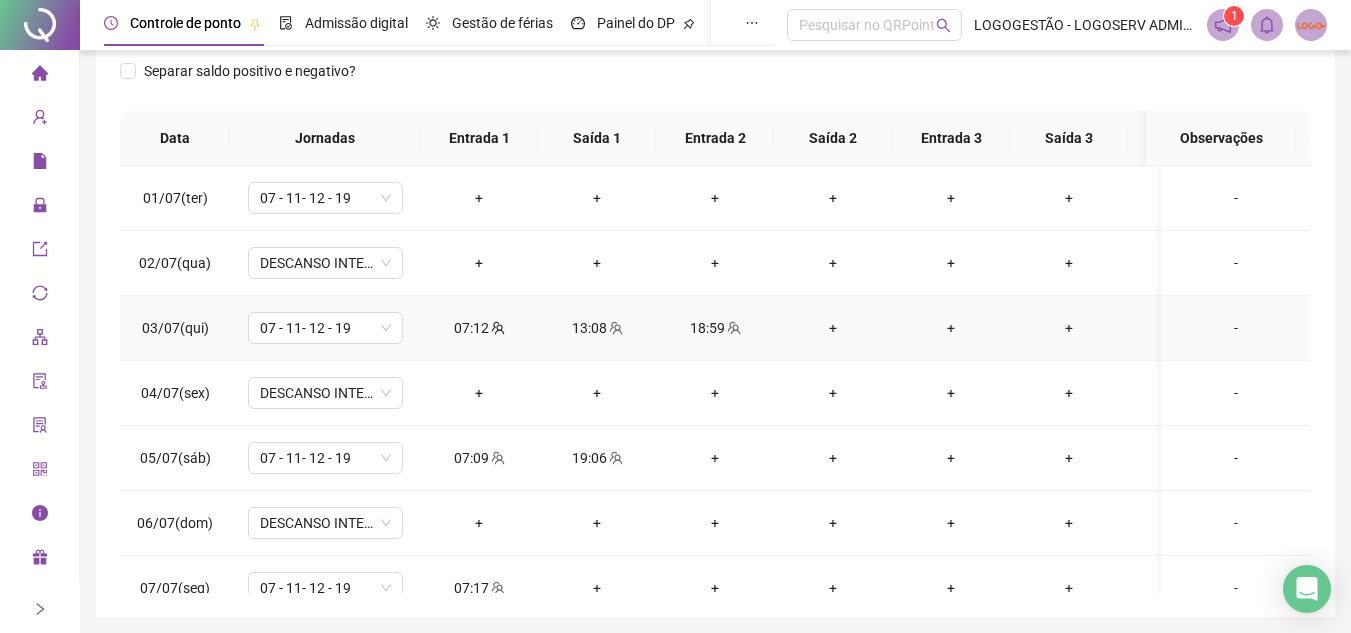 scroll, scrollTop: 289, scrollLeft: 0, axis: vertical 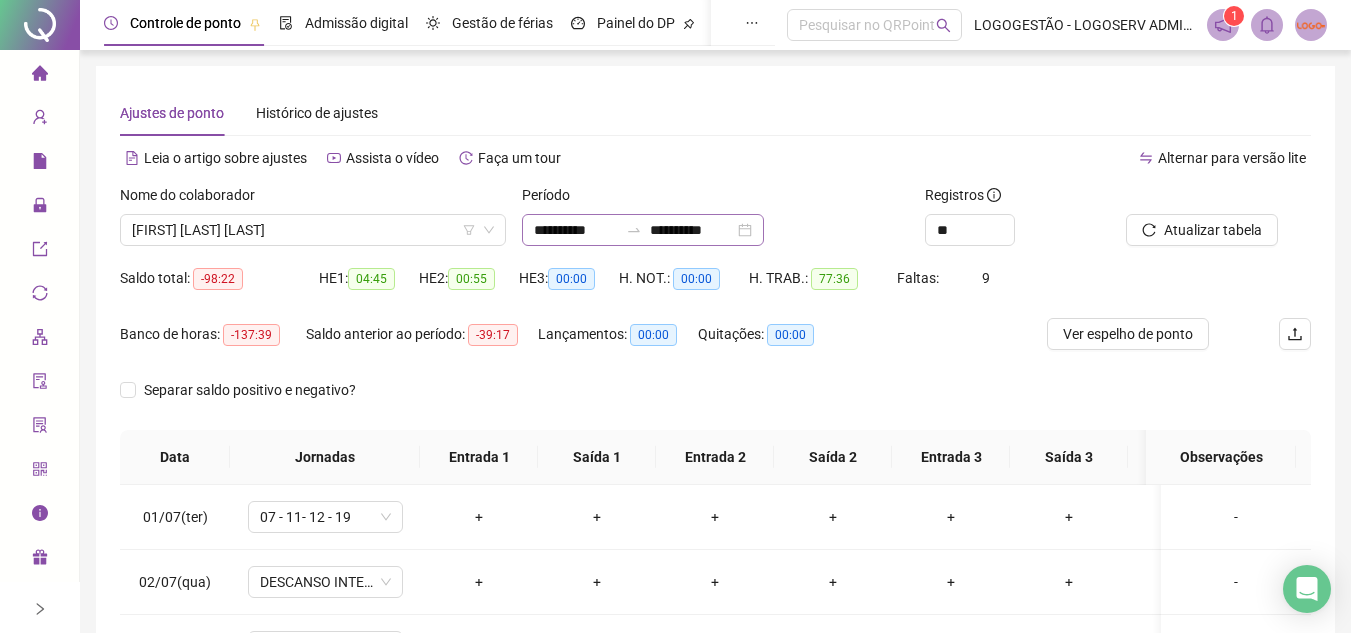 click 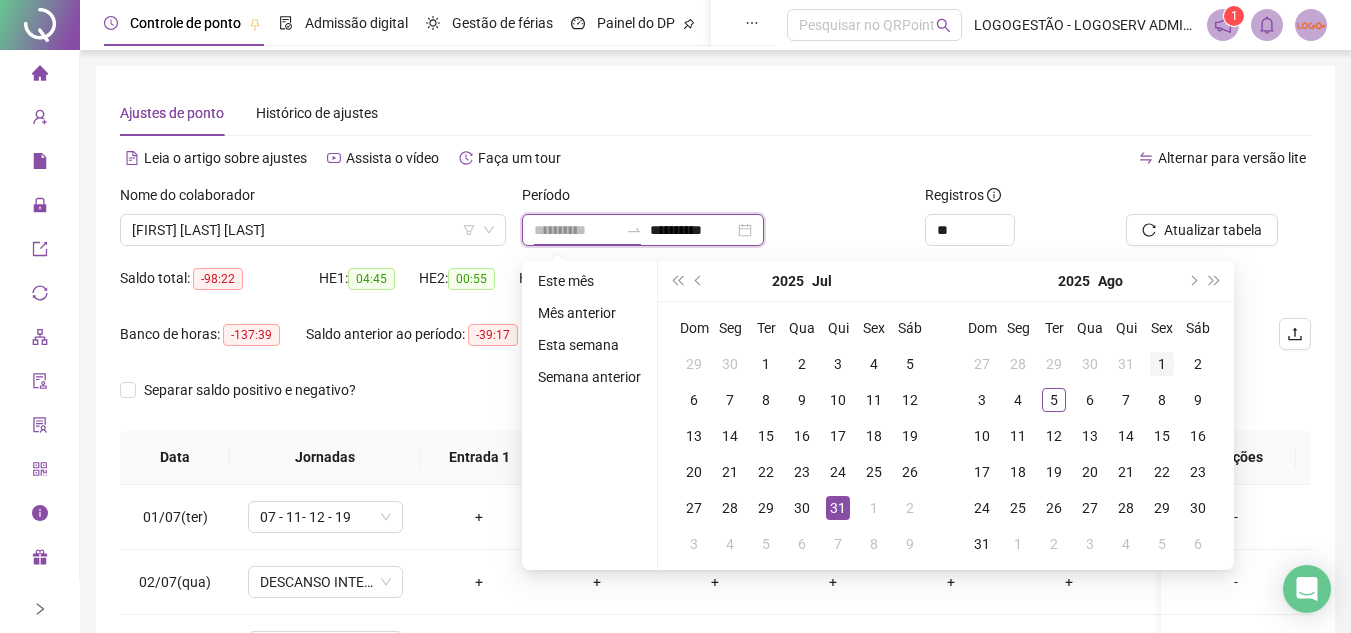 type on "**********" 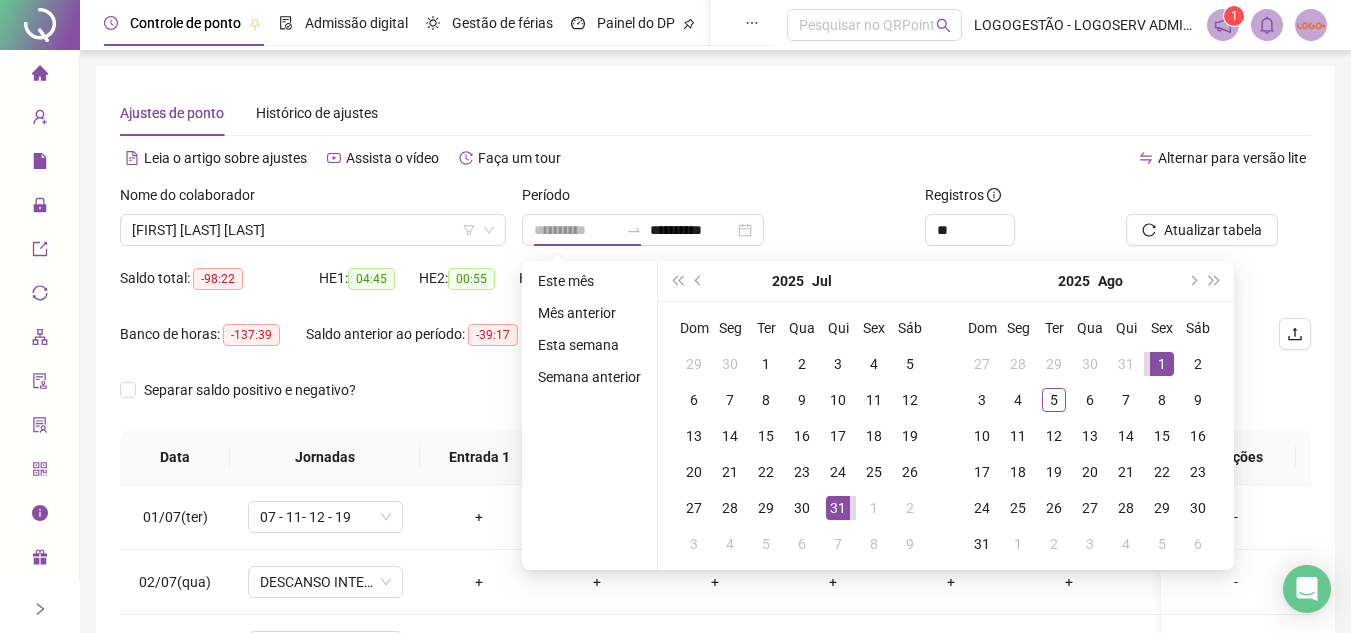 click on "1" at bounding box center (1162, 364) 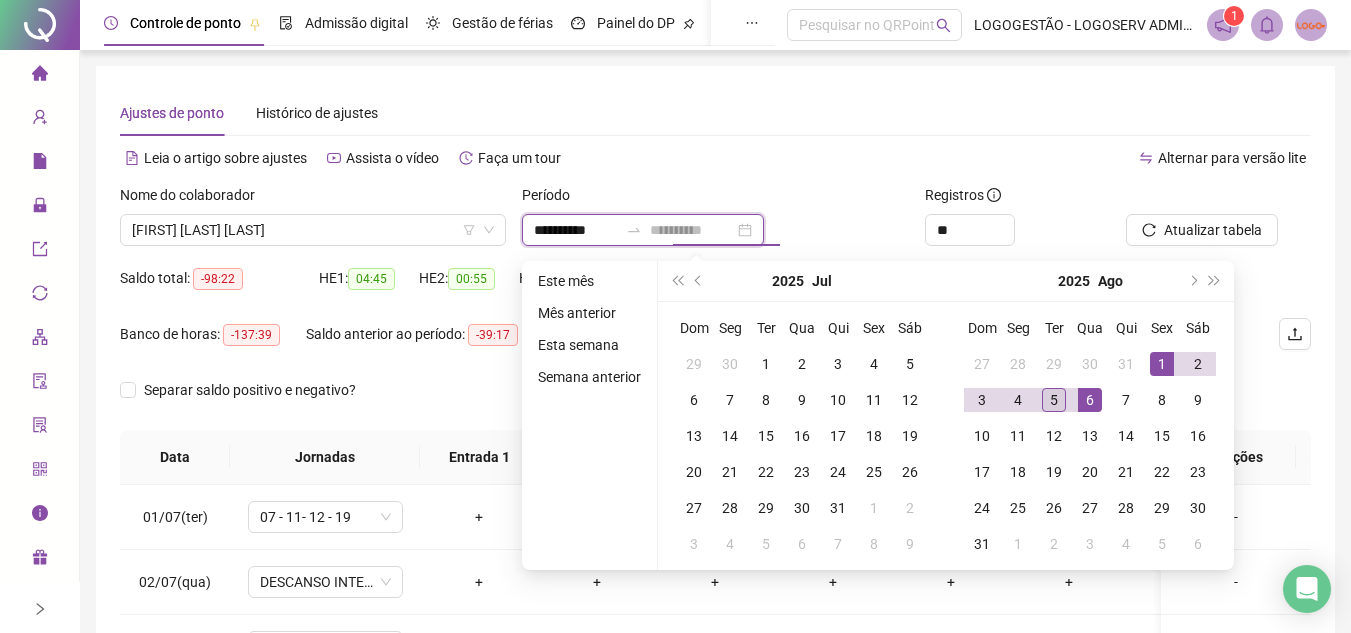 type on "**********" 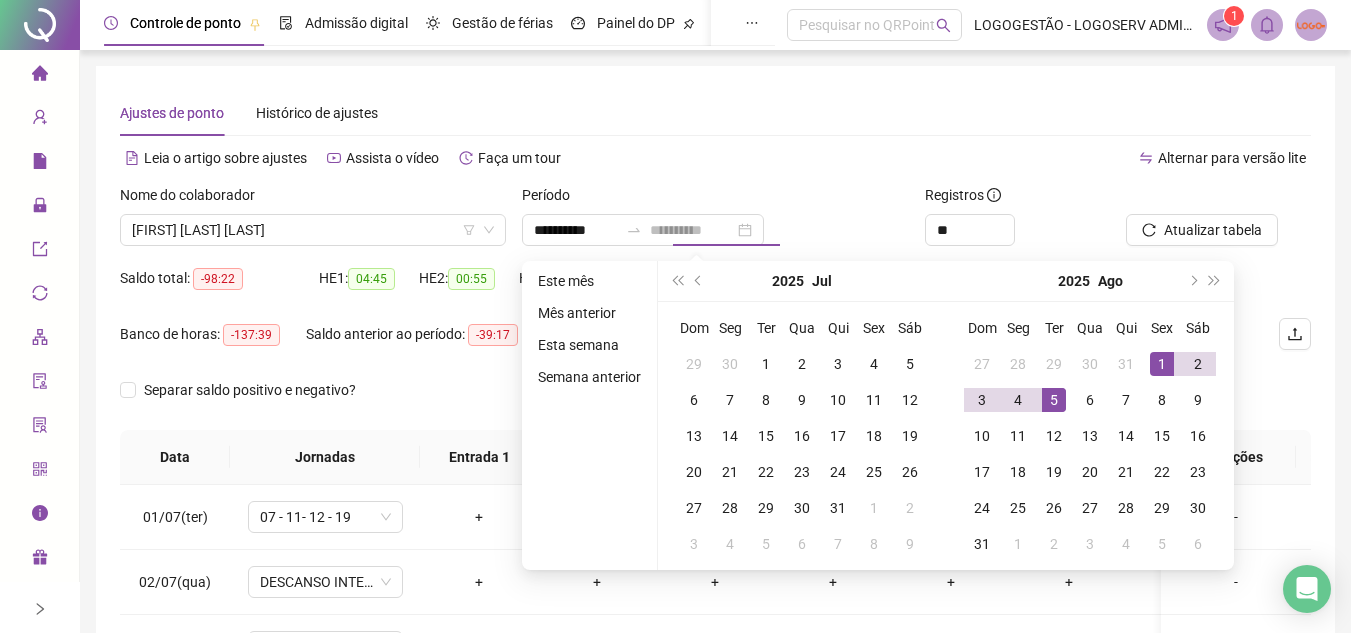 click on "5" at bounding box center [1054, 400] 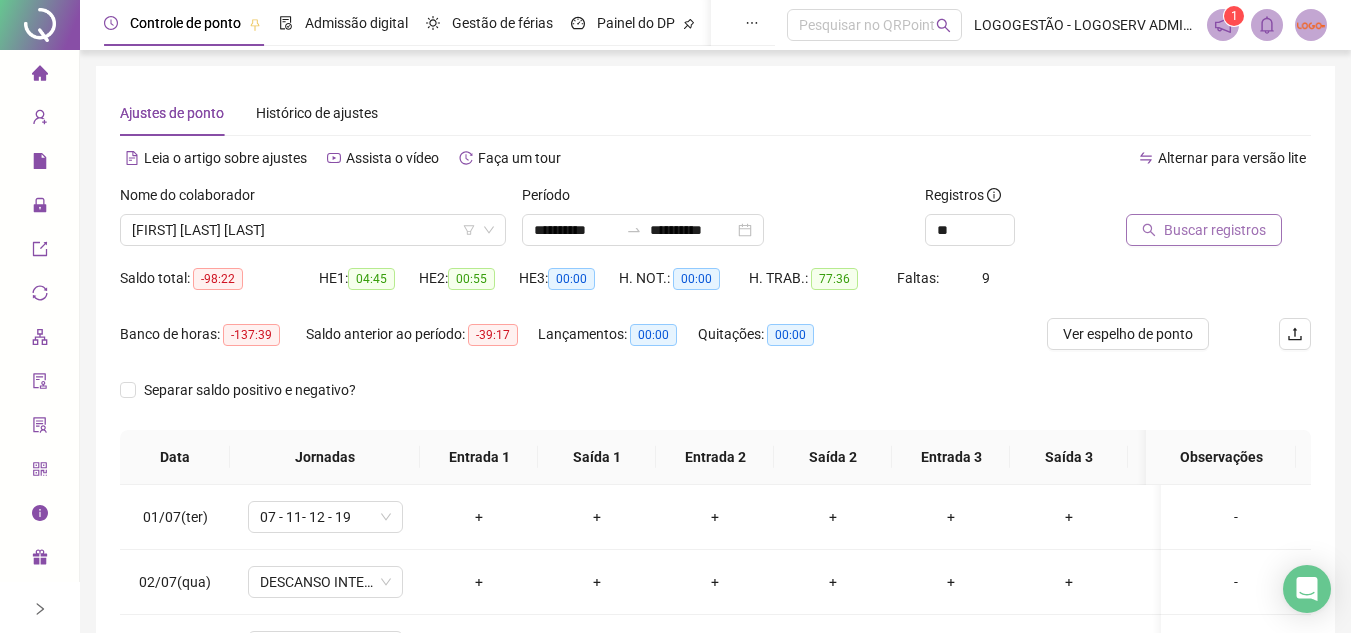 click on "Buscar registros" at bounding box center (1204, 230) 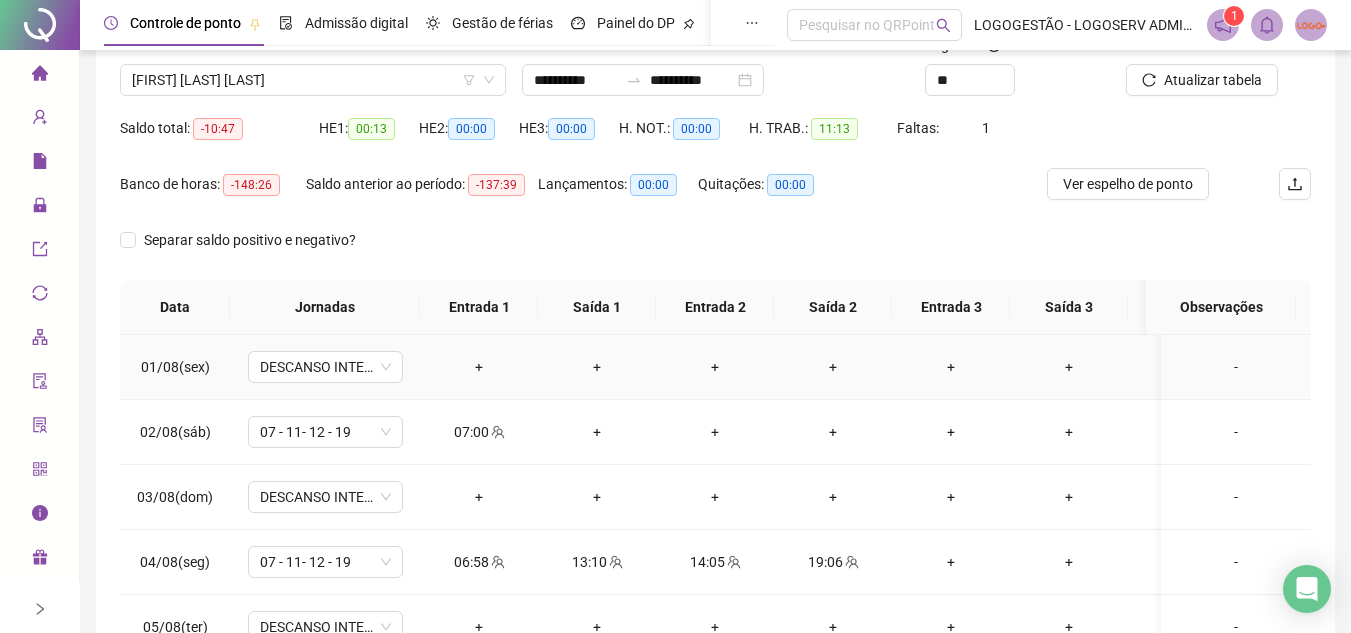 scroll, scrollTop: 0, scrollLeft: 0, axis: both 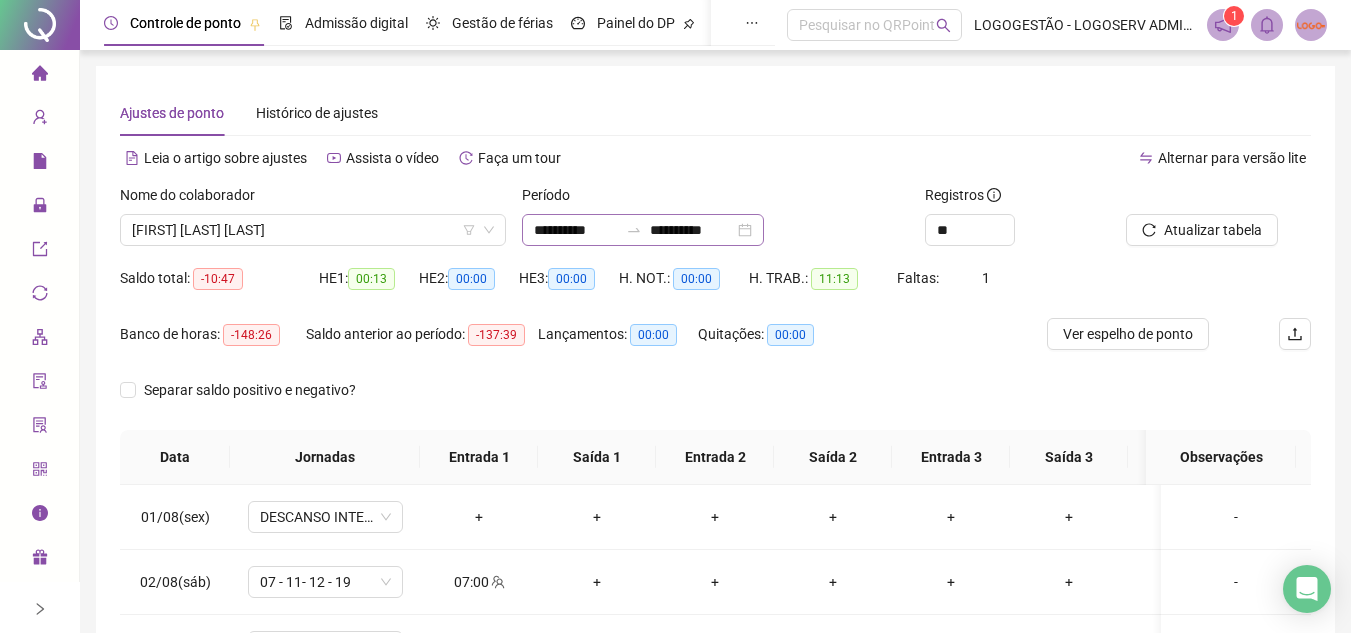 click 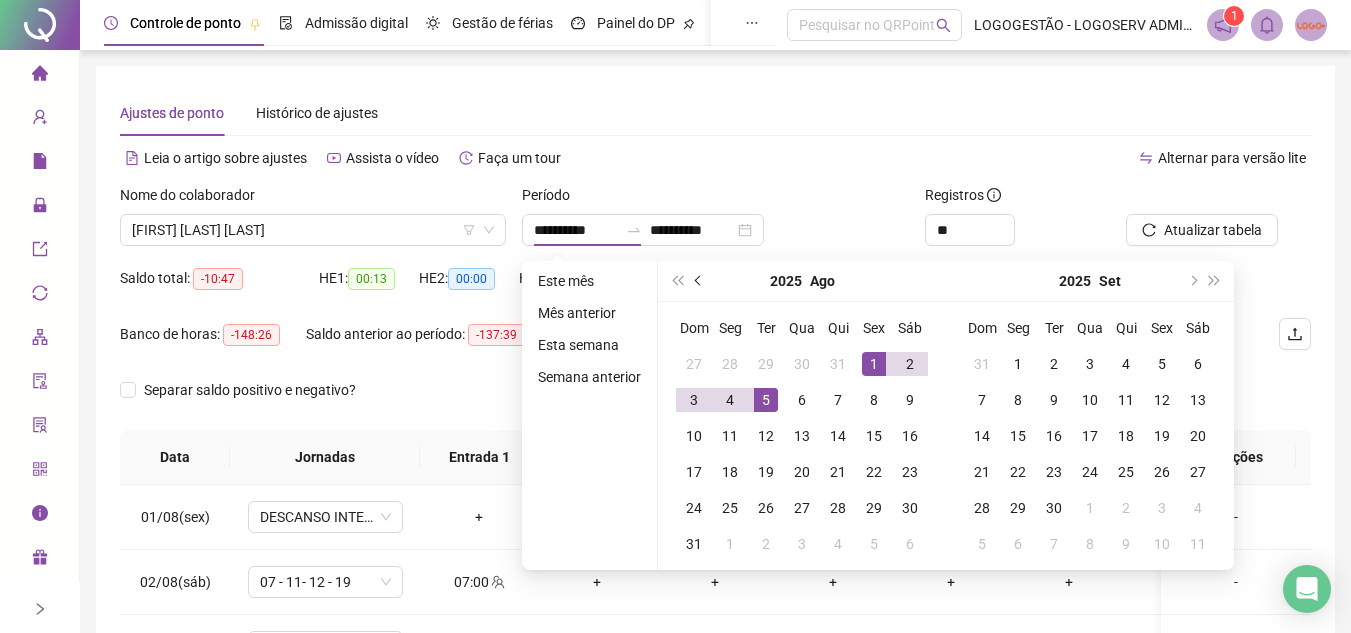 click at bounding box center [700, 281] 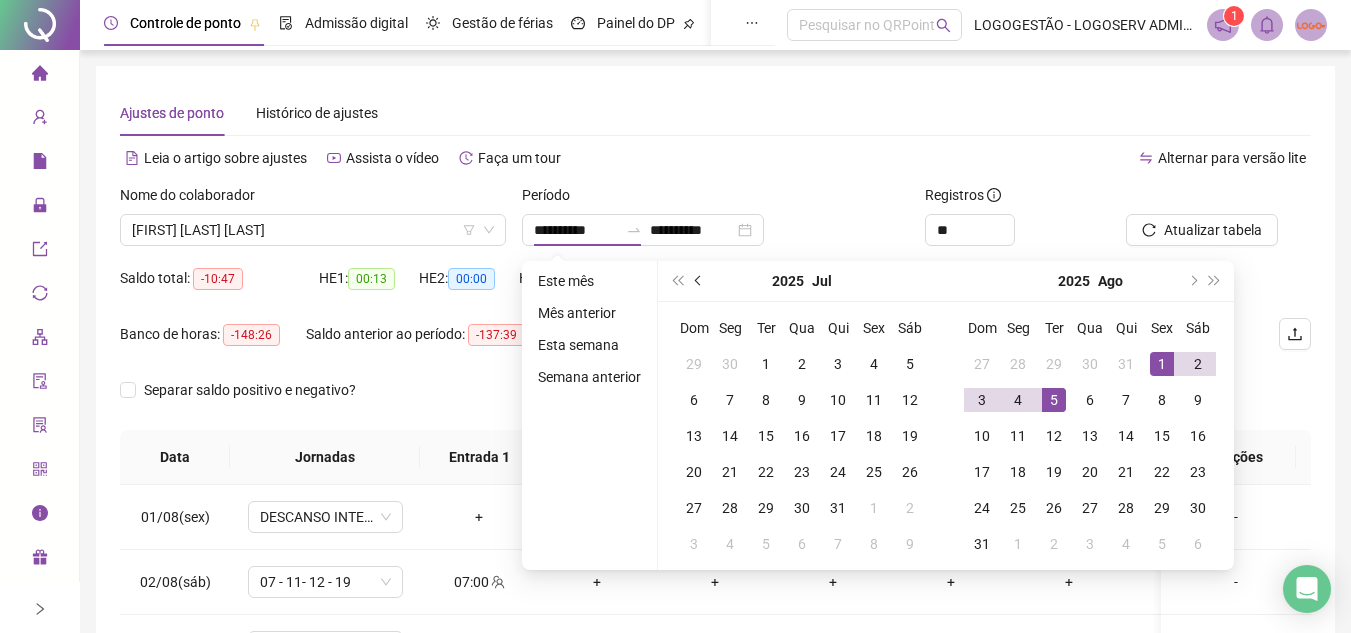 click at bounding box center [699, 281] 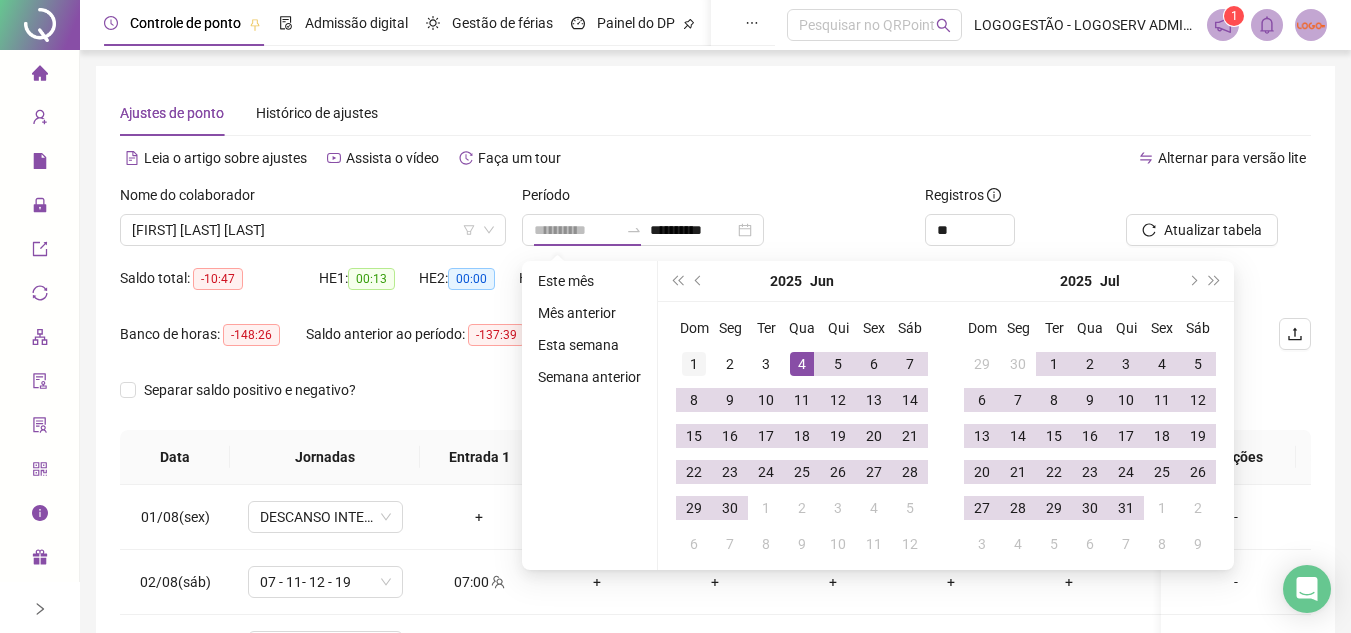 type on "**********" 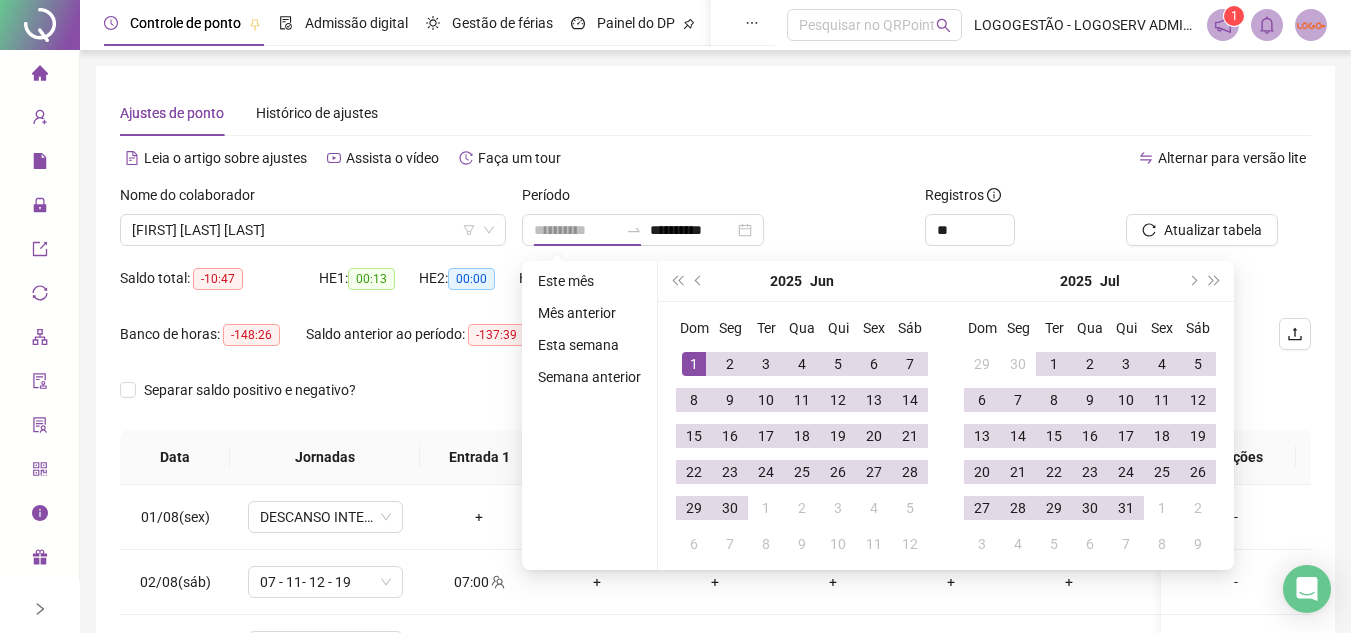 click on "1" at bounding box center [694, 364] 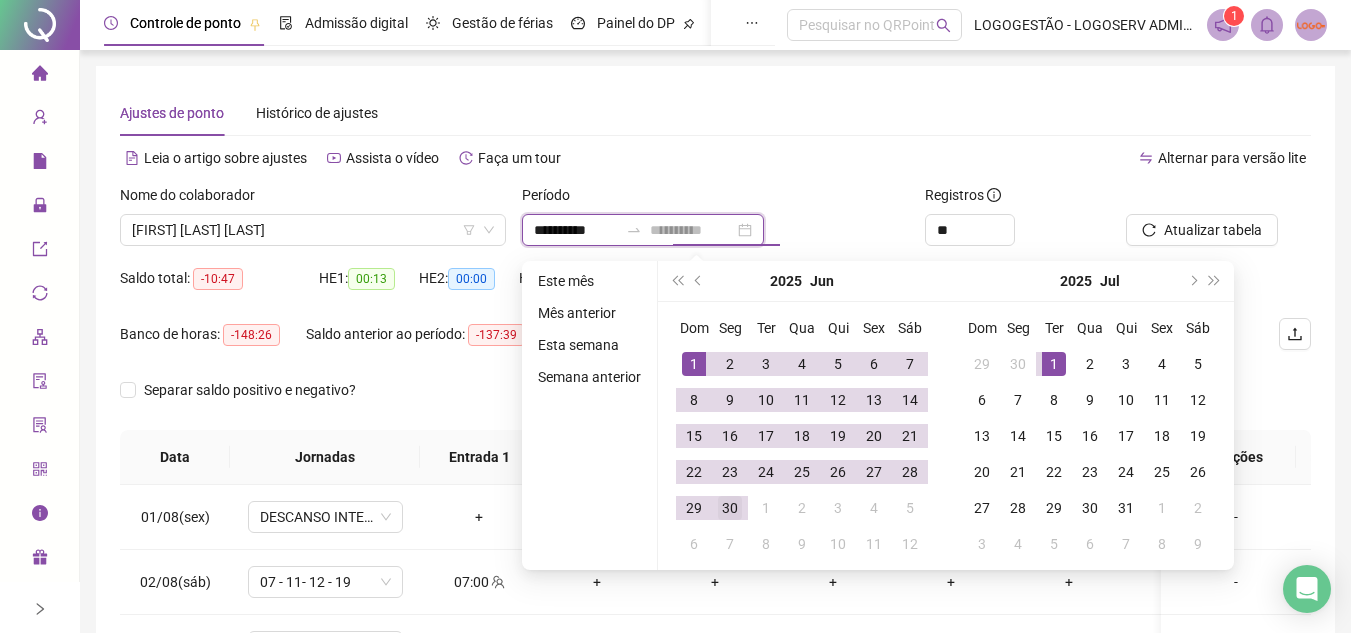 type on "**********" 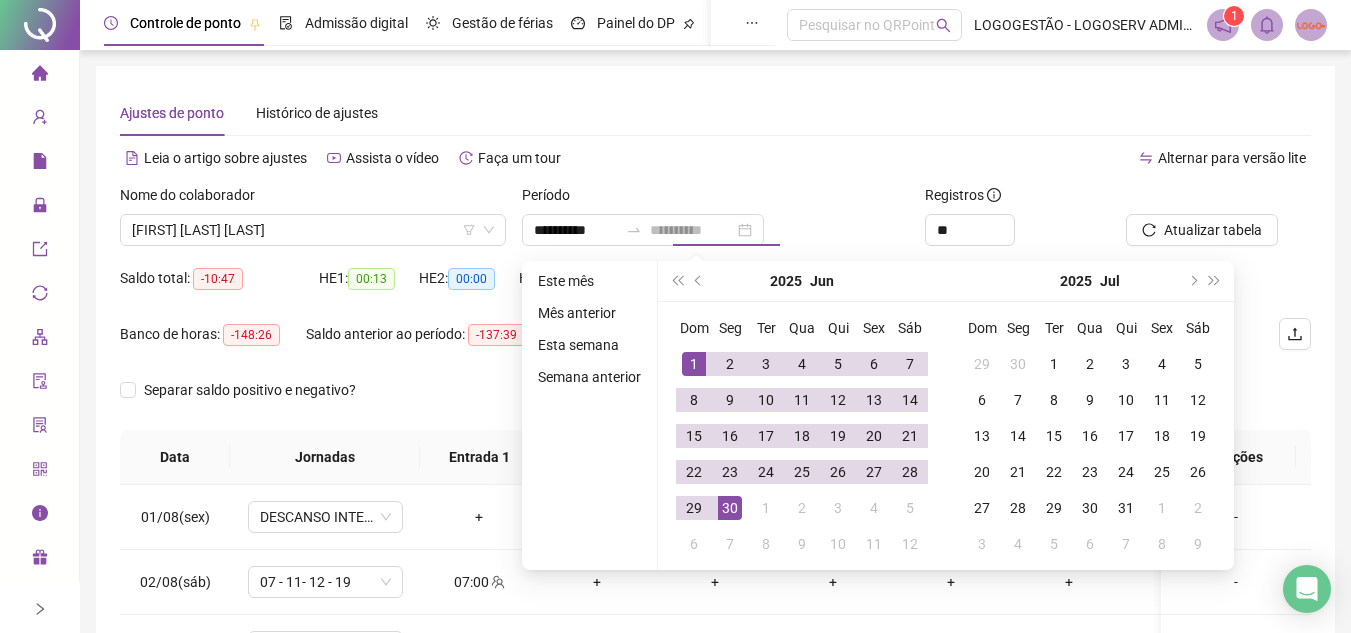 click on "30" at bounding box center (730, 508) 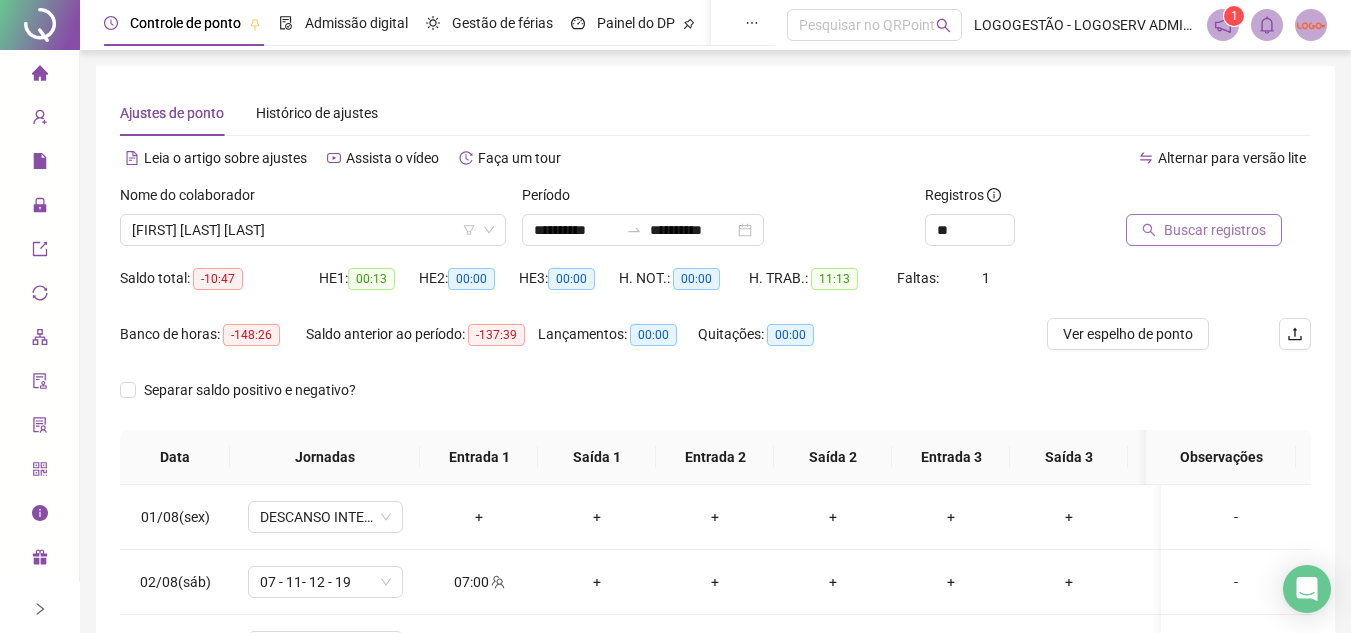 click on "Buscar registros" at bounding box center [1215, 230] 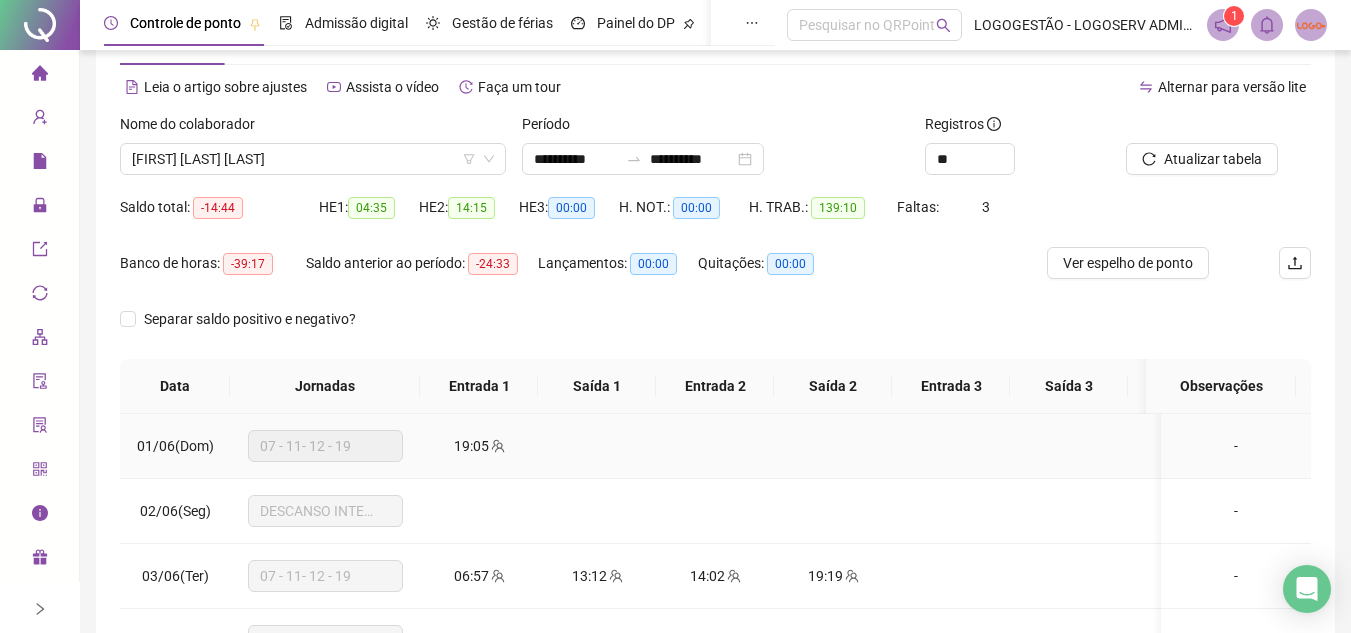 scroll, scrollTop: 389, scrollLeft: 0, axis: vertical 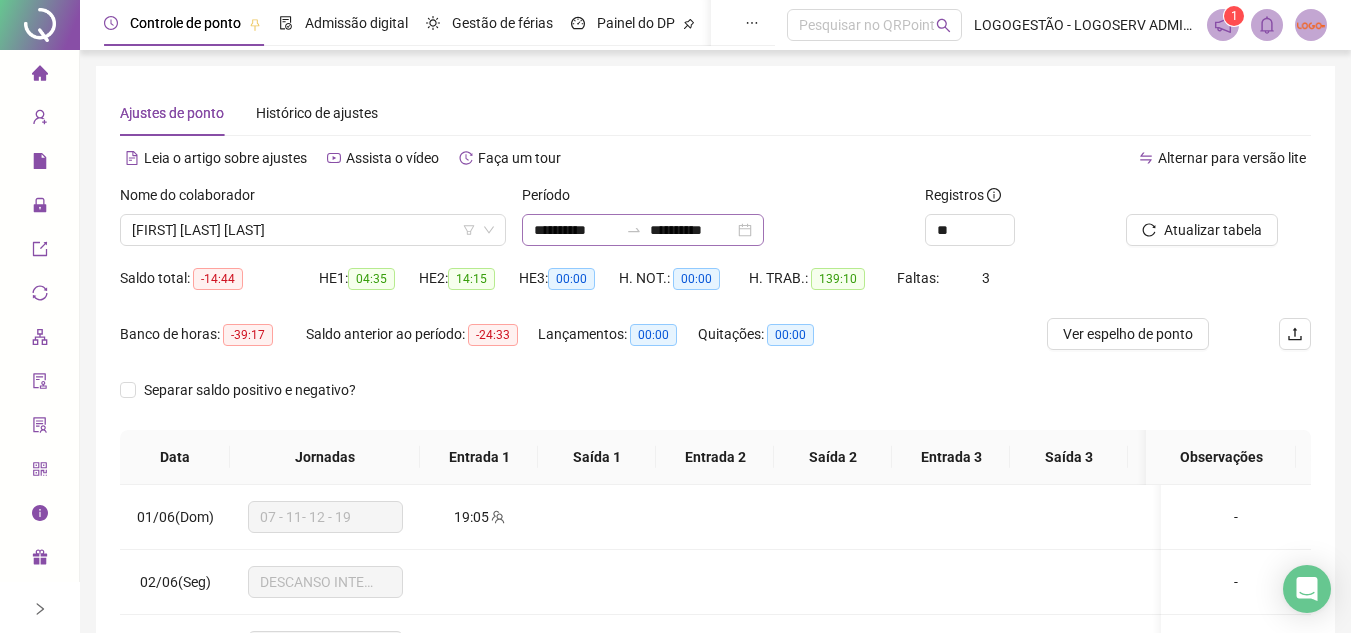 click 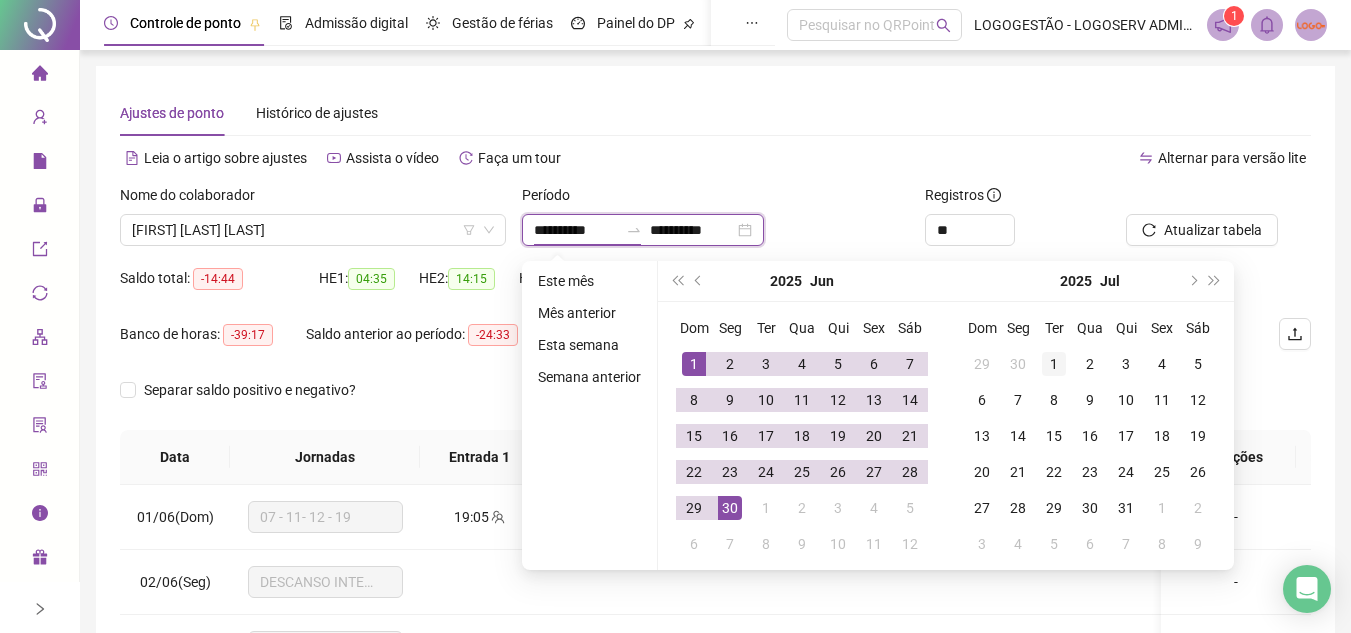 type on "**********" 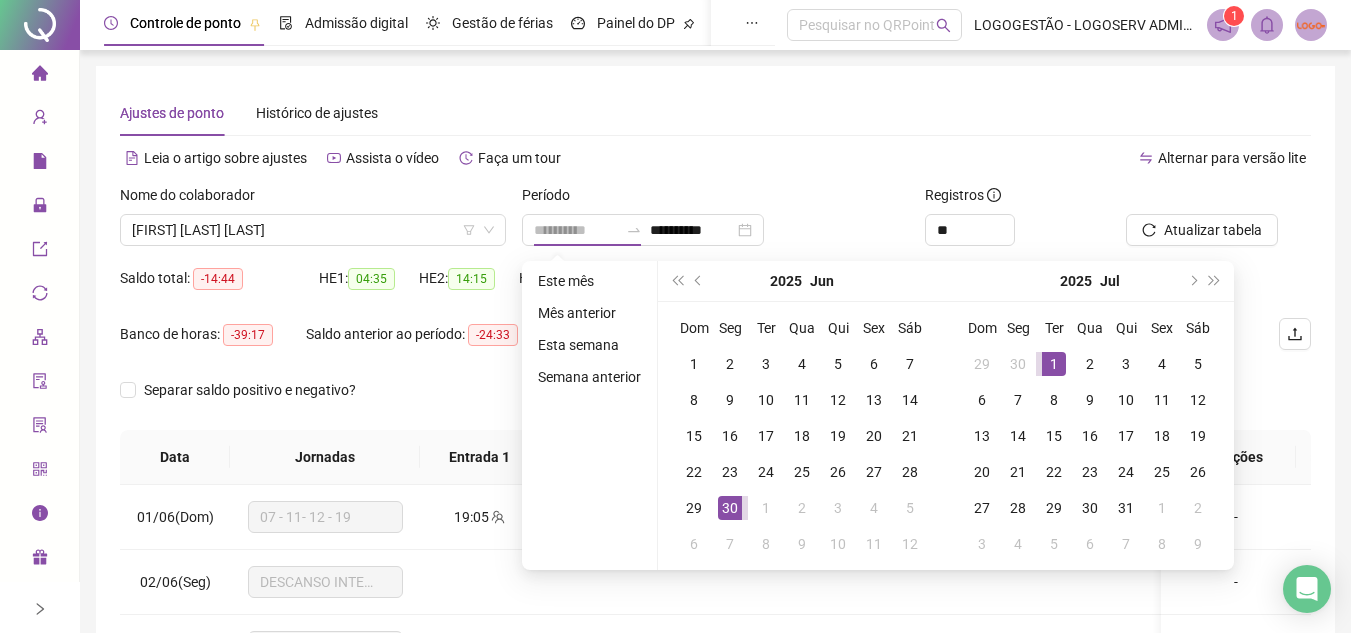 click on "1" at bounding box center [1054, 364] 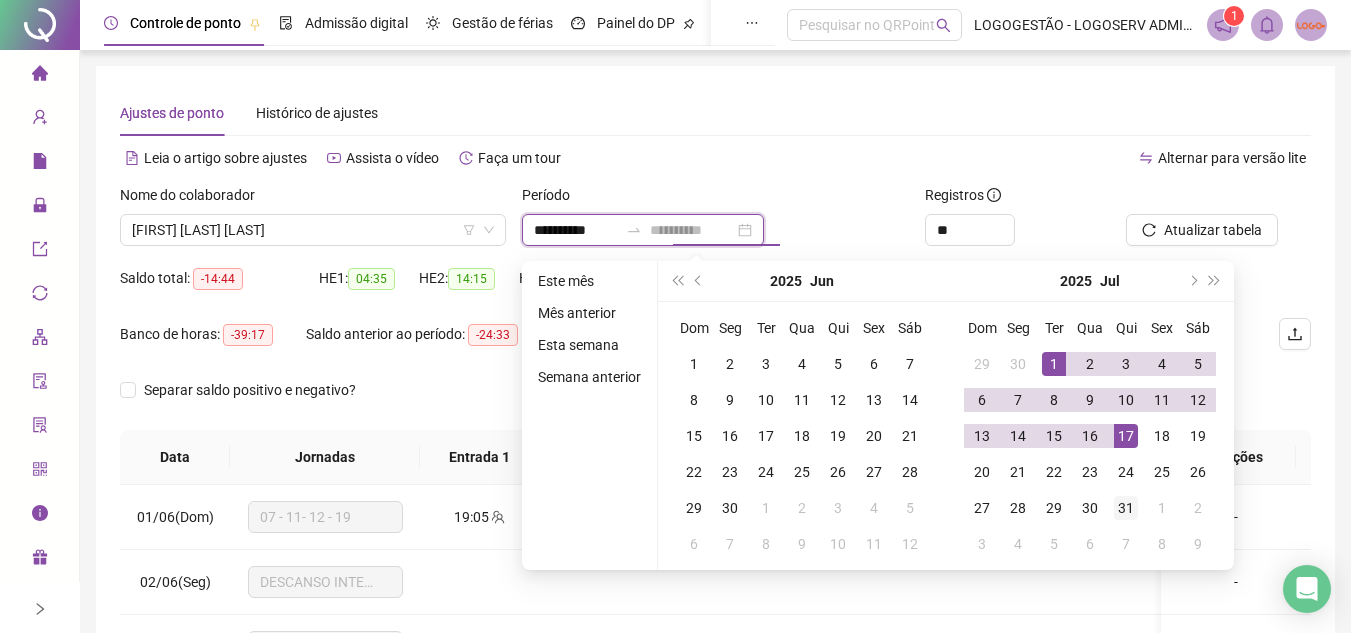 type on "**********" 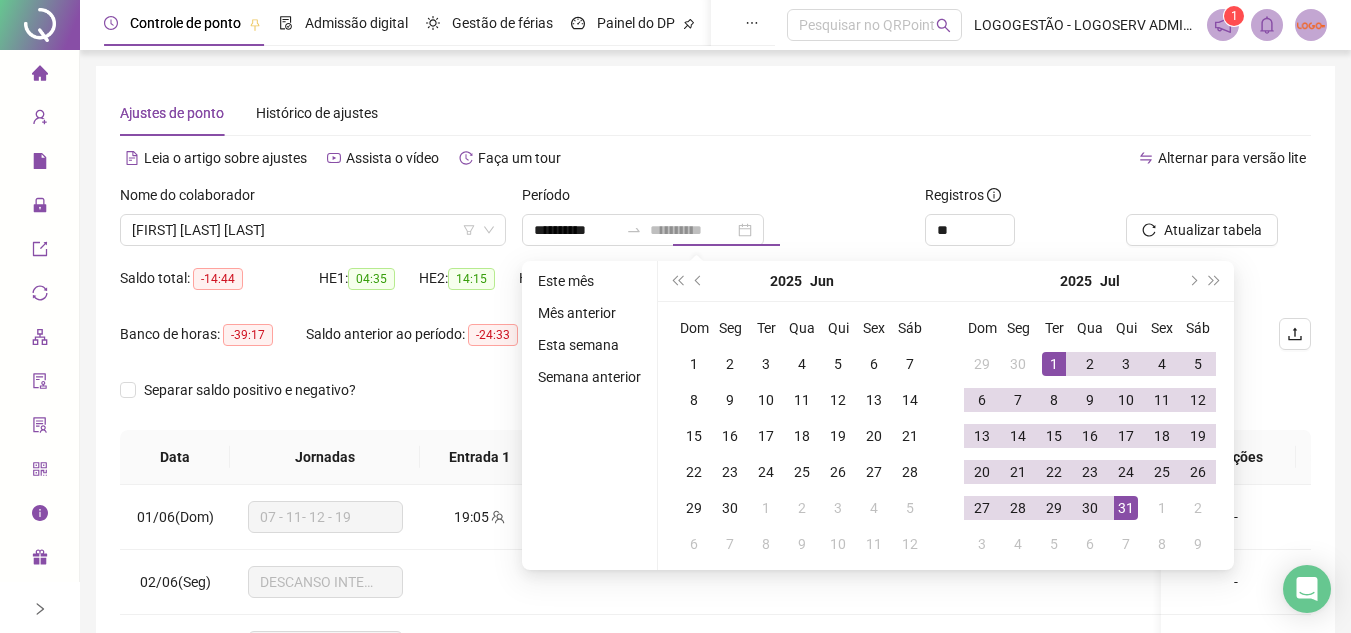 click on "31" at bounding box center (1126, 508) 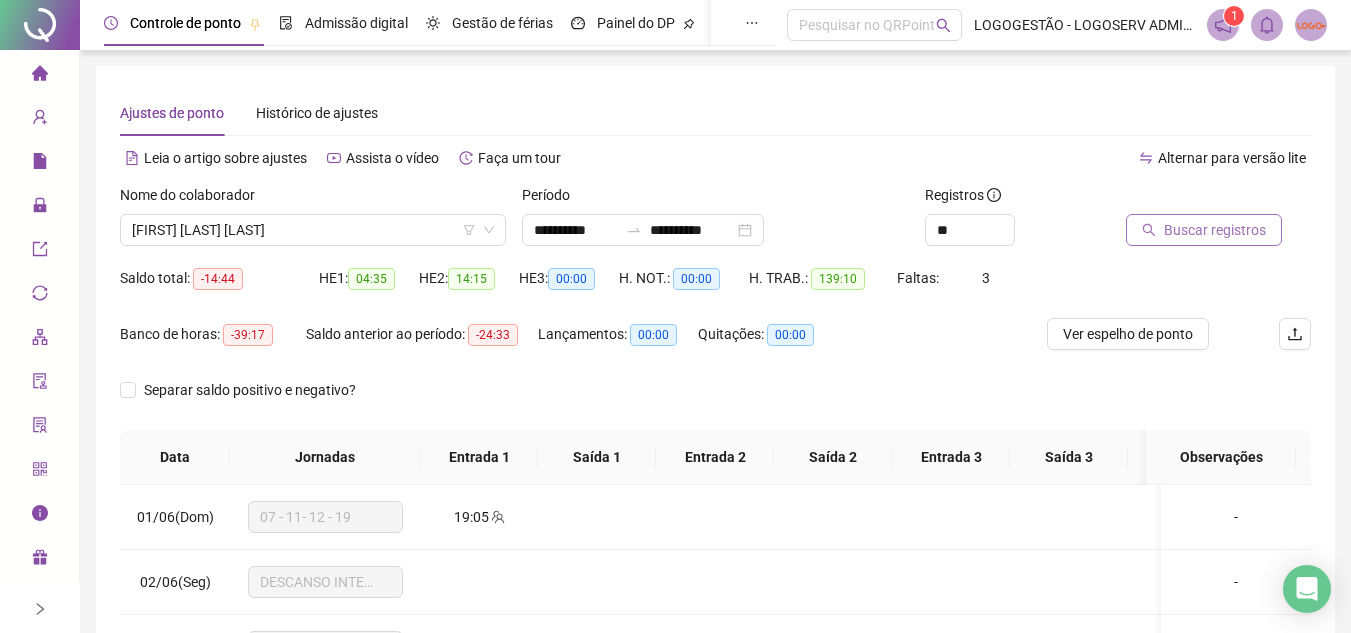 click on "Buscar registros" at bounding box center (1215, 230) 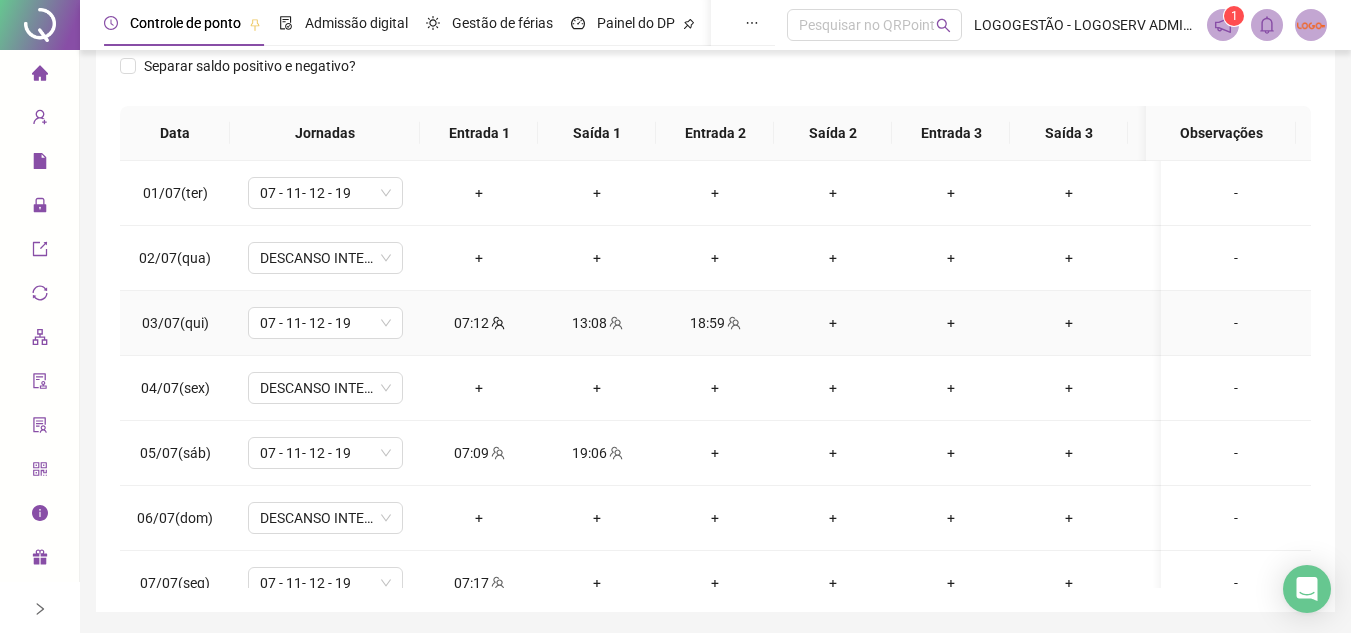 scroll, scrollTop: 289, scrollLeft: 0, axis: vertical 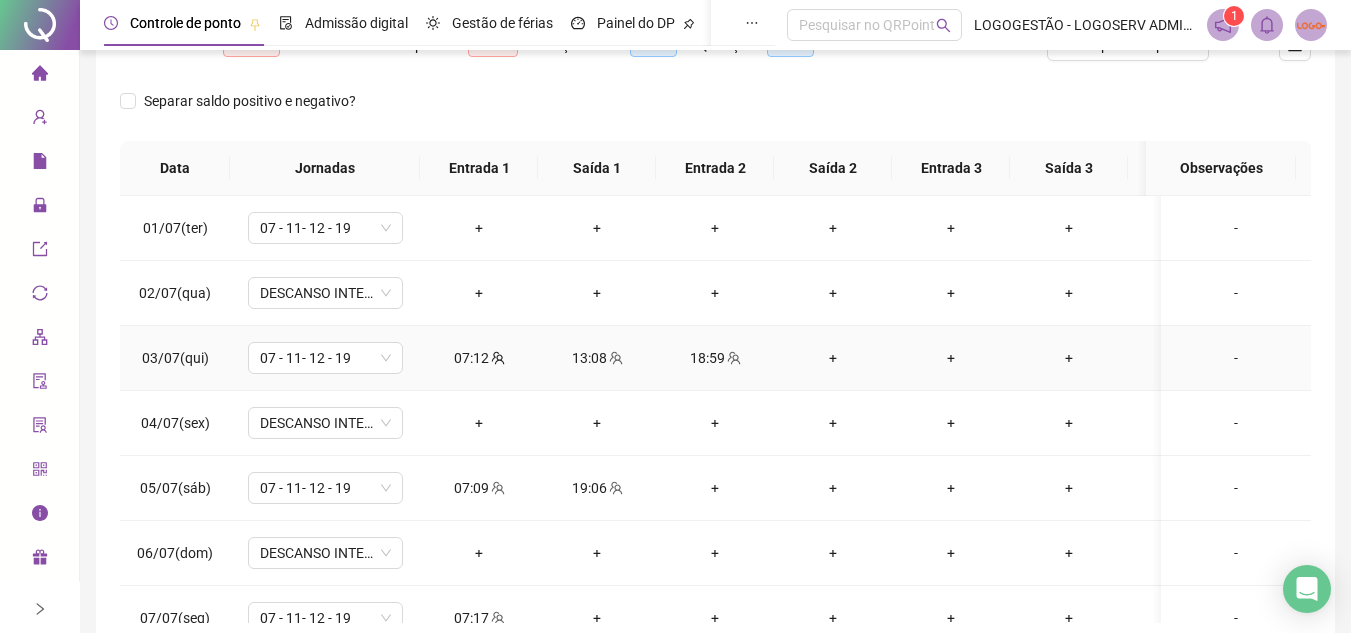 click on "07:12" at bounding box center [479, 358] 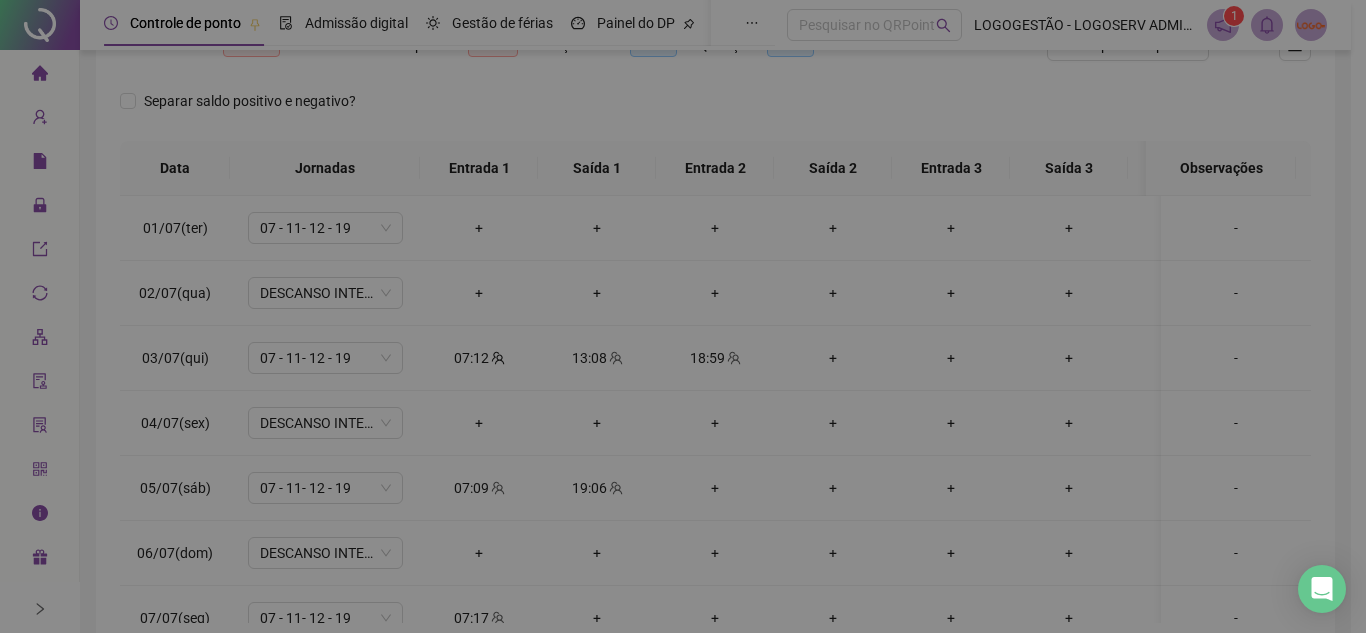 type on "**********" 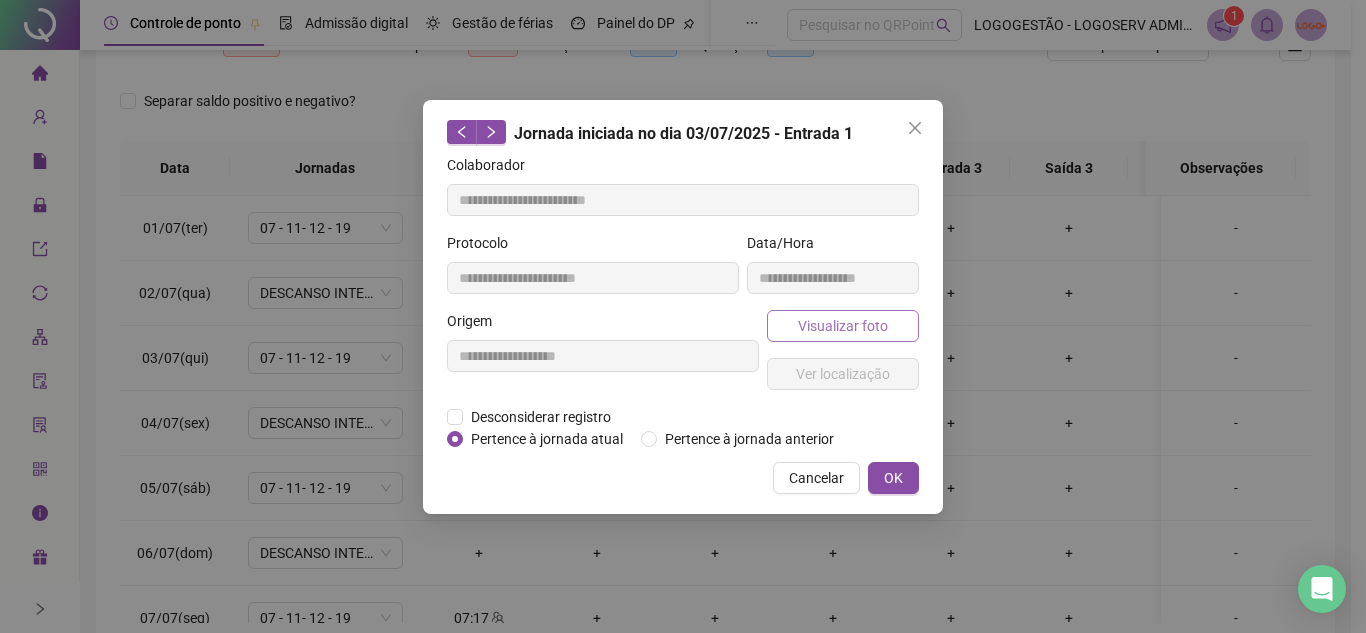 click on "Visualizar foto" at bounding box center (843, 326) 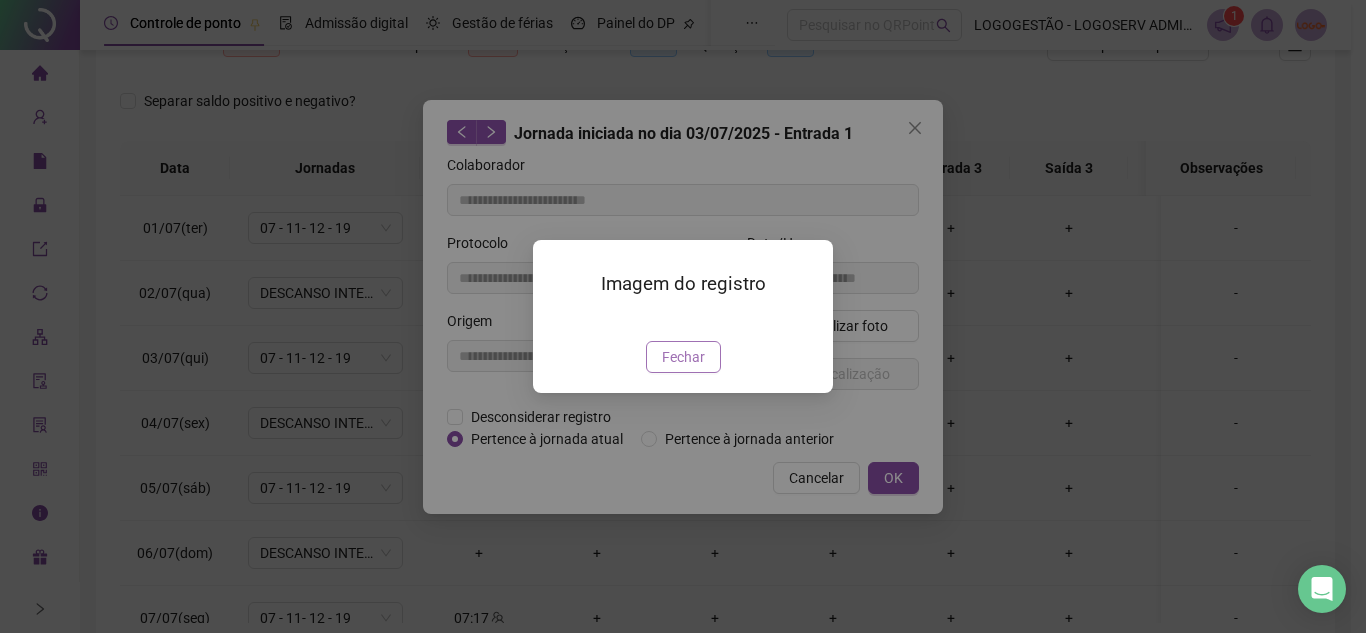 click on "Fechar" at bounding box center [683, 357] 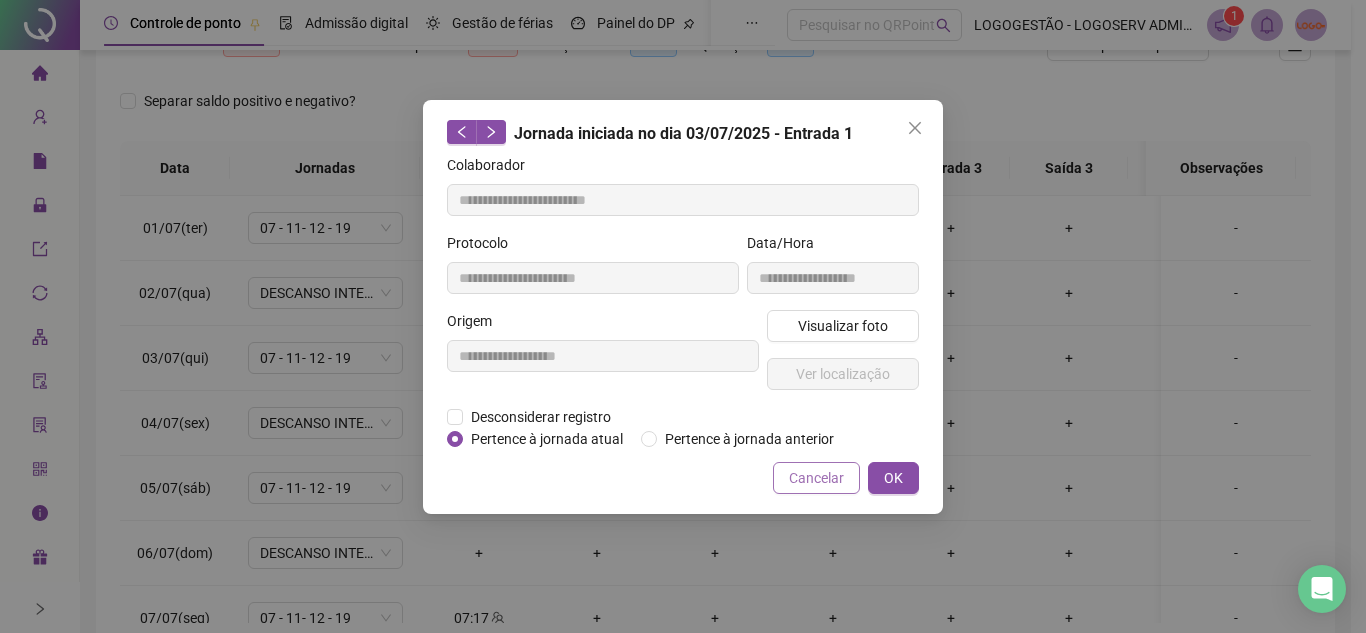 click on "Cancelar" at bounding box center [816, 478] 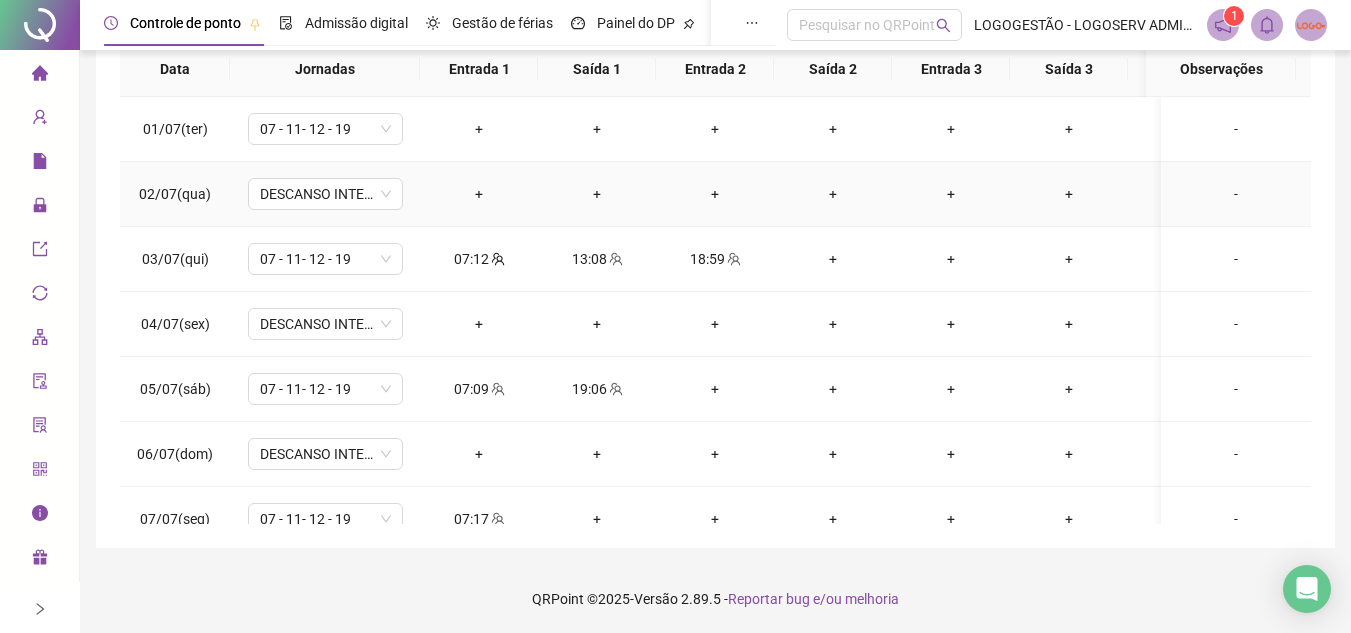scroll, scrollTop: 389, scrollLeft: 0, axis: vertical 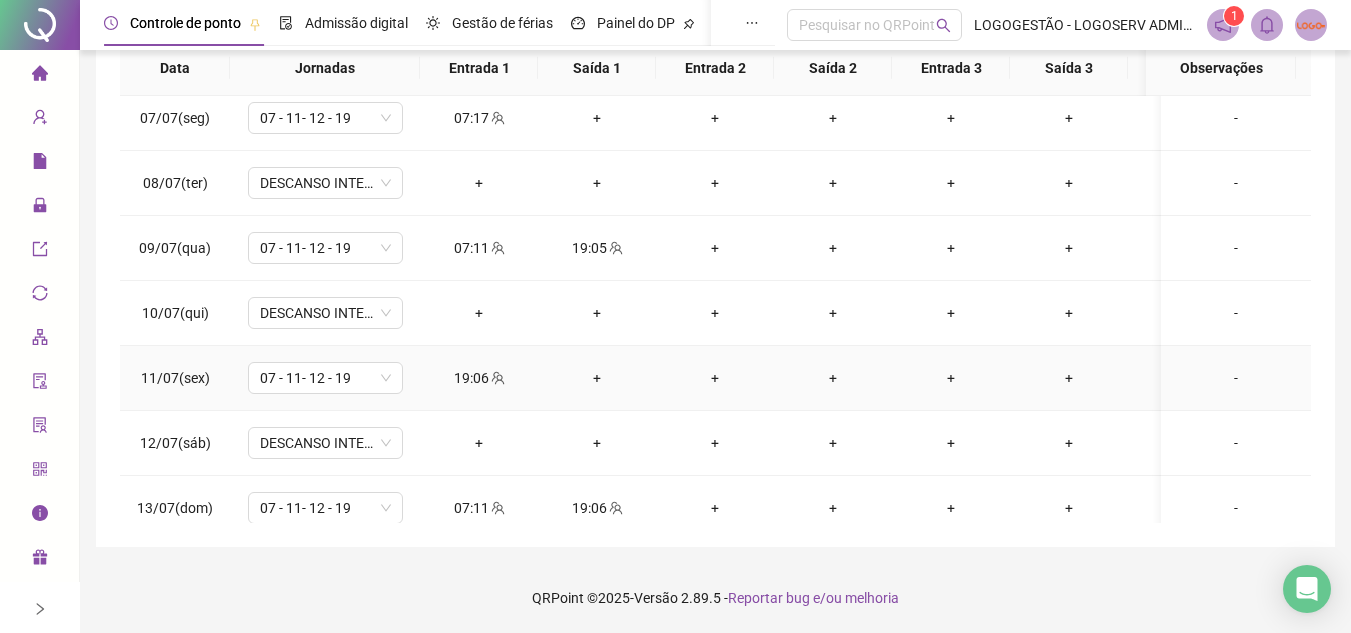 click on "19:06" at bounding box center (479, 378) 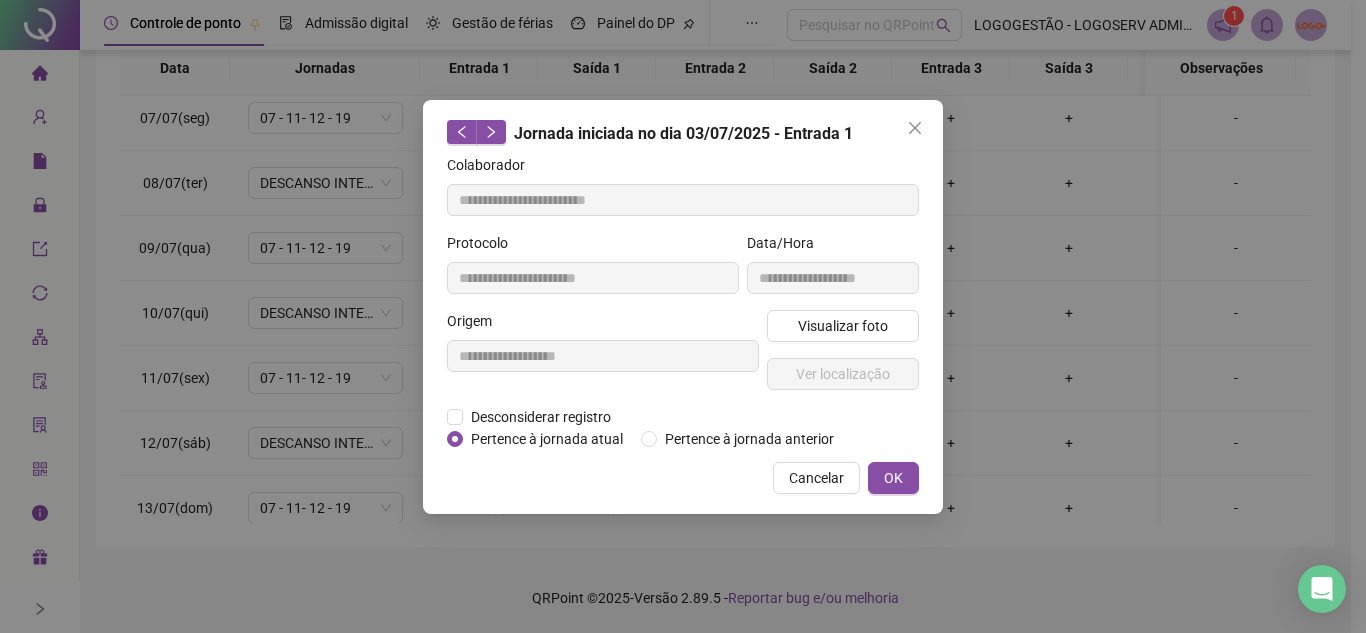 type on "**********" 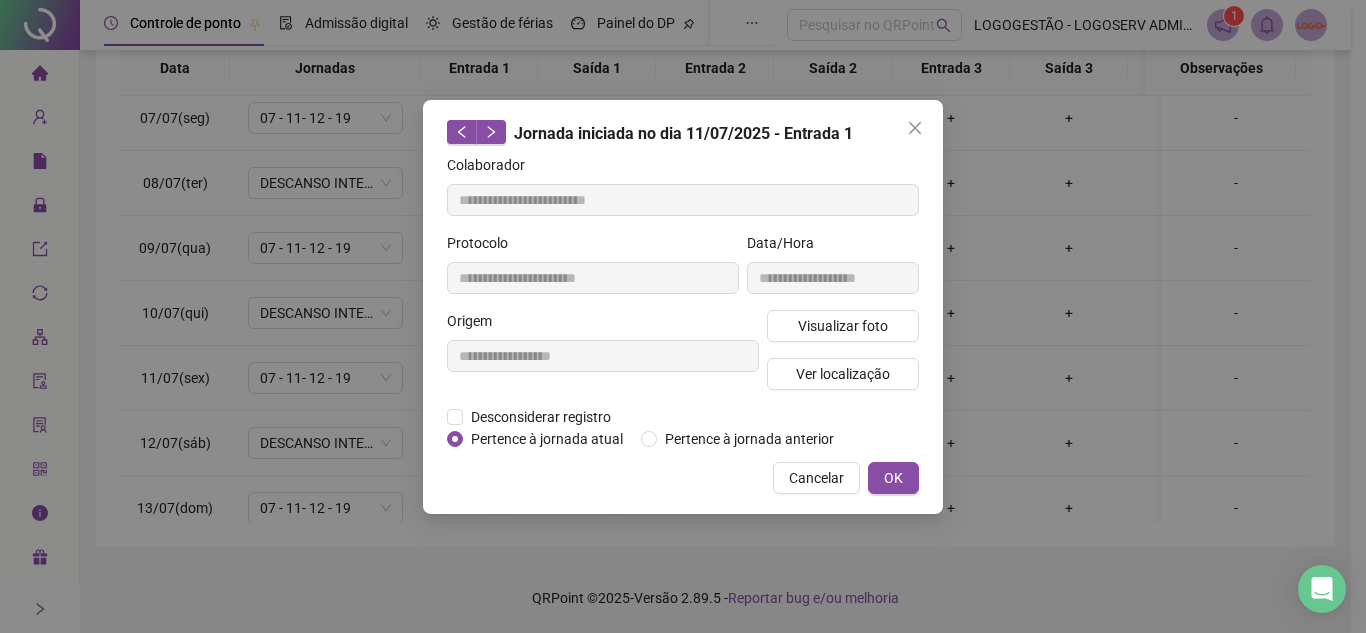 click on "Visualizar foto Ver localização" at bounding box center (843, 358) 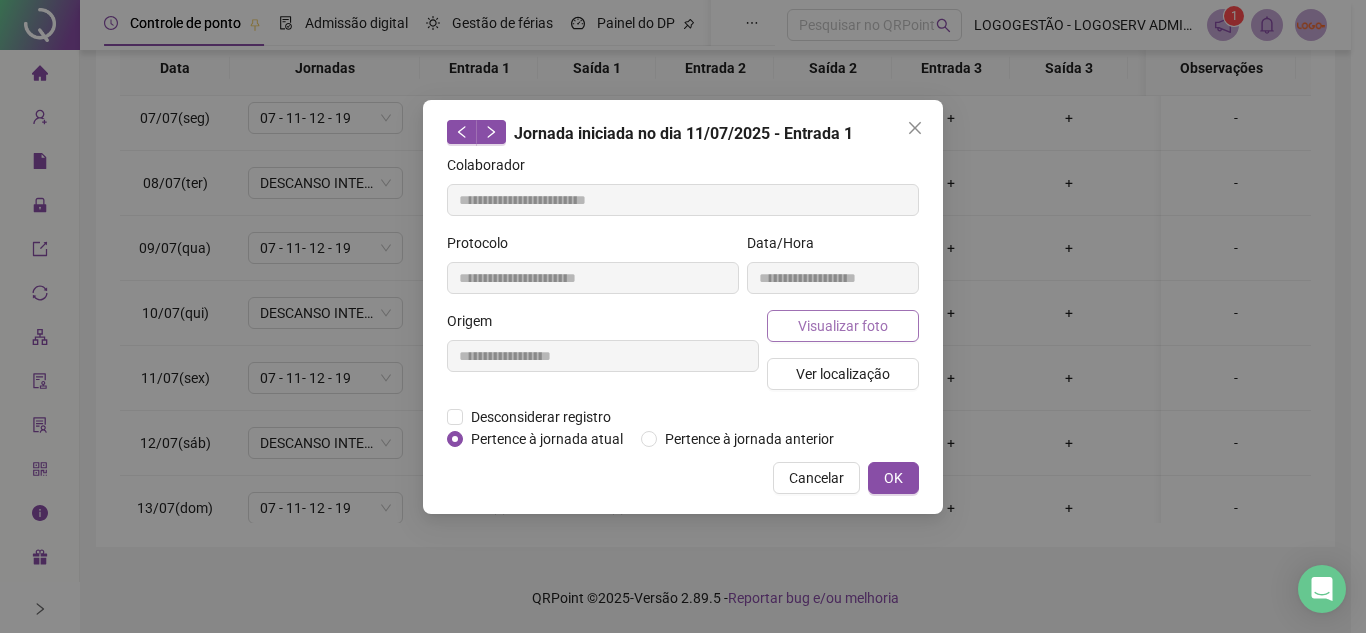 click on "Visualizar foto" at bounding box center (843, 326) 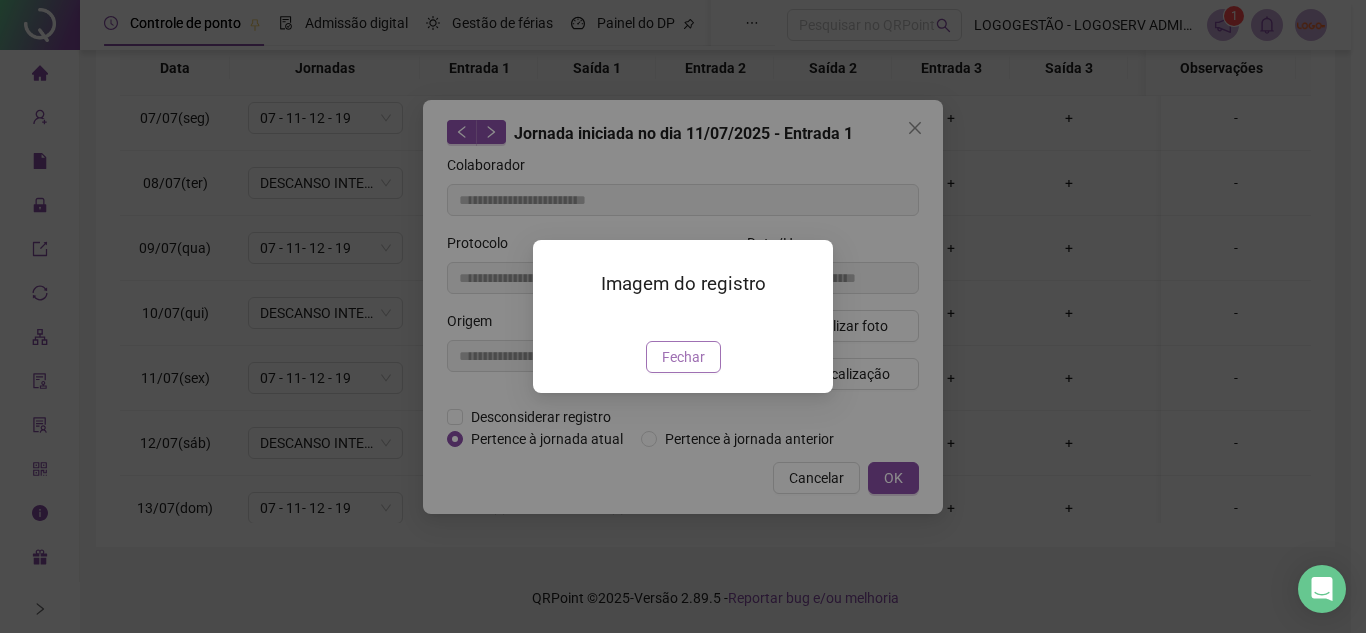 click on "Fechar" at bounding box center (683, 357) 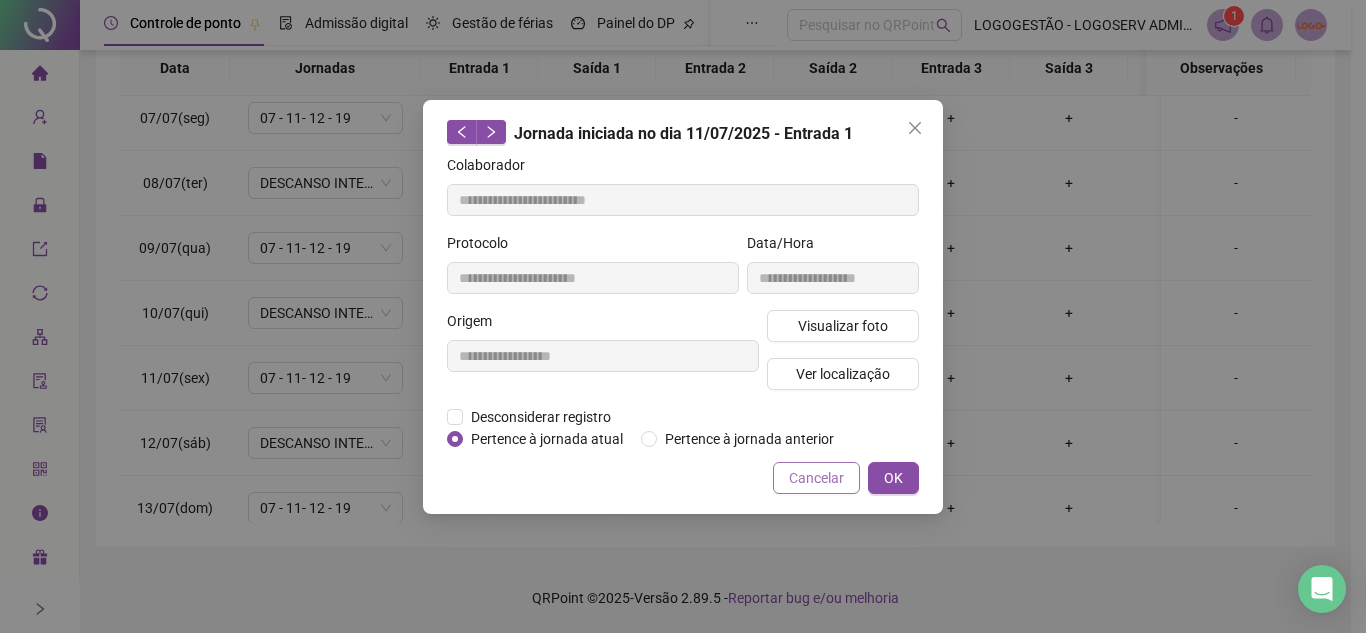 click on "Cancelar" at bounding box center [816, 478] 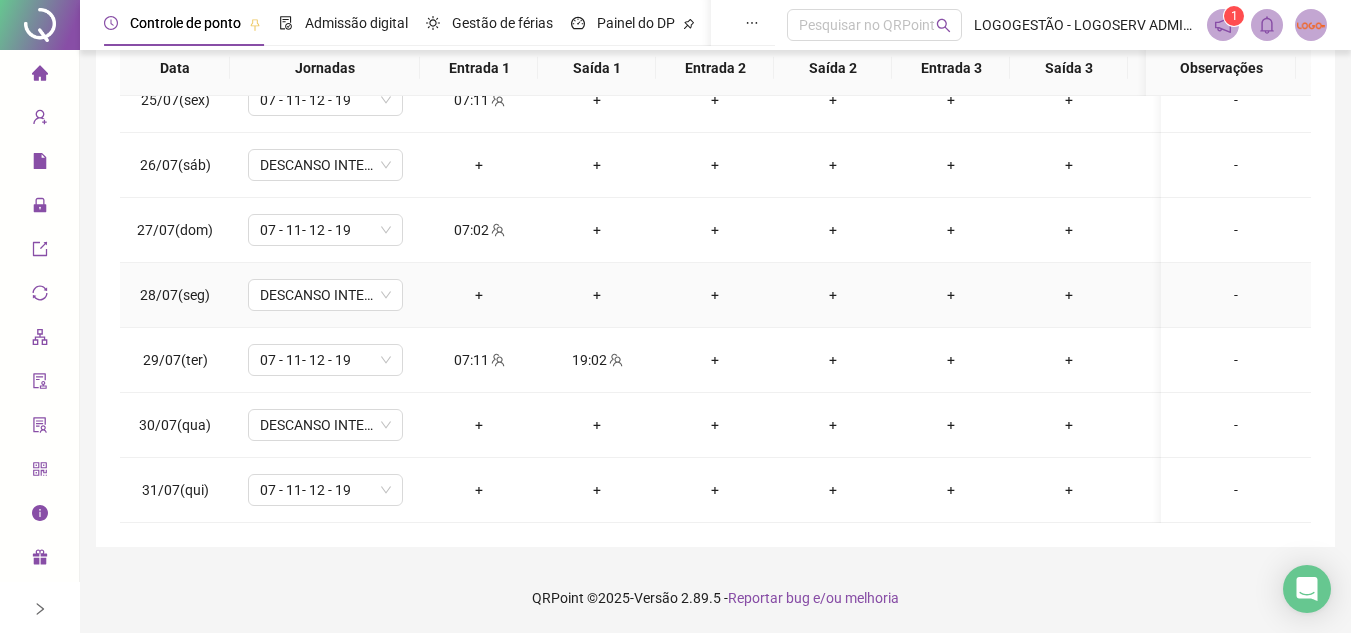 scroll, scrollTop: 1603, scrollLeft: 0, axis: vertical 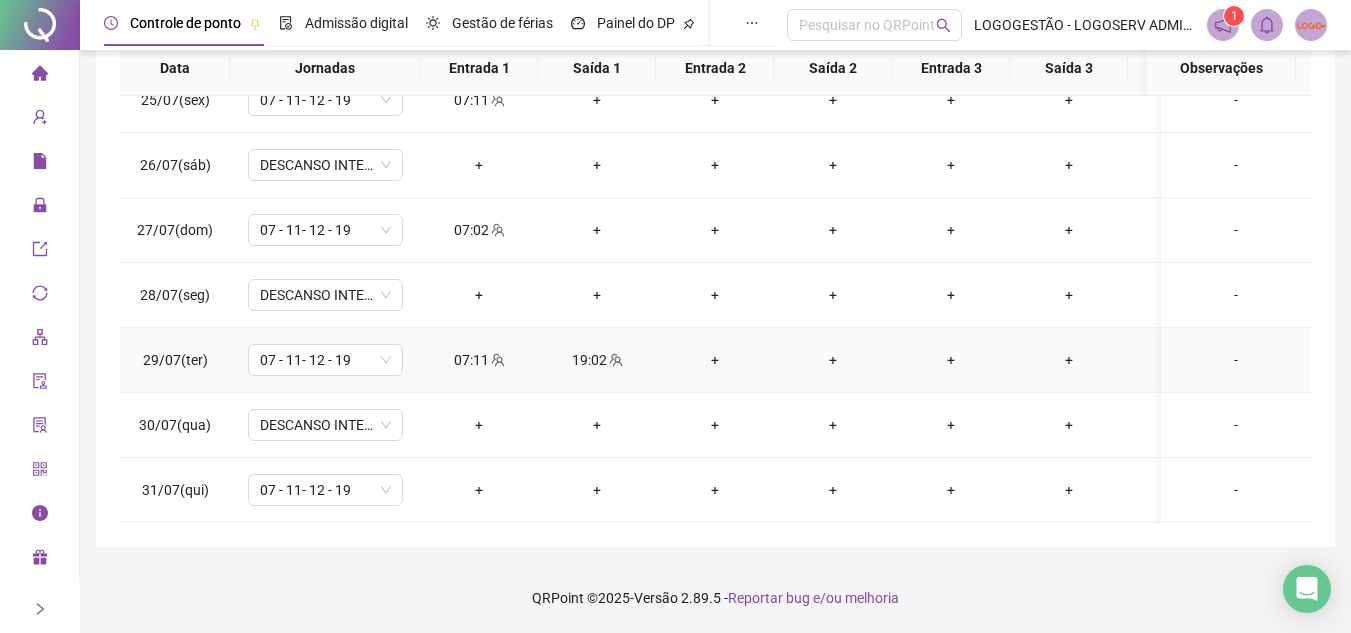 click on "19:02" at bounding box center (597, 360) 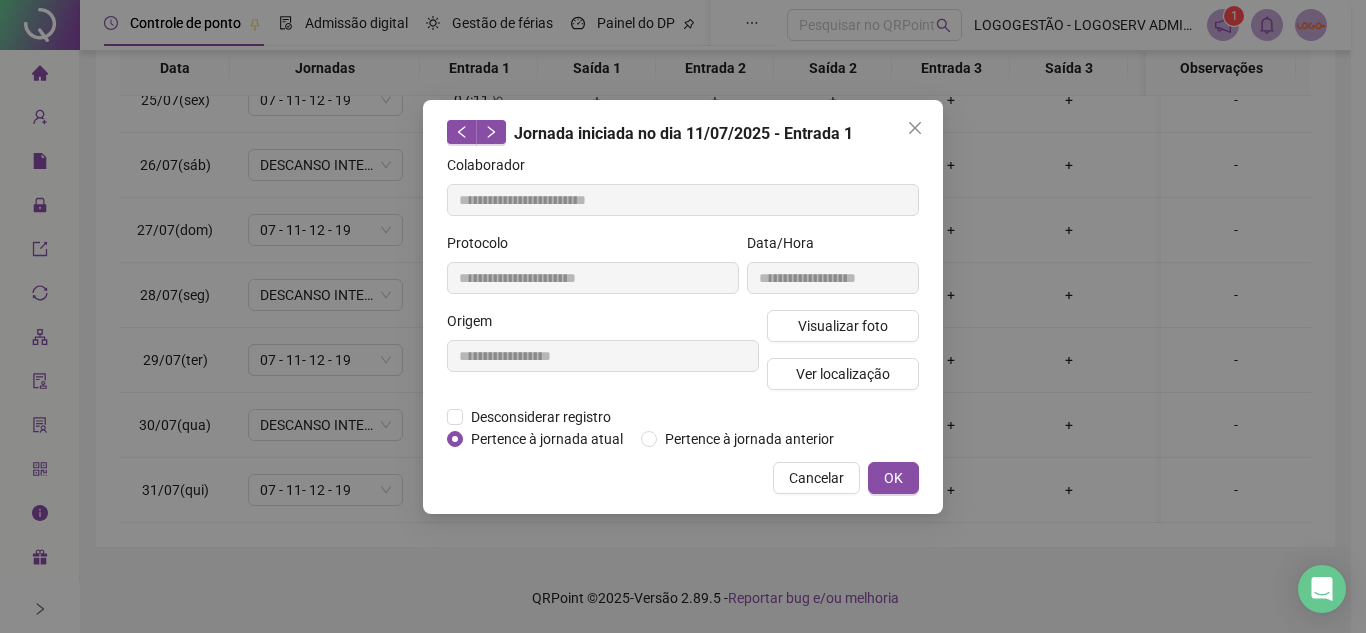 type on "**********" 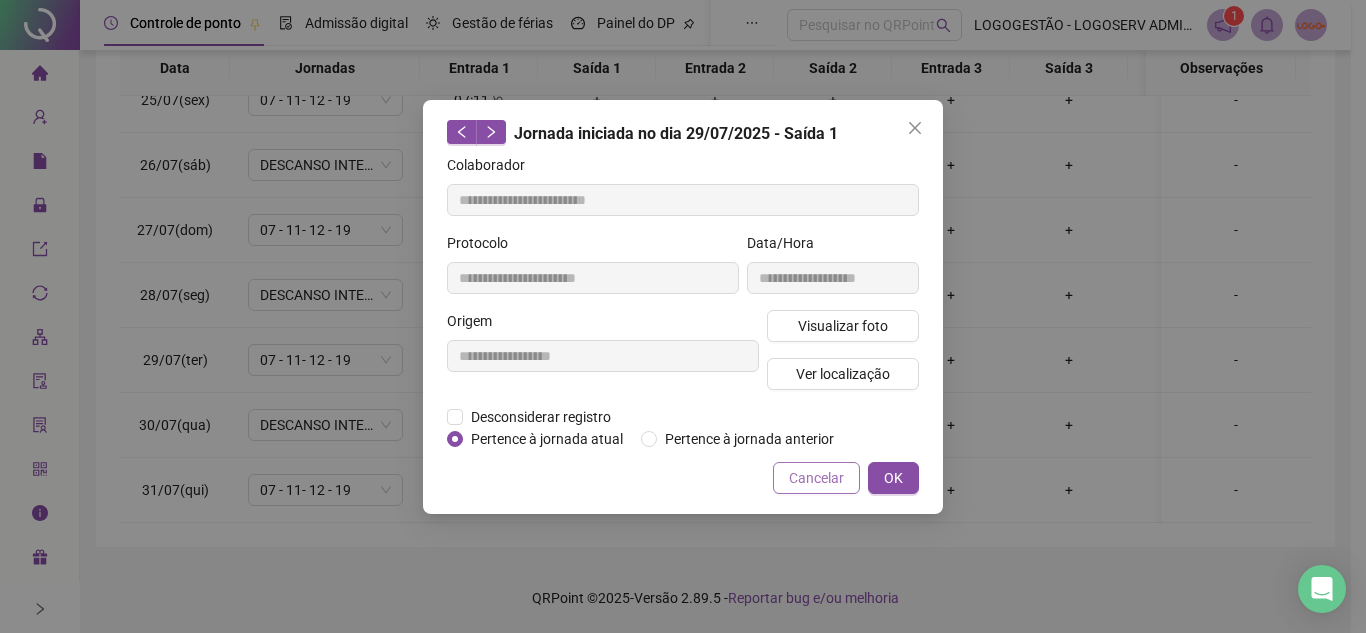 click on "Cancelar" at bounding box center (816, 478) 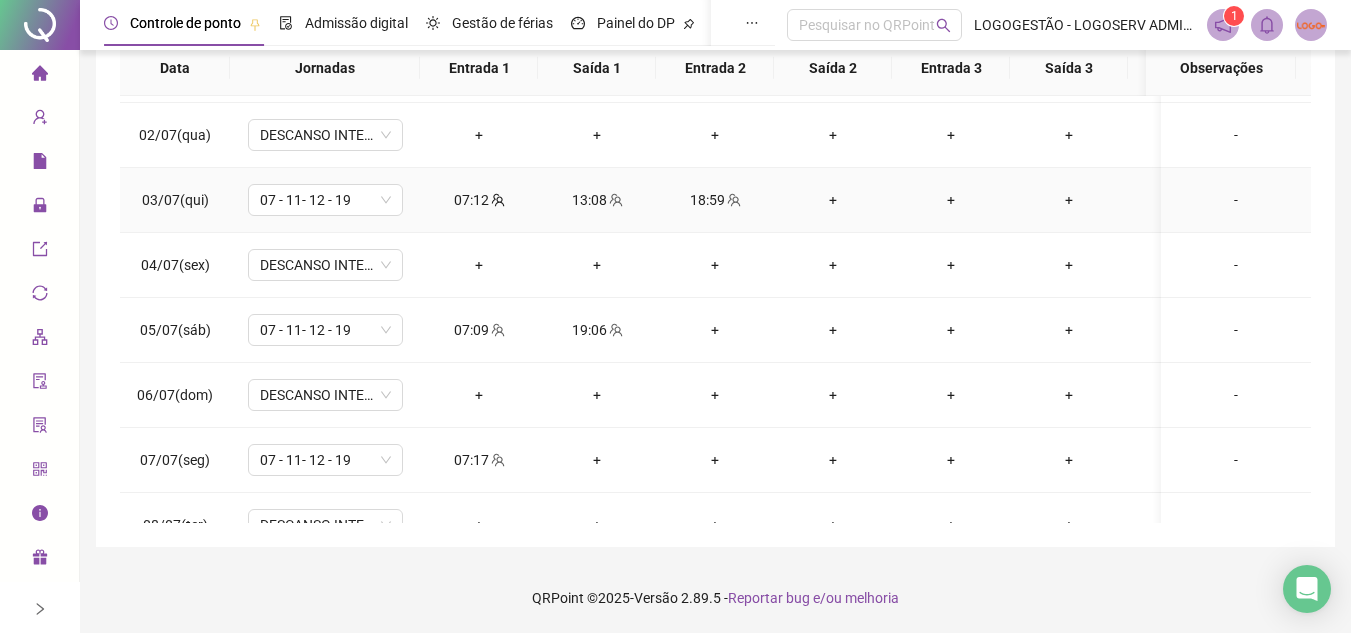 scroll, scrollTop: 0, scrollLeft: 0, axis: both 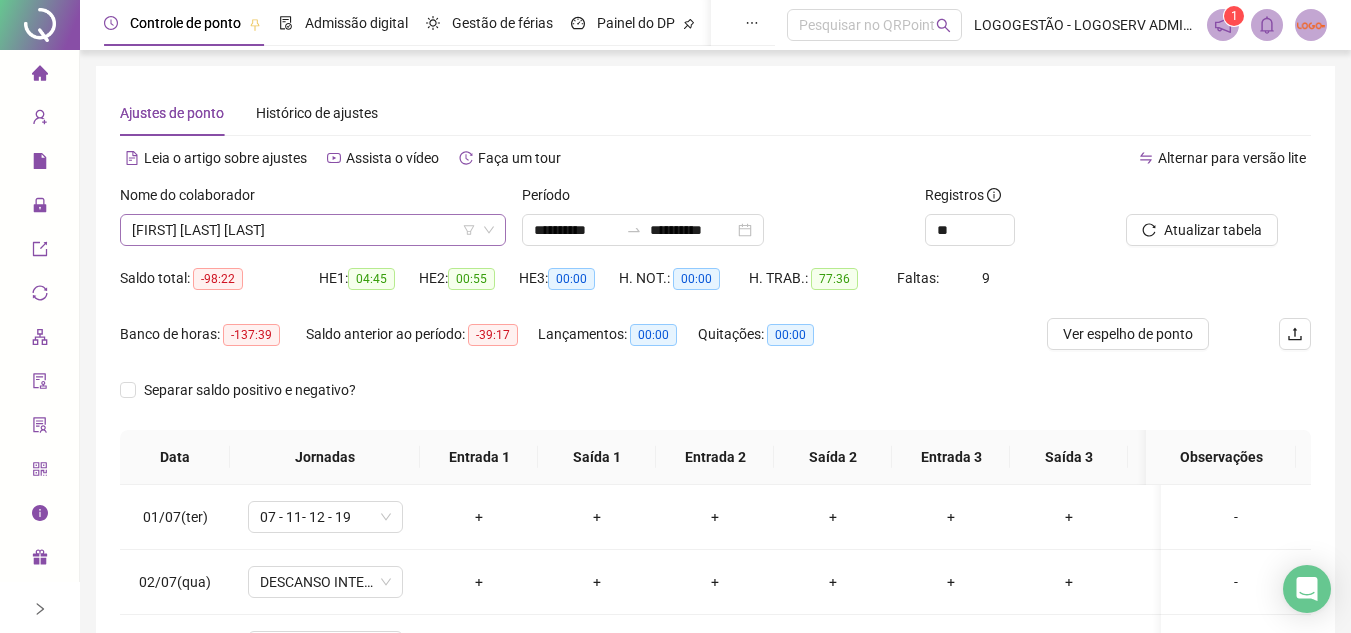click on "CLEBER SOUZA DA CONCEICAO" at bounding box center [313, 230] 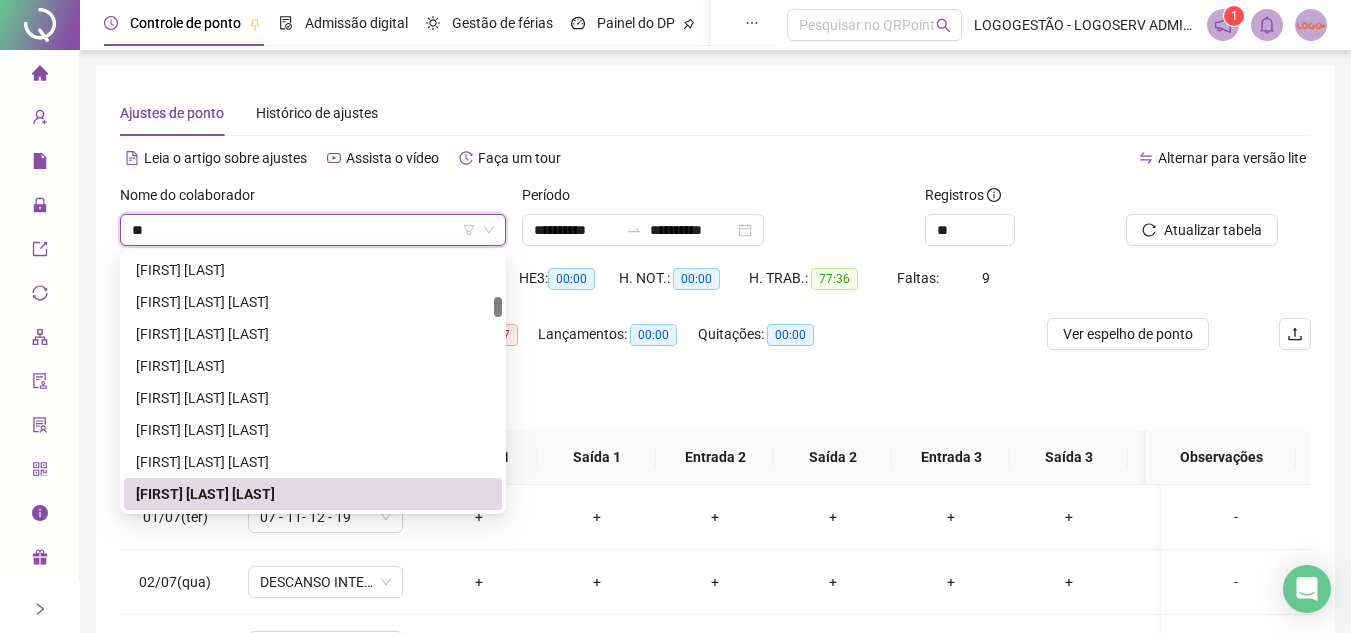 scroll, scrollTop: 0, scrollLeft: 0, axis: both 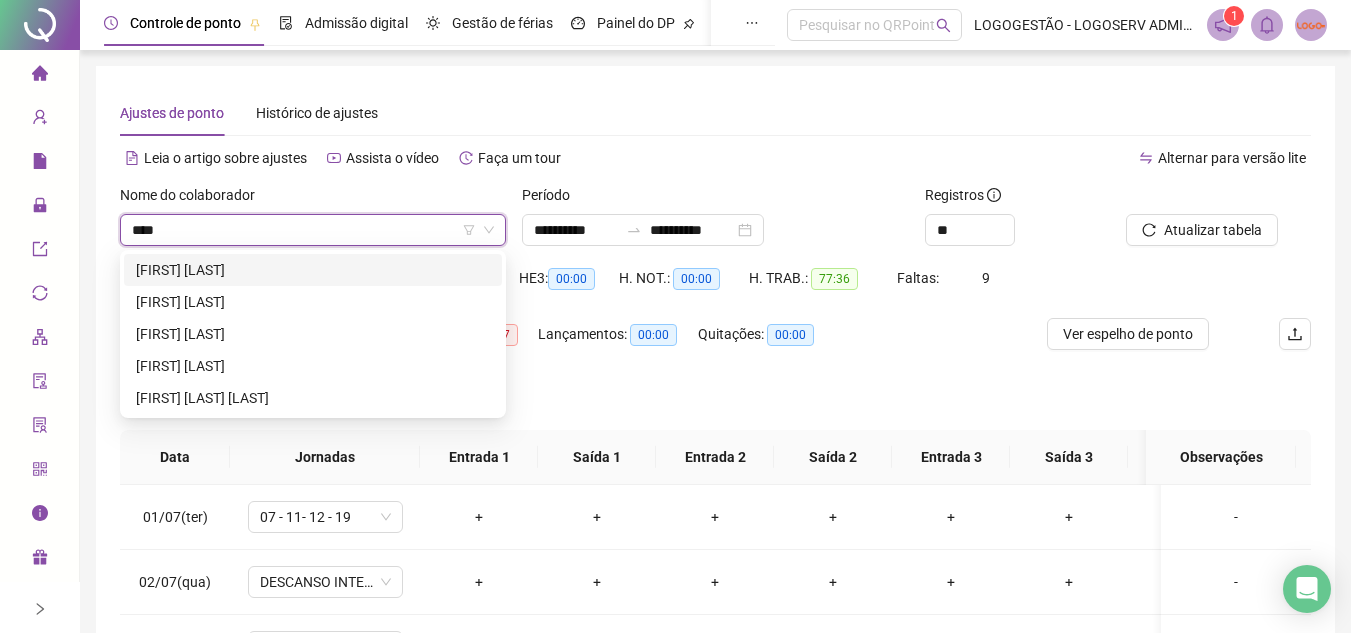 type on "*****" 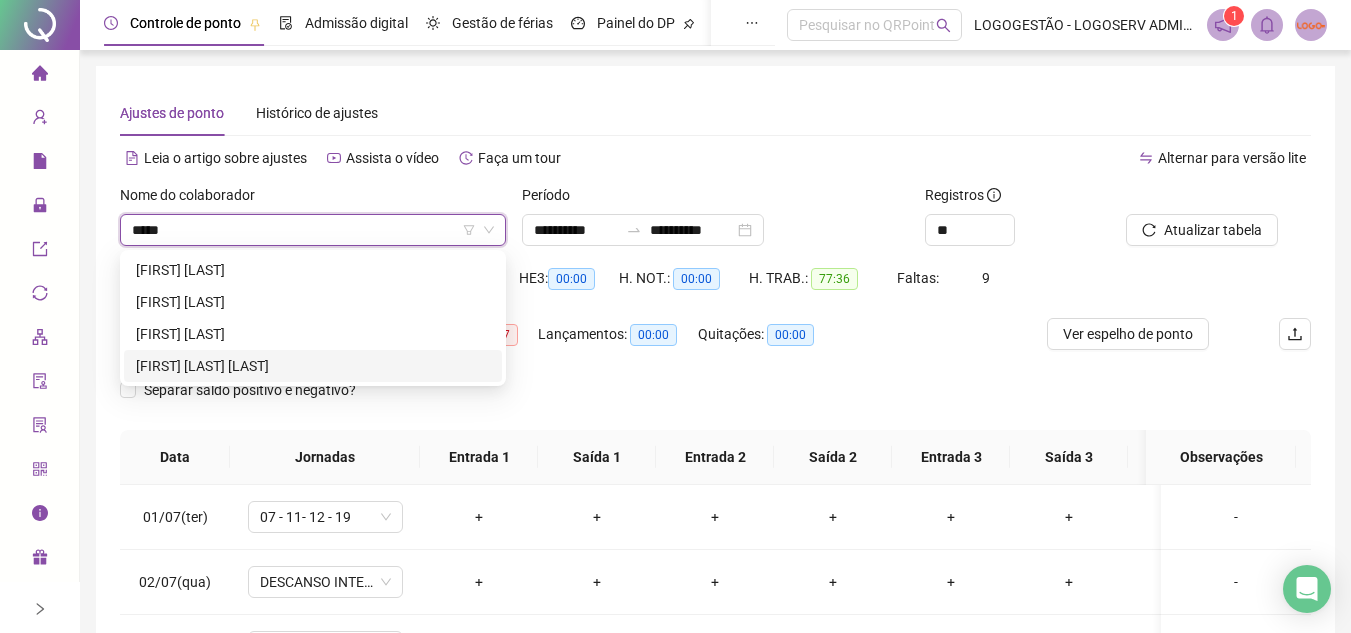 click on "[FIRST] [LAST]" at bounding box center [313, 366] 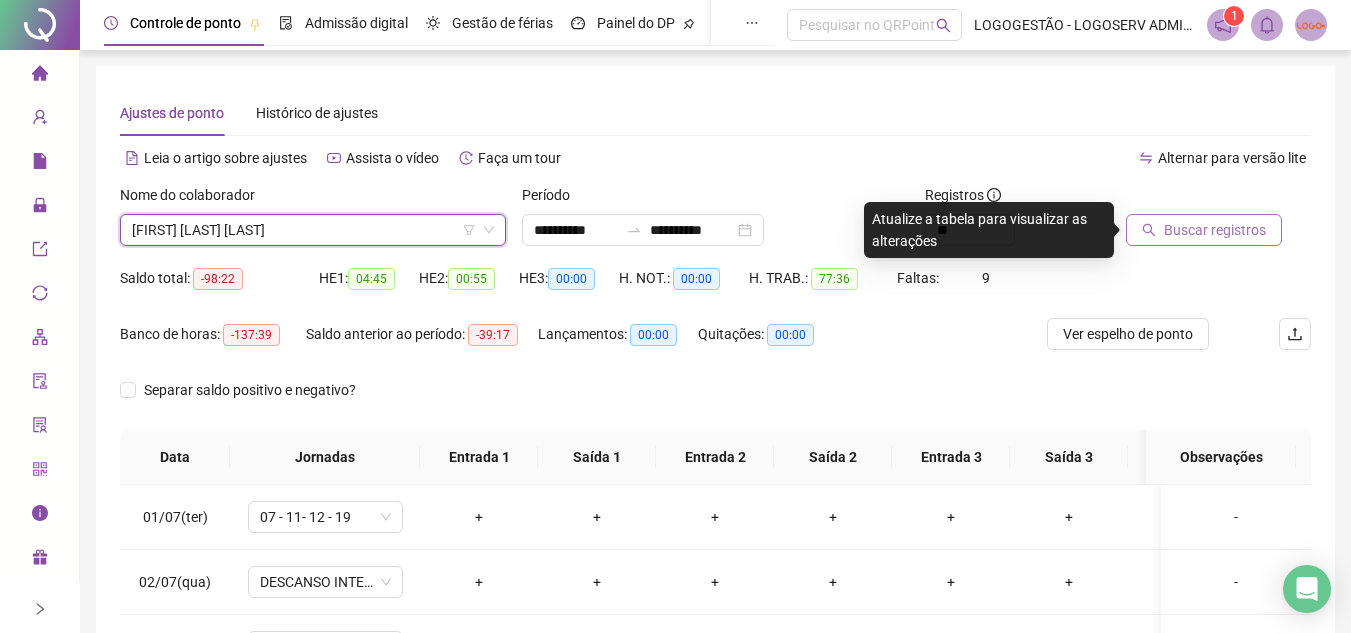 click on "Buscar registros" at bounding box center (1215, 230) 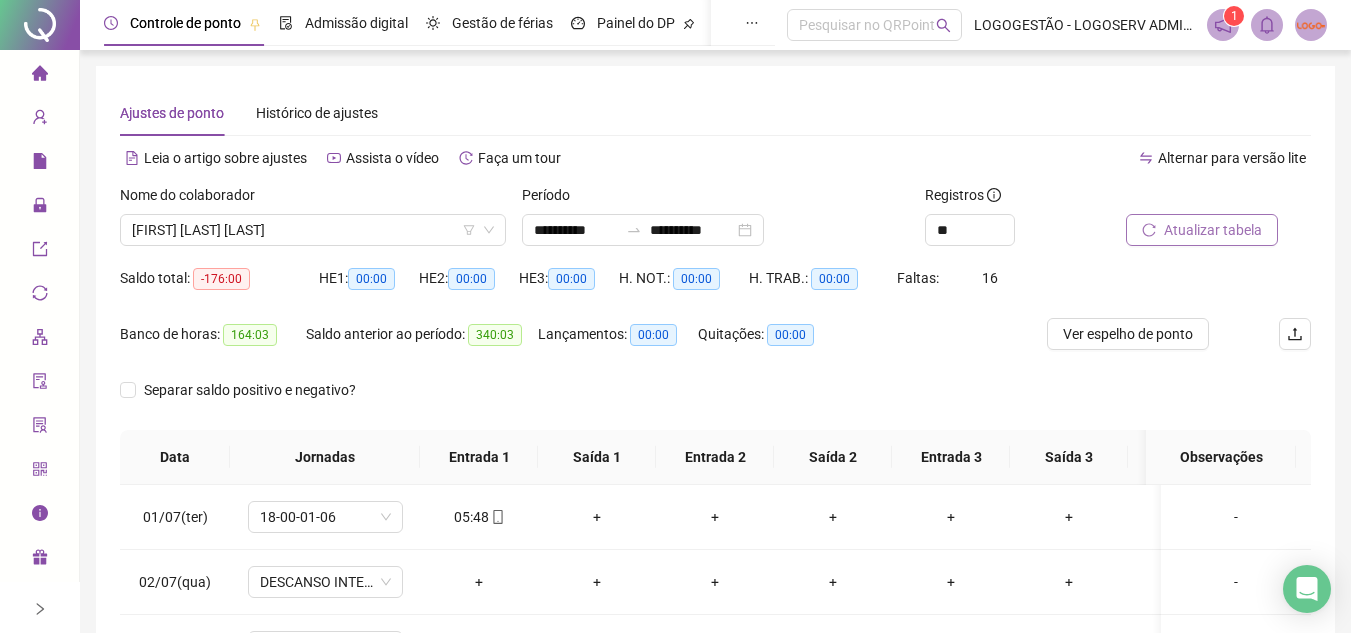 click on "Alternar para versão lite" at bounding box center (1014, 168) 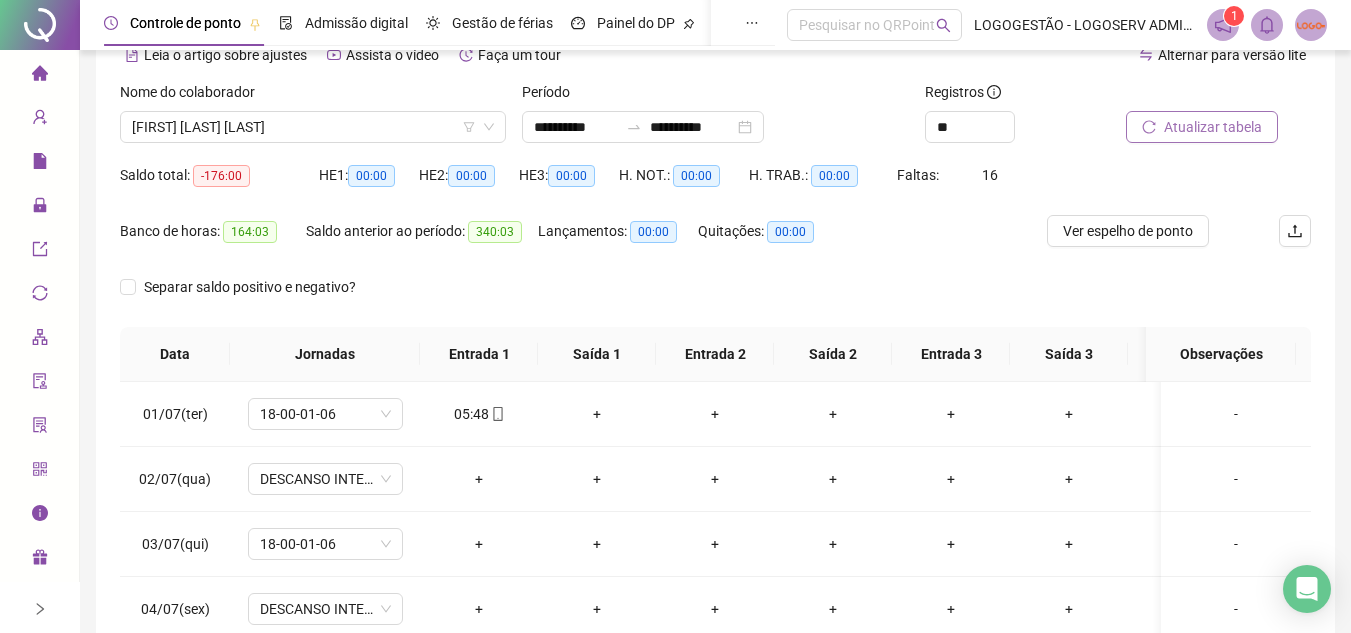 scroll, scrollTop: 389, scrollLeft: 0, axis: vertical 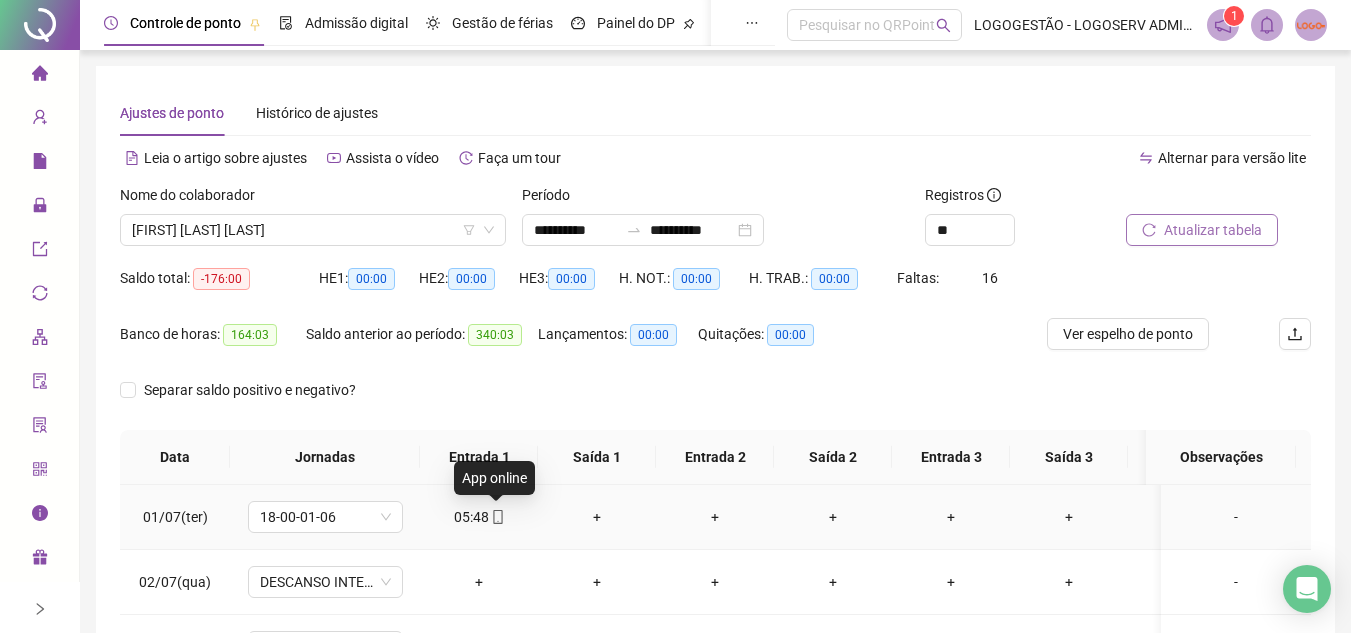 click 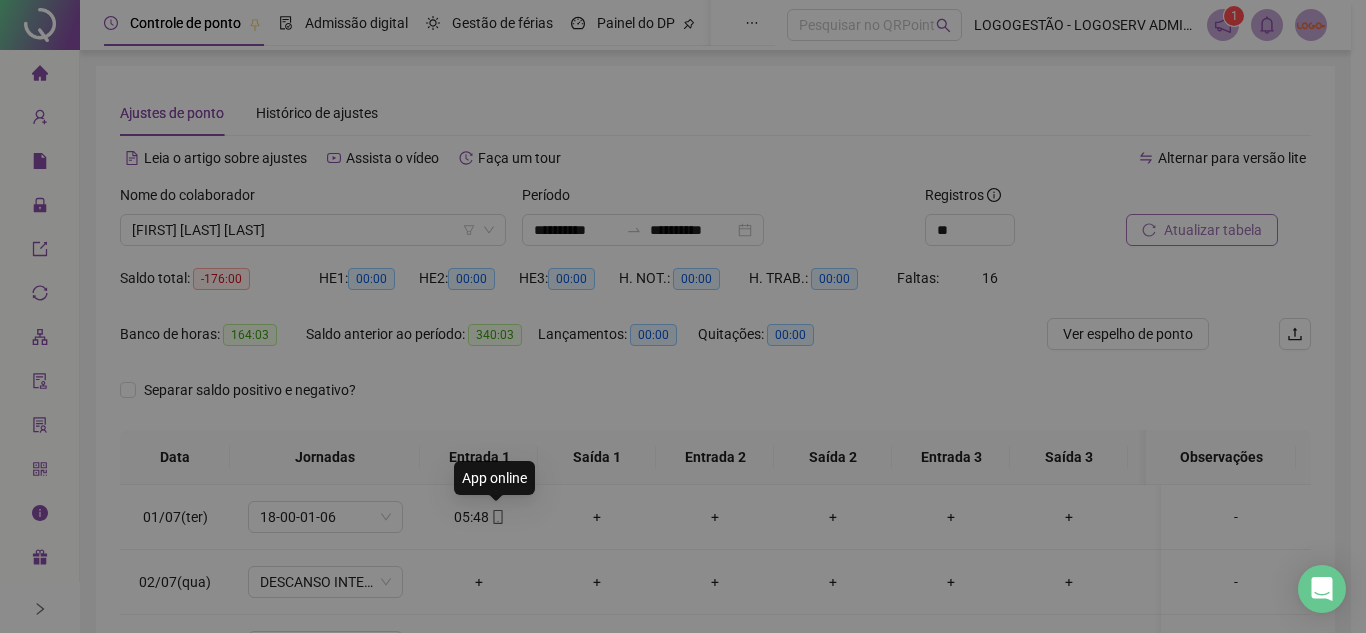 type on "**********" 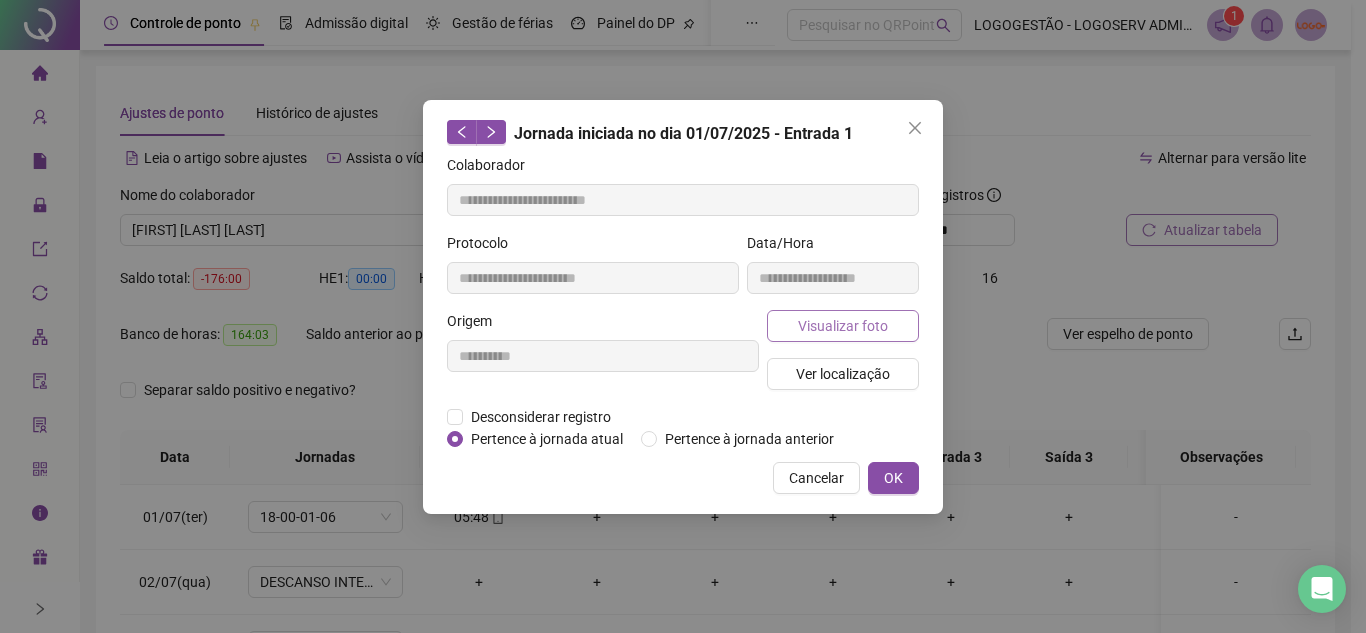 click on "Visualizar foto" at bounding box center (843, 326) 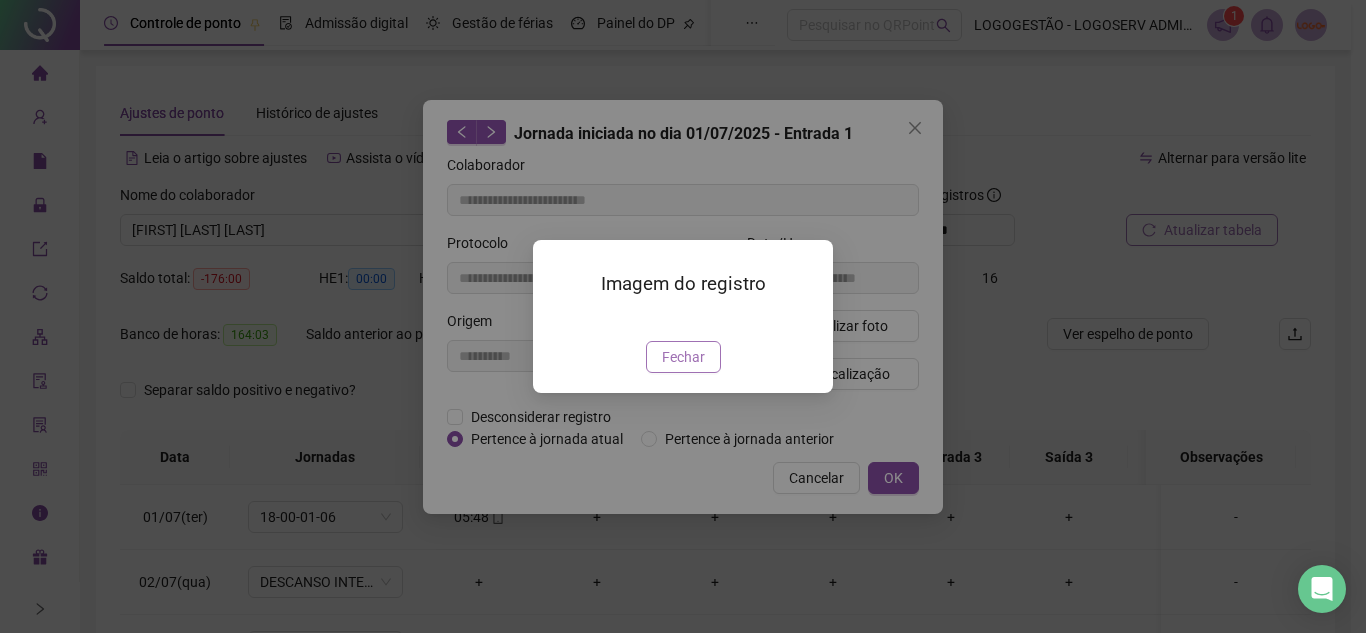 click on "Fechar" at bounding box center (683, 357) 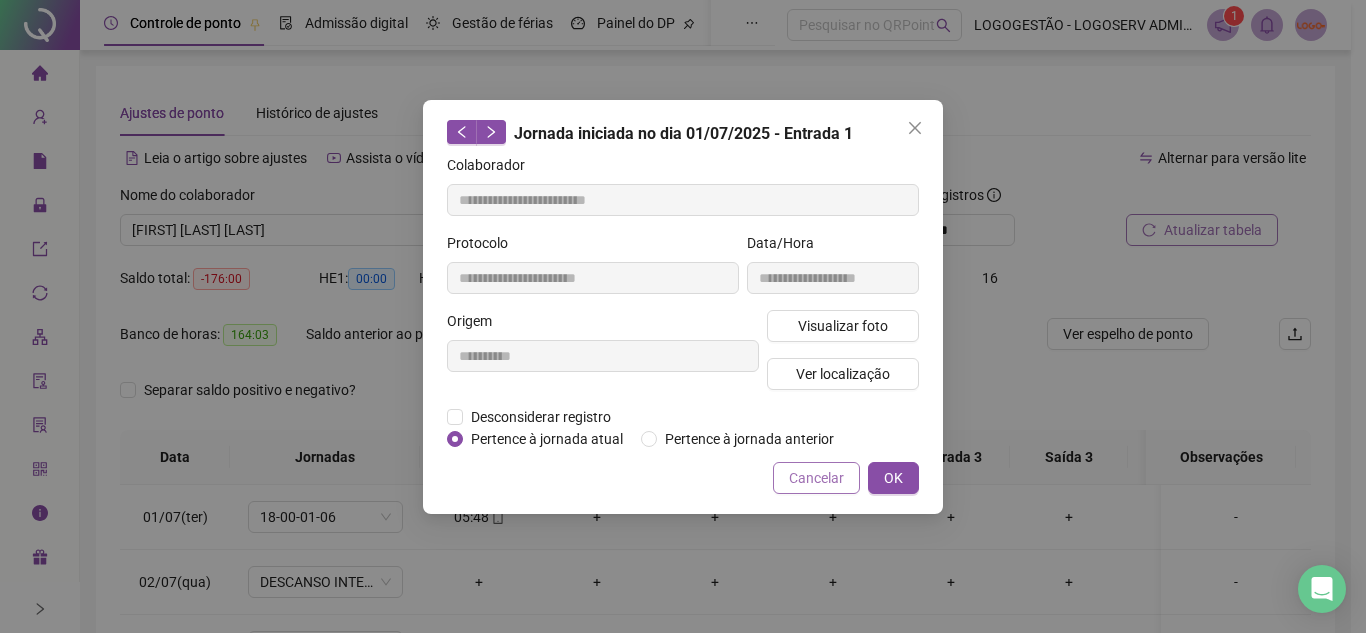 click on "Cancelar" at bounding box center [816, 478] 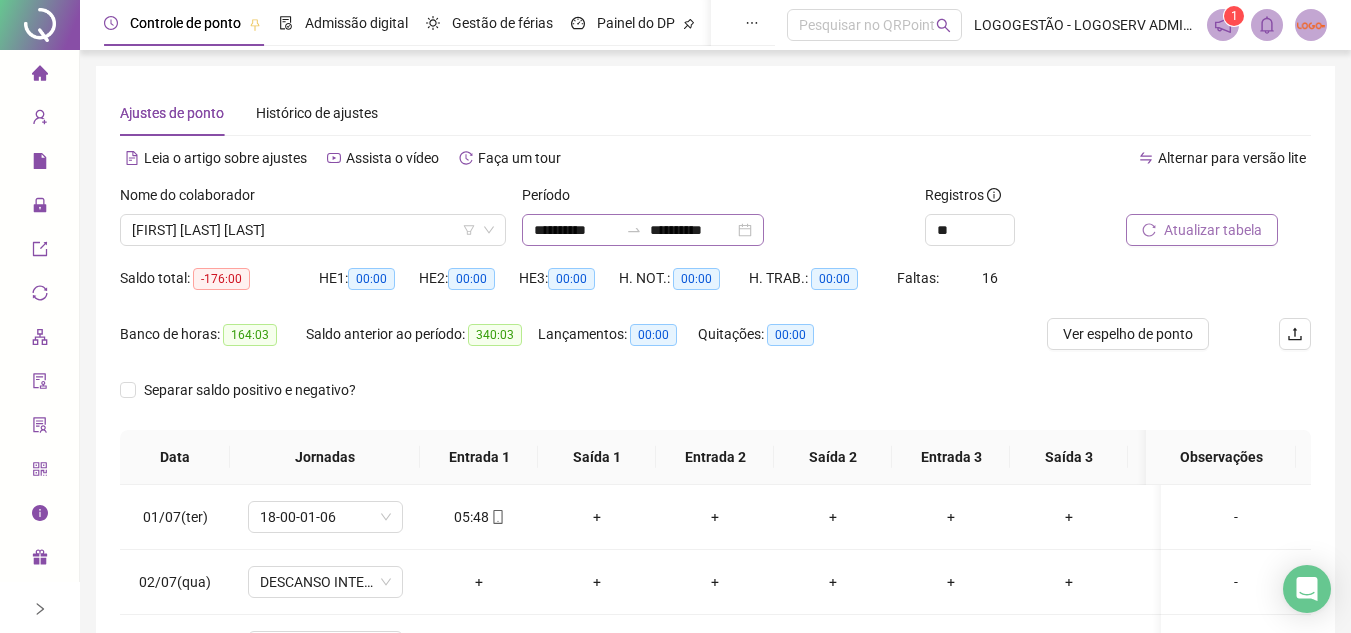 click 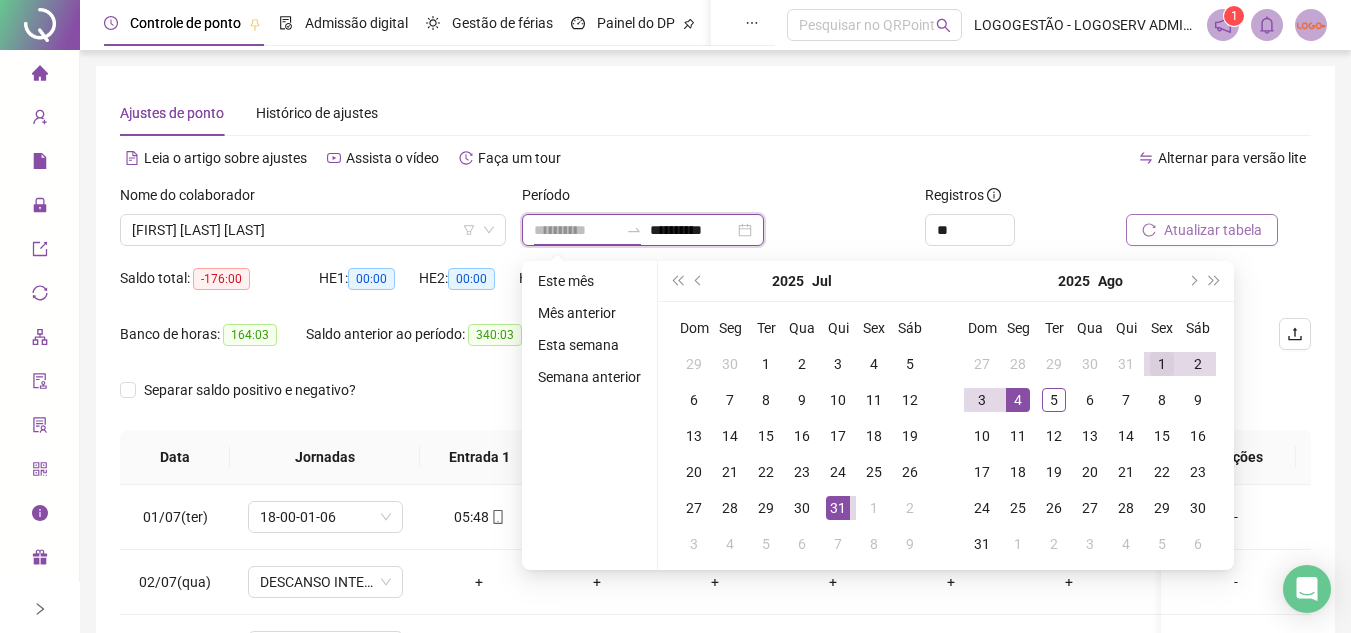 type on "**********" 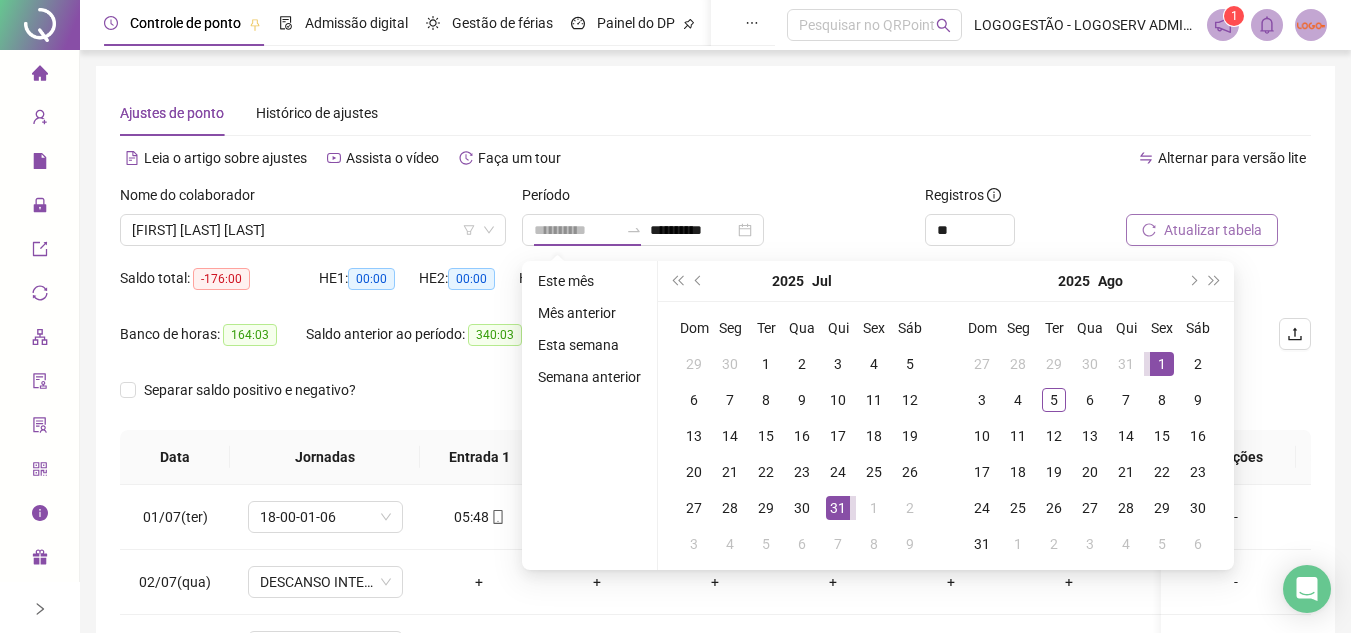 click on "1" at bounding box center [1162, 364] 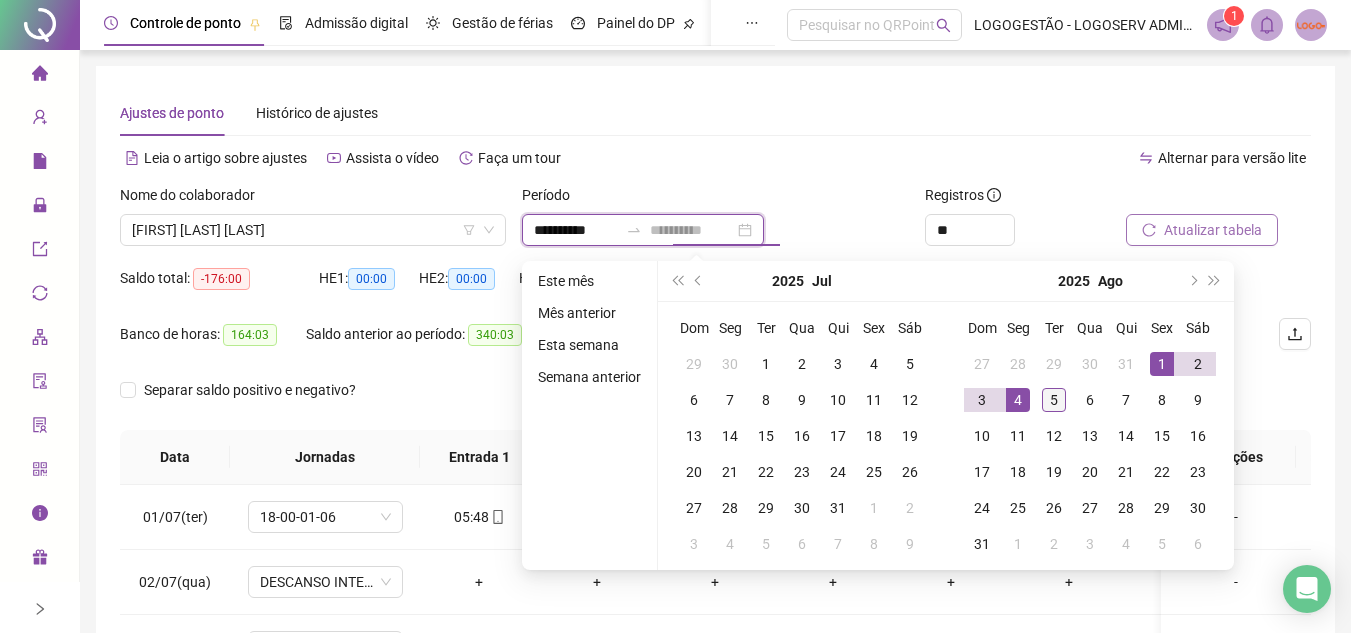 type on "**********" 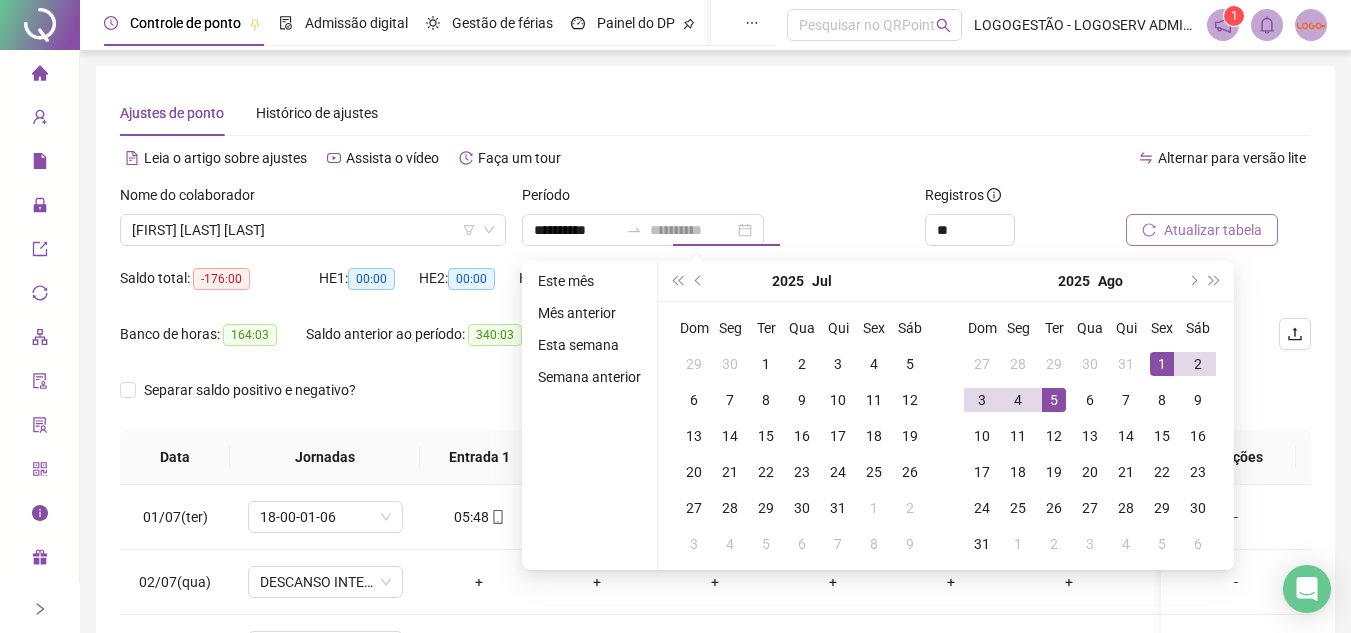 click on "5" at bounding box center (1054, 400) 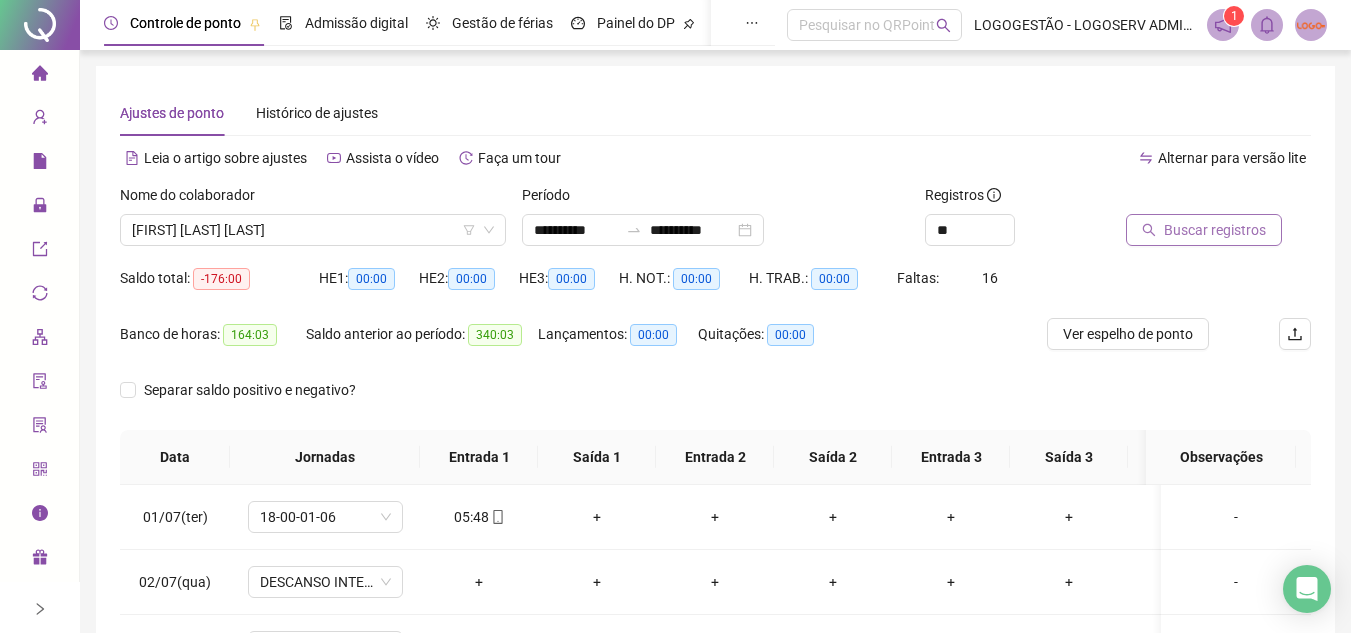 click on "Buscar registros" at bounding box center (1215, 230) 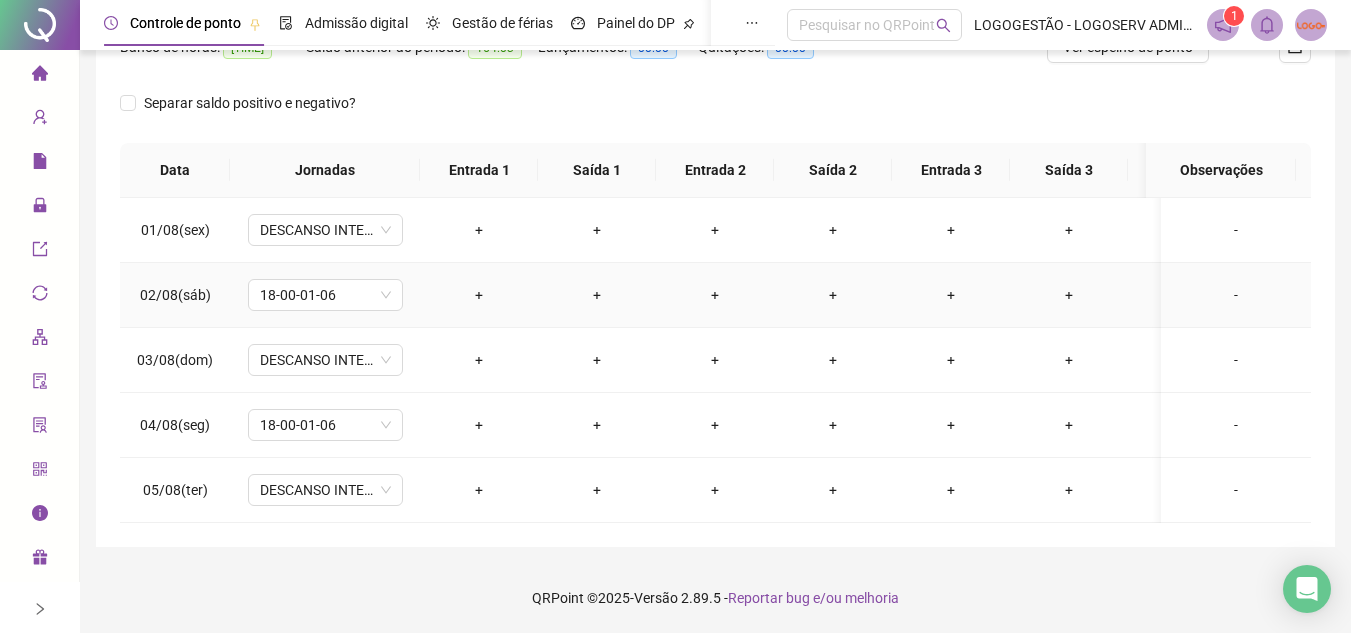 scroll, scrollTop: 0, scrollLeft: 0, axis: both 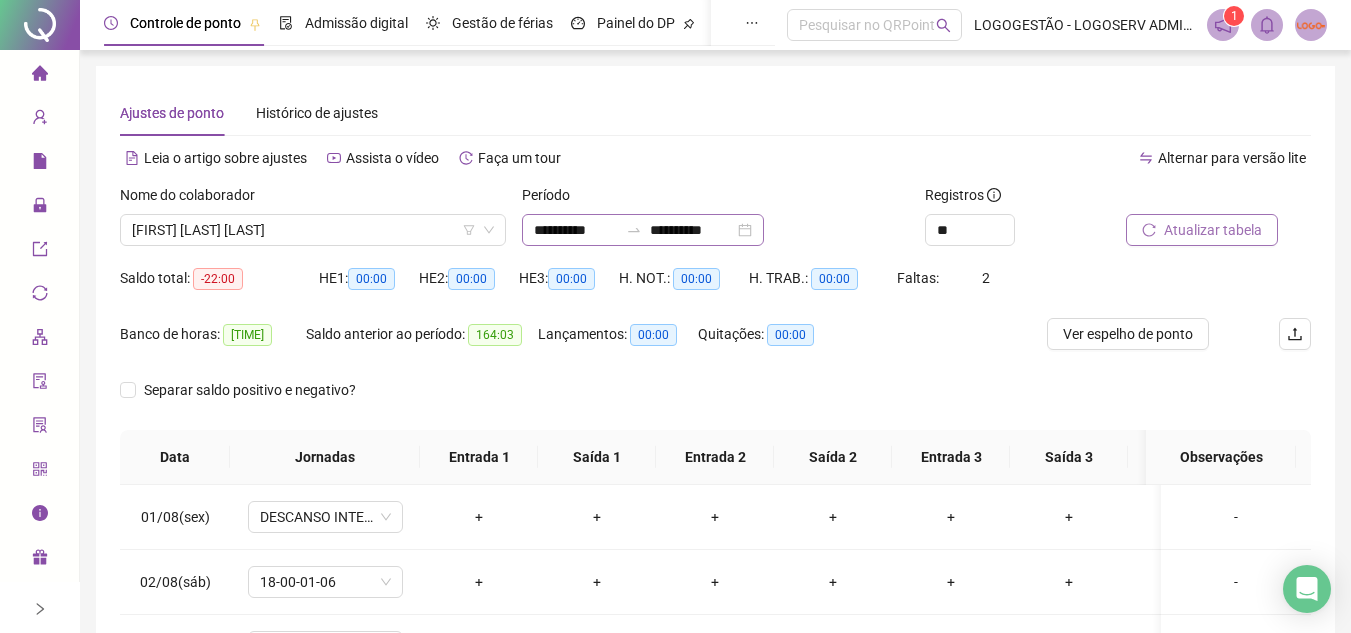 click 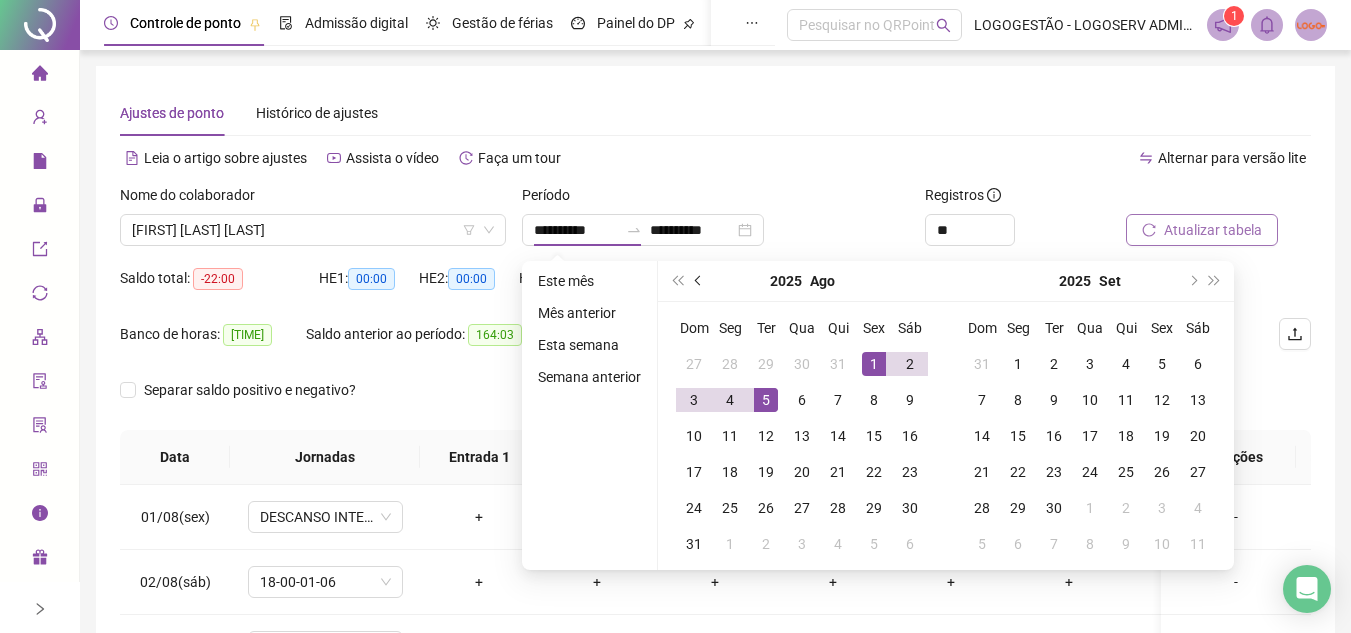 click at bounding box center [699, 281] 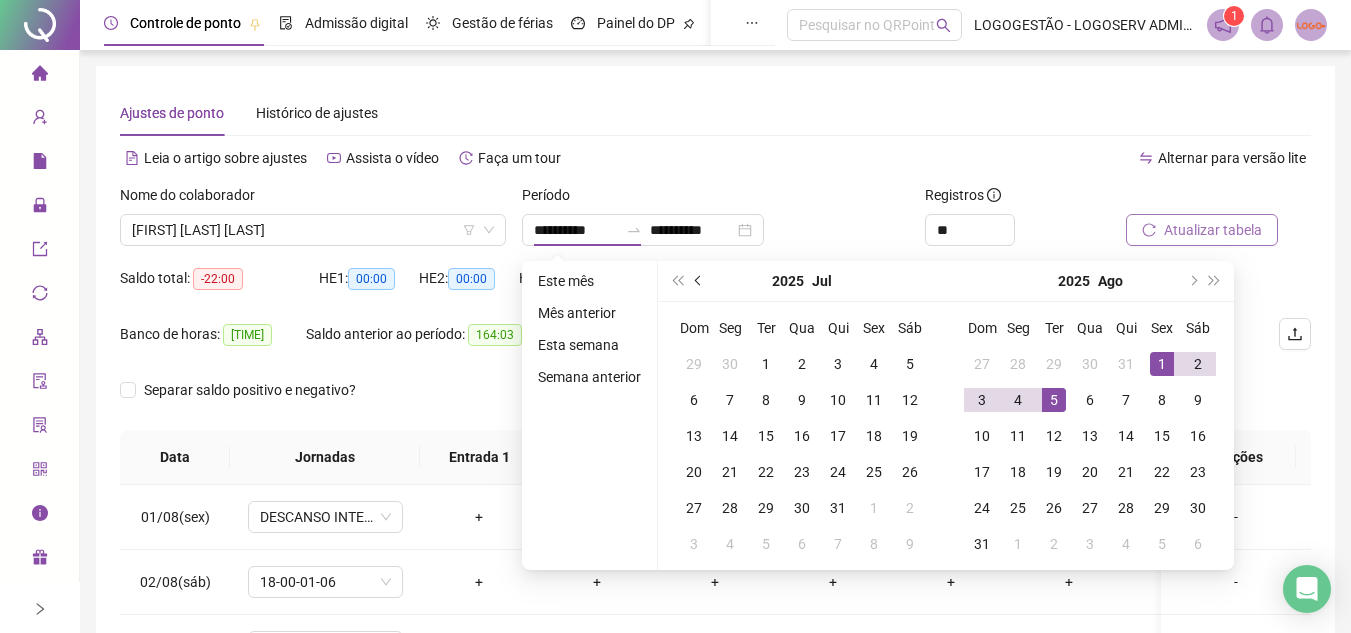 click at bounding box center [699, 281] 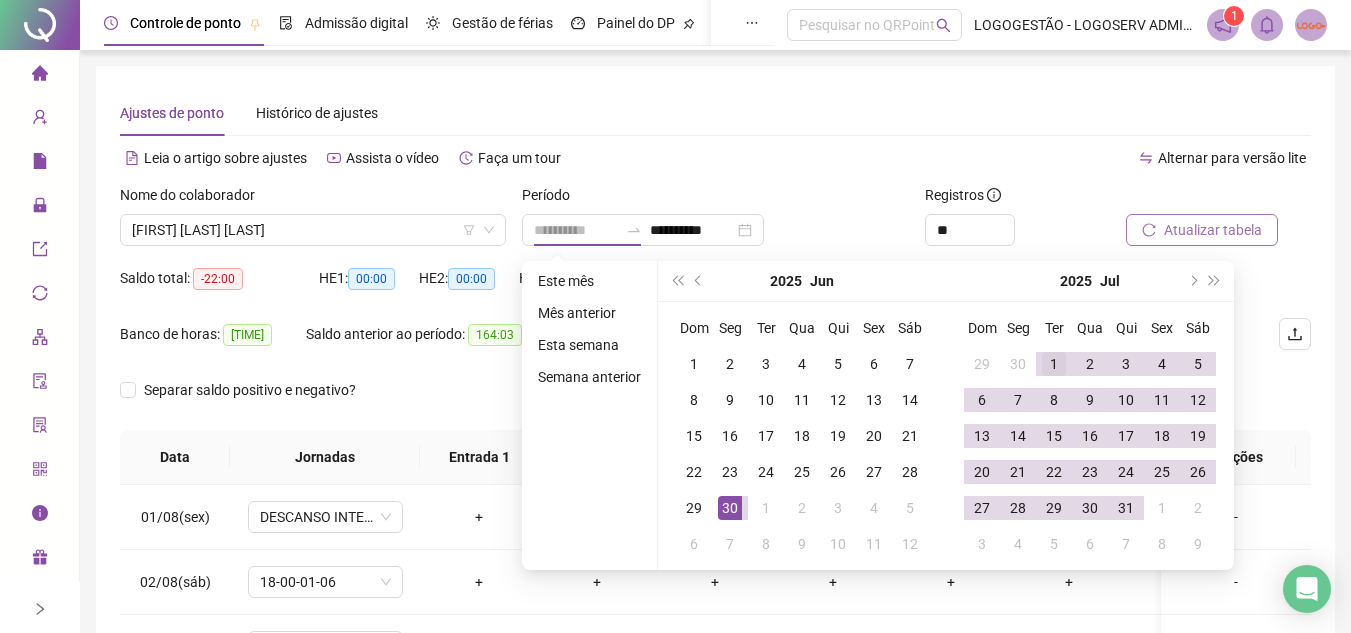 click on "29 30 1 2 3 4 5" at bounding box center (1090, 364) 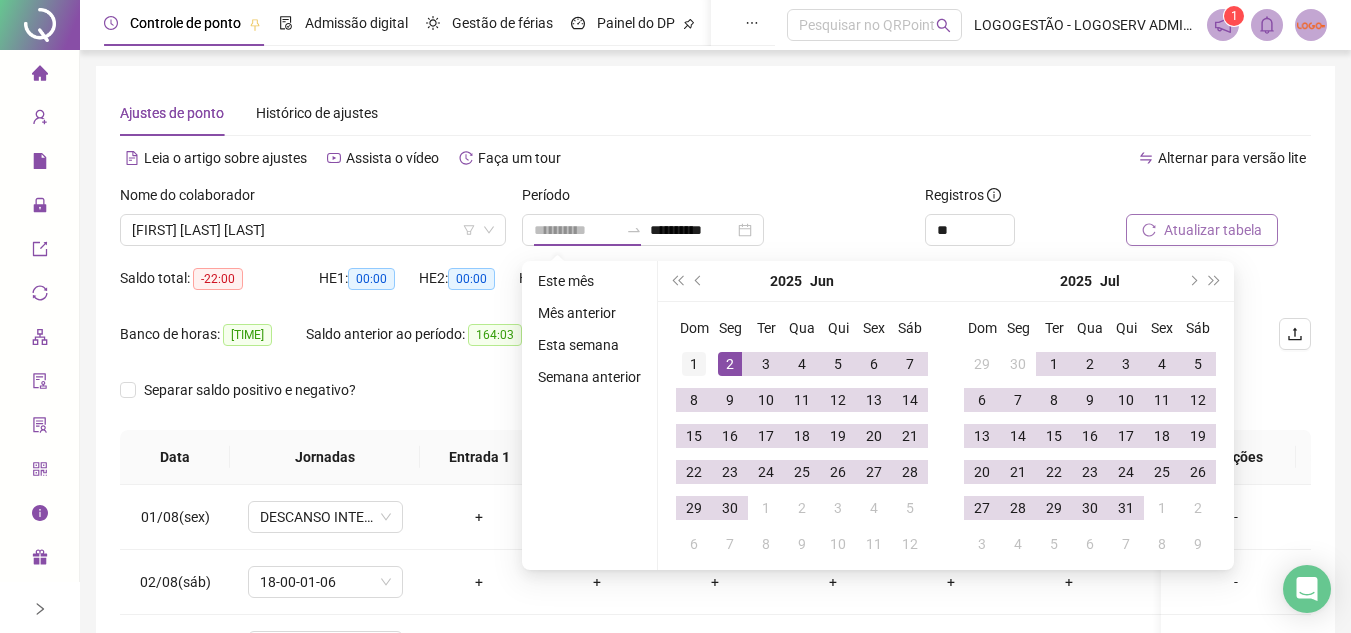 type on "**********" 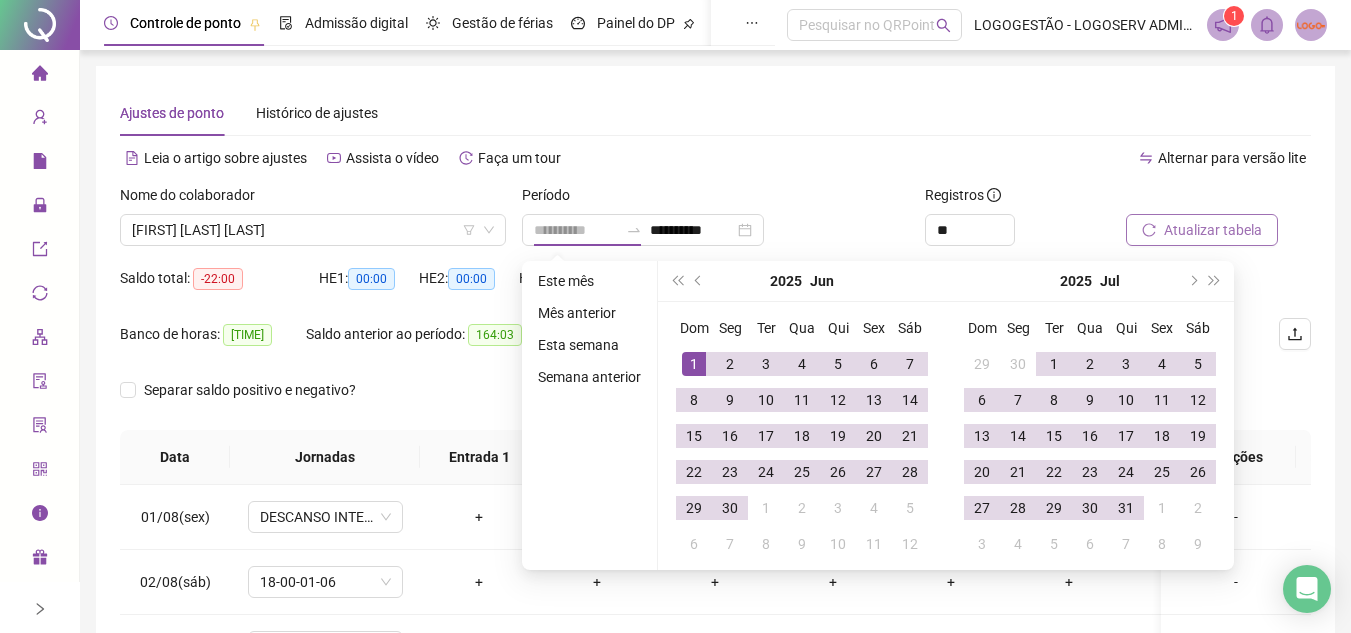 click on "1" at bounding box center [694, 364] 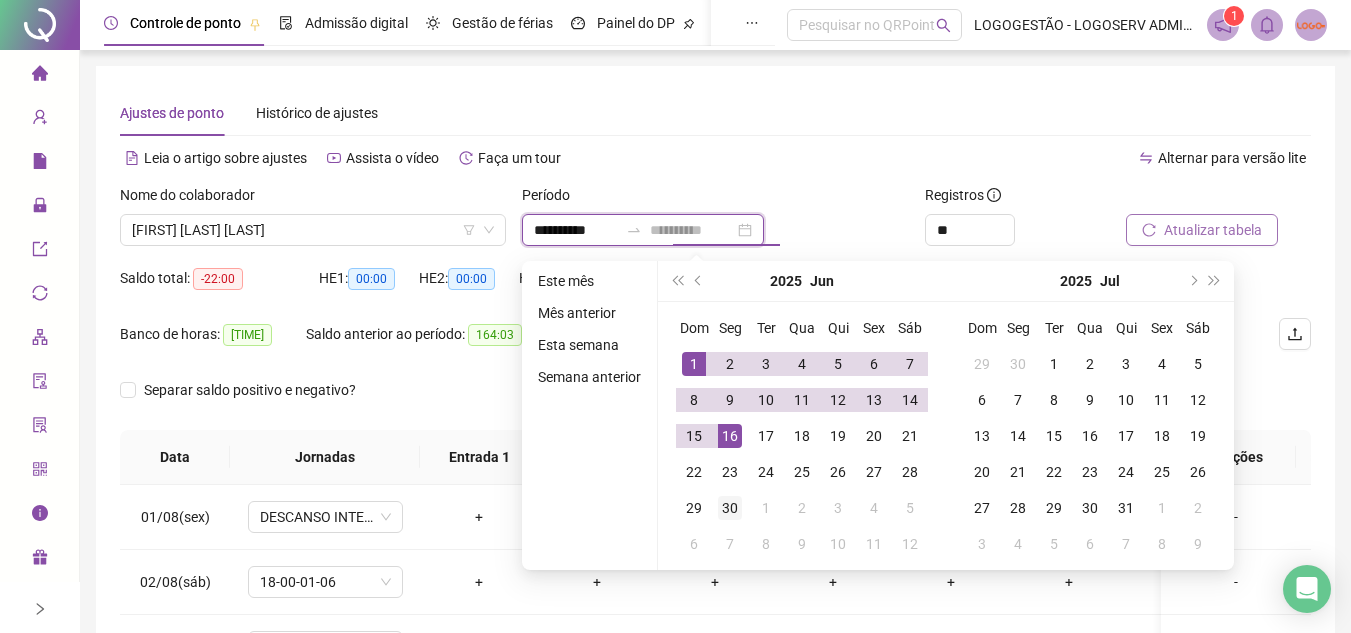 type on "**********" 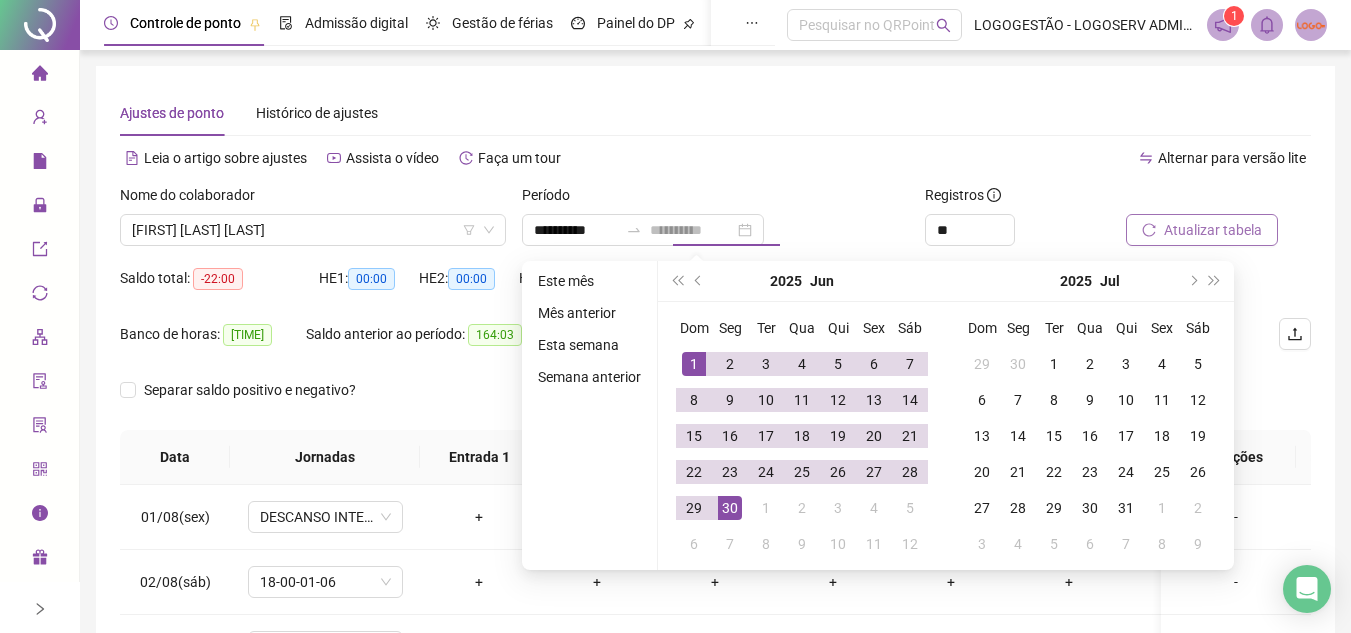 click on "30" at bounding box center (730, 508) 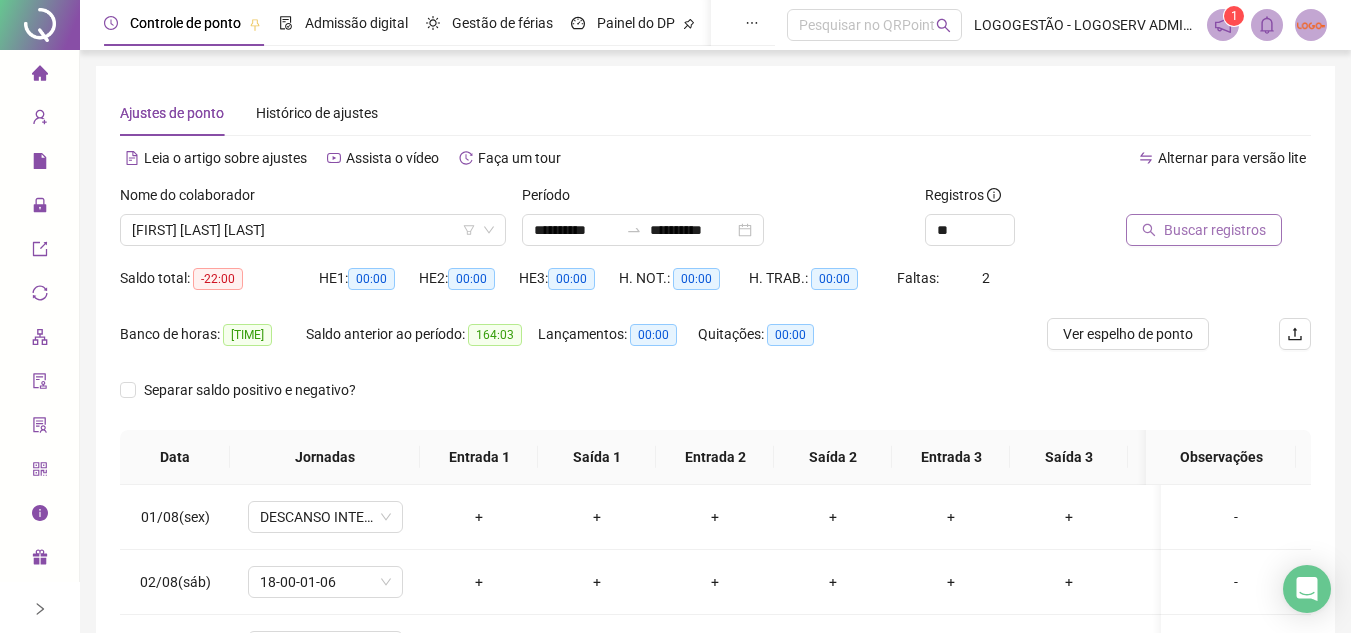 click on "Buscar registros" at bounding box center [1215, 230] 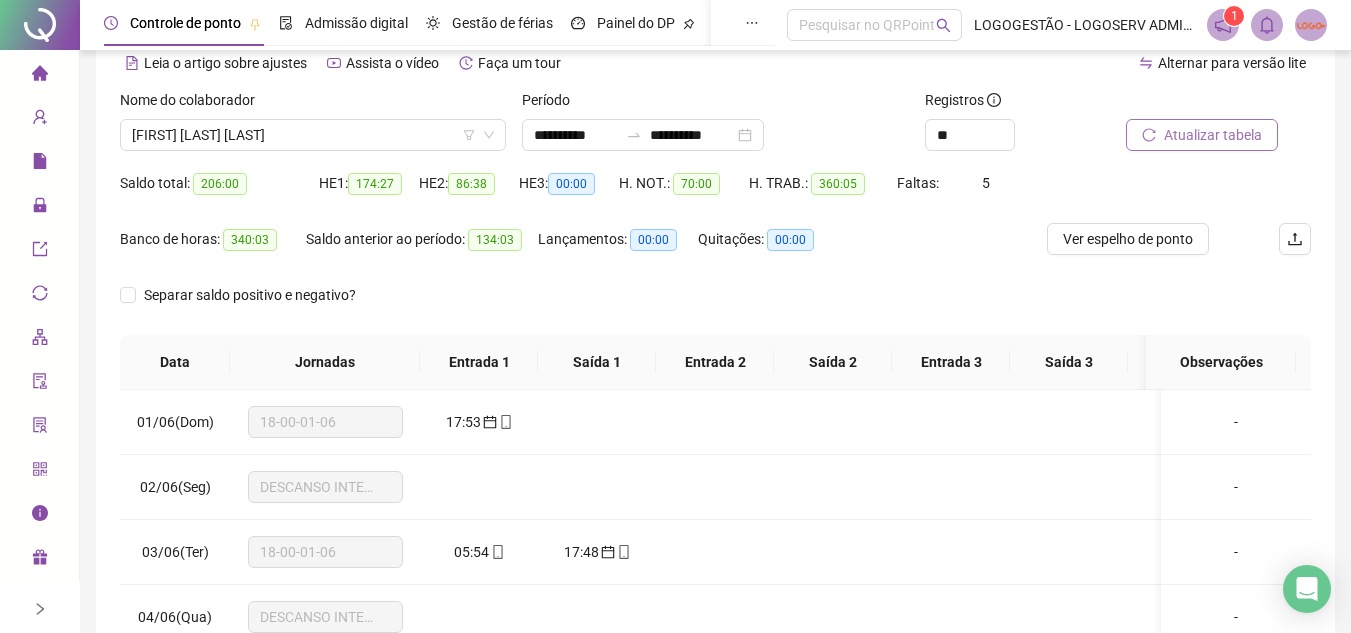 scroll, scrollTop: 389, scrollLeft: 0, axis: vertical 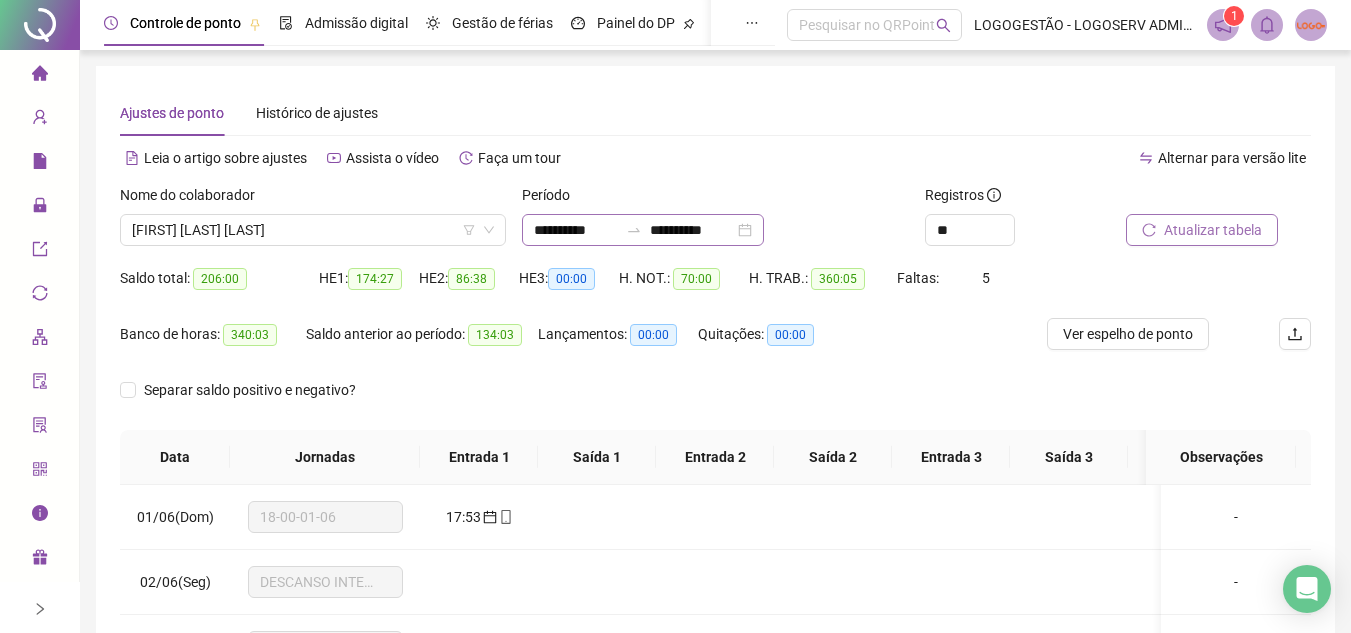 click 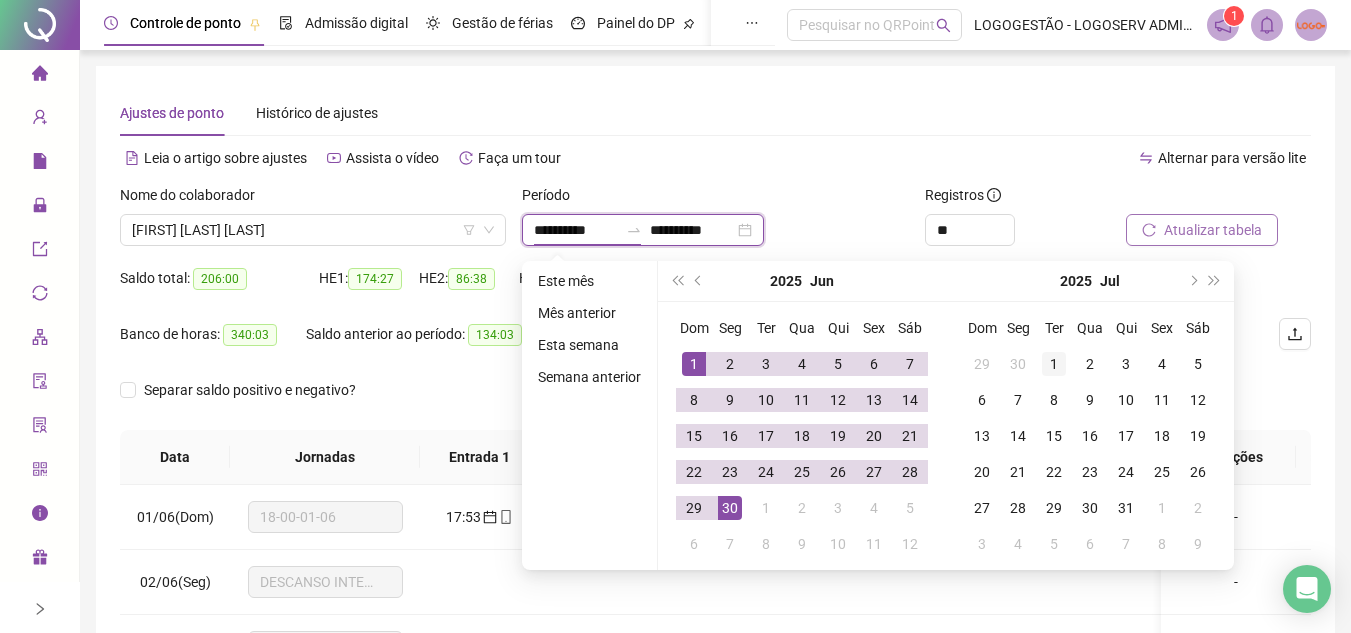type on "**********" 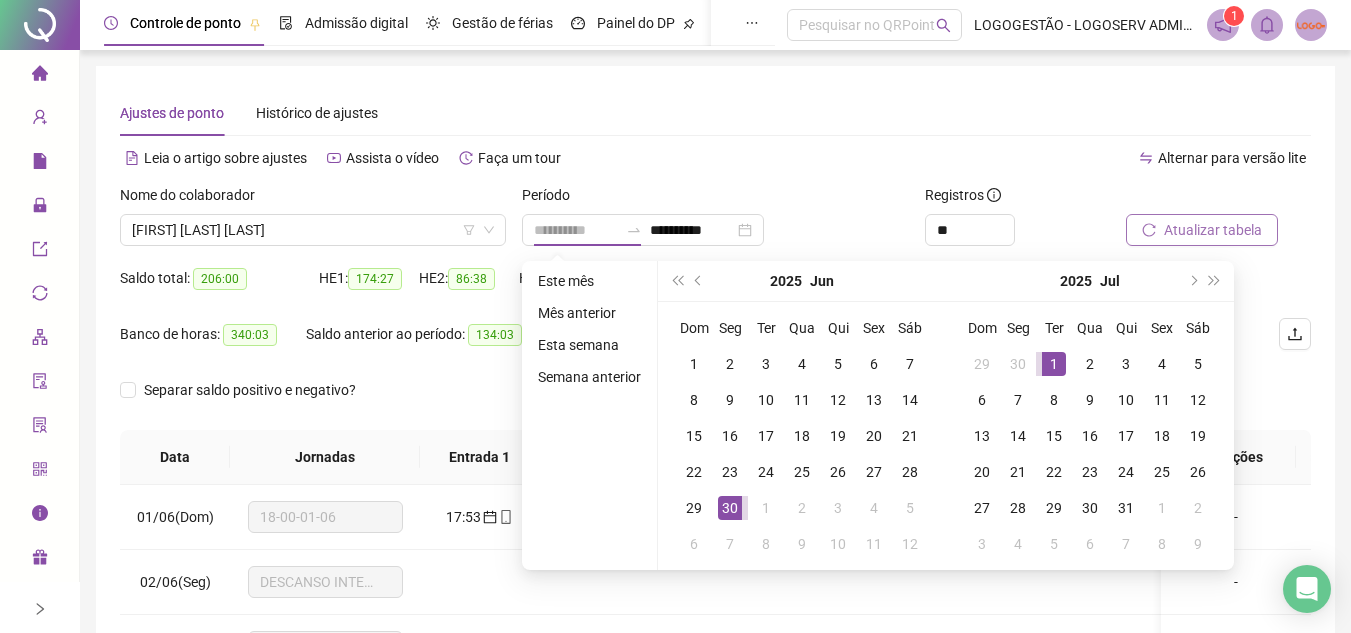 click on "1" at bounding box center (1054, 364) 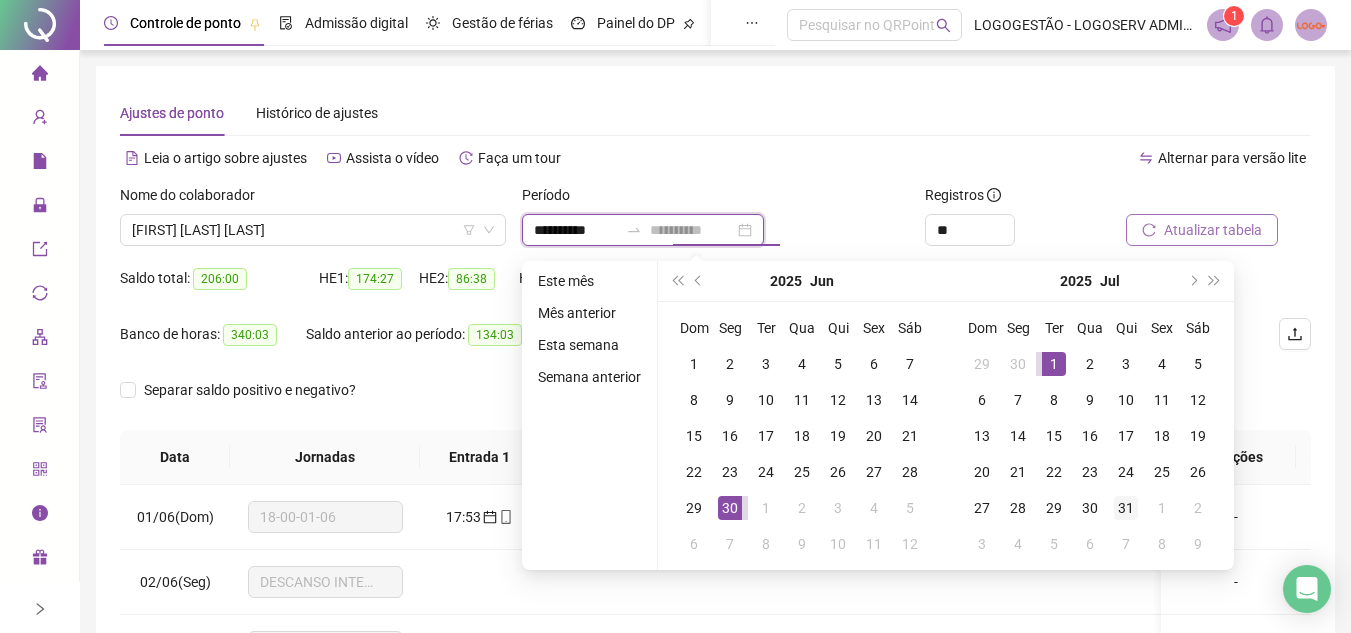 type on "**********" 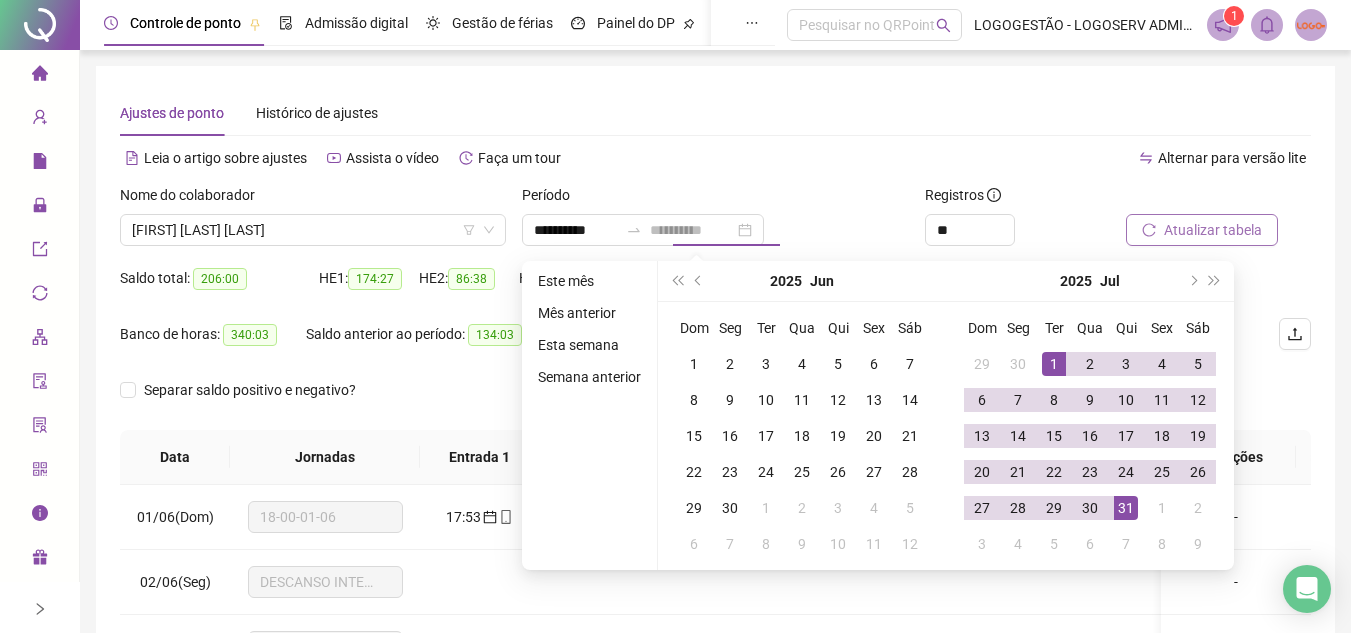 click on "31" at bounding box center (1126, 508) 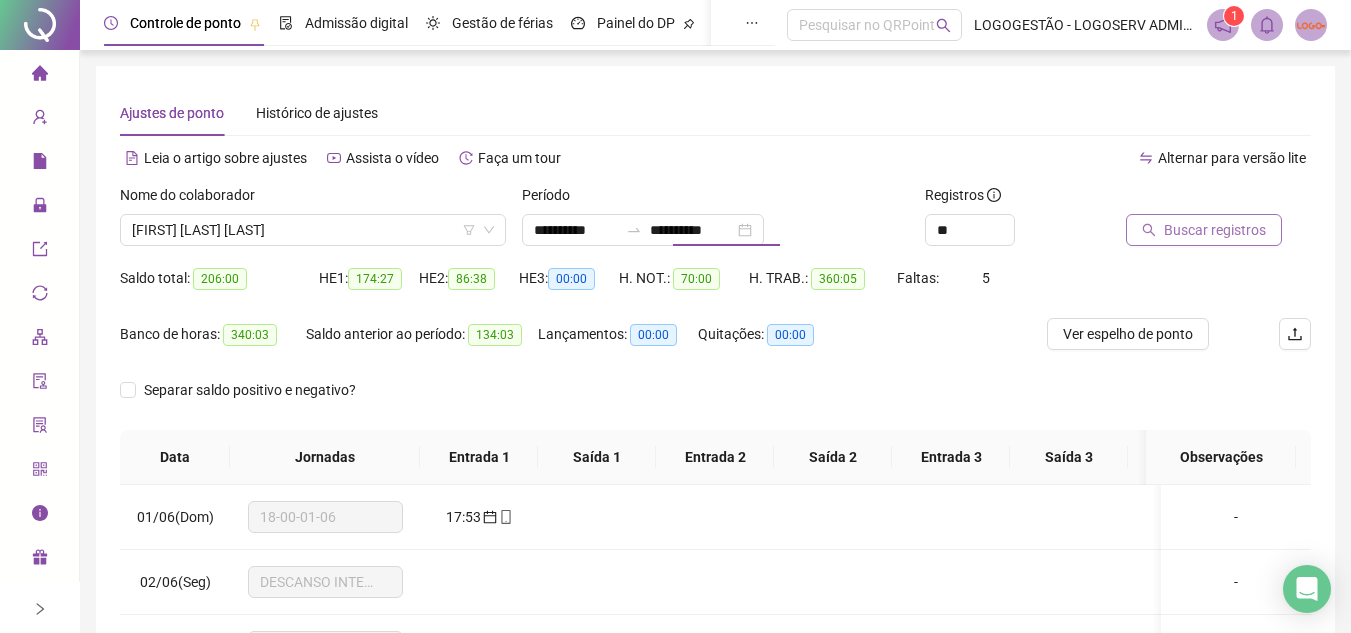 click on "Buscar registros" at bounding box center [1215, 230] 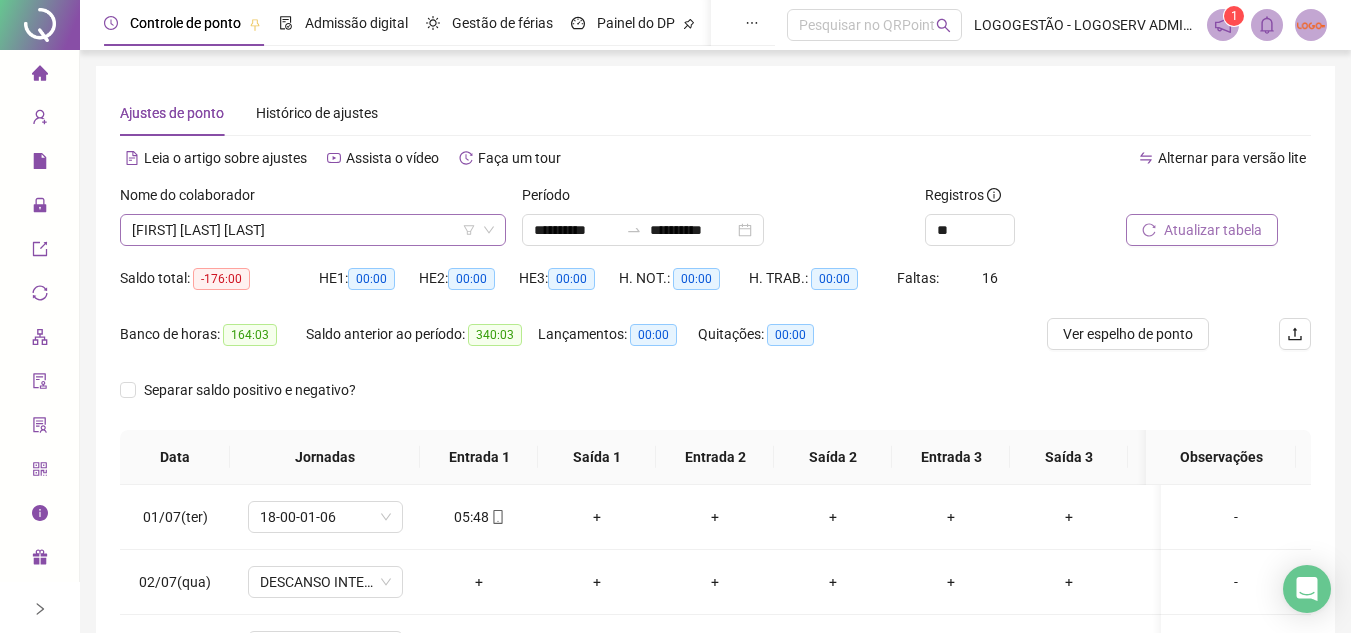 click on "[FIRST] [LAST] BOA MORTE" at bounding box center [313, 230] 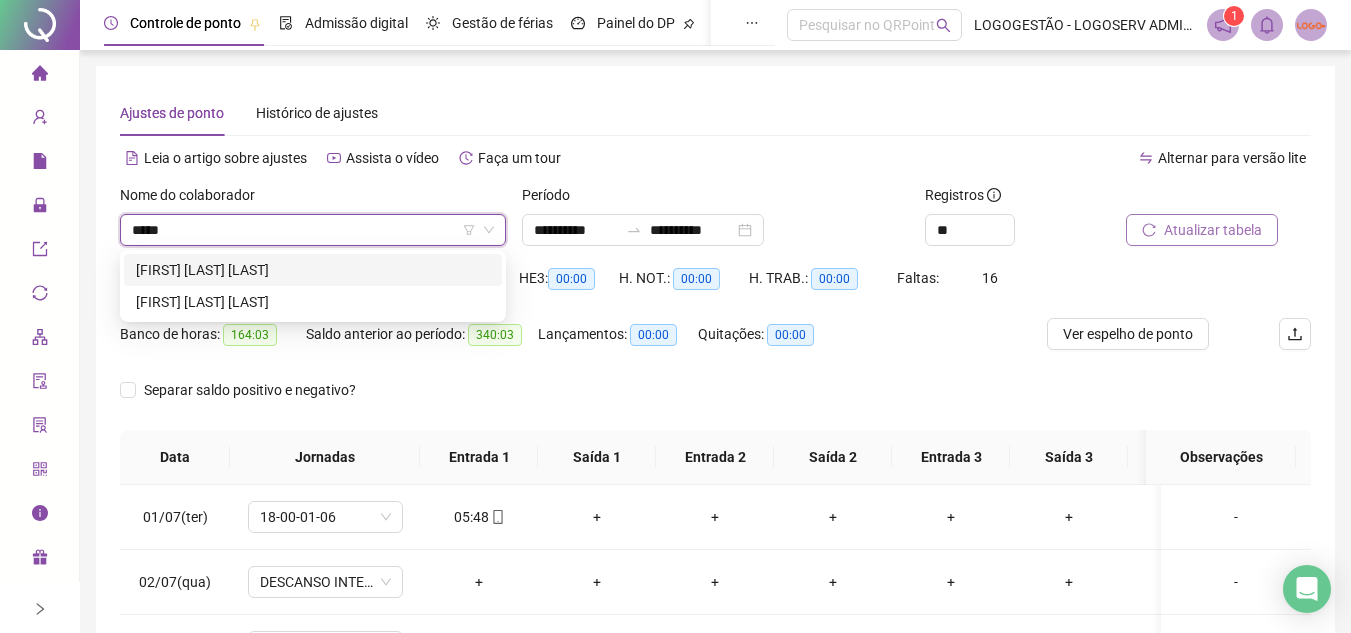 type on "******" 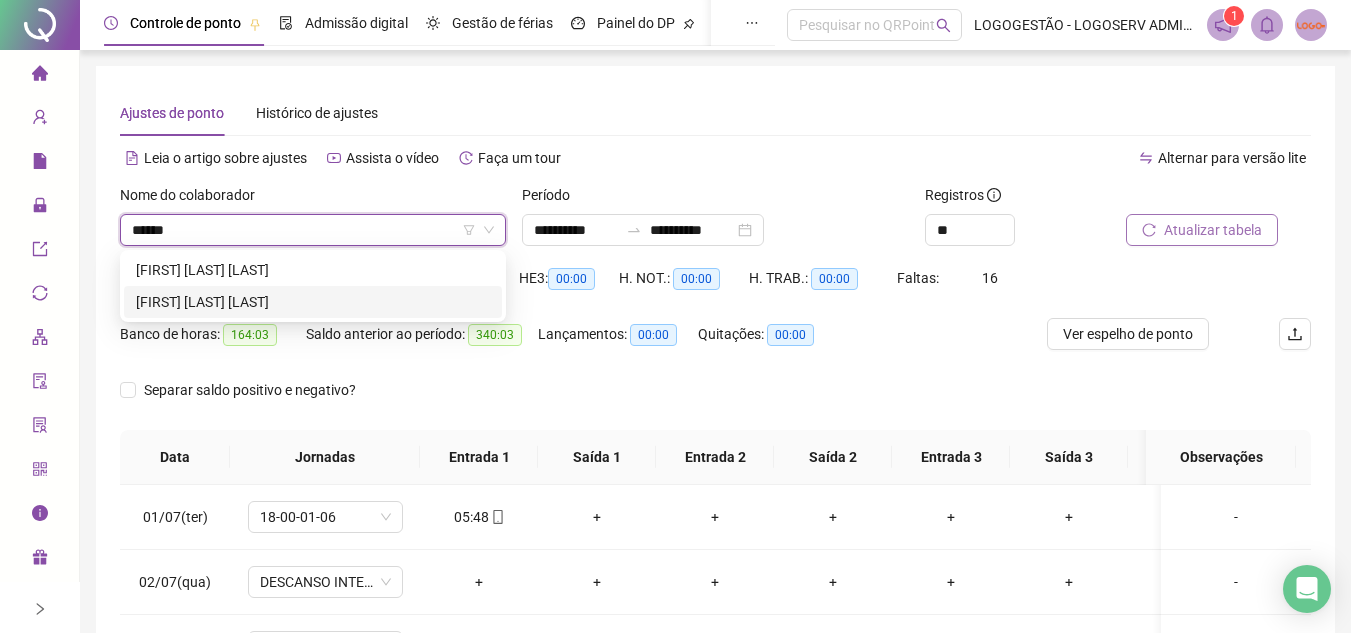 click on "CLEBER SOUZA DA CONCEICAO" at bounding box center [313, 302] 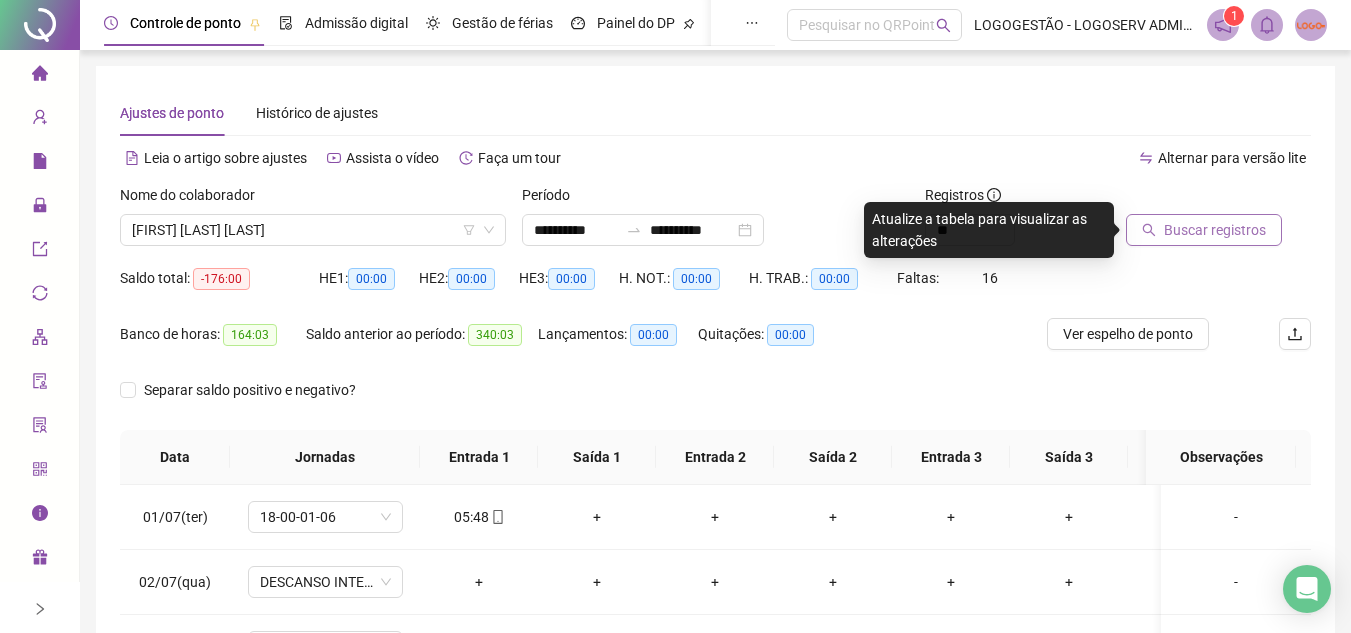 click on "Buscar registros" at bounding box center [1204, 230] 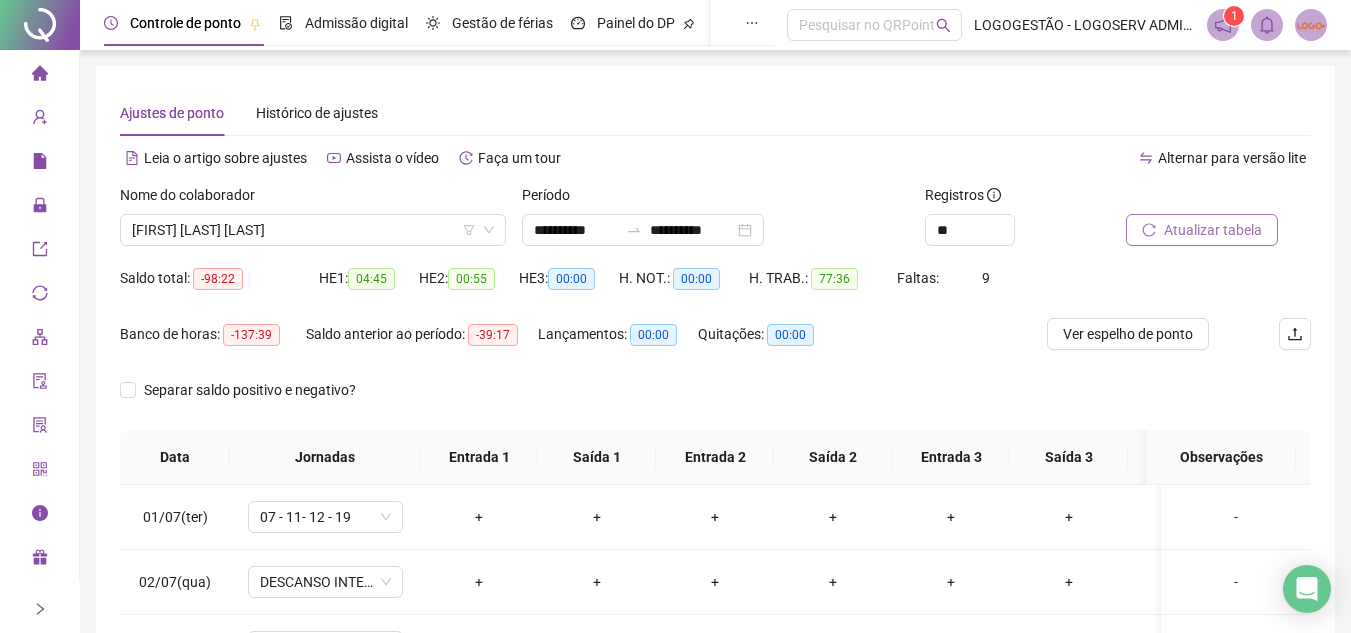 scroll, scrollTop: 389, scrollLeft: 0, axis: vertical 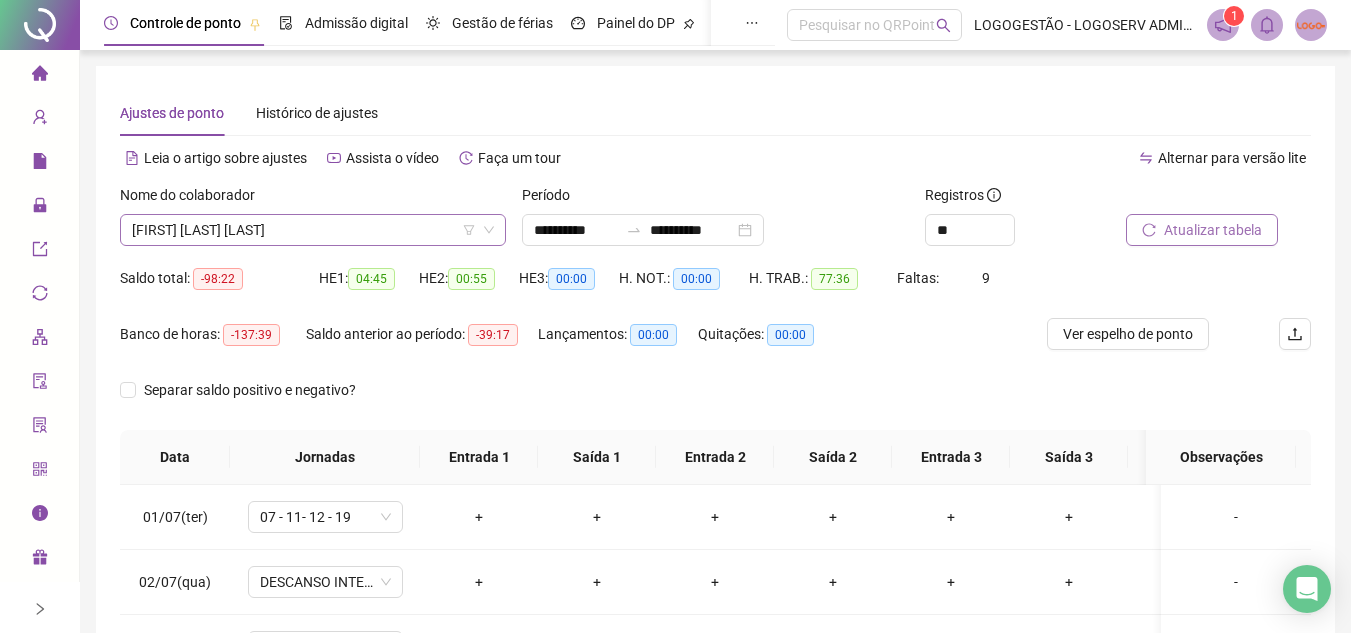 click on "CLEBER SOUZA DA CONCEICAO" at bounding box center [313, 230] 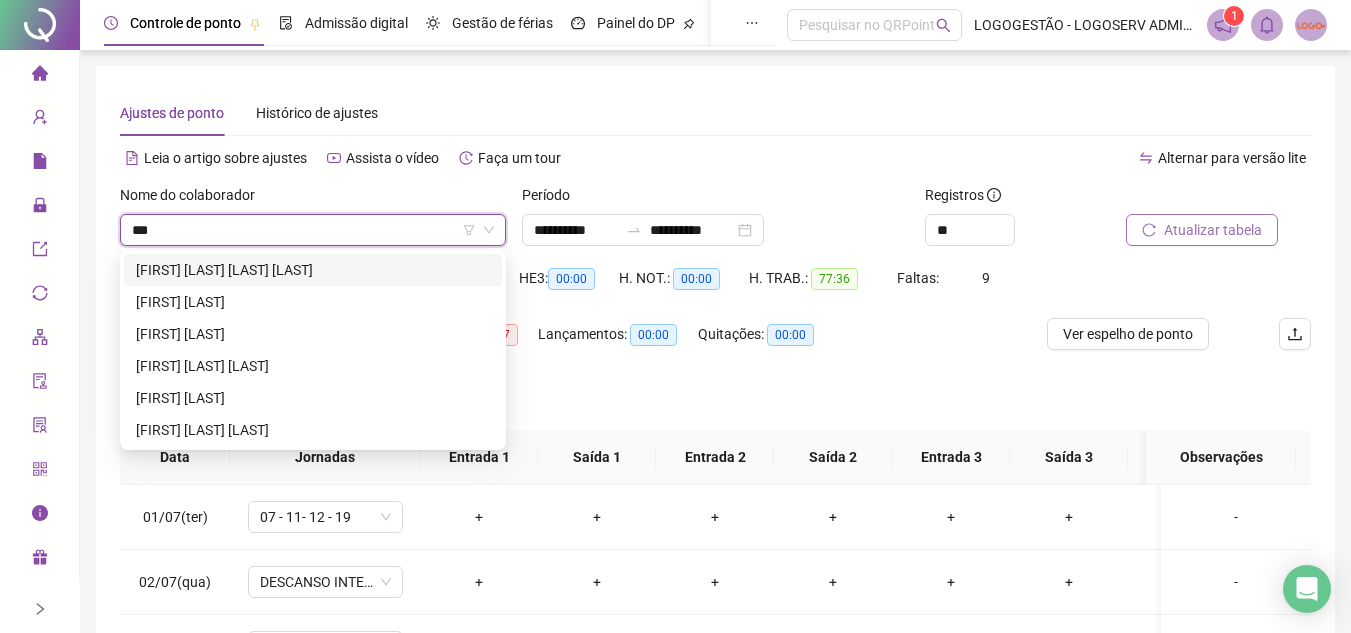 scroll, scrollTop: 0, scrollLeft: 0, axis: both 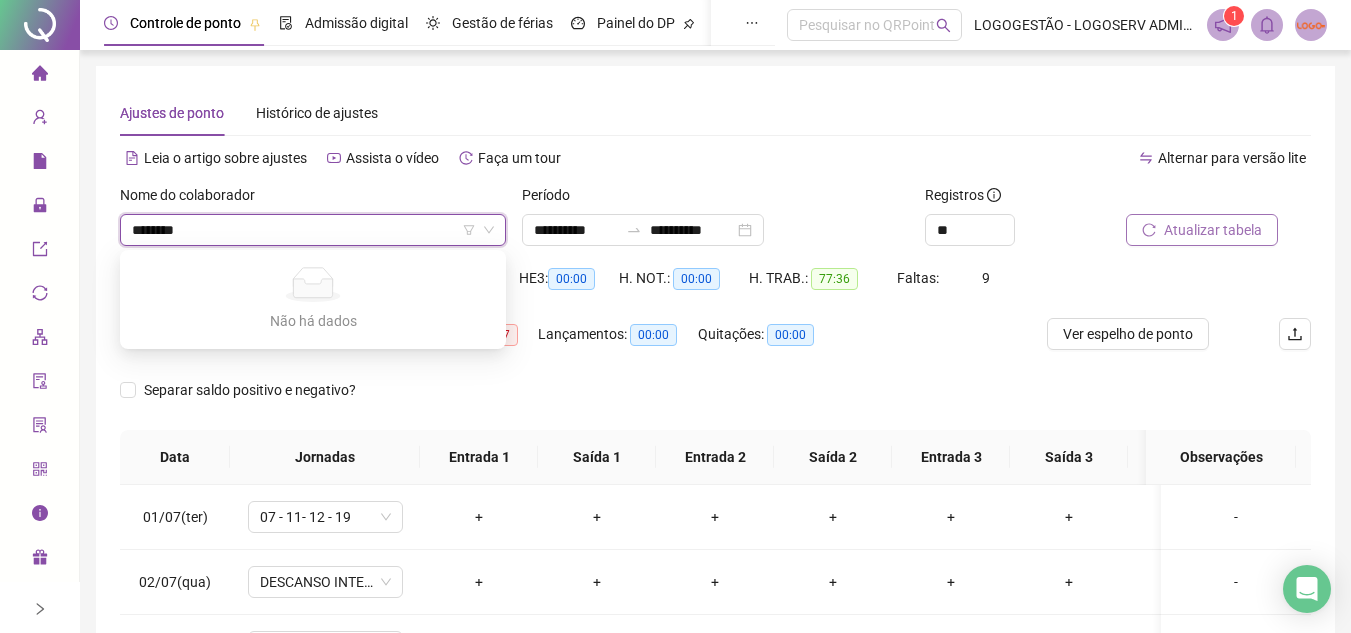 type on "********" 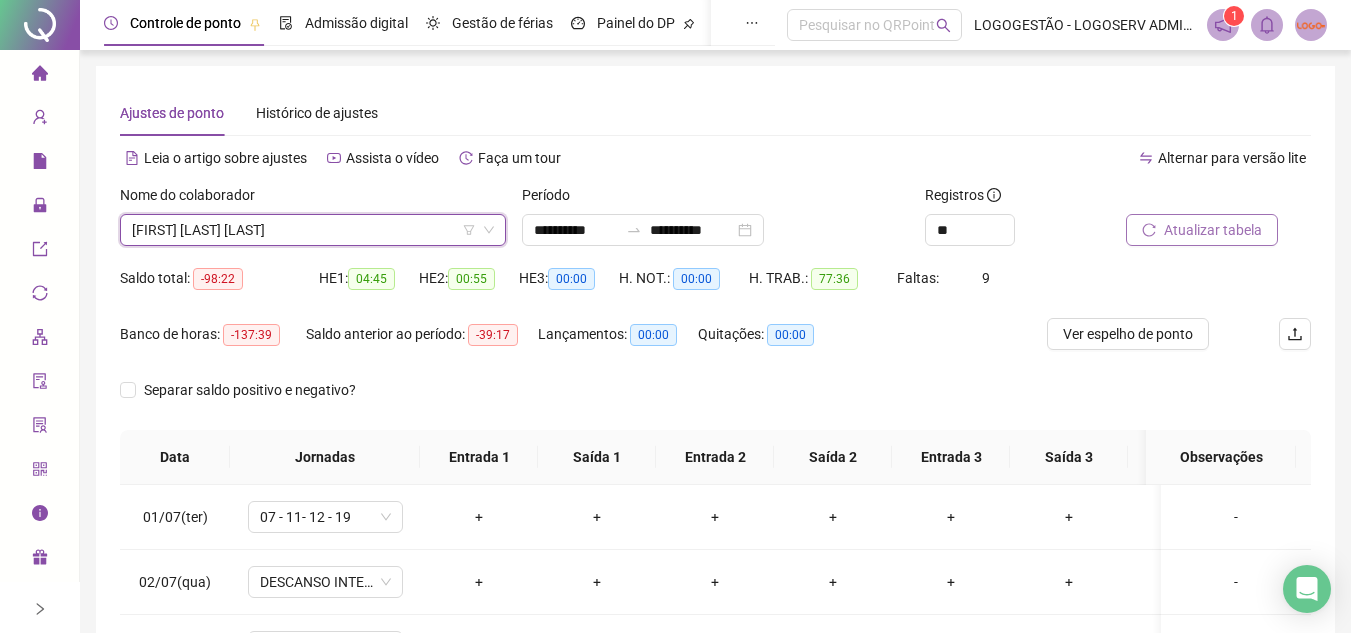 click on "CLEBER SOUZA DA CONCEICAO" at bounding box center [313, 230] 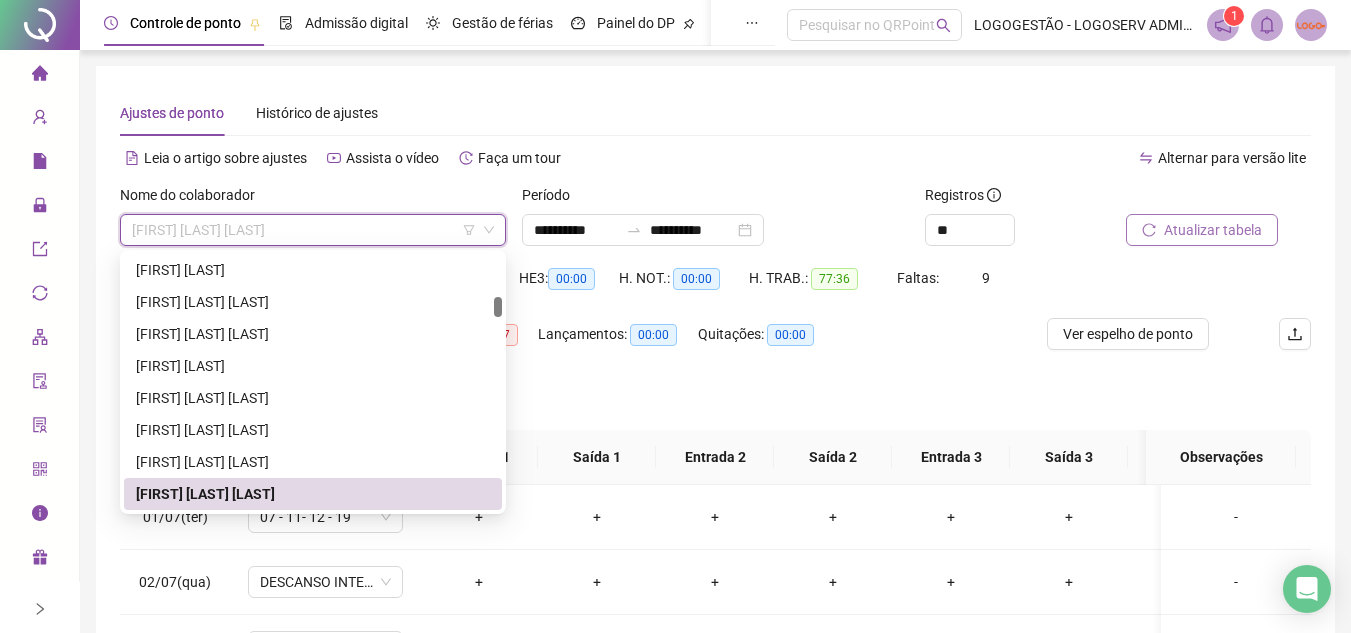 type on "*" 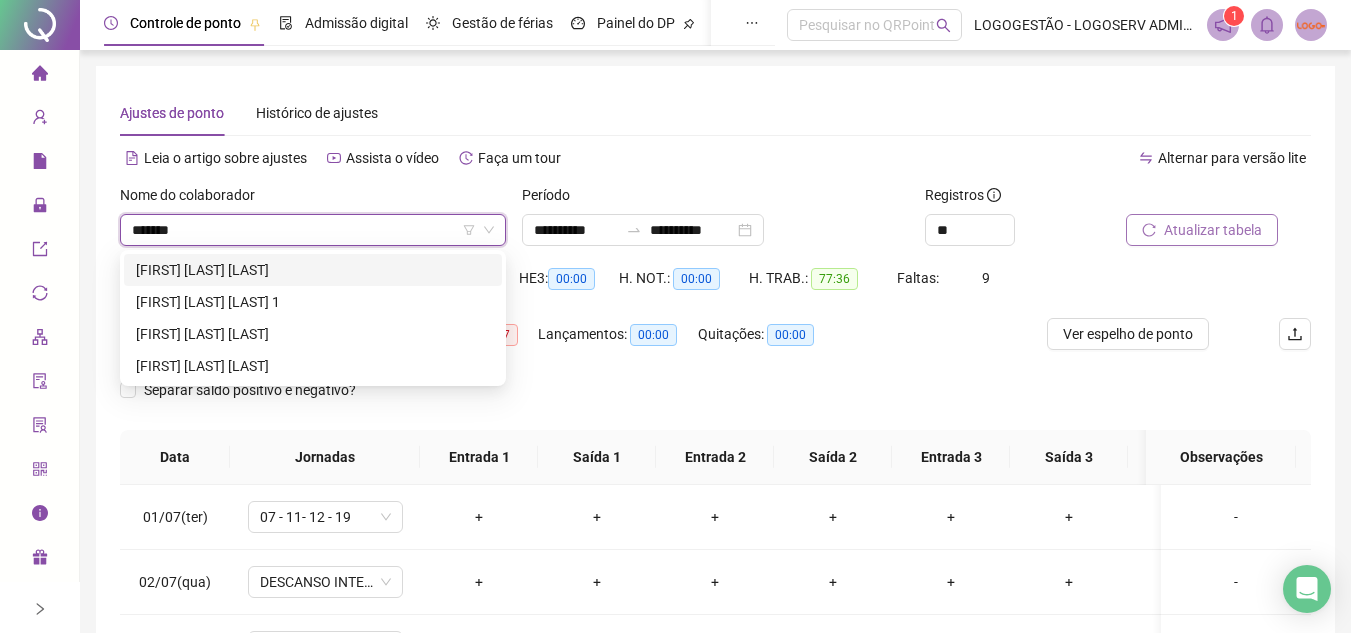 scroll, scrollTop: 0, scrollLeft: 0, axis: both 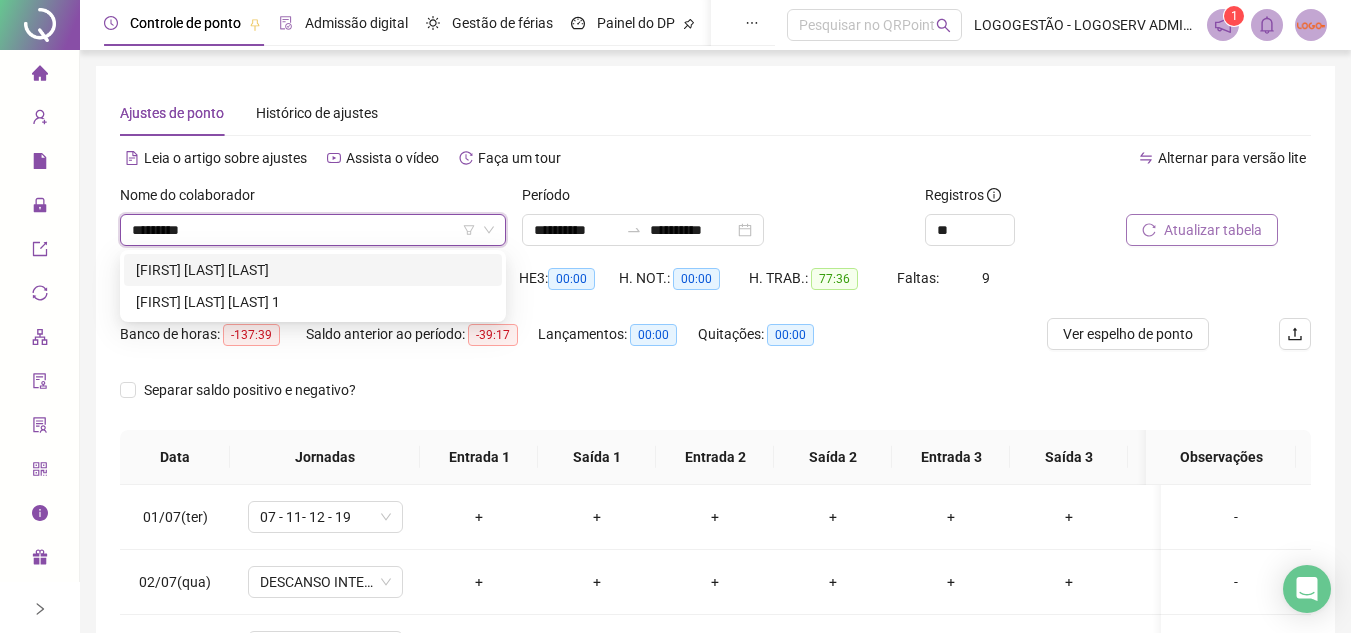 type on "*********" 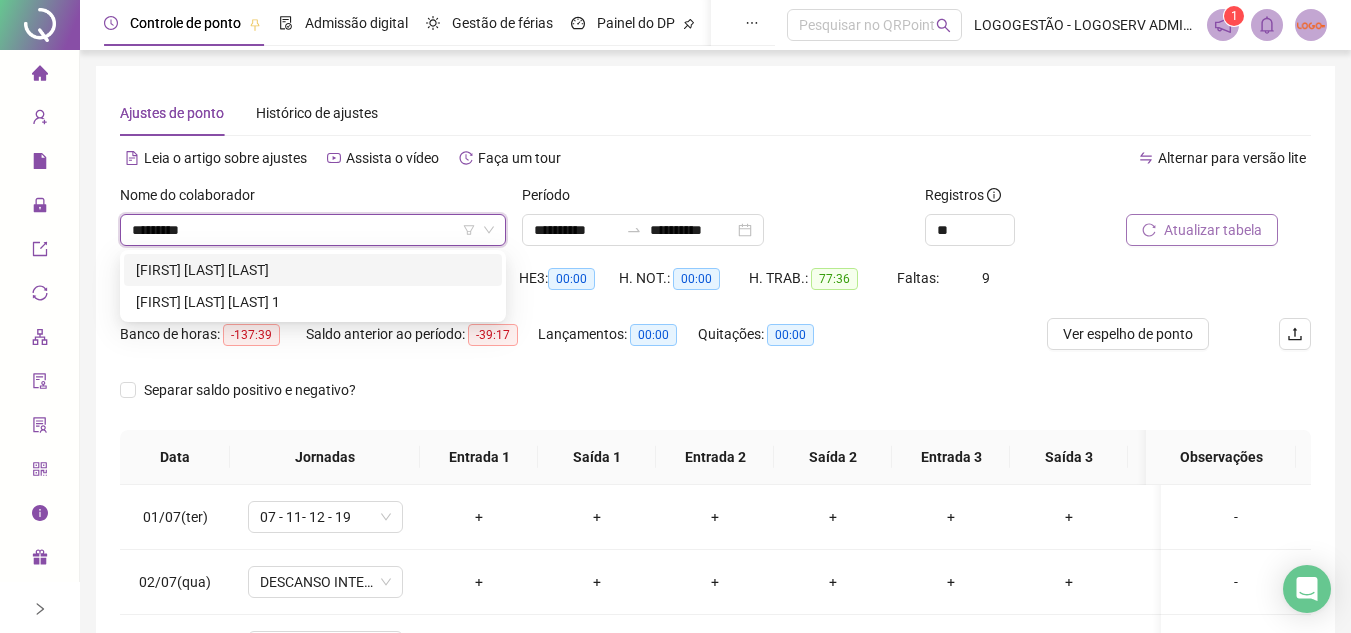 click on "FABIO CARVALHO DIAS" at bounding box center [313, 270] 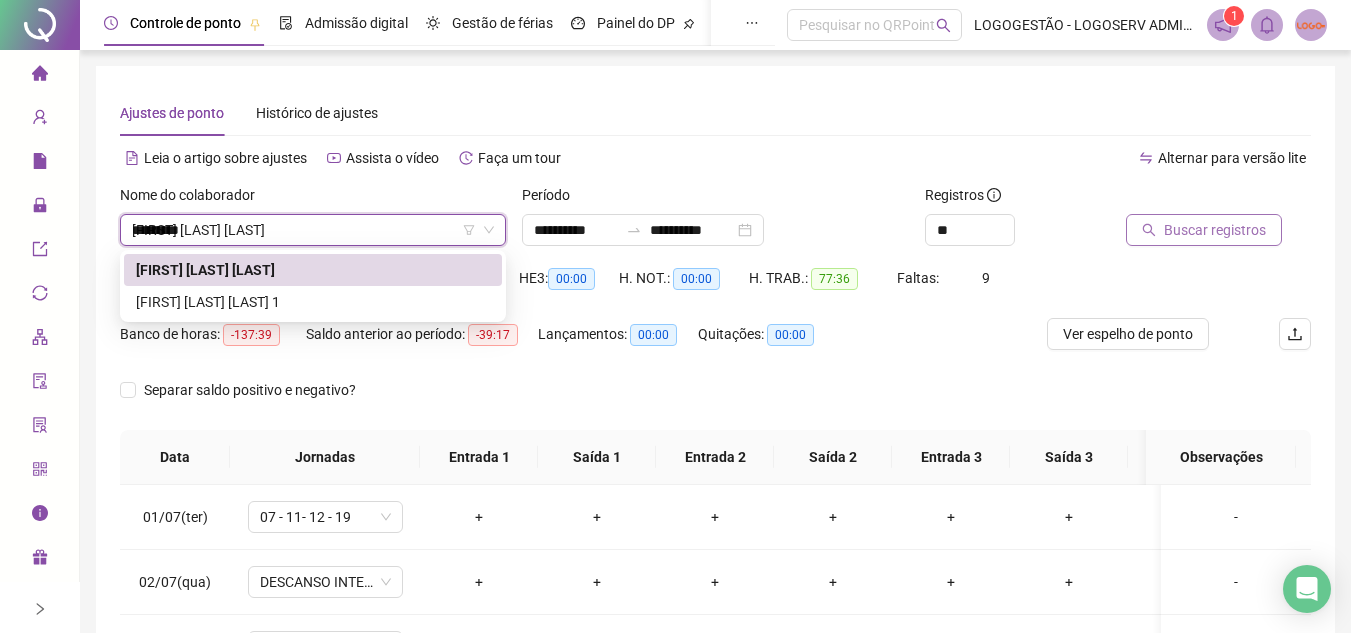 click on "Buscar registros" at bounding box center (1215, 230) 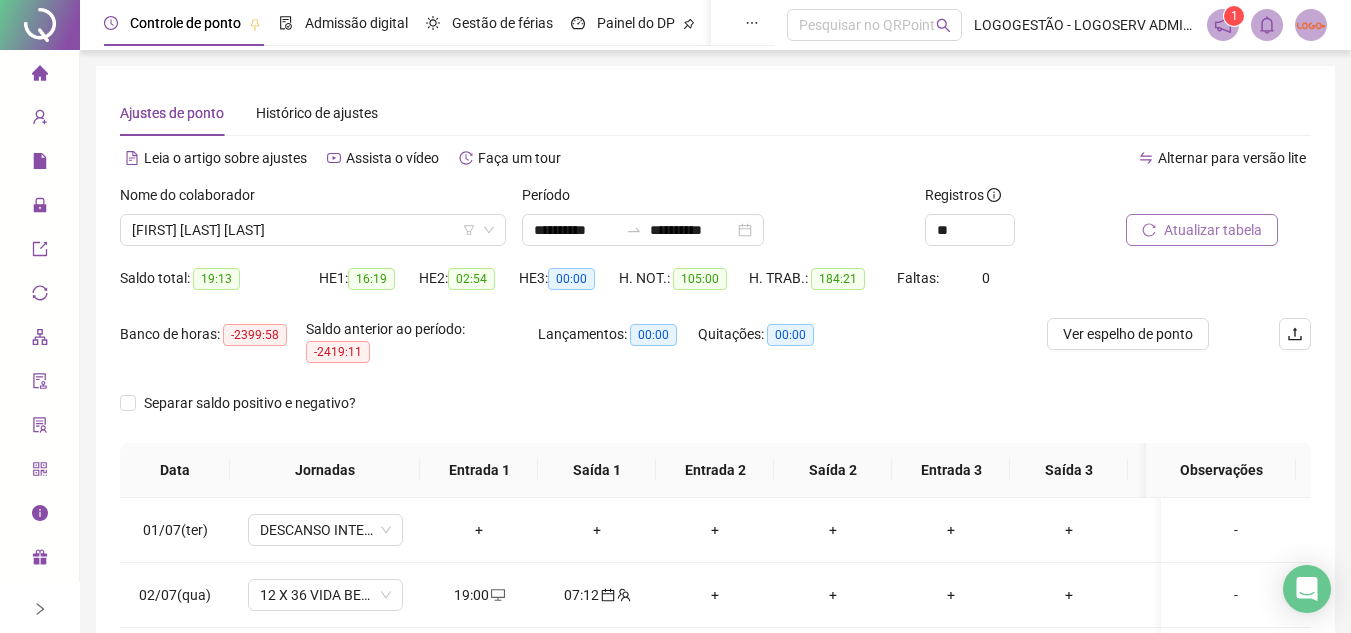 click on "Separar saldo positivo e negativo?" at bounding box center [715, 415] 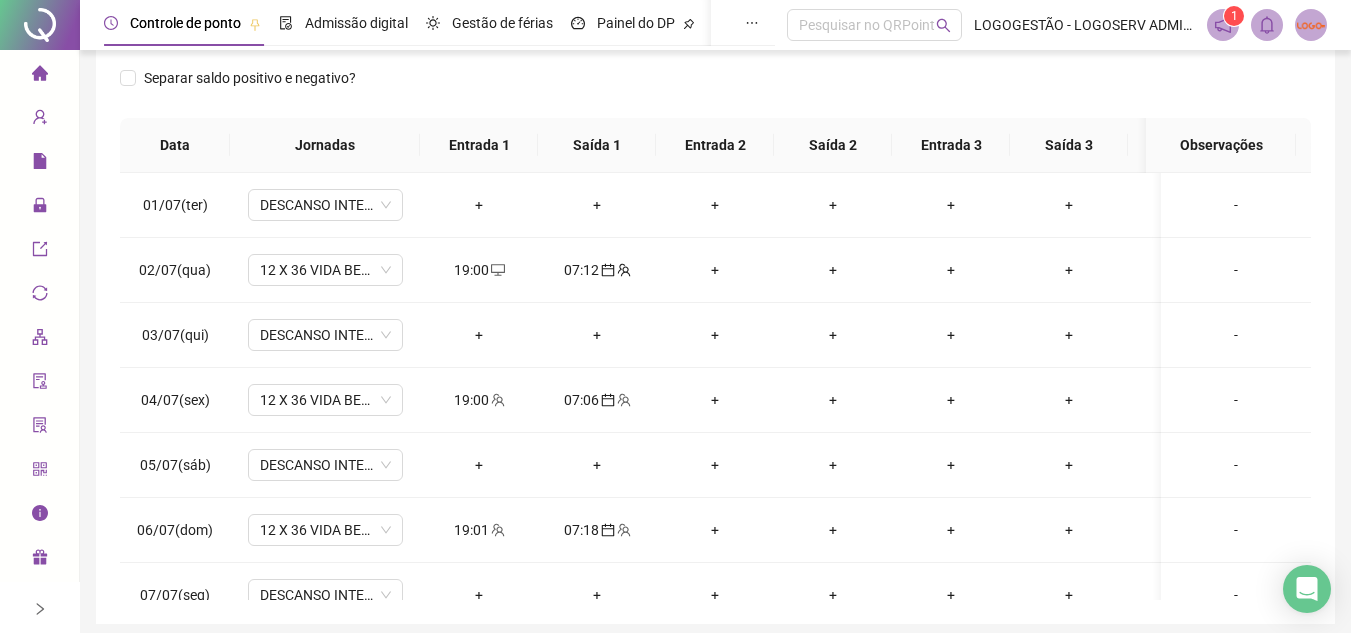 scroll, scrollTop: 400, scrollLeft: 0, axis: vertical 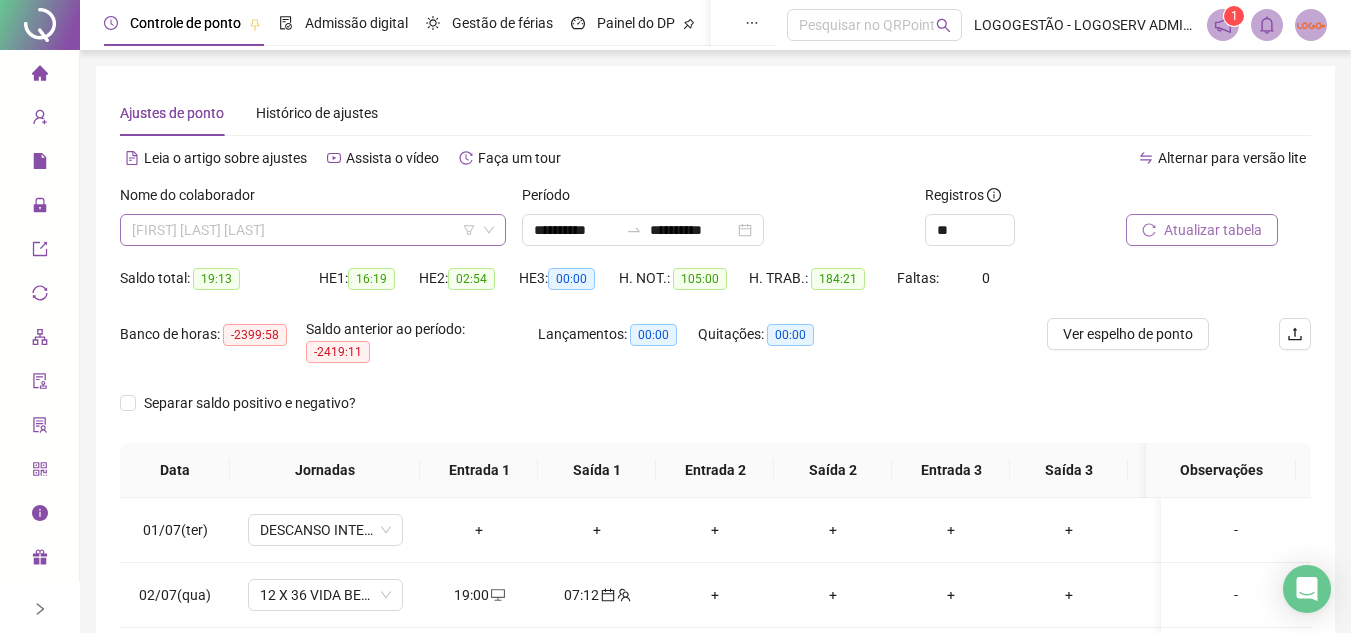 click on "FABIO CARVALHO DIAS" at bounding box center (313, 230) 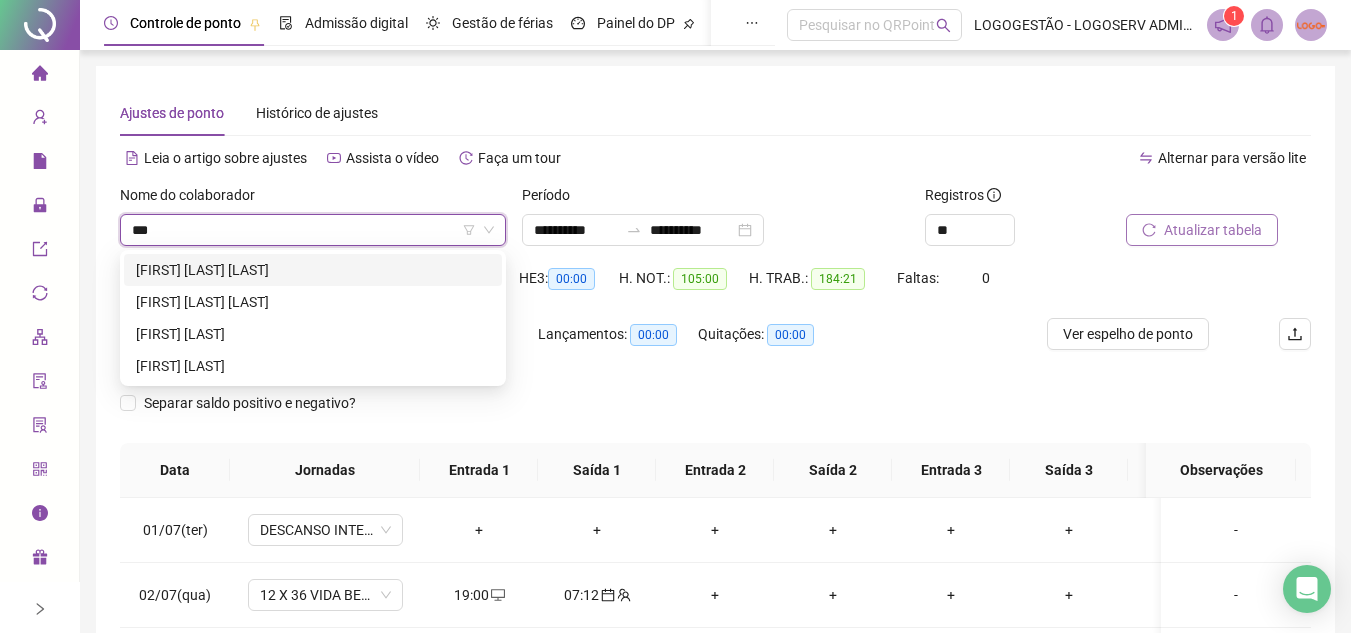 scroll, scrollTop: 0, scrollLeft: 0, axis: both 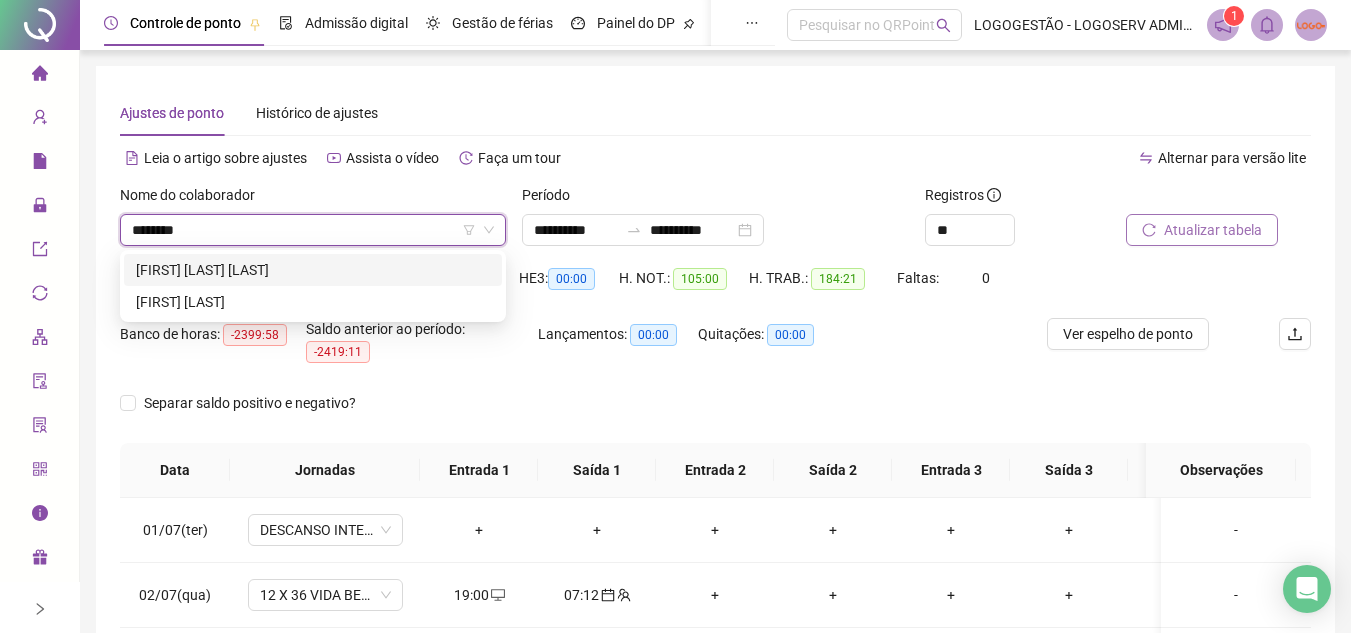 type on "********" 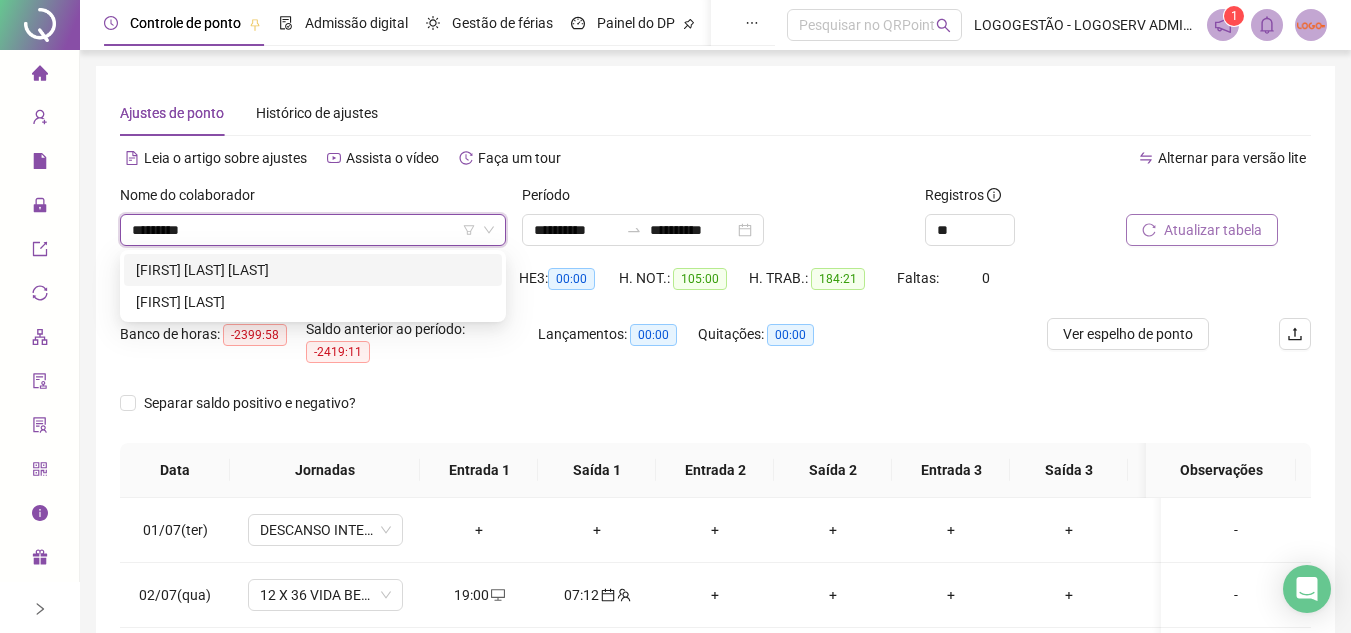 click on "PATRICIA ROSA DE NOVAIS" at bounding box center [313, 270] 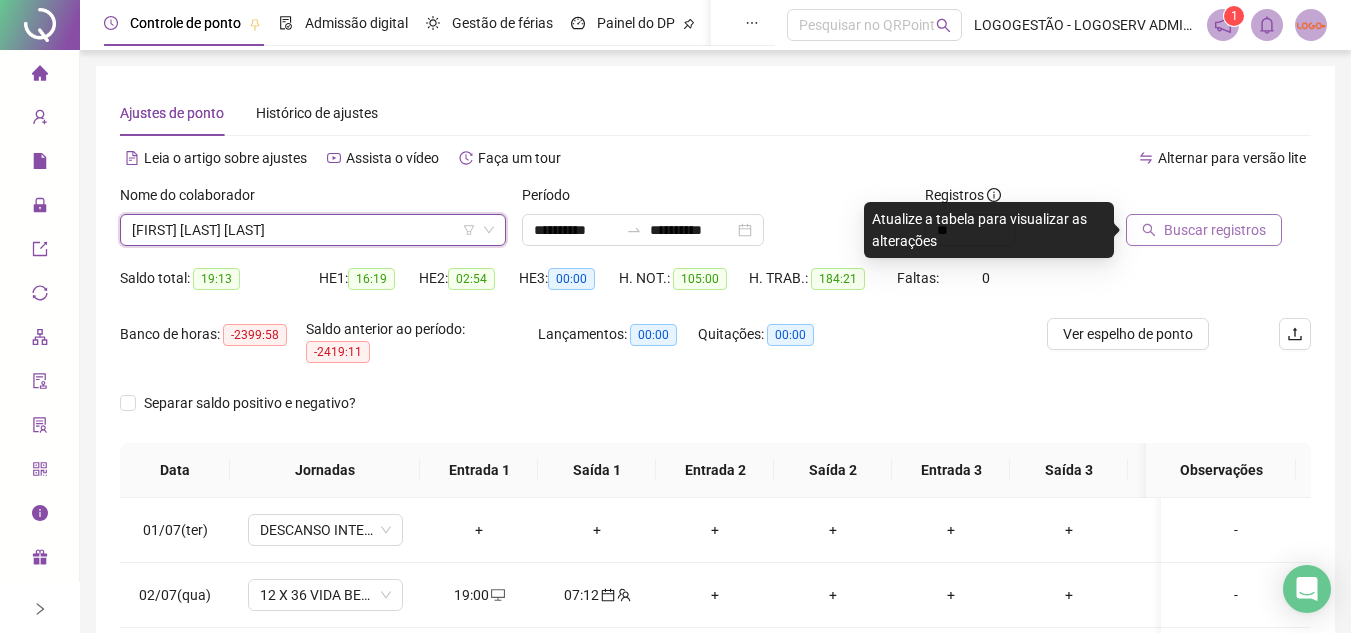 click on "Buscar registros" at bounding box center (1215, 230) 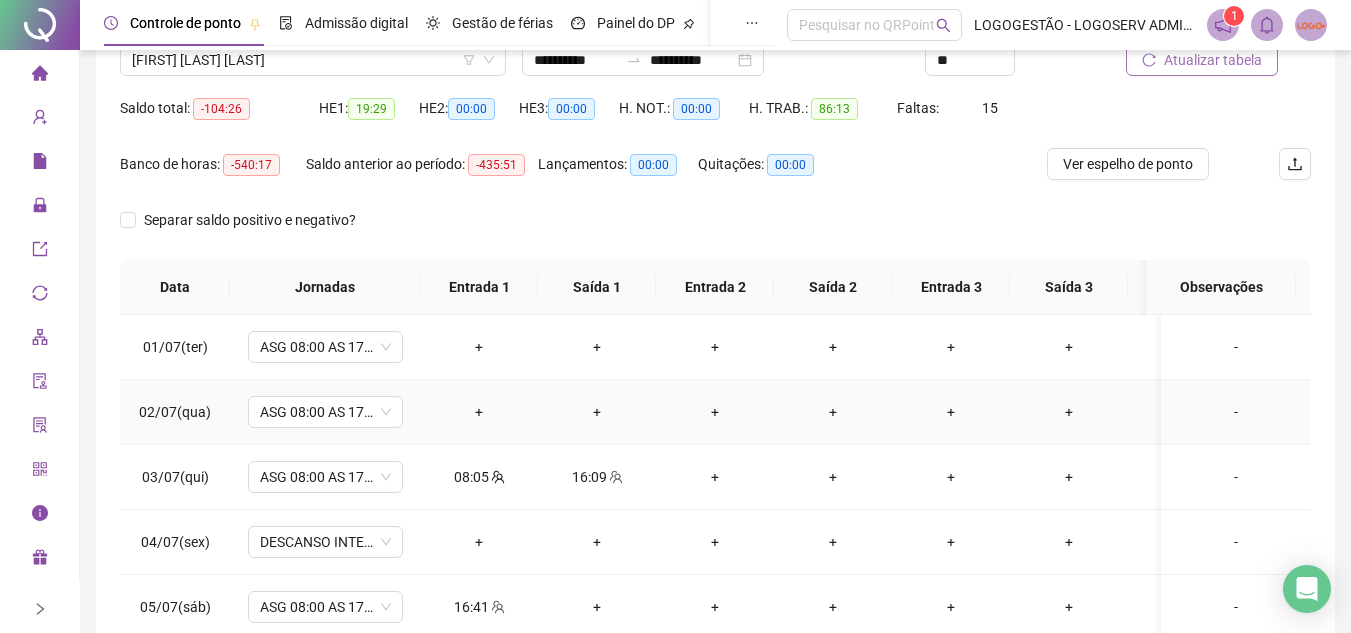 scroll, scrollTop: 389, scrollLeft: 0, axis: vertical 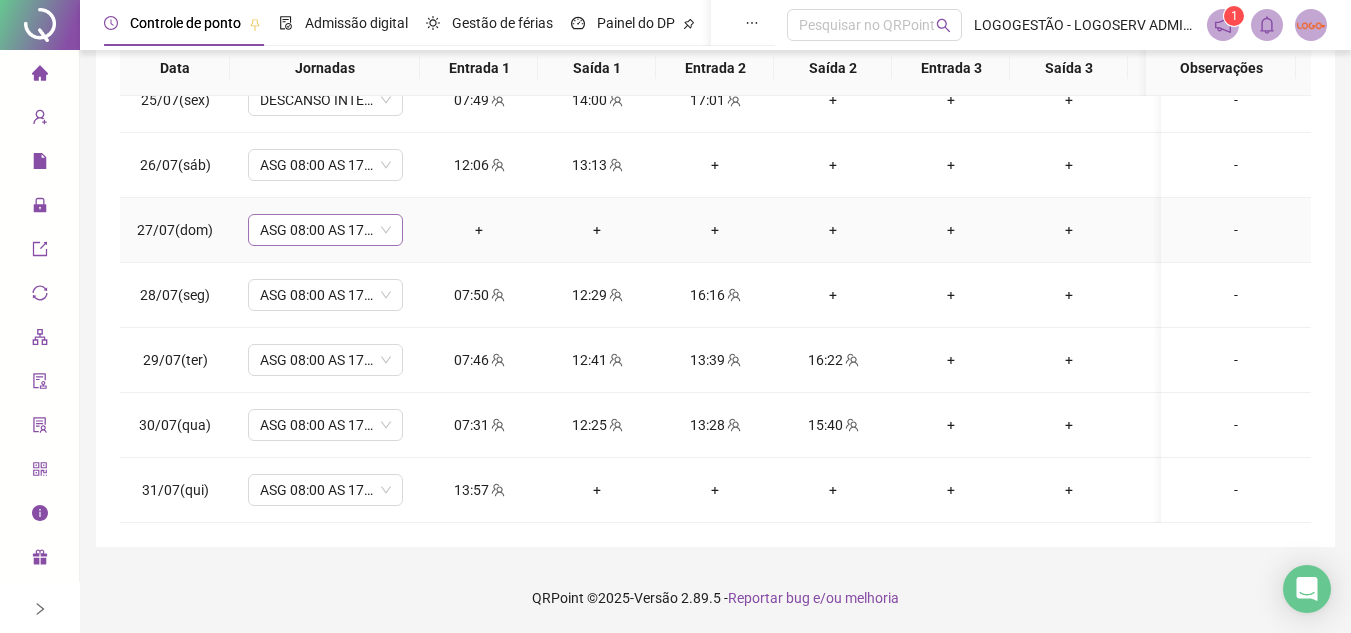 click on "ASG 08:00 AS 17:20" at bounding box center (325, 230) 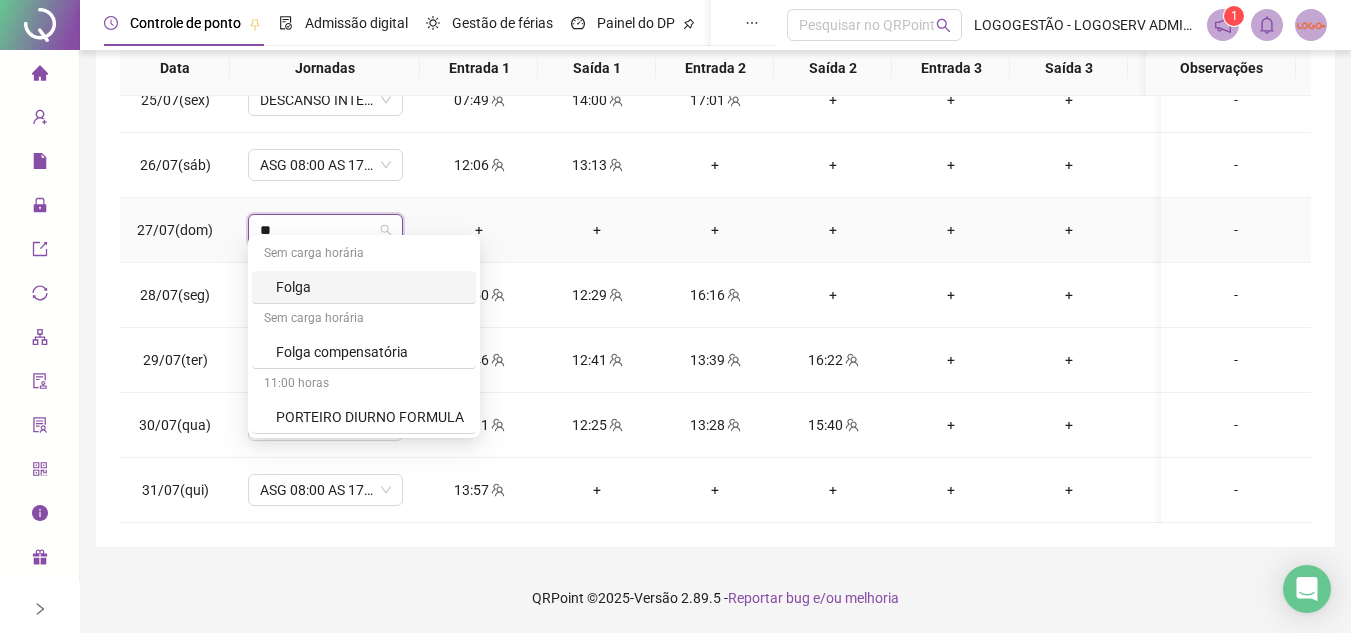 type on "***" 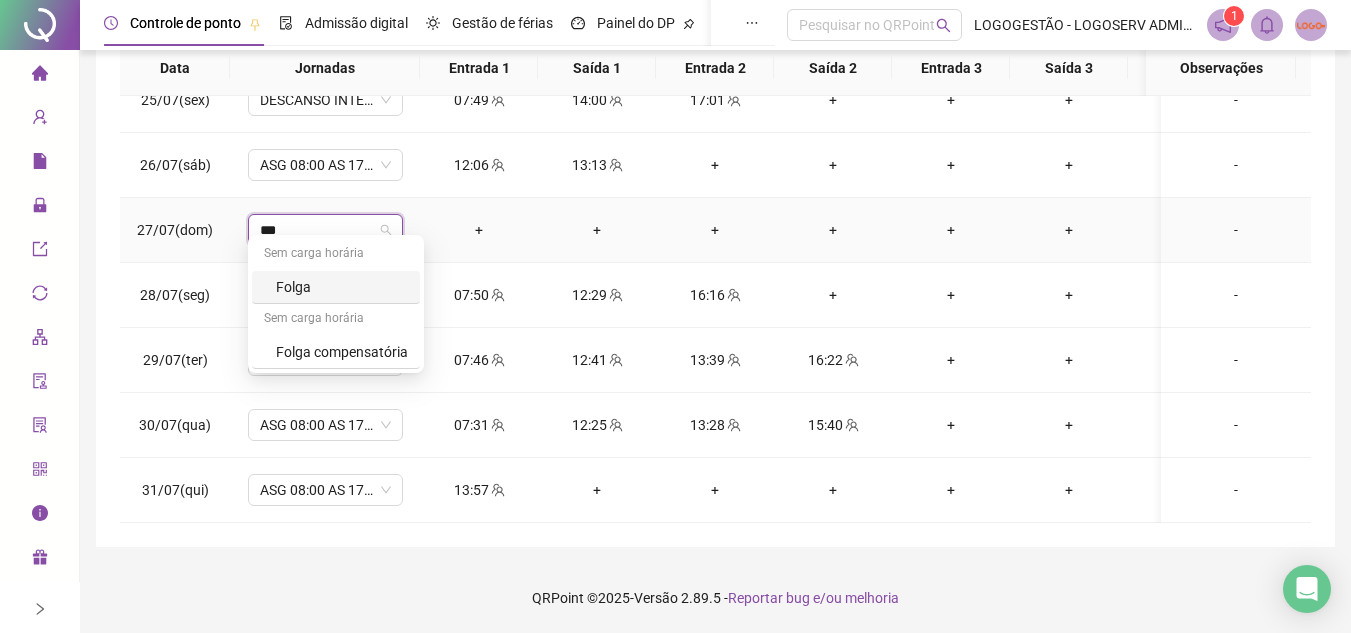 click on "Folga" at bounding box center [342, 287] 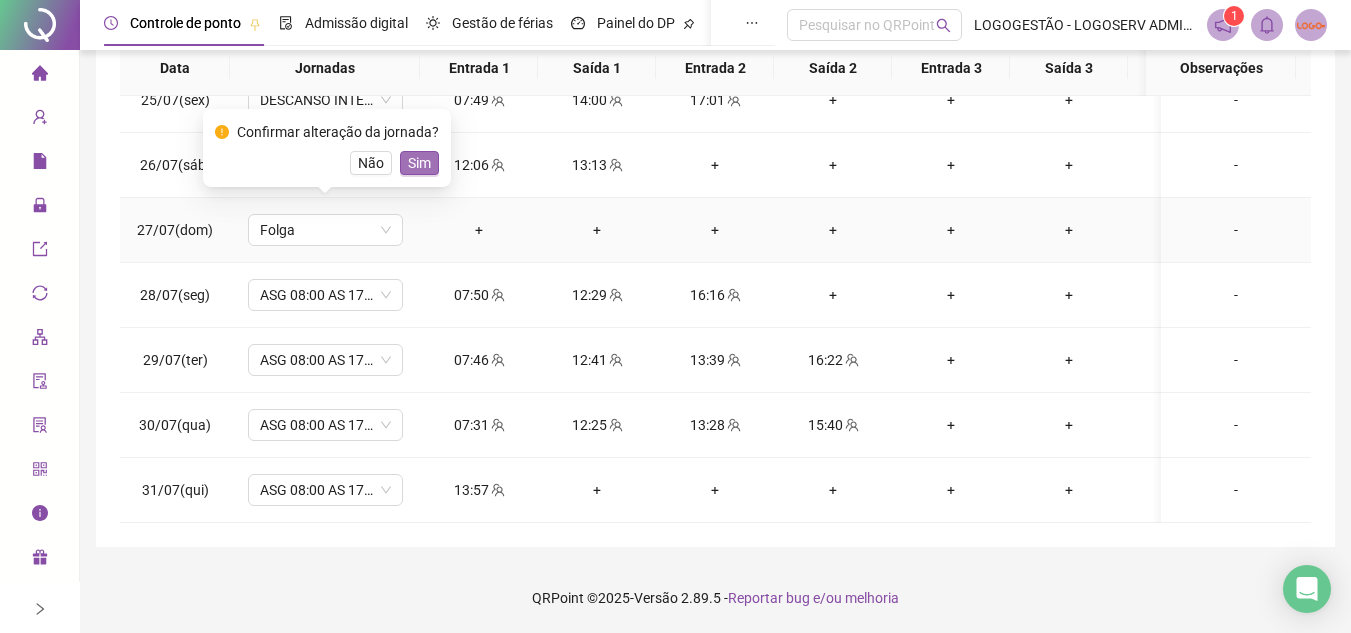 click on "Sim" at bounding box center (419, 163) 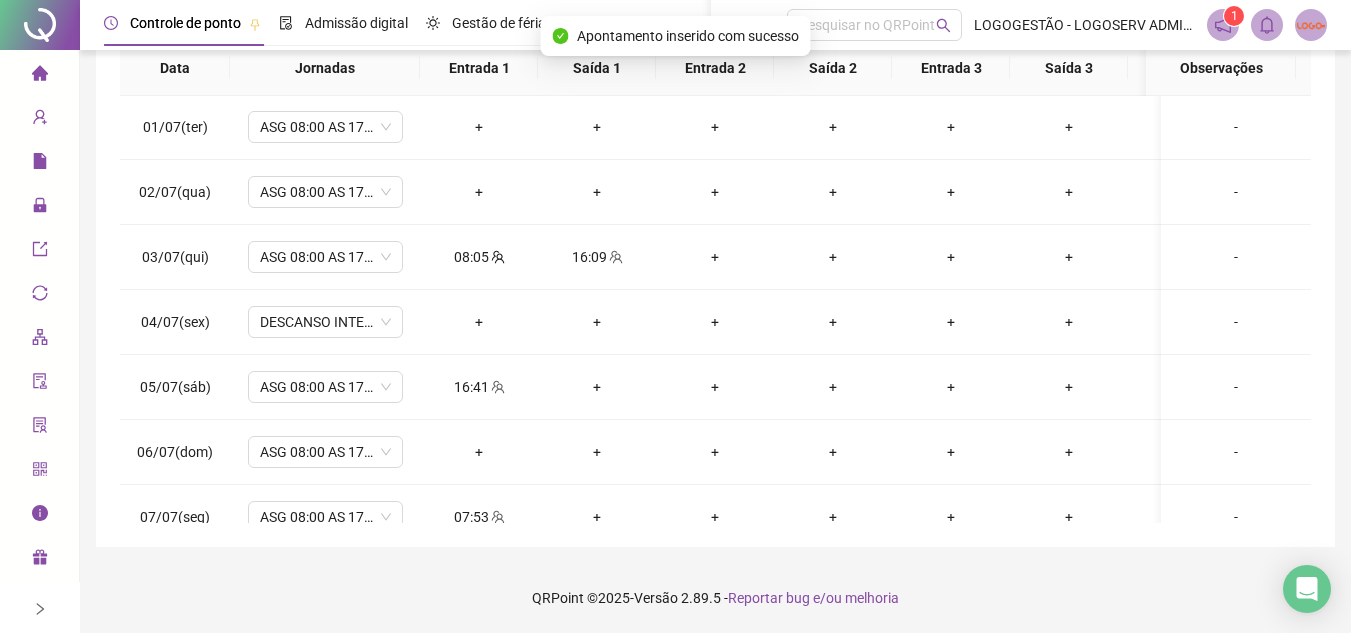 scroll, scrollTop: 0, scrollLeft: 0, axis: both 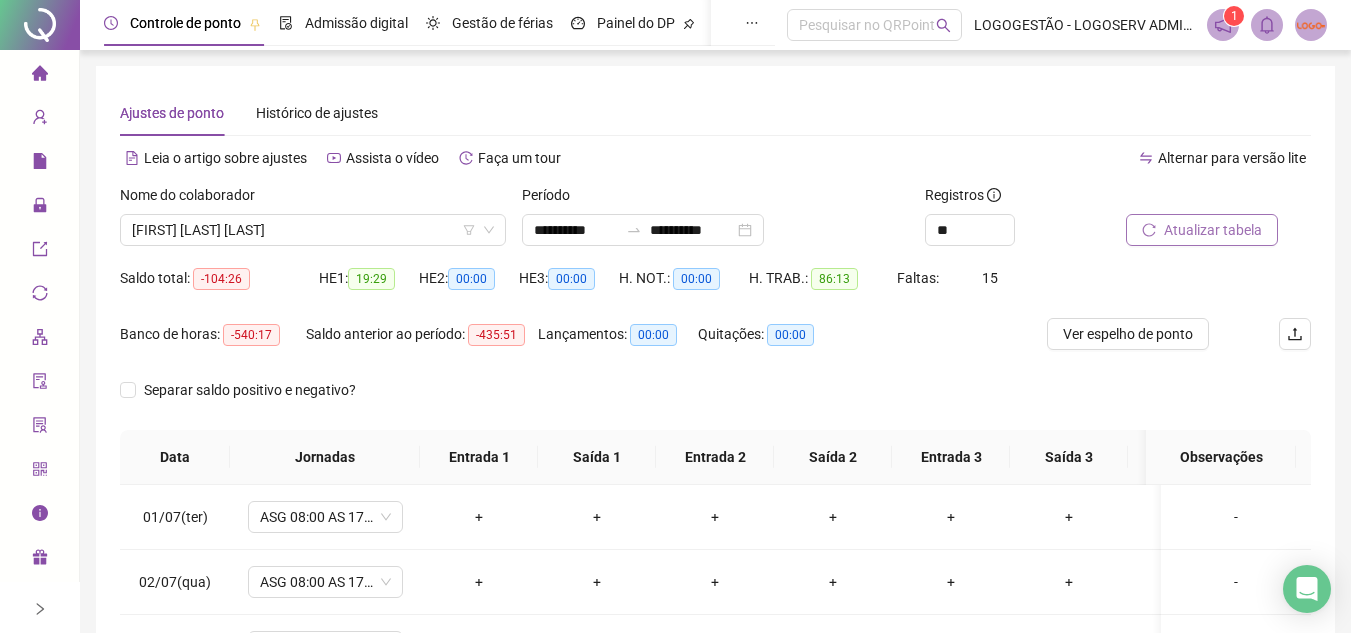 click on "Atualizar tabela" at bounding box center [1213, 230] 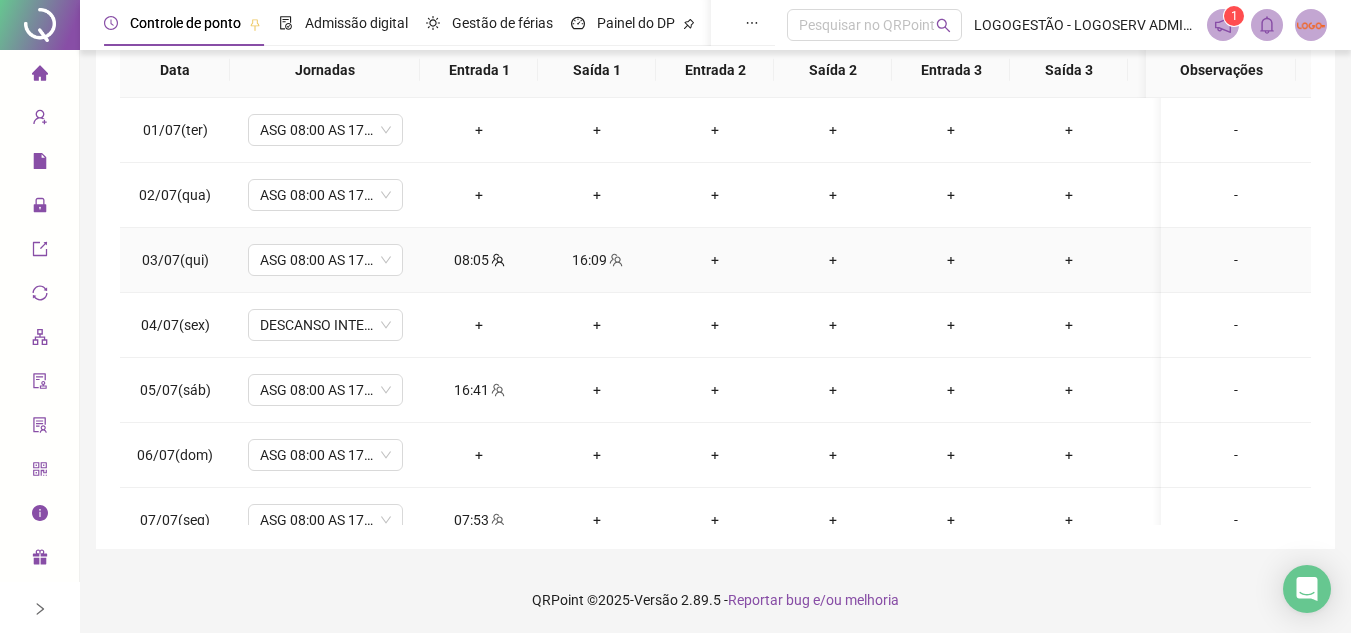 scroll, scrollTop: 389, scrollLeft: 0, axis: vertical 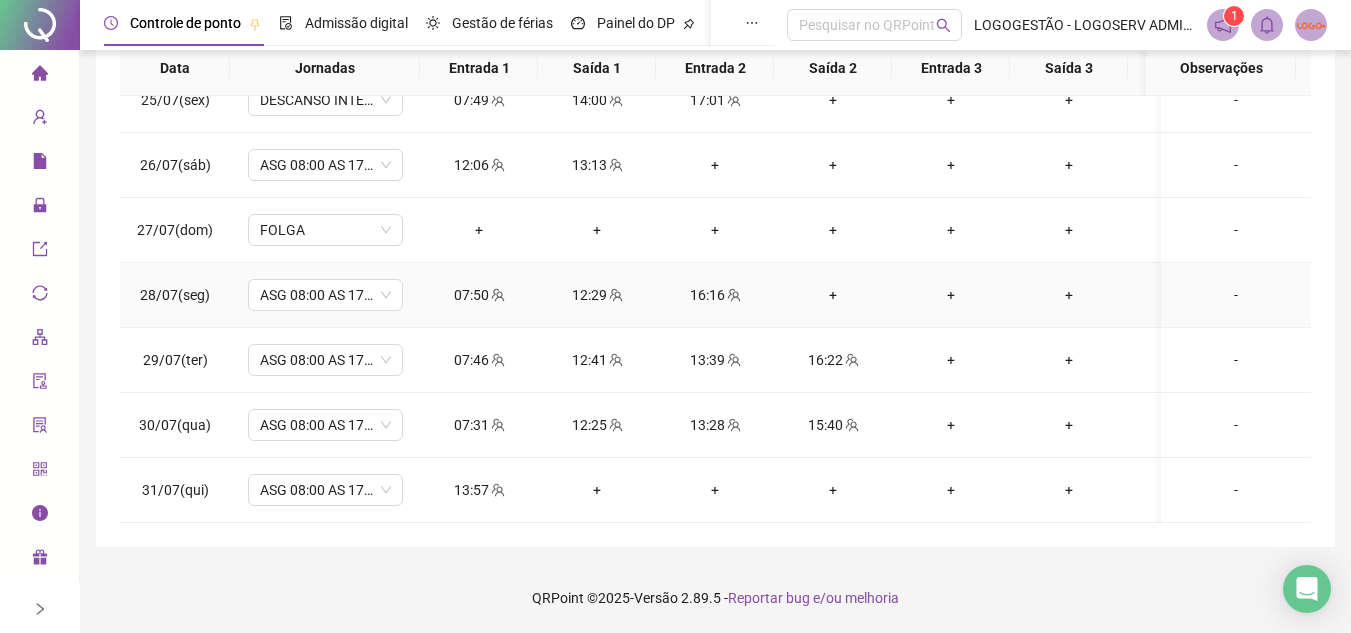 click on "+" at bounding box center (833, 295) 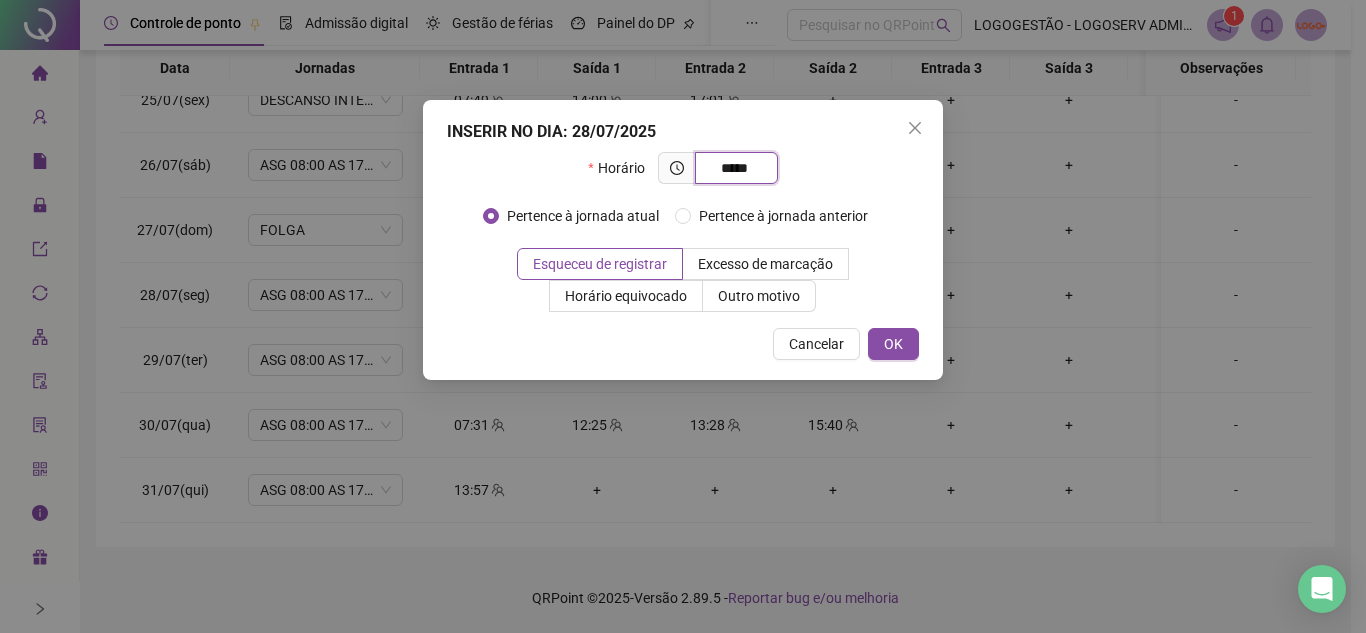 type on "*****" 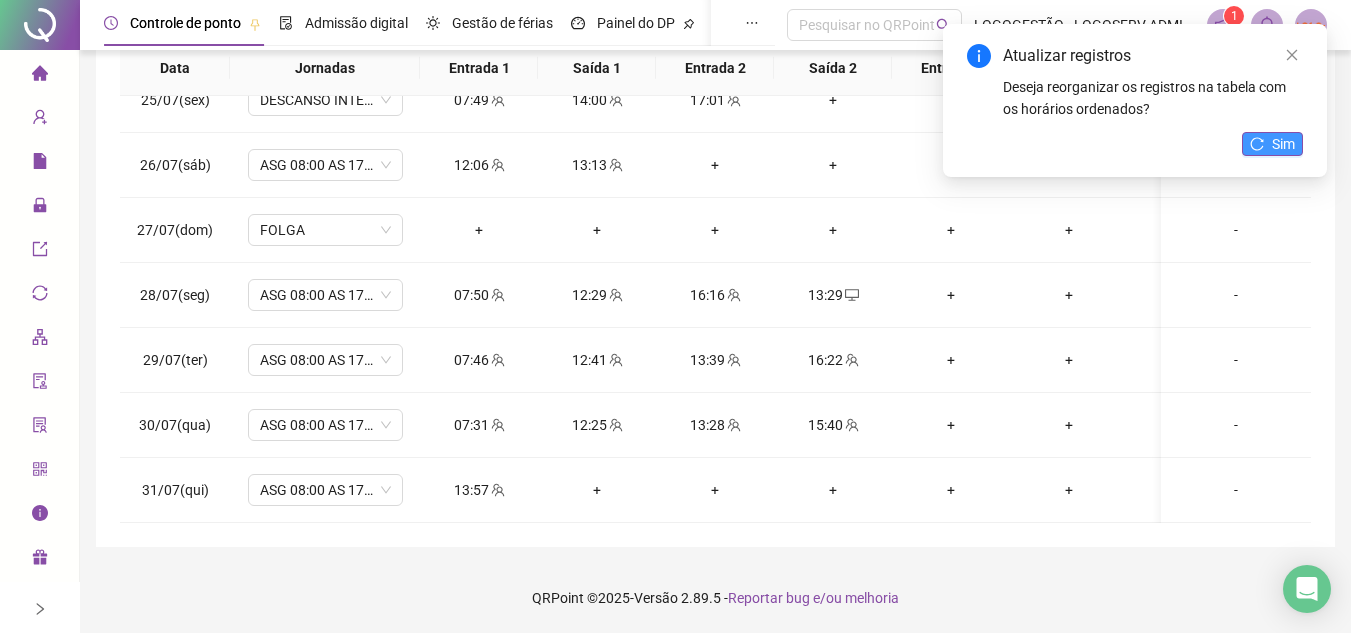 click on "Sim" at bounding box center [1283, 144] 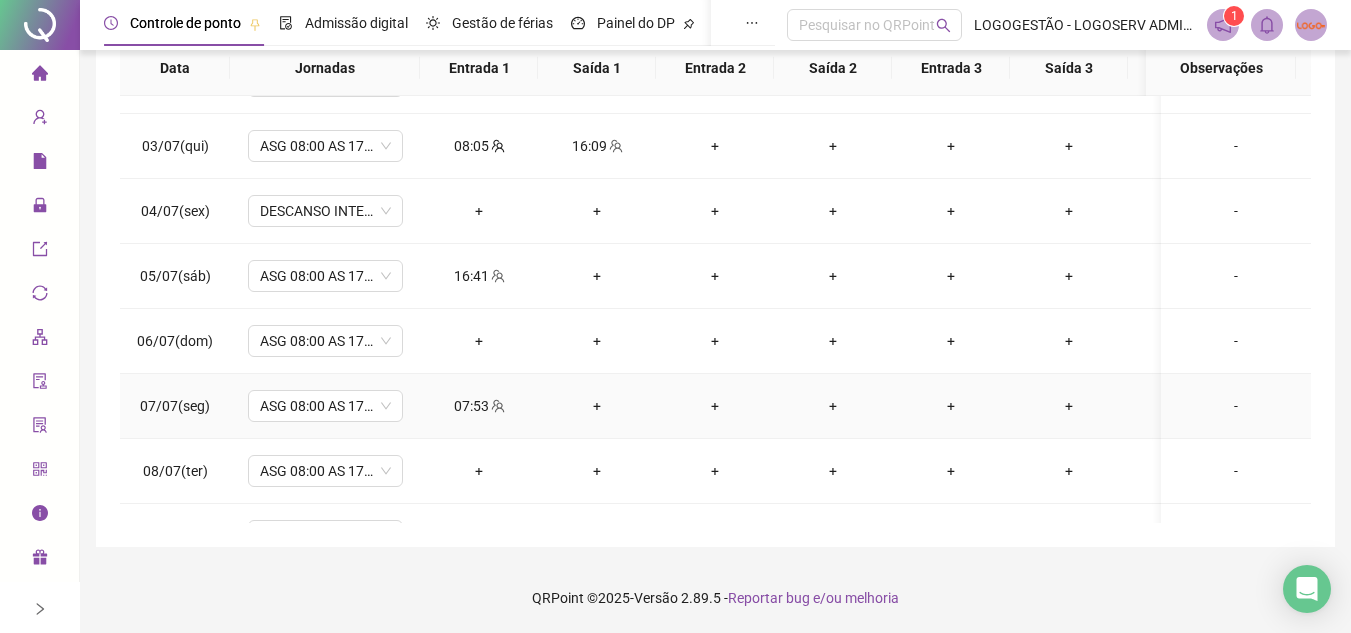 scroll, scrollTop: 0, scrollLeft: 0, axis: both 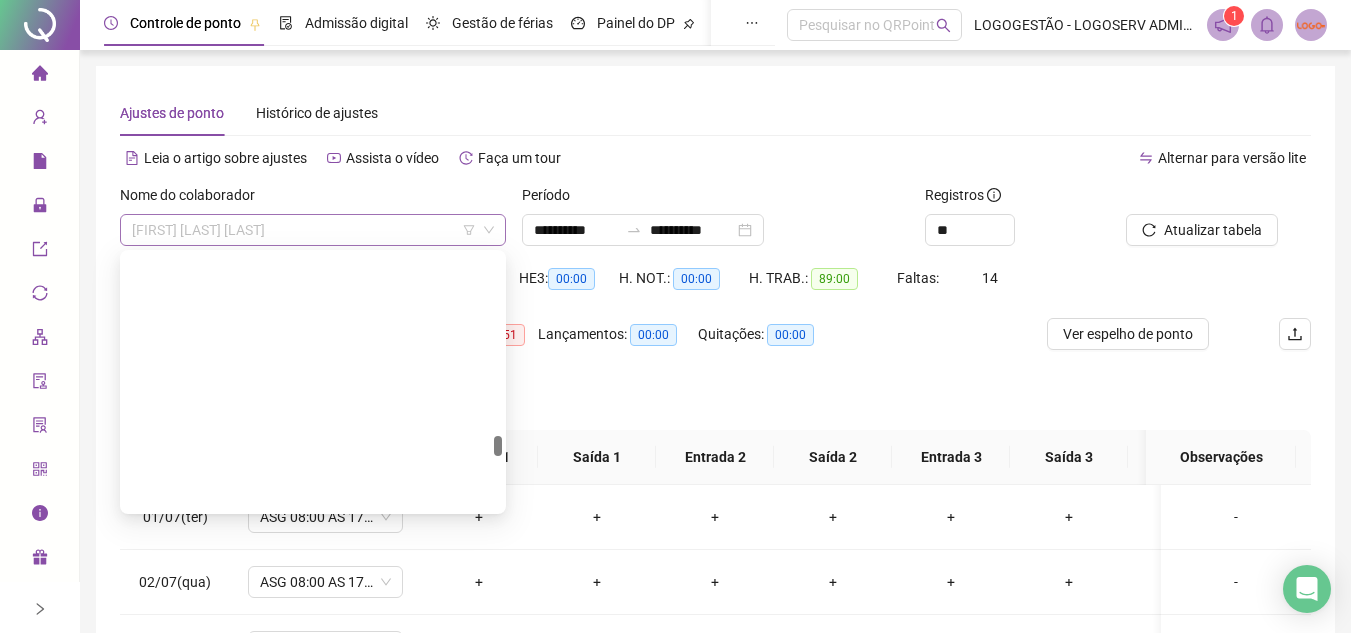 click on "PATRICIA ROSA DE NOVAIS" at bounding box center (313, 230) 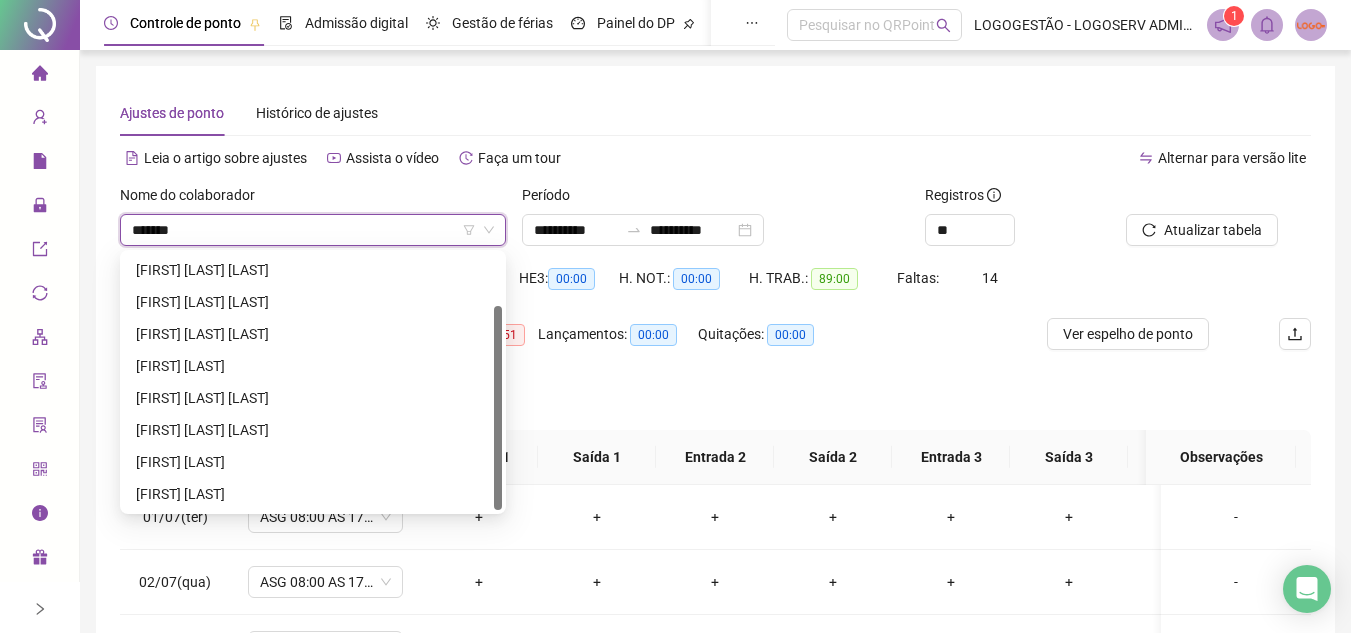 scroll, scrollTop: 0, scrollLeft: 0, axis: both 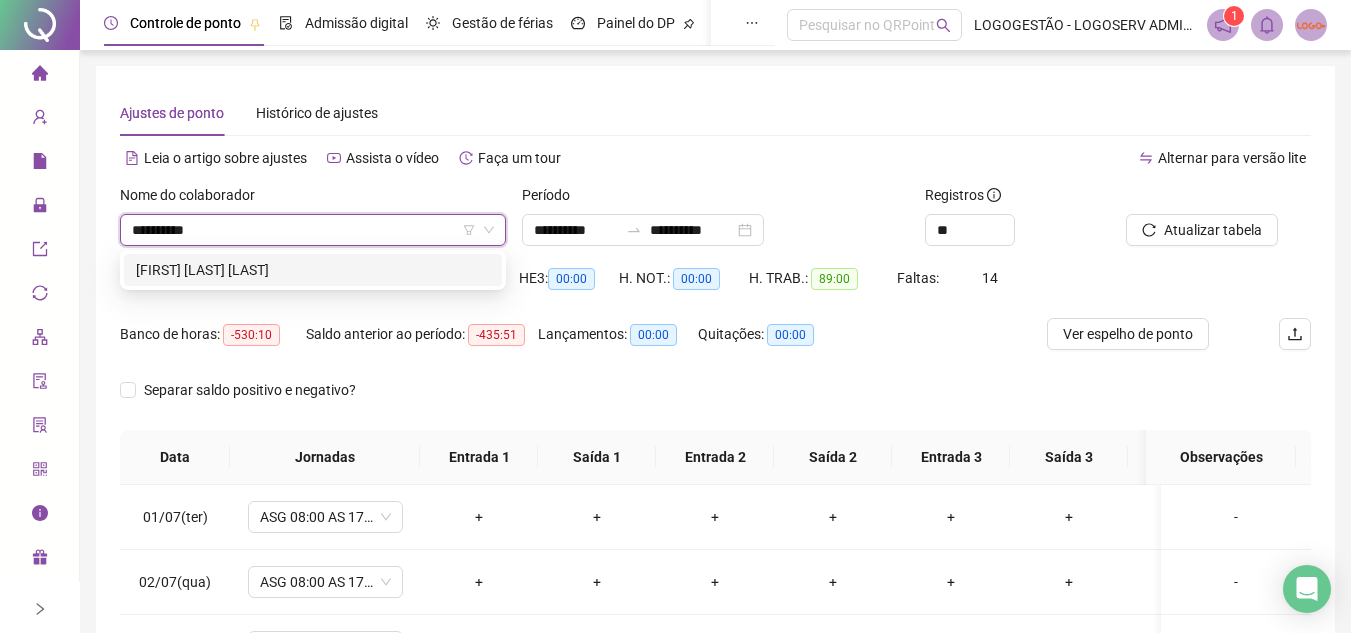 type on "**********" 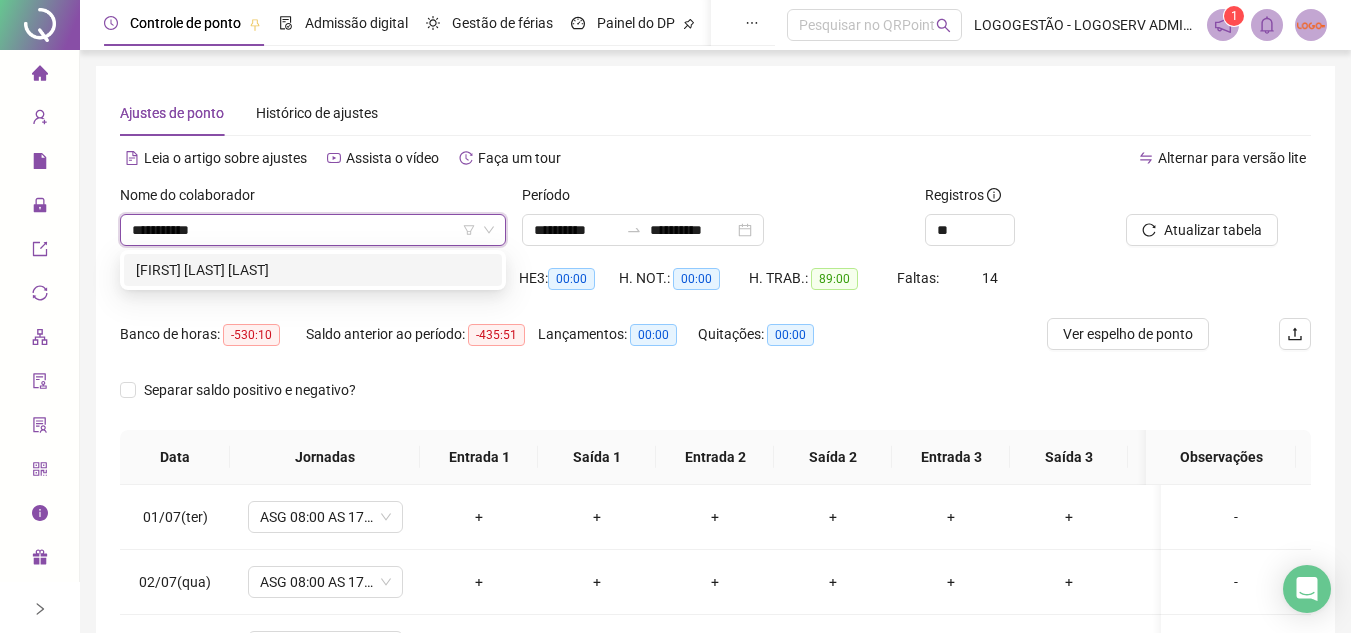 click on "ADRIANA NEVES DOS SANTOS" at bounding box center (313, 270) 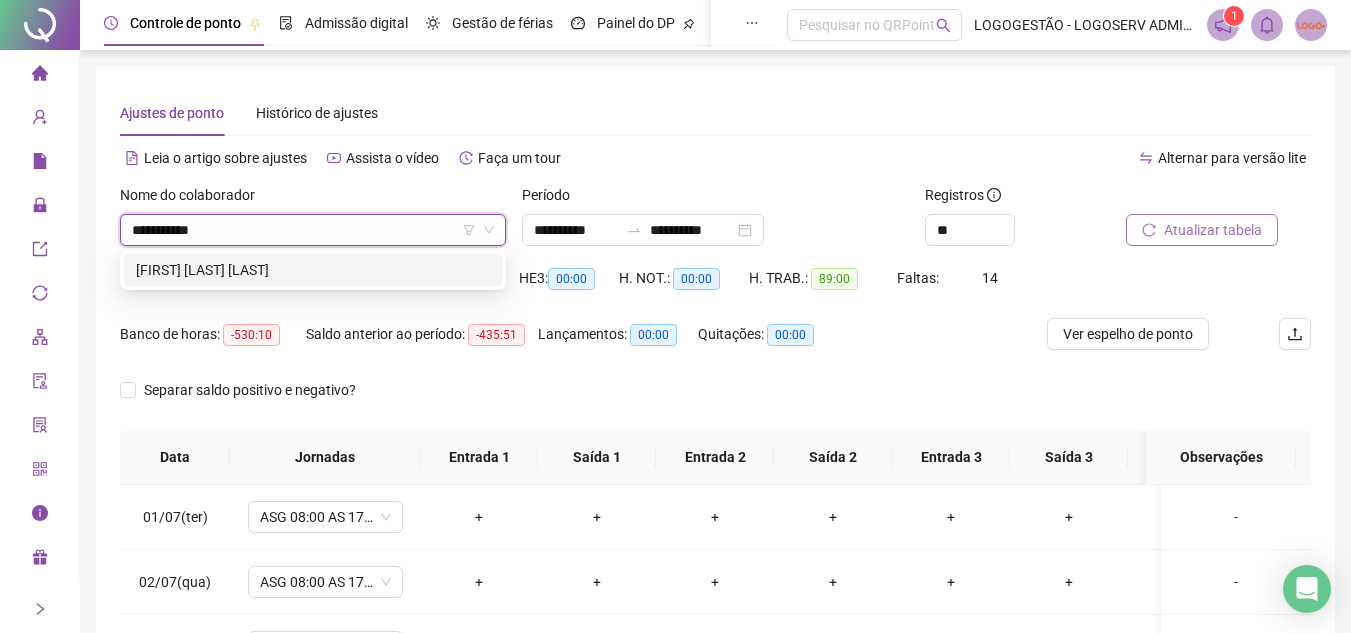 type 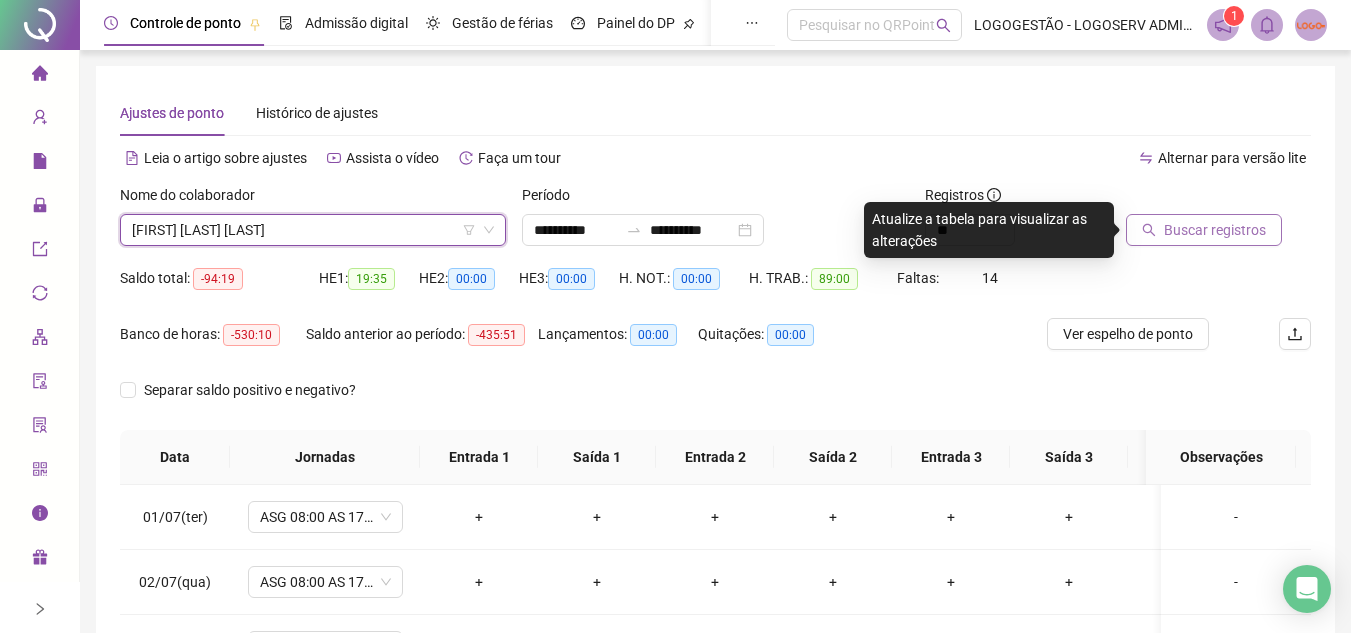 click on "Buscar registros" at bounding box center (1215, 230) 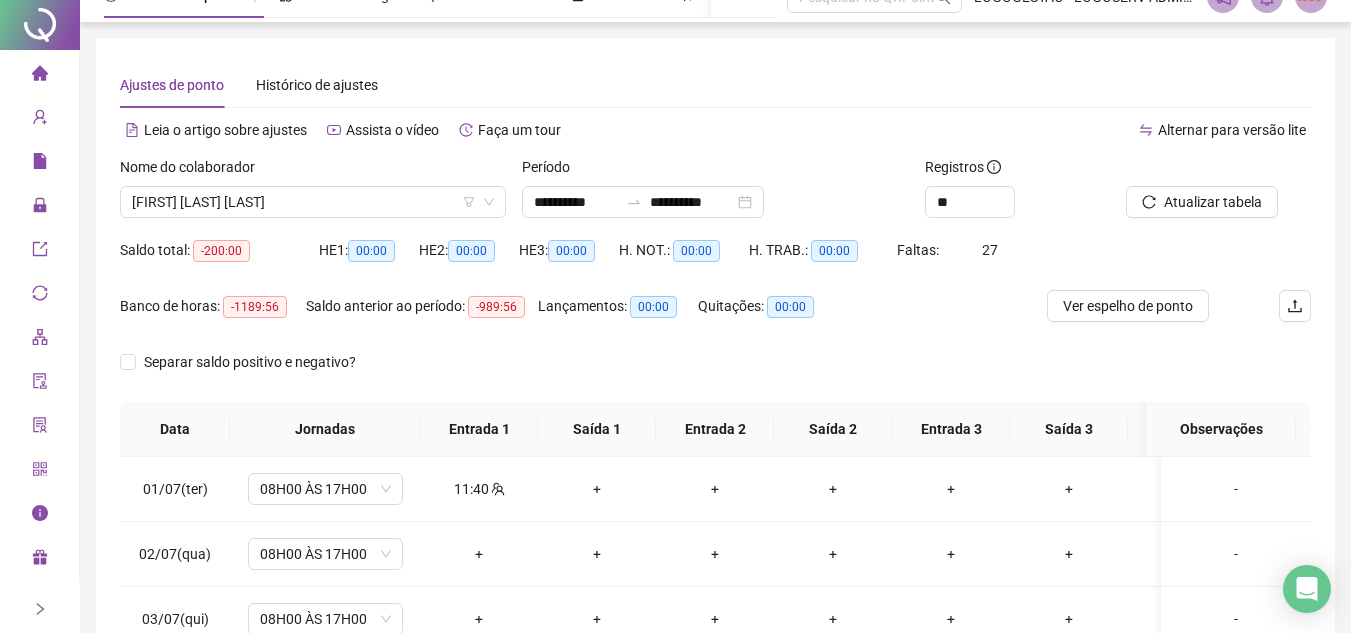 scroll, scrollTop: 389, scrollLeft: 0, axis: vertical 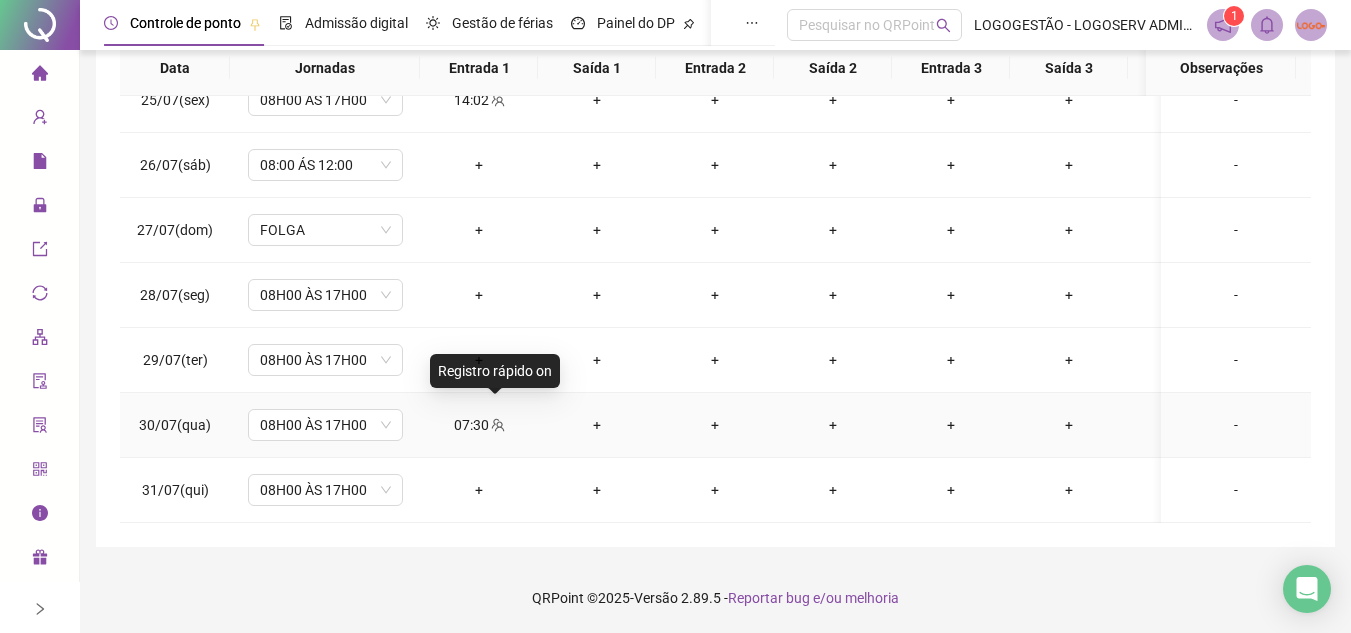 click 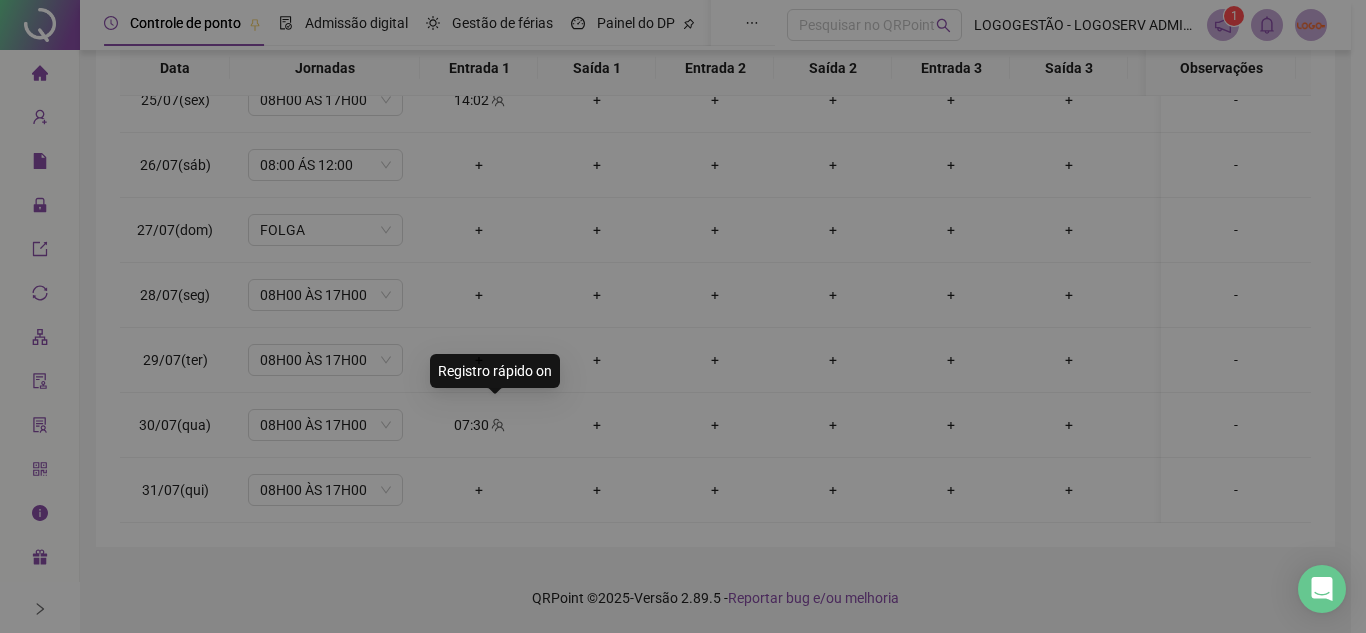 type on "**********" 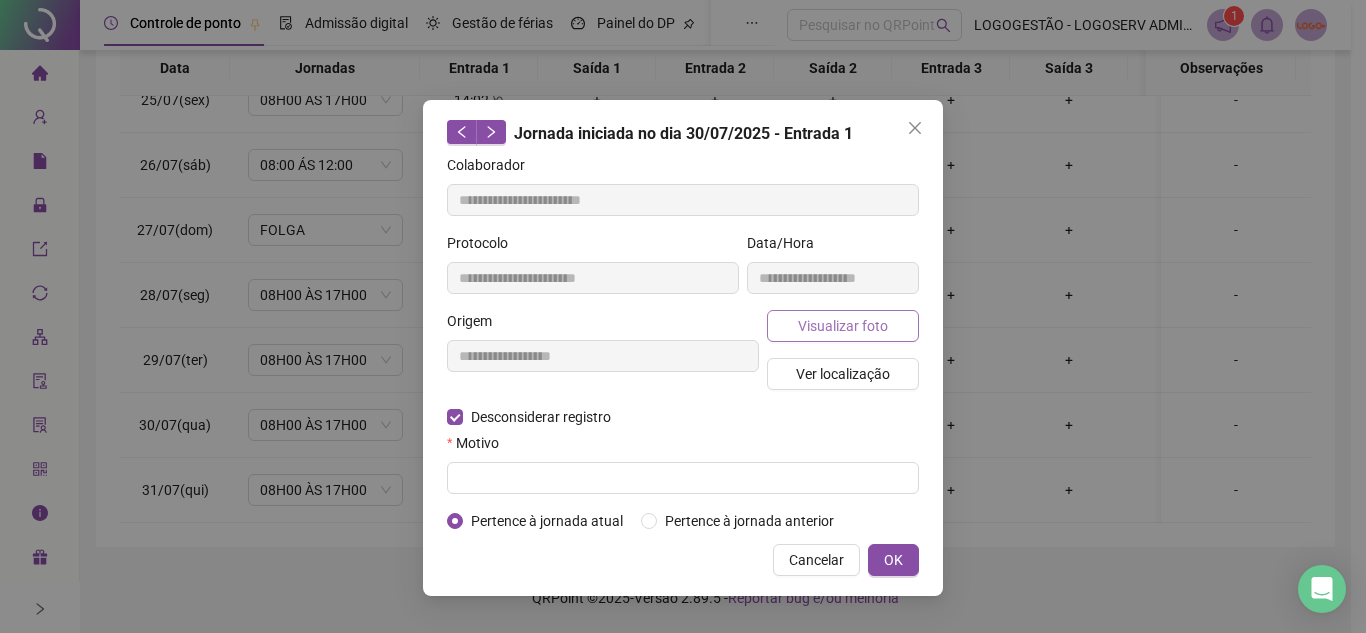 click on "Visualizar foto" at bounding box center (843, 326) 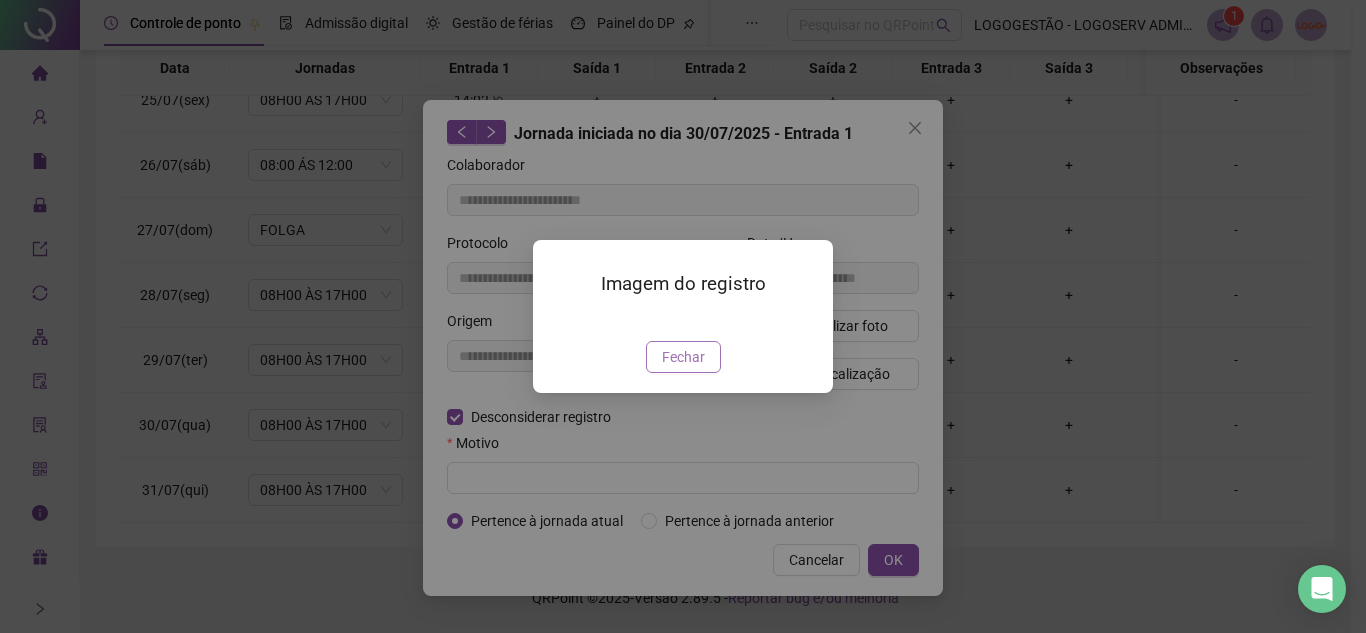 click on "Fechar" at bounding box center (683, 357) 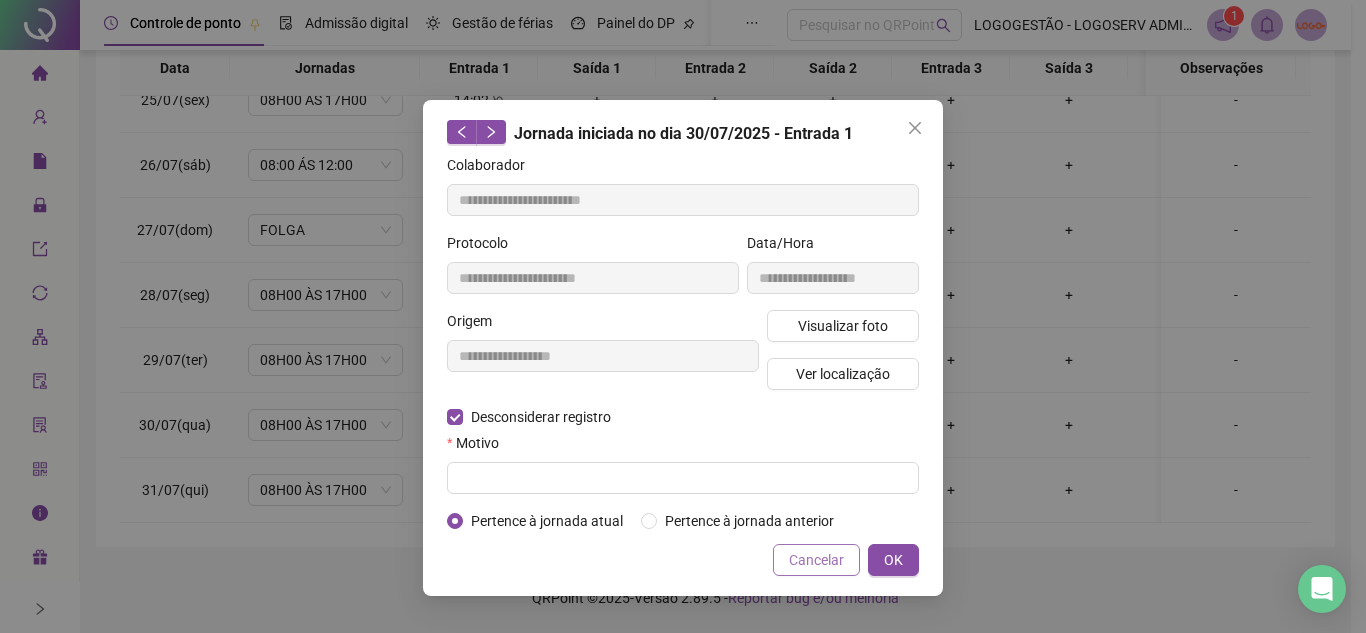 click on "Cancelar" at bounding box center [816, 560] 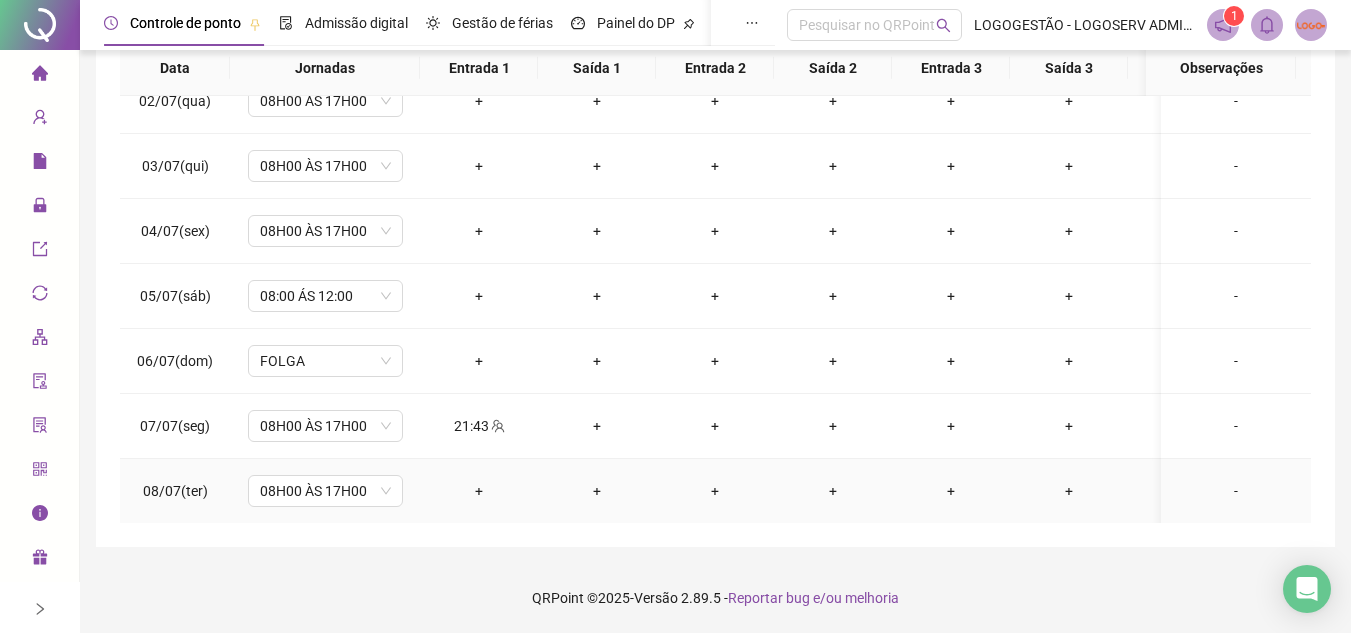 scroll, scrollTop: 0, scrollLeft: 0, axis: both 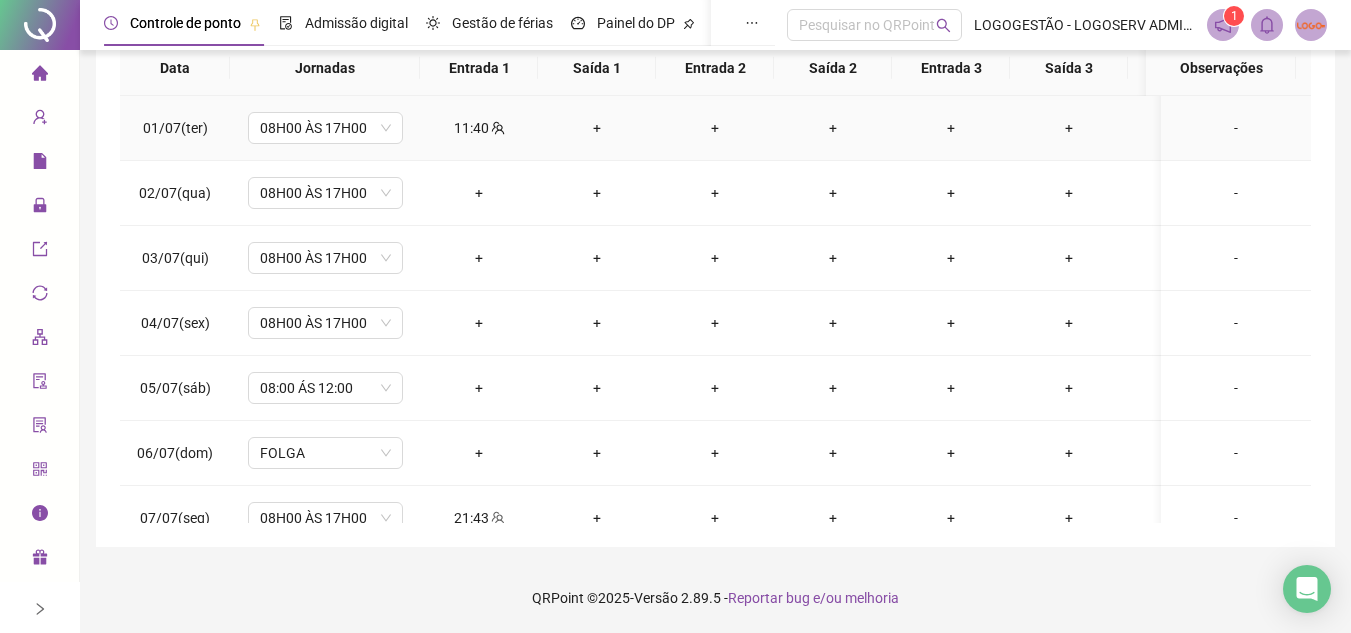 click 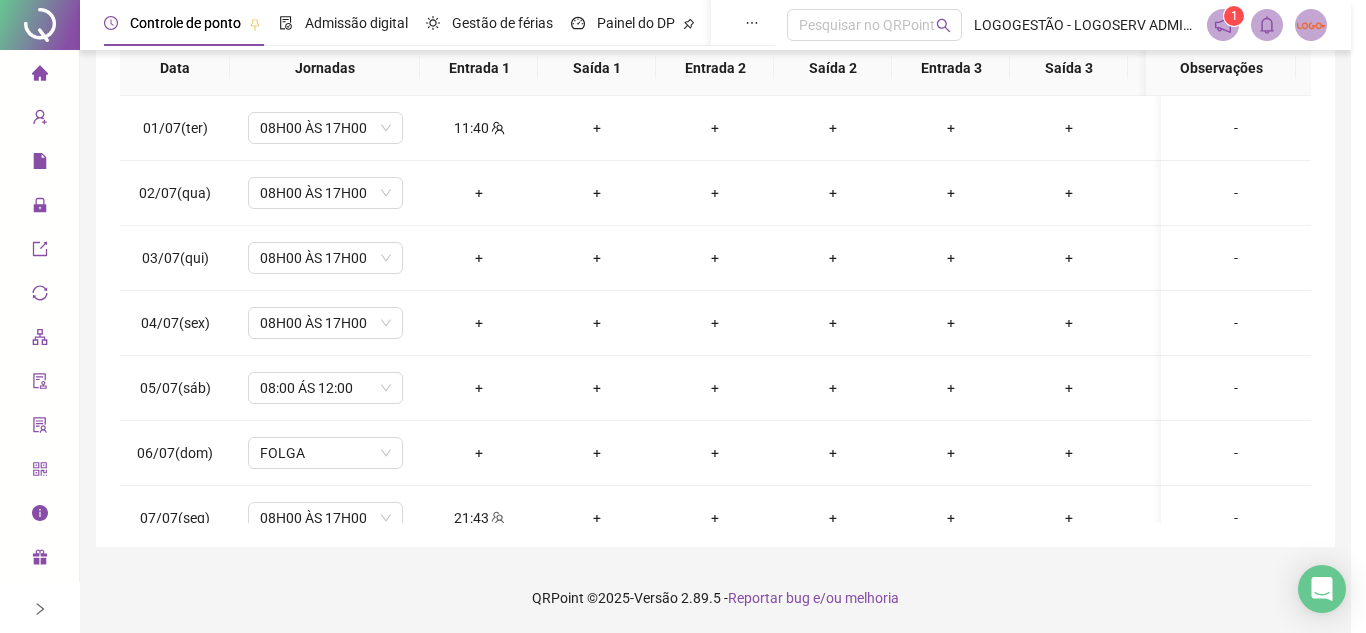 type on "**********" 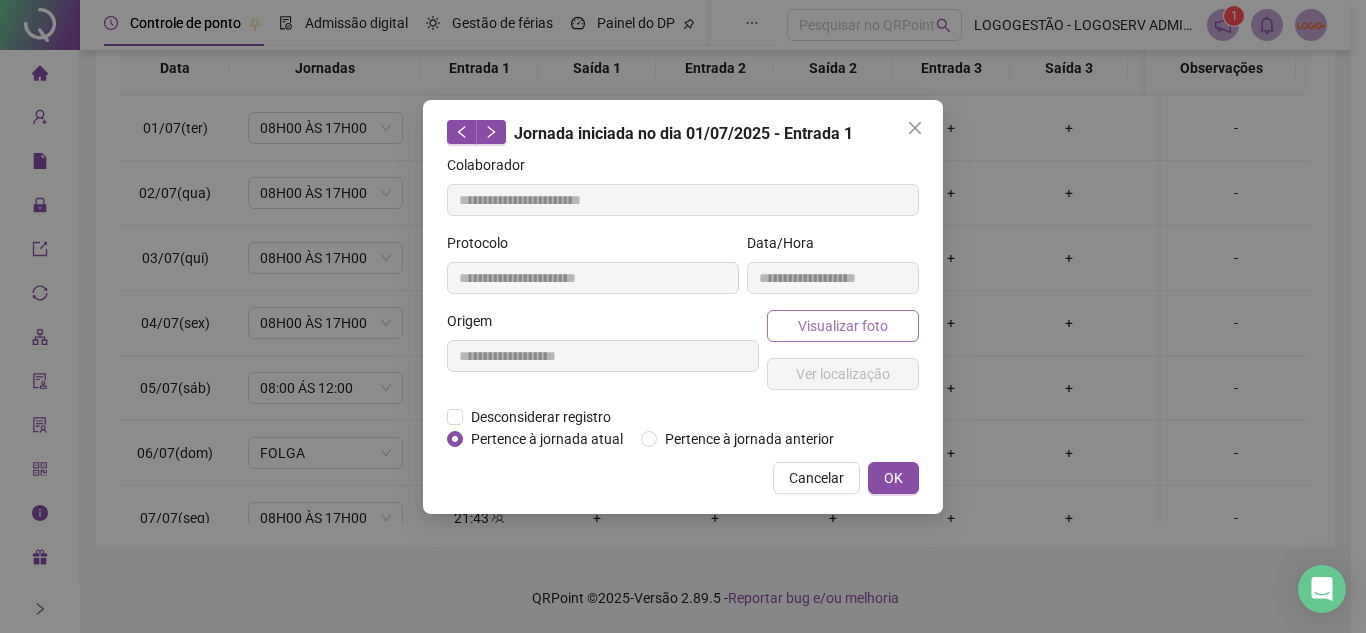 click on "Visualizar foto" at bounding box center (843, 326) 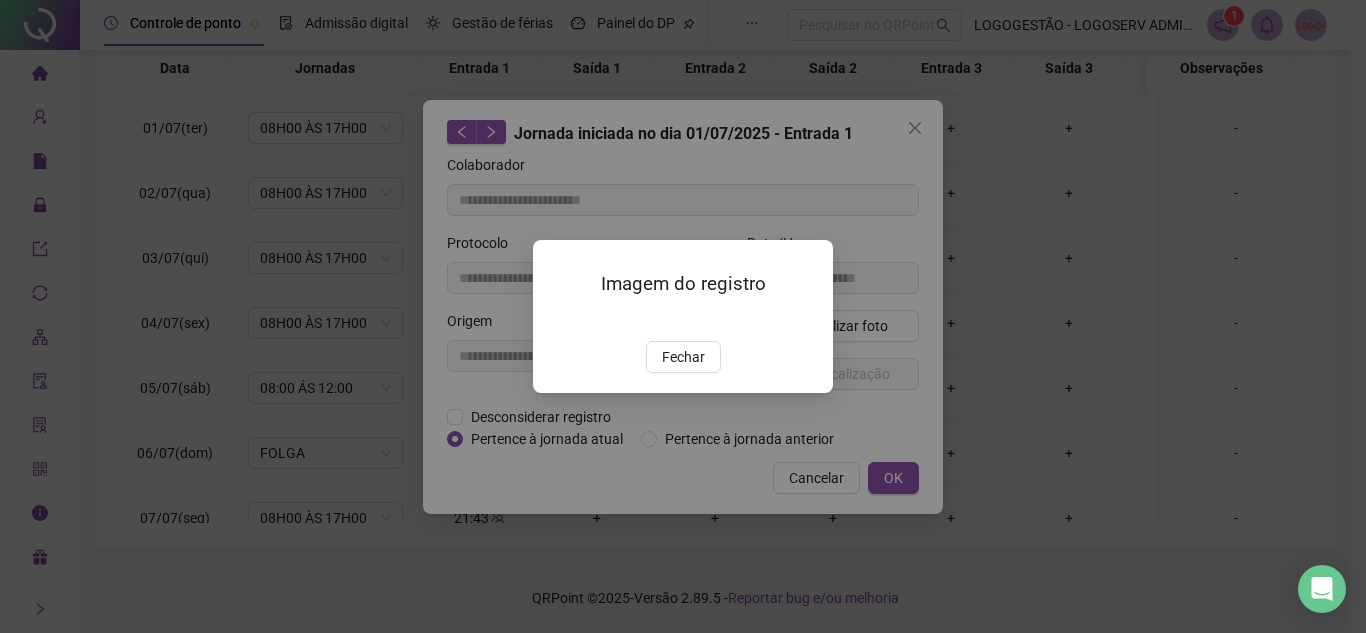 click on "Fechar" at bounding box center (683, 357) 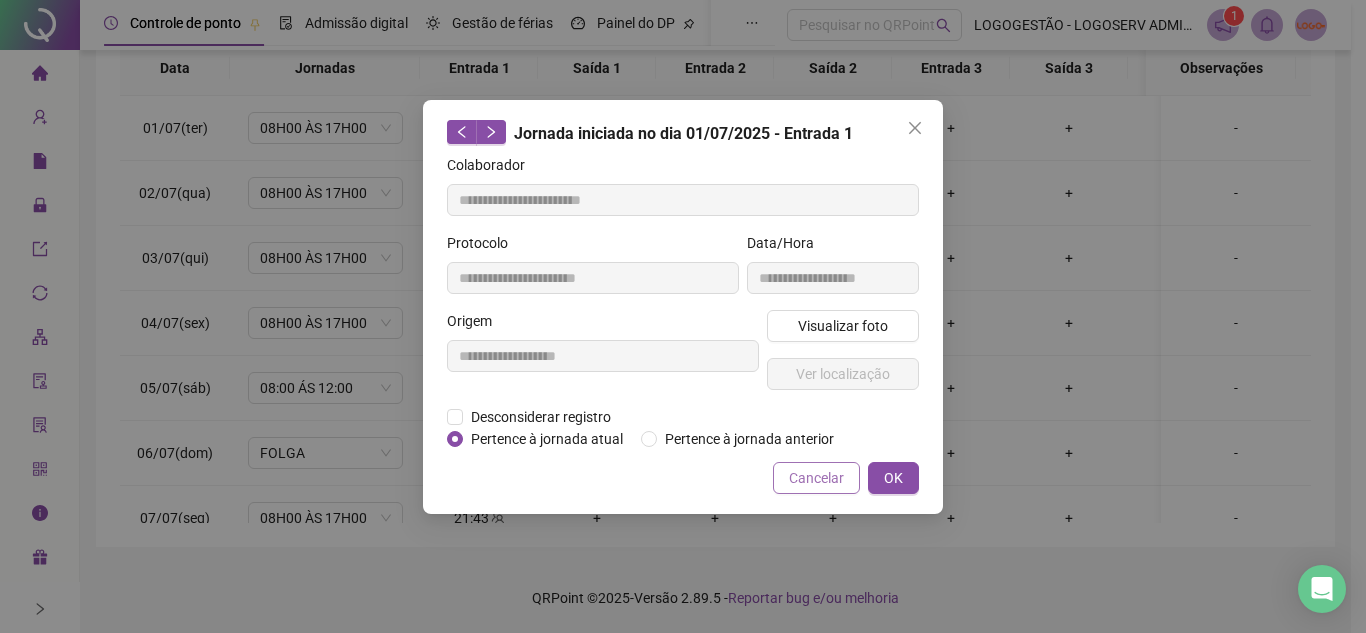click on "Cancelar" at bounding box center [816, 478] 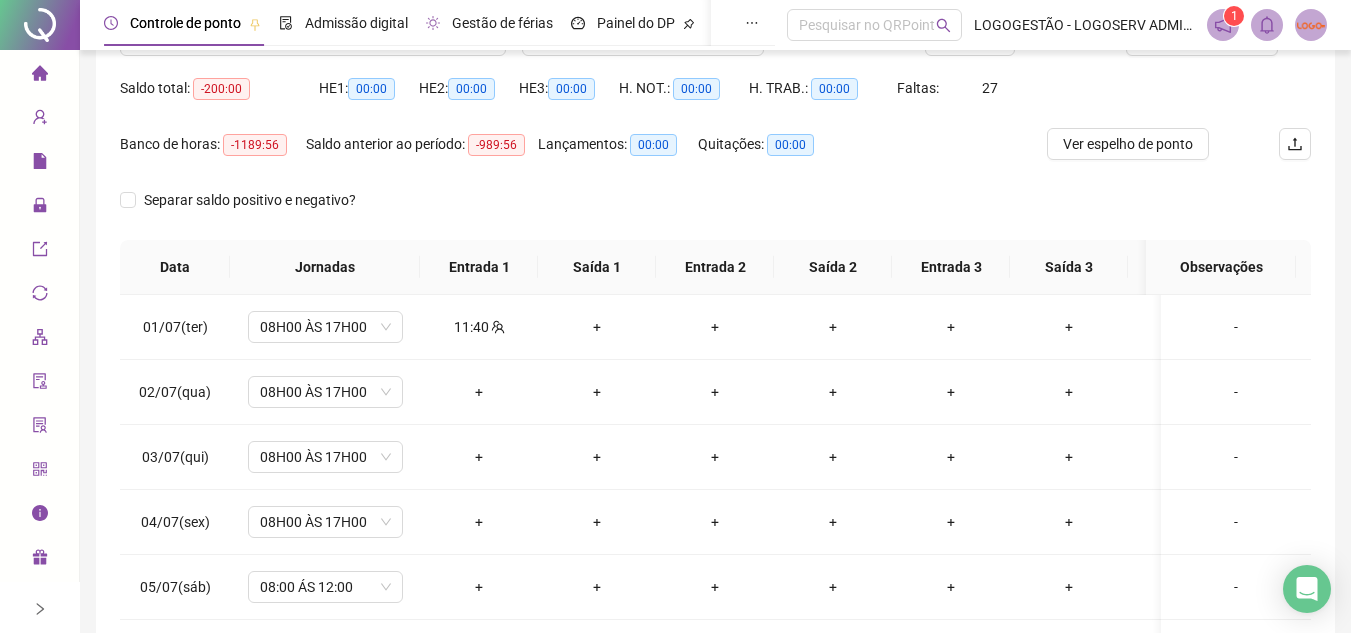 scroll, scrollTop: 0, scrollLeft: 0, axis: both 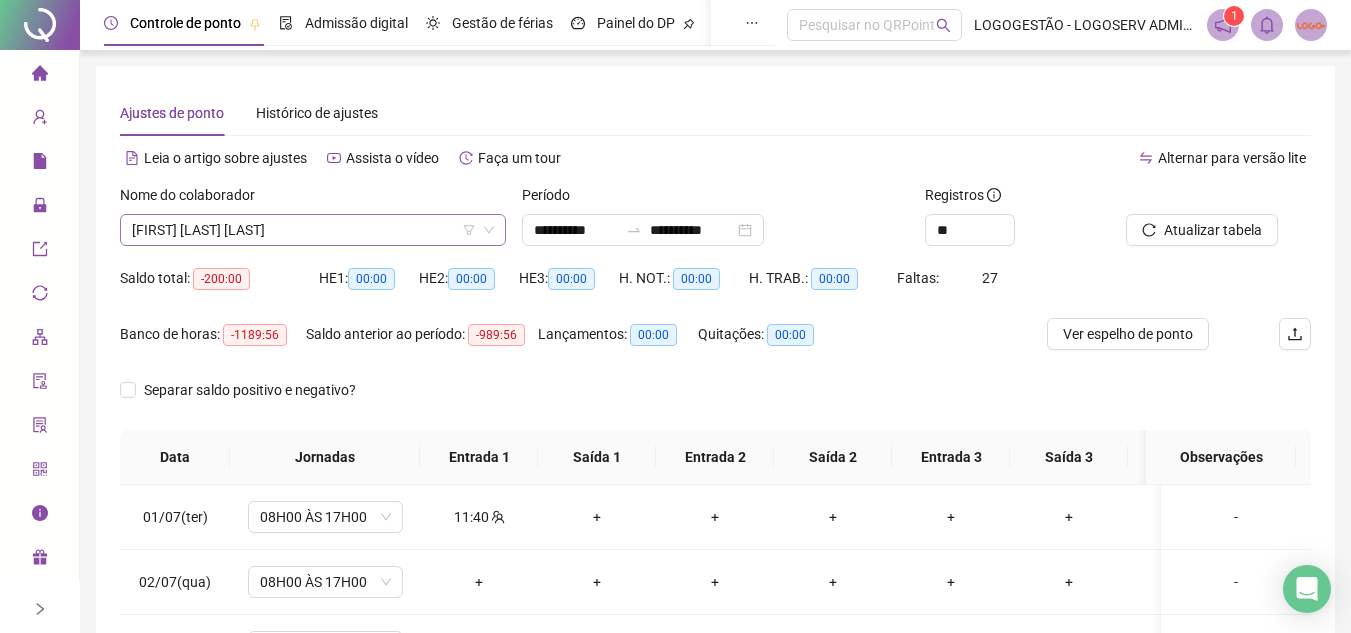 click on "ADRIANA NEVES DOS SANTOS" at bounding box center (313, 230) 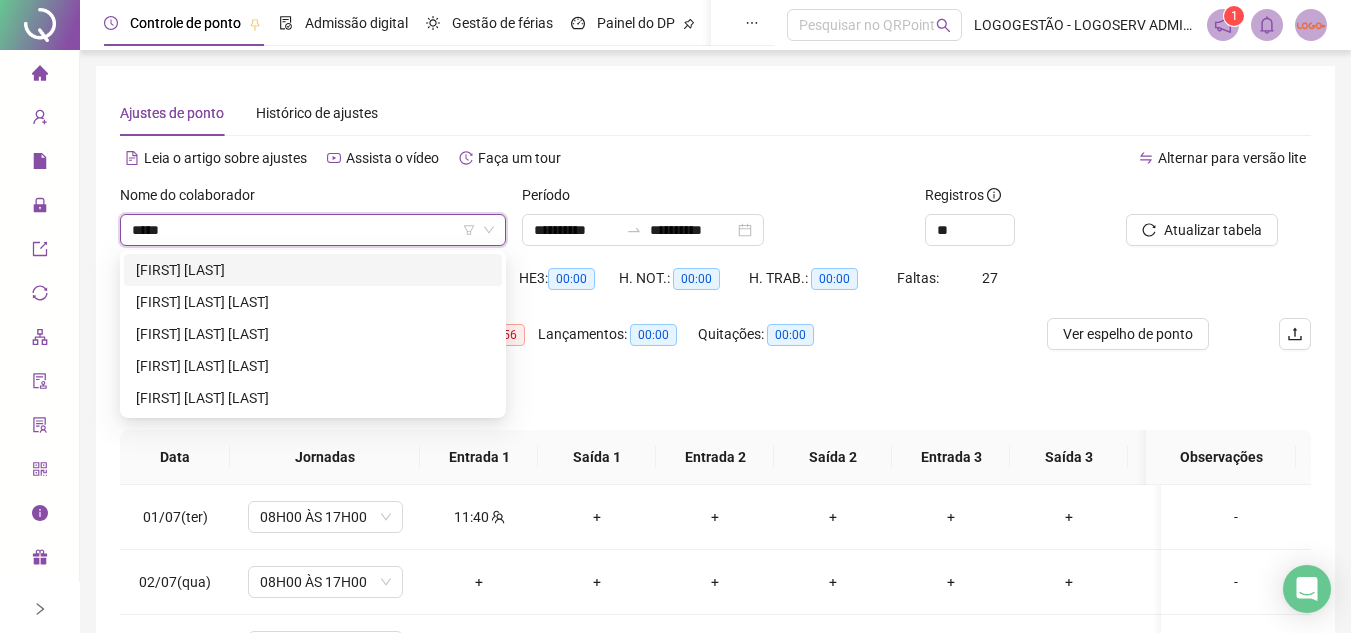 scroll, scrollTop: 0, scrollLeft: 0, axis: both 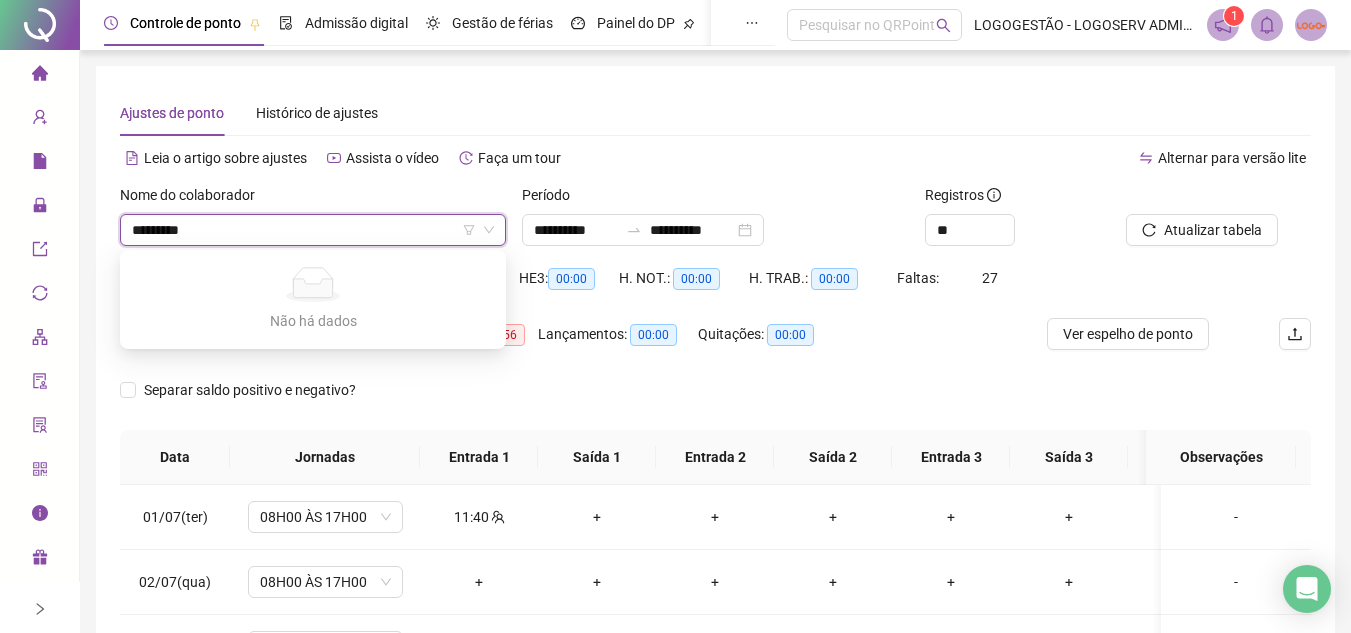 type on "*******" 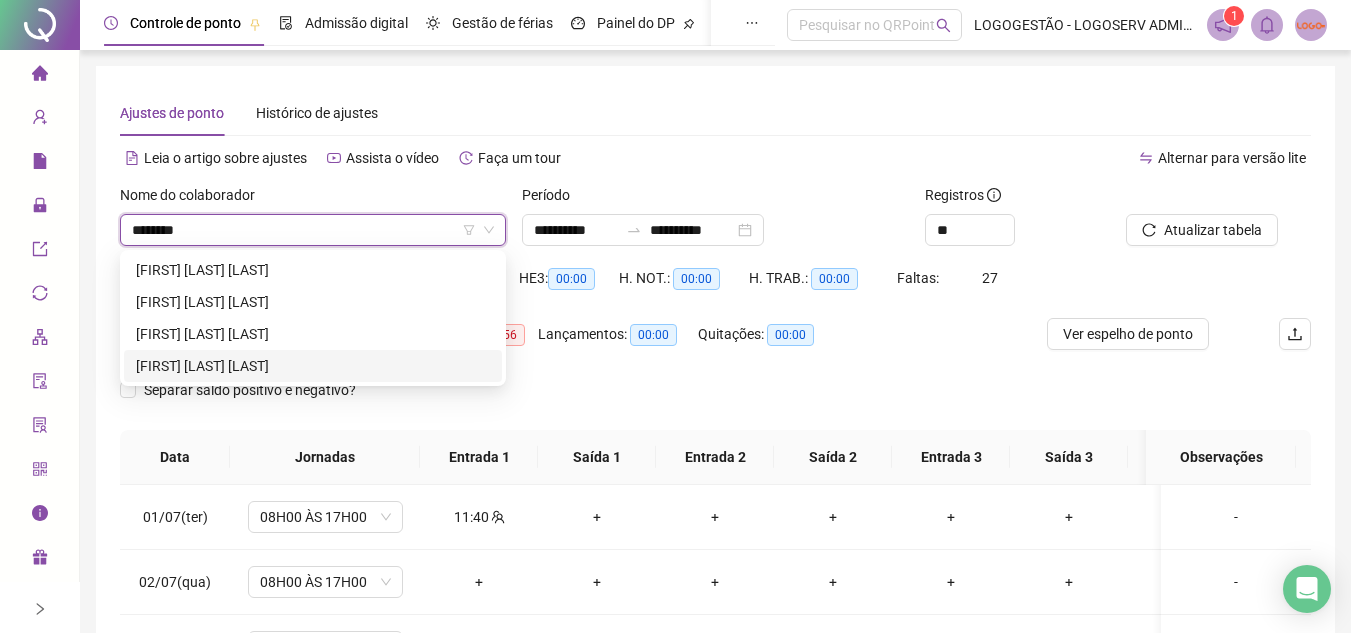 click on "MARCELO DE CARVALHO COSTA" at bounding box center (313, 366) 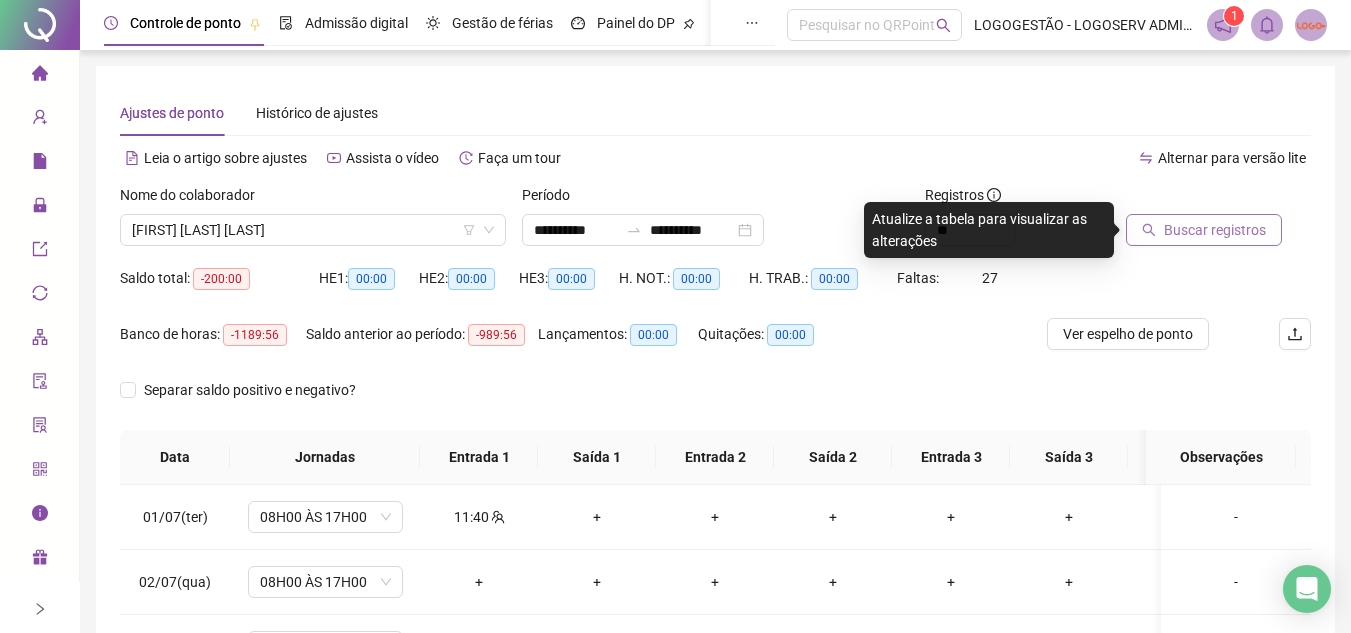 click on "Buscar registros" at bounding box center (1215, 230) 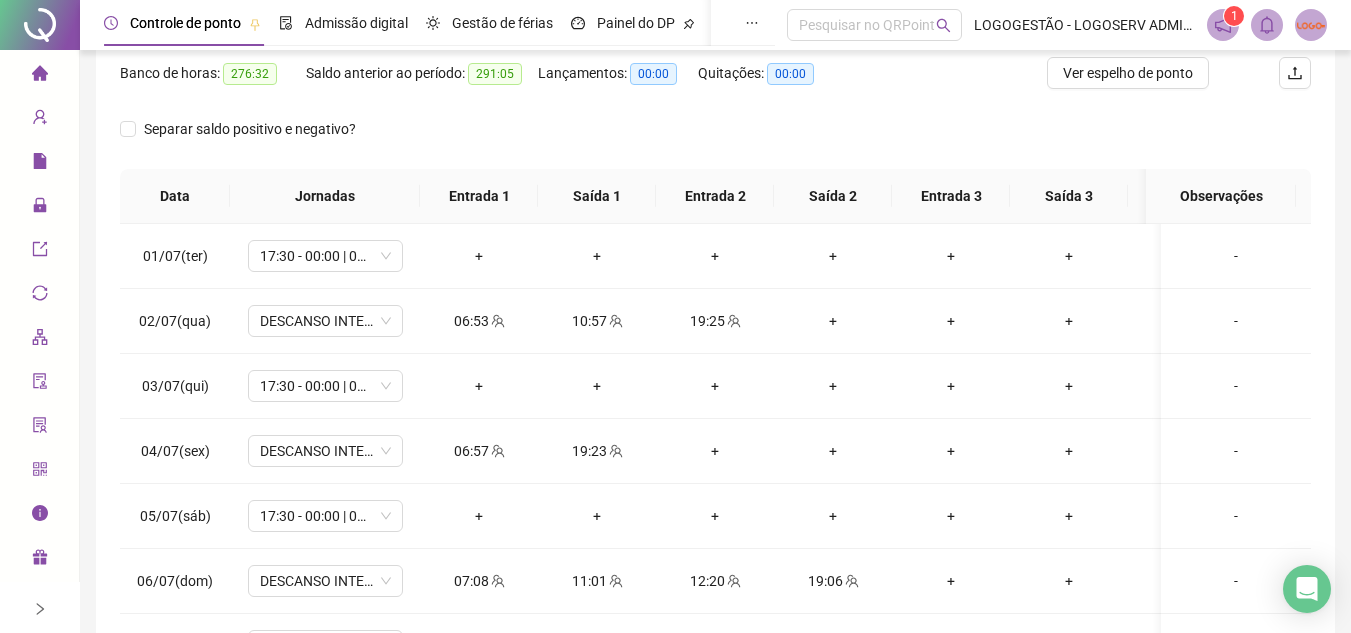 scroll, scrollTop: 300, scrollLeft: 0, axis: vertical 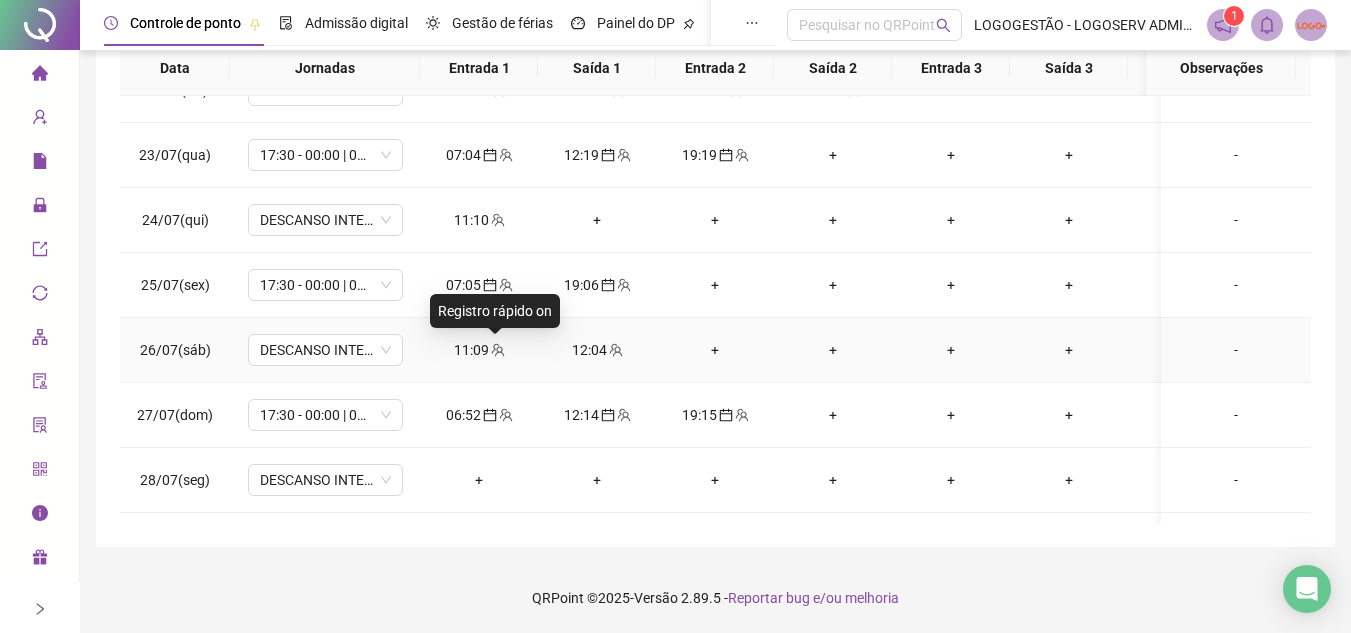 click 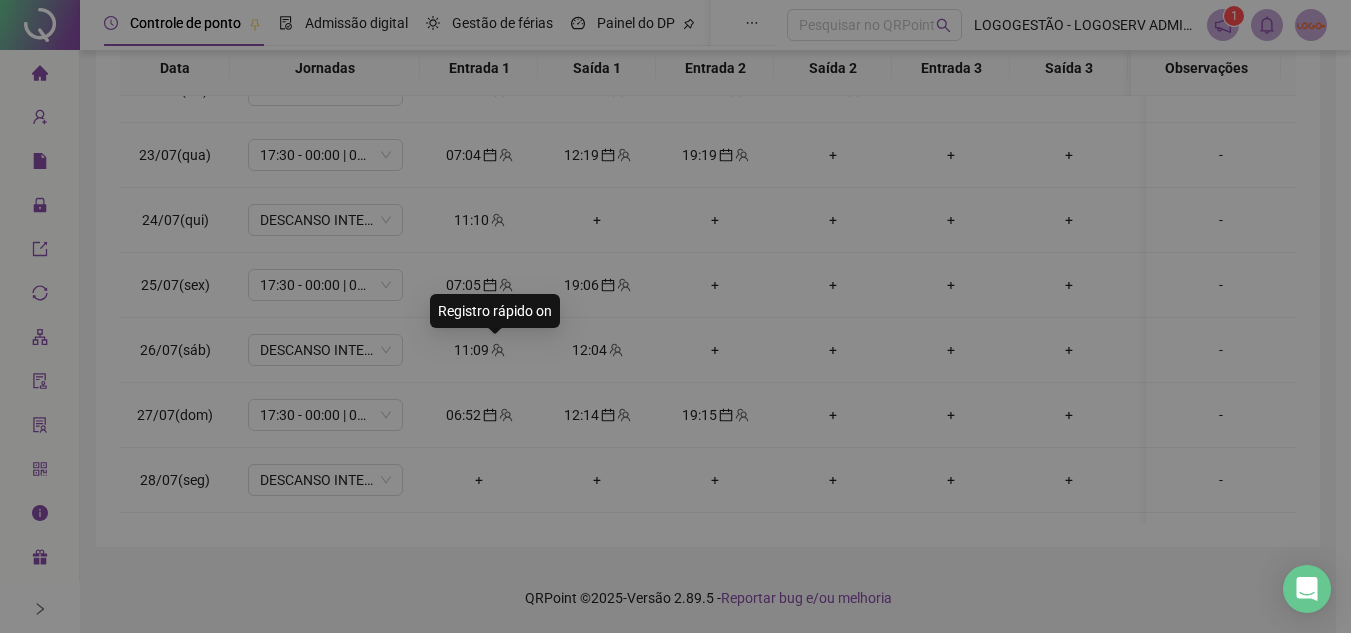 type on "**********" 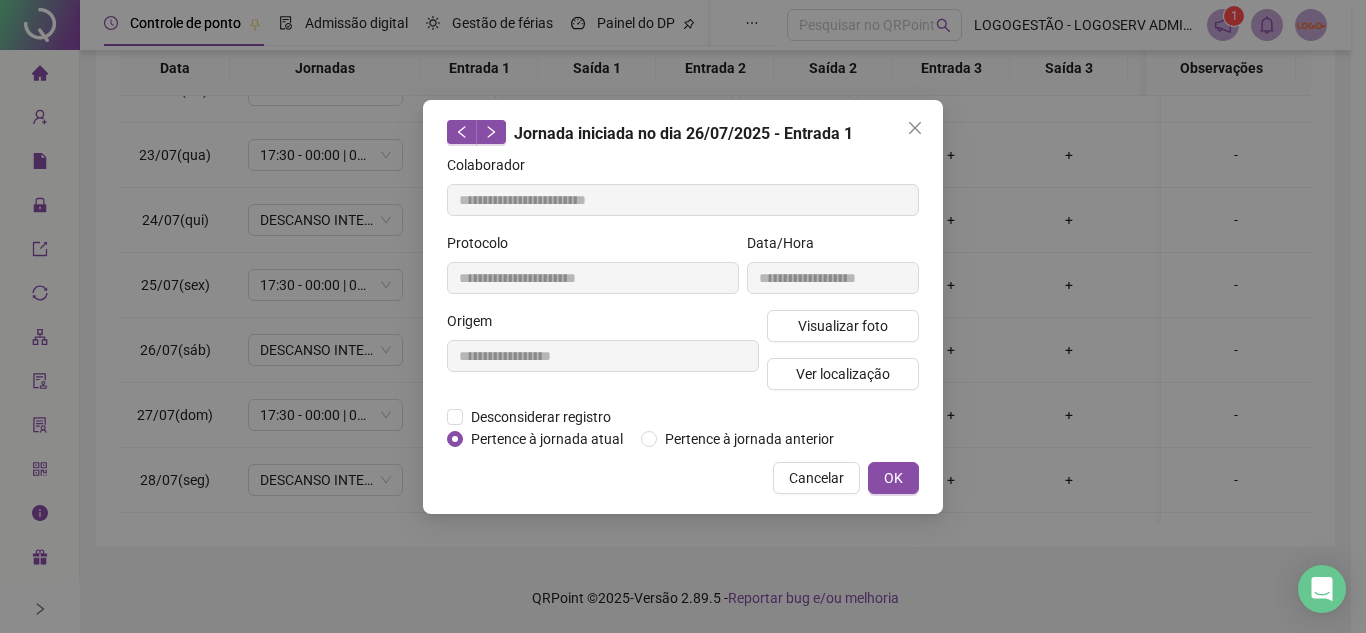 click on "Cancelar" at bounding box center (816, 478) 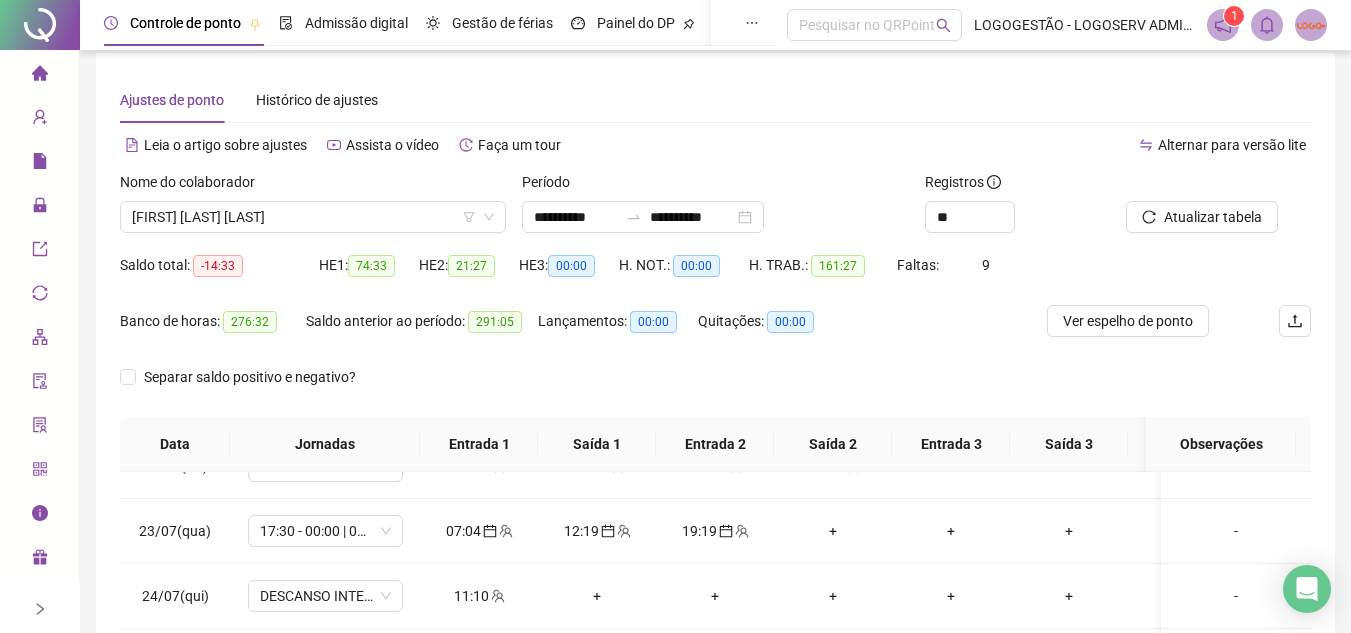 scroll, scrollTop: 0, scrollLeft: 0, axis: both 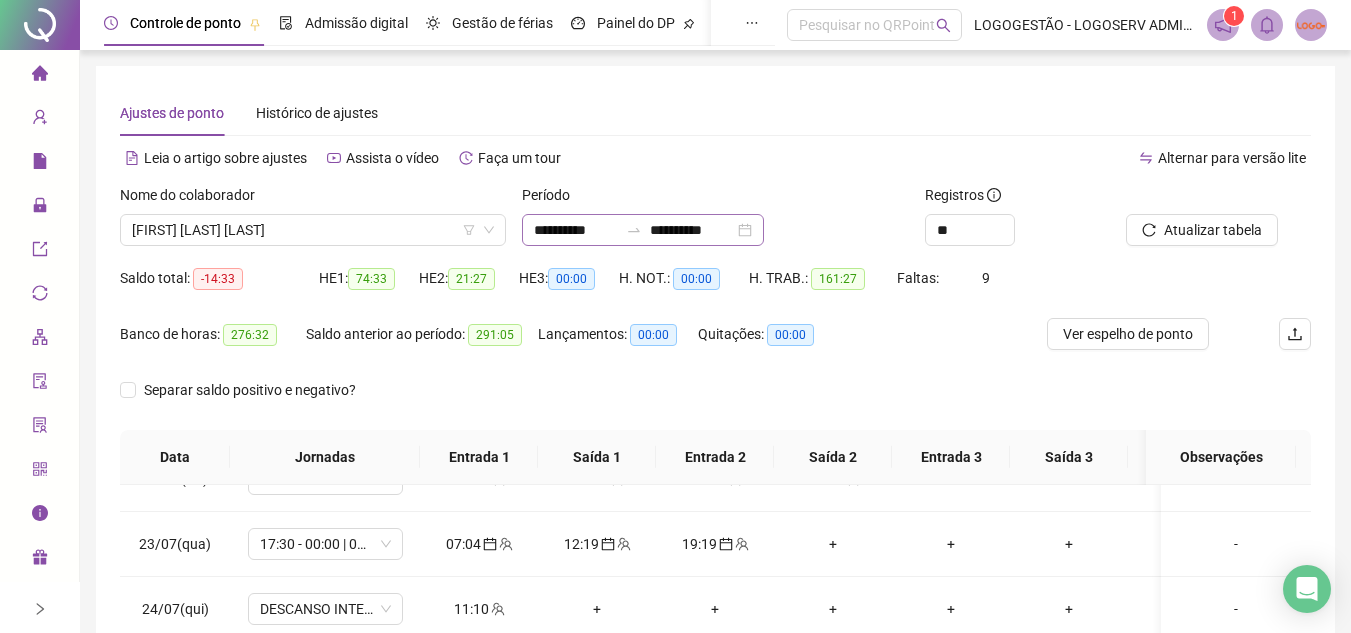 click 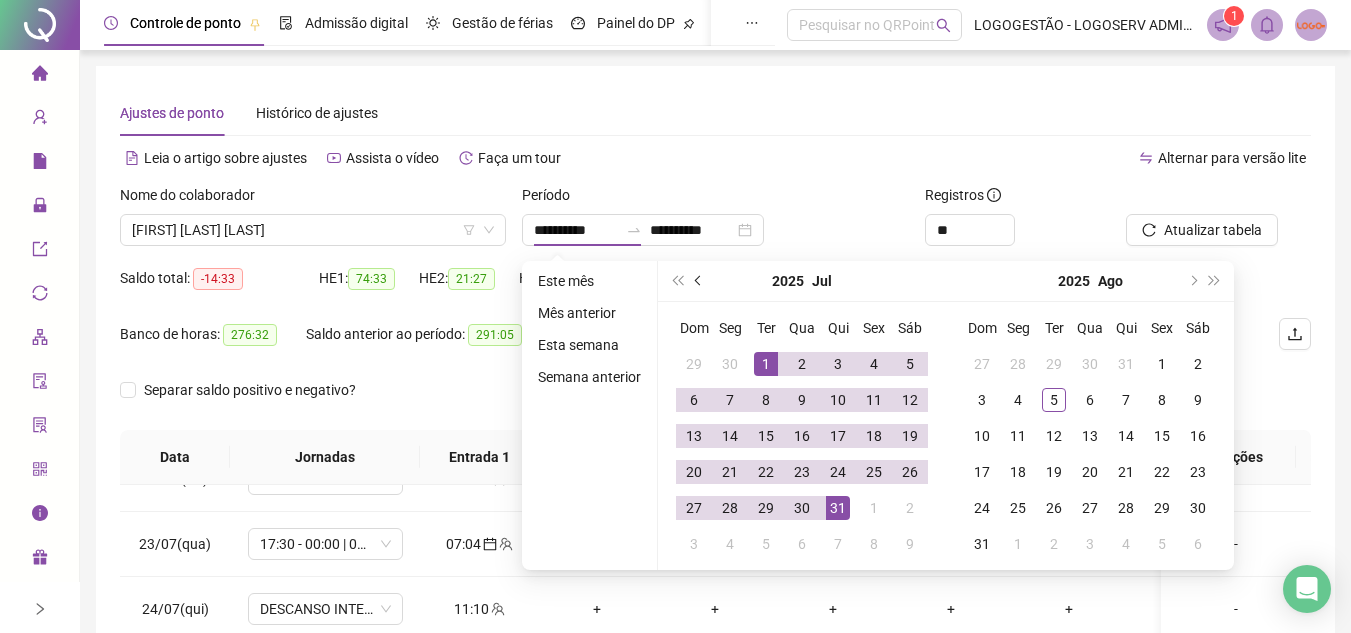 click at bounding box center [699, 281] 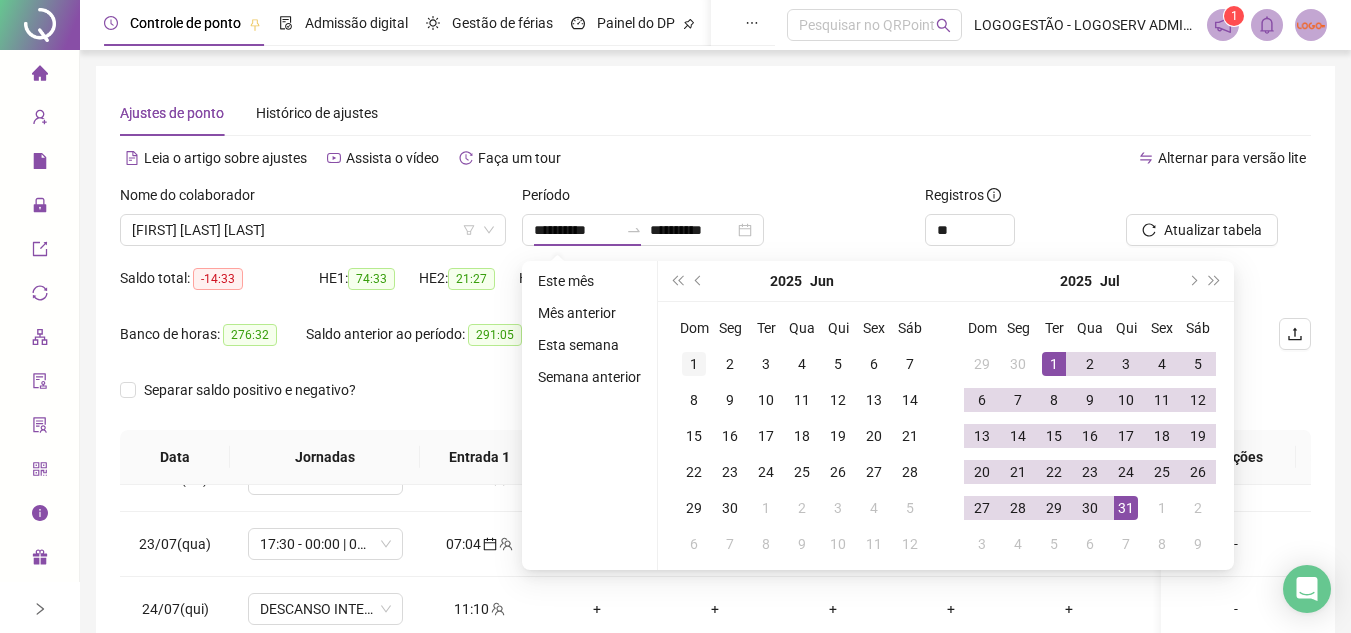 type on "**********" 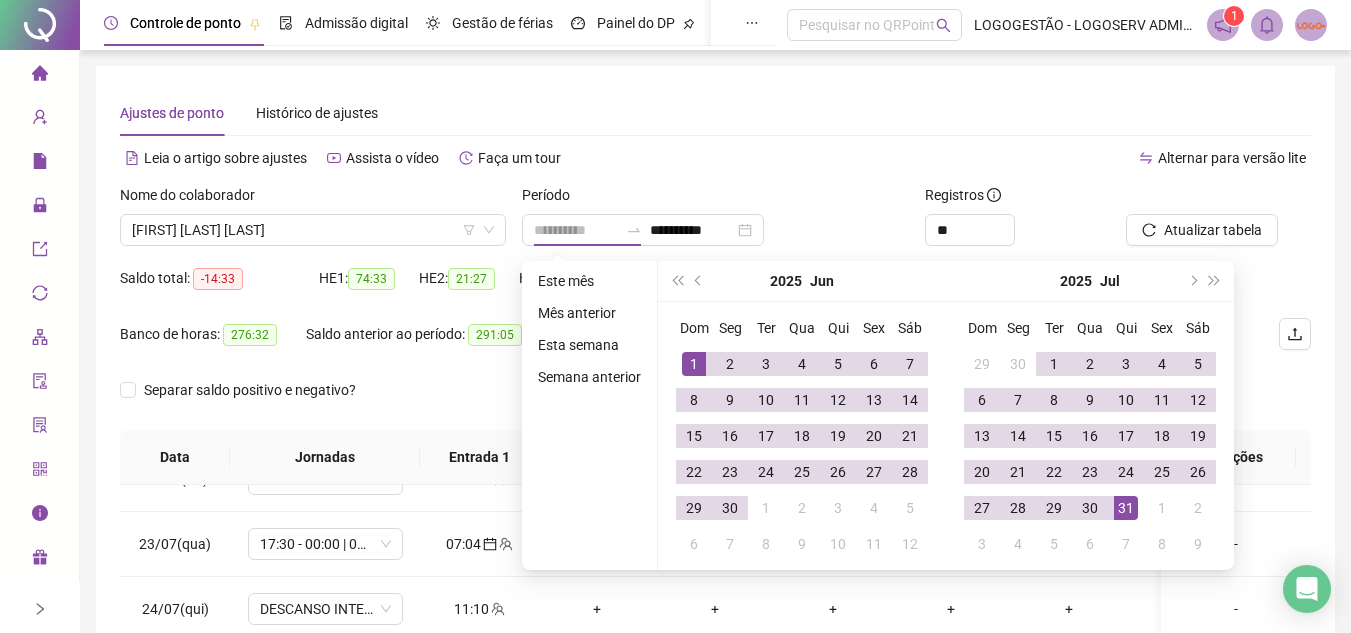 click on "1" at bounding box center (694, 364) 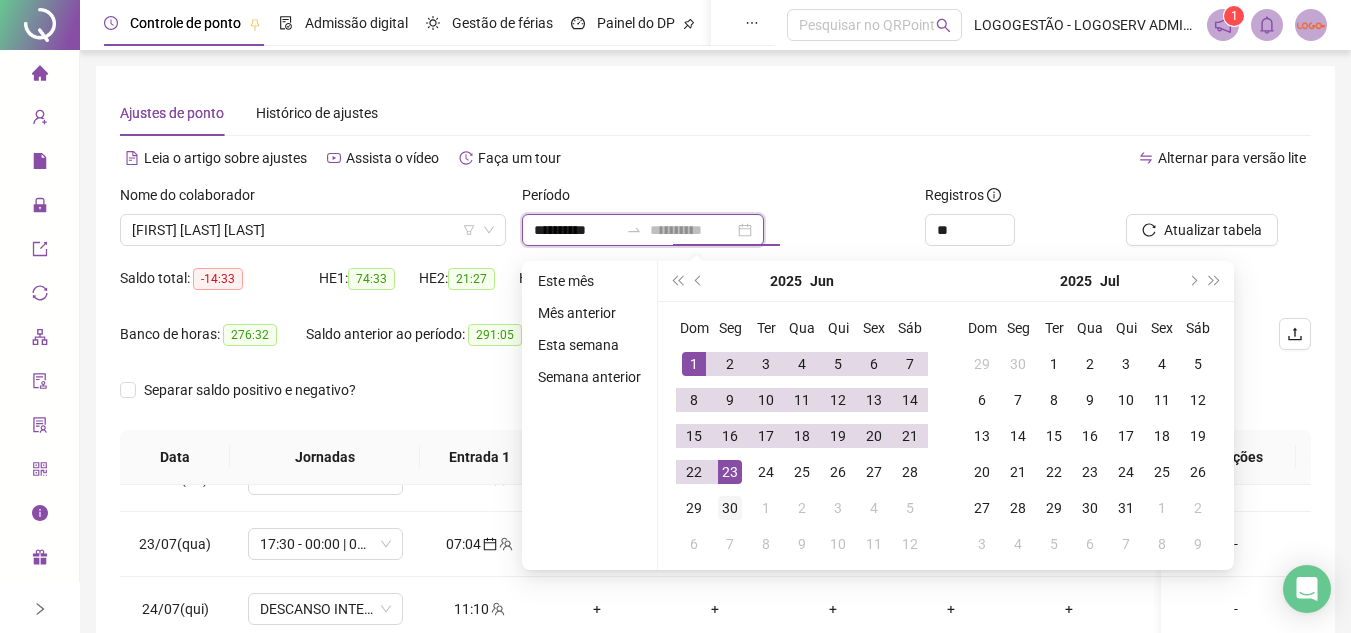 type on "**********" 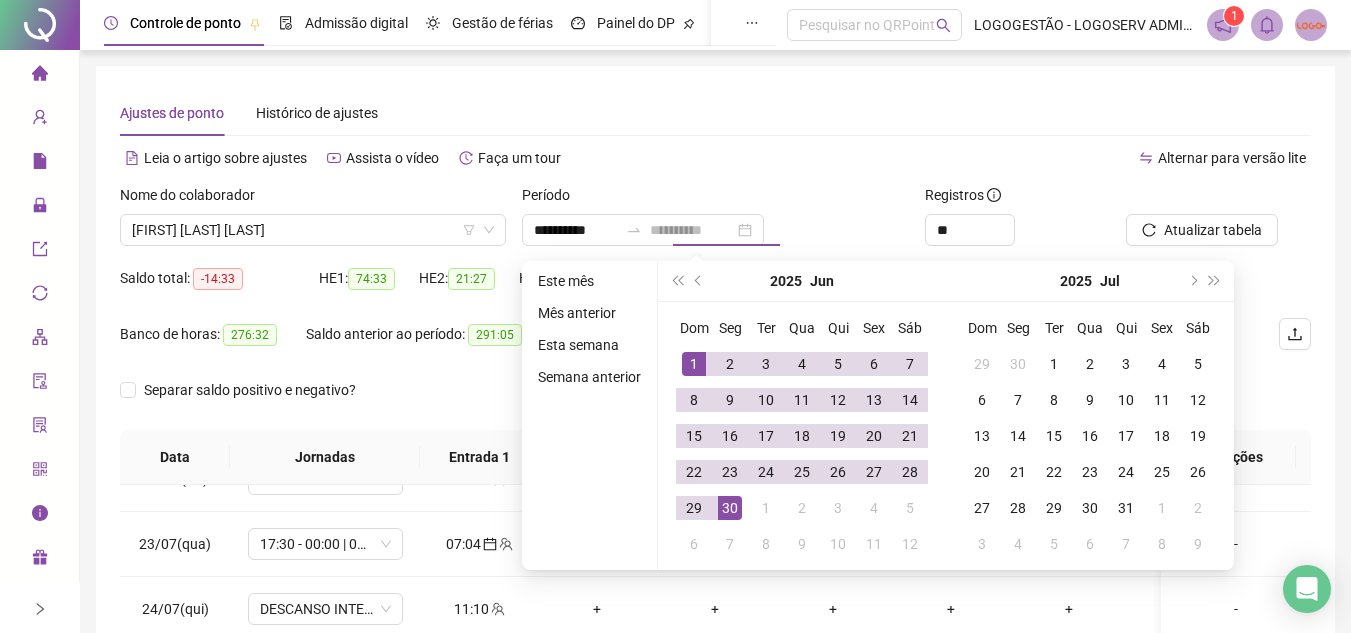 click on "30" at bounding box center [730, 508] 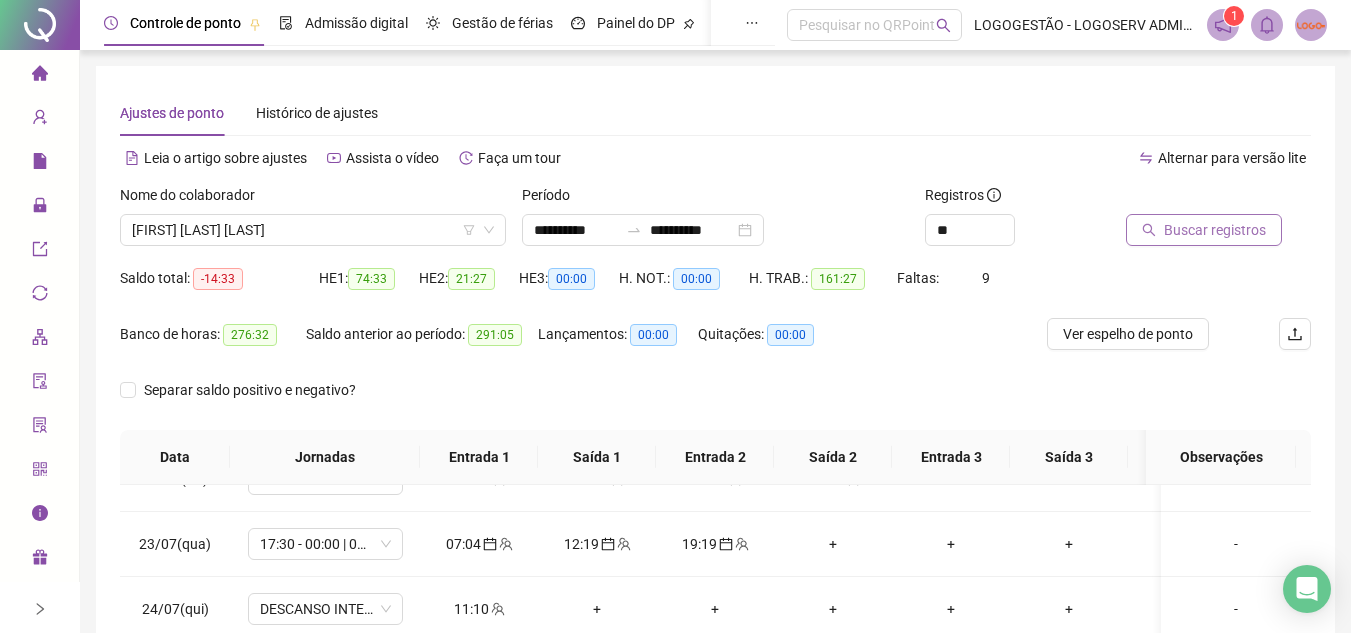 click on "Buscar registros" at bounding box center (1204, 230) 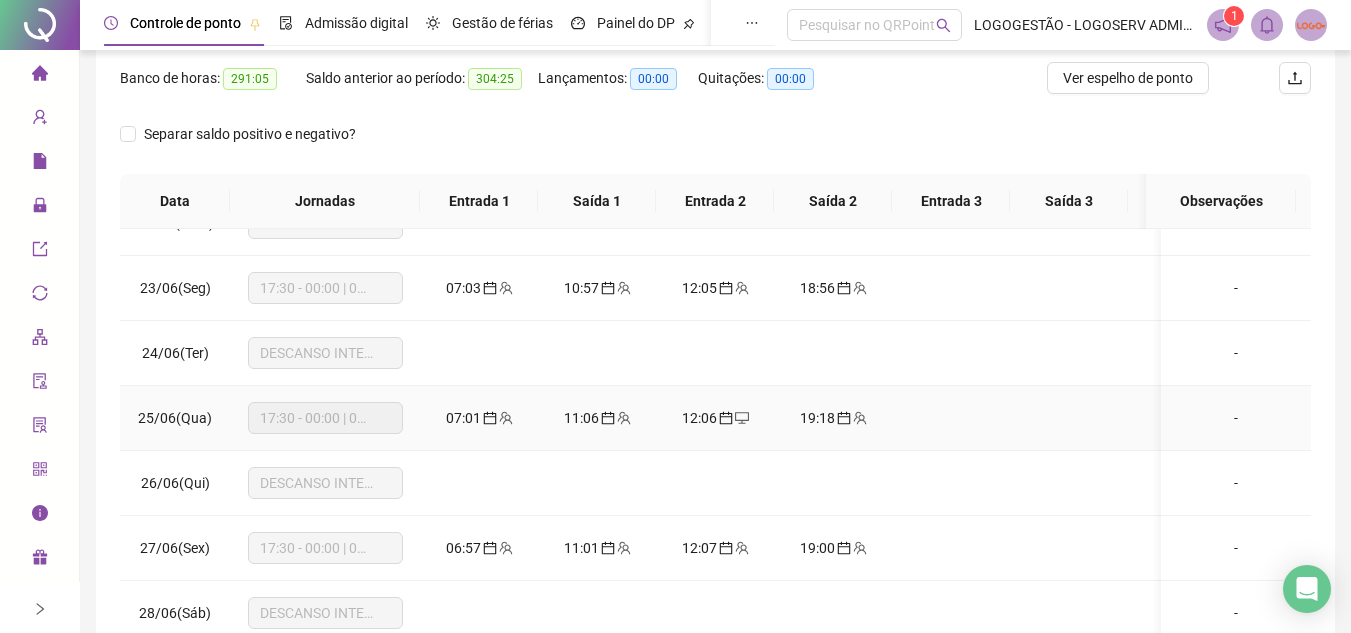 scroll, scrollTop: 389, scrollLeft: 0, axis: vertical 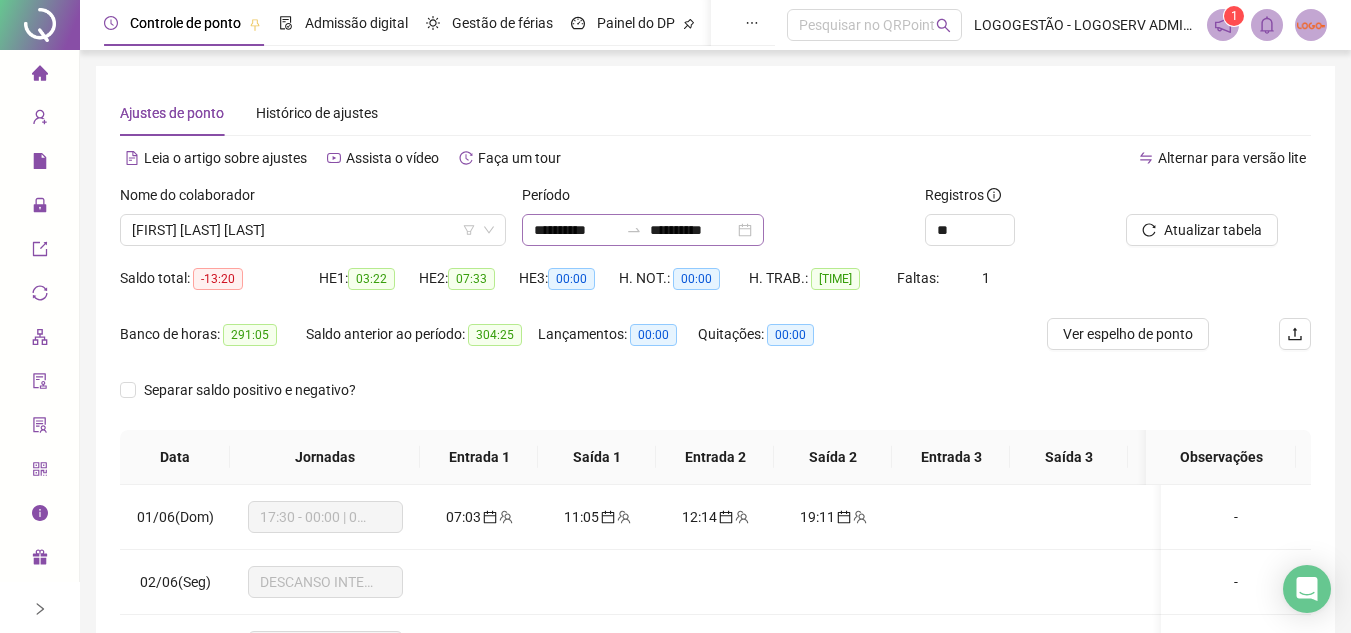 click 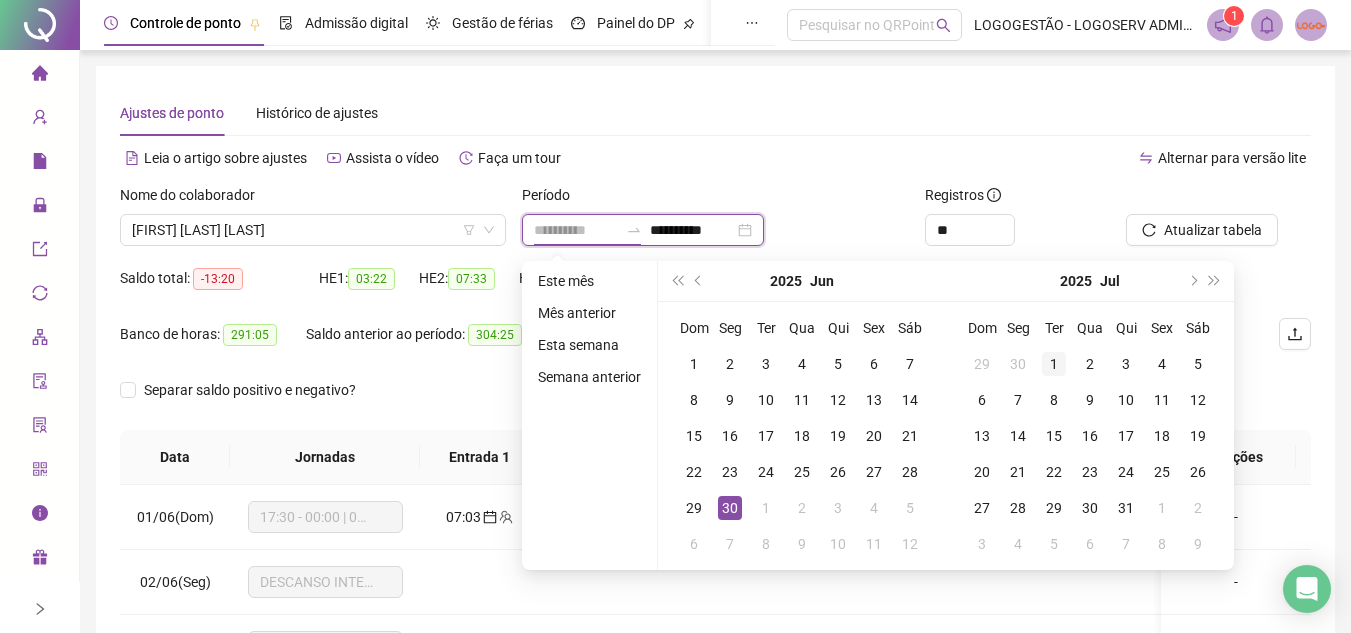 type on "**********" 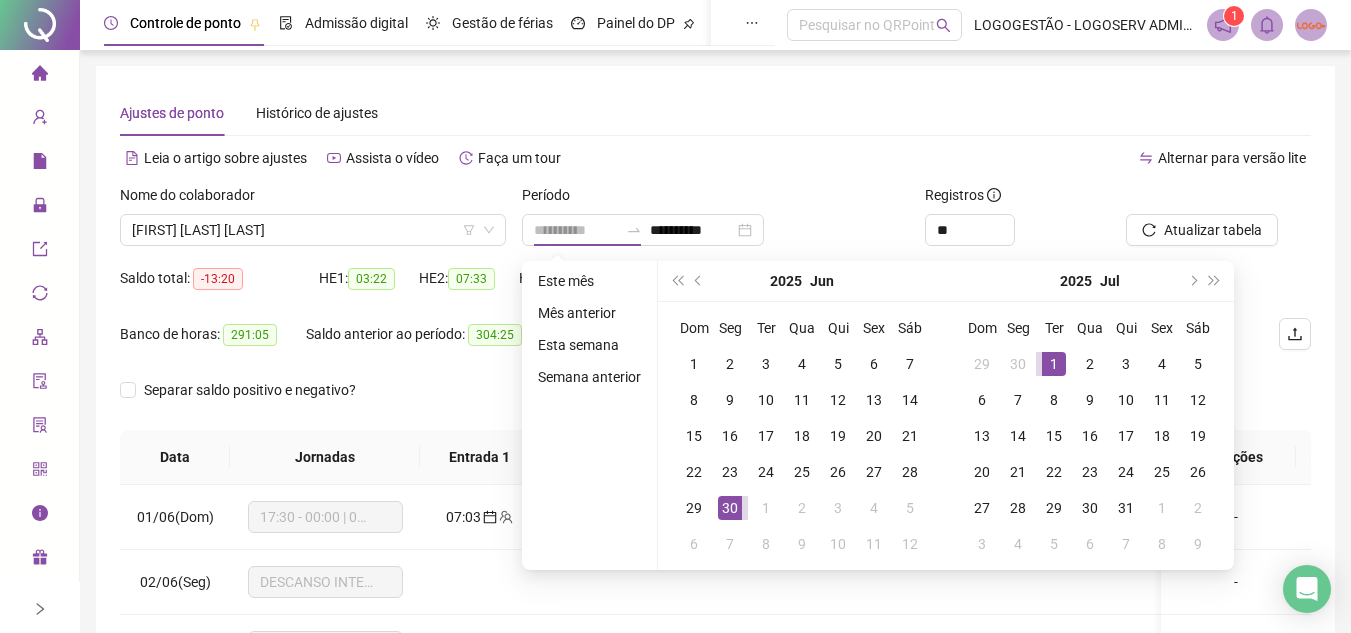 click on "1" at bounding box center [1054, 364] 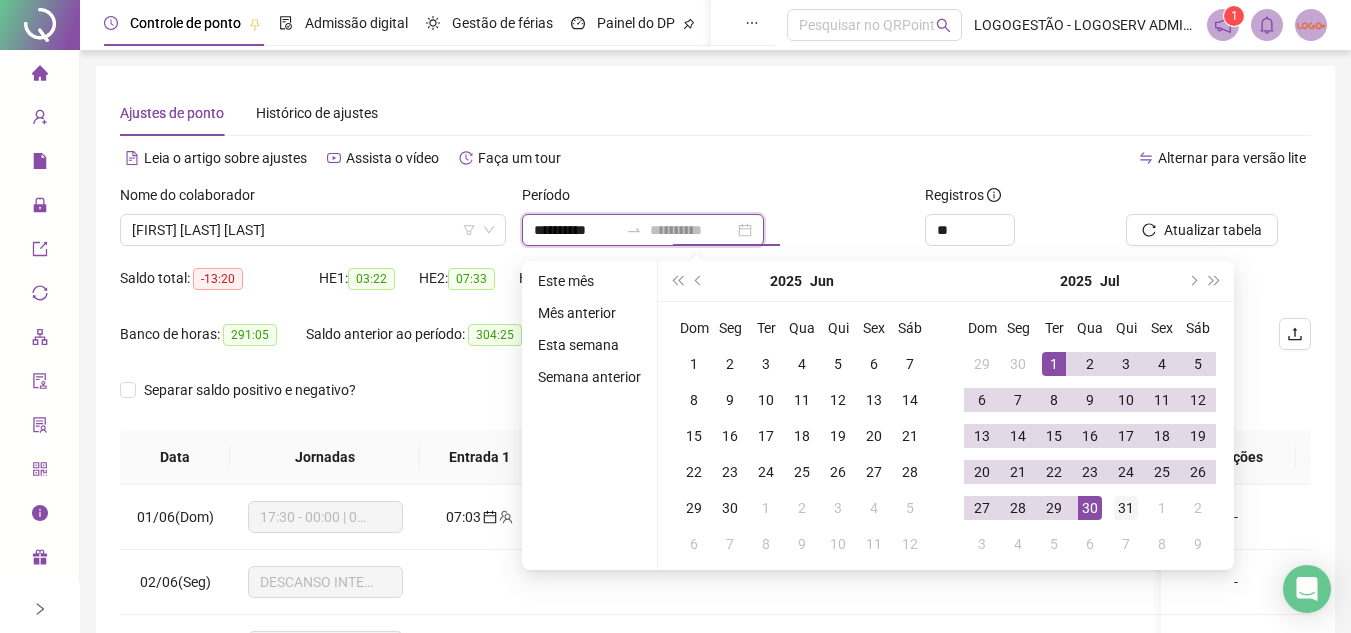 type on "**********" 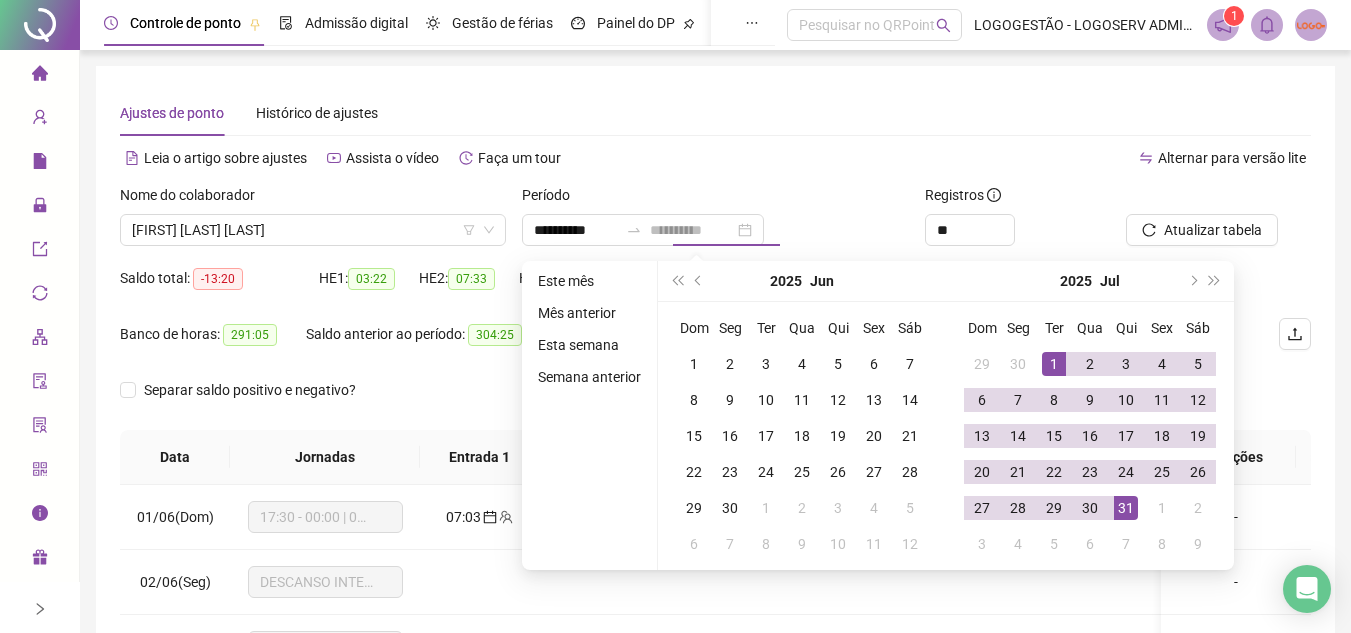 click on "31" at bounding box center [1126, 508] 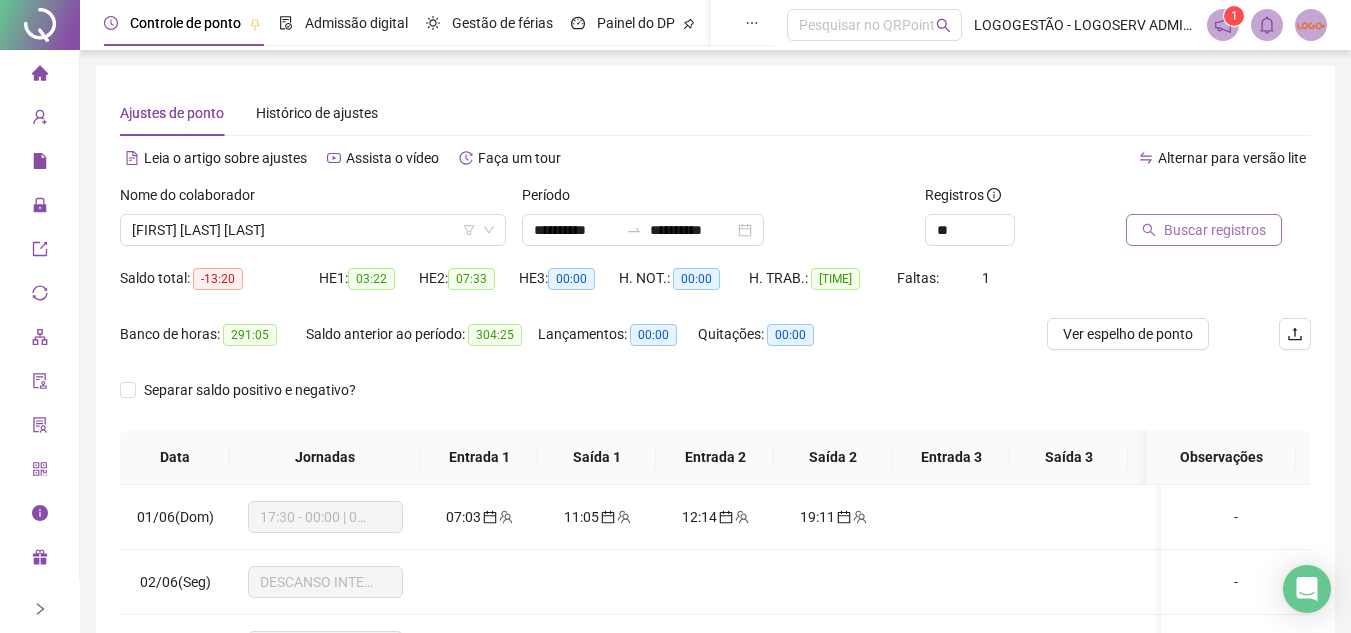 click on "Buscar registros" at bounding box center (1204, 230) 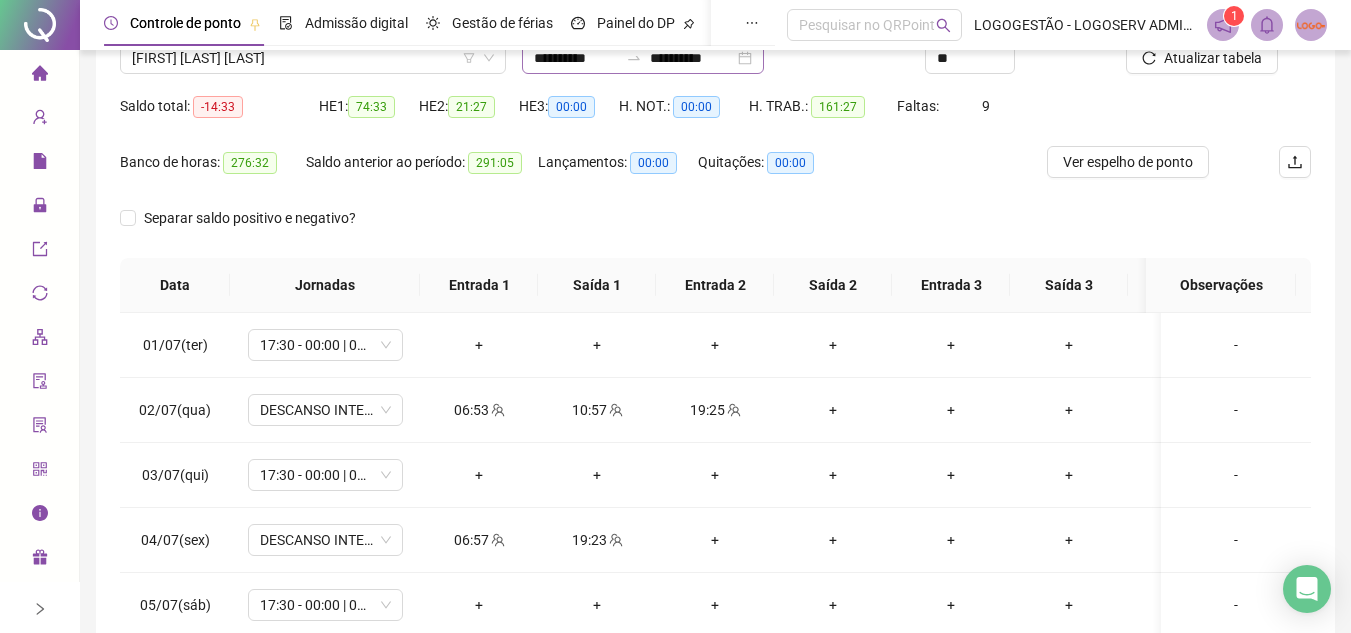 scroll, scrollTop: 0, scrollLeft: 0, axis: both 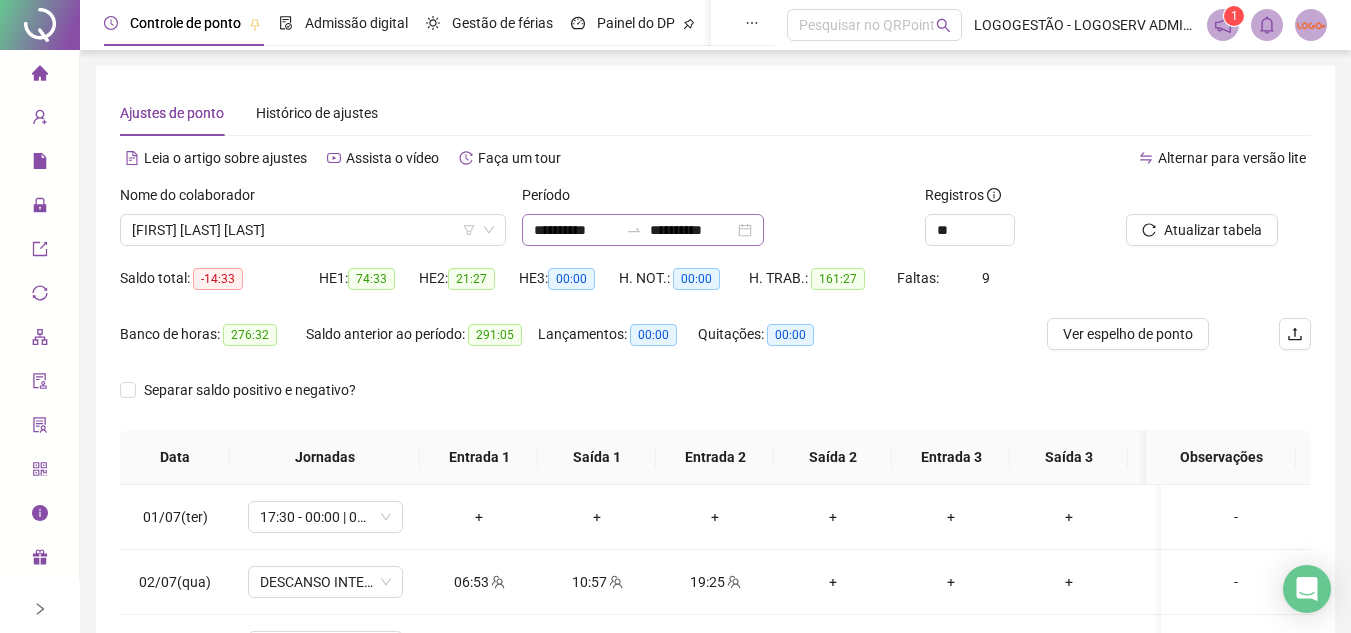 click 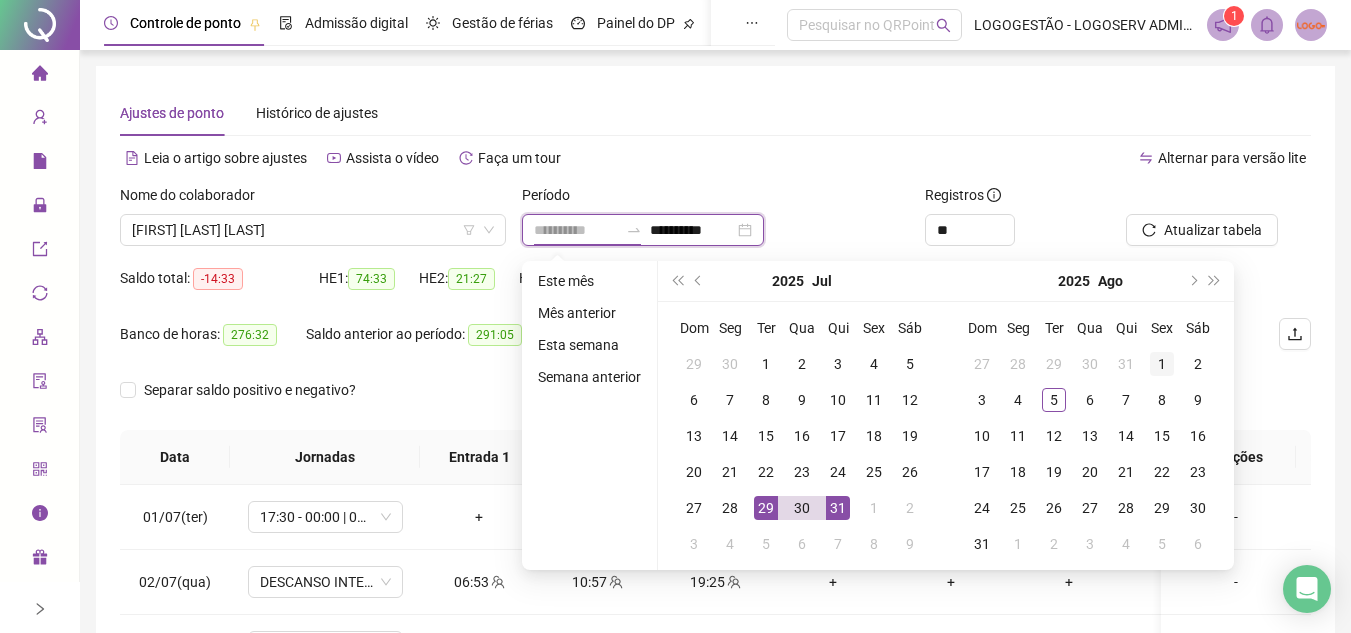 type on "**********" 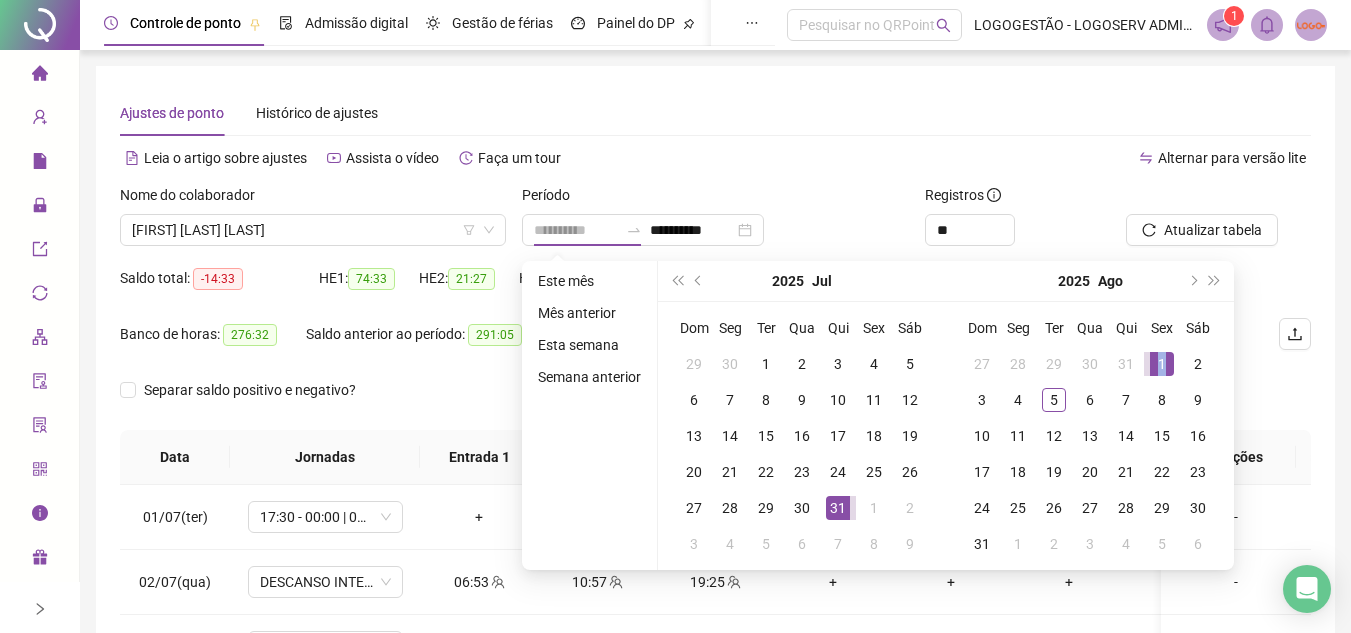 click on "1" at bounding box center (1162, 364) 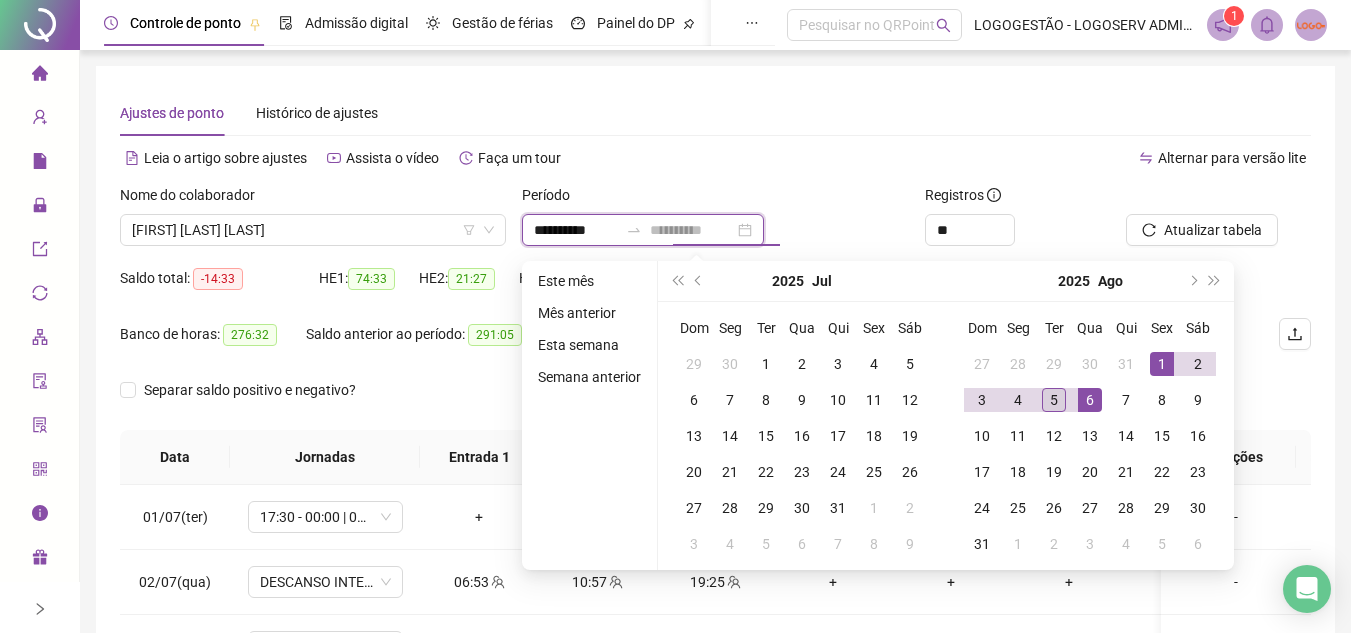 type on "**********" 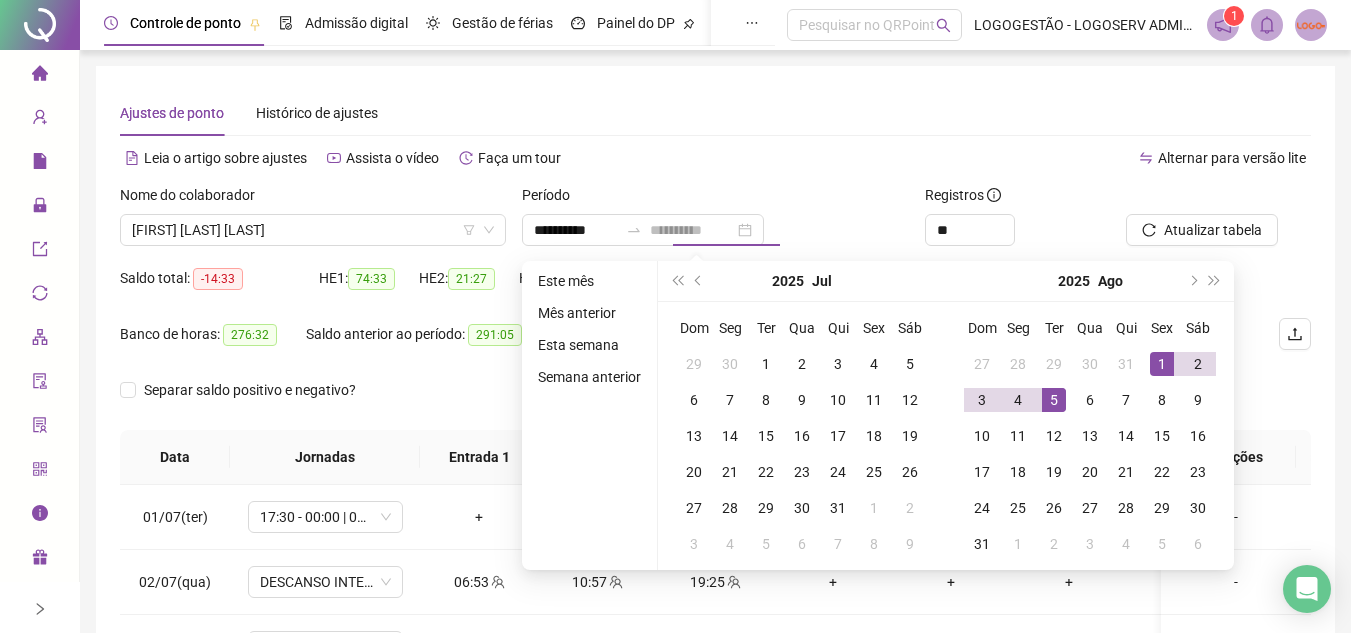 click on "5" at bounding box center (1054, 400) 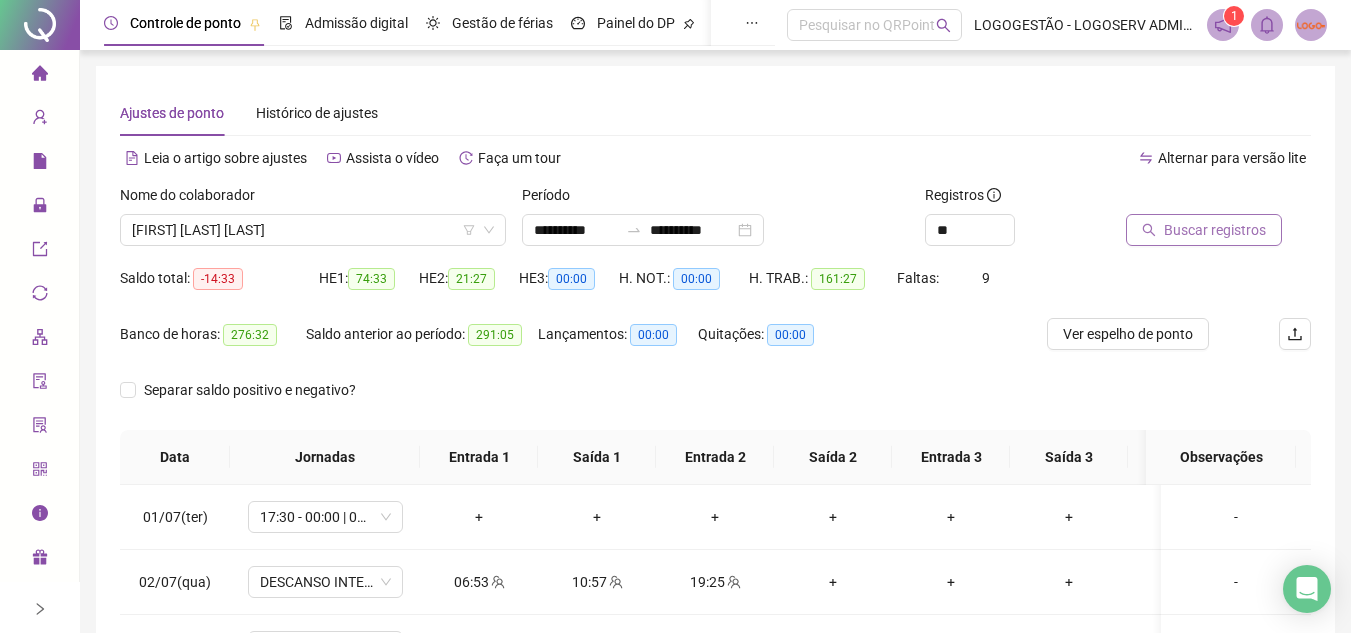 click on "Buscar registros" at bounding box center [1215, 230] 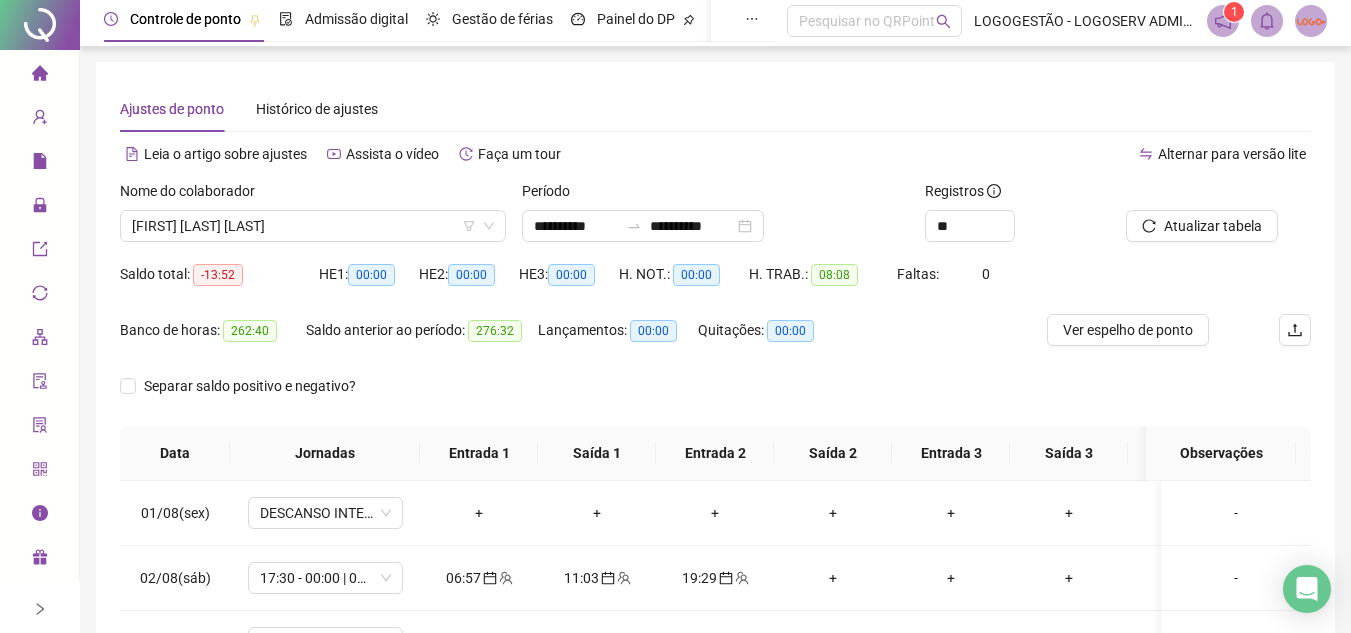 scroll, scrollTop: 0, scrollLeft: 0, axis: both 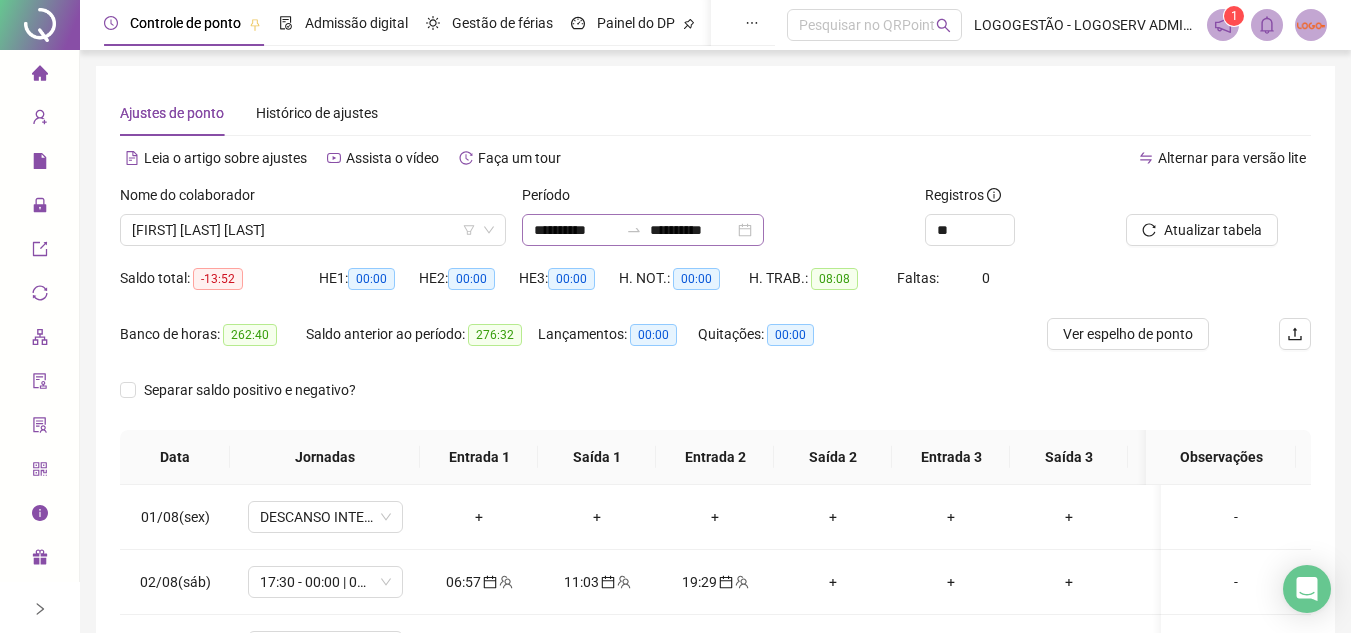 click 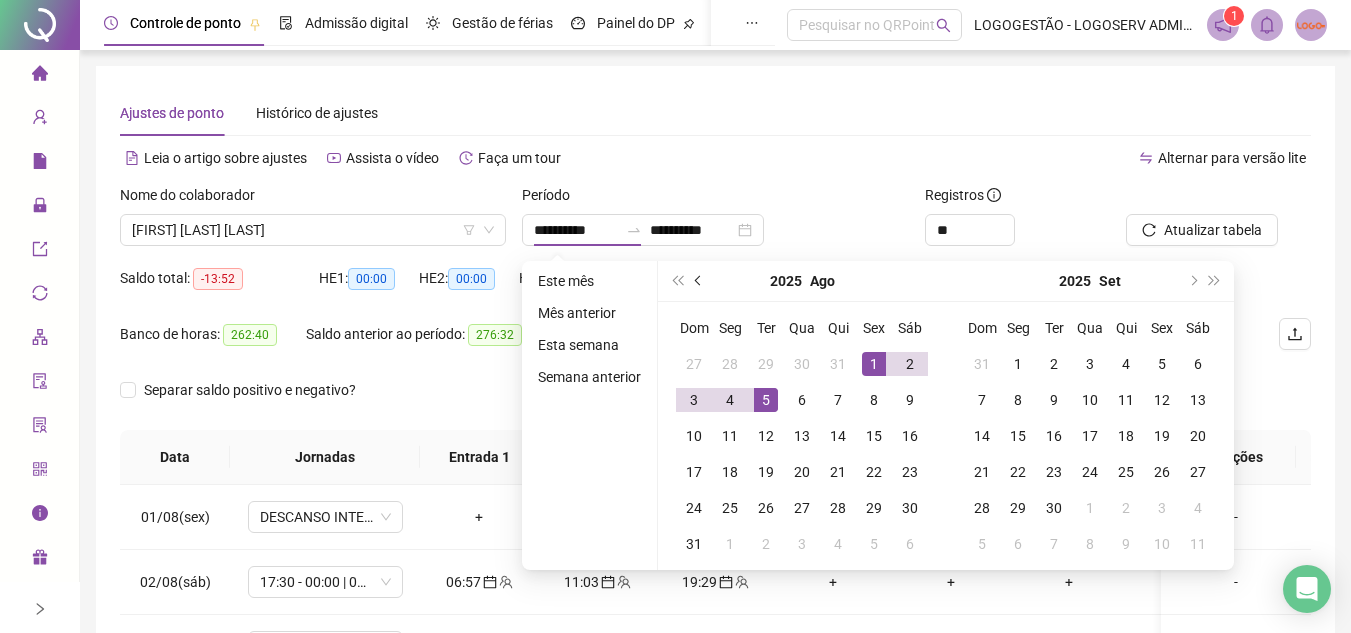 click at bounding box center (699, 281) 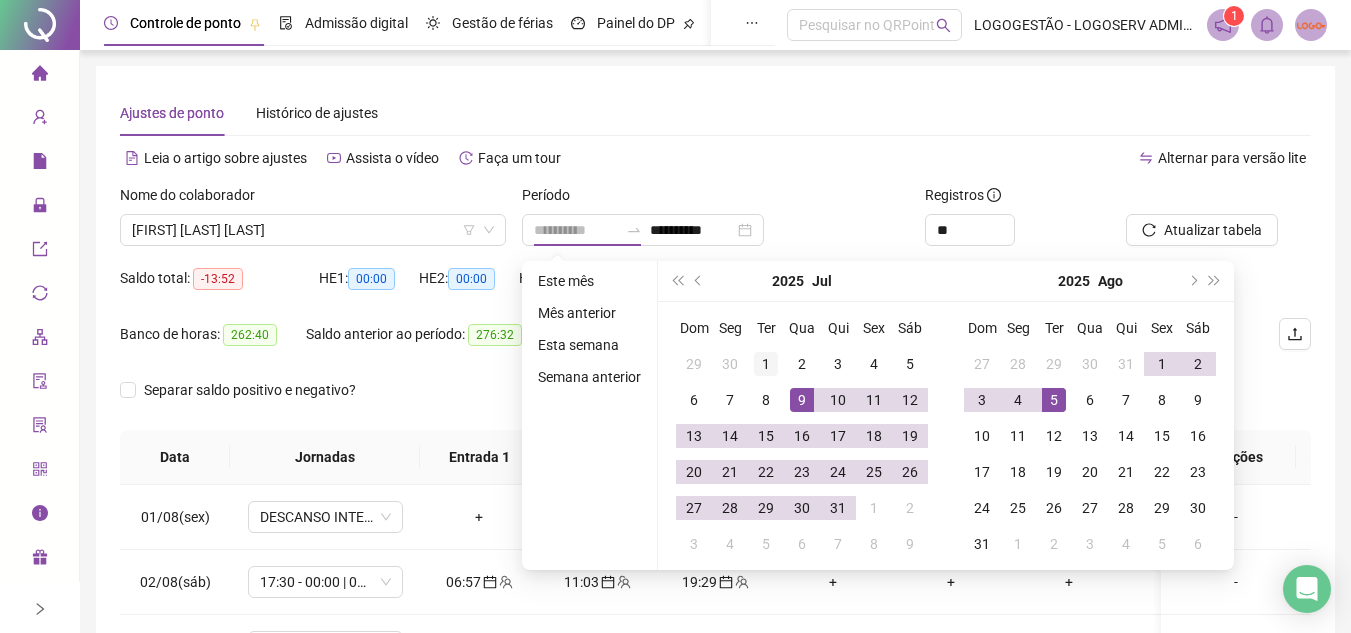 type on "**********" 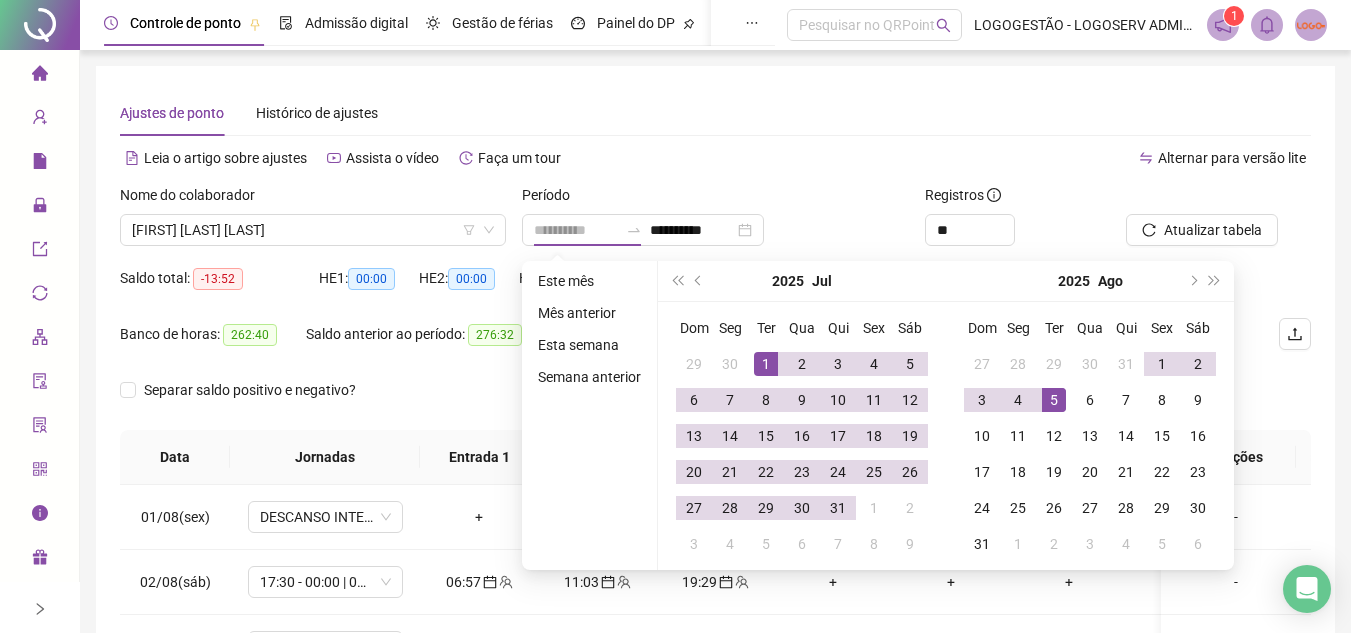 click on "1" at bounding box center (766, 364) 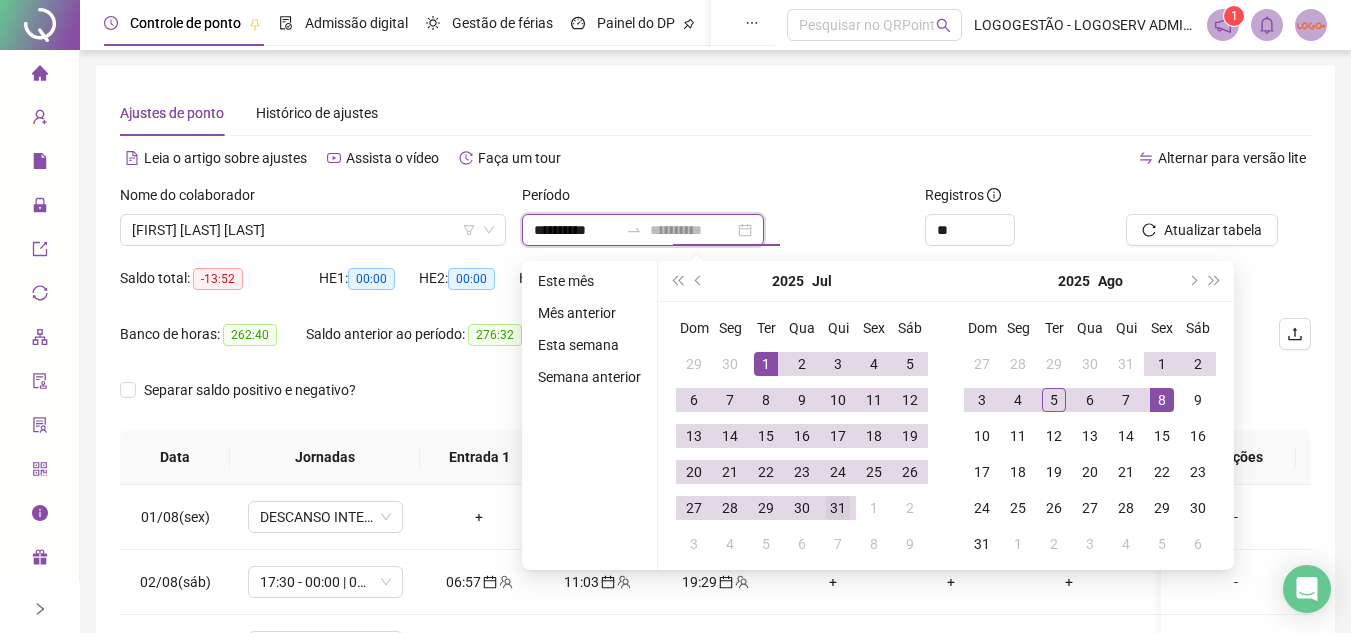 type on "**********" 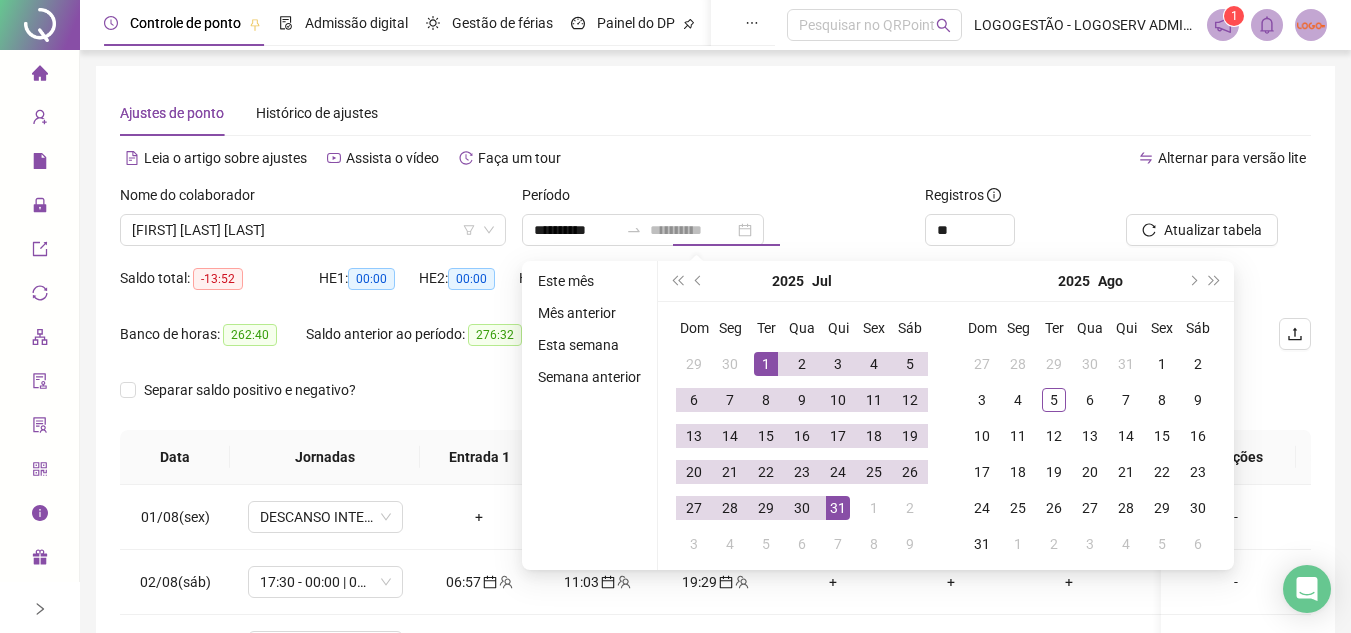 click on "31" at bounding box center [838, 508] 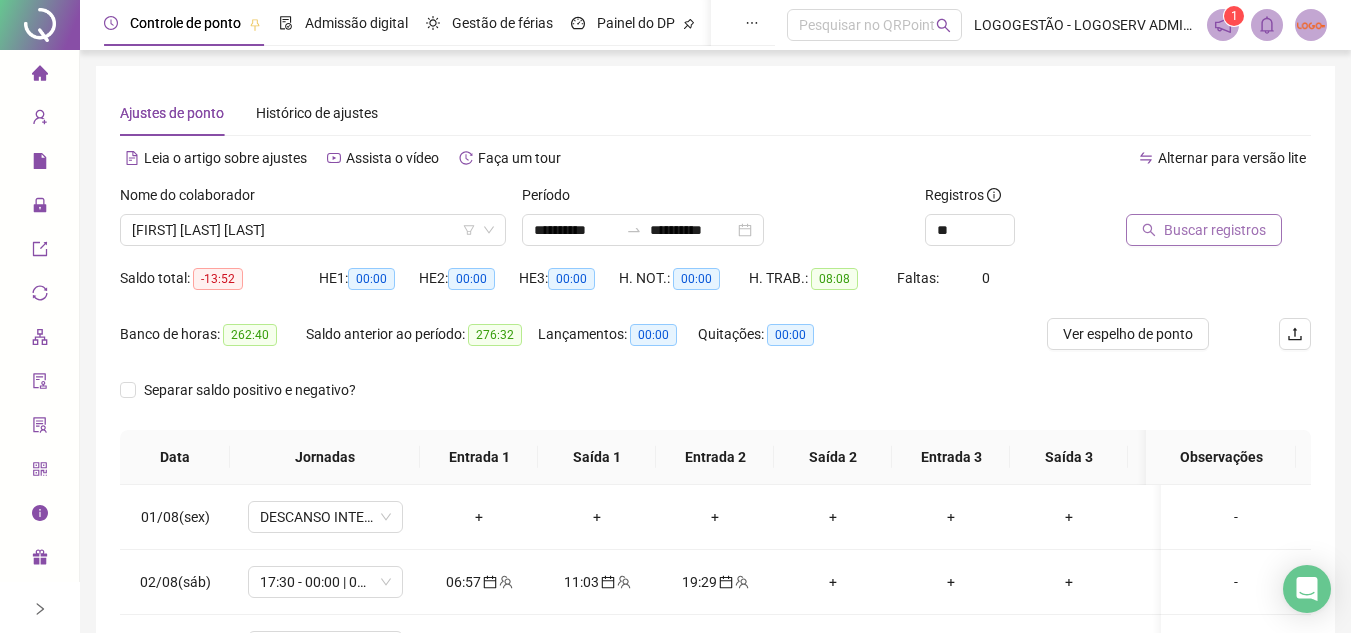 click on "Buscar registros" at bounding box center (1215, 230) 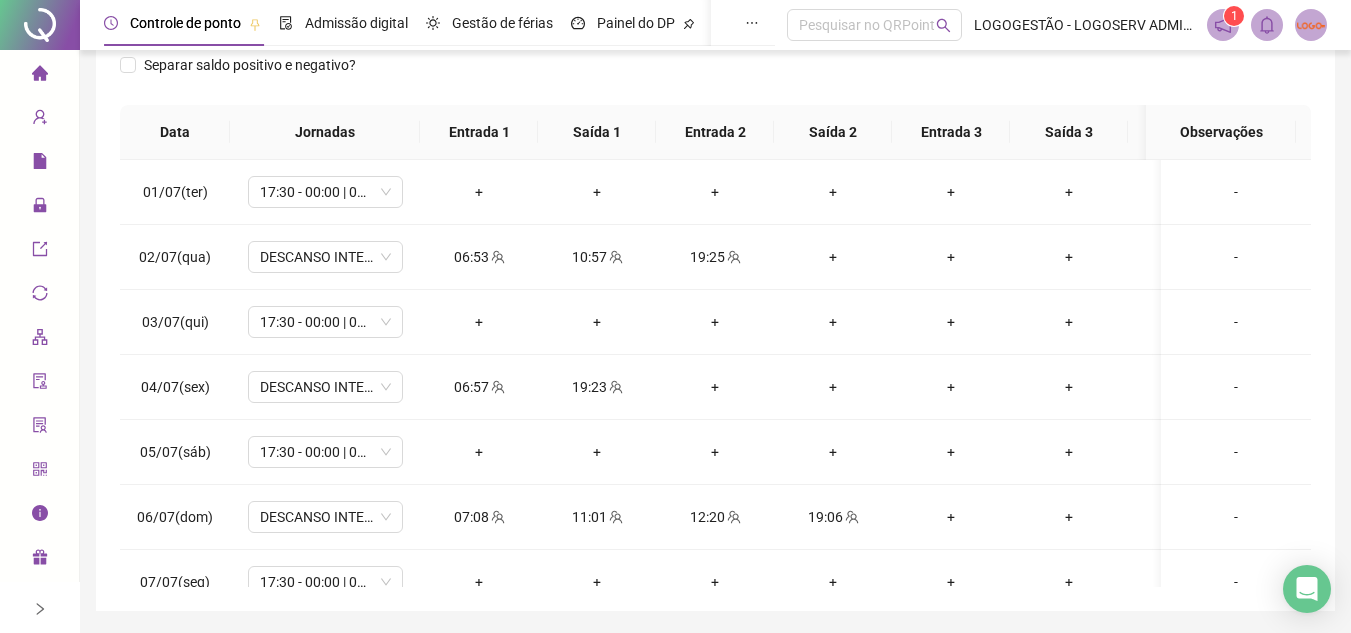 scroll, scrollTop: 389, scrollLeft: 0, axis: vertical 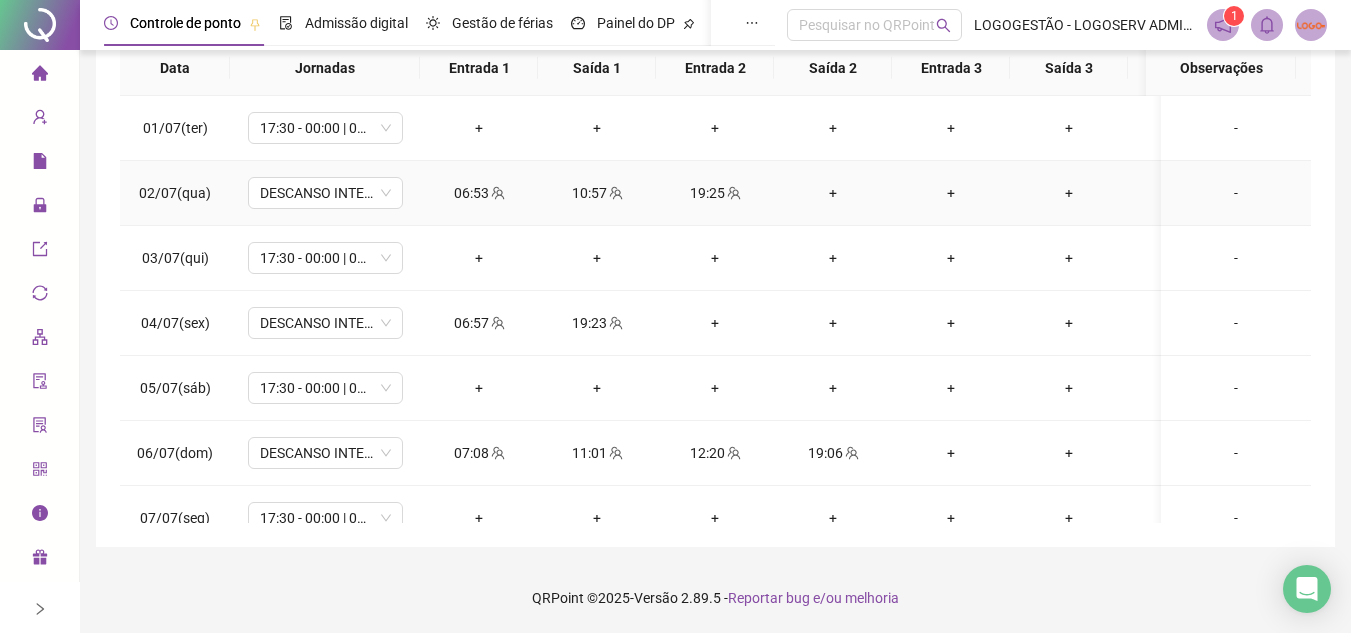 click 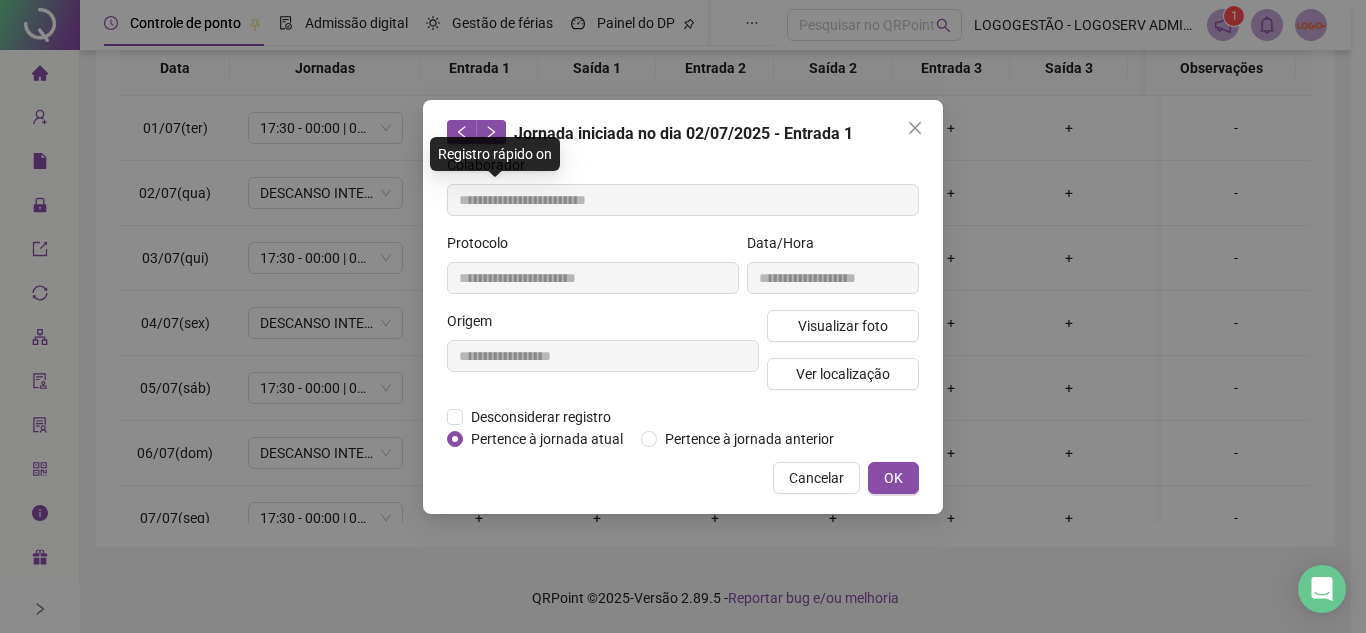 type on "**********" 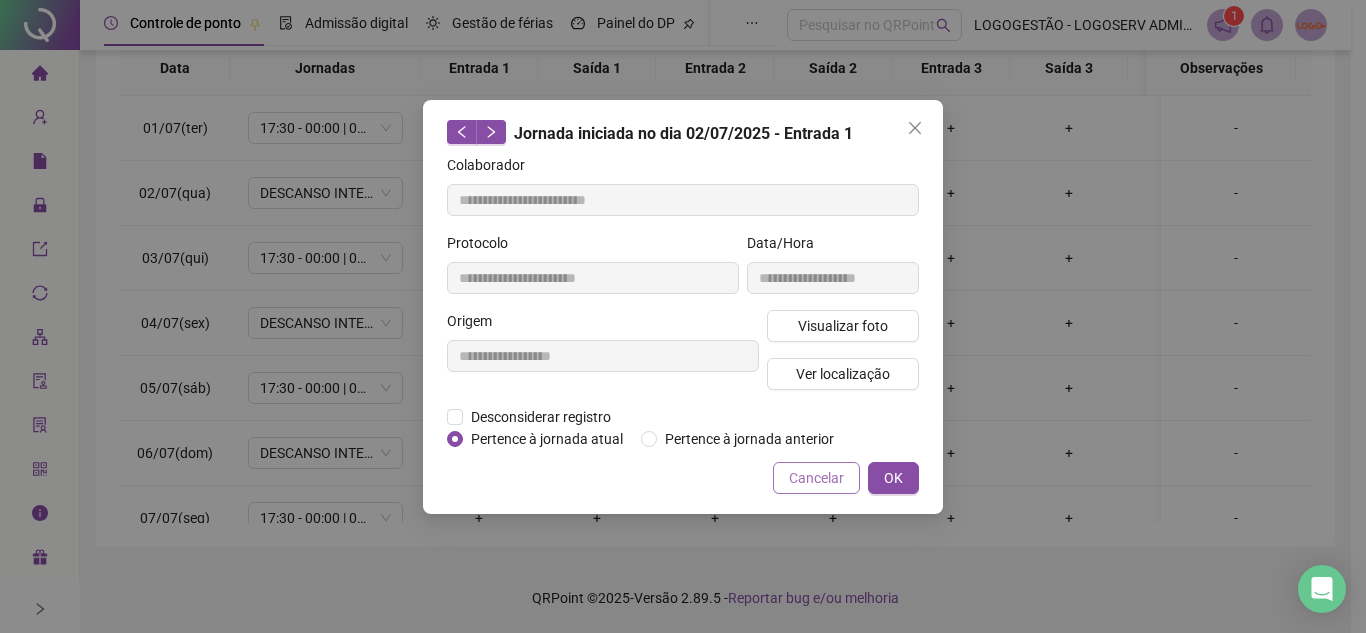 click on "Cancelar" at bounding box center [816, 478] 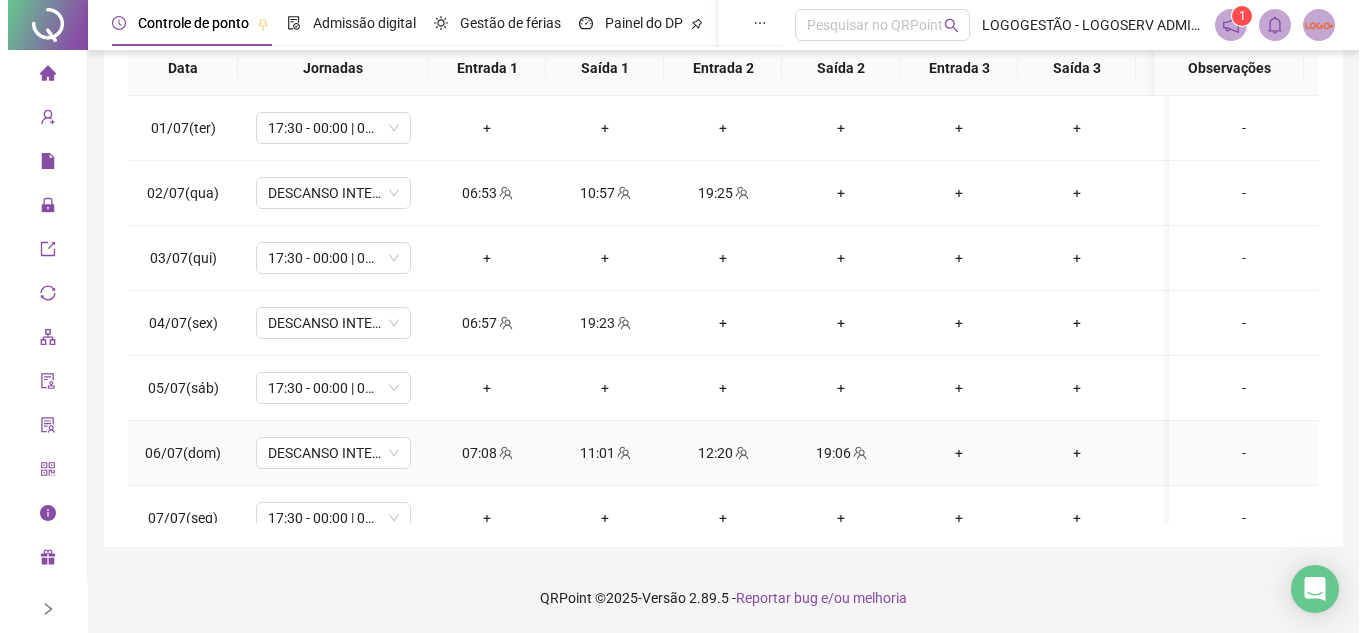 scroll, scrollTop: 289, scrollLeft: 0, axis: vertical 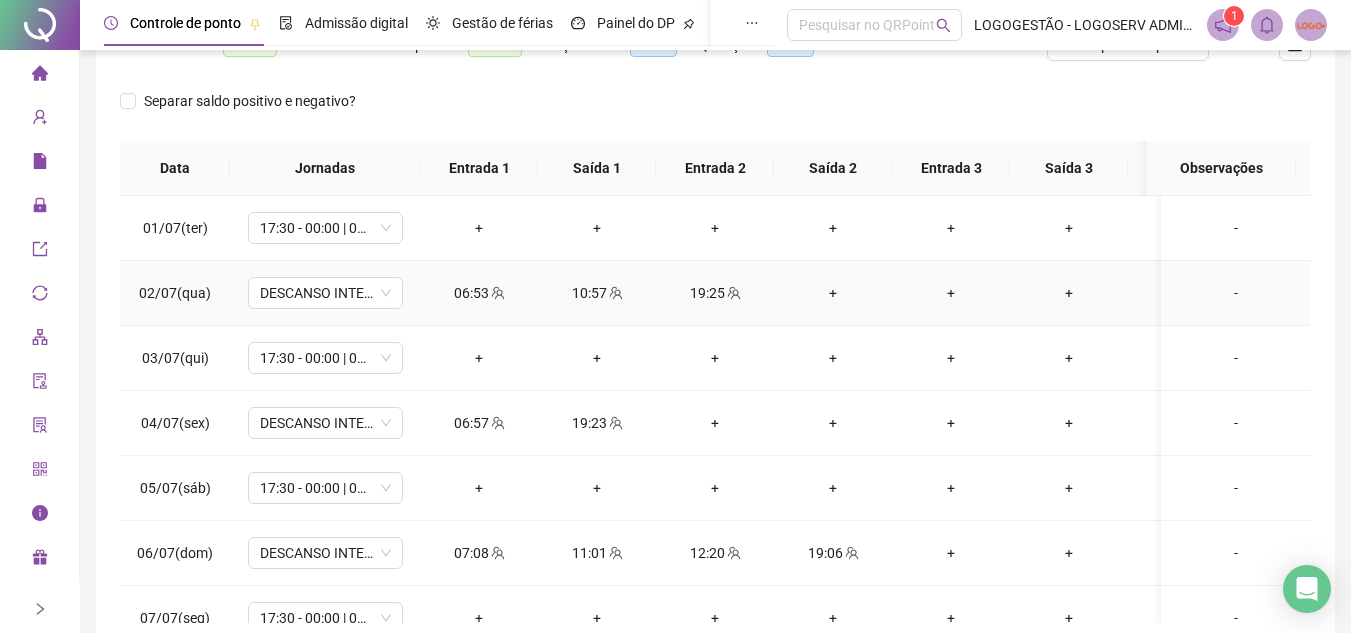 click on "06:53" at bounding box center [479, 293] 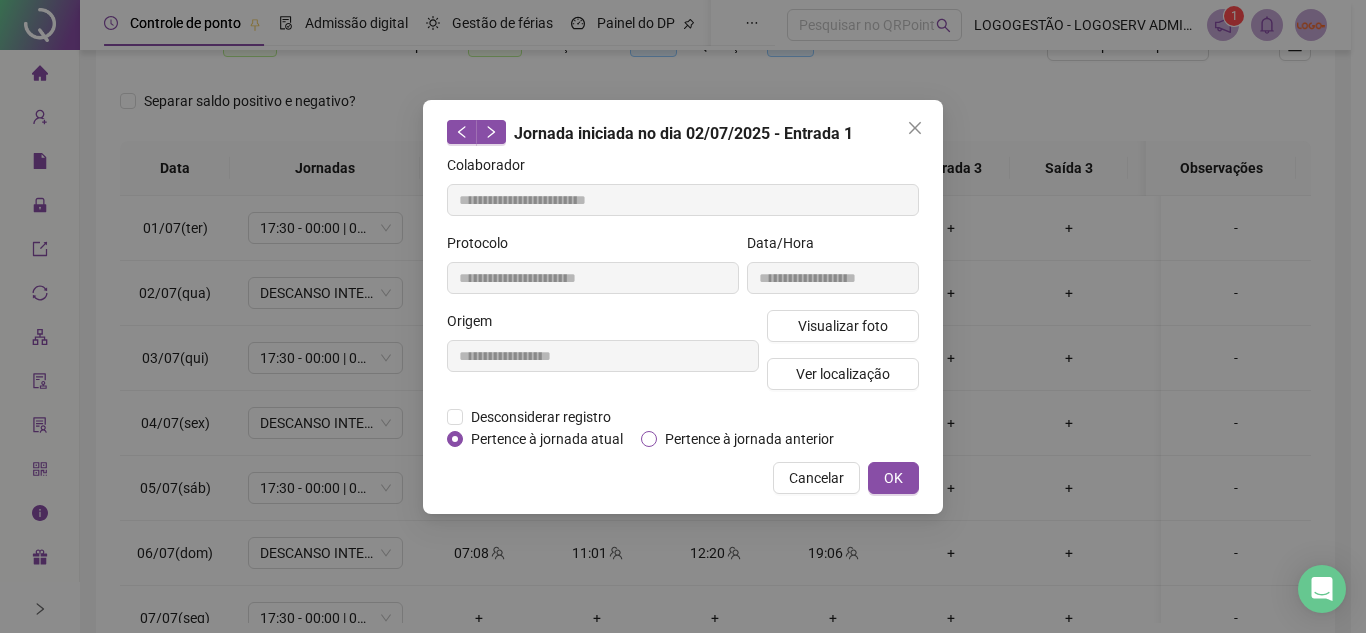 click on "Pertence à jornada anterior" at bounding box center (749, 439) 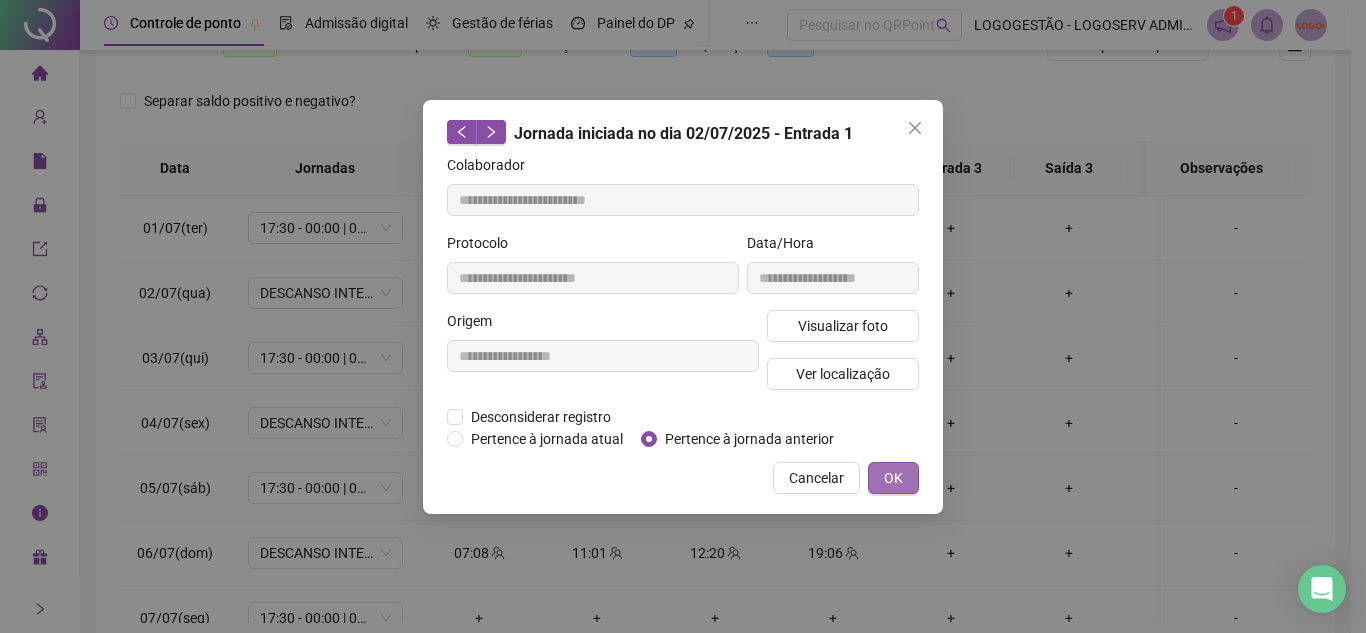 click on "OK" at bounding box center [893, 478] 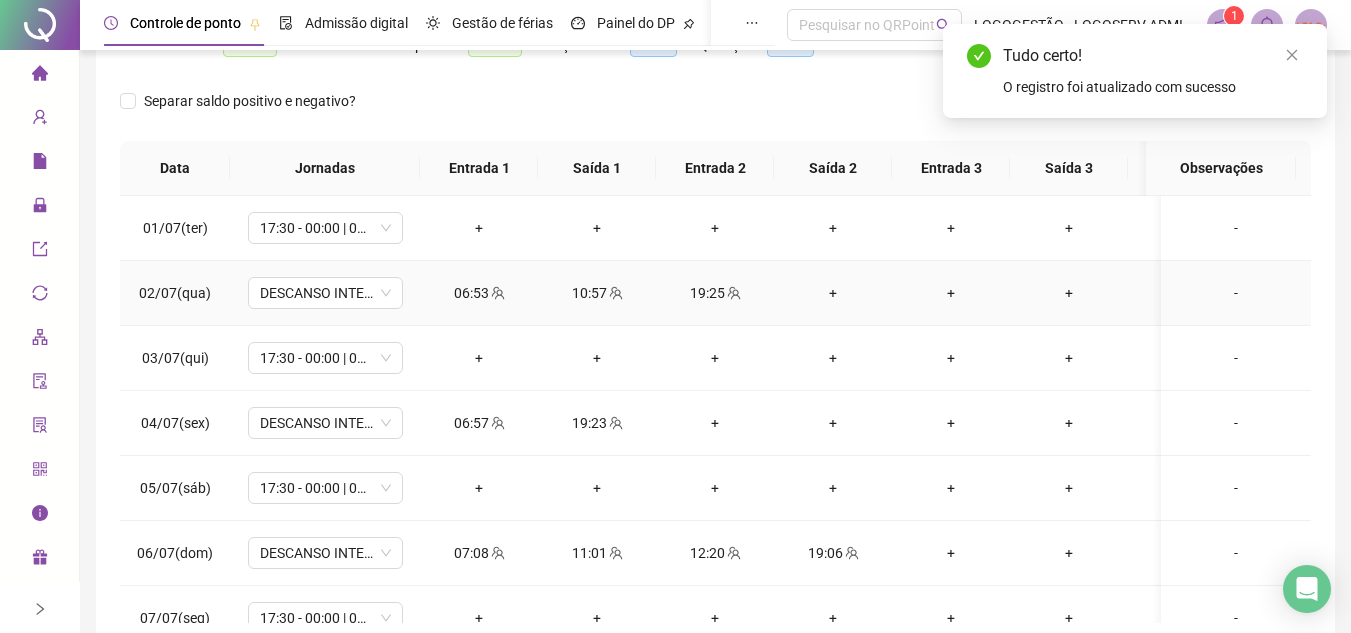 click on "10:57" at bounding box center (597, 293) 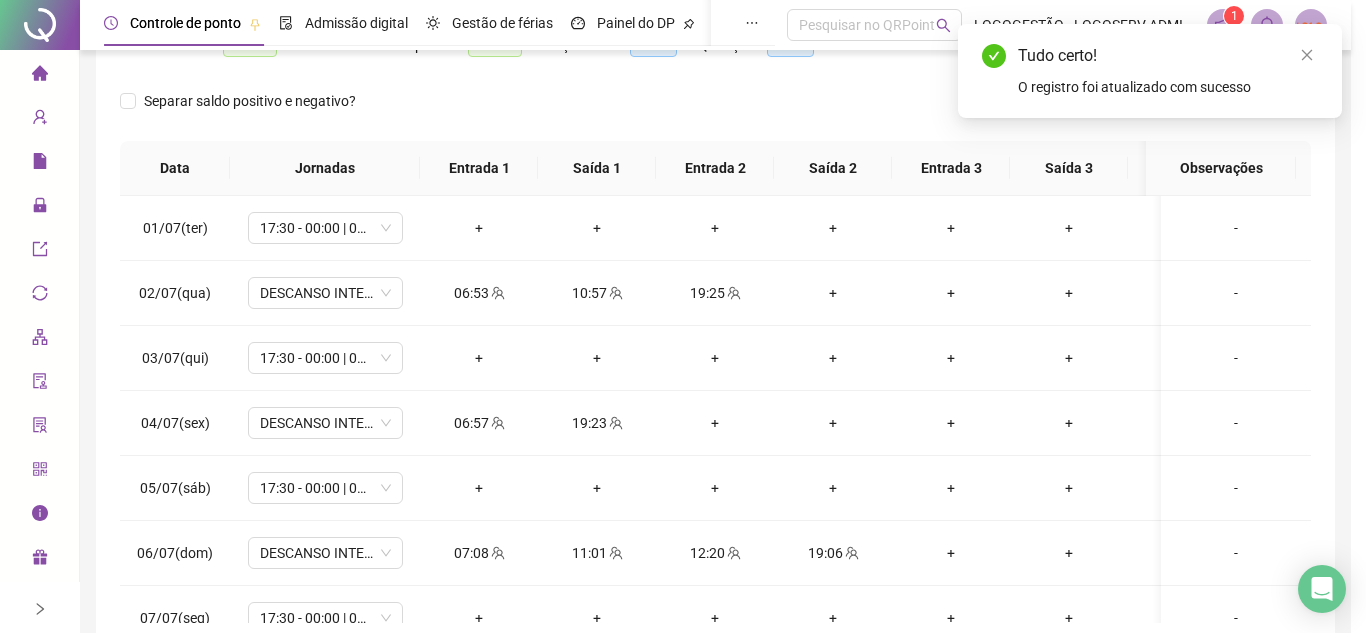 type on "**********" 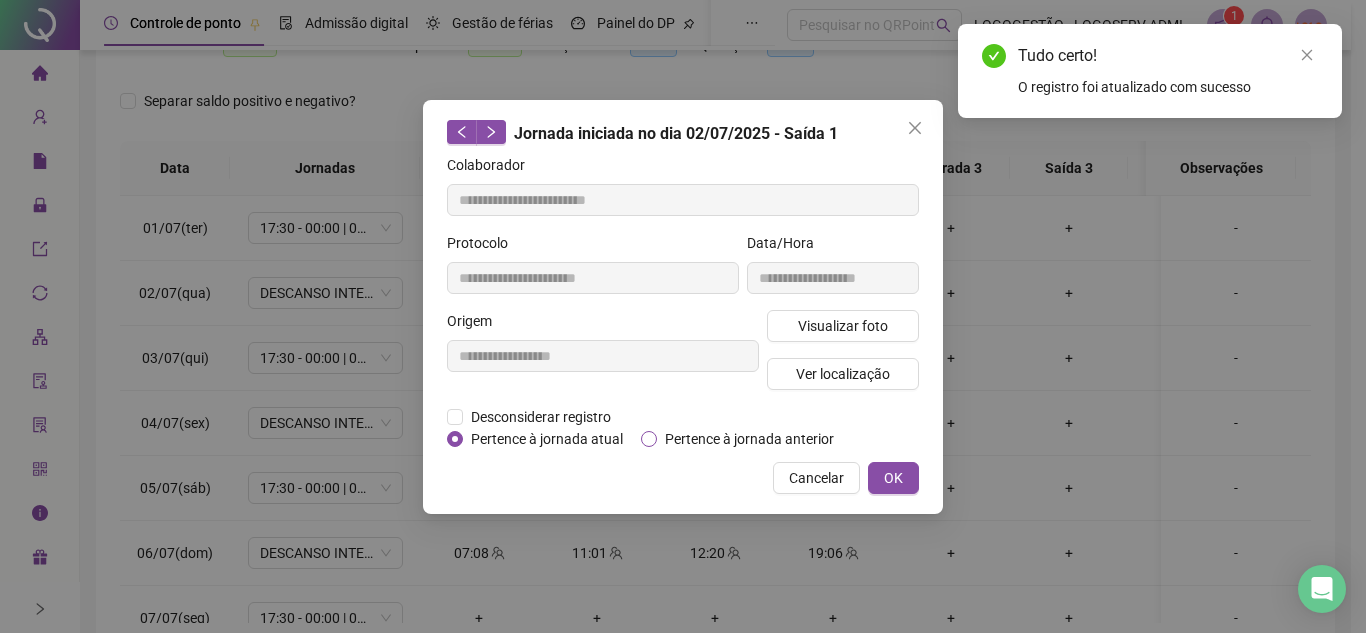 click on "Pertence à jornada anterior" at bounding box center [749, 439] 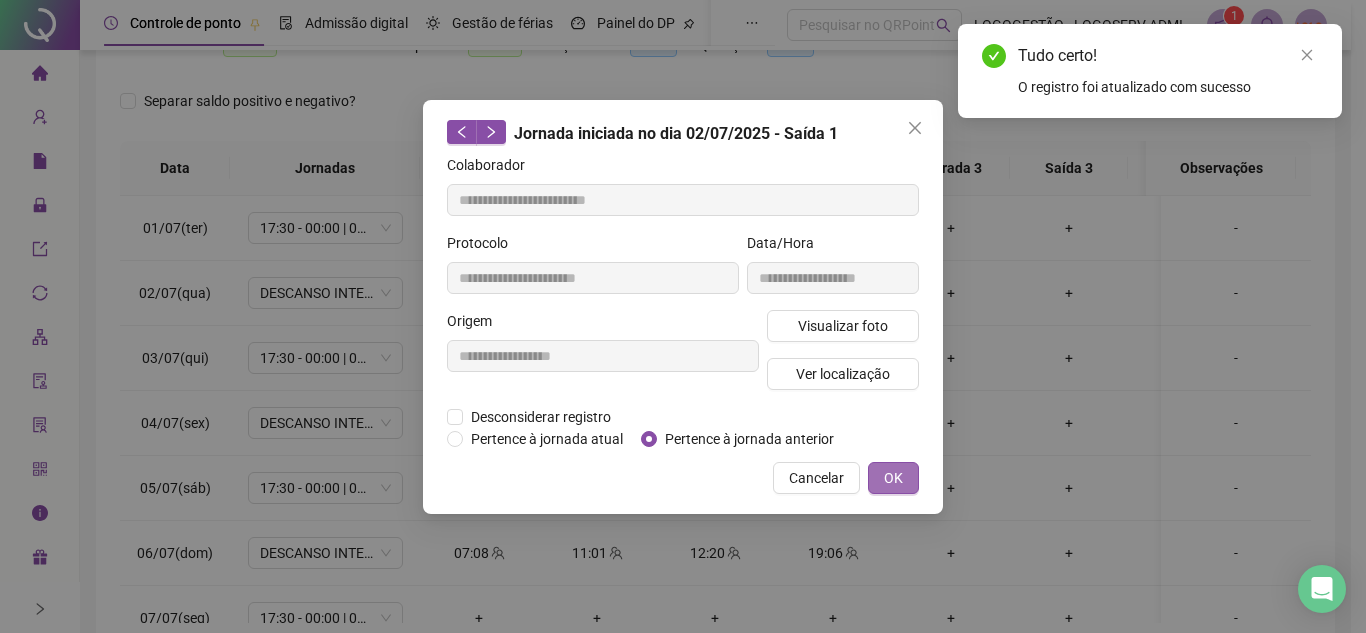 click on "OK" at bounding box center (893, 478) 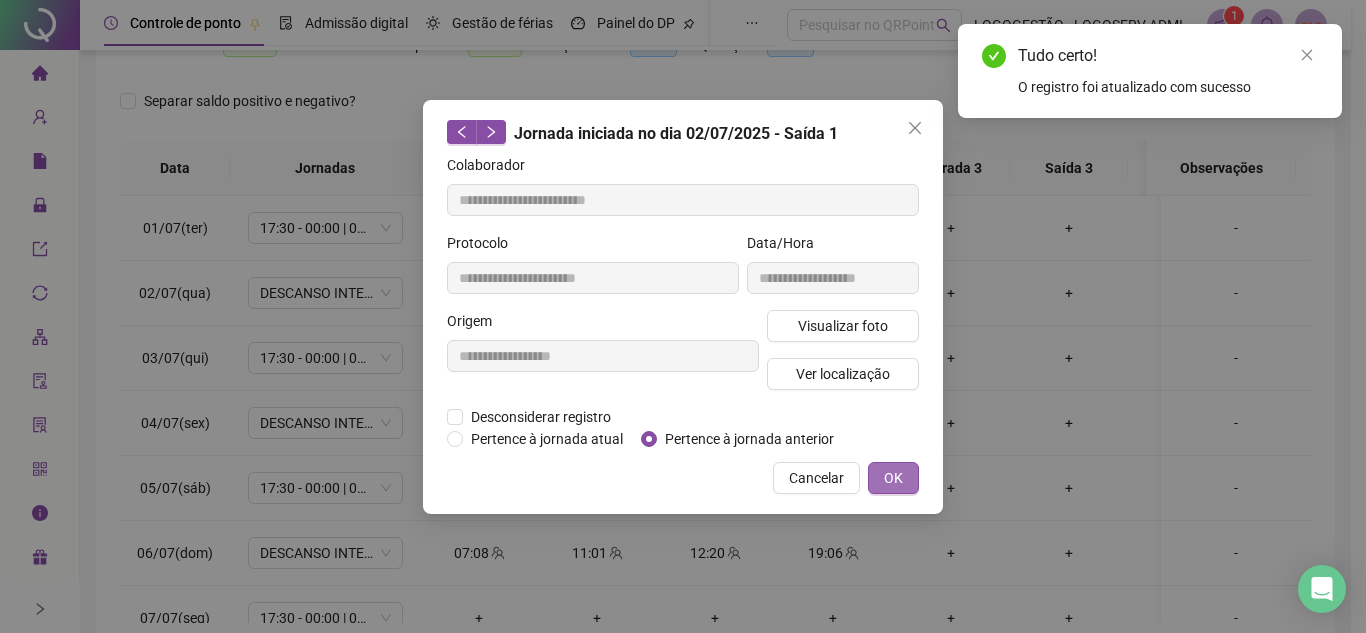 click on "OK" at bounding box center (893, 478) 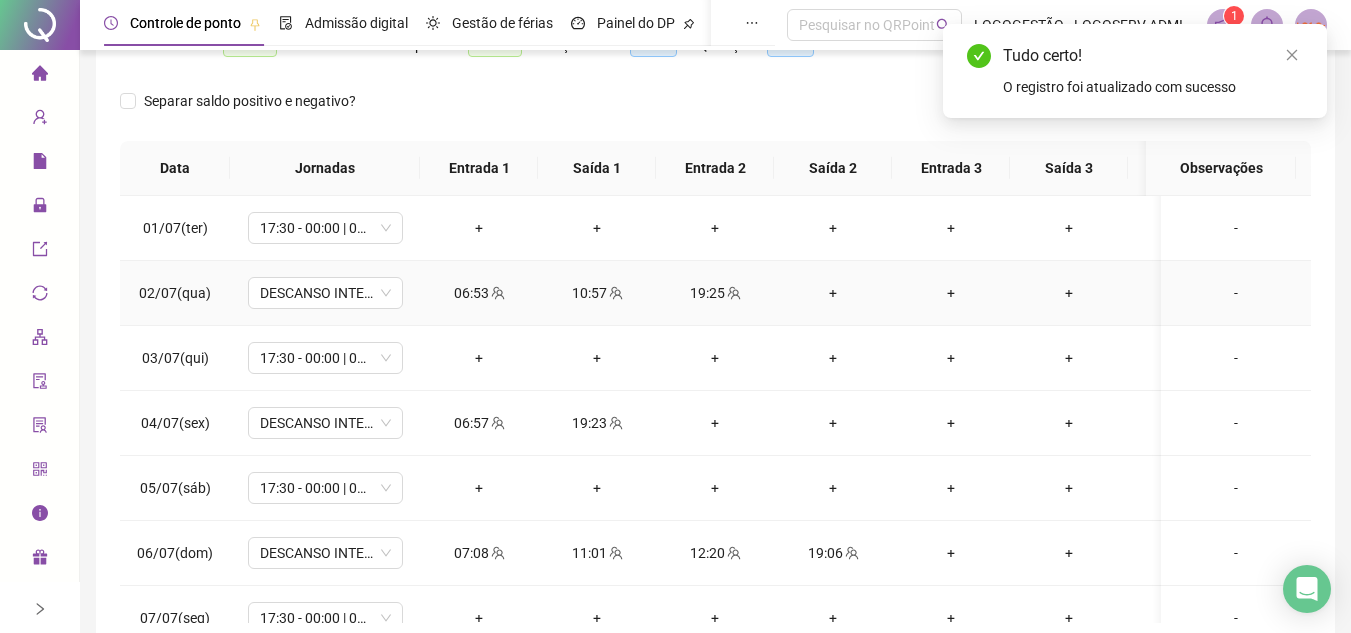 click on "19:25" at bounding box center [715, 293] 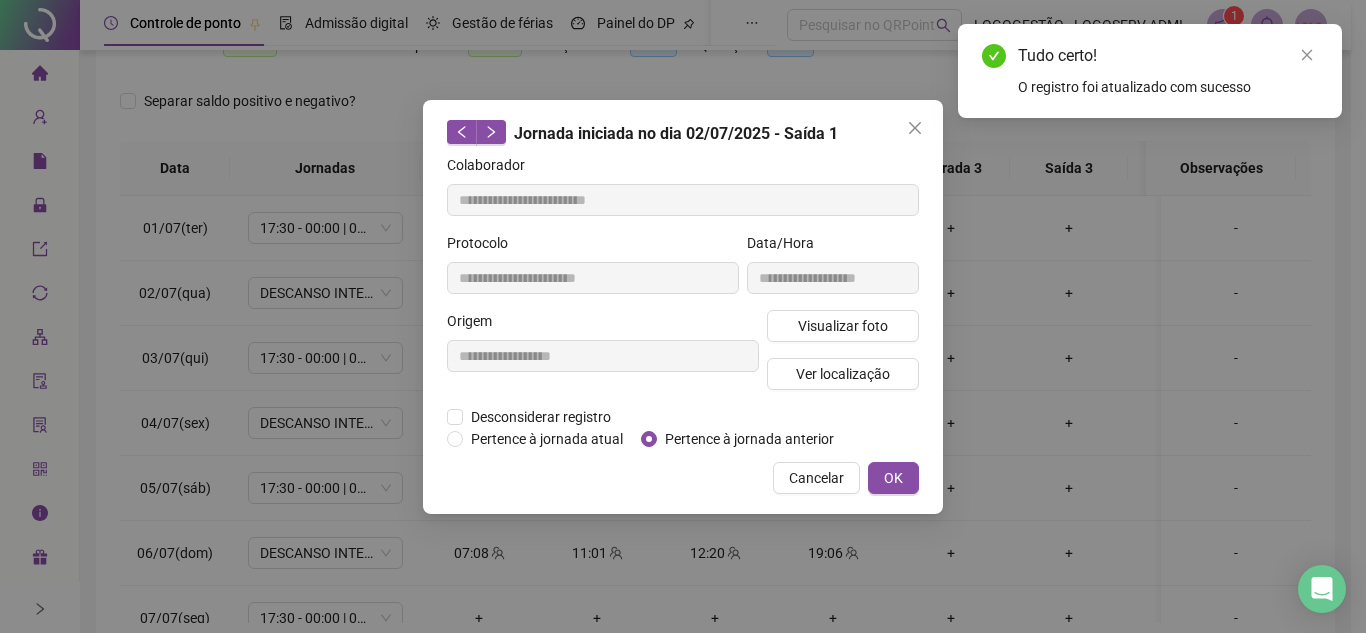 click on "Pertence à jornada anterior" at bounding box center [749, 439] 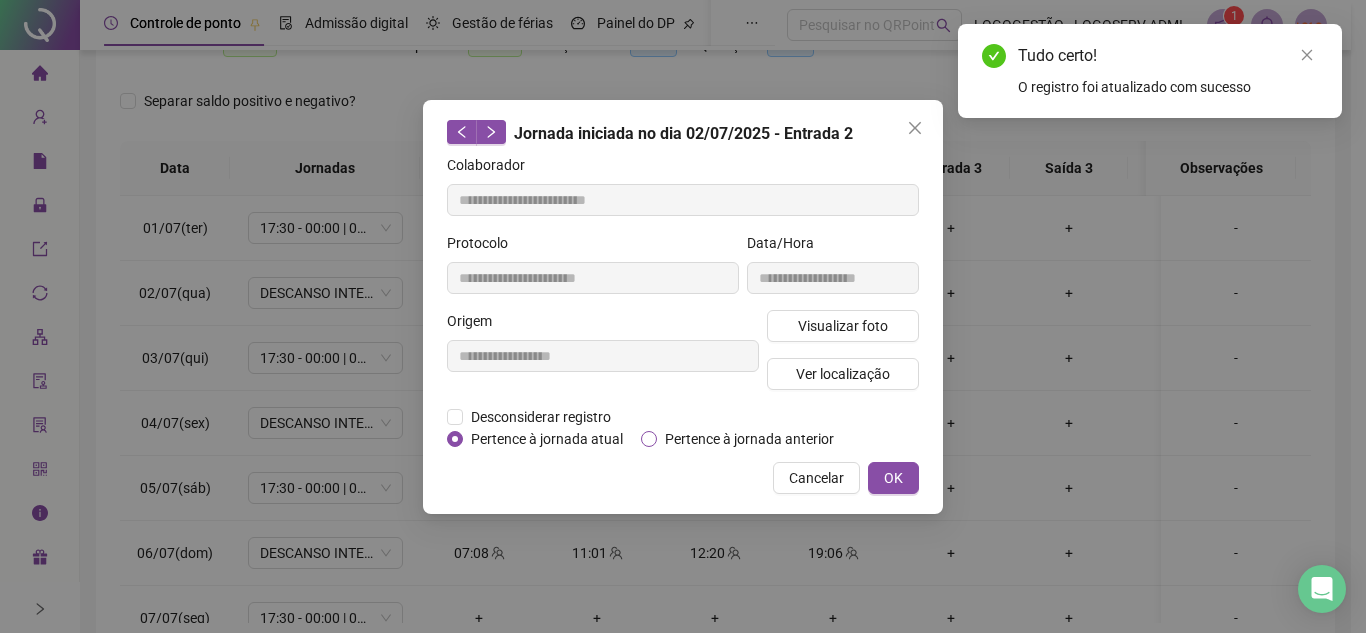 click on "Pertence à jornada anterior" at bounding box center [749, 439] 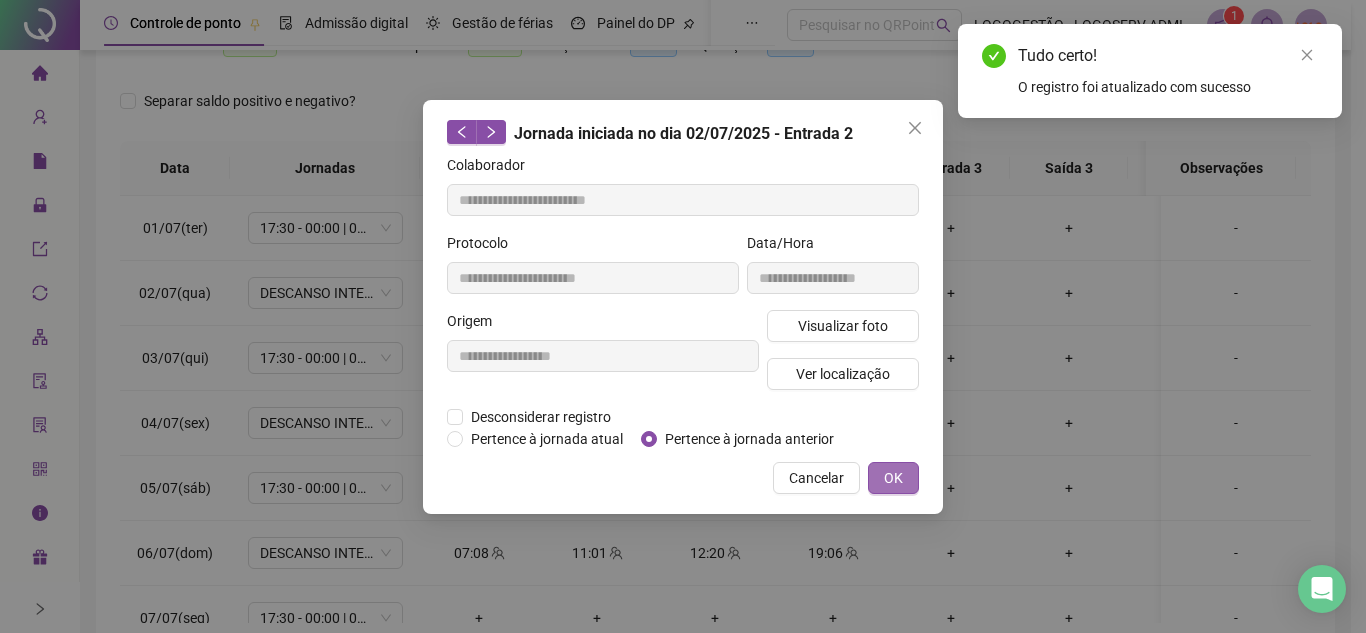 click on "OK" at bounding box center (893, 478) 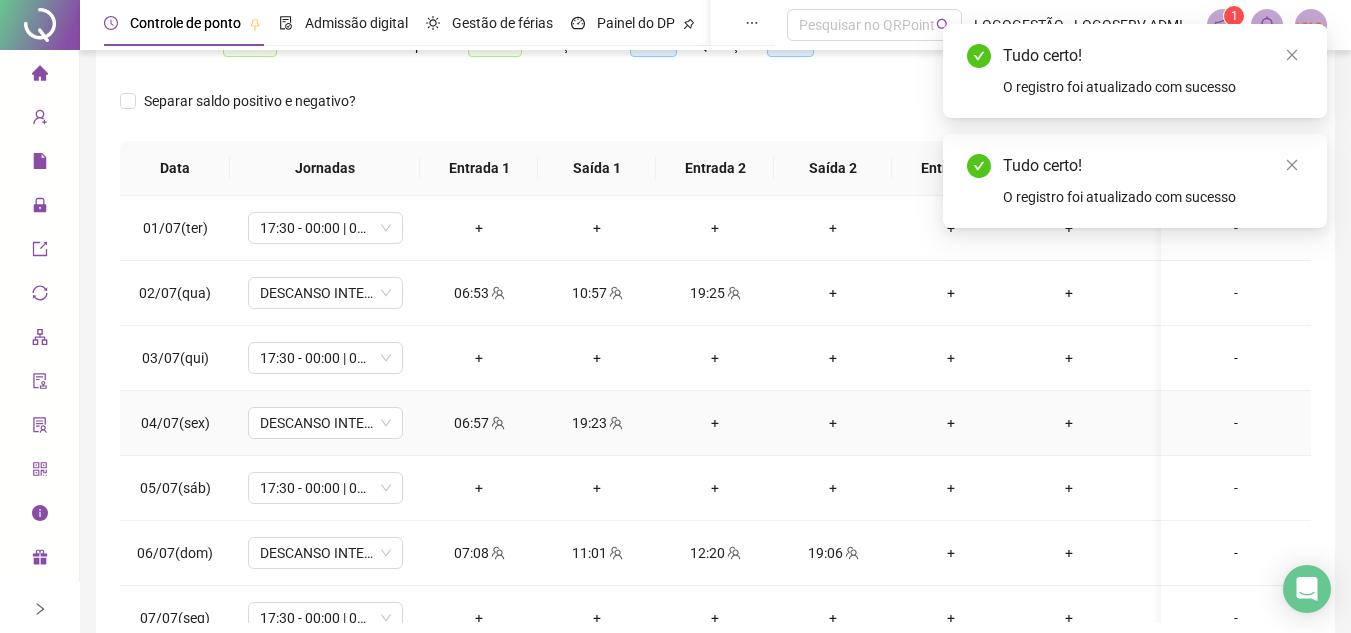click on "06:57" at bounding box center (479, 423) 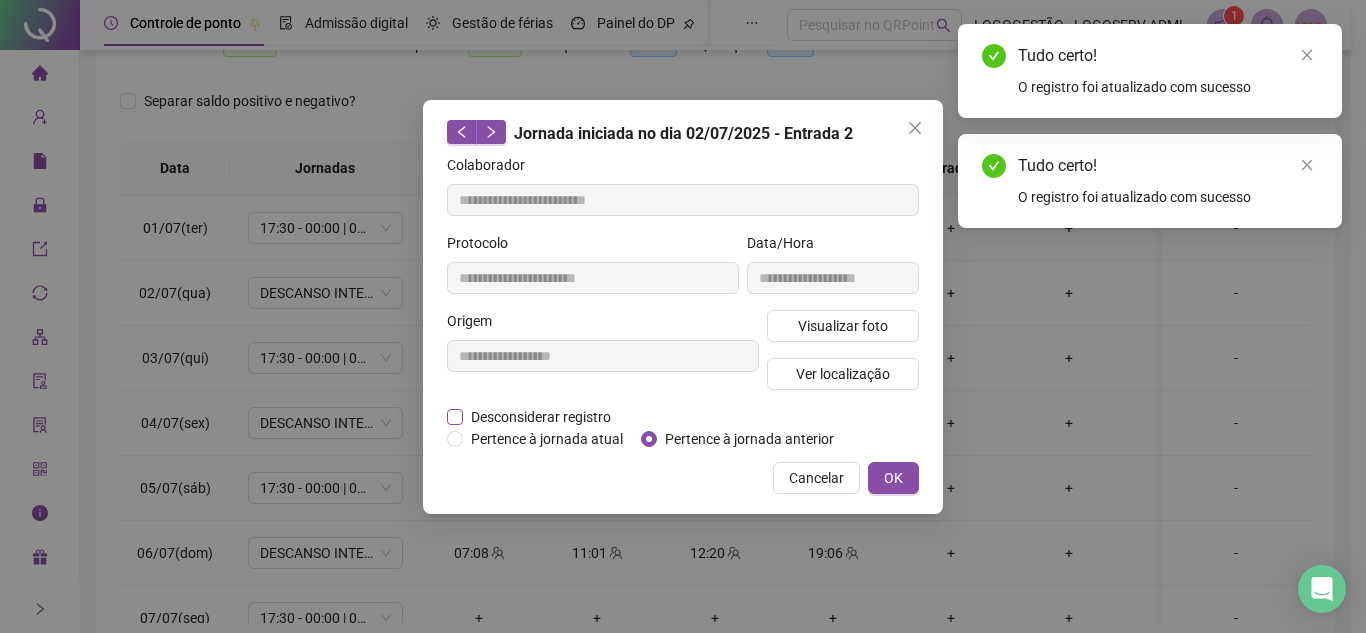 type on "**********" 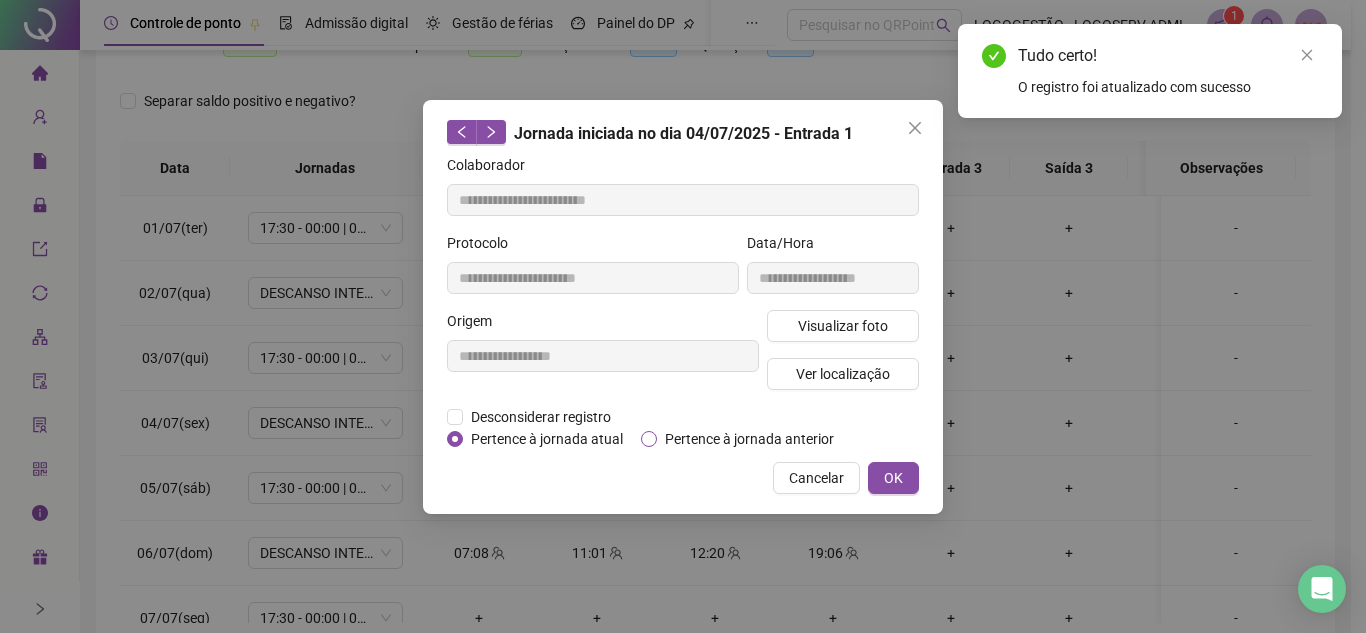 click on "Pertence à jornada anterior" at bounding box center [749, 439] 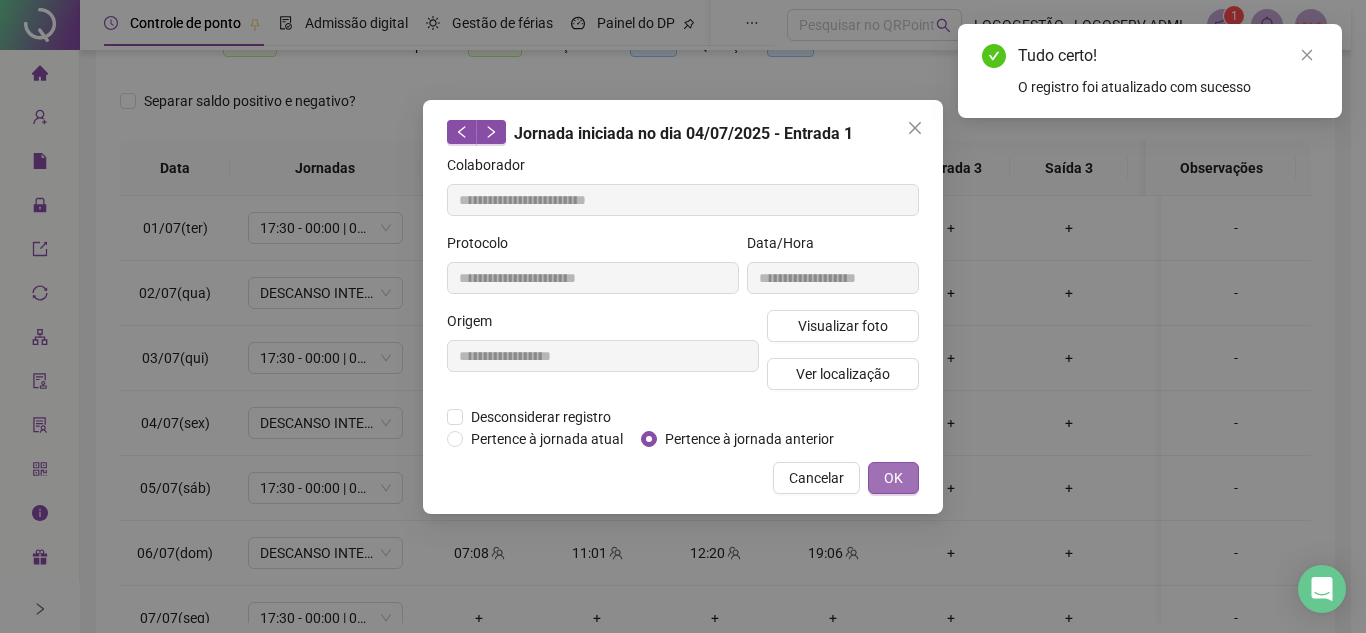 click on "OK" at bounding box center [893, 478] 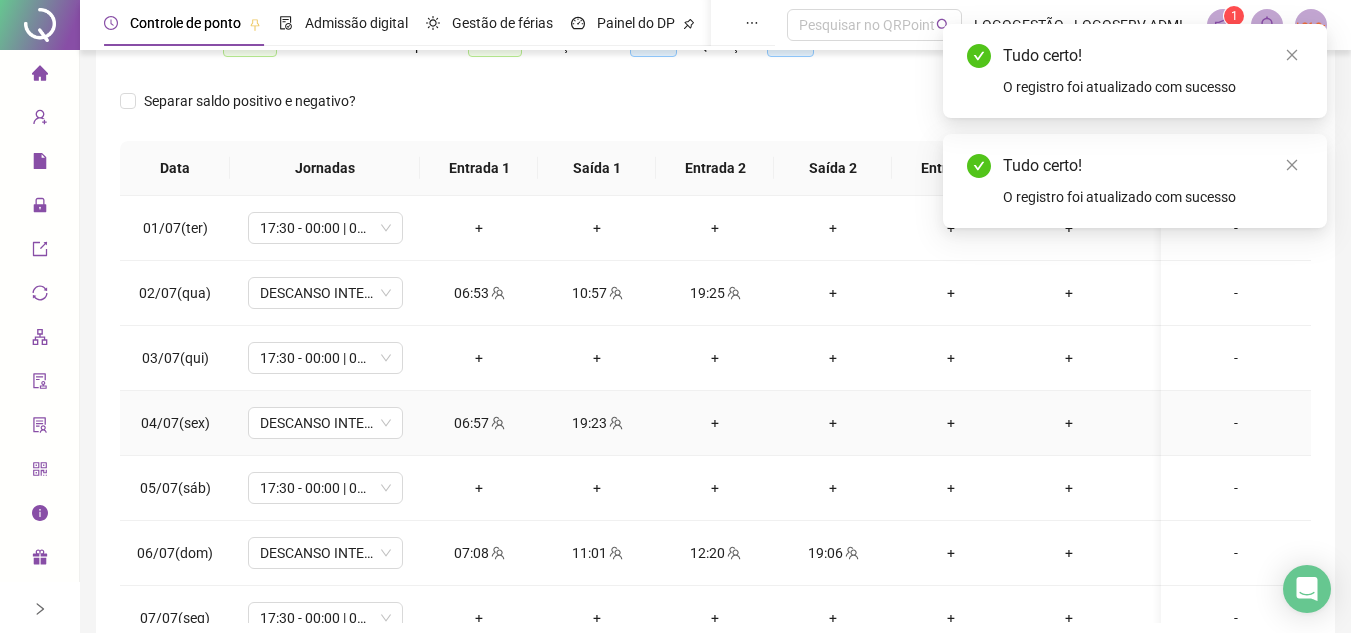 click on "19:23" at bounding box center (597, 423) 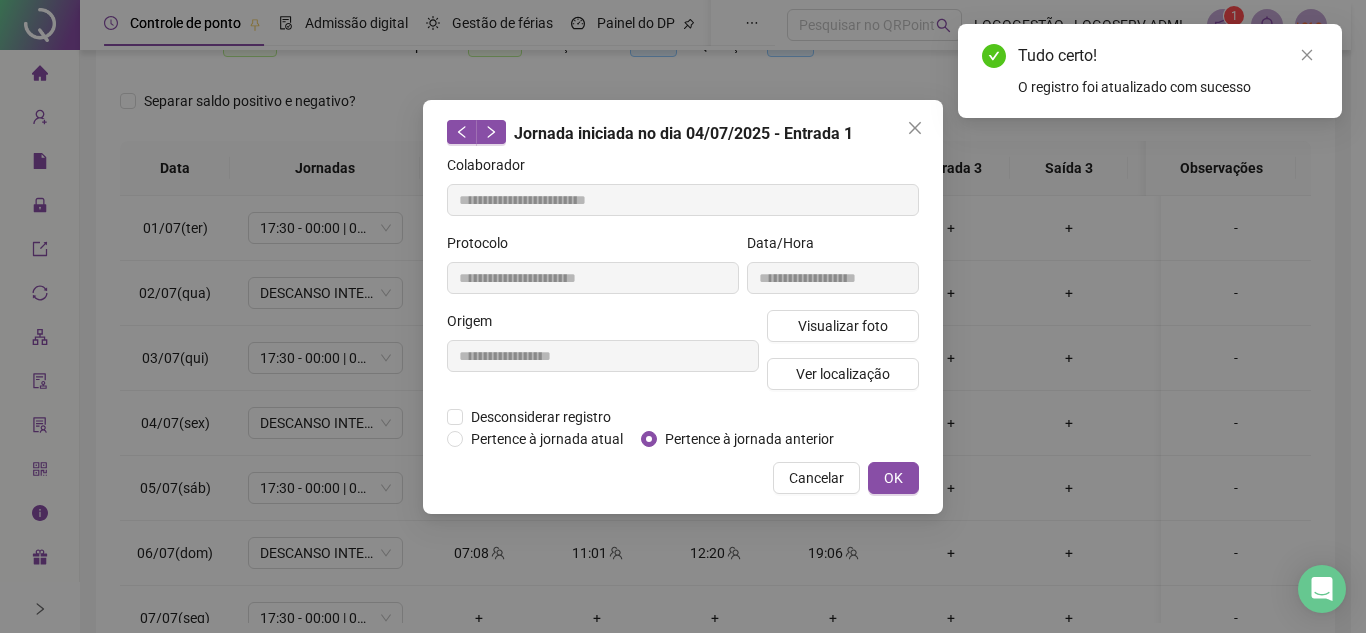 click on "Pertence à jornada anterior" at bounding box center [749, 439] 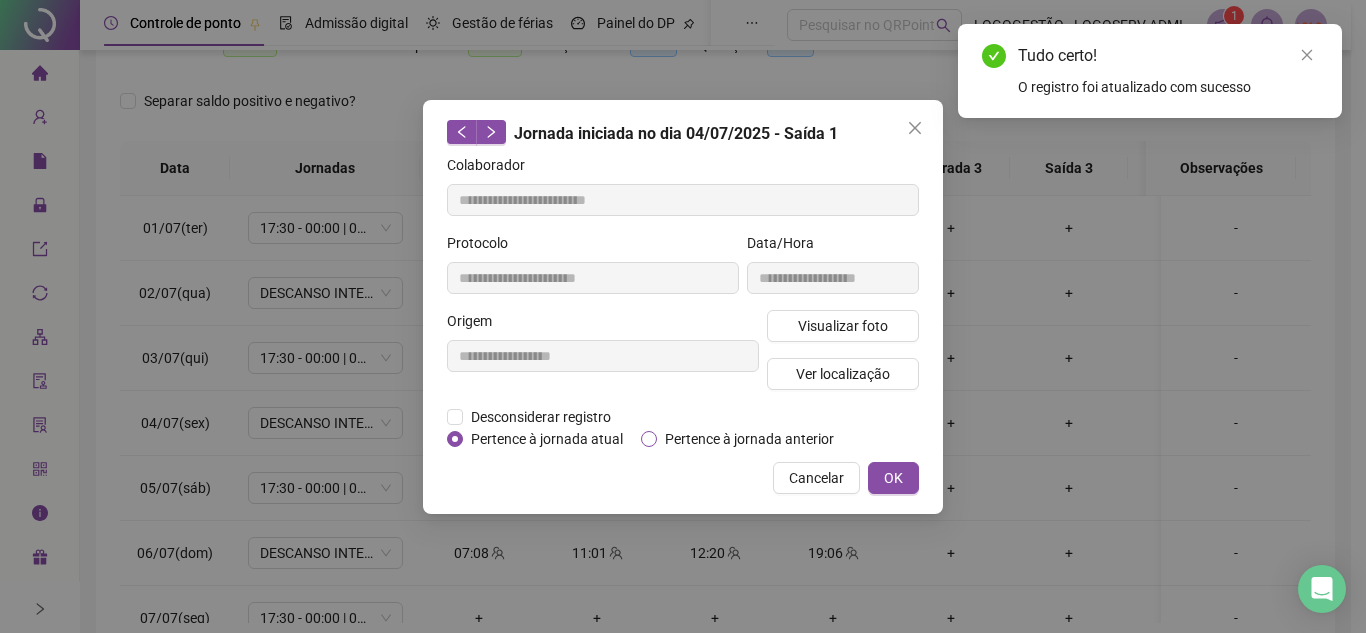 click on "Pertence à jornada anterior" at bounding box center (749, 439) 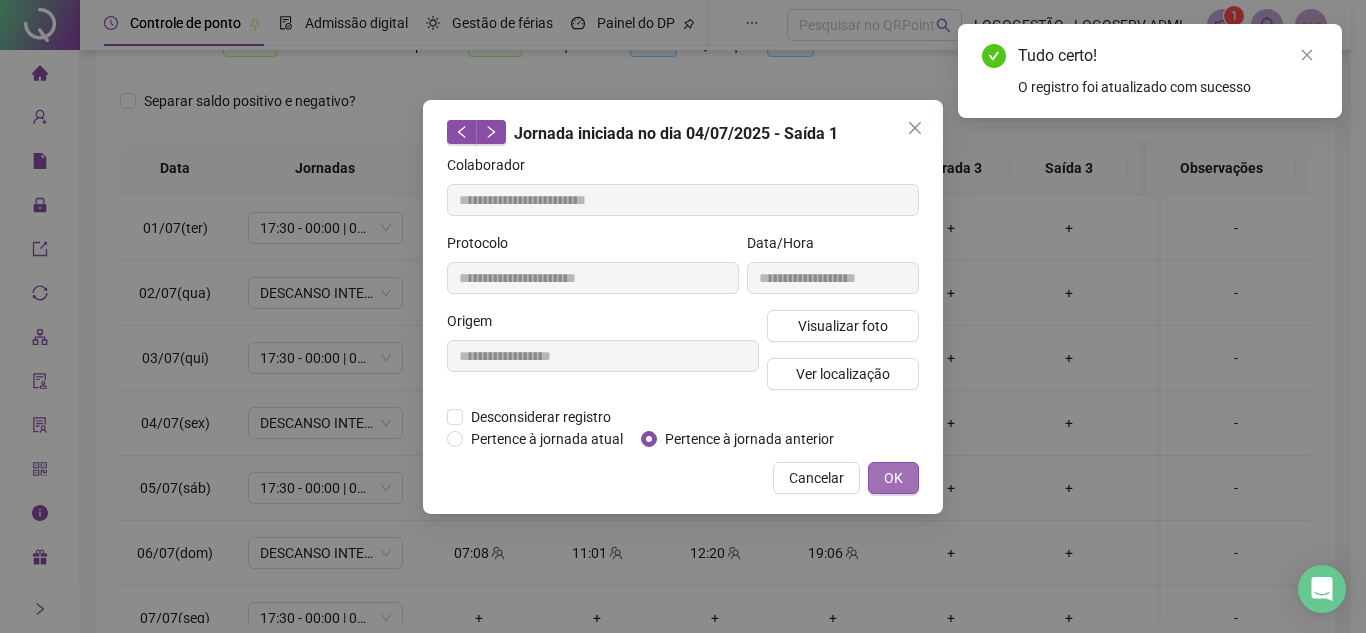 click on "OK" at bounding box center (893, 478) 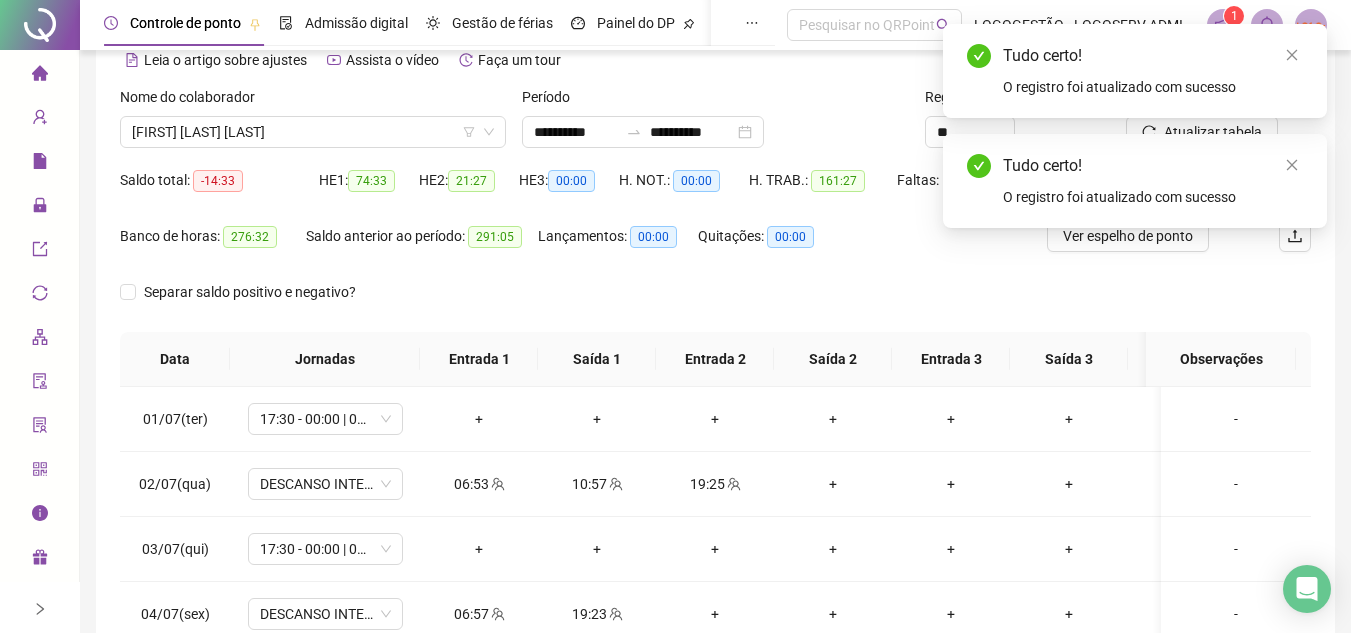 scroll, scrollTop: 0, scrollLeft: 0, axis: both 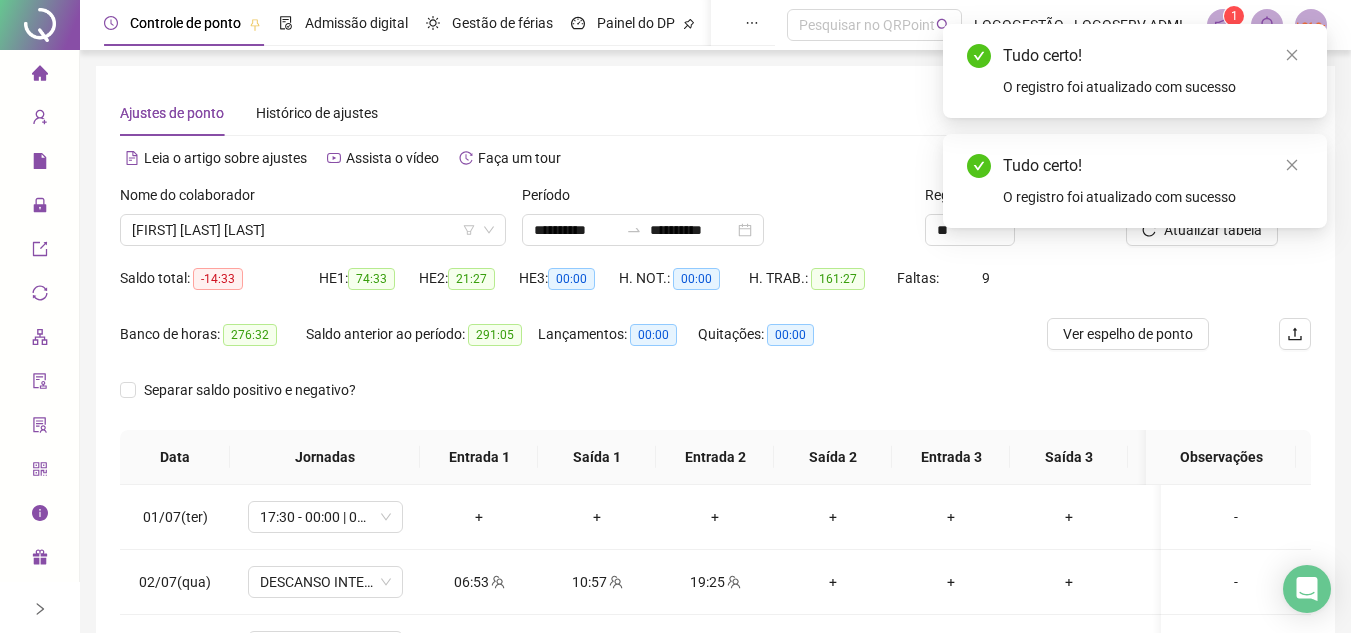 click on "Tudo certo!" at bounding box center (1153, 166) 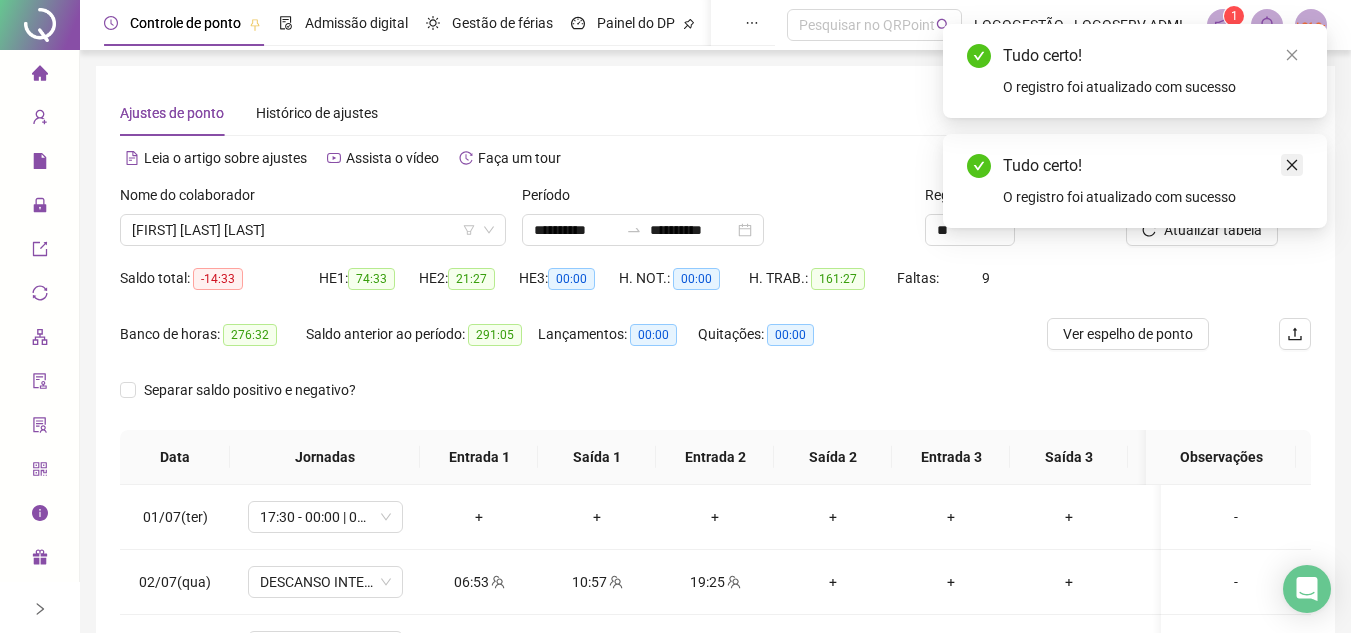 click 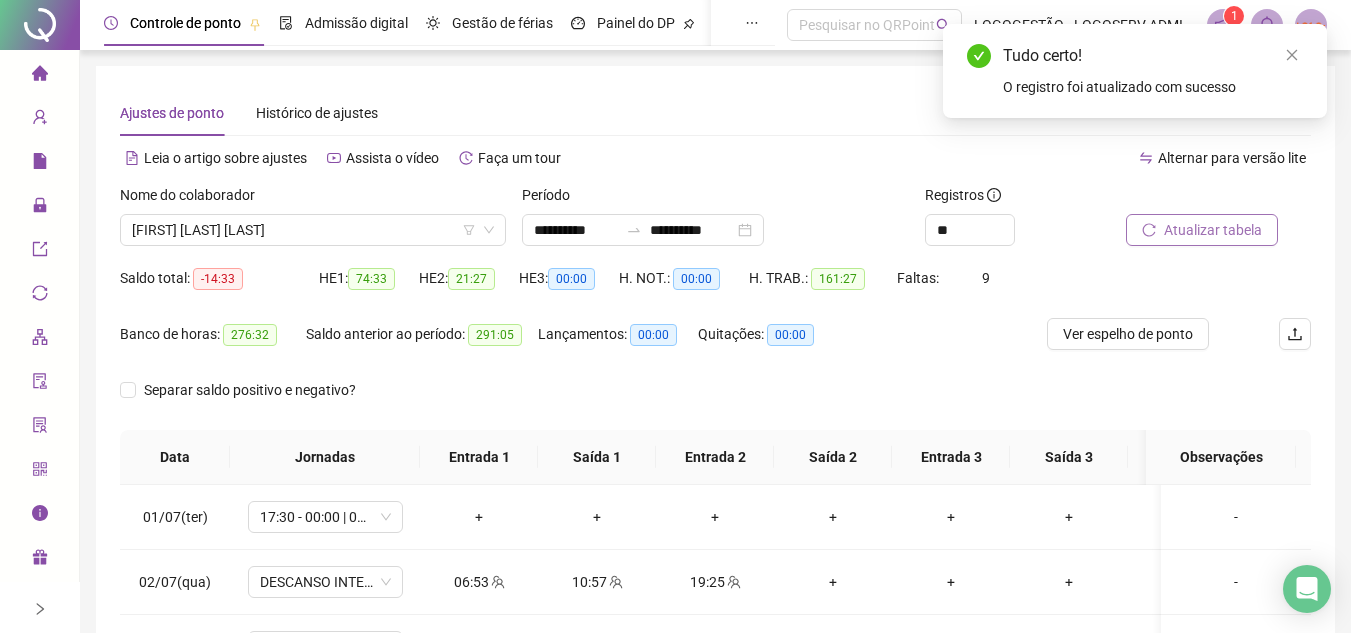 click on "Atualizar tabela" at bounding box center (1213, 230) 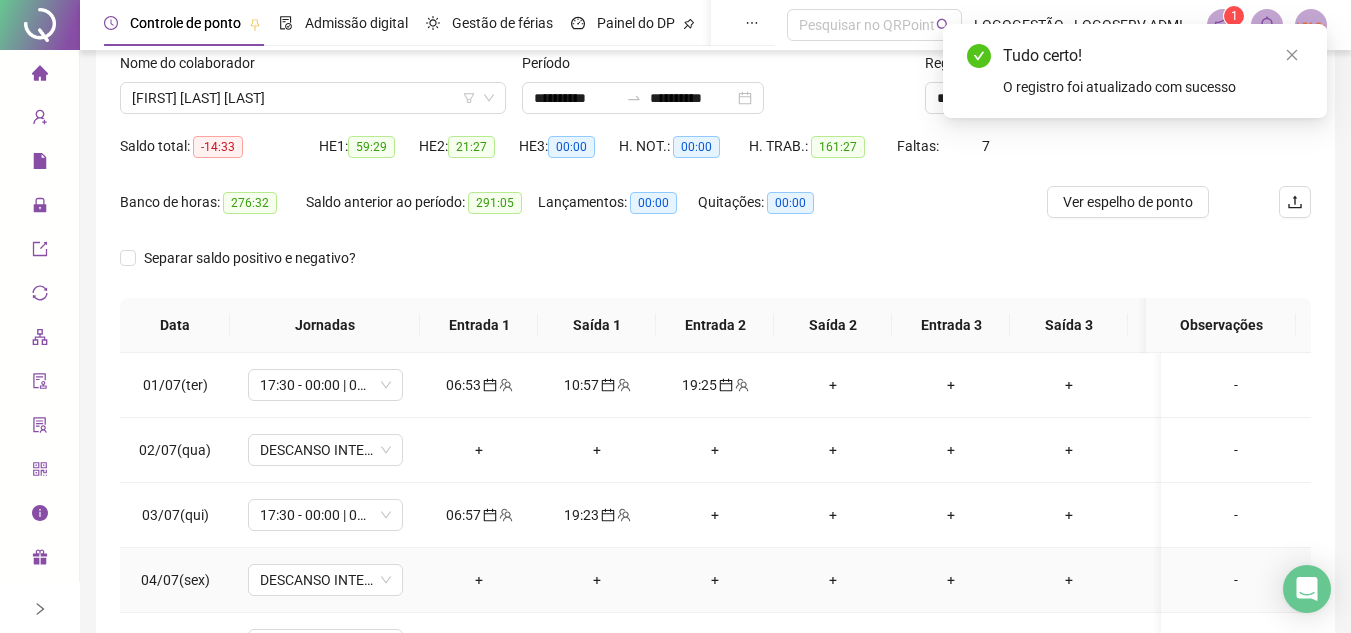 scroll, scrollTop: 389, scrollLeft: 0, axis: vertical 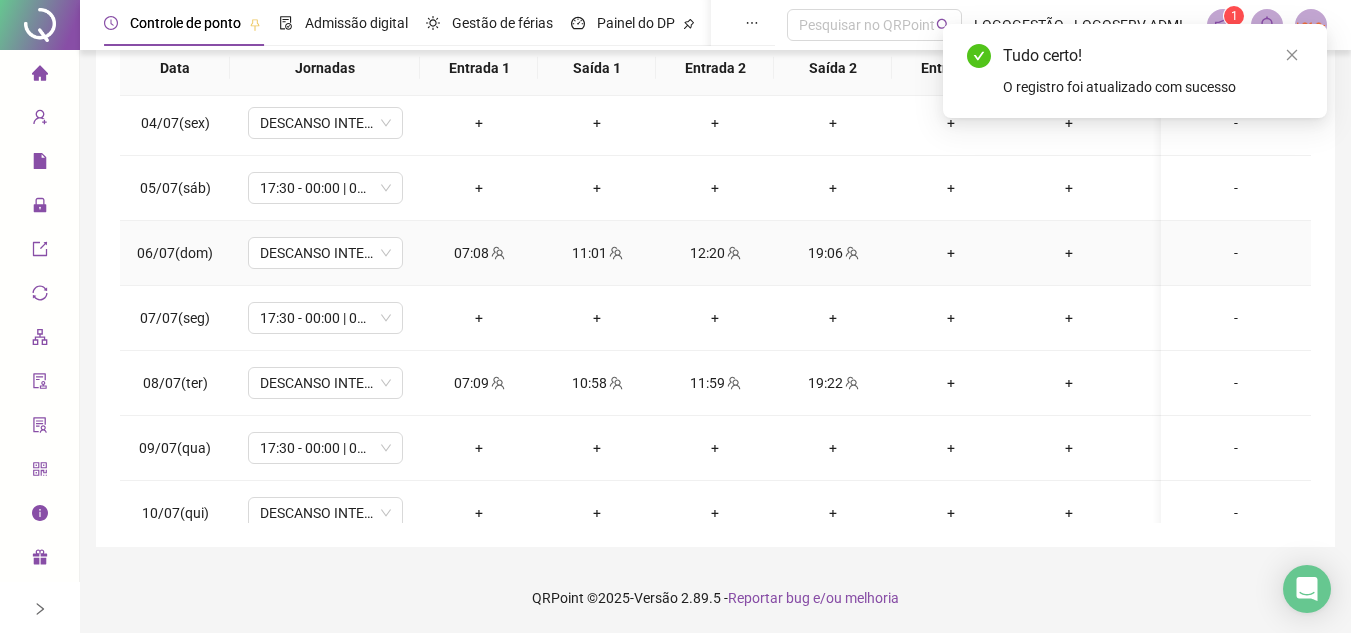 click 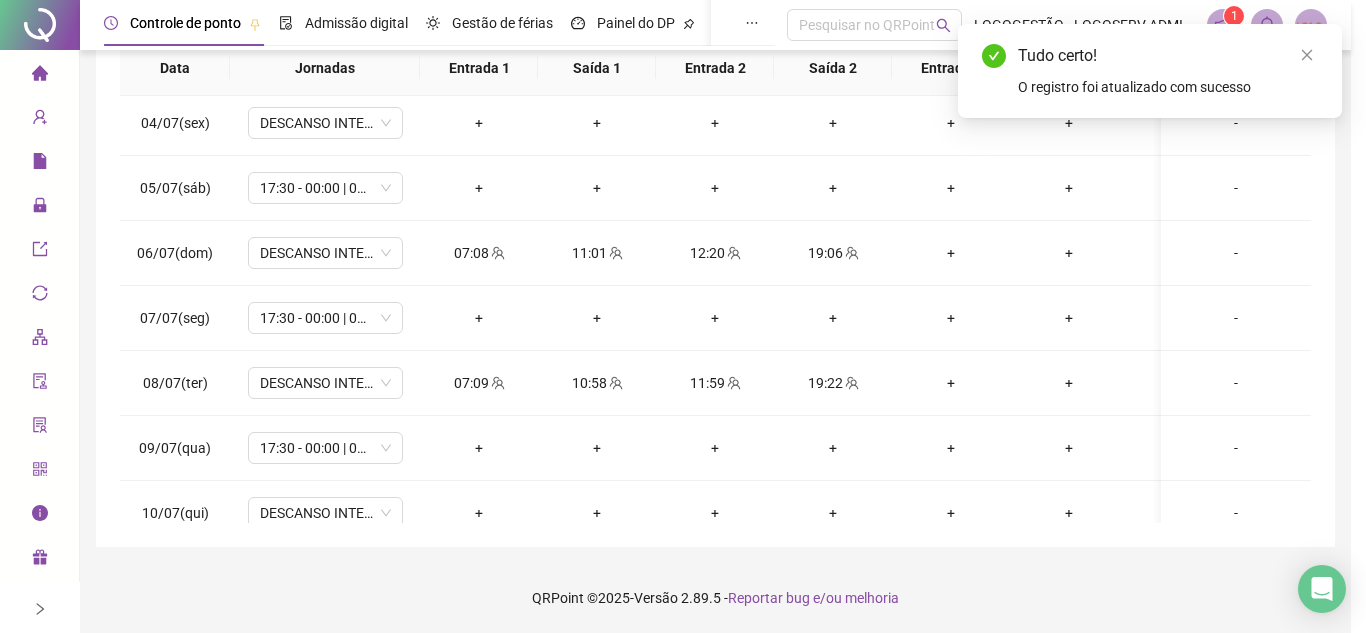 type on "**********" 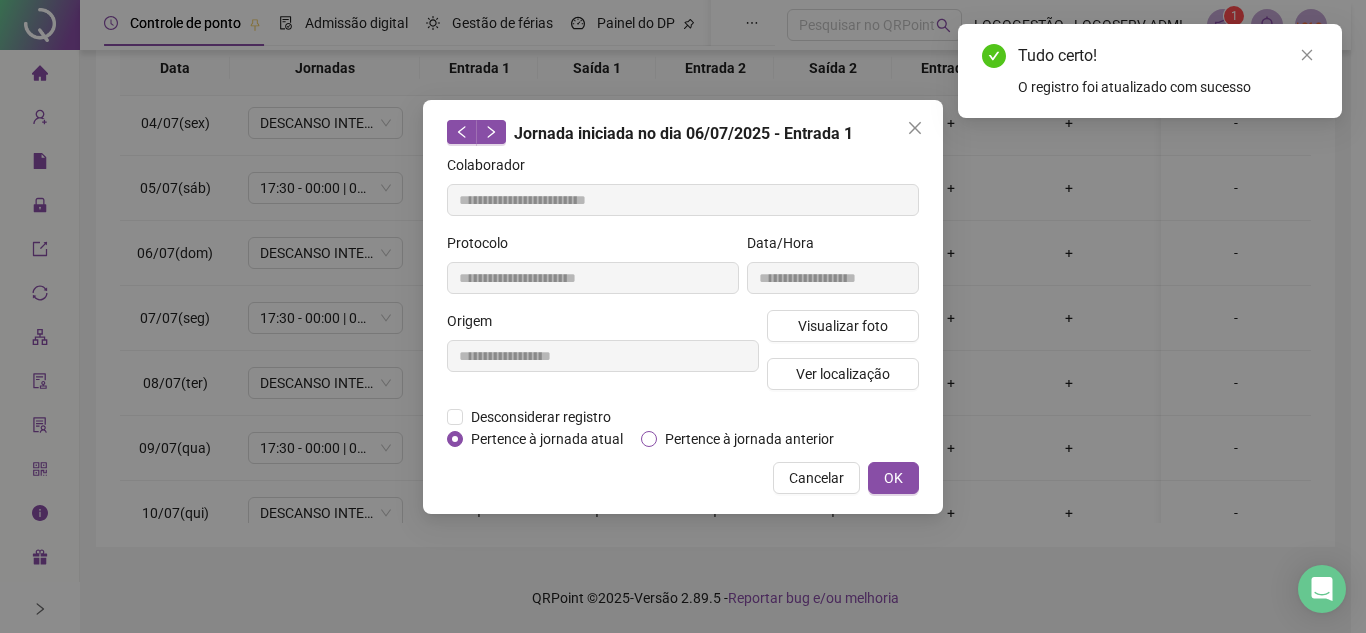 click on "Pertence à jornada anterior" at bounding box center [749, 439] 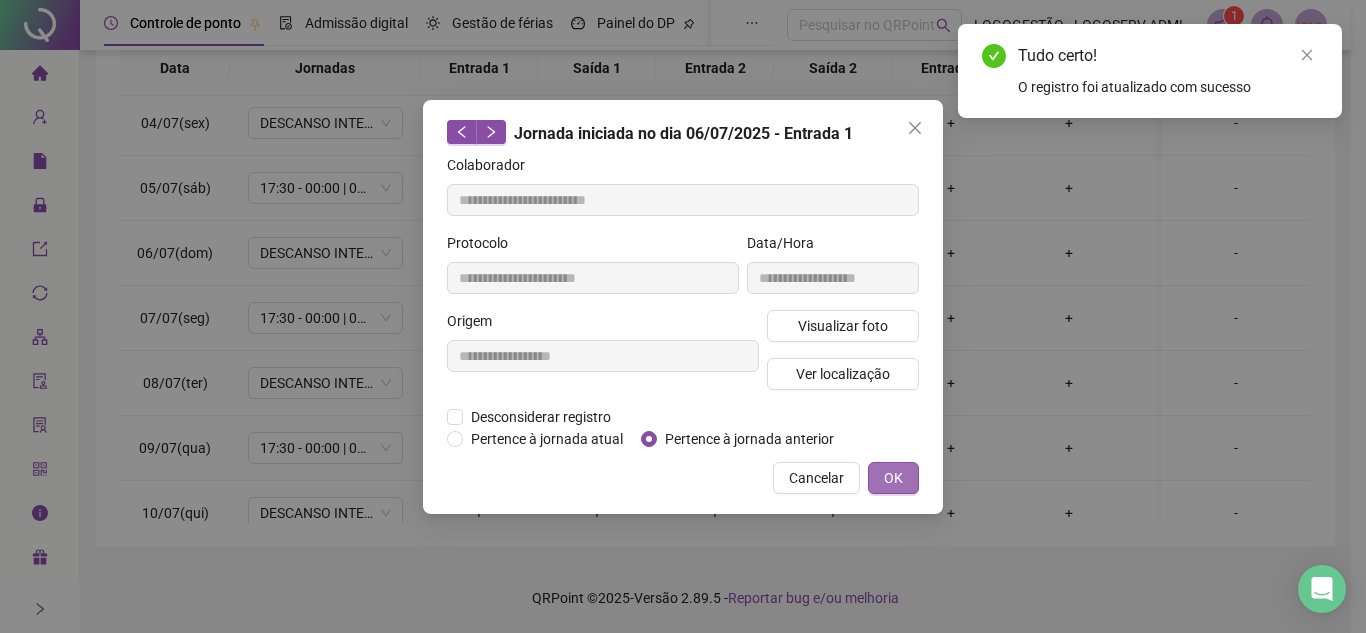 click on "OK" at bounding box center (893, 478) 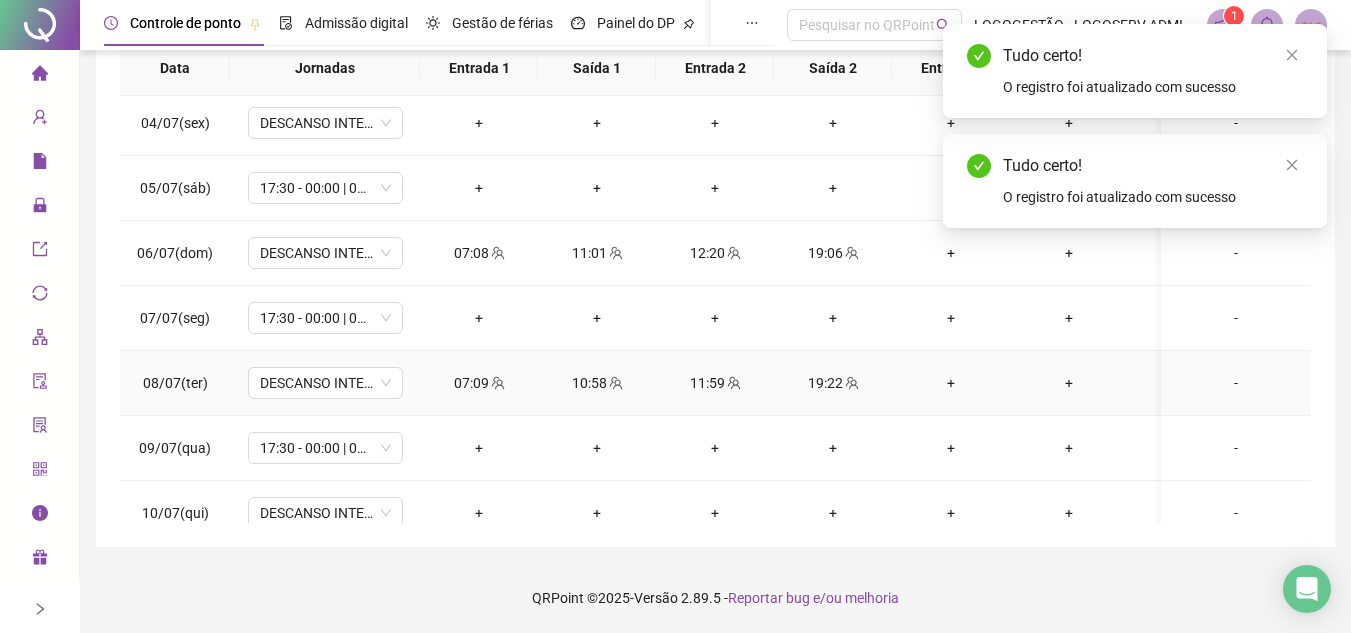 click on "07:09" at bounding box center (479, 383) 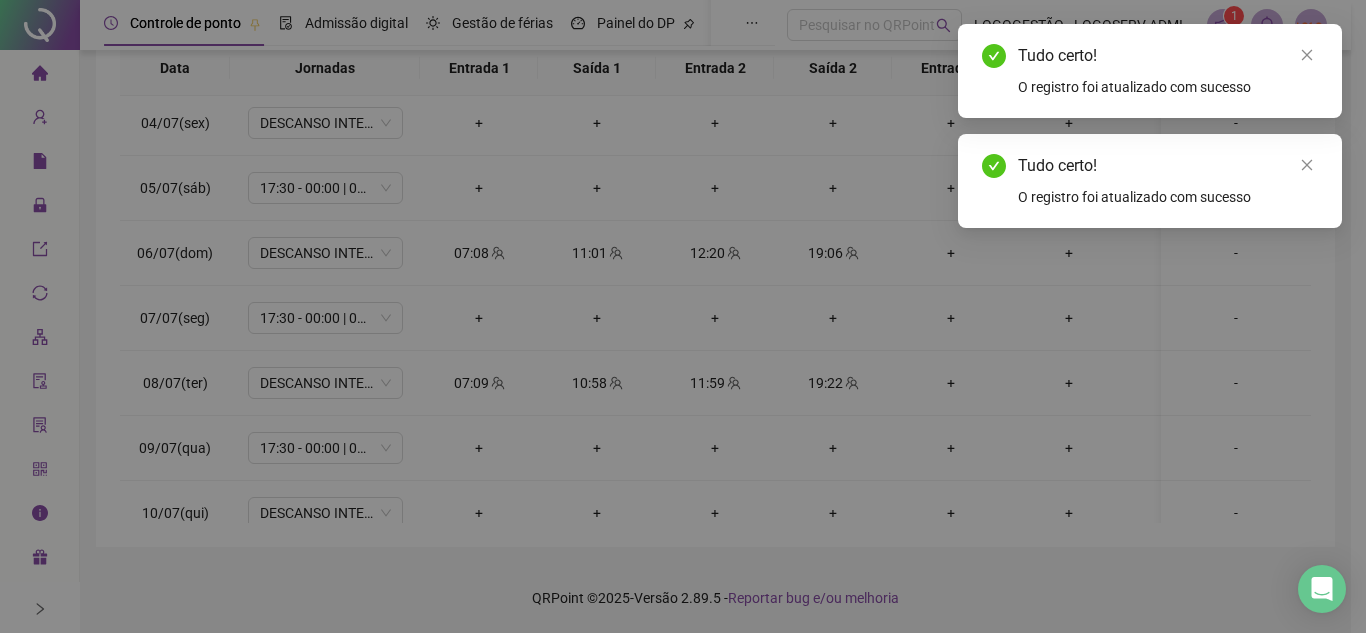 type on "**********" 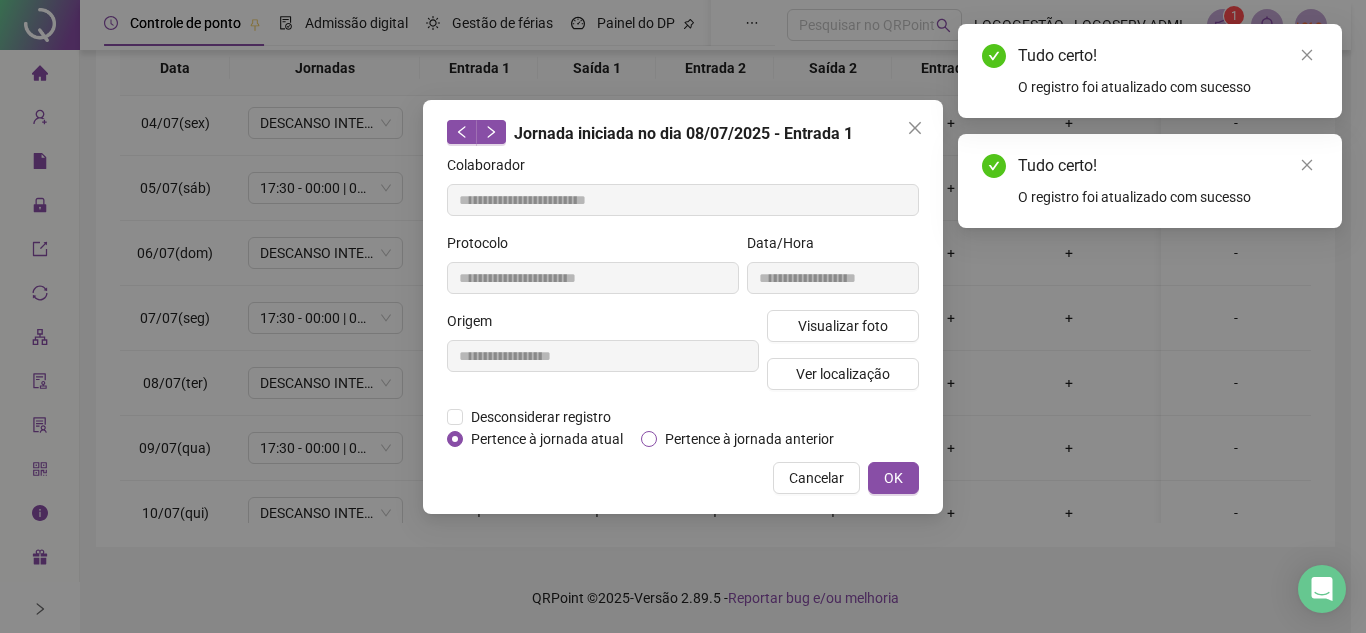 click on "Pertence à jornada anterior" at bounding box center [749, 439] 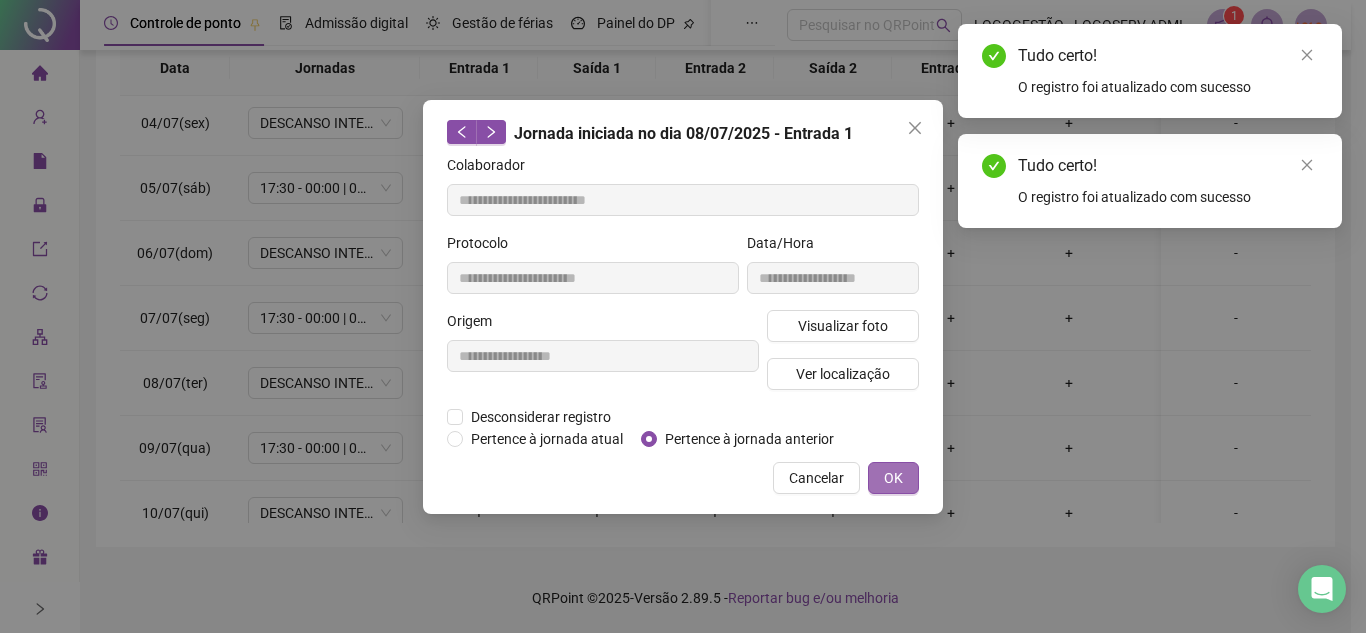 click on "OK" at bounding box center [893, 478] 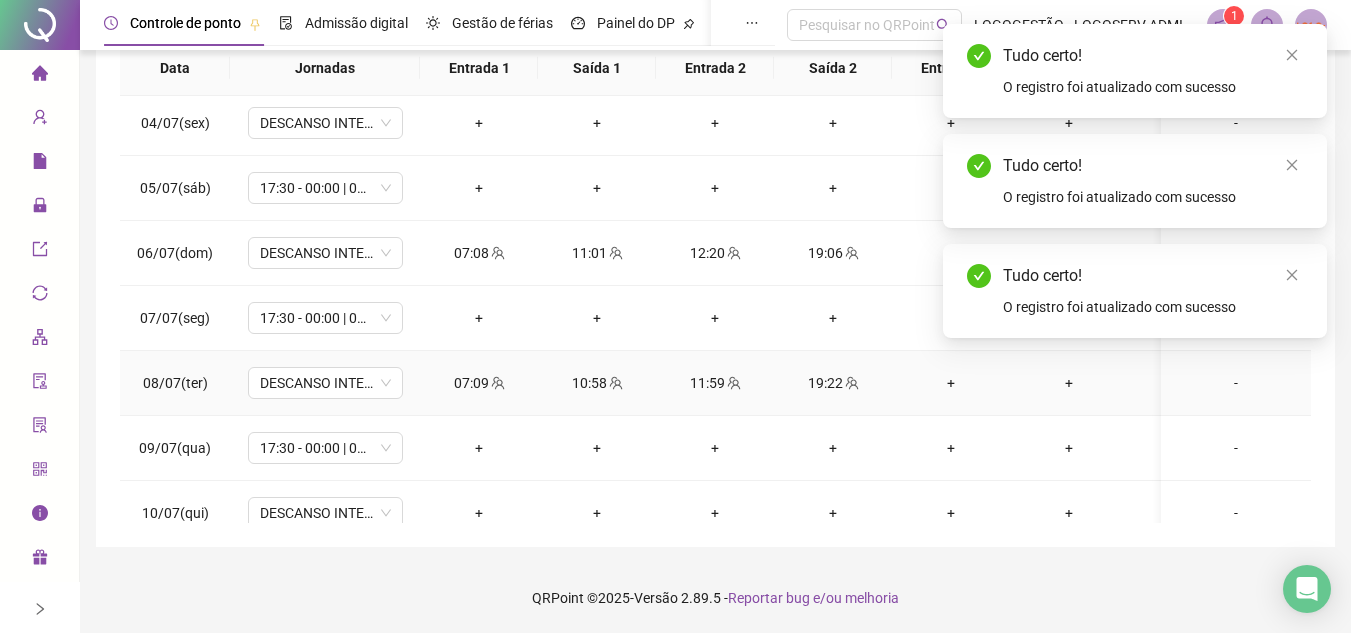 click on "10:58" at bounding box center [597, 383] 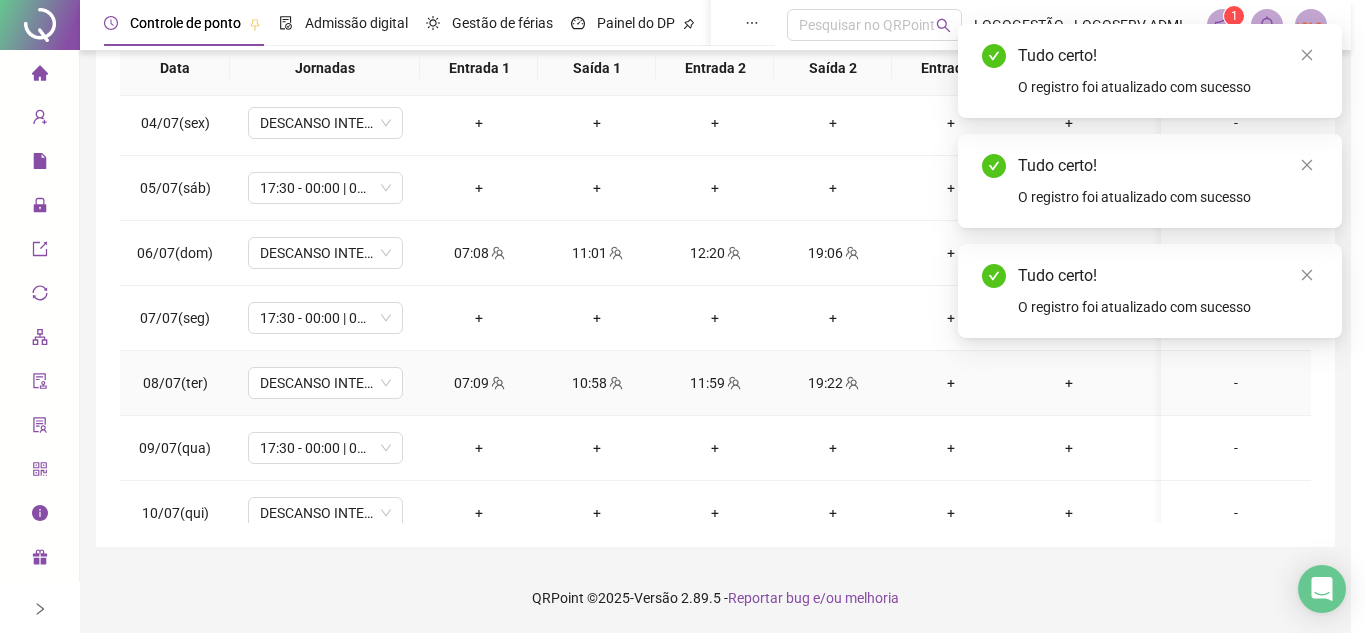type on "**********" 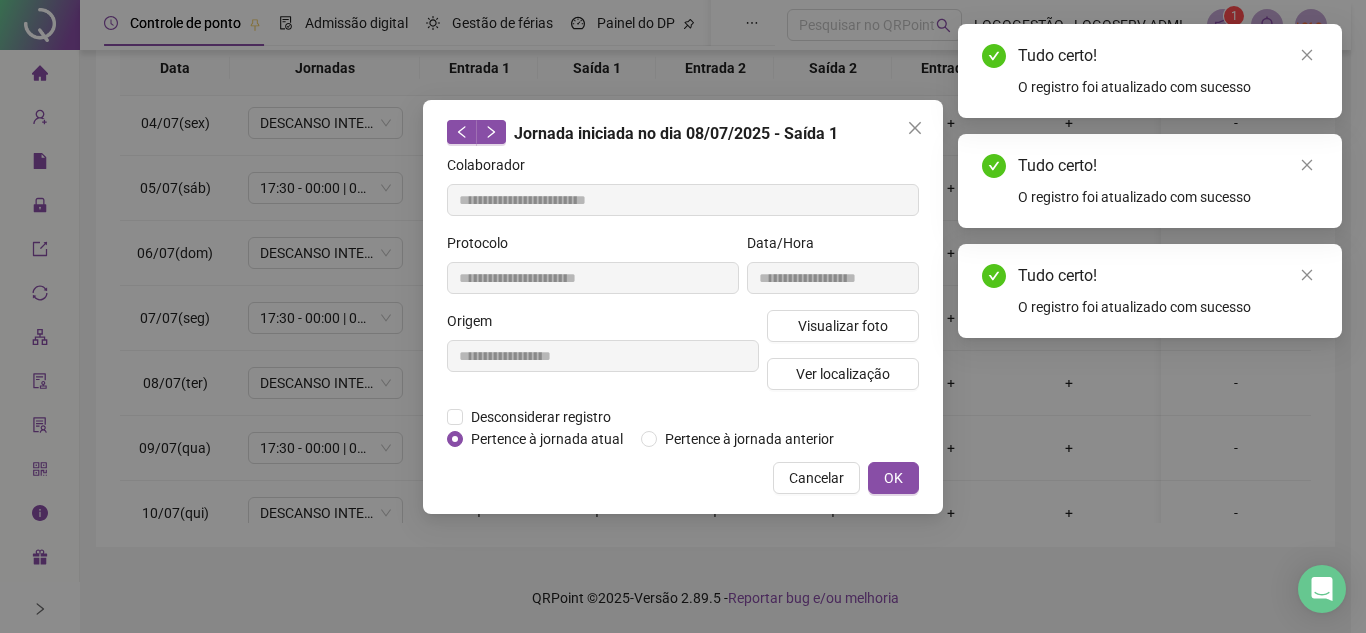 click on "Desconsiderar registro Pertence ao lanche" at bounding box center (683, 417) 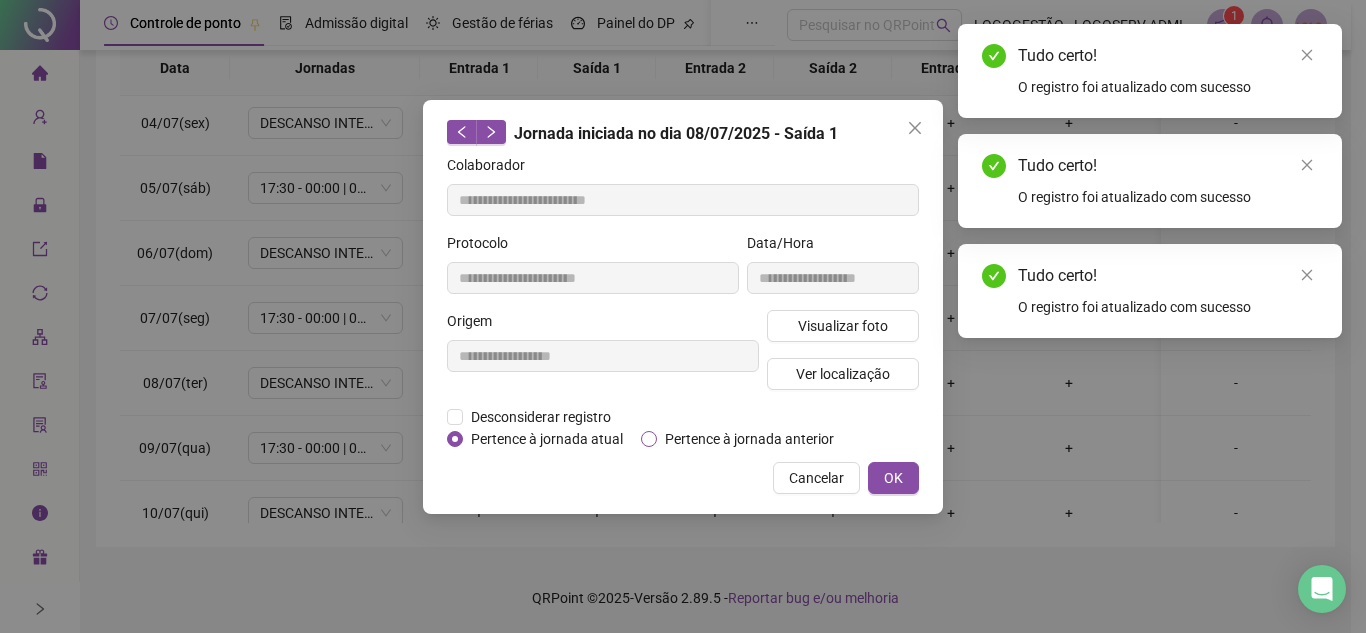 click on "Pertence à jornada anterior" at bounding box center (749, 439) 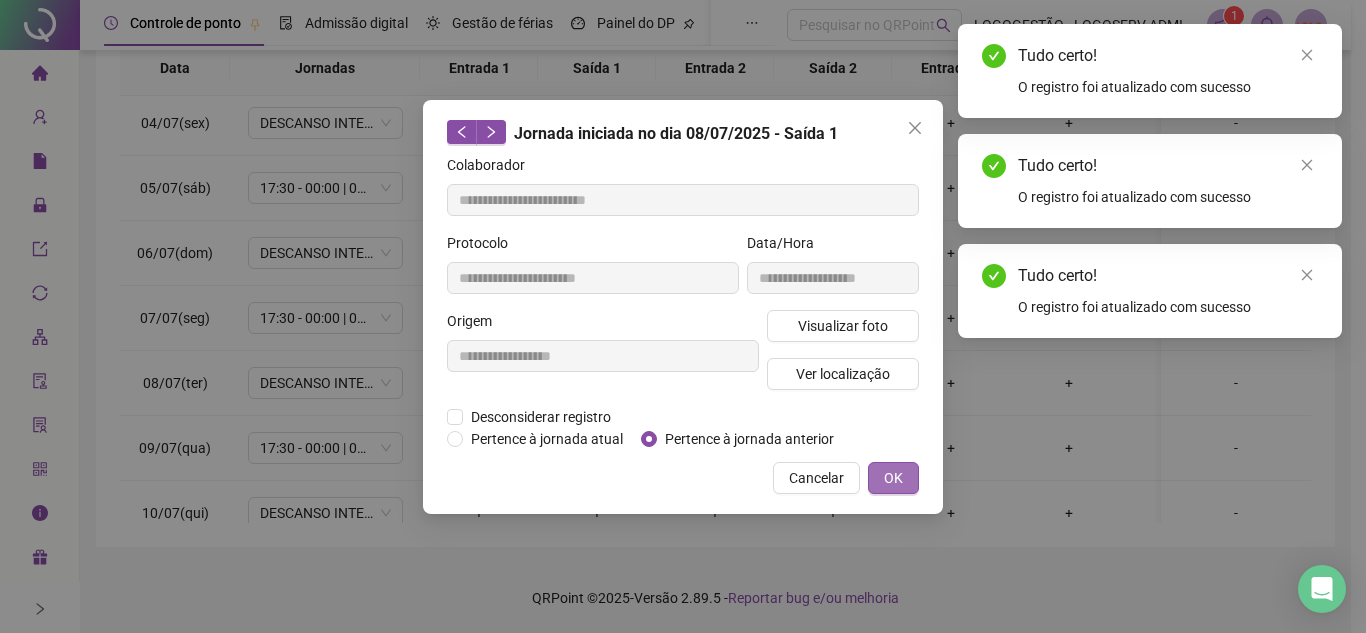 click on "OK" at bounding box center (893, 478) 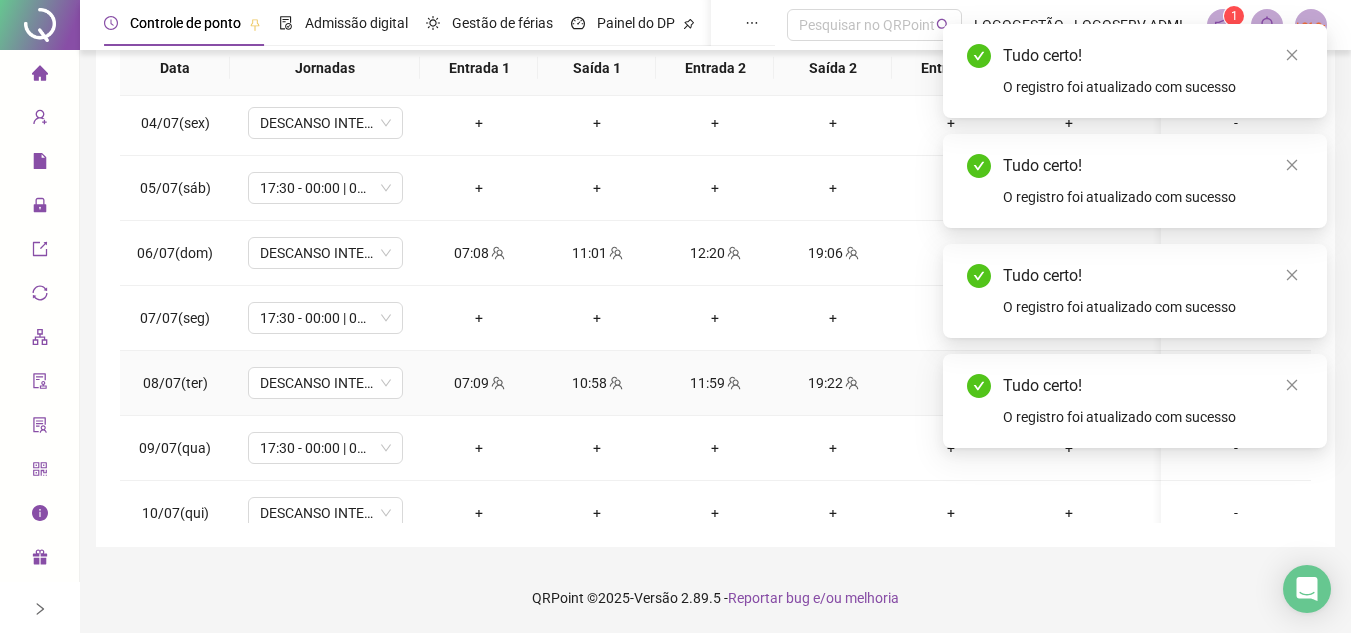 drag, startPoint x: 724, startPoint y: 395, endPoint x: 715, endPoint y: 382, distance: 15.811388 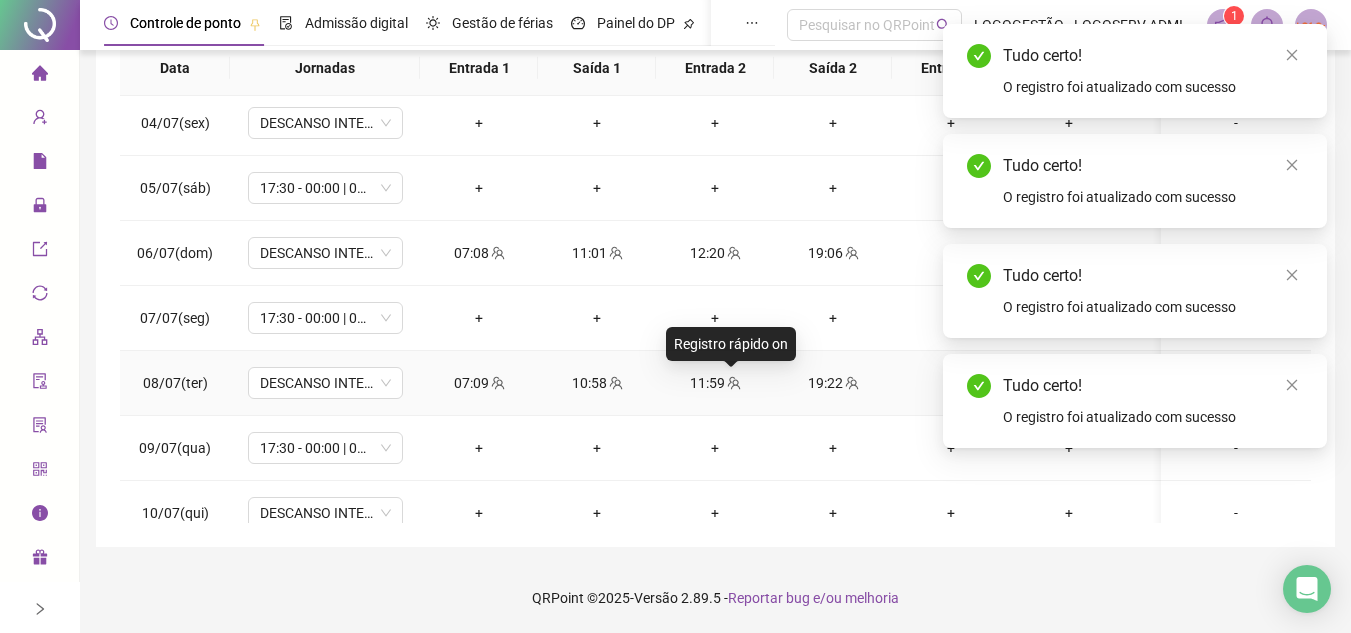 click 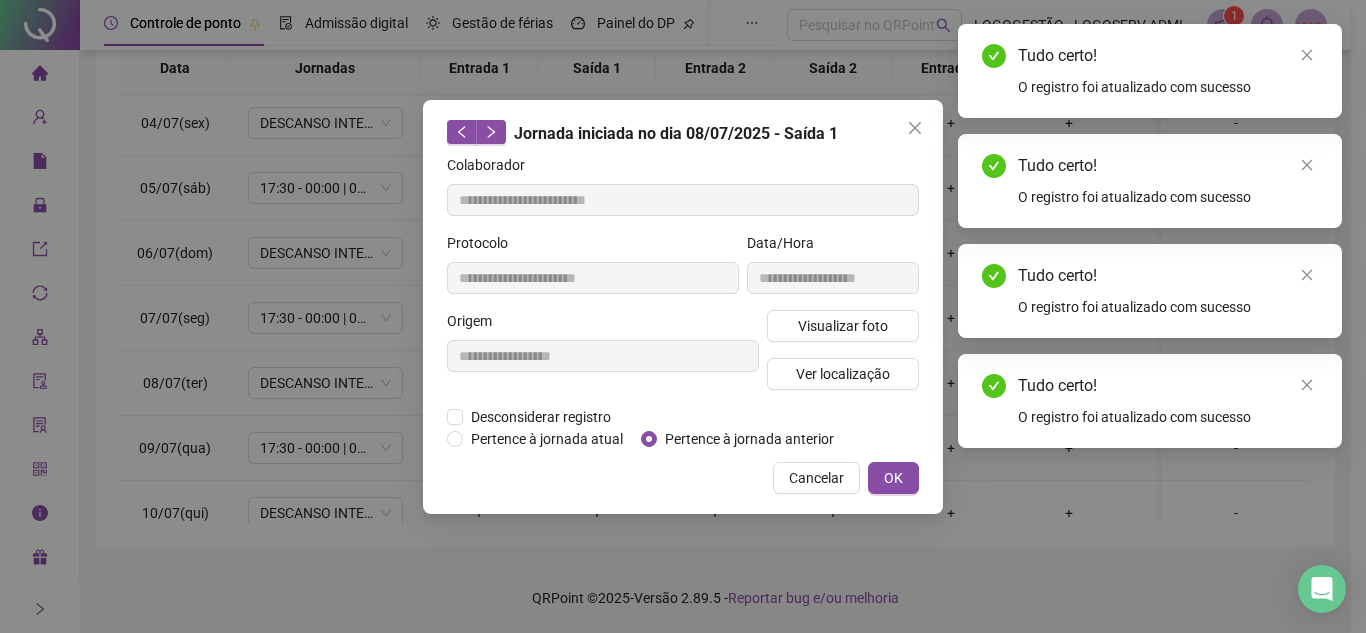type on "**********" 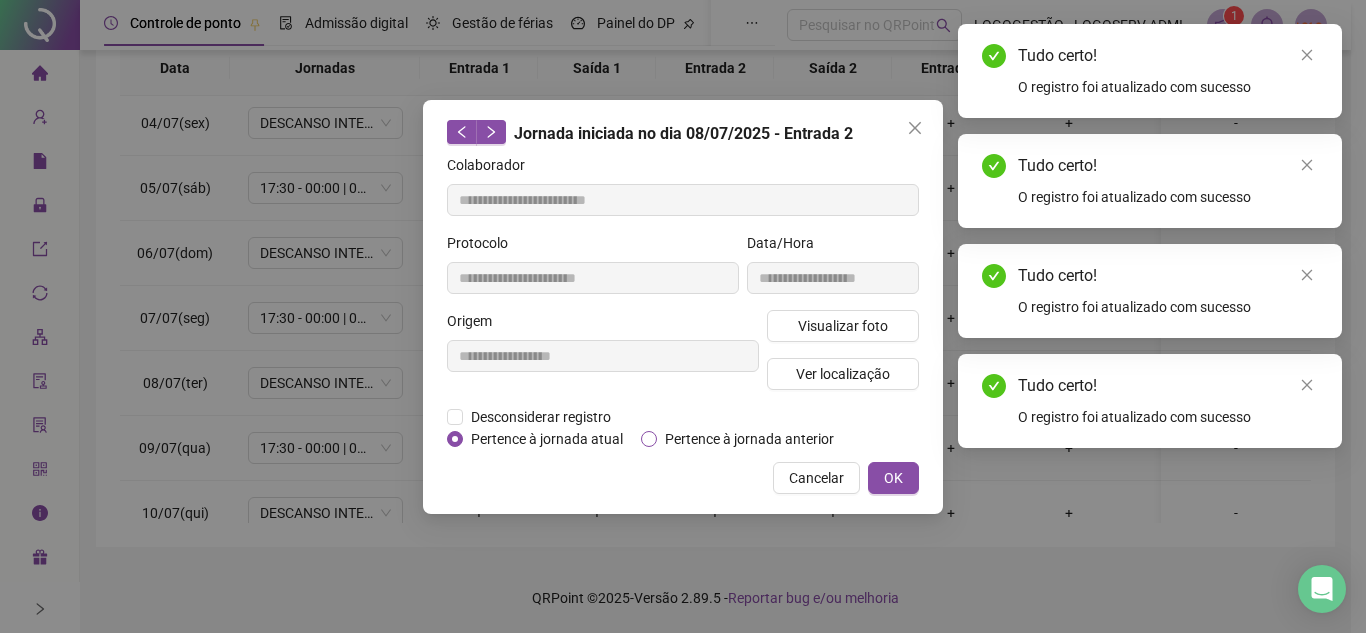 click on "Pertence à jornada anterior" at bounding box center [749, 439] 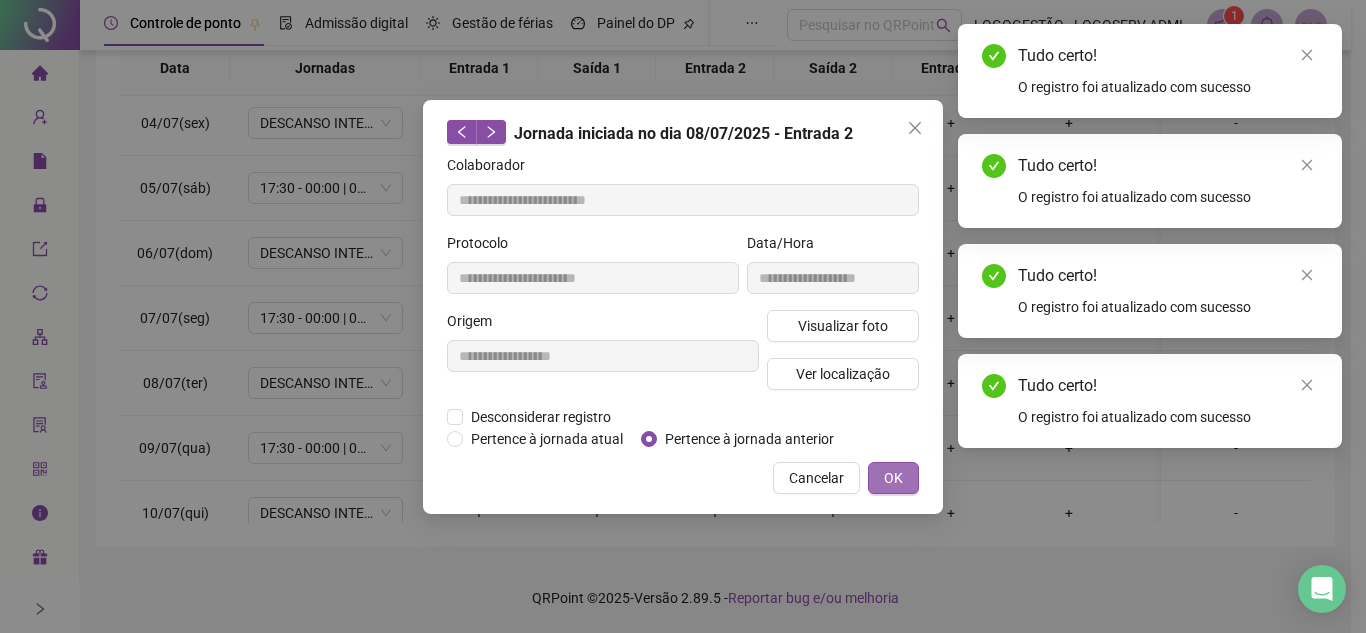 click on "OK" at bounding box center [893, 478] 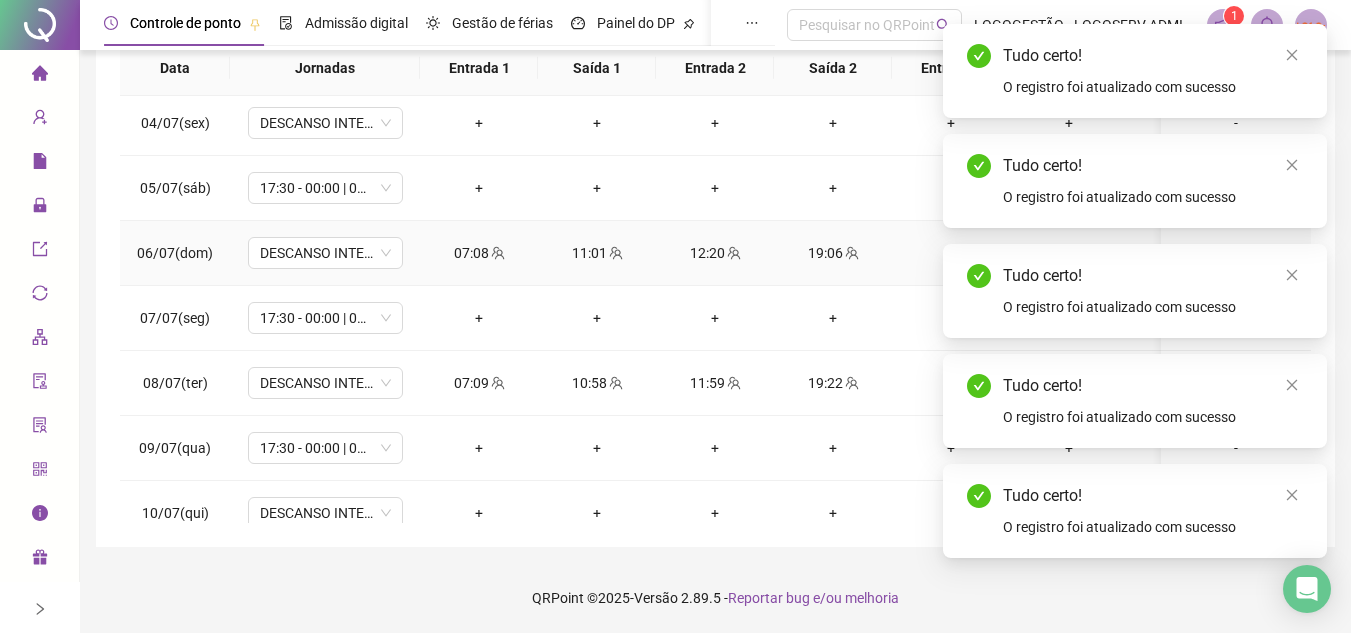 click on "12:20" at bounding box center (715, 253) 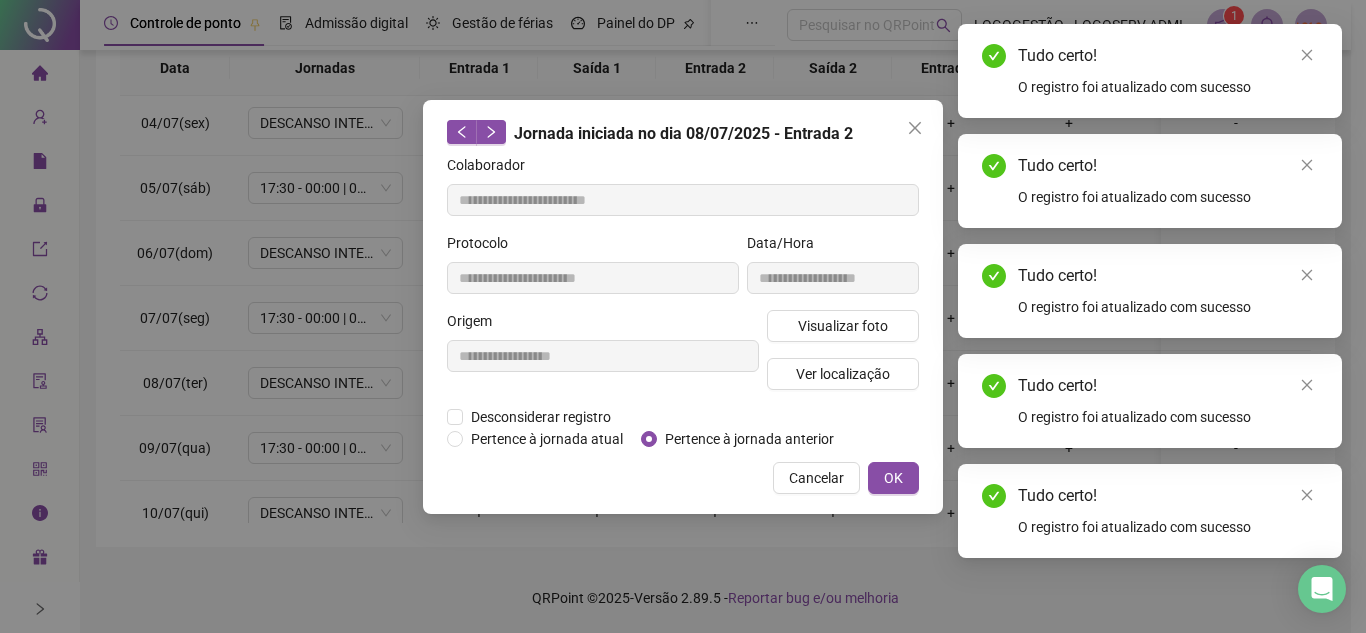 click on "Pertence à jornada anterior" at bounding box center (749, 439) 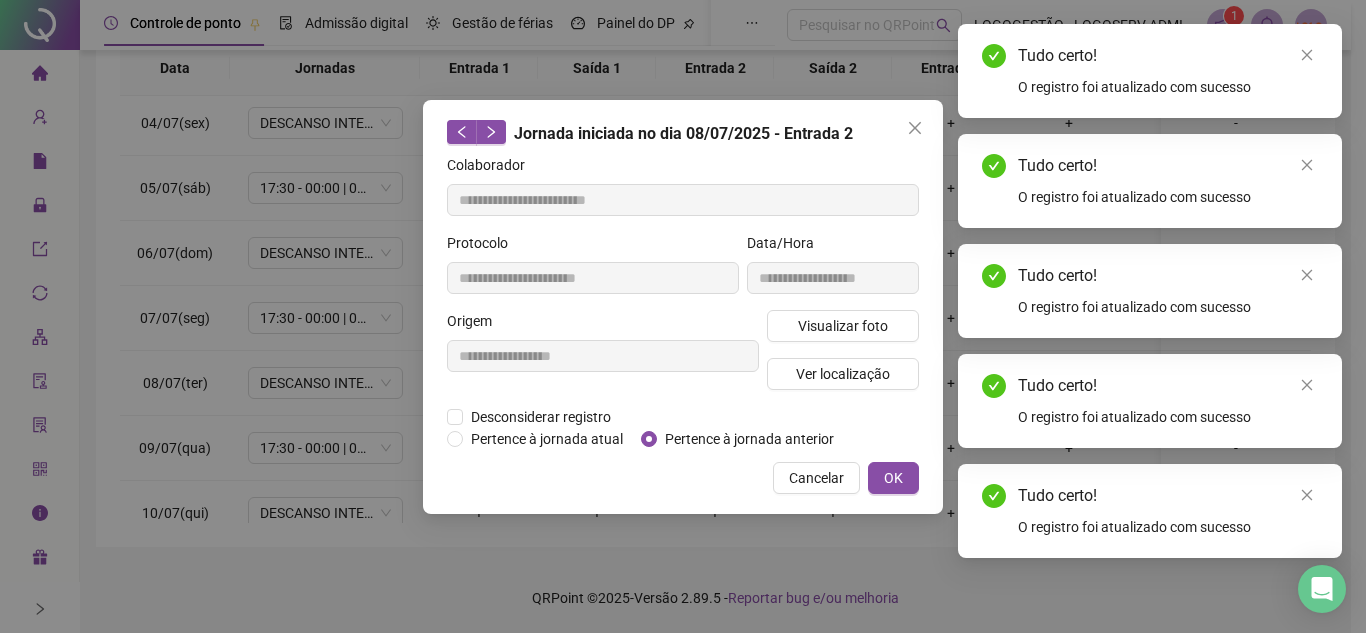 click on "Pertence à jornada anterior" at bounding box center (749, 439) 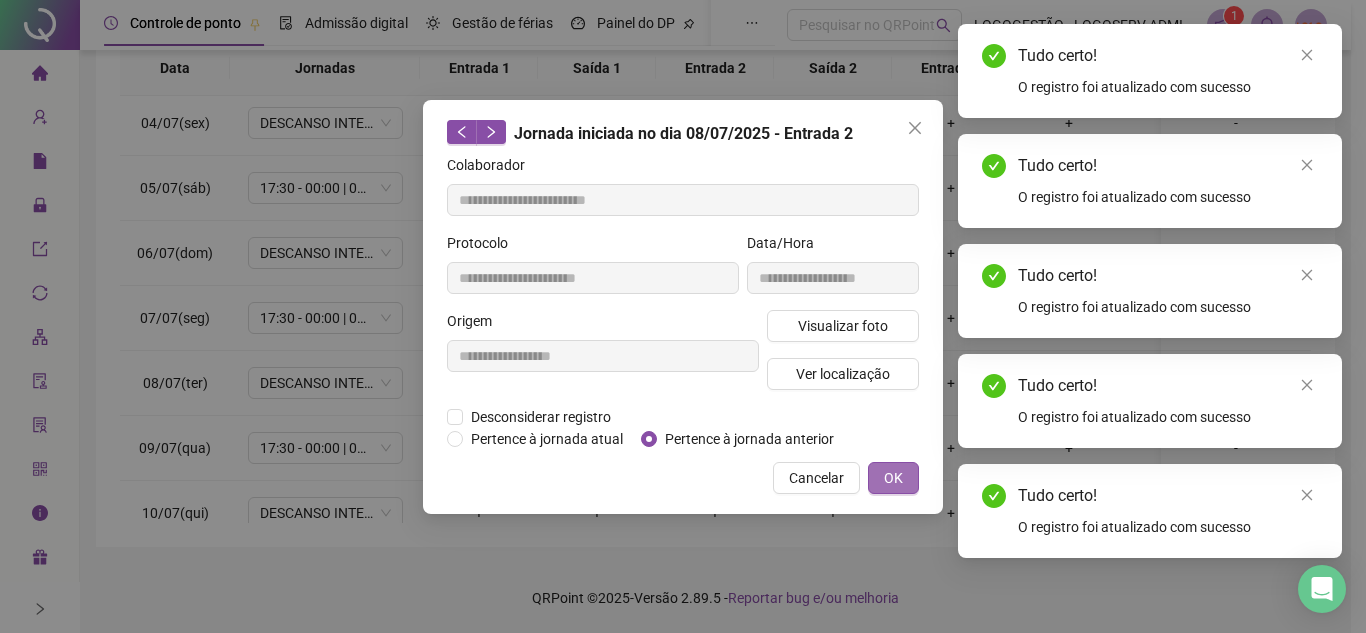 click on "OK" at bounding box center [893, 478] 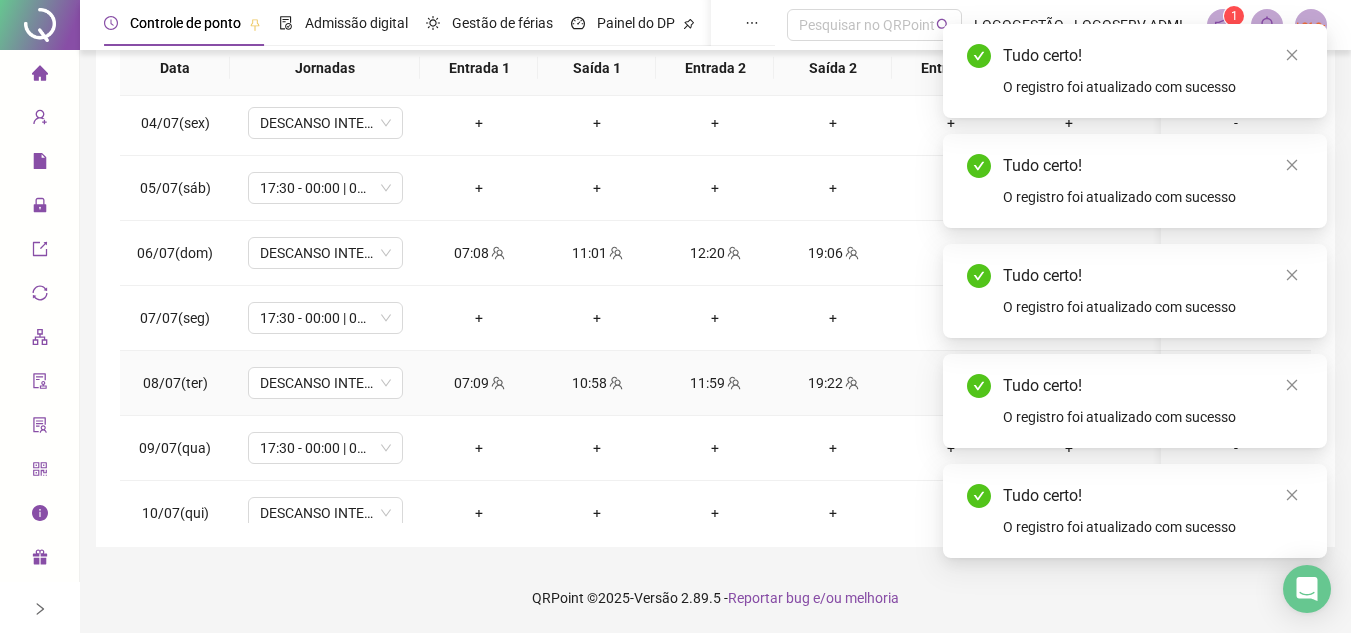 click on "19:22" at bounding box center (833, 383) 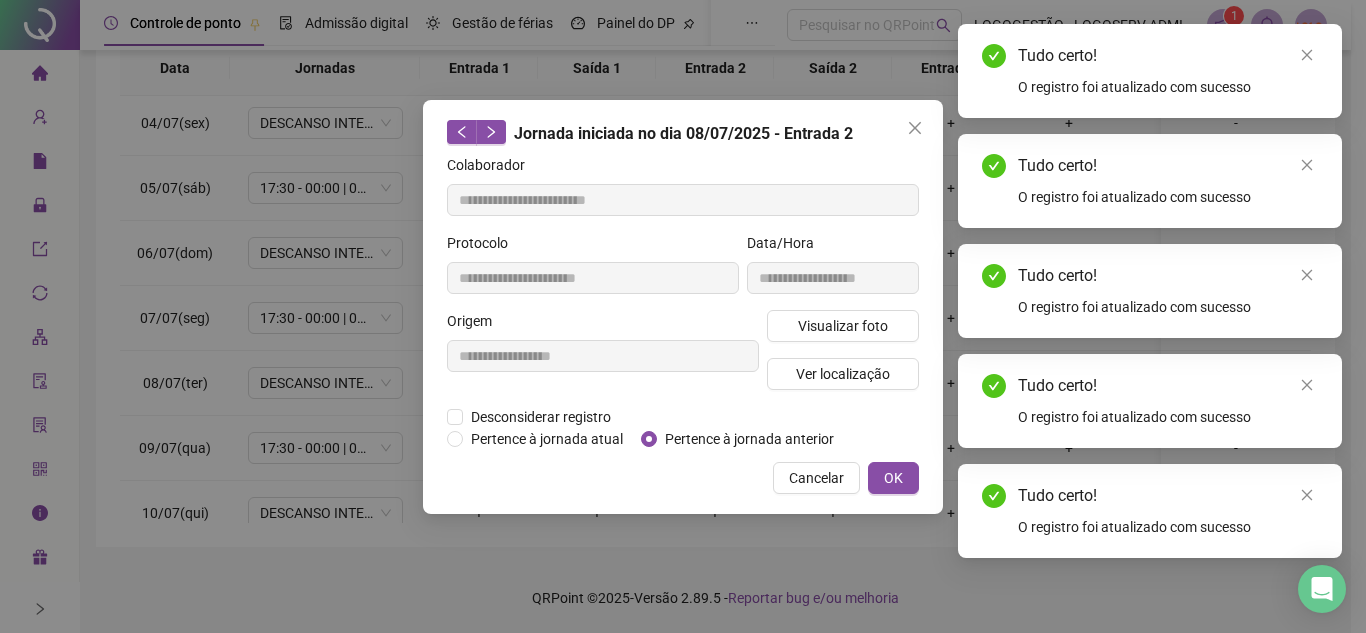 click on "Pertence à jornada anterior" at bounding box center (749, 439) 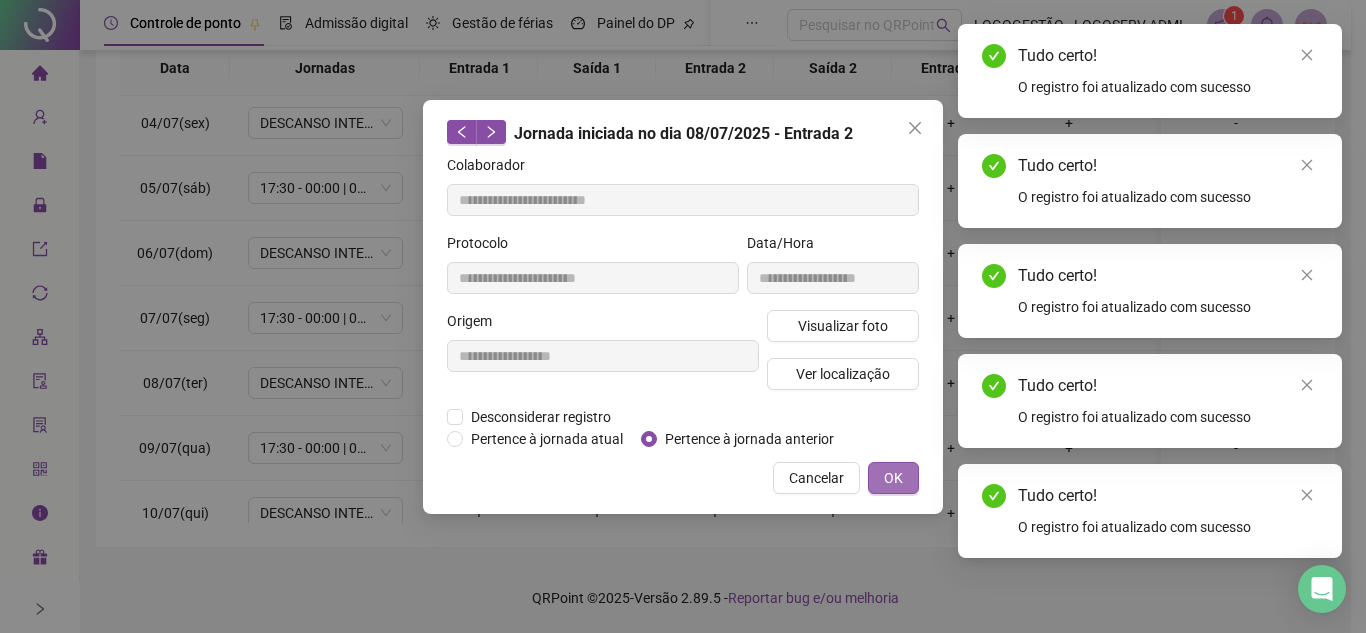 click on "**********" at bounding box center [683, 307] 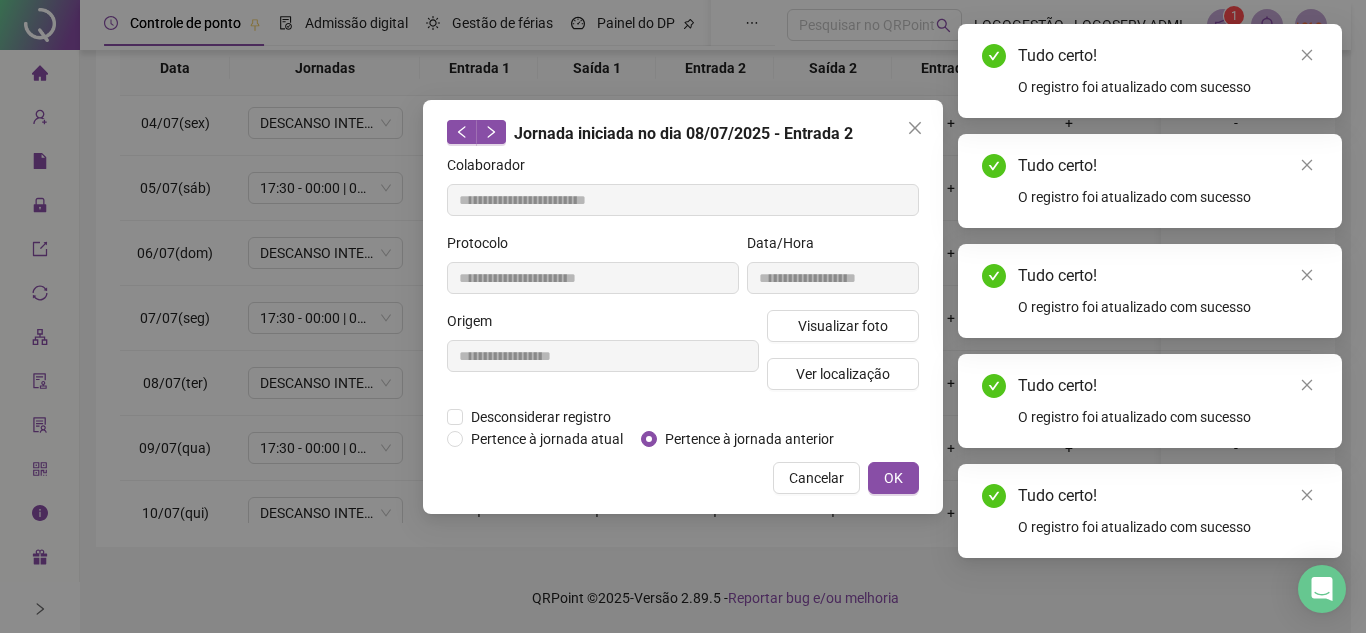 type on "**********" 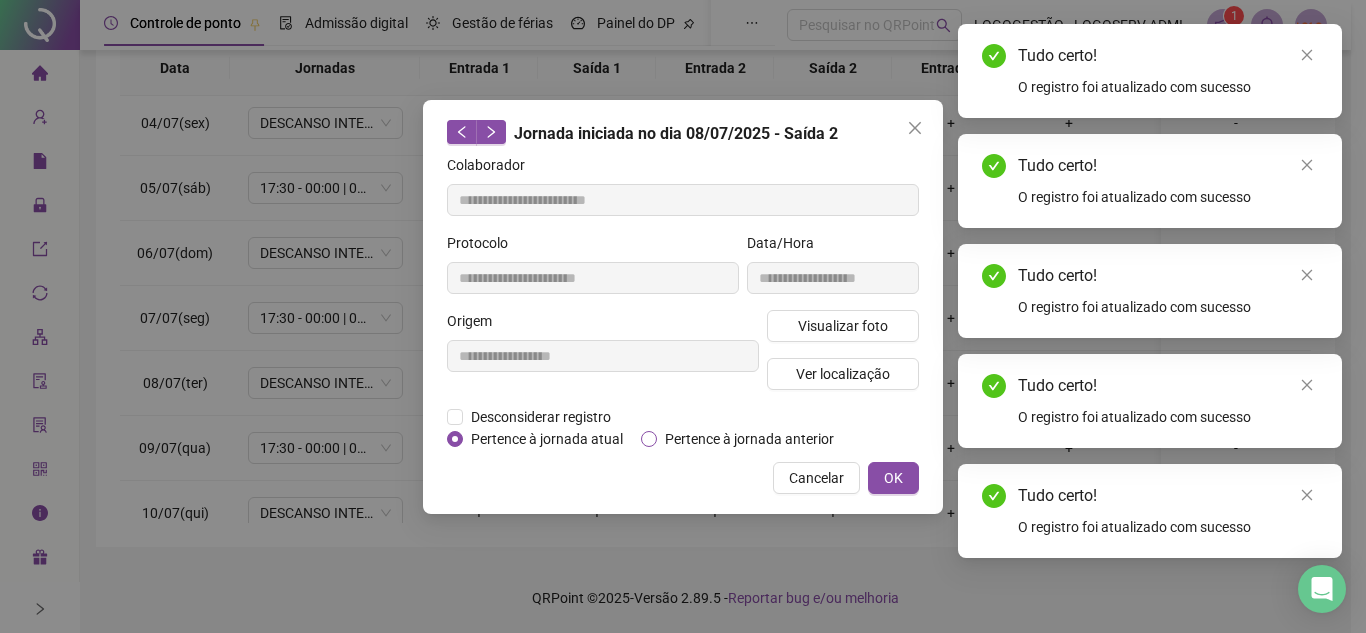 click on "Pertence à jornada anterior" at bounding box center (749, 439) 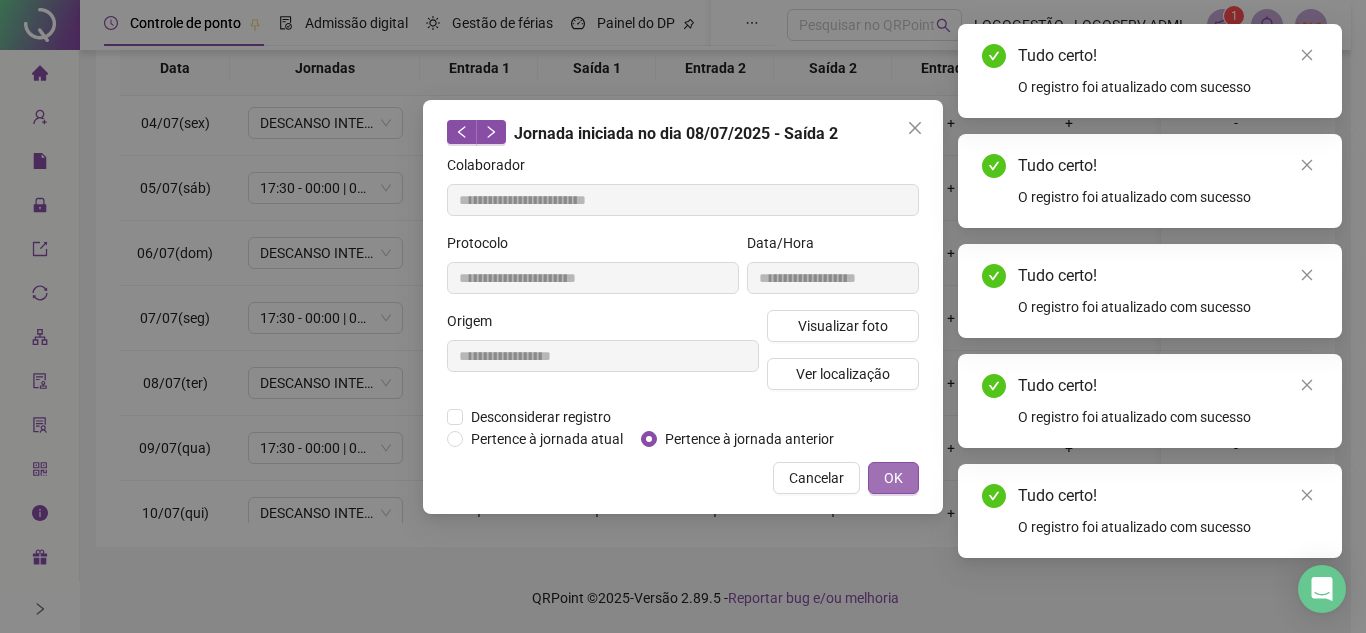 click on "OK" at bounding box center [893, 478] 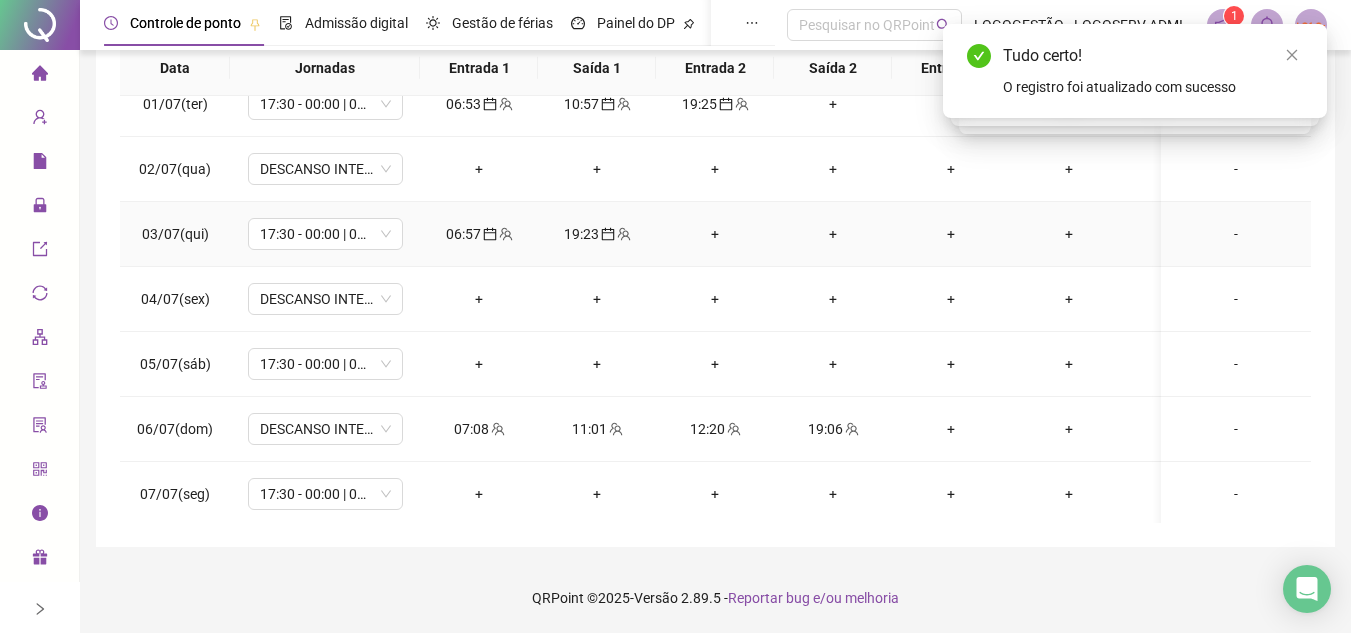 scroll, scrollTop: 0, scrollLeft: 0, axis: both 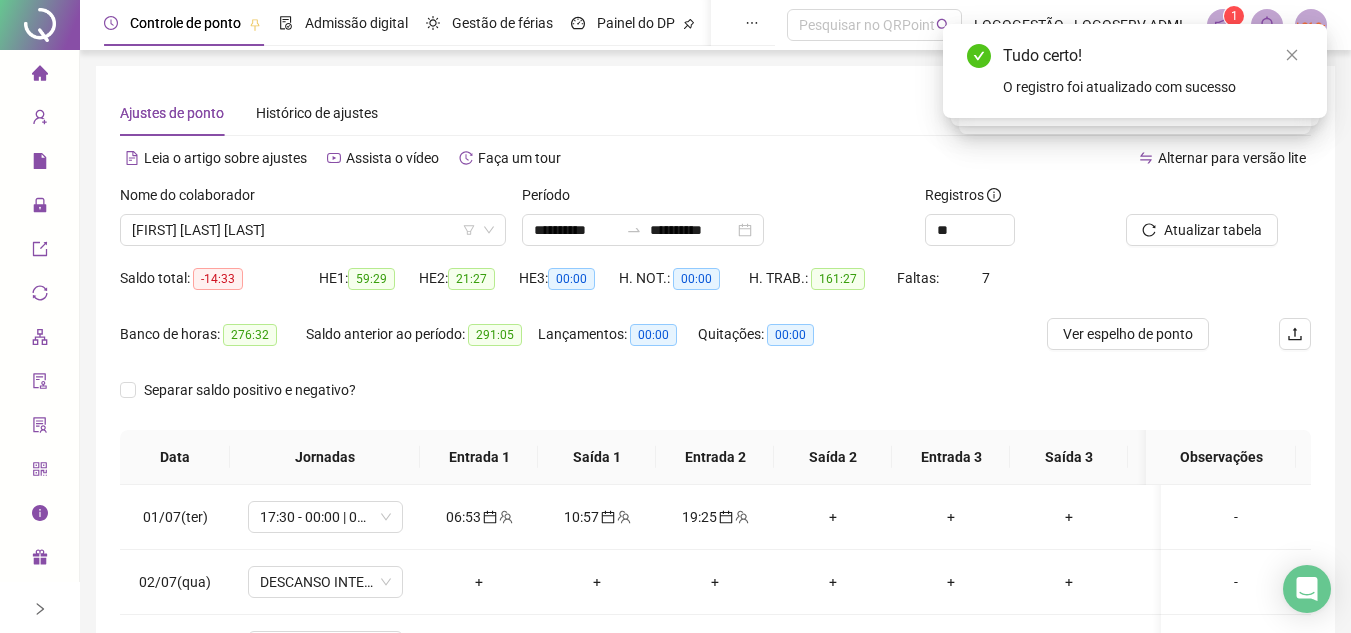 click at bounding box center [1193, 199] 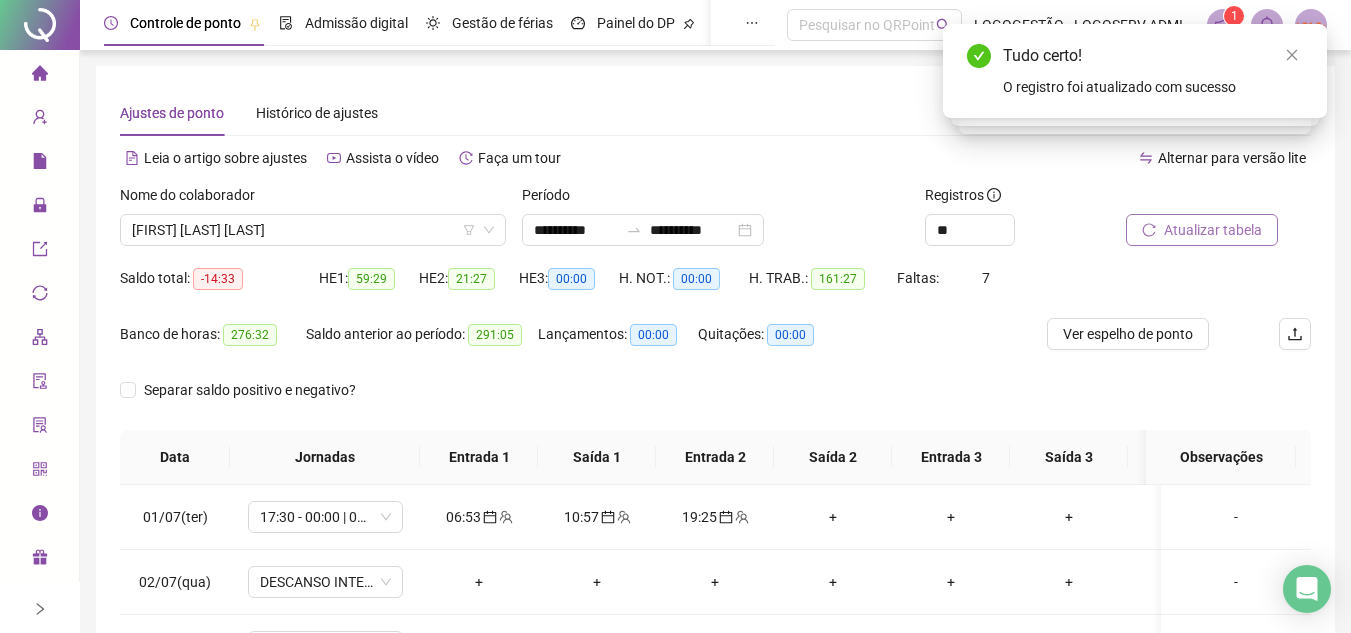 click on "Atualizar tabela" at bounding box center [1213, 230] 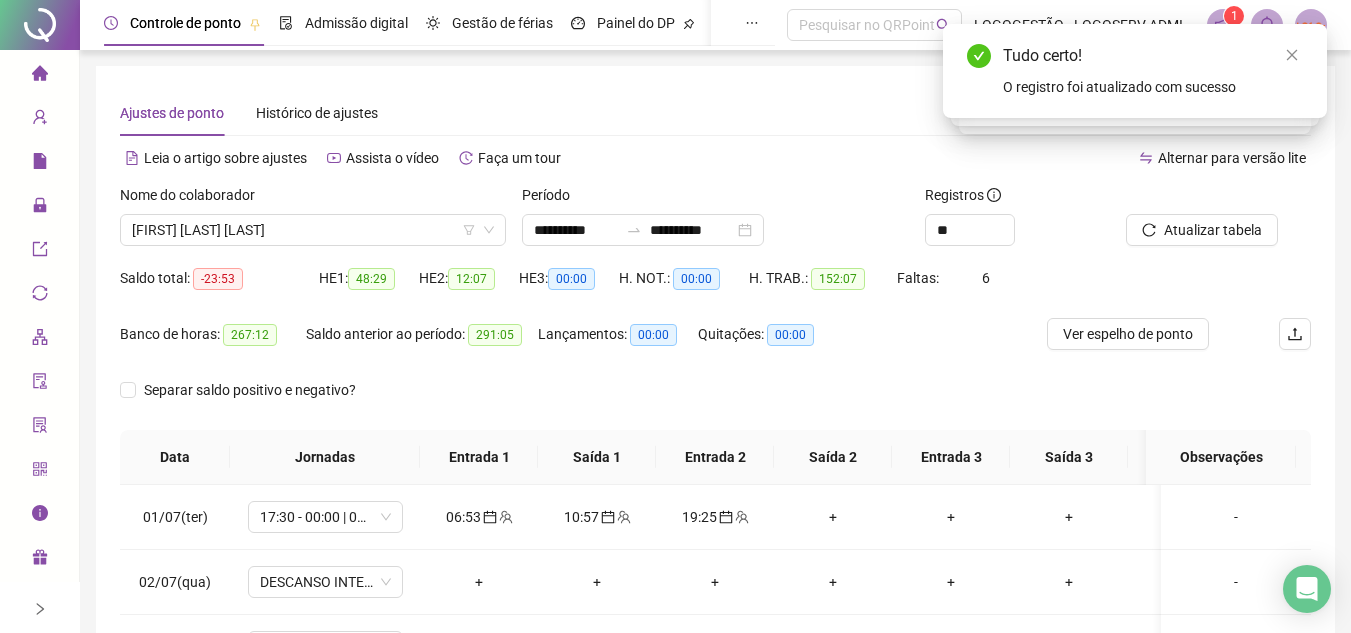 scroll, scrollTop: 389, scrollLeft: 0, axis: vertical 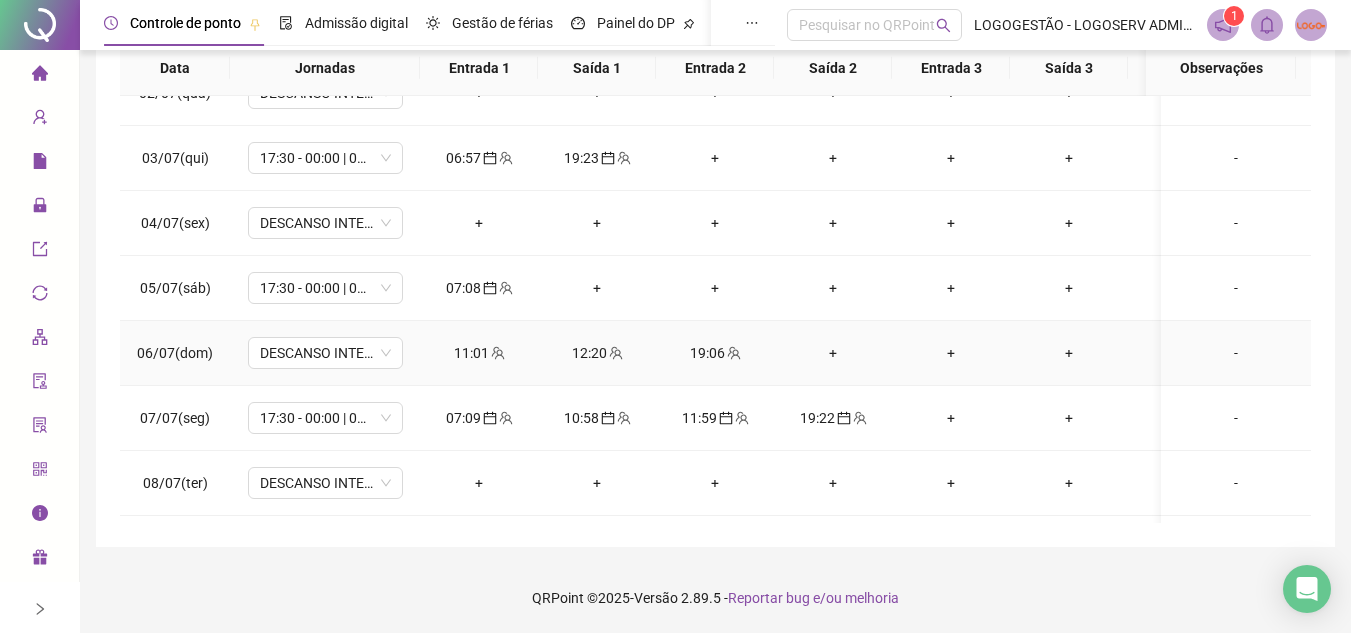 click on "11:01" at bounding box center (479, 353) 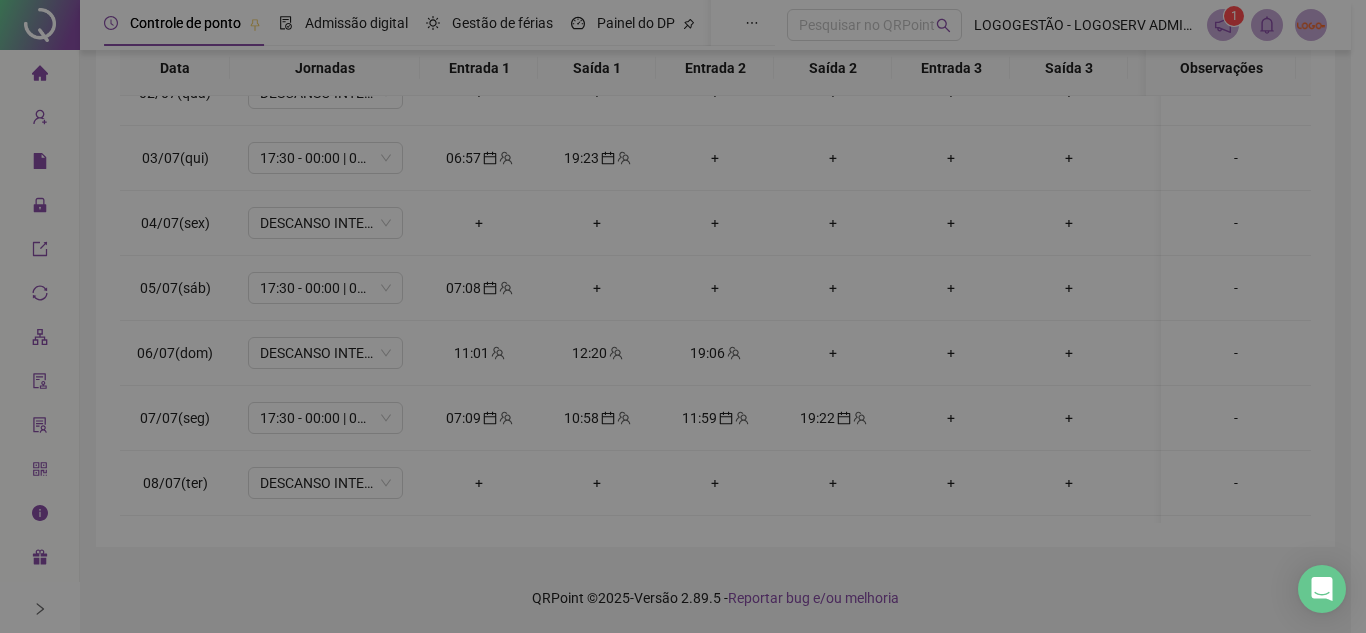 type on "**********" 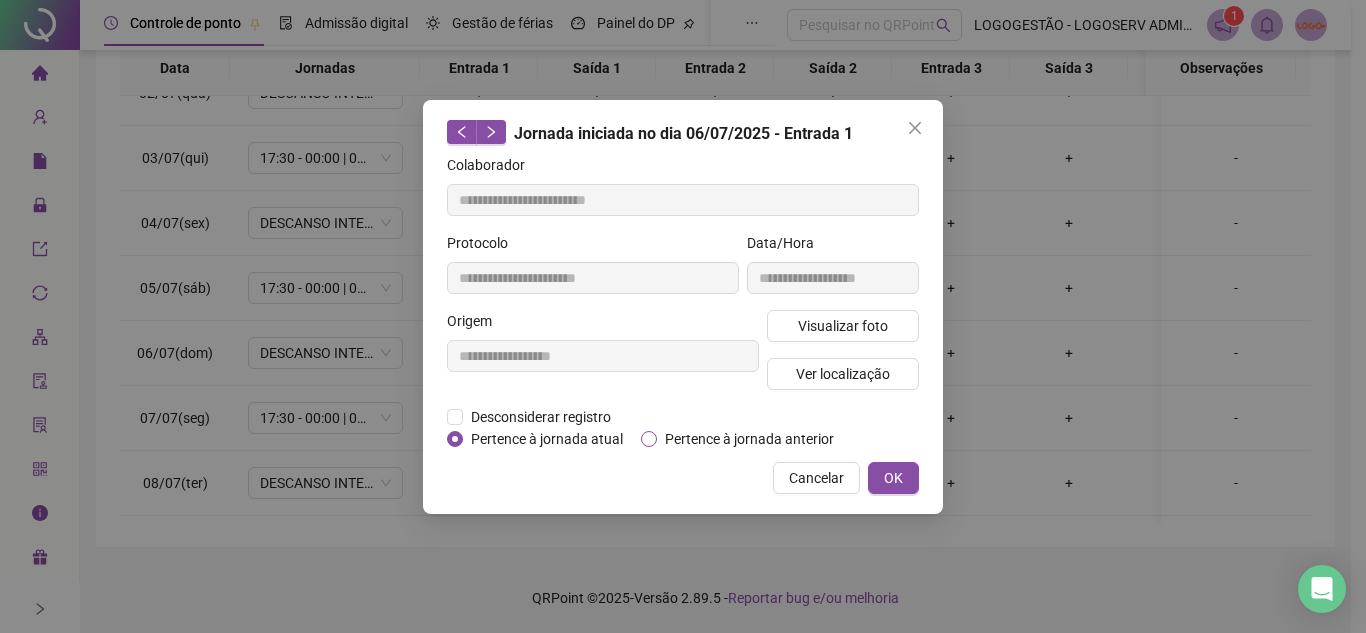 click on "Pertence à jornada anterior" at bounding box center (749, 439) 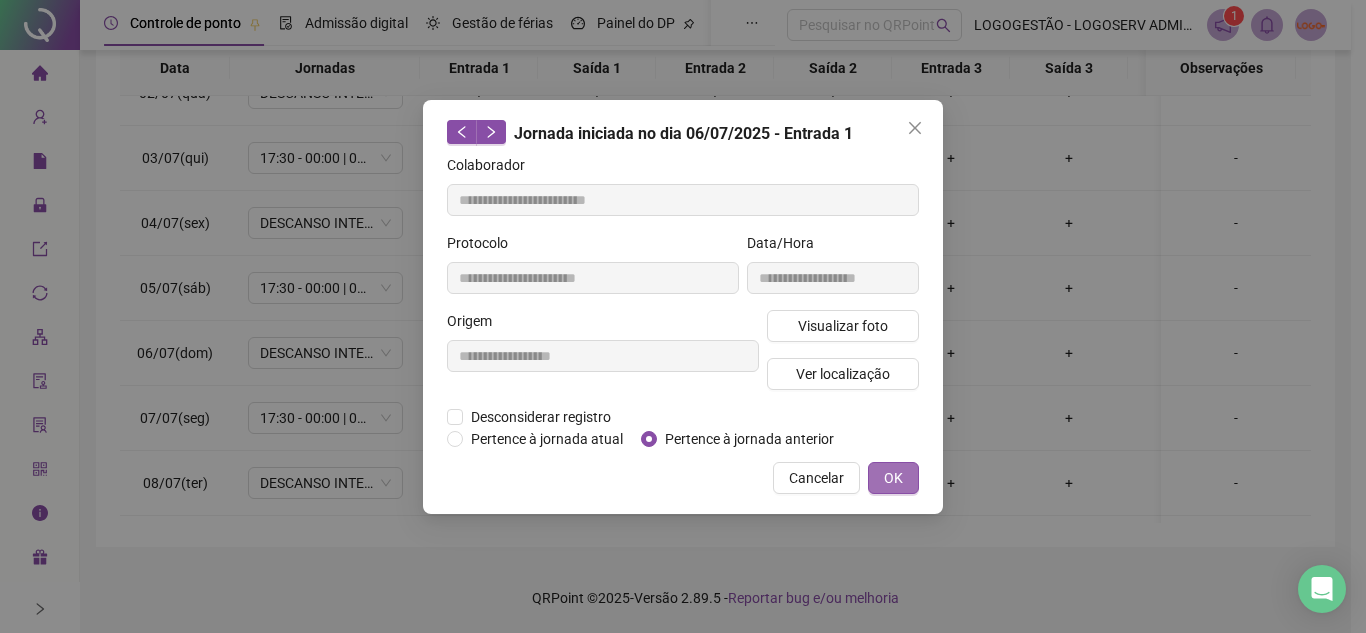click on "OK" at bounding box center (893, 478) 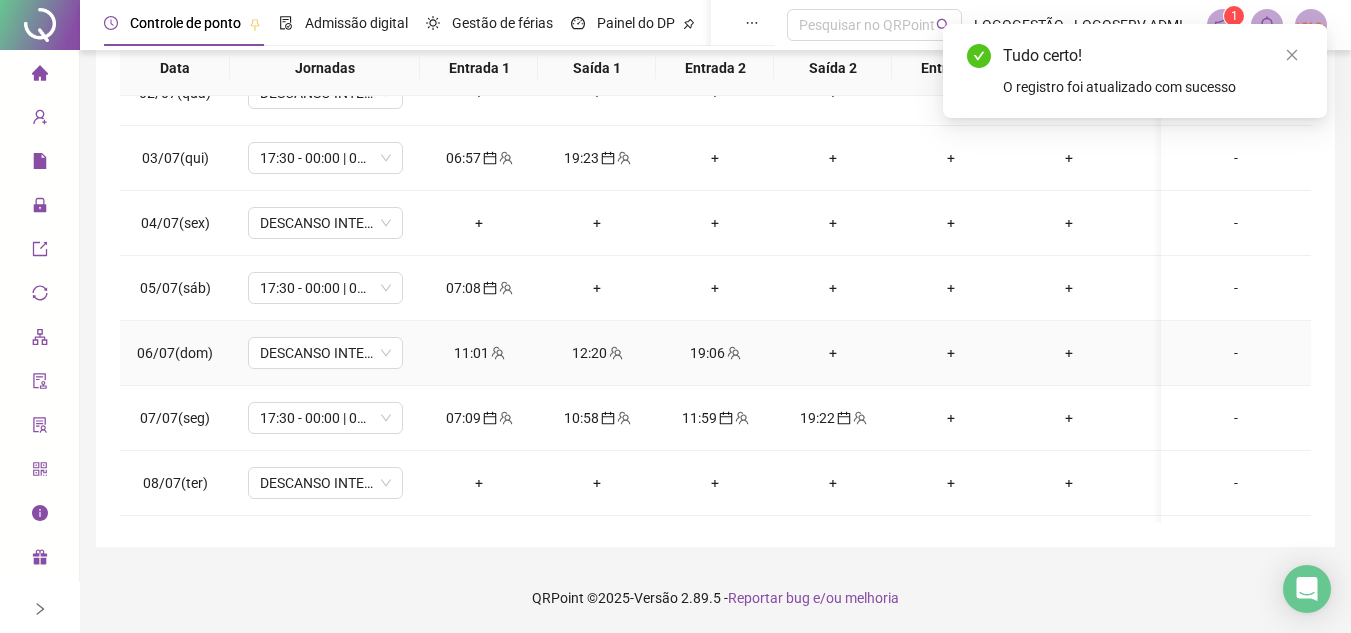 click 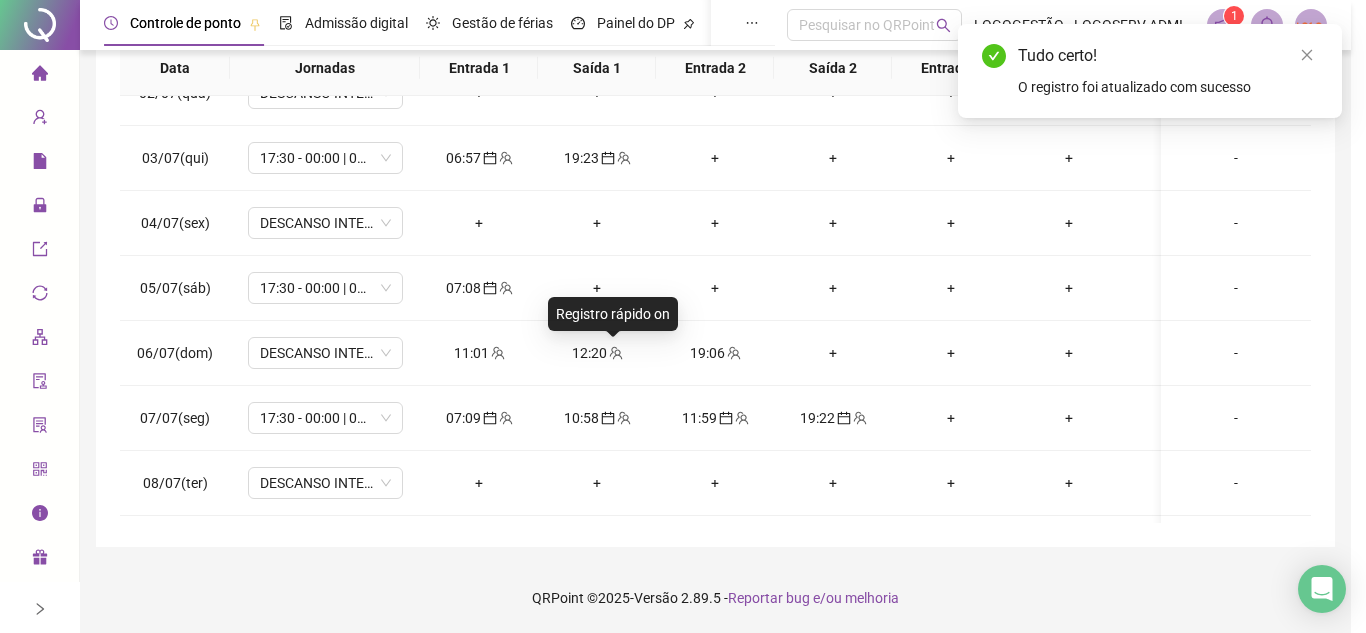 type on "**********" 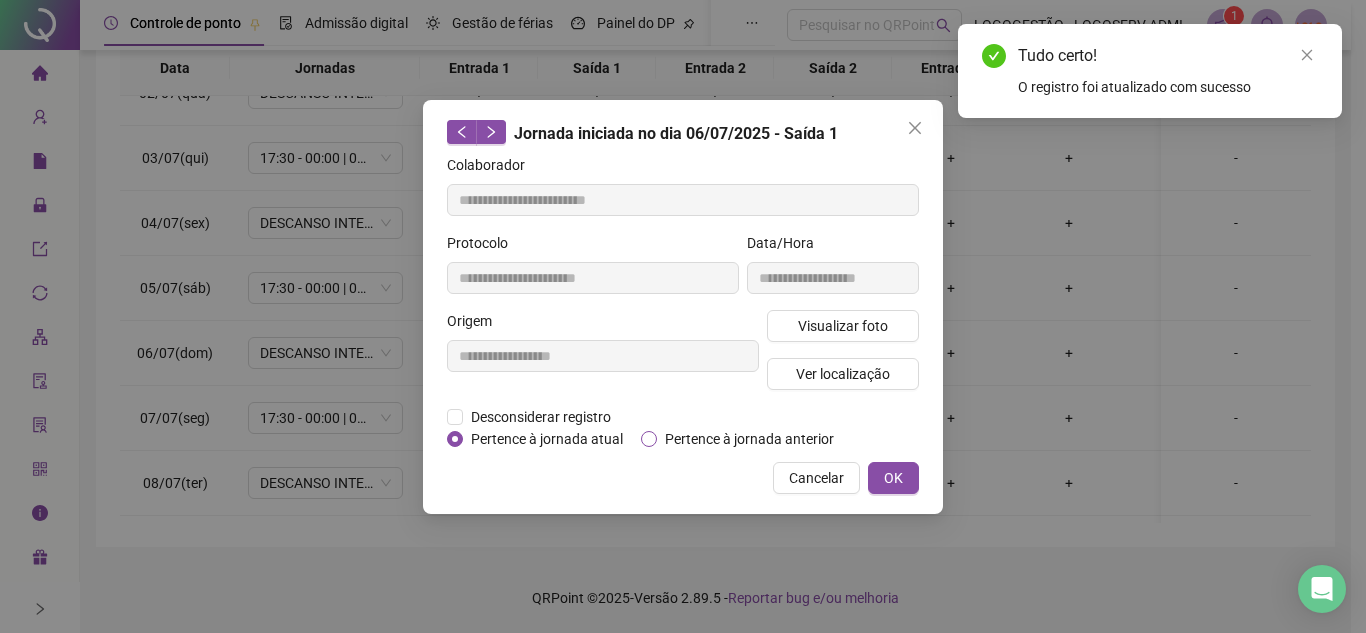 click on "Pertence à jornada anterior" at bounding box center (749, 439) 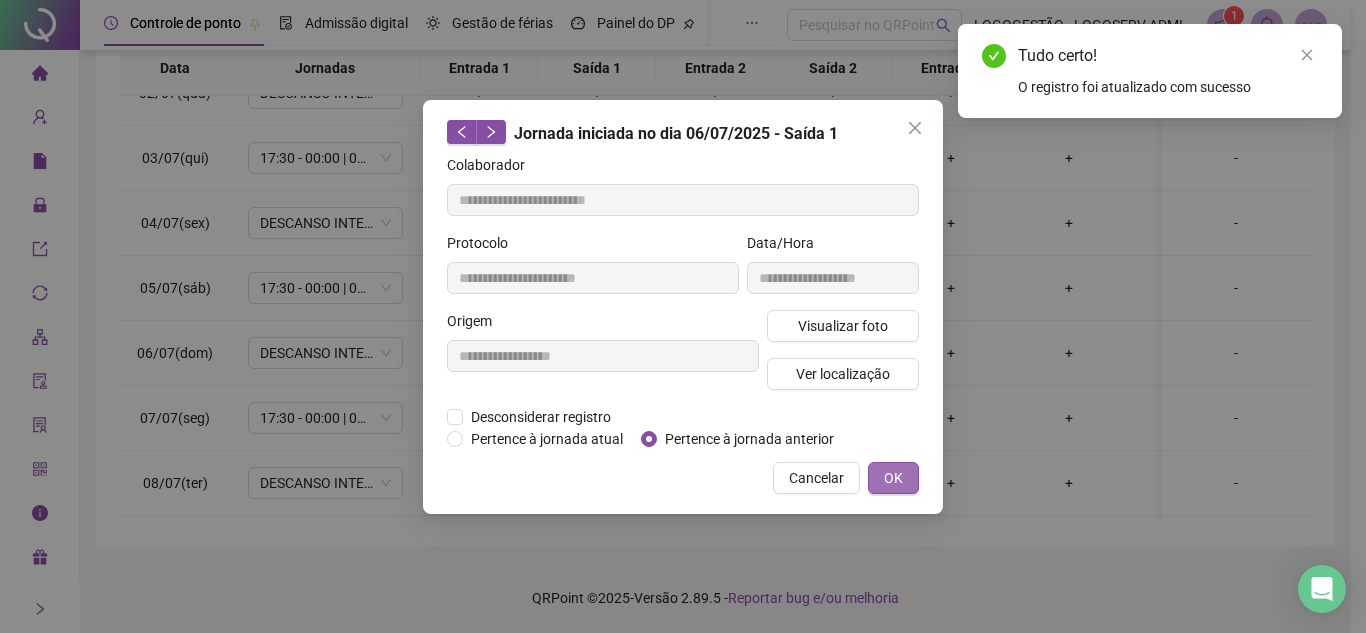 click on "OK" at bounding box center (893, 478) 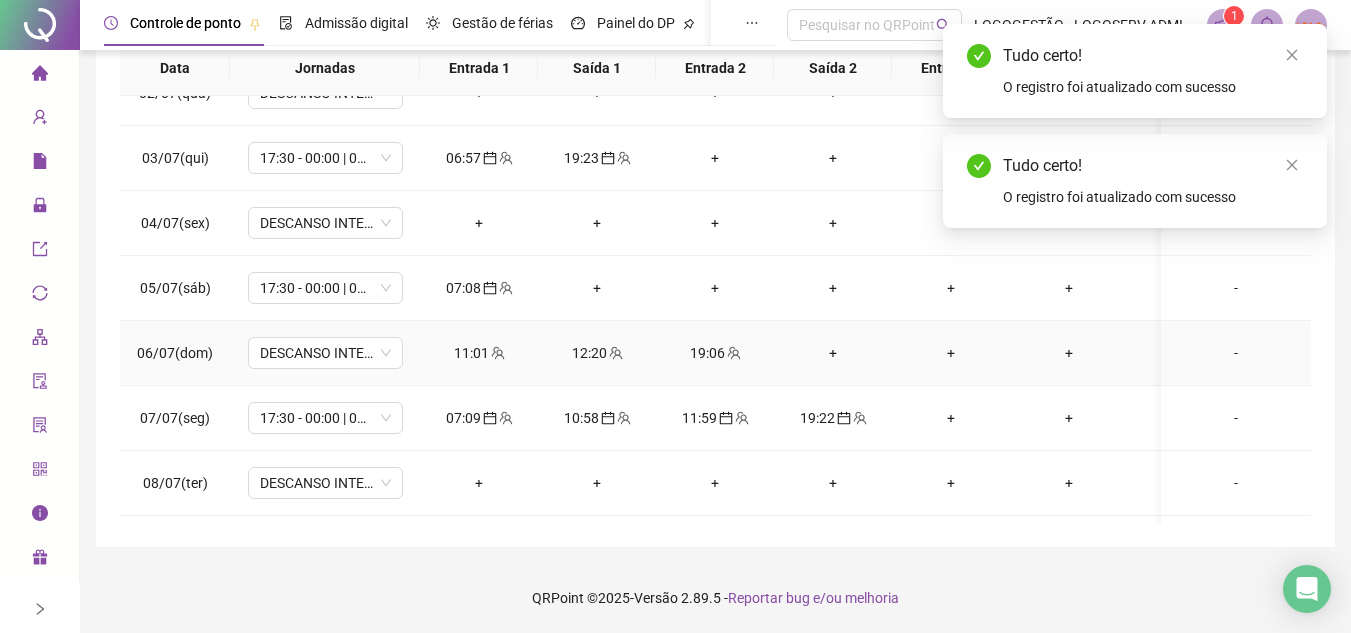 click on "19:06" at bounding box center (715, 353) 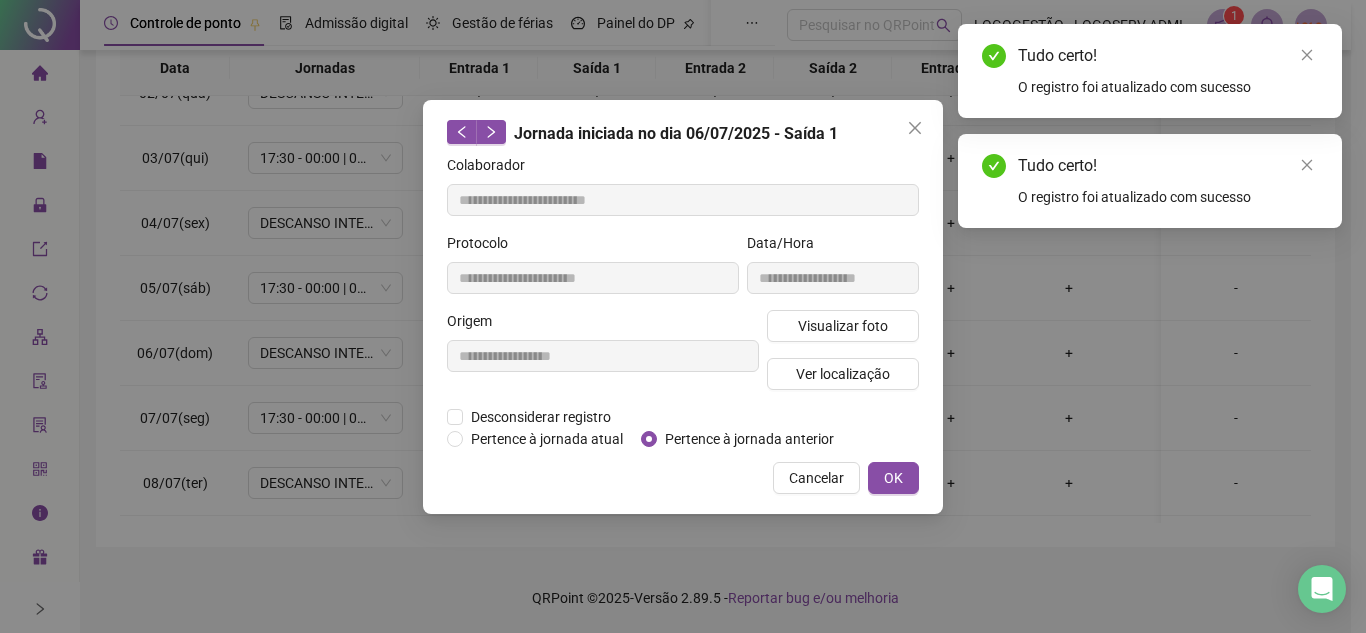 type on "**********" 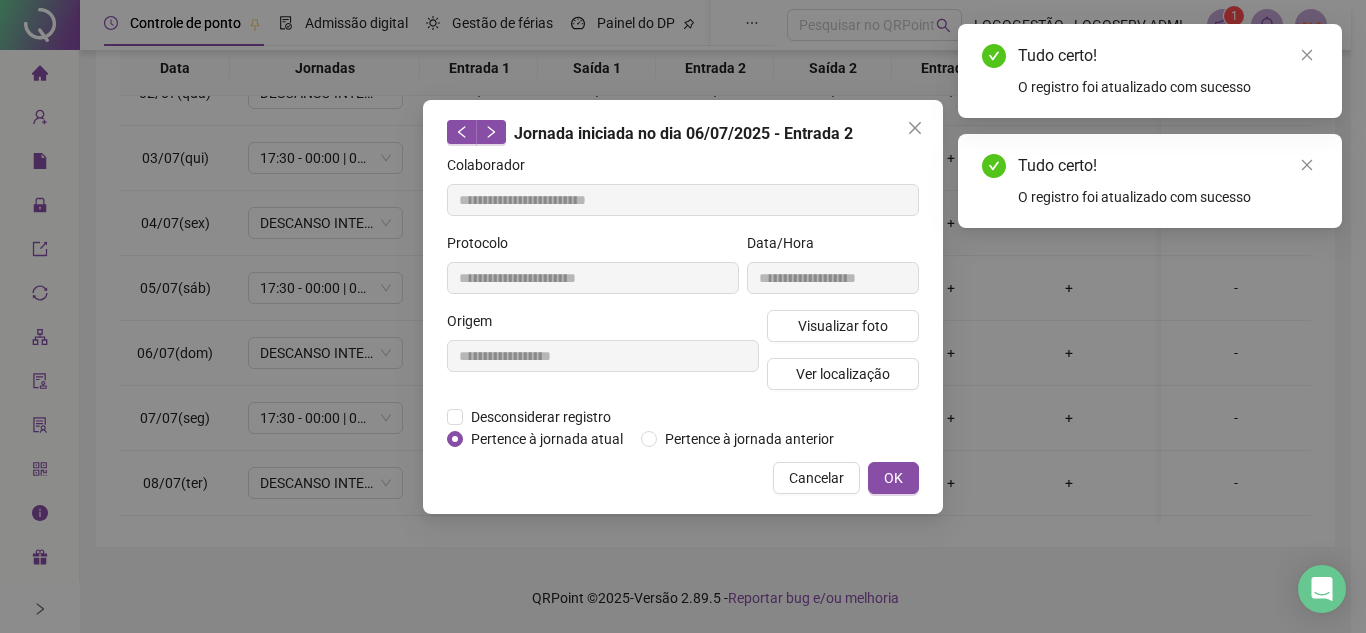 click on "Desconsiderar registro Pertence ao lanche" at bounding box center [683, 417] 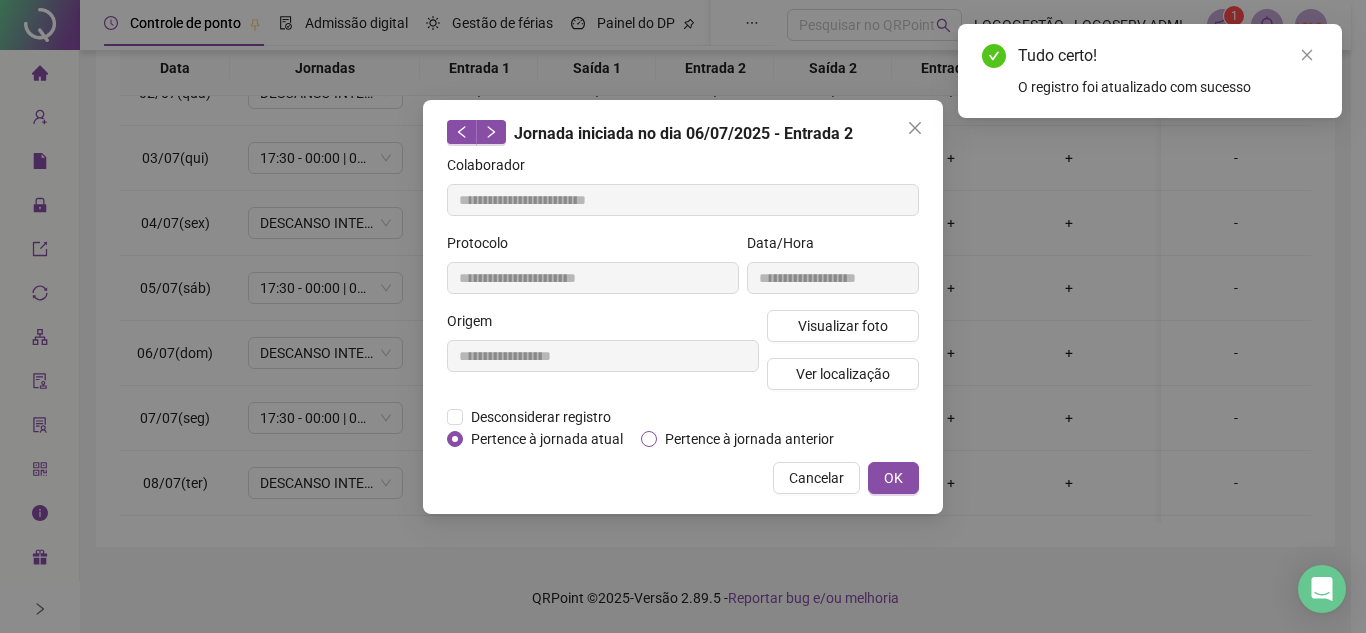 click on "Pertence à jornada anterior" at bounding box center (749, 439) 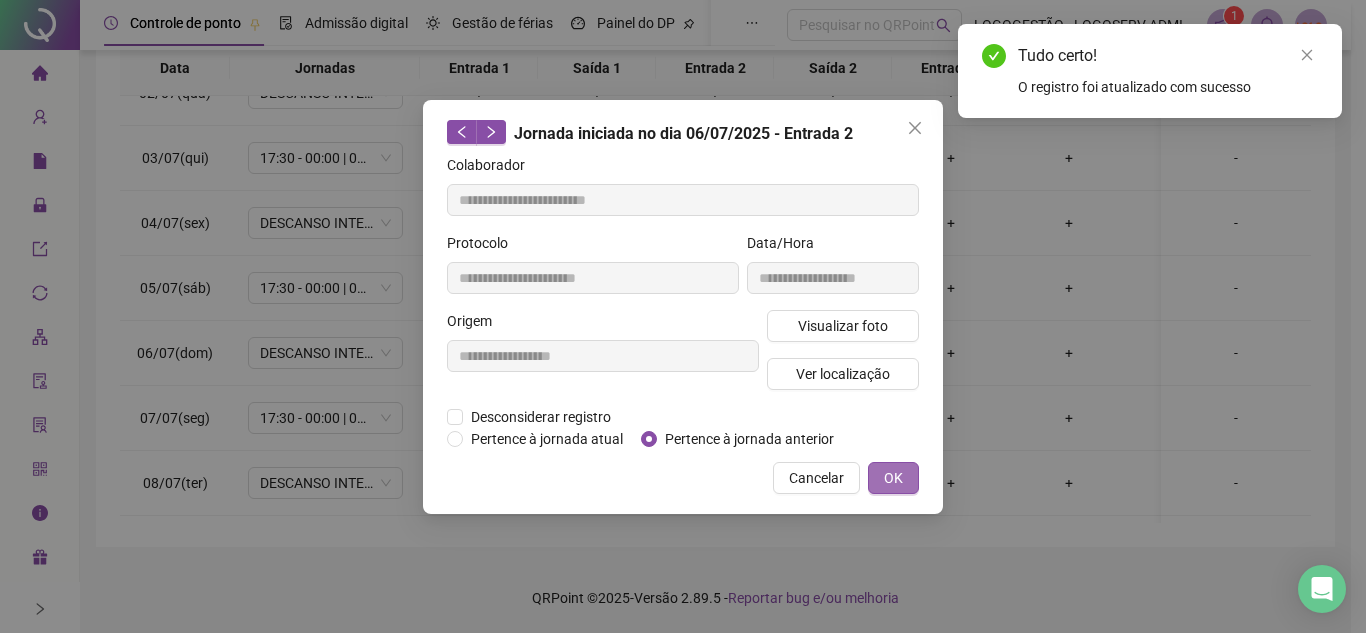 click on "OK" at bounding box center (893, 478) 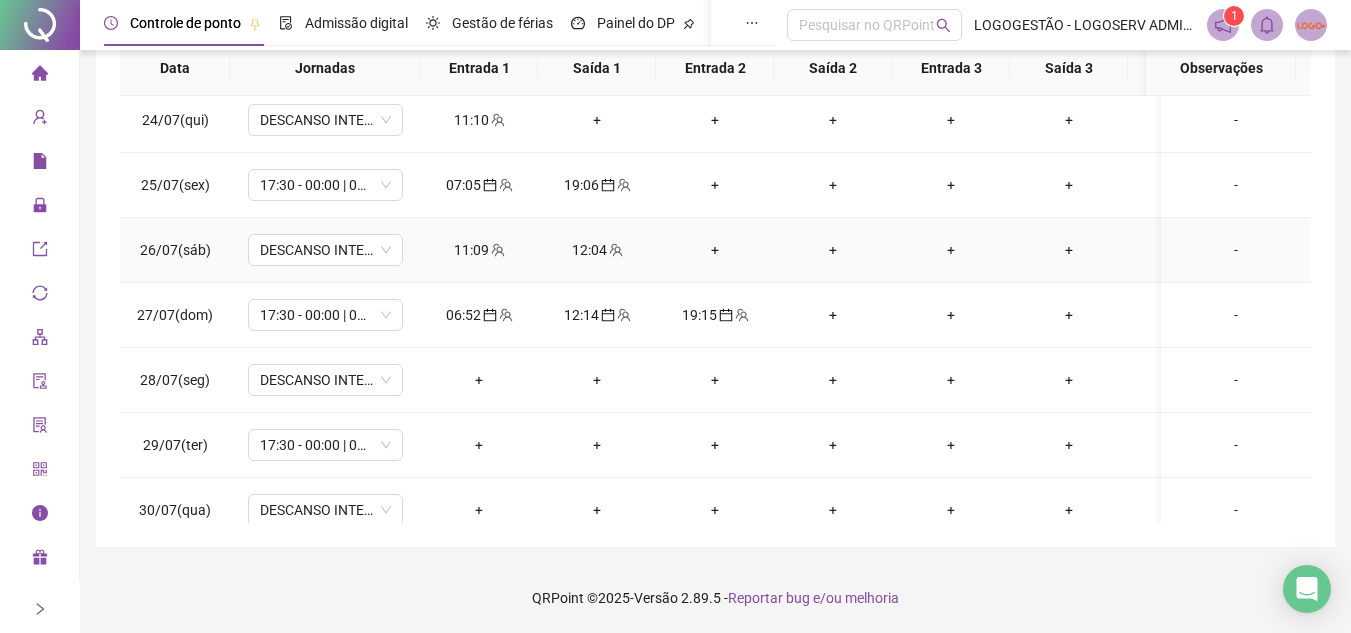 scroll, scrollTop: 1403, scrollLeft: 0, axis: vertical 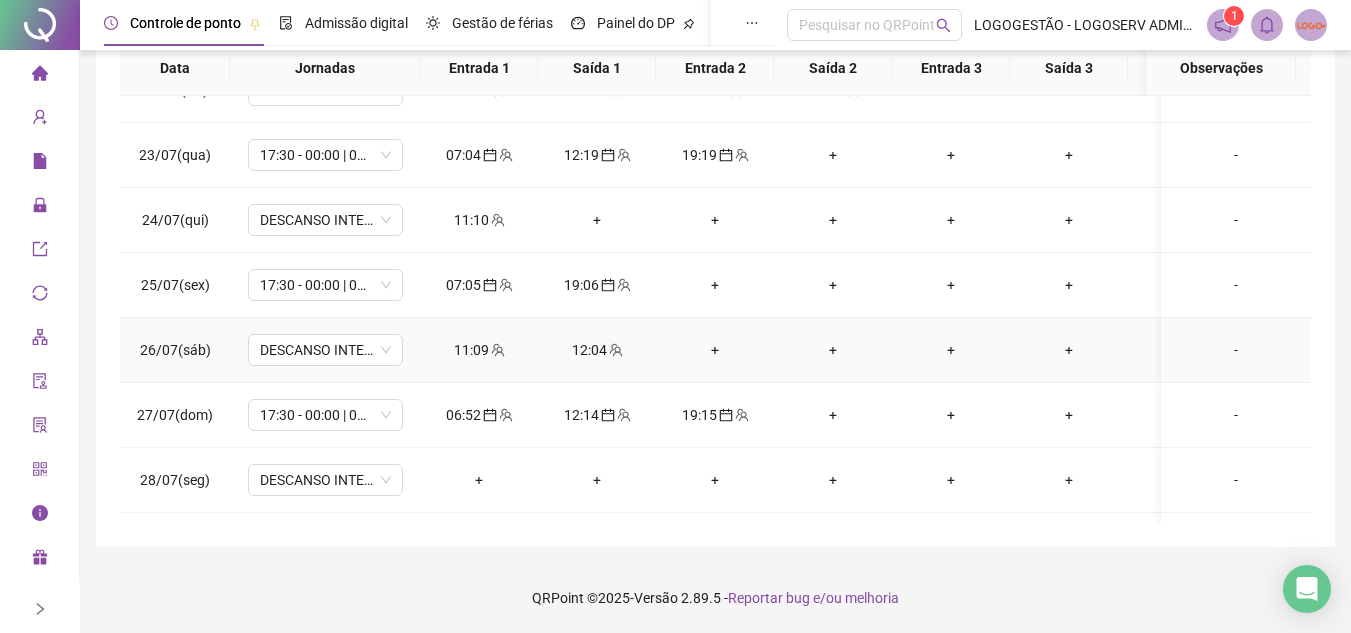 click at bounding box center (497, 350) 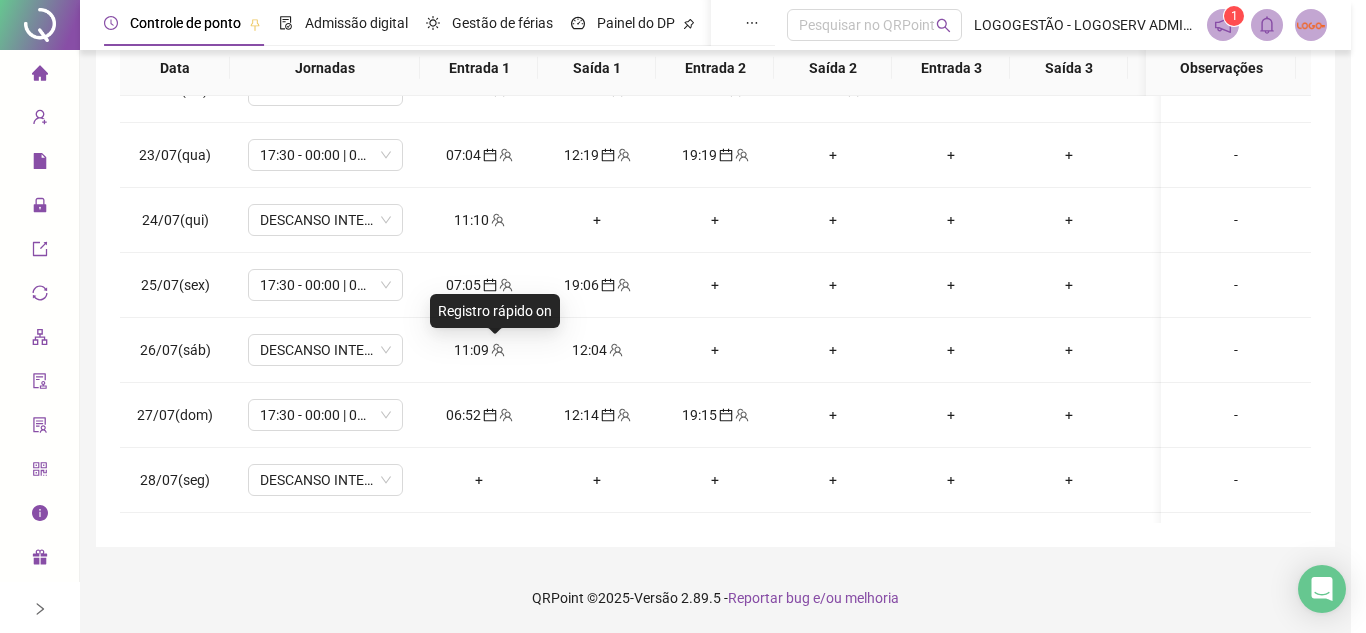 type on "**********" 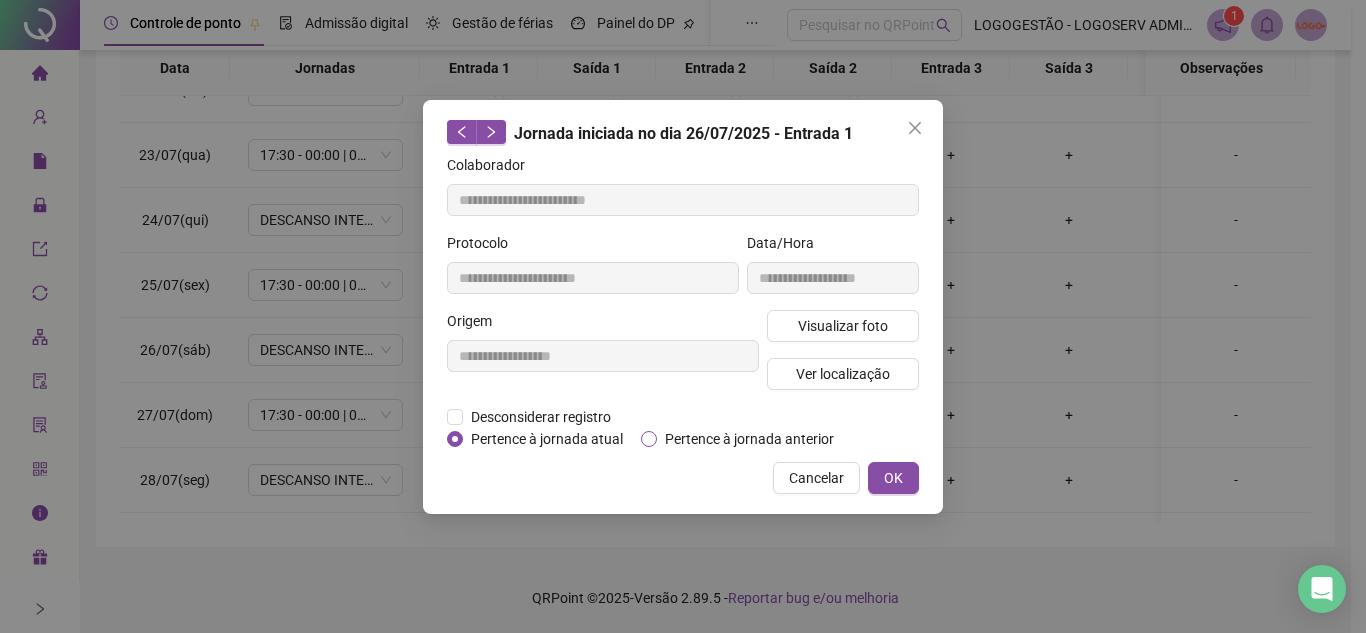 click on "Pertence à jornada anterior" at bounding box center (749, 439) 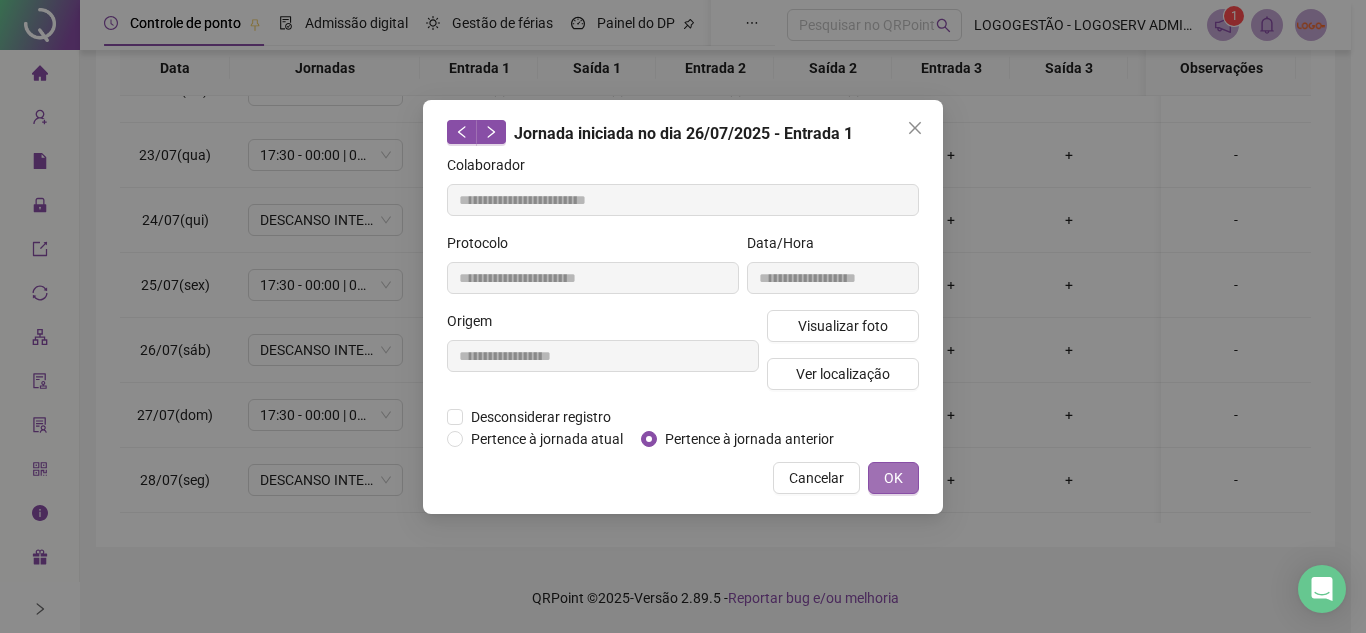 click on "OK" at bounding box center [893, 478] 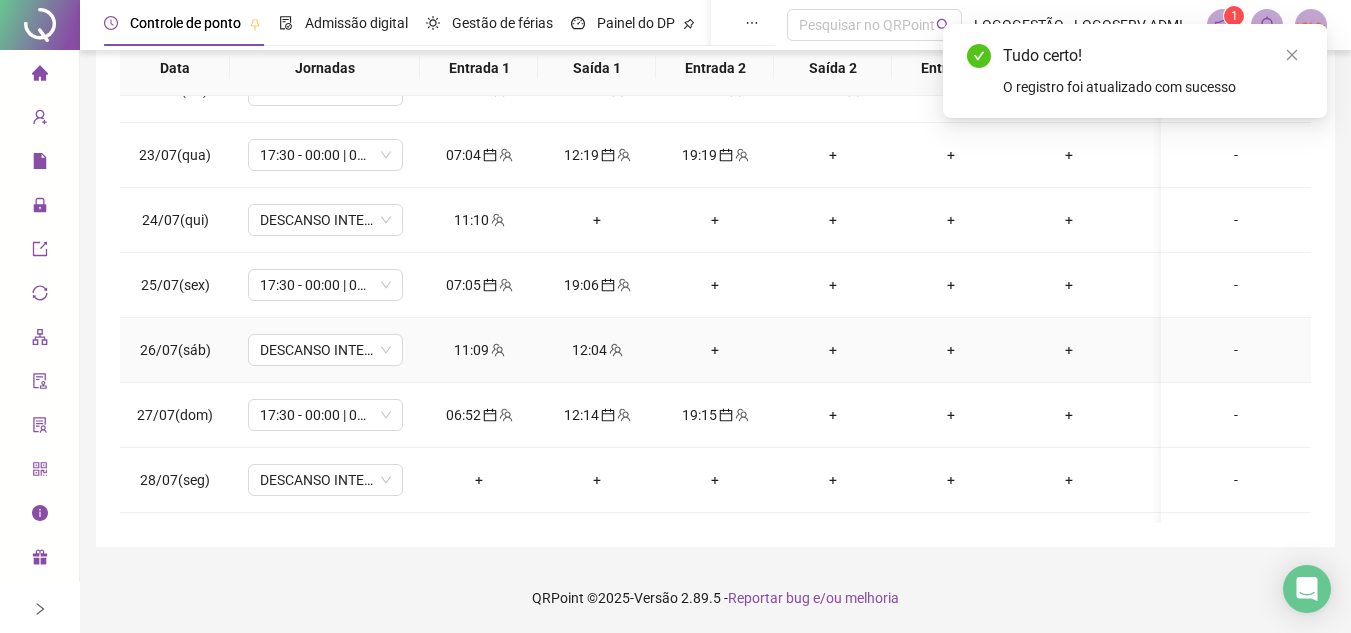 click on "12:04" at bounding box center [597, 350] 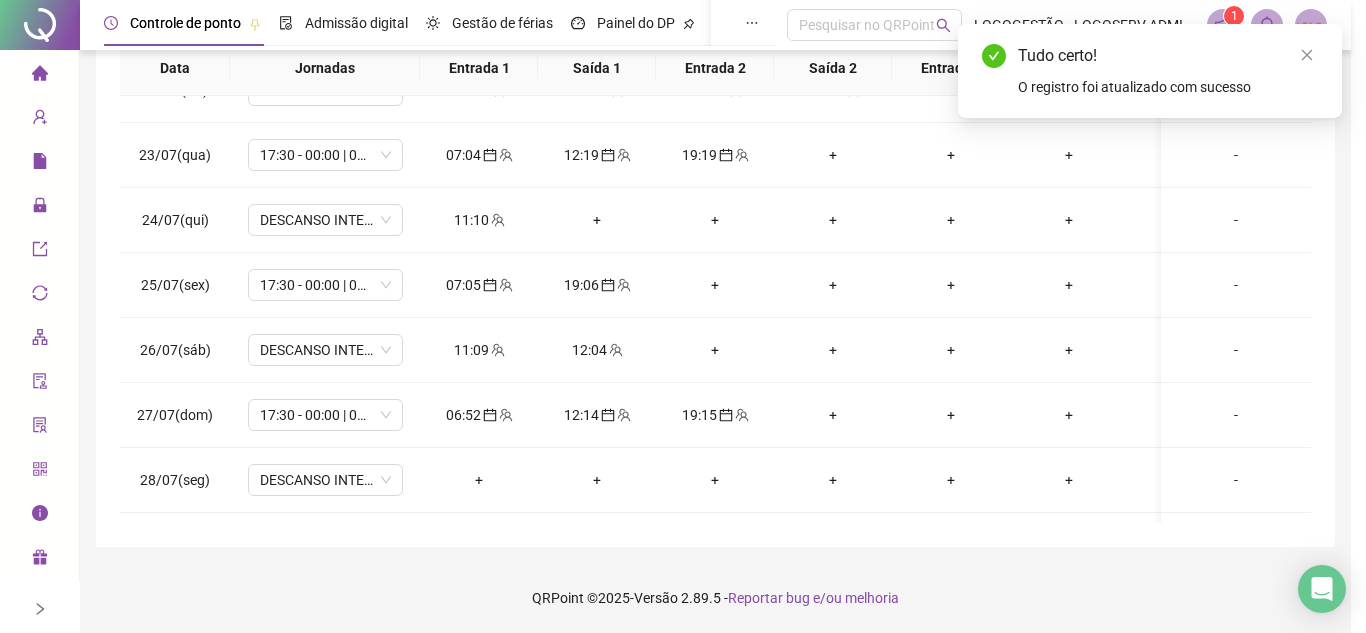 type on "**********" 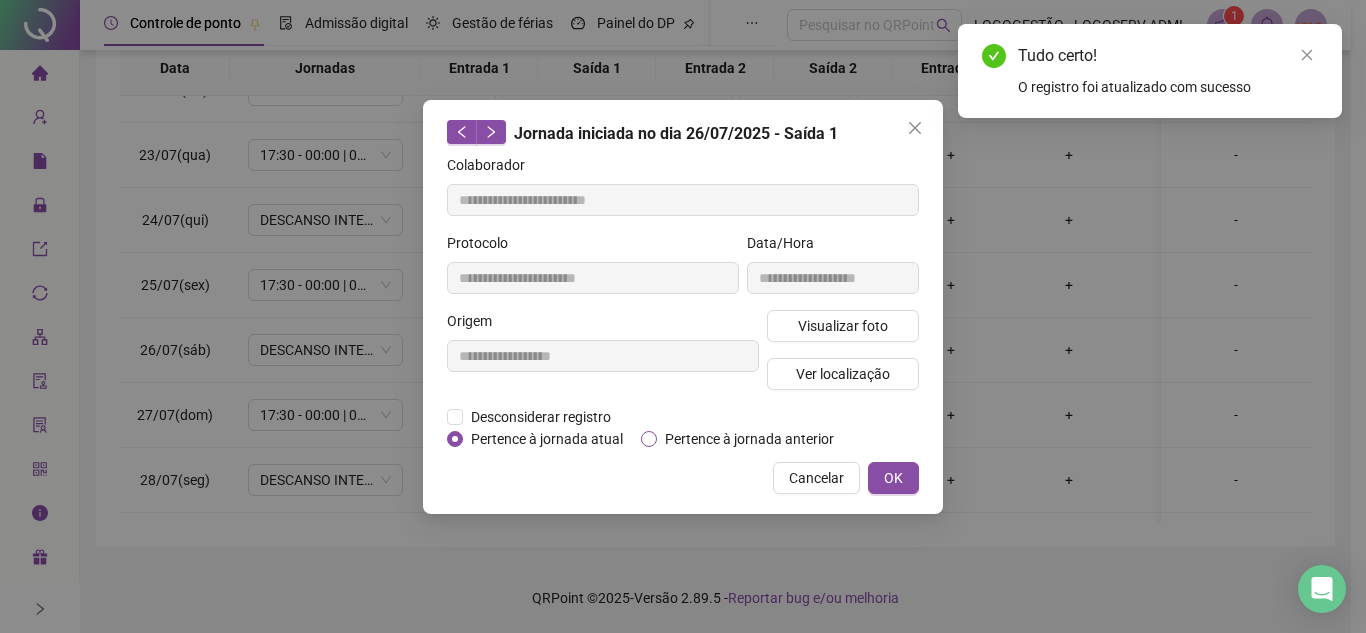 click on "Pertence à jornada anterior" at bounding box center [749, 439] 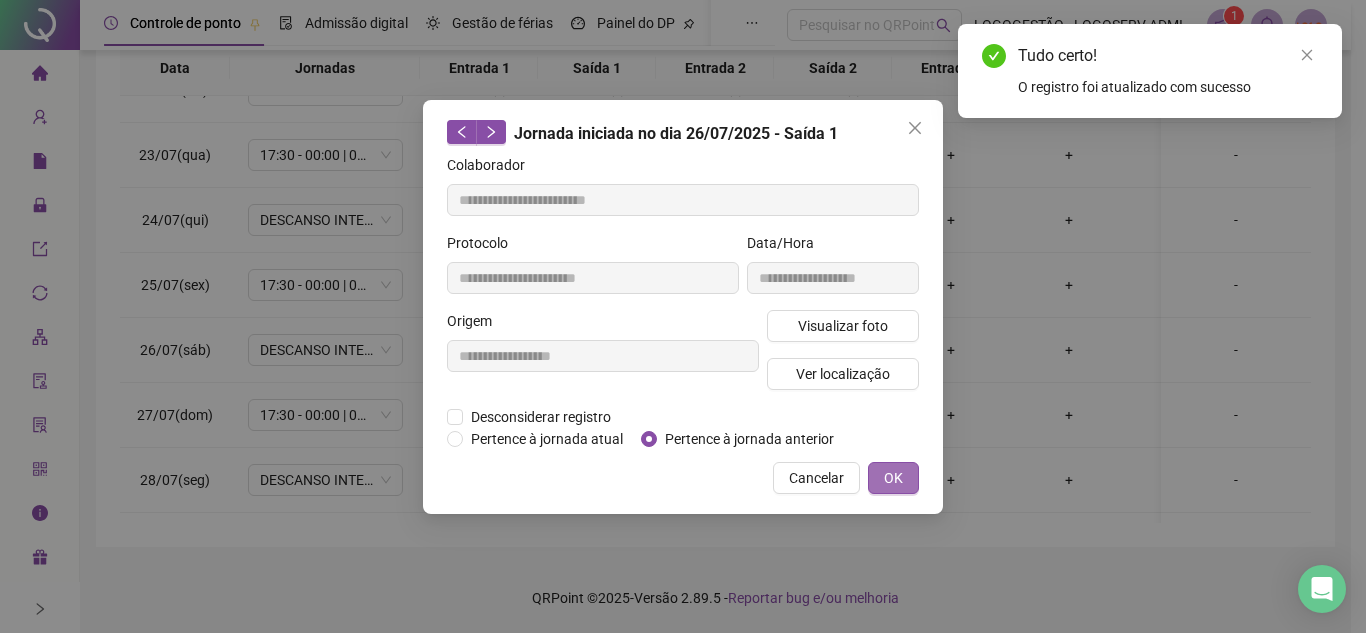 click on "OK" at bounding box center [893, 478] 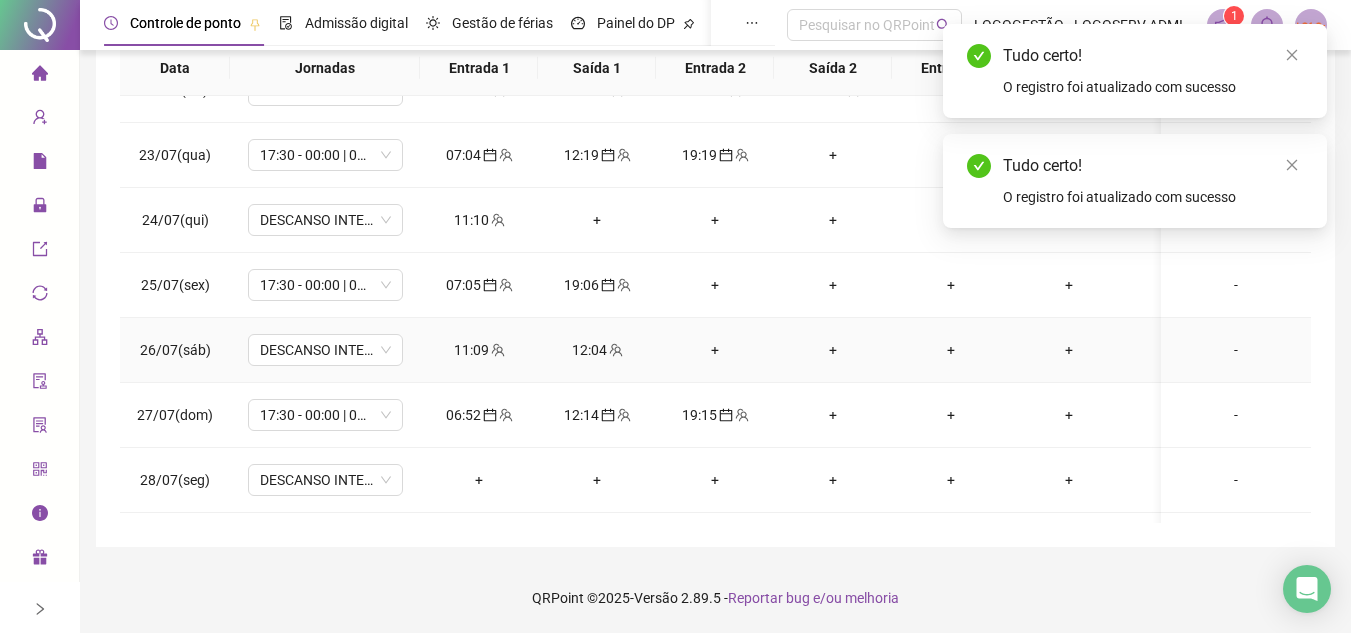 scroll, scrollTop: 1303, scrollLeft: 0, axis: vertical 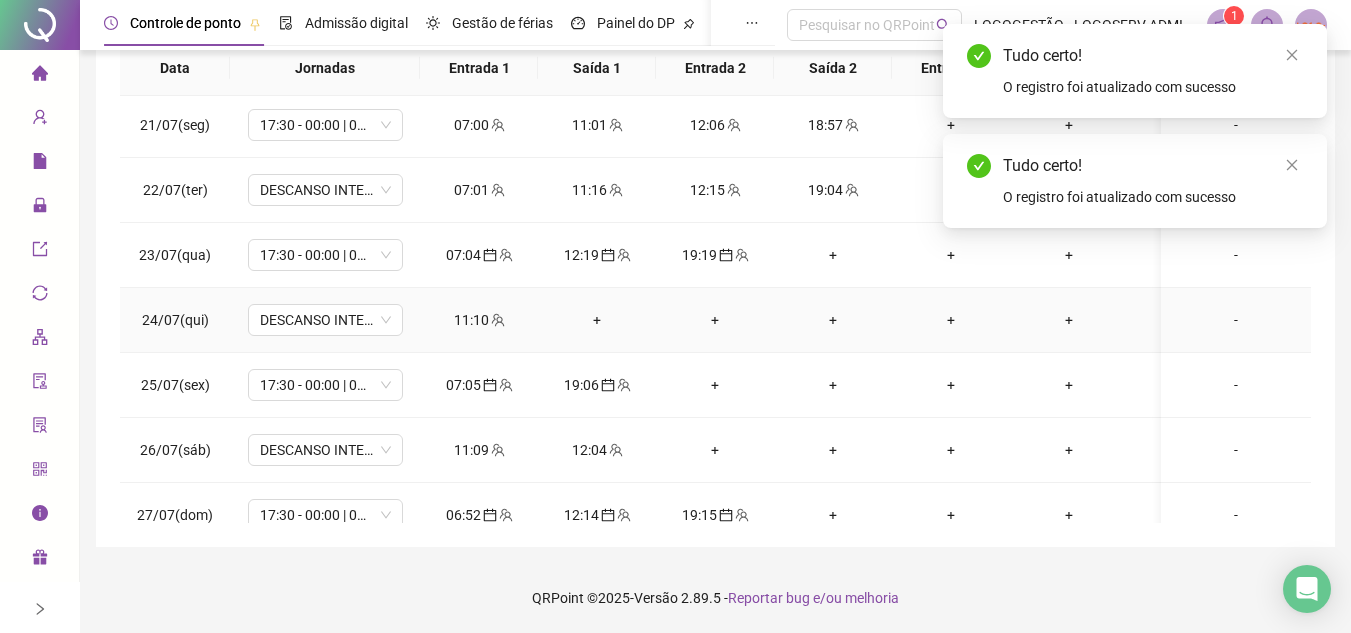 click on "11:10" at bounding box center [479, 320] 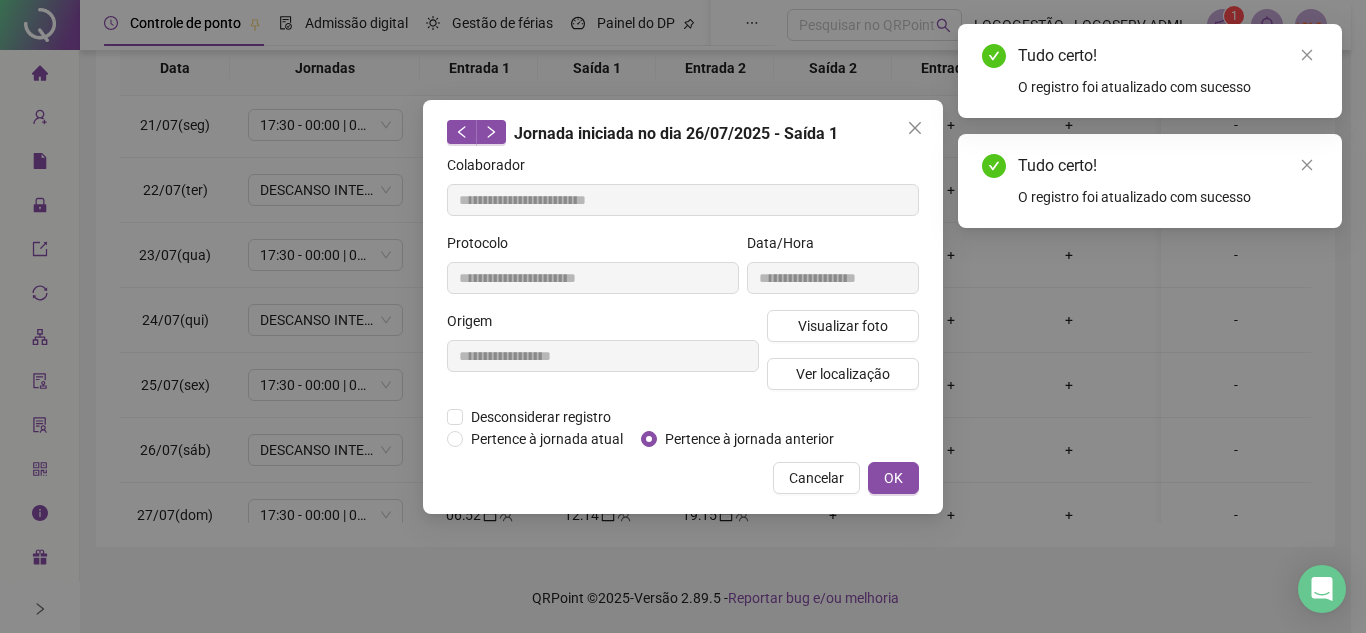 type on "**********" 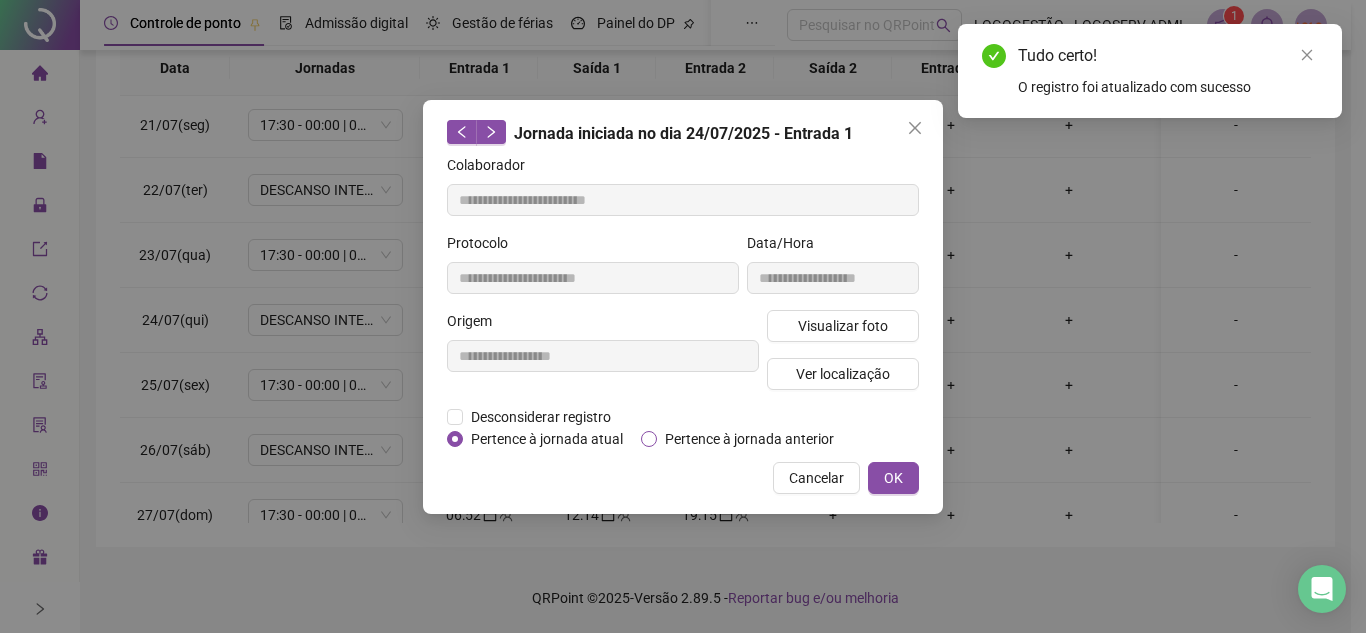 click on "Pertence à jornada anterior" at bounding box center (749, 439) 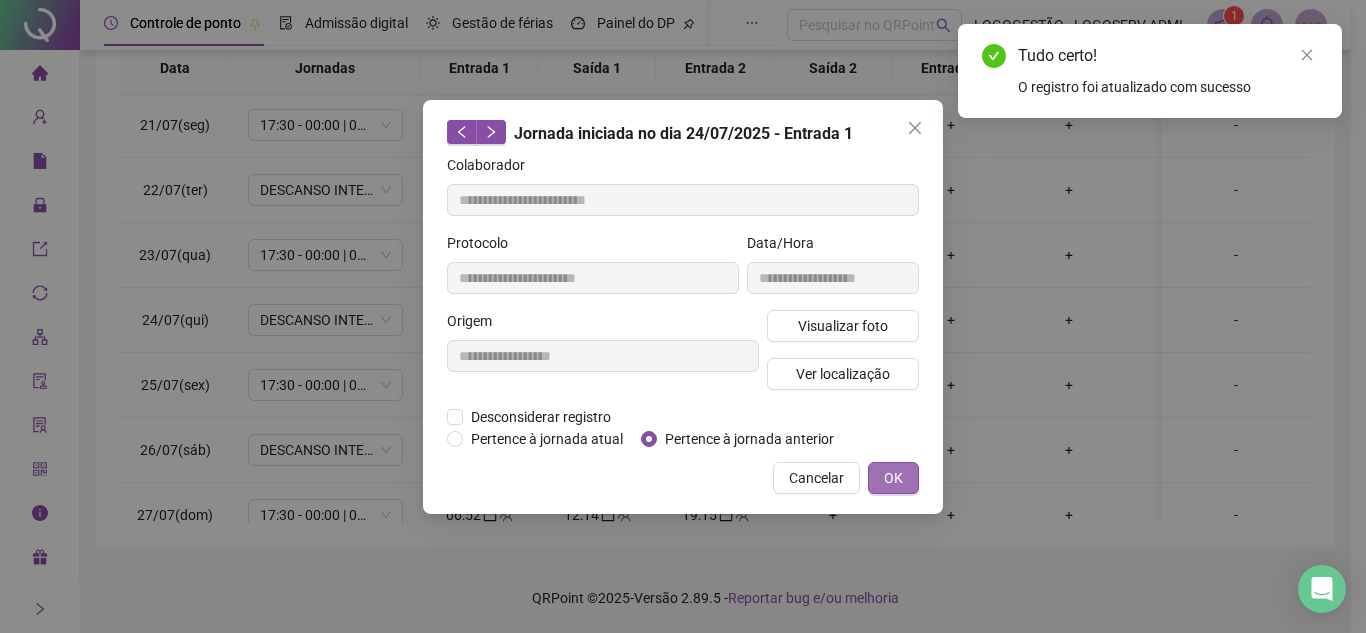 click on "OK" at bounding box center (893, 478) 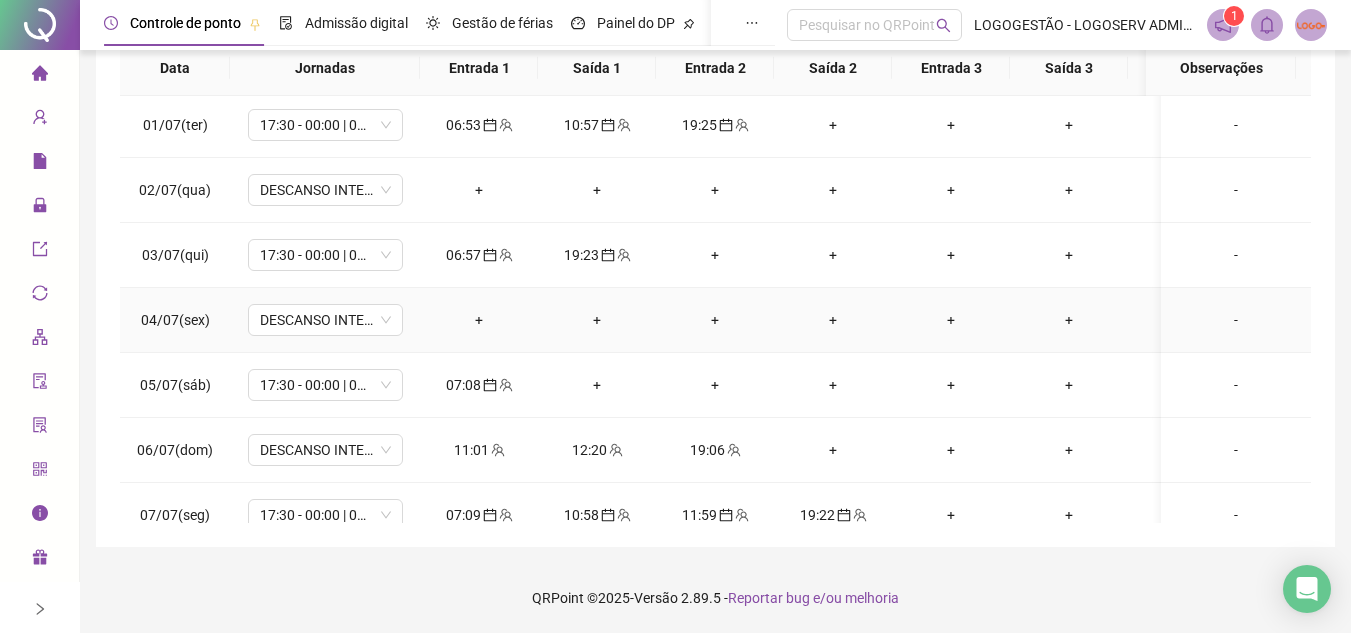 scroll, scrollTop: 0, scrollLeft: 0, axis: both 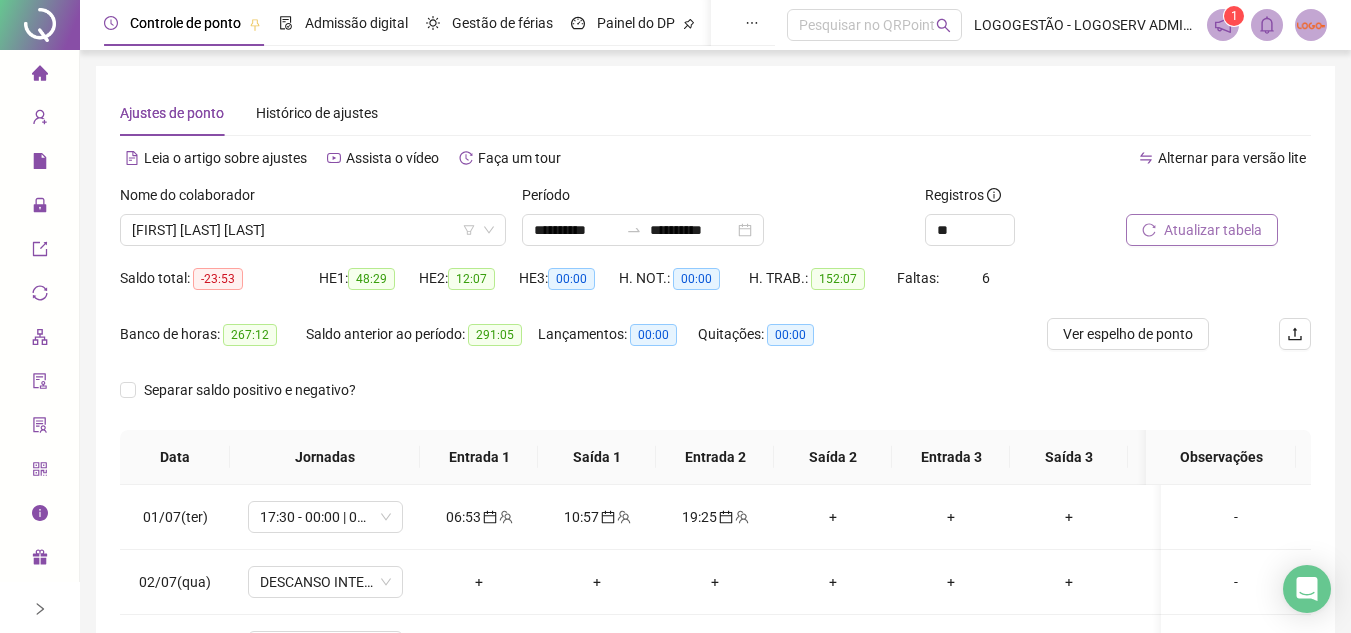 click on "Atualizar tabela" at bounding box center (1213, 230) 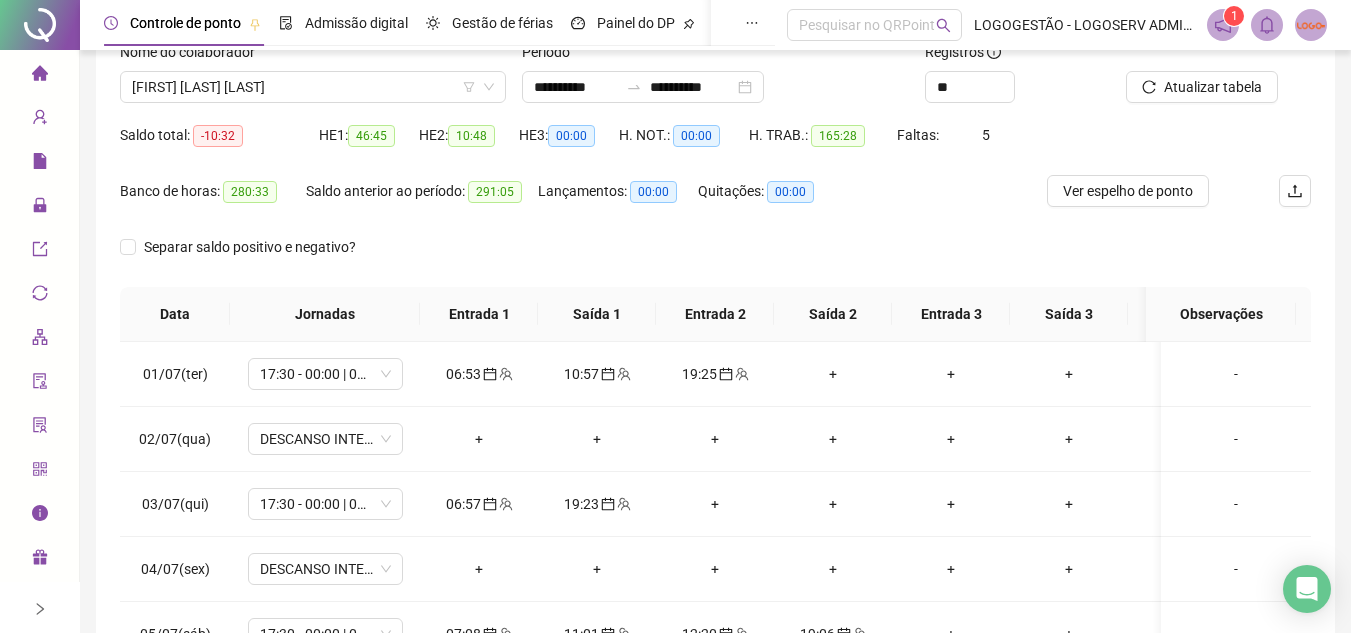 scroll, scrollTop: 0, scrollLeft: 0, axis: both 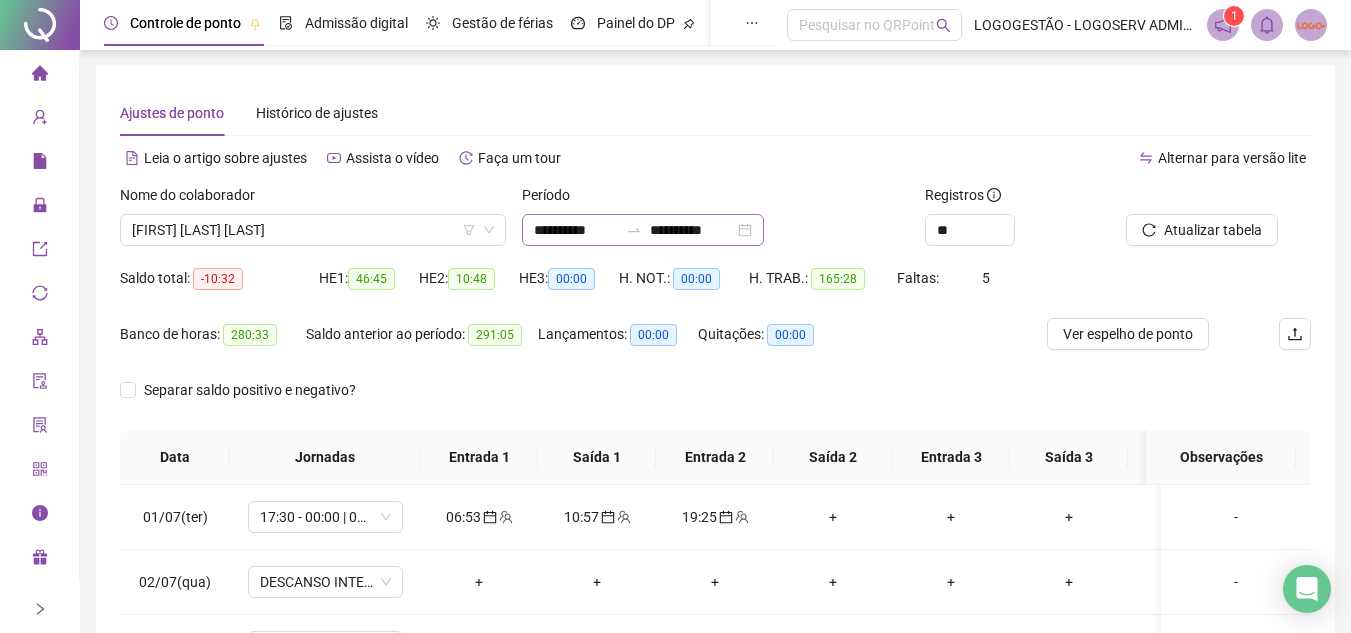 click 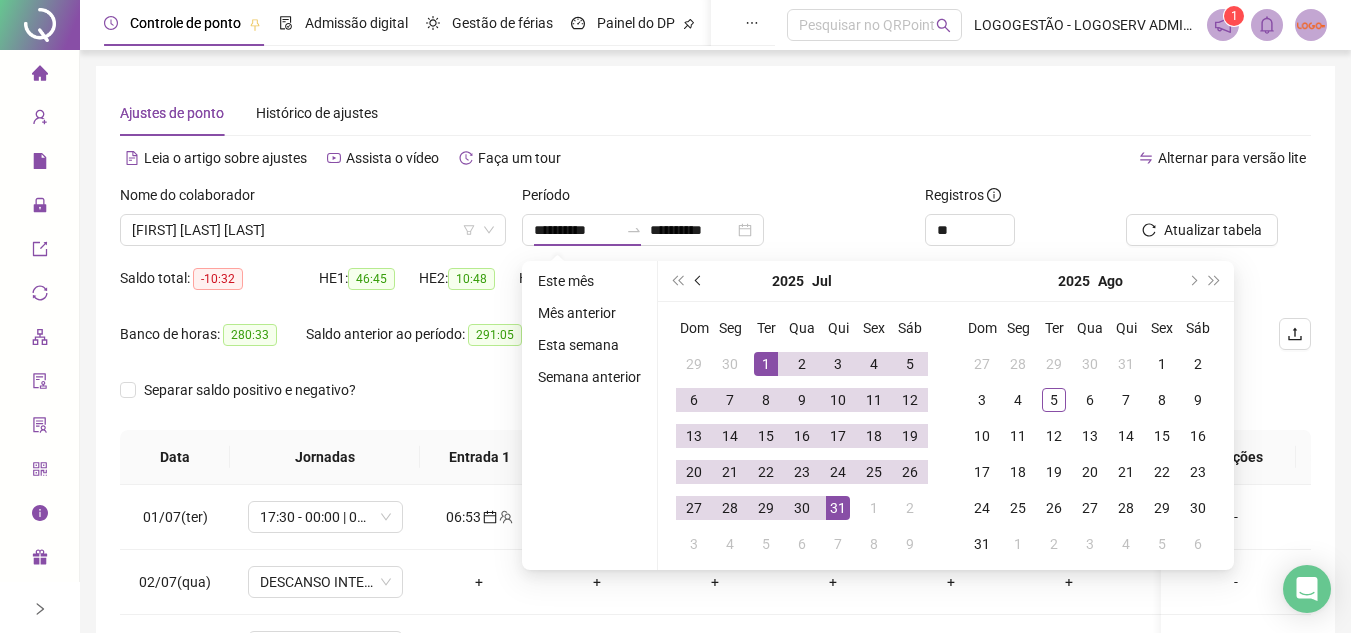 click at bounding box center (699, 281) 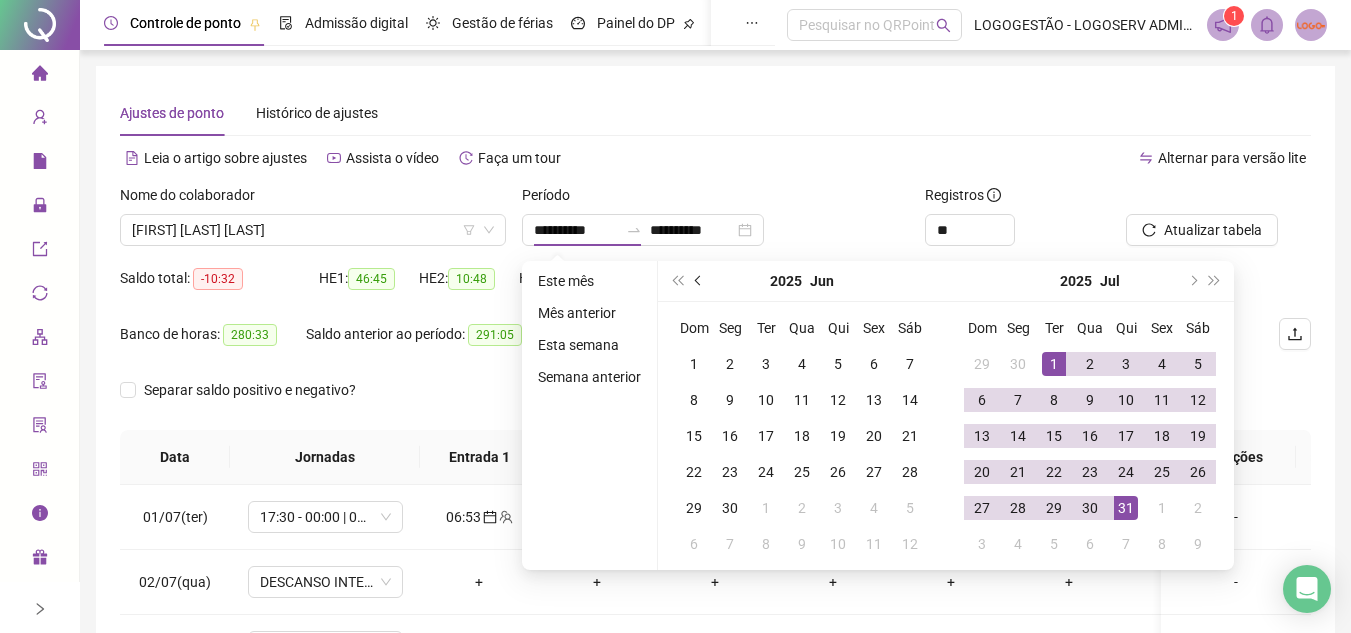 click at bounding box center [699, 281] 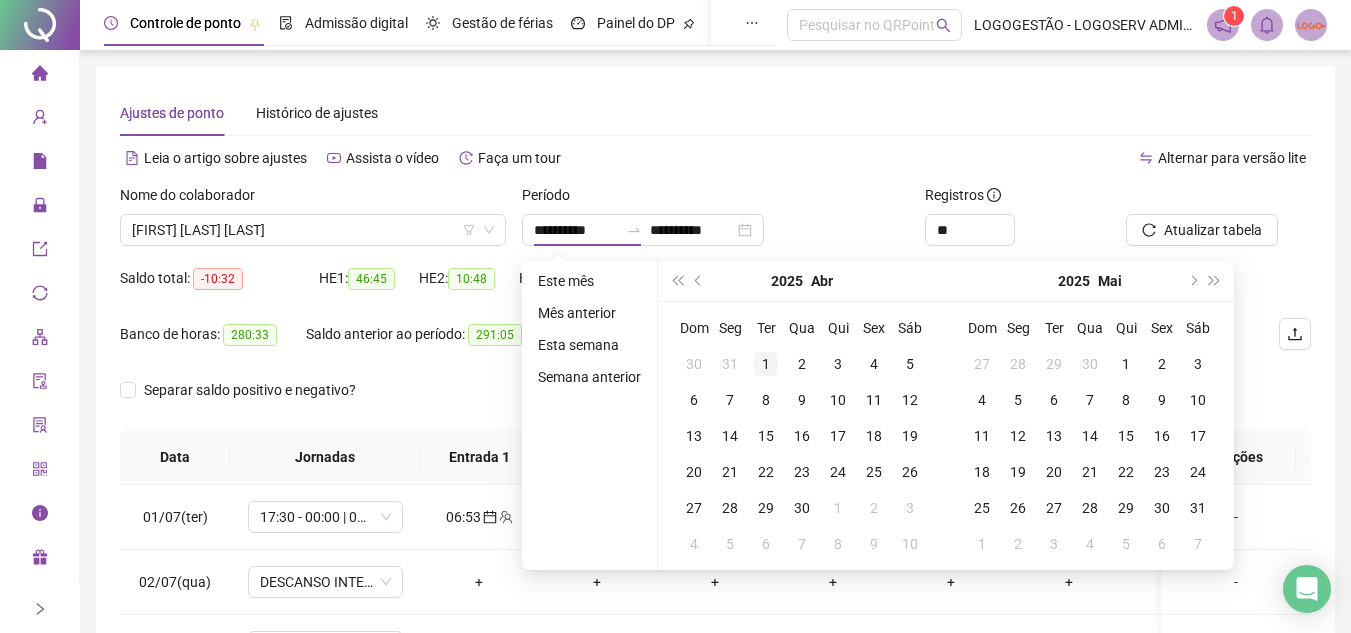 type on "**********" 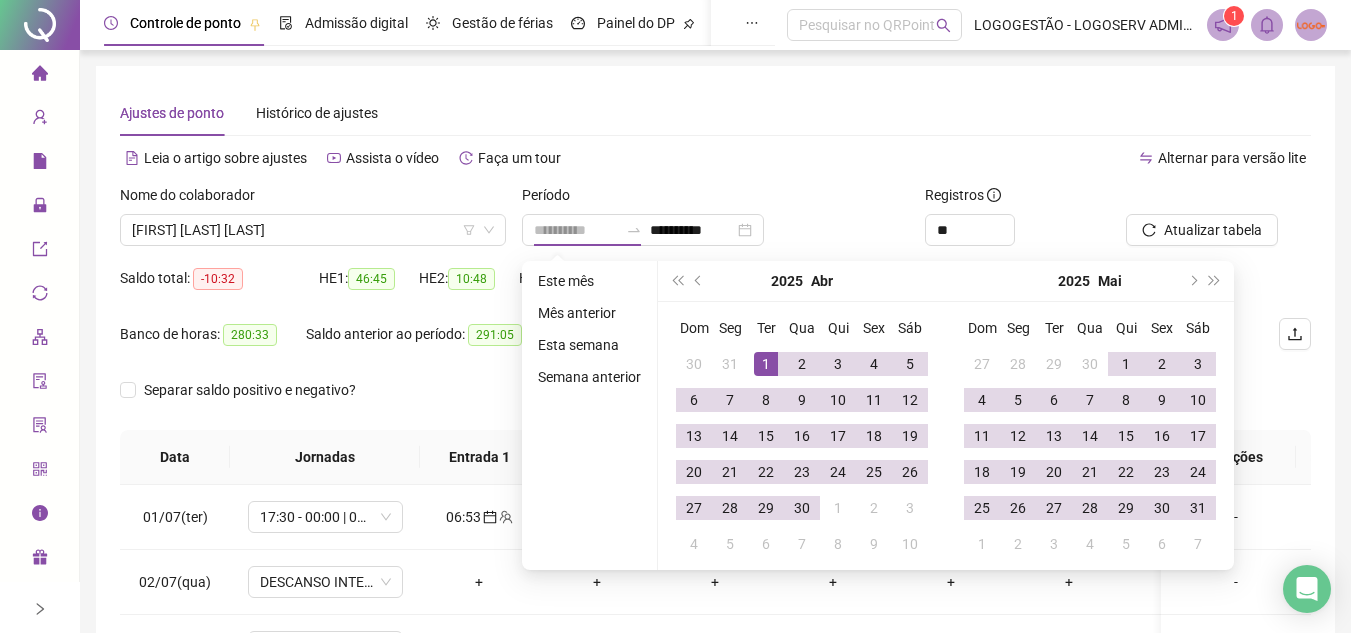 drag, startPoint x: 761, startPoint y: 348, endPoint x: 776, endPoint y: 378, distance: 33.54102 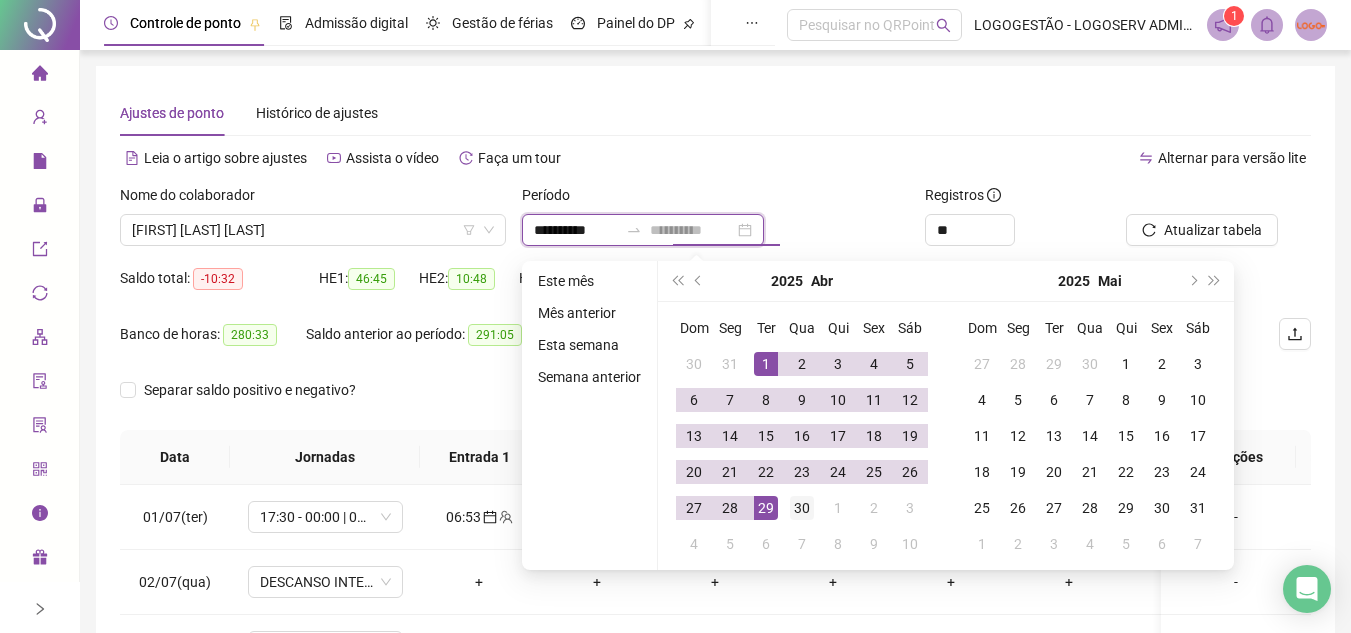 type on "**********" 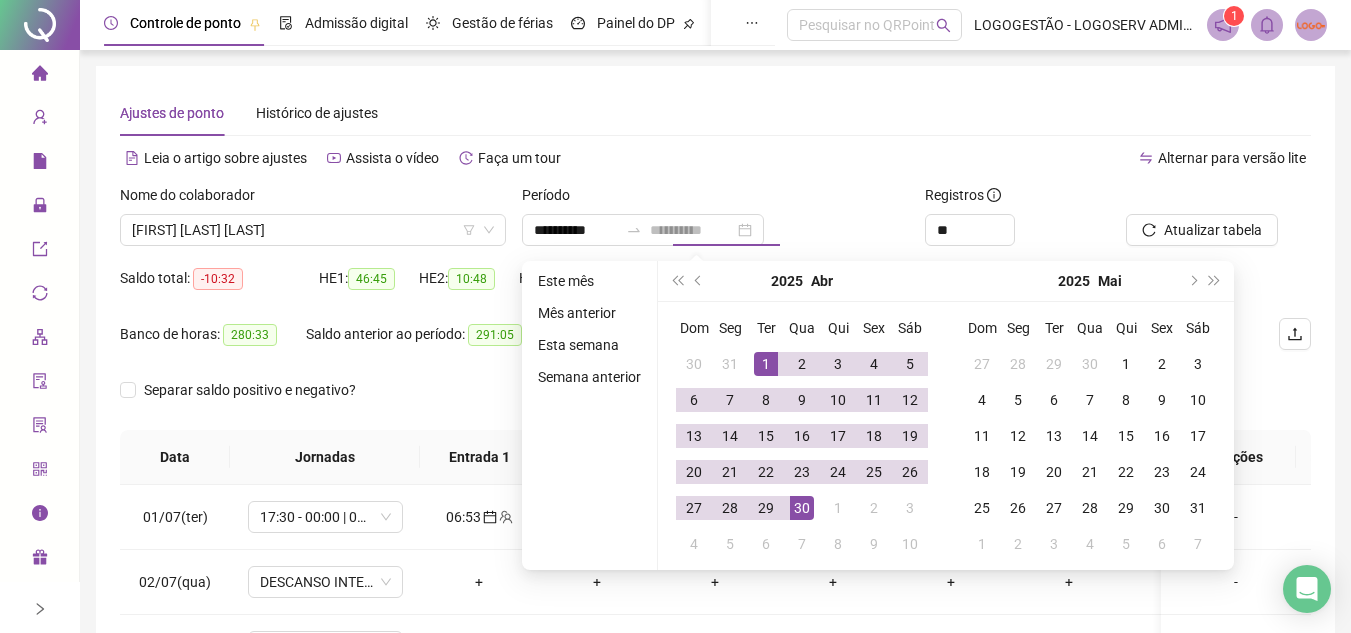 click on "30" at bounding box center [802, 508] 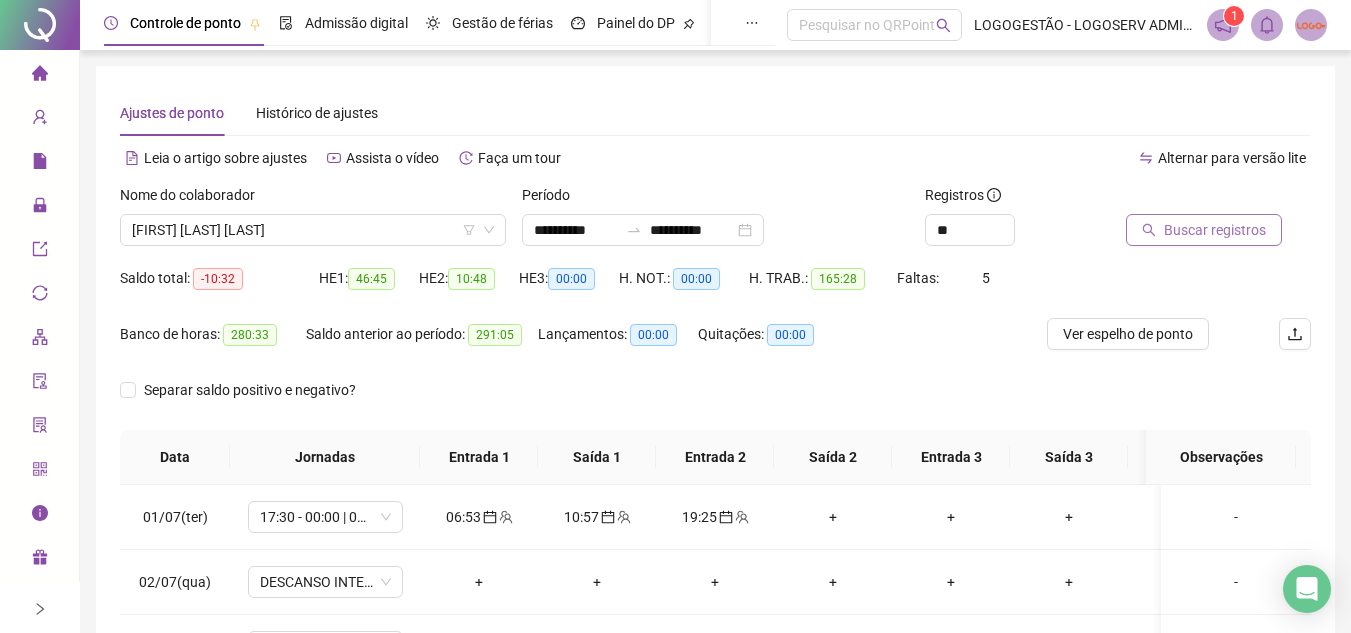 click on "Buscar registros" at bounding box center [1204, 230] 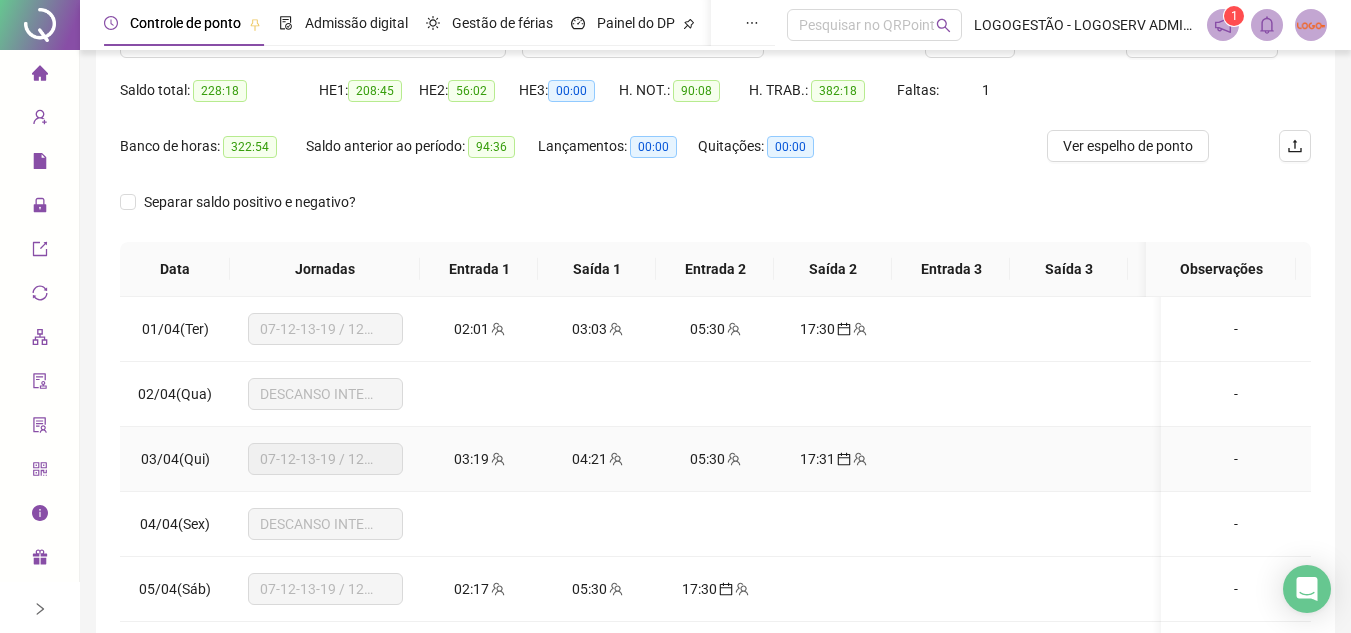 scroll, scrollTop: 389, scrollLeft: 0, axis: vertical 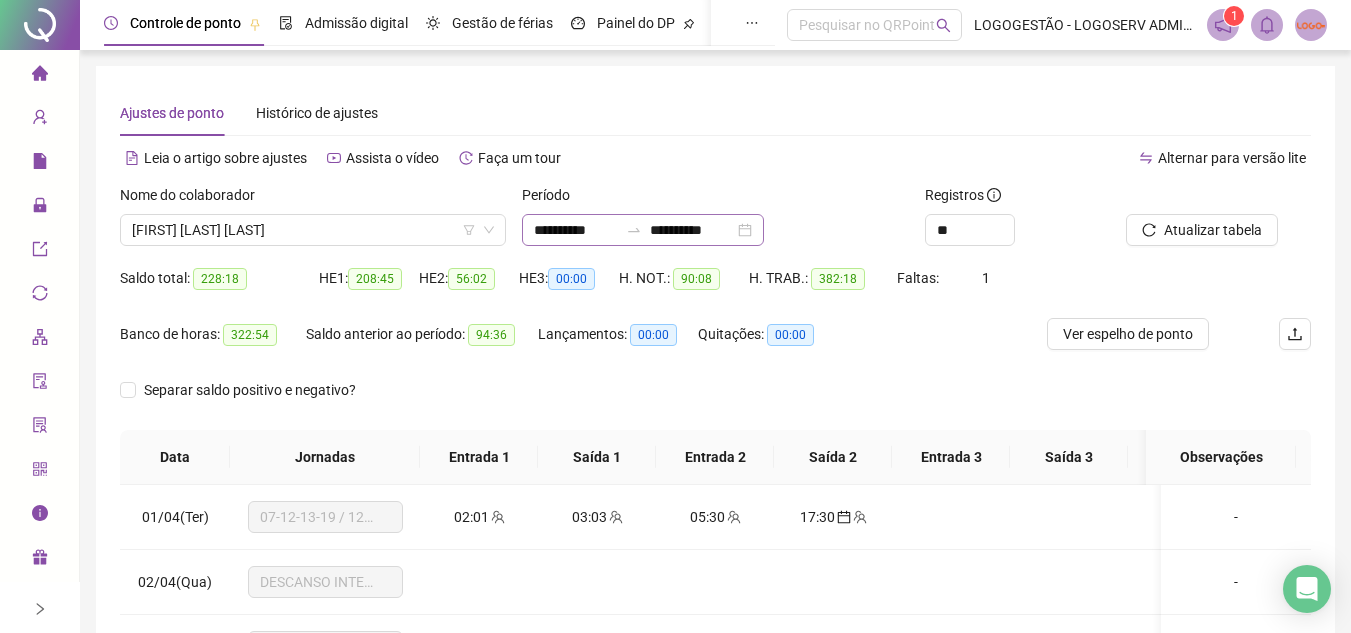 click at bounding box center [634, 230] 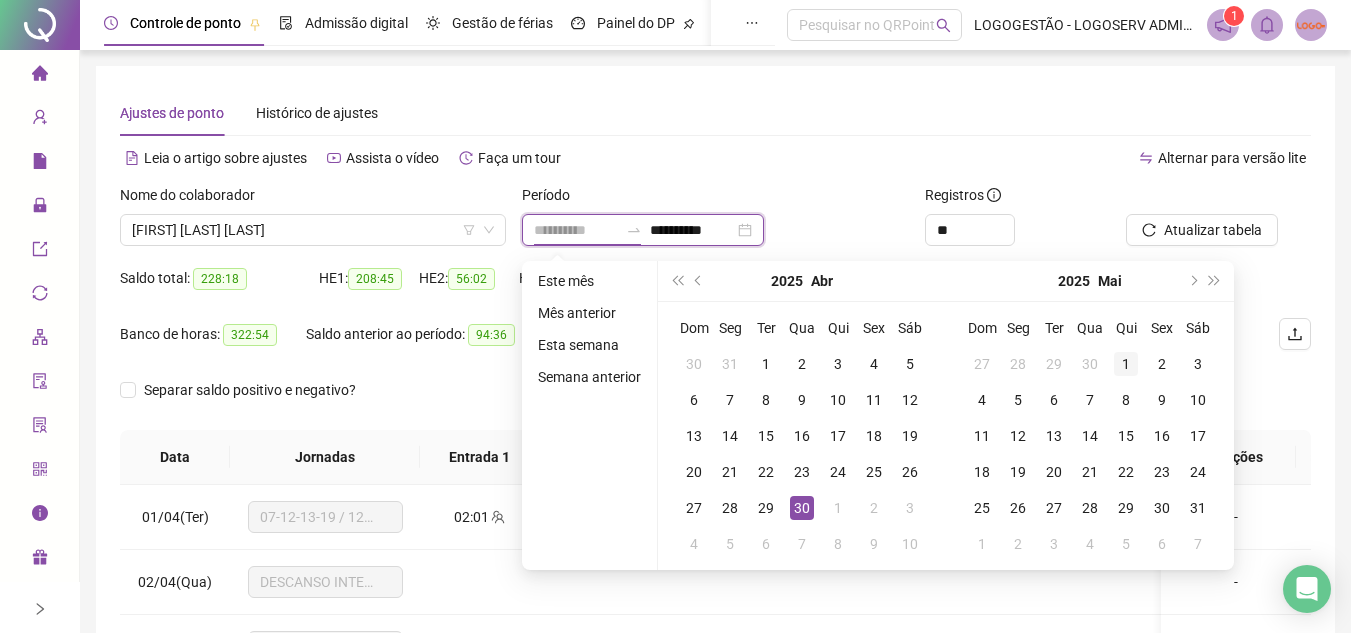 type on "**********" 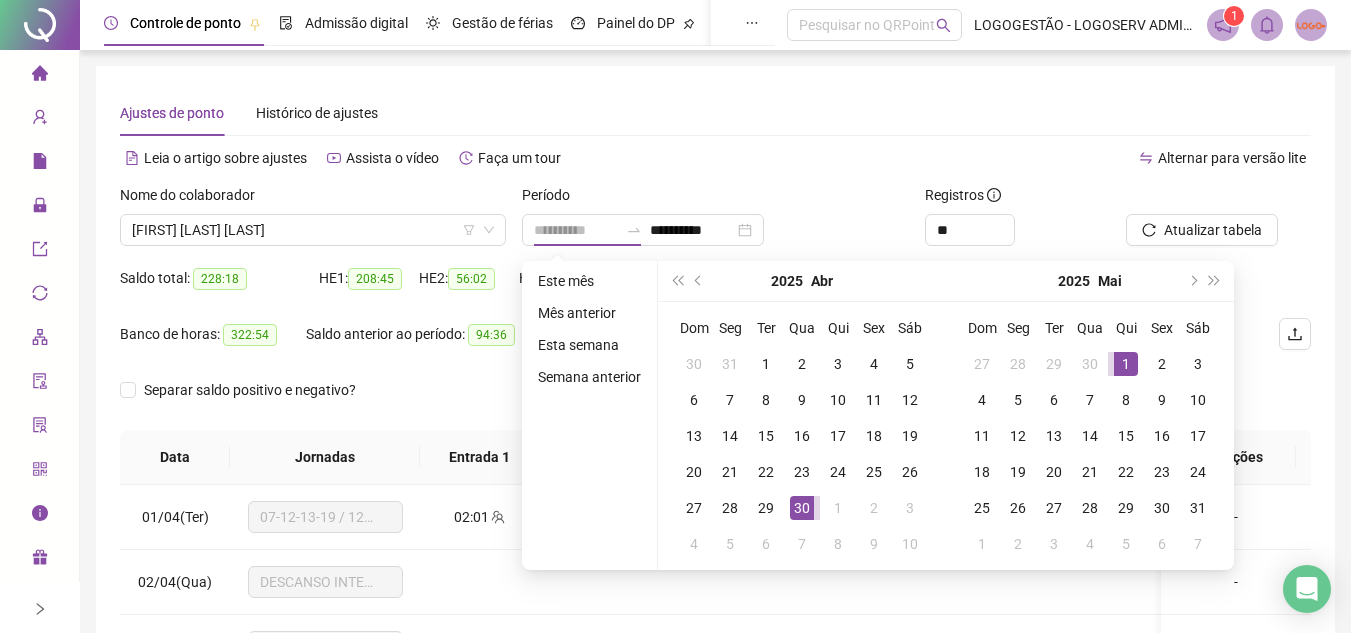 click on "1" at bounding box center [1126, 364] 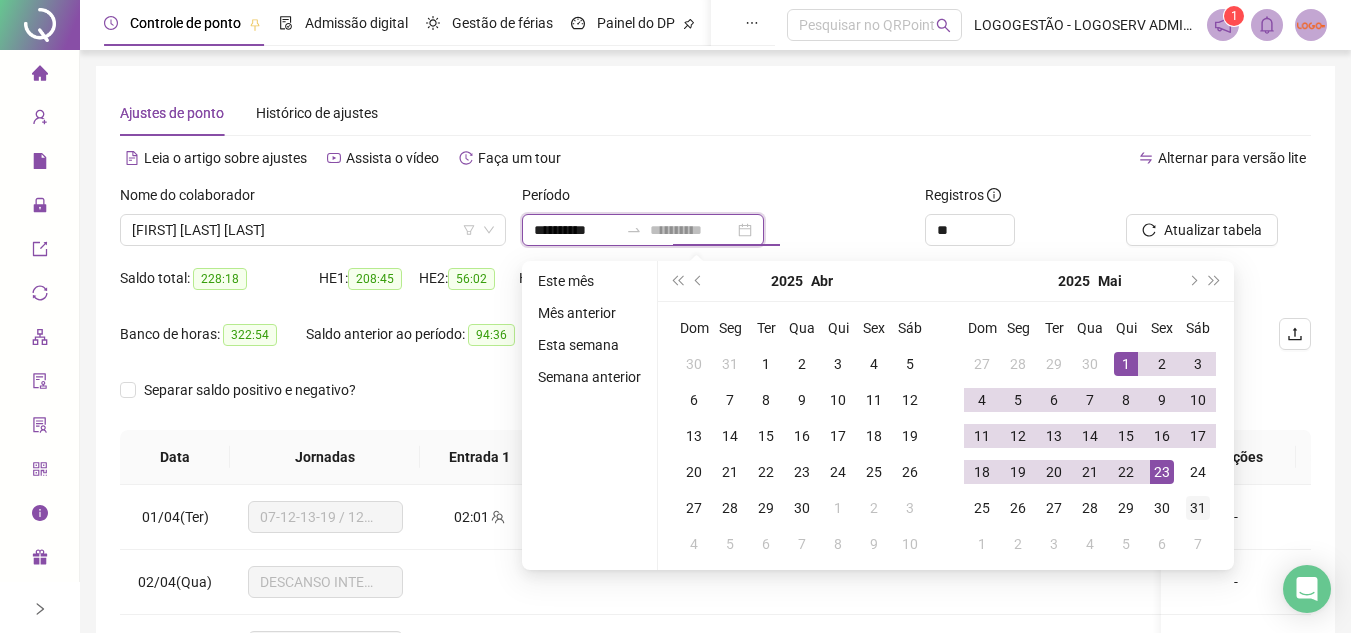 type on "**********" 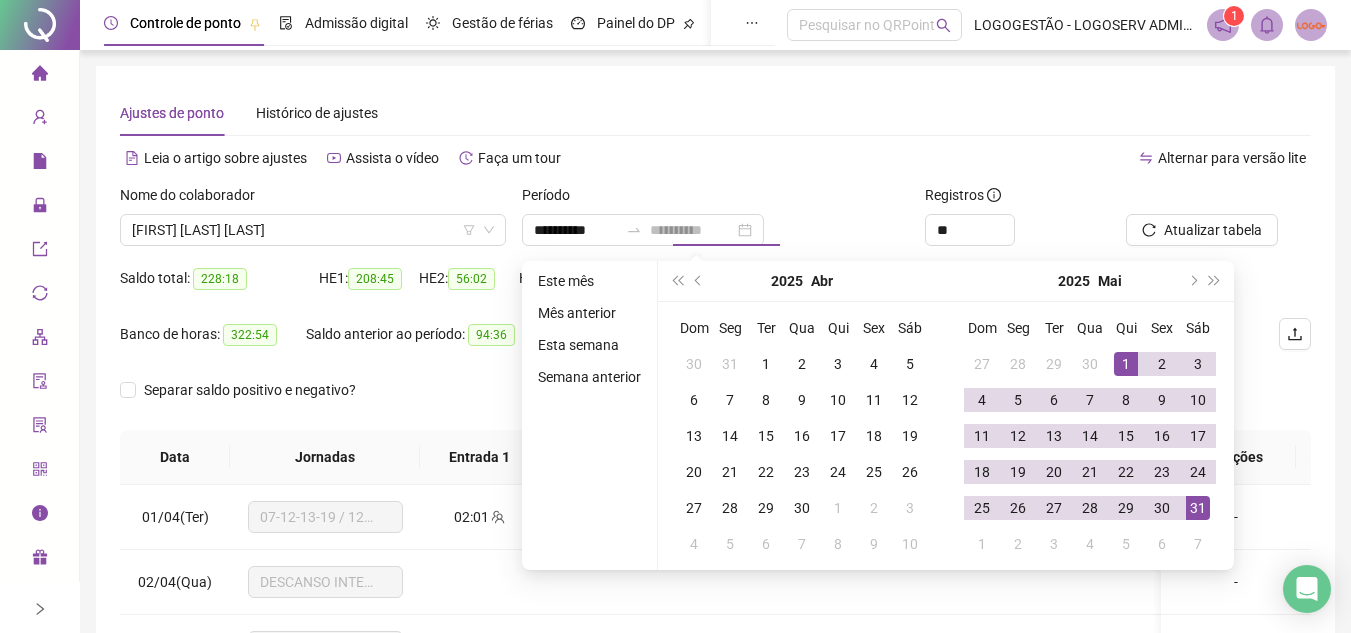 click on "31" at bounding box center (1198, 508) 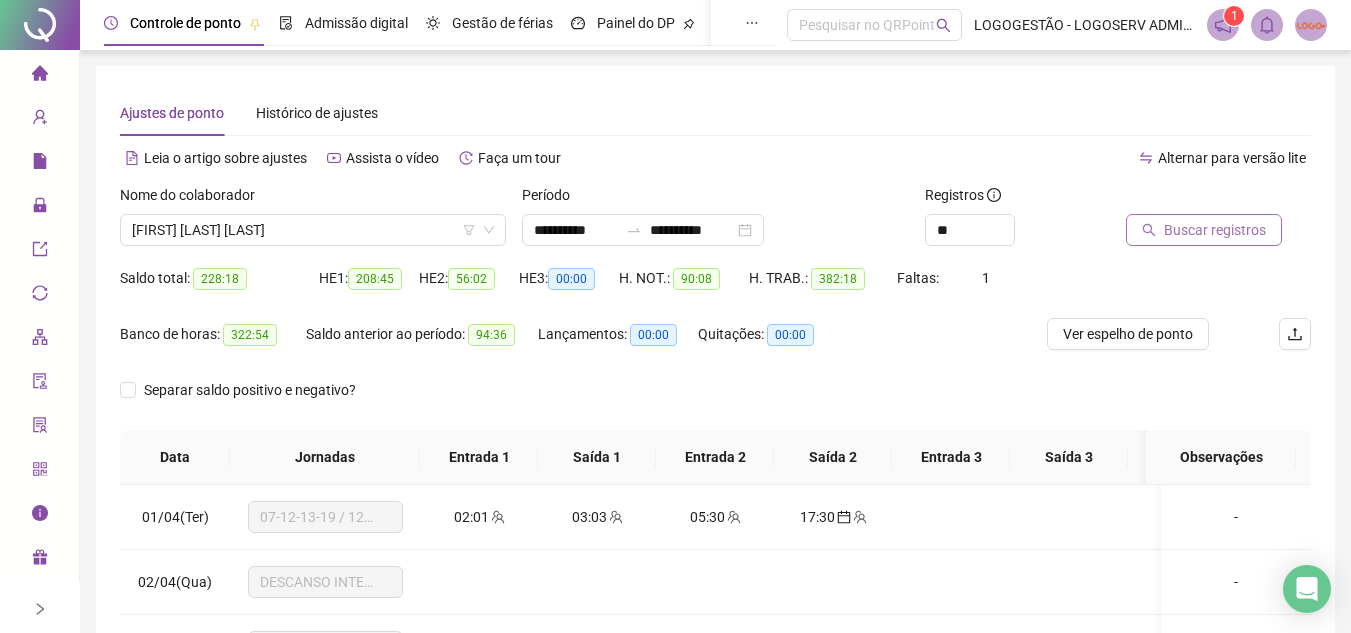 click on "Buscar registros" at bounding box center [1215, 230] 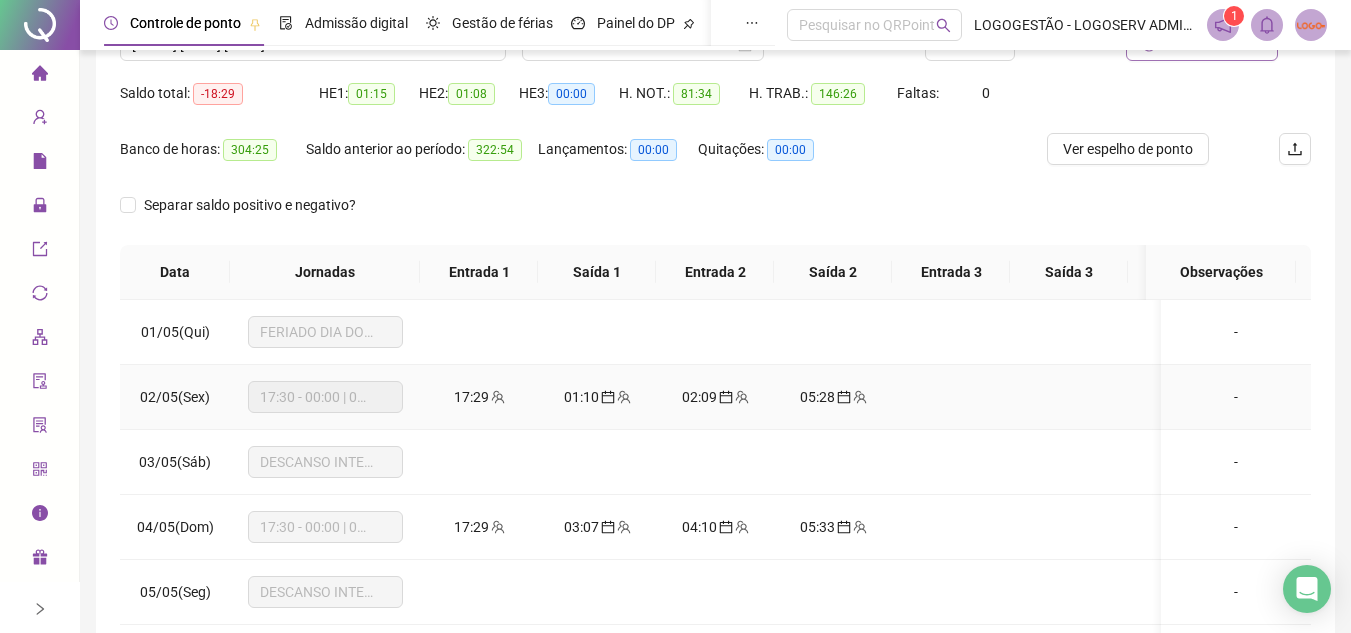 scroll, scrollTop: 389, scrollLeft: 0, axis: vertical 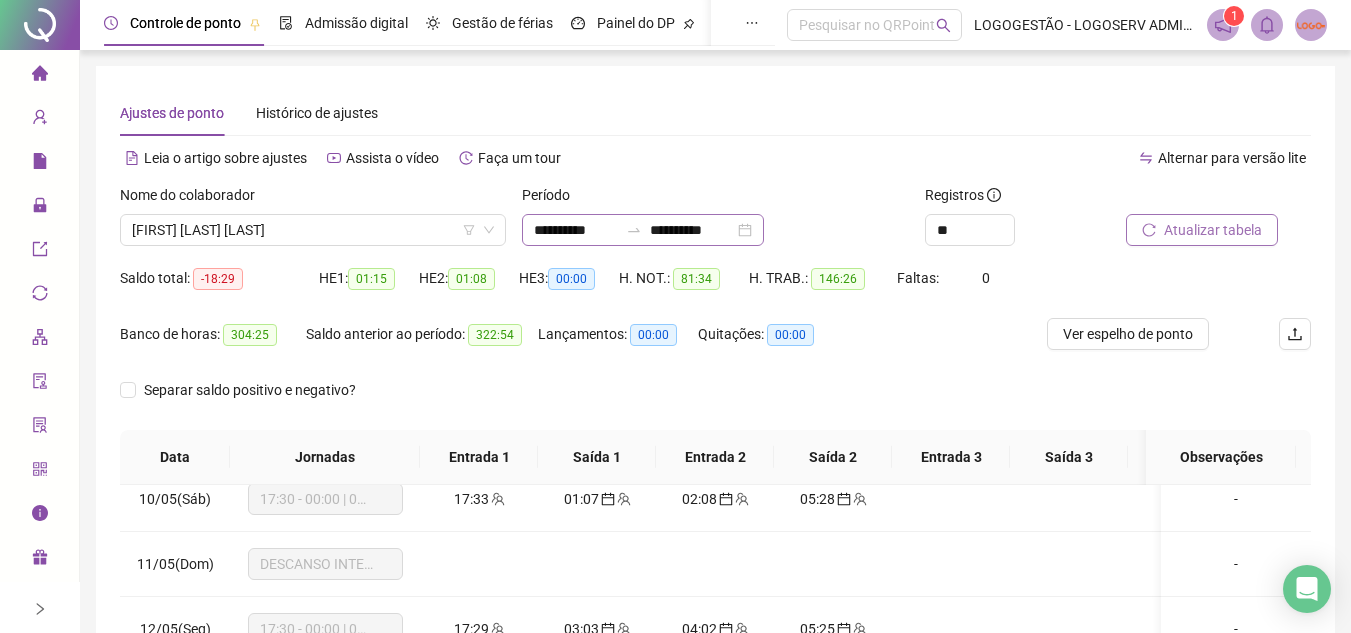 click 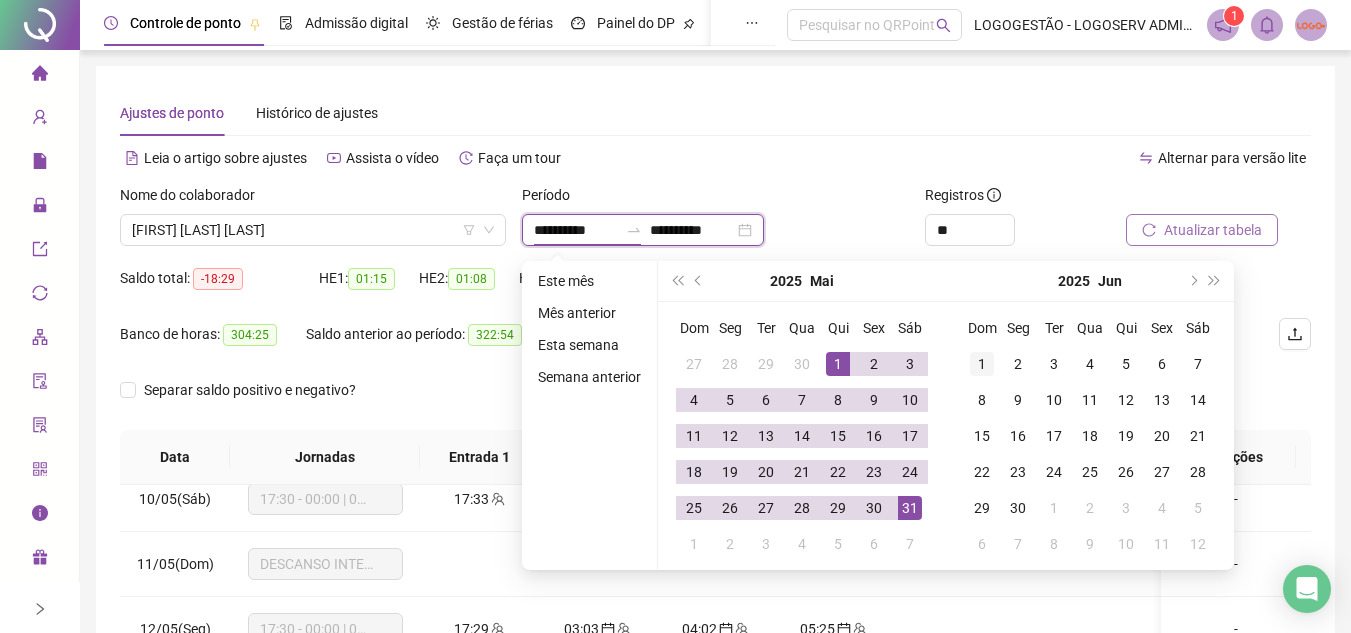 type on "**********" 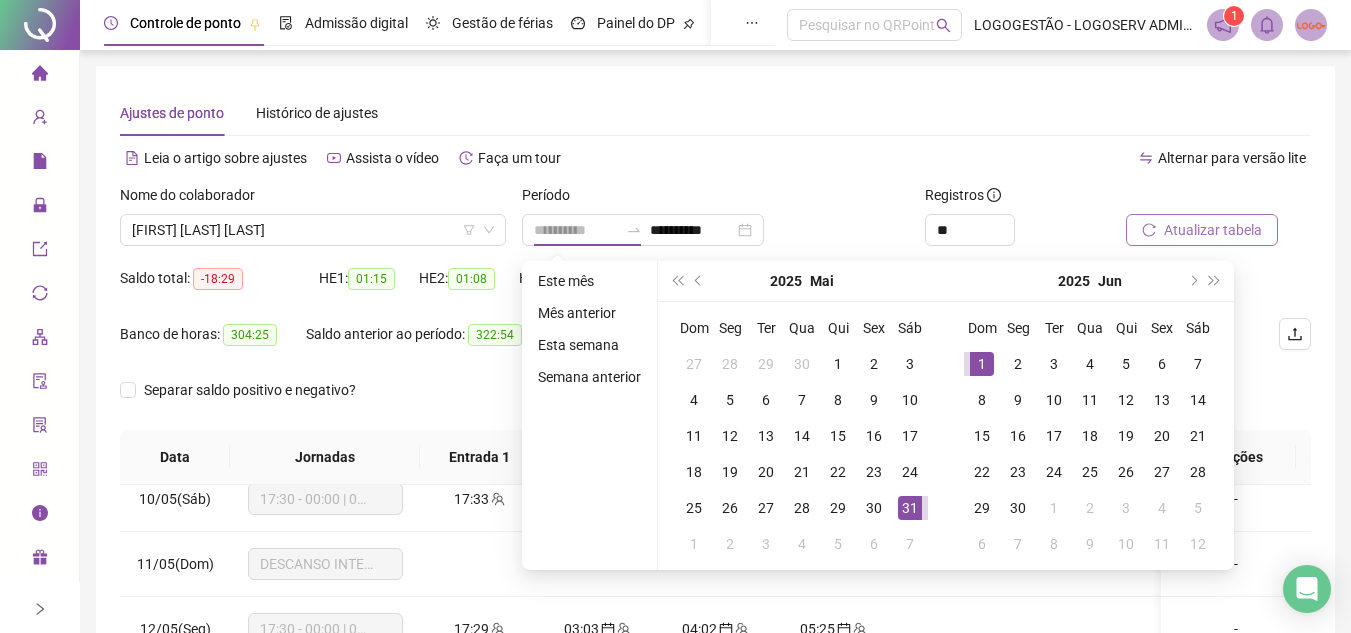 click on "1" at bounding box center [982, 364] 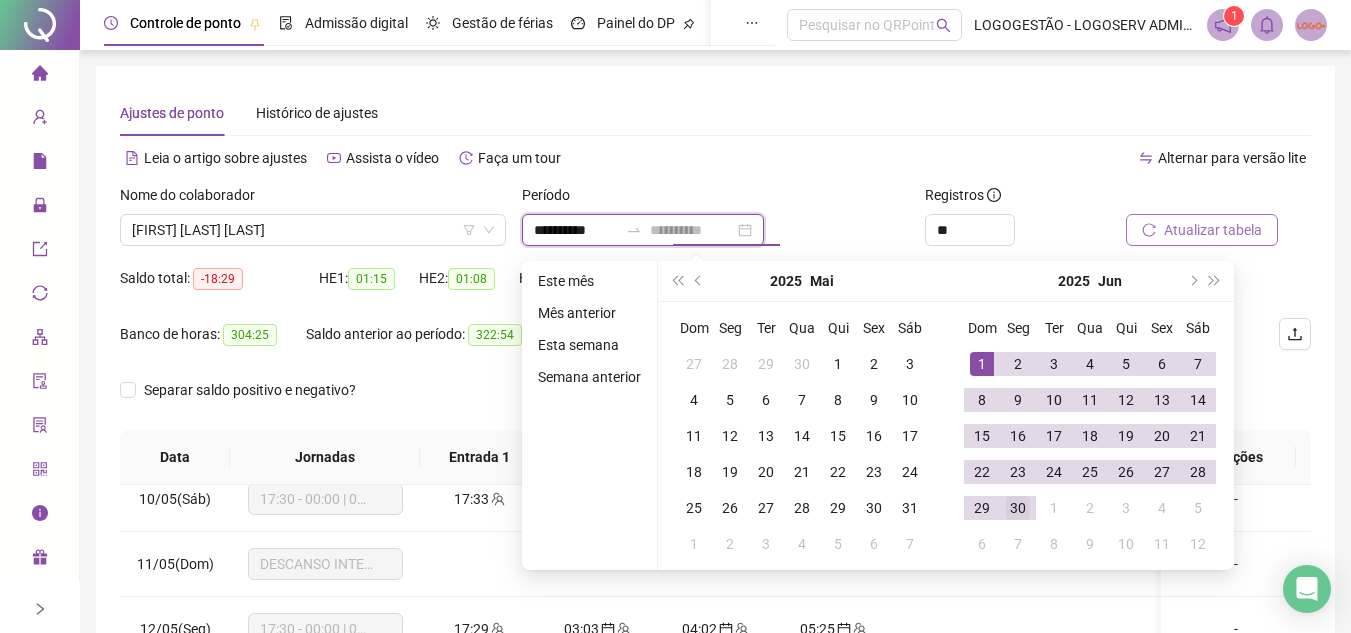 type on "**********" 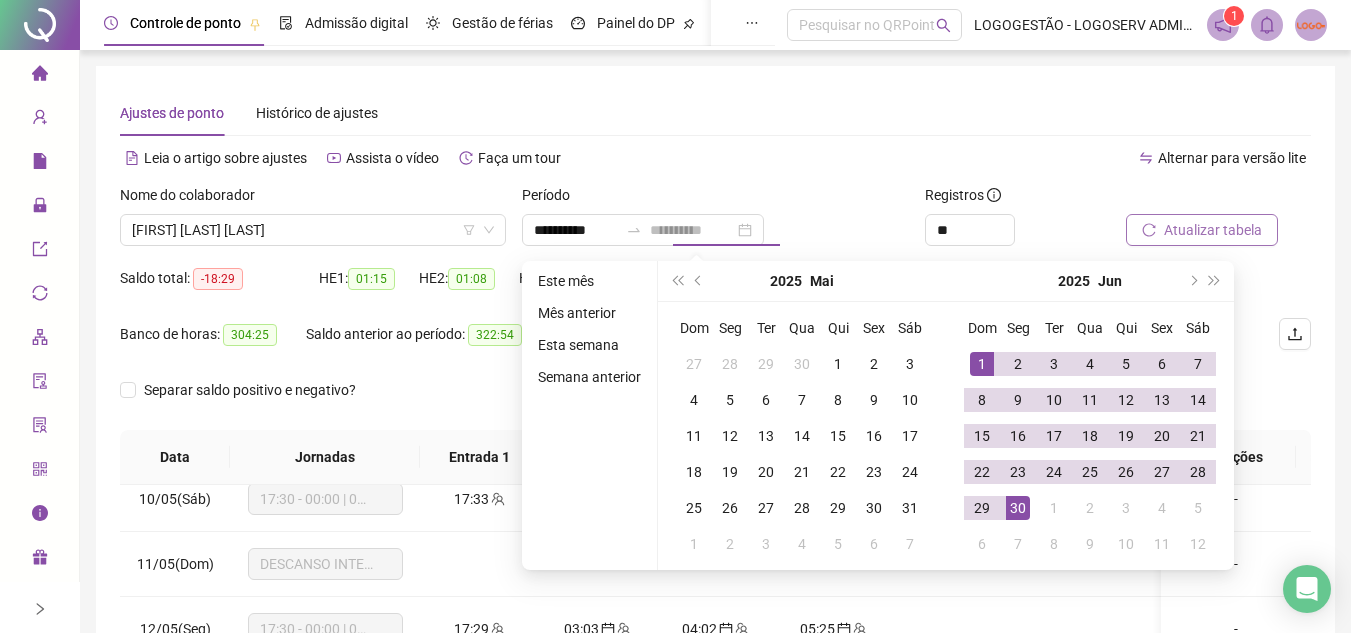 click on "30" at bounding box center [1018, 508] 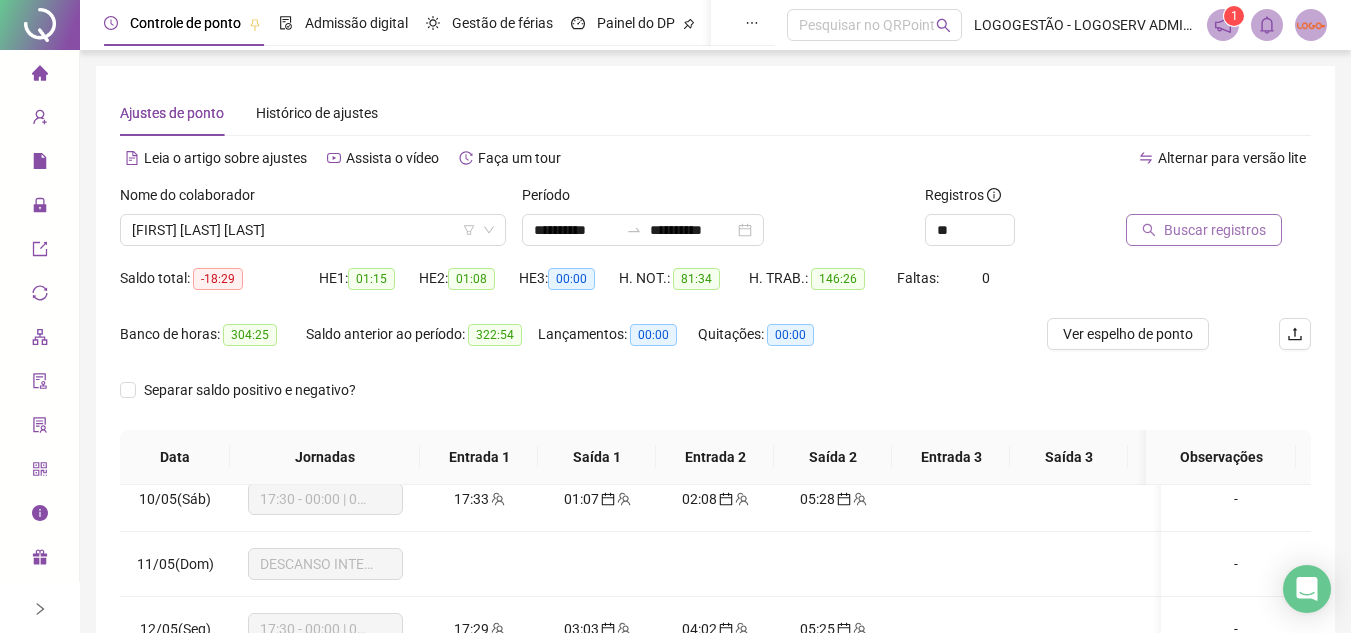 click on "Buscar registros" at bounding box center [1215, 230] 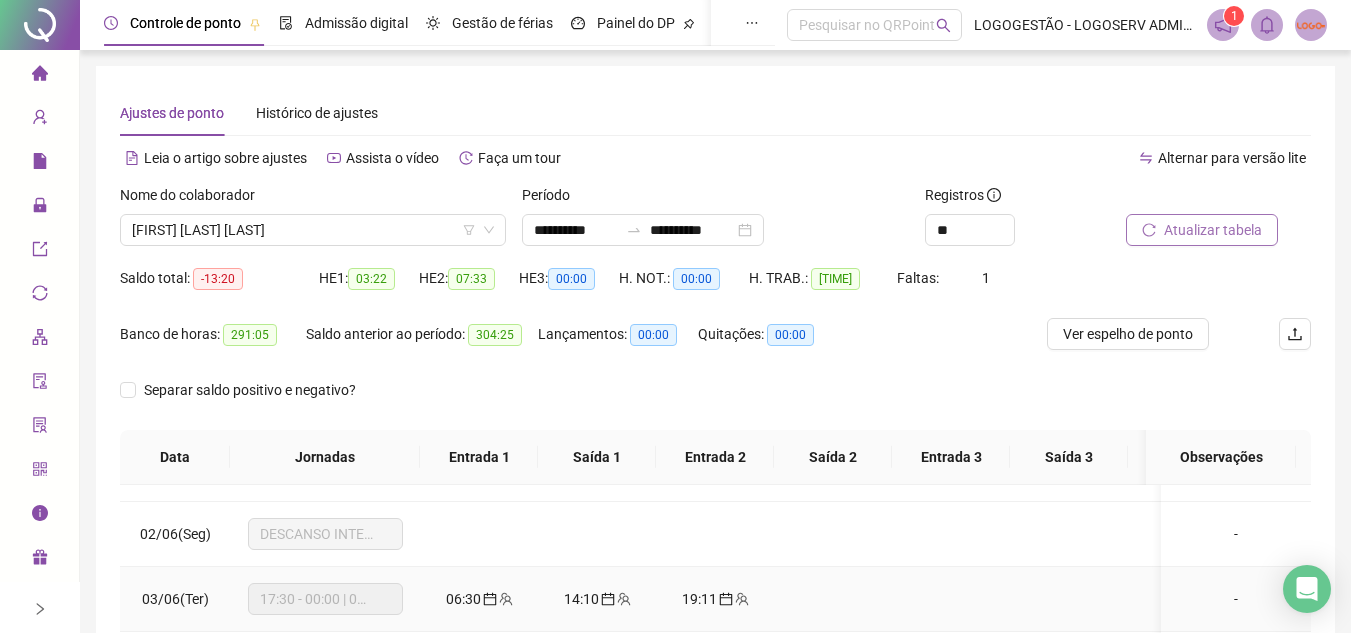 scroll, scrollTop: 0, scrollLeft: 0, axis: both 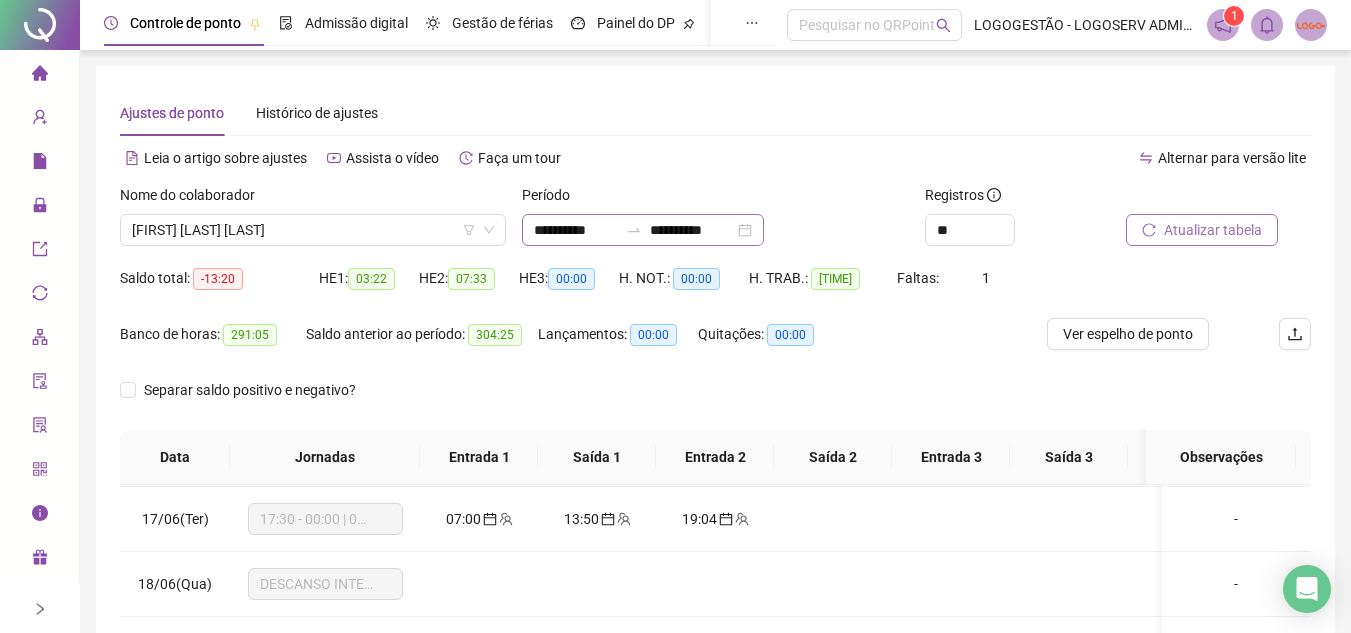 click 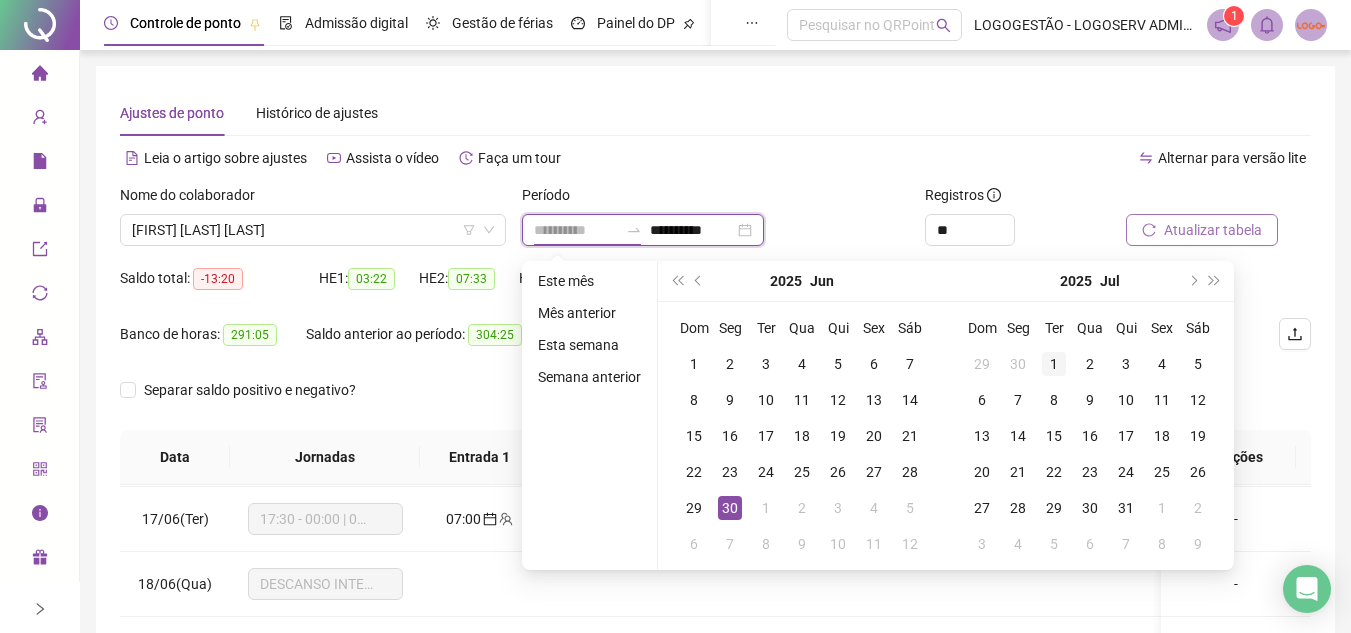 type on "**********" 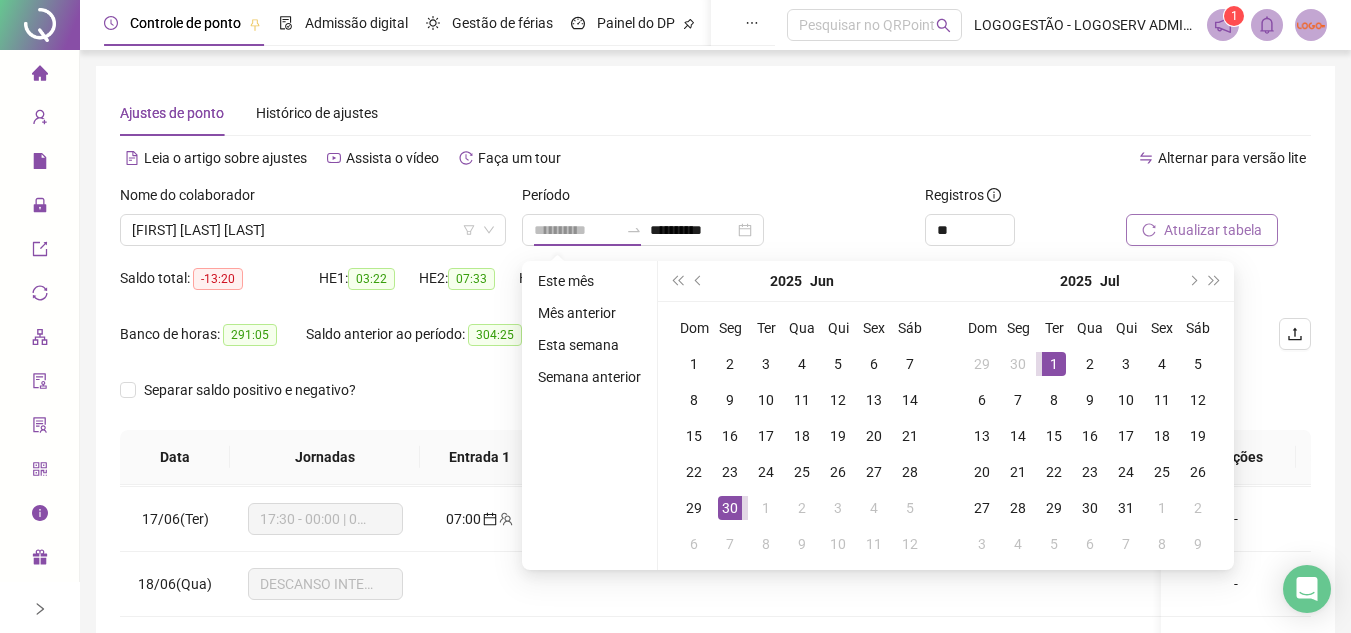 click on "1" at bounding box center (1054, 364) 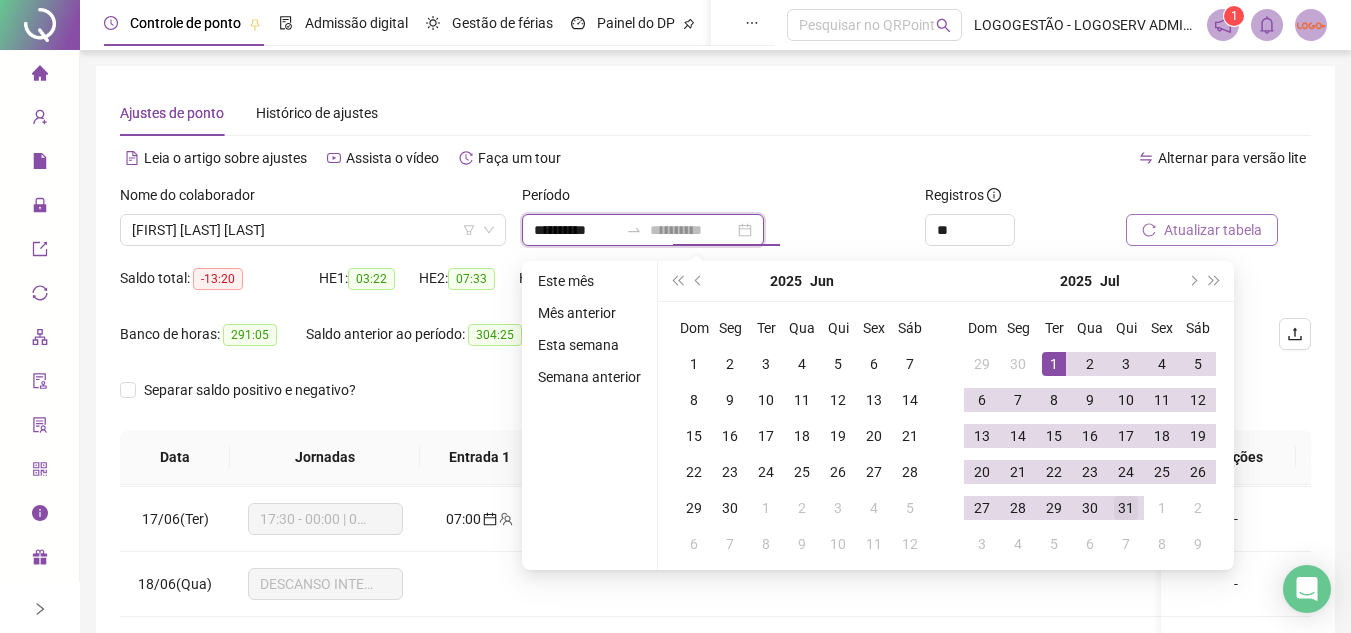 type on "**********" 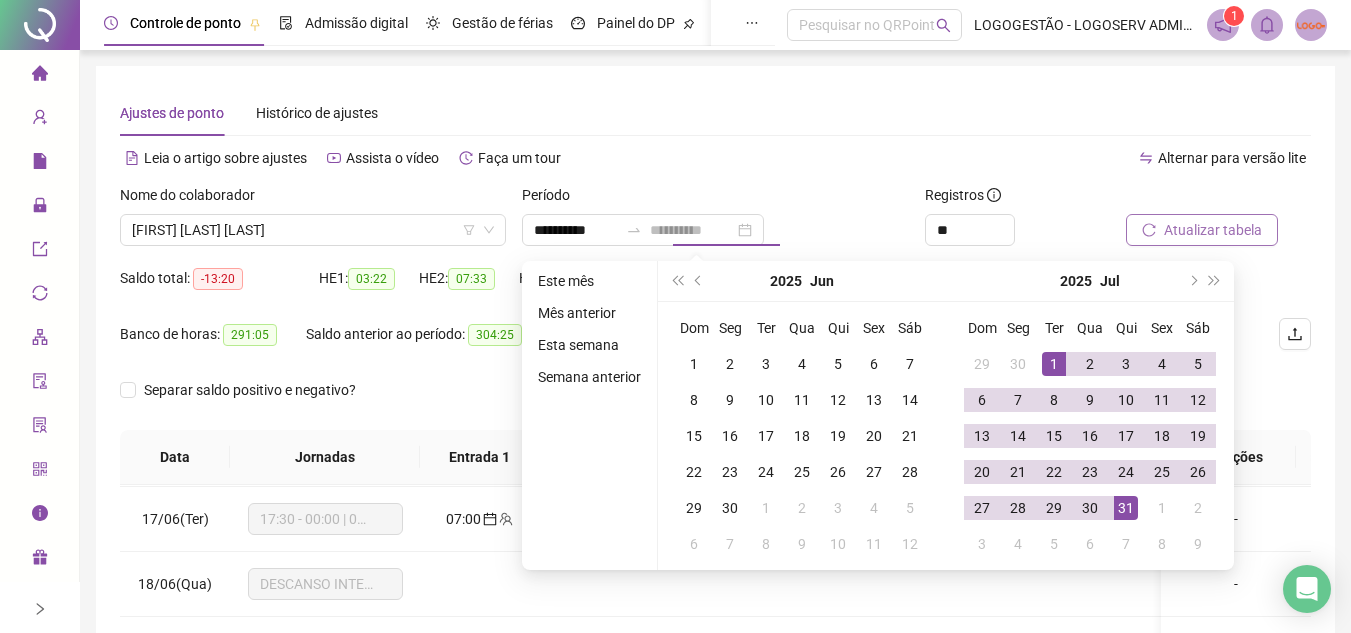 click on "31" at bounding box center (1126, 508) 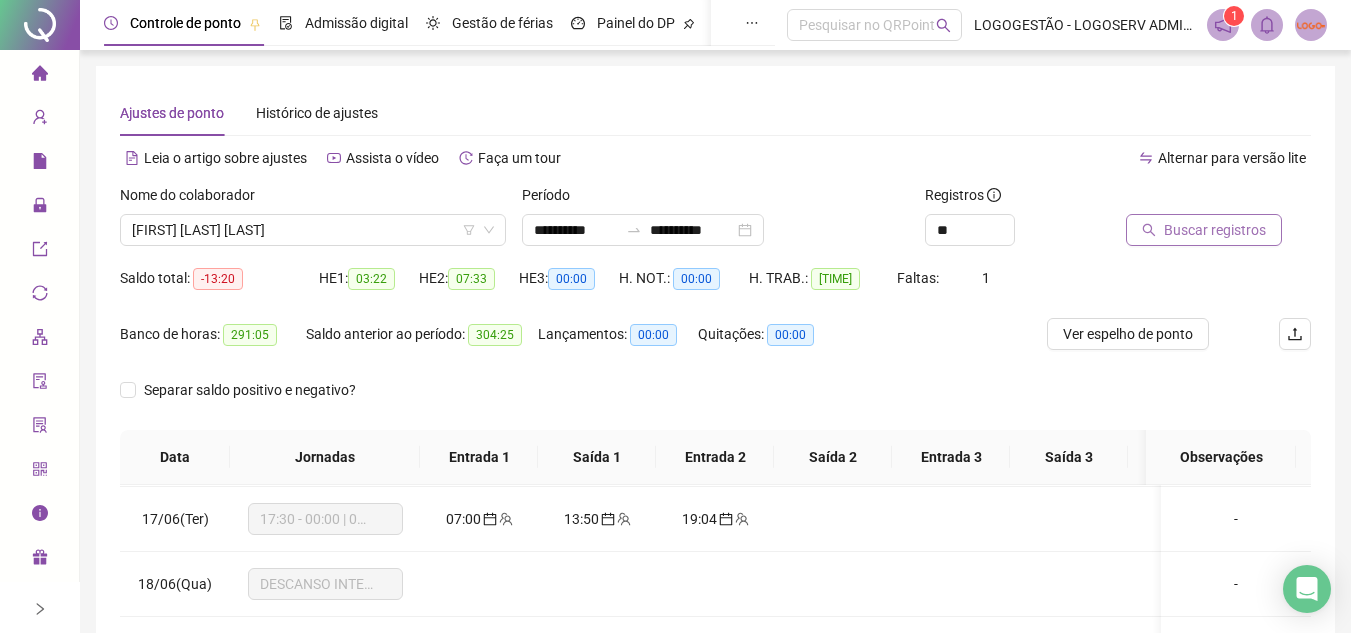 click on "Buscar registros" at bounding box center (1215, 230) 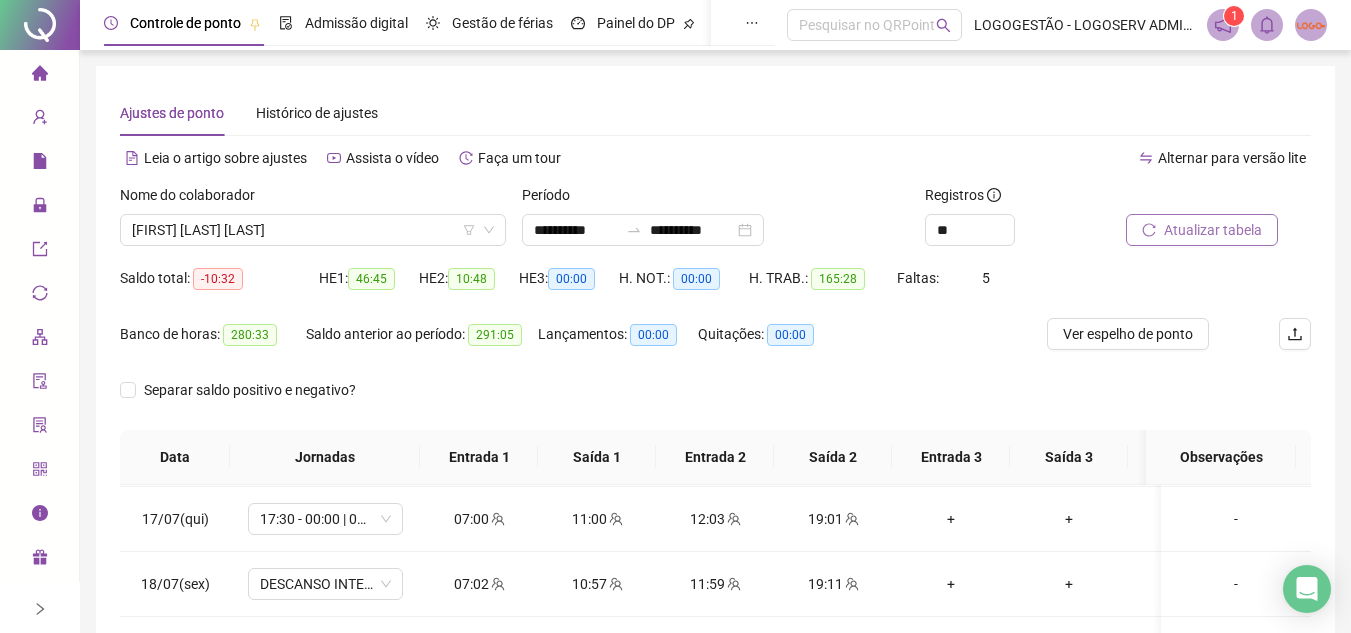 scroll, scrollTop: 300, scrollLeft: 0, axis: vertical 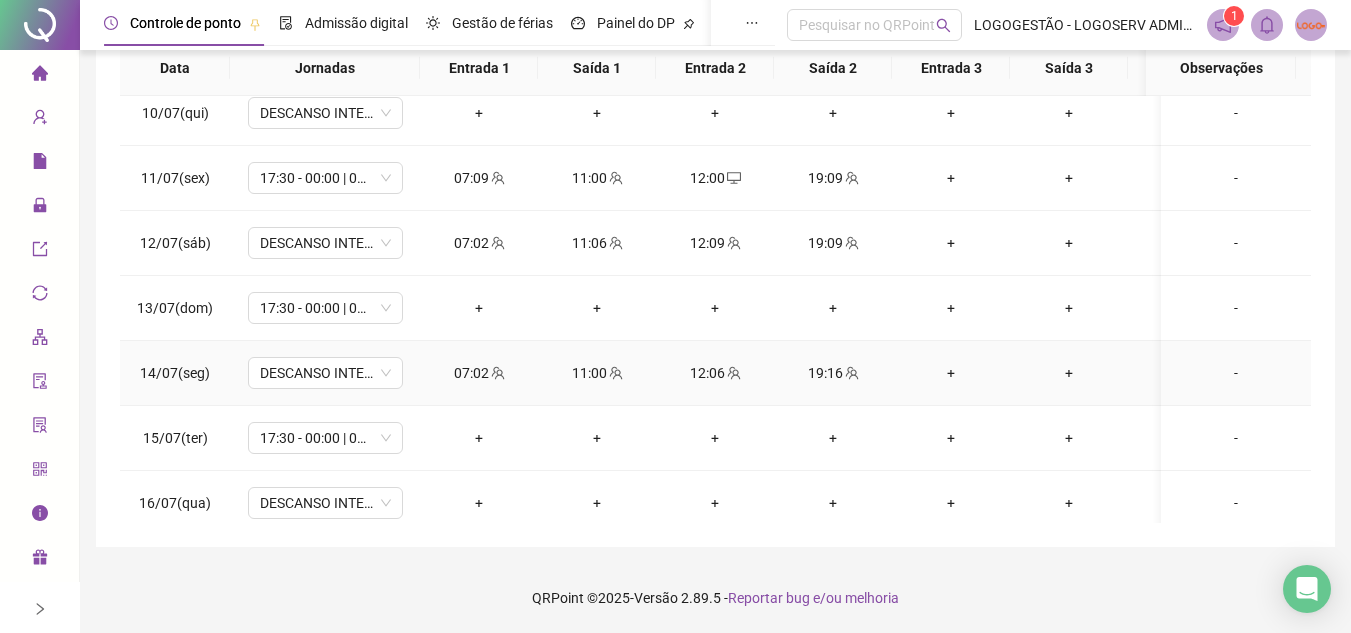 click on "07:02" at bounding box center (479, 373) 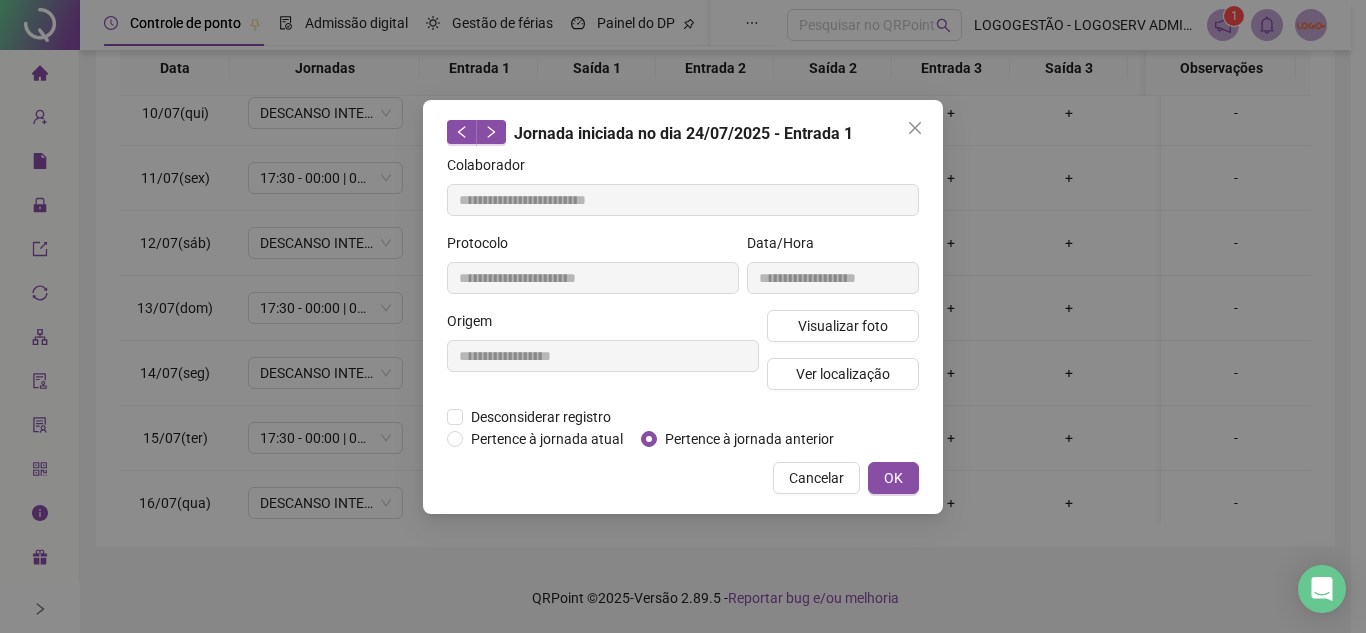 type on "**********" 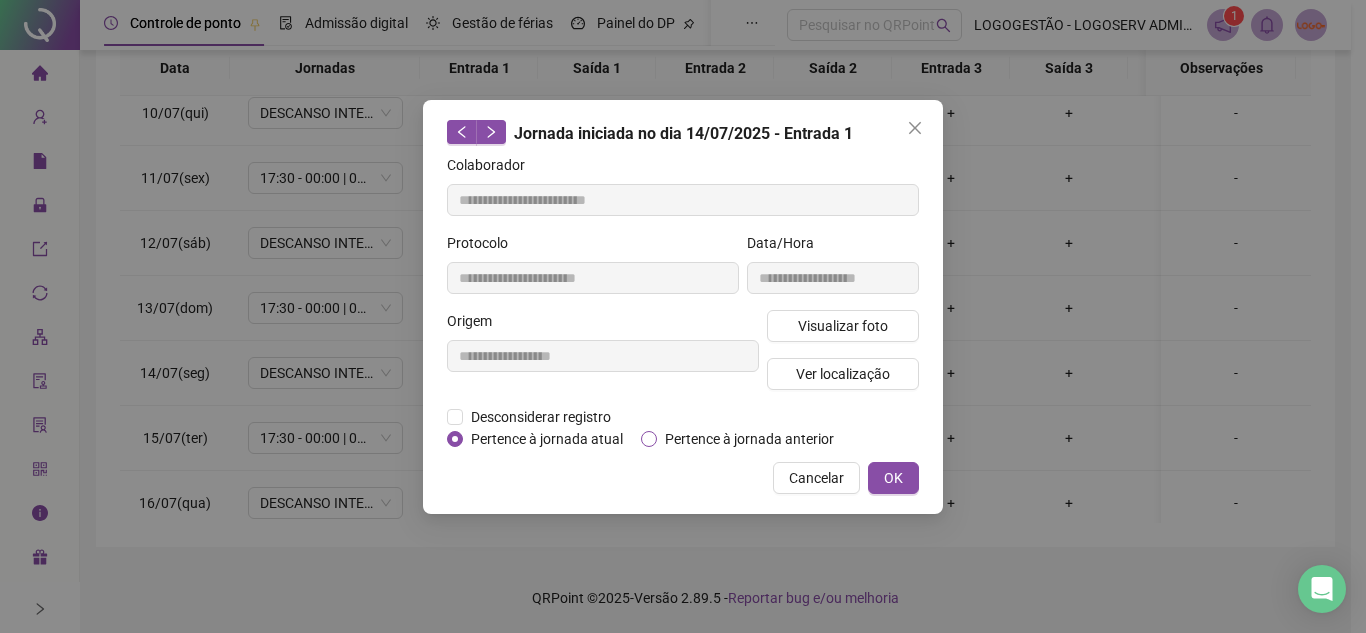 click on "Pertence à jornada anterior" at bounding box center (749, 439) 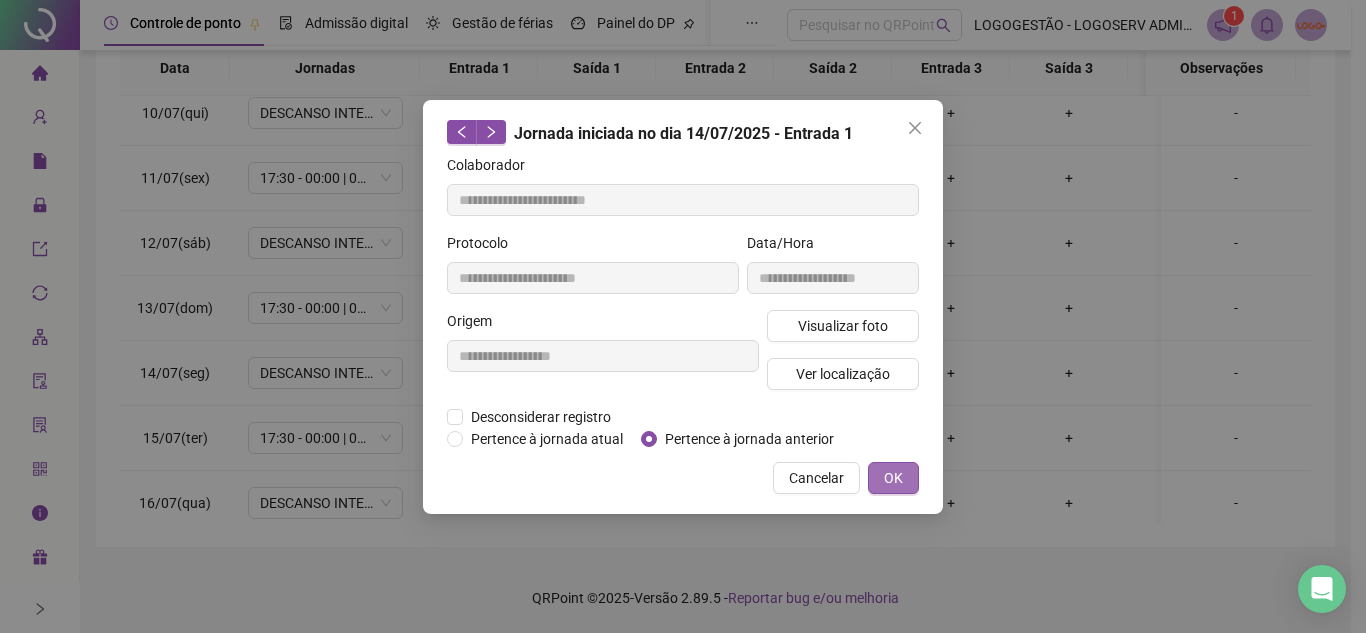 click on "OK" at bounding box center [893, 478] 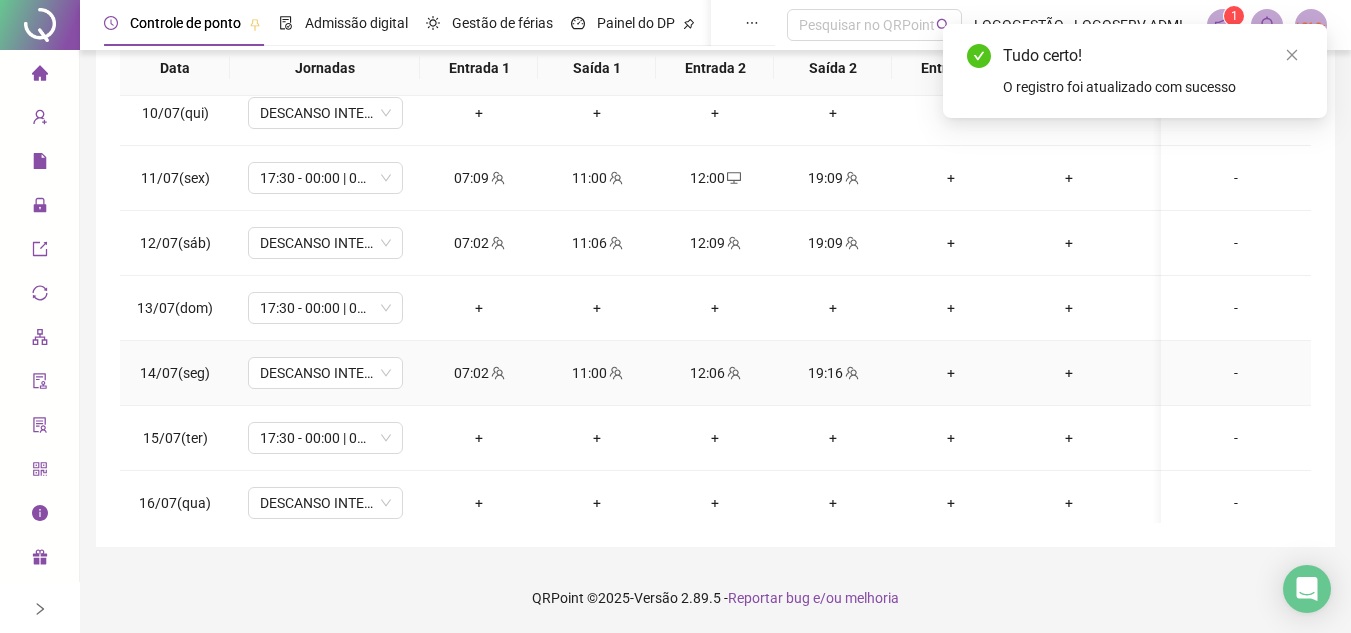 click on "11:00" at bounding box center (597, 373) 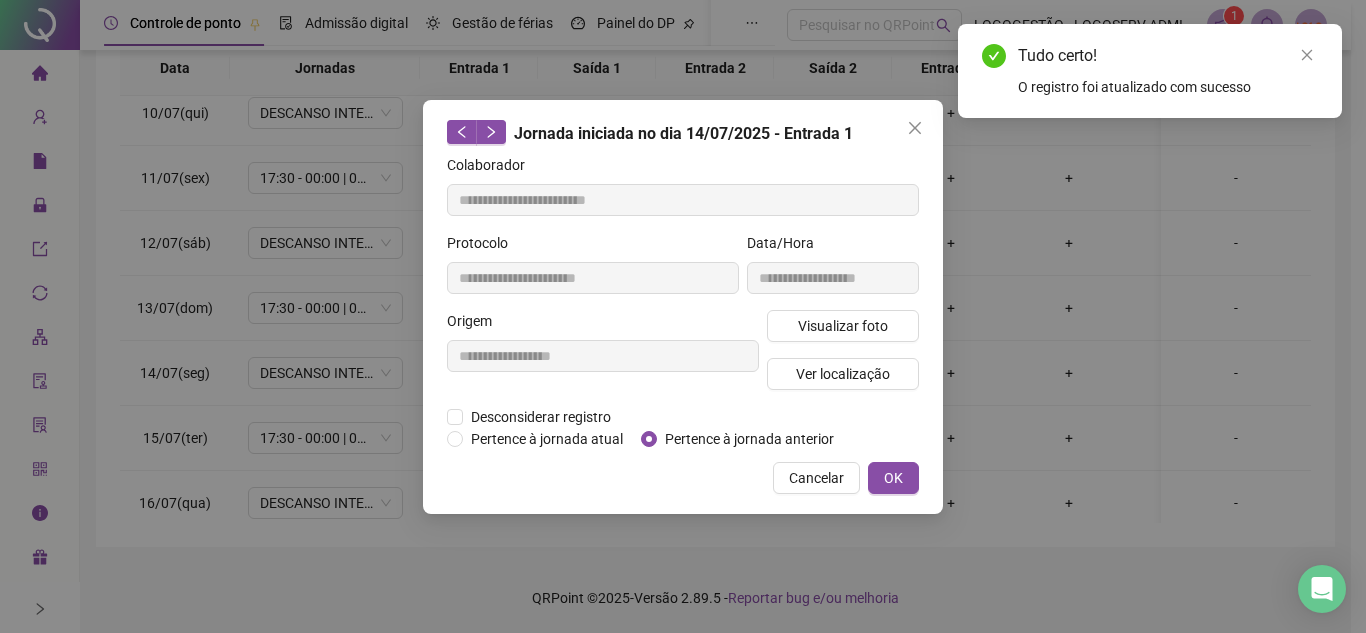 type on "**********" 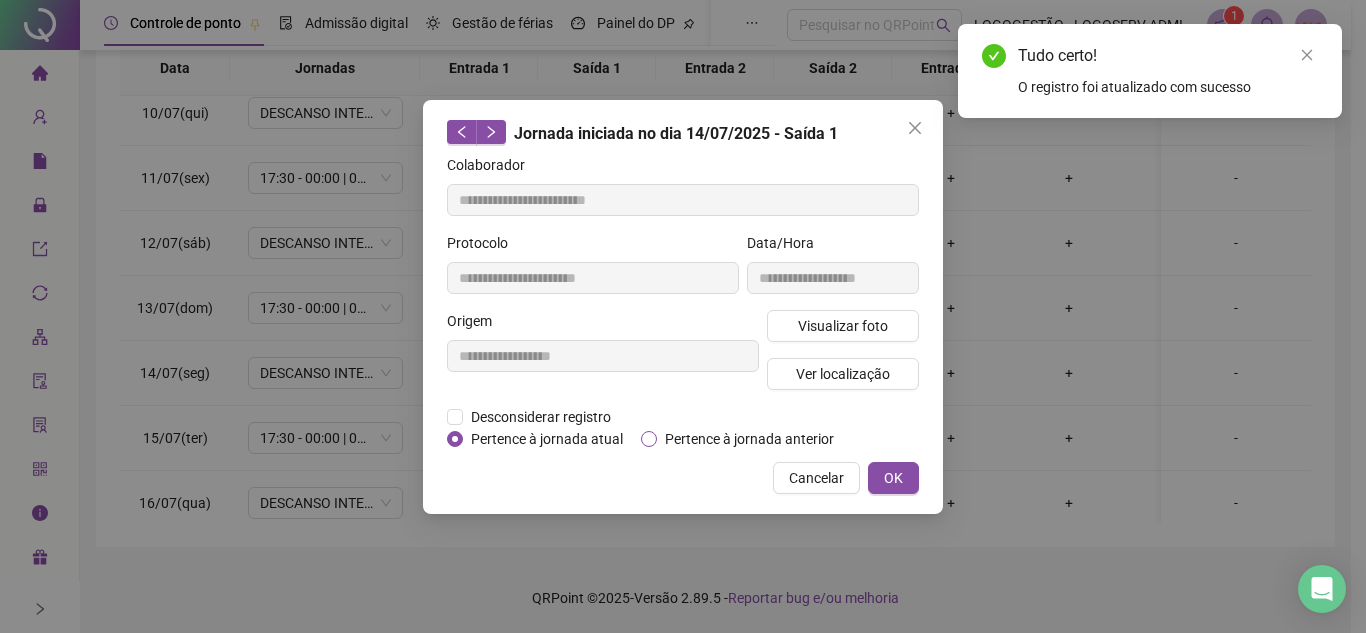 click on "Pertence à jornada anterior" at bounding box center (749, 439) 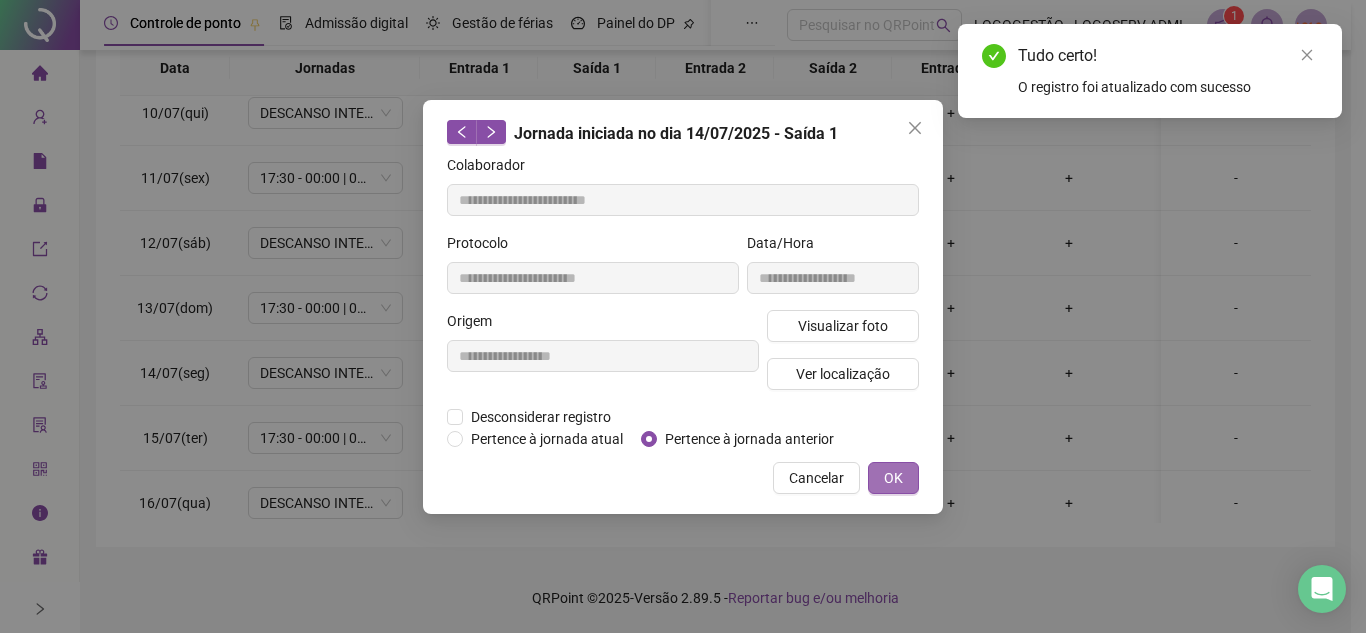 click on "OK" at bounding box center [893, 478] 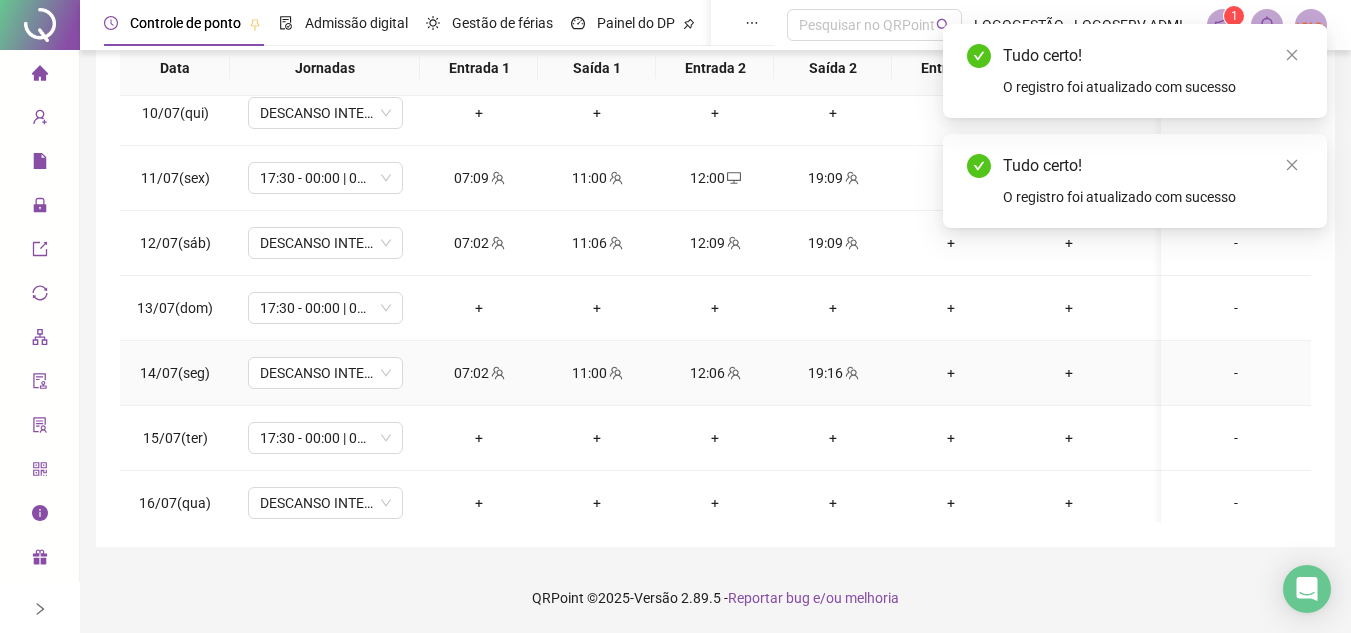click 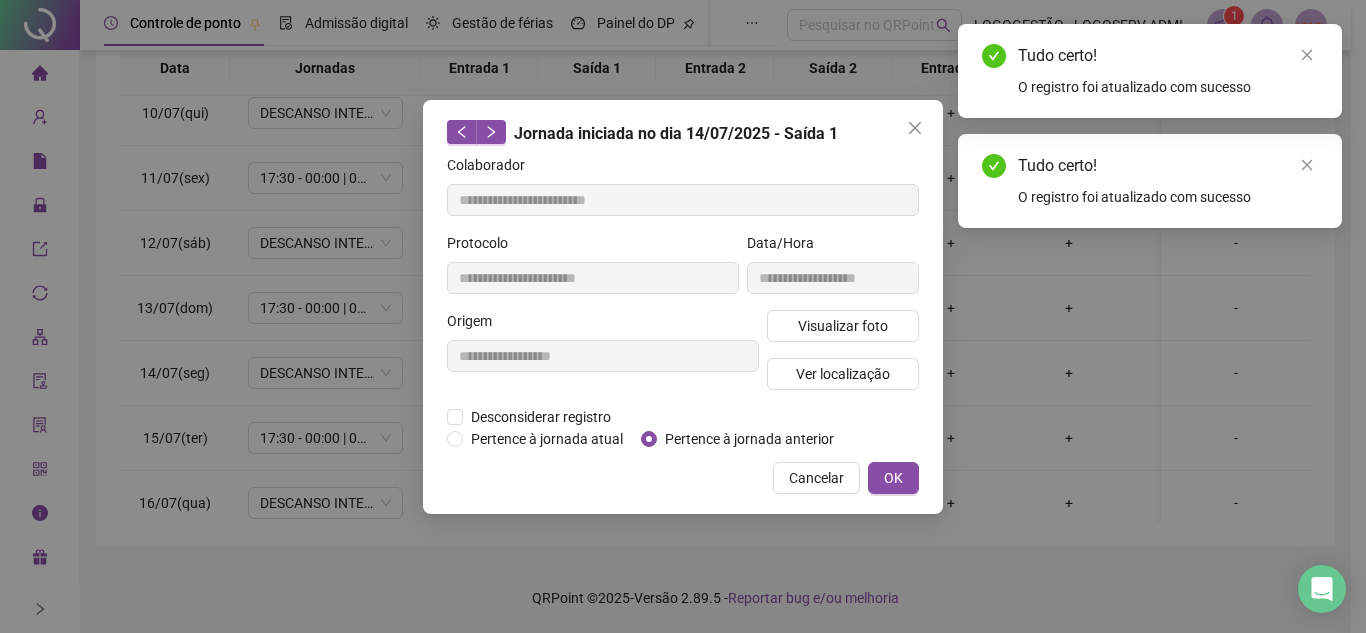click on "Pertence à jornada anterior" at bounding box center [749, 439] 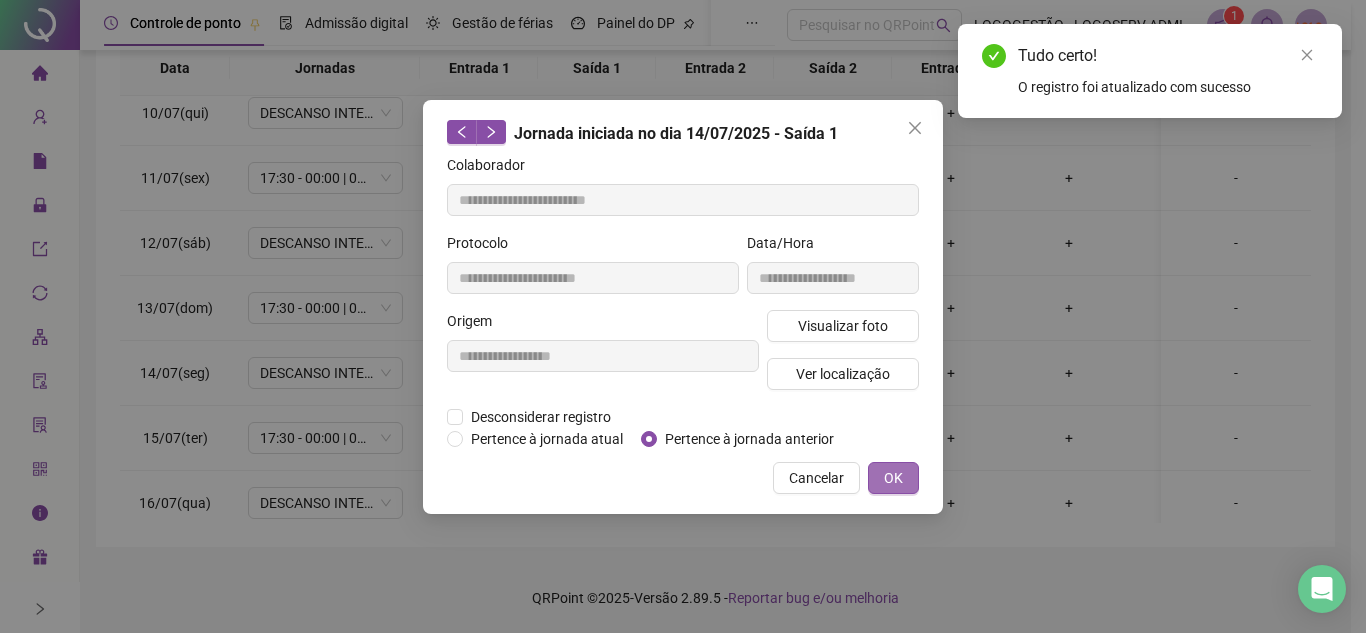 type on "**********" 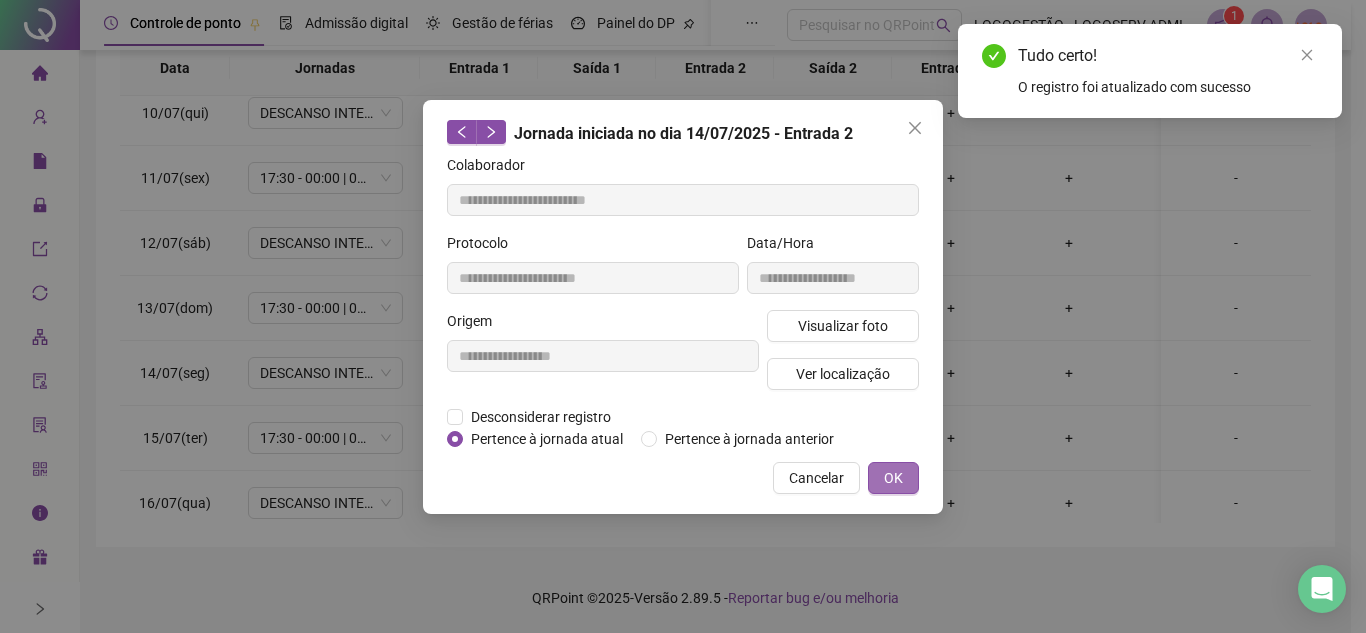 click on "OK" at bounding box center (893, 478) 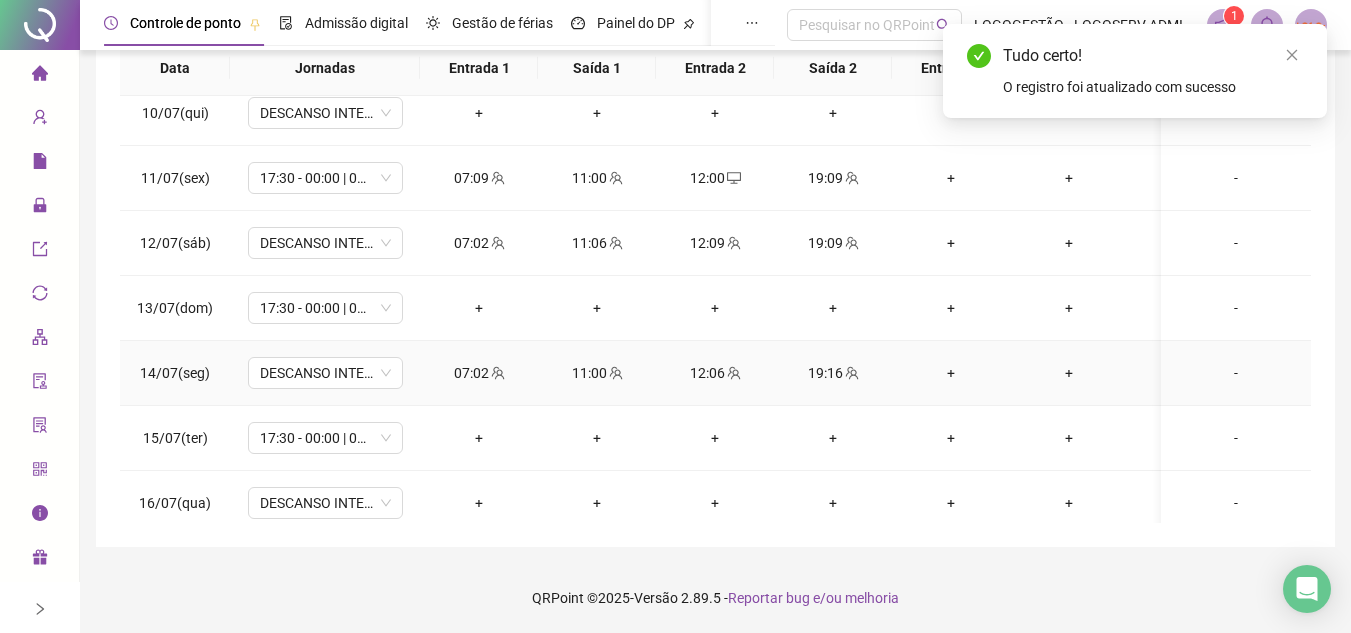 drag, startPoint x: 797, startPoint y: 373, endPoint x: 815, endPoint y: 373, distance: 18 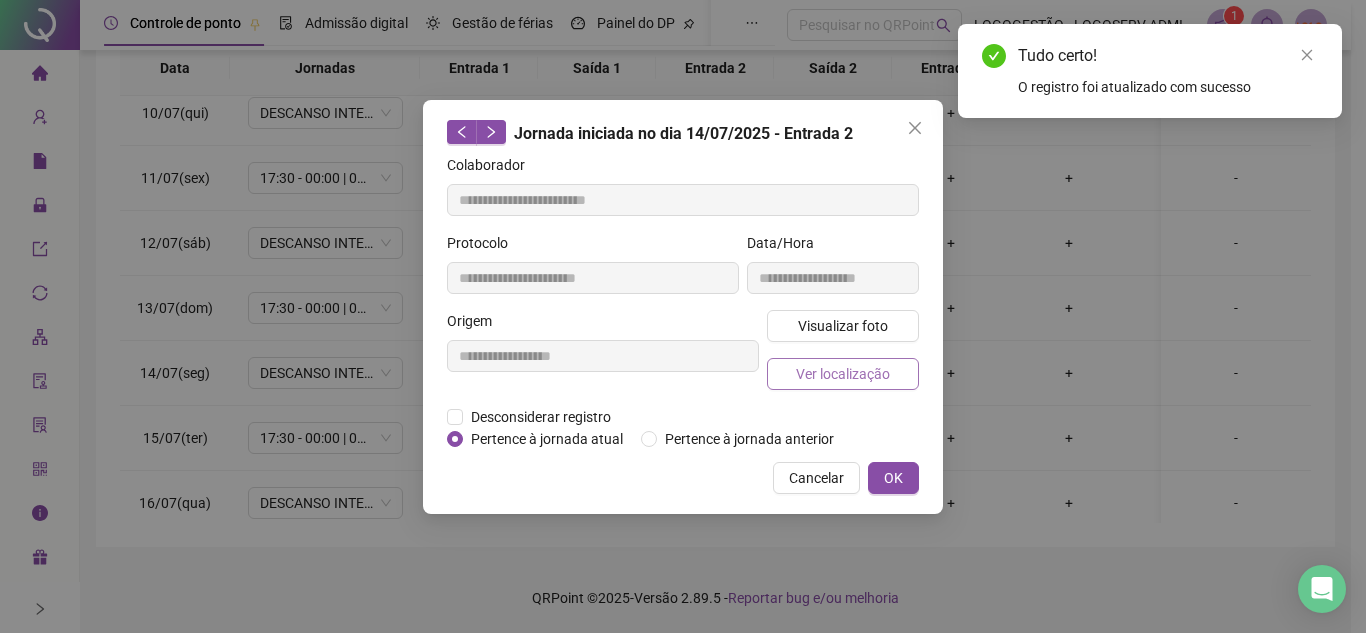 type on "**********" 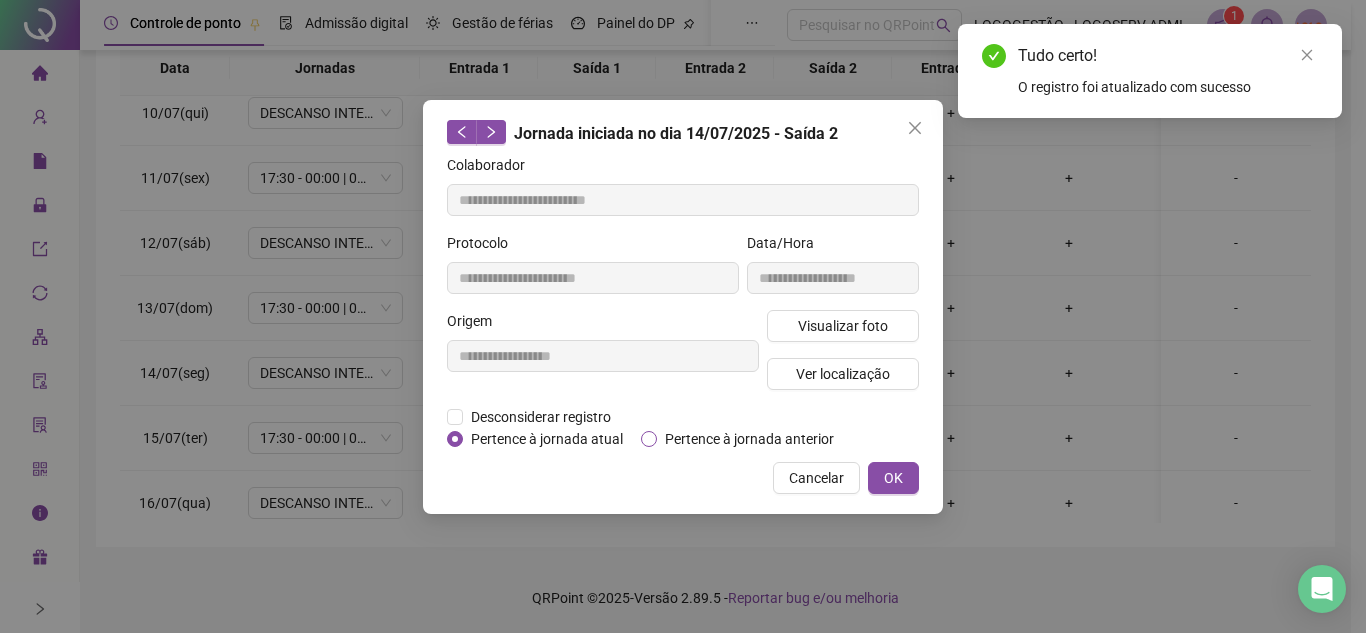 drag, startPoint x: 808, startPoint y: 429, endPoint x: 832, endPoint y: 433, distance: 24.33105 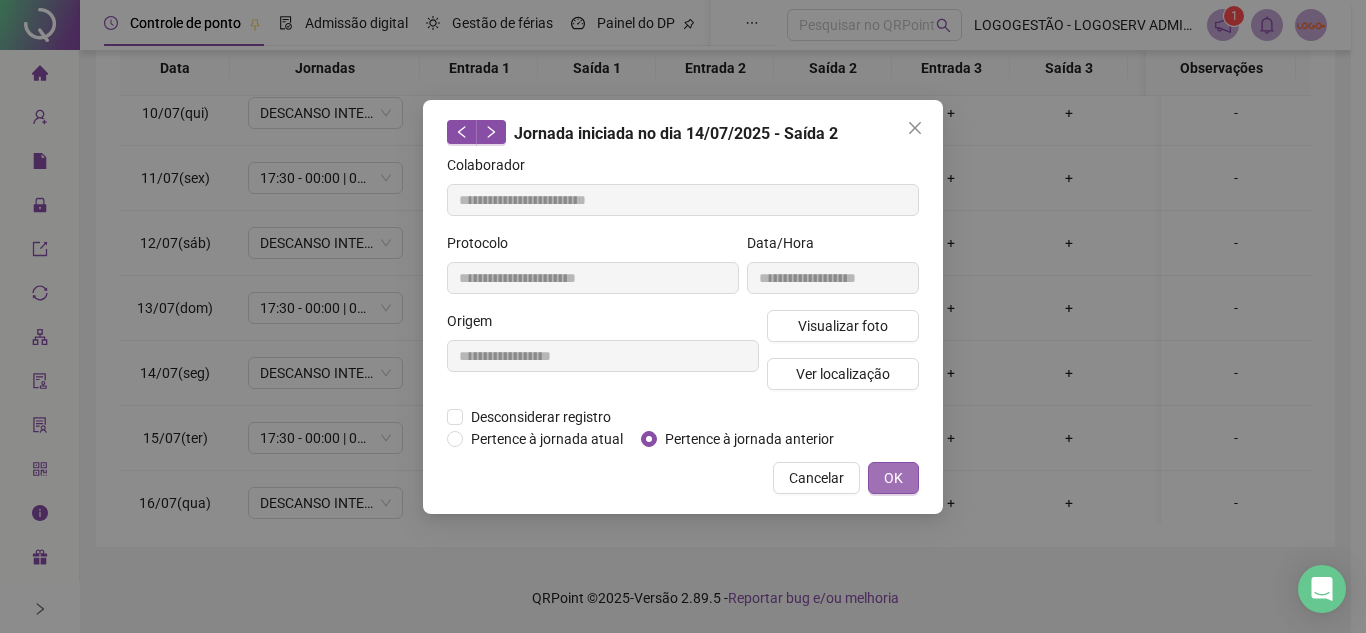 click on "OK" at bounding box center [893, 478] 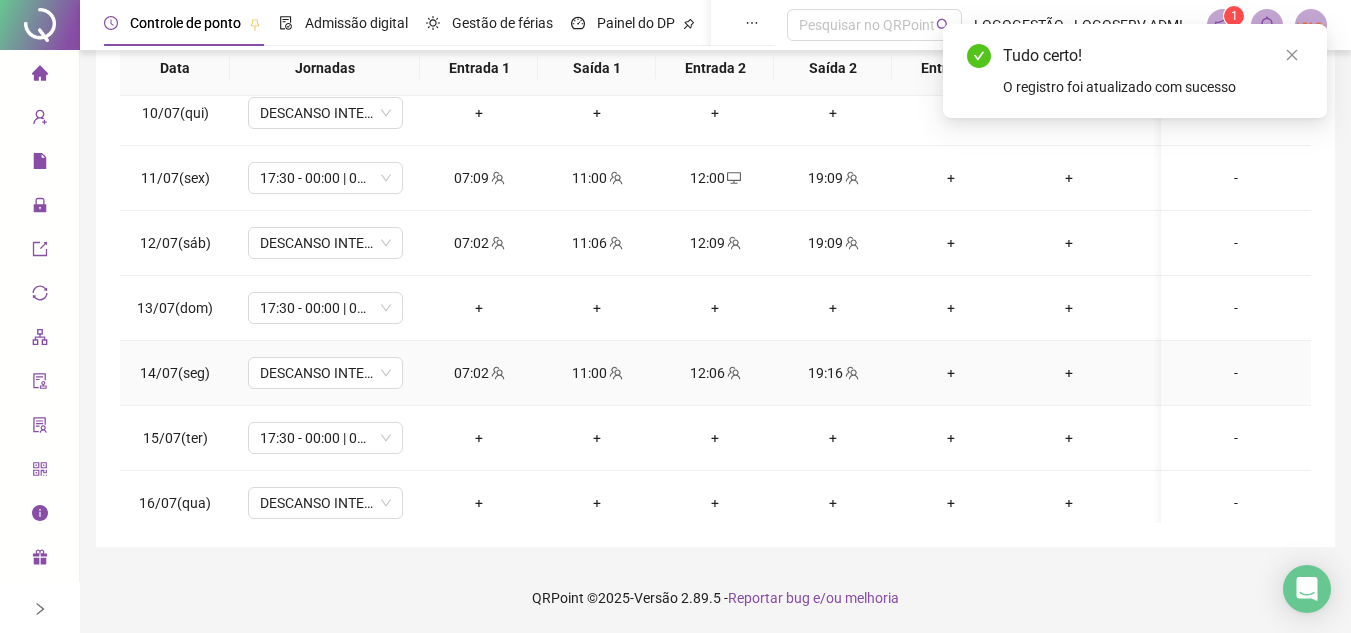 click at bounding box center (733, 373) 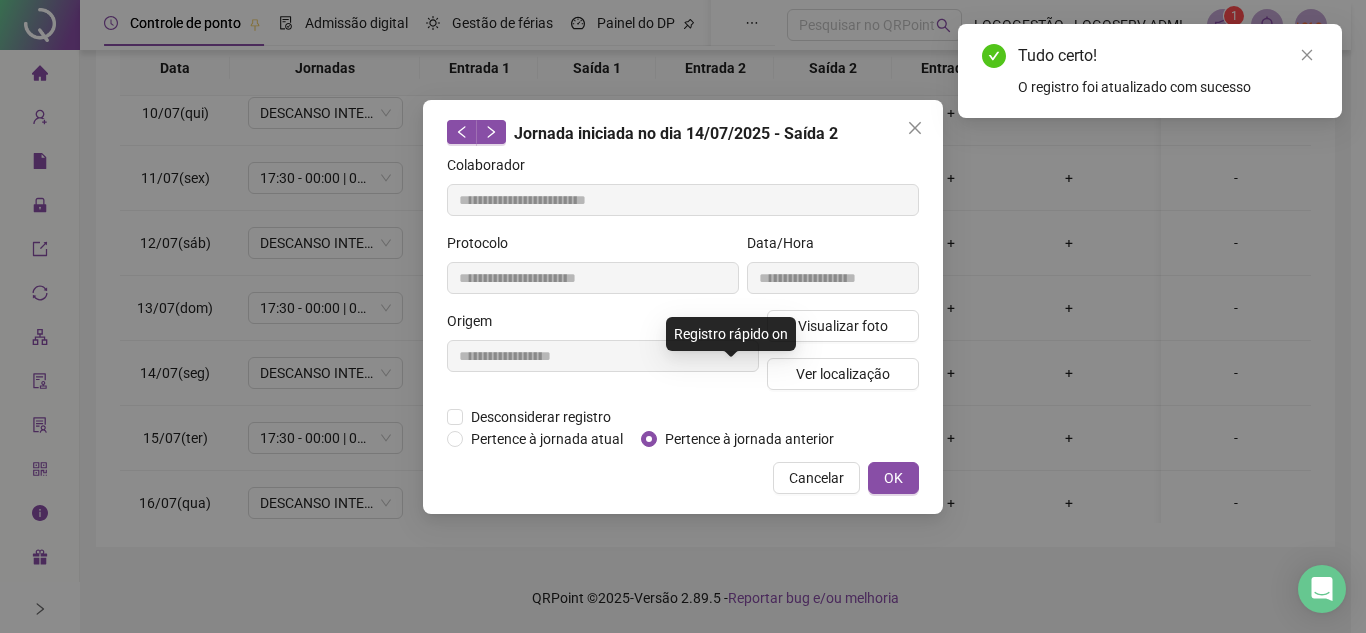 type on "**********" 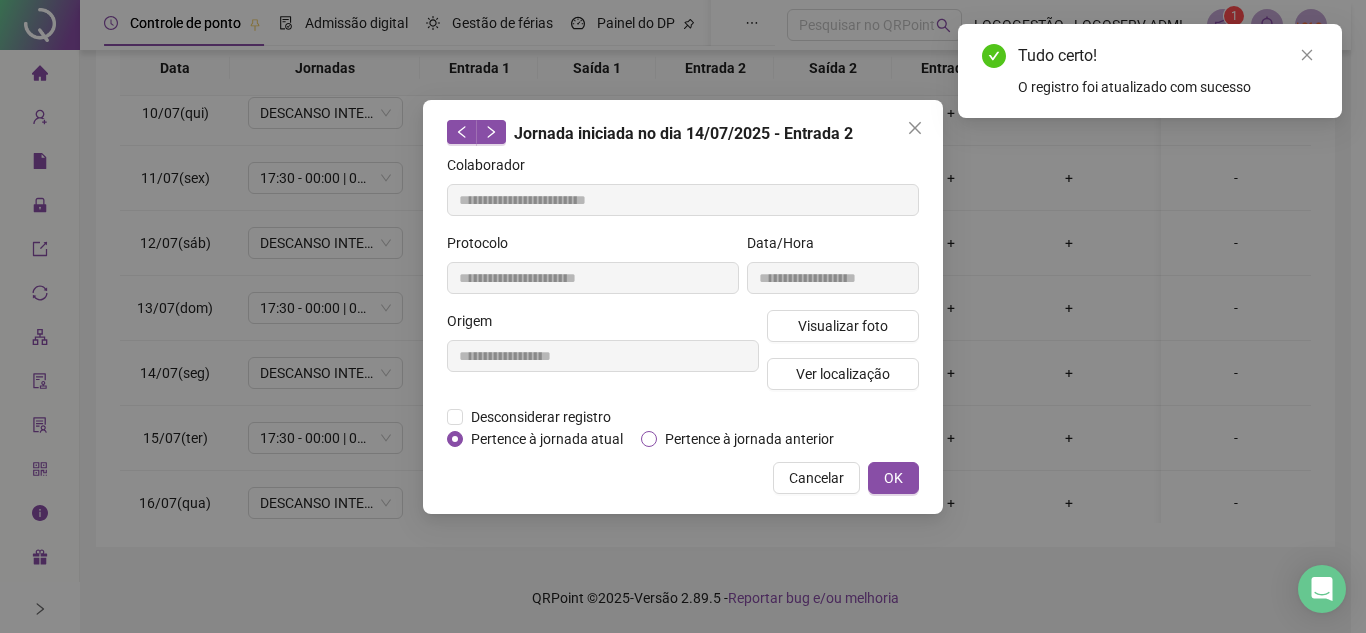 click on "Pertence à jornada anterior" at bounding box center [749, 439] 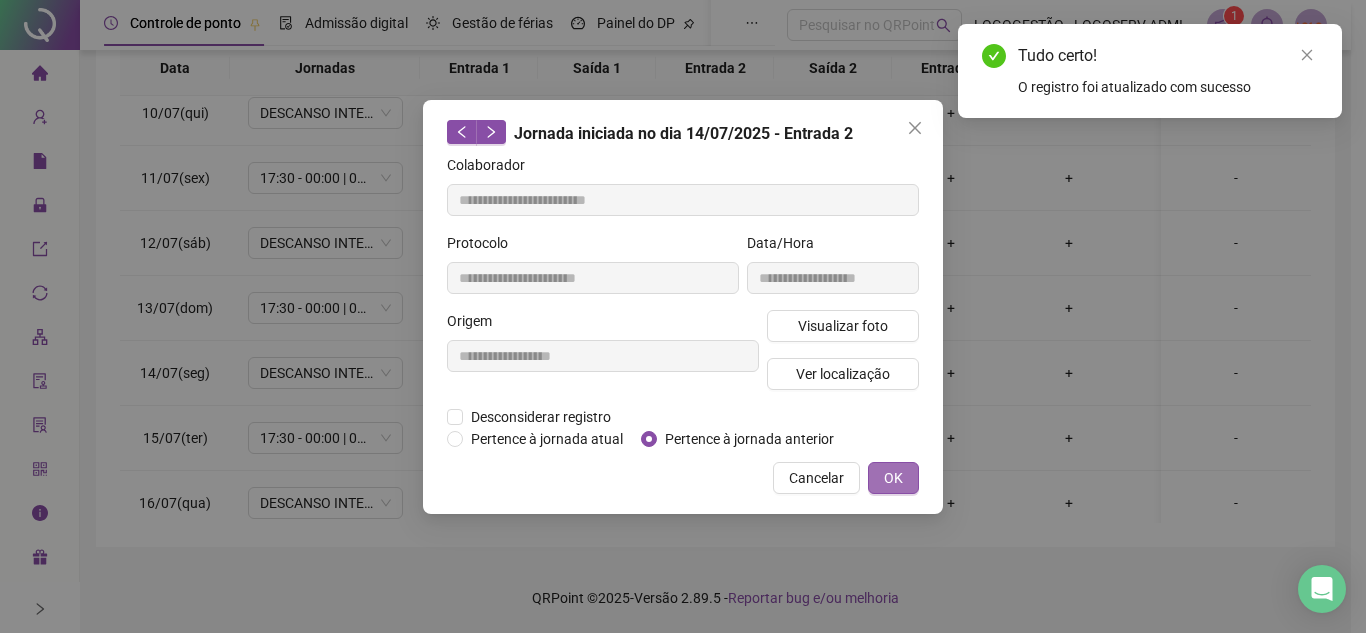 click on "OK" at bounding box center (893, 478) 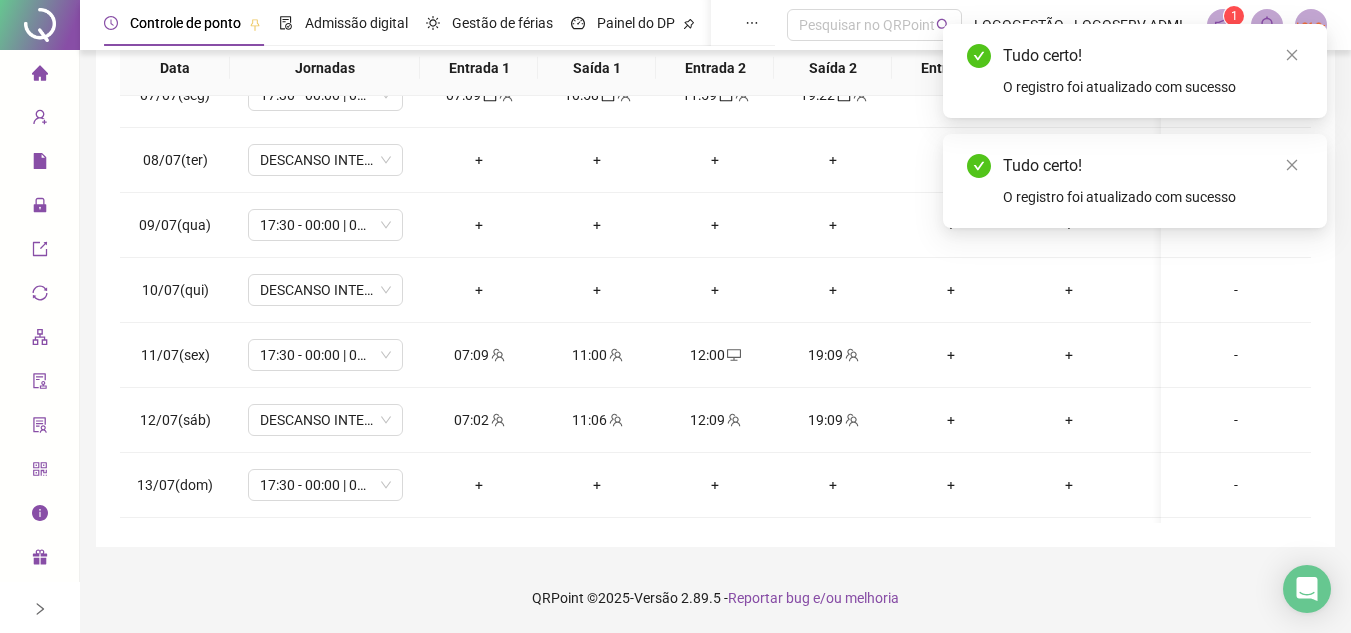 scroll, scrollTop: 400, scrollLeft: 0, axis: vertical 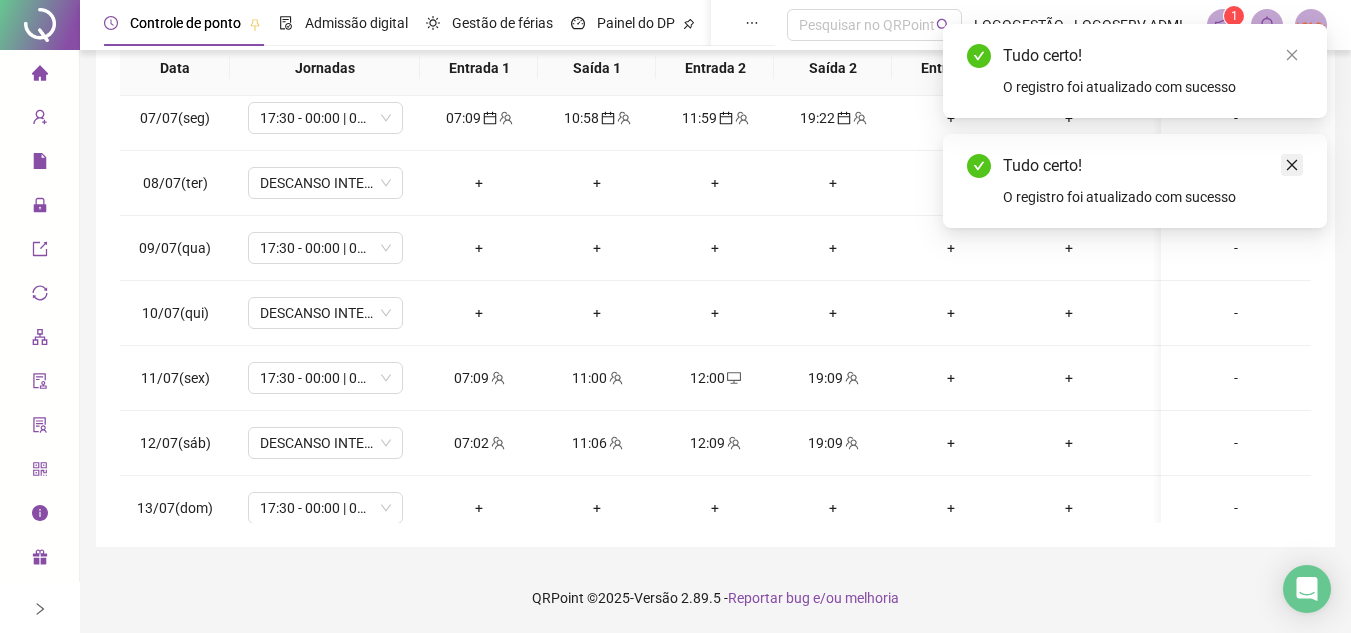 click at bounding box center (1292, 165) 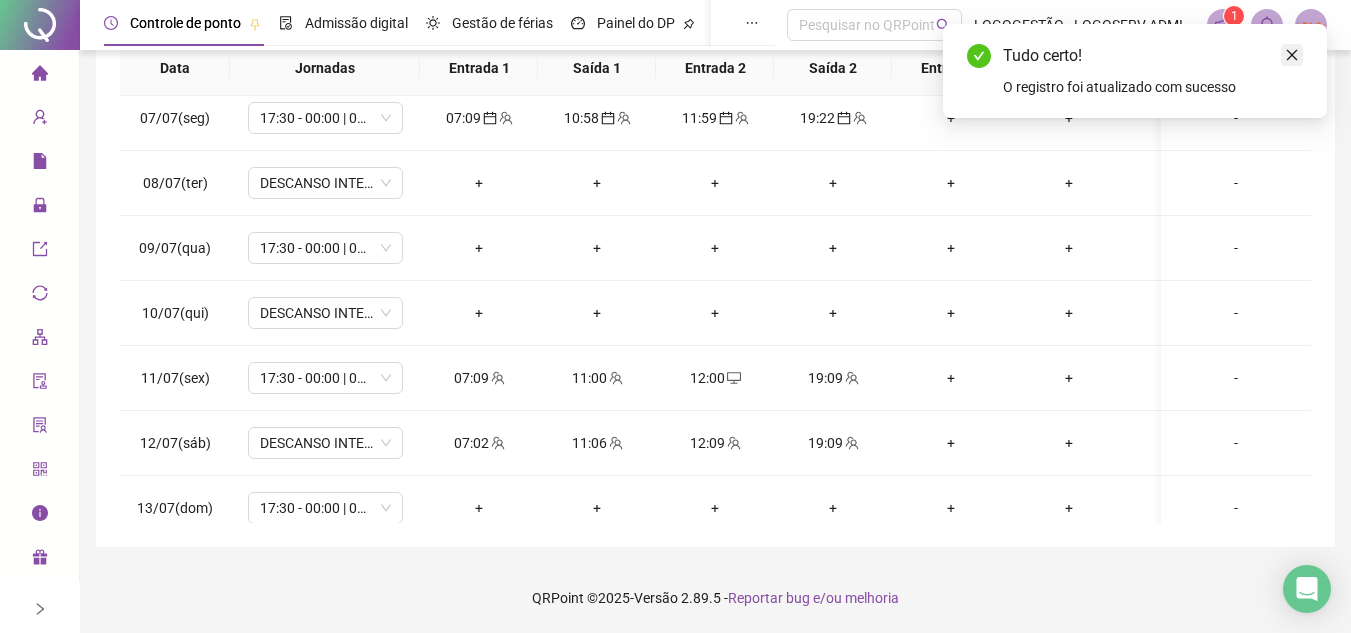 click at bounding box center (1292, 55) 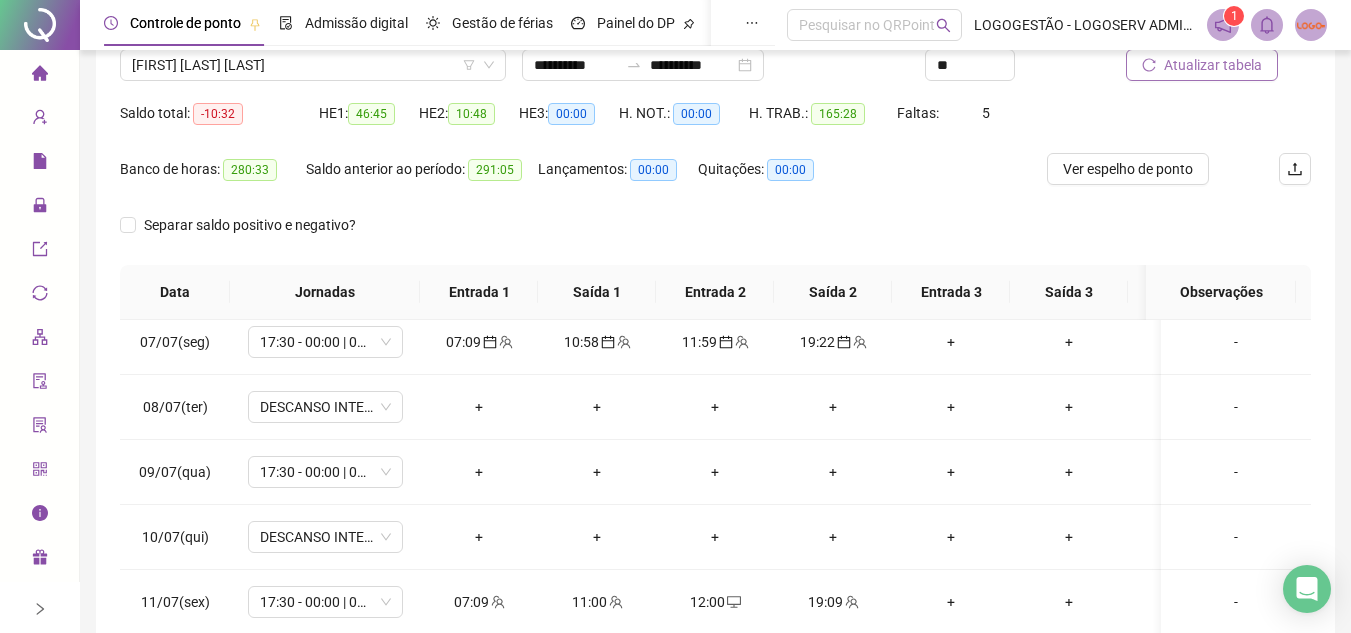 scroll, scrollTop: 89, scrollLeft: 0, axis: vertical 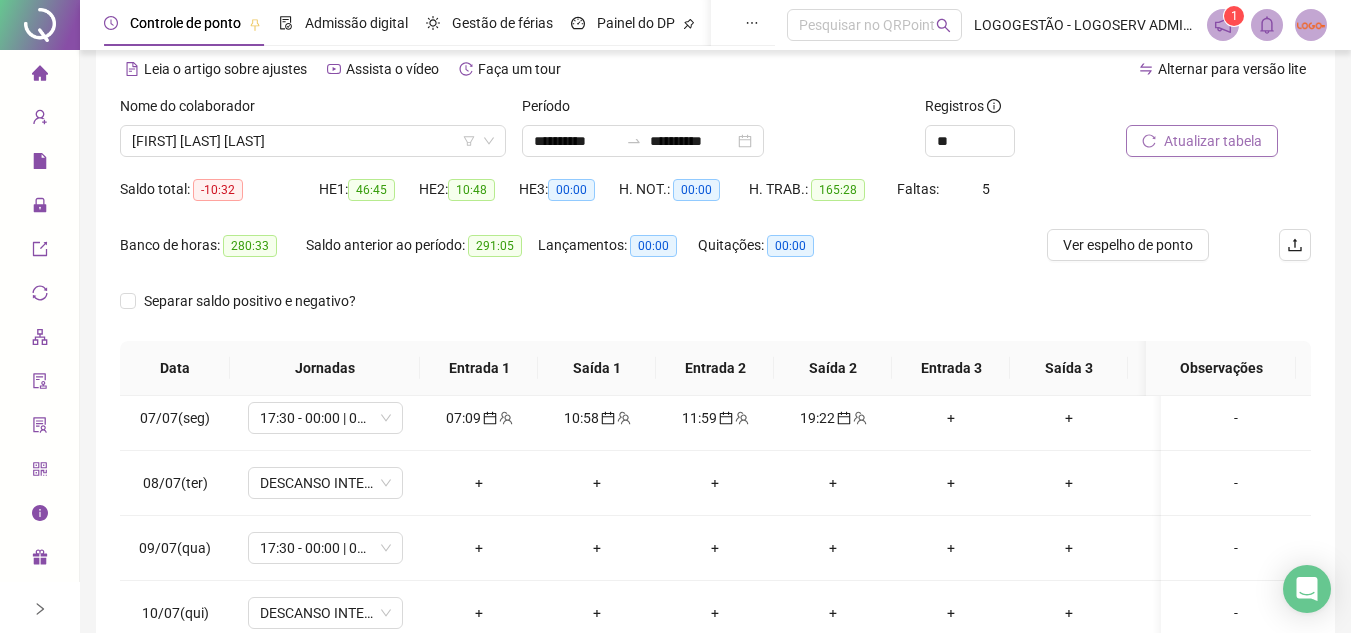 click on "Atualizar tabela" at bounding box center [1202, 141] 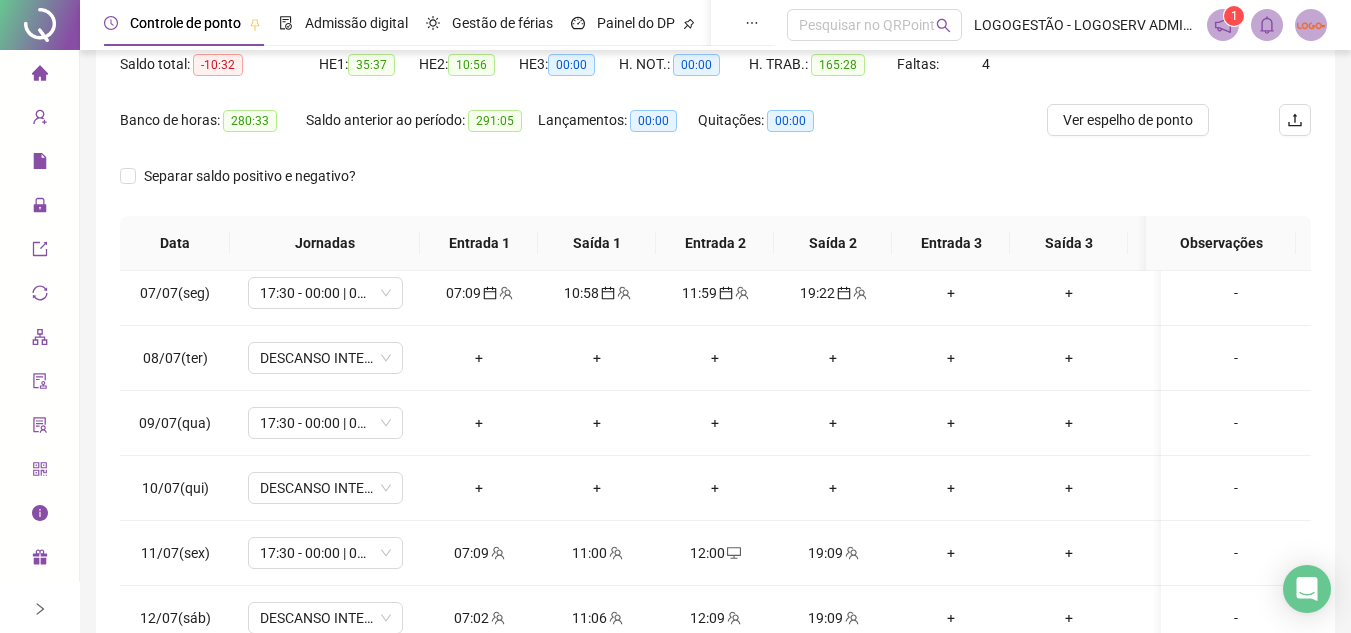 scroll, scrollTop: 389, scrollLeft: 0, axis: vertical 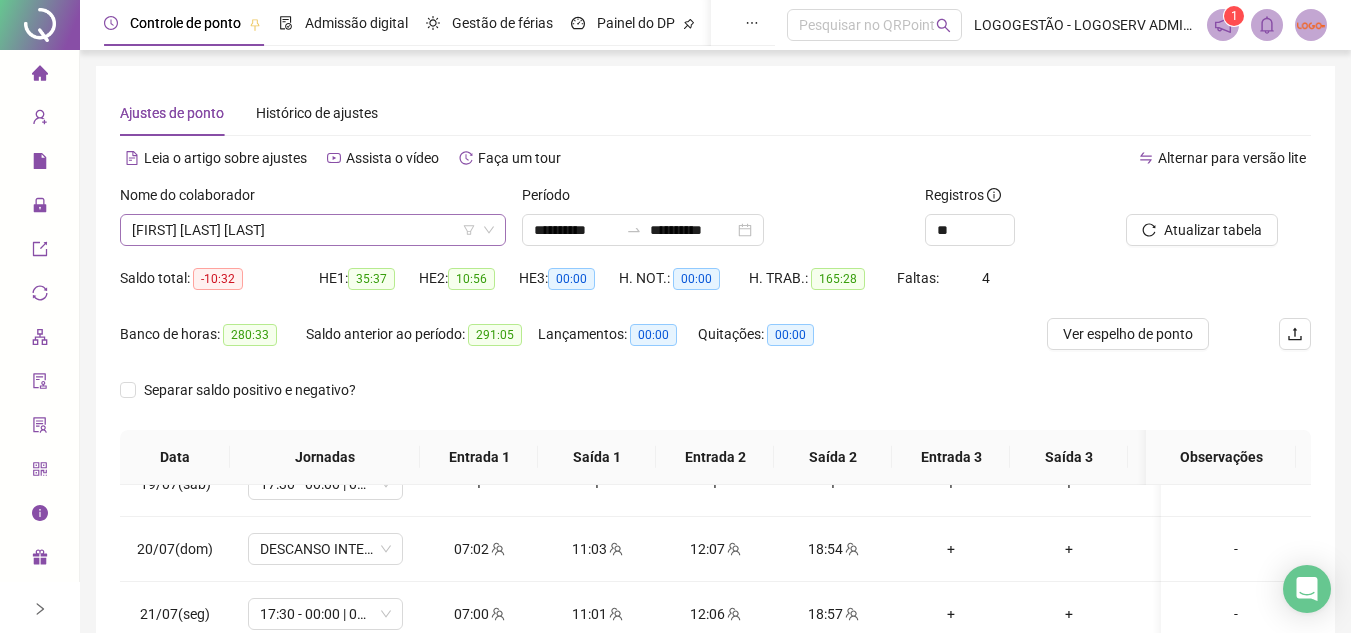 click on "MARCELO DE CARVALHO COSTA" at bounding box center [313, 230] 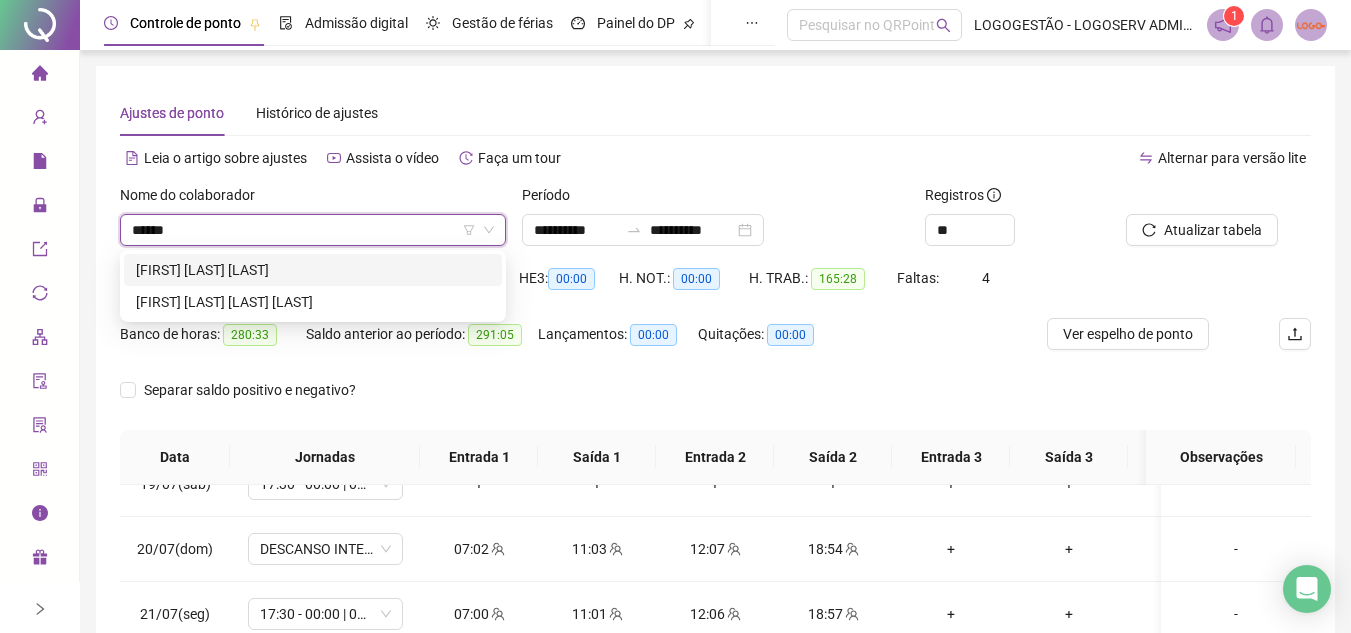 scroll, scrollTop: 0, scrollLeft: 0, axis: both 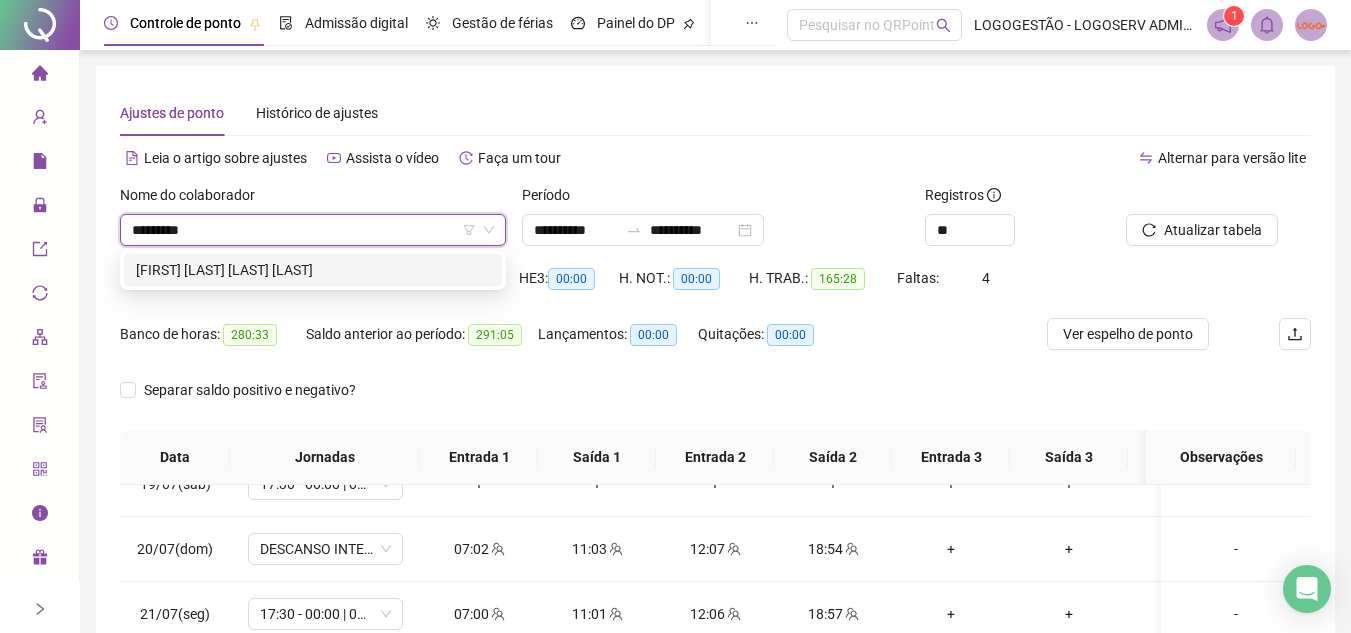 type on "**********" 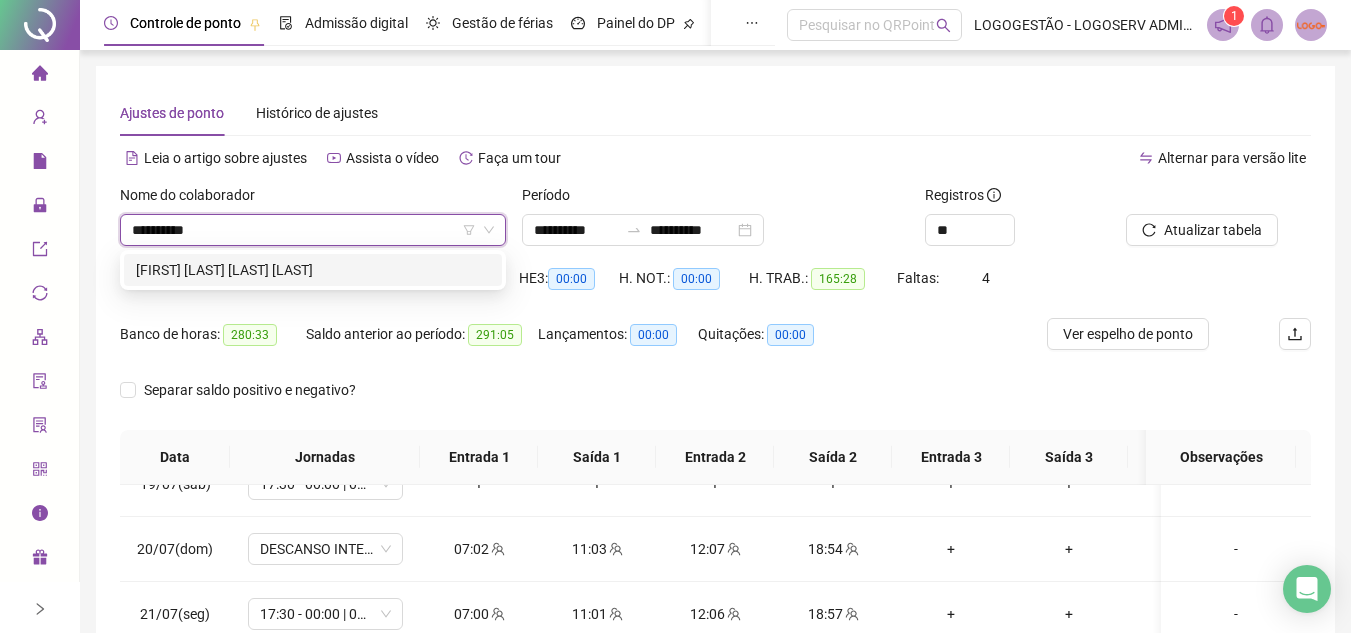 click on "ANDREI SILVA OLIVEIRA SANTOS" at bounding box center (313, 270) 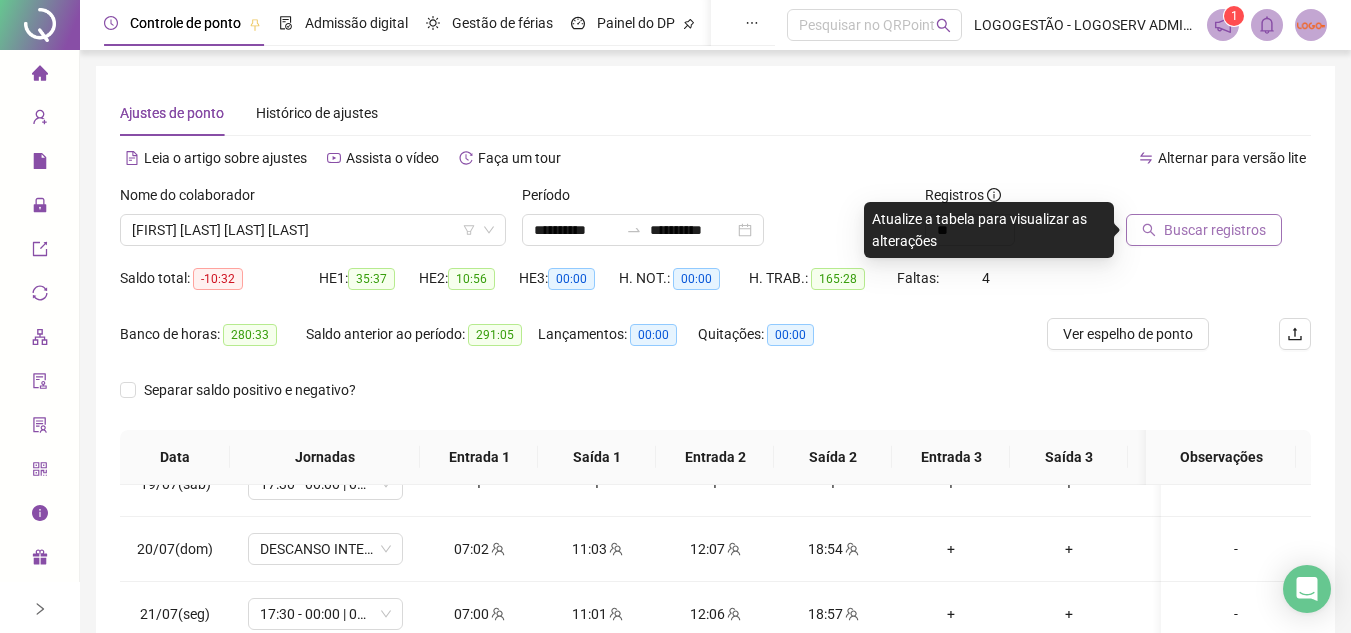 click on "Buscar registros" at bounding box center [1204, 230] 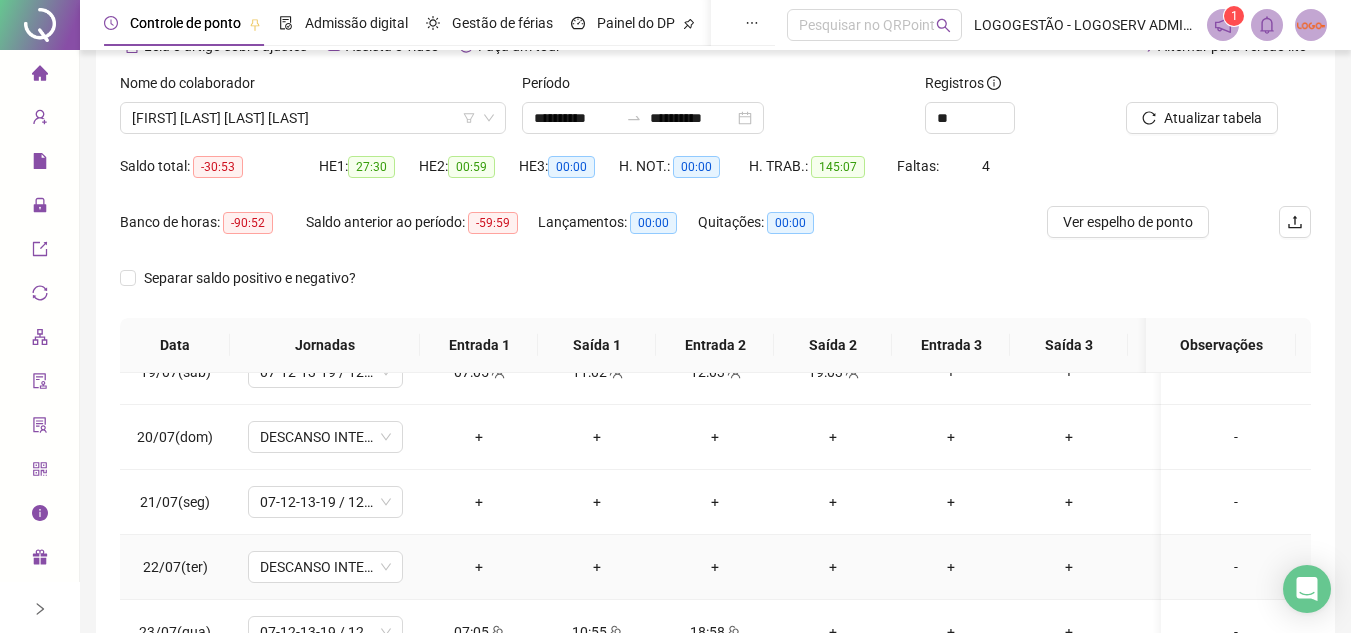 scroll, scrollTop: 389, scrollLeft: 0, axis: vertical 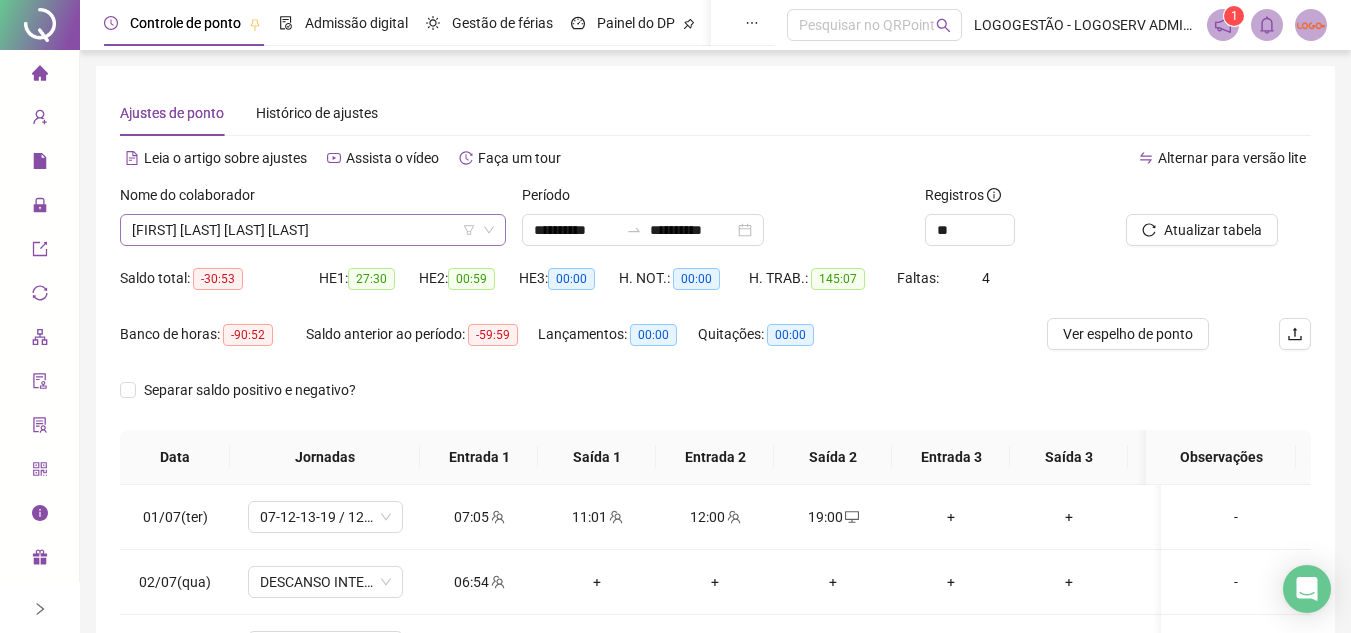 click on "ANDREI SILVA OLIVEIRA SANTOS" at bounding box center (313, 230) 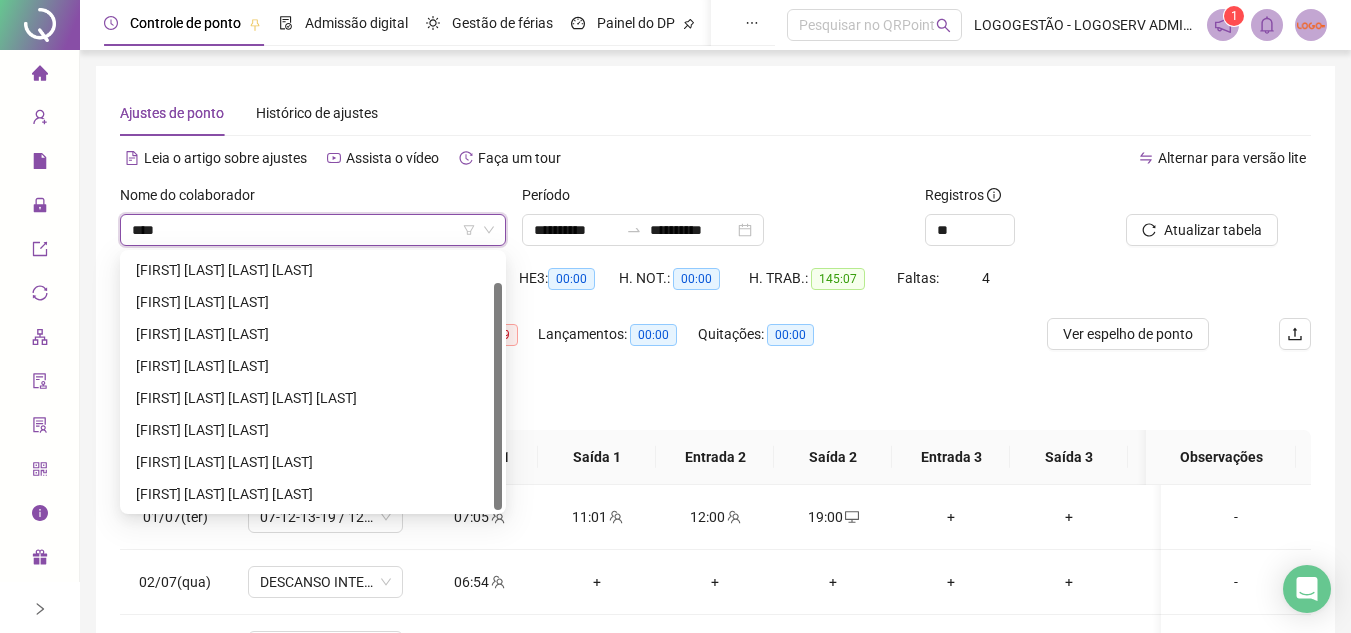 scroll, scrollTop: 0, scrollLeft: 0, axis: both 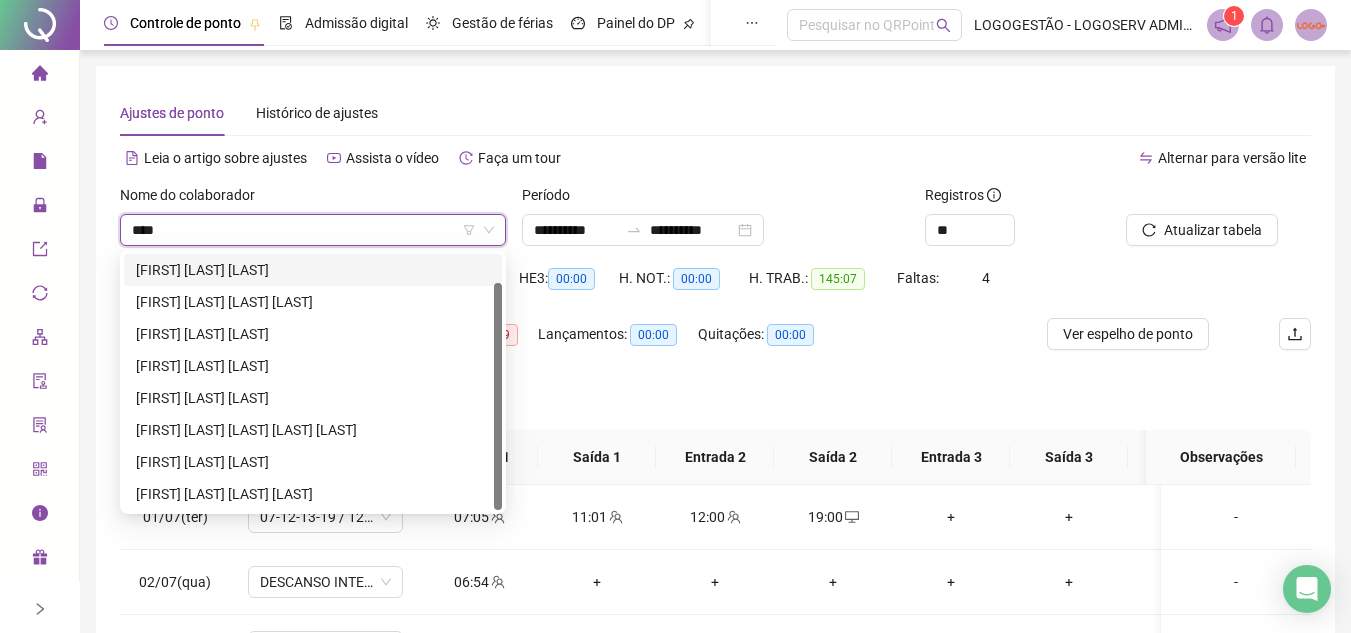 type on "*****" 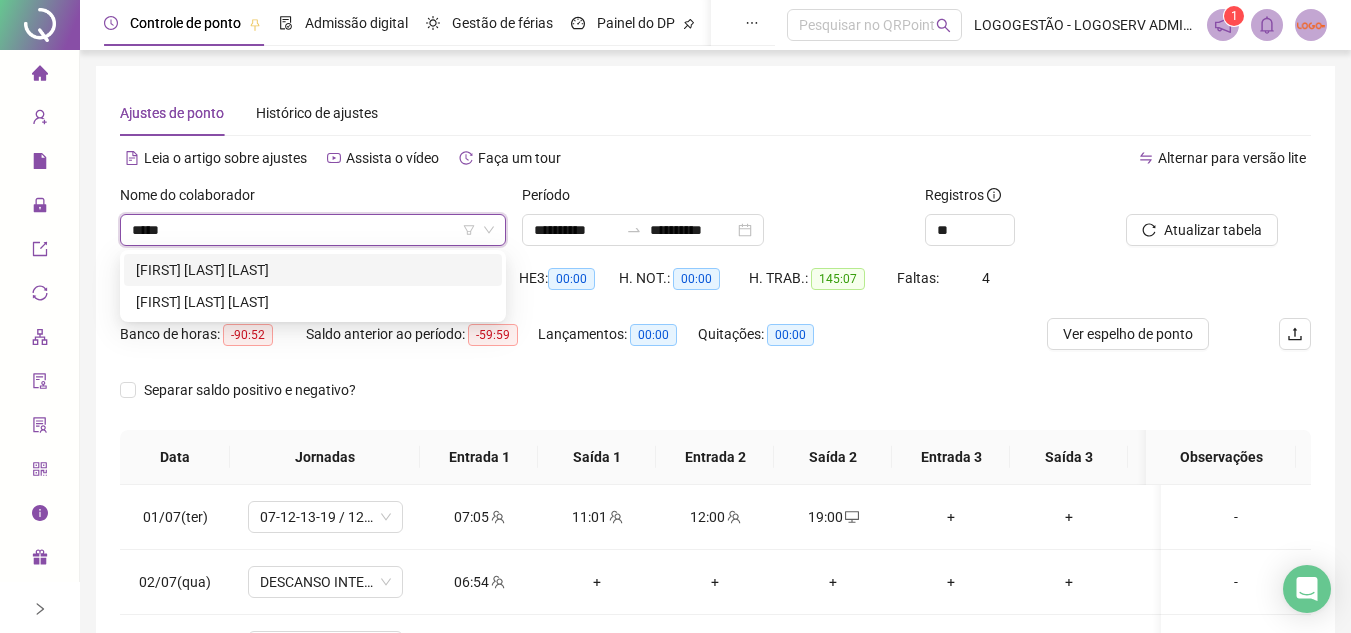 click on "ITAMAR JORGE PEREIRA SANTOS" at bounding box center [313, 270] 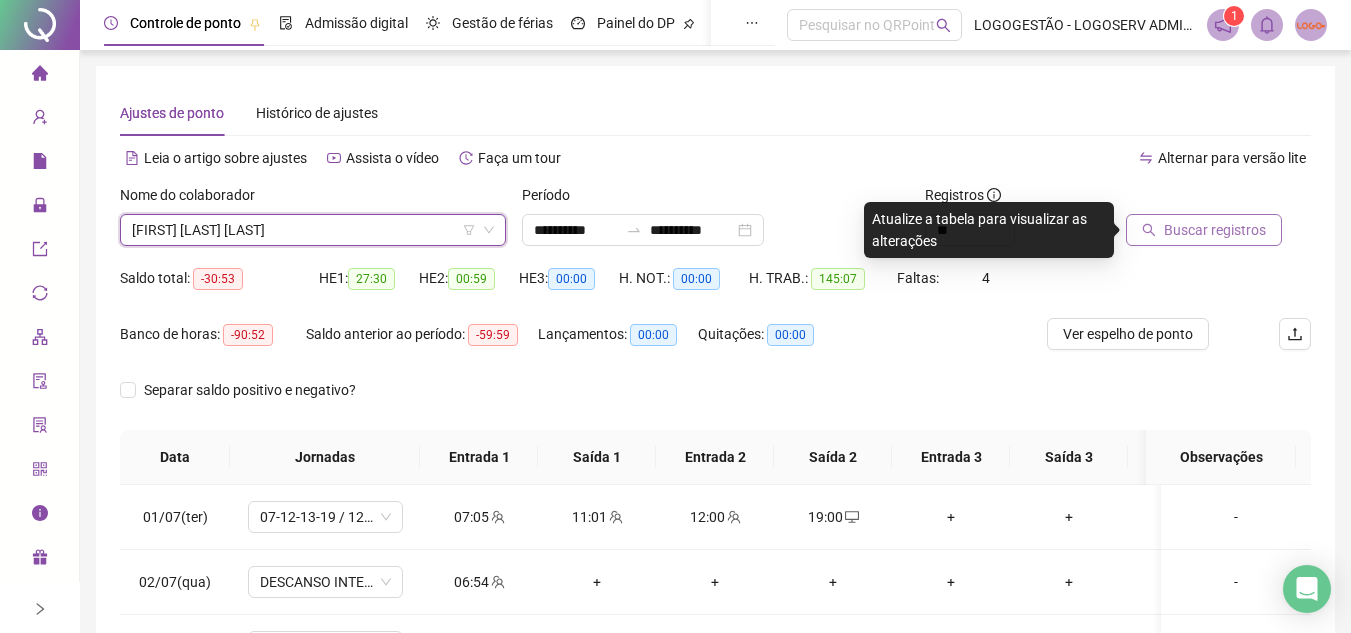 click on "Buscar registros" at bounding box center [1215, 230] 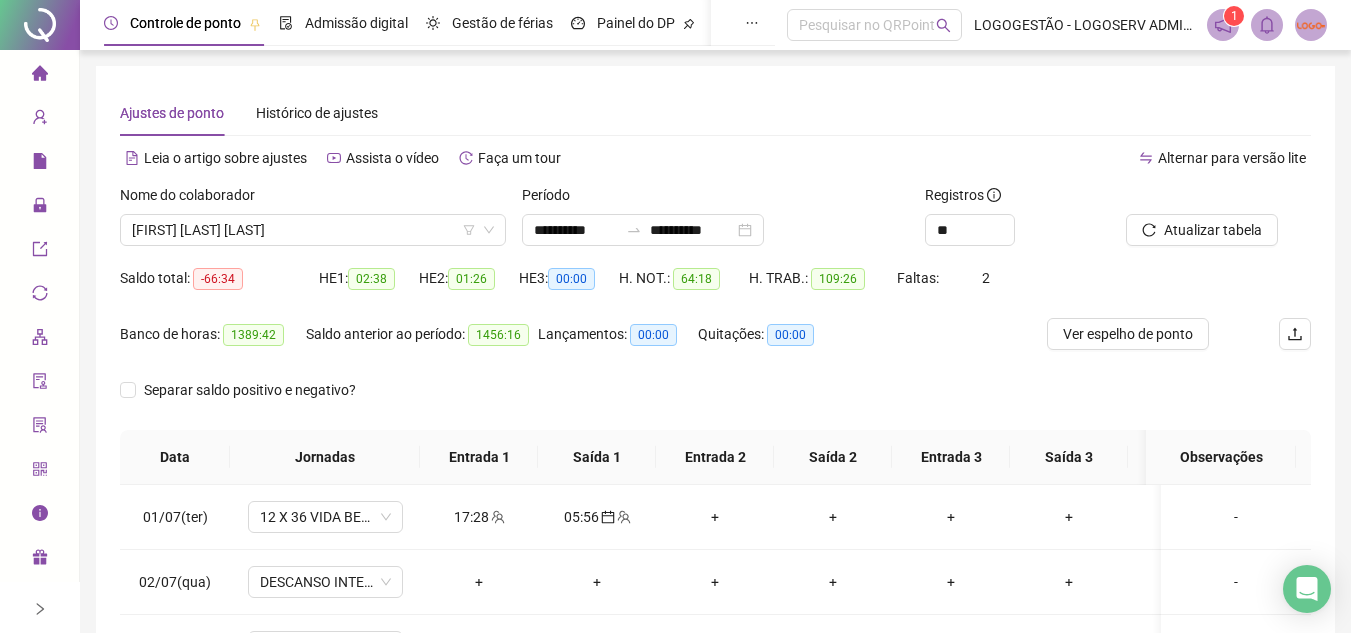 scroll, scrollTop: 389, scrollLeft: 0, axis: vertical 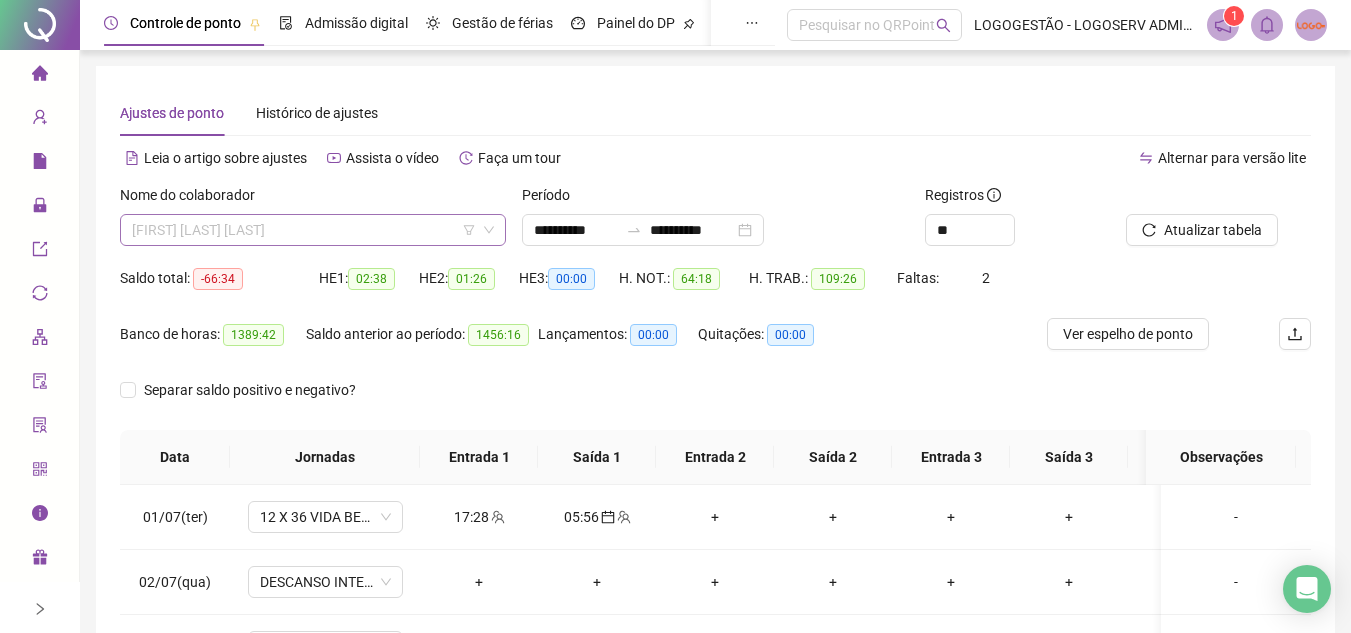 click on "ITAMAR JORGE PEREIRA SANTOS" at bounding box center [313, 230] 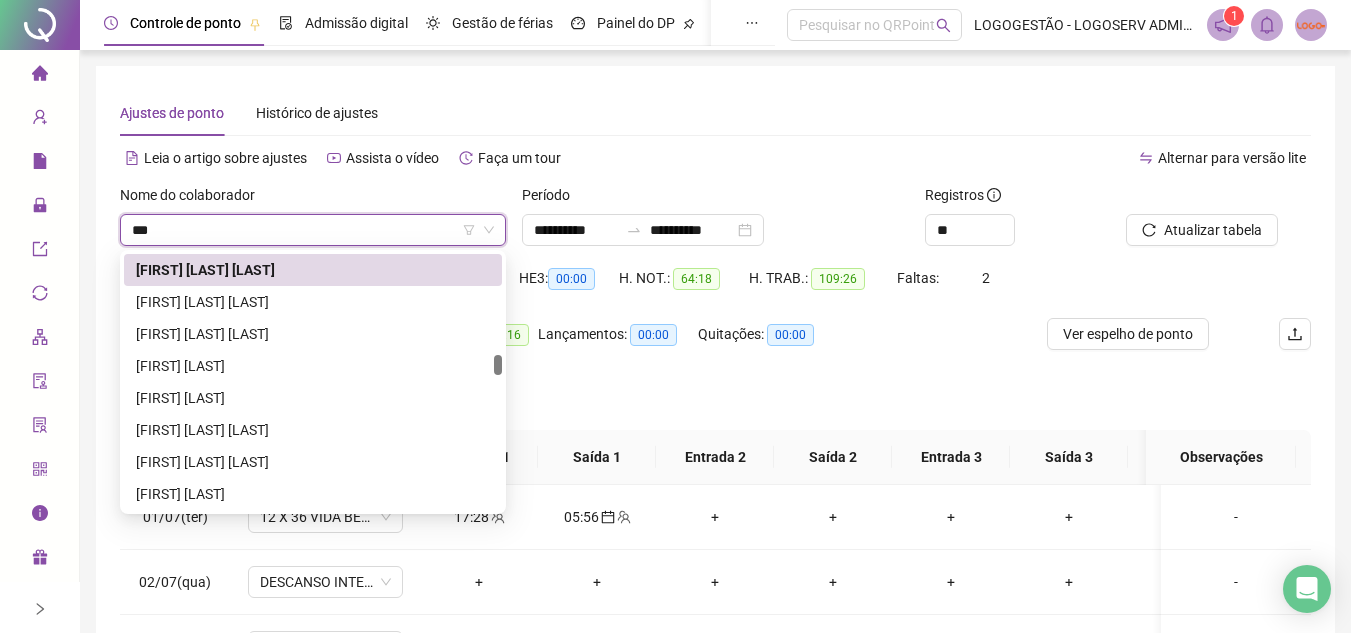 scroll, scrollTop: 0, scrollLeft: 0, axis: both 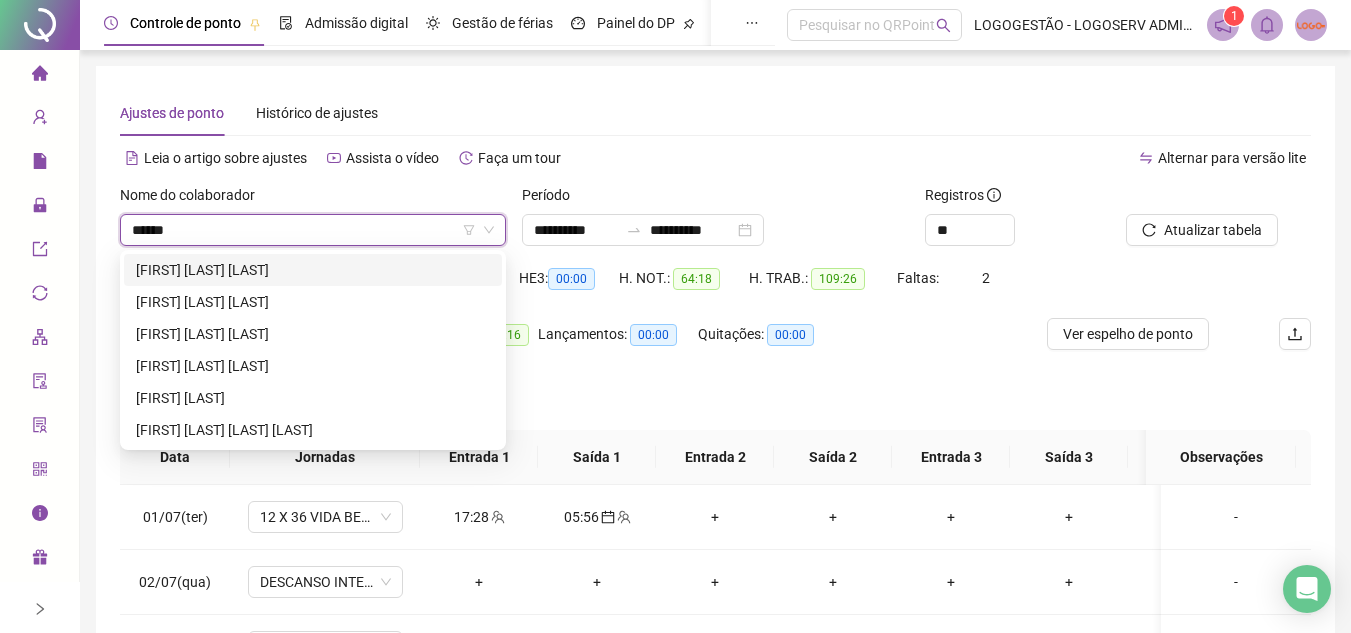 type 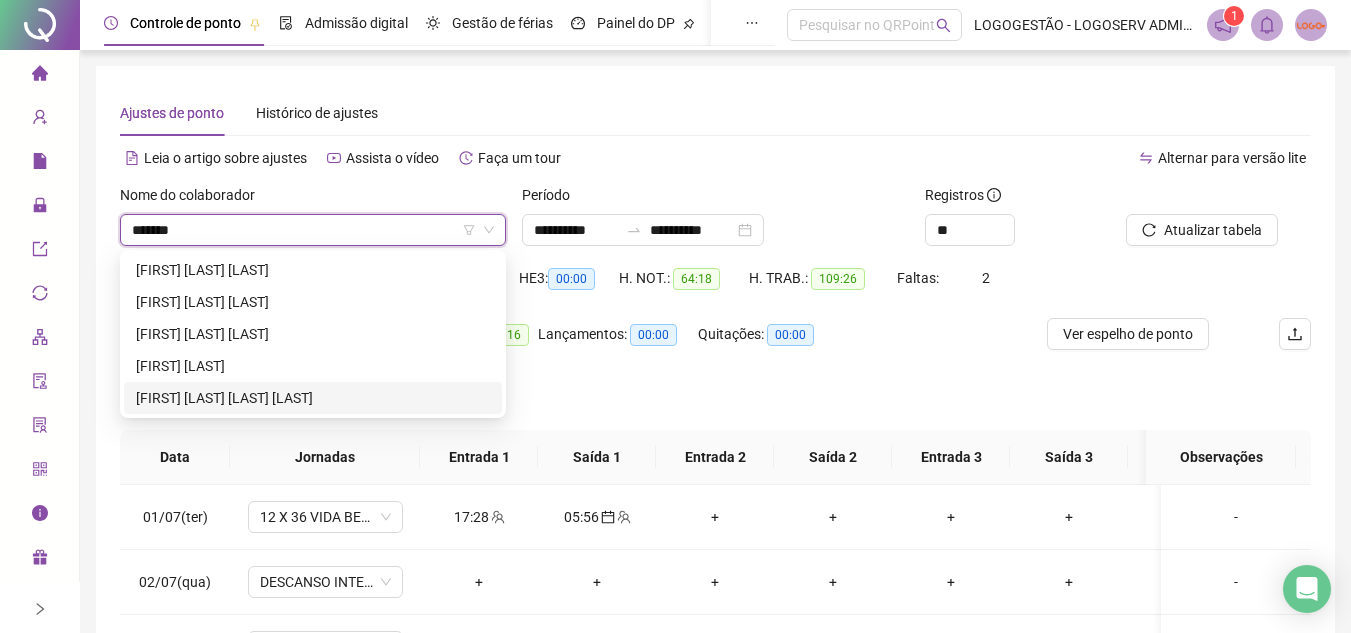 click on "REGINALDO UBIRATAN DA COSTA OLIVEIRA" at bounding box center [313, 398] 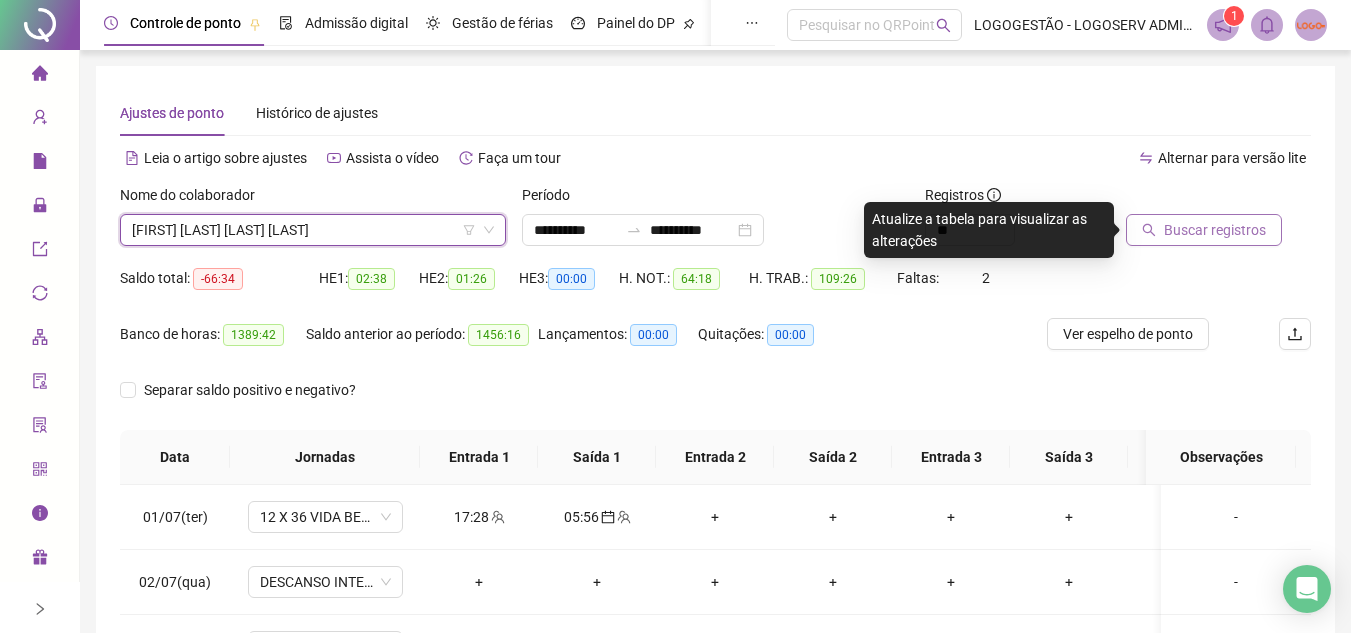 click on "Buscar registros" at bounding box center [1215, 230] 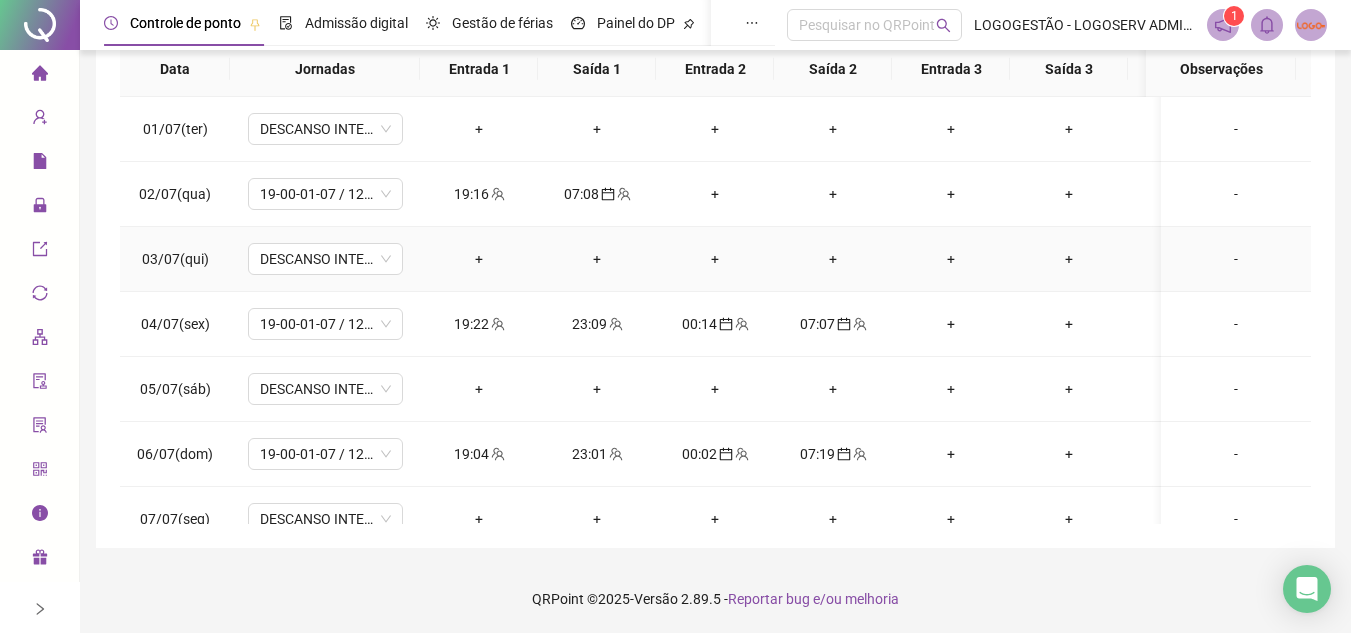 scroll, scrollTop: 389, scrollLeft: 0, axis: vertical 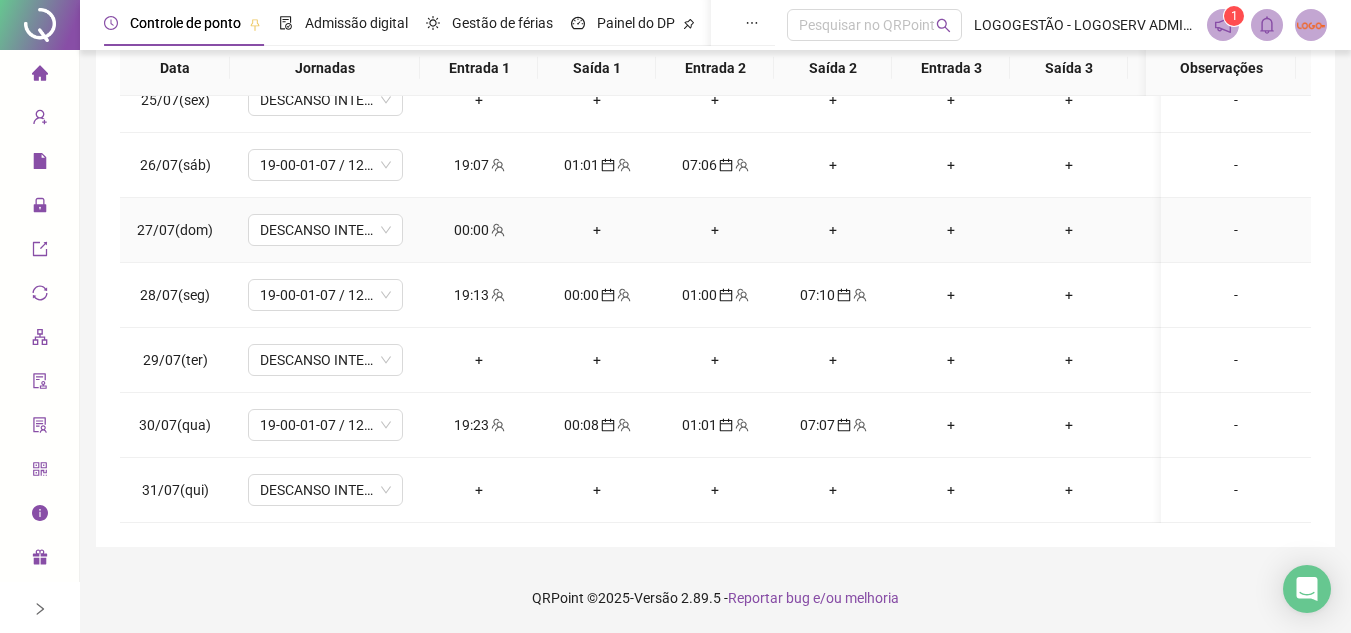 click on "00:00" at bounding box center [479, 230] 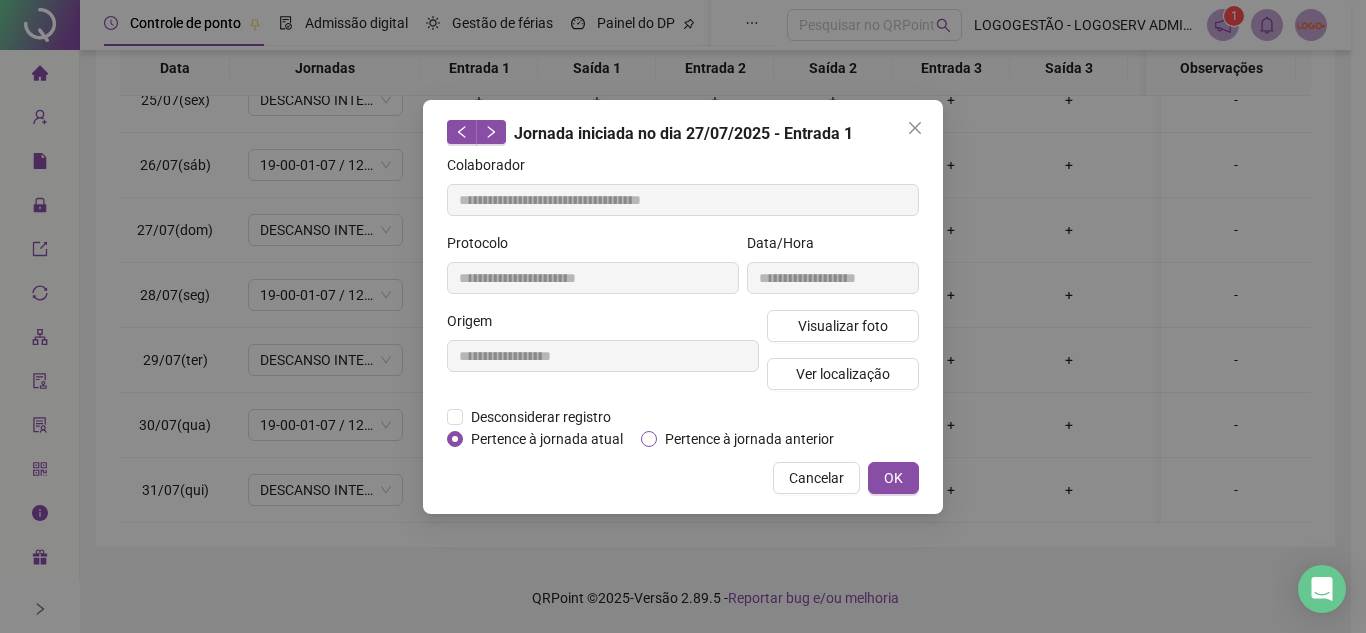 click on "Pertence à jornada anterior" at bounding box center [749, 439] 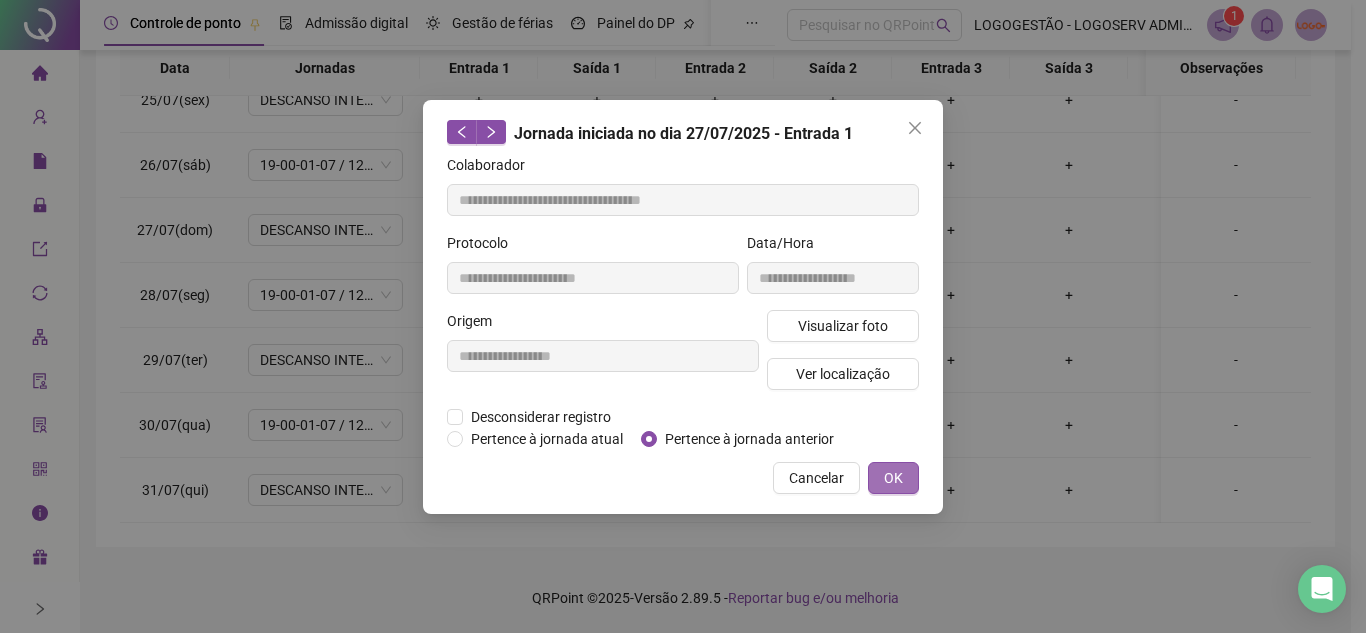 click on "OK" at bounding box center [893, 478] 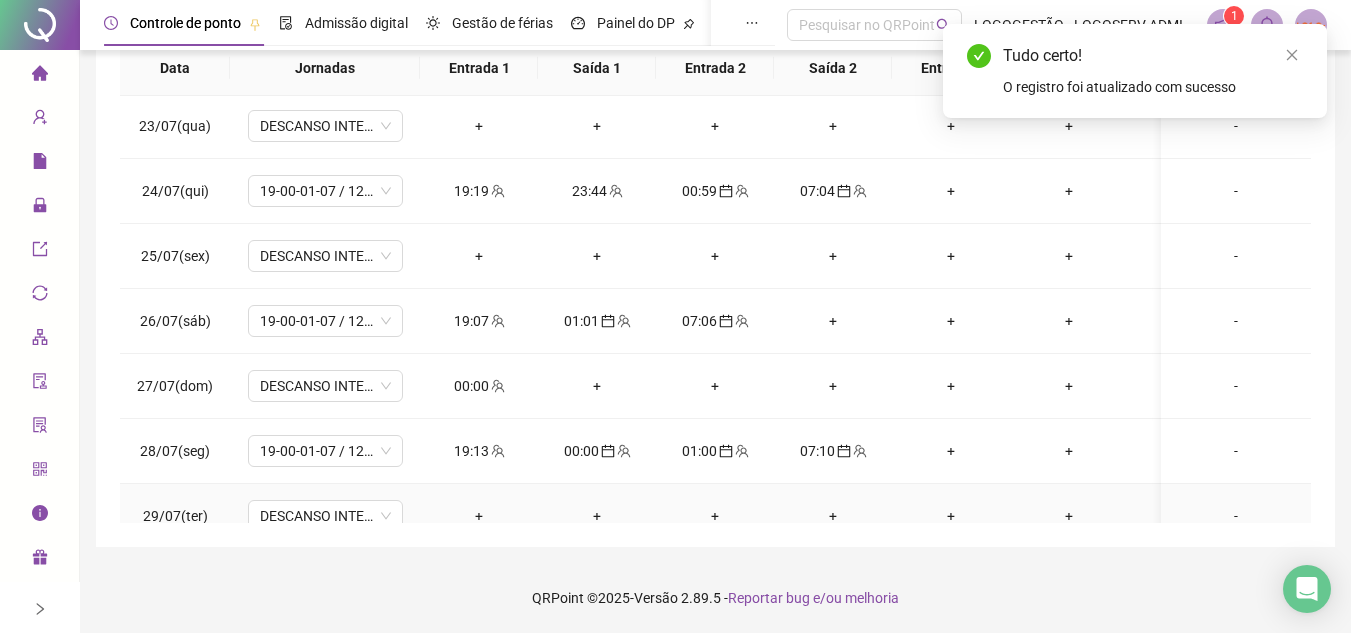 scroll, scrollTop: 1103, scrollLeft: 0, axis: vertical 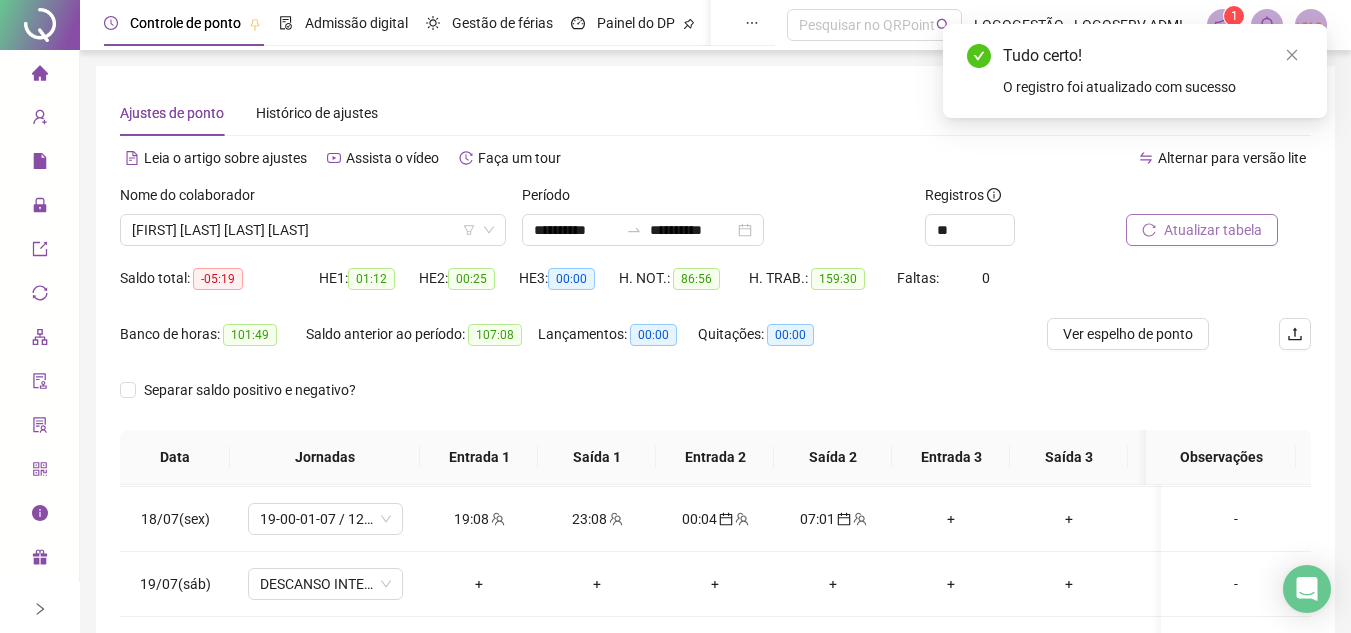 click at bounding box center [1193, 199] 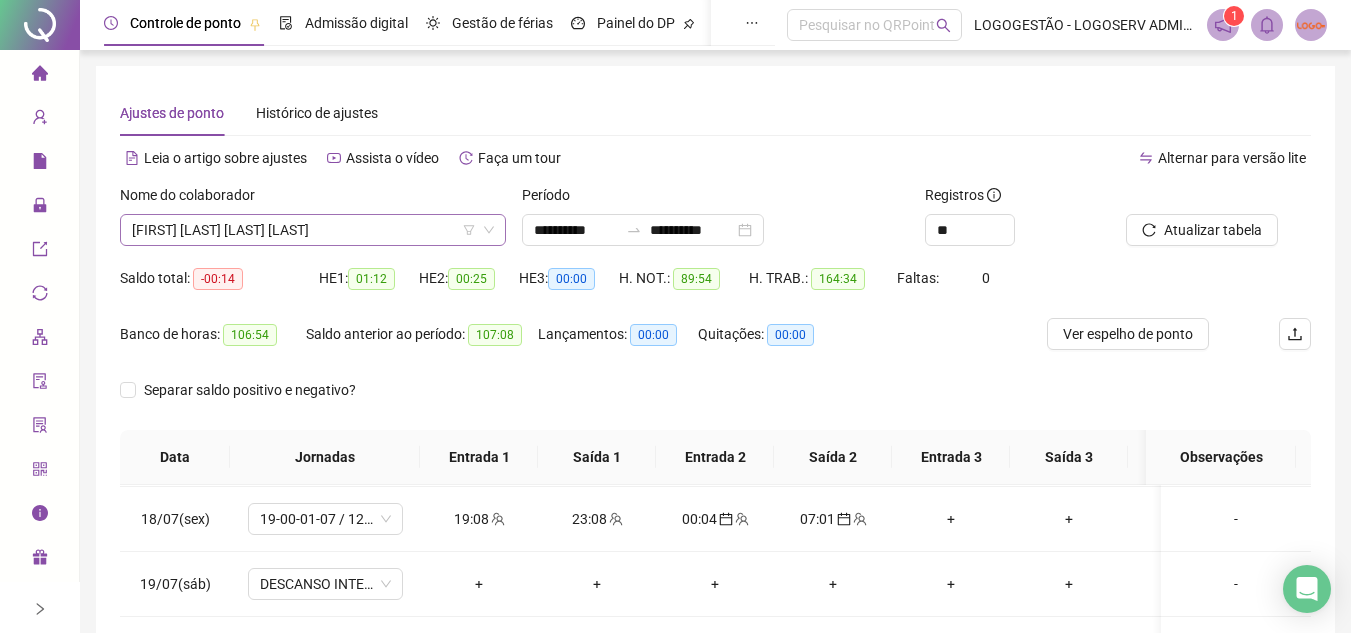 click on "REGINALDO UBIRATAN DA COSTA OLIVEIRA" at bounding box center (313, 230) 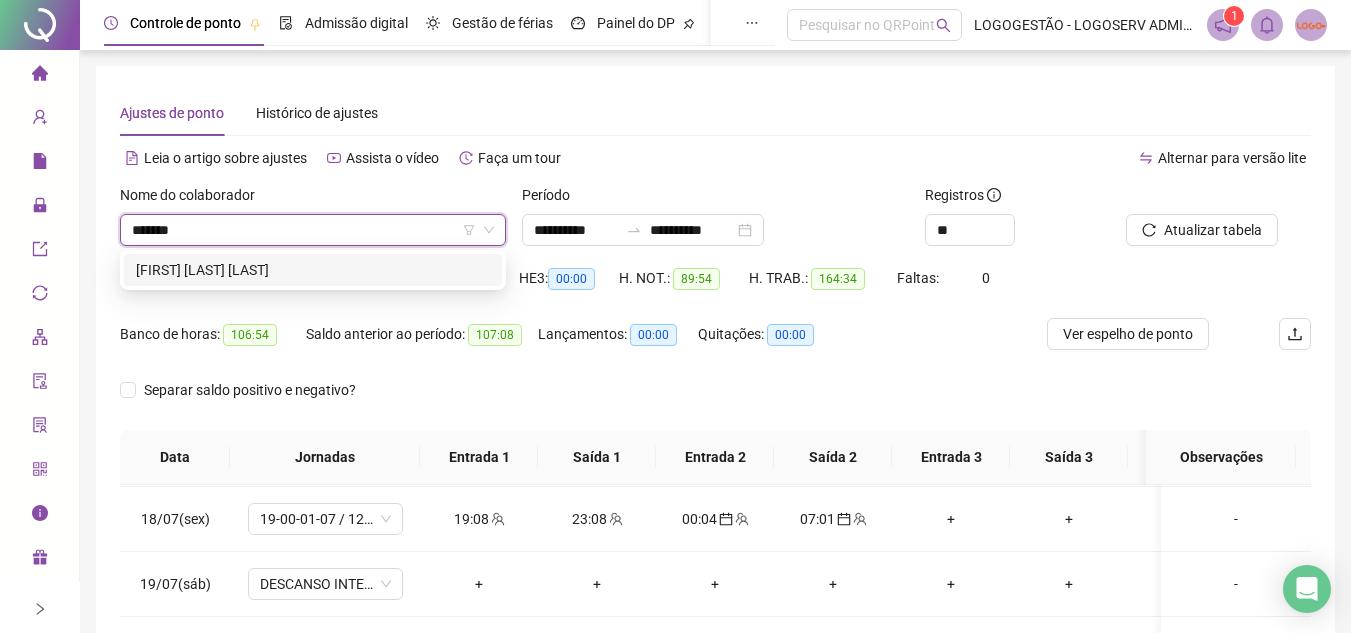 scroll, scrollTop: 0, scrollLeft: 0, axis: both 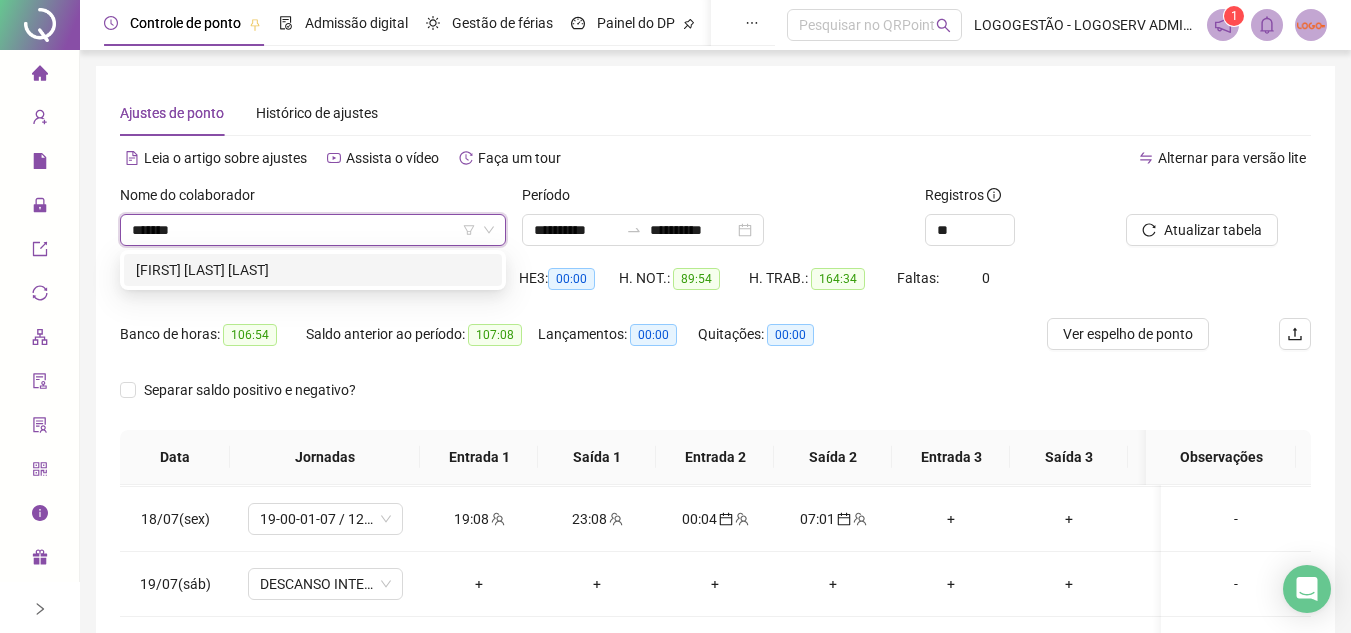 click on "[FIRST] [LAST] [LAST]" at bounding box center (313, 270) 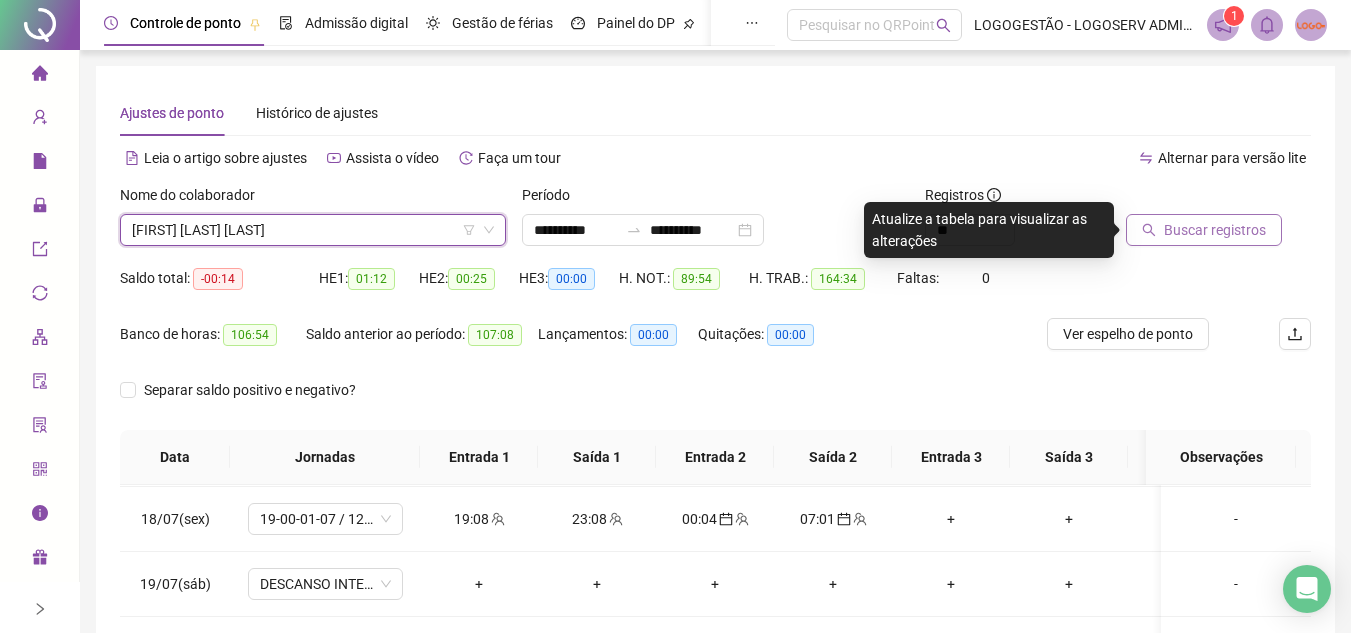 click on "Buscar registros" at bounding box center [1215, 230] 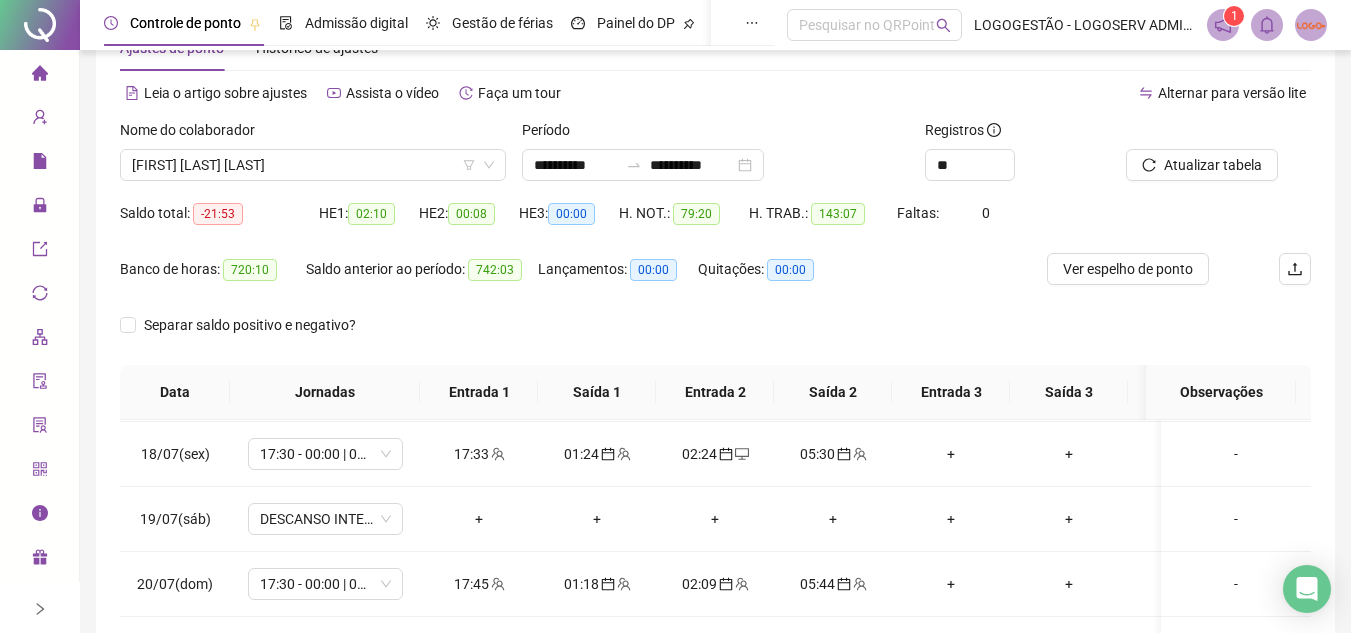 scroll, scrollTop: 200, scrollLeft: 0, axis: vertical 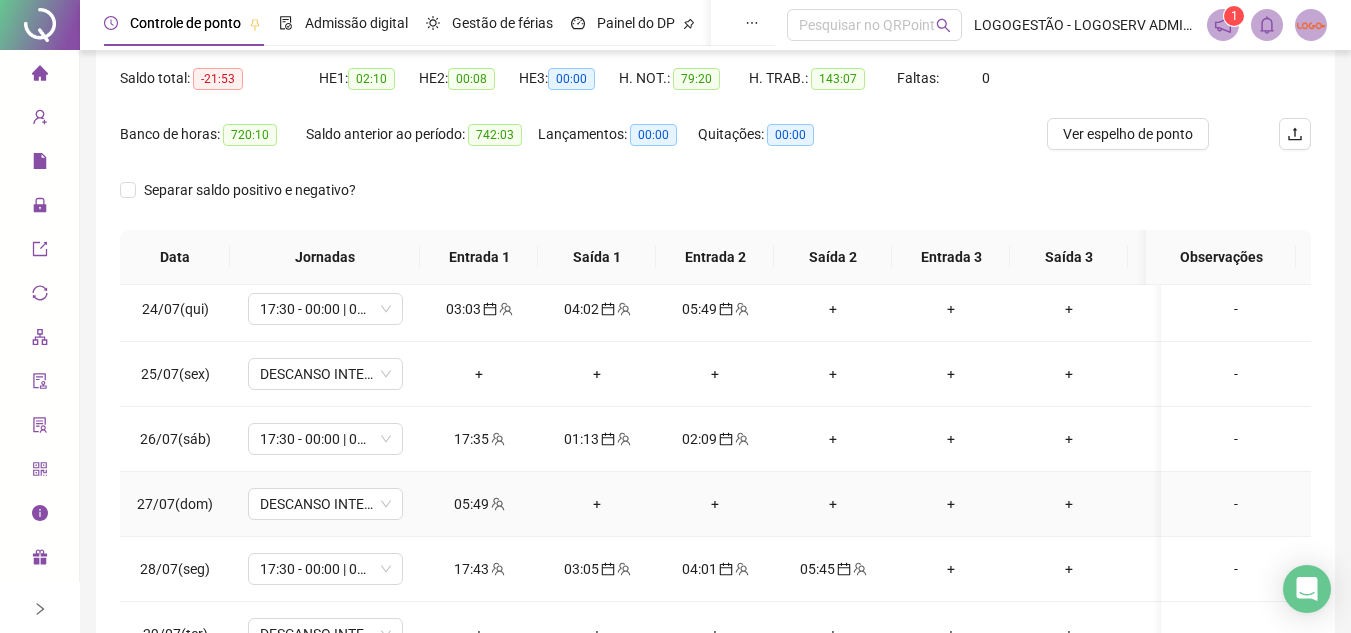 click on "05:49" at bounding box center [479, 504] 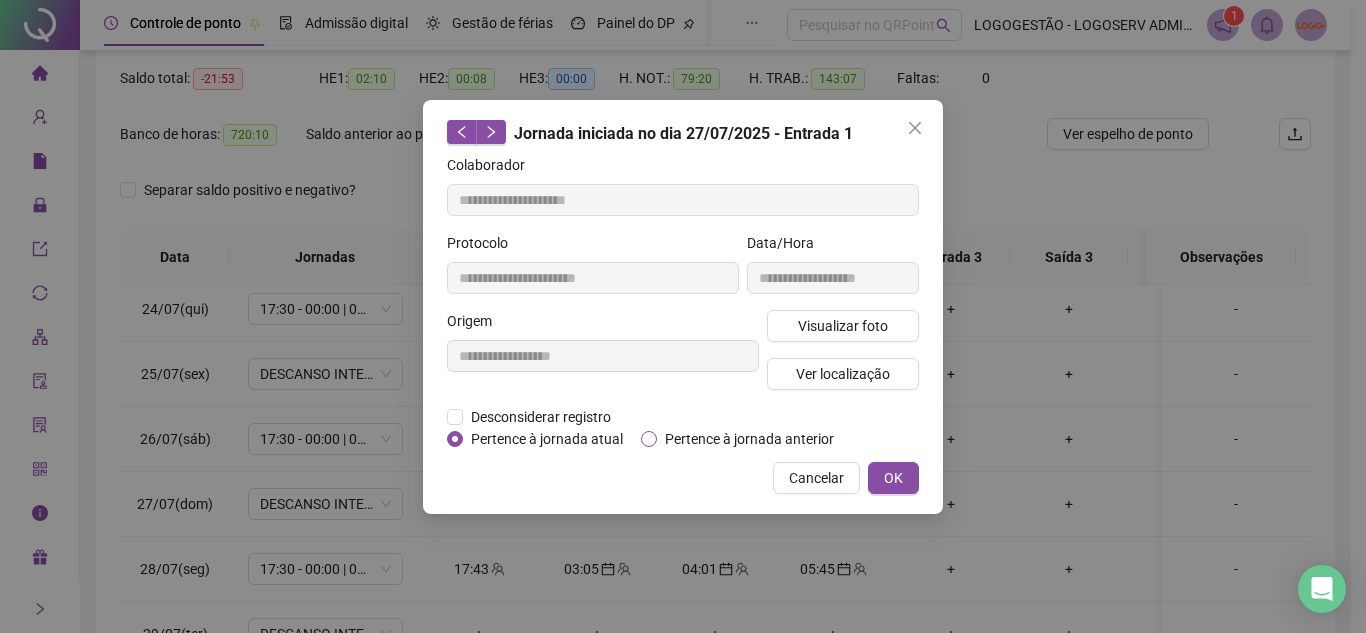 click on "Pertence à jornada anterior" at bounding box center [749, 439] 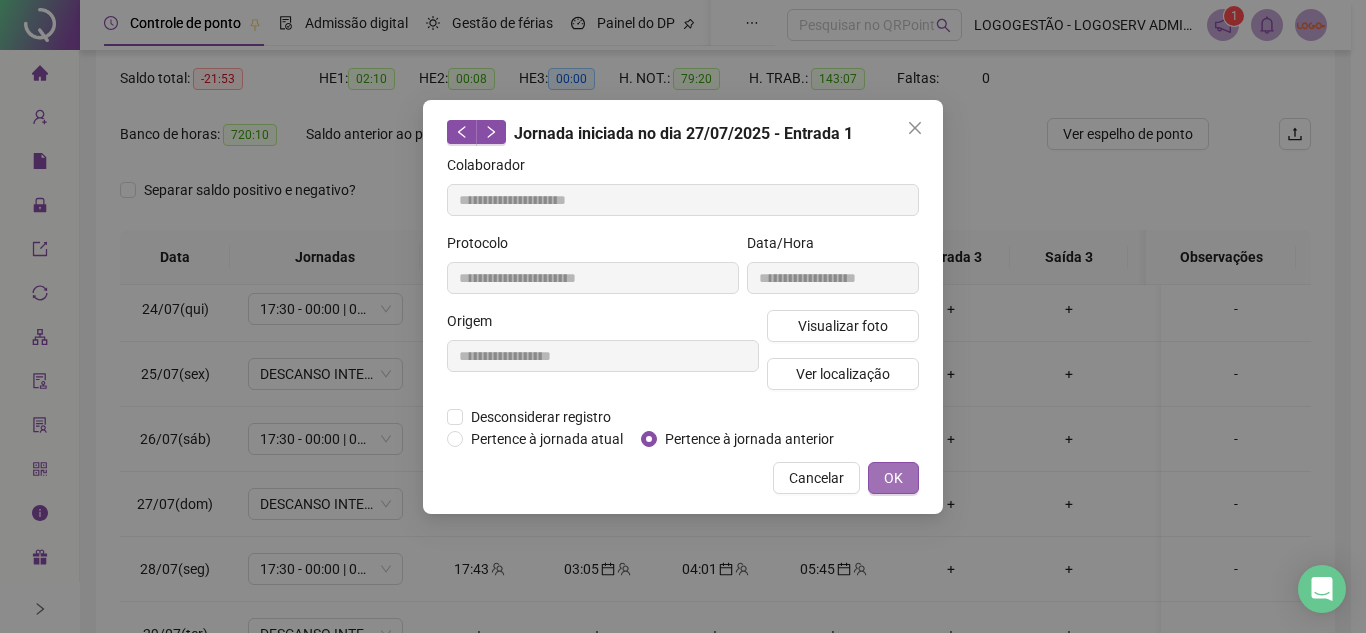 click on "OK" at bounding box center [893, 478] 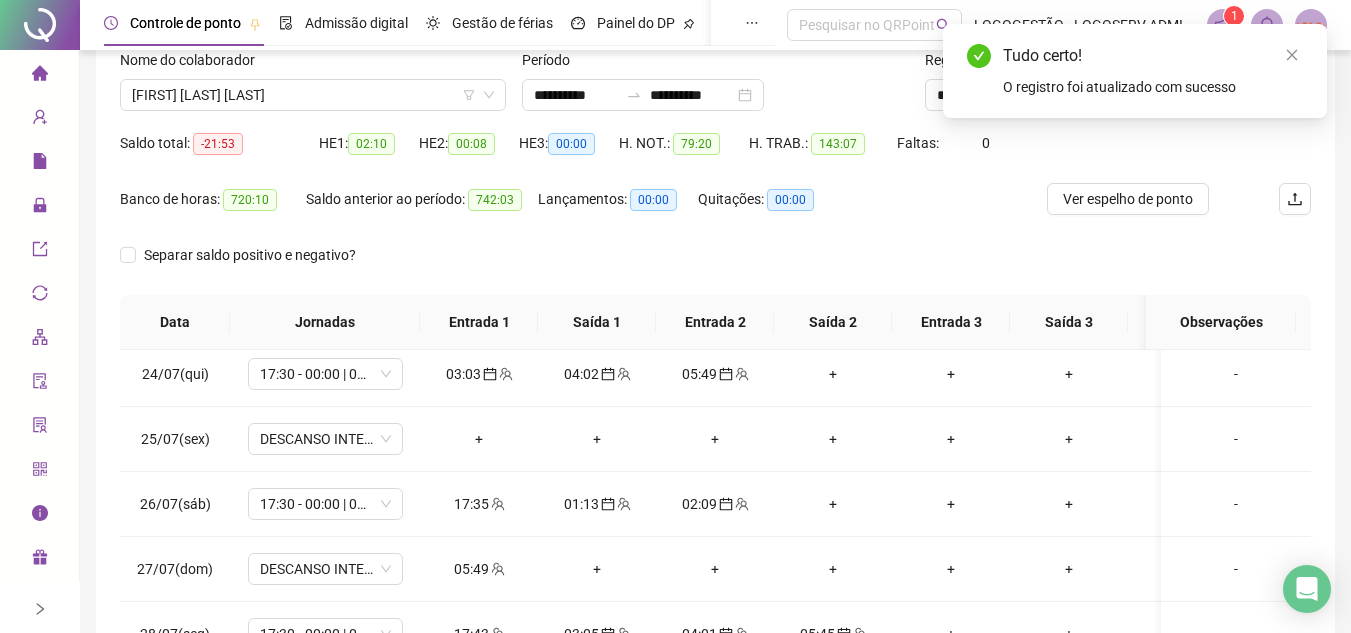 scroll, scrollTop: 100, scrollLeft: 0, axis: vertical 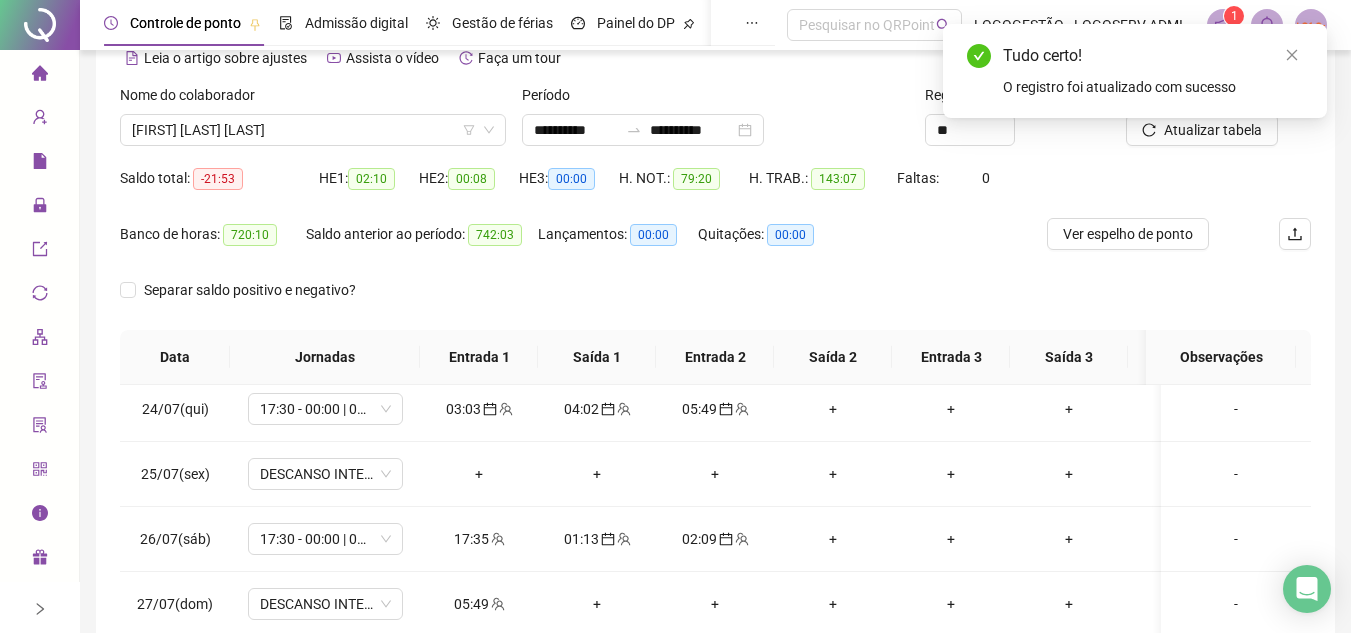 click on "Tudo certo! O registro foi atualizado com sucesso" at bounding box center (1135, 71) 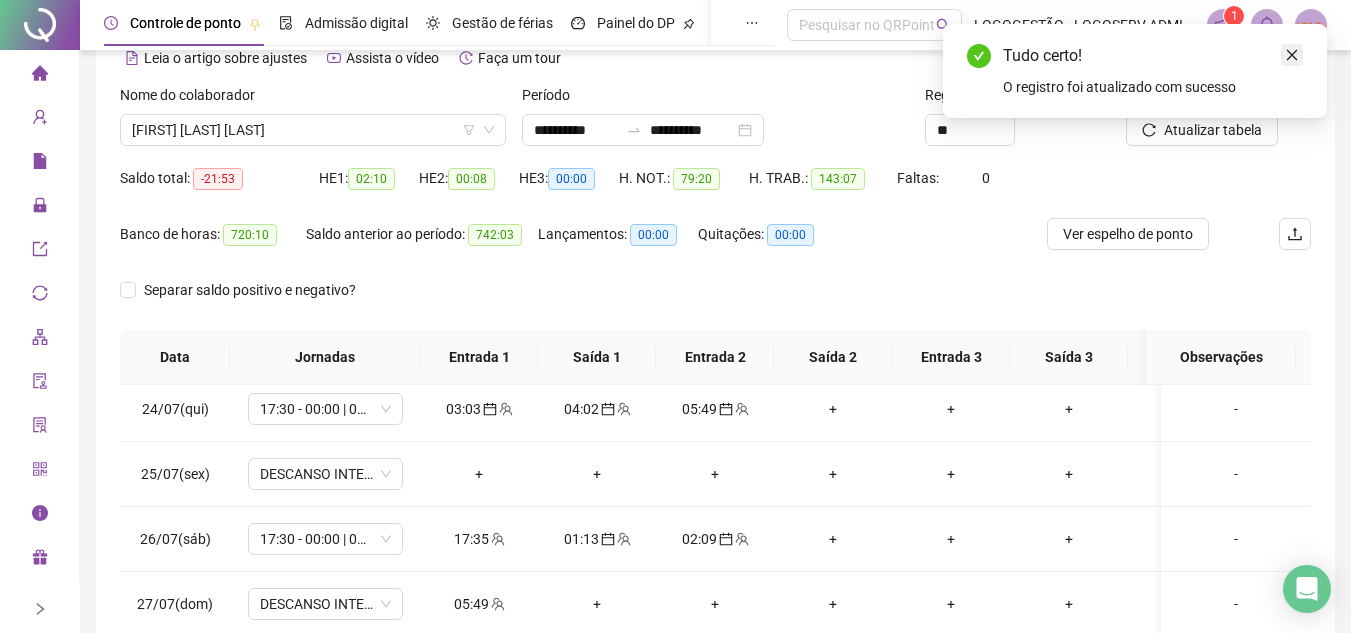 click at bounding box center (1292, 55) 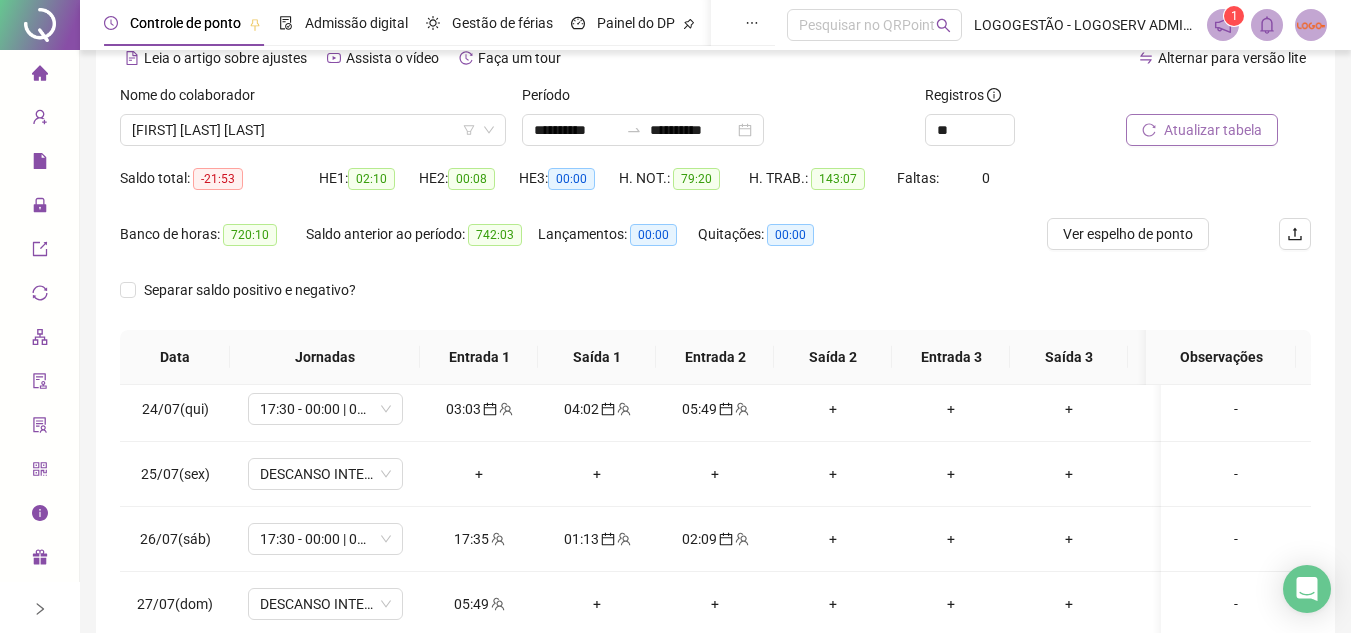 click on "Atualizar tabela" at bounding box center [1213, 130] 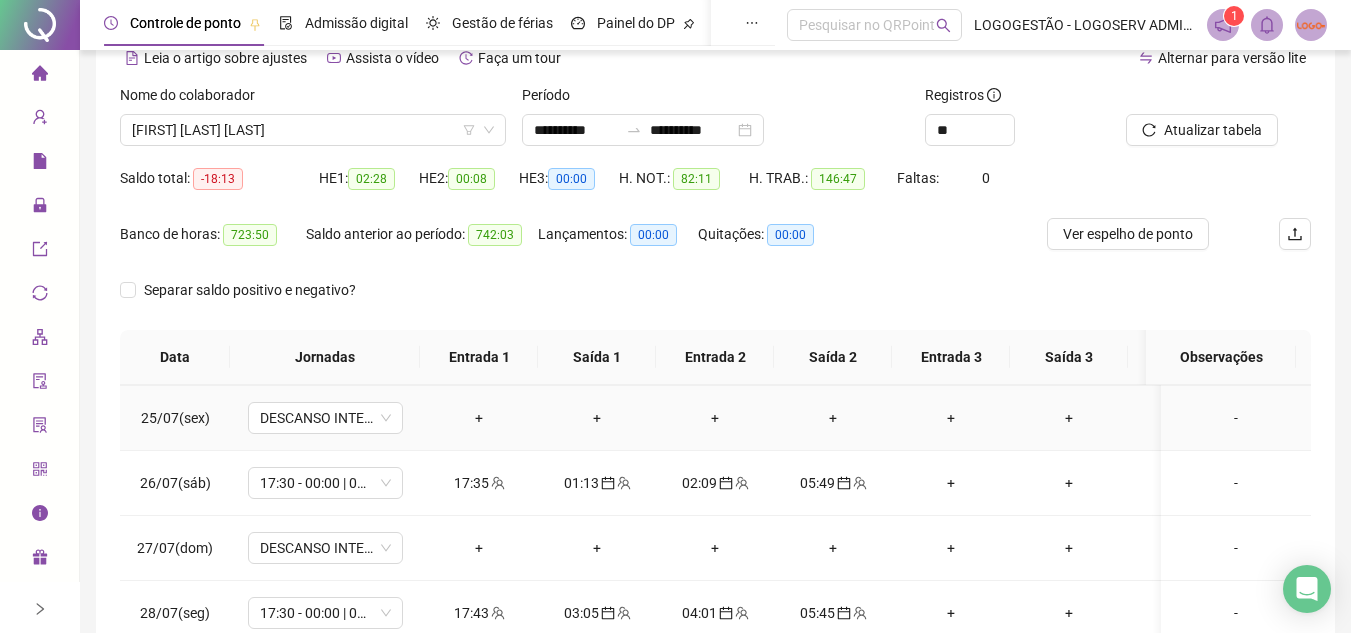 scroll, scrollTop: 1603, scrollLeft: 0, axis: vertical 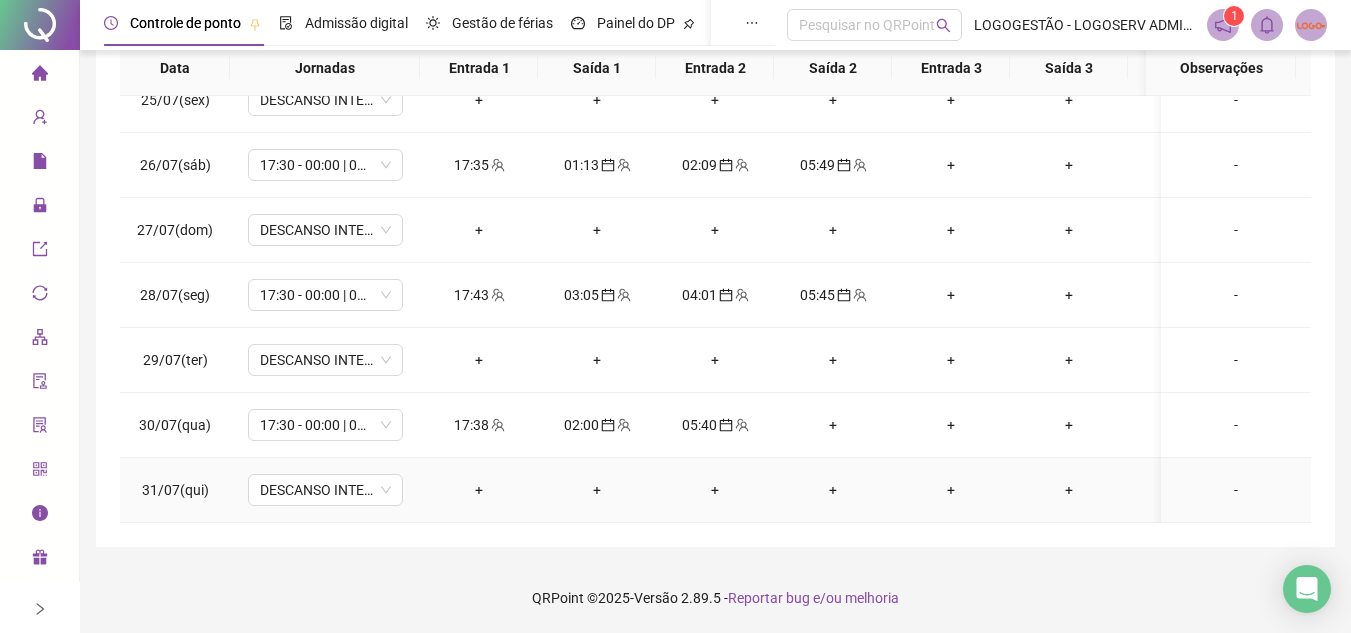 click on "+" at bounding box center [833, 490] 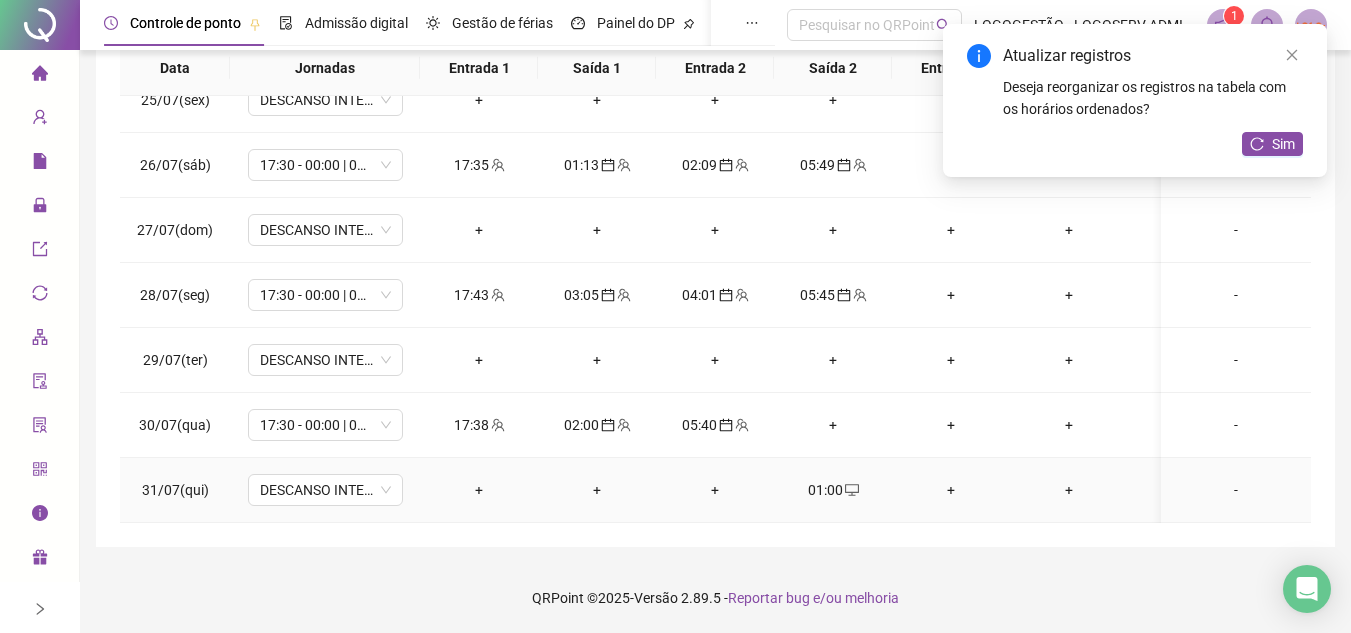click 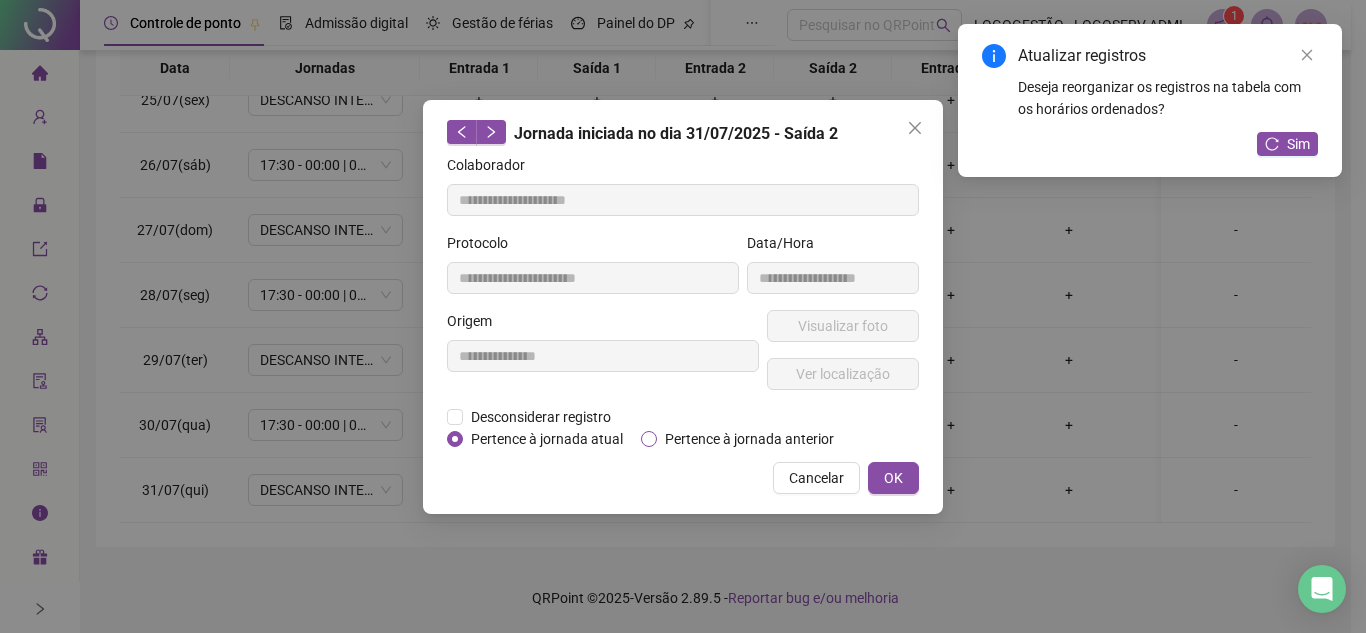 click on "Pertence à jornada anterior" at bounding box center [749, 439] 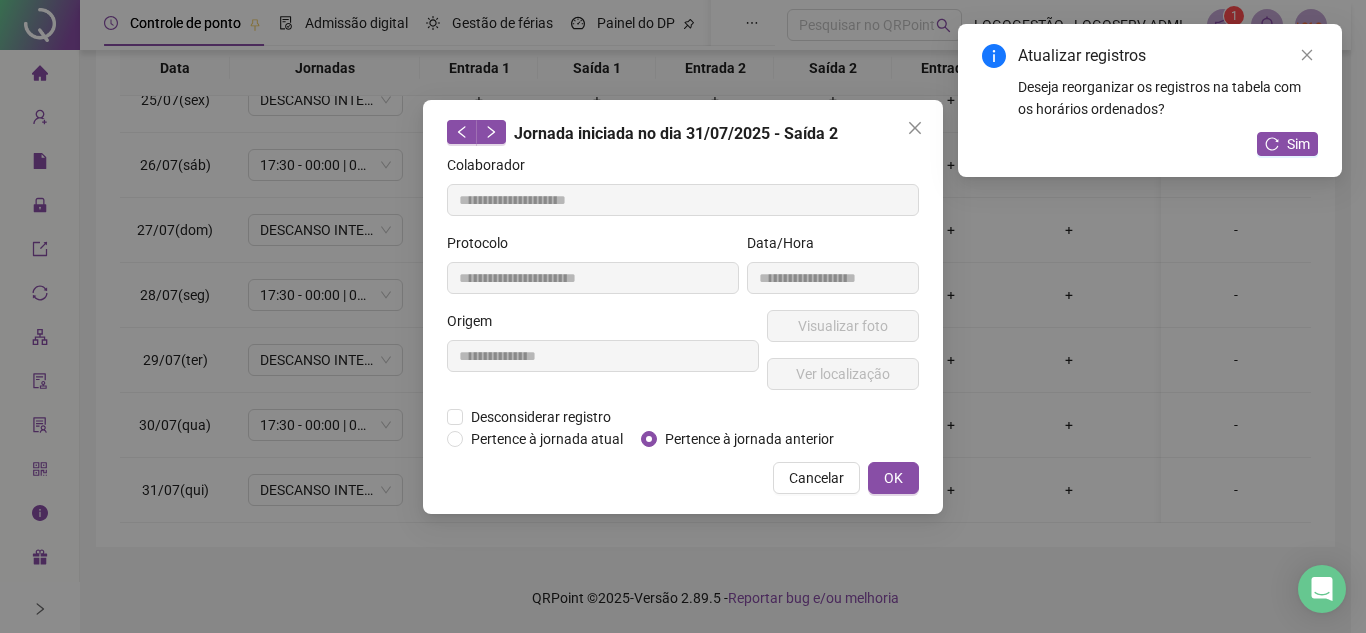 click on "**********" at bounding box center (683, 307) 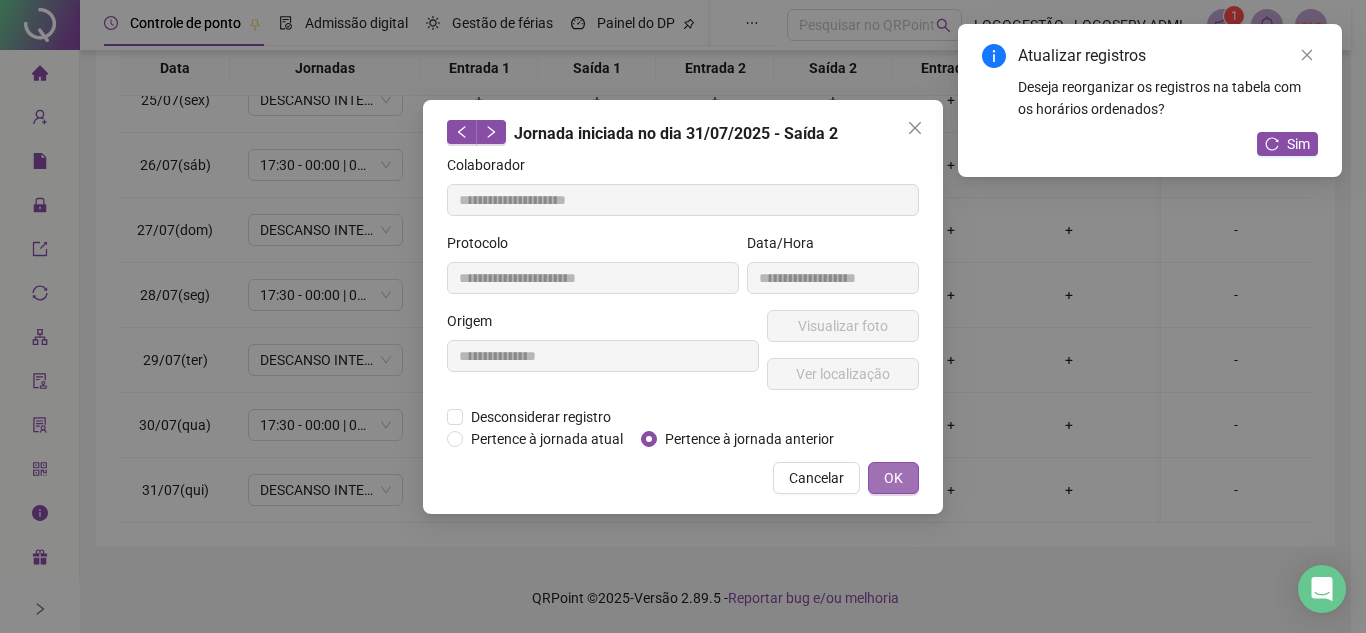 click on "OK" at bounding box center [893, 478] 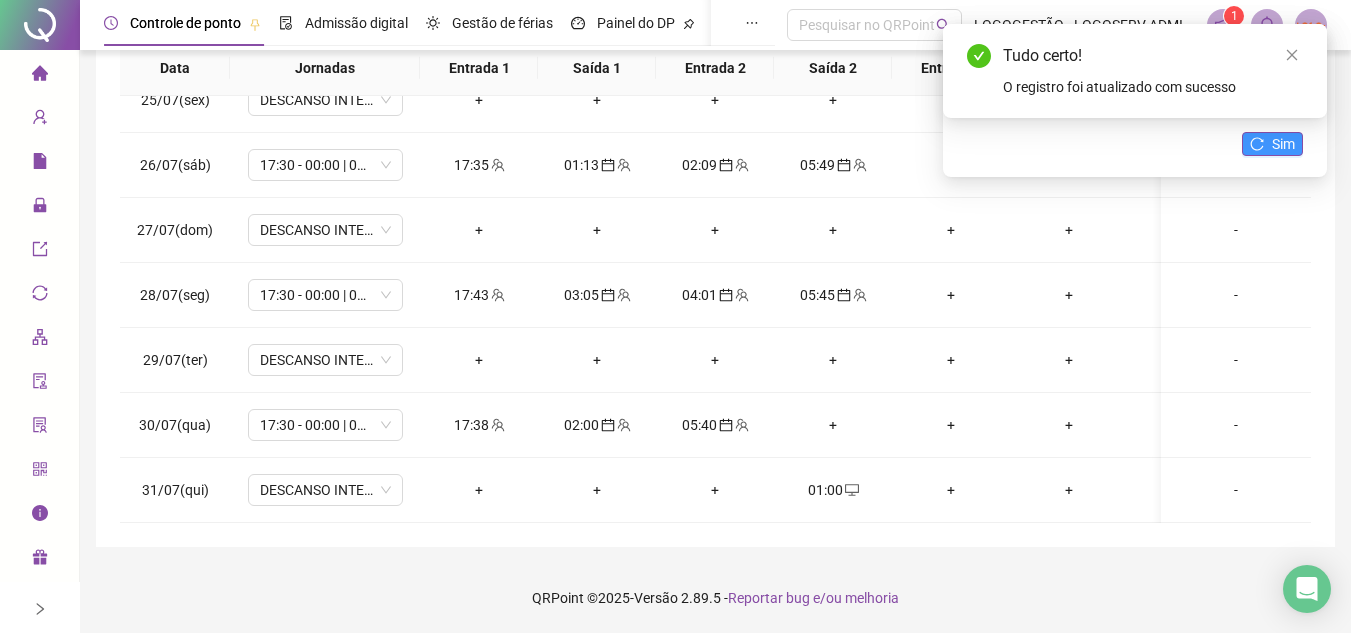 click on "Sim" at bounding box center (1283, 144) 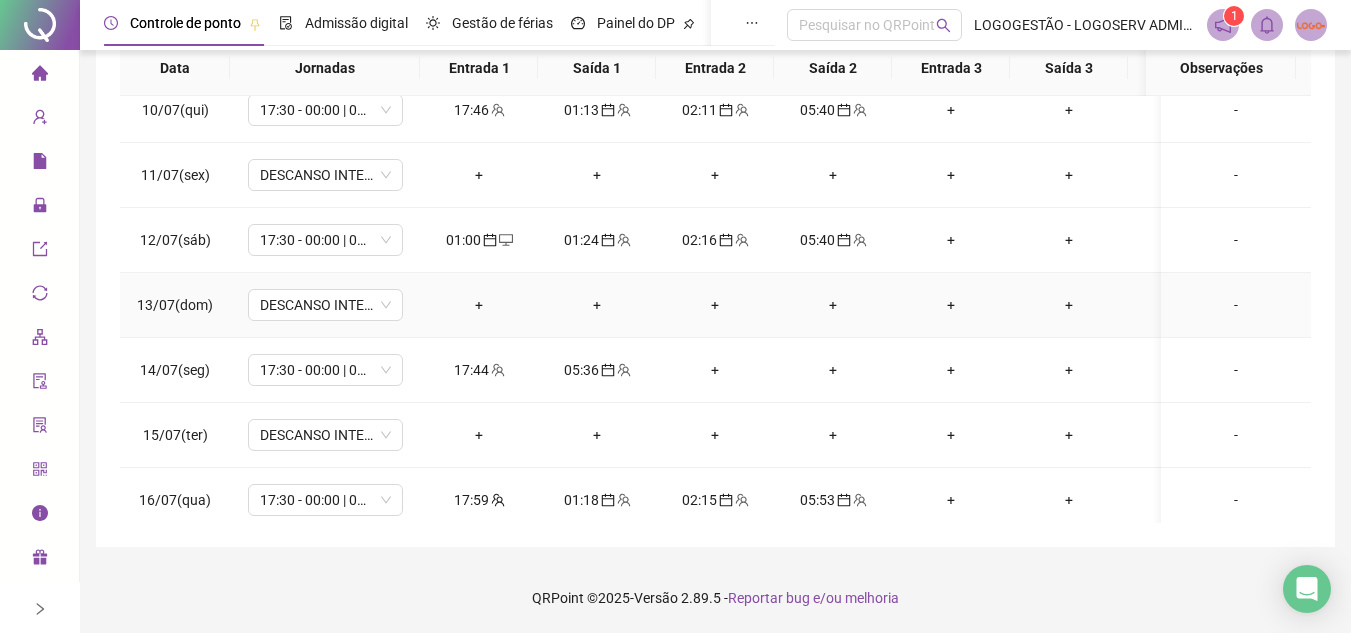 scroll, scrollTop: 503, scrollLeft: 0, axis: vertical 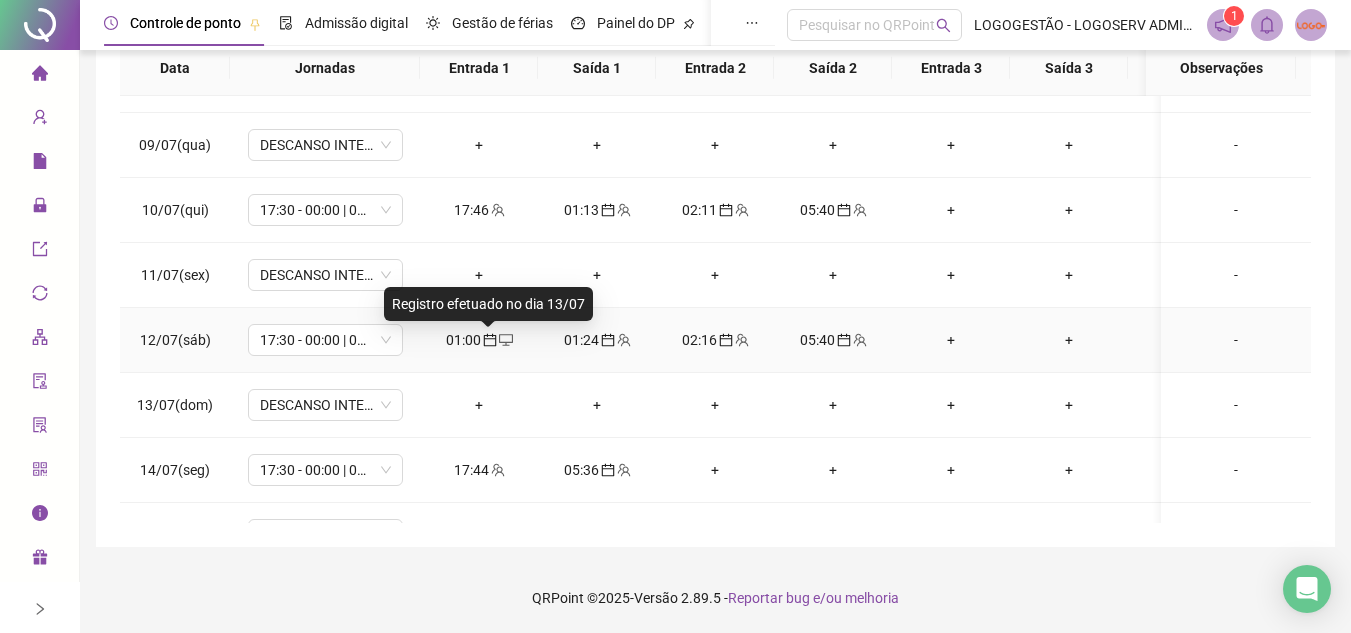 click 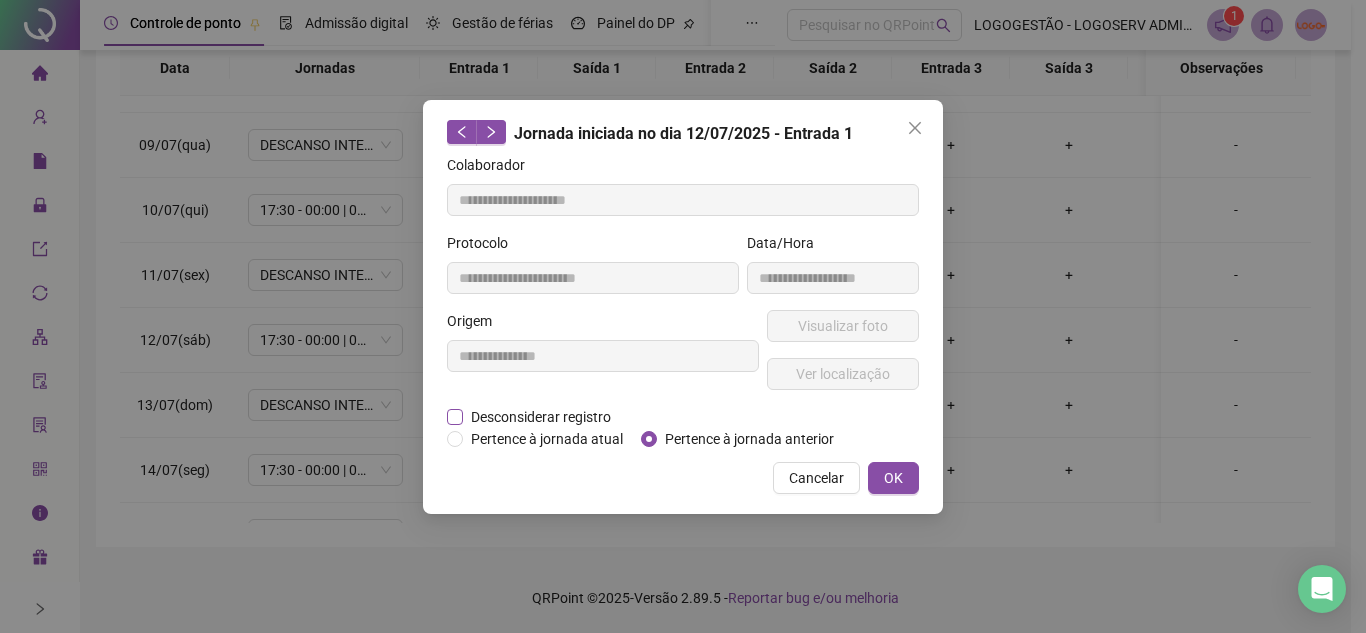 click on "Desconsiderar registro" at bounding box center (541, 417) 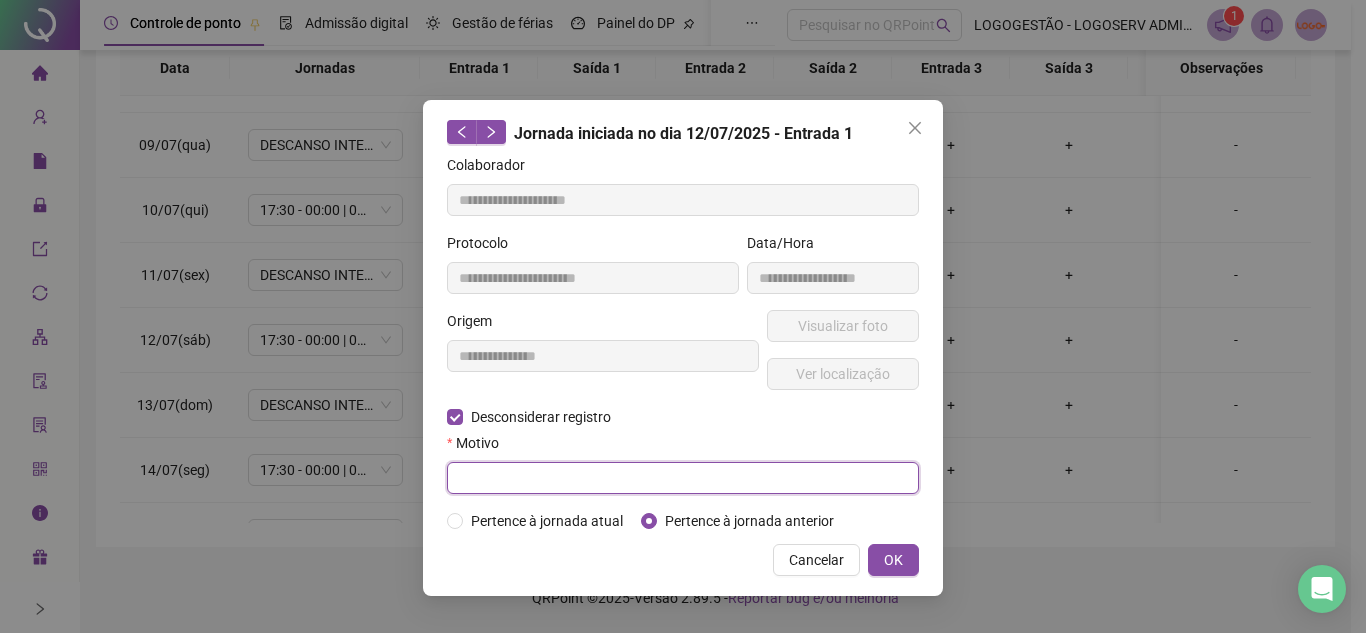 click at bounding box center (683, 478) 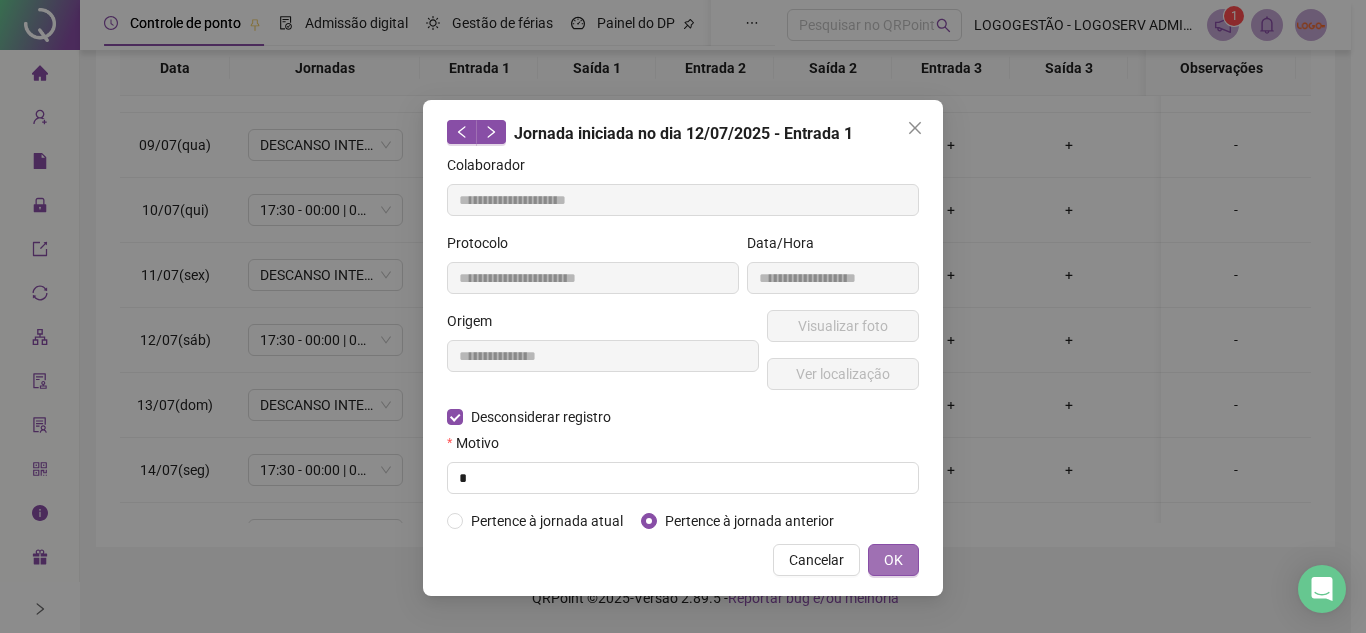 click on "OK" at bounding box center (893, 560) 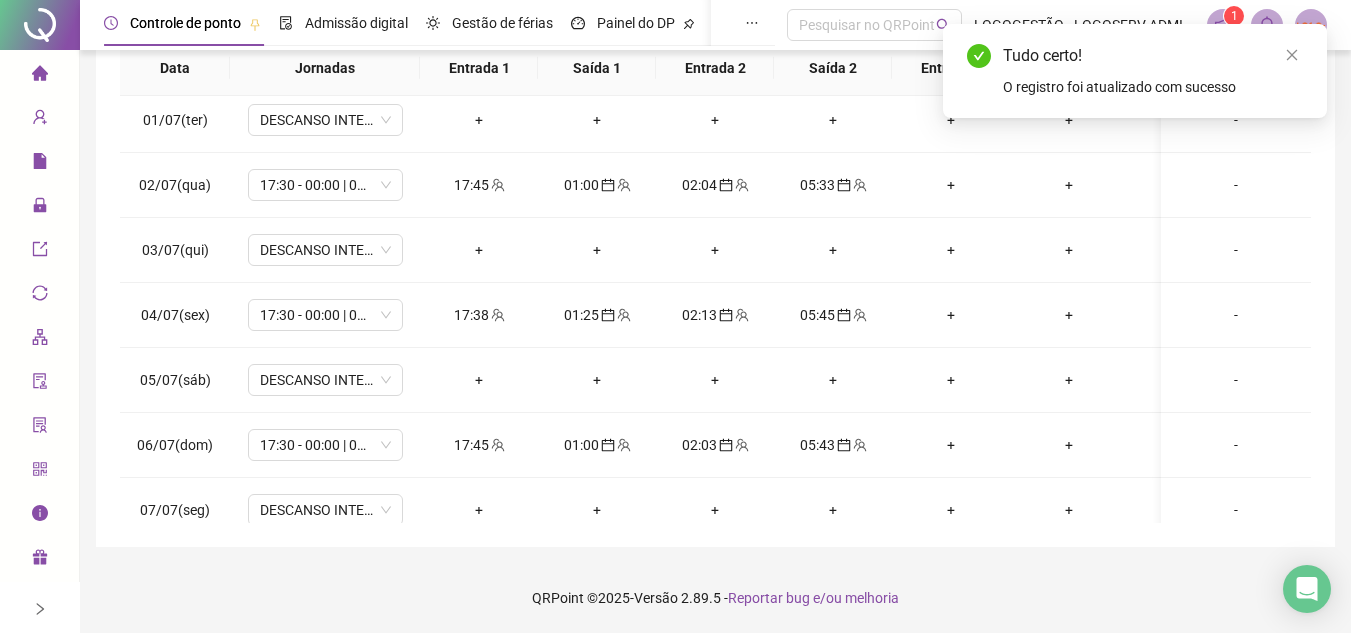 scroll, scrollTop: 0, scrollLeft: 0, axis: both 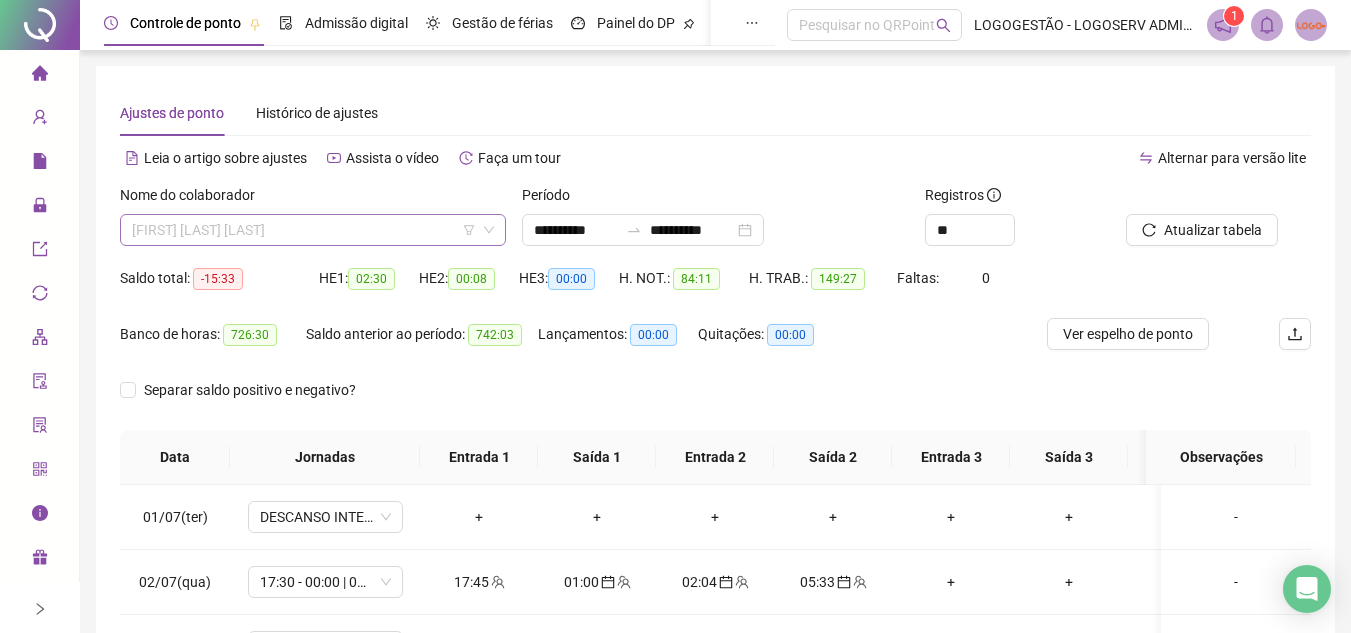click on "[FIRST] [LAST] [LAST]" at bounding box center [313, 230] 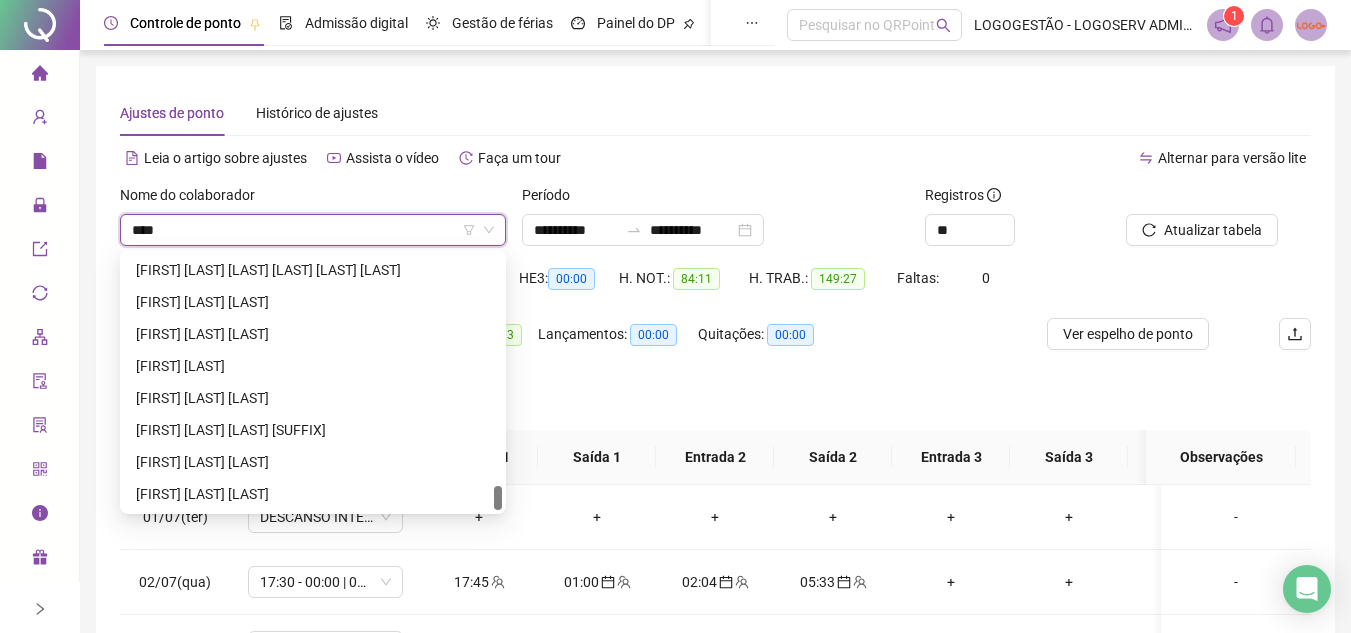 scroll, scrollTop: 0, scrollLeft: 0, axis: both 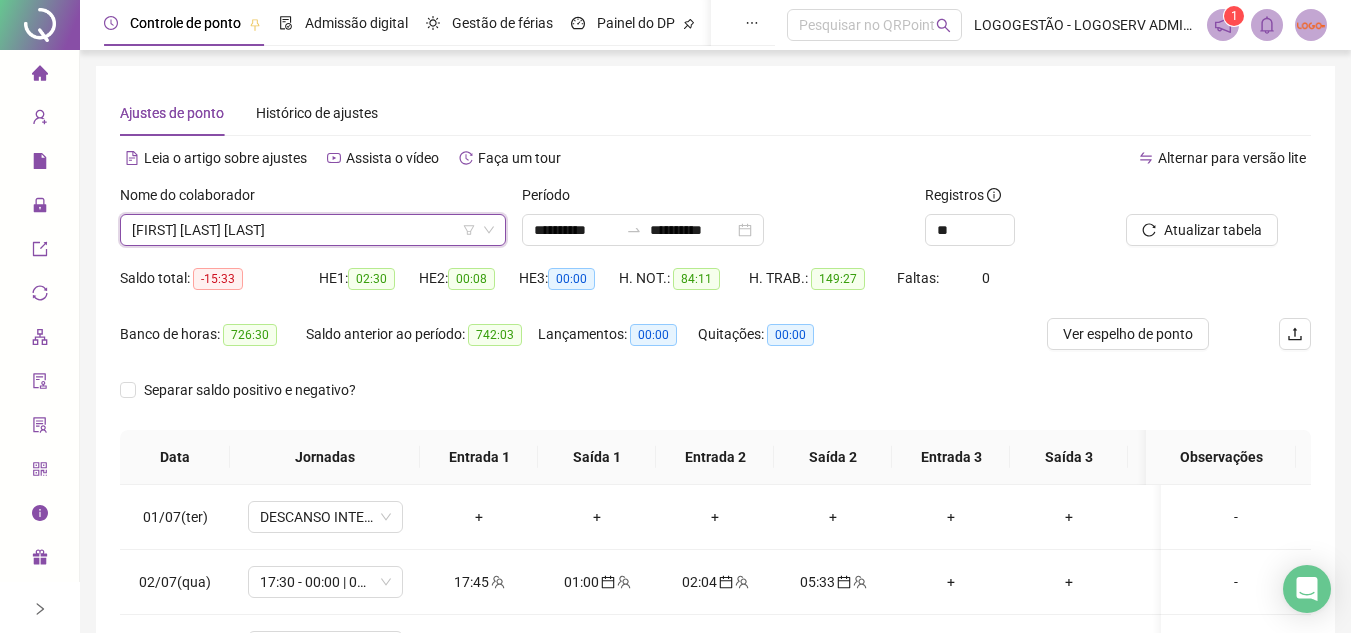 click on "Nome do colaborador" at bounding box center (313, 199) 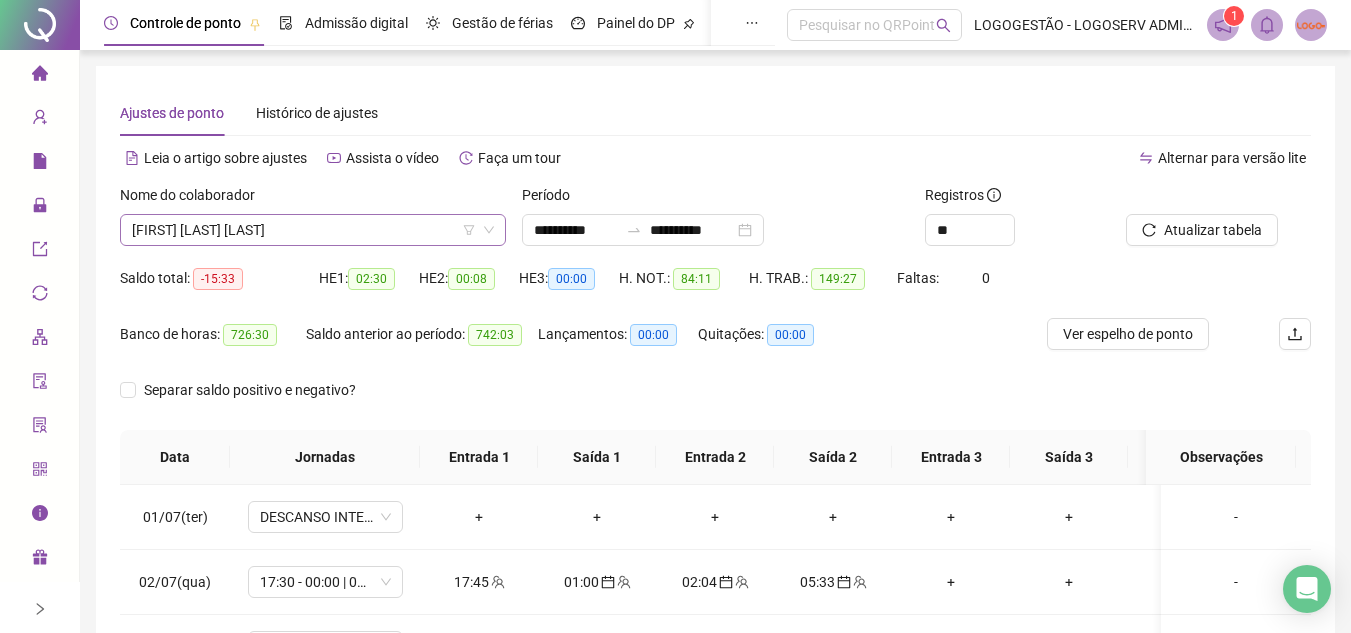 click on "[FIRST] [LAST] [LAST]" at bounding box center [313, 230] 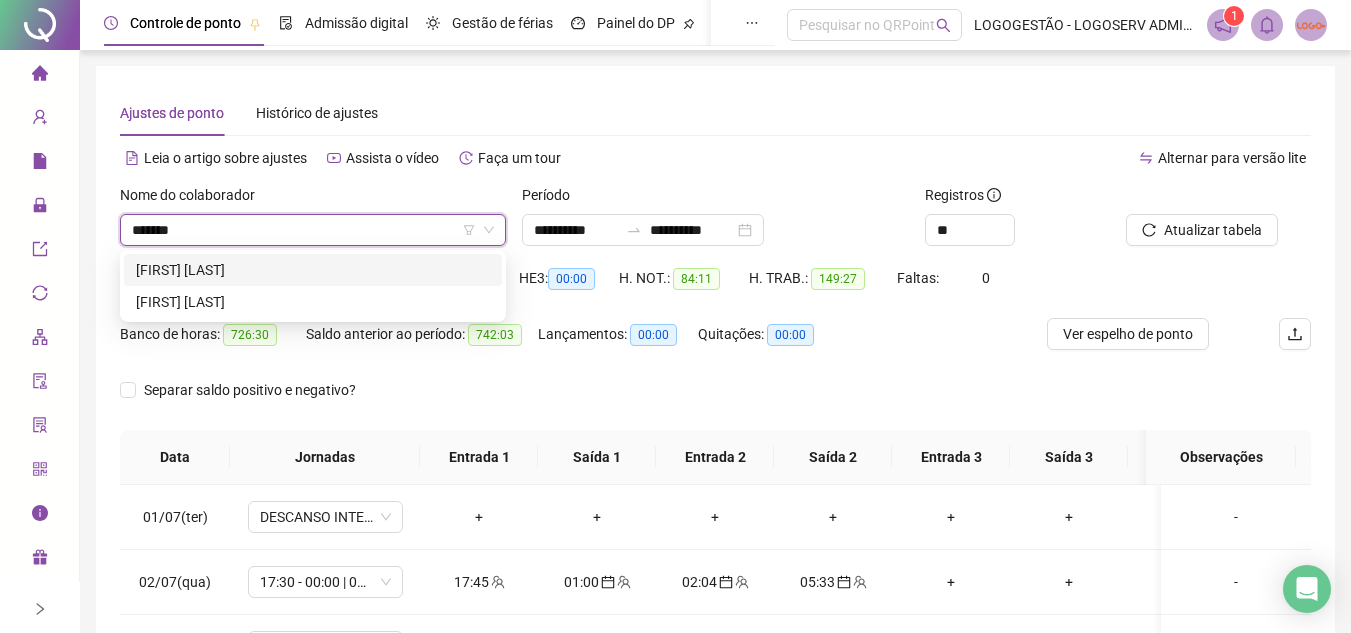 scroll, scrollTop: 0, scrollLeft: 0, axis: both 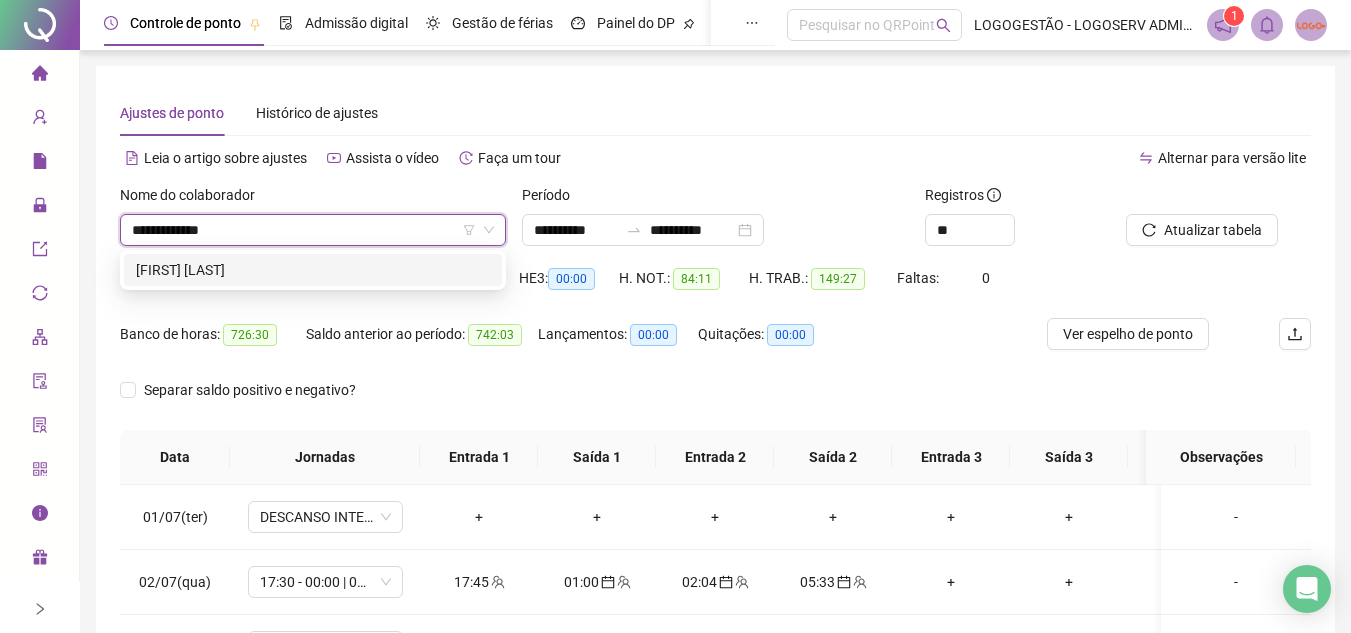 drag, startPoint x: 407, startPoint y: 273, endPoint x: 654, endPoint y: 251, distance: 247.97783 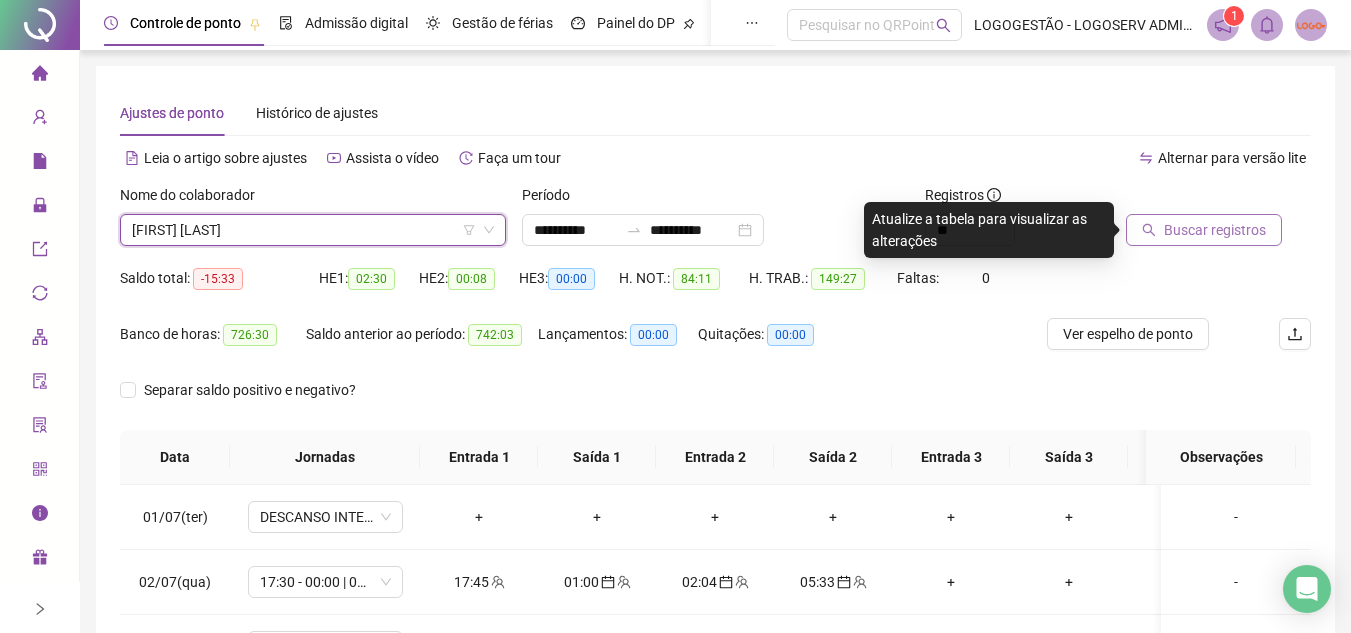 click on "Buscar registros" at bounding box center (1204, 230) 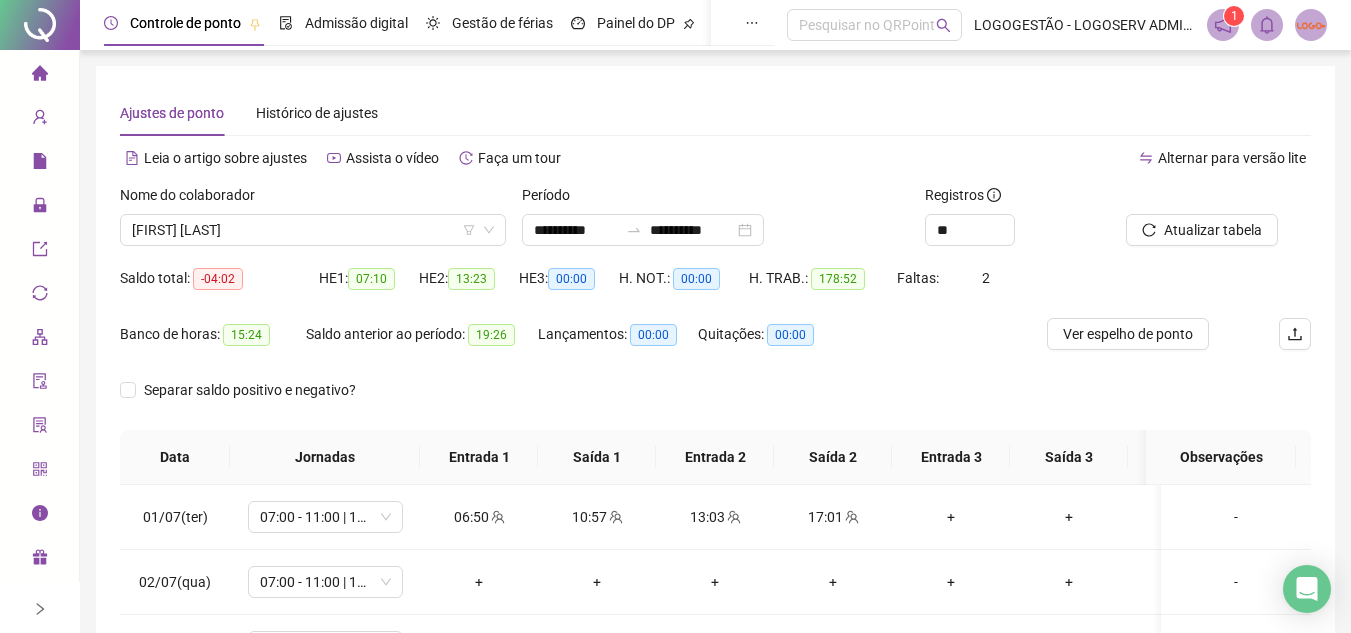 click on "Alternar para versão lite" at bounding box center [1014, 158] 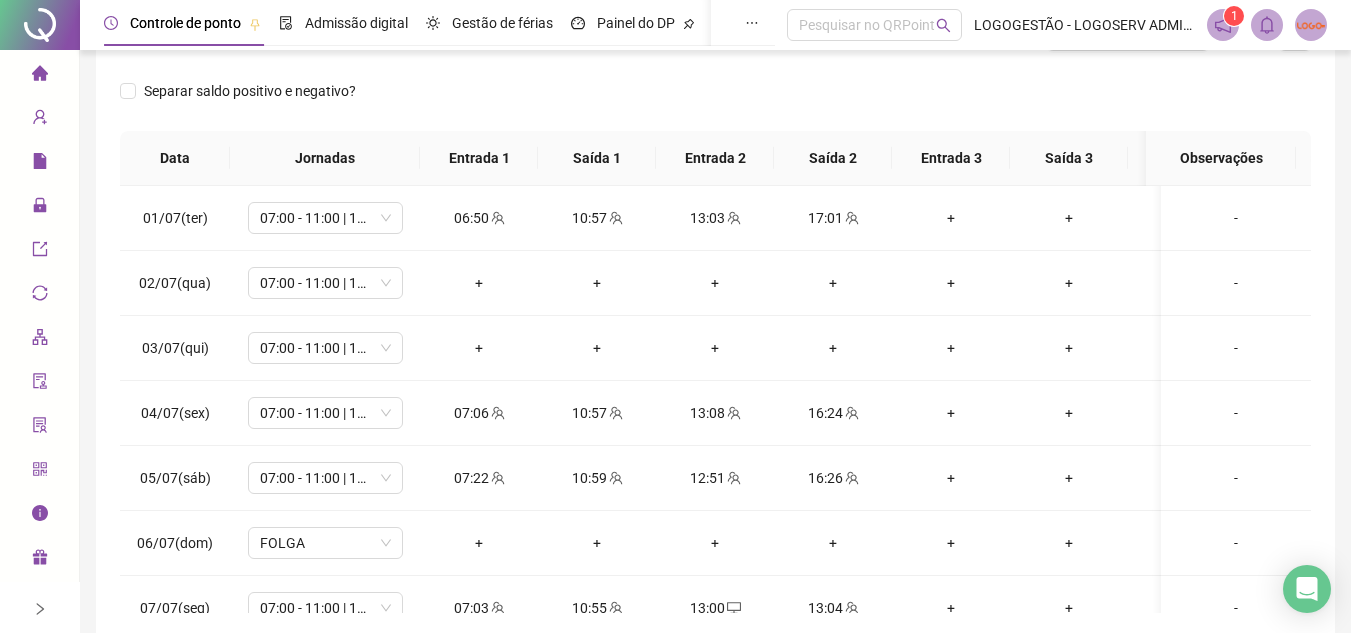 scroll, scrollTop: 300, scrollLeft: 0, axis: vertical 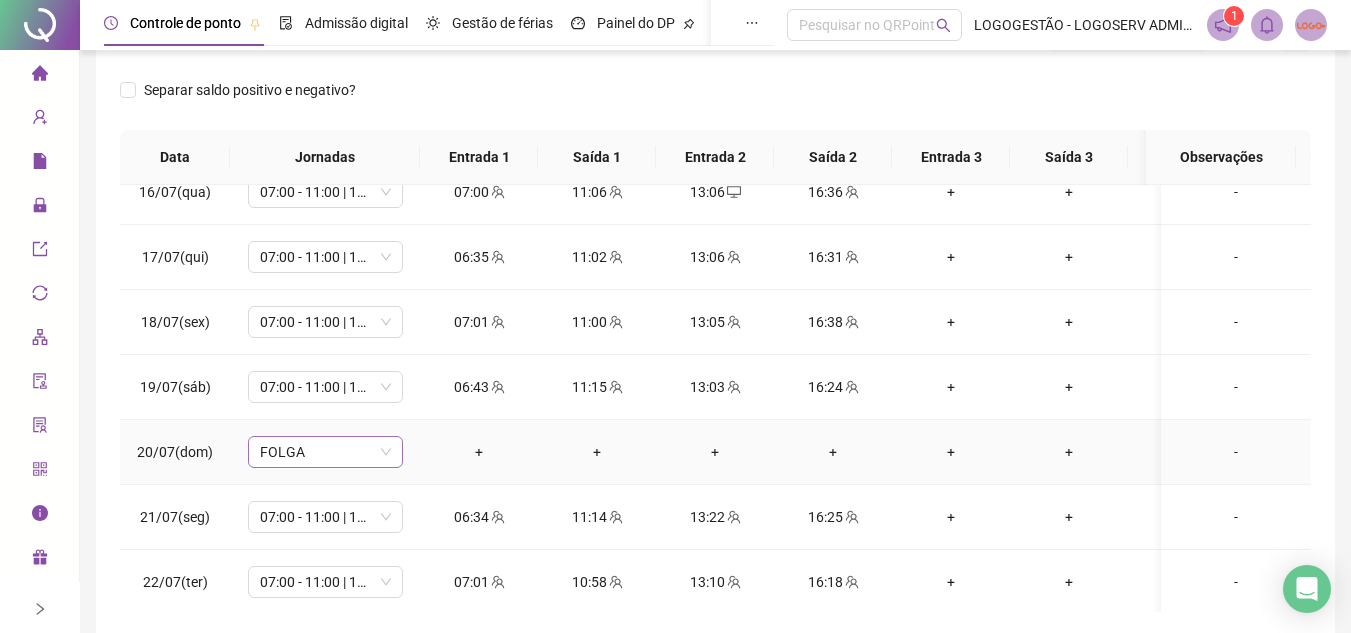 click on "FOLGA" at bounding box center (325, 452) 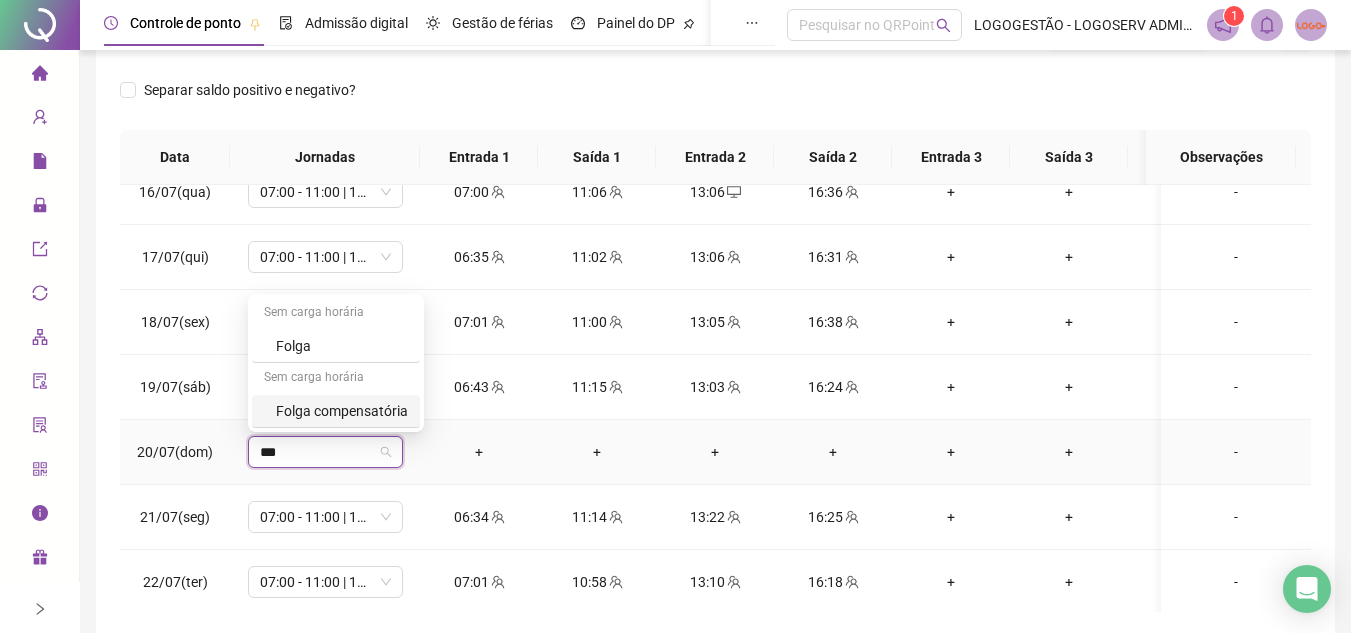 click on "Folga compensatória" at bounding box center (342, 411) 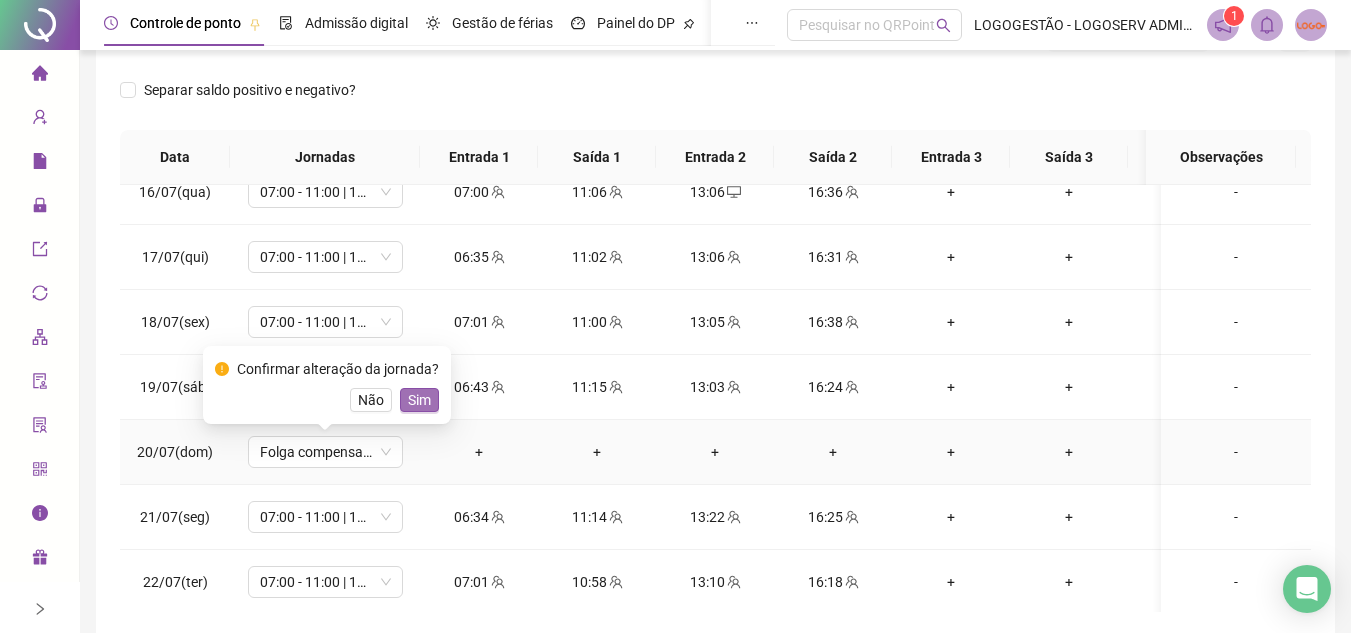 click on "Sim" at bounding box center [419, 400] 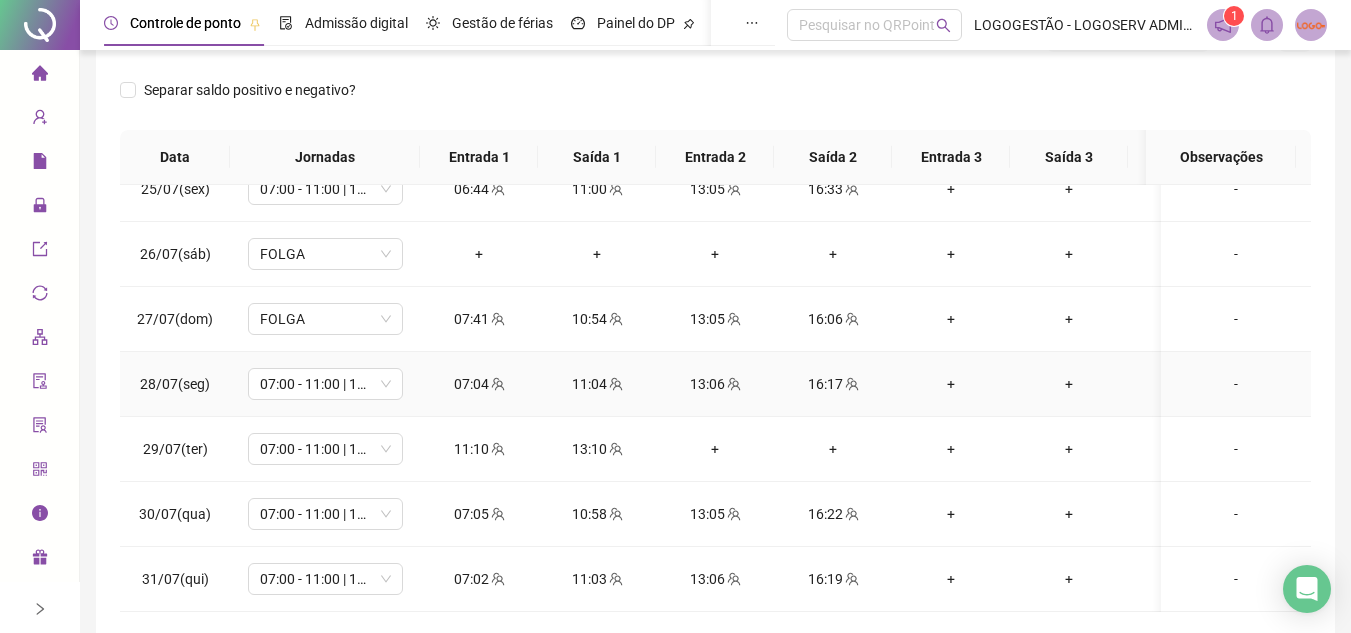 scroll, scrollTop: 1603, scrollLeft: 0, axis: vertical 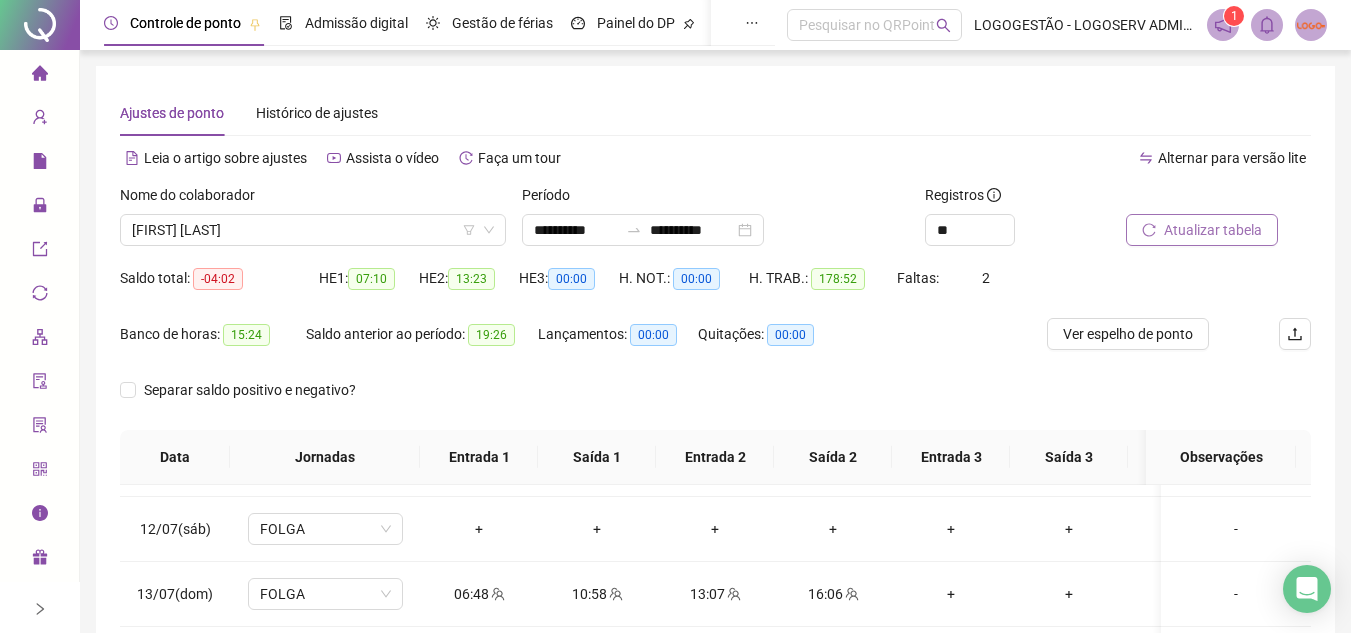click on "Atualizar tabela" at bounding box center [1213, 230] 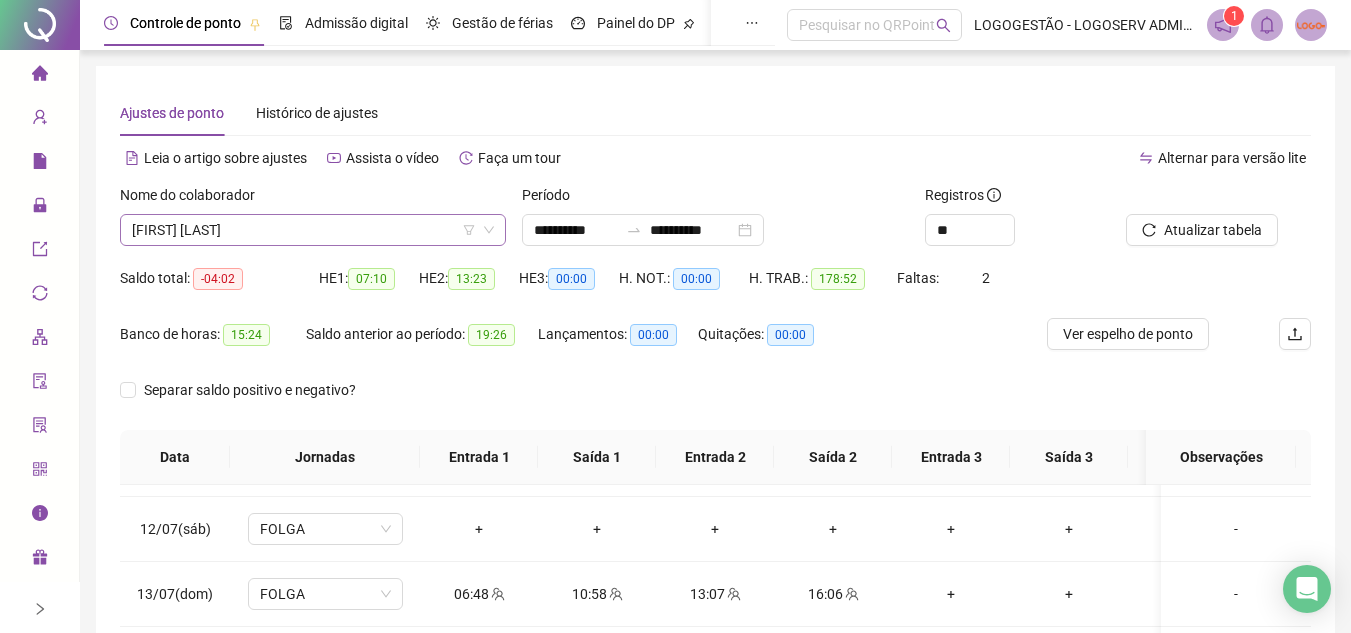 click on "ROSANGELA DOS SANTOS MENEZES" at bounding box center (313, 230) 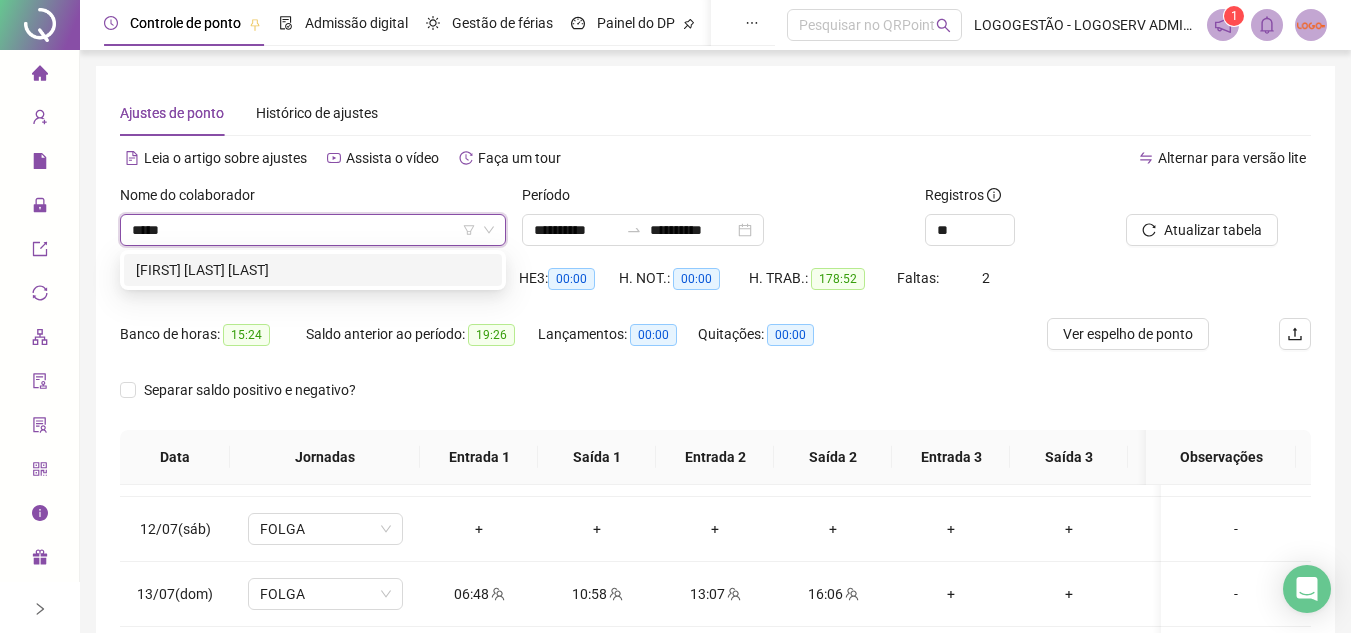 scroll, scrollTop: 0, scrollLeft: 0, axis: both 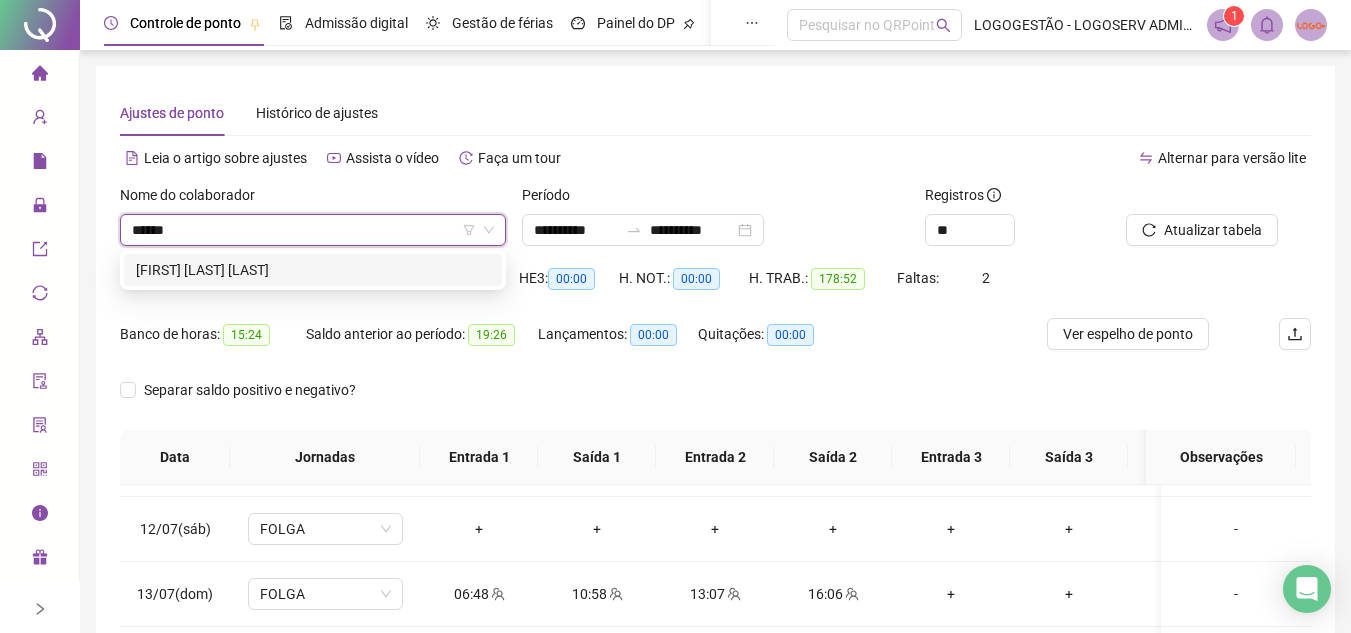 click on "MARIZA SANTOS DE OLIVEIRA" at bounding box center (313, 270) 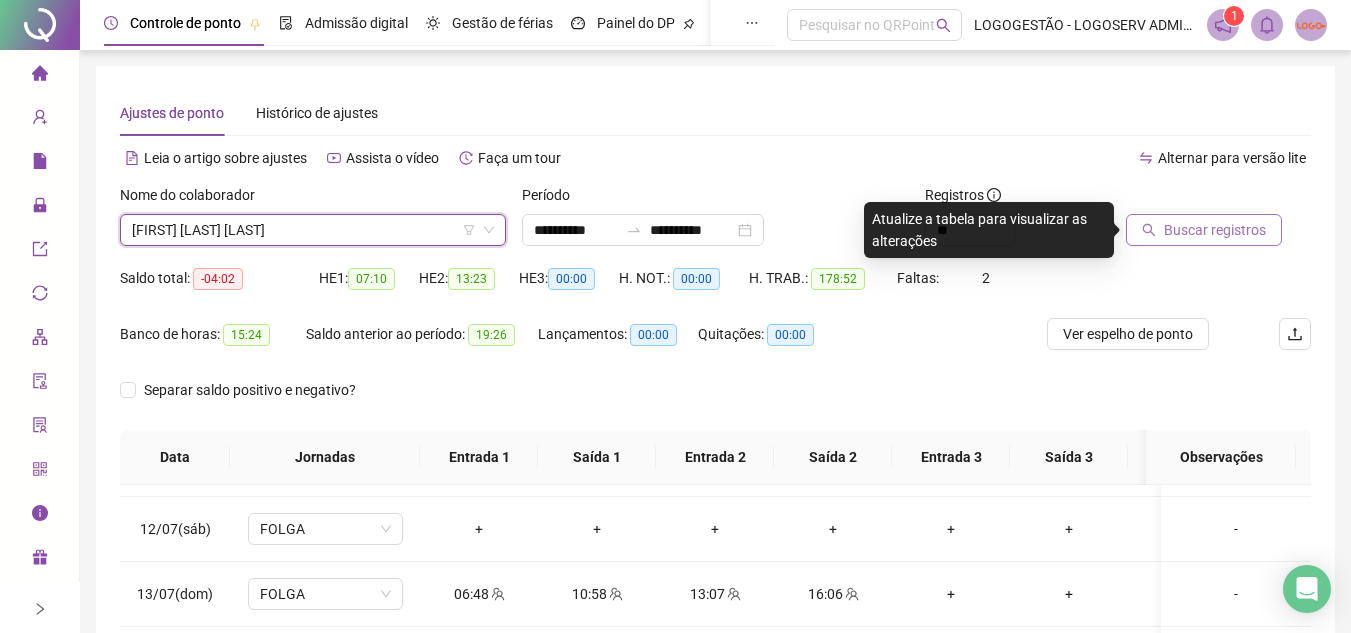click on "Buscar registros" at bounding box center [1215, 230] 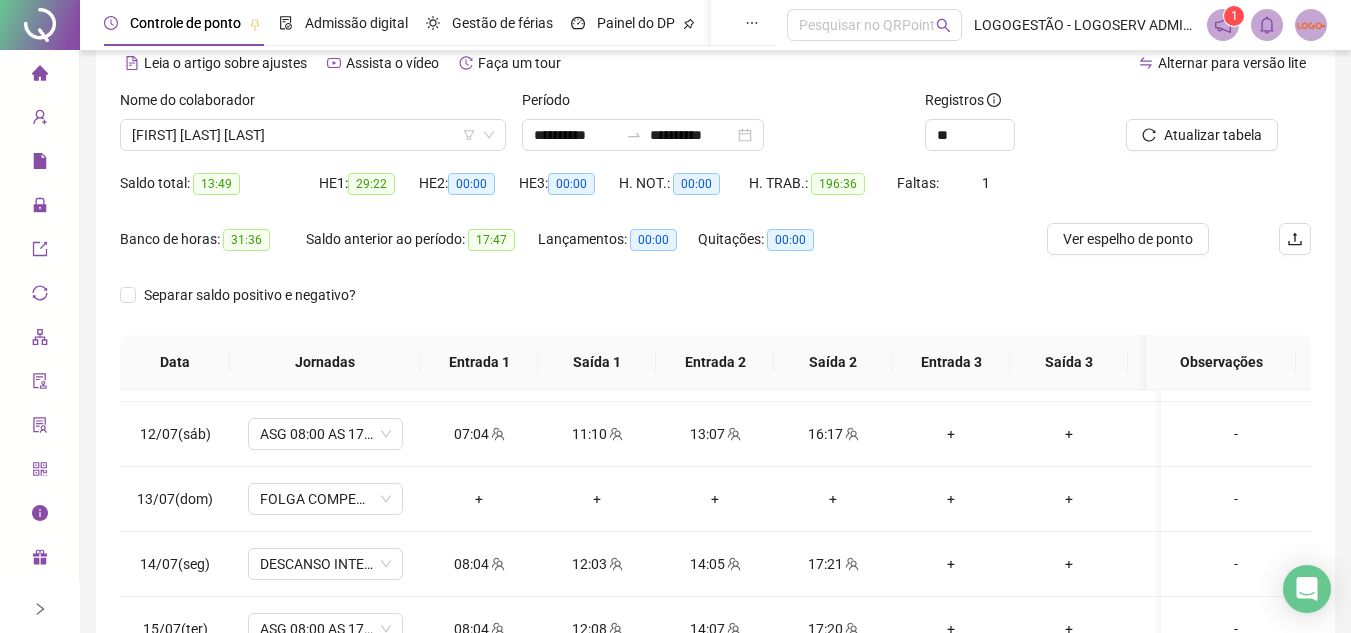 scroll, scrollTop: 300, scrollLeft: 0, axis: vertical 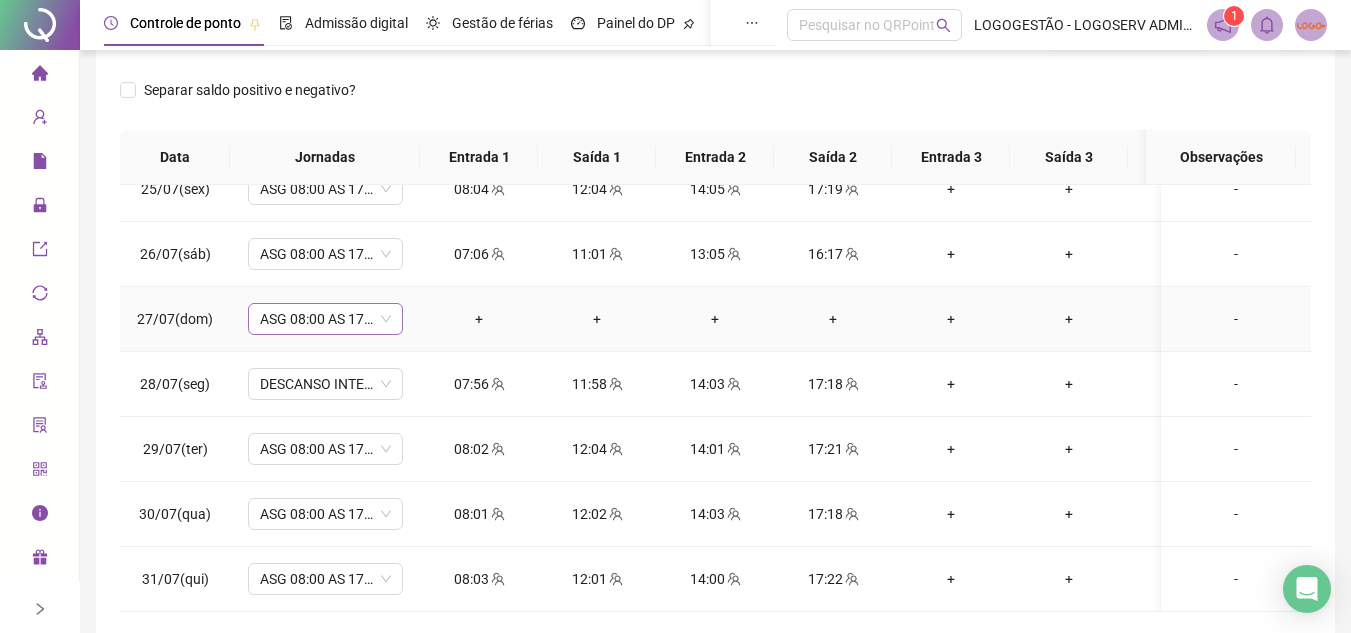click on "ASG 08:00 AS 17:20" at bounding box center (325, 319) 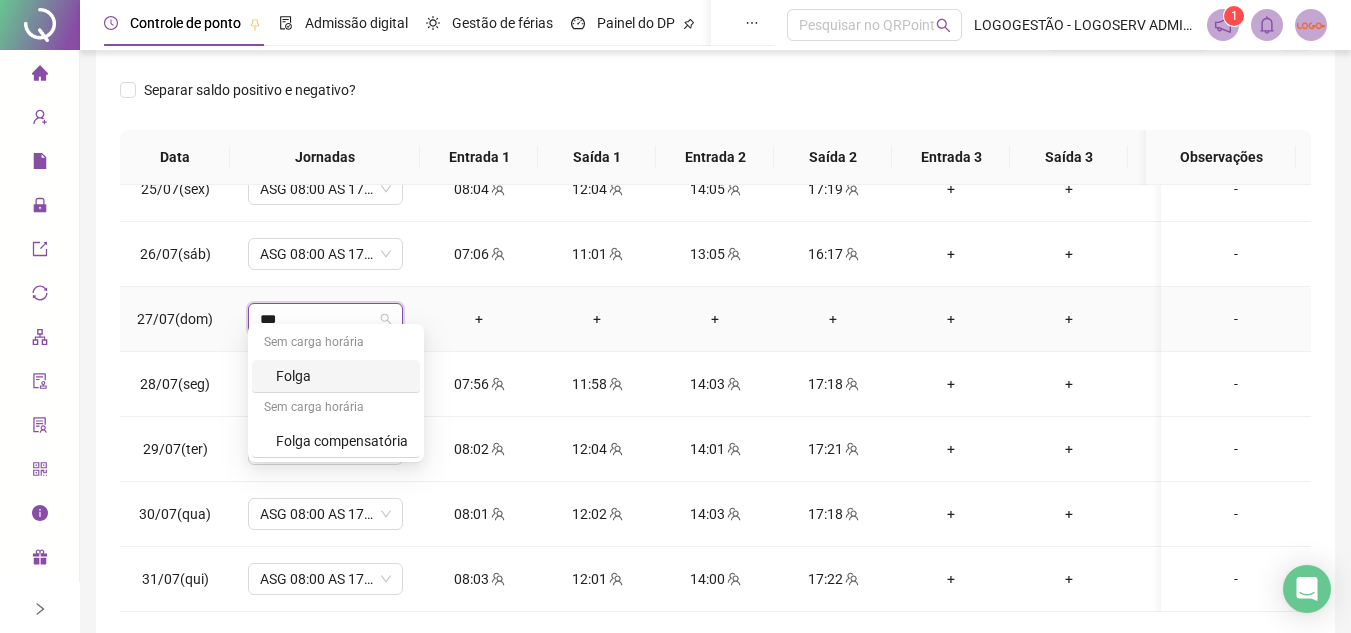click on "Folga" at bounding box center (342, 376) 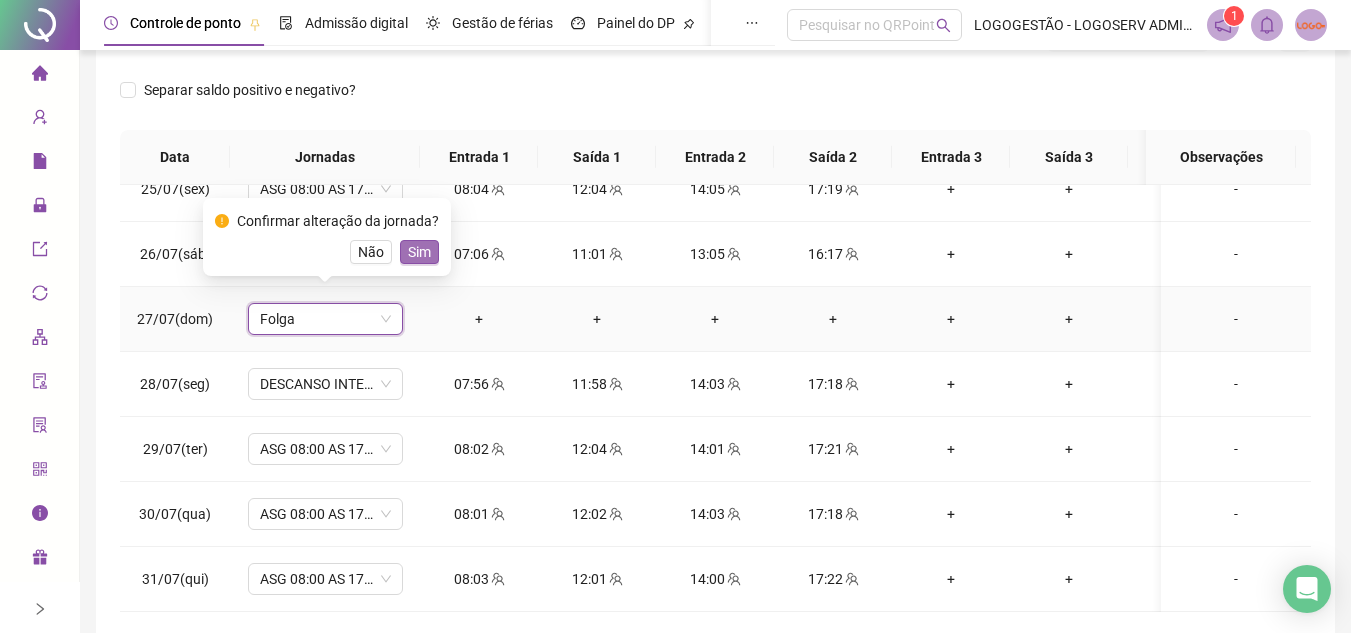 click on "Sim" at bounding box center [419, 252] 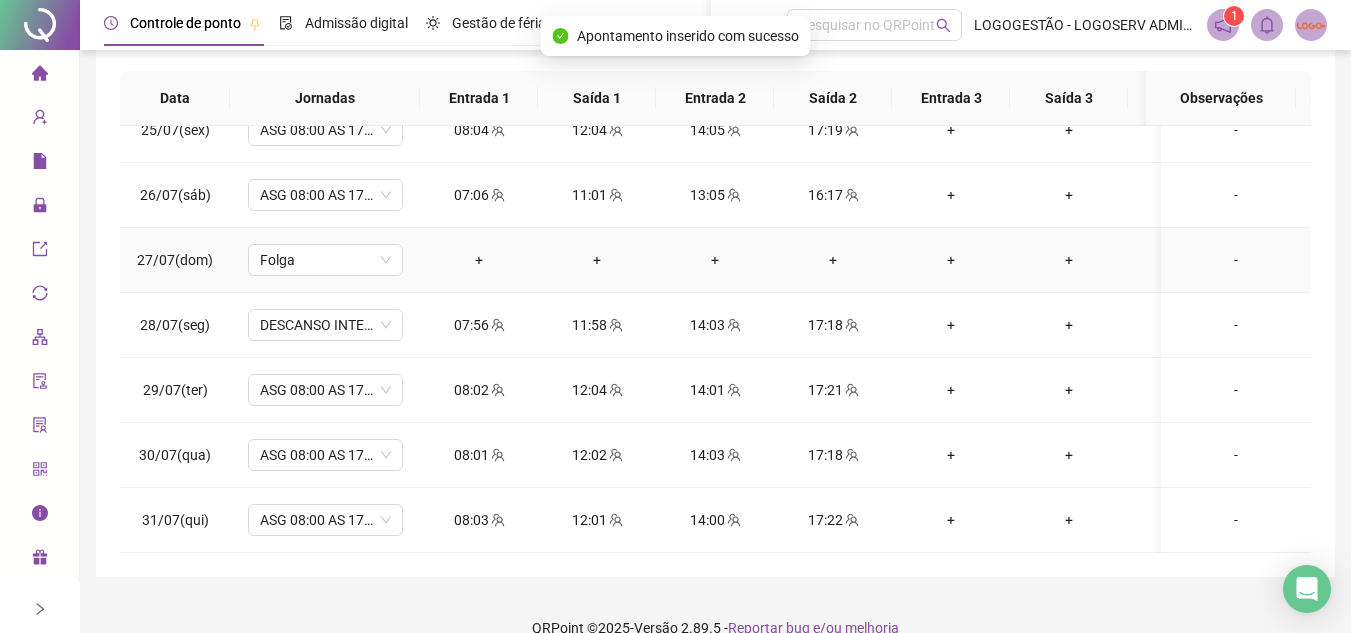 scroll, scrollTop: 389, scrollLeft: 0, axis: vertical 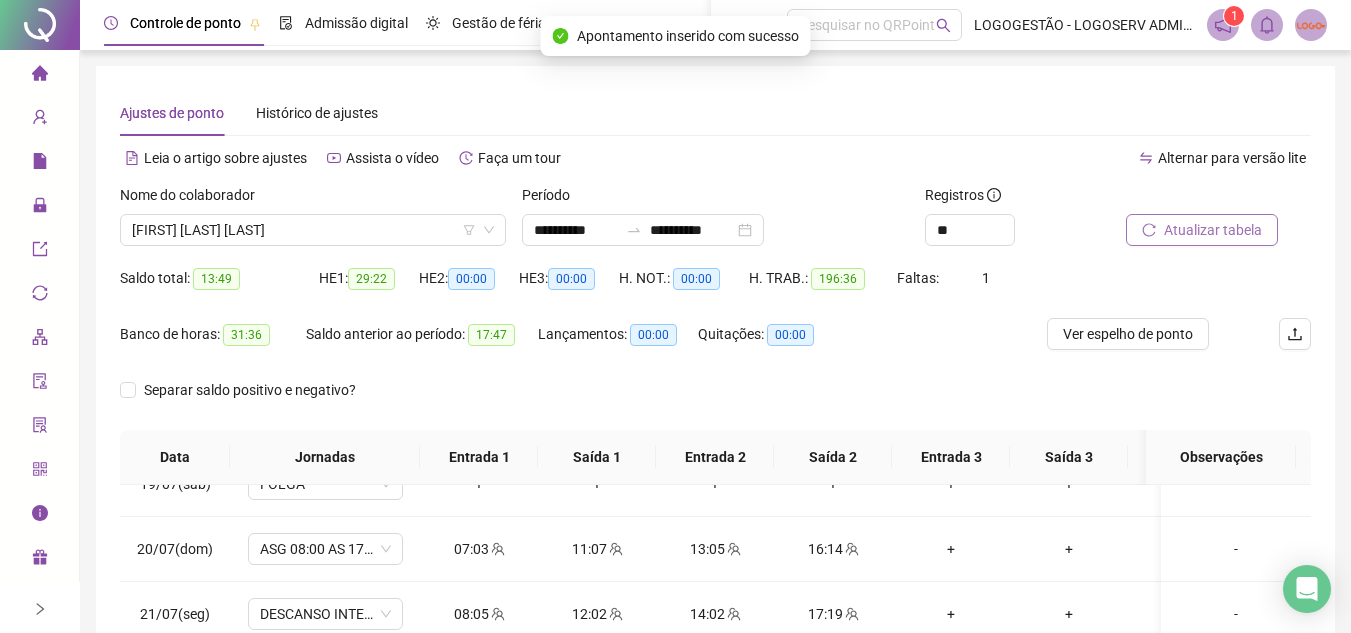 click on "Atualizar tabela" at bounding box center (1213, 230) 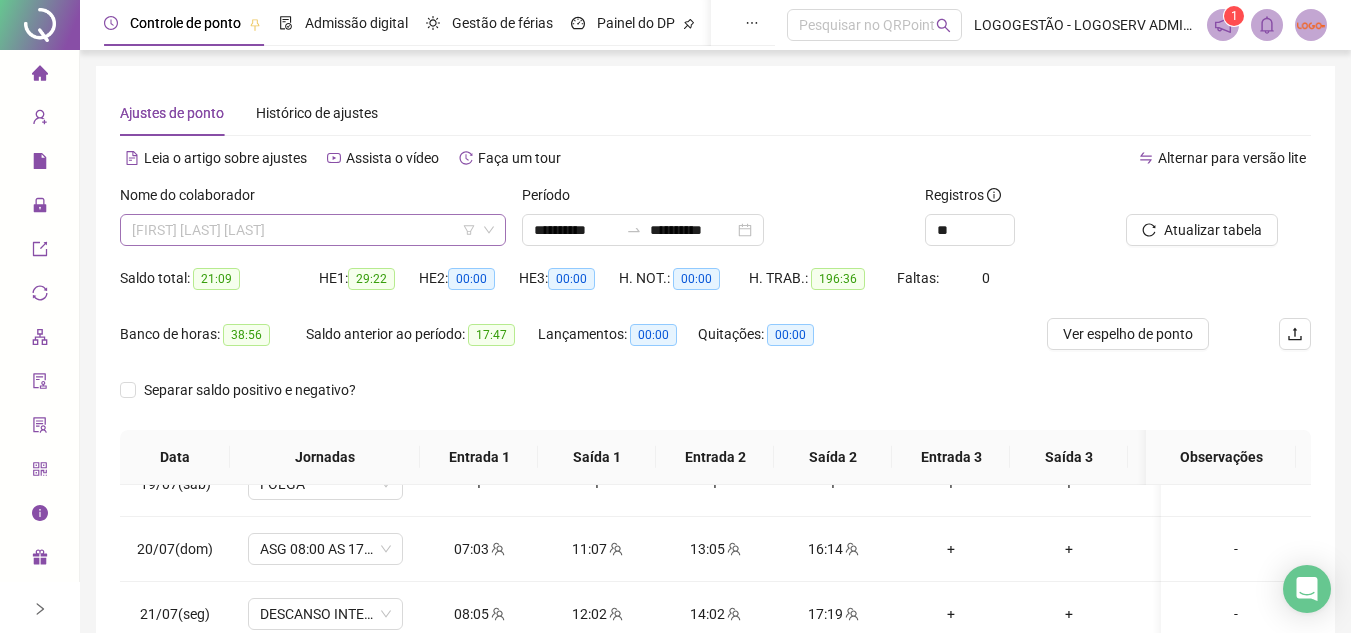click on "MARIZA SANTOS DE OLIVEIRA" at bounding box center [313, 230] 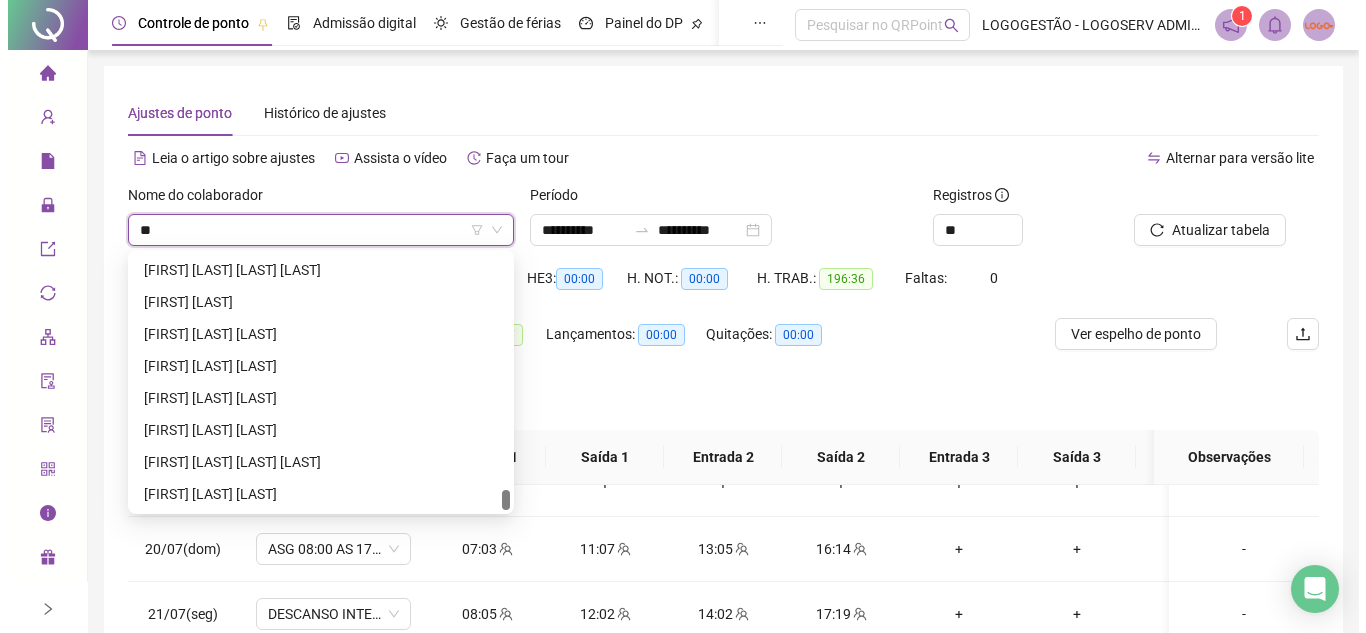 scroll, scrollTop: 0, scrollLeft: 0, axis: both 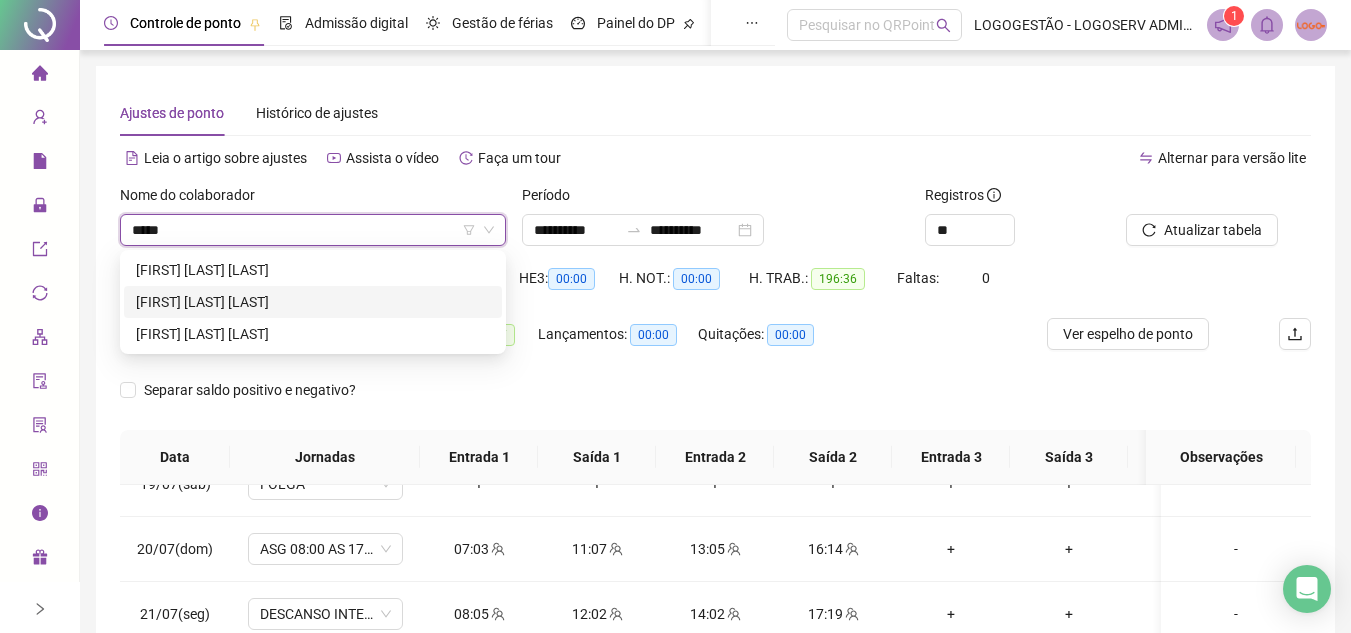click on "GLEIDSON DA SILVA ALMEIDA" at bounding box center [313, 302] 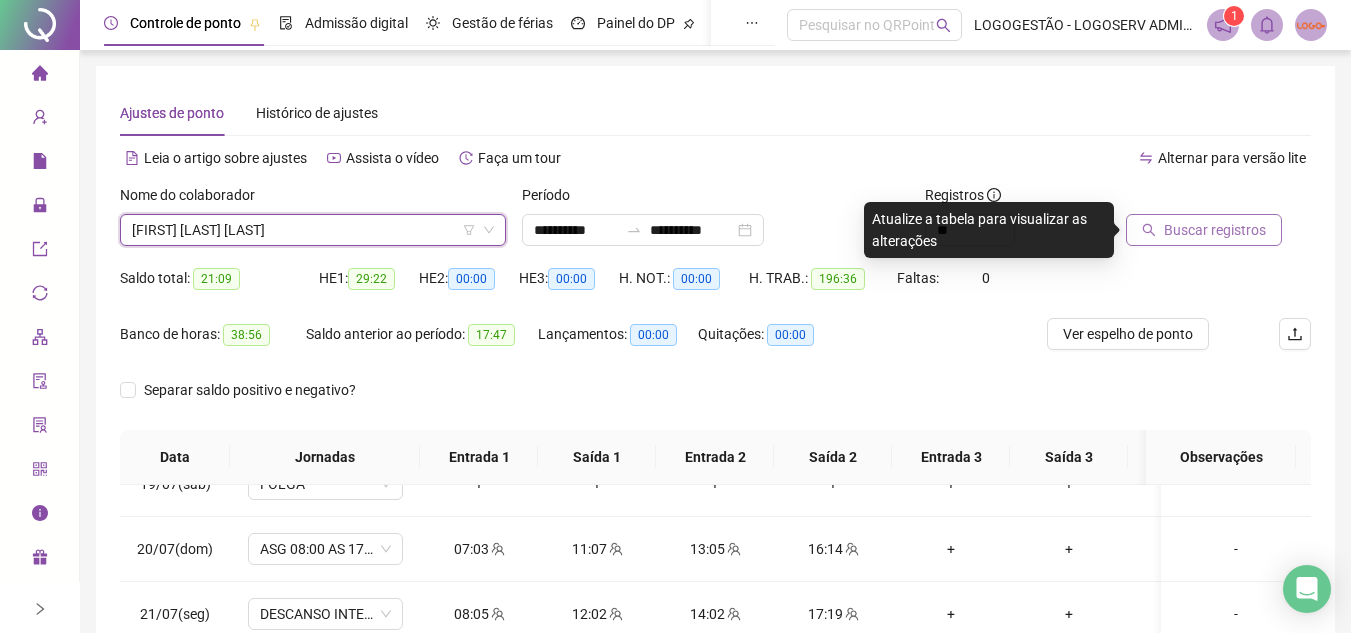 click on "Buscar registros" at bounding box center (1204, 230) 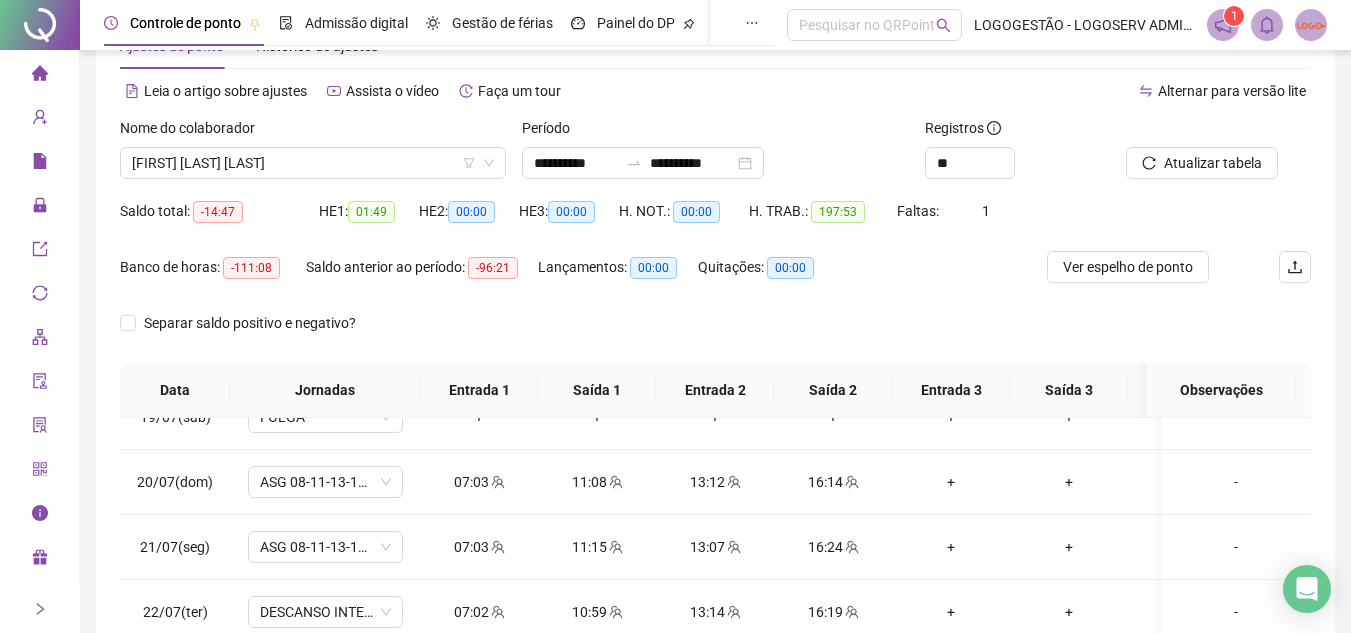 scroll, scrollTop: 100, scrollLeft: 0, axis: vertical 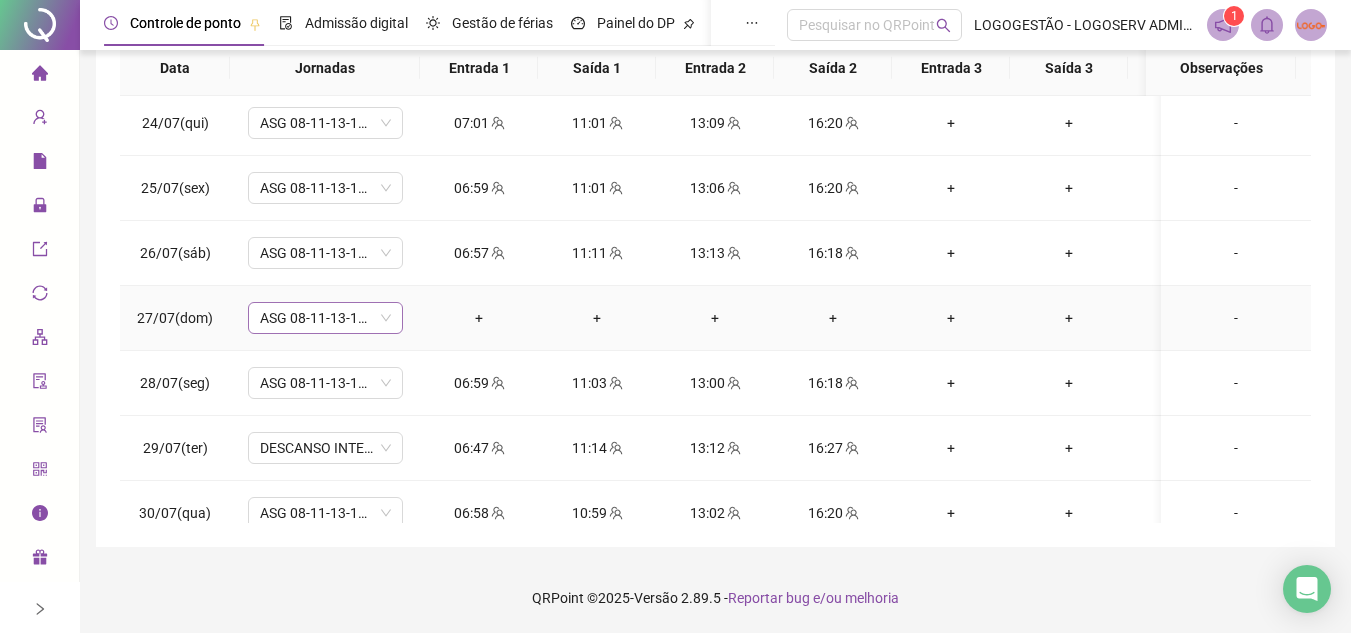click on "ASG 08-11-13-17:20" at bounding box center [325, 318] 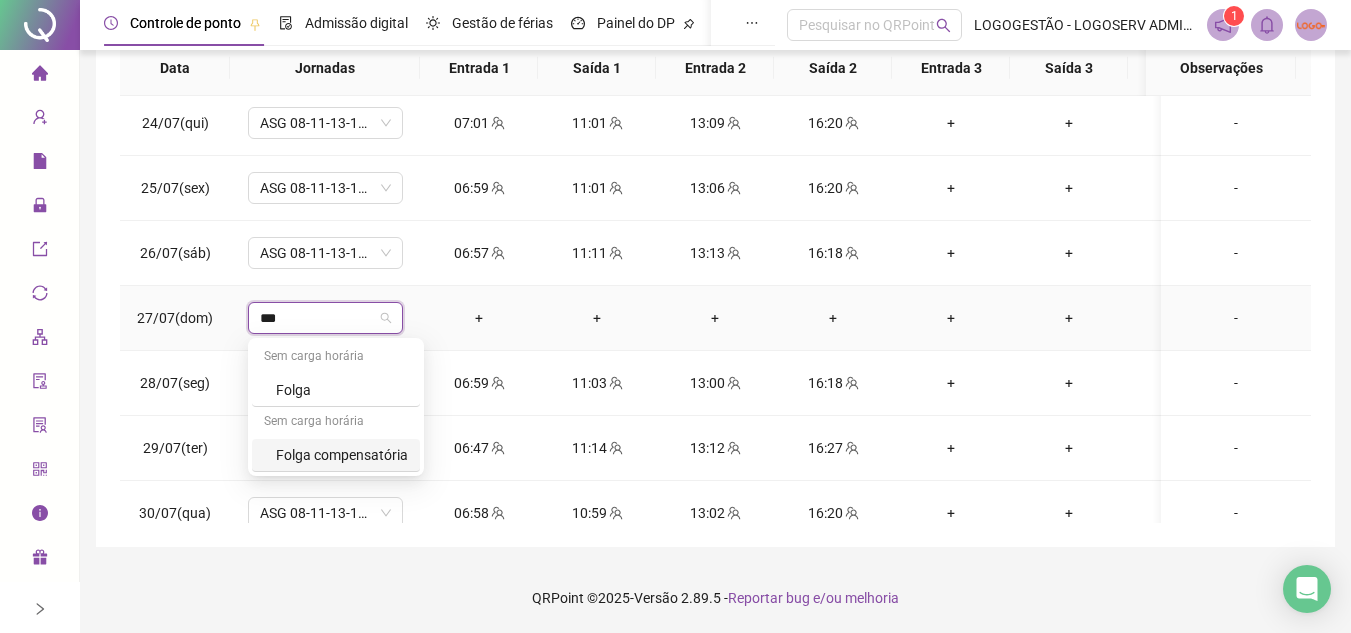 click on "Folga compensatória" at bounding box center (342, 455) 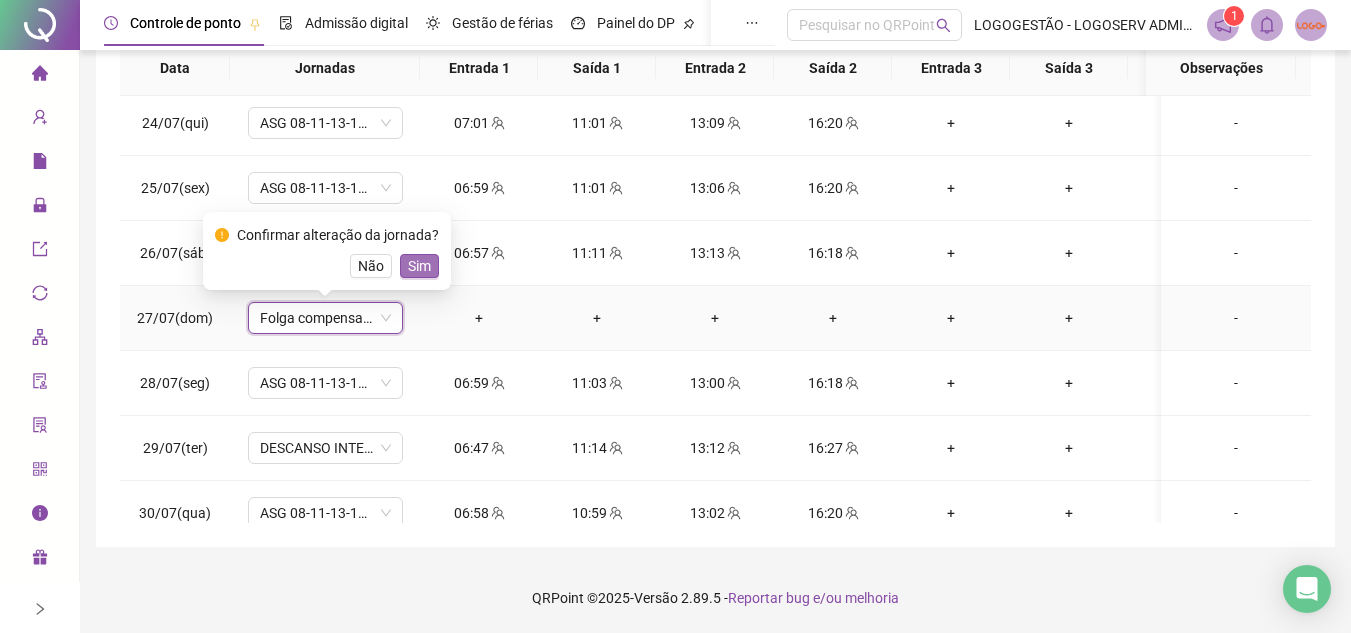 click on "Sim" at bounding box center [419, 266] 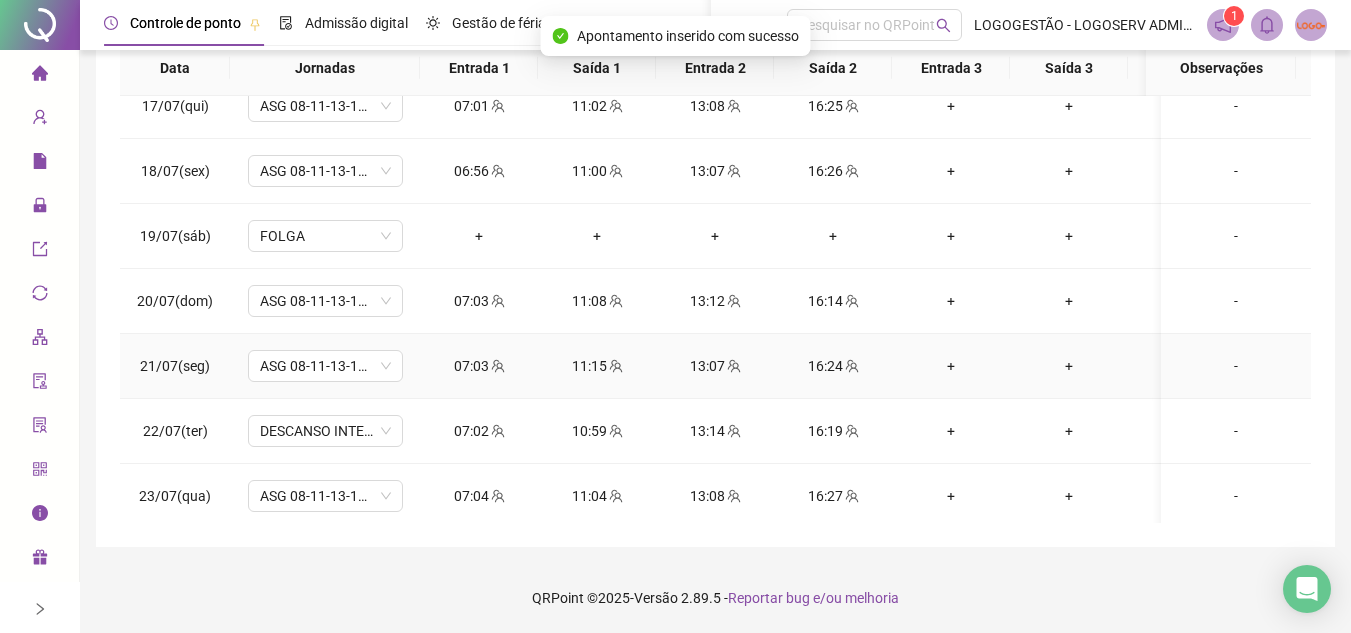 scroll, scrollTop: 703, scrollLeft: 0, axis: vertical 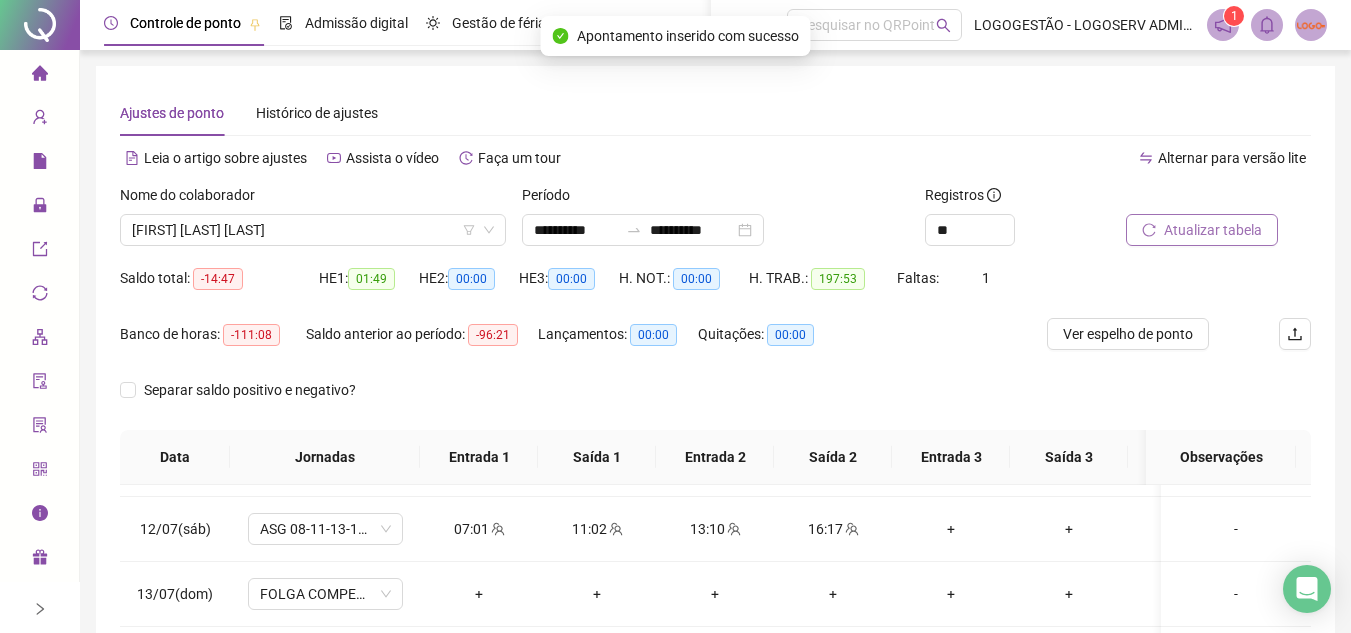 click on "Atualizar tabela" at bounding box center (1213, 230) 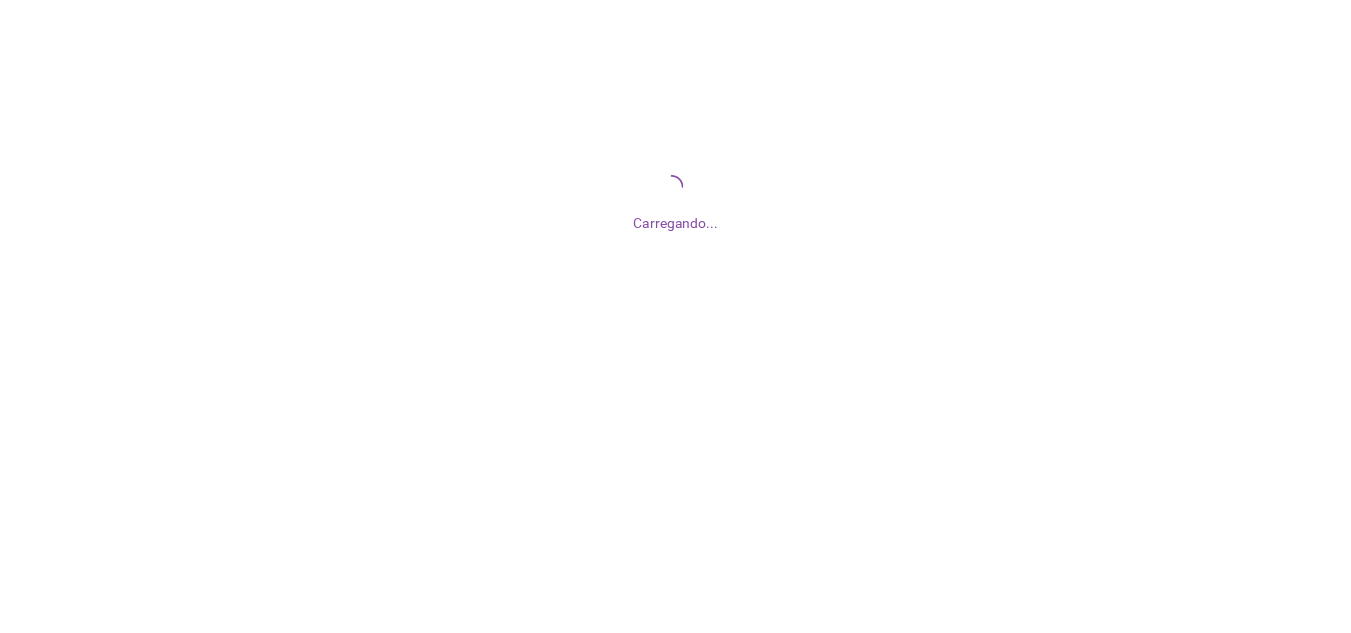 scroll, scrollTop: 0, scrollLeft: 0, axis: both 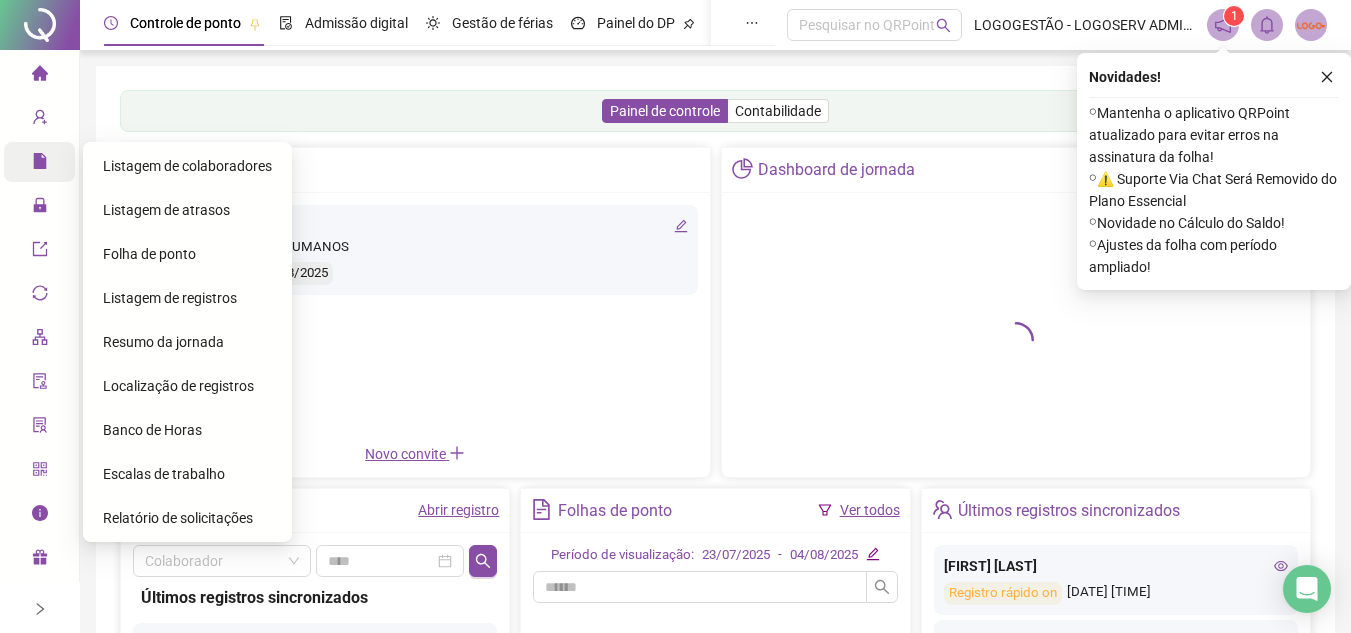 click on "Folha de ponto" at bounding box center (187, 254) 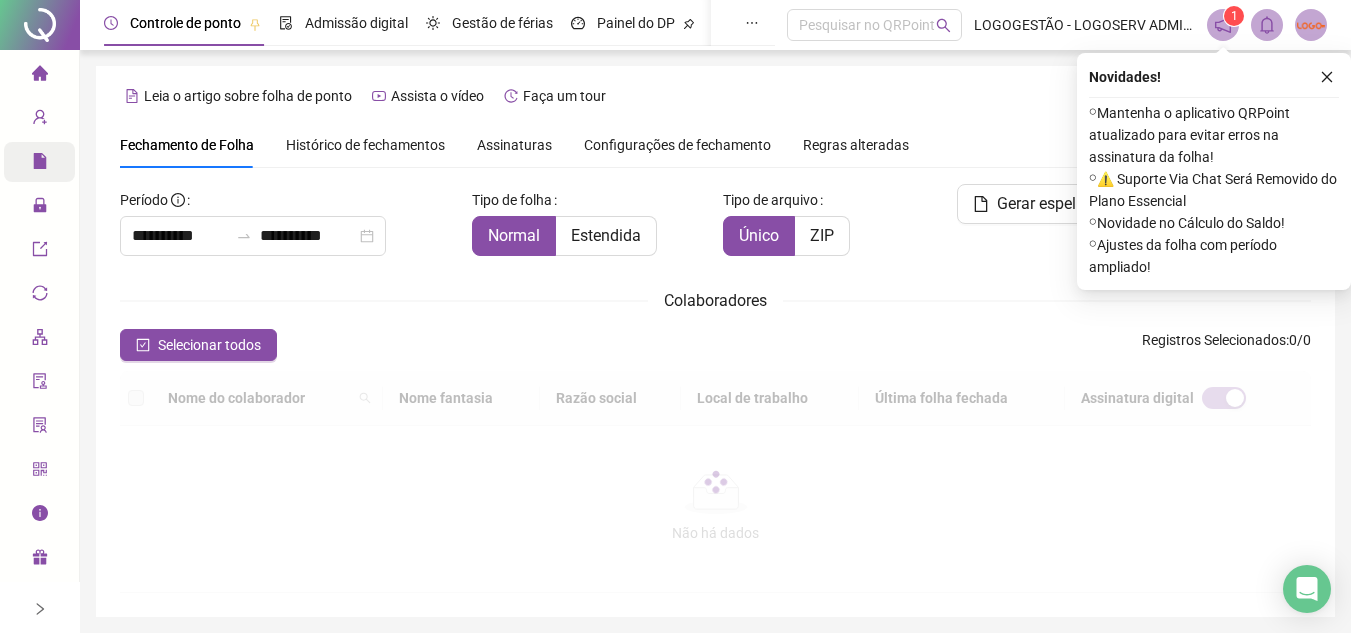 type on "**********" 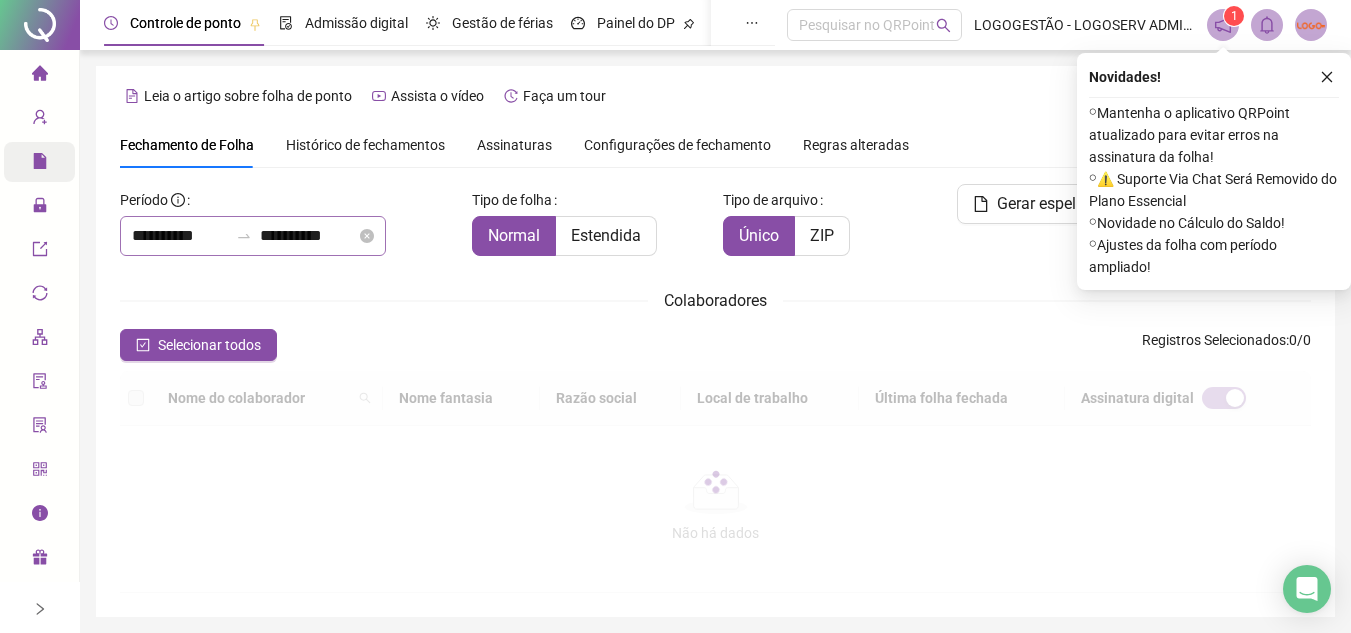 click 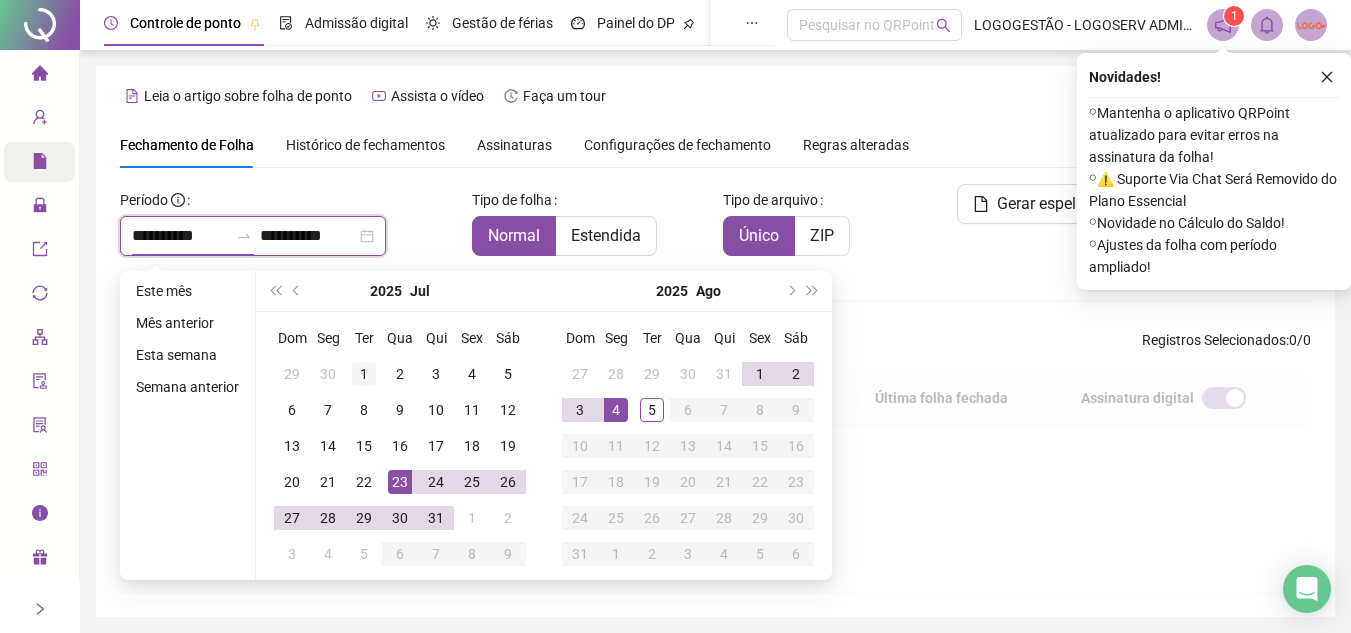 type on "**********" 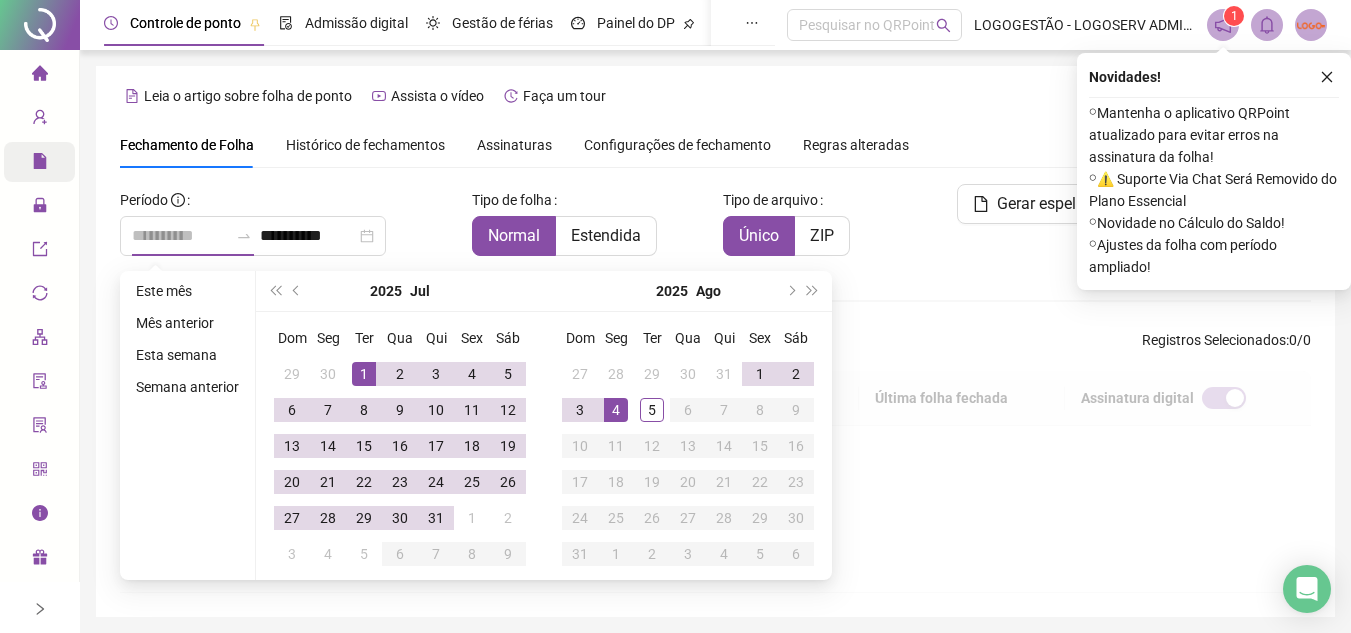 click on "1" at bounding box center (364, 374) 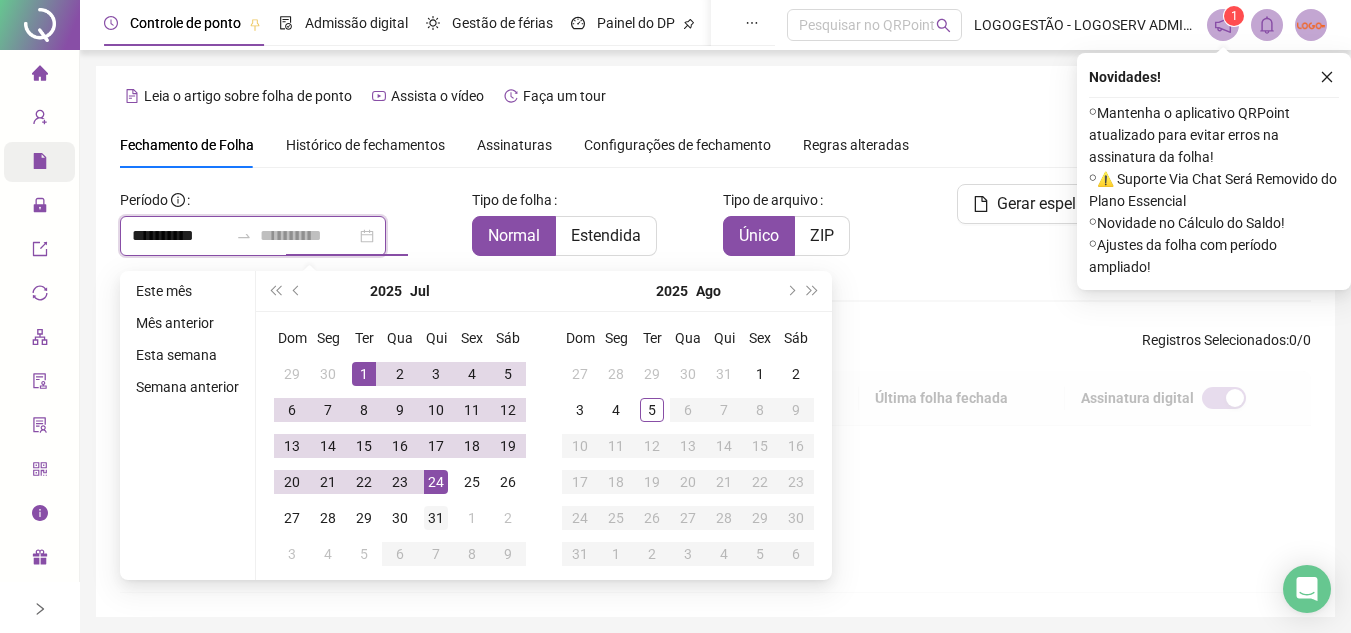 type on "**********" 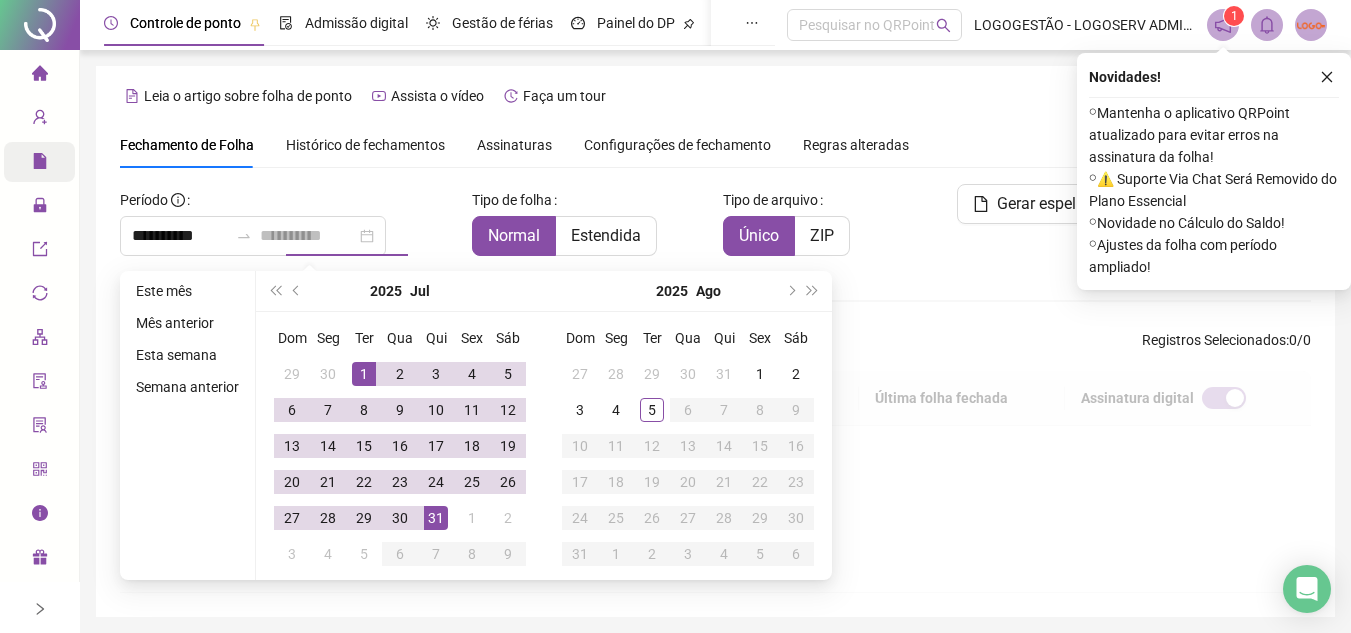 click on "31" at bounding box center [436, 518] 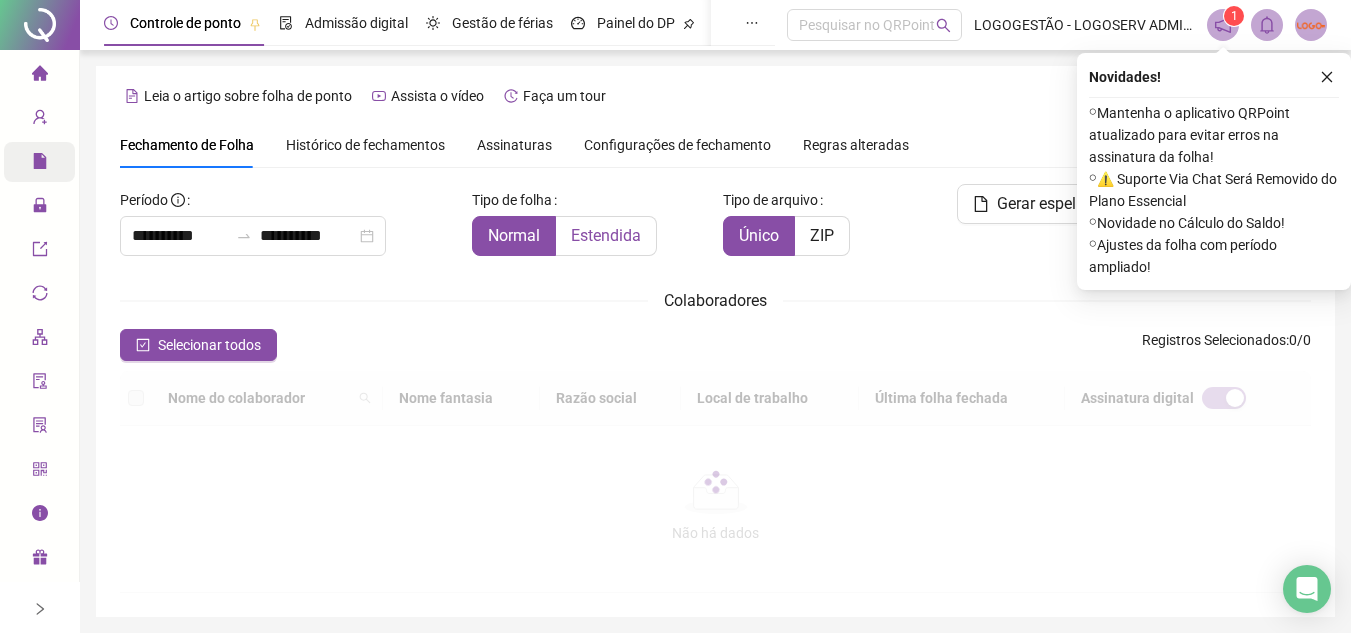 click on "Estendida" at bounding box center [606, 235] 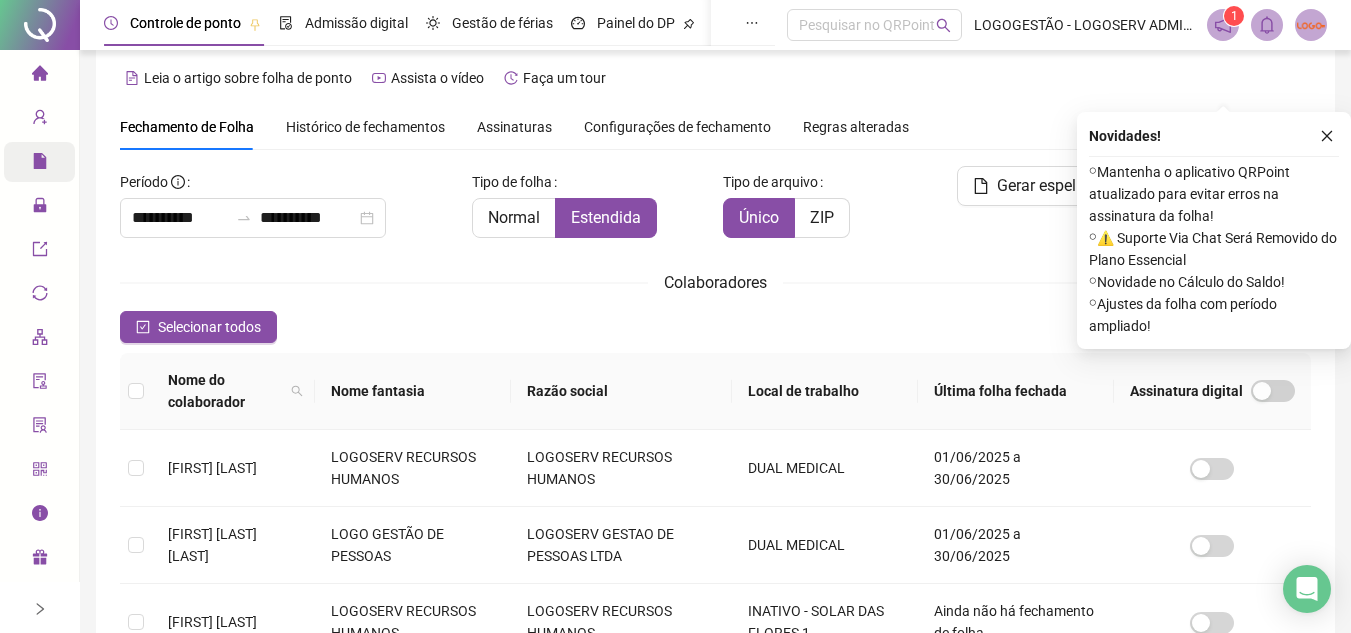 scroll, scrollTop: 0, scrollLeft: 0, axis: both 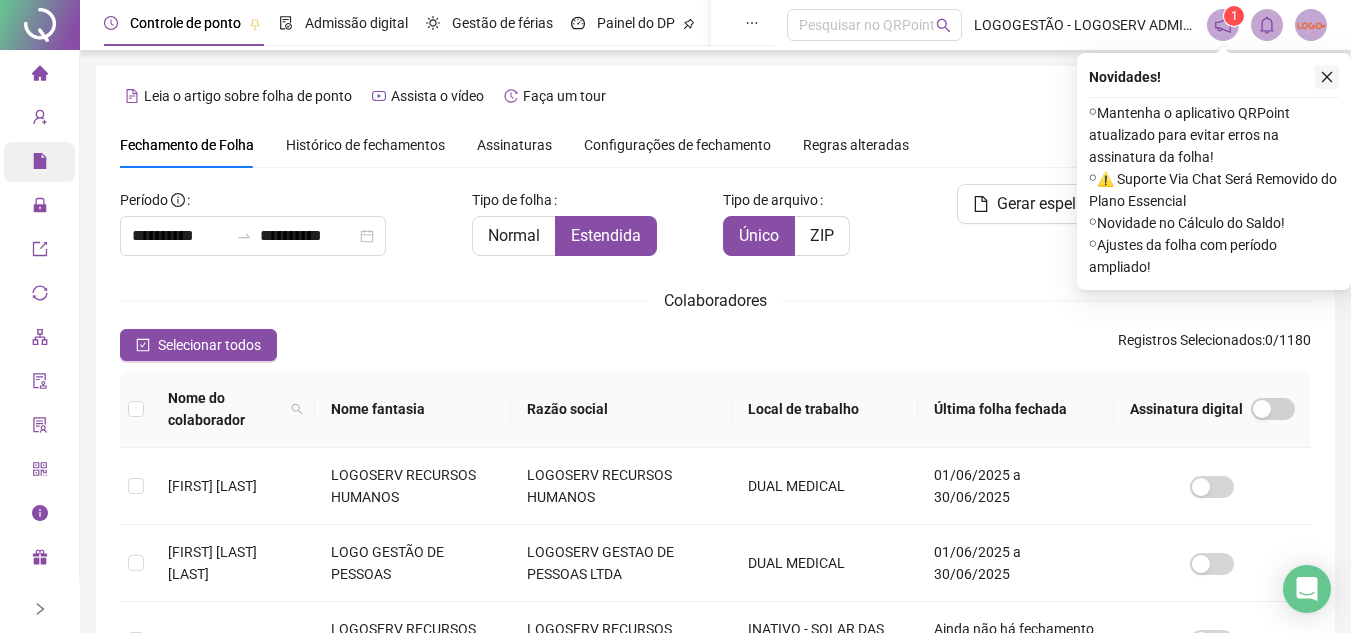 click 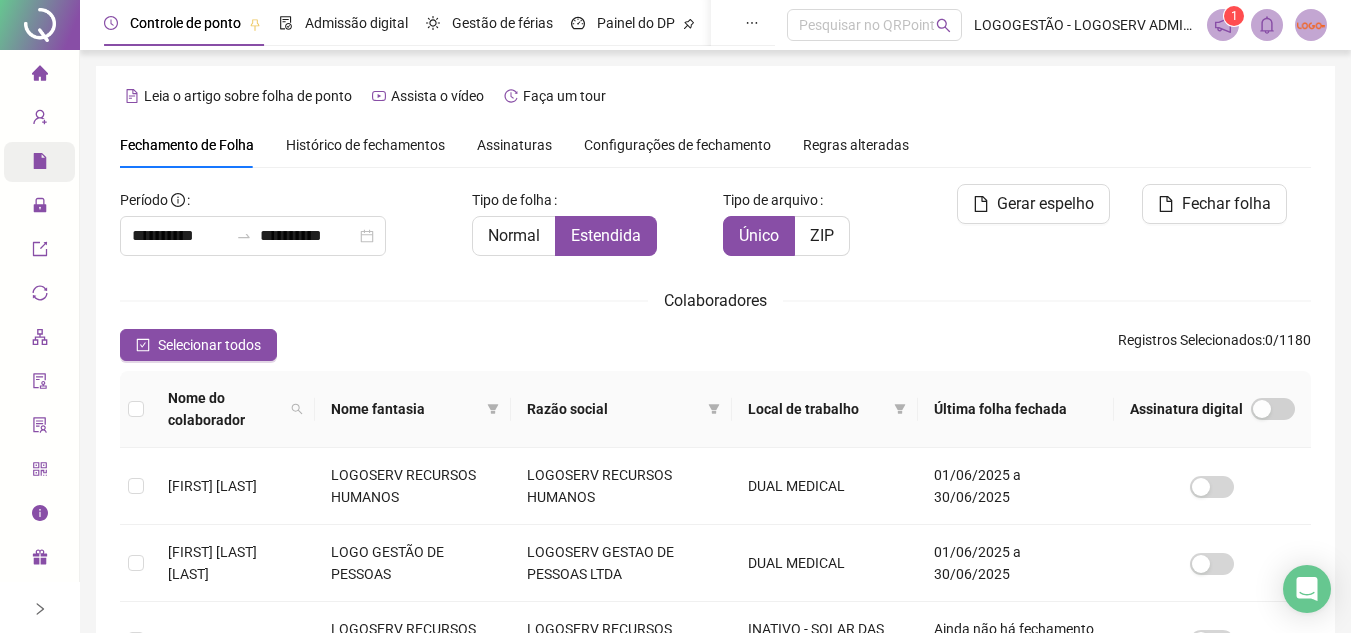 scroll, scrollTop: 82, scrollLeft: 0, axis: vertical 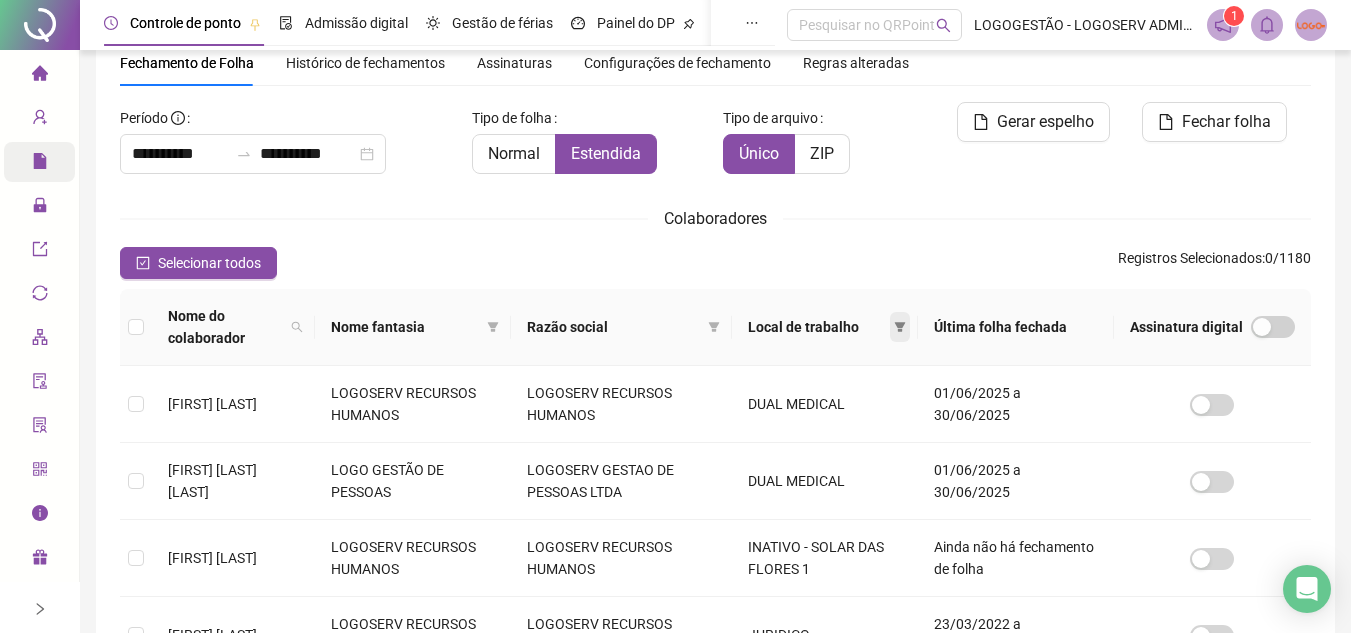 click at bounding box center [900, 327] 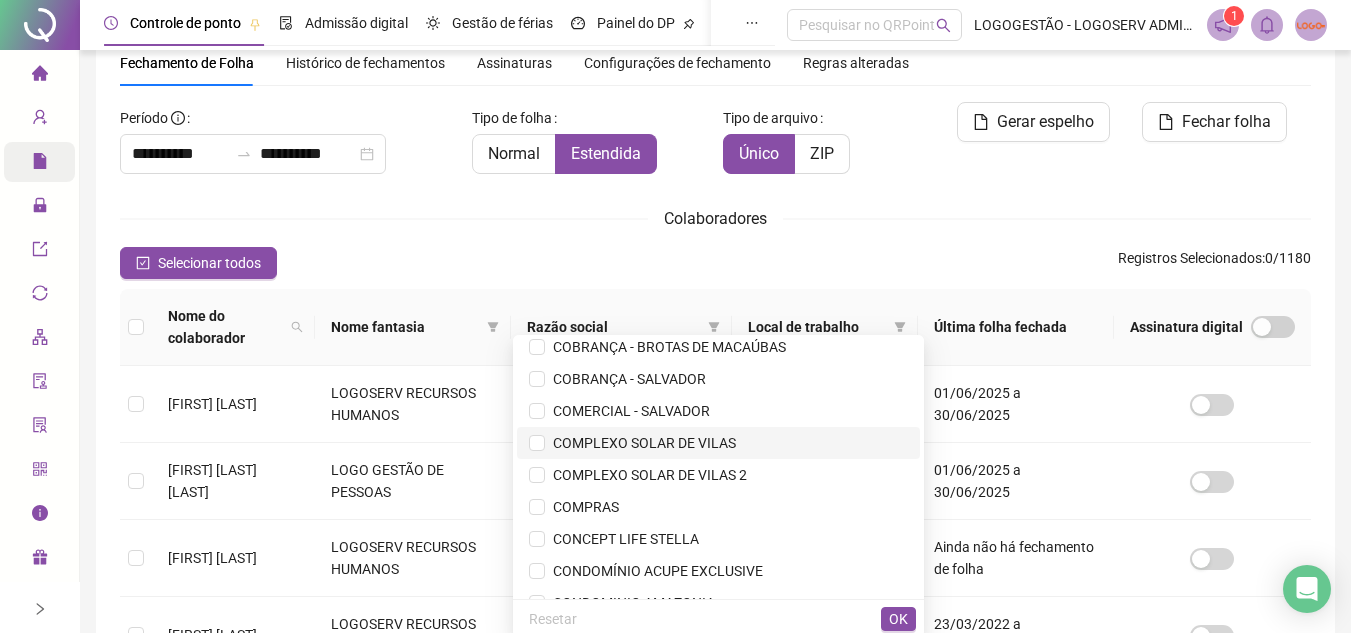scroll, scrollTop: 1100, scrollLeft: 0, axis: vertical 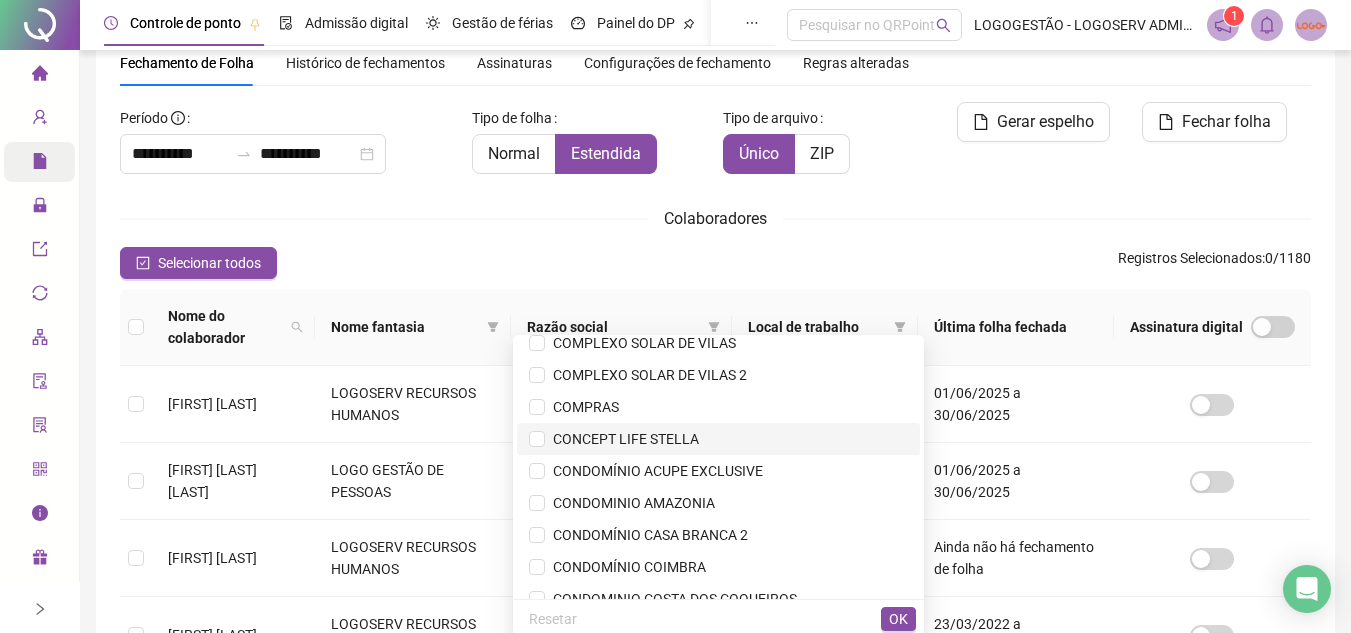 click on "CONCEPT LIFE STELLA" at bounding box center [718, 439] 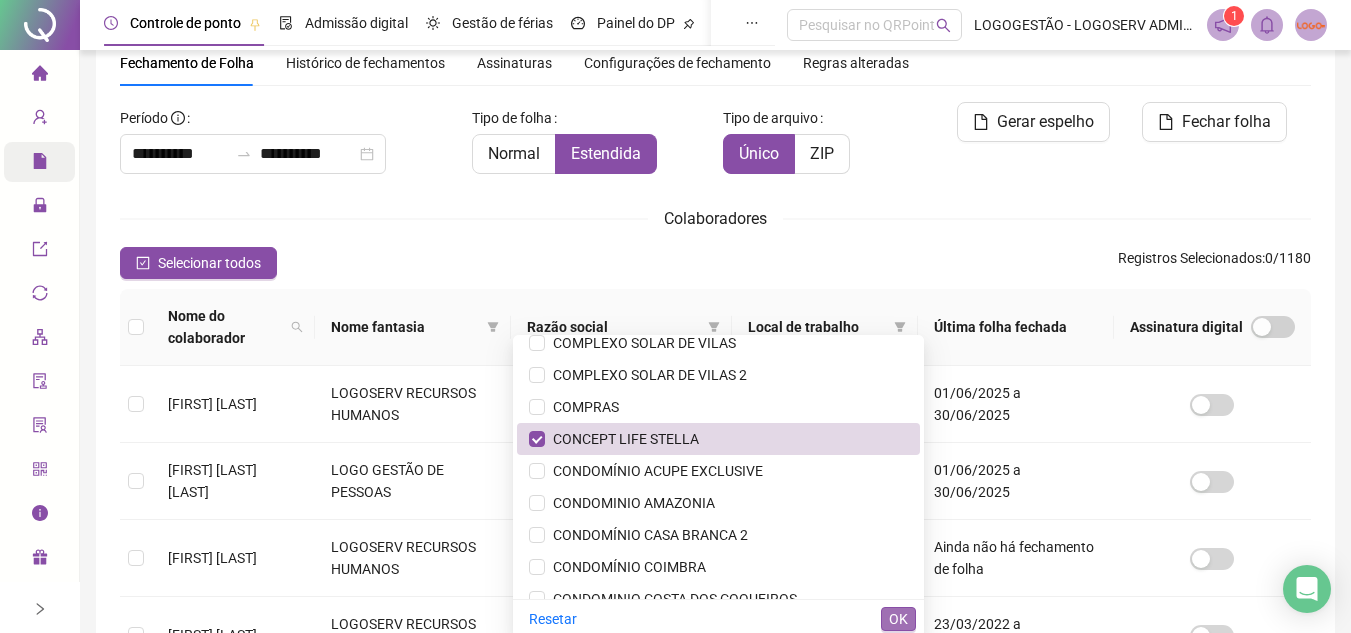 click on "OK" at bounding box center (898, 619) 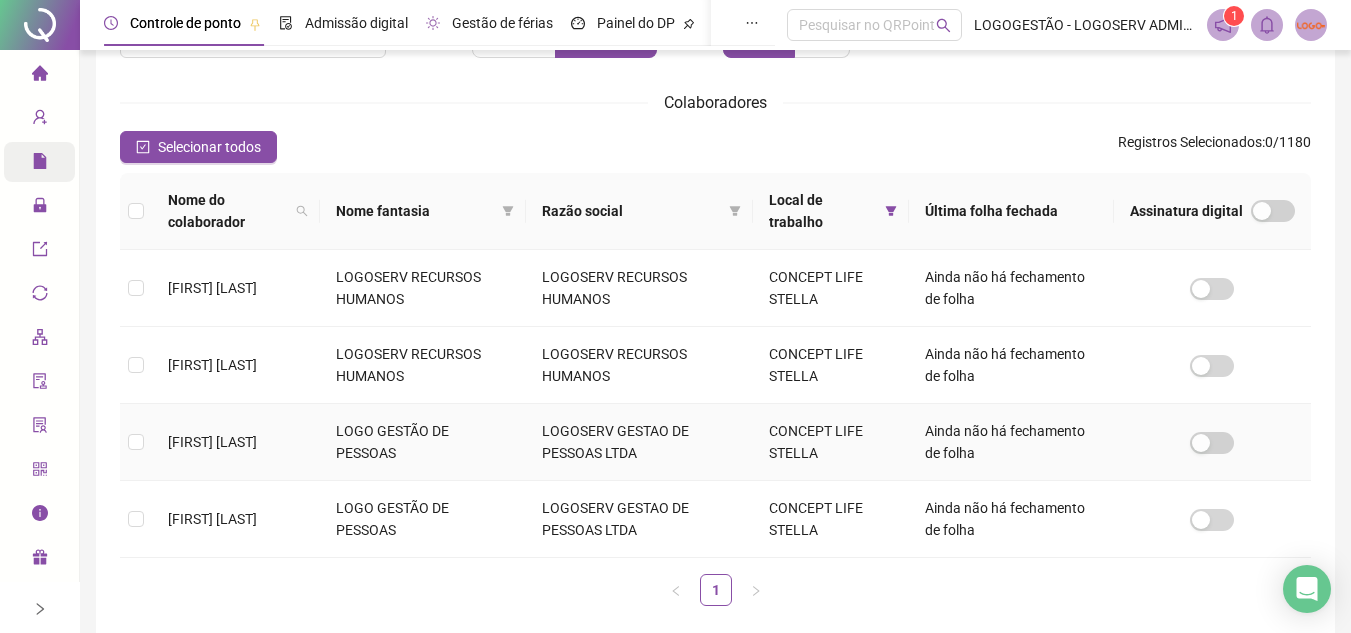scroll, scrollTop: 200, scrollLeft: 0, axis: vertical 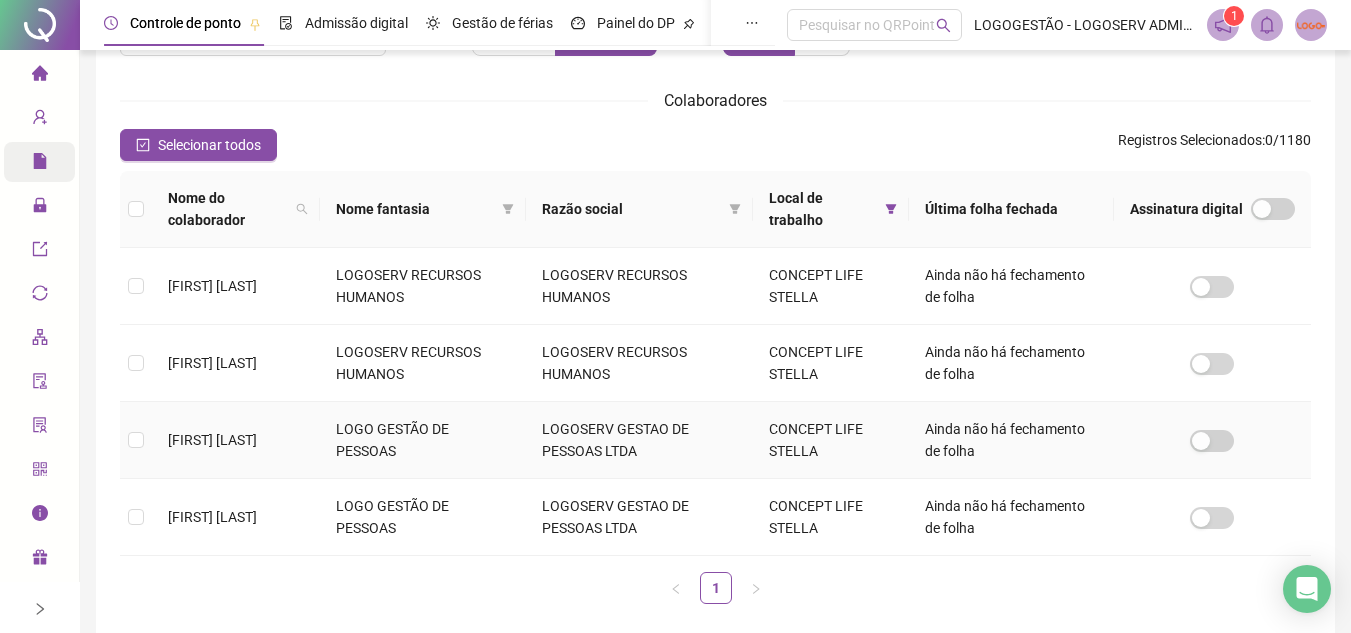 click on "LOGO GESTÃO DE PESSOAS" at bounding box center [423, 440] 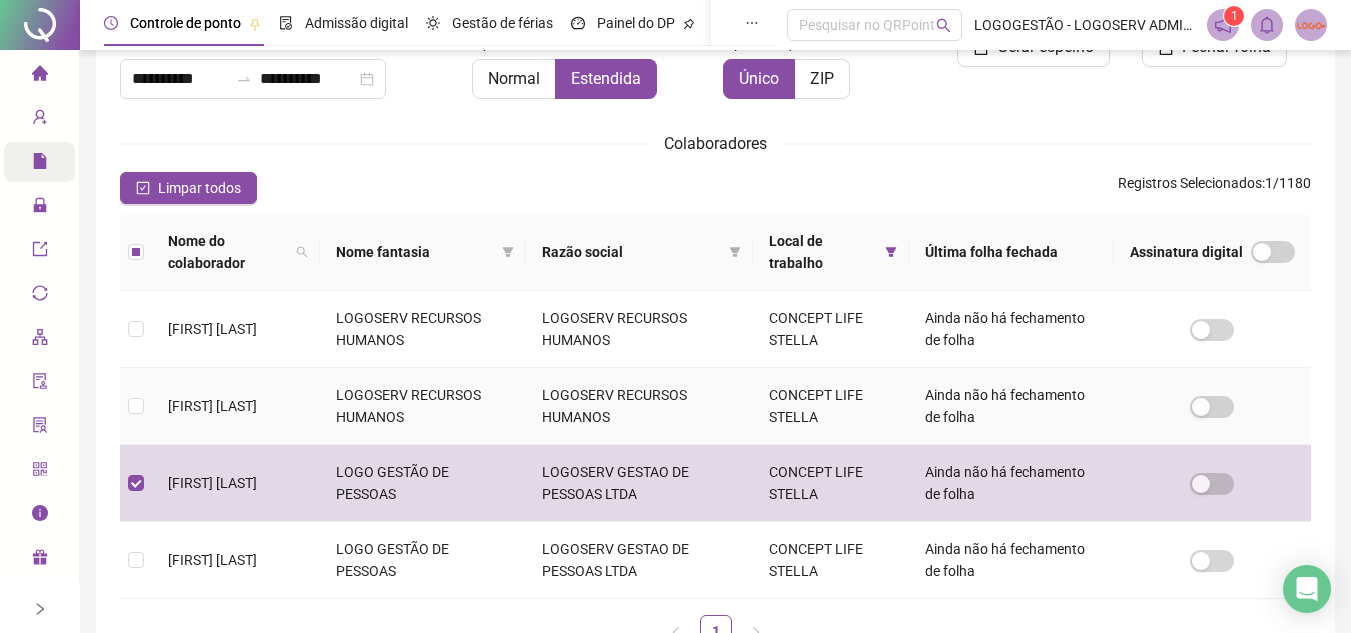 scroll, scrollTop: 193, scrollLeft: 0, axis: vertical 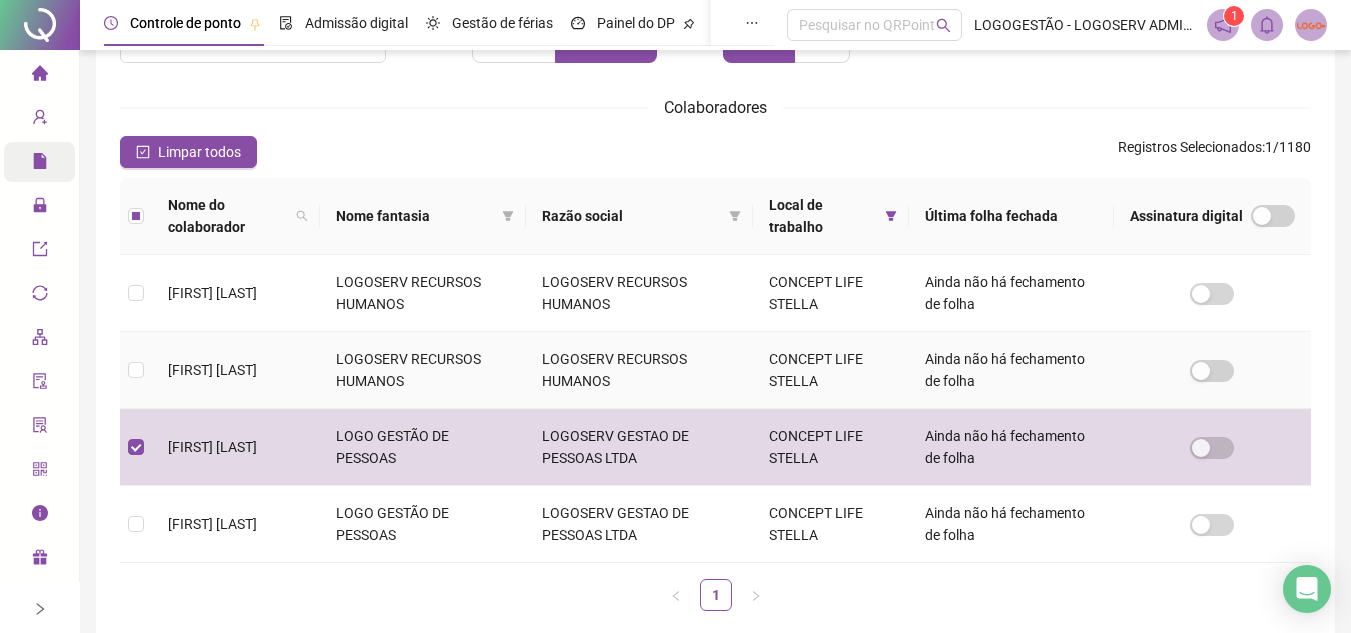 click on "[FIRST] [LAST] [LAST]" at bounding box center [236, 370] 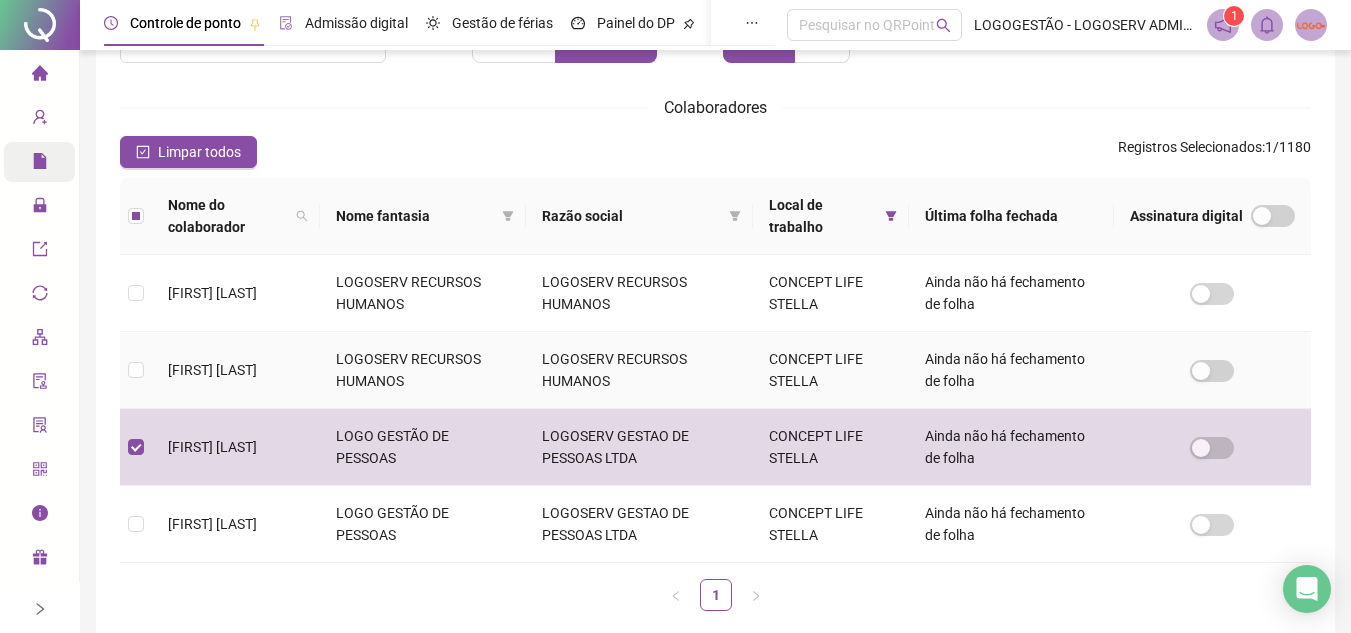 scroll, scrollTop: 93, scrollLeft: 0, axis: vertical 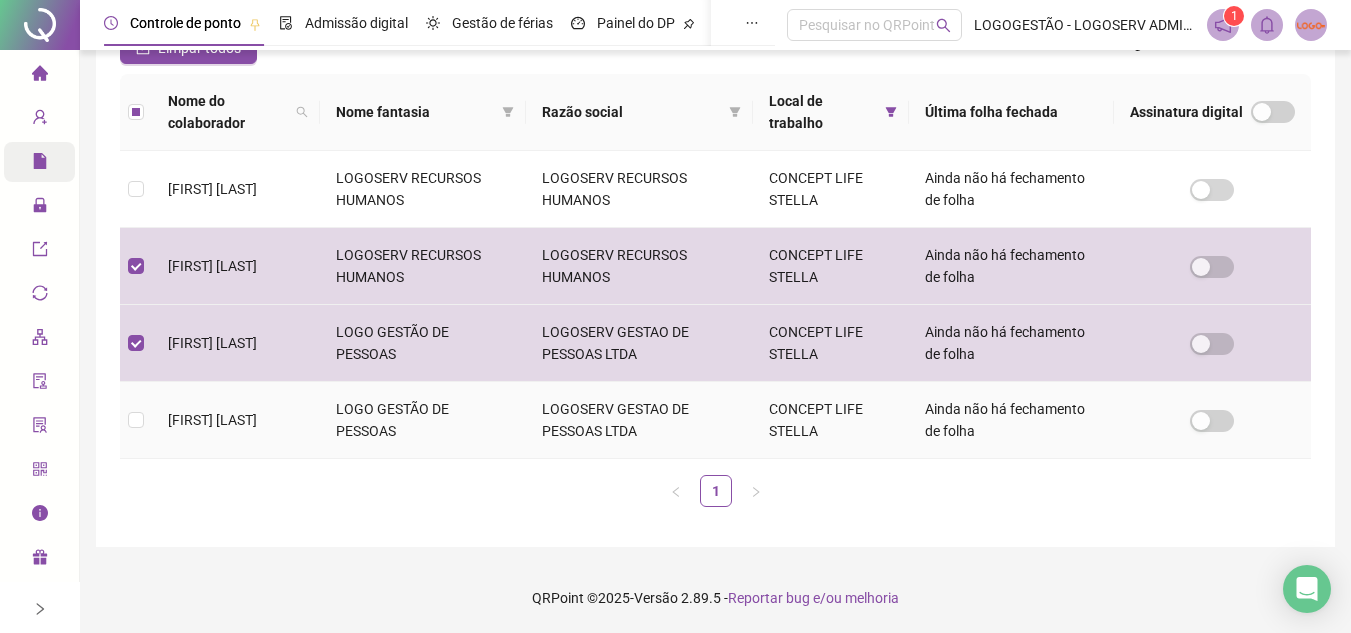 click on "LOGOSERV GESTAO DE PESSOAS LTDA" at bounding box center [639, 420] 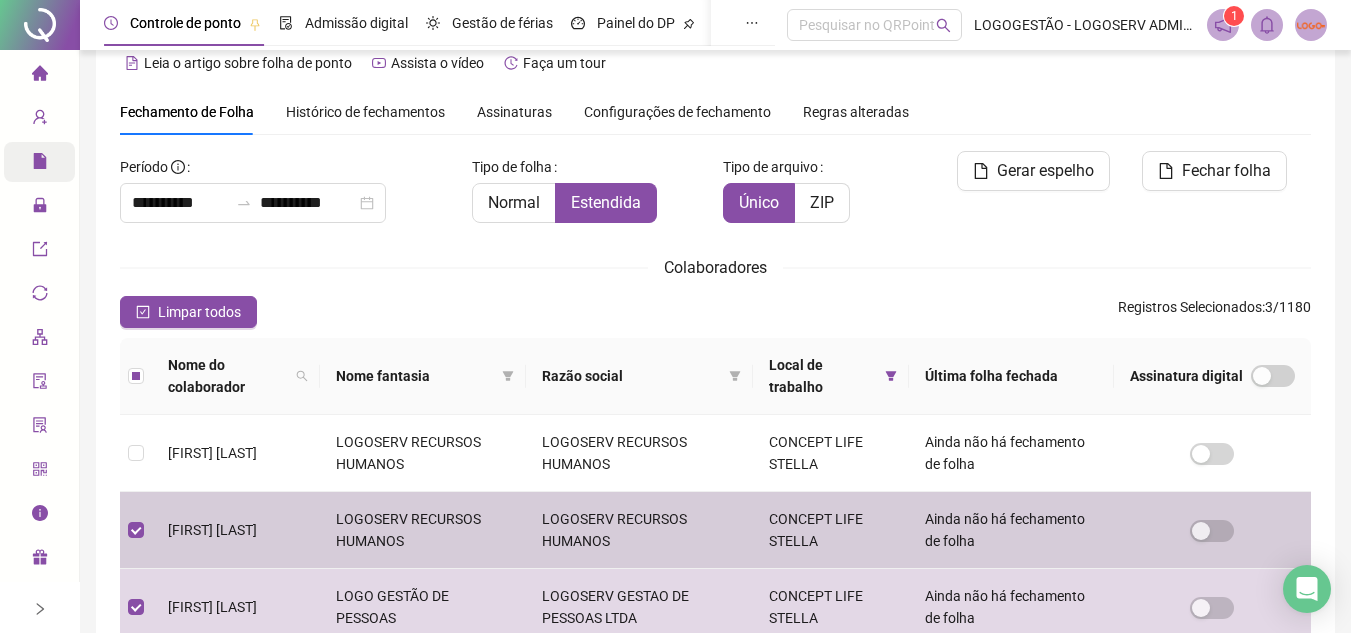 scroll, scrollTop: 0, scrollLeft: 0, axis: both 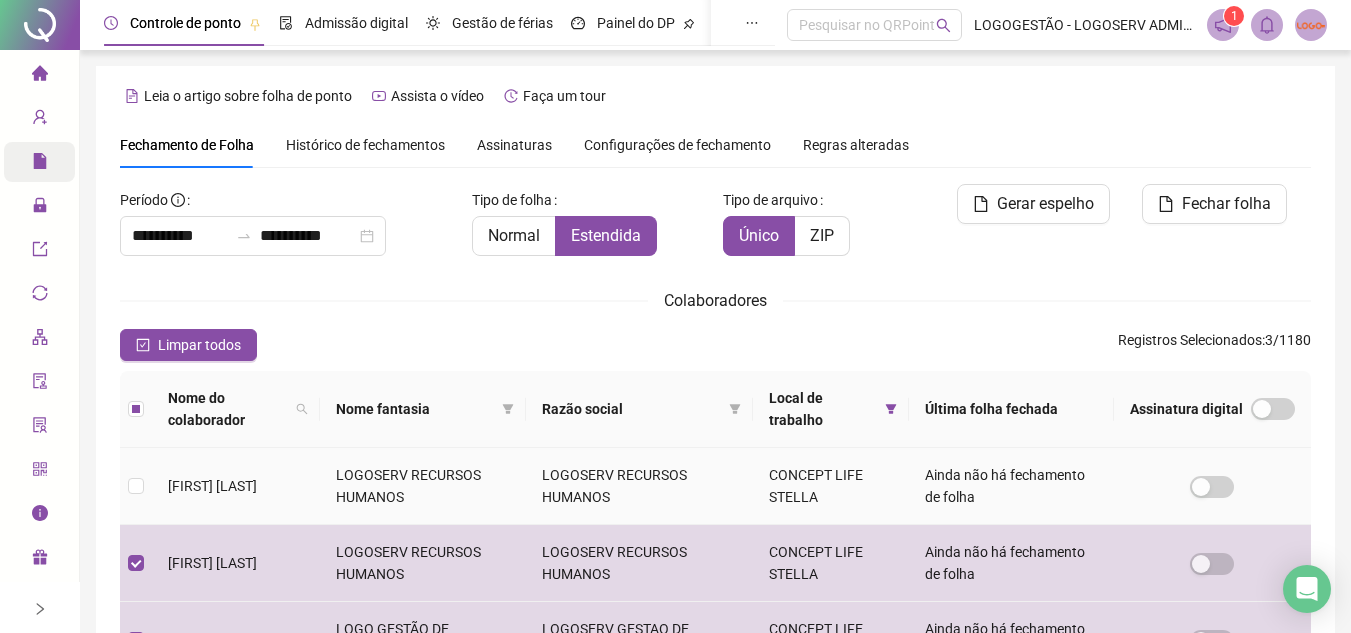 click on "LOGOSERV RECURSOS HUMANOS" at bounding box center [639, 486] 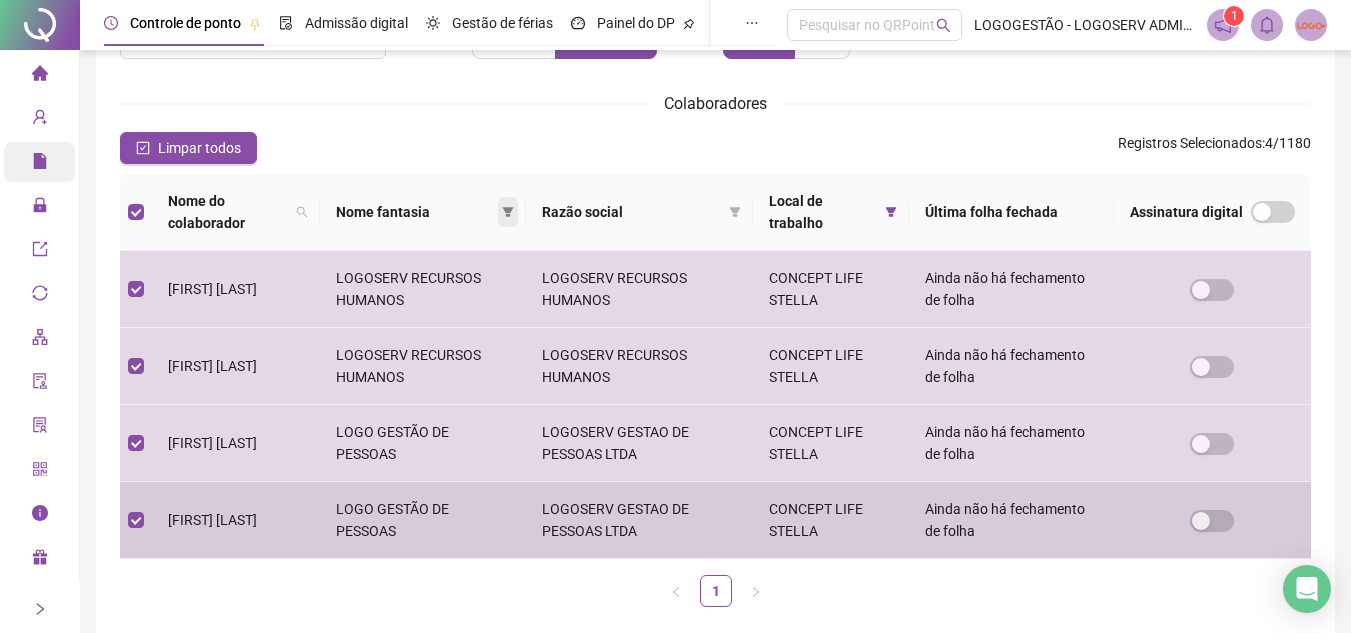 scroll, scrollTop: 0, scrollLeft: 0, axis: both 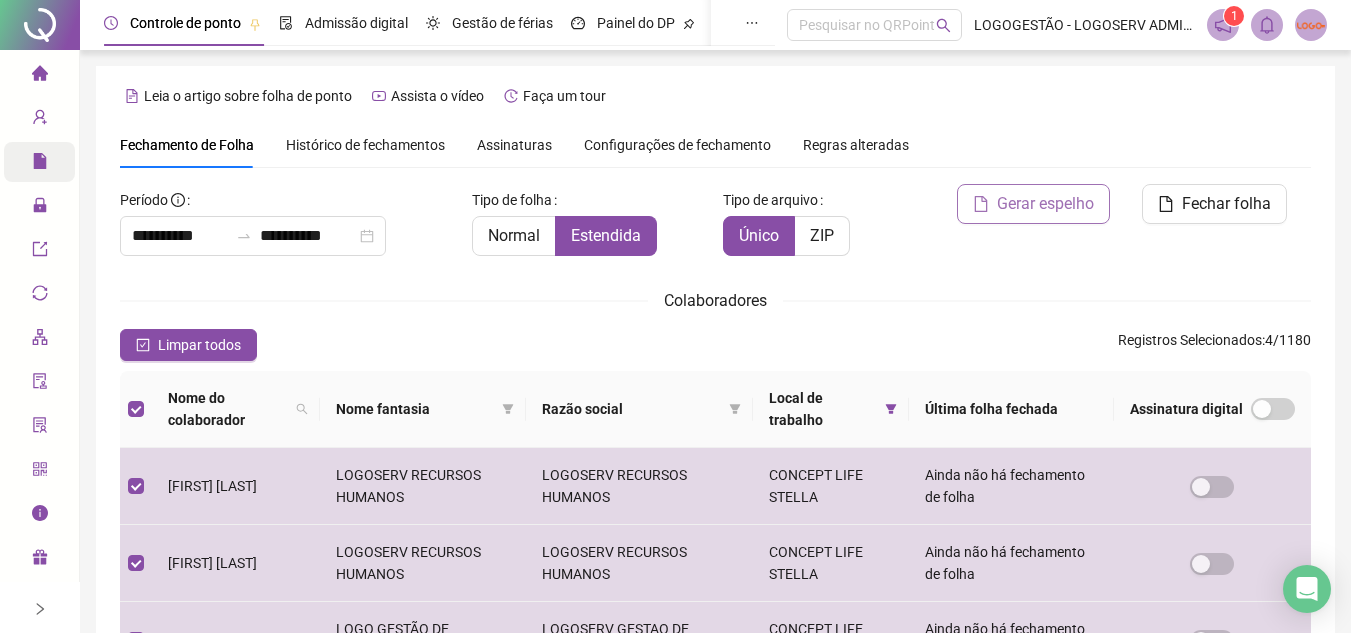 click on "Gerar espelho" at bounding box center [1033, 204] 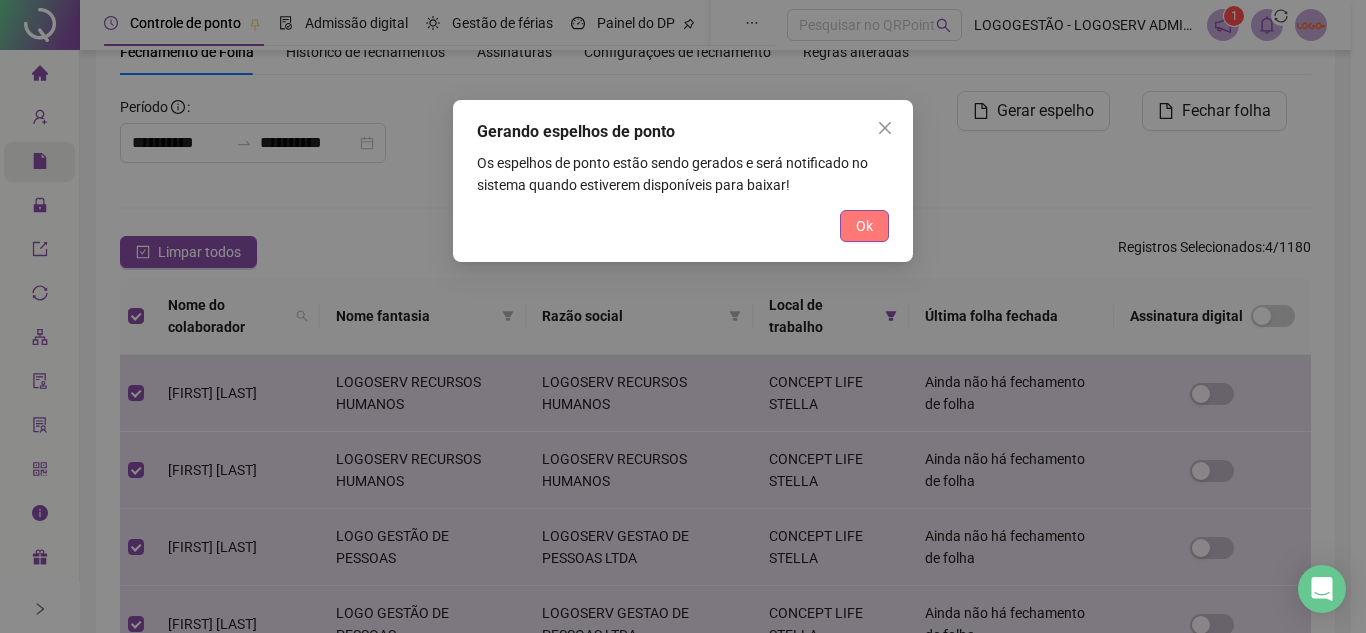 click on "Ok" at bounding box center (864, 226) 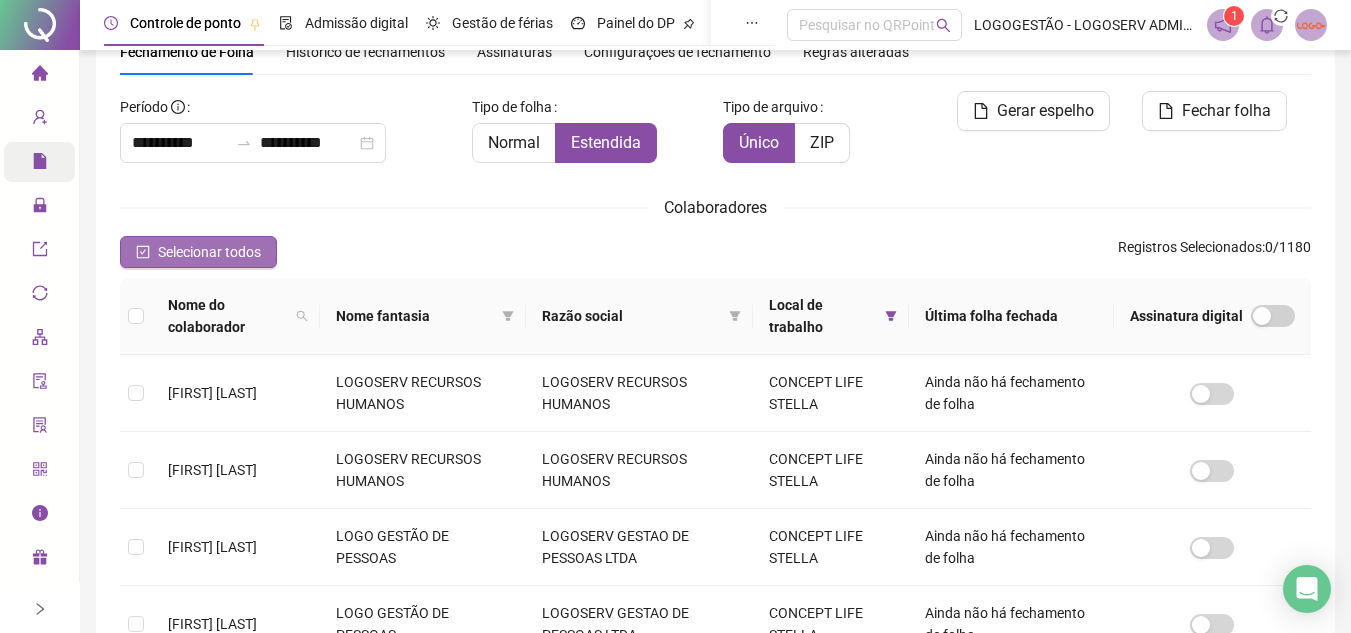 click on "Selecionar todos" at bounding box center (198, 252) 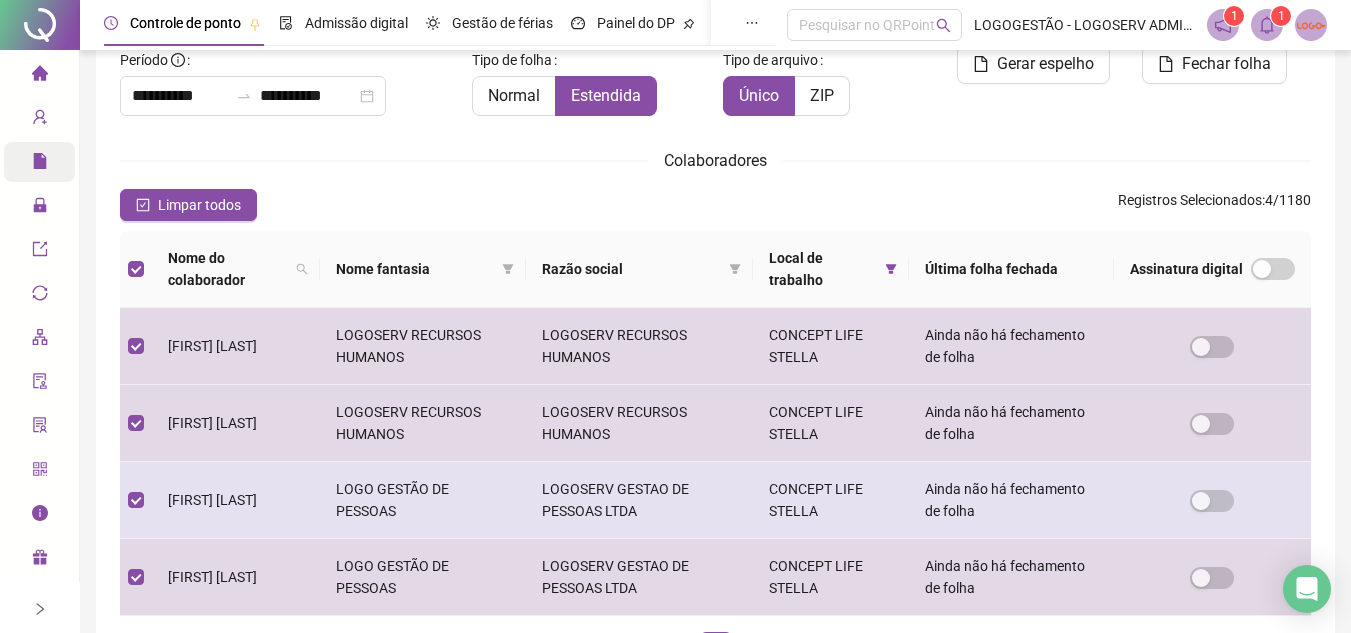 scroll, scrollTop: 0, scrollLeft: 0, axis: both 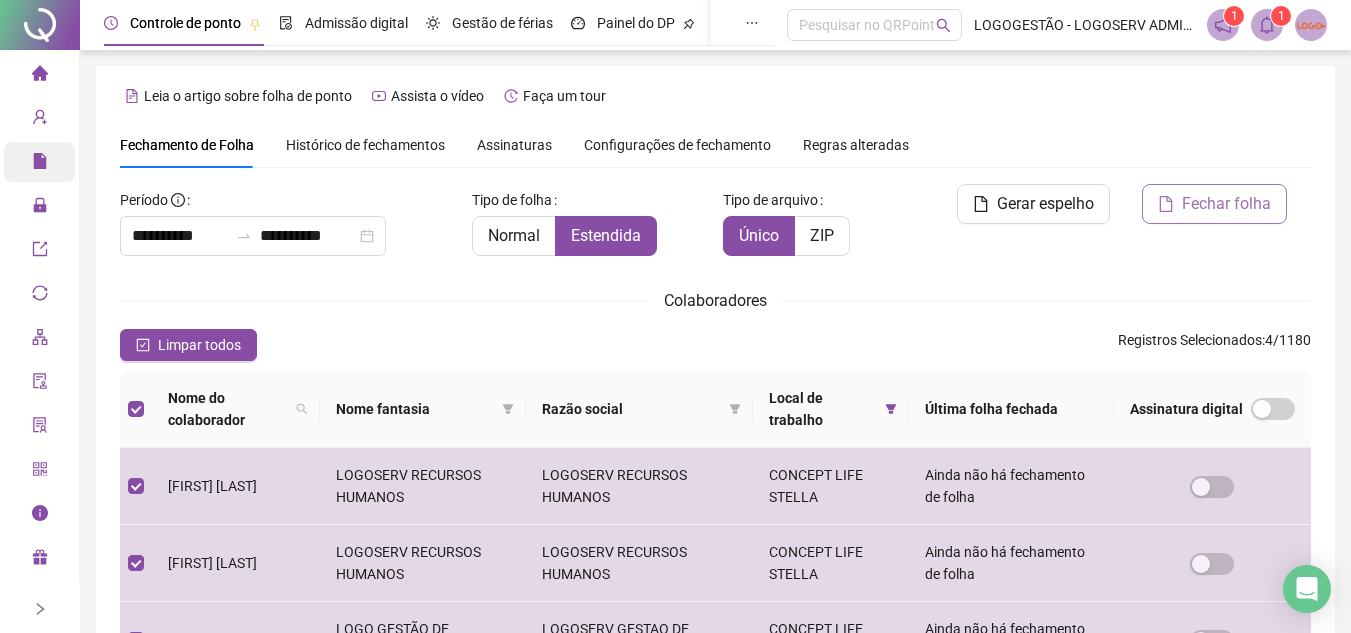 click on "Fechar folha" at bounding box center (1226, 204) 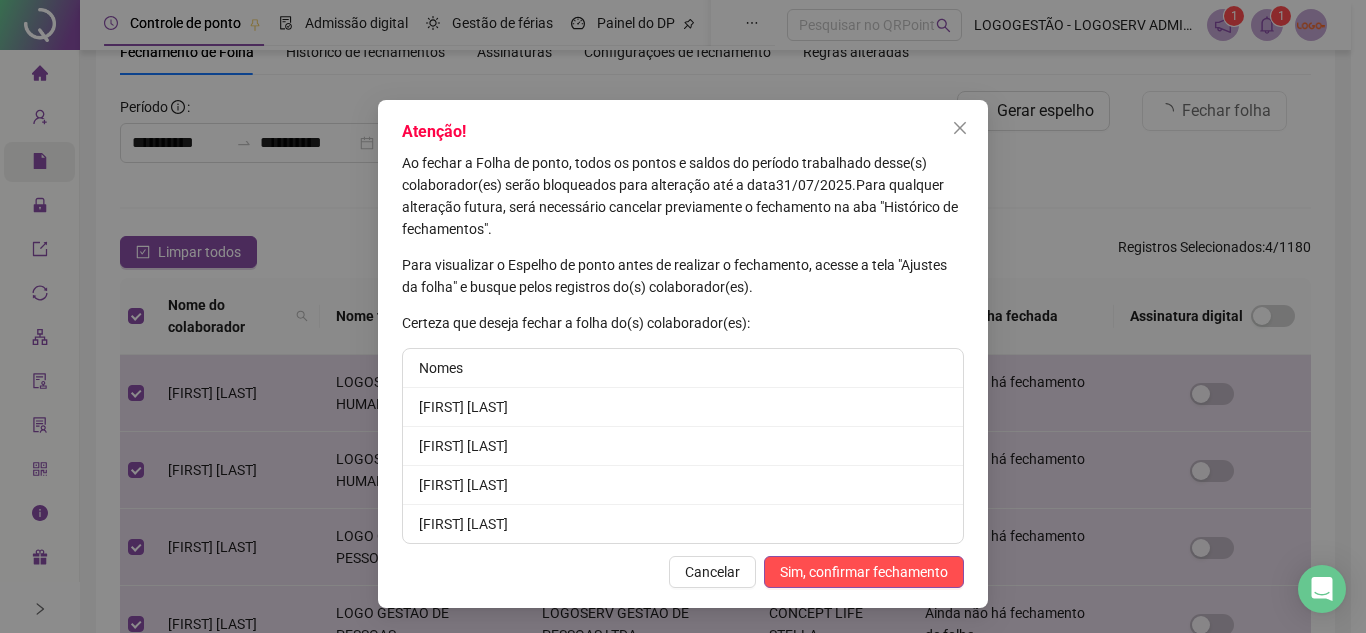 click on "Atenção! Ao fechar a Folha de ponto, todos os pontos e saldos do período trabalhado desse(s)
colaborador(es) serão bloqueados para alteração até a data  31/07/2025 .  Para qualquer alteração futura, será necessário cancelar previamente o fechamento na aba
"Histórico de fechamentos". Para visualizar o Espelho de ponto antes de realizar o fechamento, acesse a tela "Ajustes da
folha" e busque pelos registros do(s) colaborador(es). Certeza que deseja fechar a folha do(s) colaborador(es): Nomes ALEXANDRO CORREIA PIRES GILBERTO DE LIMA RIBEIRO MARCOS VENICIO SANTOS DE MORAIS PAULO SANTOS REIS  Cancelar Sim, confirmar fechamento" at bounding box center [683, 316] 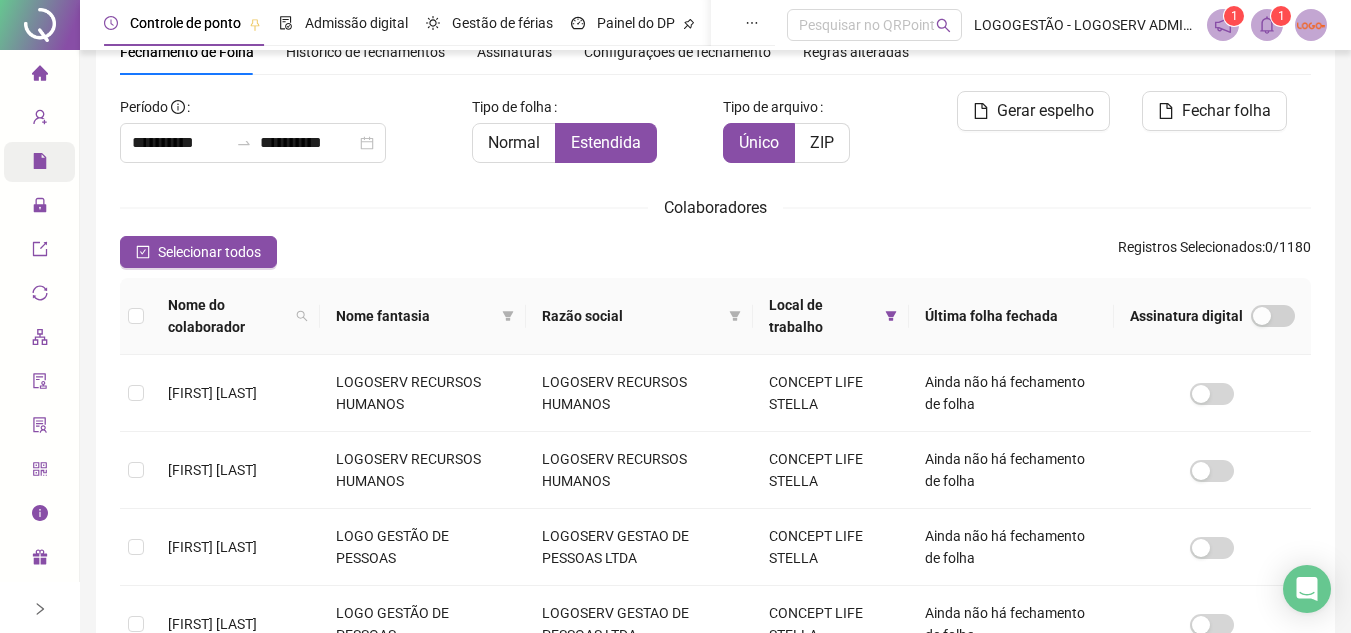 click on "Nome do colaborador" at bounding box center (228, 316) 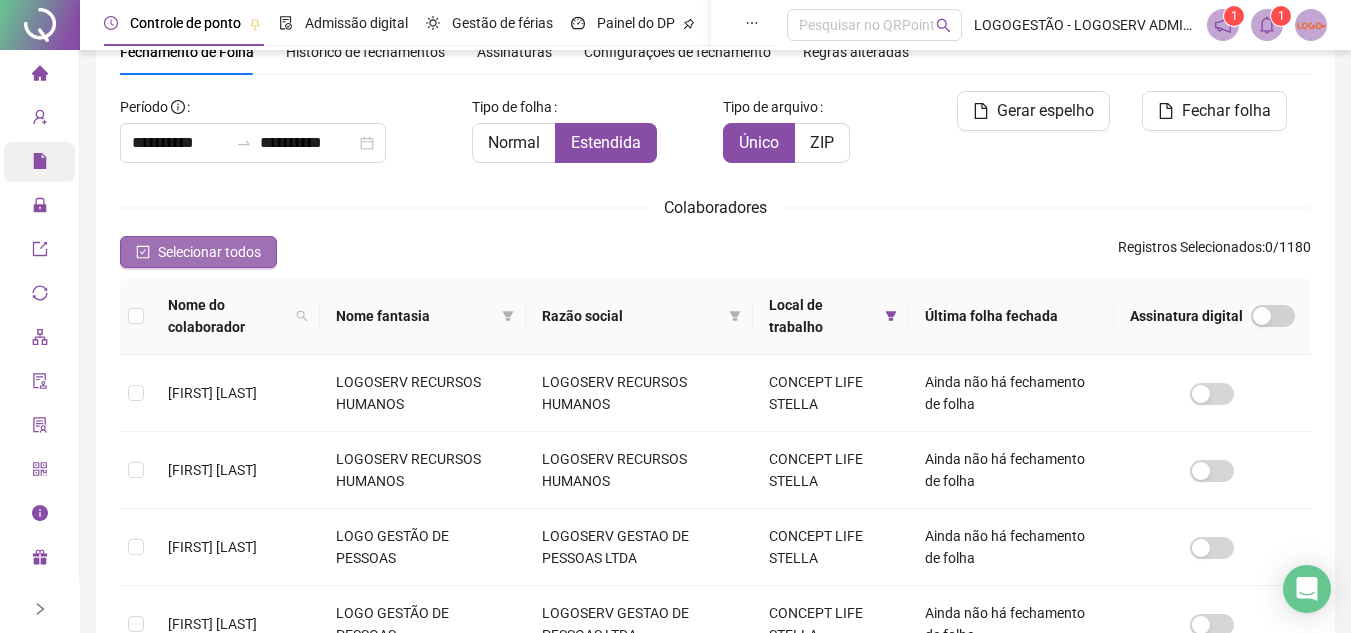 click on "Selecionar todos" at bounding box center [198, 252] 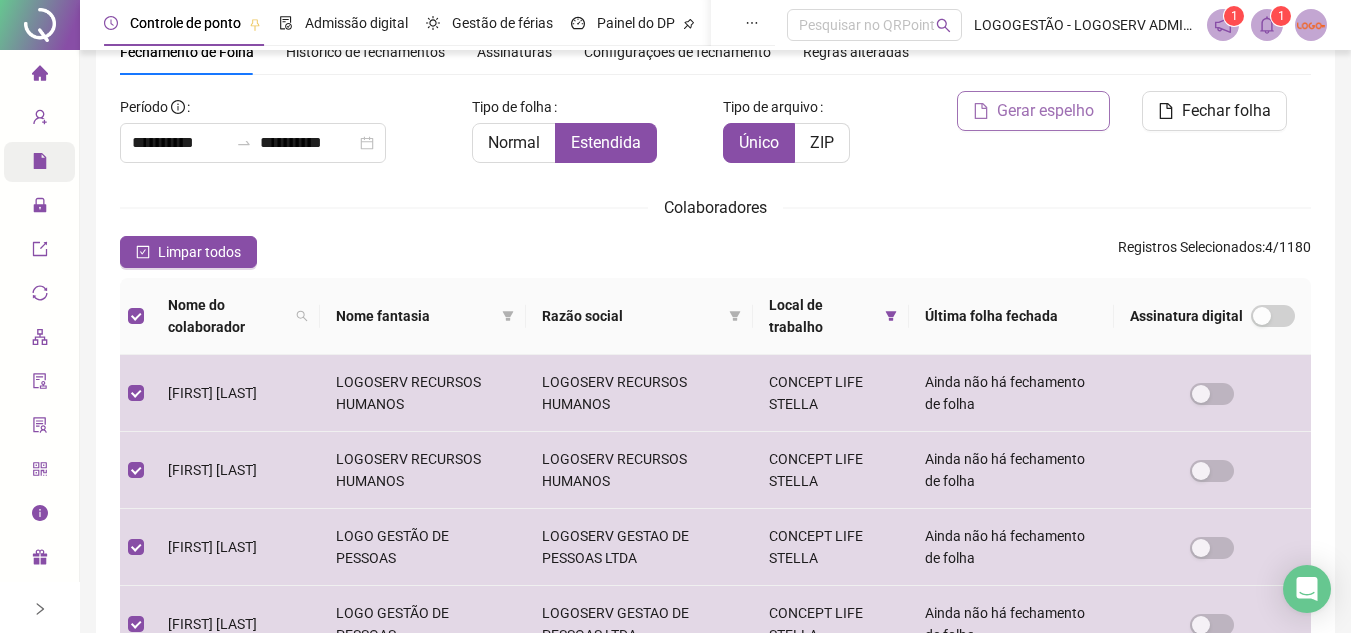 click on "Gerar espelho" at bounding box center (1033, 111) 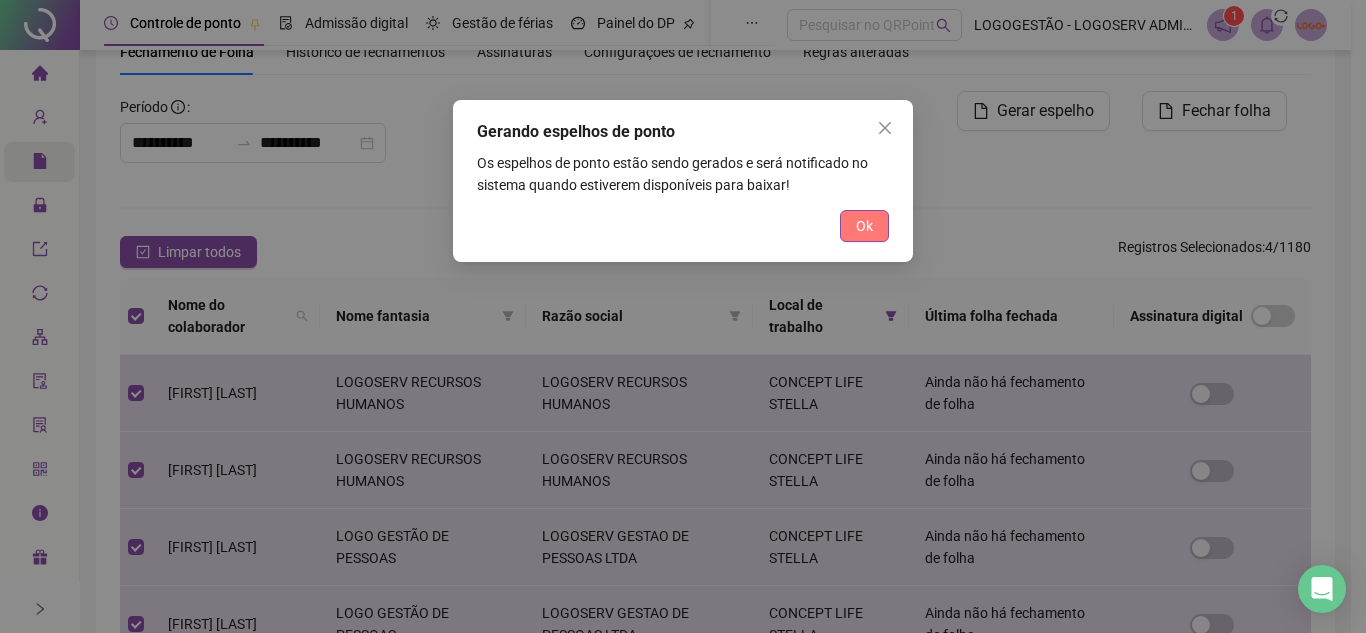 click on "Ok" at bounding box center [864, 226] 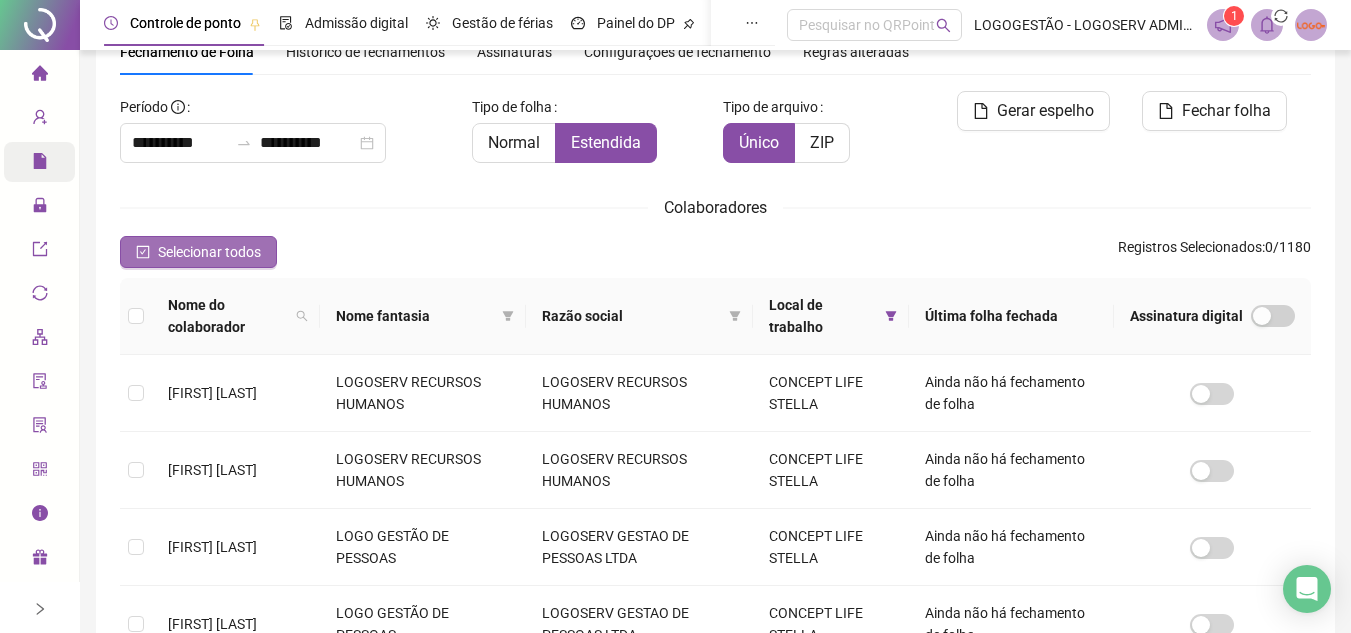 click on "Selecionar todos" at bounding box center [209, 252] 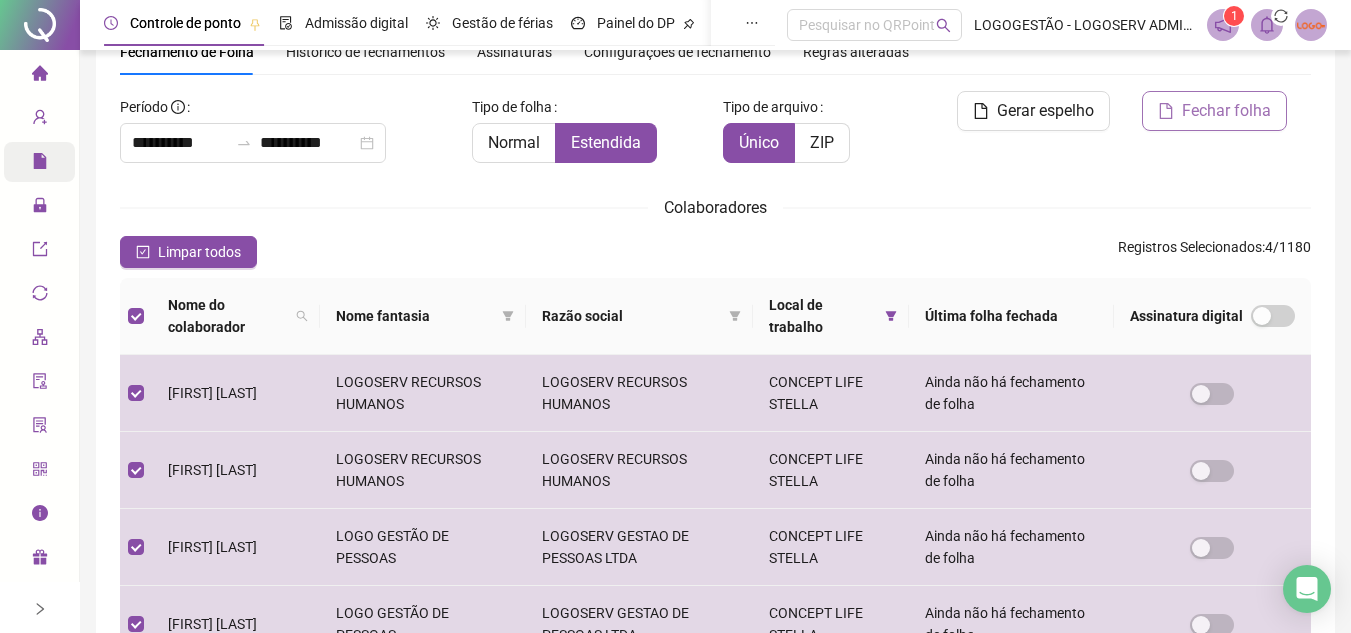 click on "Fechar folha" at bounding box center [1214, 111] 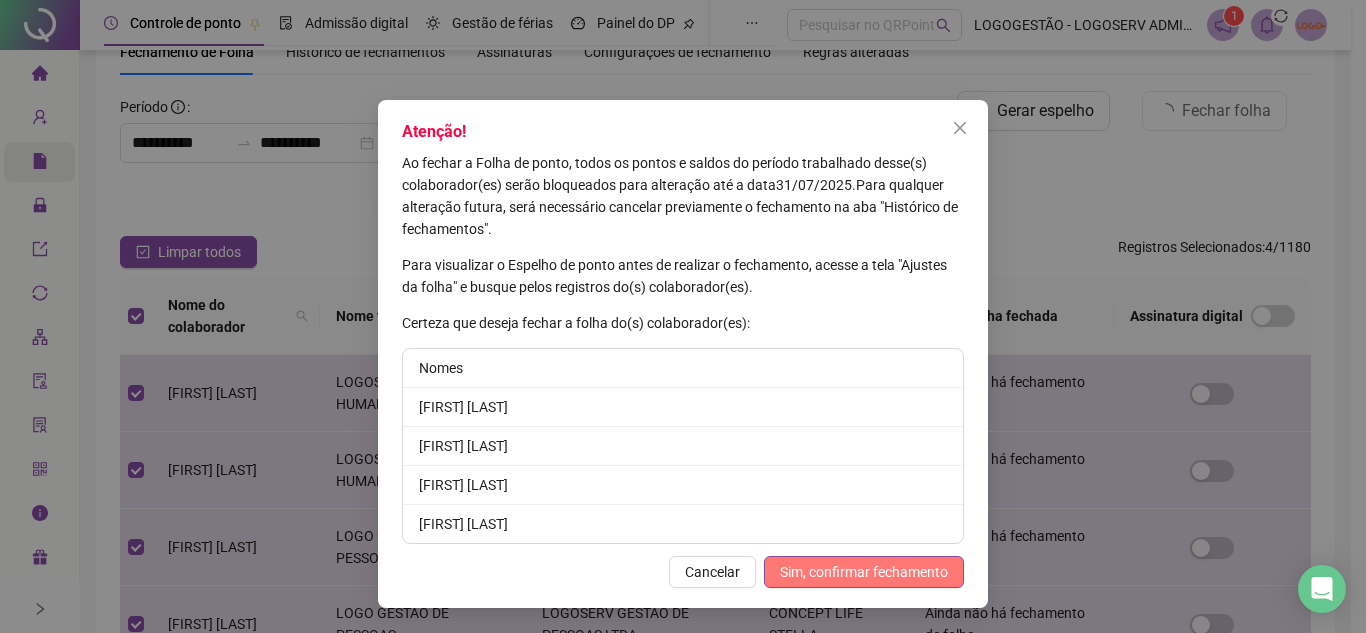 click on "Sim, confirmar fechamento" at bounding box center (864, 572) 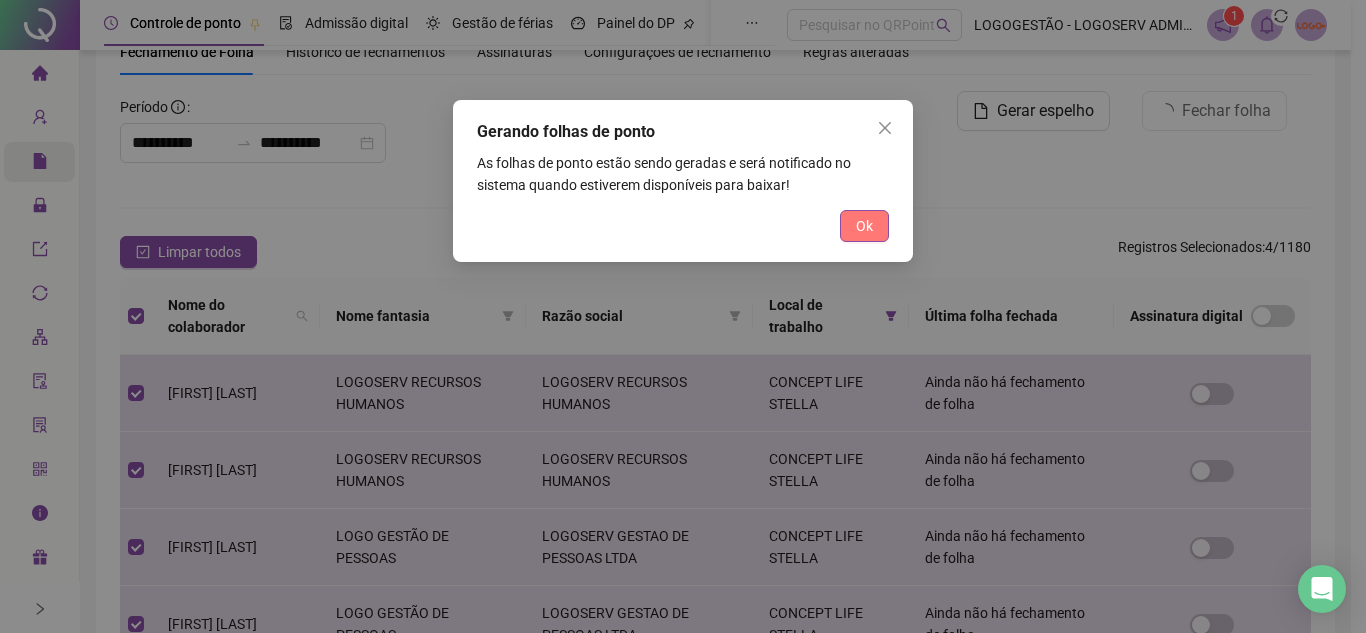 click on "Ok" at bounding box center [864, 226] 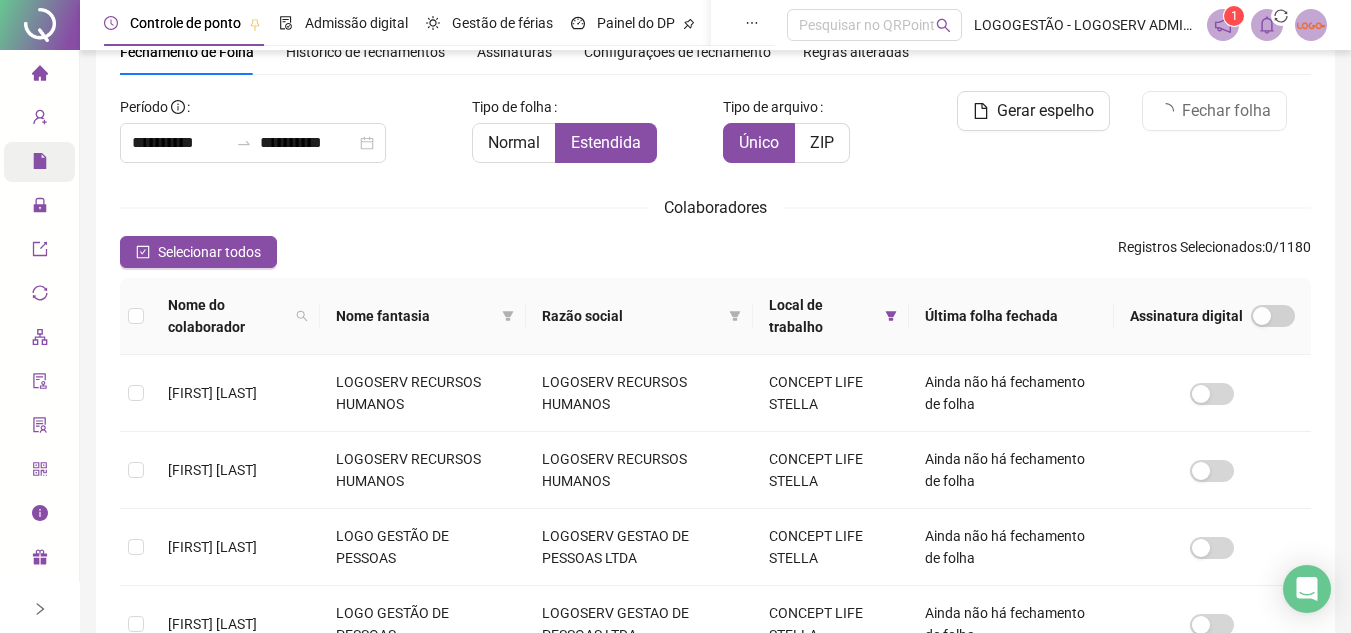 click 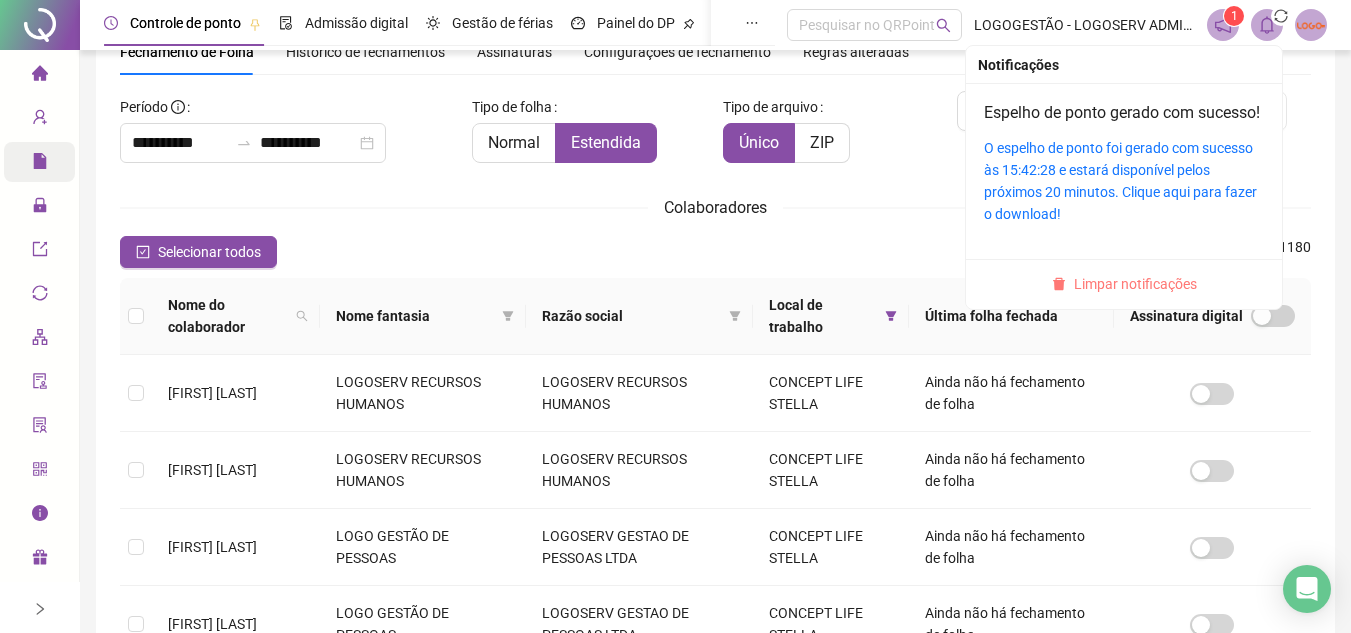 click on "Limpar notificações" at bounding box center (1135, 284) 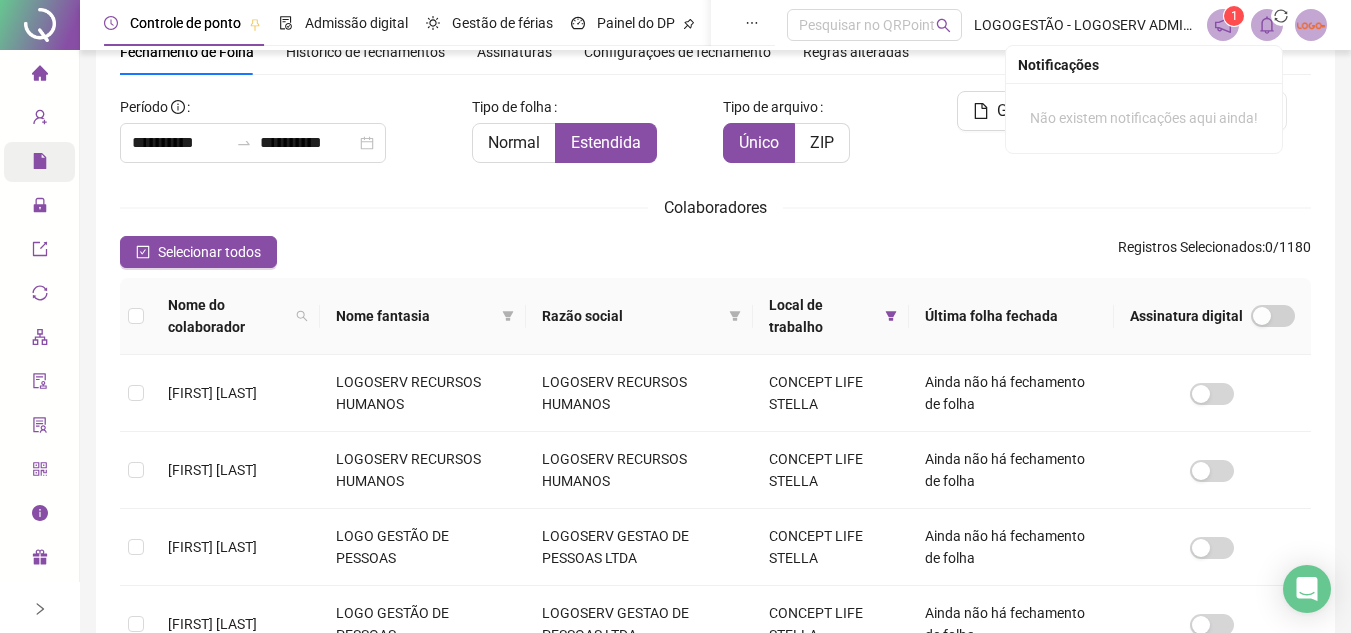 click on "Colaboradores" at bounding box center (715, 207) 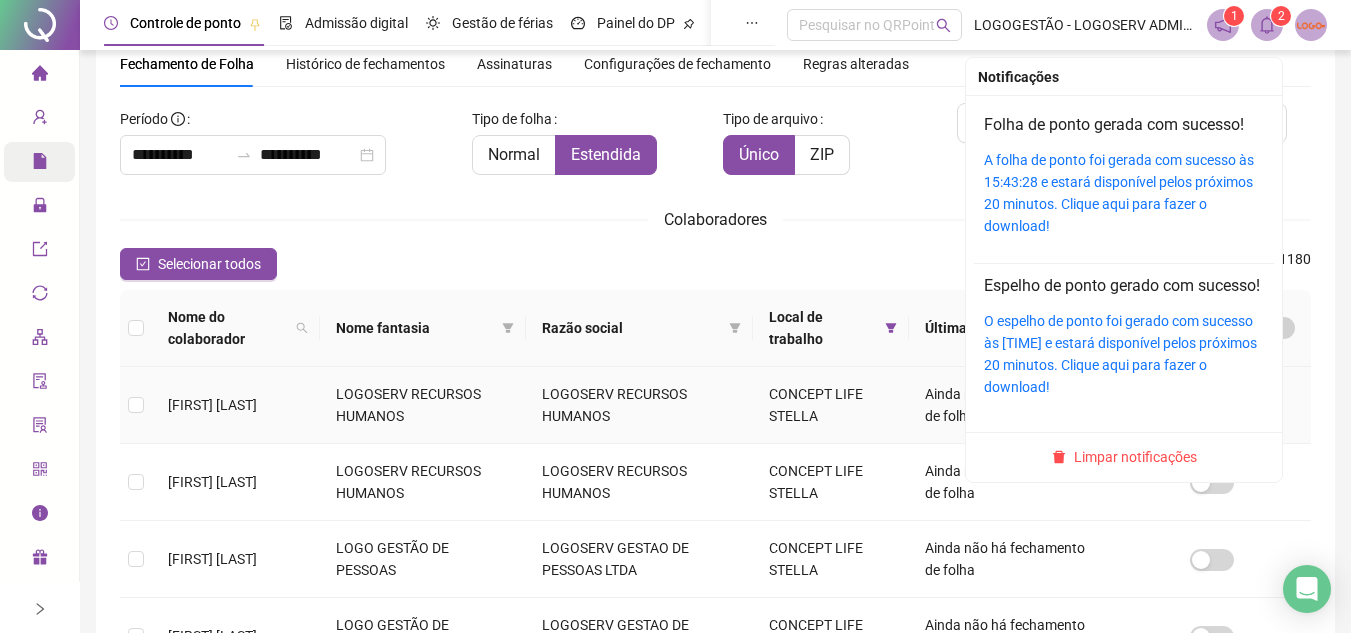 scroll, scrollTop: 93, scrollLeft: 0, axis: vertical 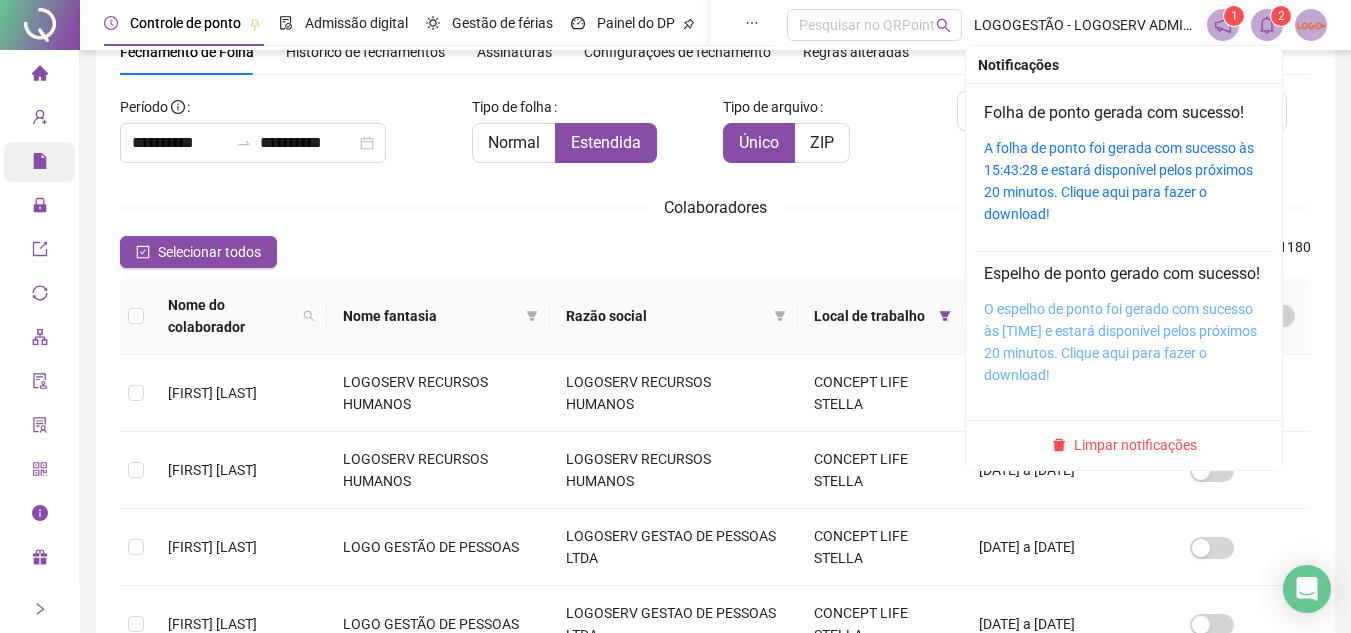 click on "O espelho de ponto foi gerado com sucesso às 15:43:25 e estará disponível pelos próximos 20 minutos.
Clique aqui para fazer o download!" at bounding box center [1120, 342] 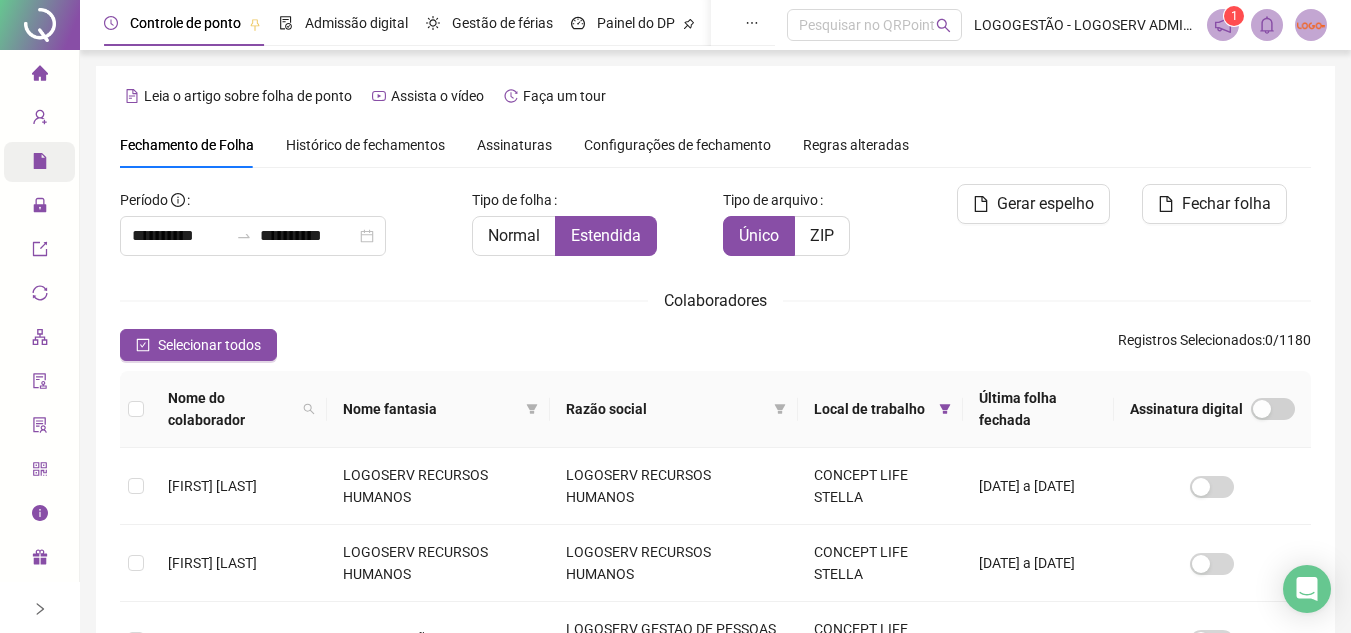 scroll, scrollTop: 93, scrollLeft: 0, axis: vertical 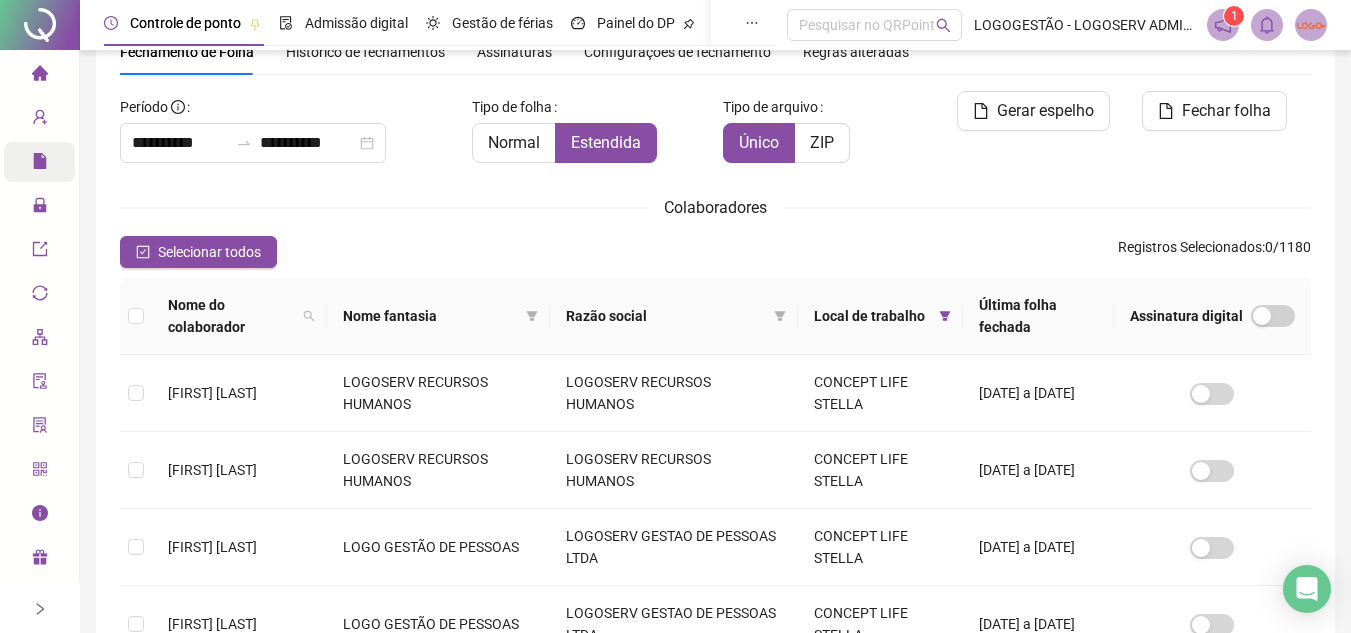 click at bounding box center (1267, 25) 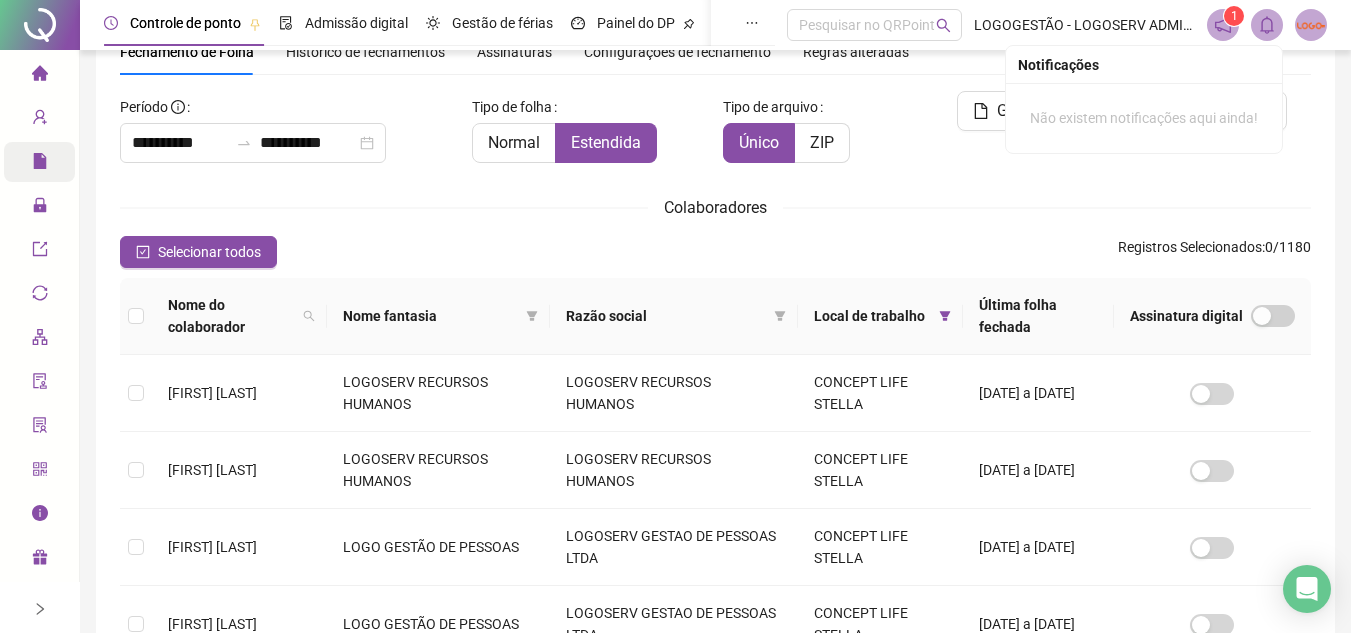 click on "Selecionar todos Registros Selecionados :  0 / 1180" at bounding box center [715, 252] 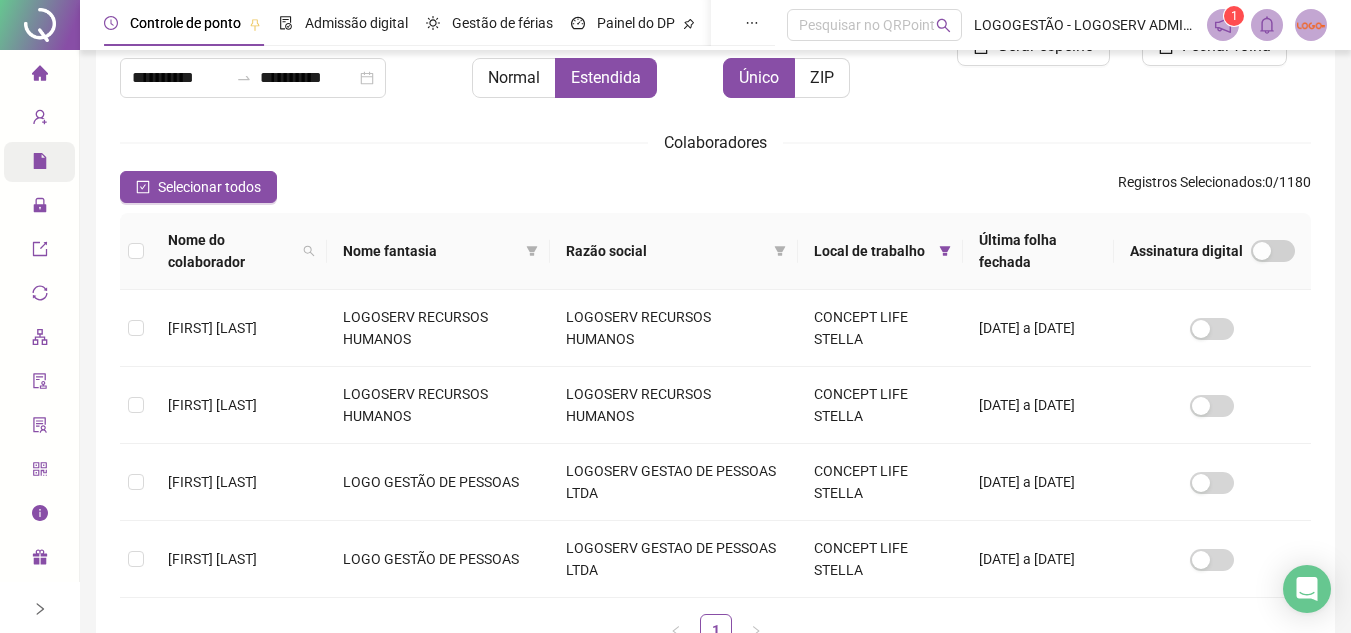scroll, scrollTop: 193, scrollLeft: 0, axis: vertical 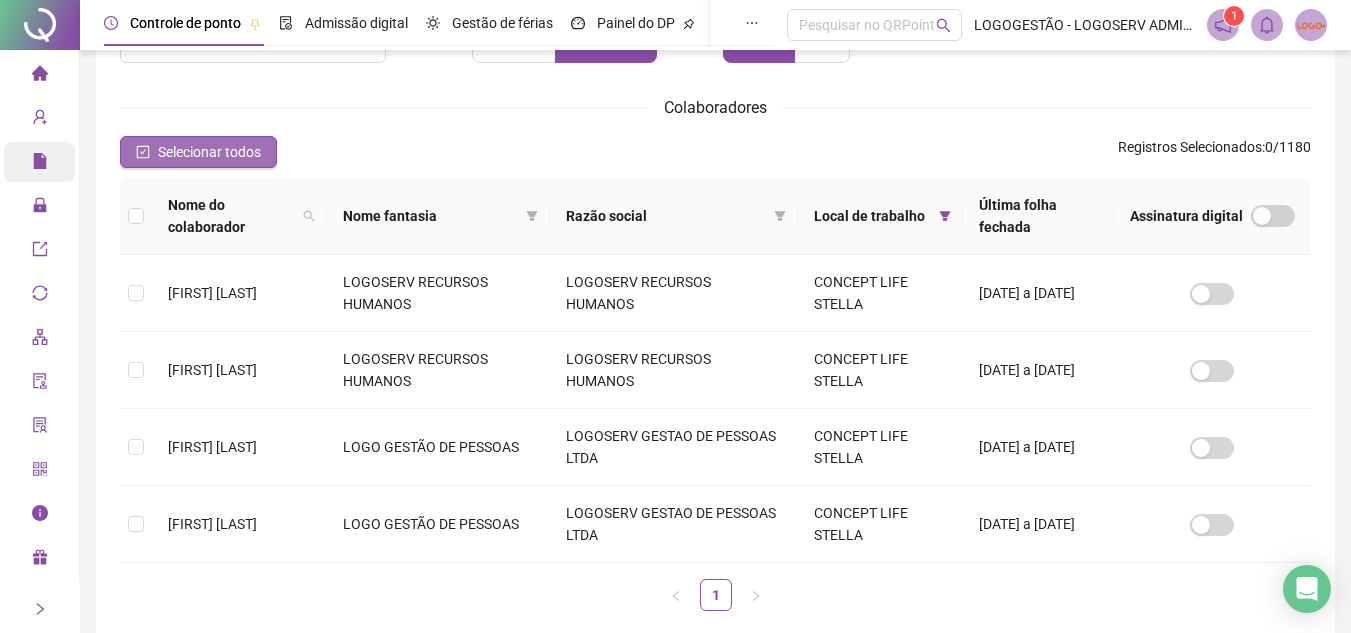 click on "Selecionar todos" at bounding box center [209, 152] 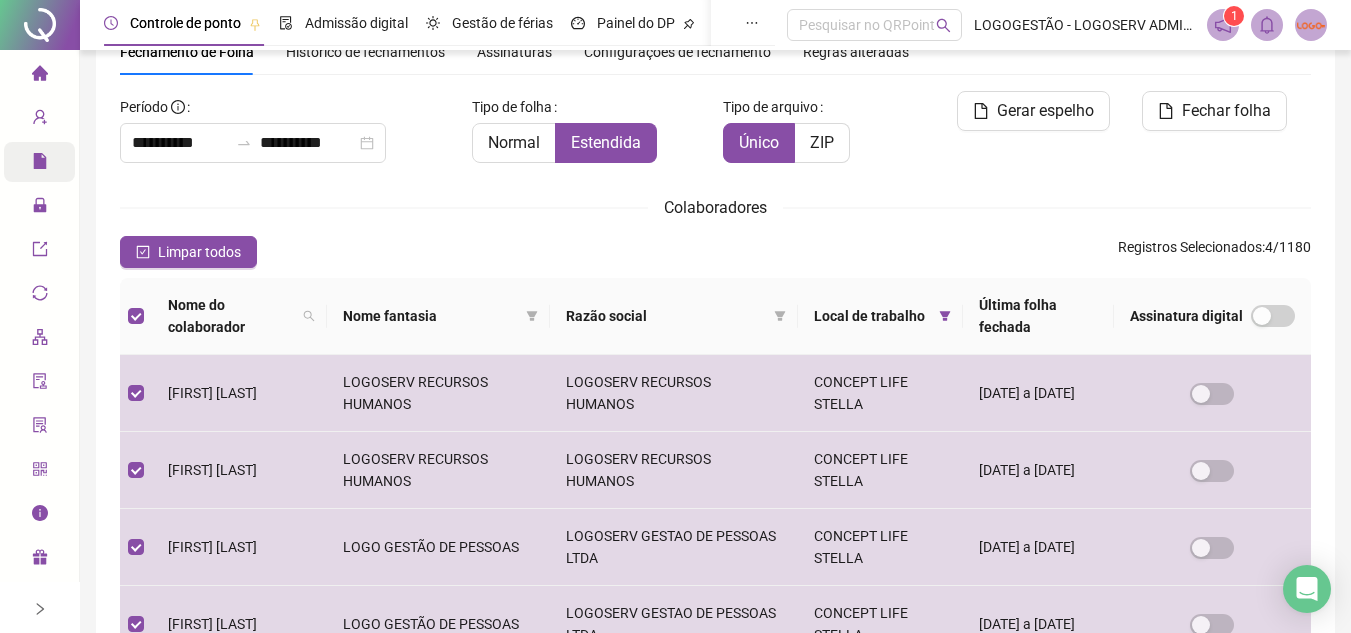 scroll, scrollTop: 0, scrollLeft: 0, axis: both 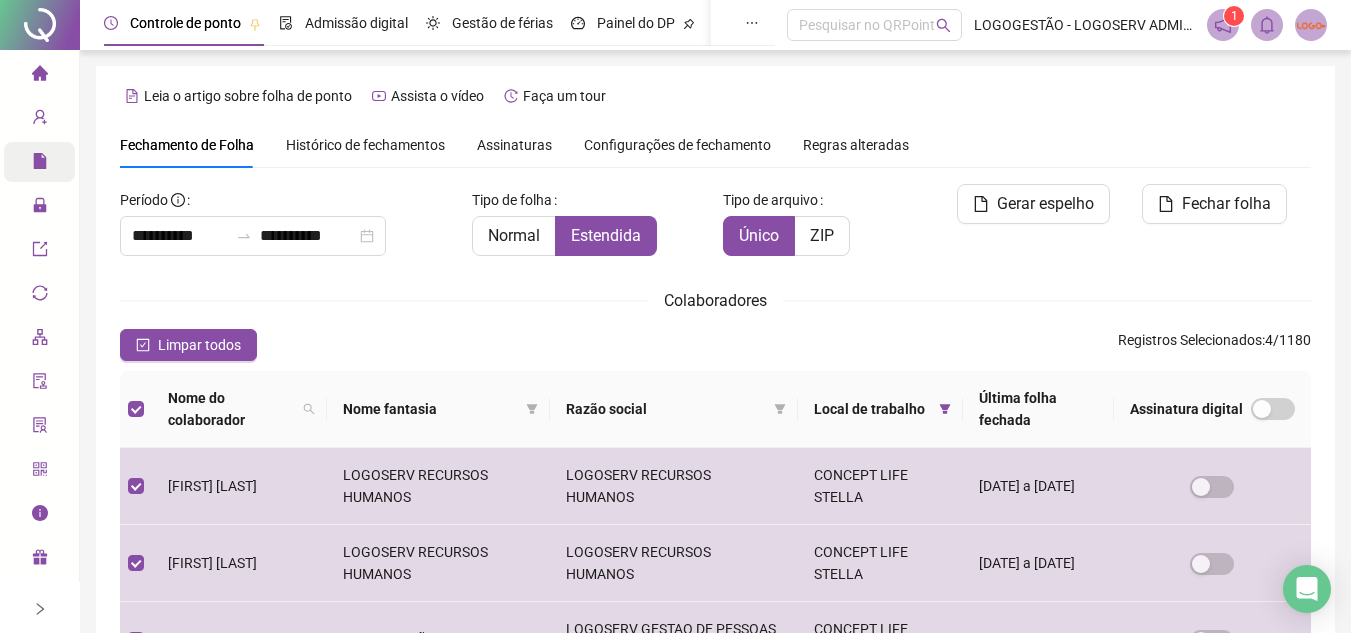 click on "Fechar folha" at bounding box center (1226, 204) 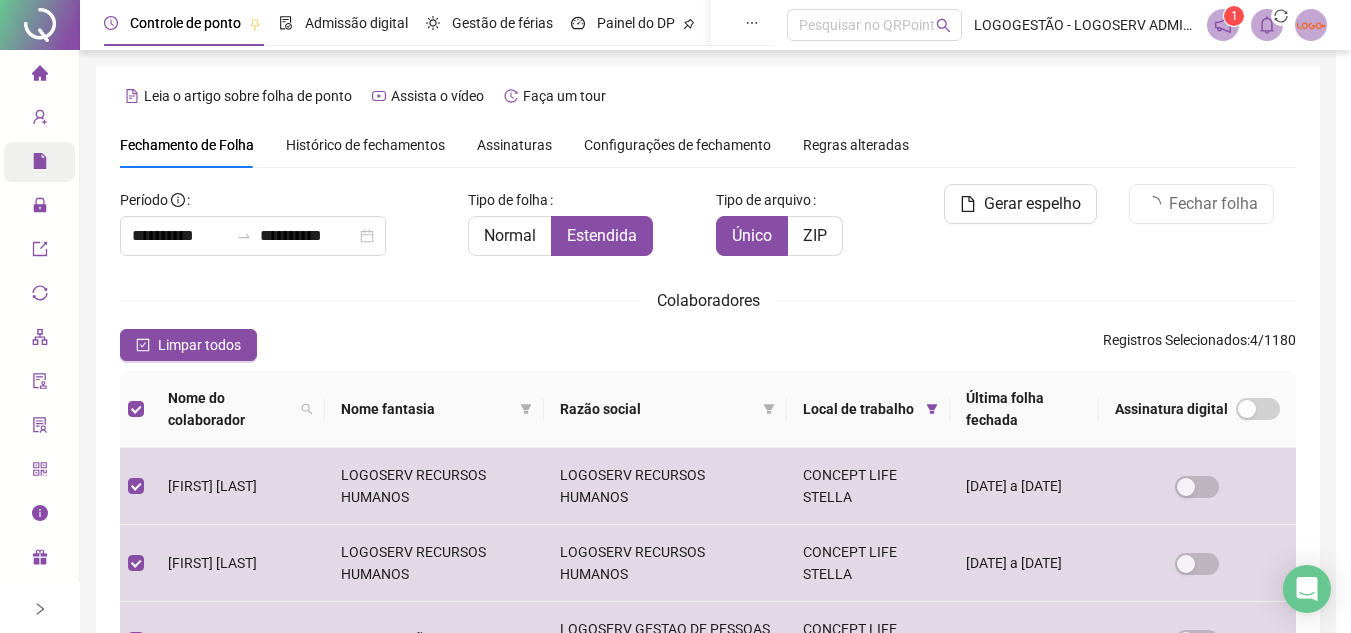 scroll, scrollTop: 93, scrollLeft: 0, axis: vertical 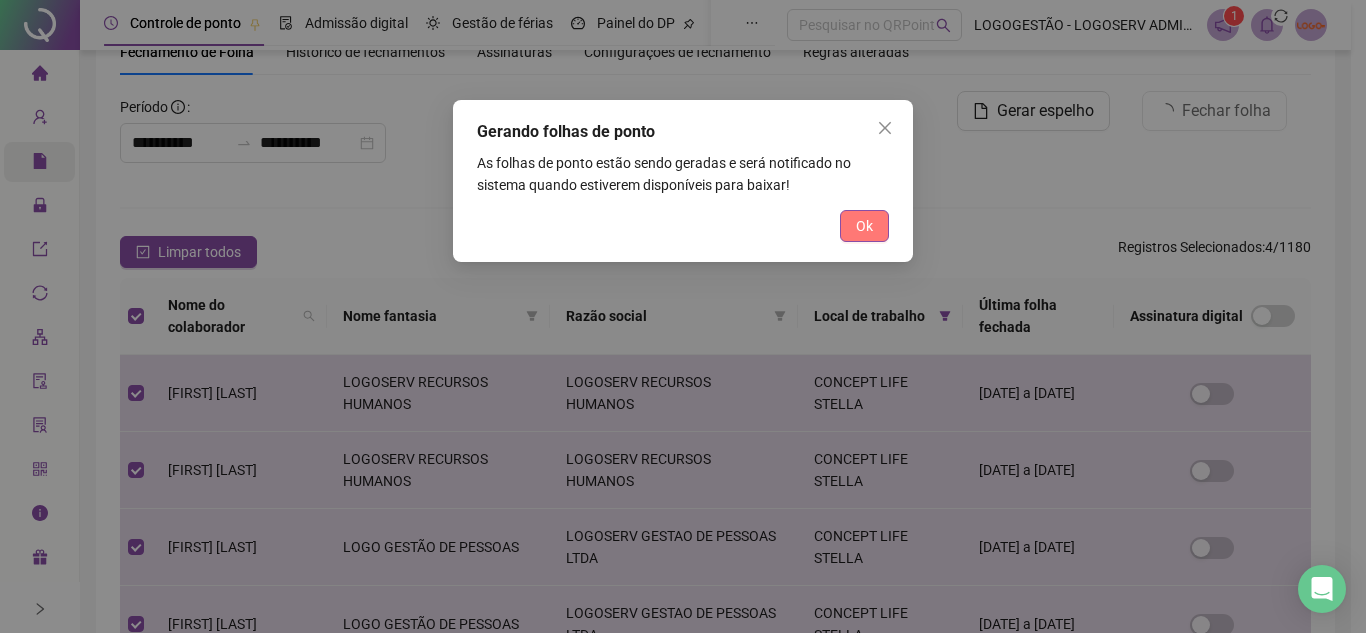 click on "Ok" at bounding box center (864, 226) 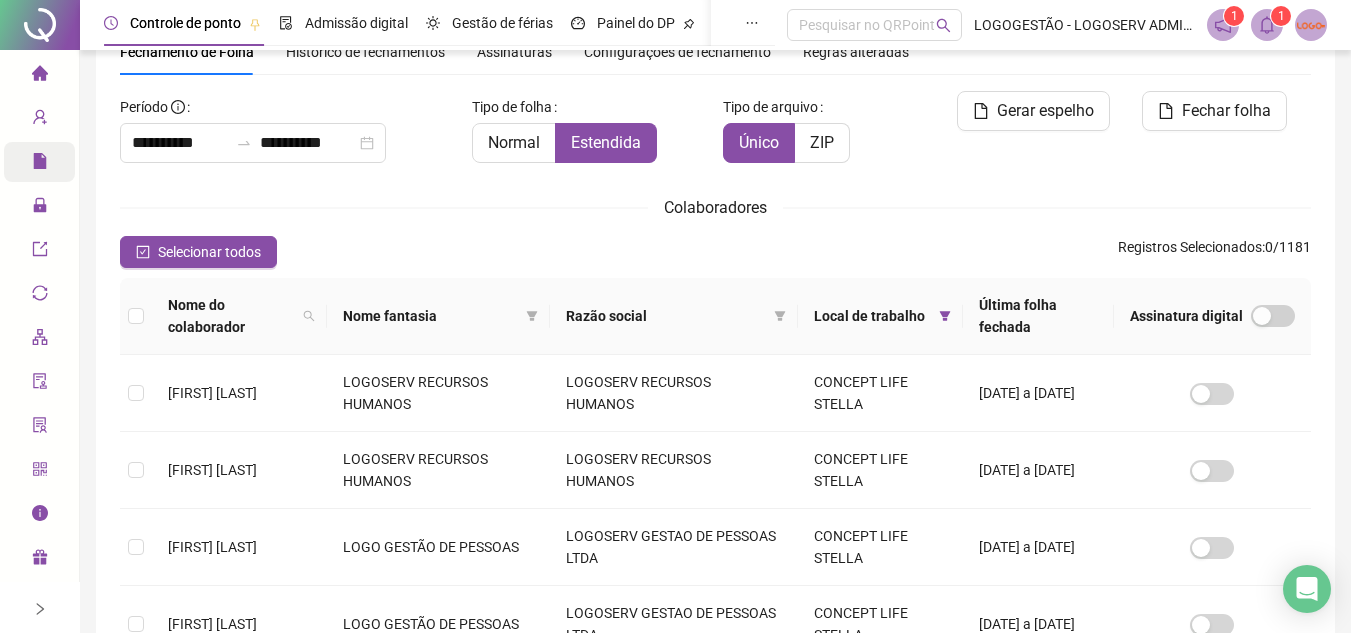click on "**********" at bounding box center (715, 409) 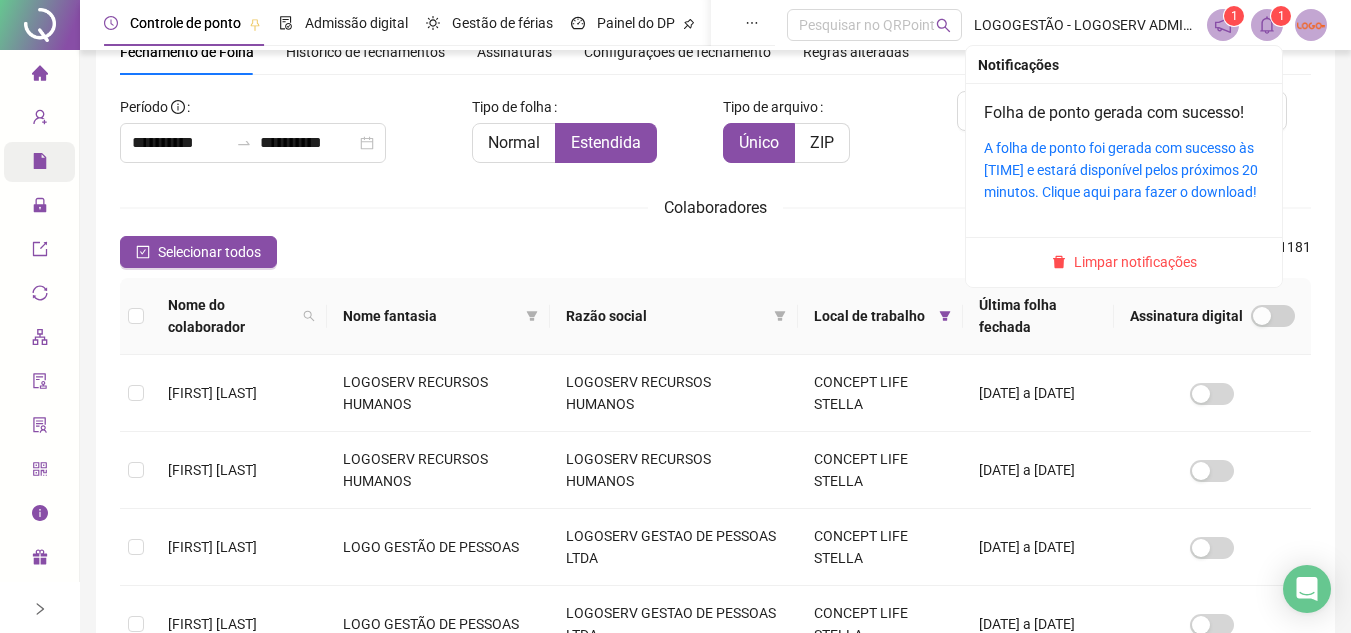 click at bounding box center (1267, 25) 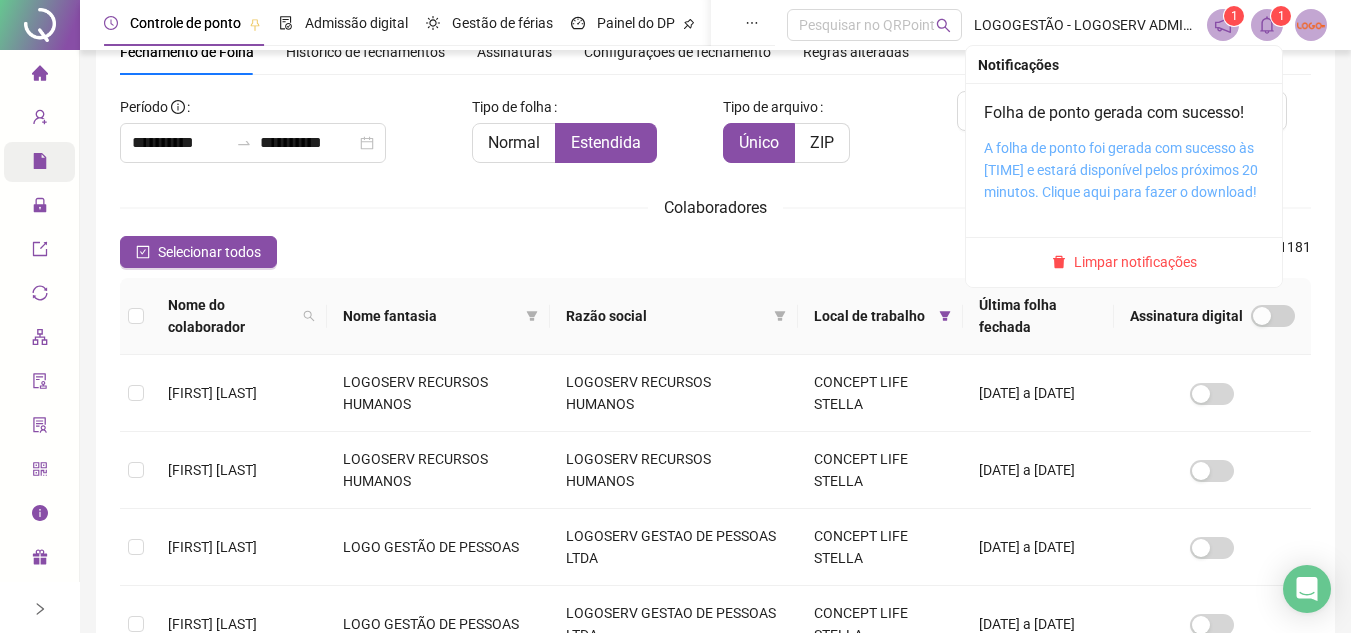click on "A folha de ponto foi gerada com sucesso às 16:03:40 e estará disponível pelos próximos 20 minutos.
Clique aqui para fazer o download!" at bounding box center [1121, 170] 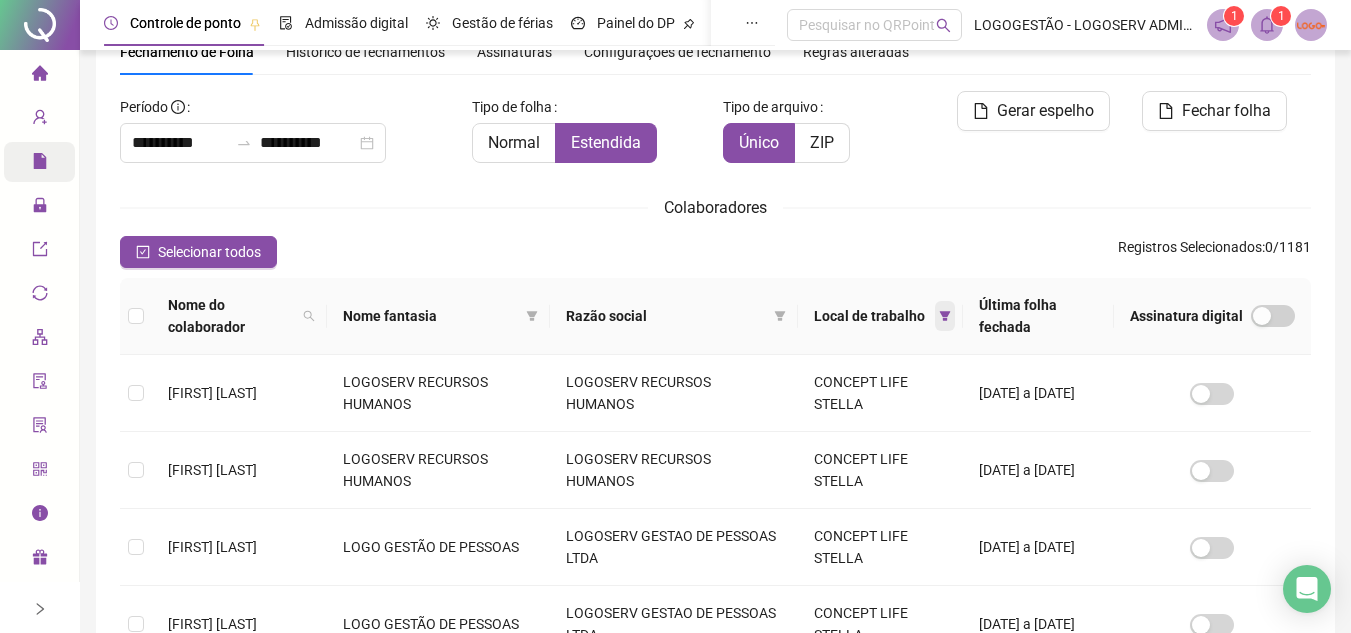 click 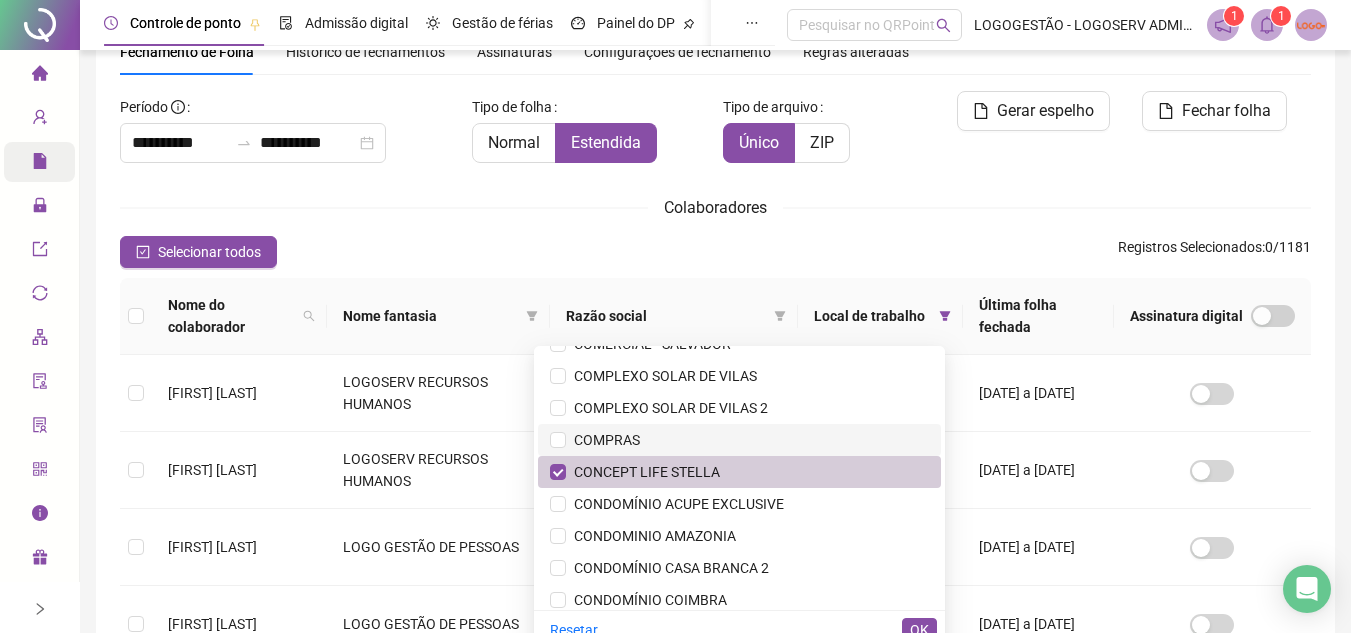 click on "CONCEPT LIFE STELLA" at bounding box center (739, 472) 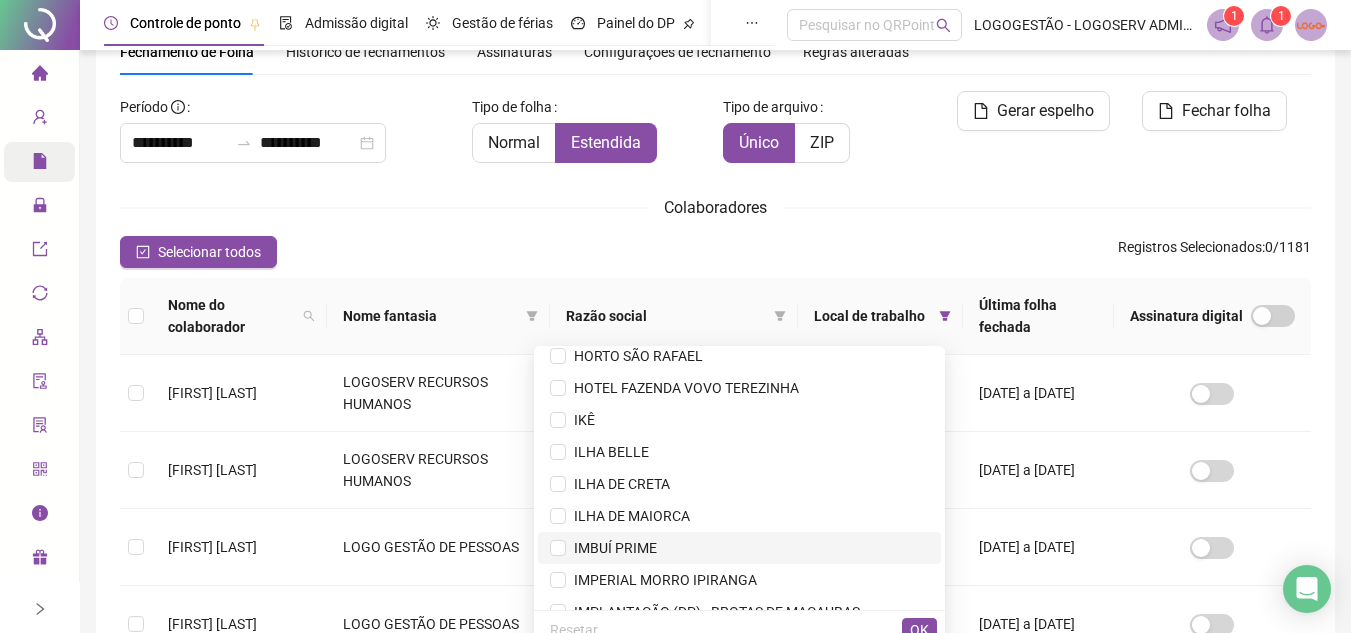 scroll, scrollTop: 3178, scrollLeft: 0, axis: vertical 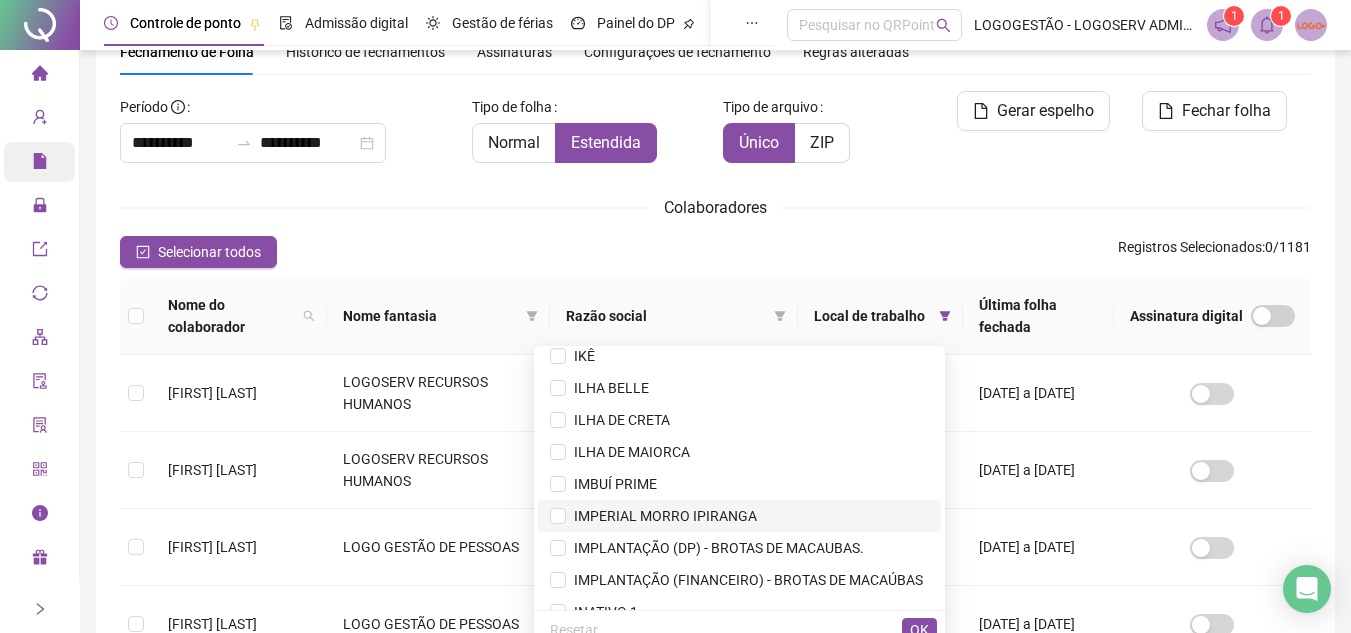 click on "IMPERIAL MORRO IPIRANGA" at bounding box center [739, 516] 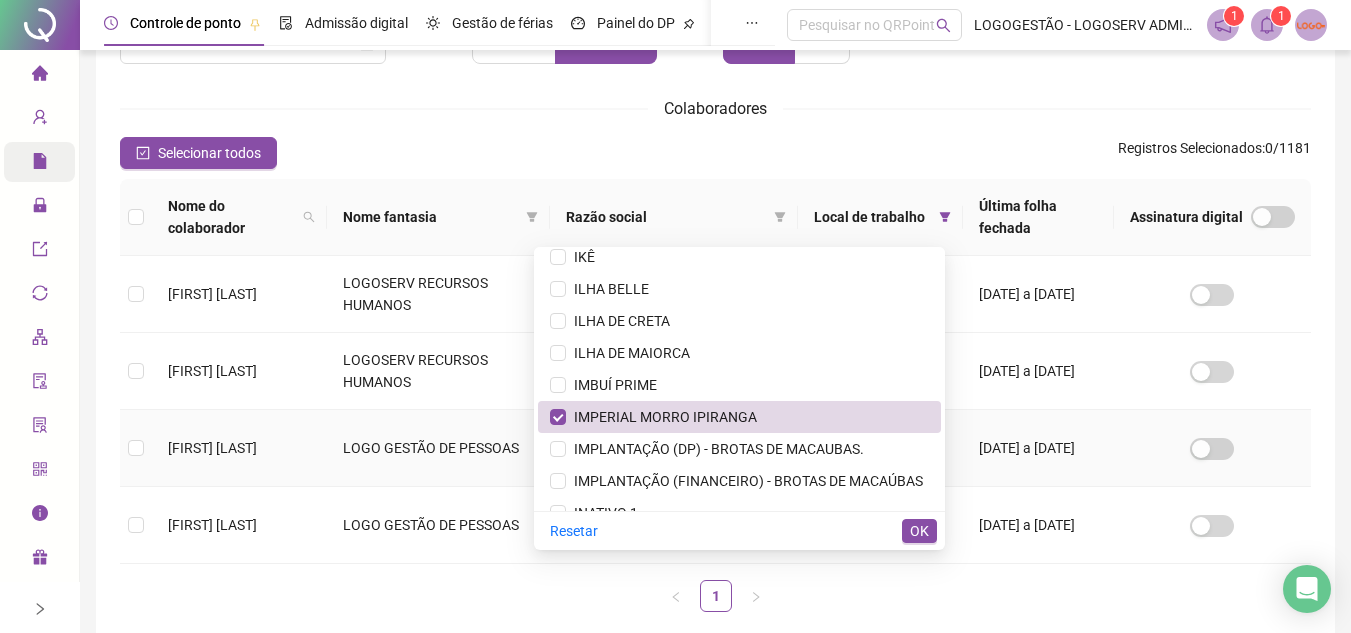 scroll, scrollTop: 193, scrollLeft: 0, axis: vertical 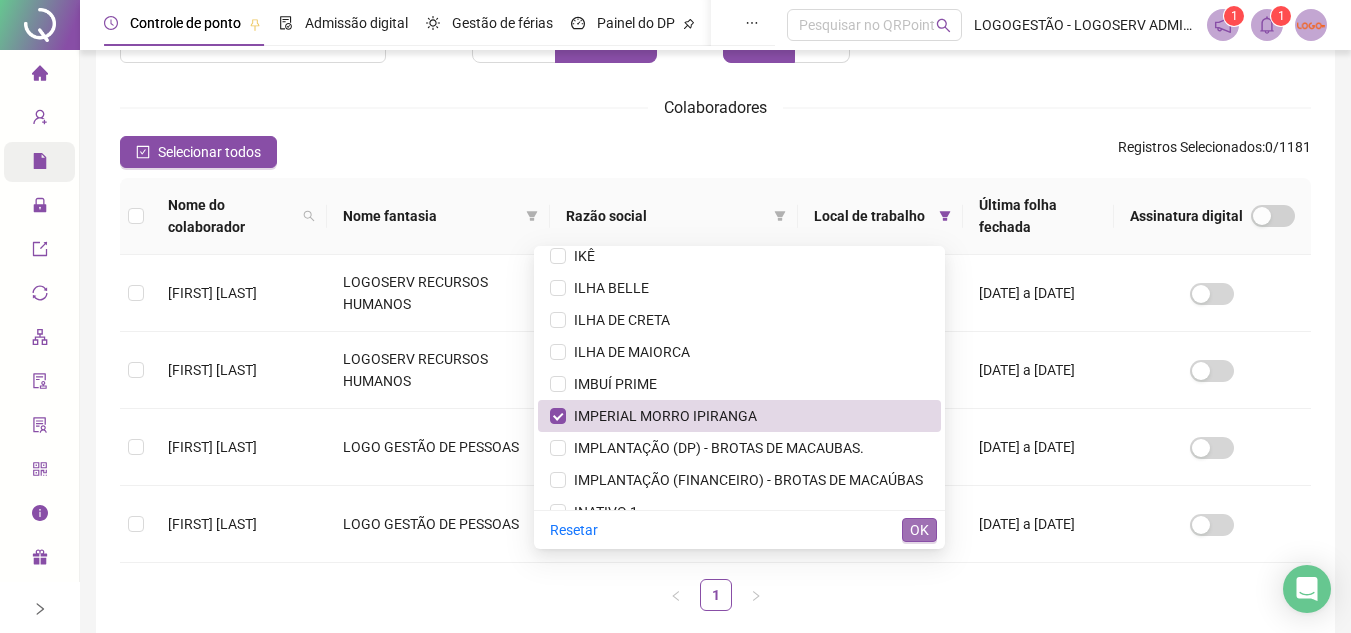 click on "OK" at bounding box center (919, 530) 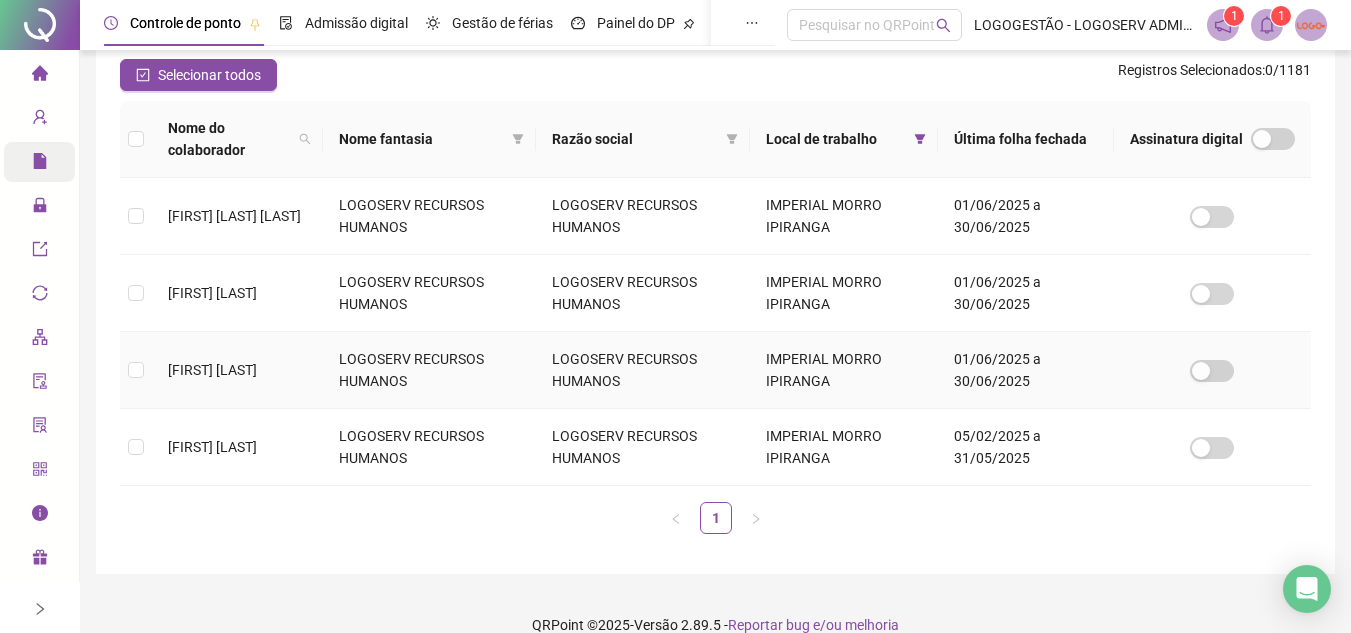 scroll, scrollTop: 275, scrollLeft: 0, axis: vertical 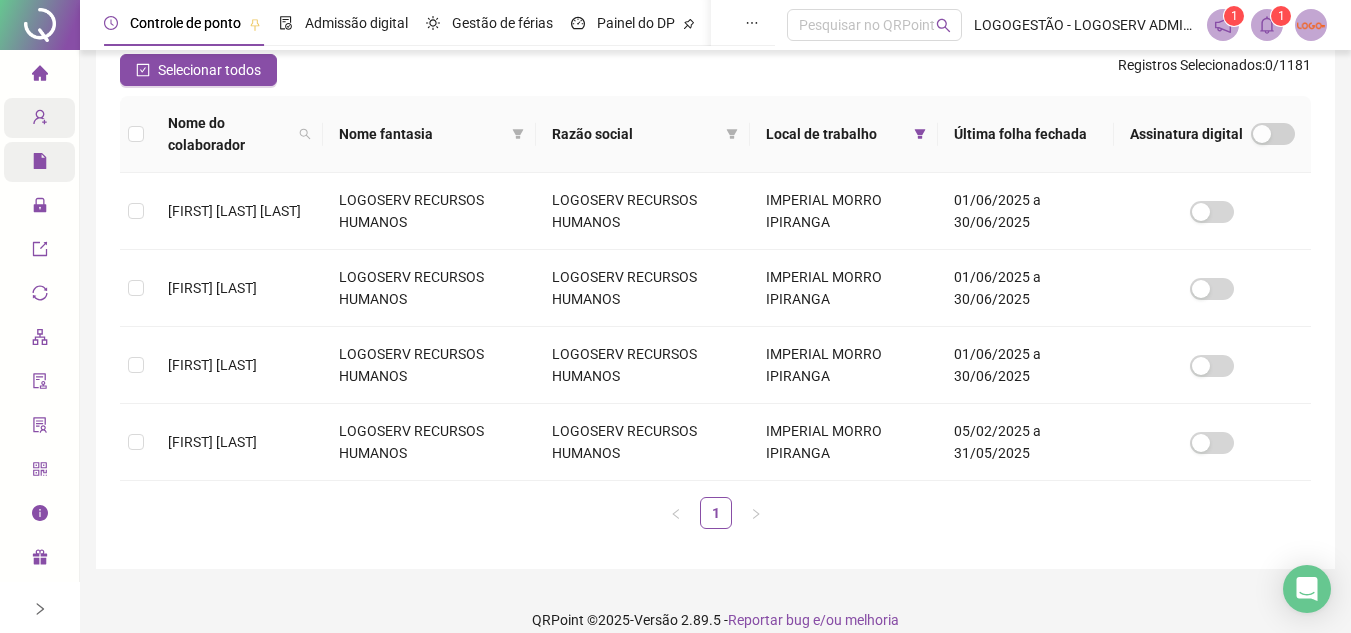 click on "Cadastros" at bounding box center (39, 118) 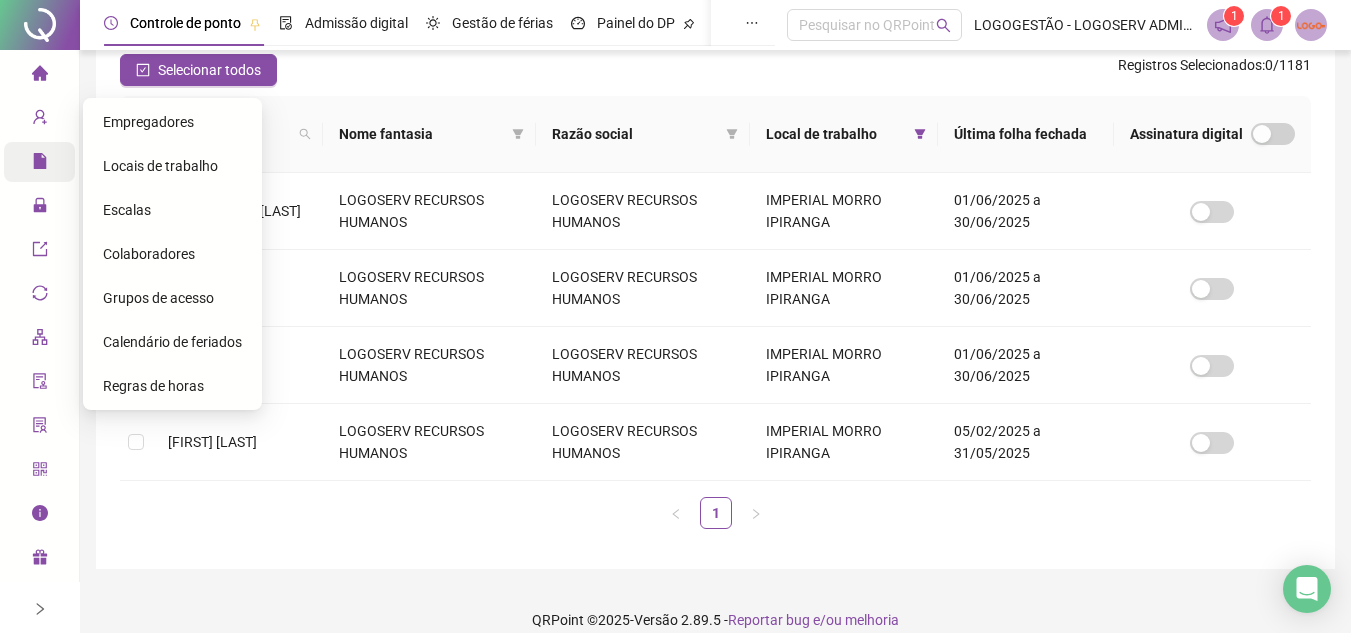 click on "Escalas" at bounding box center (127, 210) 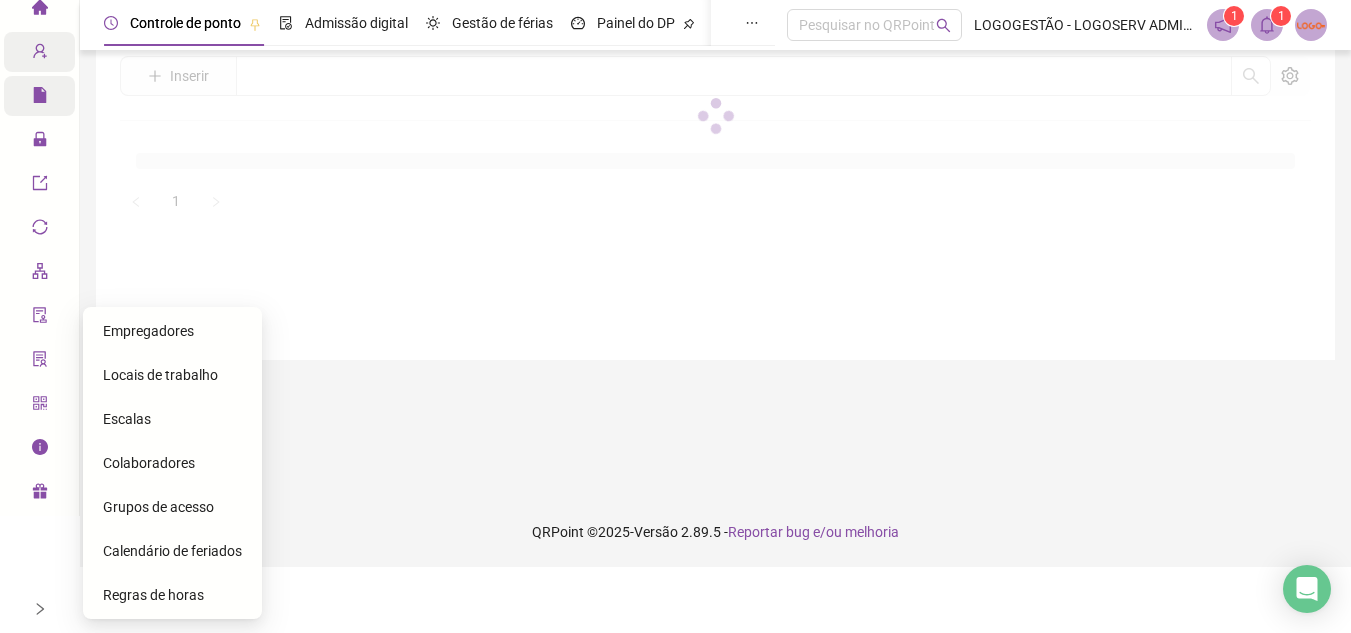 scroll, scrollTop: 0, scrollLeft: 0, axis: both 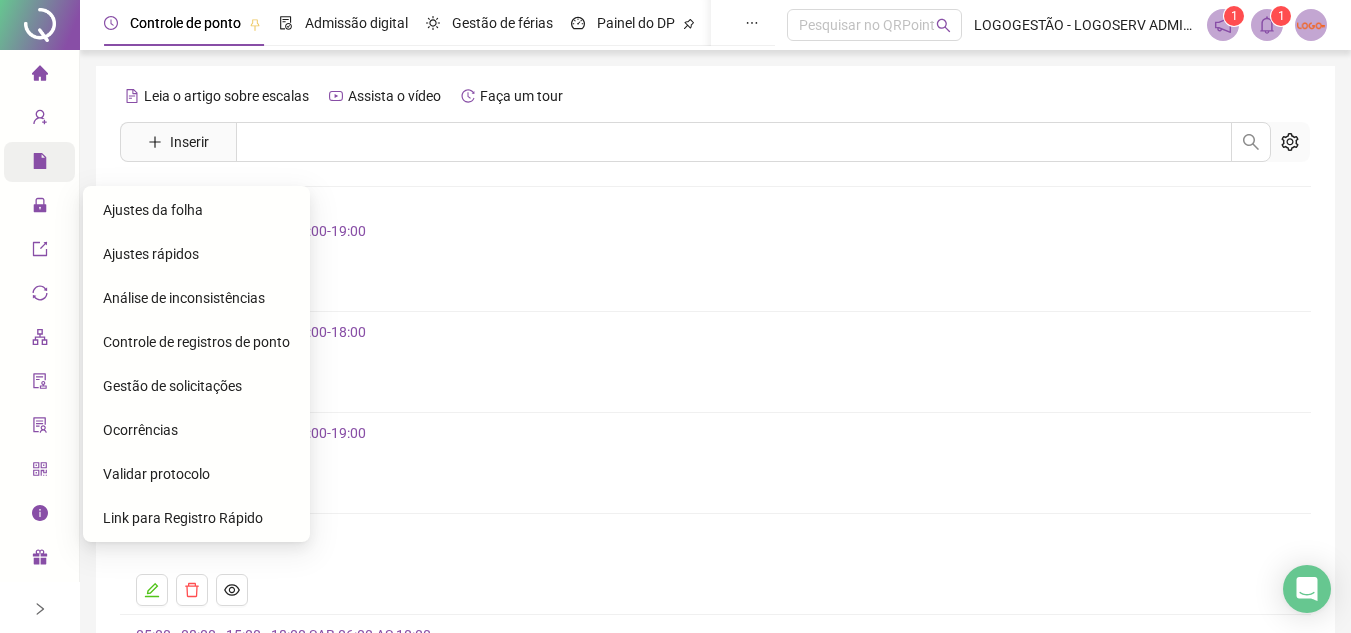 click on "Relatórios" at bounding box center (39, 162) 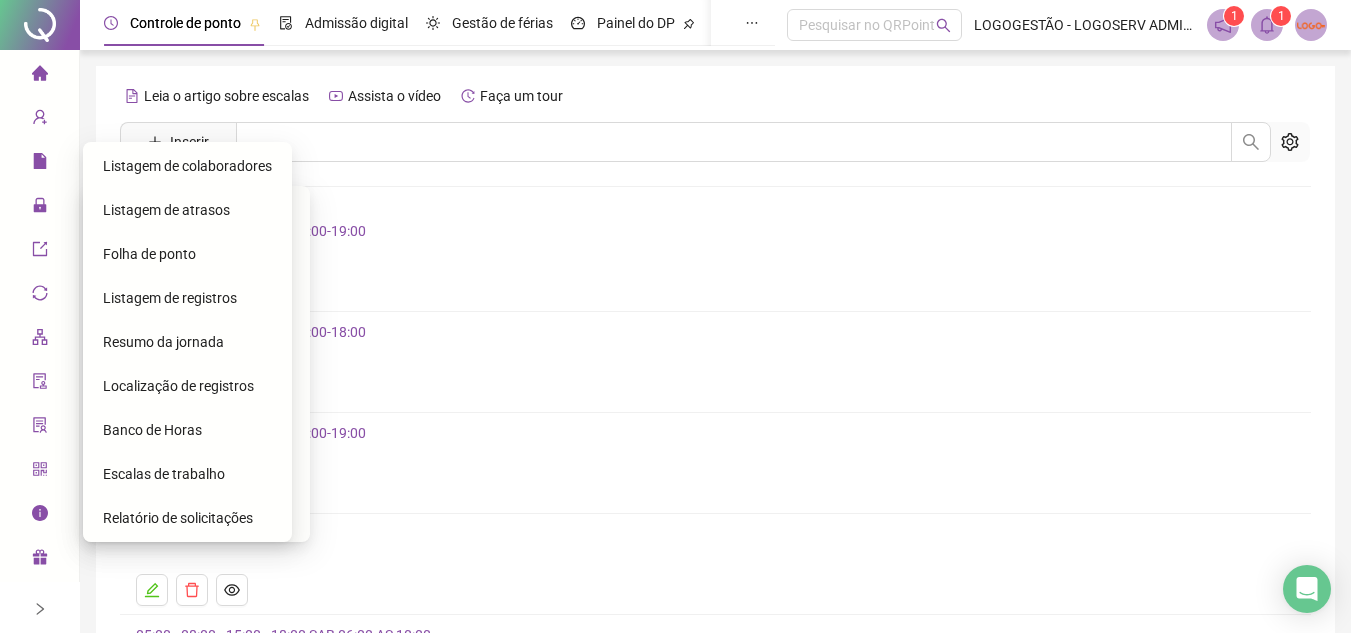 click on "Folha de ponto" at bounding box center [149, 254] 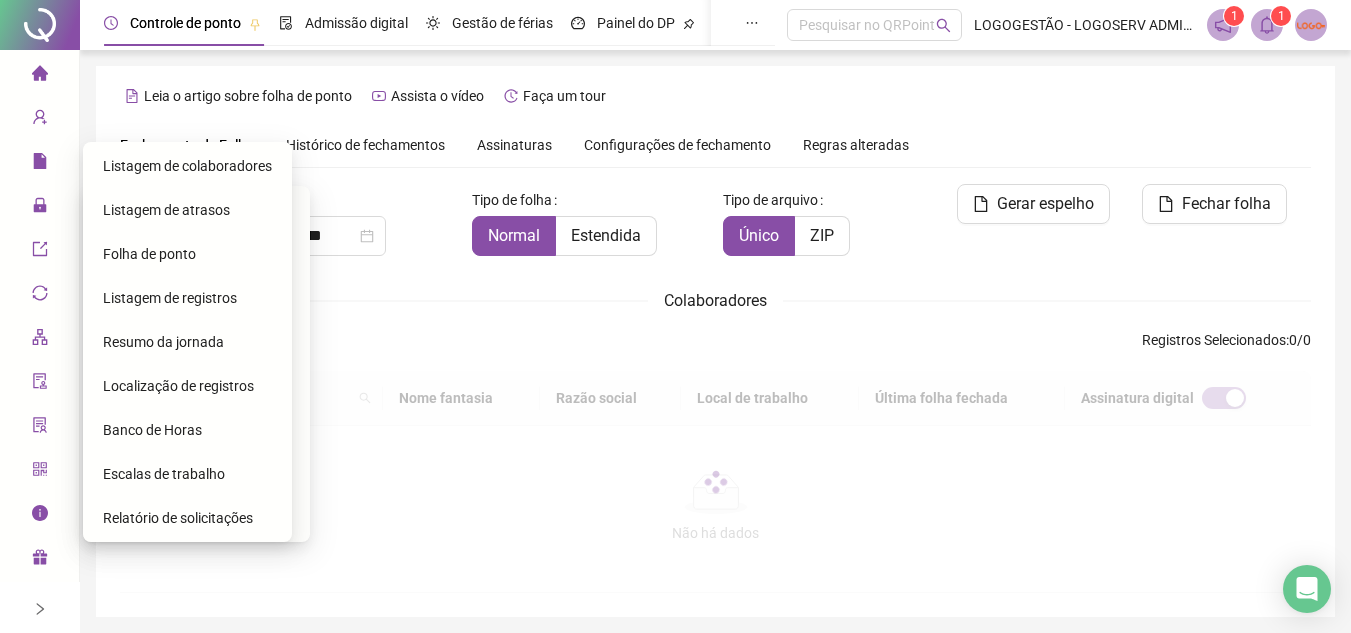 type on "**********" 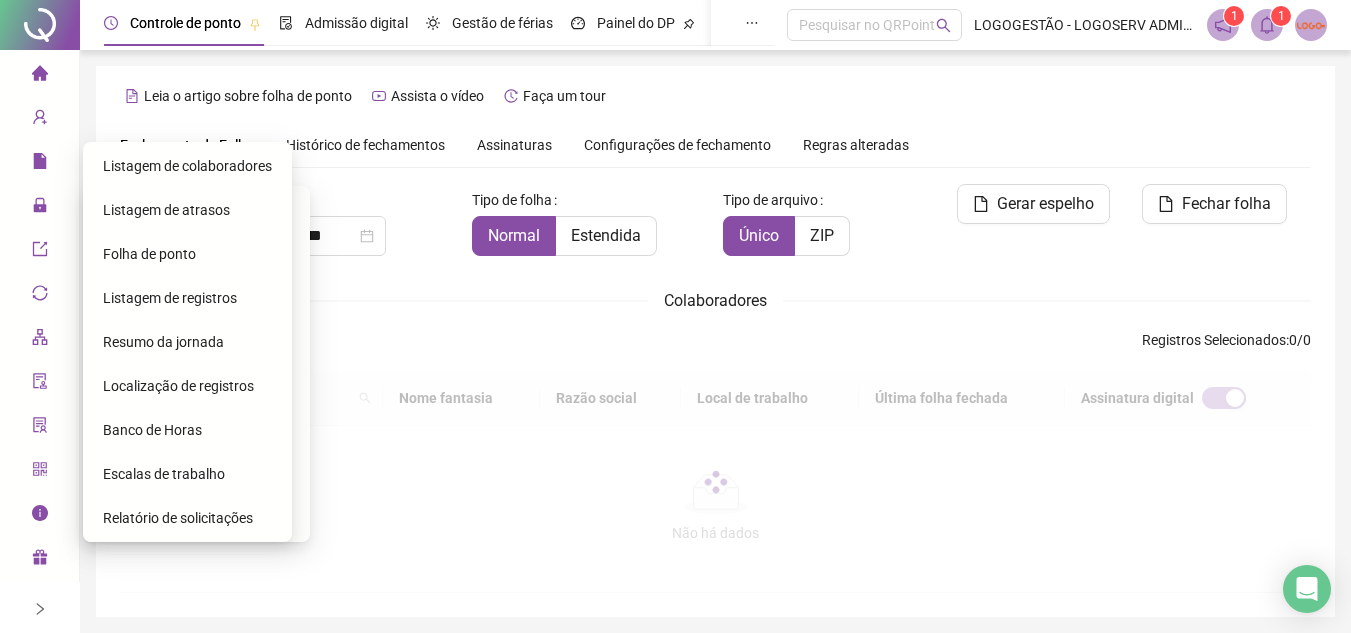 type on "**********" 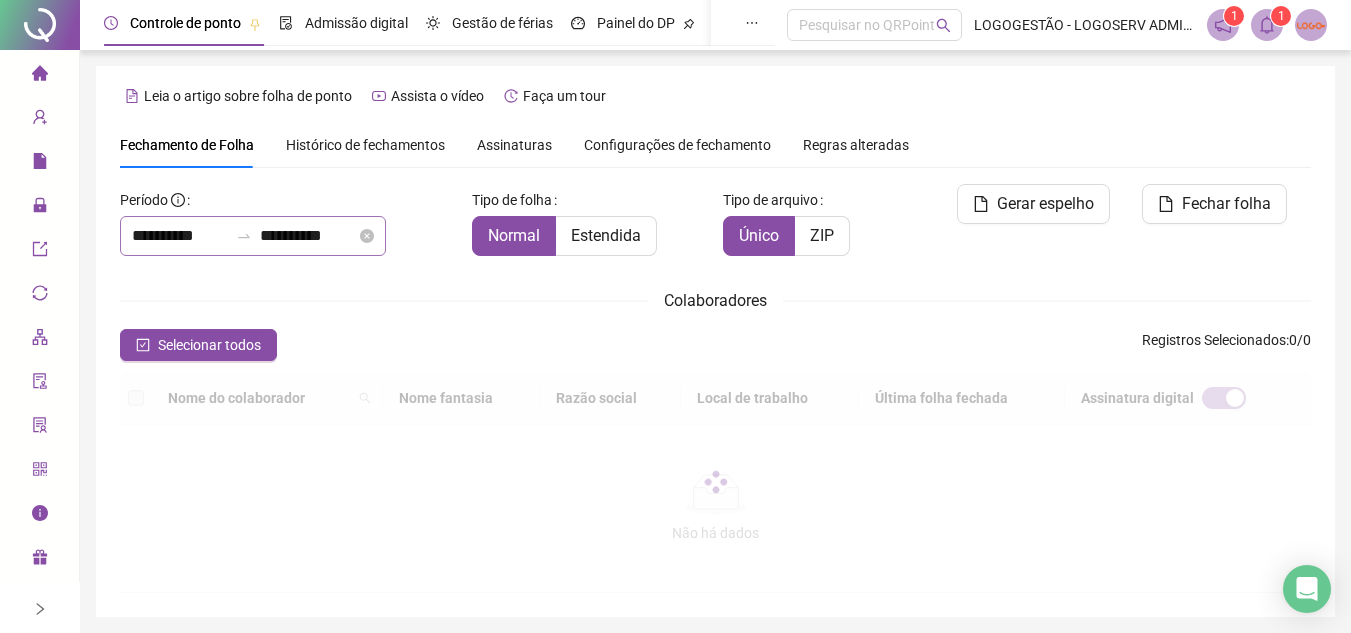 click at bounding box center [244, 236] 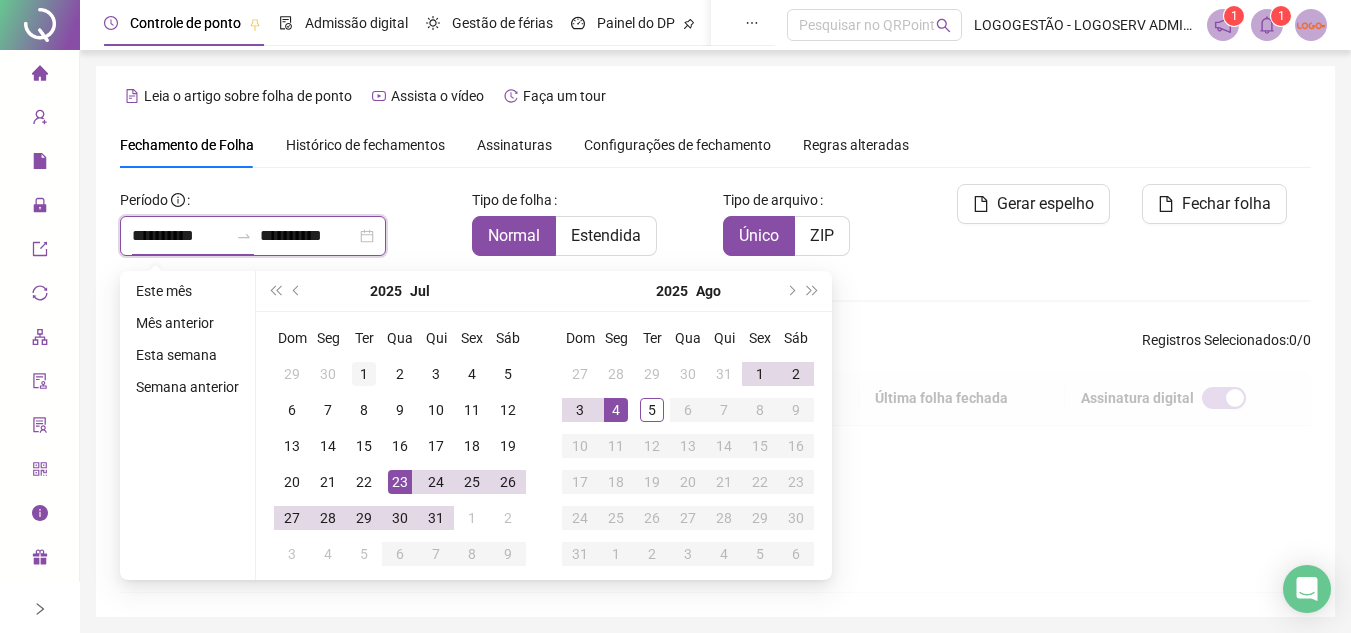 type on "**********" 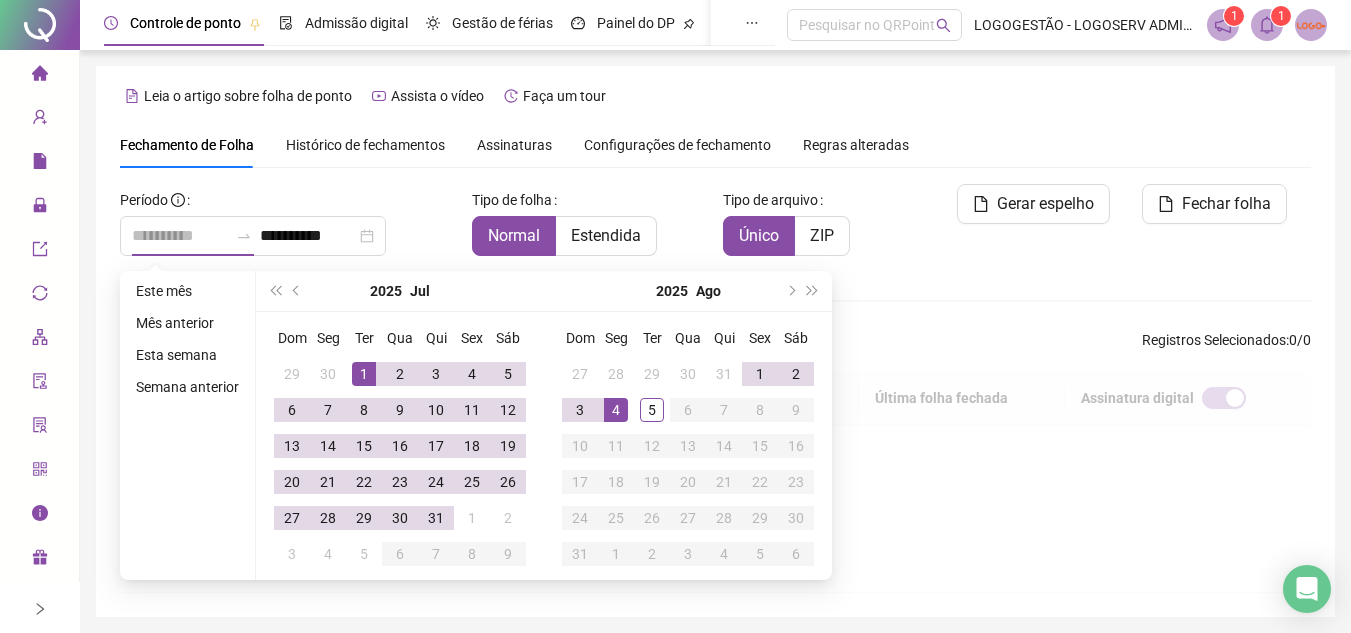 click on "1" at bounding box center [364, 374] 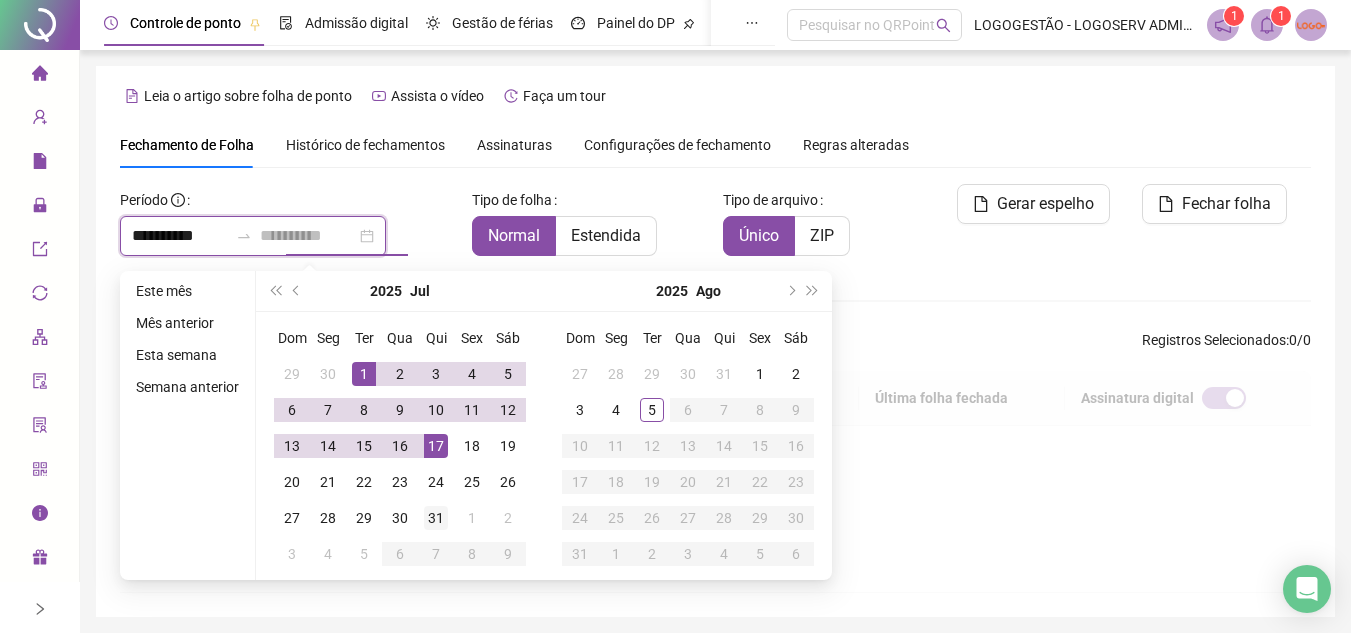 type on "**********" 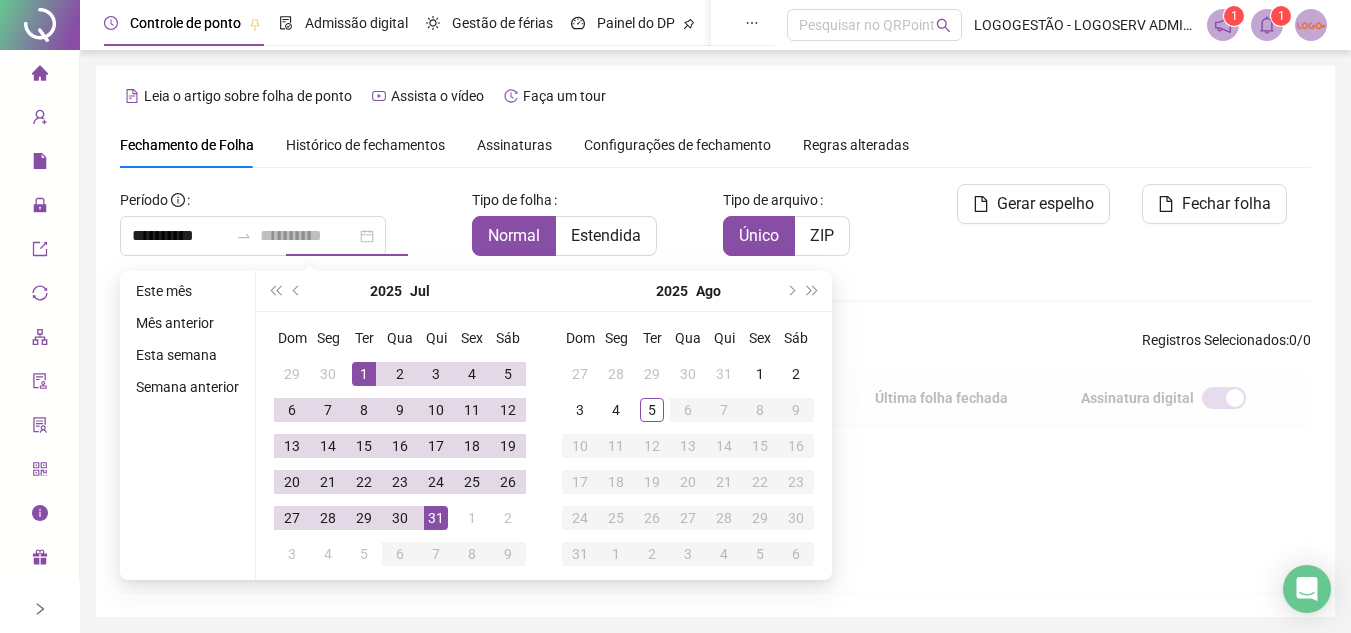 click on "31" at bounding box center (436, 518) 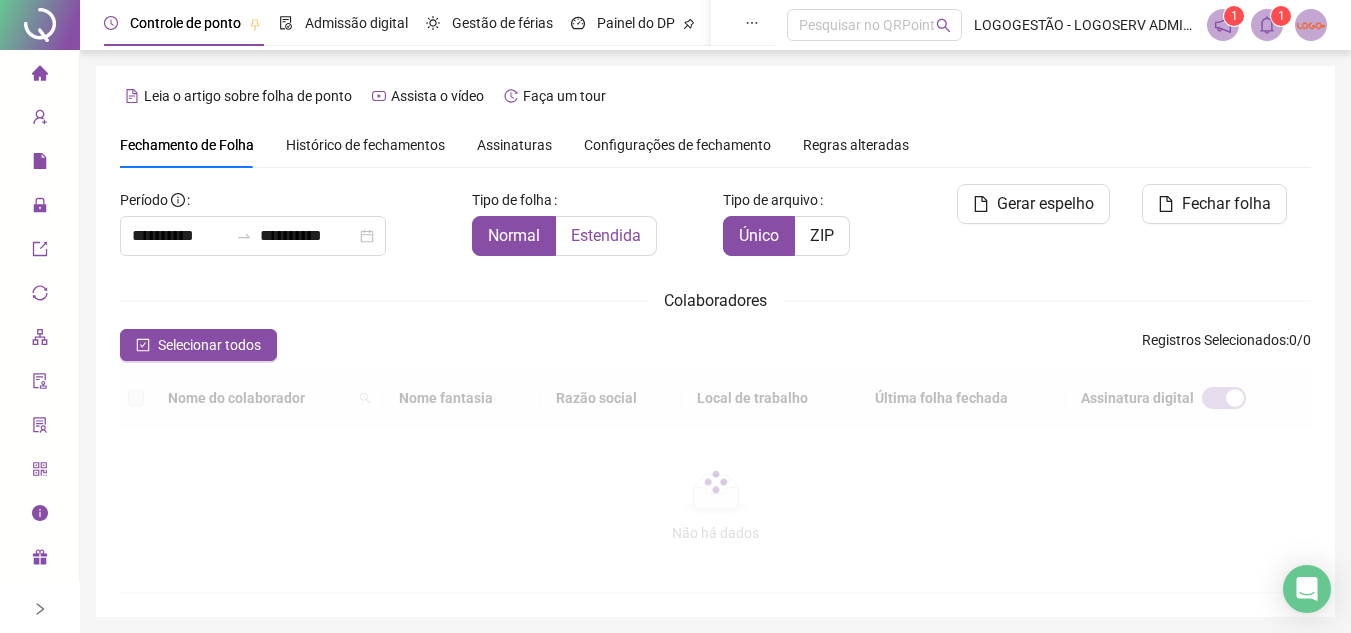 click on "**********" at bounding box center [715, 388] 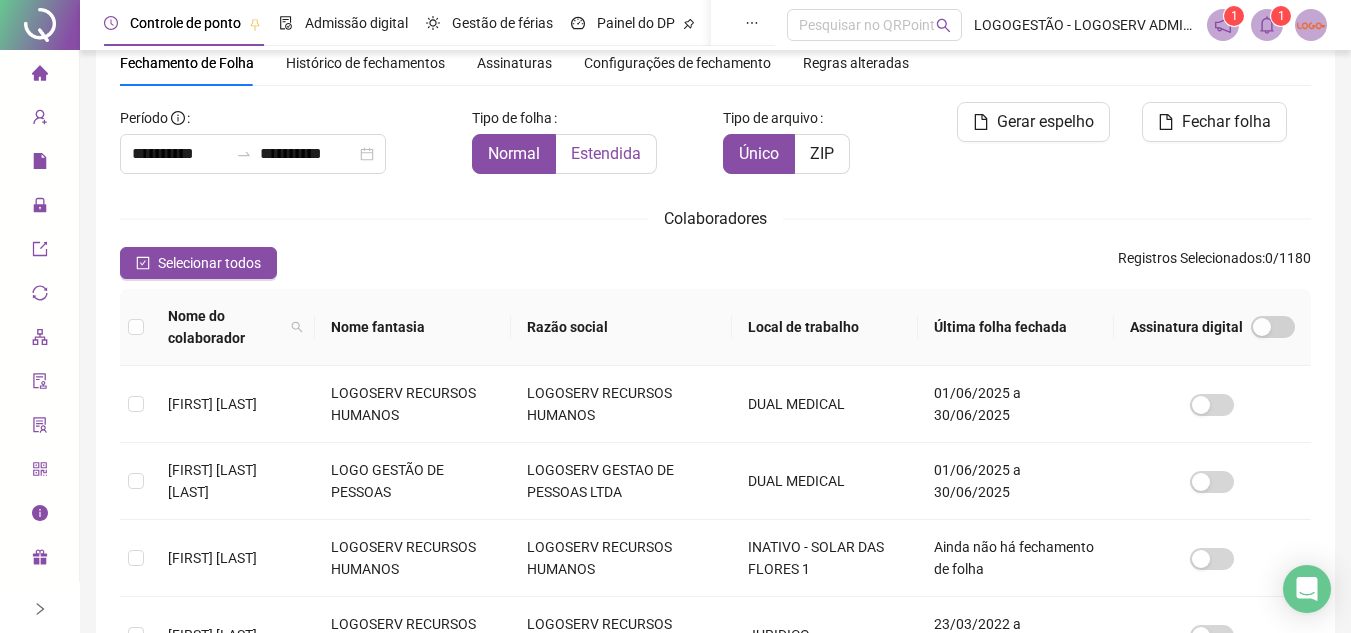 click on "Estendida" at bounding box center (606, 154) 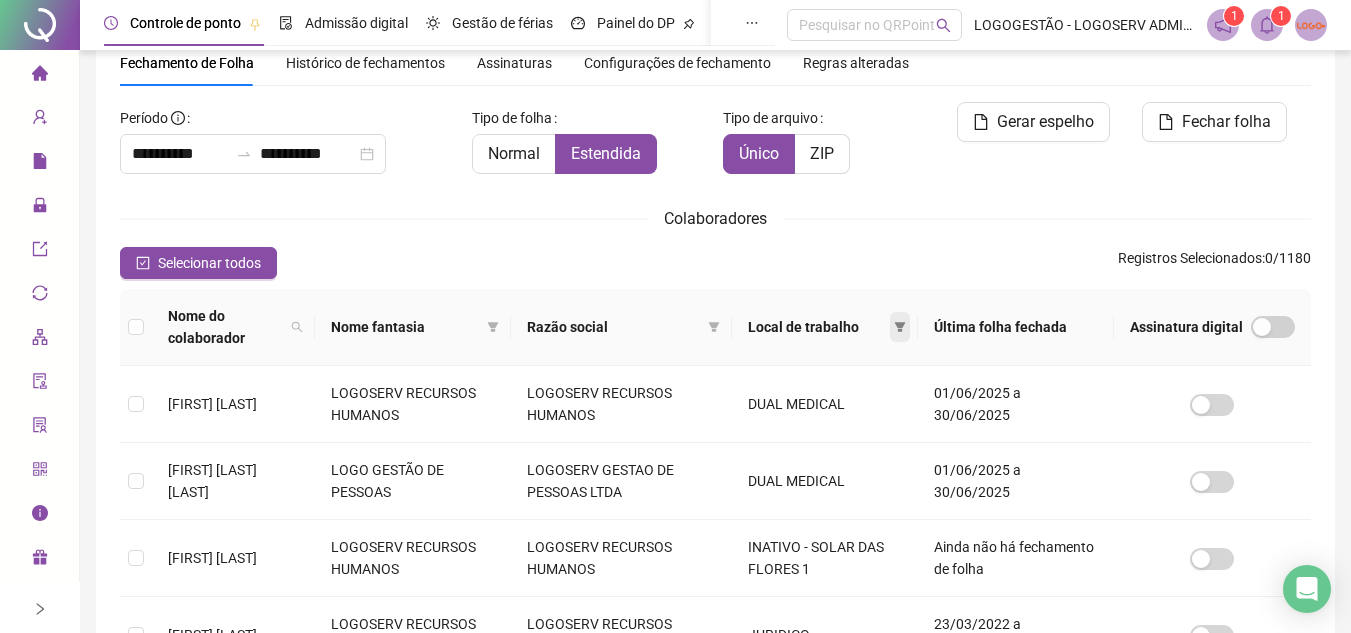 click at bounding box center (900, 327) 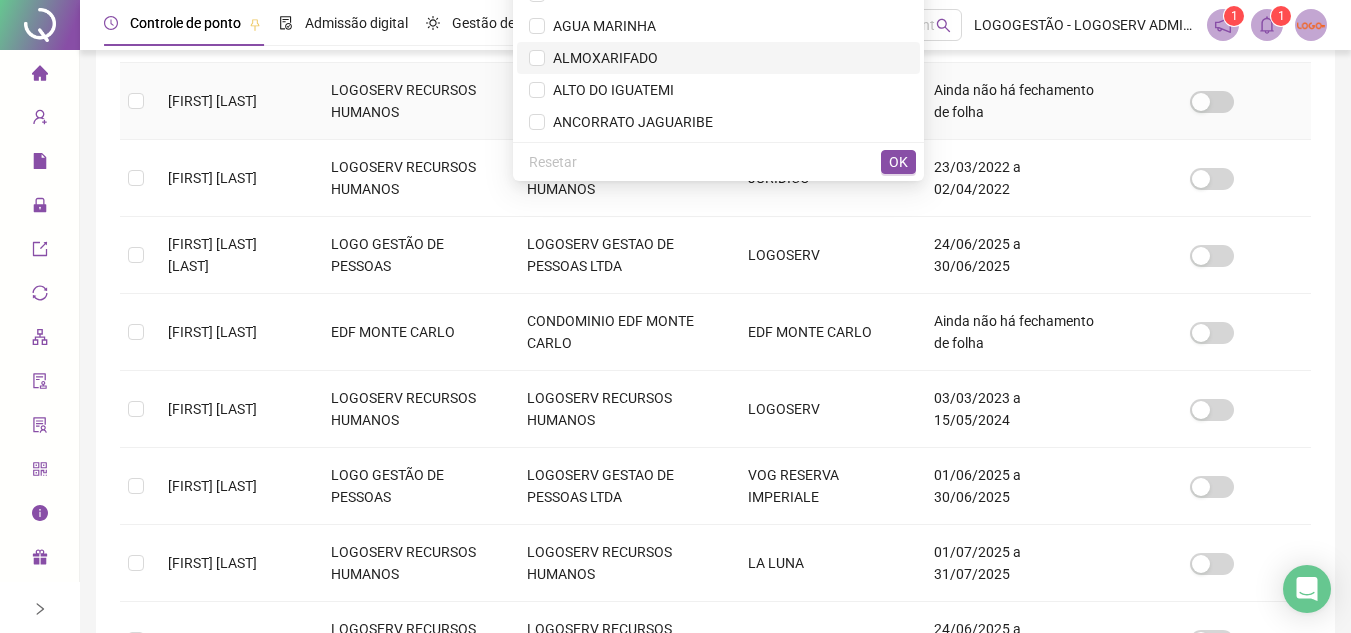 scroll, scrollTop: 237, scrollLeft: 0, axis: vertical 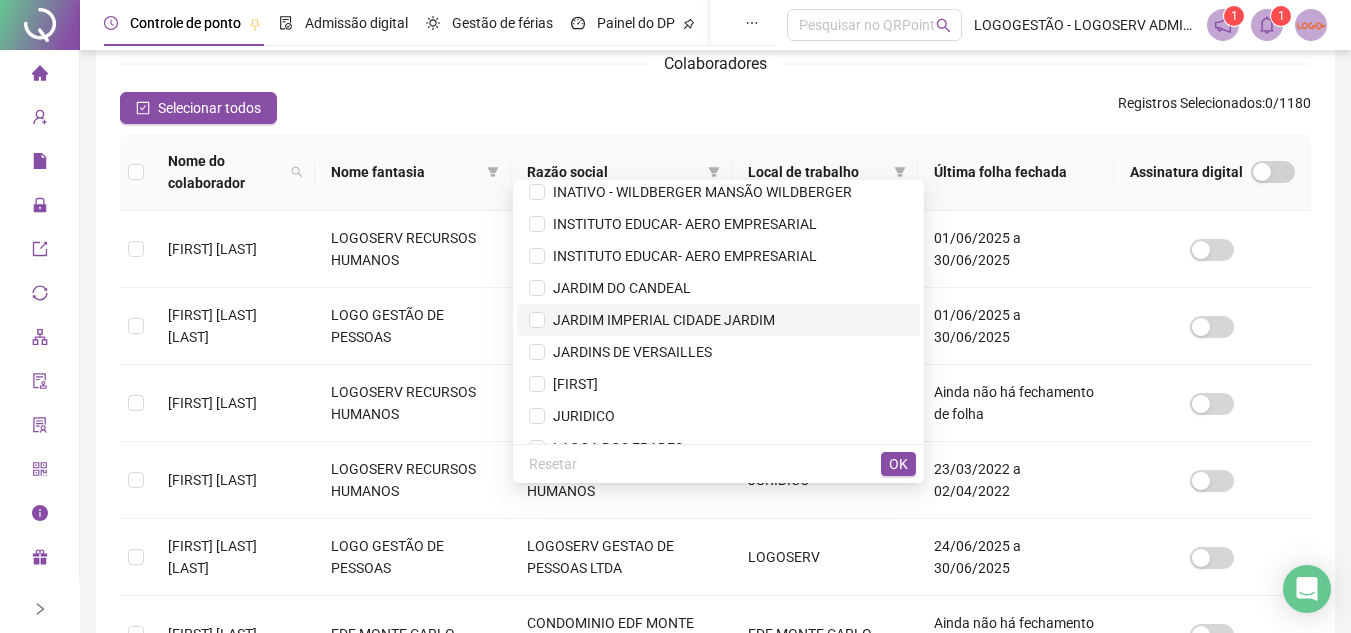 click on "JARDIM IMPERIAL CIDADE JARDIM" at bounding box center [660, 320] 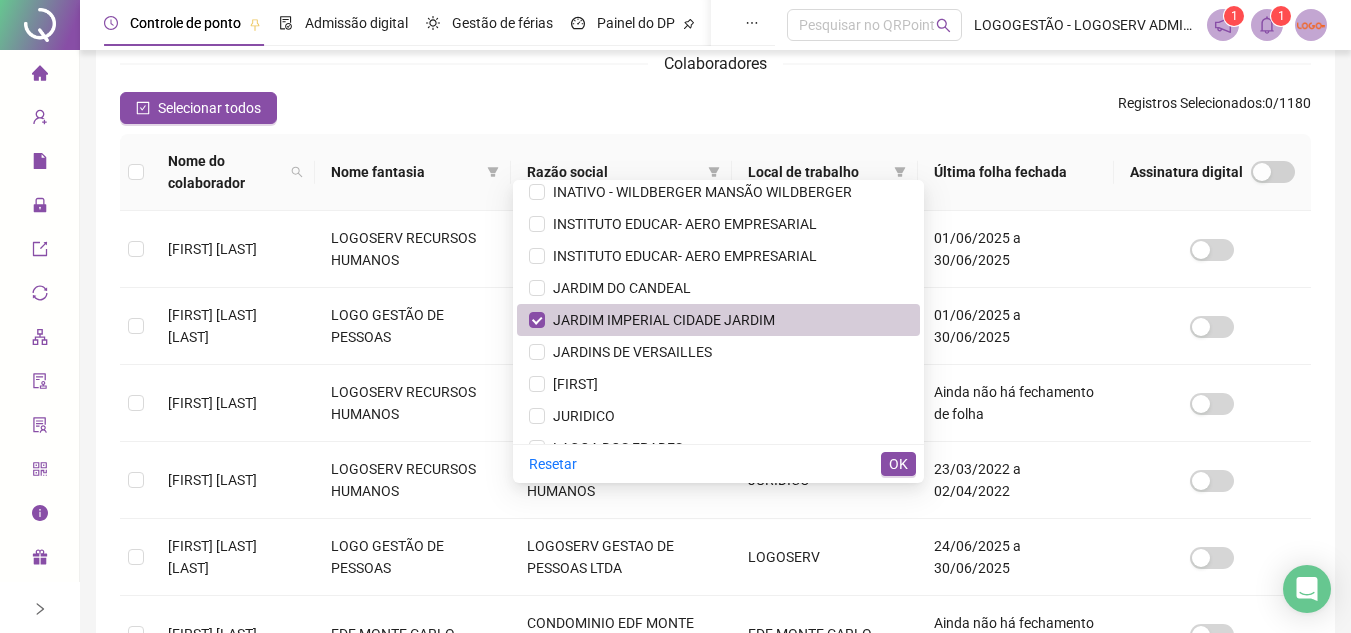 click on "JARDIM IMPERIAL CIDADE JARDIM" at bounding box center [660, 320] 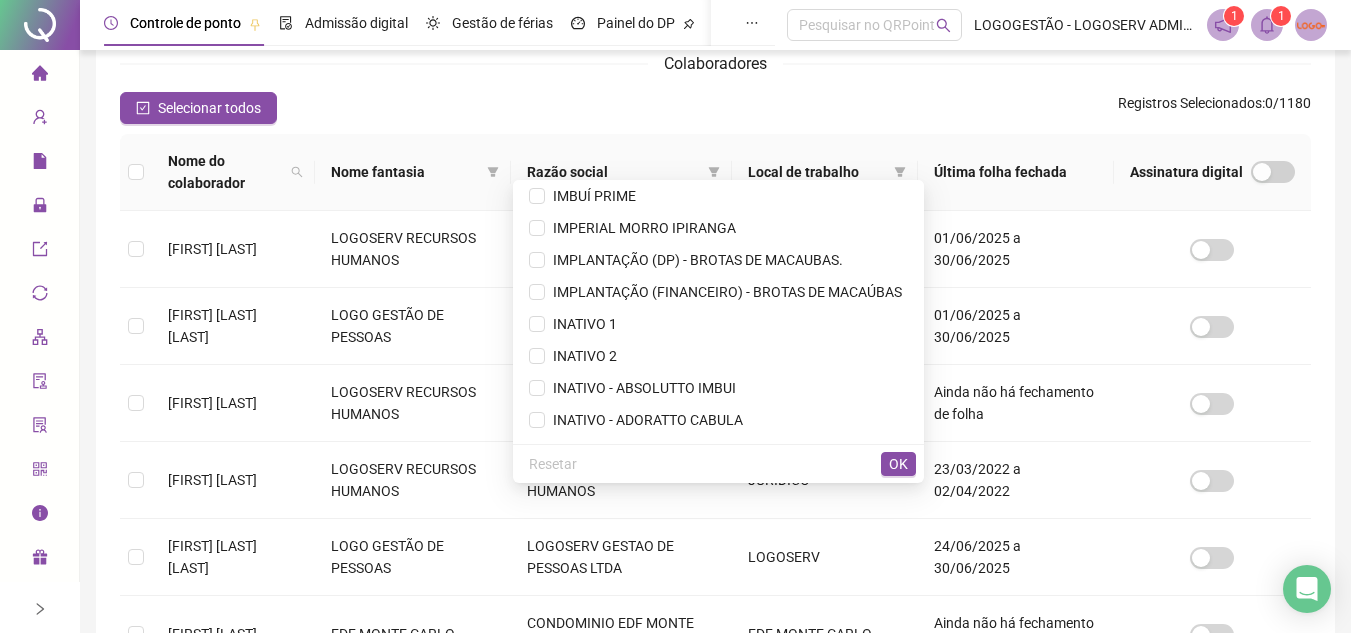 scroll, scrollTop: 3200, scrollLeft: 0, axis: vertical 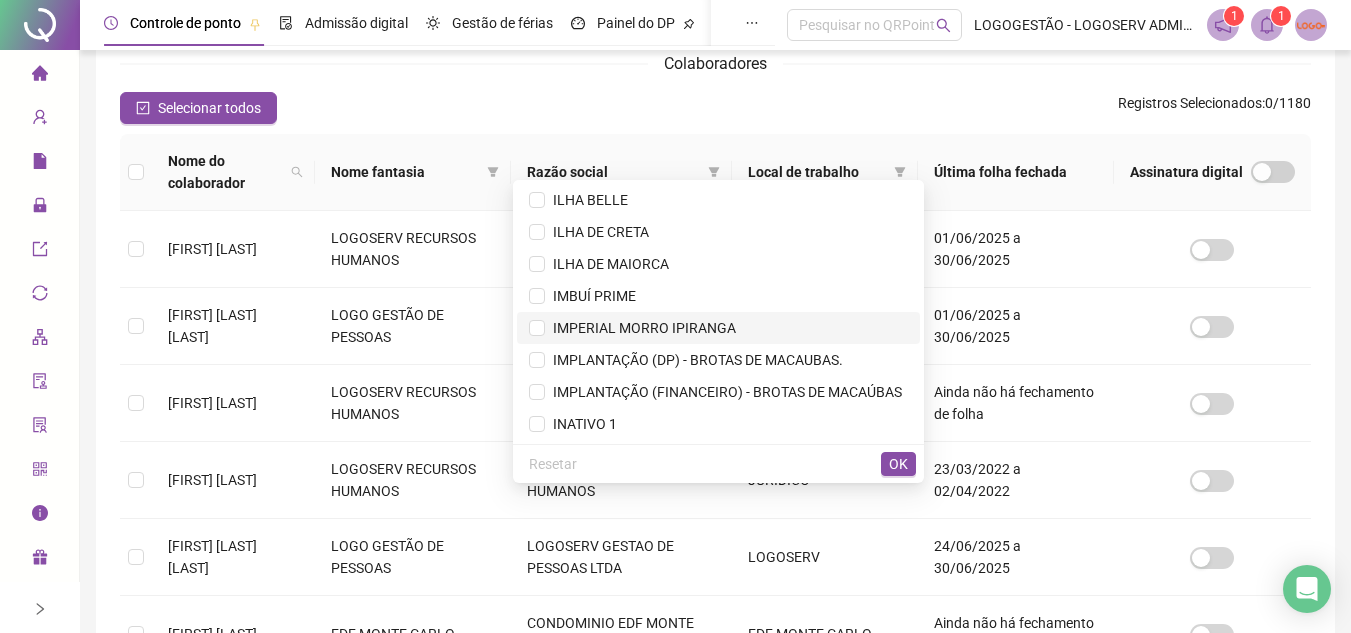 click on "IMPERIAL MORRO IPIRANGA" at bounding box center (640, 328) 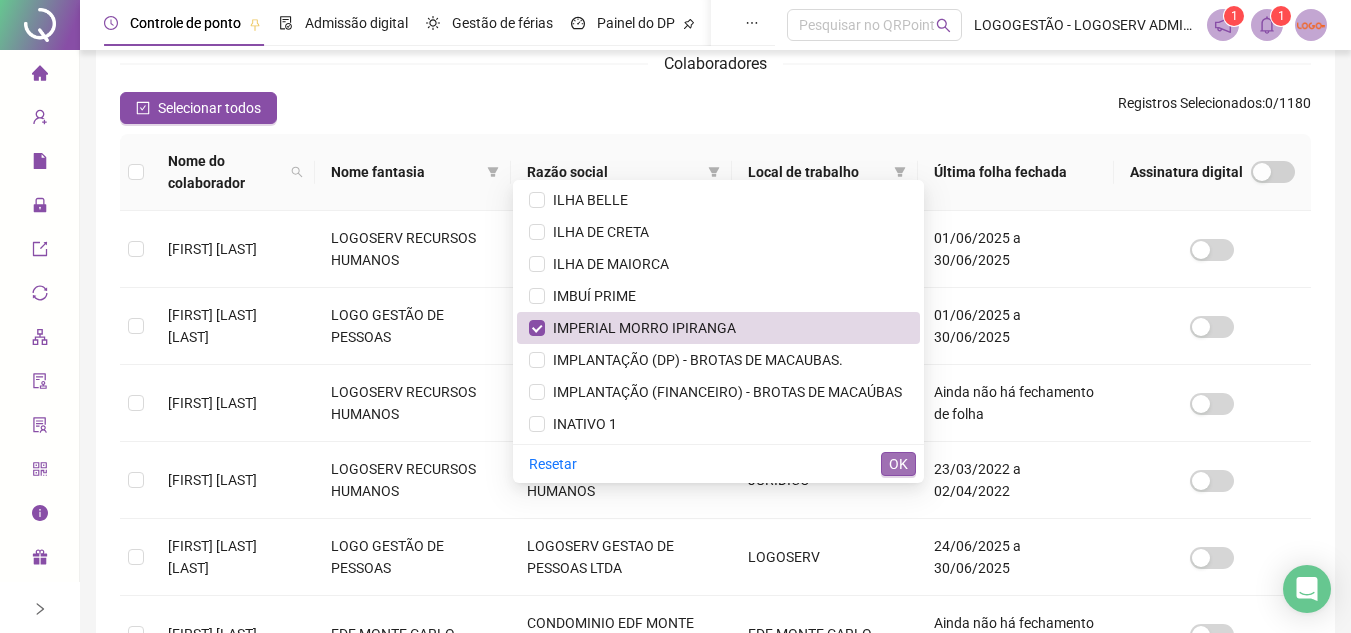 click on "OK" at bounding box center [898, 464] 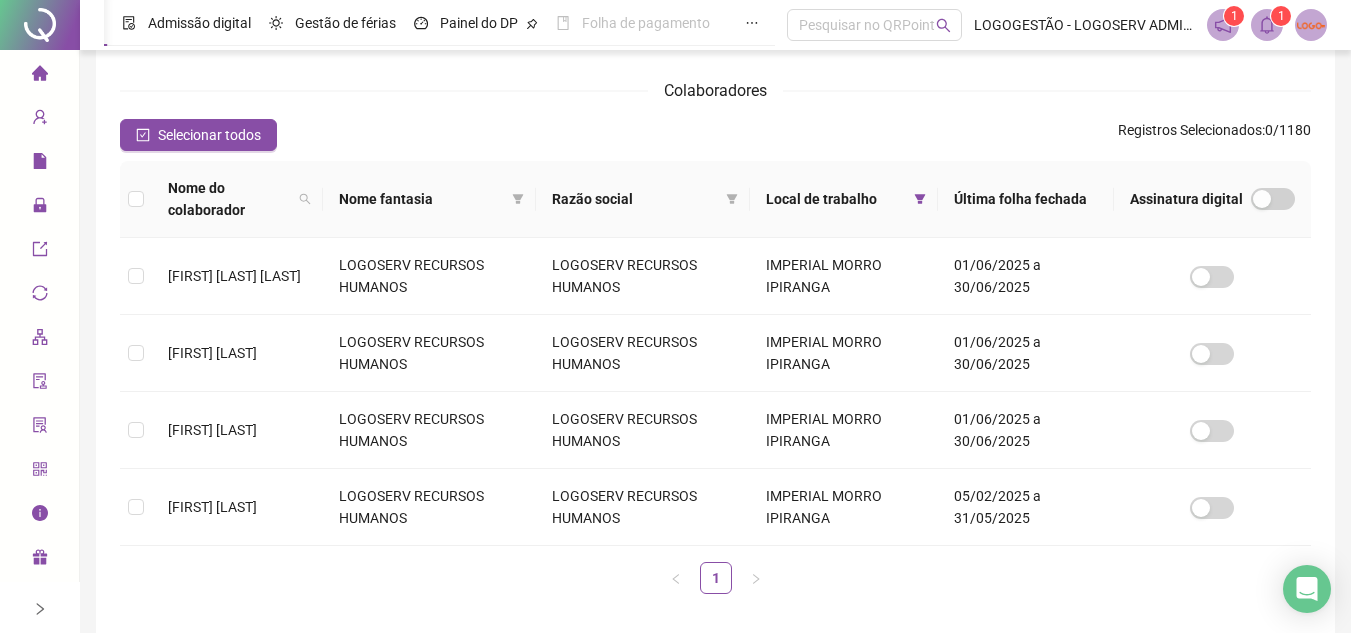 scroll, scrollTop: 175, scrollLeft: 0, axis: vertical 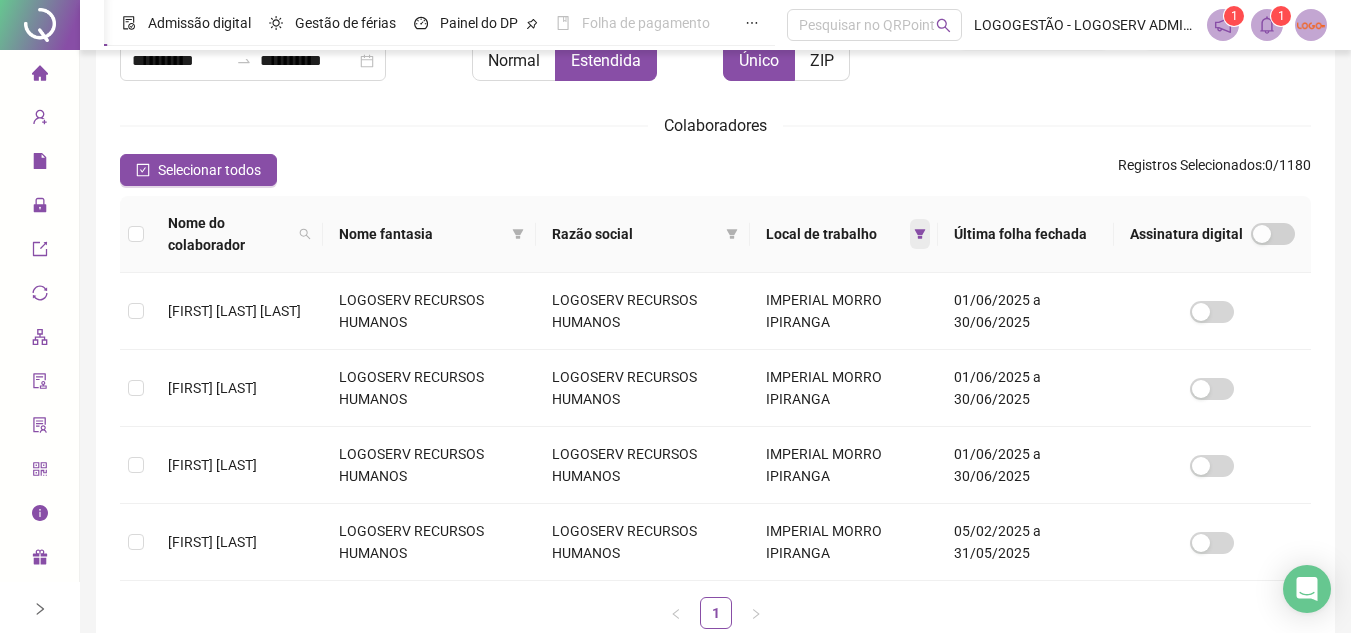 click 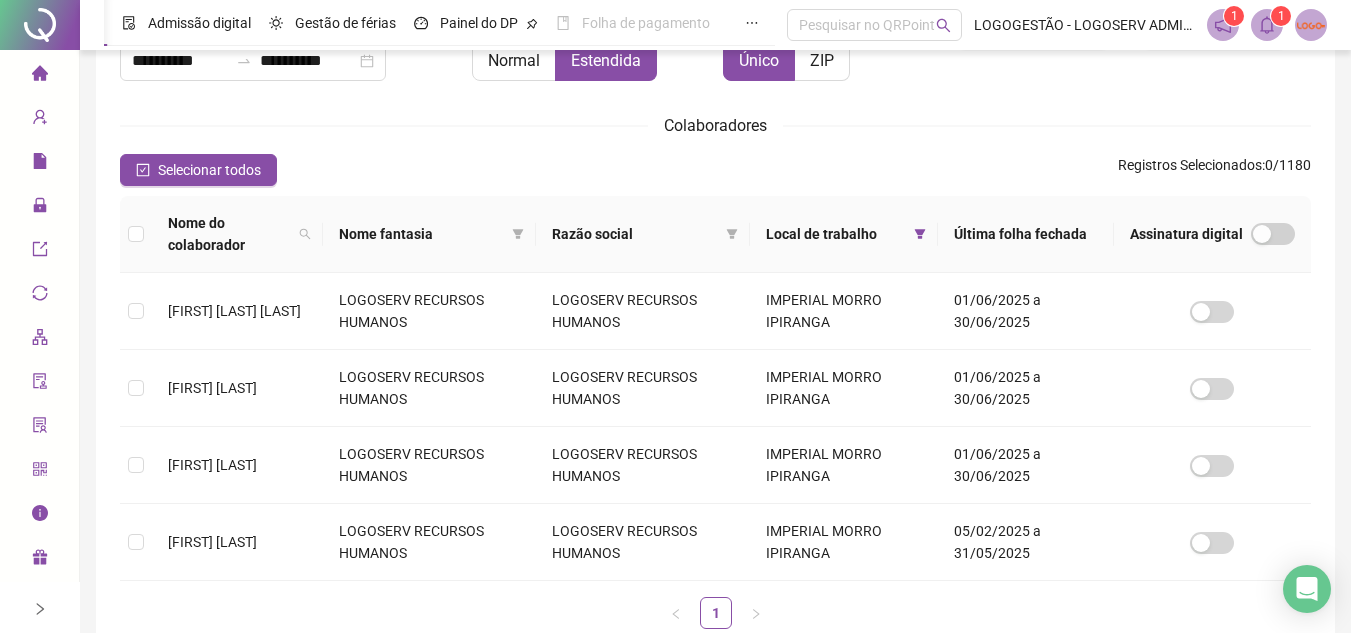scroll, scrollTop: 3156, scrollLeft: 0, axis: vertical 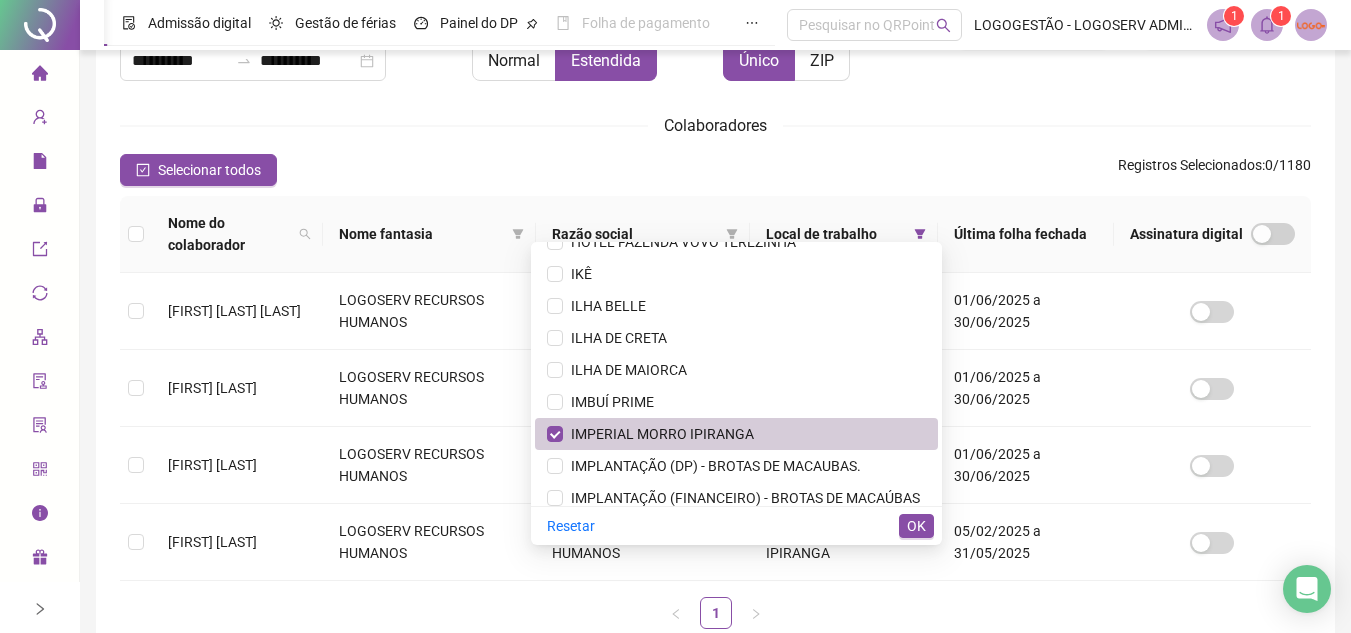click on "IMPERIAL MORRO IPIRANGA" at bounding box center [736, 434] 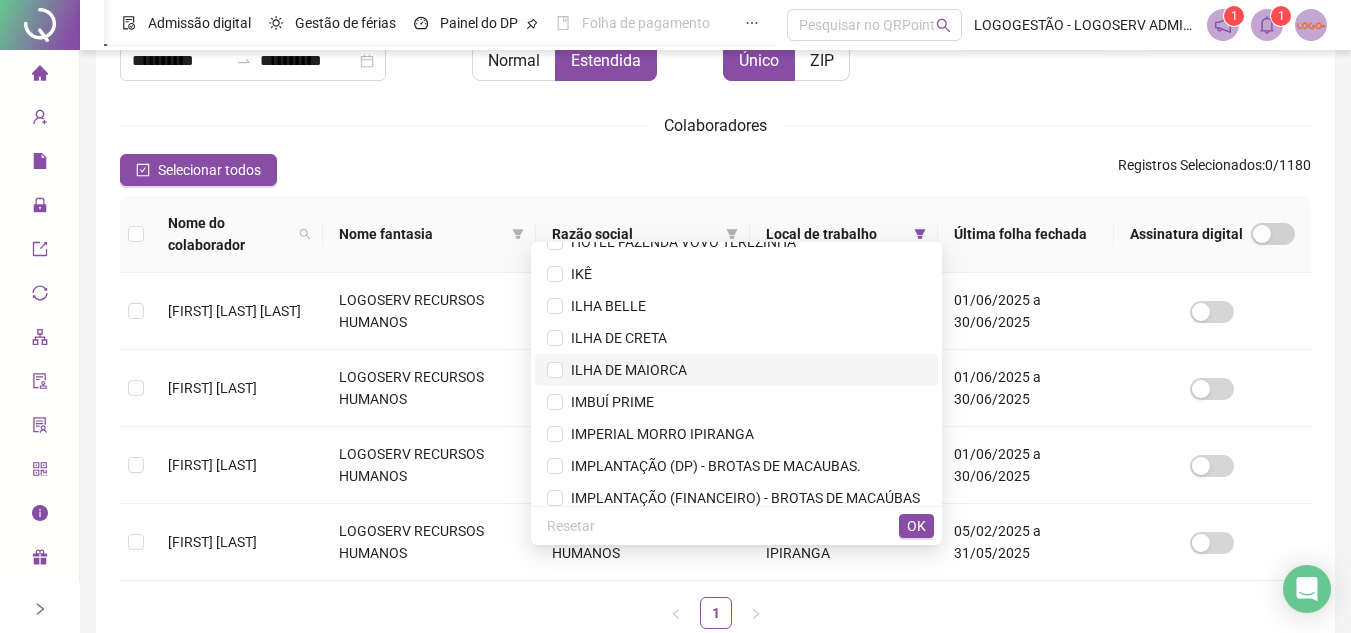 click on "ILHA DE MAIORCA" at bounding box center [736, 370] 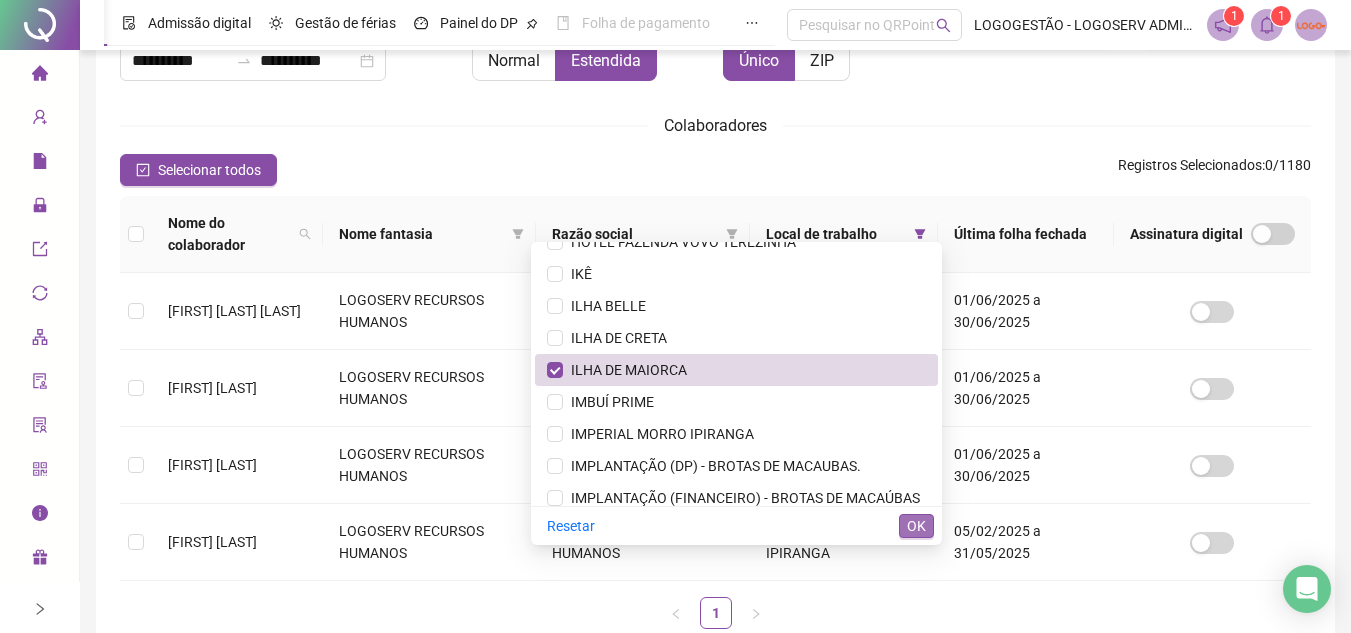 click on "OK" at bounding box center [916, 526] 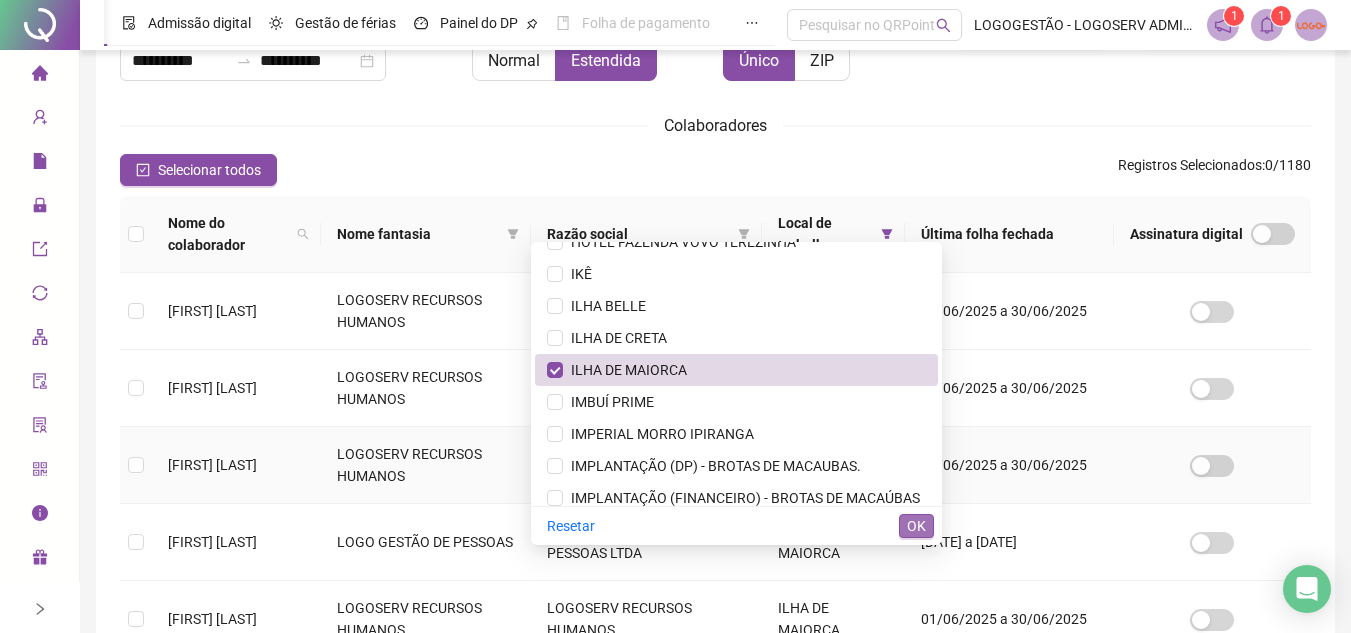 scroll, scrollTop: 93, scrollLeft: 0, axis: vertical 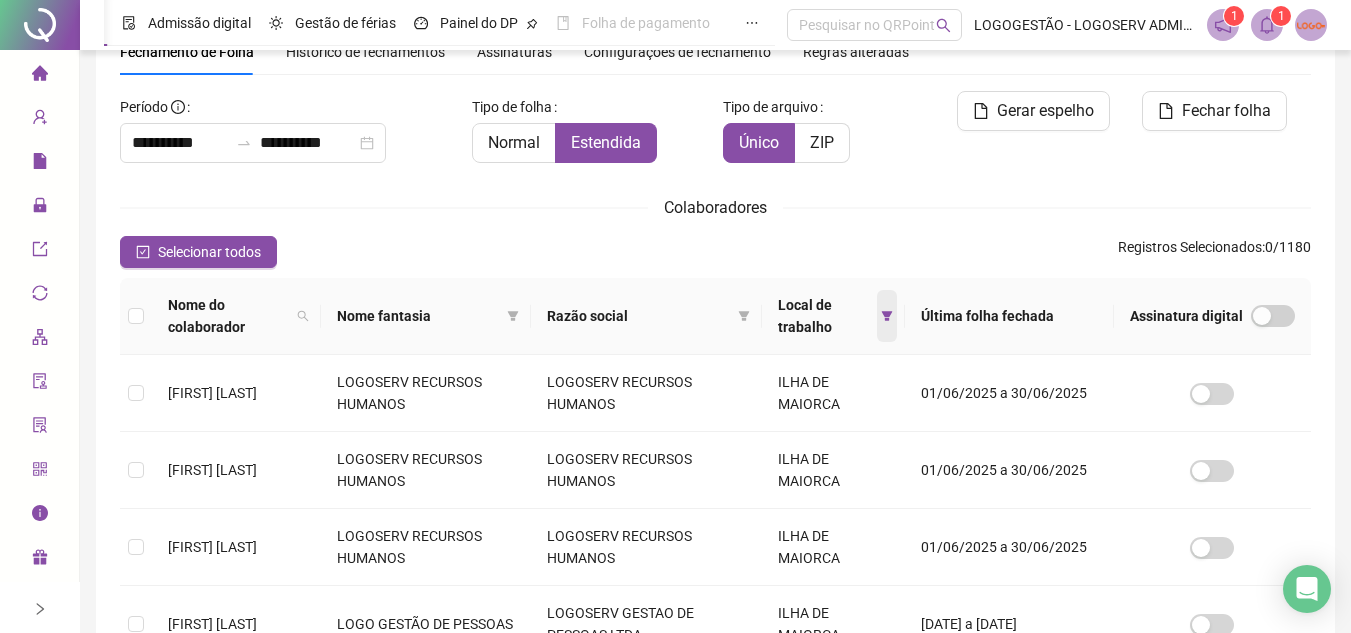 click 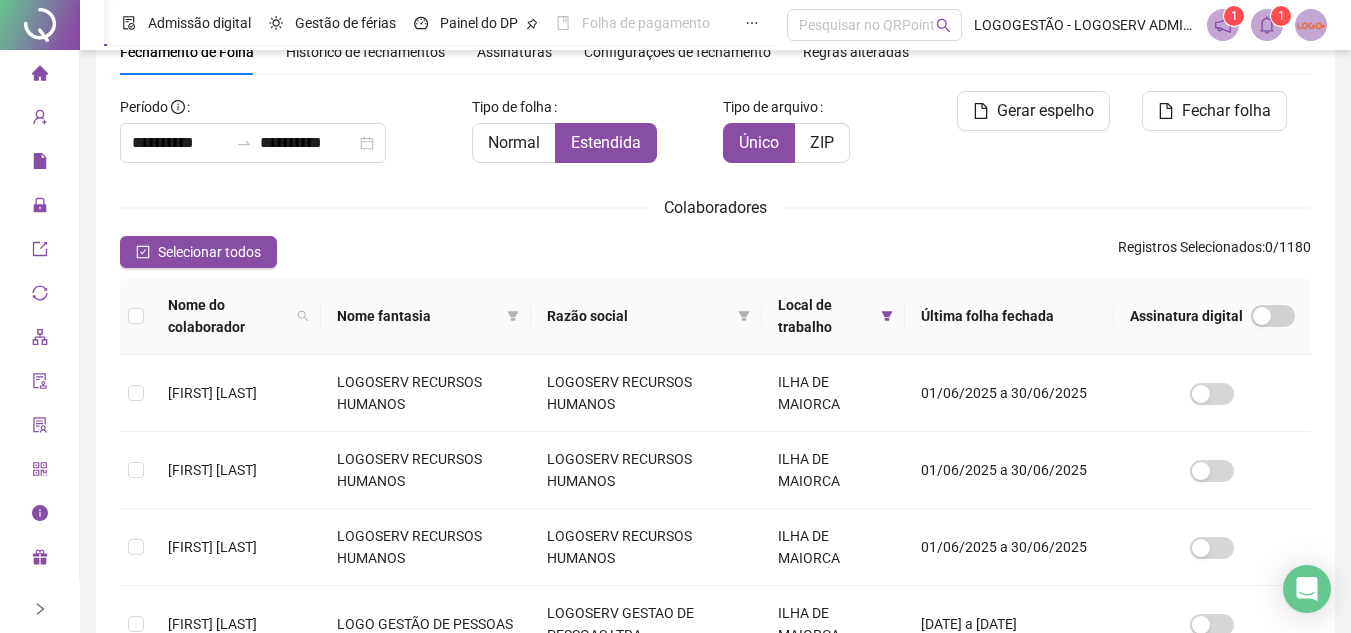 scroll, scrollTop: 3112, scrollLeft: 0, axis: vertical 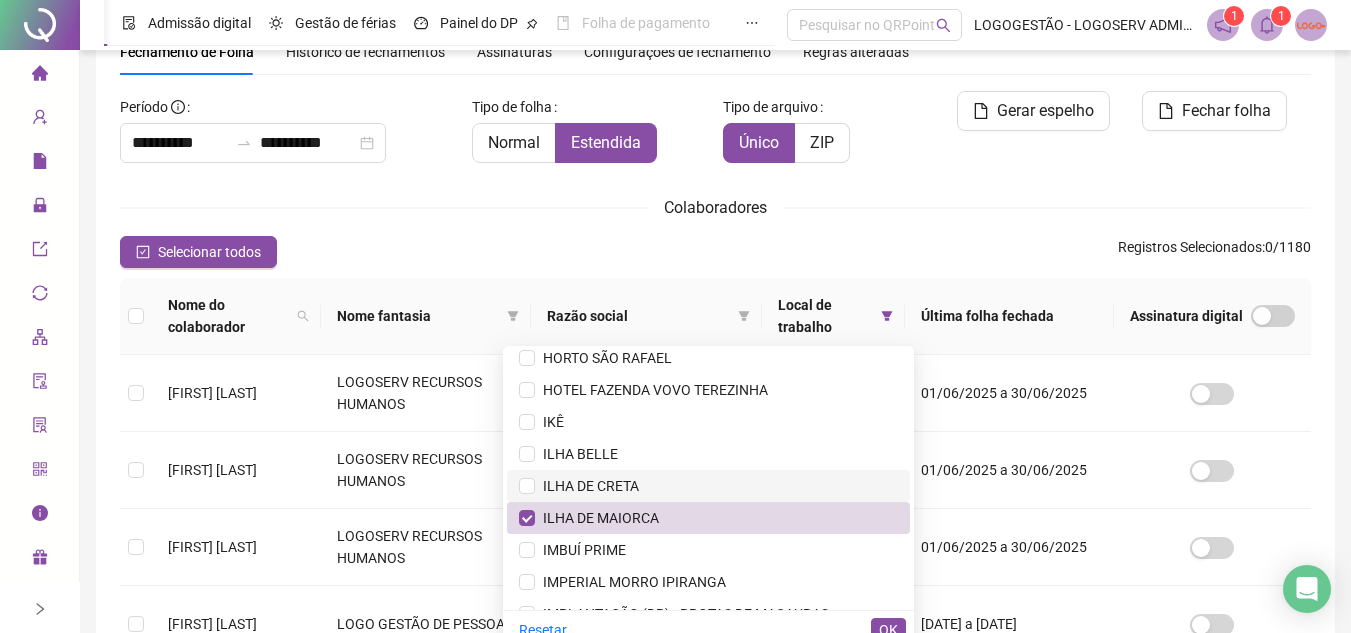 click on "ILHA DE CRETA" at bounding box center (708, 486) 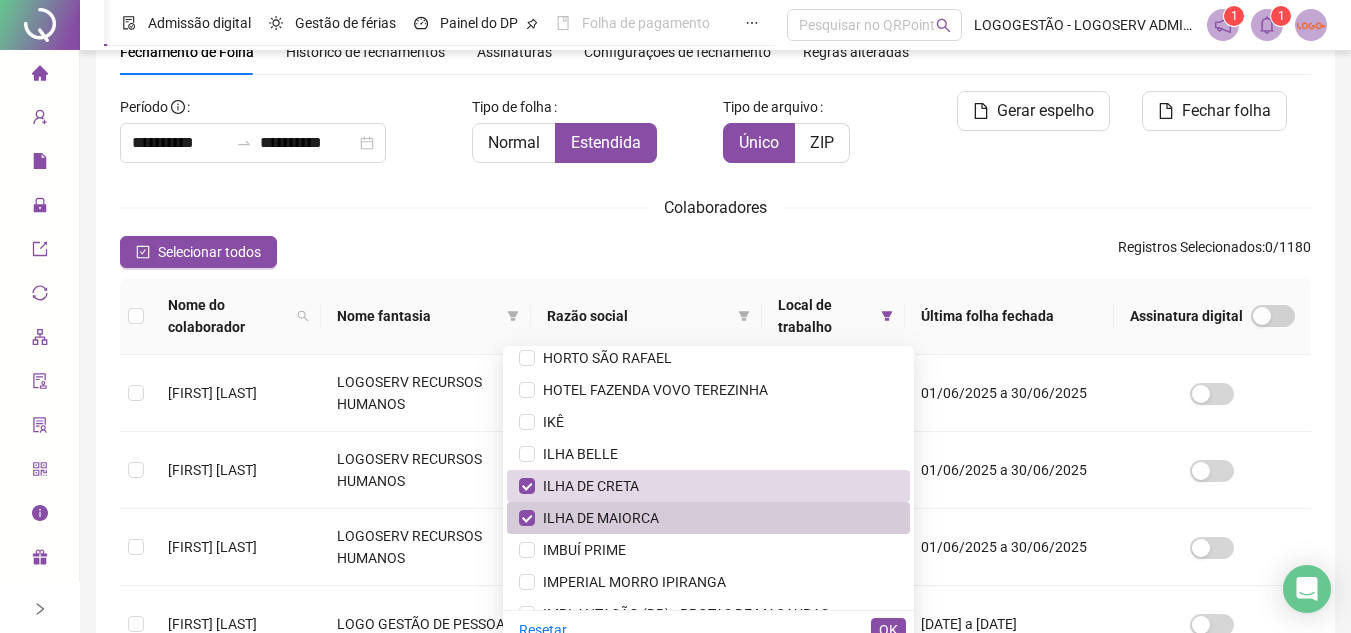 click on "ILHA DE MAIORCA" at bounding box center [708, 518] 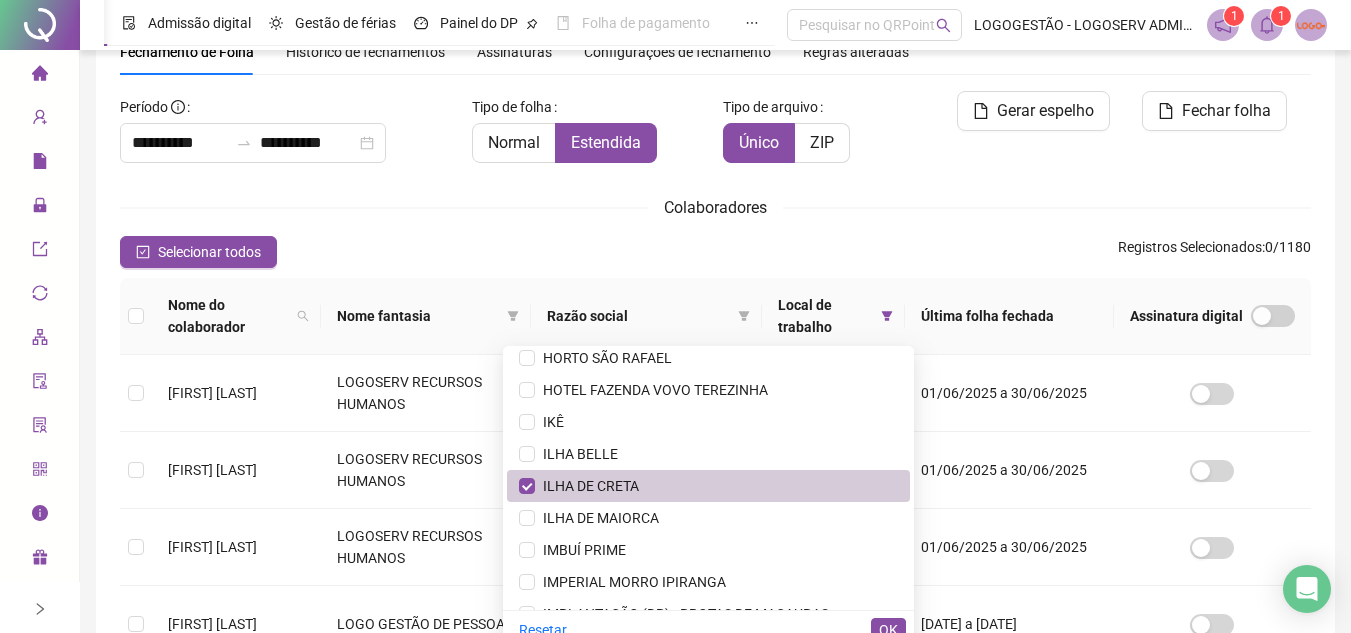 click on "ILHA DE CRETA" at bounding box center [708, 486] 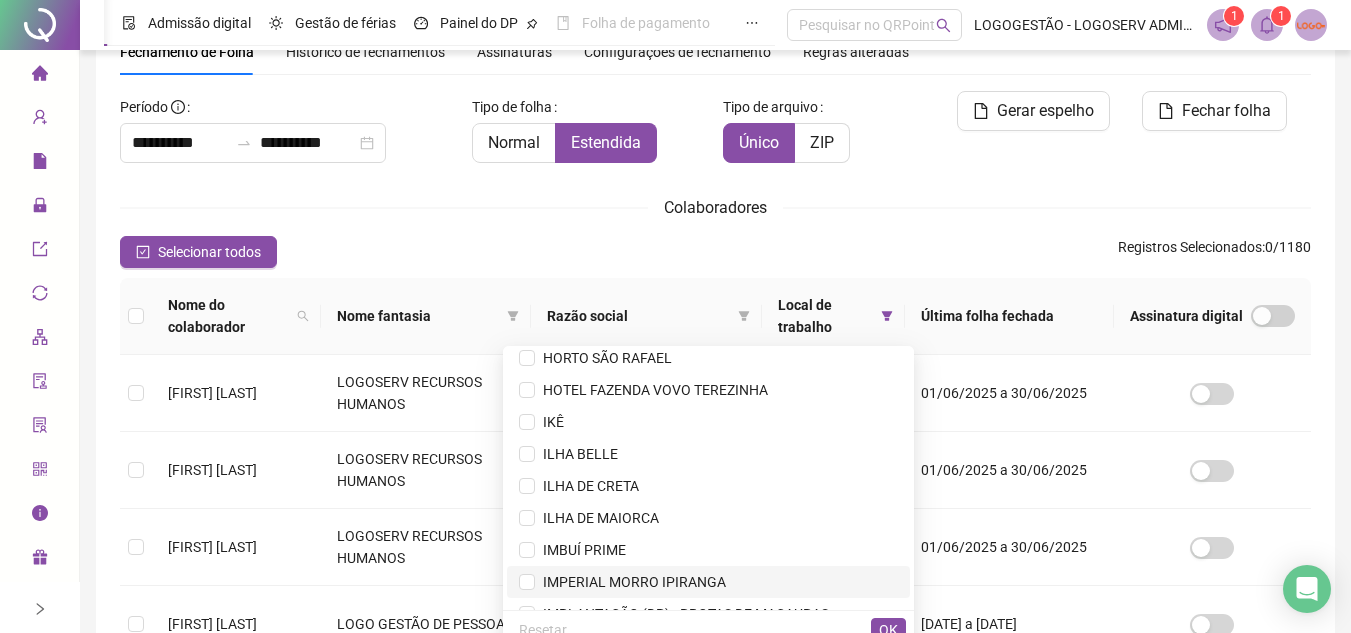 click on "IMPERIAL MORRO IPIRANGA" at bounding box center (708, 582) 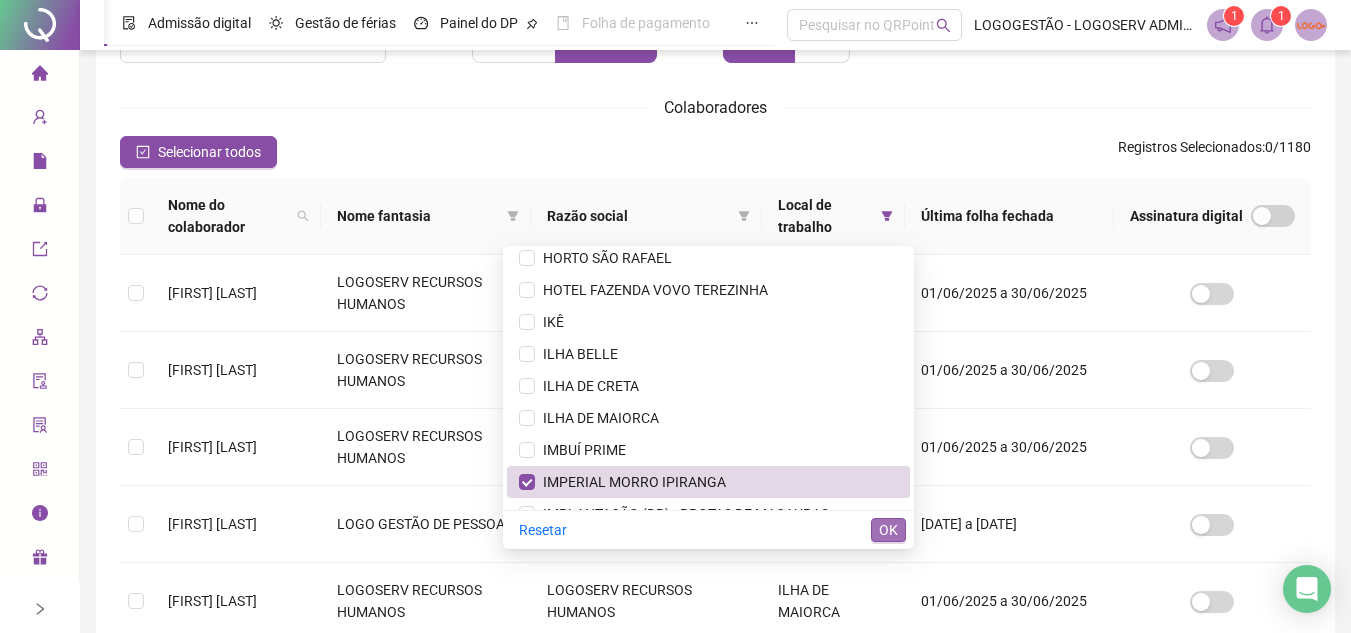 click on "OK" at bounding box center (888, 530) 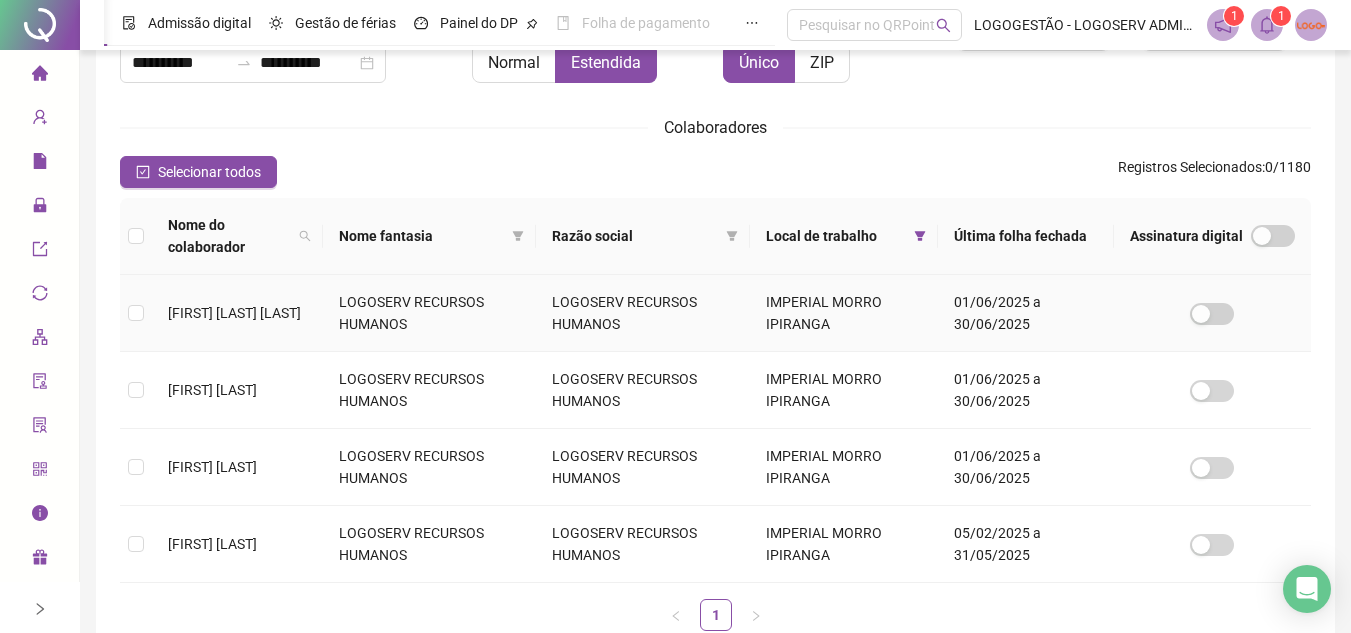 scroll, scrollTop: 275, scrollLeft: 0, axis: vertical 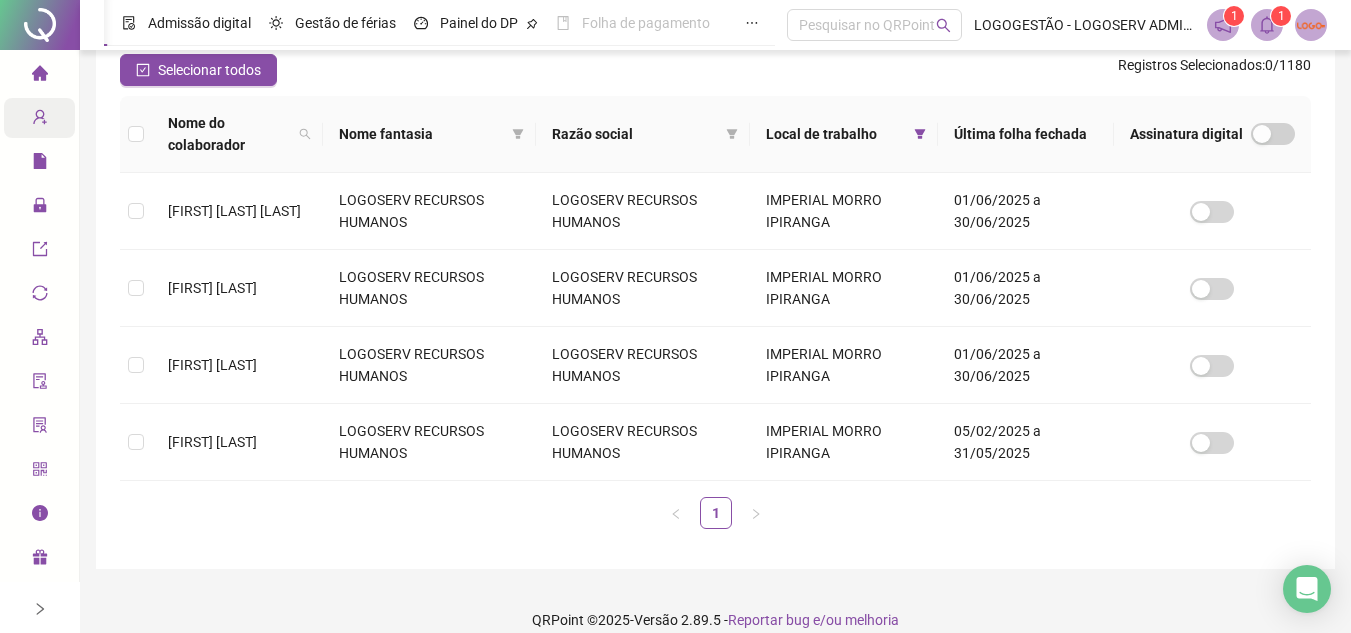click at bounding box center [54, 118] 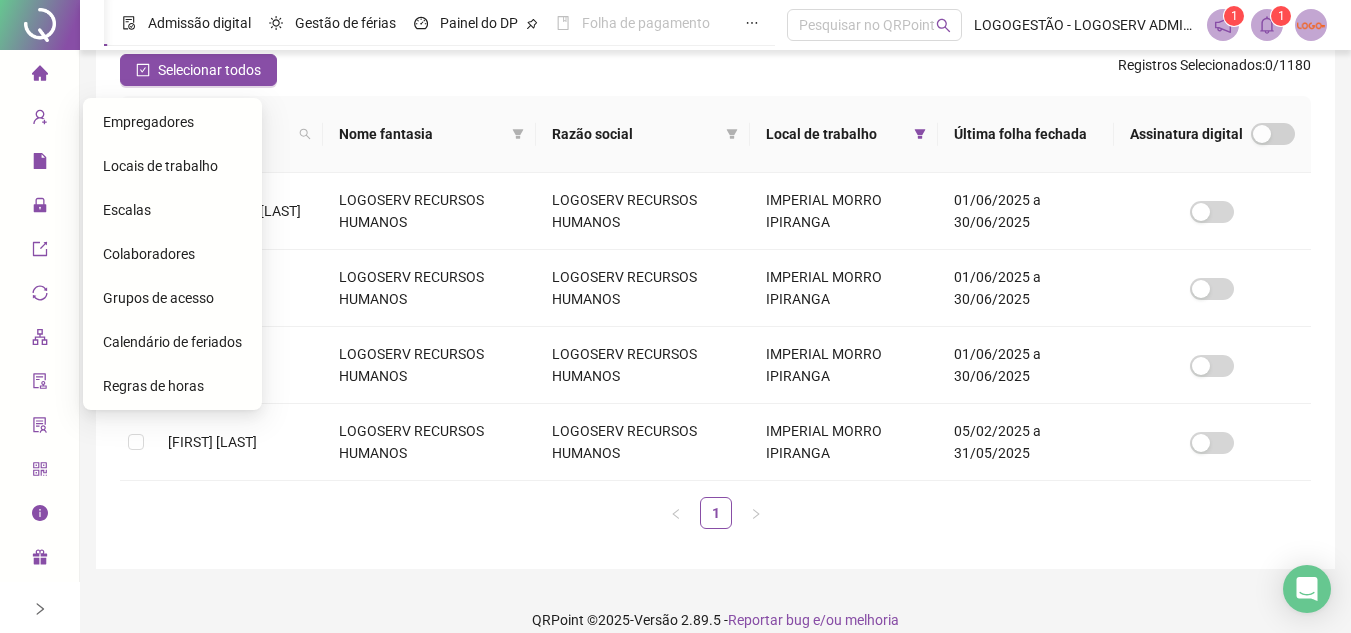 click on "Colaboradores" at bounding box center [149, 254] 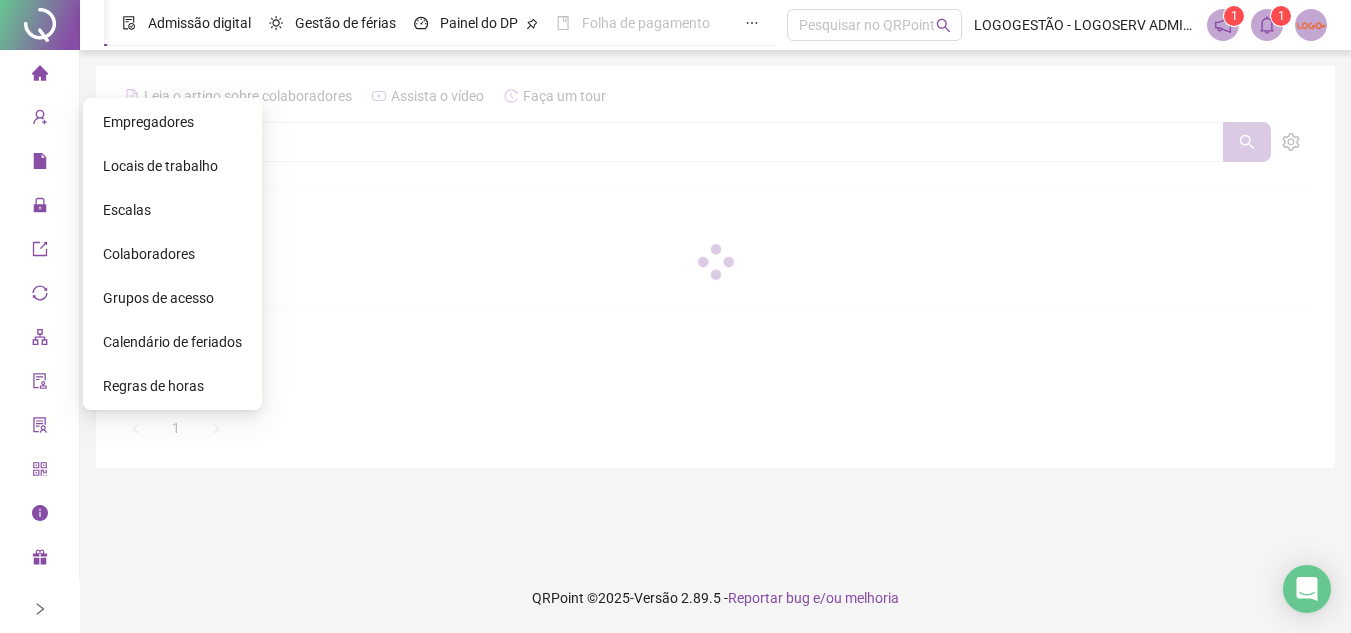 scroll, scrollTop: 0, scrollLeft: 0, axis: both 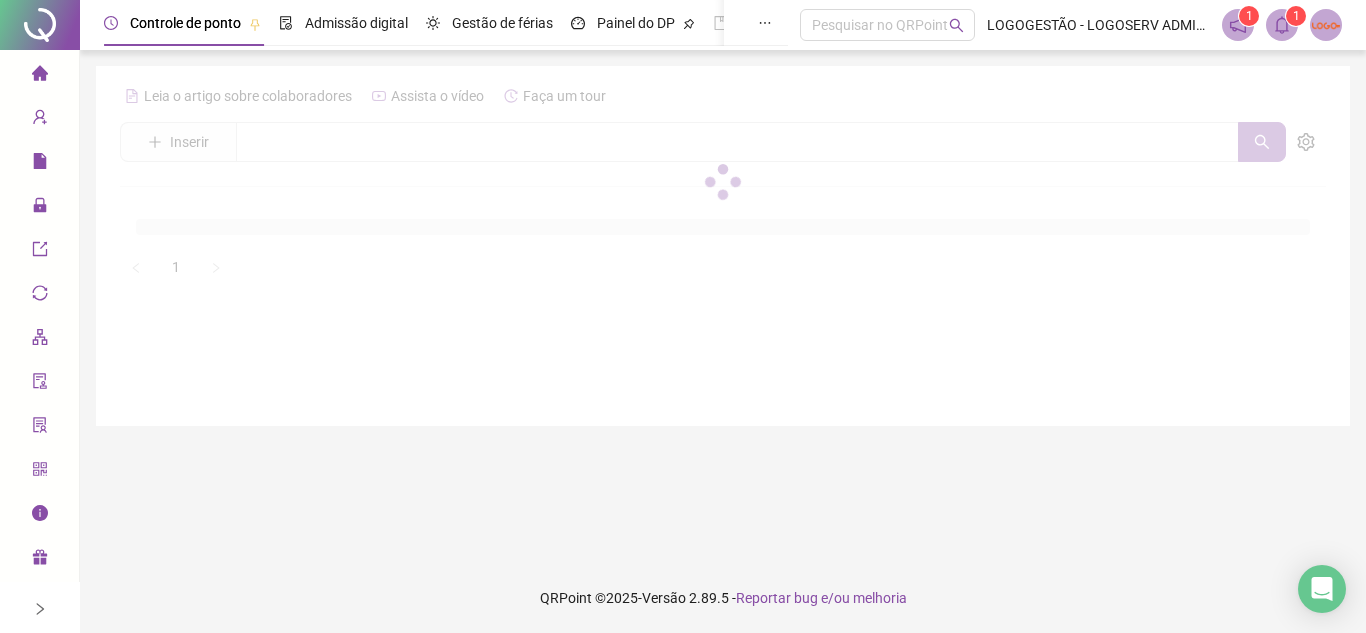 click on "Relatórios" at bounding box center (39, 162) 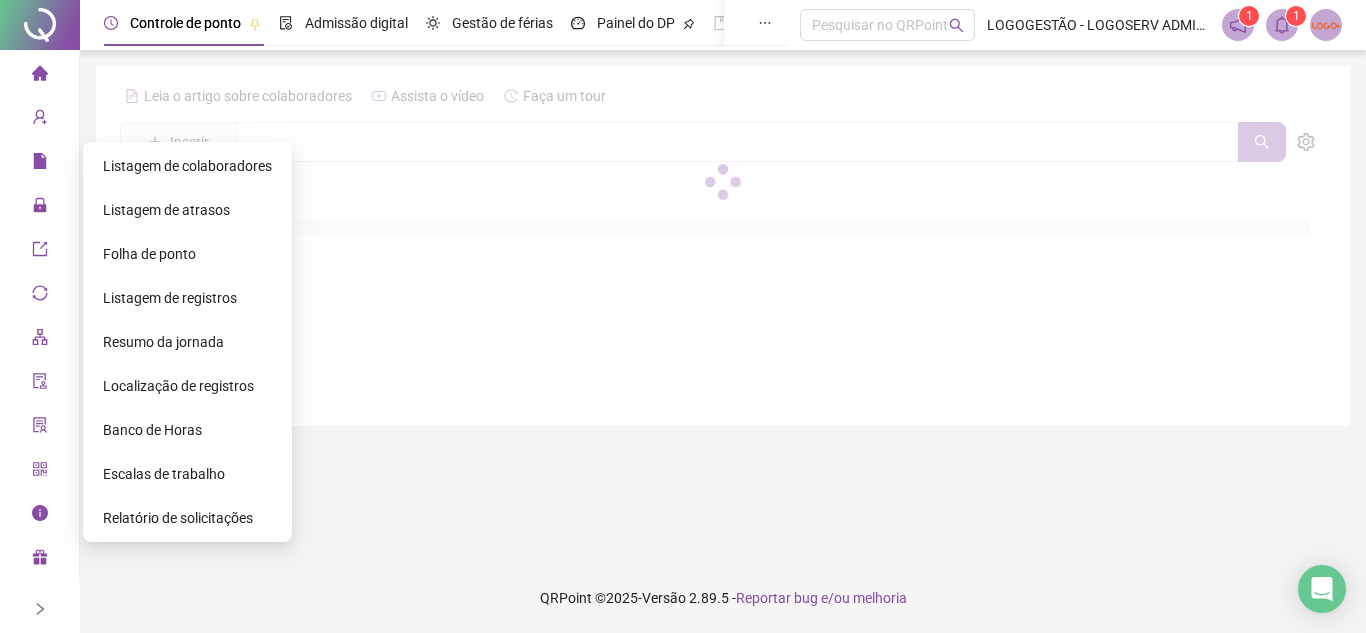 click on "Folha de ponto" at bounding box center (149, 254) 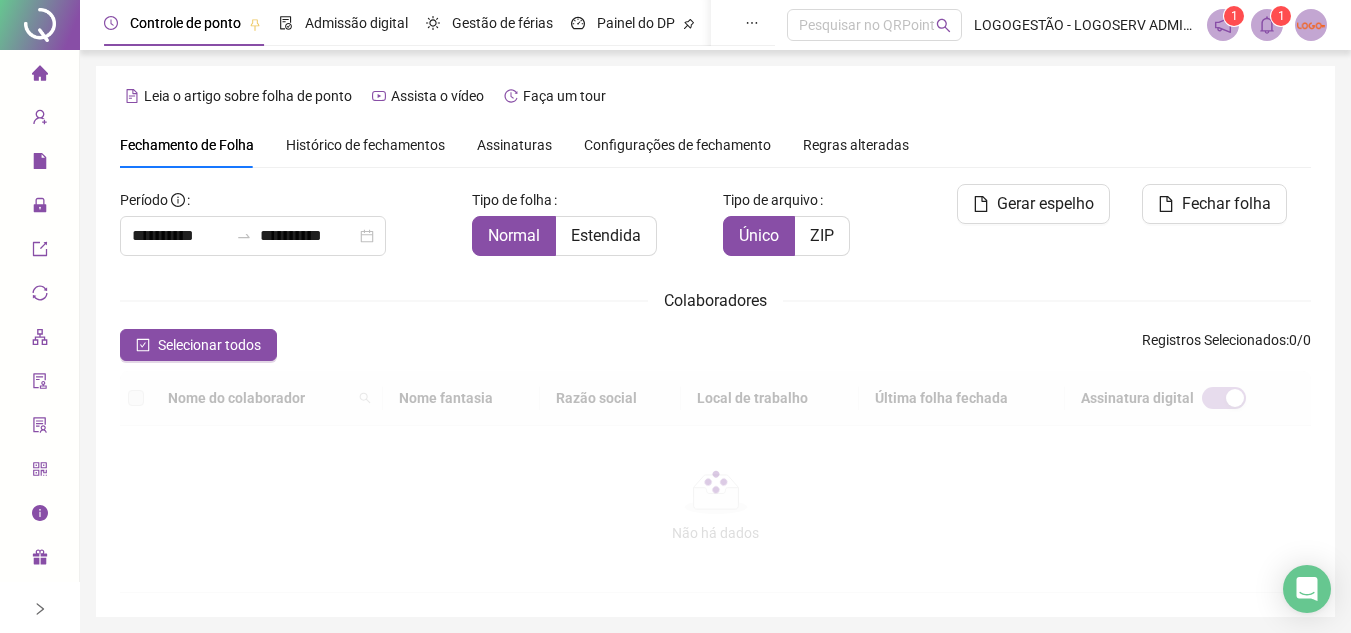 type on "**********" 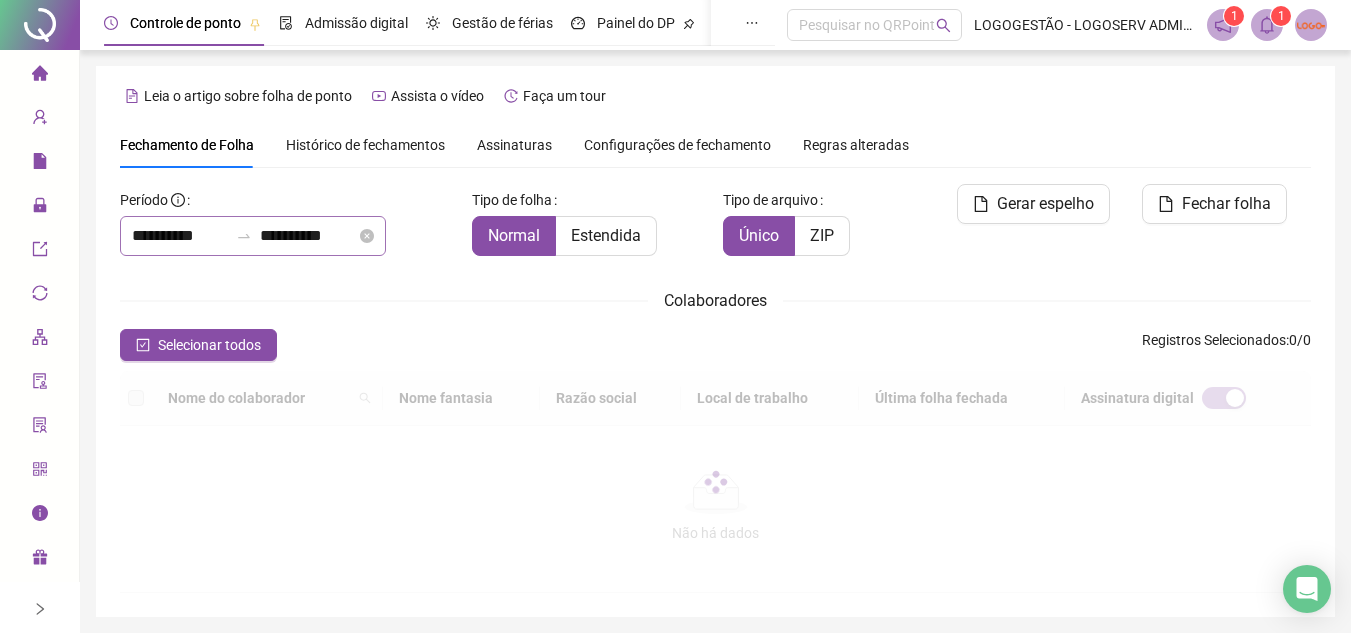 click 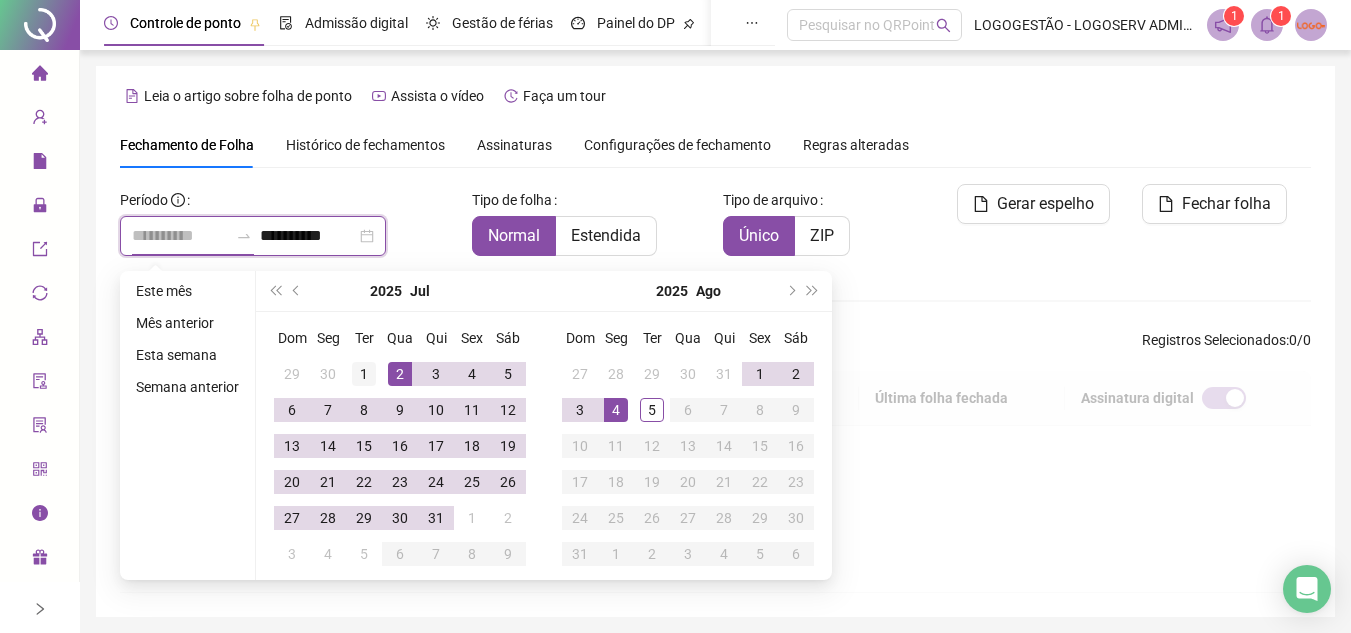 type on "**********" 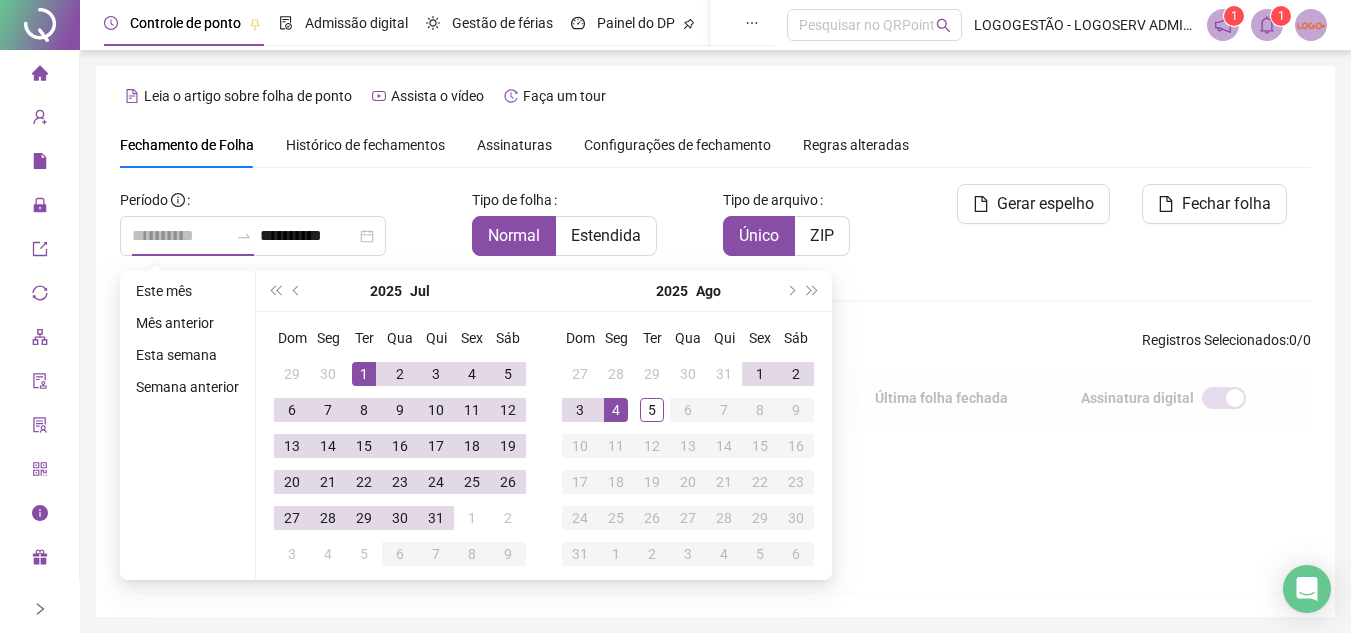 click on "1" at bounding box center (364, 374) 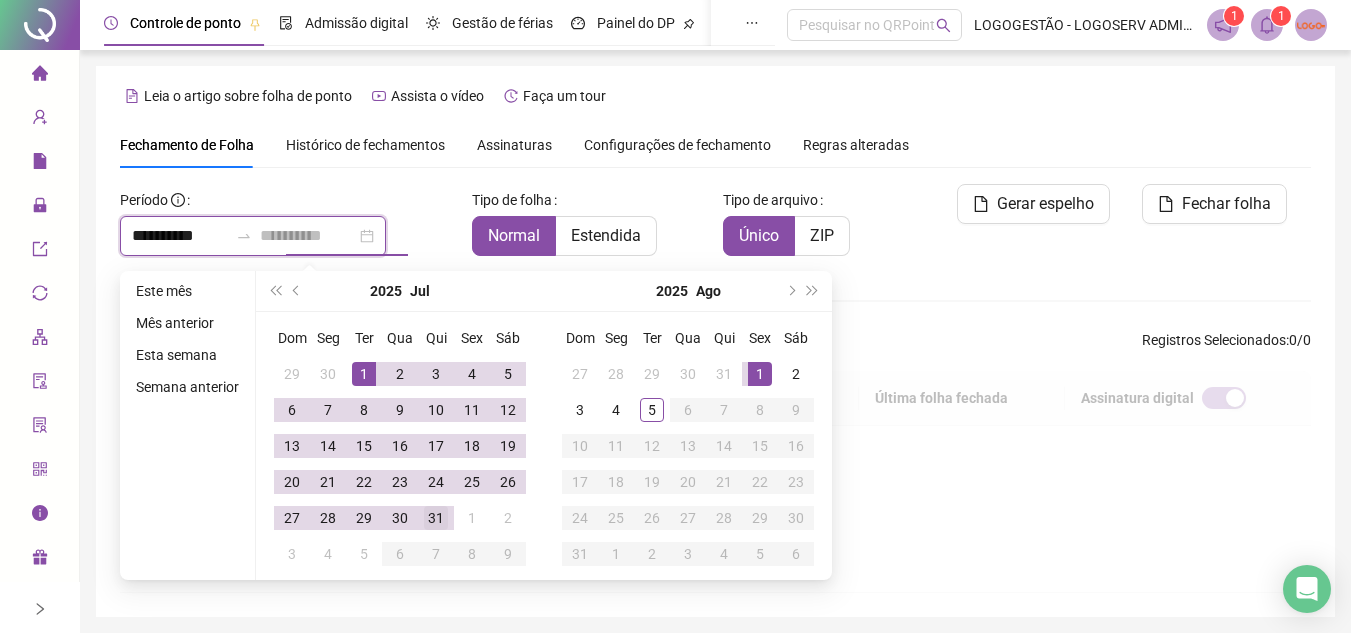 type on "**********" 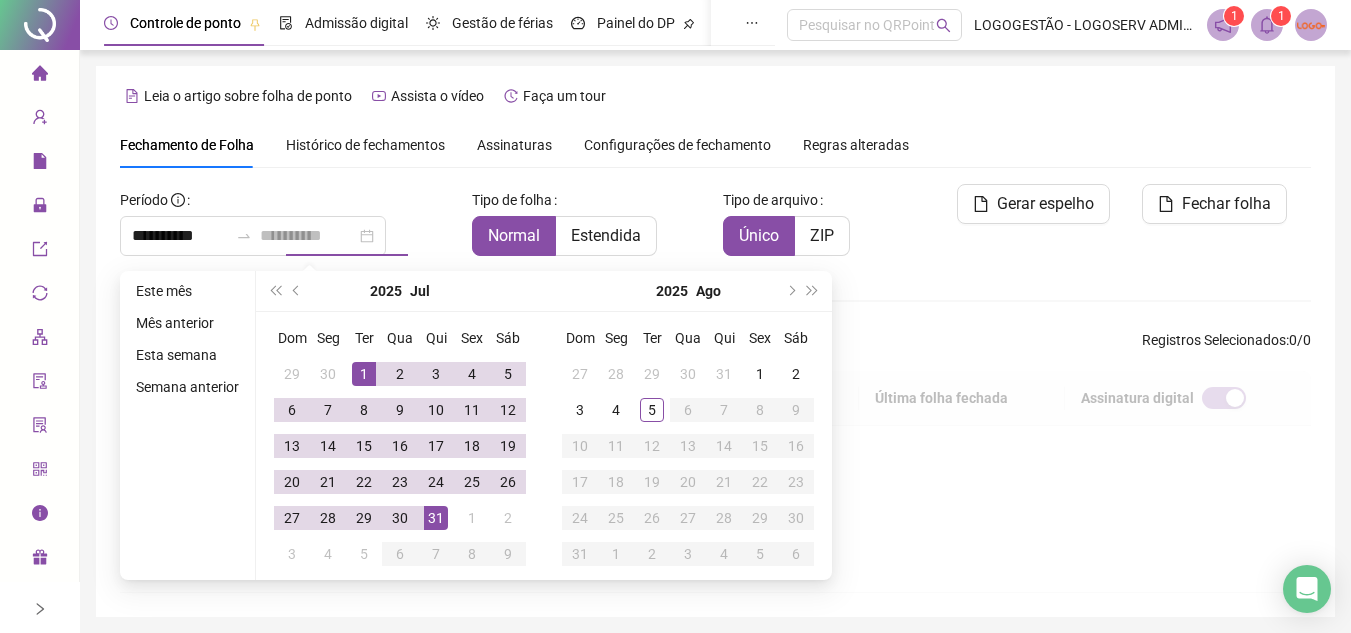 click on "31" at bounding box center [436, 518] 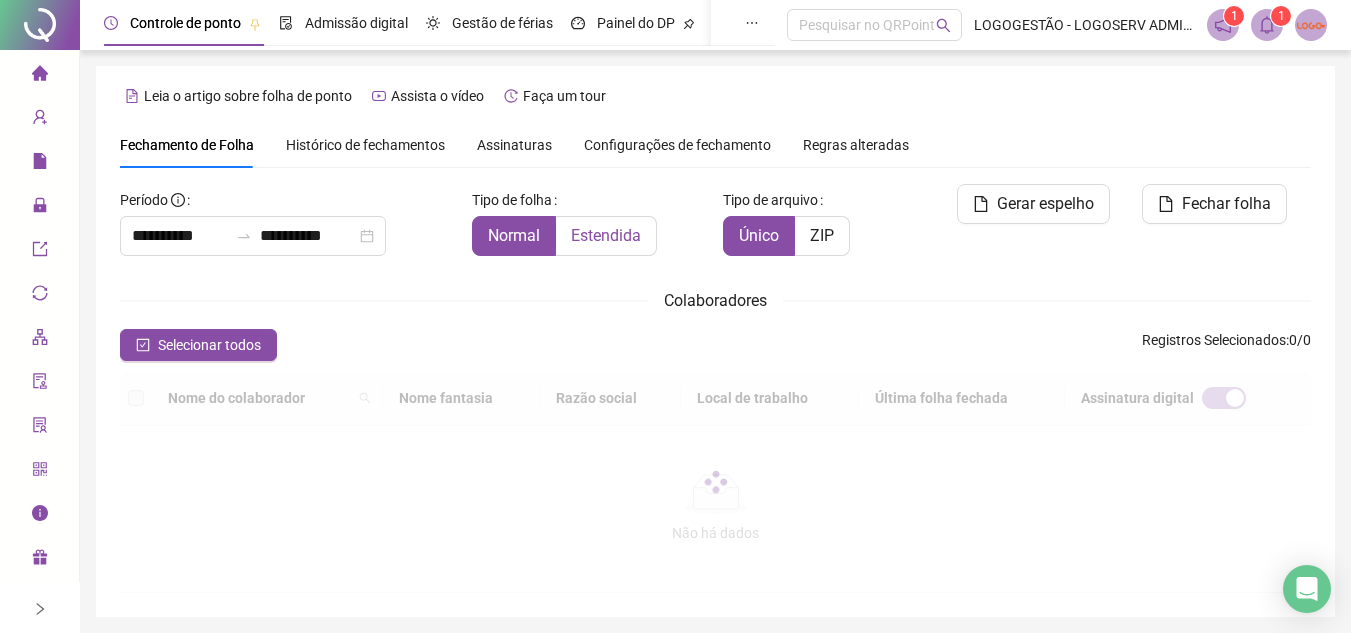 click on "Estendida" at bounding box center (606, 235) 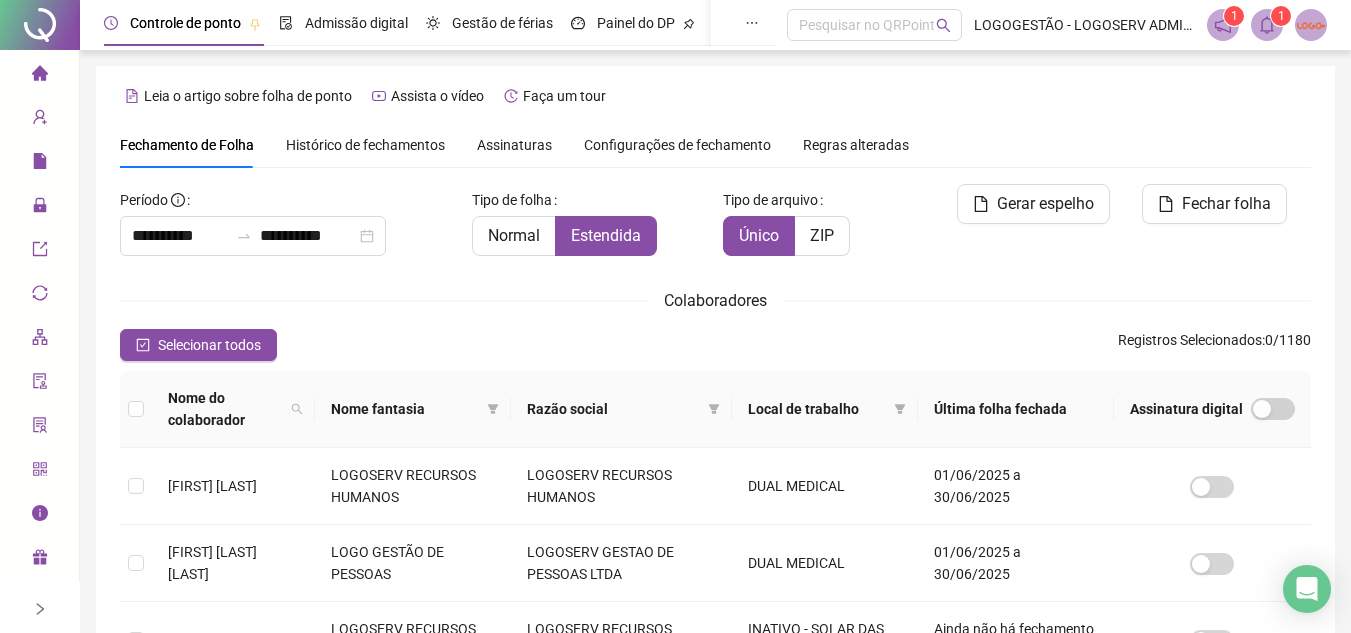 scroll, scrollTop: 82, scrollLeft: 0, axis: vertical 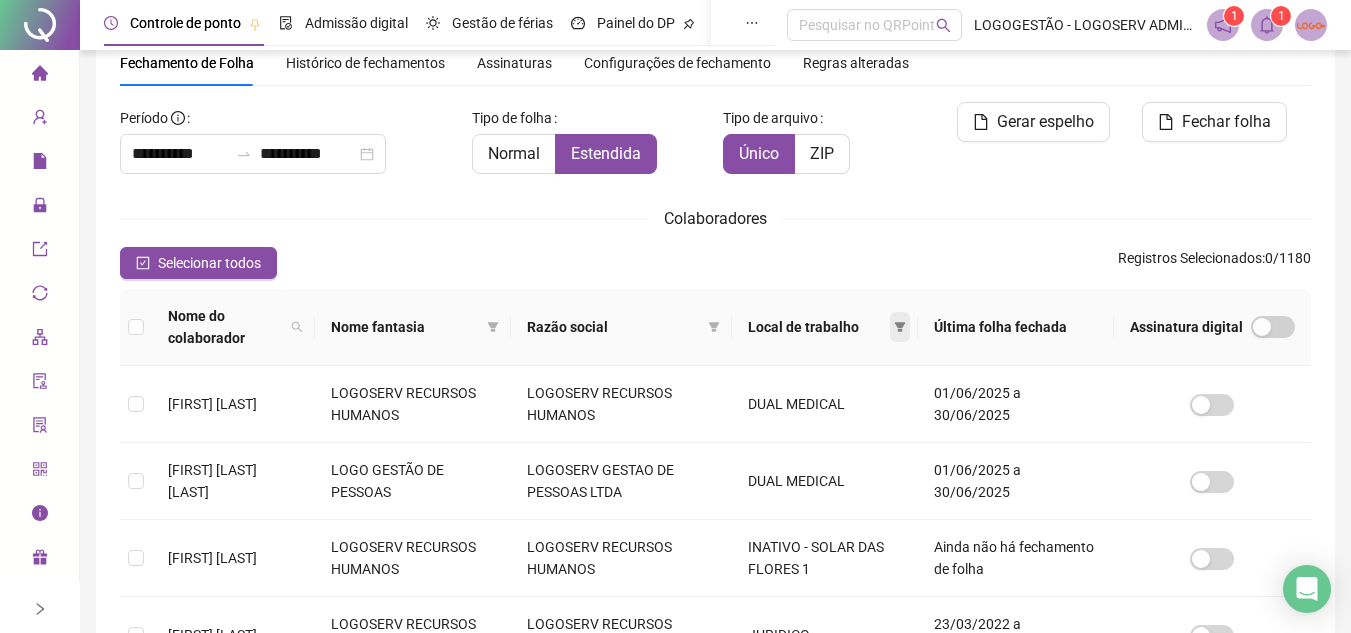 click 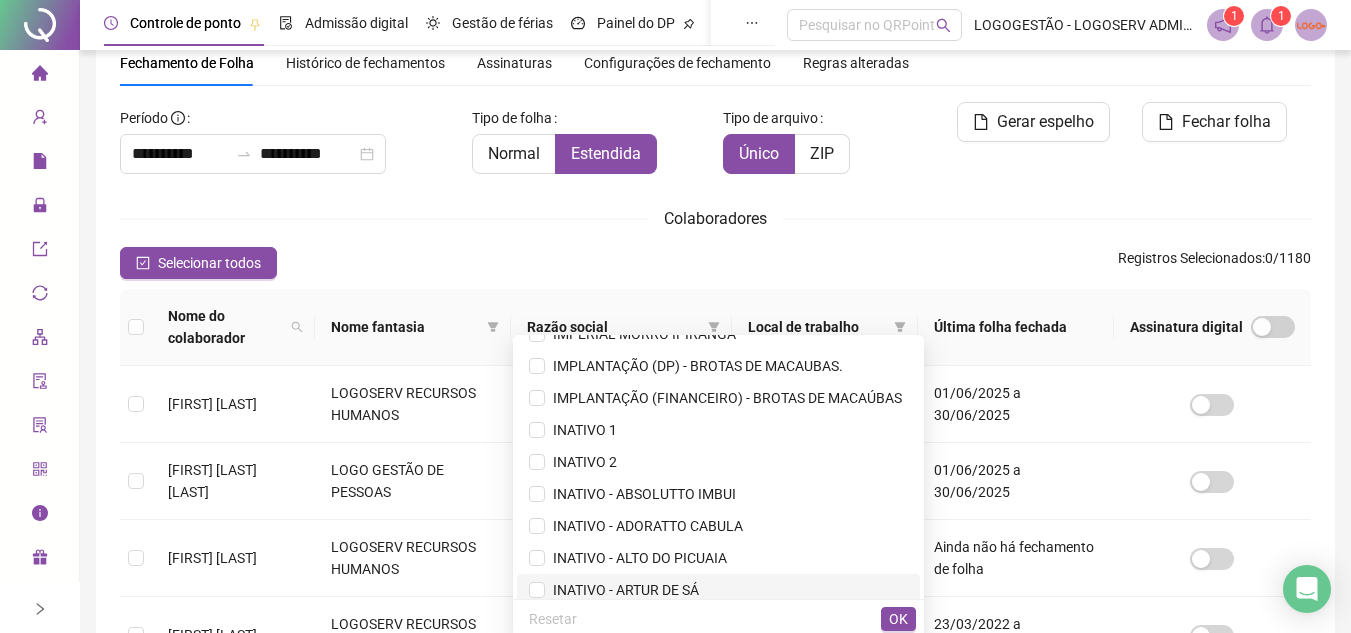 scroll, scrollTop: 3300, scrollLeft: 0, axis: vertical 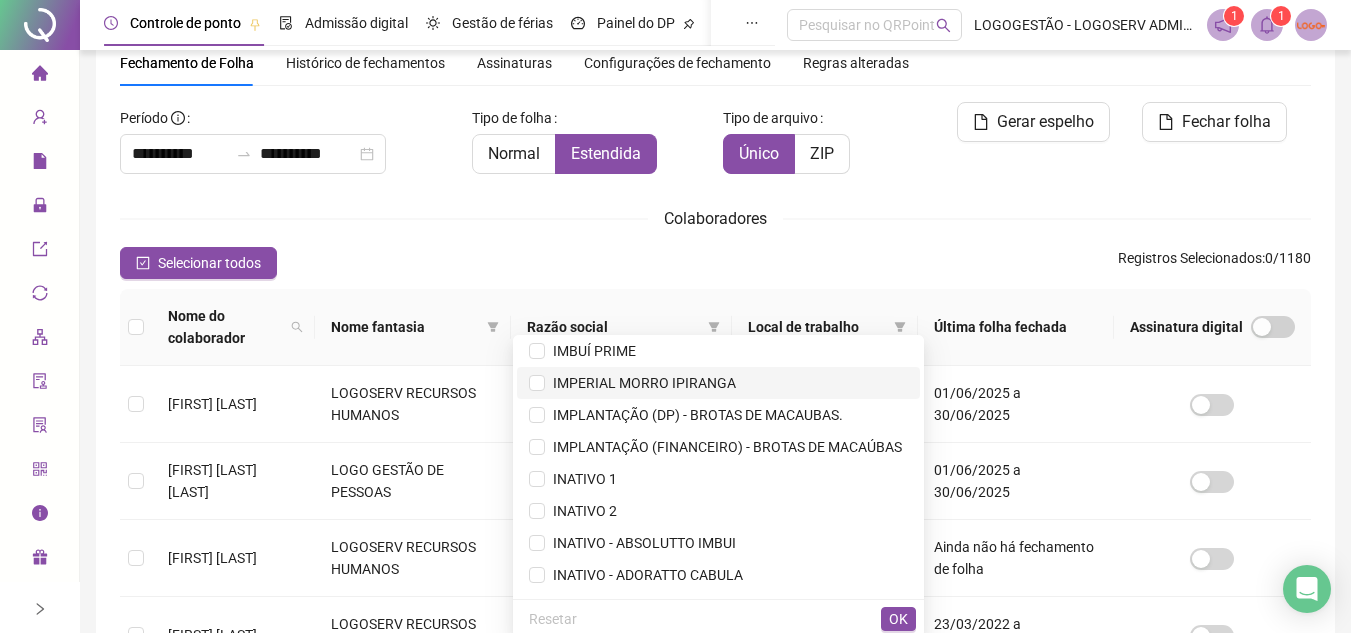 click on "IMPERIAL MORRO IPIRANGA" at bounding box center (640, 383) 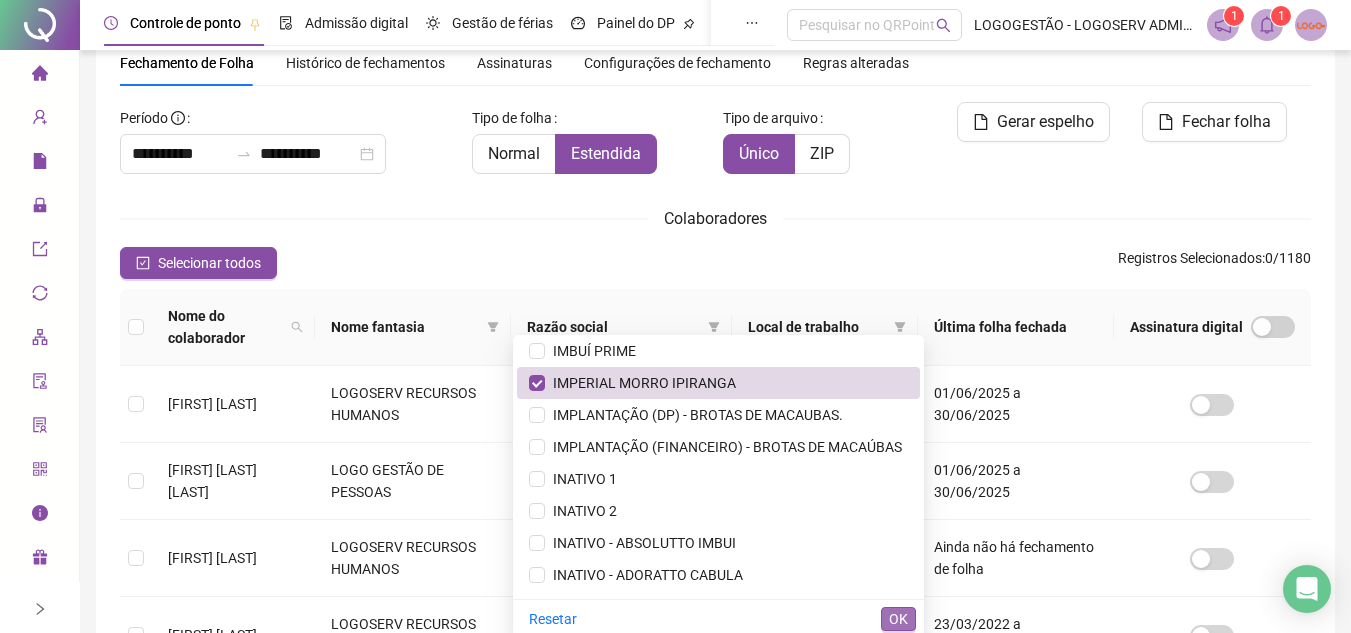 click on "OK" at bounding box center (898, 619) 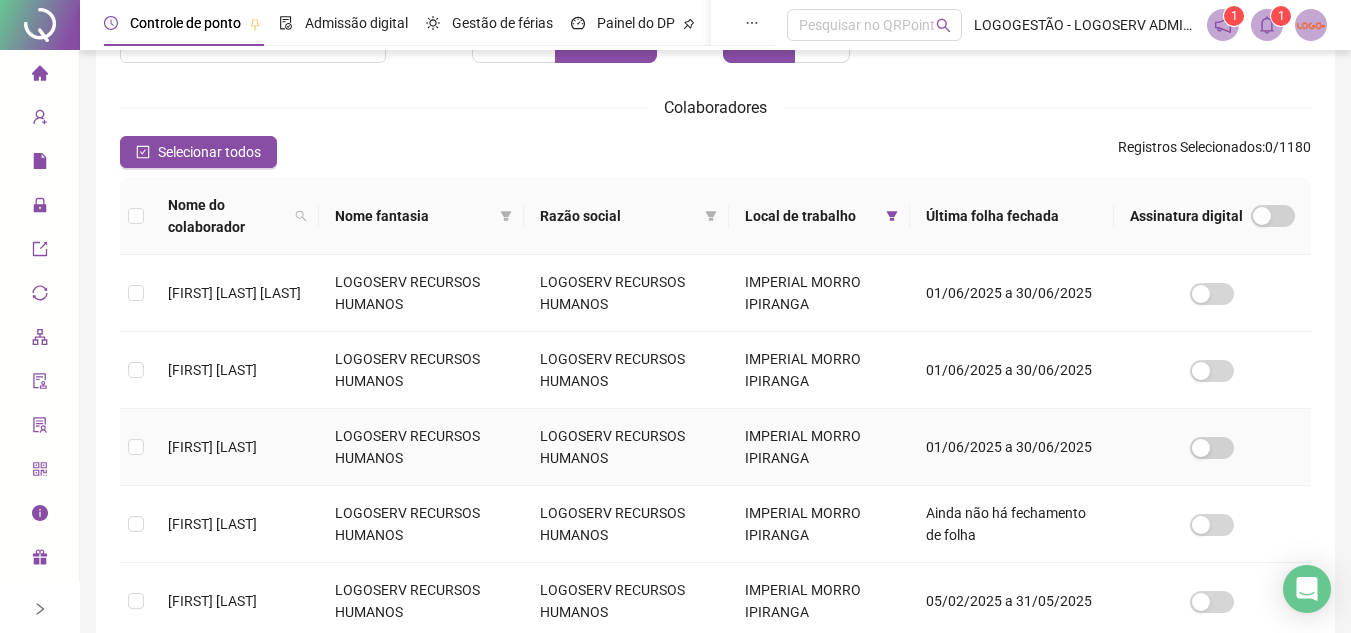 scroll, scrollTop: 282, scrollLeft: 0, axis: vertical 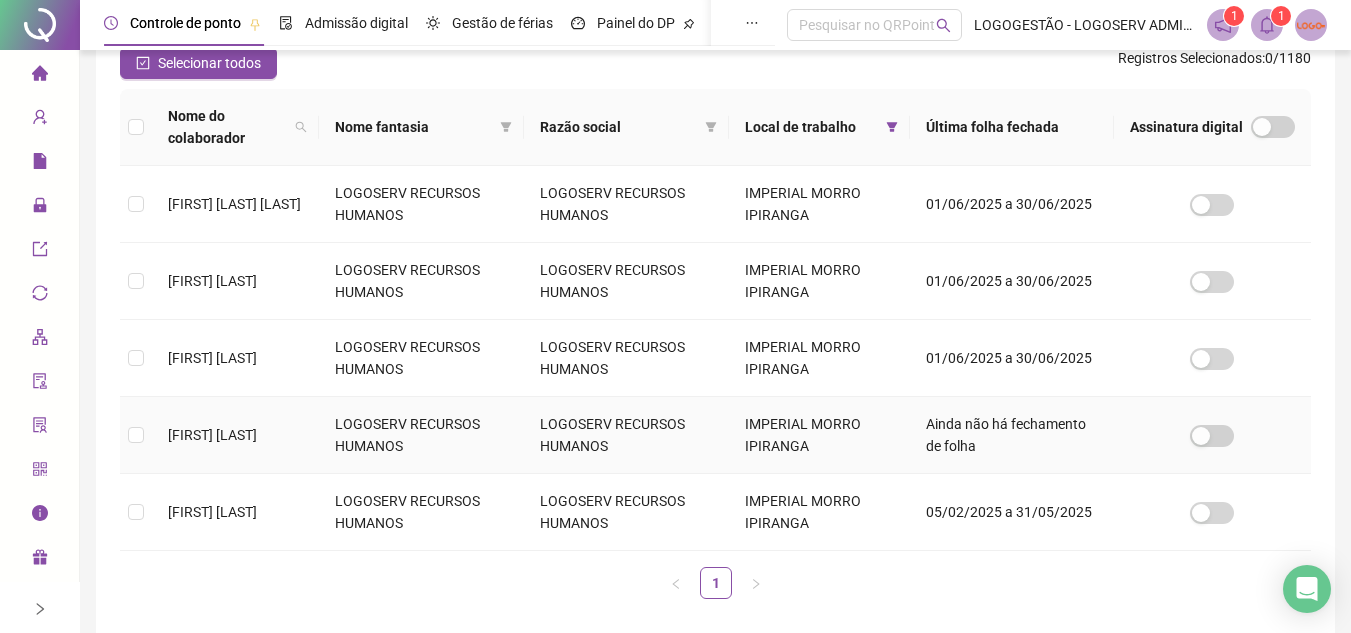 drag, startPoint x: 663, startPoint y: 412, endPoint x: 651, endPoint y: 411, distance: 12.0415945 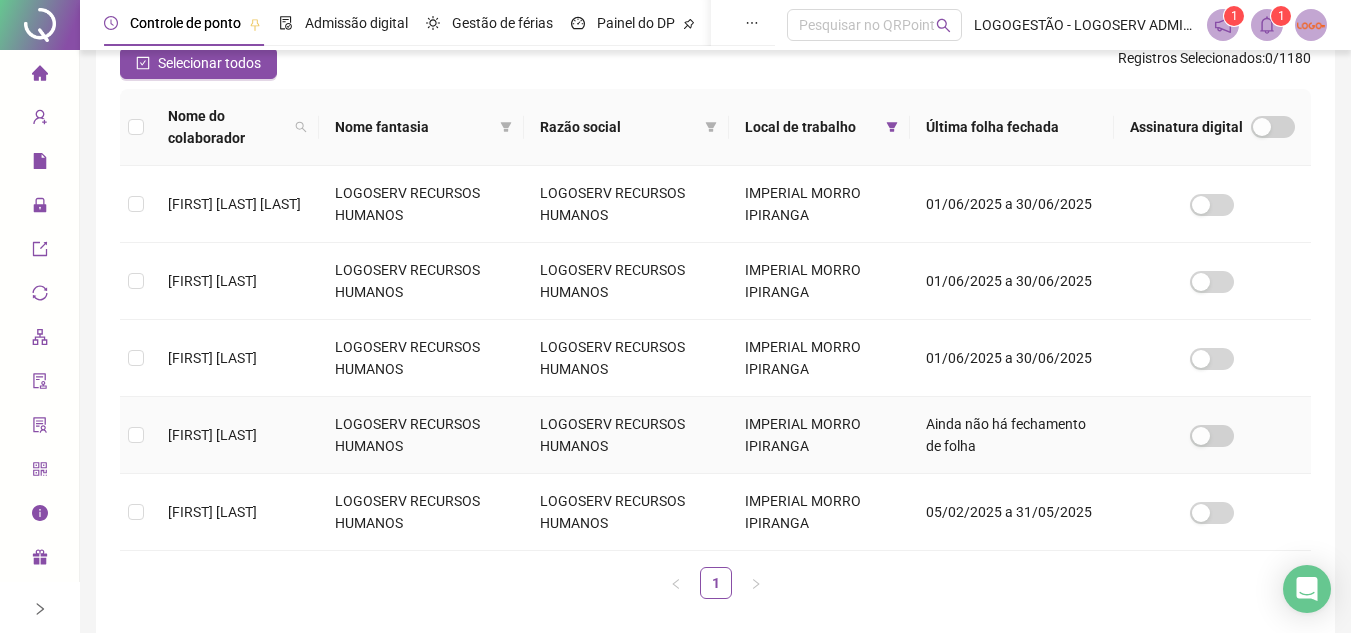 click on "LOGOSERV RECURSOS HUMANOS" at bounding box center (626, 435) 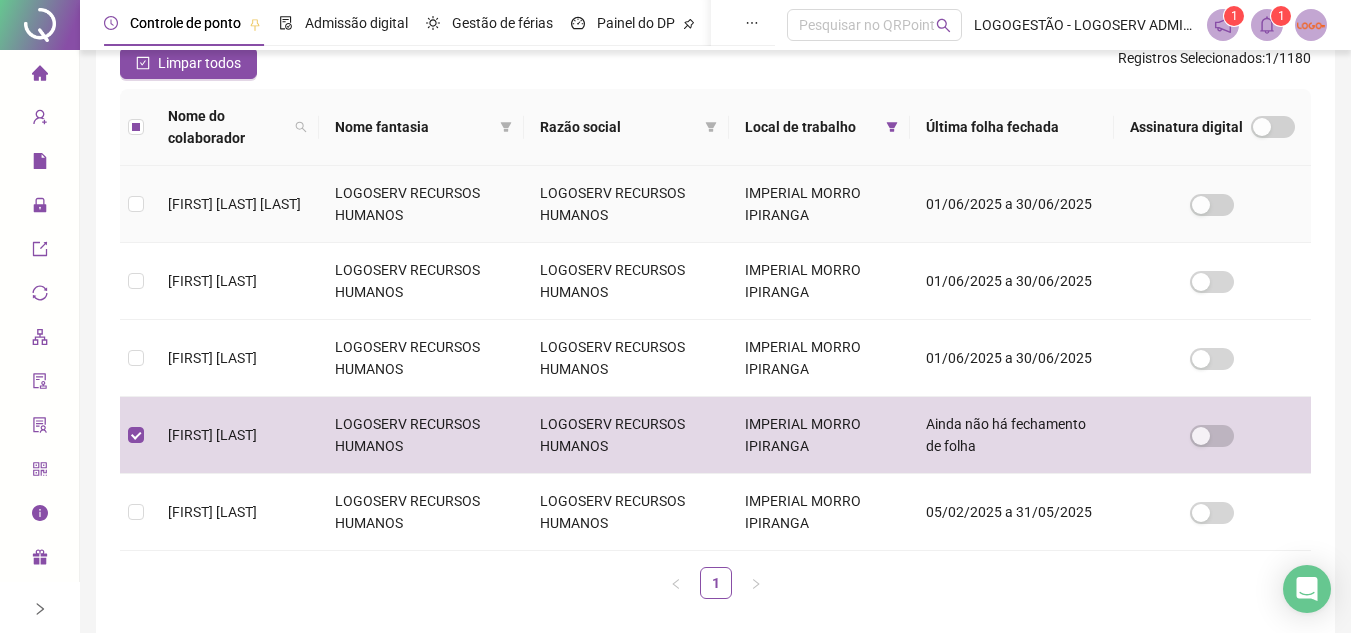 scroll, scrollTop: 82, scrollLeft: 0, axis: vertical 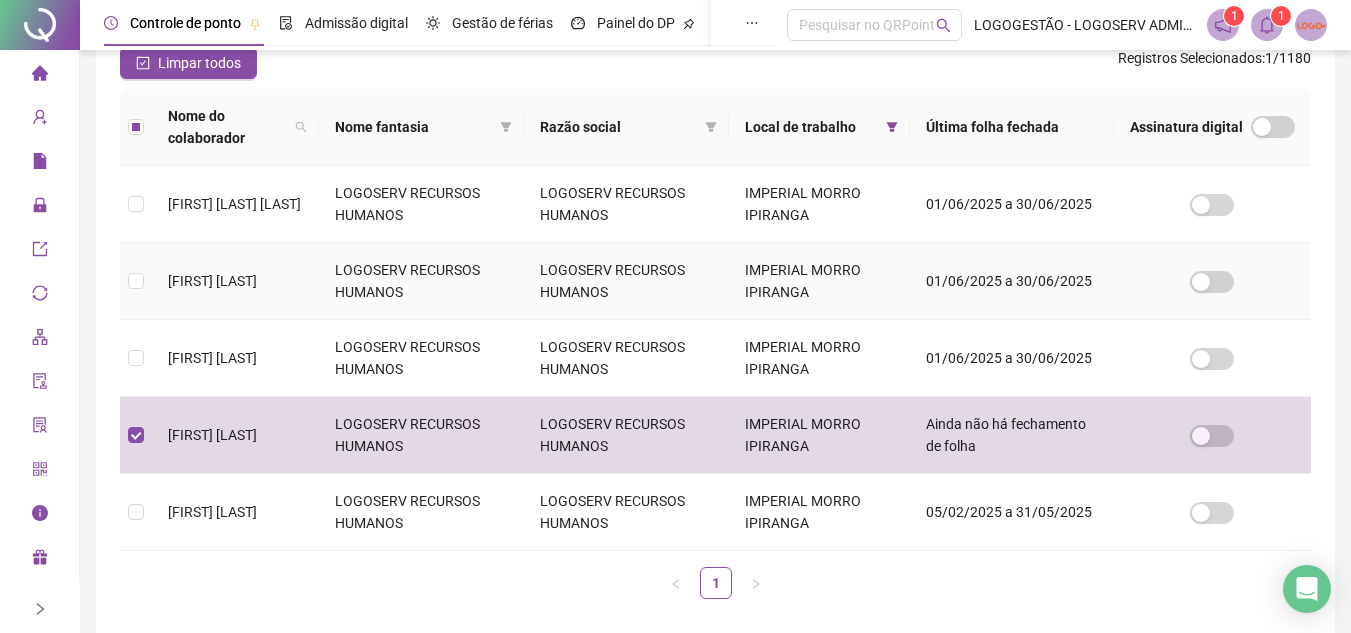 click on "LOGOSERV RECURSOS HUMANOS" at bounding box center (421, 281) 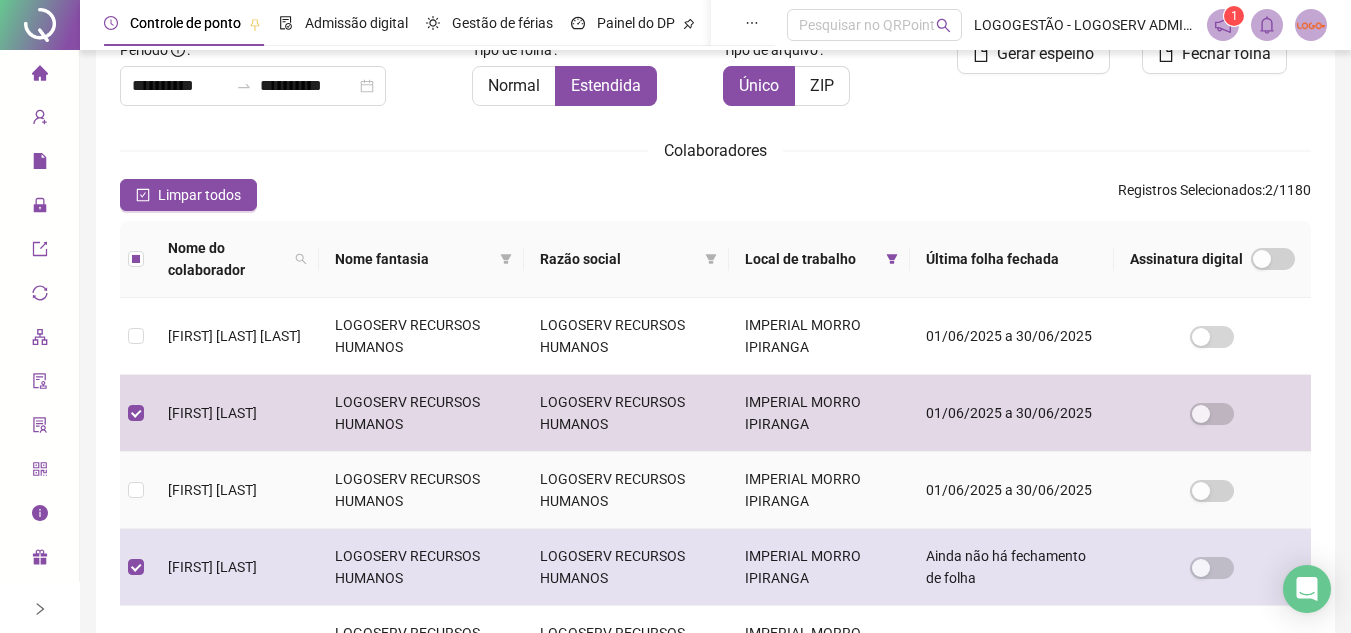 scroll, scrollTop: 282, scrollLeft: 0, axis: vertical 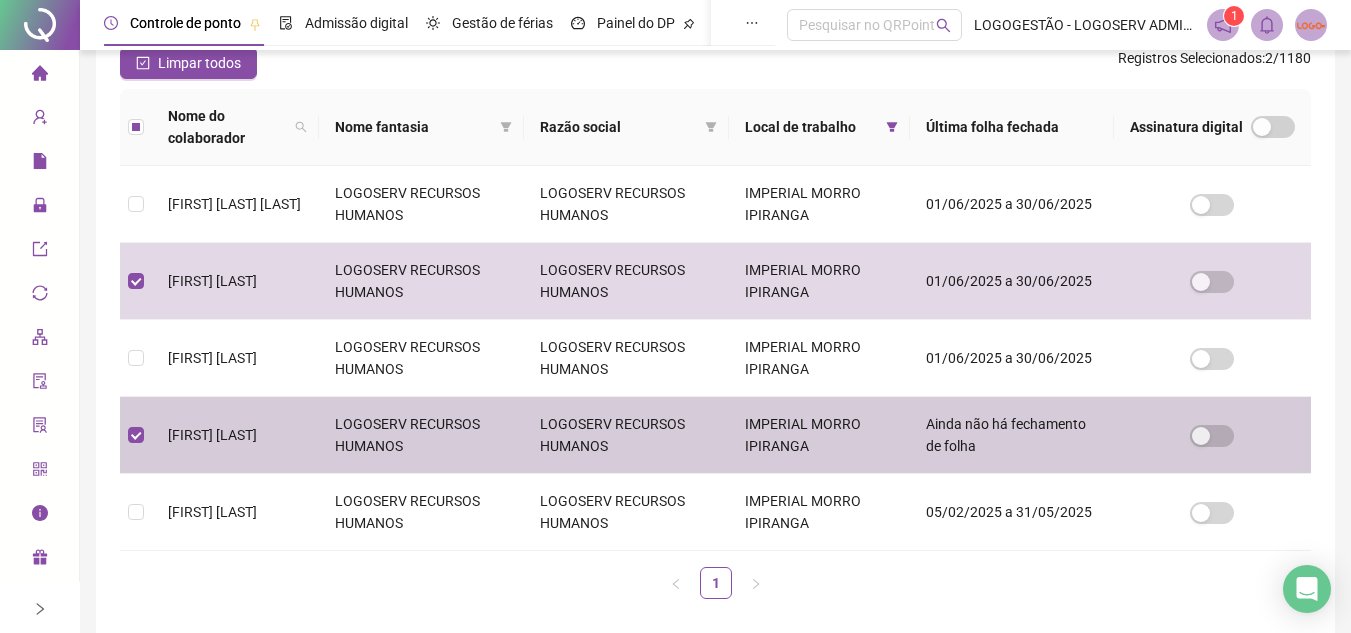 click on "LOGOSERV RECURSOS HUMANOS" at bounding box center [421, 358] 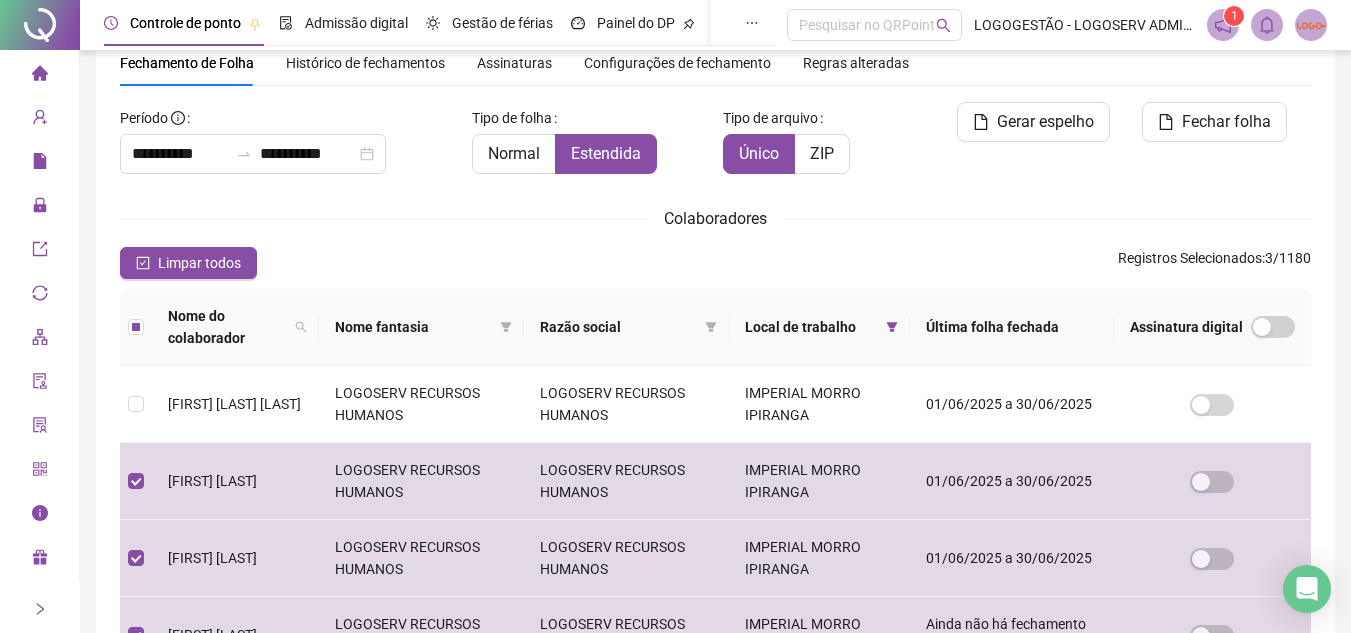 scroll, scrollTop: 282, scrollLeft: 0, axis: vertical 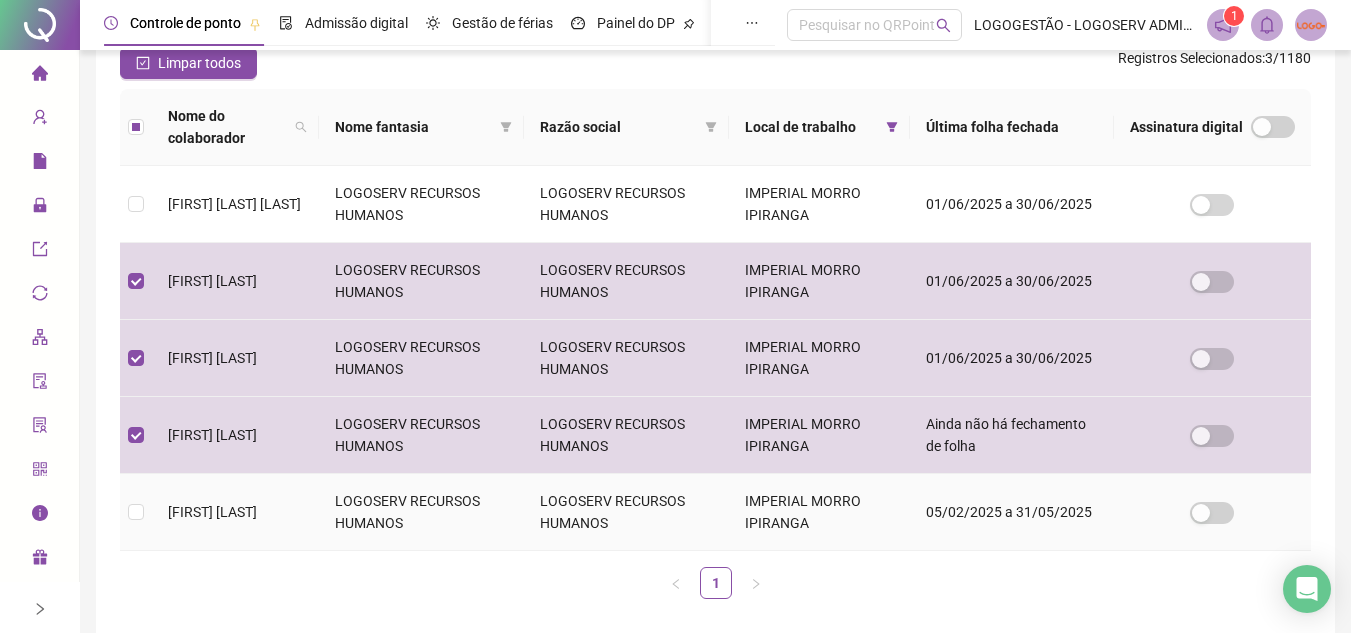 click on "LOGOSERV RECURSOS HUMANOS" at bounding box center (421, 512) 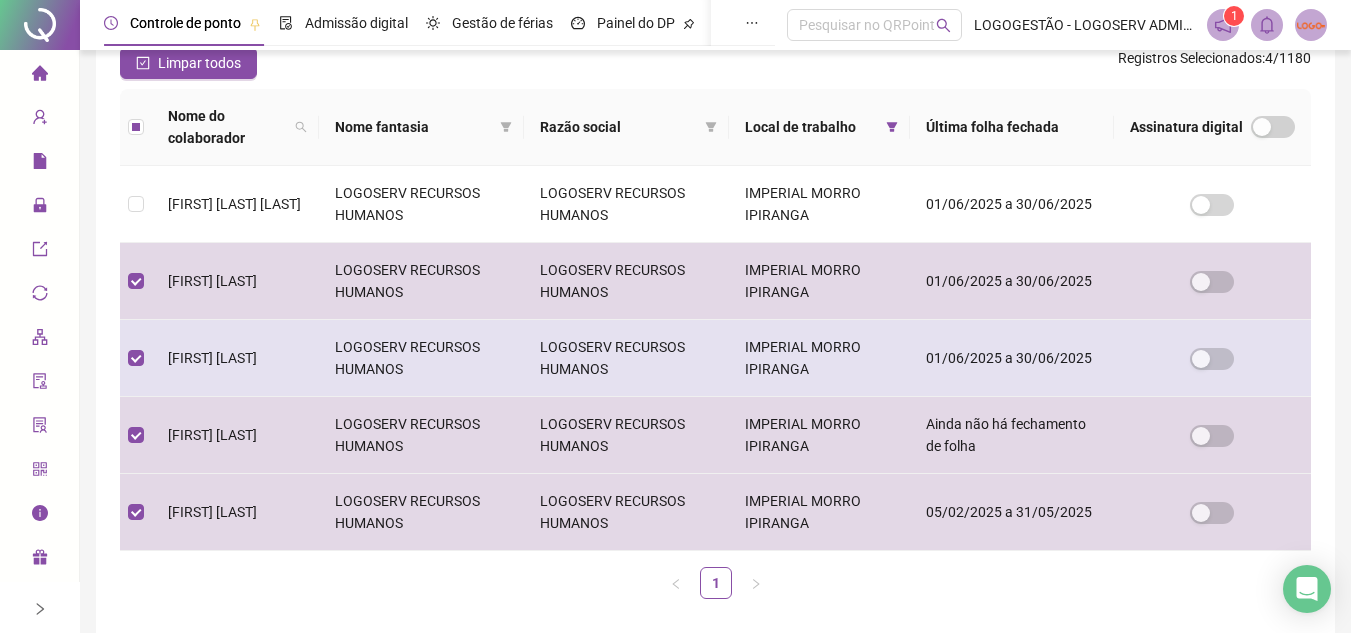 scroll, scrollTop: 82, scrollLeft: 0, axis: vertical 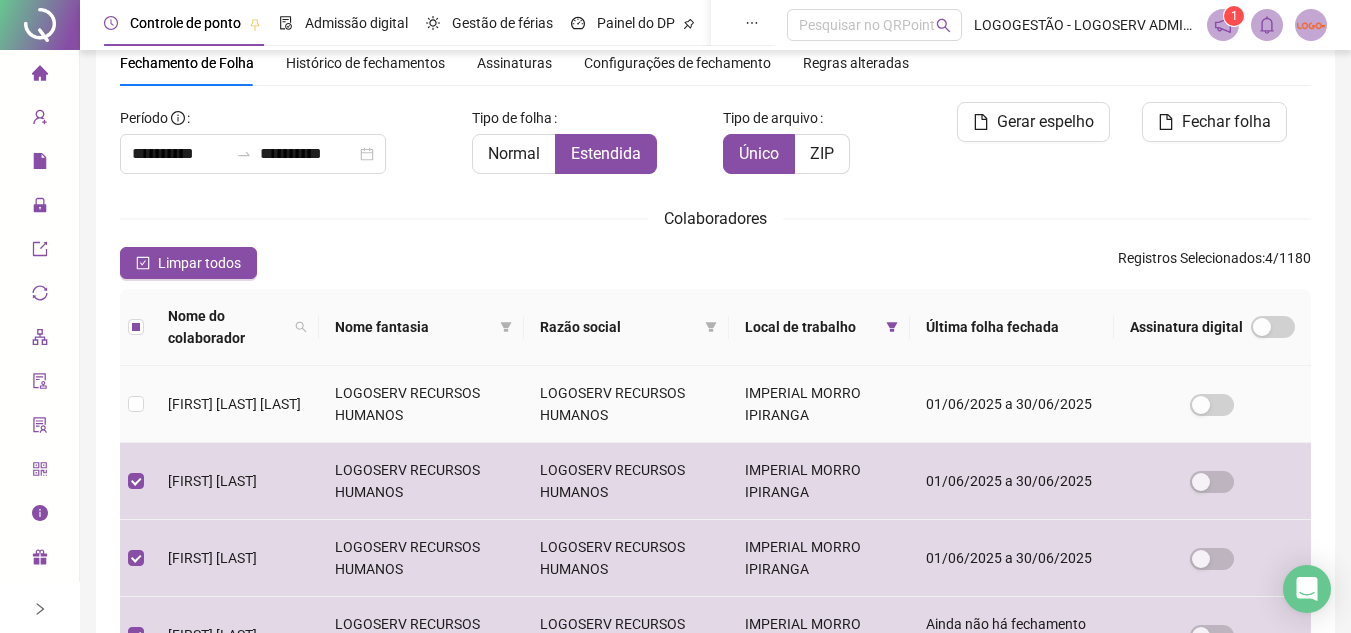 click on "LOGOSERV RECURSOS HUMANOS" at bounding box center [421, 404] 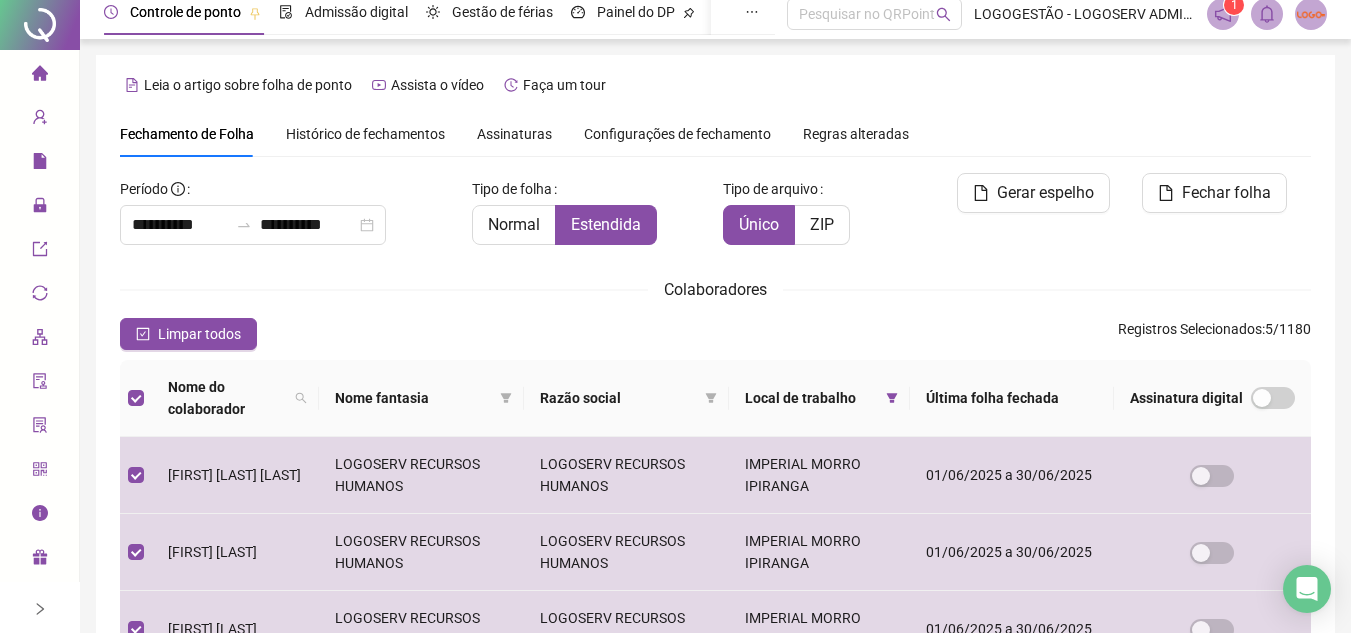 scroll, scrollTop: 0, scrollLeft: 0, axis: both 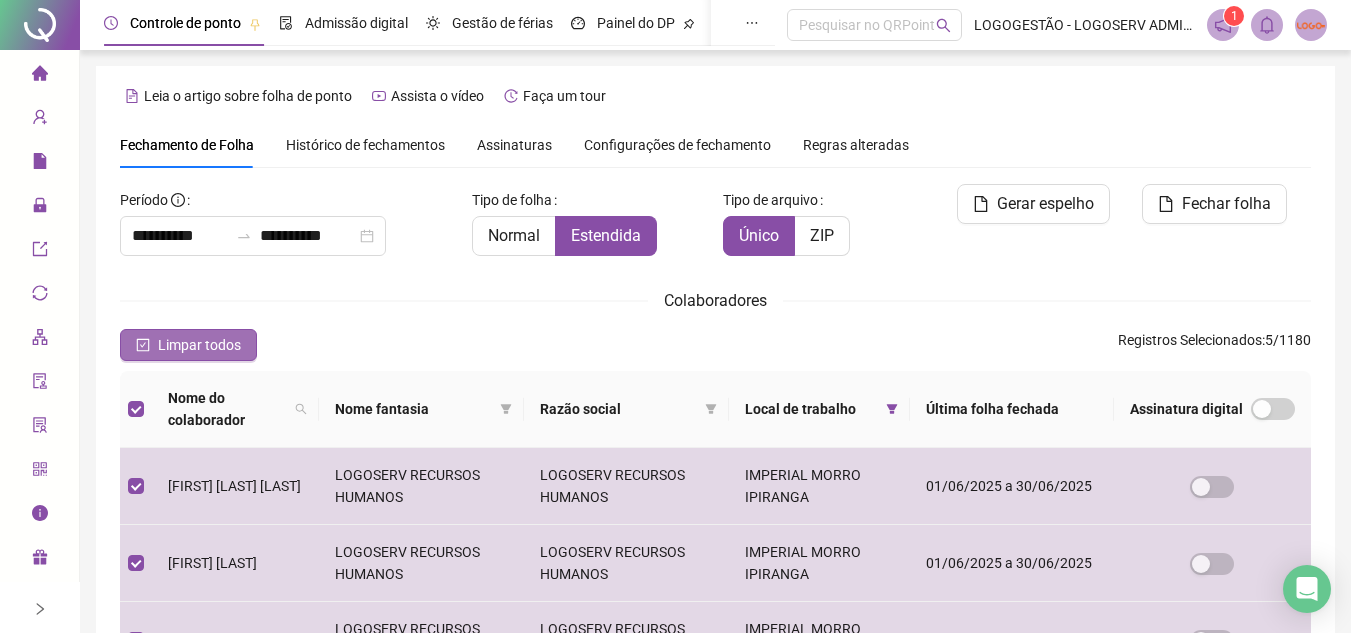 click on "Limpar todos" at bounding box center (188, 345) 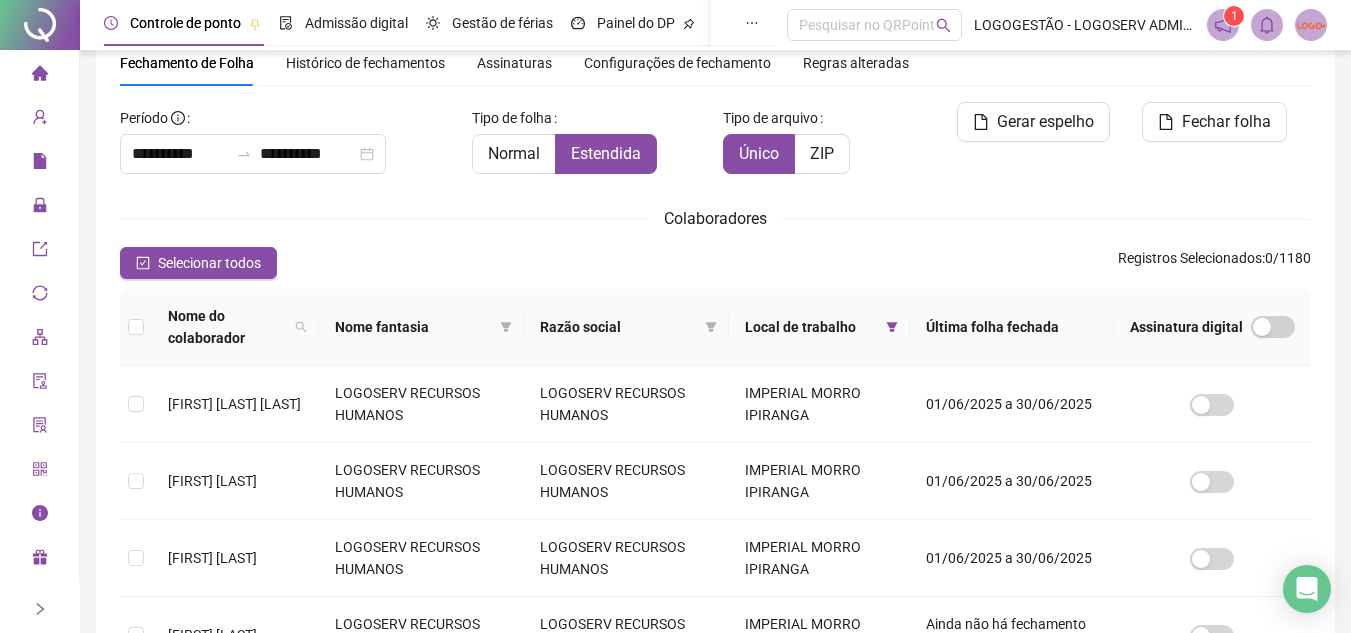 scroll, scrollTop: 0, scrollLeft: 0, axis: both 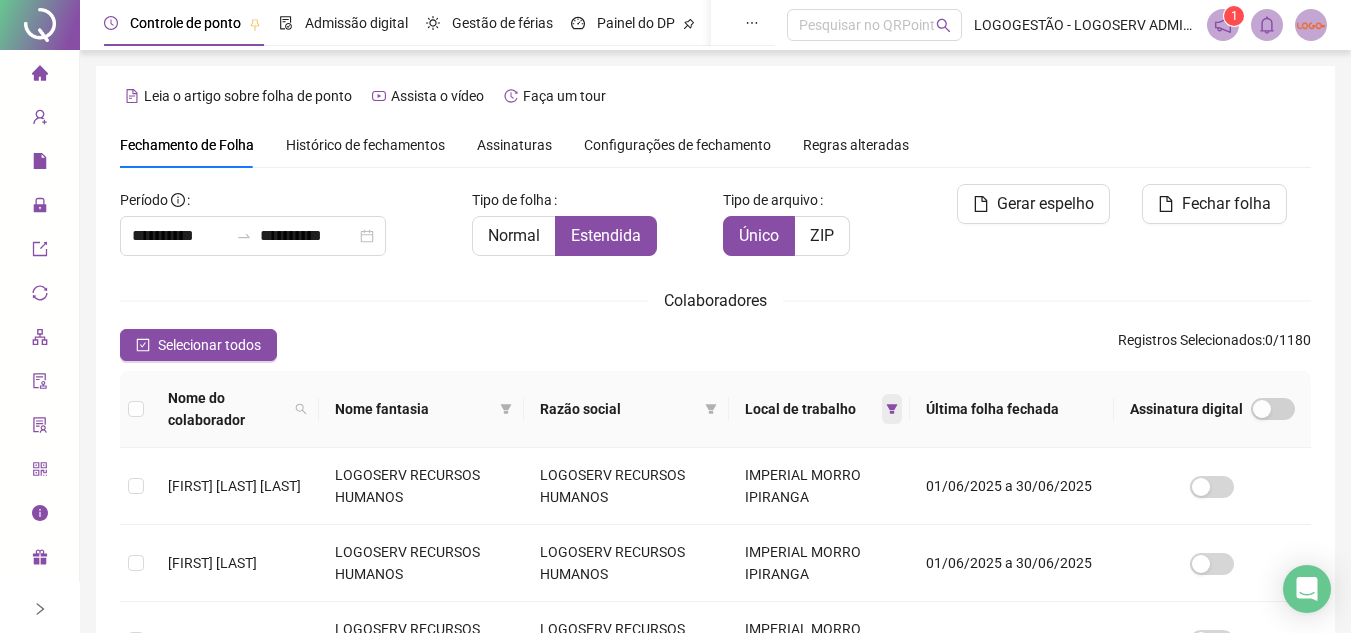 click 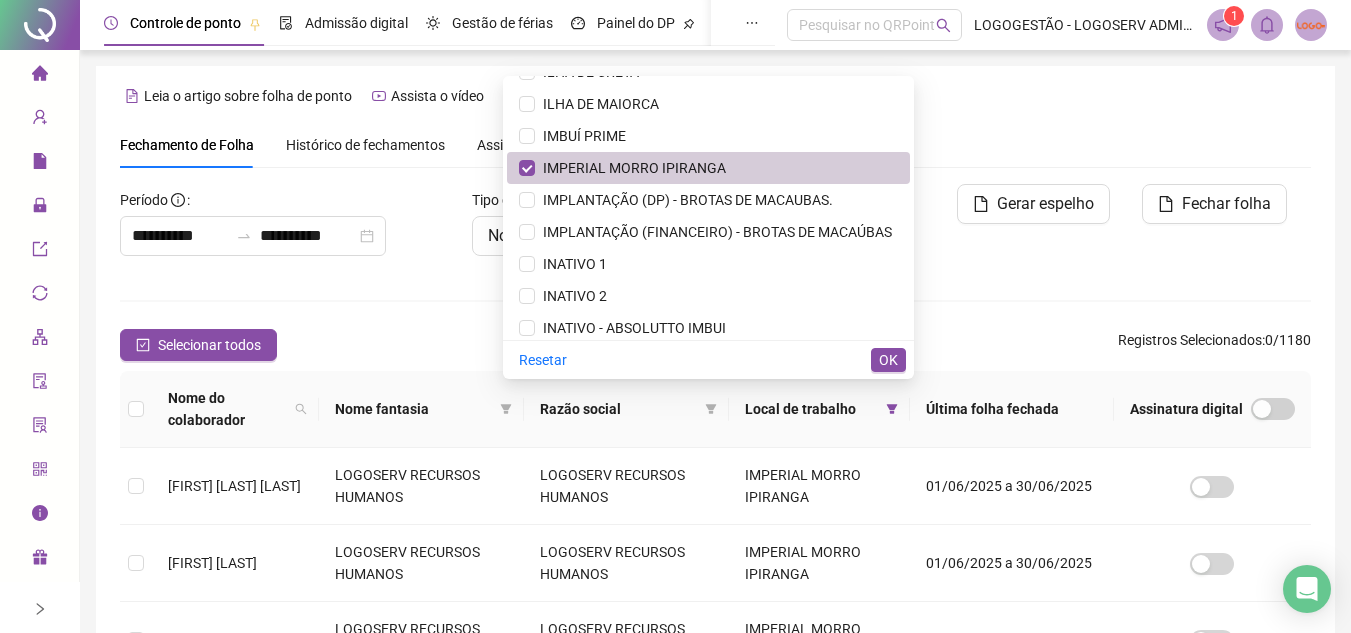 click on "IMPERIAL MORRO IPIRANGA" at bounding box center [630, 168] 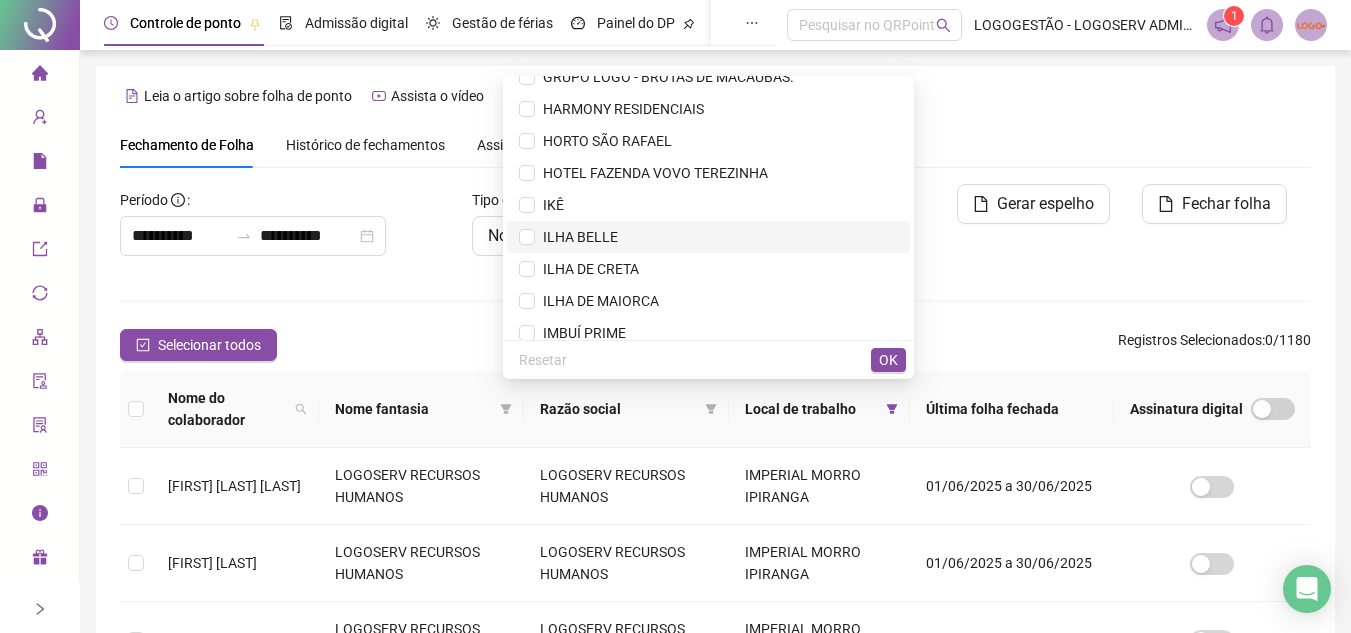 scroll, scrollTop: 3056, scrollLeft: 0, axis: vertical 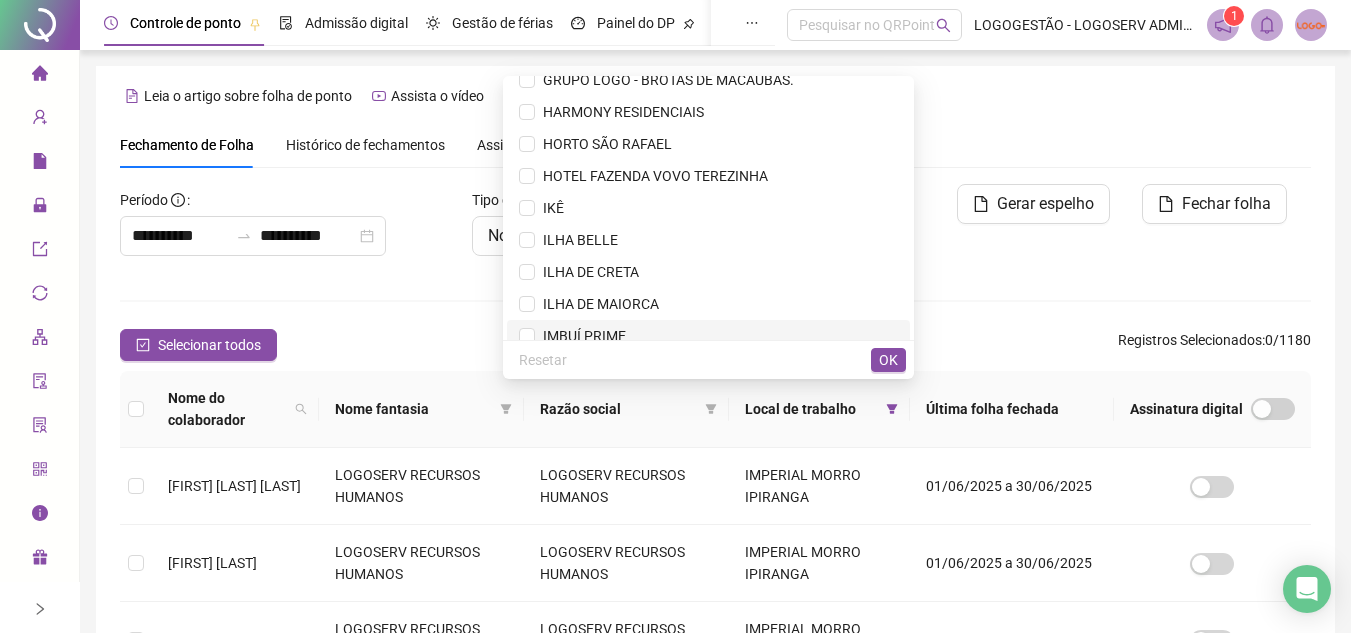click on "IMBUÍ PRIME" at bounding box center [708, 336] 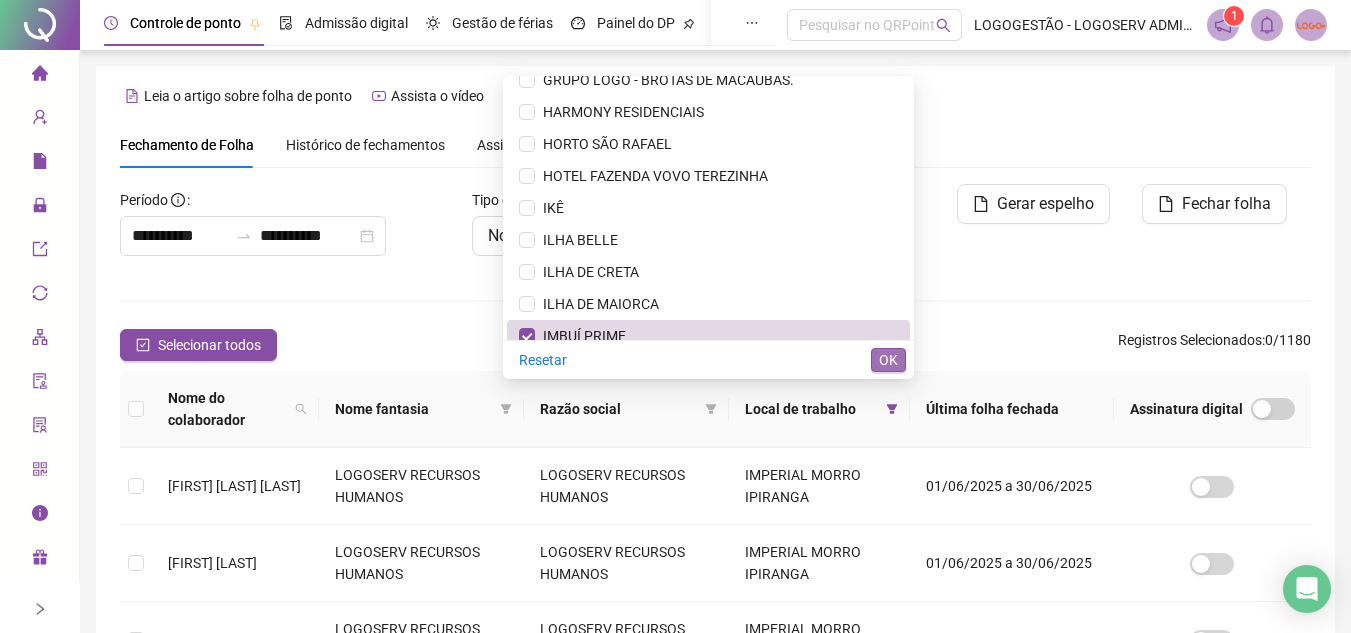 click on "OK" at bounding box center [888, 360] 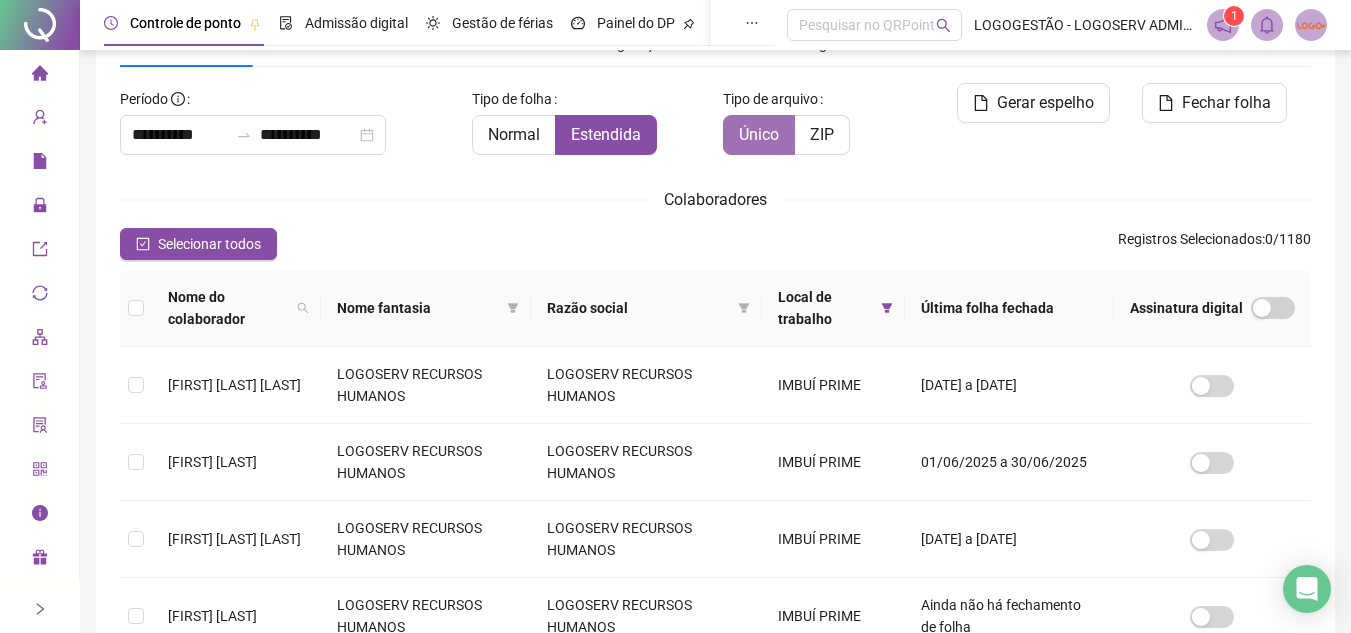 scroll, scrollTop: 0, scrollLeft: 0, axis: both 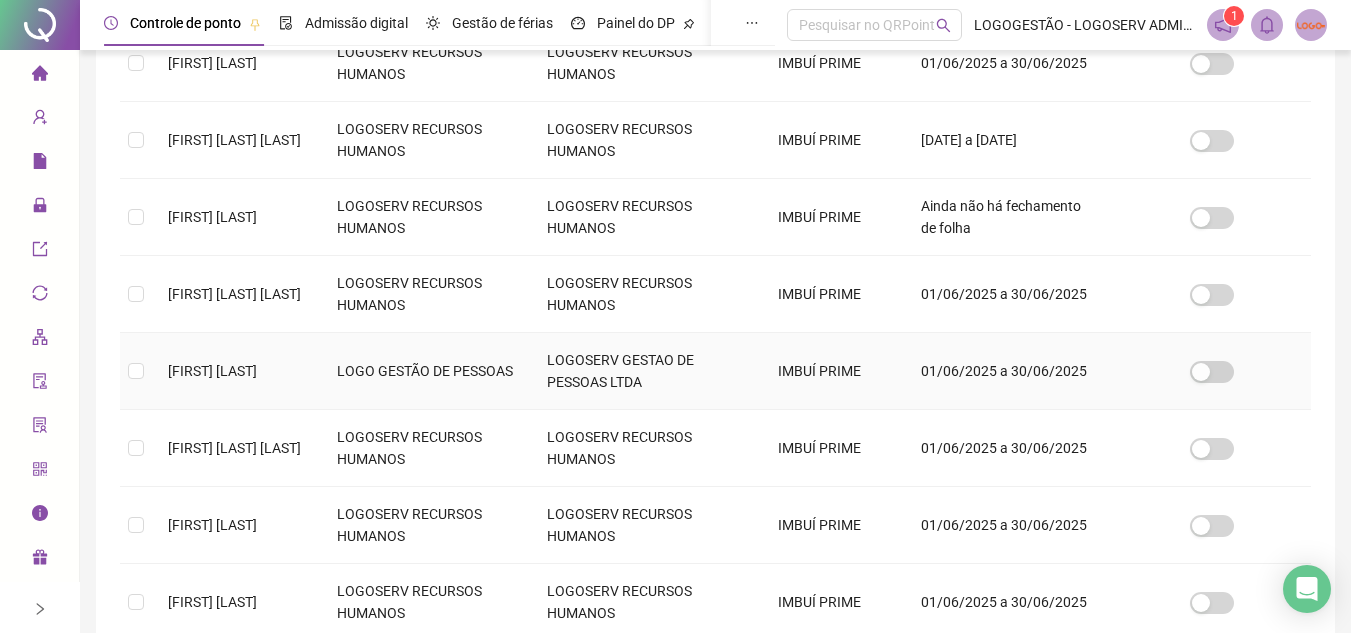 click on "LOGO GESTÃO DE PESSOAS" at bounding box center [426, 371] 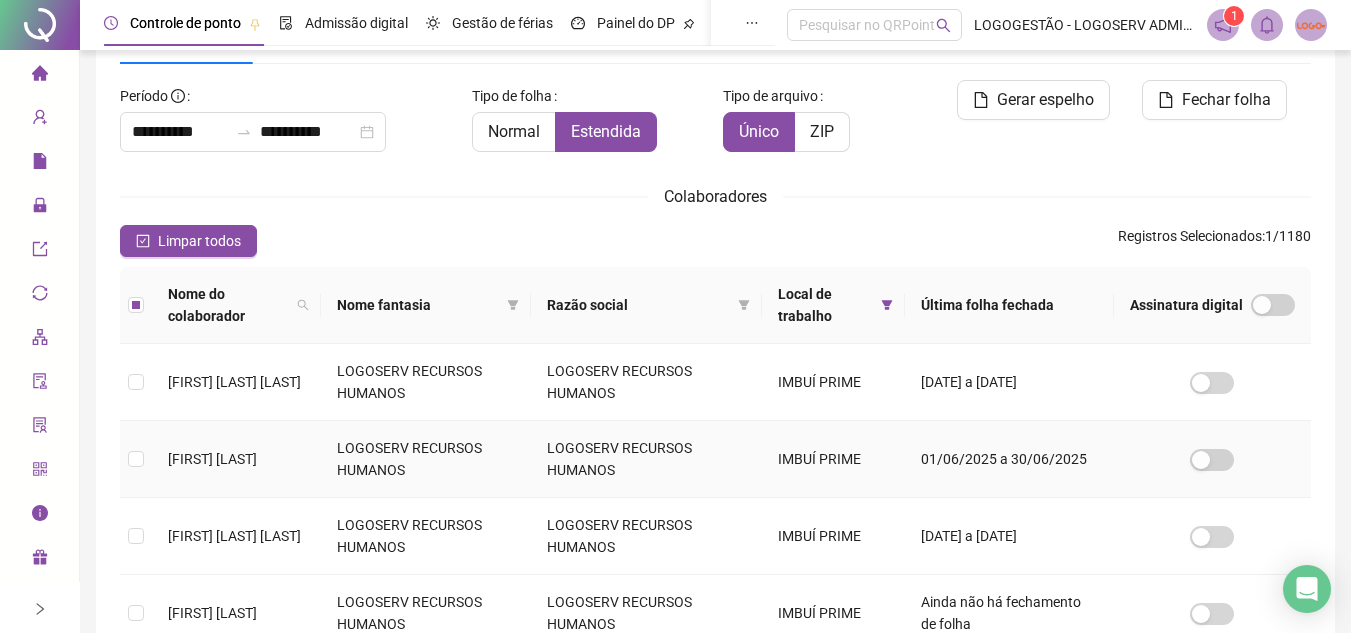 scroll, scrollTop: 0, scrollLeft: 0, axis: both 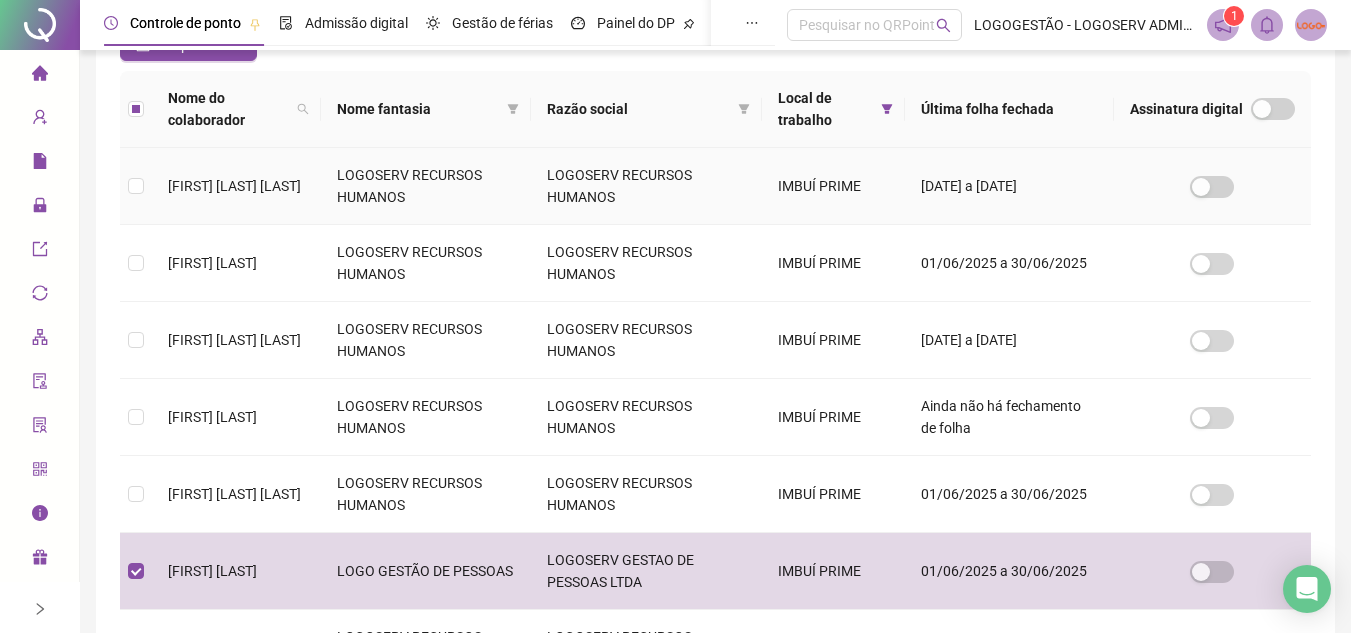 click on "LOGOSERV RECURSOS HUMANOS" at bounding box center [426, 186] 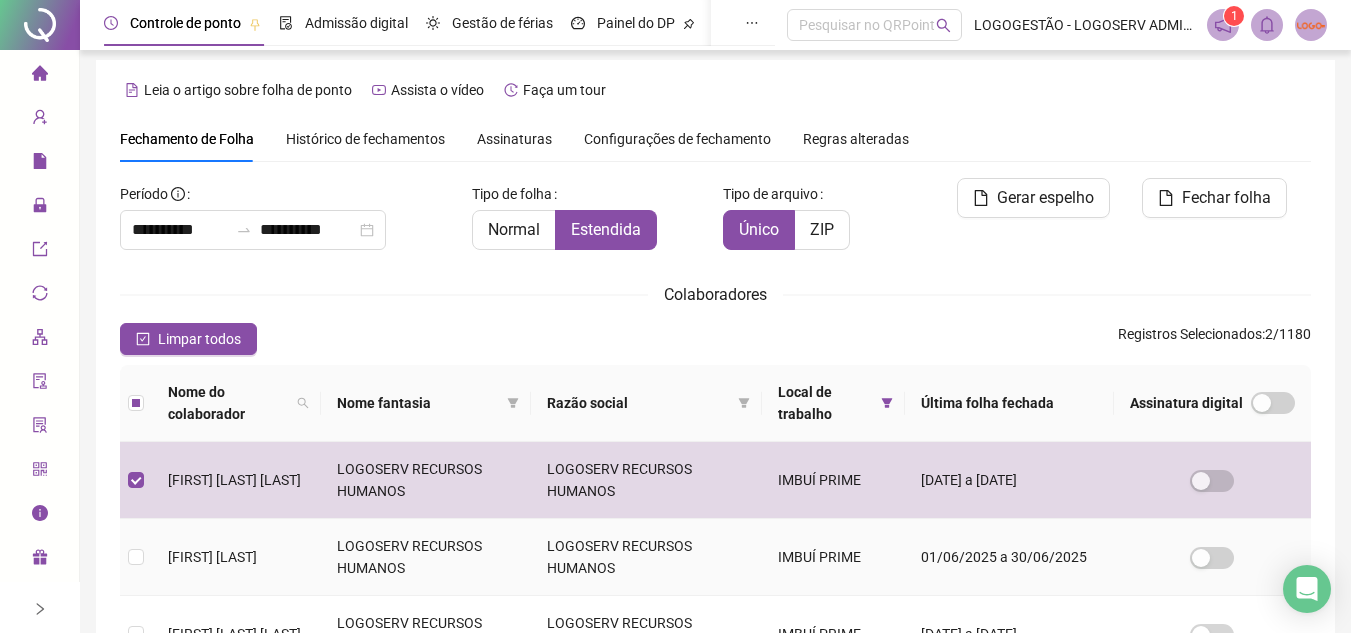 scroll, scrollTop: 0, scrollLeft: 0, axis: both 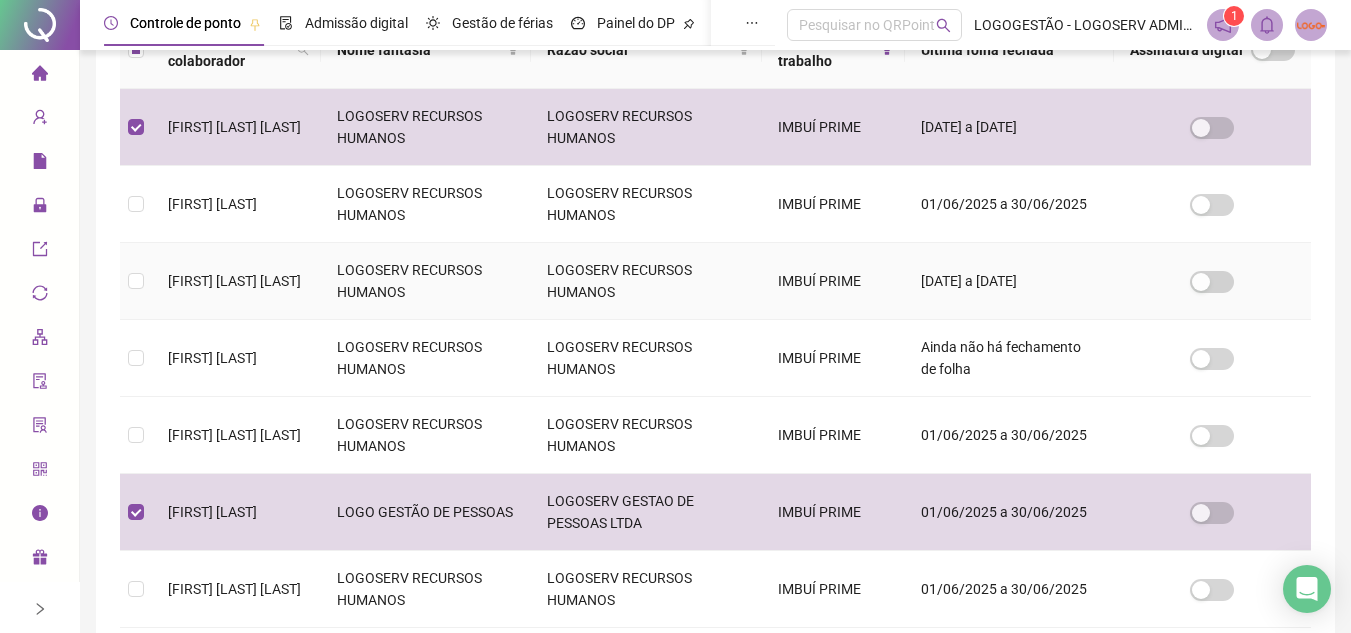 click on "LOGOSERV RECURSOS HUMANOS" at bounding box center [426, 281] 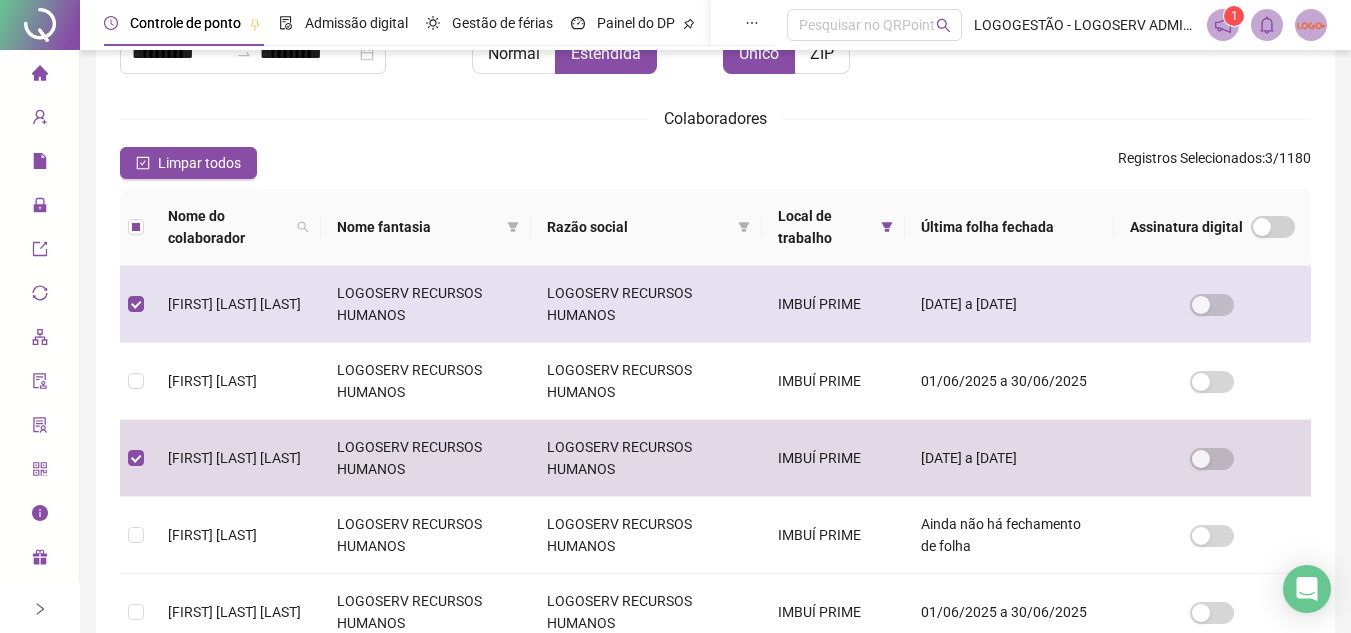 scroll, scrollTop: 0, scrollLeft: 0, axis: both 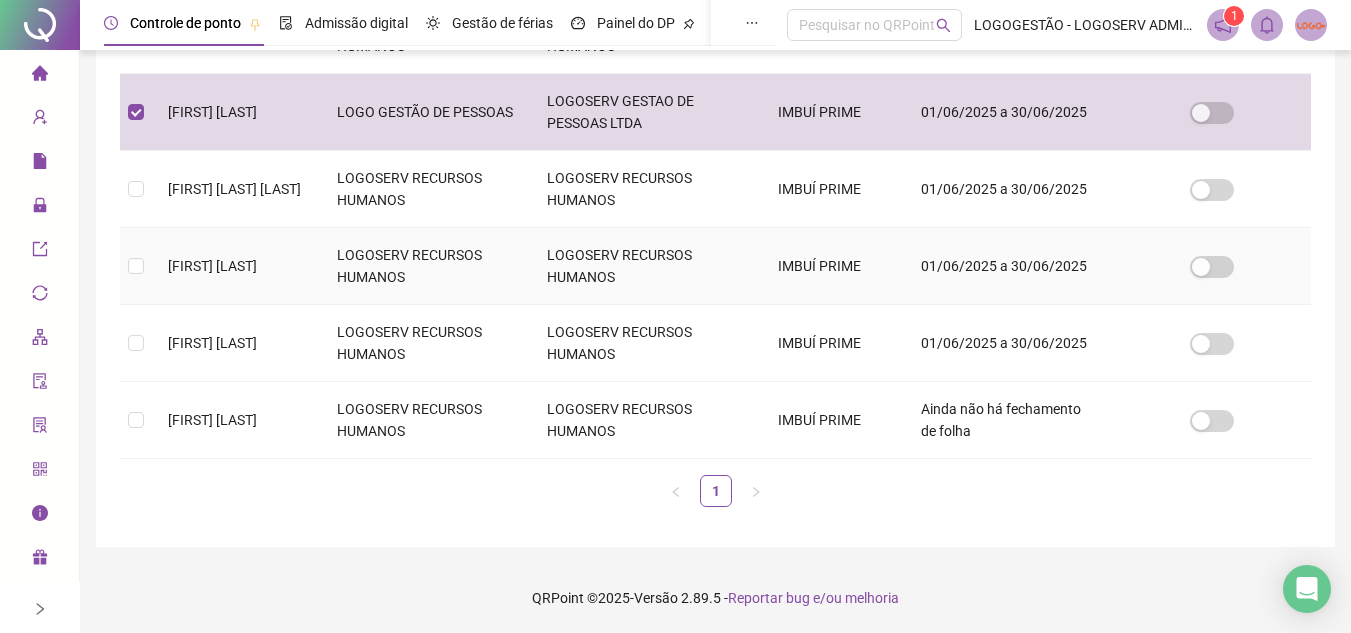 click on "LOGOSERV RECURSOS HUMANOS" at bounding box center (426, 266) 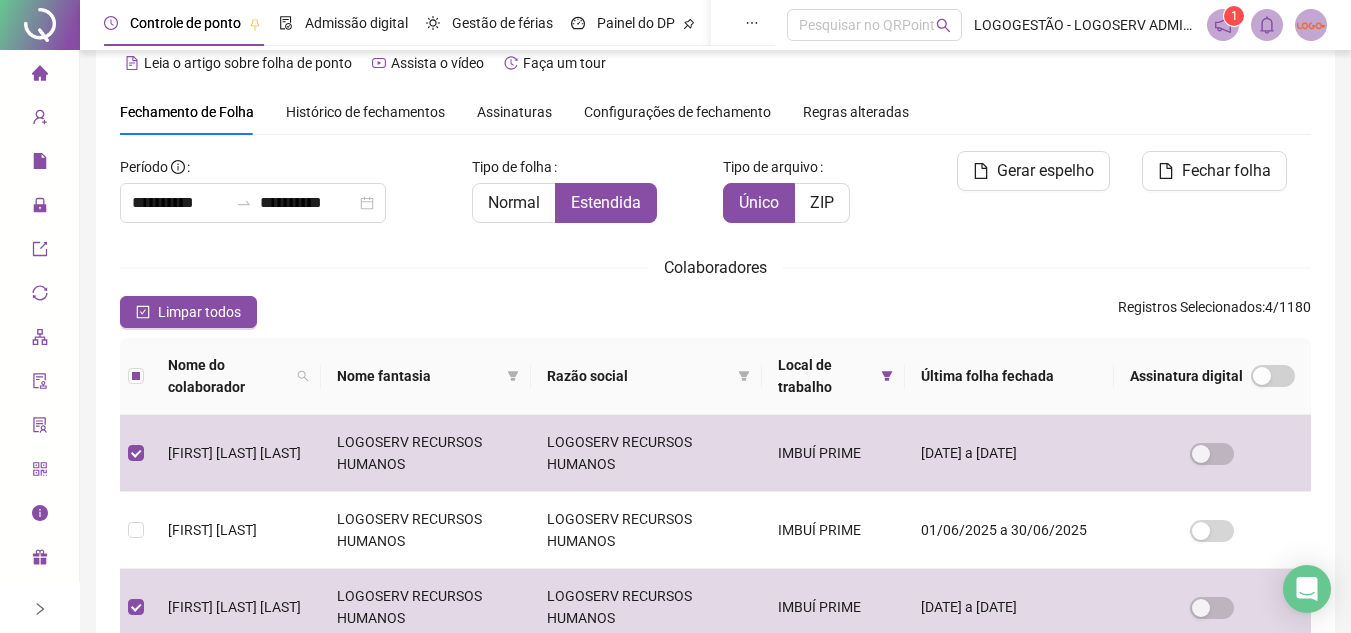 scroll, scrollTop: 0, scrollLeft: 0, axis: both 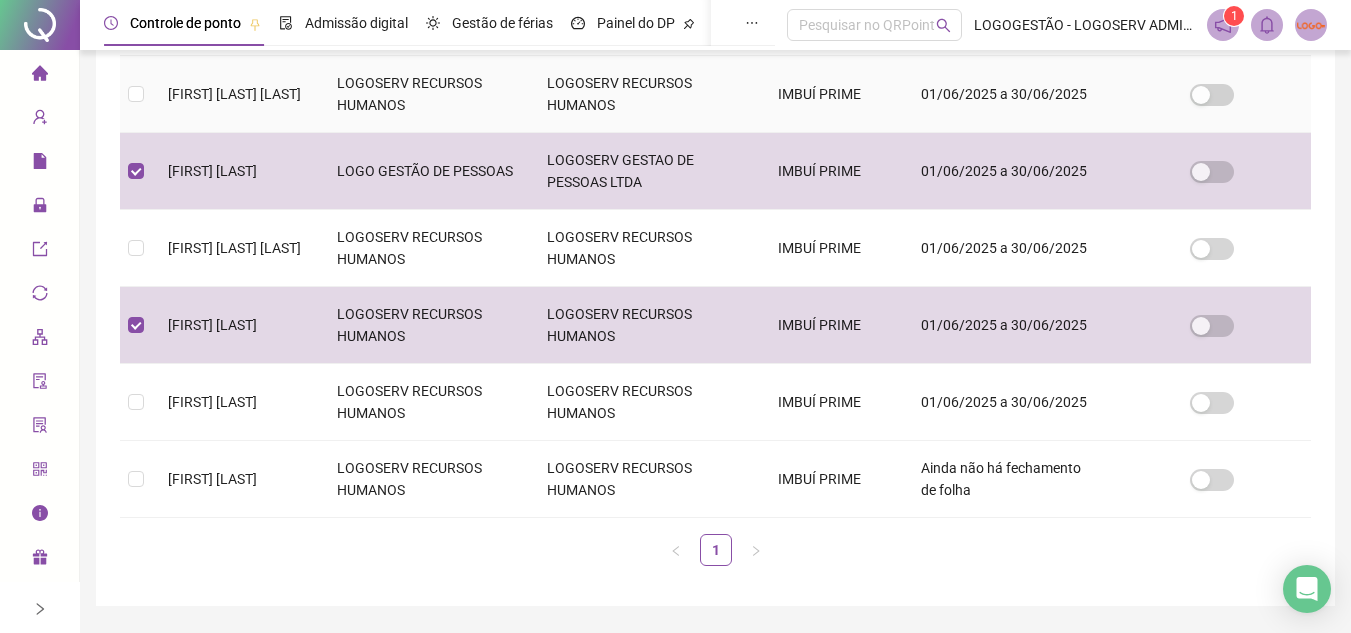 click on "LOGOSERV RECURSOS HUMANOS" at bounding box center [426, 94] 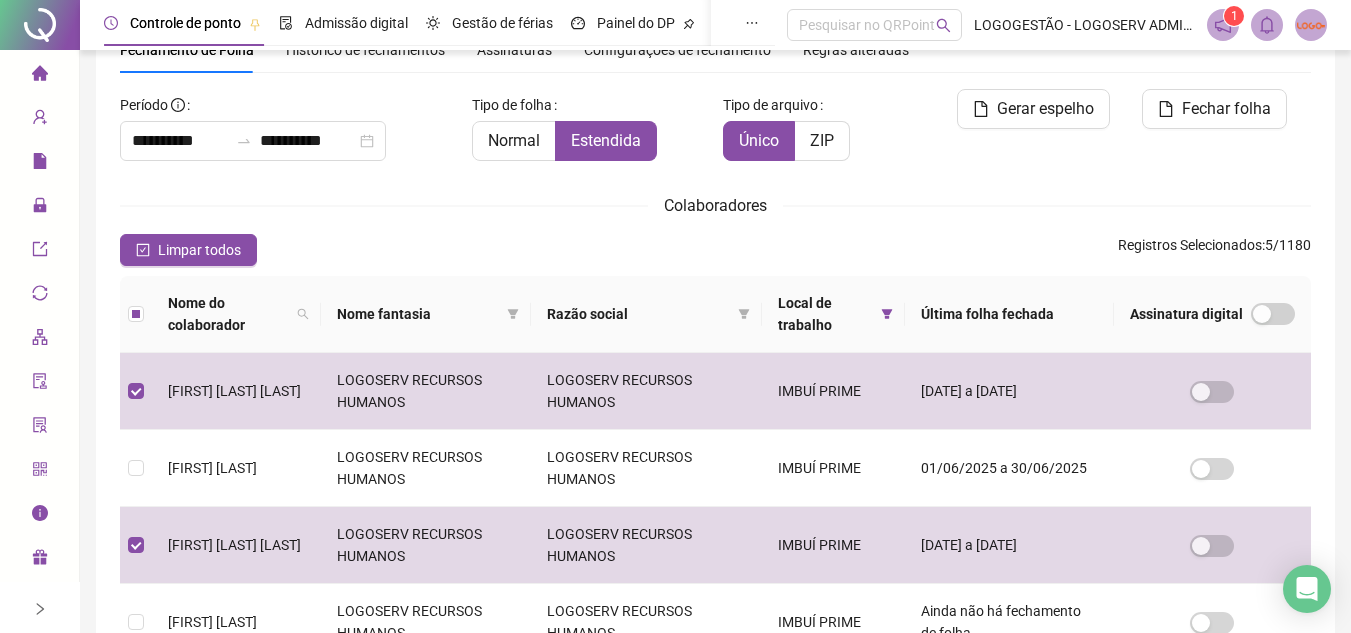 scroll, scrollTop: 0, scrollLeft: 0, axis: both 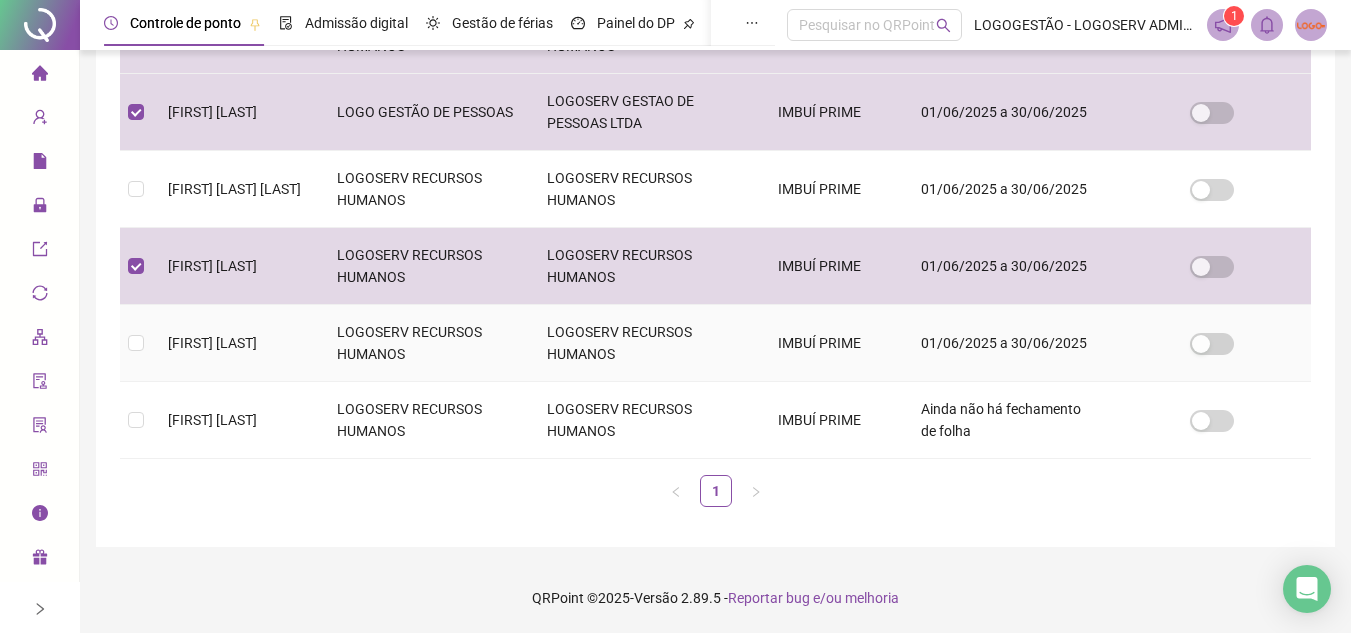 click on "LOGOSERV RECURSOS HUMANOS" at bounding box center [426, 343] 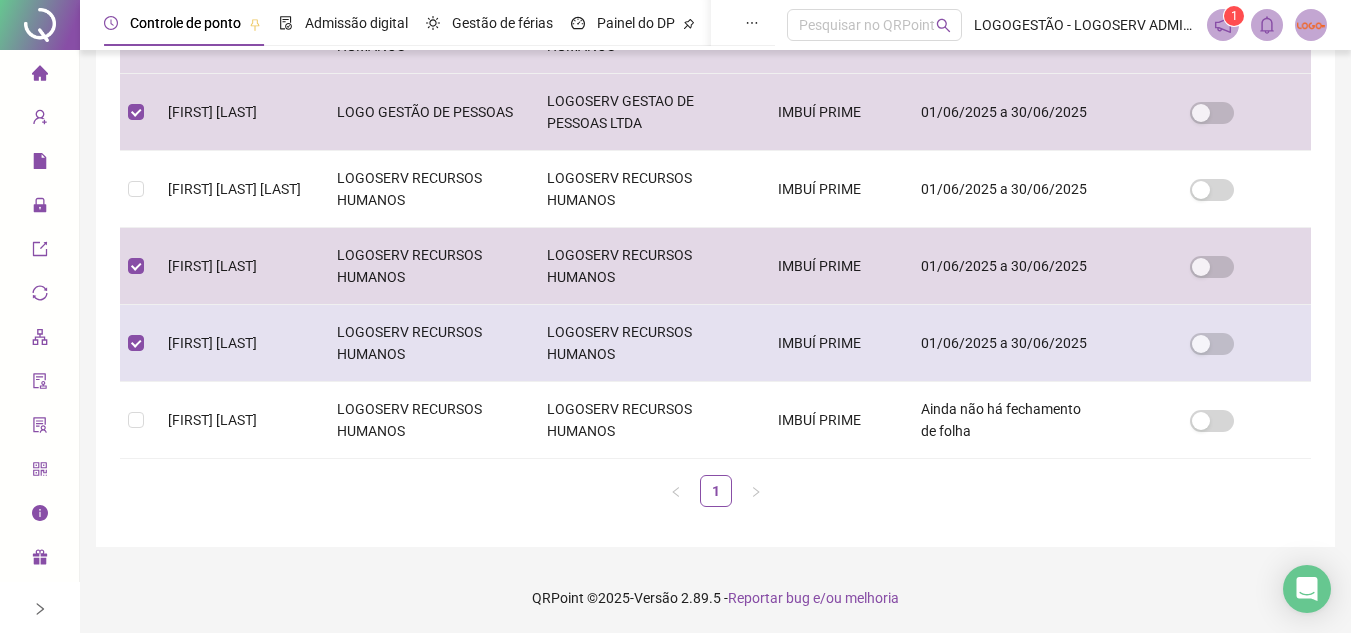 scroll, scrollTop: 93, scrollLeft: 0, axis: vertical 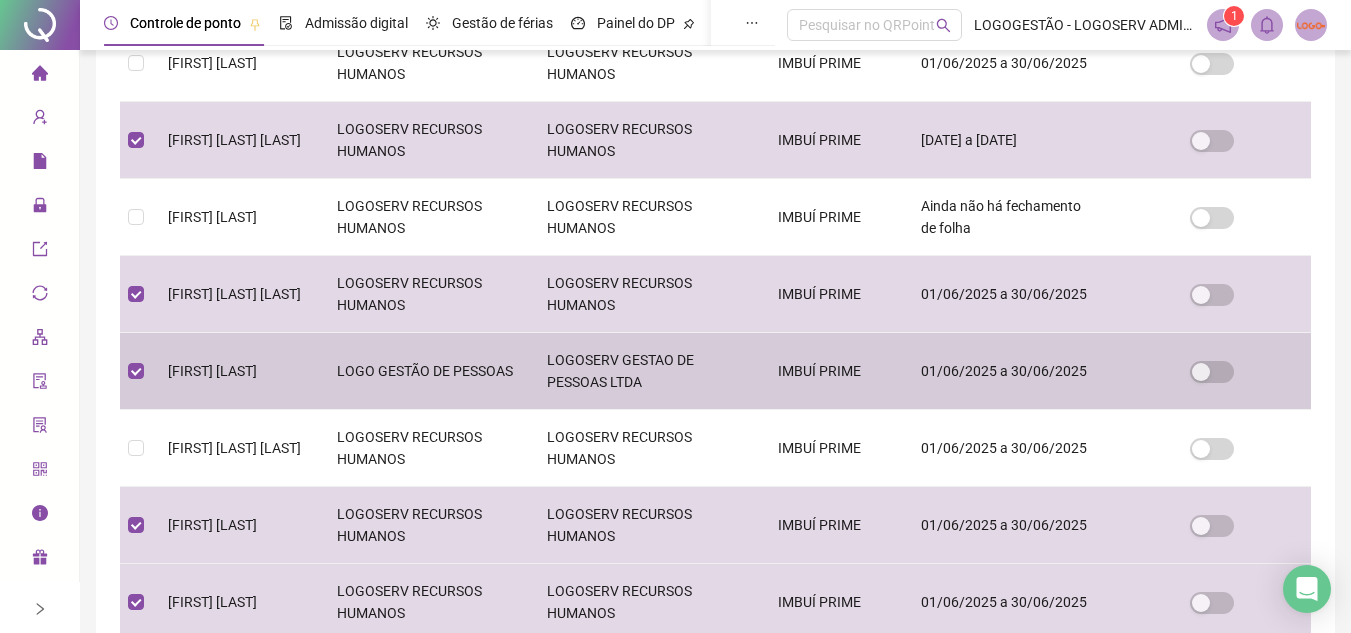 click on "LOGOSERV RECURSOS HUMANOS" at bounding box center (426, 448) 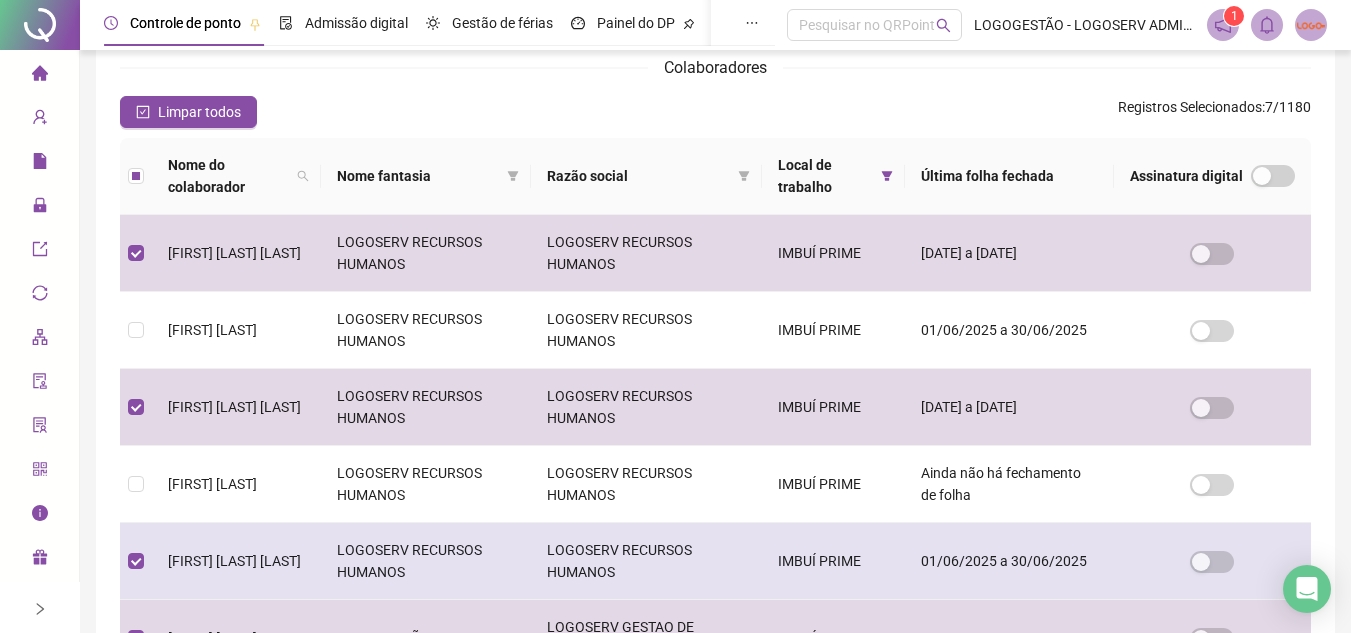 scroll, scrollTop: 193, scrollLeft: 0, axis: vertical 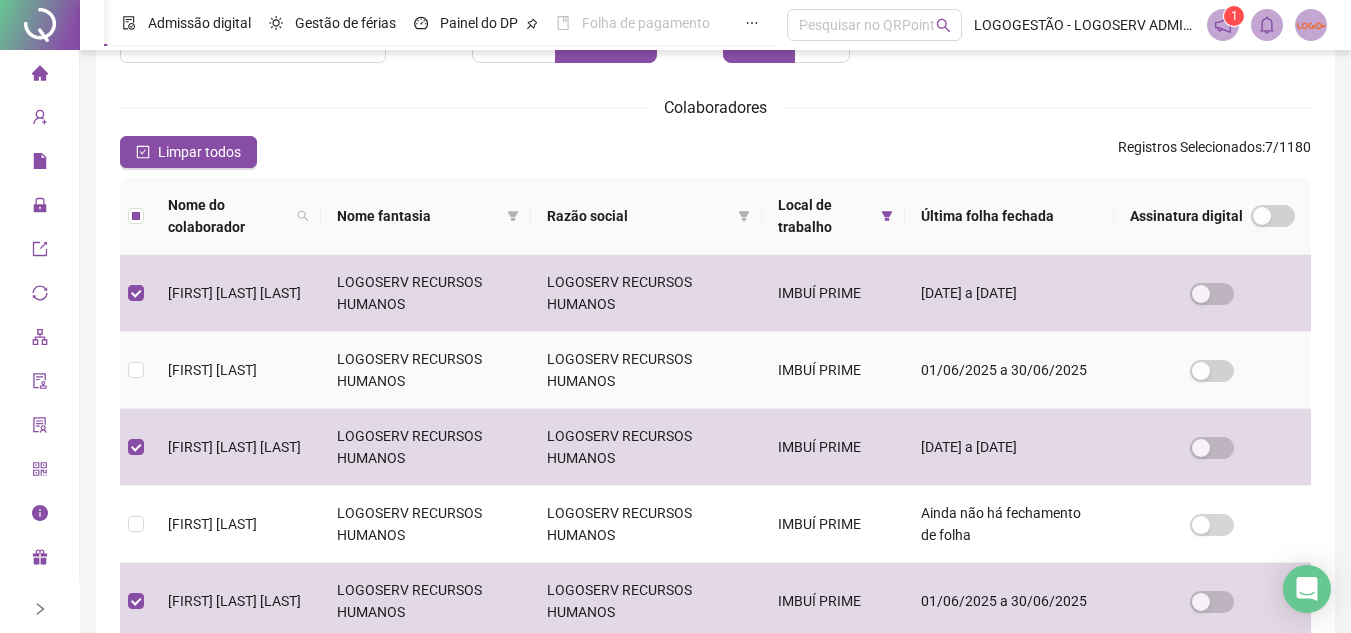 click on "GLEIDSON DA SILVA ALMEIDA" at bounding box center [236, 370] 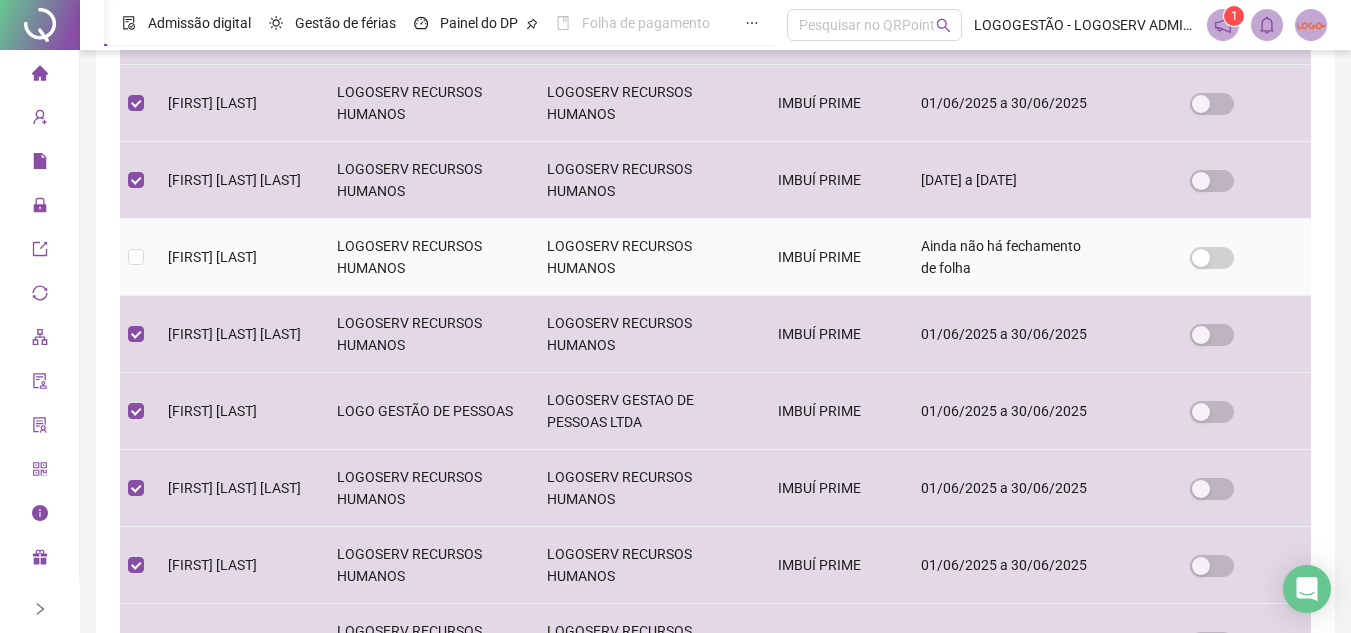 scroll, scrollTop: 259, scrollLeft: 0, axis: vertical 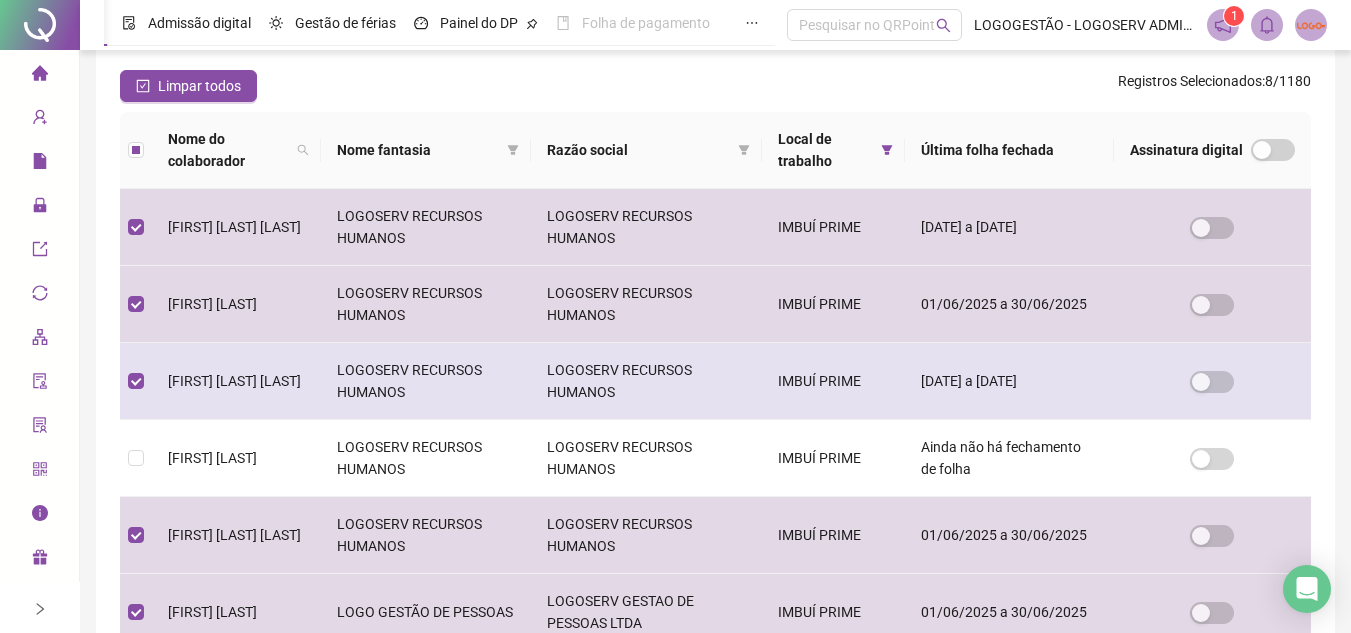 click on "ITAMAR JORGE PEREIRA SANTOS" at bounding box center (236, 381) 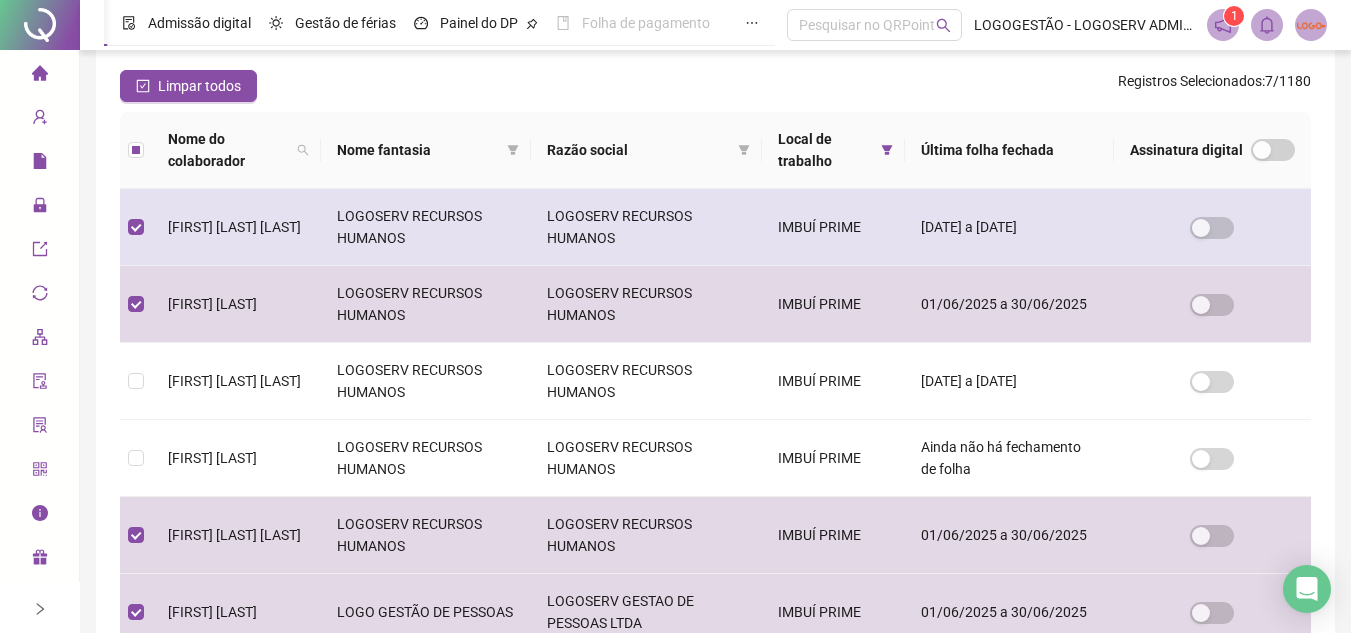 scroll, scrollTop: 93, scrollLeft: 0, axis: vertical 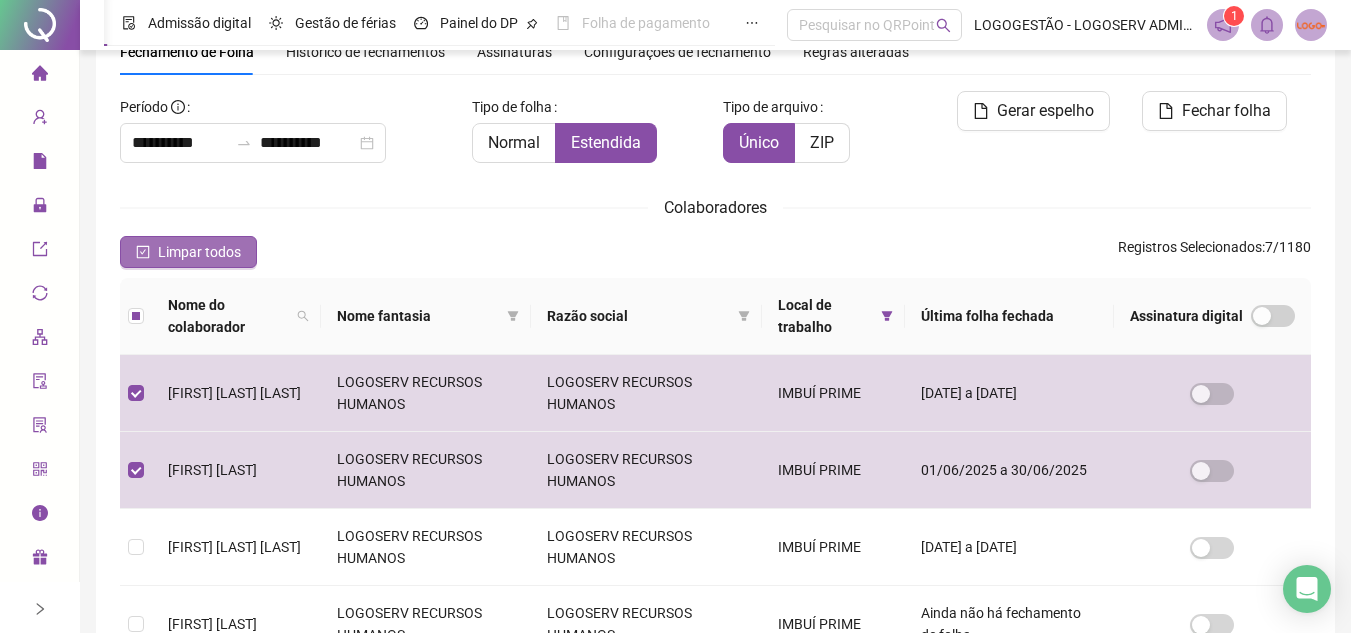 click on "Limpar todos" at bounding box center (188, 252) 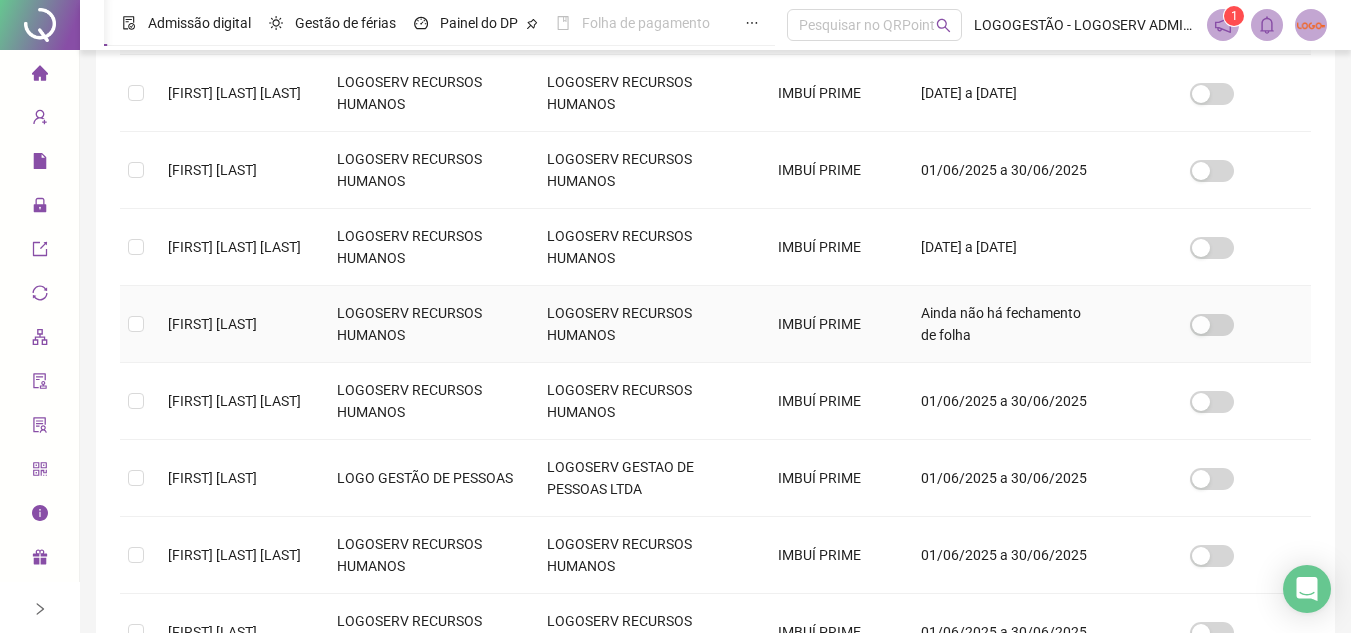 scroll, scrollTop: 93, scrollLeft: 0, axis: vertical 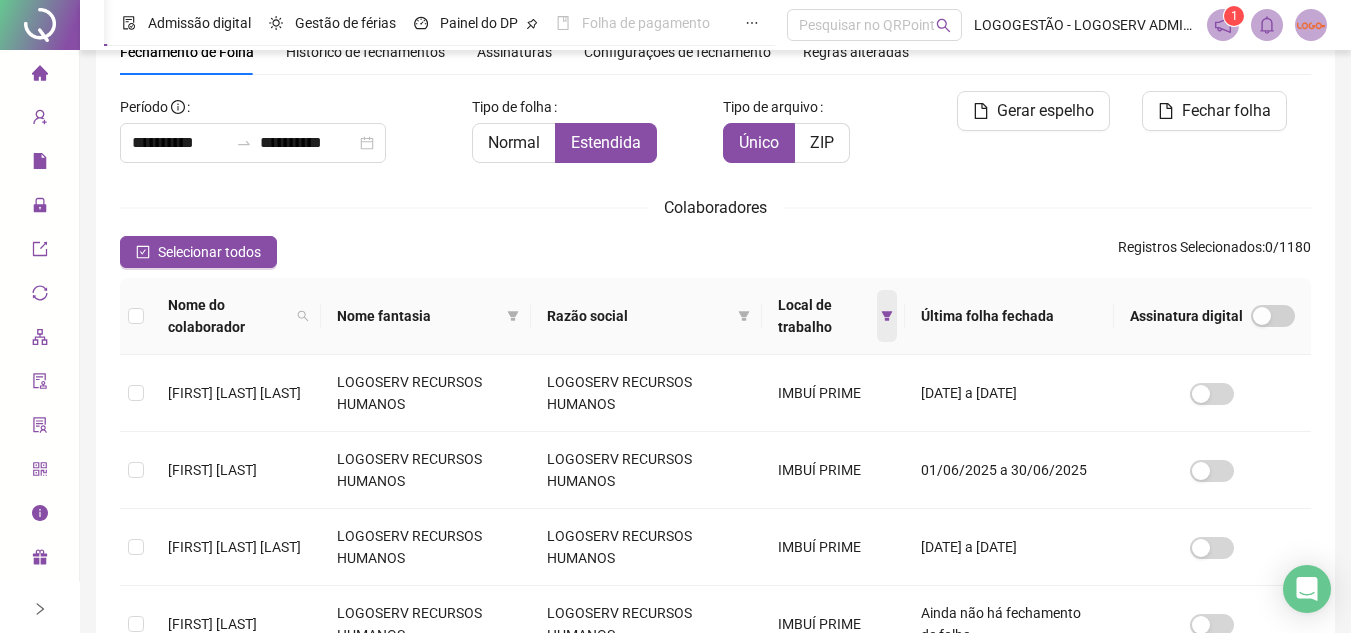 click 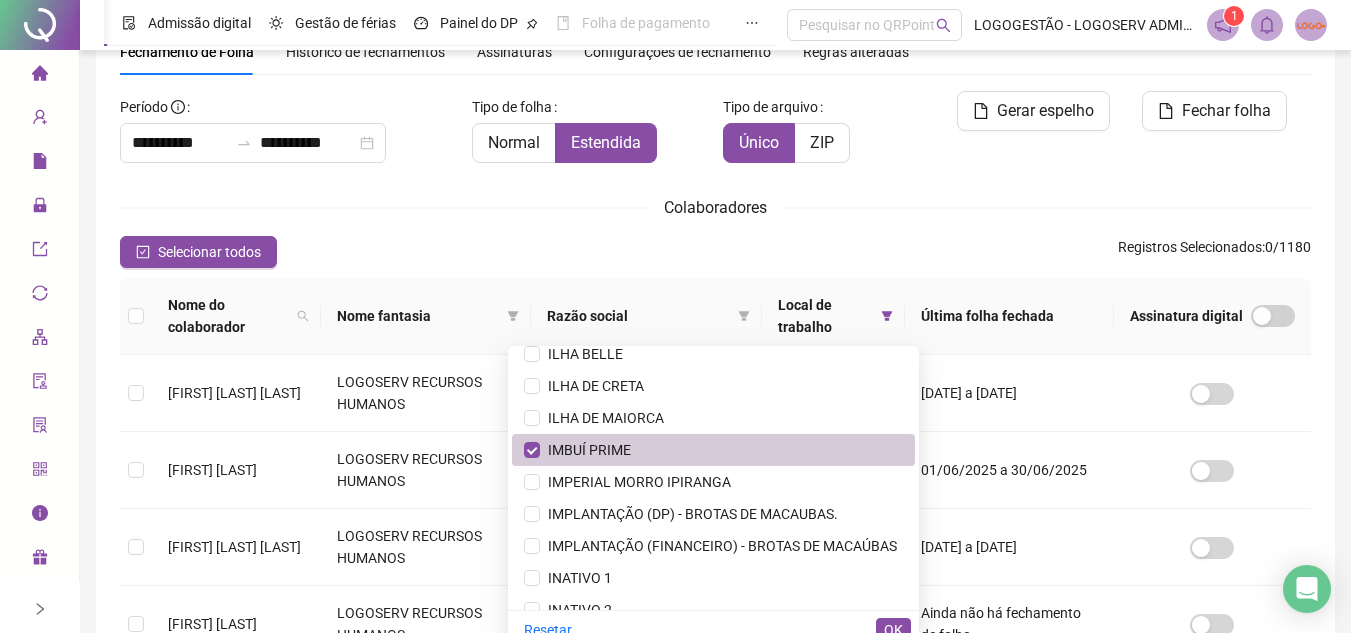 click on "IMBUÍ PRIME" at bounding box center [713, 450] 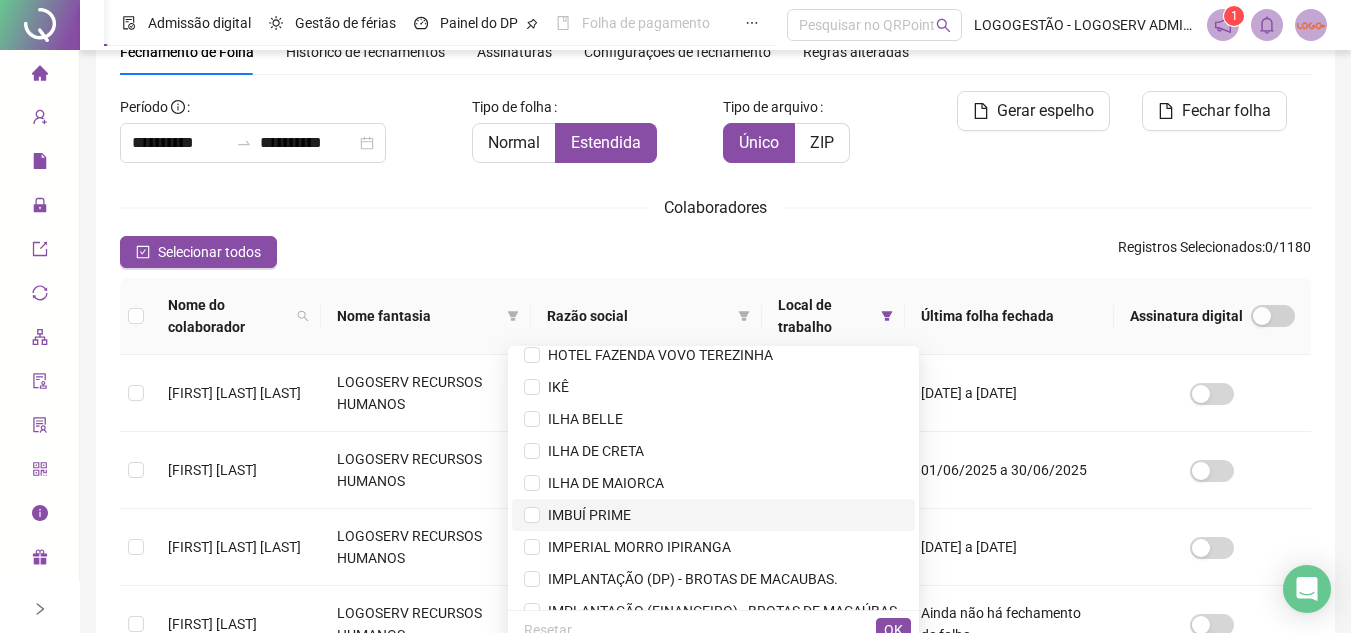scroll, scrollTop: 3112, scrollLeft: 0, axis: vertical 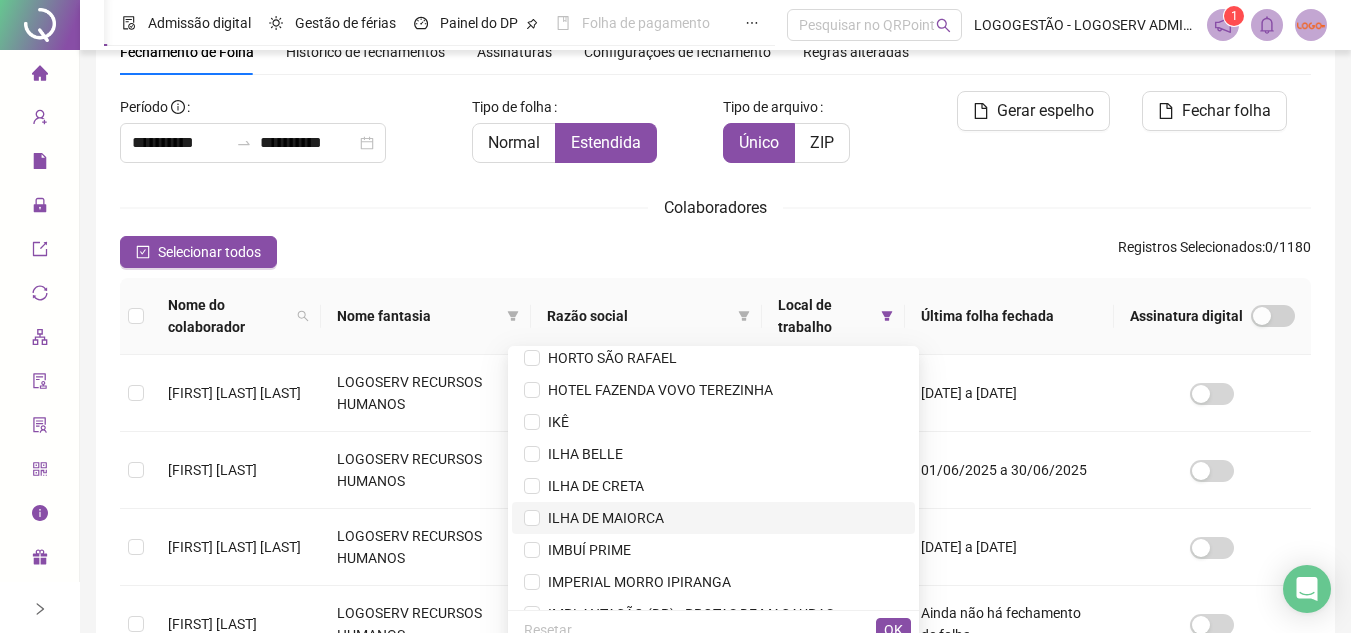 click on "ILHA DE MAIORCA" at bounding box center [713, 518] 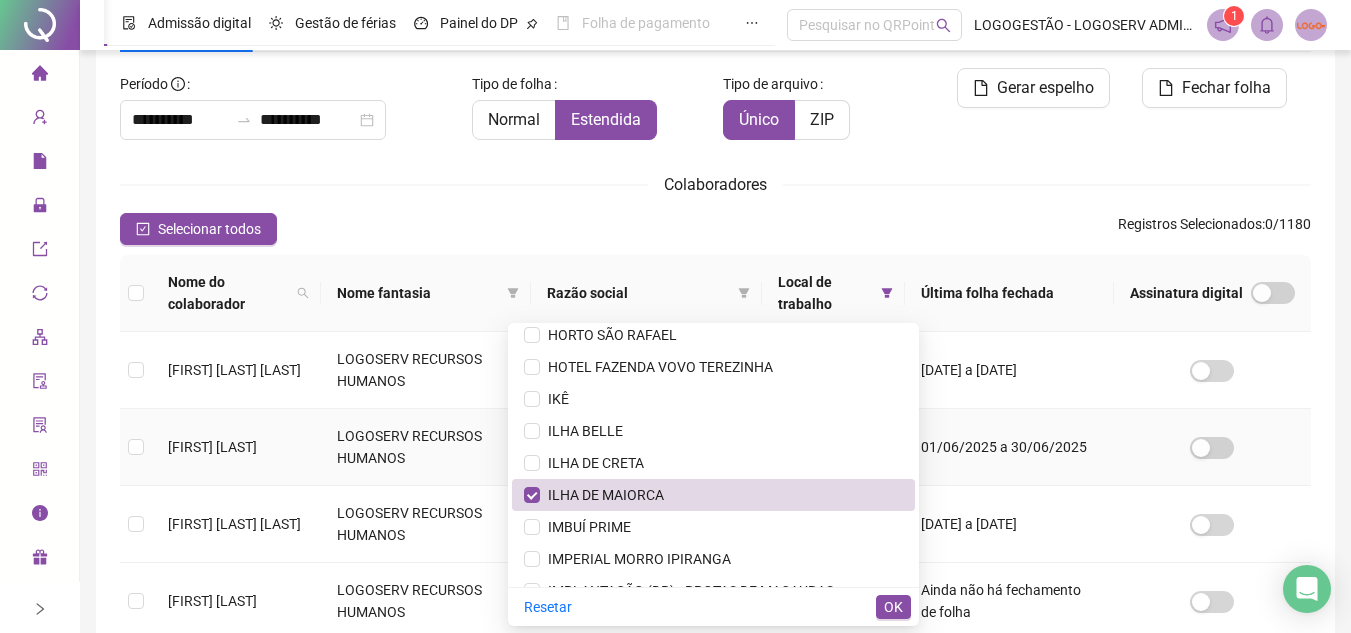 scroll, scrollTop: 193, scrollLeft: 0, axis: vertical 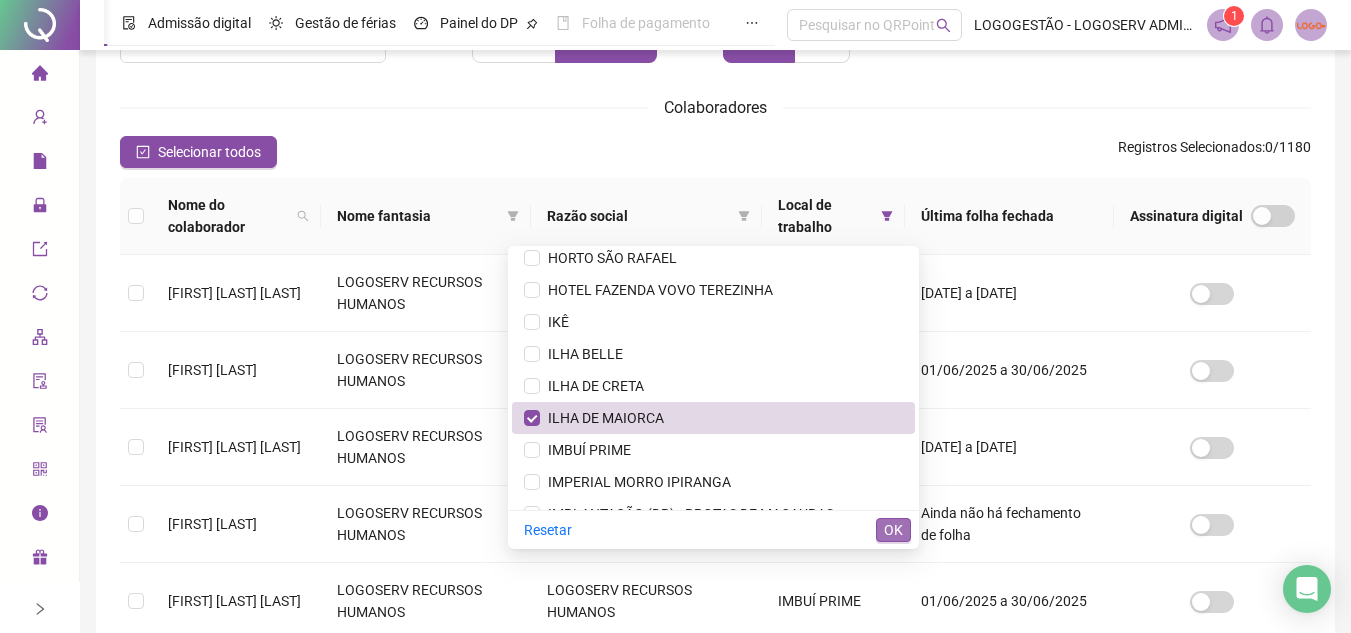 click on "OK" at bounding box center (893, 530) 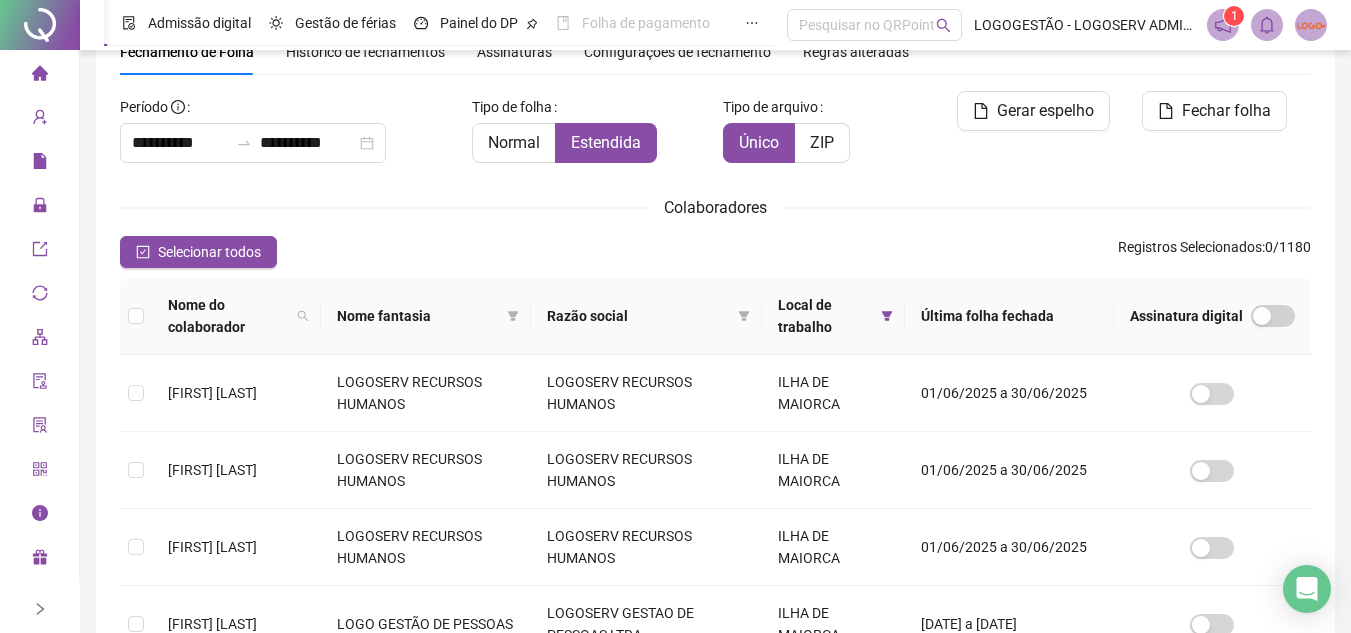 scroll, scrollTop: 0, scrollLeft: 0, axis: both 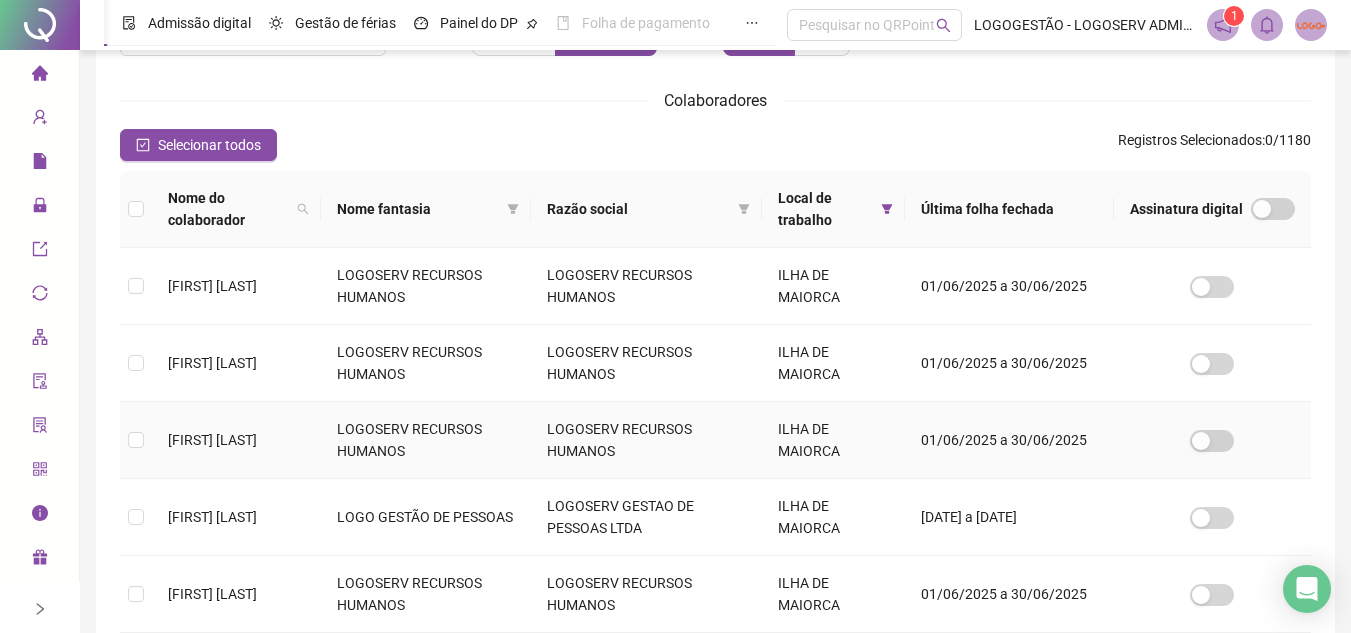 click on "LOGOSERV RECURSOS HUMANOS" at bounding box center [426, 440] 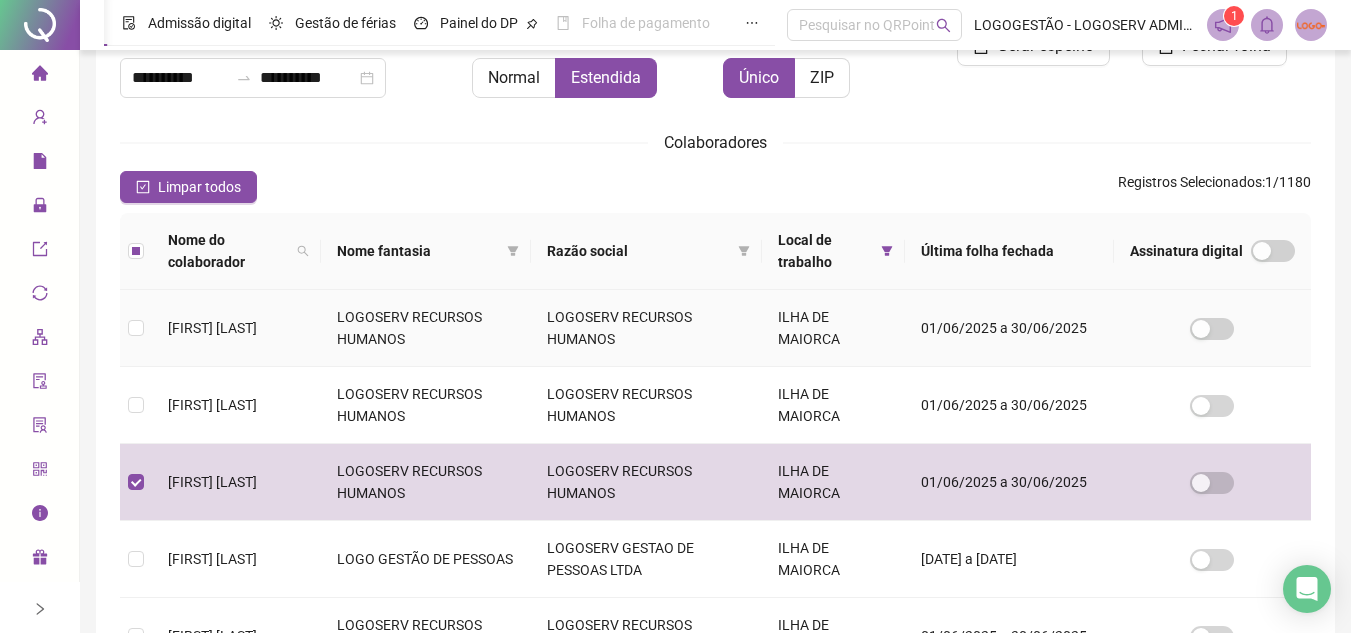 scroll, scrollTop: 193, scrollLeft: 0, axis: vertical 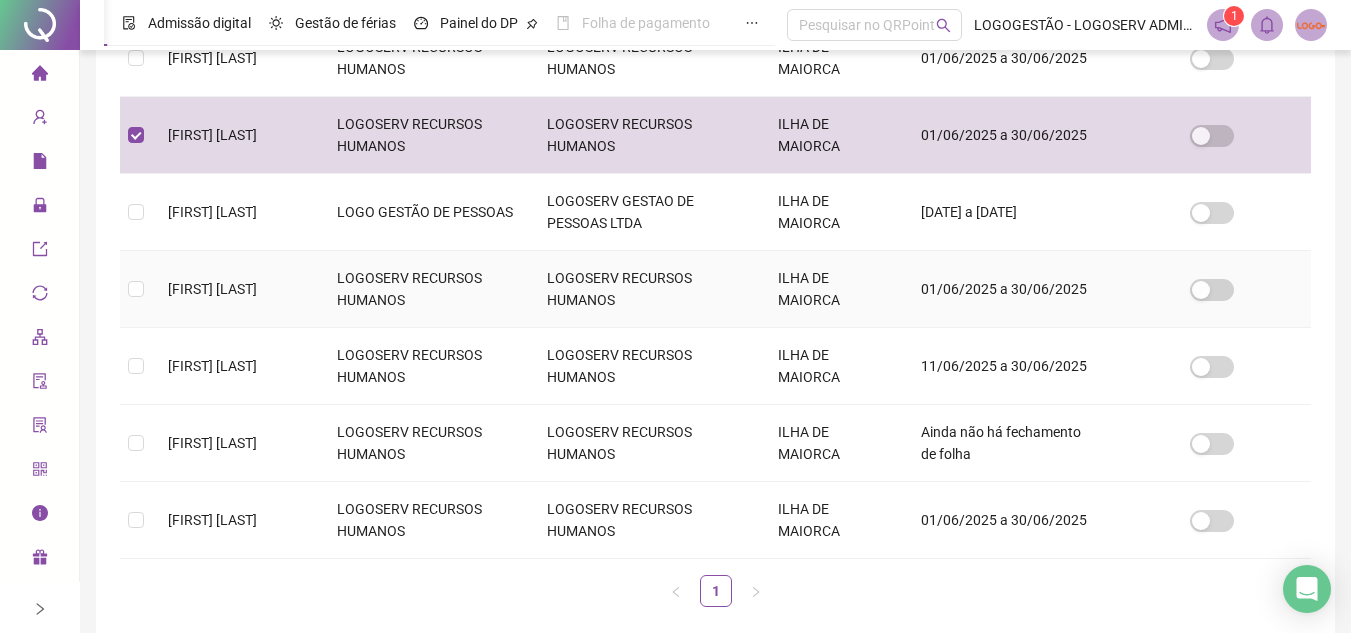 click on "MARCUS VINICIUS DE CASTRO ANDRADE" at bounding box center [236, 289] 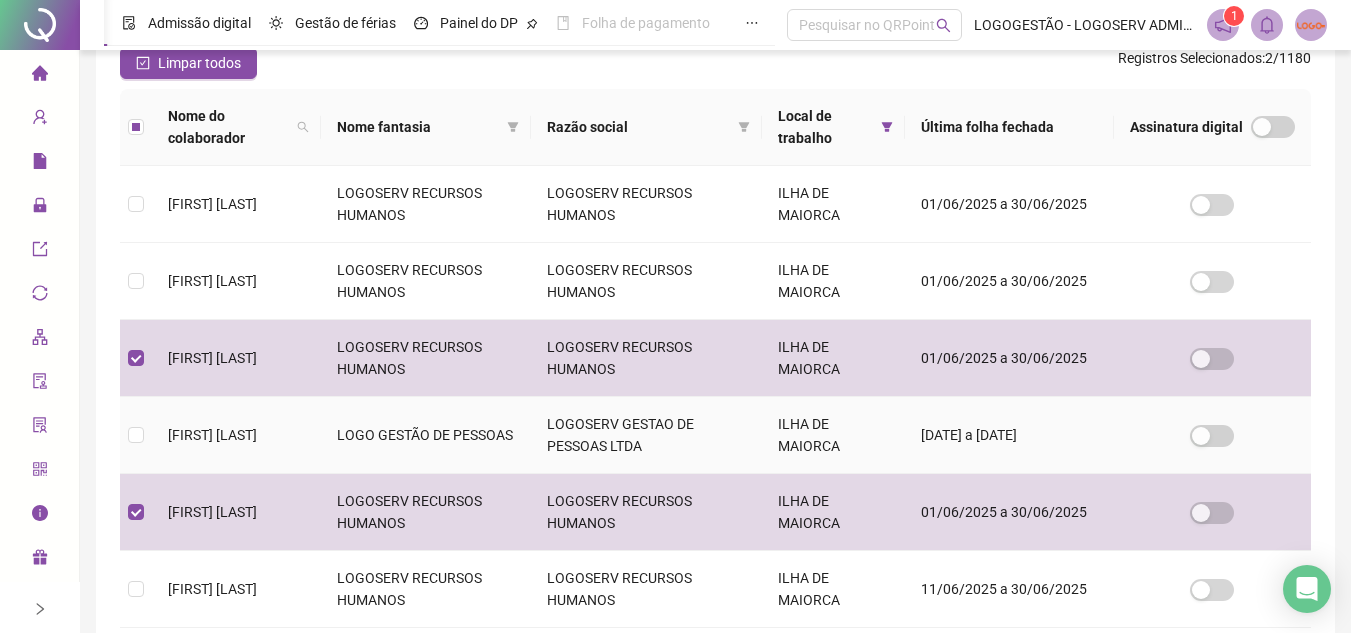 scroll, scrollTop: 0, scrollLeft: 0, axis: both 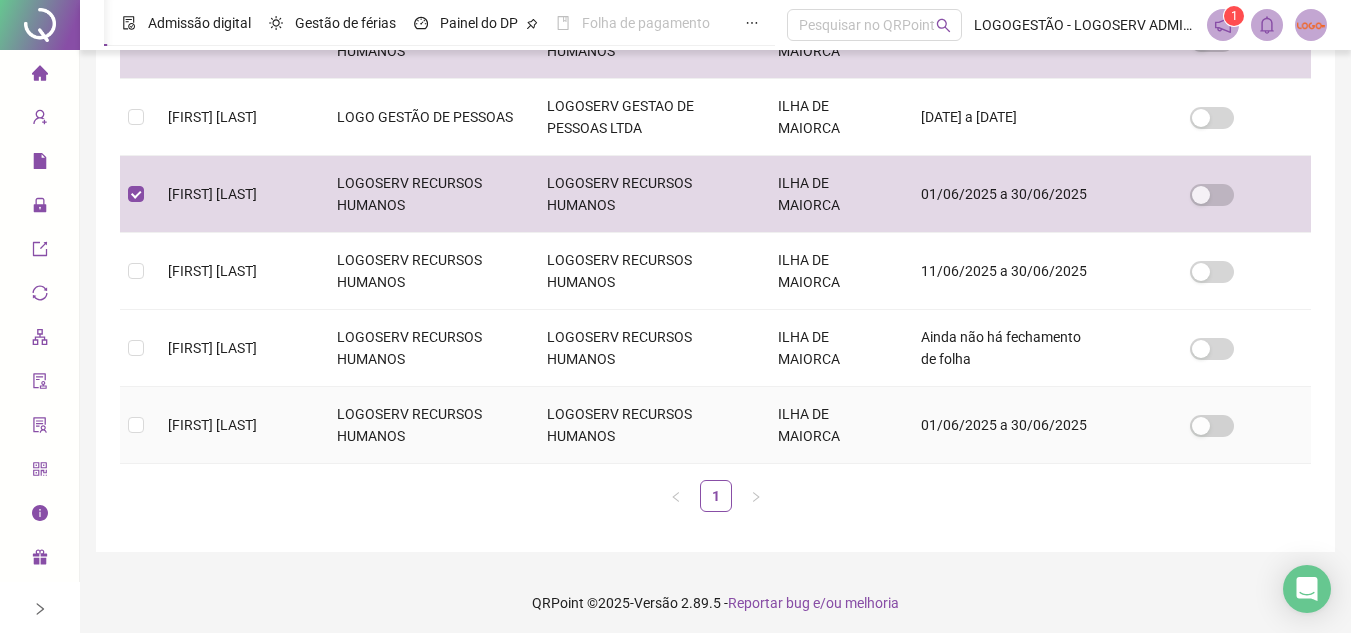 click on "LOGOSERV RECURSOS HUMANOS" at bounding box center (426, 425) 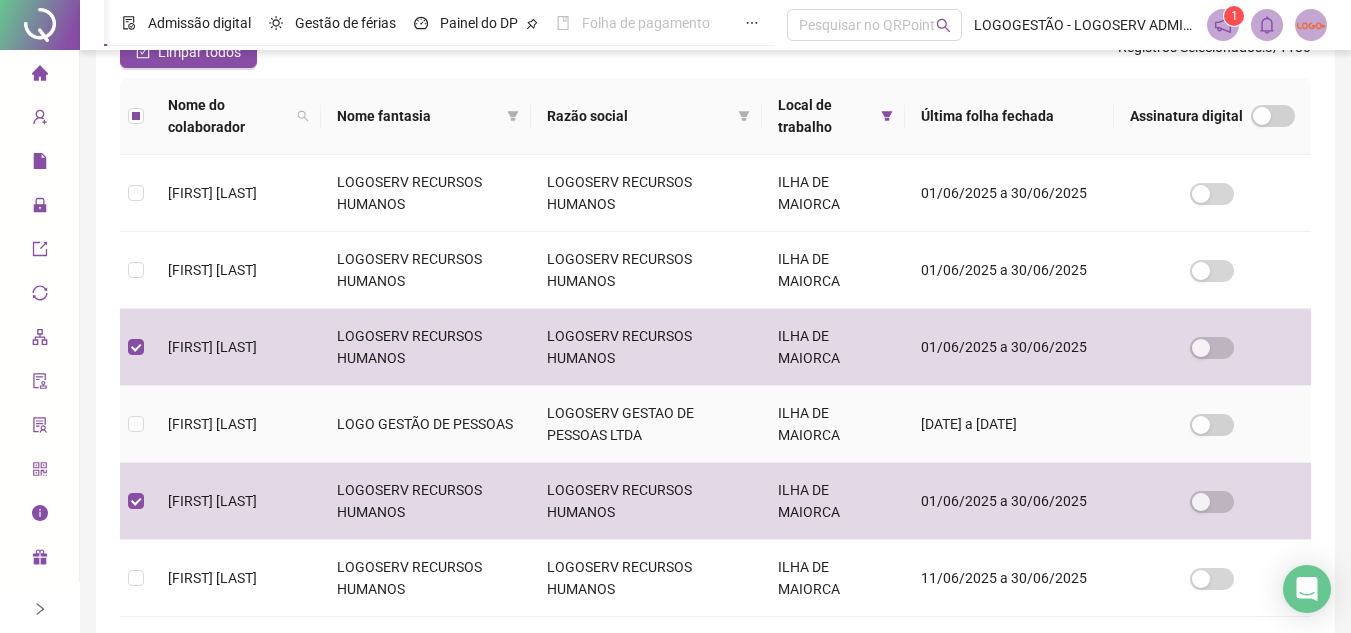 scroll, scrollTop: 393, scrollLeft: 0, axis: vertical 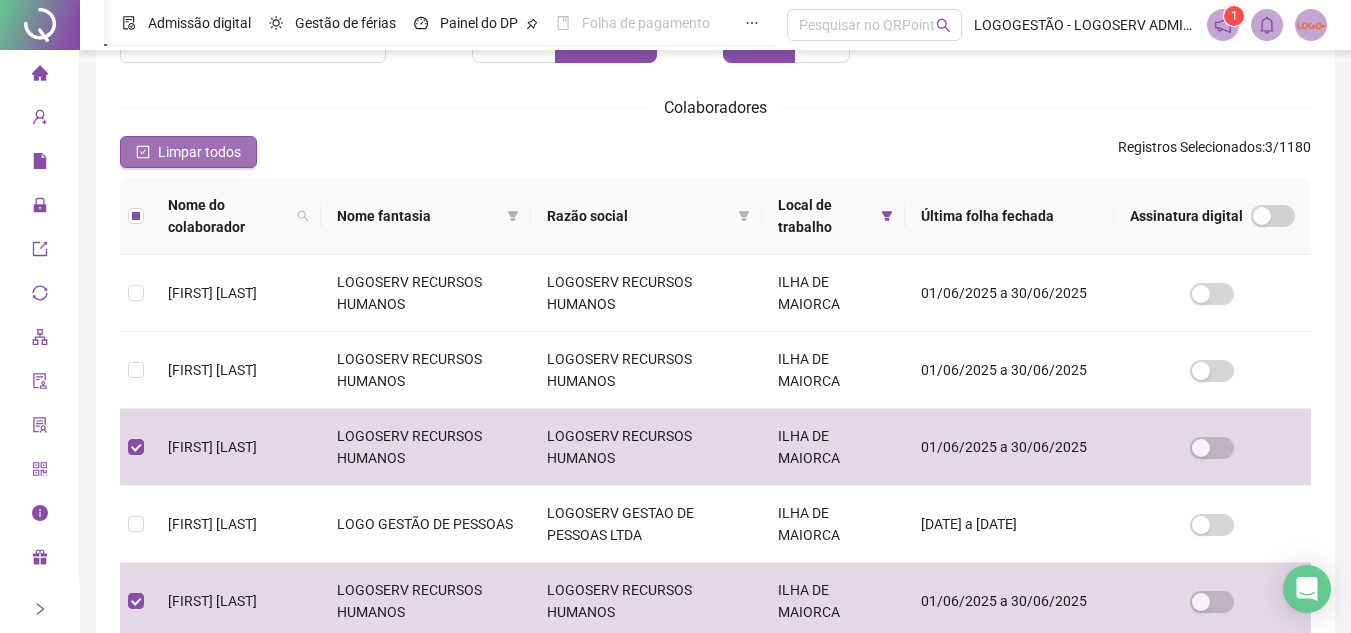 click on "Limpar todos" at bounding box center [199, 152] 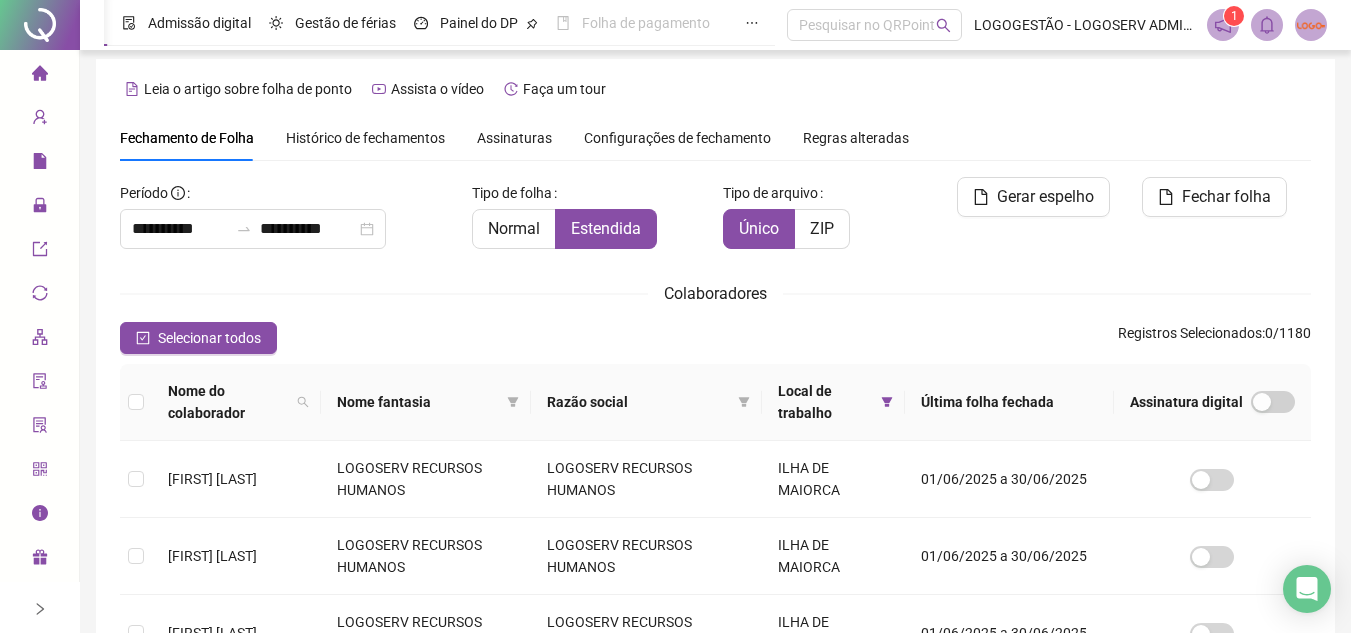scroll, scrollTop: 0, scrollLeft: 0, axis: both 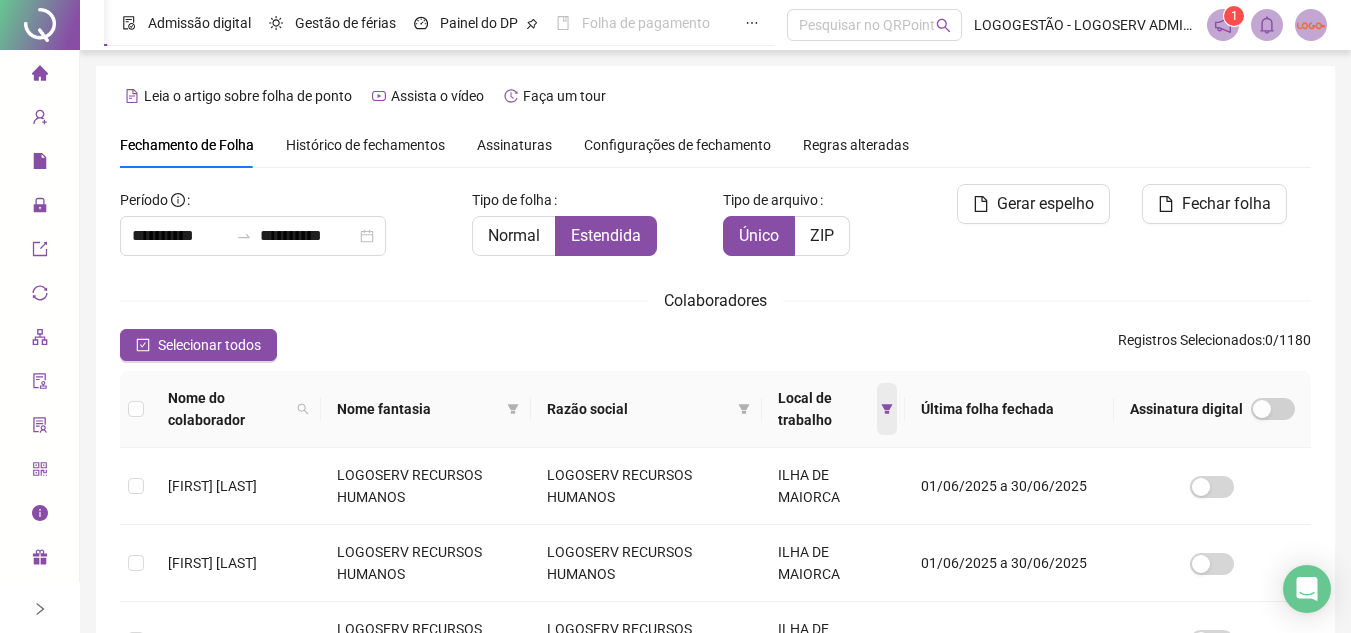 click at bounding box center [887, 409] 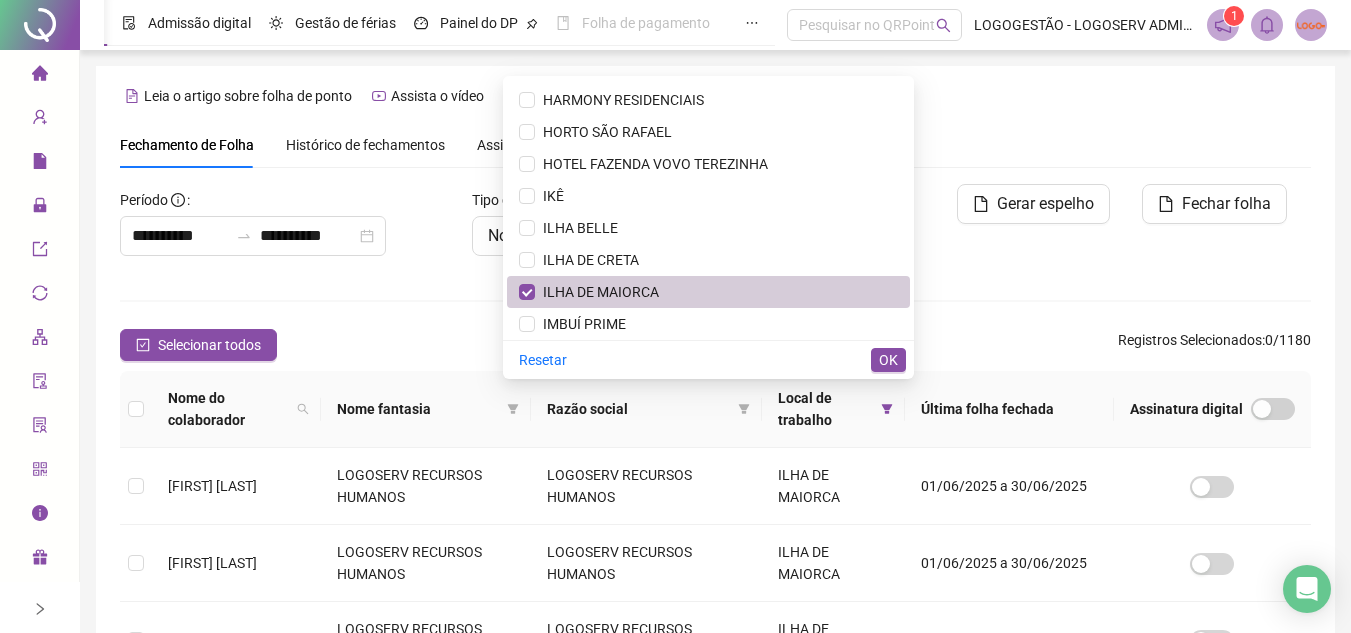 click on "ILHA DE MAIORCA" at bounding box center (708, 292) 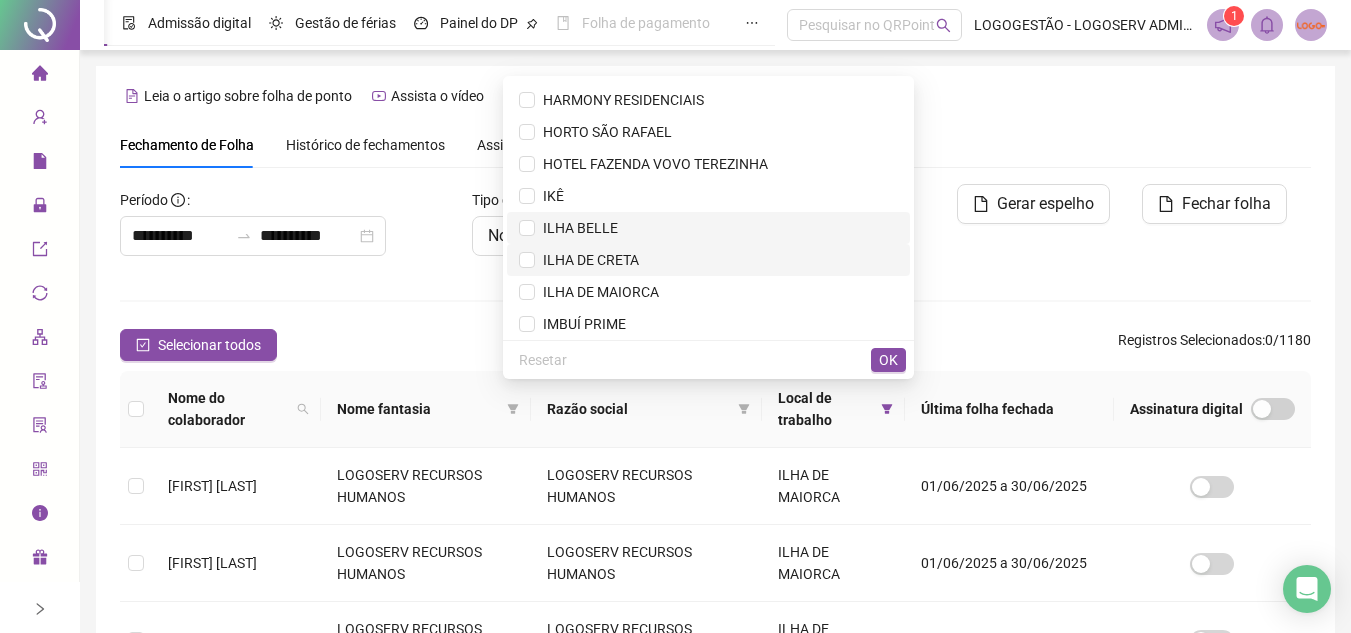 click on "ILHA BELLE" at bounding box center [708, 228] 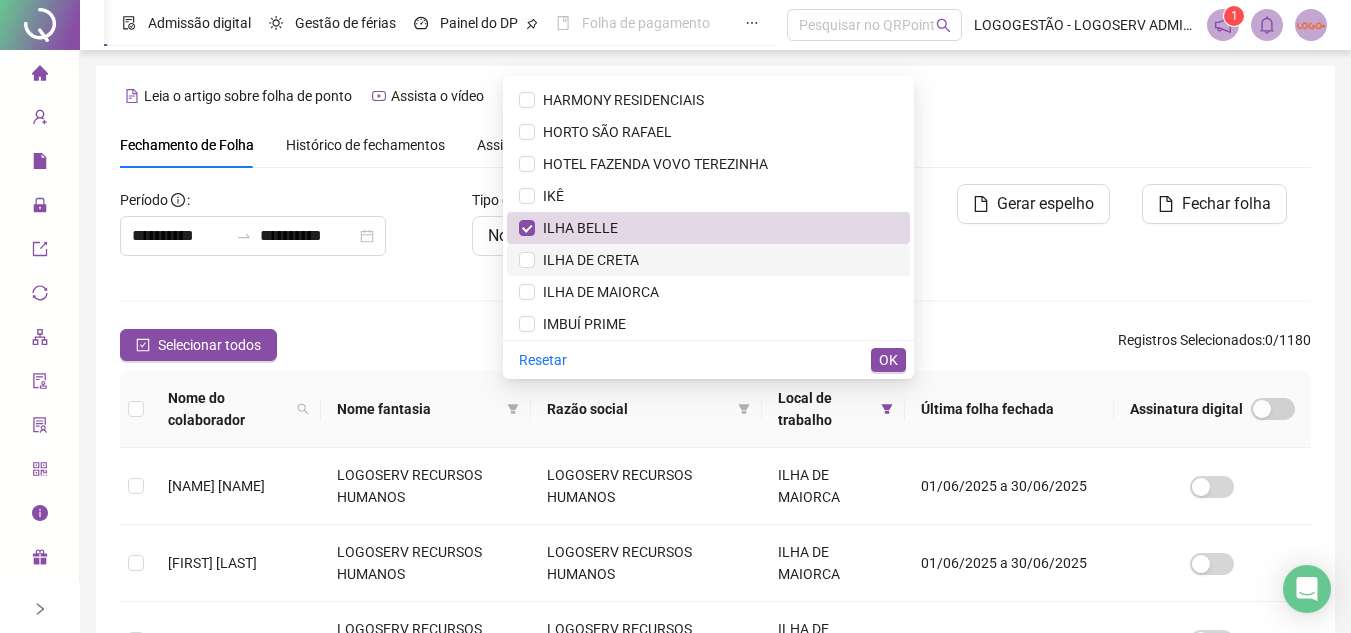 click on "ILHA DE CRETA" 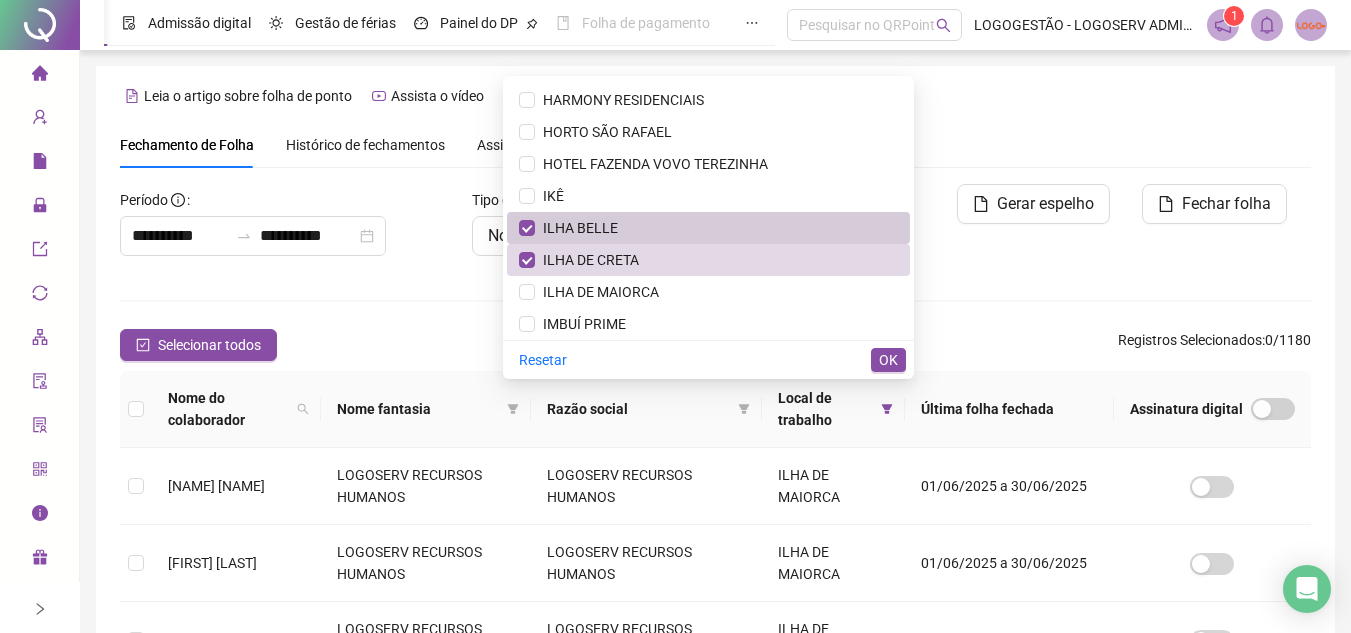 click on "ILHA BELLE" 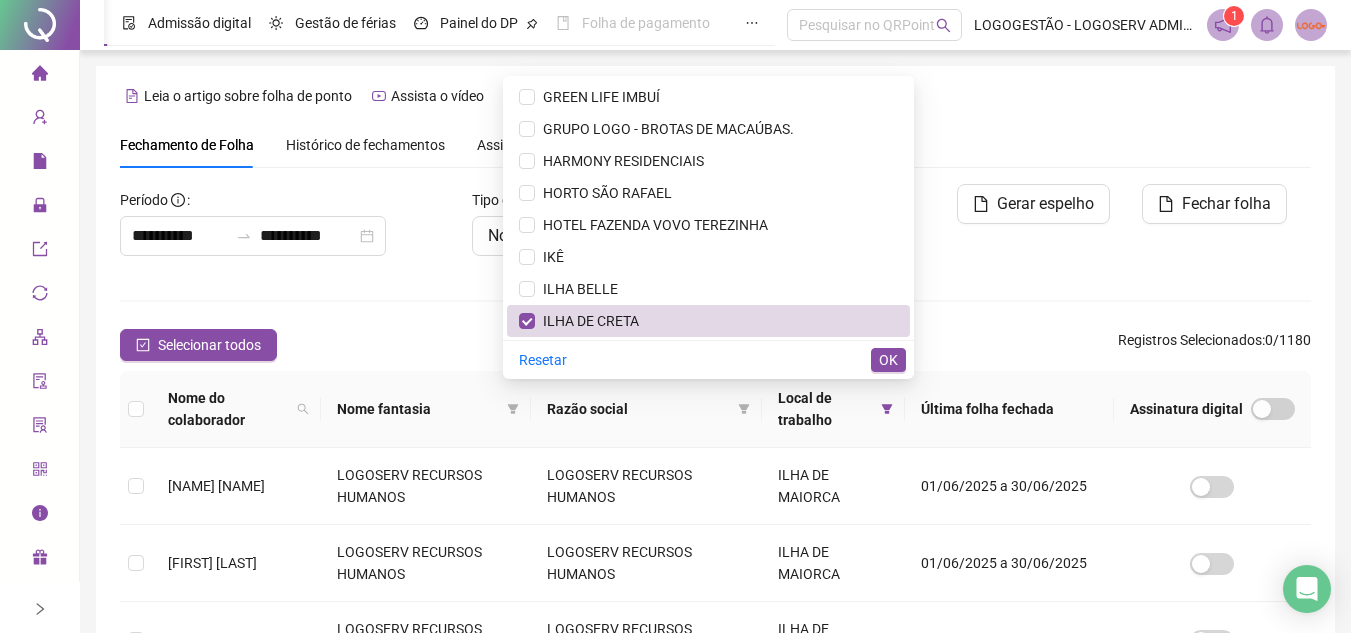 scroll, scrollTop: 2988, scrollLeft: 0, axis: vertical 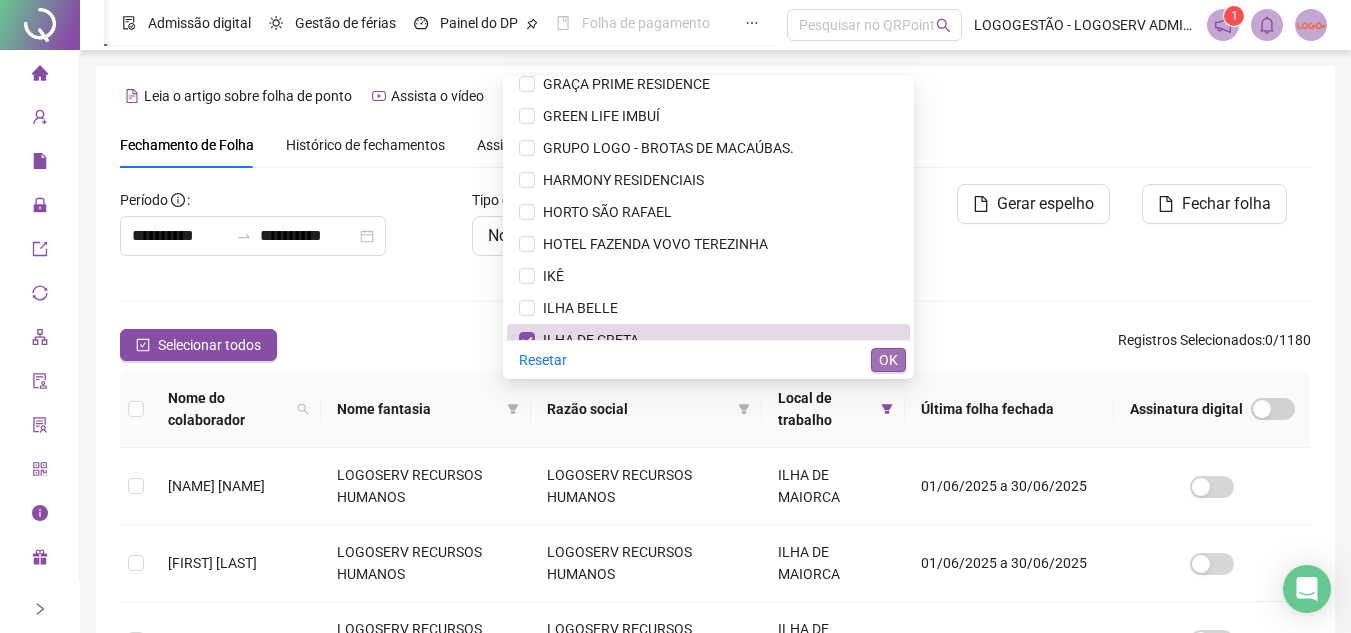 click on "OK" 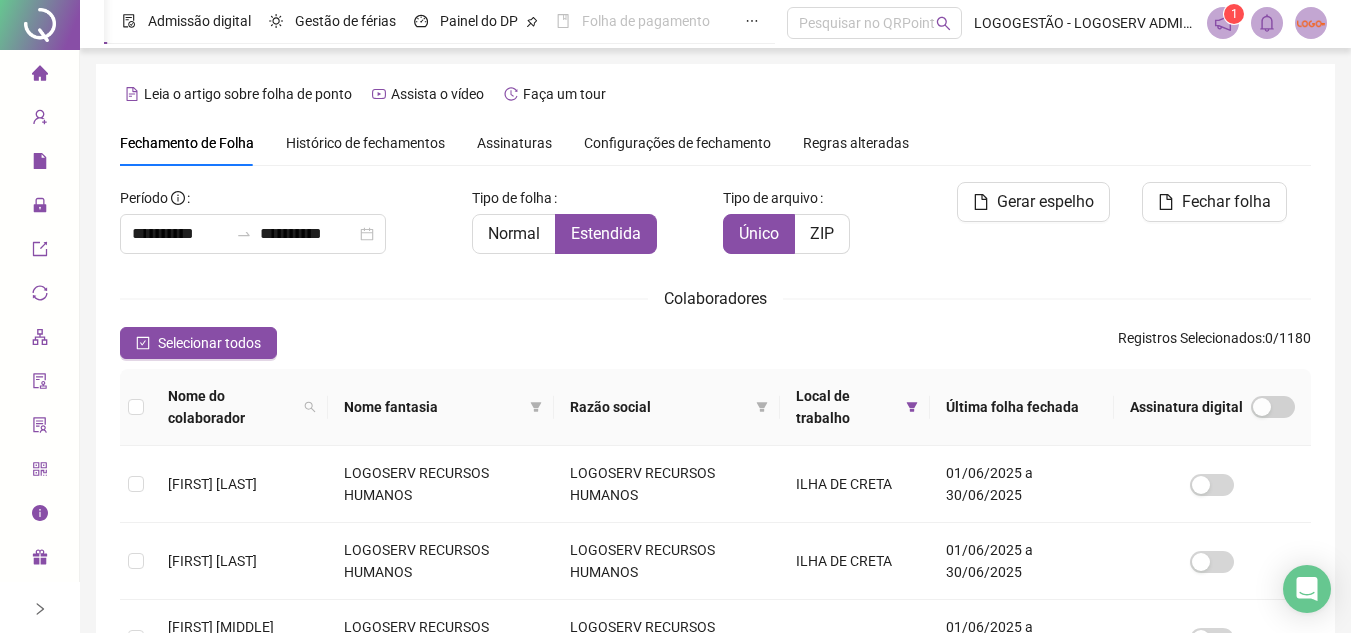 scroll, scrollTop: 0, scrollLeft: 0, axis: both 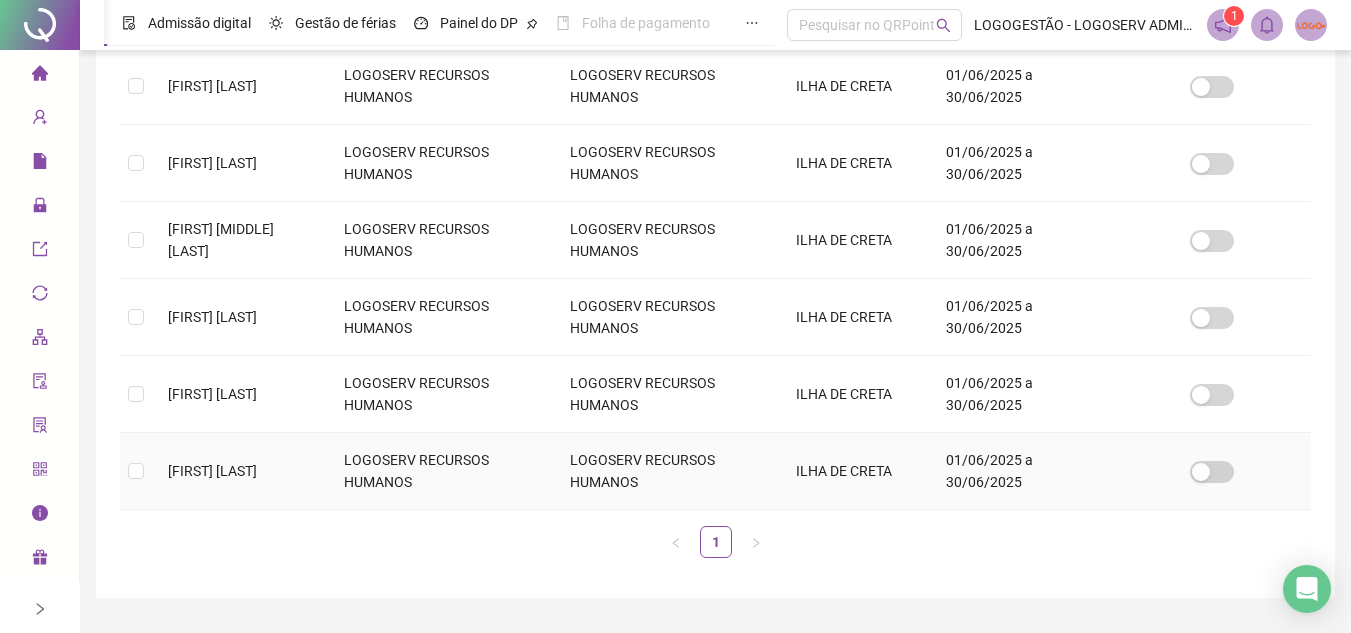 click on "LOGOSERV RECURSOS HUMANOS" 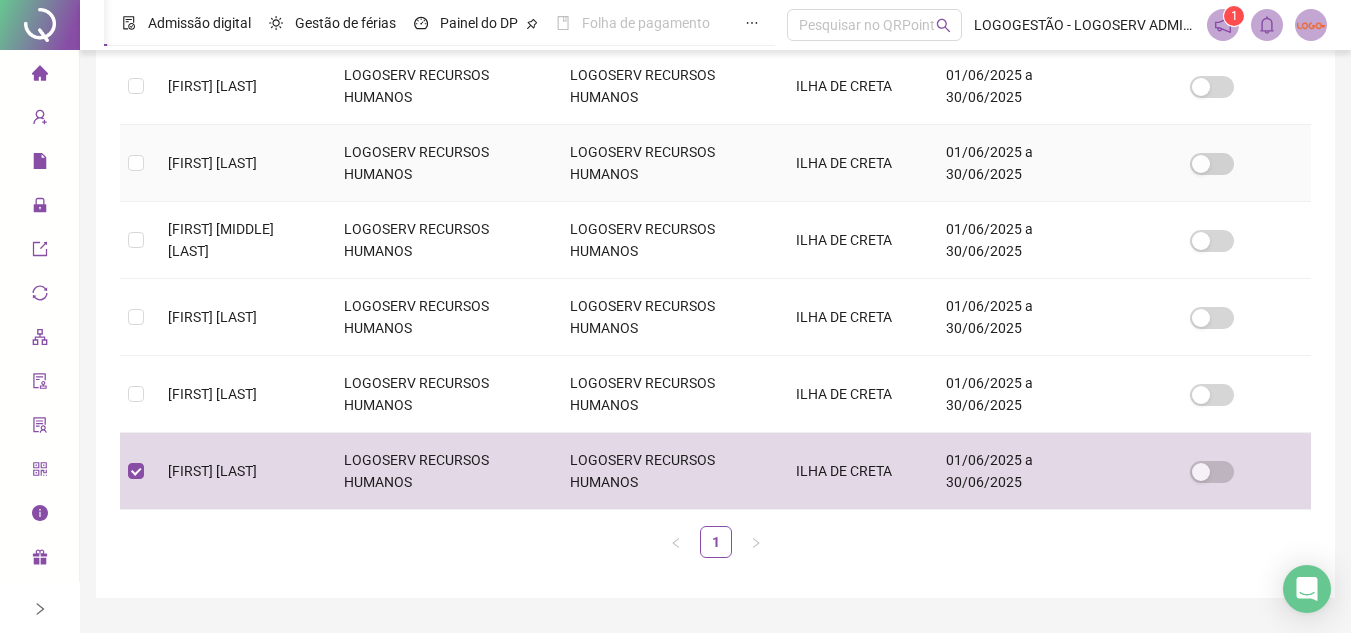 scroll, scrollTop: 93, scrollLeft: 0, axis: vertical 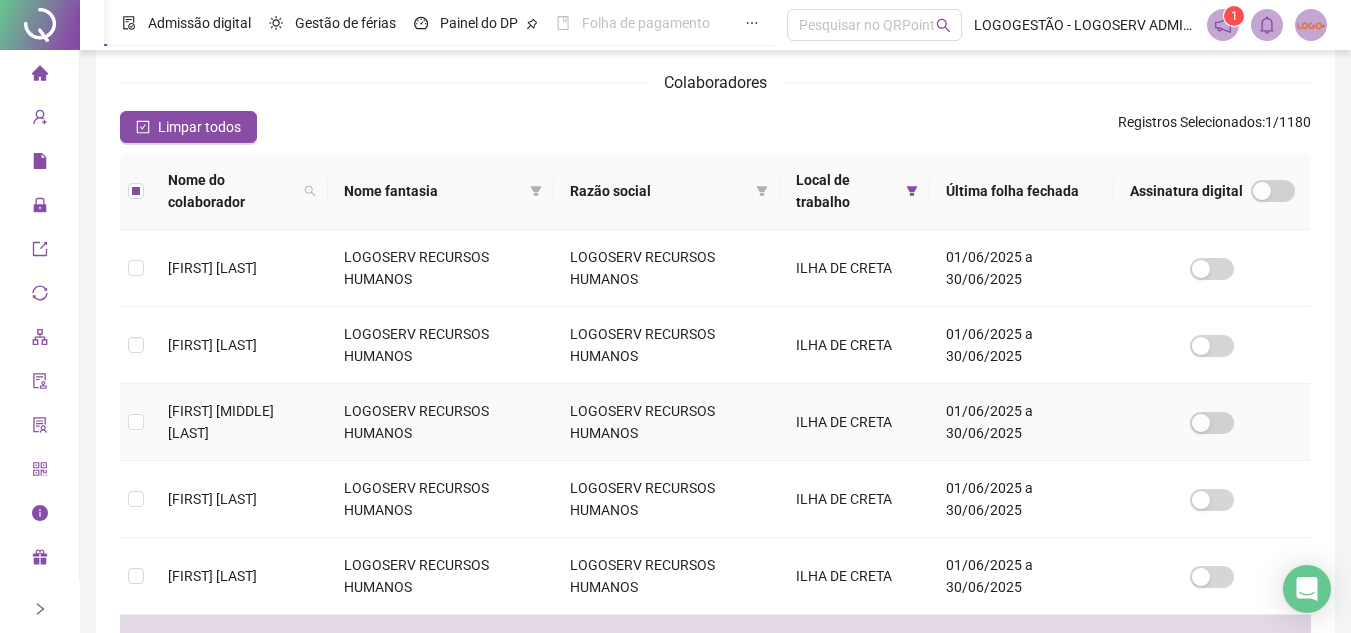 click on "LOGOSERV RECURSOS HUMANOS" 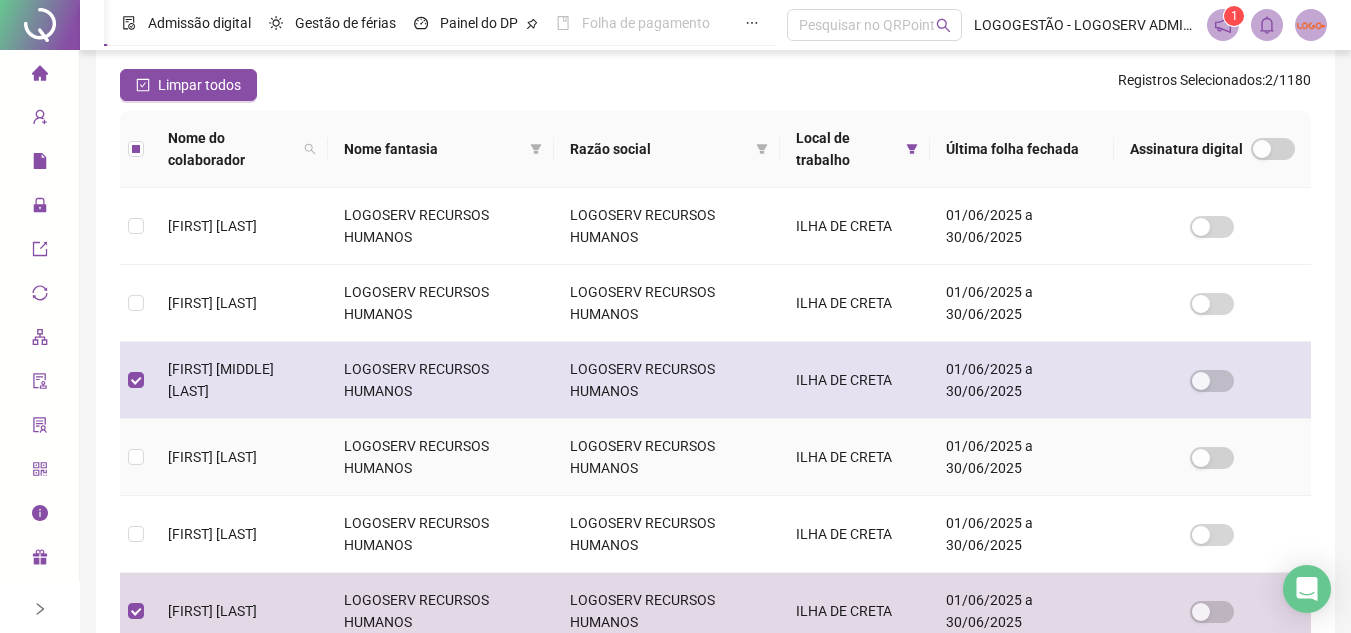 scroll, scrollTop: 251, scrollLeft: 0, axis: vertical 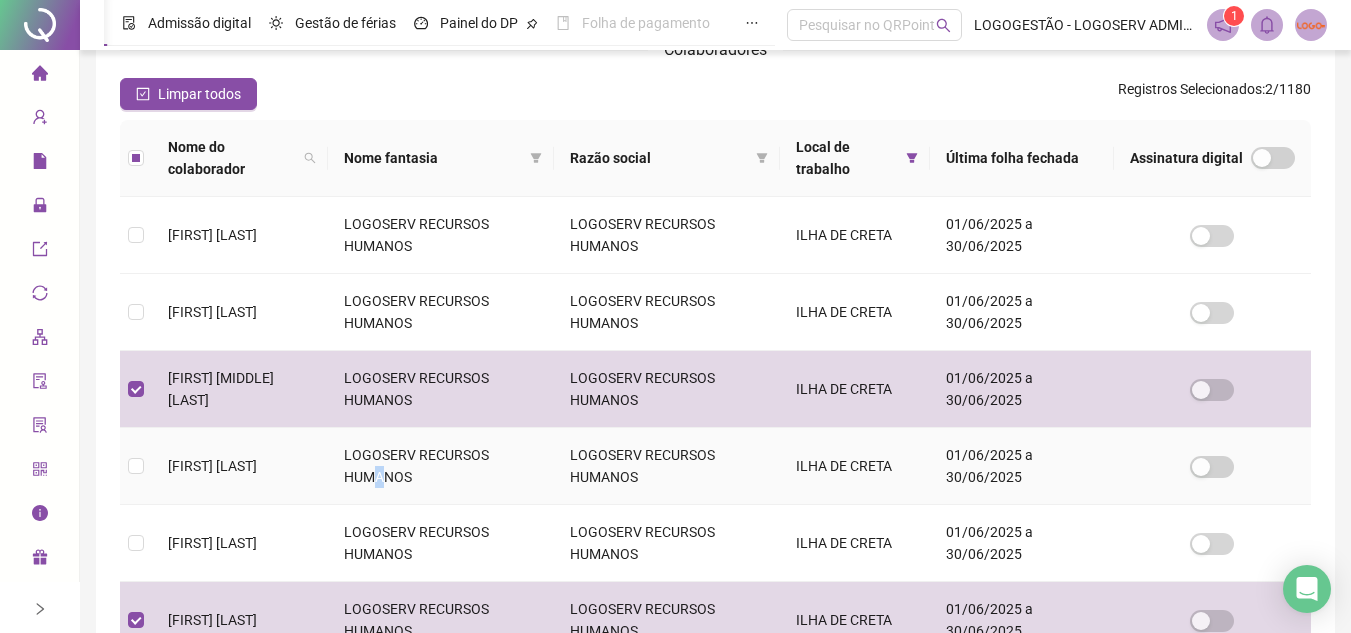 click on "LOGOSERV RECURSOS HUMANOS" 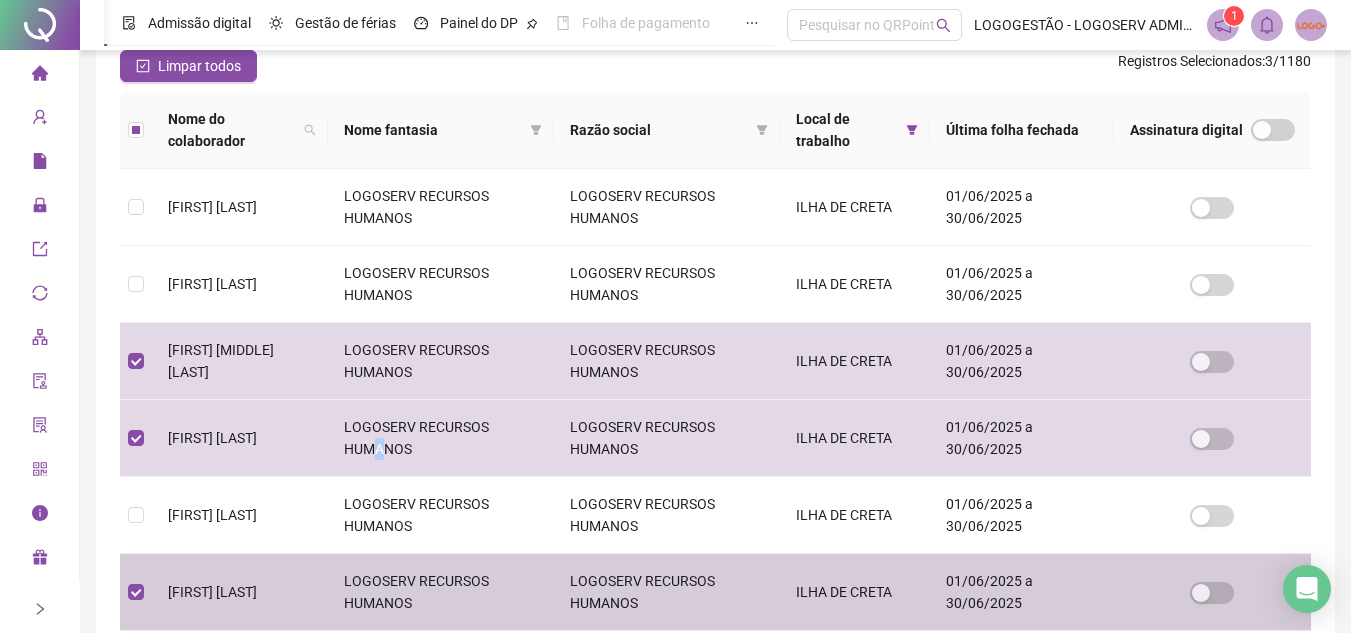 scroll, scrollTop: 0, scrollLeft: 0, axis: both 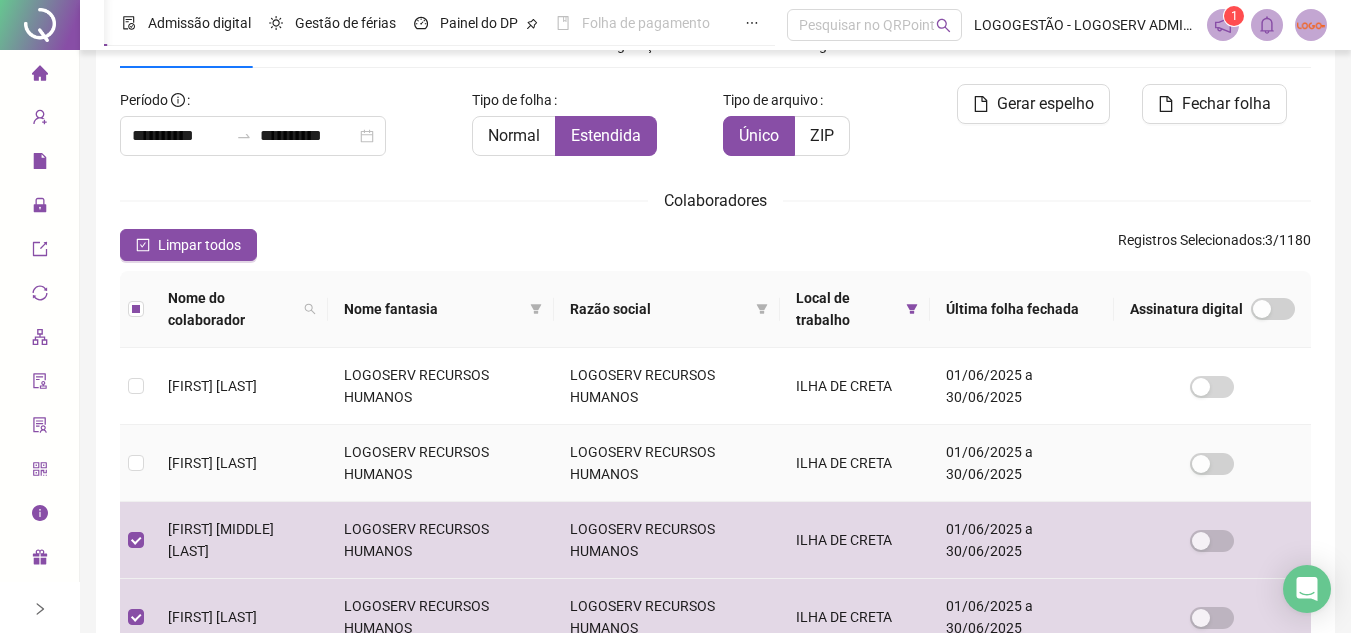 click on "LOGOSERV RECURSOS HUMANOS" 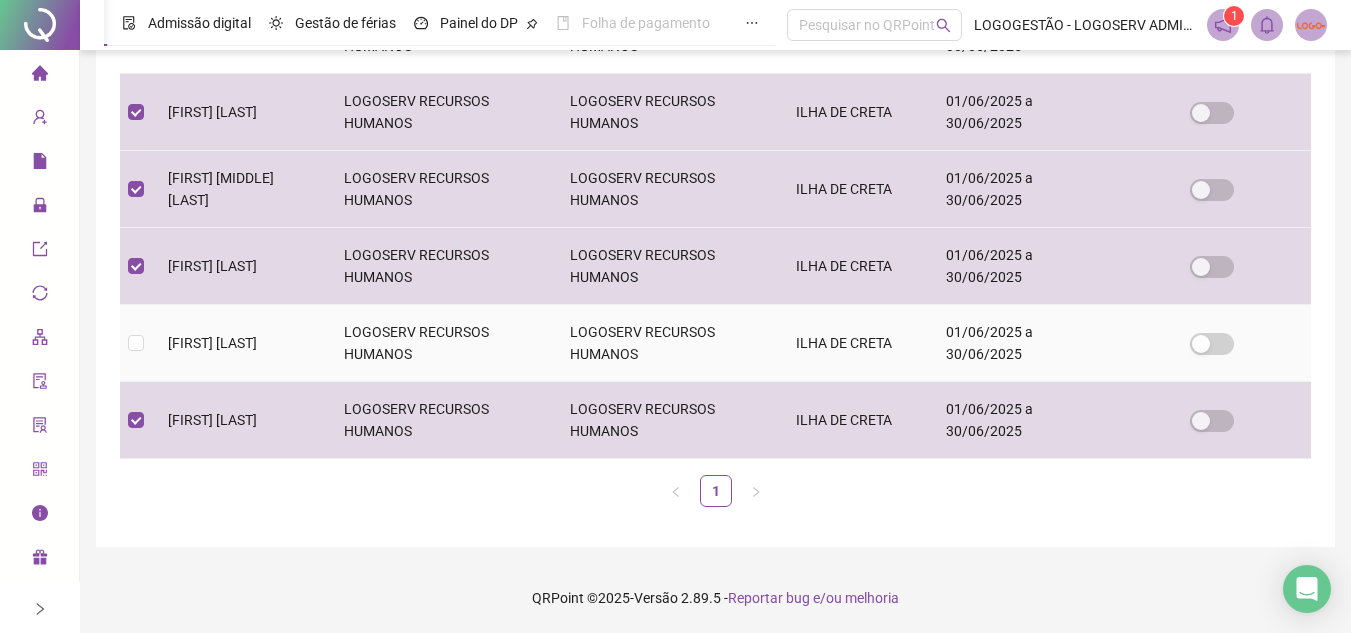 scroll, scrollTop: 0, scrollLeft: 0, axis: both 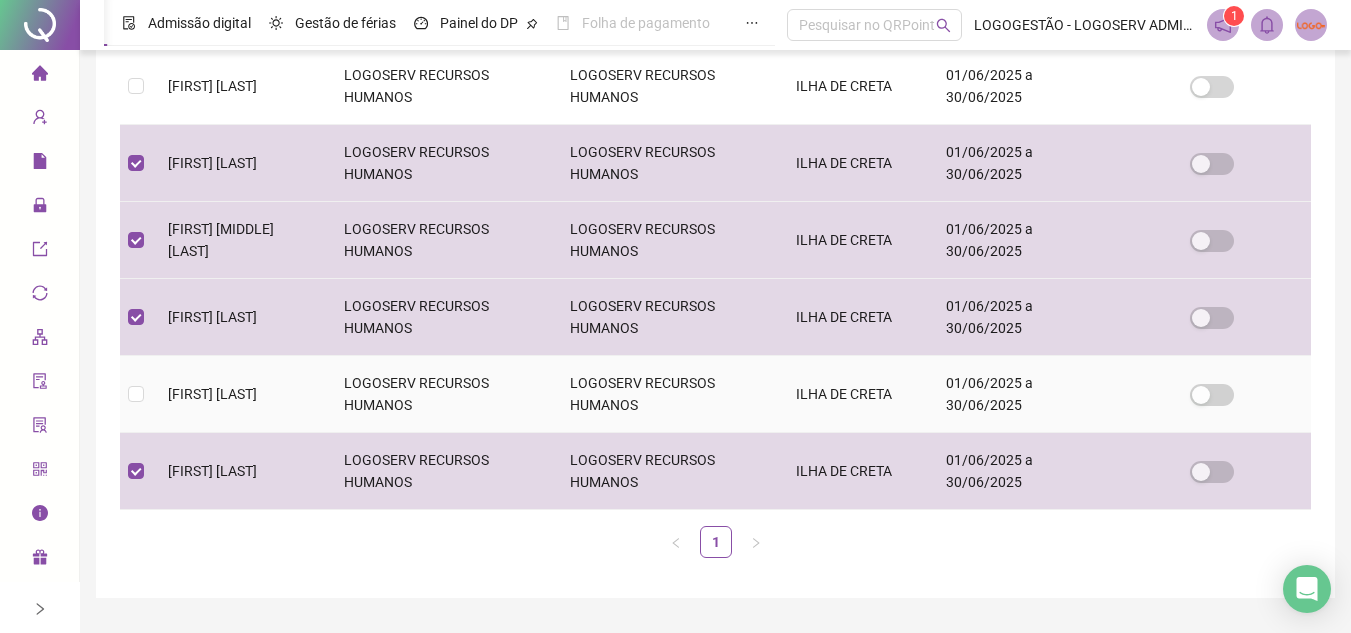 click on "LOGOSERV RECURSOS HUMANOS" 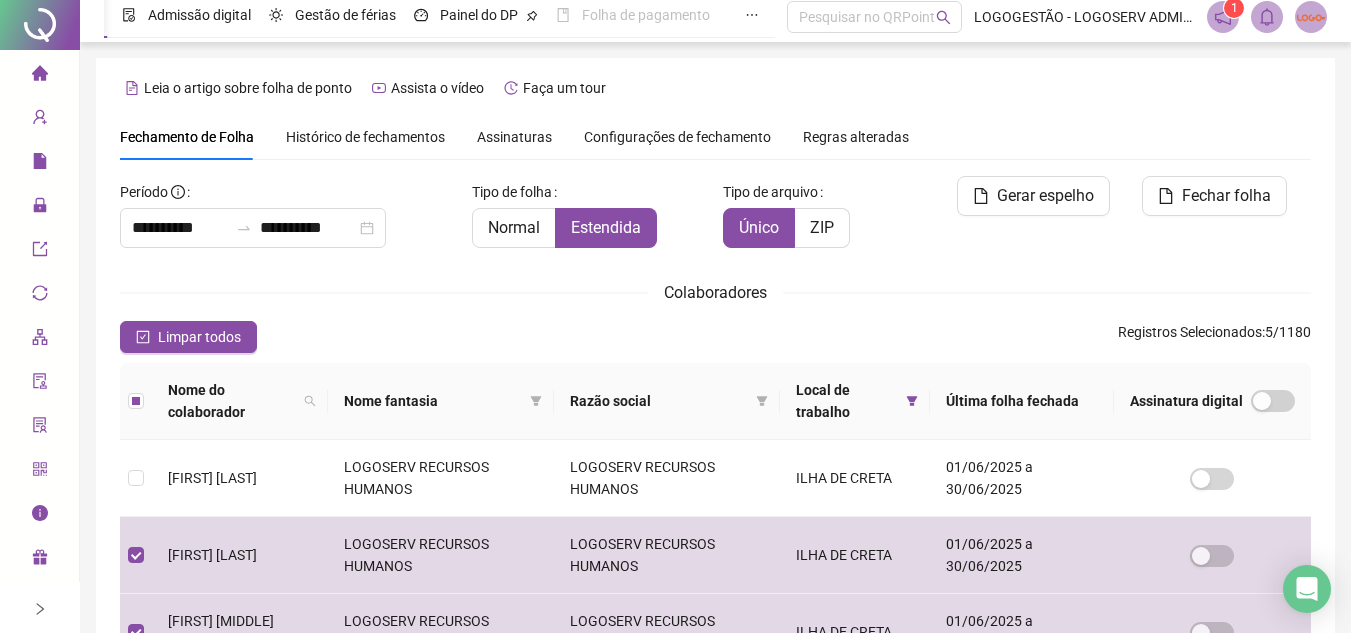 scroll, scrollTop: 0, scrollLeft: 0, axis: both 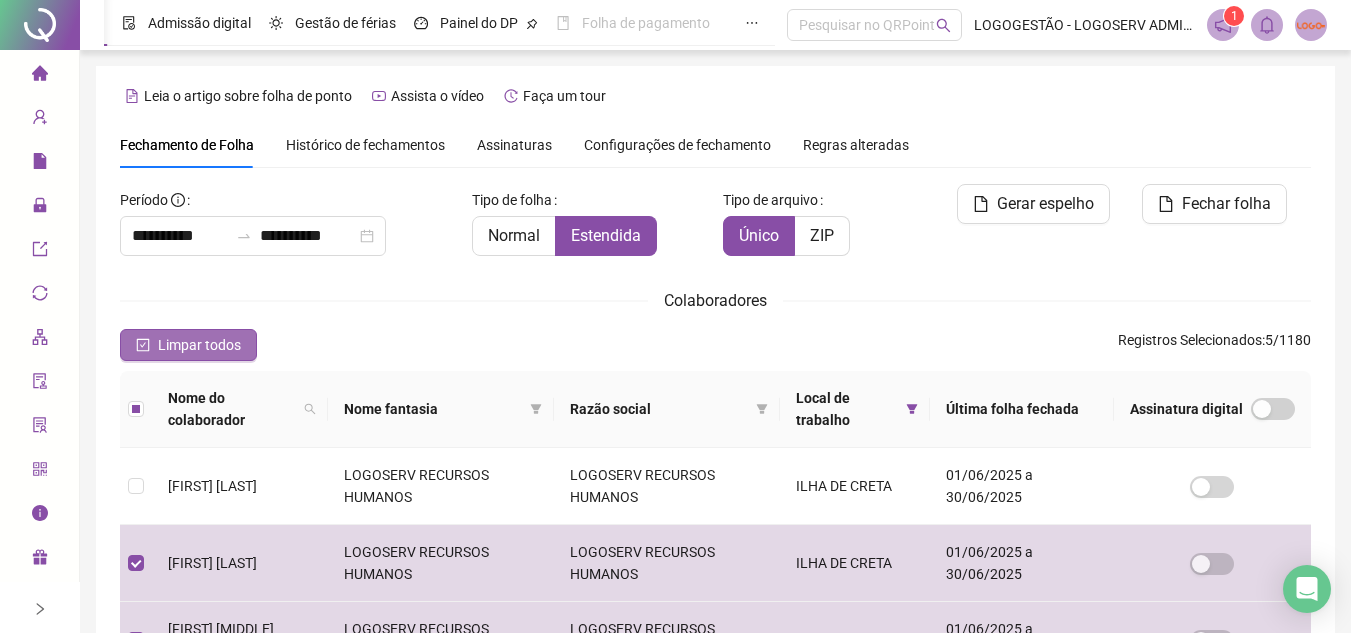 click on "Limpar todos" 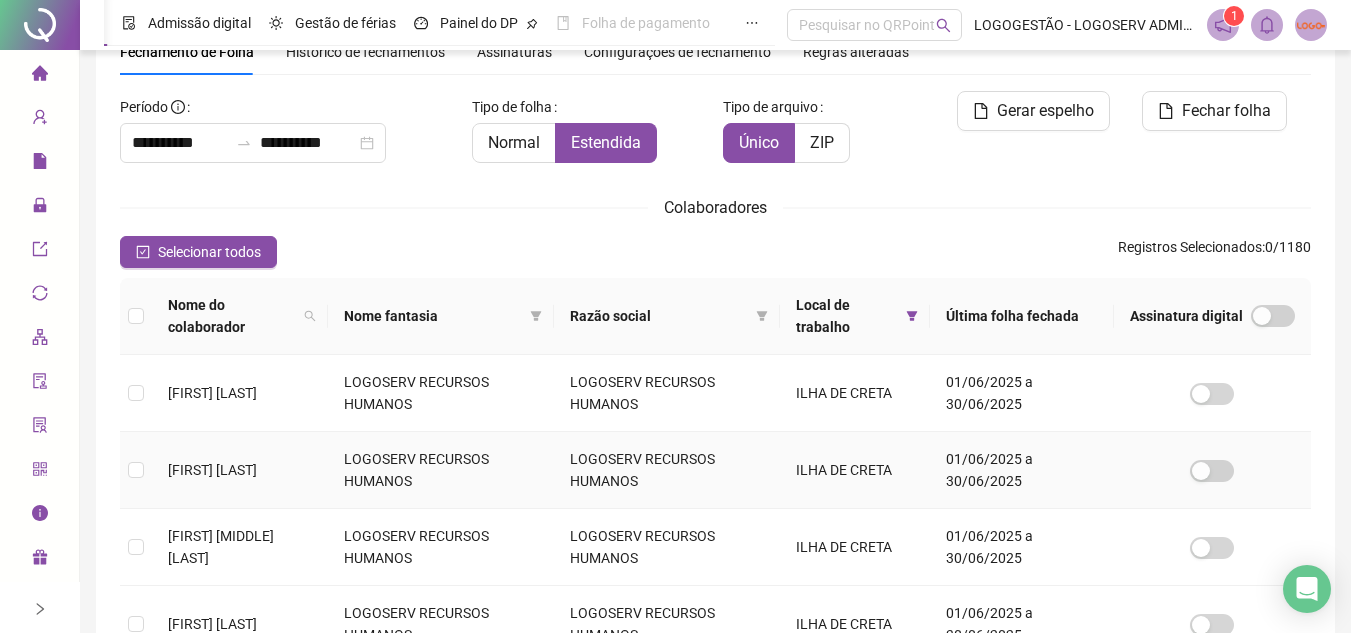 scroll, scrollTop: 0, scrollLeft: 0, axis: both 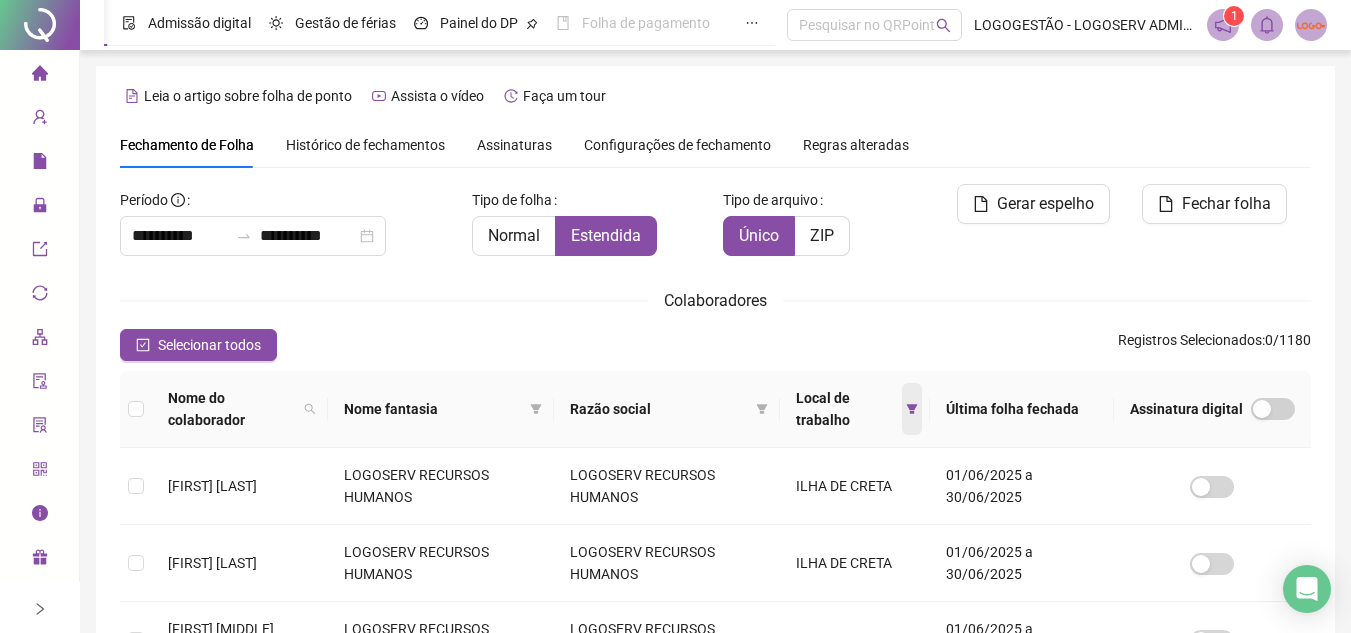click 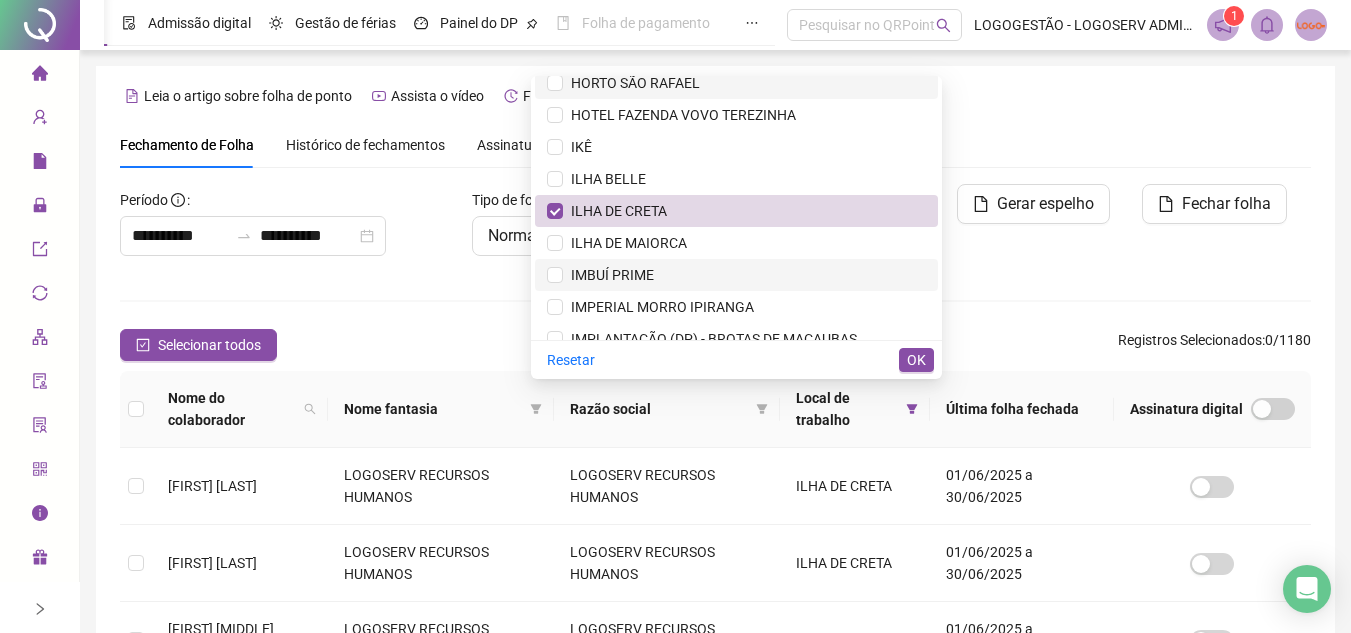 scroll, scrollTop: 3144, scrollLeft: 0, axis: vertical 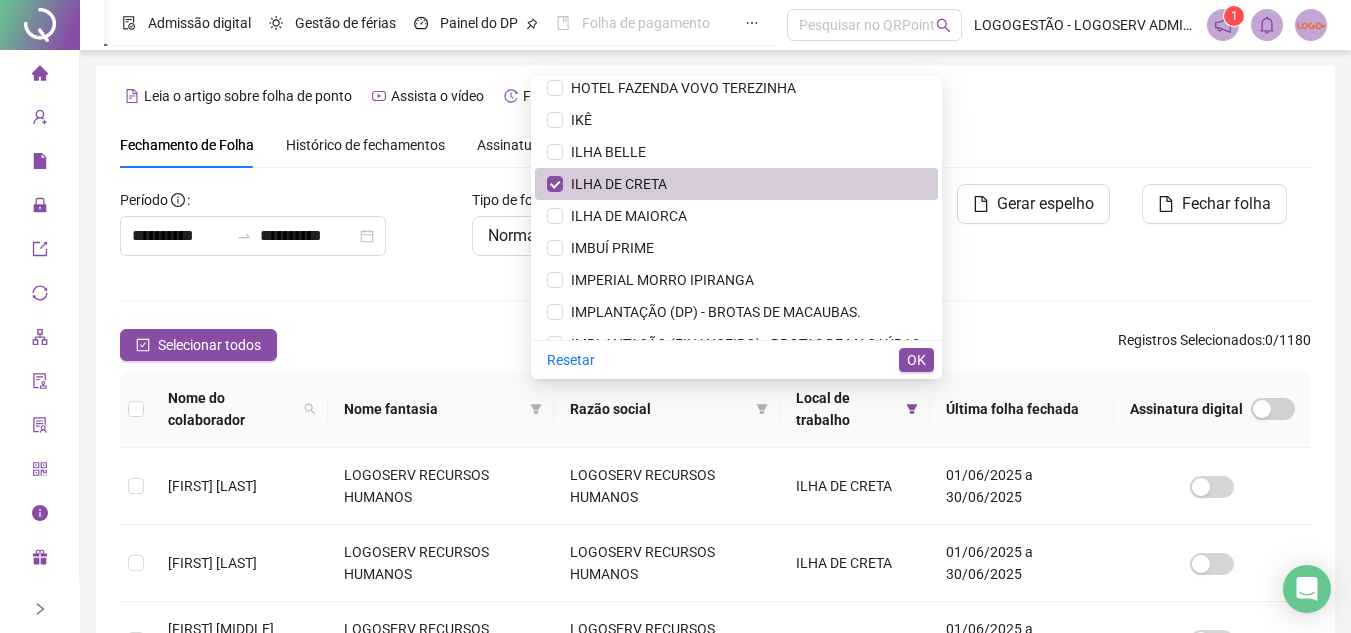 click on "ILHA DE CRETA" 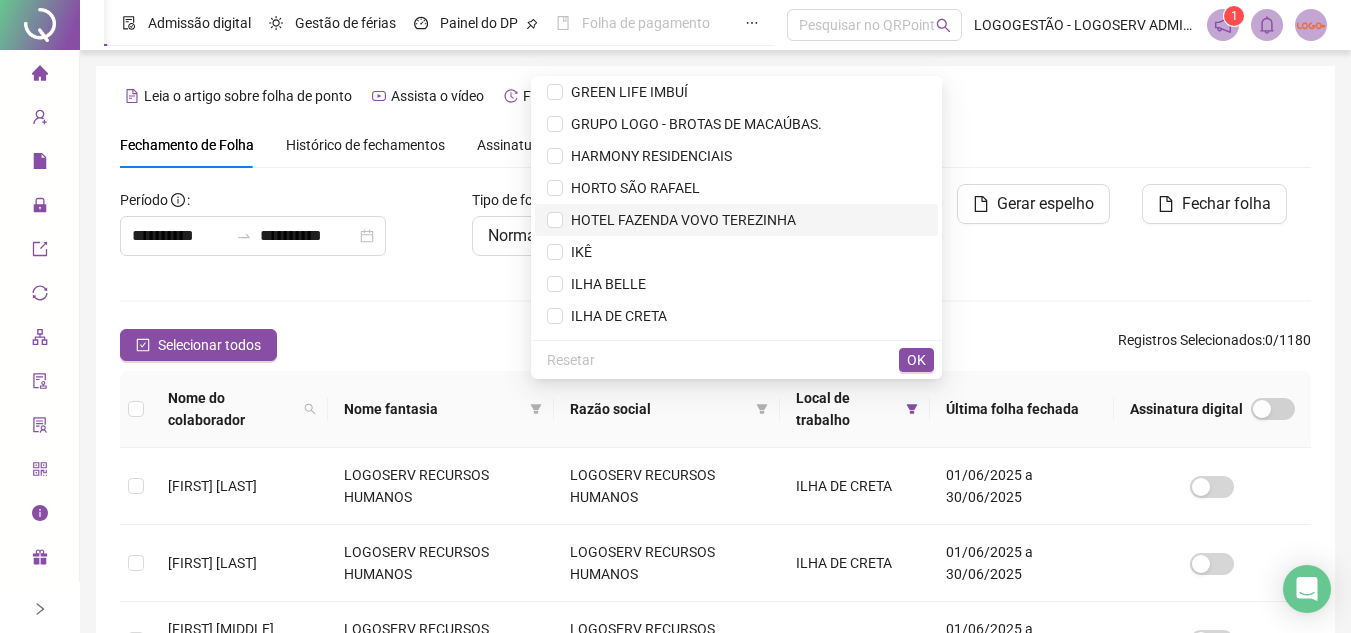 scroll, scrollTop: 2944, scrollLeft: 0, axis: vertical 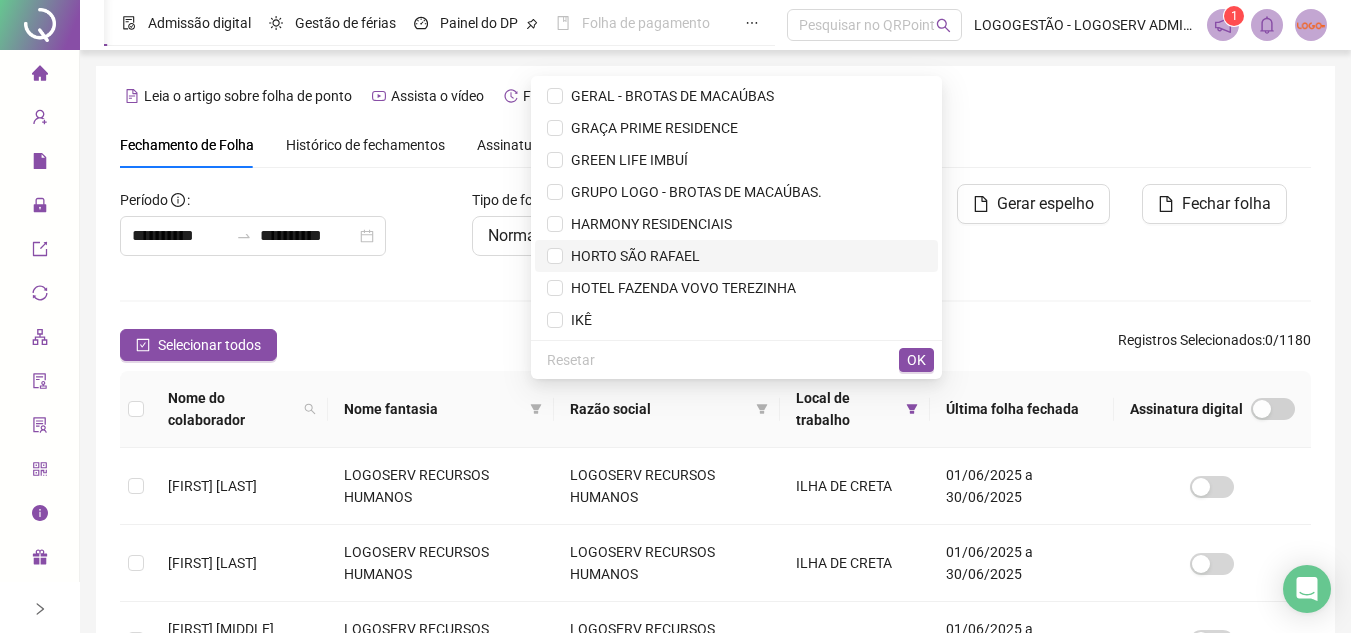 click on "HORTO SÃO RAFAEL" 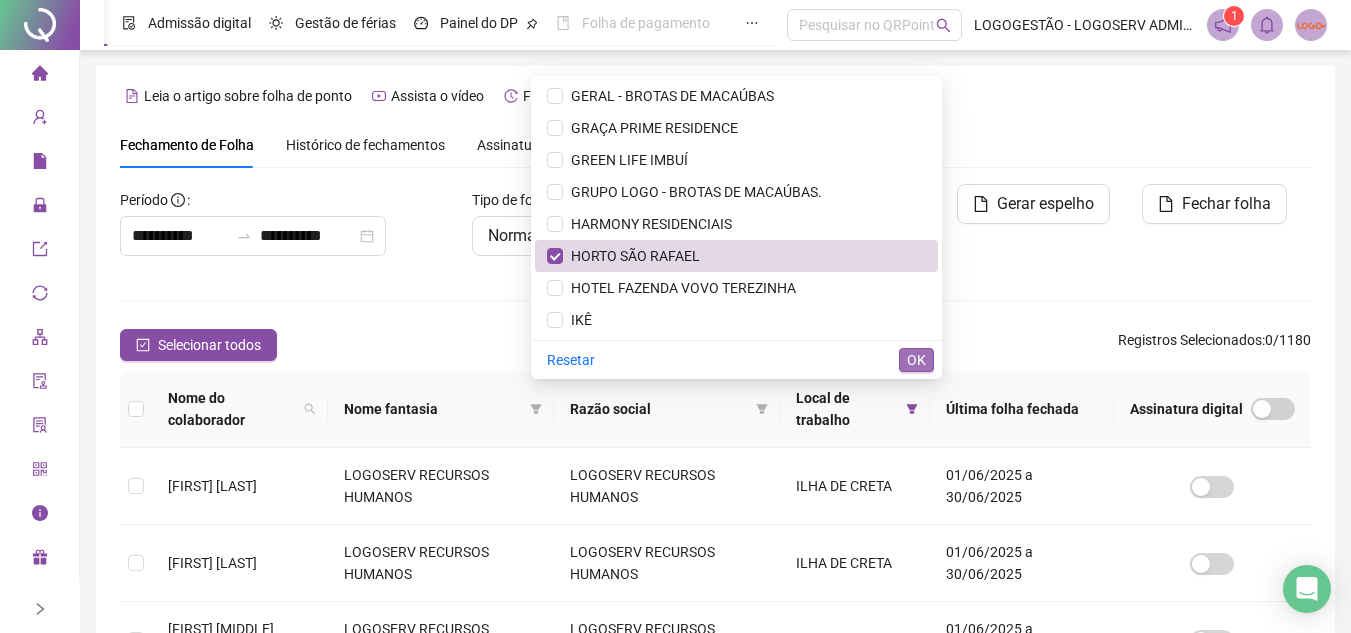click on "OK" 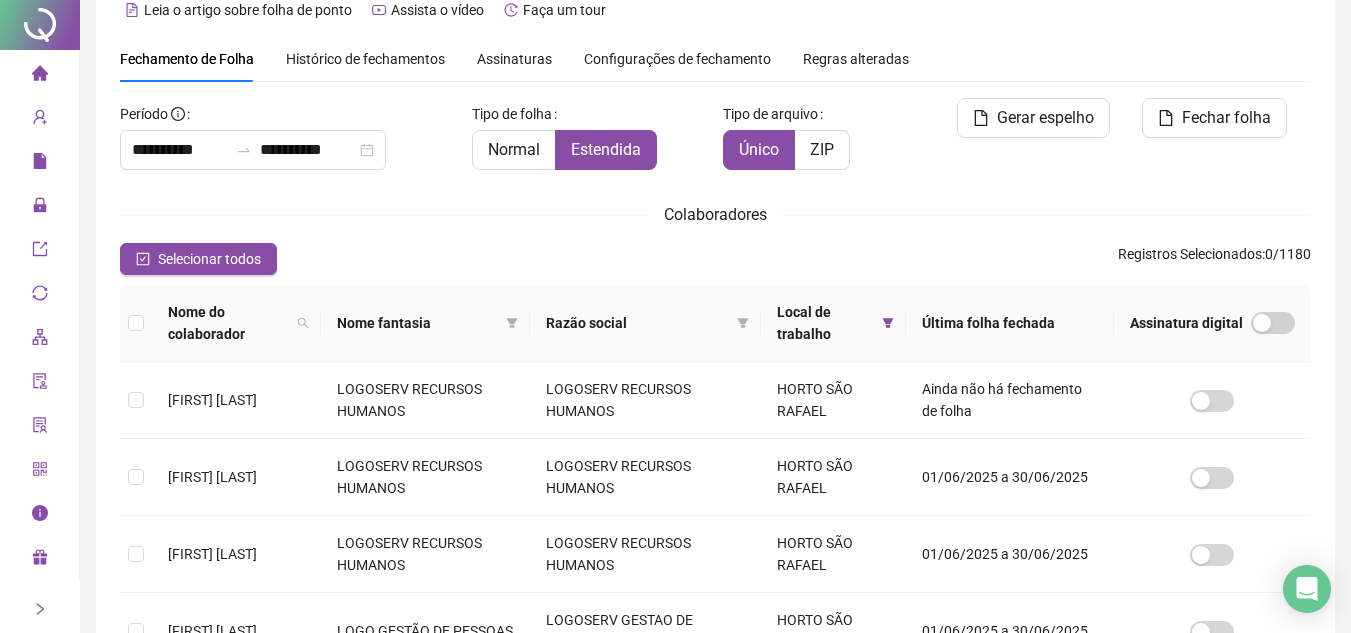 scroll, scrollTop: 0, scrollLeft: 0, axis: both 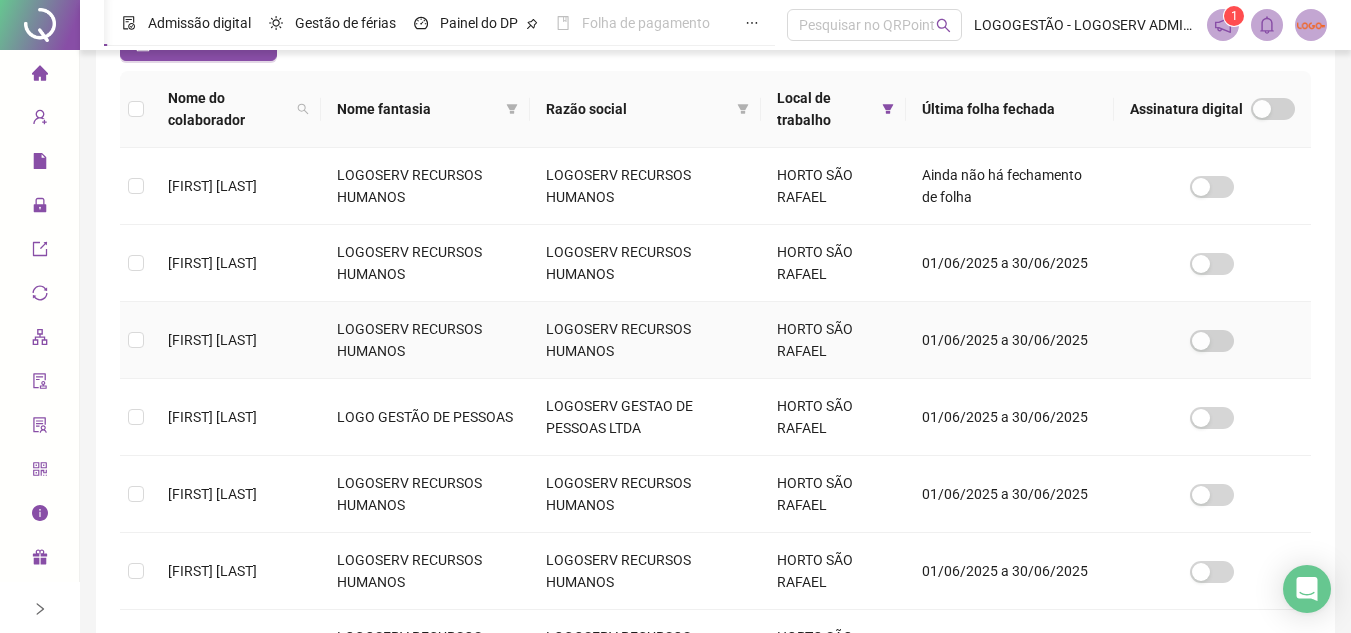 click on "LOGOSERV RECURSOS HUMANOS" 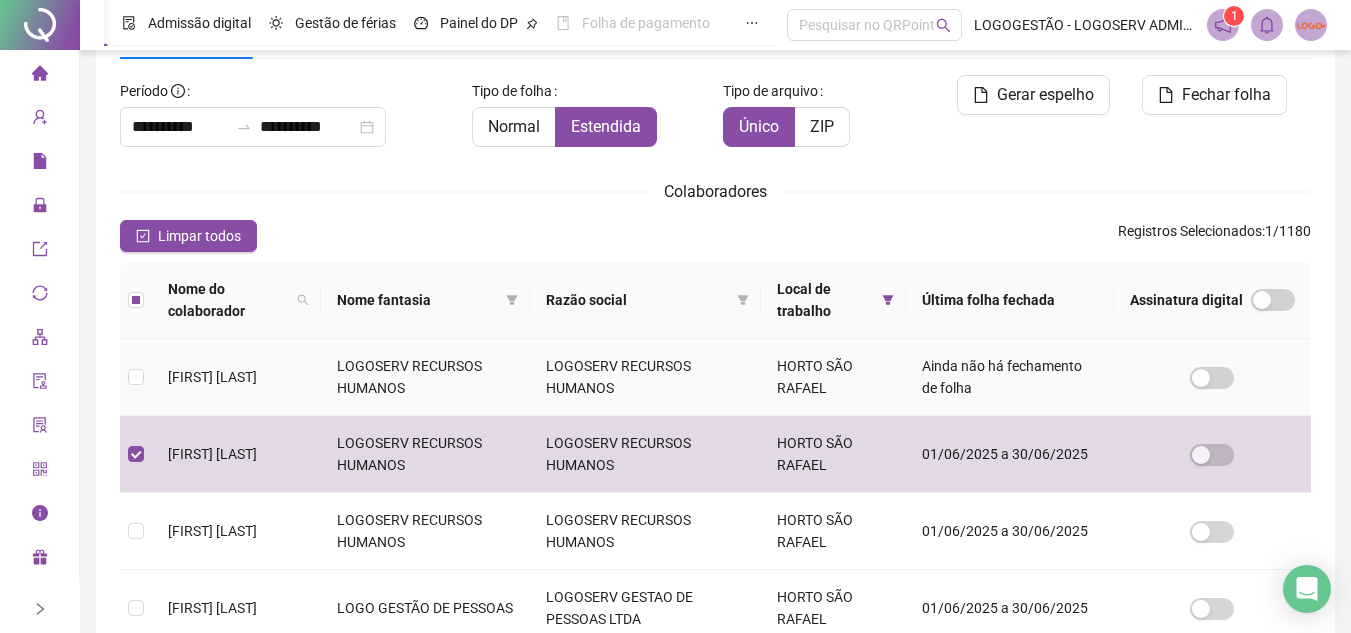 scroll, scrollTop: 0, scrollLeft: 0, axis: both 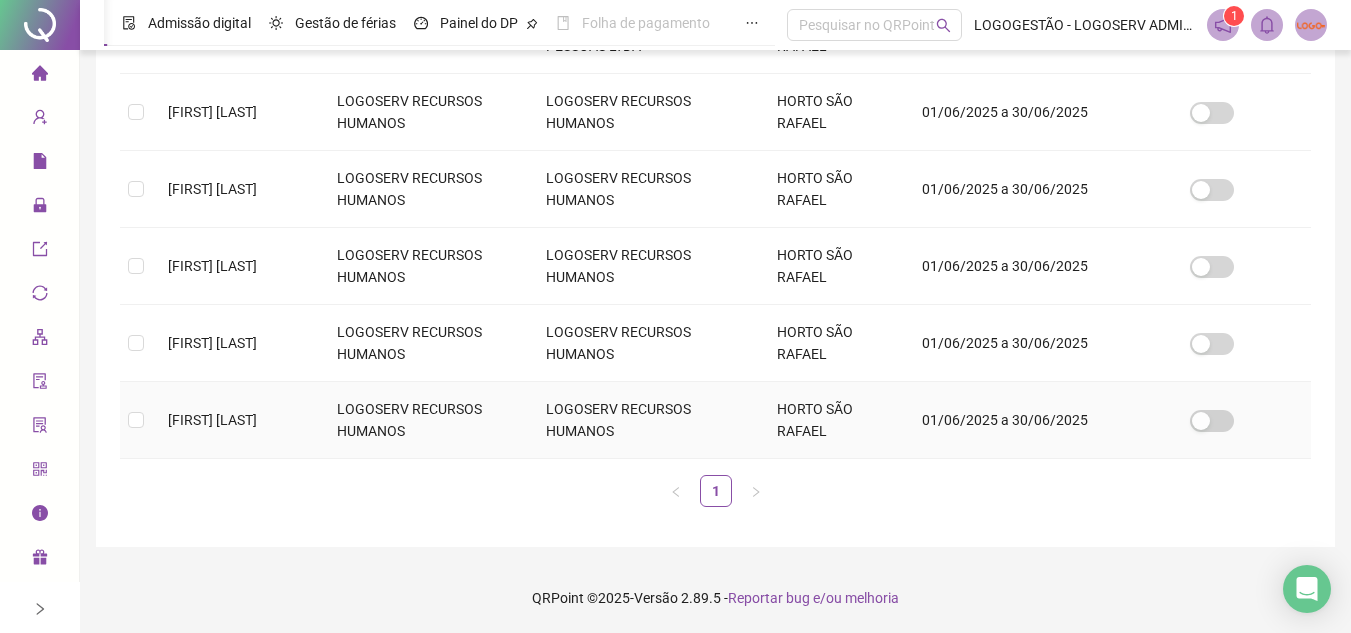 click on "LOGOSERV RECURSOS HUMANOS" 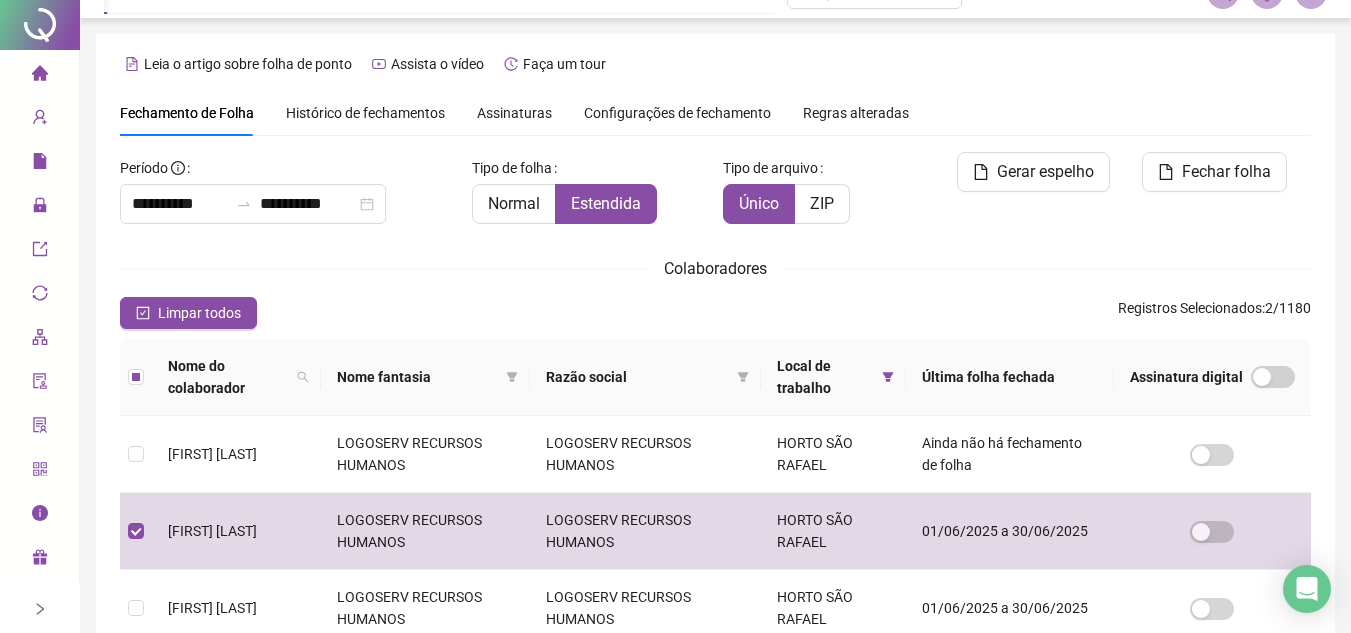 scroll, scrollTop: 0, scrollLeft: 0, axis: both 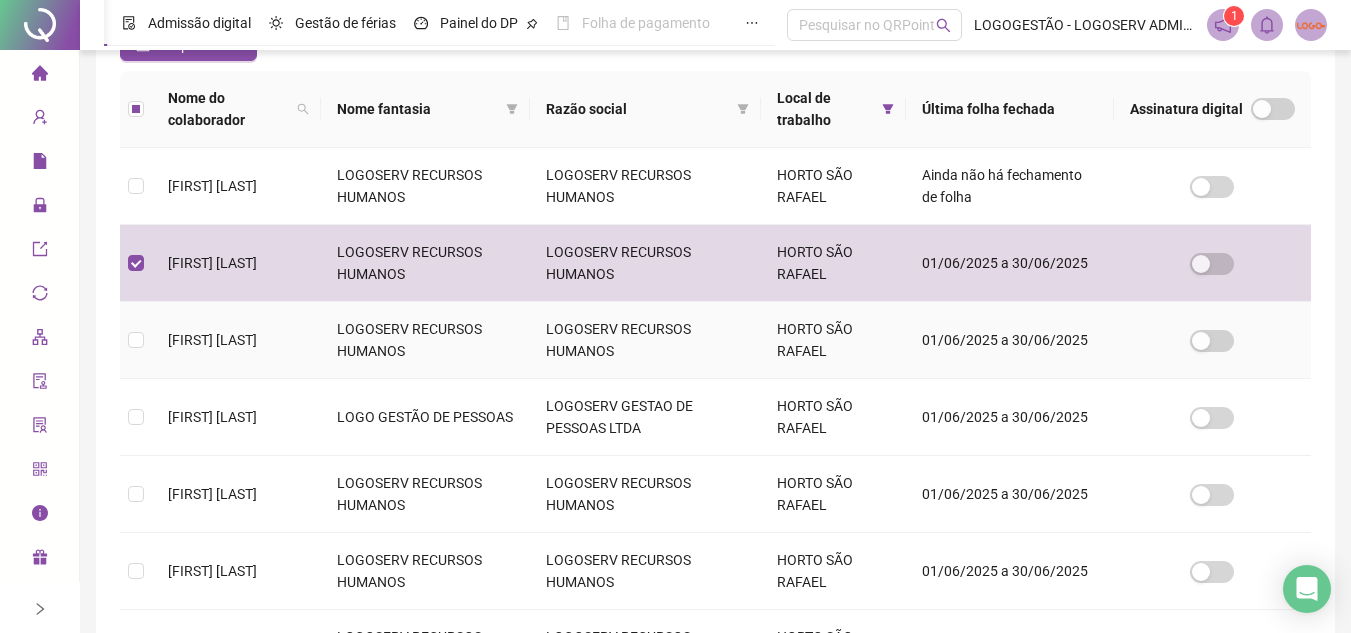 click on "LOGOSERV RECURSOS HUMANOS" 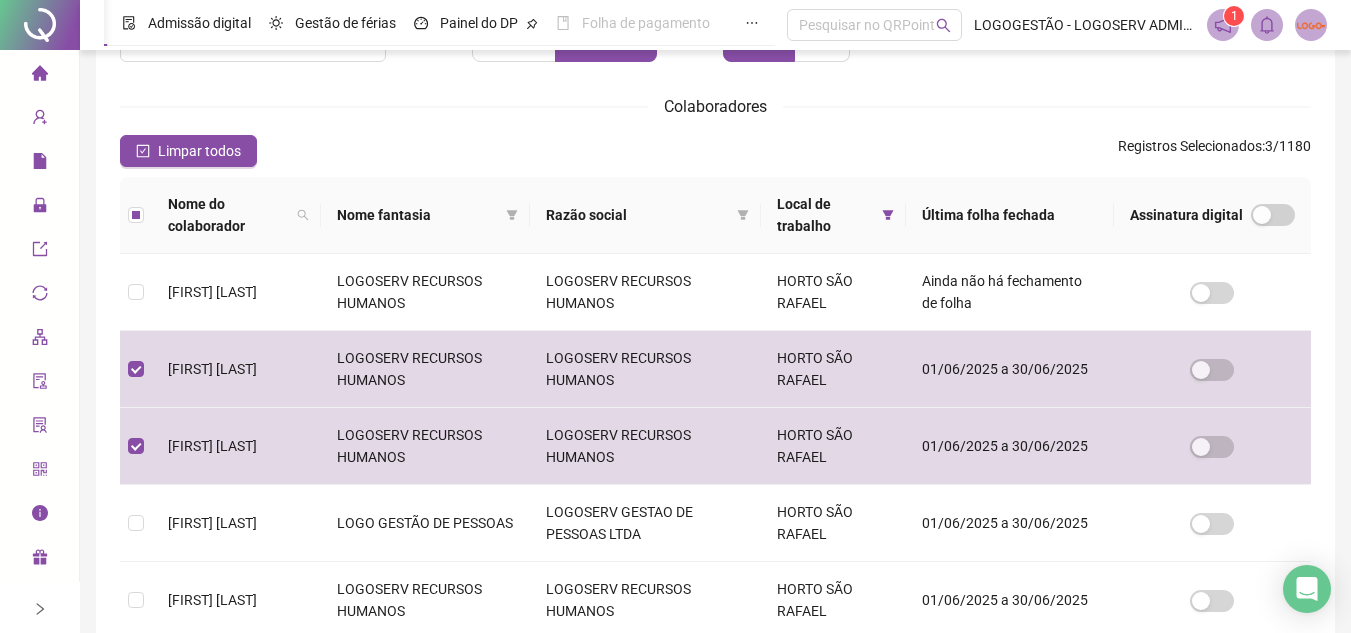 scroll, scrollTop: 0, scrollLeft: 0, axis: both 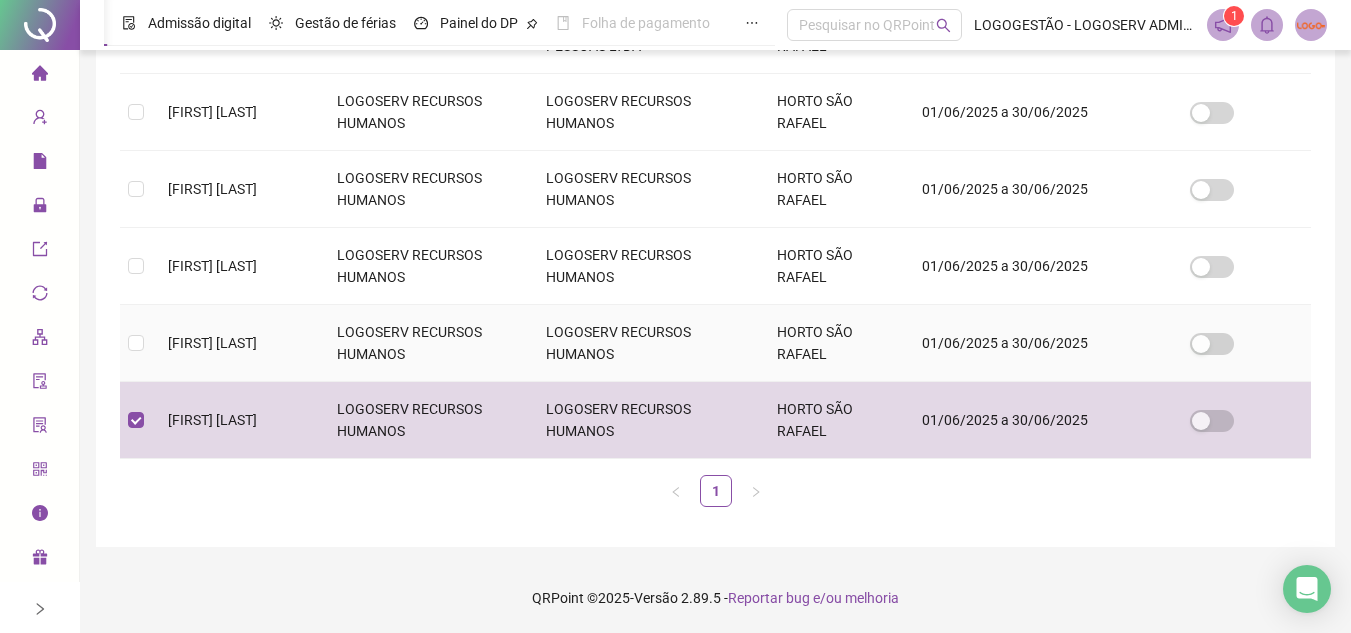 click on "LOGOSERV RECURSOS HUMANOS" 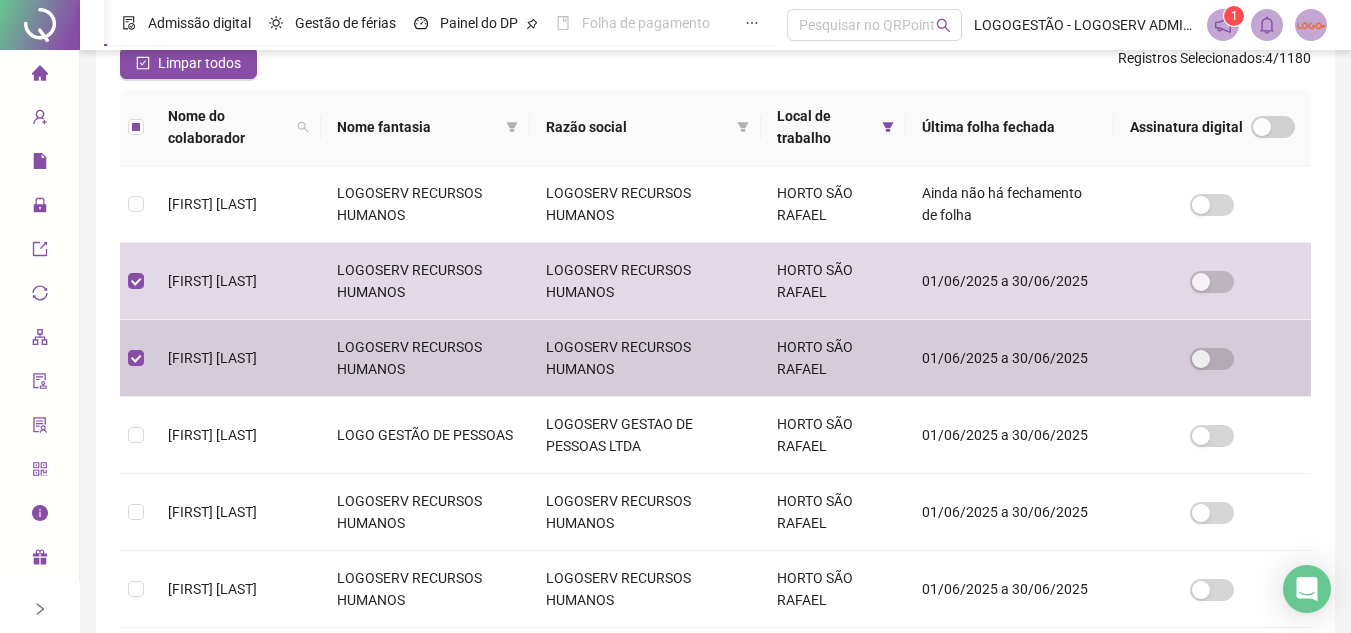 scroll, scrollTop: 382, scrollLeft: 0, axis: vertical 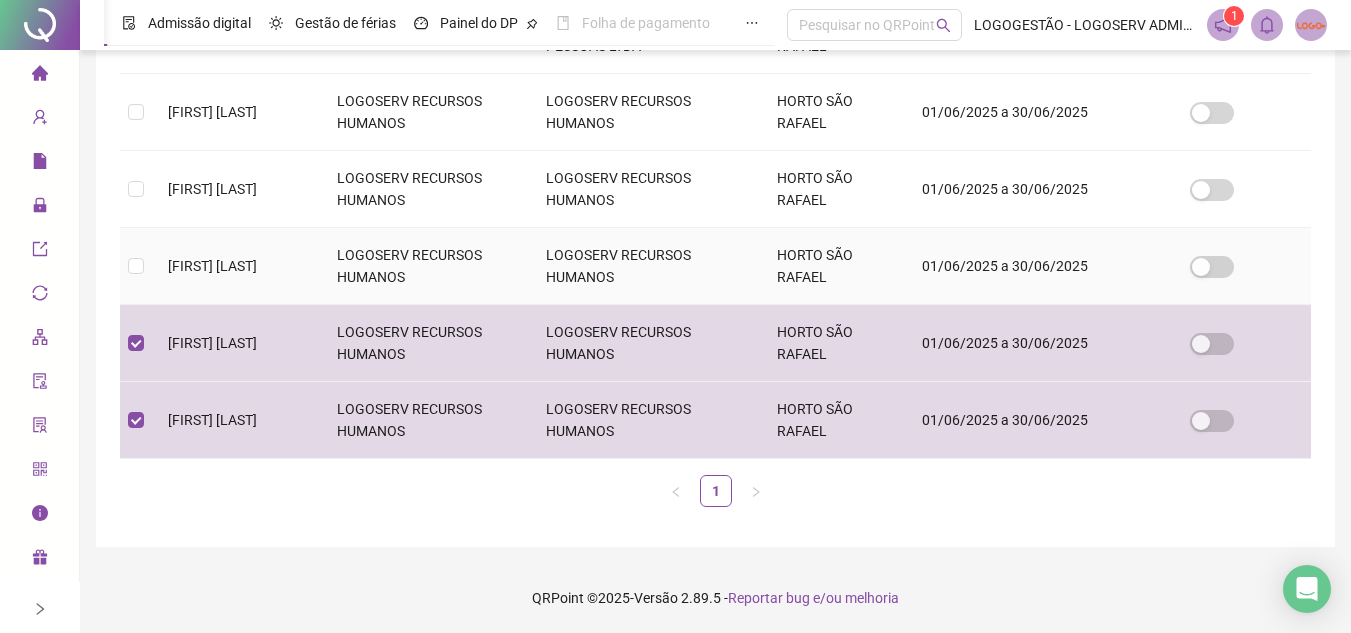 click on "LOGOSERV RECURSOS HUMANOS" 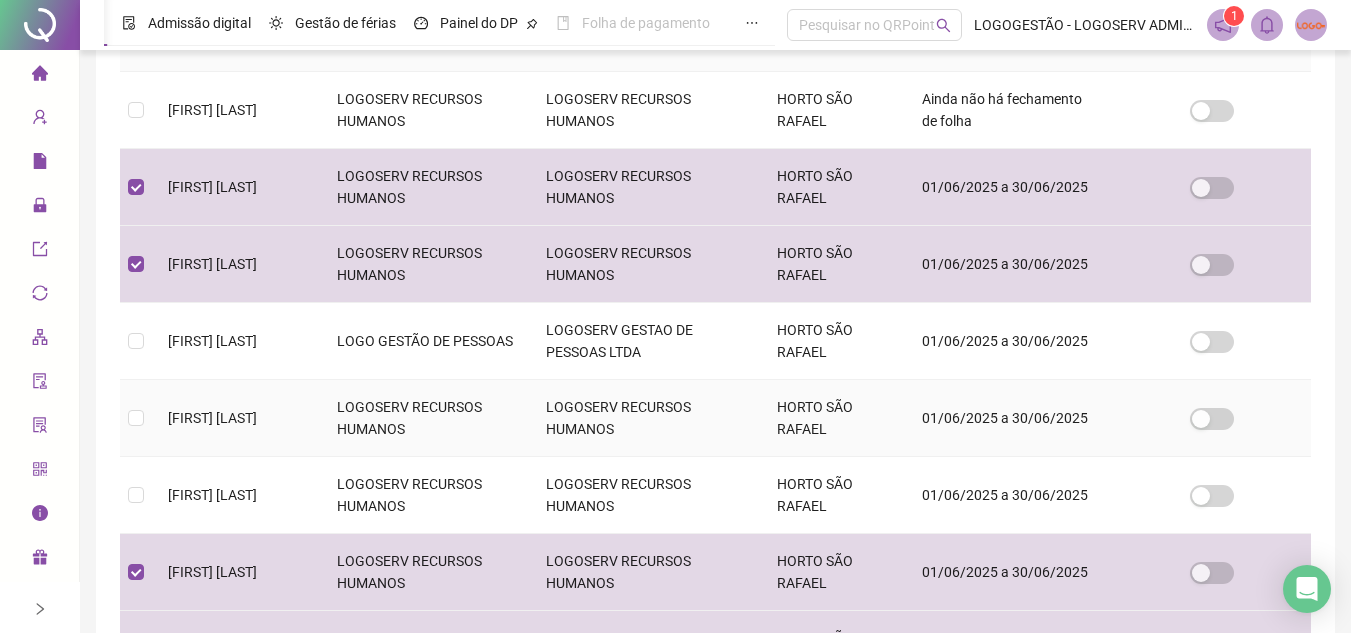 scroll, scrollTop: 282, scrollLeft: 0, axis: vertical 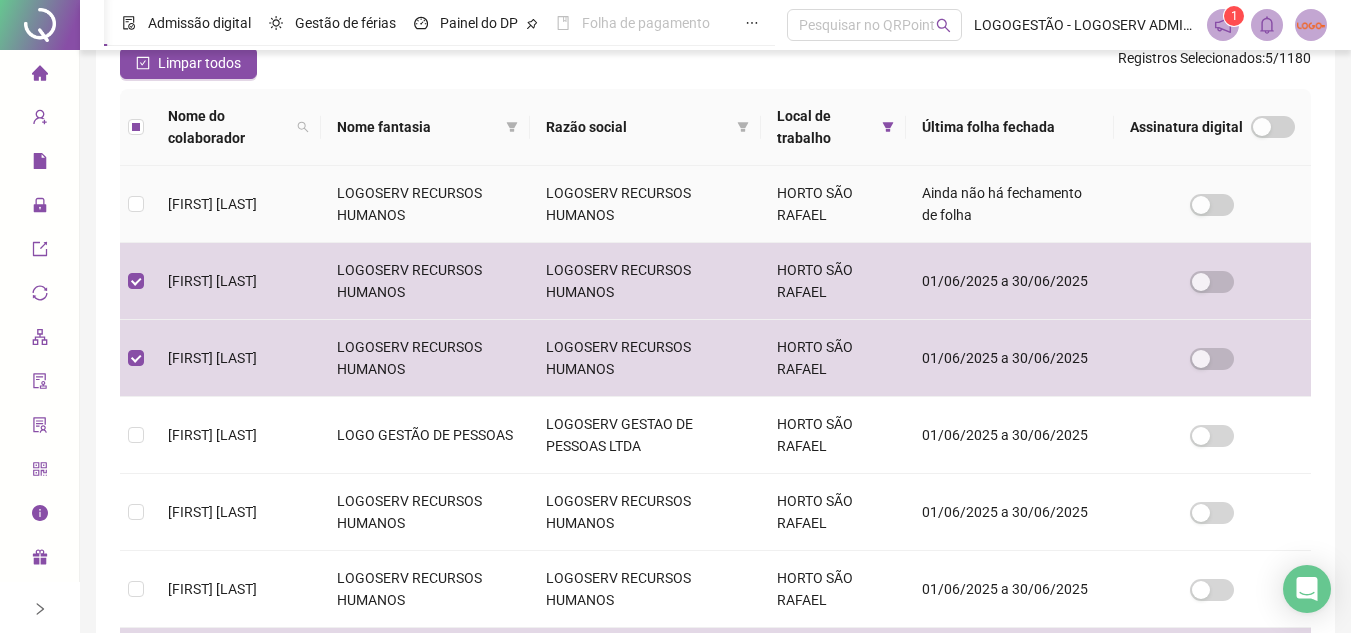 click on "[FIRST] [LAST] [LAST]" 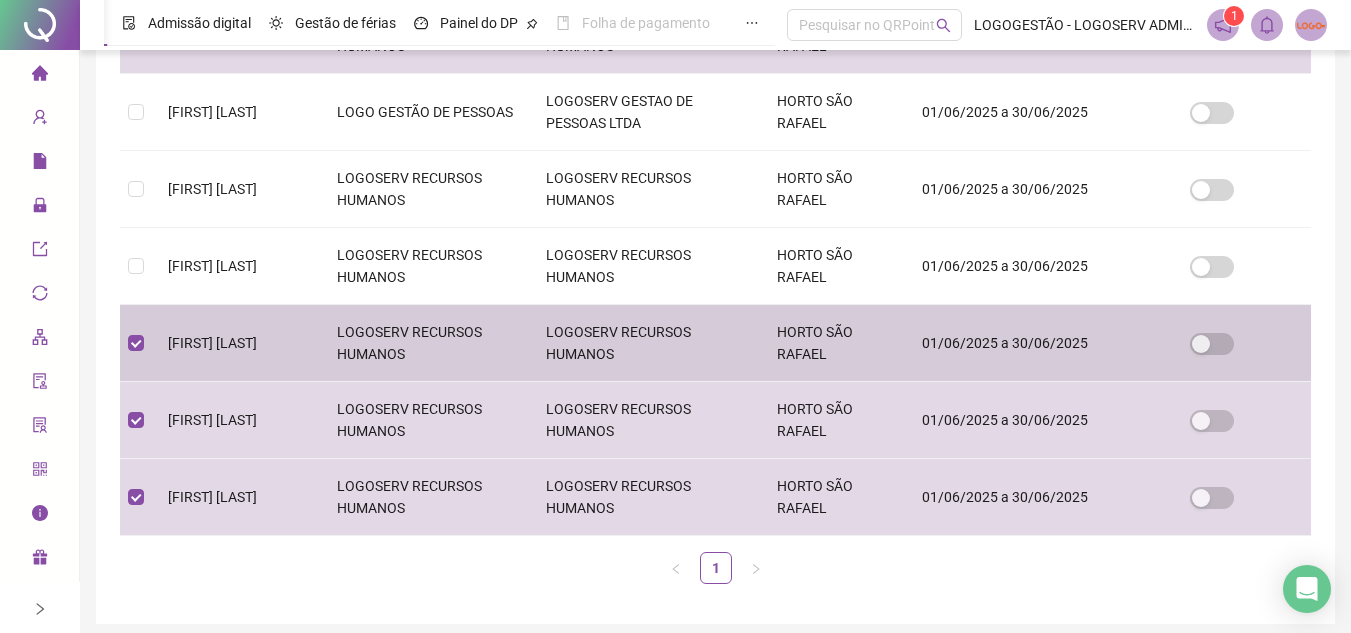 scroll, scrollTop: 582, scrollLeft: 0, axis: vertical 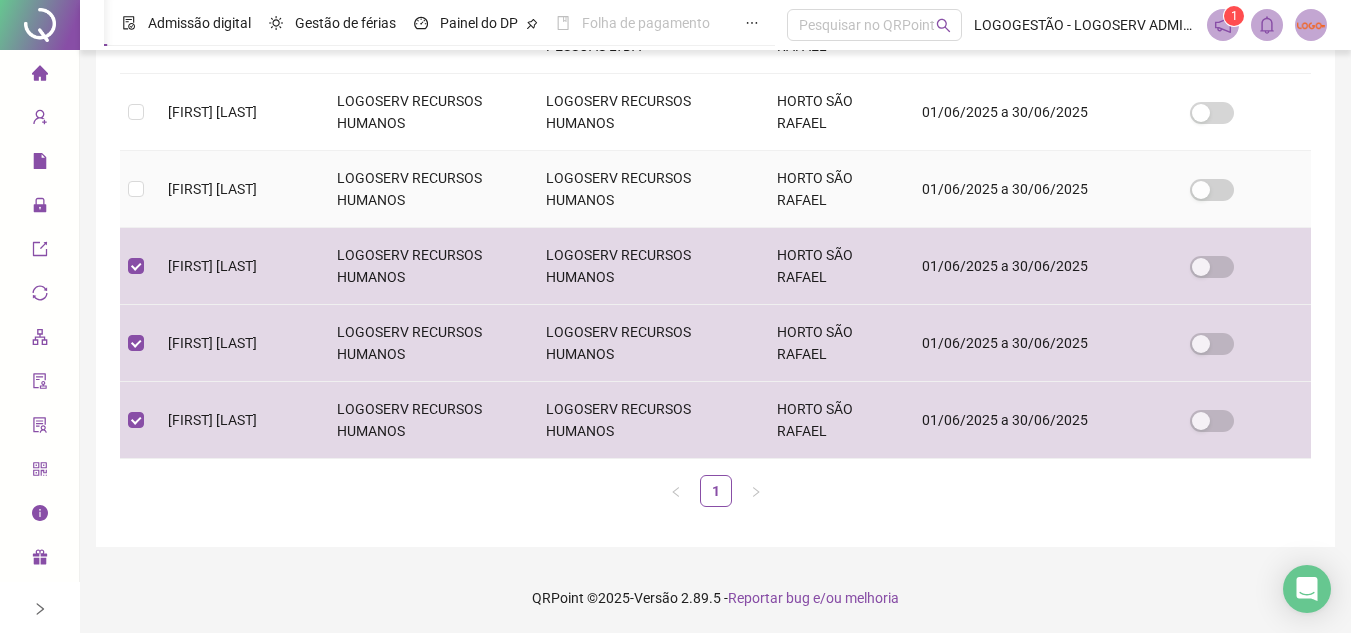 click on "LOGOSERV RECURSOS HUMANOS" 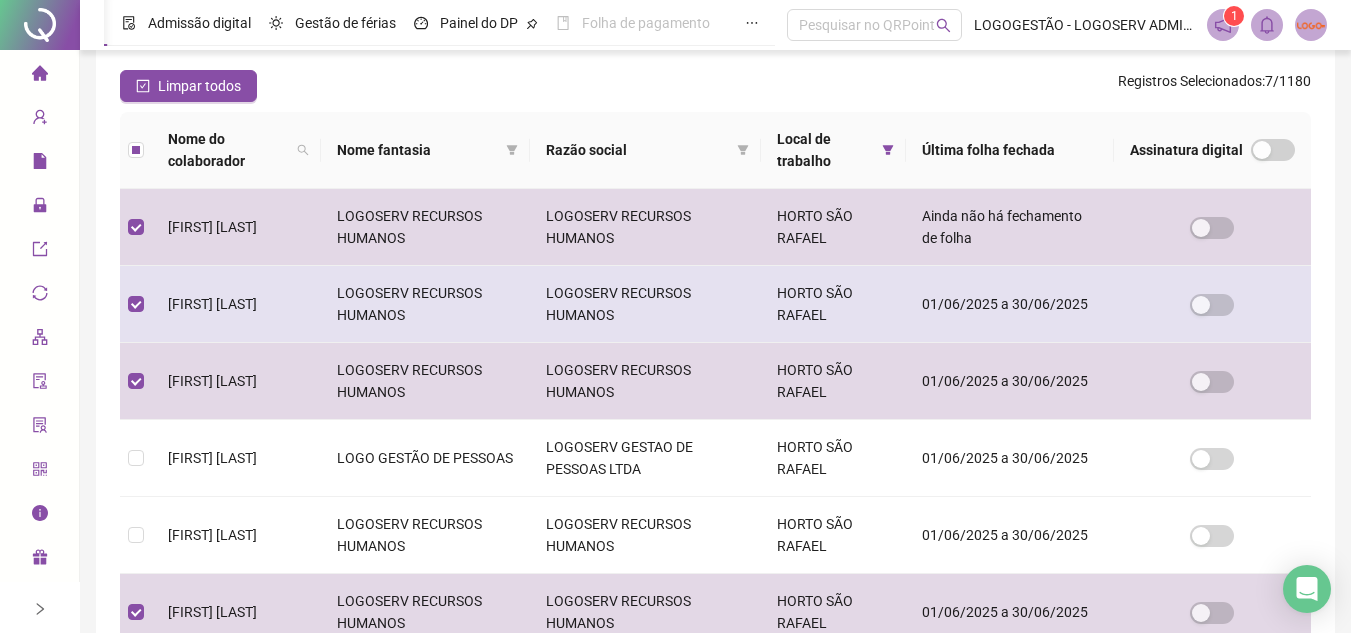 scroll, scrollTop: 193, scrollLeft: 0, axis: vertical 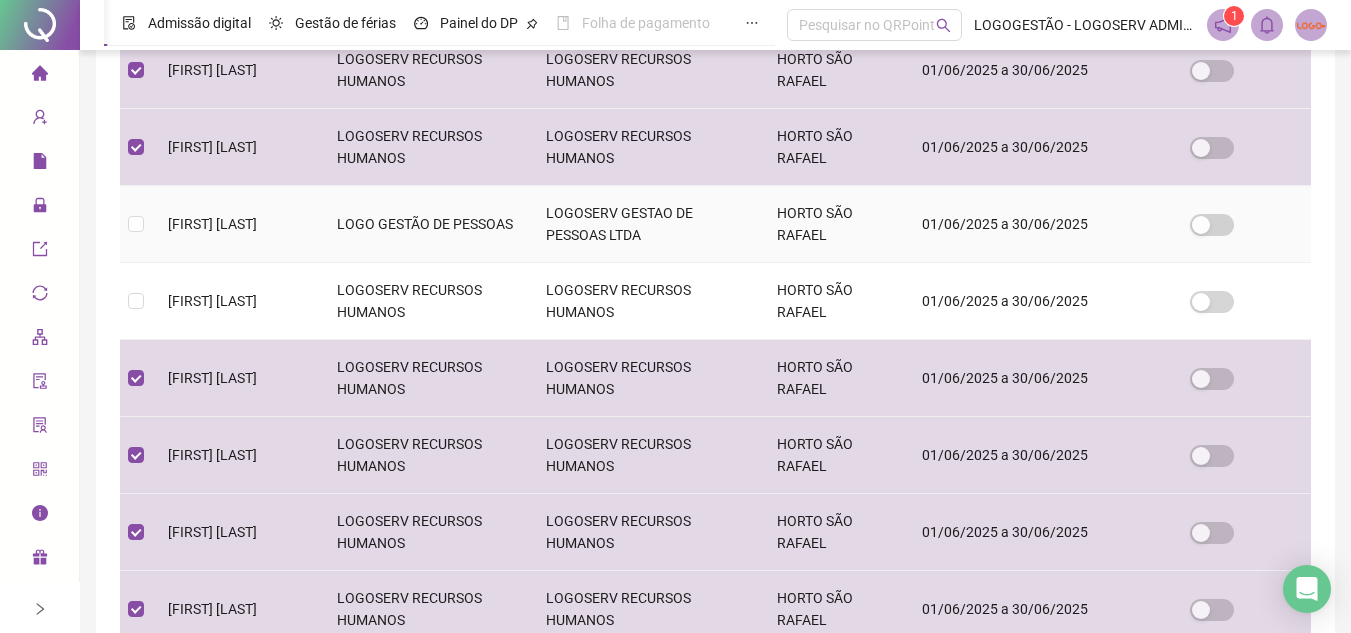 click on "LOGO GESTÃO DE PESSOAS" 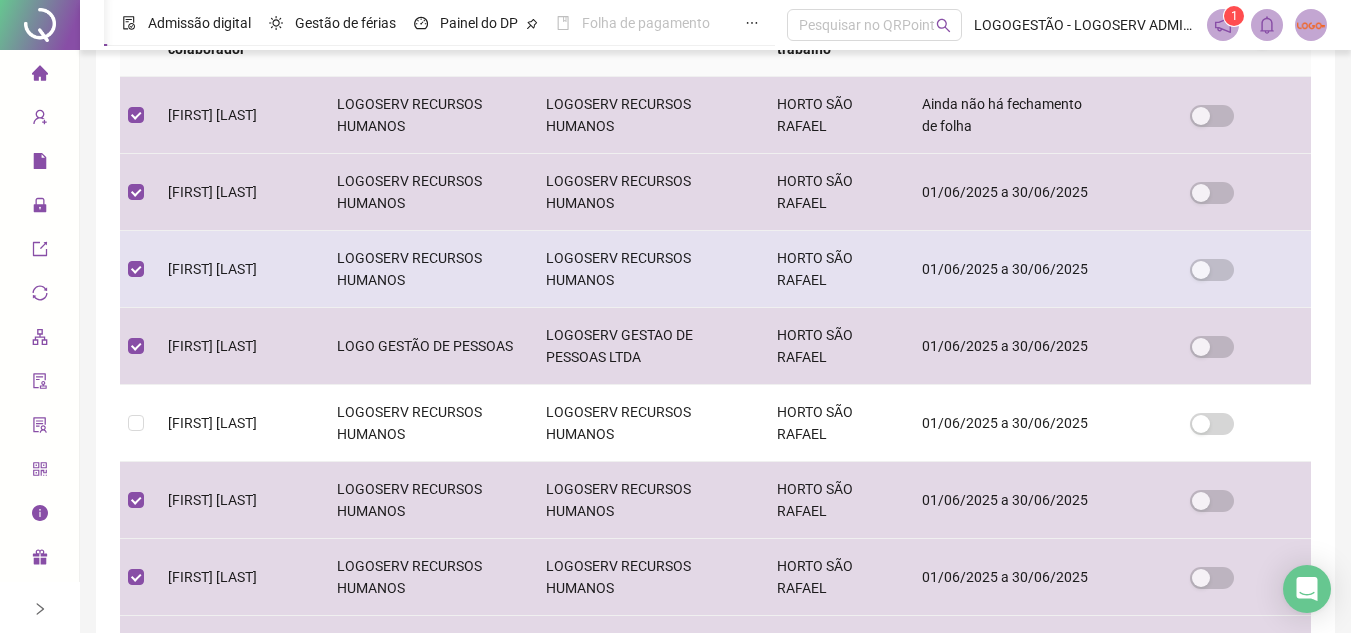 scroll, scrollTop: 382, scrollLeft: 0, axis: vertical 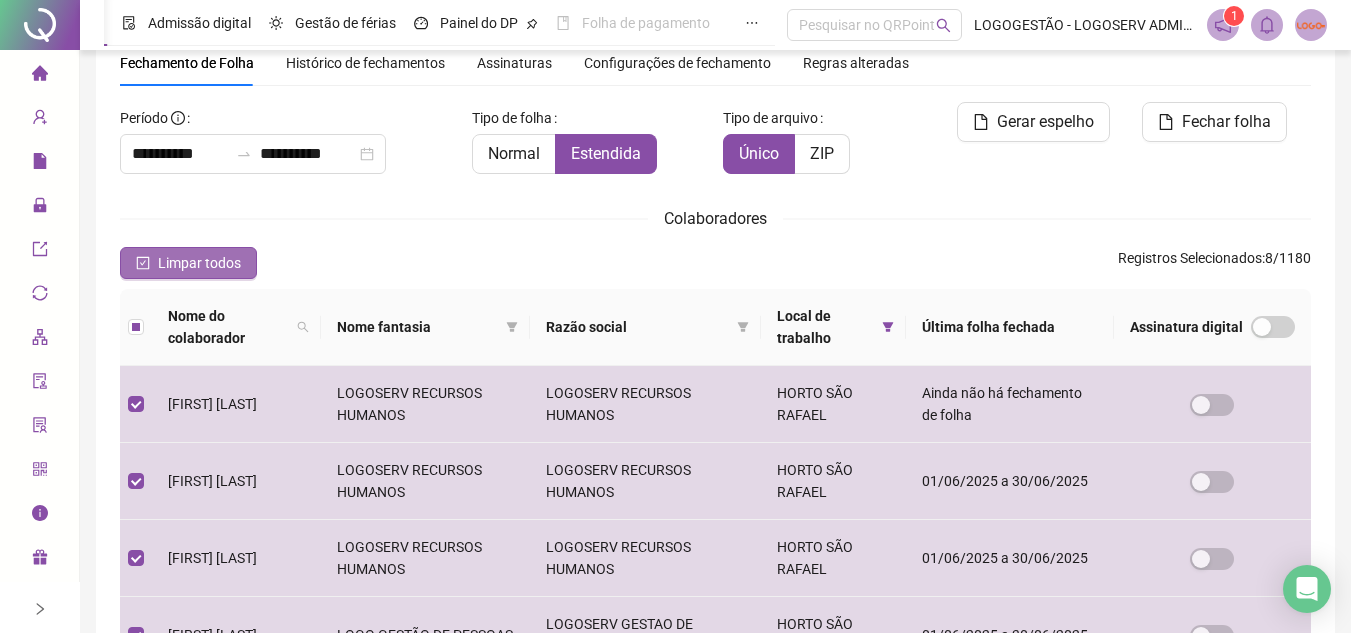 click on "Limpar todos" 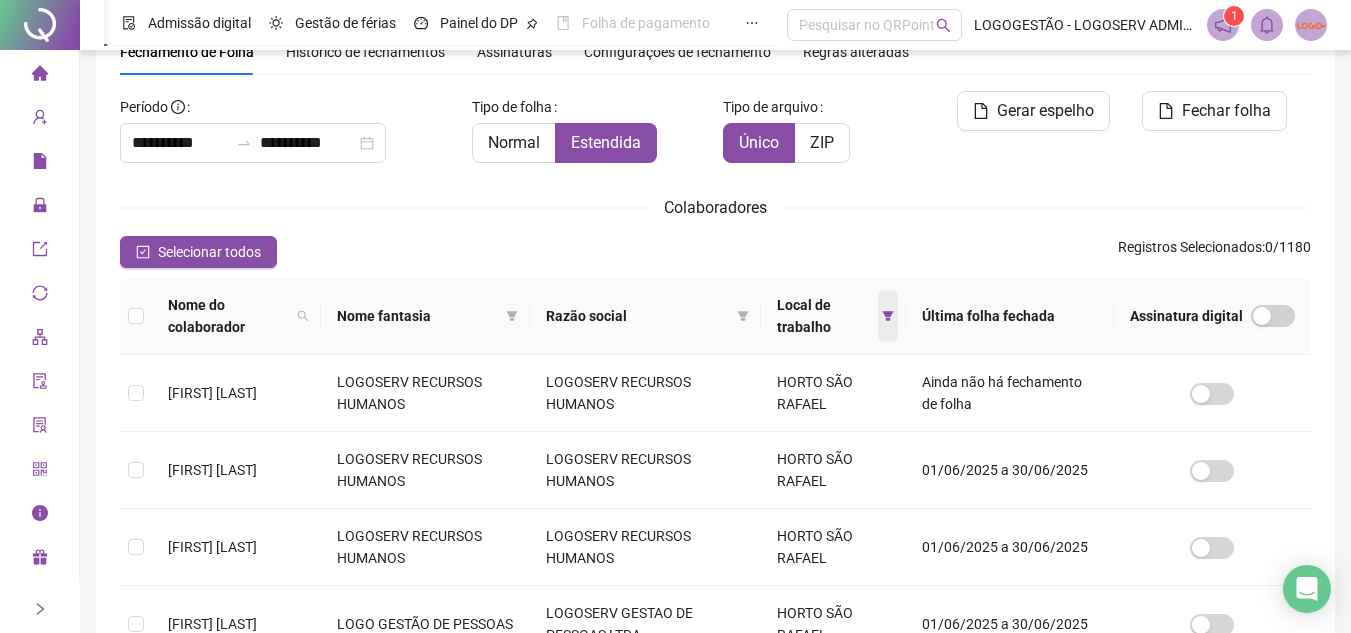 click 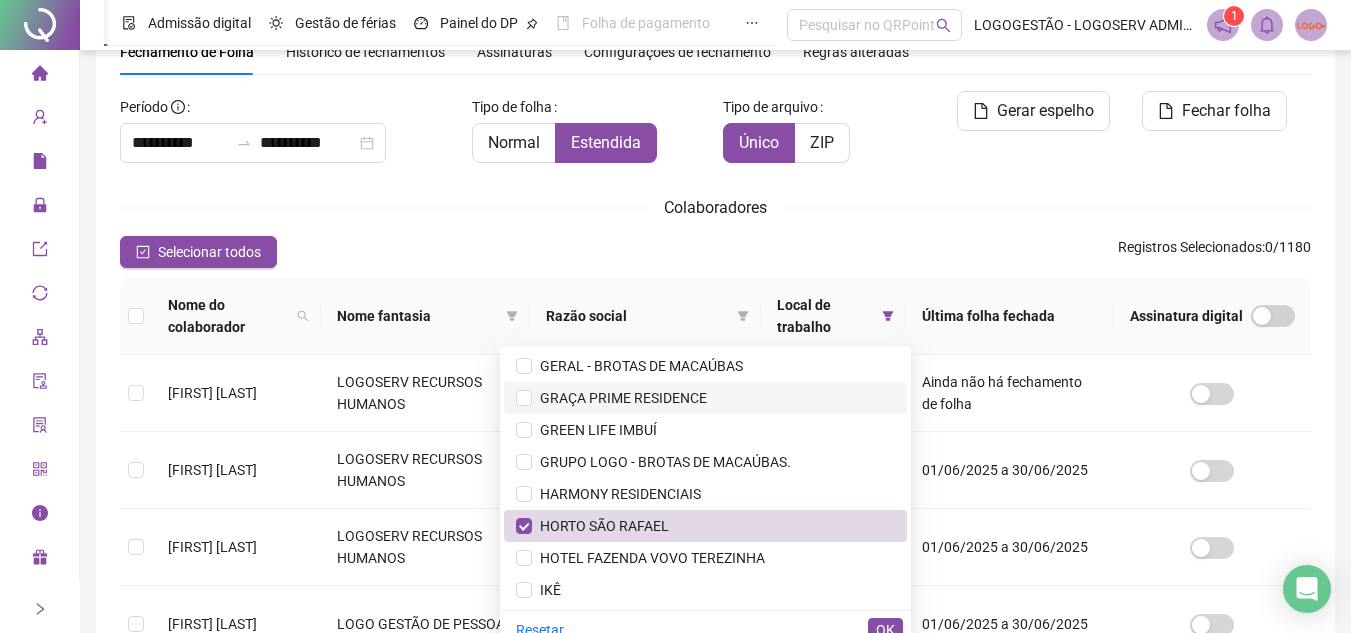 scroll, scrollTop: 2900, scrollLeft: 0, axis: vertical 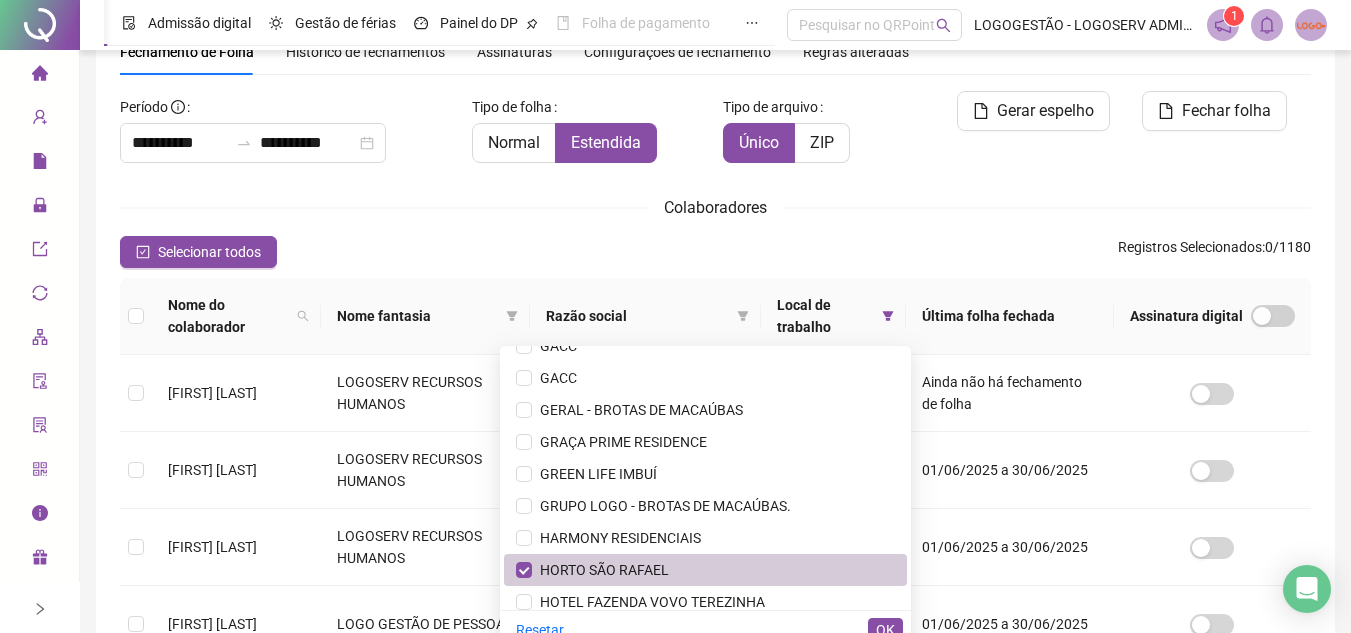 click on "HORTO SÃO RAFAEL" 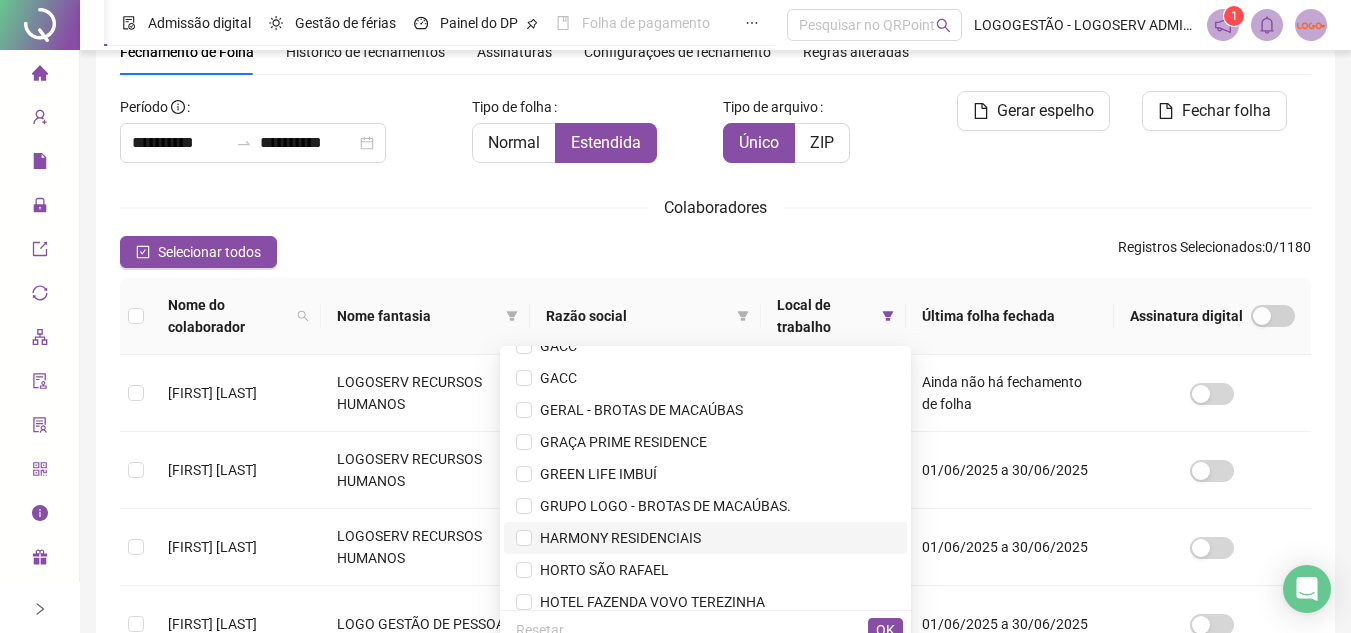 click on "HARMONY RESIDENCIAIS" 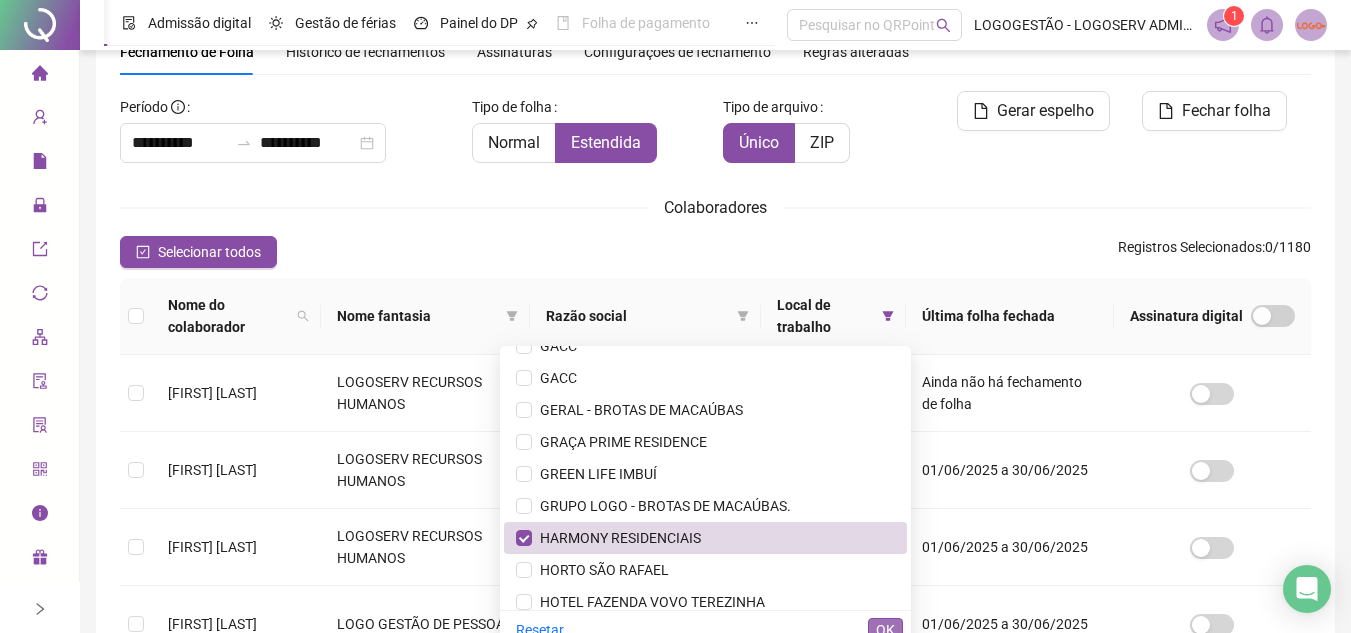 click on "OK" 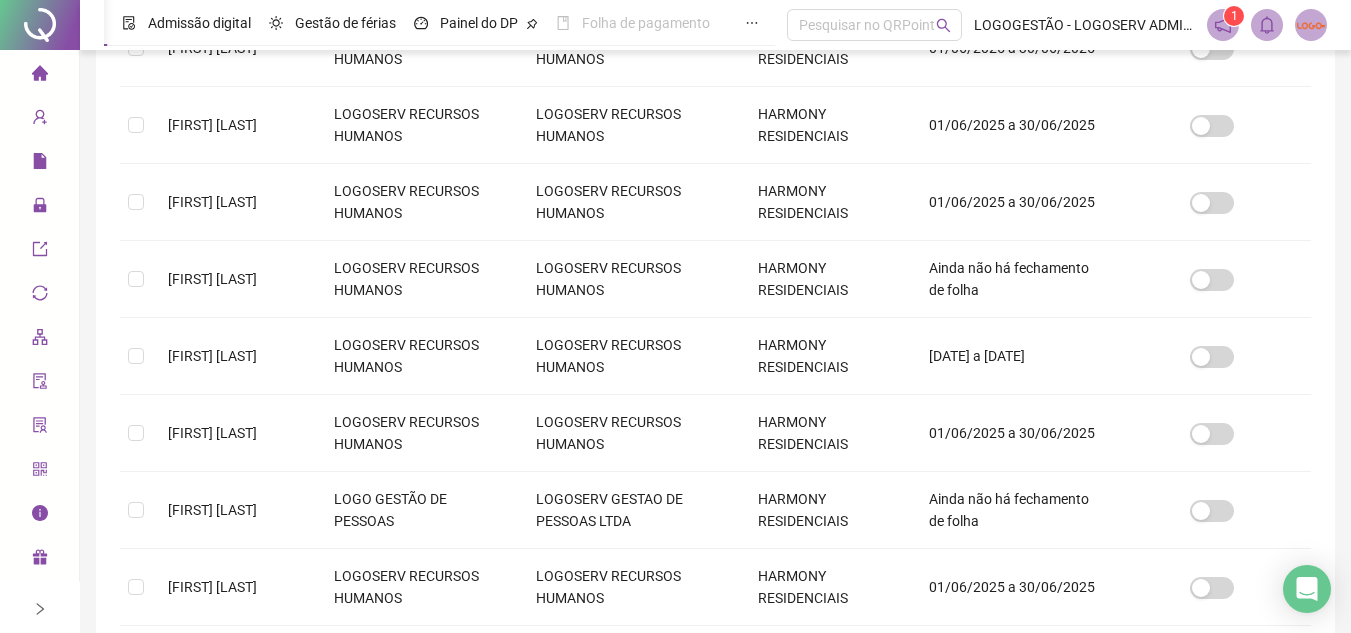 scroll, scrollTop: 482, scrollLeft: 0, axis: vertical 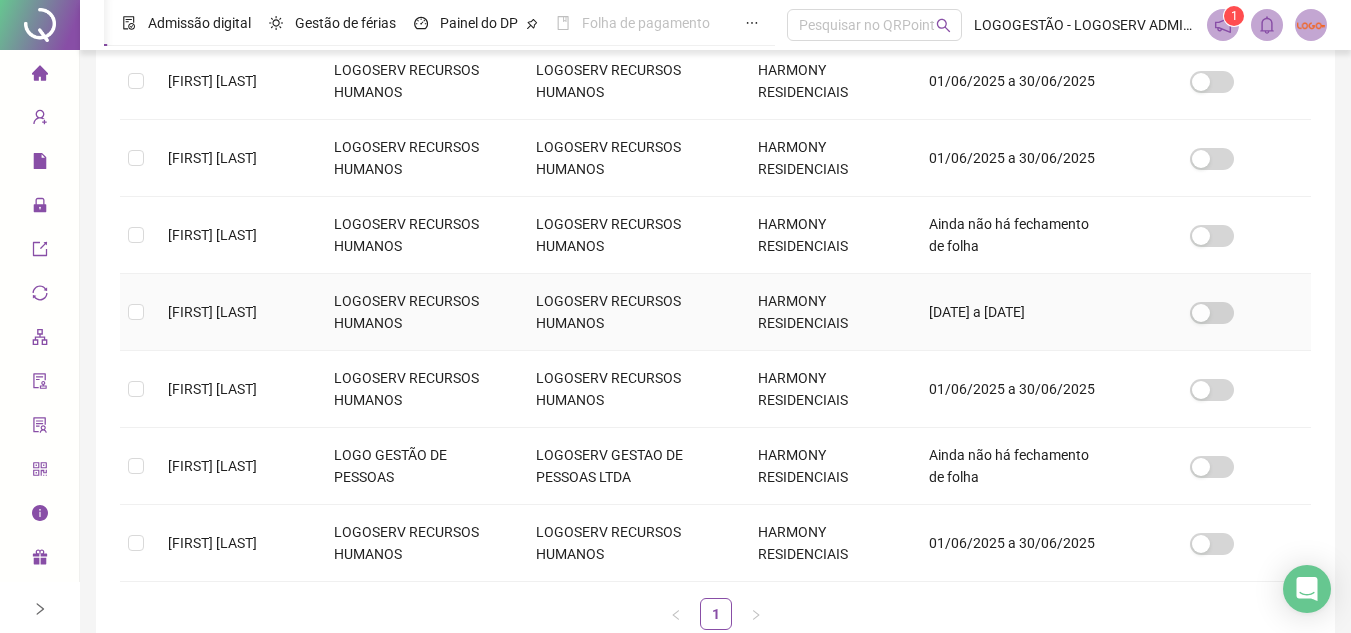 click on "[FIRST] [LAST] [LAST] [LAST]" 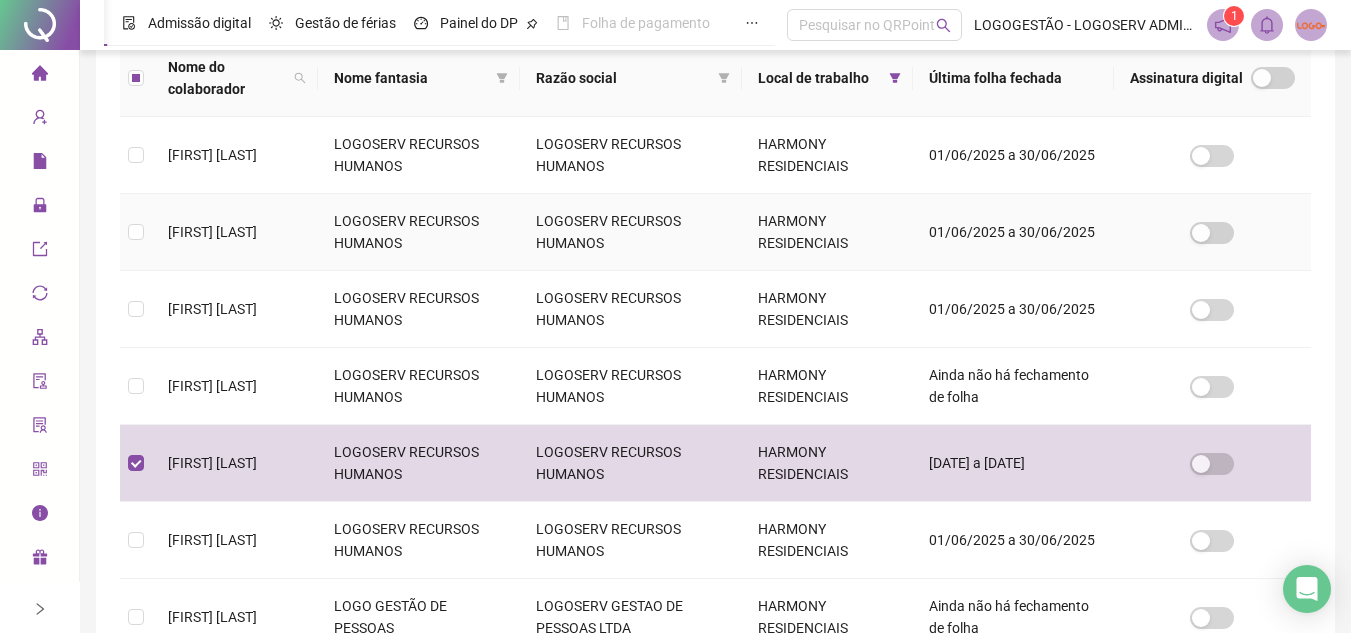 scroll, scrollTop: 82, scrollLeft: 0, axis: vertical 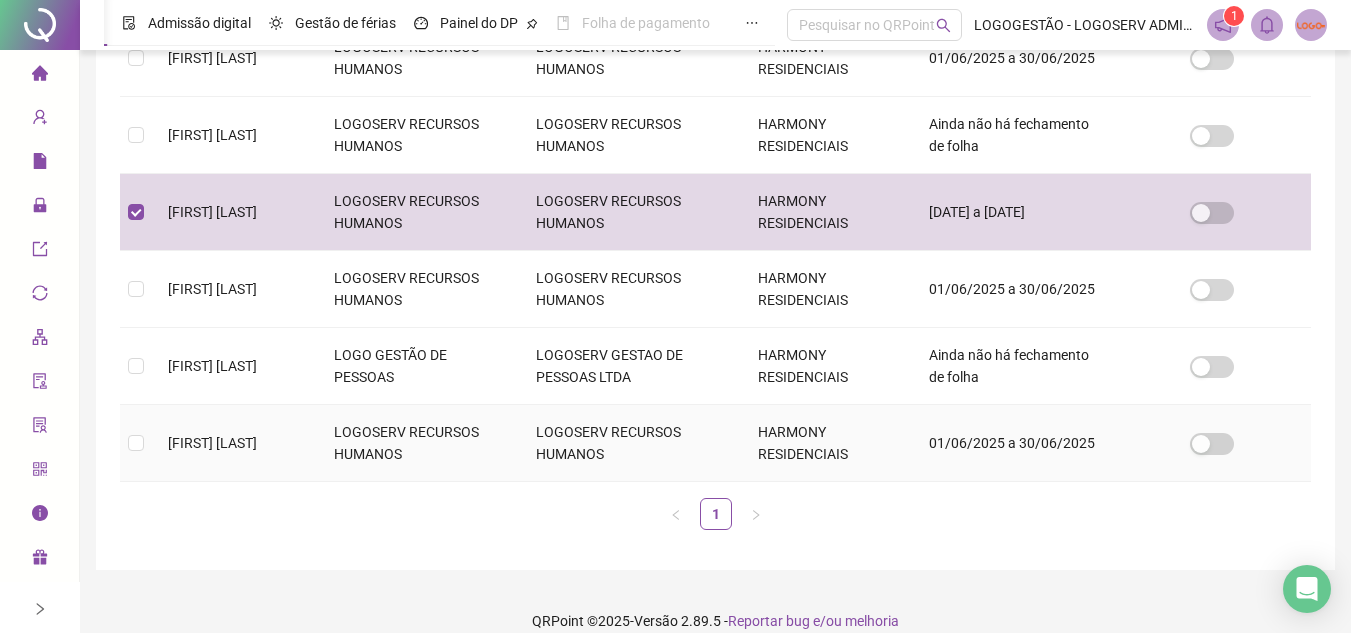 click on "VIVIANE DE JESUS CONCEICAO" 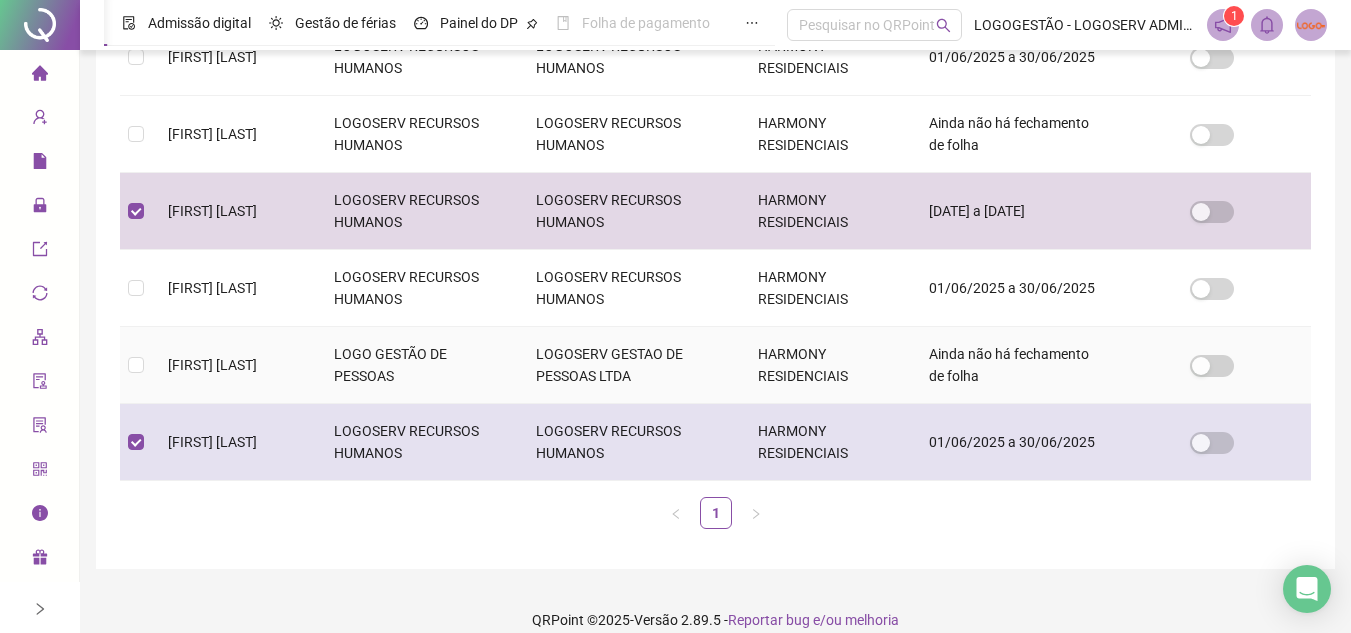 click on "VIVIANE DE JESUS CONCEICAO" 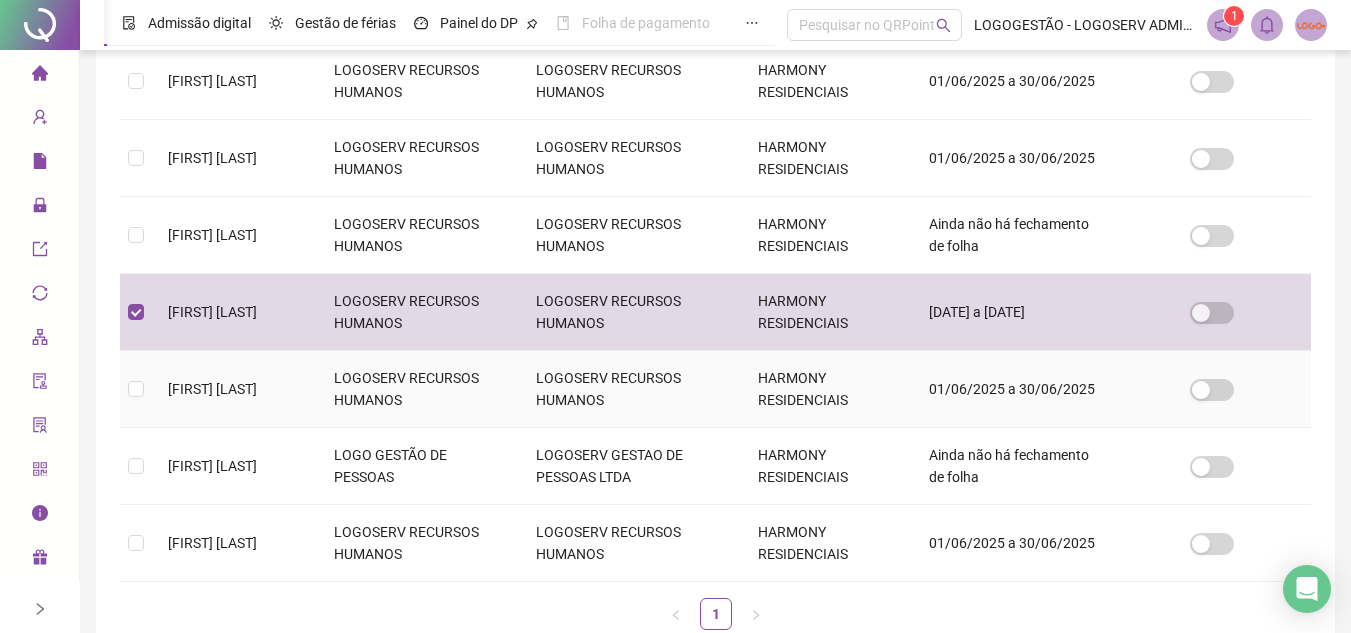 click on "LOGOSERV RECURSOS HUMANOS" 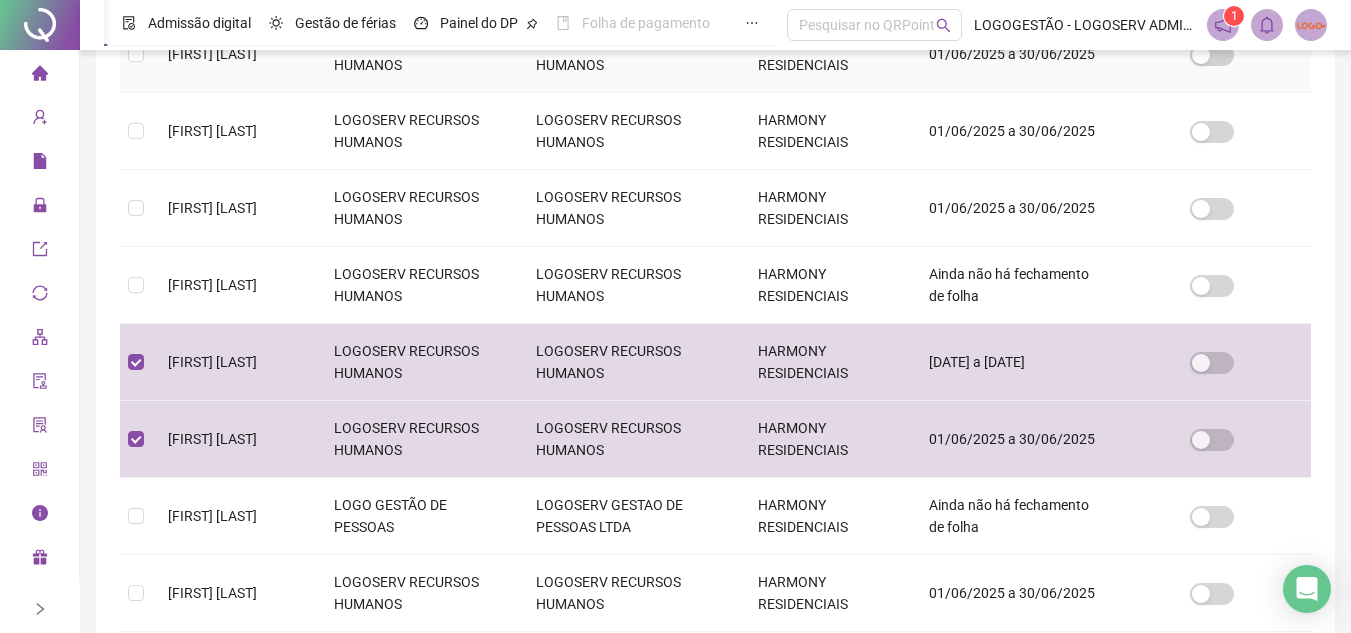 scroll, scrollTop: 482, scrollLeft: 0, axis: vertical 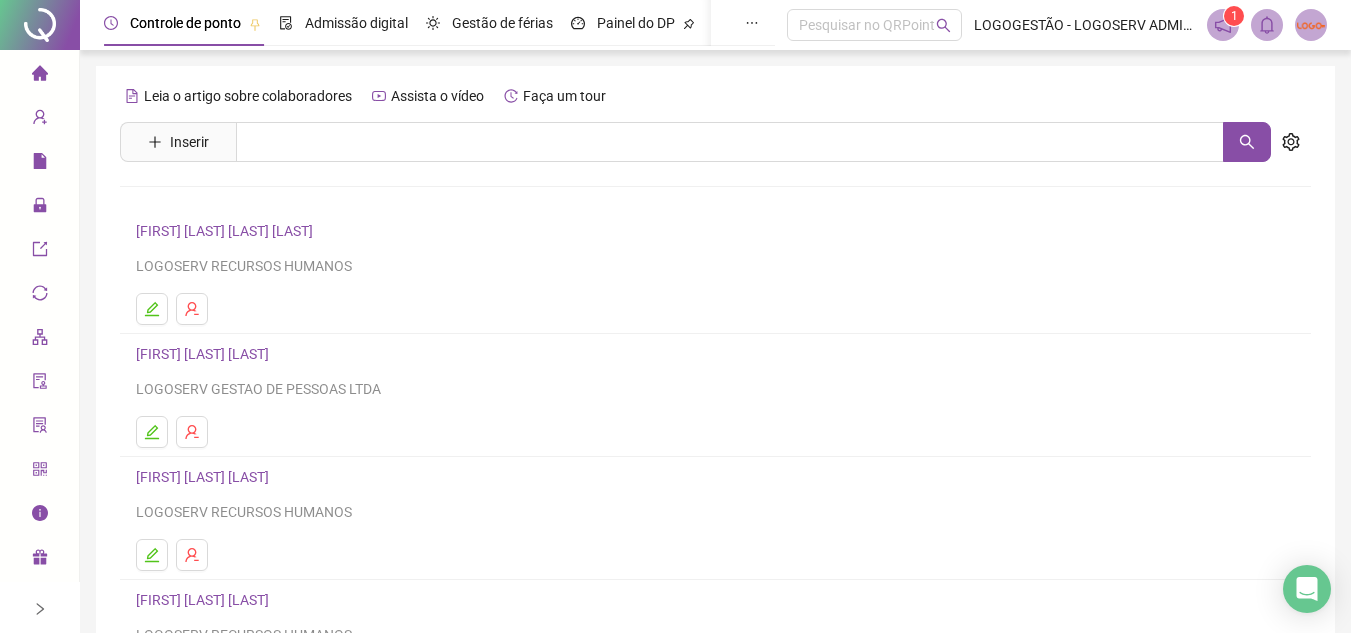 click on "Assista o vídeo" at bounding box center [428, 96] 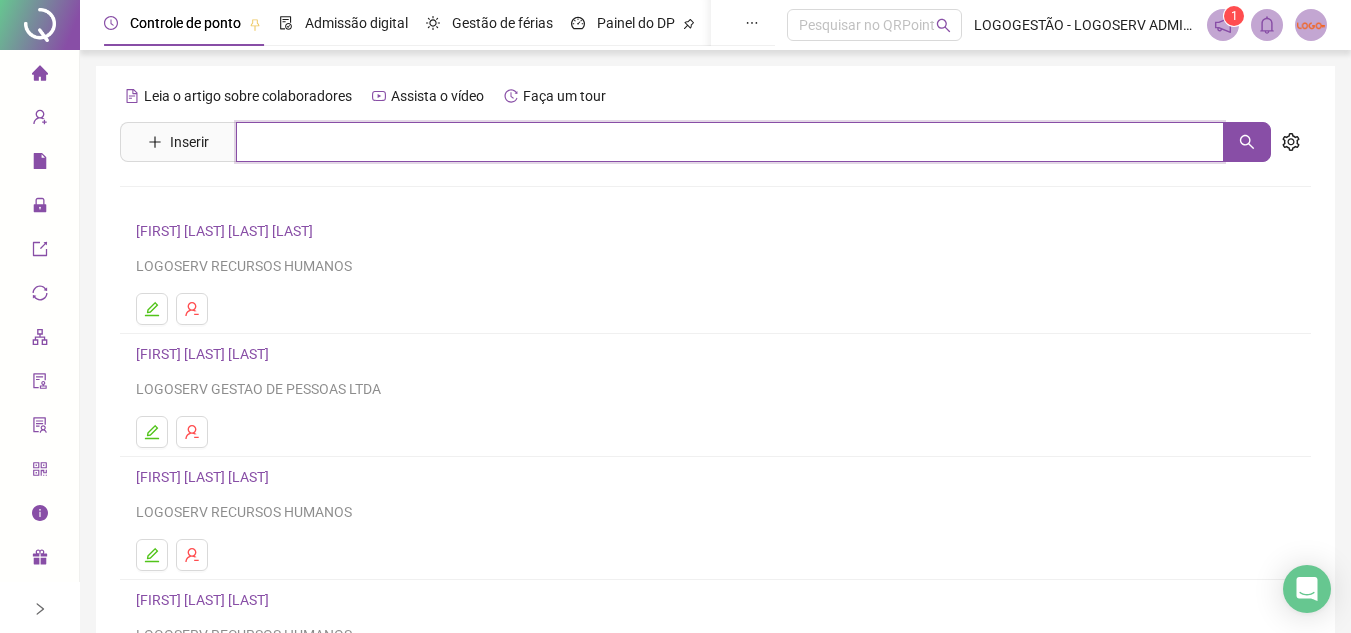 click at bounding box center (730, 142) 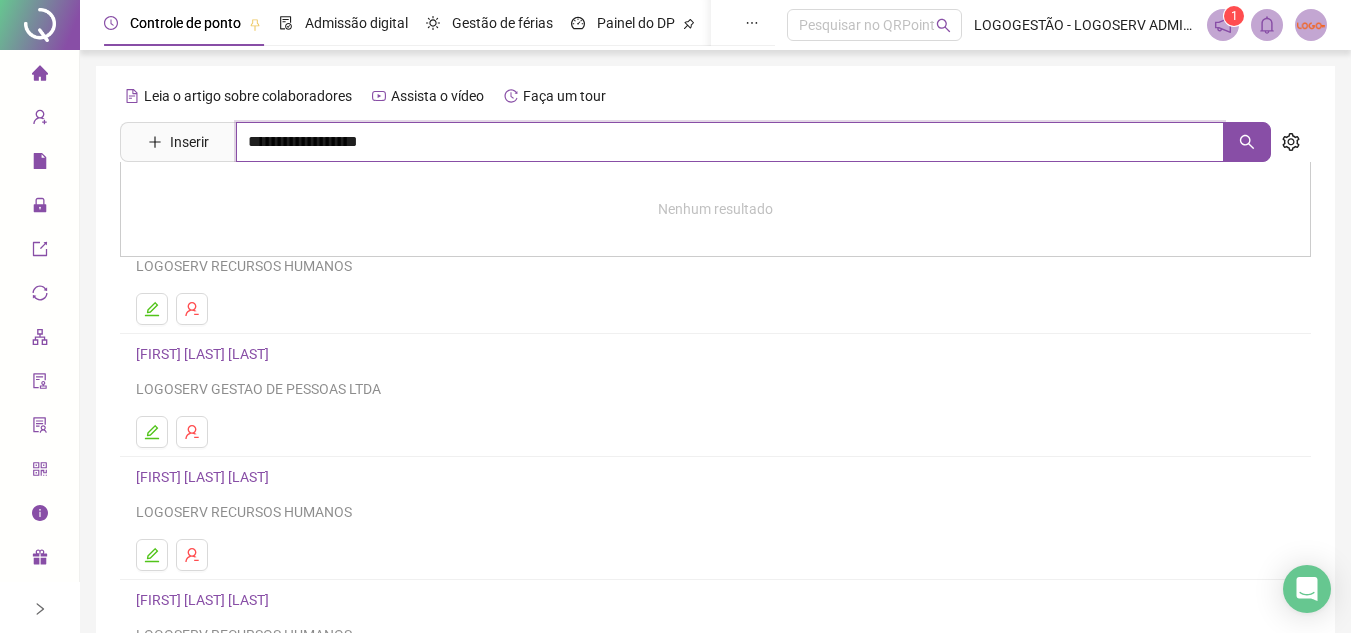 type on "**********" 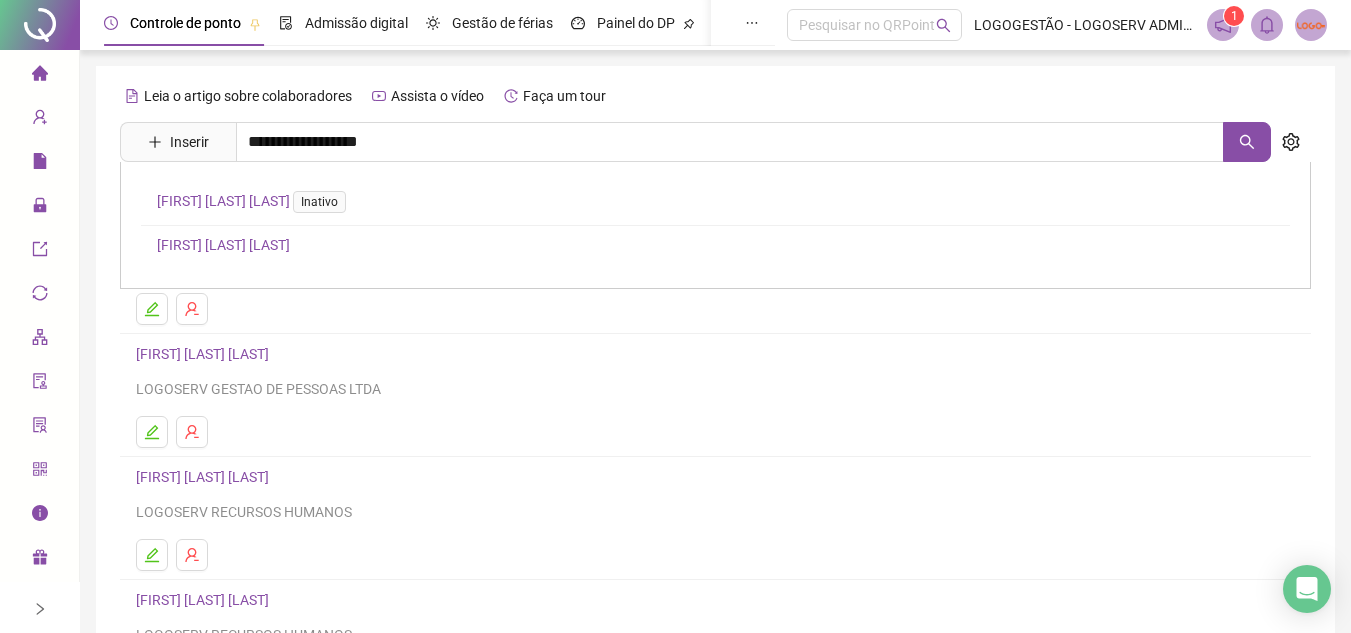 click on "[FIRST] [LAST] [LAST]" at bounding box center (223, 245) 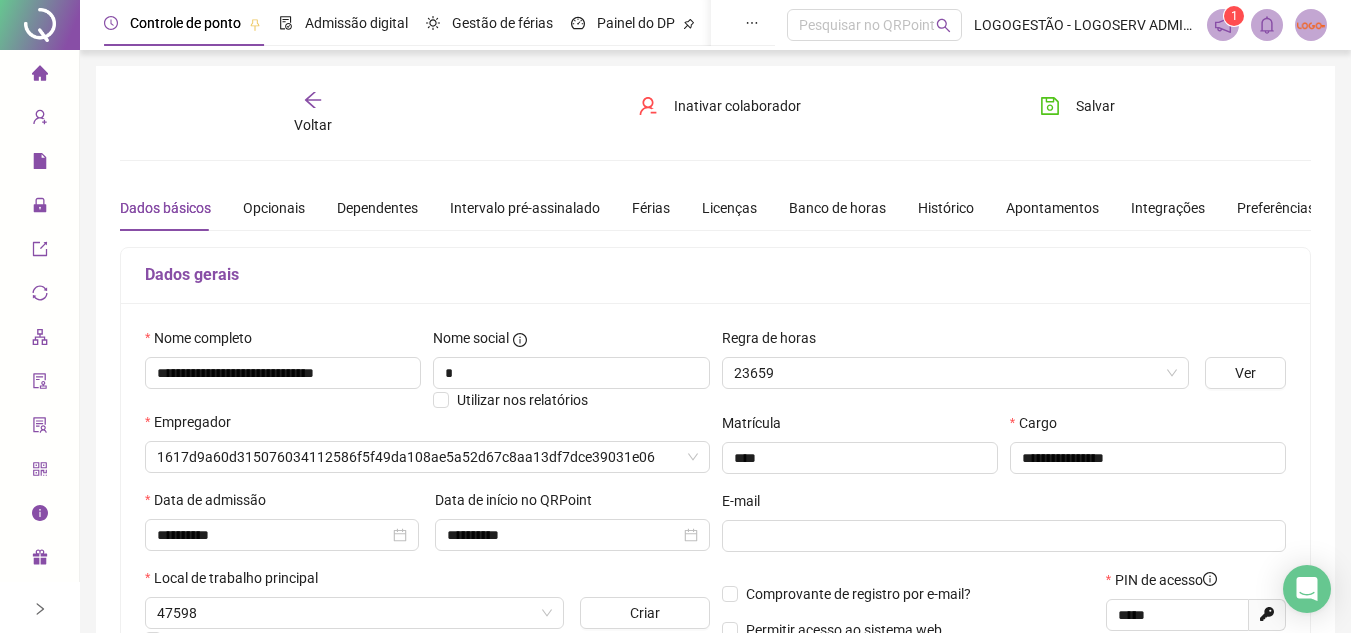 type on "**********" 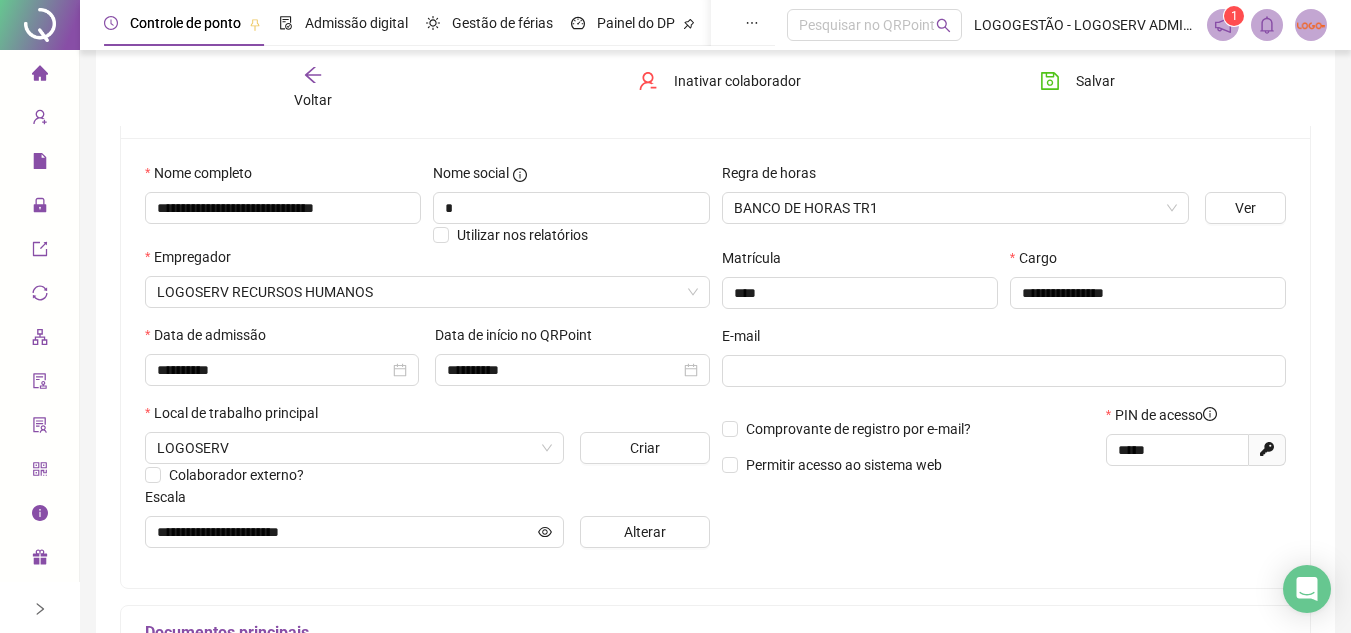 scroll, scrollTop: 200, scrollLeft: 0, axis: vertical 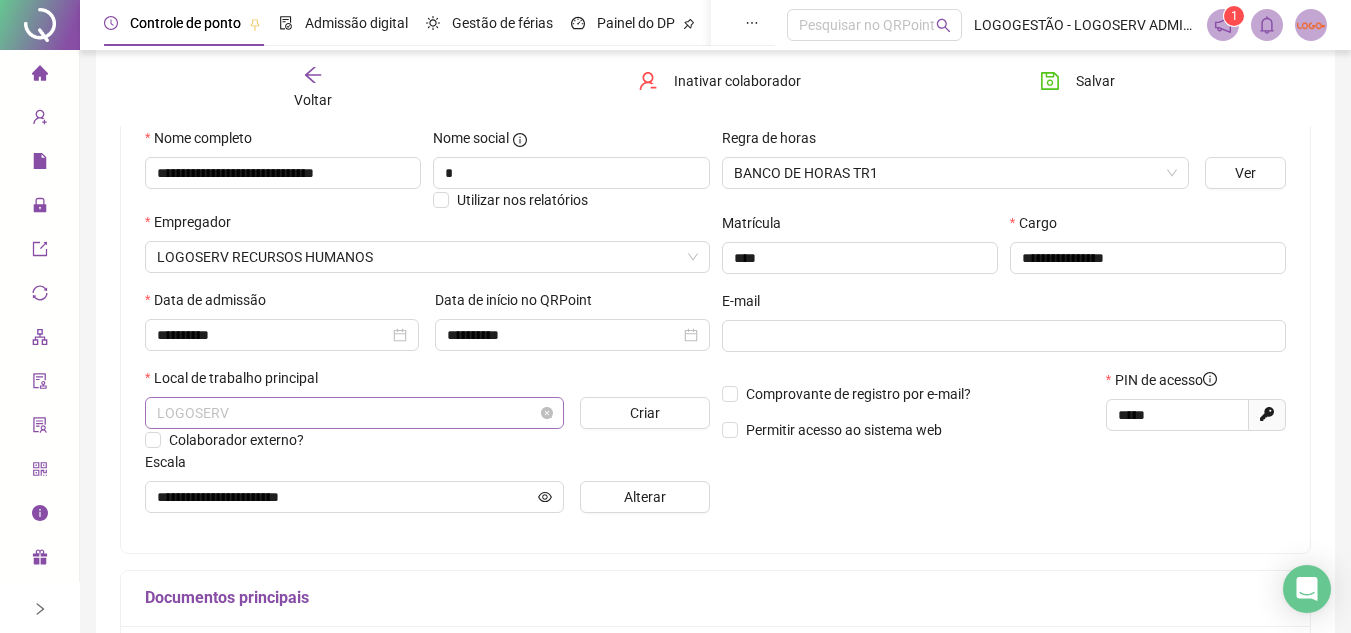 click on "LOGOSERV" at bounding box center [354, 413] 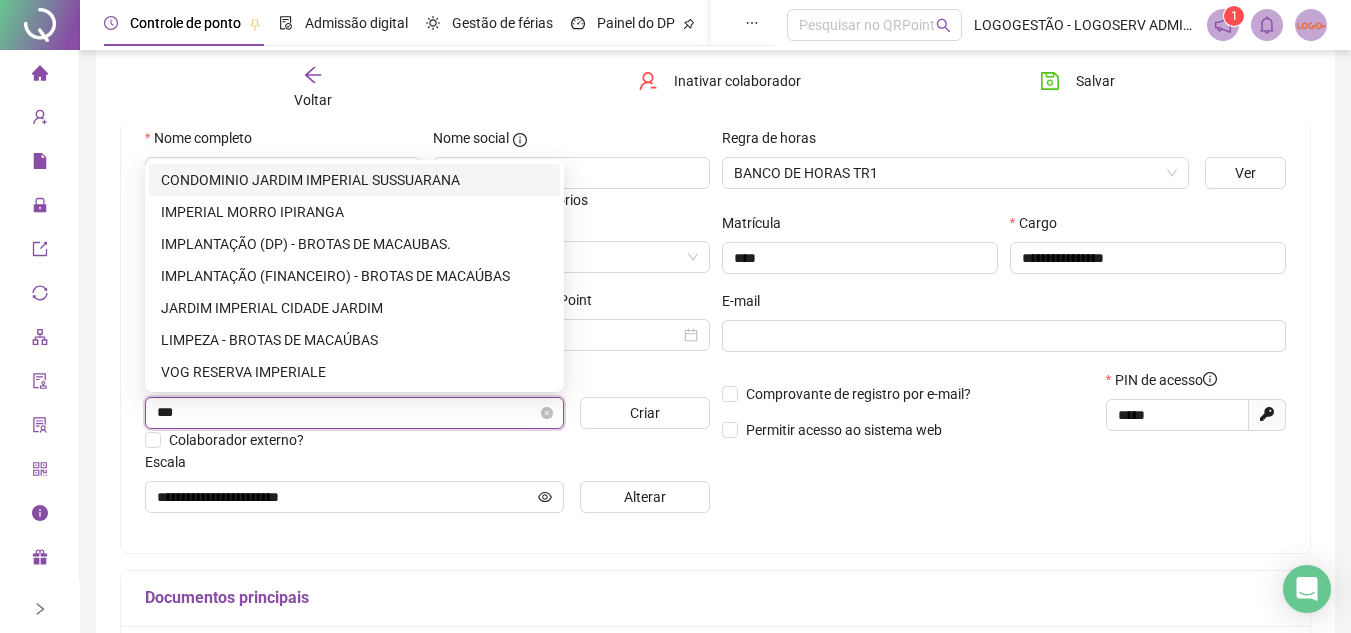 scroll, scrollTop: 0, scrollLeft: 0, axis: both 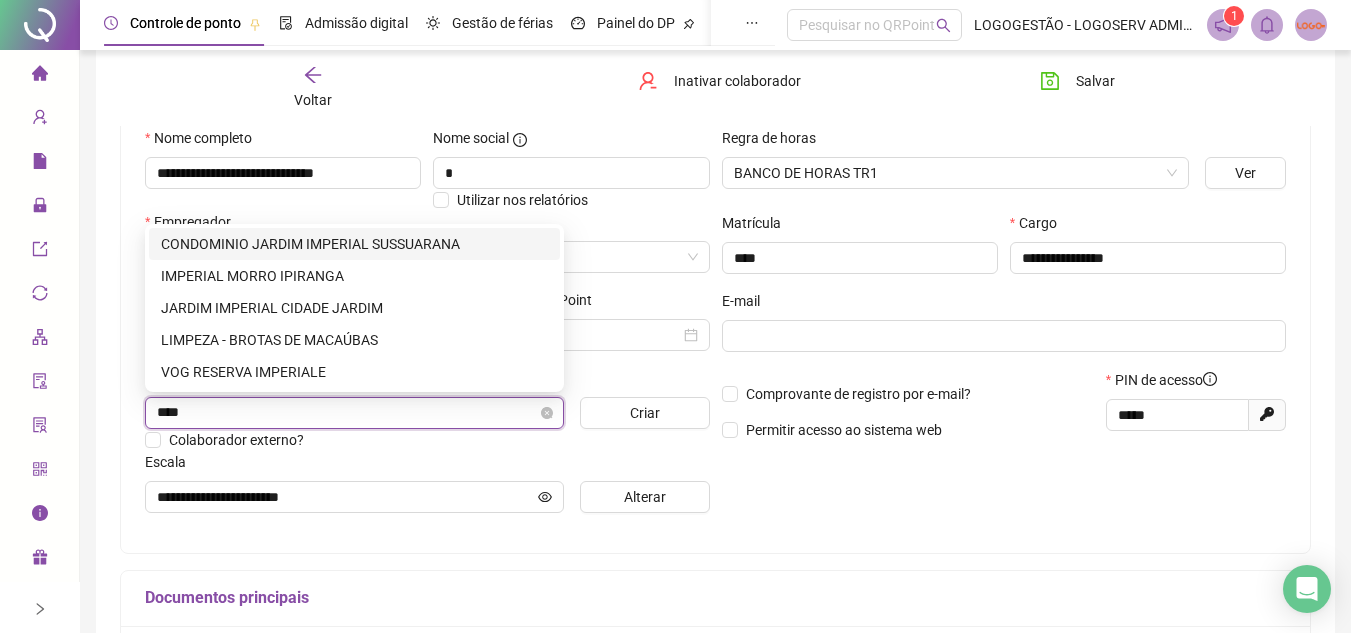 type on "*****" 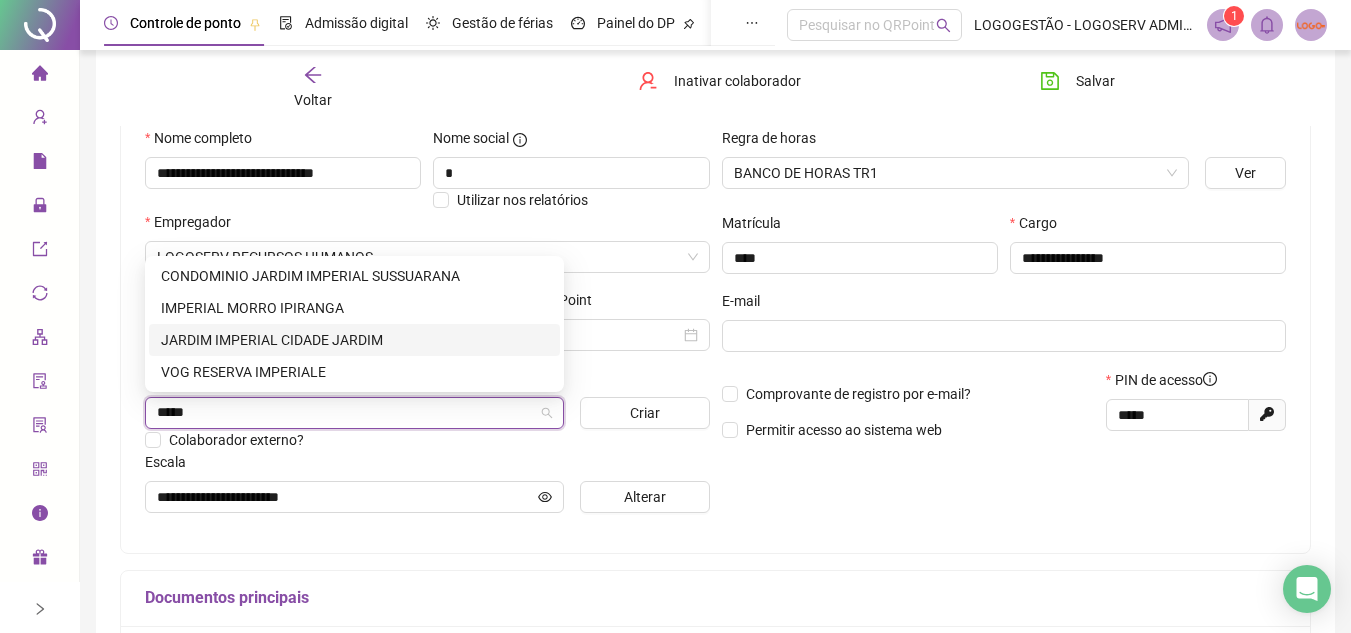 click on "JARDIM IMPERIAL CIDADE JARDIM" at bounding box center [354, 340] 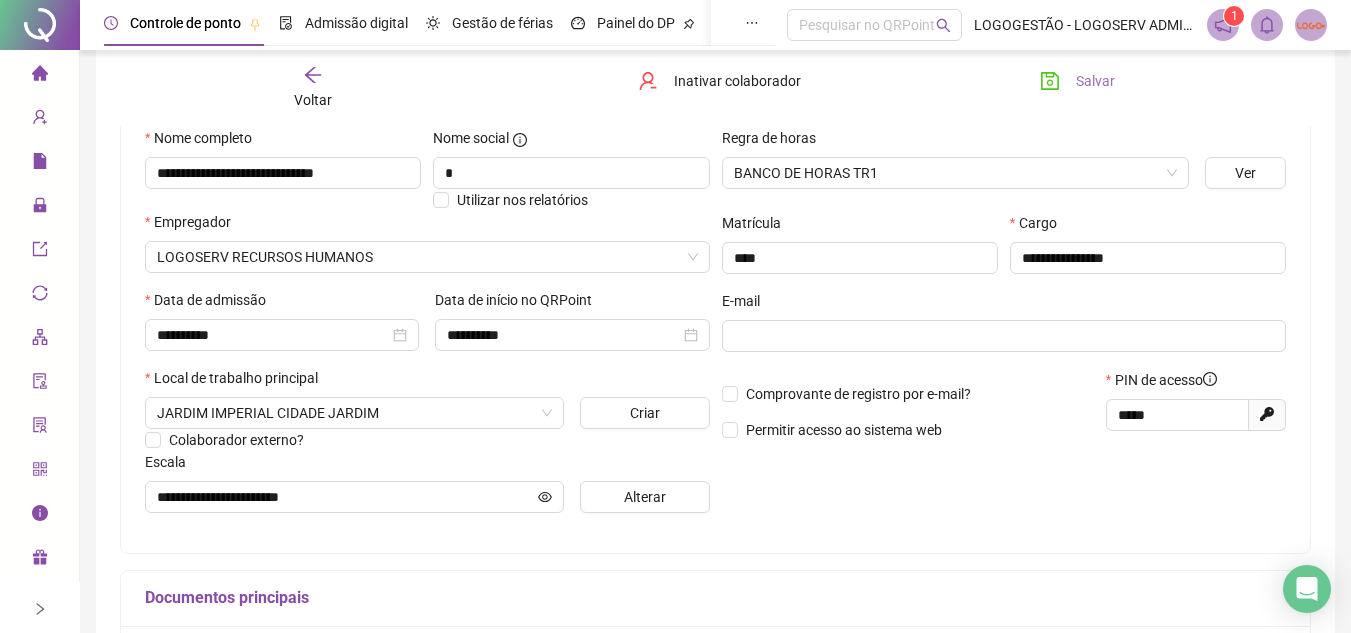 click on "Salvar" at bounding box center [1095, 81] 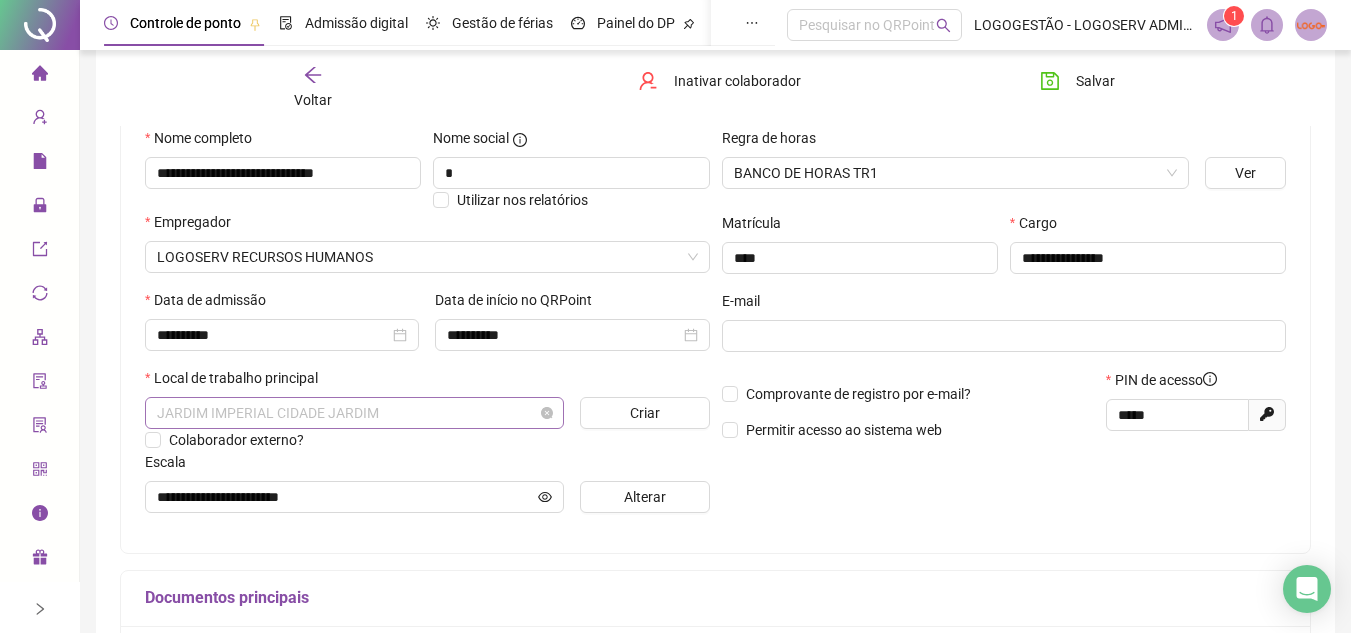 click on "JARDIM IMPERIAL CIDADE JARDIM" at bounding box center [354, 413] 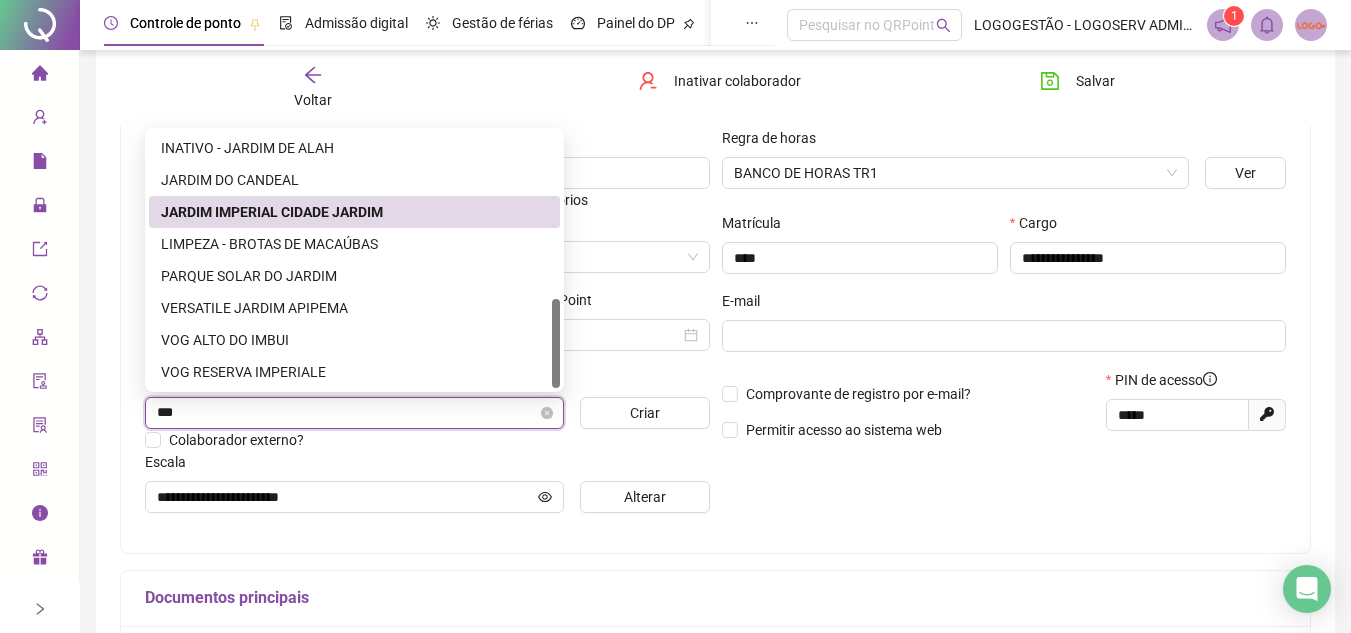 scroll, scrollTop: 0, scrollLeft: 0, axis: both 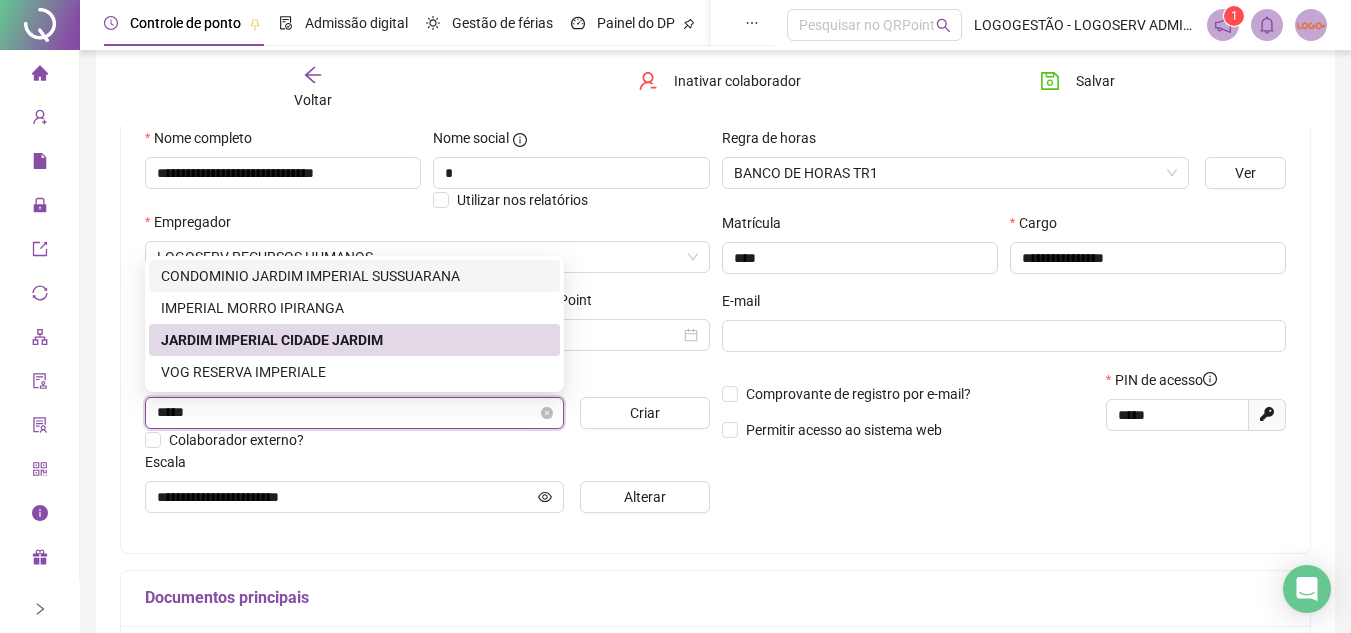 type on "******" 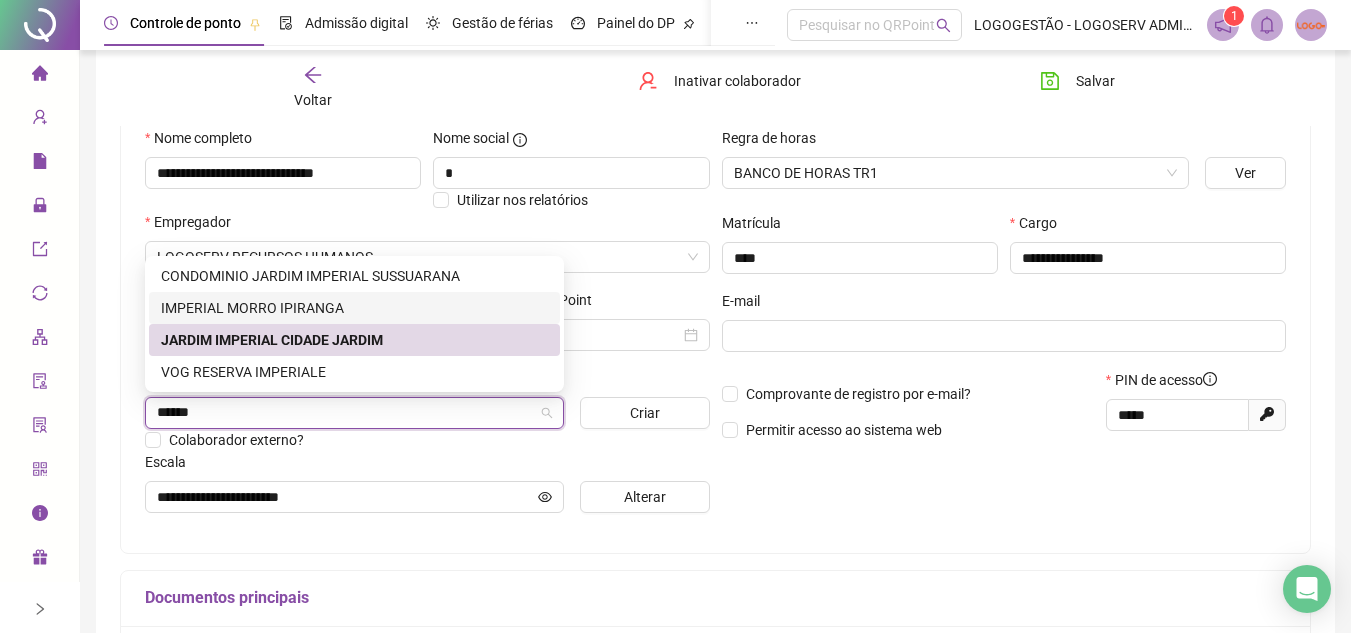 click on "IMPERIAL MORRO IPIRANGA" at bounding box center [354, 308] 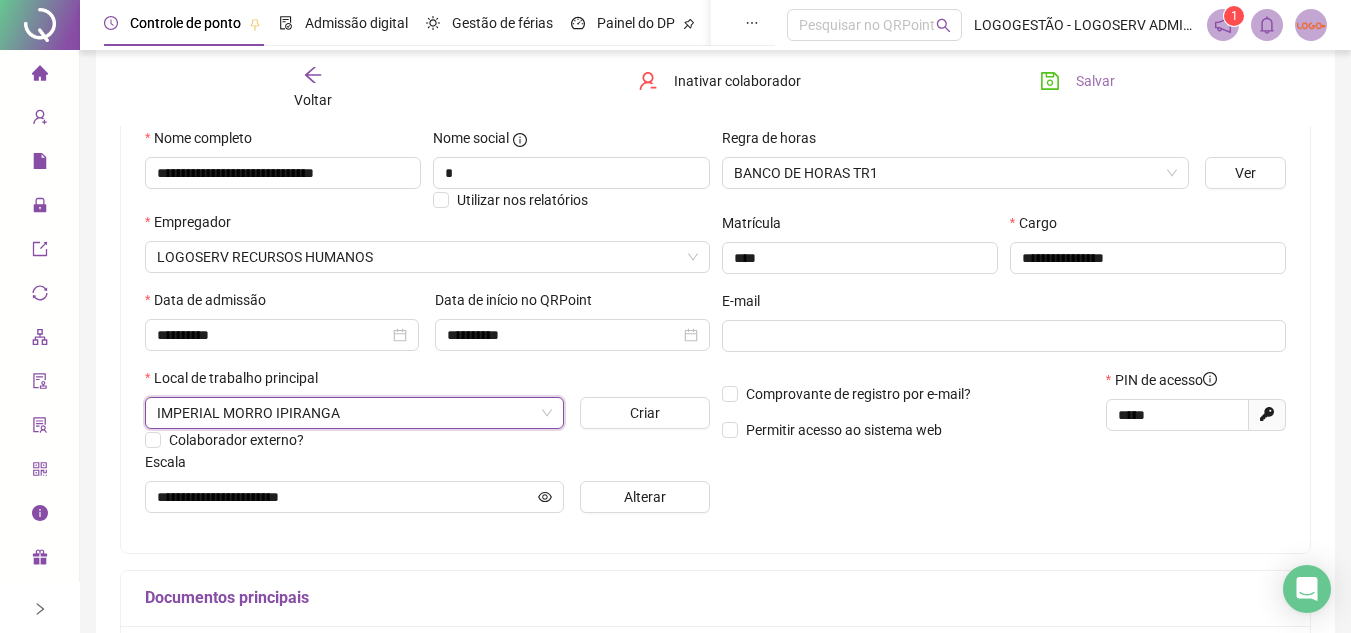 click on "Salvar" at bounding box center (1077, 81) 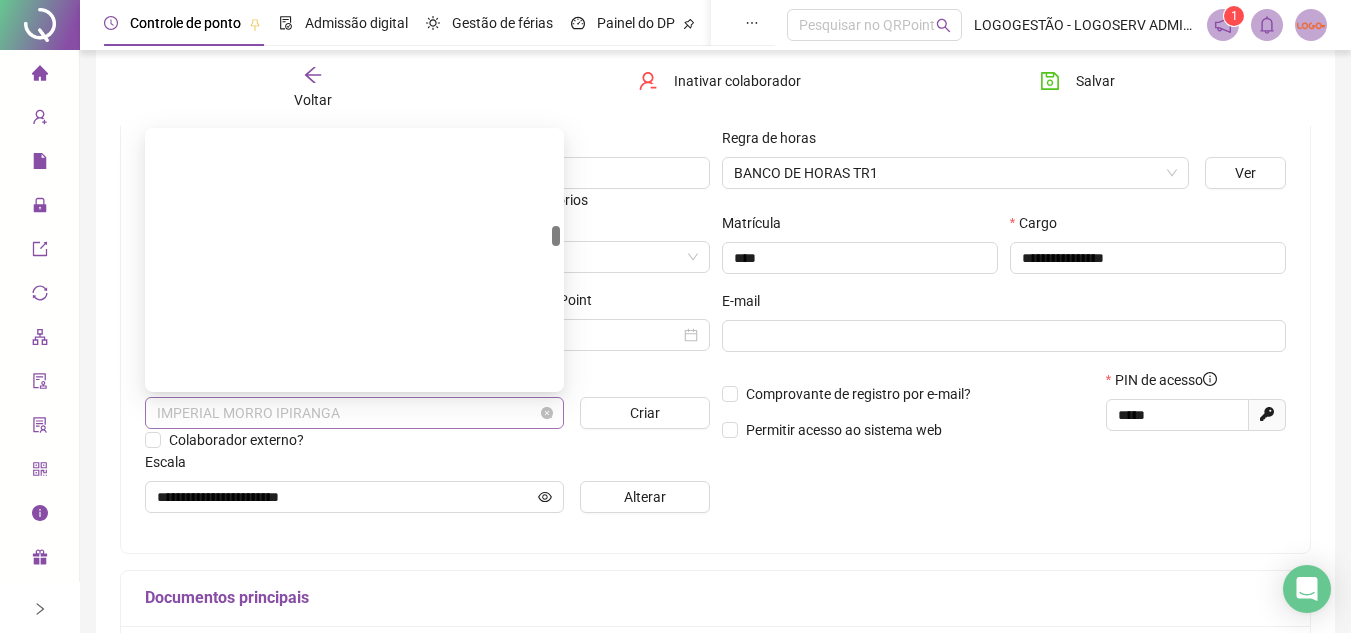 click on "IMPERIAL MORRO IPIRANGA" at bounding box center [354, 413] 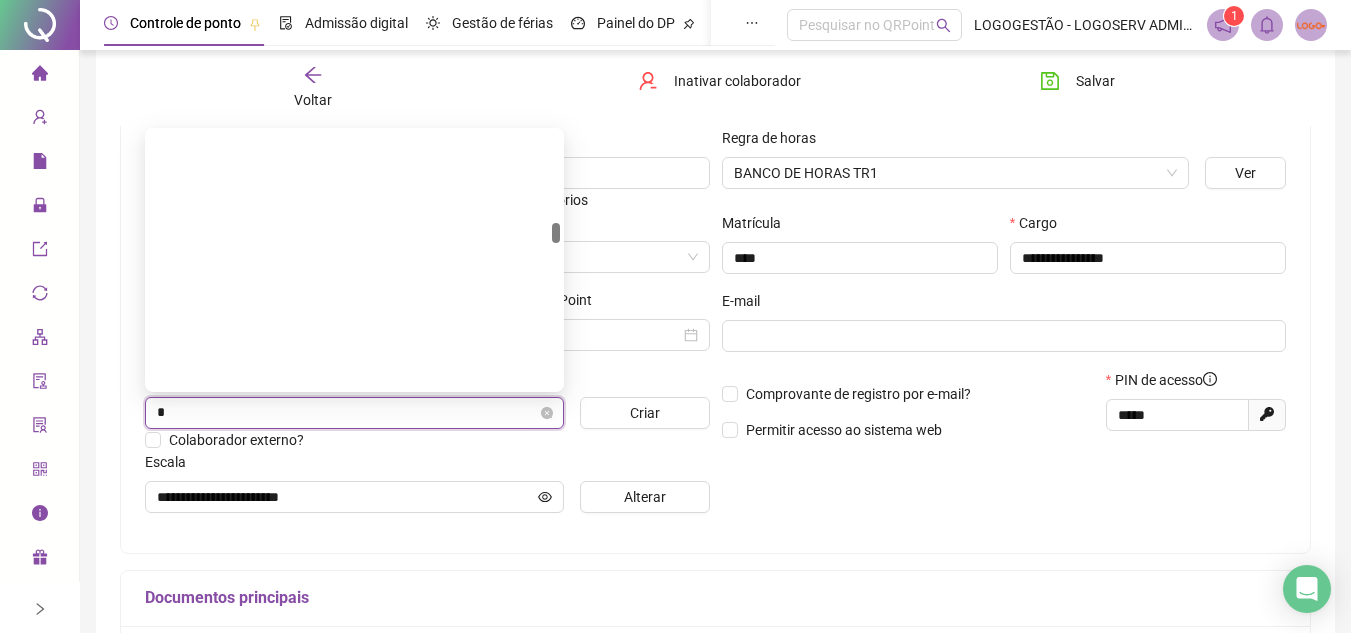 scroll, scrollTop: 256, scrollLeft: 0, axis: vertical 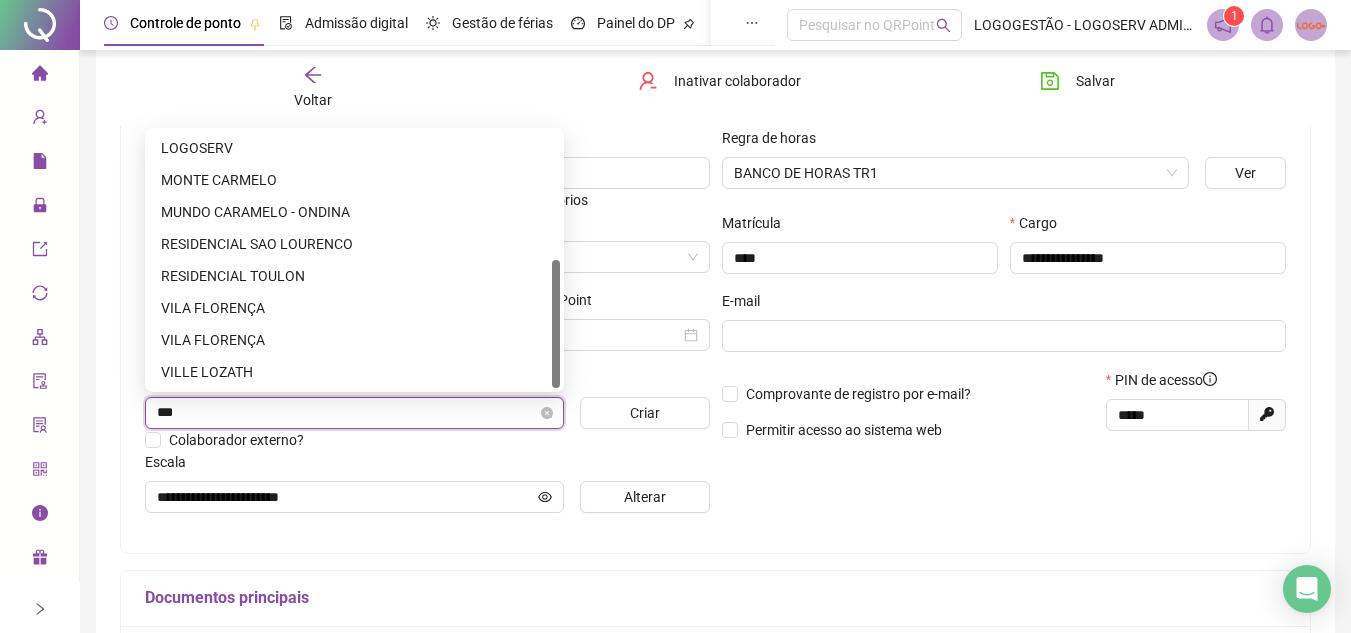 type on "****" 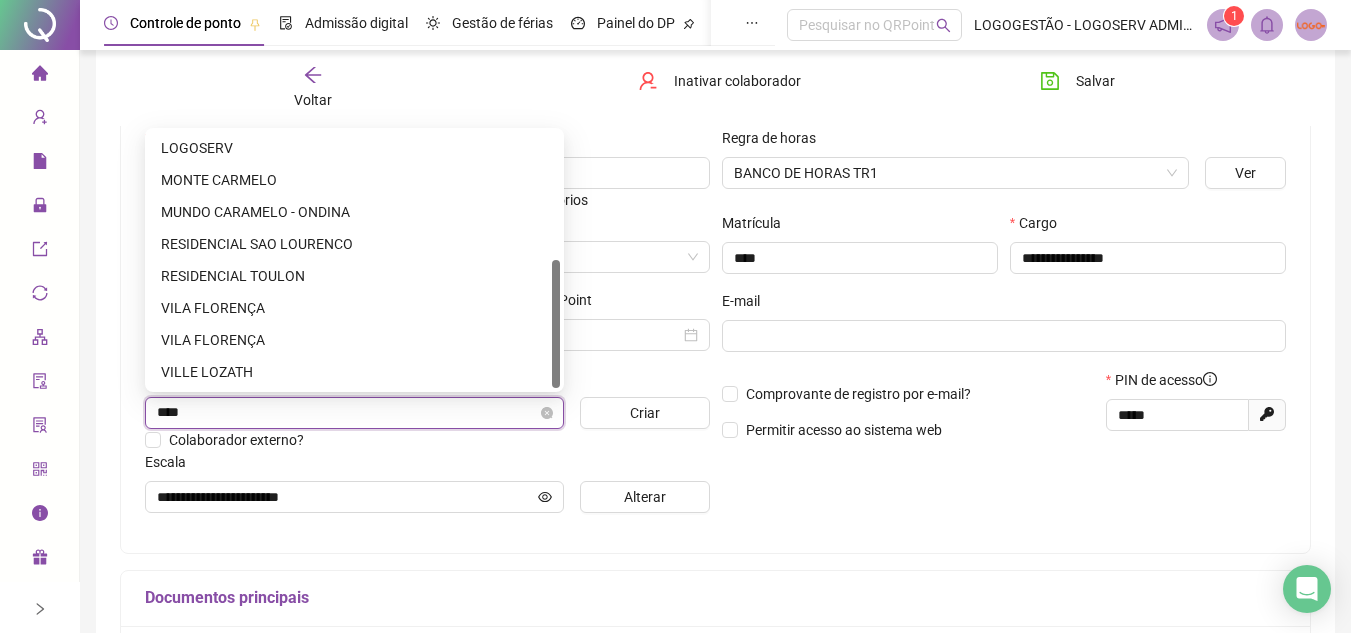 scroll, scrollTop: 0, scrollLeft: 0, axis: both 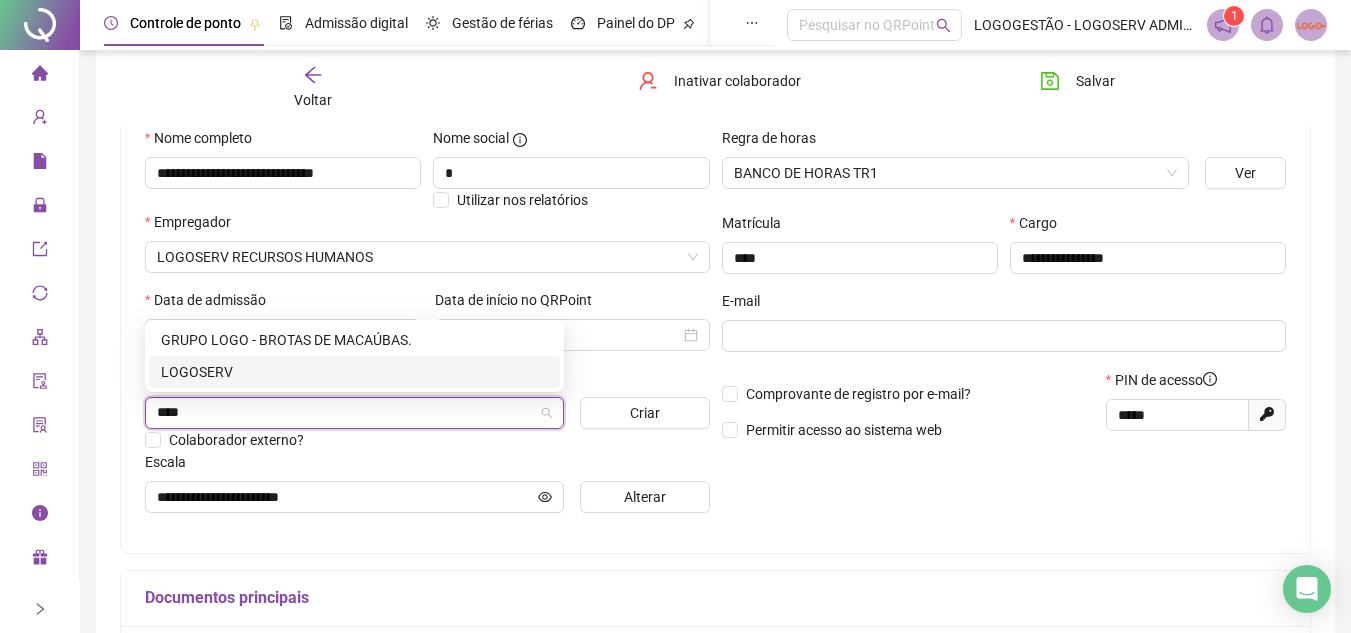 click on "LOGOSERV" at bounding box center (354, 372) 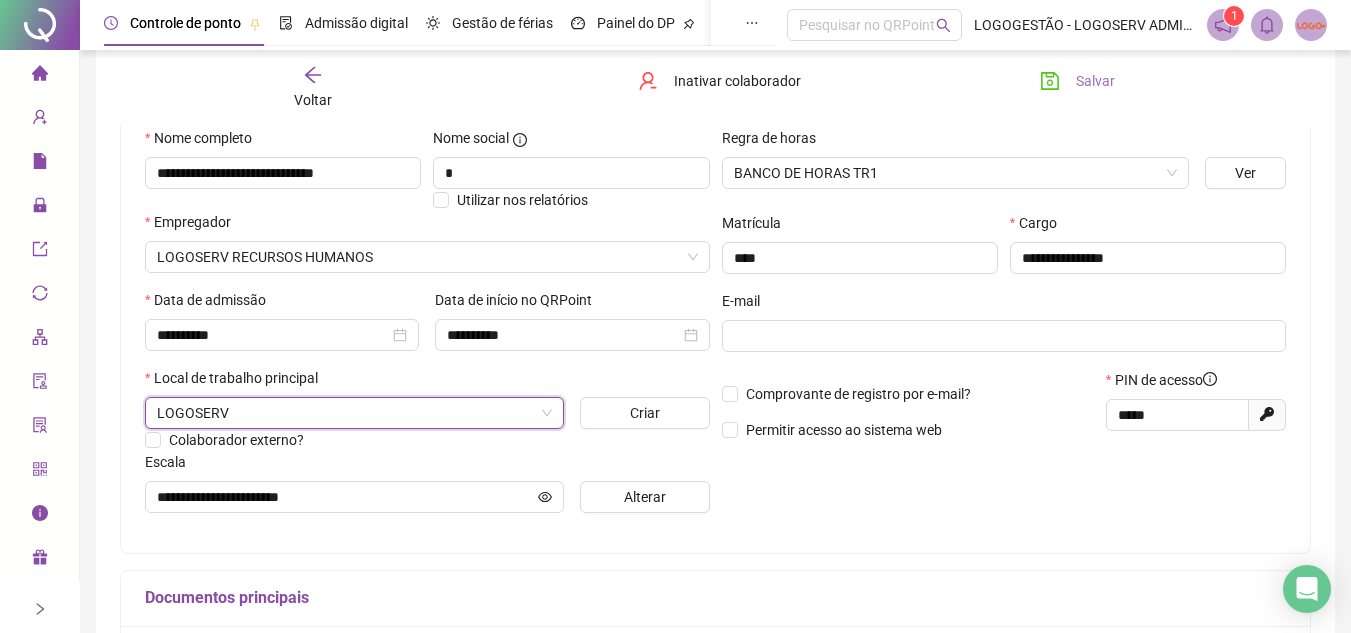 click on "Salvar" at bounding box center [1095, 81] 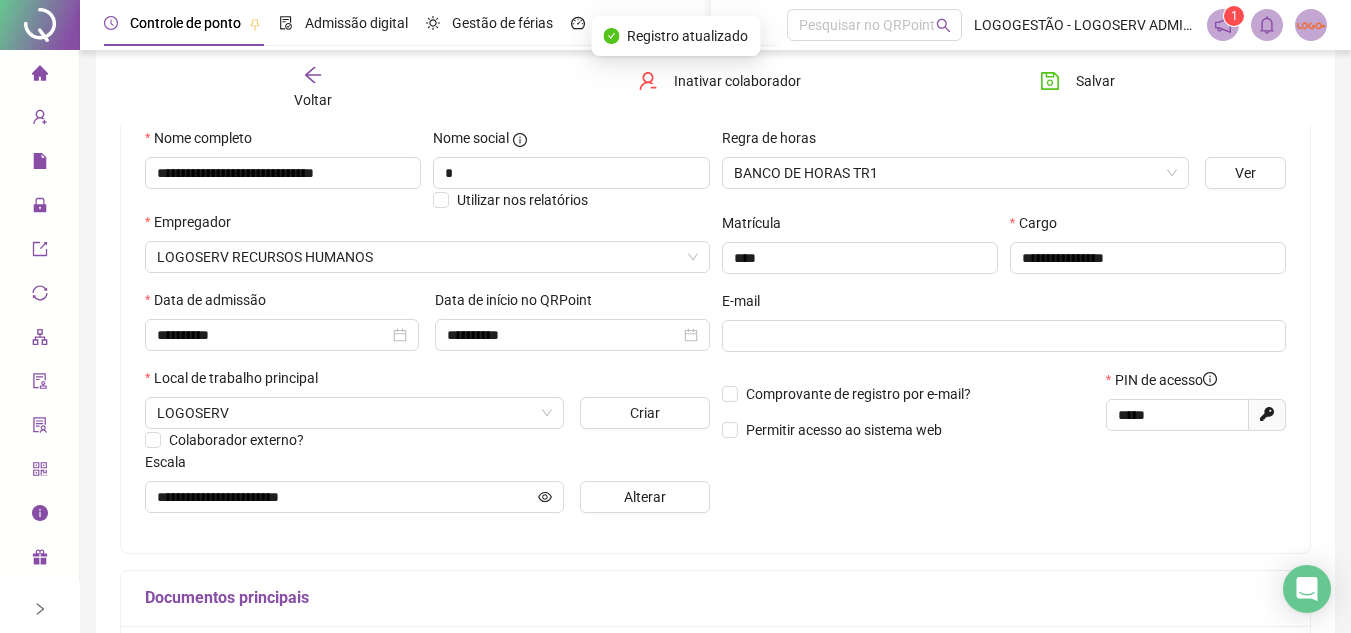 click on "Voltar" at bounding box center (313, 100) 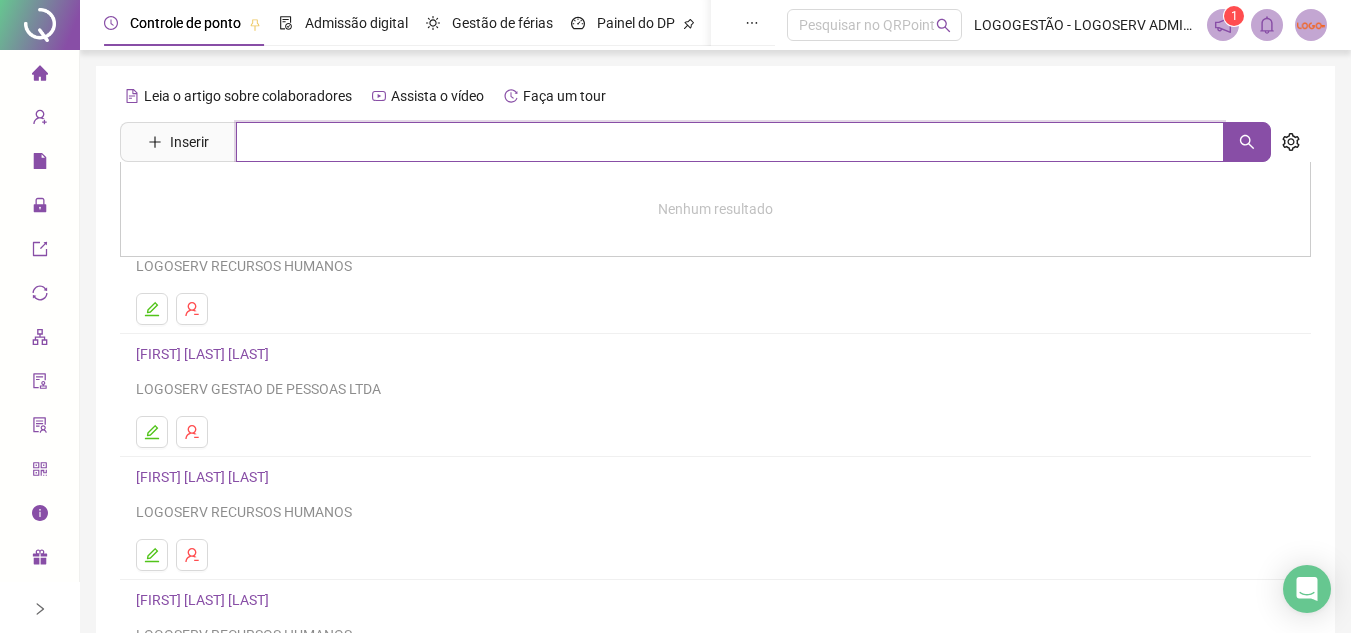 click at bounding box center (730, 142) 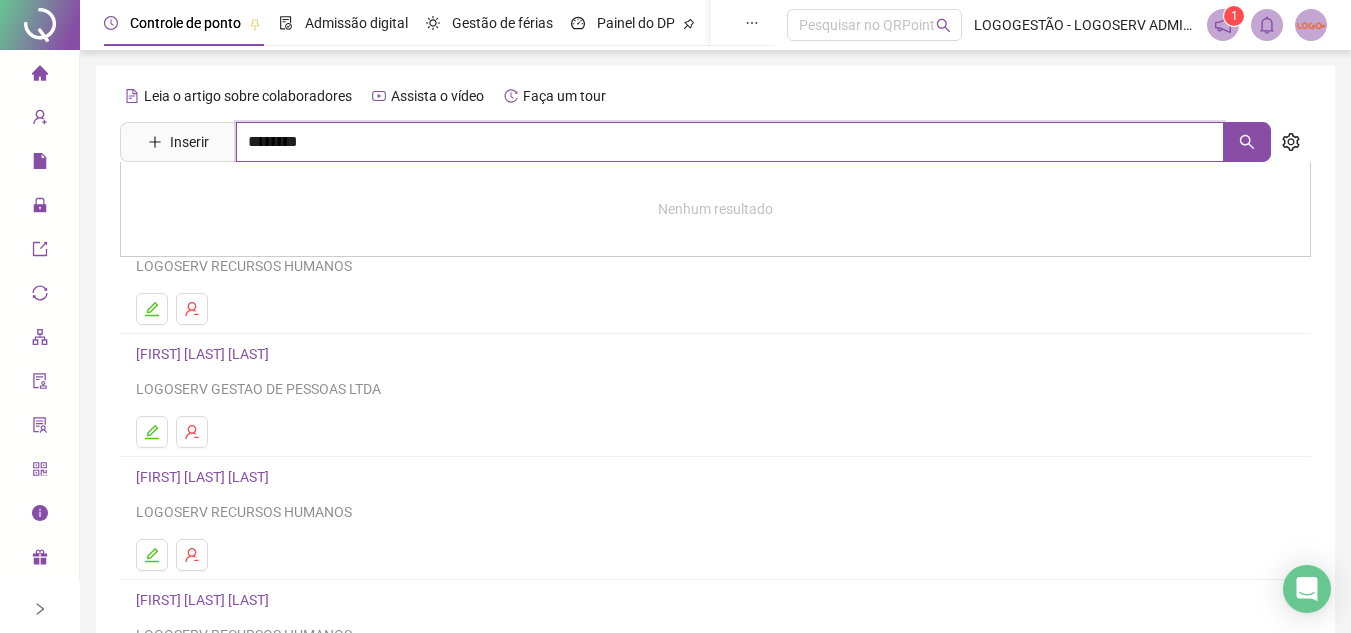 type on "********" 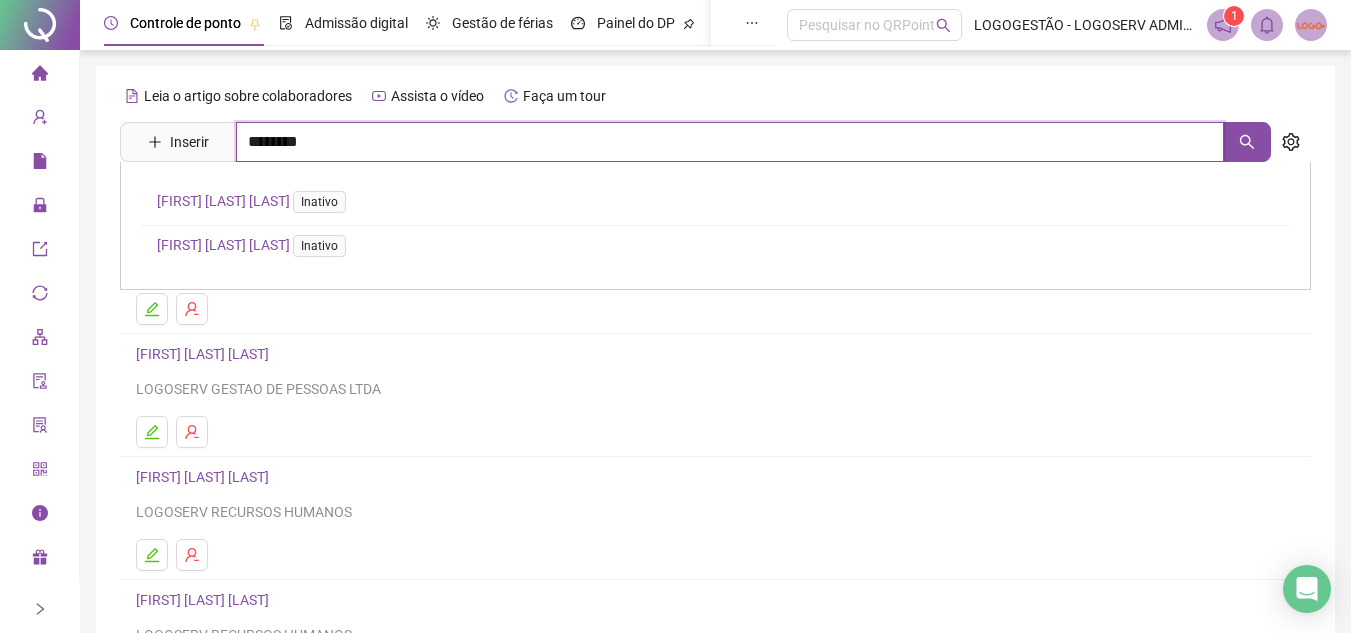 drag, startPoint x: 344, startPoint y: 143, endPoint x: 157, endPoint y: 182, distance: 191.02356 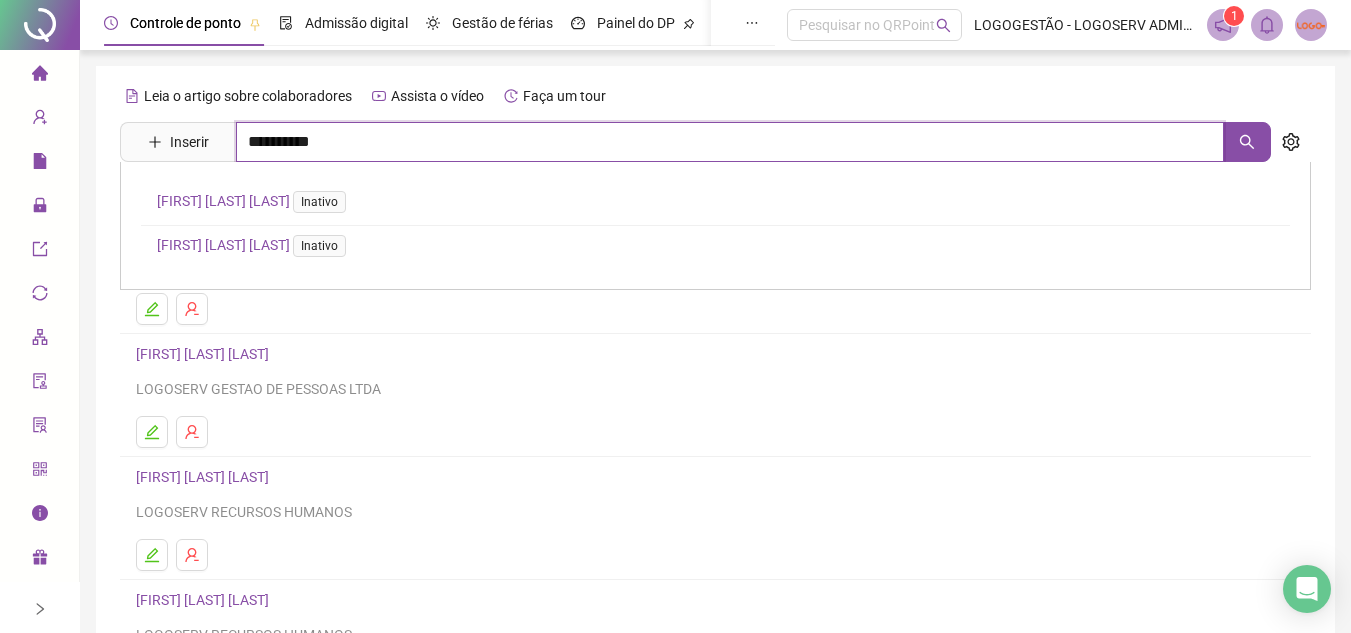 type on "**********" 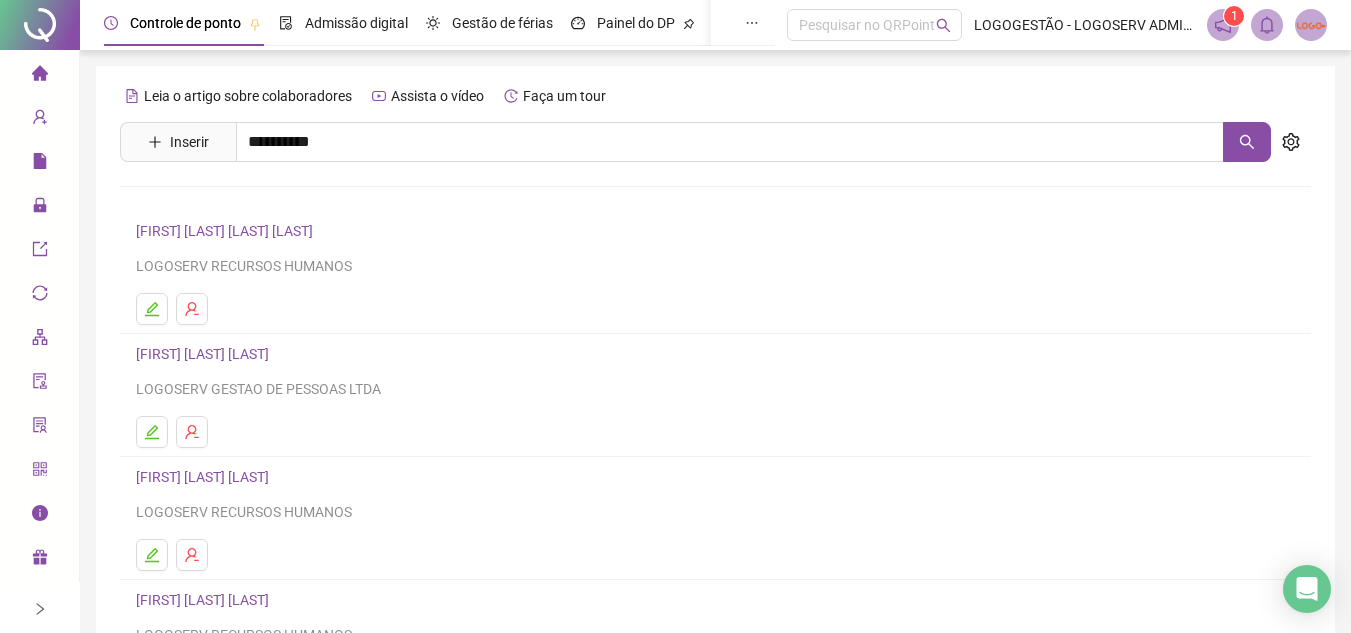 click on "[FIRST] [LAST]" at bounding box center (201, 245) 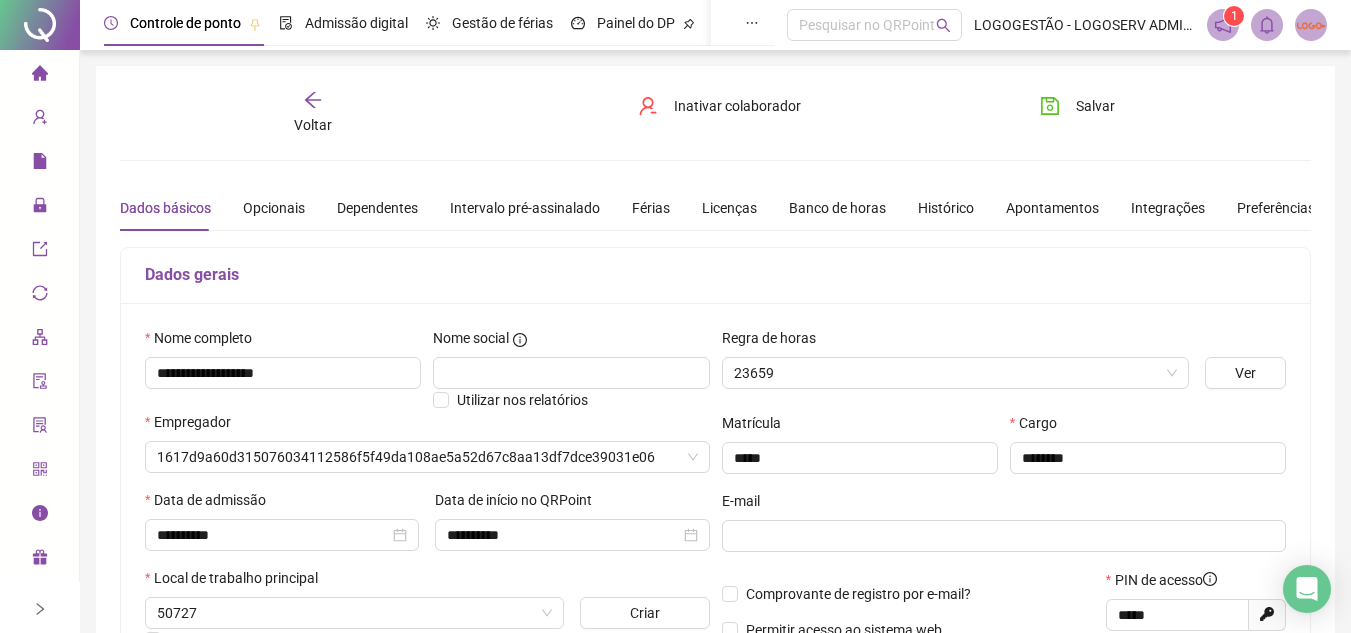 type on "**********" 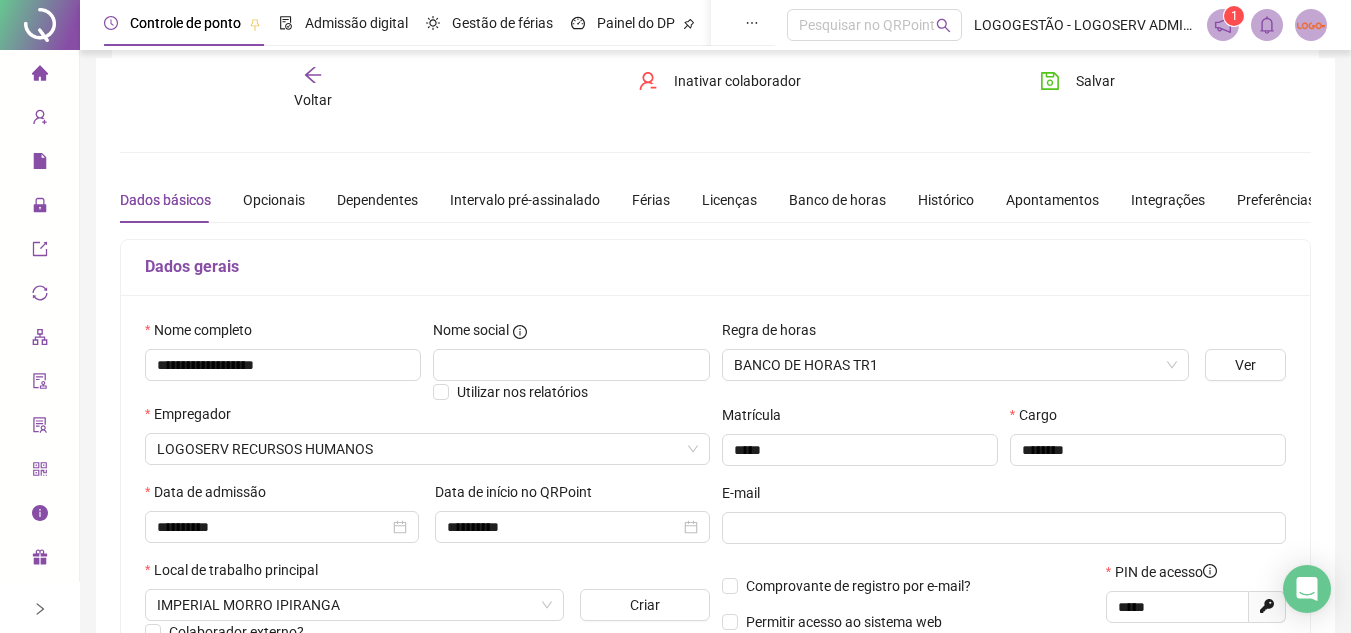 scroll, scrollTop: 0, scrollLeft: 0, axis: both 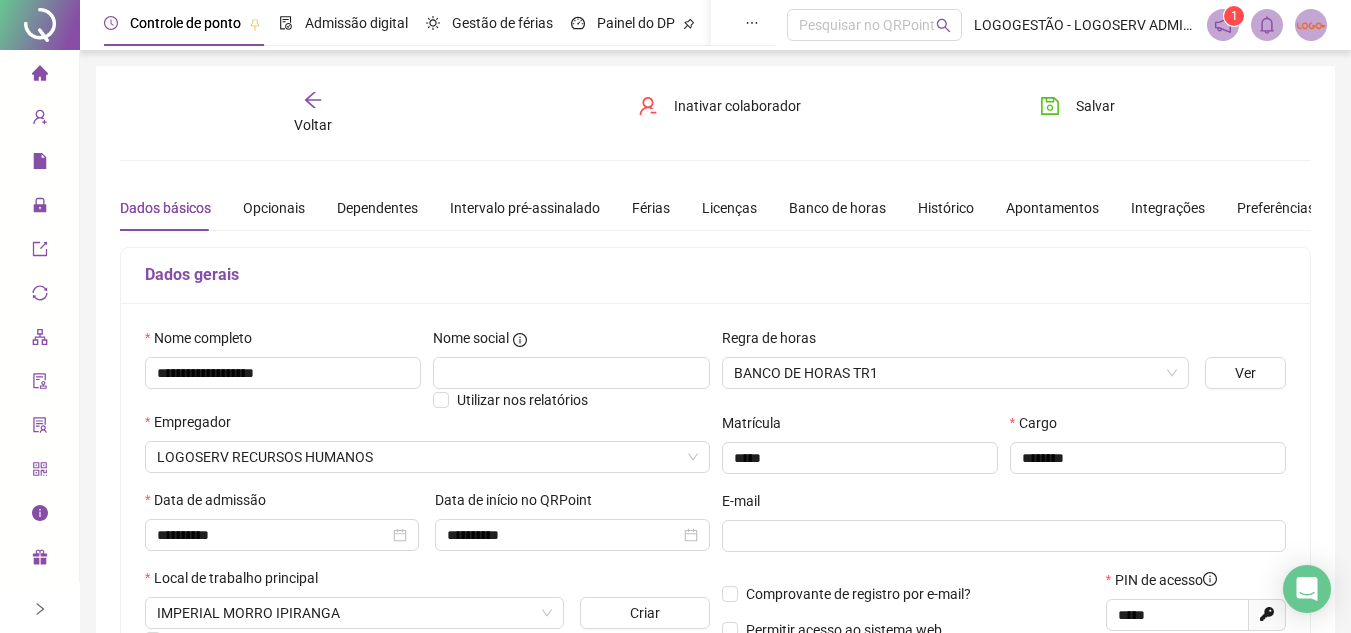click 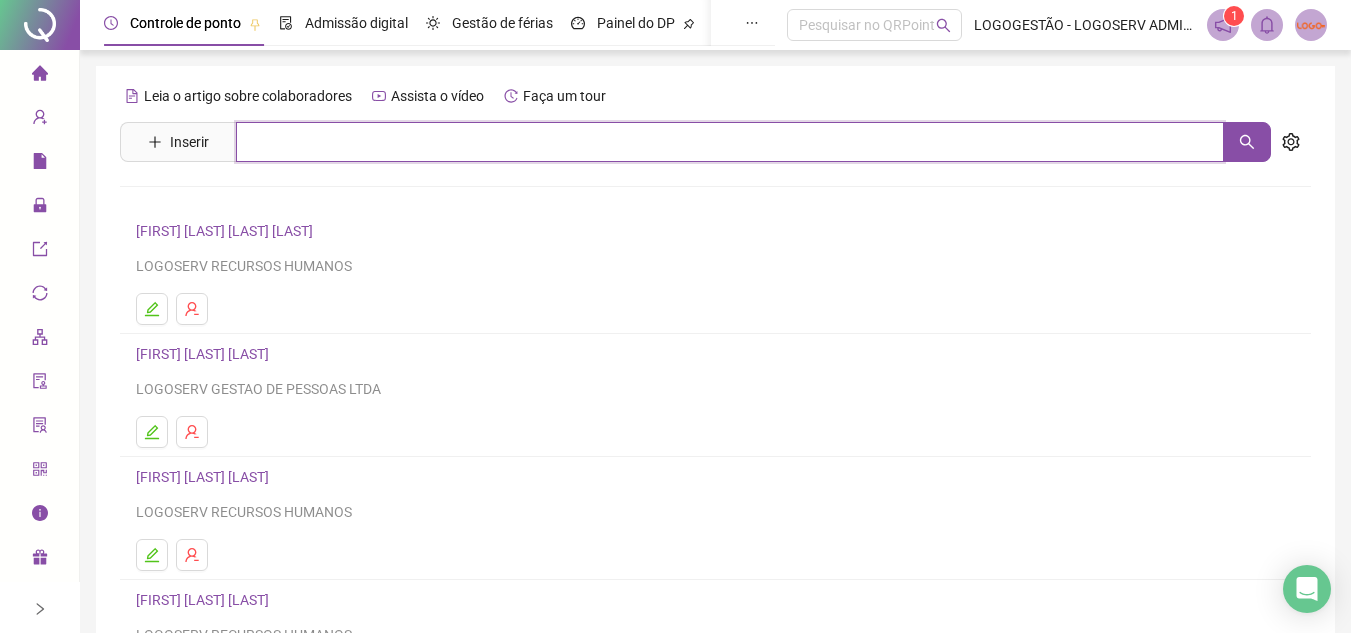 click at bounding box center [730, 142] 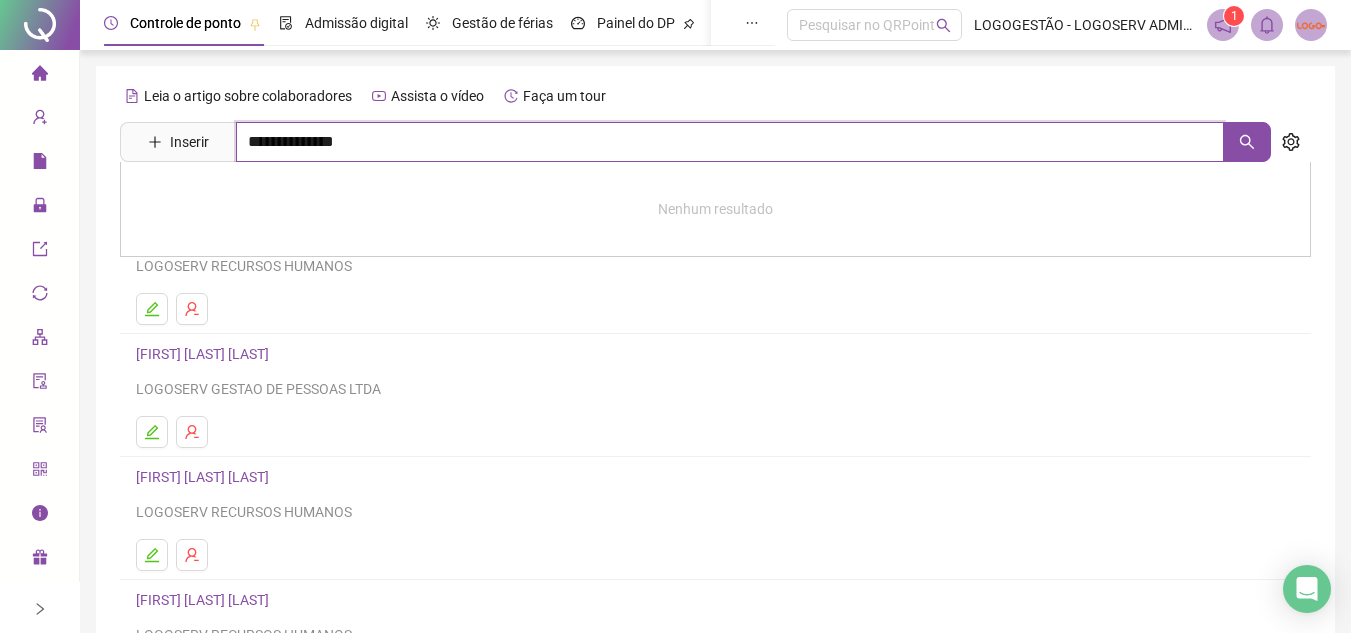 type on "**********" 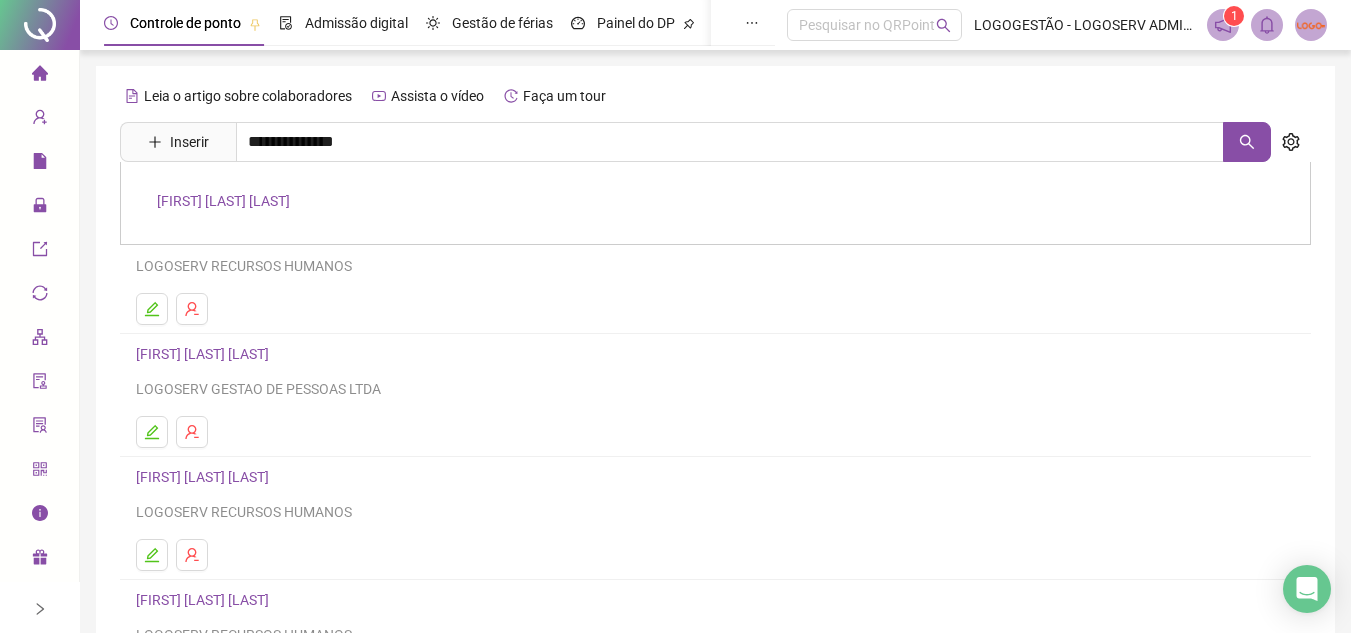 click on "[FIRST] [LAST] [LAST]" at bounding box center [223, 201] 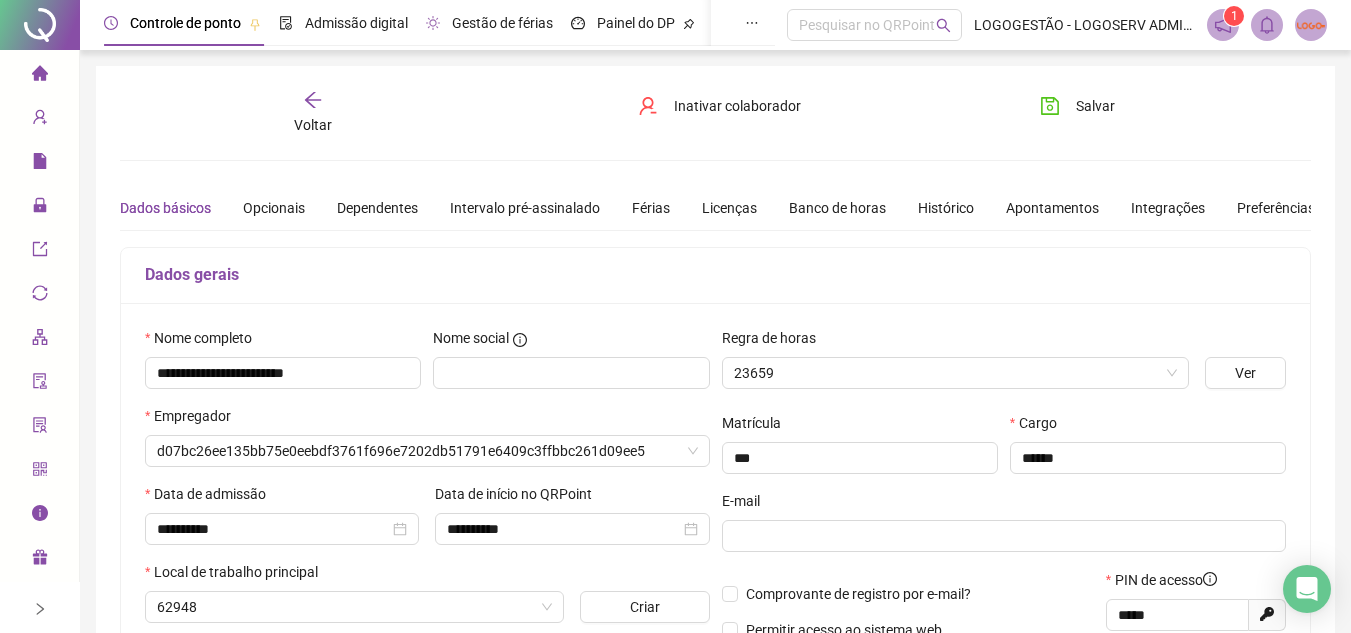 type on "**********" 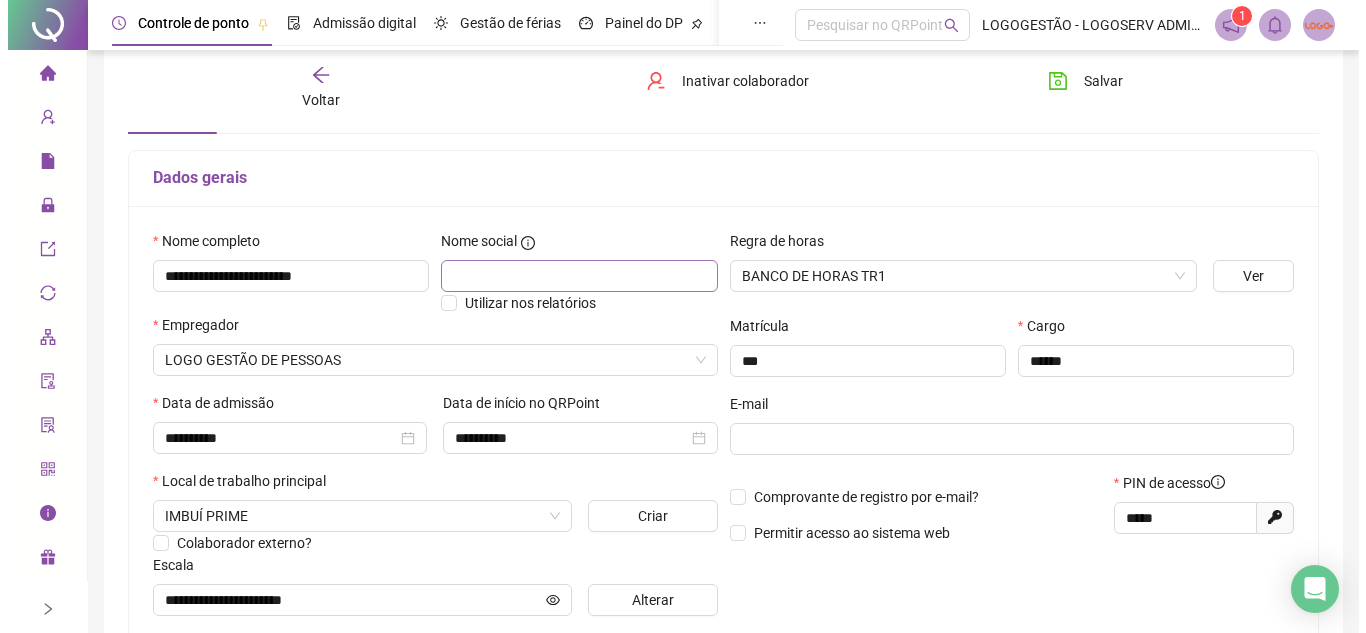 scroll, scrollTop: 200, scrollLeft: 0, axis: vertical 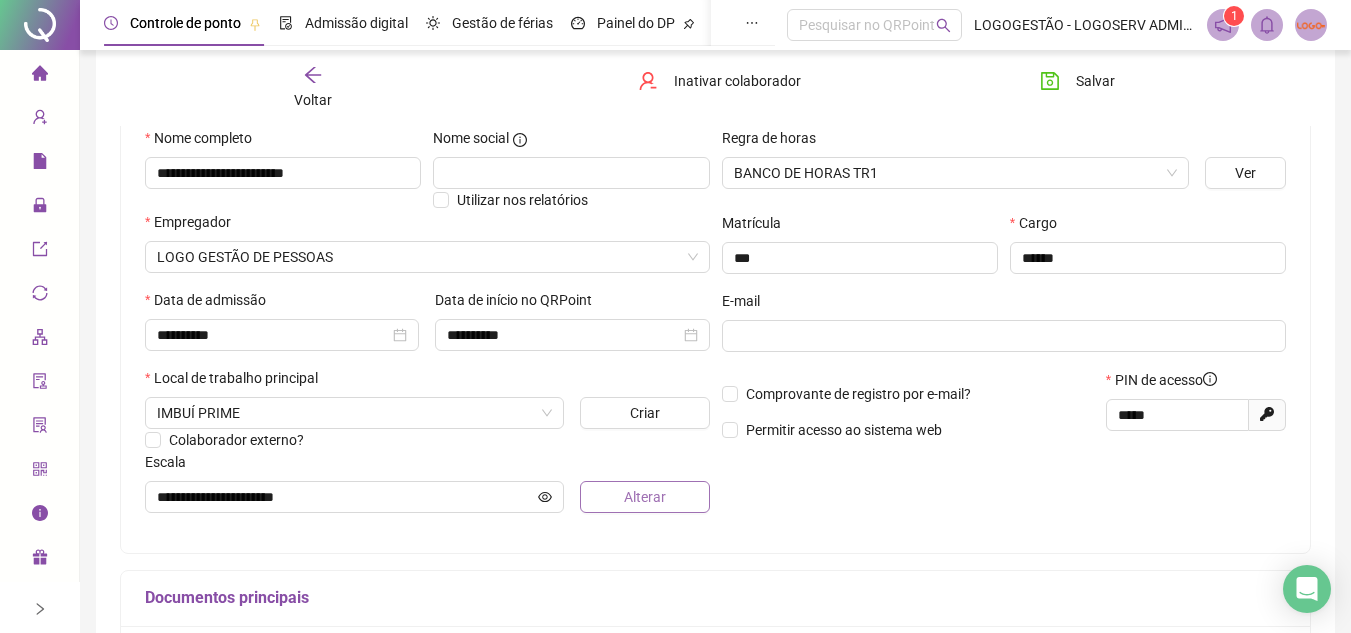 click on "Alterar" at bounding box center (644, 497) 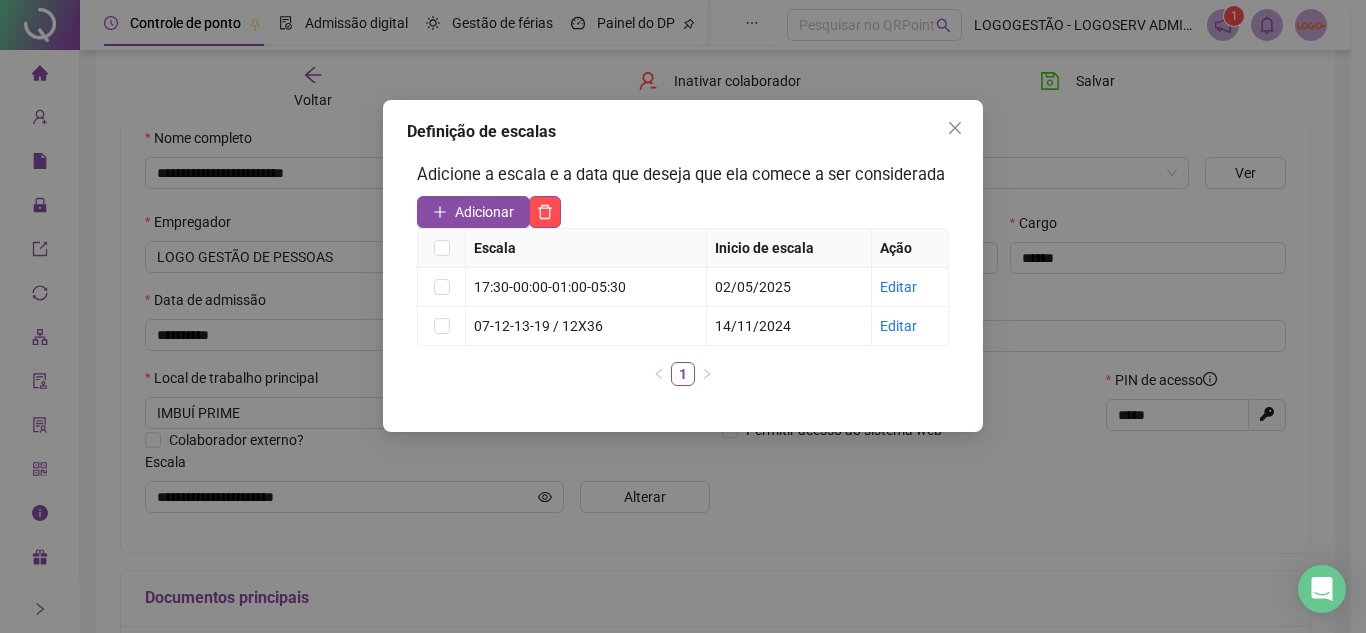 click on "Definição de escalas Adicione a escala e a data que deseja que ela comece a ser considerada Adicionar Escala Inicio de escala Ação         17:30-00:00-01:00-05:30   02/05/2025 Editar 07-12-13-19 / 12X36   14/11/2024 Editar 1" at bounding box center [683, 316] 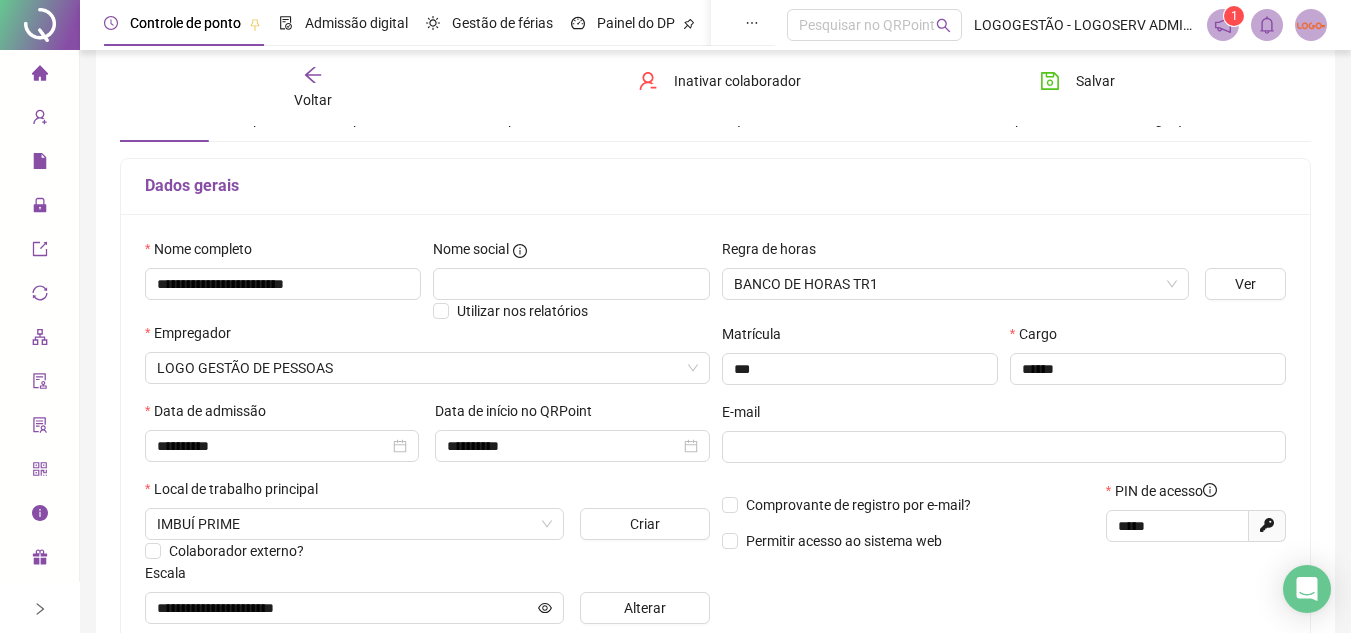 scroll, scrollTop: 0, scrollLeft: 0, axis: both 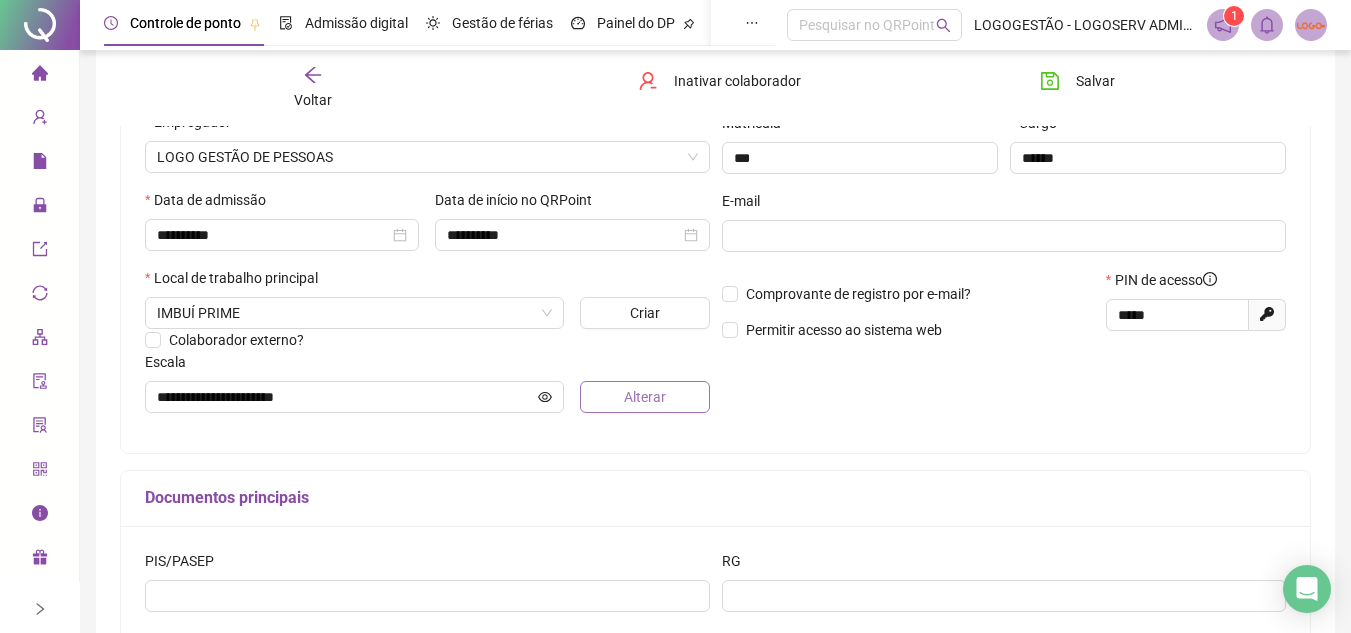 click on "Alterar" at bounding box center (644, 397) 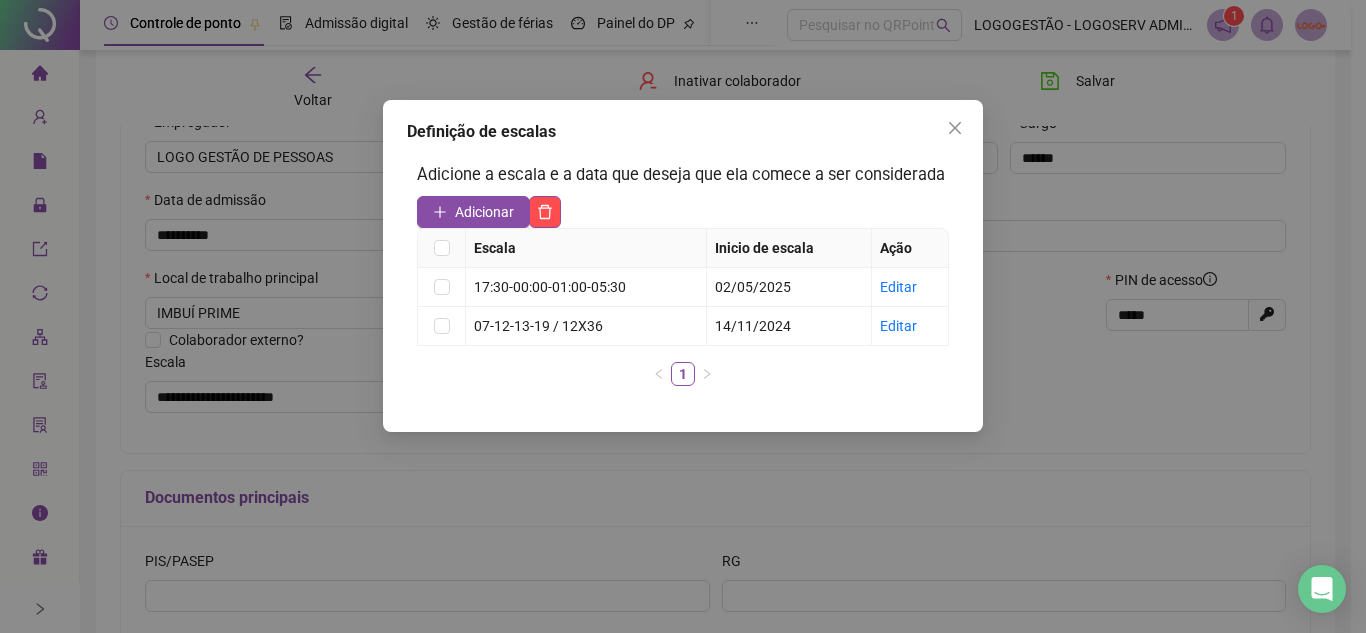click on "Definição de escalas Adicione a escala e a data que deseja que ela comece a ser considerada Adicionar Escala Inicio de escala Ação         17:30-00:00-01:00-05:30   02/05/2025 Editar 07-12-13-19 / 12X36   14/11/2024 Editar 1" at bounding box center [683, 316] 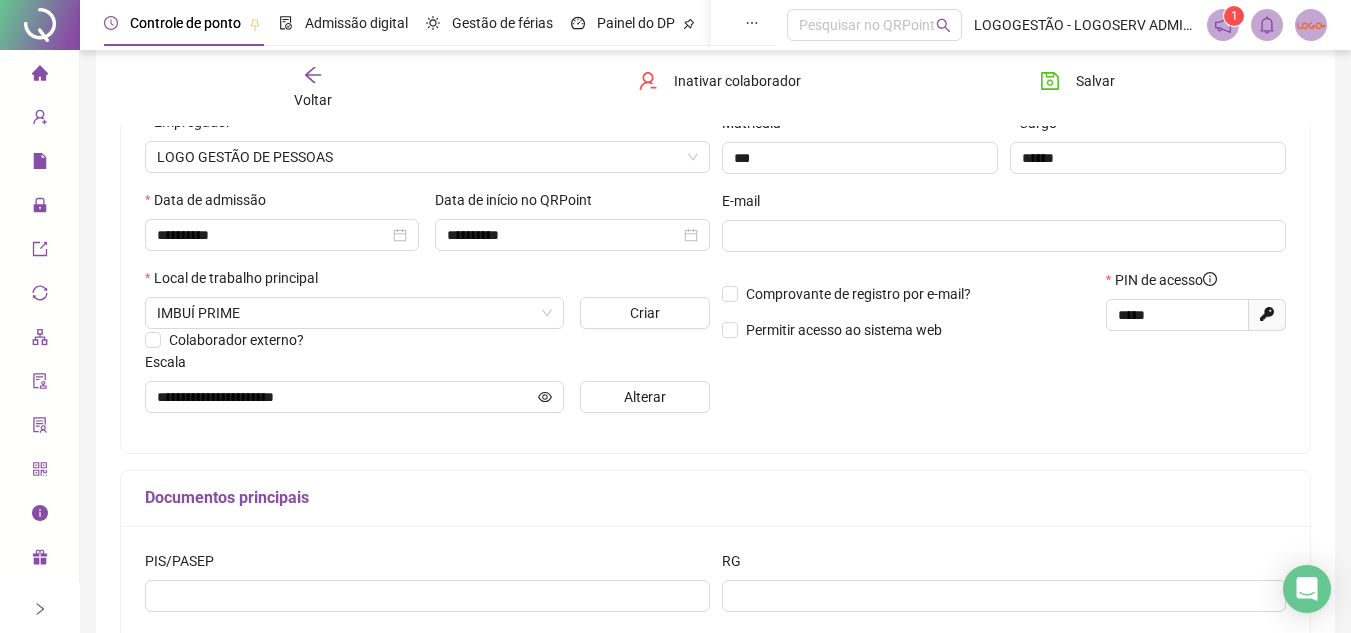 click on "Voltar" at bounding box center [313, 88] 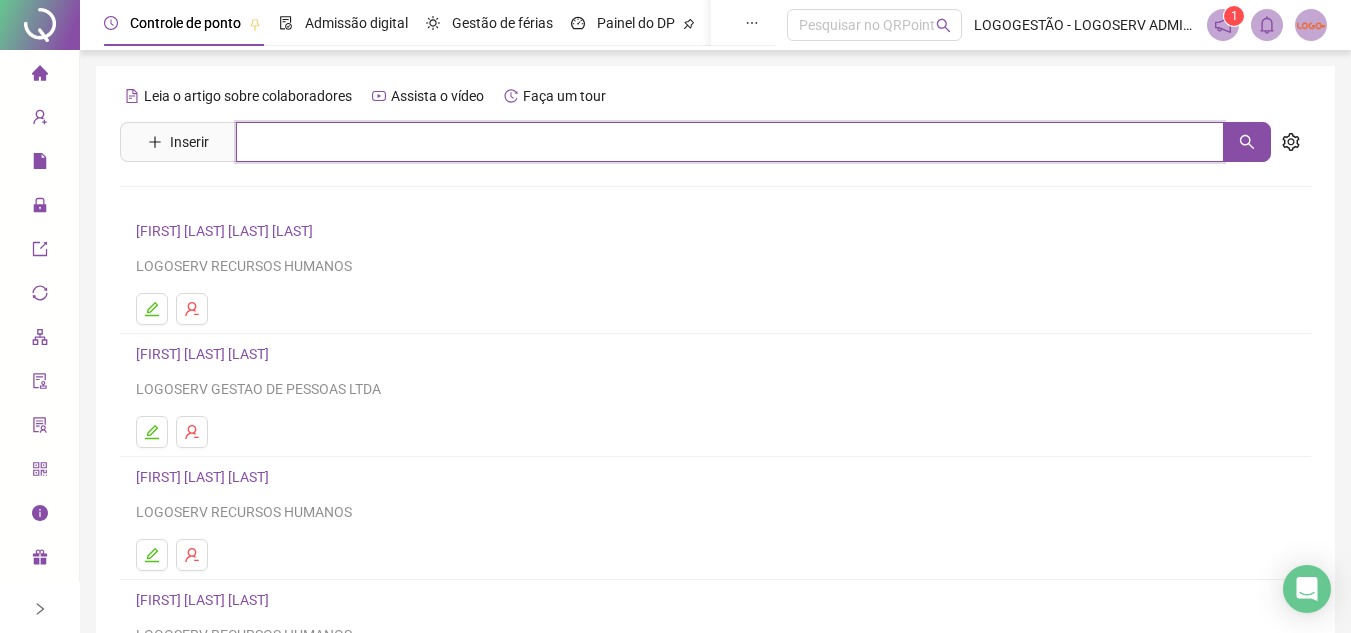 click at bounding box center [730, 142] 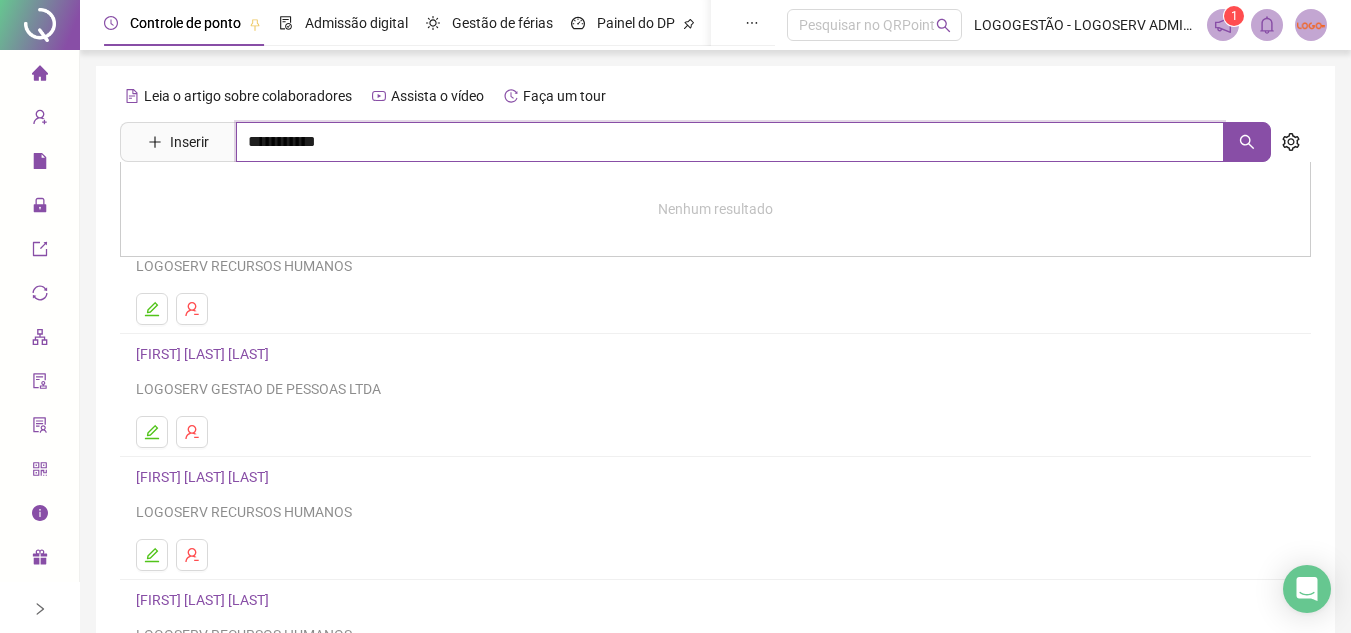 type on "**********" 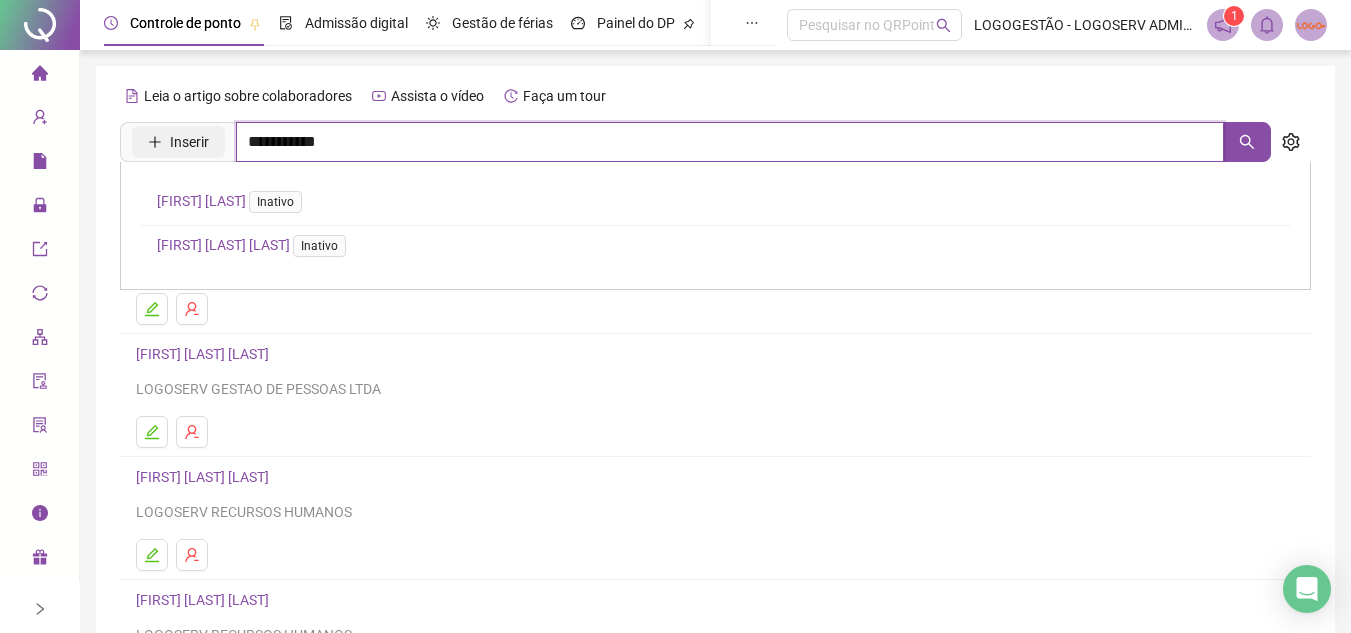 drag, startPoint x: 377, startPoint y: 128, endPoint x: 185, endPoint y: 129, distance: 192.00261 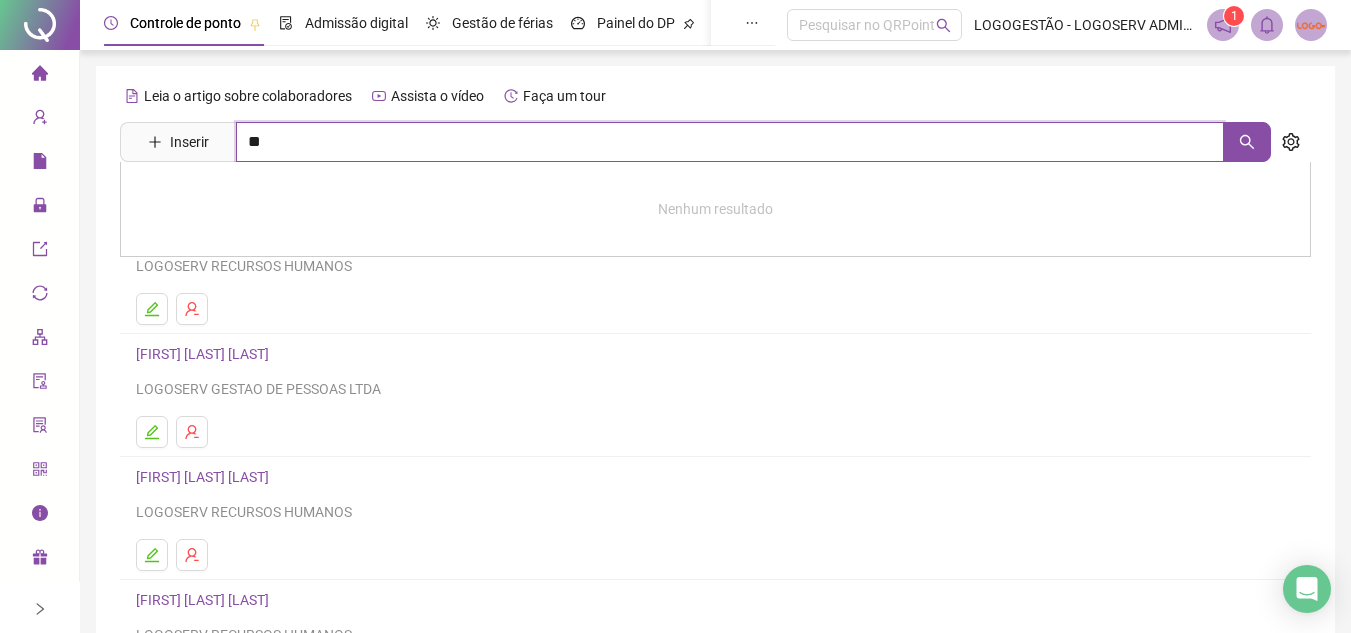type on "*" 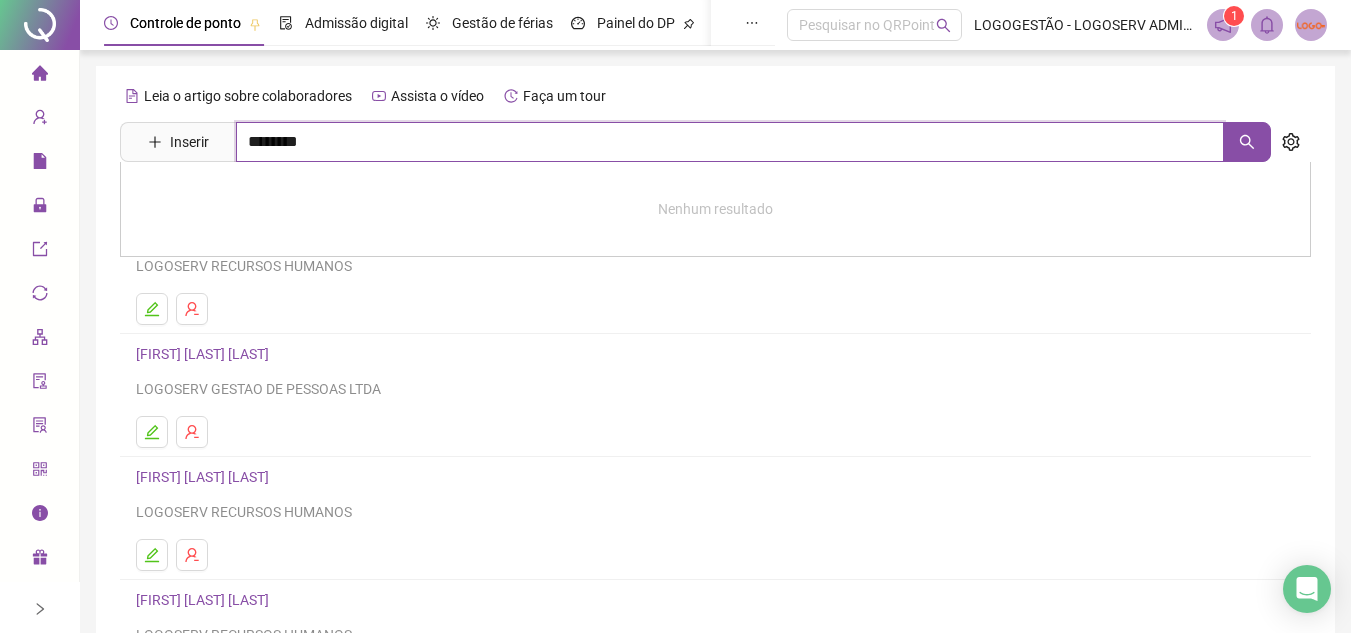 type on "********" 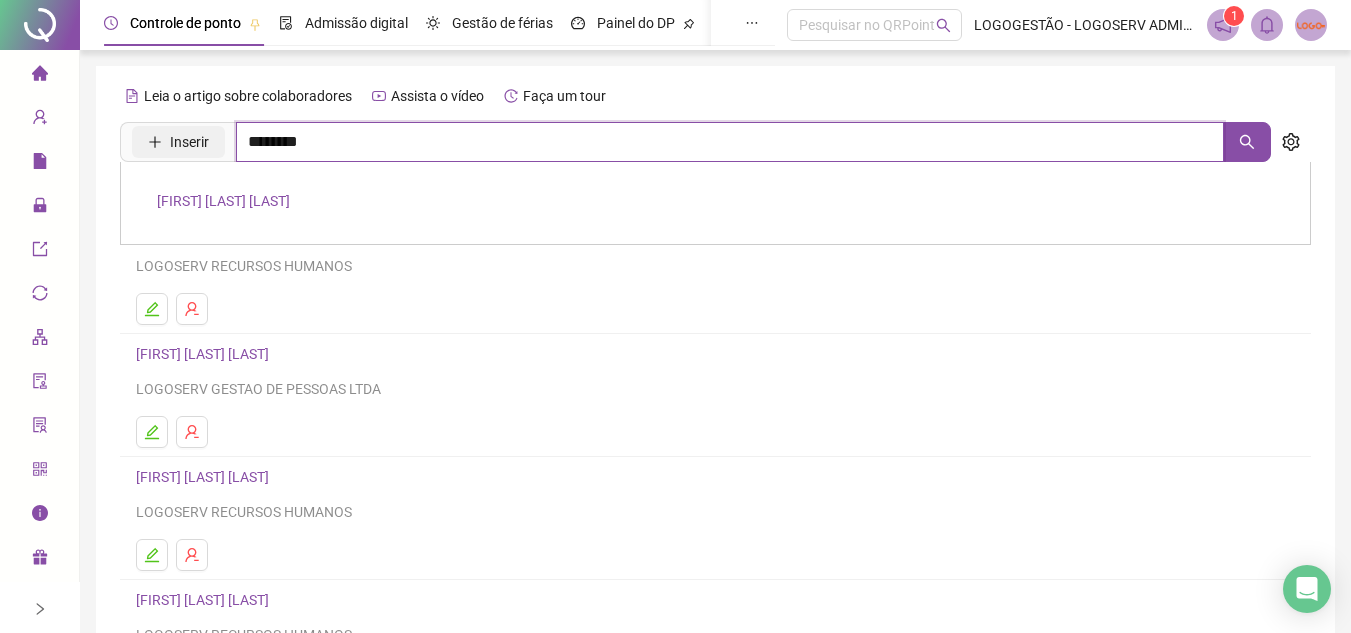 drag, startPoint x: 324, startPoint y: 143, endPoint x: 181, endPoint y: 152, distance: 143.28294 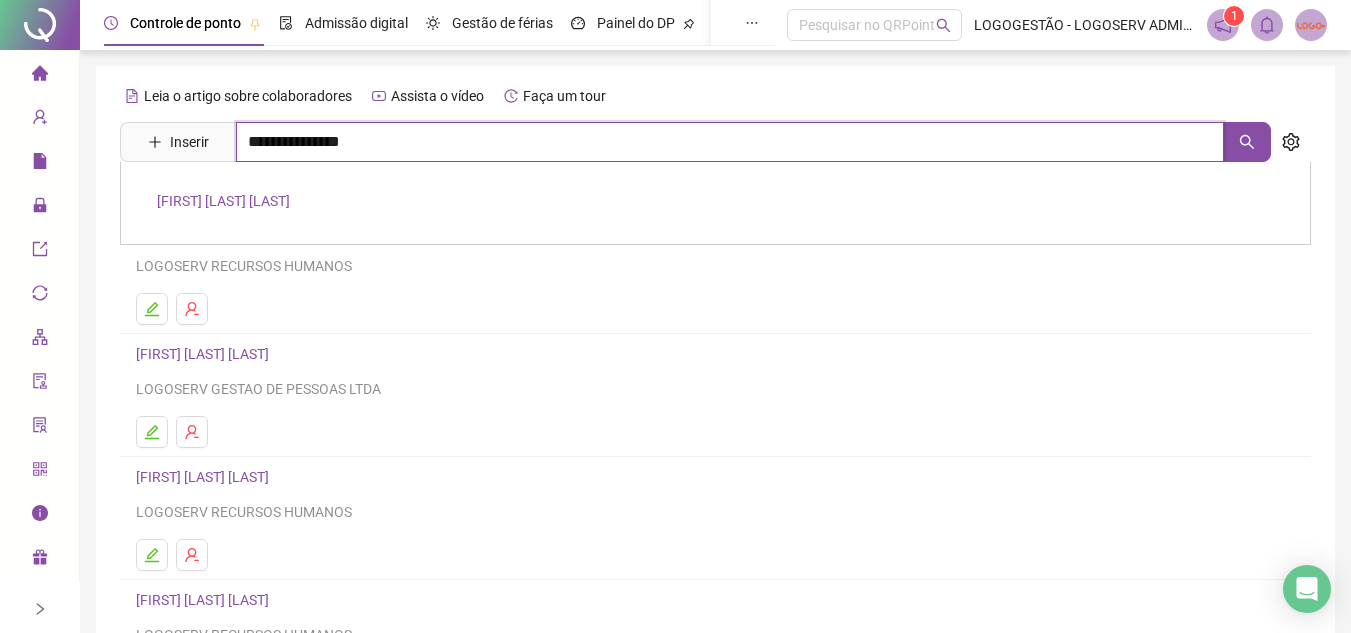 type on "**********" 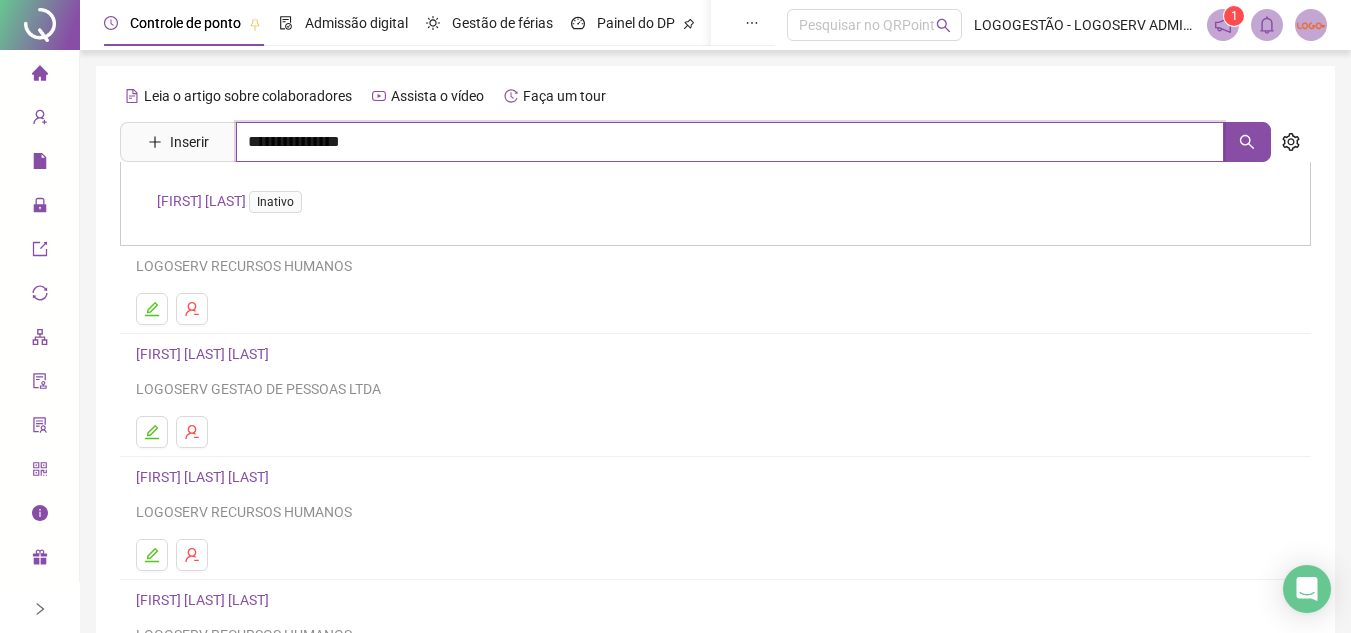 drag, startPoint x: 309, startPoint y: 157, endPoint x: 198, endPoint y: 184, distance: 114.236595 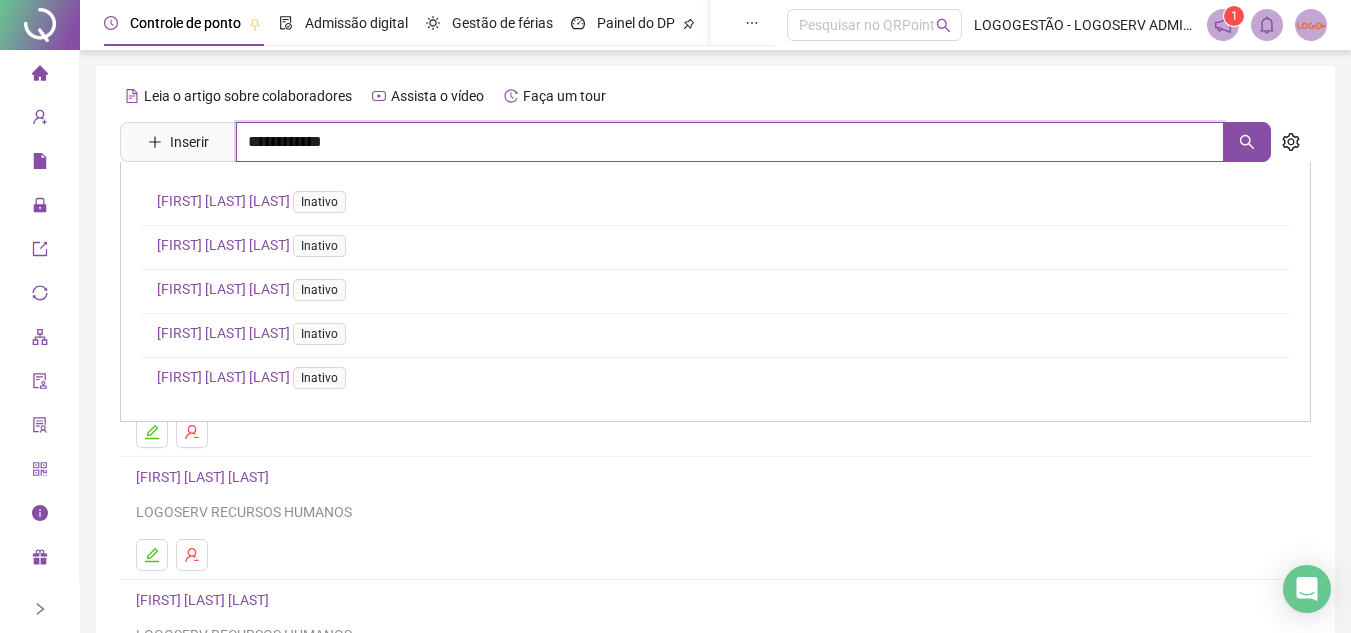 type on "**********" 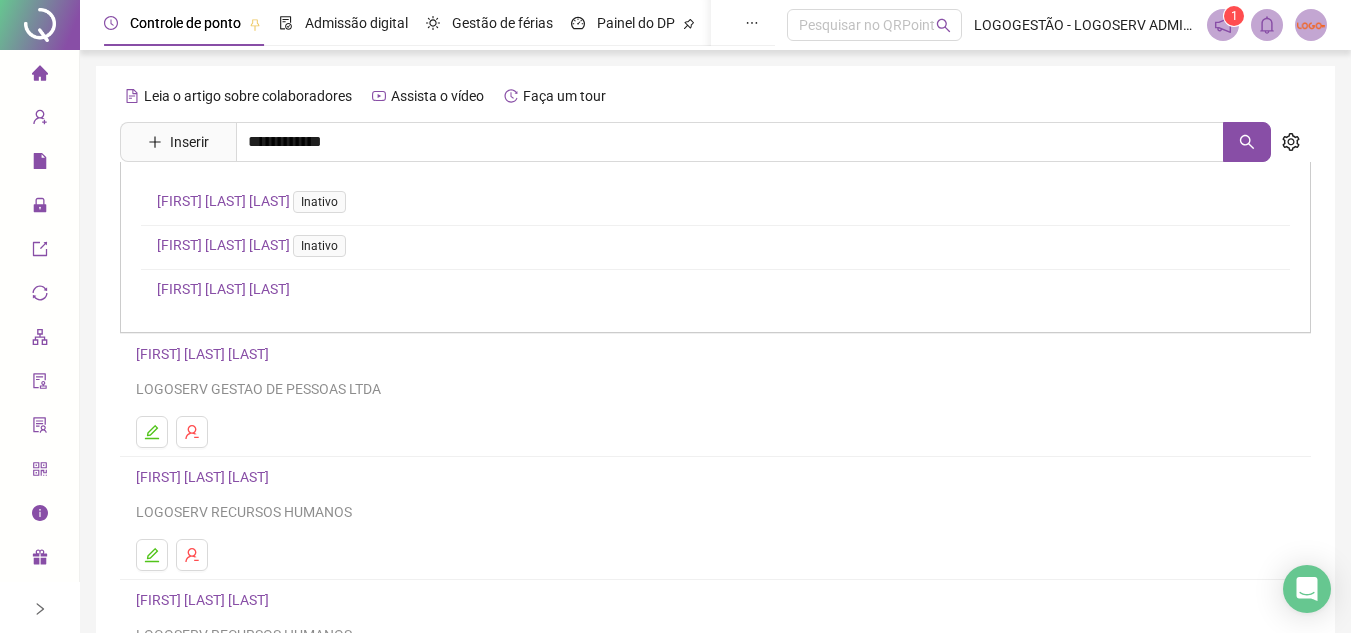 click on "[FIRST] [LAST] [LAST]" at bounding box center (223, 289) 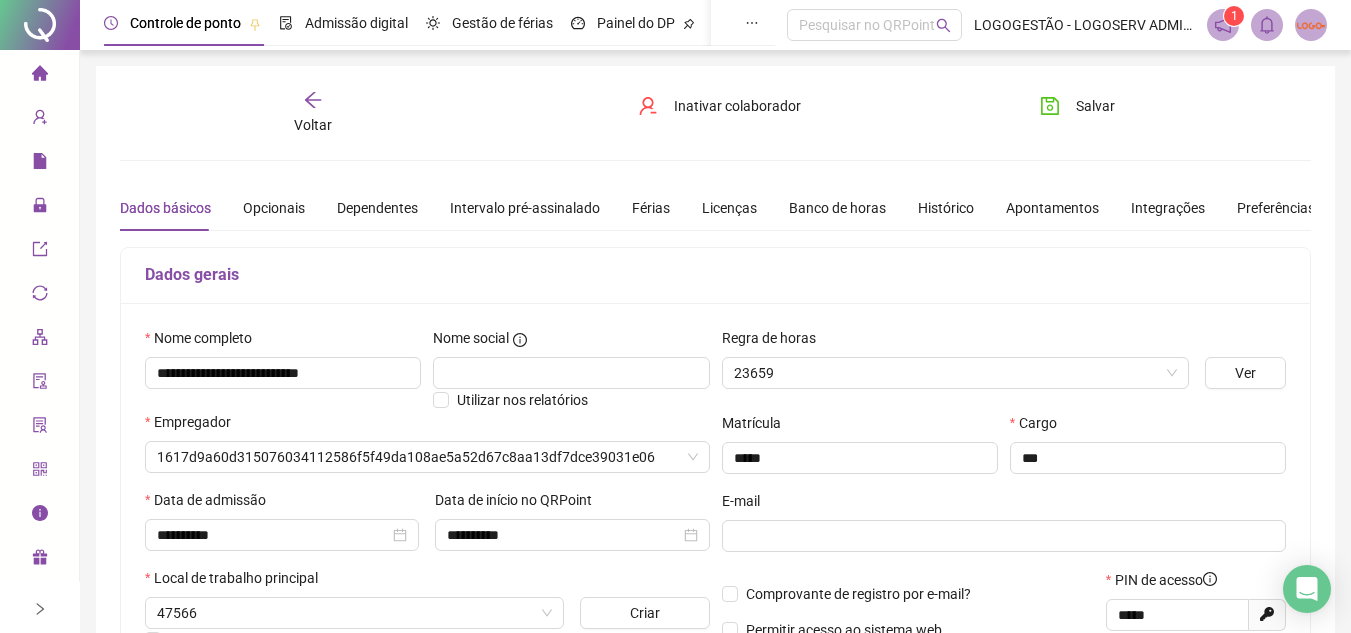 type on "*****" 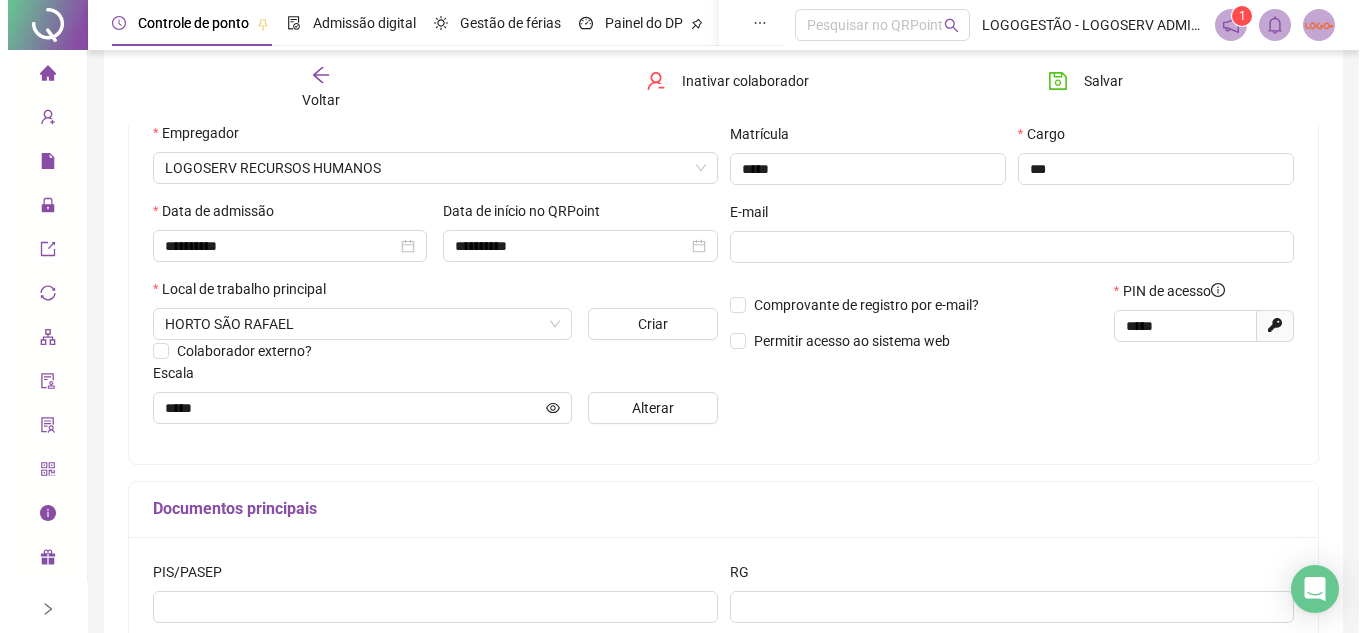 scroll, scrollTop: 300, scrollLeft: 0, axis: vertical 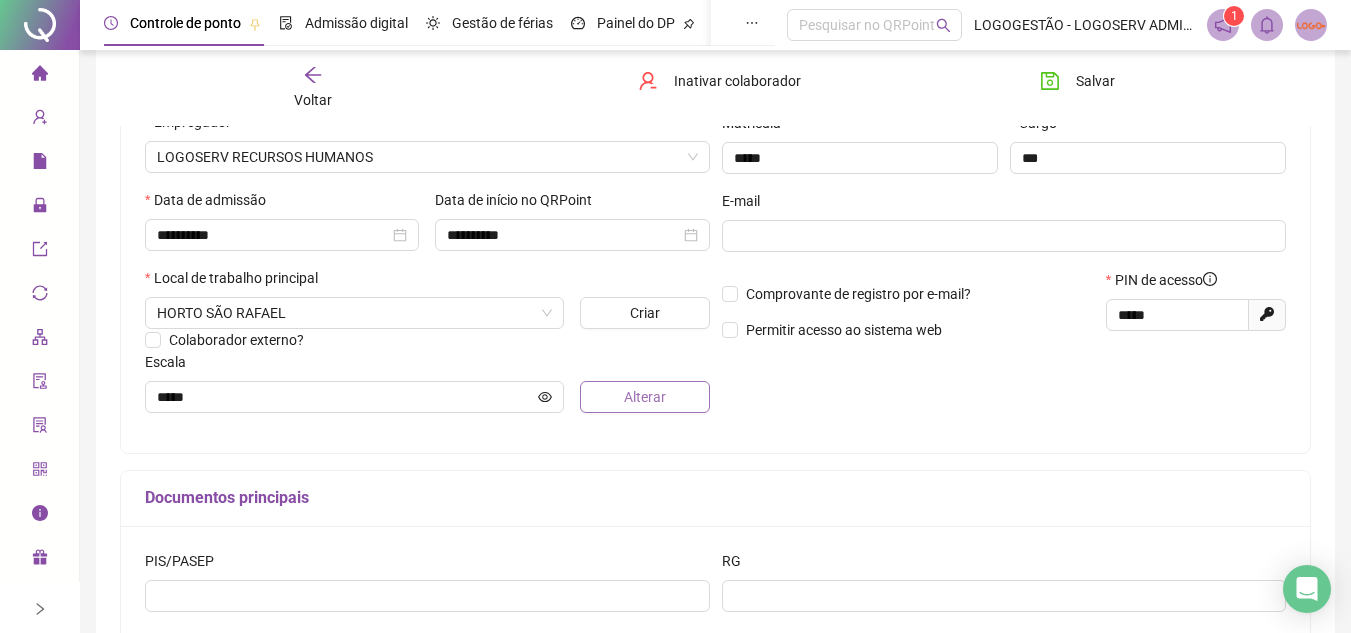 click on "Alterar" at bounding box center [644, 397] 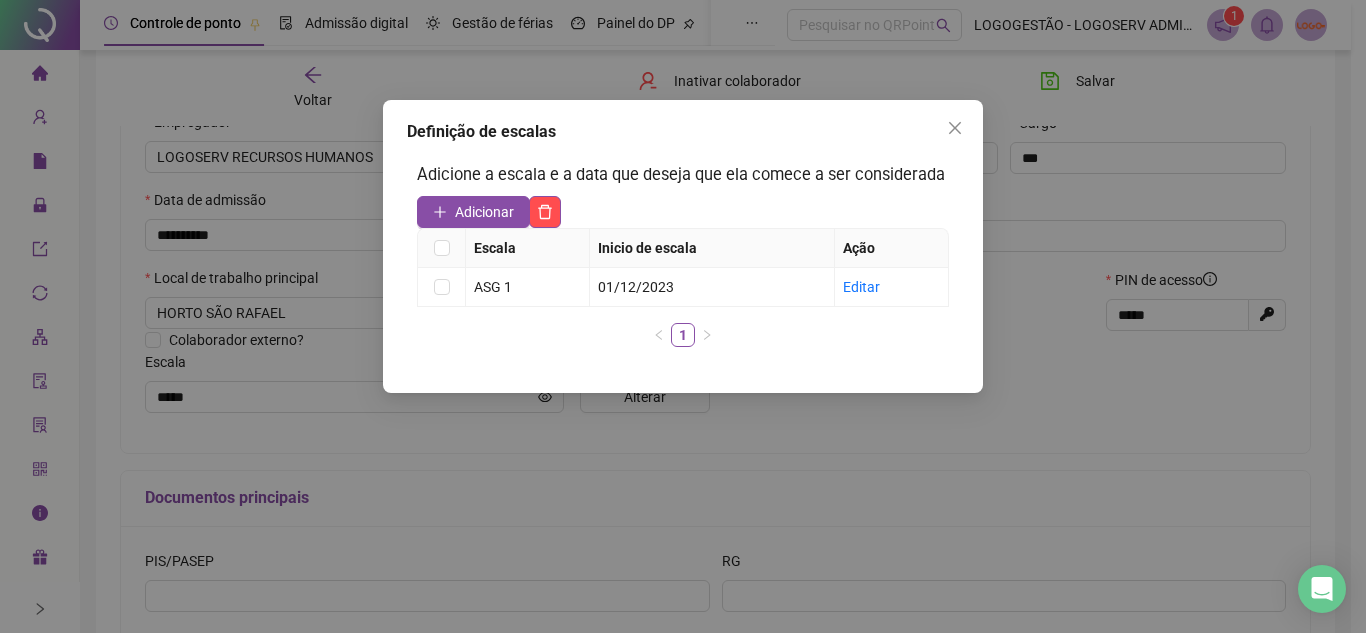 drag, startPoint x: 766, startPoint y: 437, endPoint x: 713, endPoint y: 422, distance: 55.081757 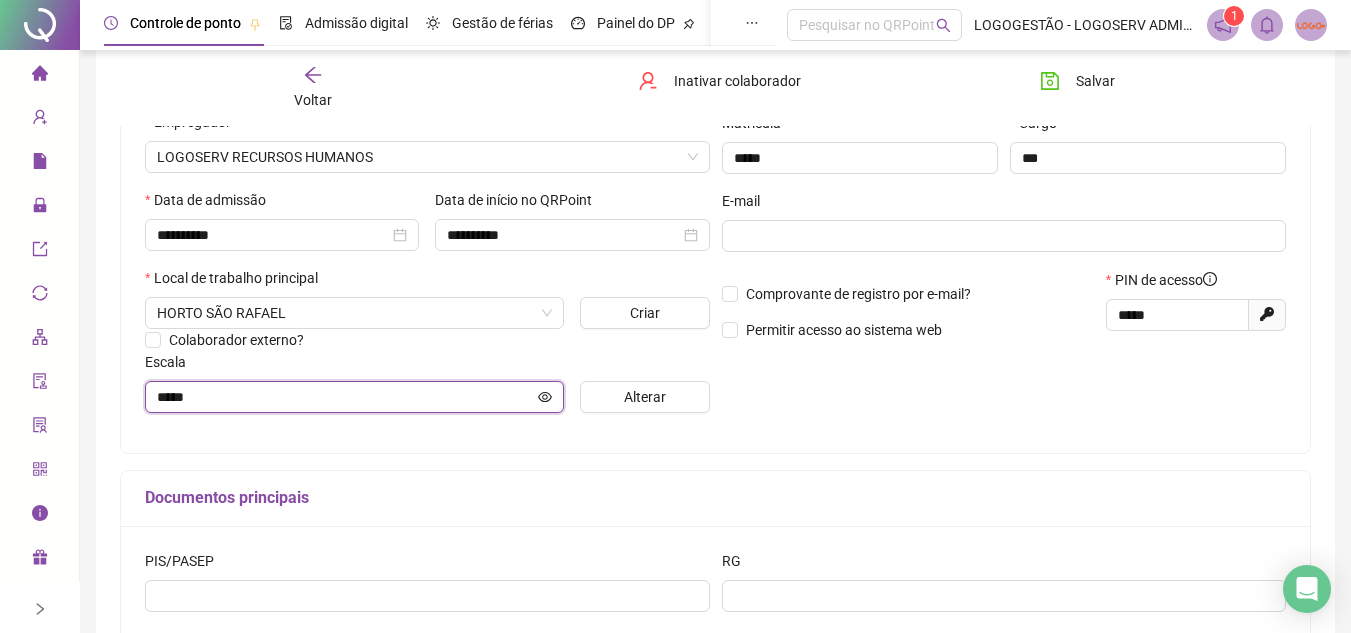 click 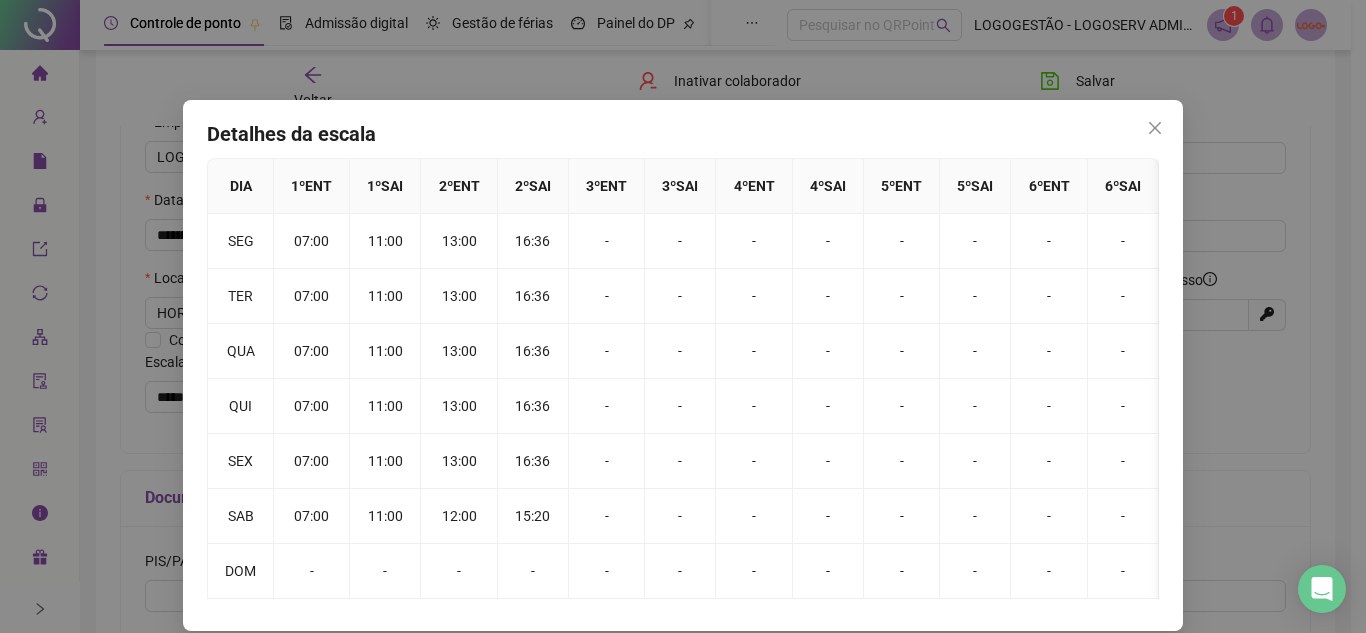 click on "Detalhes da escala DIA 1 º  ENT 1 º  SAI 2 º  ENT 2 º  SAI 3 º  ENT 3 º  SAI 4 º  ENT 4 º  SAI 5 º  ENT 5 º  SAI 6 º  ENT 6 º  SAI                           SEG 07:00 11:00 13:00 16:36 - - - - - - - - TER 07:00 11:00 13:00 16:36 - - - - - - - - QUA 07:00 11:00 13:00 16:36 - - - - - - - - QUI 07:00 11:00 13:00 16:36 - - - - - - - - SEX 07:00 11:00 13:00 16:36 - - - - - - - - SAB 07:00 11:00 12:00 15:20 - - - - - - - - DOM - - - - - - - - - - - -" at bounding box center (683, 316) 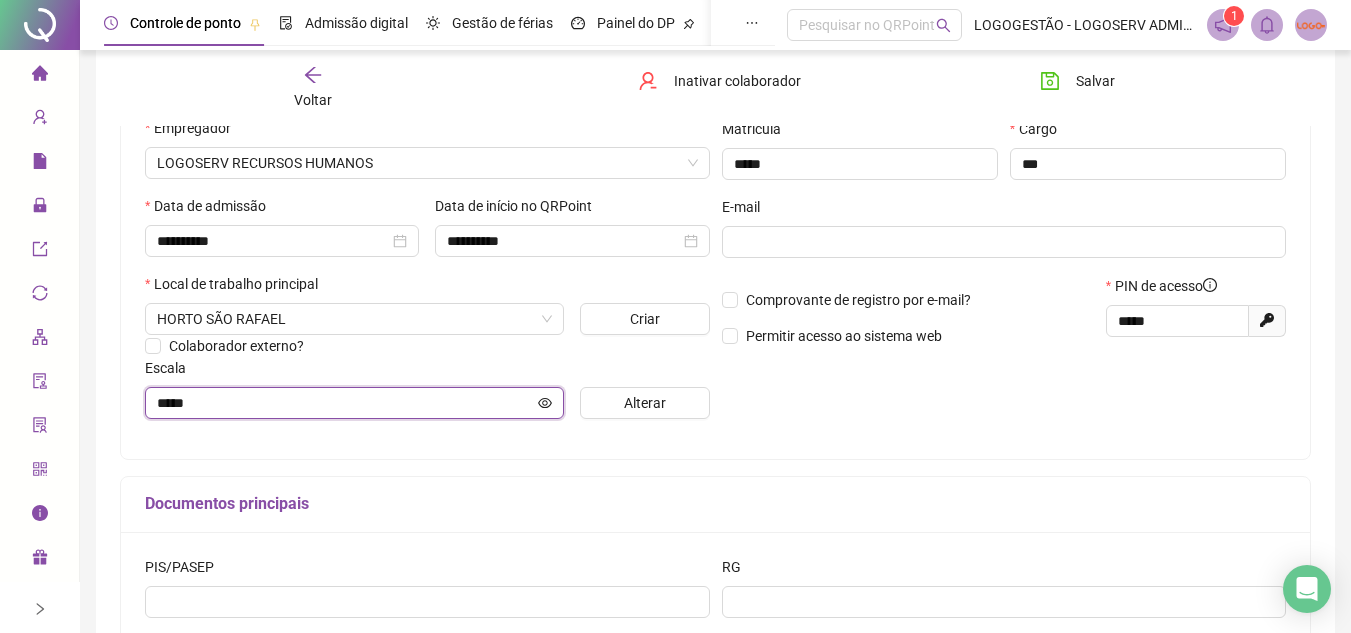 scroll, scrollTop: 0, scrollLeft: 0, axis: both 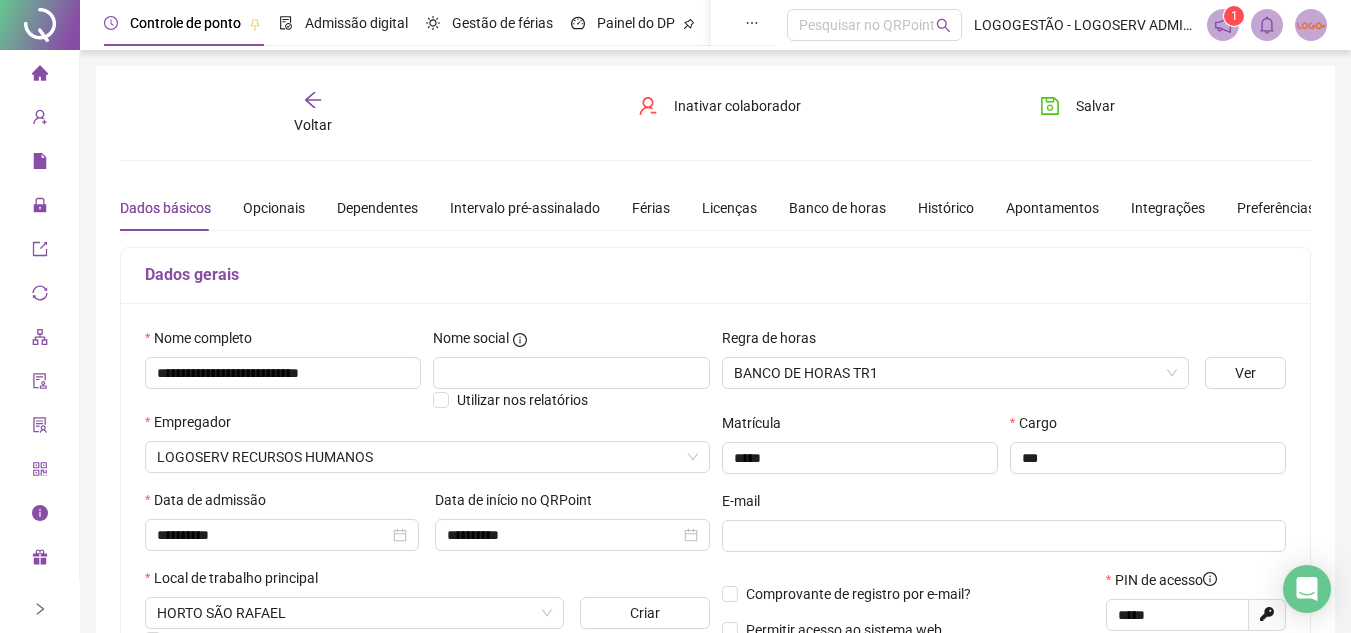 click 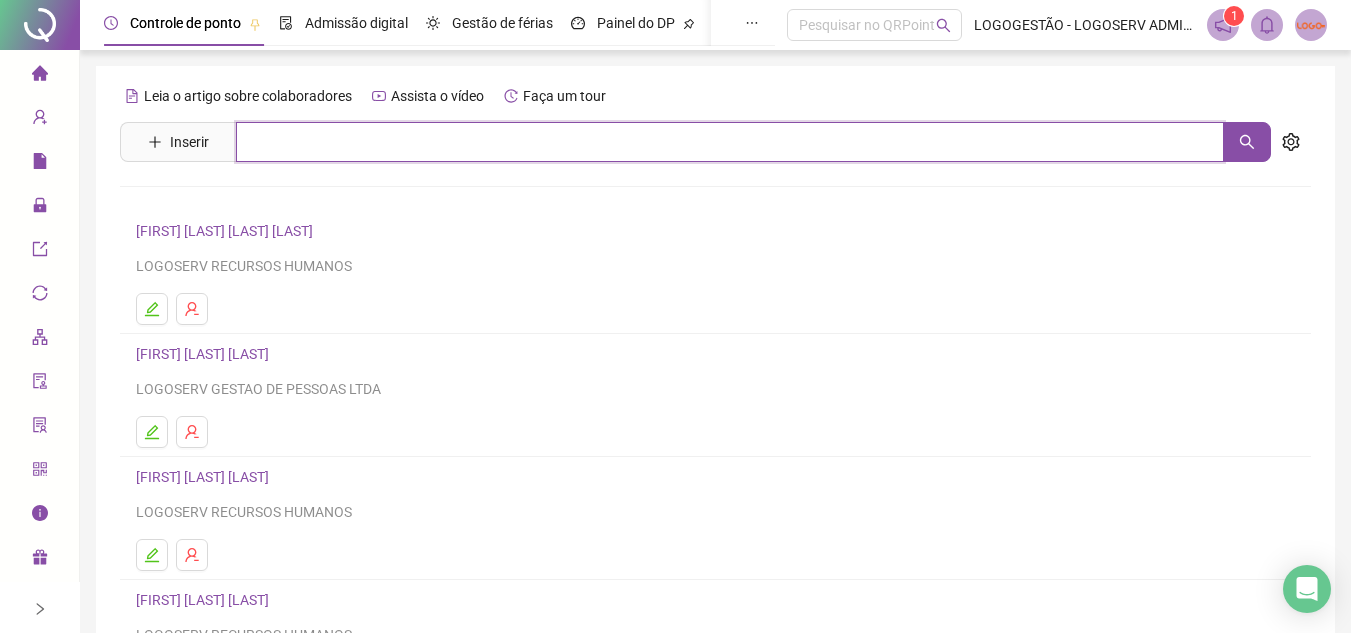 drag, startPoint x: 304, startPoint y: 148, endPoint x: 314, endPoint y: 146, distance: 10.198039 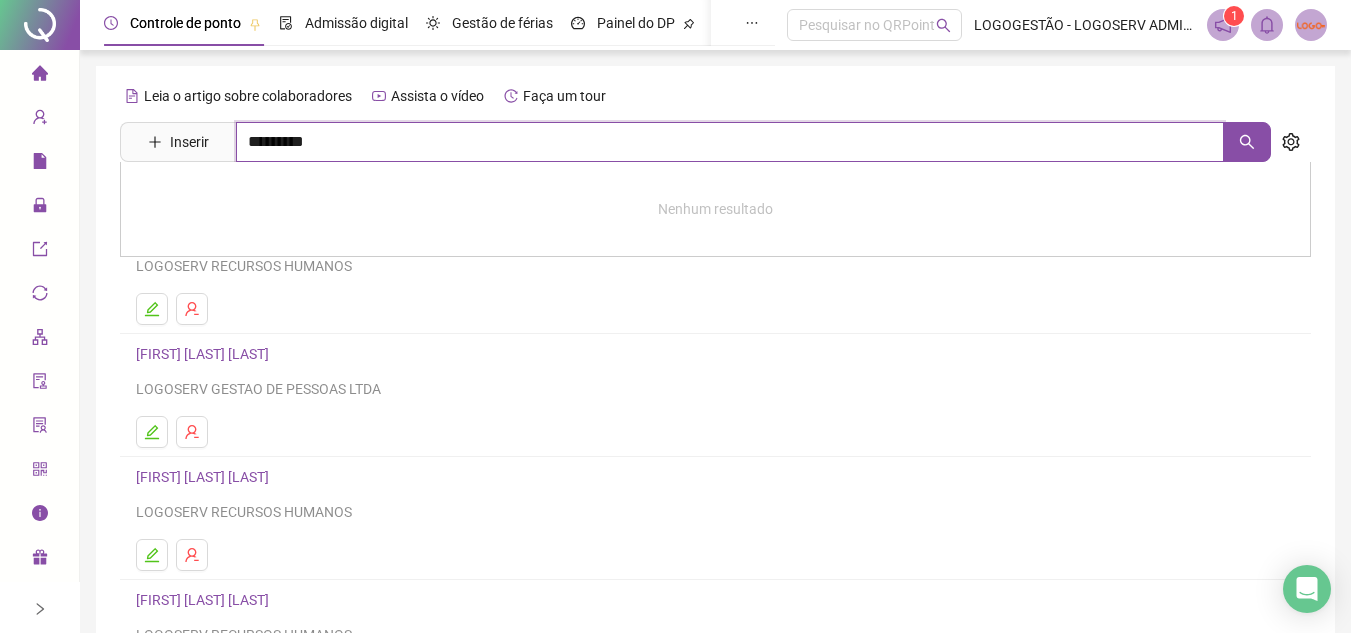 type on "*********" 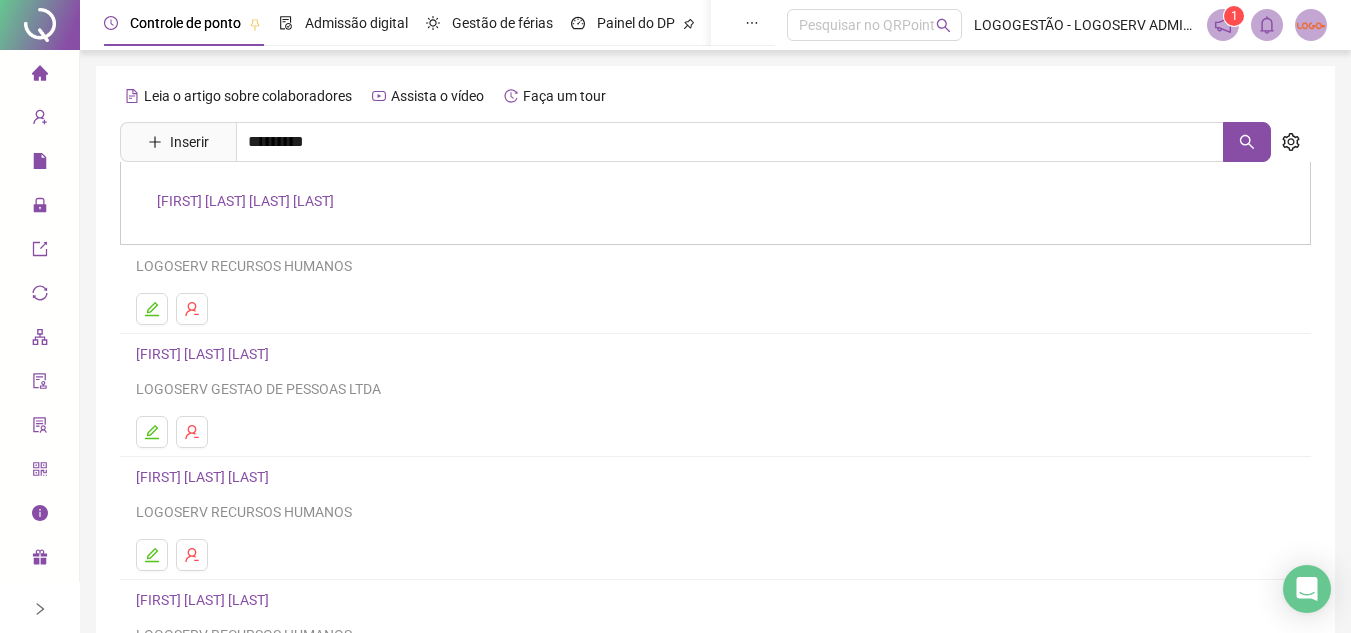 click on "[FIRST] [LAST] [LAST] [LAST]" at bounding box center [245, 201] 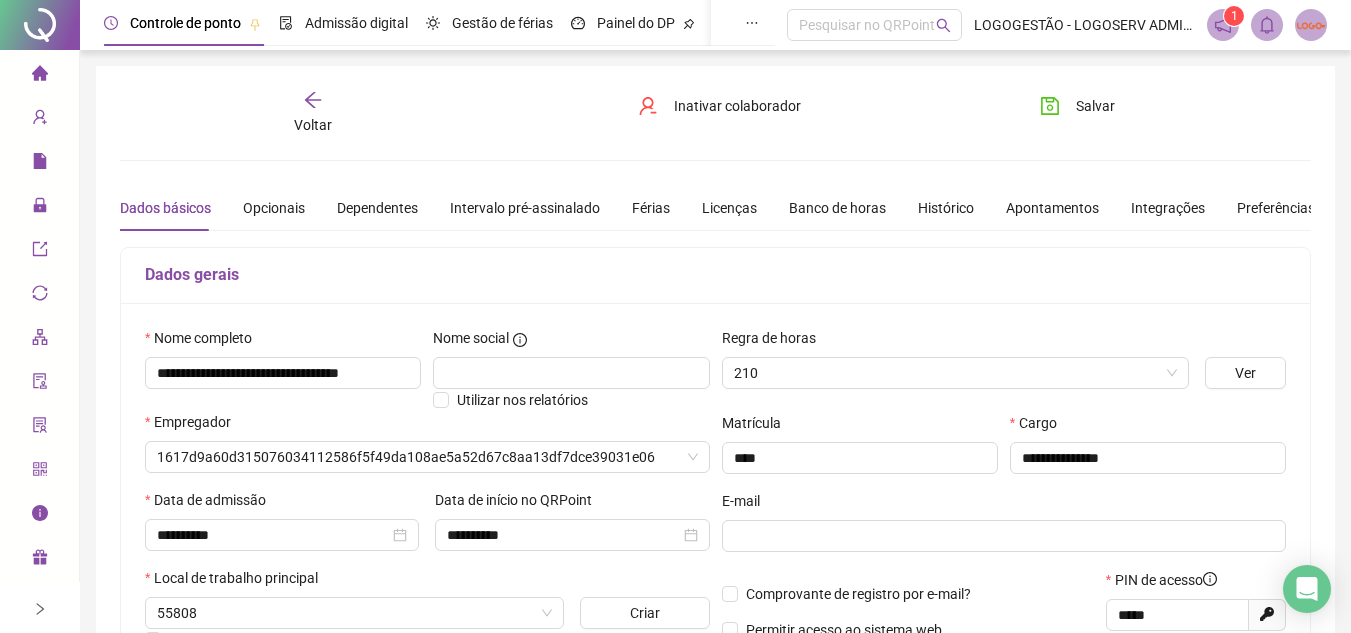 type on "**********" 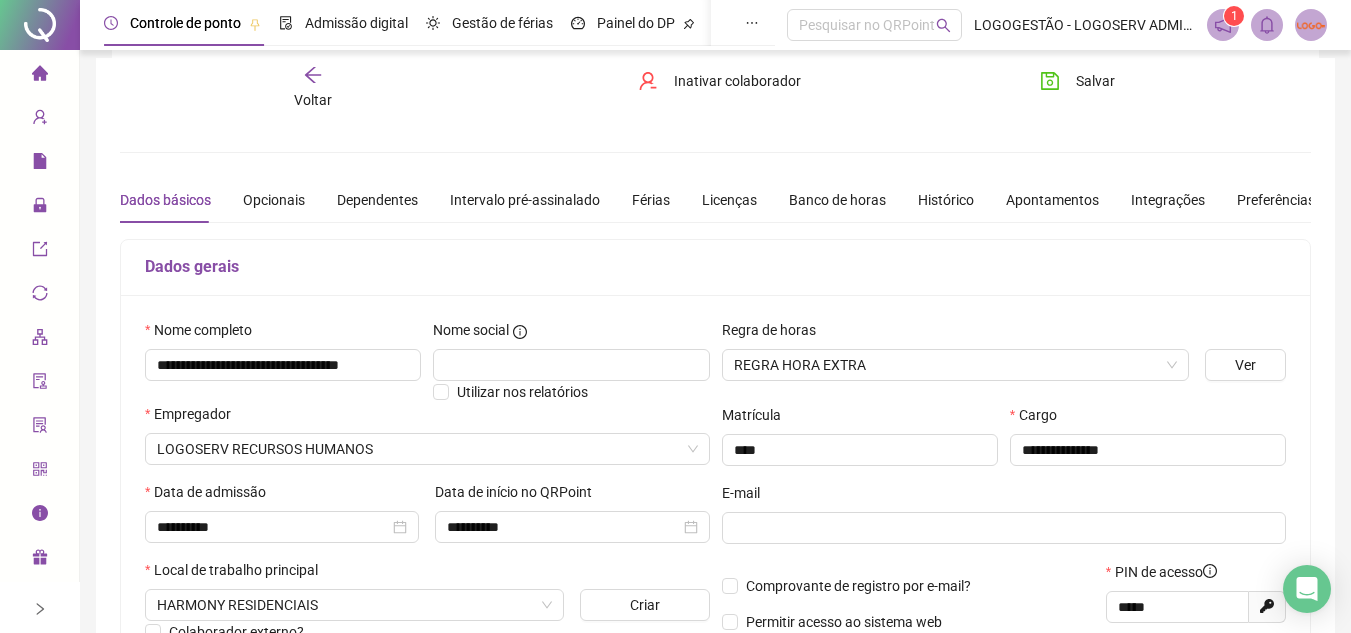 scroll, scrollTop: 0, scrollLeft: 0, axis: both 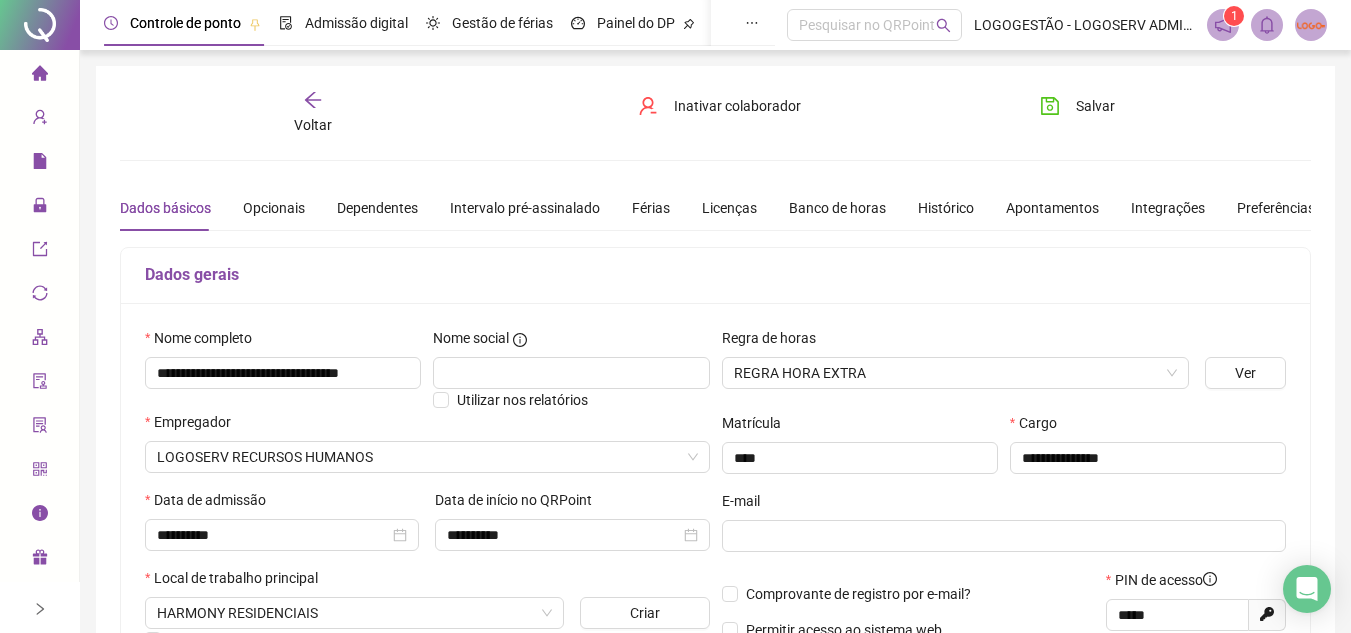 click on "Voltar" at bounding box center [313, 113] 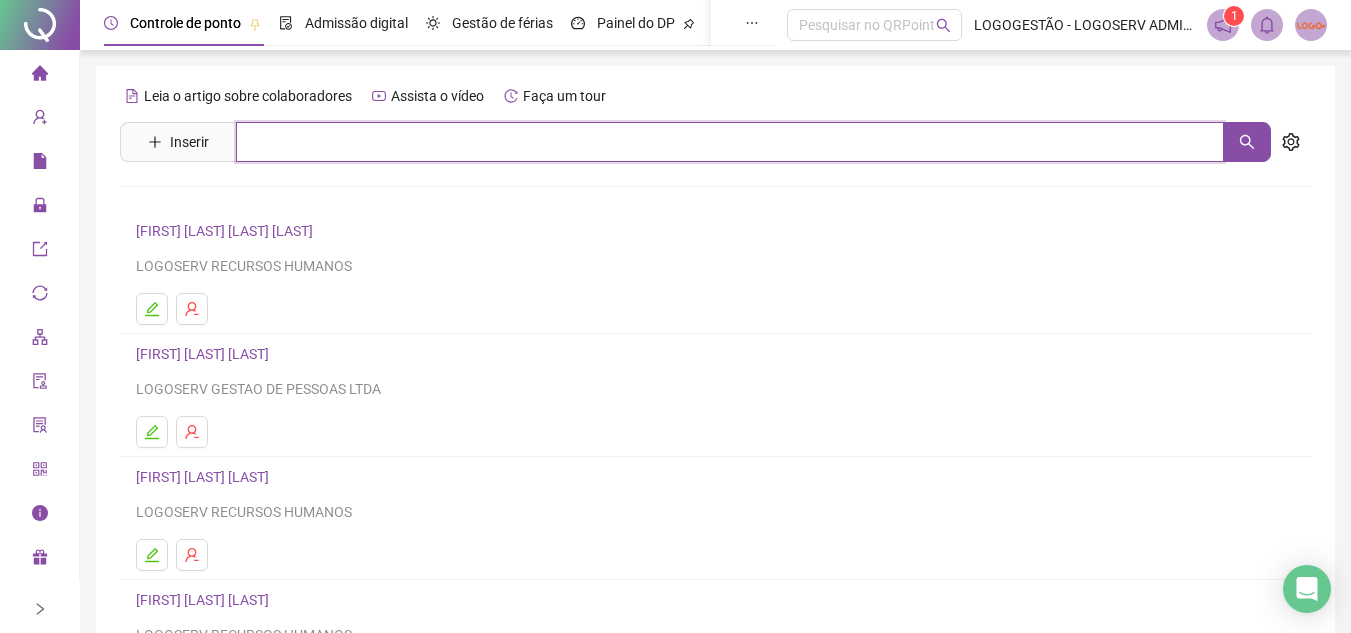 click at bounding box center (730, 142) 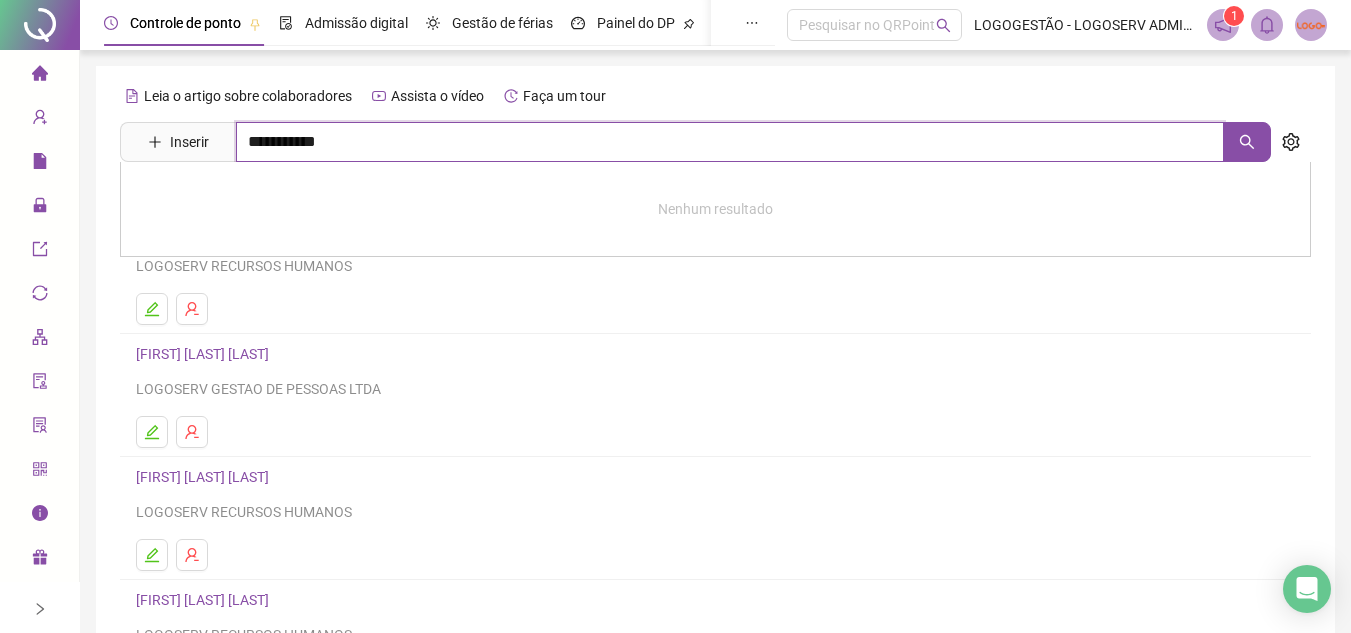 type on "**********" 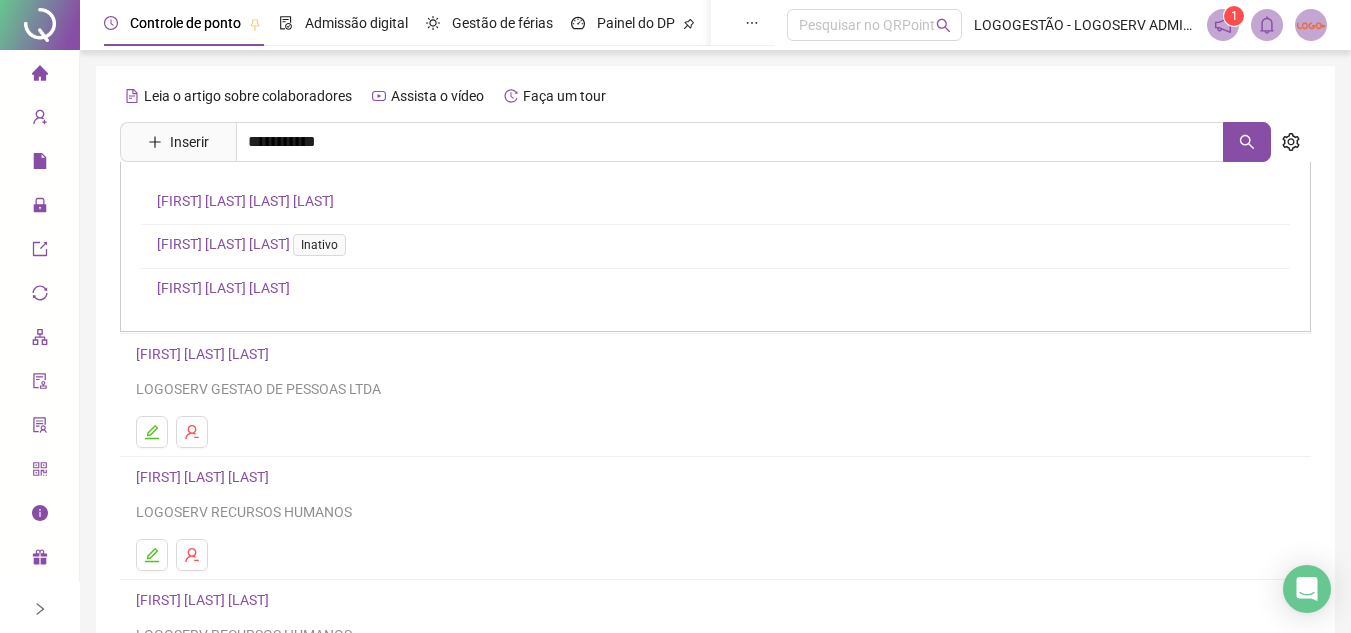click on "[FIRST] [LAST] [LAST] [LAST]" at bounding box center (245, 201) 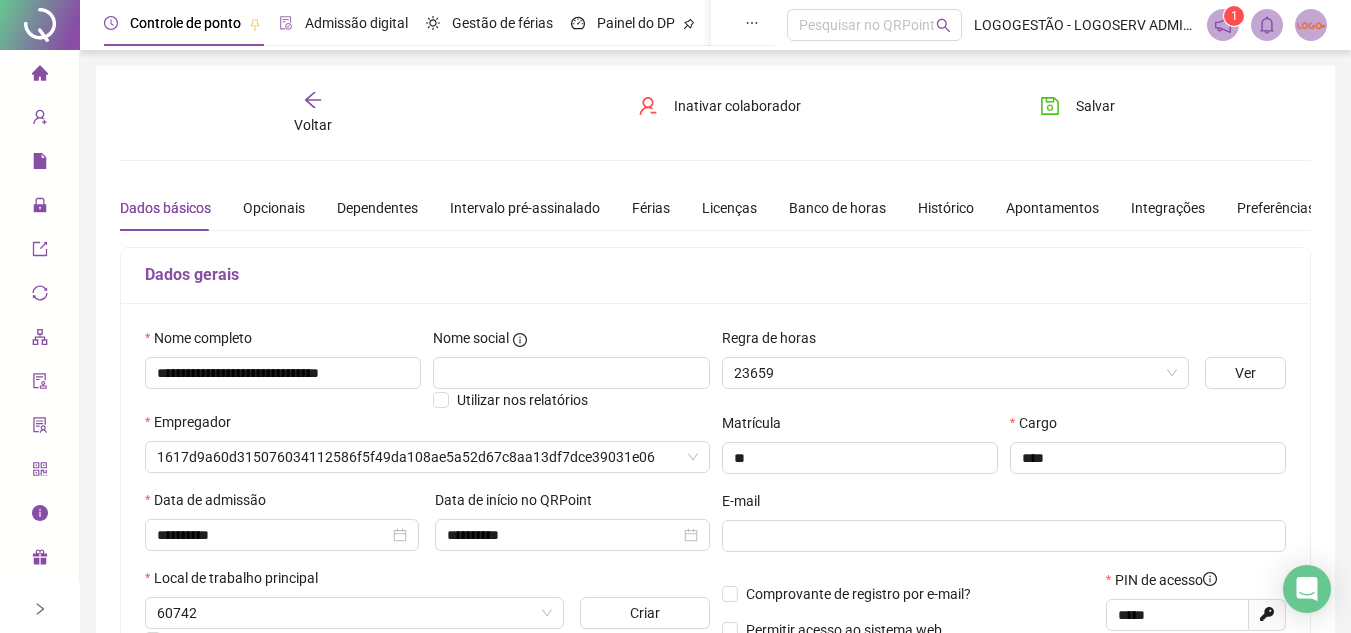 type on "**********" 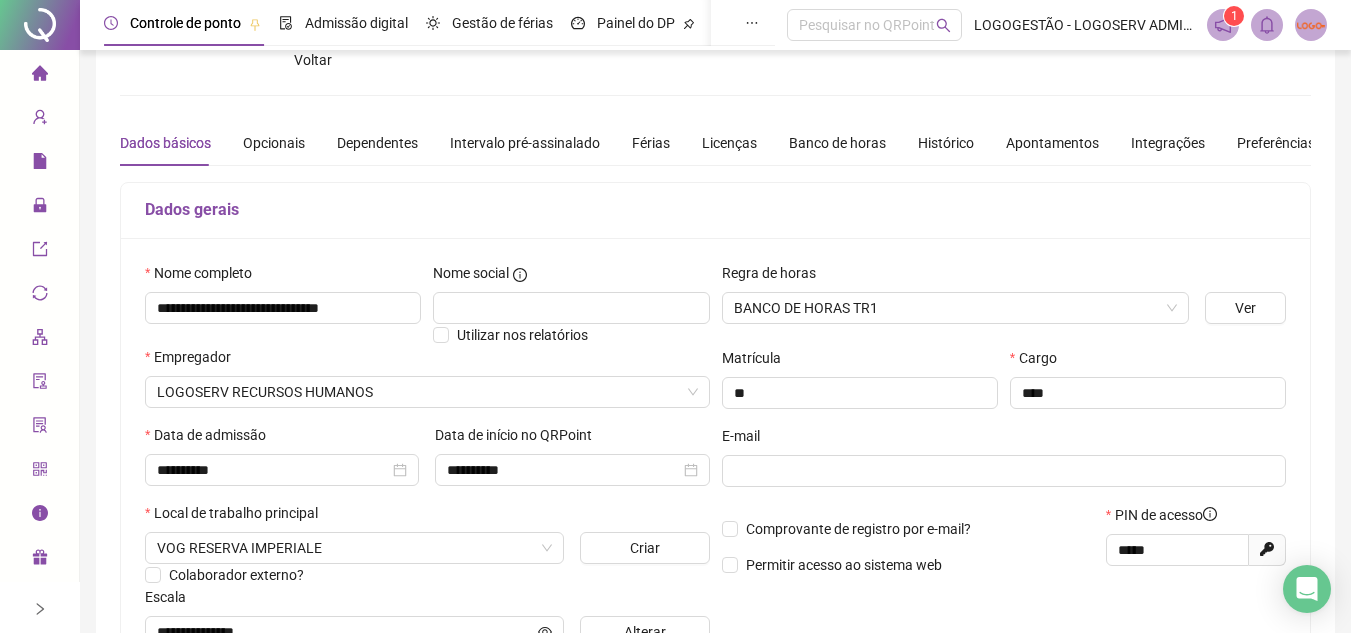scroll, scrollTop: 100, scrollLeft: 0, axis: vertical 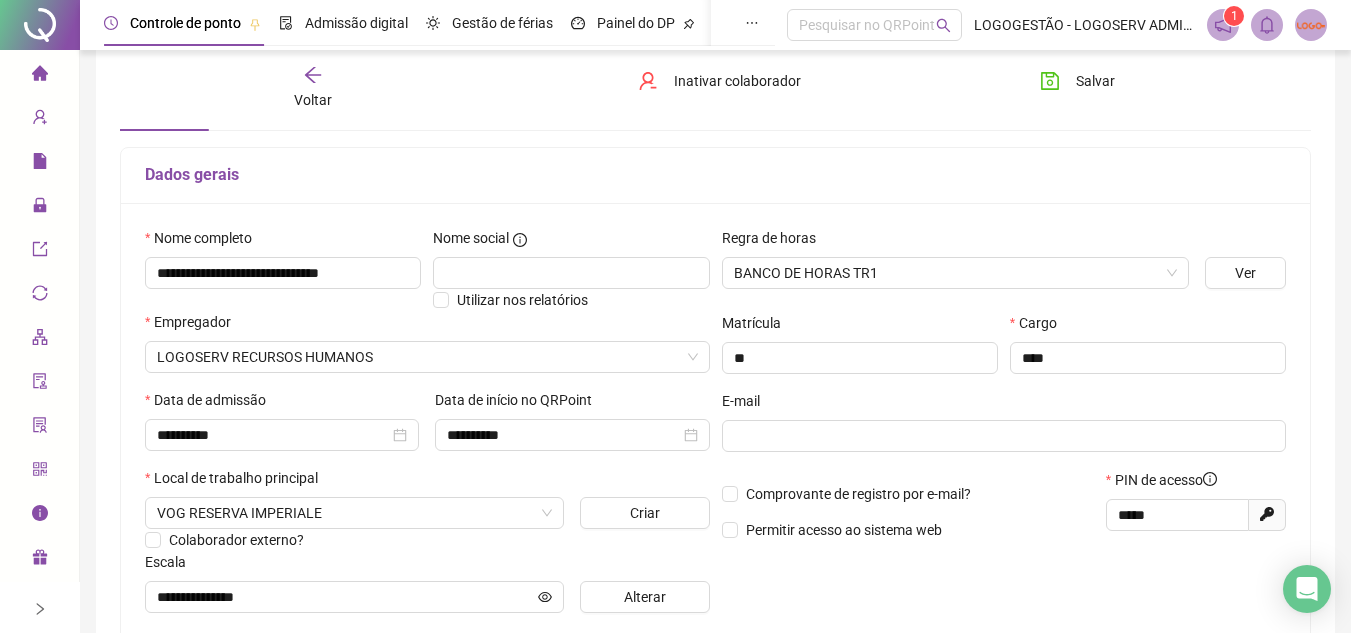click on "Voltar" at bounding box center (313, 88) 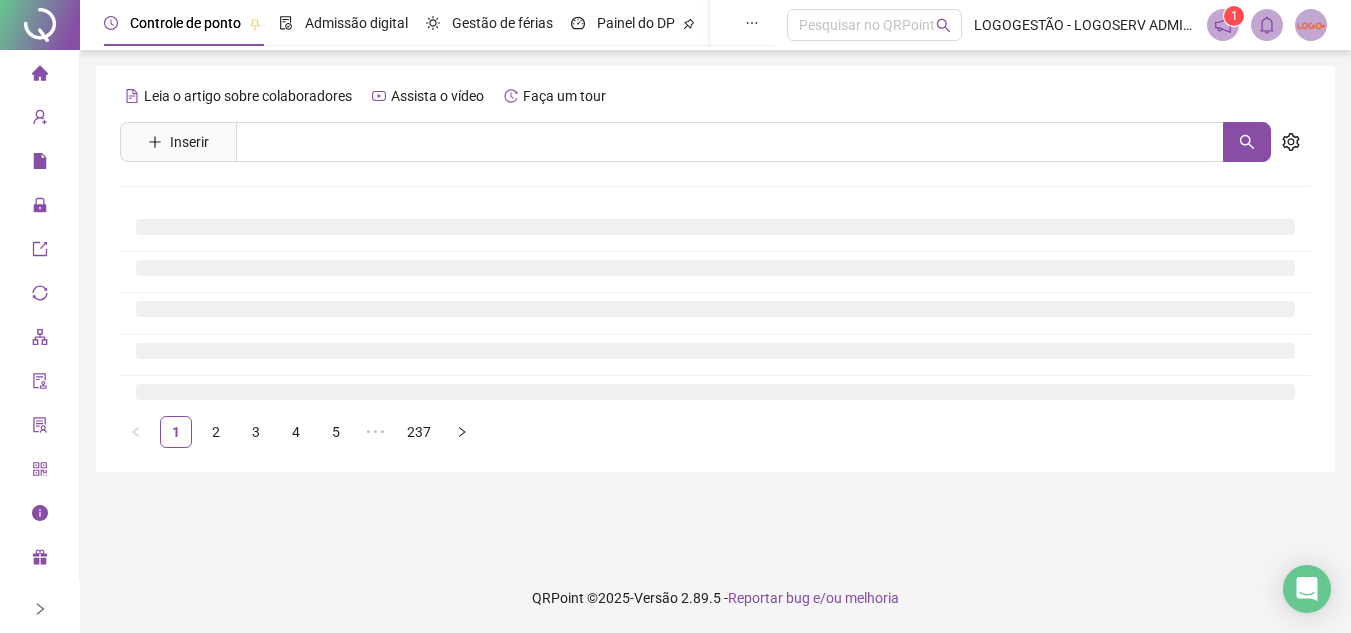 scroll, scrollTop: 0, scrollLeft: 0, axis: both 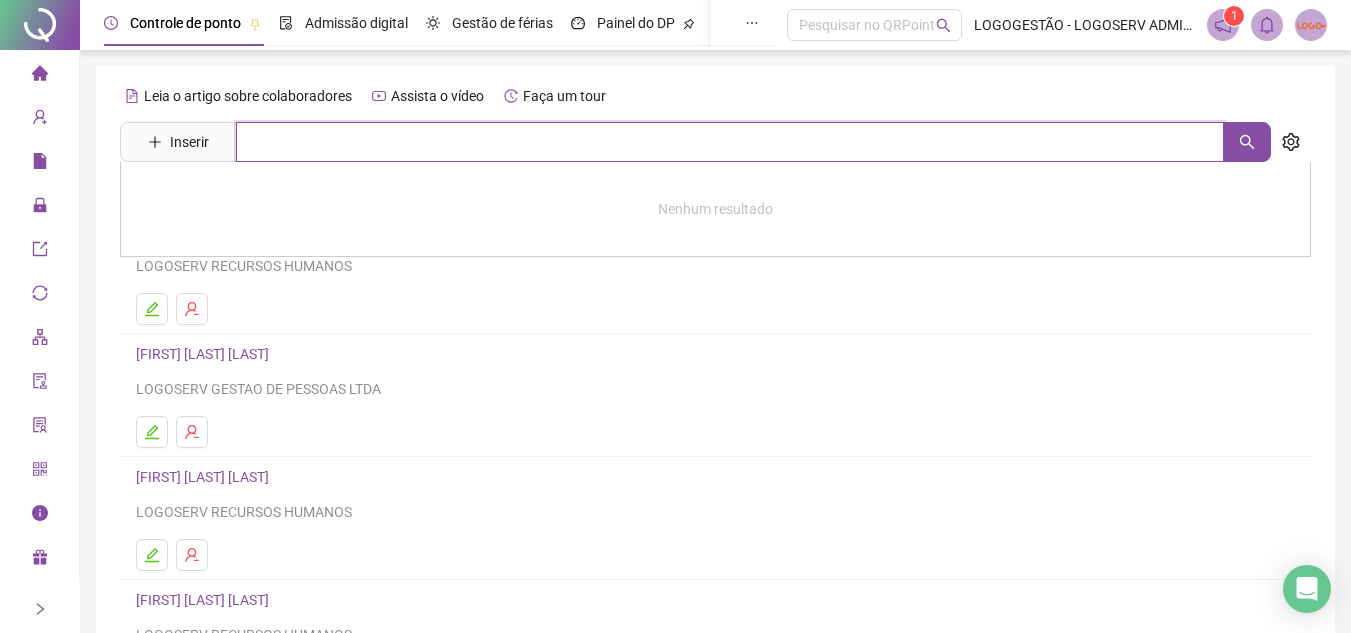 click at bounding box center [730, 142] 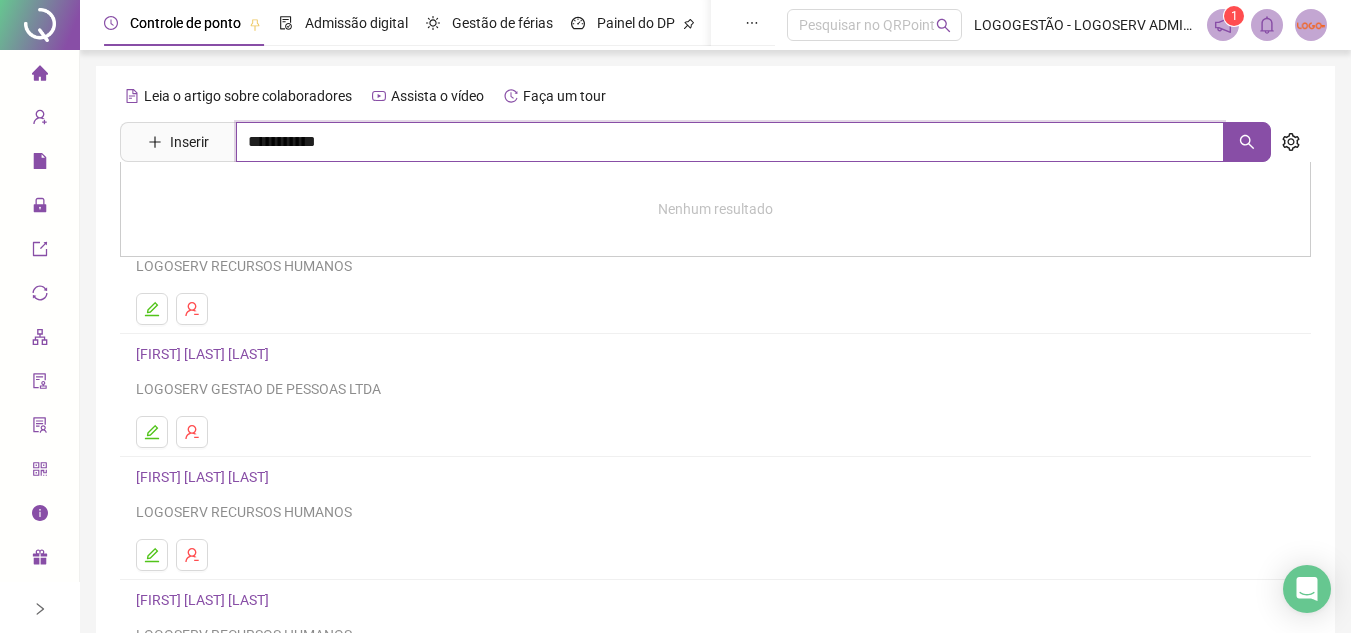 type on "**********" 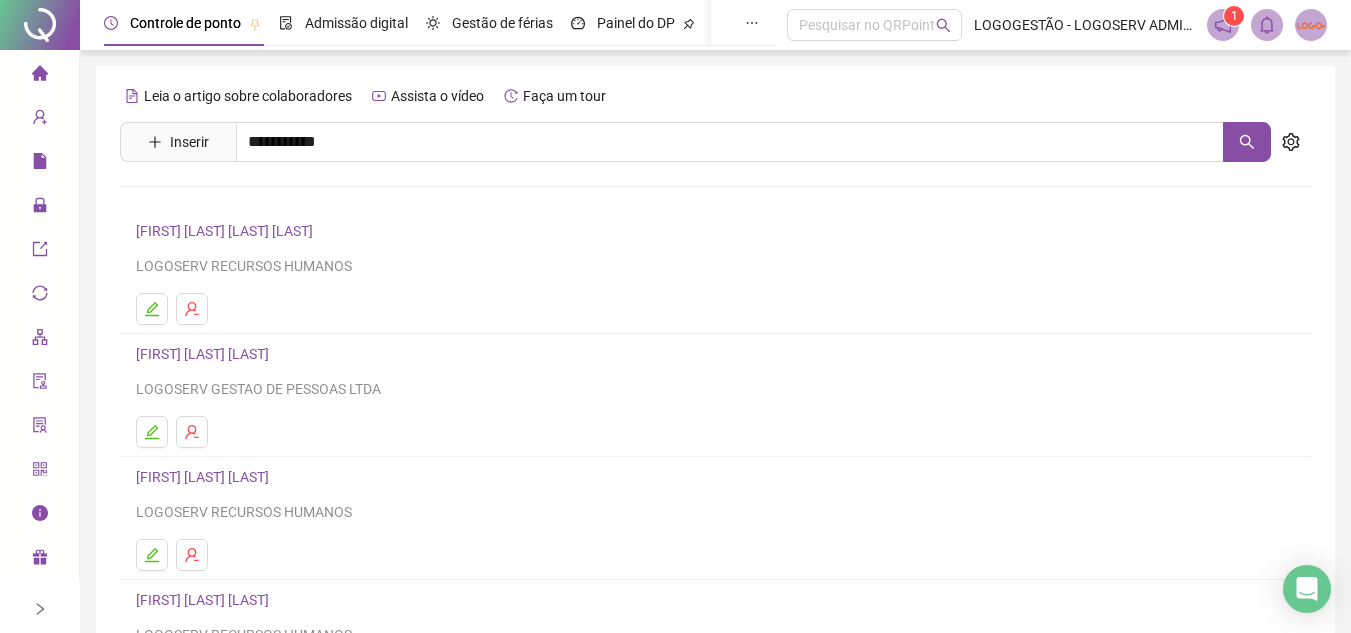 click on "[FIRST] [LAST] [LAST]" at bounding box center (223, 201) 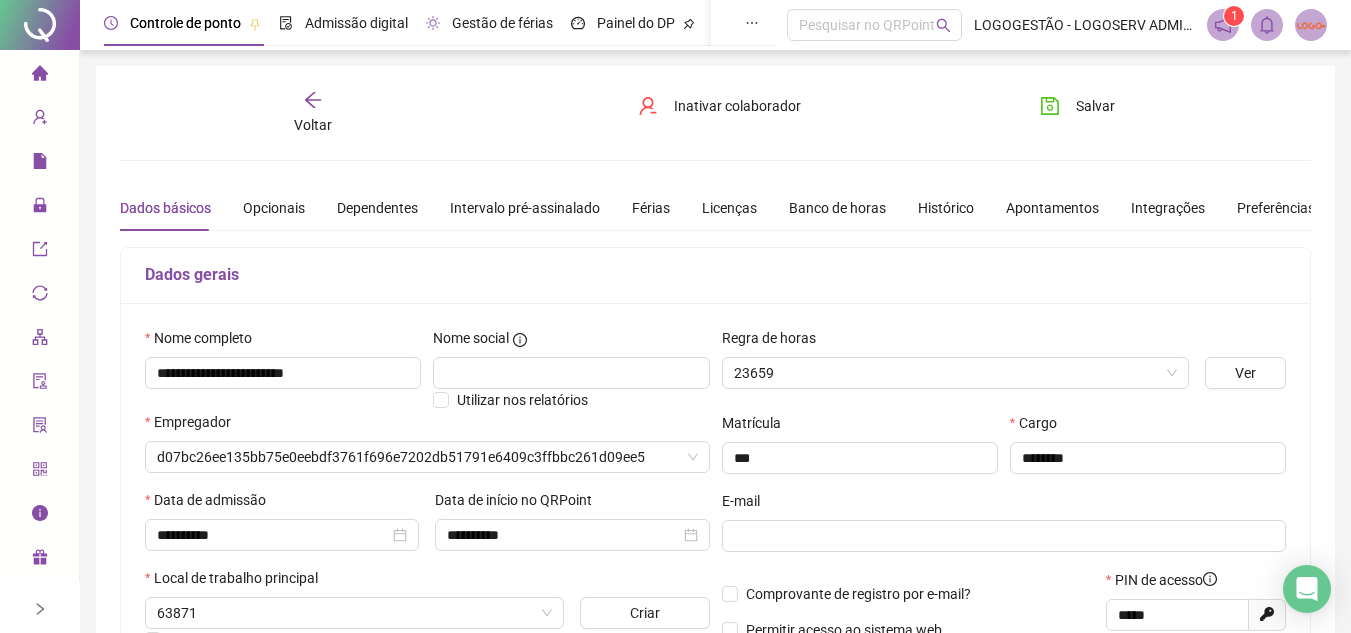 type on "**********" 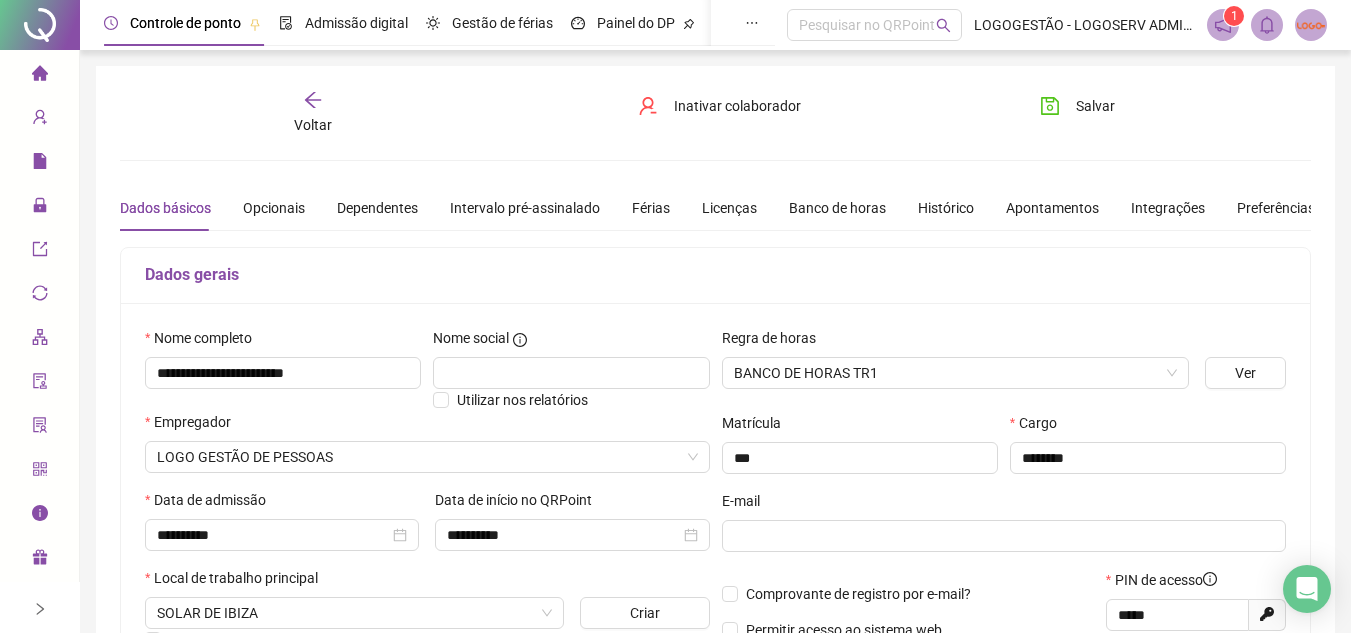 click 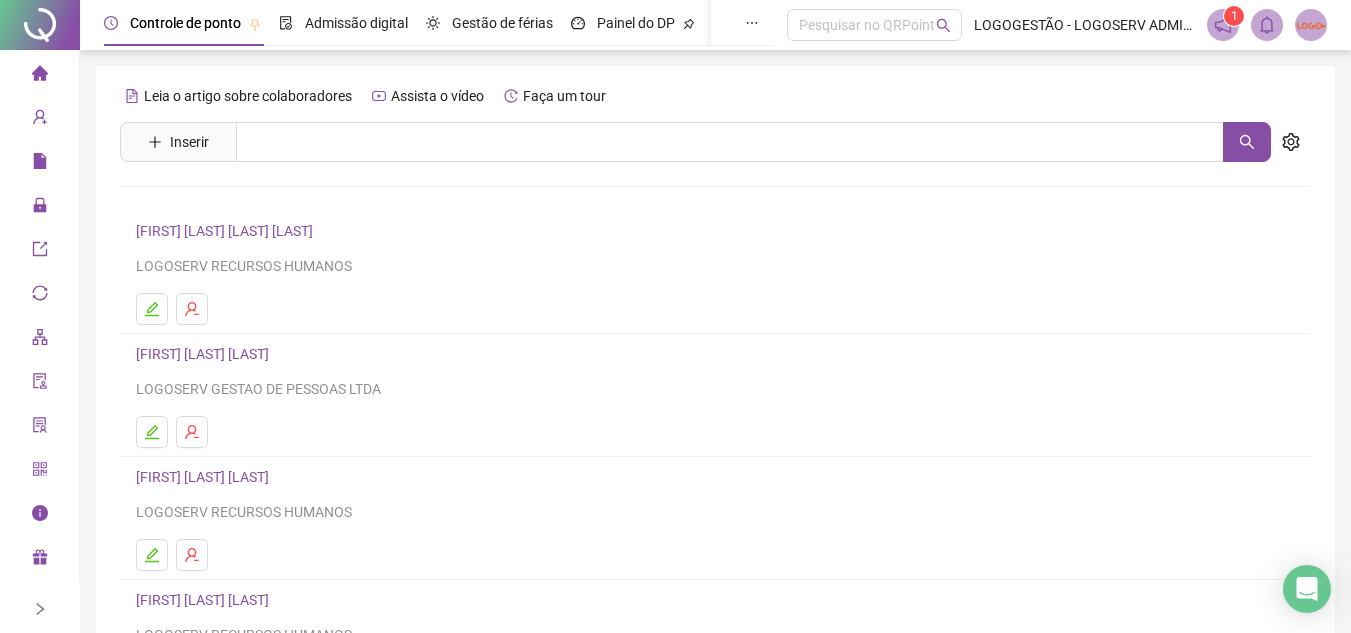 click on "Leia o artigo sobre colaboradores Assista o vídeo Faça um tour Inserir Nenhum resultado [FIRST] [LAST] [LAST] [LAST]    LOGOSERV RECURSOS HUMANOS [FIRST] [LAST] [LAST]    LOGOSERV GESTAO DE PESSOAS LTDA [FIRST] [LAST] [LAST]    LOGOSERV RECURSOS HUMANOS [FIRST] [LAST] [LAST]     LOGOSERV RECURSOS HUMANOS [FIRST] [LAST] [LAST]    LOGOSERV GESTAO DE PESSOAS LTDA 1 2 3 4 5 ••• 237" at bounding box center [715, 468] 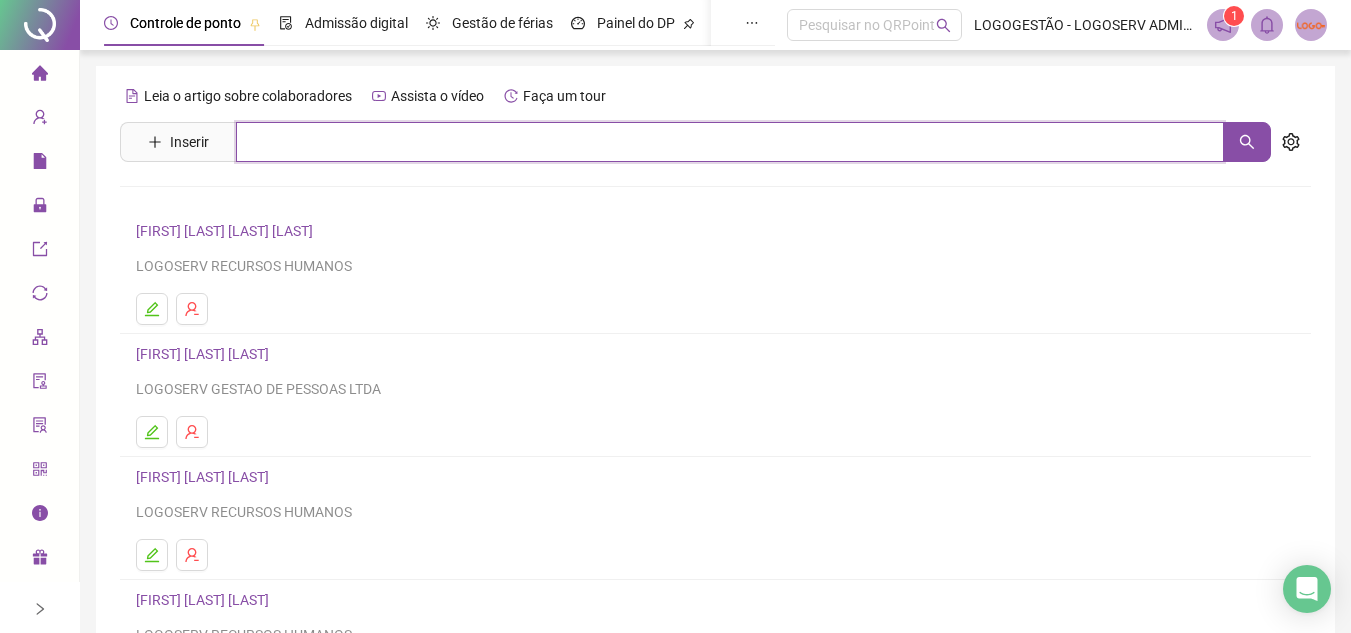 click at bounding box center [730, 142] 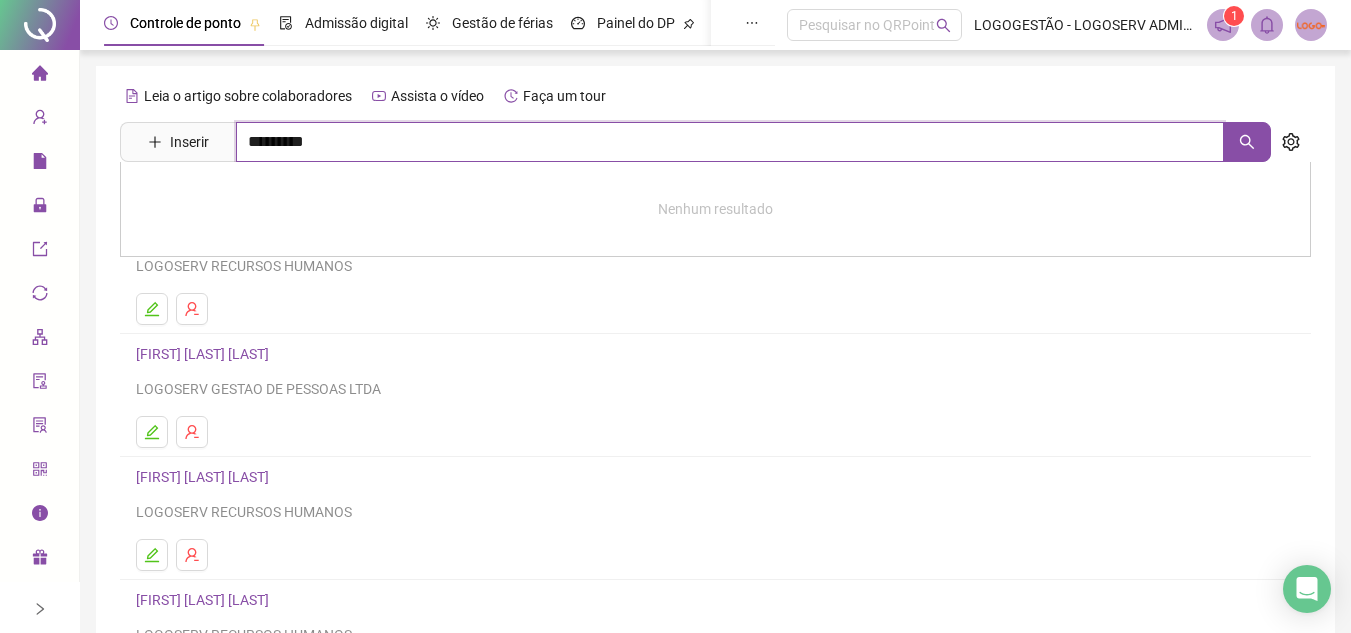 type on "*********" 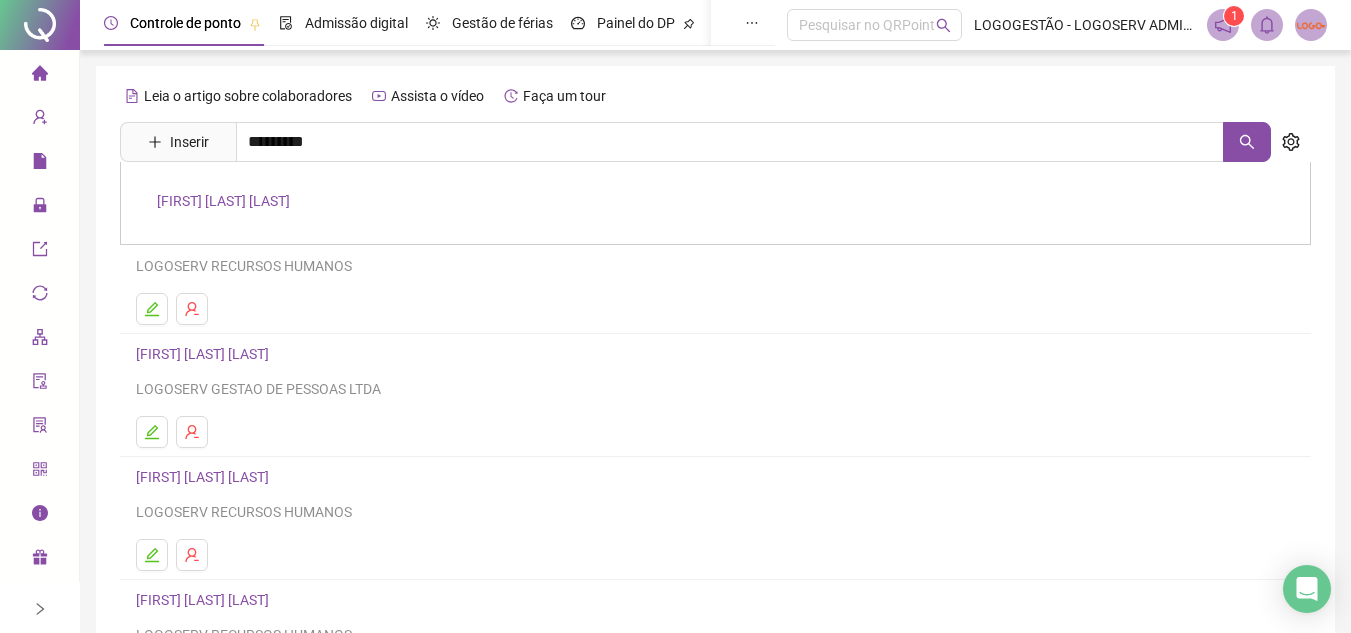 click on "[FIRST] [LAST] [LAST]" at bounding box center (223, 201) 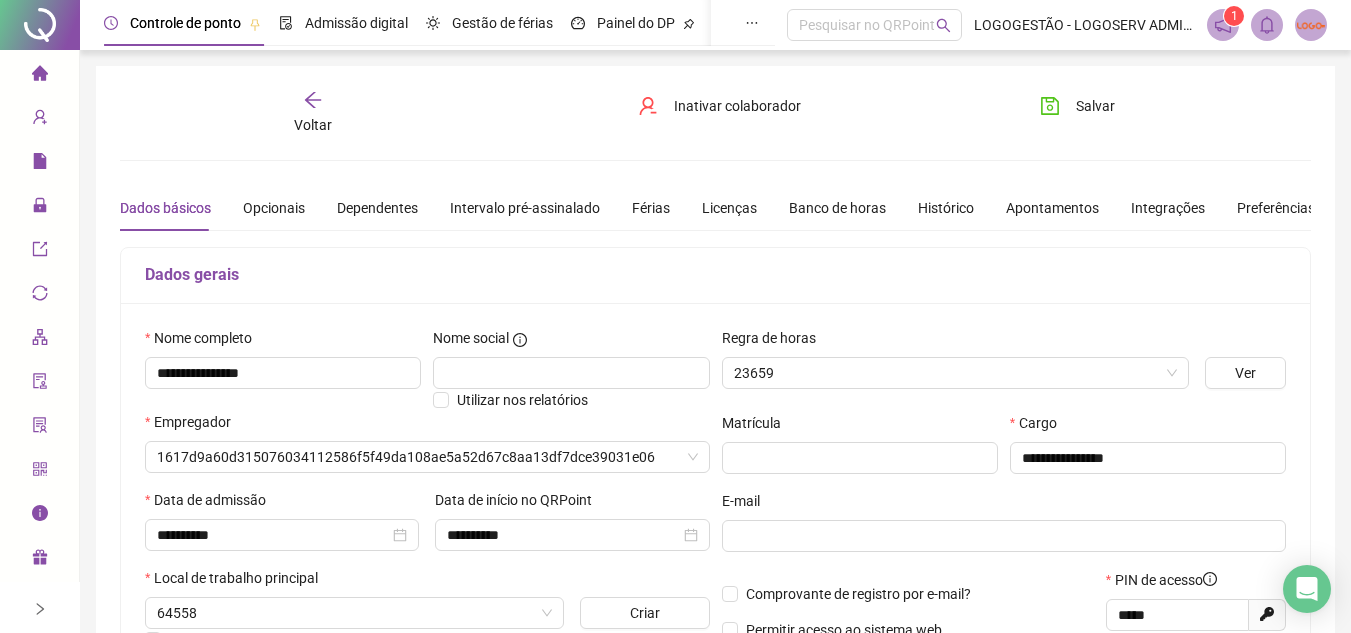type on "**********" 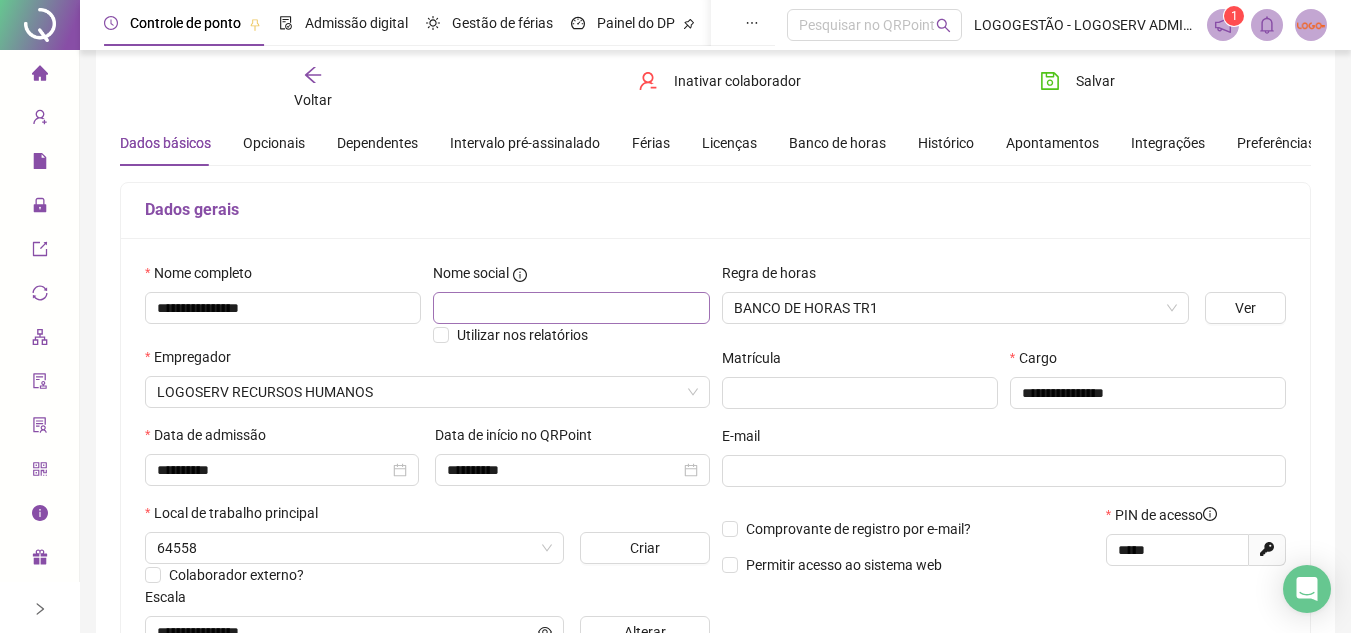 scroll, scrollTop: 100, scrollLeft: 0, axis: vertical 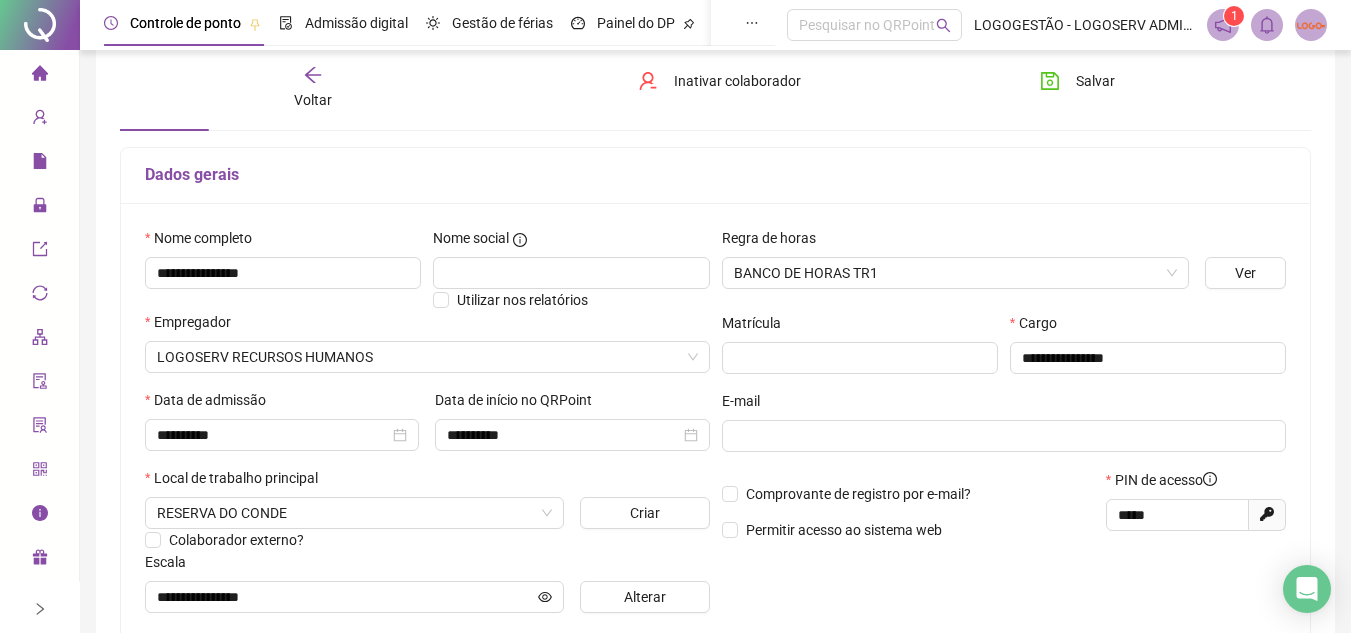 click 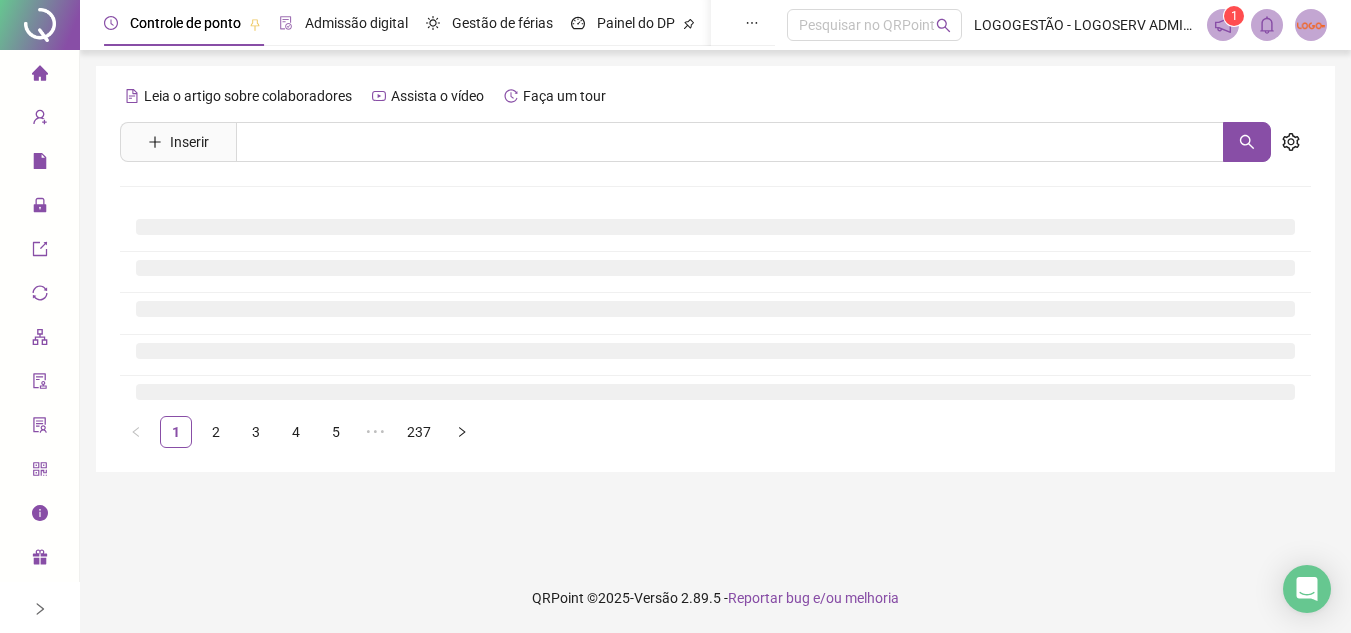 scroll, scrollTop: 0, scrollLeft: 0, axis: both 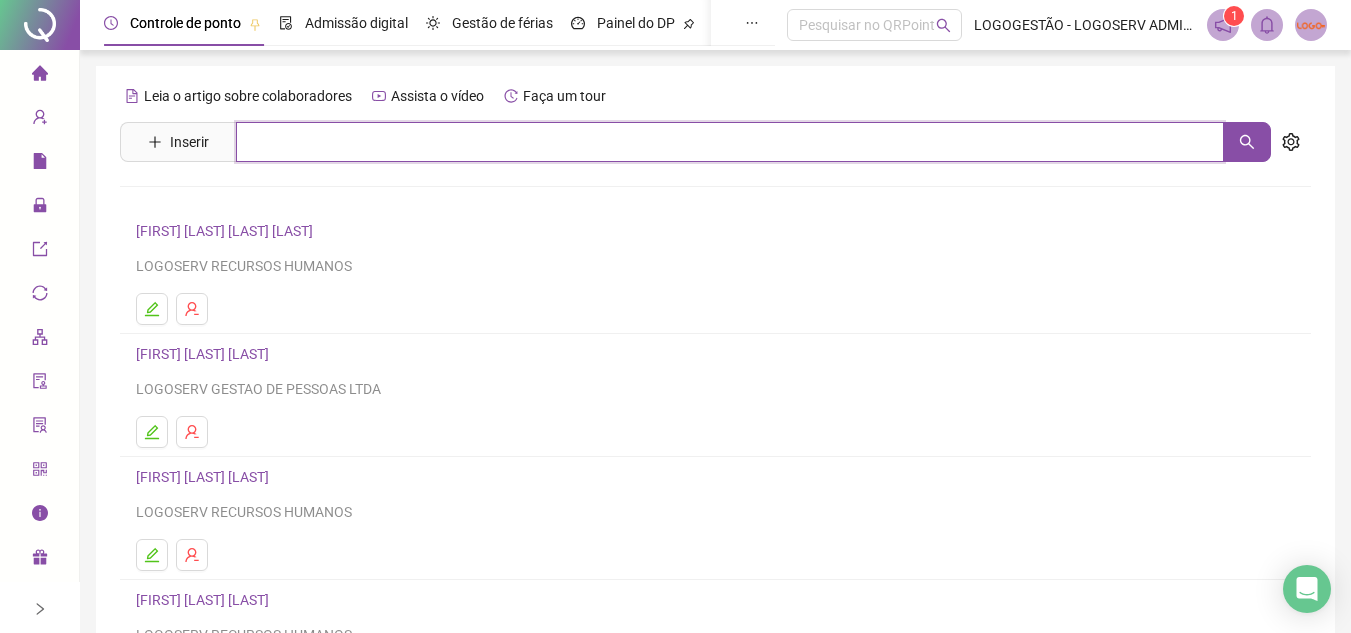 click at bounding box center [730, 142] 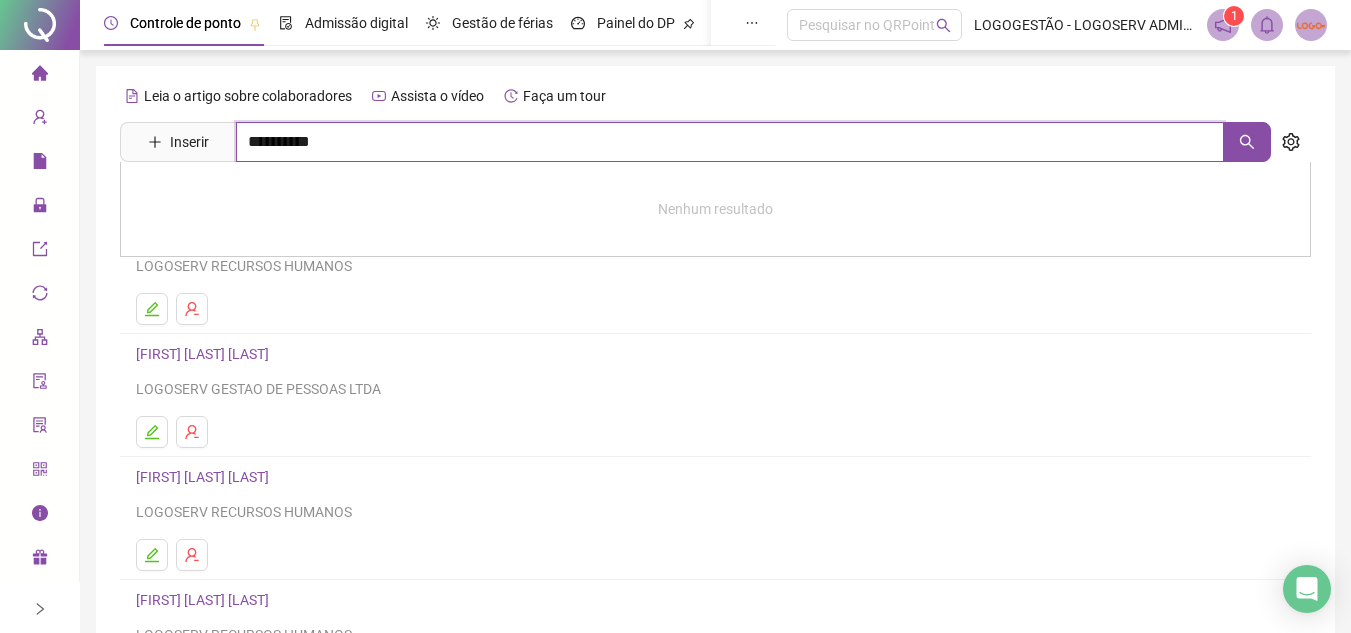 type on "*********" 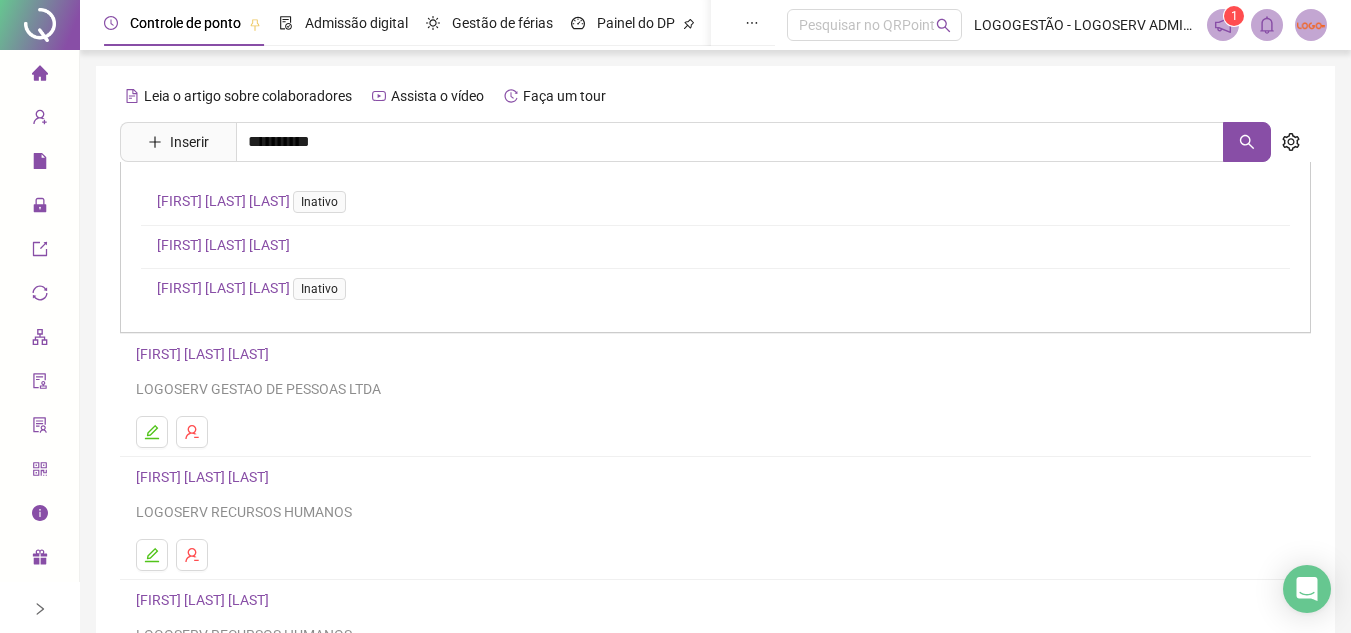 click on "[FIRST] [LAST]" at bounding box center (223, 245) 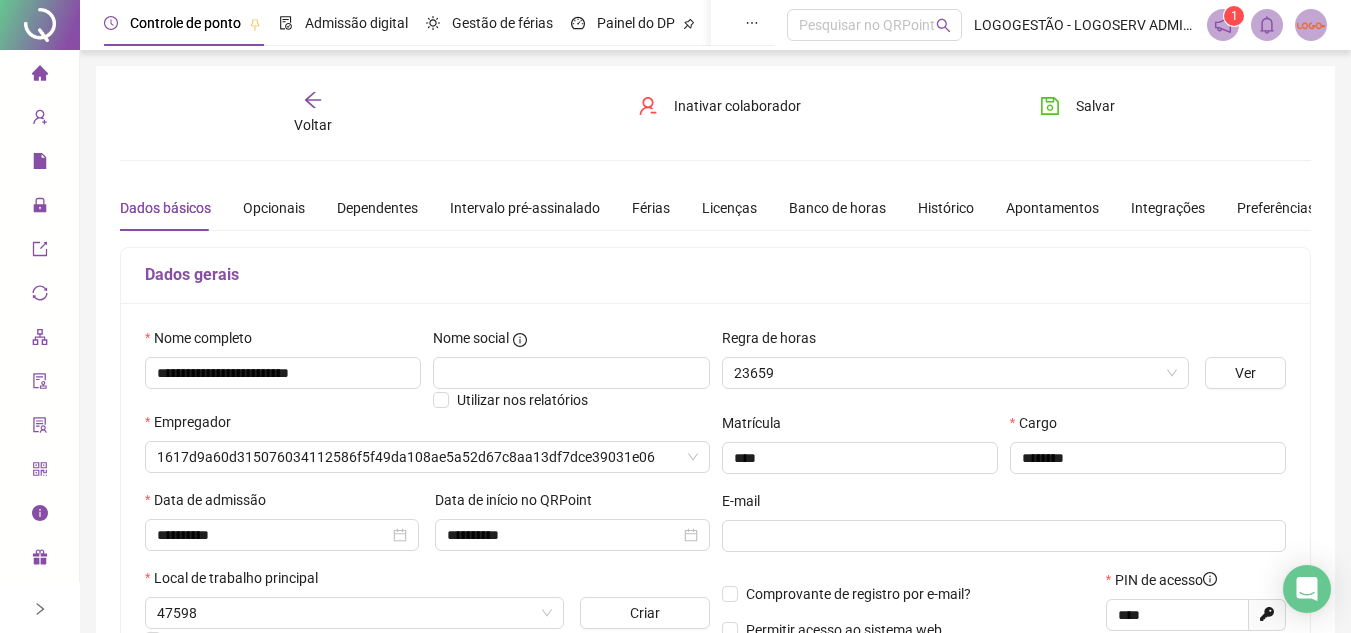 type on "**********" 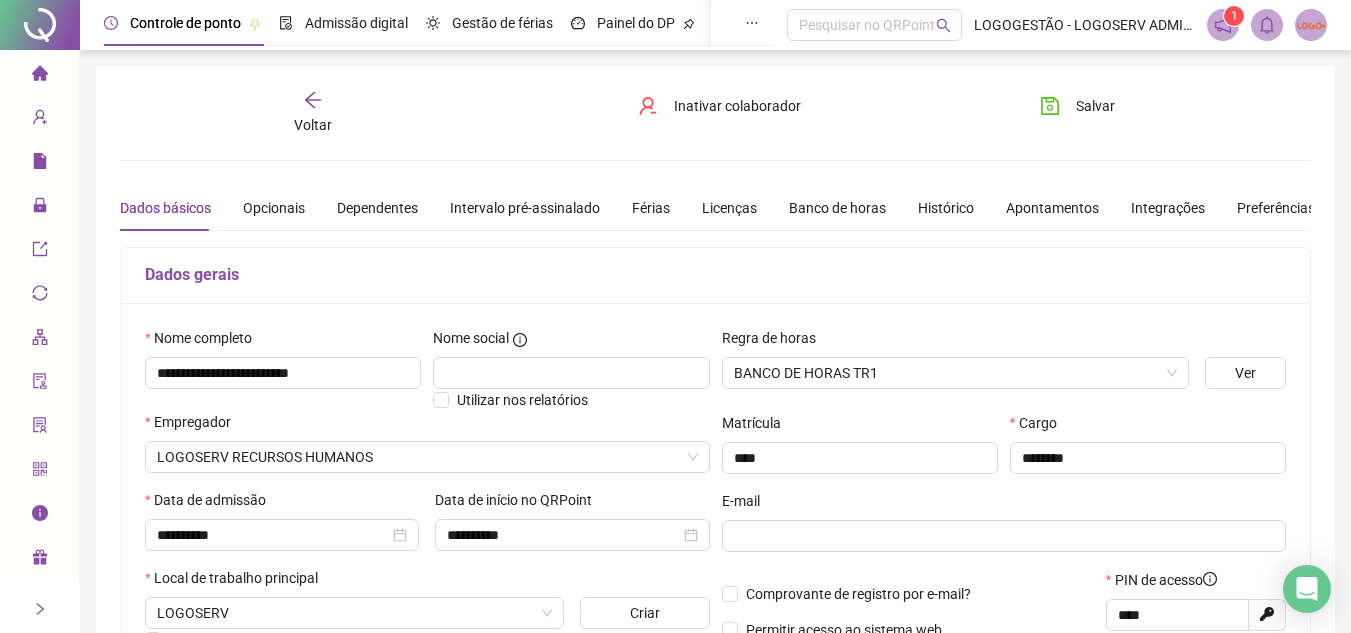 click on "Voltar" at bounding box center (313, 113) 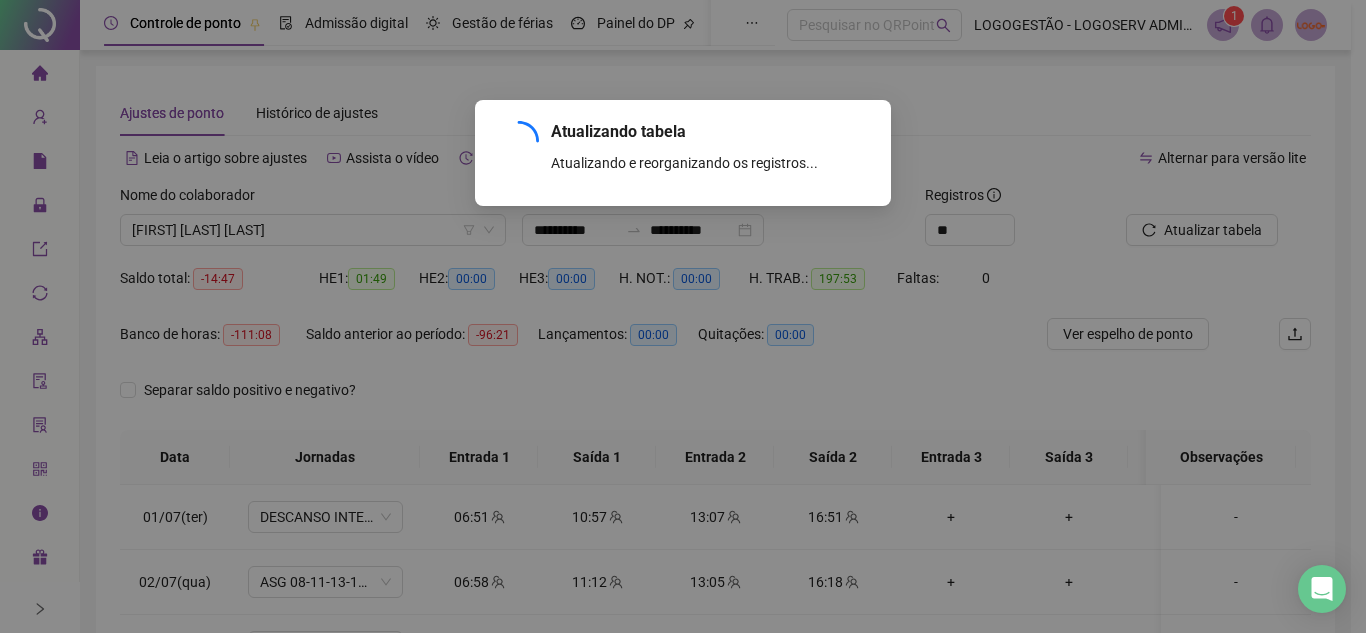 scroll, scrollTop: 0, scrollLeft: 0, axis: both 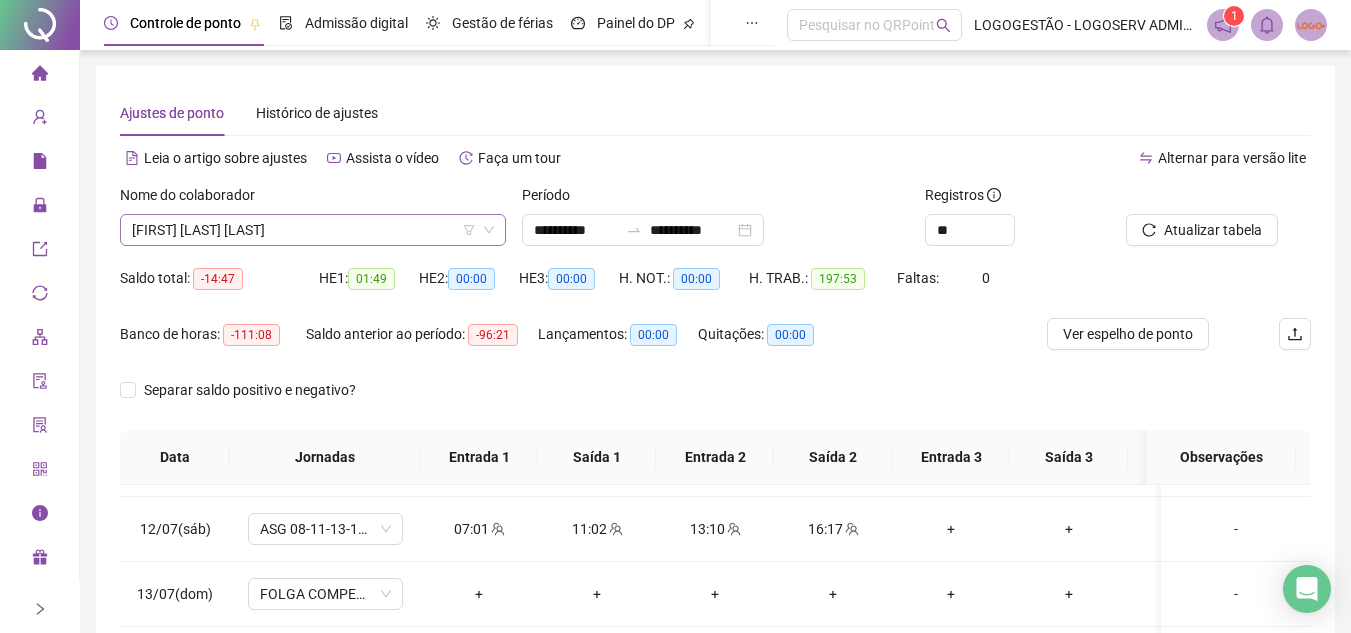 click on "[FIRST] [LAST] [LAST]" at bounding box center (313, 230) 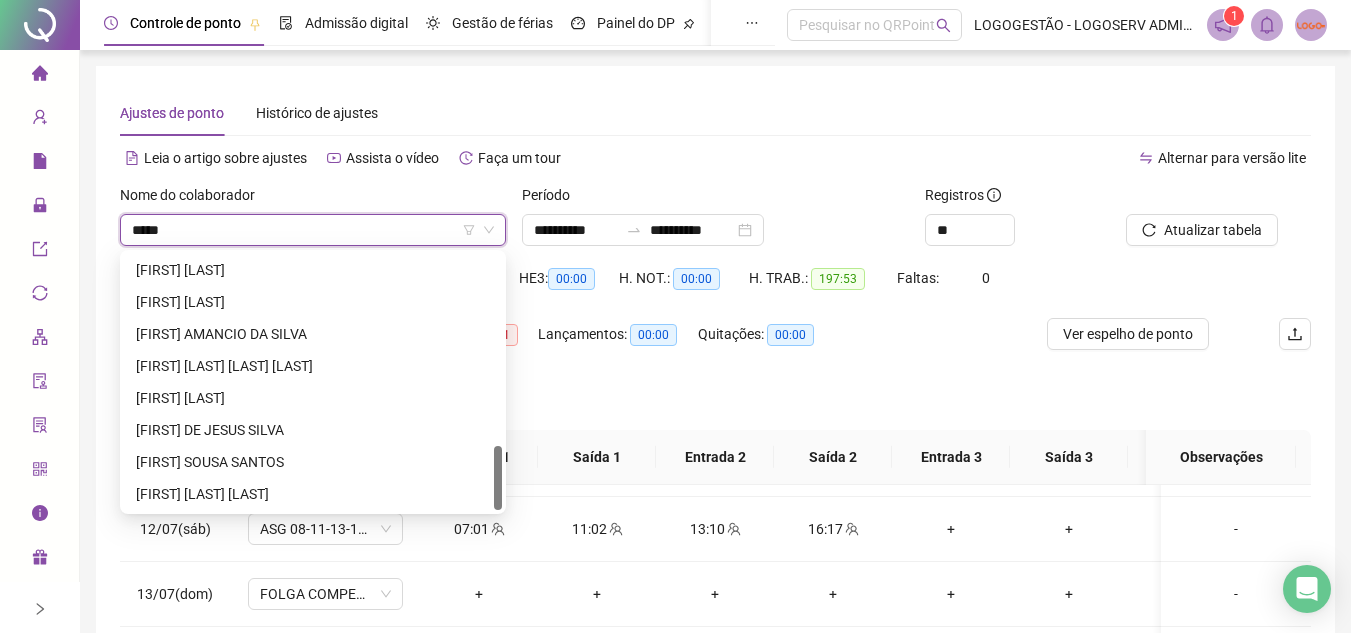 scroll, scrollTop: 0, scrollLeft: 0, axis: both 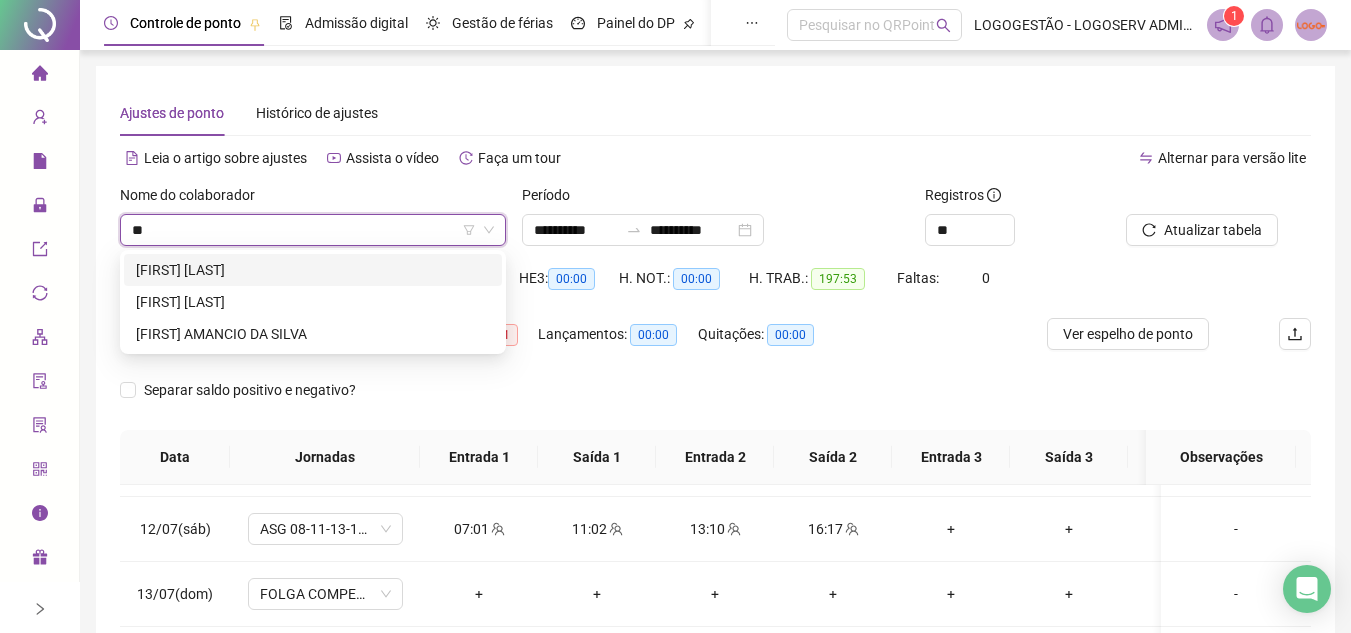 type on "*" 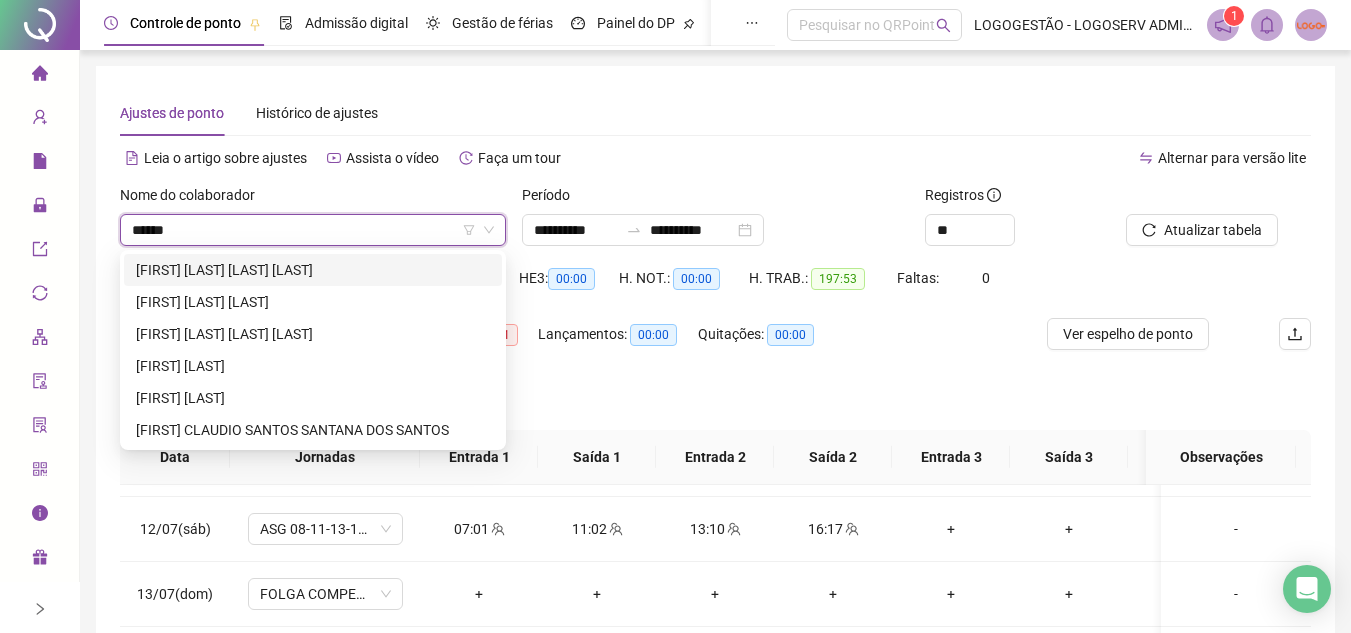 scroll, scrollTop: 0, scrollLeft: 0, axis: both 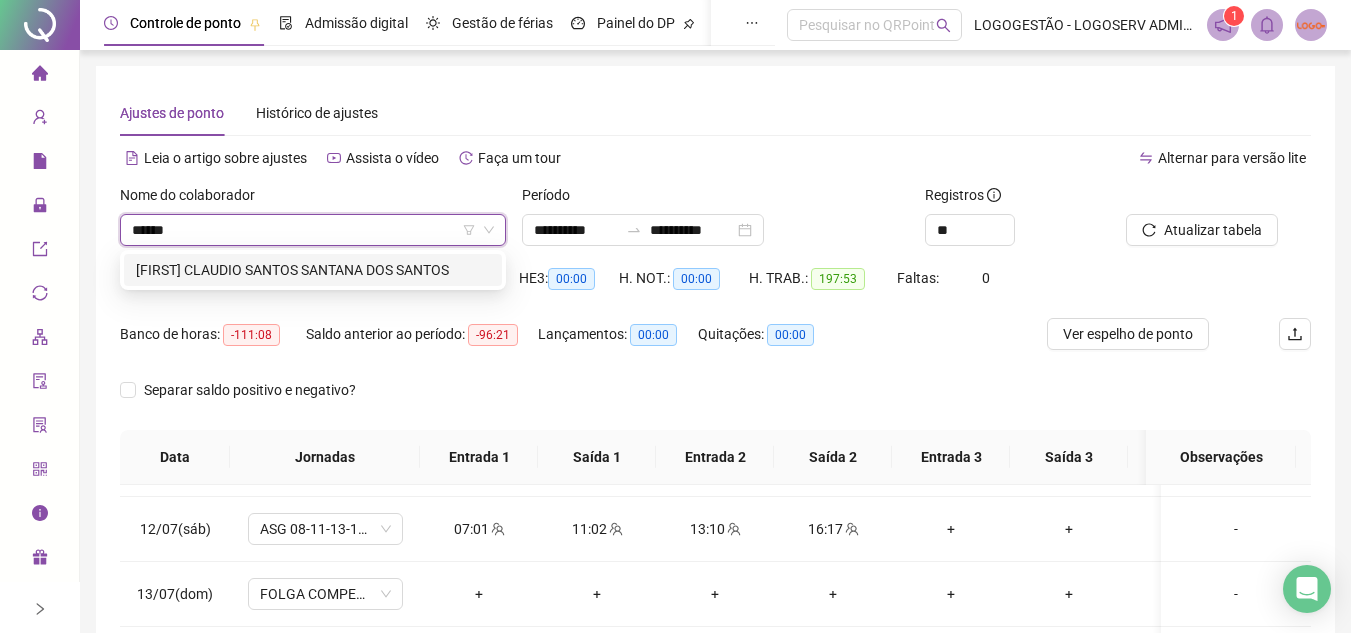 type on "*******" 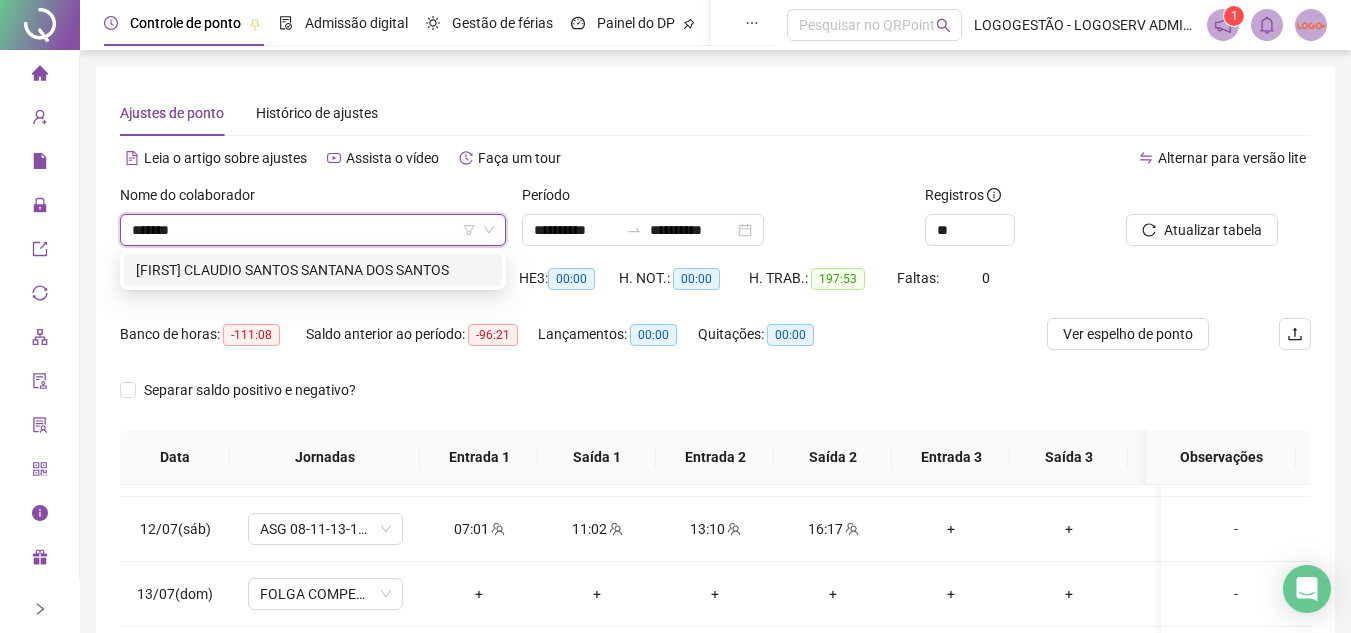 click on "JOSE CLAUDIO SANTOS SANTANA DOS SANTOS" at bounding box center (313, 270) 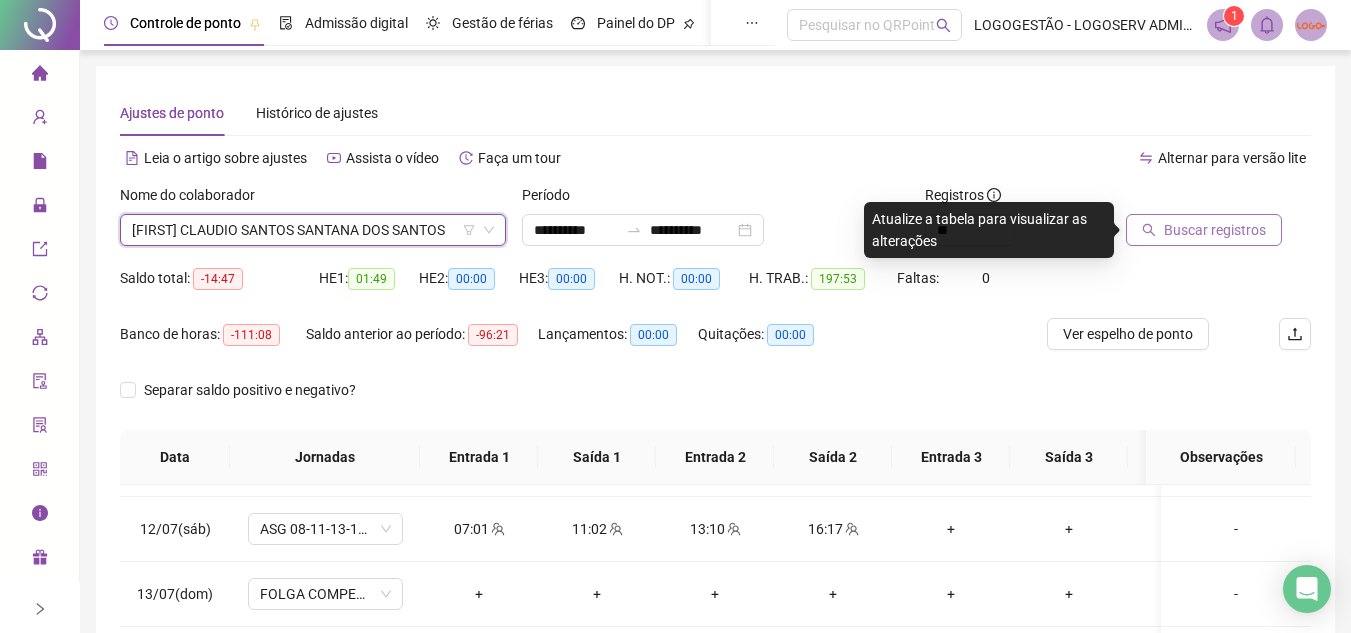 click on "Buscar registros" at bounding box center (1215, 230) 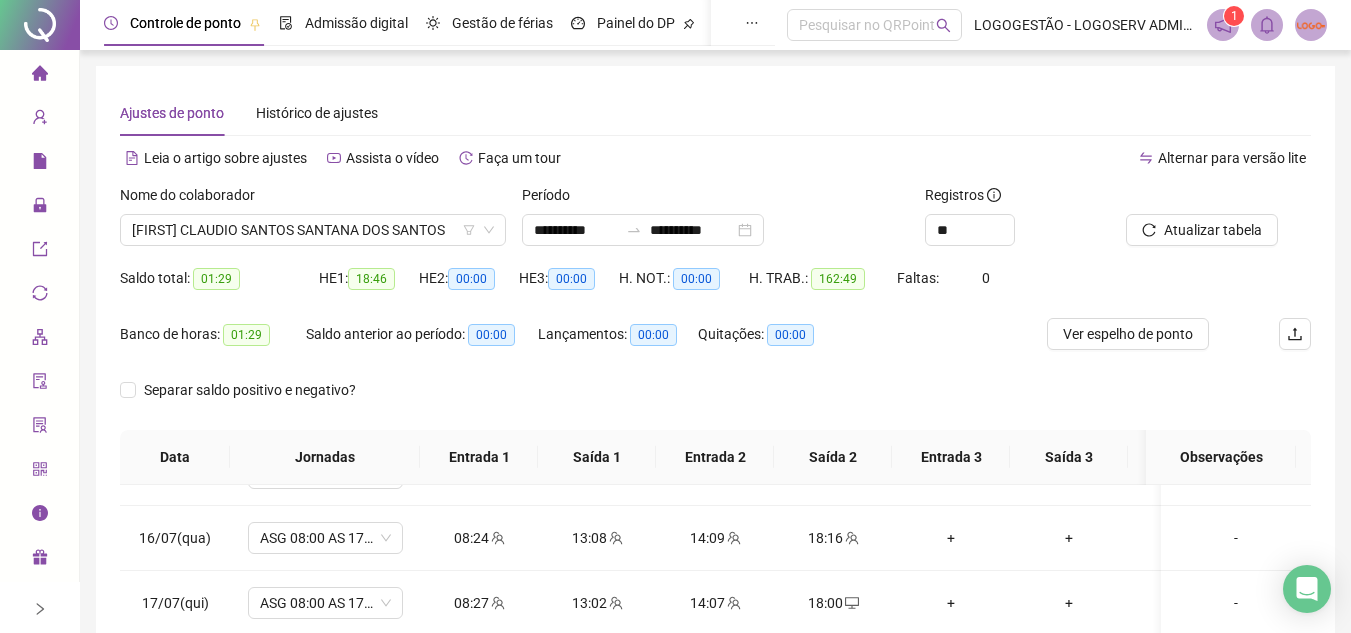 scroll, scrollTop: 403, scrollLeft: 0, axis: vertical 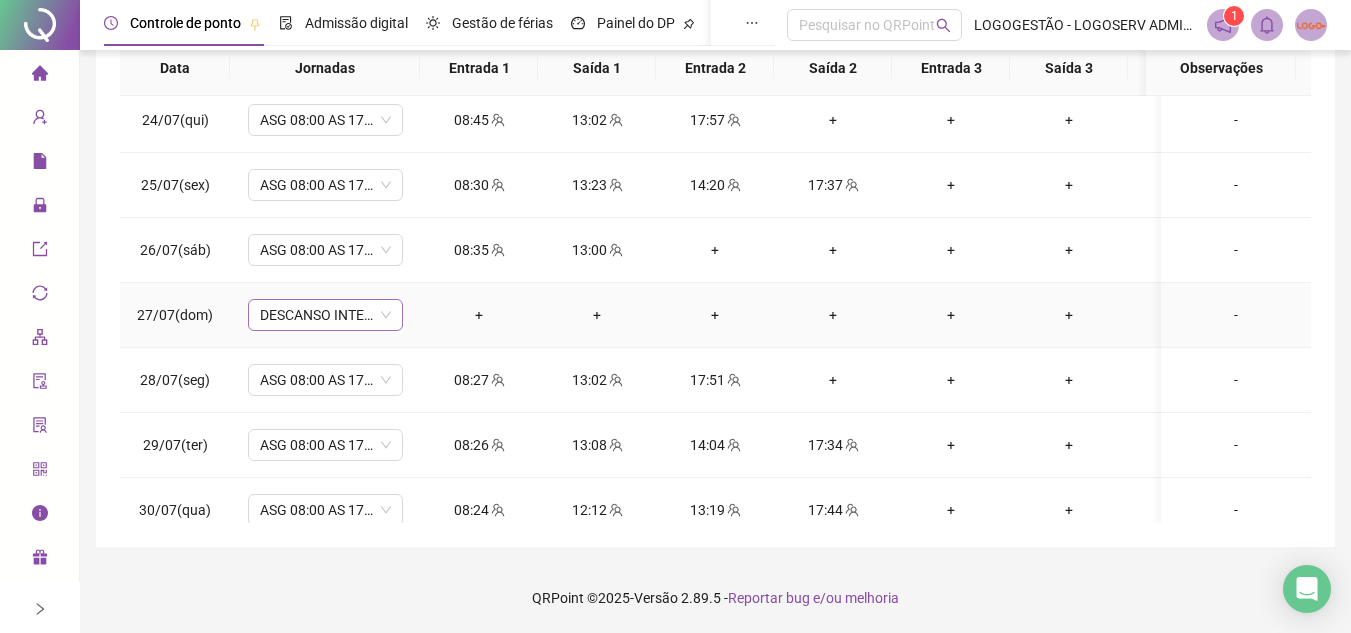 click on "DESCANSO INTER-JORNADA" at bounding box center (325, 315) 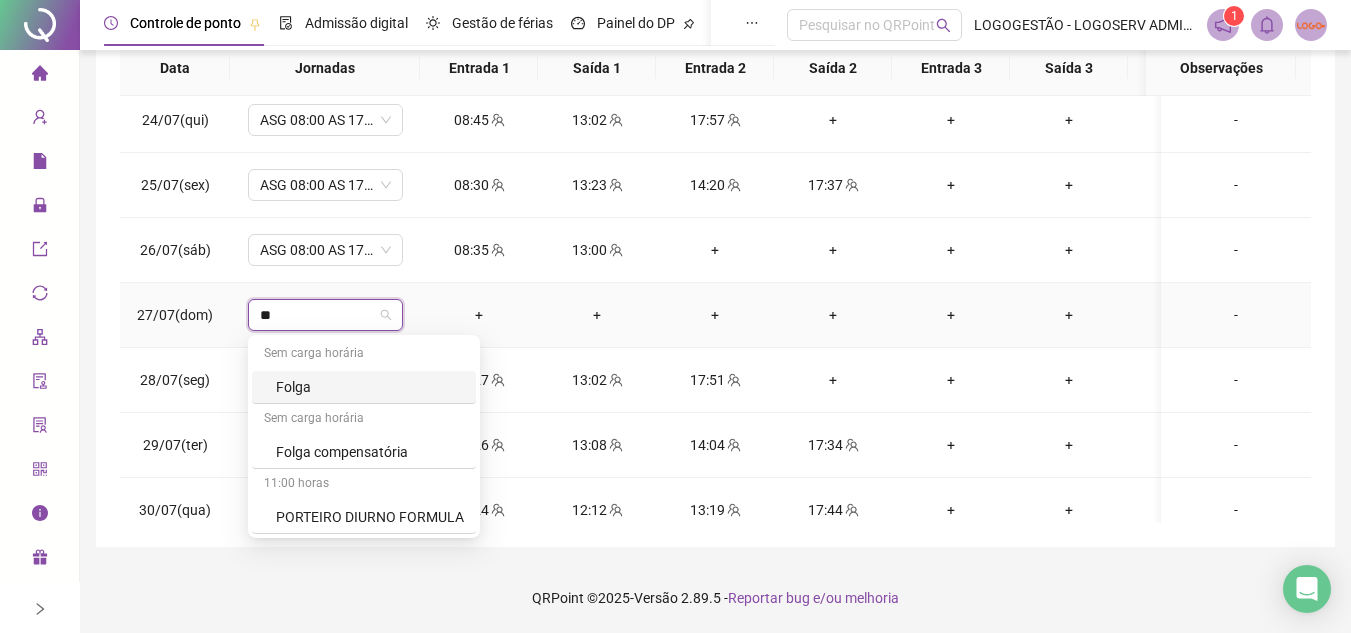type on "***" 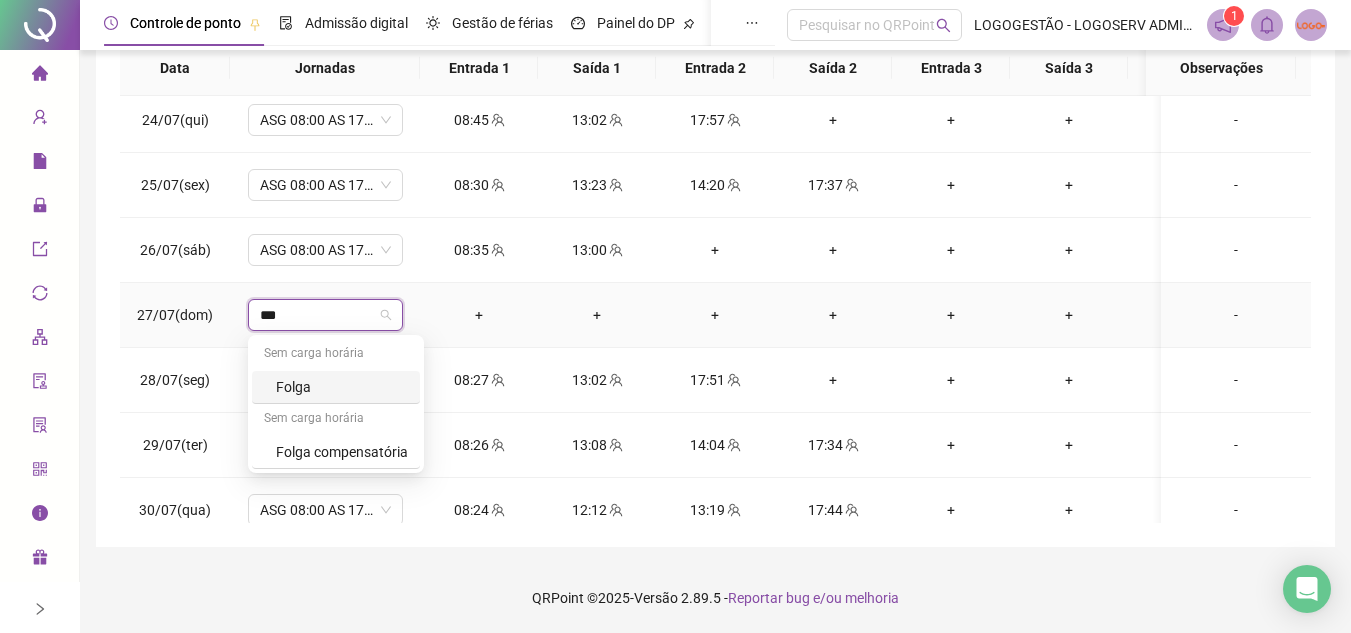 click on "Folga" at bounding box center [342, 387] 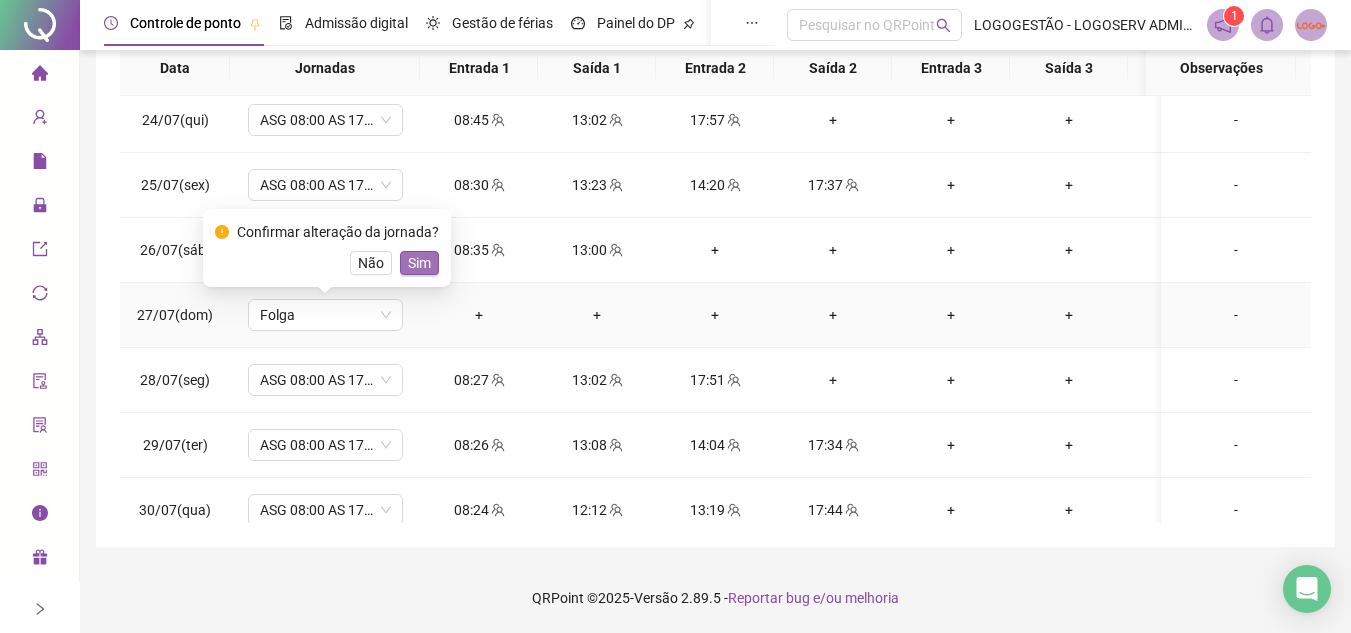 click on "Sim" at bounding box center [419, 263] 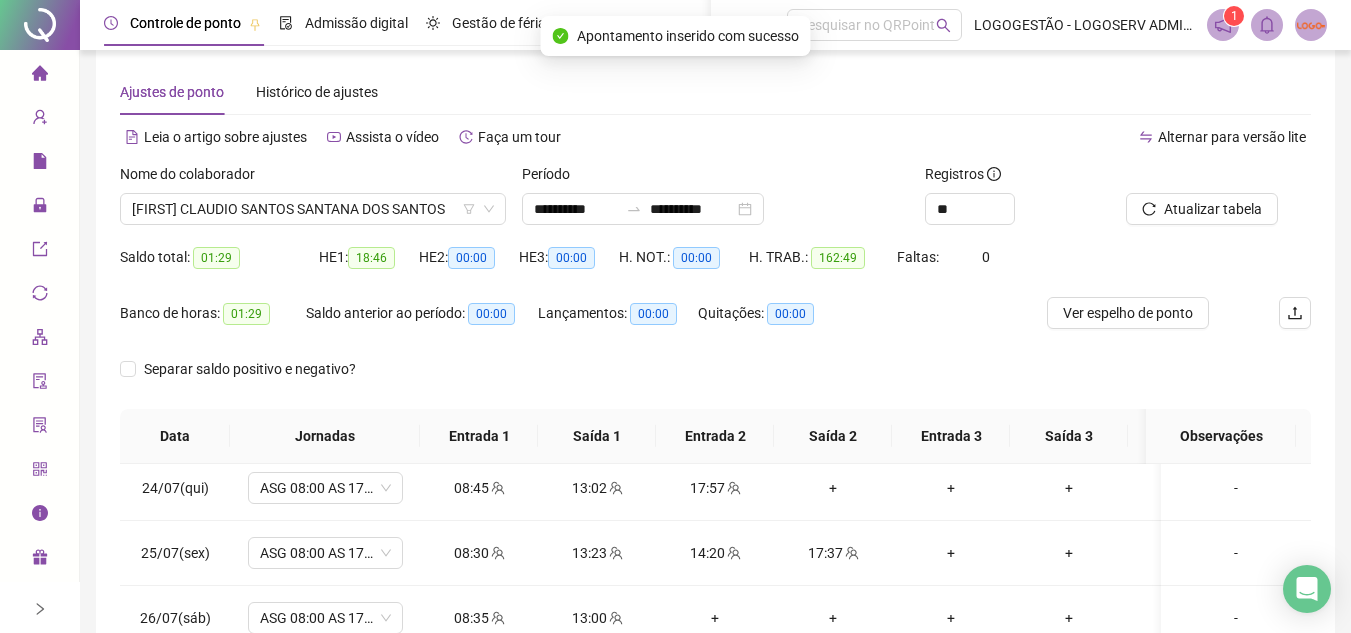 scroll, scrollTop: 0, scrollLeft: 0, axis: both 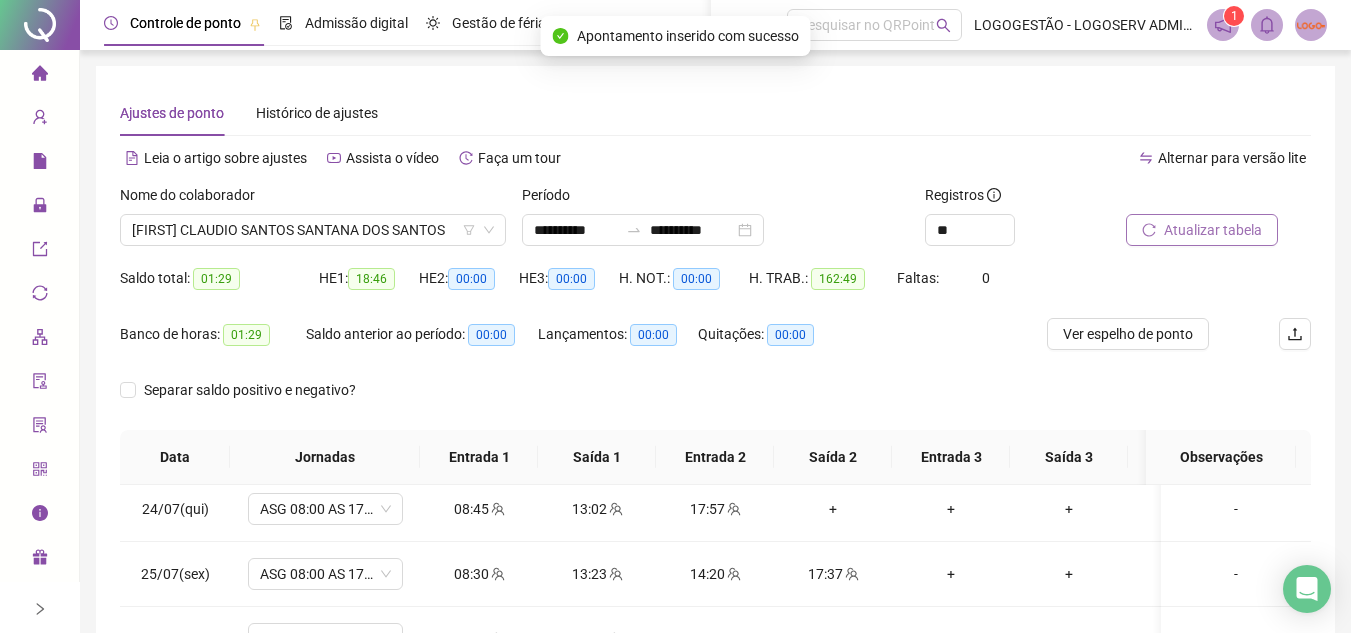 click on "Atualizar tabela" at bounding box center (1213, 230) 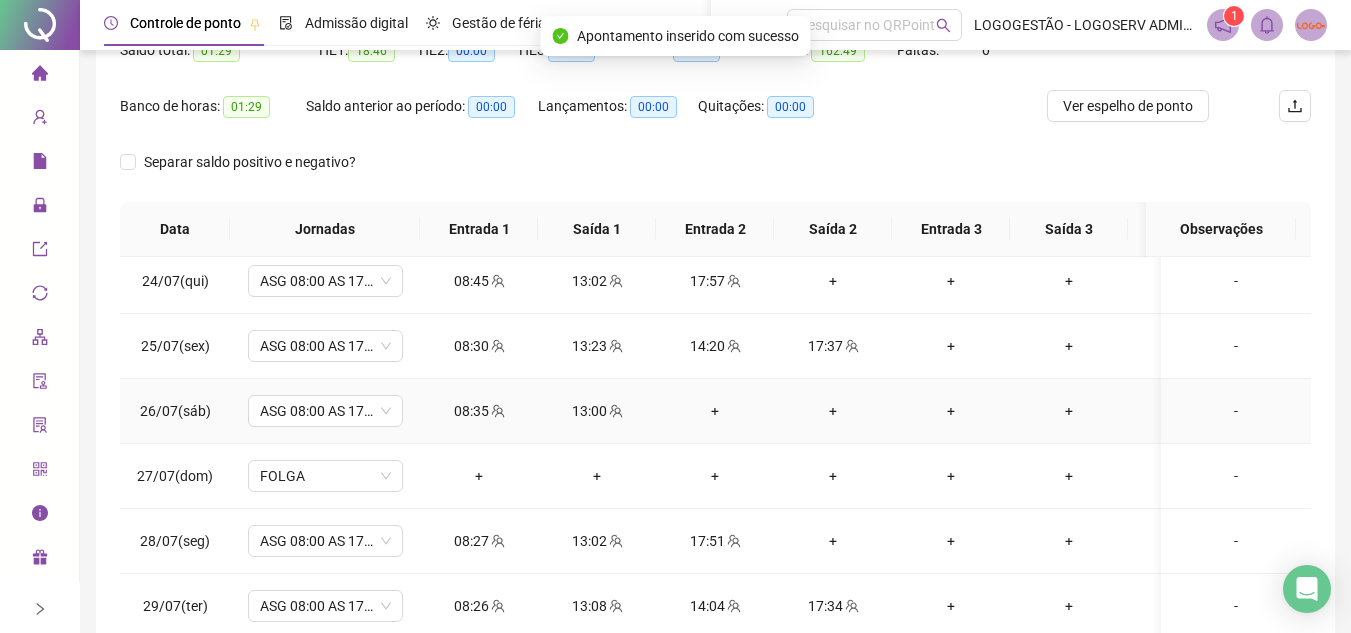 scroll, scrollTop: 389, scrollLeft: 0, axis: vertical 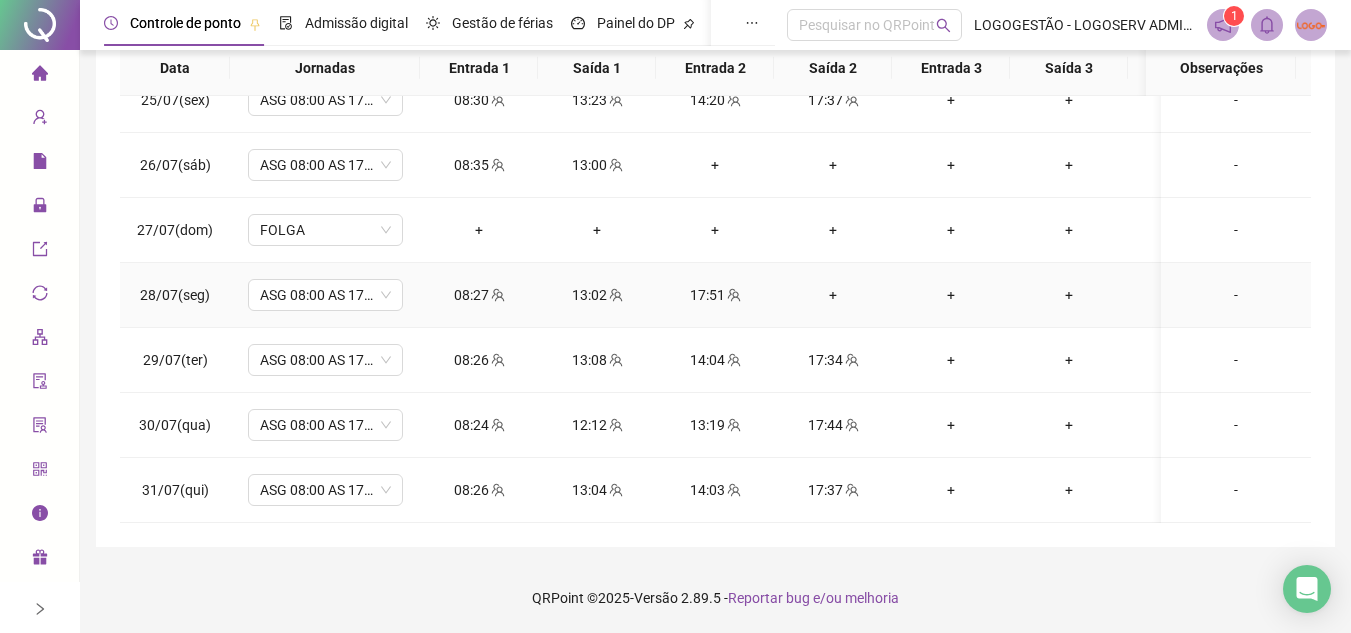 click on "+" at bounding box center (833, 295) 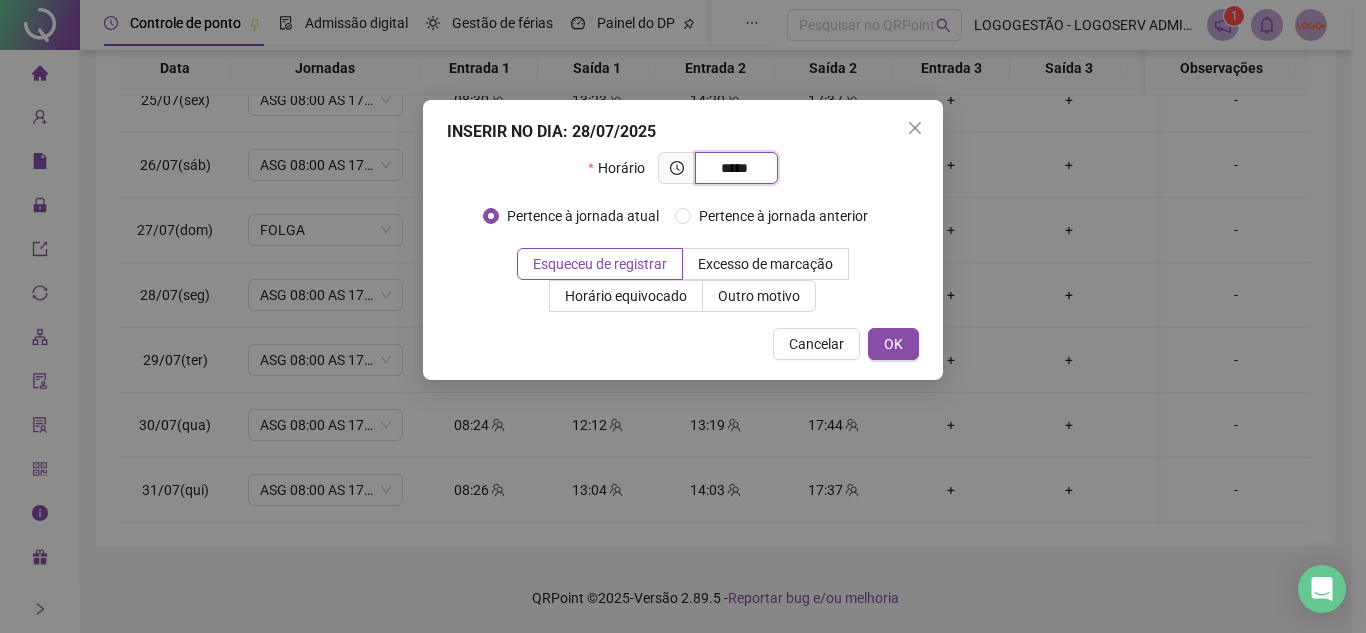 type on "*****" 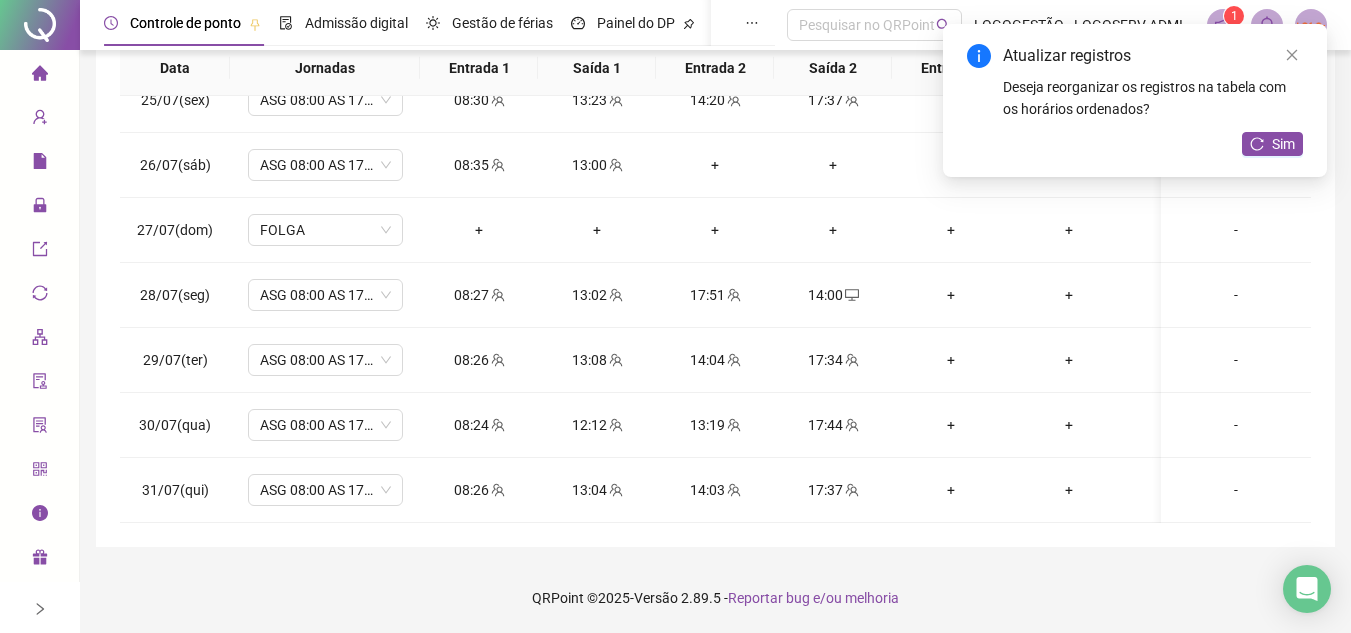 click on "Atualizar registros Deseja reorganizar os registros na tabela com os horários ordenados? Sim" at bounding box center (1135, 100) 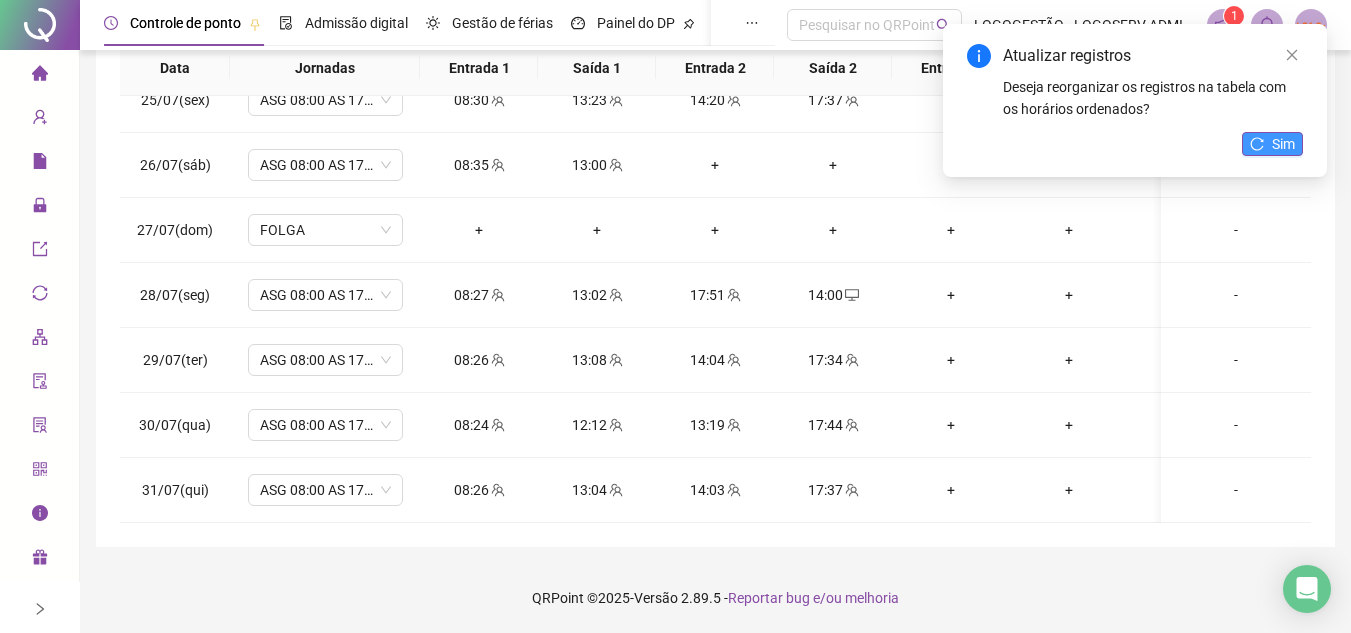 click on "Sim" at bounding box center (1272, 144) 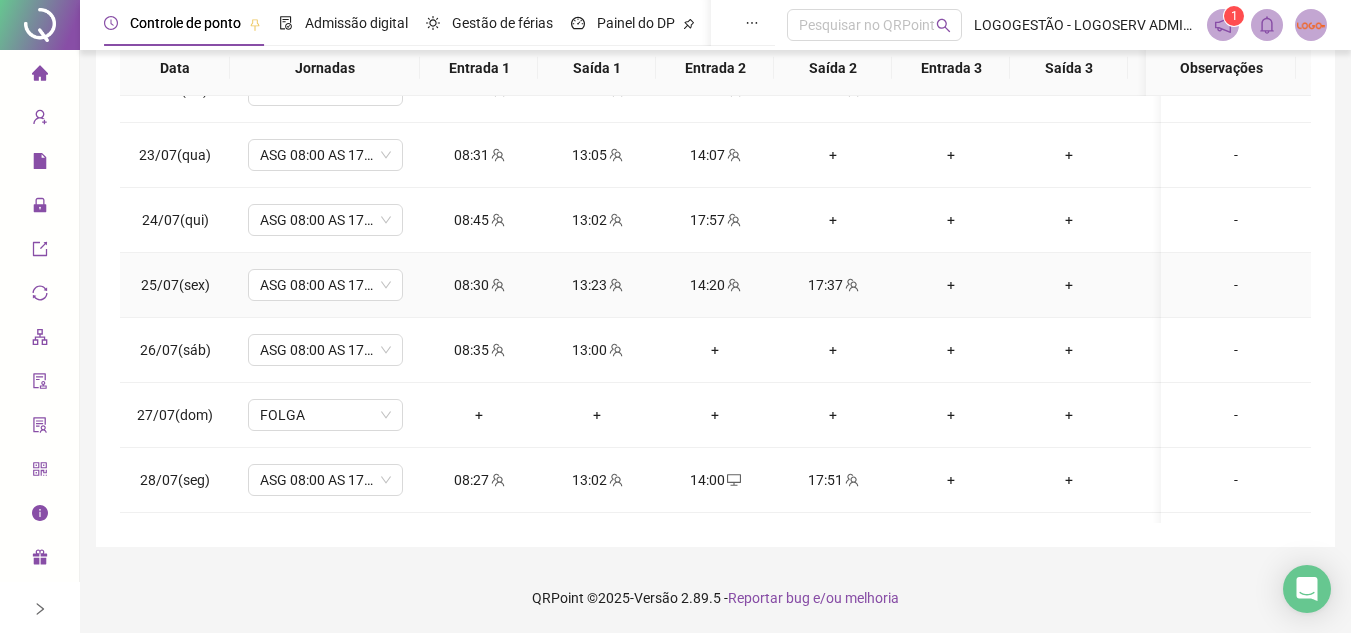 scroll, scrollTop: 913, scrollLeft: 0, axis: vertical 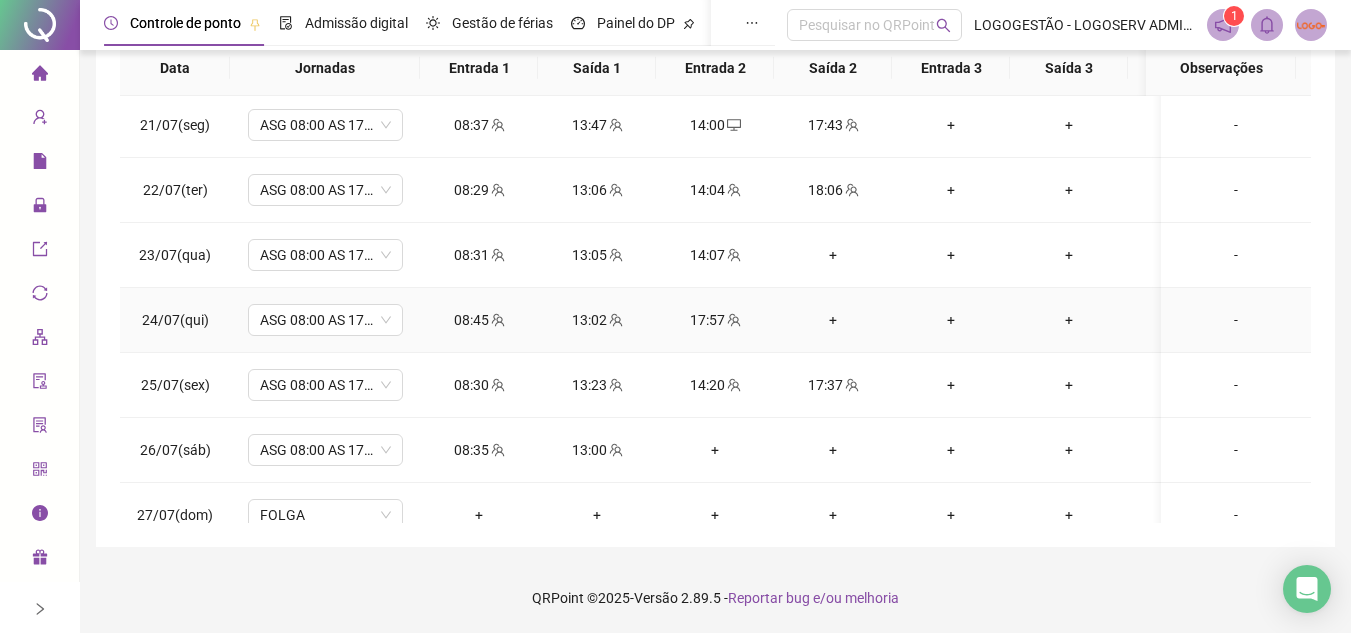 click on "+" at bounding box center [833, 320] 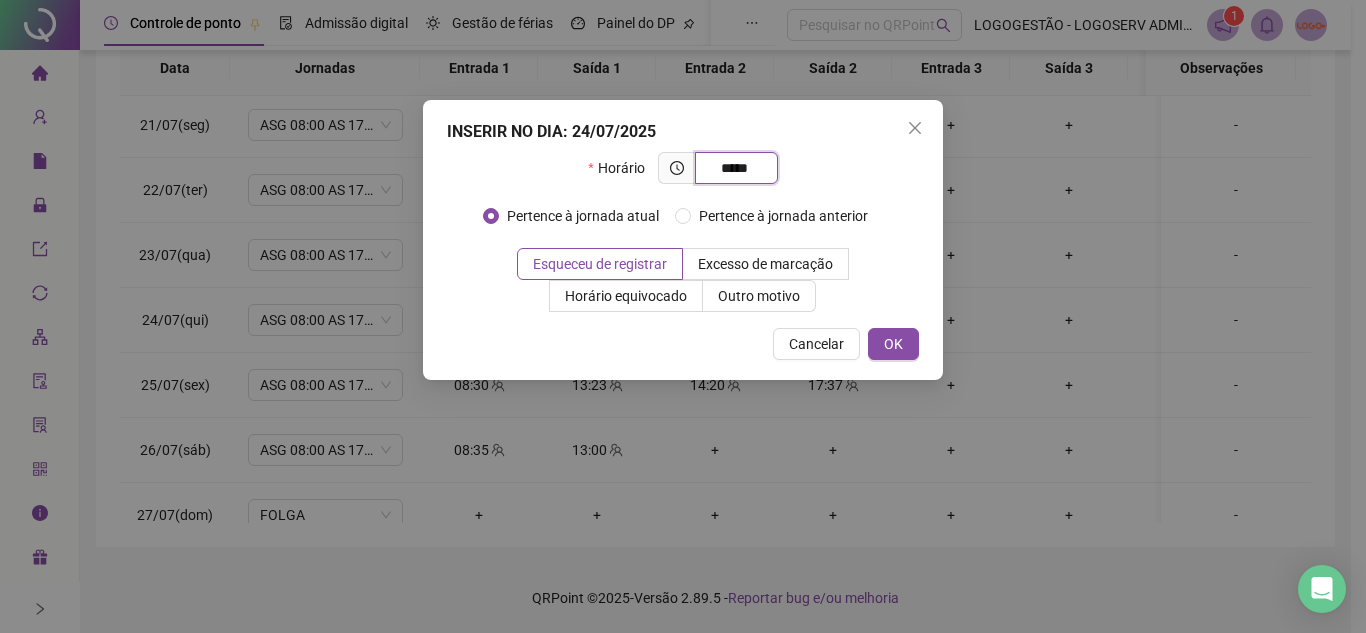 type on "*****" 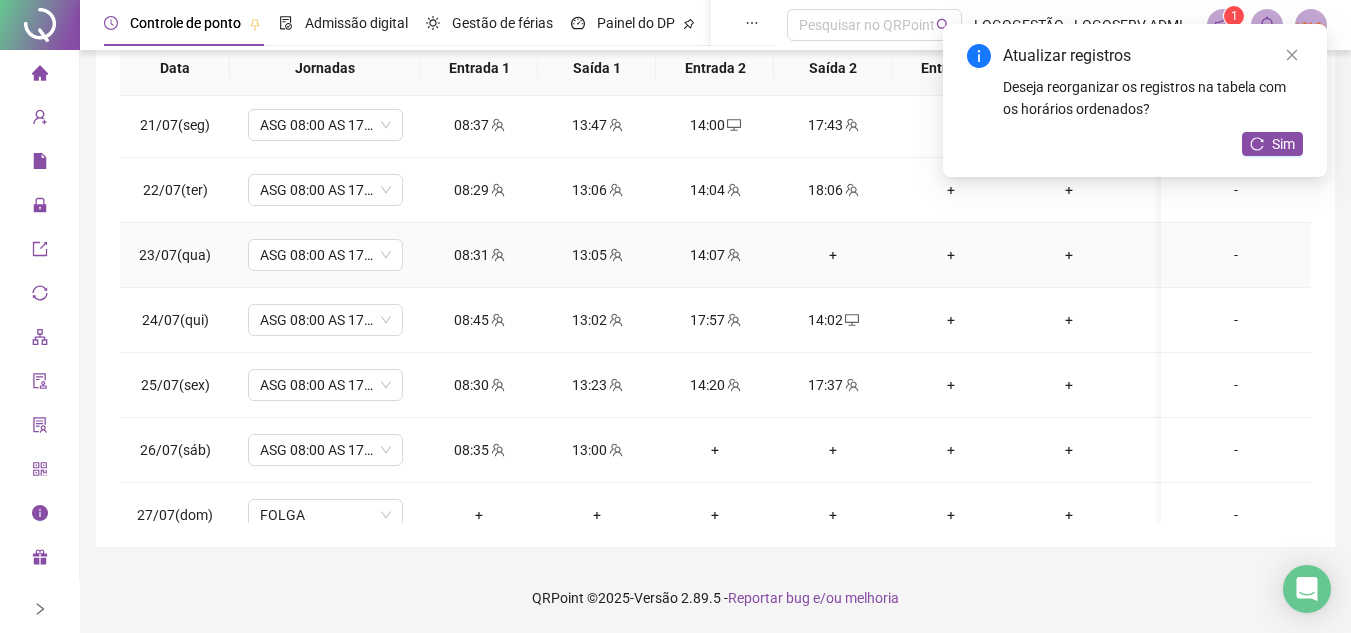 click on "+" at bounding box center (833, 255) 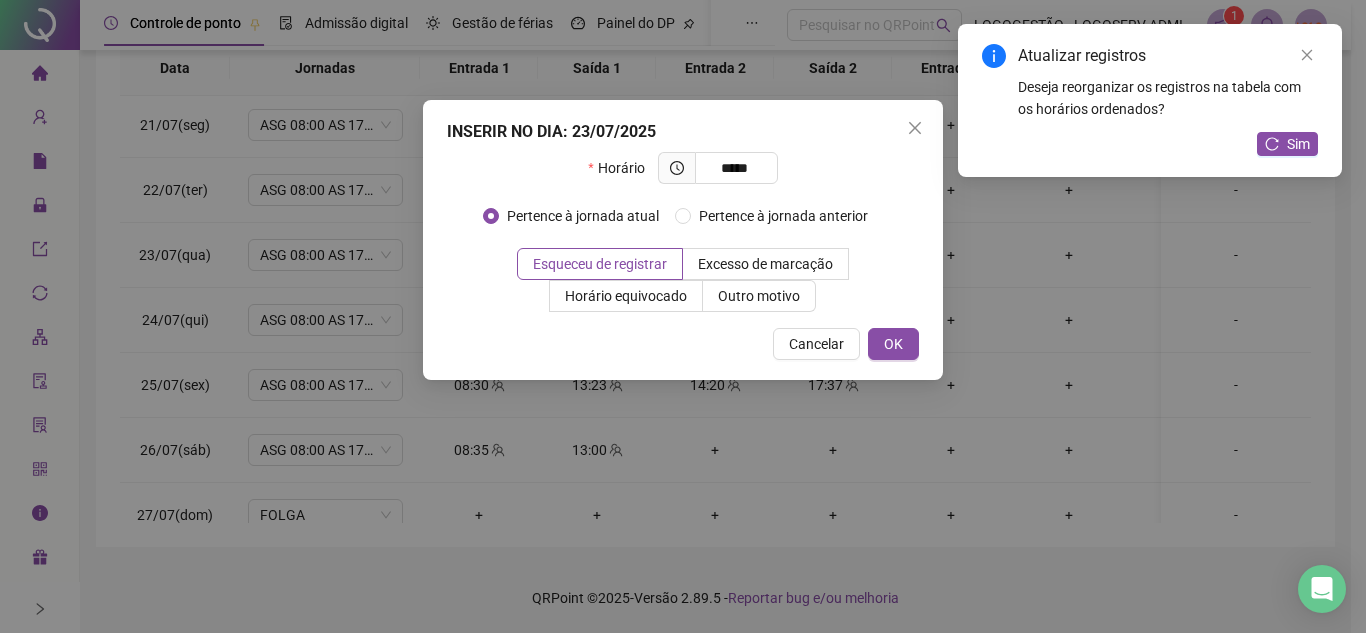 type on "*****" 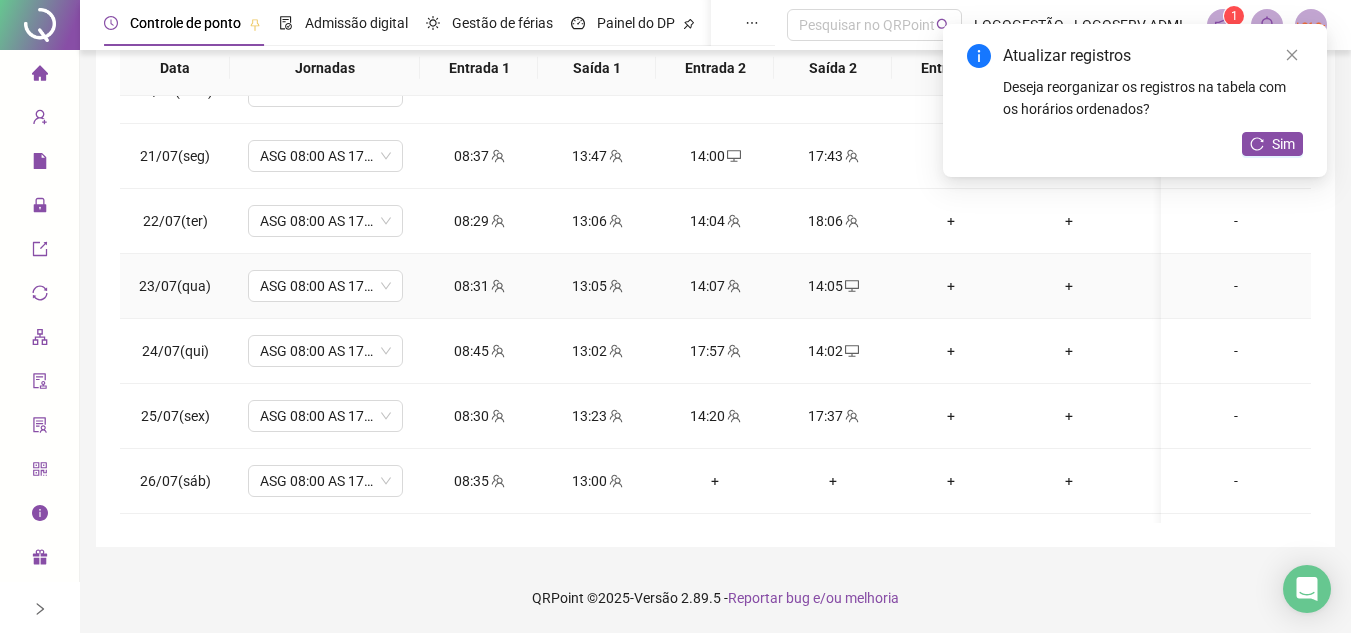 scroll, scrollTop: 913, scrollLeft: 0, axis: vertical 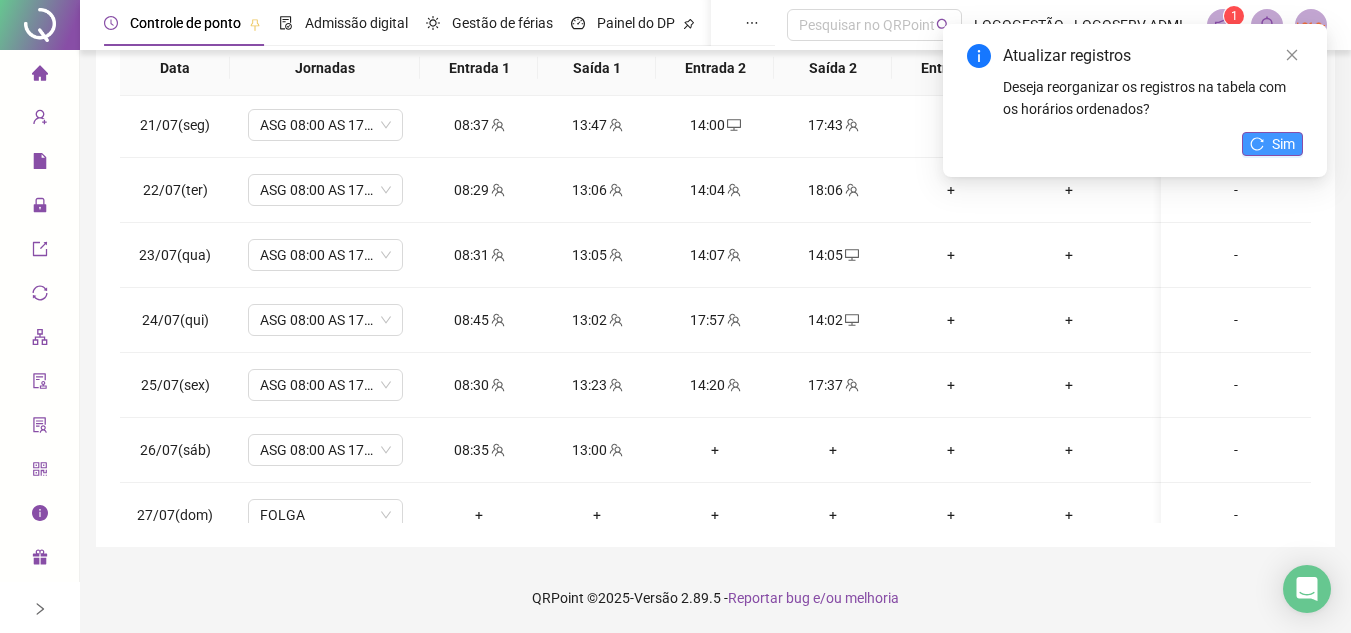 click on "Sim" at bounding box center [1272, 144] 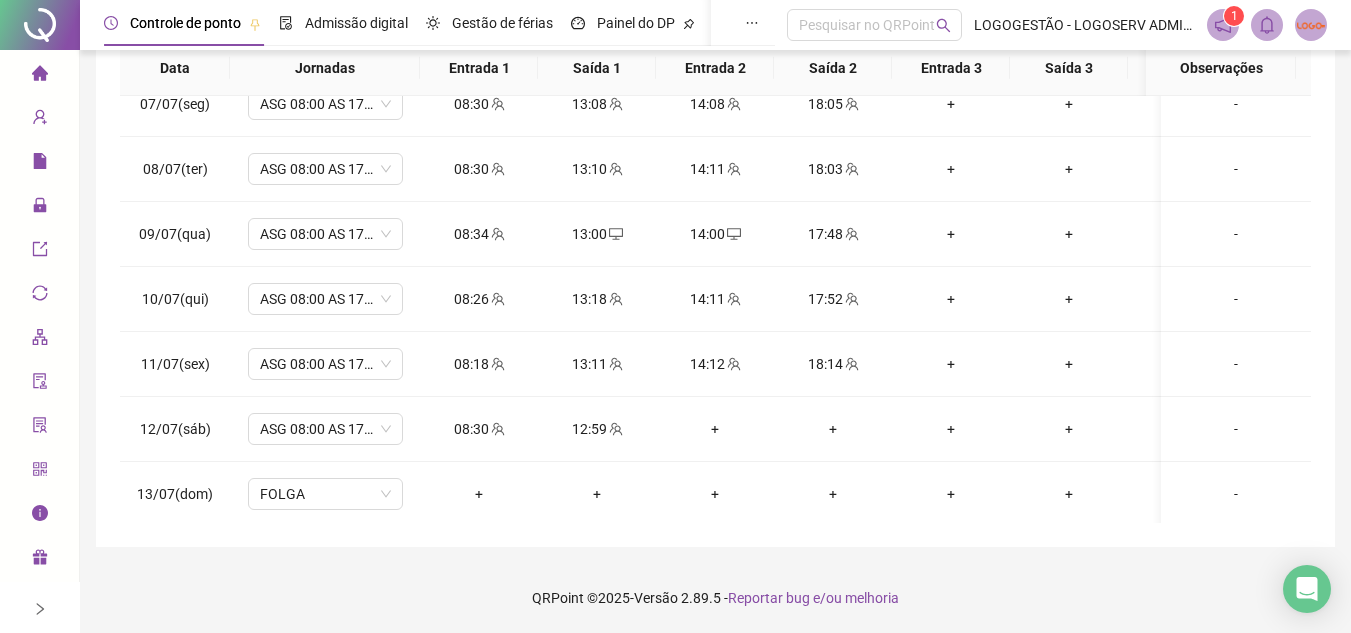 scroll, scrollTop: 0, scrollLeft: 0, axis: both 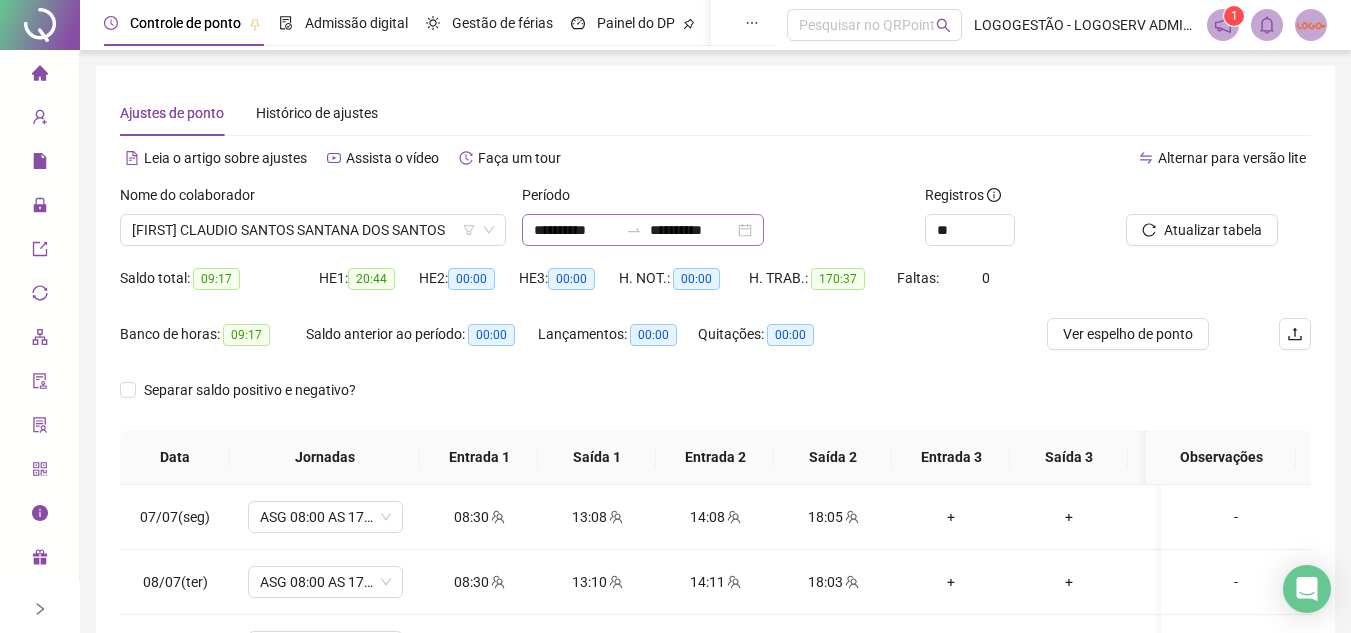 click at bounding box center [634, 230] 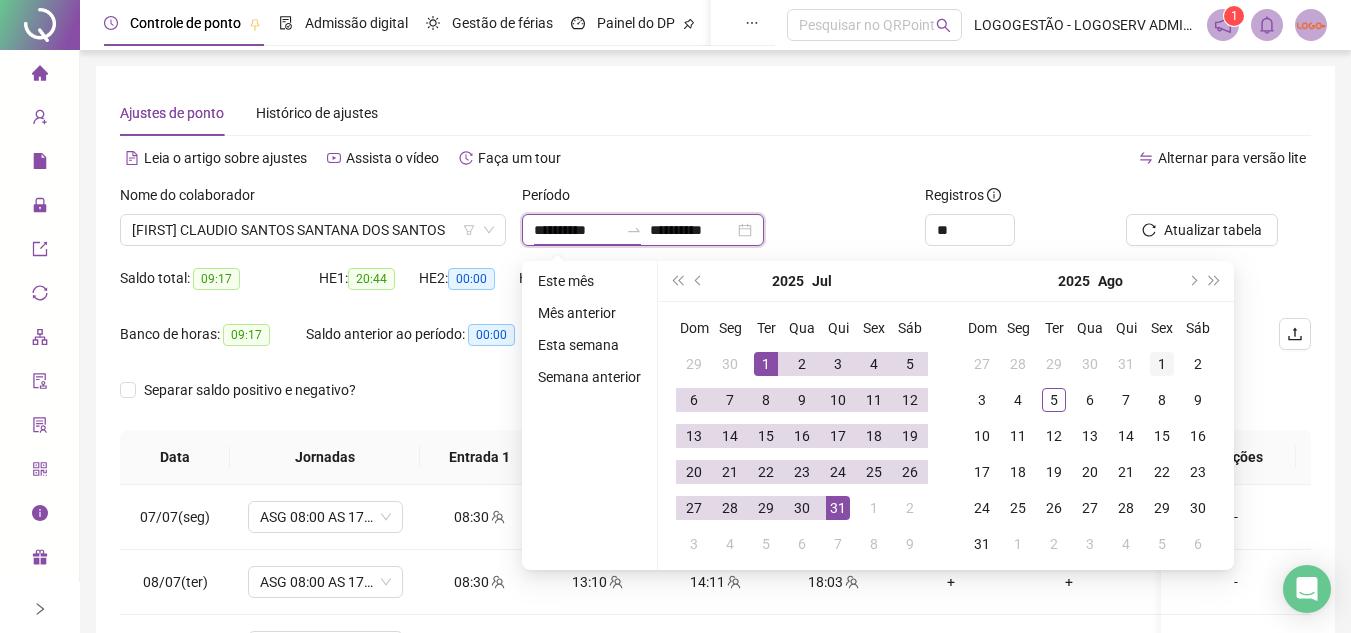 type on "**********" 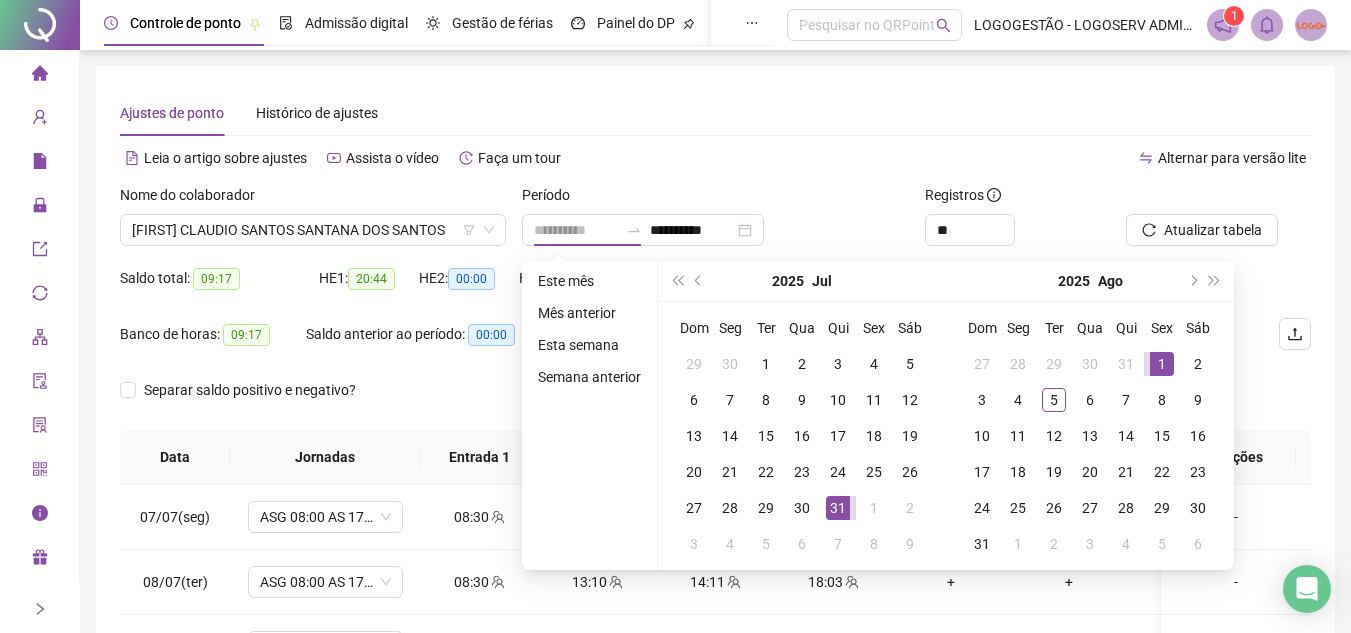 click on "1" at bounding box center (1162, 364) 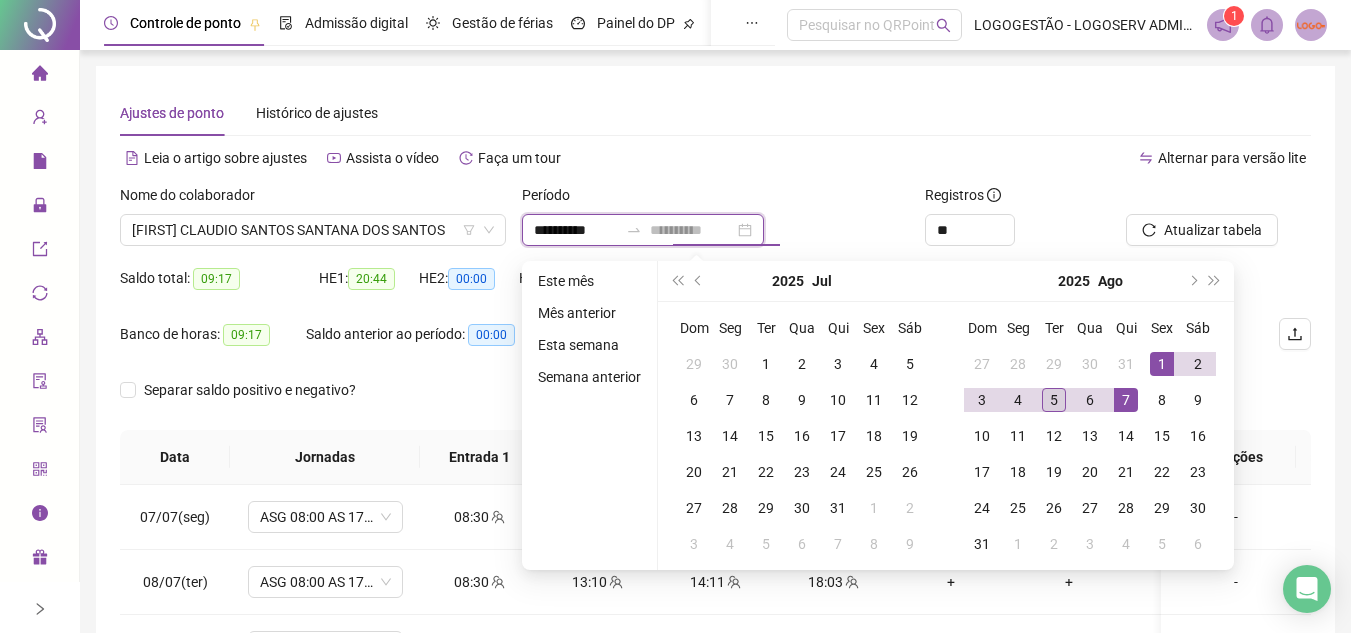 type on "**********" 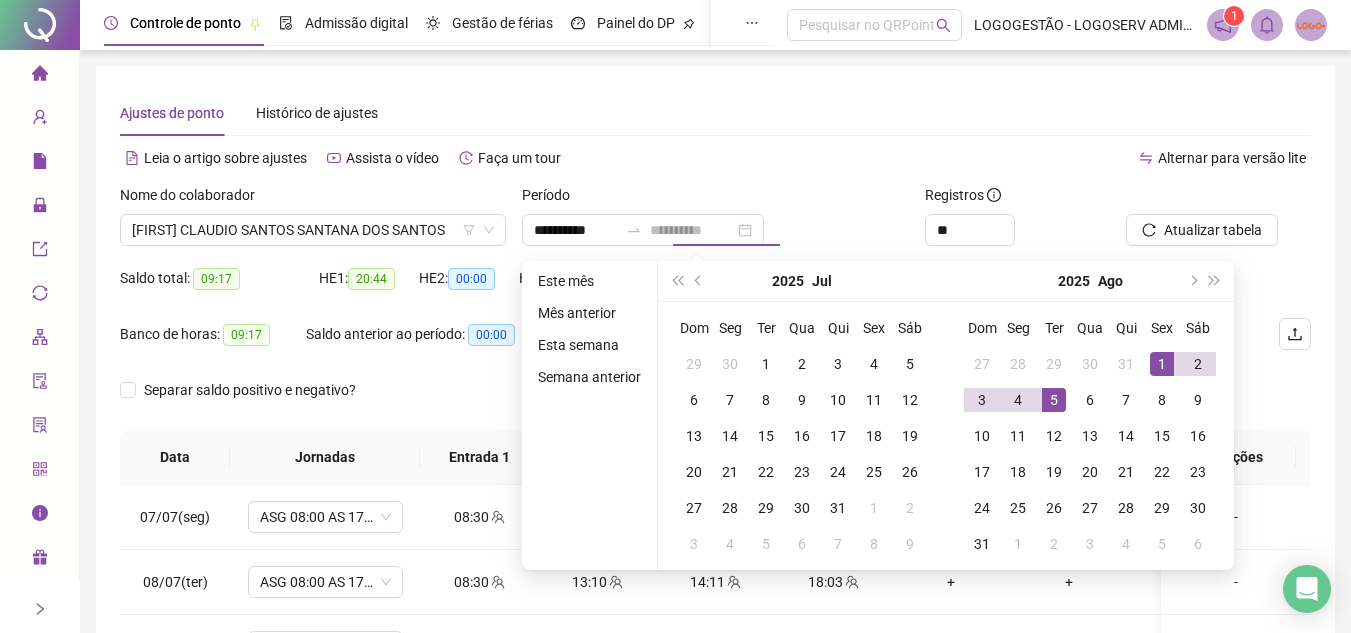 click on "5" at bounding box center (1054, 400) 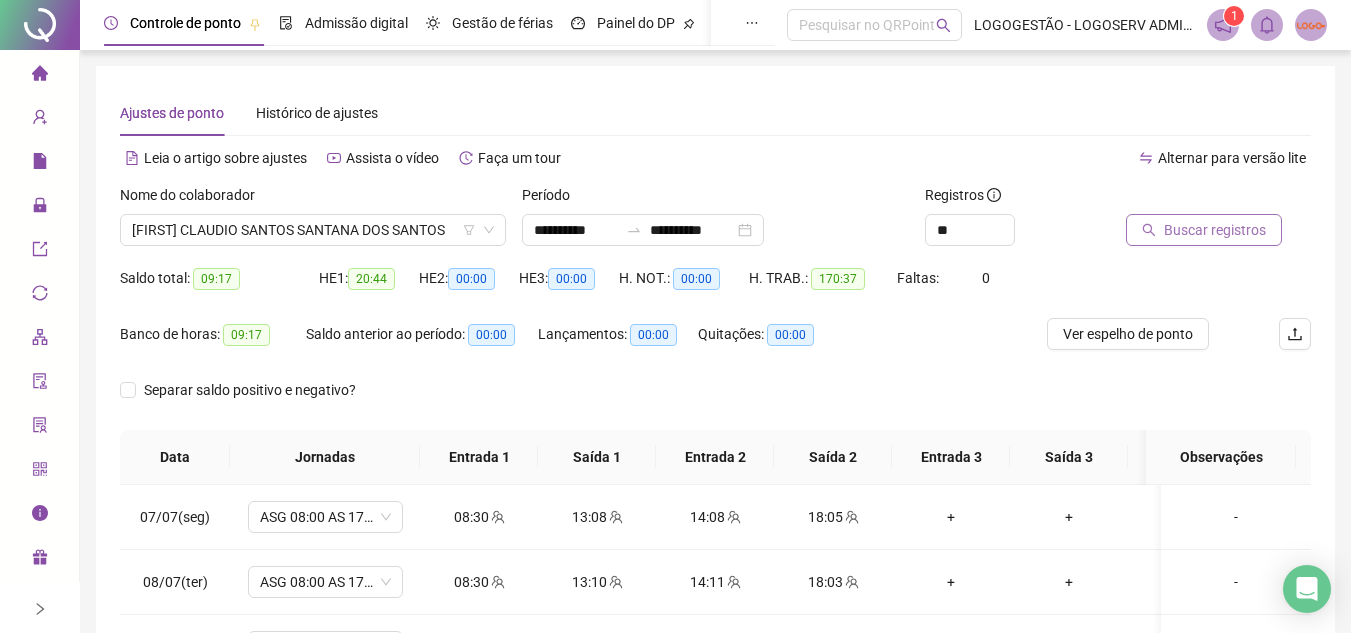 click on "Buscar registros" at bounding box center (1215, 230) 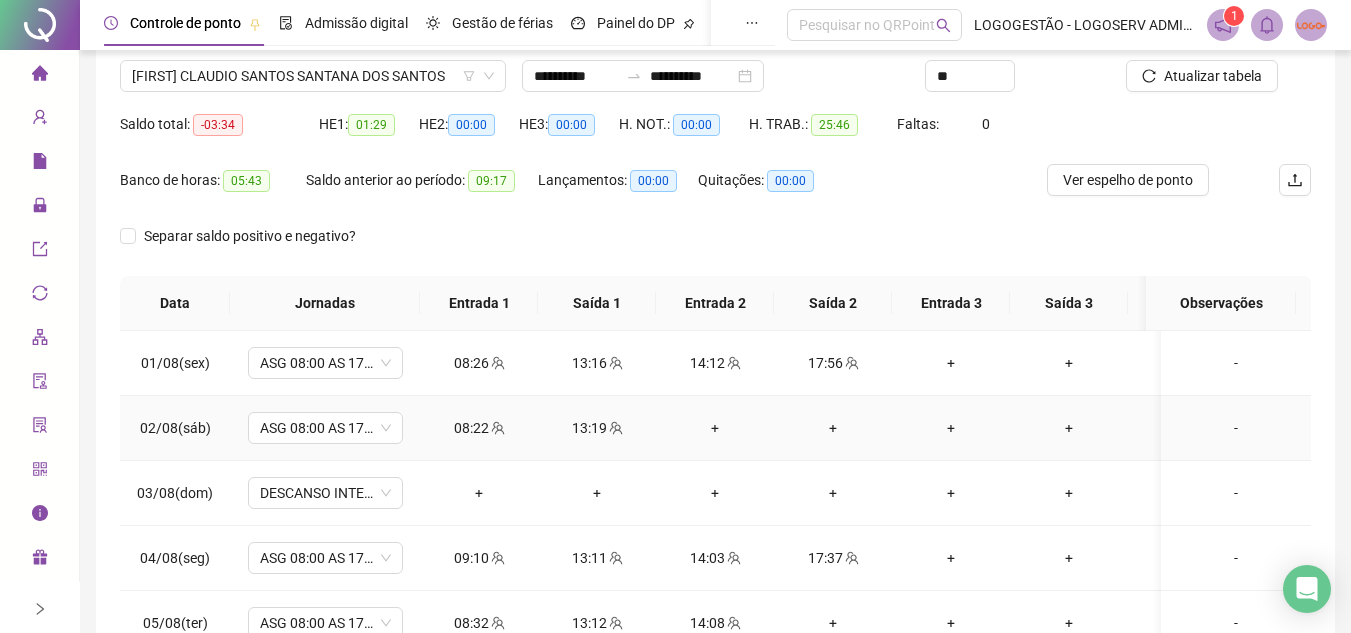 scroll, scrollTop: 0, scrollLeft: 0, axis: both 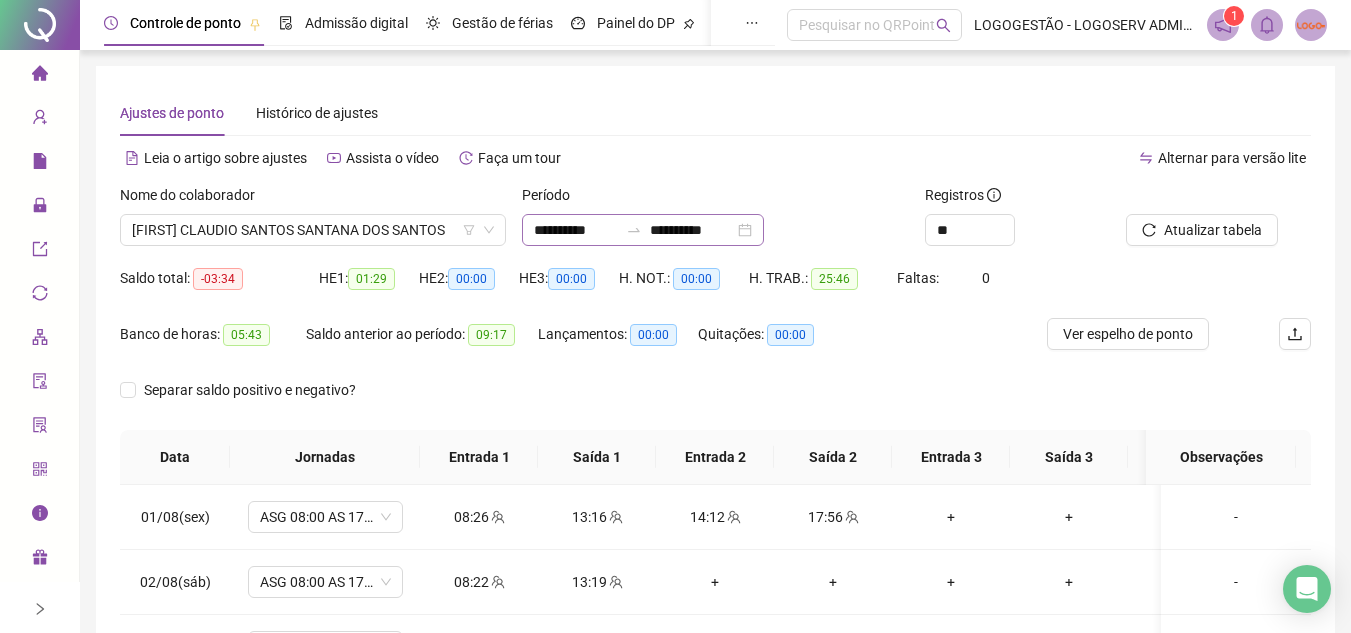 click at bounding box center [634, 230] 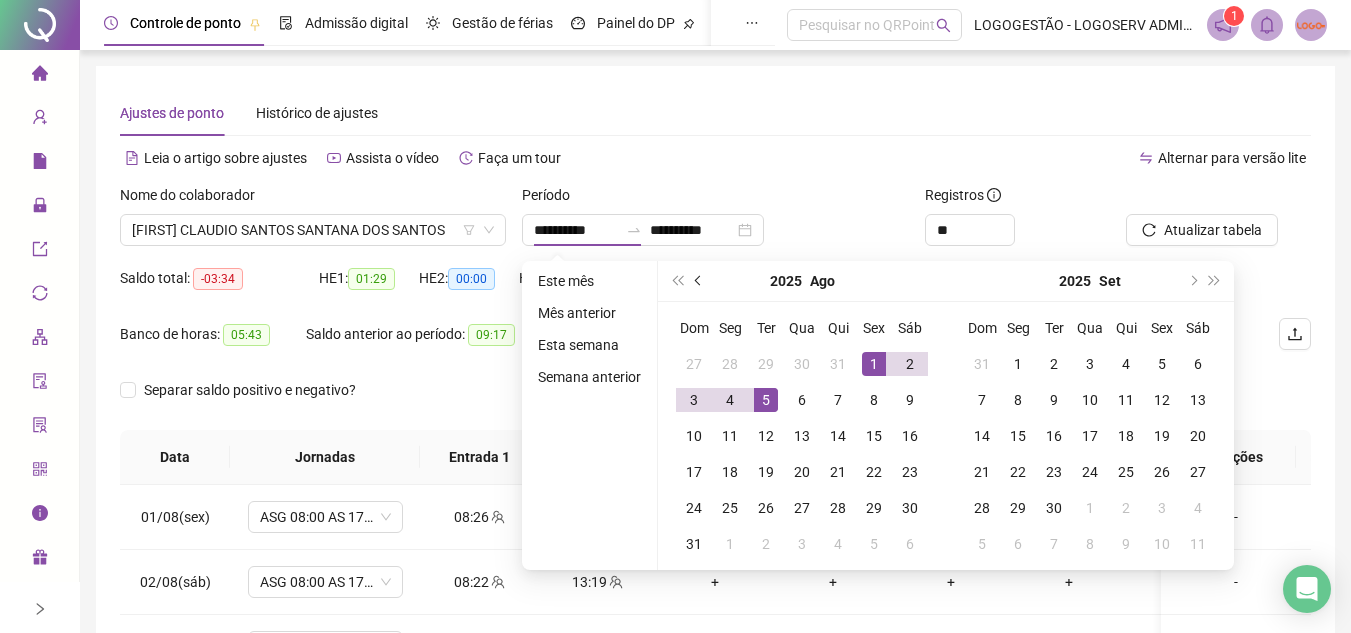 click at bounding box center (699, 281) 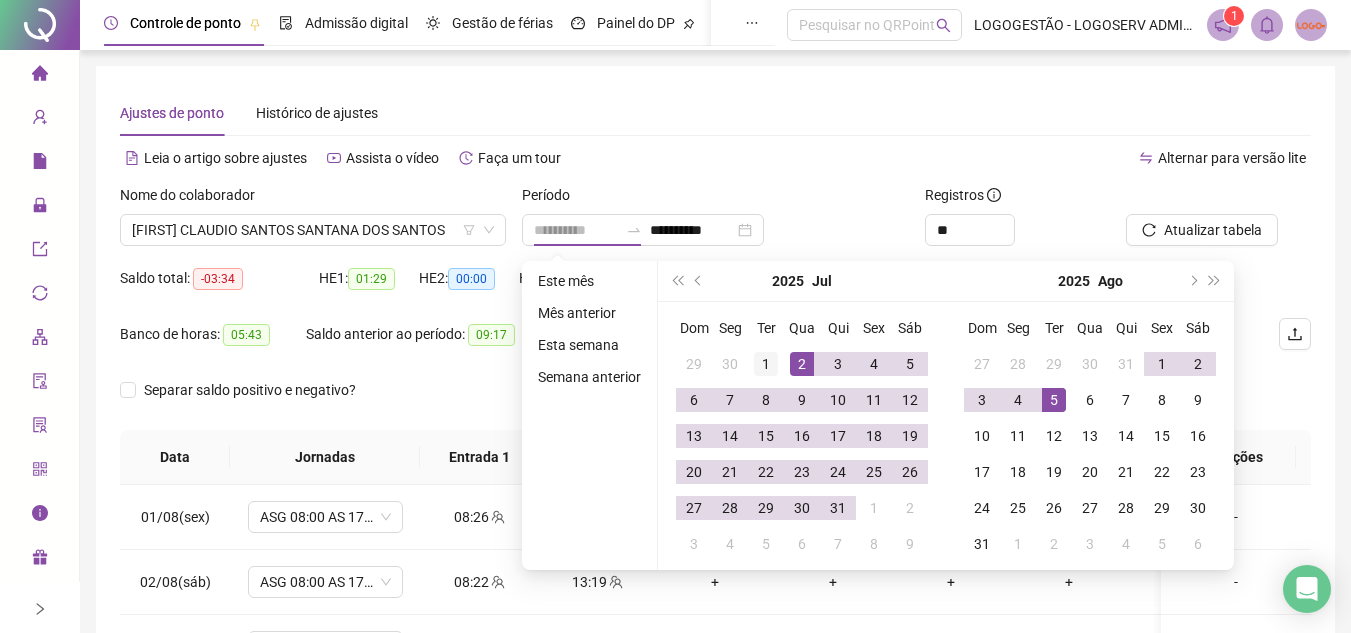type on "**********" 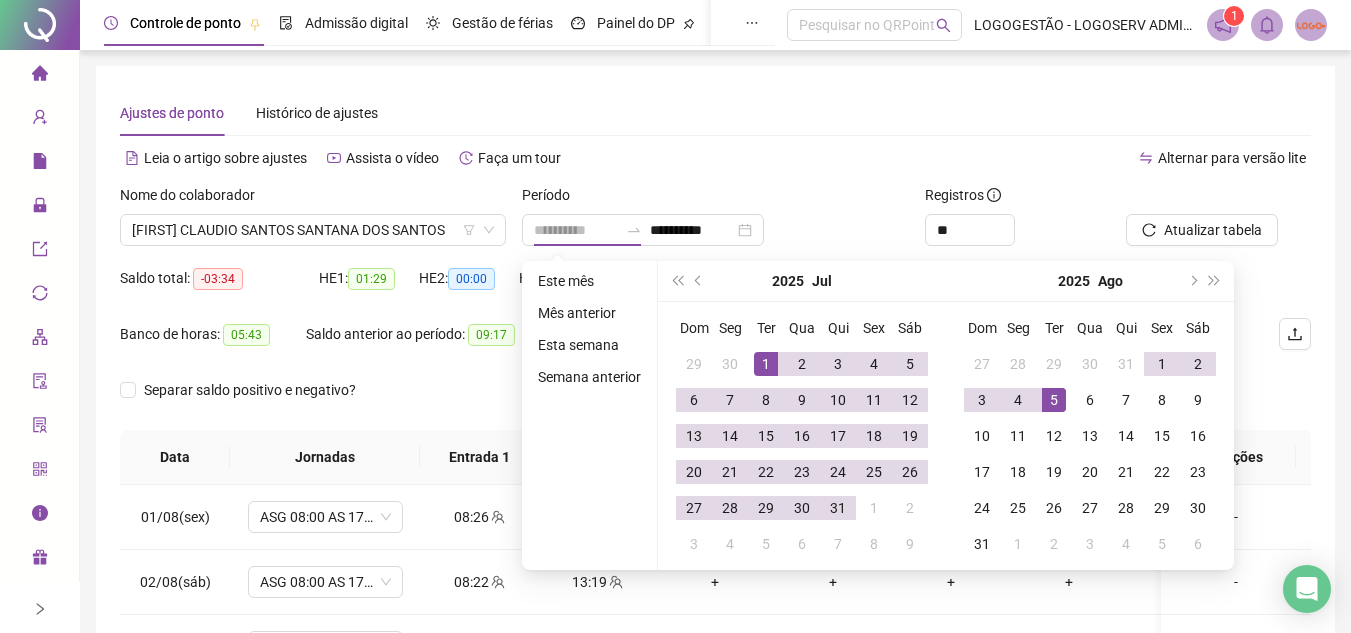 click on "1" at bounding box center [766, 364] 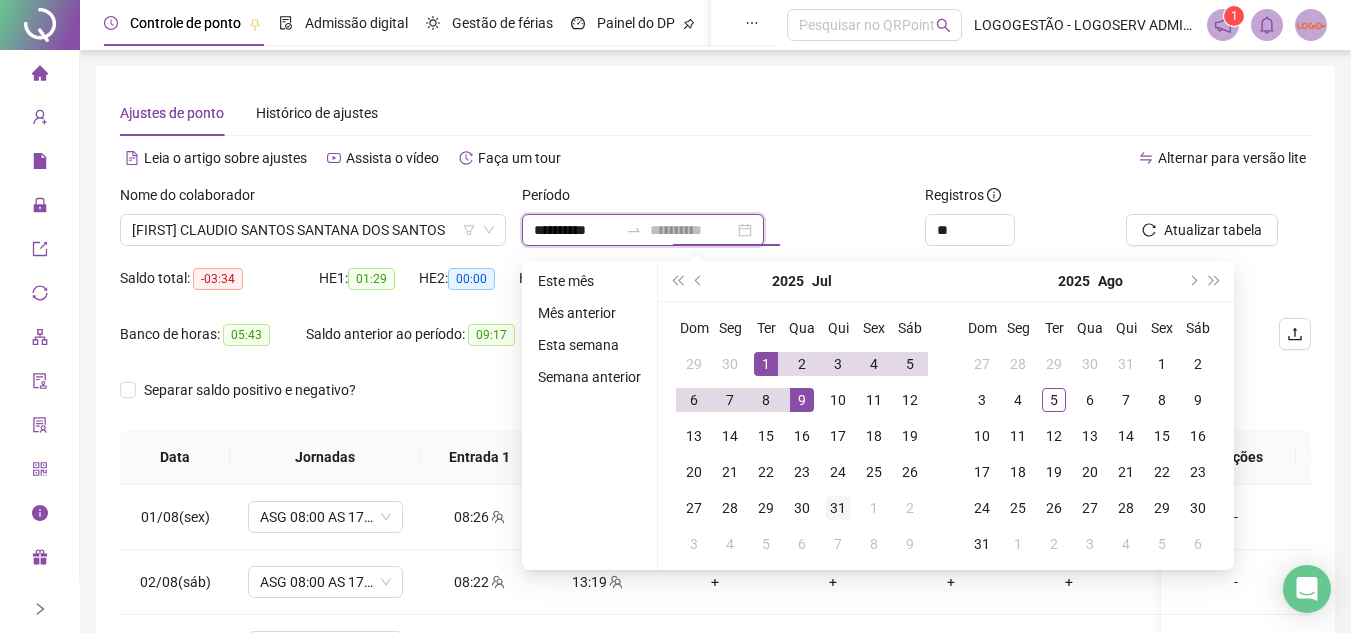 type on "**********" 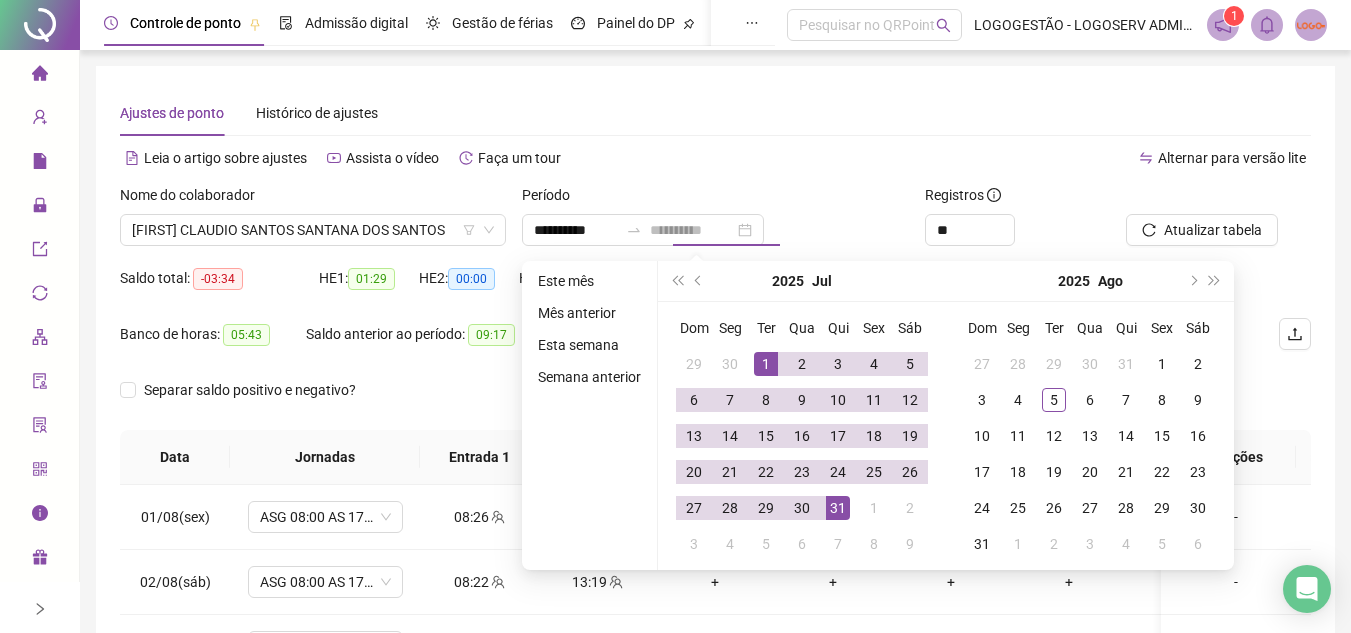 click on "31" at bounding box center [838, 508] 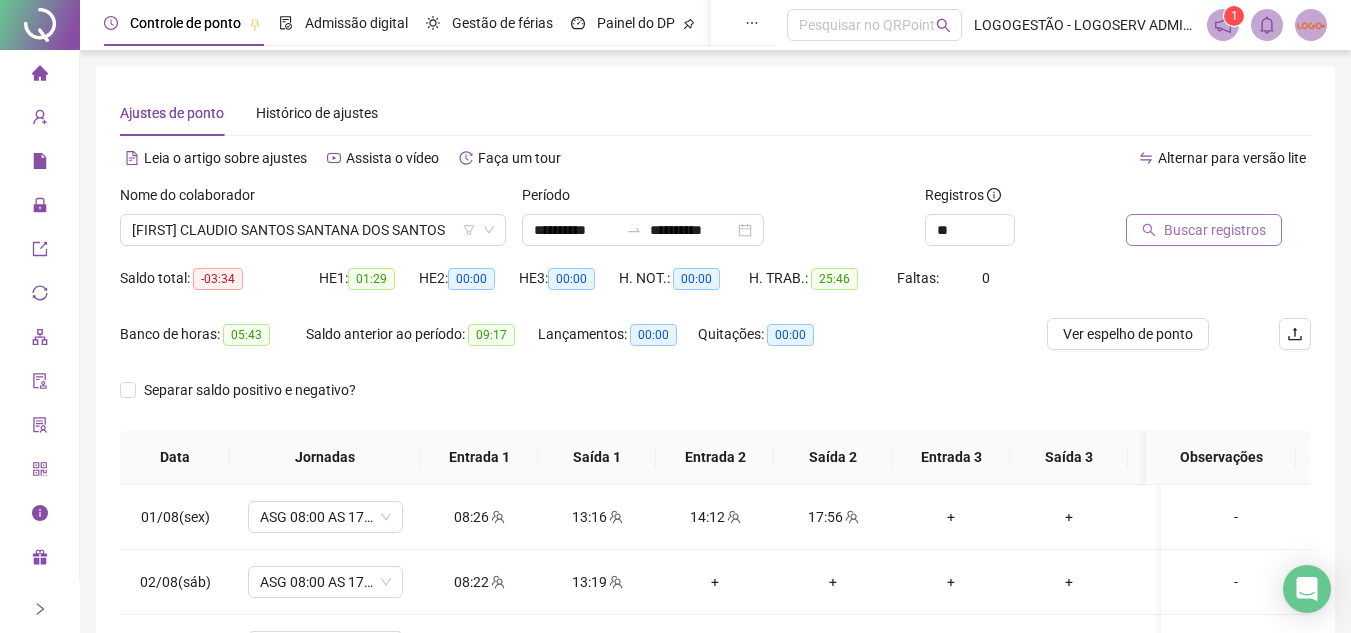 click on "Buscar registros" at bounding box center [1215, 230] 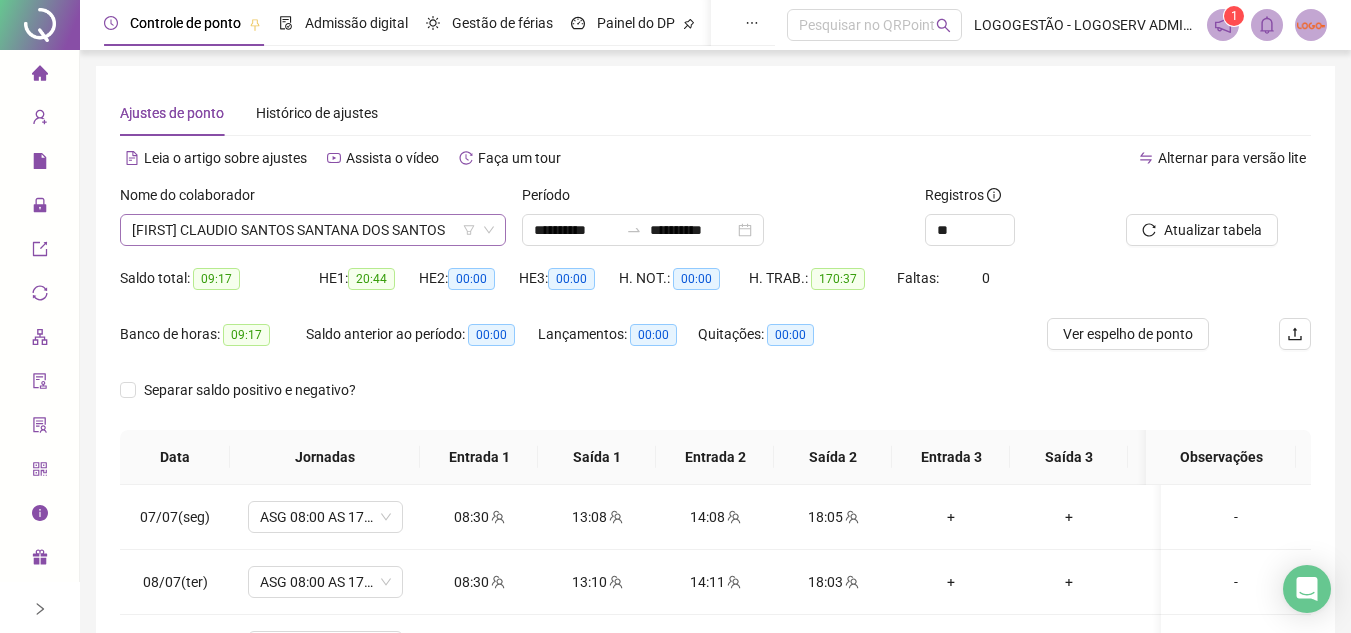 click on "JOSE CLAUDIO SANTOS SANTANA DOS SANTOS" at bounding box center [313, 230] 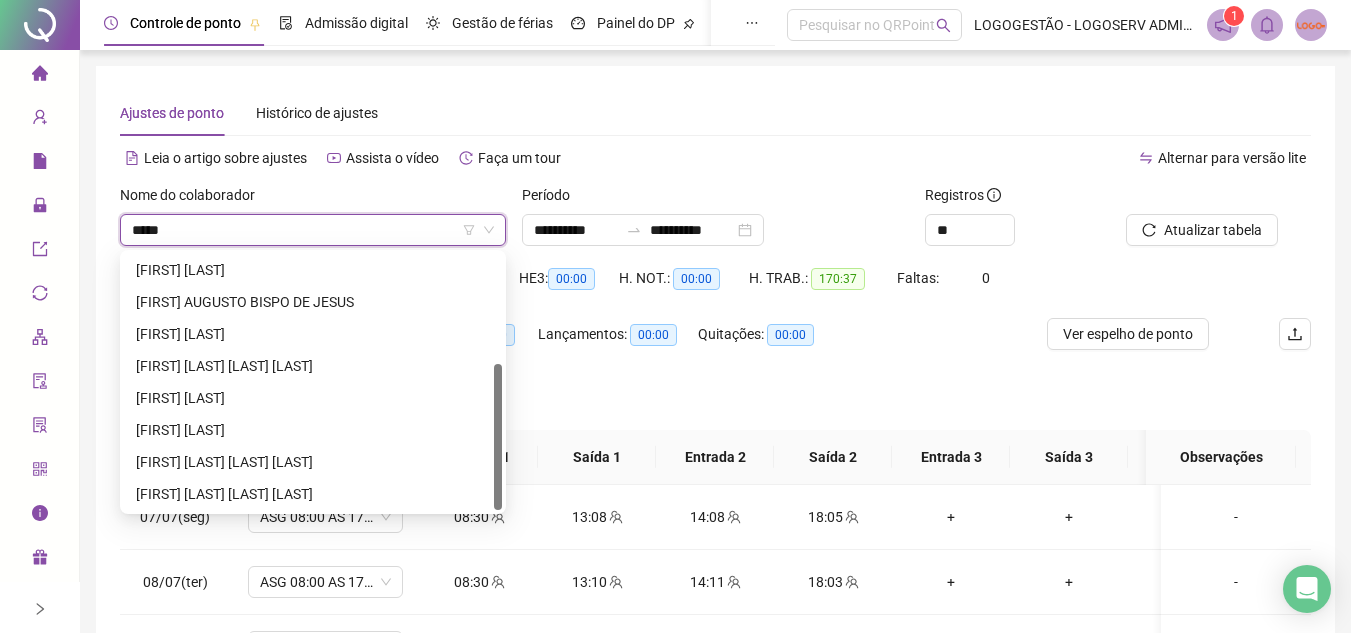 scroll, scrollTop: 0, scrollLeft: 0, axis: both 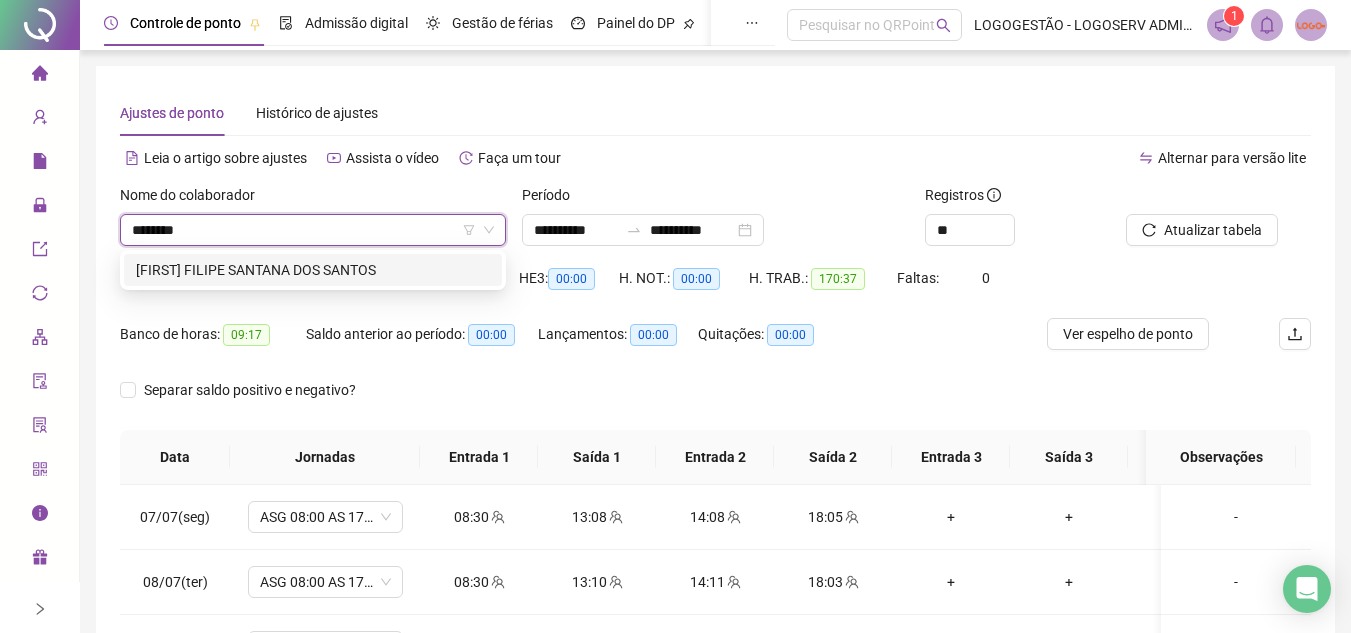 type on "*********" 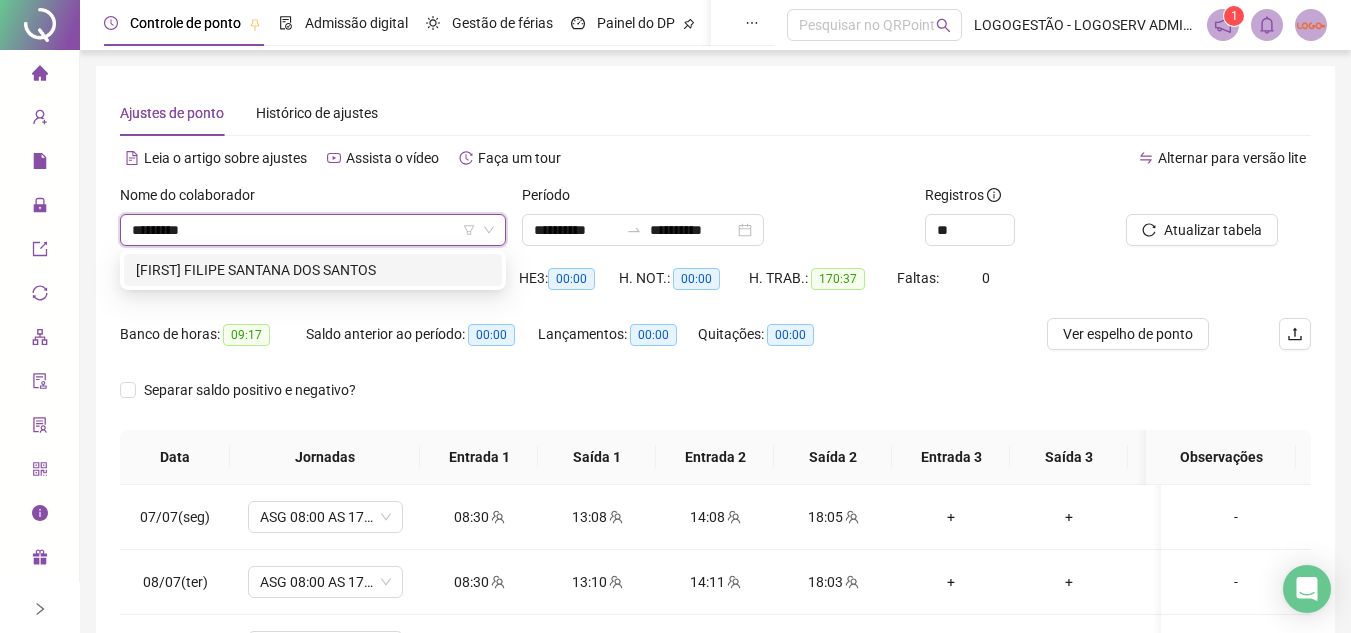 click on "GUSTAVO FILIPE SANTANA DOS SANTOS" at bounding box center [313, 270] 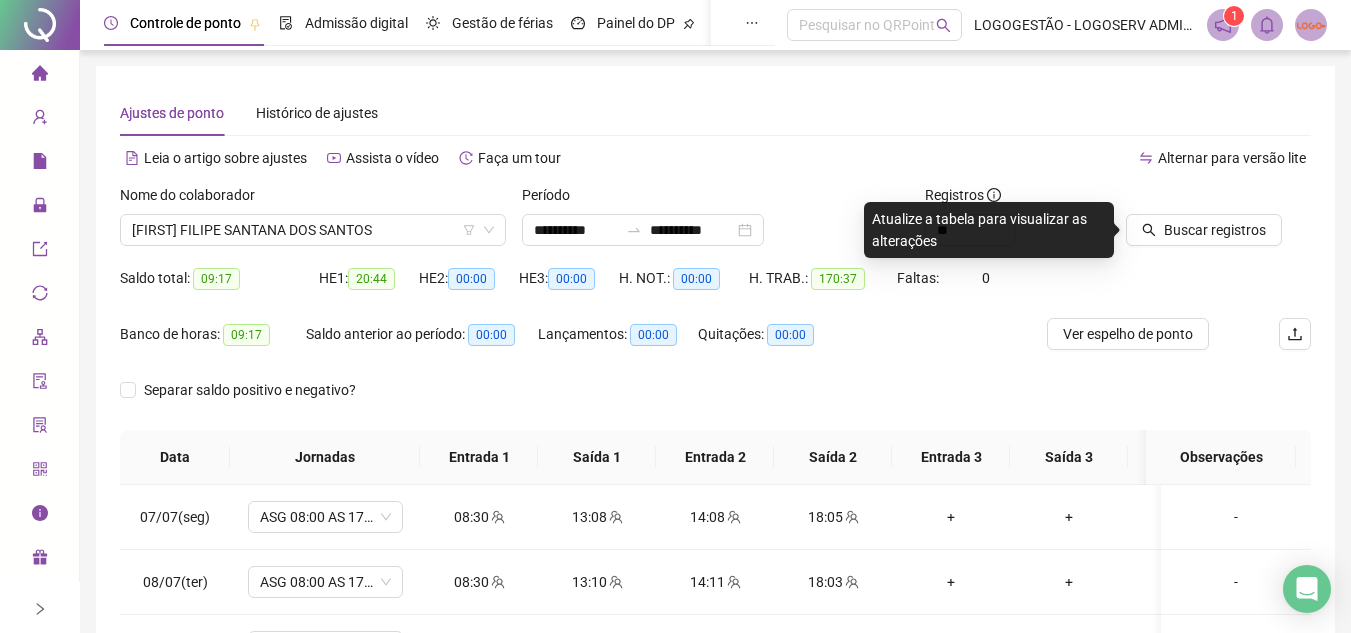 click on "HE 2:   00:00" at bounding box center (469, 278) 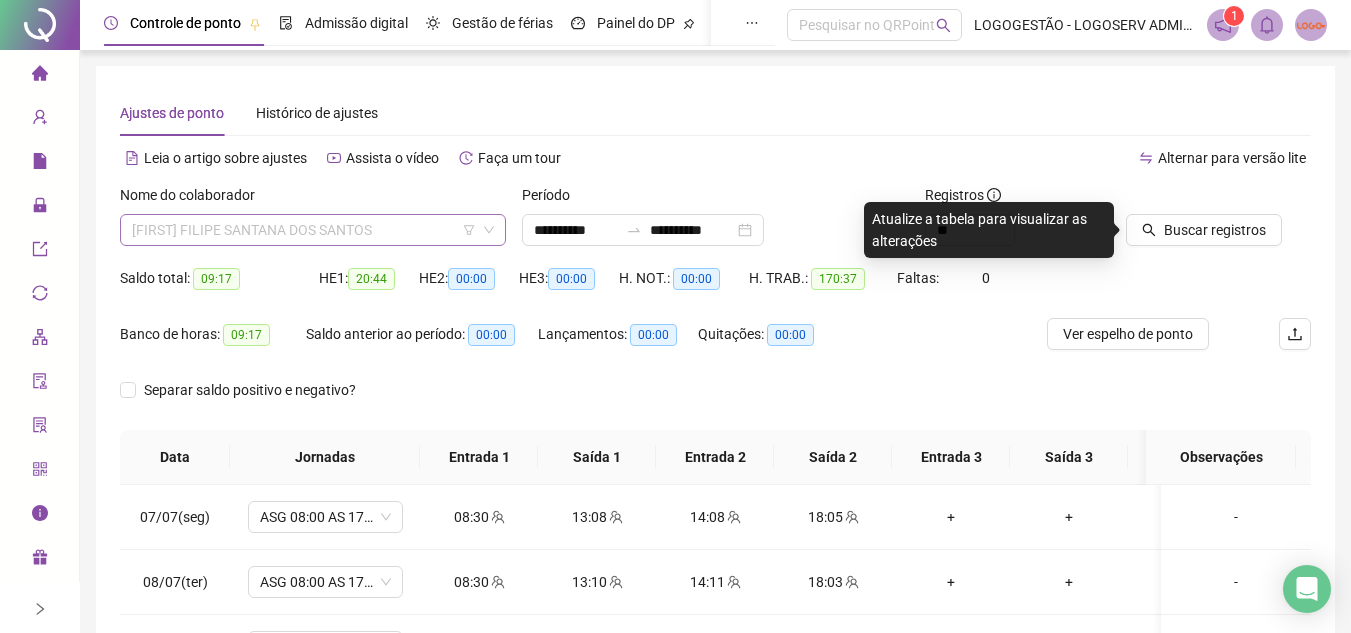 click on "GUSTAVO FILIPE SANTANA DOS SANTOS" at bounding box center (313, 230) 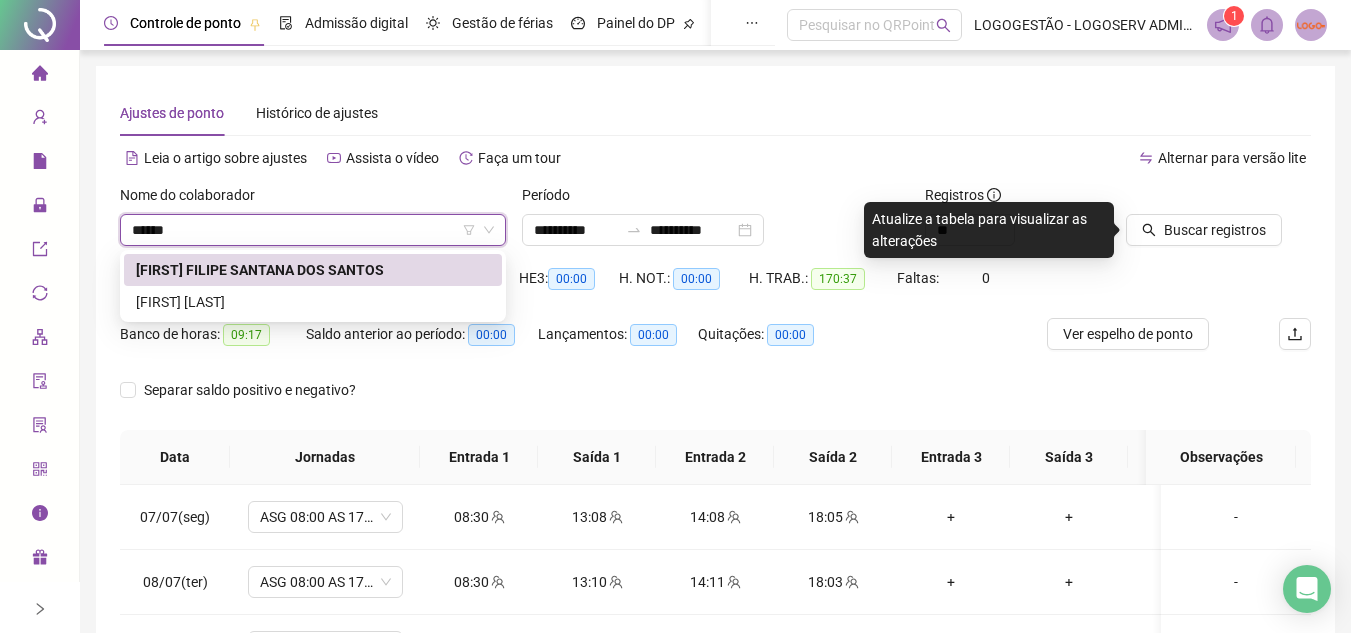 scroll, scrollTop: 0, scrollLeft: 0, axis: both 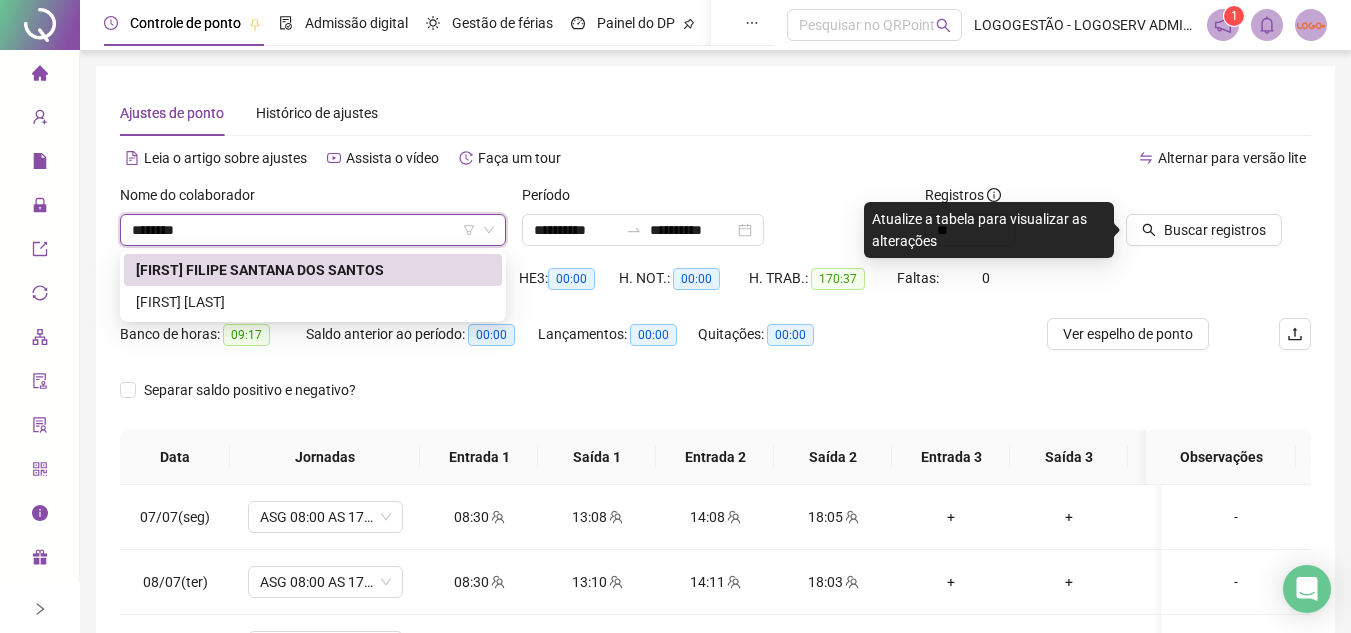 type on "*********" 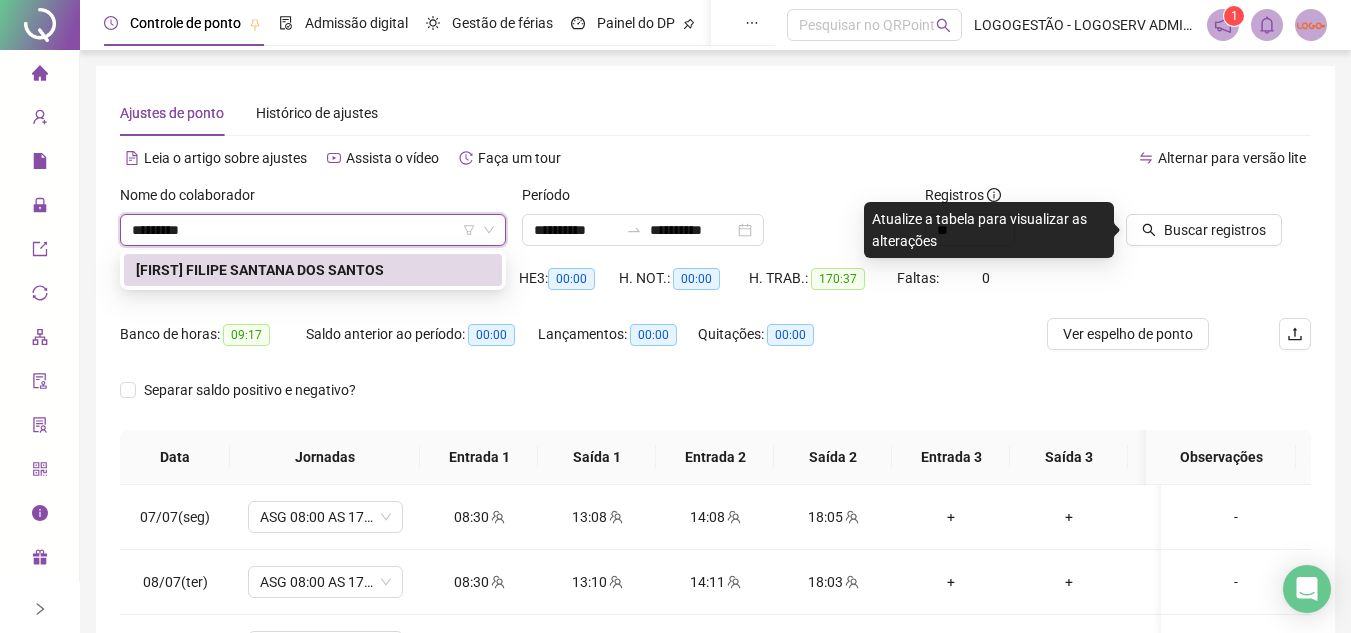click on "GUSTAVO FILIPE SANTANA DOS SANTOS" at bounding box center [313, 270] 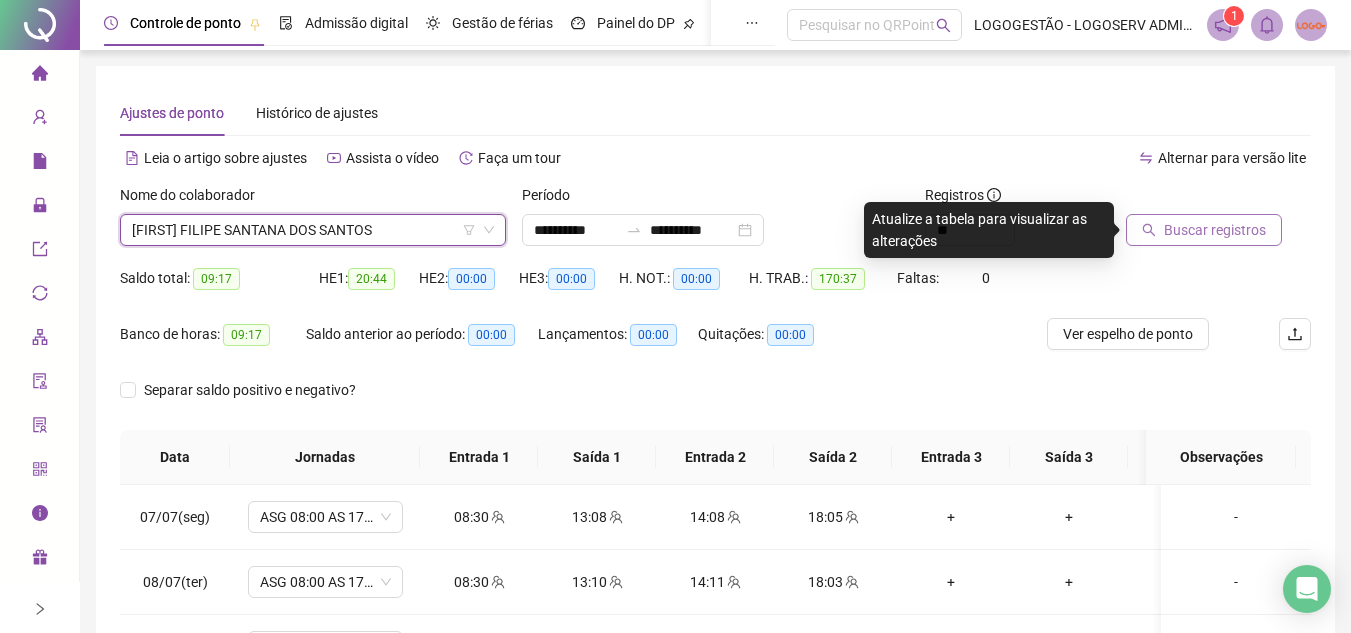 click on "Buscar registros" at bounding box center [1215, 230] 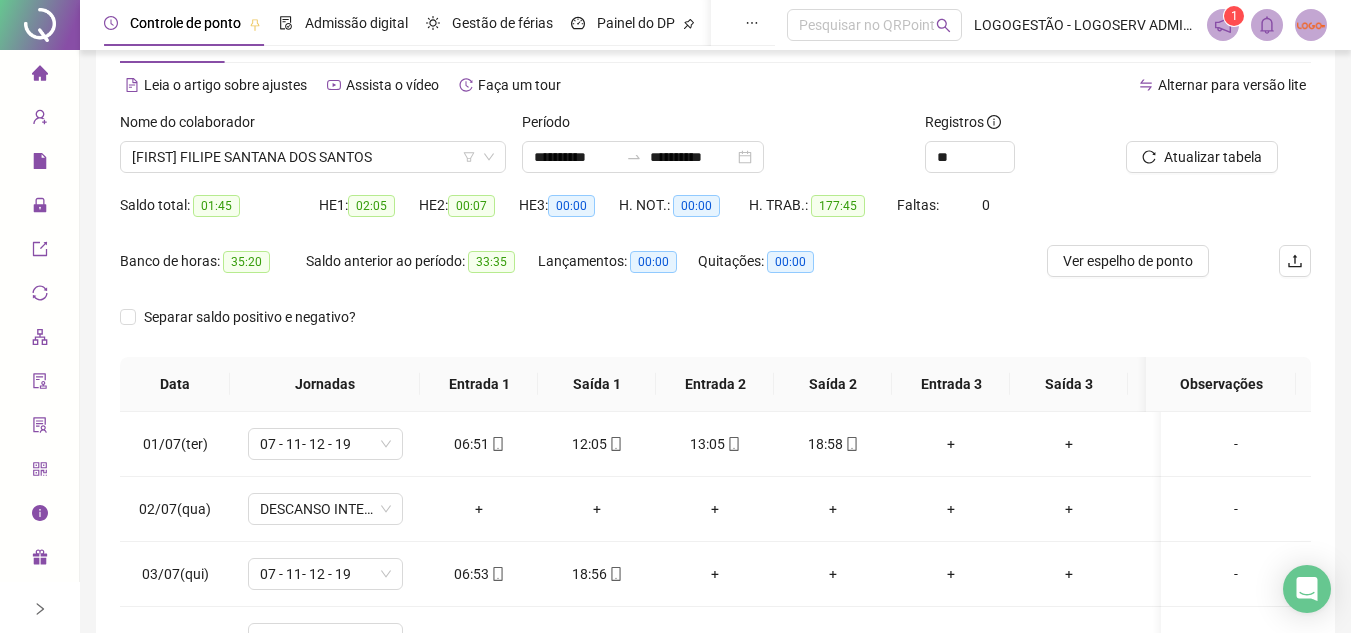 scroll, scrollTop: 200, scrollLeft: 0, axis: vertical 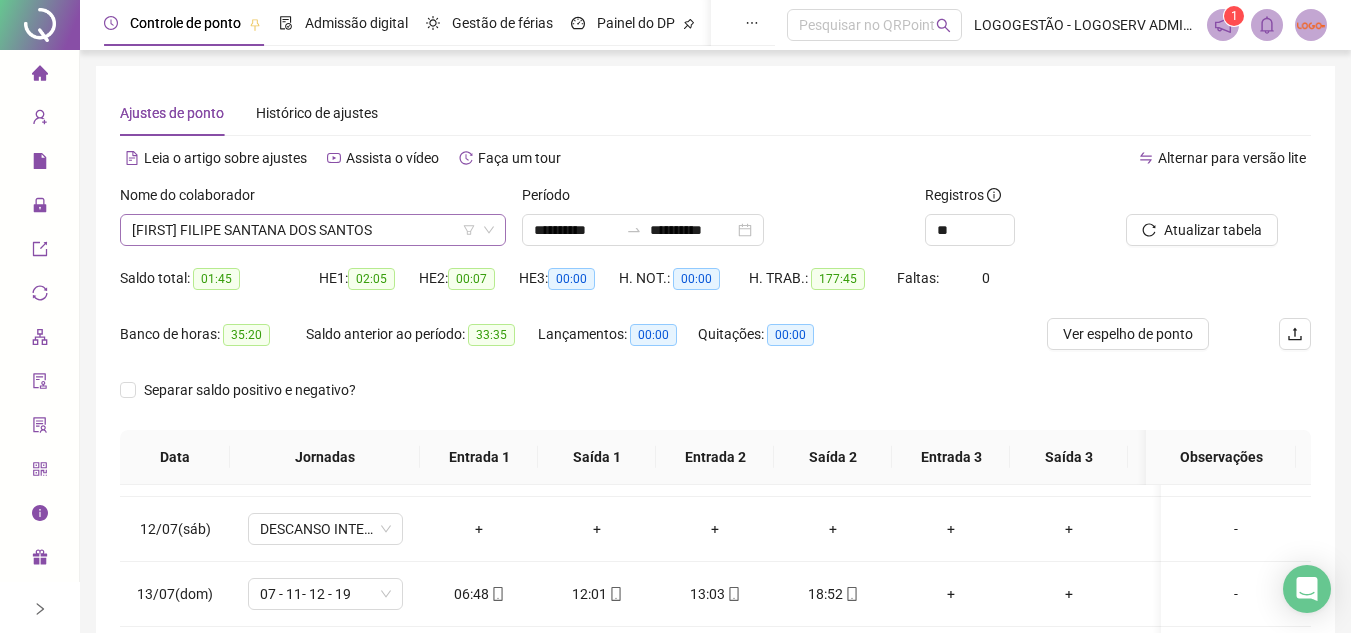 click on "GUSTAVO FILIPE SANTANA DOS SANTOS" at bounding box center [313, 230] 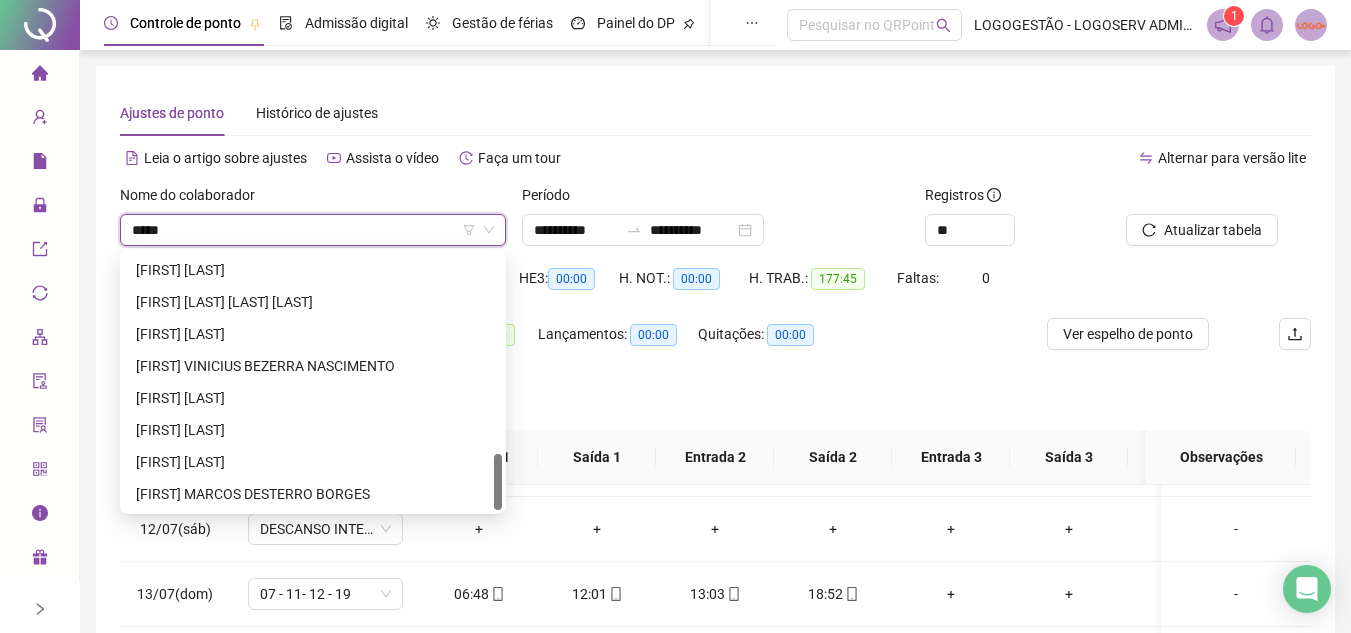scroll, scrollTop: 0, scrollLeft: 0, axis: both 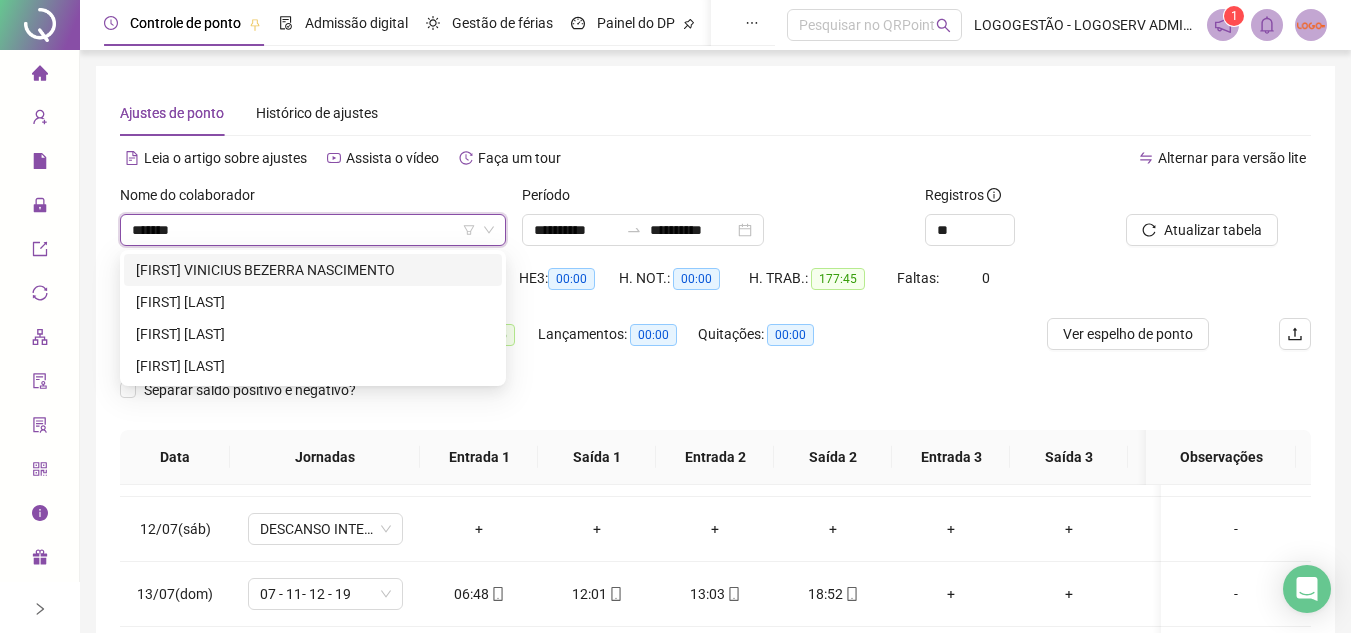 type on "********" 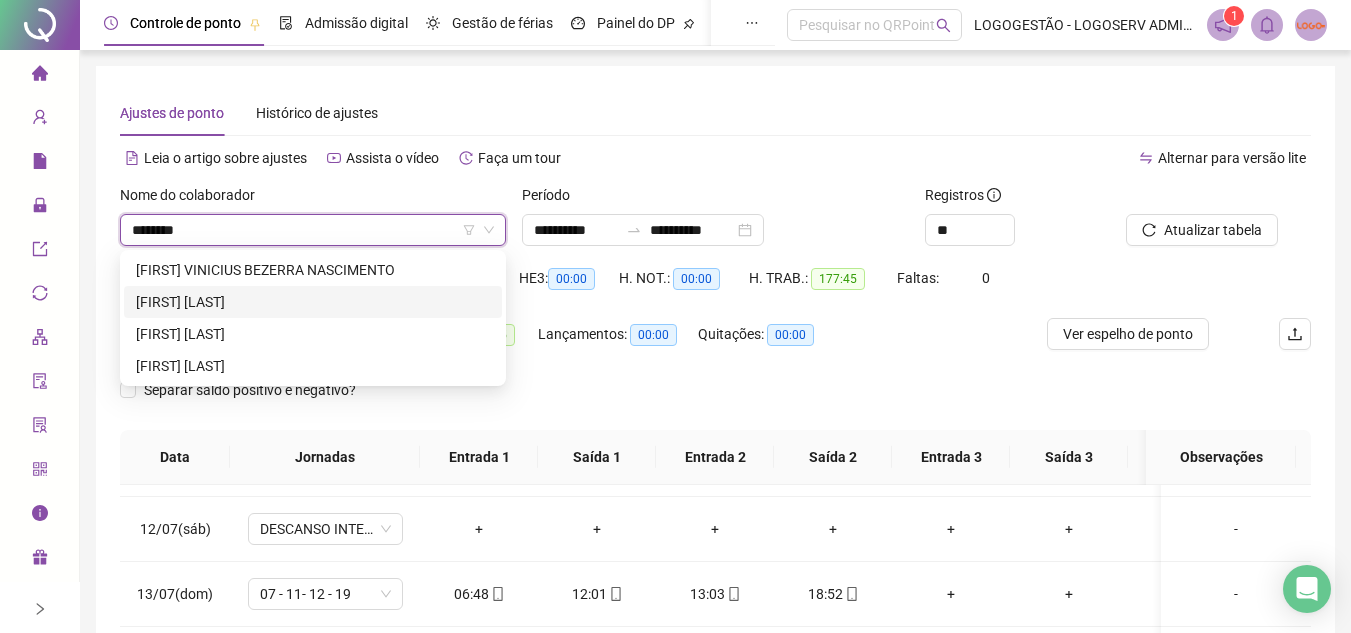 click on "[FIRST] [LAST]" at bounding box center (313, 302) 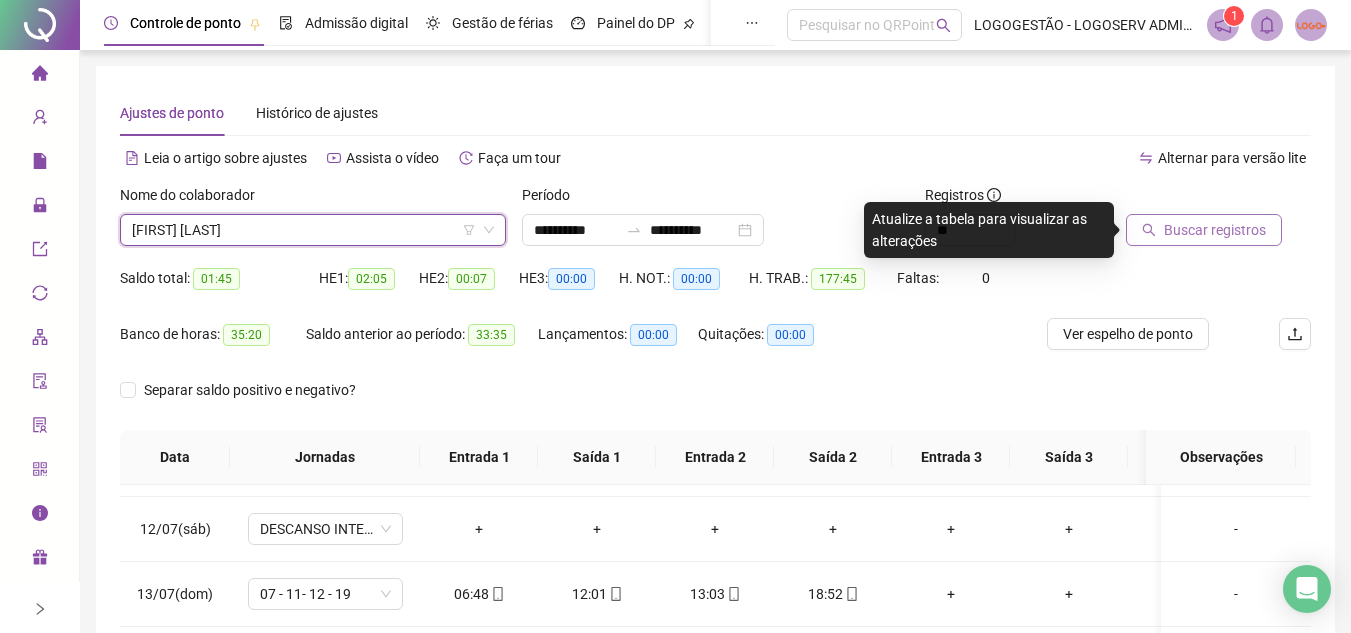 click on "Buscar registros" at bounding box center [1204, 230] 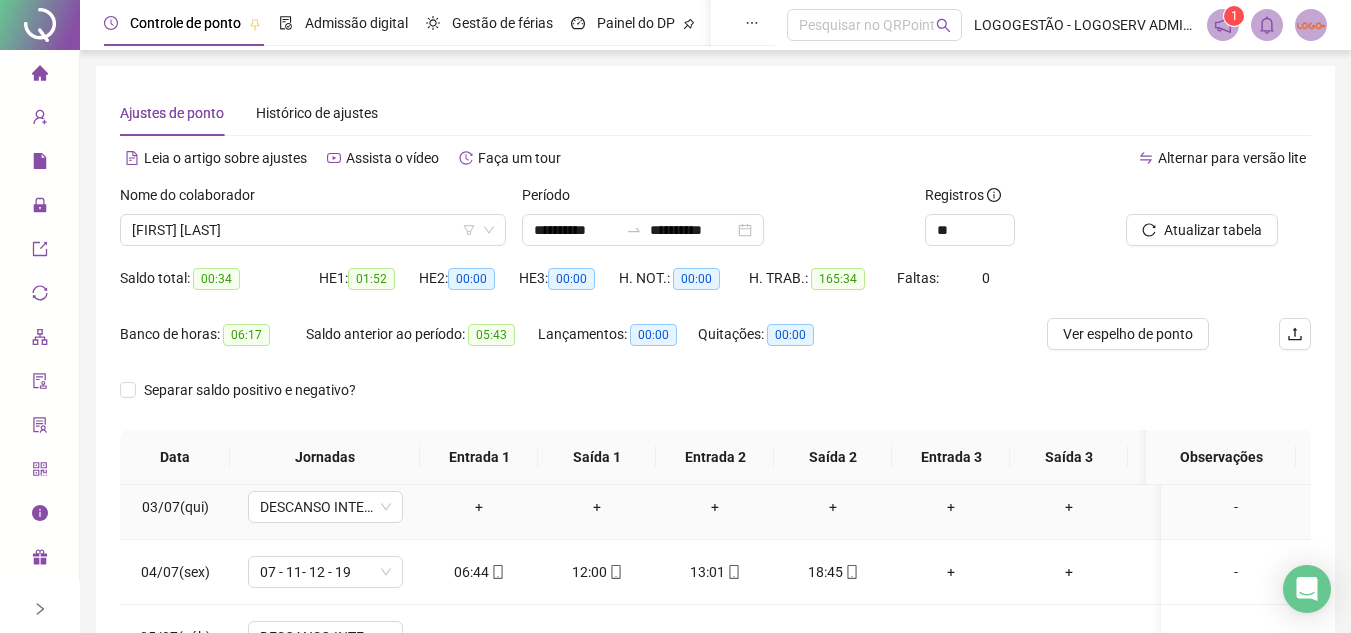 scroll, scrollTop: 0, scrollLeft: 0, axis: both 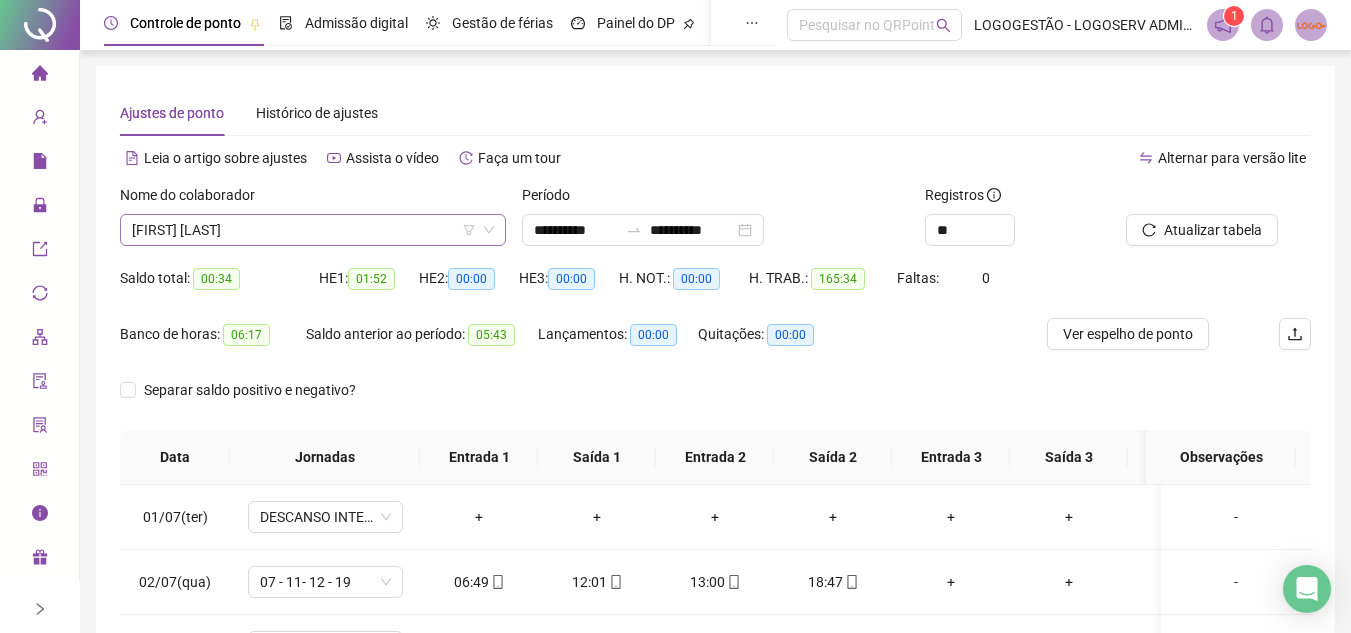 click on "[FIRST] [LAST]" at bounding box center [313, 230] 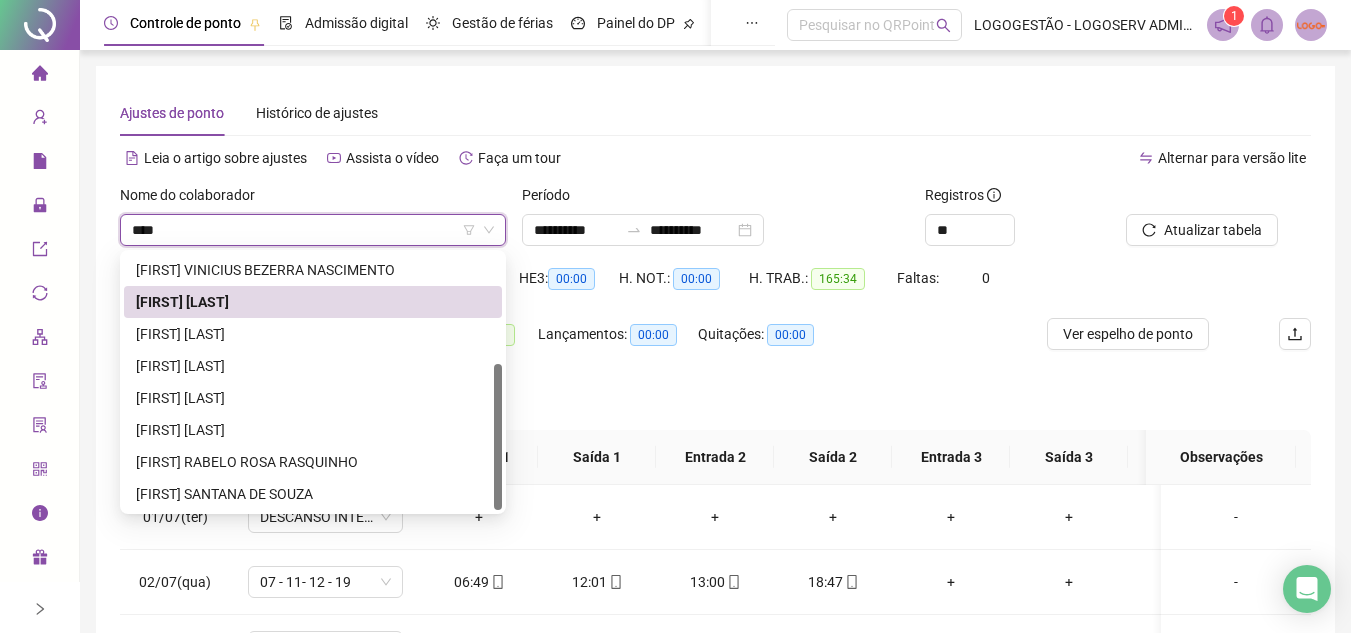 scroll, scrollTop: 64, scrollLeft: 0, axis: vertical 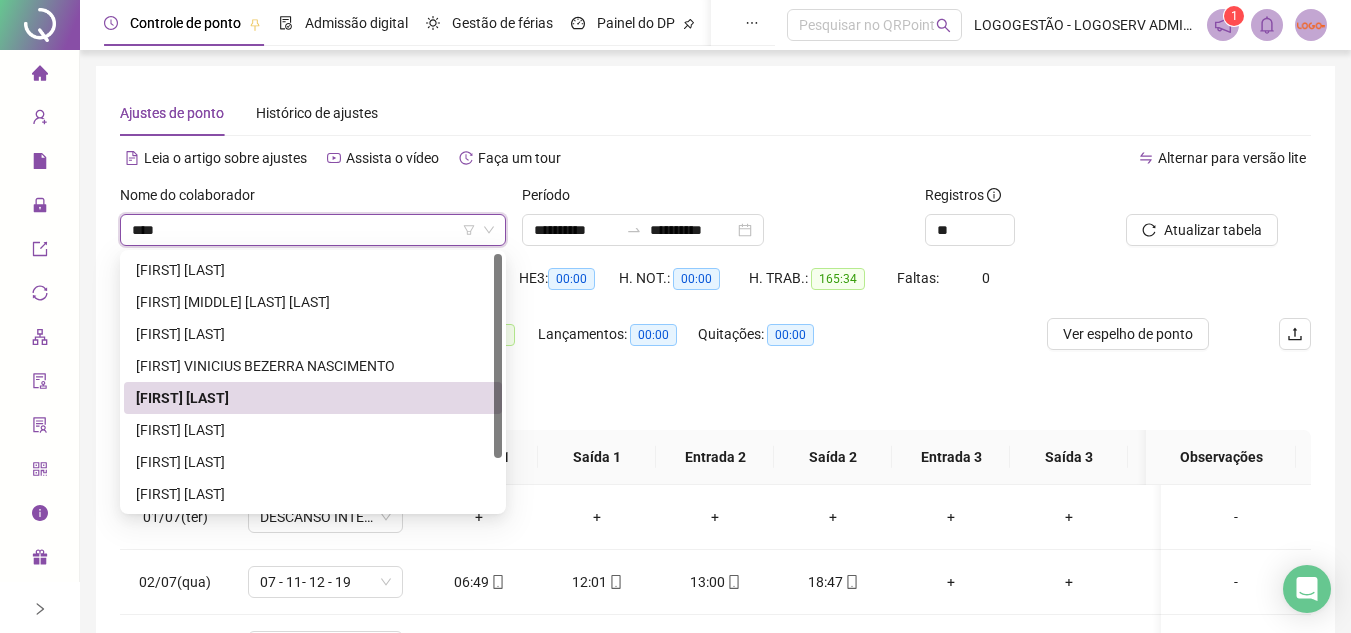 type on "*****" 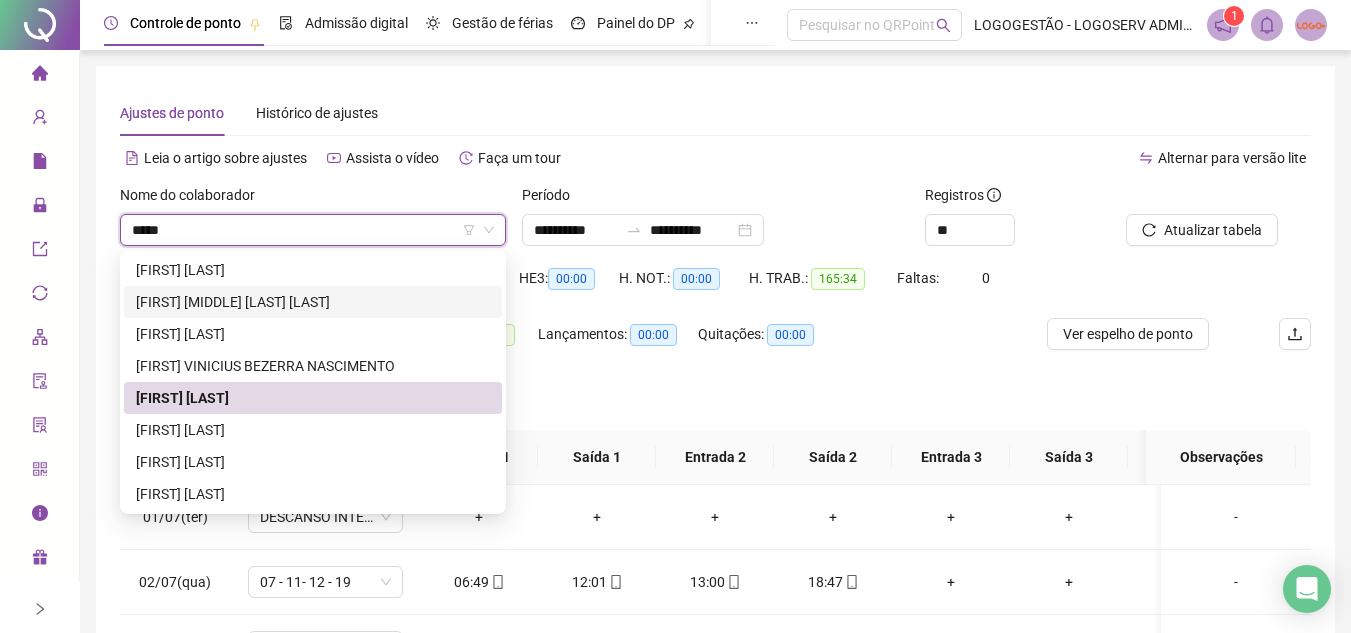 scroll, scrollTop: 64, scrollLeft: 0, axis: vertical 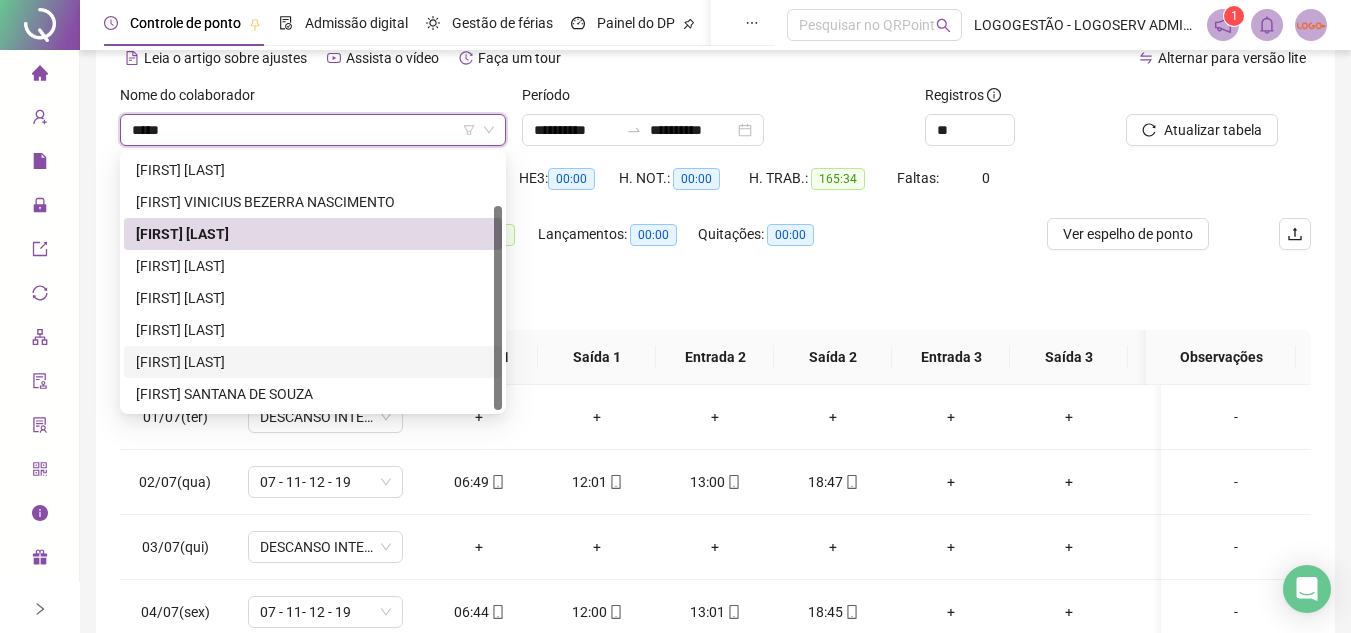 click on "VINICIUS DE JESUS SANTIAGO" at bounding box center (313, 362) 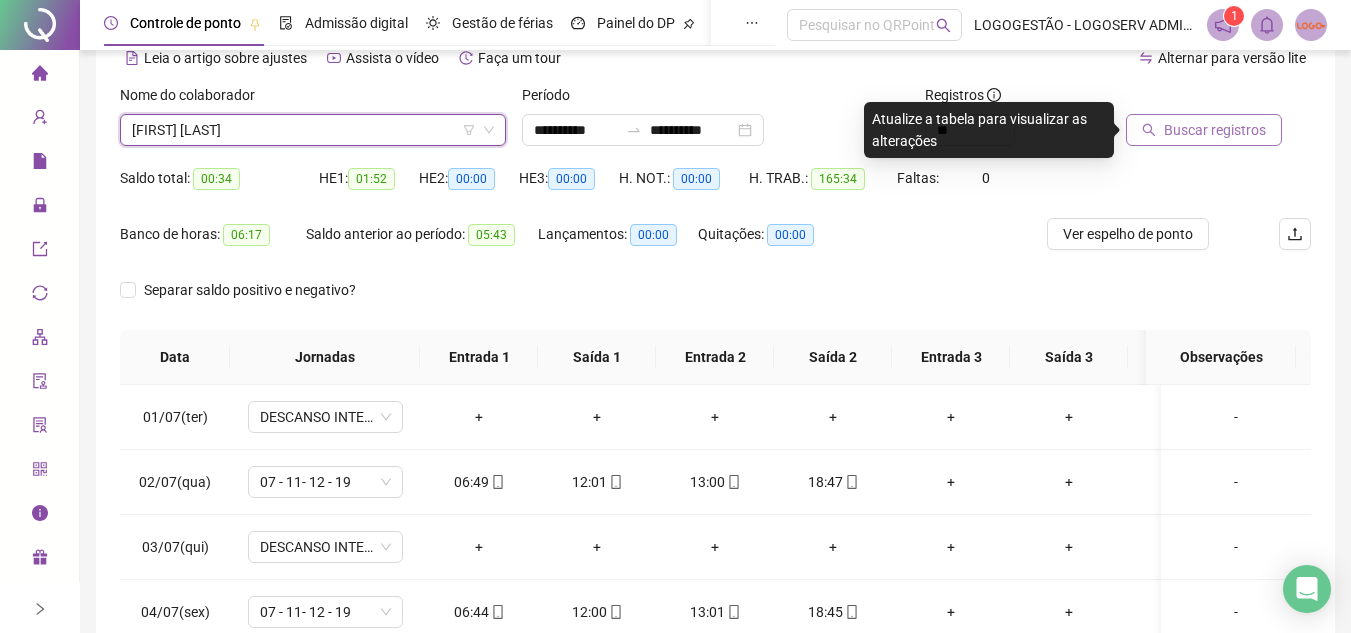 click on "Buscar registros" at bounding box center [1215, 130] 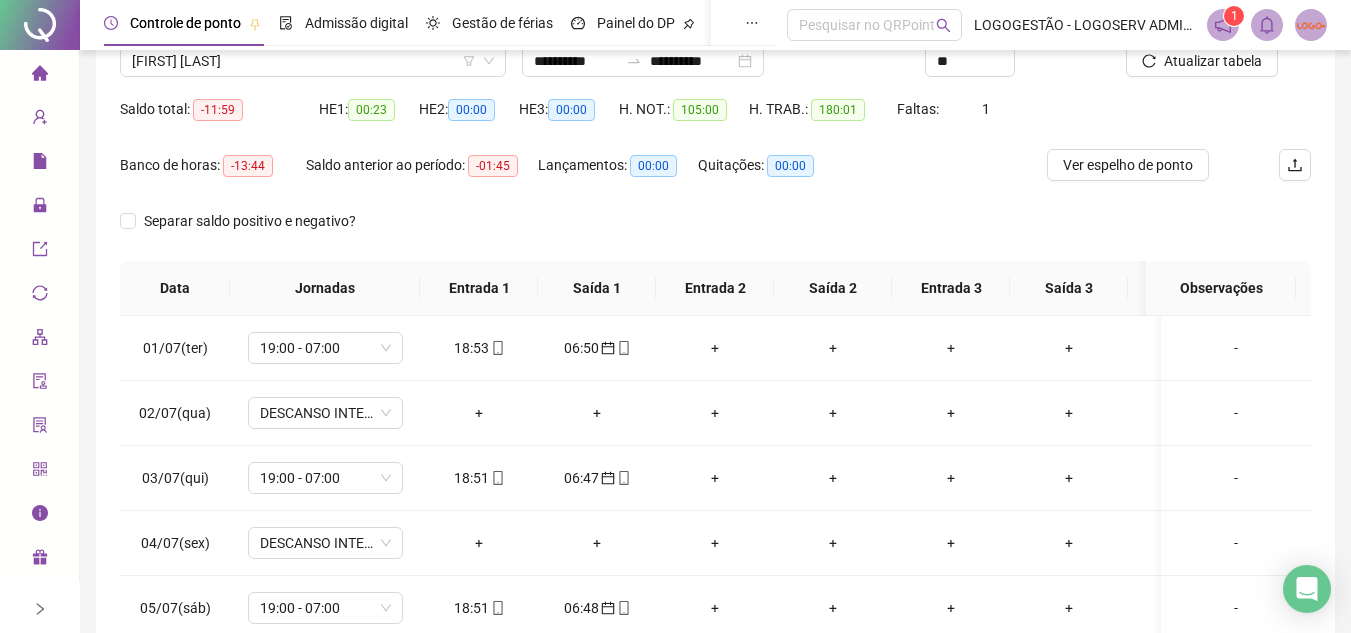 scroll, scrollTop: 389, scrollLeft: 0, axis: vertical 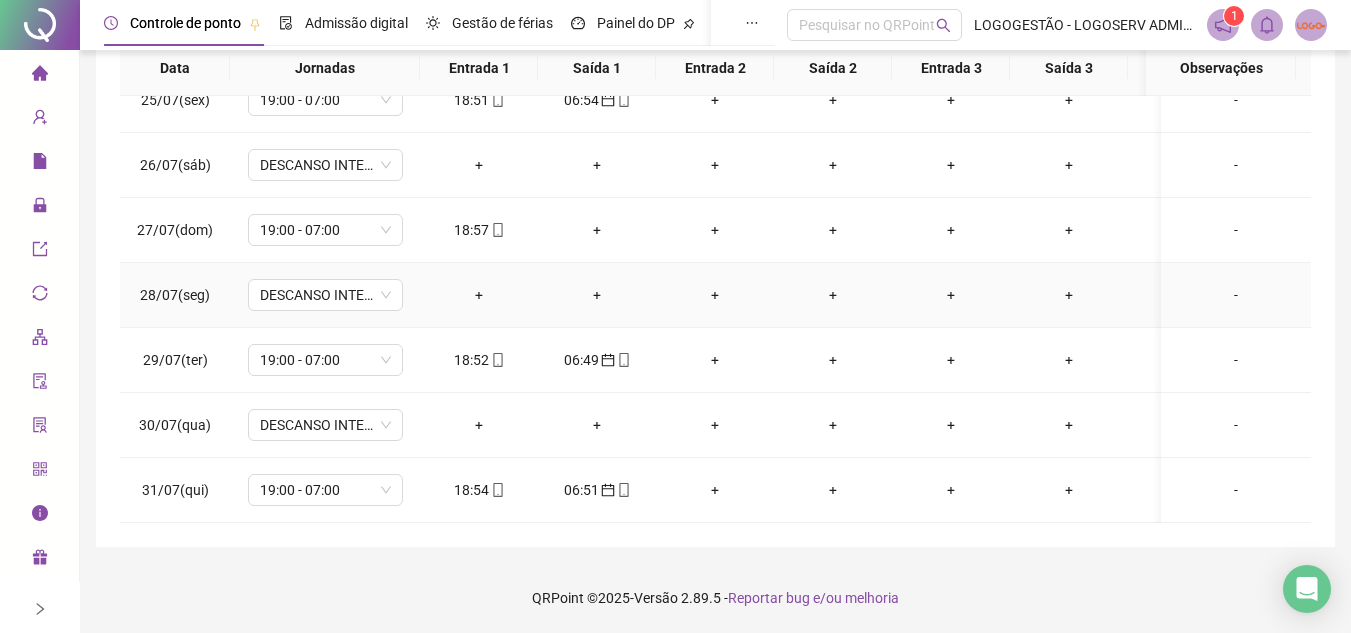 click on "+" at bounding box center [597, 295] 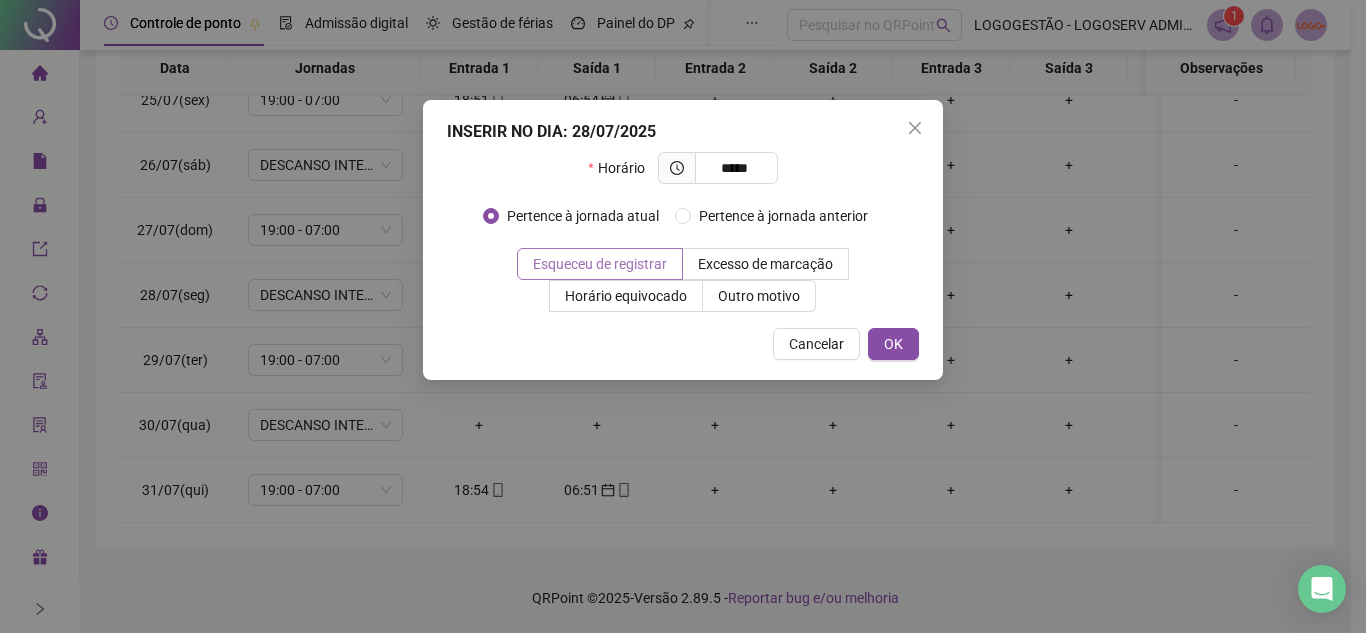 type on "*****" 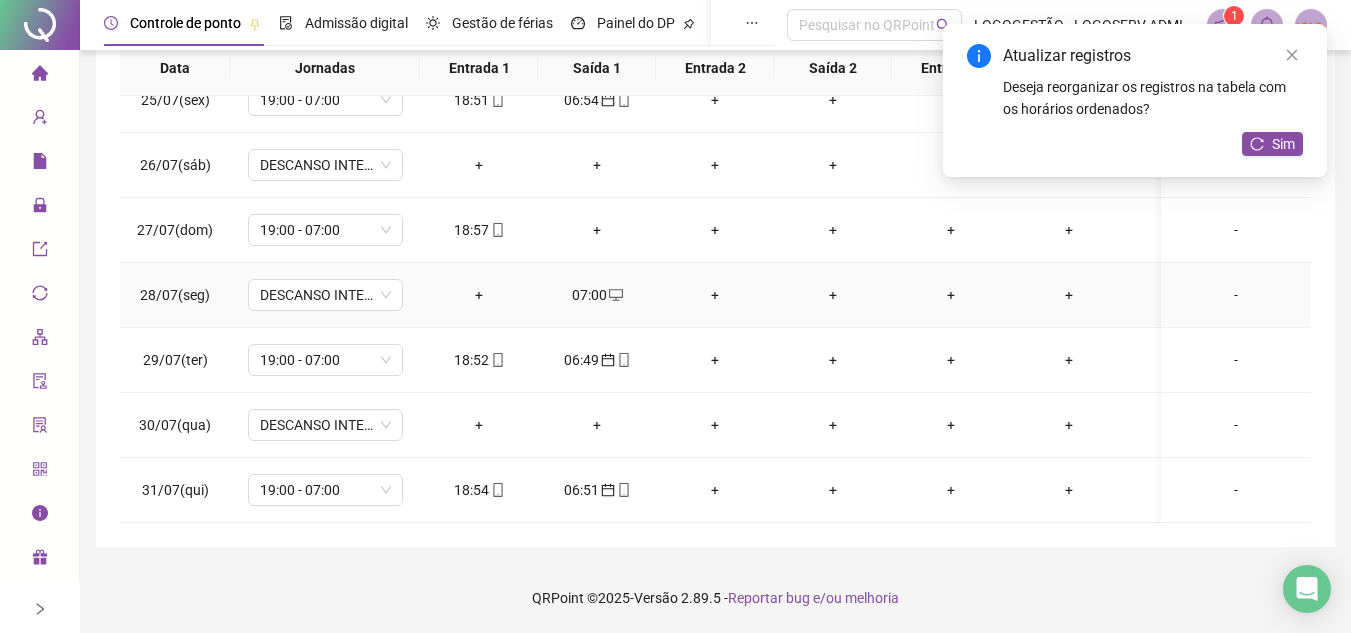 click 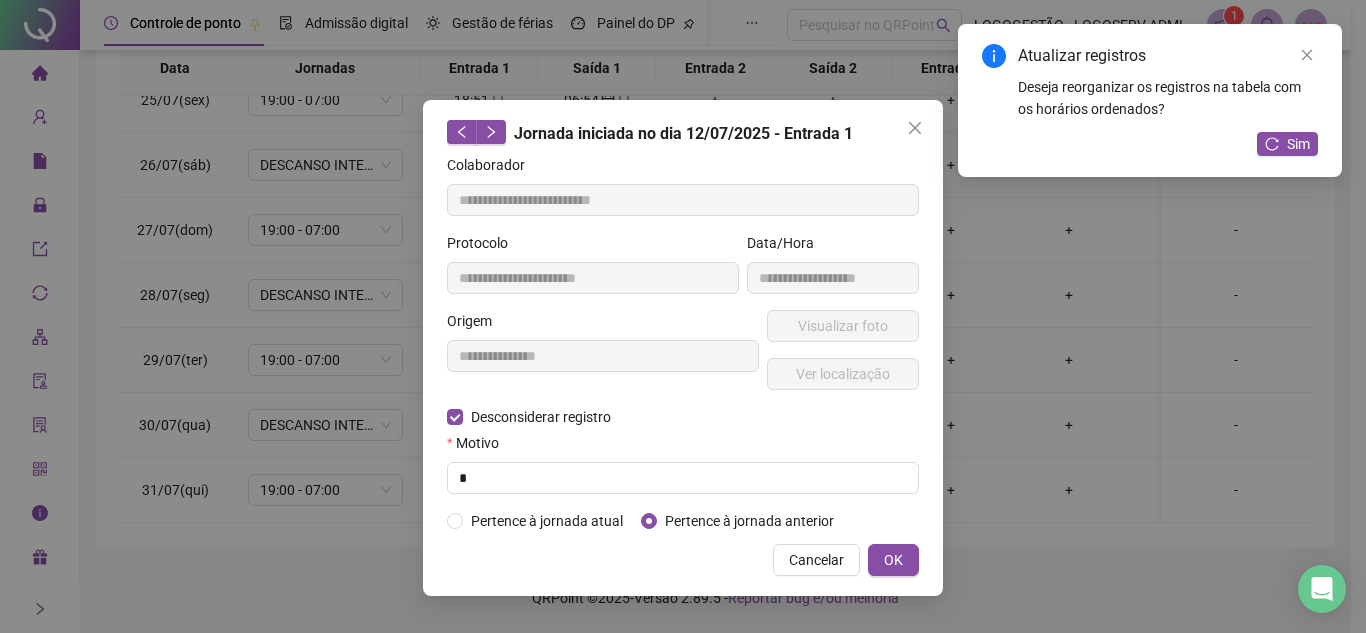 type on "**********" 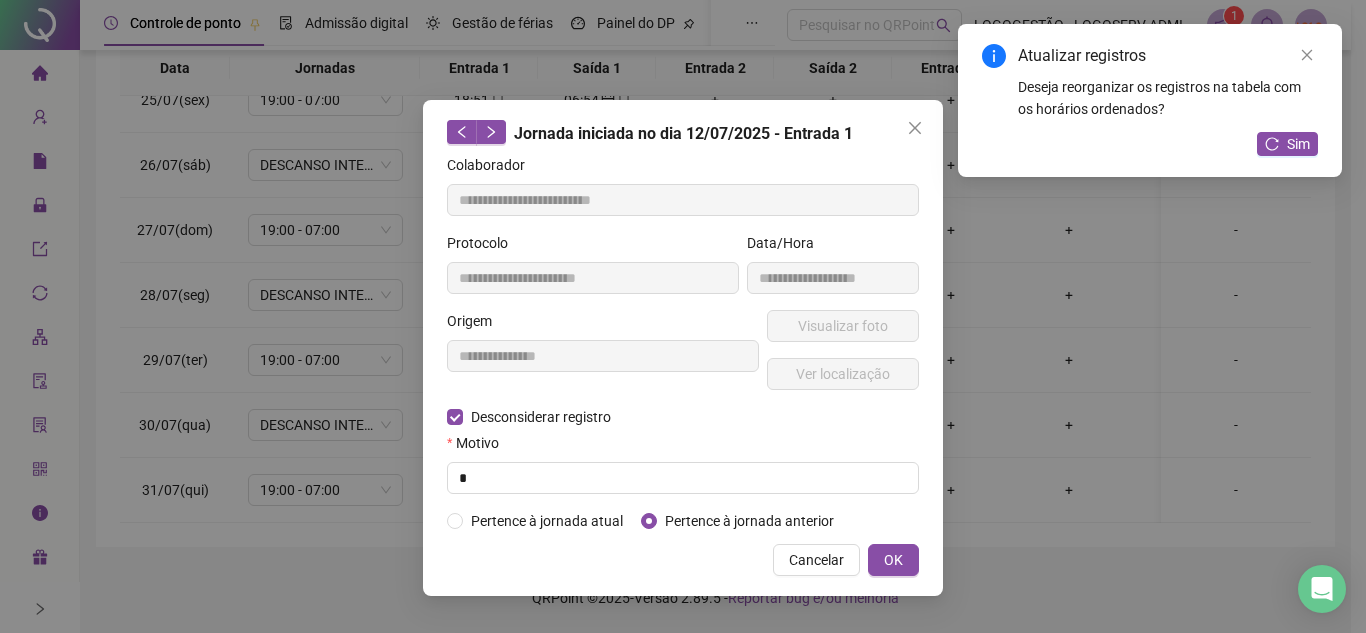 type on "**********" 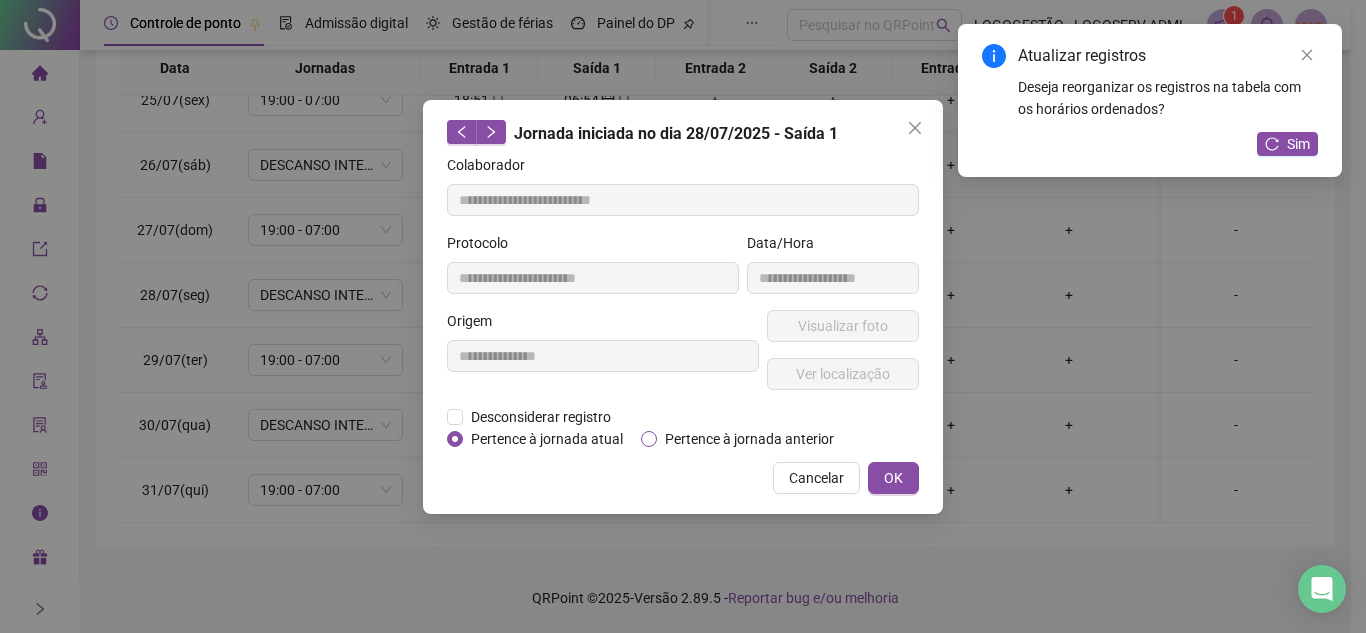 click on "Pertence à jornada anterior" at bounding box center (749, 439) 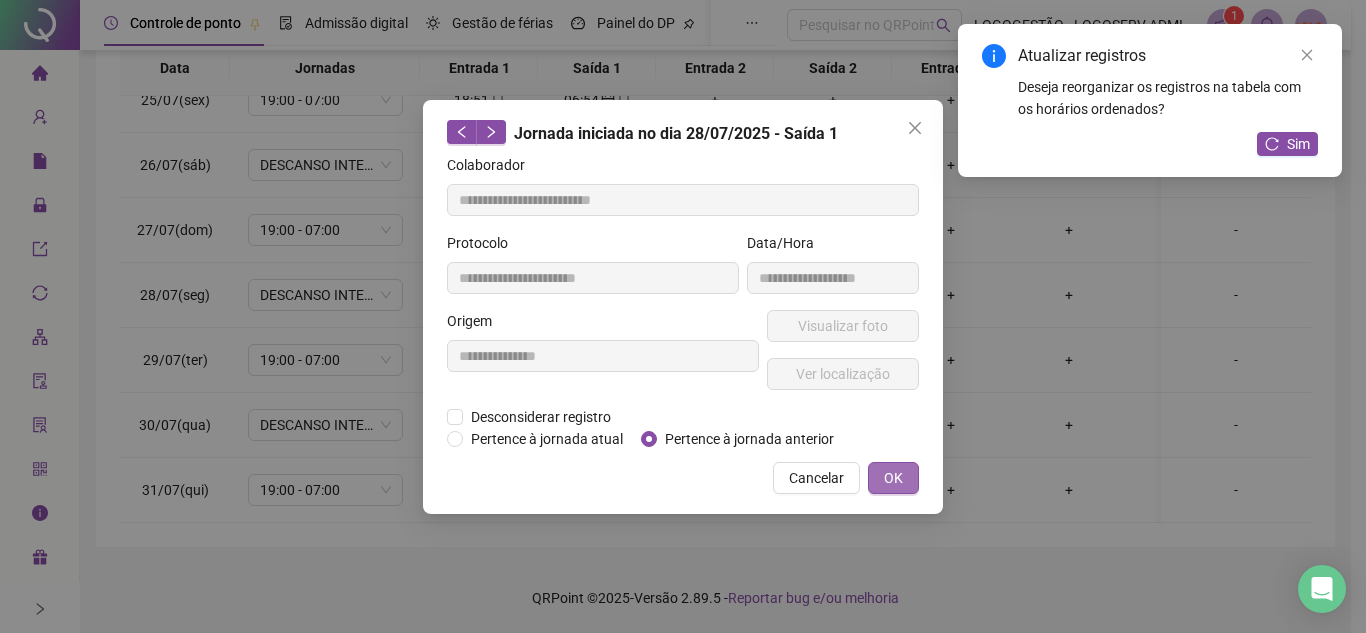 click on "OK" at bounding box center (893, 478) 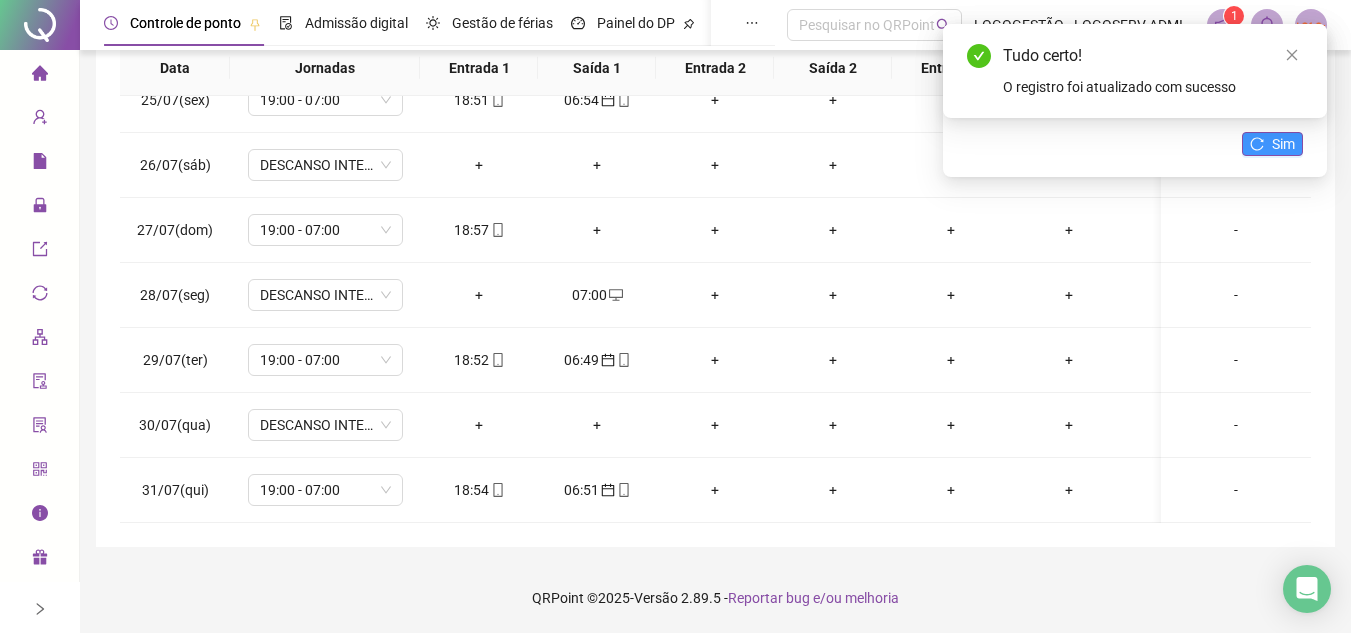 click on "Sim" at bounding box center (1283, 144) 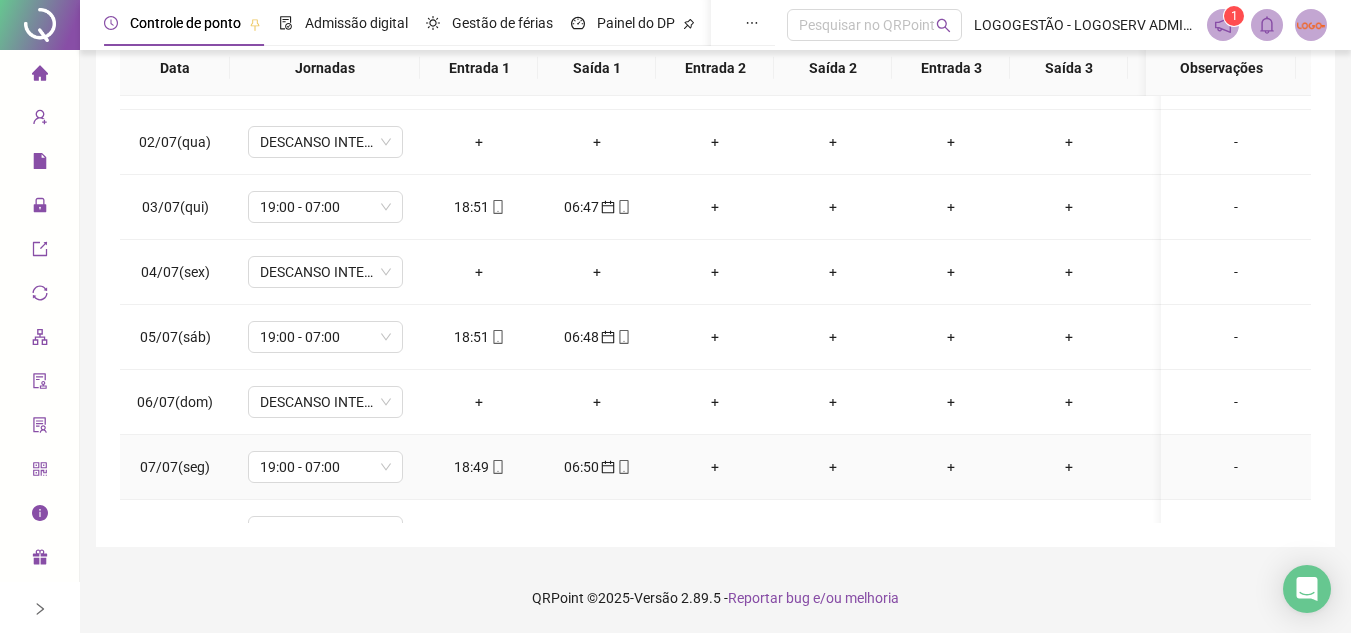scroll, scrollTop: 0, scrollLeft: 0, axis: both 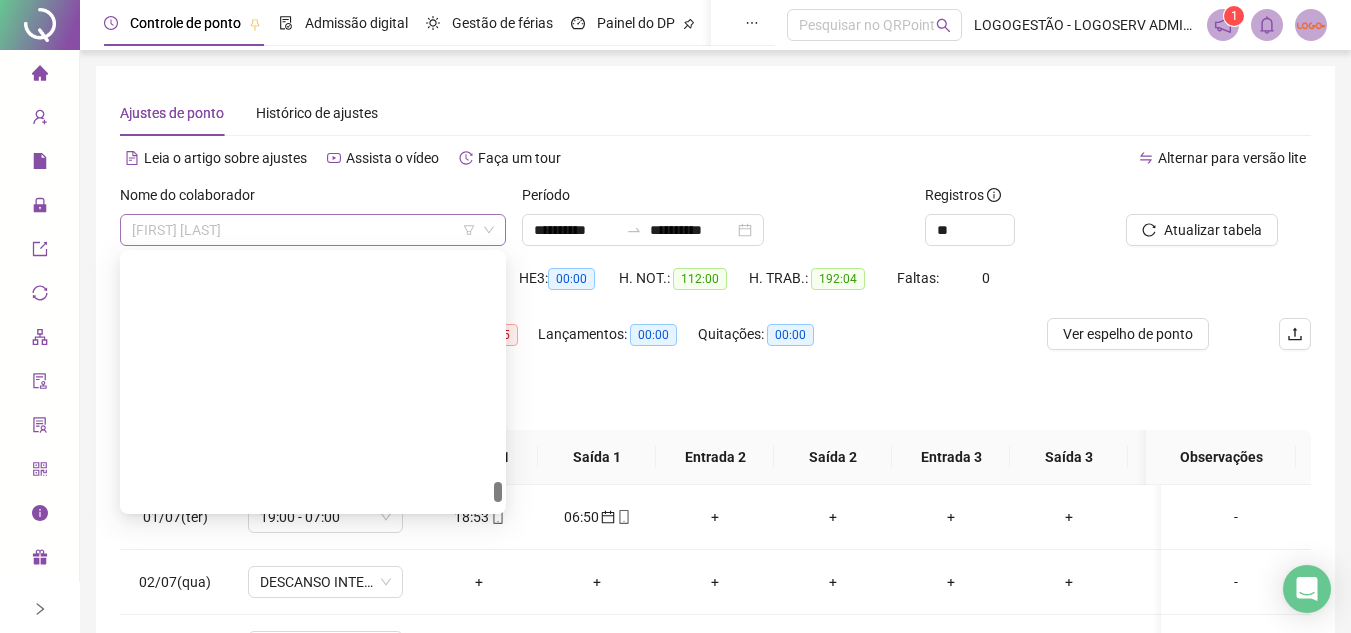 click on "VINICIUS DE JESUS SANTIAGO" at bounding box center (313, 230) 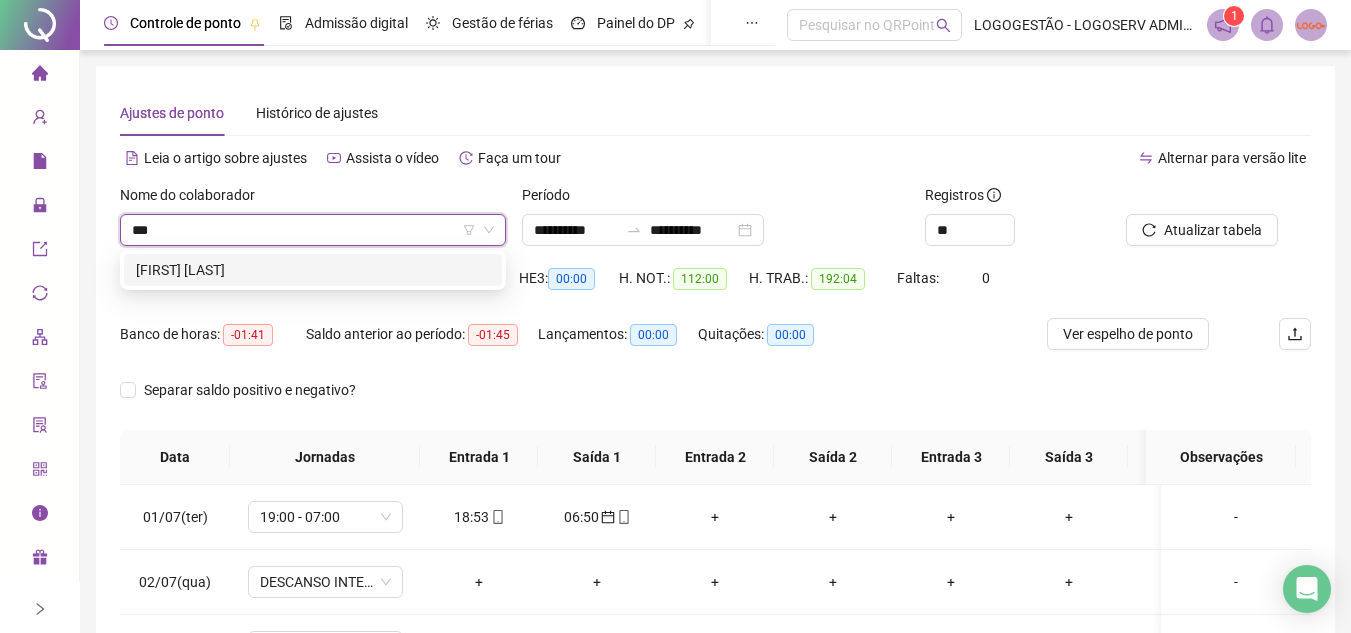 scroll, scrollTop: 0, scrollLeft: 0, axis: both 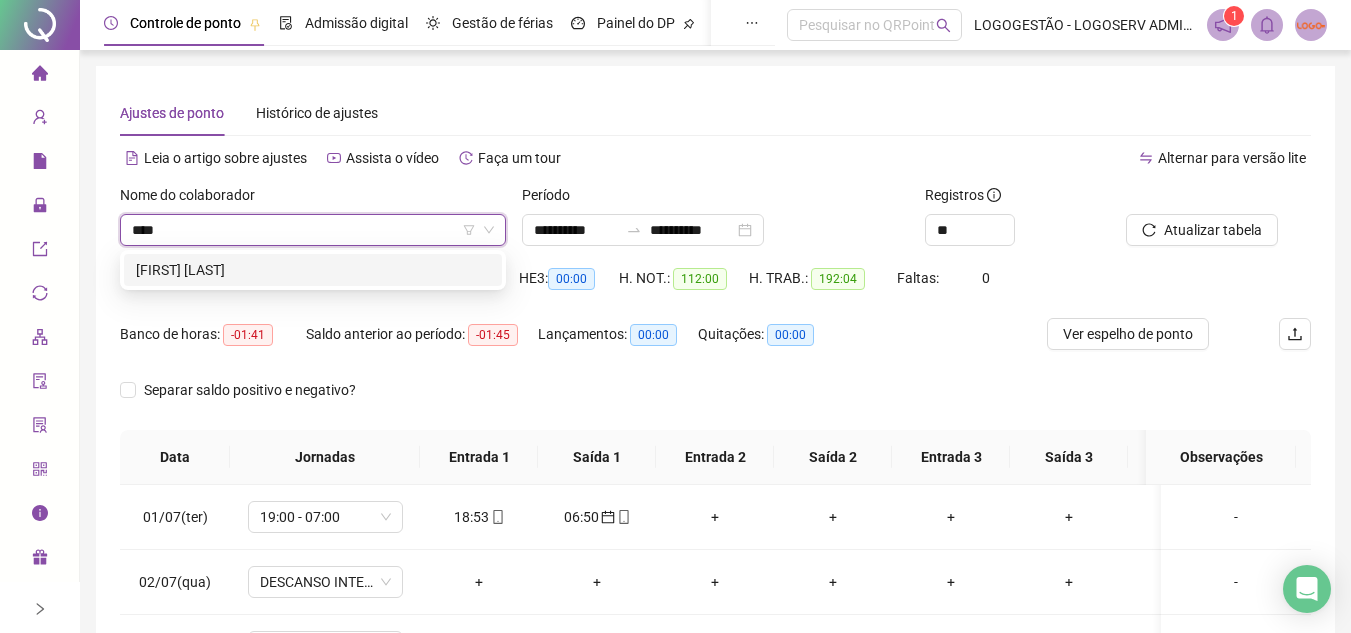 type on "*****" 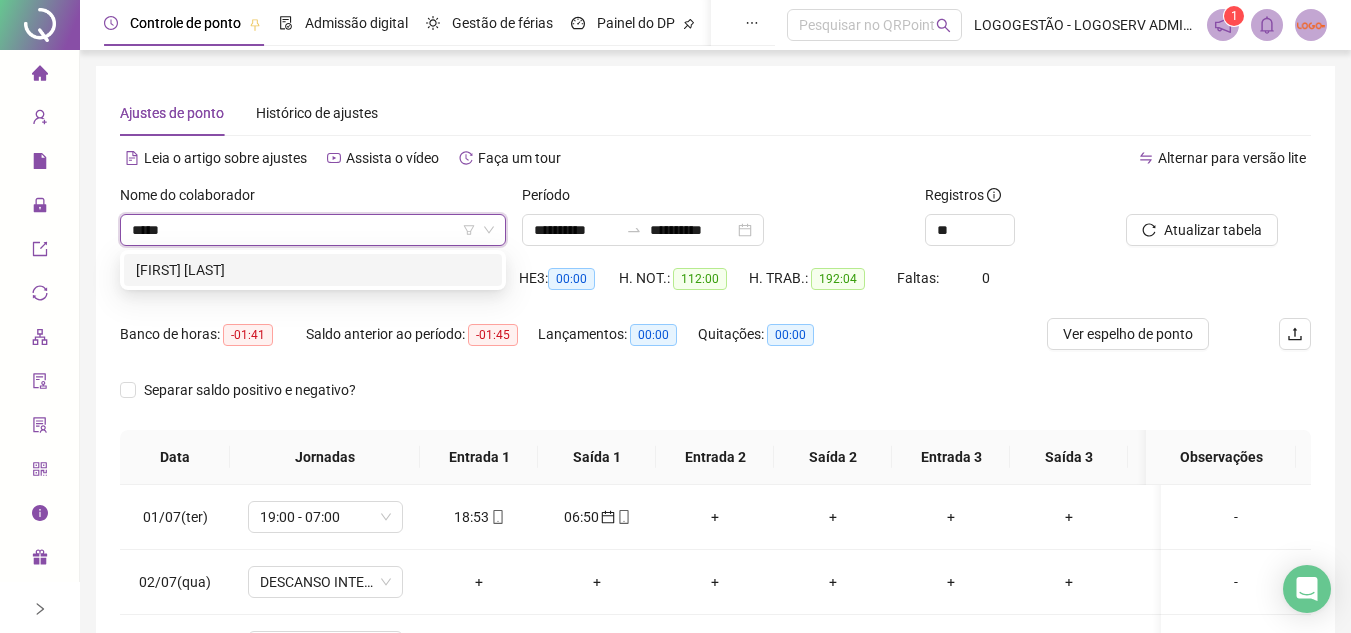 click on "EUNILTON SILVA DO ESPIRITO SANTO" at bounding box center (313, 270) 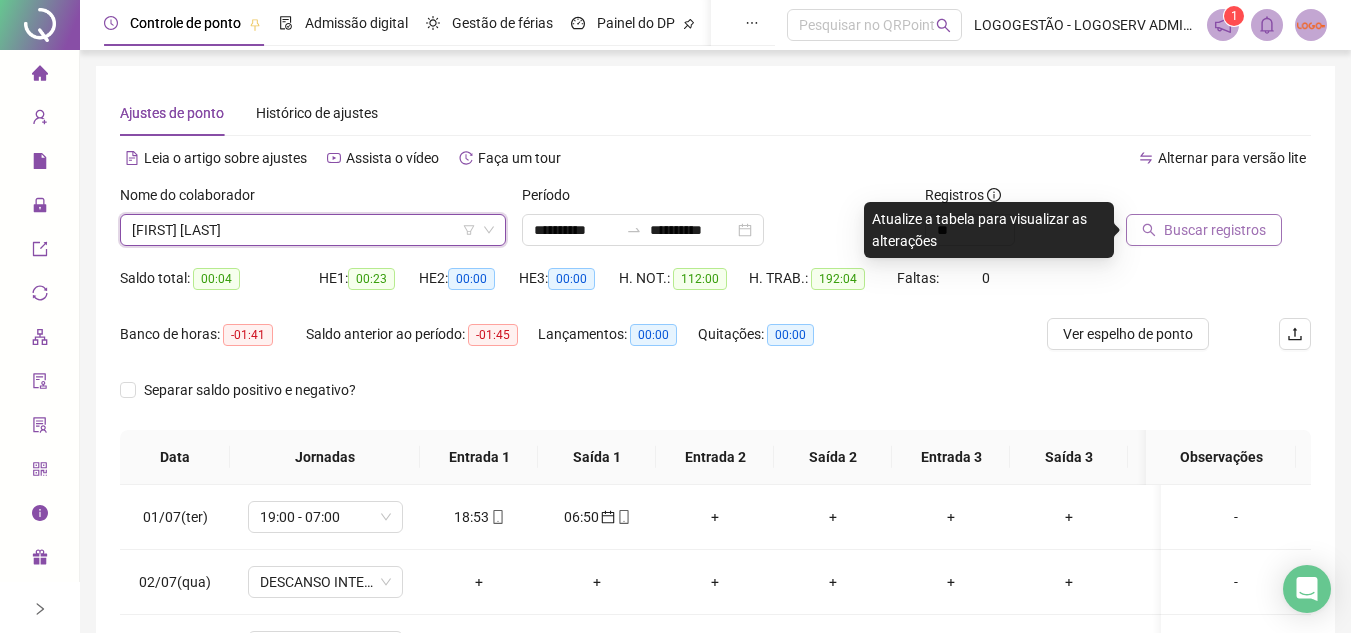 click on "Buscar registros" at bounding box center (1215, 230) 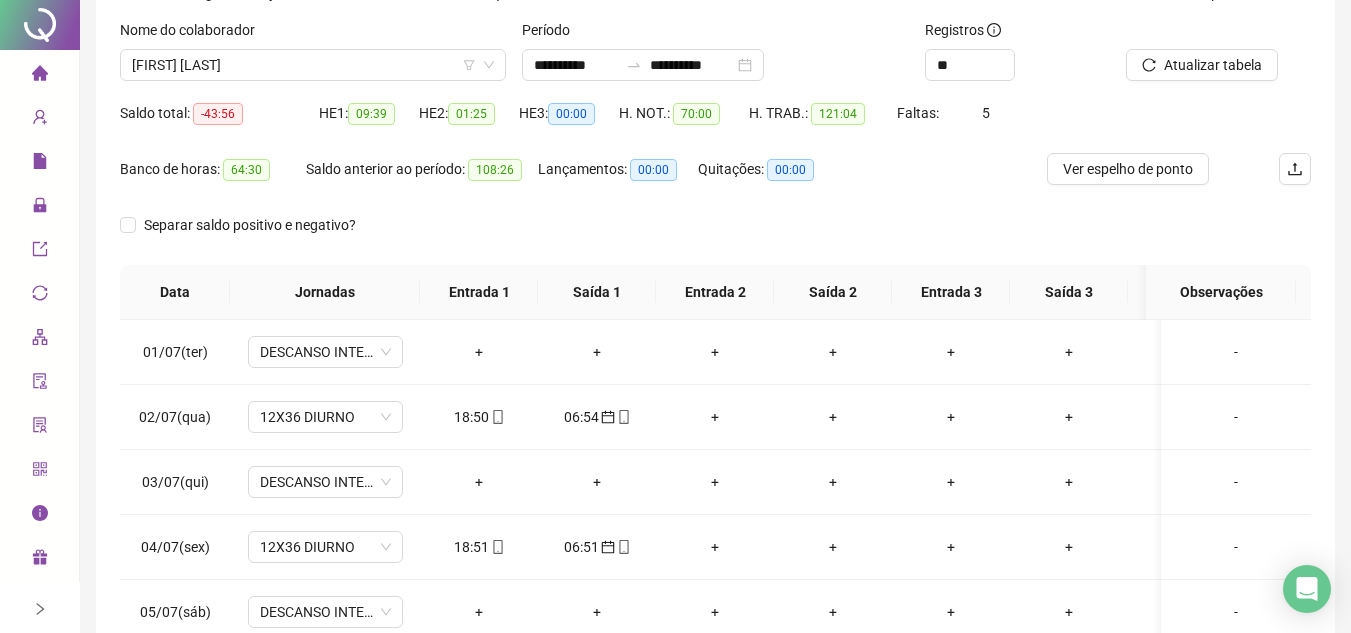 scroll, scrollTop: 389, scrollLeft: 0, axis: vertical 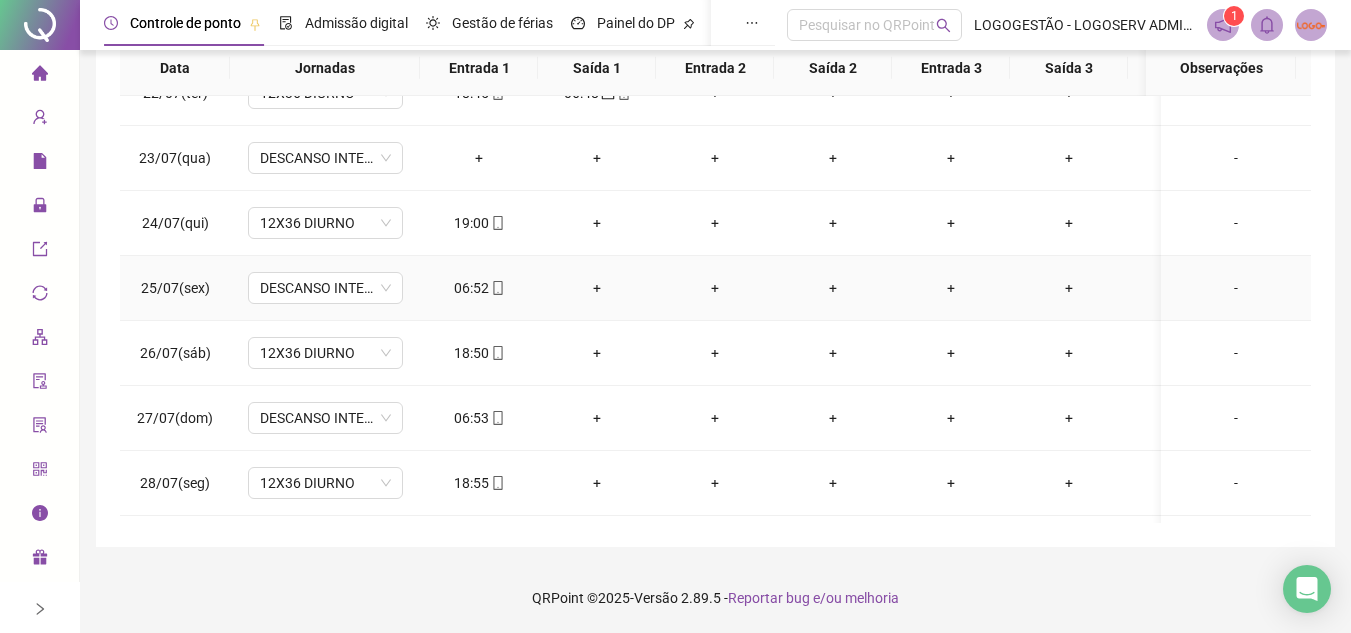 click on "06:52" at bounding box center [479, 288] 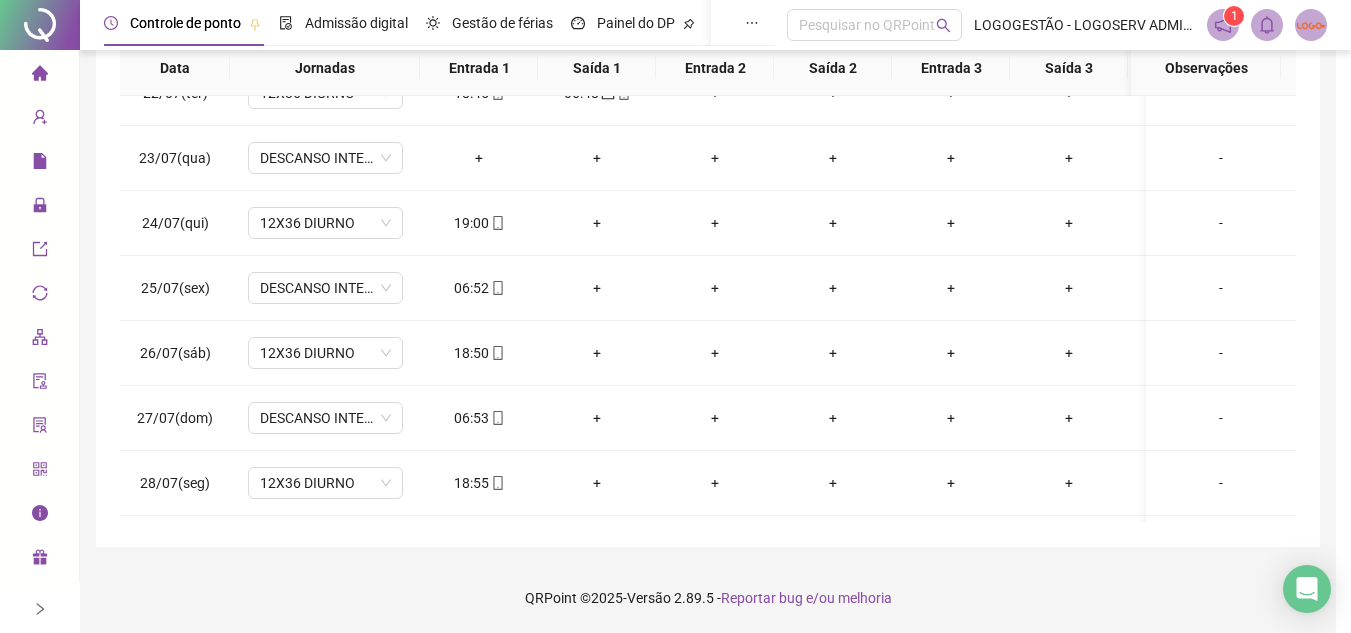 type on "**********" 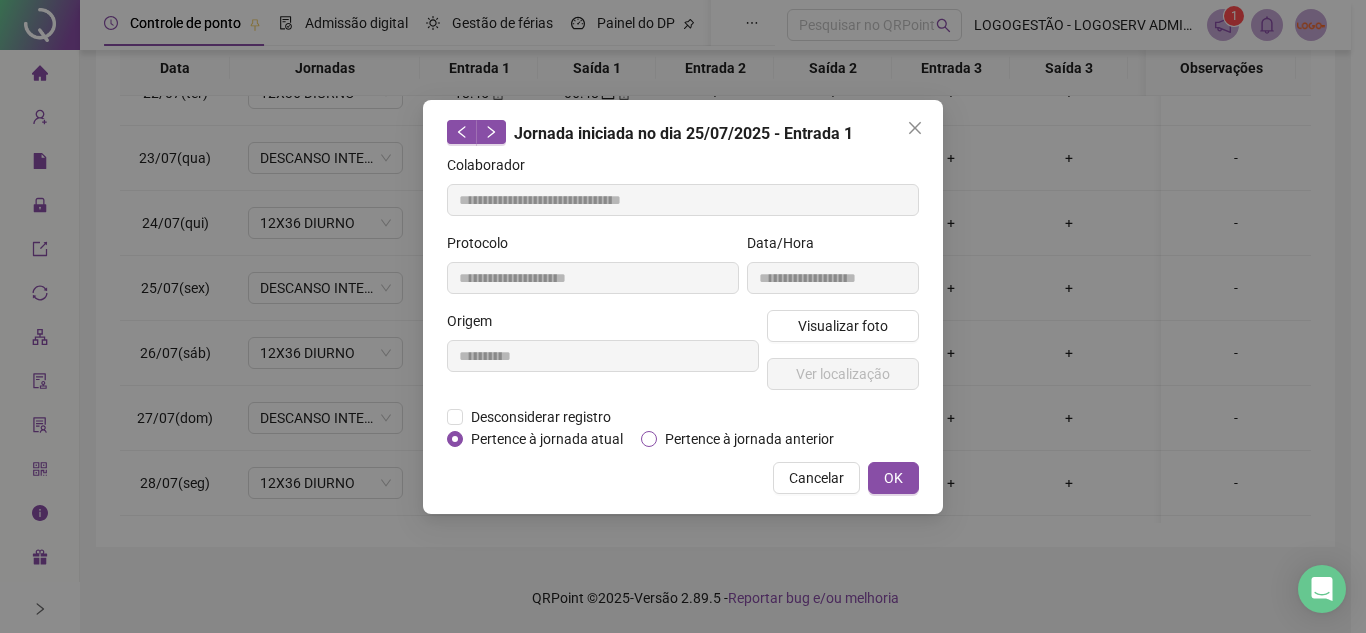 click on "Pertence à jornada anterior" at bounding box center (749, 439) 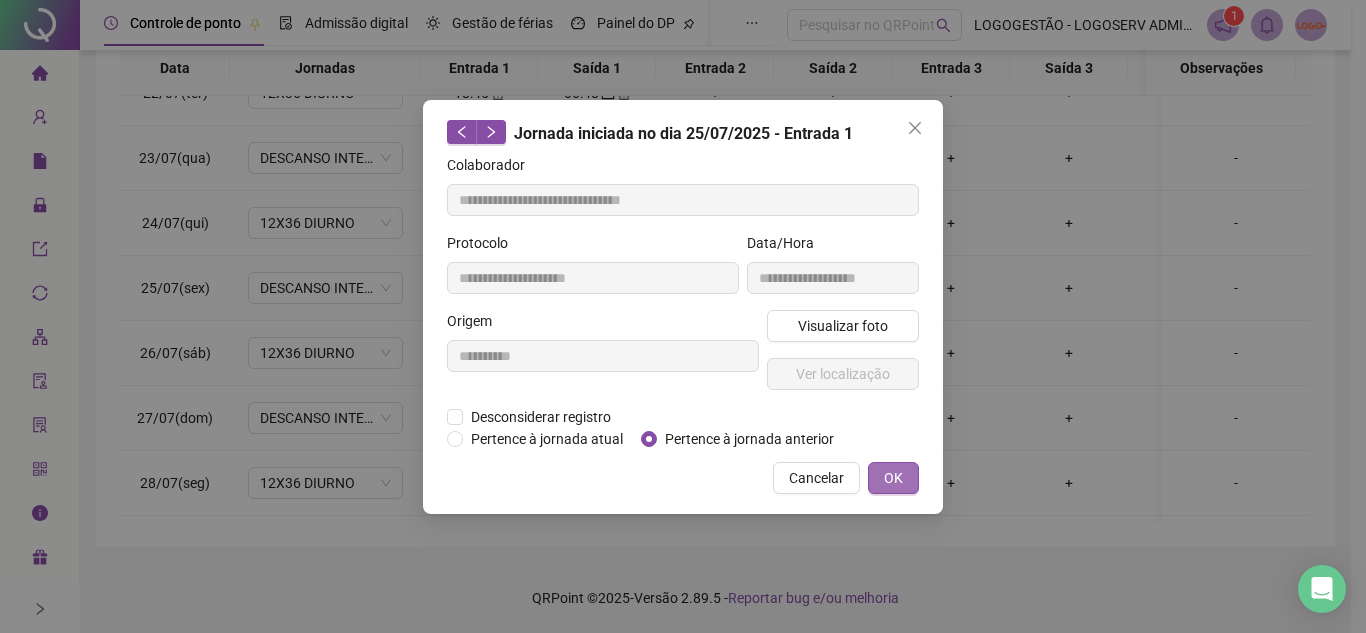 click on "OK" at bounding box center [893, 478] 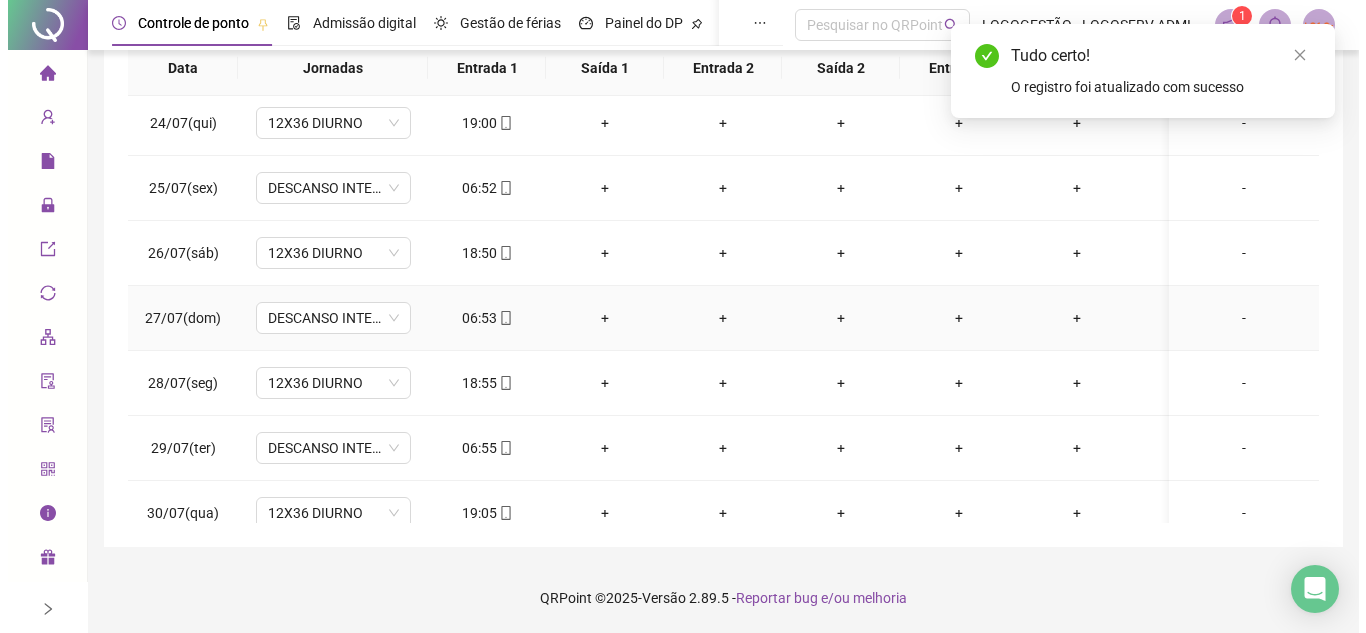 scroll, scrollTop: 1603, scrollLeft: 0, axis: vertical 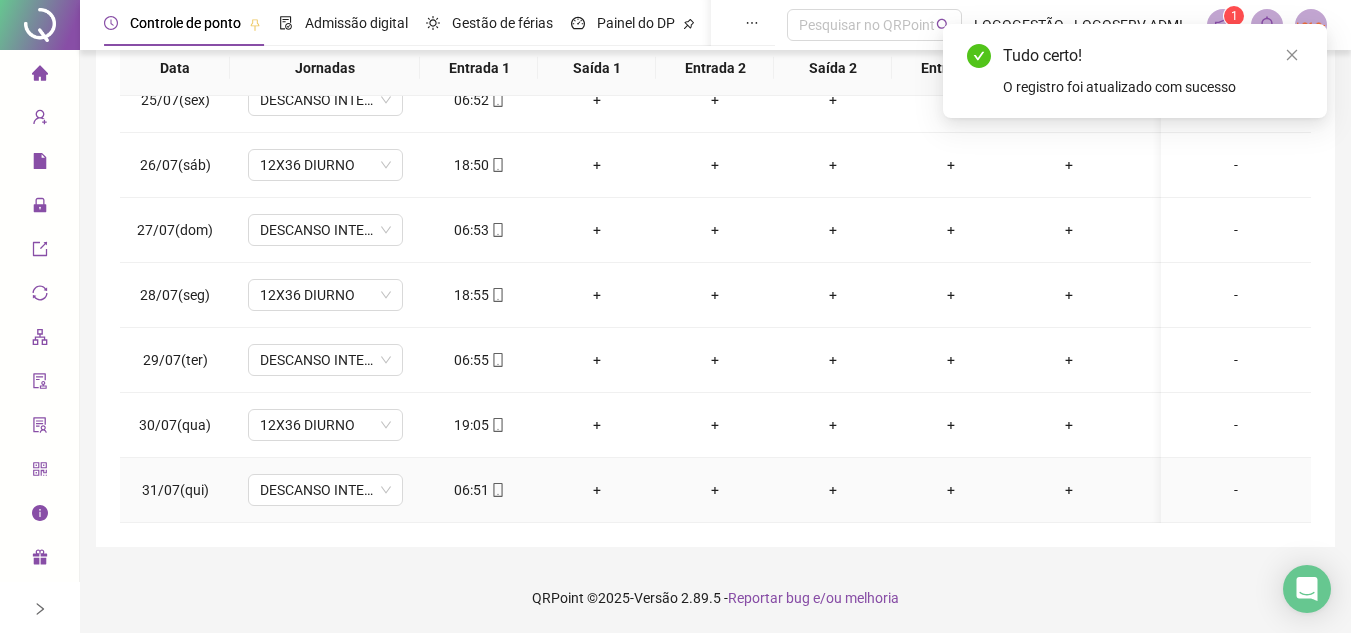 click 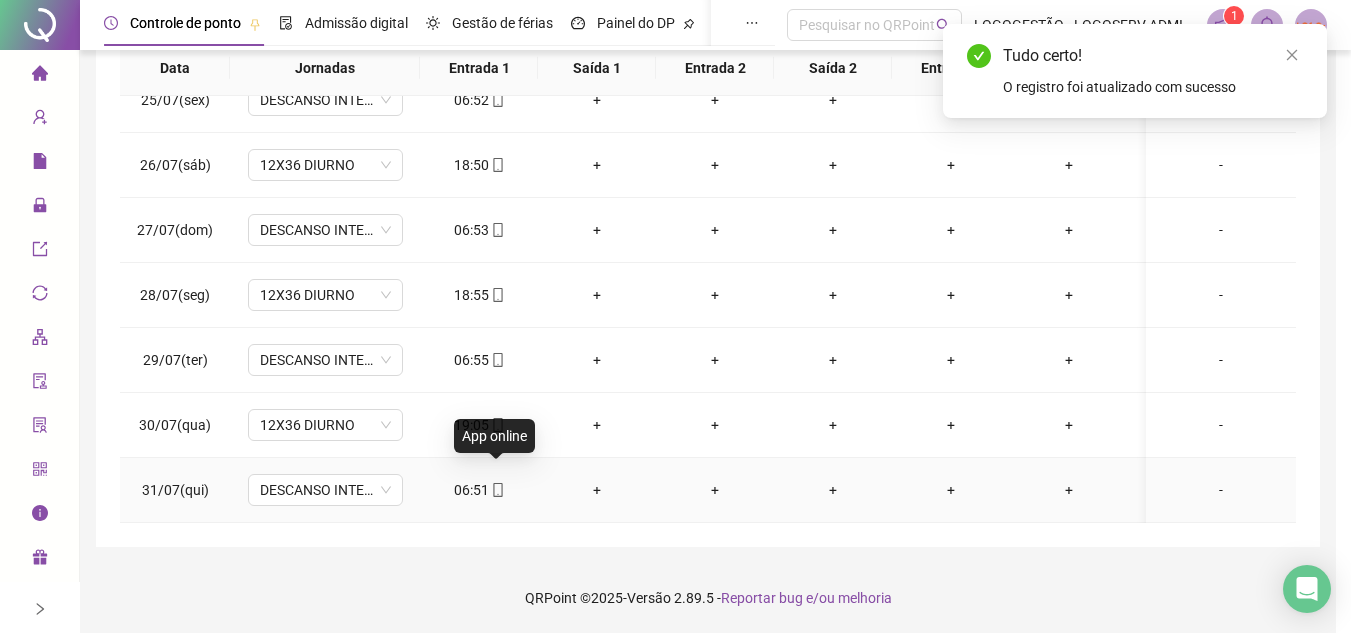 type on "**********" 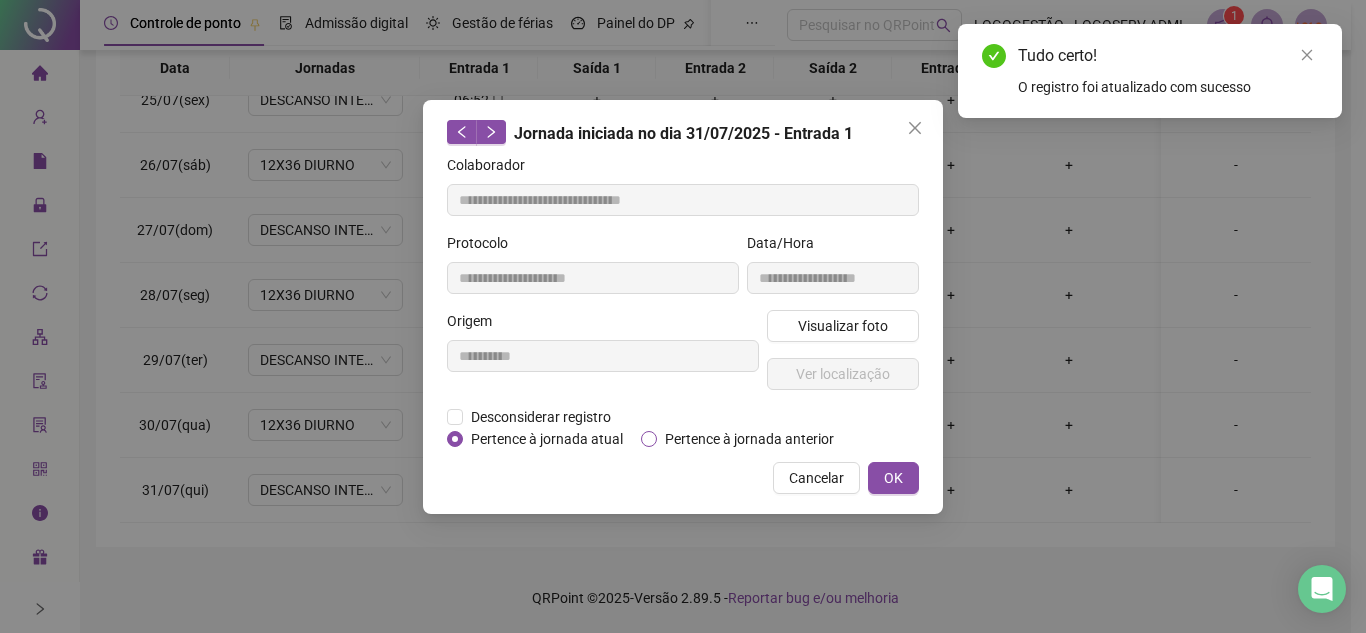 click on "Pertence à jornada anterior" at bounding box center [749, 439] 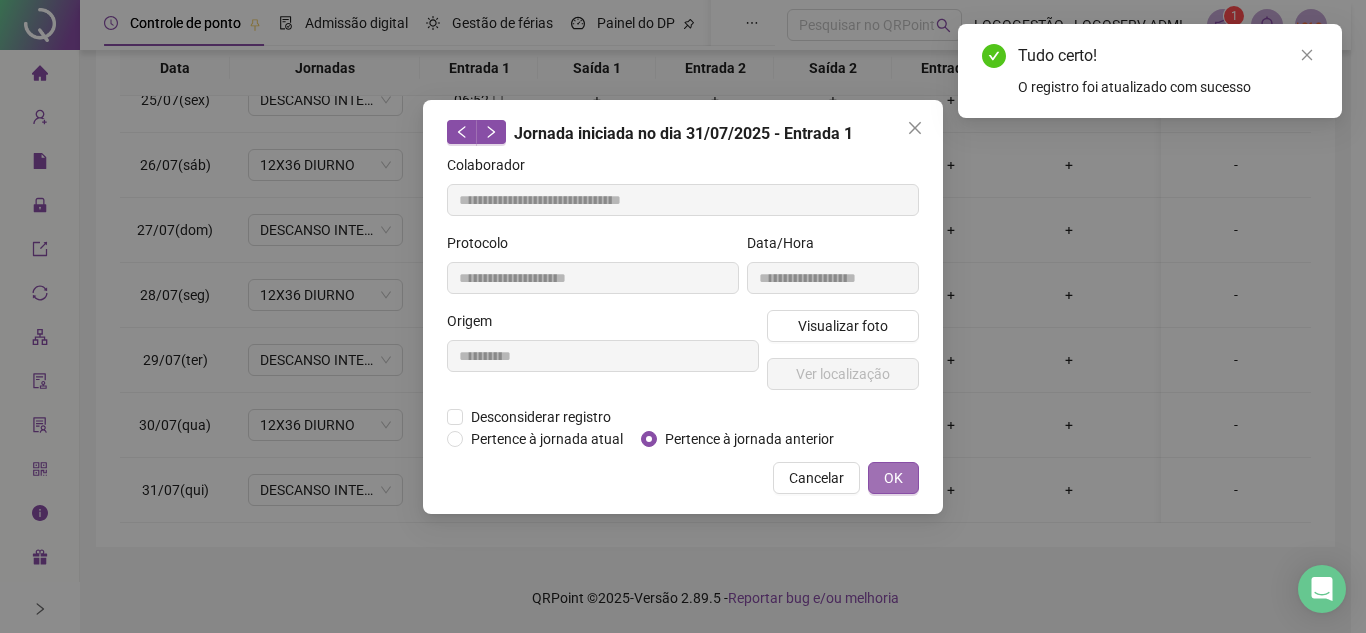 click on "OK" at bounding box center (893, 478) 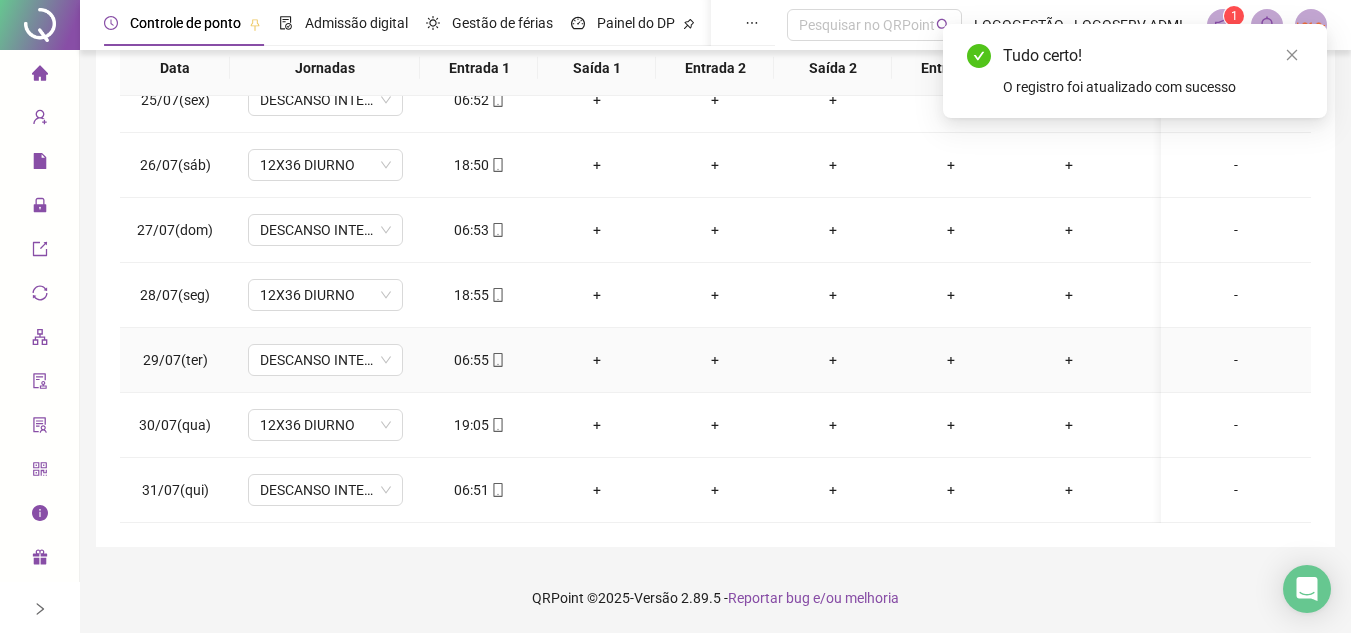 click on "06:55" at bounding box center (479, 360) 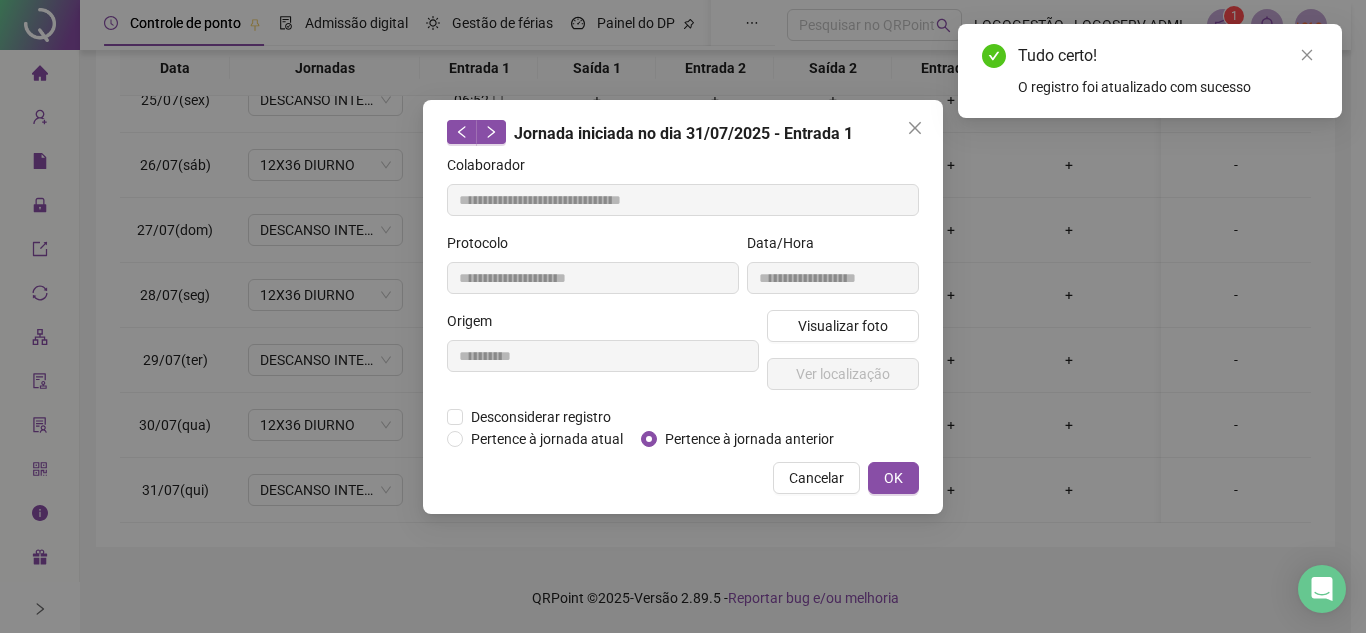 type on "**********" 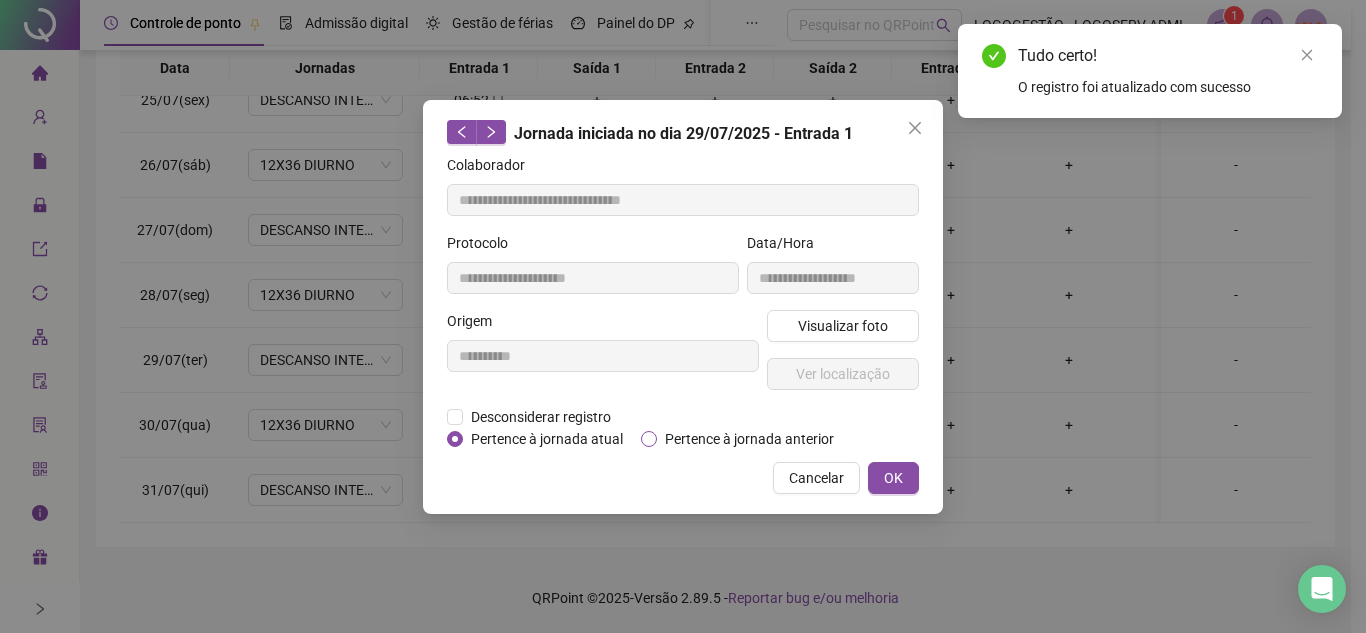 click on "Pertence à jornada anterior" at bounding box center [749, 439] 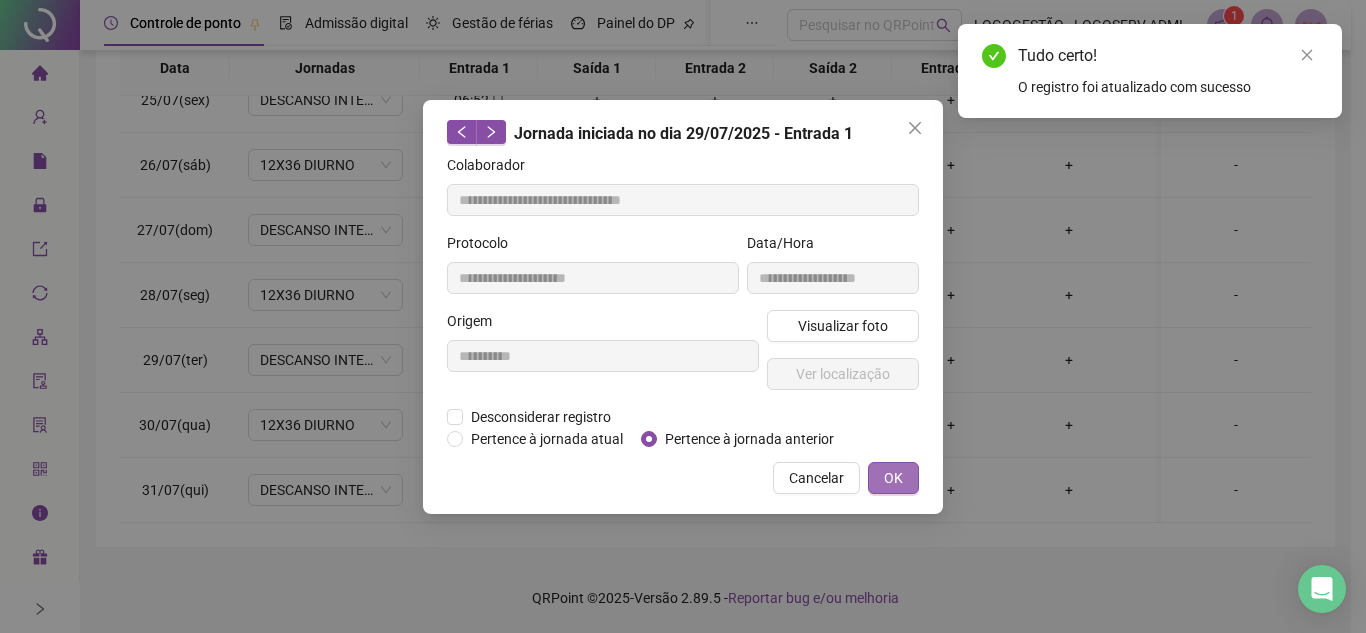 click on "OK" at bounding box center (893, 478) 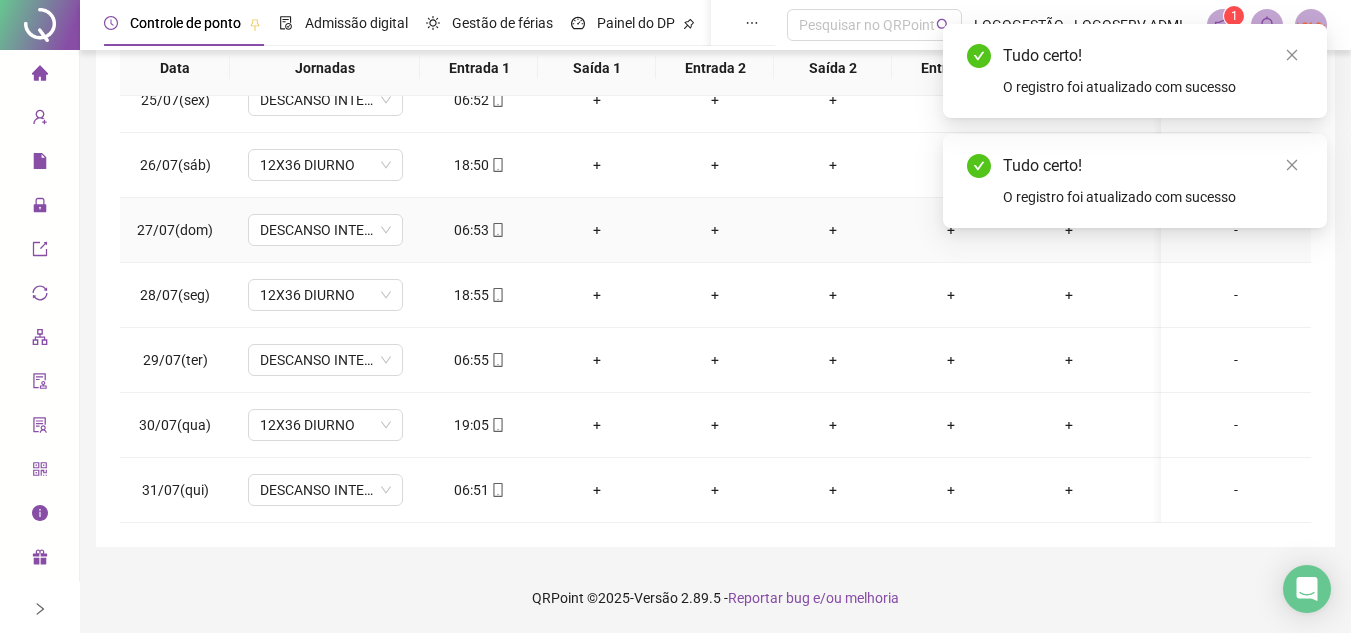 click on "06:53" at bounding box center [479, 230] 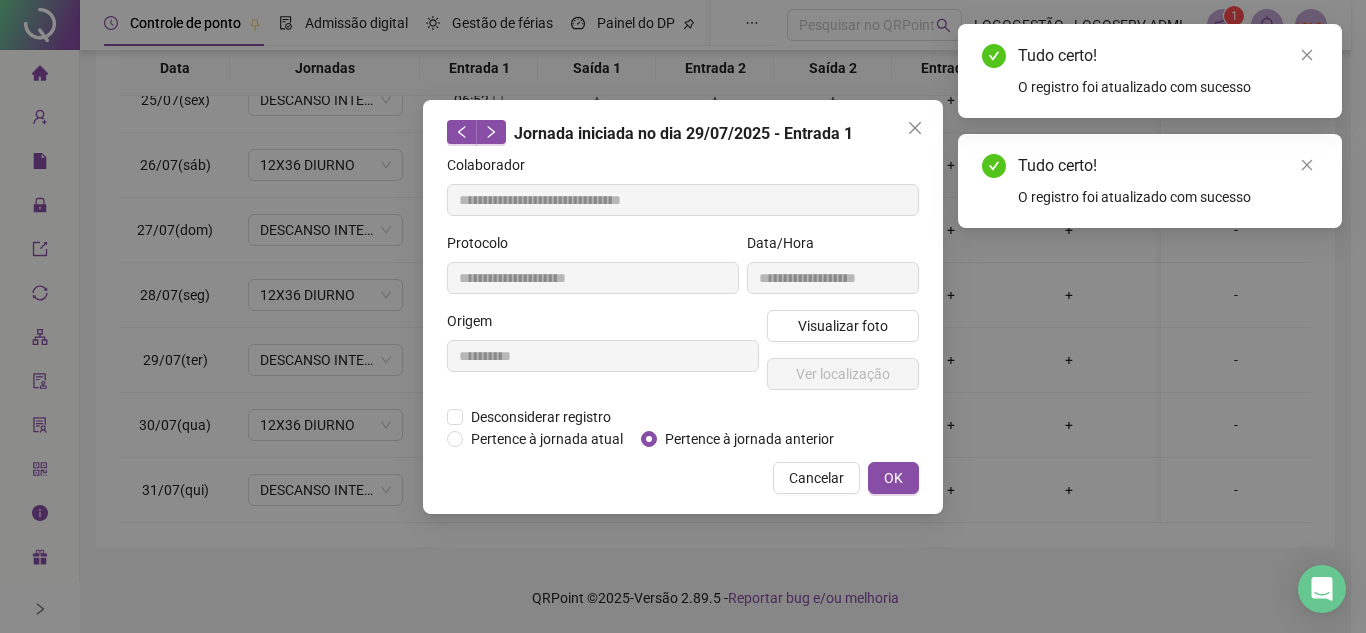 type on "**********" 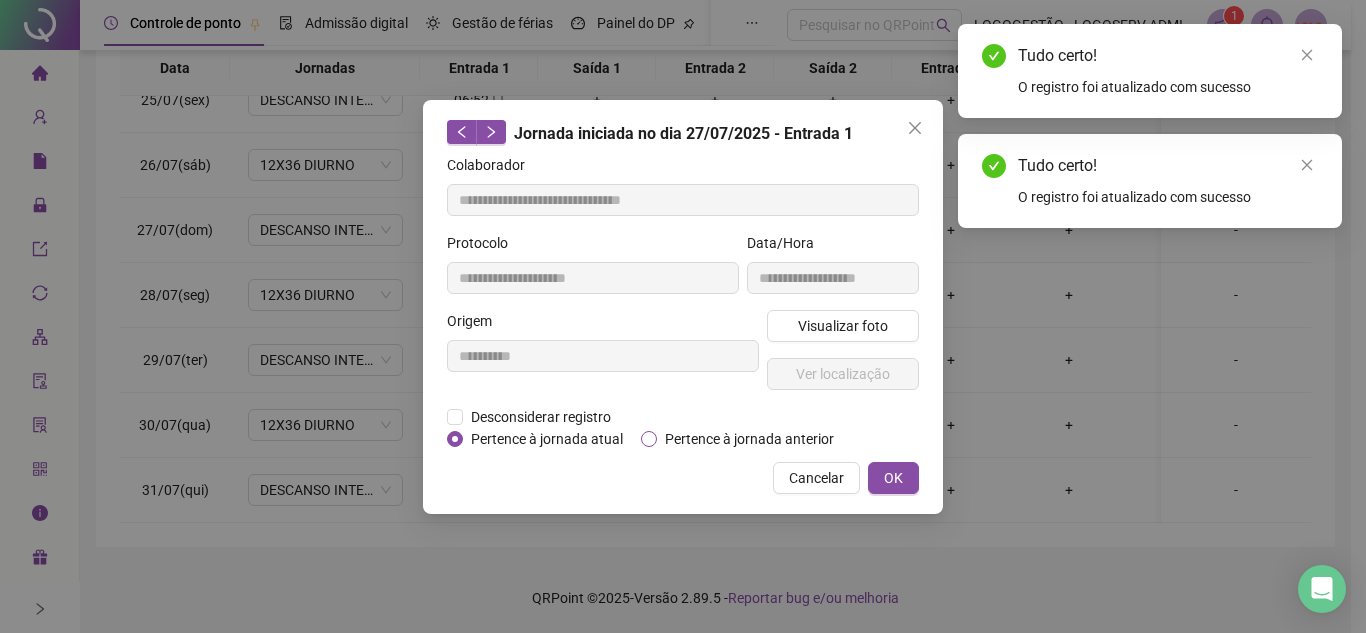 click on "Pertence à jornada anterior" at bounding box center [749, 439] 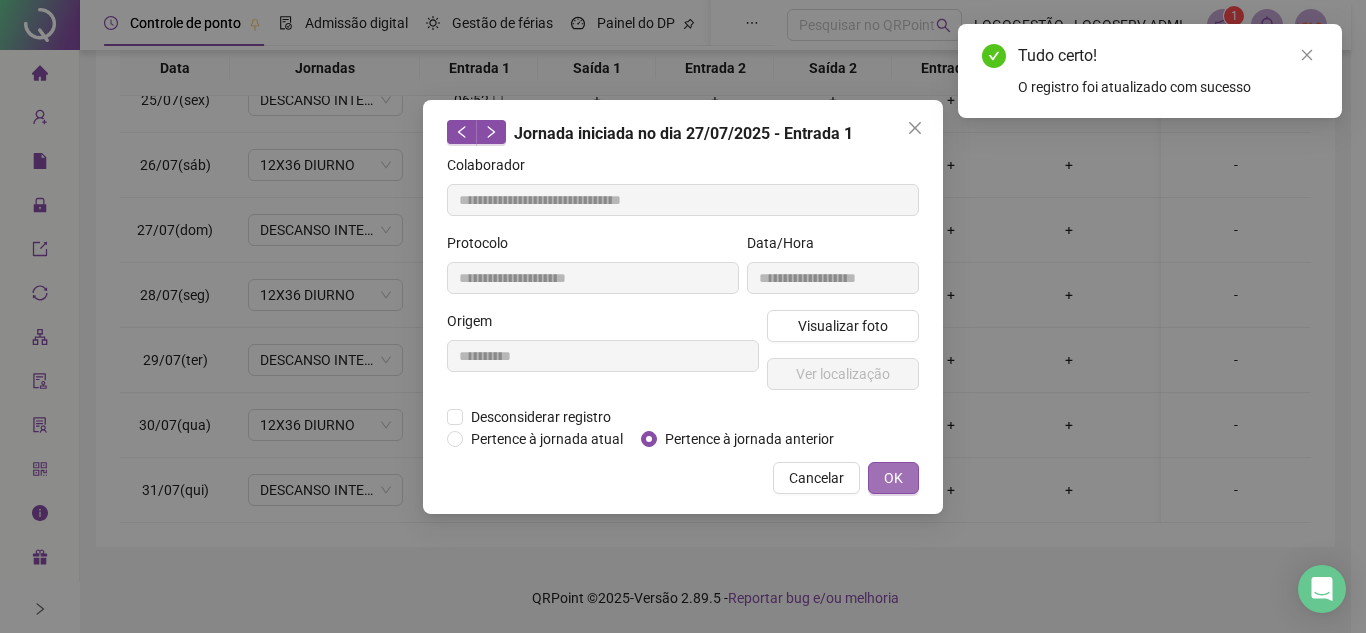 click on "OK" at bounding box center (893, 478) 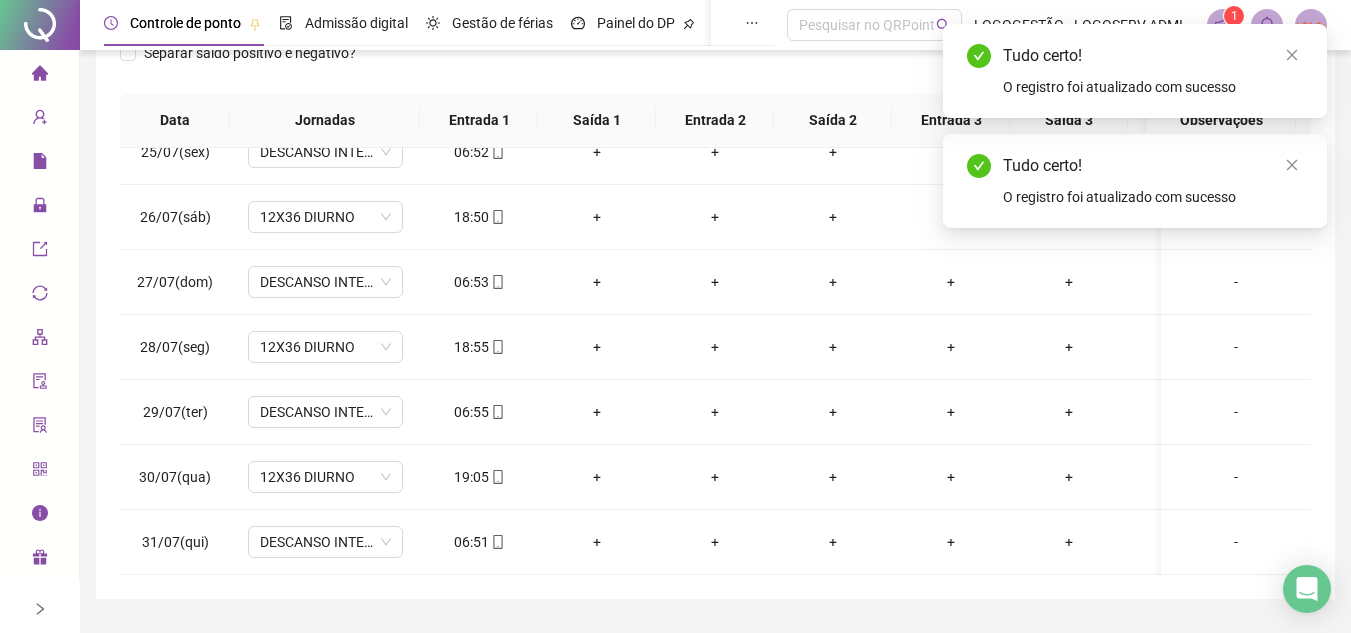 scroll, scrollTop: 289, scrollLeft: 0, axis: vertical 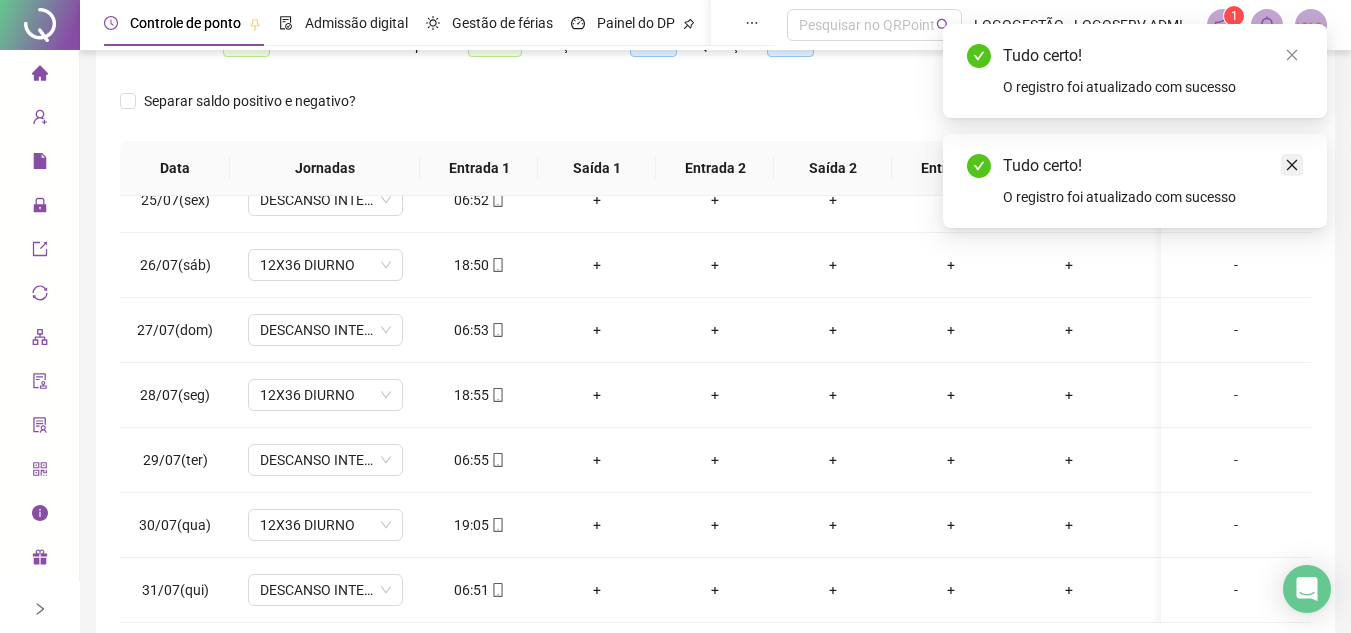click 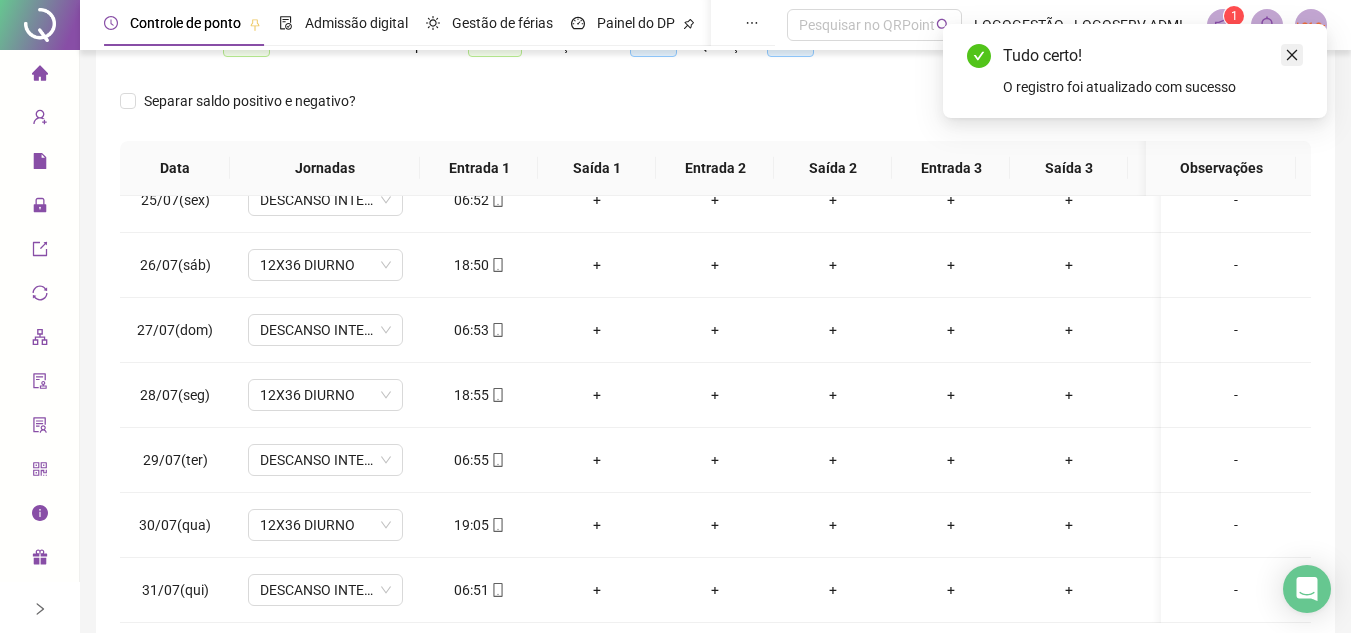 click at bounding box center (1292, 55) 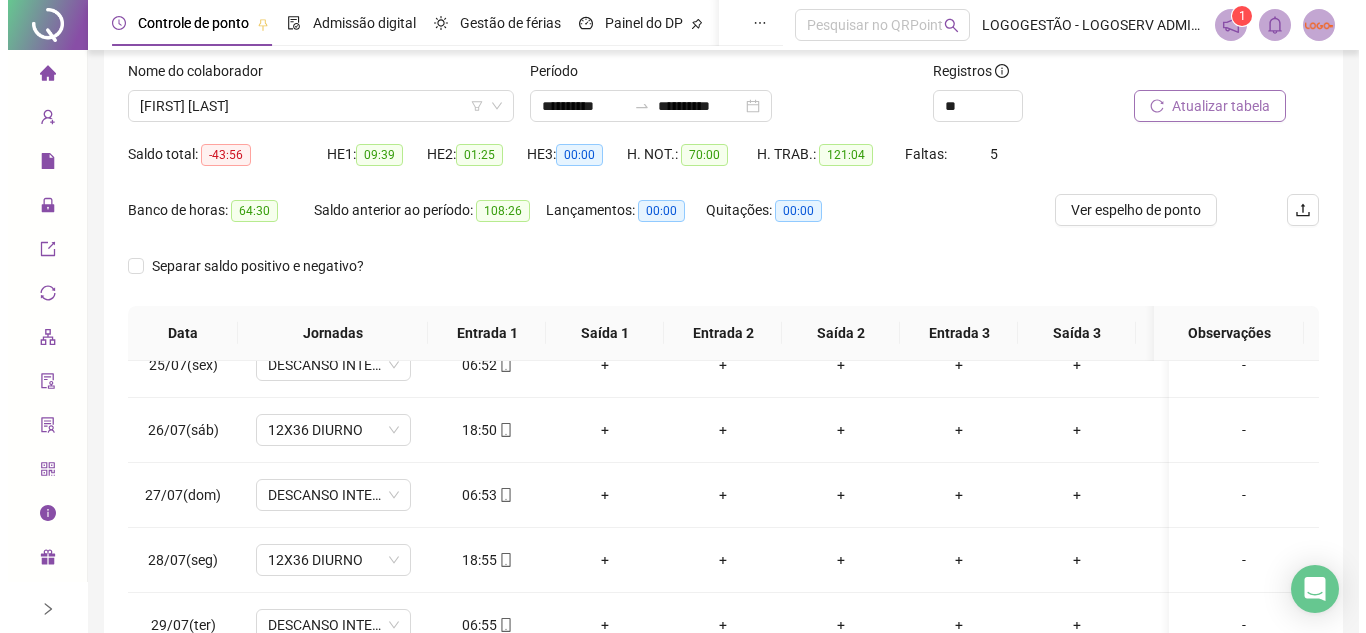 scroll, scrollTop: 89, scrollLeft: 0, axis: vertical 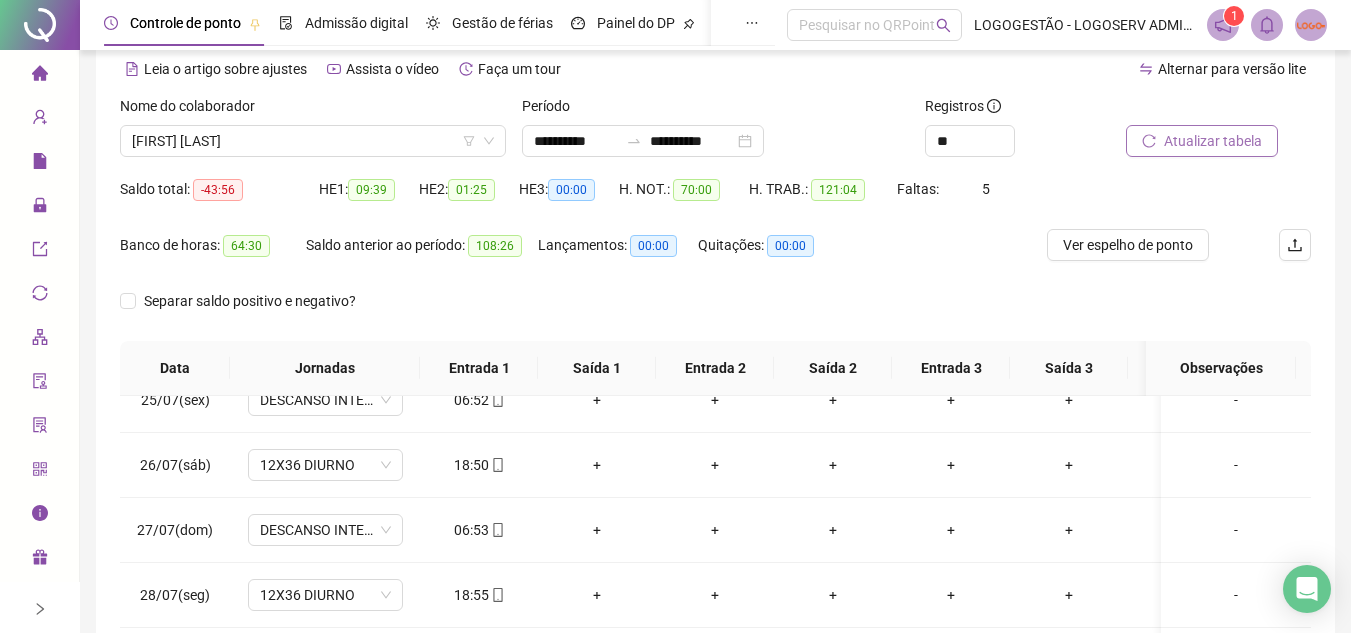 click on "Atualizar tabela" at bounding box center (1213, 141) 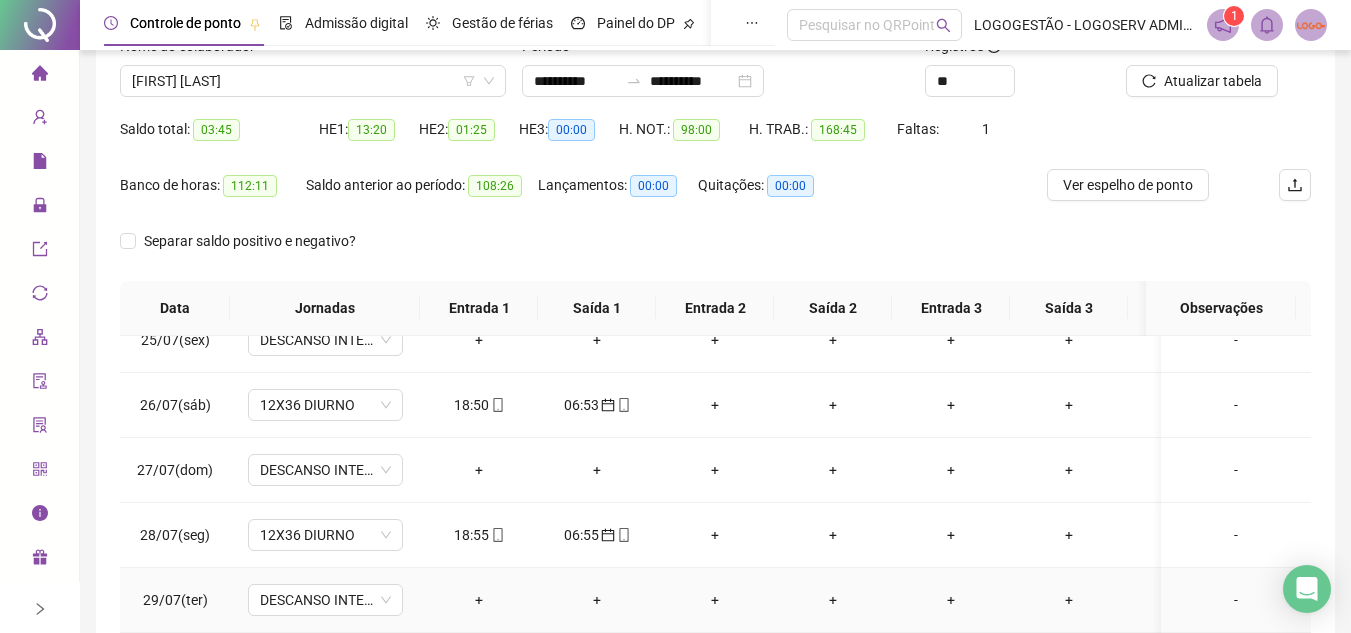 scroll, scrollTop: 389, scrollLeft: 0, axis: vertical 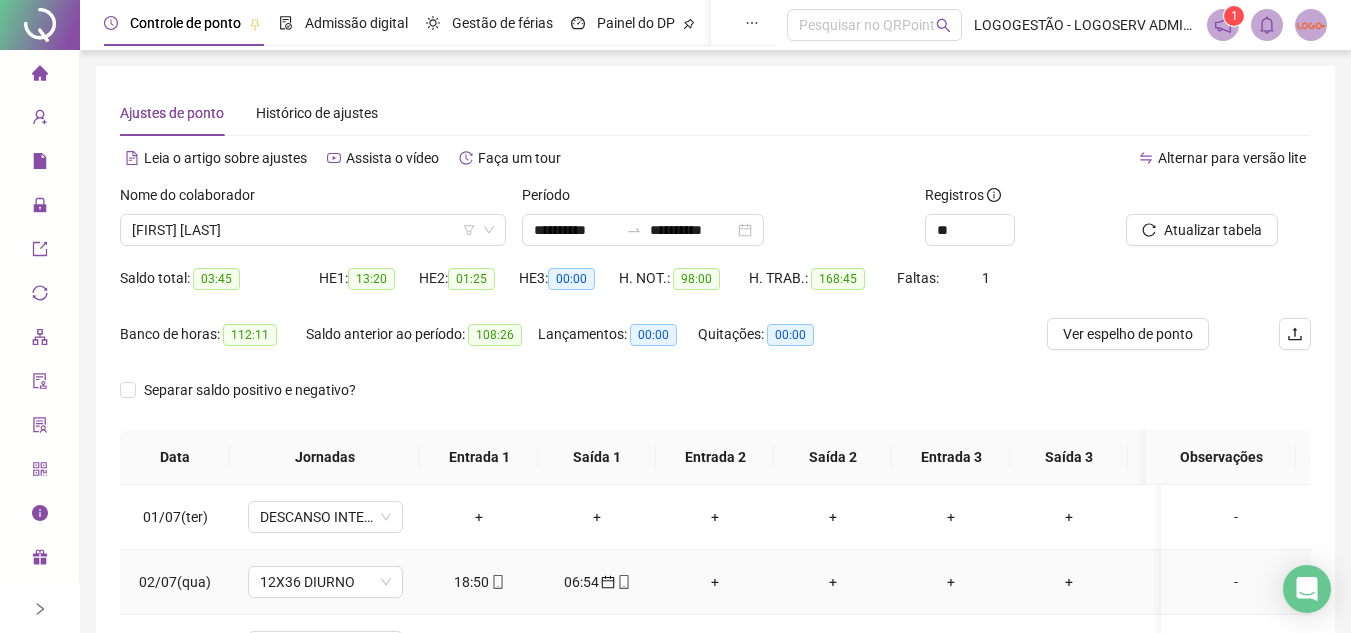 click 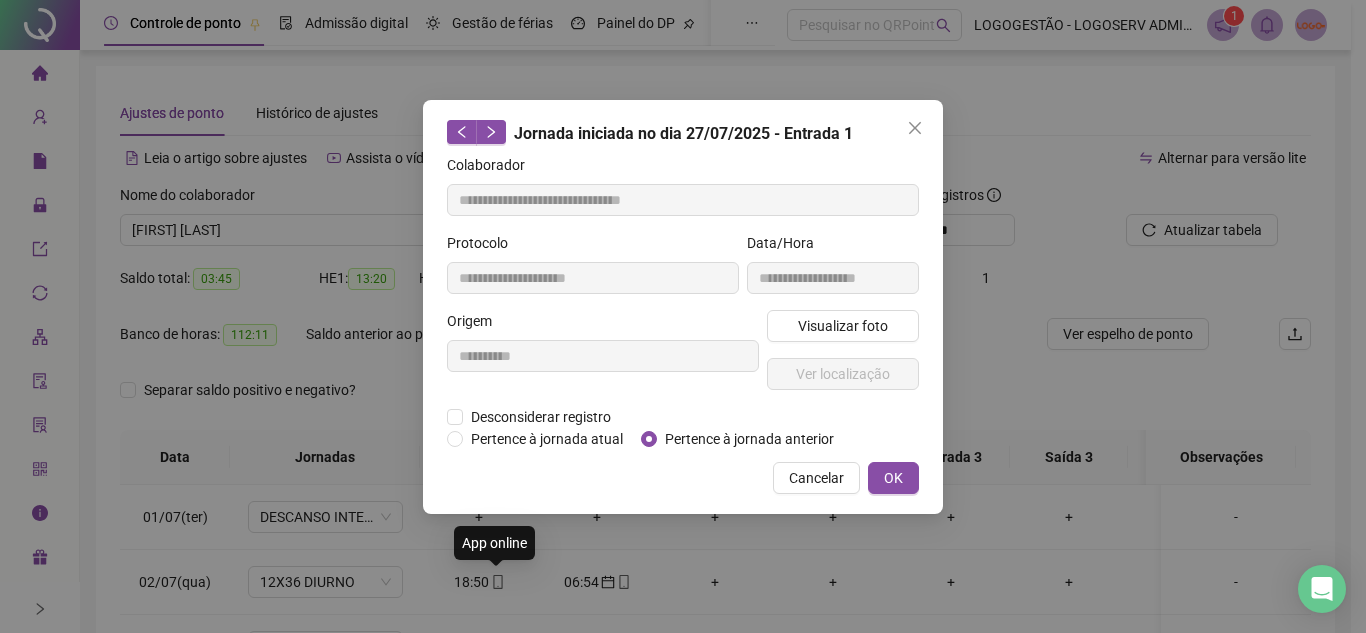 type on "**********" 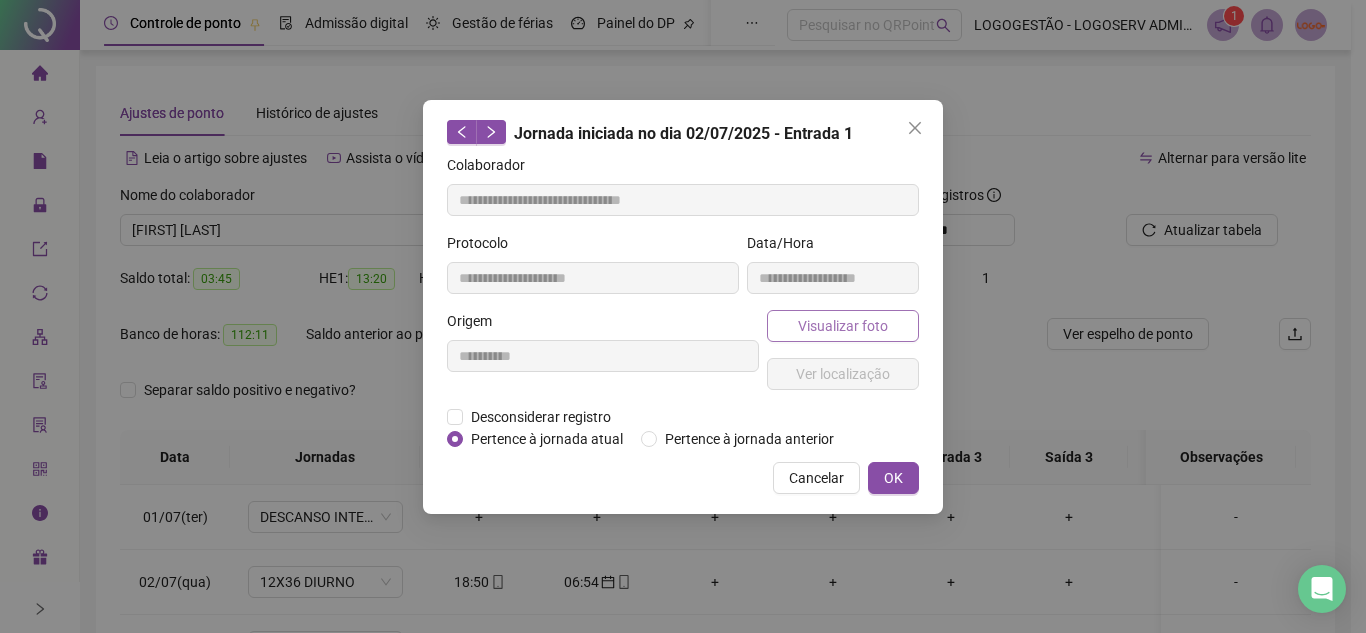 click on "Visualizar foto" at bounding box center [843, 326] 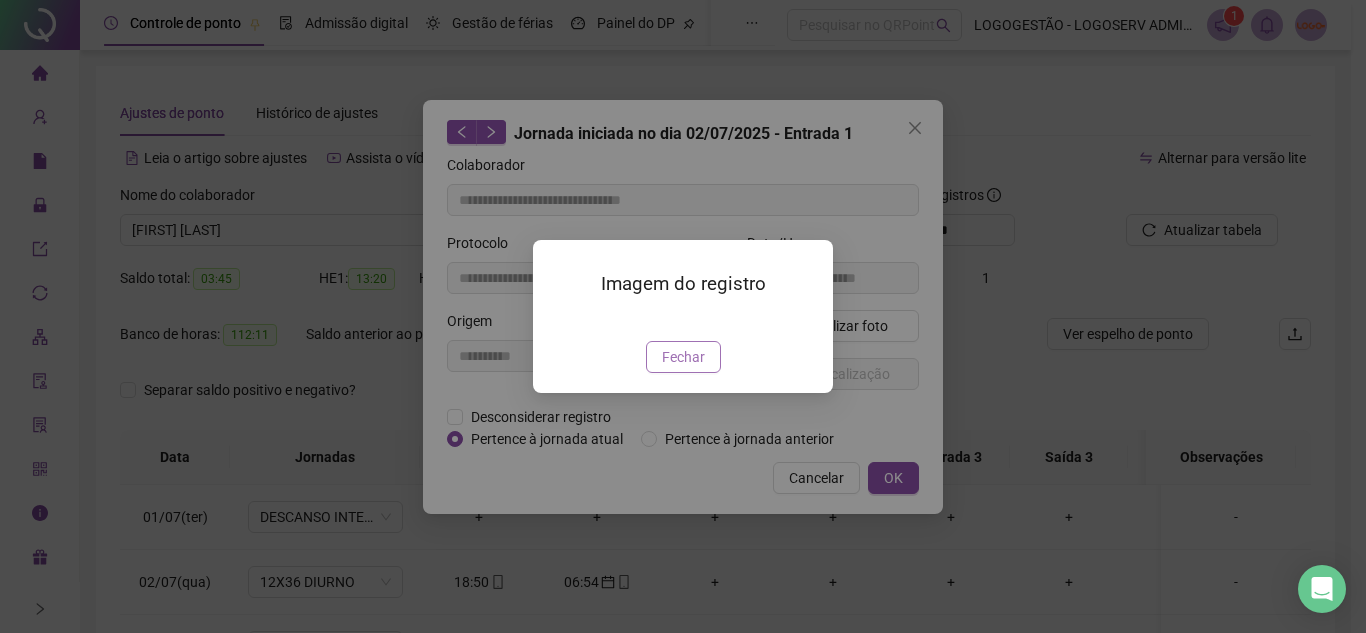 click on "Fechar" at bounding box center (683, 357) 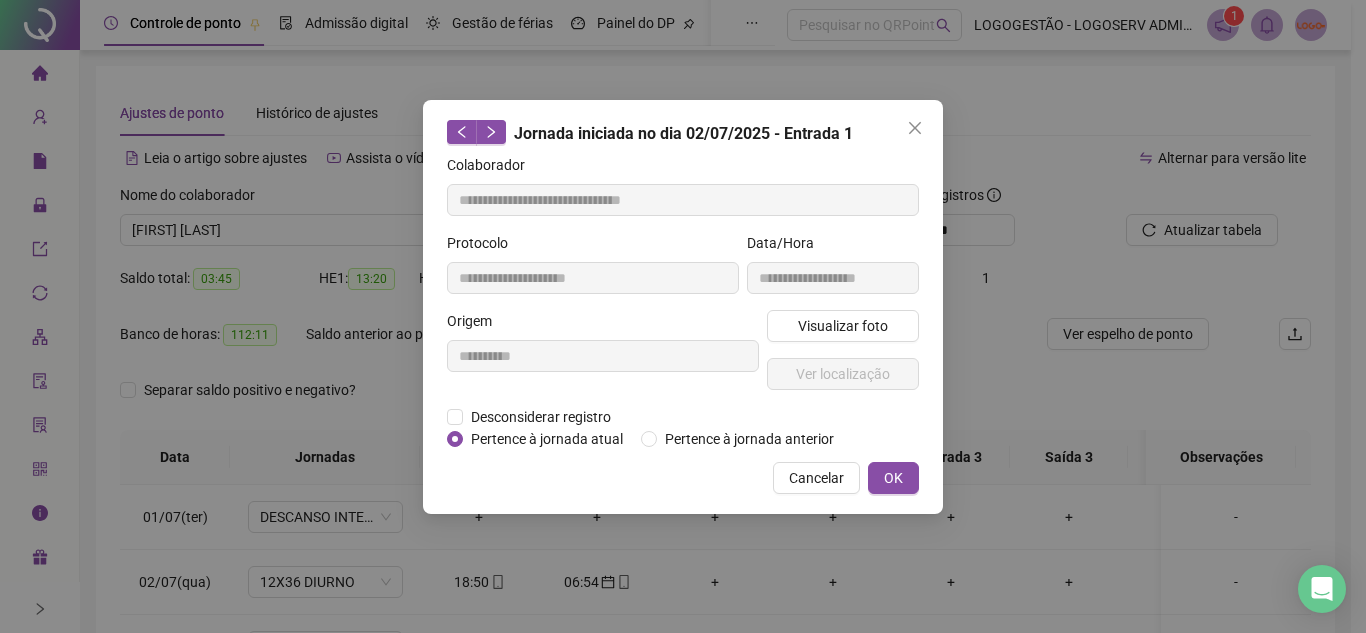 click on "Cancelar" at bounding box center (816, 478) 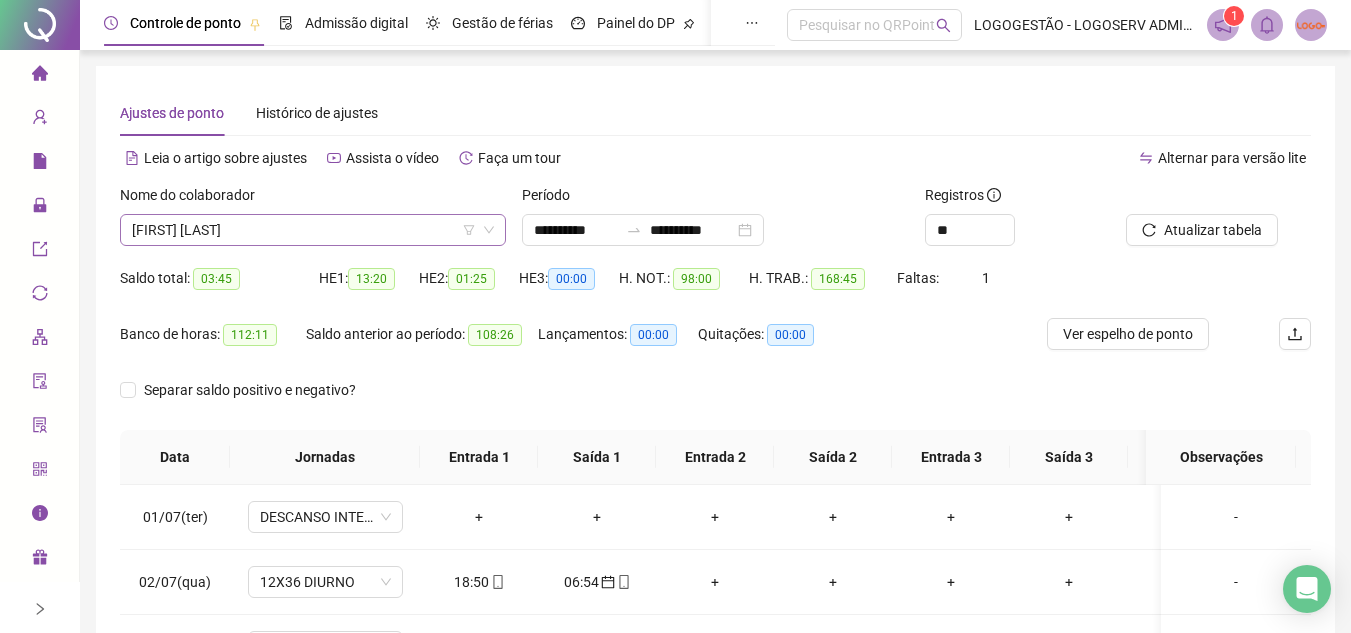 click on "EUNILTON SILVA DO ESPIRITO SANTO" at bounding box center [313, 230] 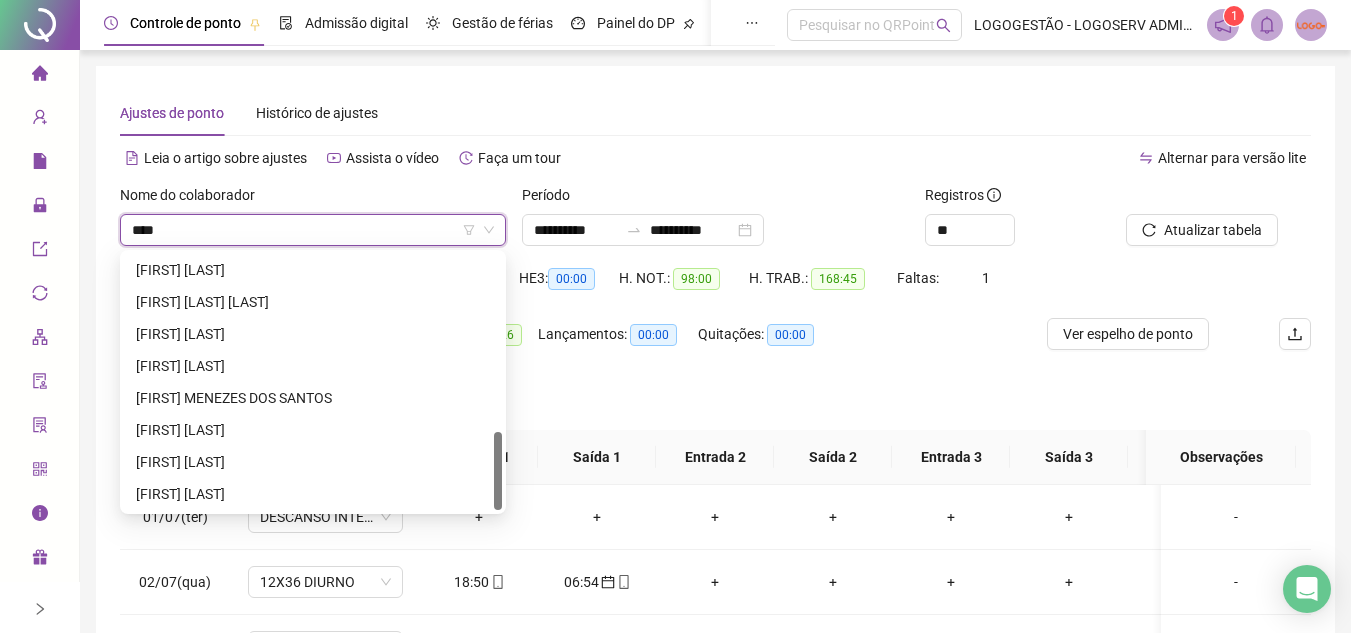 scroll, scrollTop: 256, scrollLeft: 0, axis: vertical 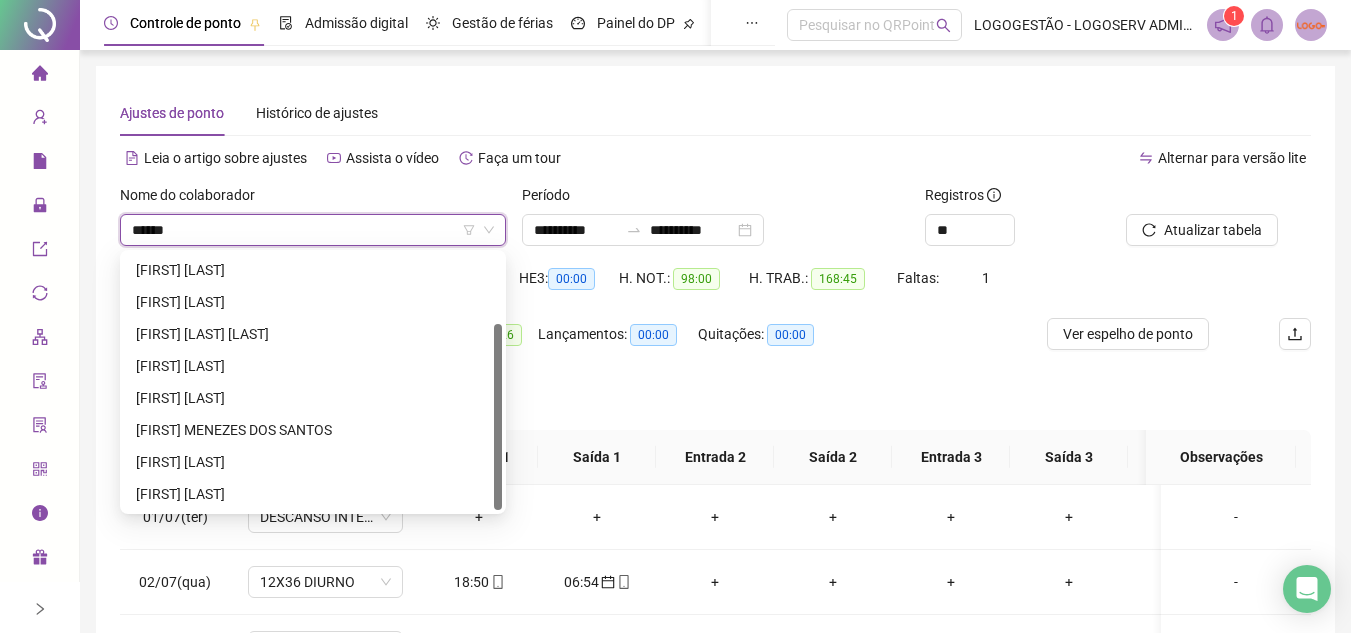 type on "*******" 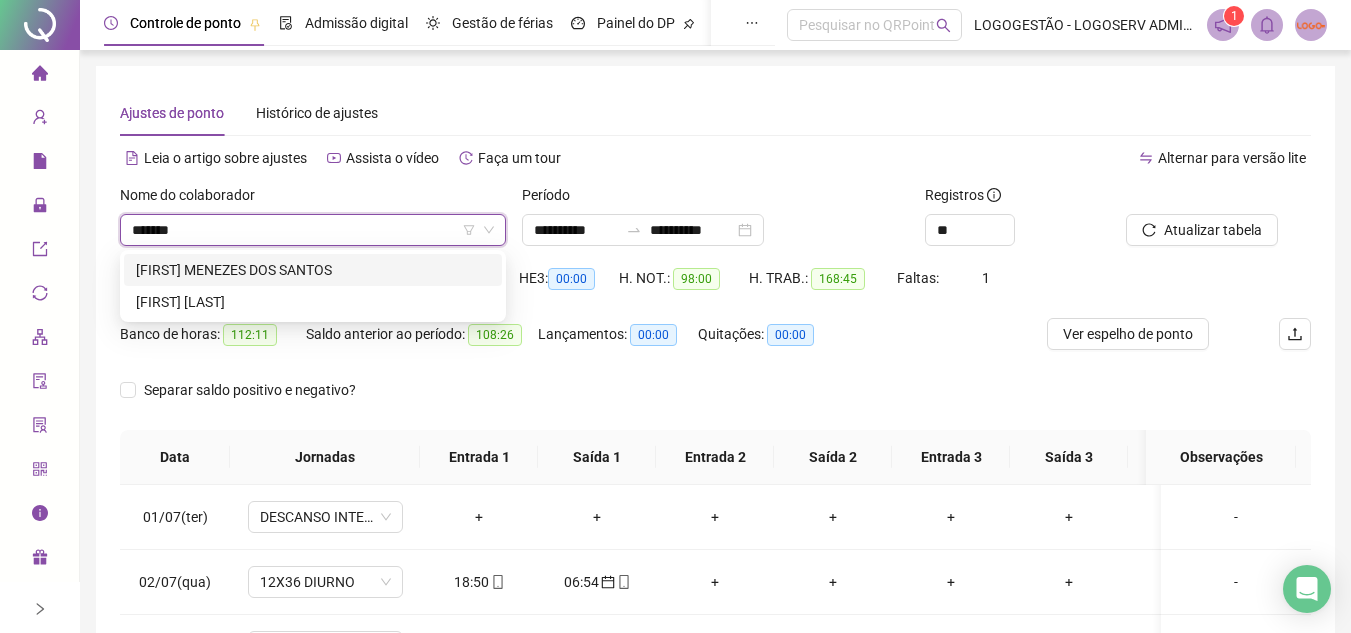 click on "TIAGO MENEZES DOS SANTOS" at bounding box center [313, 270] 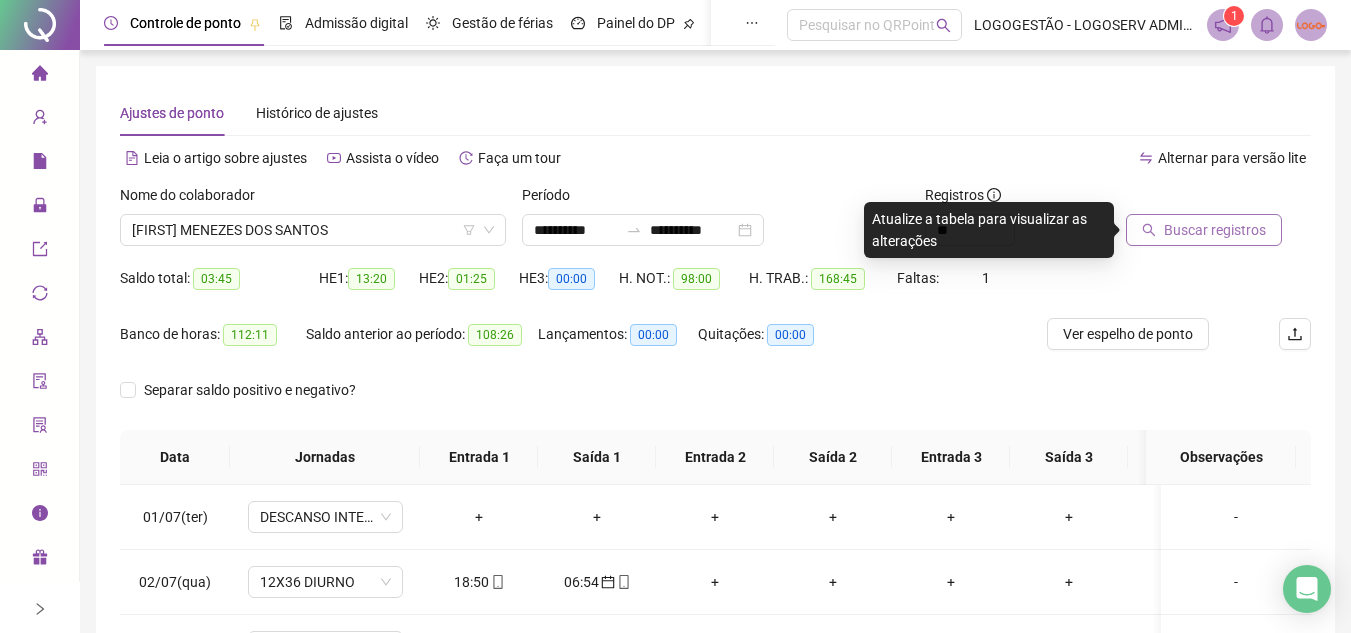 click on "Buscar registros" at bounding box center [1215, 230] 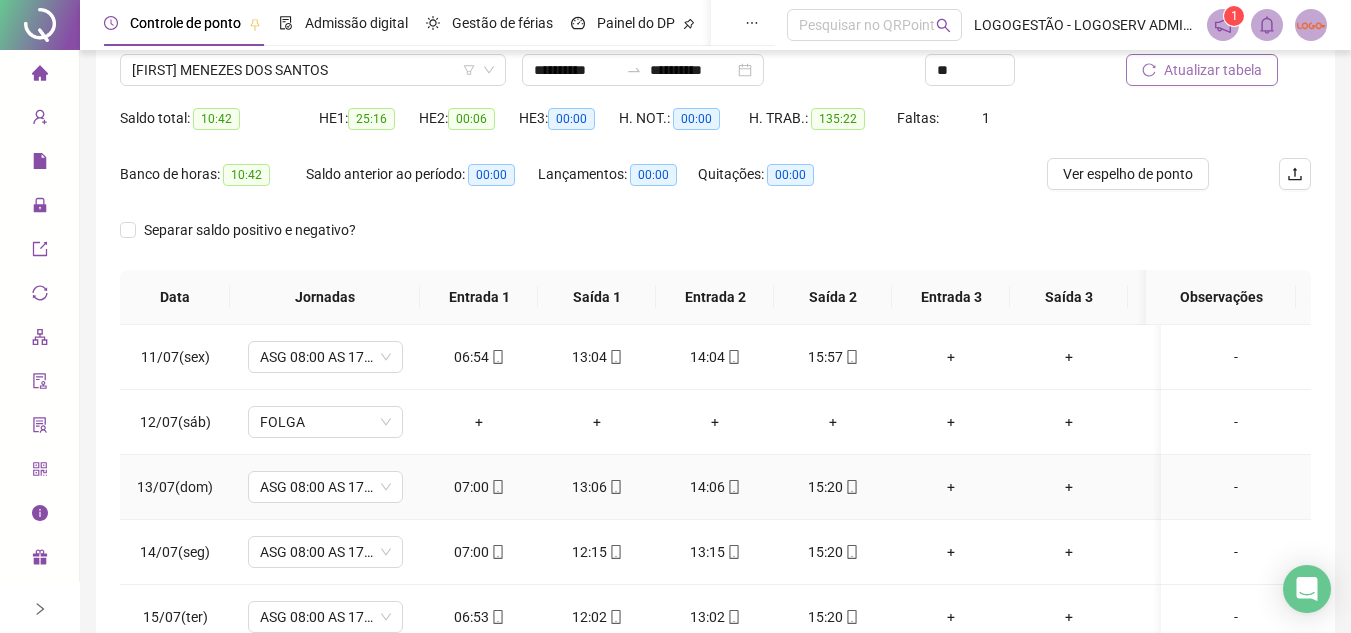 scroll, scrollTop: 389, scrollLeft: 0, axis: vertical 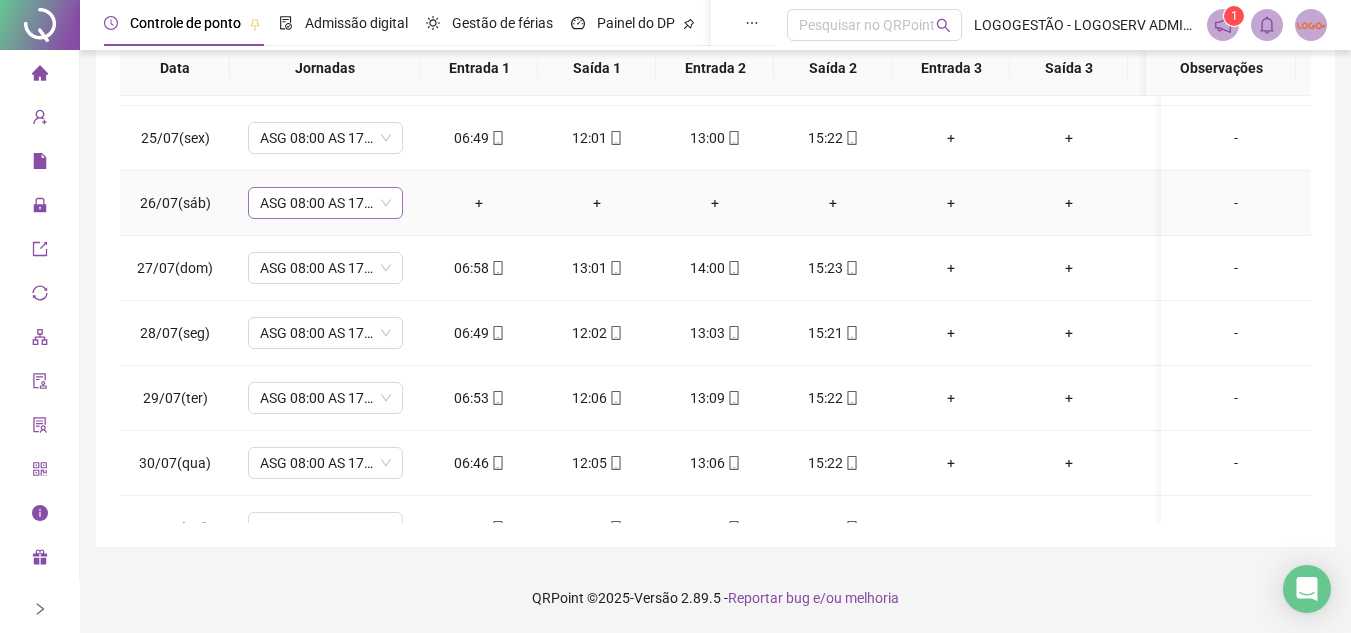 click on "ASG 08:00 AS 17:20" at bounding box center [325, 203] 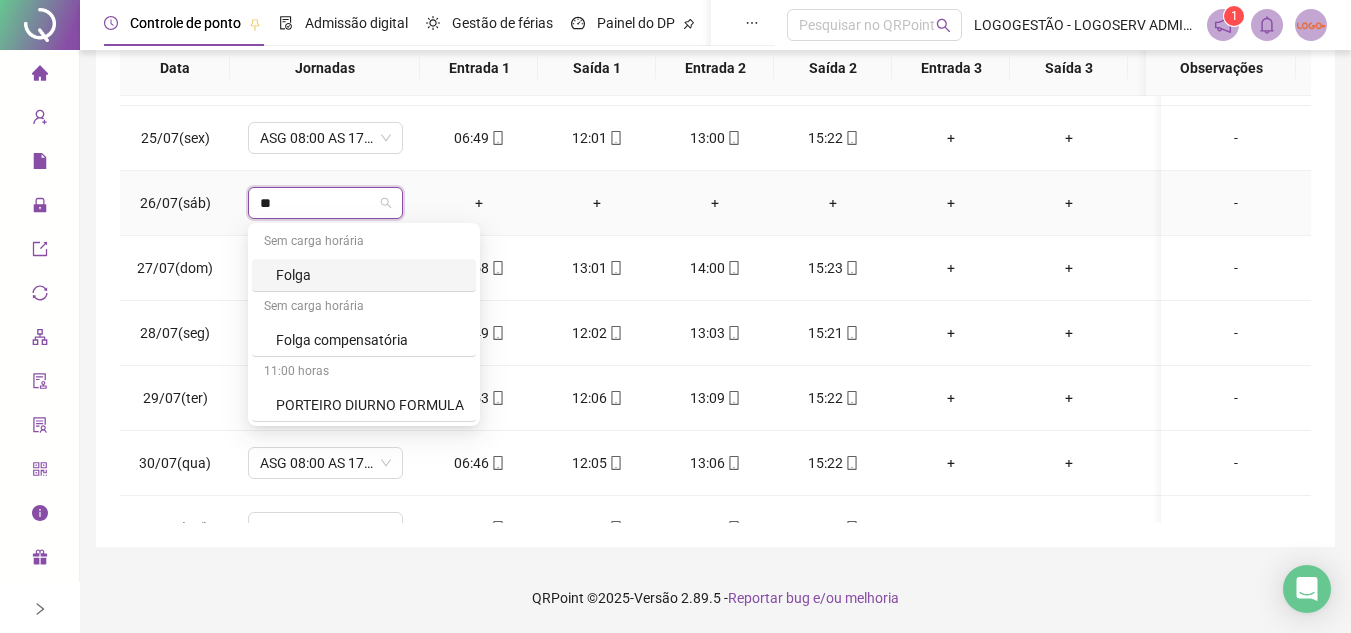 type on "***" 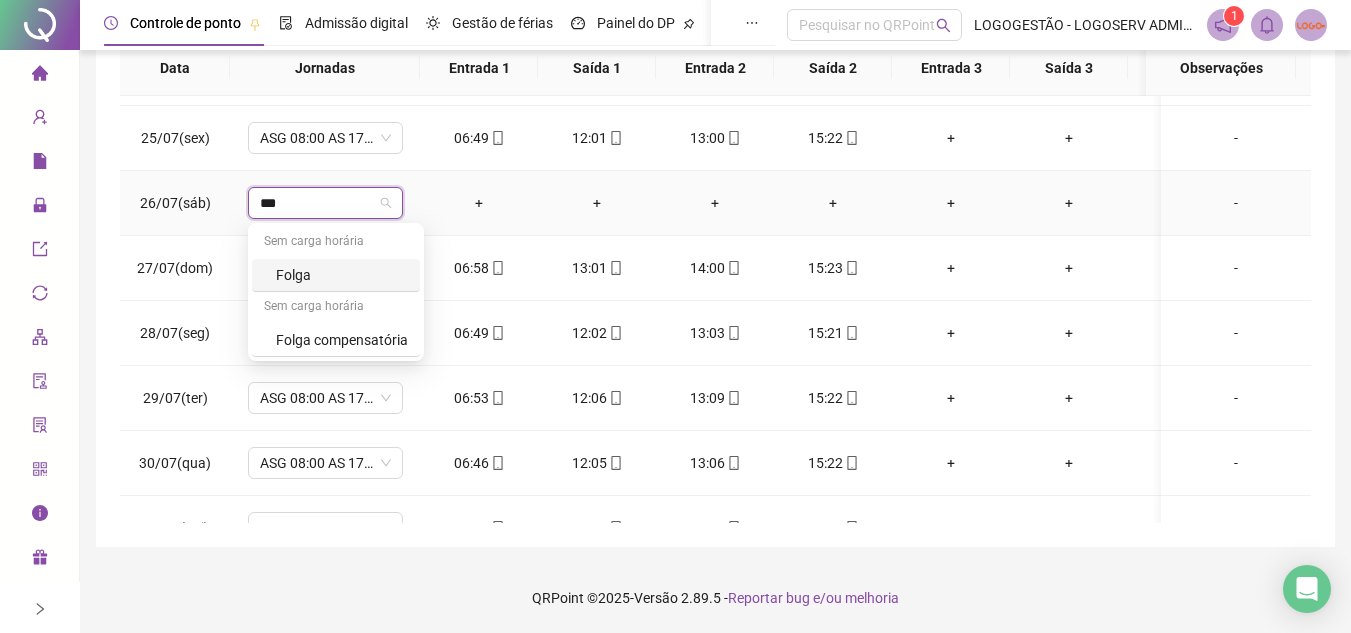 click on "Folga" at bounding box center [342, 275] 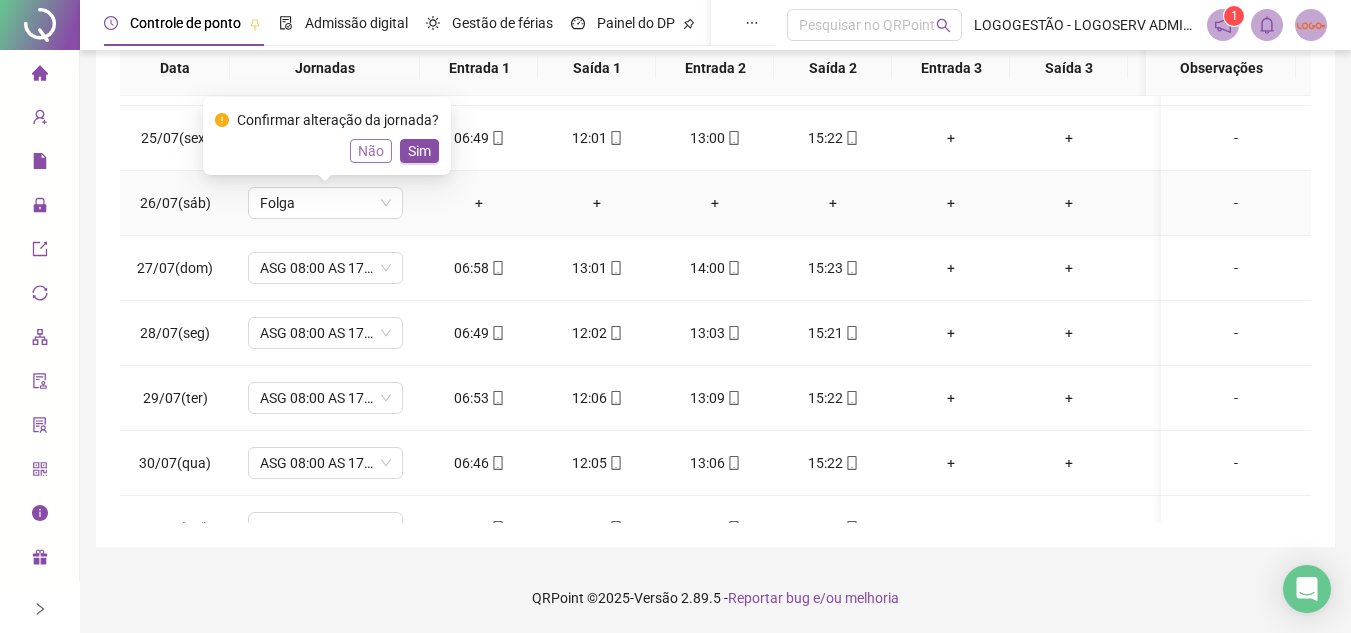 click on "Não" at bounding box center [371, 151] 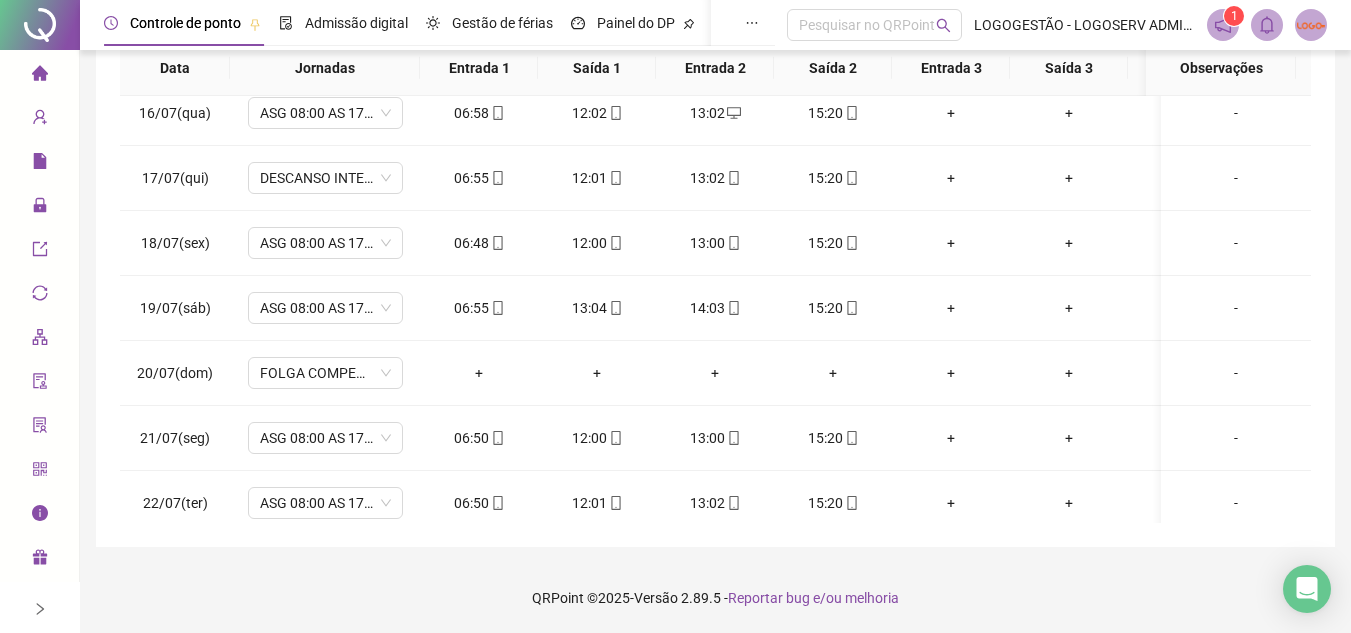 scroll, scrollTop: 153, scrollLeft: 0, axis: vertical 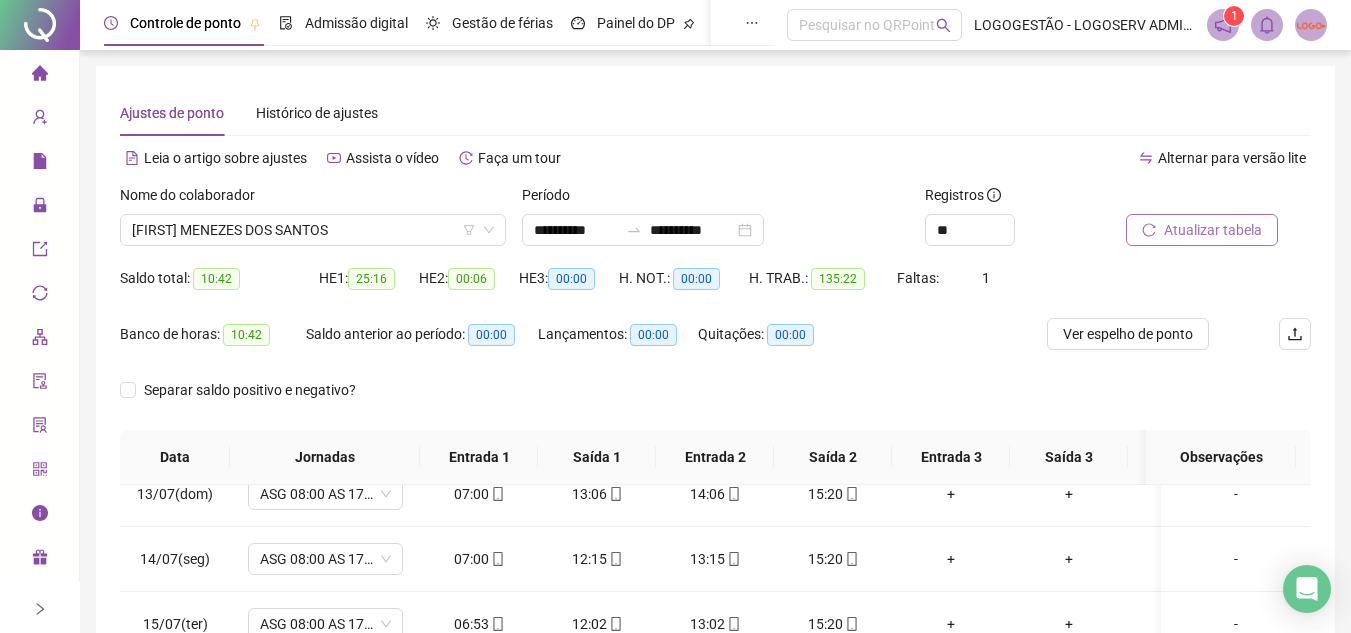 click on "Atualizar tabela" at bounding box center [1213, 230] 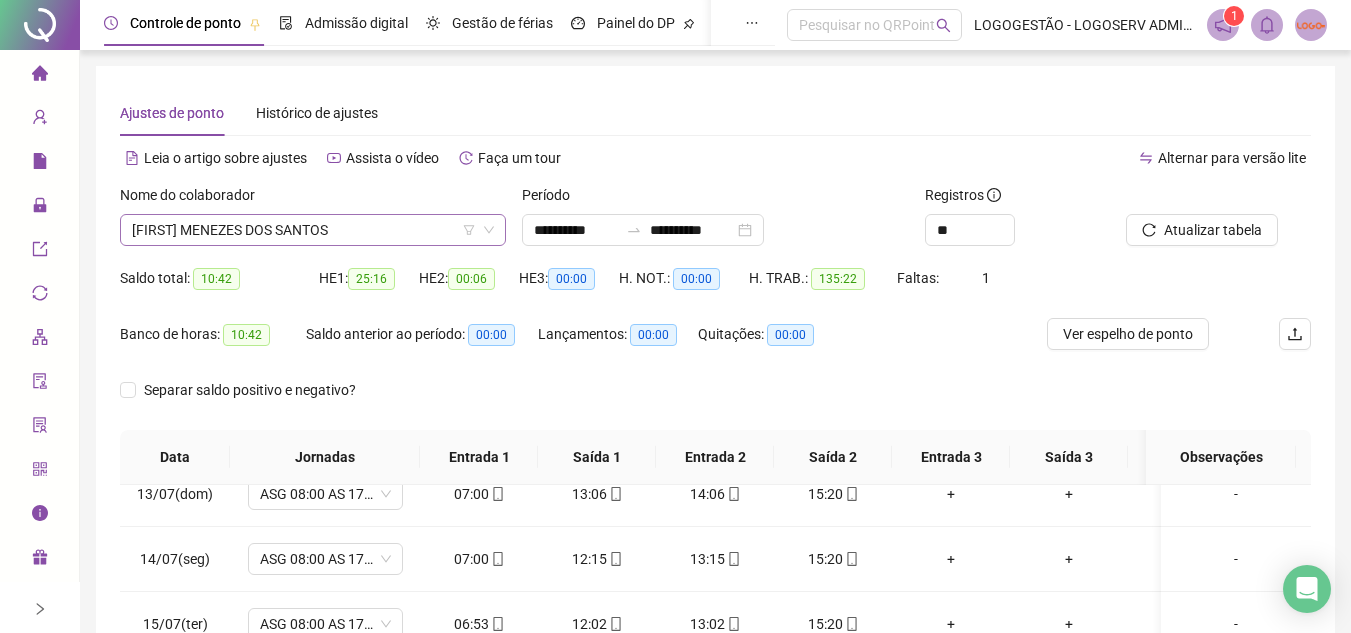 click on "TIAGO MENEZES DOS SANTOS" at bounding box center (313, 230) 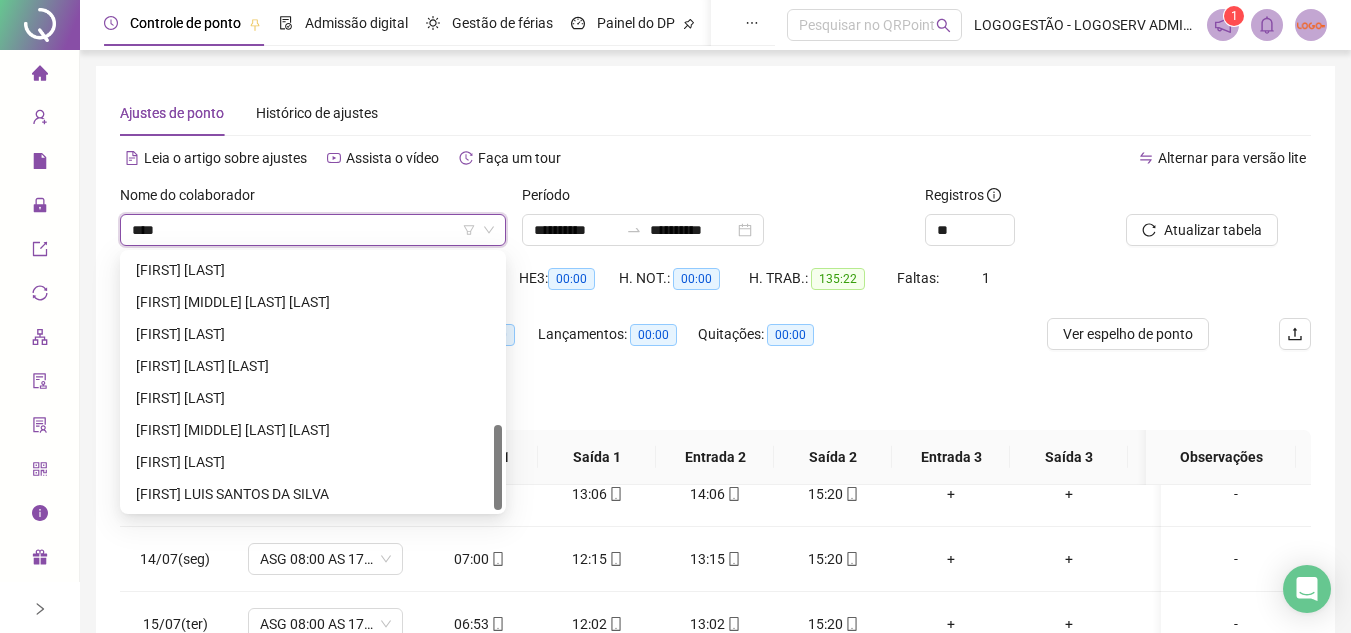scroll, scrollTop: 512, scrollLeft: 0, axis: vertical 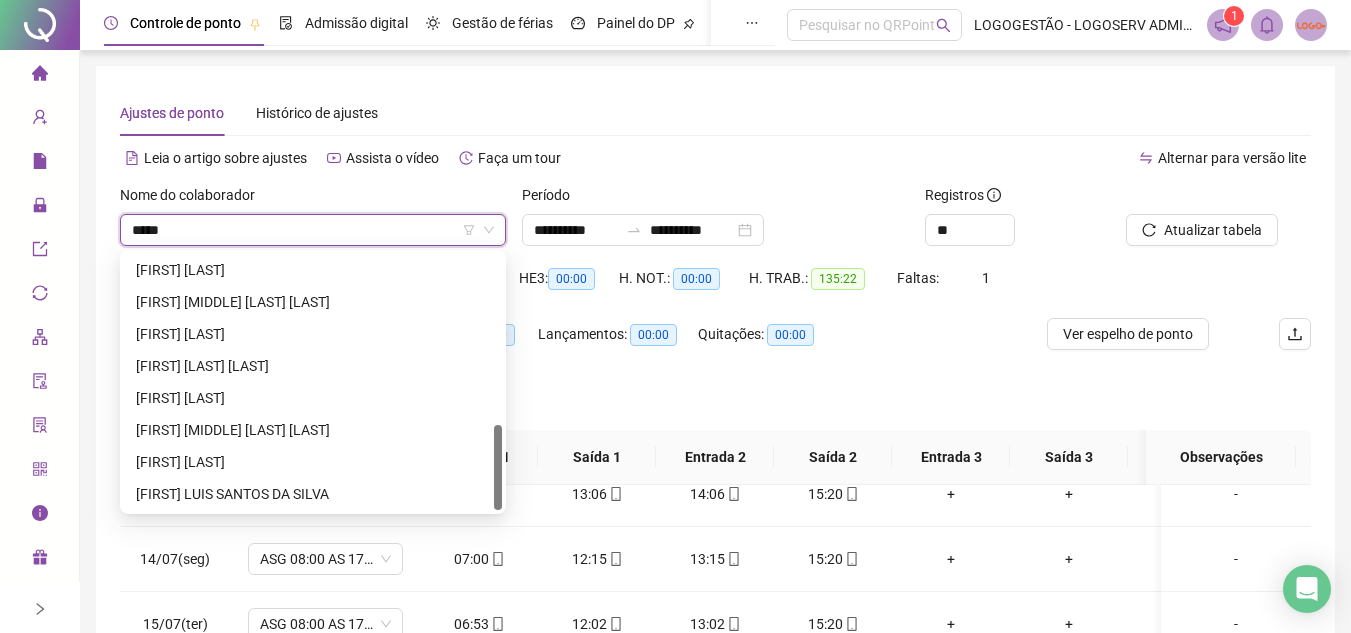 type on "******" 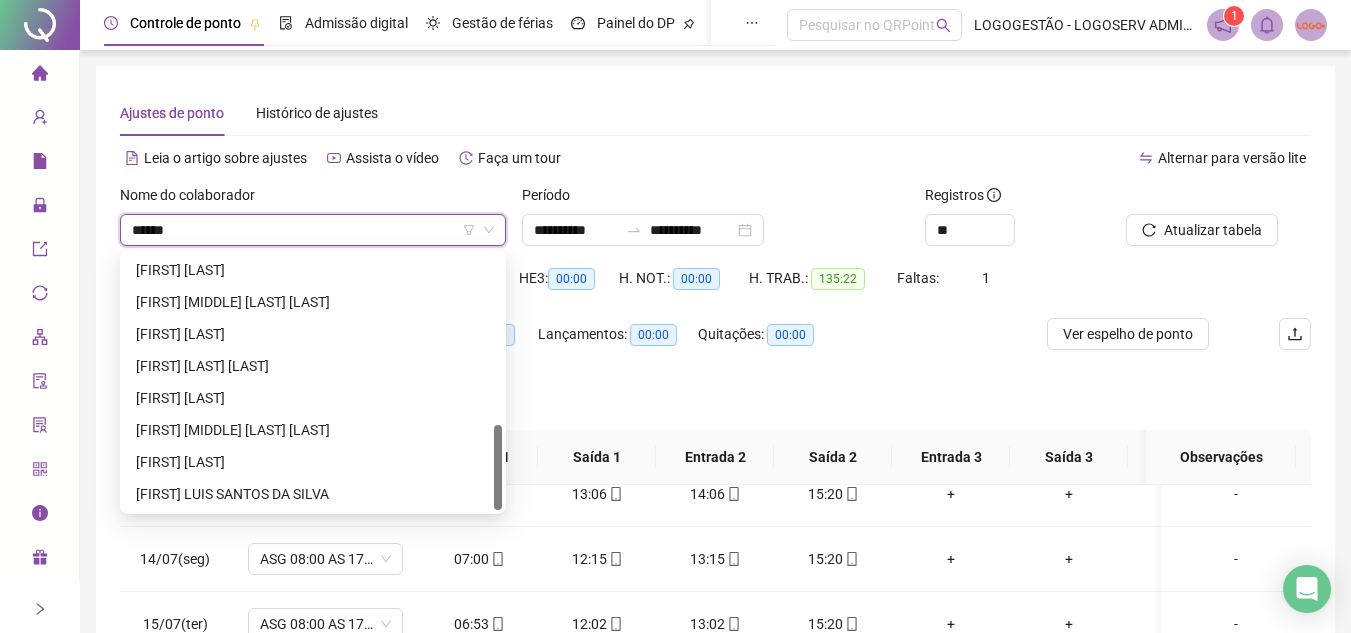 scroll, scrollTop: 0, scrollLeft: 0, axis: both 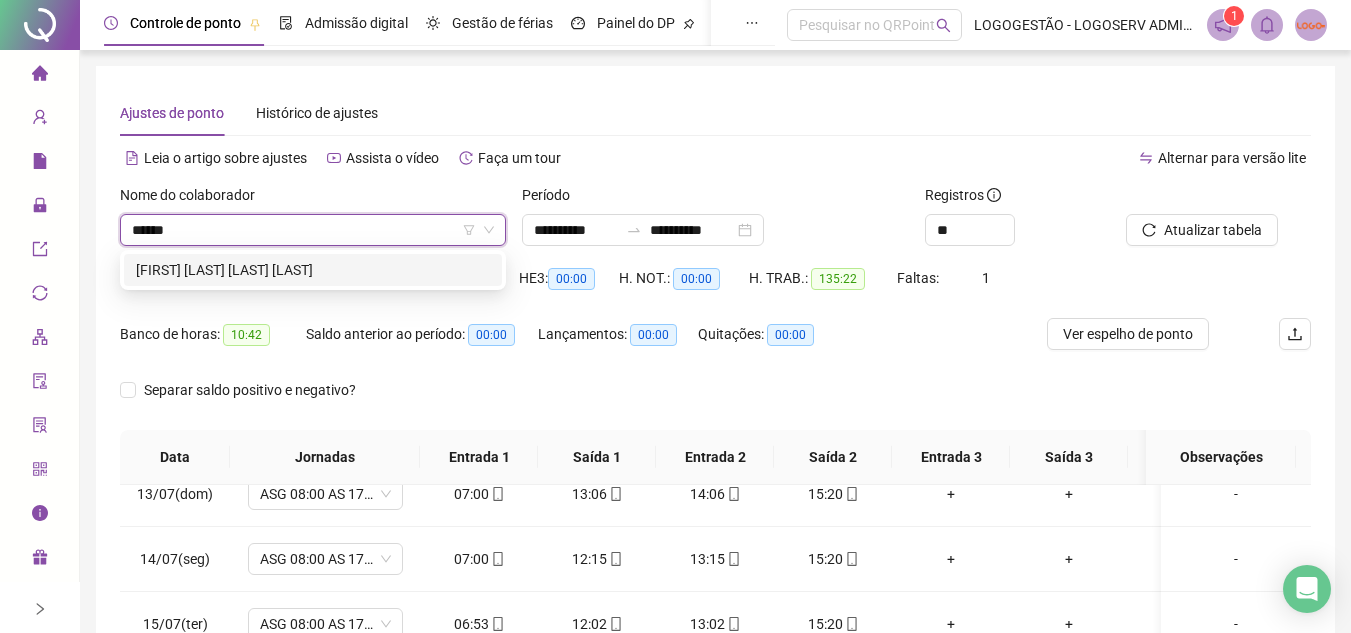 click on "LUIS EDUARDO LIMA SANTOS SILVA" at bounding box center (313, 270) 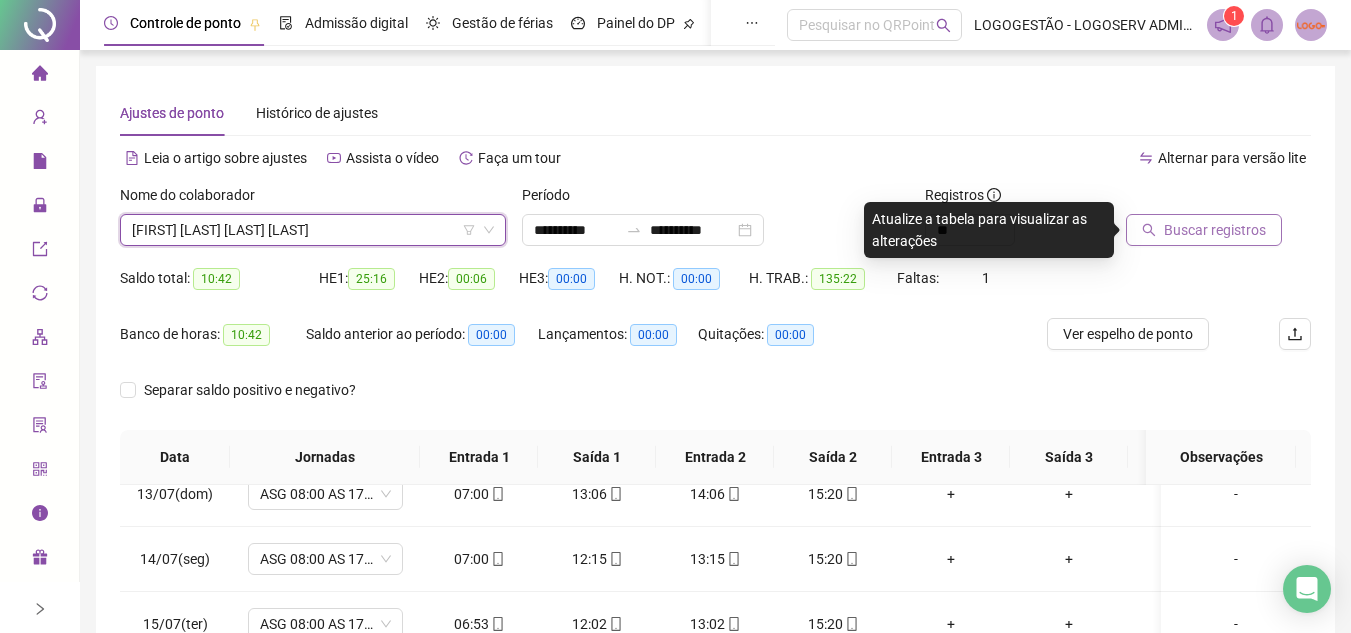 click on "Buscar registros" at bounding box center (1215, 230) 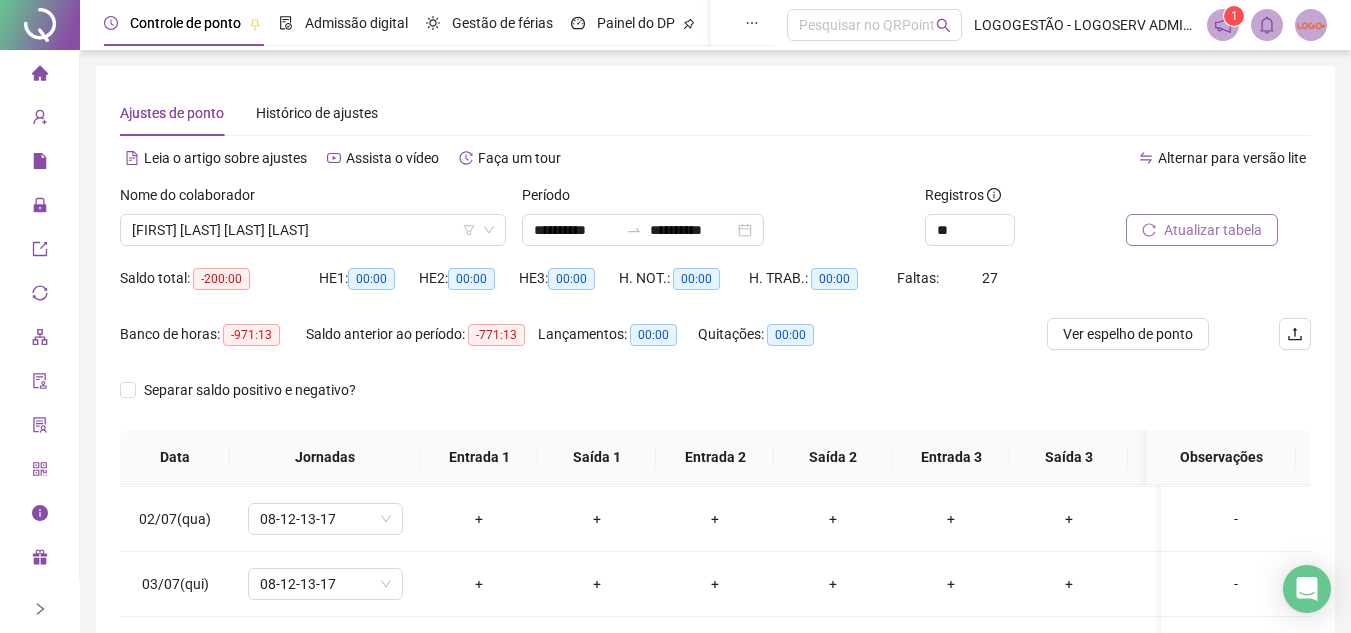 scroll, scrollTop: 0, scrollLeft: 0, axis: both 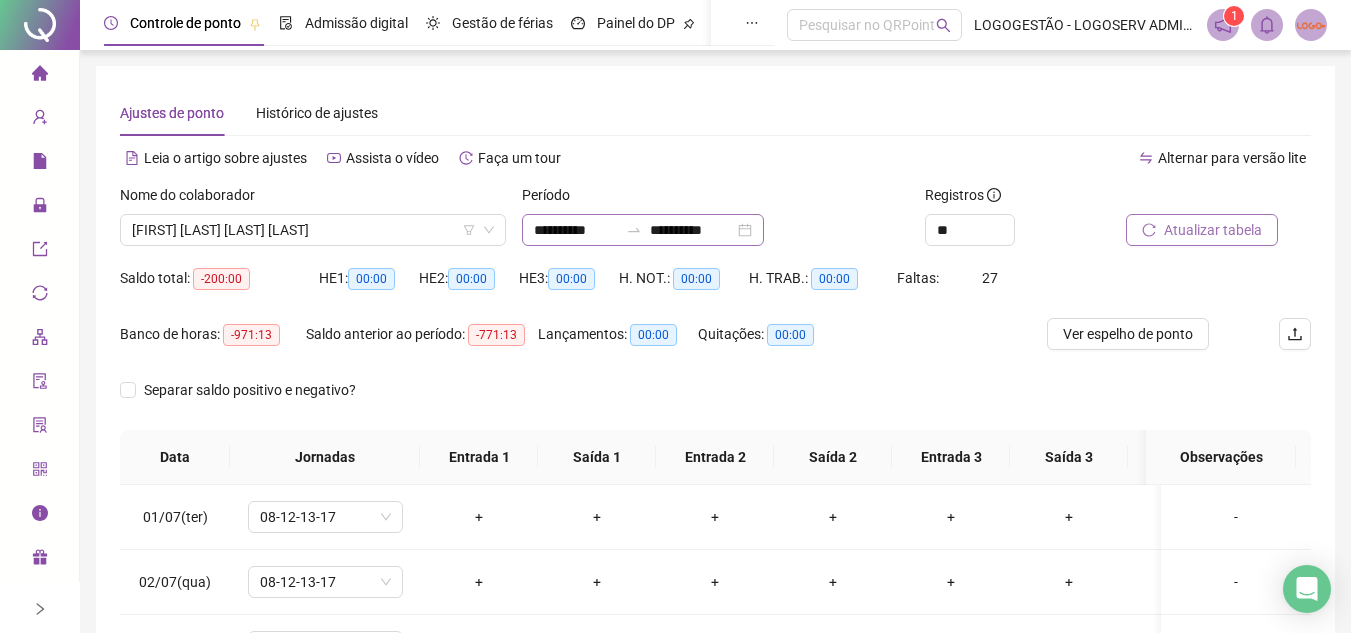 click 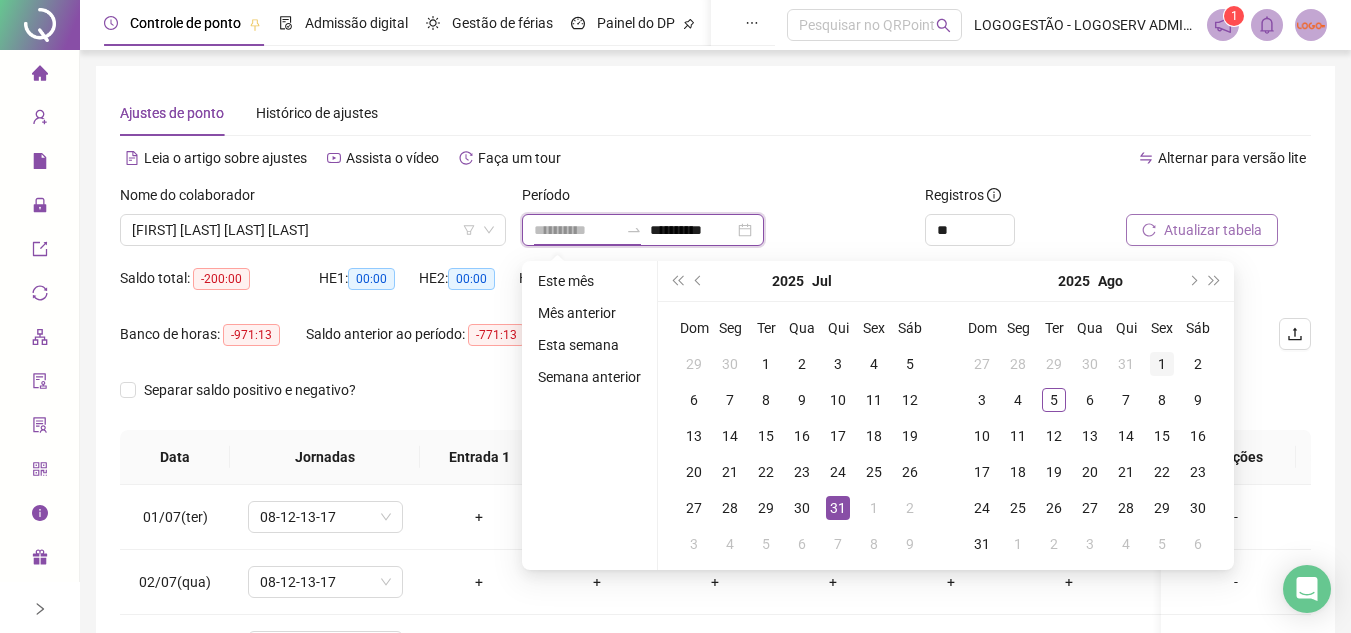 type on "**********" 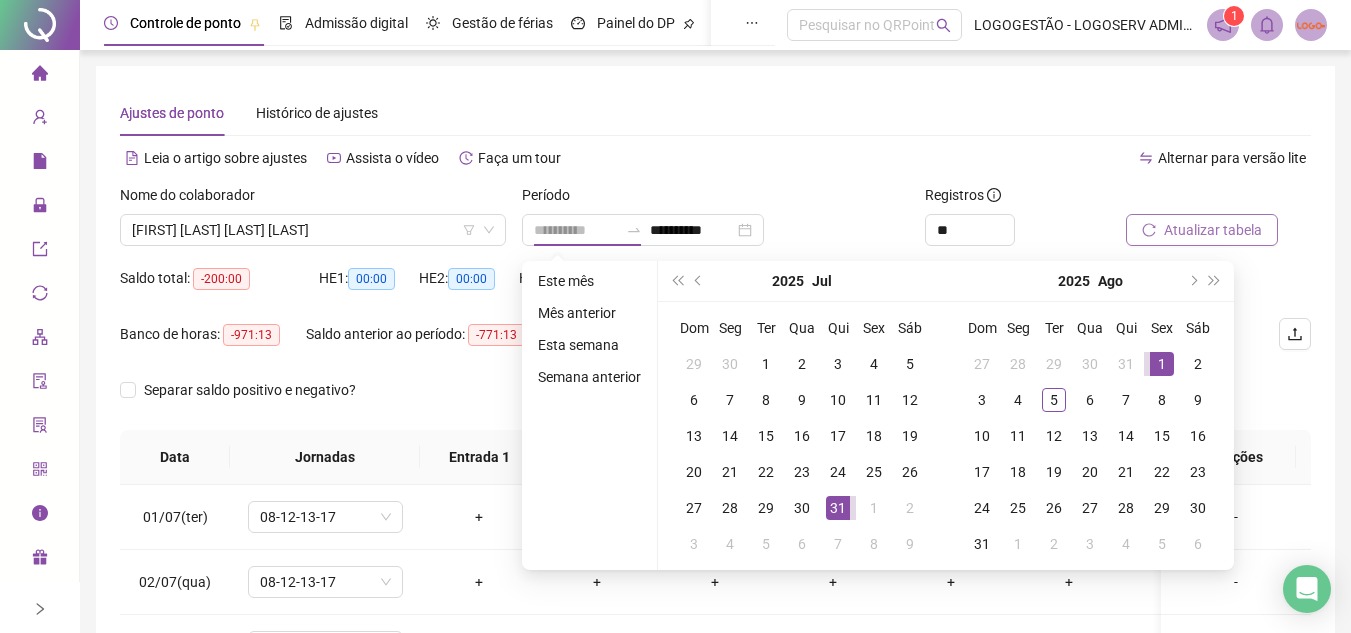 click on "1" at bounding box center [1162, 364] 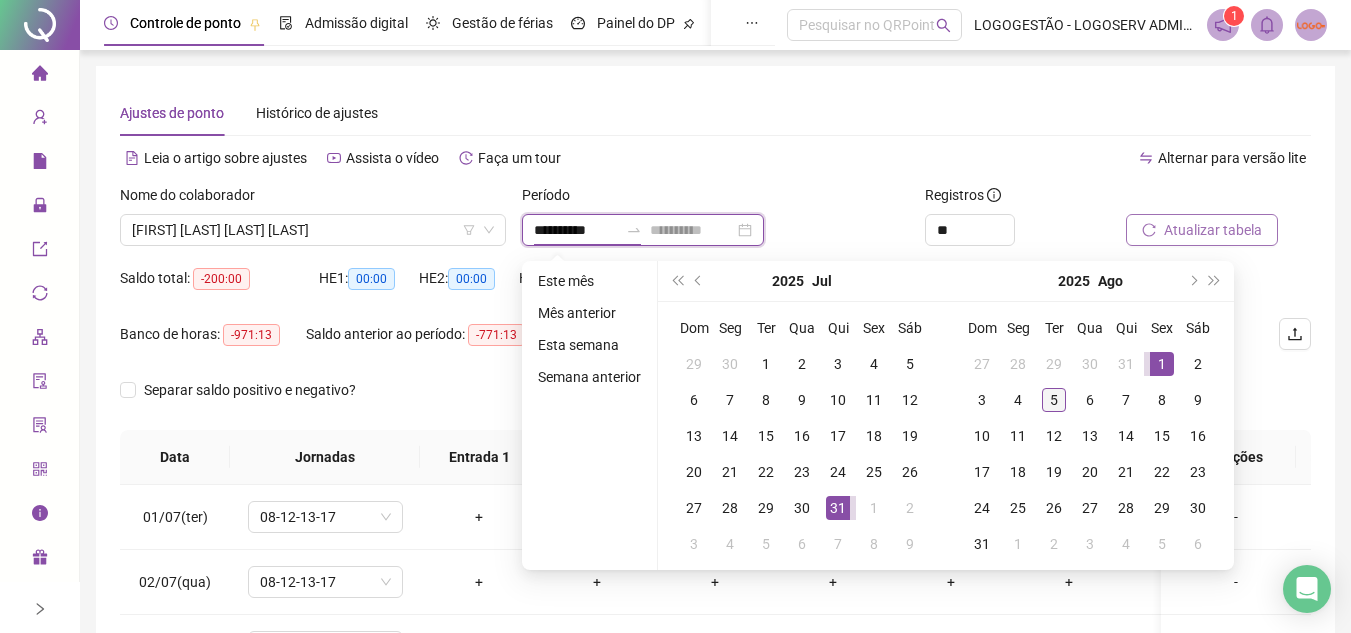 type on "**********" 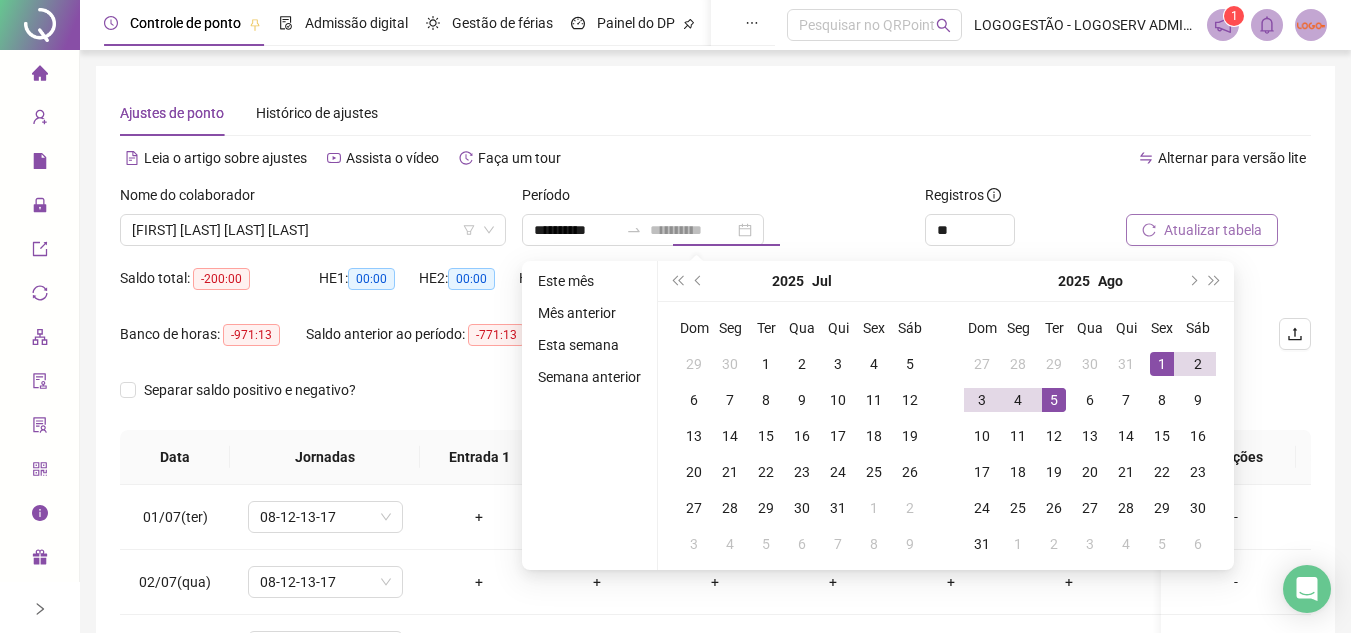 click on "5" at bounding box center (1054, 400) 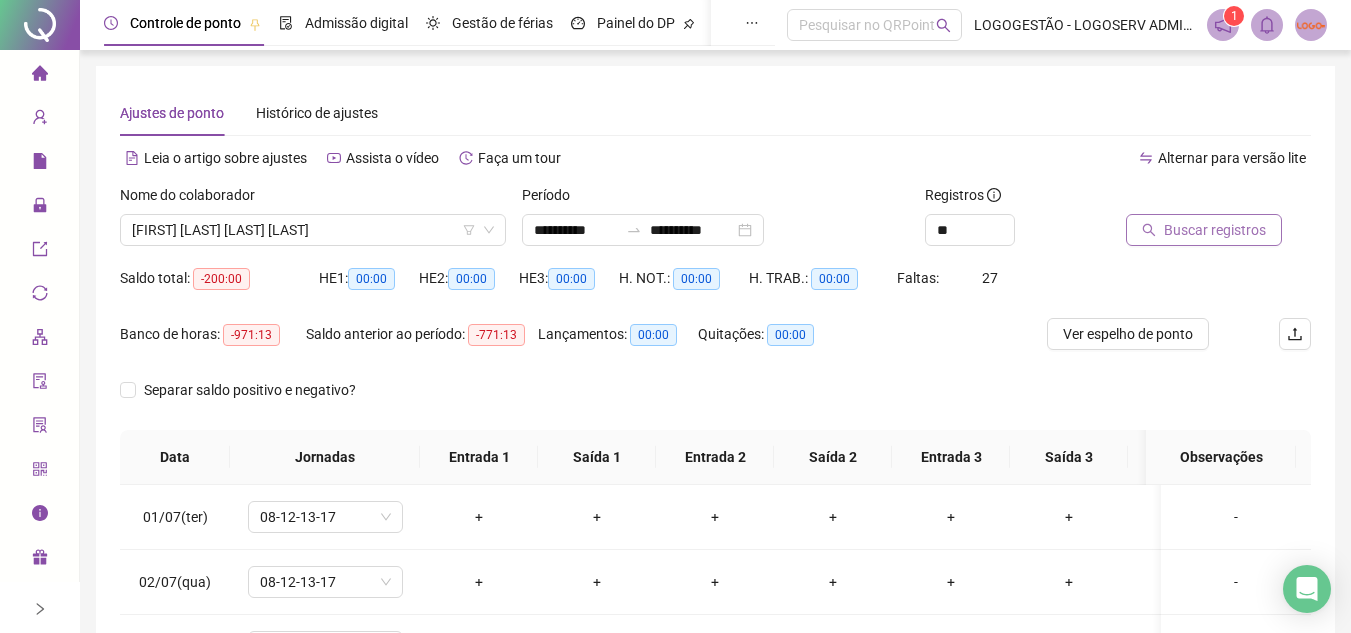 click on "Buscar registros" at bounding box center (1204, 230) 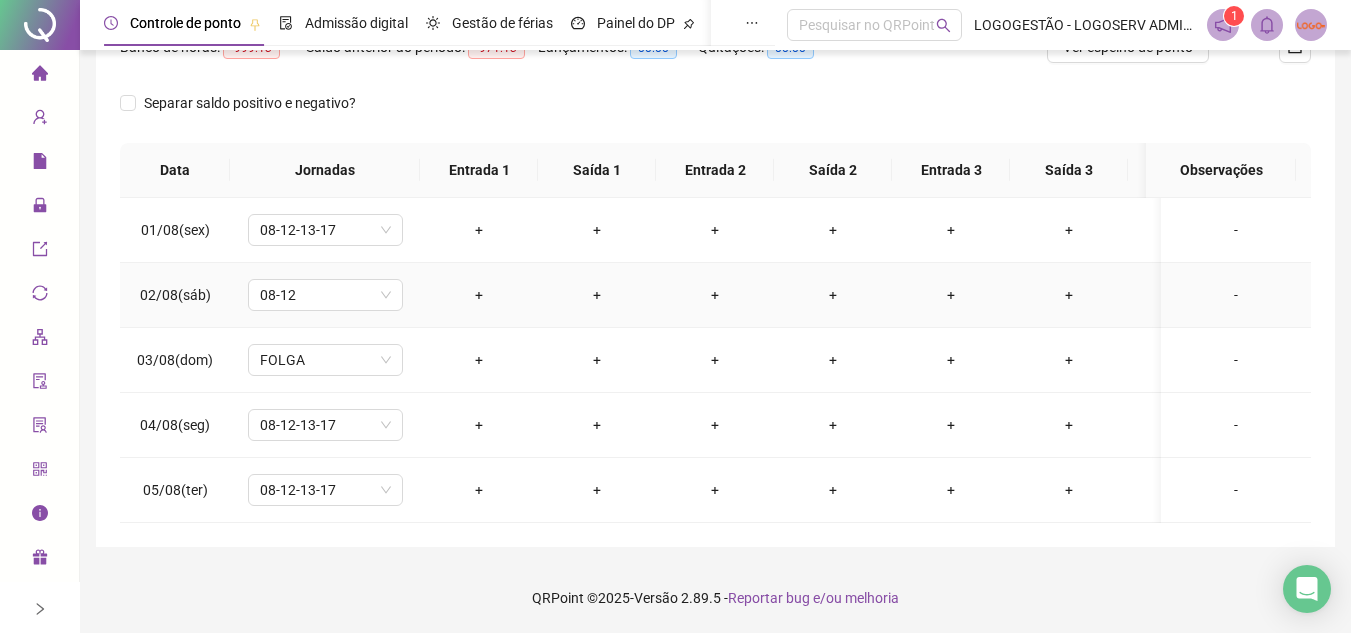 scroll, scrollTop: 0, scrollLeft: 0, axis: both 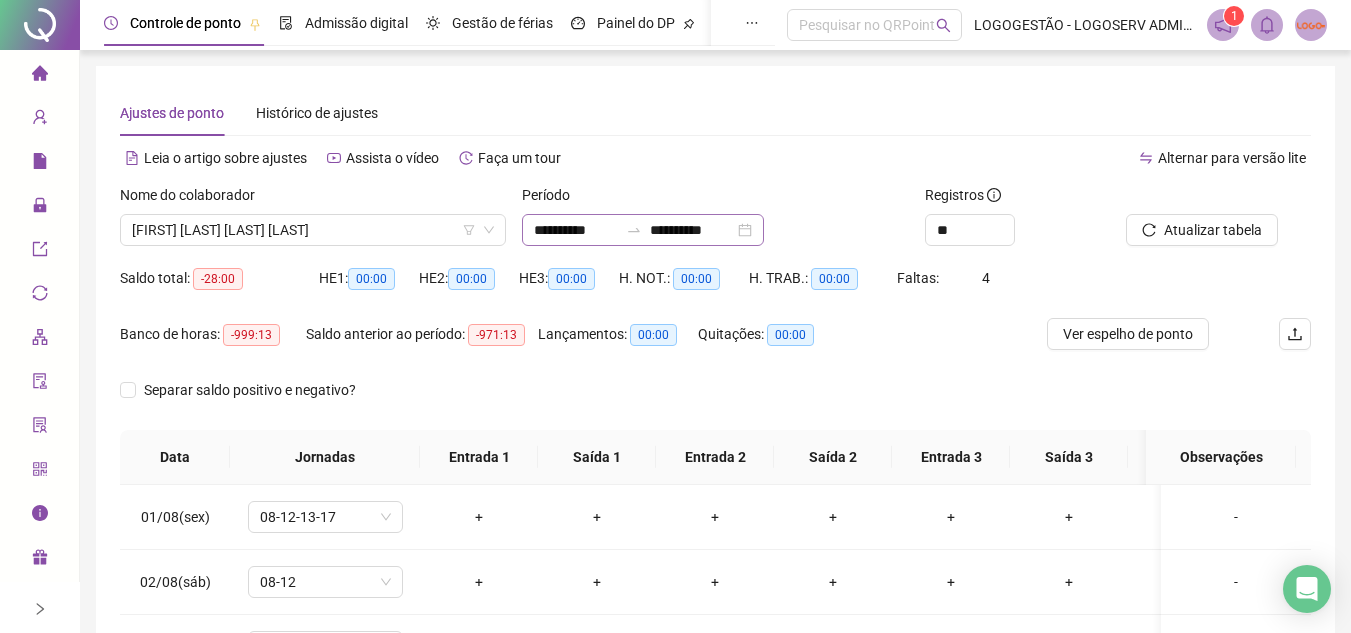 click 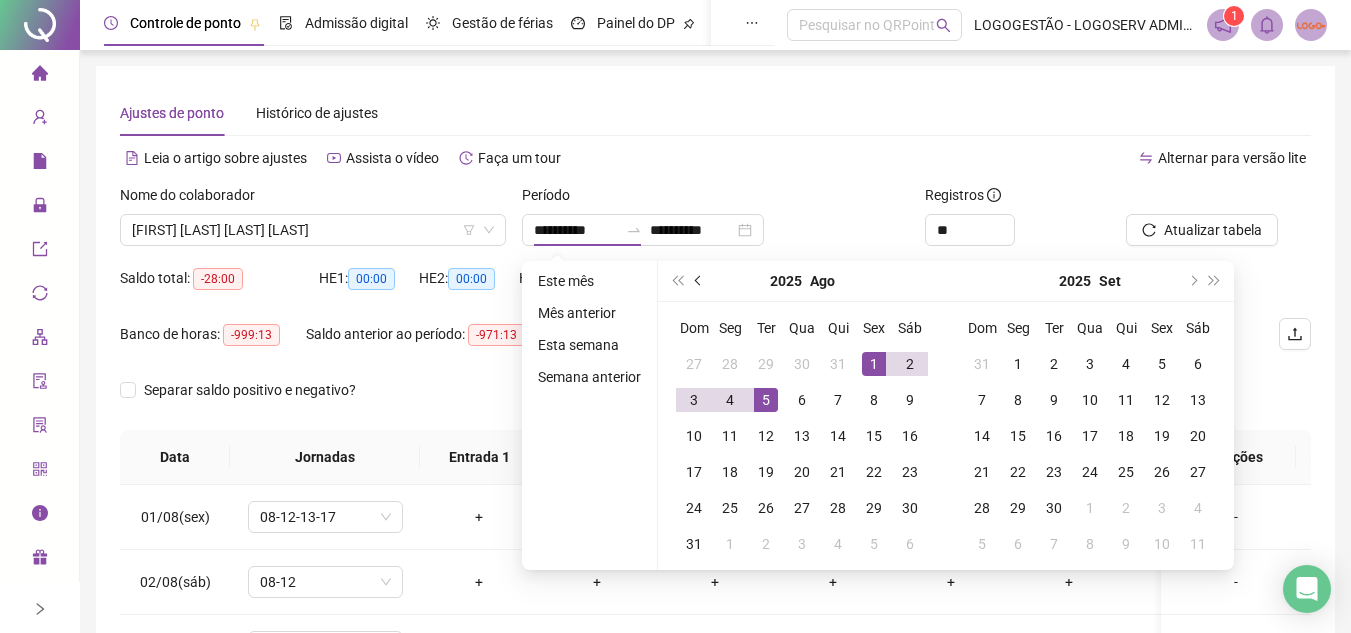 click at bounding box center [699, 281] 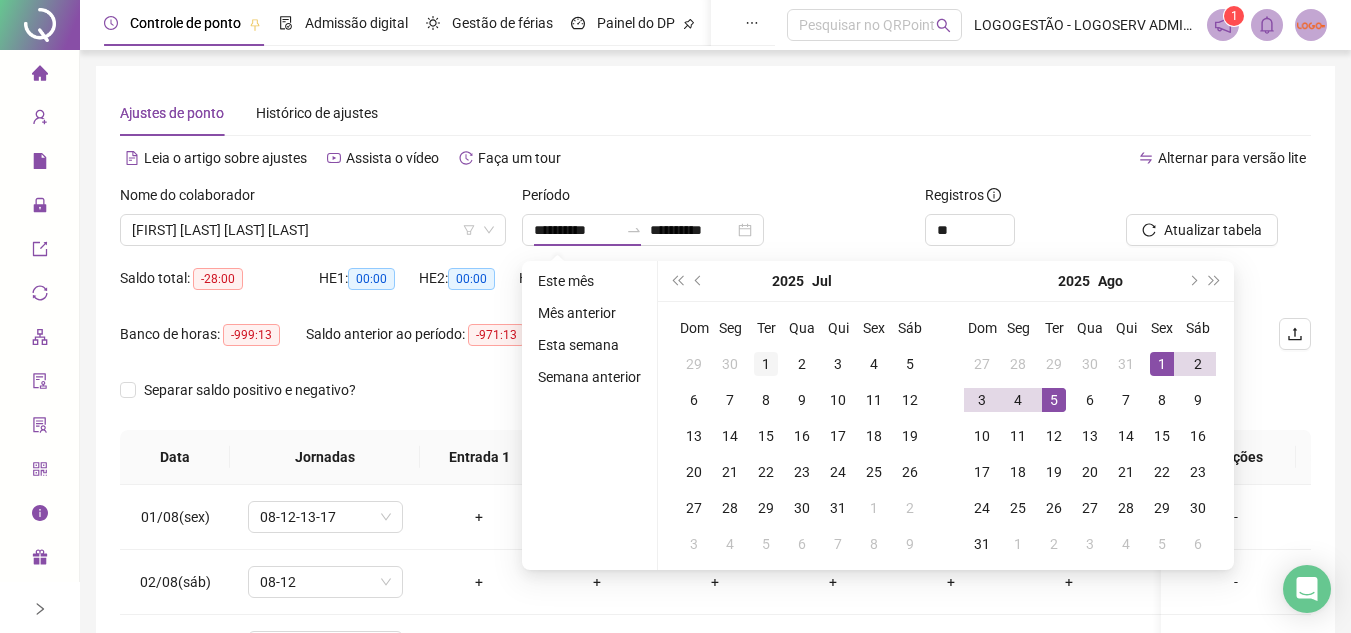 type on "**********" 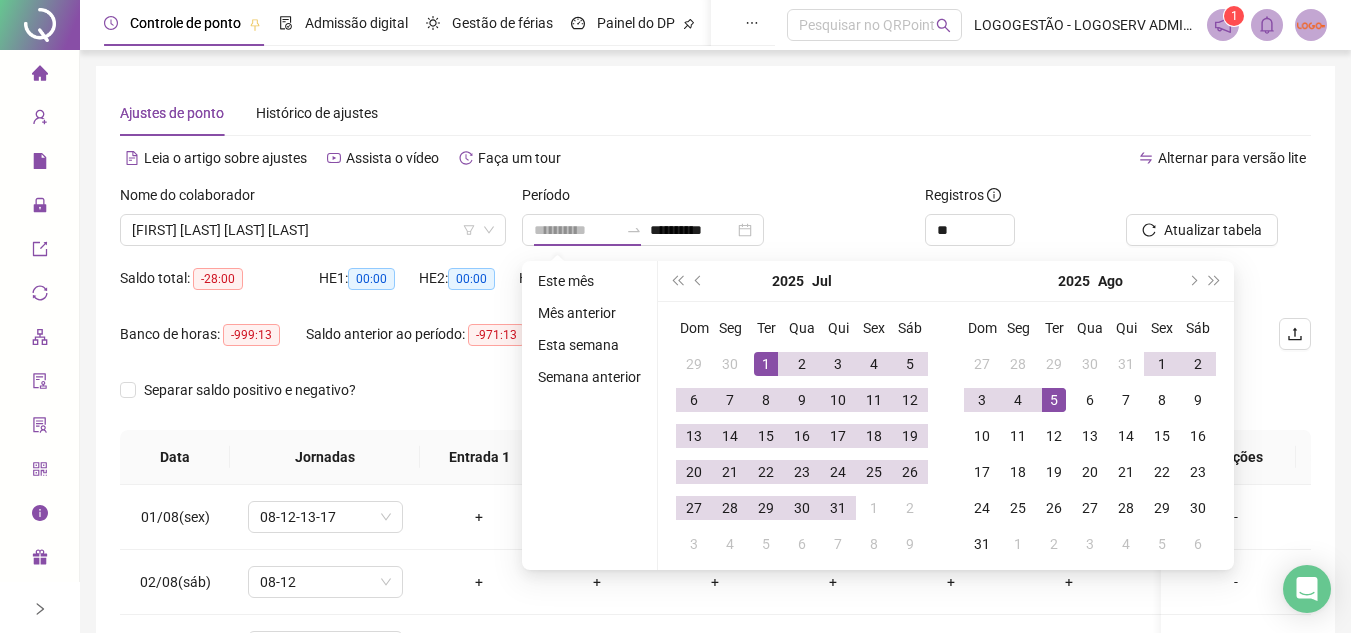 click on "1" at bounding box center [766, 364] 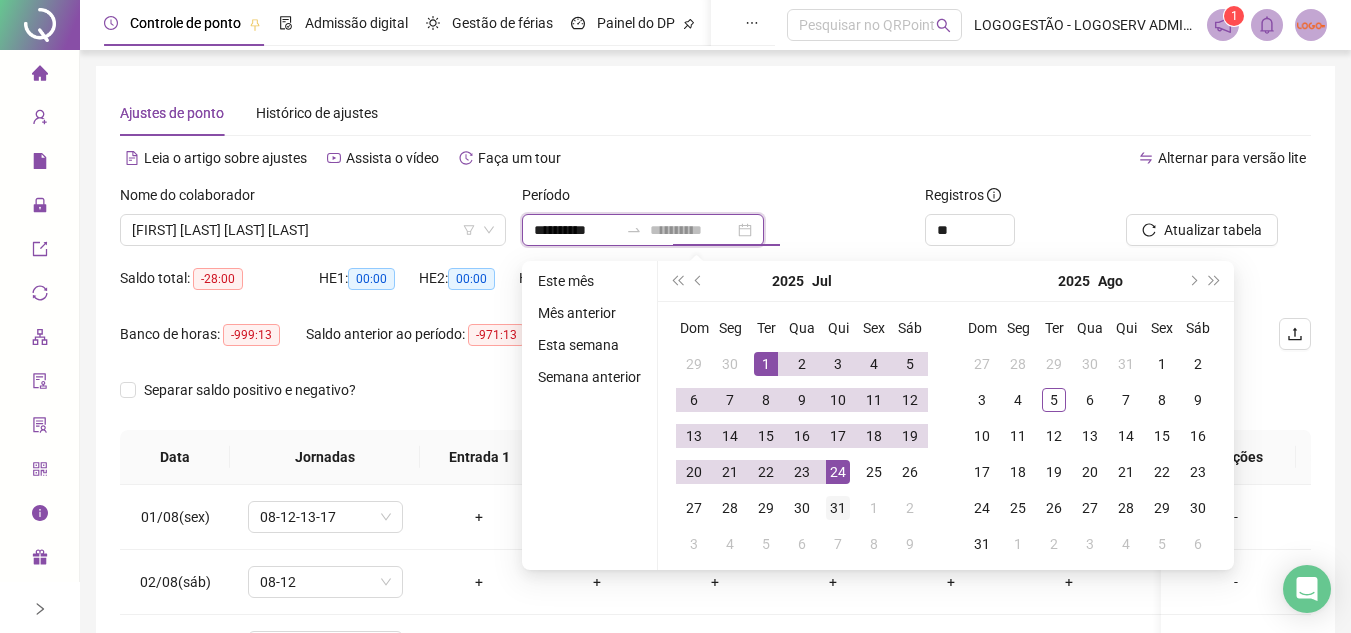 type on "**********" 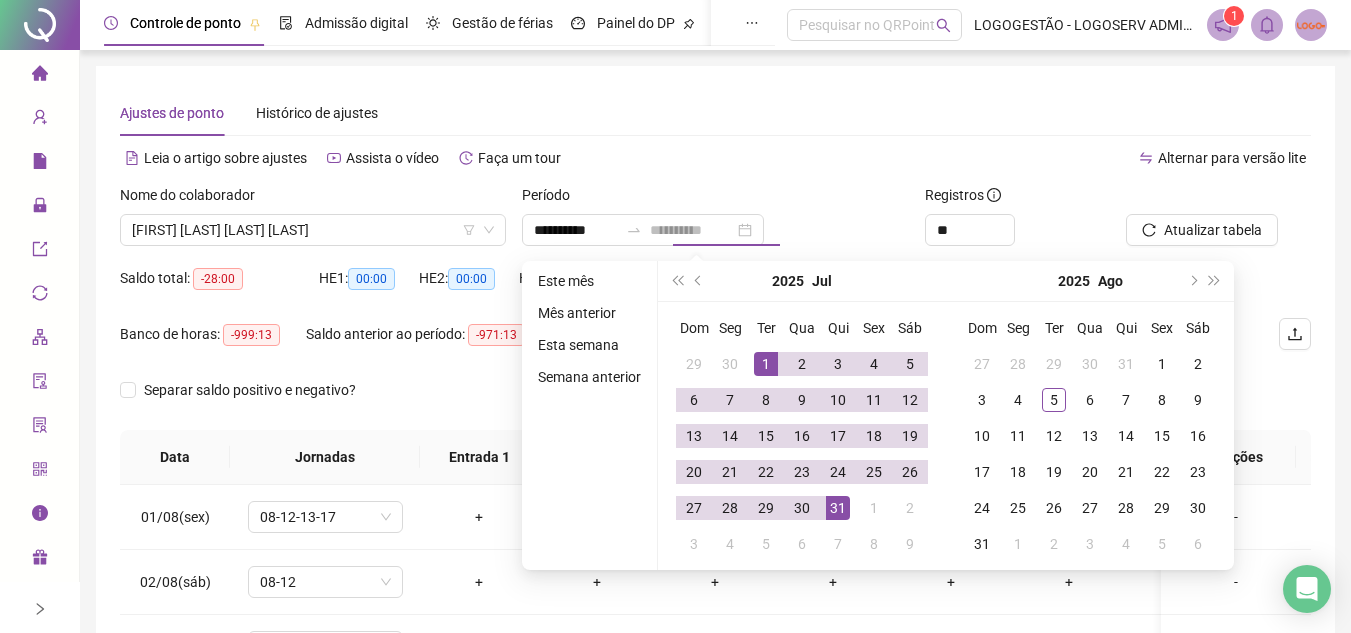 click on "31" at bounding box center [838, 508] 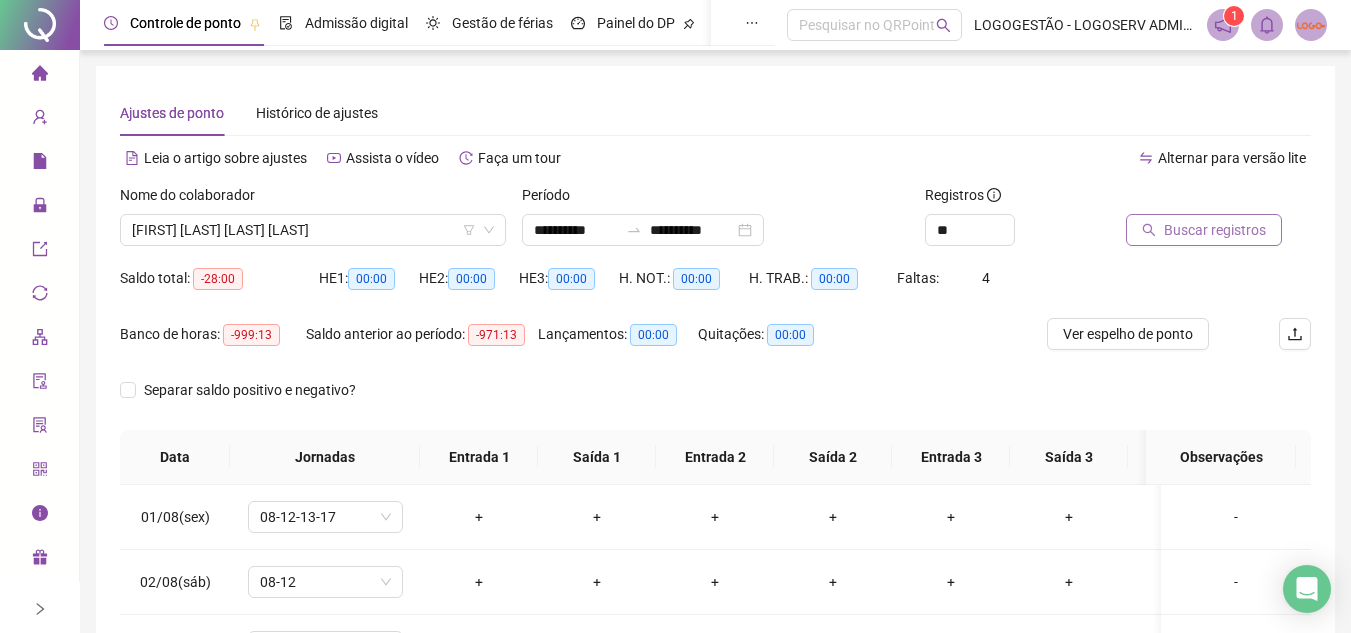 click on "Buscar registros" at bounding box center [1204, 230] 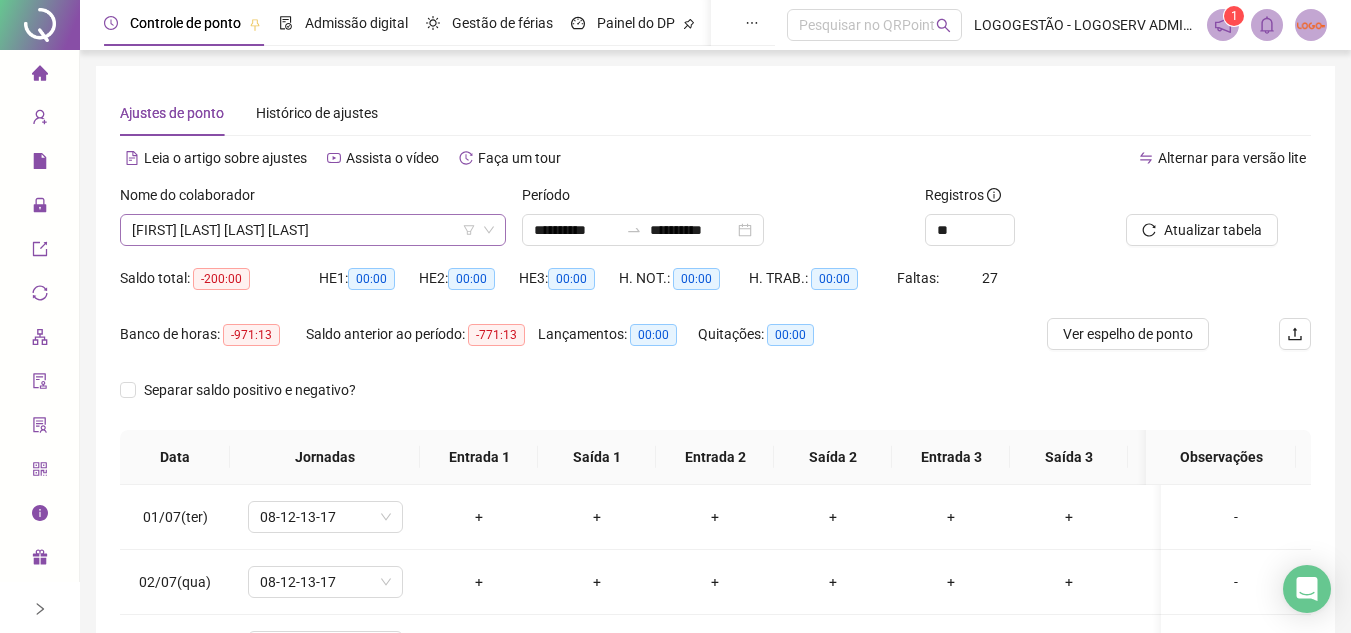 click on "LUIS EDUARDO LIMA SANTOS SILVA" at bounding box center [313, 230] 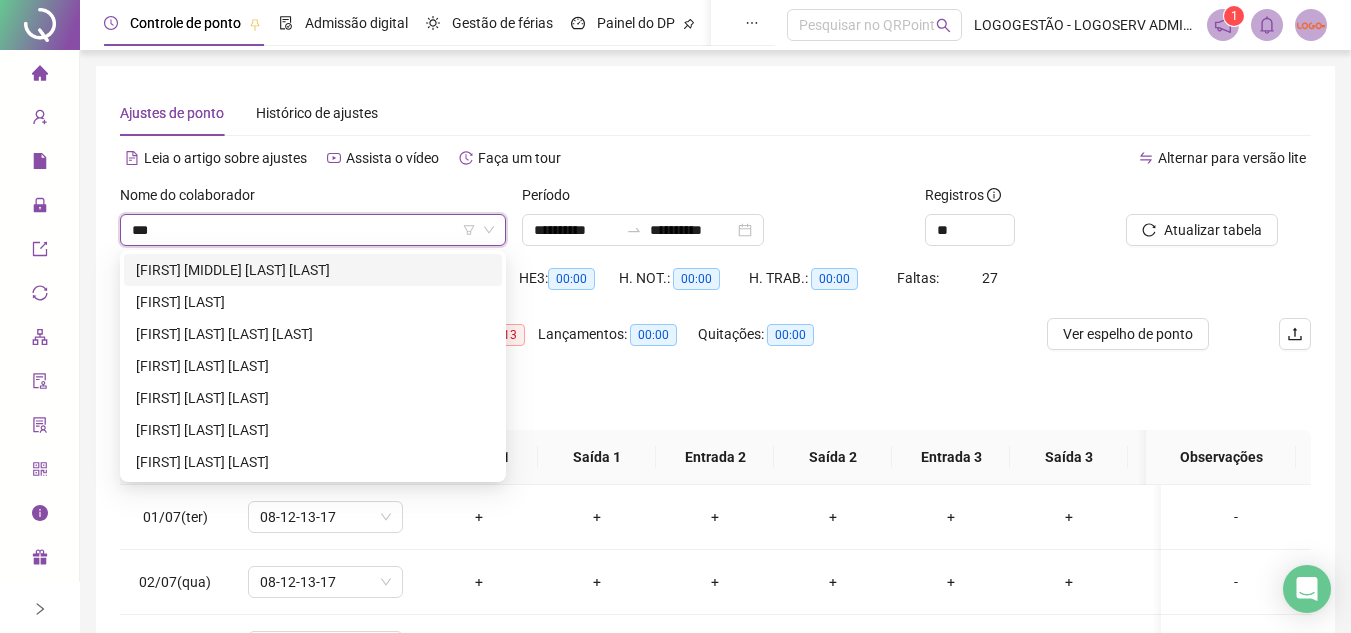 scroll, scrollTop: 0, scrollLeft: 0, axis: both 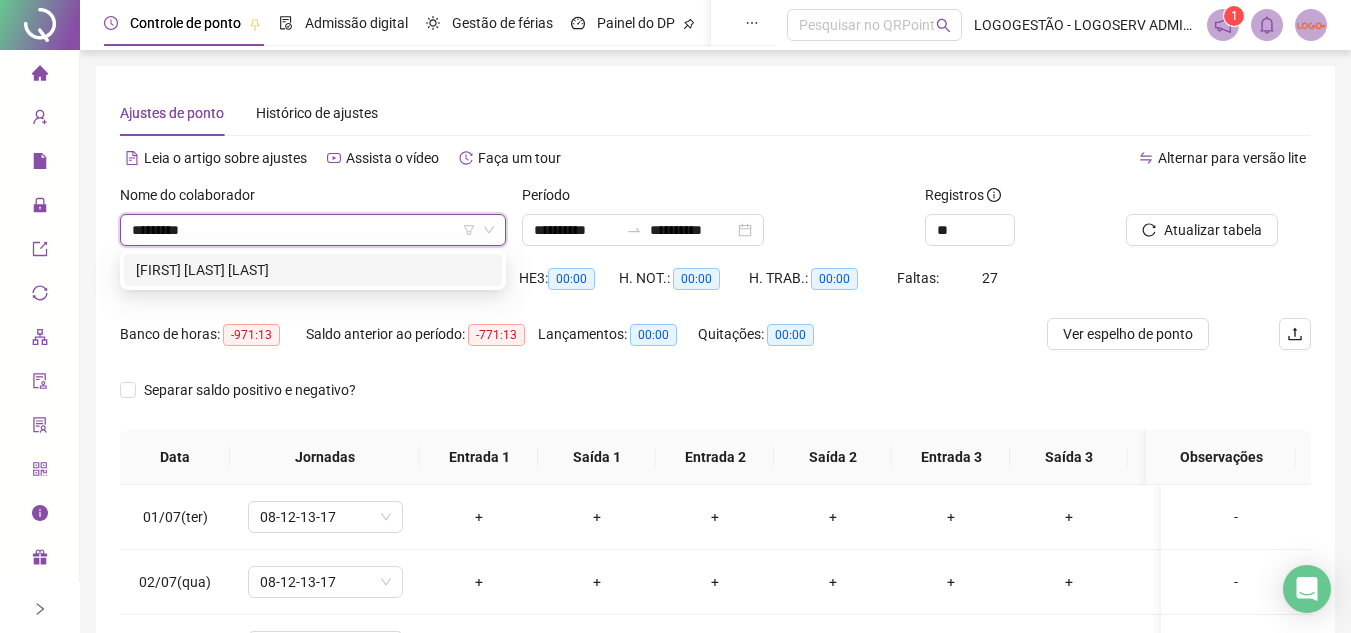 type on "**********" 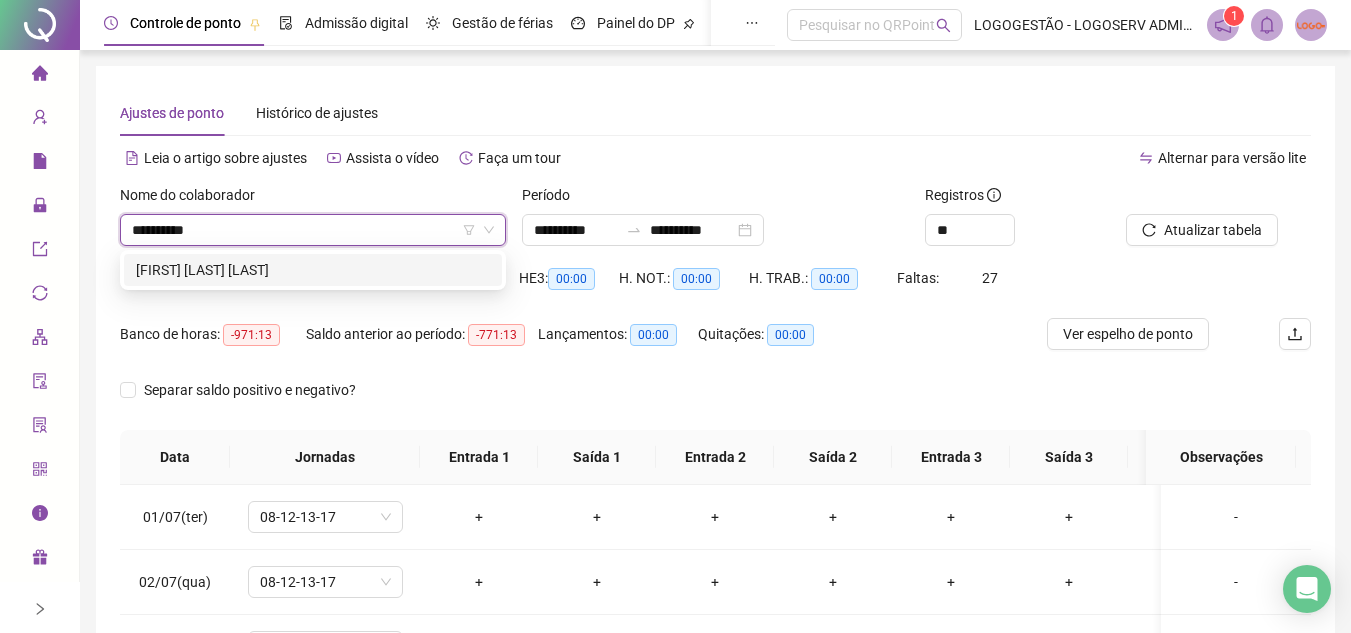 click on "ROQUE LANE NERI DE SOUZA" at bounding box center (313, 270) 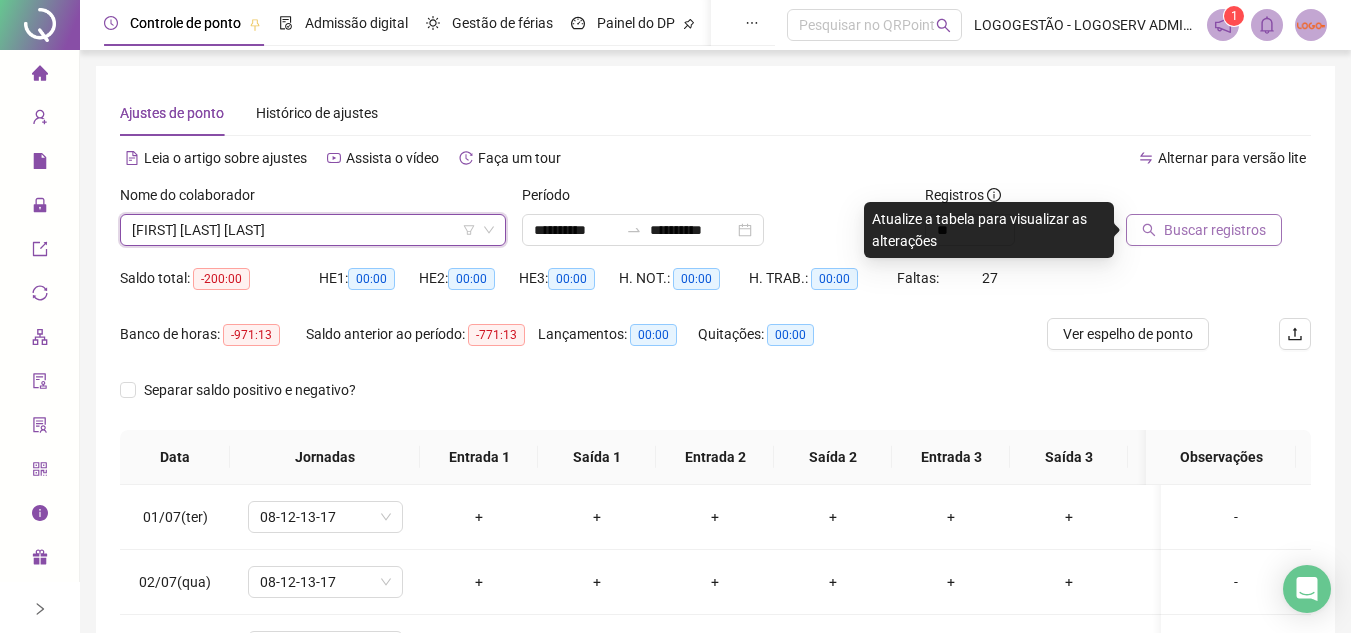 click on "Buscar registros" at bounding box center [1204, 230] 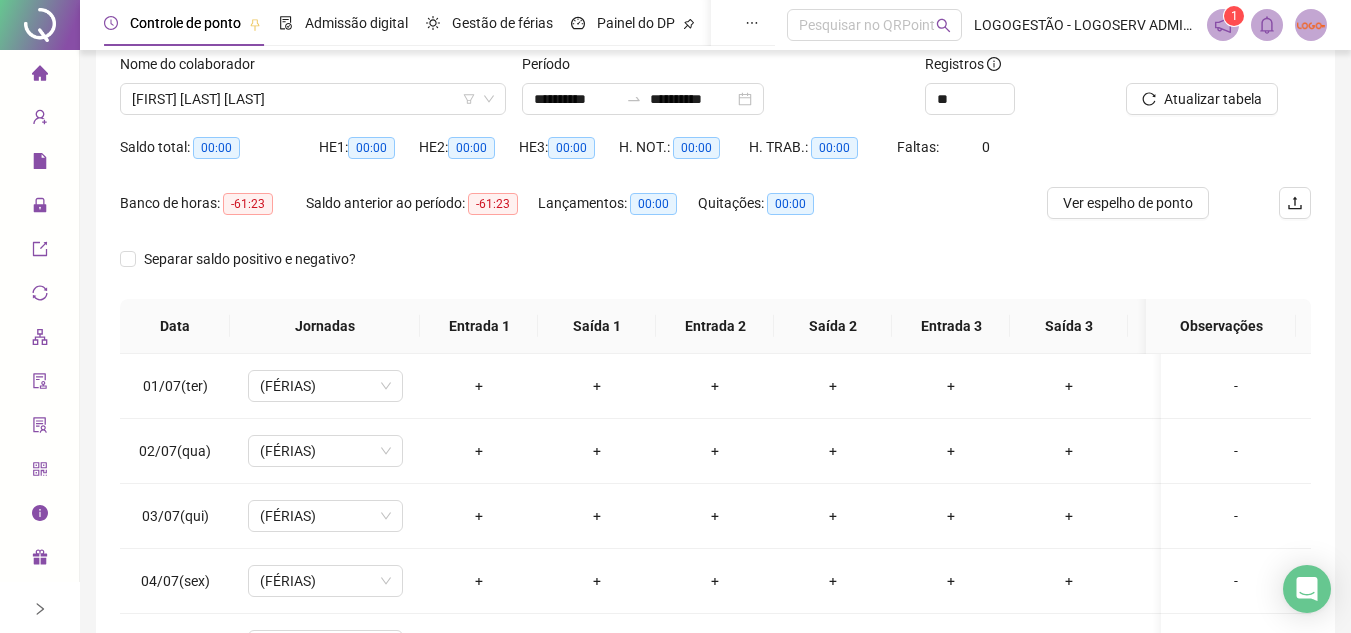 scroll, scrollTop: 389, scrollLeft: 0, axis: vertical 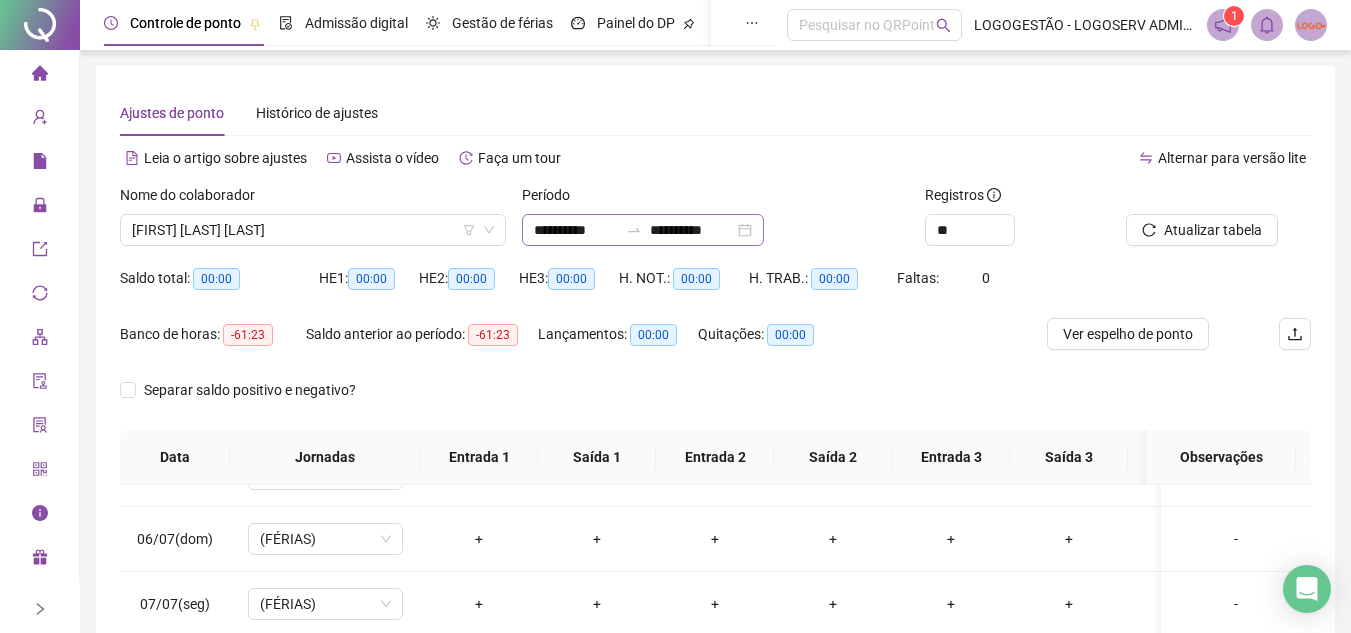 click 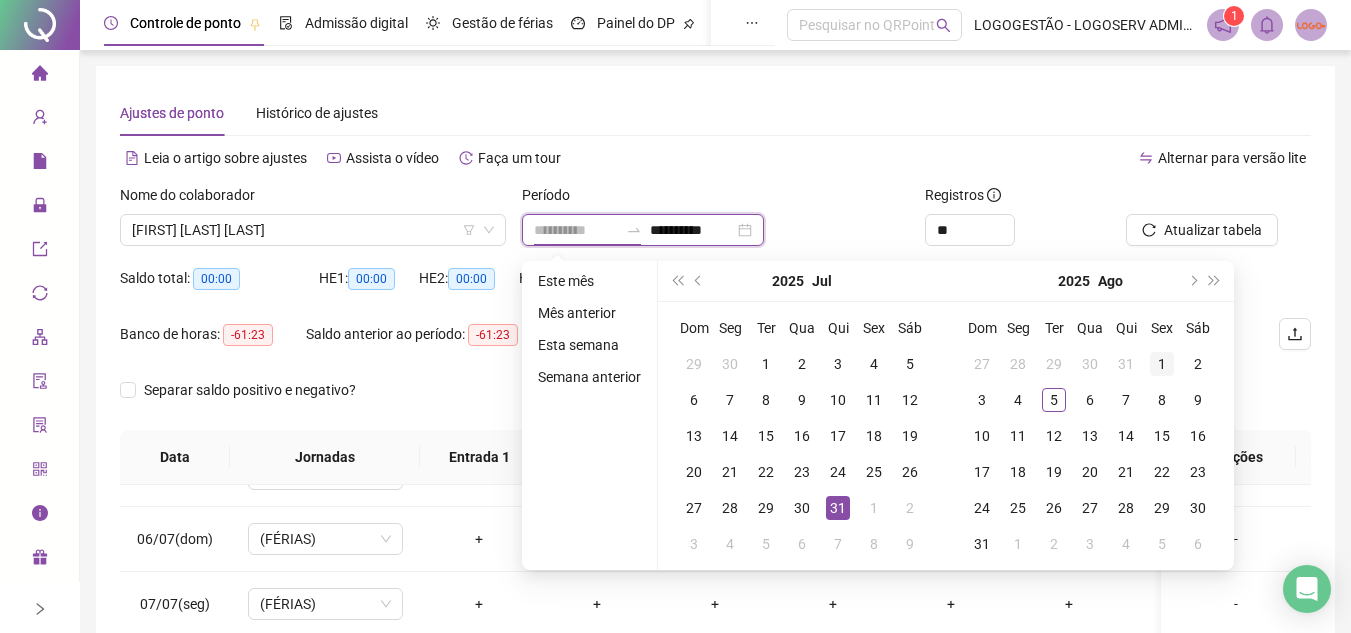 type on "**********" 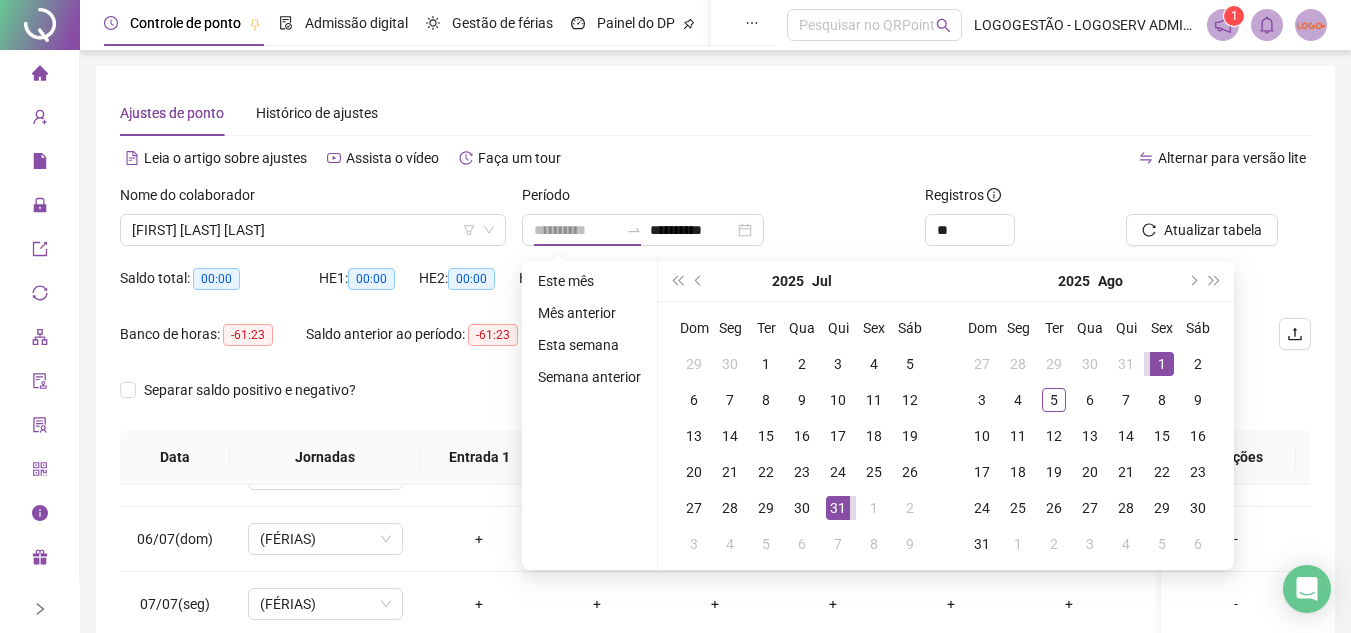 click on "1" at bounding box center (1162, 364) 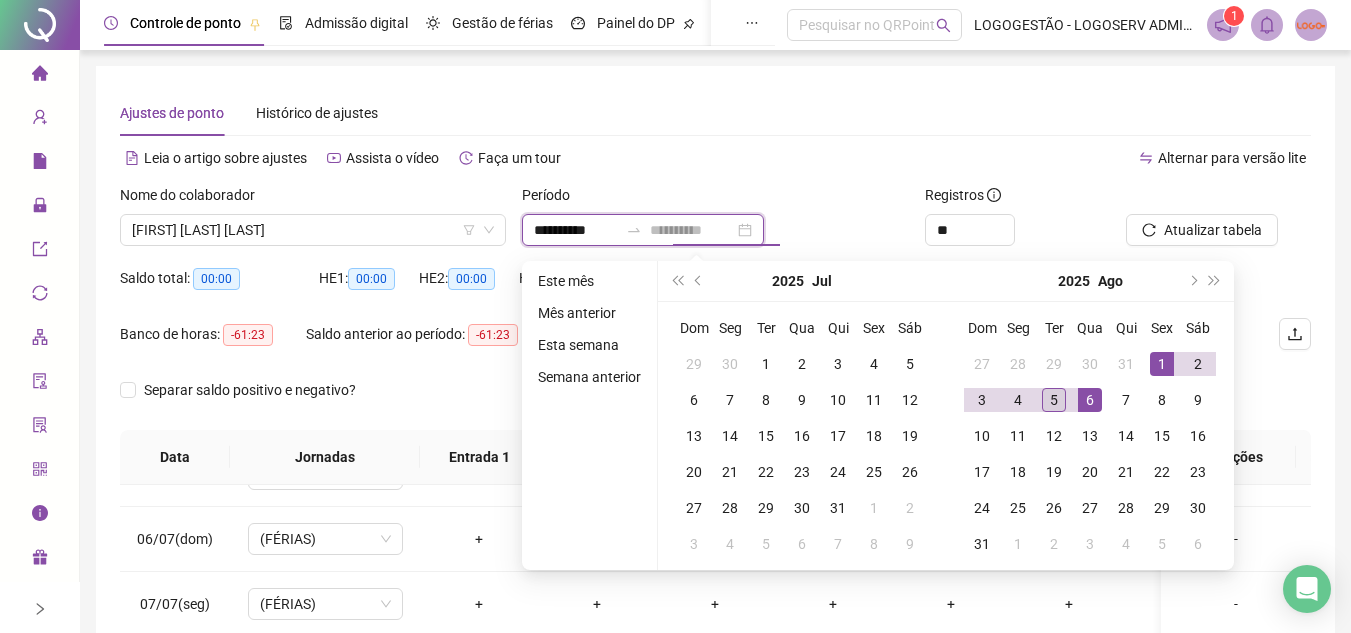 type on "**********" 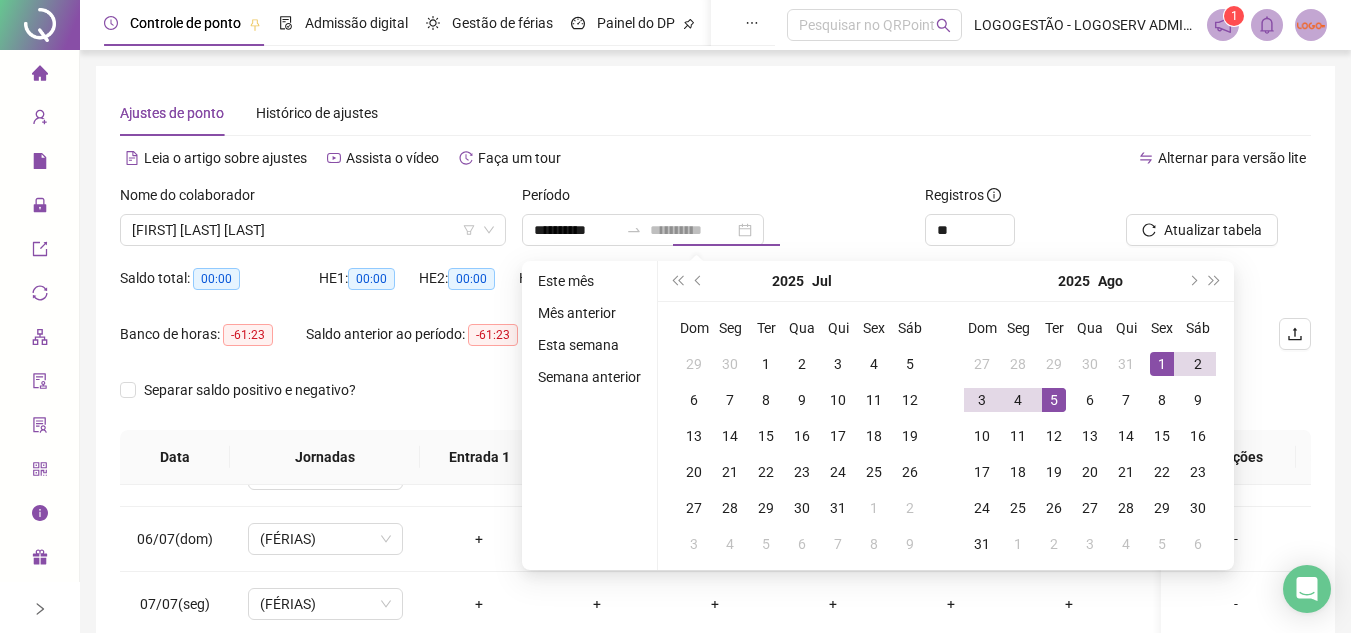 click on "5" at bounding box center (1054, 400) 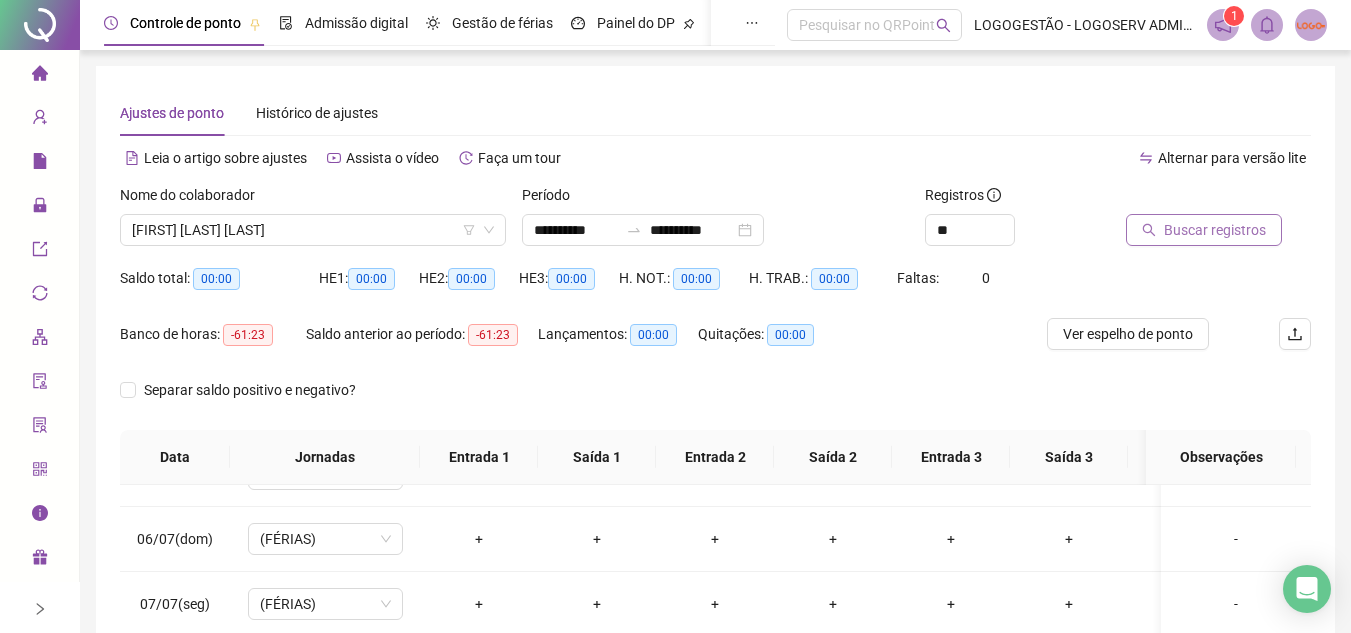 click on "Buscar registros" at bounding box center [1215, 230] 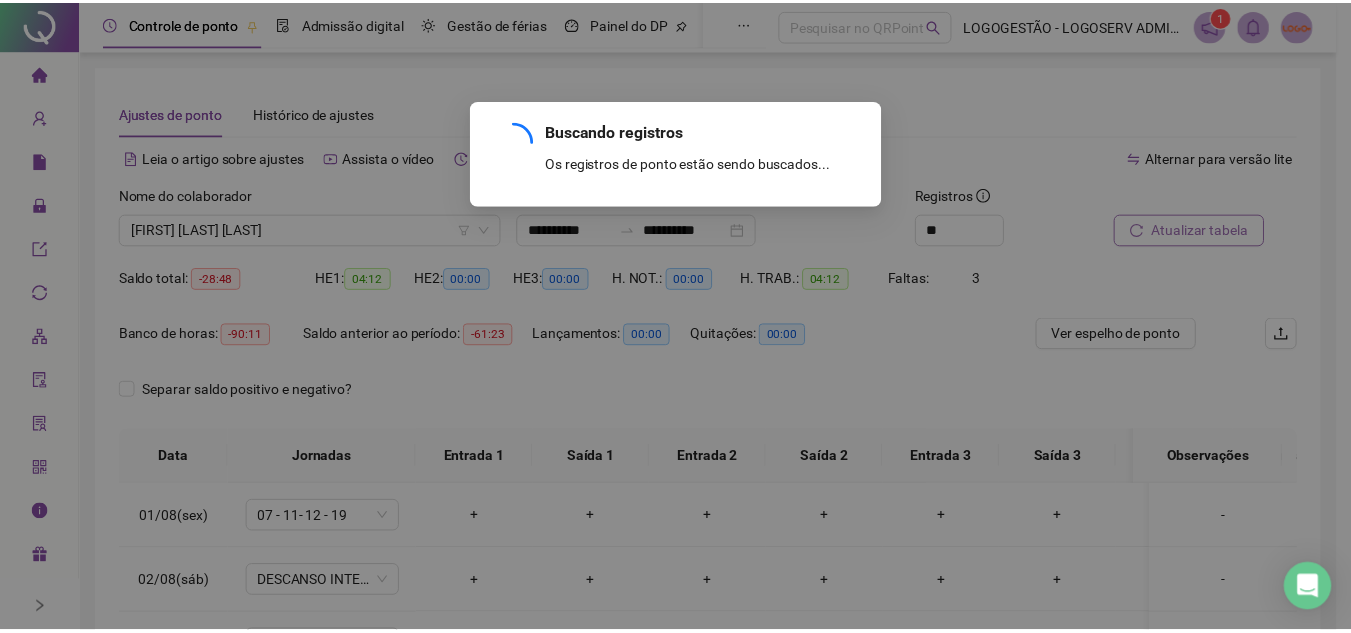scroll, scrollTop: 0, scrollLeft: 0, axis: both 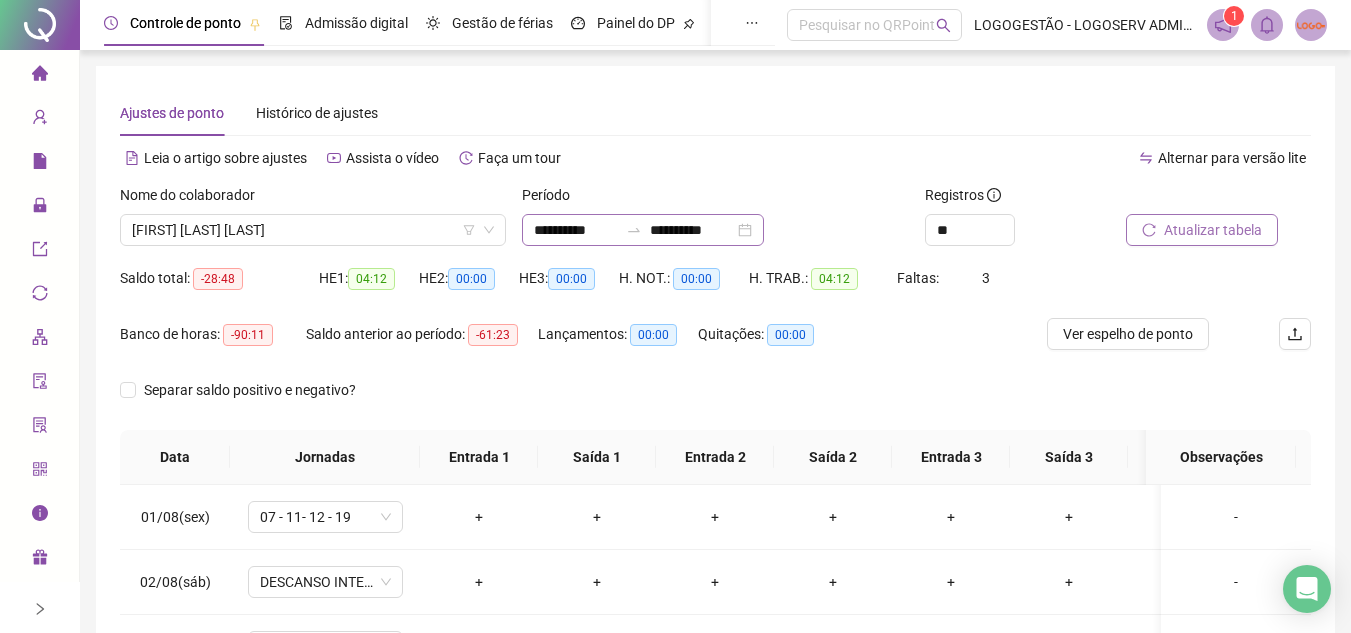 click 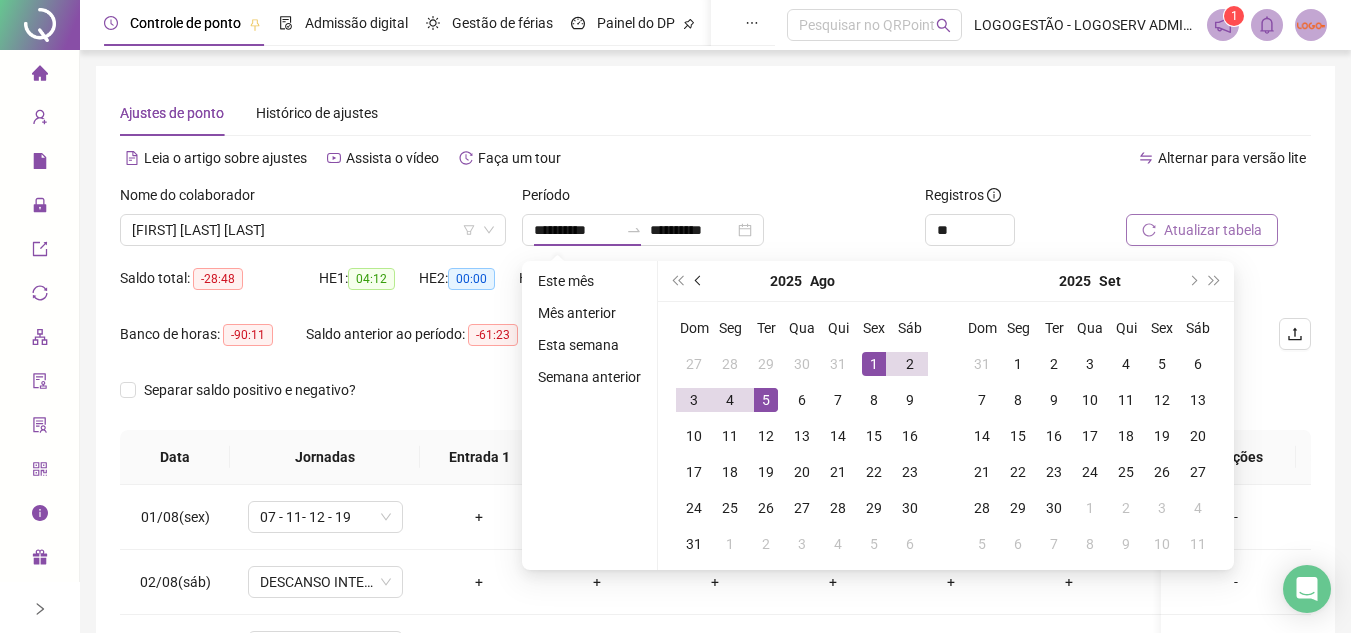 click at bounding box center (699, 281) 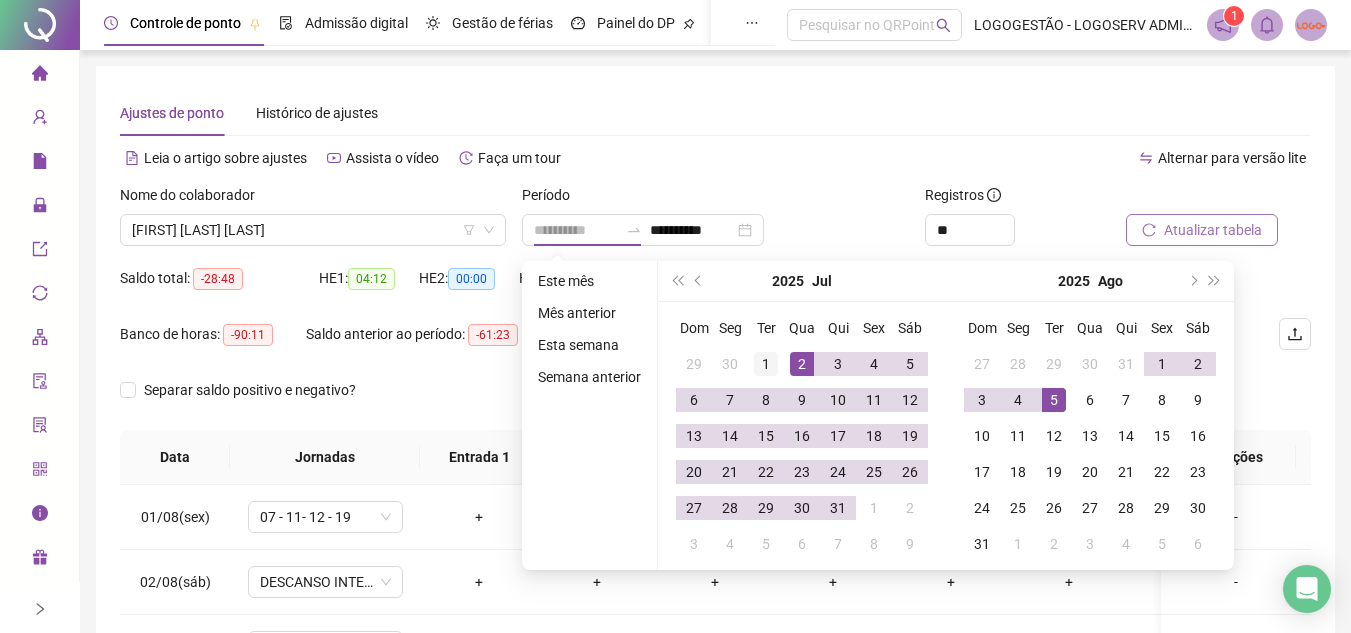 type on "**********" 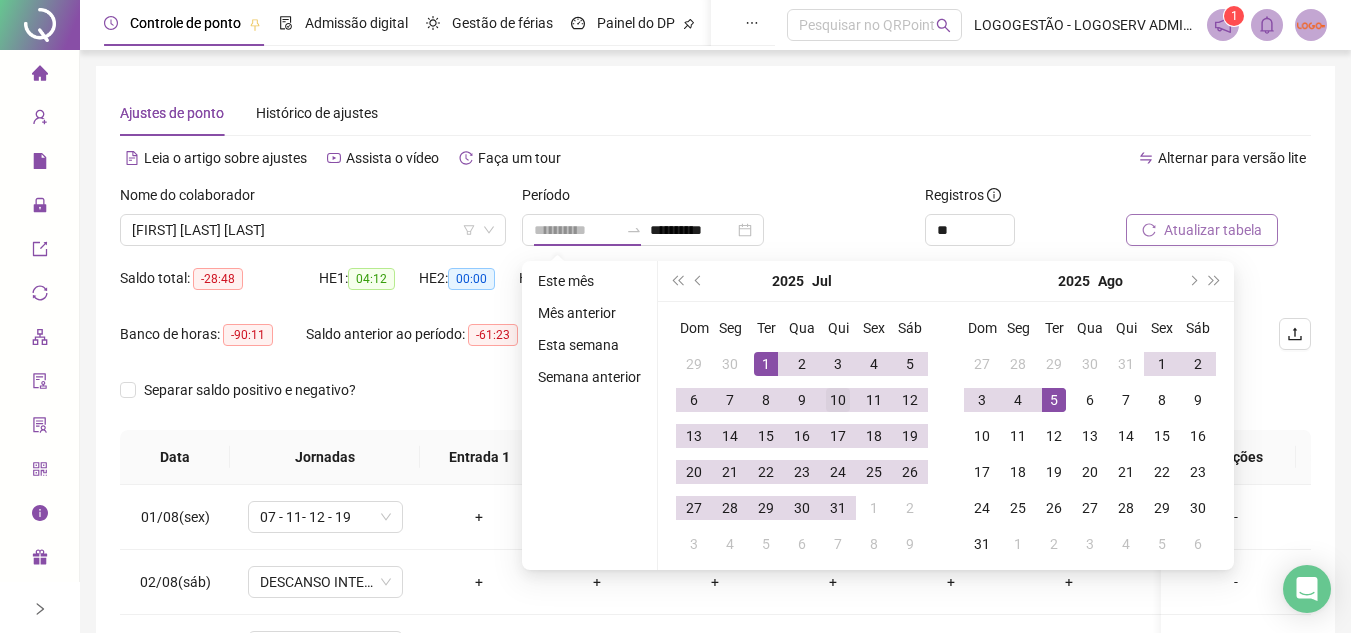 drag, startPoint x: 764, startPoint y: 358, endPoint x: 819, endPoint y: 409, distance: 75.00667 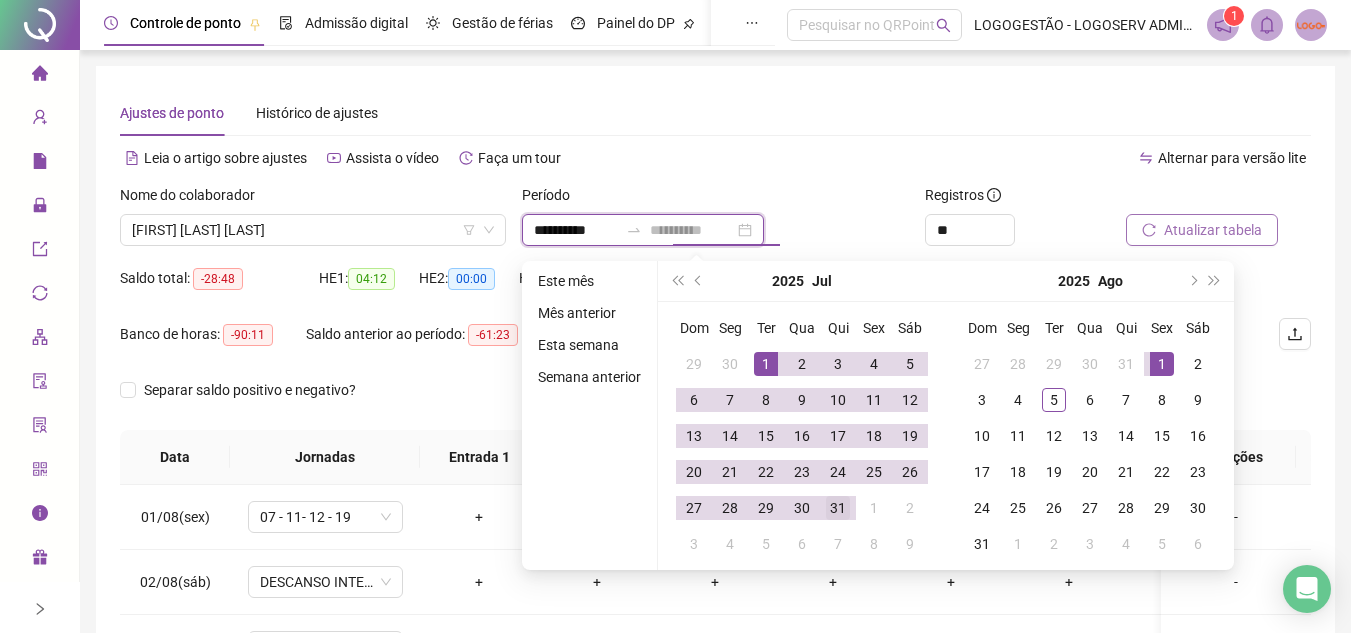type on "**********" 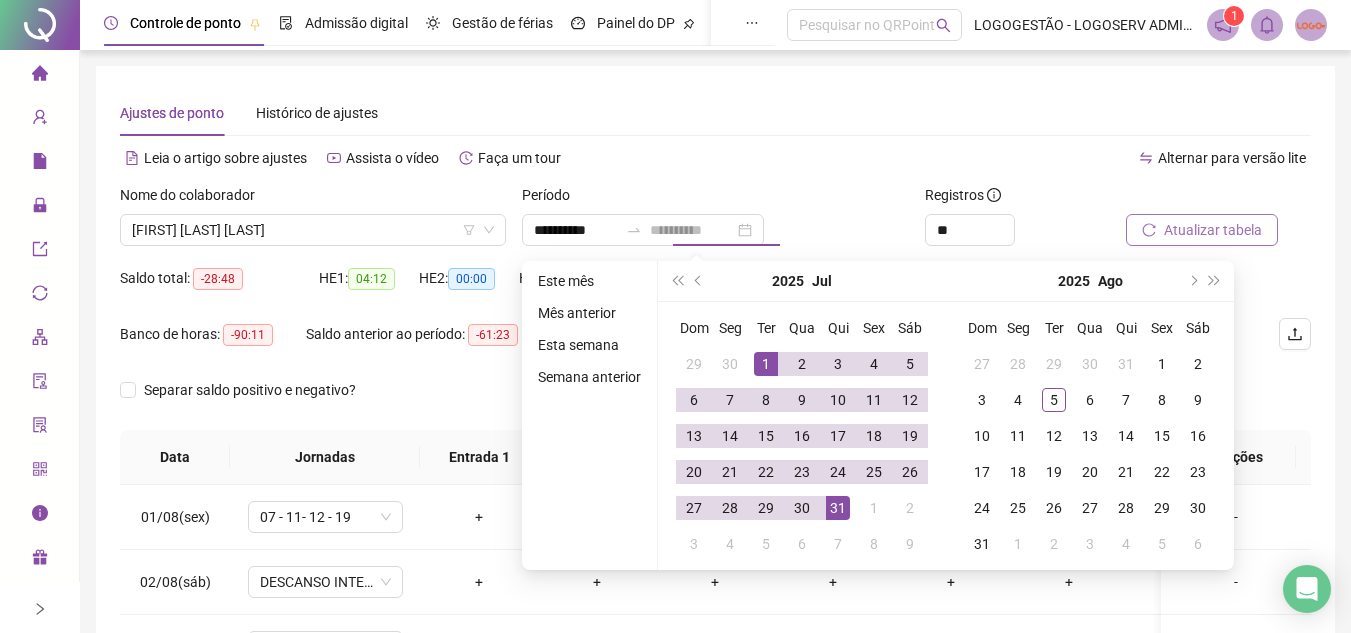 click on "31" at bounding box center [838, 508] 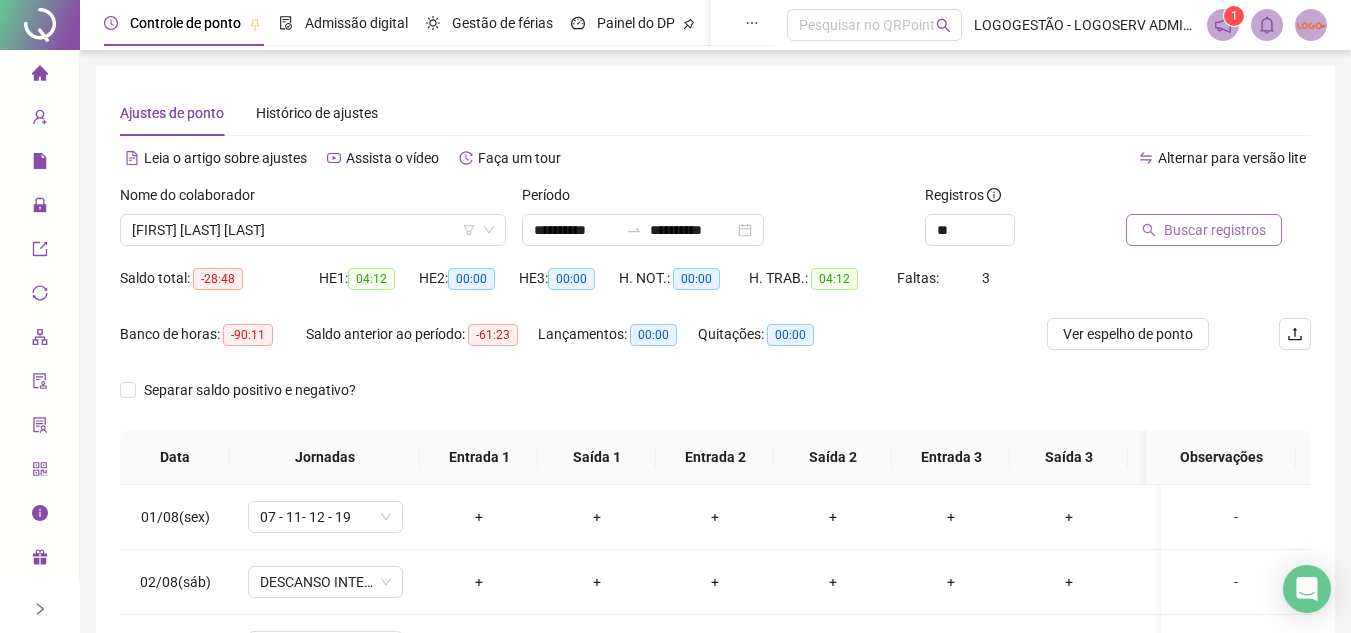 click on "Buscar registros" at bounding box center [1204, 230] 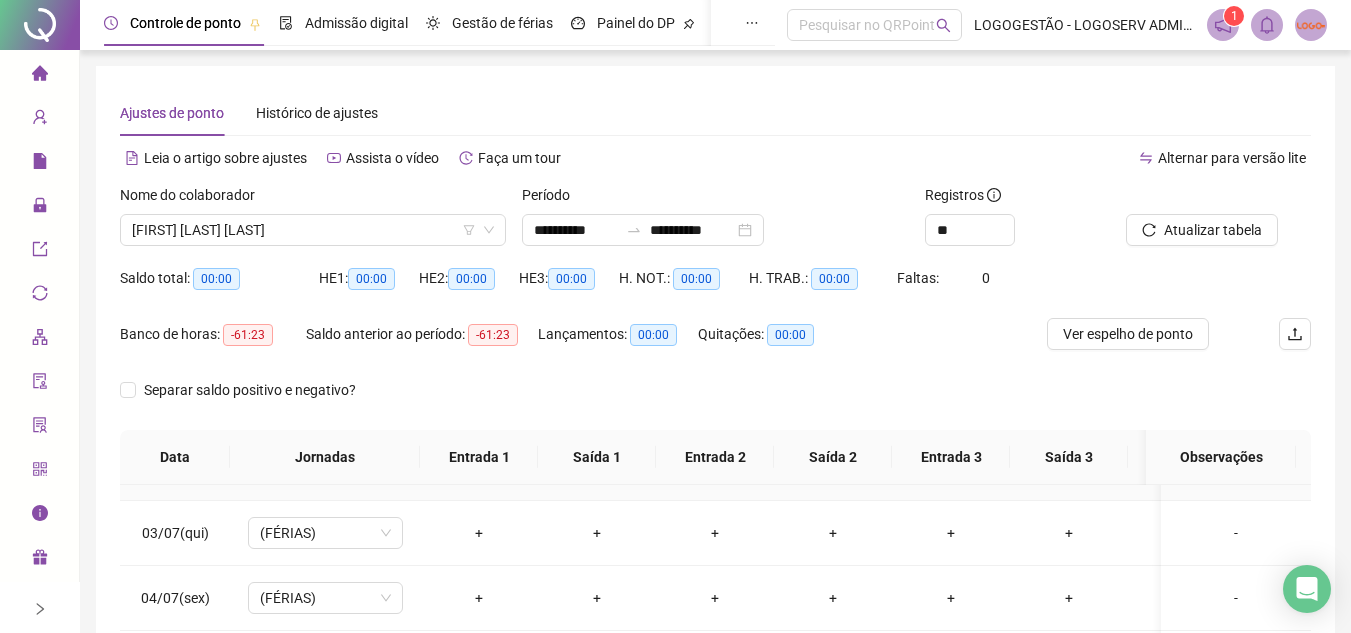 scroll, scrollTop: 300, scrollLeft: 0, axis: vertical 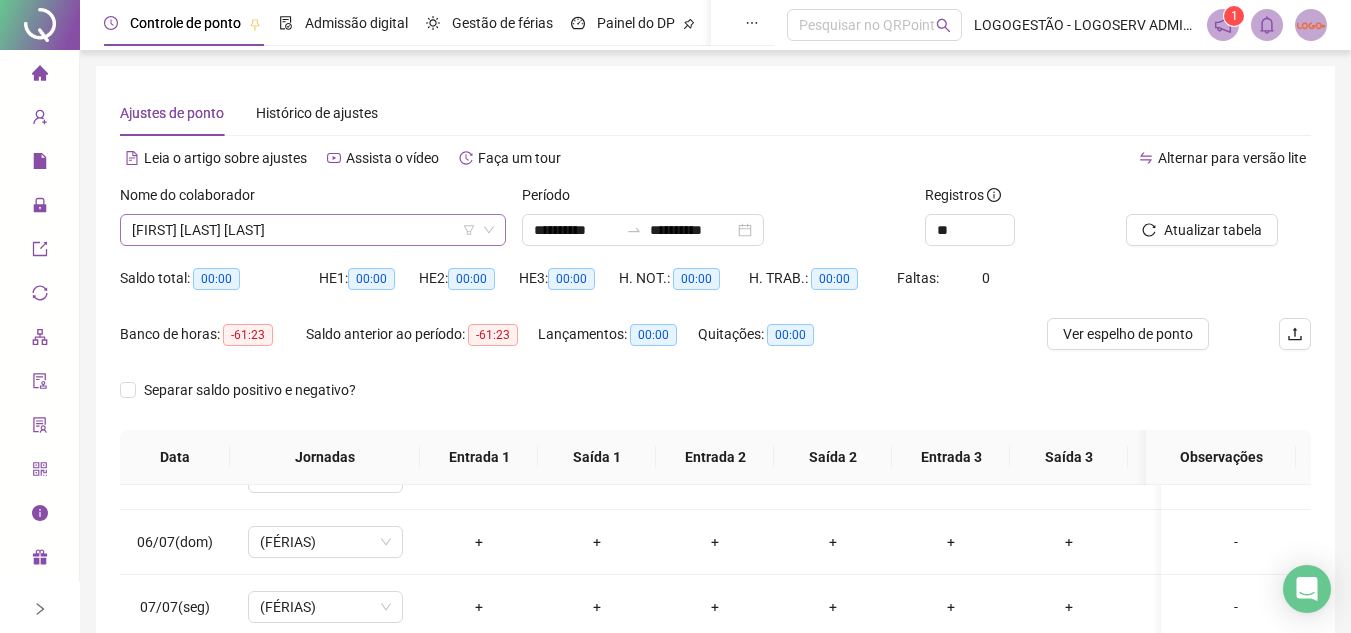 click on "ROQUE LANE NERI DE SOUZA" at bounding box center [313, 230] 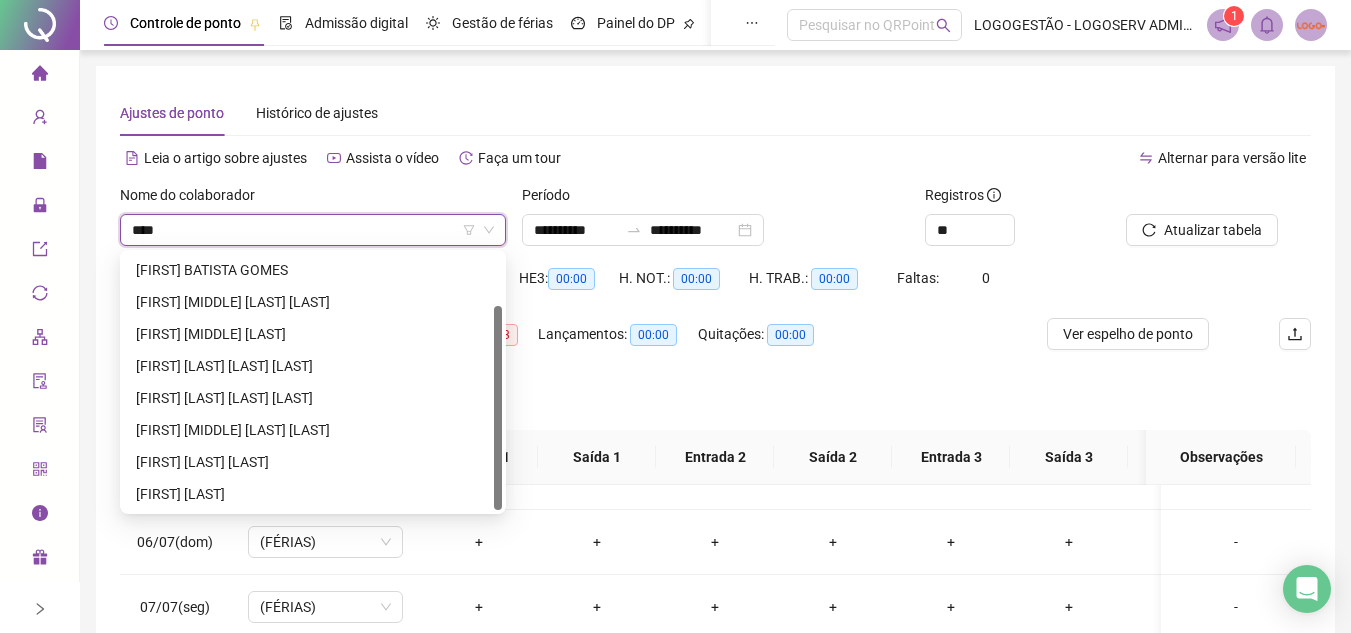 scroll, scrollTop: 32, scrollLeft: 0, axis: vertical 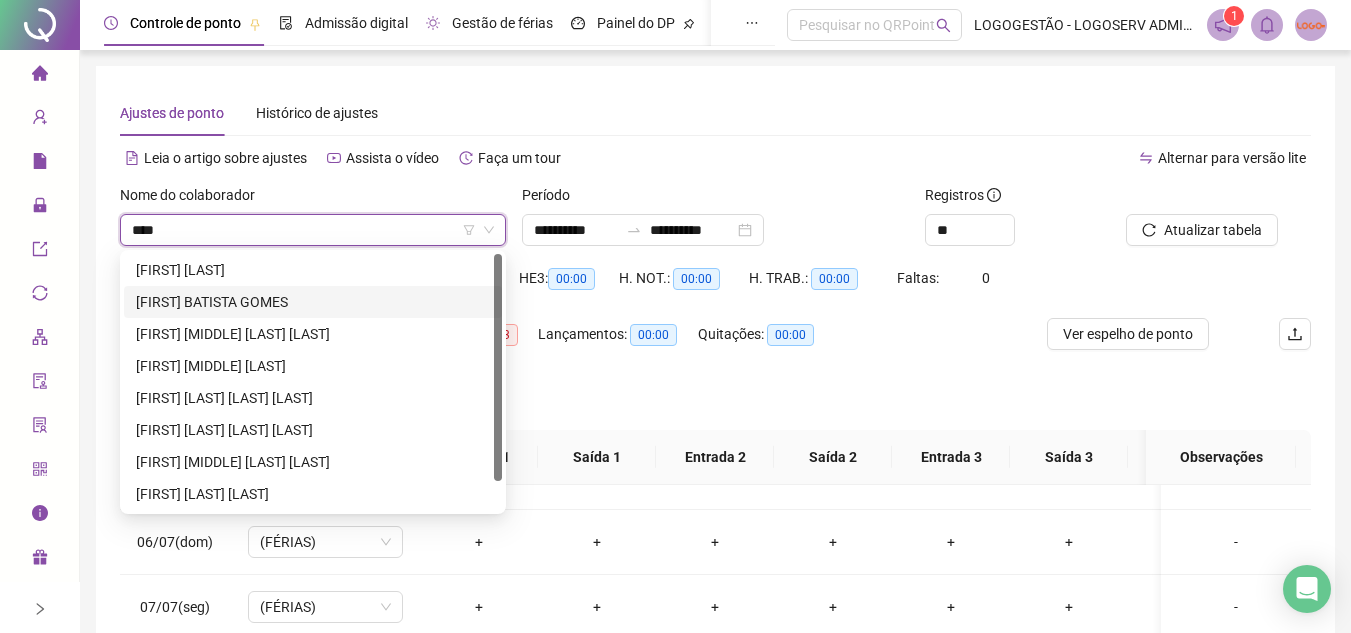 type on "****" 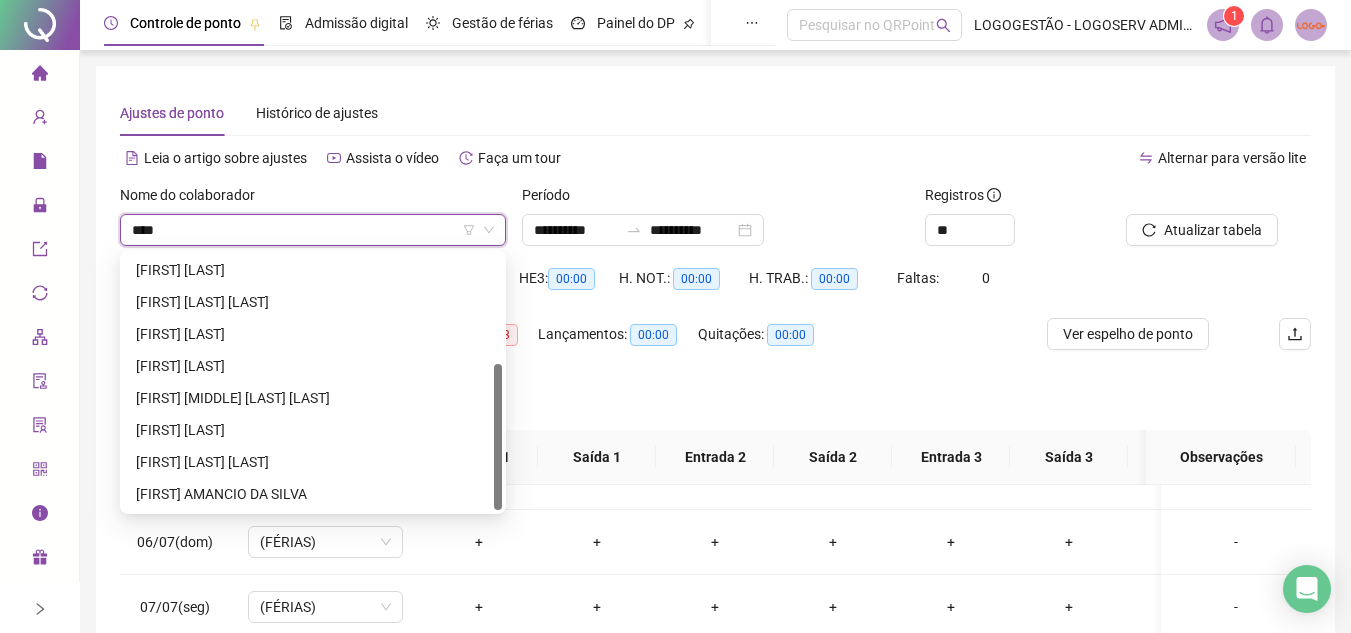 scroll, scrollTop: 64, scrollLeft: 0, axis: vertical 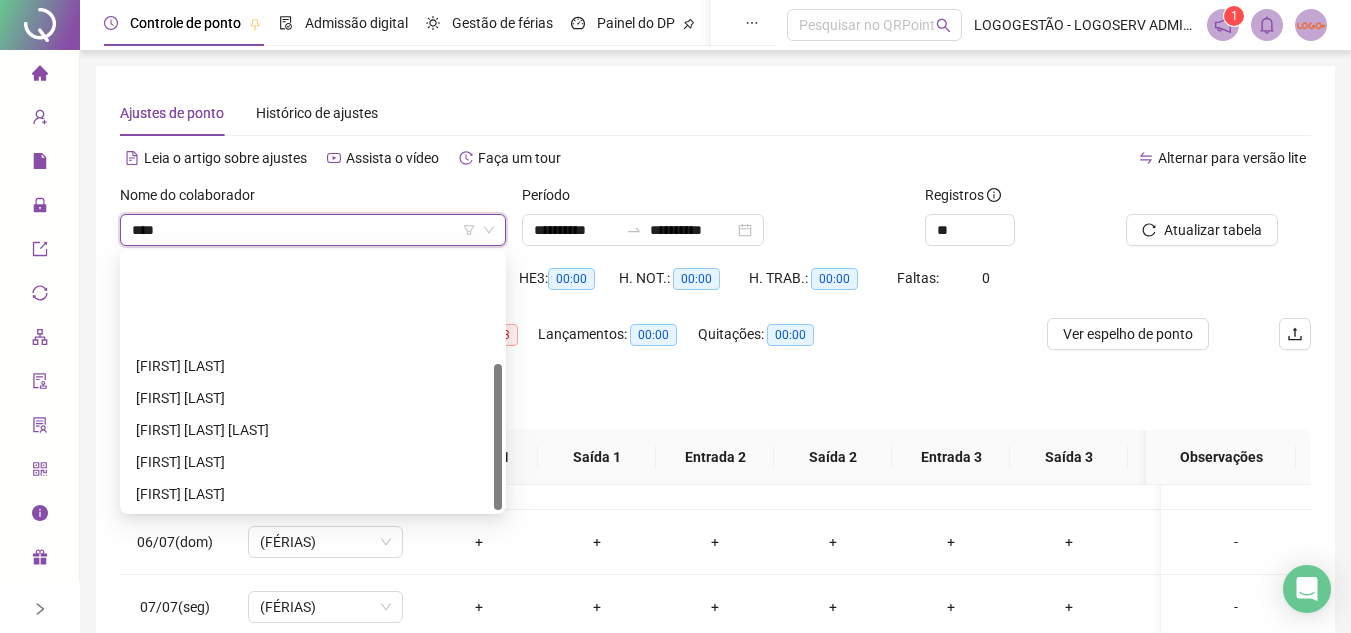 type on "*****" 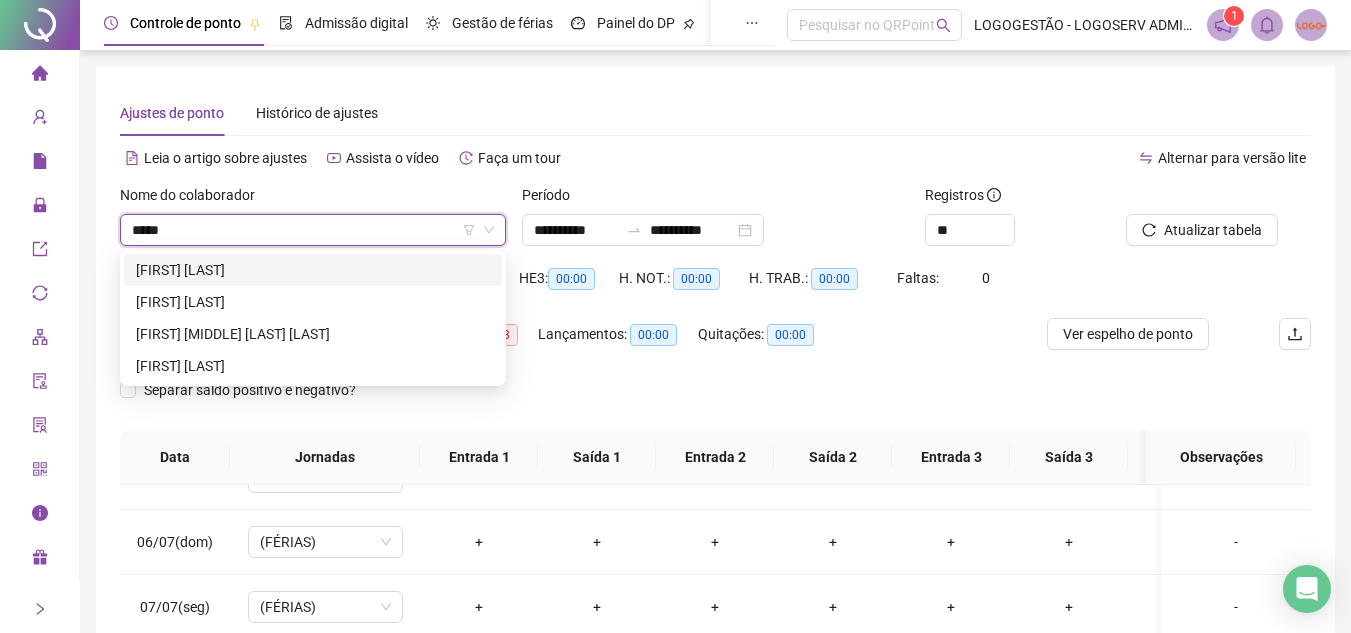 scroll, scrollTop: 0, scrollLeft: 0, axis: both 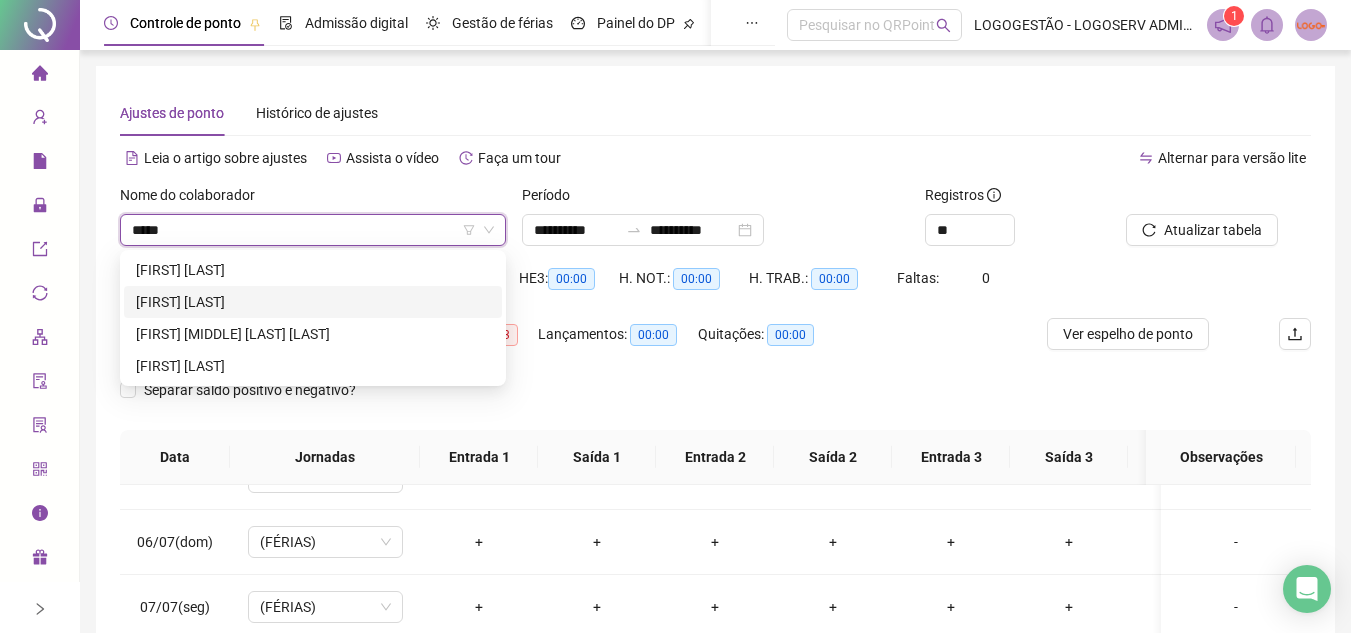 click on "JOÃO AMARO DE SOUZA MATTOS FILHO" at bounding box center (313, 302) 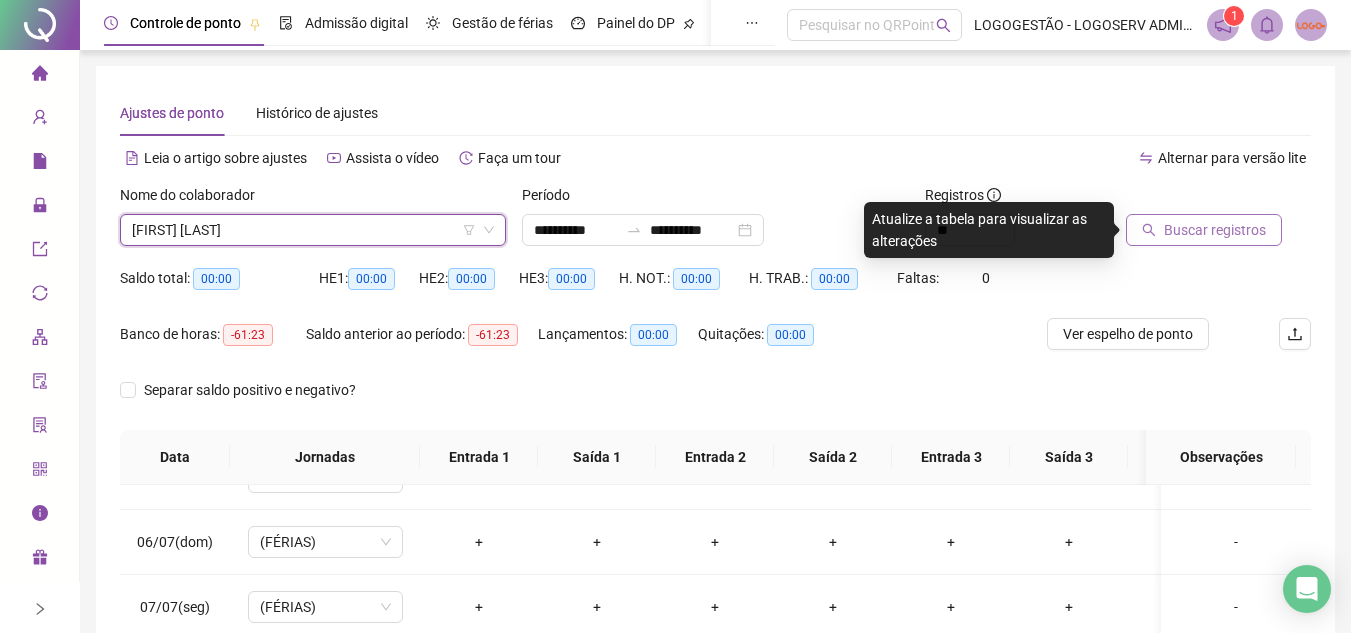click on "Buscar registros" at bounding box center [1204, 230] 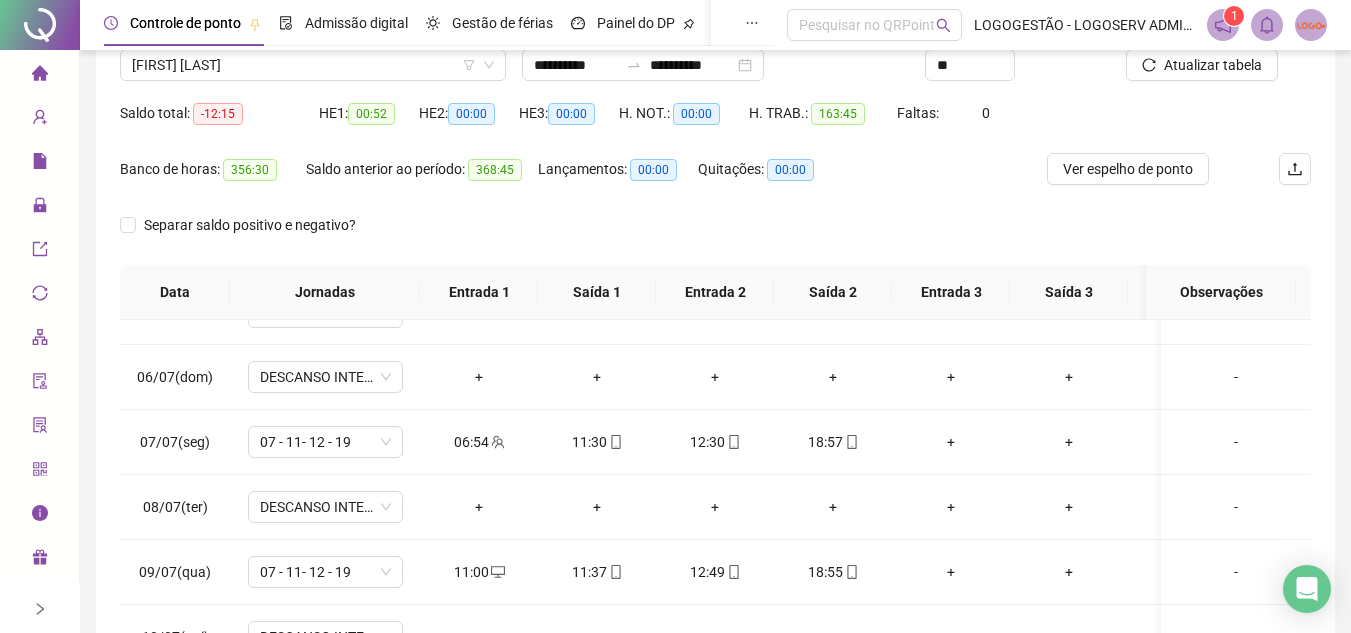 scroll, scrollTop: 200, scrollLeft: 0, axis: vertical 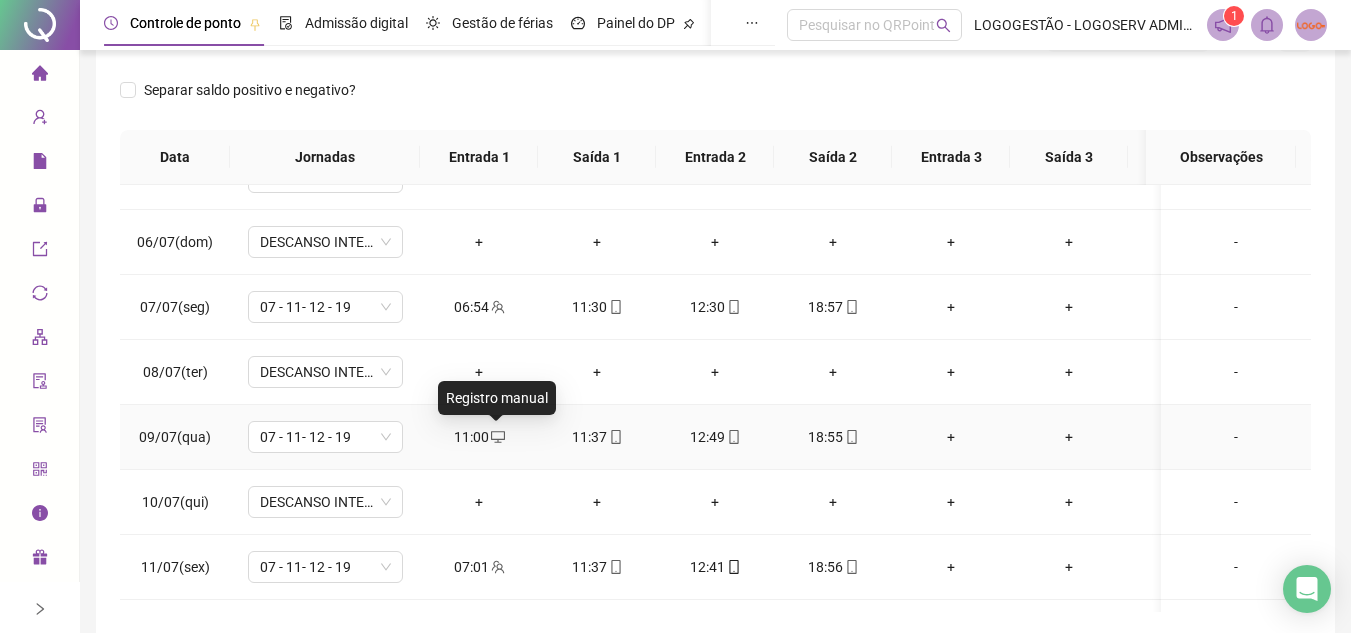 click 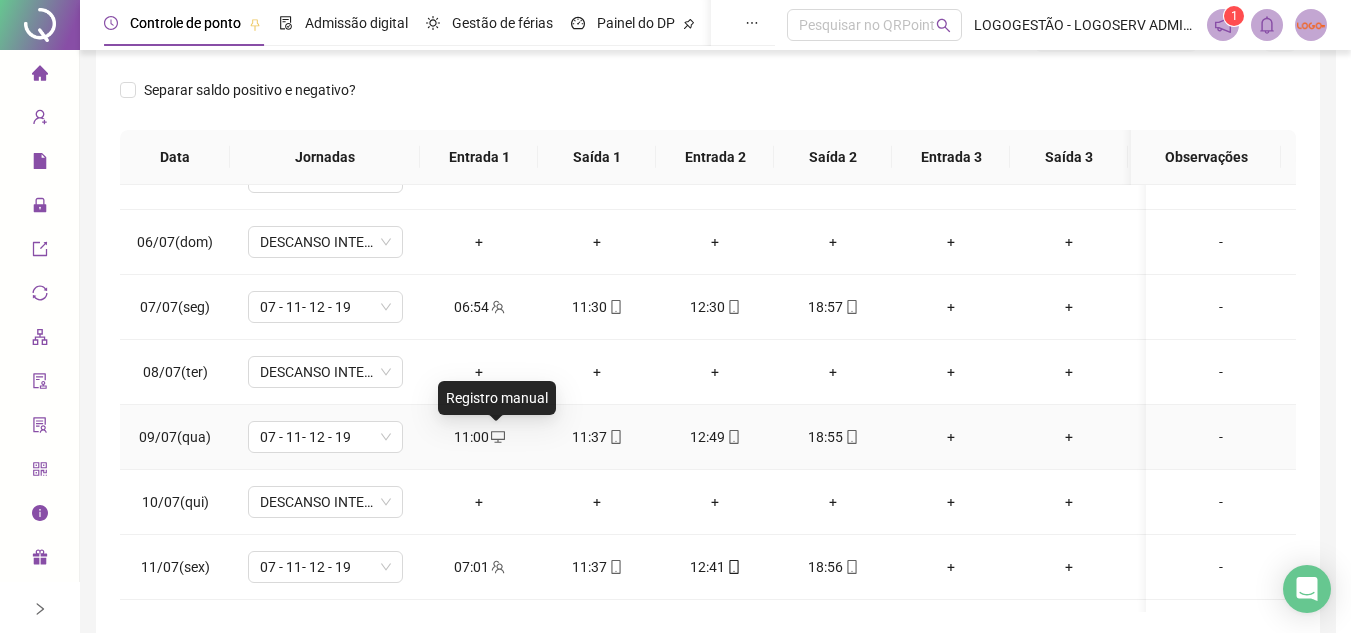 type on "**********" 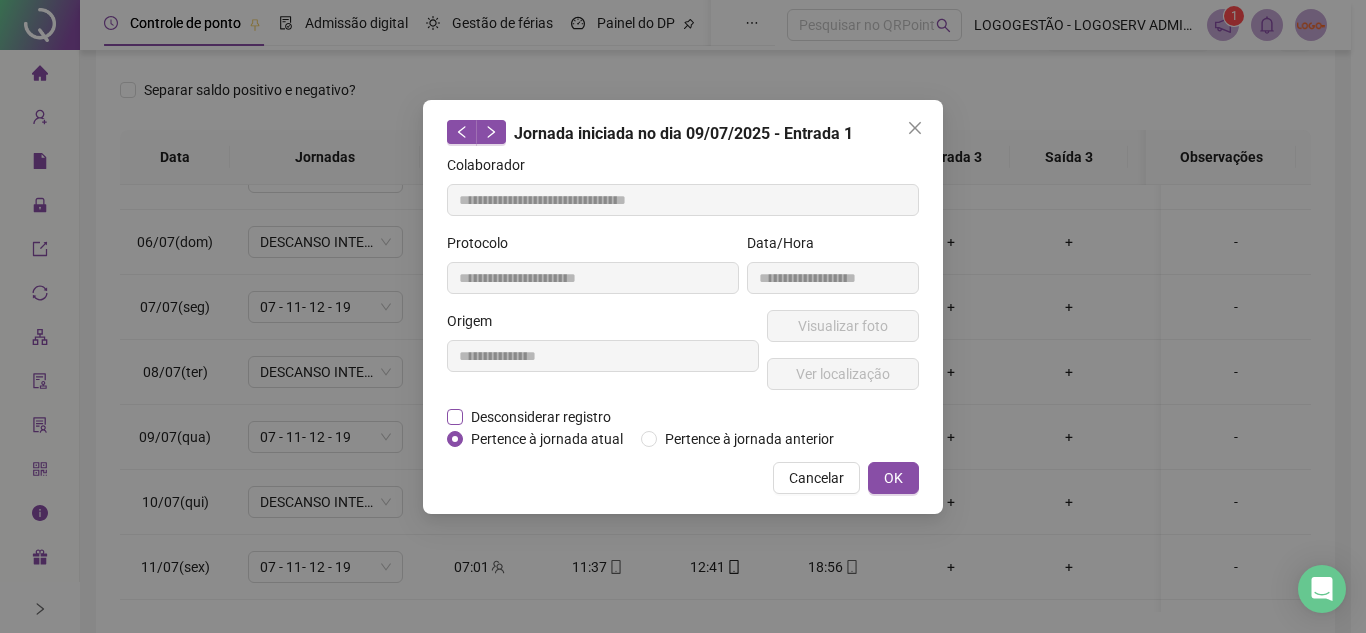 click on "Desconsiderar registro" at bounding box center (541, 417) 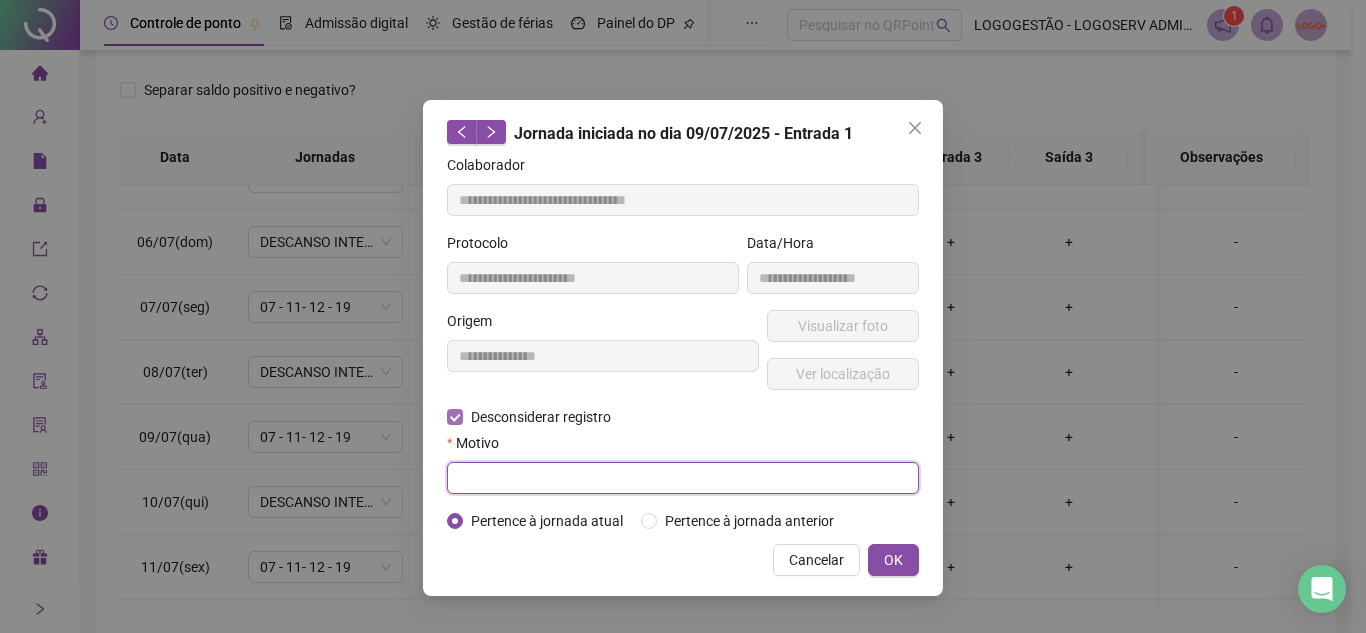 click at bounding box center (683, 478) 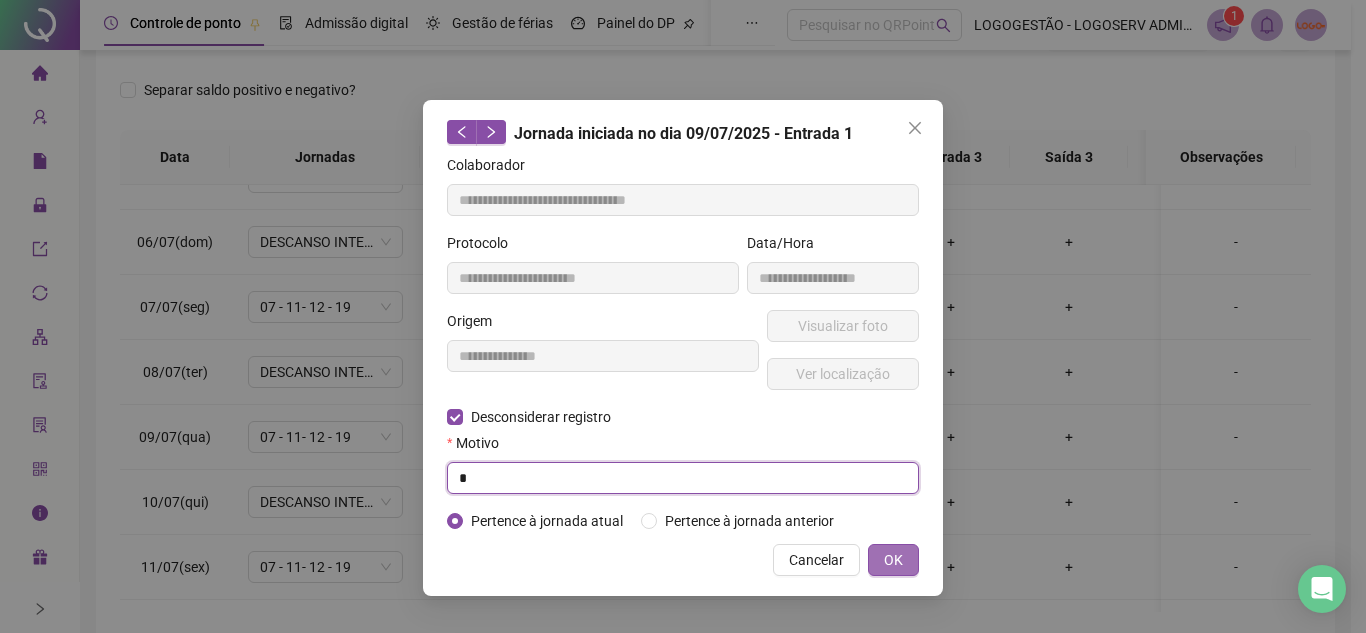 type on "*" 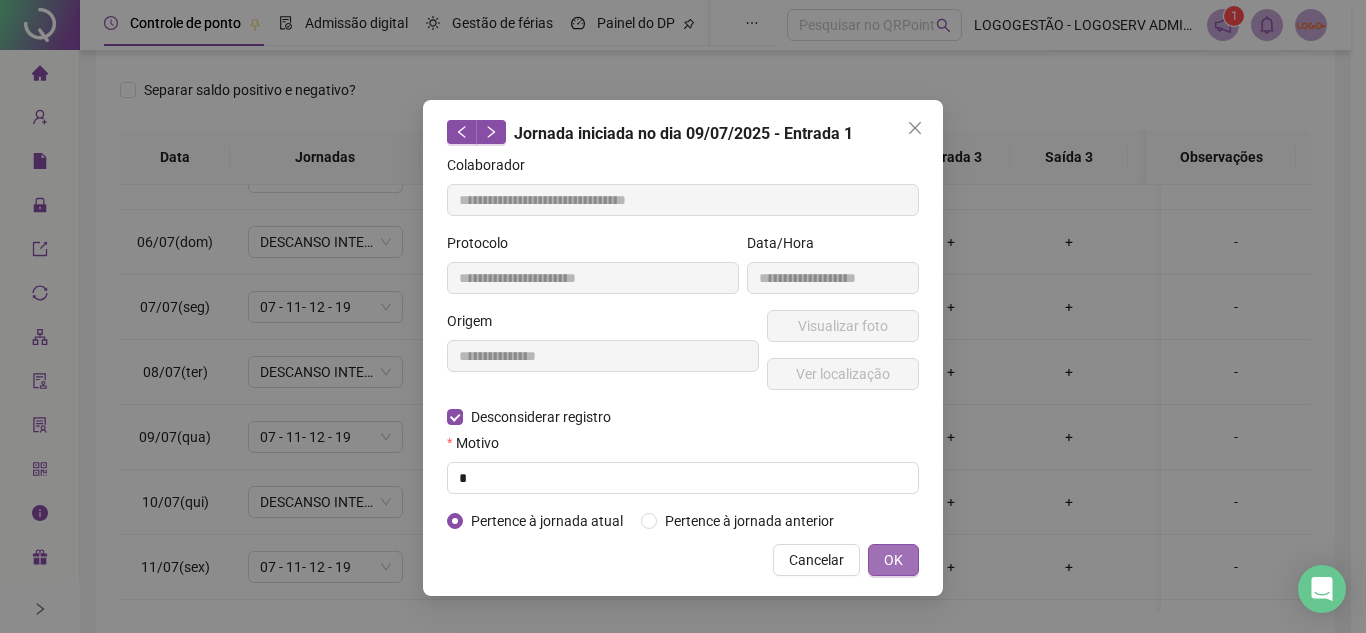 click on "OK" at bounding box center [893, 560] 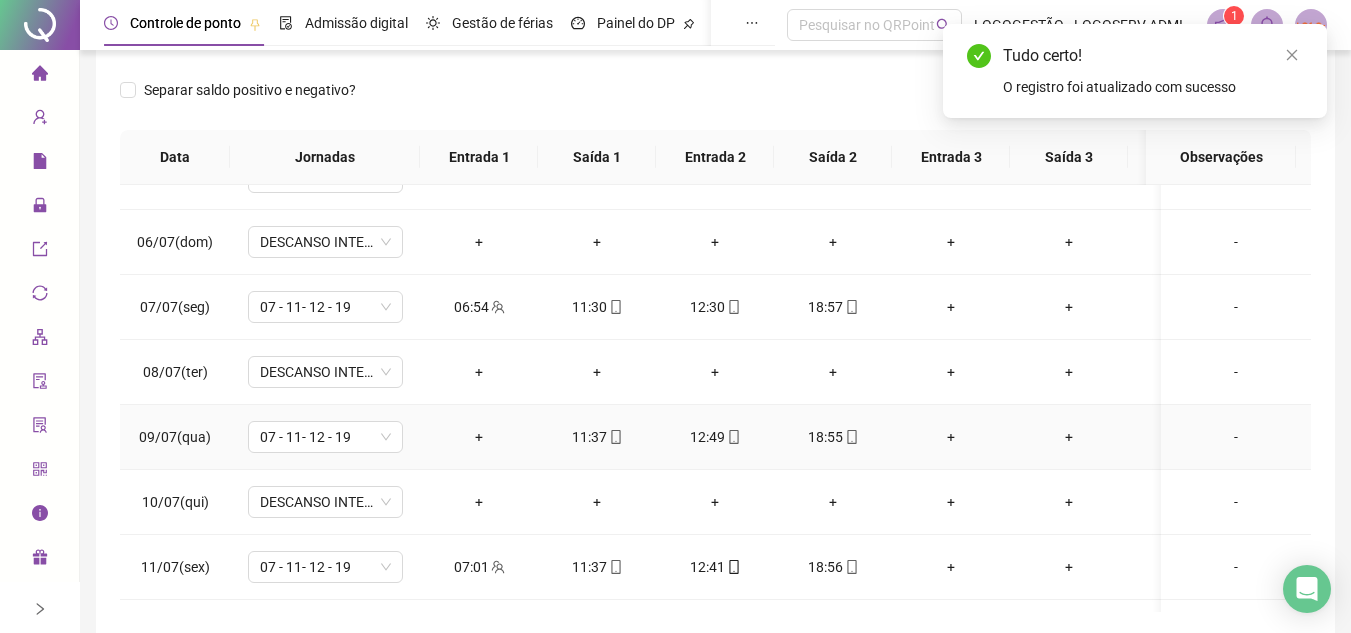 click on "+" at bounding box center [479, 437] 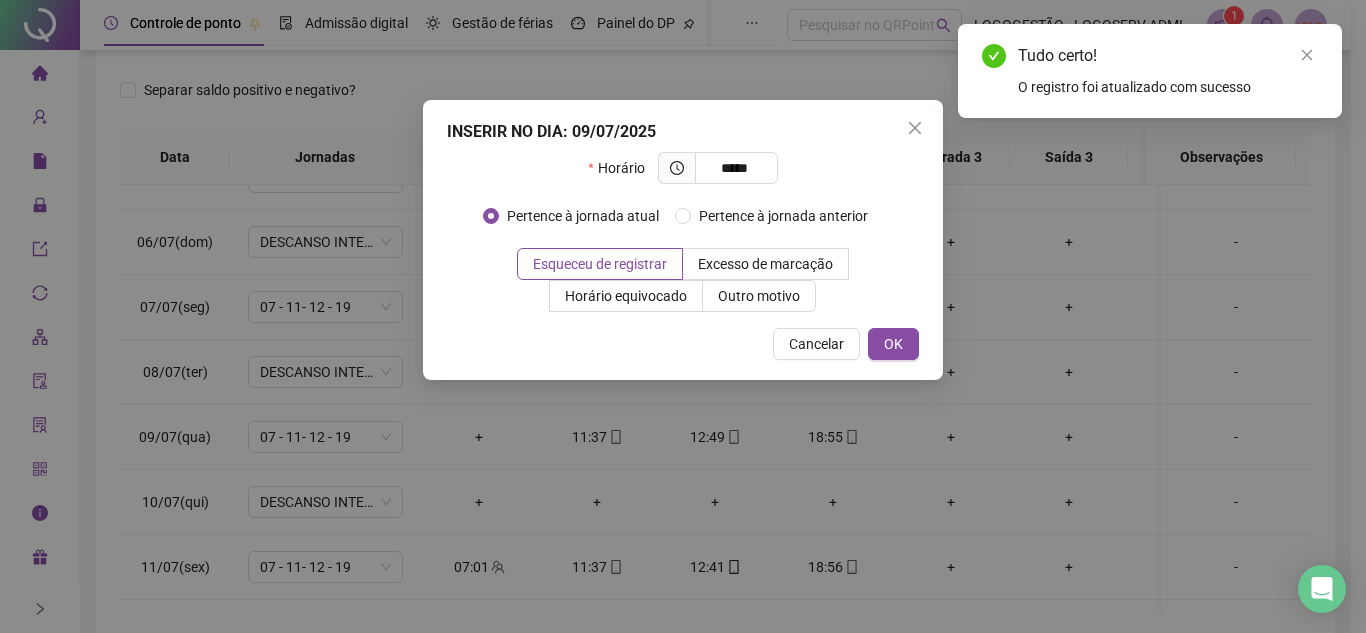 type on "*****" 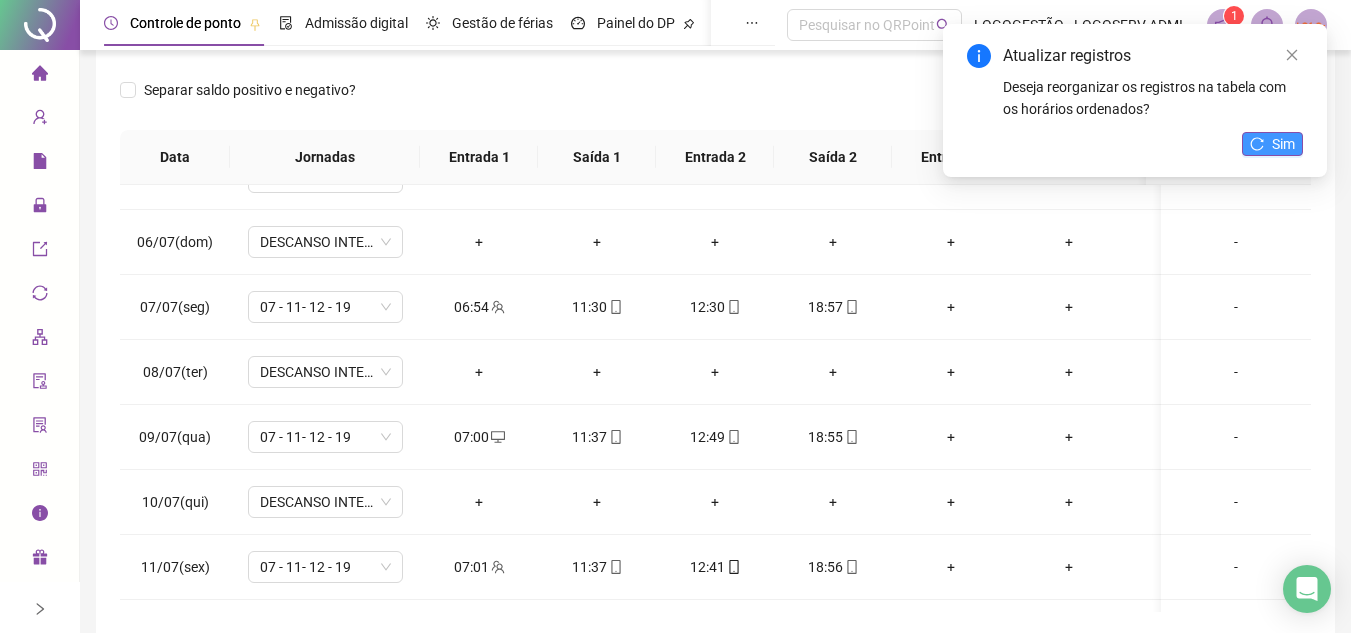 click on "Sim" at bounding box center (1272, 144) 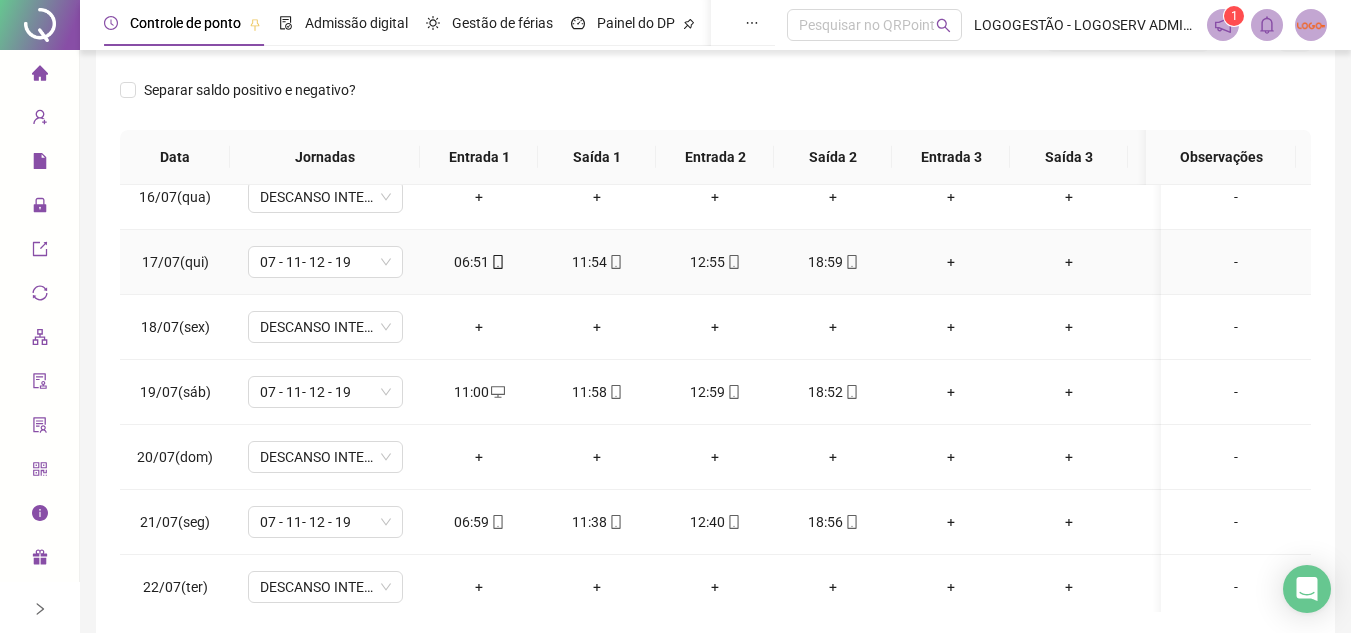 scroll, scrollTop: 1100, scrollLeft: 0, axis: vertical 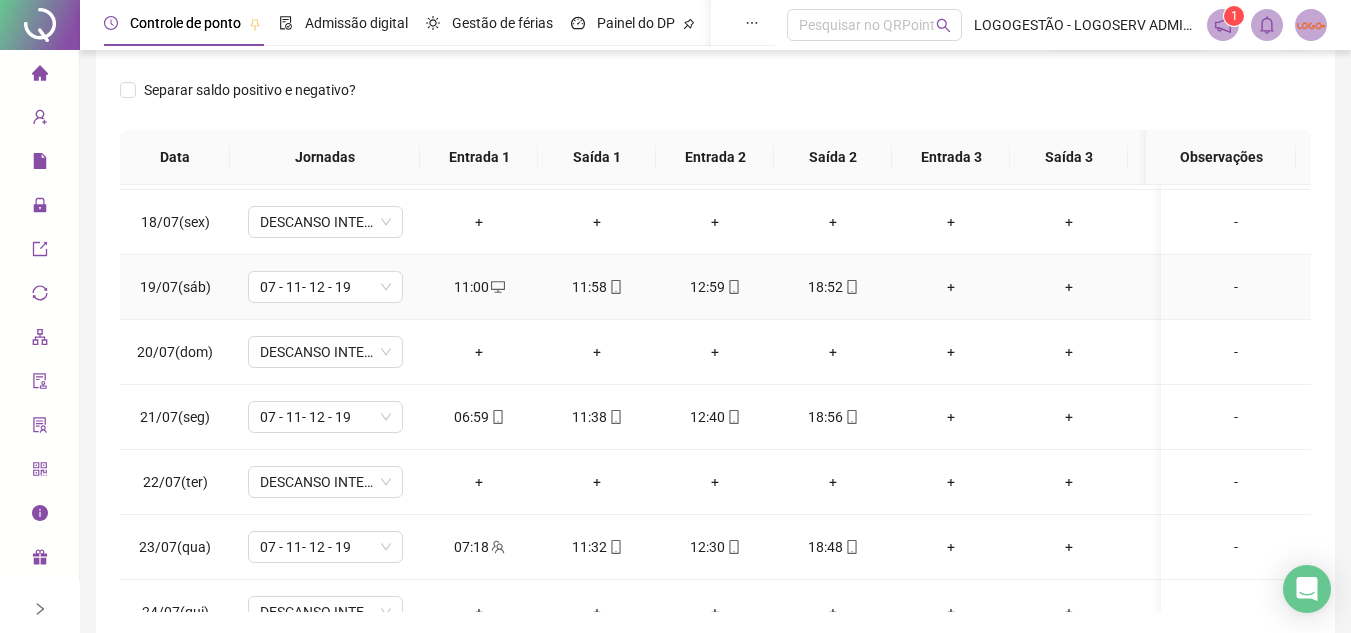 click on "11:00" at bounding box center [479, 287] 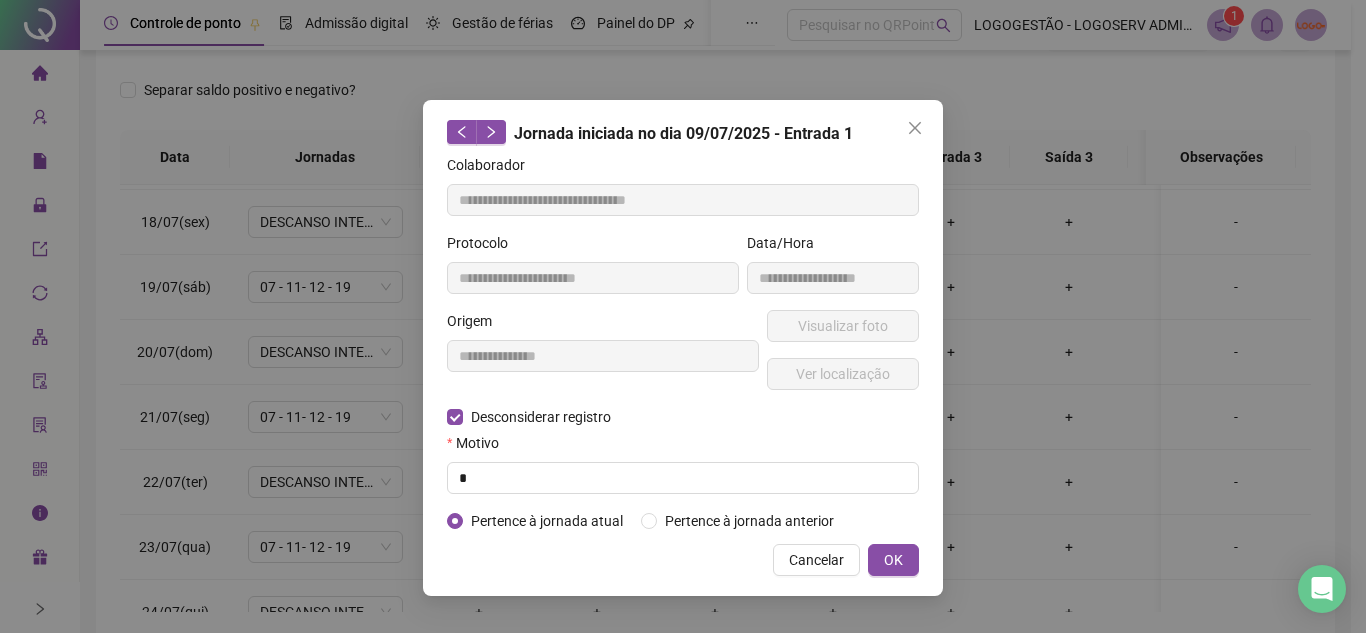 type on "**********" 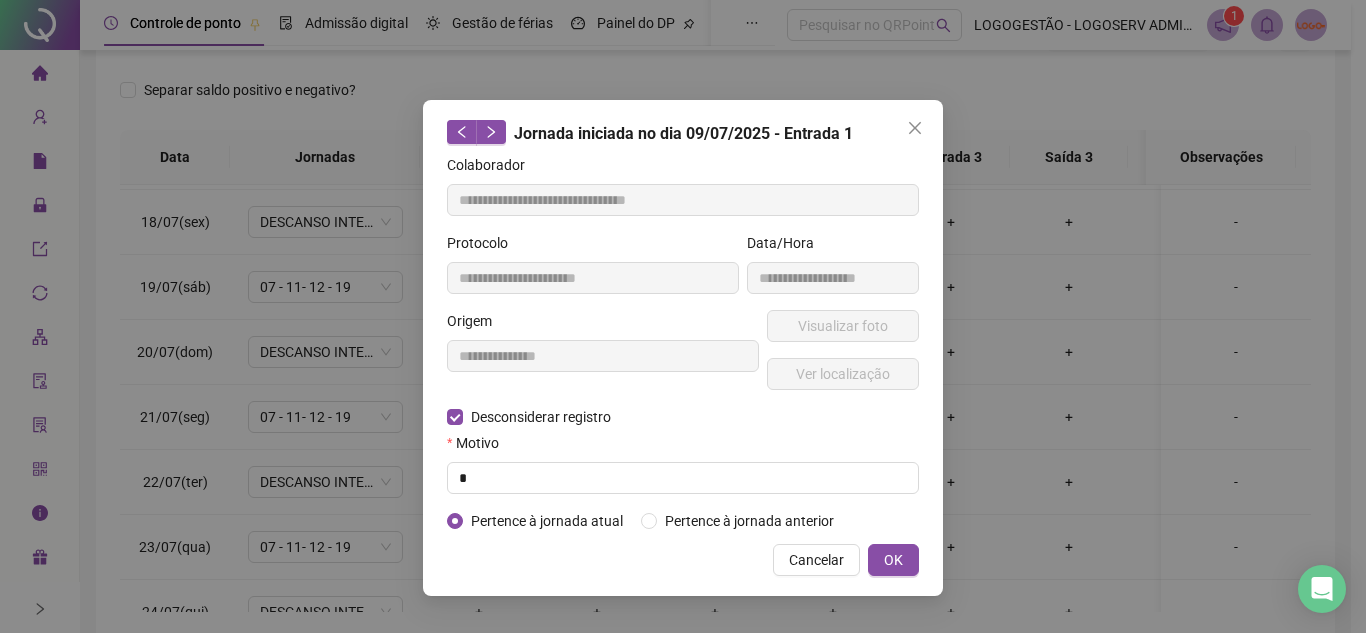 type on "**********" 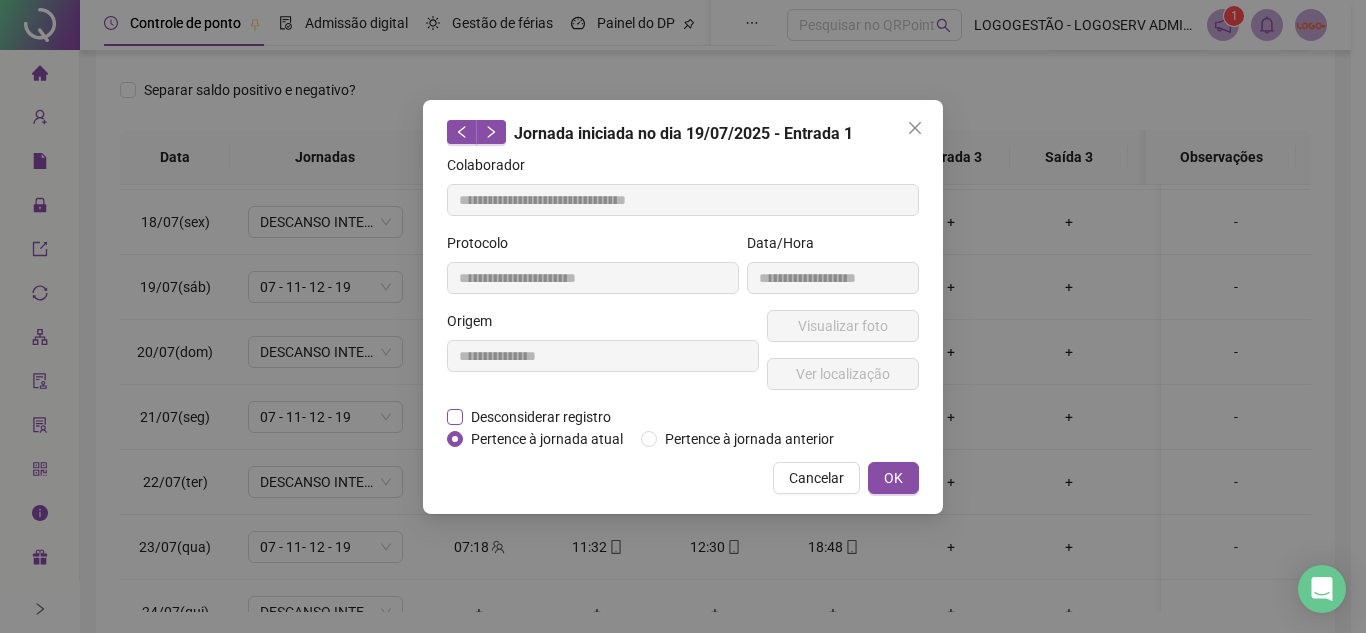click on "Desconsiderar registro" at bounding box center (541, 417) 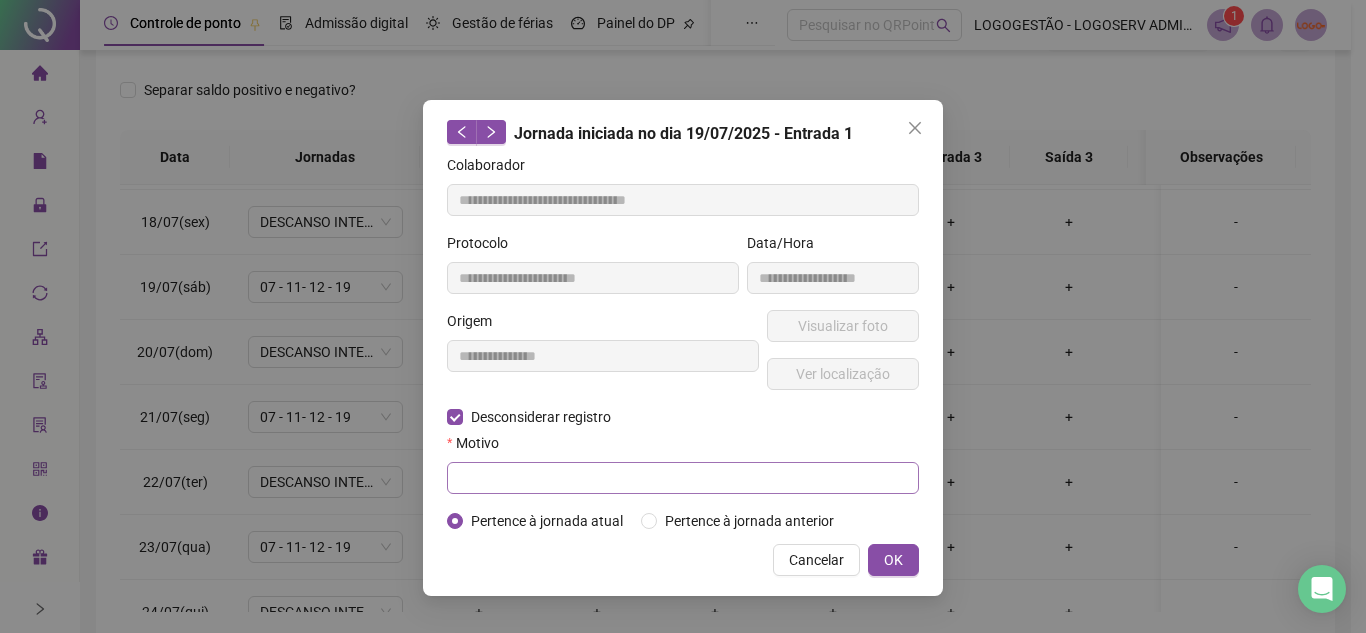 click on "Motivo" at bounding box center [683, 463] 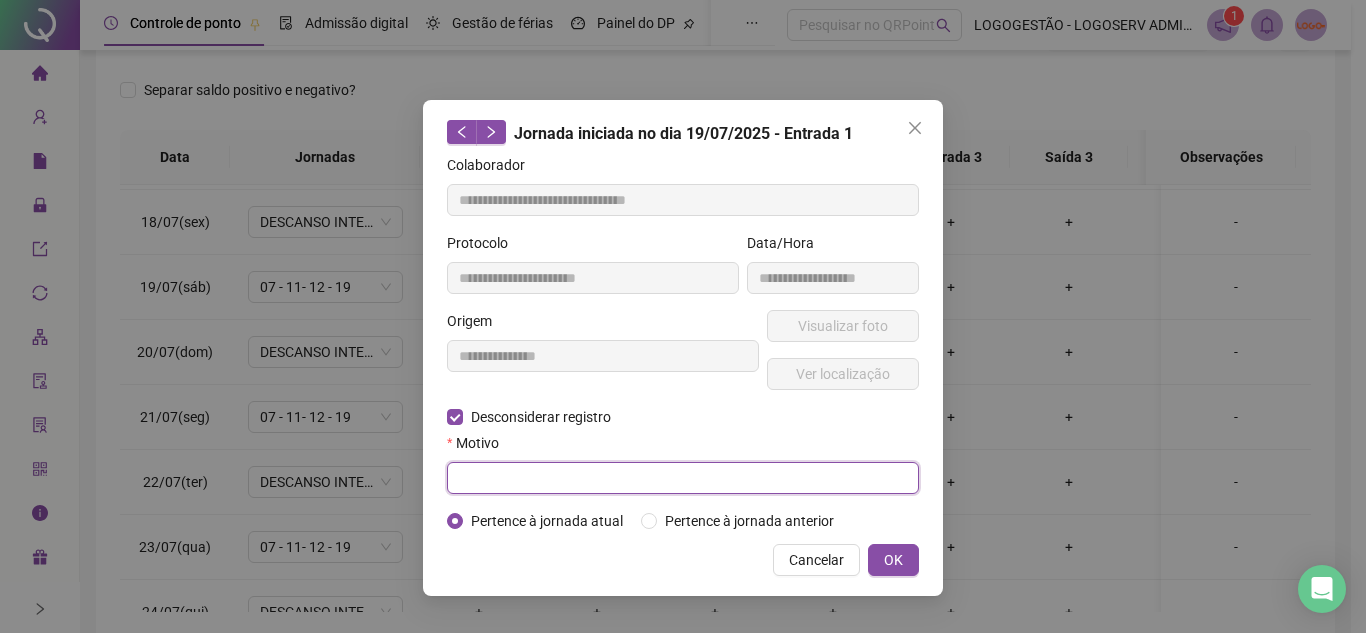 click at bounding box center [683, 478] 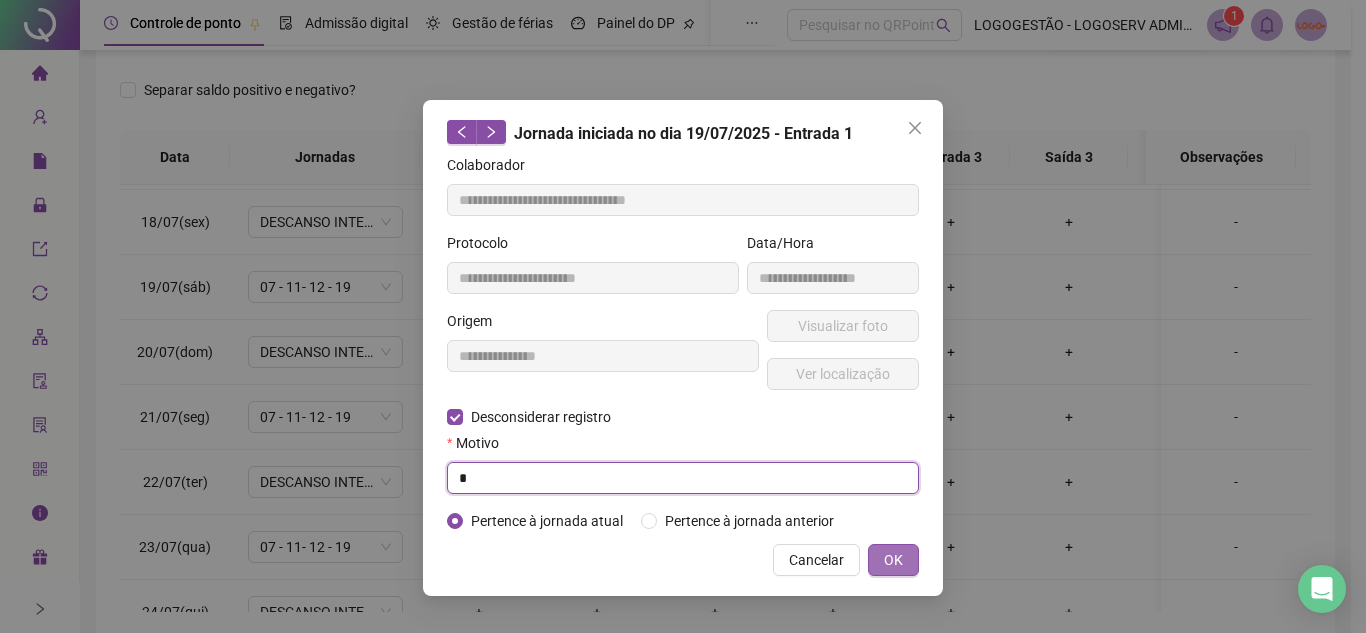 type on "*" 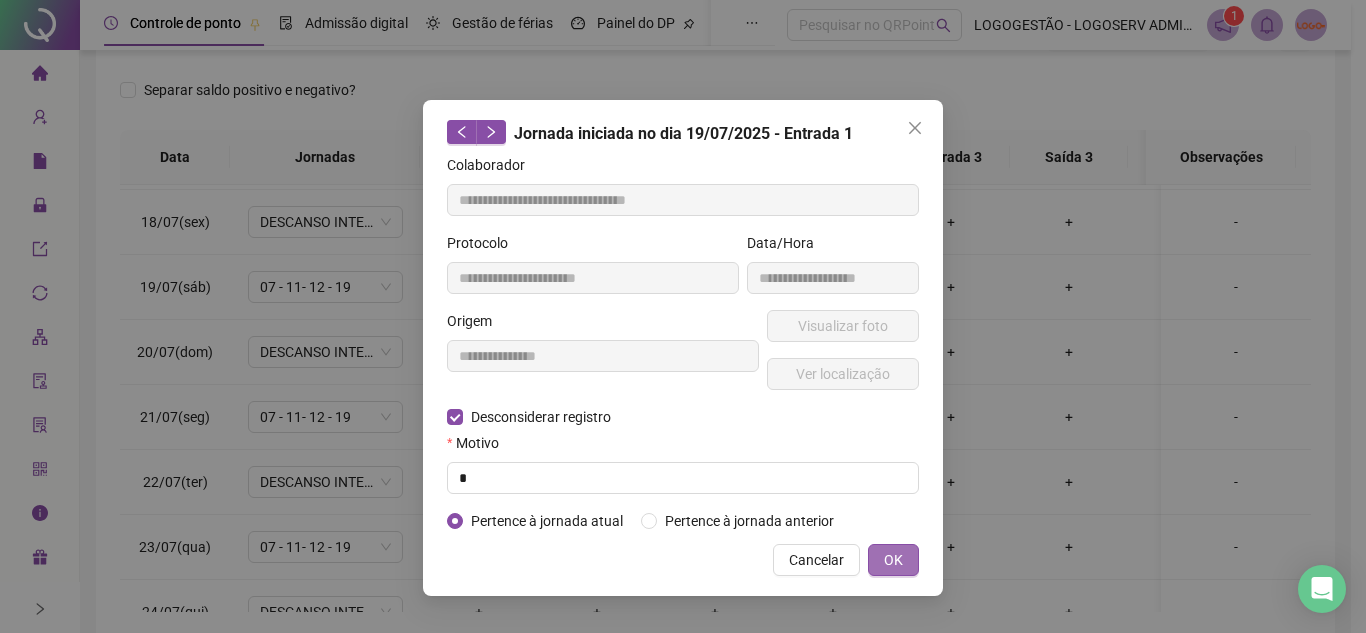 click on "OK" at bounding box center (893, 560) 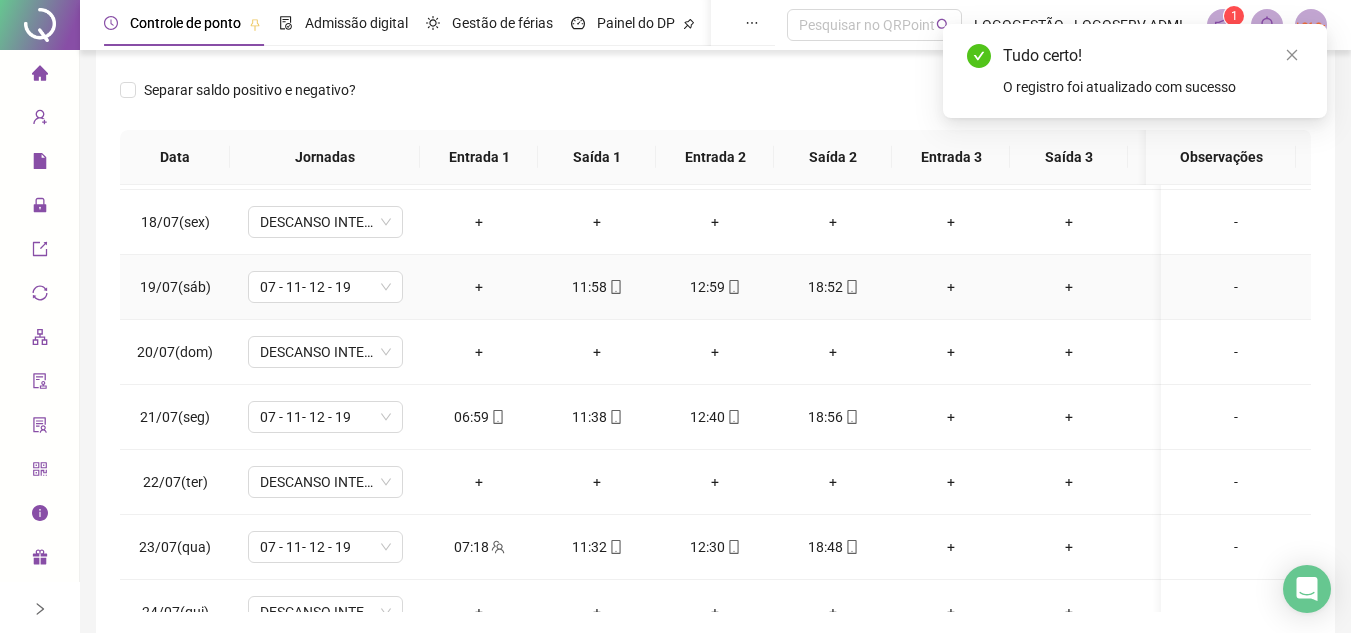 click on "+" at bounding box center (479, 287) 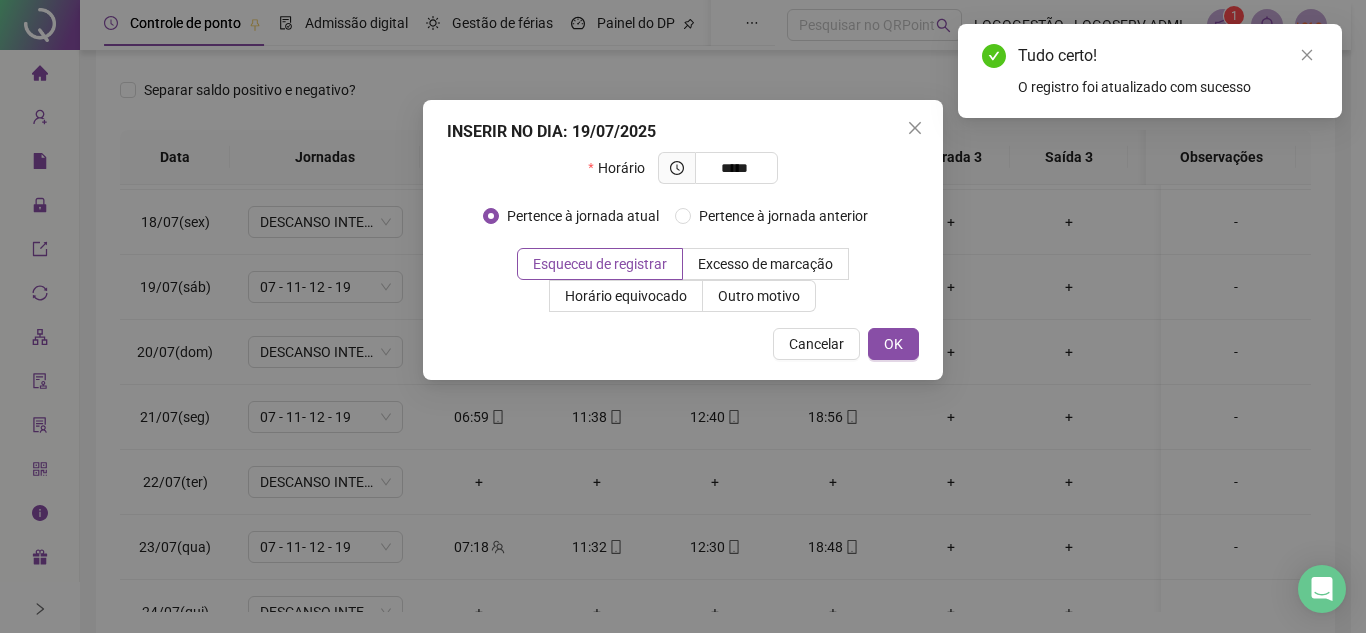 type on "*****" 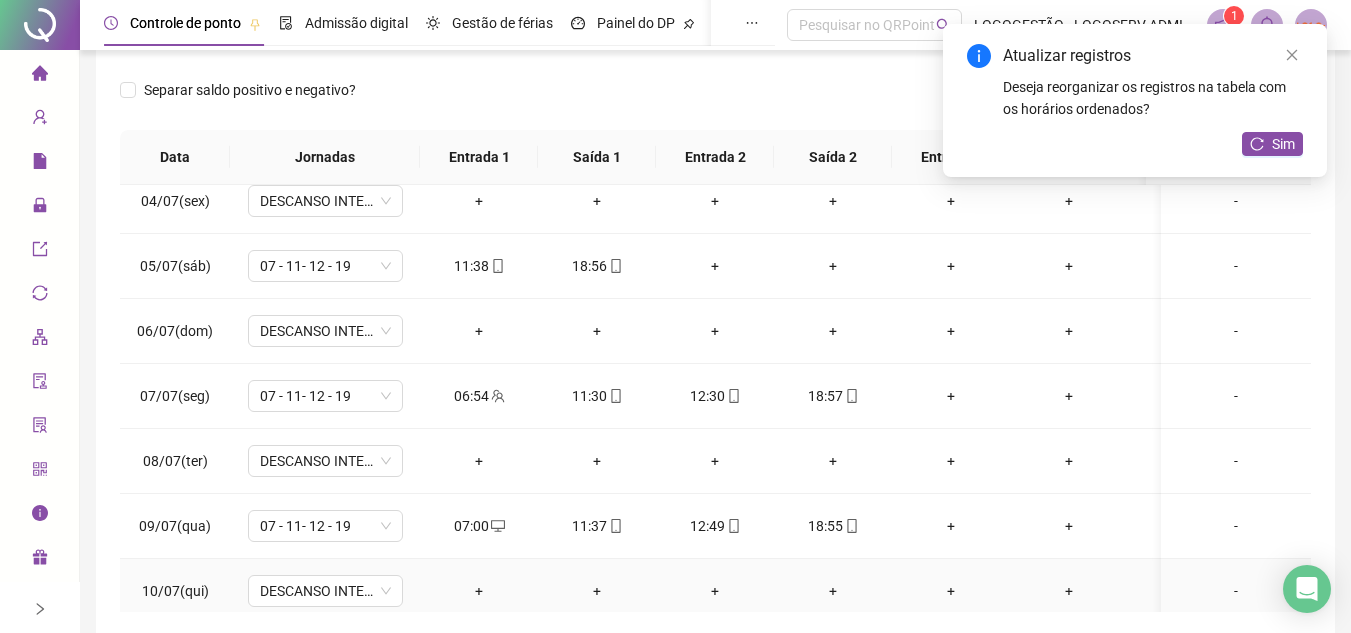 scroll, scrollTop: 0, scrollLeft: 0, axis: both 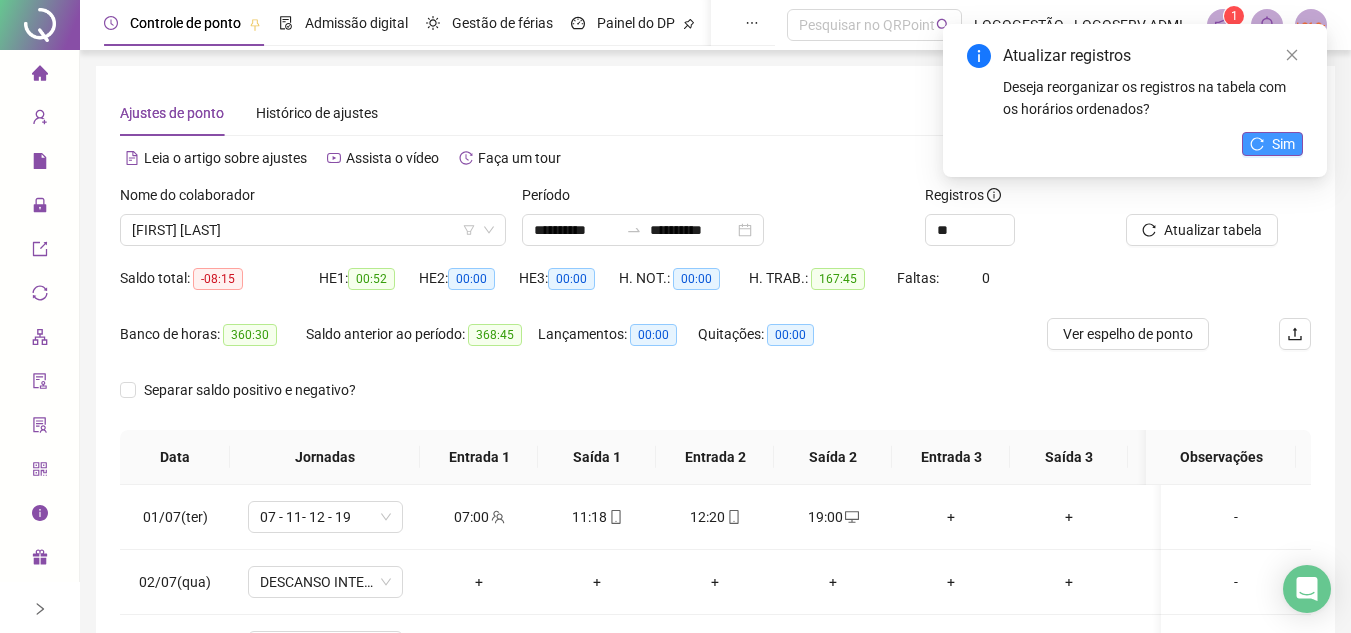 click on "Sim" at bounding box center [1283, 144] 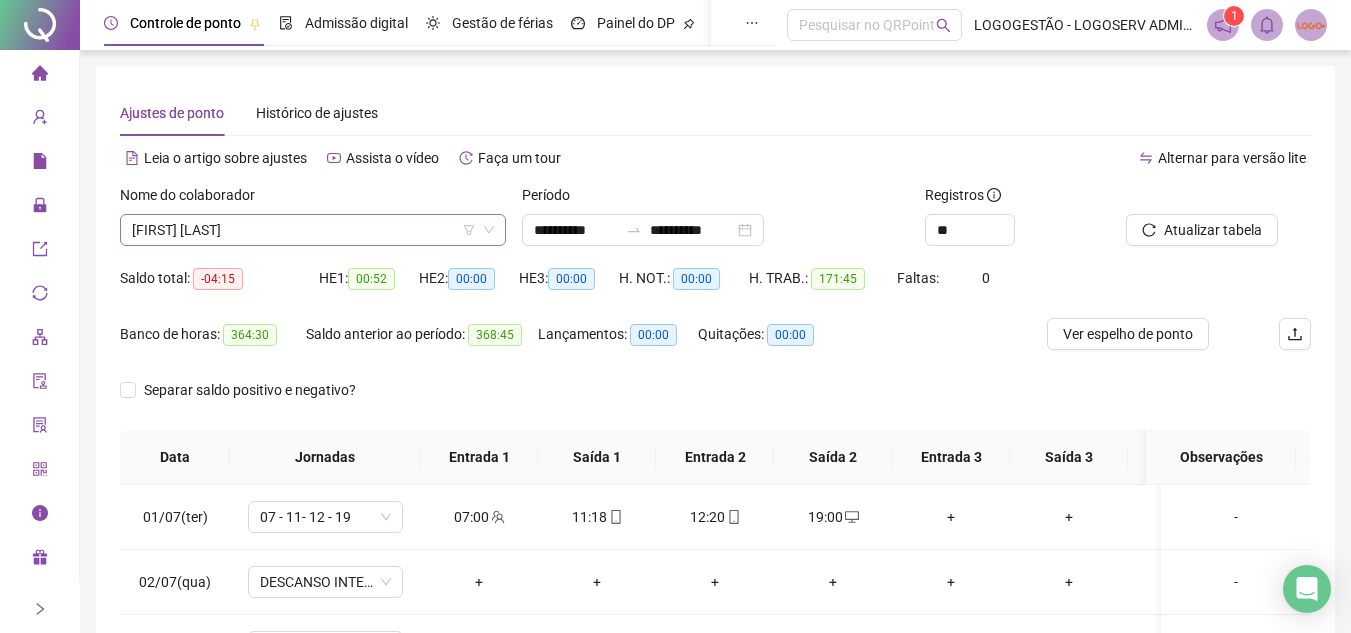 click on "JOÃO AMARO DE SOUZA MATTOS FILHO" at bounding box center (313, 230) 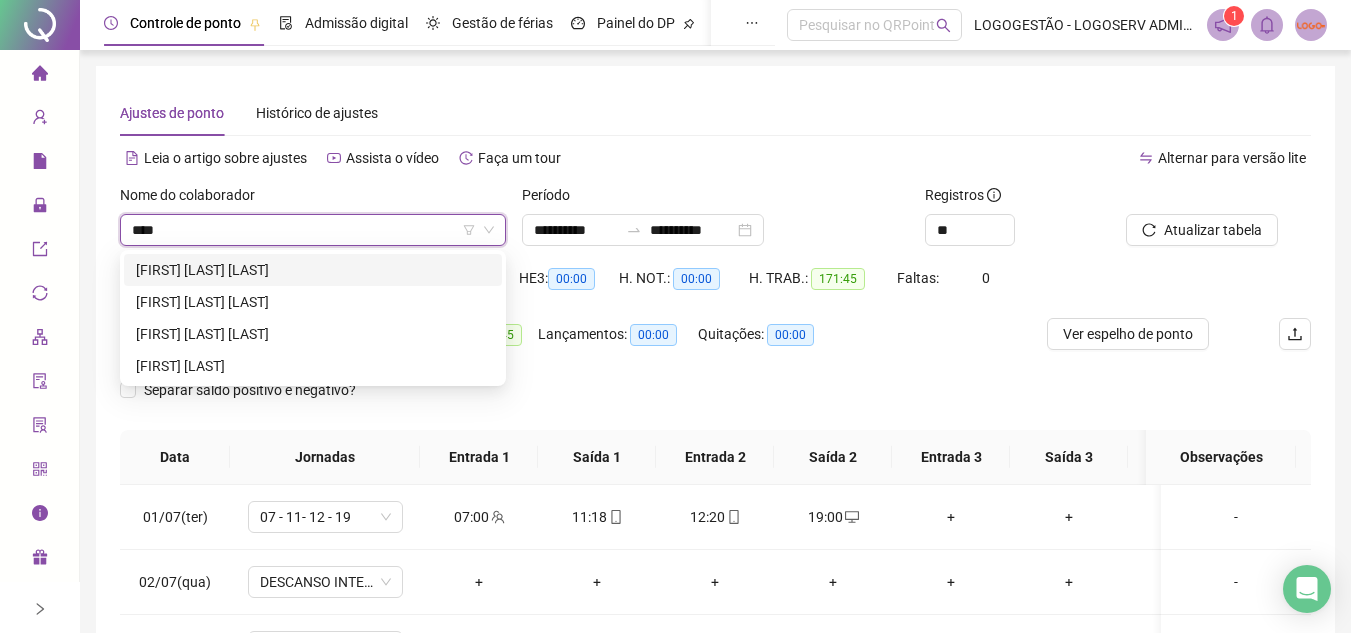 scroll, scrollTop: 0, scrollLeft: 0, axis: both 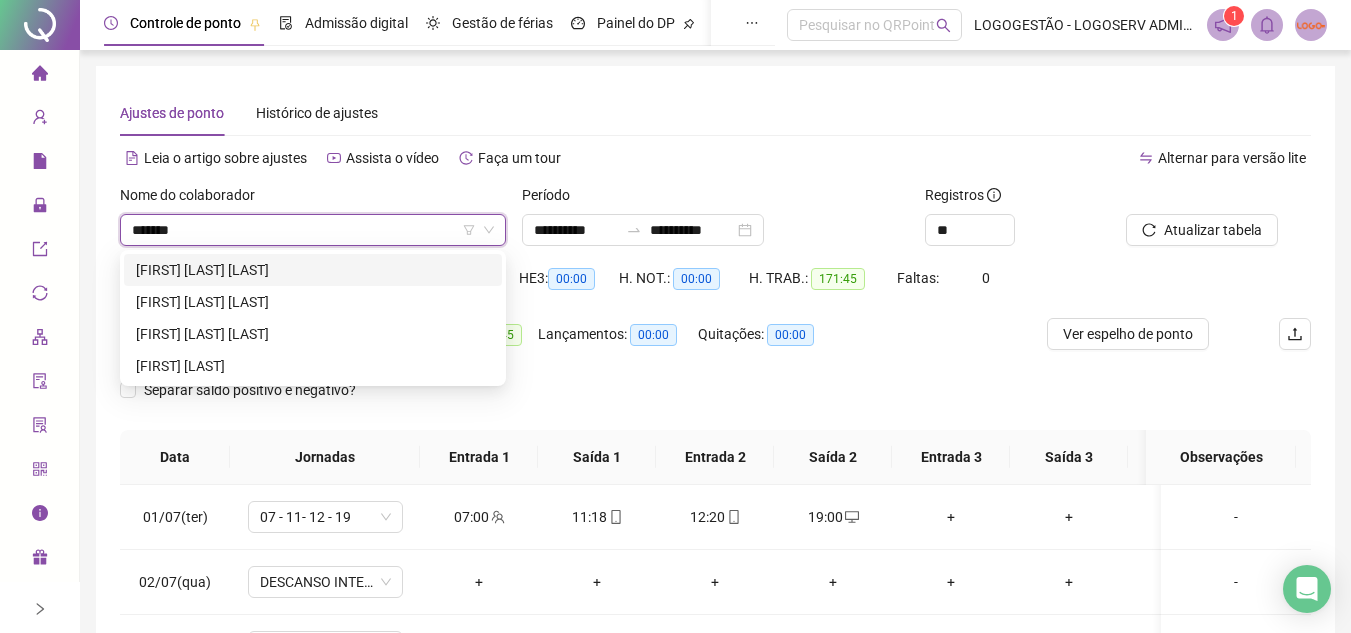 type on "********" 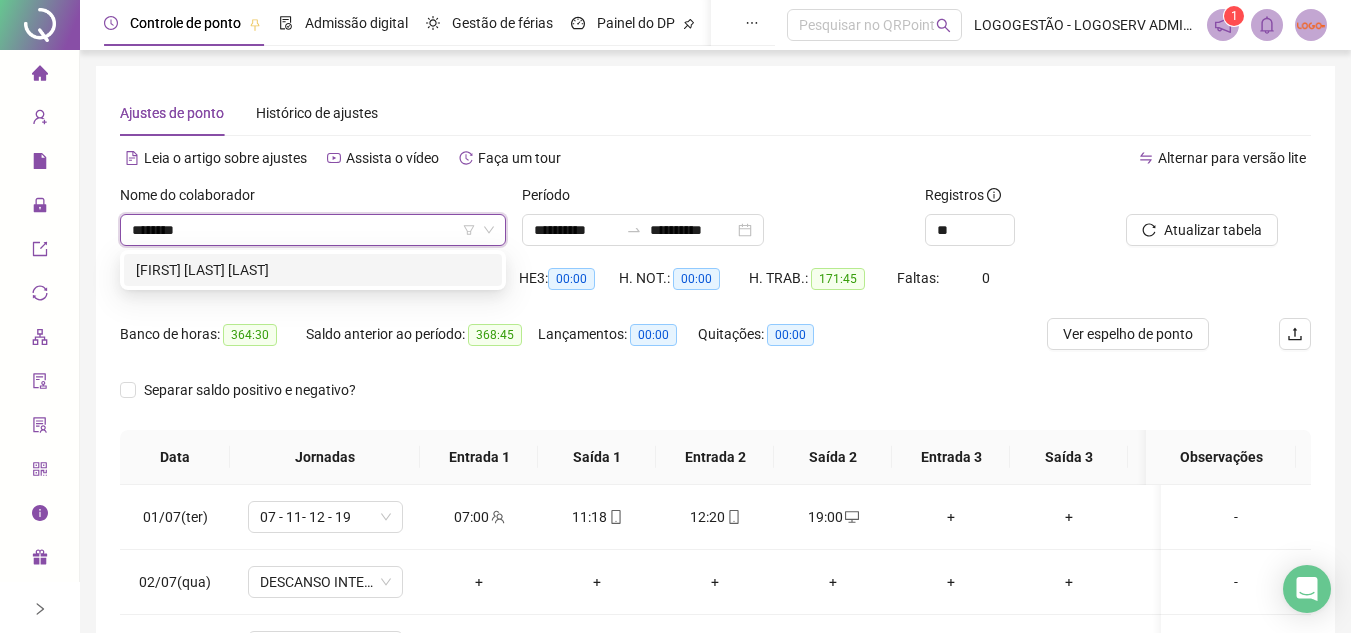 click on "MATEUS LIMA DA SILVA" at bounding box center (313, 270) 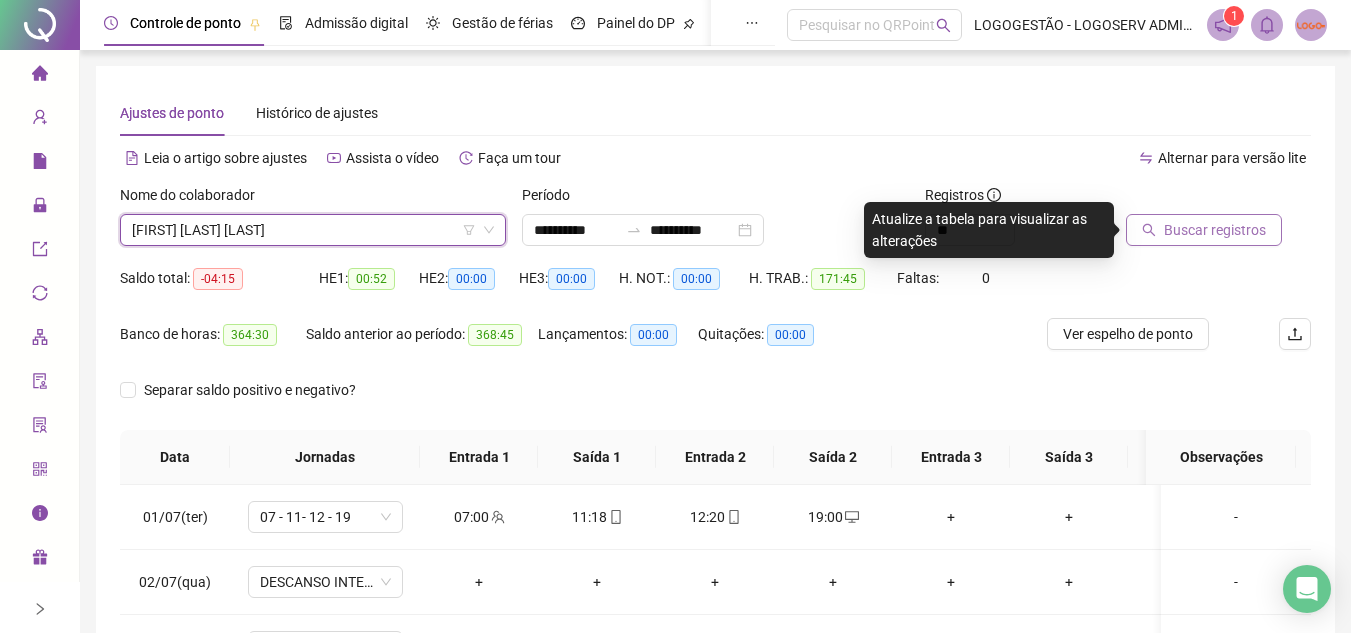 click on "Buscar registros" at bounding box center (1204, 230) 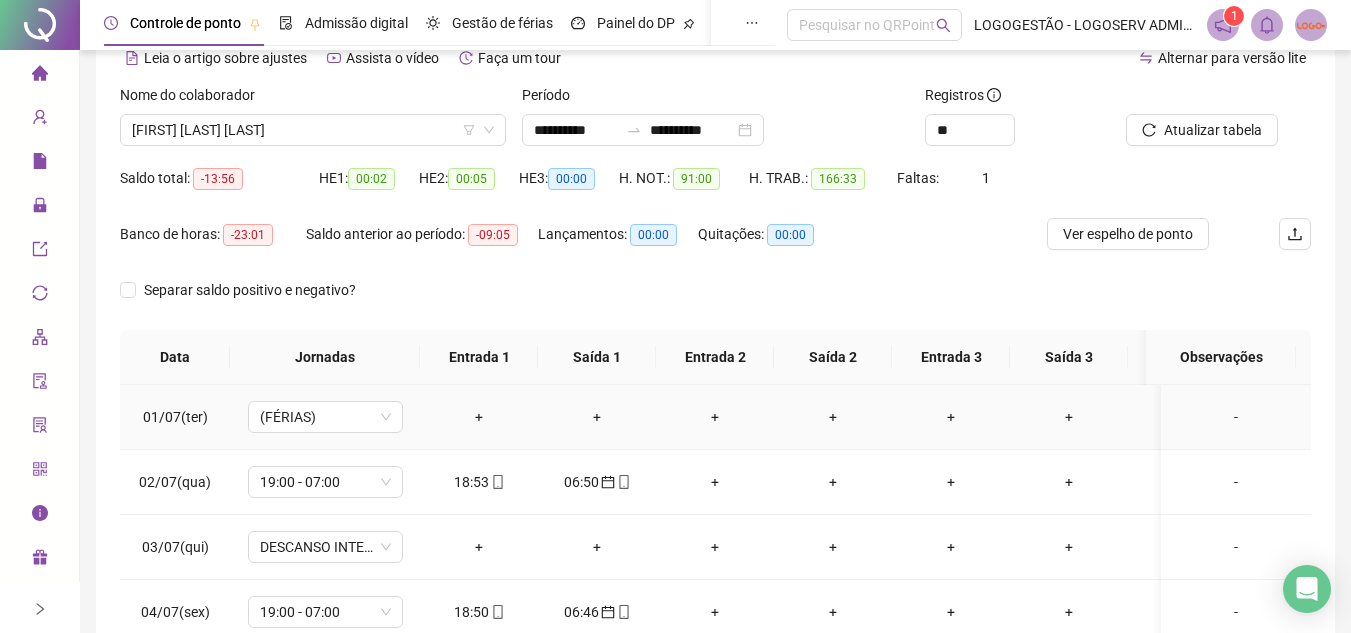 scroll, scrollTop: 300, scrollLeft: 0, axis: vertical 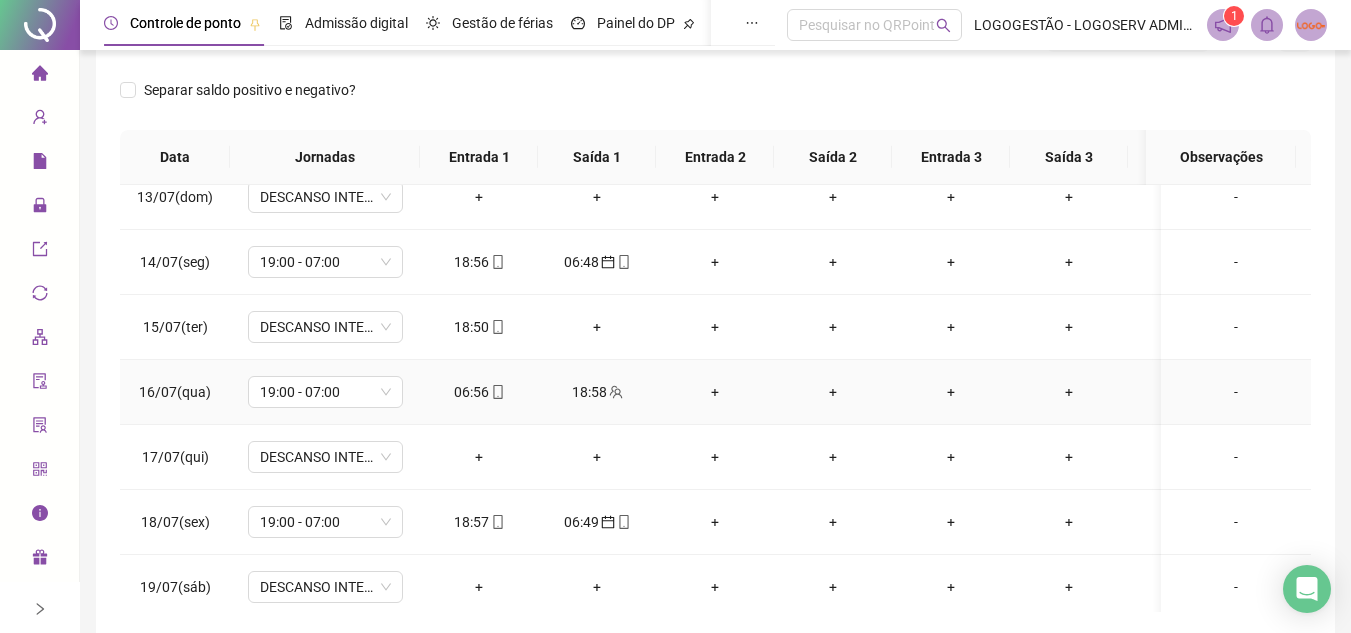 click on "06:56" at bounding box center [479, 392] 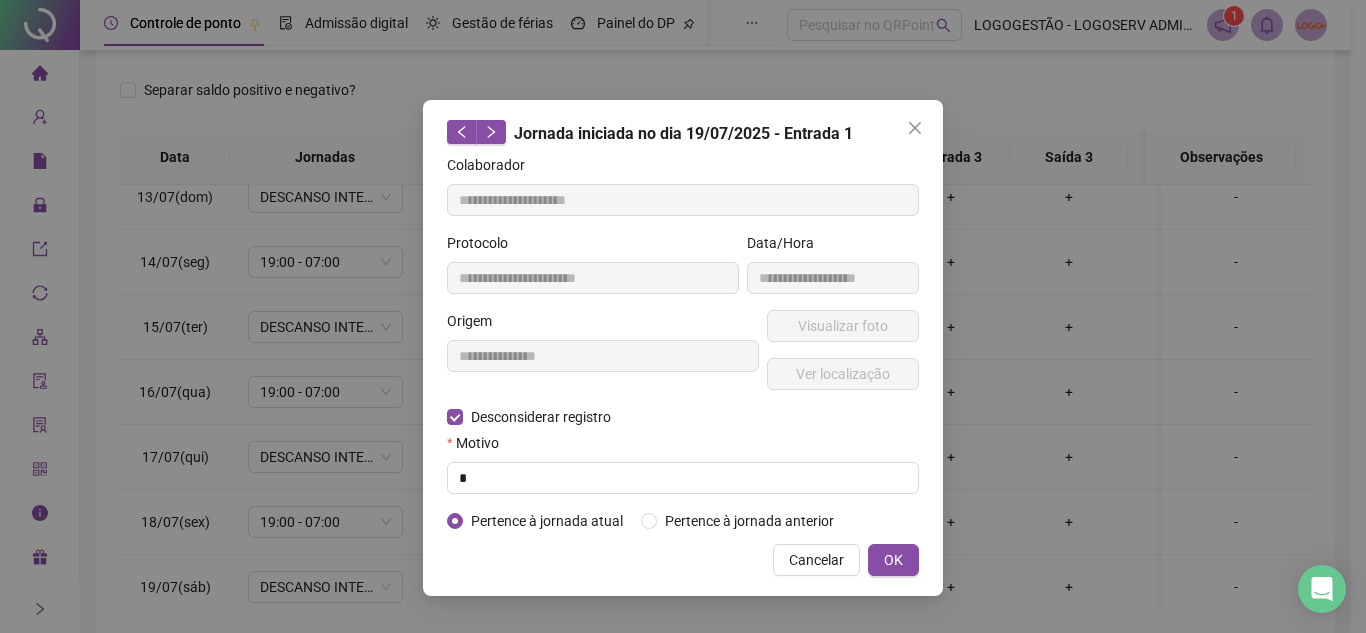 type on "**********" 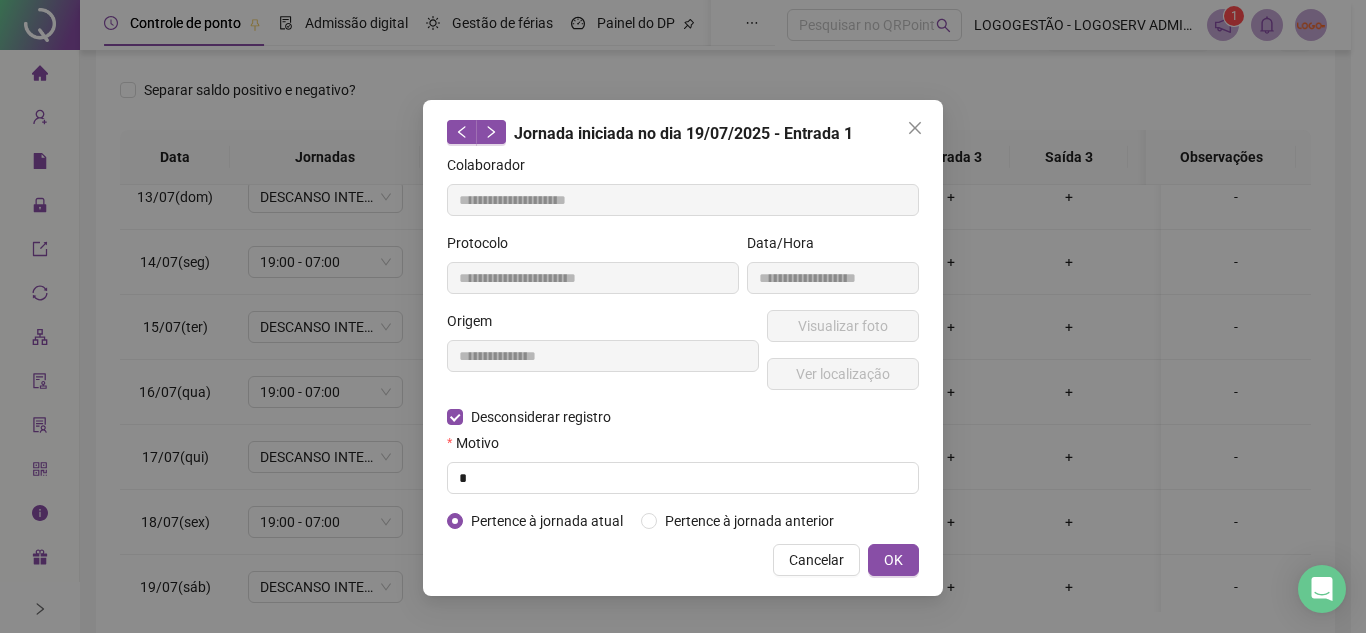 type on "**********" 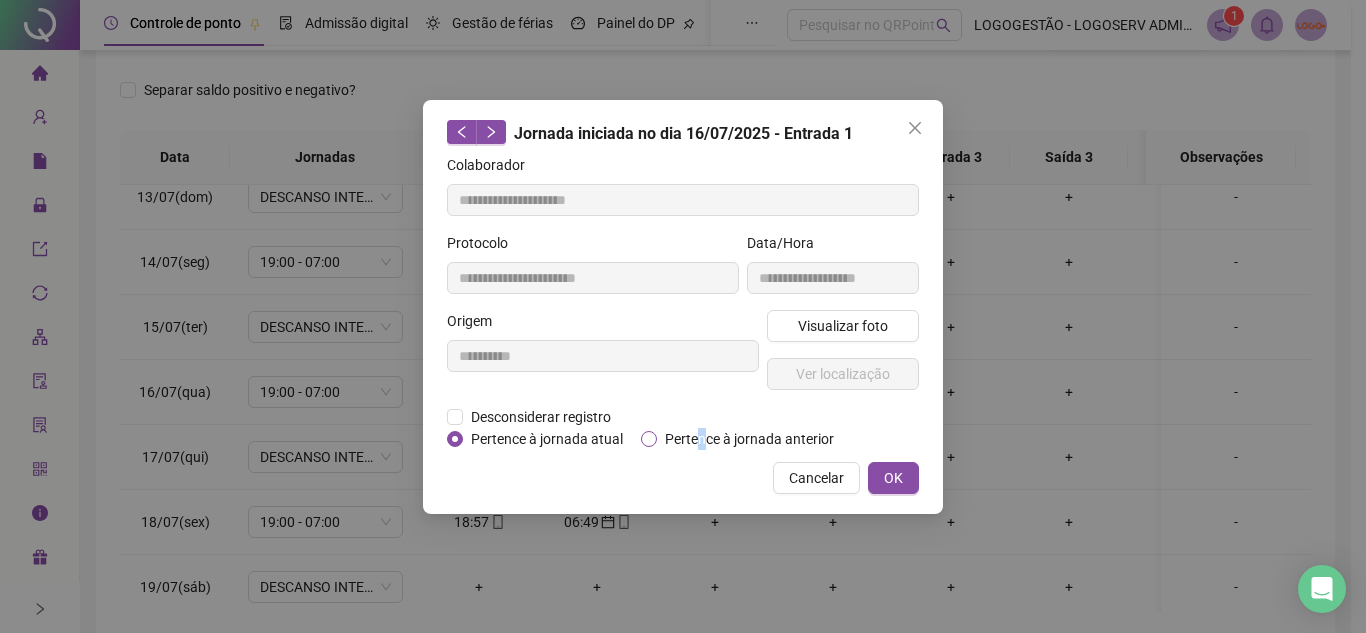 click on "Pertence à jornada anterior" at bounding box center (749, 439) 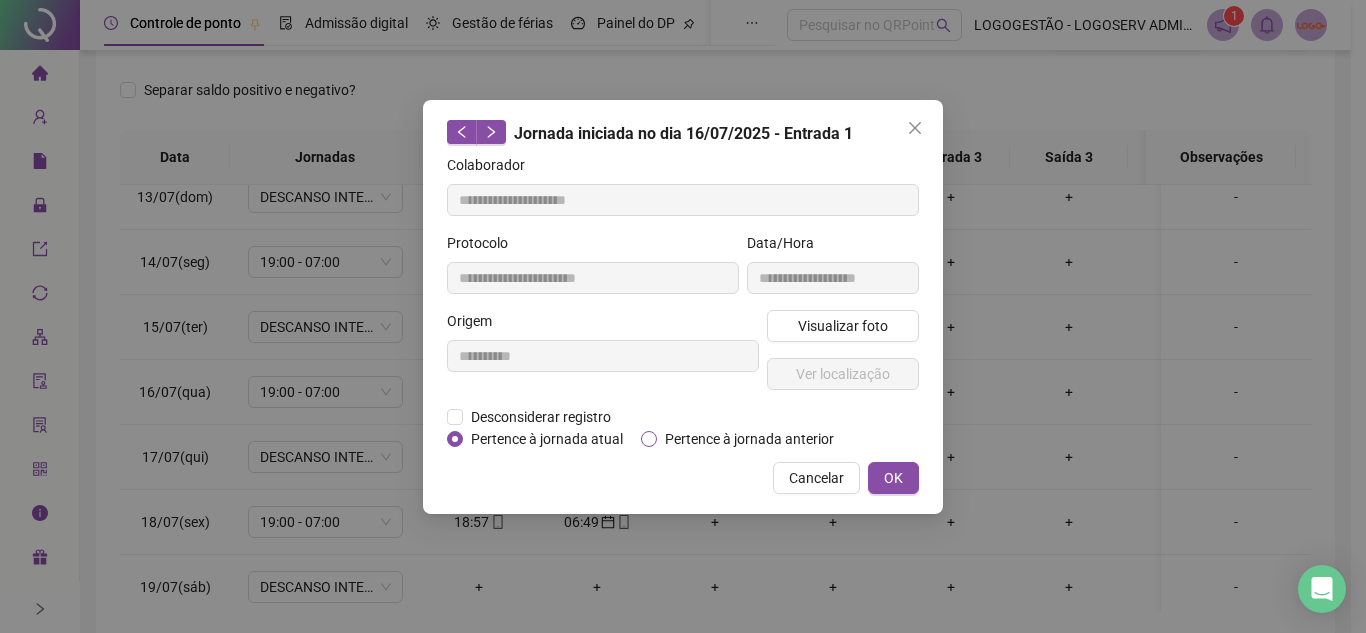 drag, startPoint x: 784, startPoint y: 432, endPoint x: 800, endPoint y: 434, distance: 16.124516 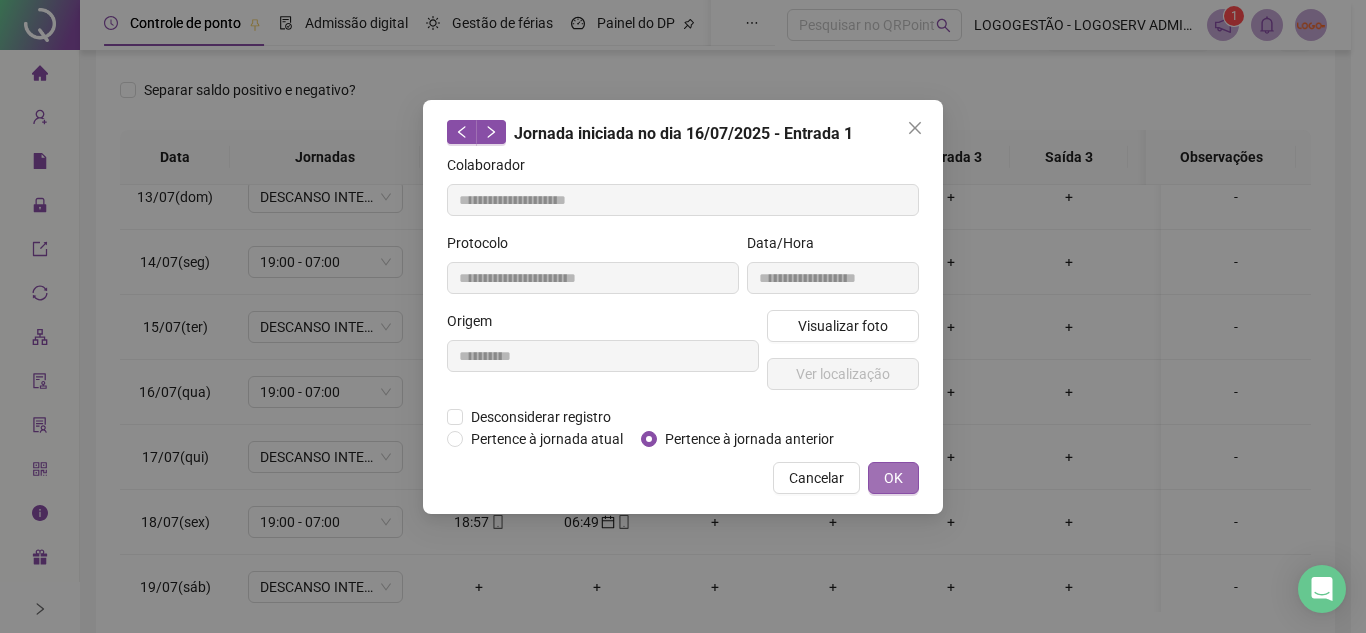 click on "OK" at bounding box center (893, 478) 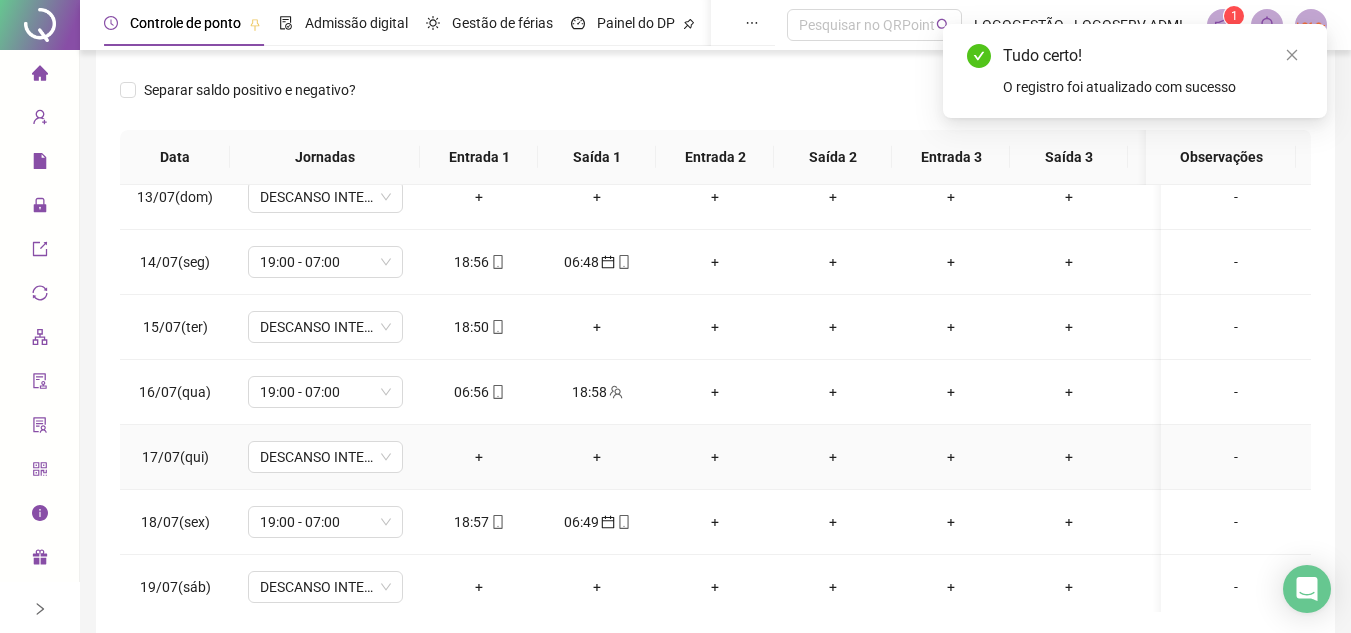 click on "+" at bounding box center [597, 457] 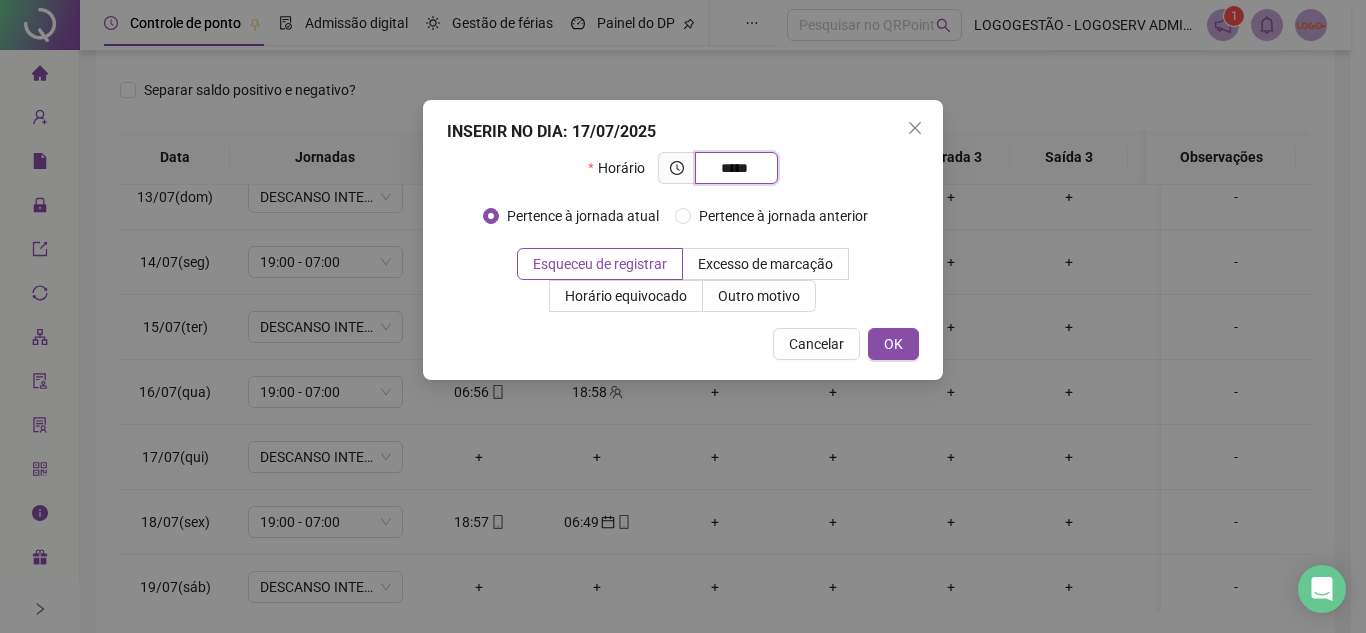 type on "*****" 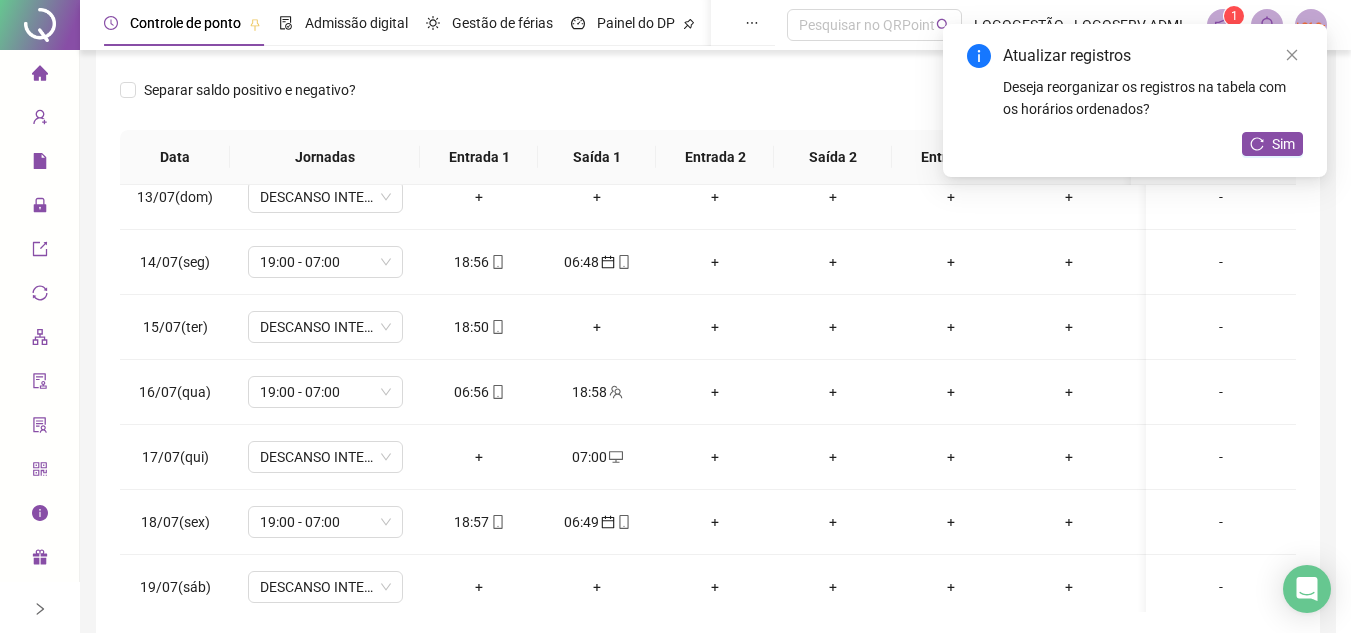 click on "07:00" at bounding box center (597, 457) 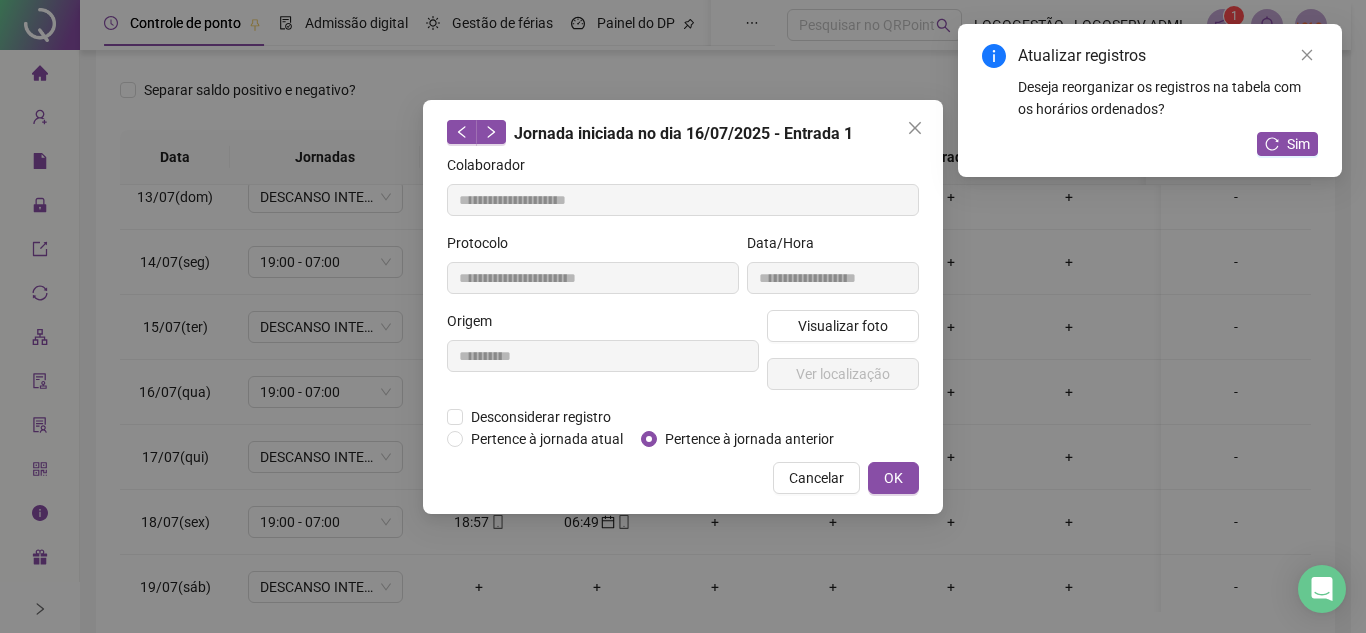 type on "**********" 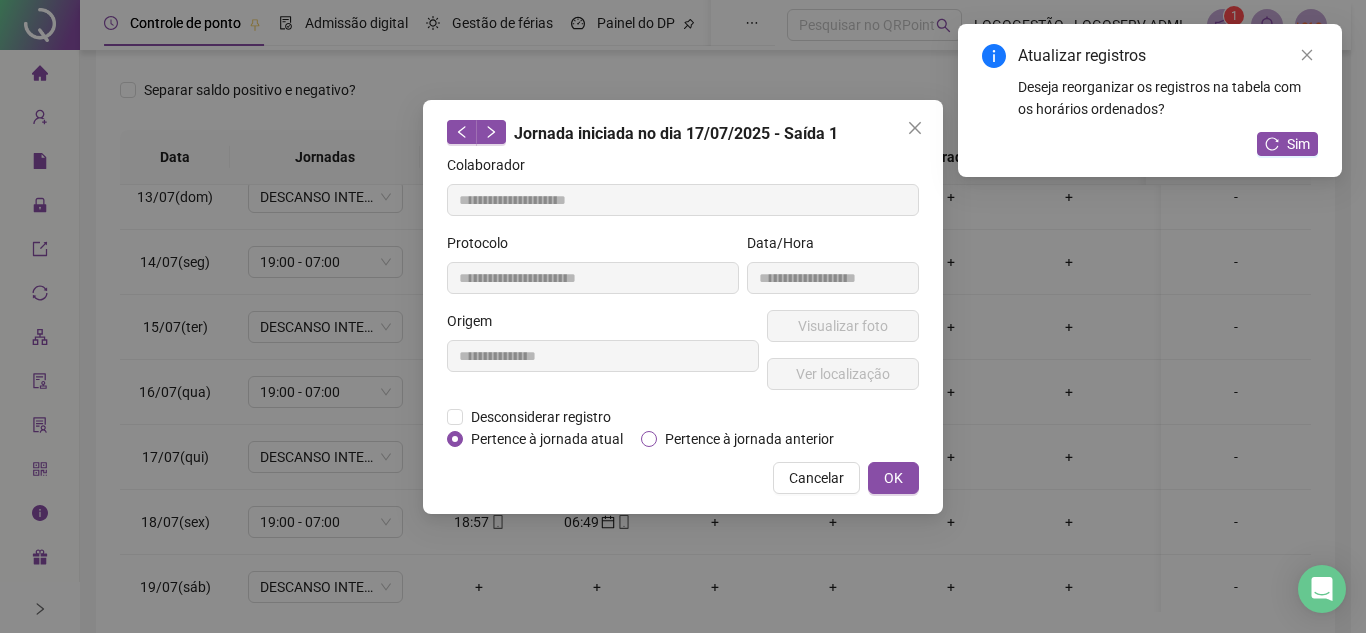 click on "Pertence à jornada anterior" at bounding box center [749, 439] 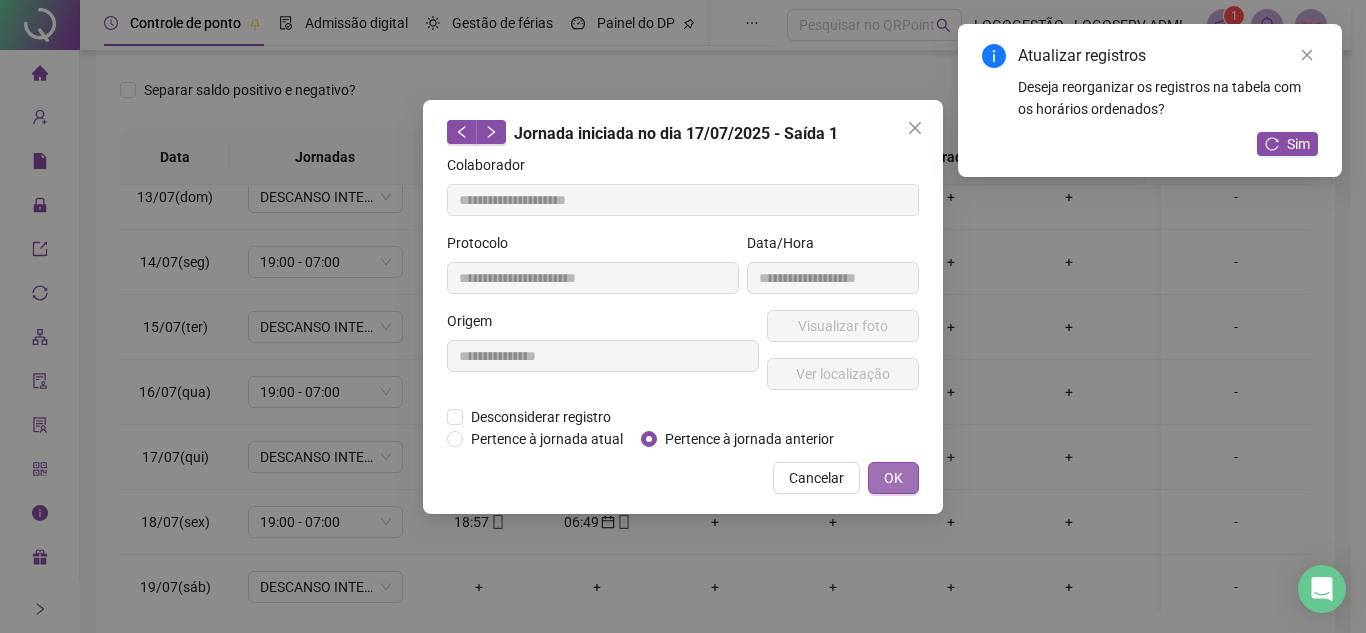 click on "OK" at bounding box center (893, 478) 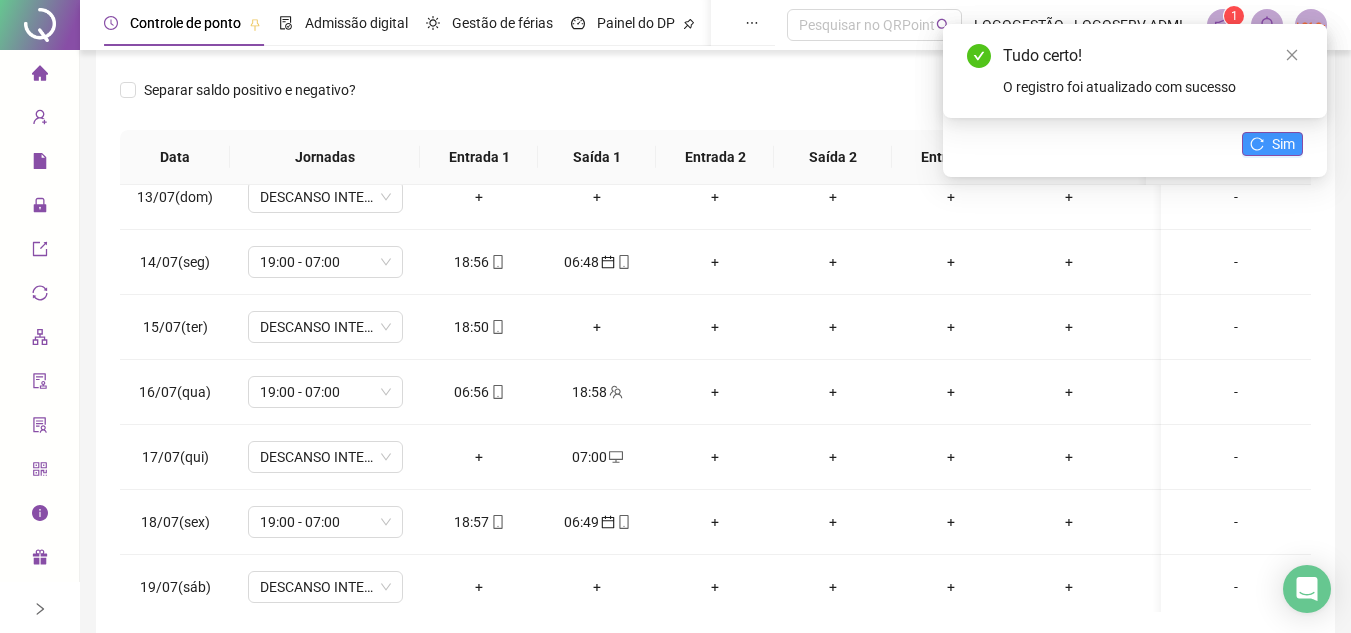 click on "Sim" at bounding box center [1272, 144] 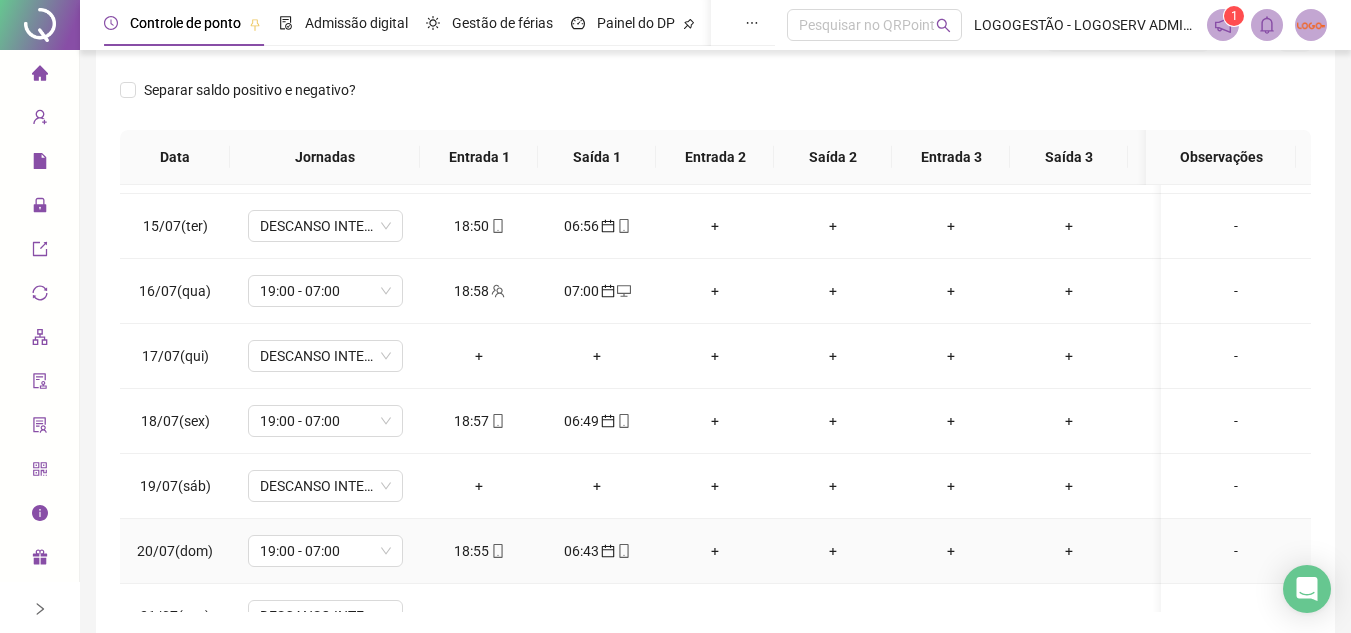 scroll, scrollTop: 703, scrollLeft: 0, axis: vertical 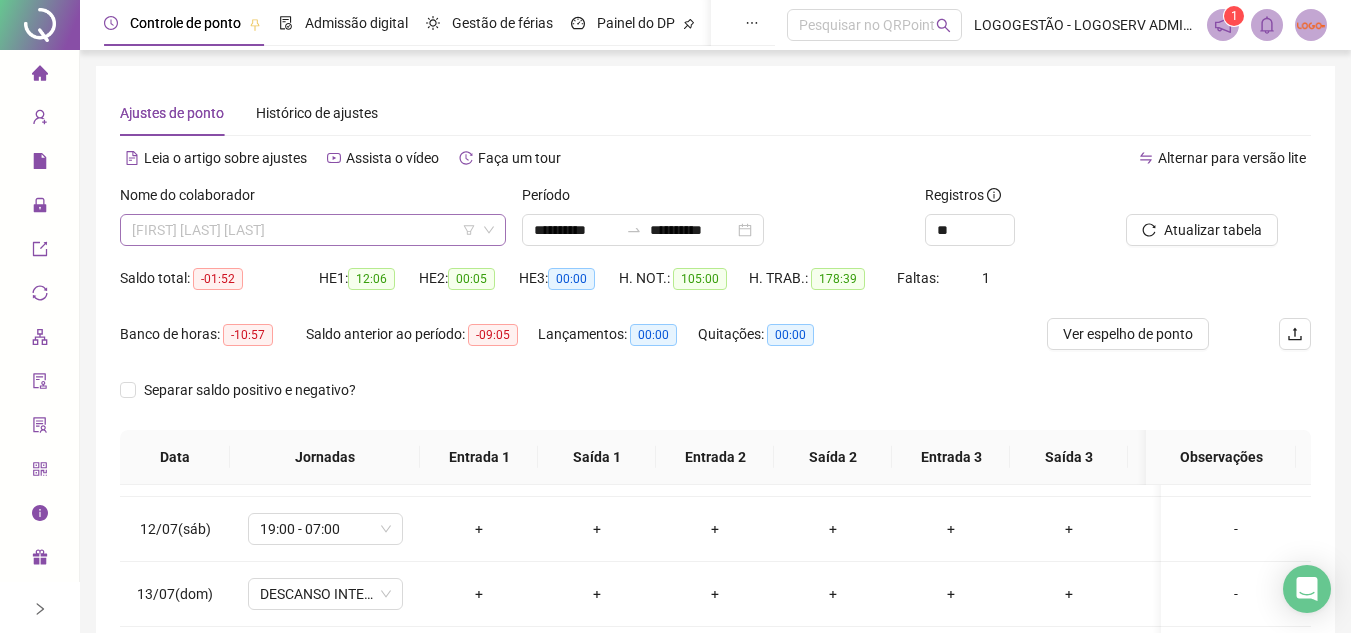 click on "MATEUS LIMA DA SILVA" at bounding box center (313, 230) 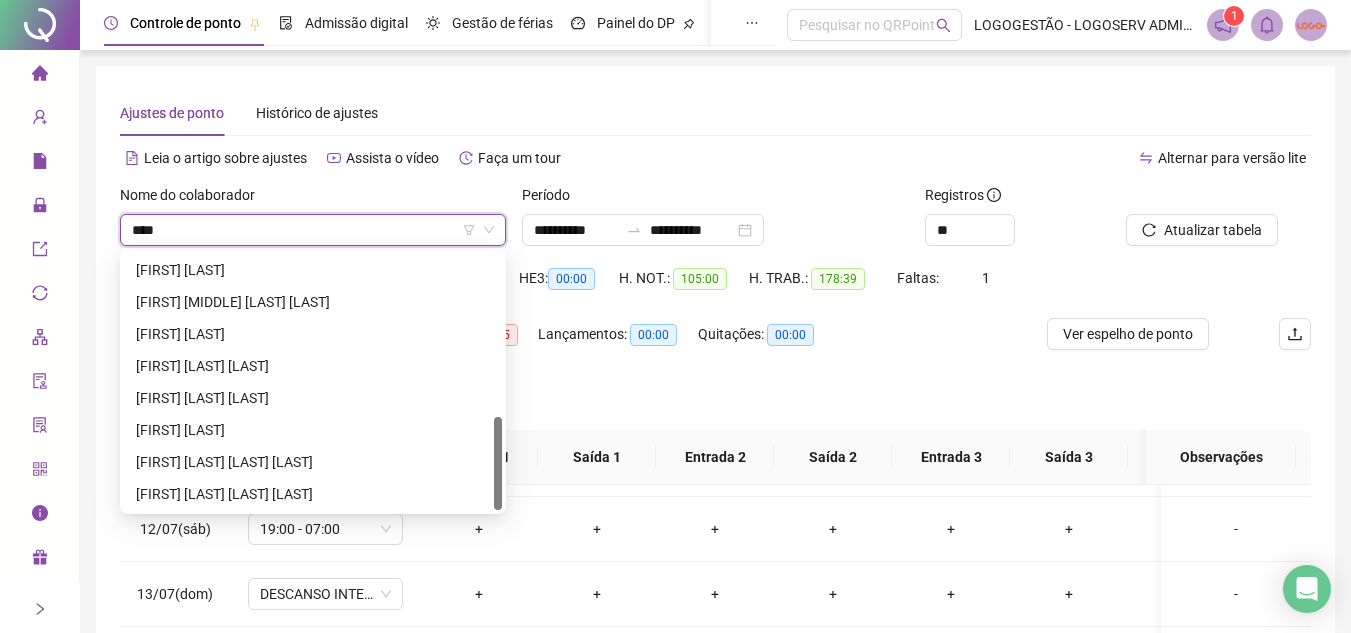 scroll, scrollTop: 0, scrollLeft: 0, axis: both 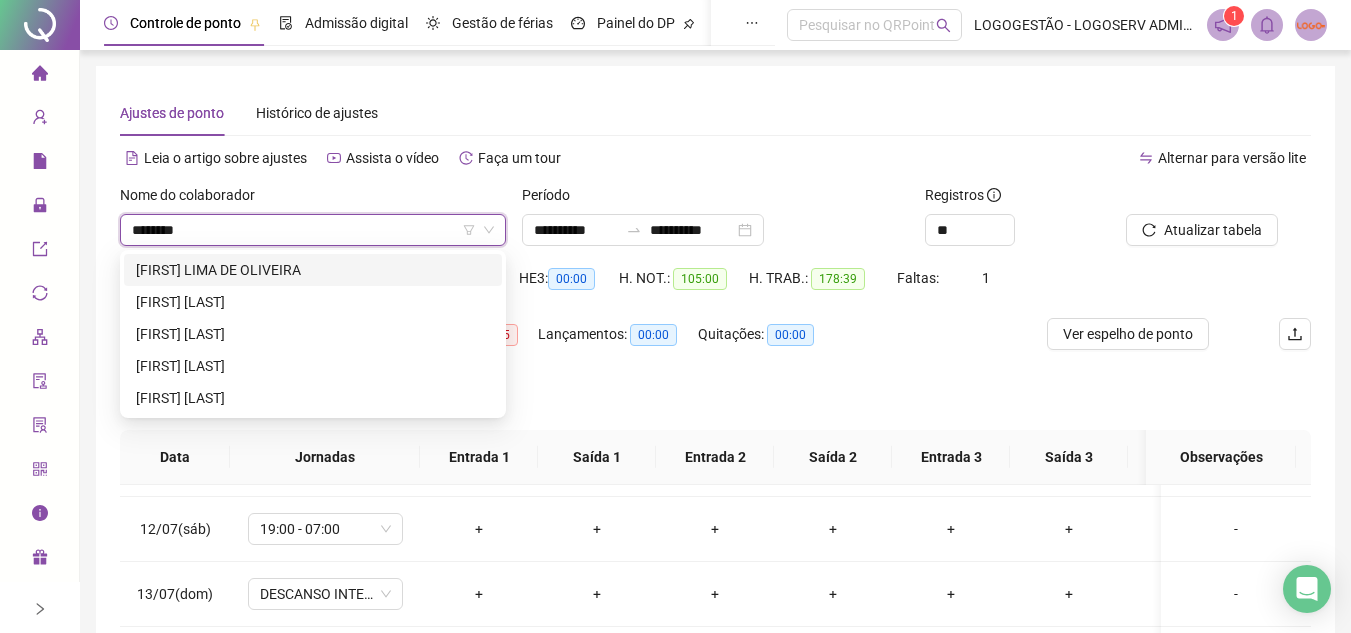 type on "********" 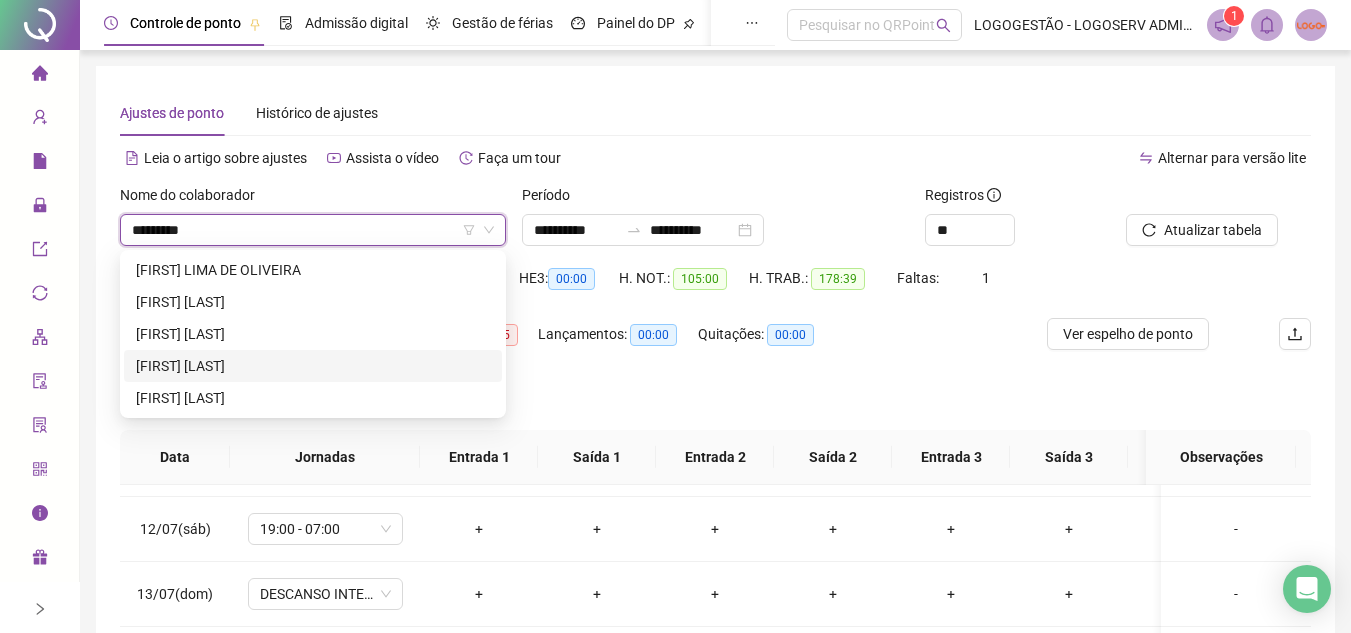 click on "ERIVALDO PASSOS DE SANTANA" at bounding box center (313, 366) 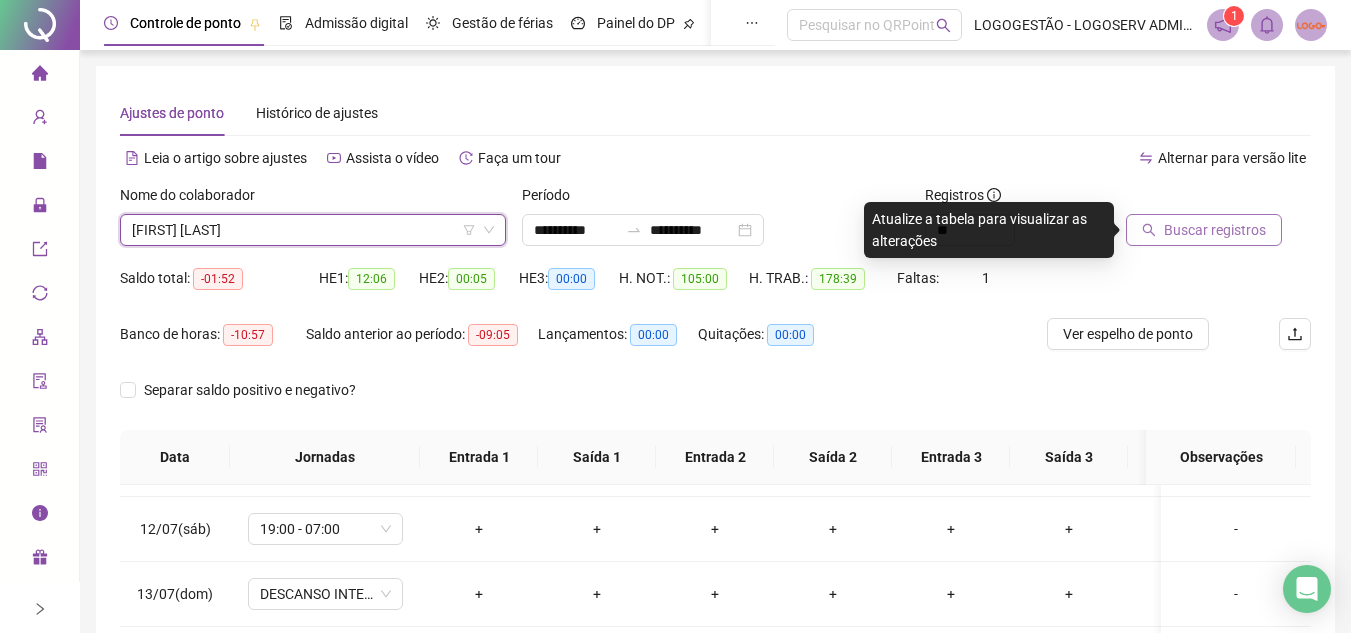 click on "Buscar registros" at bounding box center (1215, 230) 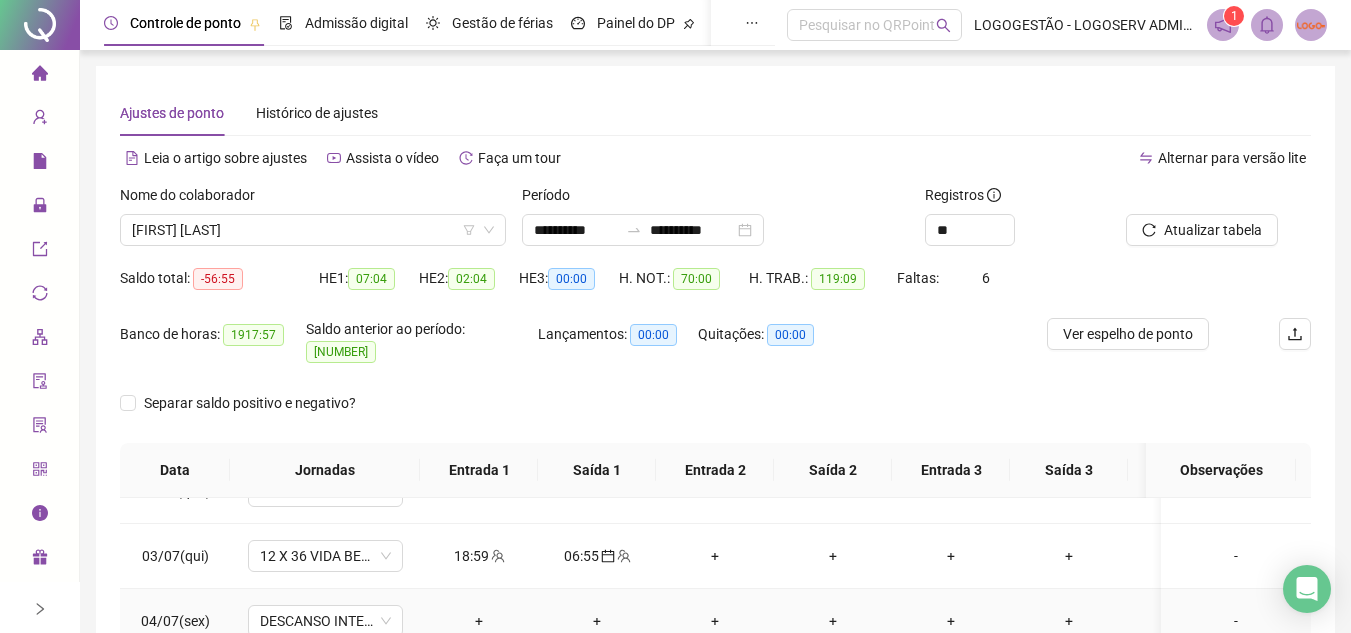 scroll, scrollTop: 0, scrollLeft: 0, axis: both 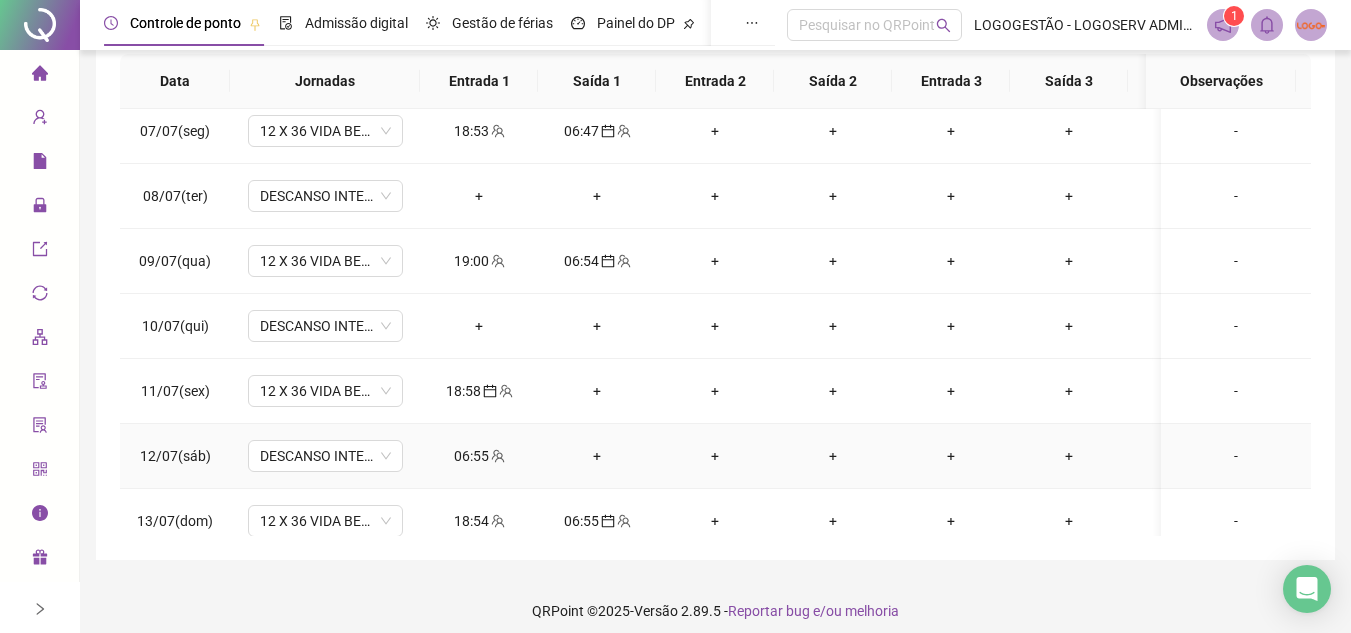 click 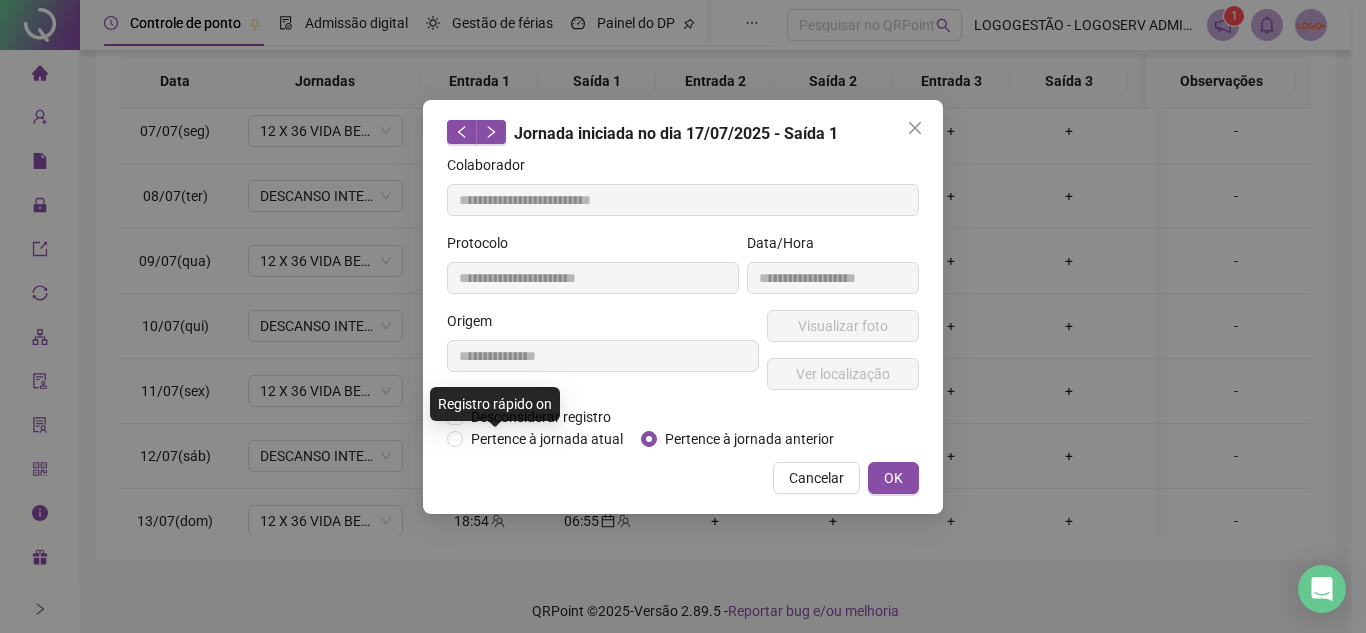 type on "**********" 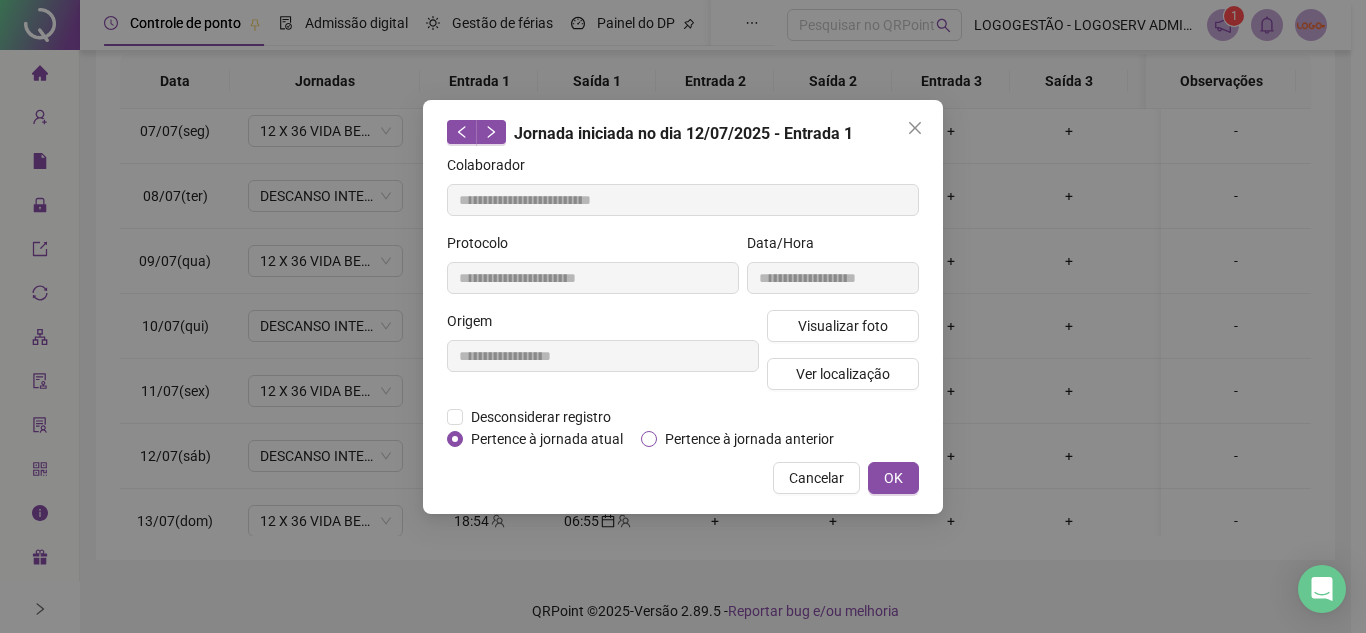 click on "Pertence à jornada anterior" at bounding box center (749, 439) 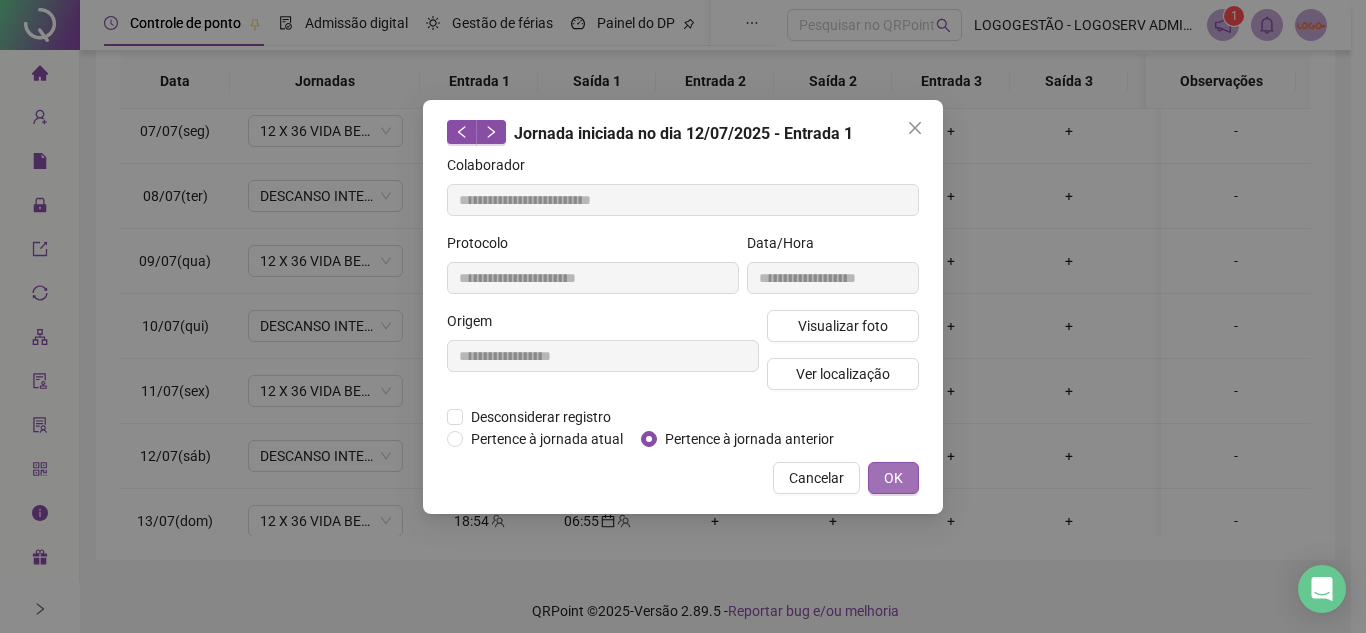 click on "OK" at bounding box center (893, 478) 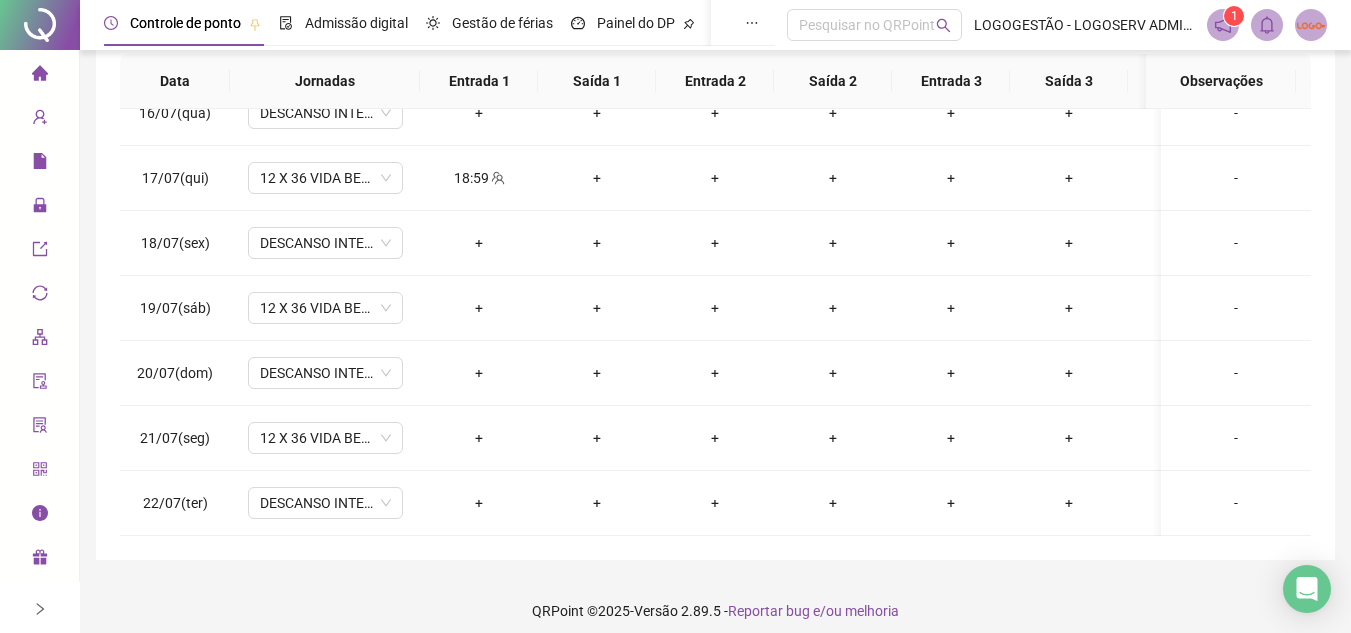 scroll, scrollTop: 603, scrollLeft: 0, axis: vertical 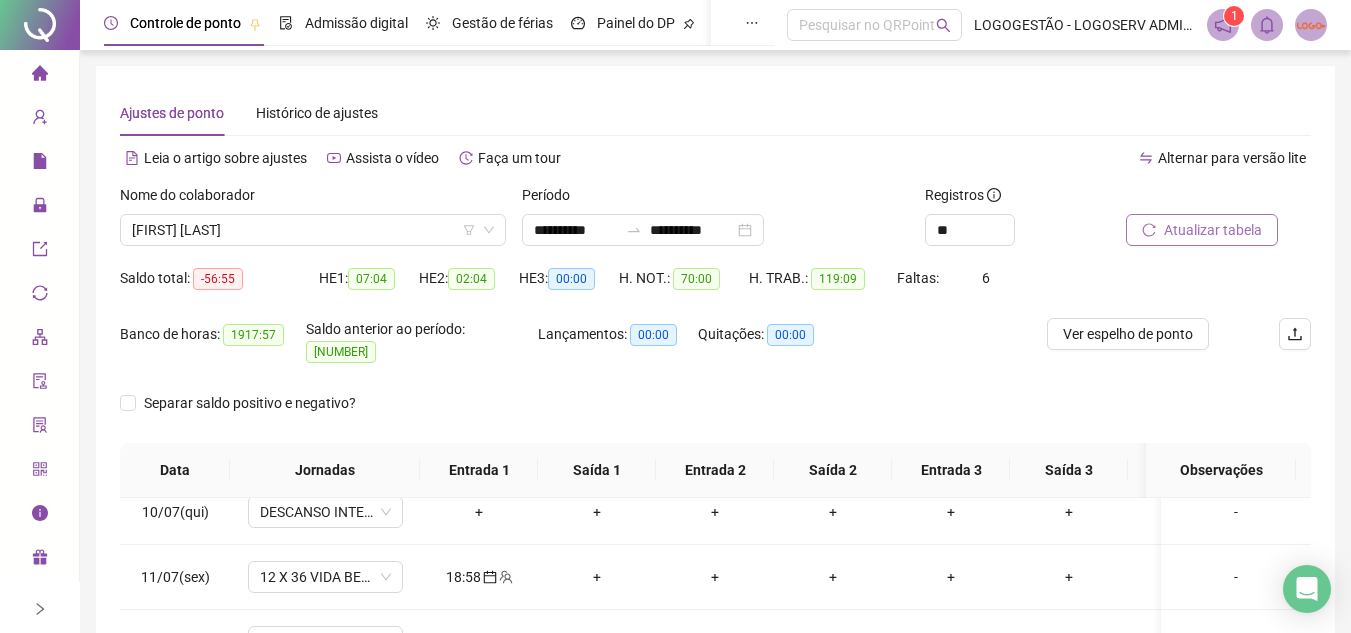 click on "Atualizar tabela" at bounding box center [1202, 230] 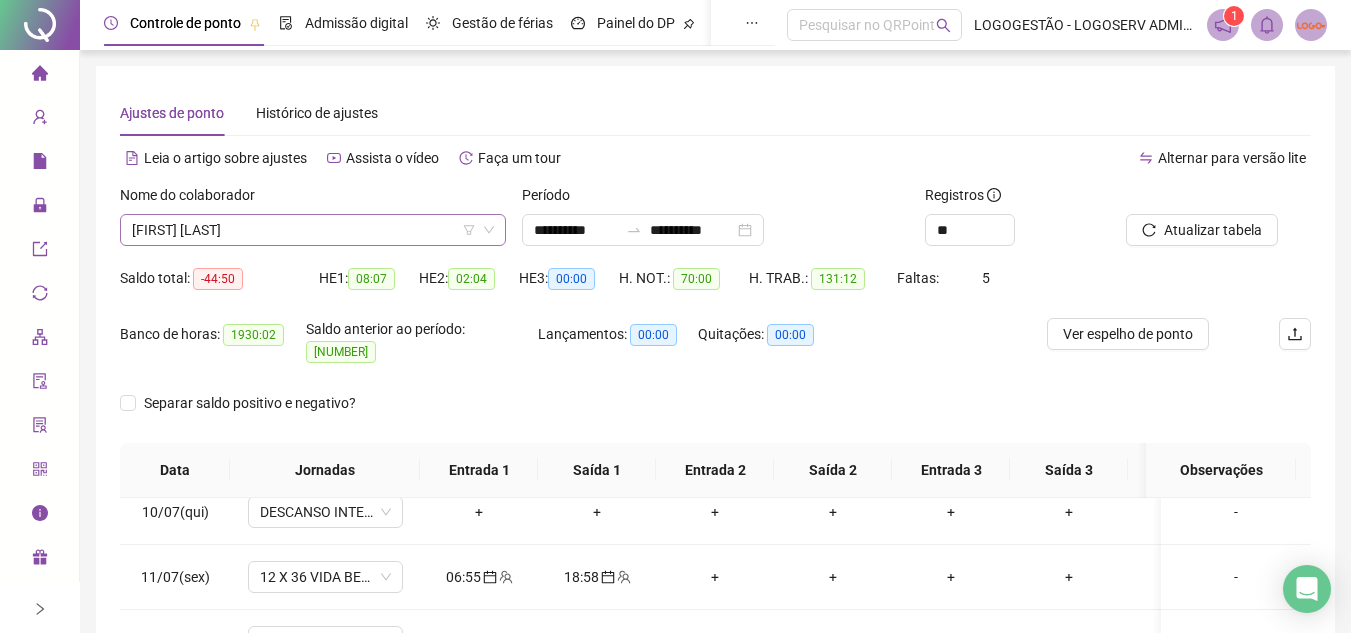click on "ERIVALDO PASSOS DE SANTANA" at bounding box center [313, 230] 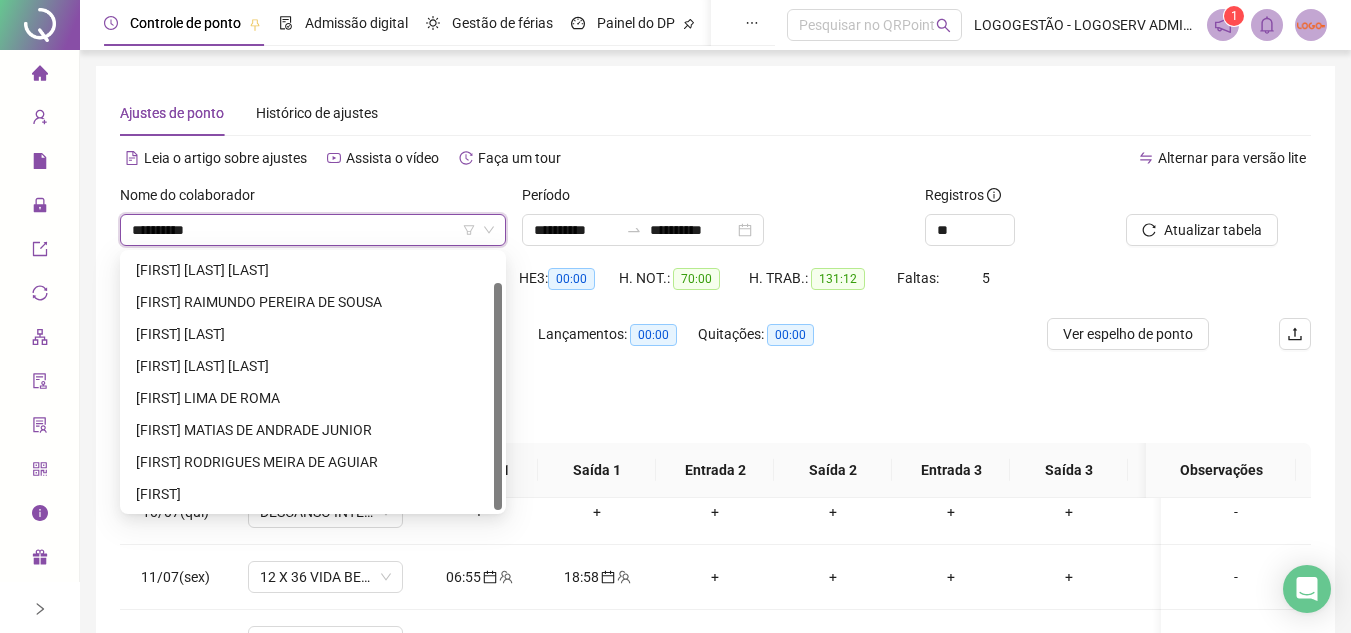 scroll, scrollTop: 0, scrollLeft: 0, axis: both 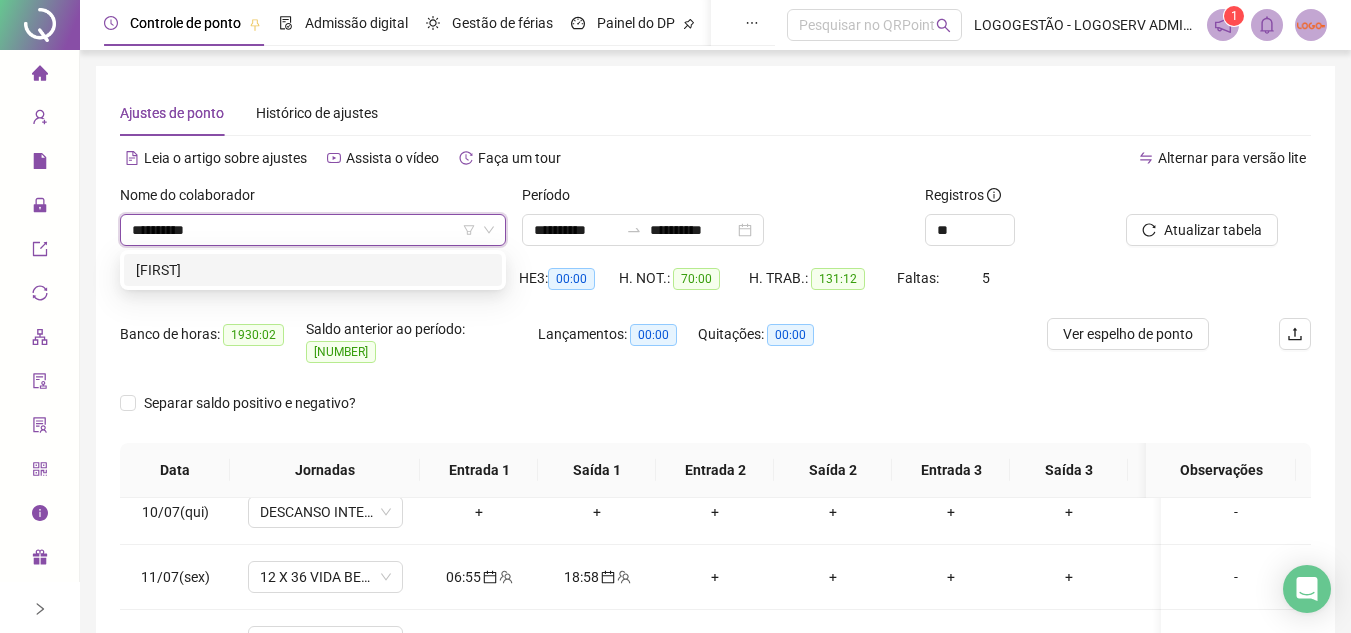 type on "**********" 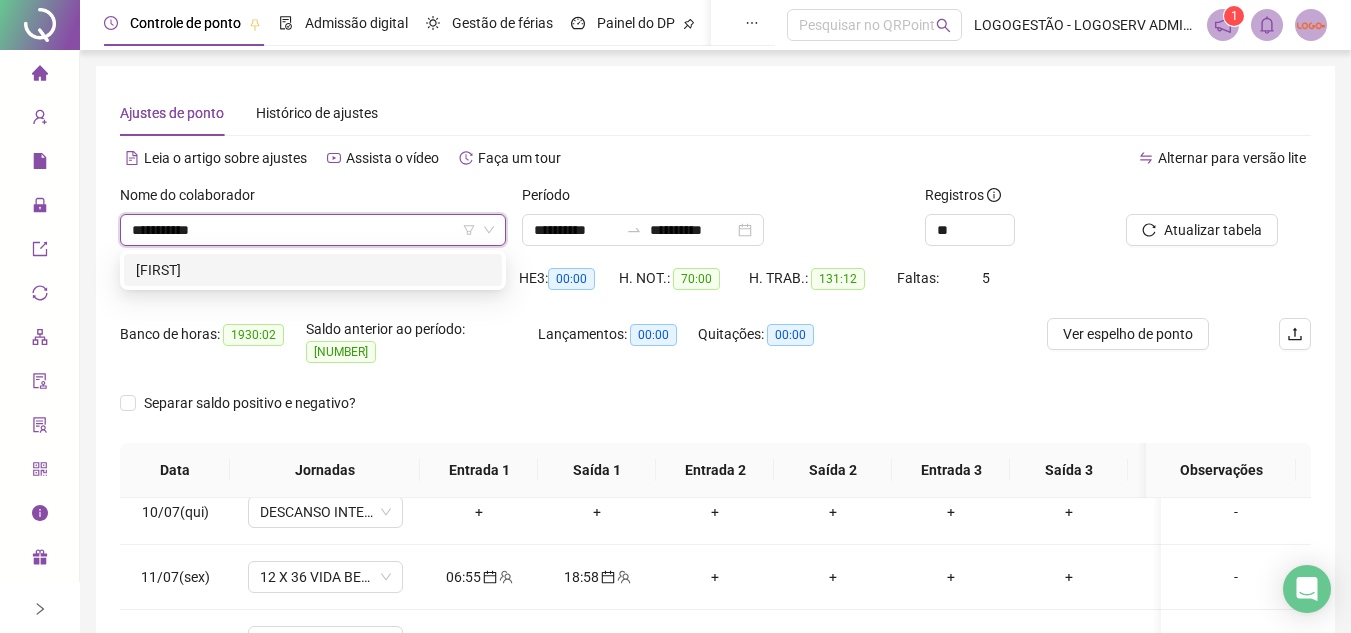 click on "RAIMUNDO TELES" at bounding box center [313, 270] 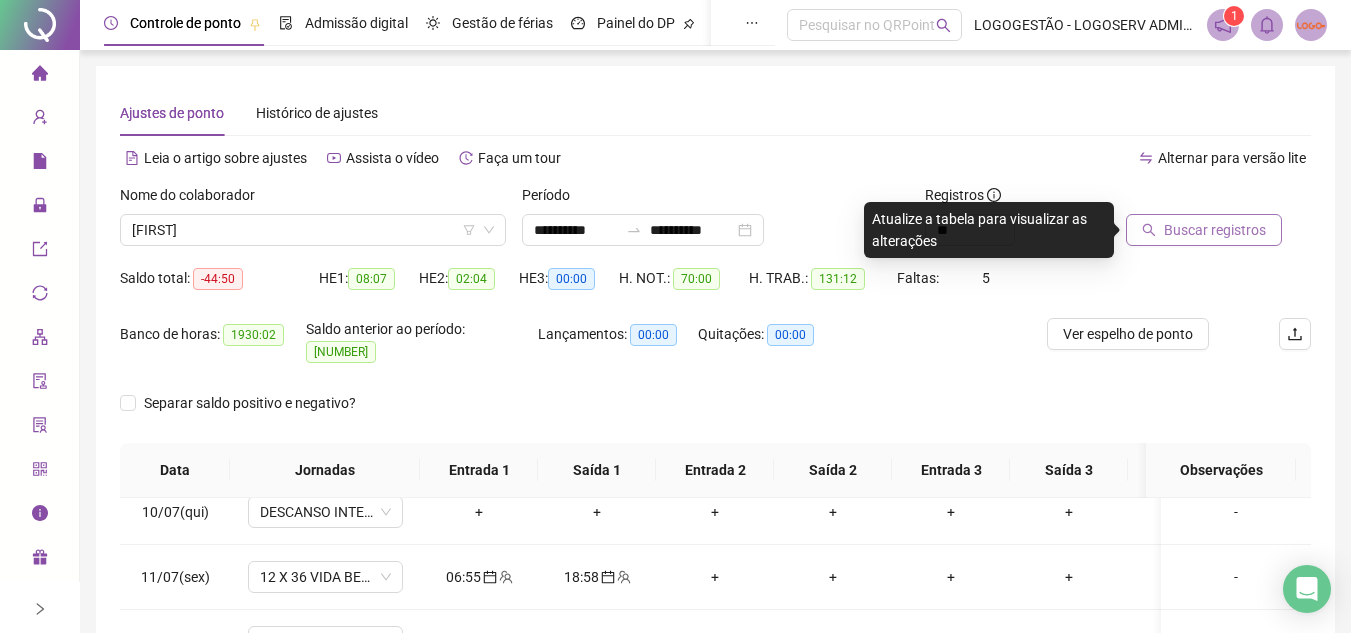 click on "Buscar registros" at bounding box center [1215, 230] 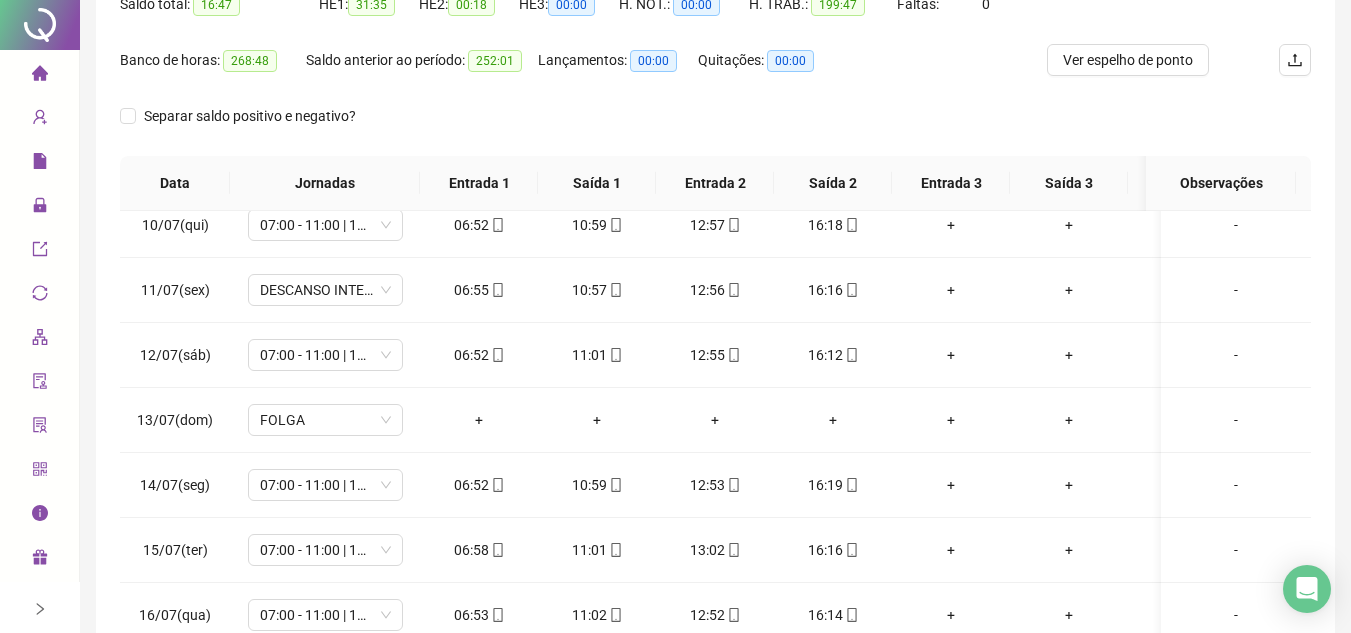 scroll, scrollTop: 389, scrollLeft: 0, axis: vertical 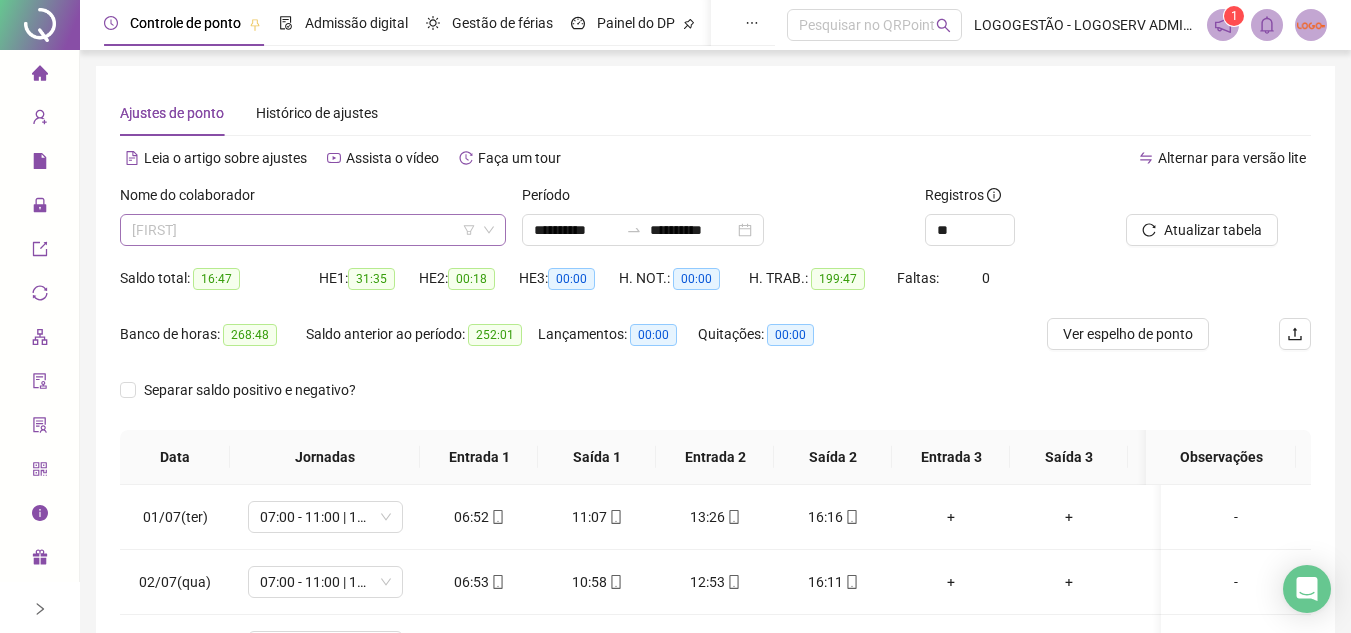 click on "RAIMUNDO TELES" at bounding box center (313, 230) 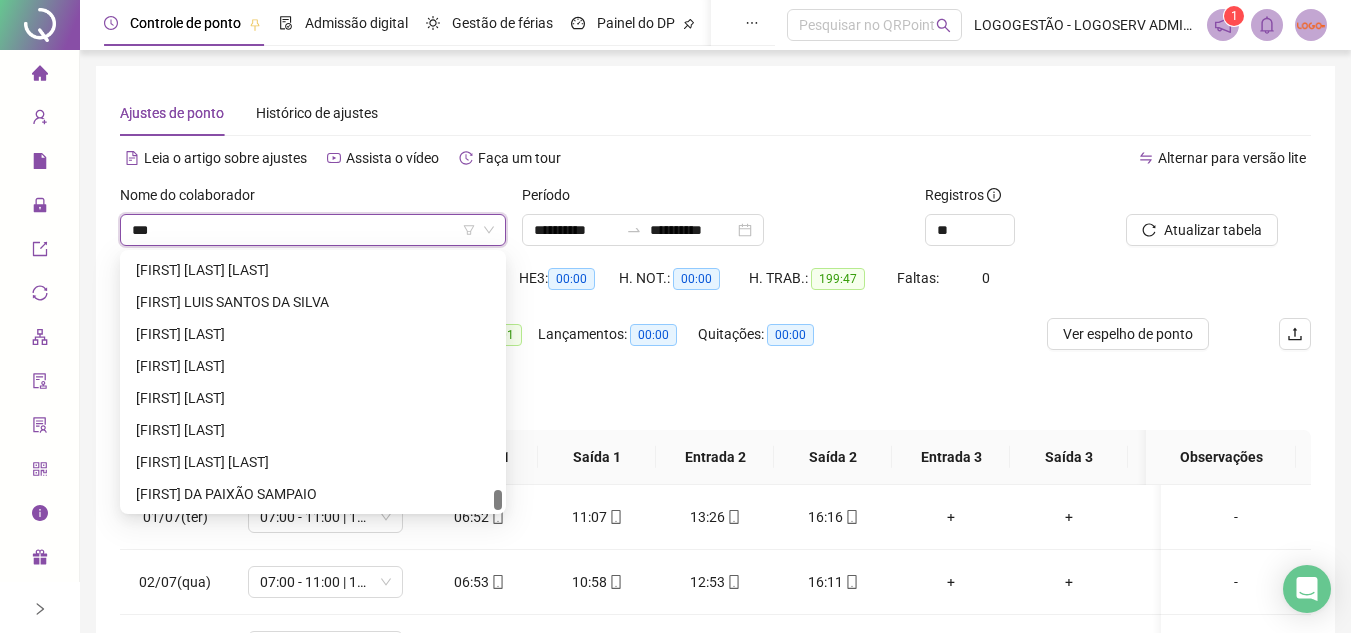 scroll, scrollTop: 0, scrollLeft: 0, axis: both 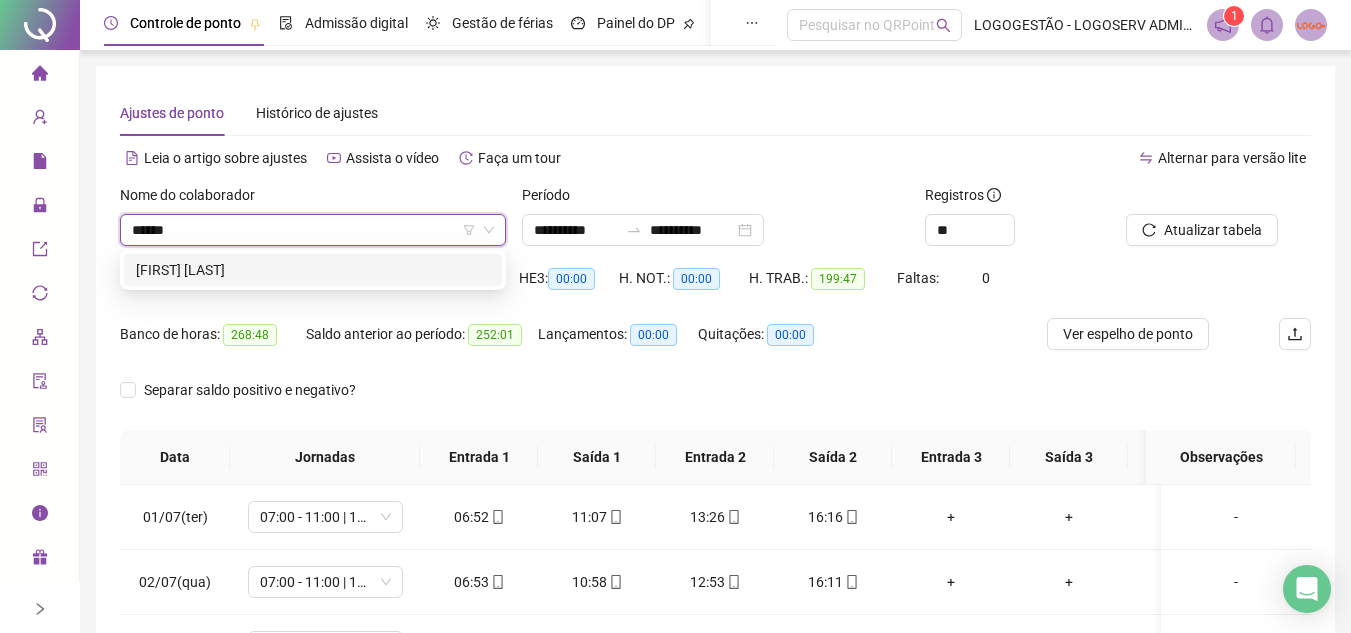 type on "*******" 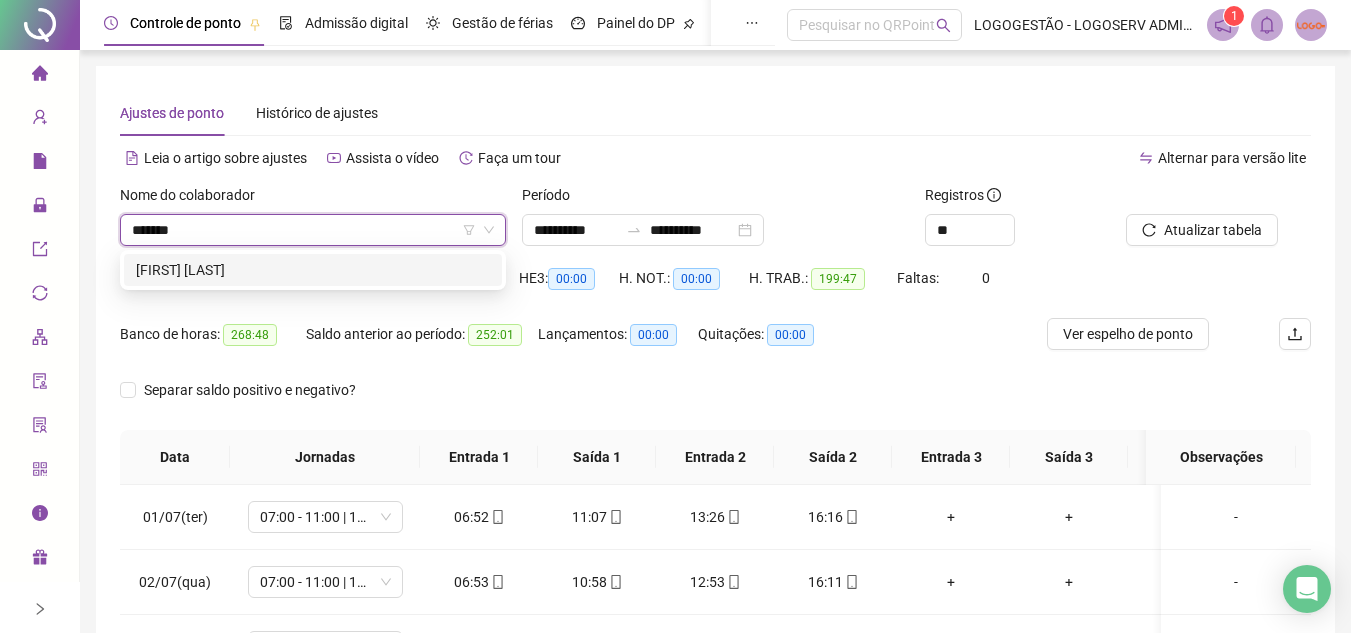 click on "DAVI ABRAAO DE JESUS SILVA" at bounding box center [313, 270] 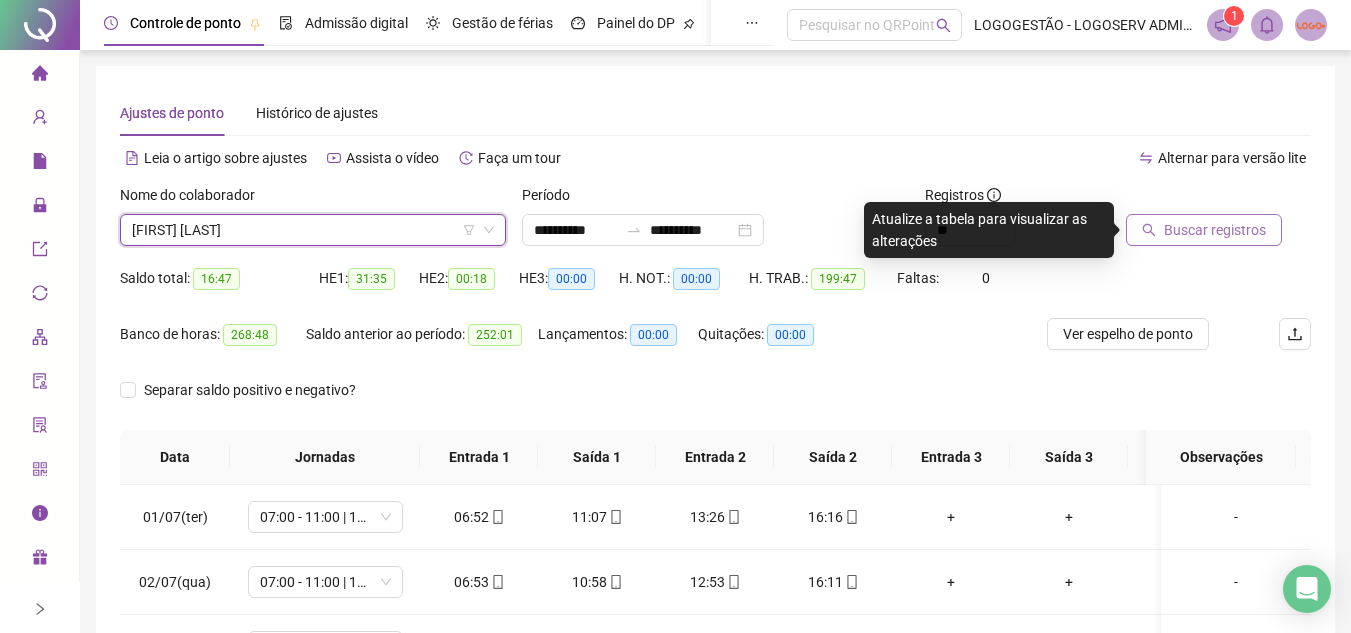click on "Buscar registros" at bounding box center [1215, 230] 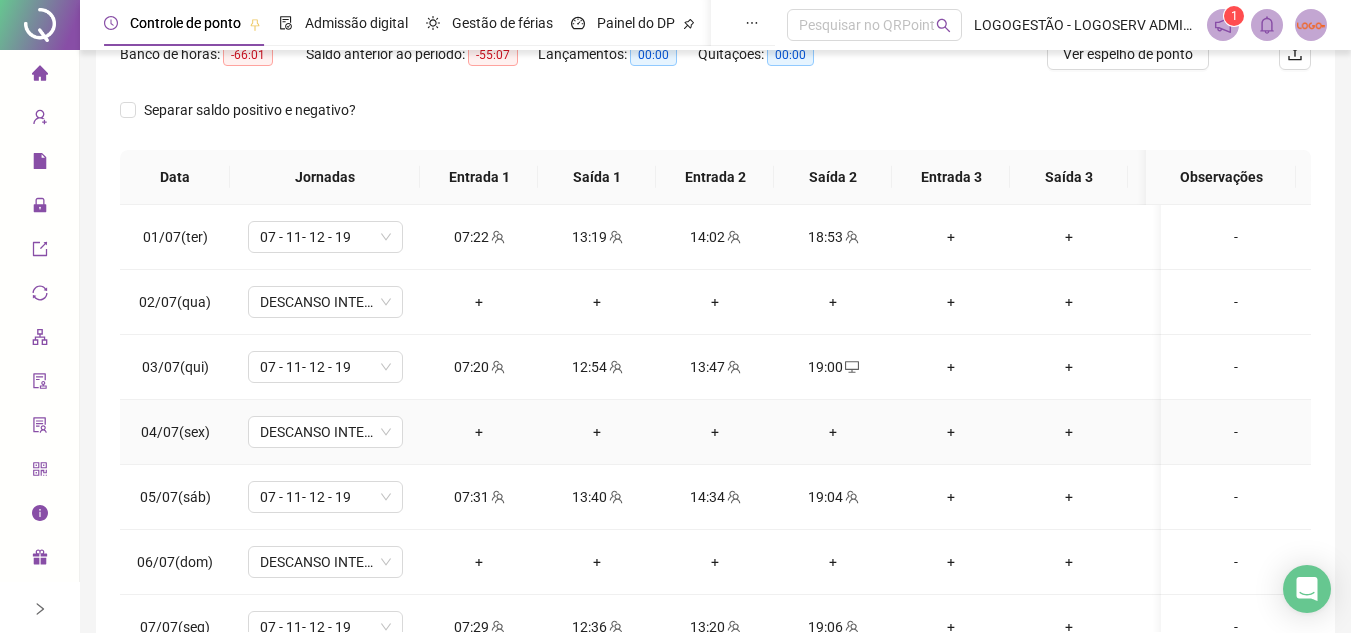 scroll, scrollTop: 300, scrollLeft: 0, axis: vertical 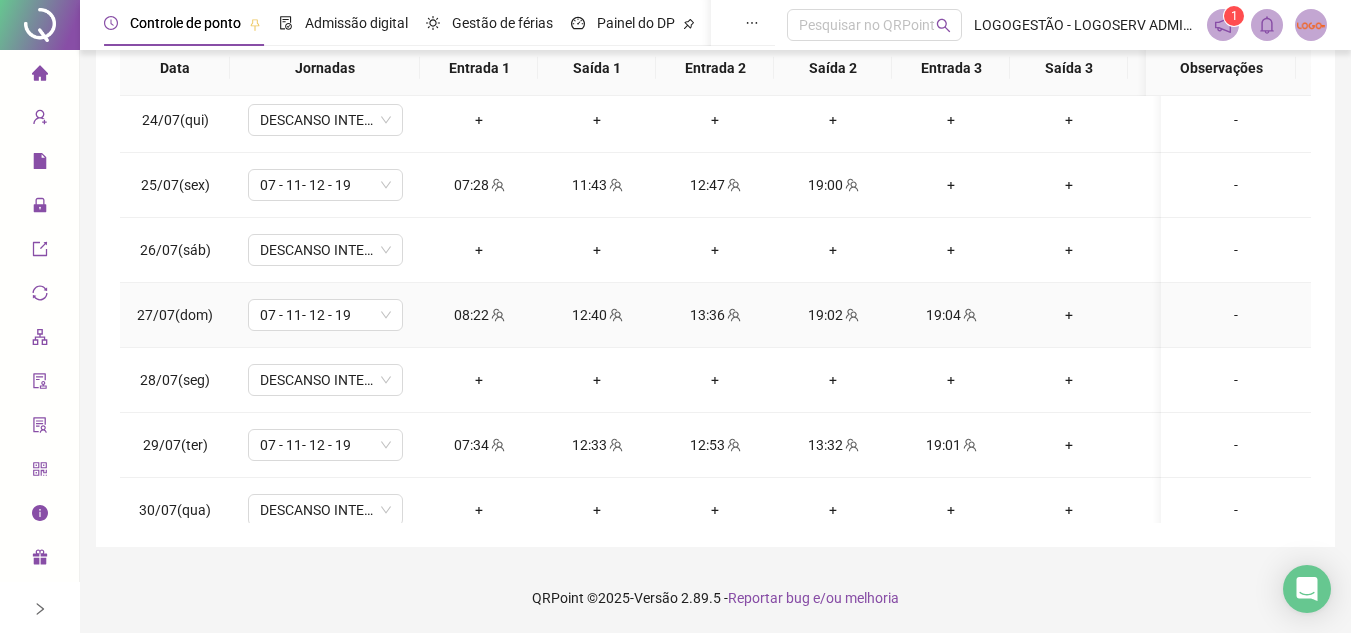 click on "19:02" at bounding box center (833, 315) 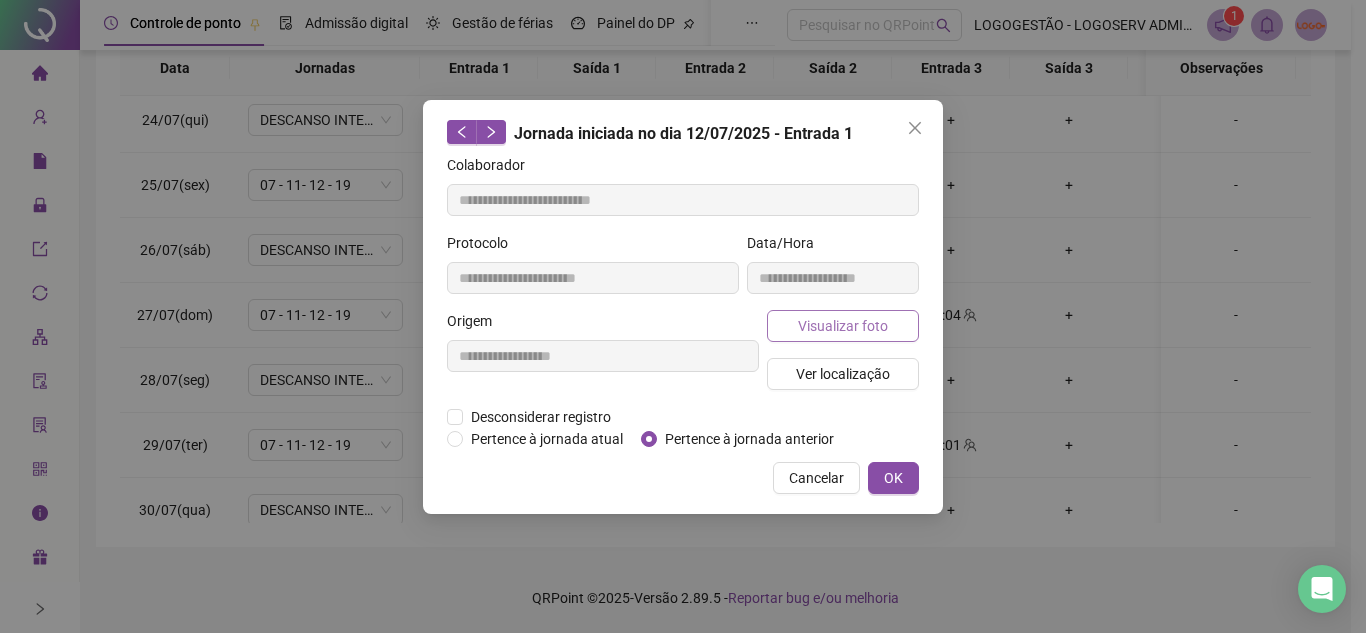 type on "**********" 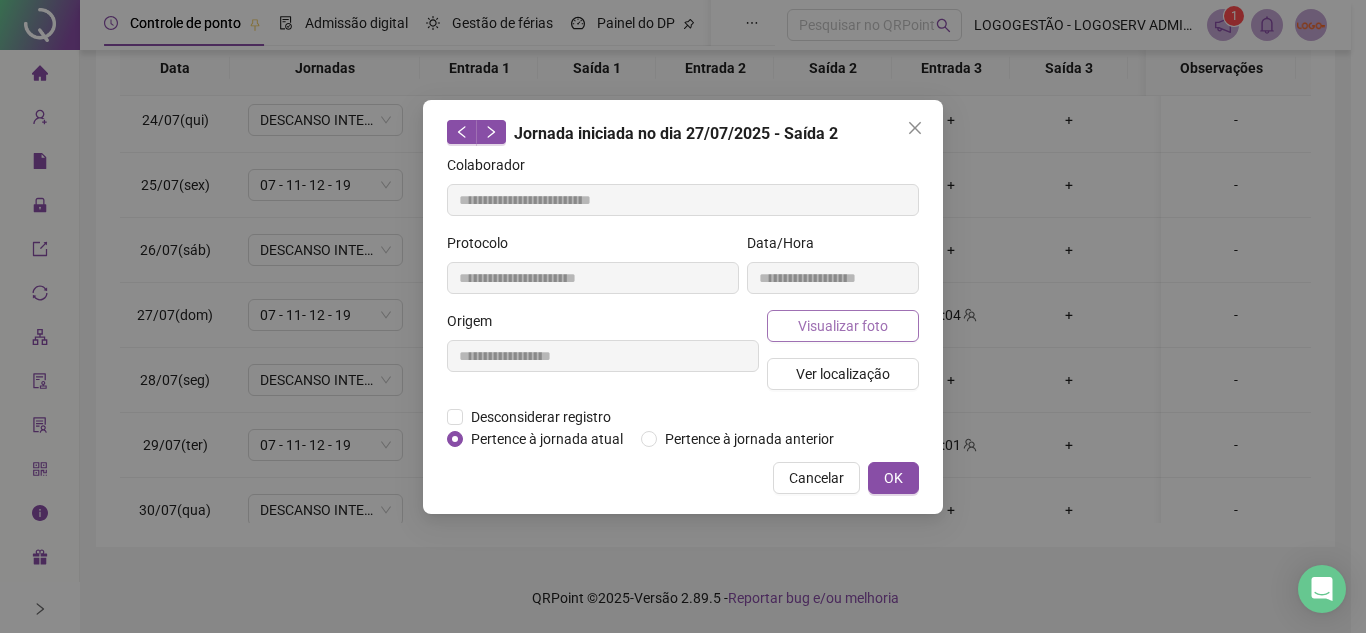 click on "Visualizar foto" at bounding box center (843, 326) 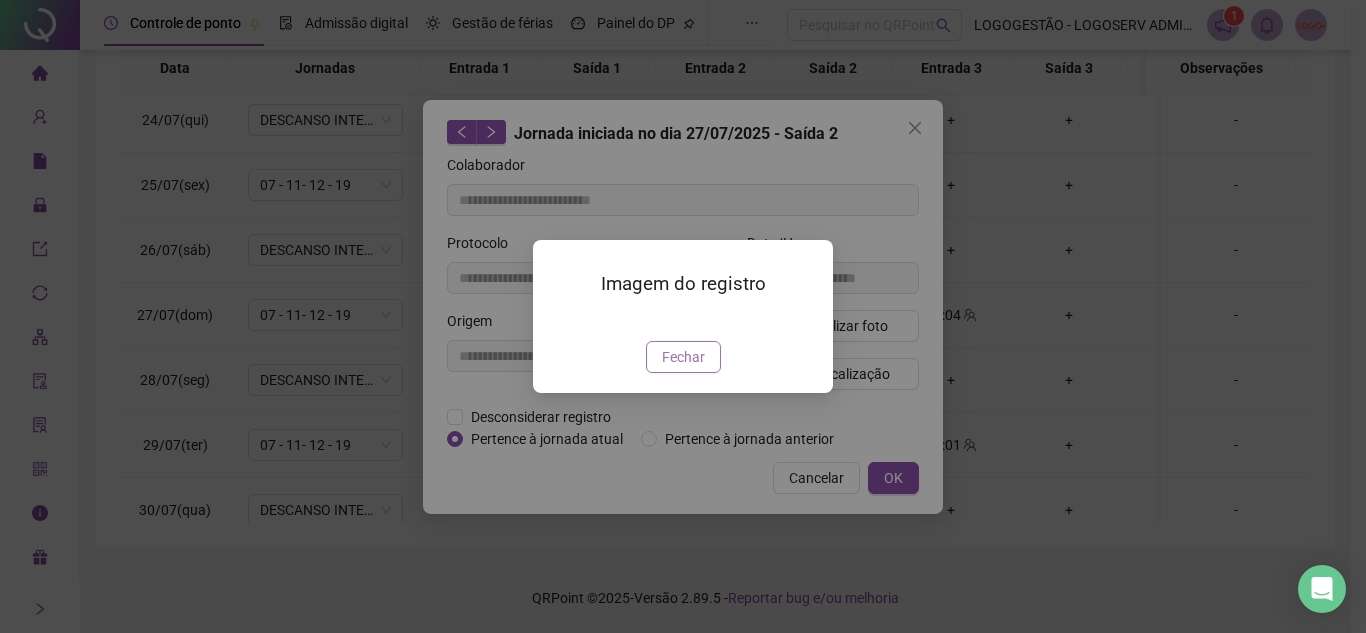 click on "Fechar" at bounding box center [683, 357] 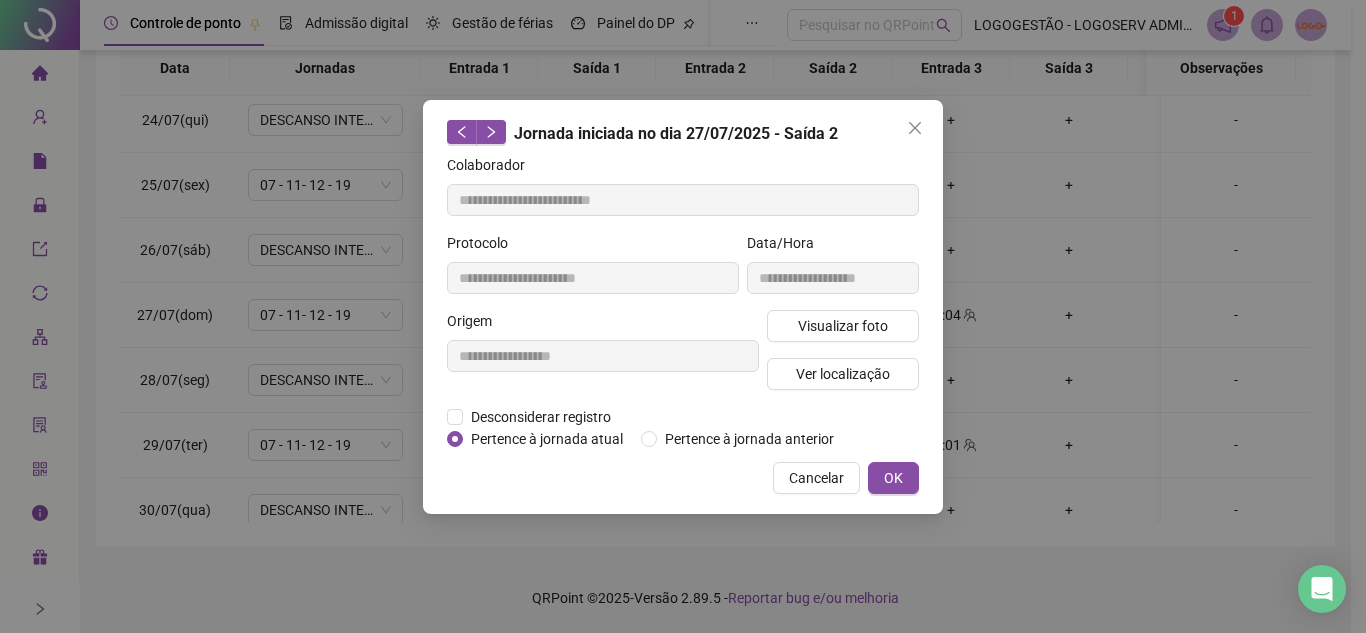 click on "Cancelar" at bounding box center [816, 478] 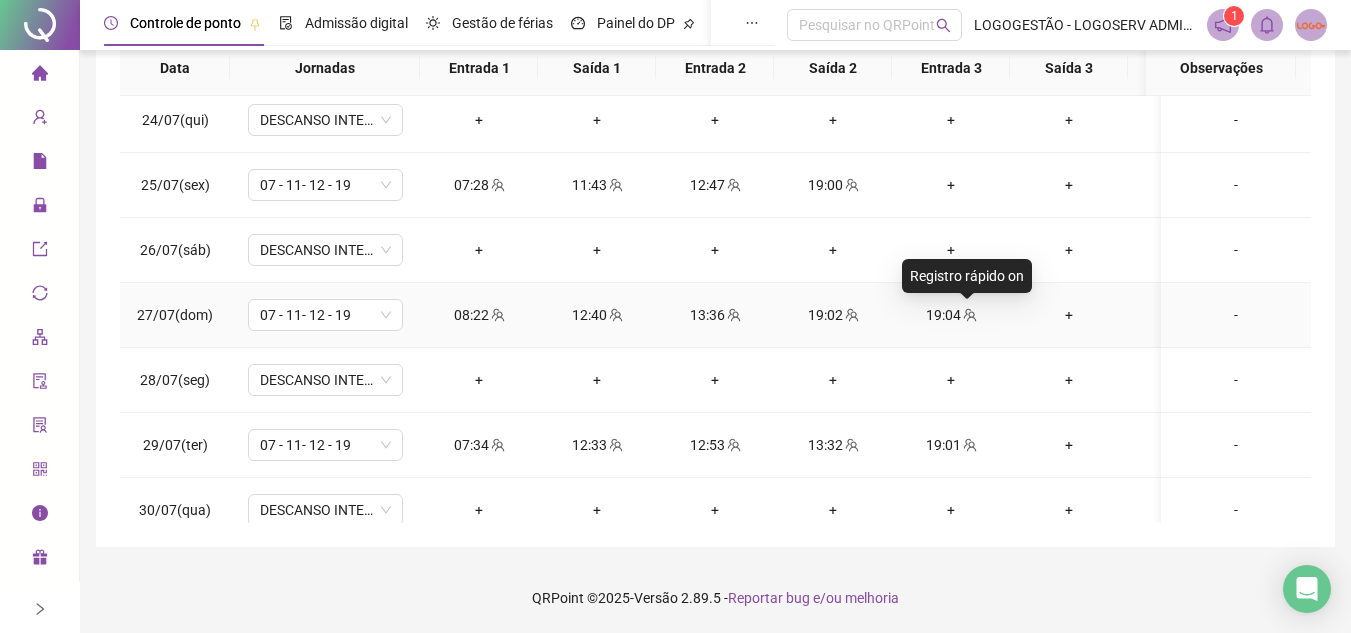 click 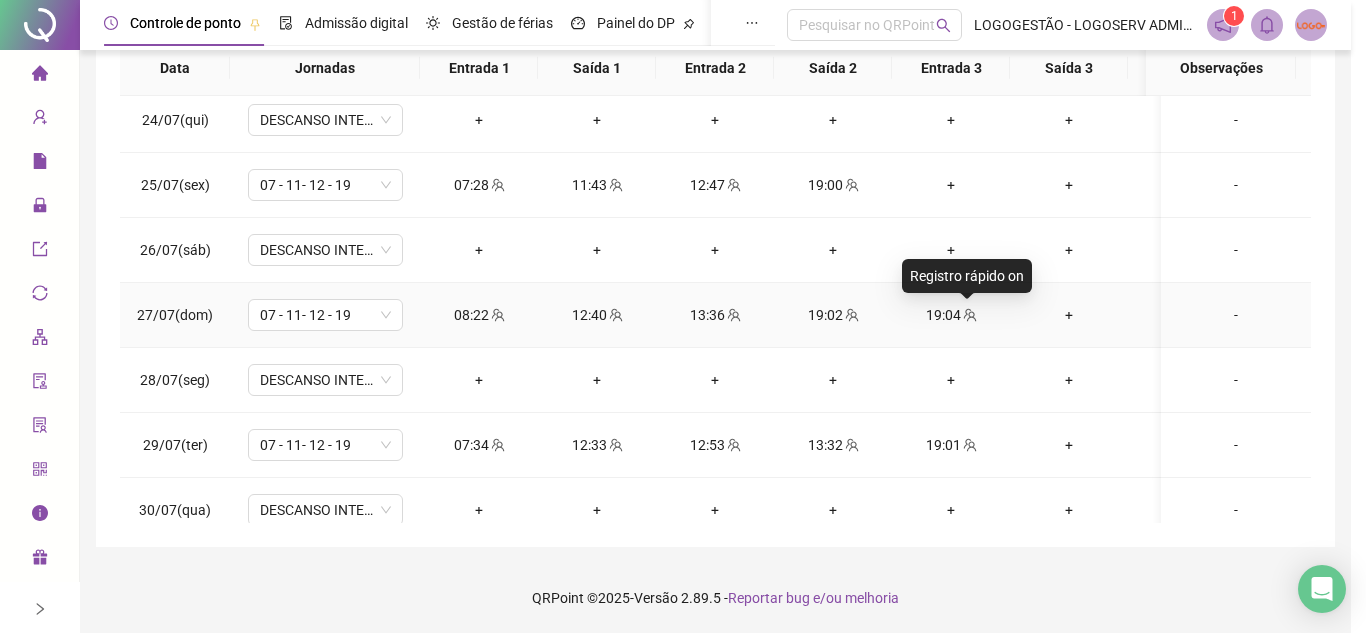 type on "**********" 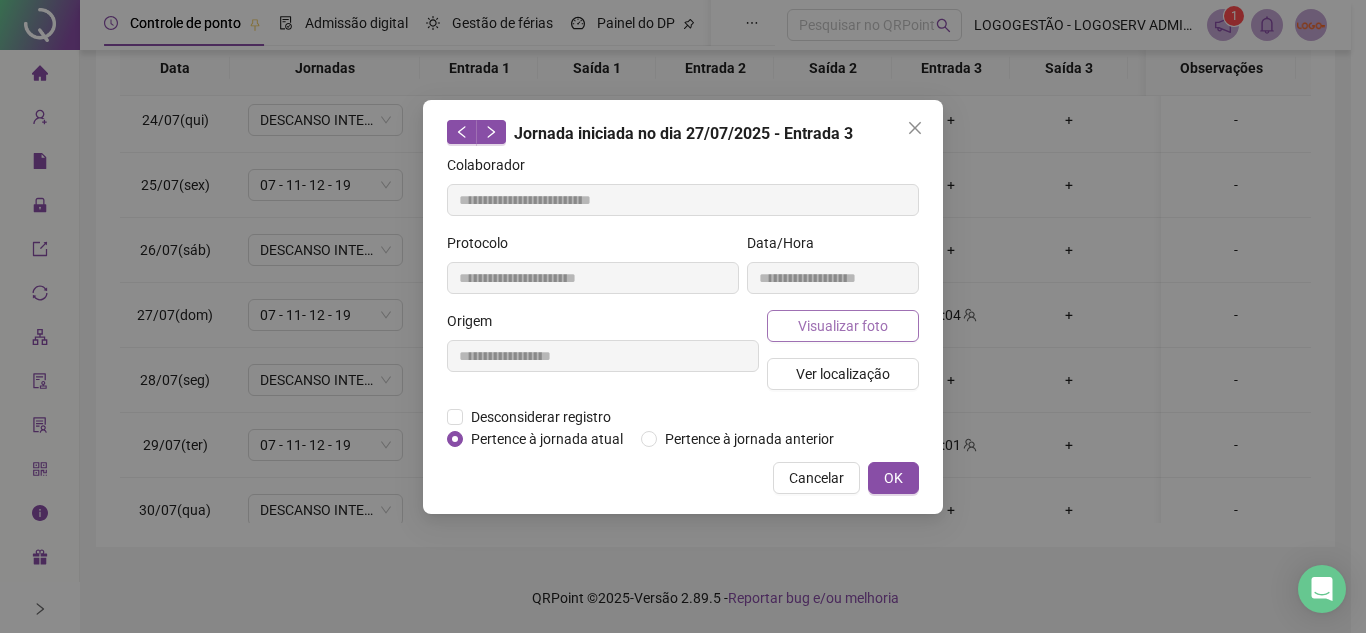 click on "Visualizar foto" at bounding box center (843, 326) 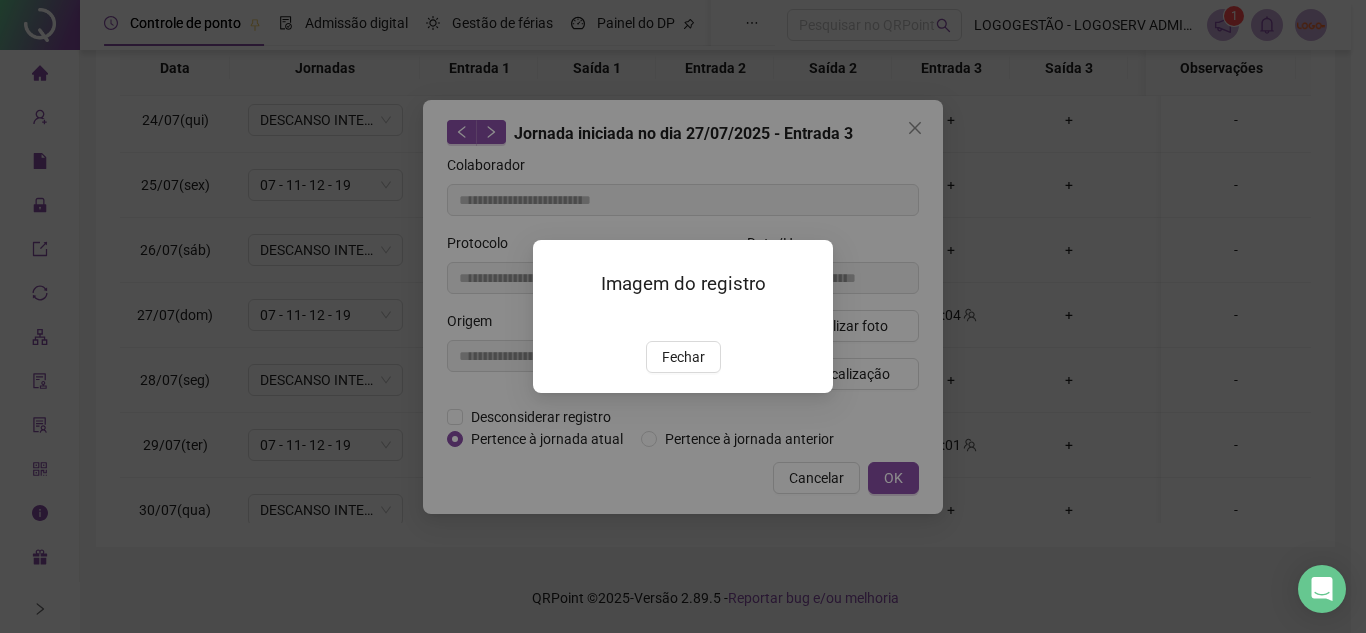 click on "Imagem do registro Fechar" at bounding box center [683, 316] 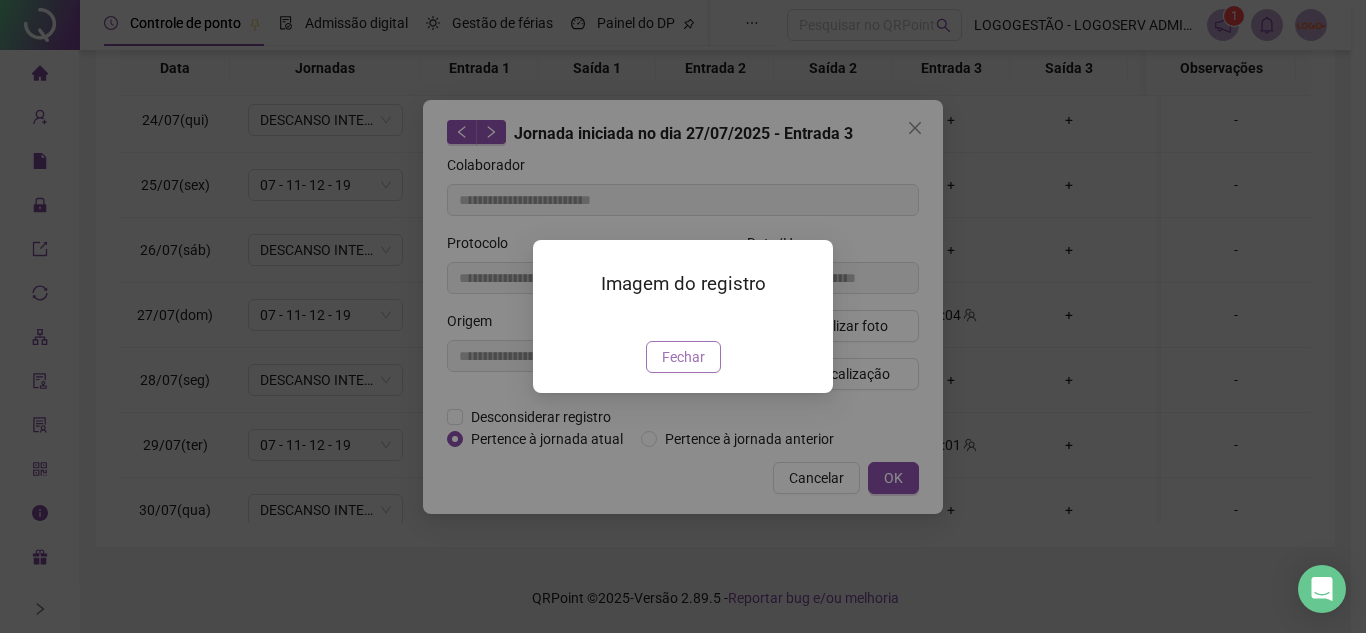 click on "Fechar" at bounding box center [683, 357] 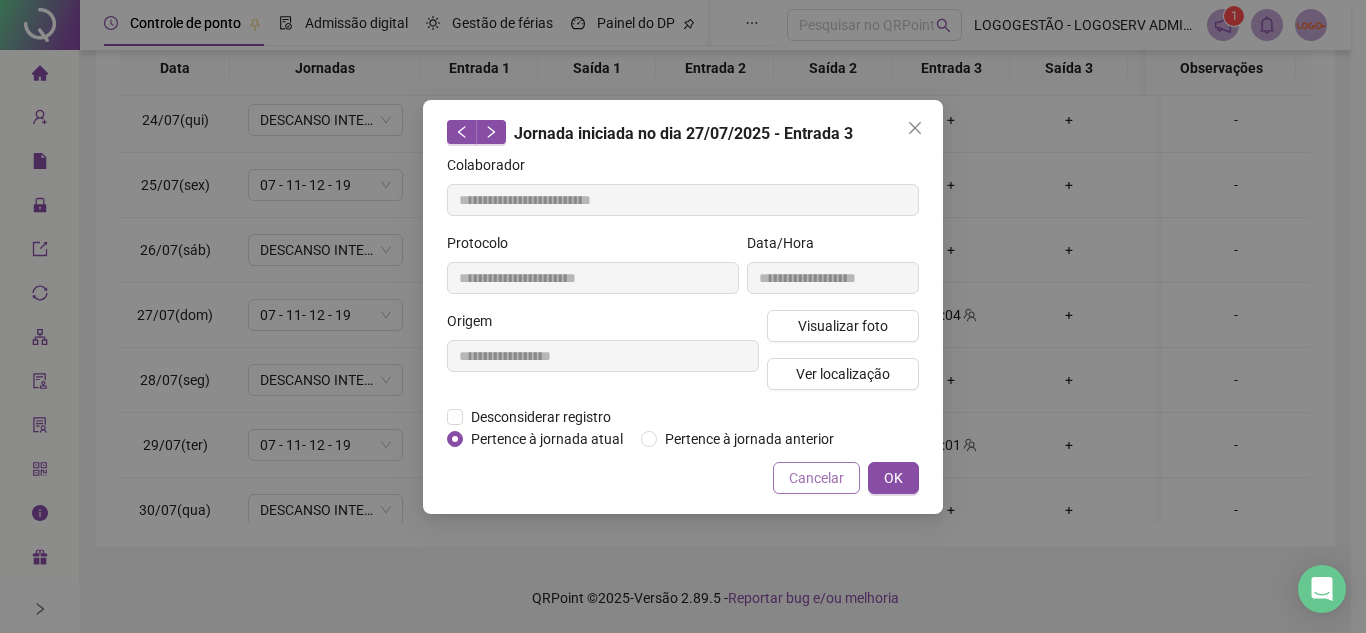 click on "Cancelar" at bounding box center (816, 478) 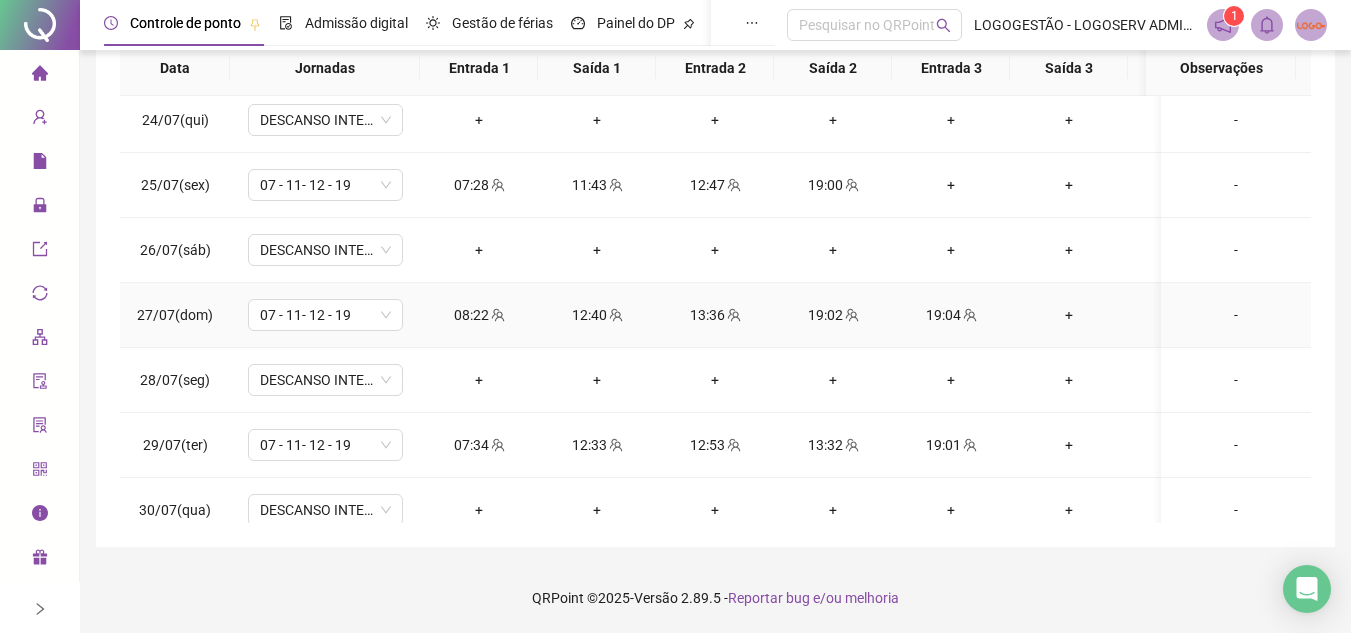click on "13:36" at bounding box center (715, 315) 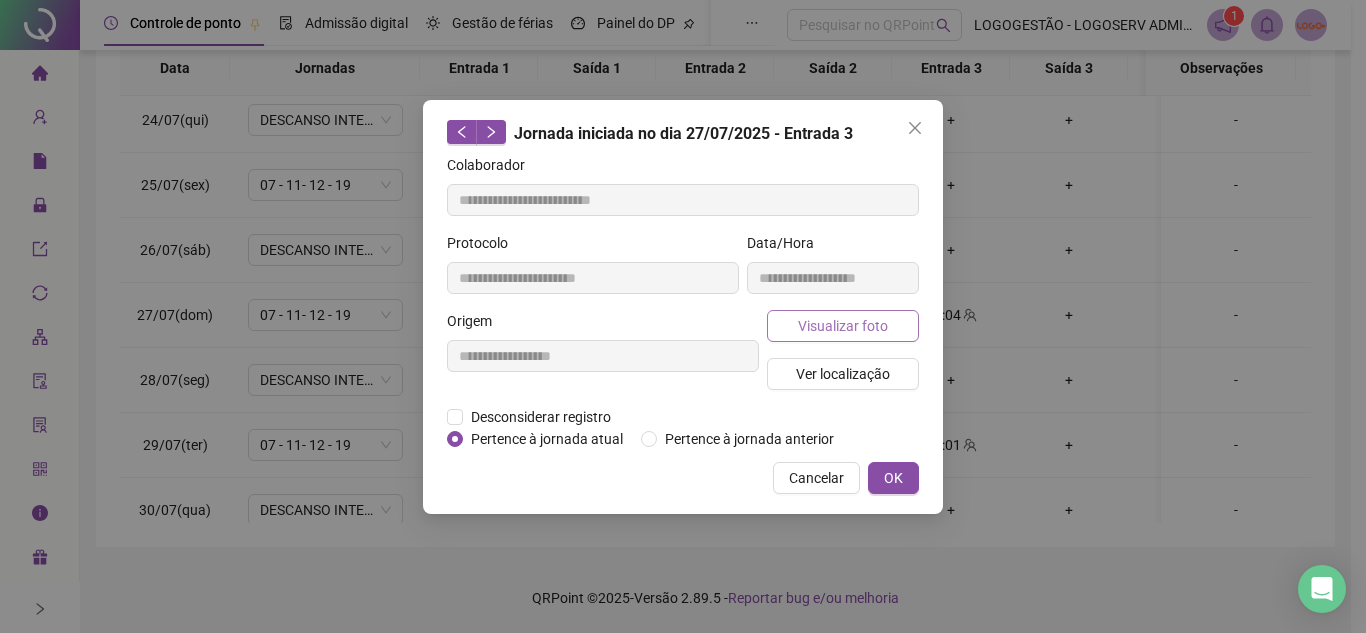 type on "**********" 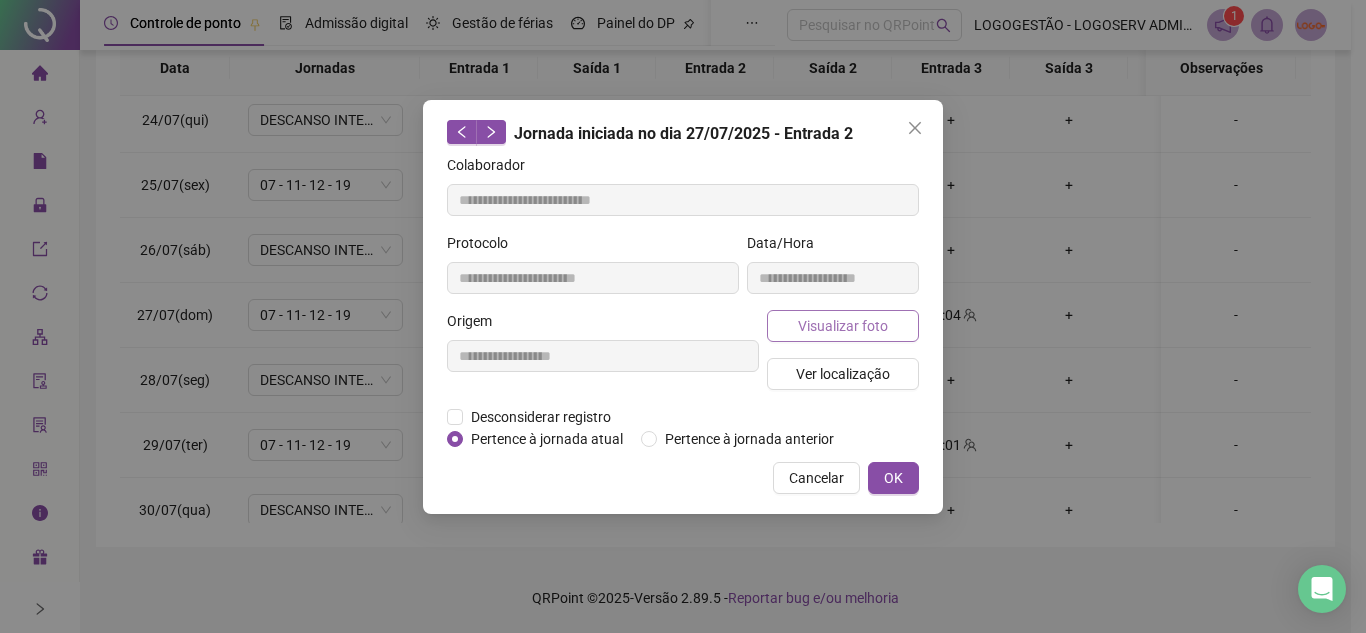 click on "Visualizar foto" at bounding box center [843, 326] 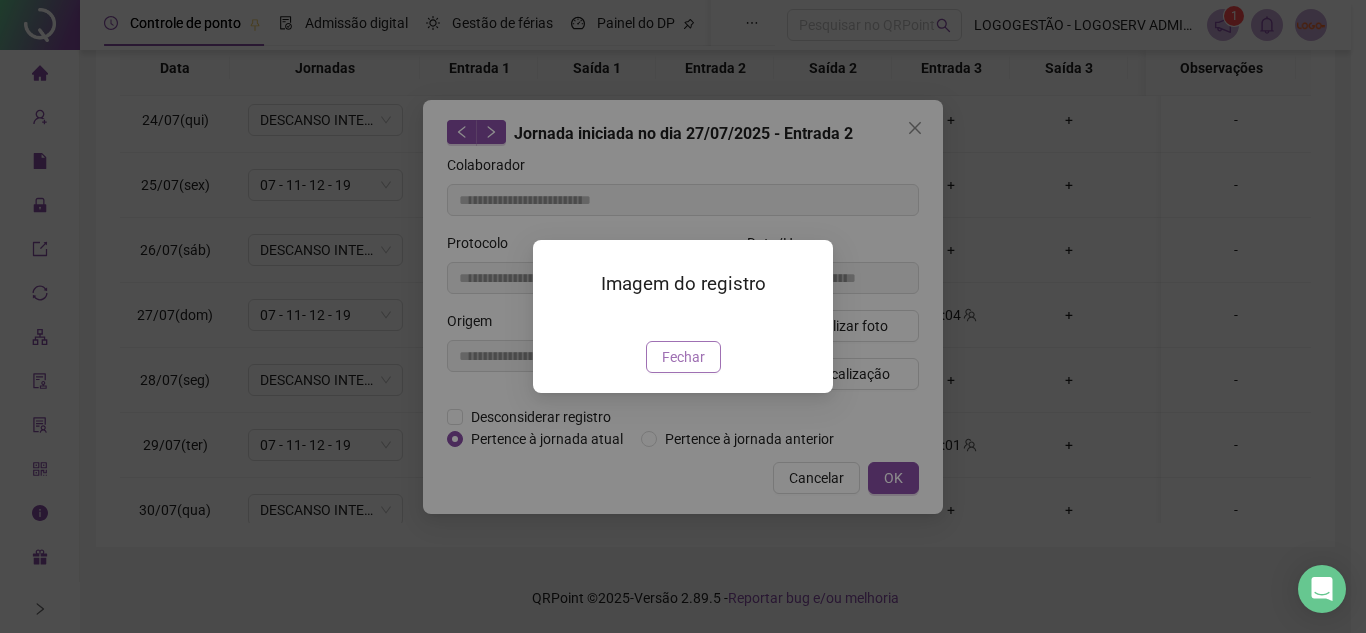 click on "Fechar" at bounding box center [683, 357] 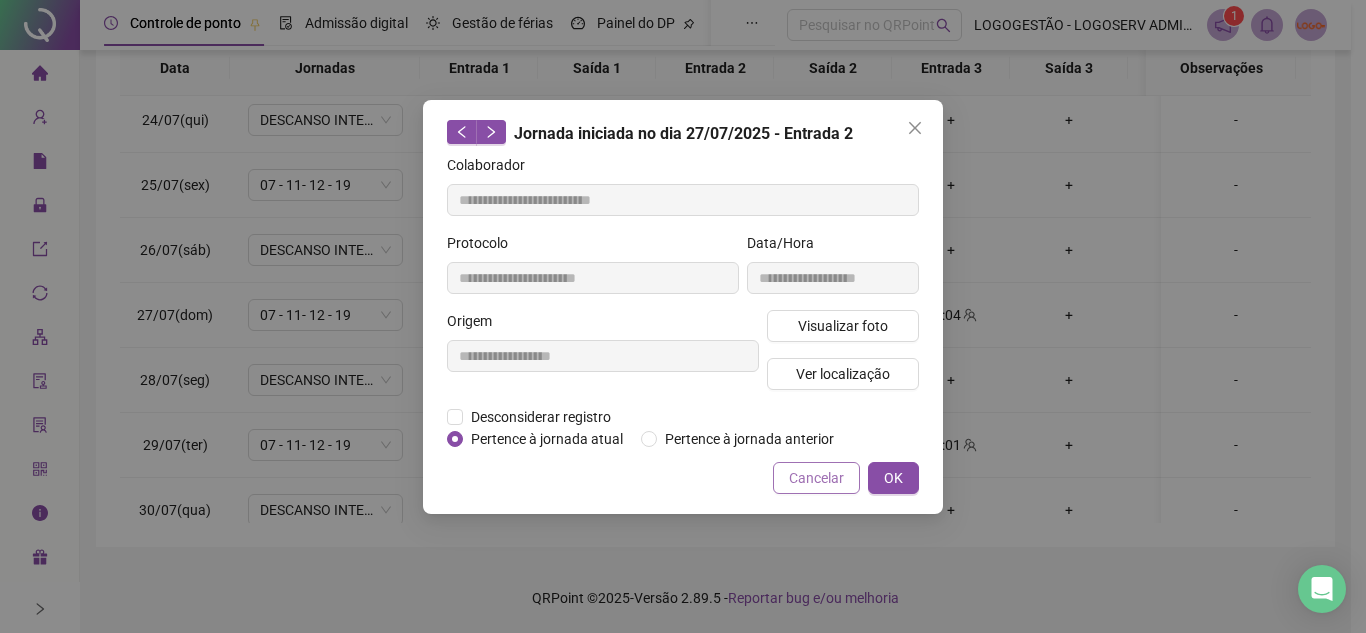 click on "Cancelar" at bounding box center (816, 478) 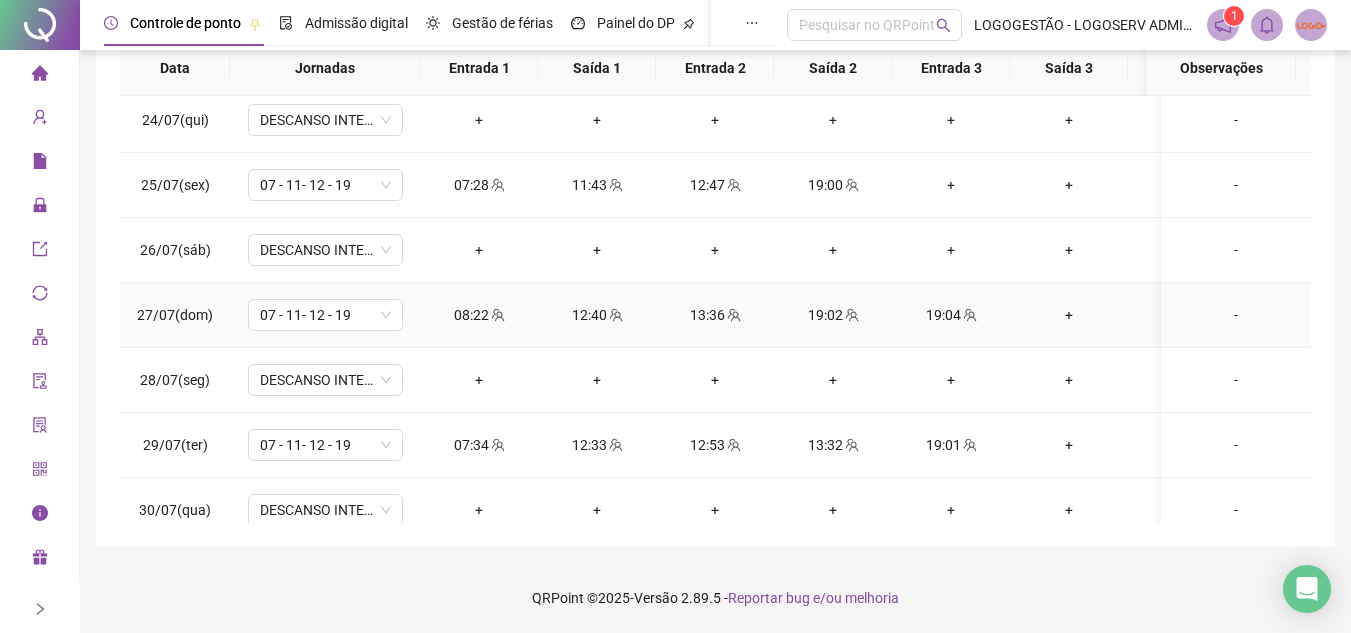 click on "19:02" at bounding box center [833, 315] 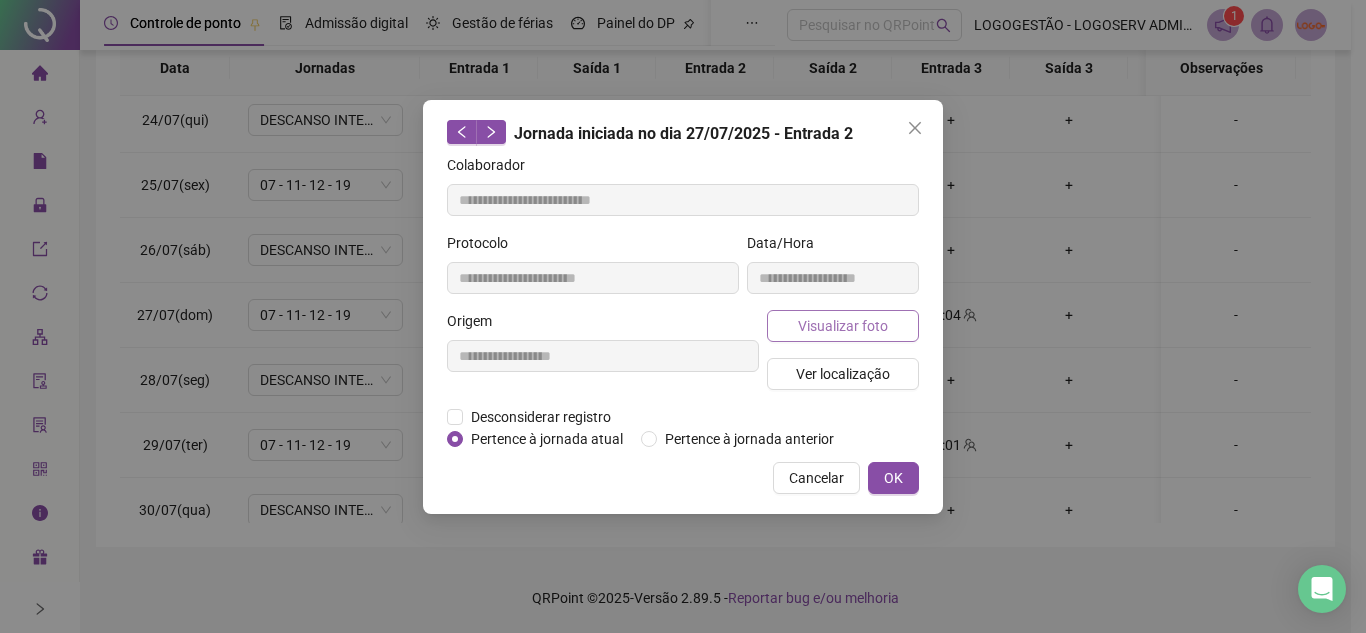 type on "**********" 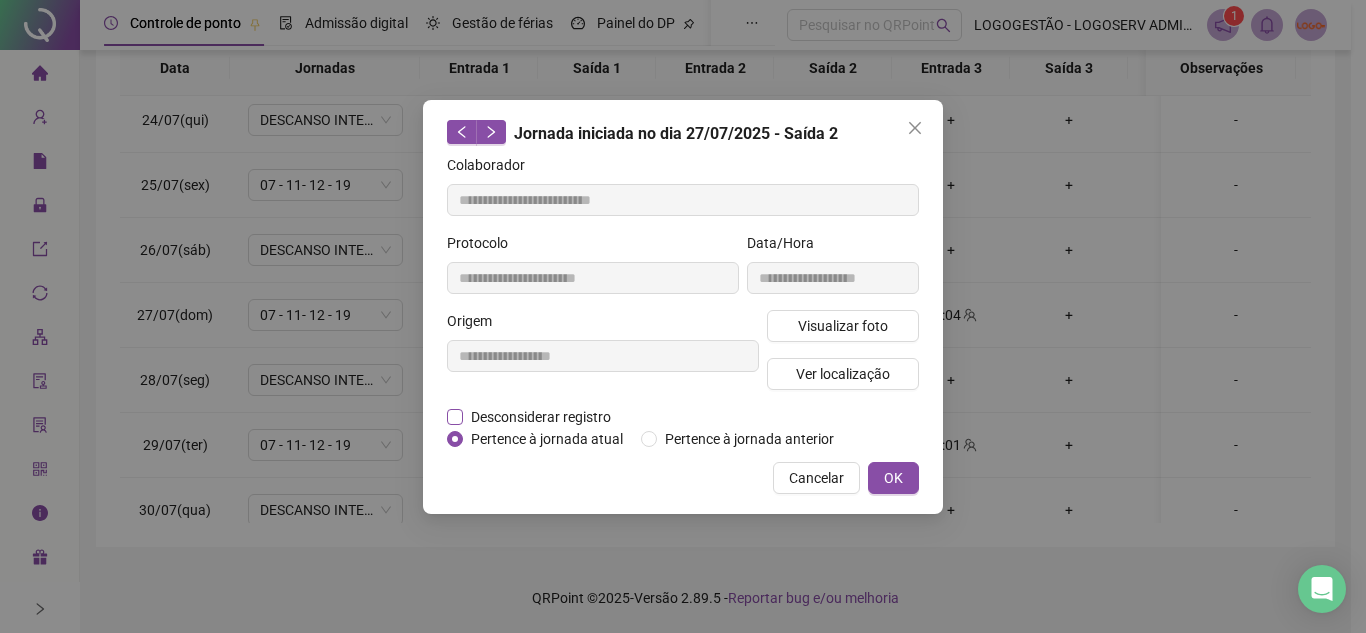 click on "Desconsiderar registro" at bounding box center (541, 417) 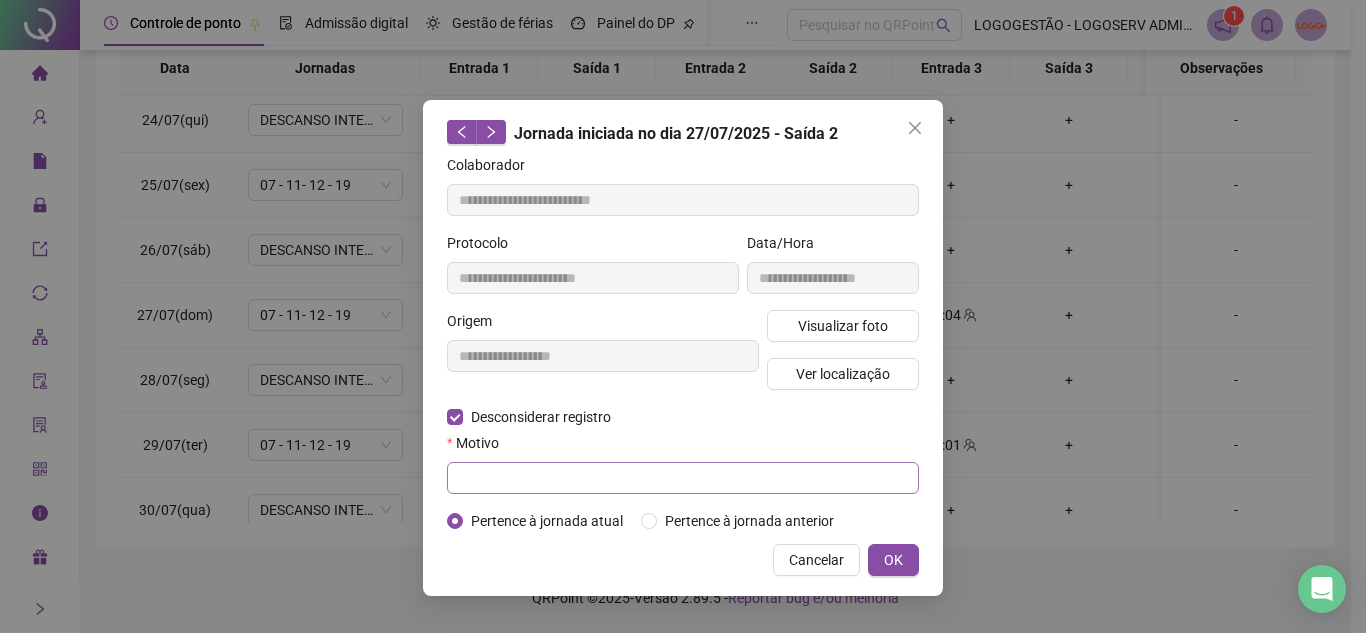 click on "Motivo" at bounding box center (683, 447) 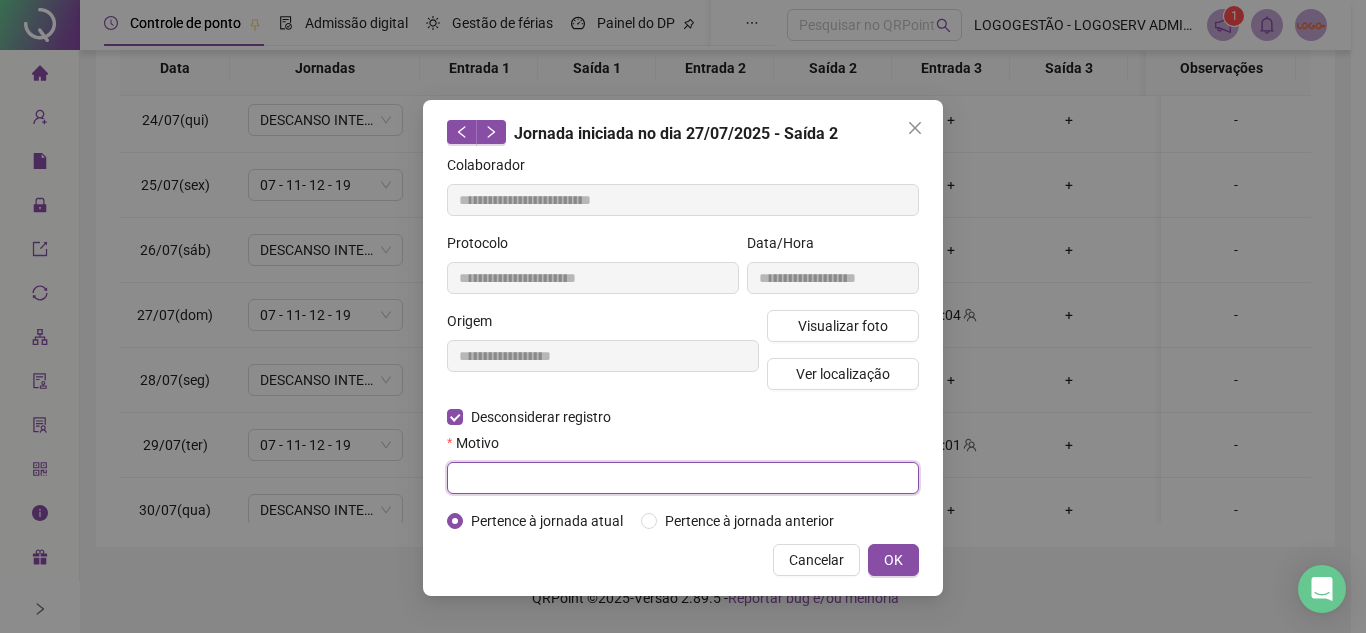 click at bounding box center [683, 478] 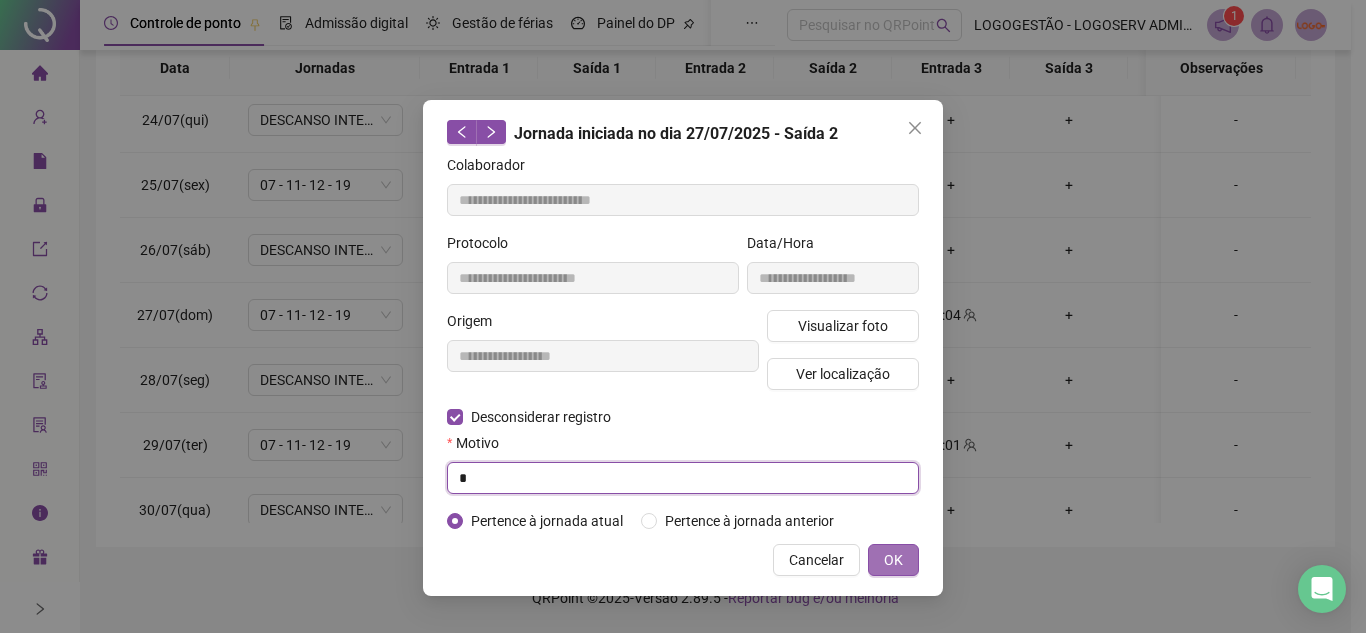 type on "*" 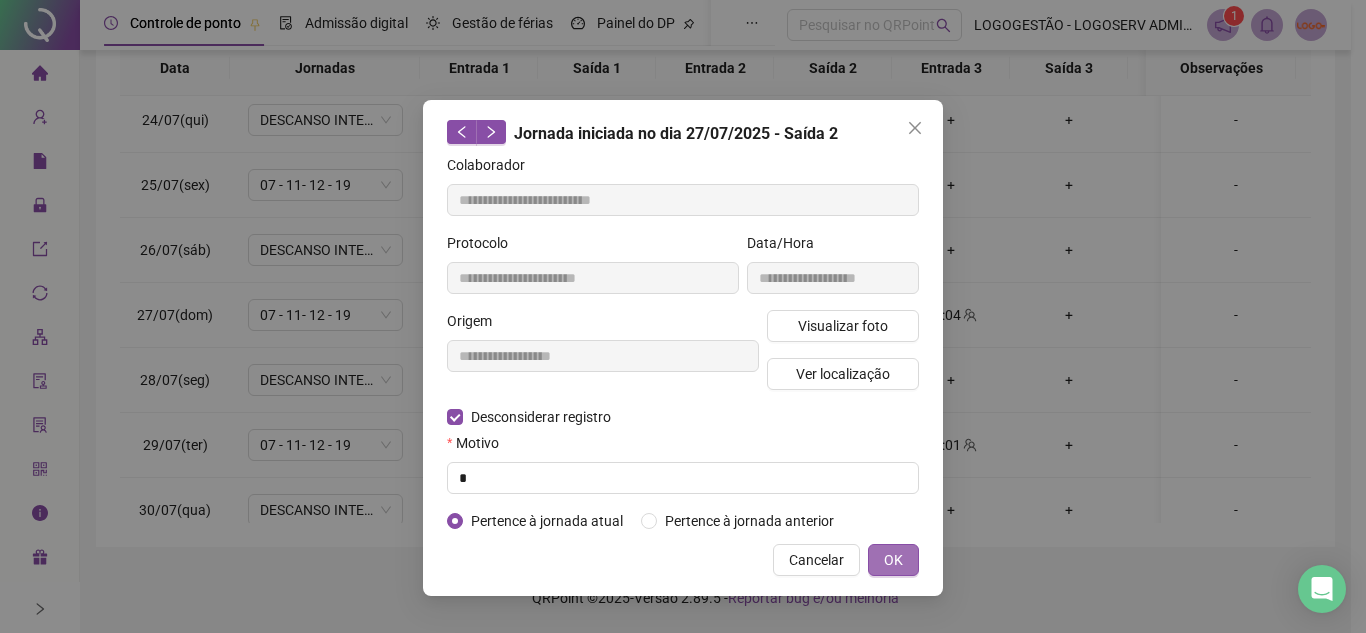 click on "OK" at bounding box center (893, 560) 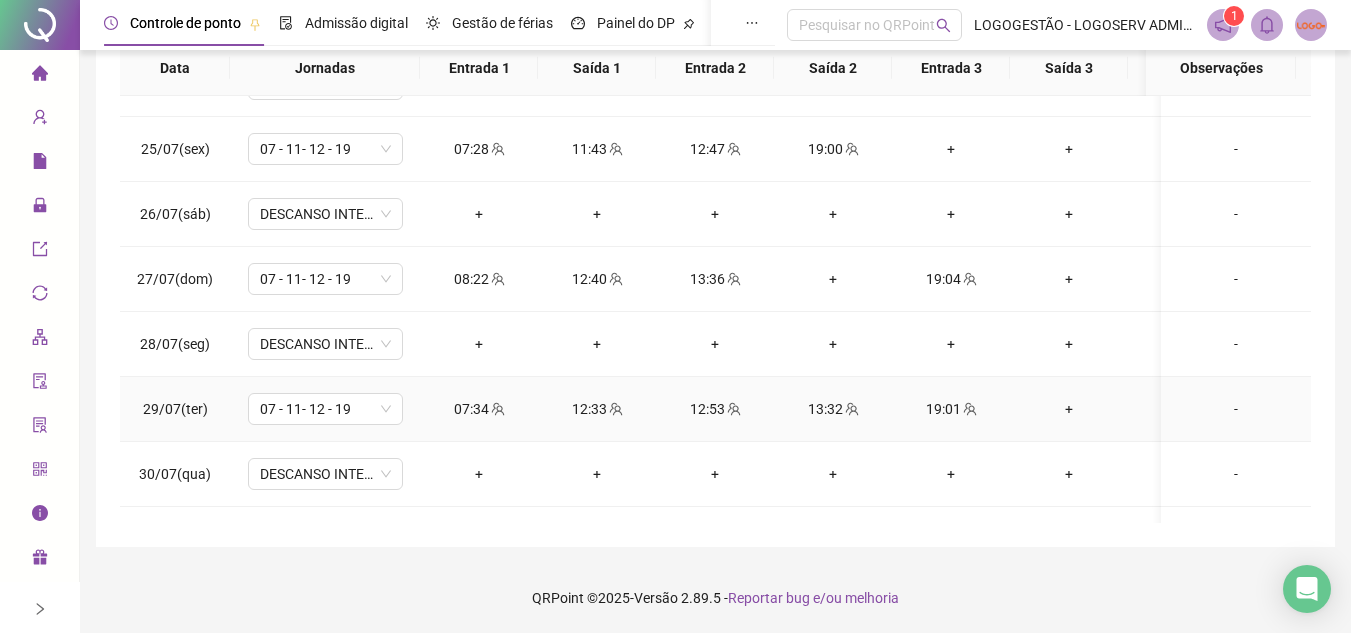 scroll, scrollTop: 1503, scrollLeft: 0, axis: vertical 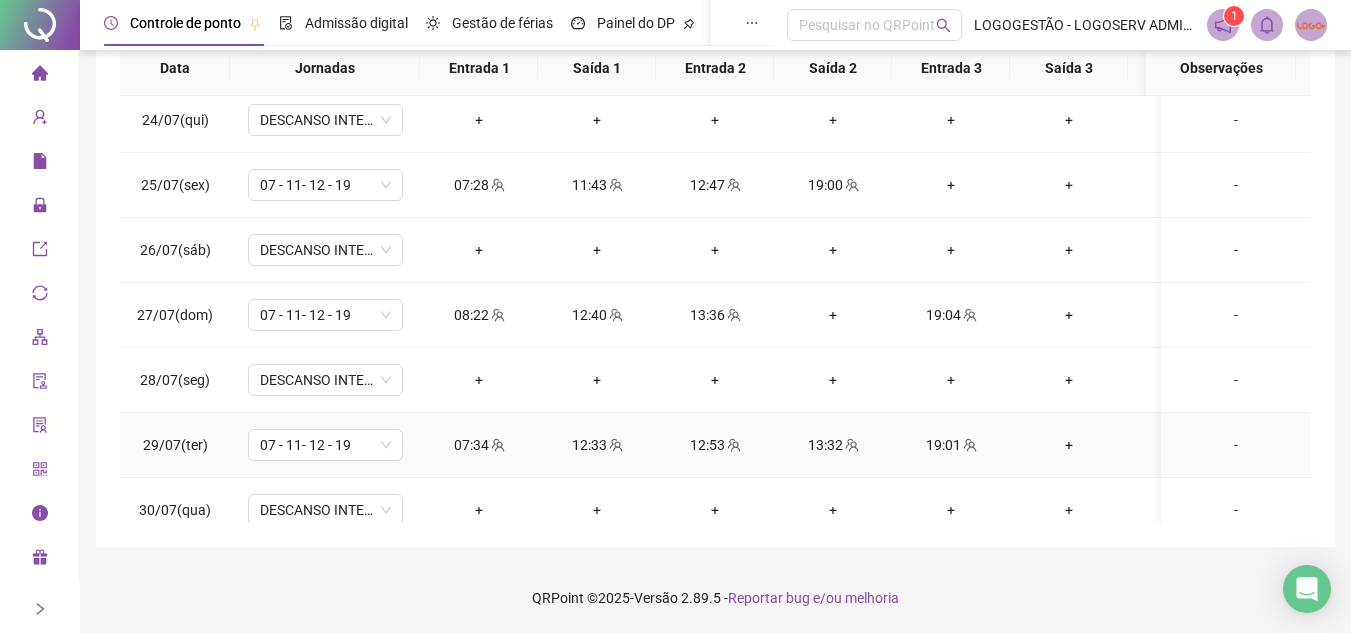 click on "12:33" at bounding box center (597, 445) 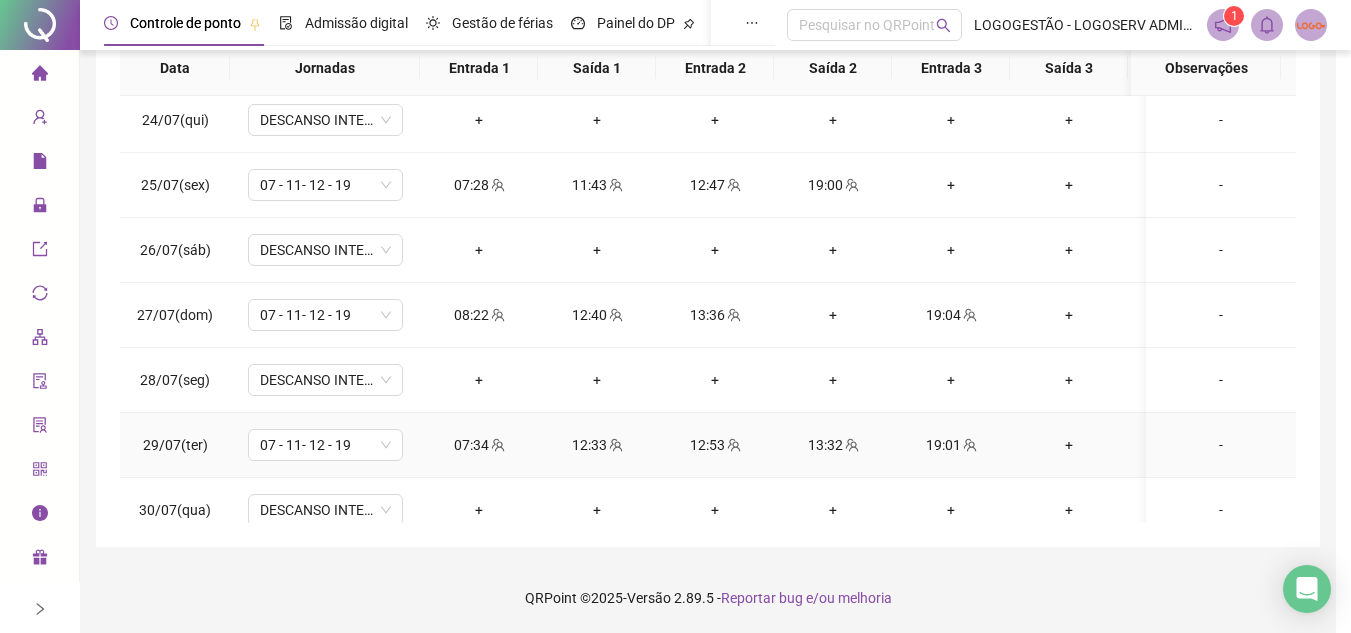 type on "**********" 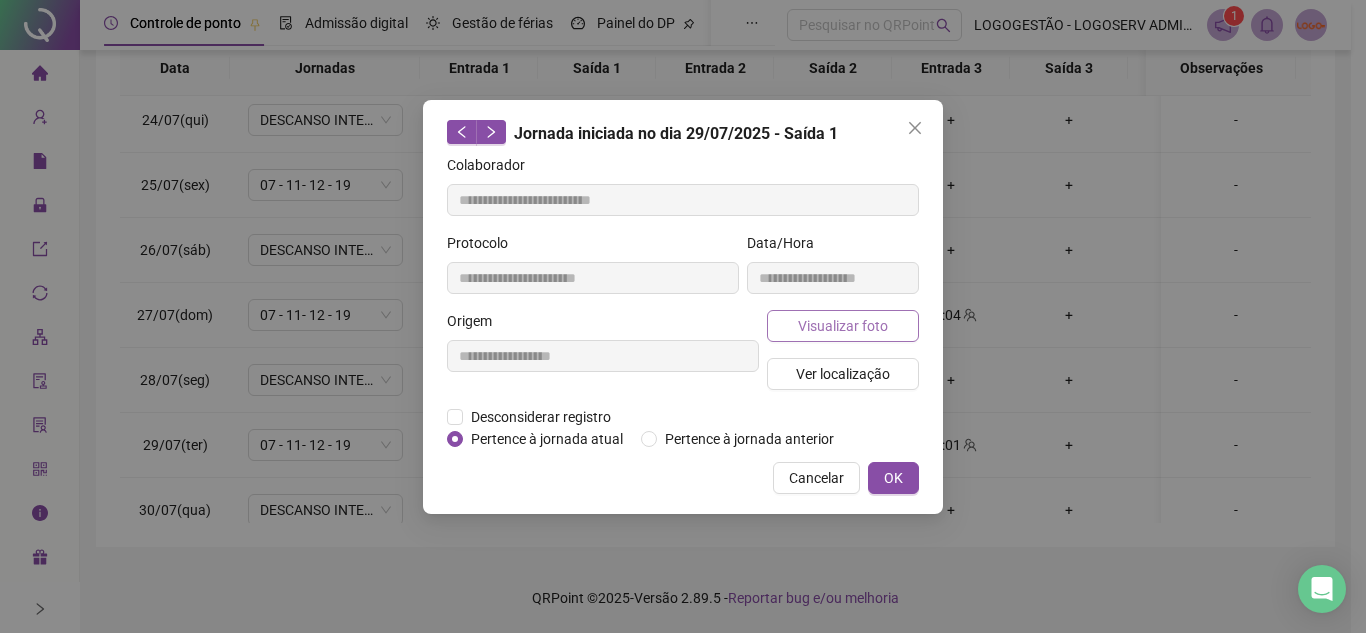 click on "Visualizar foto" at bounding box center [843, 326] 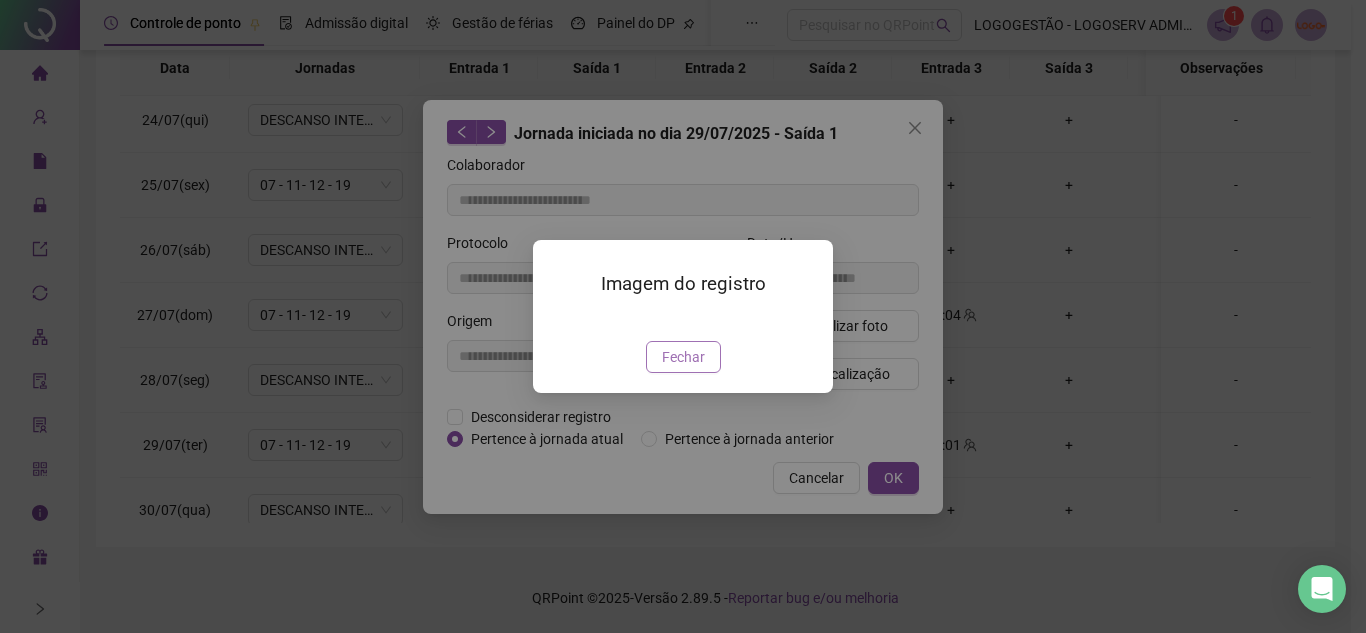 click on "Fechar" at bounding box center [683, 357] 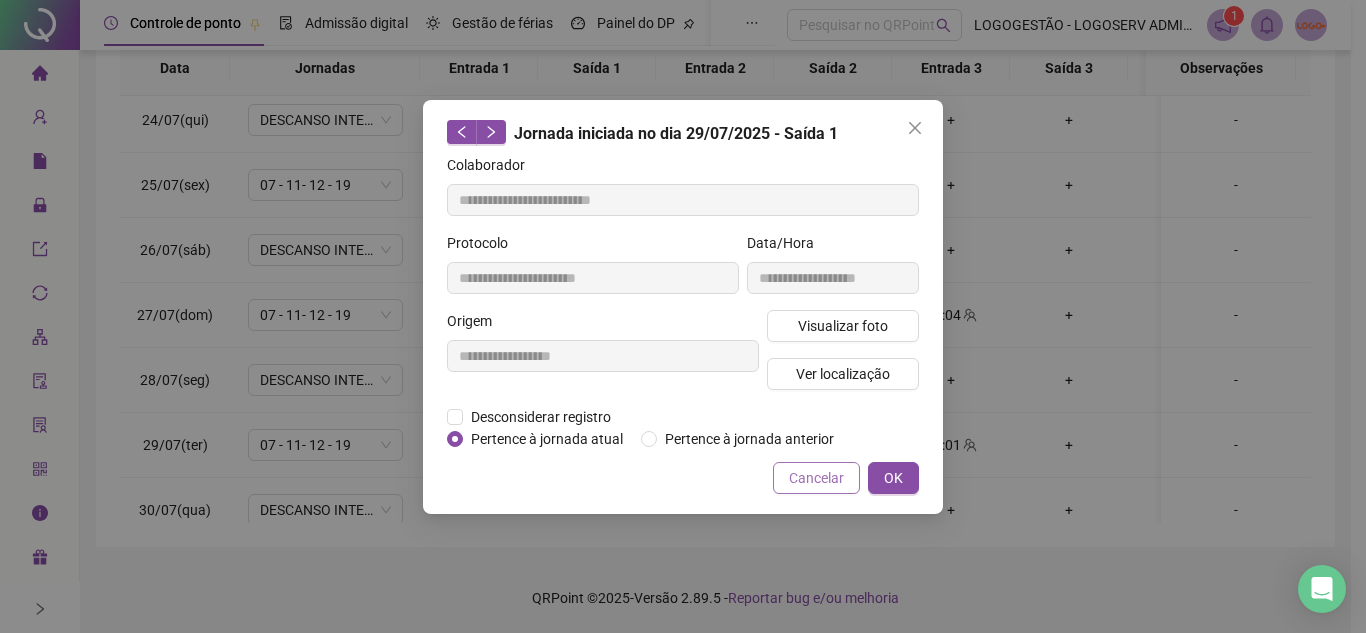click on "Cancelar" at bounding box center (816, 478) 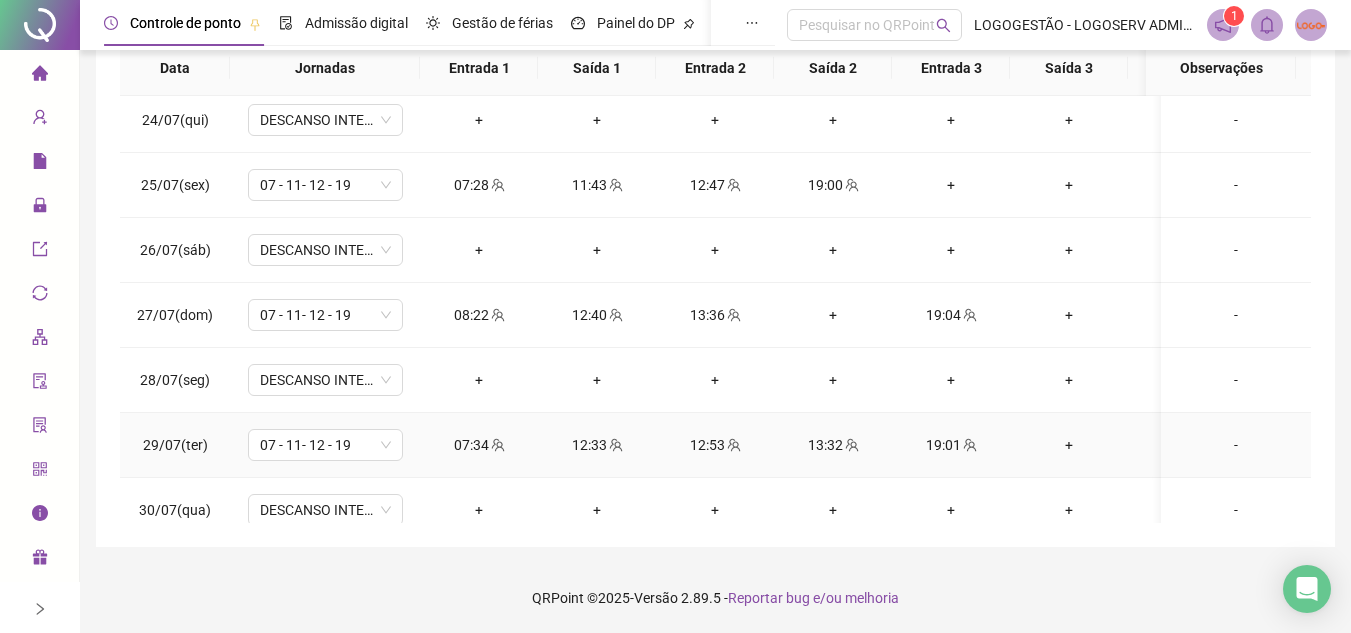 click on "12:53" at bounding box center [715, 445] 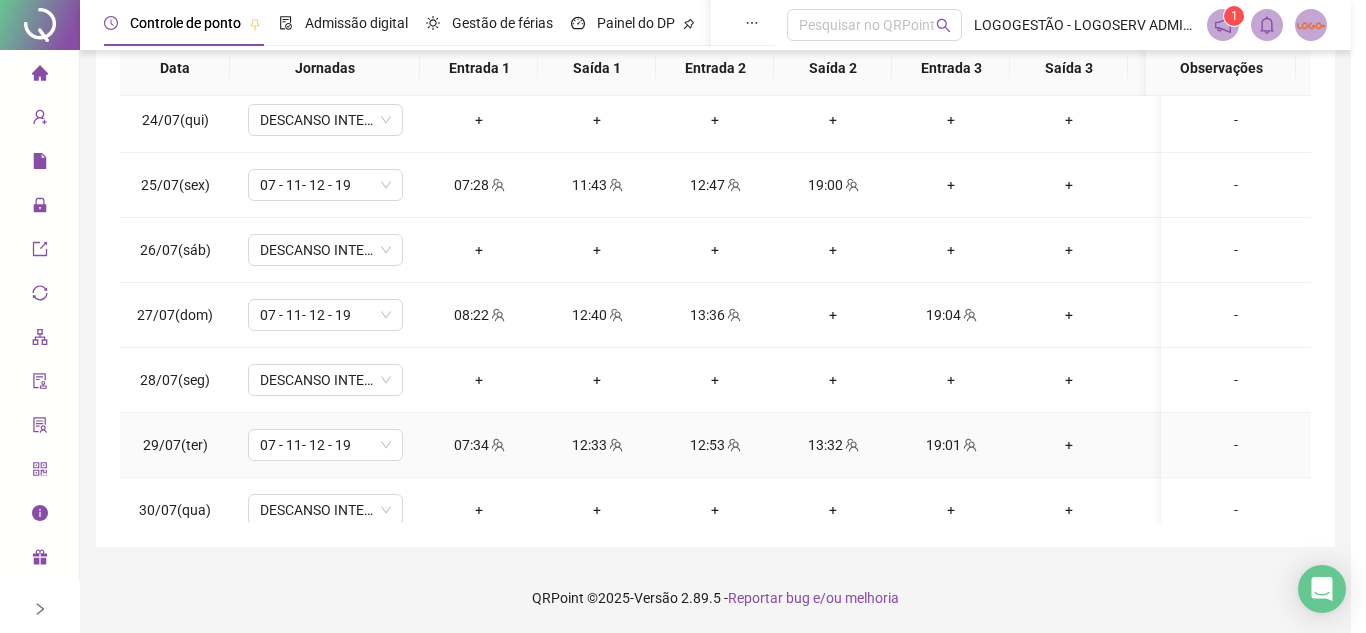 type on "**********" 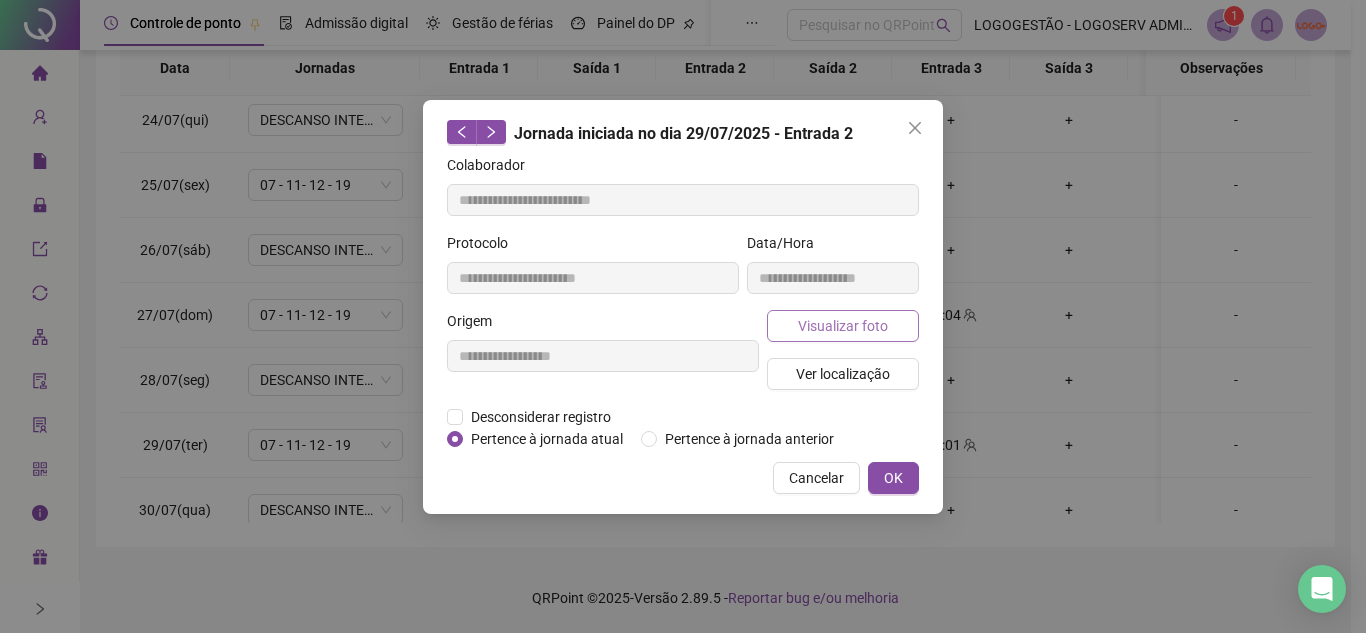 click on "Visualizar foto" at bounding box center [843, 326] 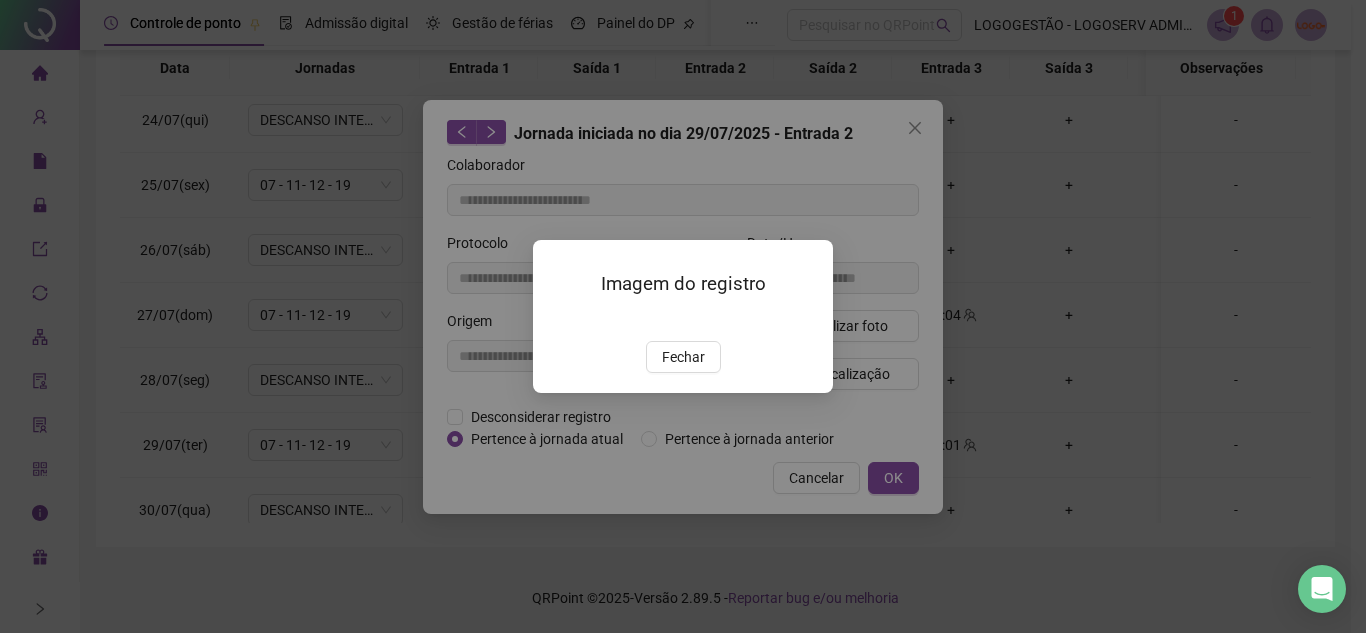 click on "Imagem do registro Fechar" at bounding box center (683, 316) 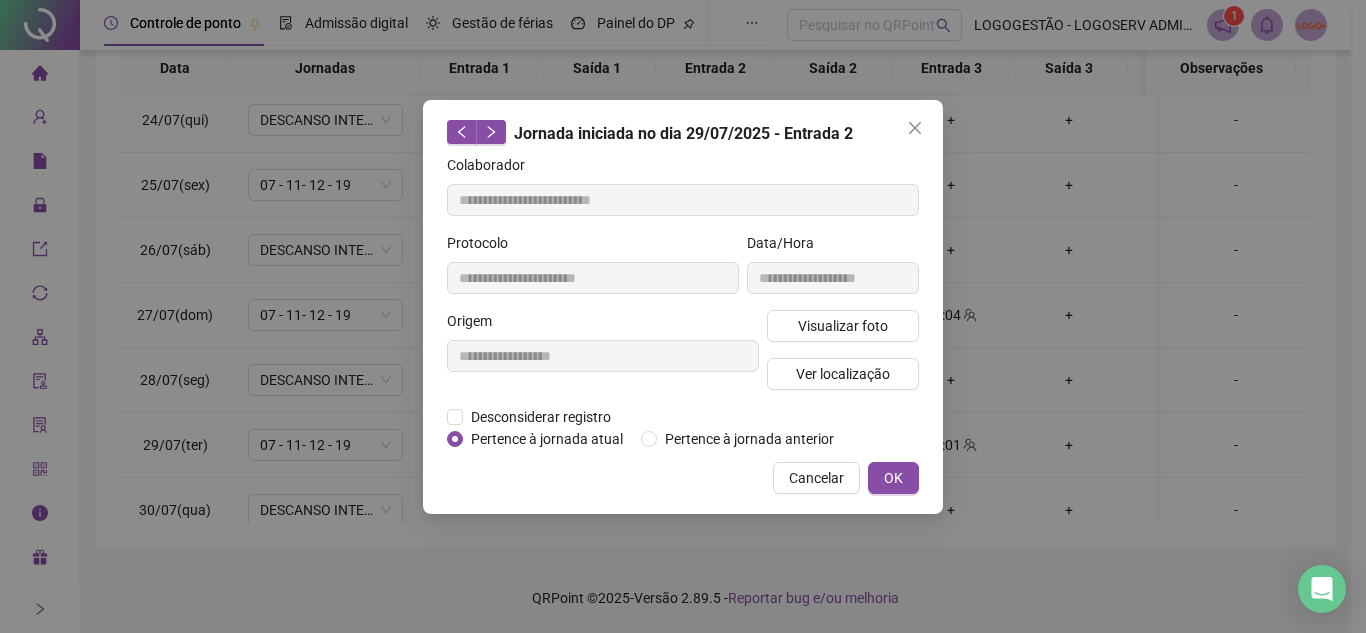 click on "Cancelar" at bounding box center (816, 478) 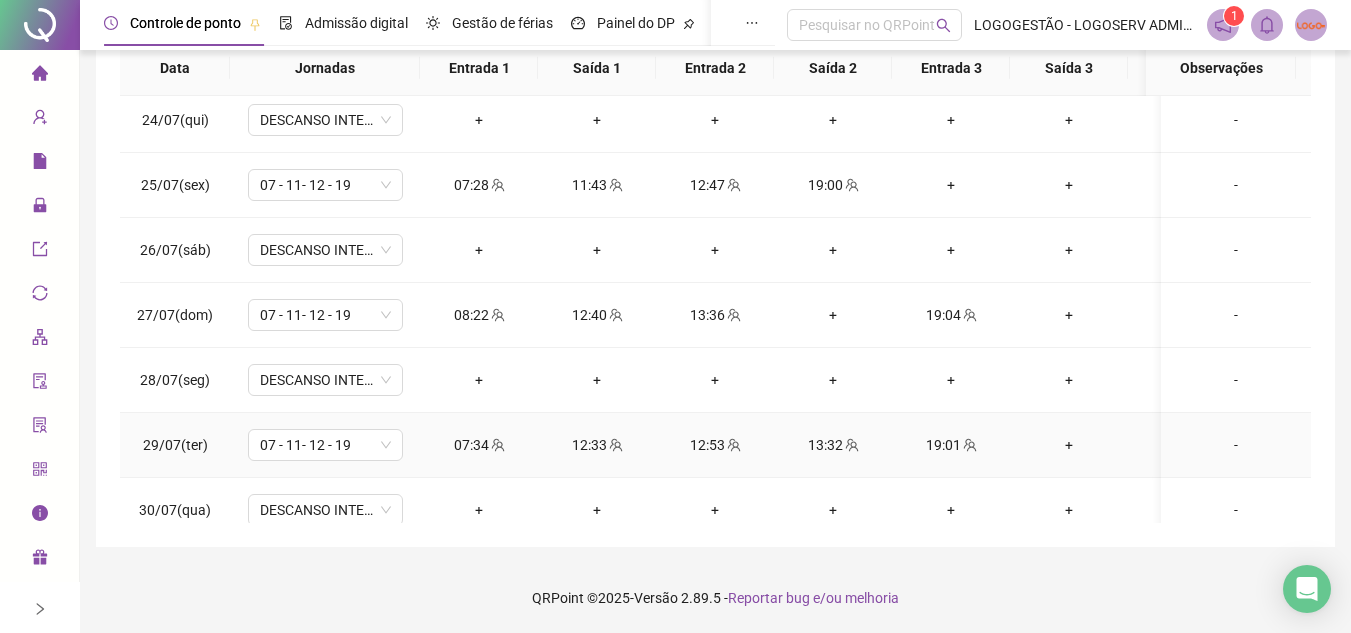 click on "13:32" at bounding box center (833, 445) 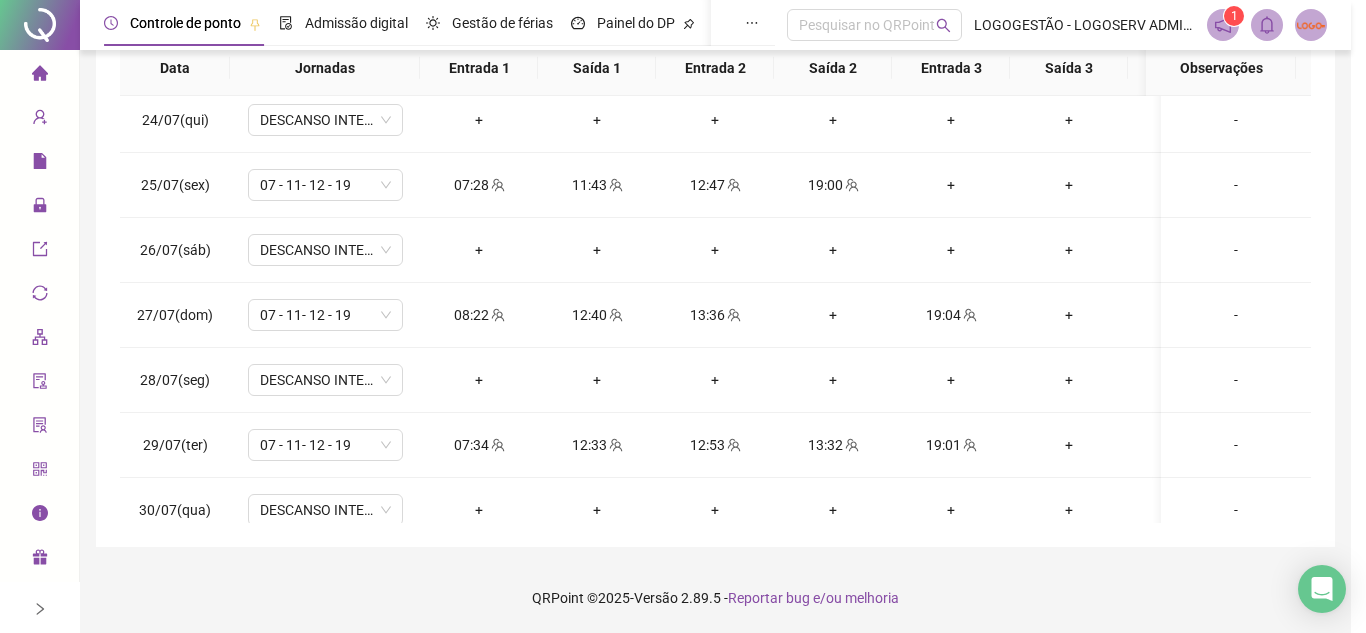 type on "**********" 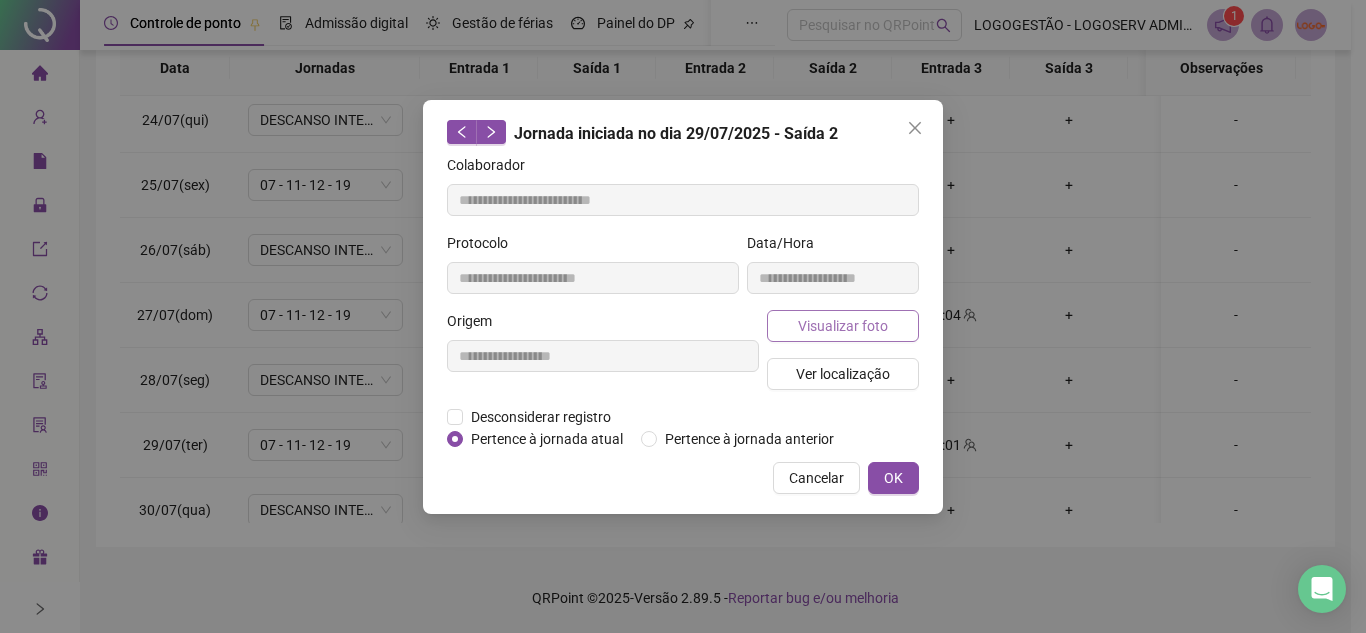 click on "Visualizar foto" at bounding box center [843, 326] 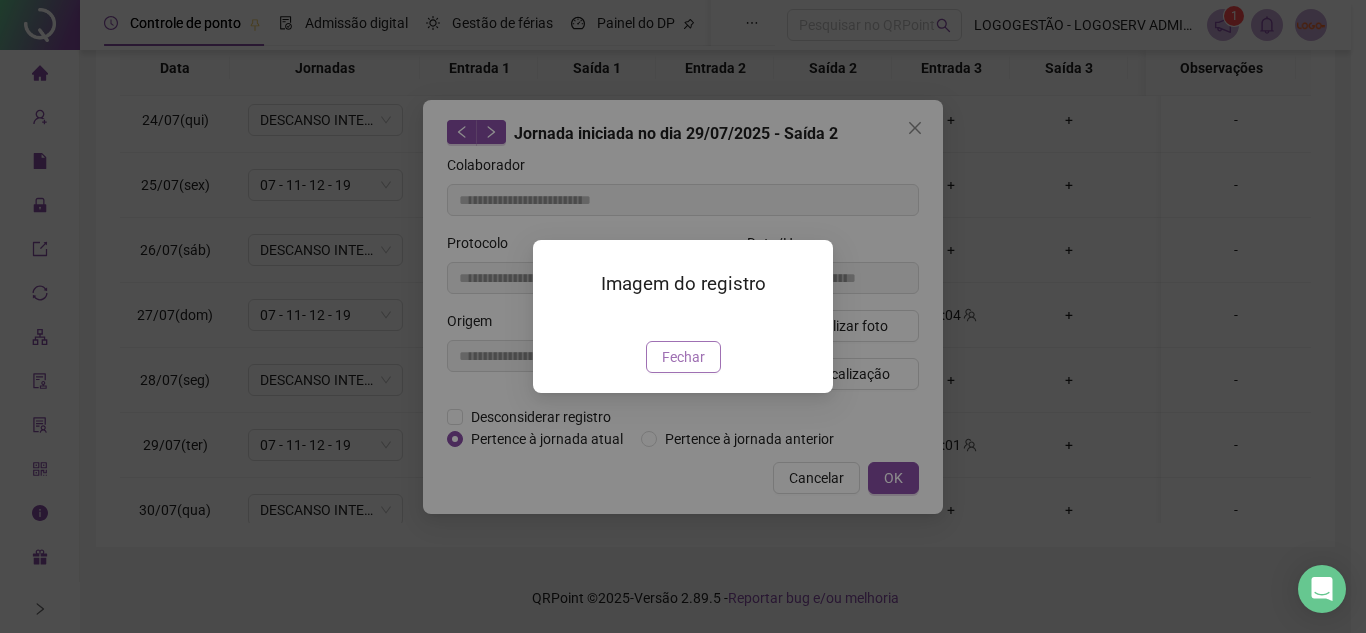 click on "Fechar" at bounding box center [683, 357] 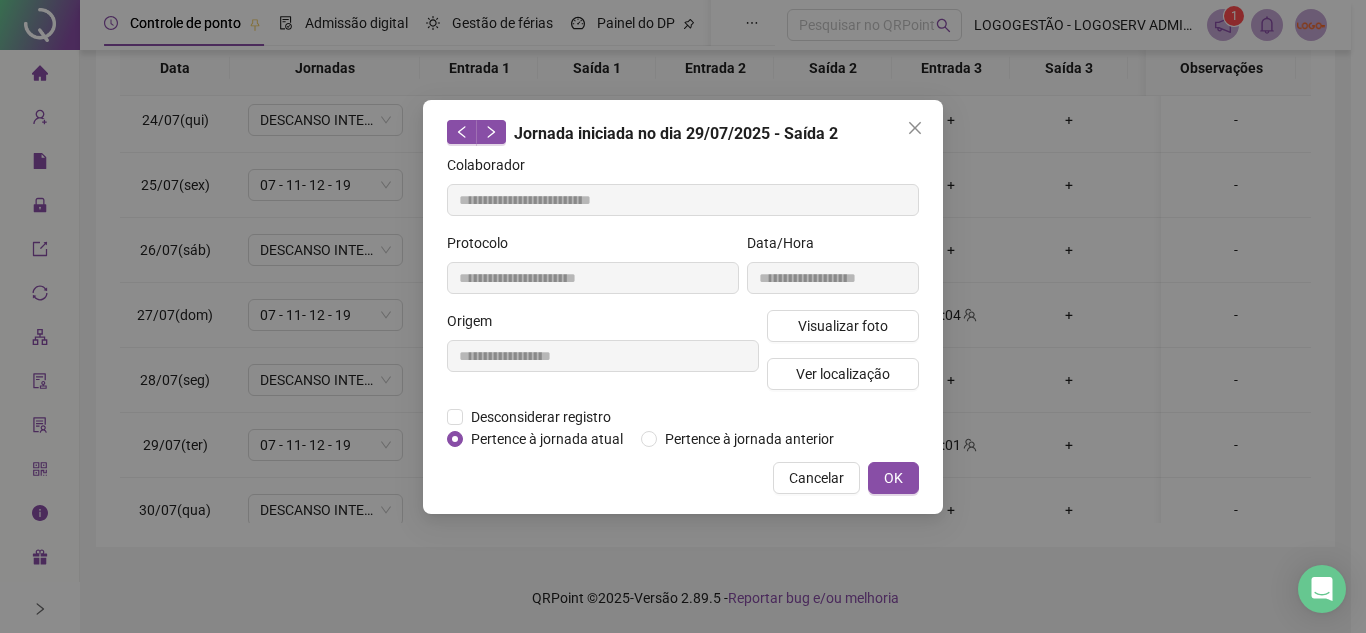click on "Cancelar" at bounding box center (816, 478) 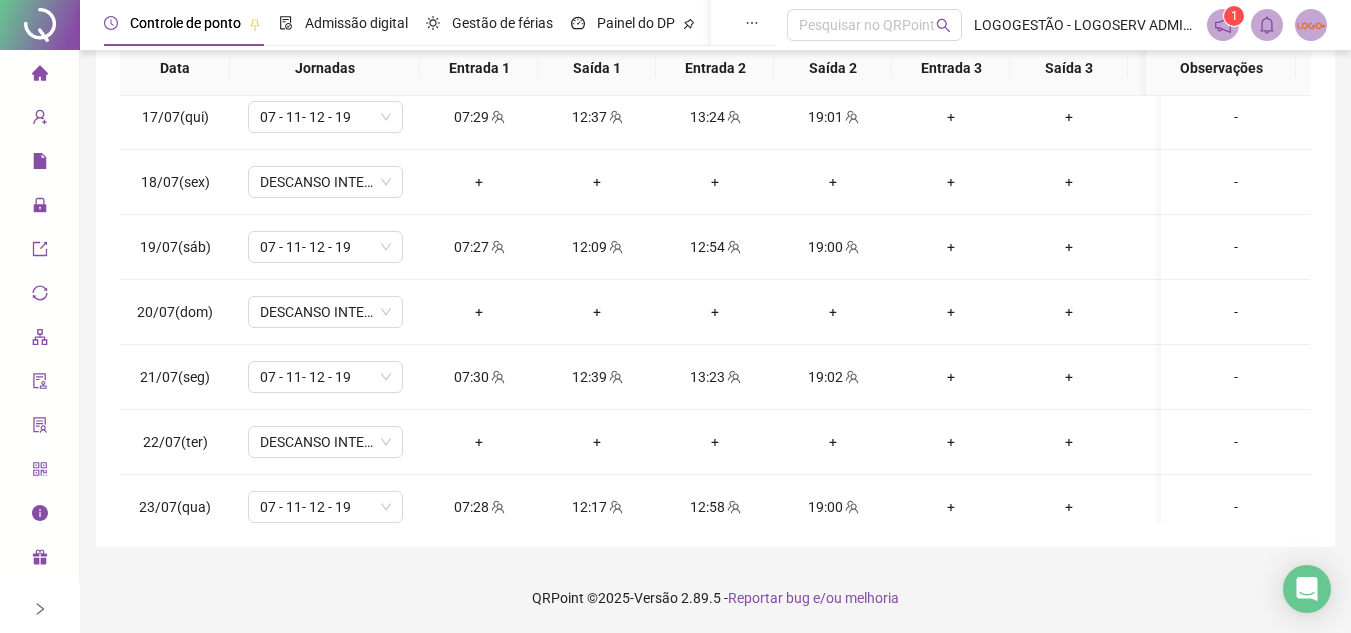 scroll, scrollTop: 1003, scrollLeft: 0, axis: vertical 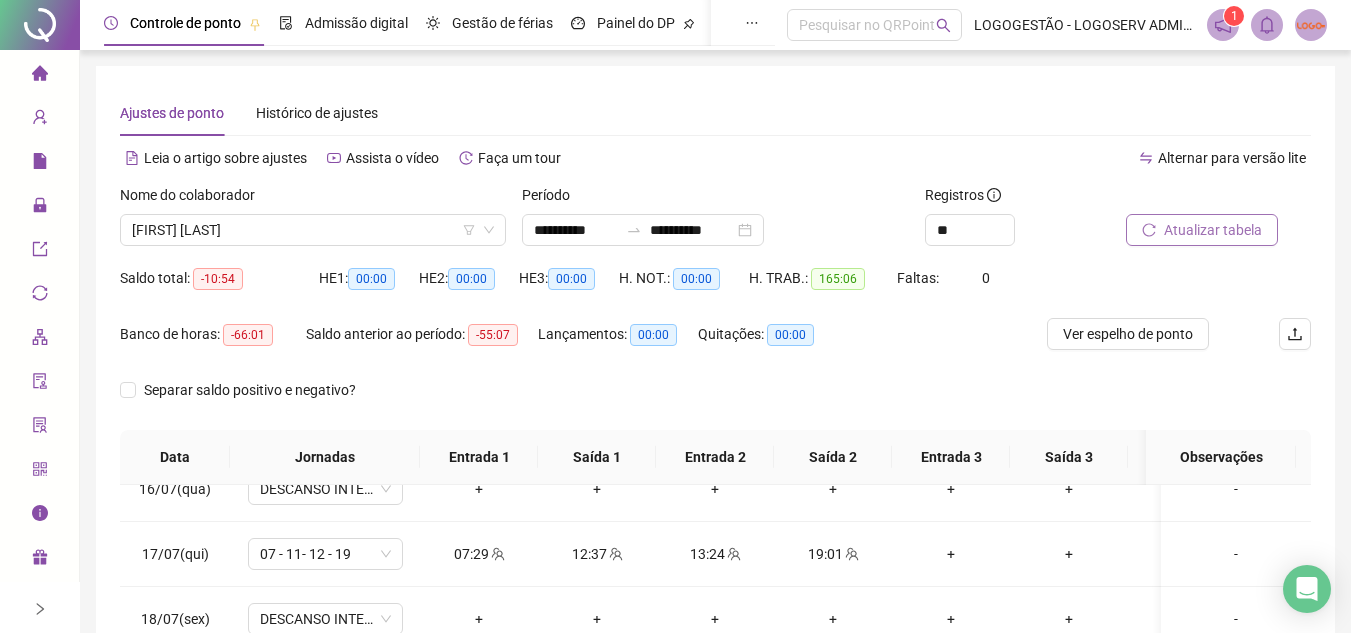 click on "Atualizar tabela" at bounding box center [1213, 230] 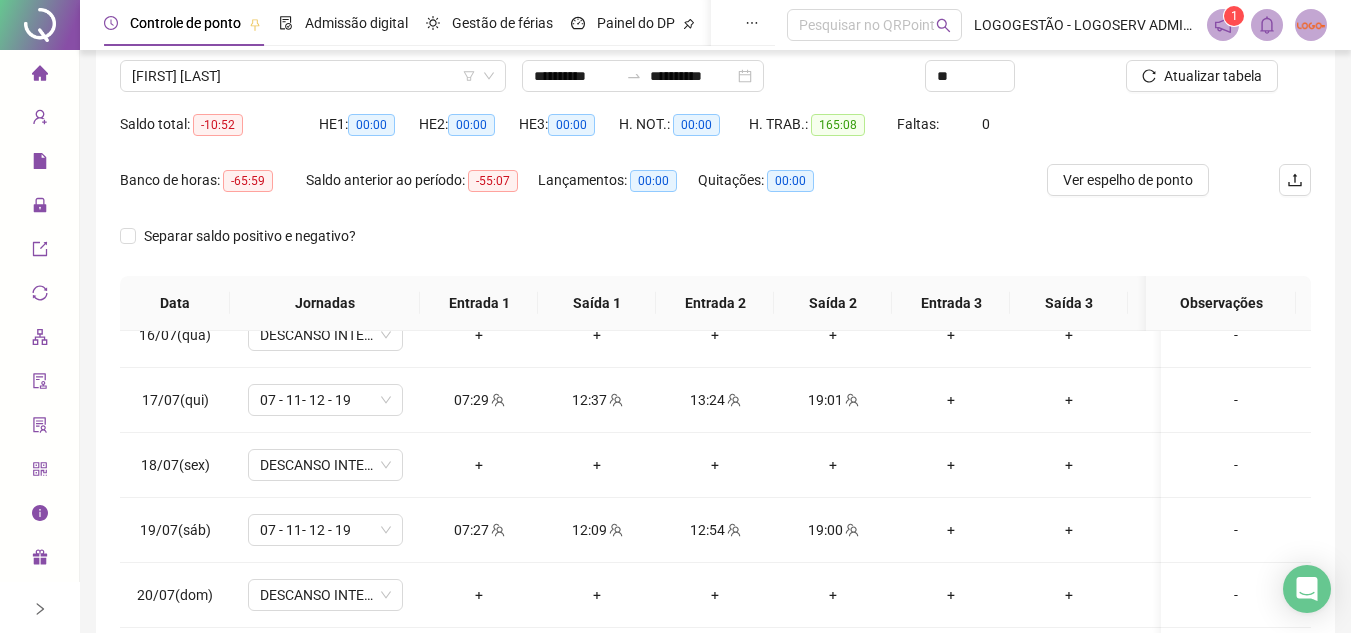 scroll, scrollTop: 389, scrollLeft: 0, axis: vertical 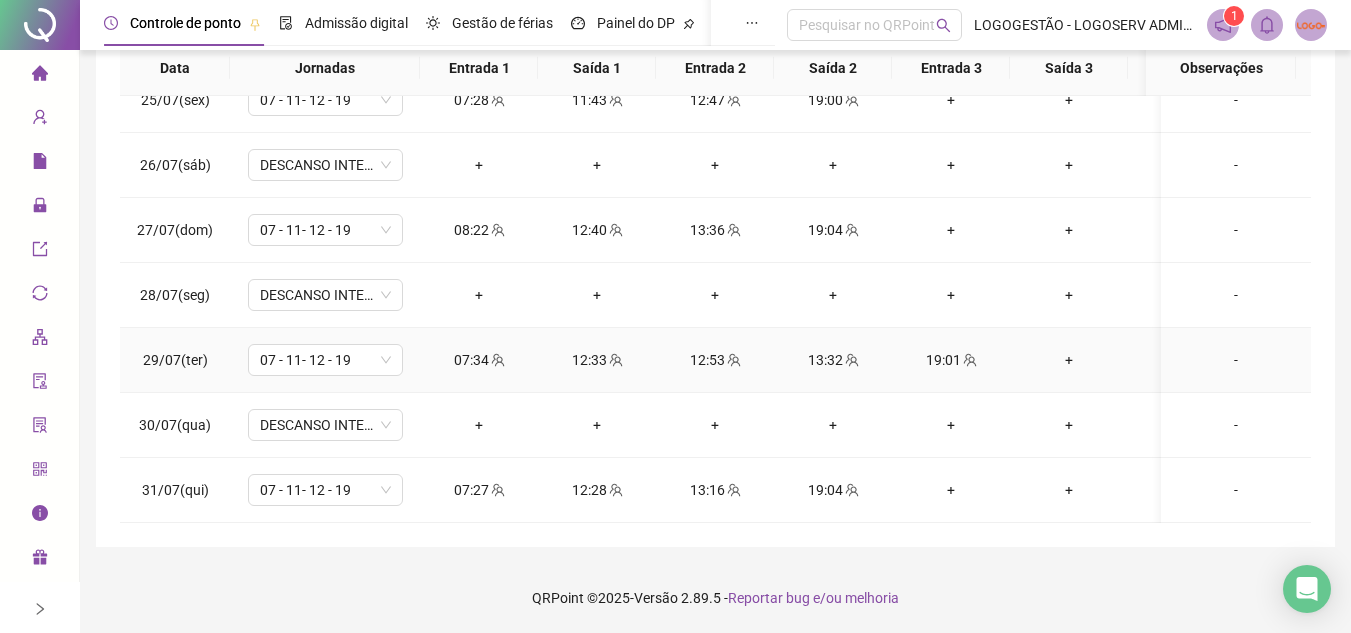 click on "07:34" at bounding box center (479, 360) 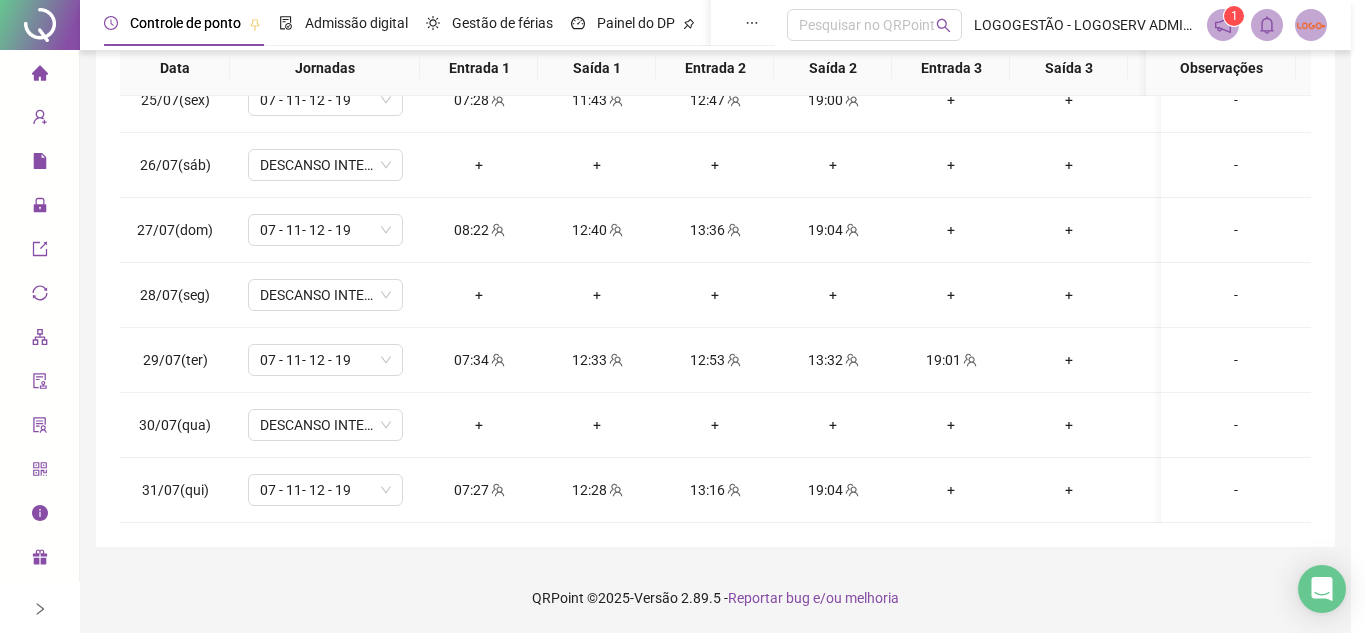 type on "**********" 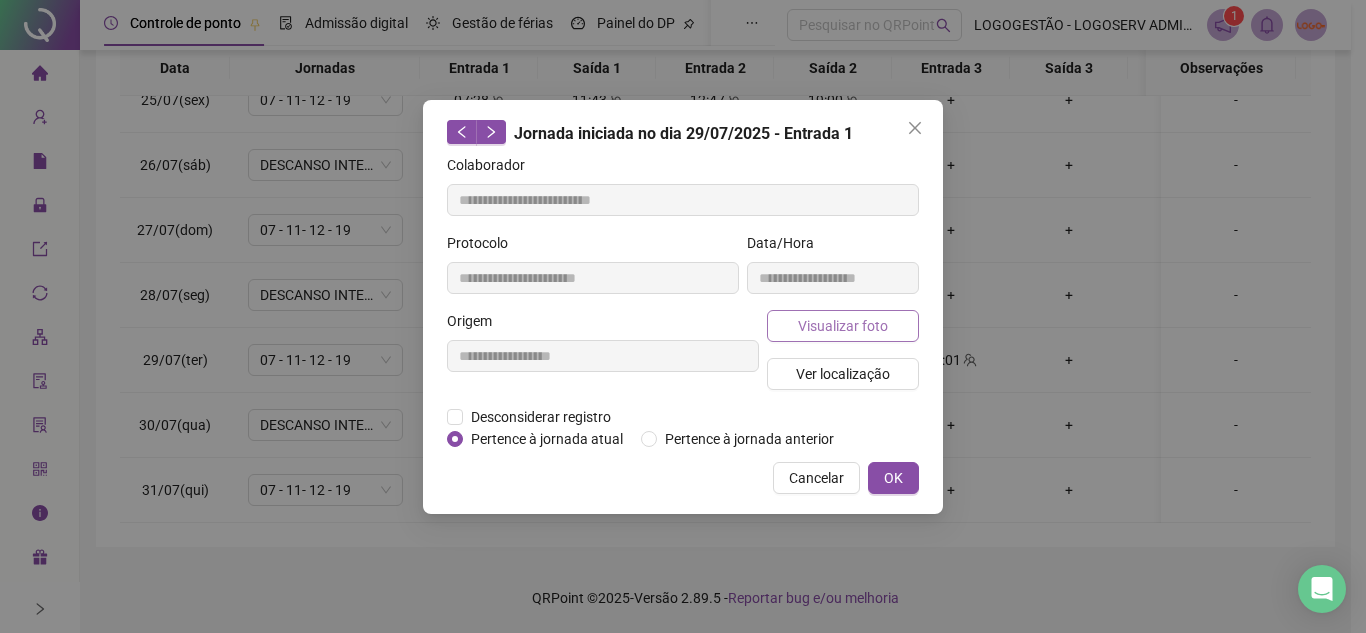 click on "Visualizar foto" at bounding box center (843, 326) 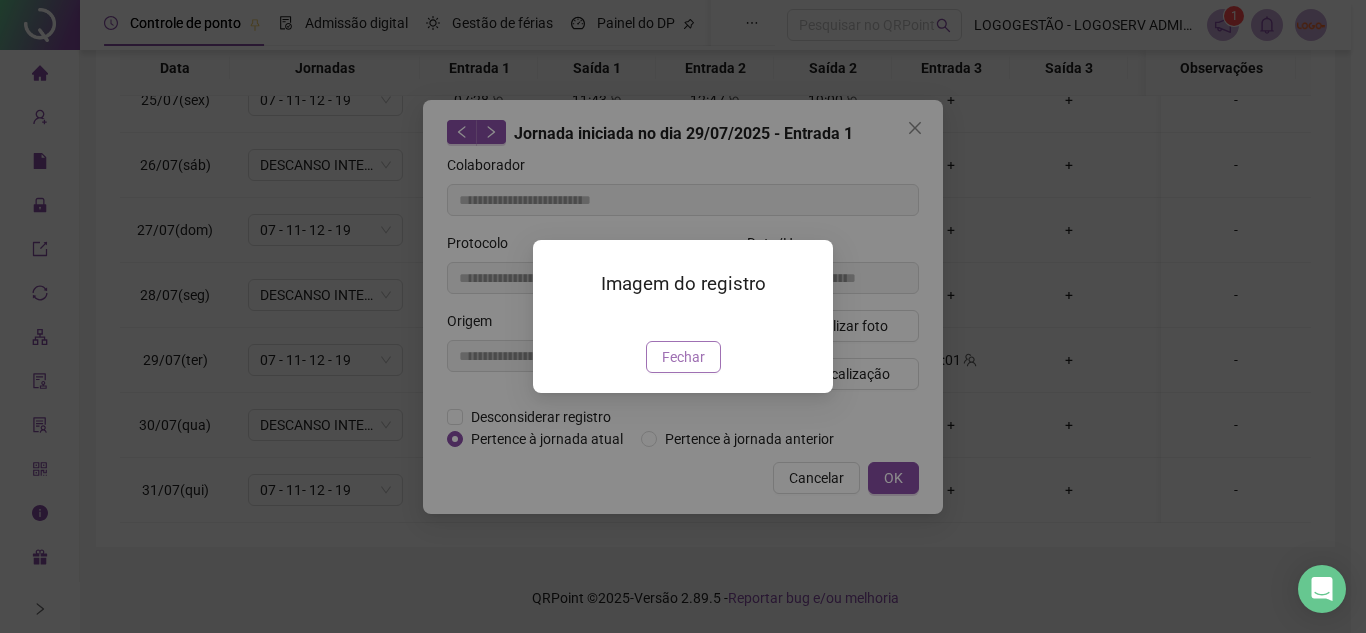 click on "Fechar" at bounding box center [683, 357] 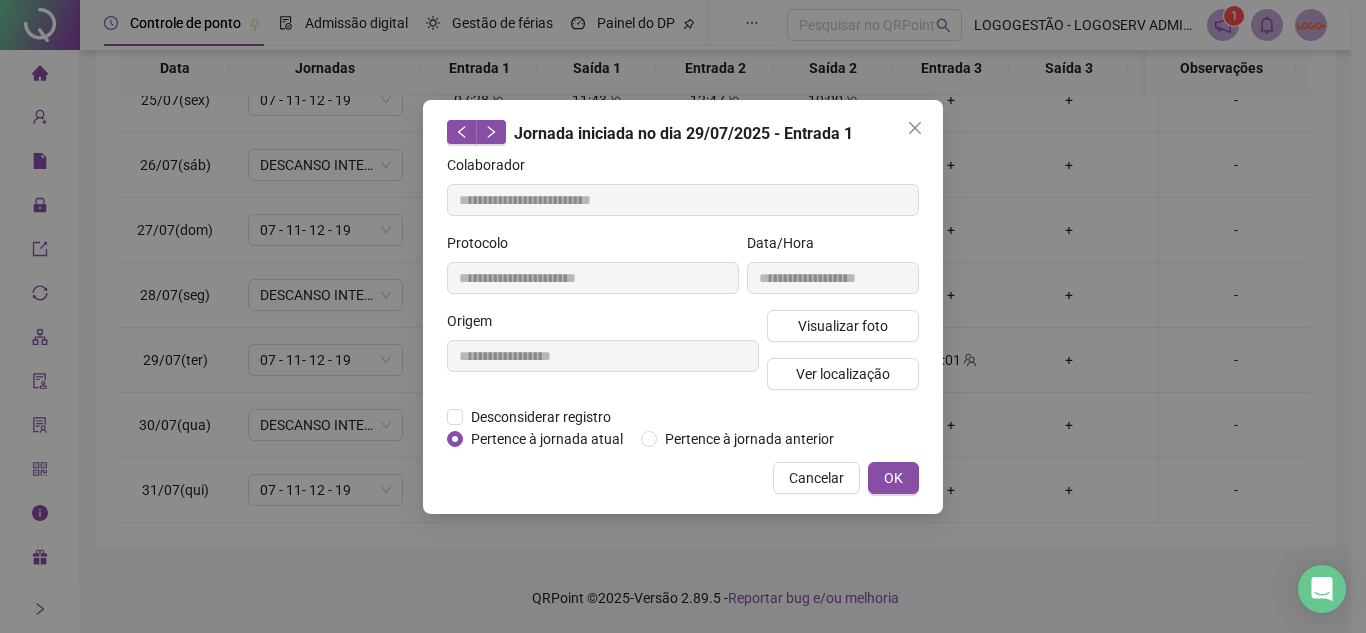 click on "Cancelar" at bounding box center (816, 478) 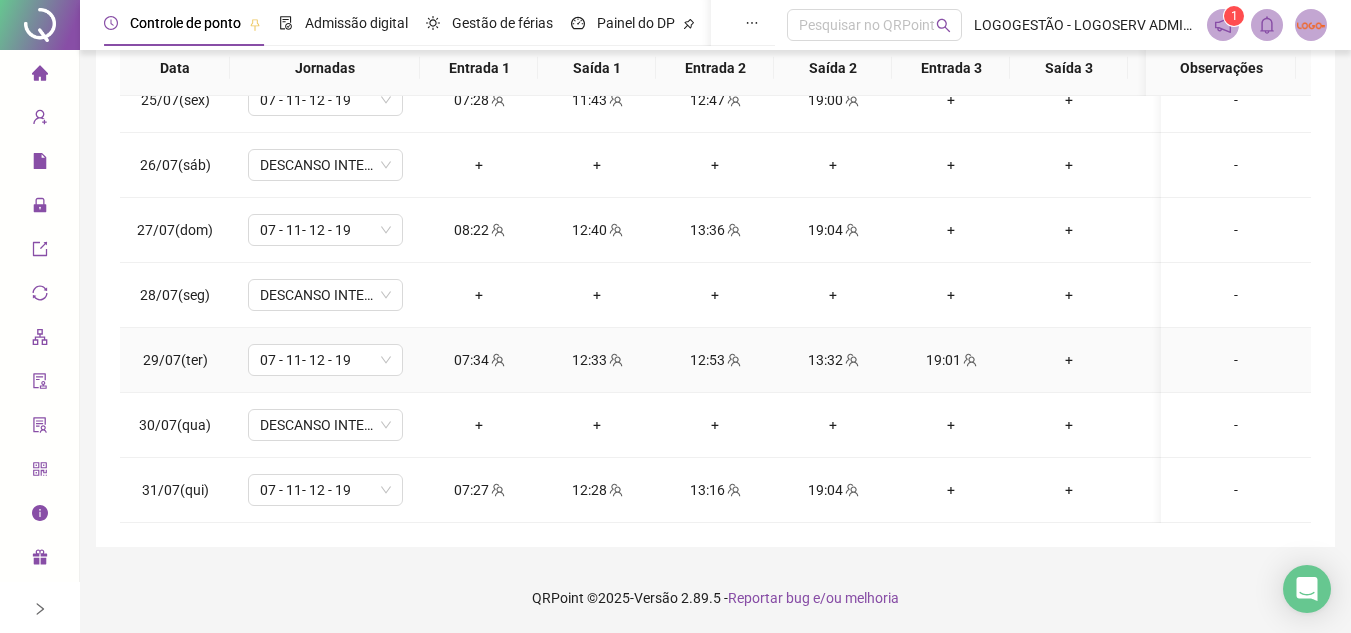 click on "12:53" at bounding box center [715, 360] 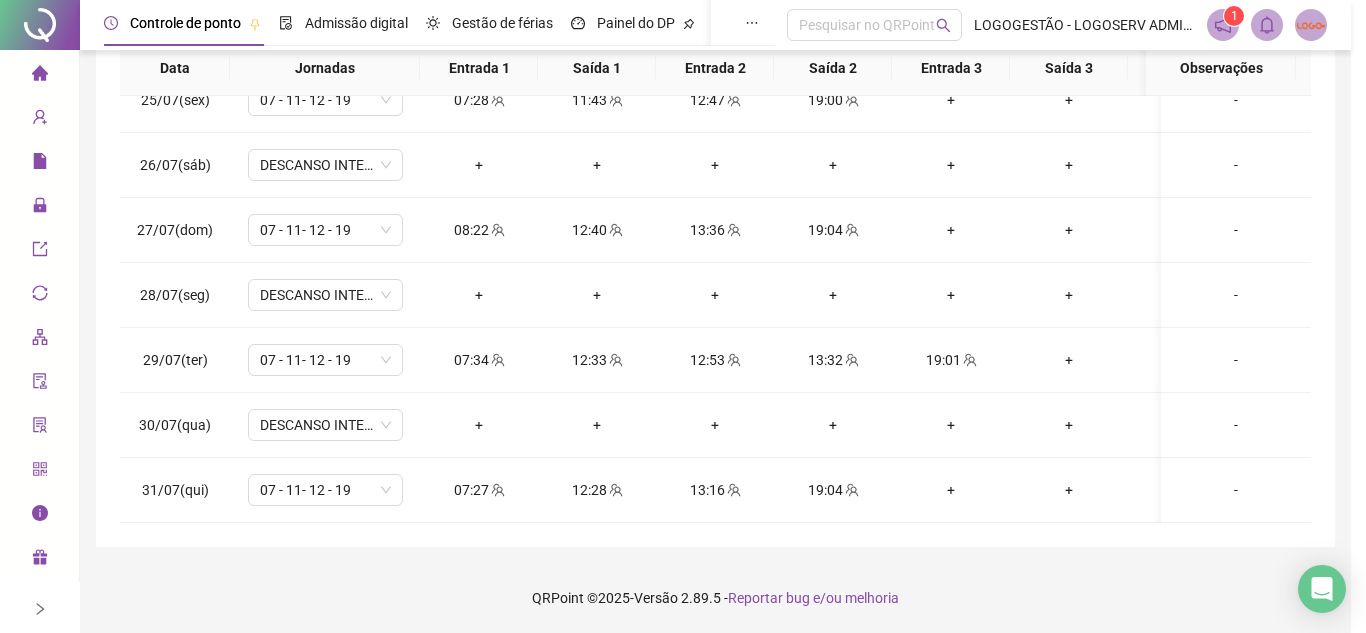 type on "**********" 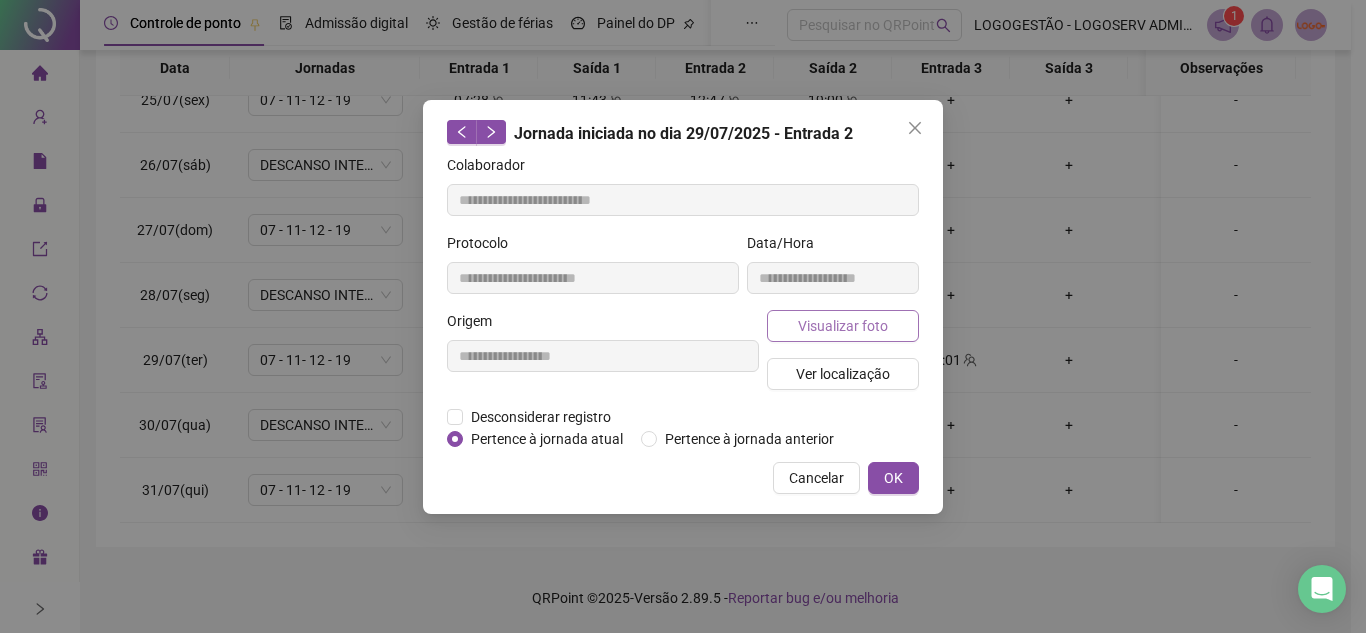 click on "Visualizar foto" at bounding box center [843, 326] 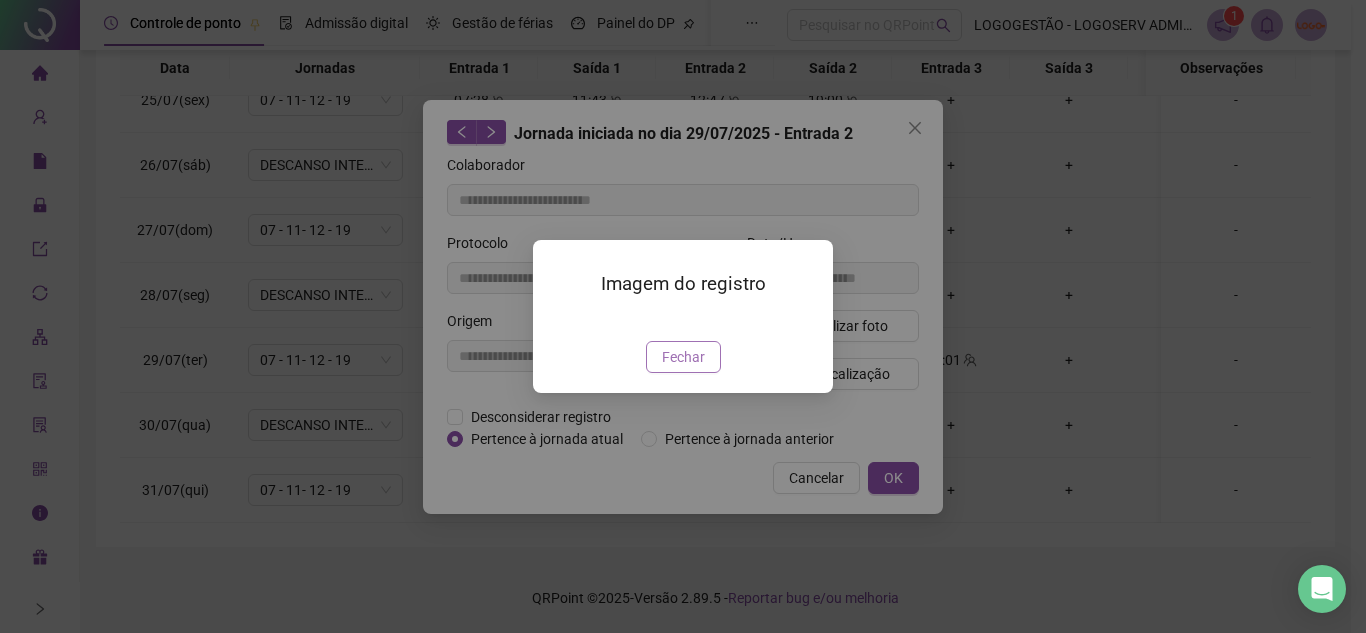 click on "Fechar" at bounding box center (683, 357) 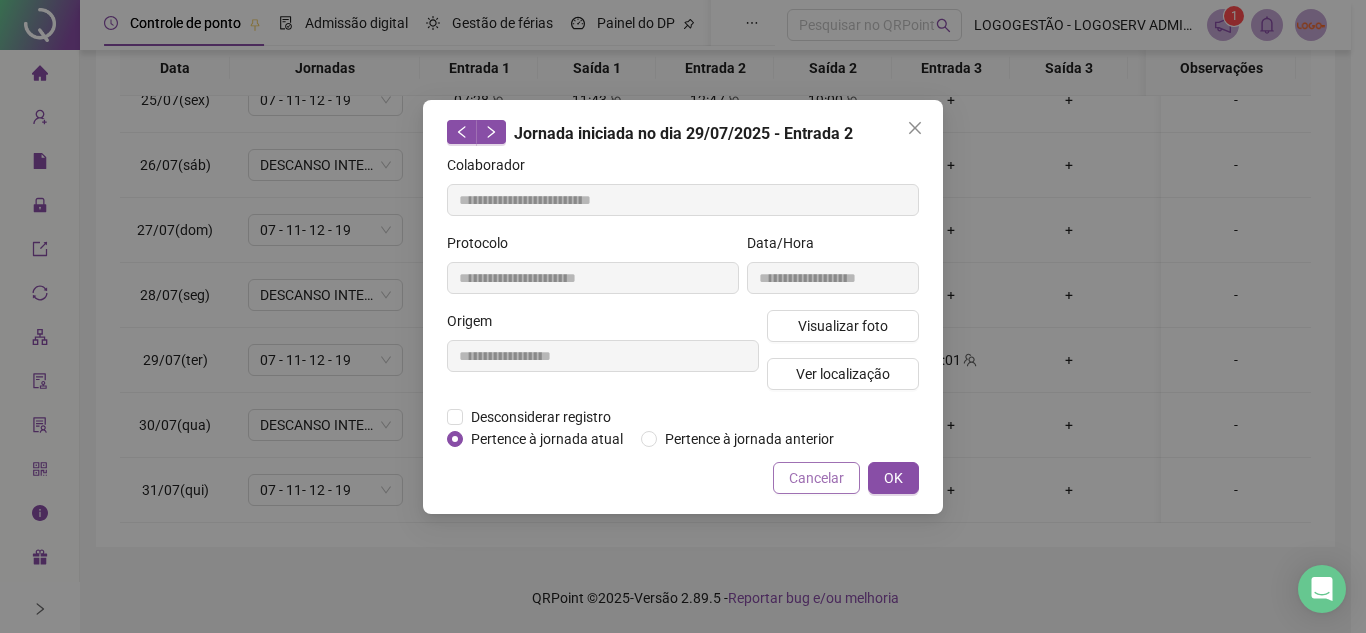 click on "Cancelar" at bounding box center [816, 478] 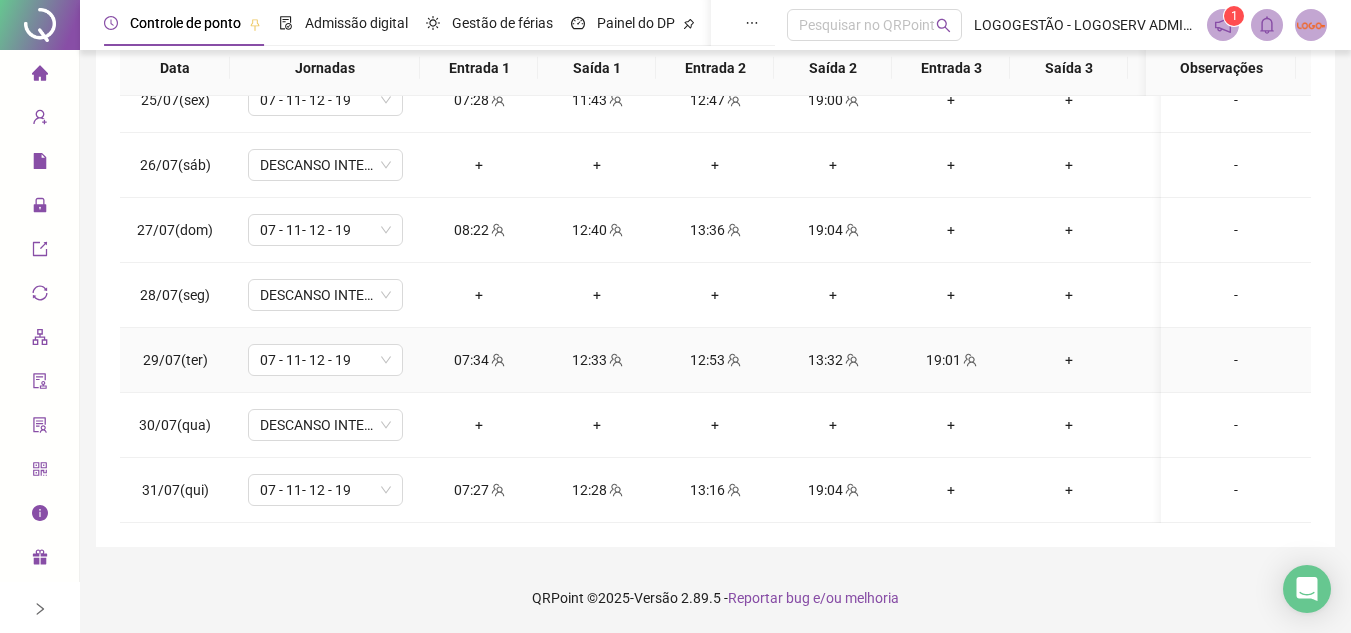 click on "12:33" at bounding box center (597, 360) 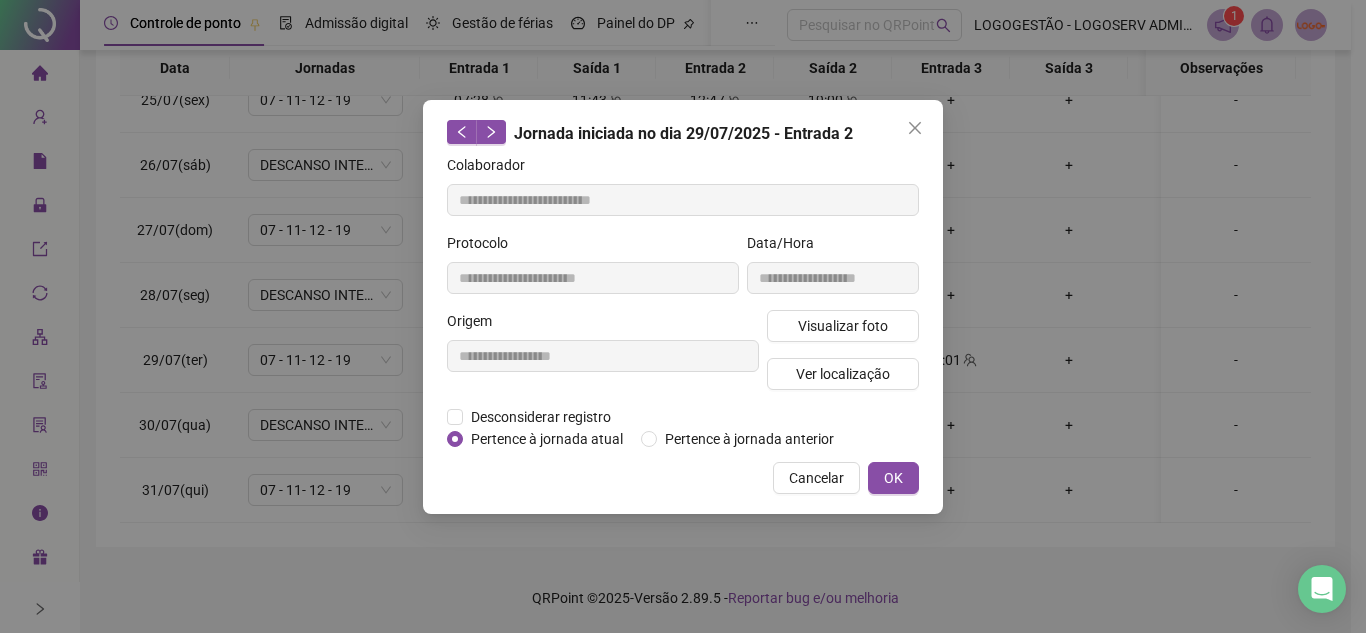 type on "**********" 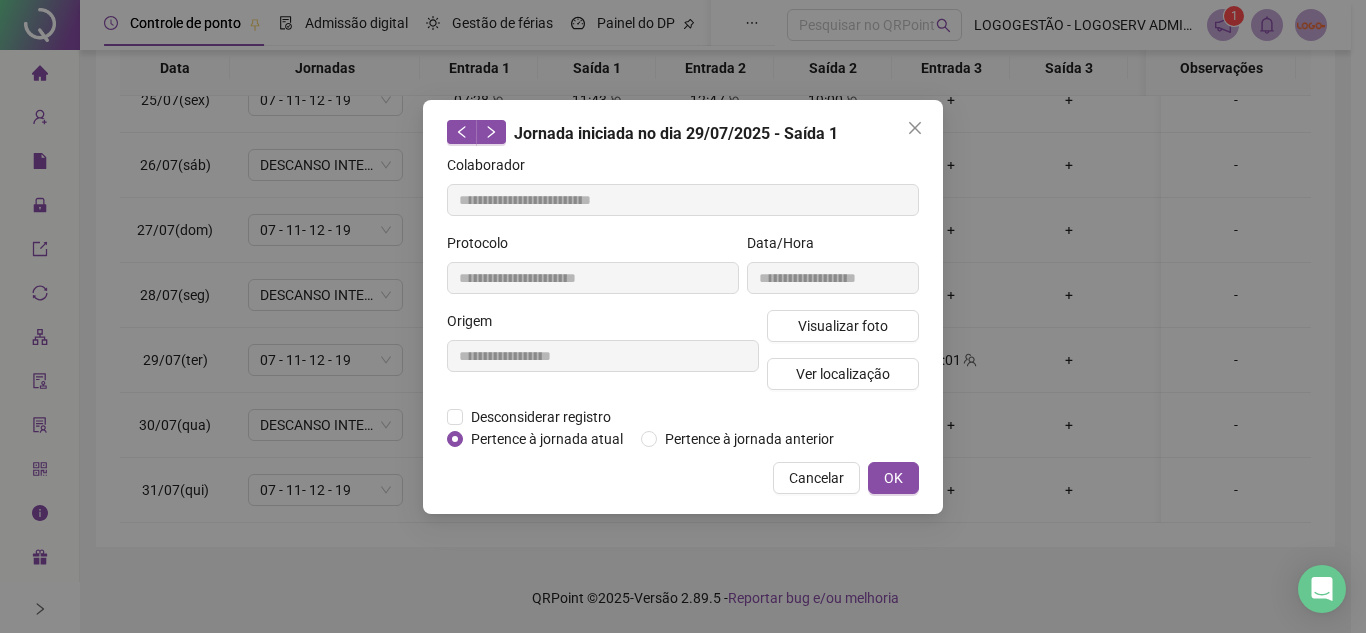 click on "**********" at bounding box center (603, 358) 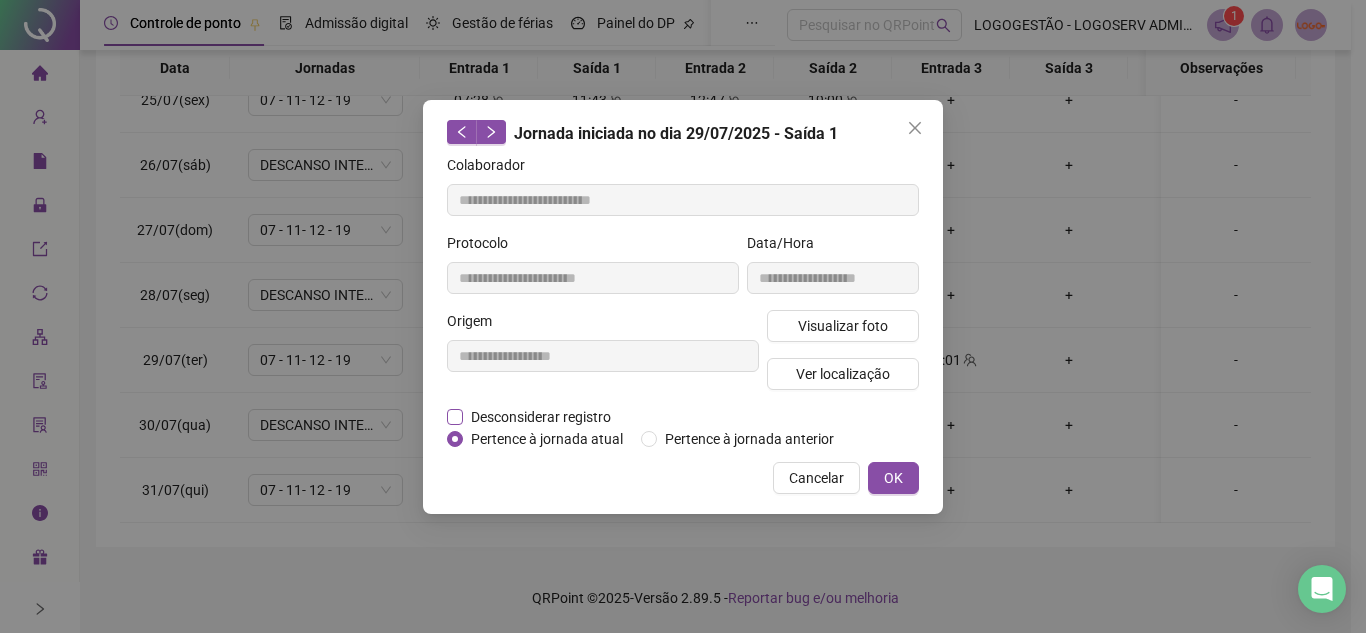 click on "Desconsiderar registro" at bounding box center [541, 417] 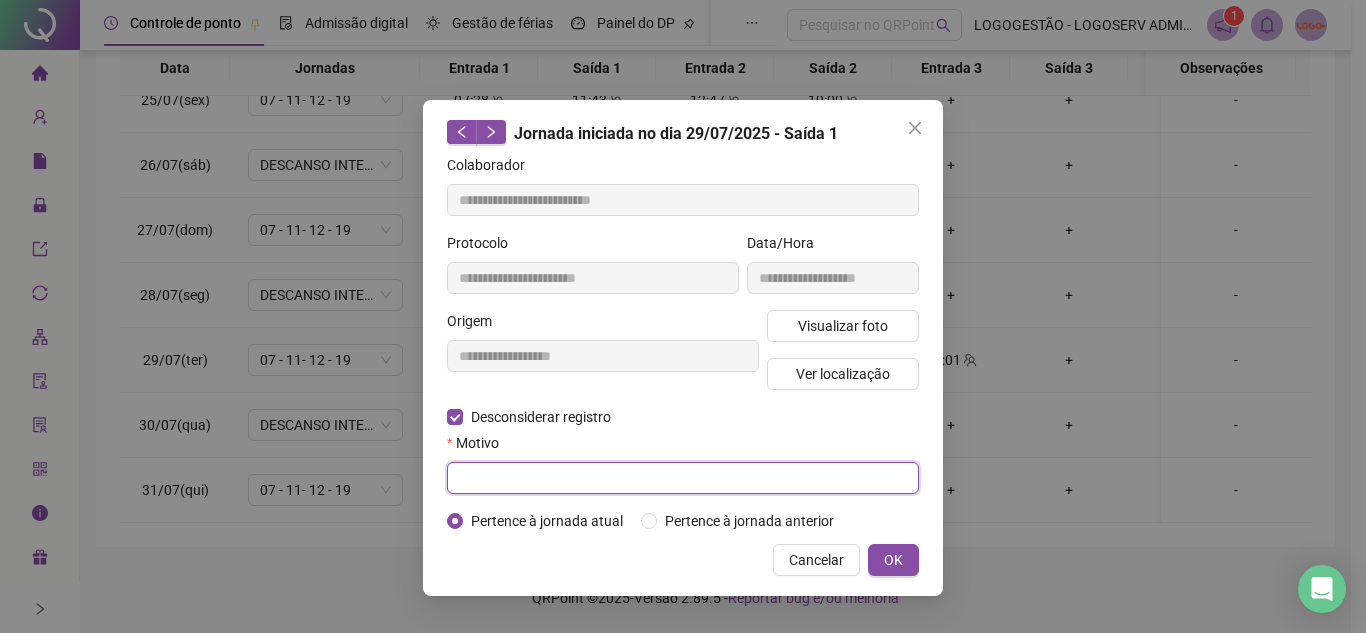 click at bounding box center (683, 478) 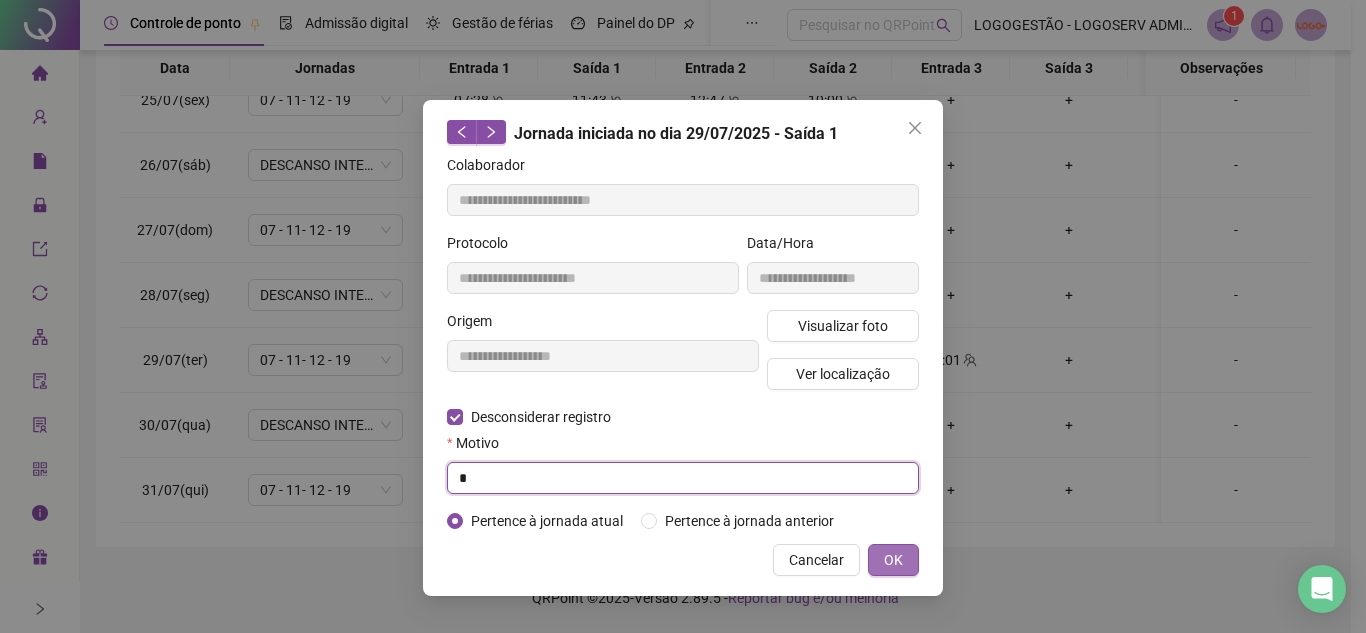 type on "*" 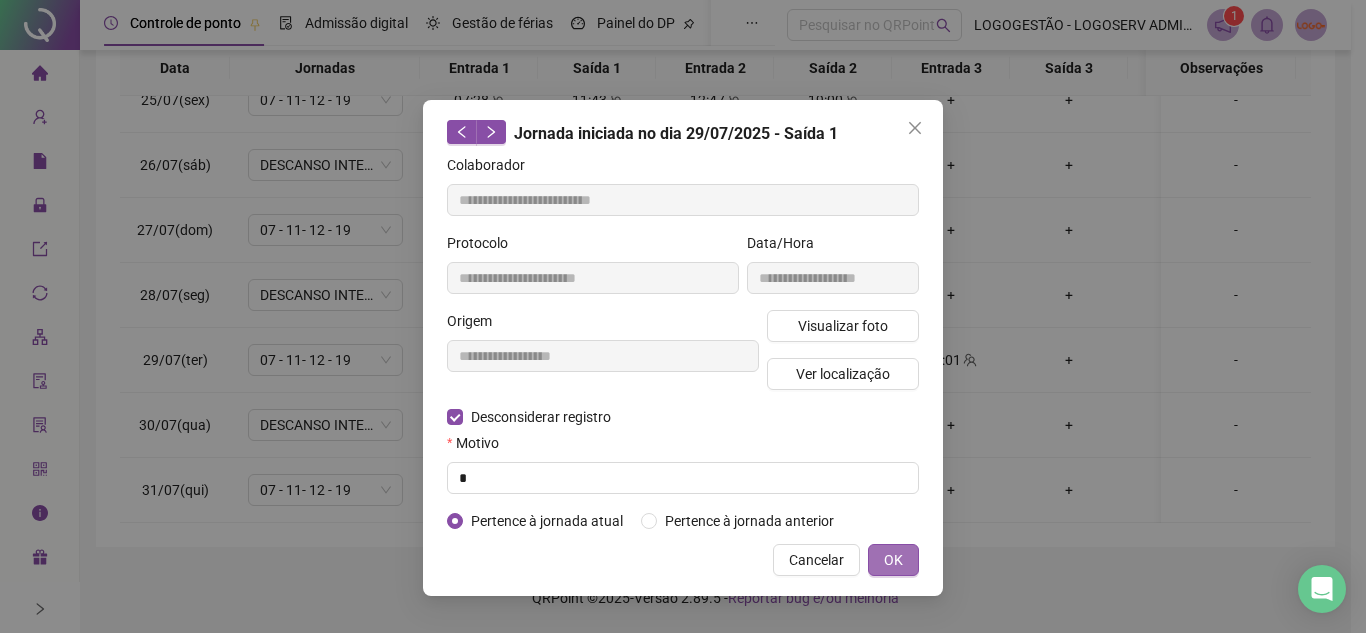 click on "OK" at bounding box center (893, 560) 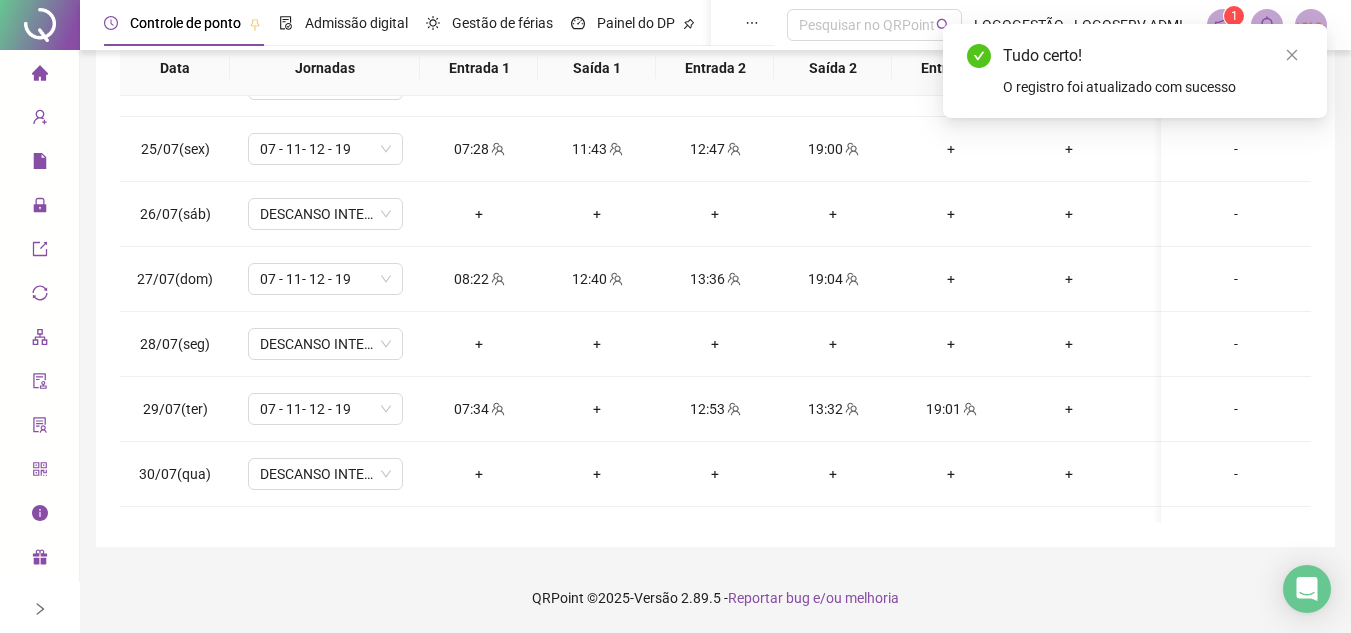 scroll, scrollTop: 1503, scrollLeft: 0, axis: vertical 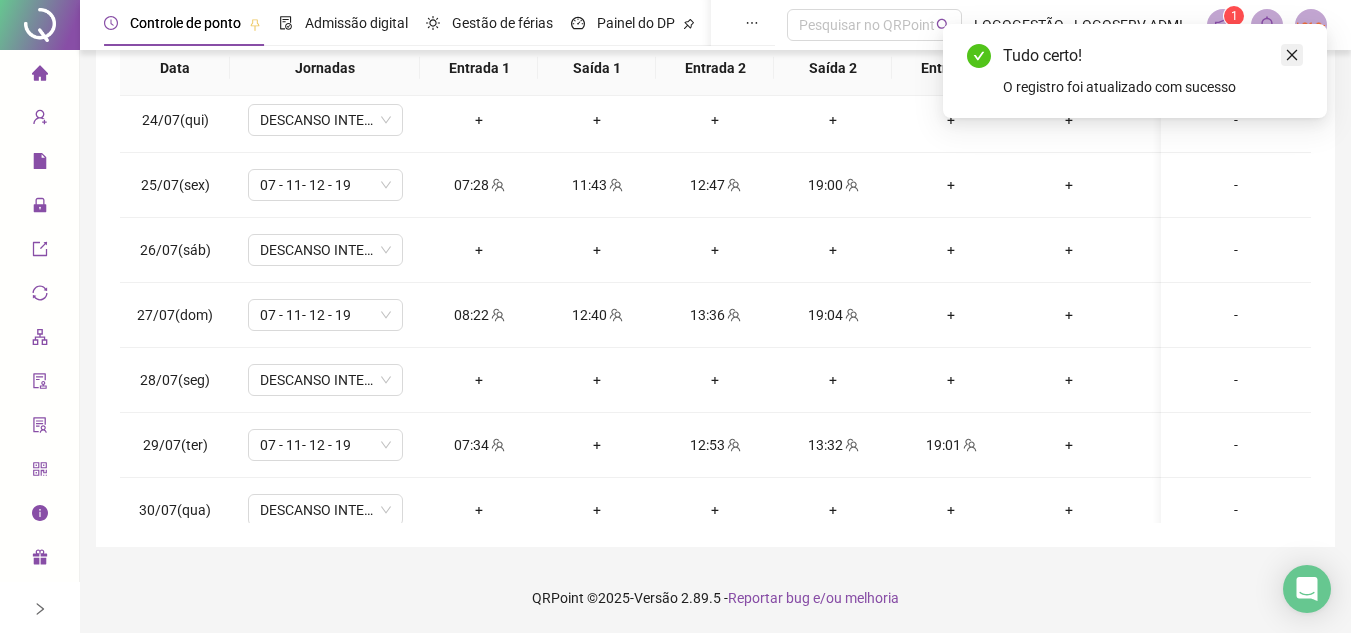 click at bounding box center (1292, 55) 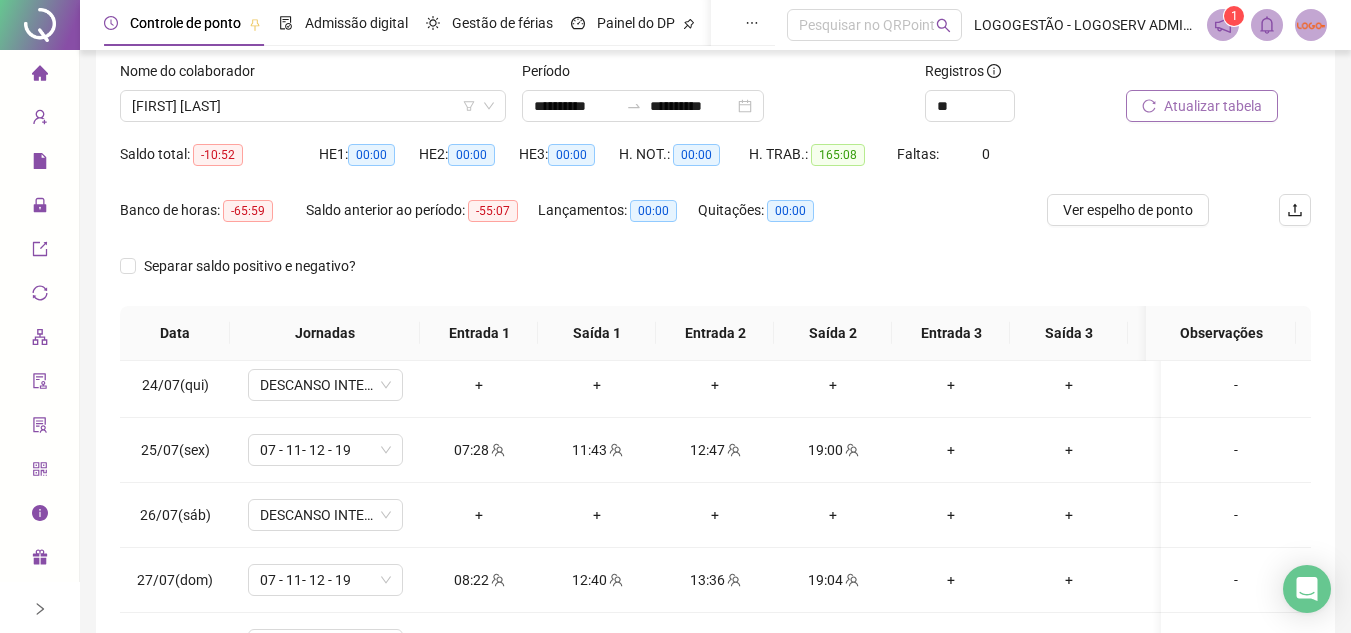 scroll, scrollTop: 89, scrollLeft: 0, axis: vertical 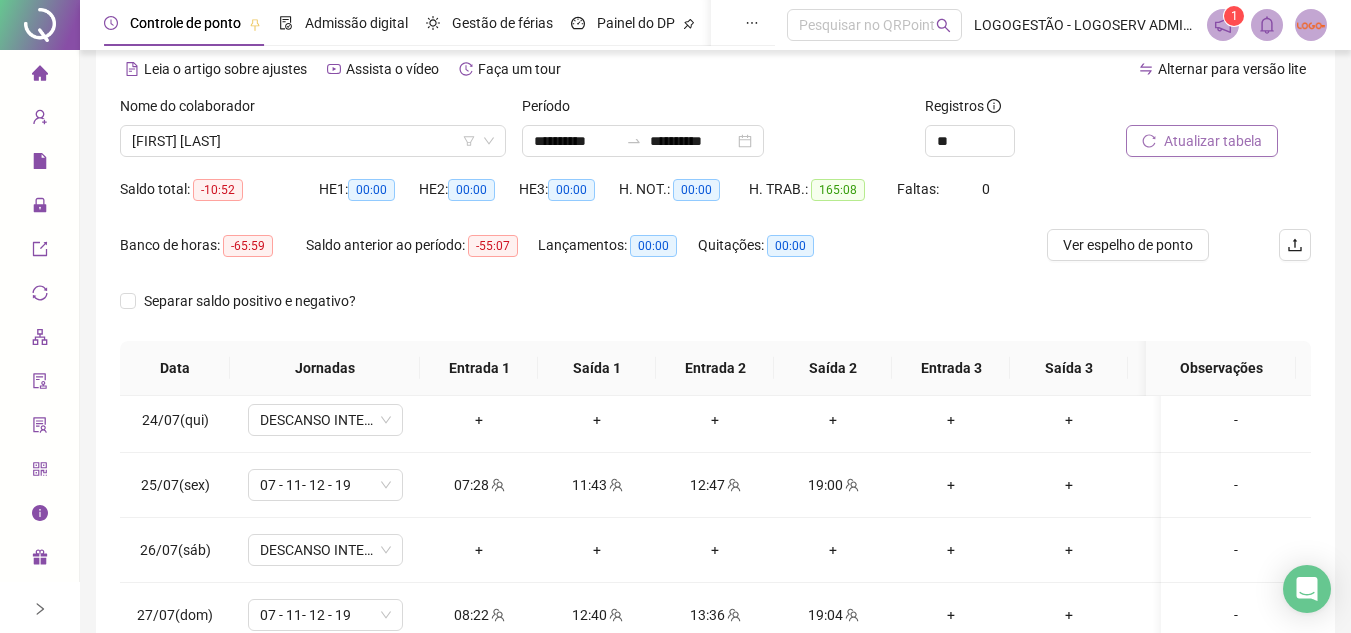 click on "Atualizar tabela" at bounding box center (1213, 141) 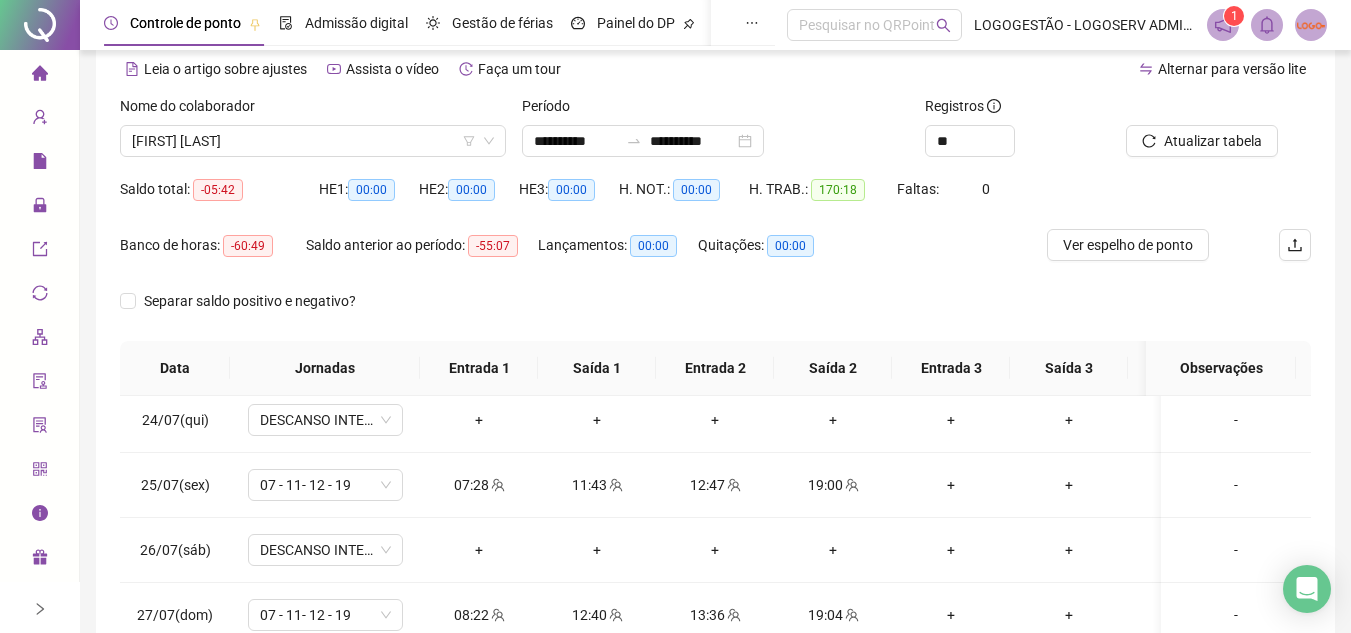 scroll, scrollTop: 389, scrollLeft: 0, axis: vertical 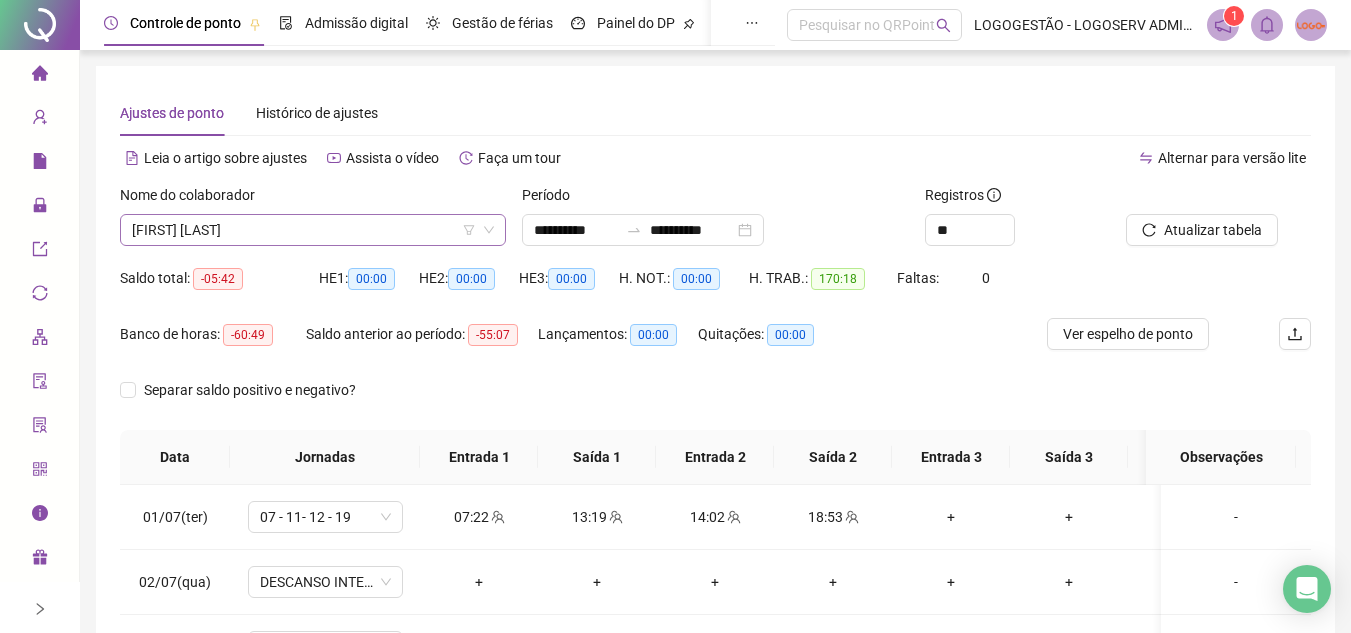 click on "DAVI ABRAAO DE JESUS SILVA" at bounding box center (313, 230) 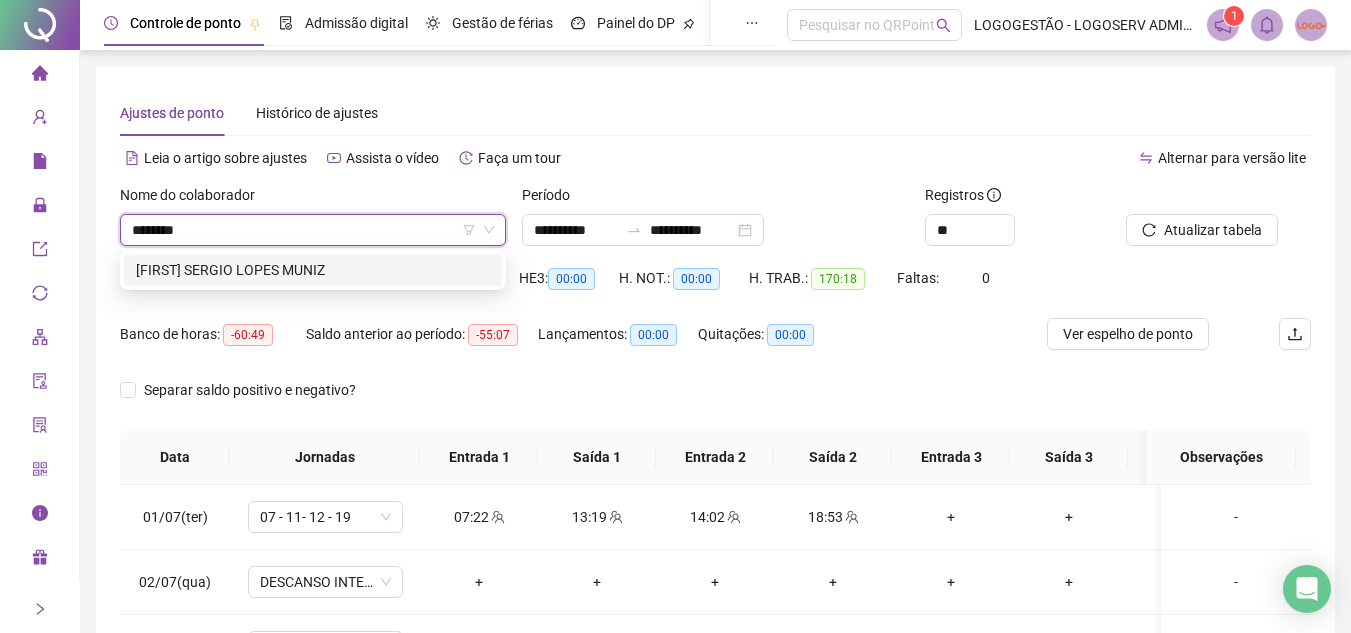 scroll, scrollTop: 0, scrollLeft: 0, axis: both 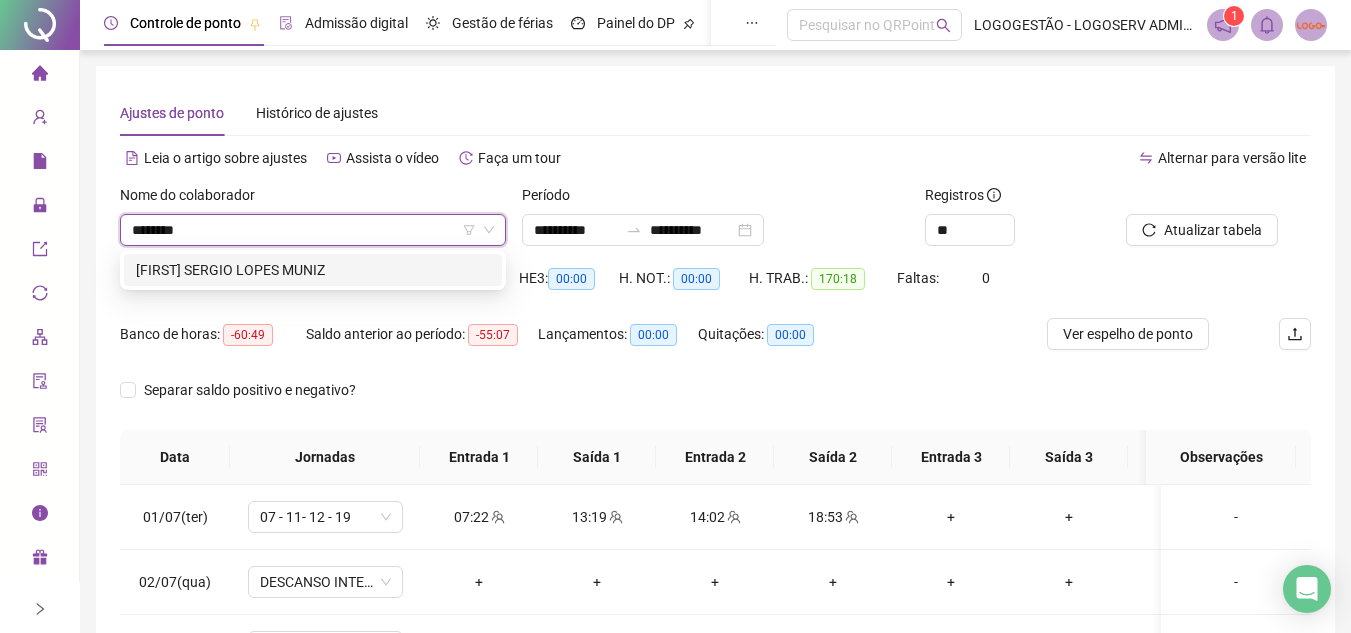 type on "********" 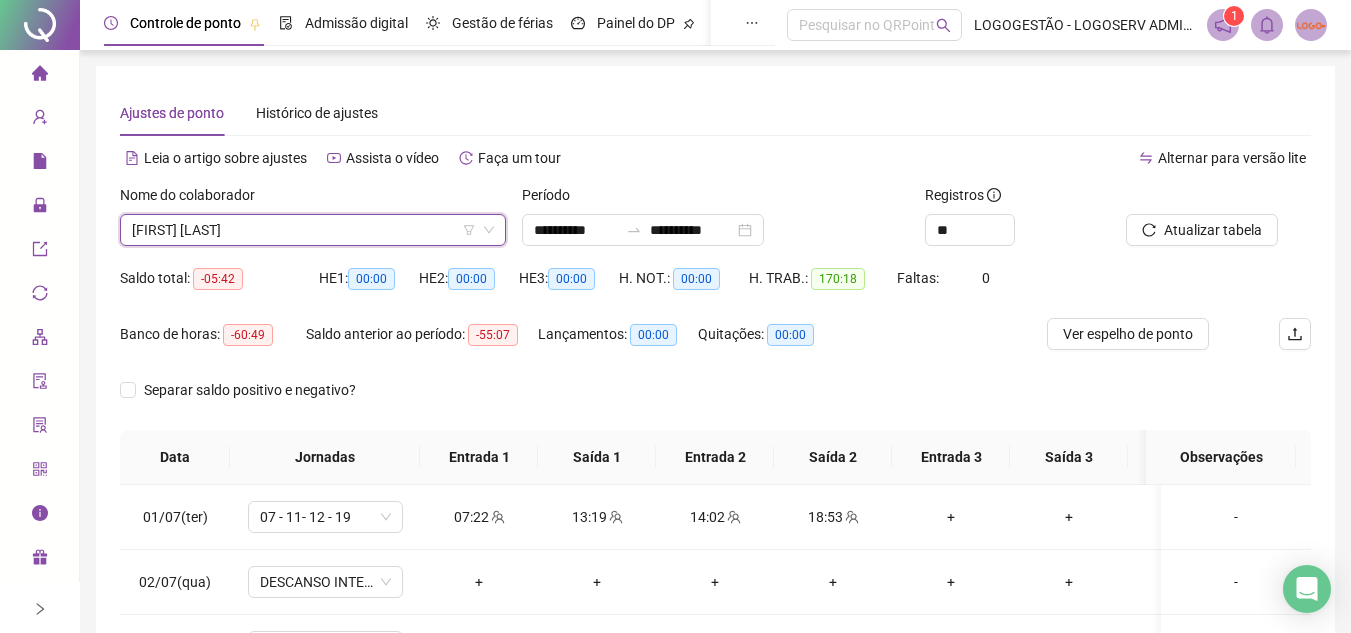 click on "DAVI ABRAAO DE JESUS SILVA" at bounding box center (313, 230) 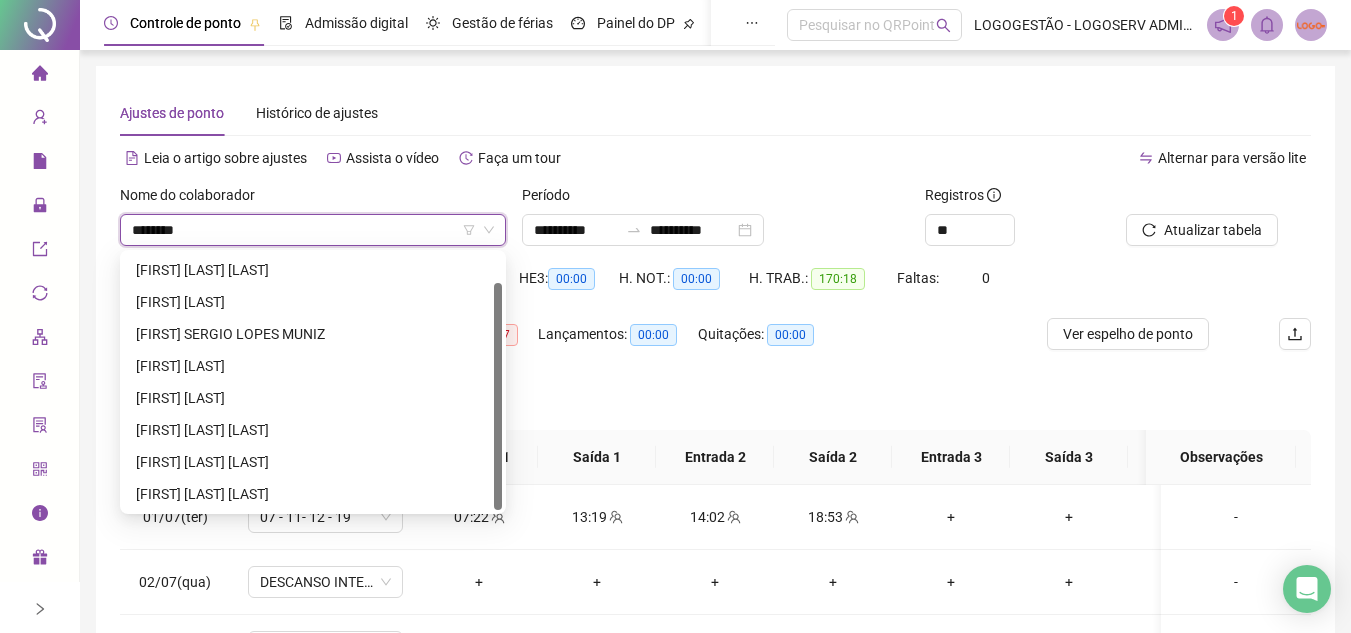 scroll, scrollTop: 0, scrollLeft: 0, axis: both 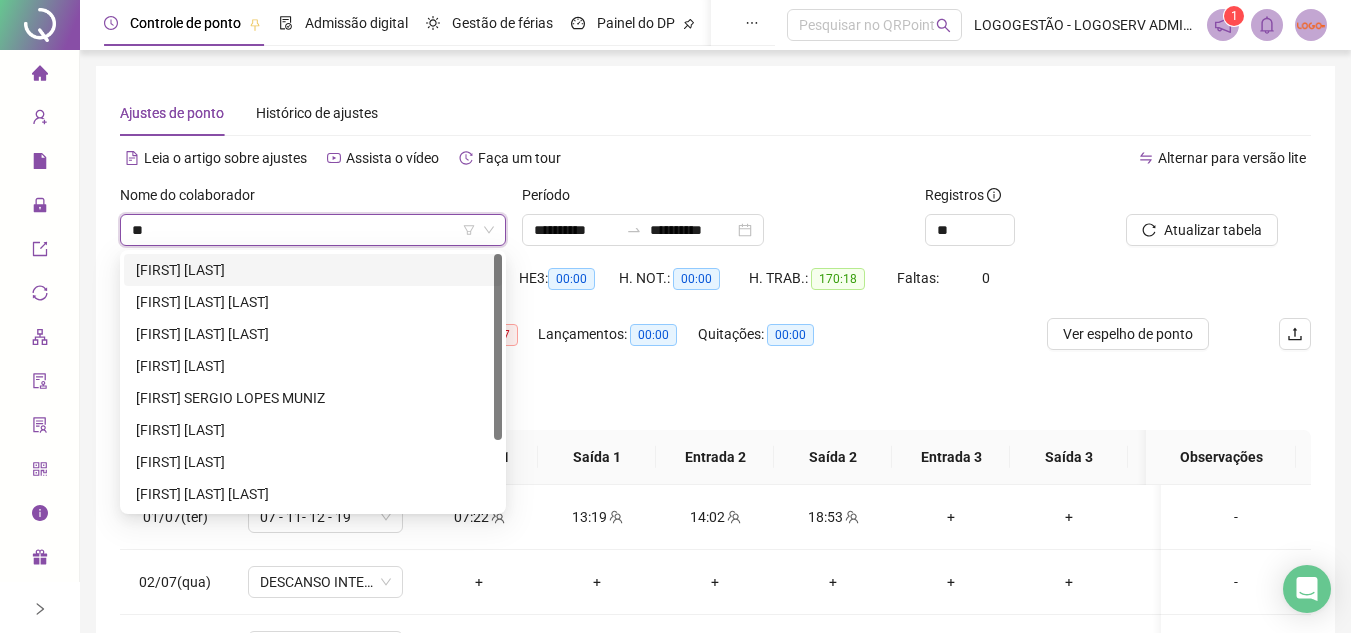 type on "*" 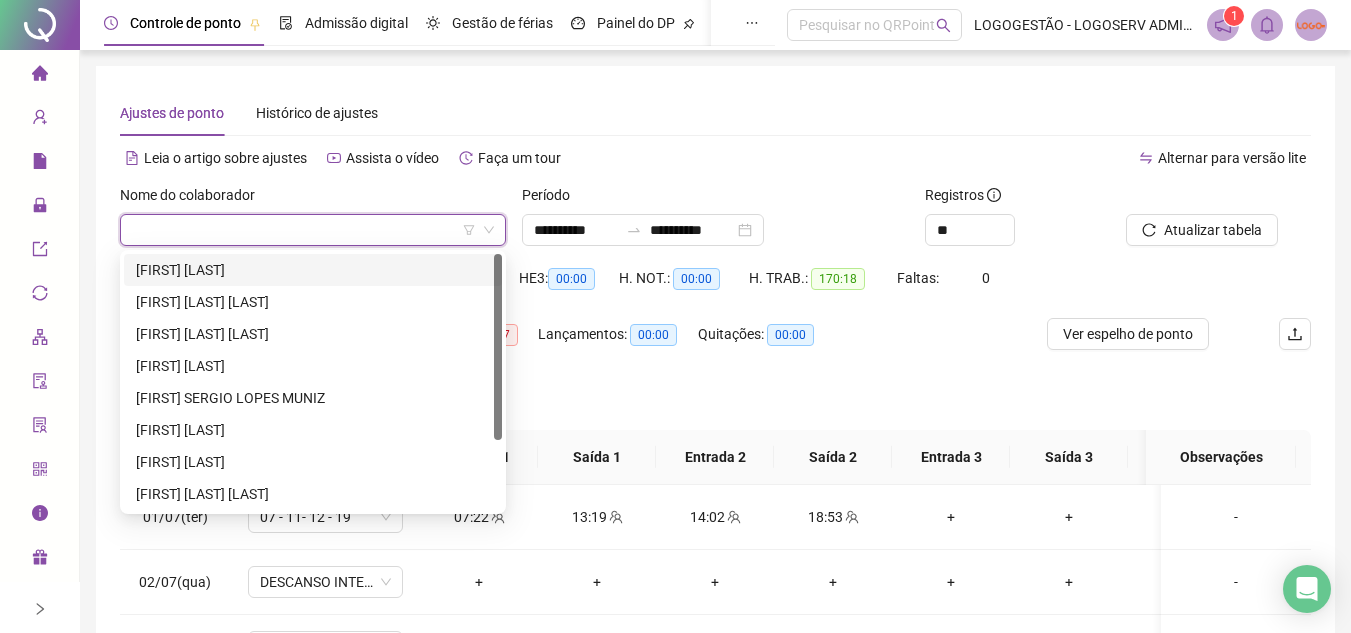 scroll, scrollTop: 7904, scrollLeft: 0, axis: vertical 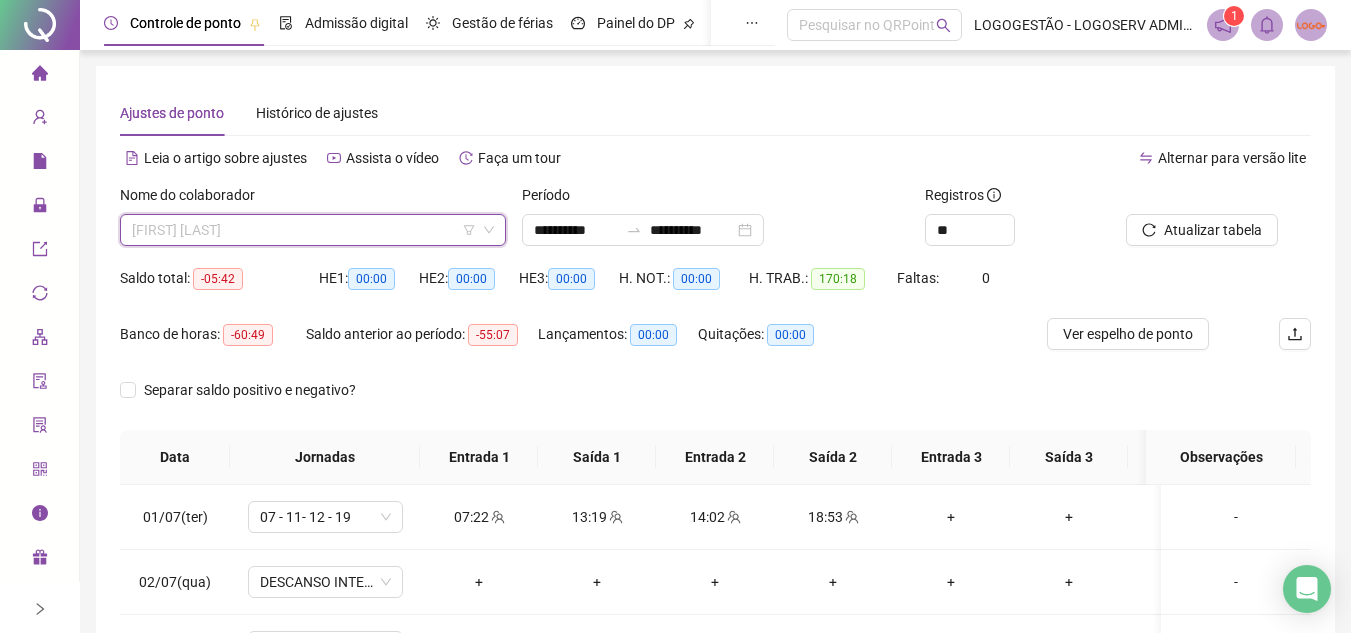 click on "DAVI ABRAAO DE JESUS SILVA" at bounding box center [313, 230] 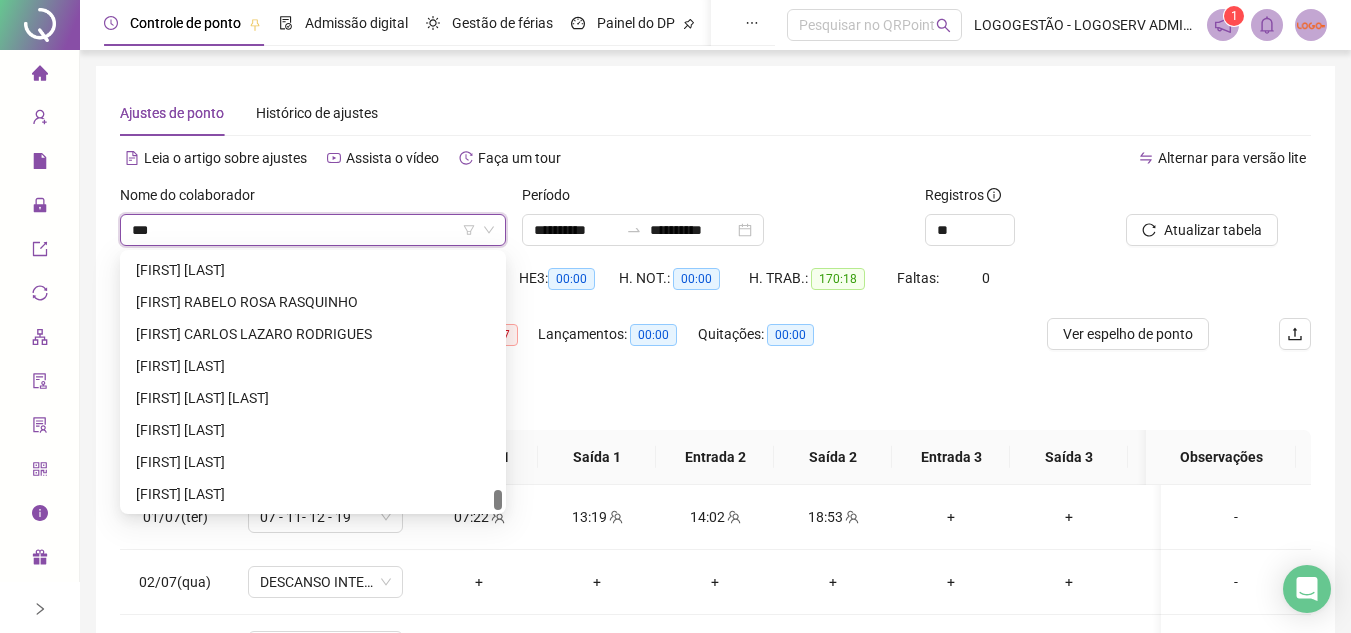 scroll, scrollTop: 0, scrollLeft: 0, axis: both 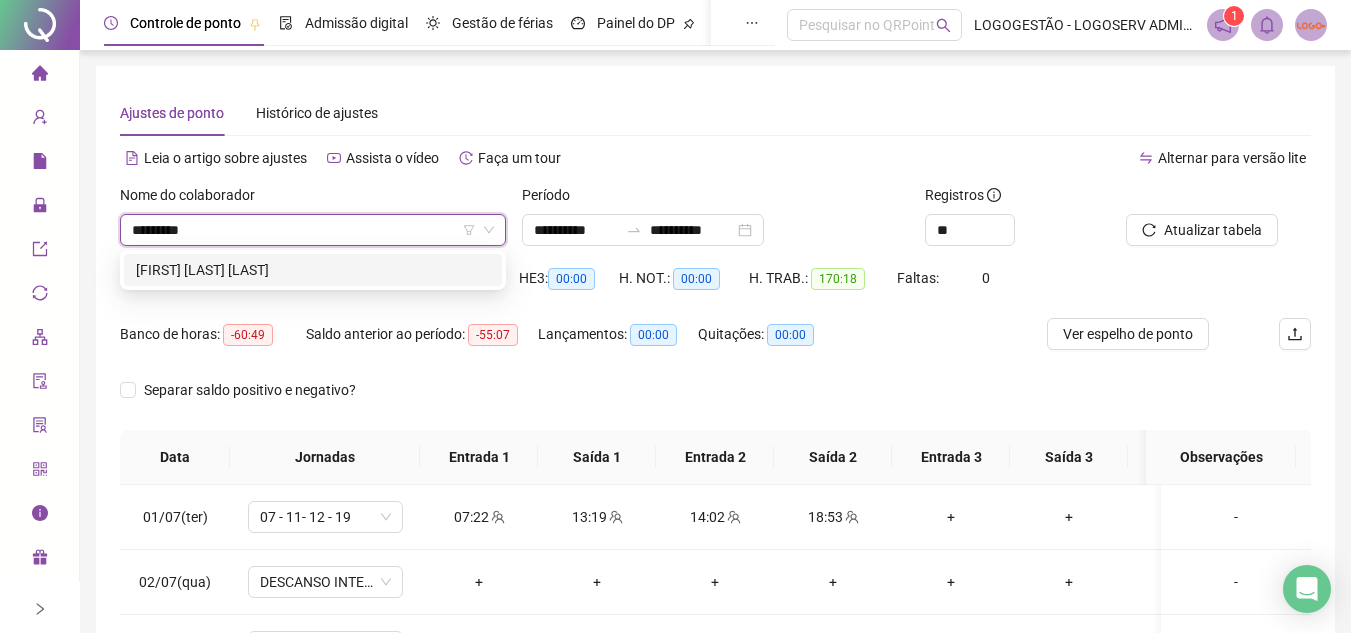 type on "**********" 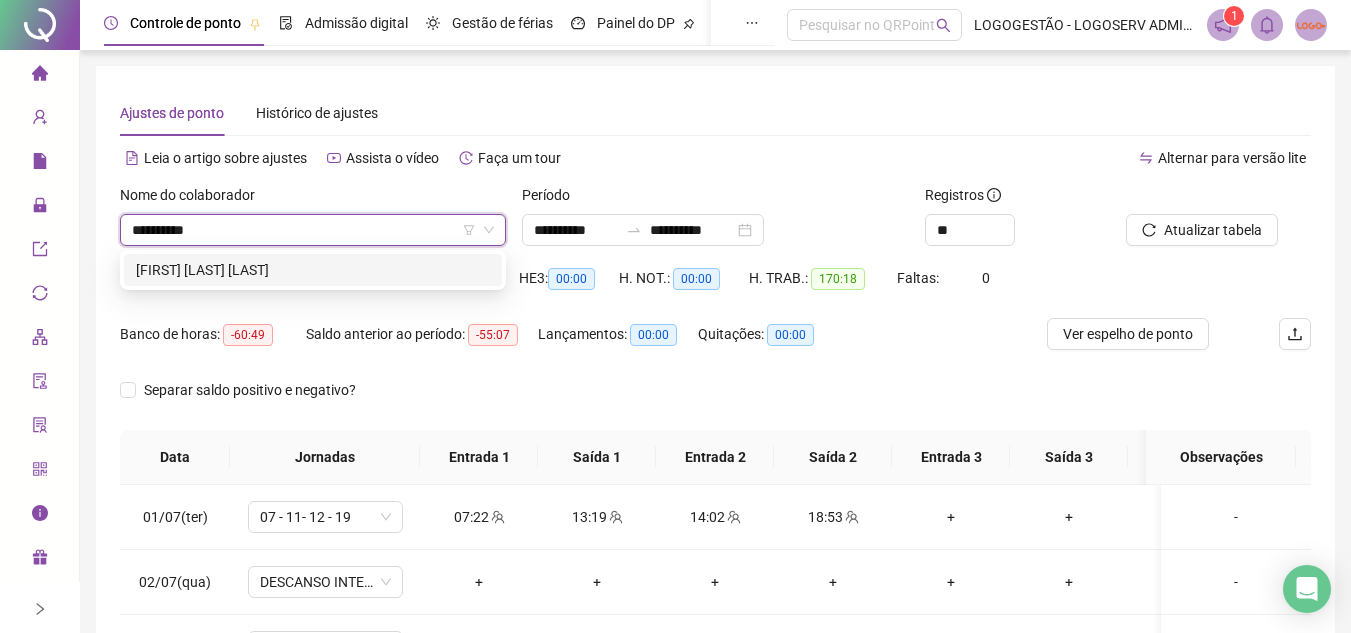 click on "ROMILSON FRANCISCO DOS SANTOS" at bounding box center (313, 270) 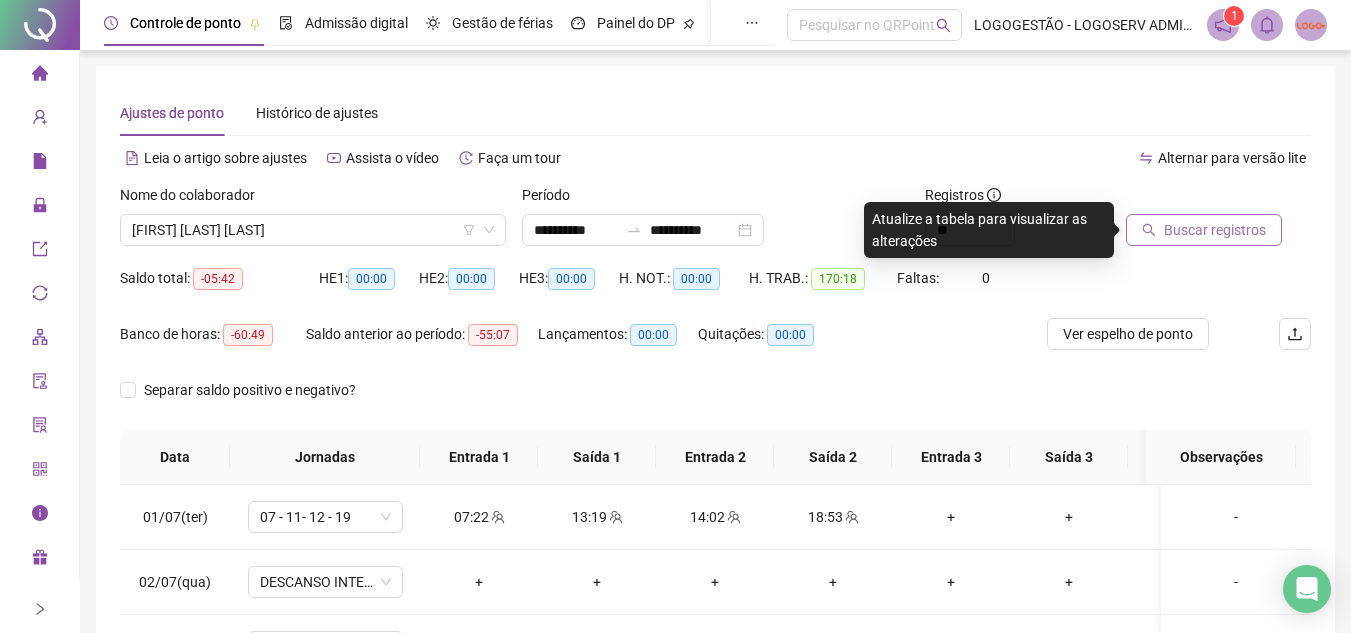 click on "Buscar registros" at bounding box center [1204, 230] 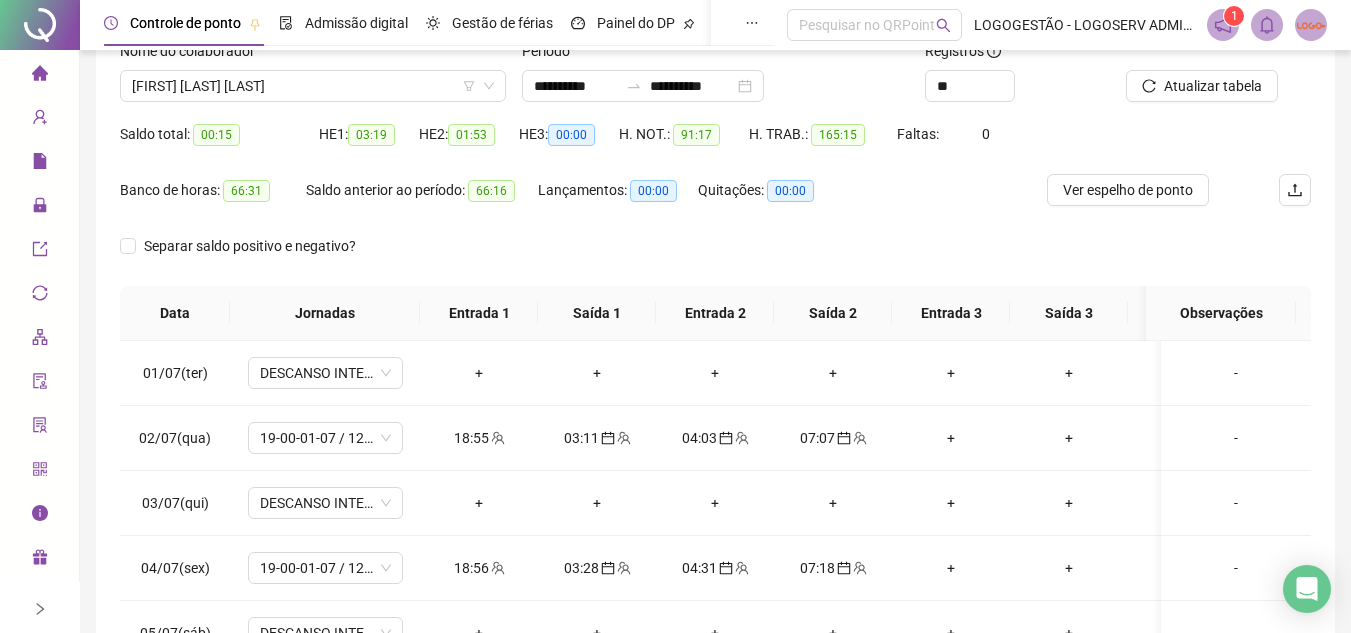 scroll, scrollTop: 389, scrollLeft: 0, axis: vertical 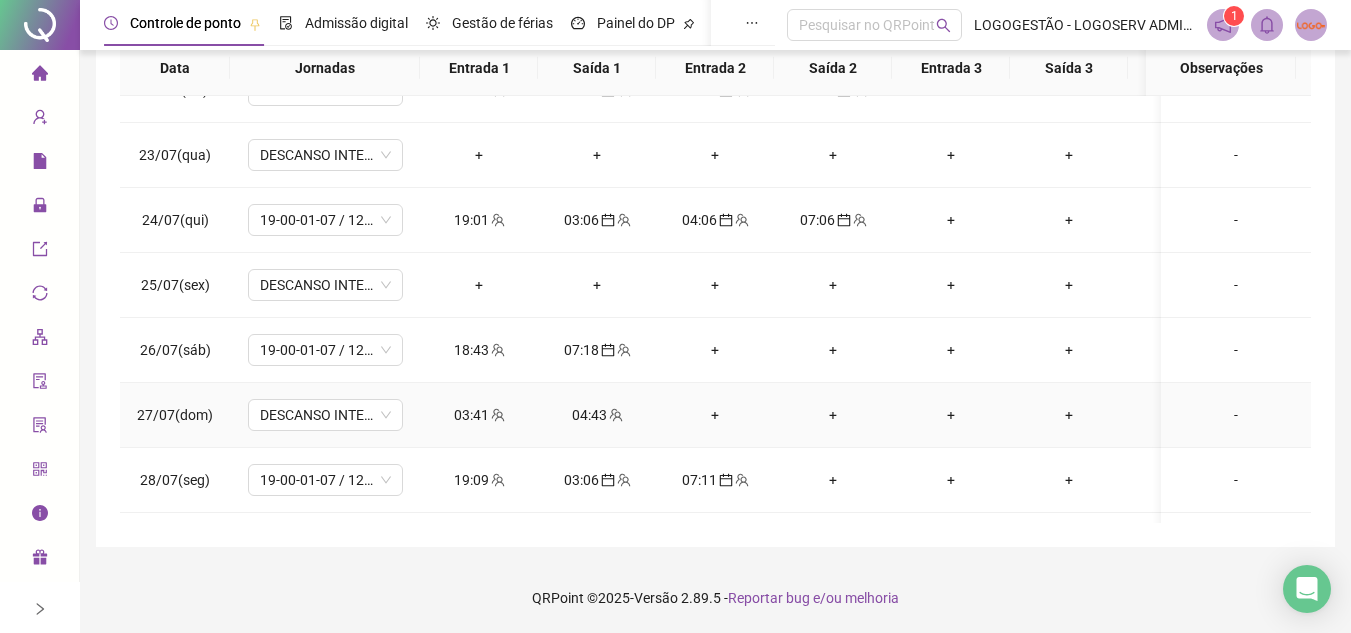 drag, startPoint x: 498, startPoint y: 412, endPoint x: 486, endPoint y: 406, distance: 13.416408 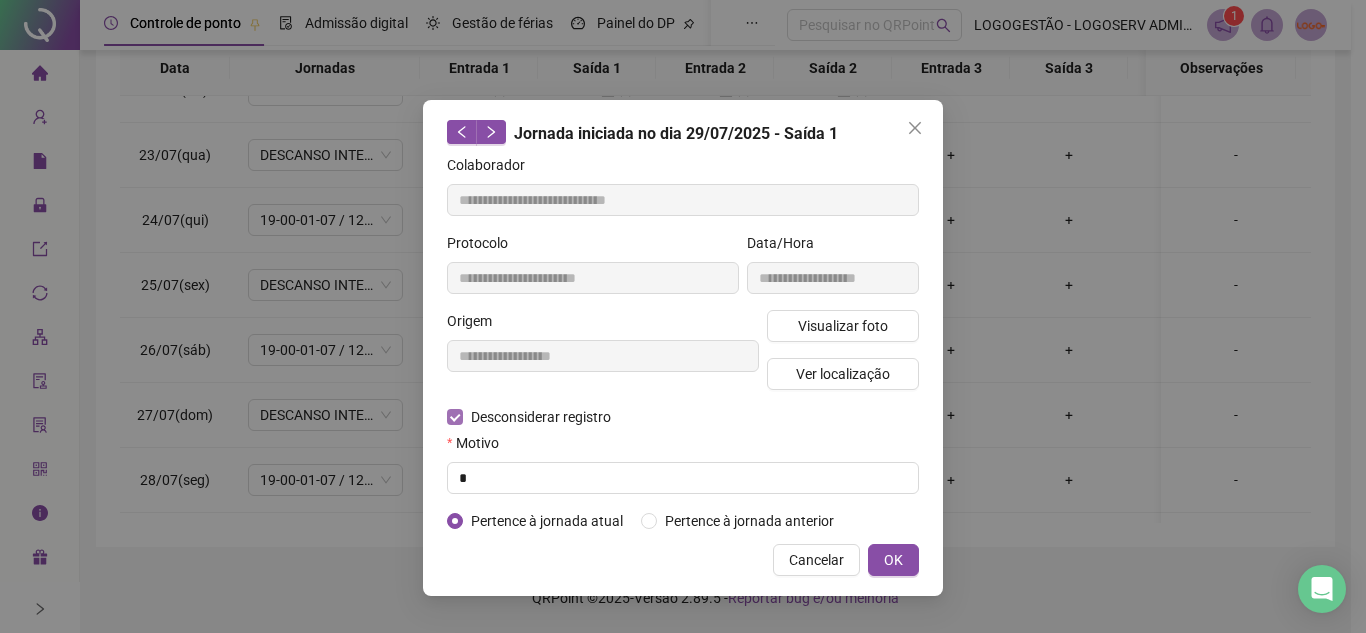 type on "**********" 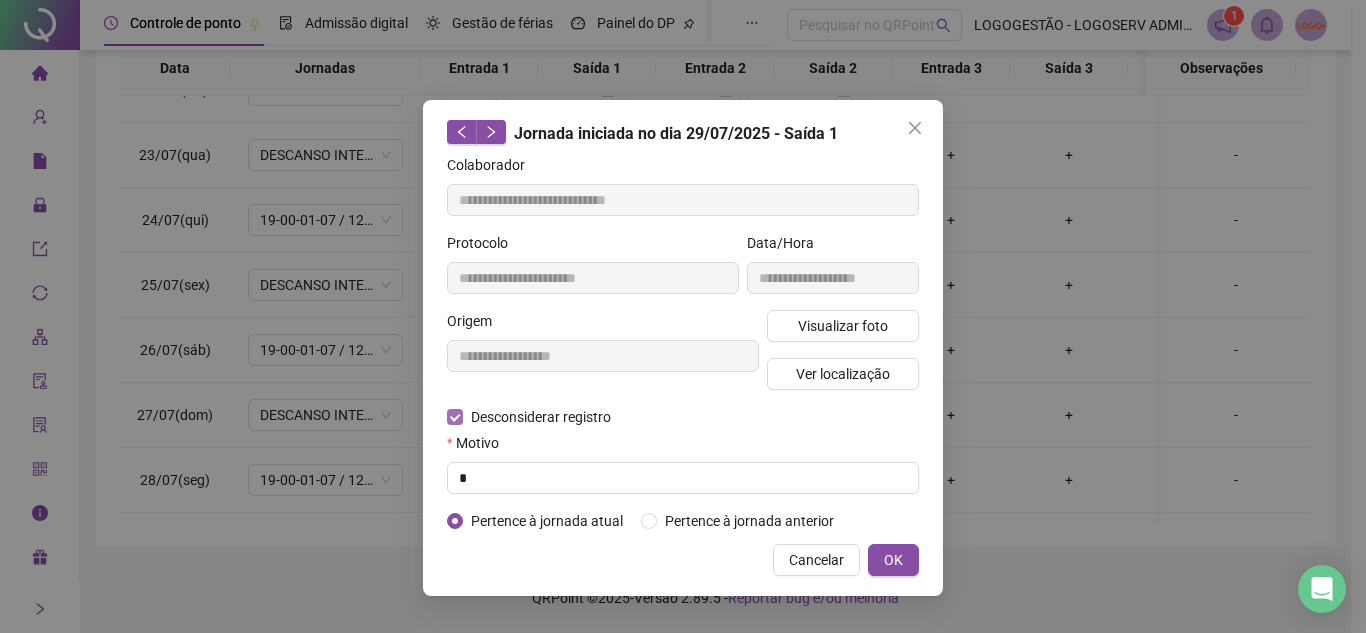 type on "**********" 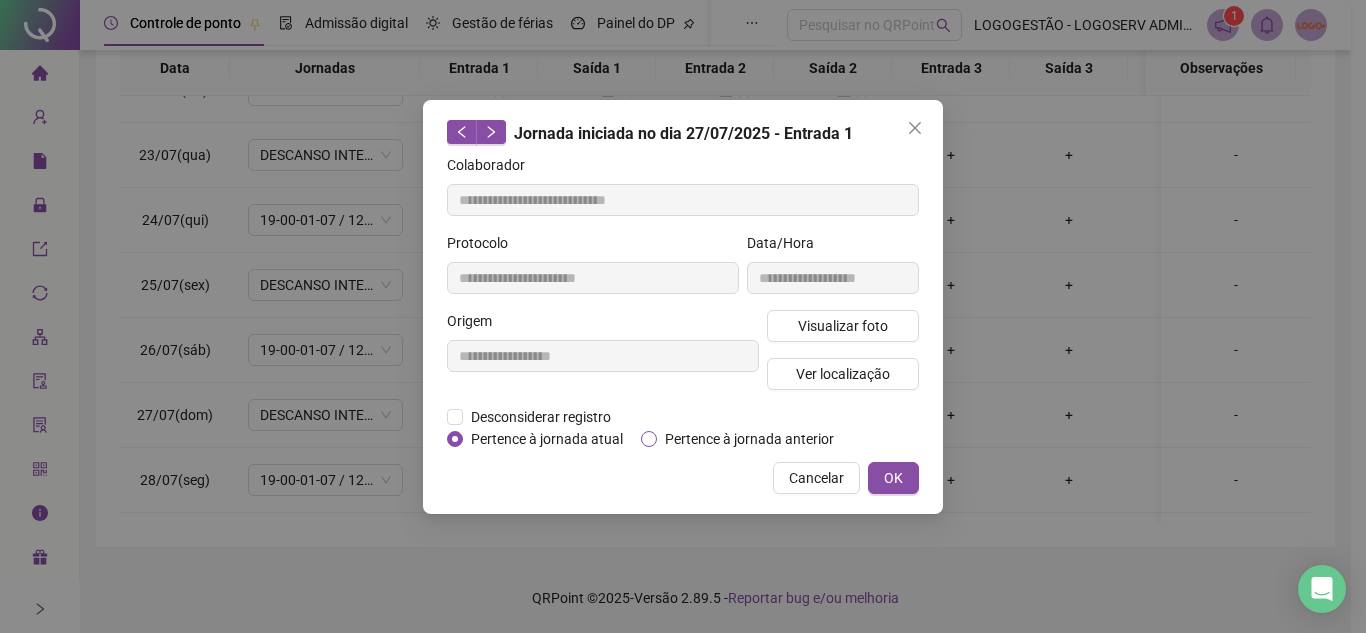click on "Pertence à jornada anterior" at bounding box center [749, 439] 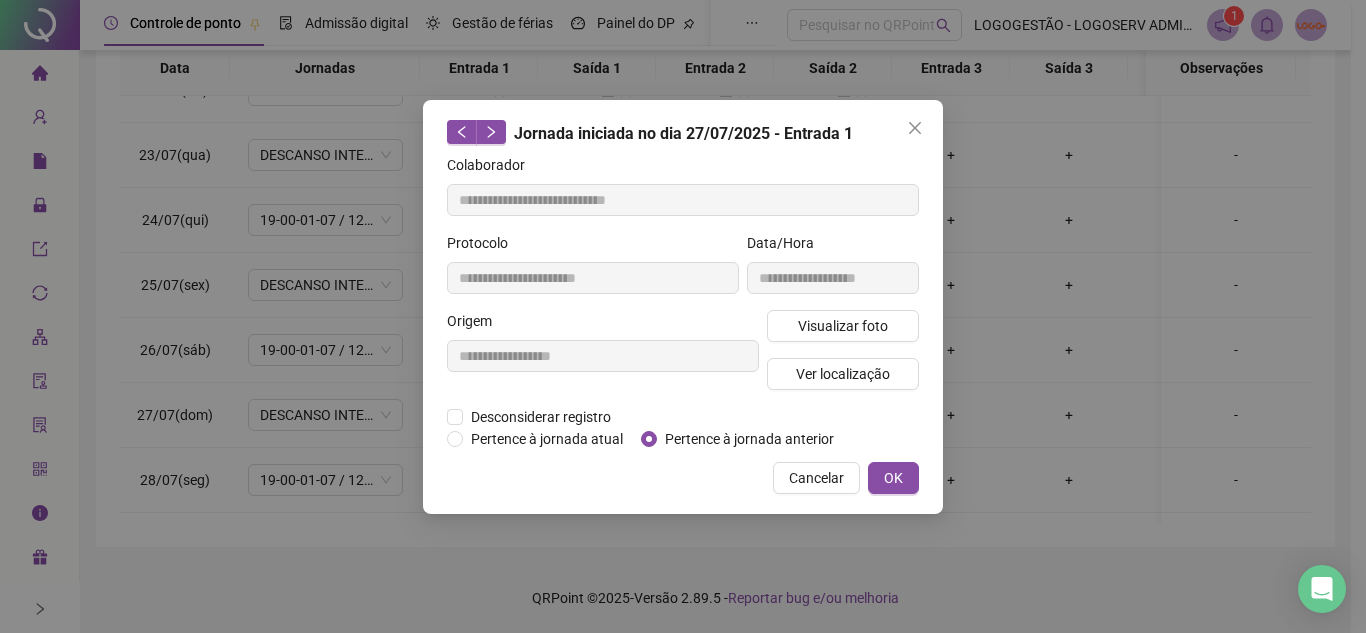 click on "**********" at bounding box center [683, 307] 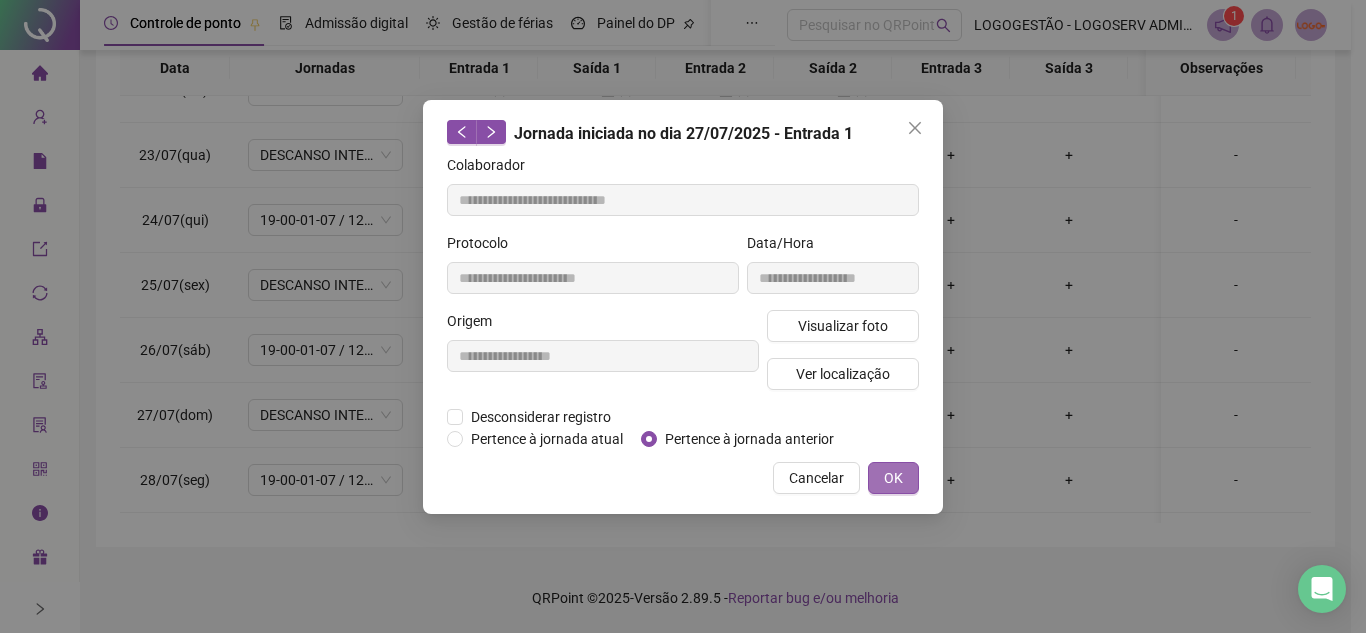 click on "OK" at bounding box center [893, 478] 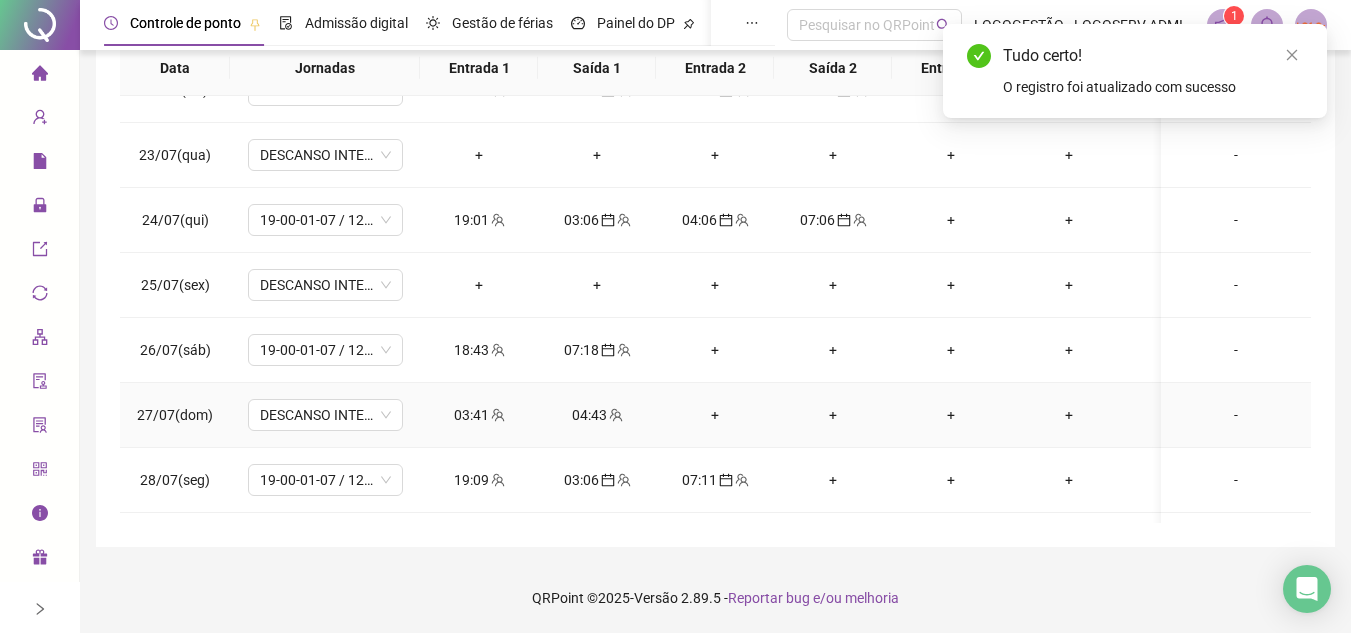 click on "04:43" at bounding box center (597, 415) 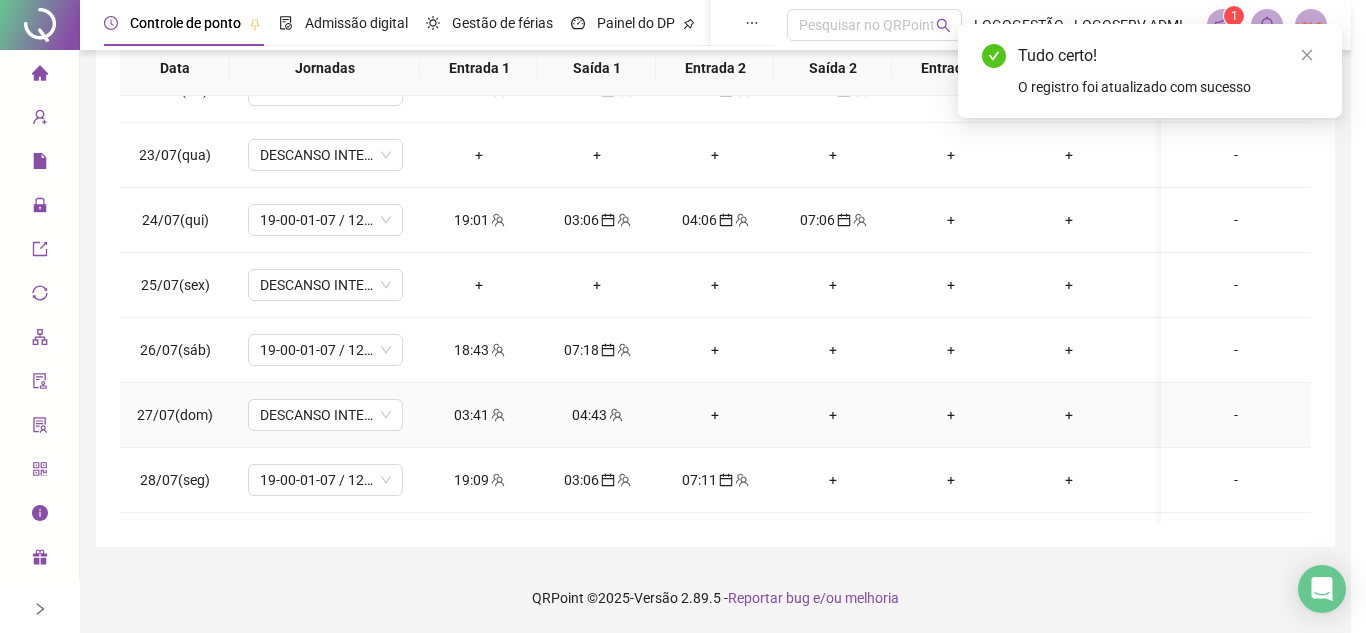 type on "**********" 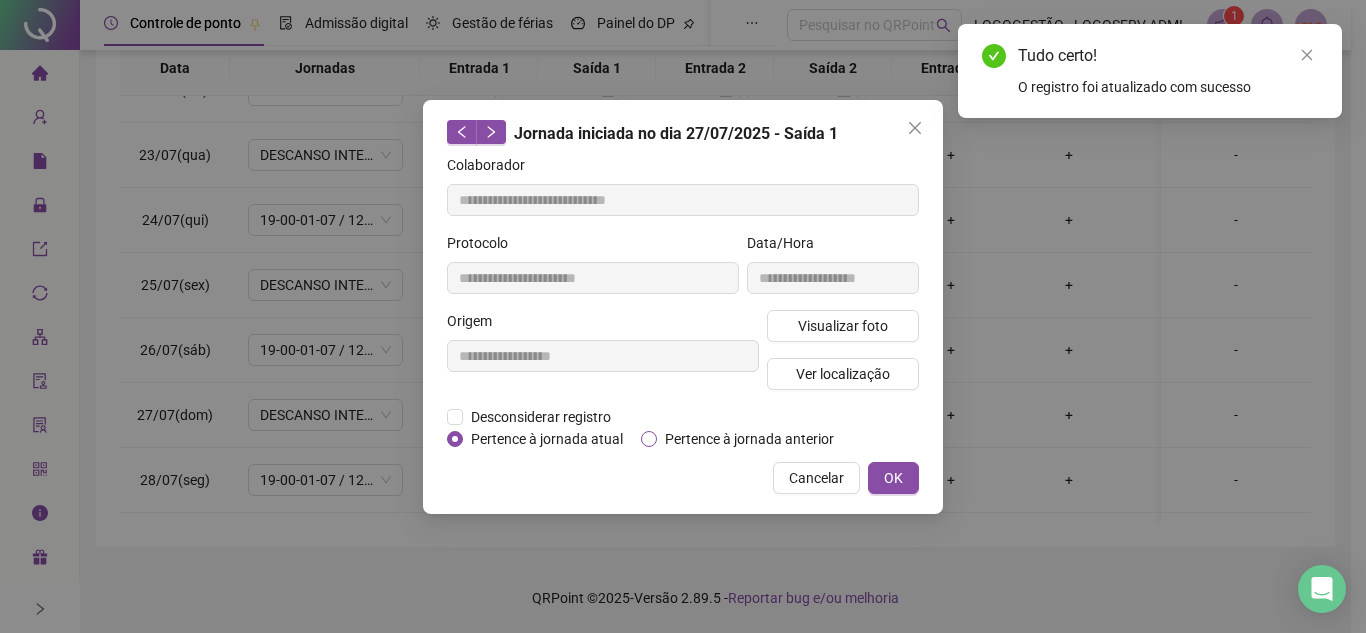 click on "Pertence à jornada anterior" at bounding box center [749, 439] 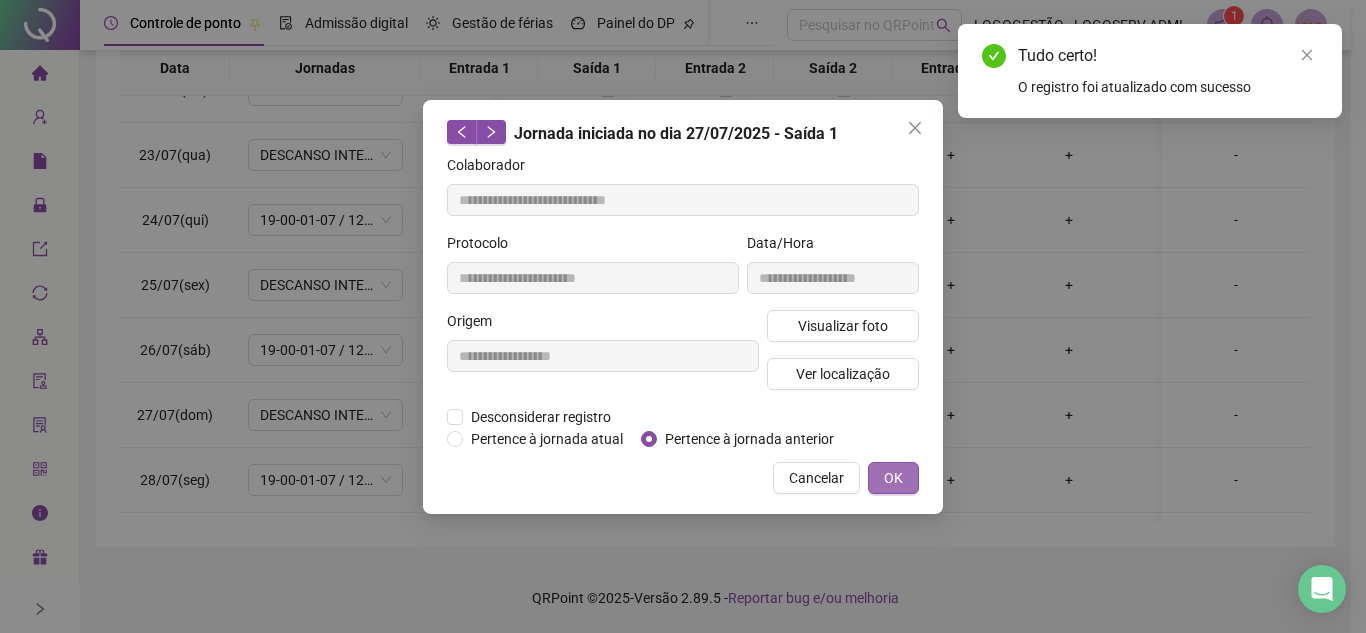 click on "OK" at bounding box center (893, 478) 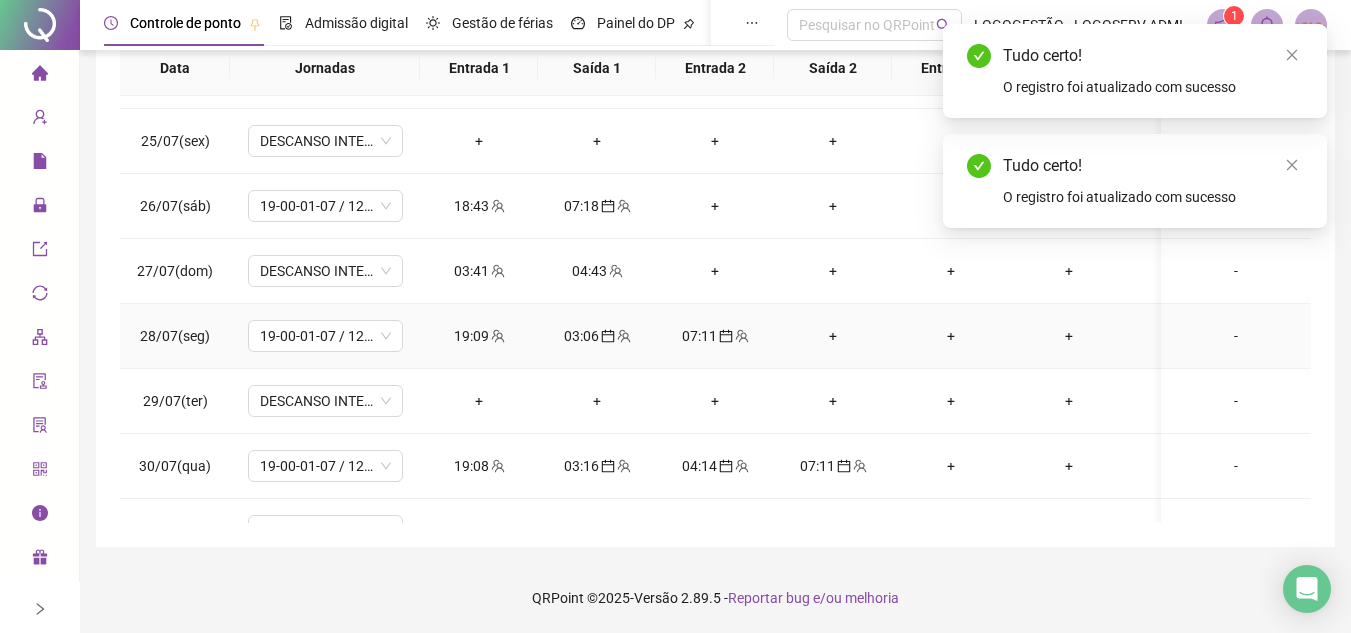 scroll, scrollTop: 1603, scrollLeft: 0, axis: vertical 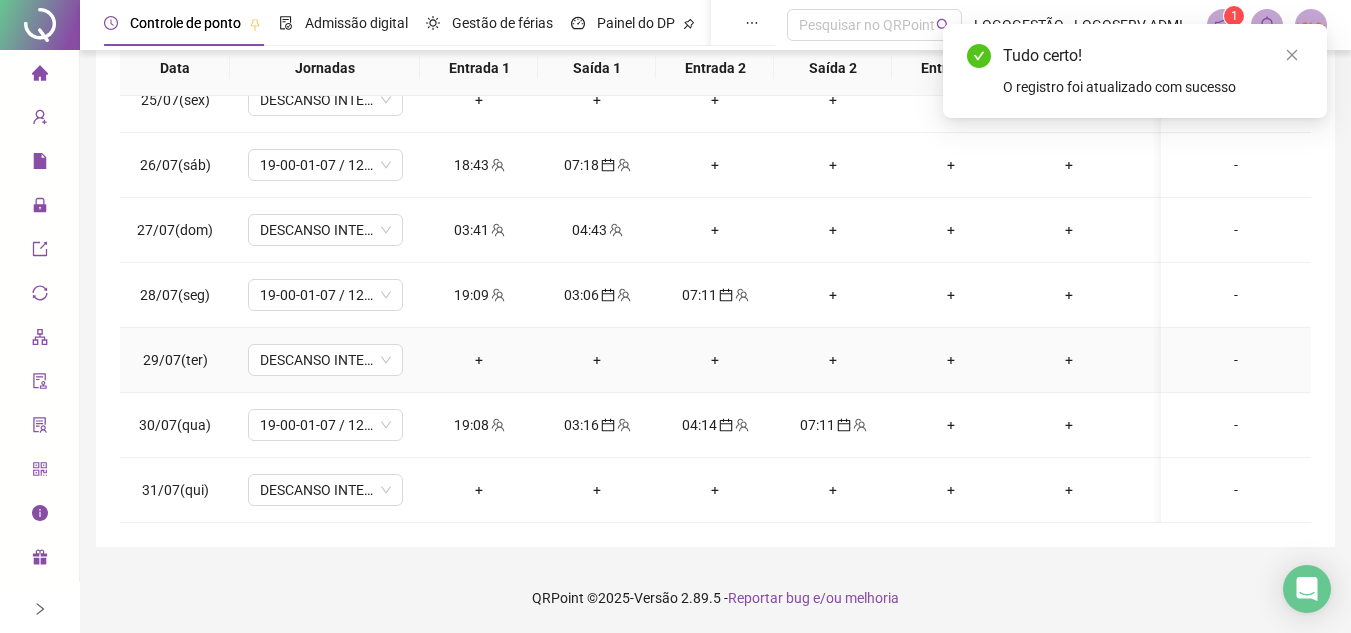 click on "+" at bounding box center (833, 360) 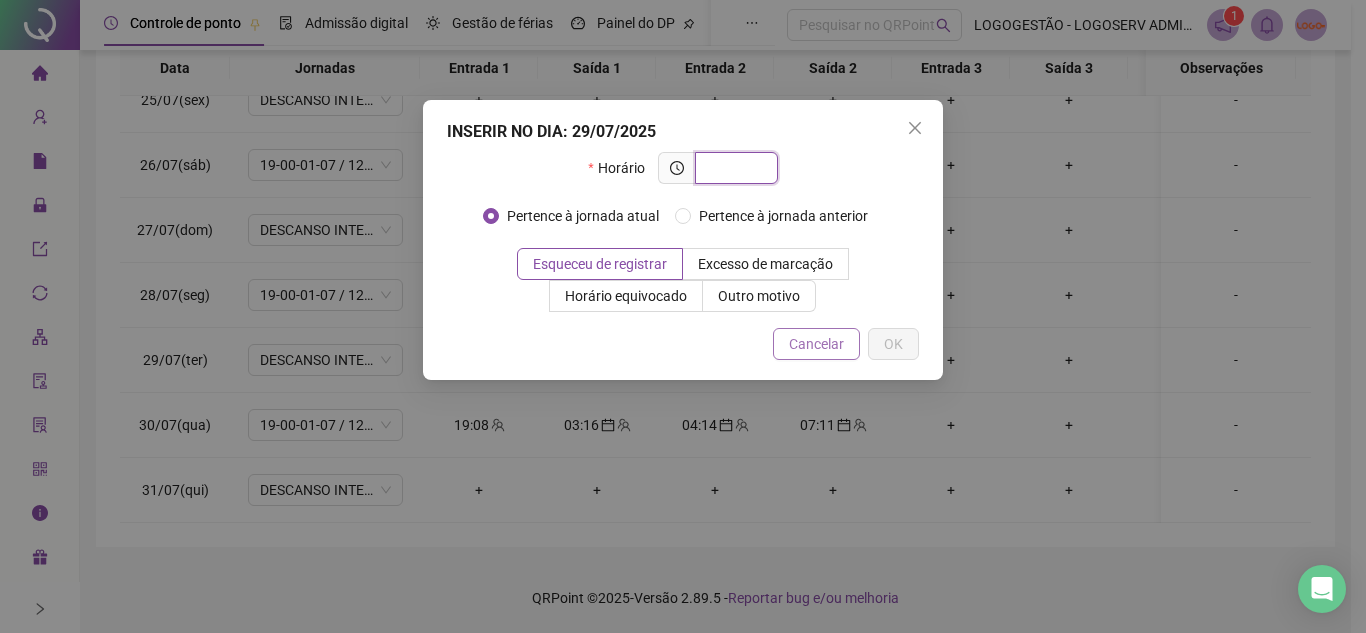 type on "*" 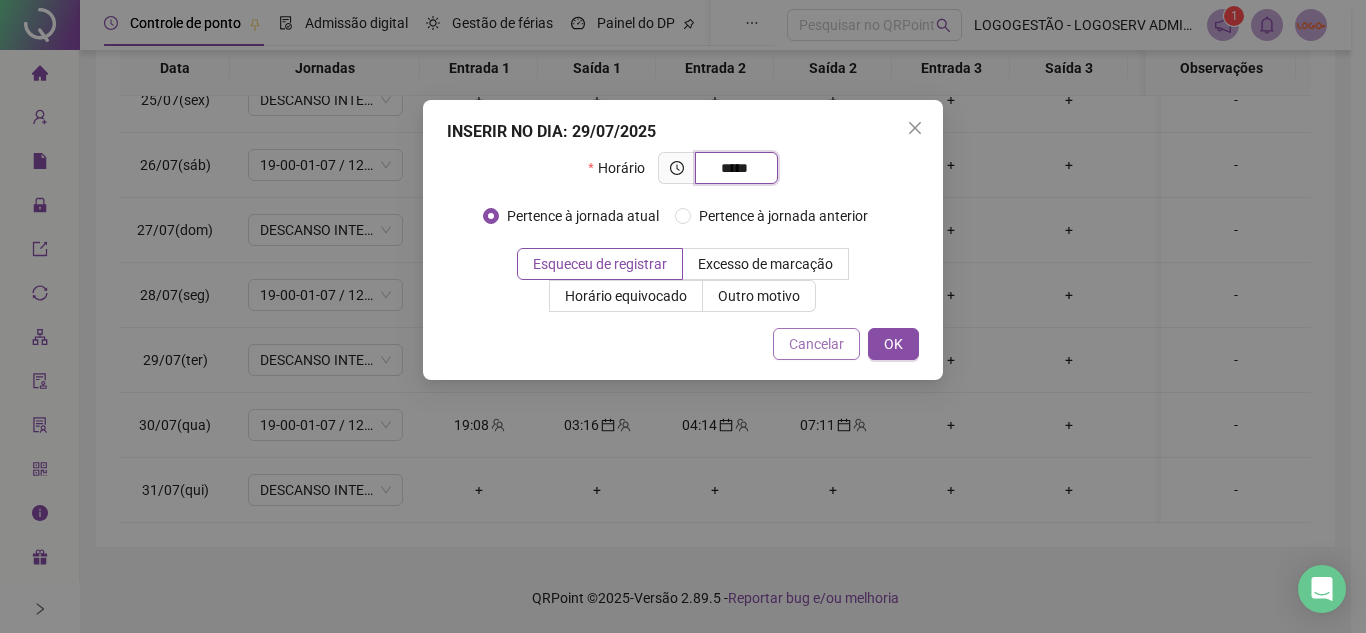type on "*****" 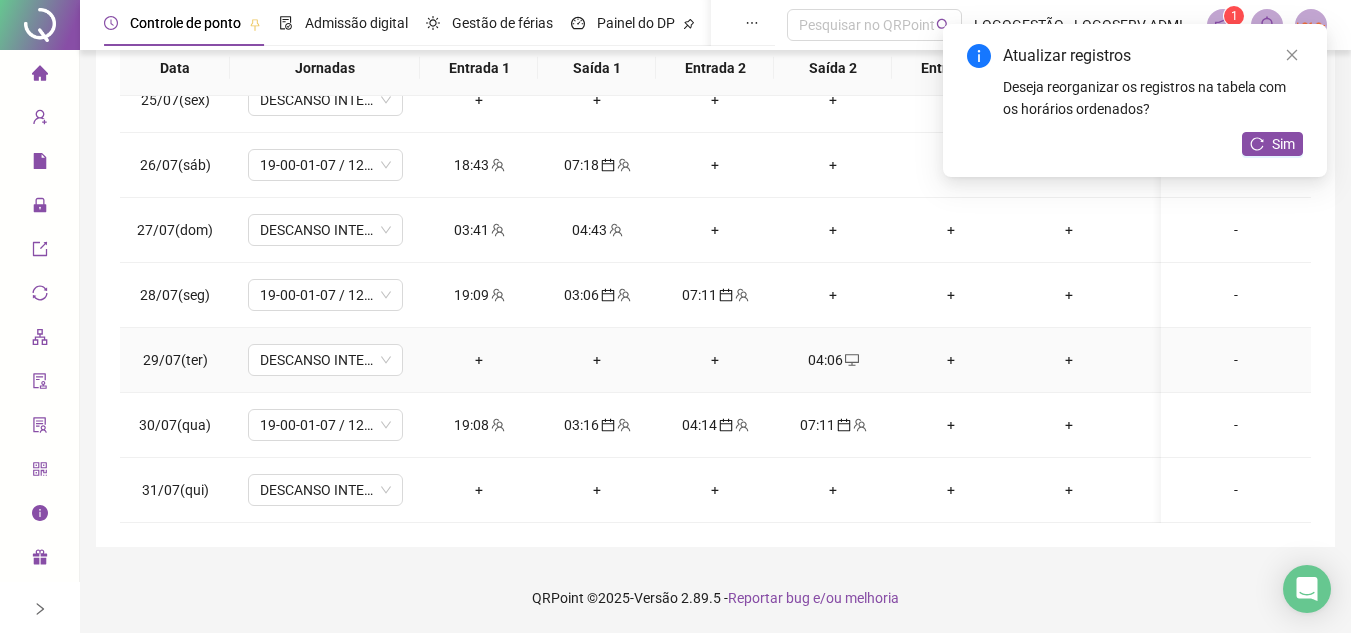 click on "04:06" at bounding box center [833, 360] 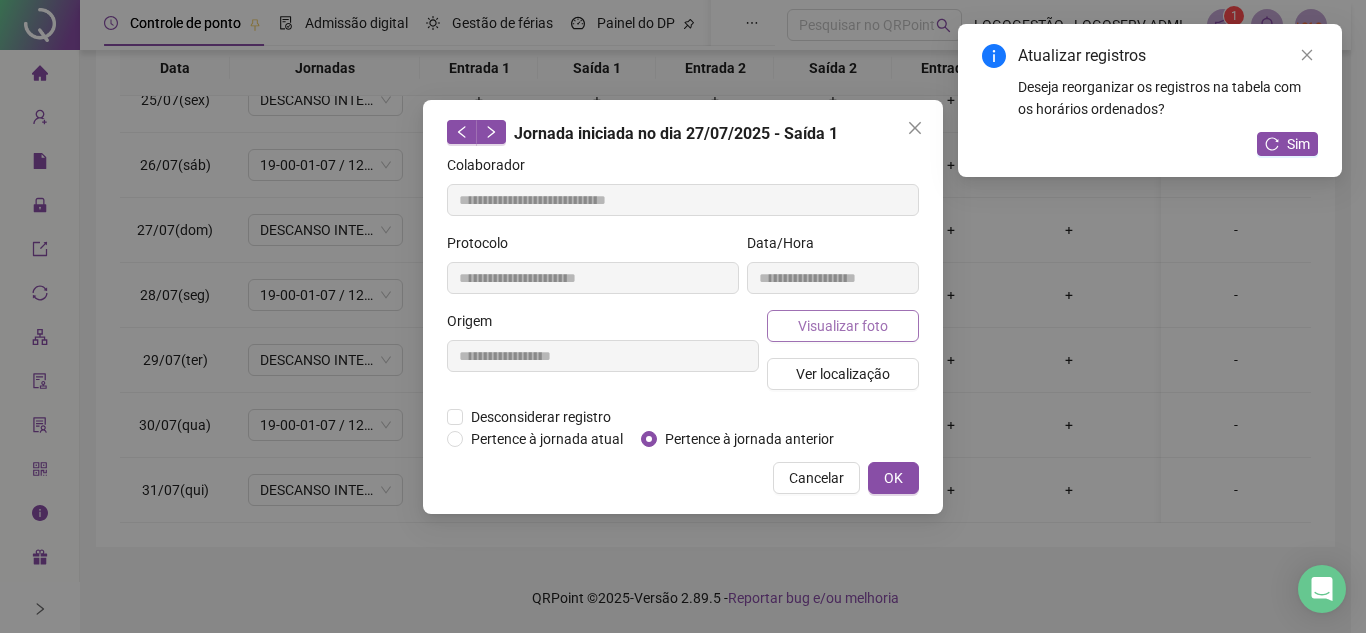 type on "**********" 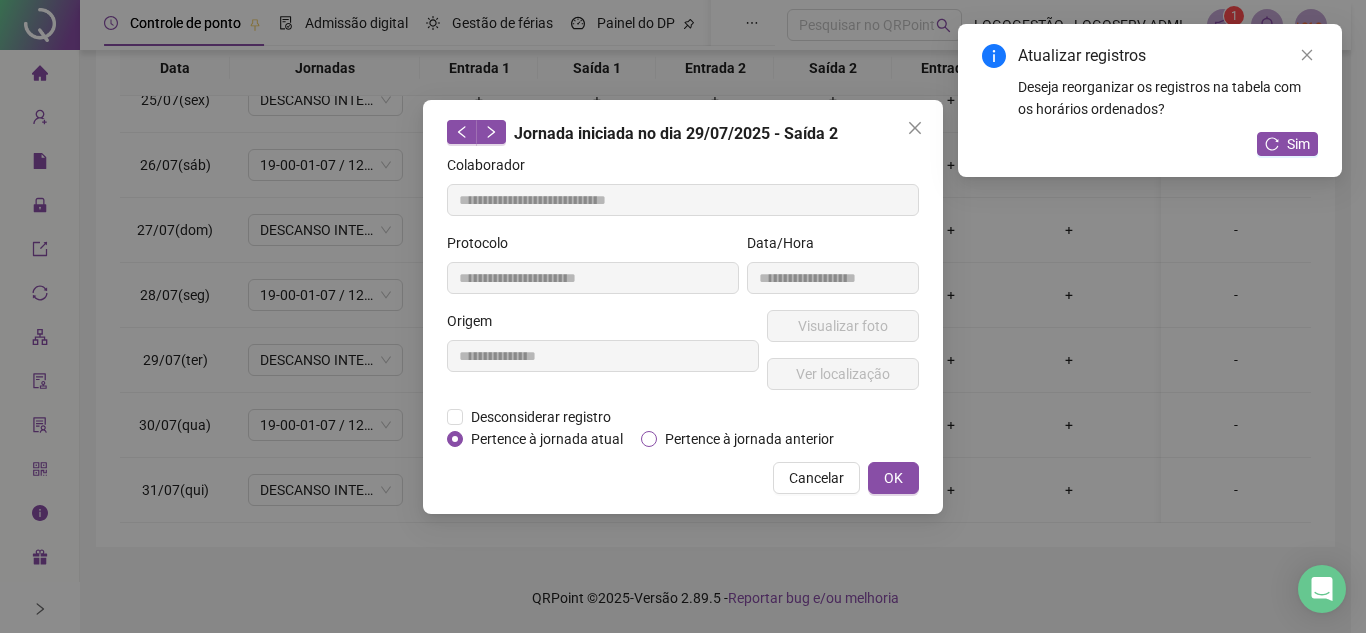 click on "Pertence à jornada anterior" at bounding box center (749, 439) 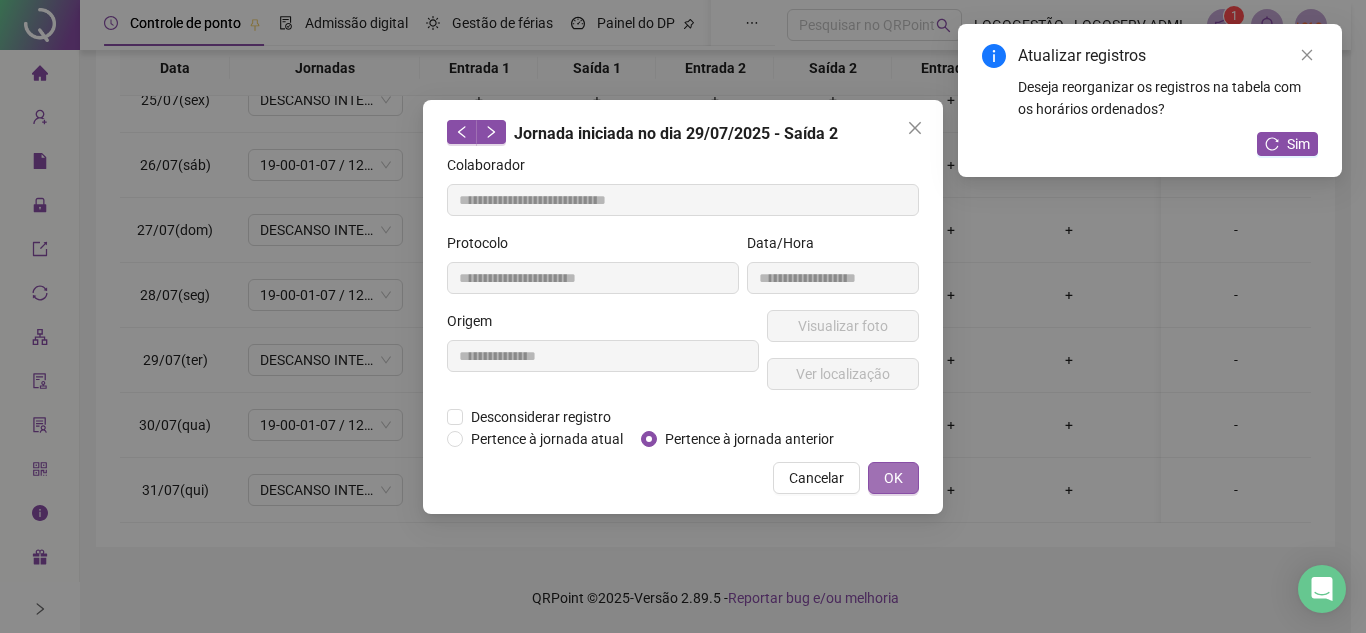 click on "OK" at bounding box center [893, 478] 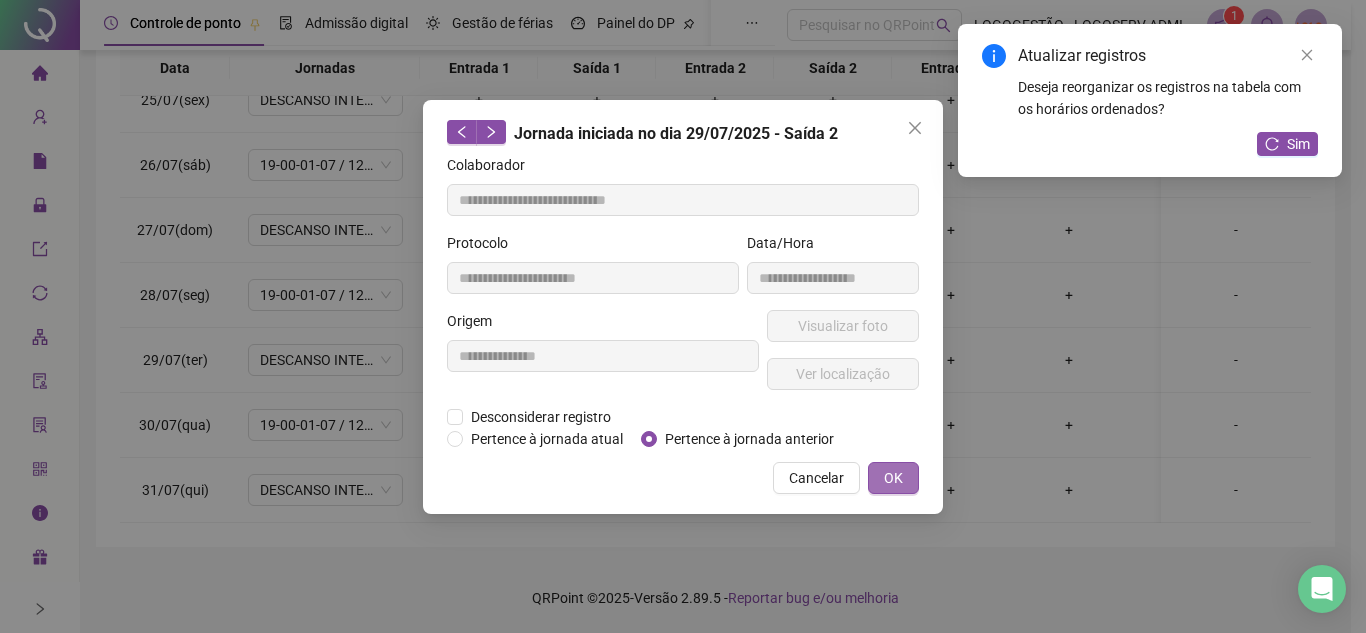 click on "**********" at bounding box center [683, 316] 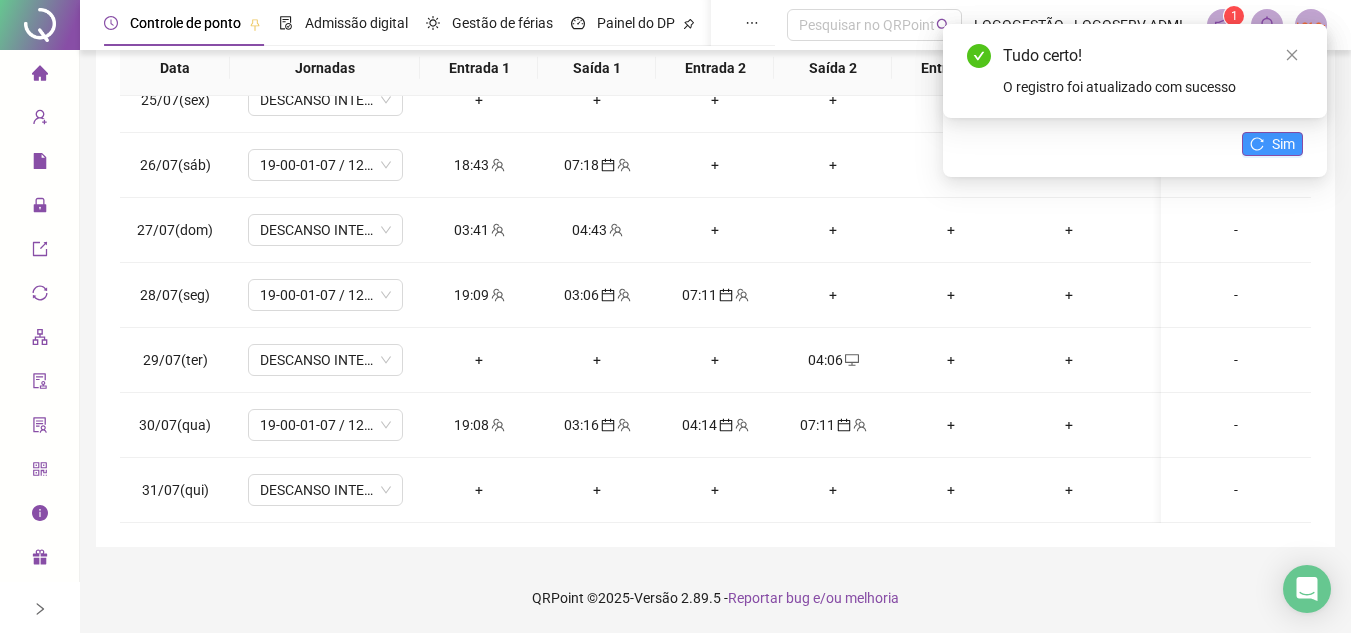 click on "Sim" at bounding box center (1283, 144) 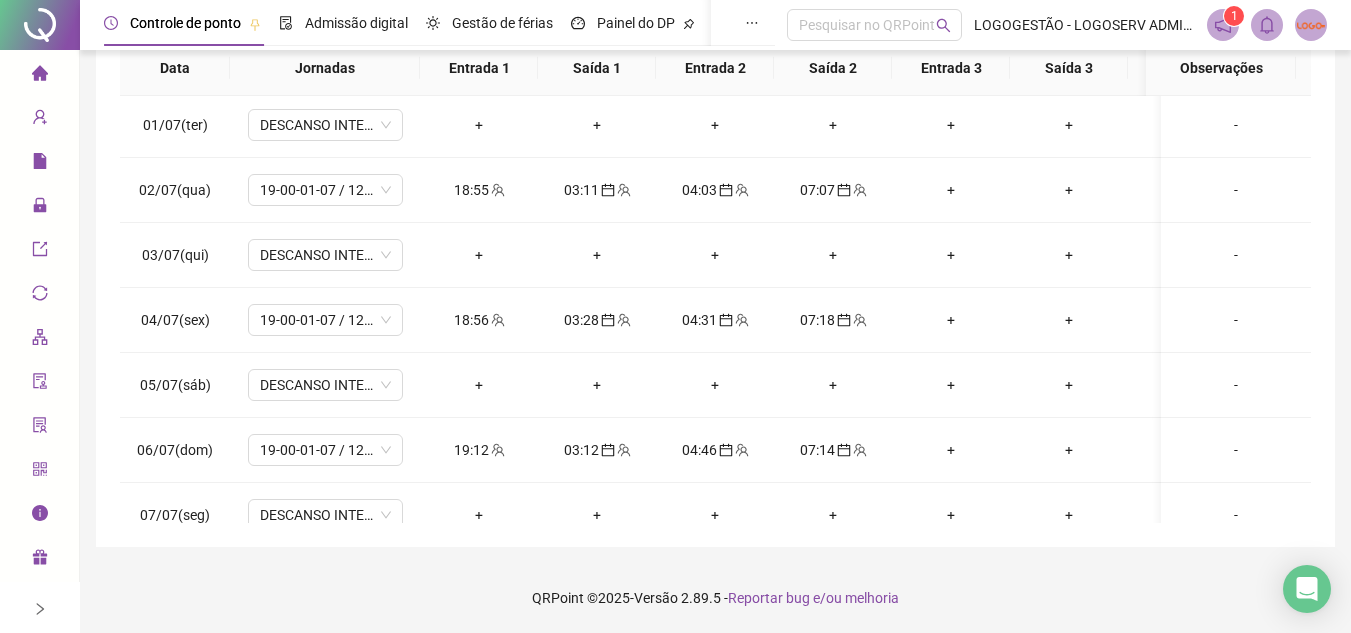 scroll, scrollTop: 0, scrollLeft: 0, axis: both 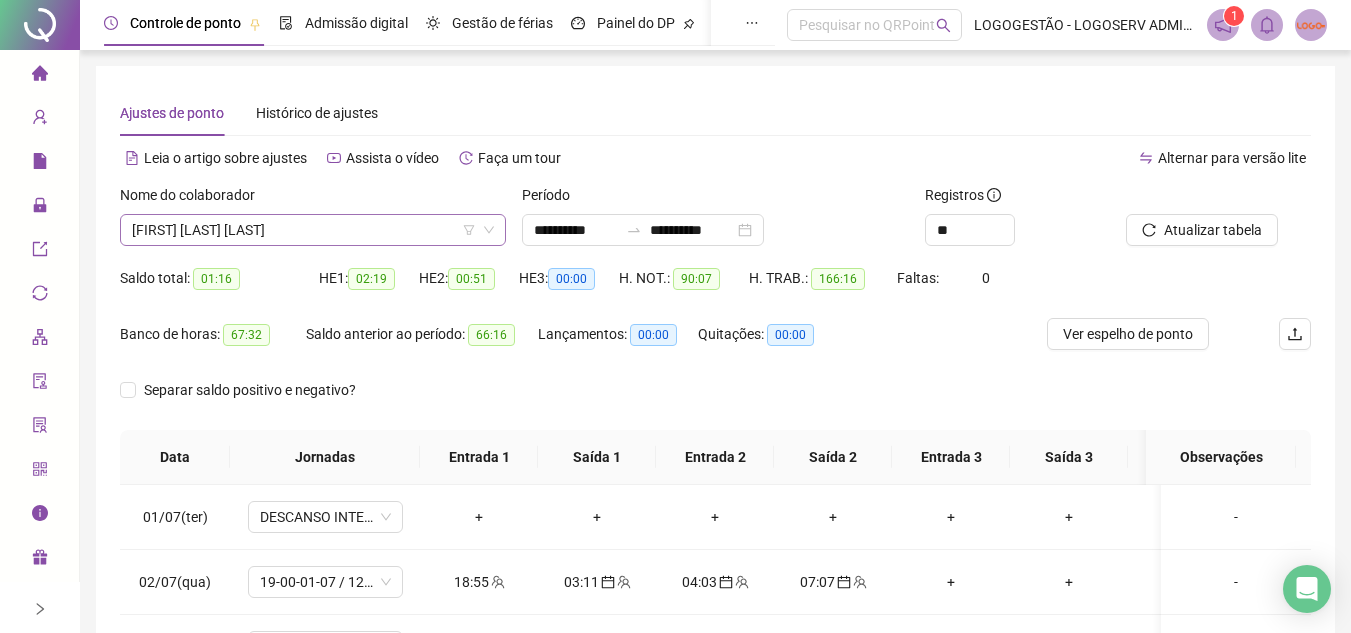 click on "ROMILSON FRANCISCO DOS SANTOS" at bounding box center (313, 230) 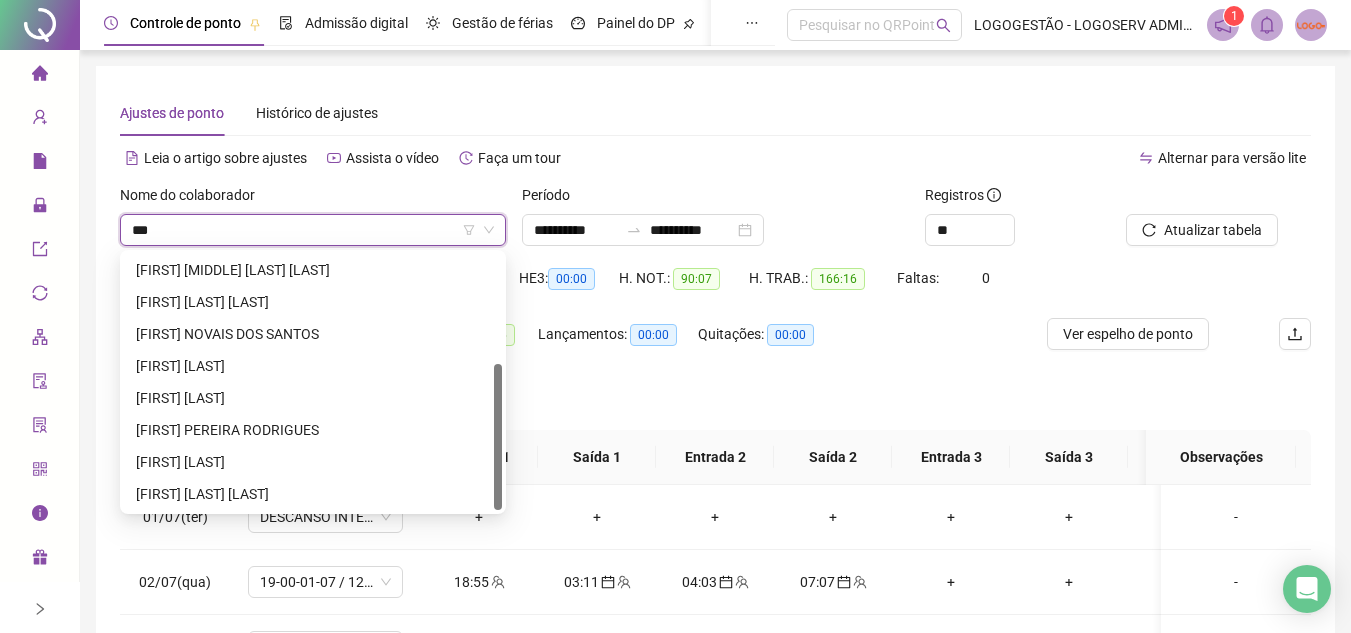 scroll, scrollTop: 192, scrollLeft: 0, axis: vertical 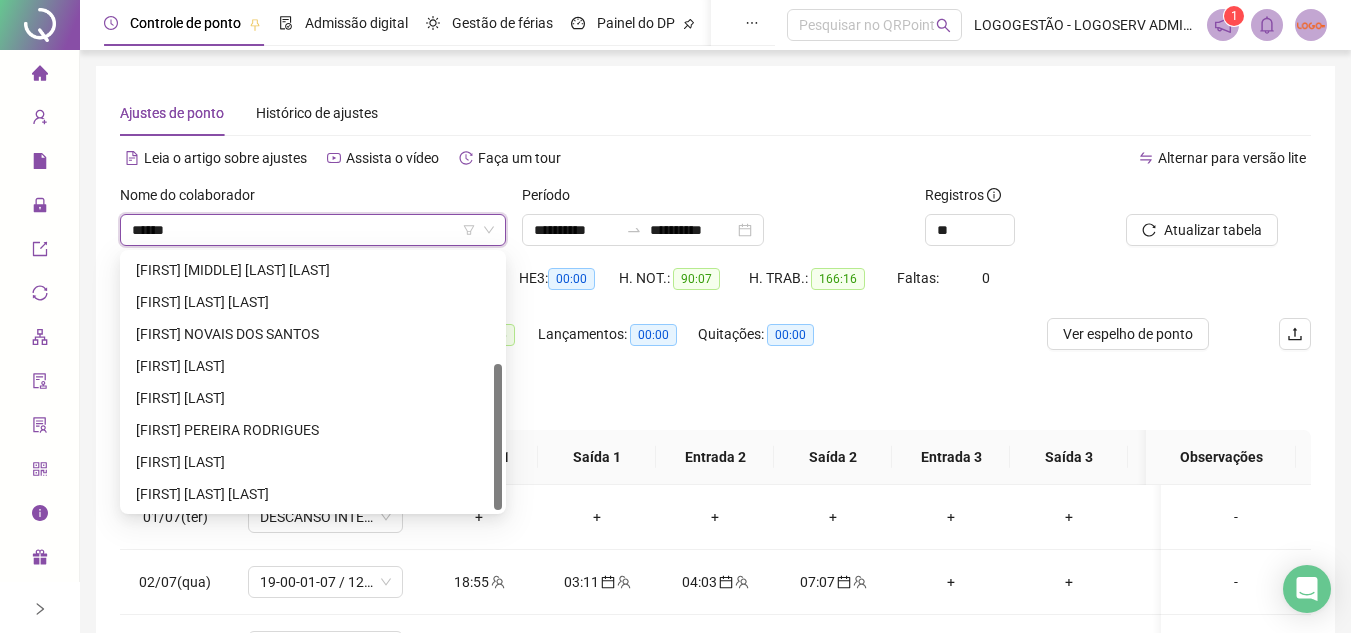 type on "*******" 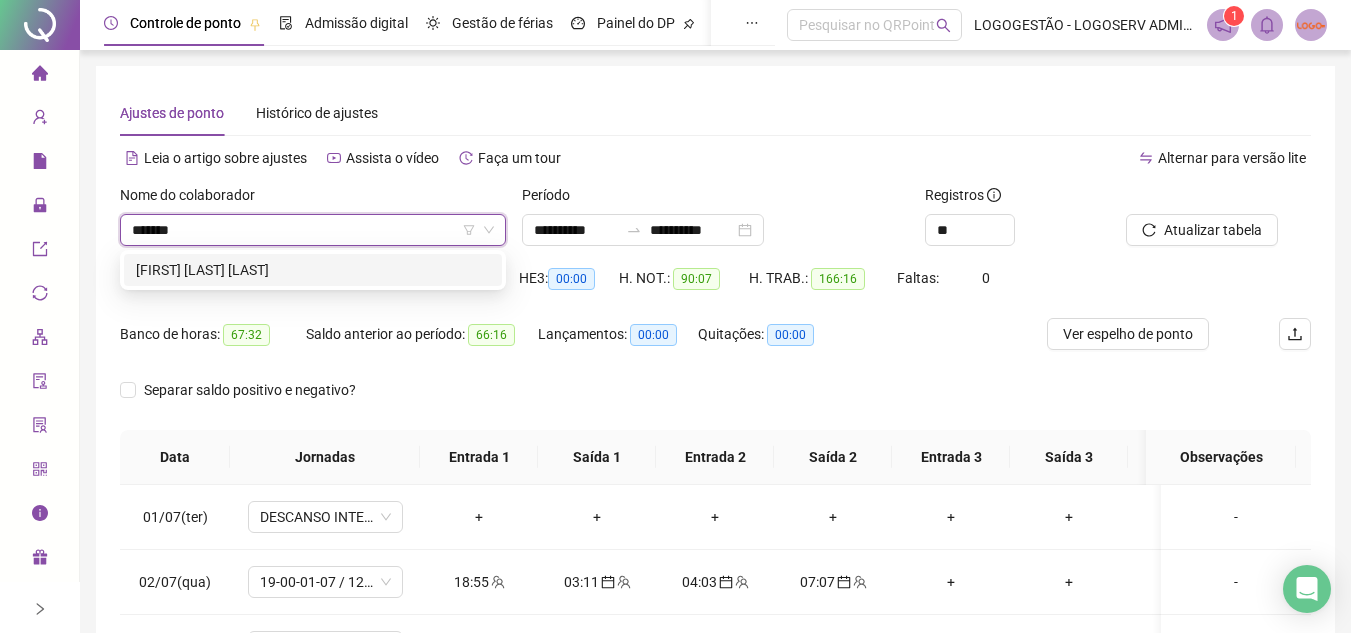 scroll, scrollTop: 0, scrollLeft: 0, axis: both 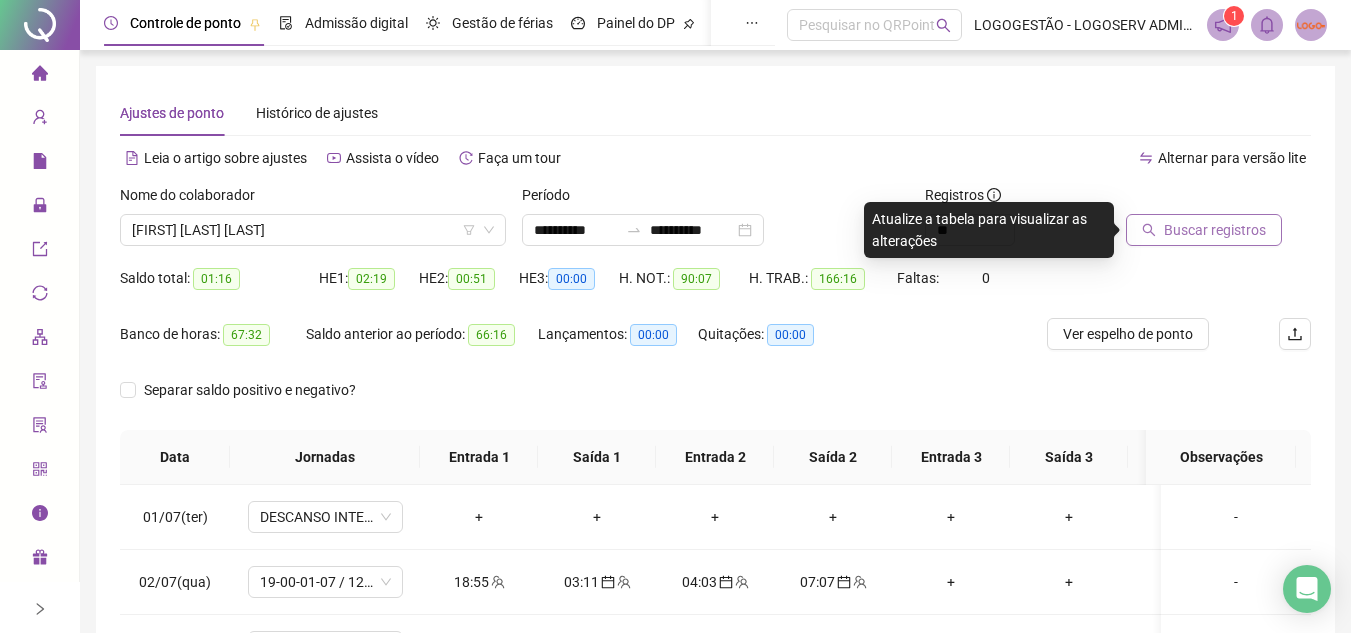 click on "Buscar registros" at bounding box center [1215, 230] 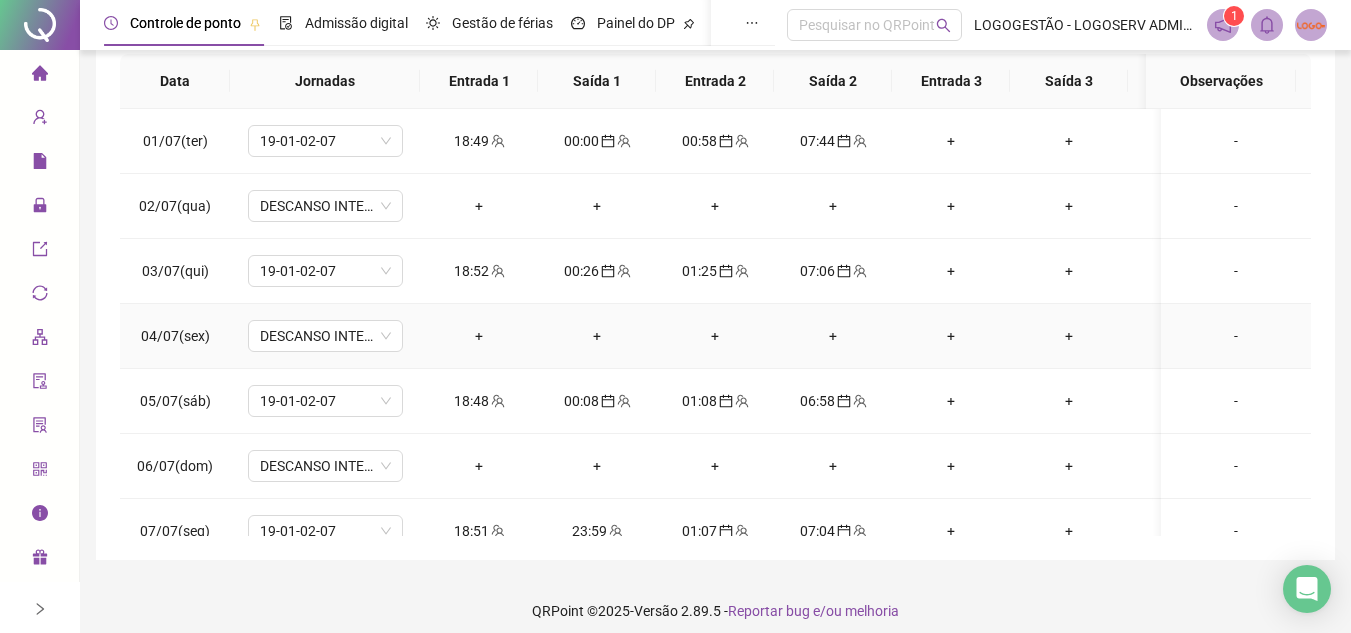 scroll, scrollTop: 389, scrollLeft: 0, axis: vertical 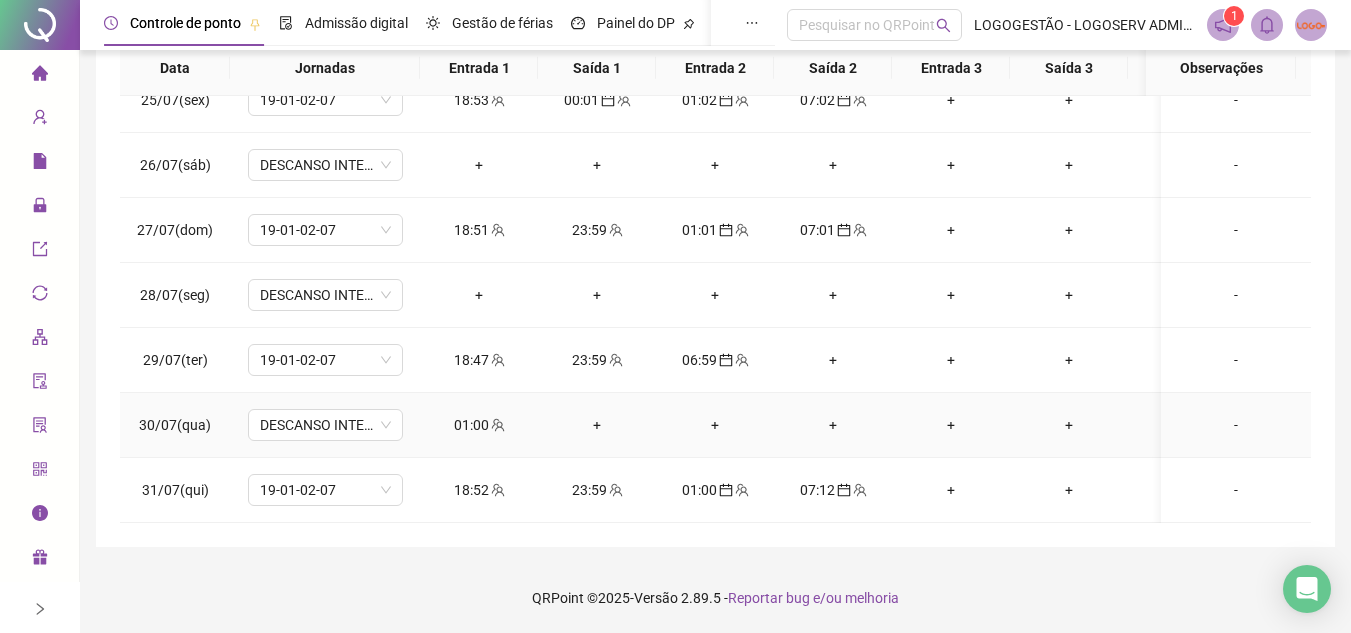 click on "01:00" at bounding box center [479, 425] 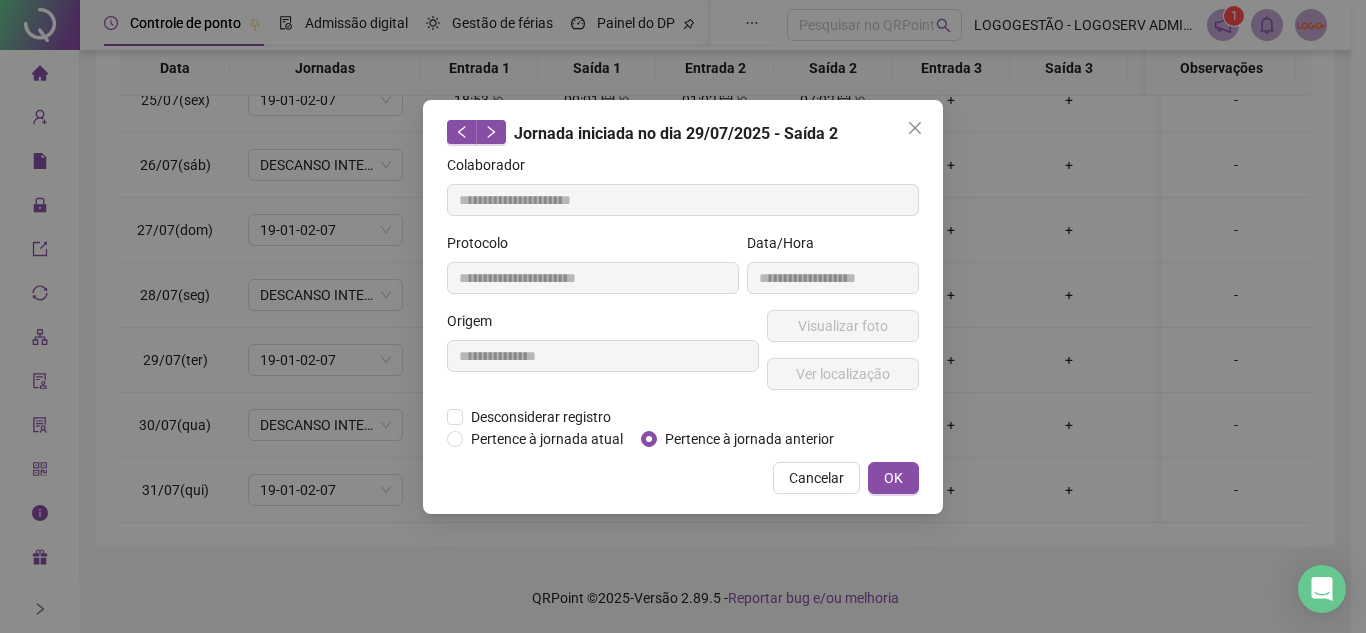 type on "**********" 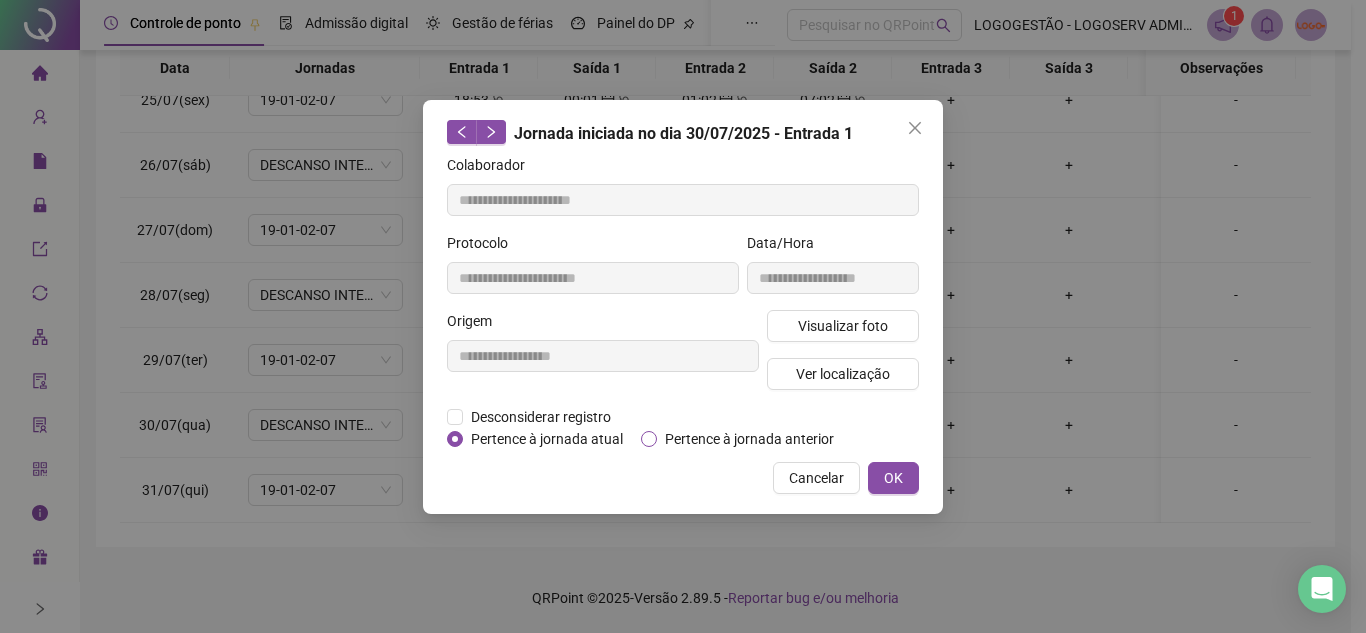 click on "Pertence à jornada anterior" at bounding box center [749, 439] 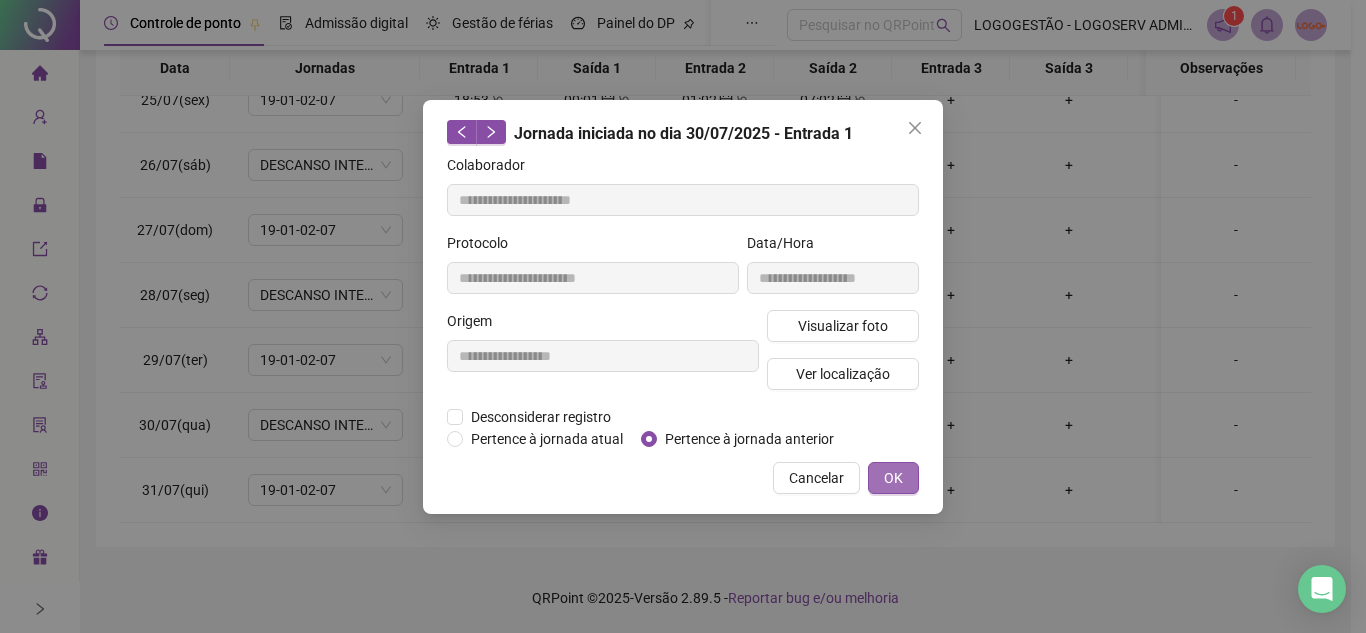 click on "OK" at bounding box center [893, 478] 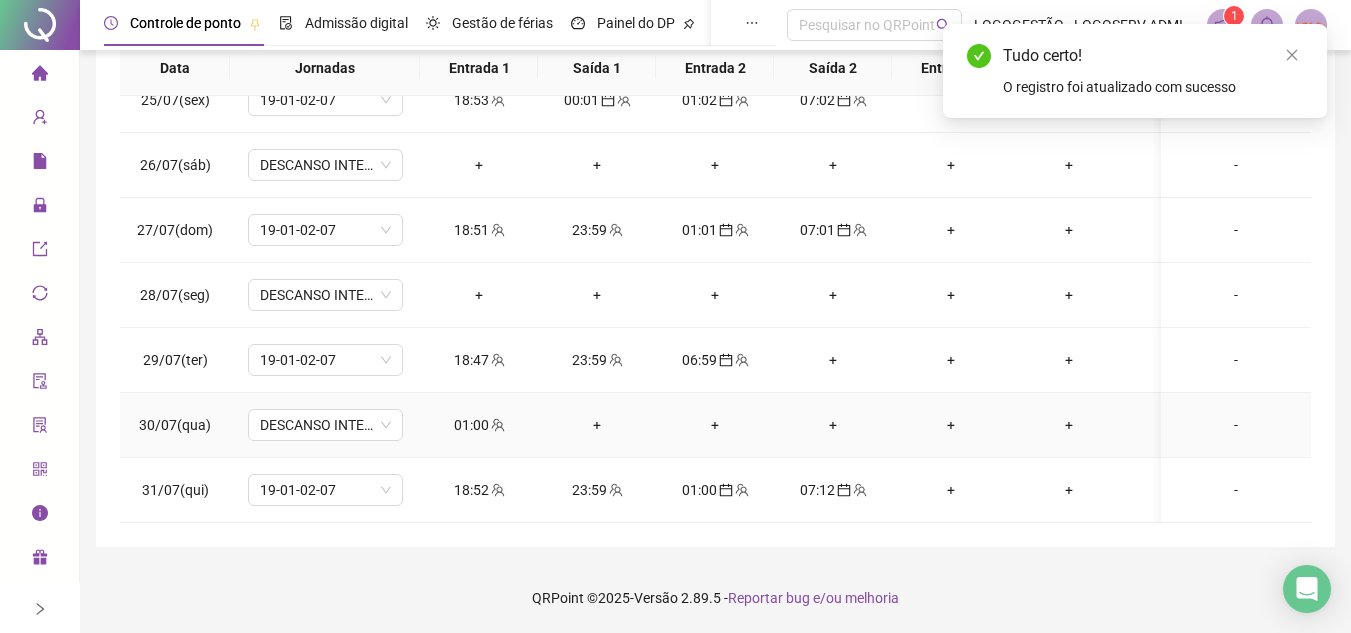 scroll, scrollTop: 1303, scrollLeft: 0, axis: vertical 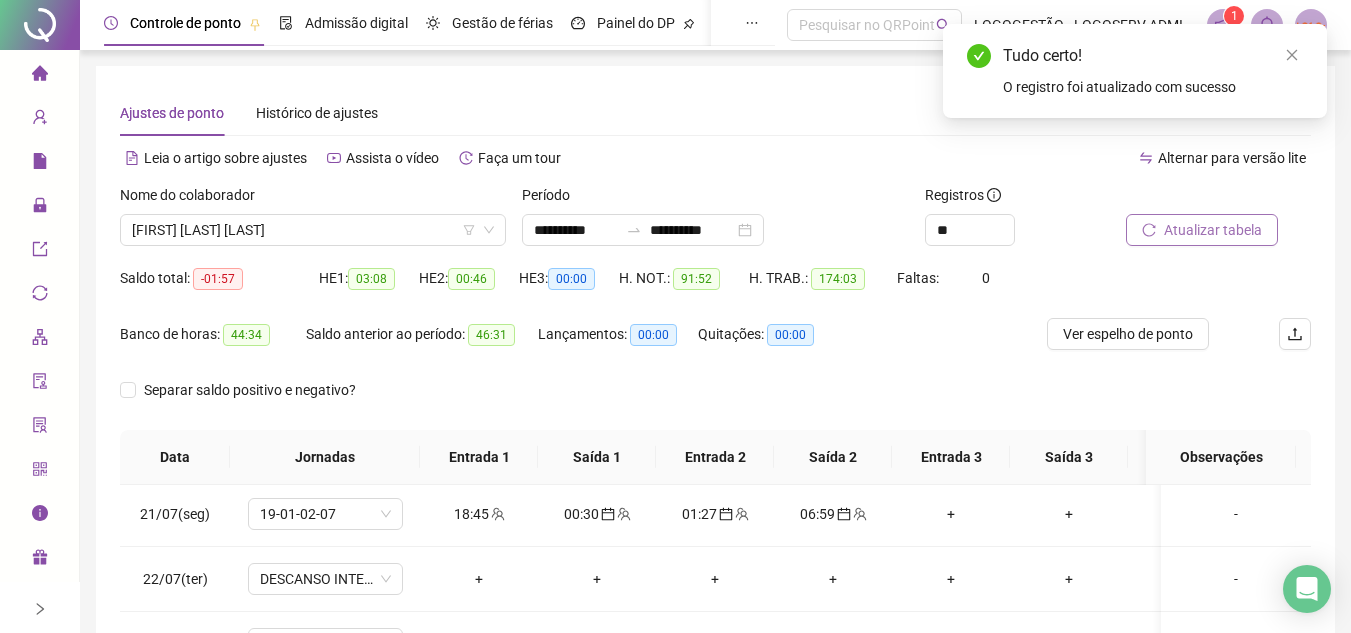 click on "Atualizar tabela" at bounding box center (1213, 230) 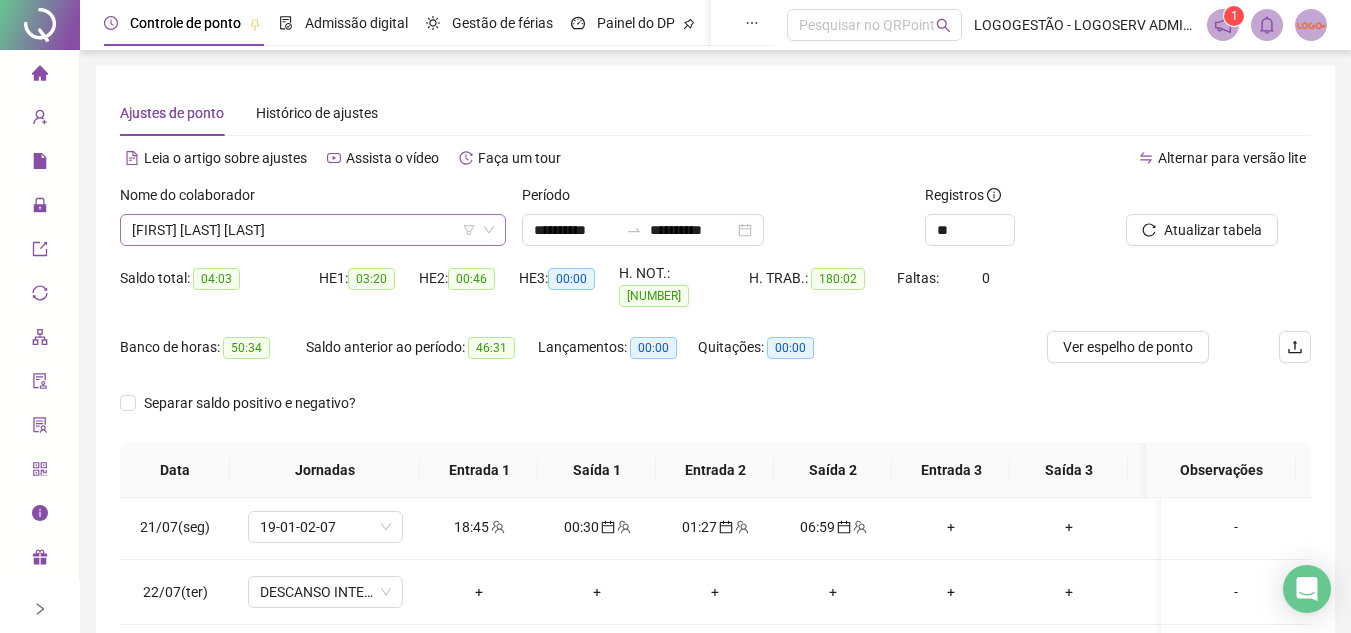 click on "EDSON SANTANA DA SILVA" at bounding box center [313, 230] 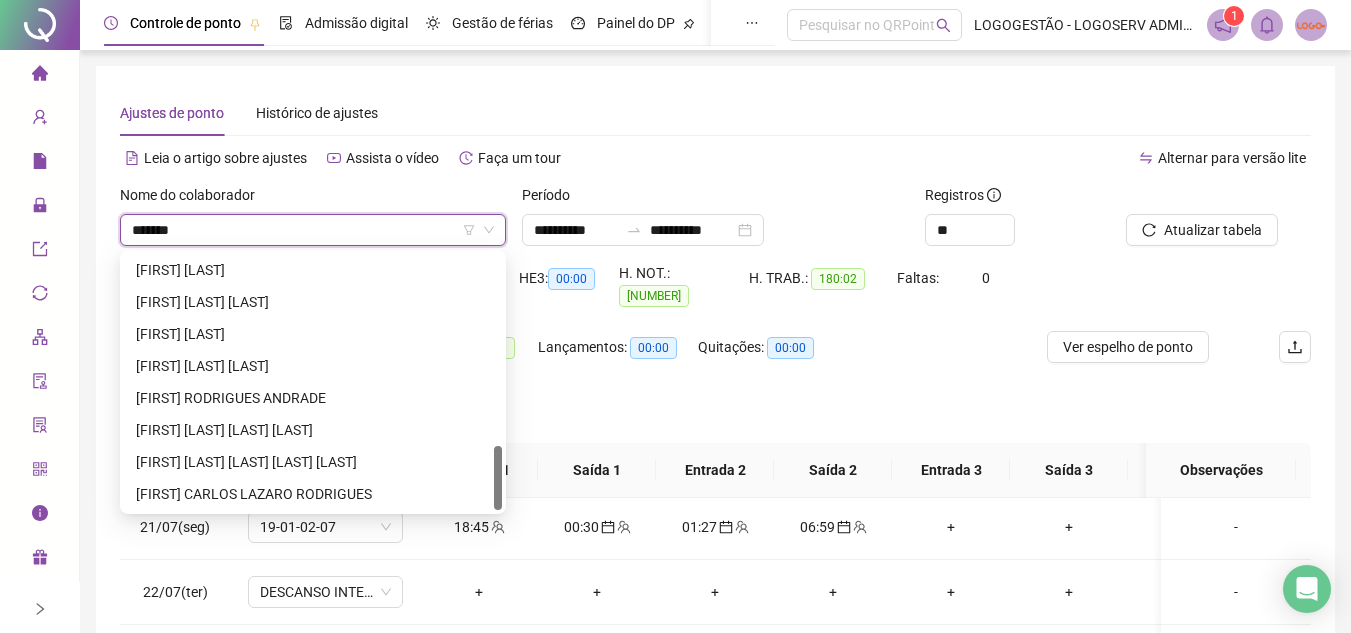 scroll, scrollTop: 0, scrollLeft: 0, axis: both 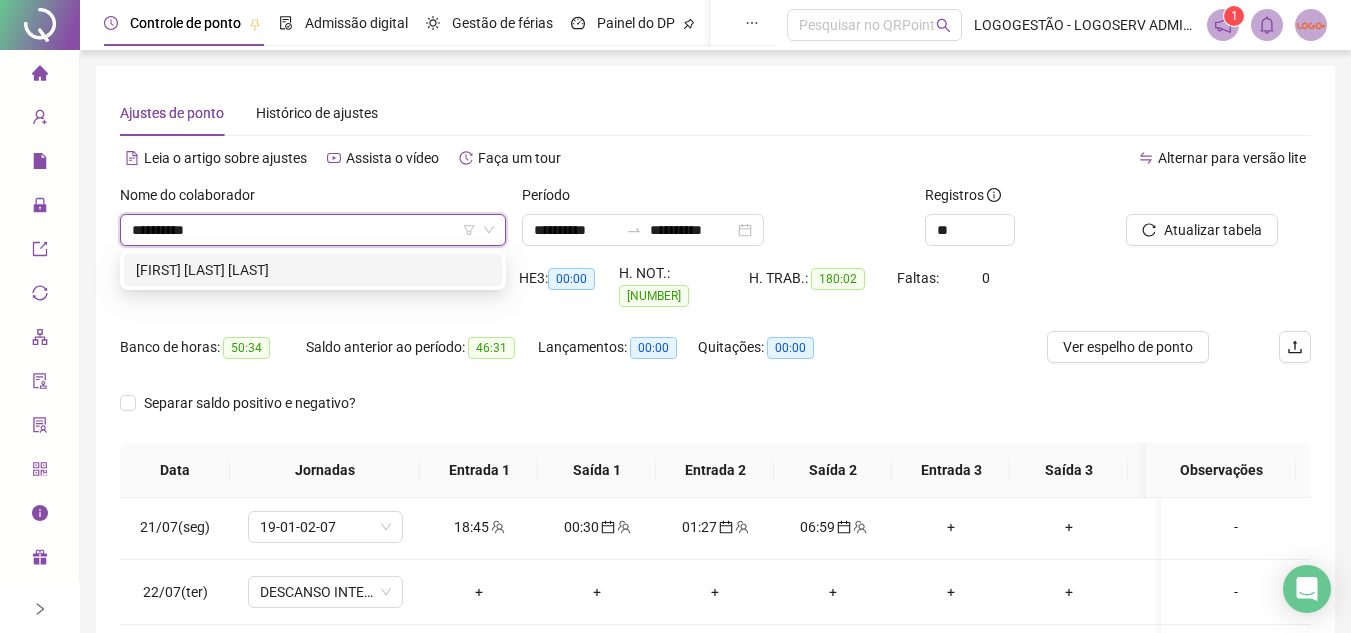 type on "**********" 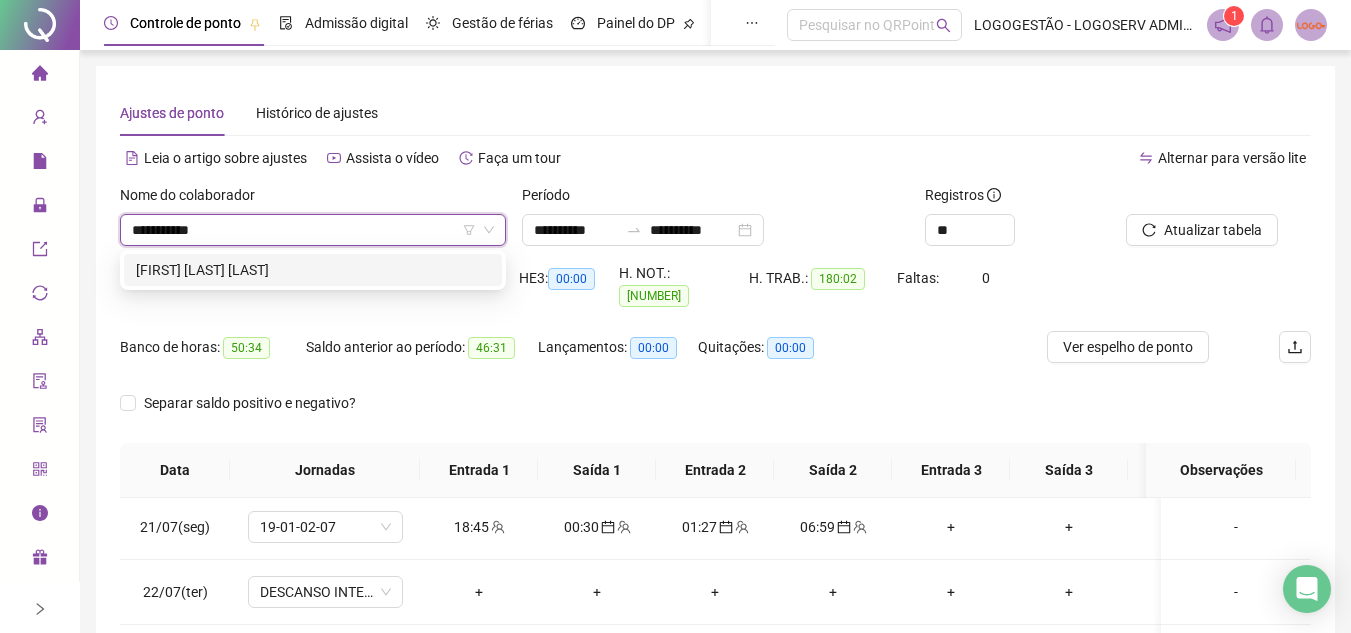 click on "RODRIGO CORREIA DOS SANTOS" at bounding box center [313, 270] 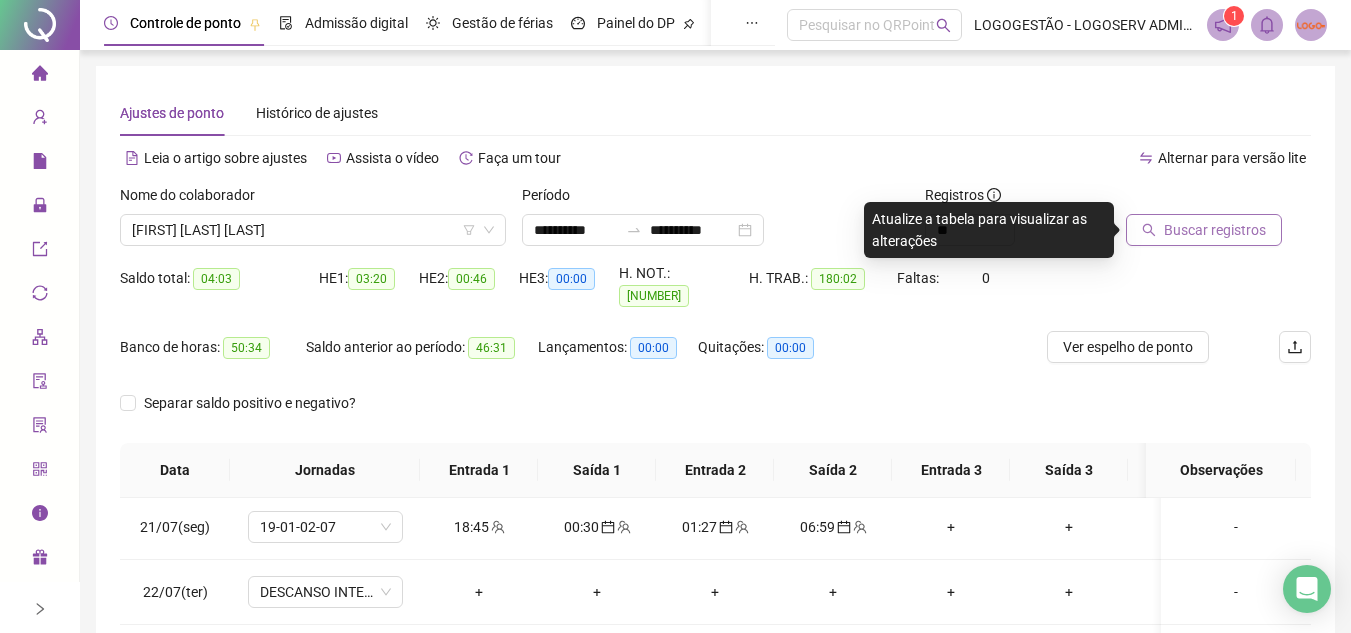 click on "Buscar registros" at bounding box center [1215, 230] 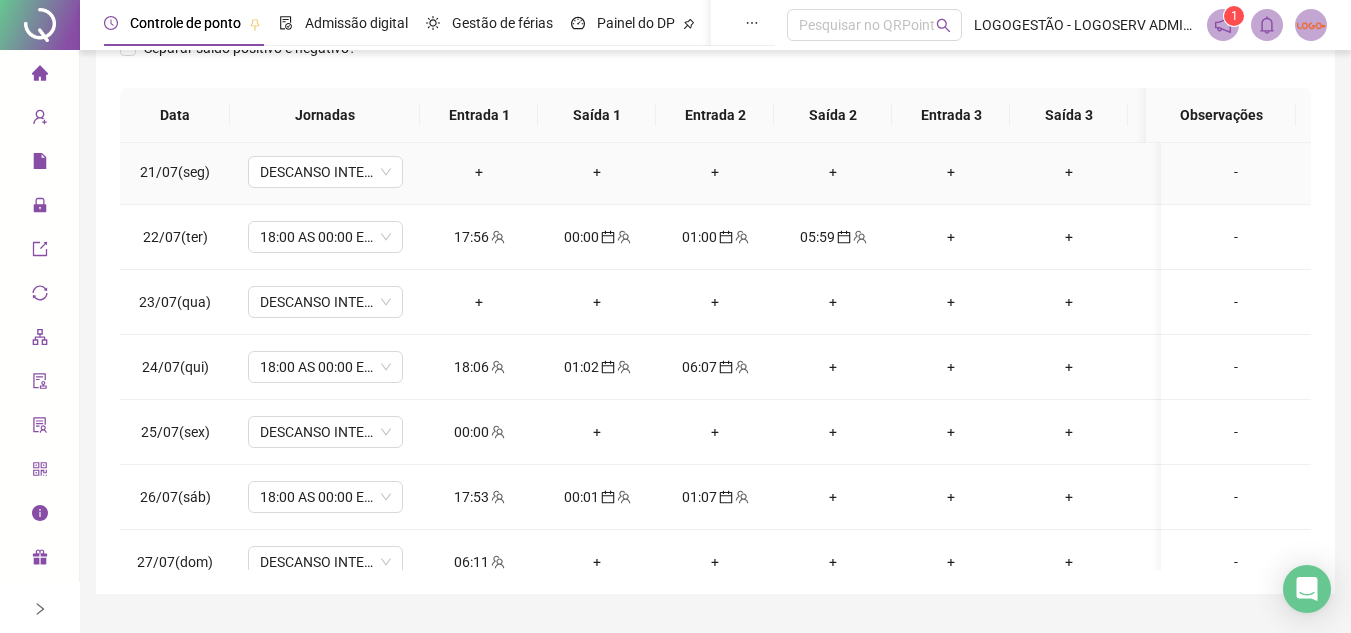 scroll, scrollTop: 389, scrollLeft: 0, axis: vertical 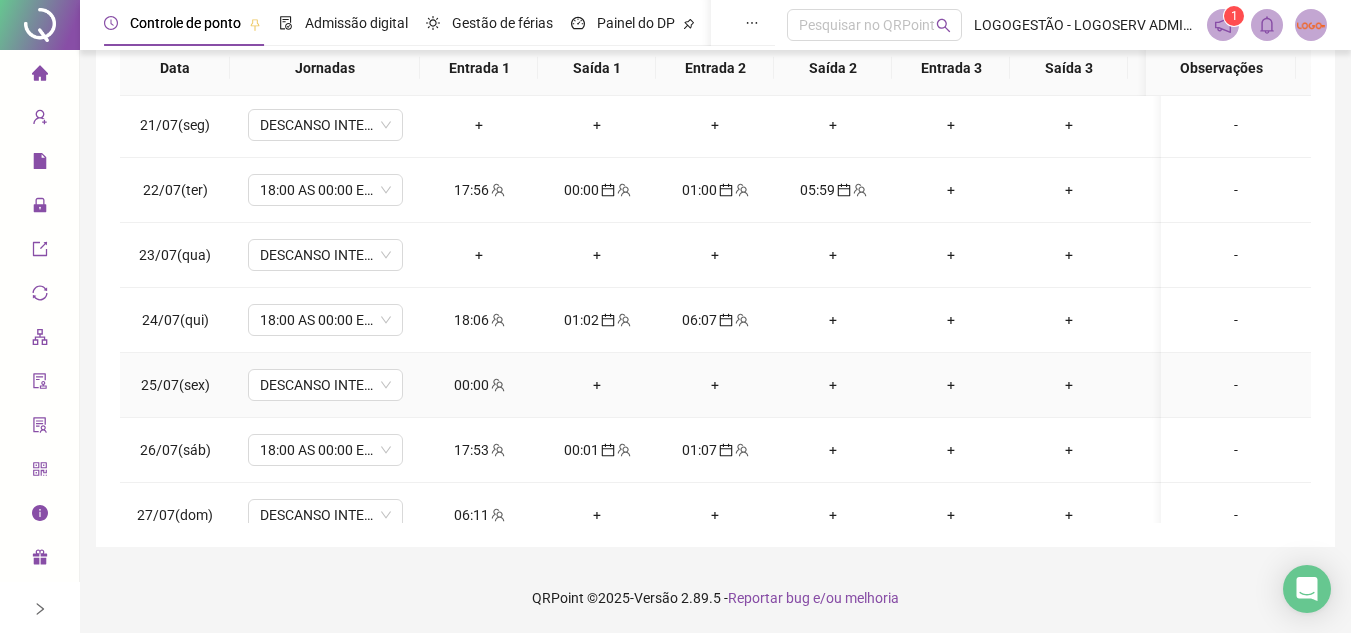 click on "00:00" at bounding box center (479, 385) 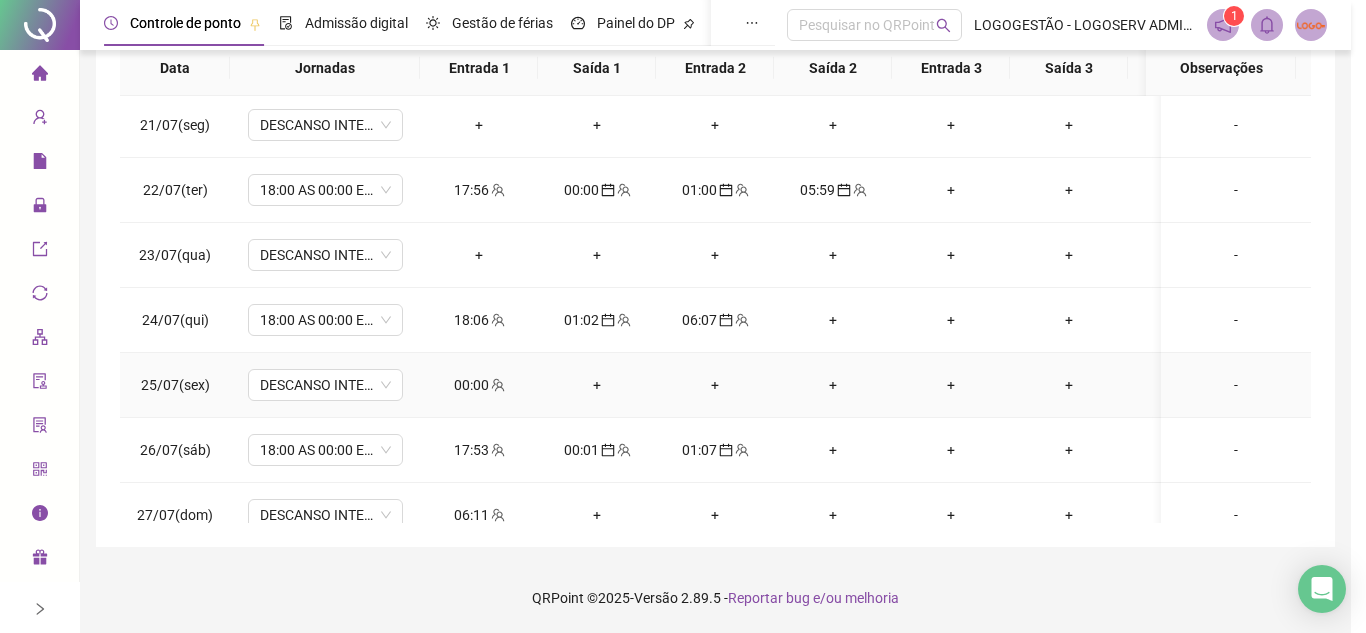 type on "**********" 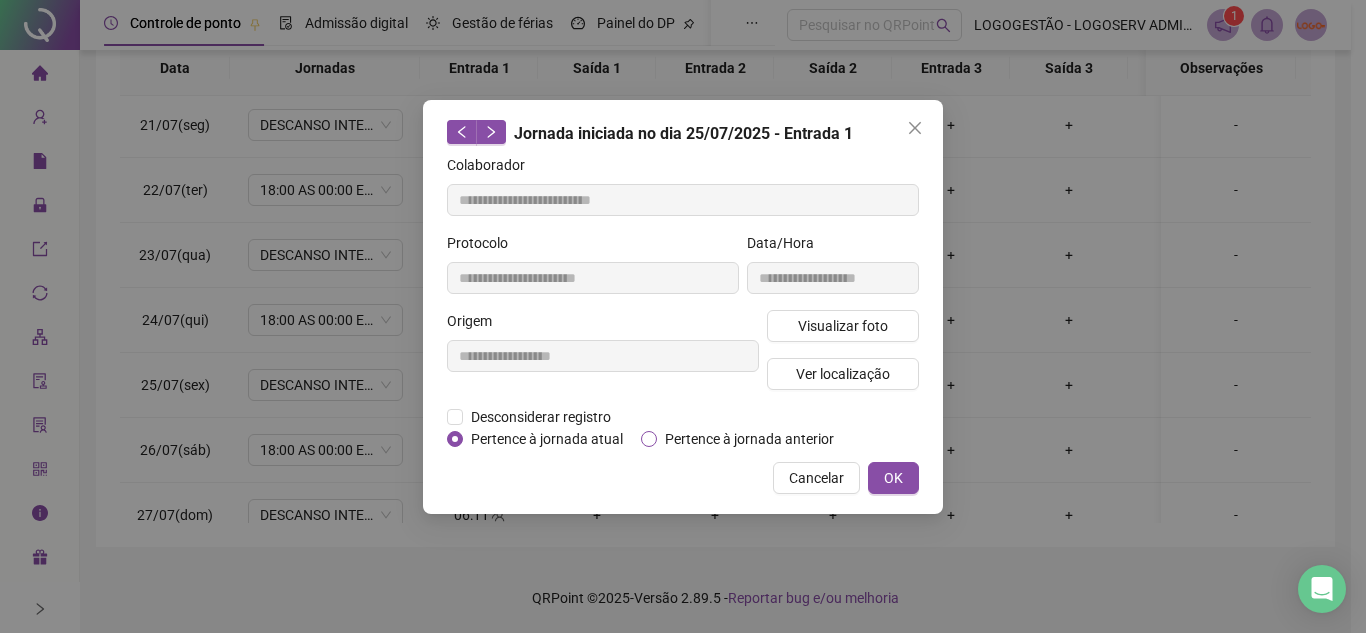 click on "Pertence à jornada anterior" at bounding box center (749, 439) 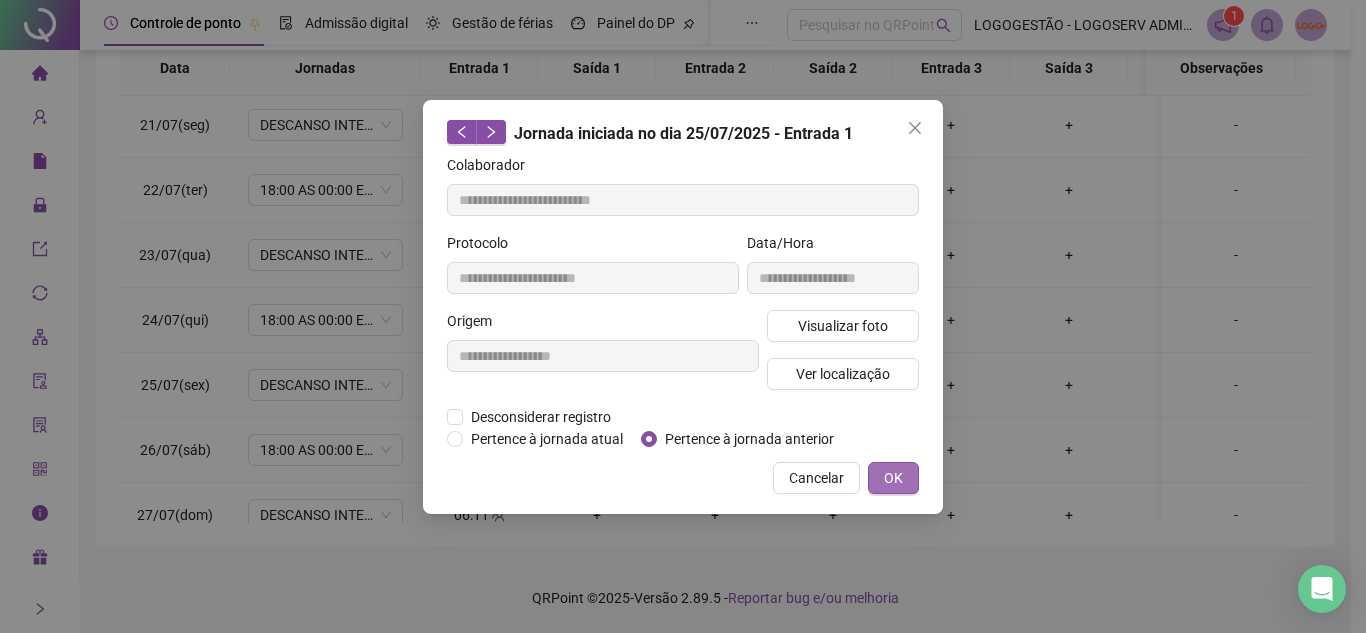click on "OK" at bounding box center (893, 478) 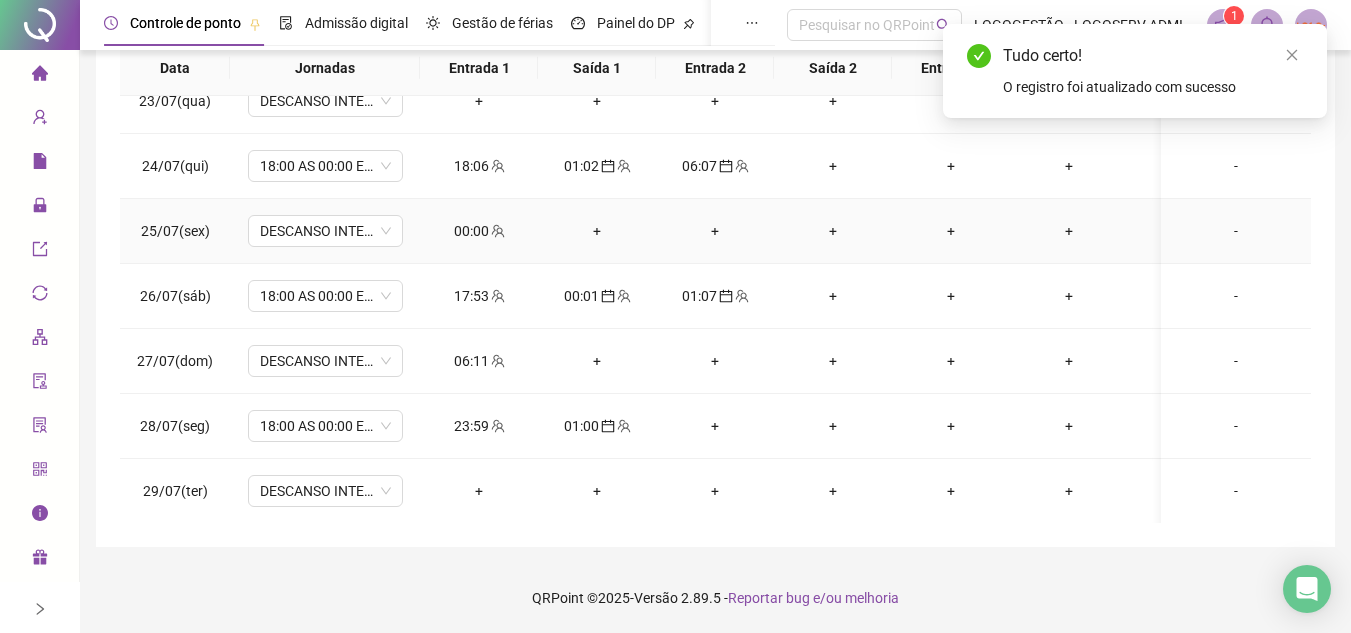 scroll, scrollTop: 1503, scrollLeft: 0, axis: vertical 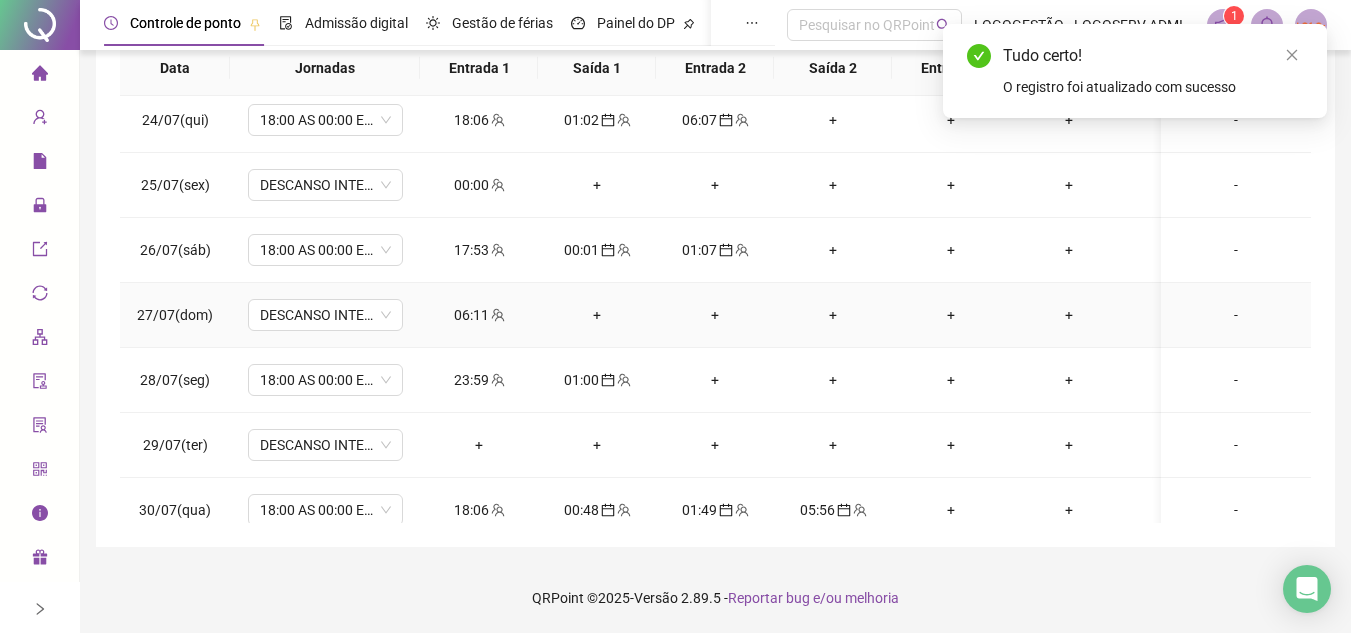 click on "06:11" at bounding box center [479, 315] 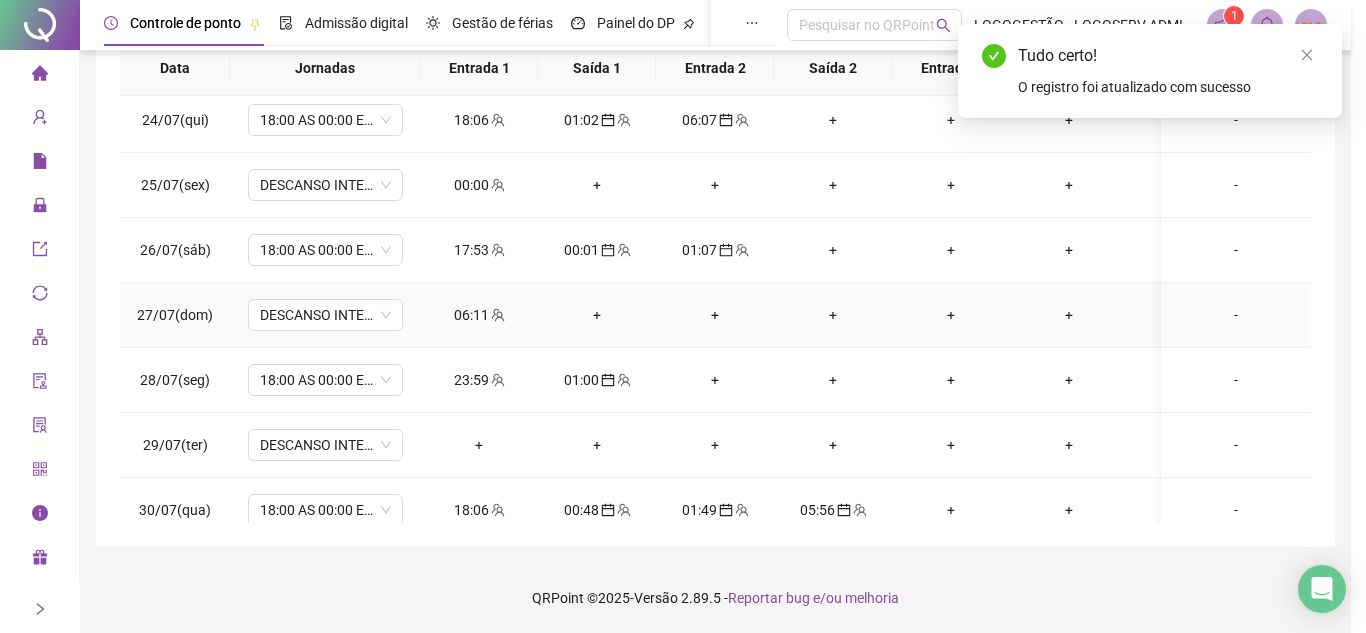 type on "**********" 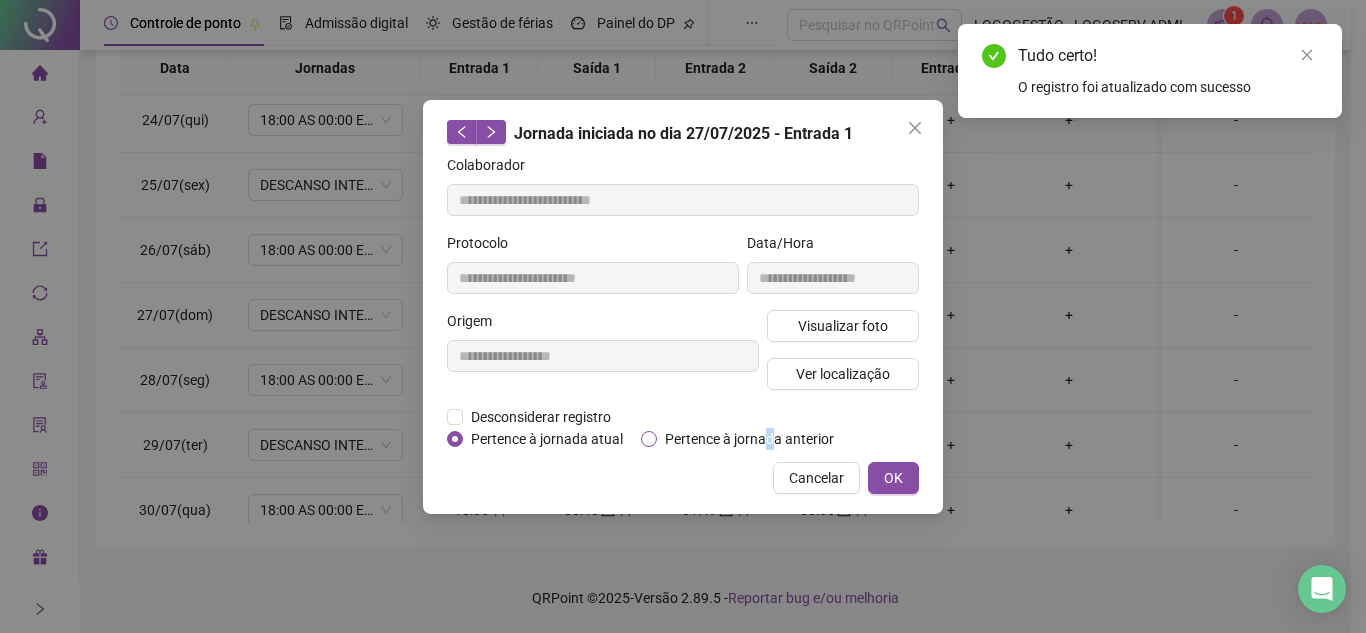 click on "Pertence à jornada anterior" at bounding box center (749, 439) 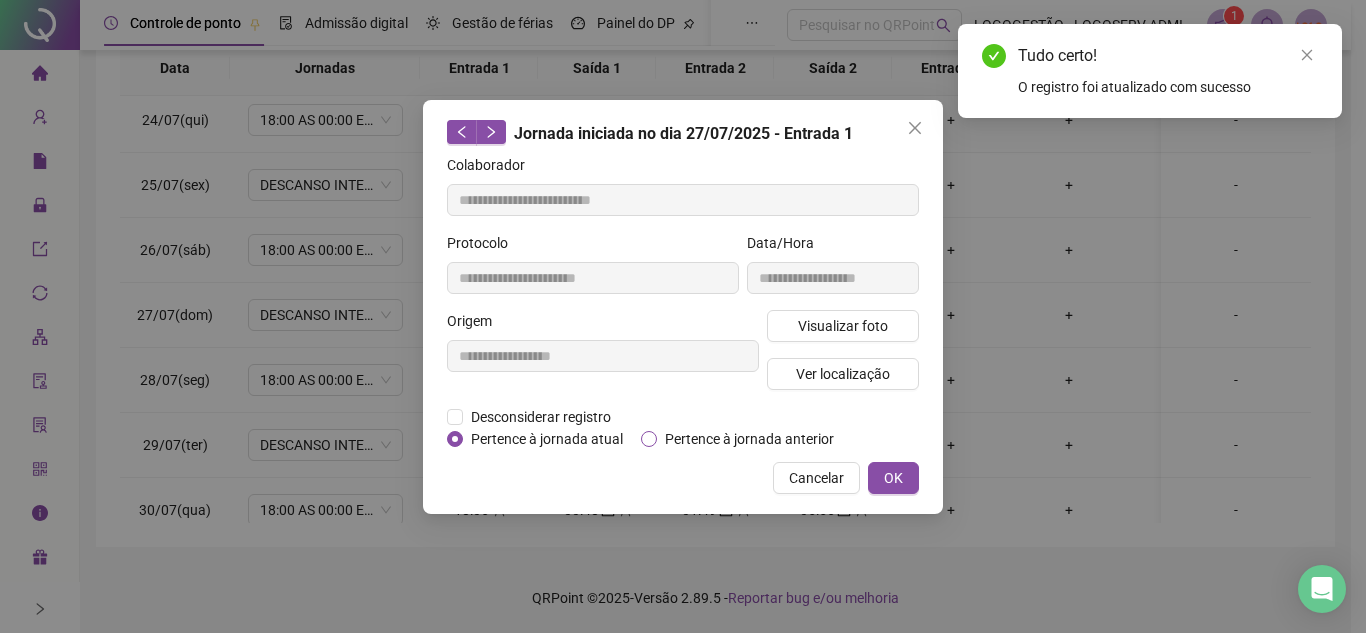 click on "Pertence à jornada anterior" at bounding box center [749, 439] 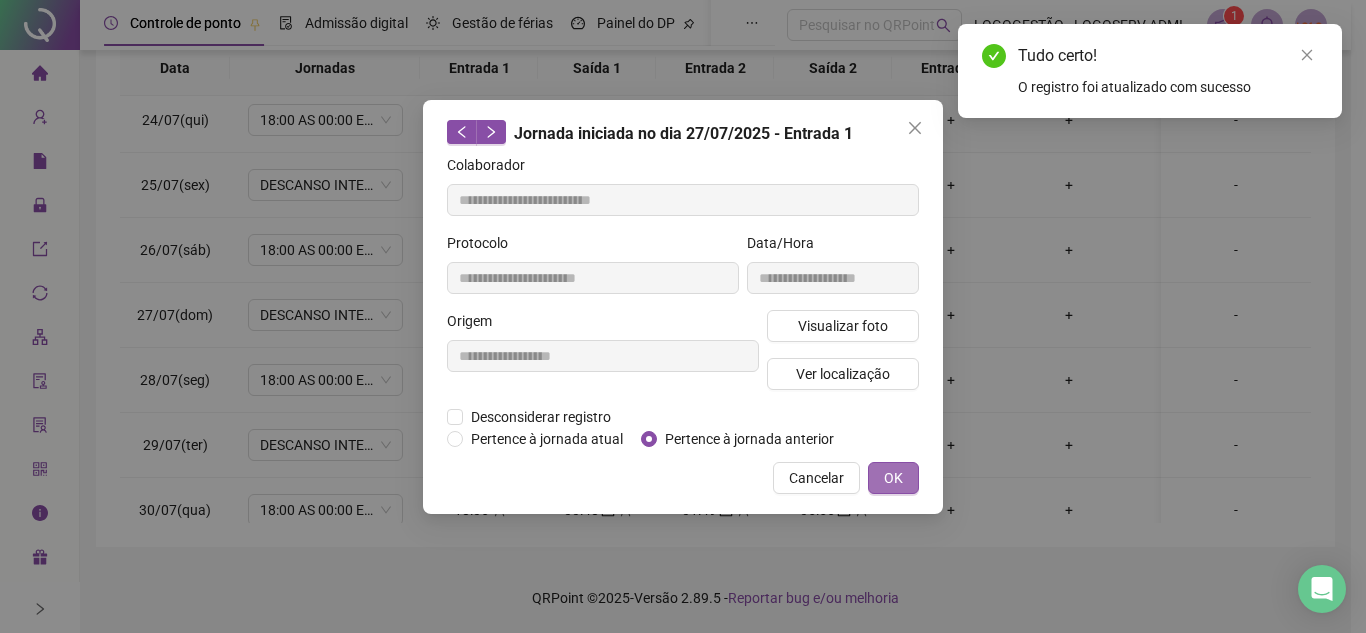 click on "OK" at bounding box center [893, 478] 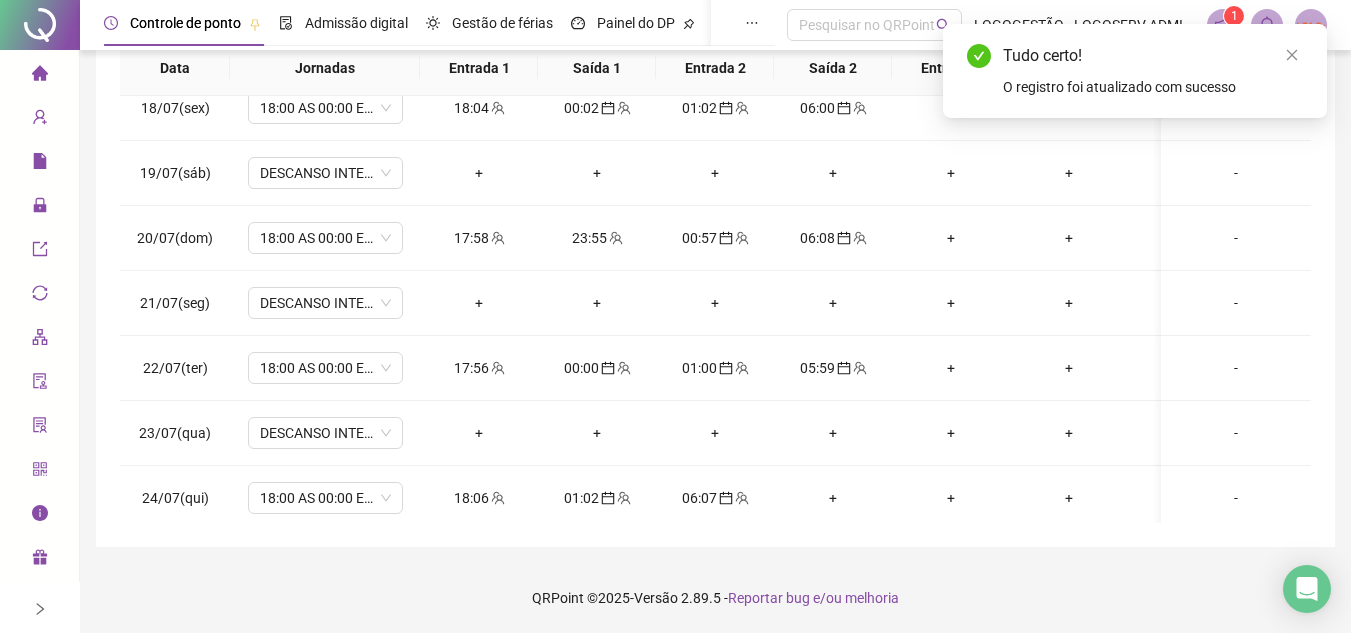 scroll, scrollTop: 1103, scrollLeft: 0, axis: vertical 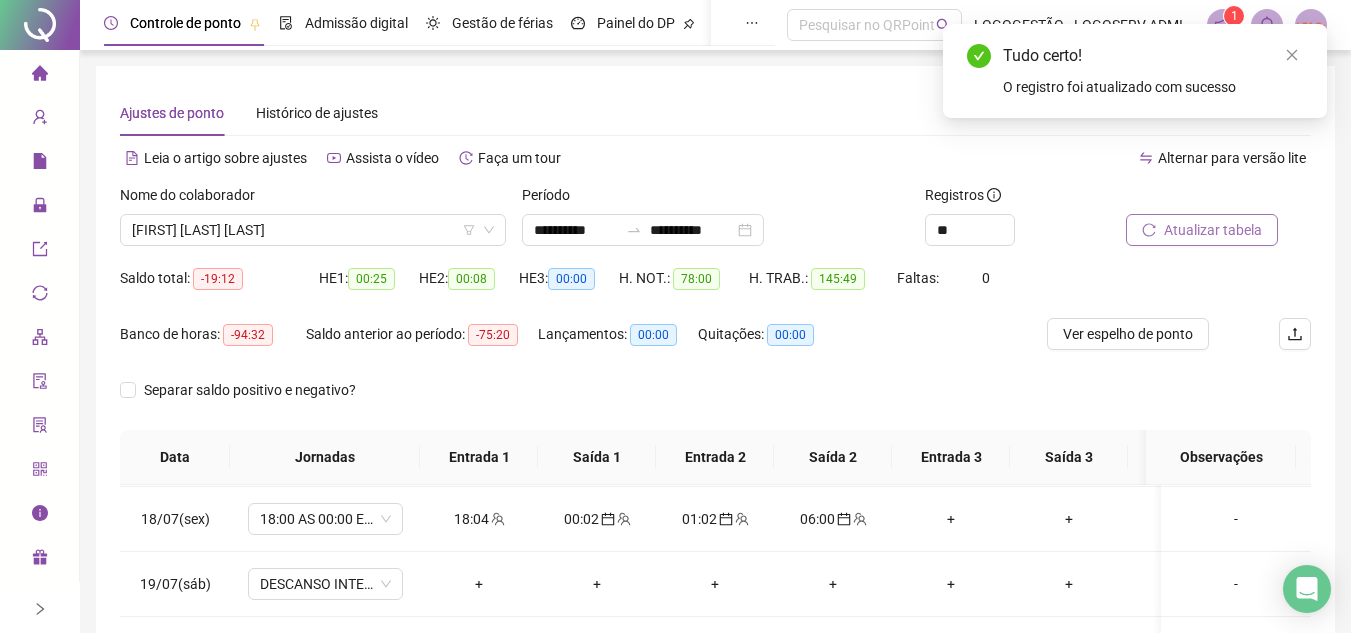 click on "Atualizar tabela" at bounding box center [1213, 230] 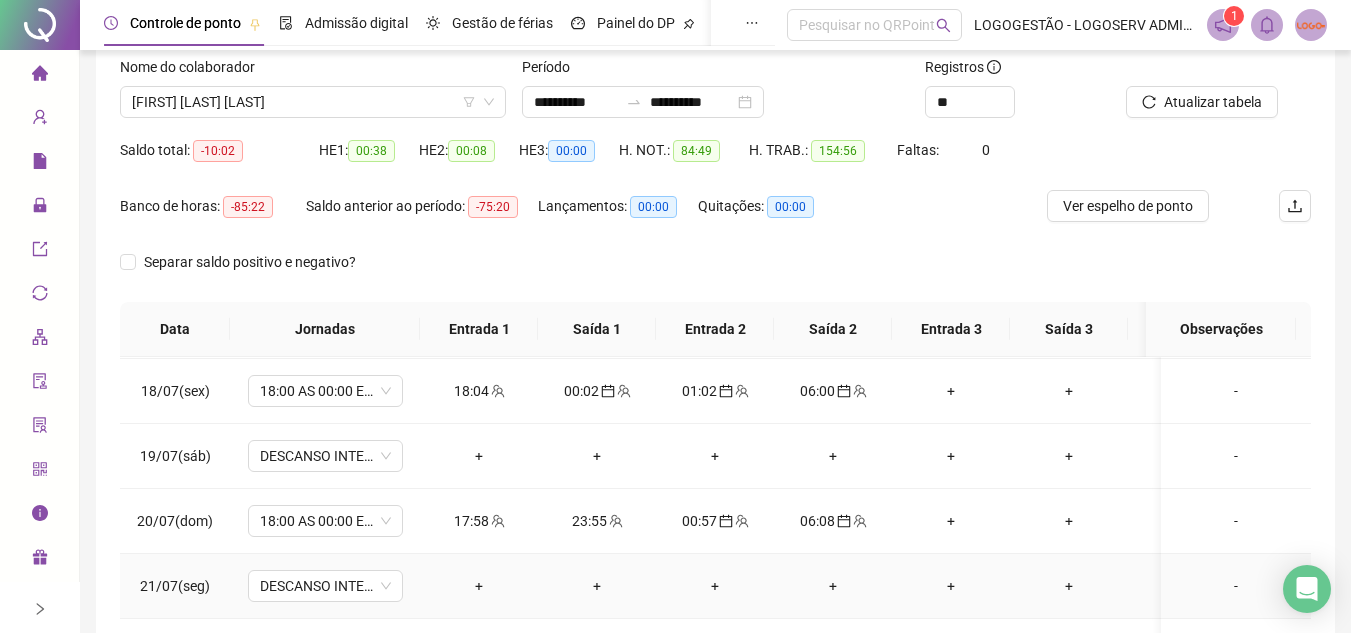 scroll, scrollTop: 389, scrollLeft: 0, axis: vertical 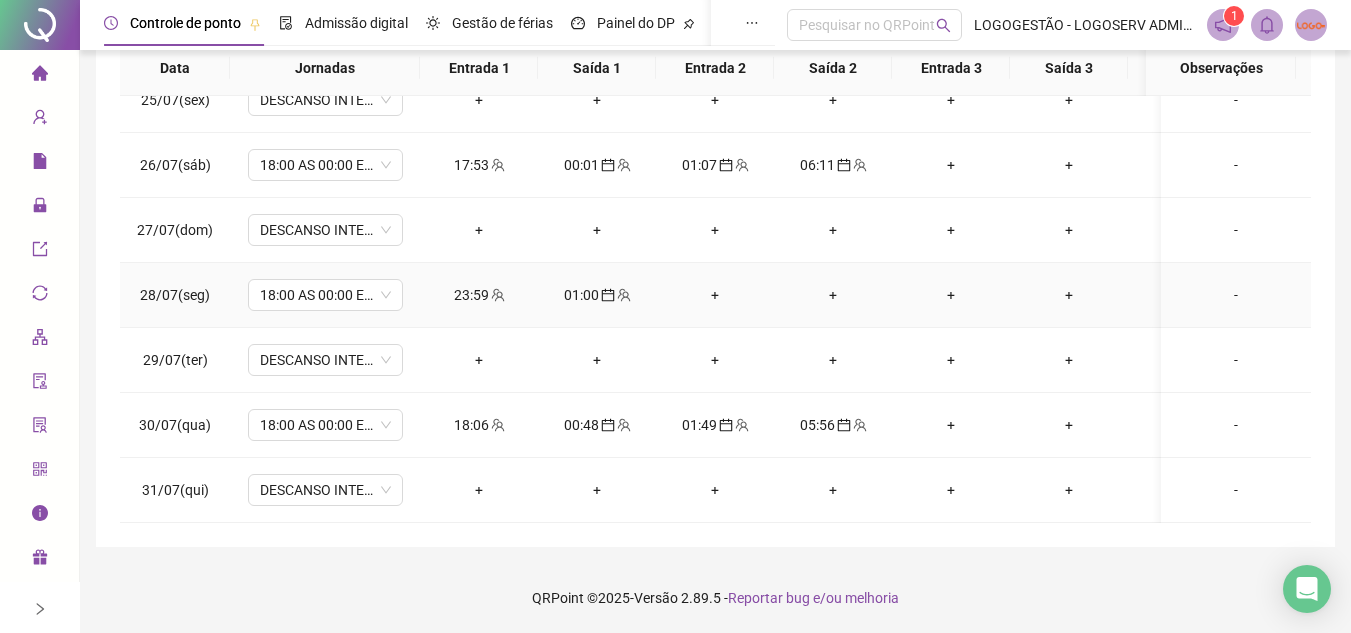 click at bounding box center (497, 295) 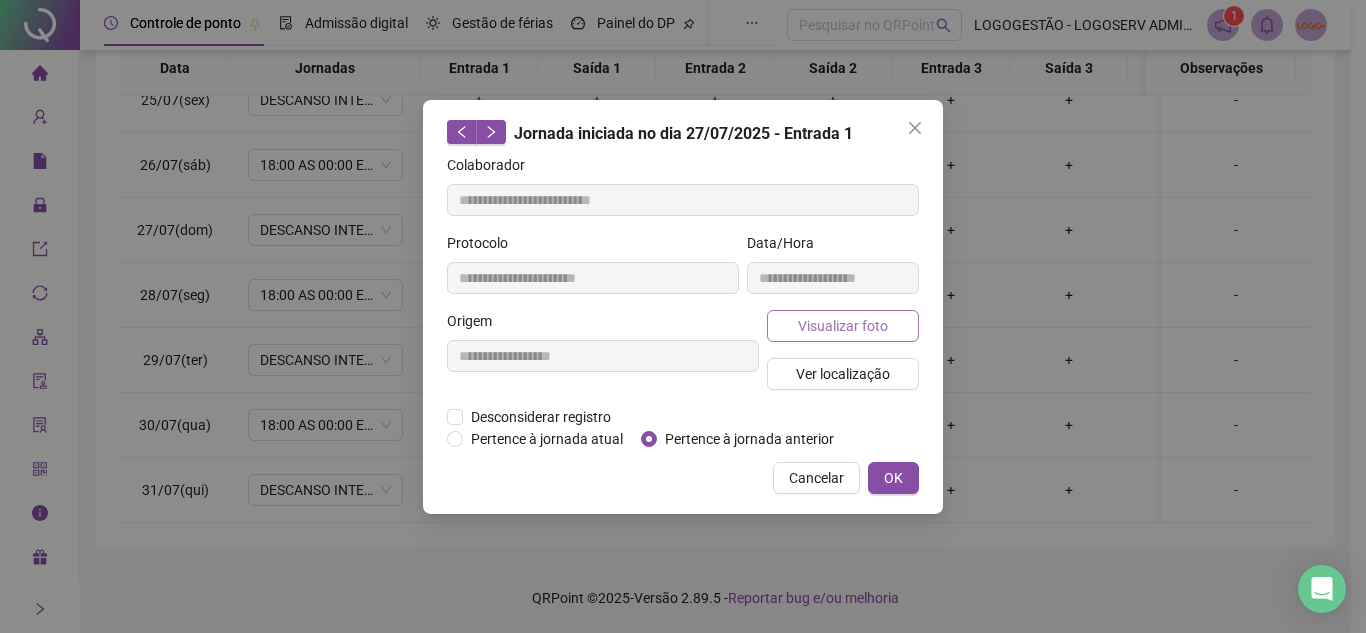 click on "Visualizar foto" at bounding box center (843, 326) 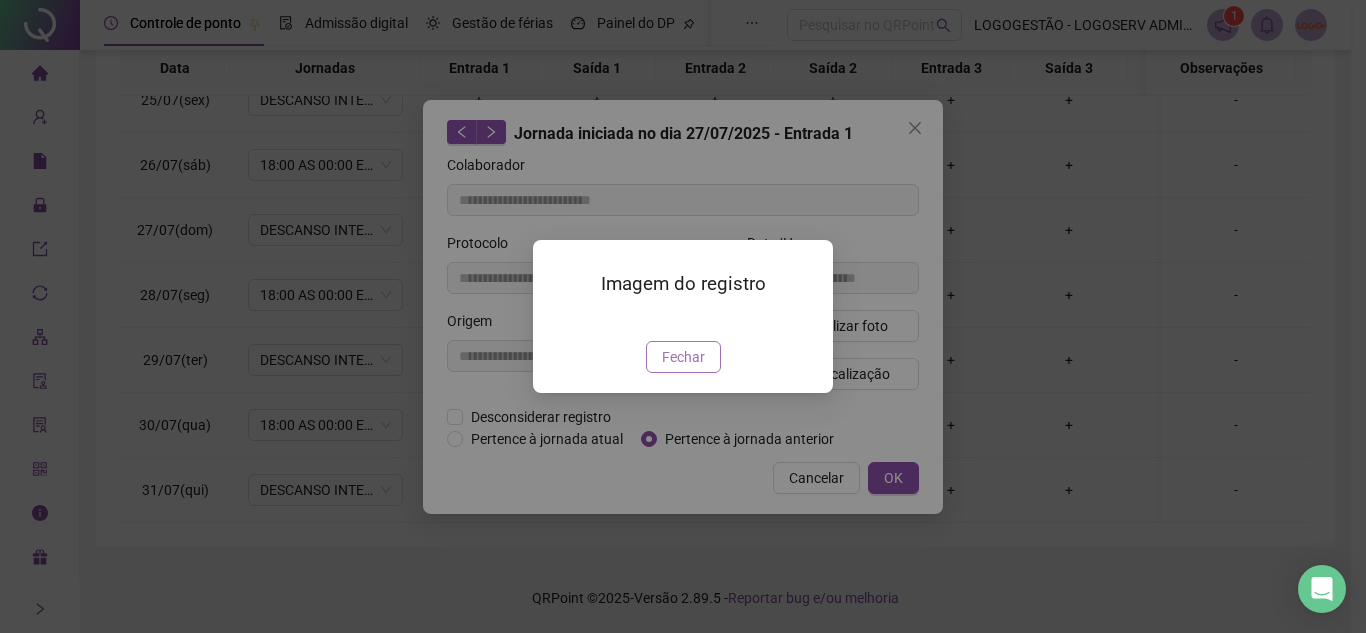 click on "Fechar" at bounding box center [683, 357] 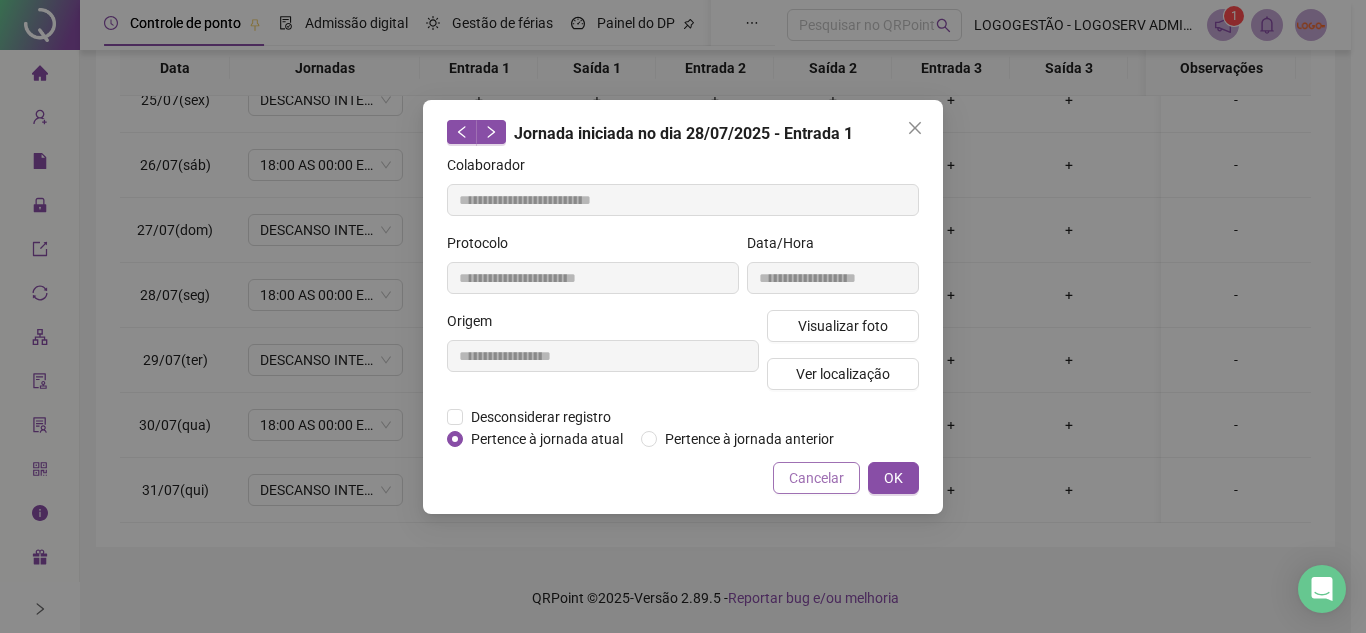 click on "Cancelar" at bounding box center [816, 478] 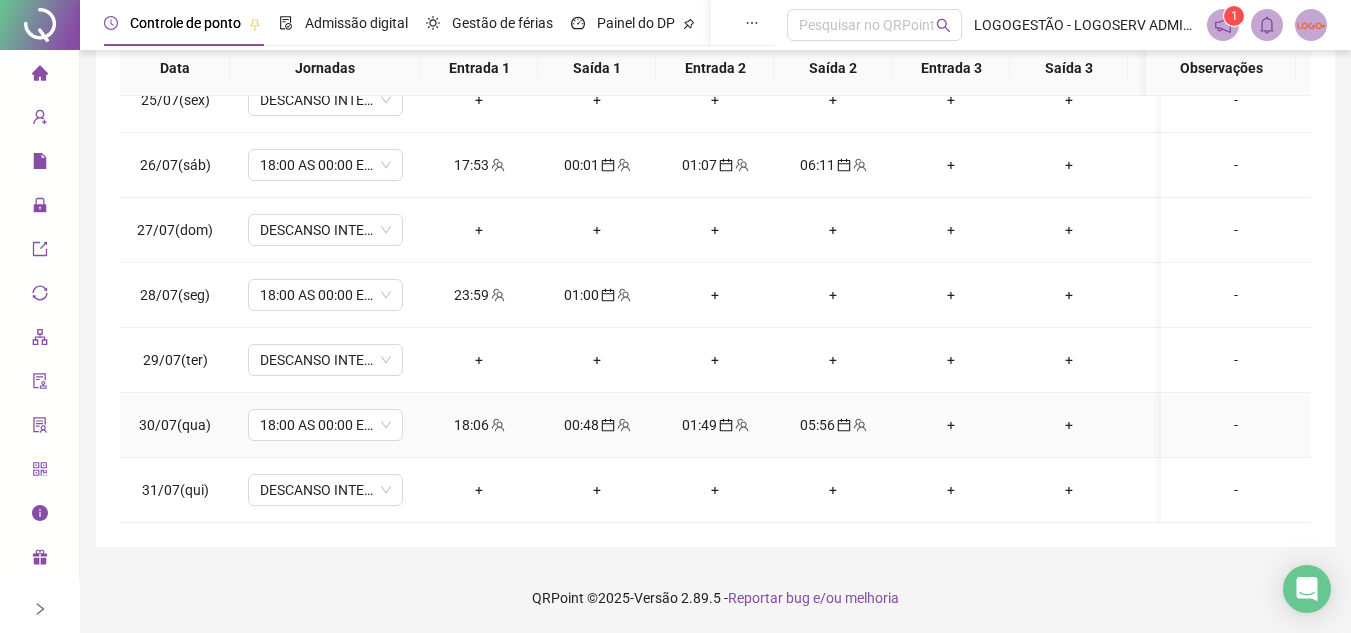 click on "18:06" at bounding box center [479, 425] 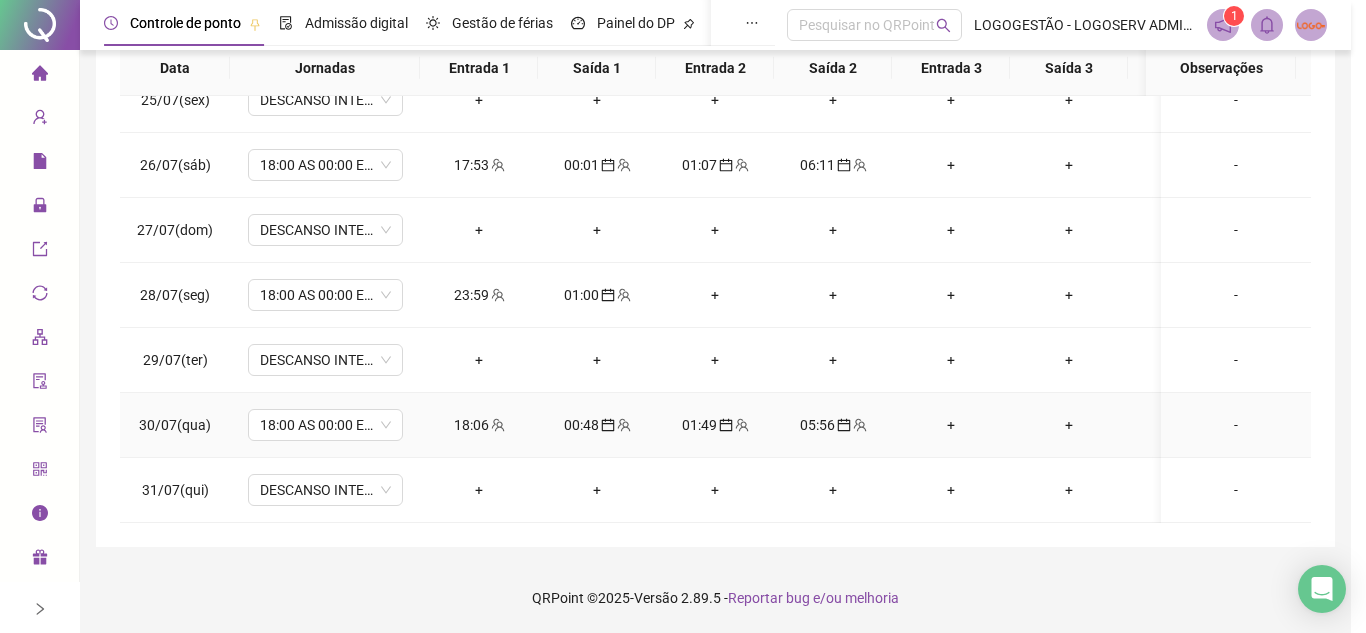 type on "**********" 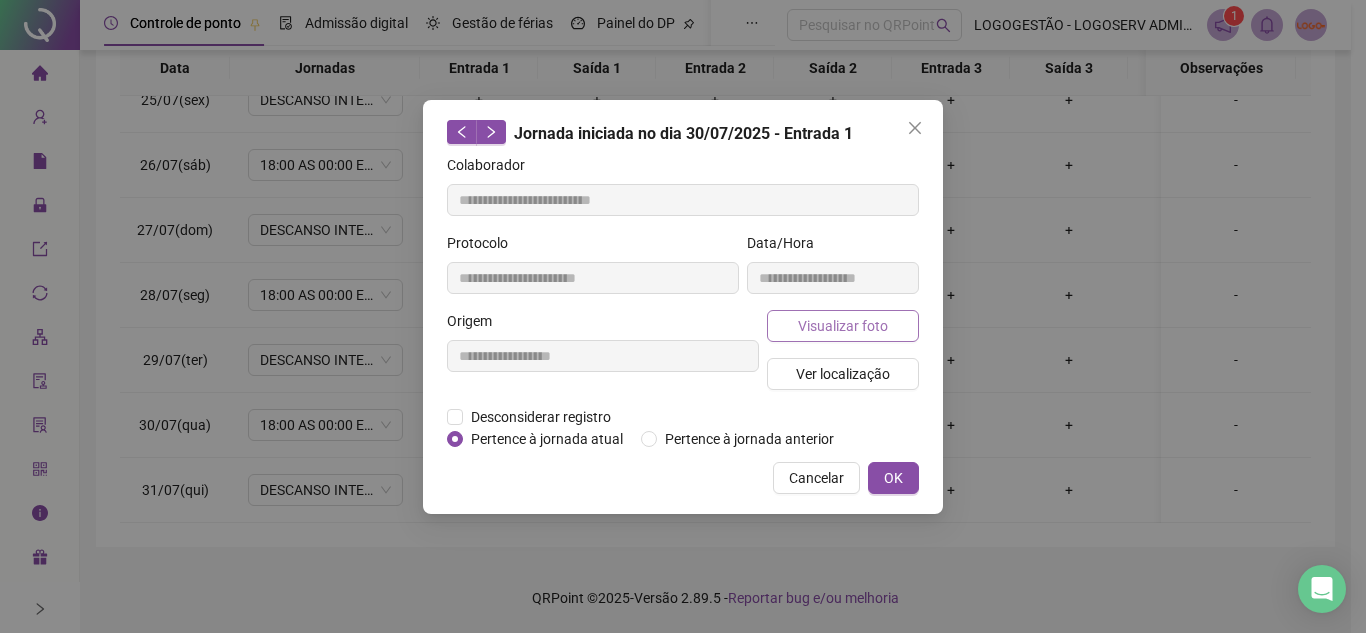 click on "Visualizar foto" at bounding box center (843, 326) 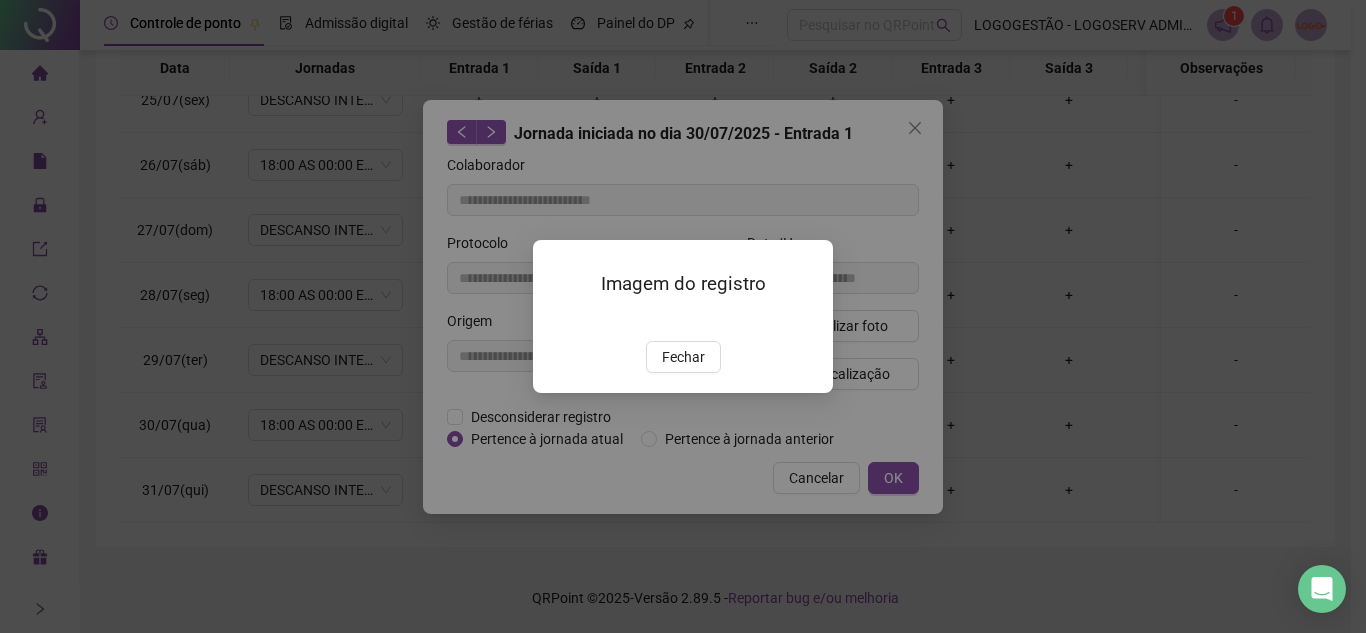 drag, startPoint x: 674, startPoint y: 447, endPoint x: 698, endPoint y: 447, distance: 24 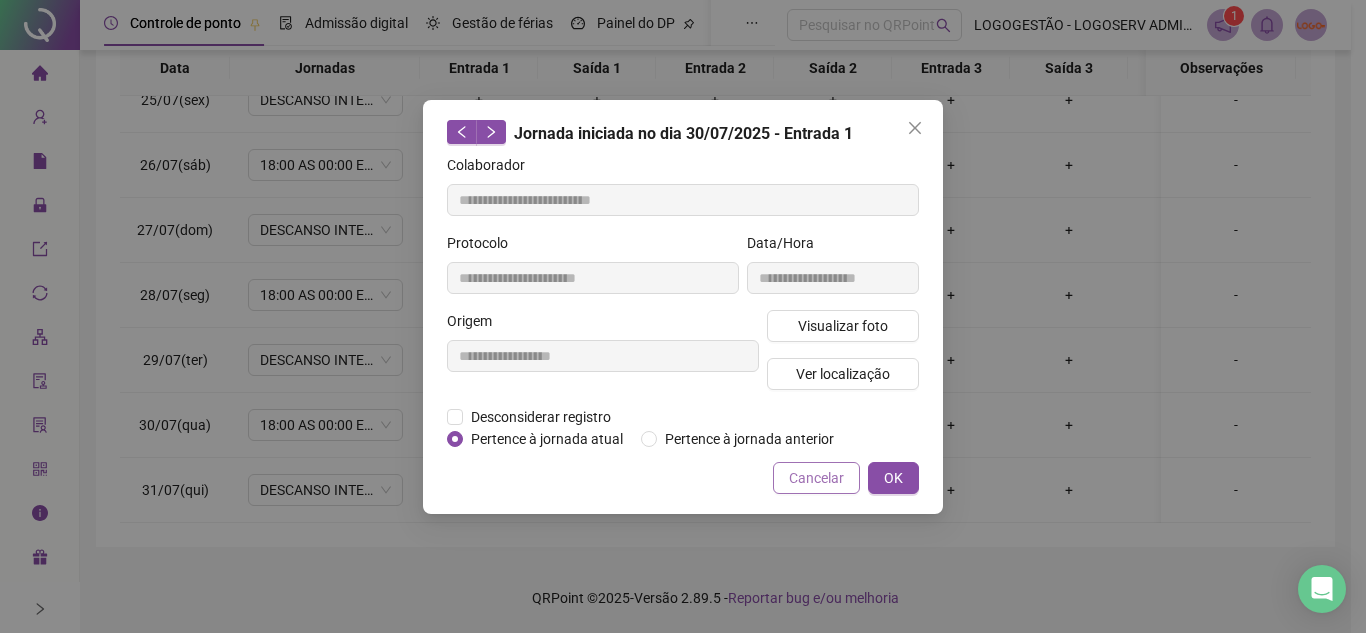 click on "Cancelar" at bounding box center (816, 478) 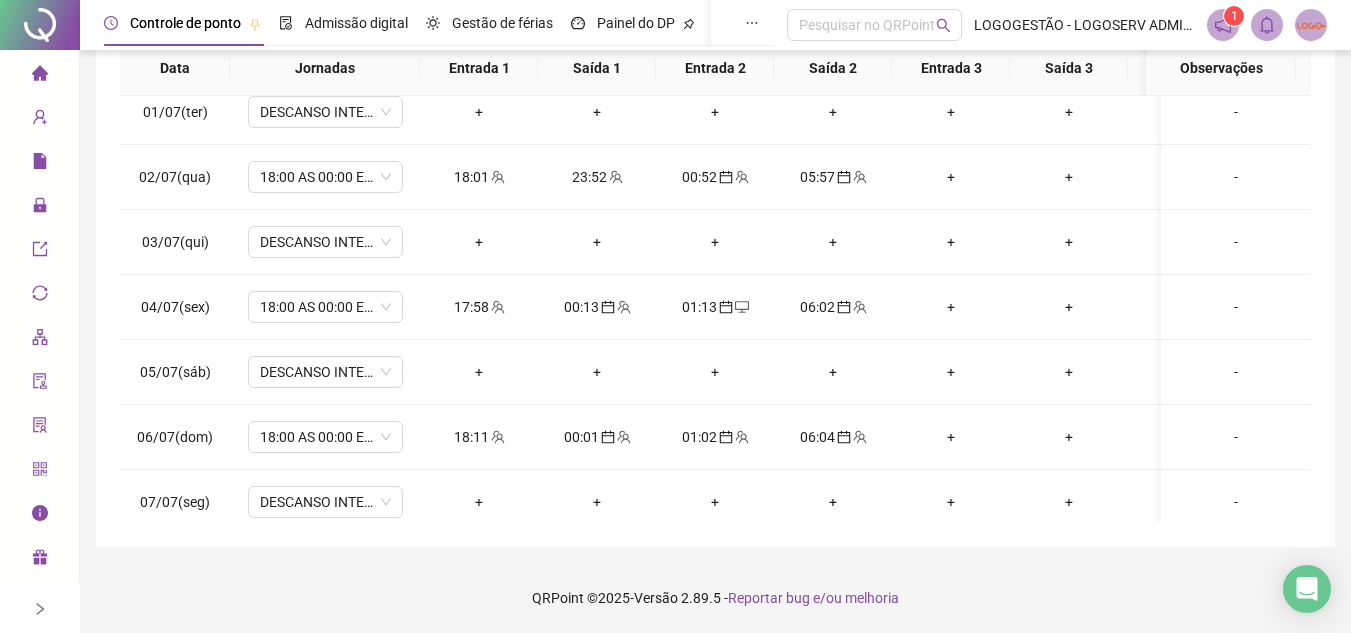 scroll, scrollTop: 0, scrollLeft: 0, axis: both 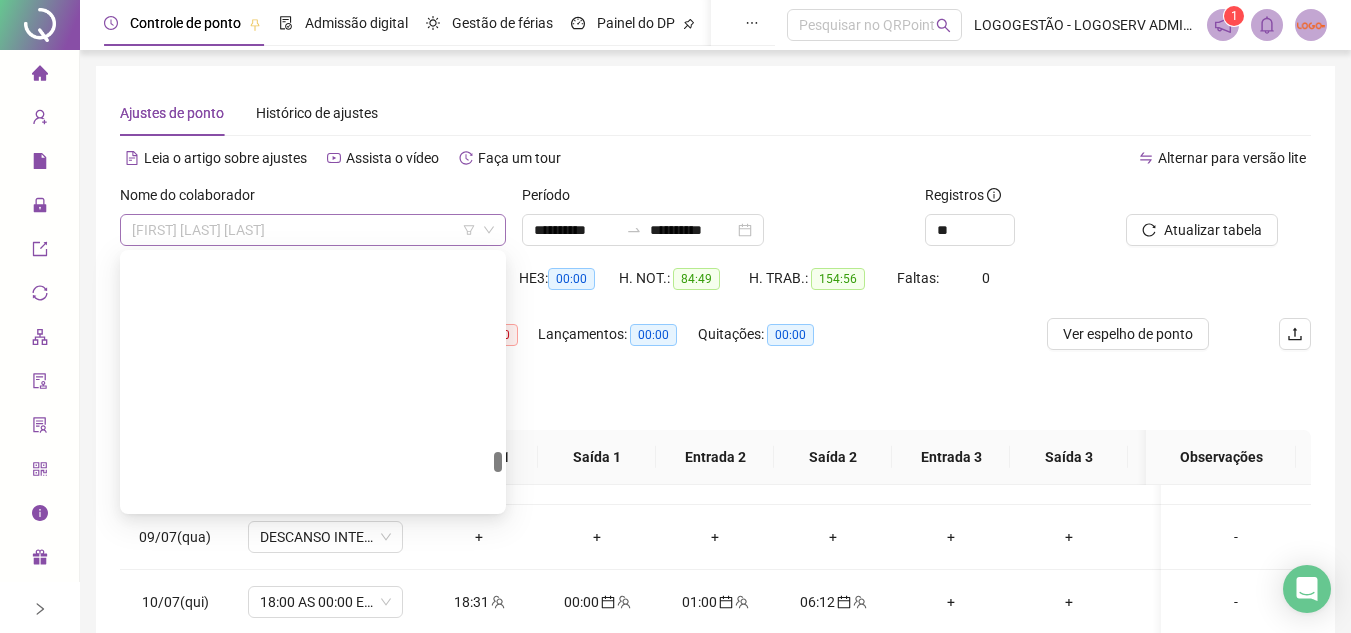 click on "RODRIGO CORREIA DOS SANTOS" at bounding box center [313, 230] 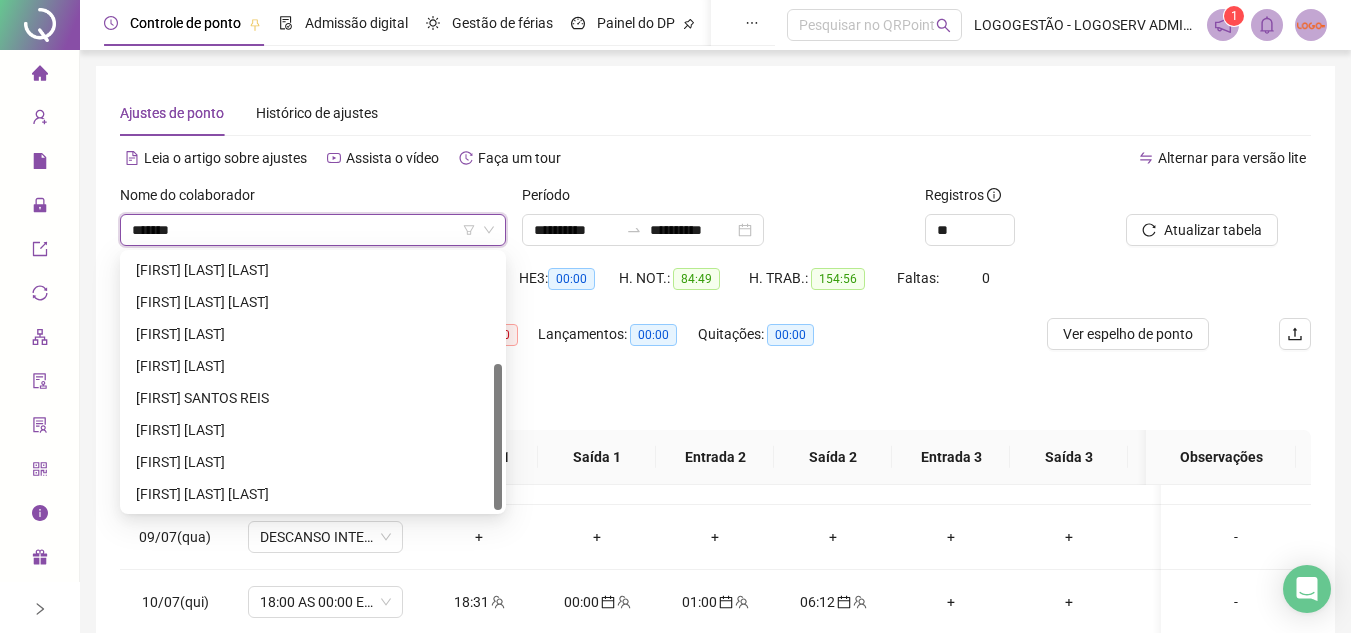 scroll, scrollTop: 0, scrollLeft: 0, axis: both 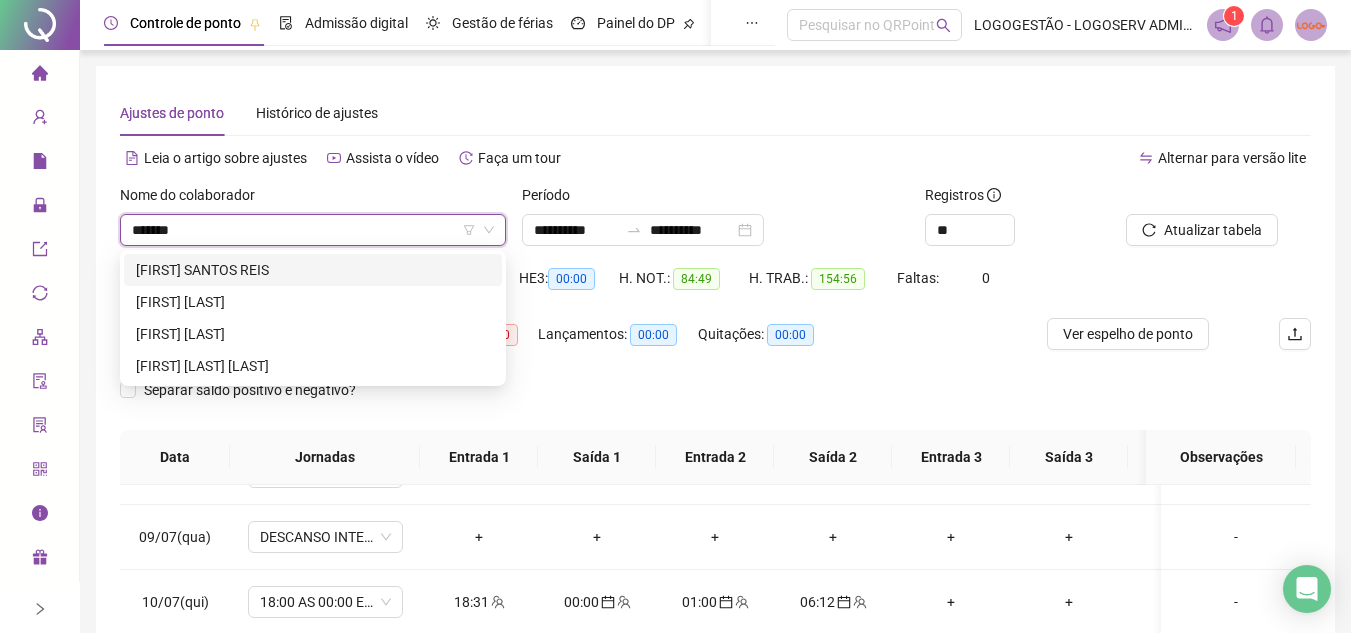 type on "********" 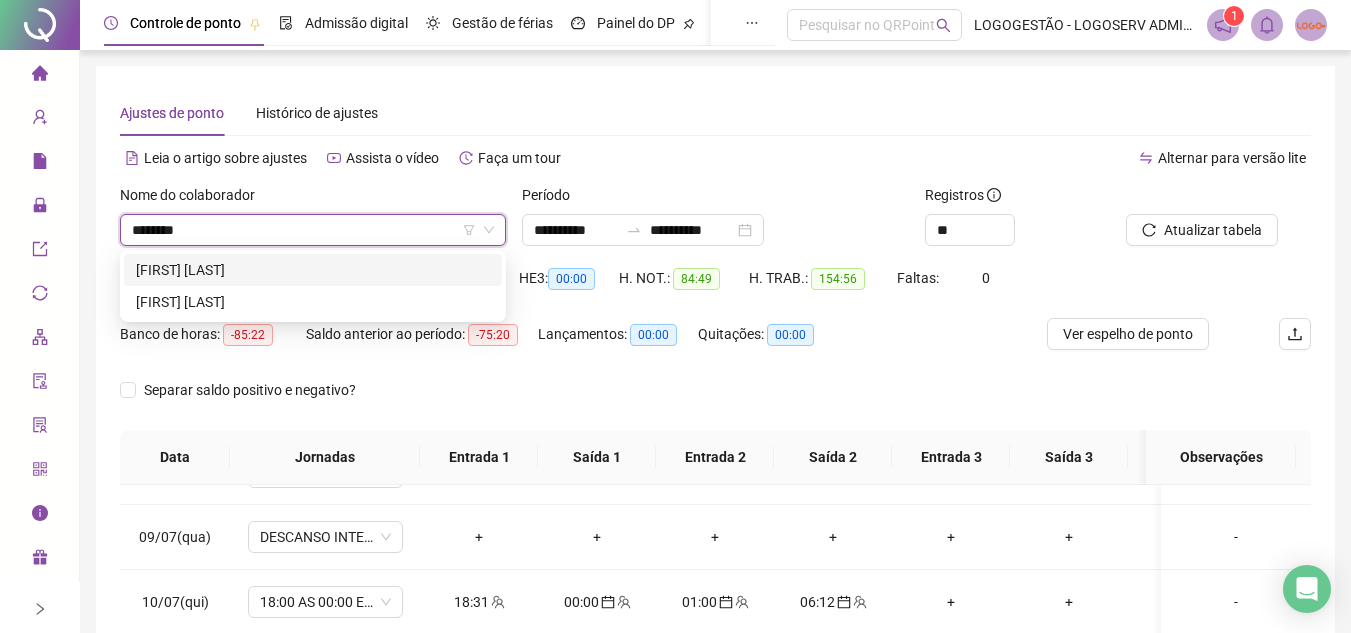 click on "PAULO SERGIO PAIXAO DE OLIVEIRA" at bounding box center [313, 270] 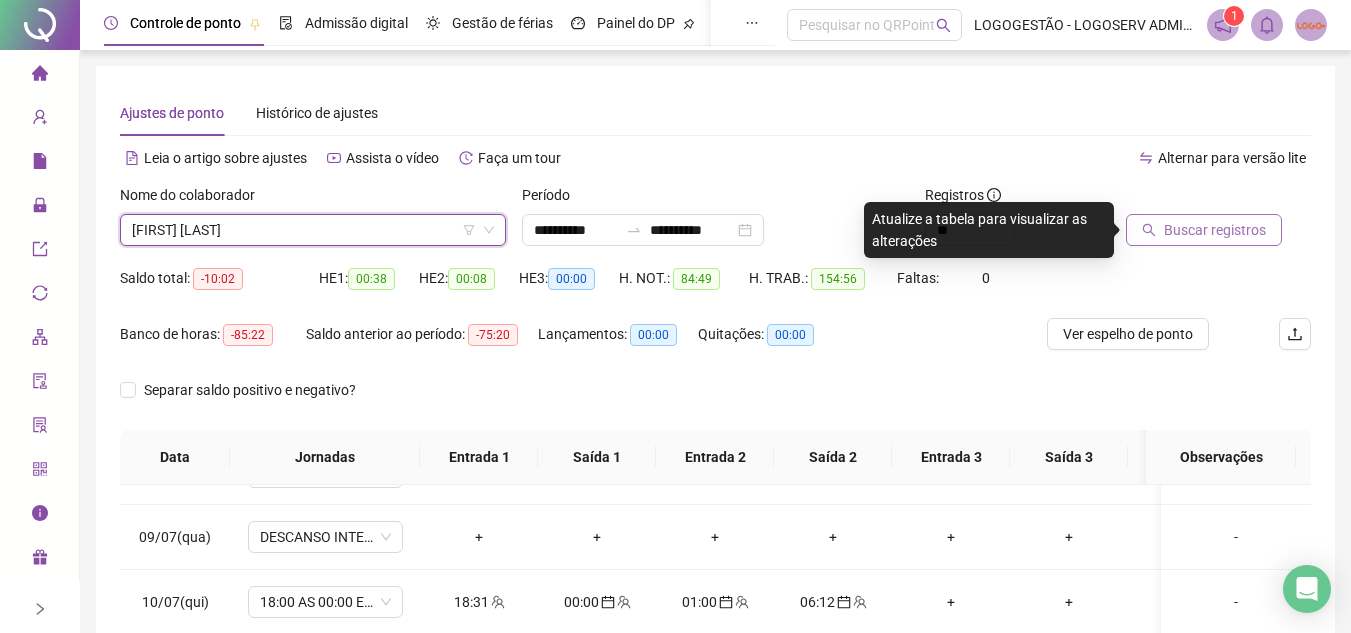 click 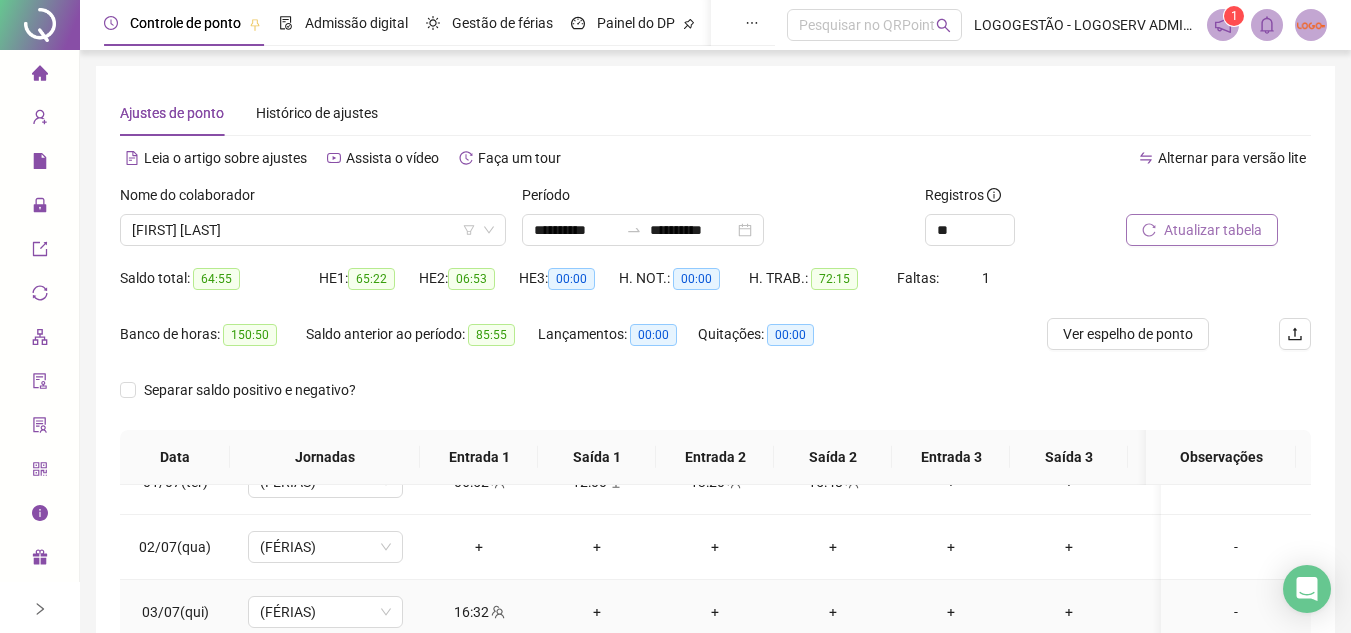 scroll, scrollTop: 0, scrollLeft: 0, axis: both 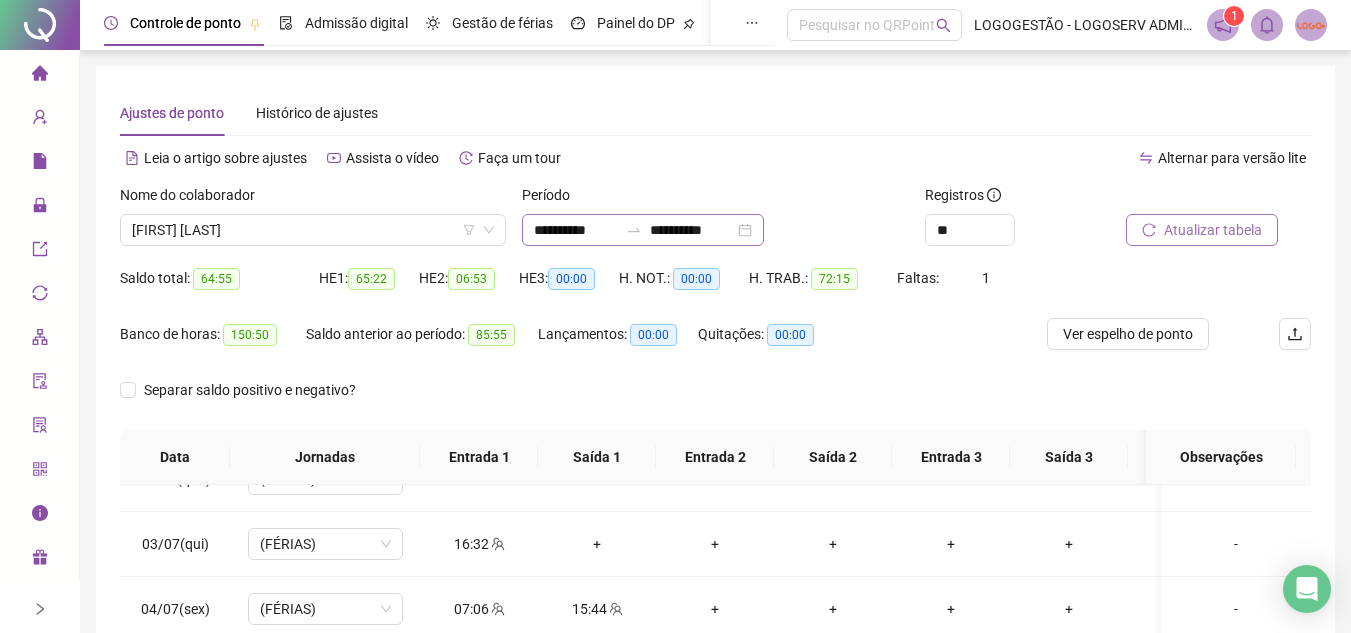 click 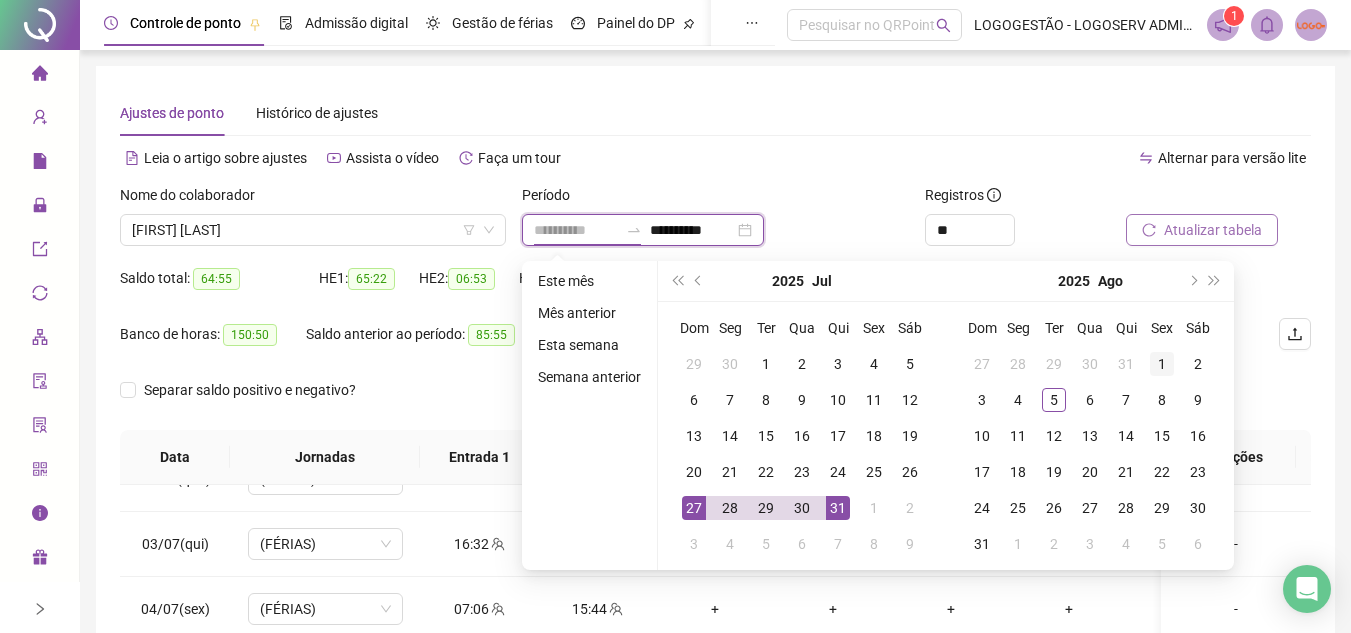 type on "**********" 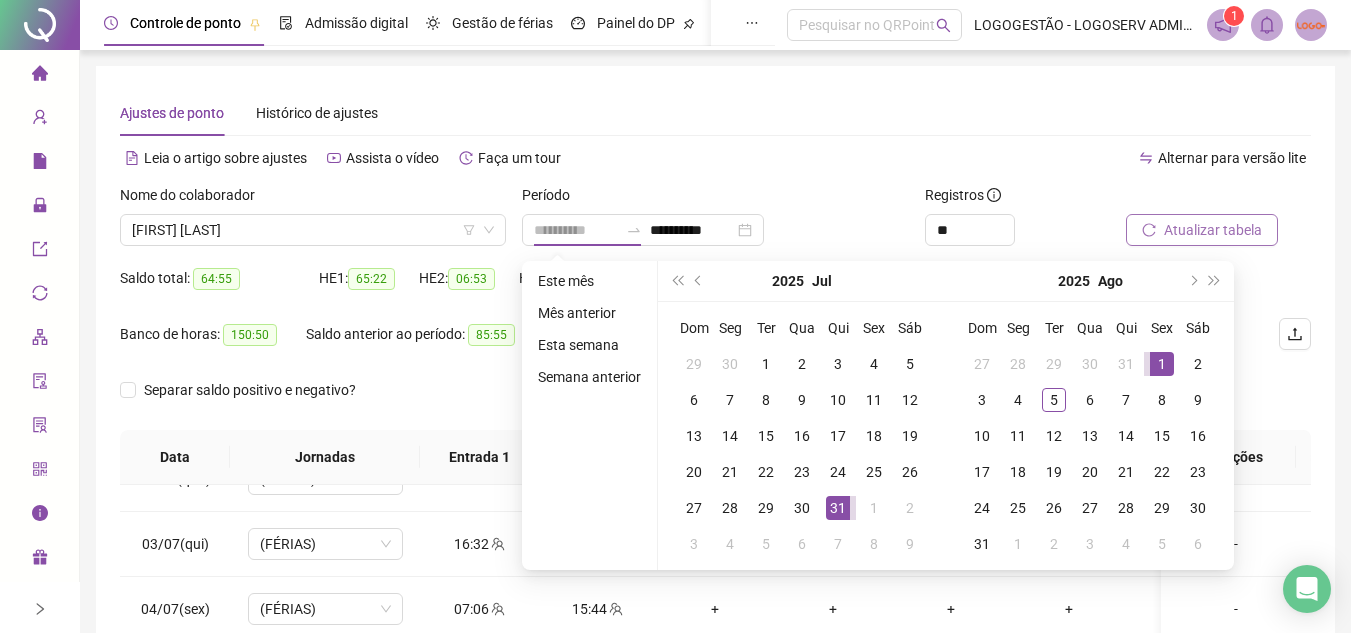 click on "1" at bounding box center [1162, 364] 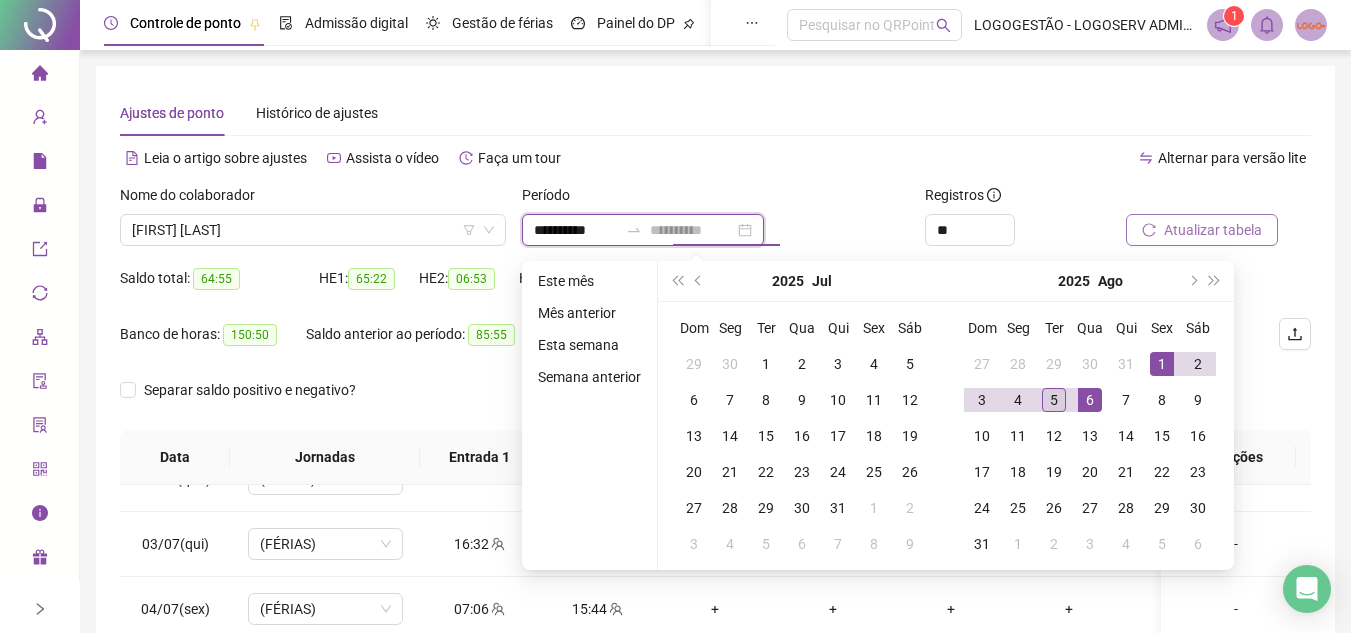 type on "**********" 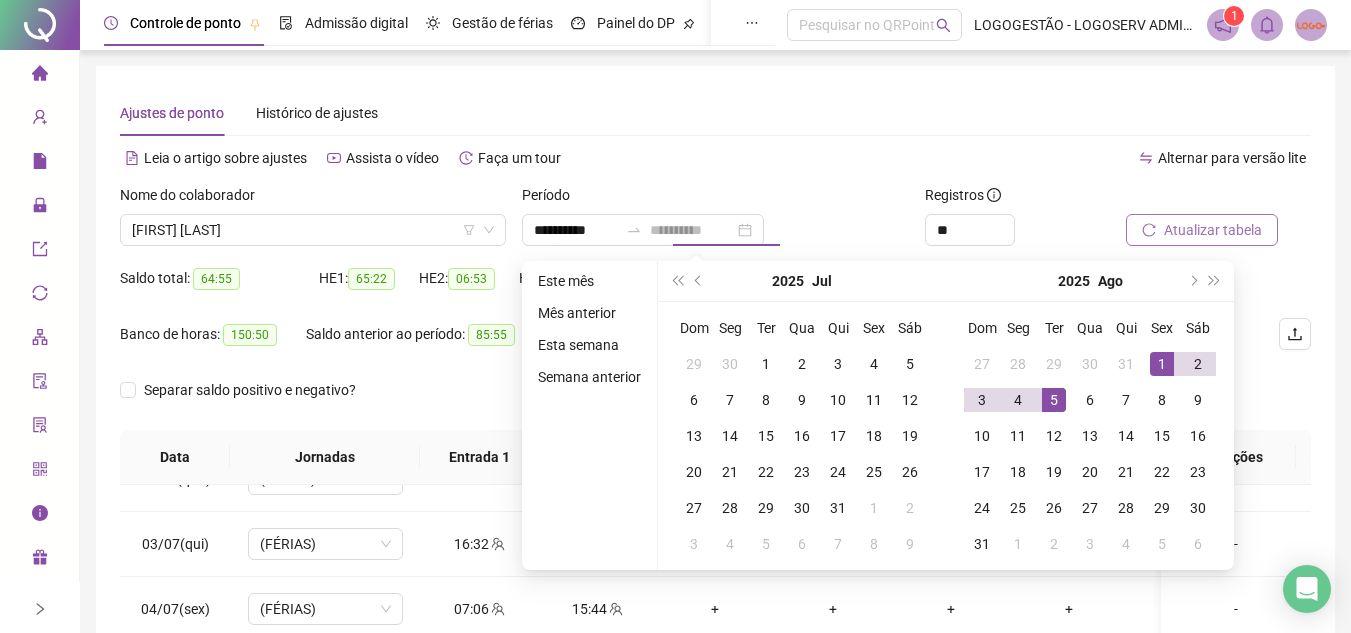 click on "5" at bounding box center (1054, 400) 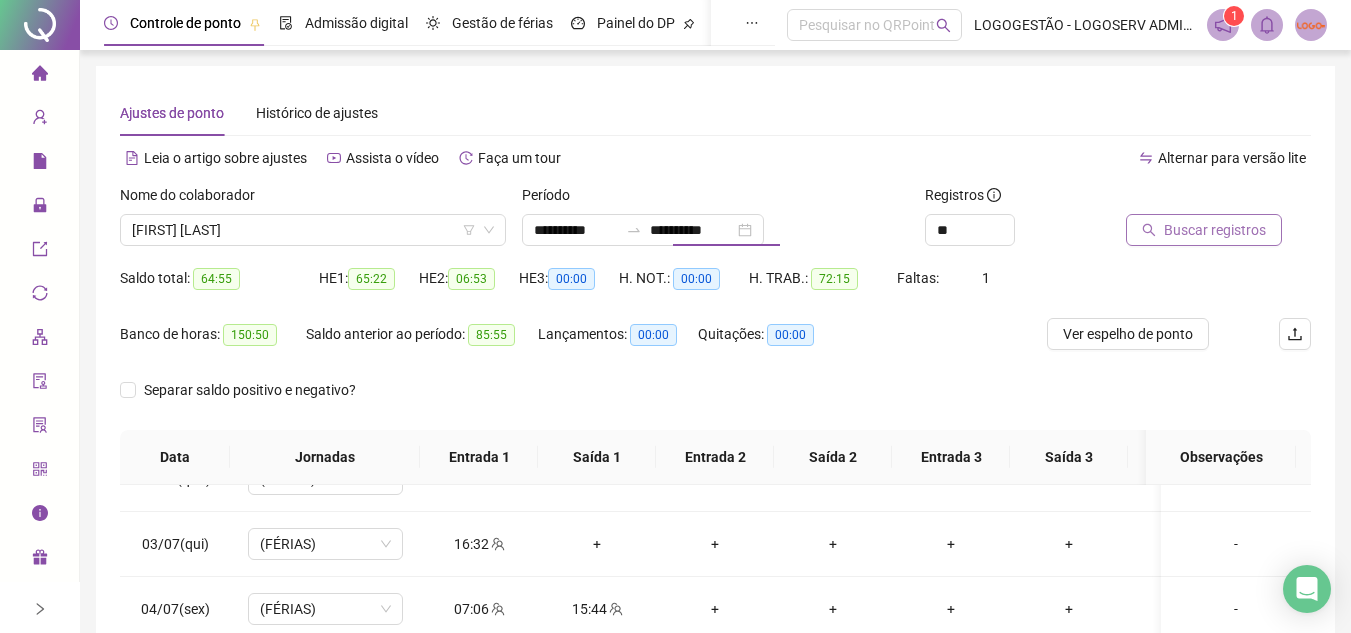 click on "Buscar registros" at bounding box center (1215, 230) 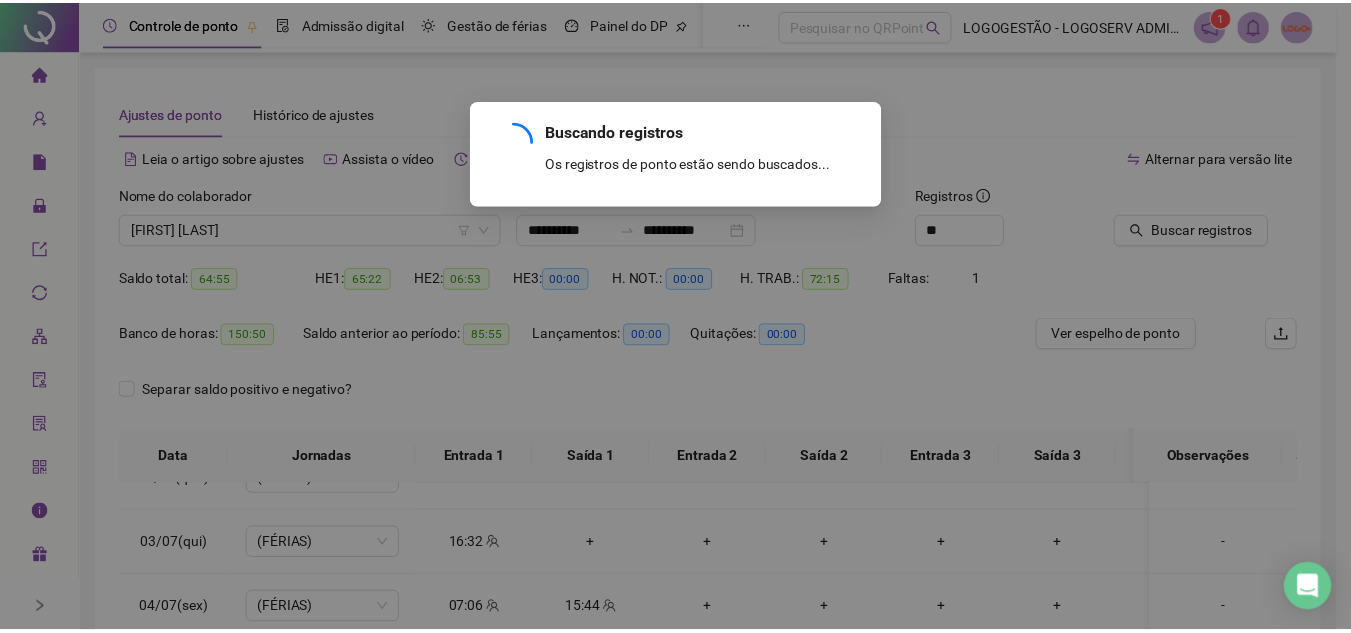 scroll, scrollTop: 0, scrollLeft: 0, axis: both 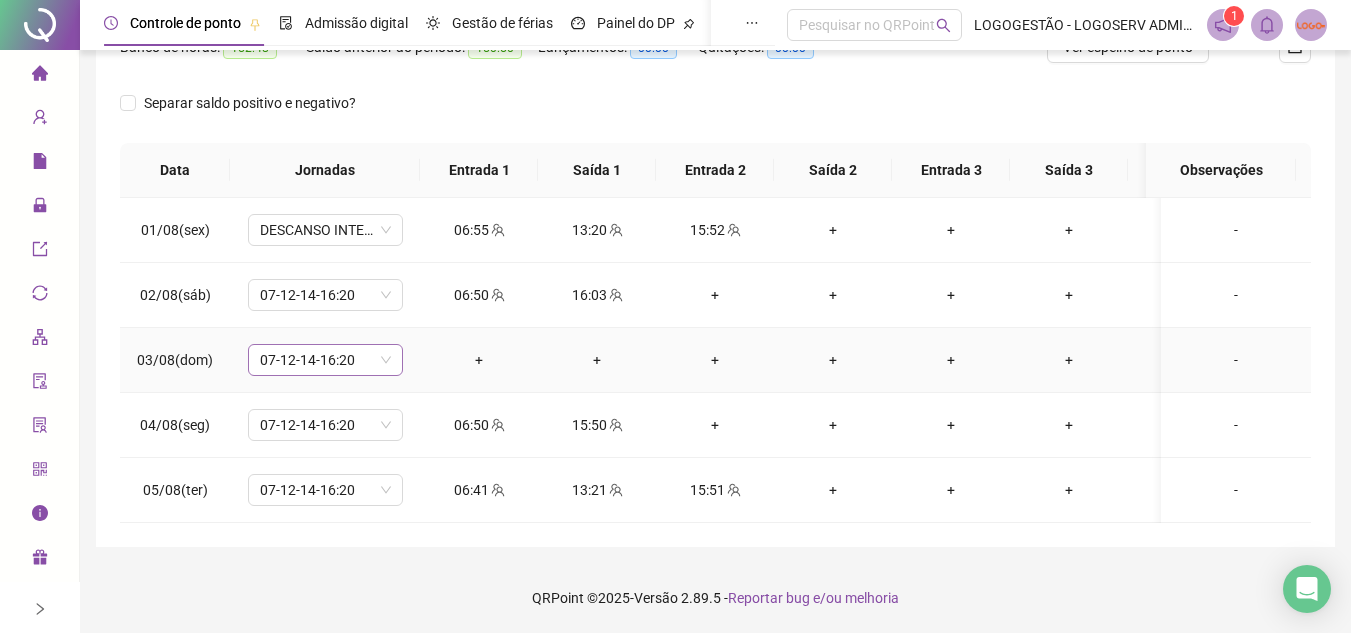 click on "07-12-14-16:20" at bounding box center [325, 360] 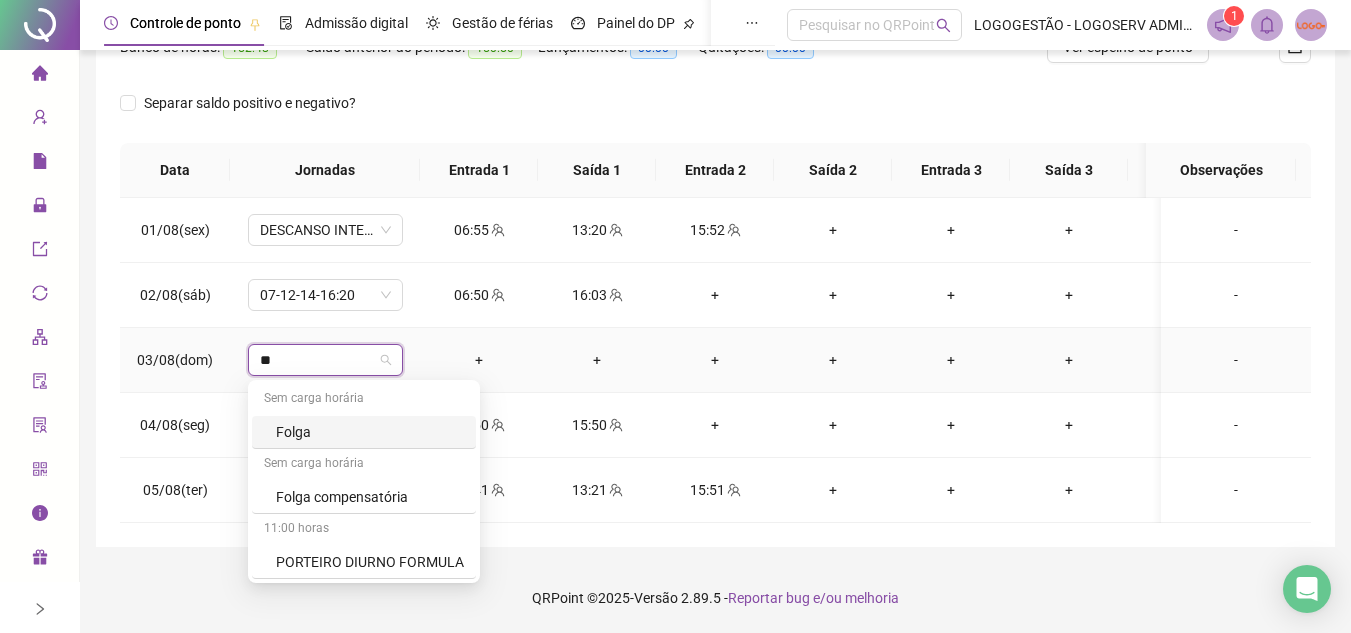 type on "***" 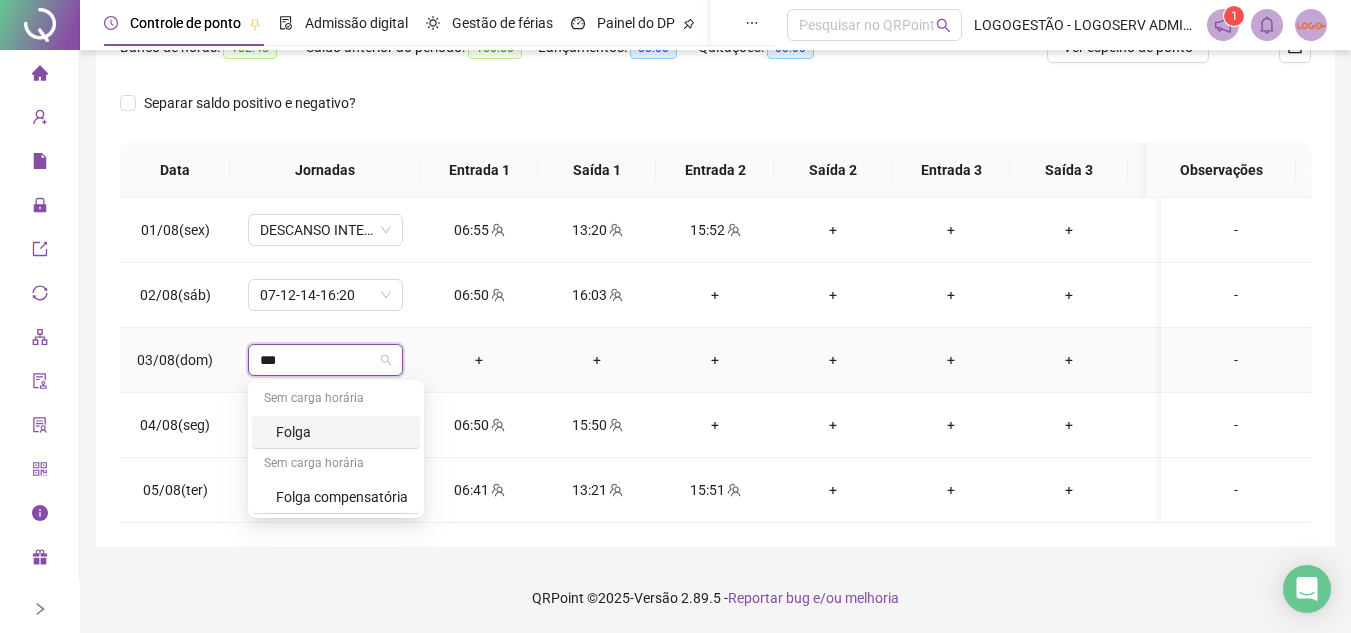 click on "Folga" at bounding box center [342, 432] 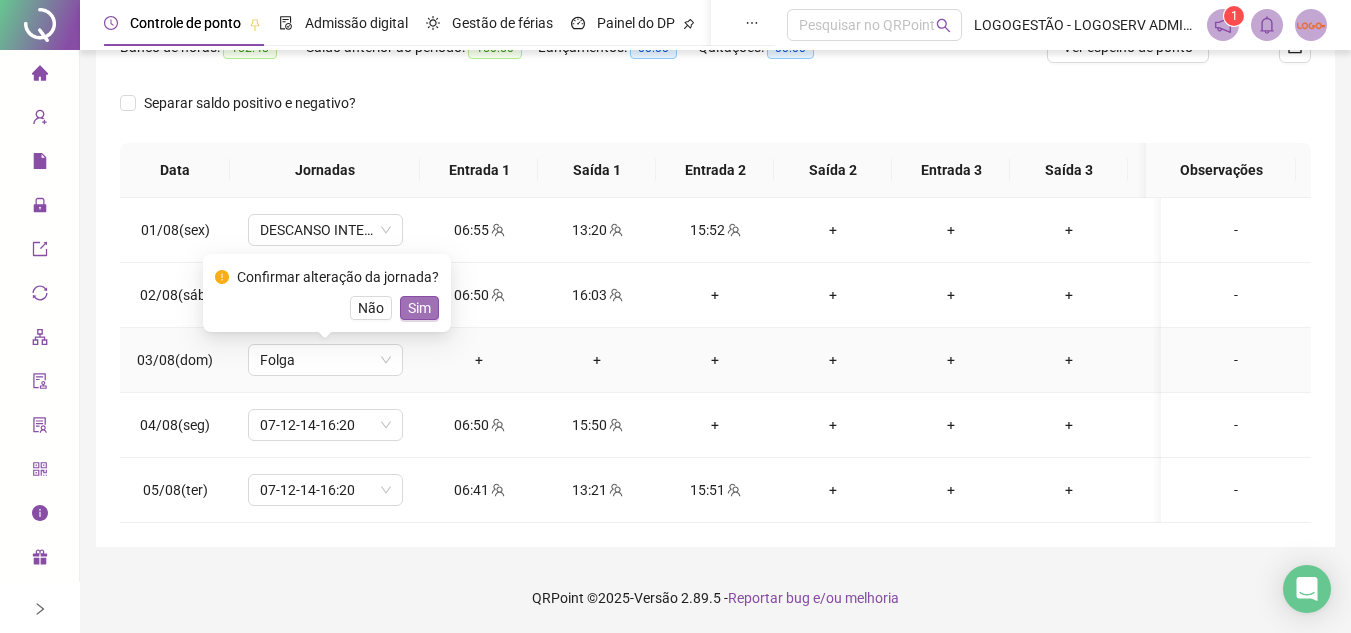 click on "Sim" at bounding box center (419, 308) 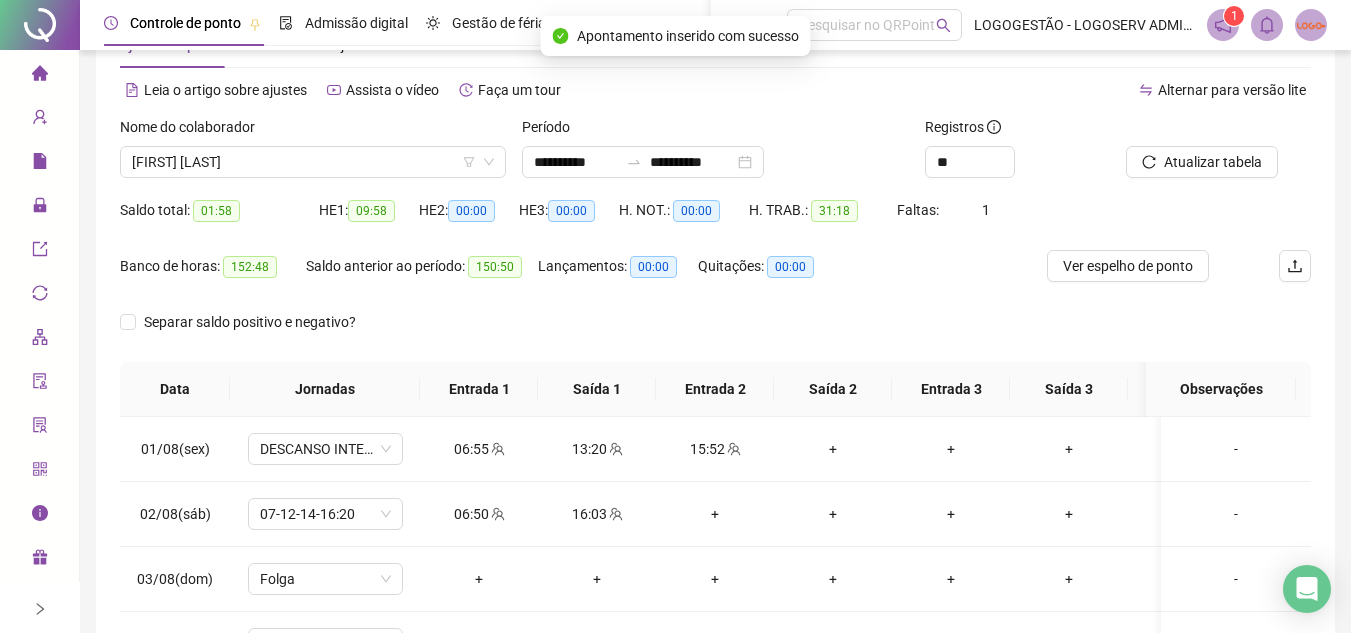 scroll, scrollTop: 2, scrollLeft: 0, axis: vertical 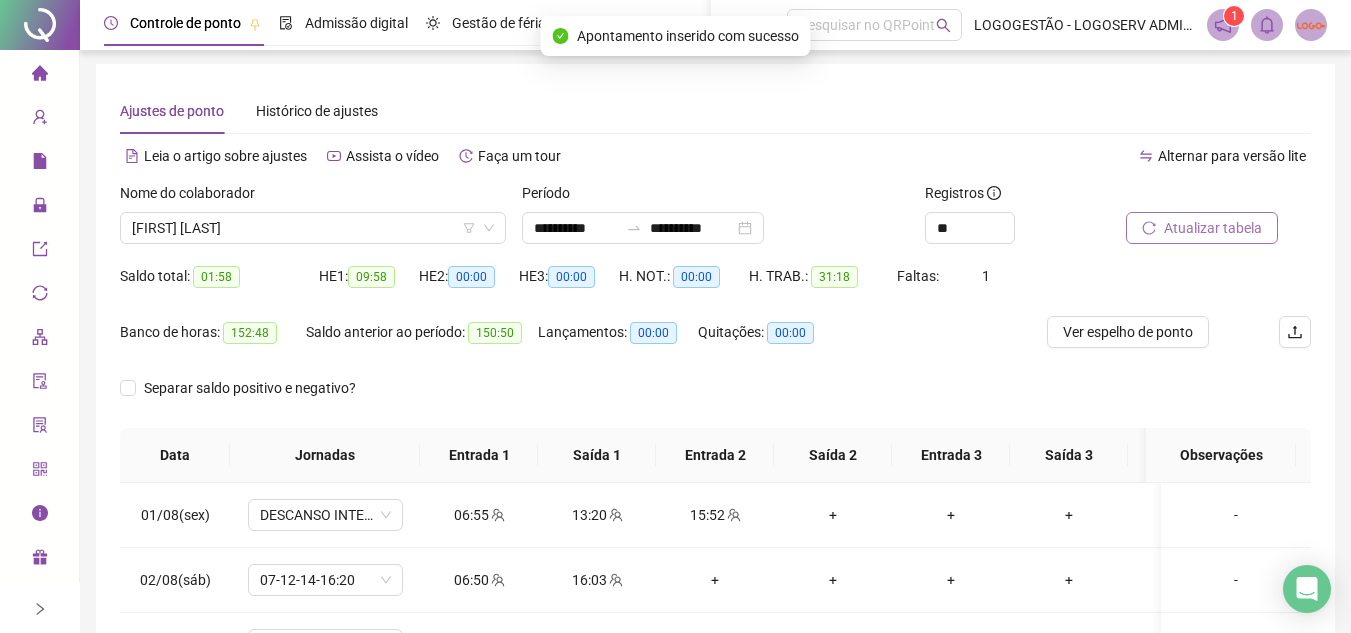 click on "Atualizar tabela" at bounding box center [1213, 228] 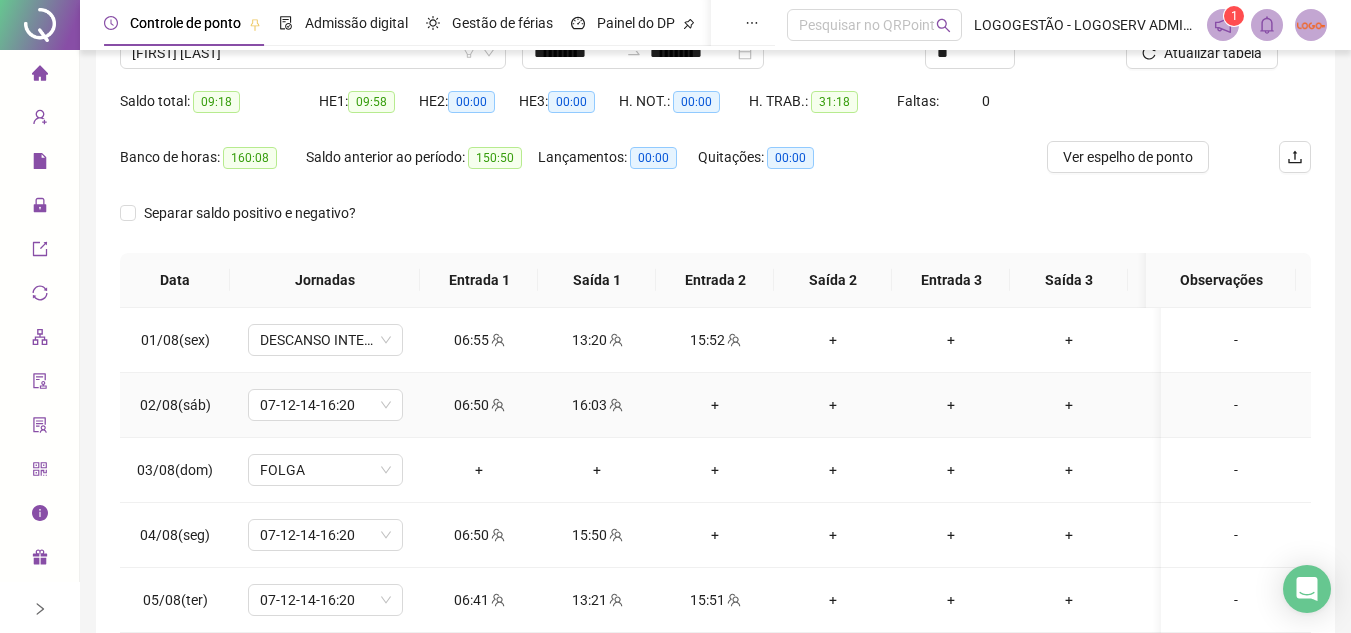 scroll, scrollTop: 0, scrollLeft: 0, axis: both 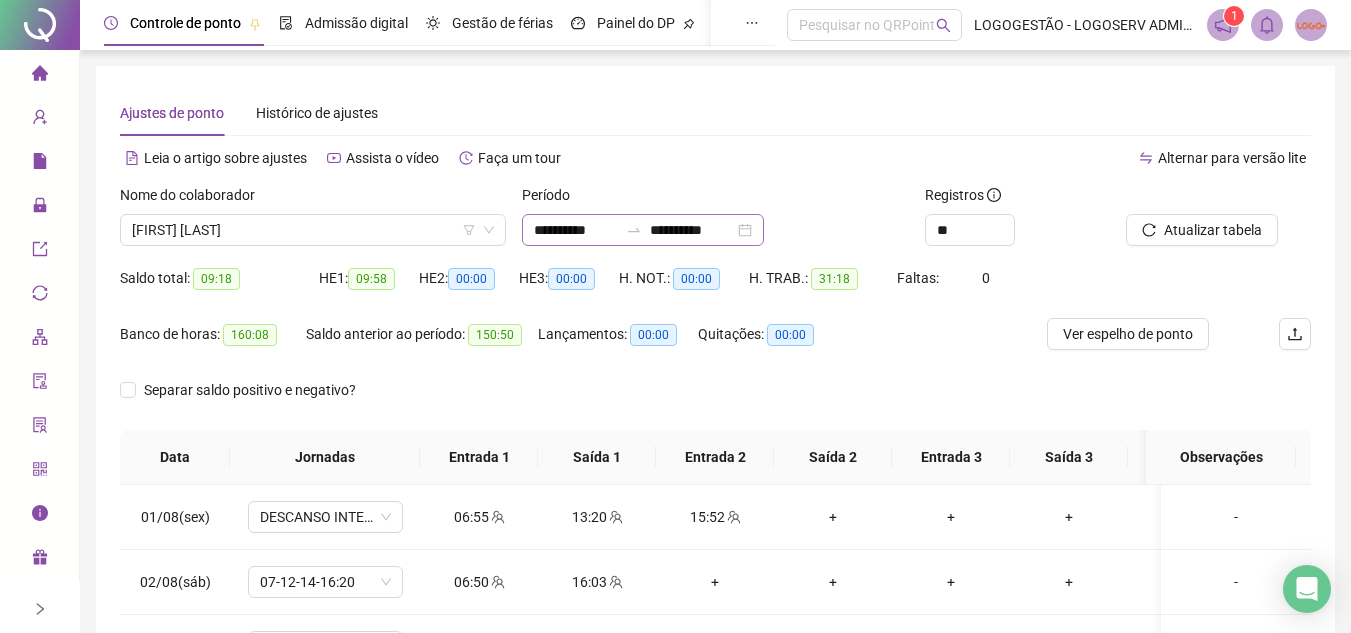 click 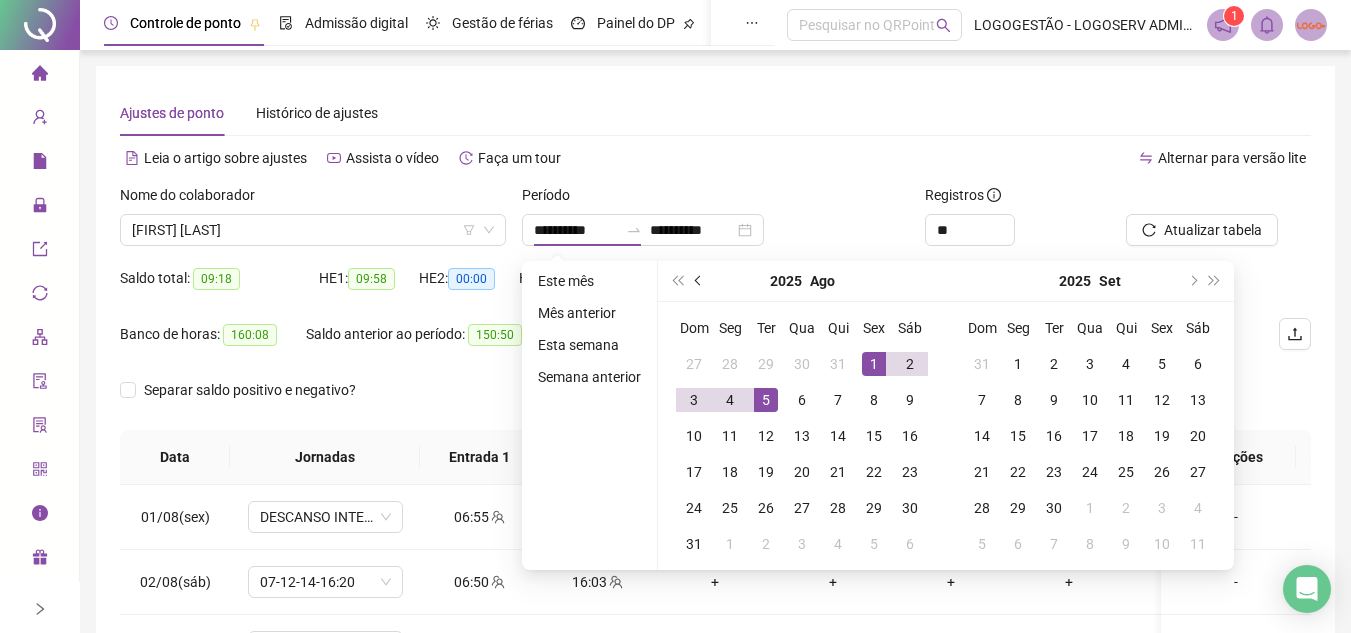 click at bounding box center [700, 281] 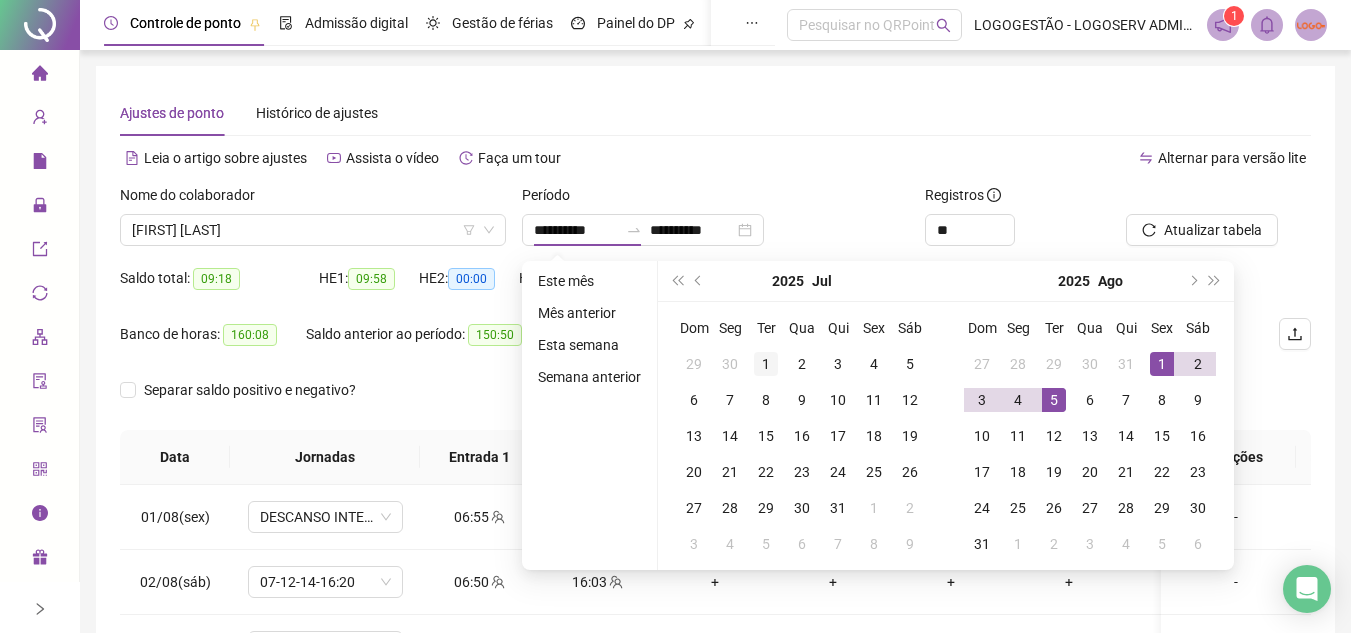 type on "**********" 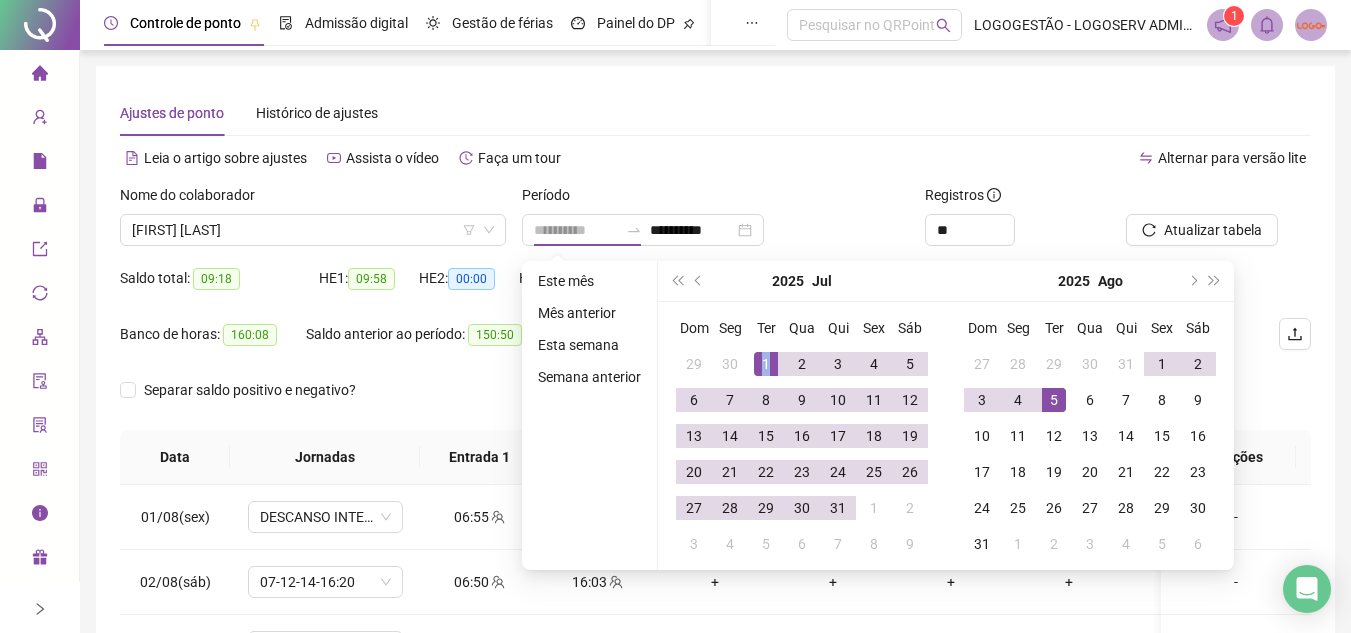 click on "1" at bounding box center (766, 364) 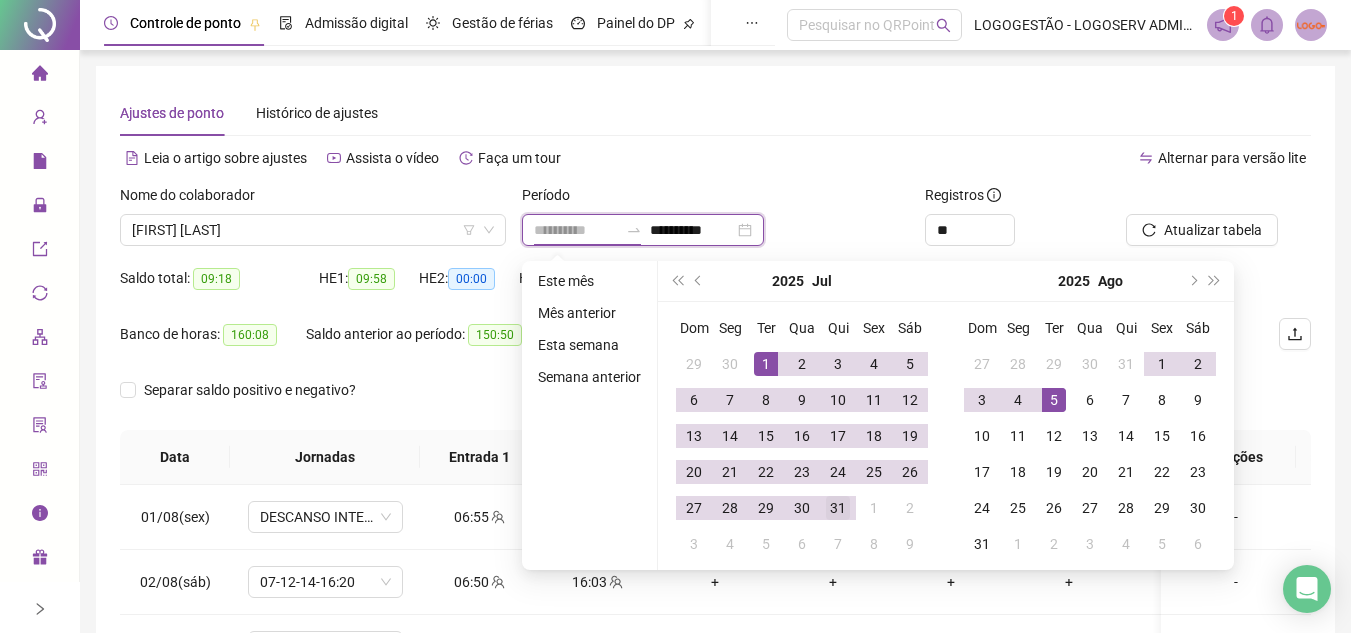 type on "**********" 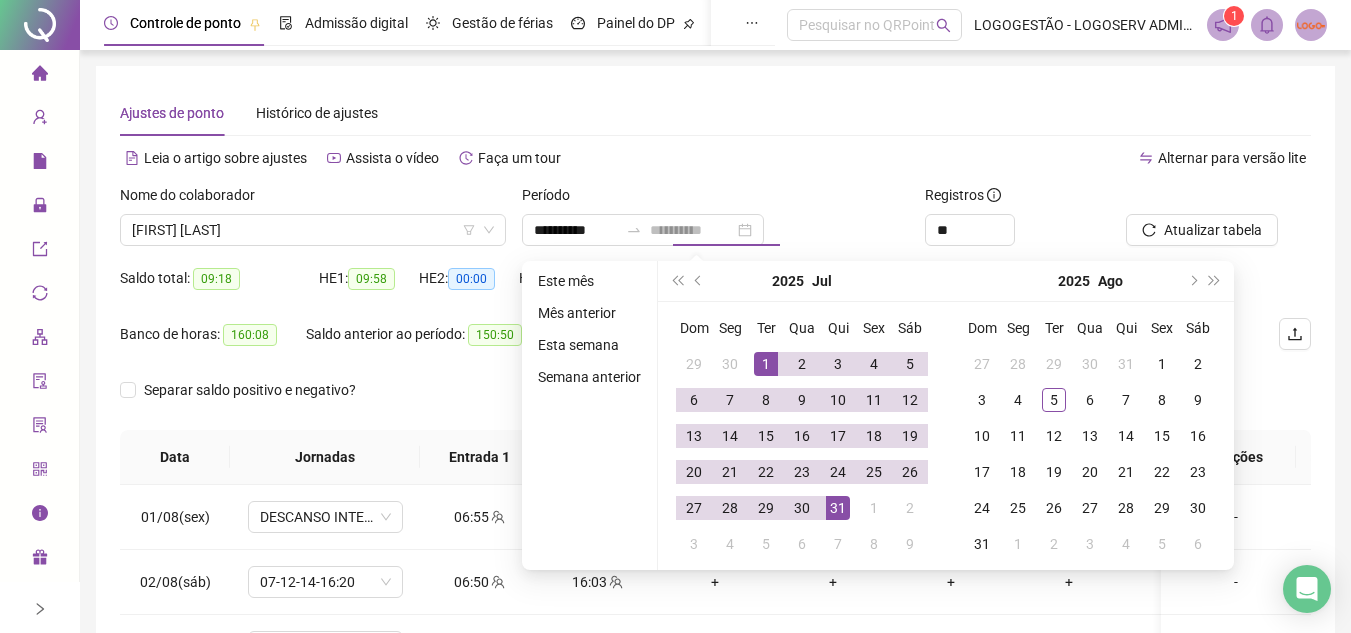 click on "31" at bounding box center (838, 508) 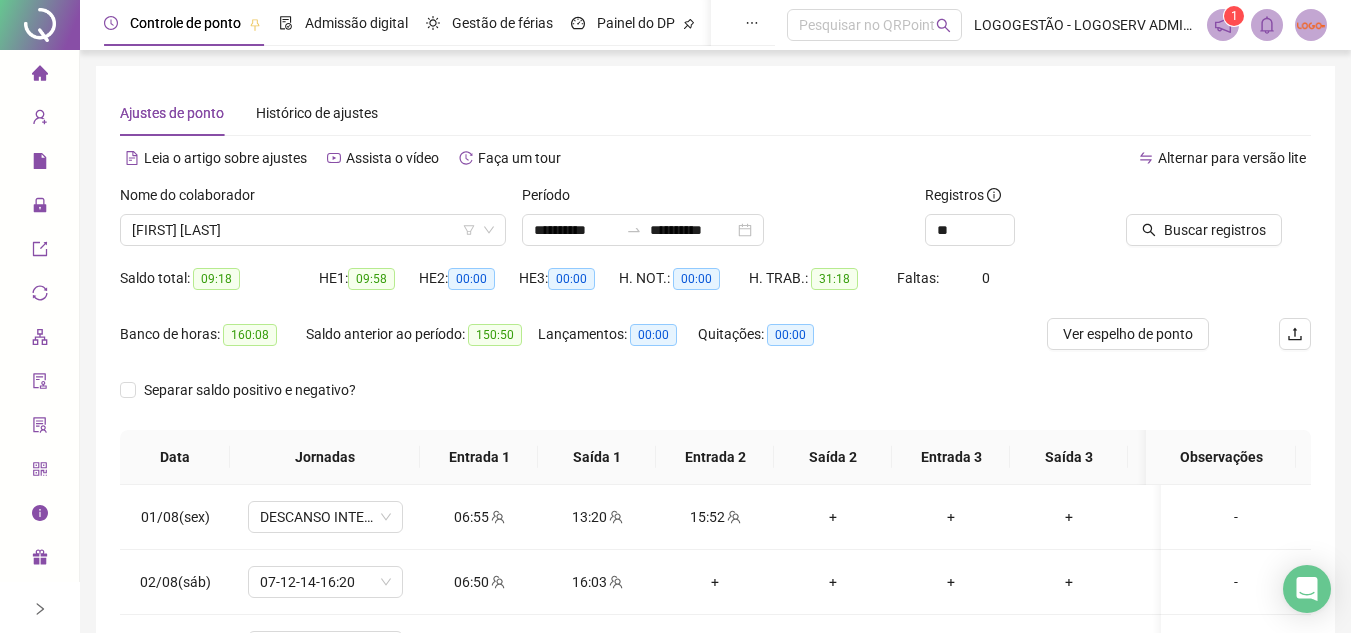 click on "Buscar registros" at bounding box center (1218, 223) 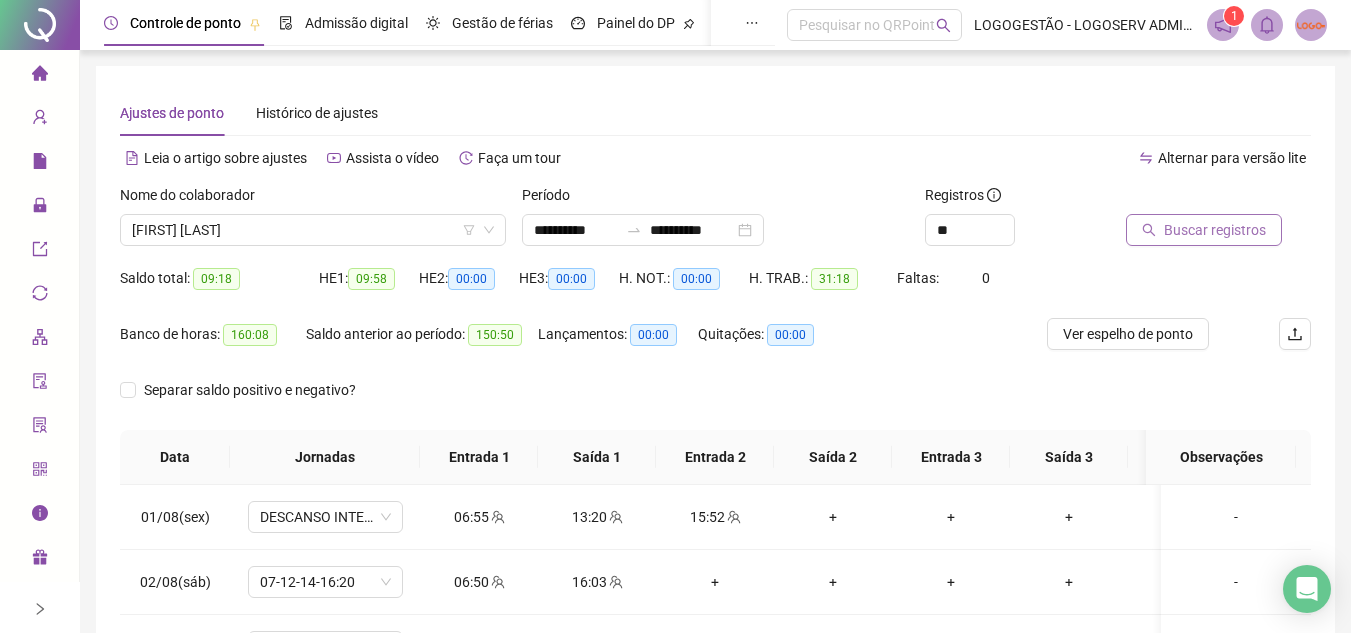 click on "Buscar registros" at bounding box center (1215, 230) 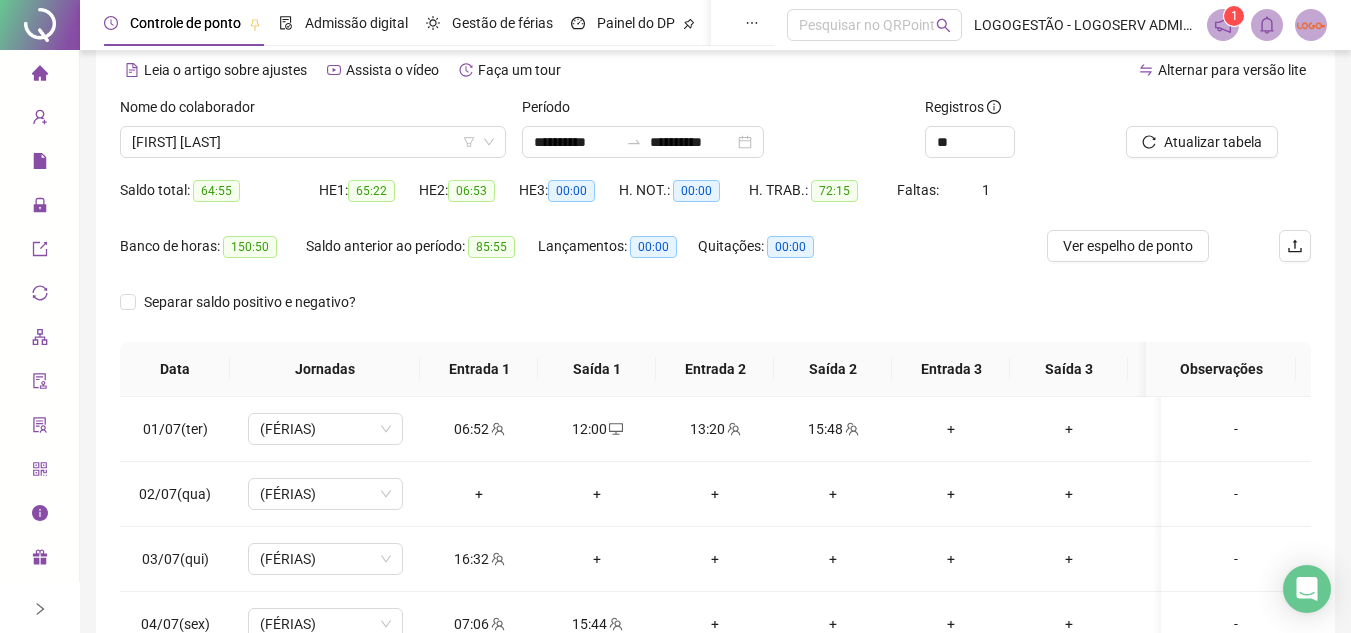 scroll, scrollTop: 200, scrollLeft: 0, axis: vertical 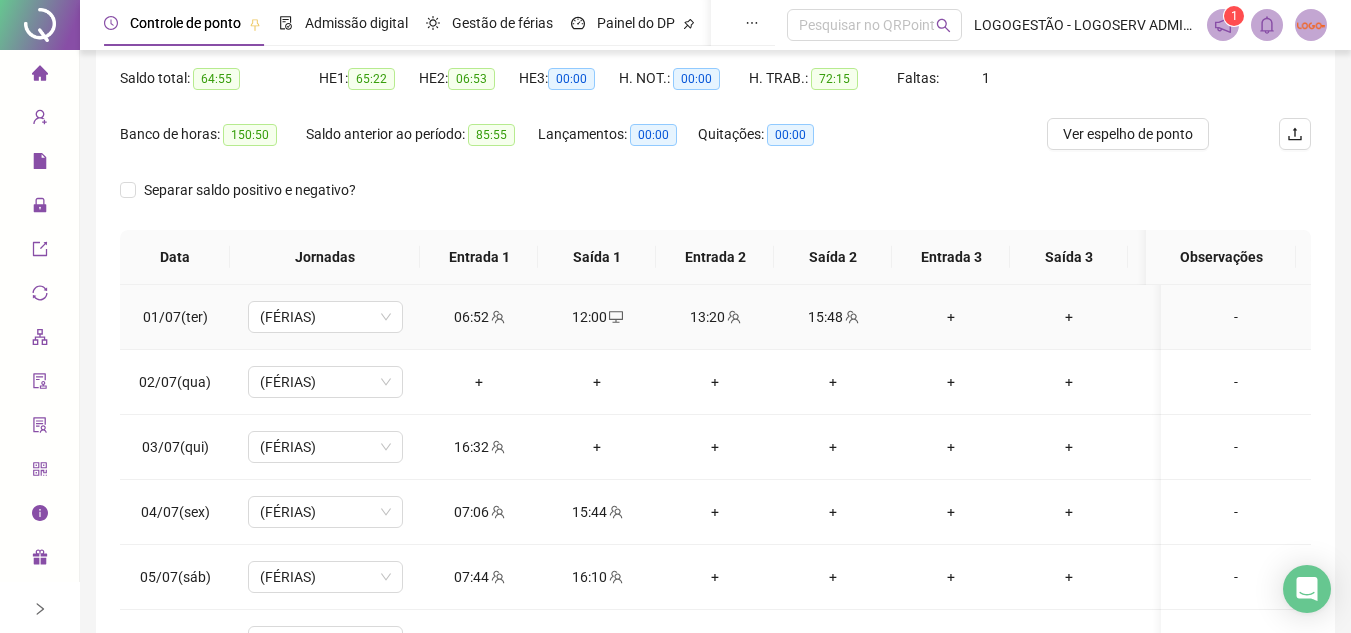 click 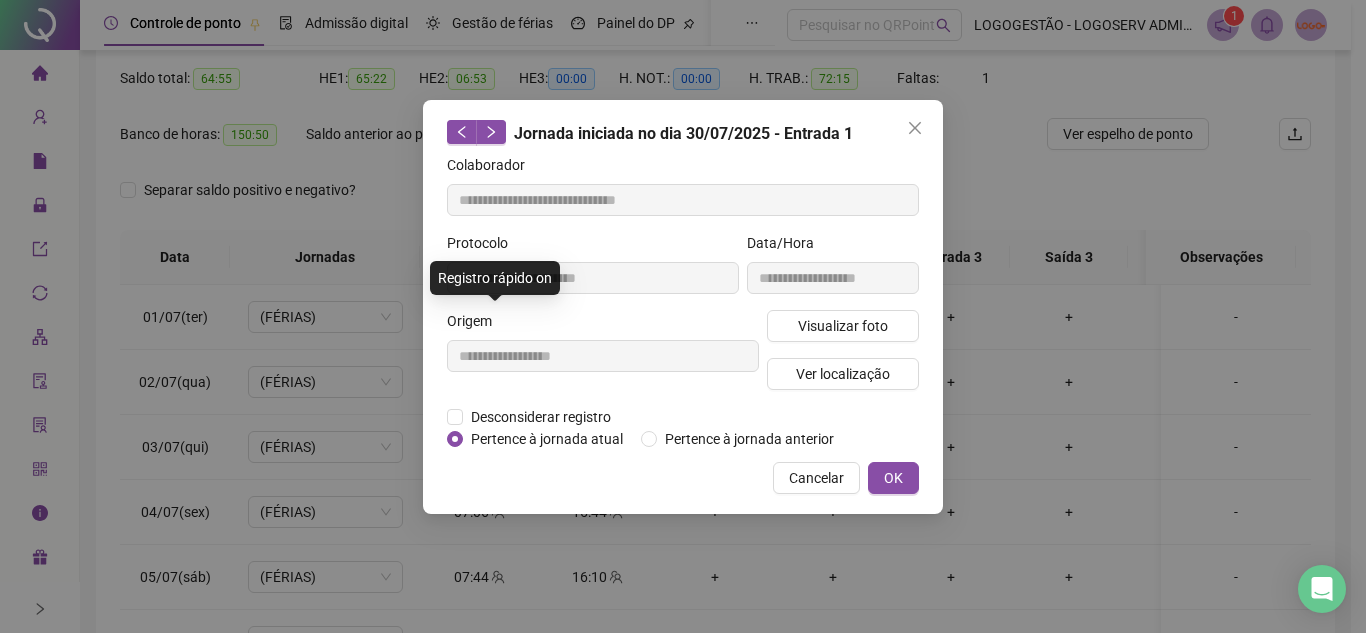 type on "**********" 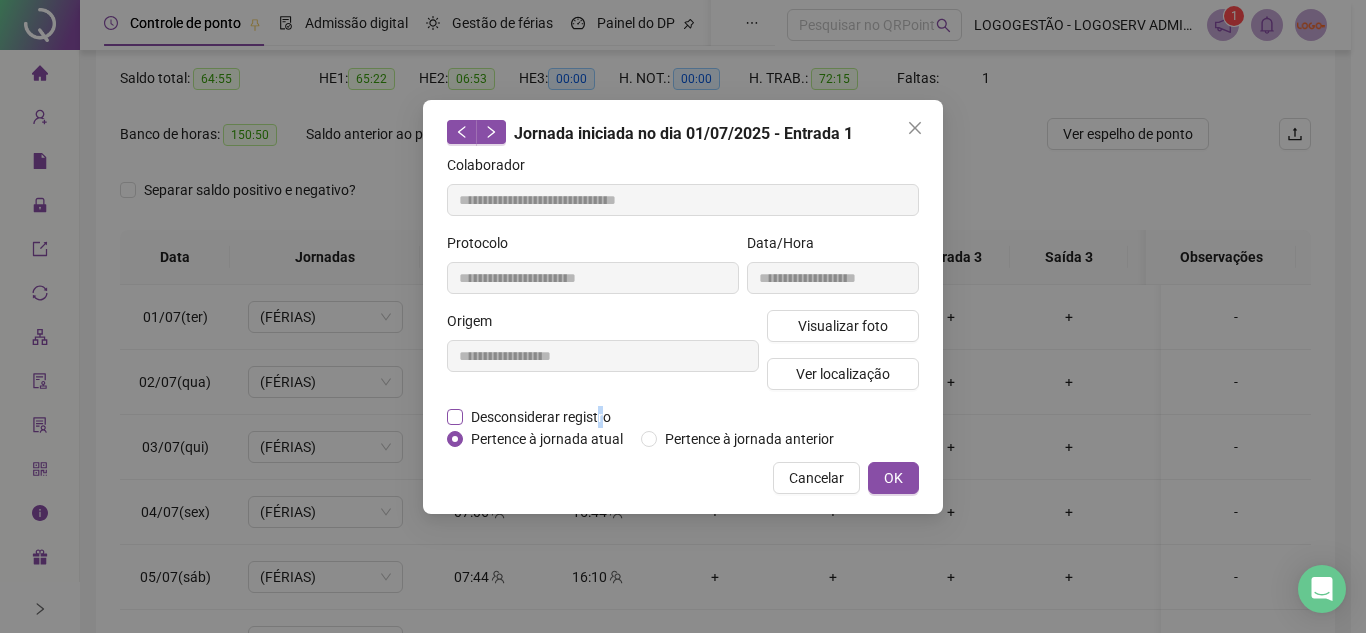 click on "Desconsiderar registro" at bounding box center (541, 417) 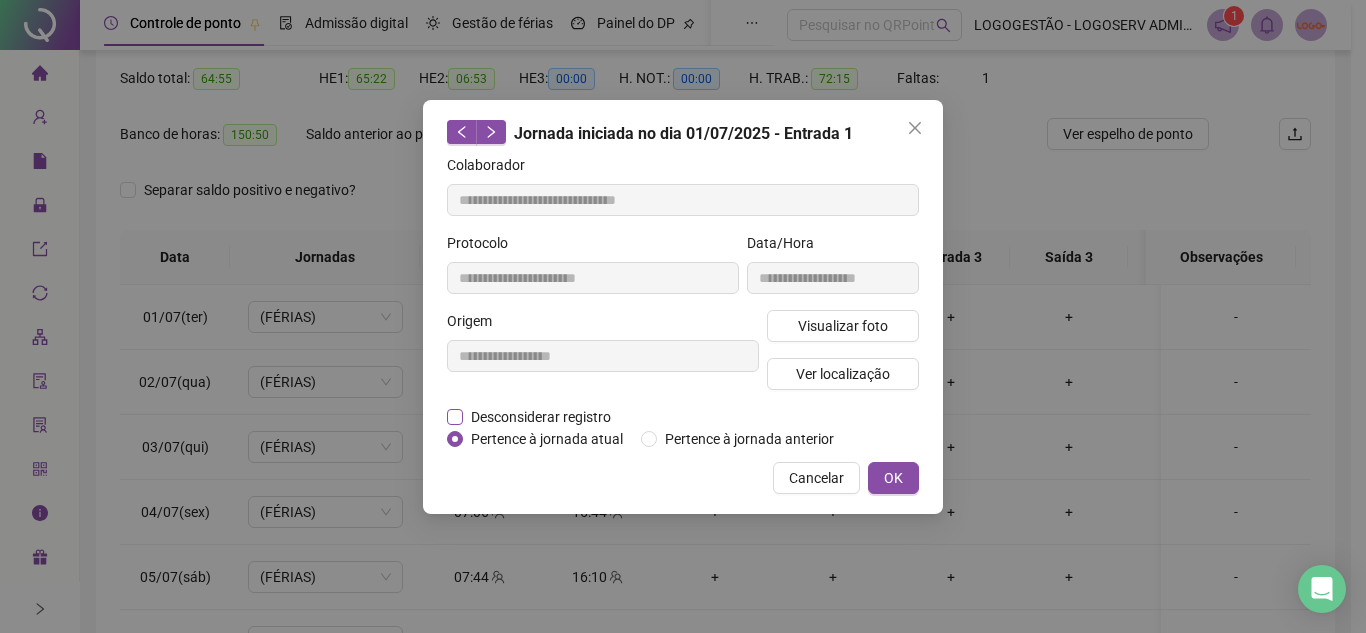 click on "Desconsiderar registro" at bounding box center [541, 417] 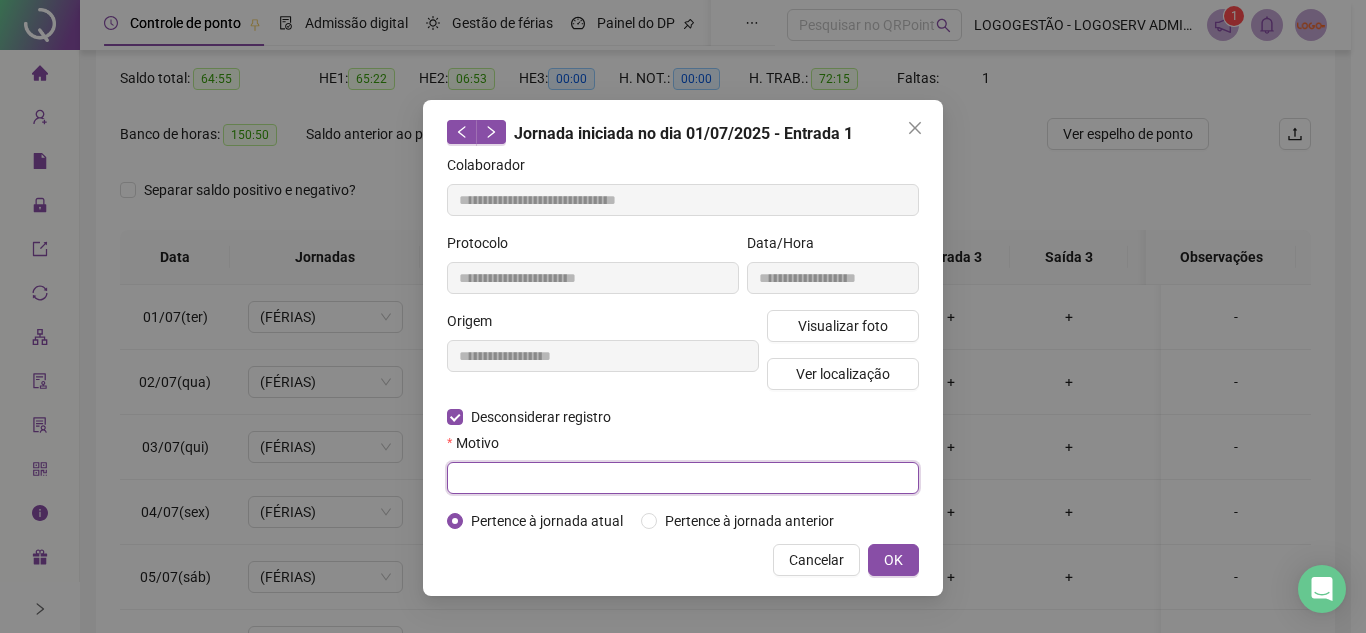 click at bounding box center (683, 478) 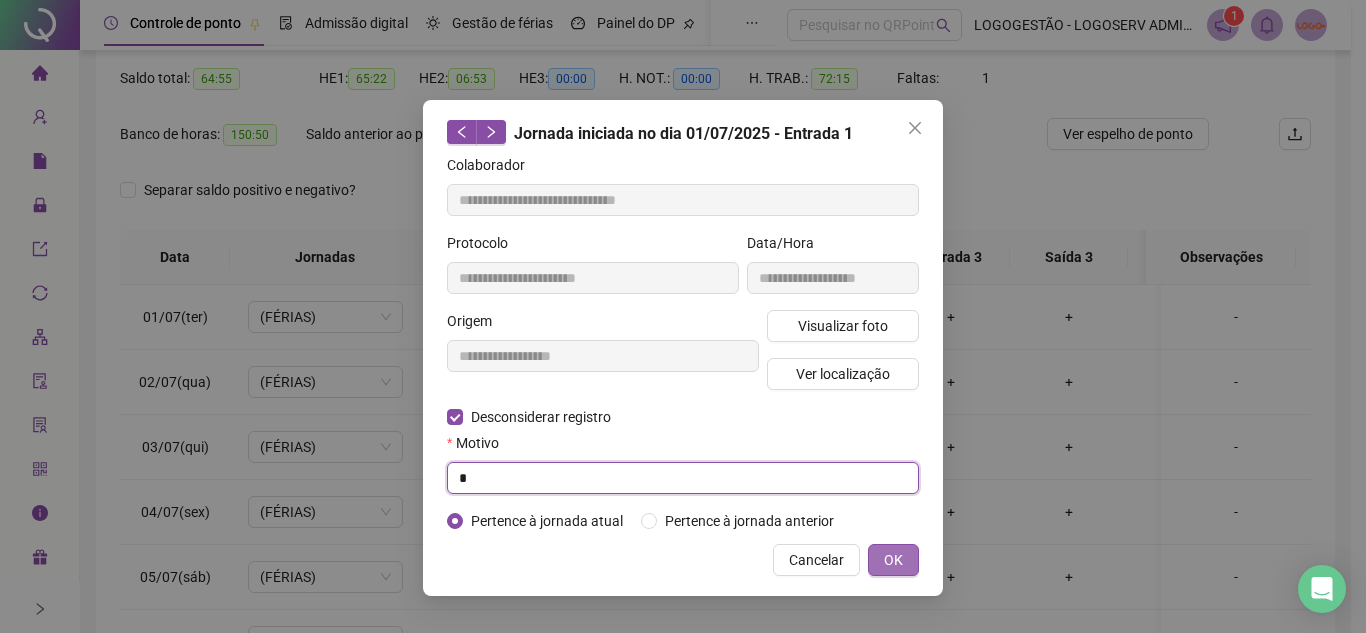 type on "*" 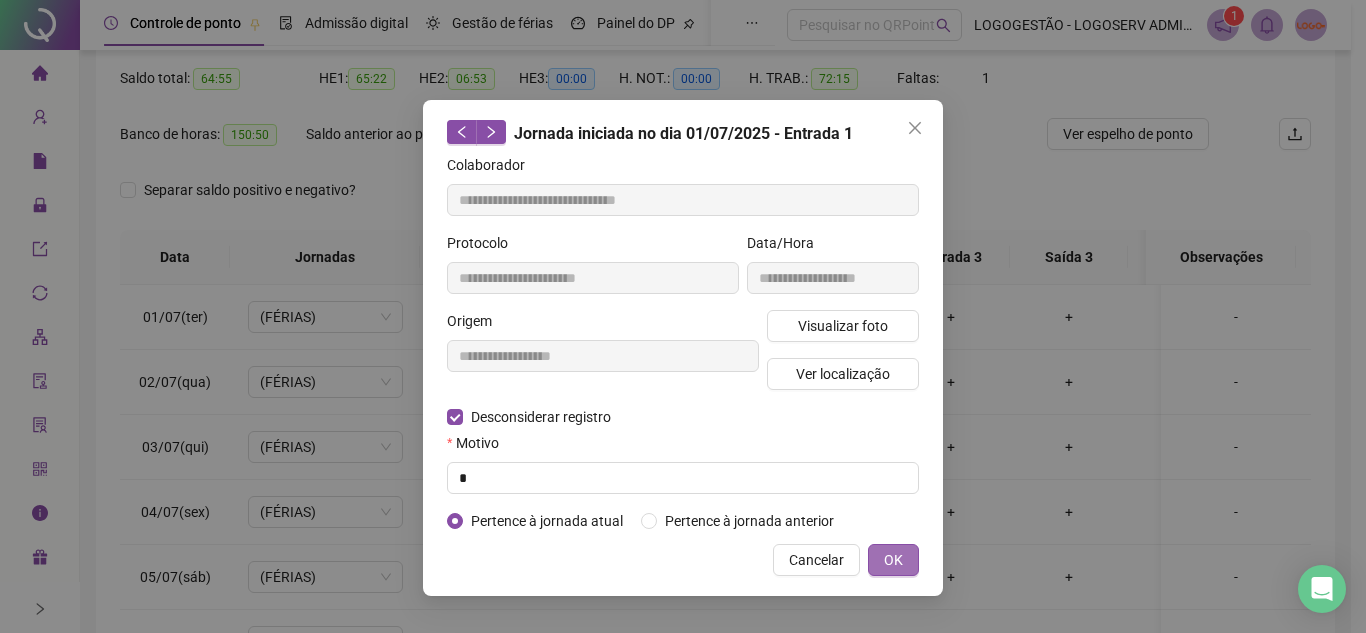 click on "OK" at bounding box center (893, 560) 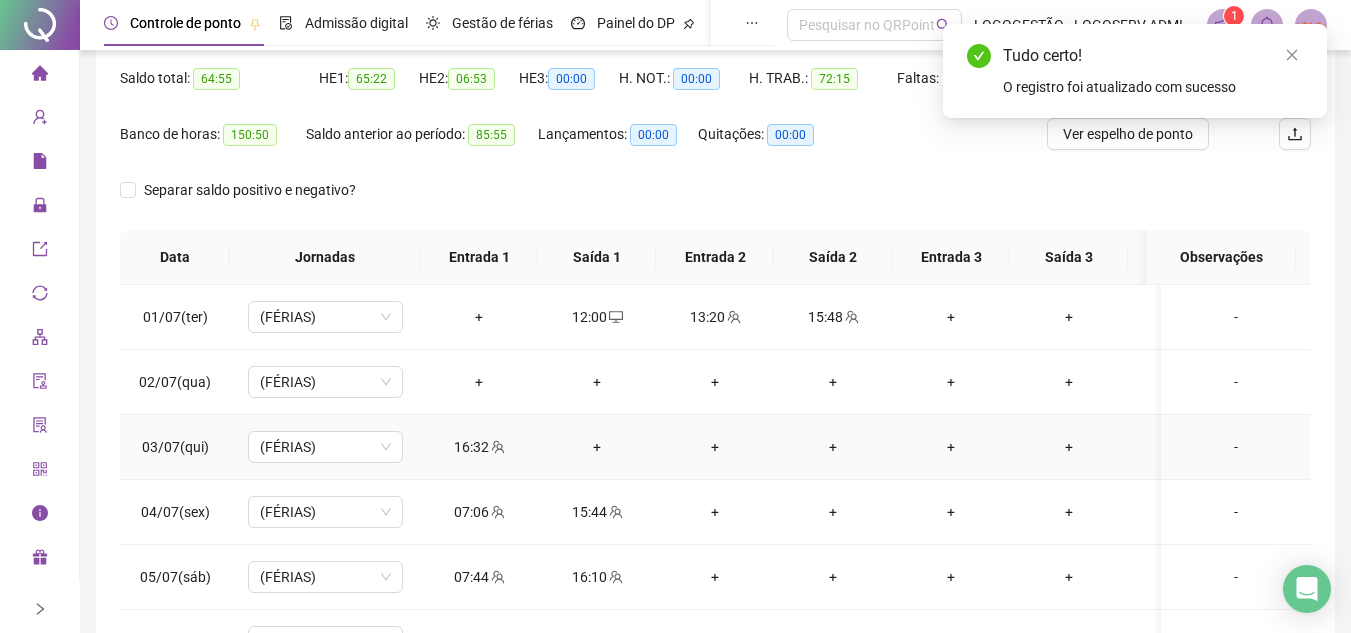 click on "16:32" at bounding box center (479, 447) 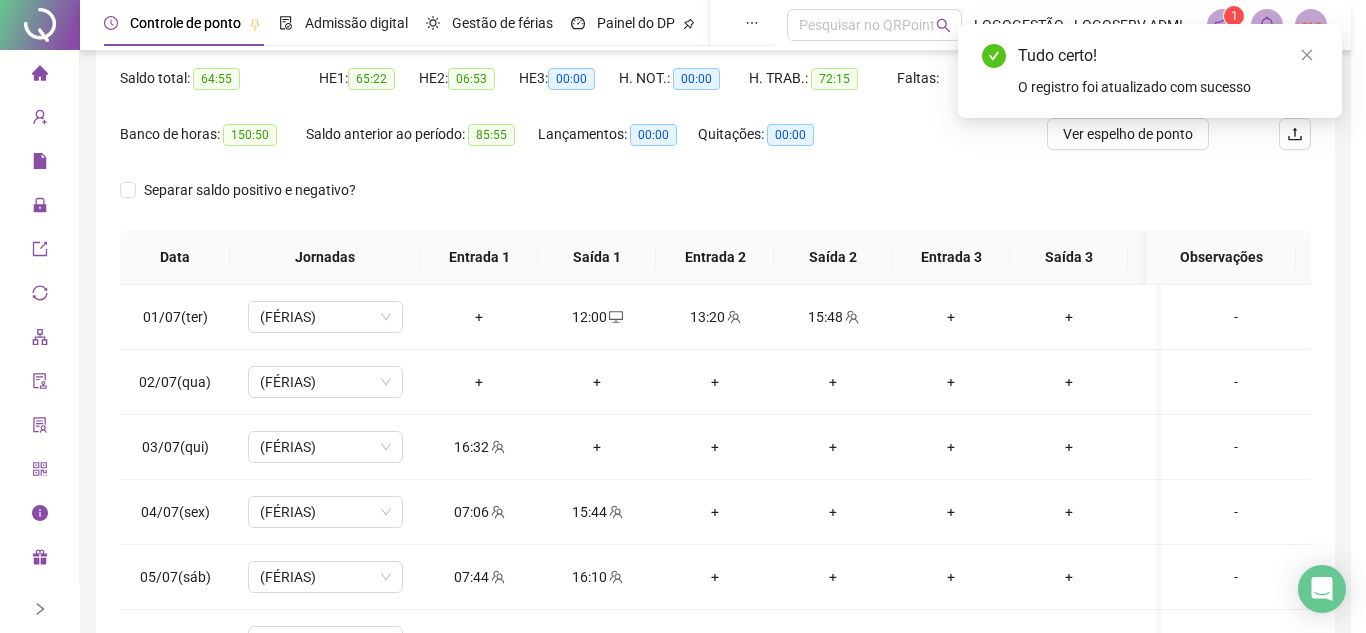 type on "**********" 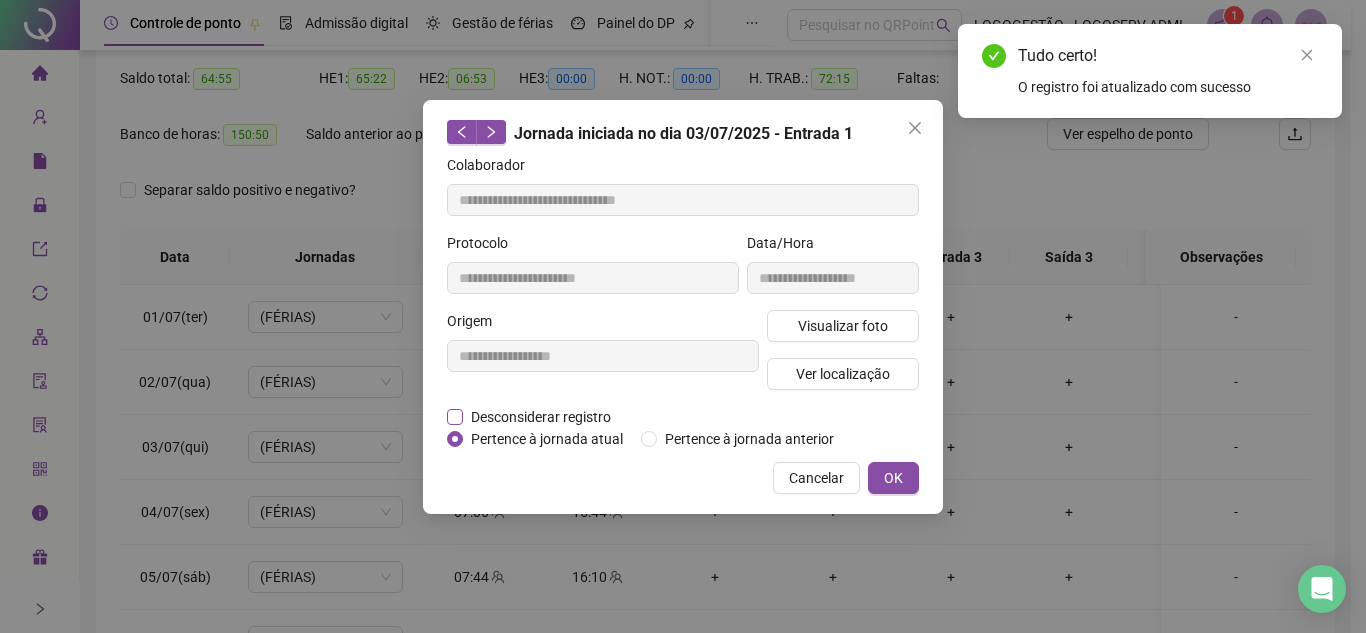 click on "Desconsiderar registro" at bounding box center (541, 417) 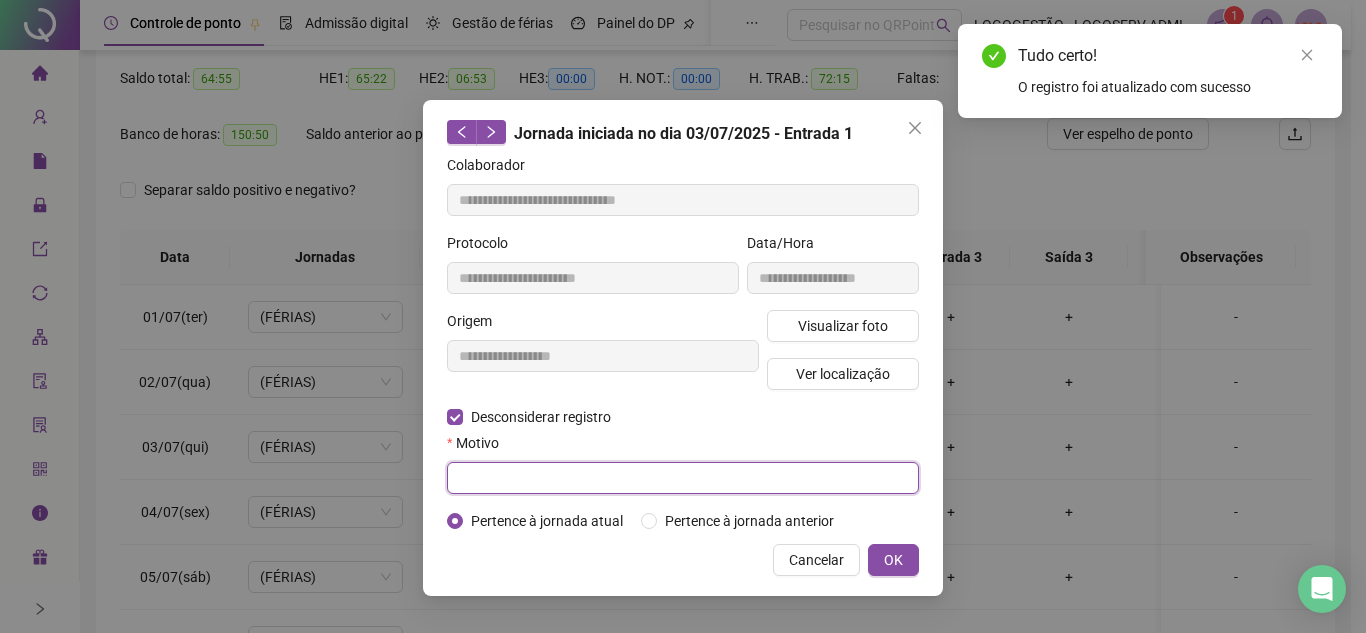 click at bounding box center [683, 478] 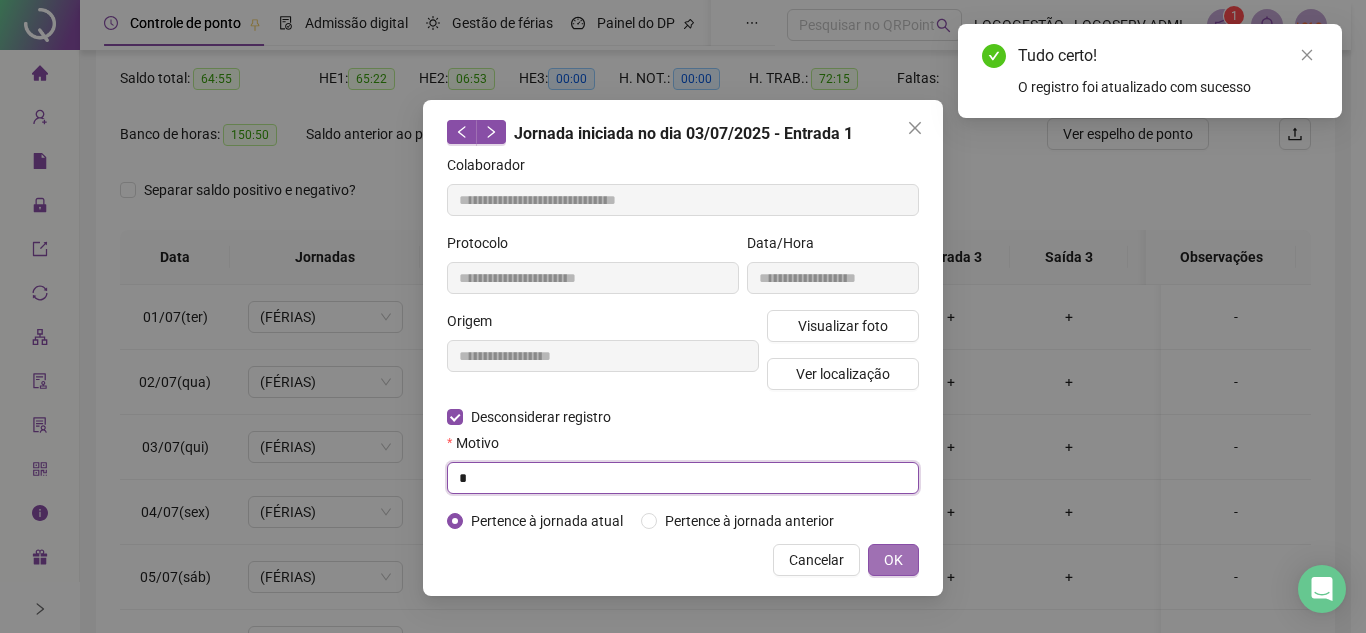 type on "*" 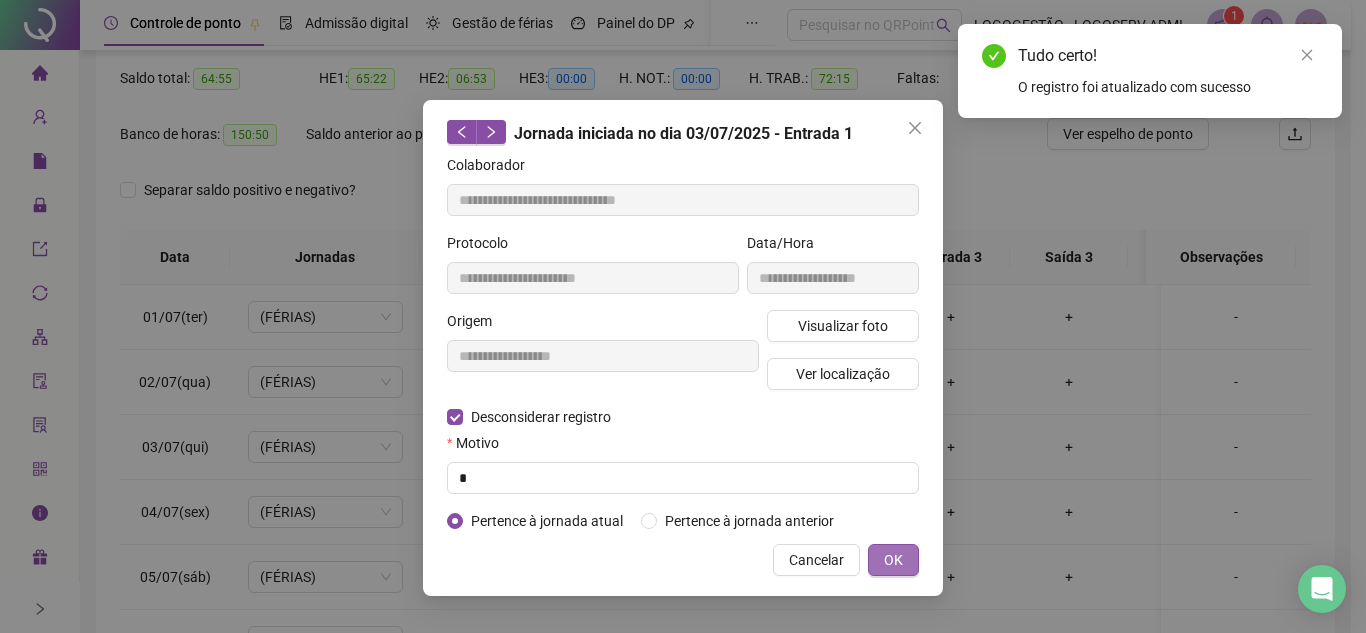click on "OK" at bounding box center [893, 560] 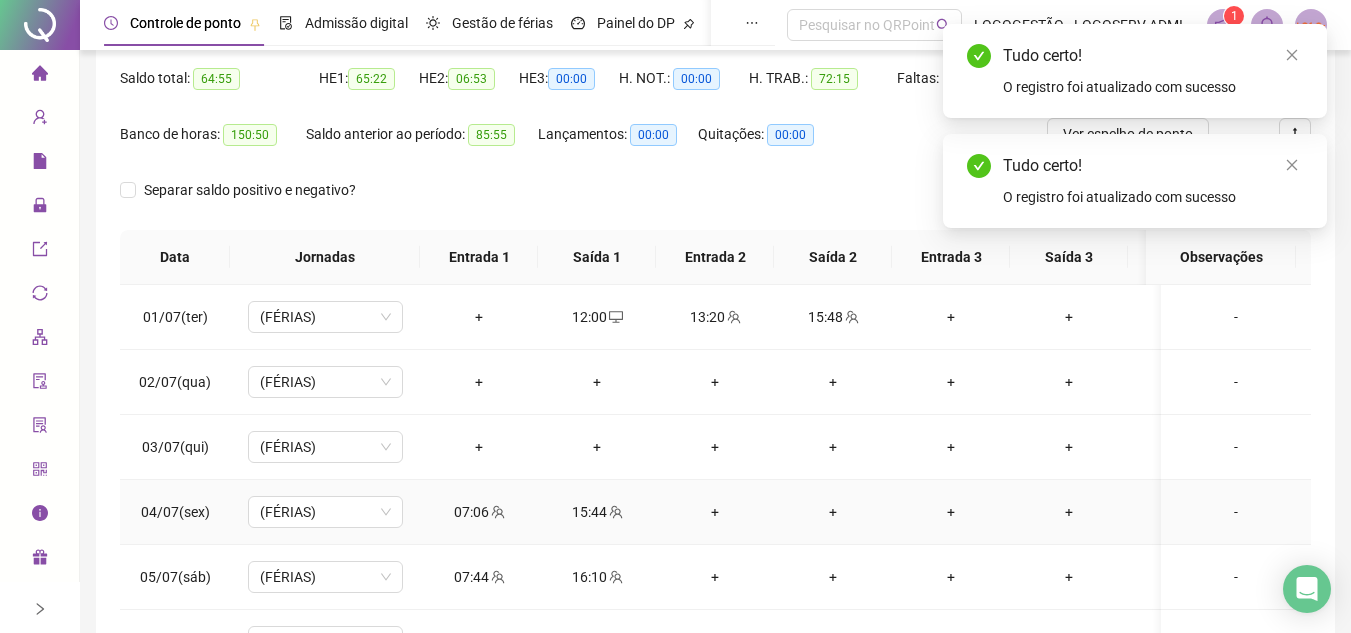 click on "07:06" at bounding box center [479, 512] 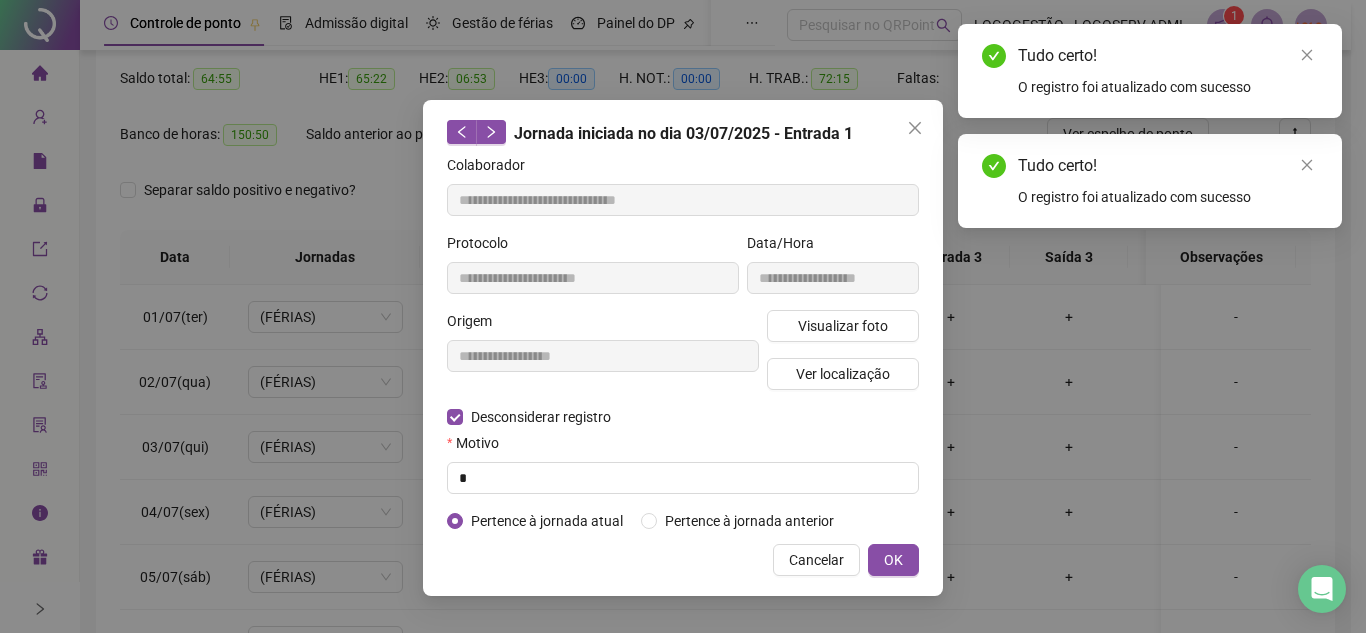 type on "**********" 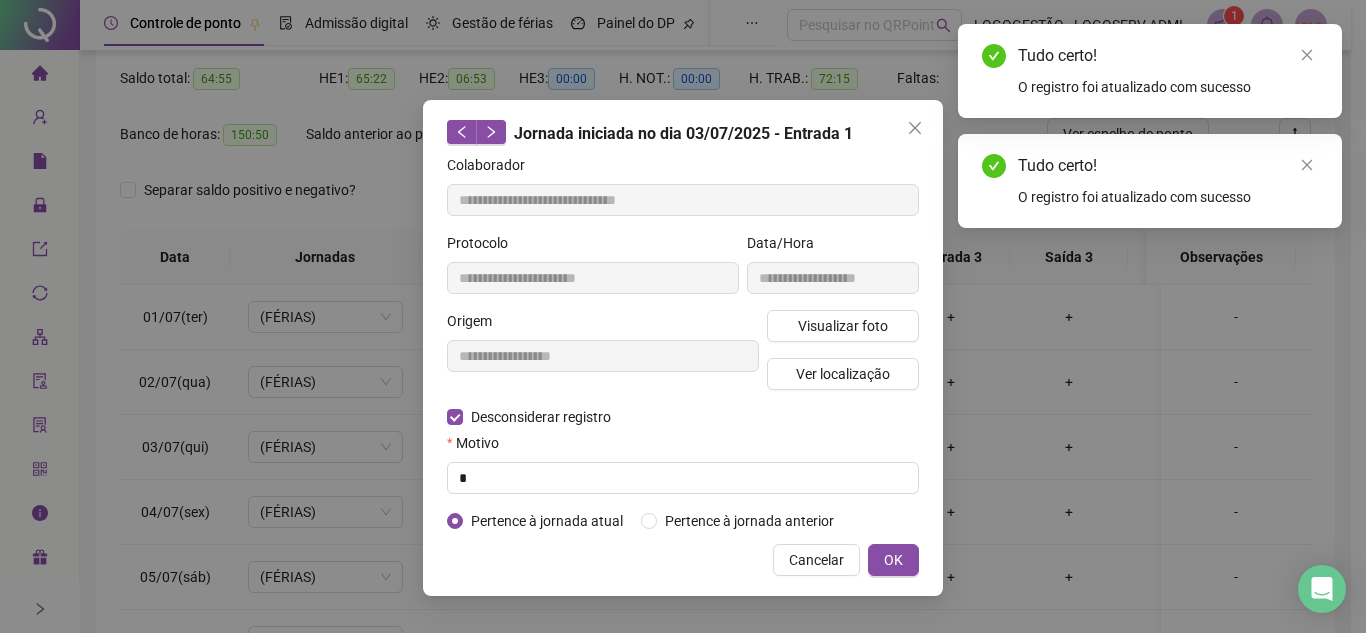 type on "**********" 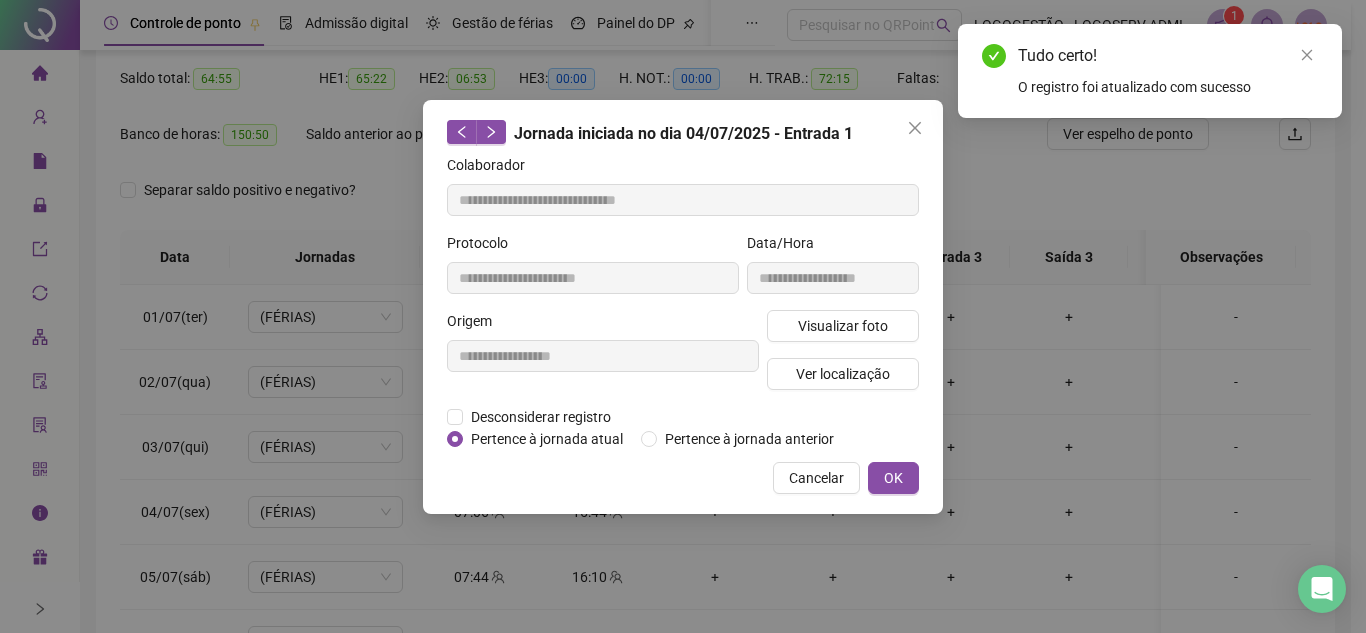 click on "Pertence à jornada atual" at bounding box center (547, 439) 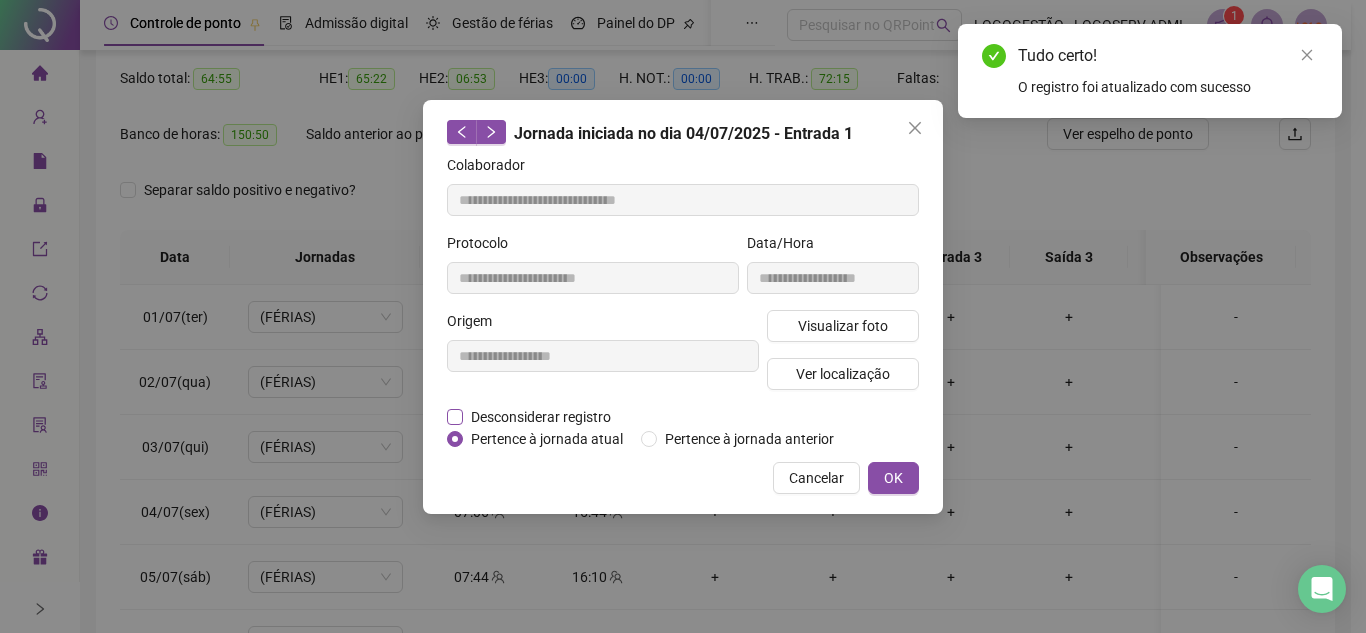 click on "Desconsiderar registro" at bounding box center [541, 417] 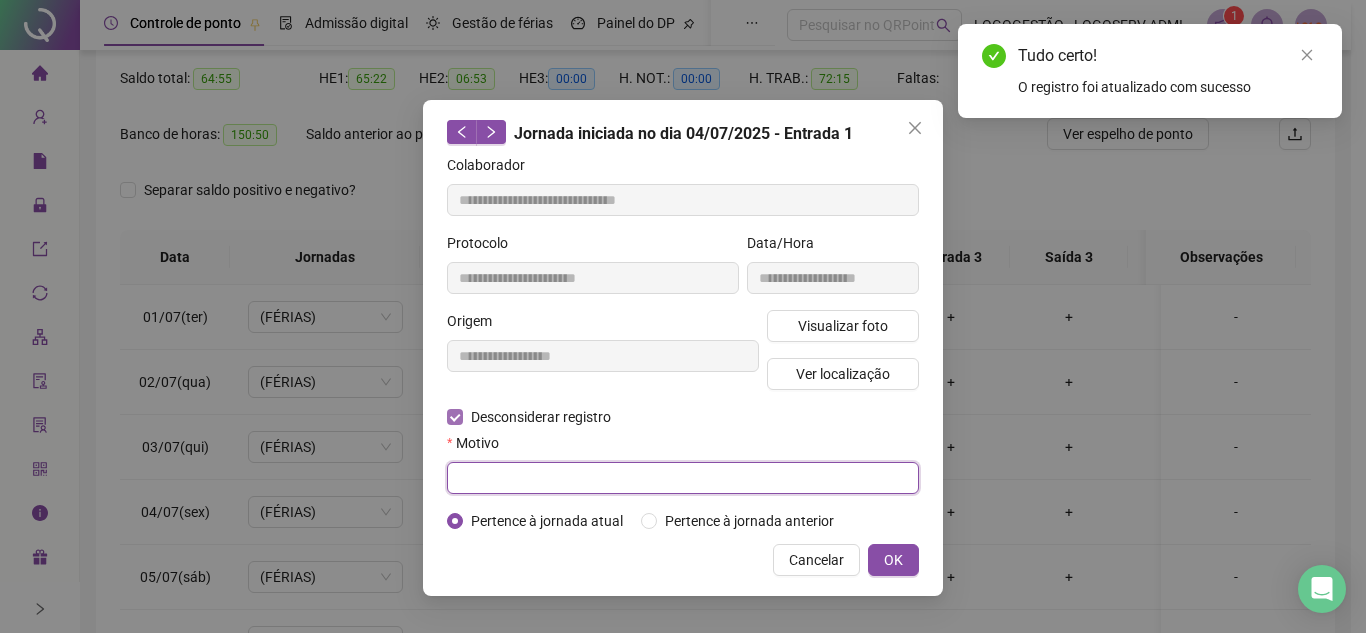 click at bounding box center [683, 478] 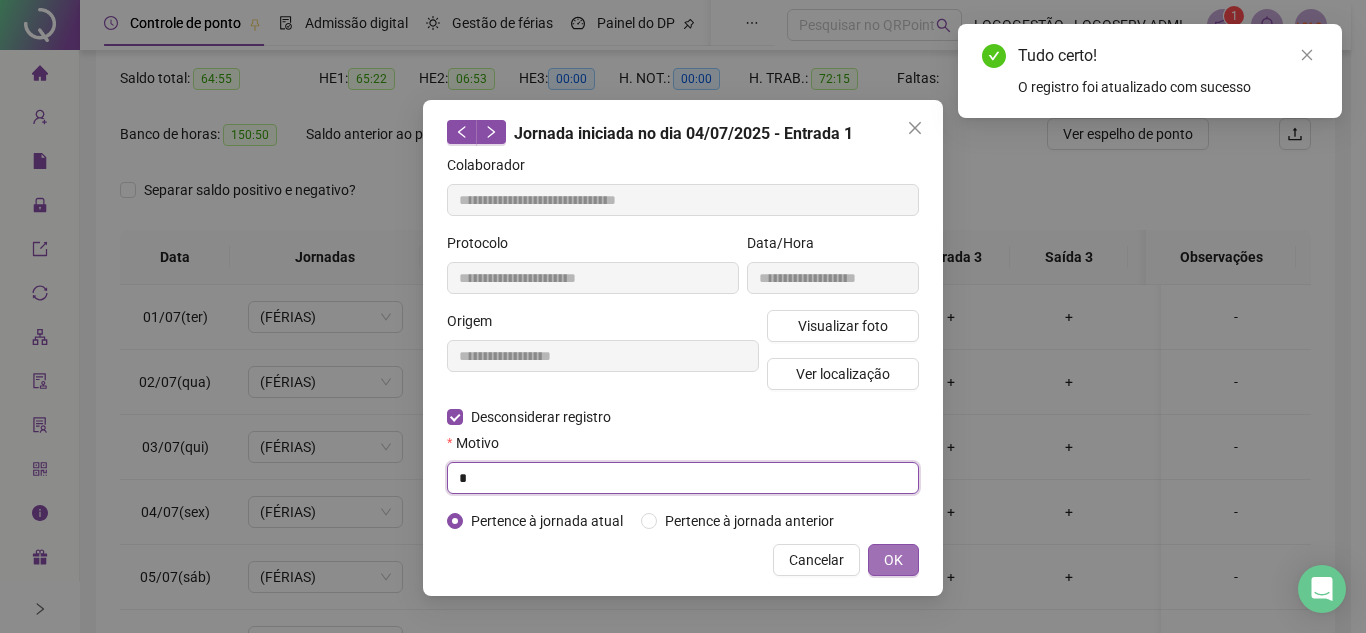 type on "*" 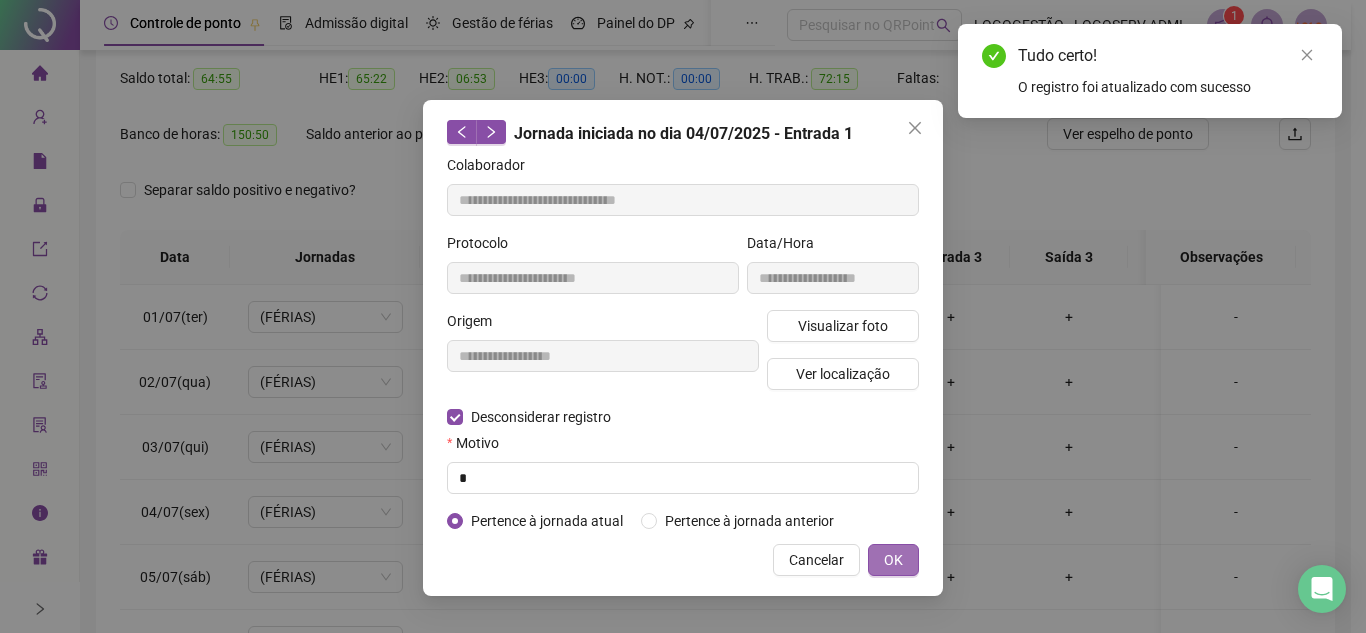 click on "OK" at bounding box center [893, 560] 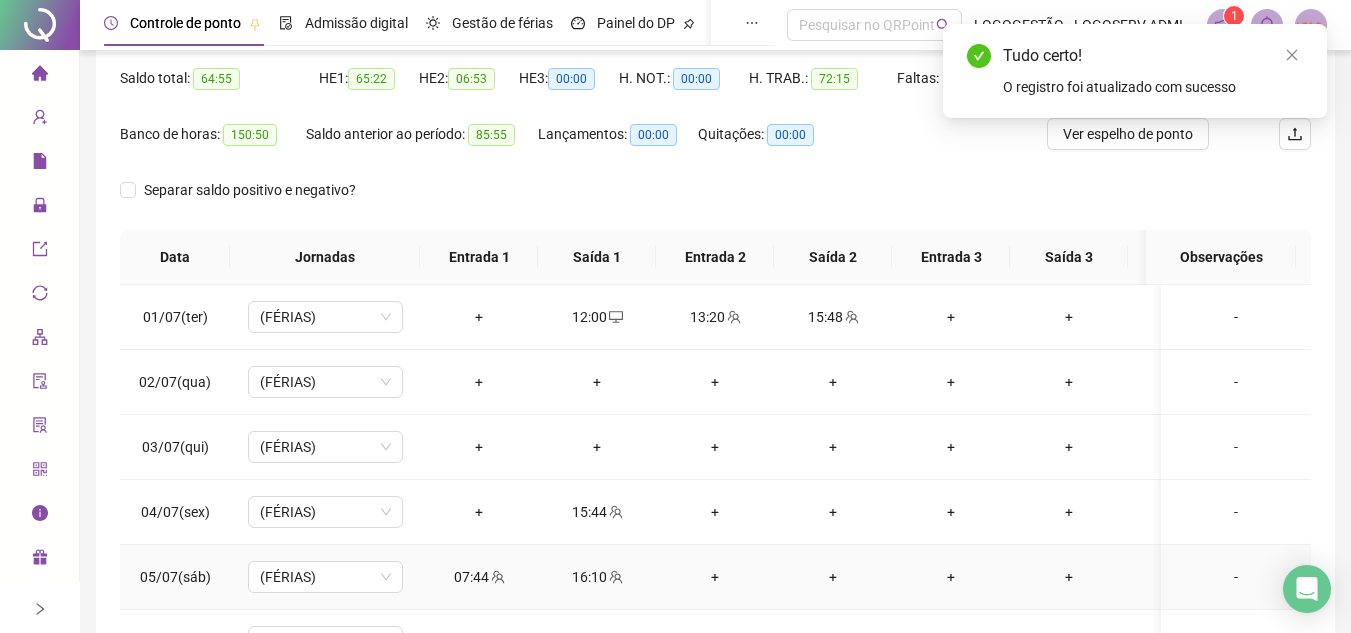 click on "07:44" at bounding box center [479, 577] 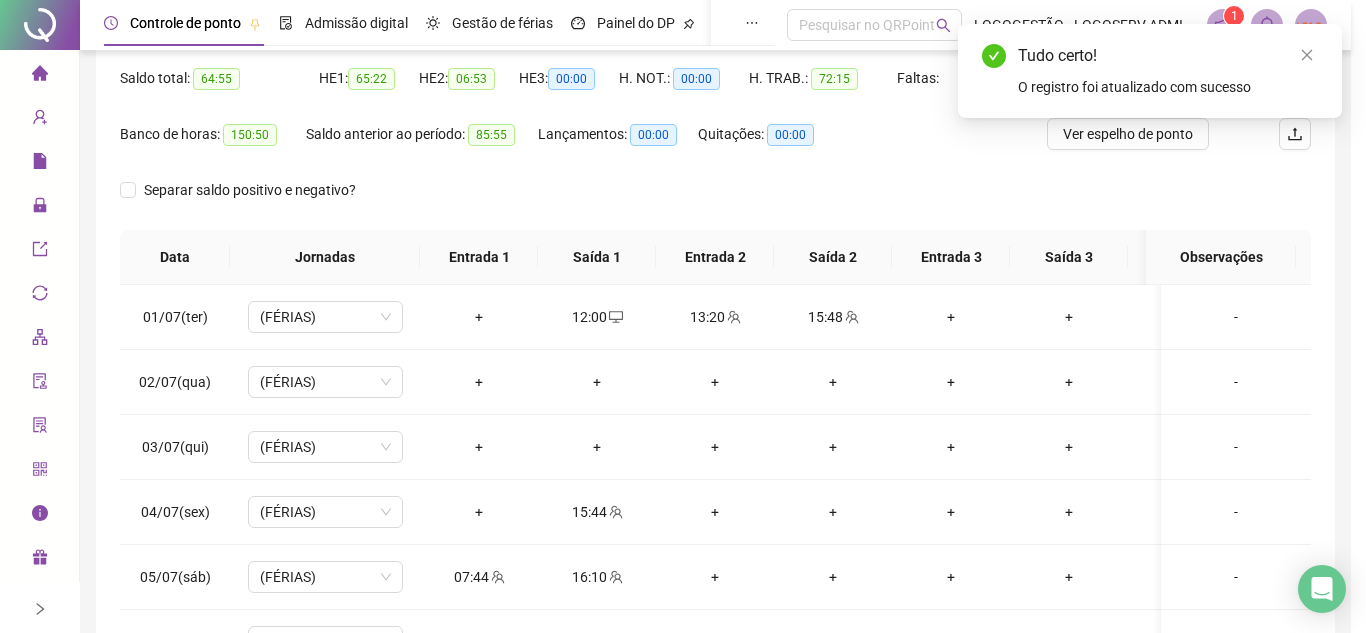 type on "**********" 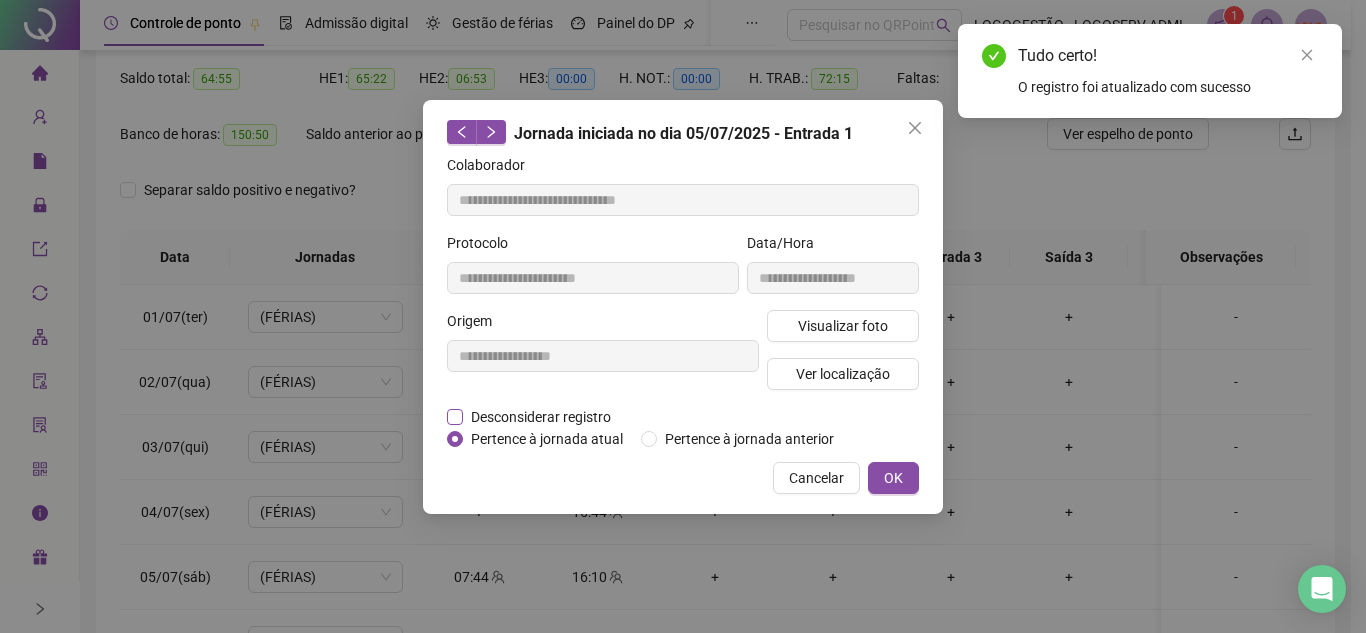 click on "Desconsiderar registro" at bounding box center [541, 417] 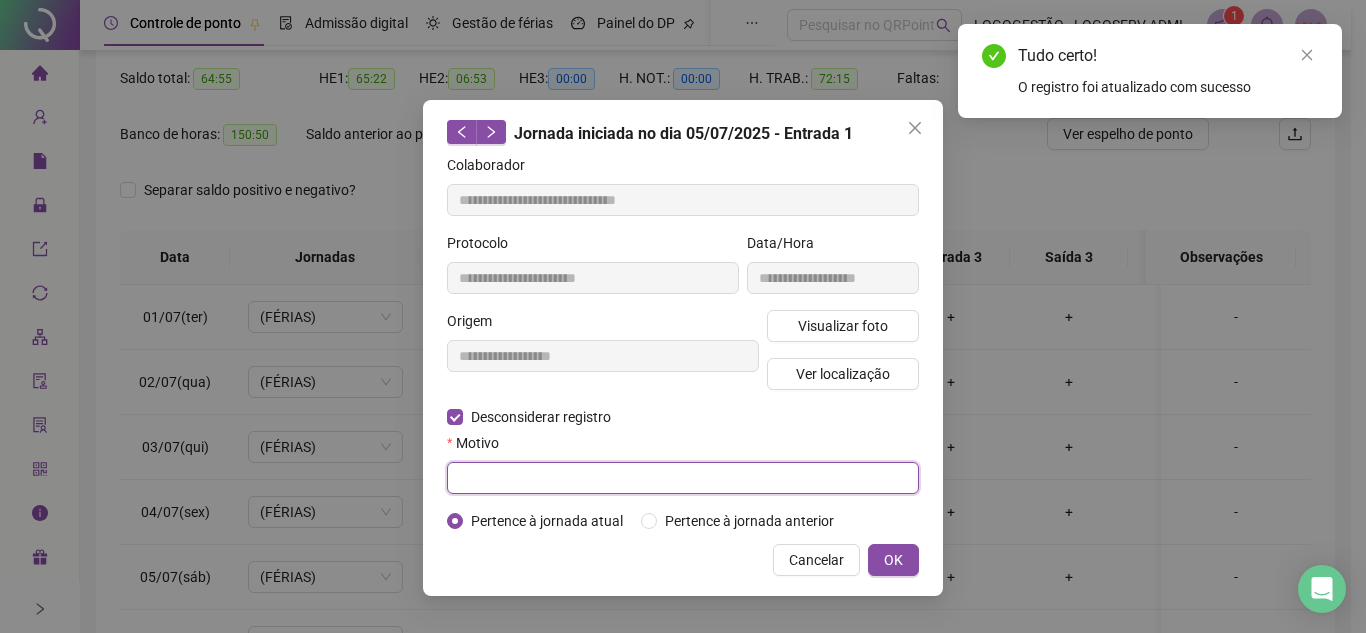 click at bounding box center [683, 478] 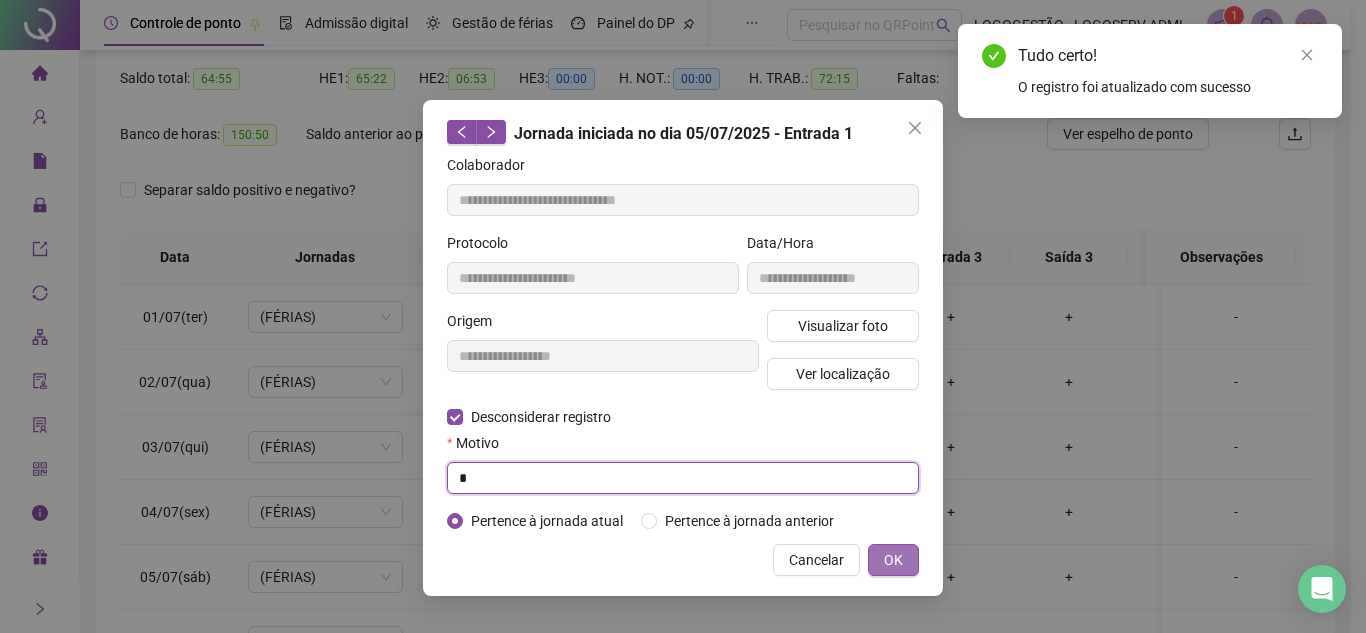 type on "*" 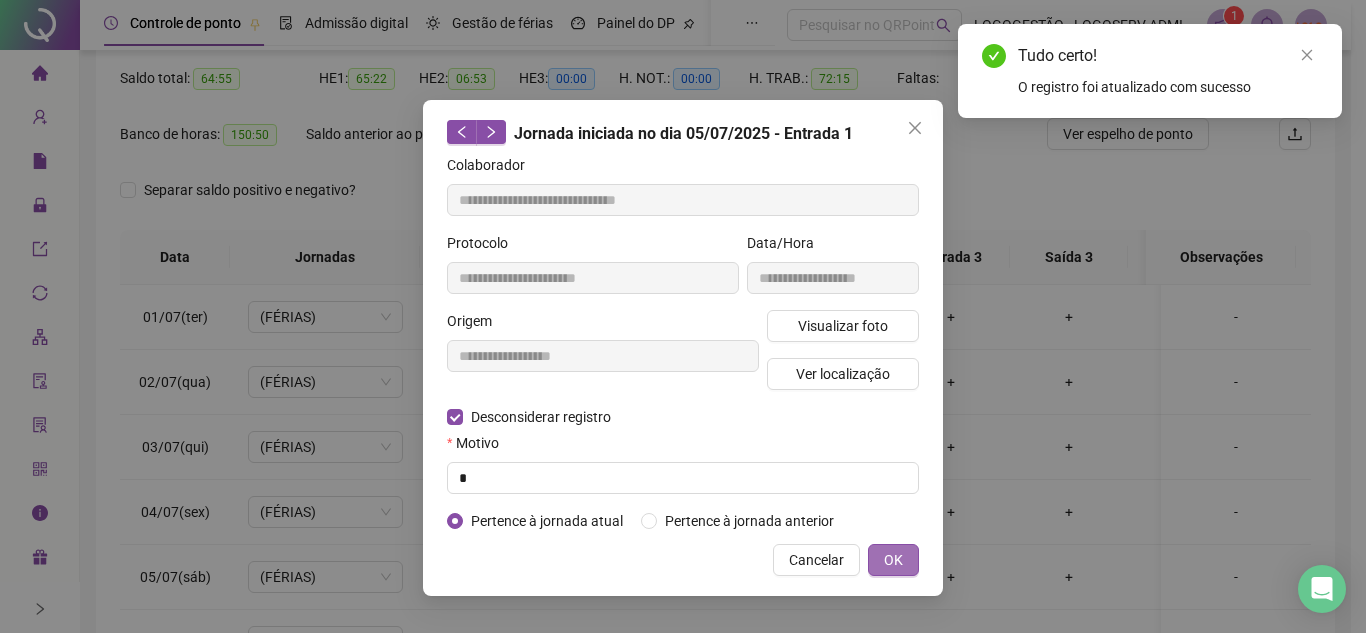 click on "OK" at bounding box center (893, 560) 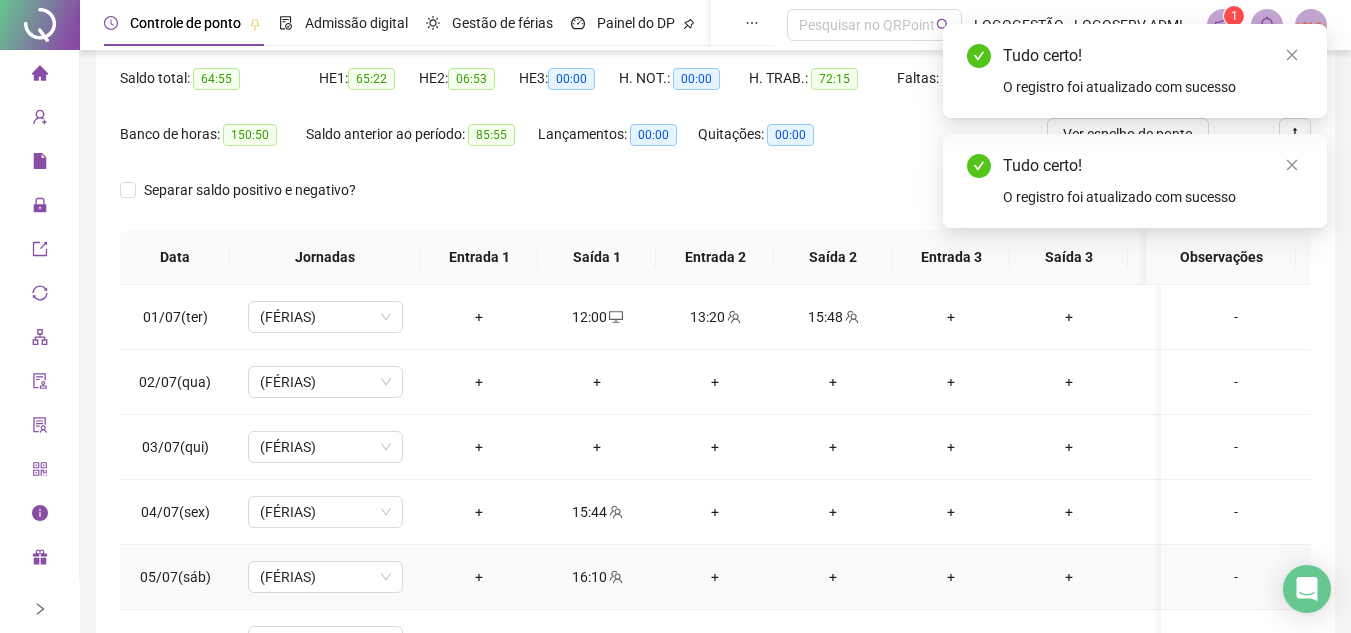 click on "16:10" at bounding box center (597, 577) 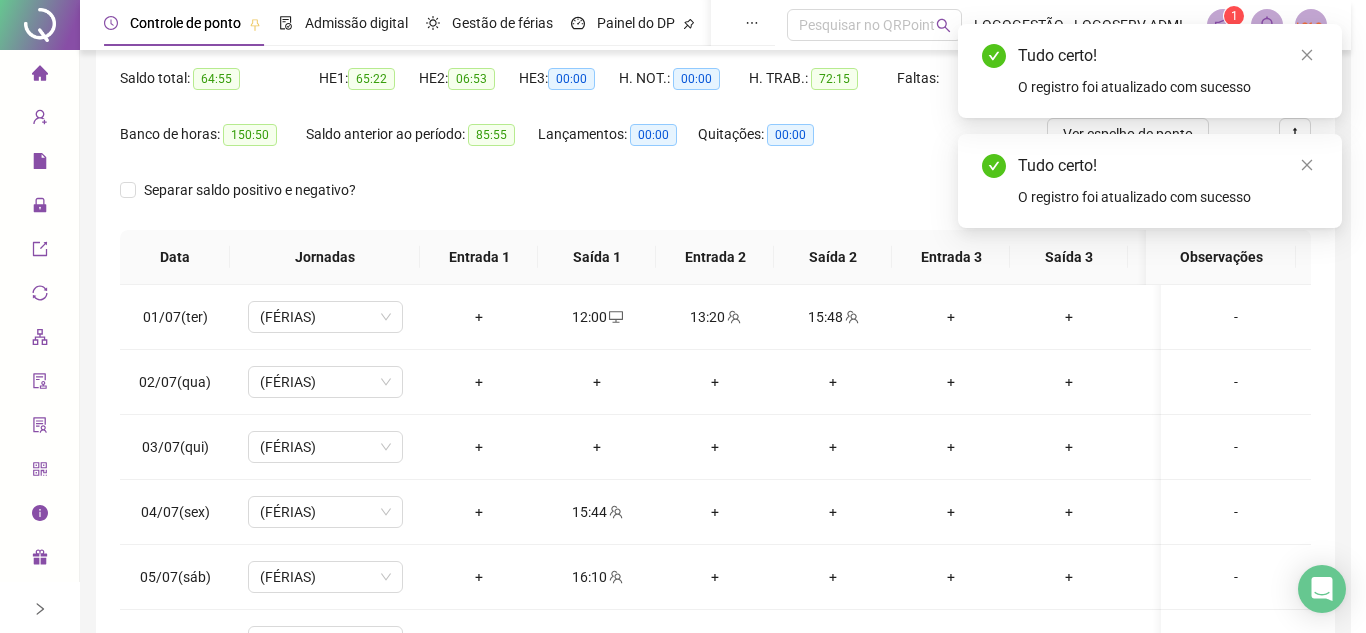type on "**********" 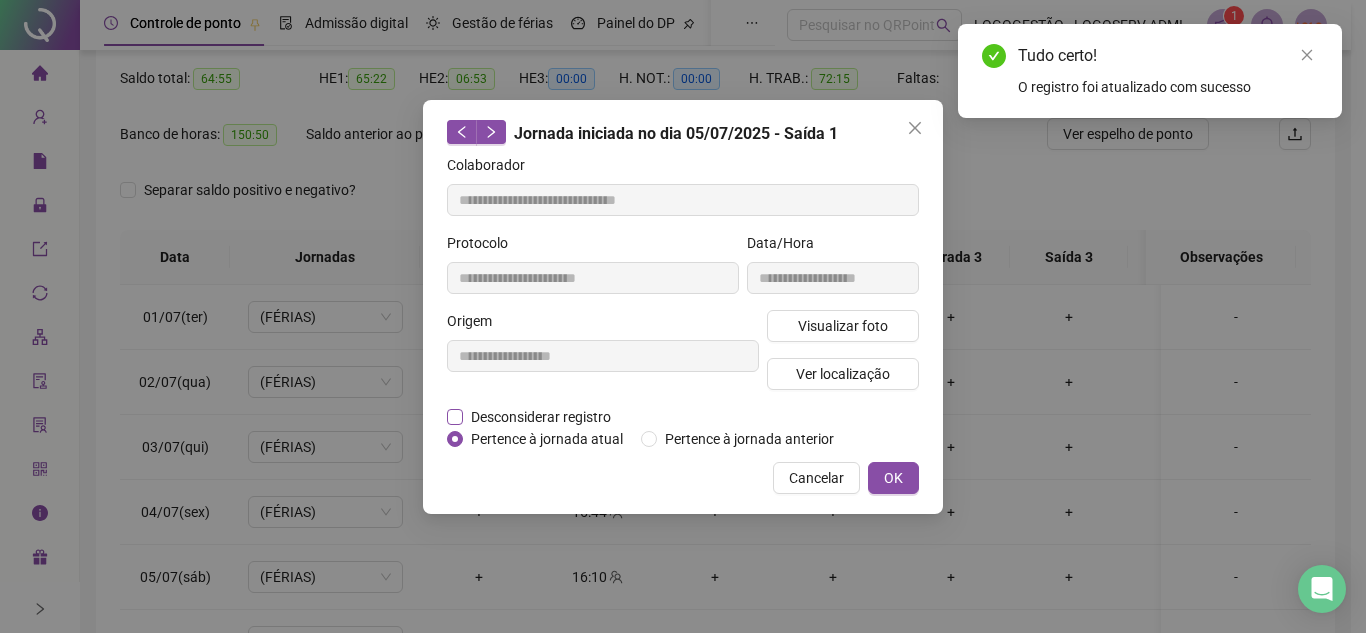 click on "Desconsiderar registro" at bounding box center [541, 417] 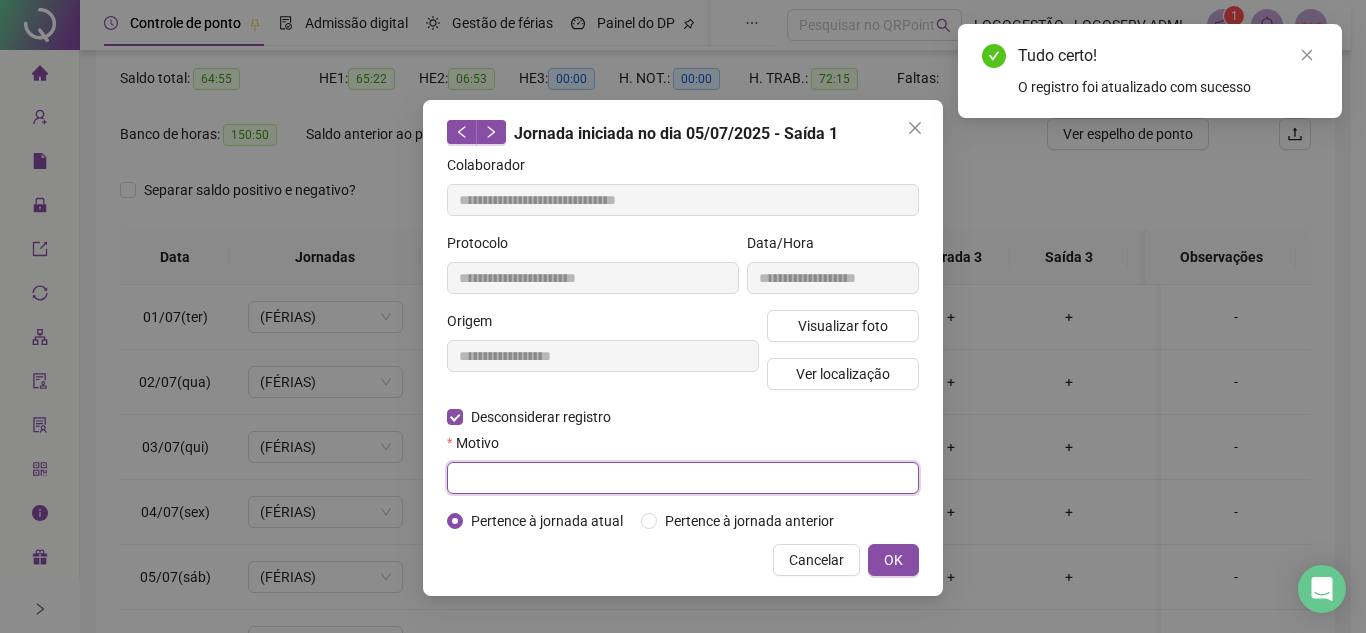 click at bounding box center (683, 478) 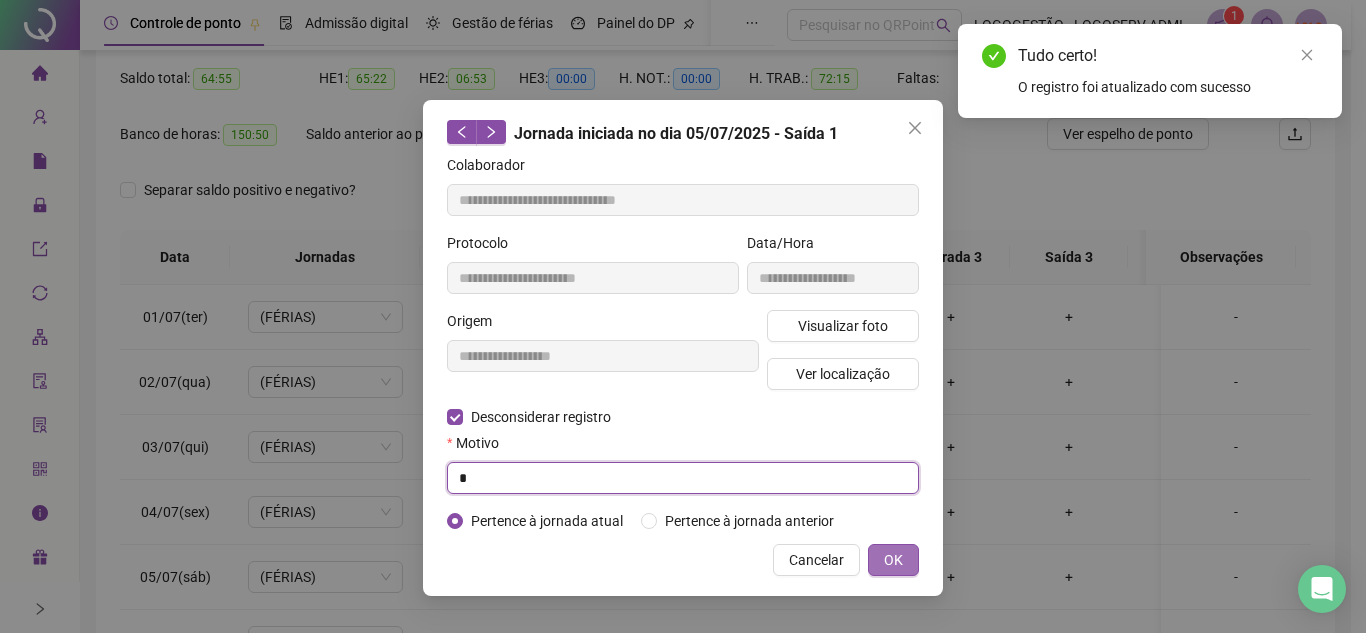 type on "*" 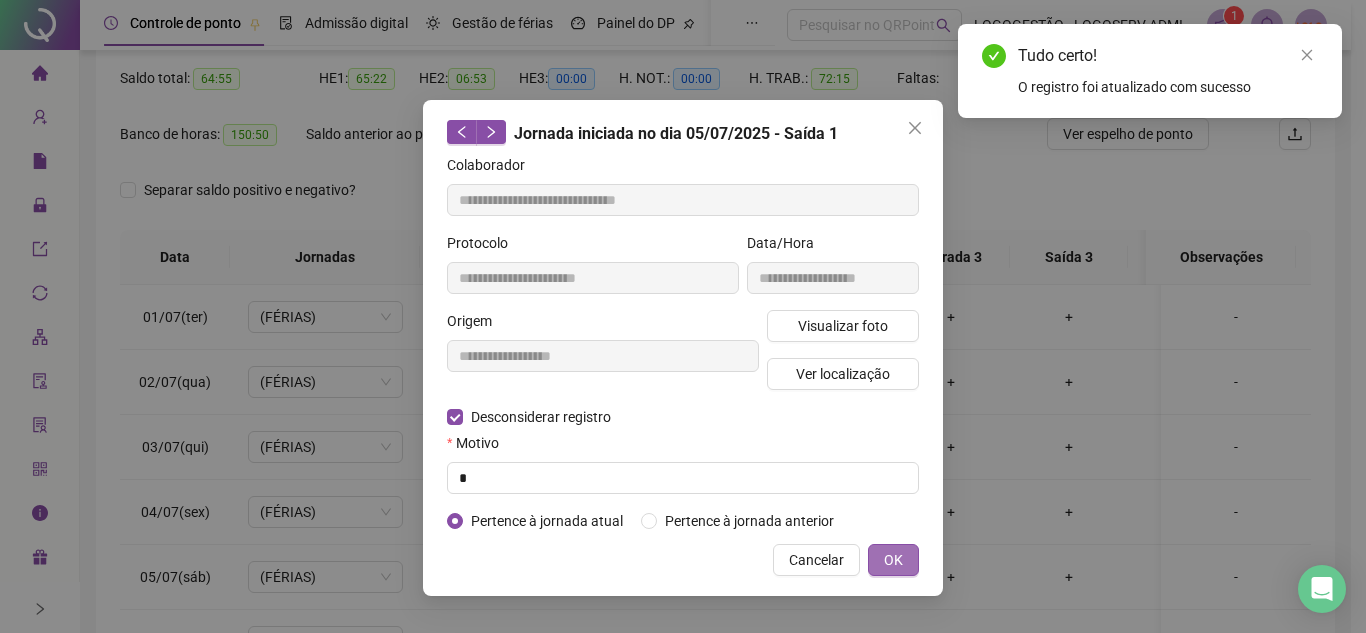 click on "OK" at bounding box center (893, 560) 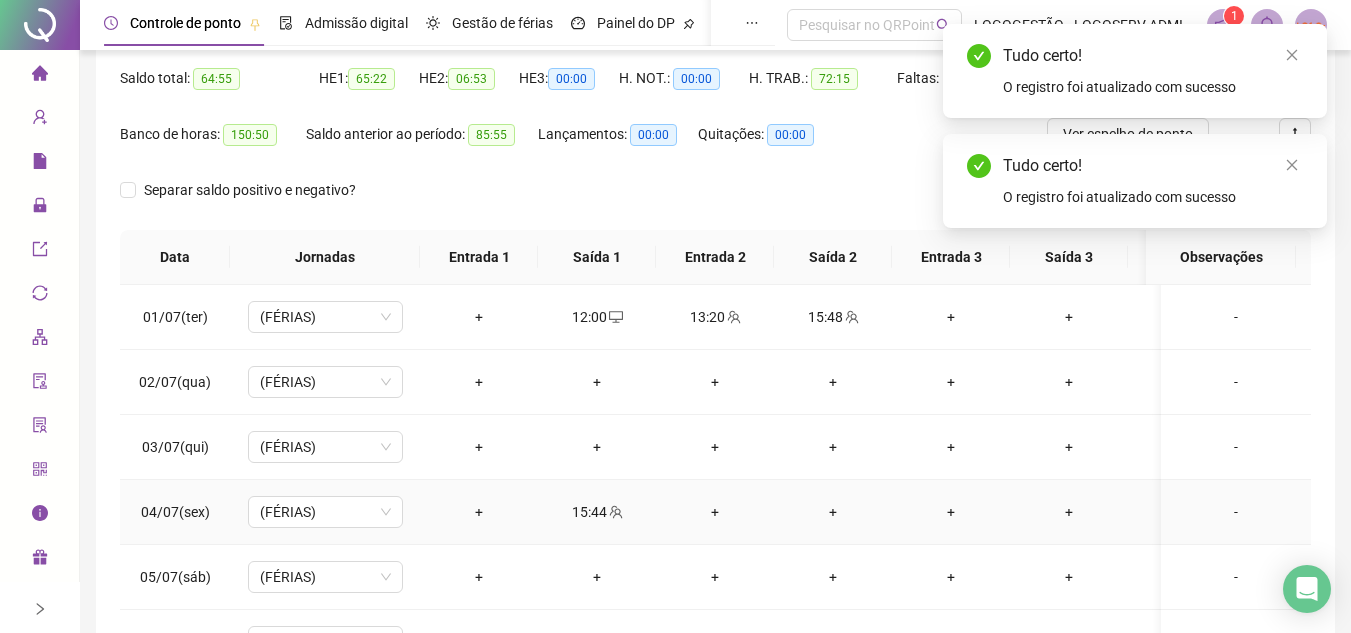 click on "15:44" at bounding box center (597, 512) 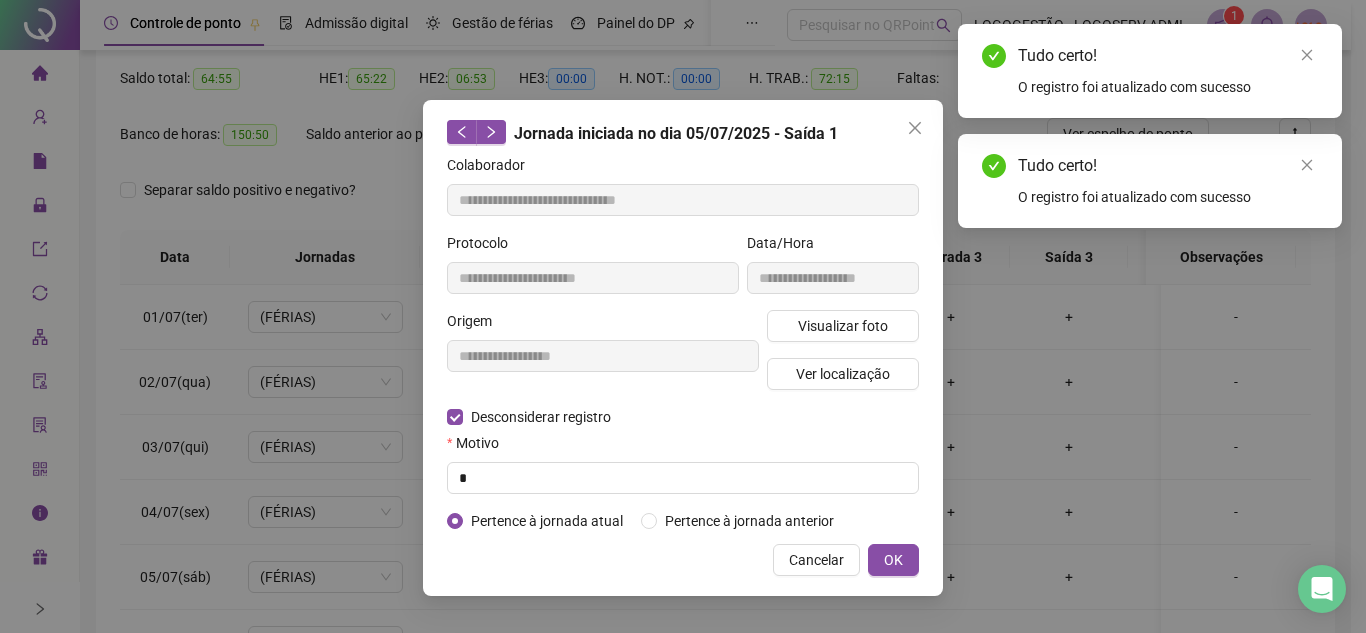 type on "**********" 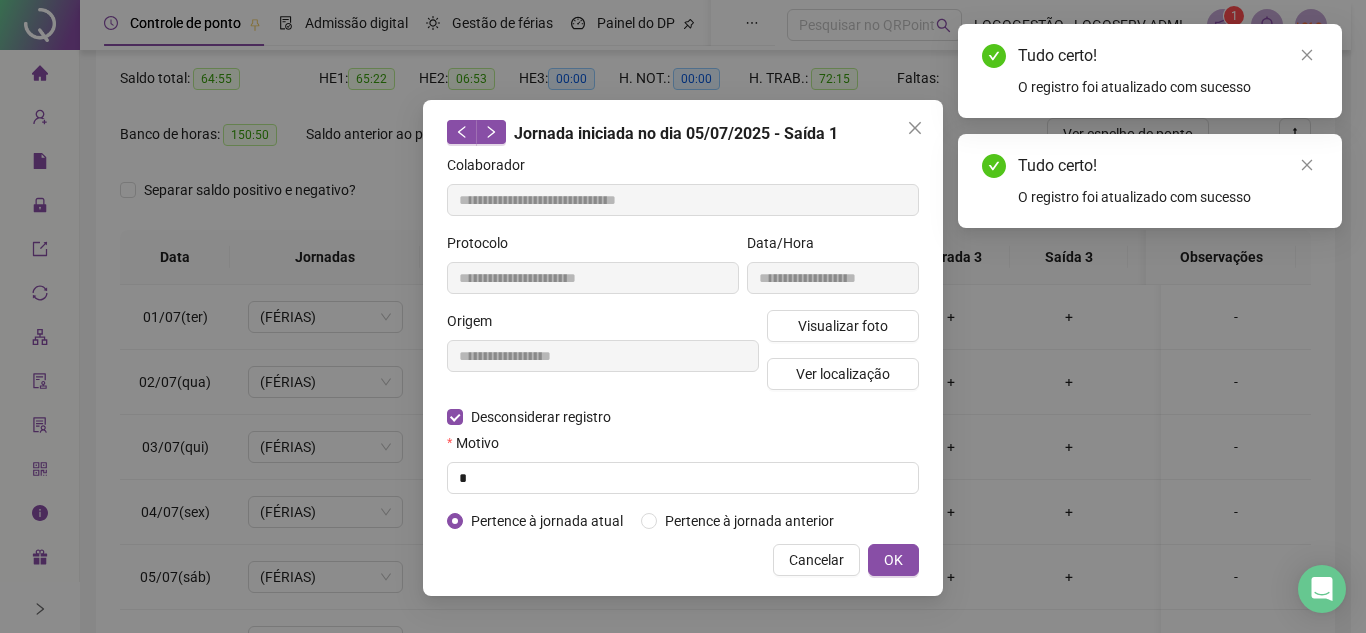 type on "**********" 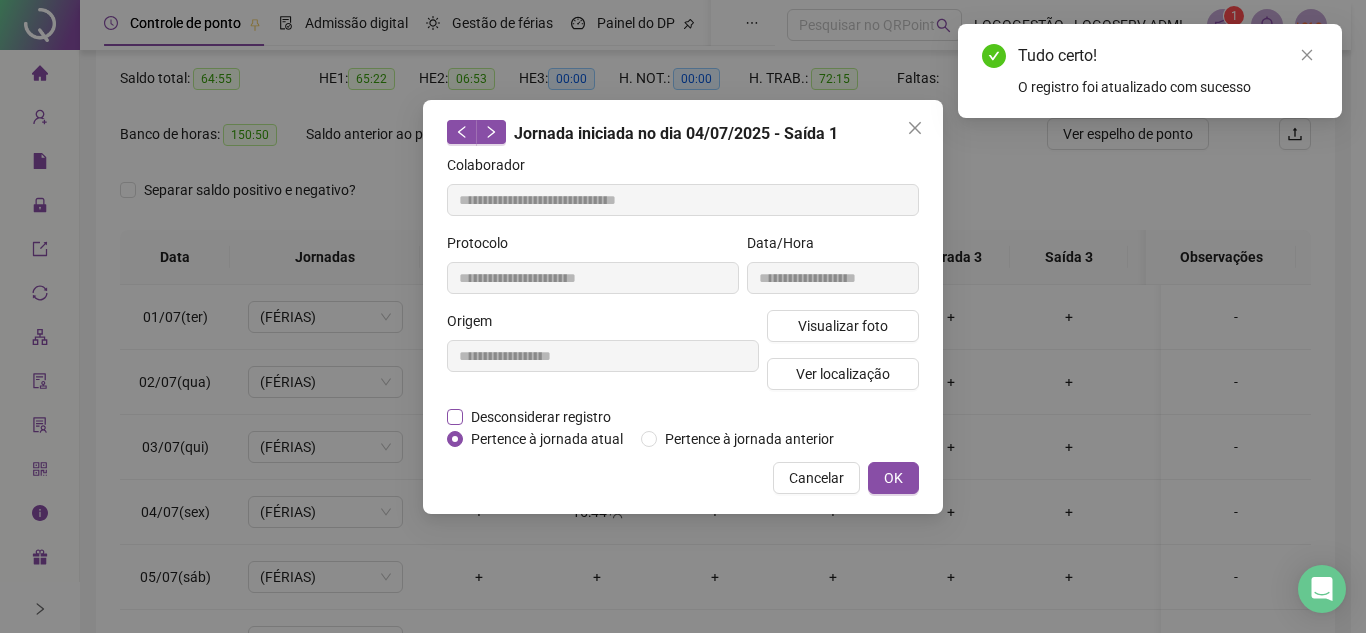 click on "Desconsiderar registro" at bounding box center (541, 417) 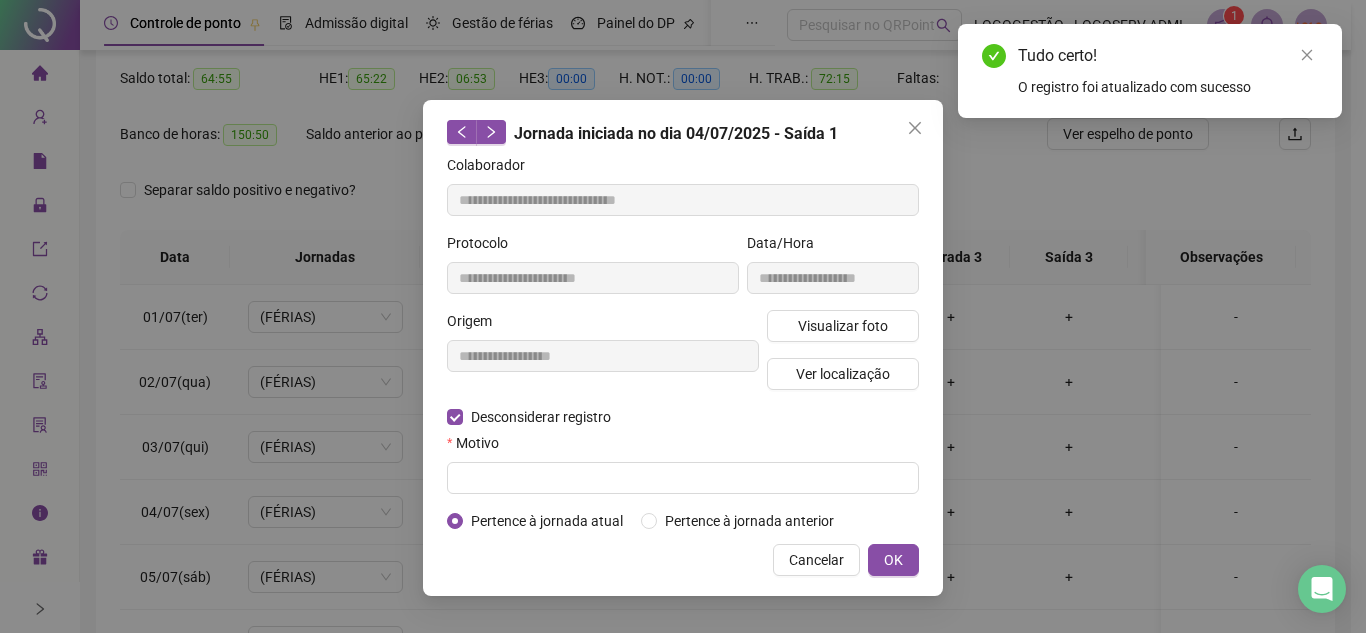 click on "Motivo" at bounding box center [683, 447] 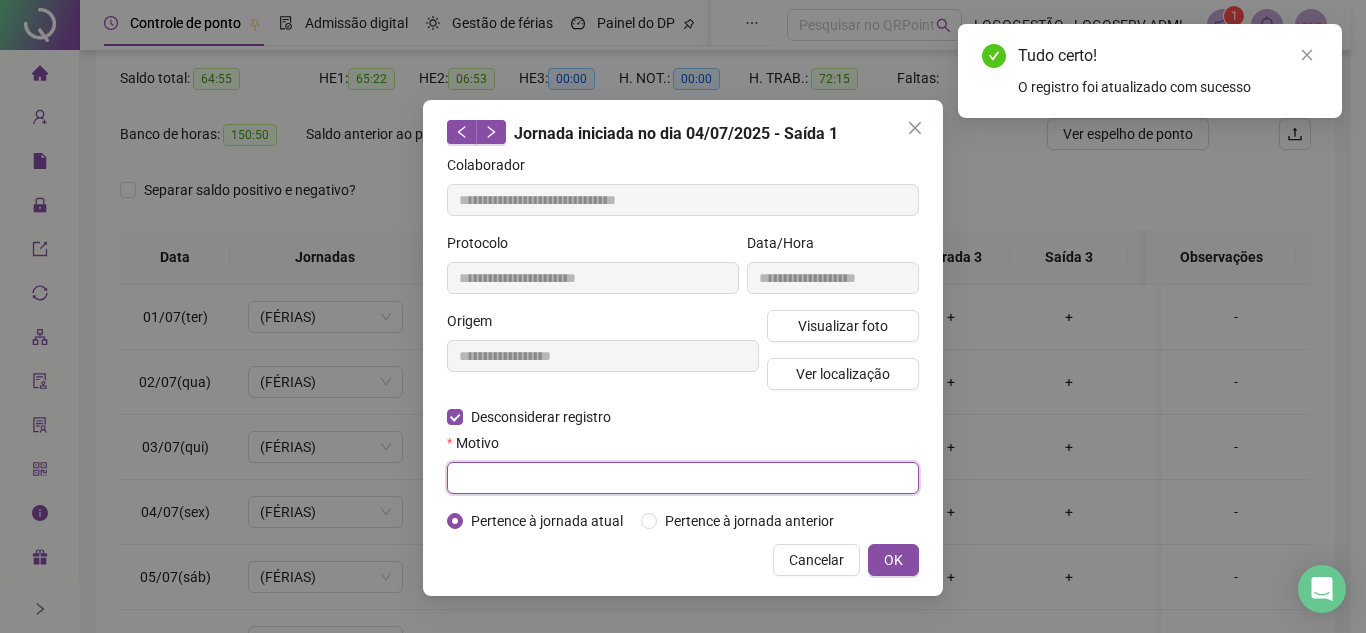 click at bounding box center [683, 478] 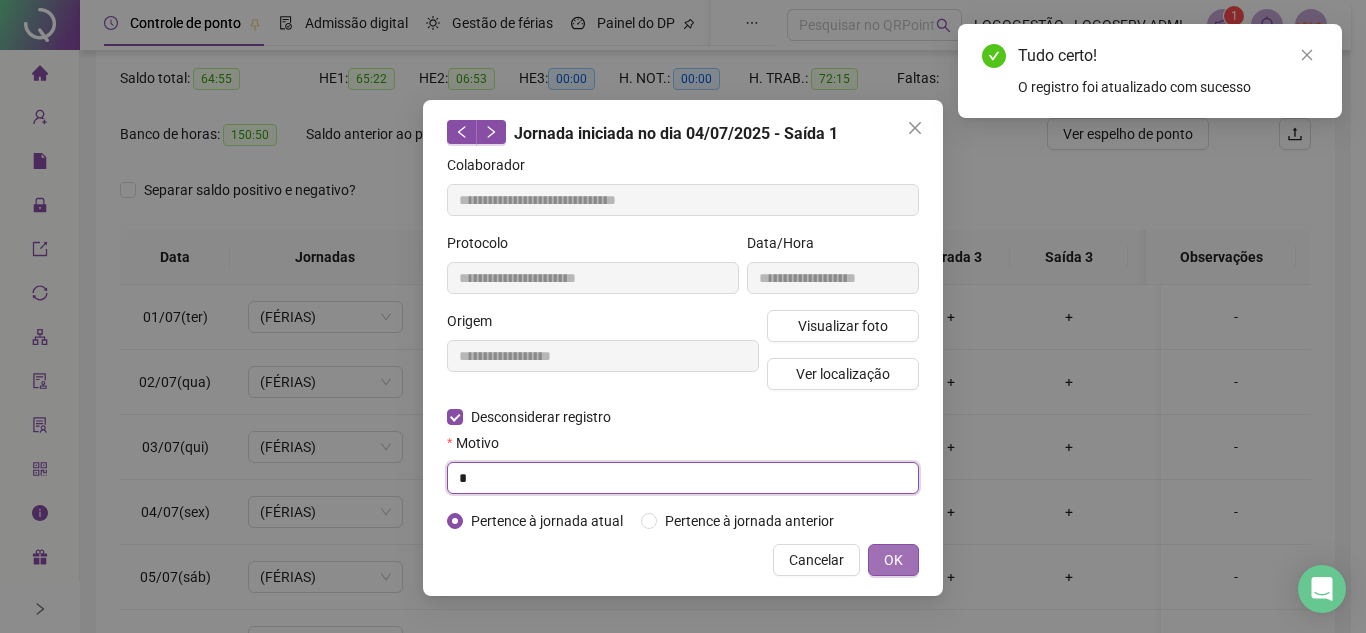 type on "*" 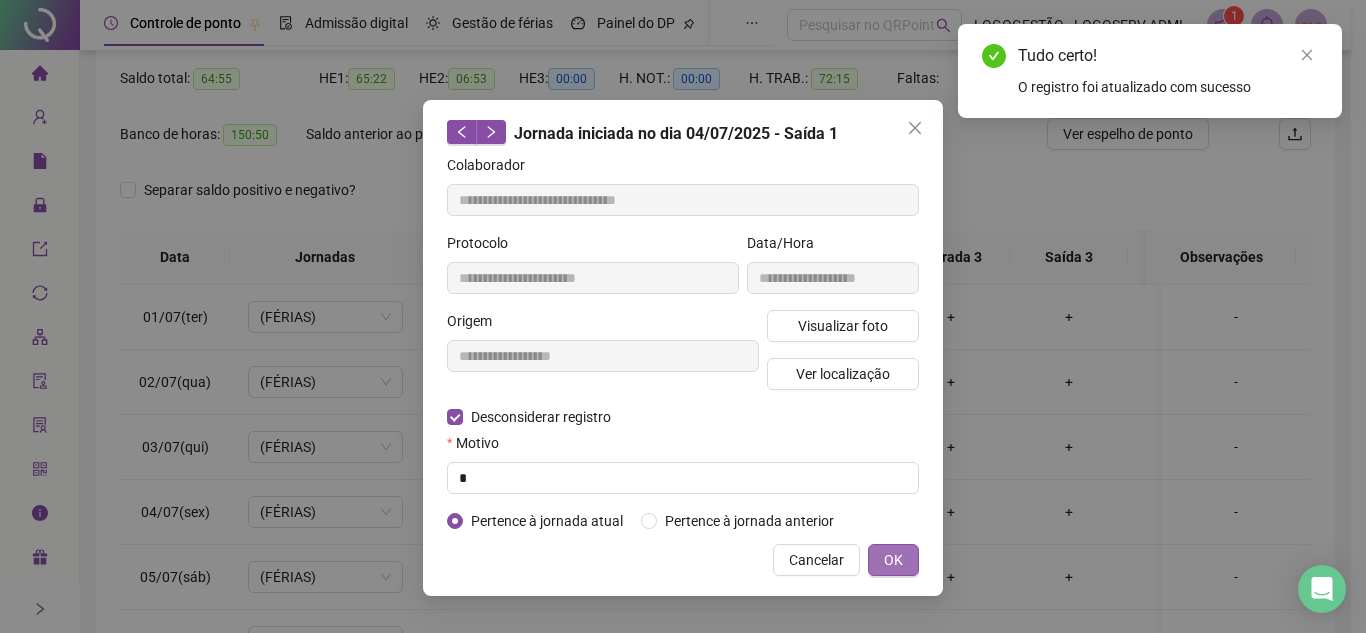click on "OK" at bounding box center [893, 560] 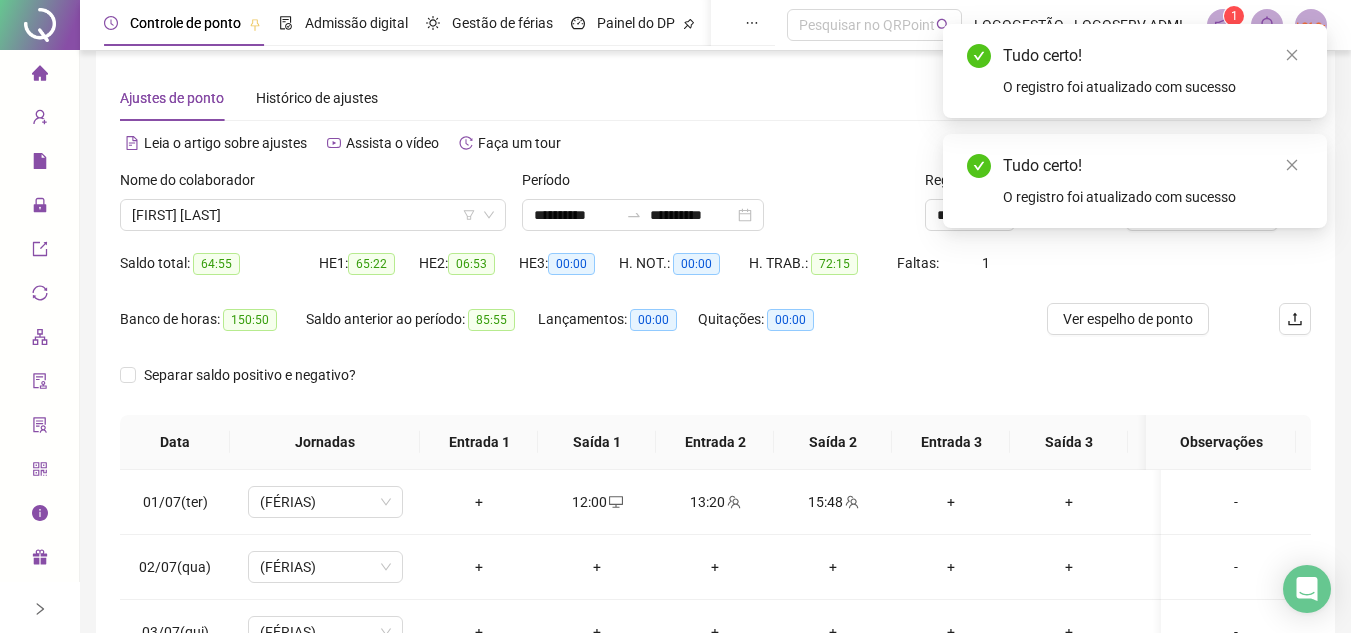 scroll, scrollTop: 0, scrollLeft: 0, axis: both 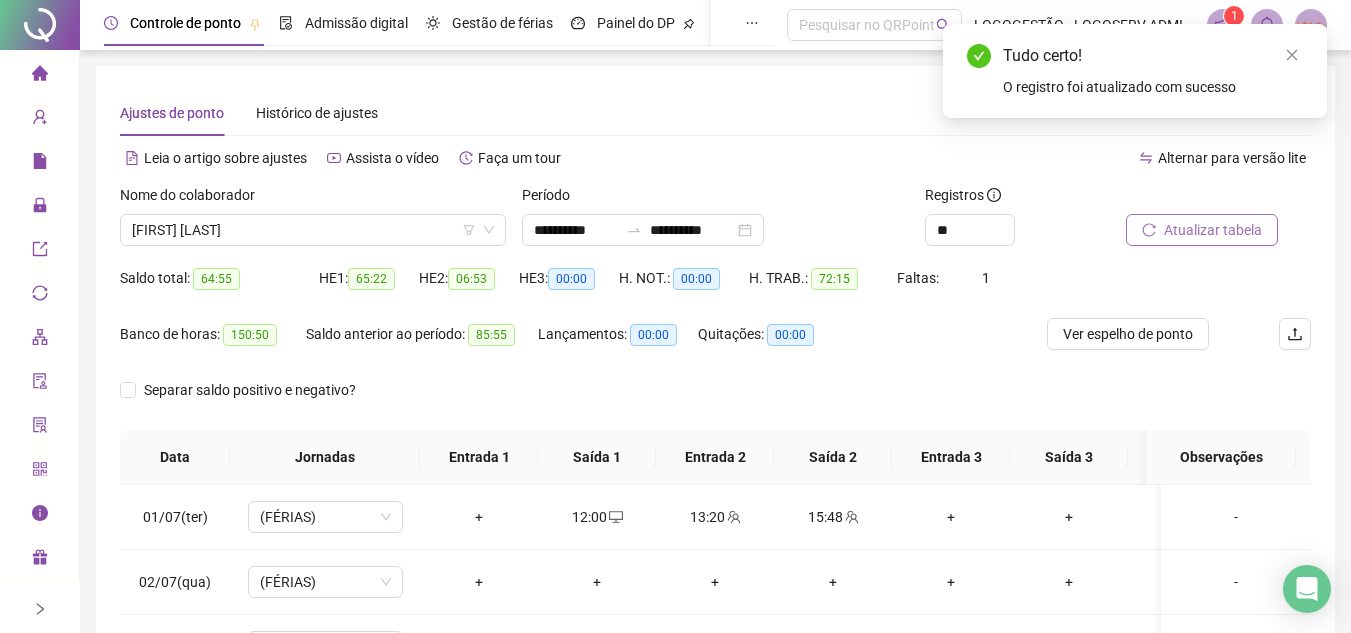 click on "Atualizar tabela" at bounding box center [1213, 230] 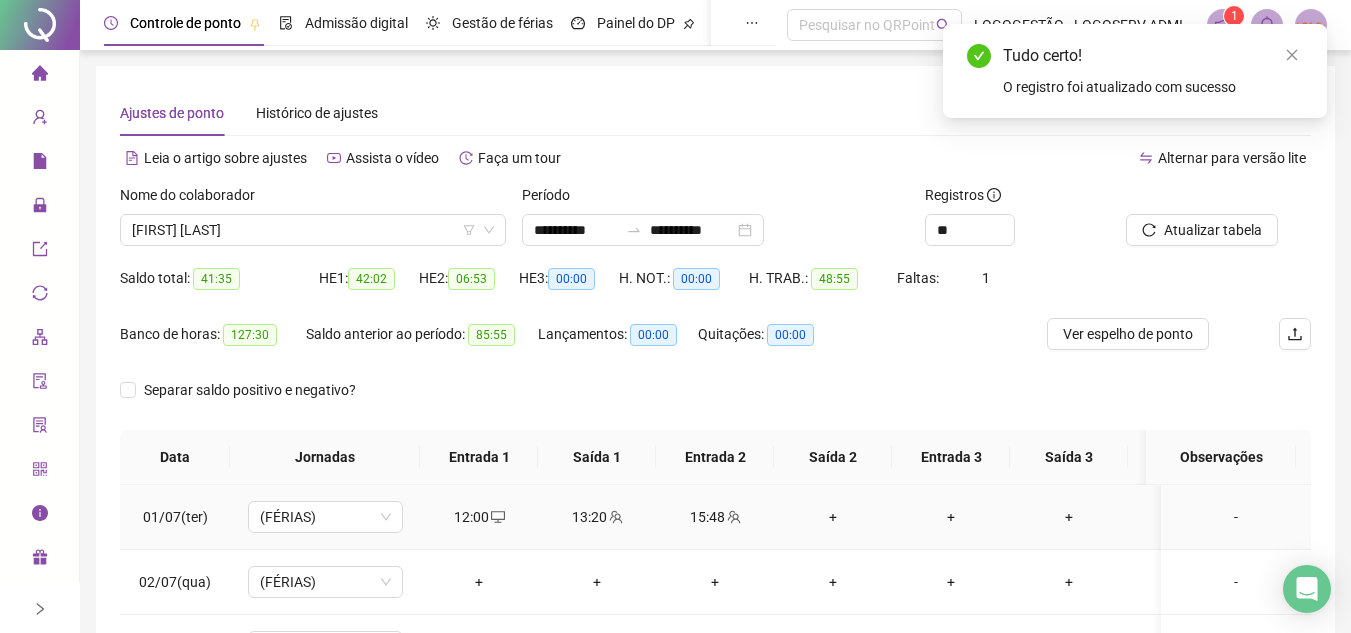 click 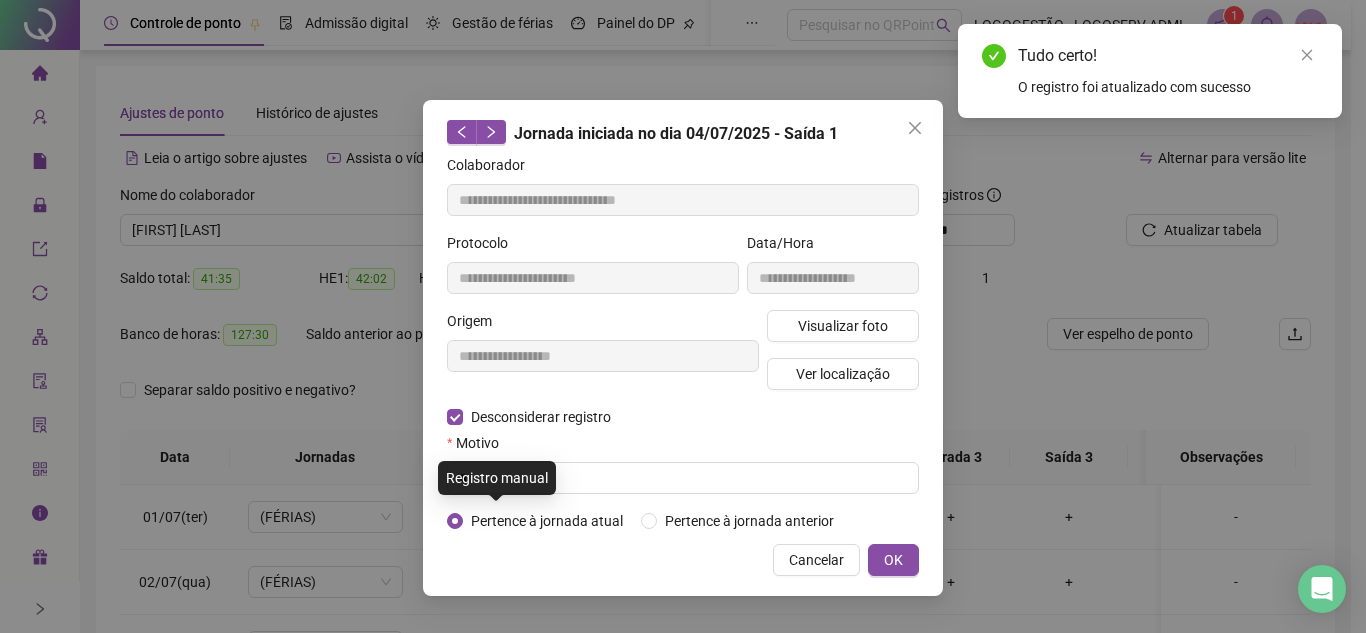 type on "**********" 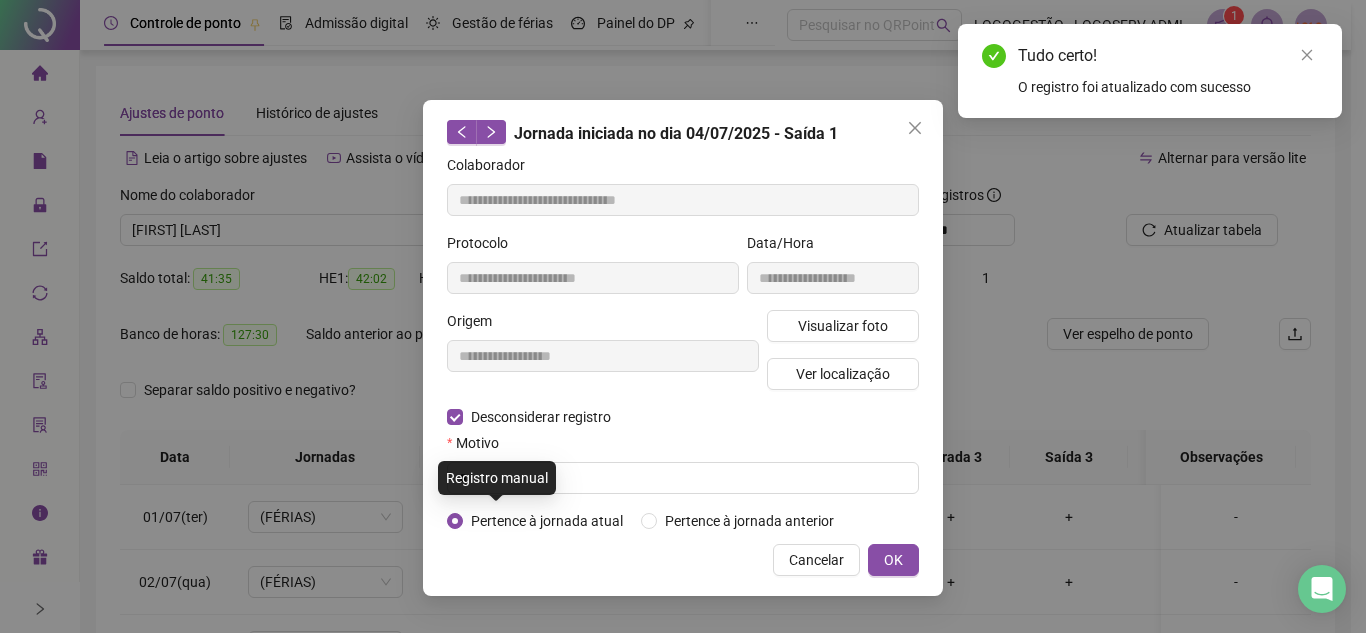 type on "**********" 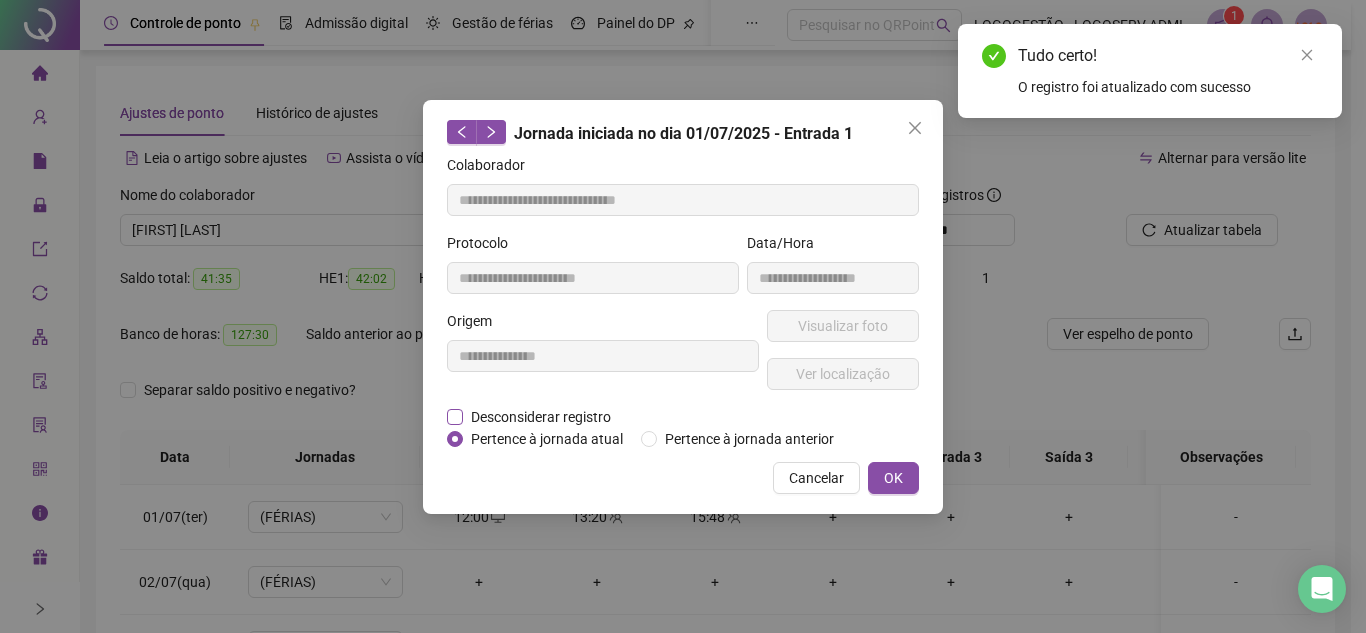 click on "Desconsiderar registro" at bounding box center [541, 417] 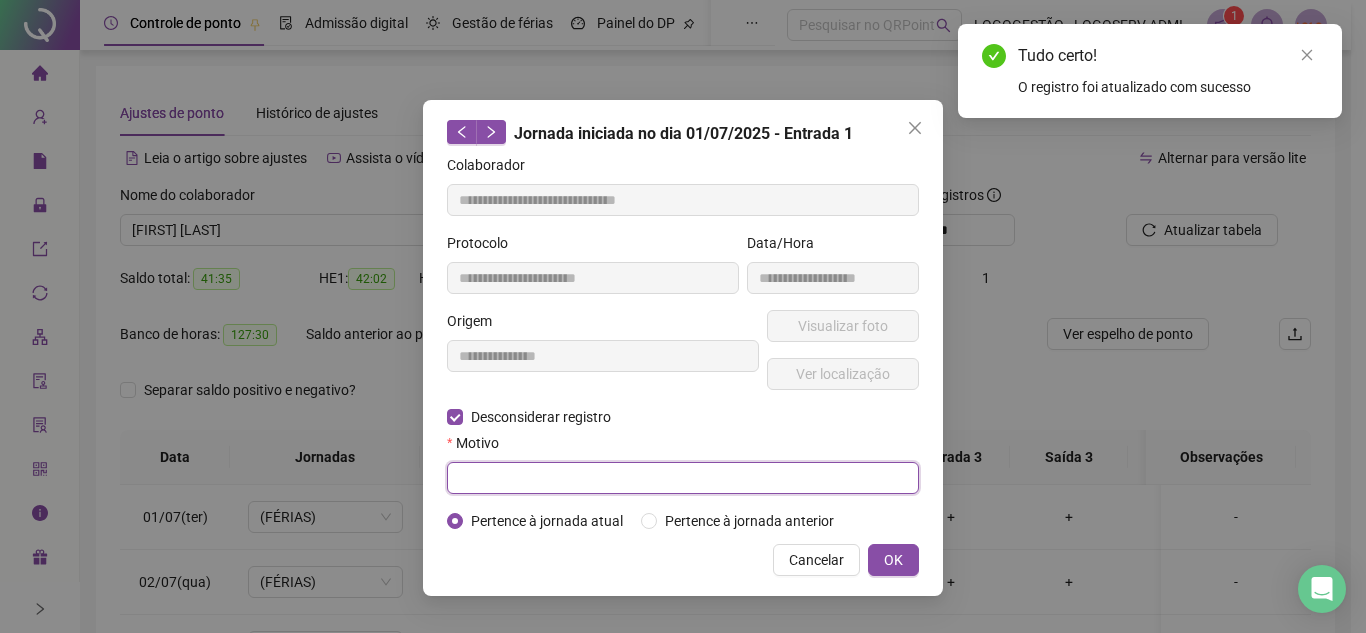 click at bounding box center [683, 478] 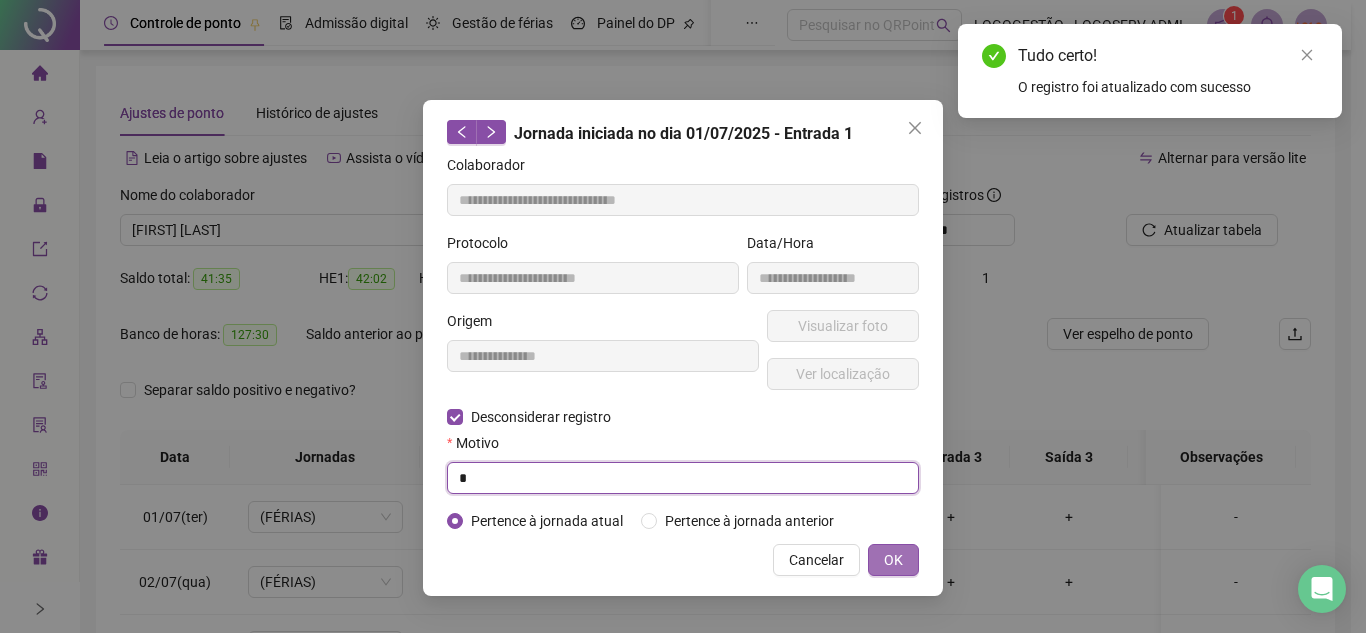 type on "*" 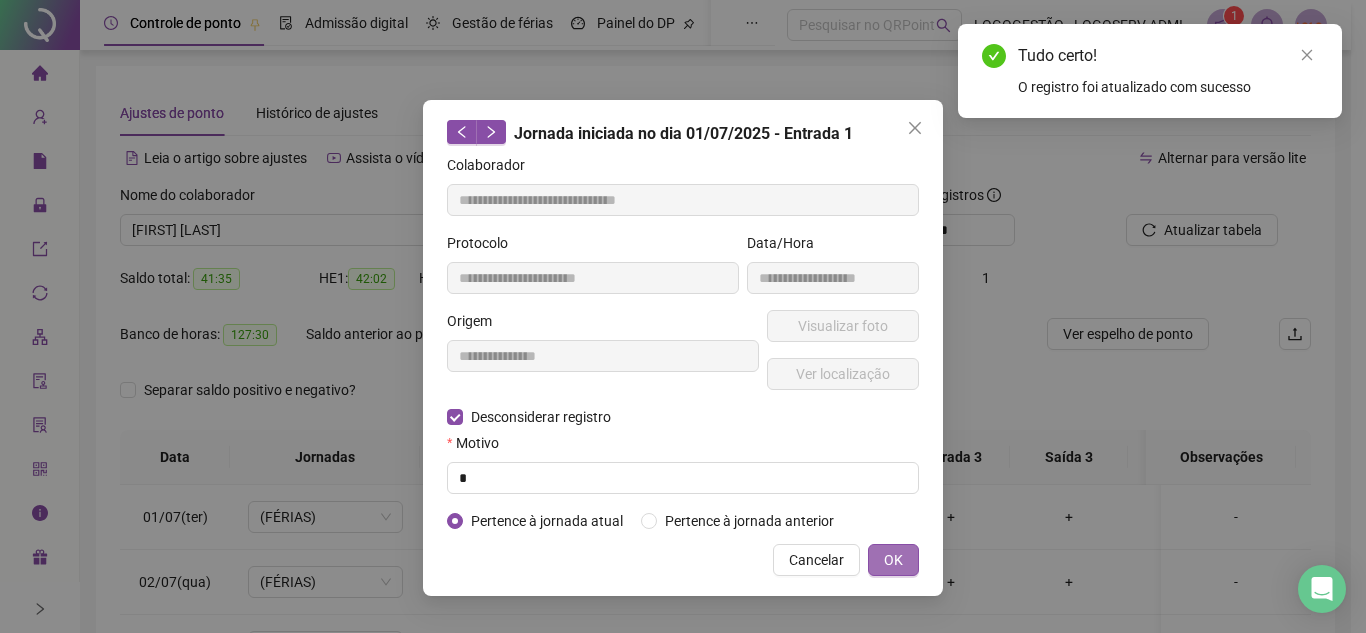 click on "OK" at bounding box center (893, 560) 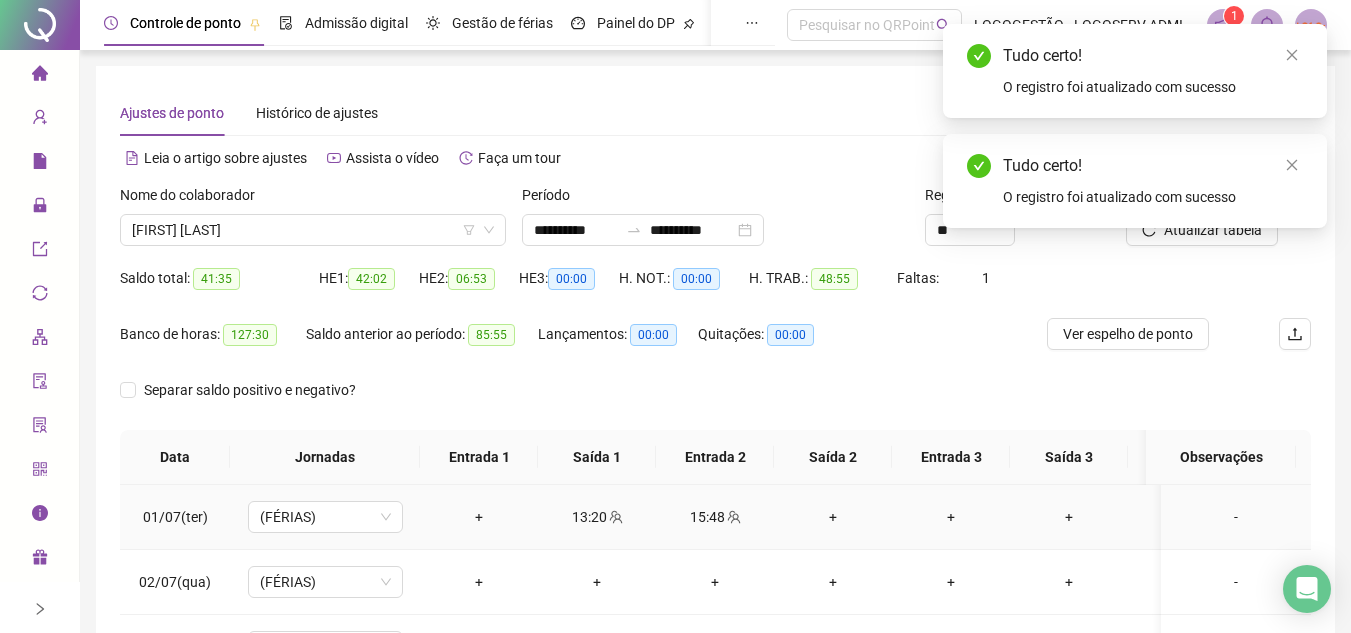 click 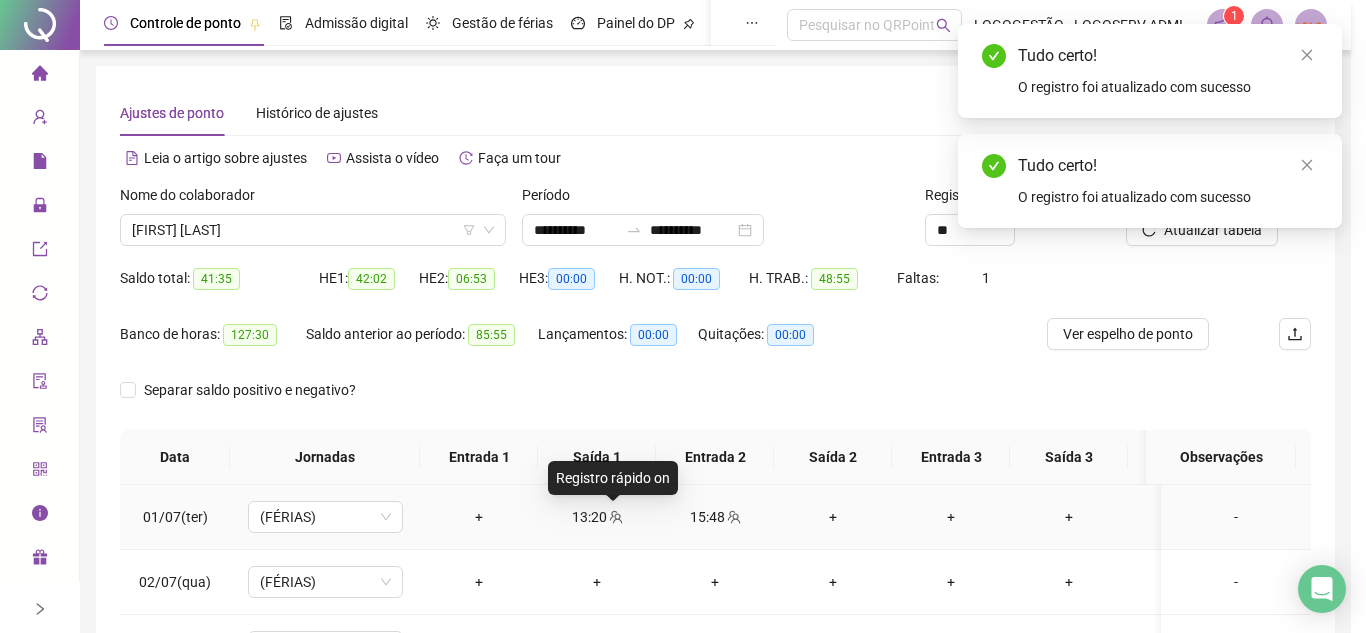 type on "**********" 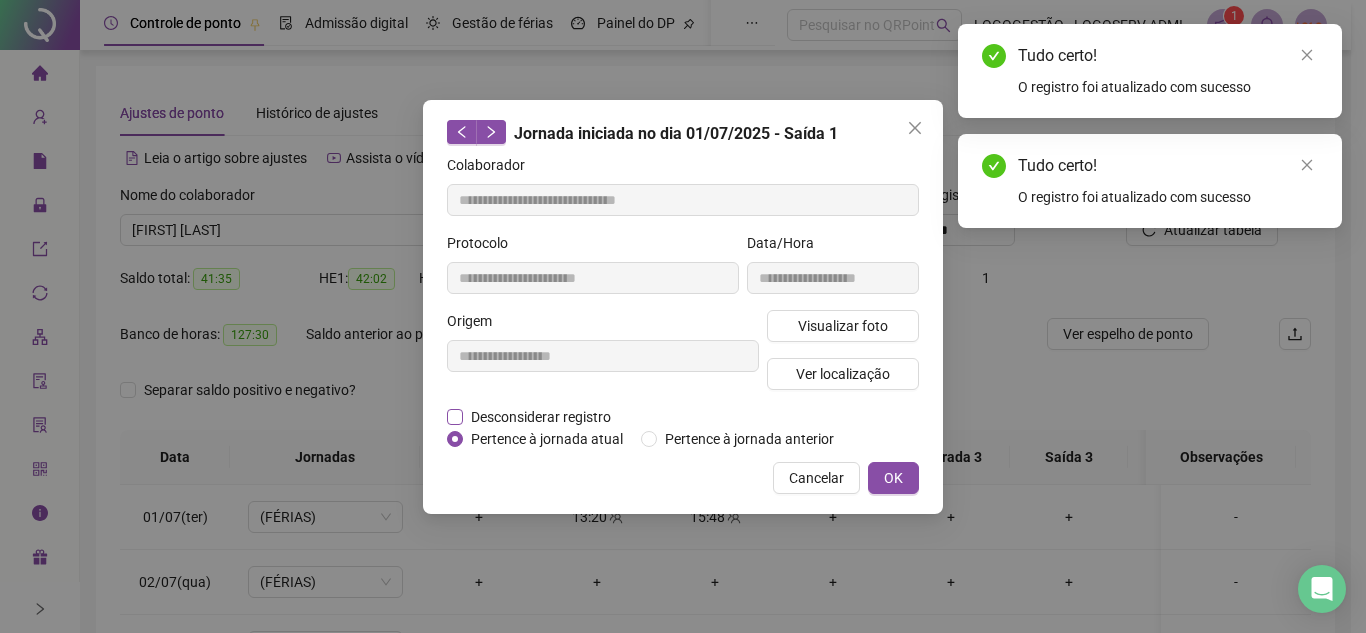 click on "Desconsiderar registro" at bounding box center [541, 417] 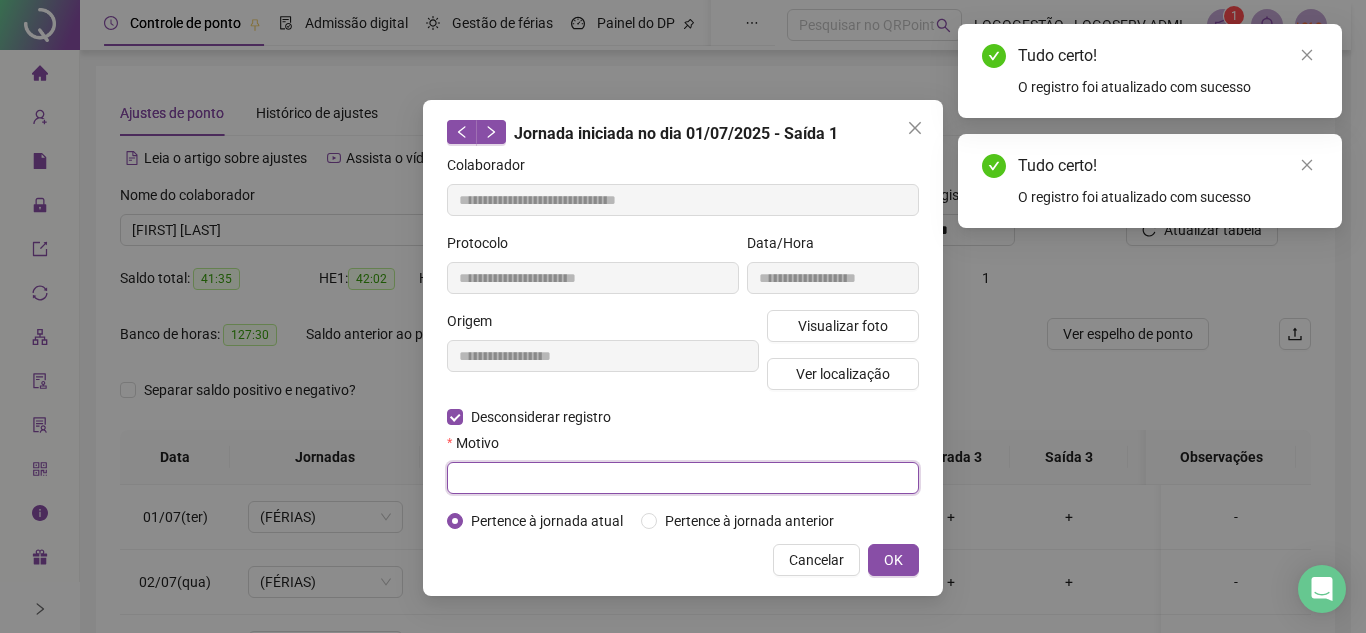 click at bounding box center (683, 478) 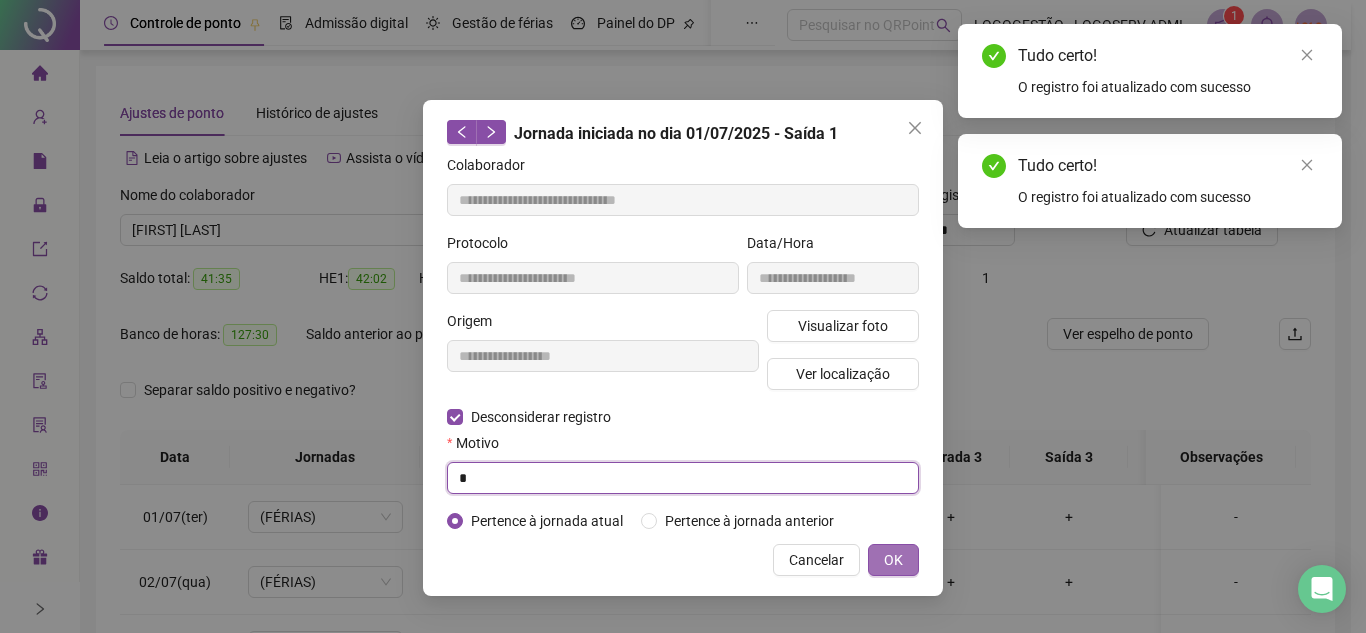 type on "*" 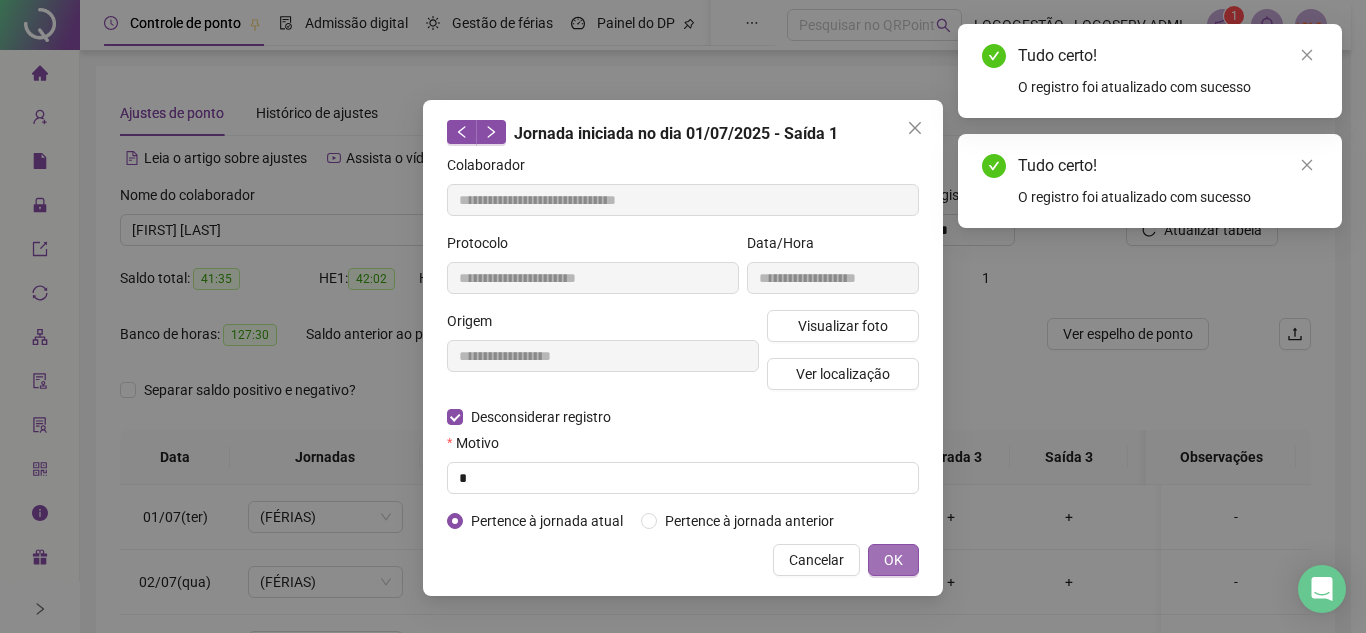 click on "OK" at bounding box center (893, 560) 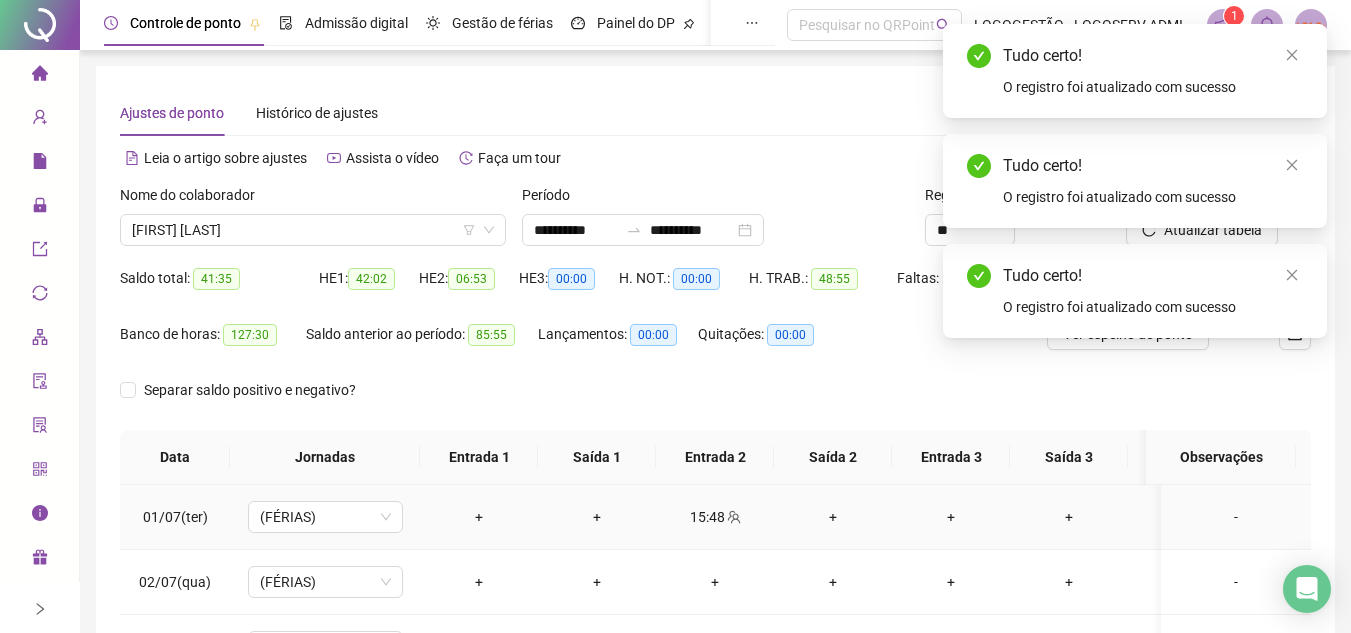 click on "15:48" at bounding box center (715, 517) 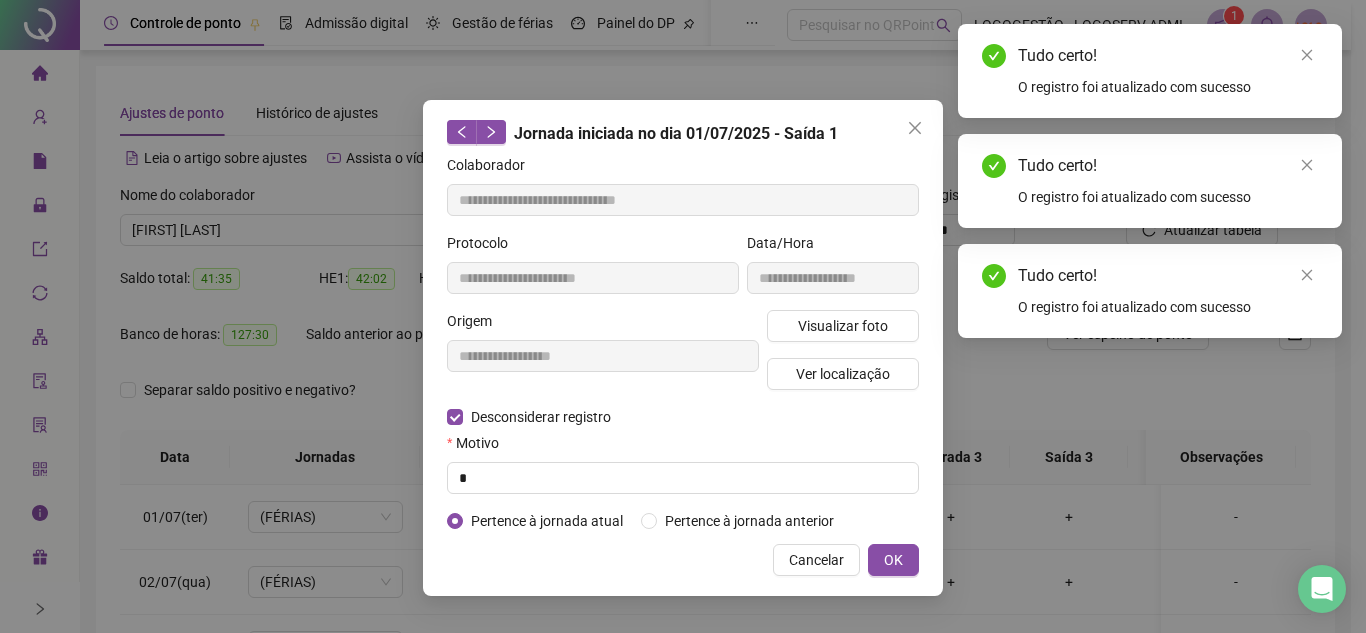 type on "**********" 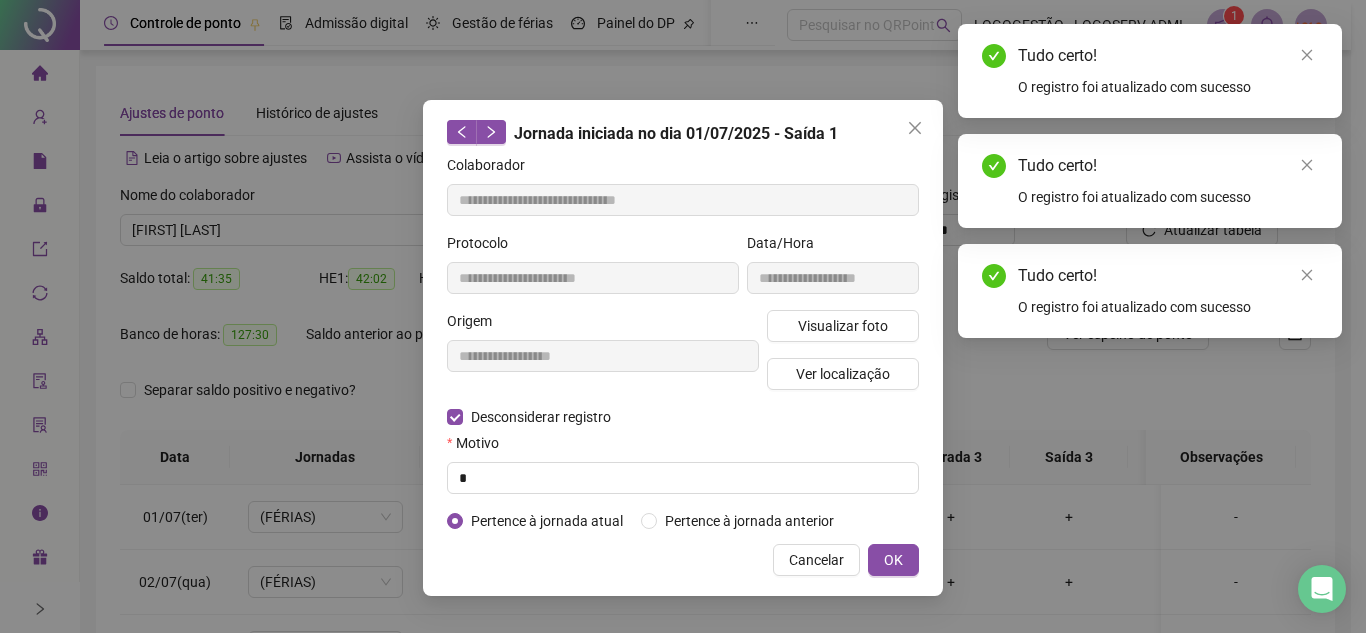 type on "**********" 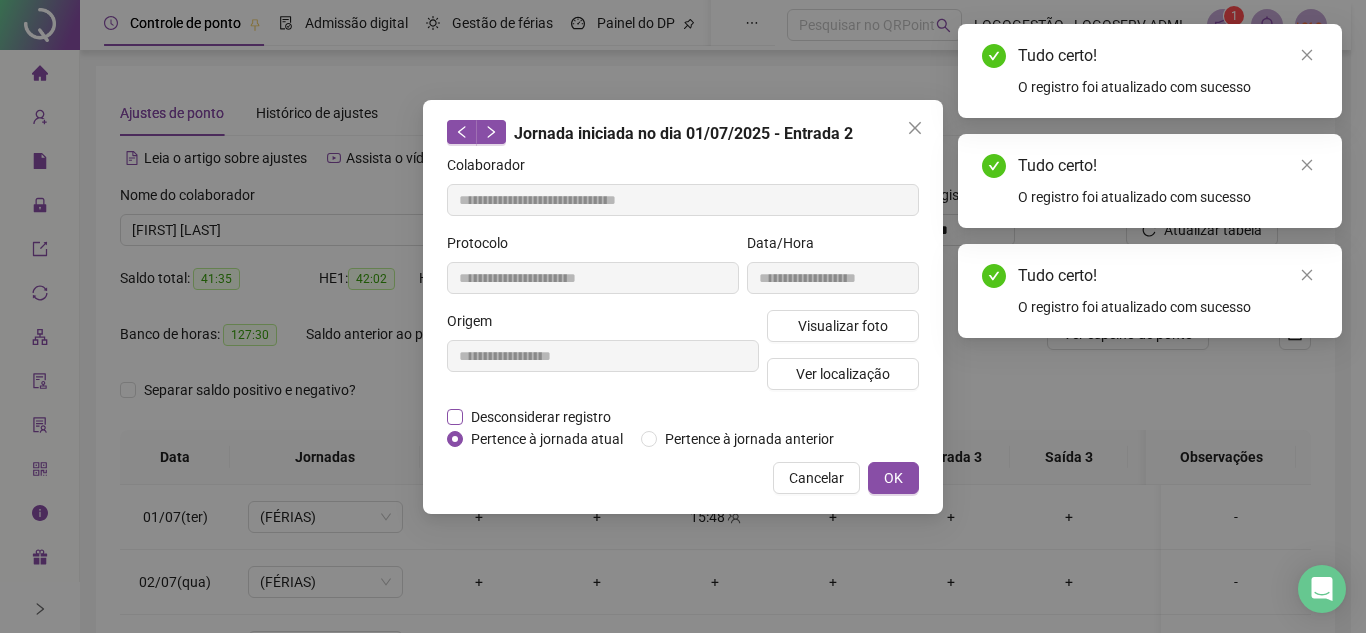 click on "Desconsiderar registro" at bounding box center [541, 417] 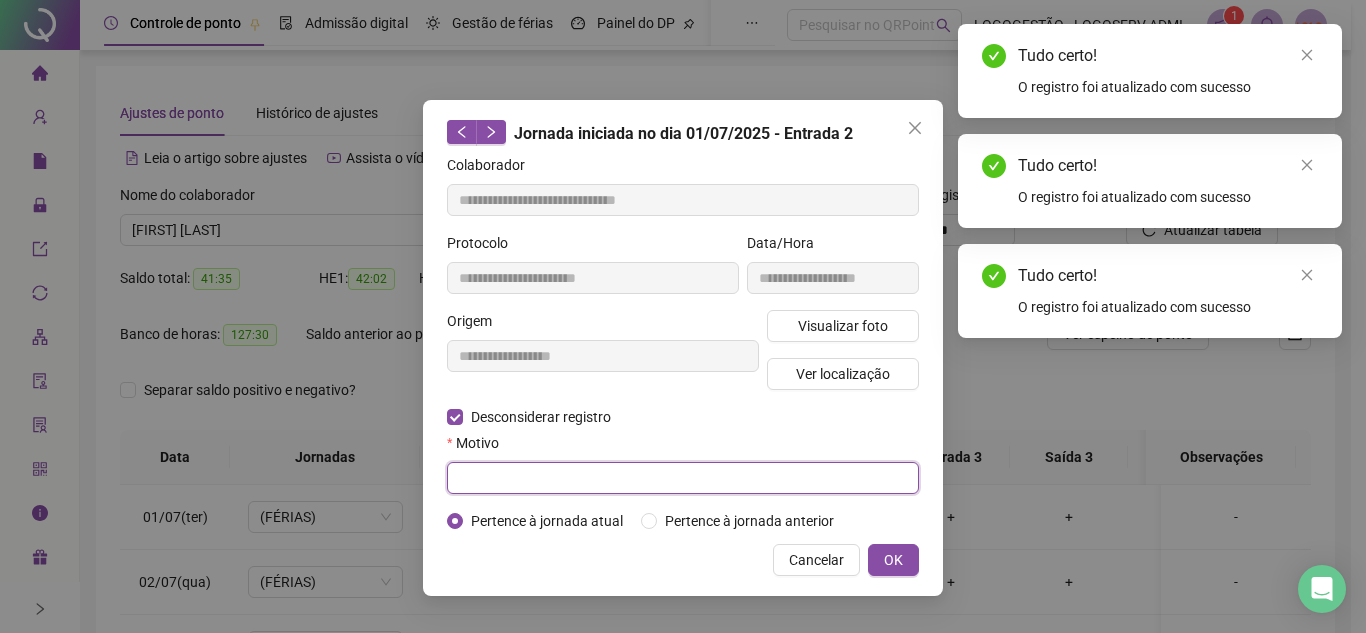 click at bounding box center (683, 478) 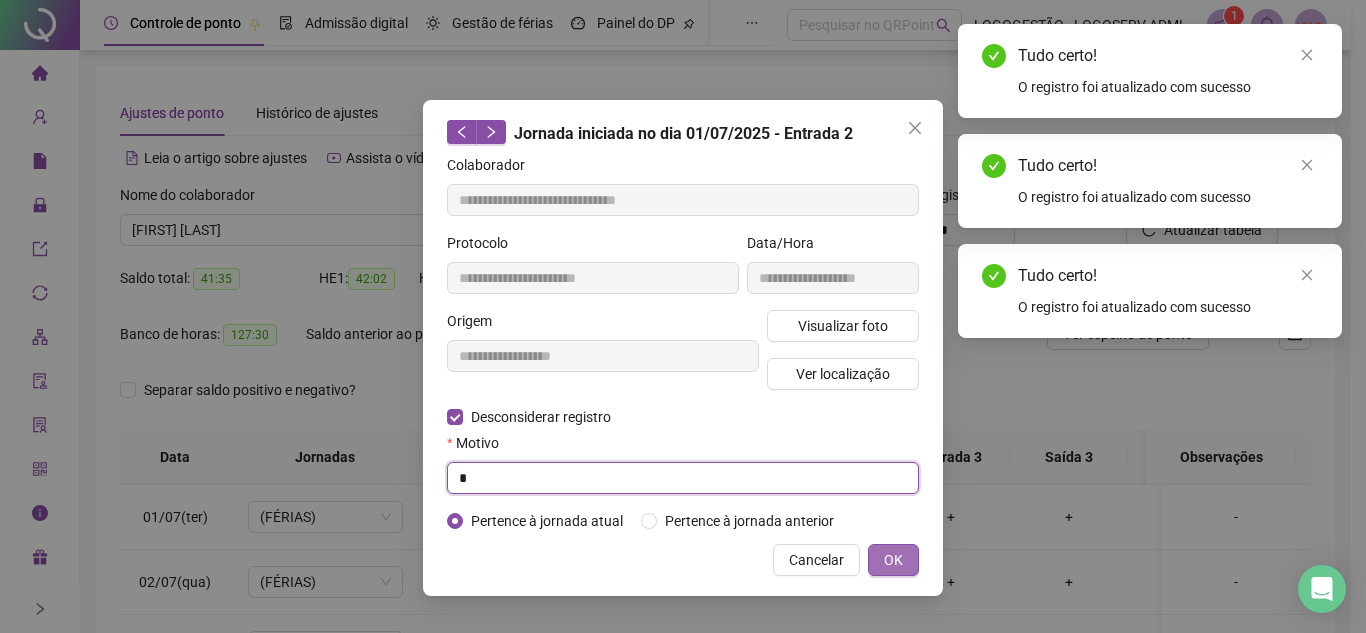 type on "*" 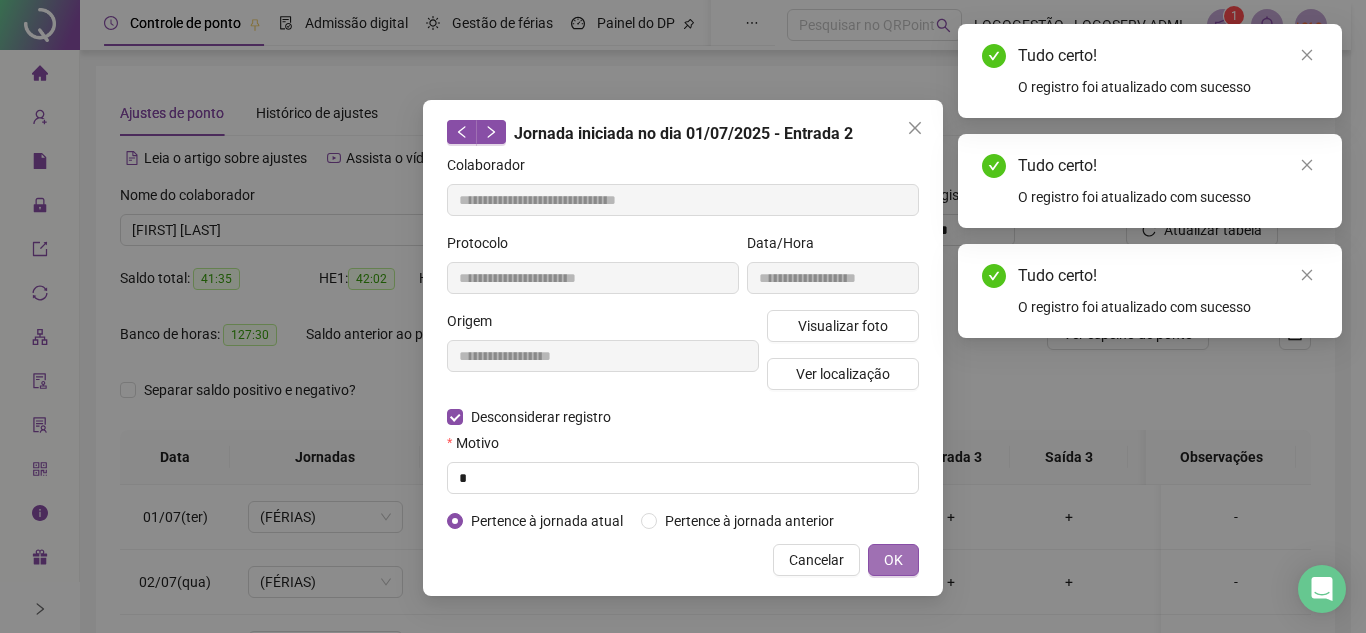 click on "OK" at bounding box center (893, 560) 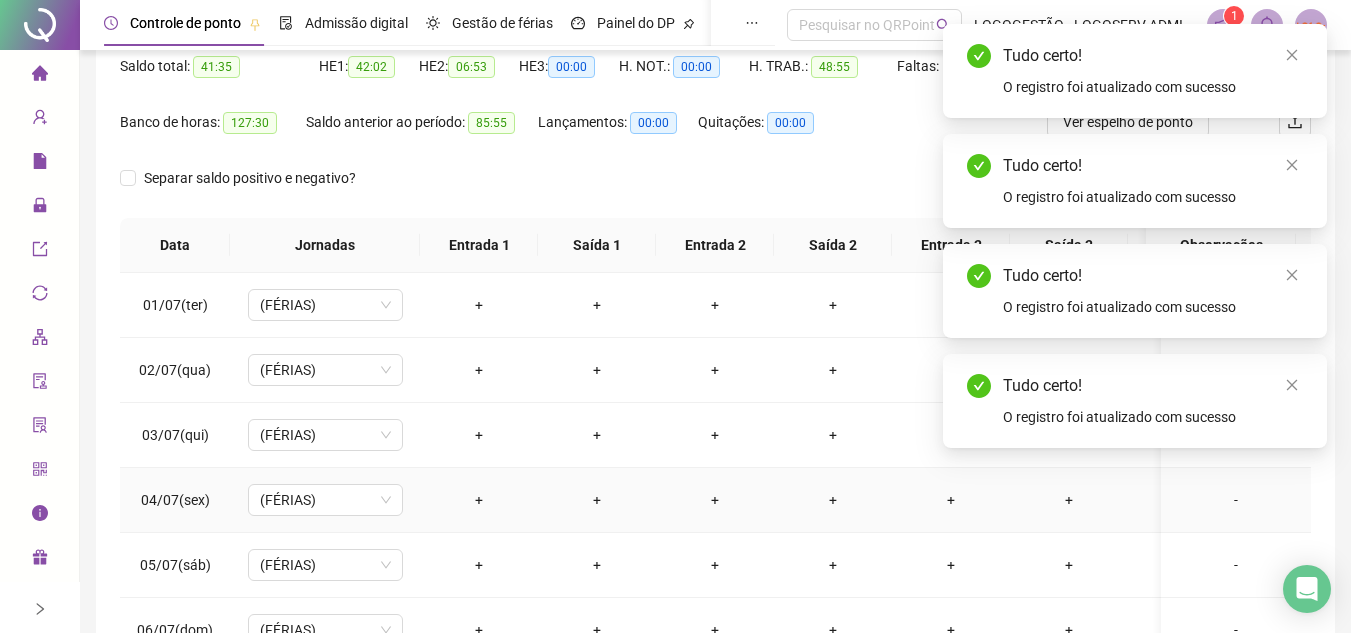 scroll, scrollTop: 300, scrollLeft: 0, axis: vertical 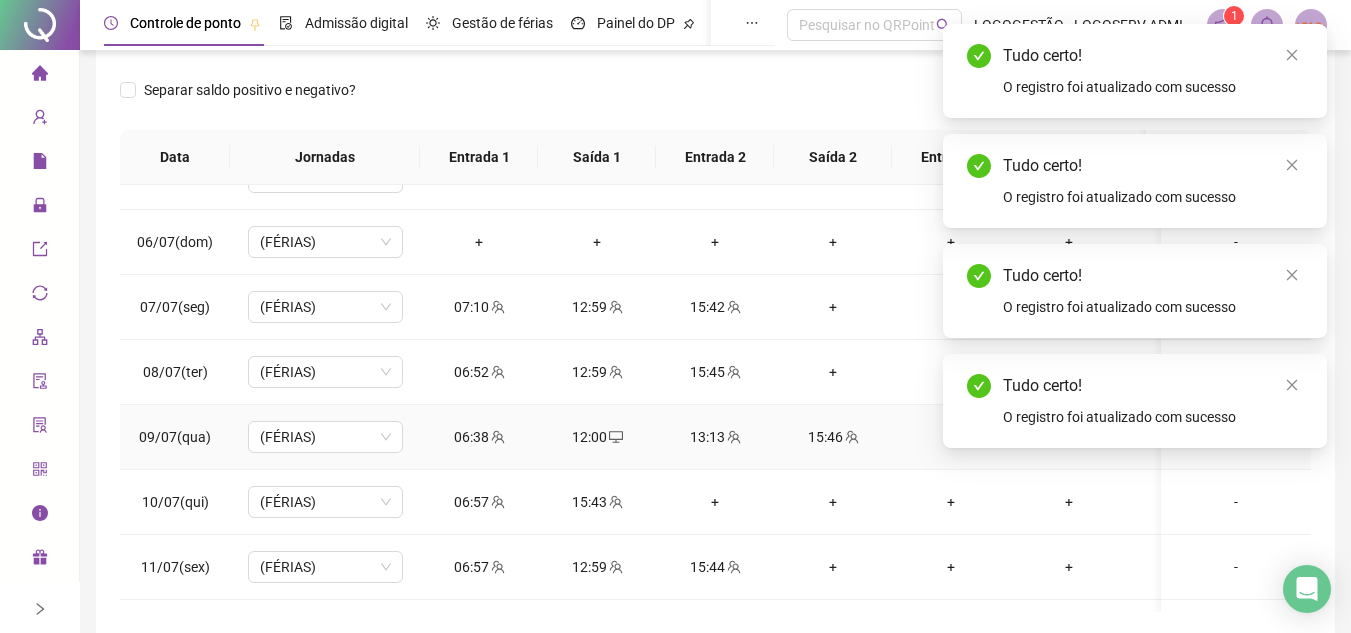 click 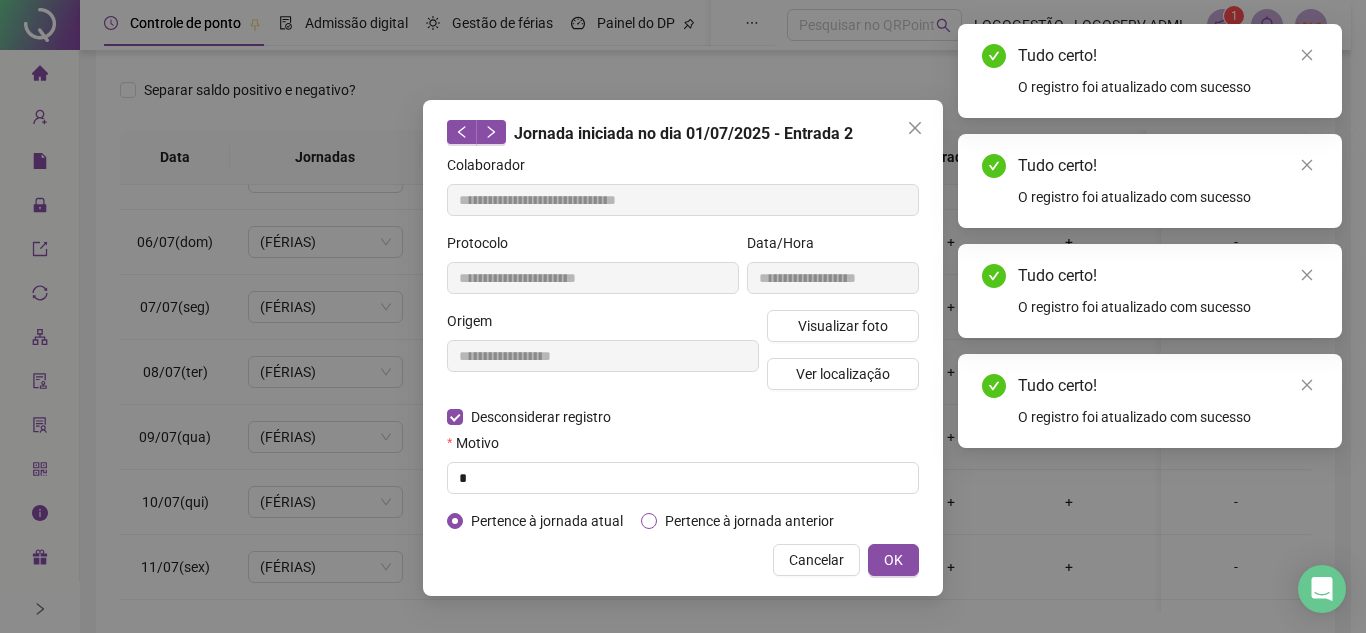 type on "**********" 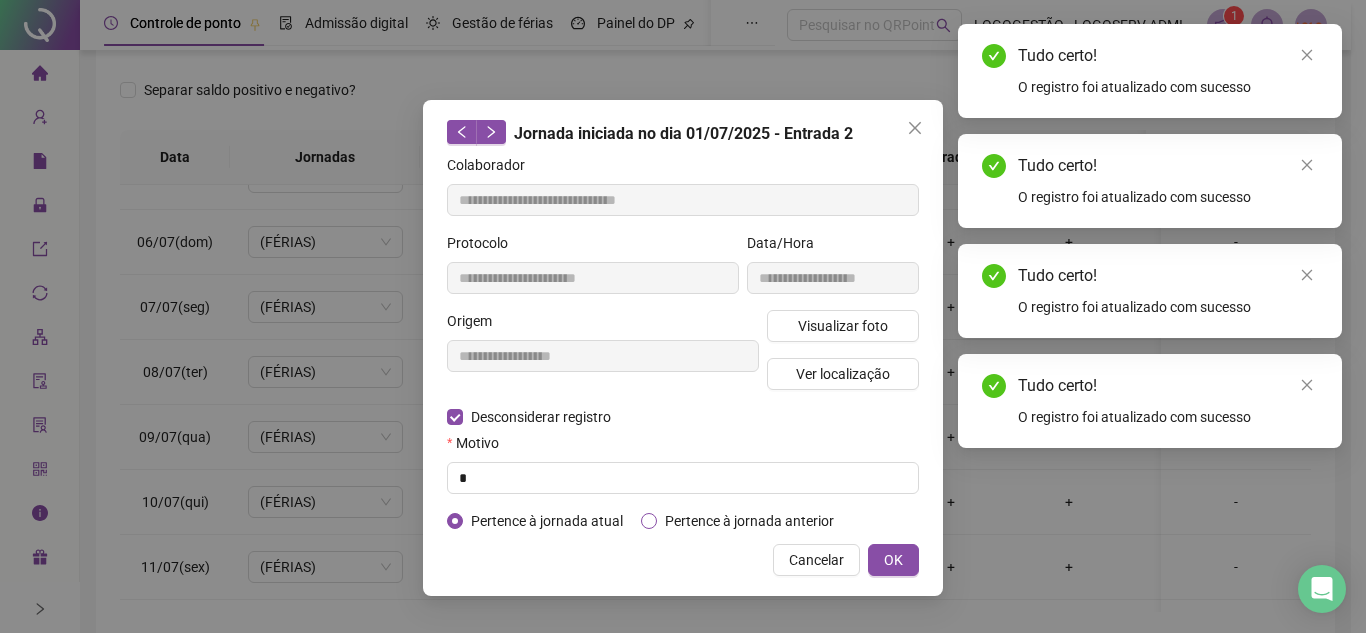 type on "**********" 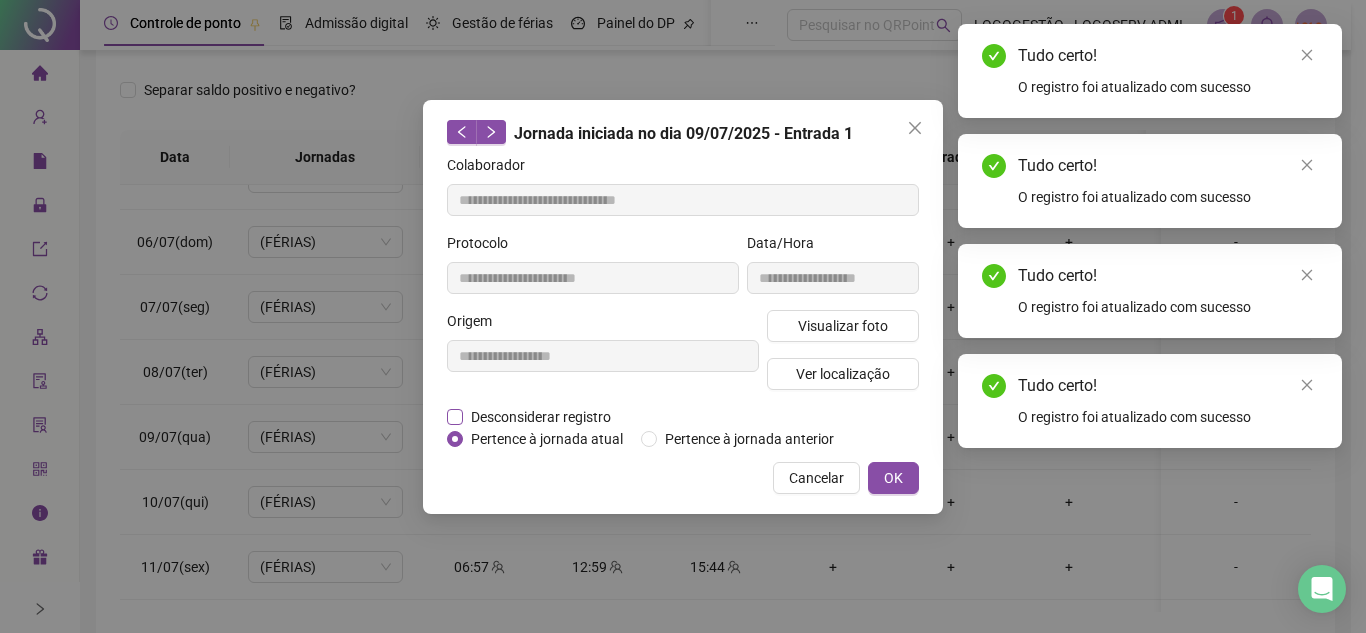 click on "Desconsiderar registro" at bounding box center (541, 417) 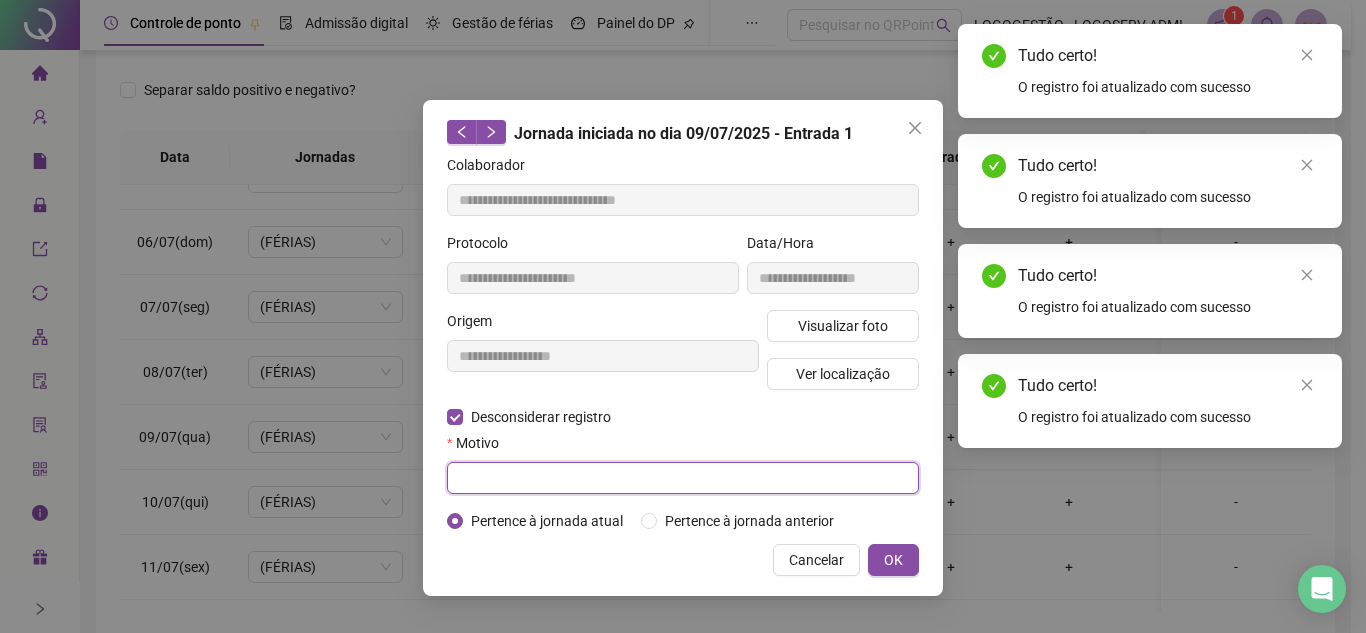 click at bounding box center [683, 478] 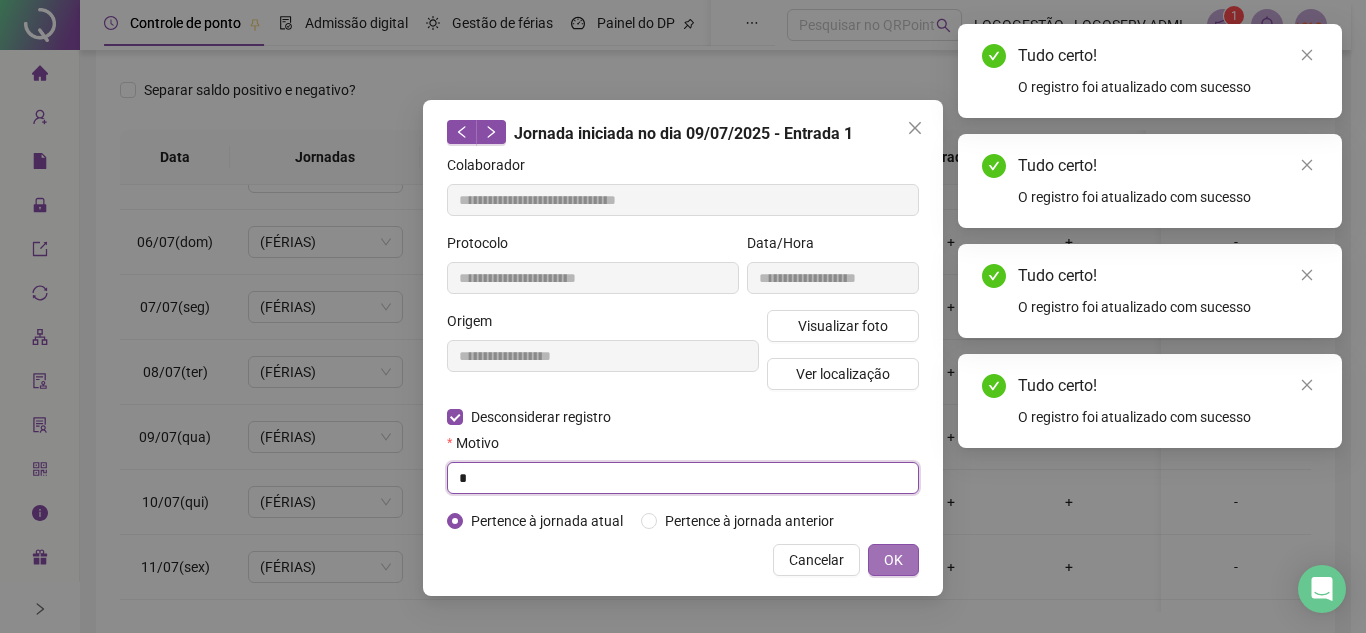 type on "*" 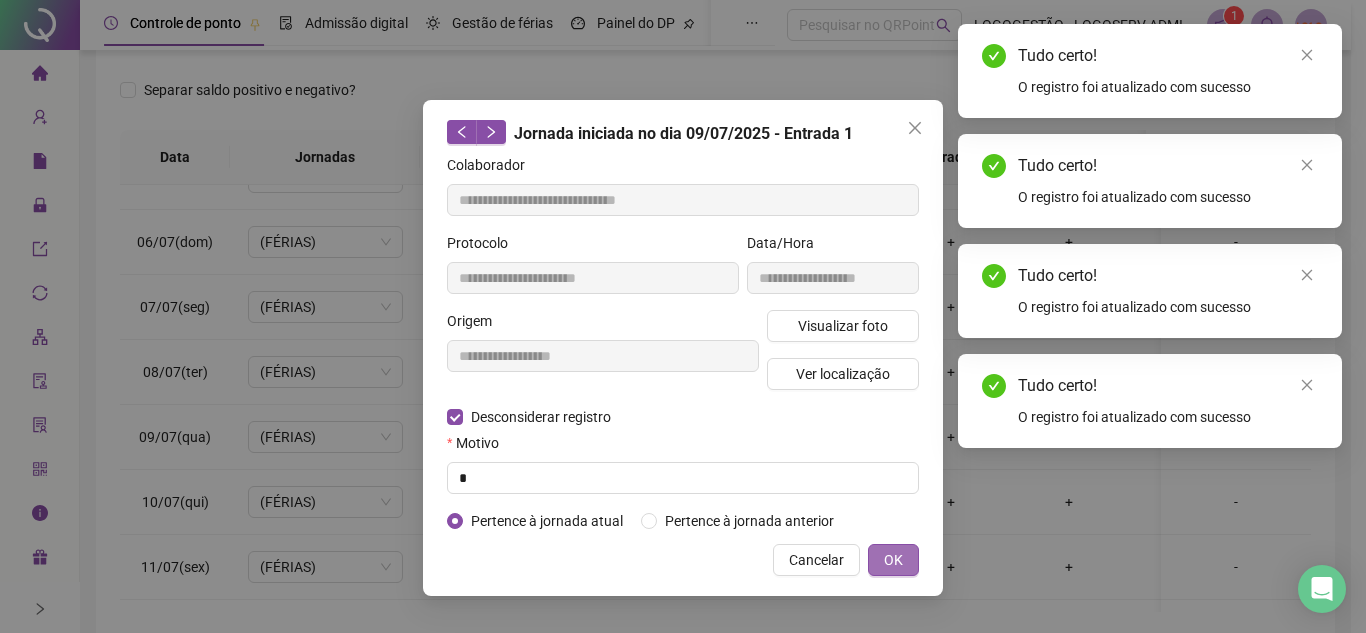 click on "OK" at bounding box center (893, 560) 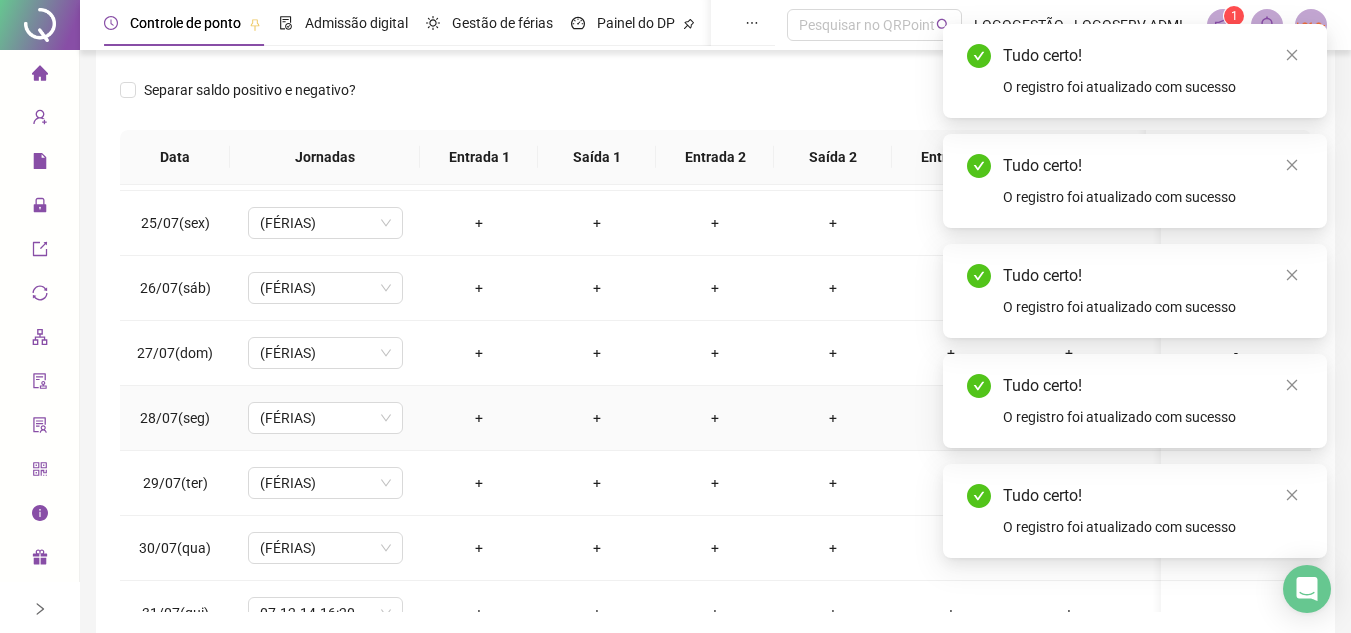 scroll, scrollTop: 1603, scrollLeft: 0, axis: vertical 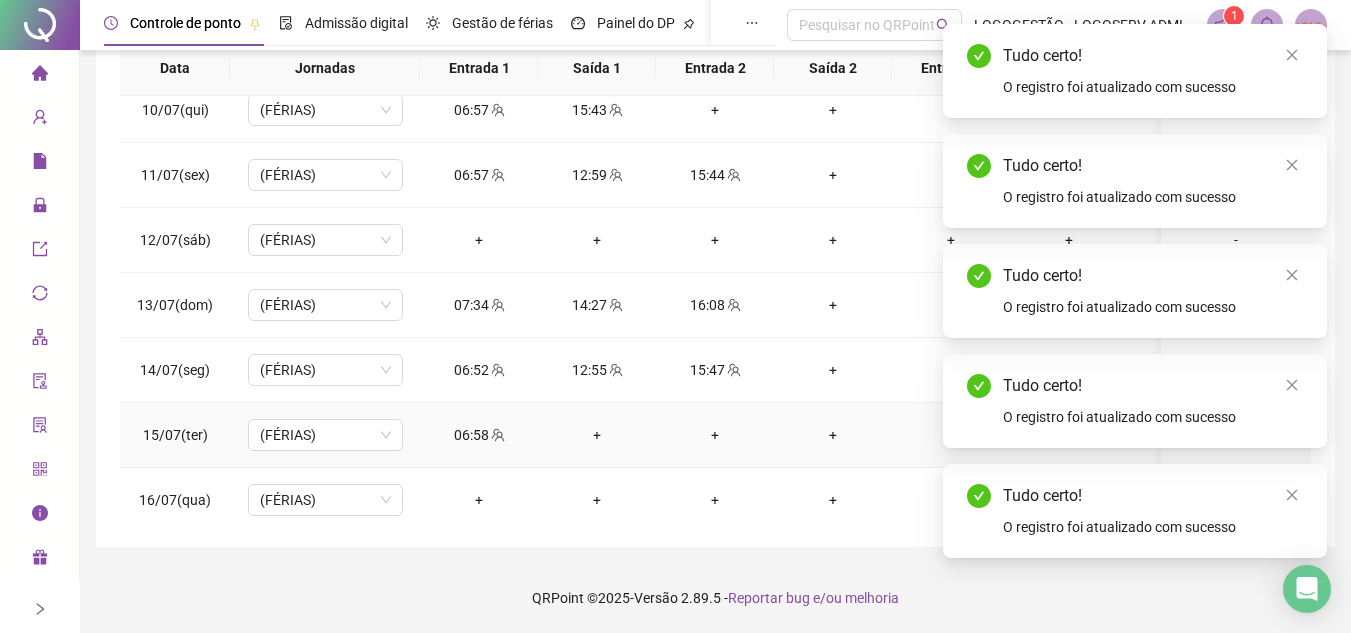 click 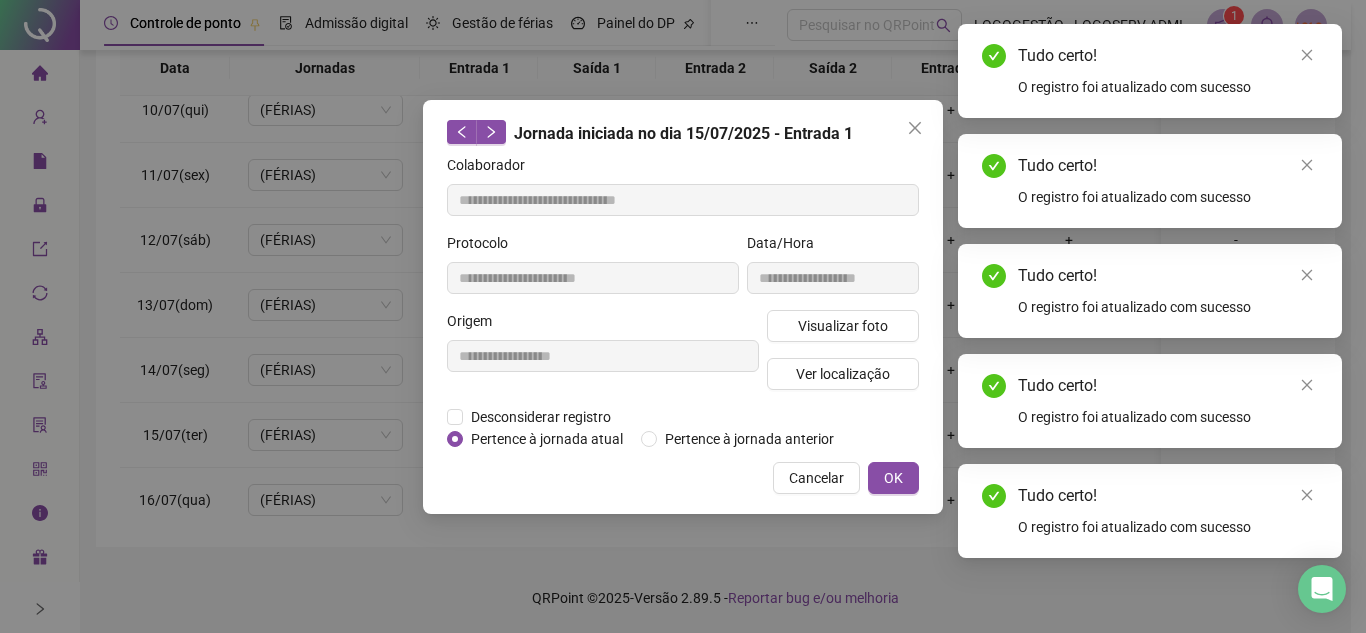 type on "**********" 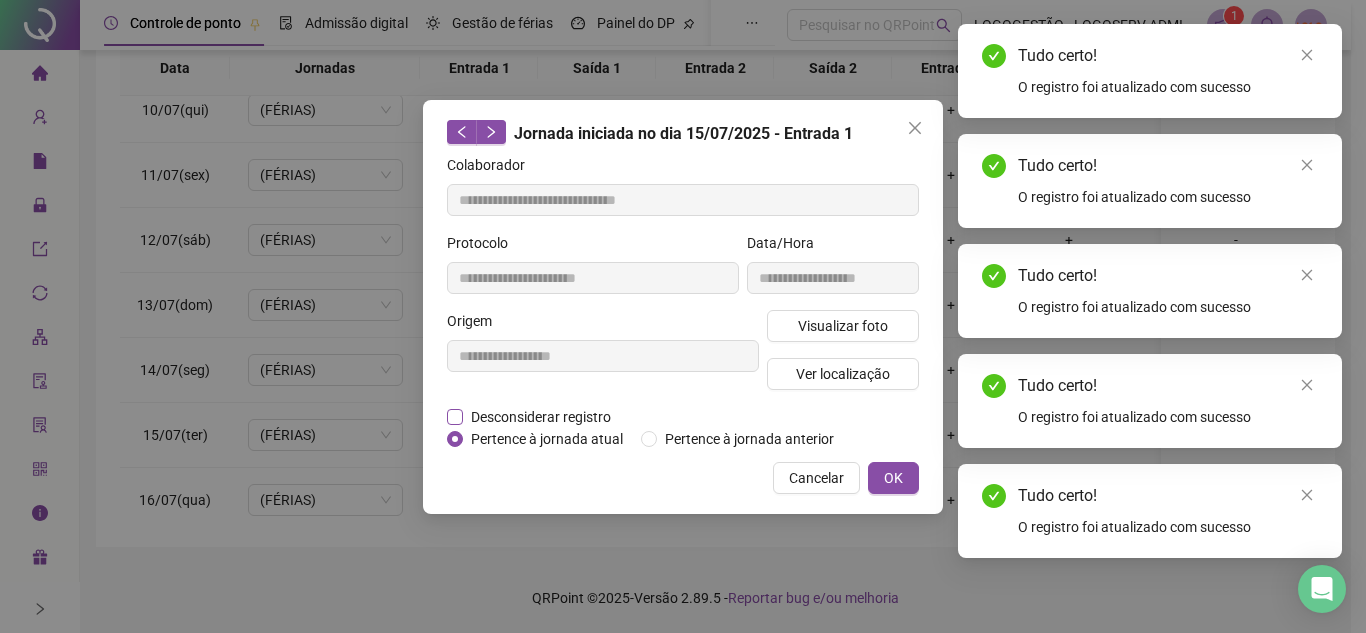 click on "Desconsiderar registro" at bounding box center [541, 417] 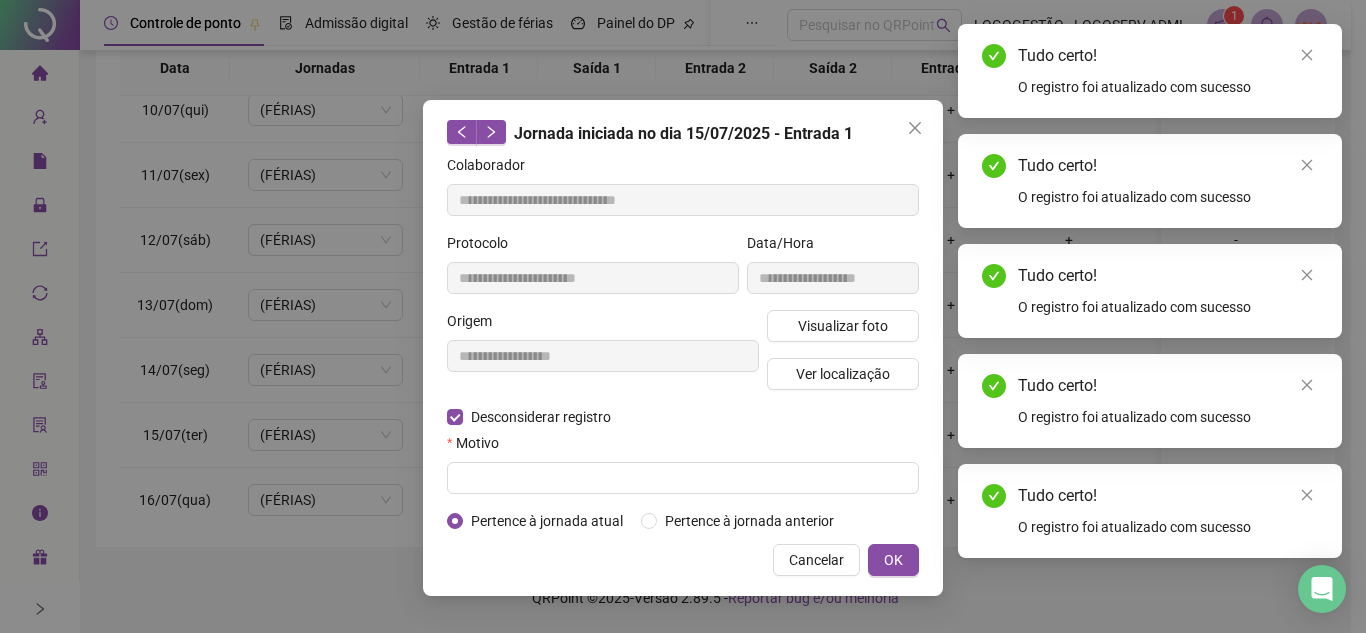 click on "Motivo" at bounding box center [683, 447] 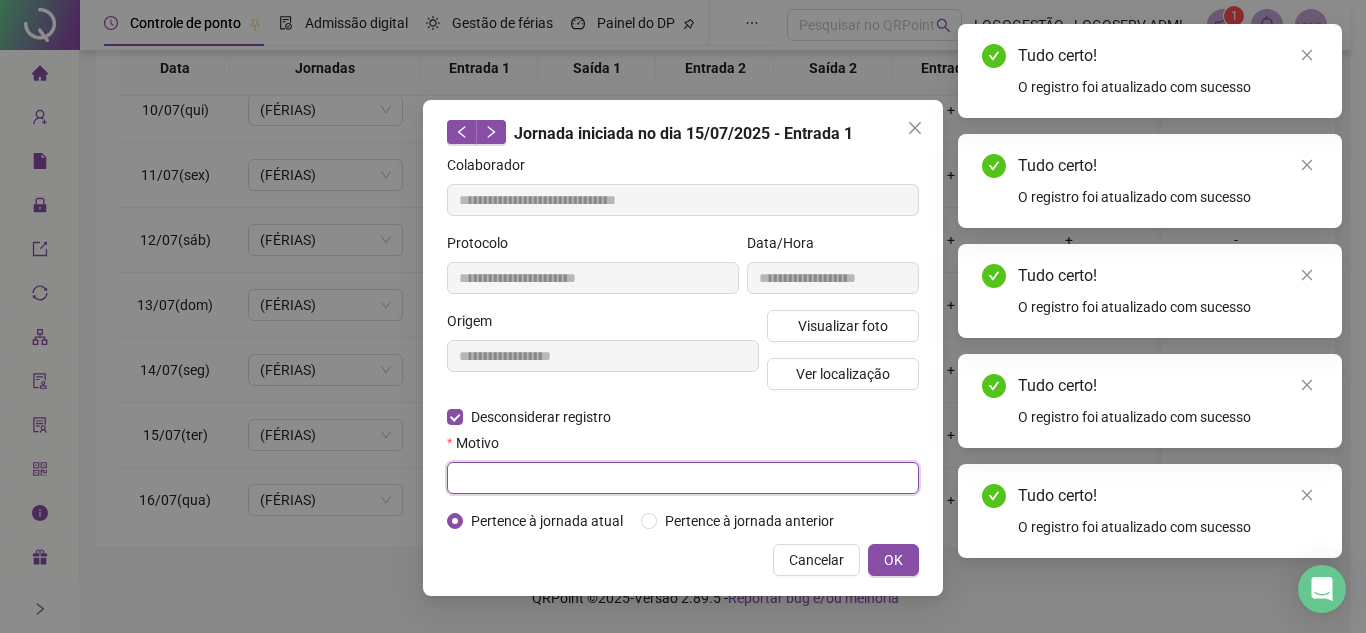 click at bounding box center [683, 478] 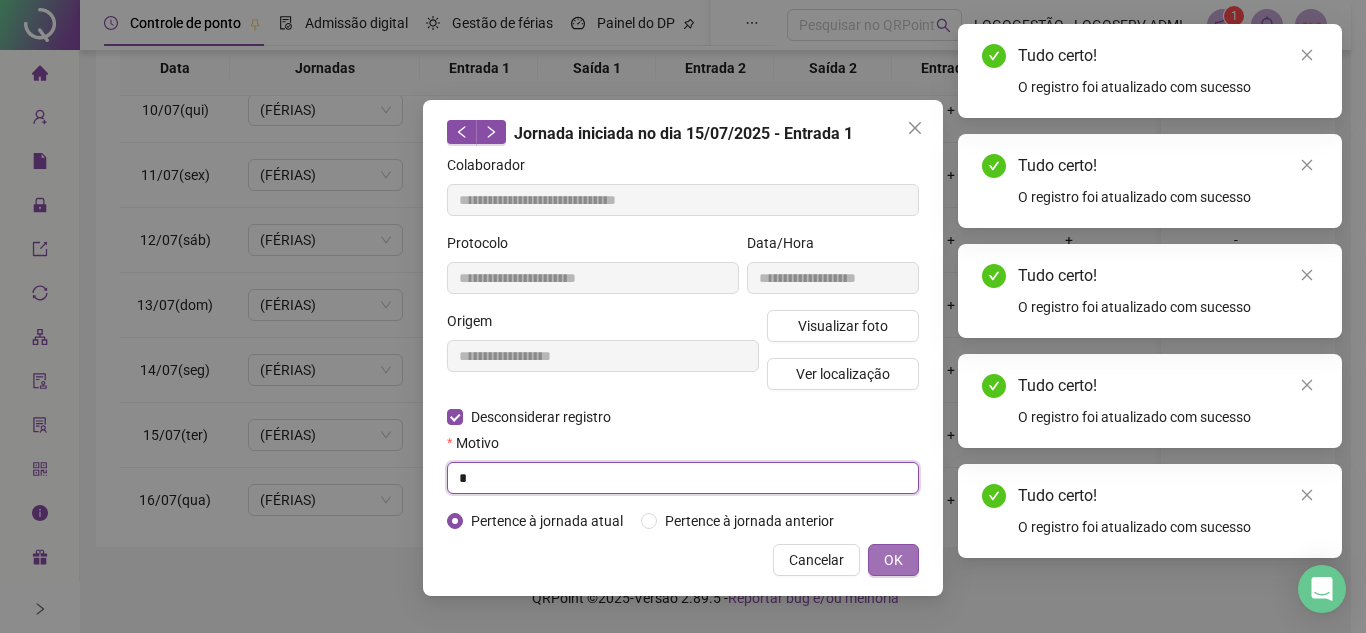 type on "*" 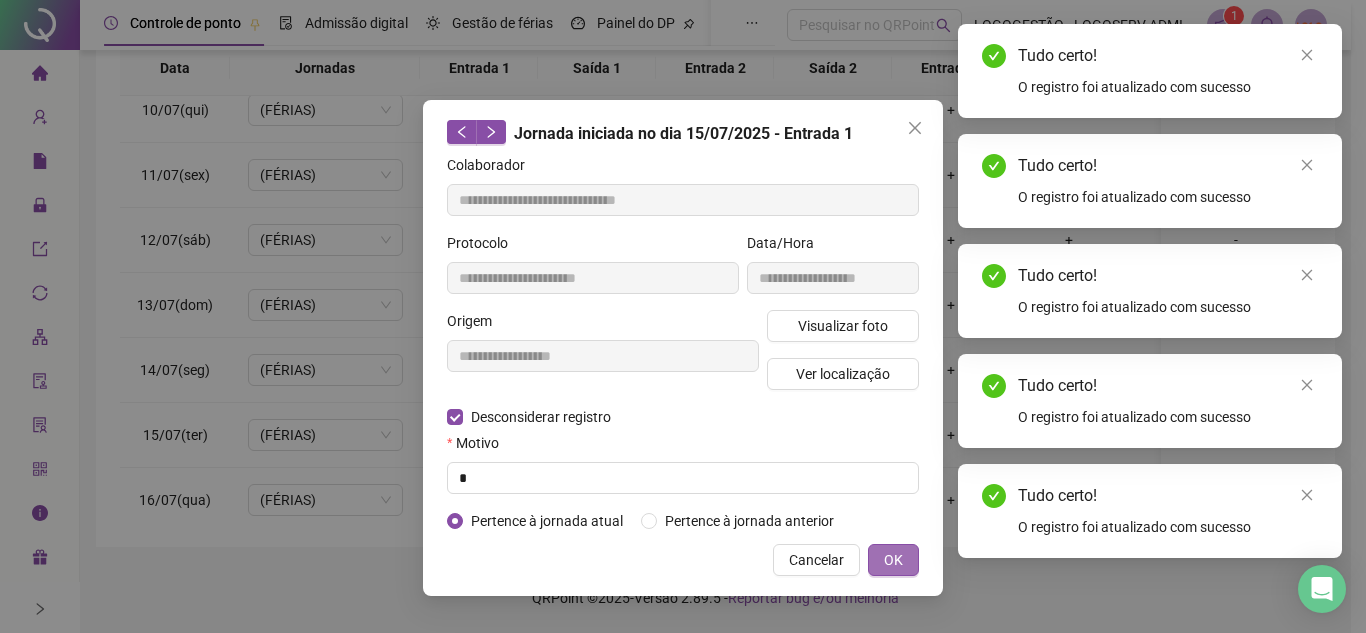 click on "OK" at bounding box center (893, 560) 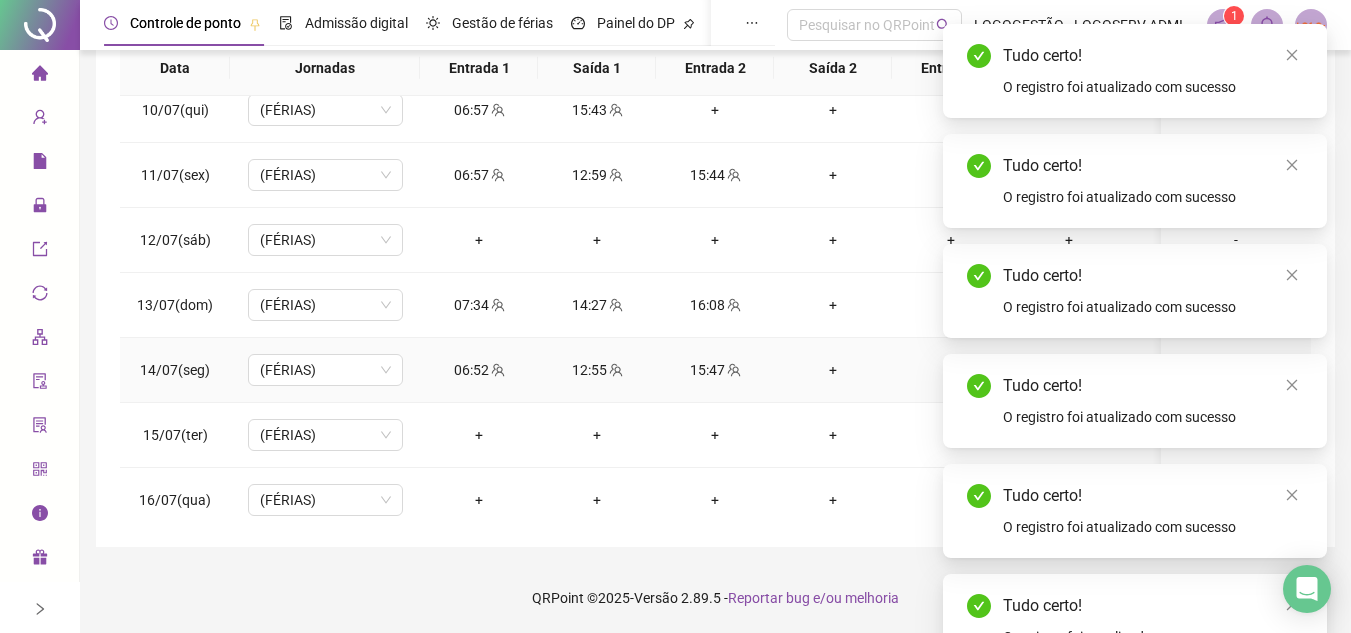 click 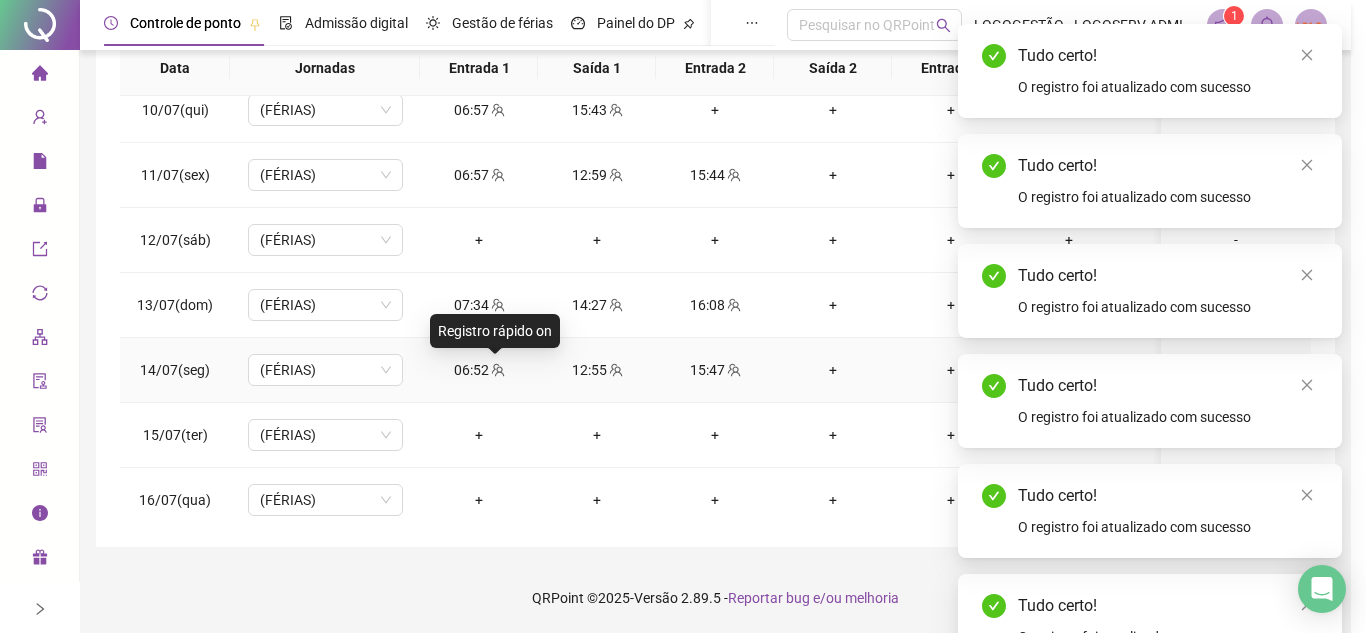 type on "**********" 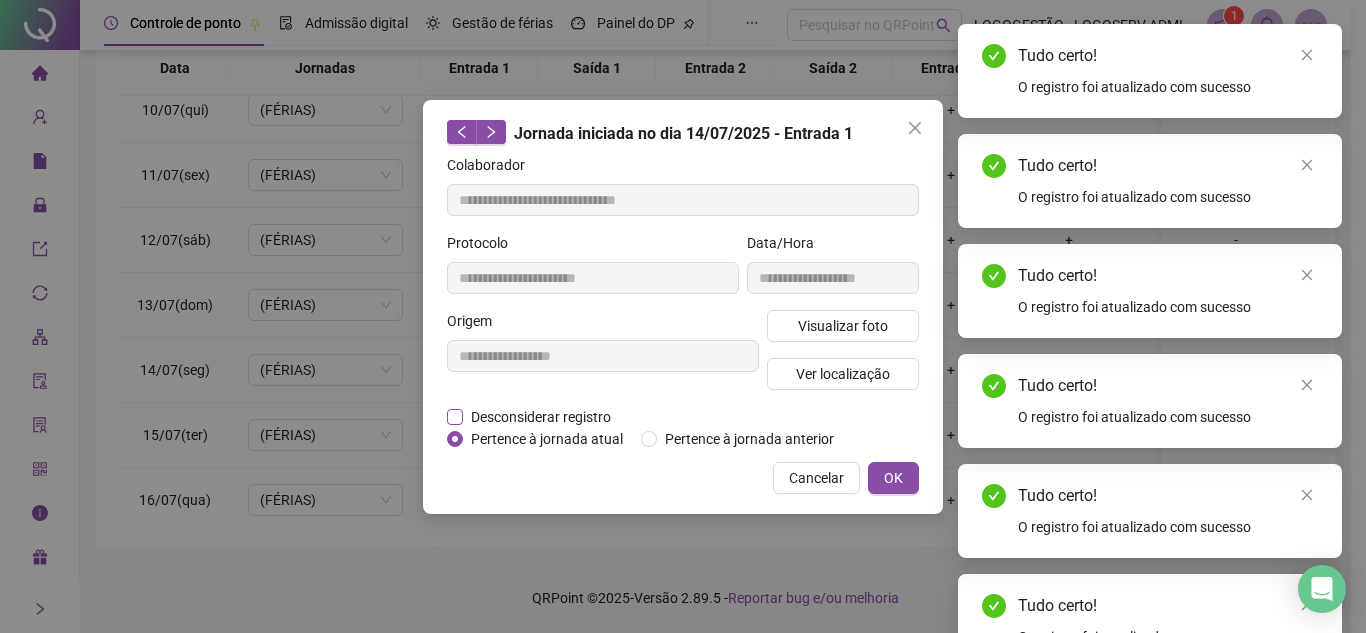 click on "Desconsiderar registro" at bounding box center (541, 417) 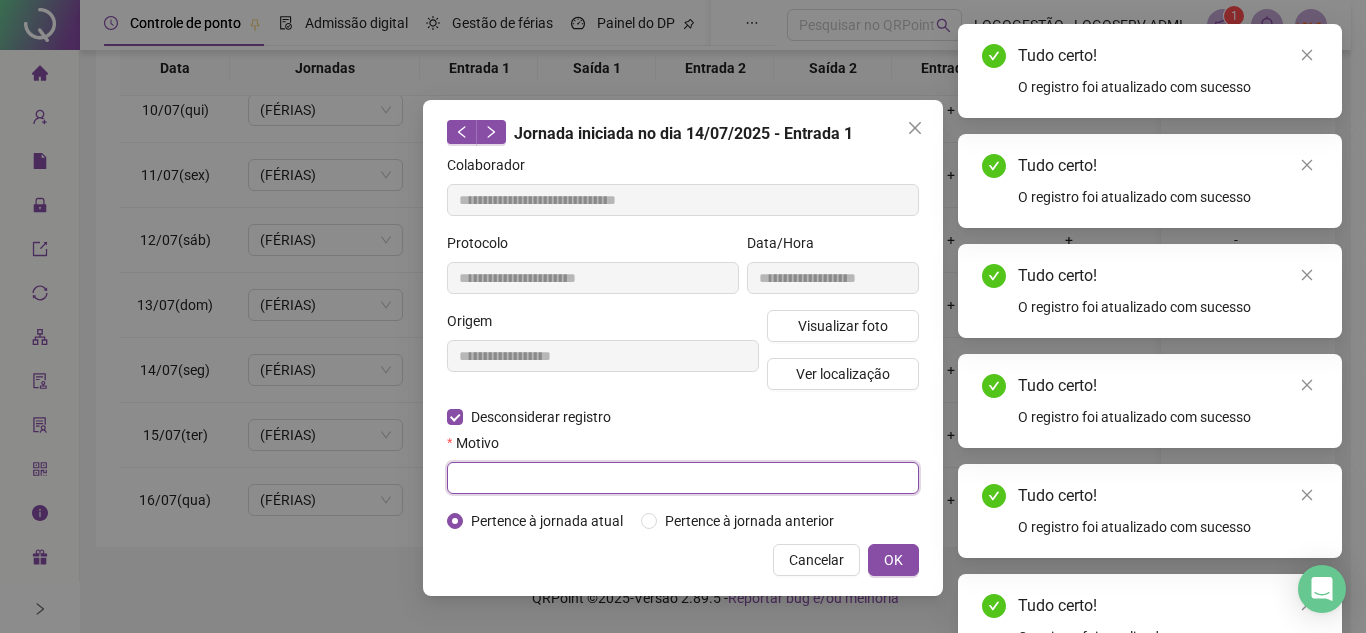 click at bounding box center [683, 478] 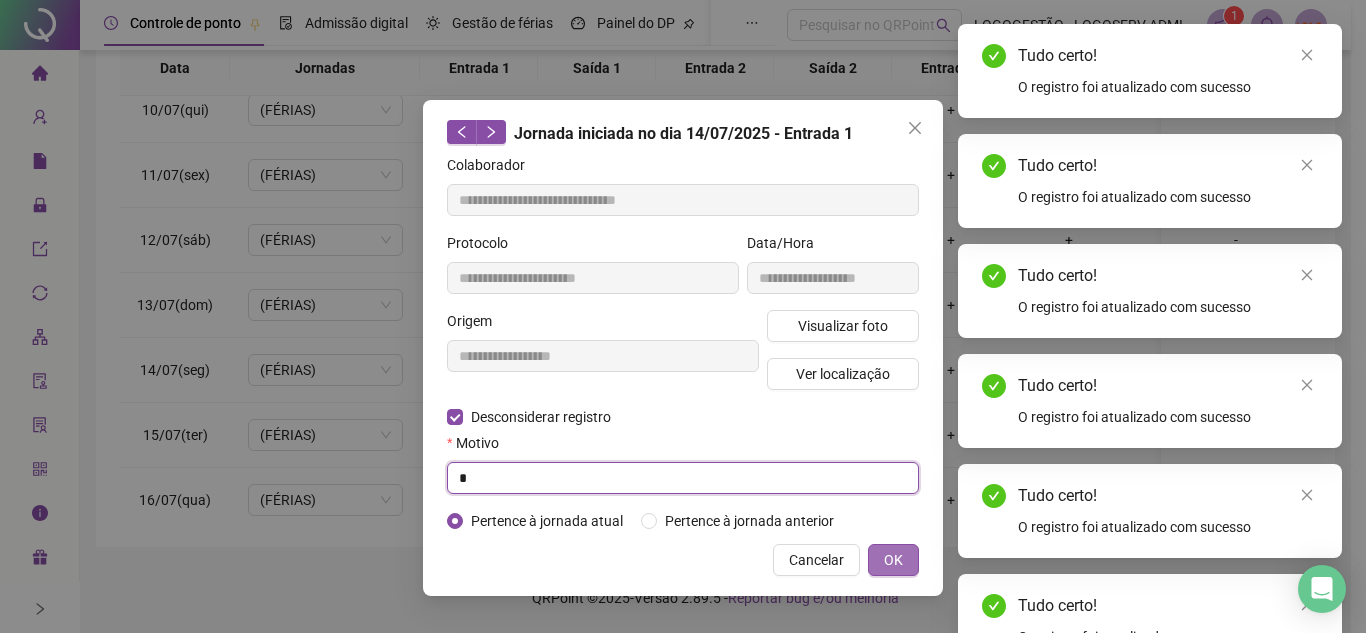 type on "*" 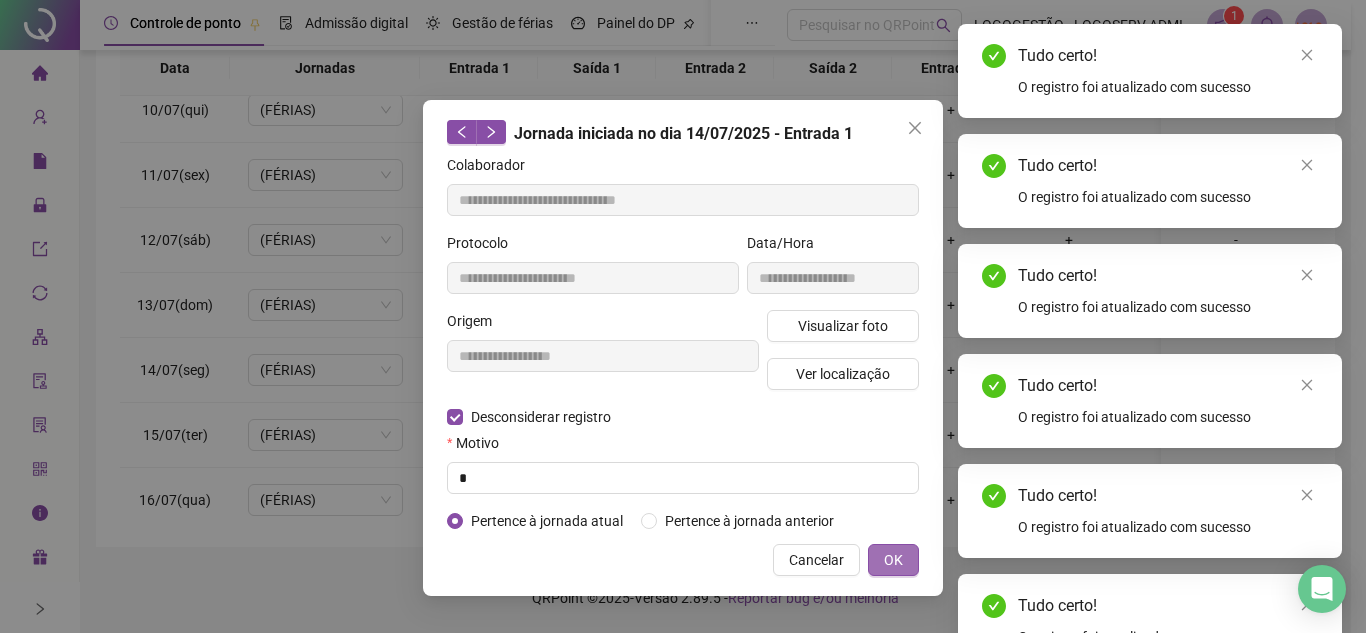 click on "OK" at bounding box center [893, 560] 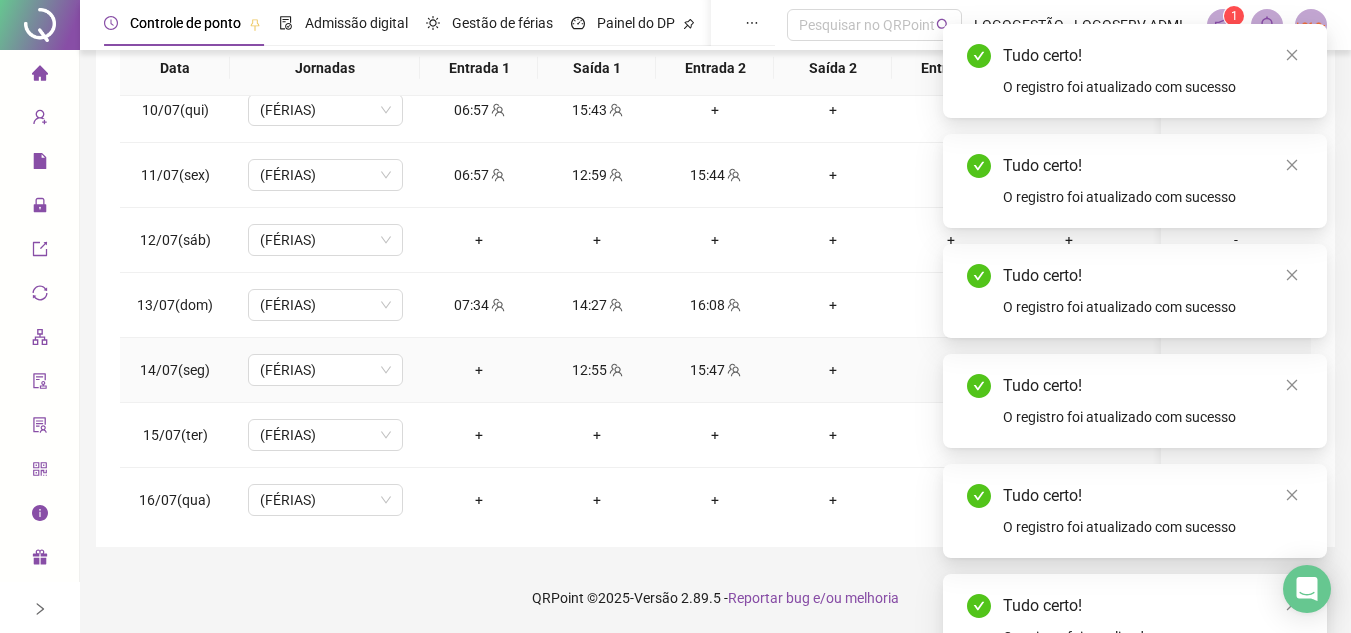click on "12:55" at bounding box center [597, 370] 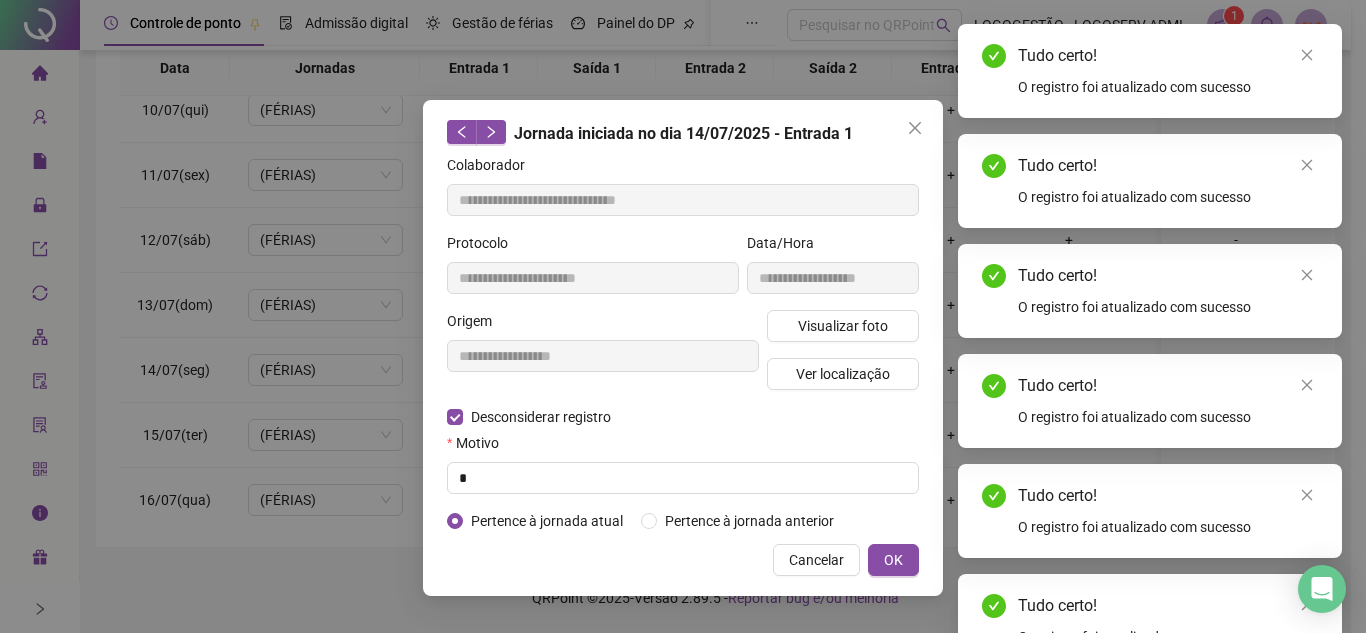 type on "**********" 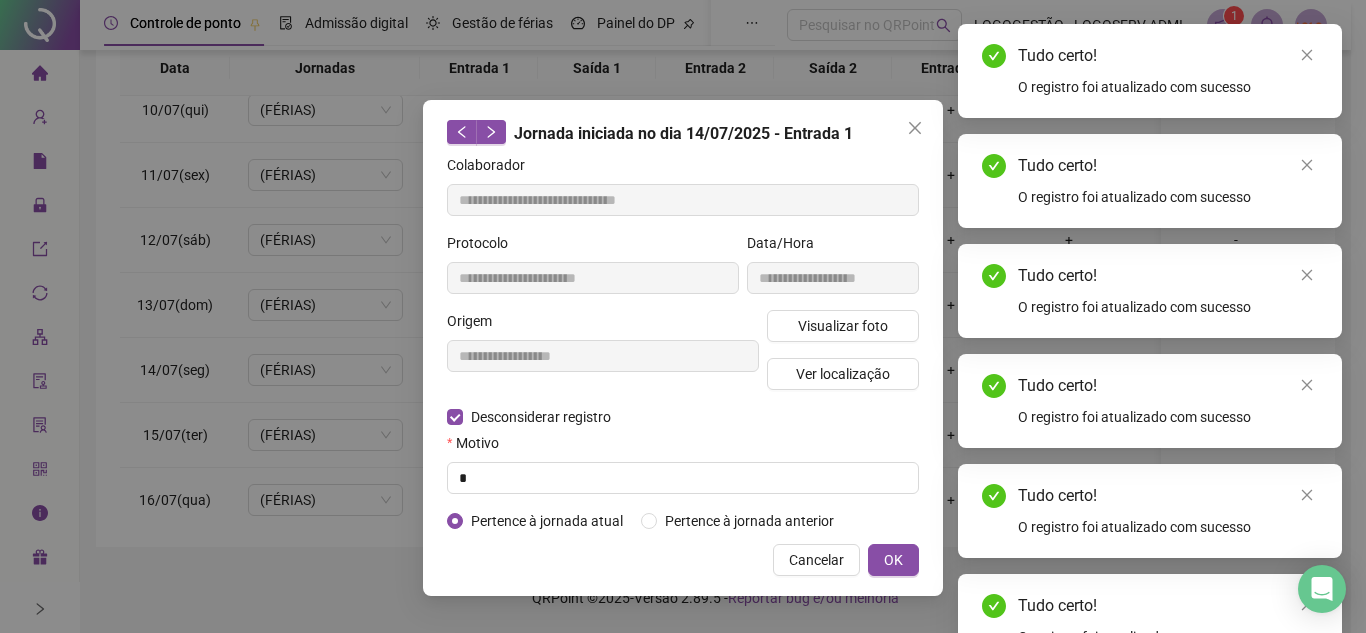 type on "**********" 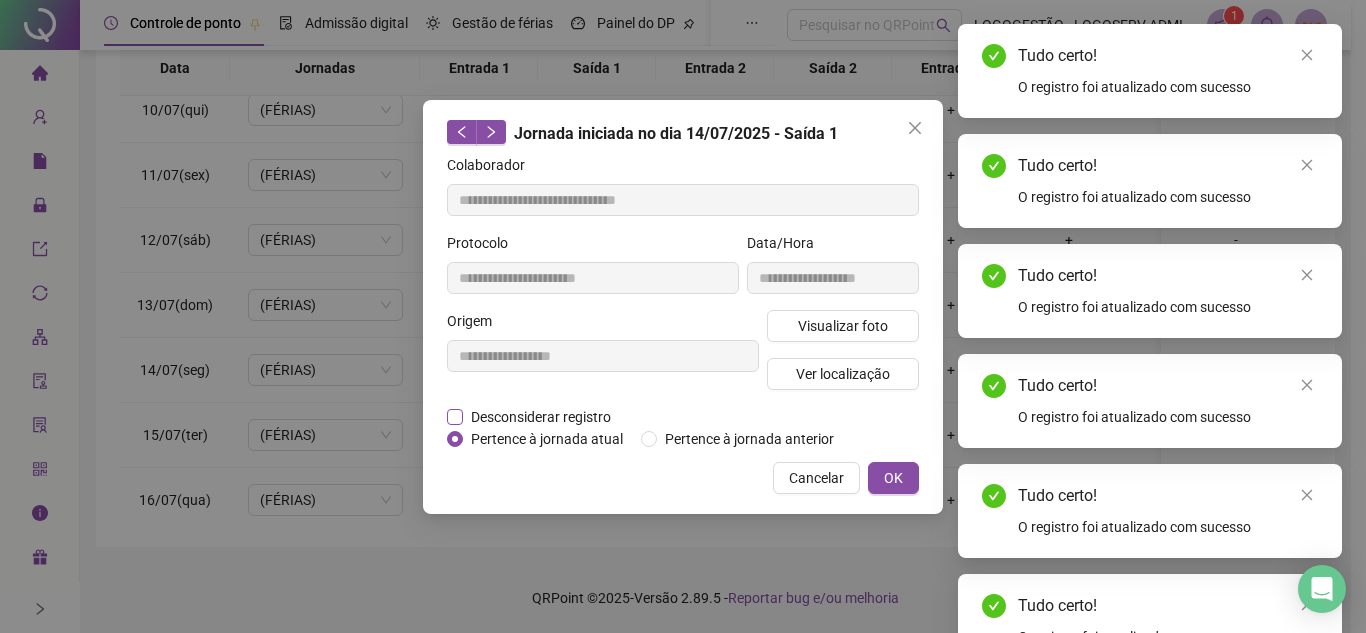click on "Desconsiderar registro" at bounding box center [541, 417] 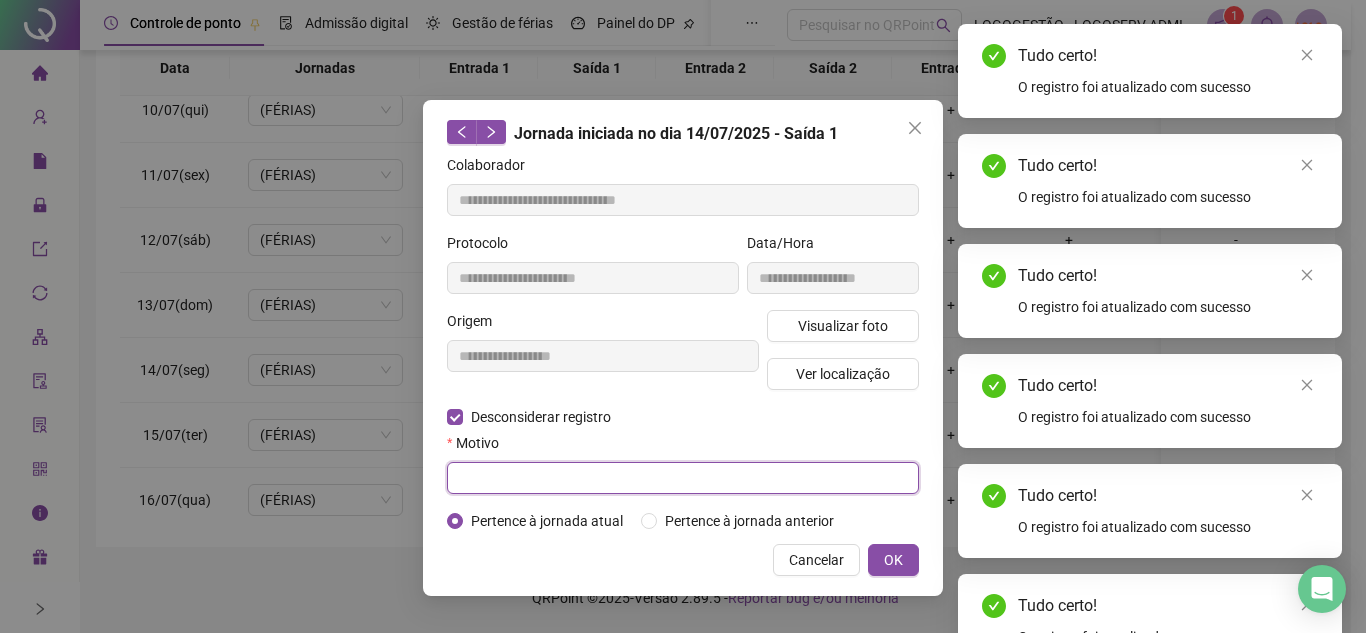 click at bounding box center (683, 478) 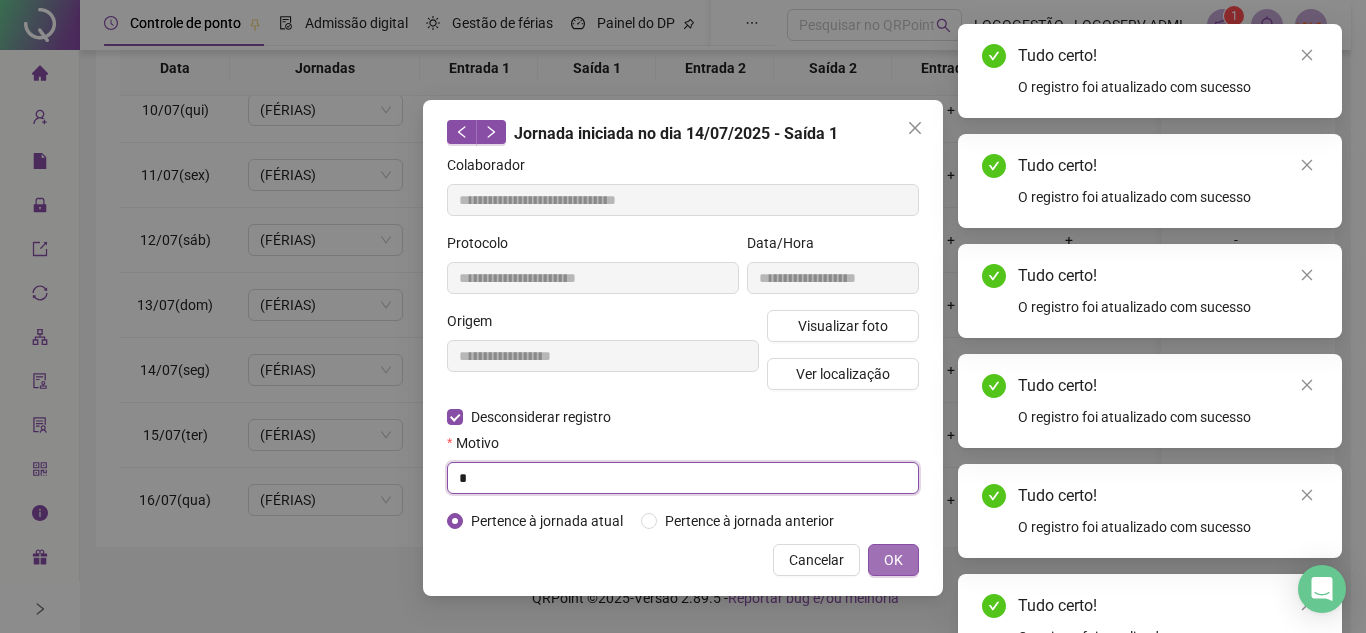 type on "*" 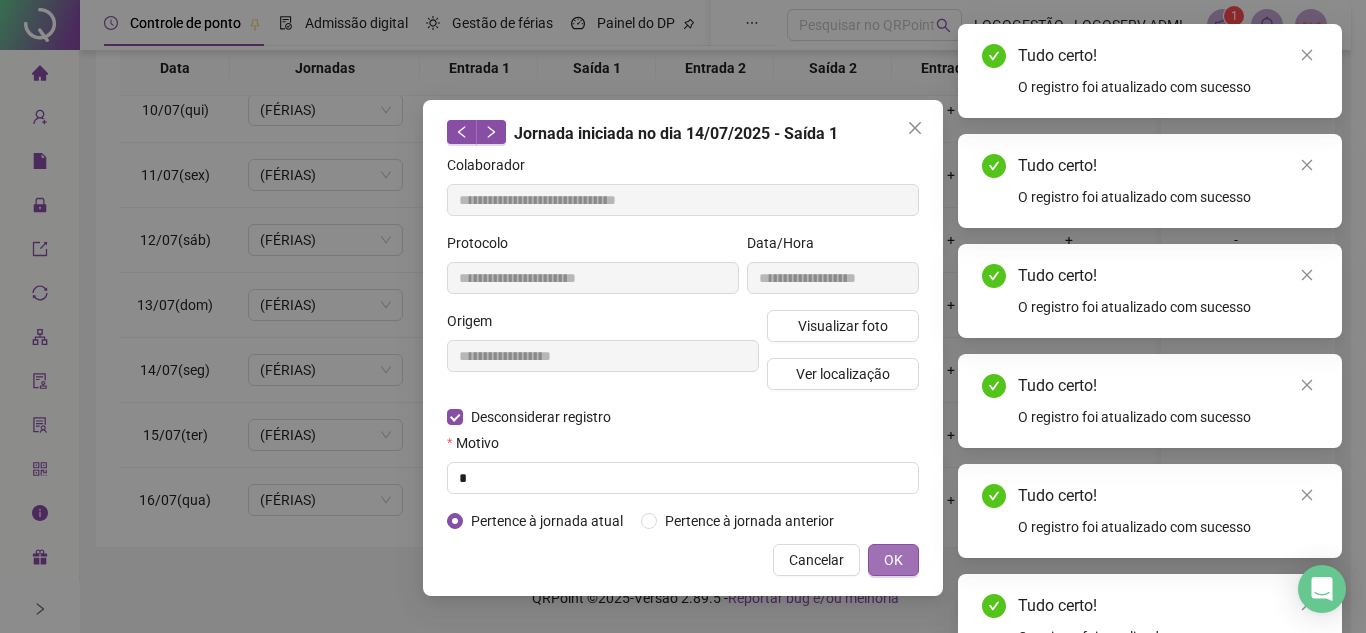 click on "OK" at bounding box center (893, 560) 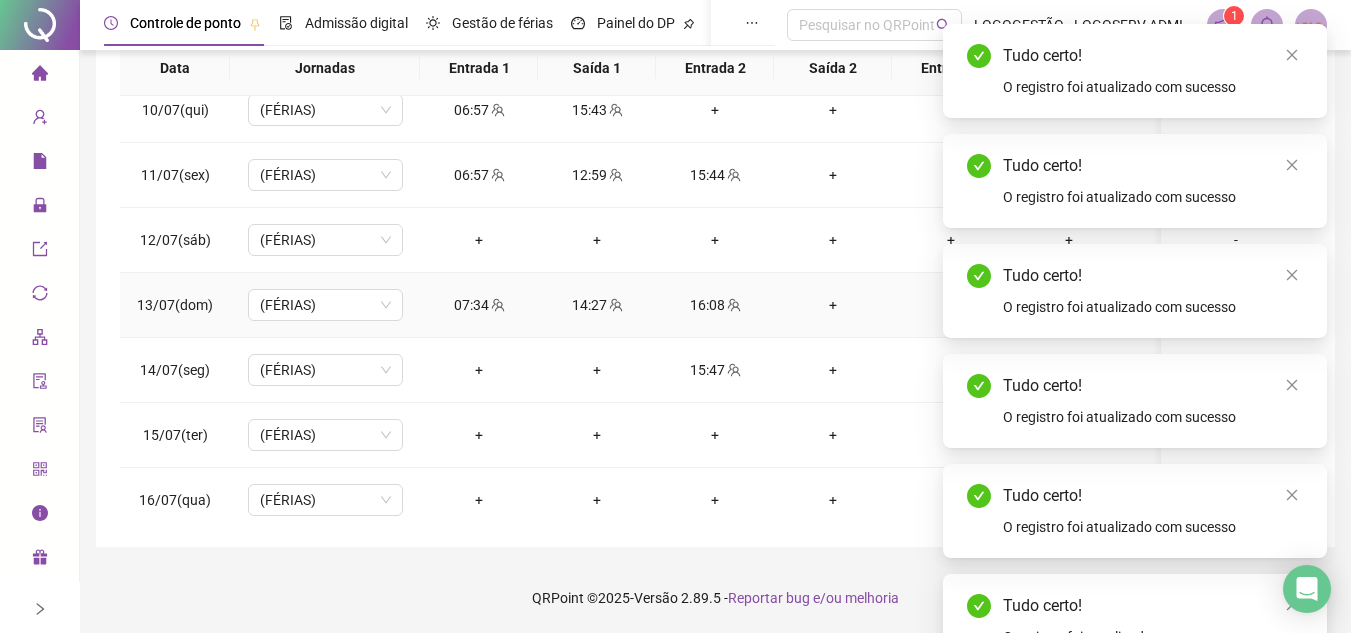 click on "07:34" at bounding box center (479, 305) 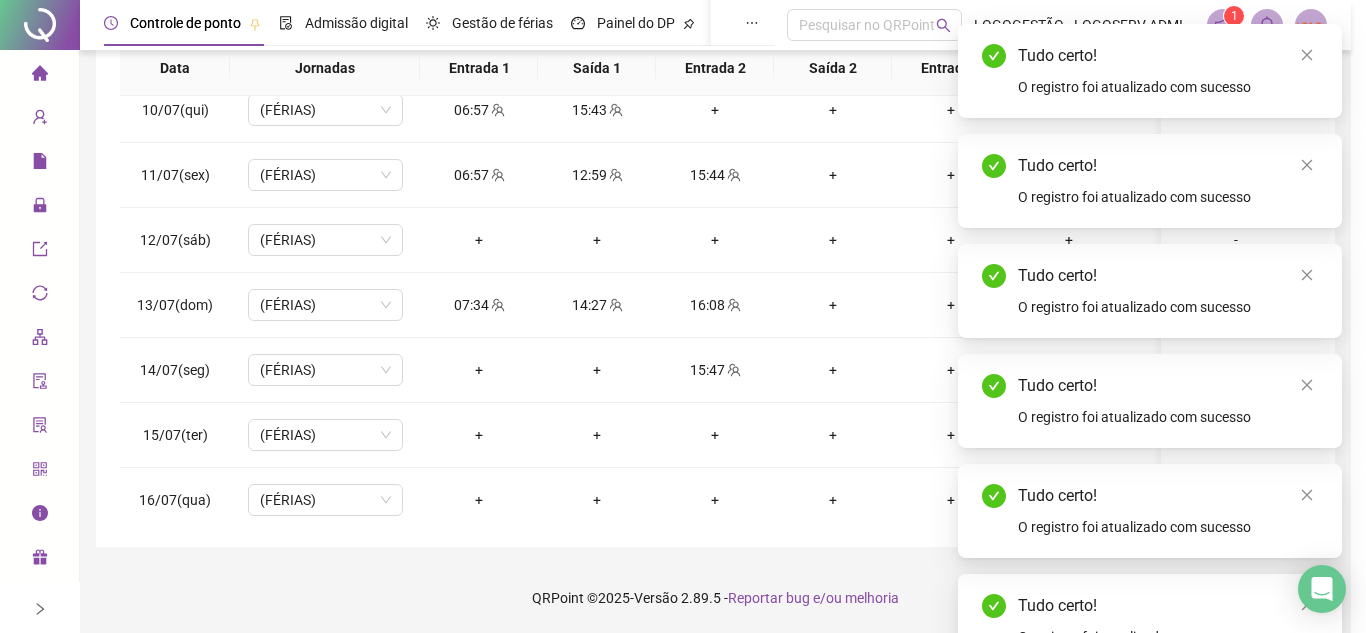 type on "**********" 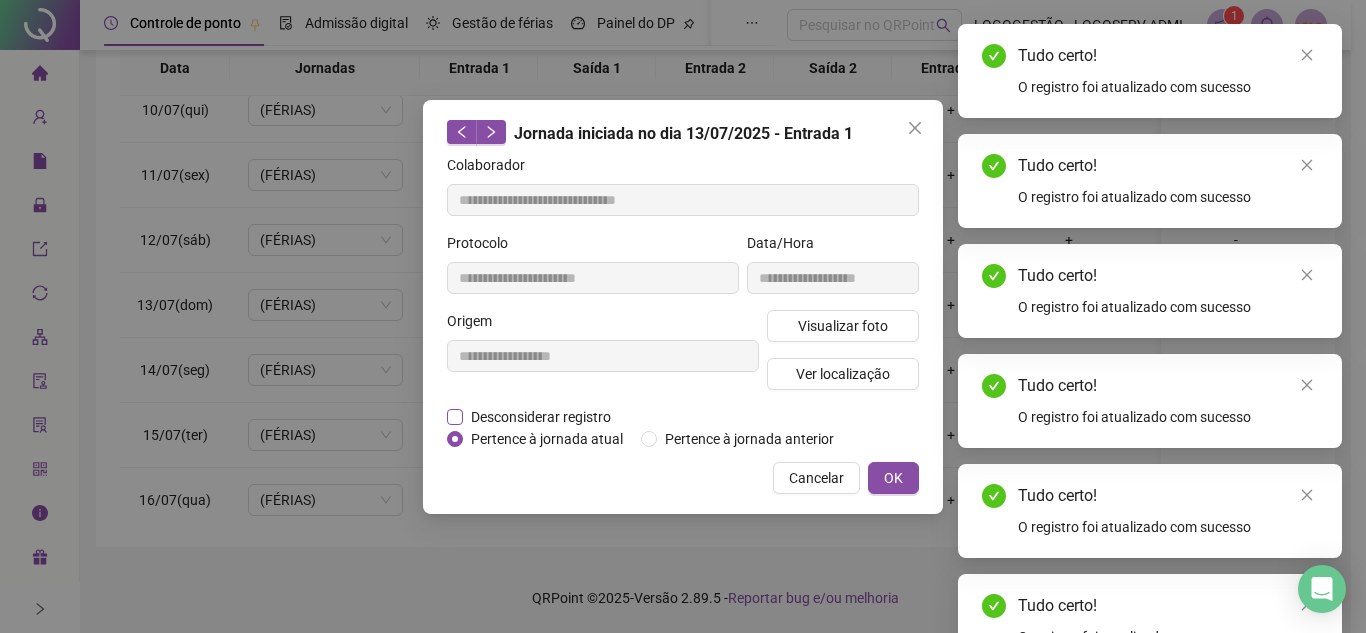 click on "Desconsiderar registro" at bounding box center (541, 417) 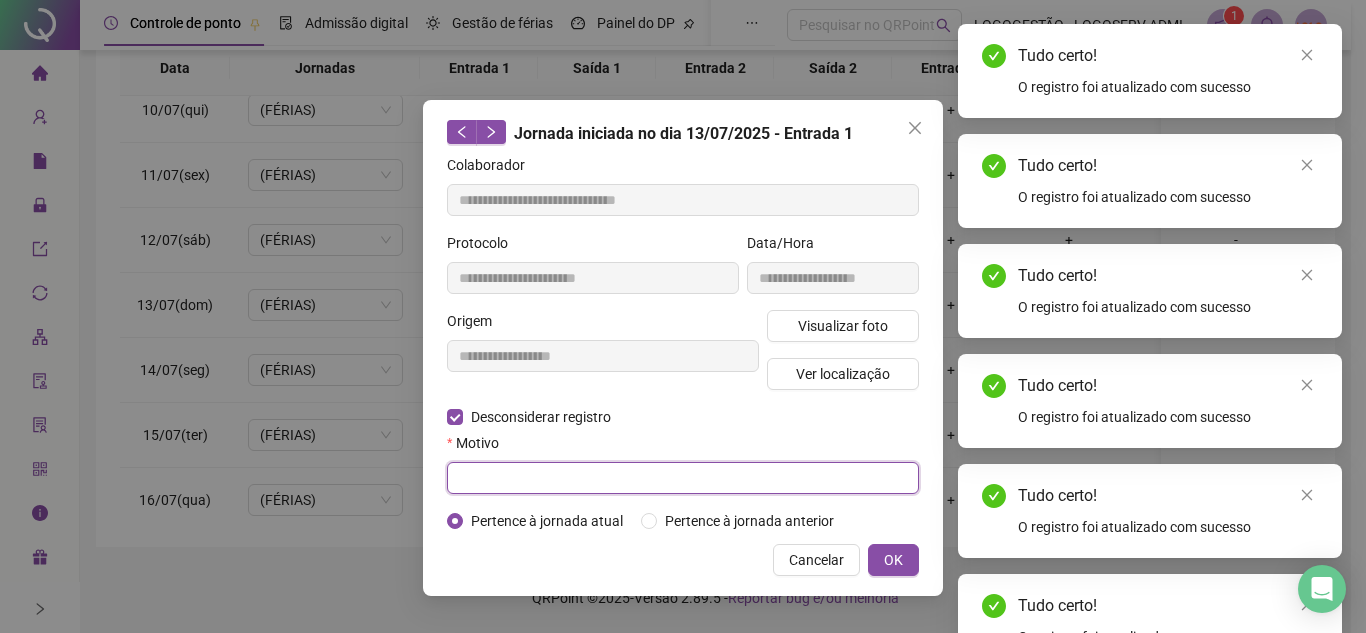 click at bounding box center [683, 478] 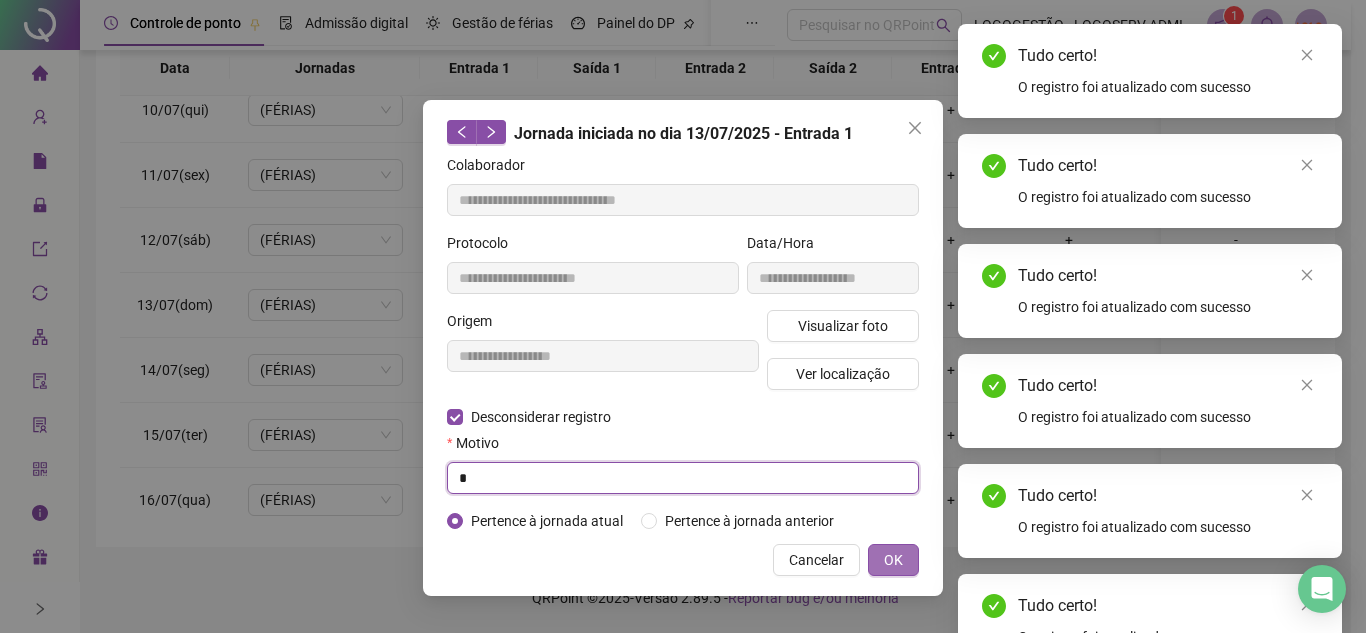 type on "*" 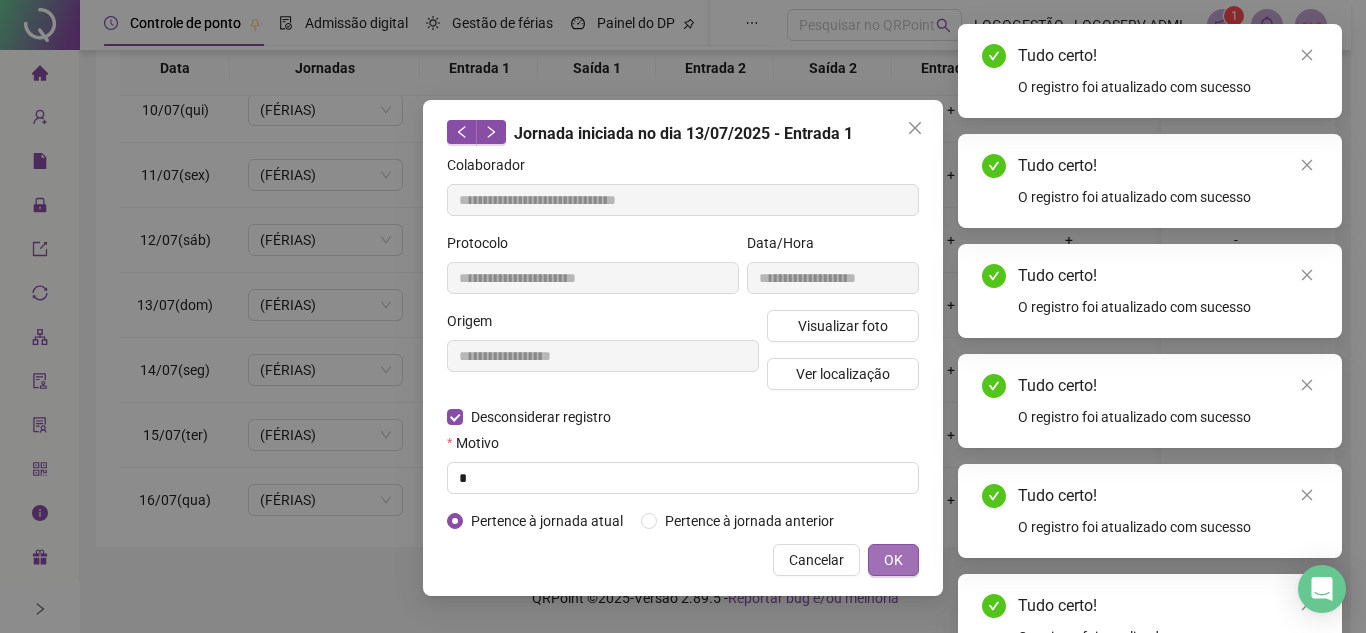 click on "OK" at bounding box center (893, 560) 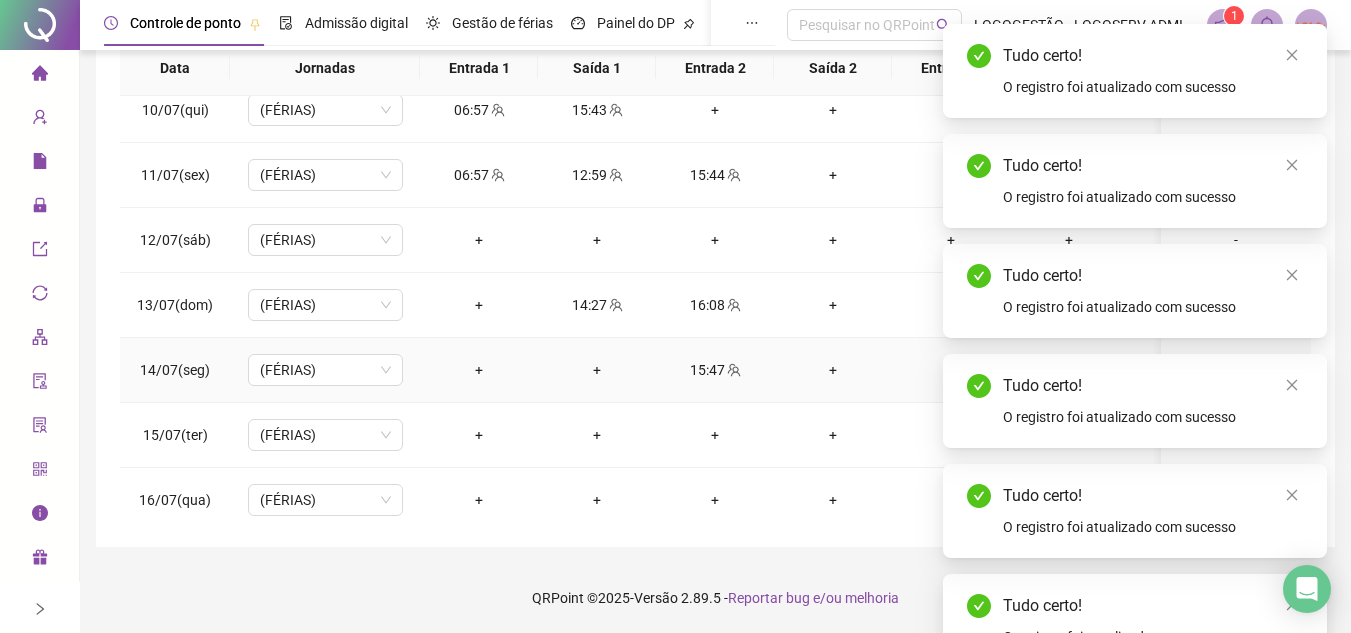 click at bounding box center [733, 370] 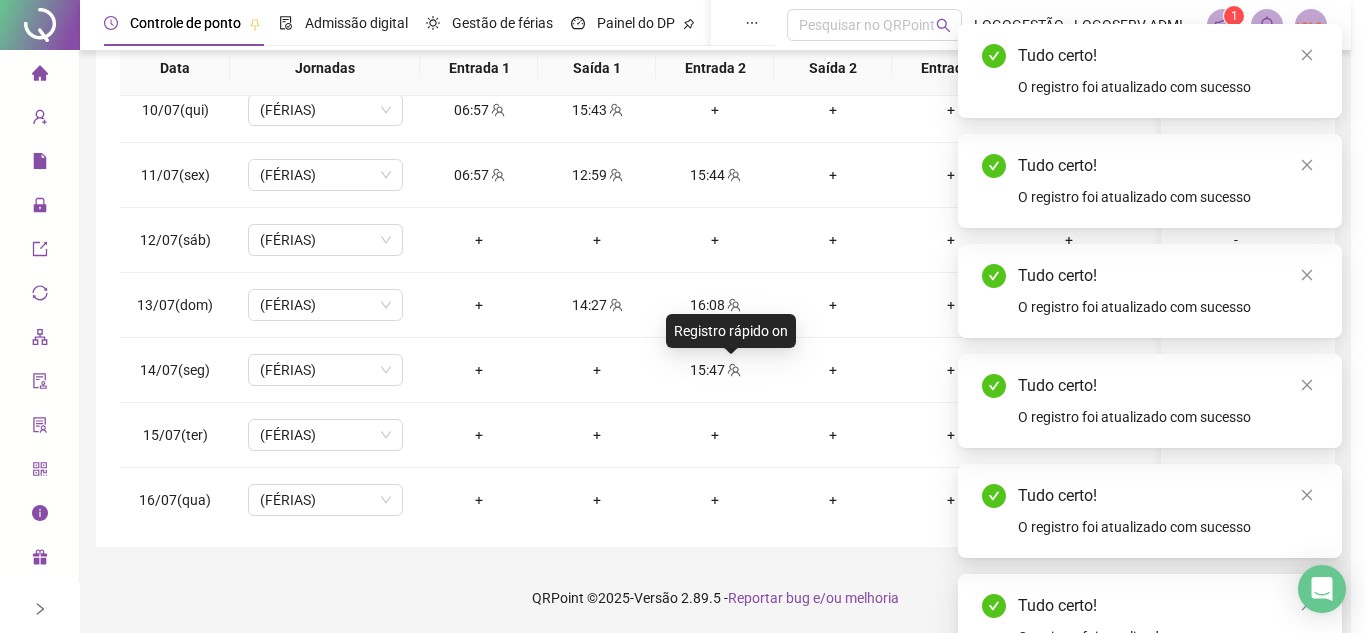type on "**********" 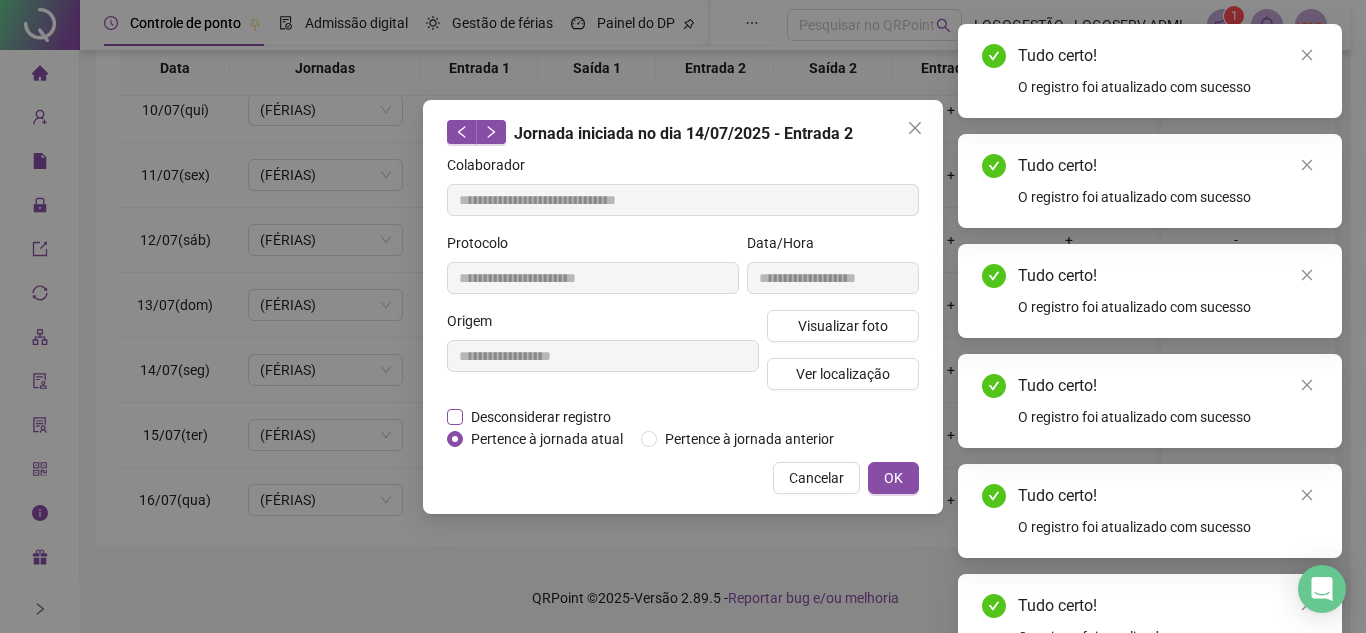click on "Desconsiderar registro" at bounding box center (541, 417) 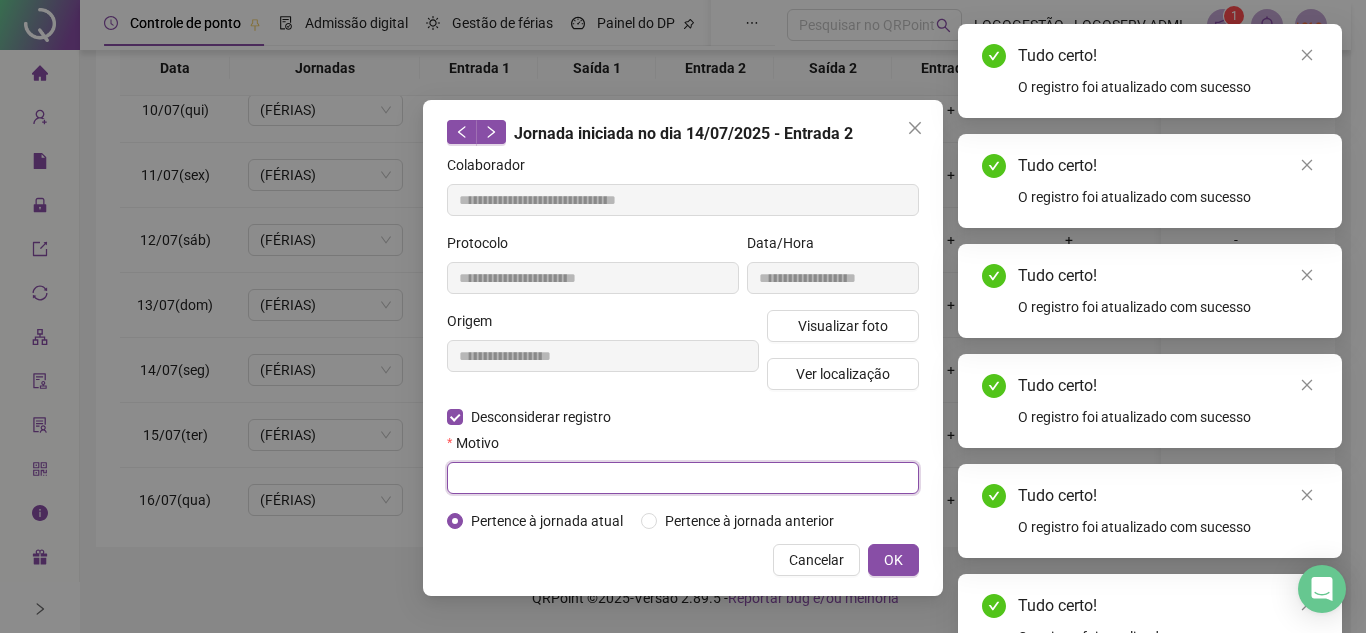 click at bounding box center [683, 478] 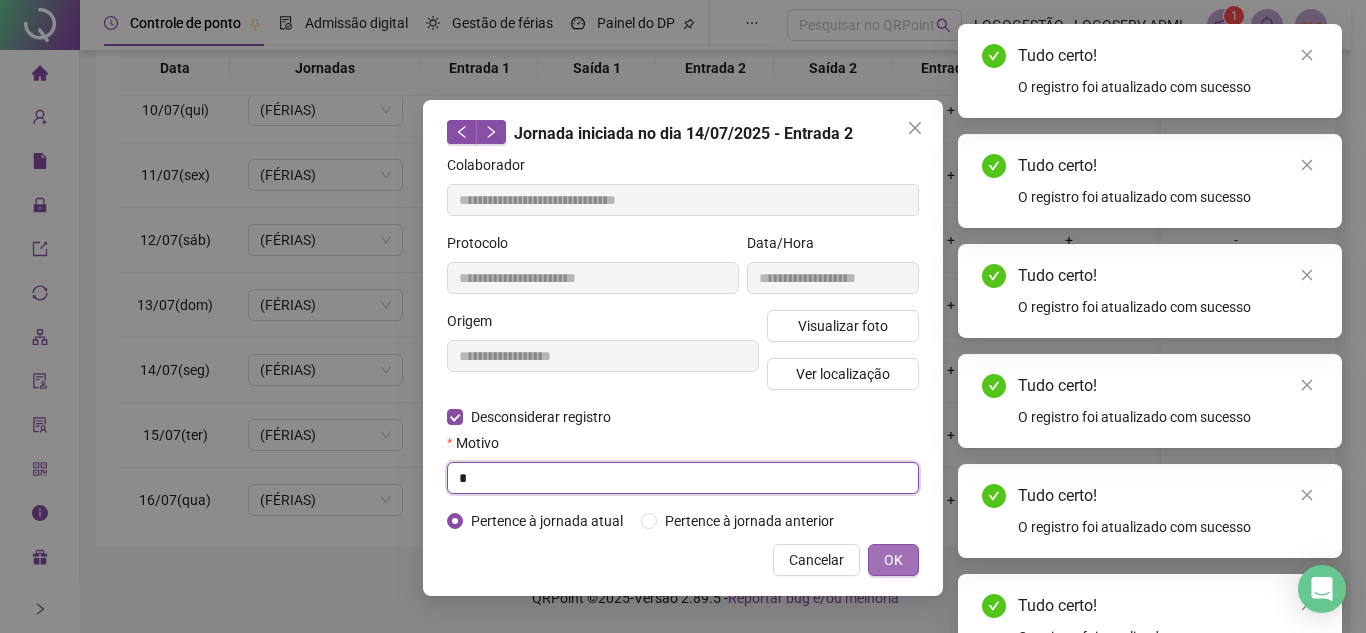 type on "*" 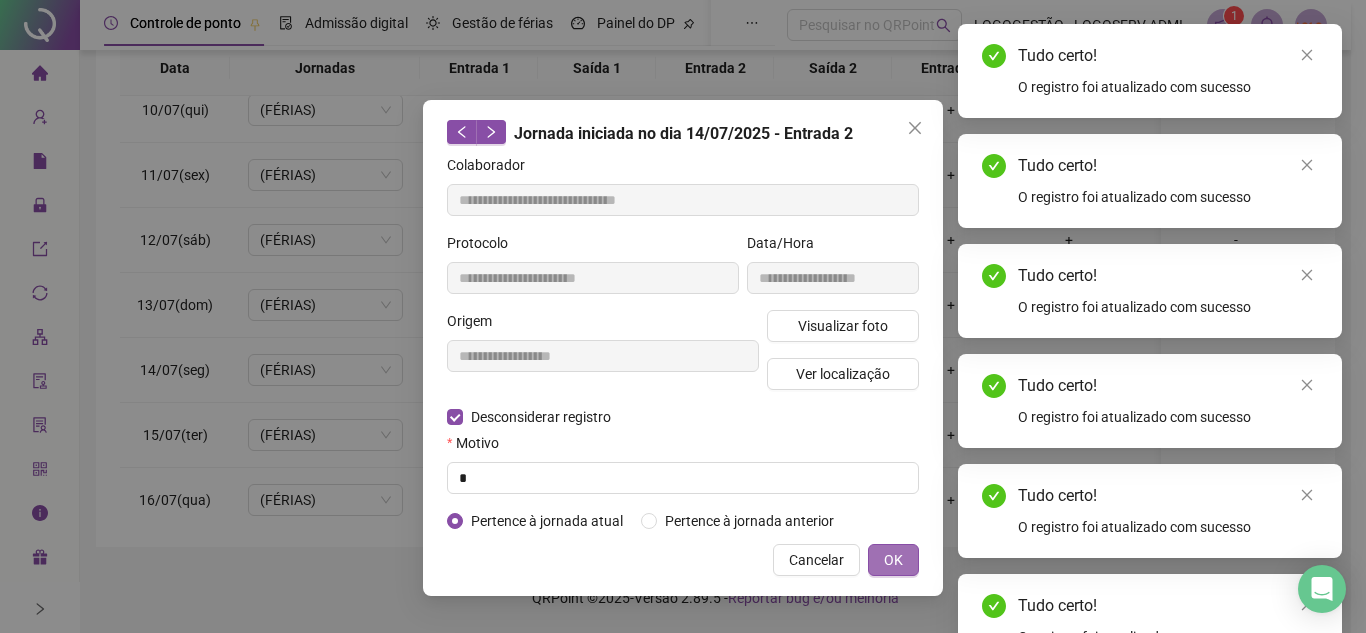 click on "OK" at bounding box center (893, 560) 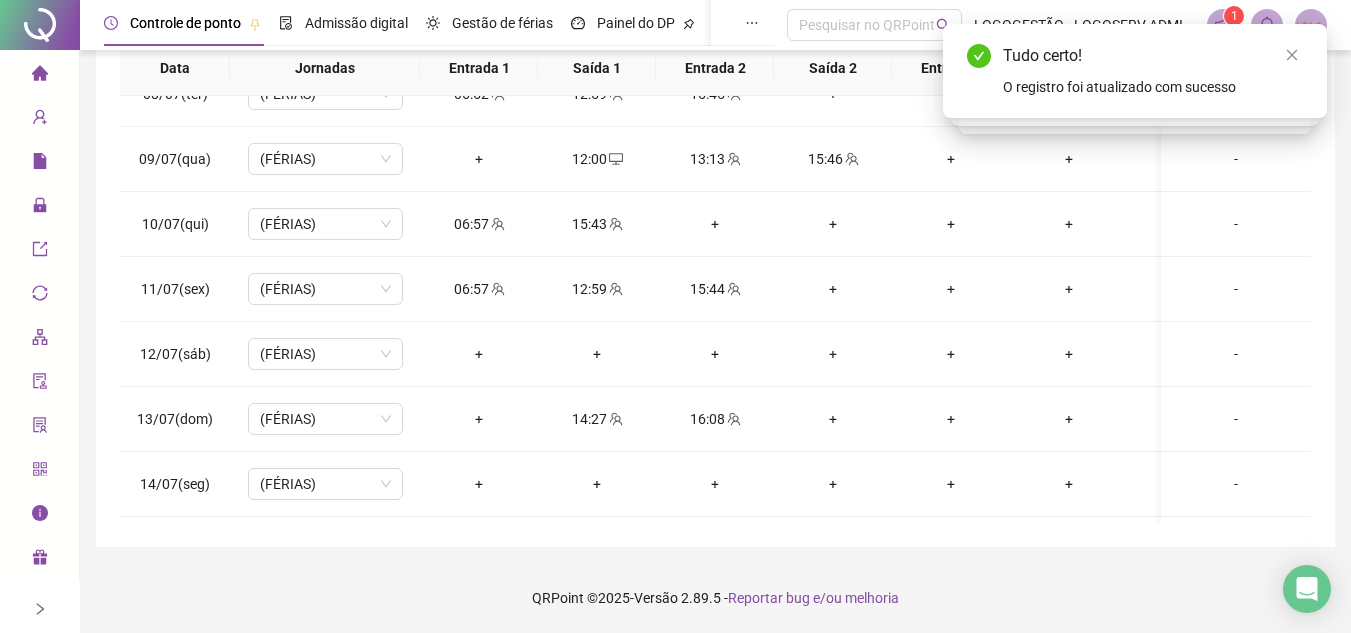 scroll, scrollTop: 203, scrollLeft: 0, axis: vertical 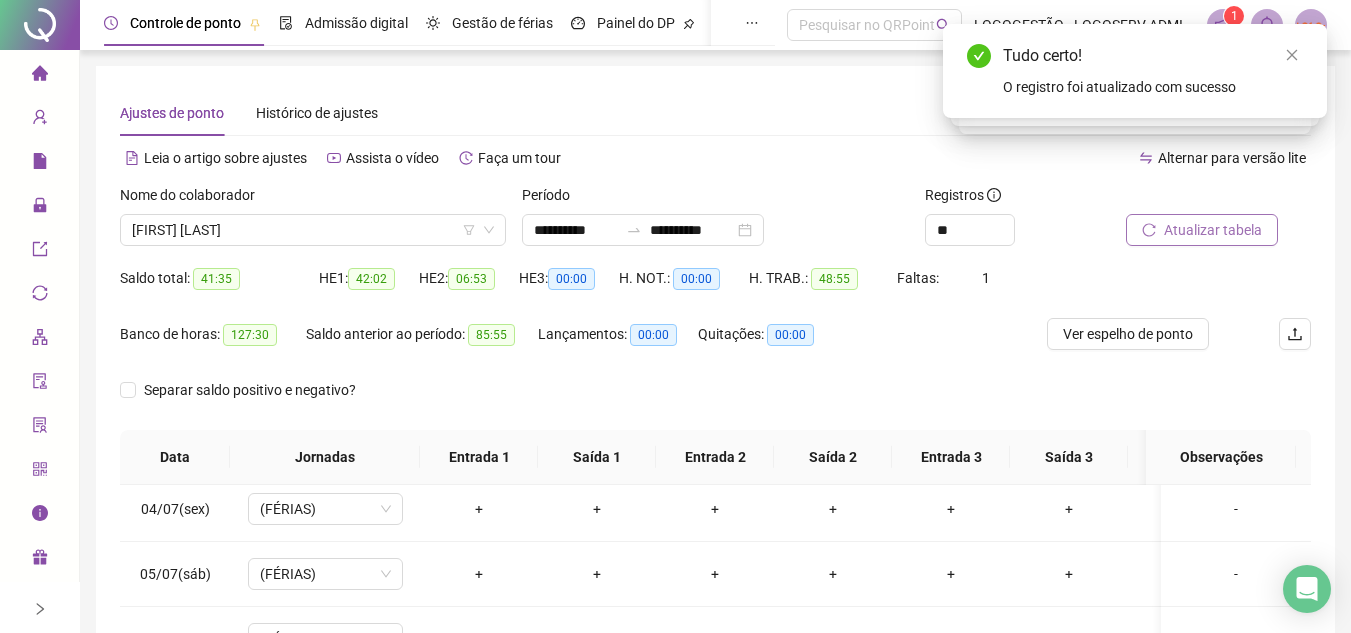 click on "Atualizar tabela" at bounding box center [1202, 230] 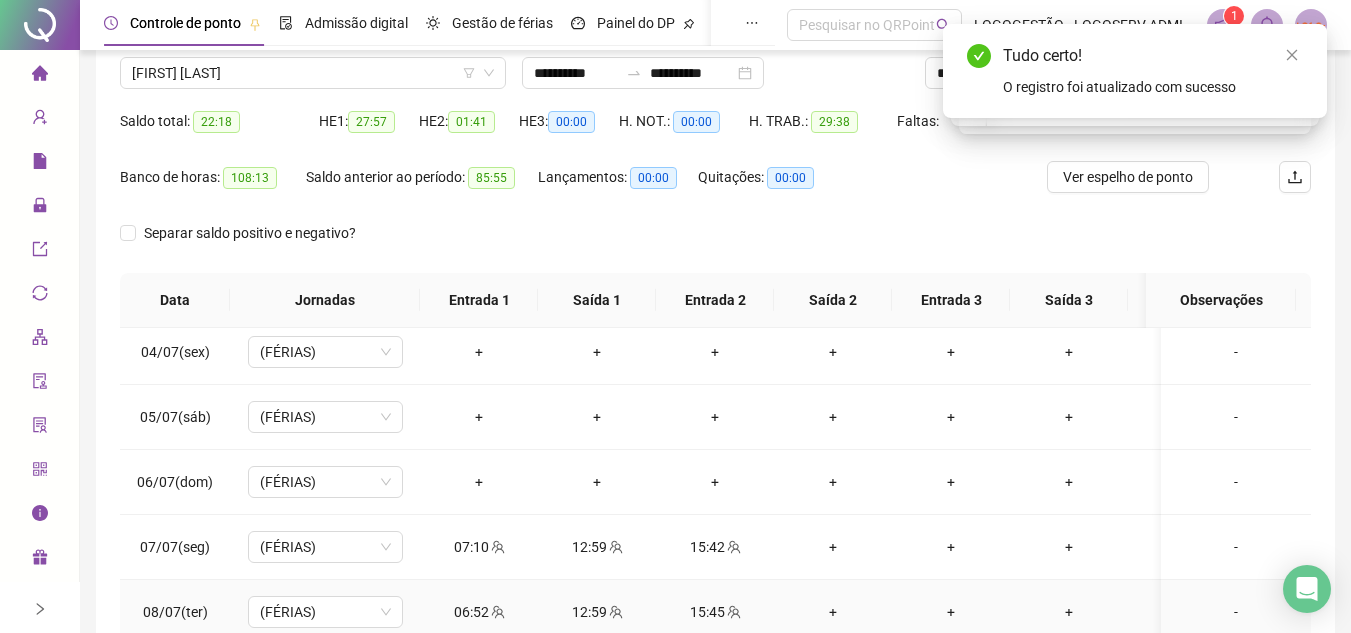 scroll, scrollTop: 389, scrollLeft: 0, axis: vertical 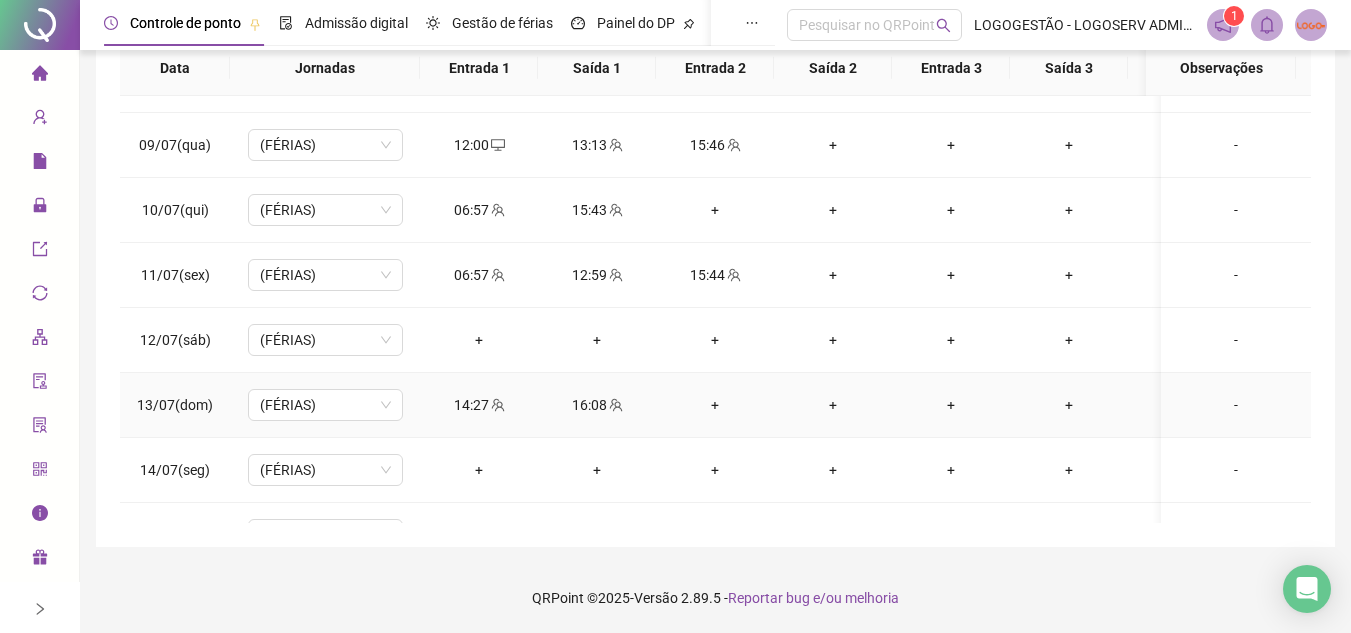 click on "14:27" at bounding box center (479, 405) 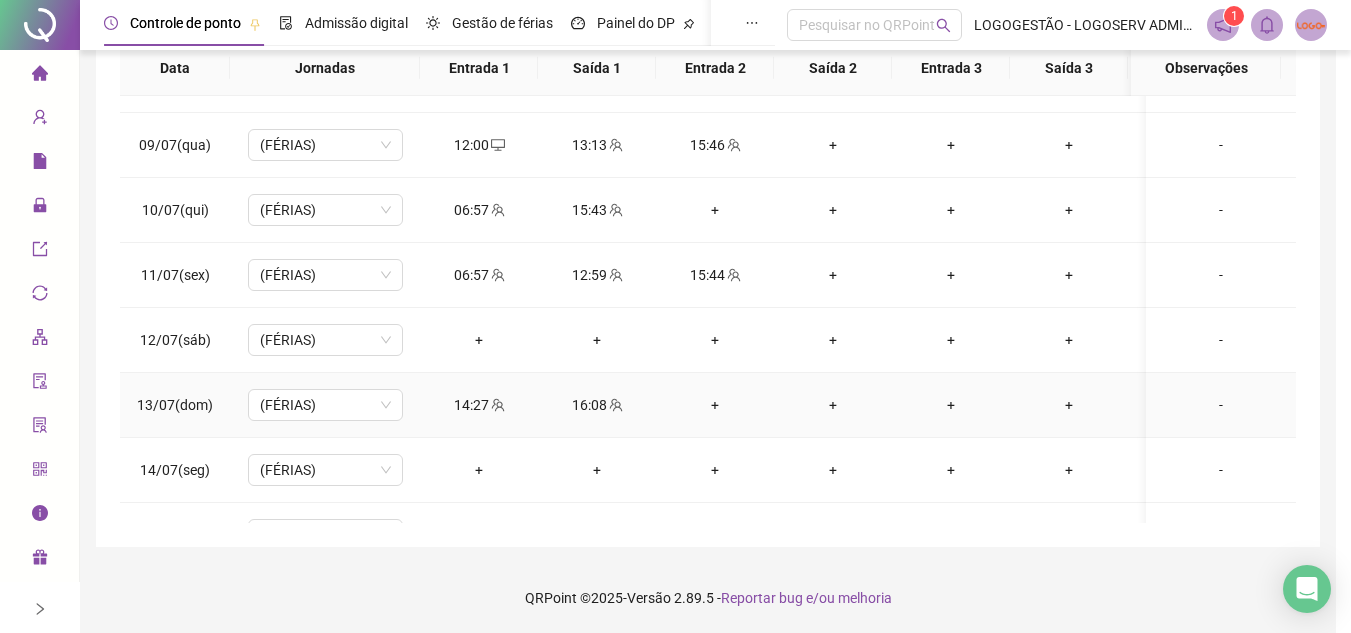 type on "**********" 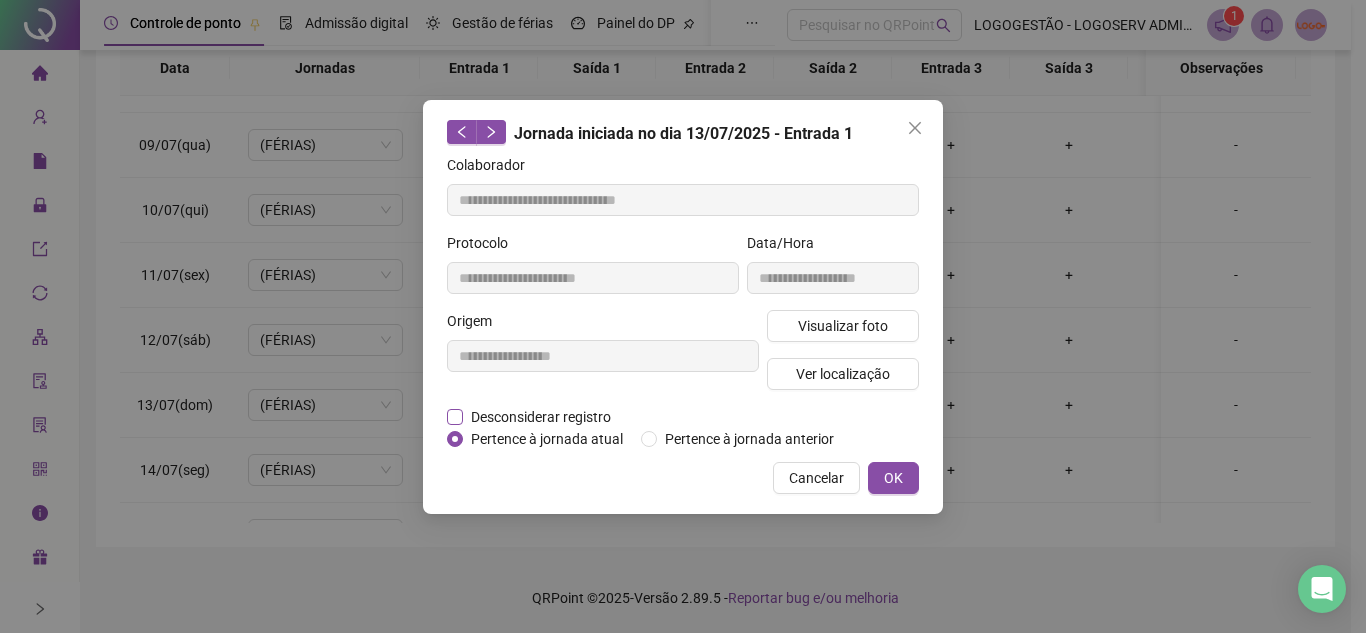 click on "Desconsiderar registro" at bounding box center [541, 417] 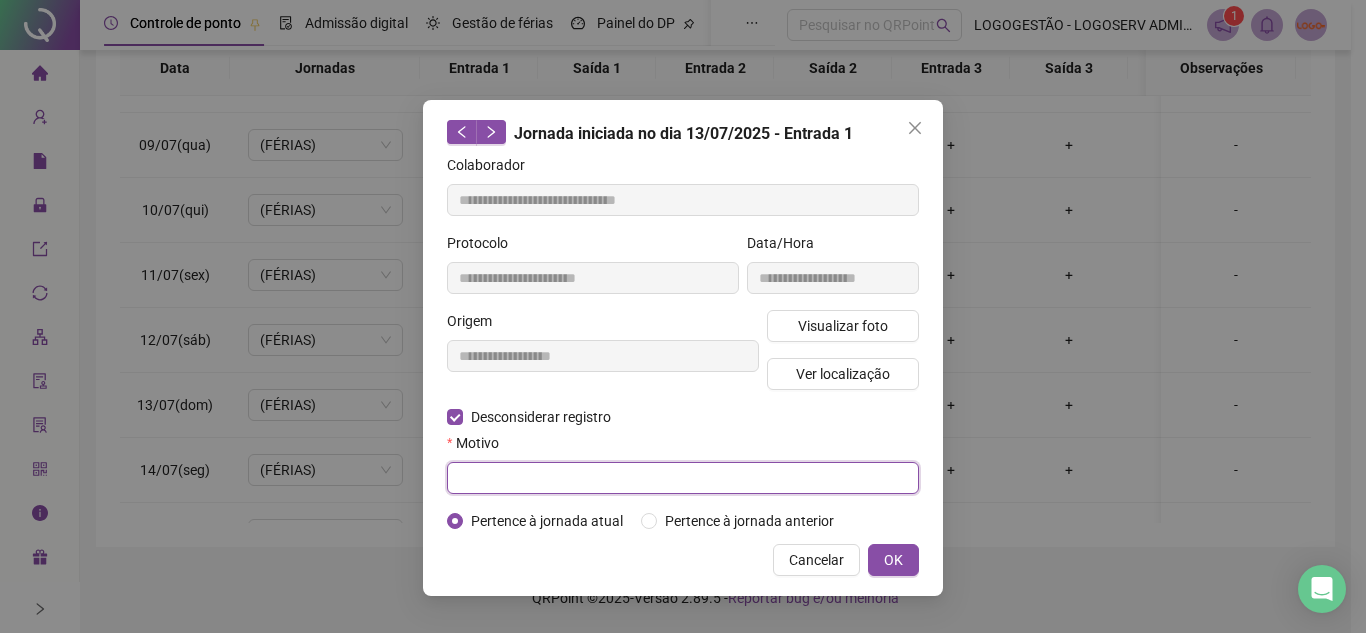 click at bounding box center (683, 478) 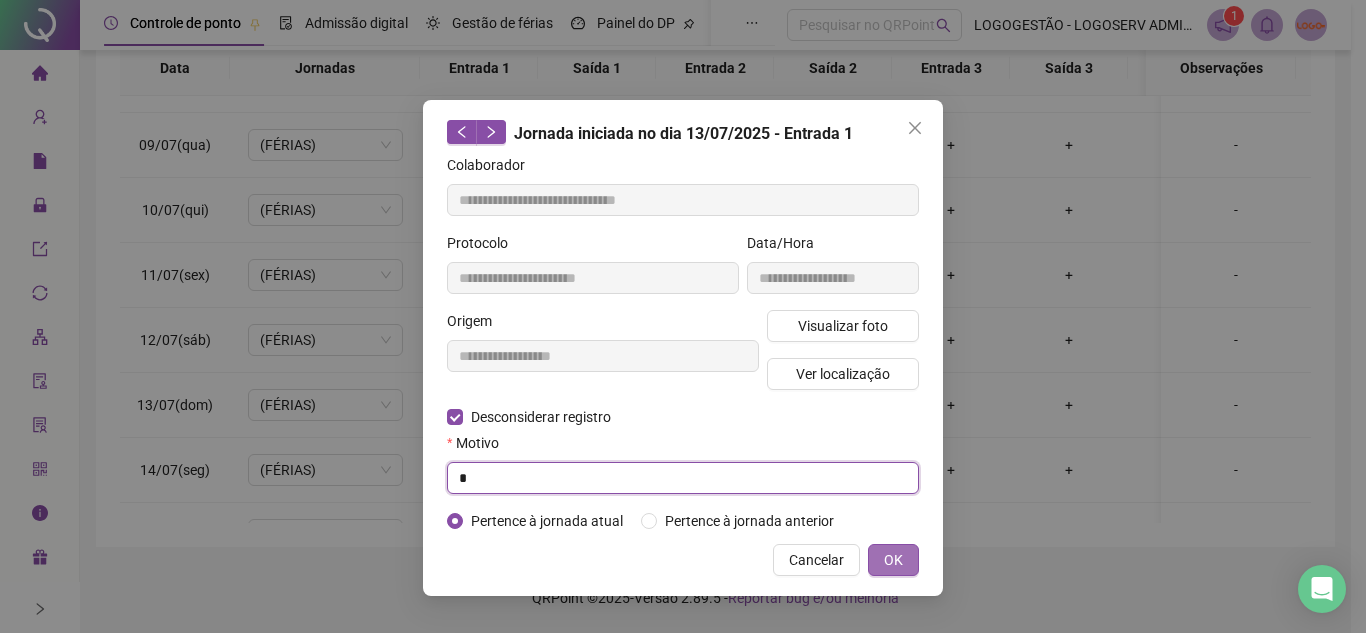 type on "*" 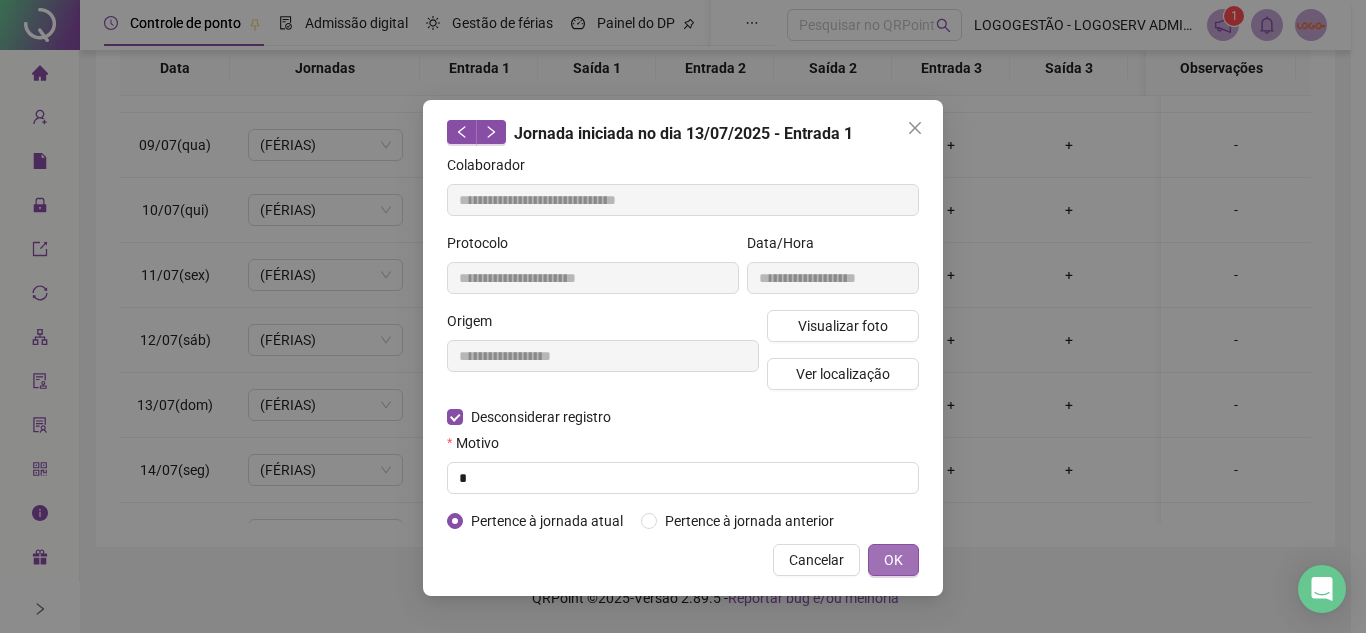 click on "OK" at bounding box center (893, 560) 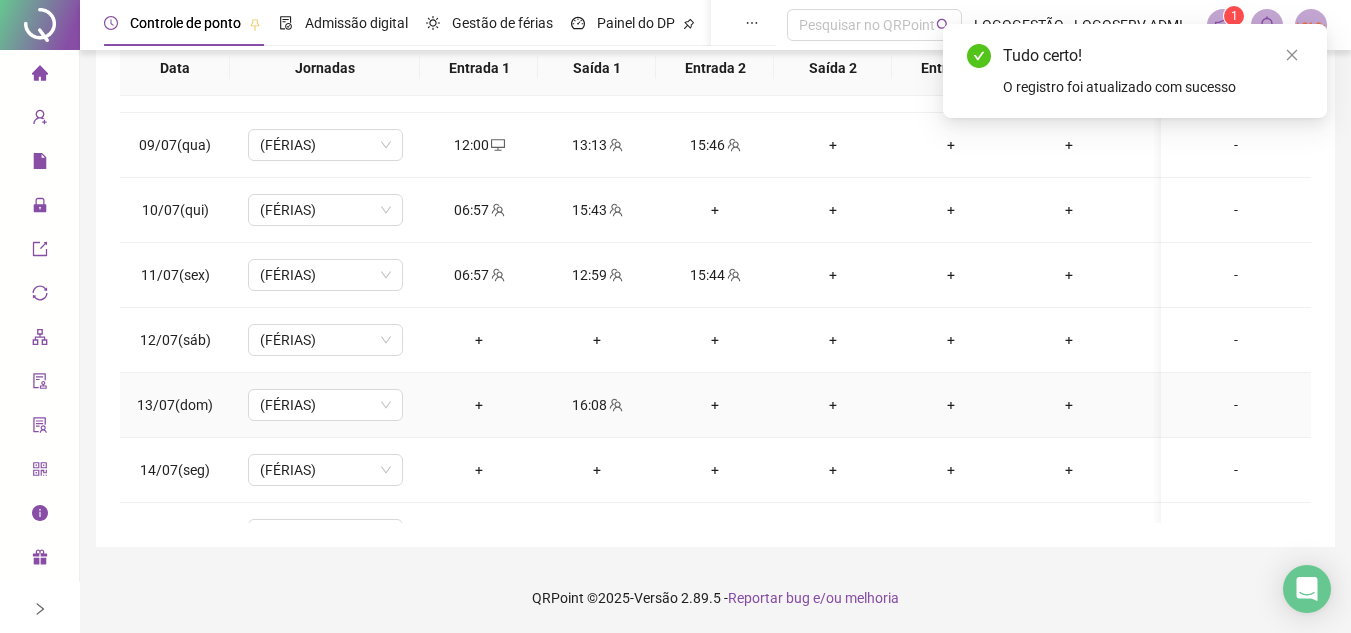 click on "16:08" at bounding box center [597, 405] 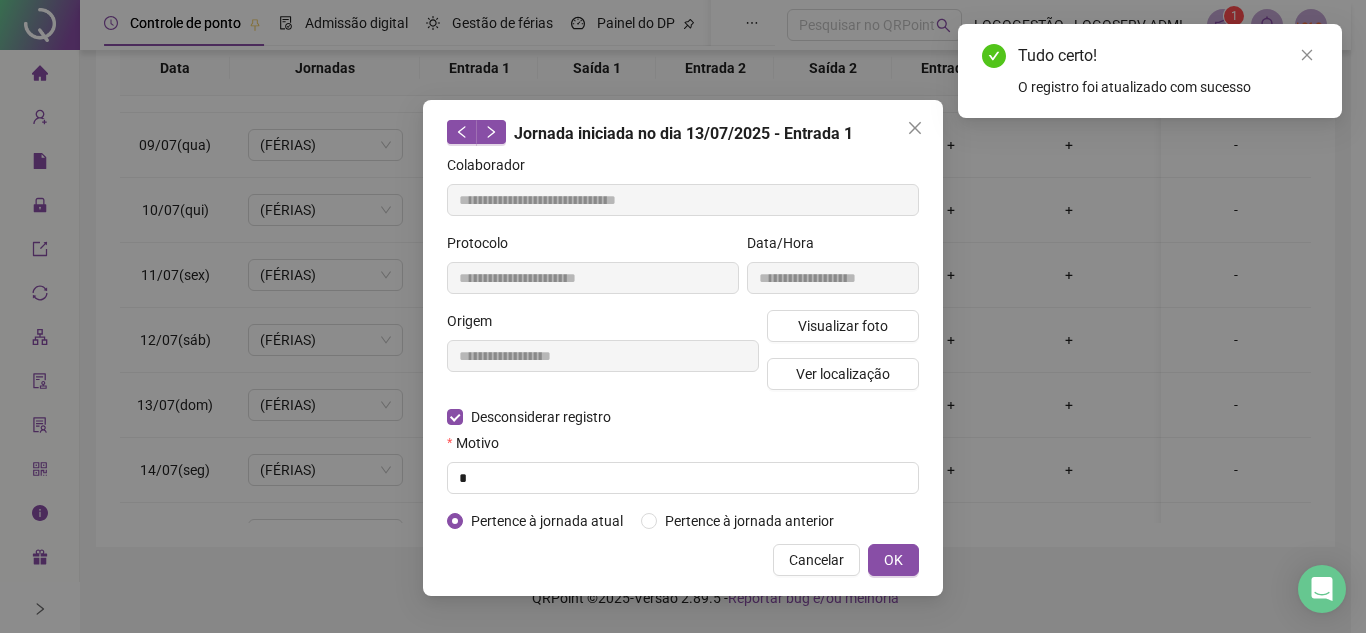 type on "**********" 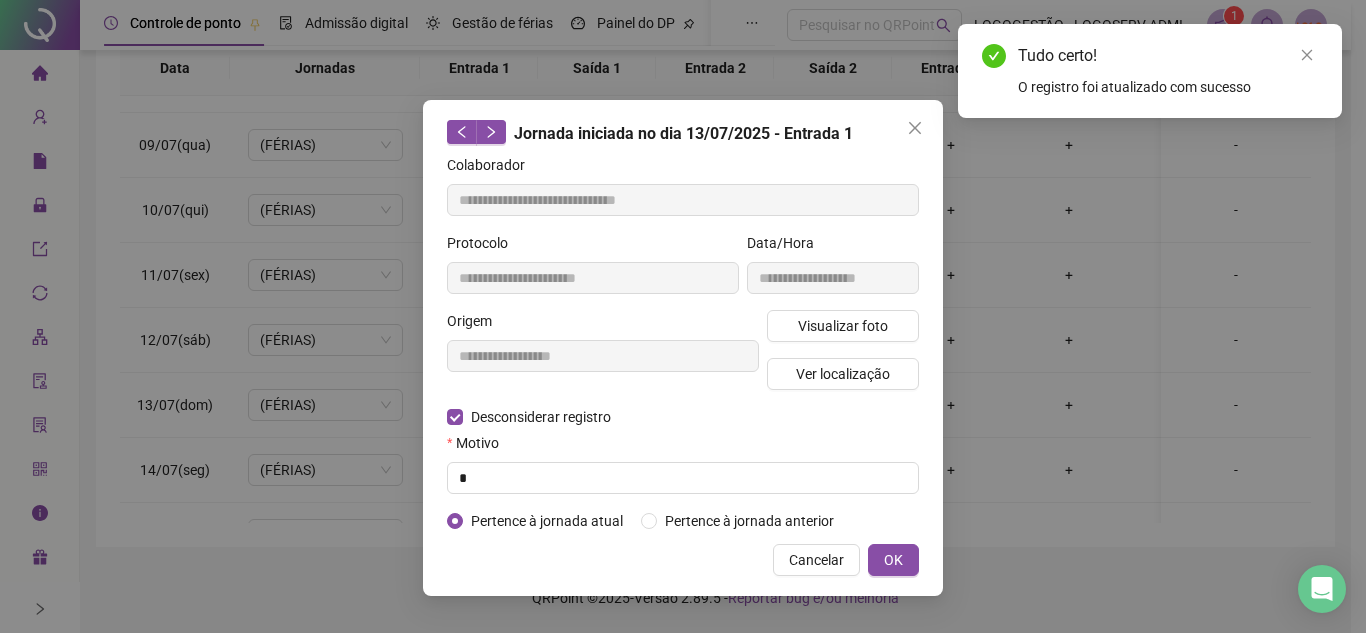 type on "**********" 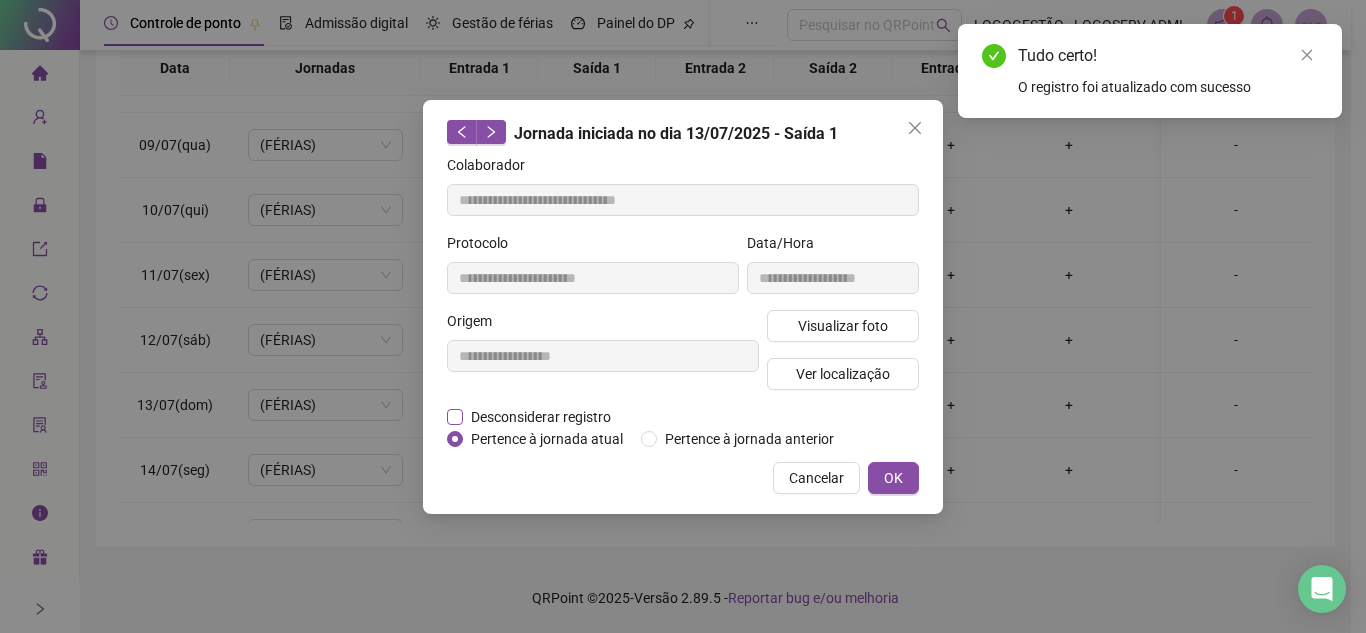 click on "Desconsiderar registro" at bounding box center (541, 417) 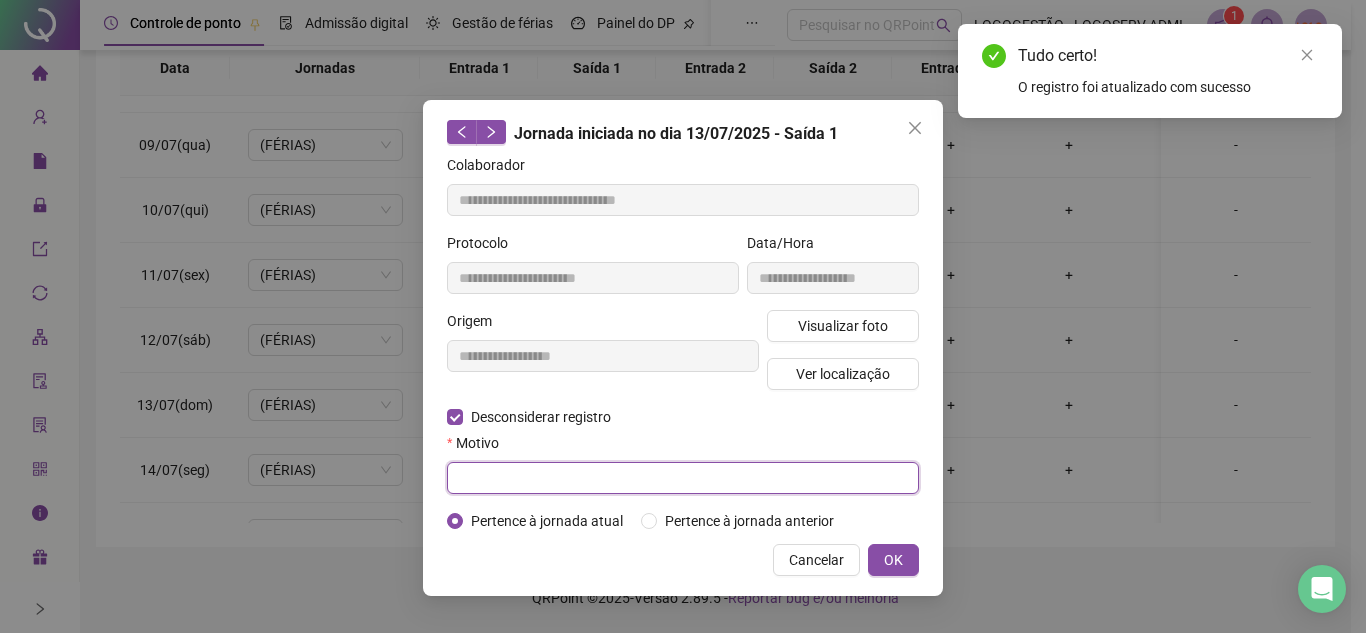 click at bounding box center (683, 478) 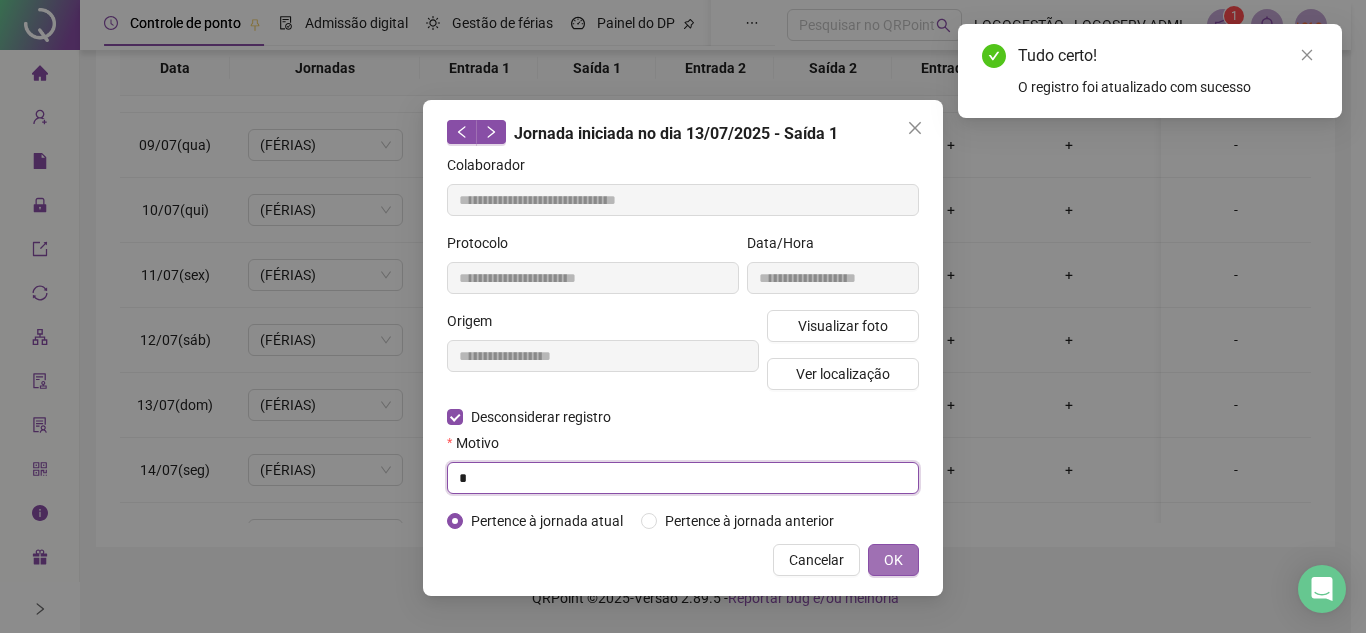 type on "*" 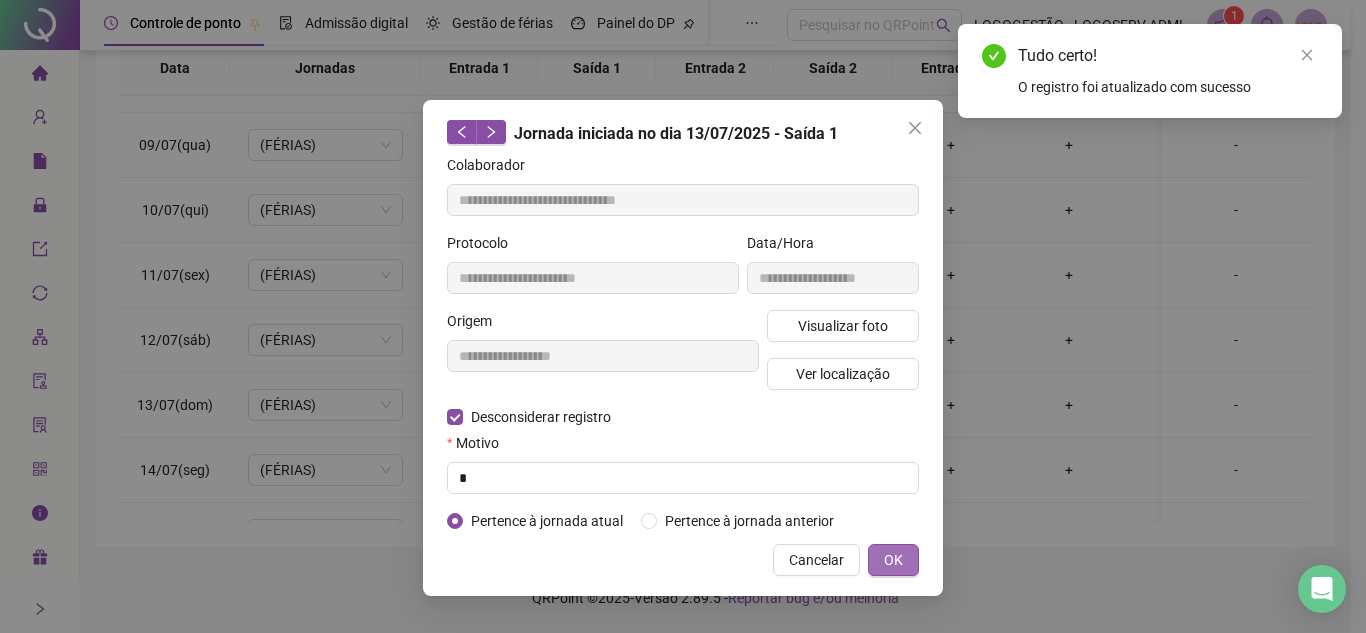 click on "OK" at bounding box center (893, 560) 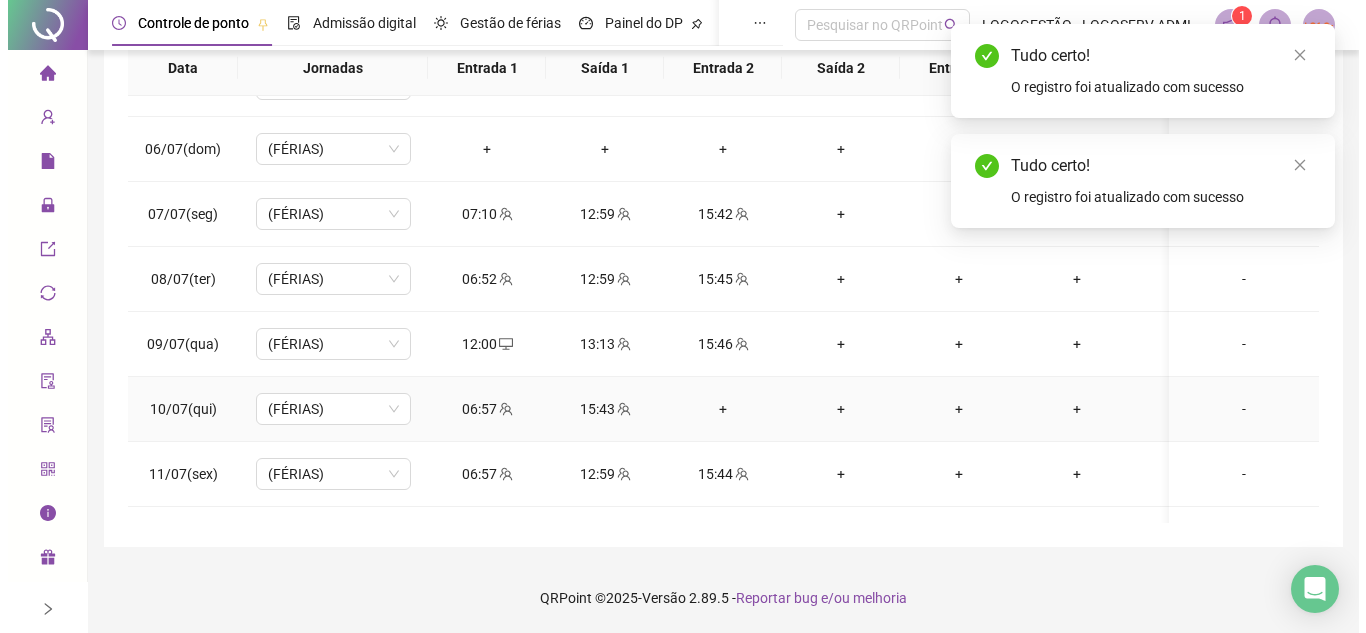 scroll, scrollTop: 303, scrollLeft: 0, axis: vertical 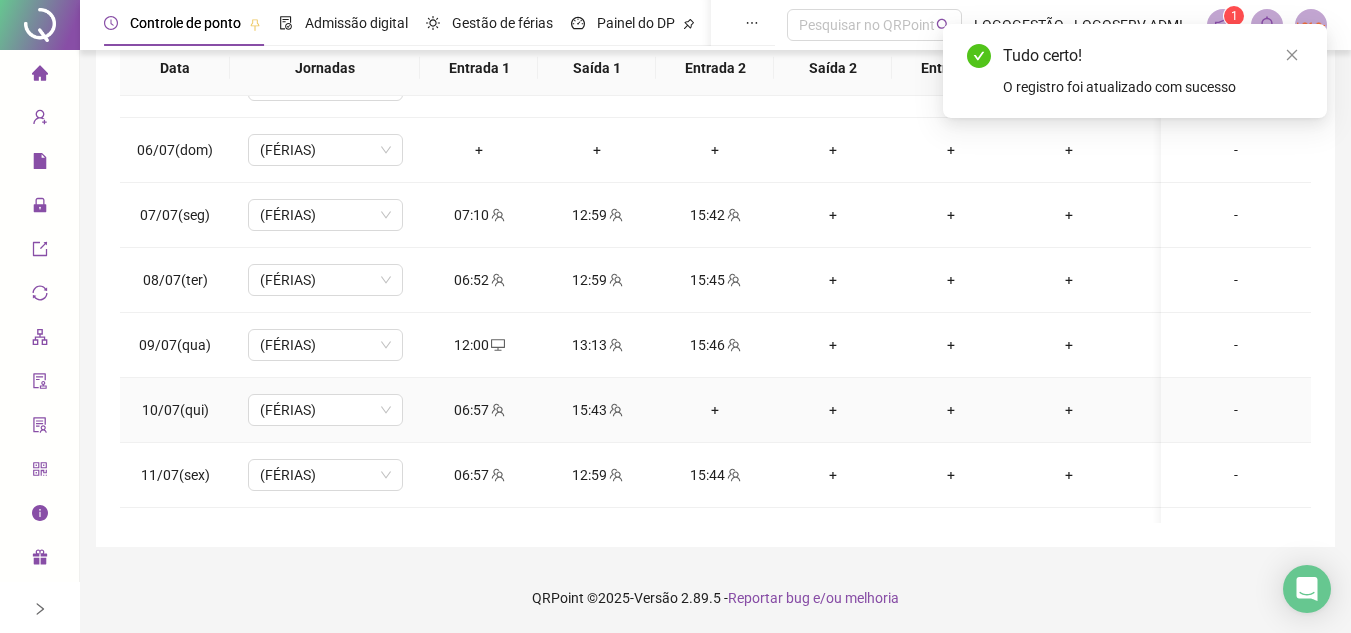 click 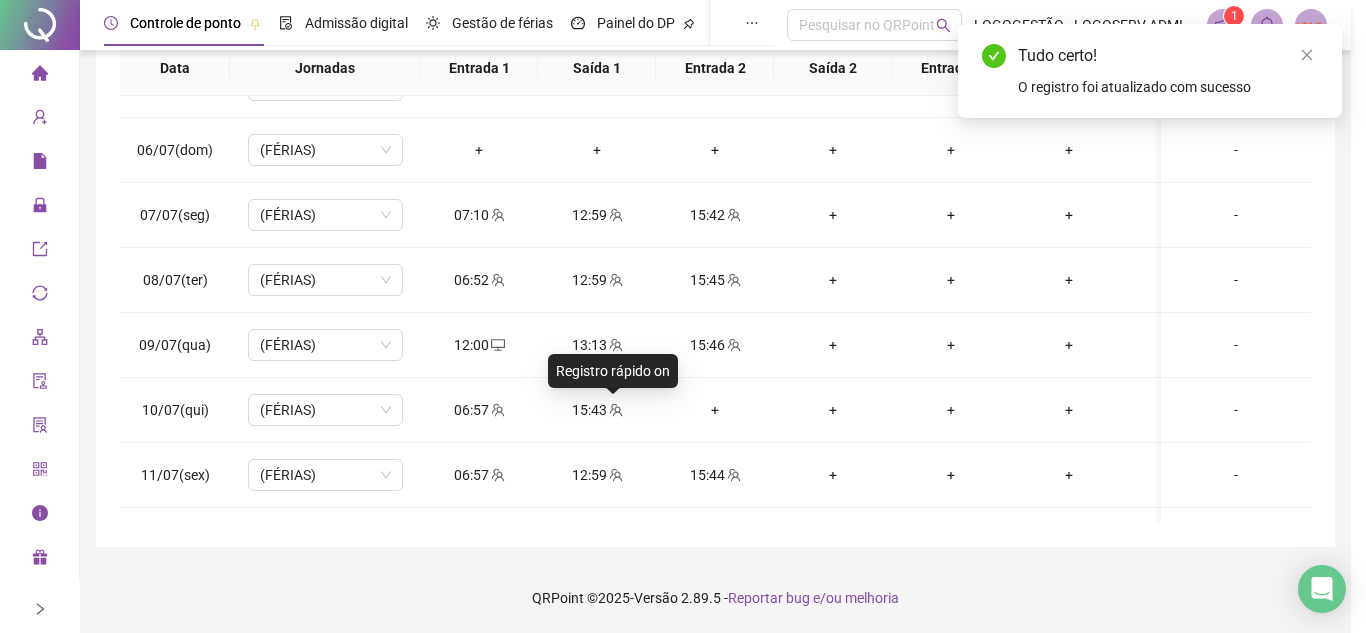 type on "**********" 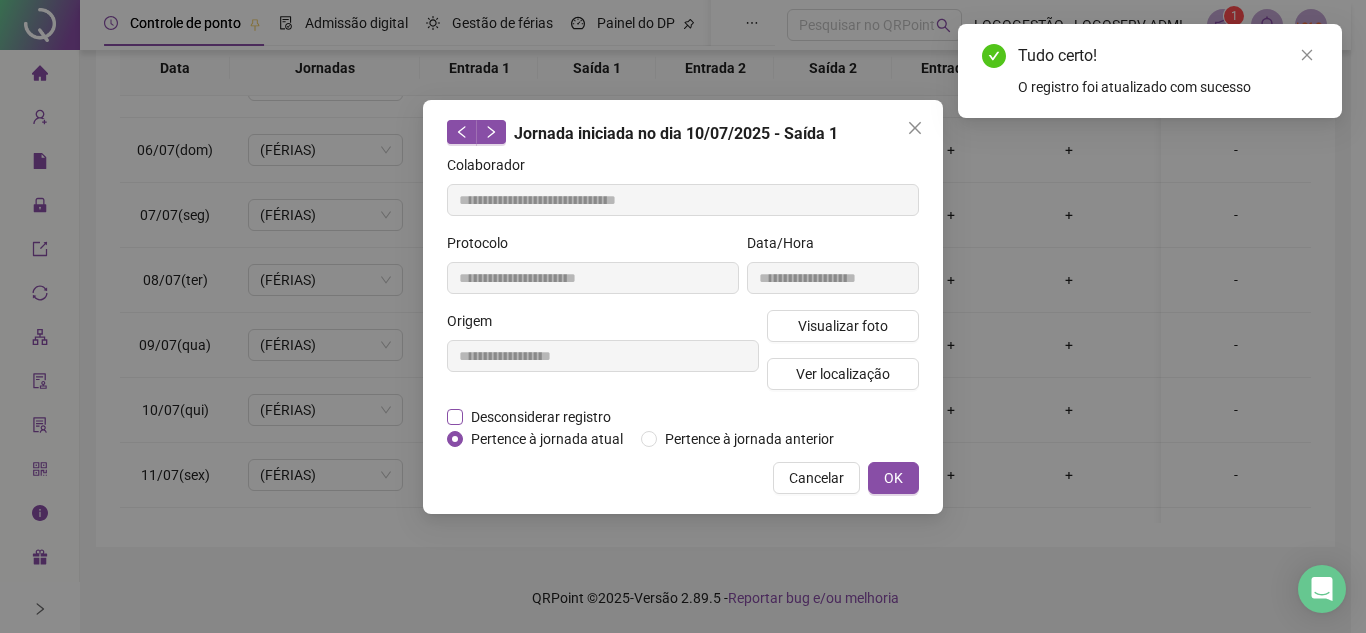 click on "Desconsiderar registro" at bounding box center [541, 417] 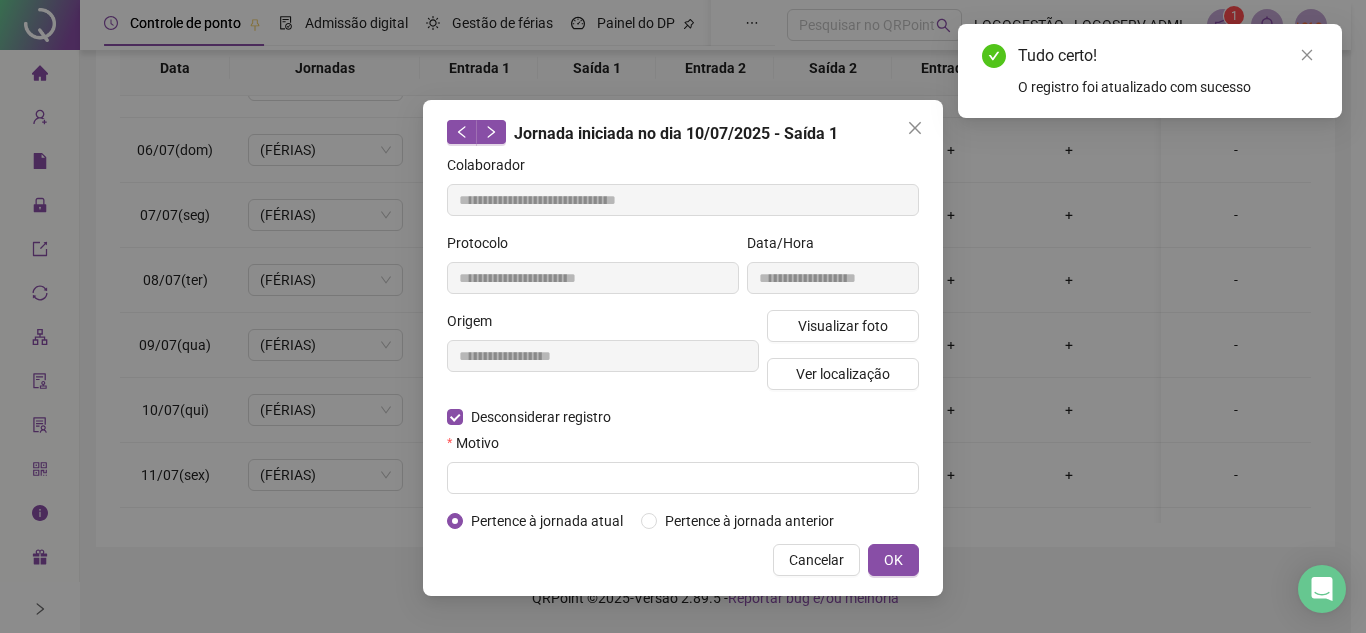 click on "Motivo" at bounding box center (683, 447) 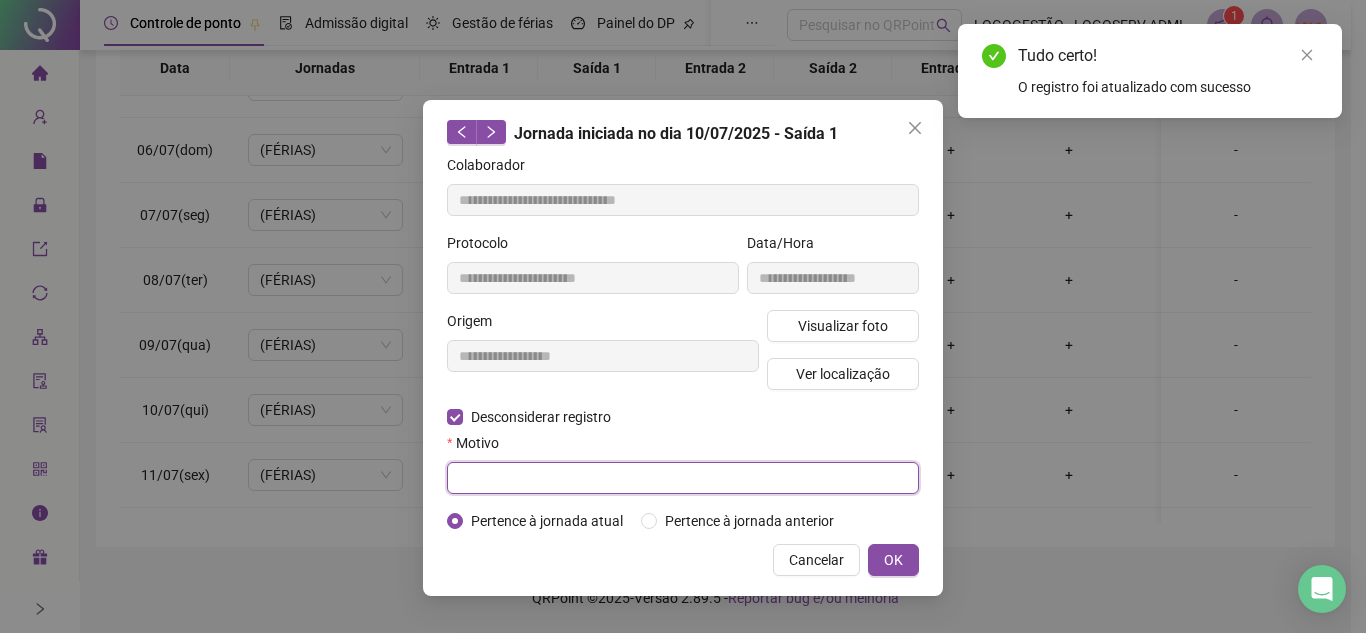 click at bounding box center [683, 478] 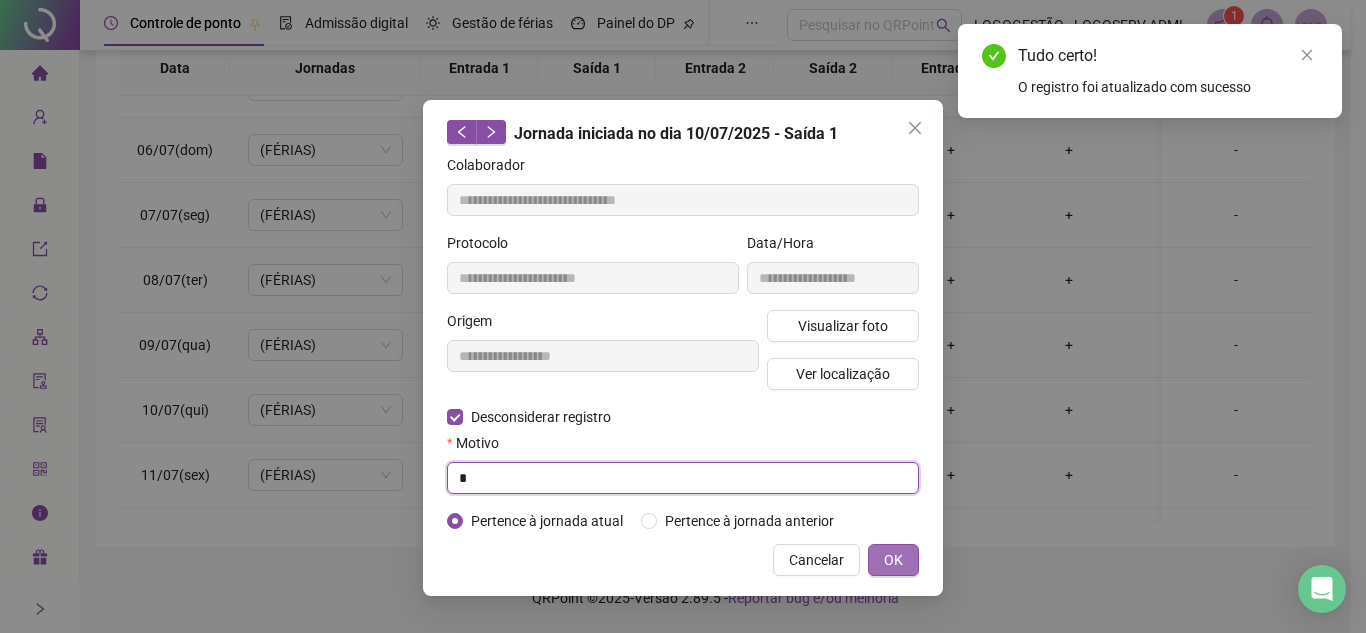 type on "*" 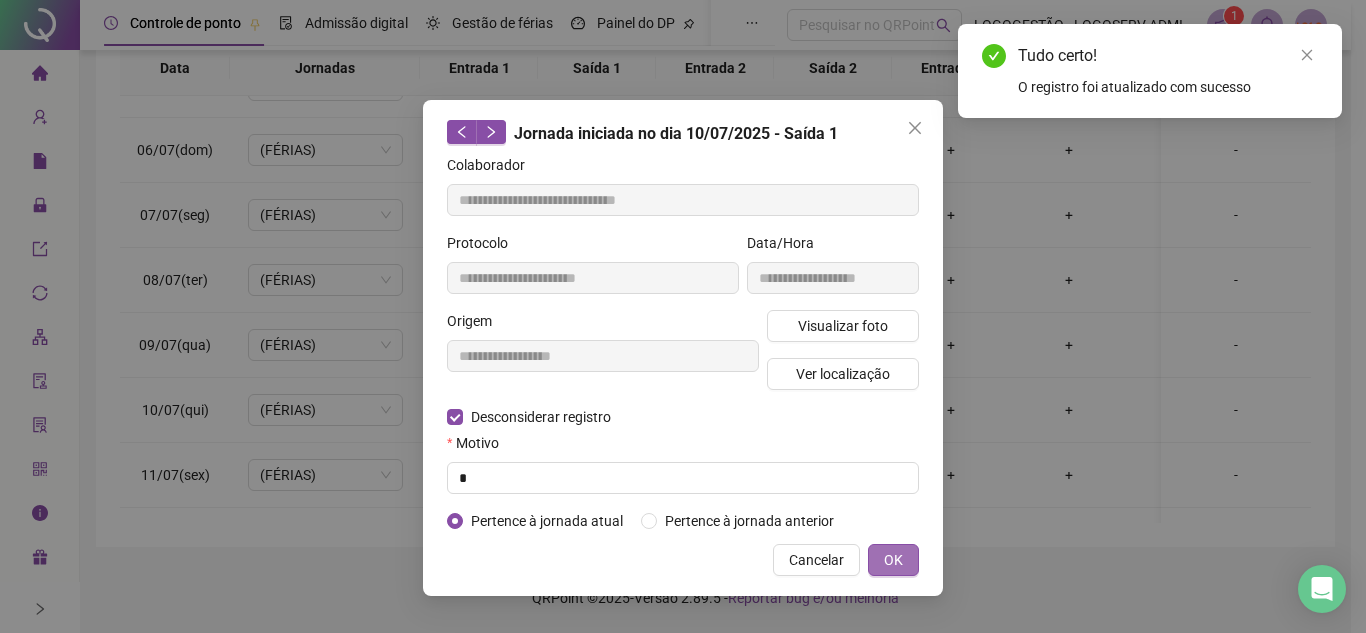 click on "OK" at bounding box center (893, 560) 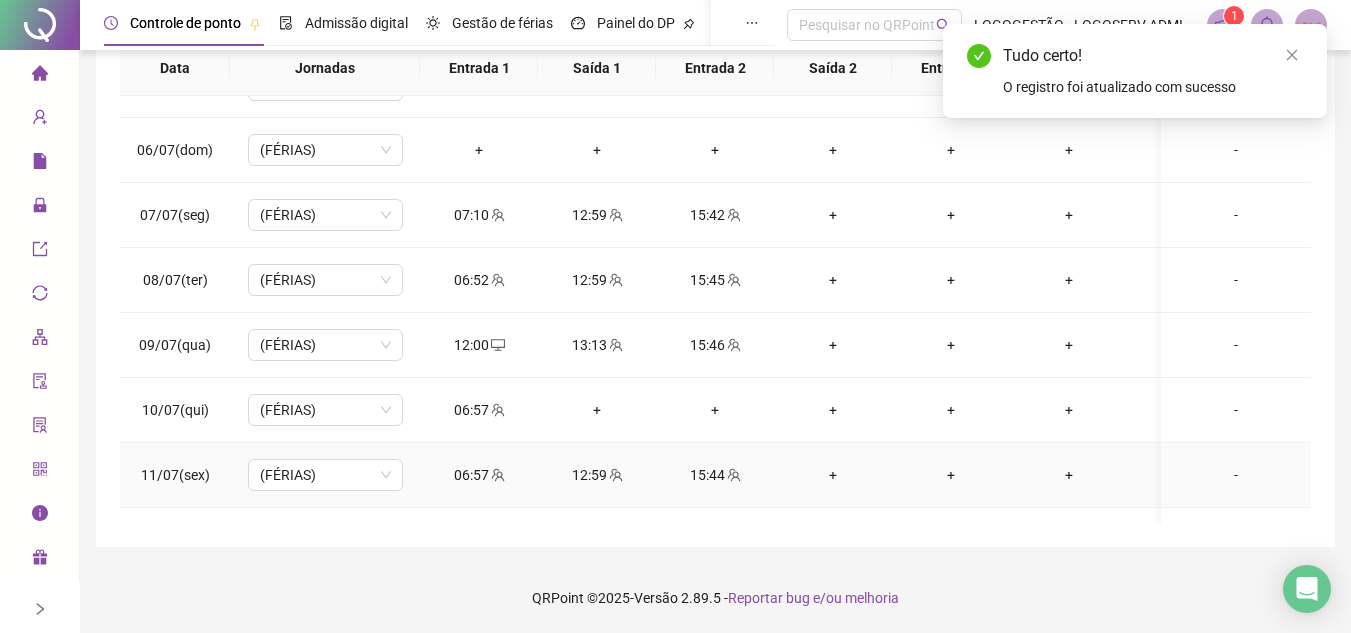 click on "06:57" at bounding box center (479, 475) 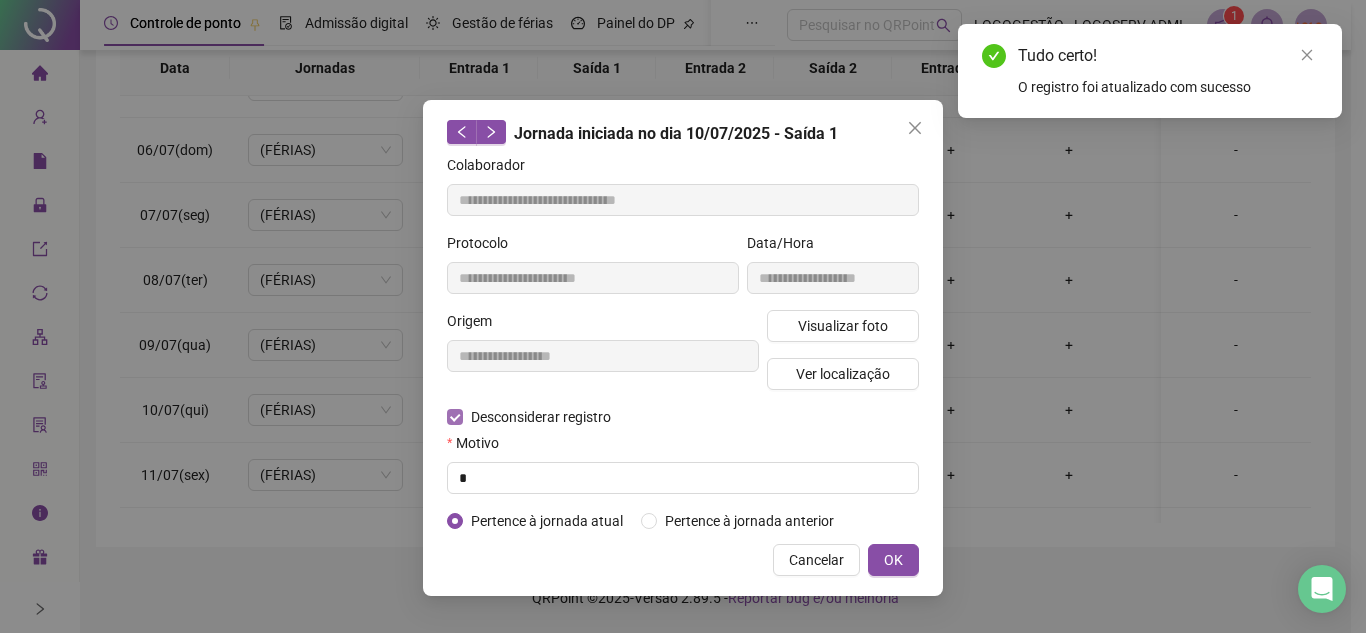type on "**********" 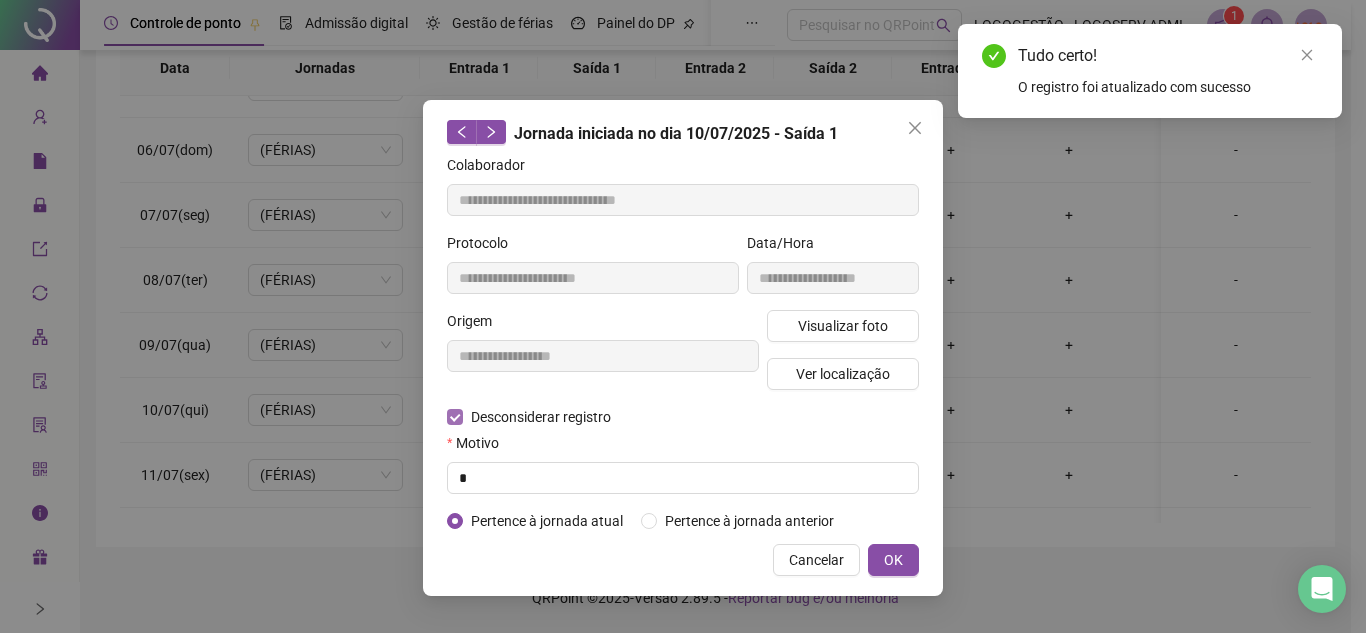 type on "**********" 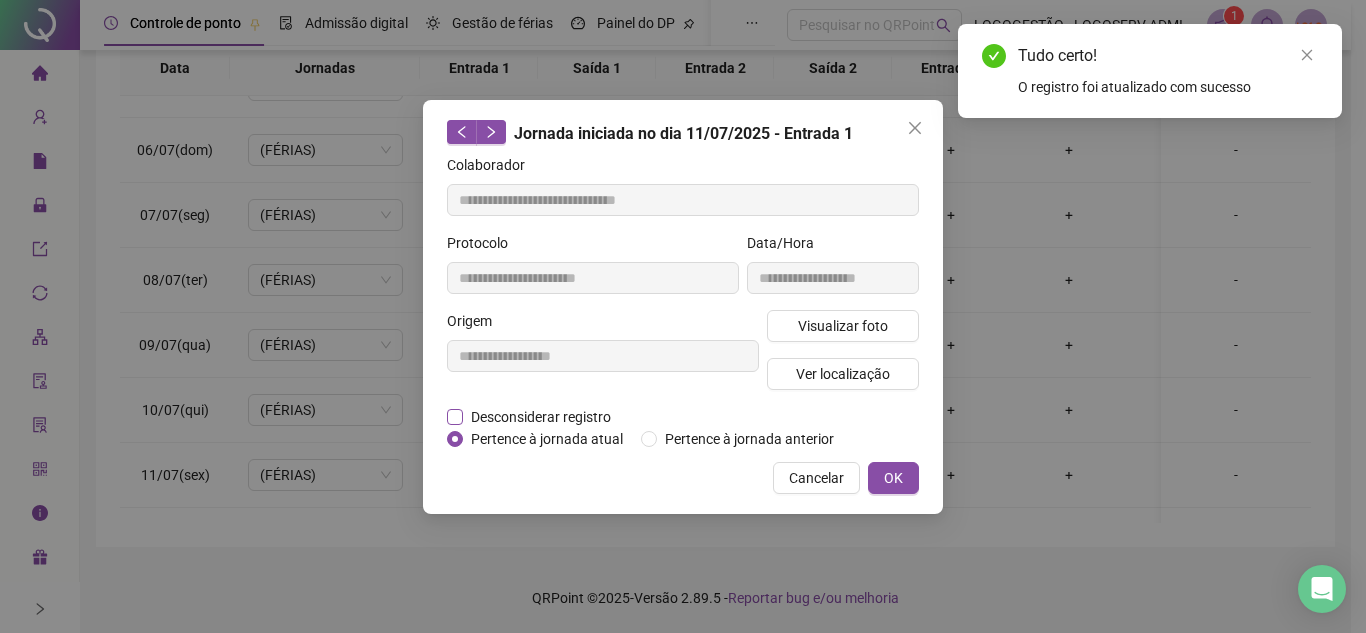 click on "Desconsiderar registro" at bounding box center (541, 417) 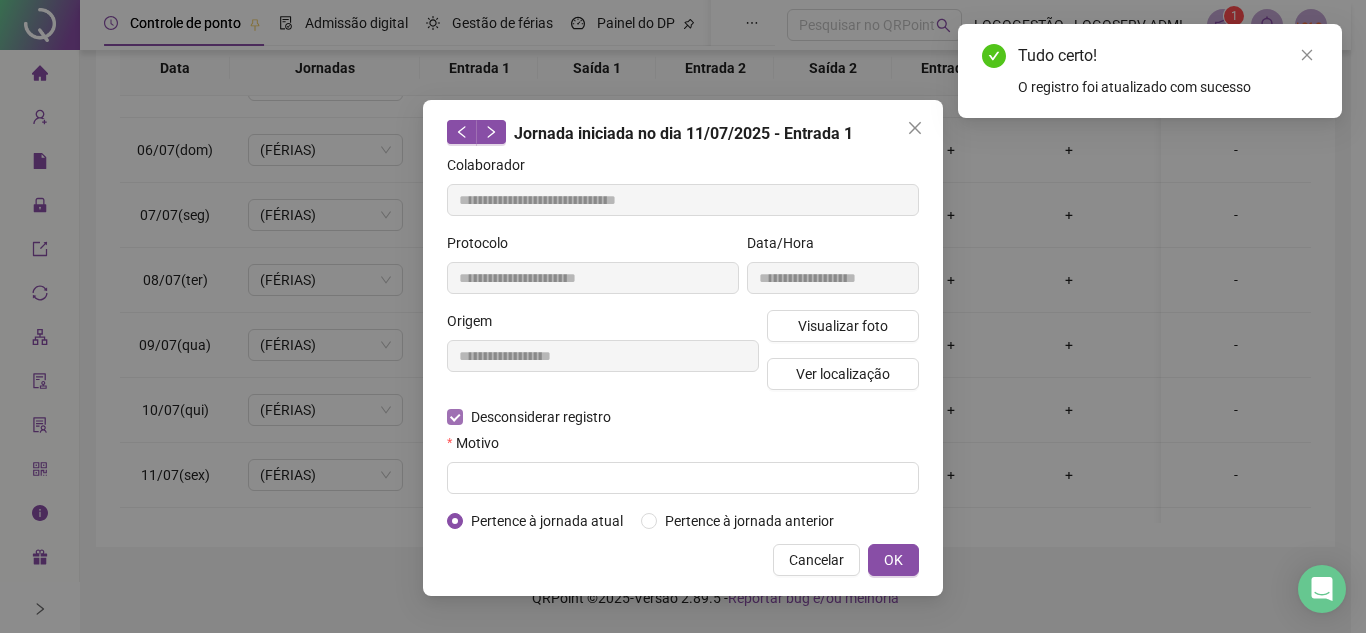 click on "Desconsiderar registro" at bounding box center [541, 417] 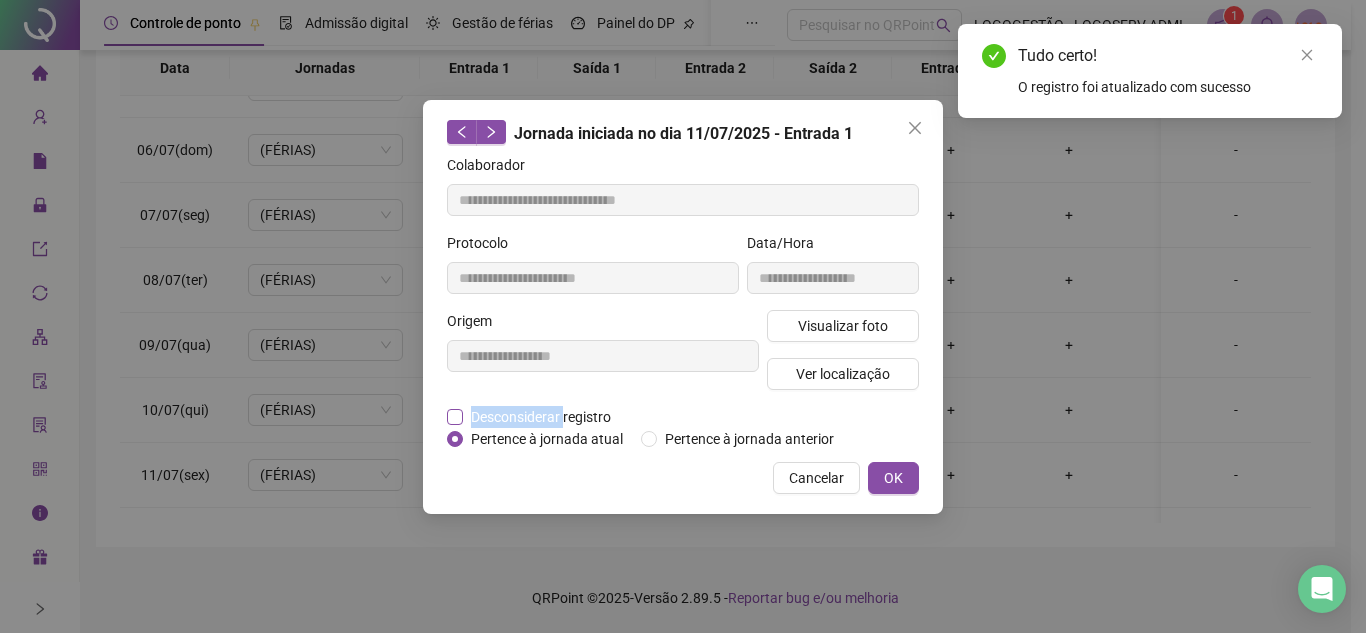 click on "Desconsiderar registro" at bounding box center [541, 417] 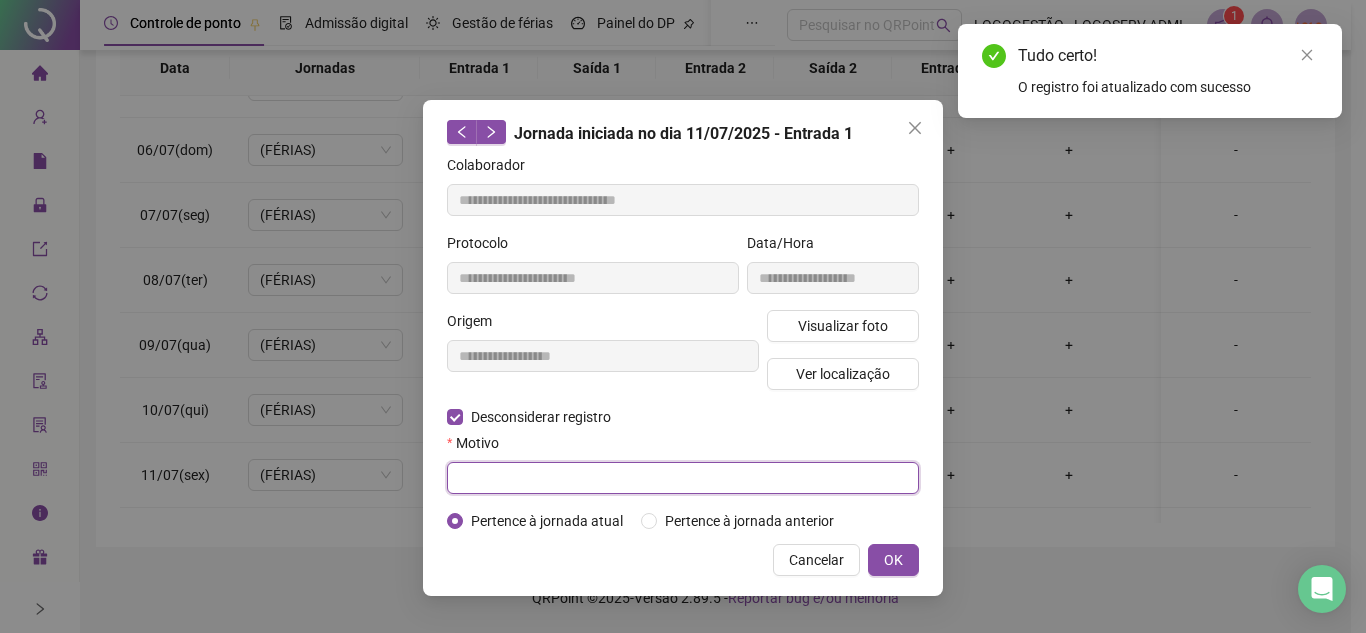 drag, startPoint x: 555, startPoint y: 424, endPoint x: 599, endPoint y: 479, distance: 70.434364 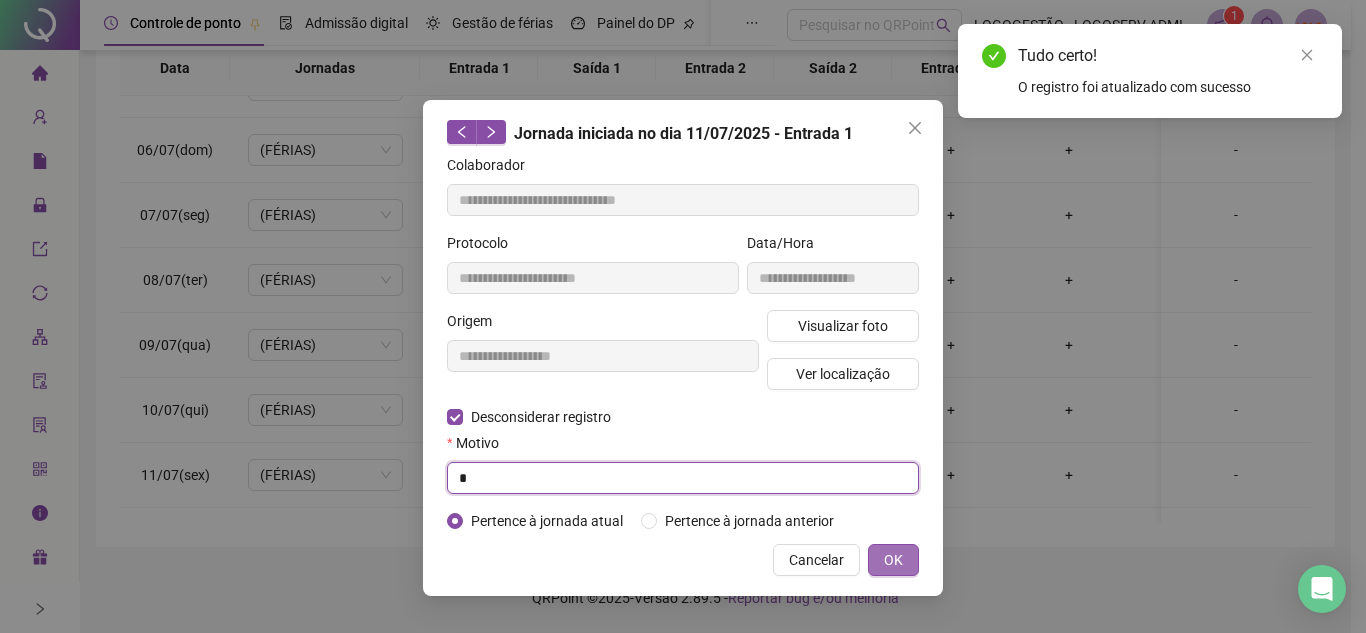 type on "*" 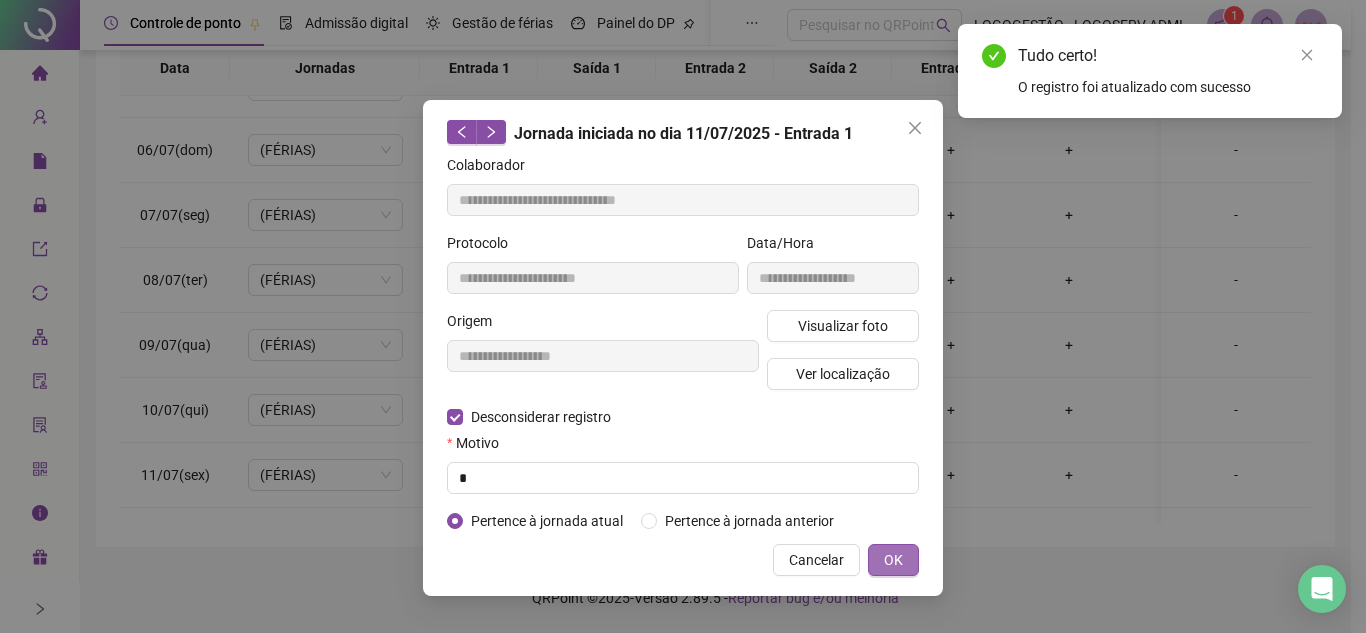 click on "OK" at bounding box center [893, 560] 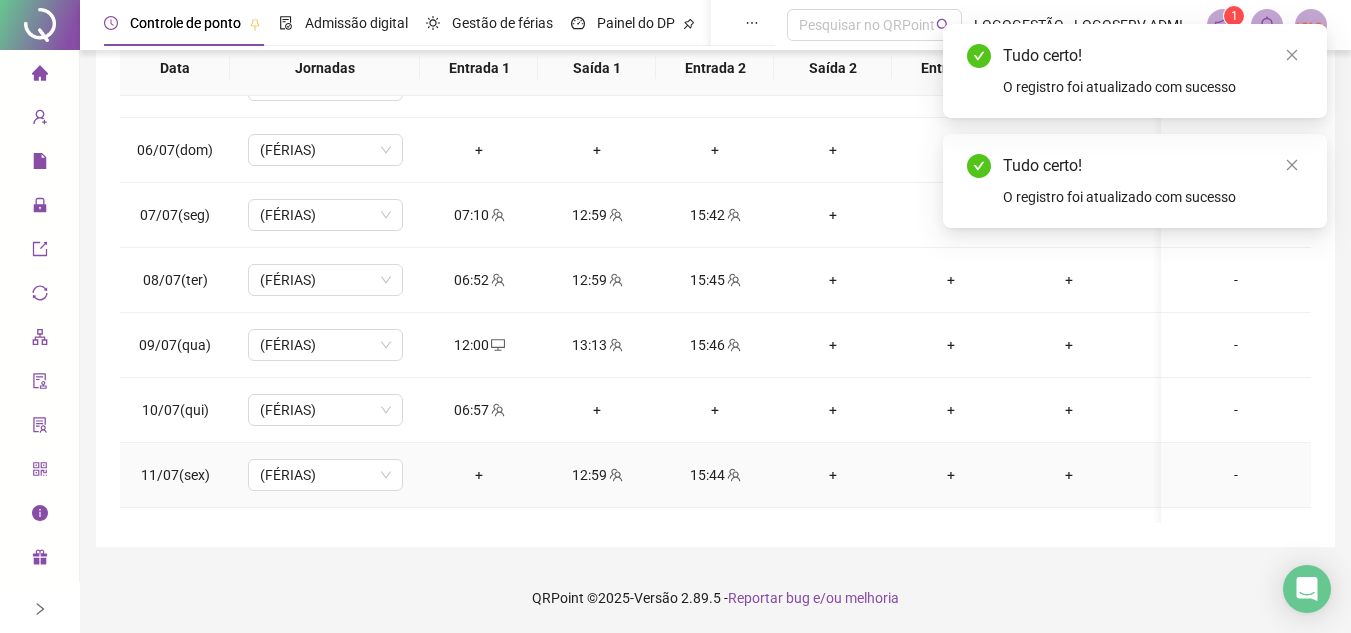 click on "15:44" at bounding box center [715, 475] 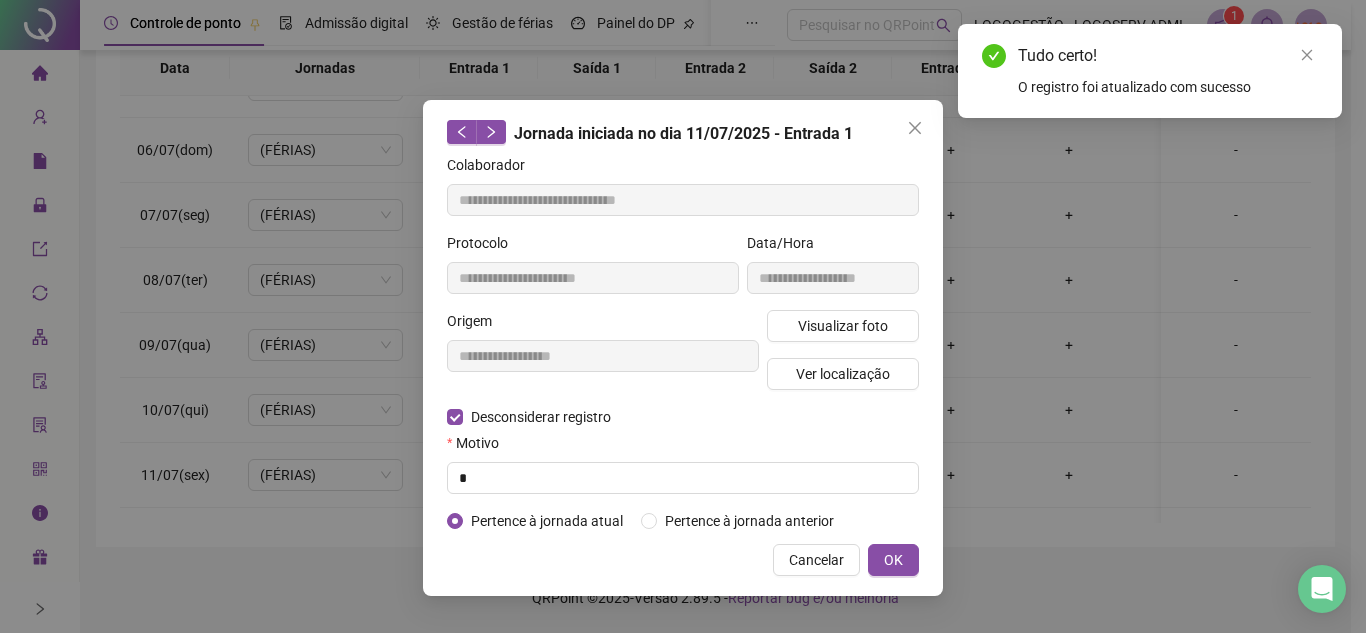 type on "**********" 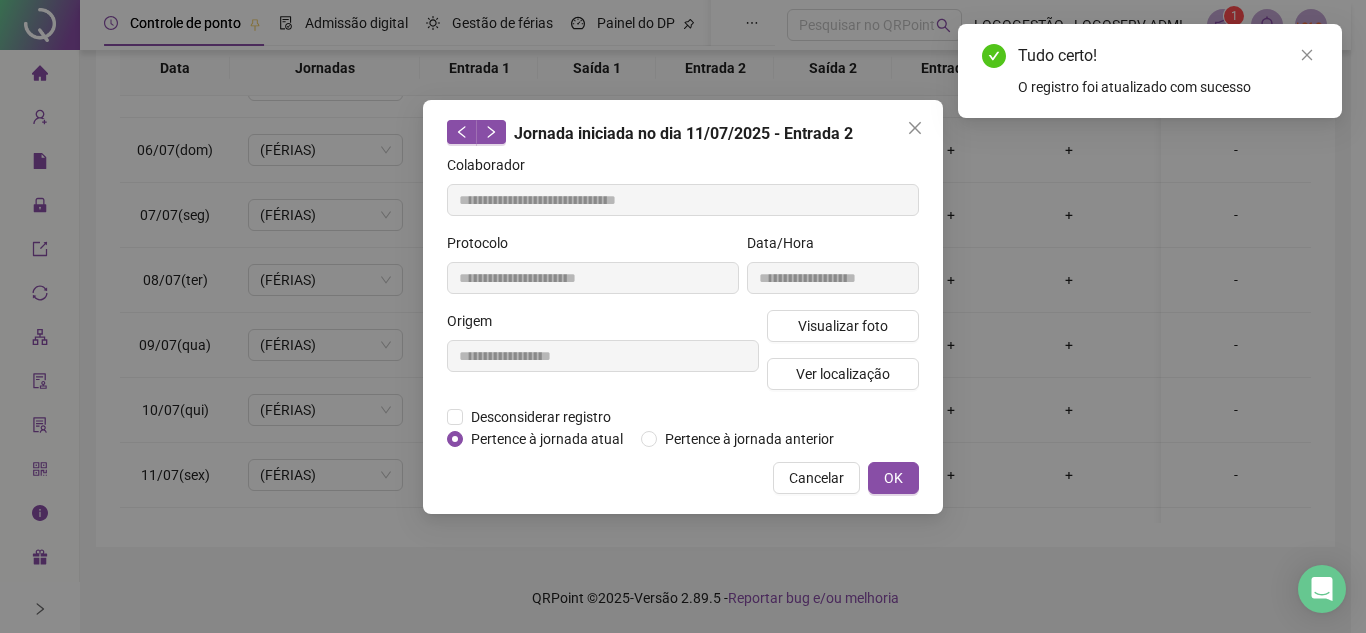click on "Pertence à jornada atual" at bounding box center [547, 439] 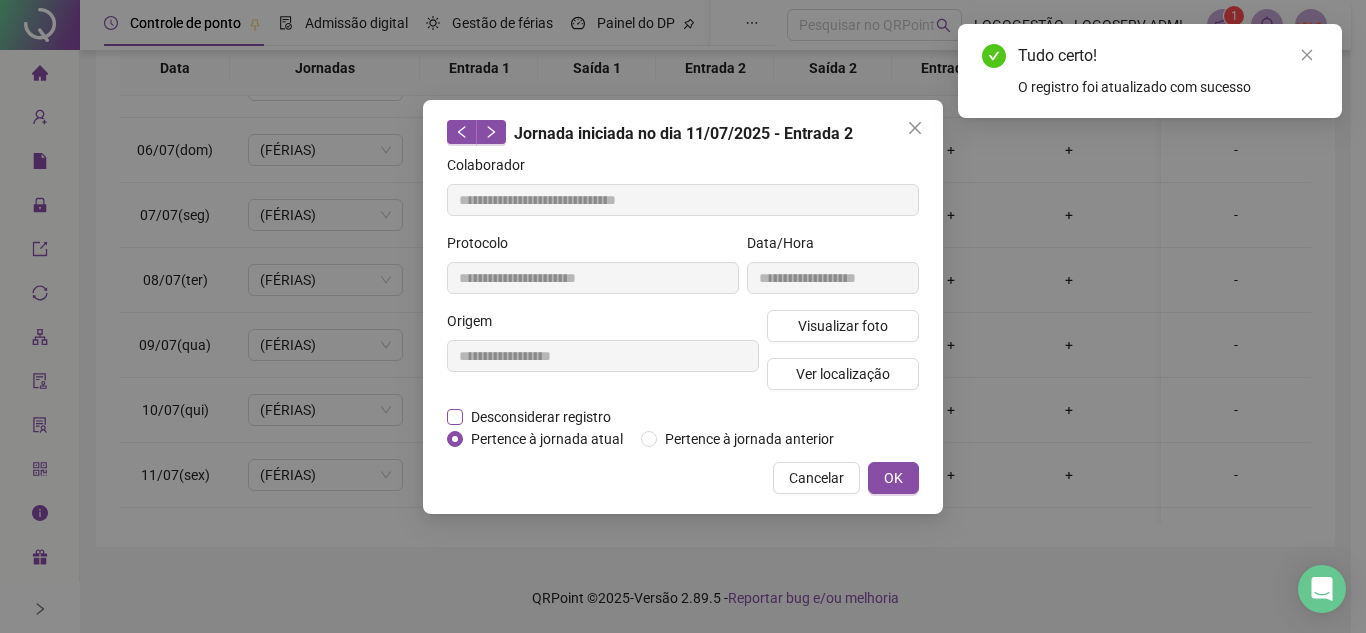 click on "Desconsiderar registro" at bounding box center (541, 417) 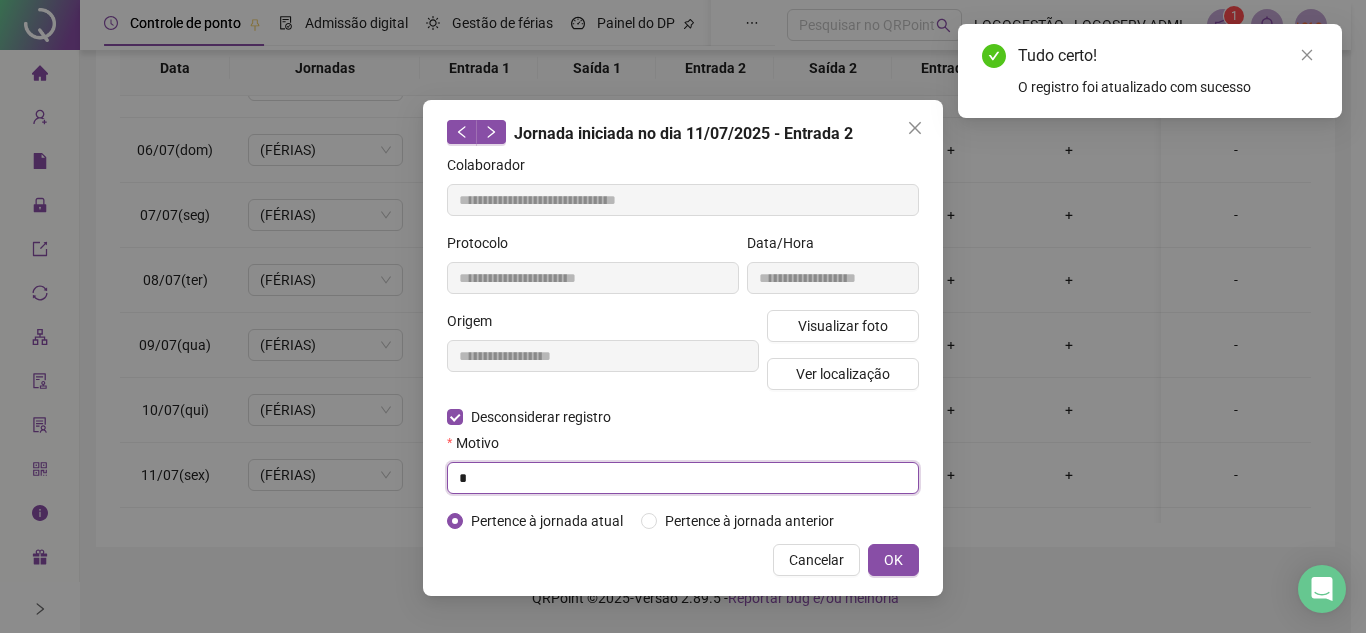 click on "*" at bounding box center [683, 478] 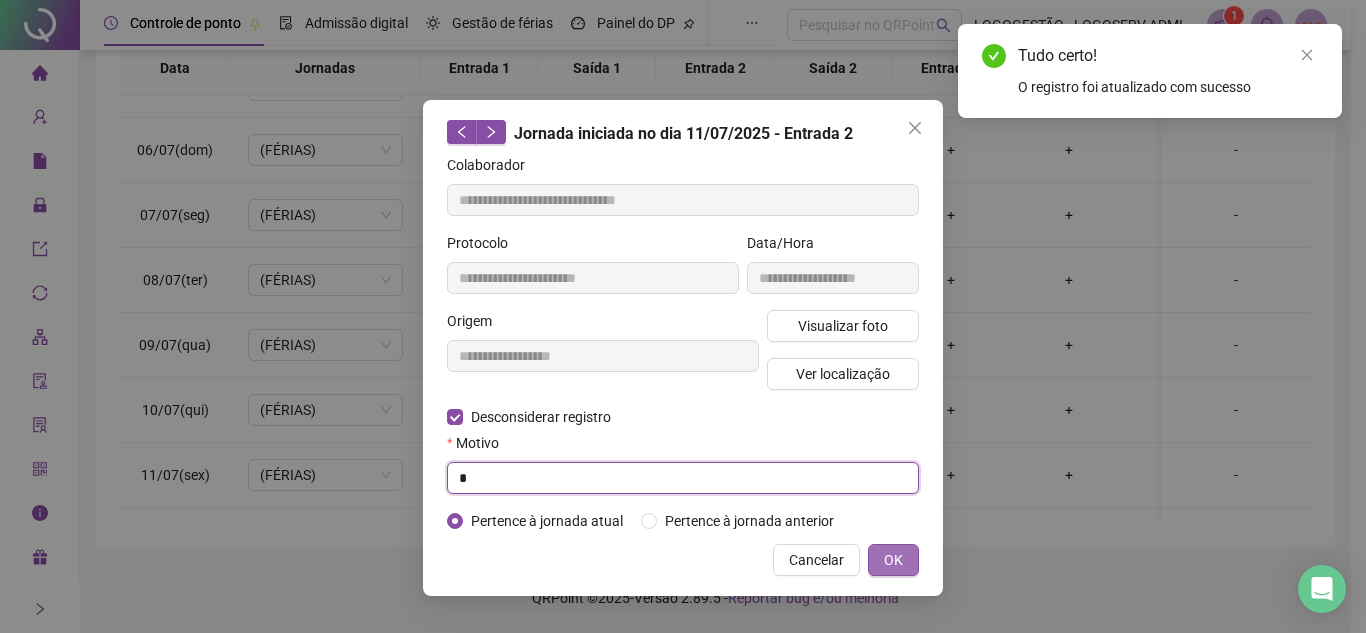 type on "*" 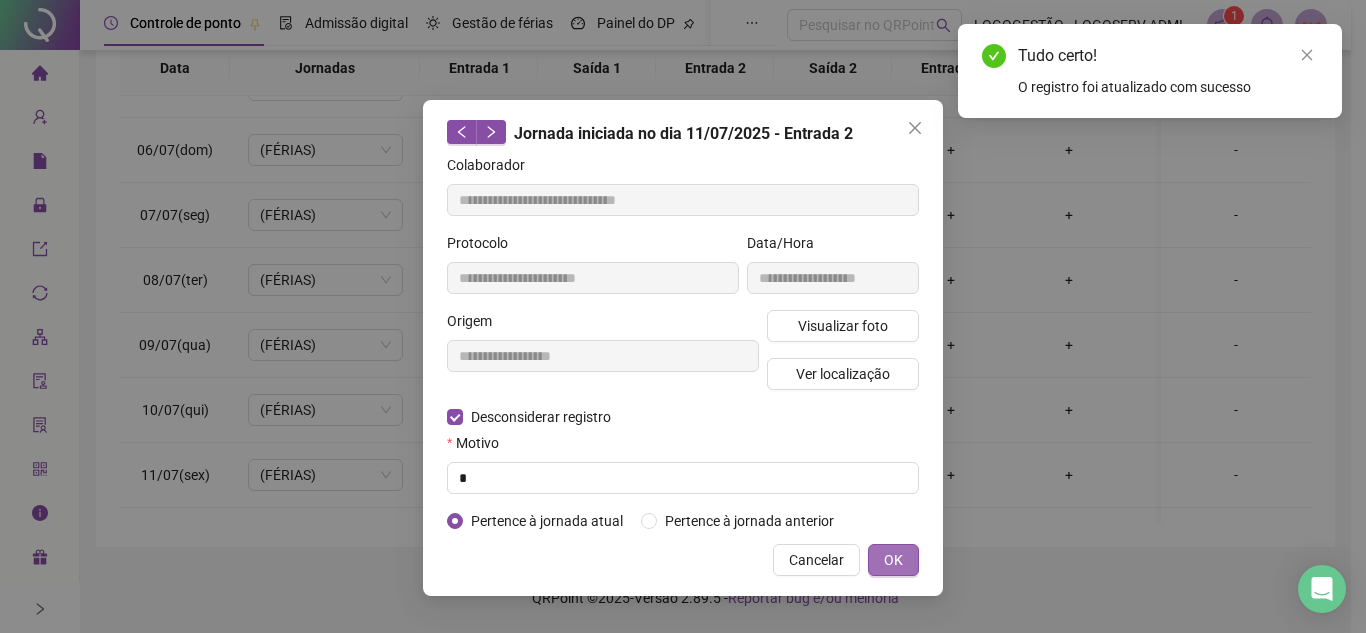 click on "OK" at bounding box center (893, 560) 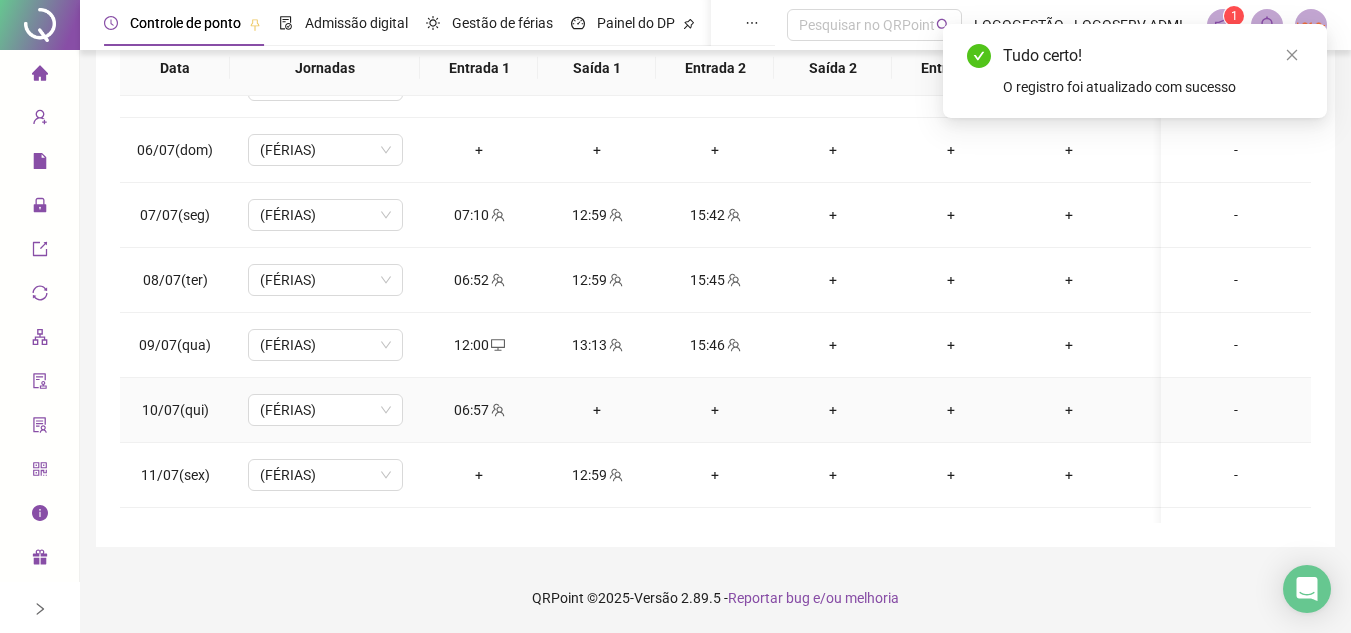 click on "06:57" at bounding box center [479, 410] 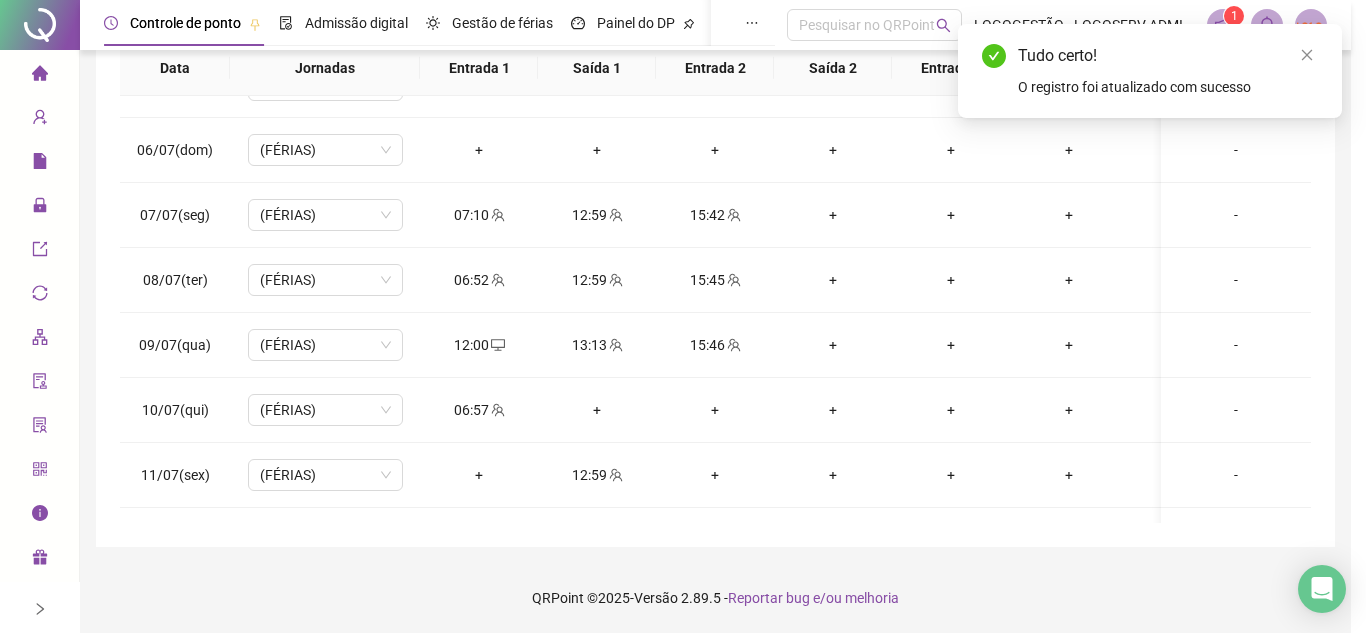 type on "**********" 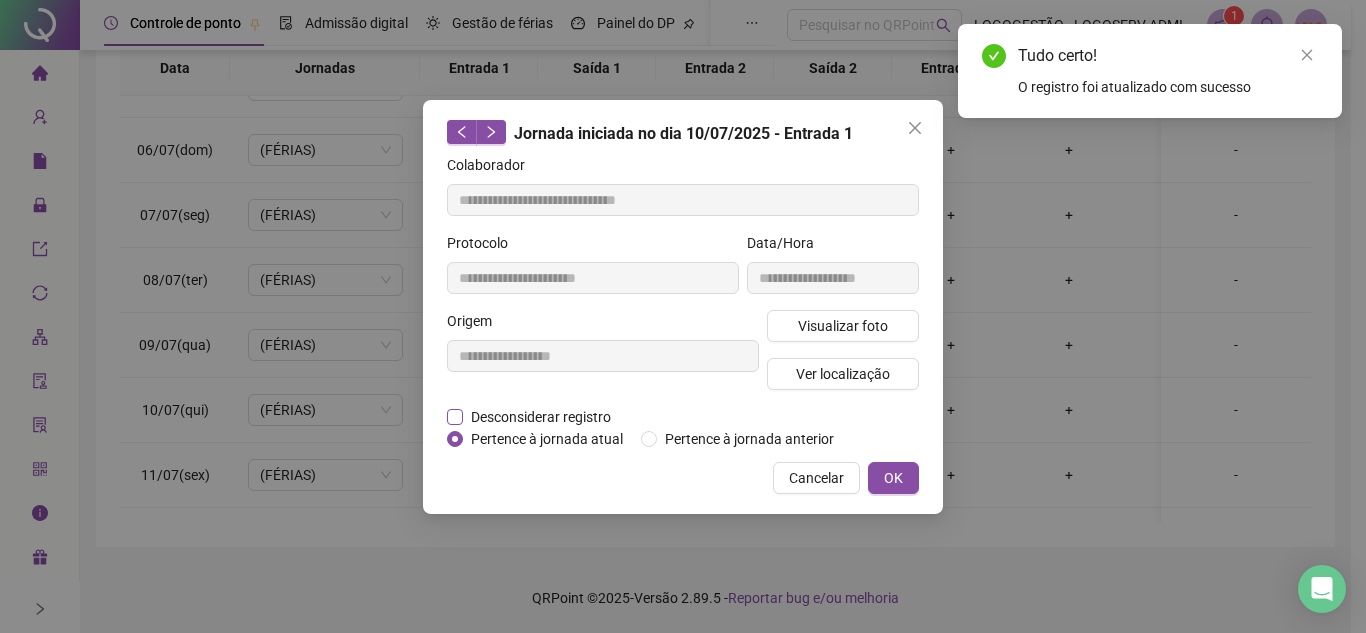 click on "Desconsiderar registro" at bounding box center [541, 417] 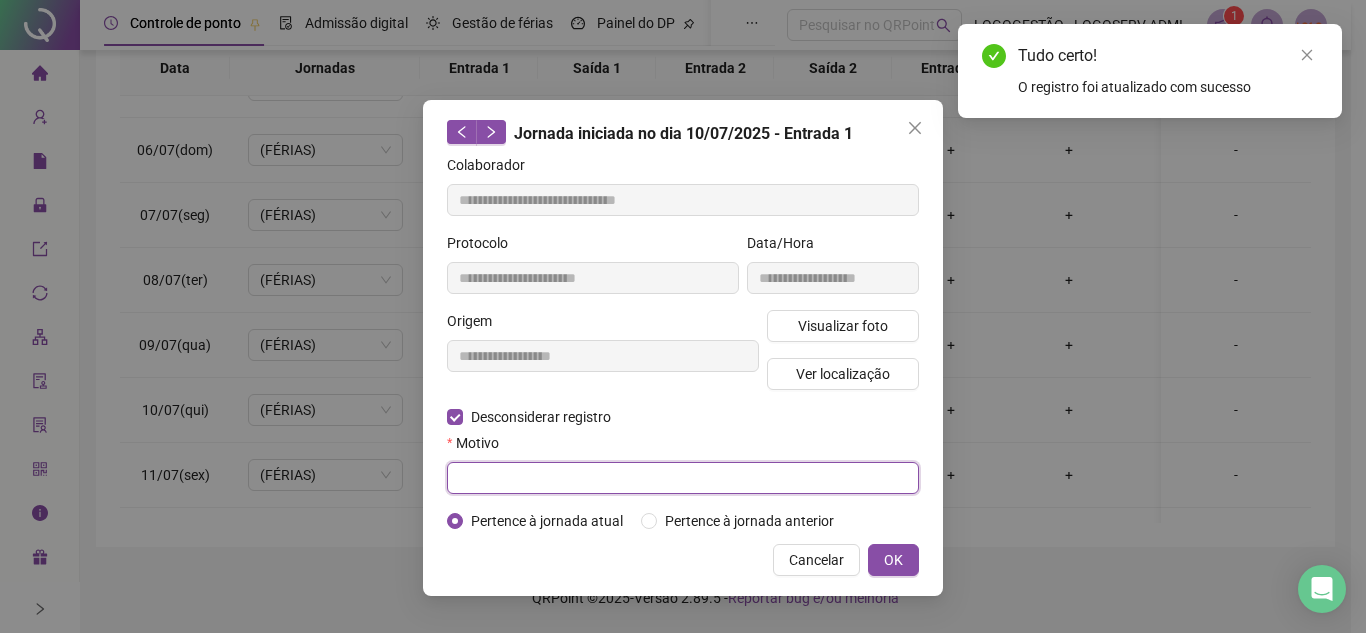 click at bounding box center (683, 478) 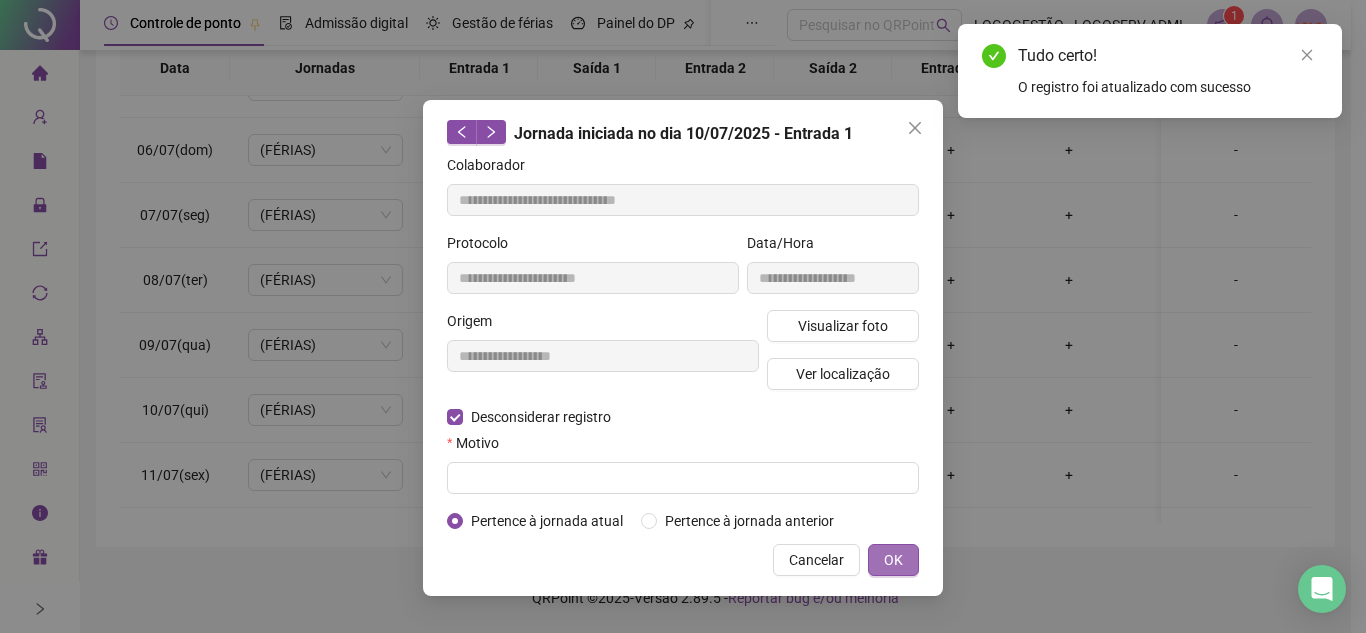 click on "OK" at bounding box center (893, 560) 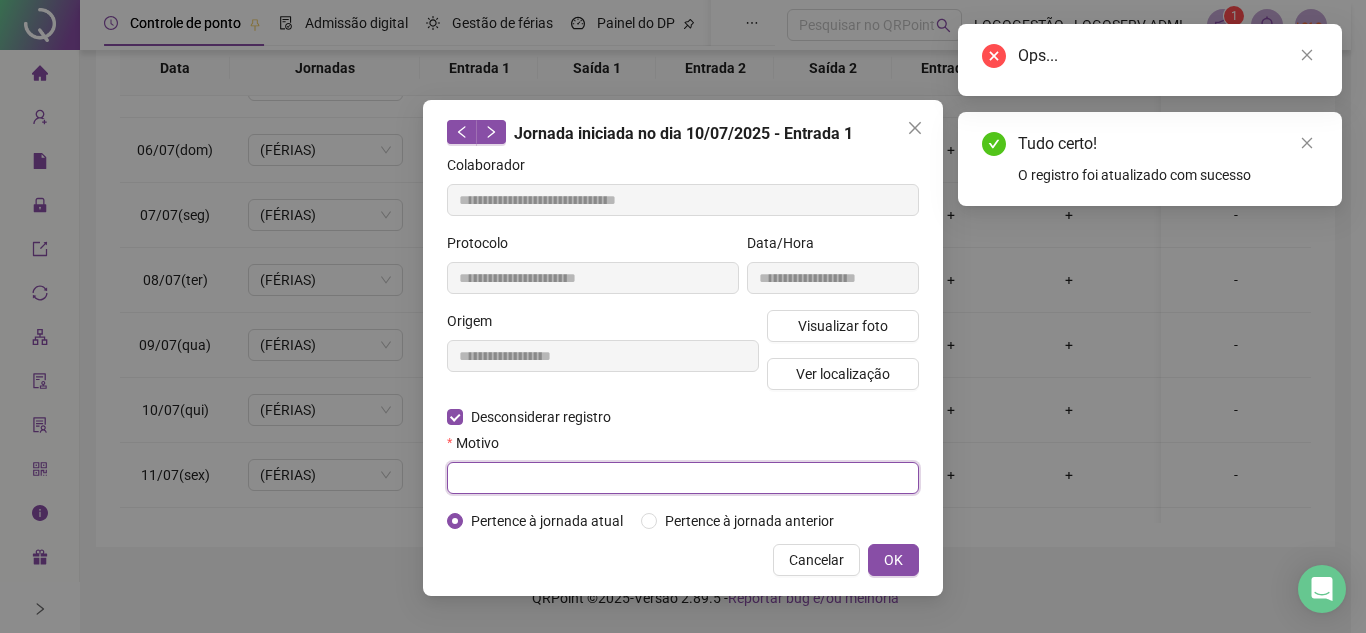 click at bounding box center [683, 478] 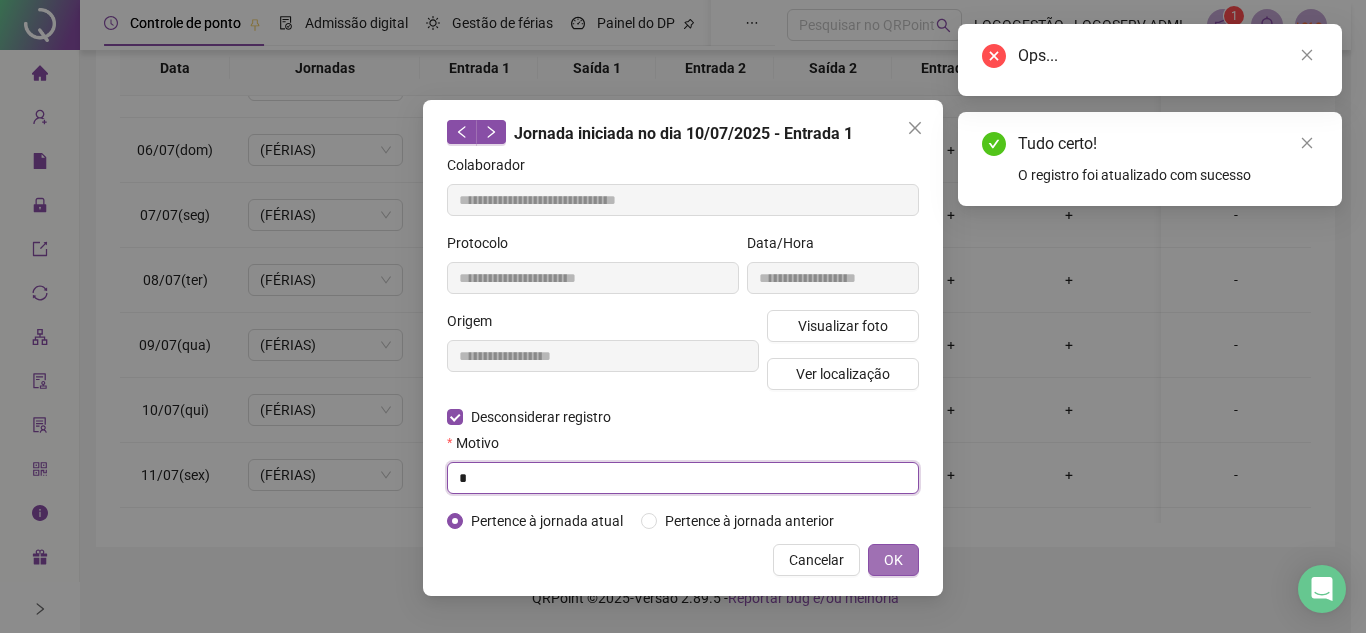 type 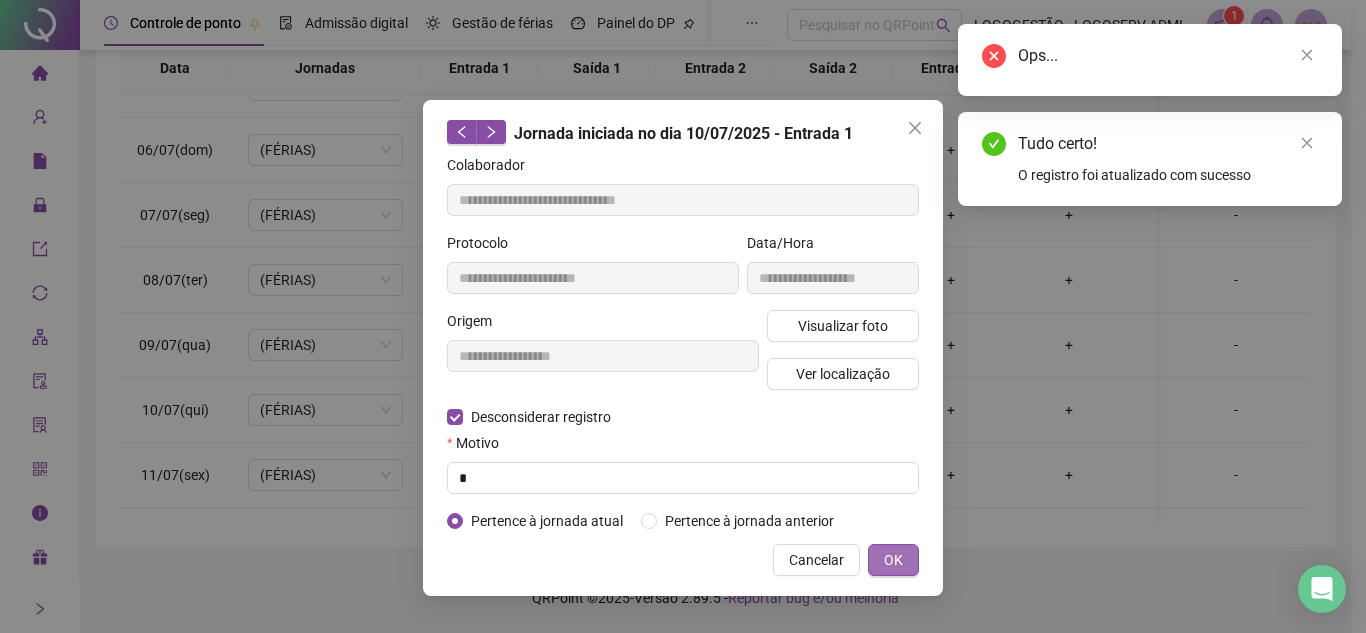 click on "OK" at bounding box center (893, 560) 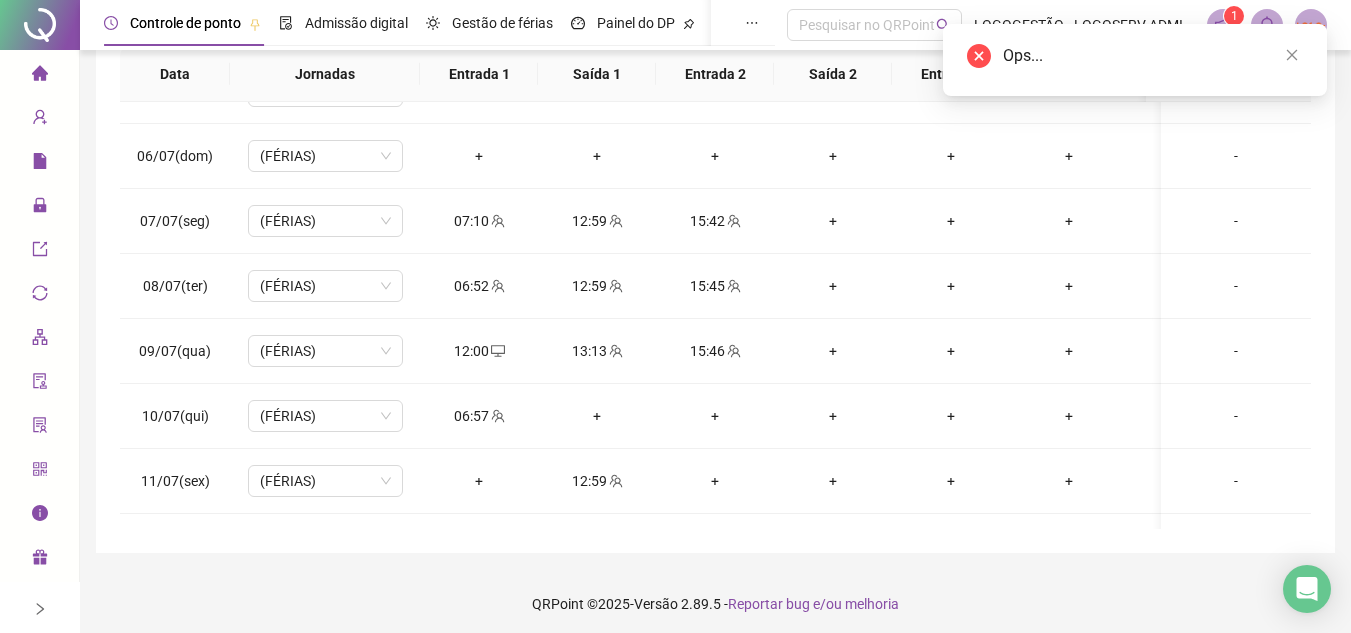 scroll, scrollTop: 0, scrollLeft: 0, axis: both 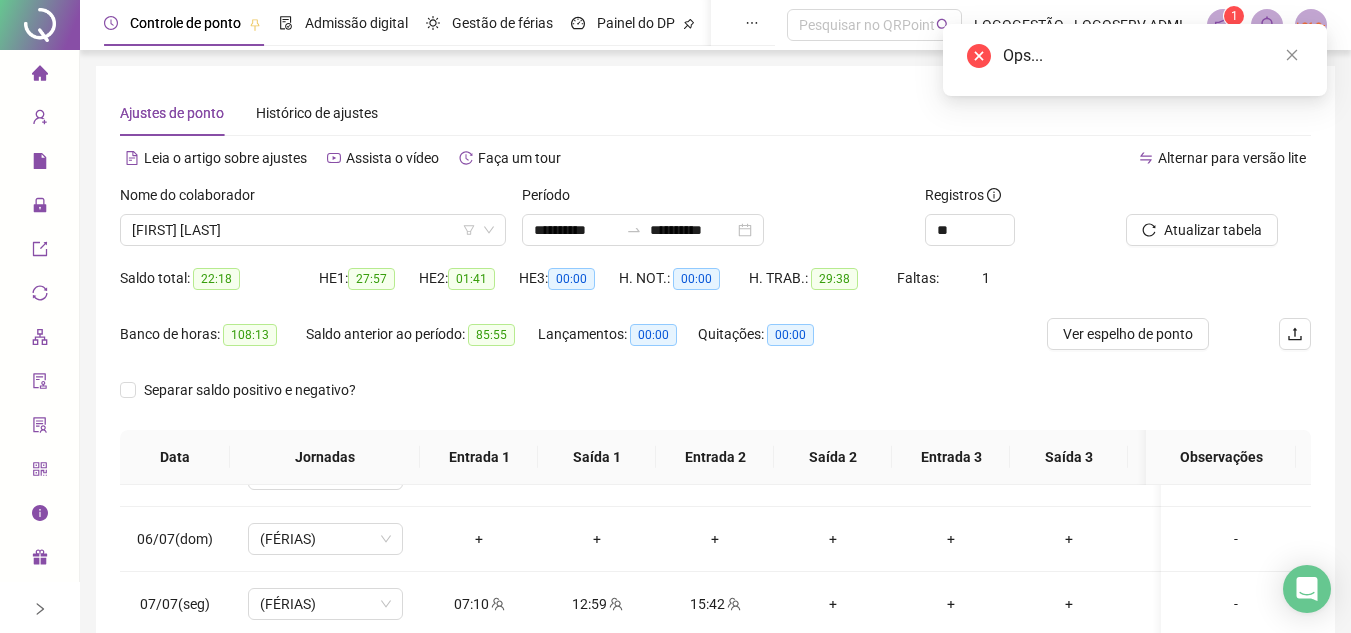 click on "Atualizar tabela" at bounding box center (1218, 223) 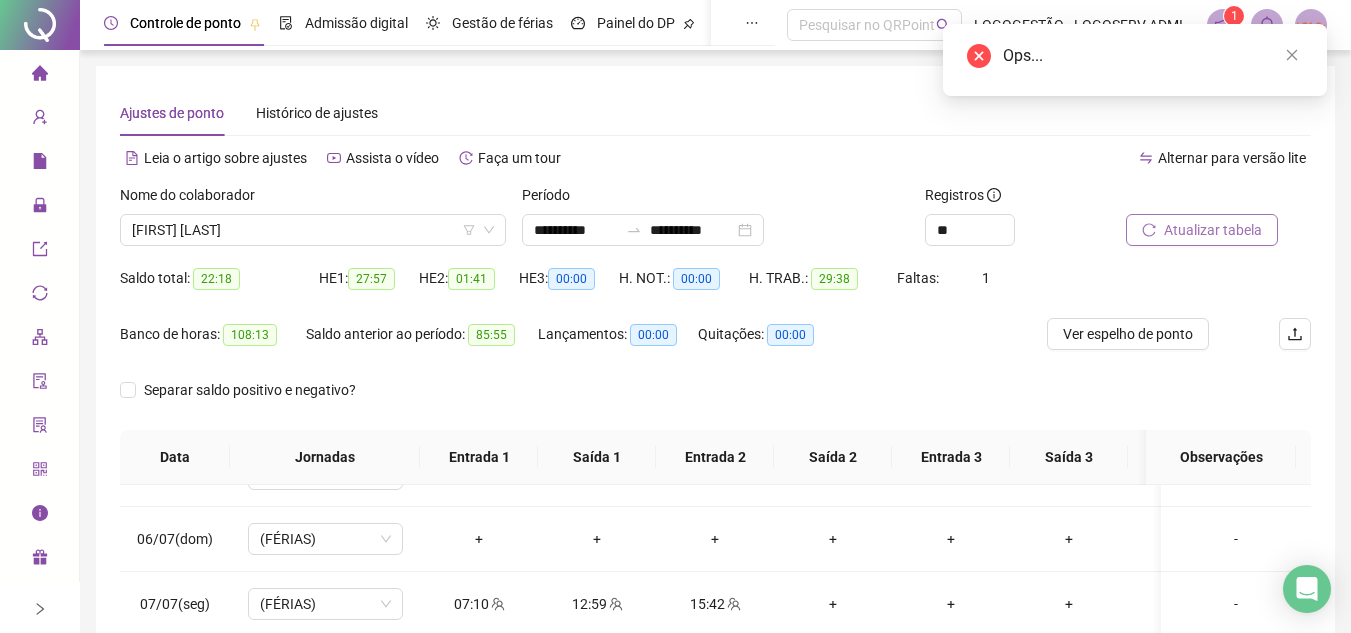click on "Atualizar tabela" at bounding box center [1213, 230] 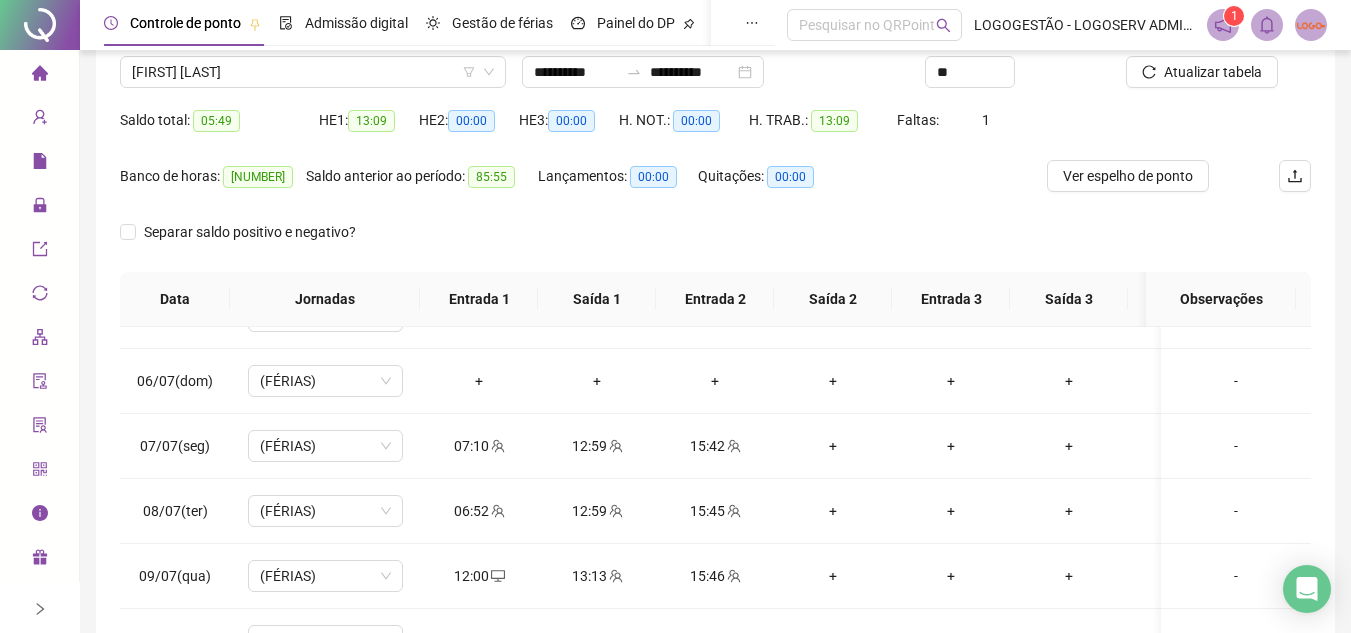 scroll, scrollTop: 389, scrollLeft: 0, axis: vertical 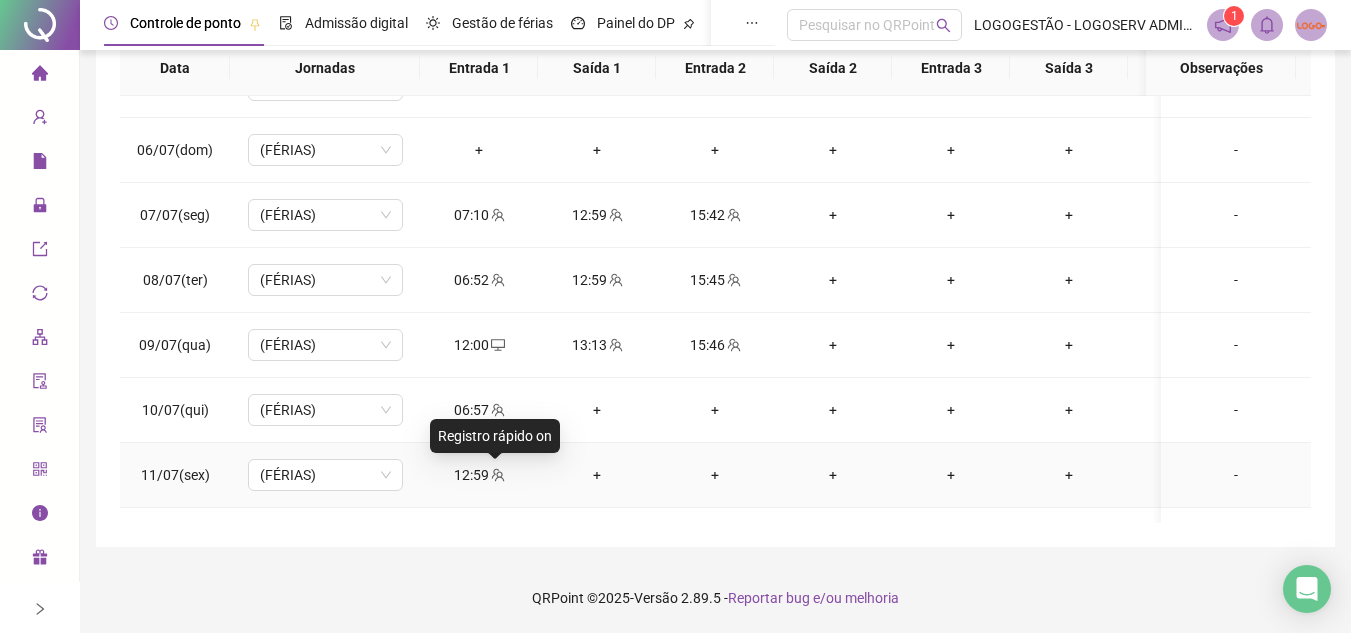 click 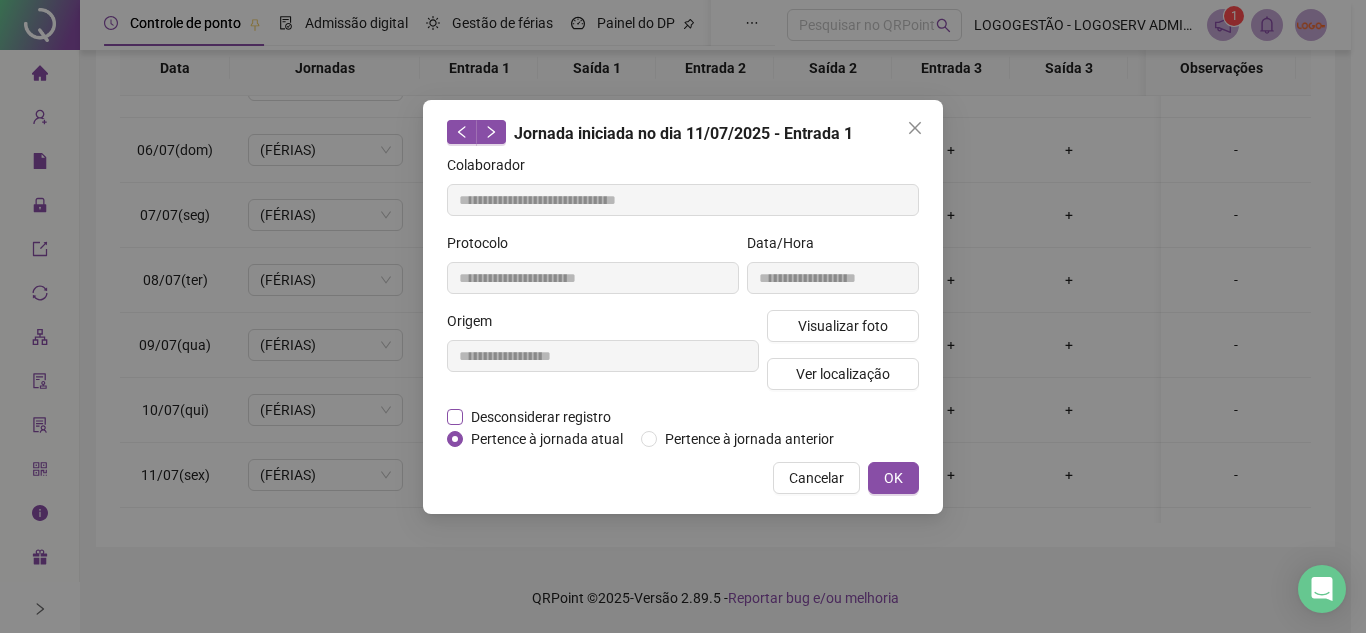 click on "Desconsiderar registro" at bounding box center (541, 417) 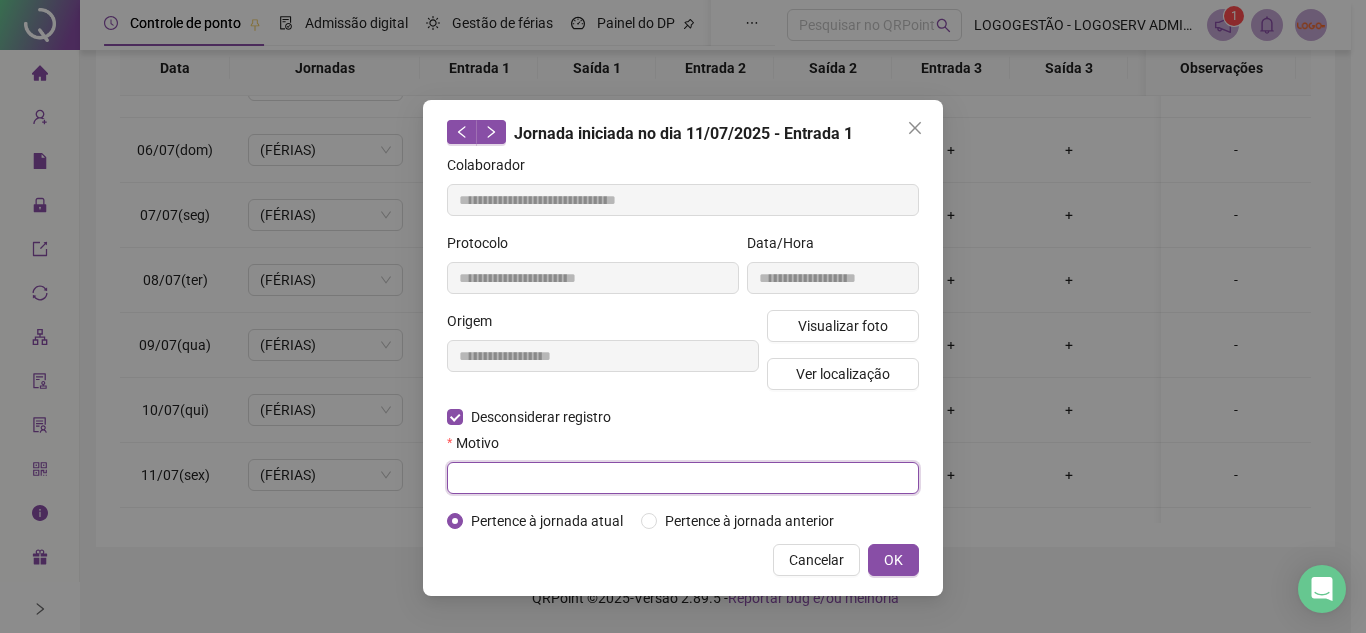 click at bounding box center (683, 478) 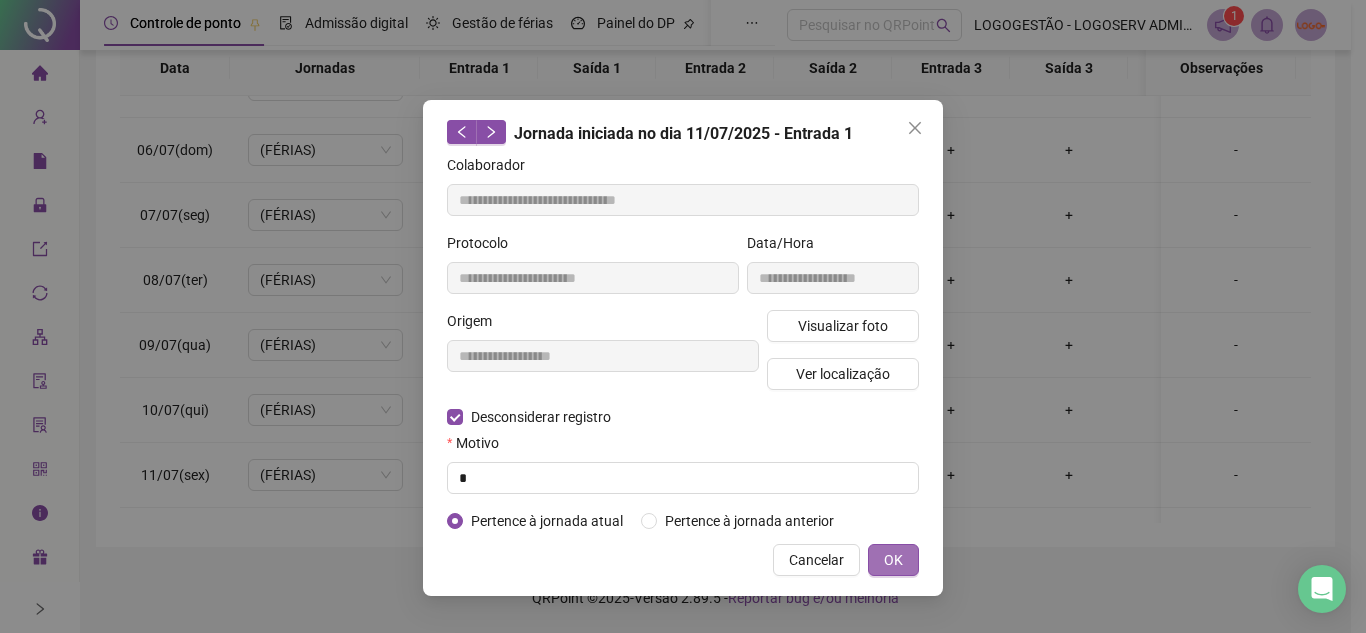 click on "OK" at bounding box center (893, 560) 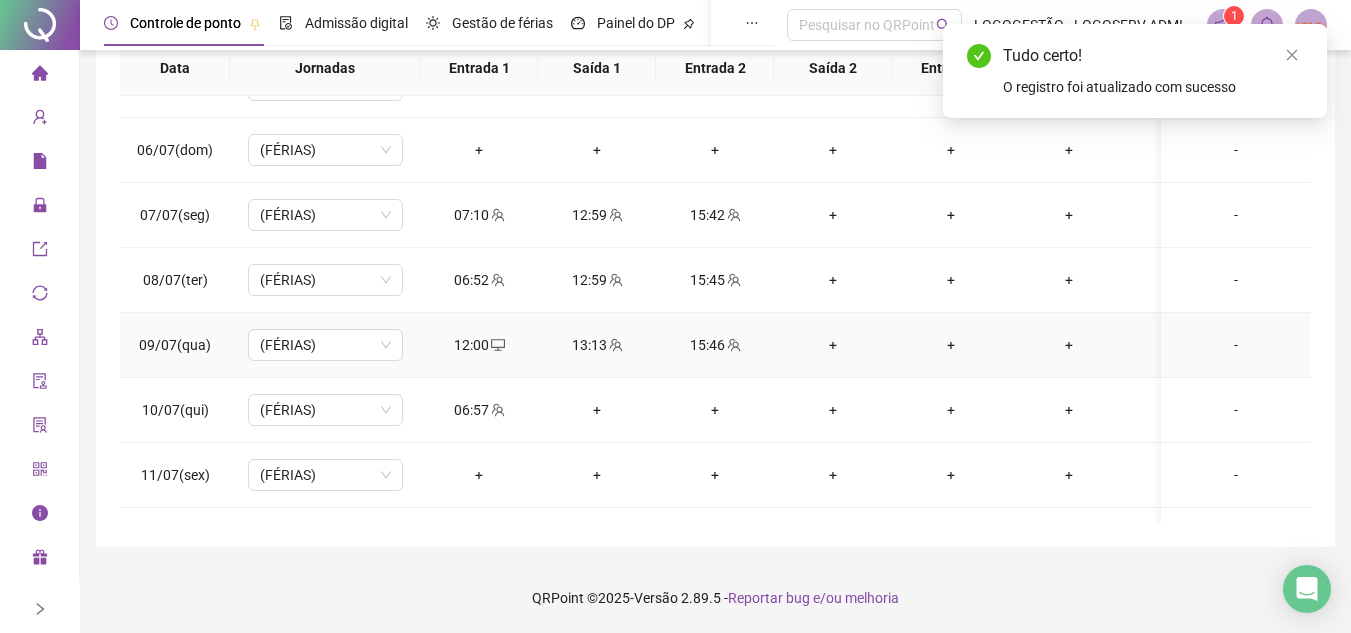 click 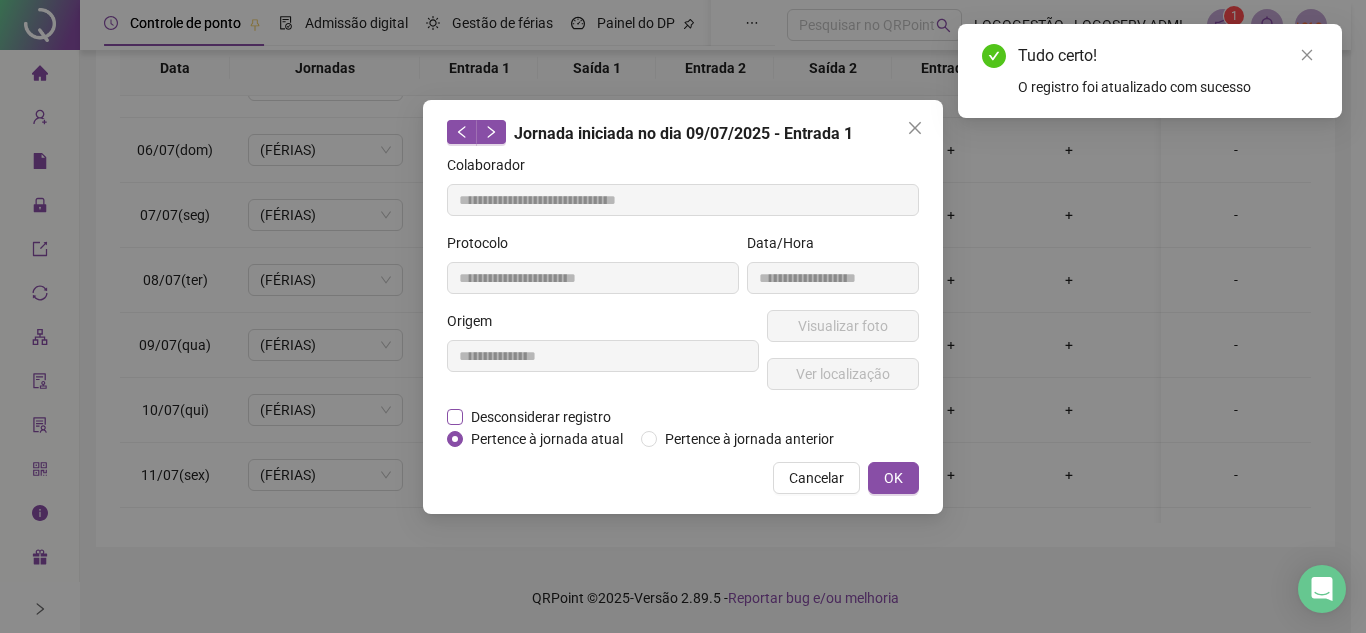 click on "Desconsiderar registro" at bounding box center (541, 417) 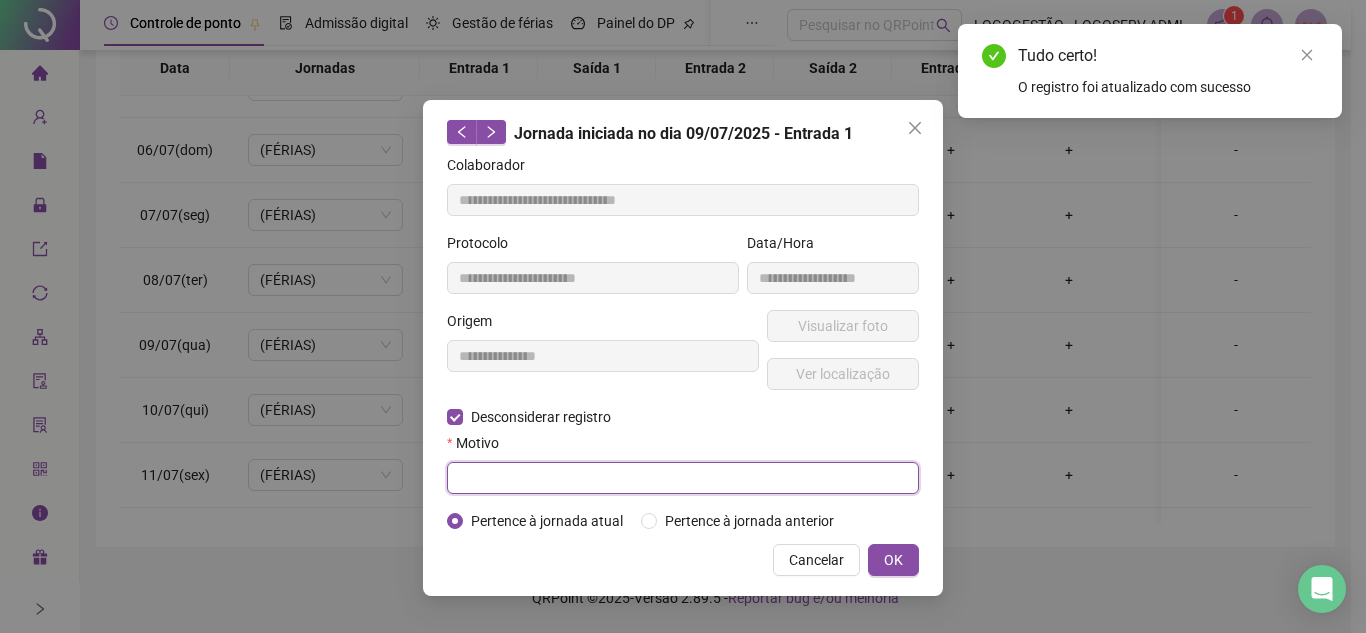 click at bounding box center (683, 478) 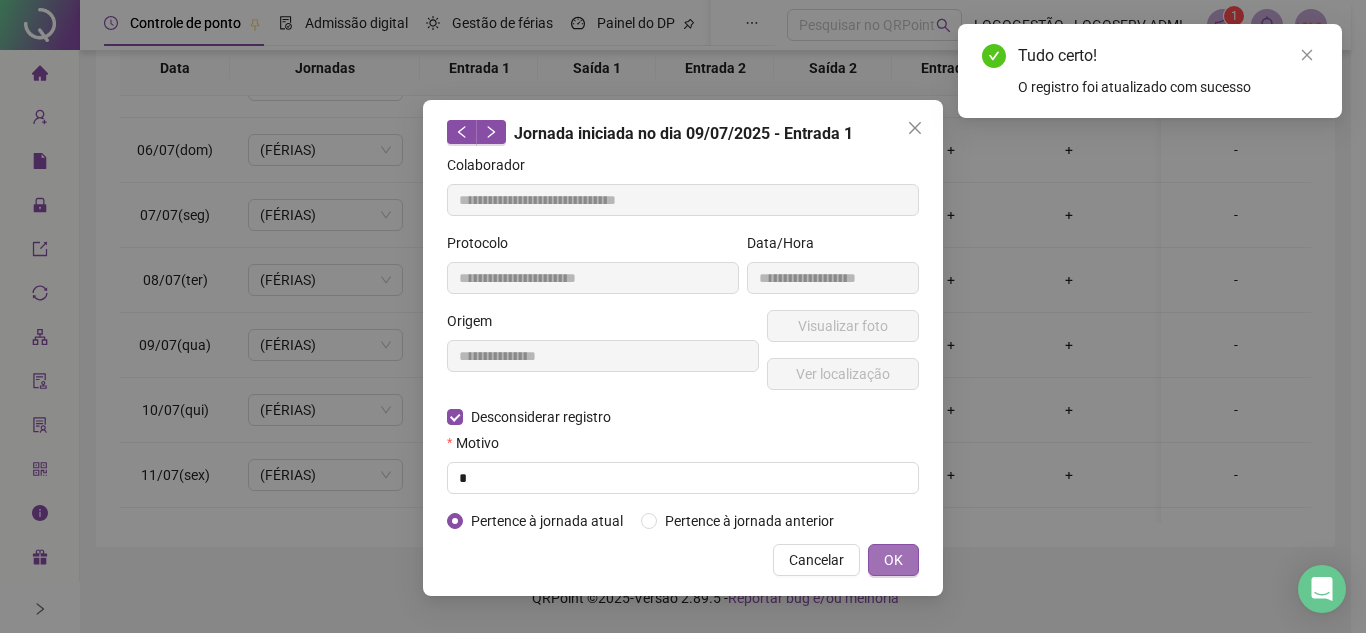 click on "OK" at bounding box center (893, 560) 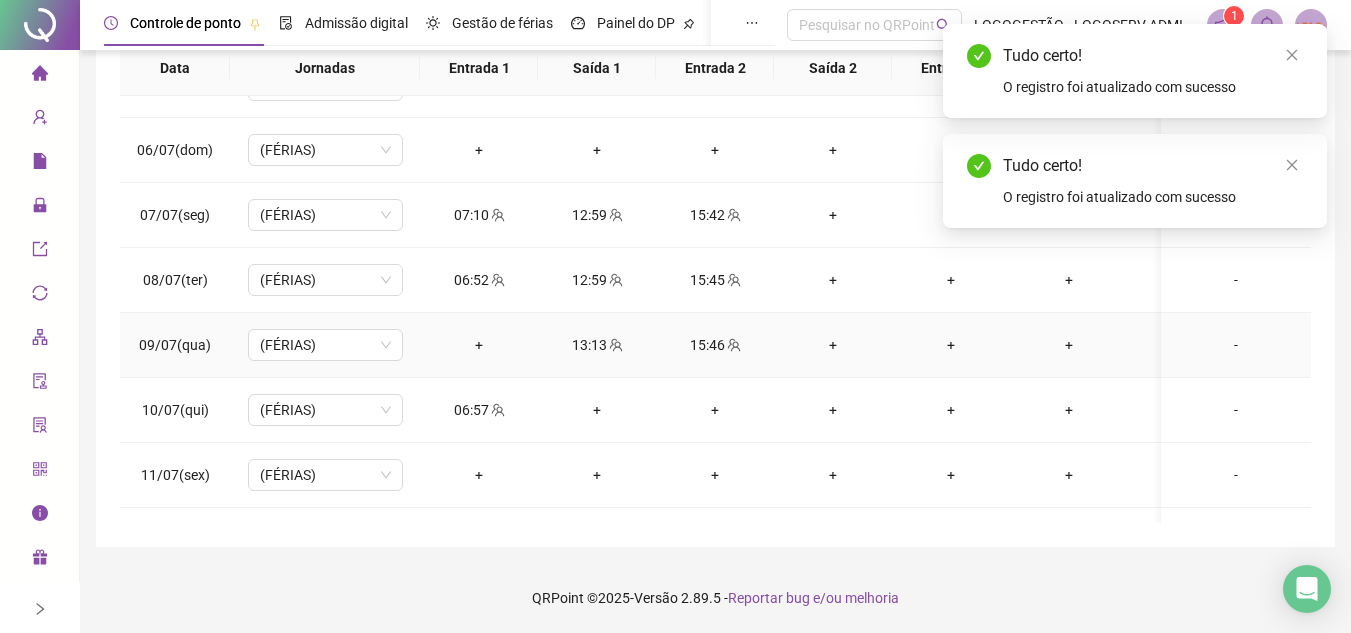 drag, startPoint x: 588, startPoint y: 325, endPoint x: 586, endPoint y: 337, distance: 12.165525 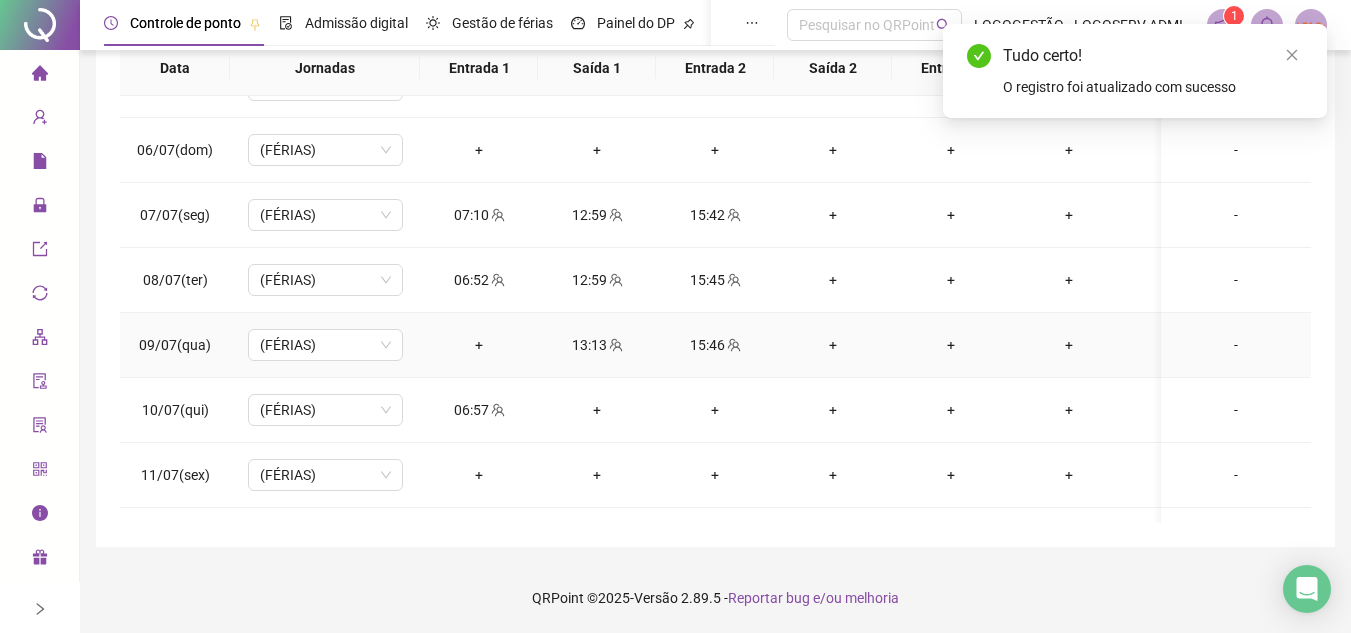 click on "13:13" at bounding box center [597, 345] 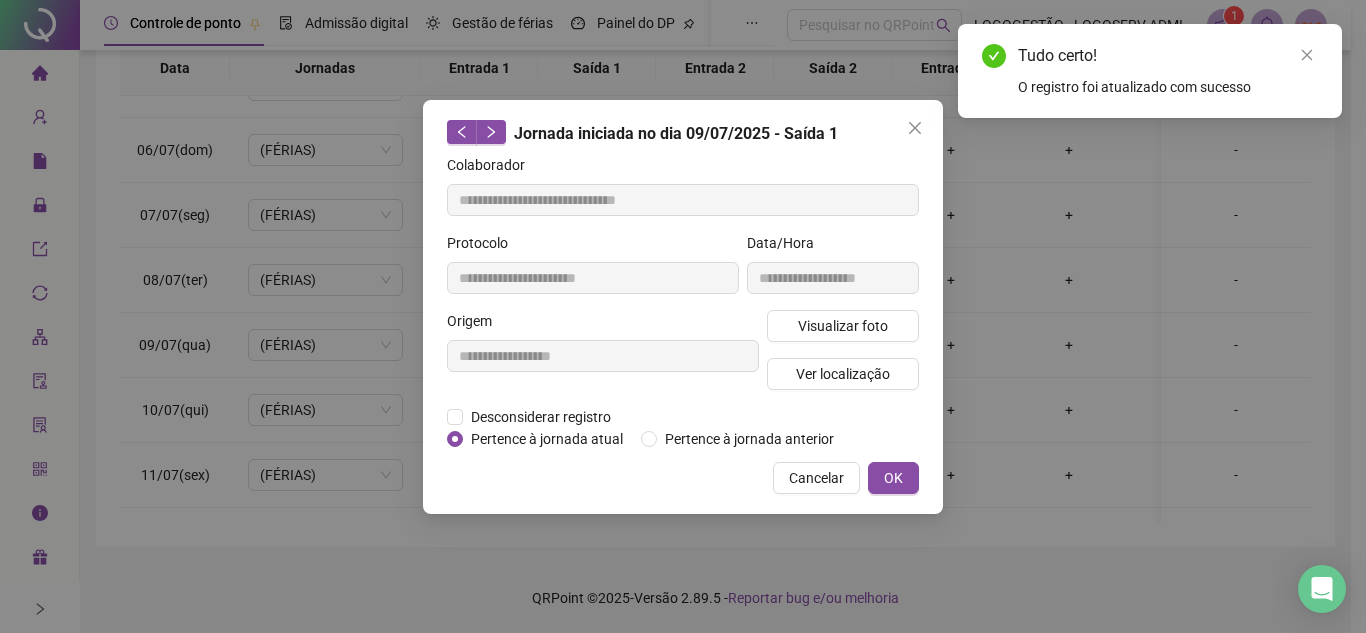 click on "**********" at bounding box center [603, 358] 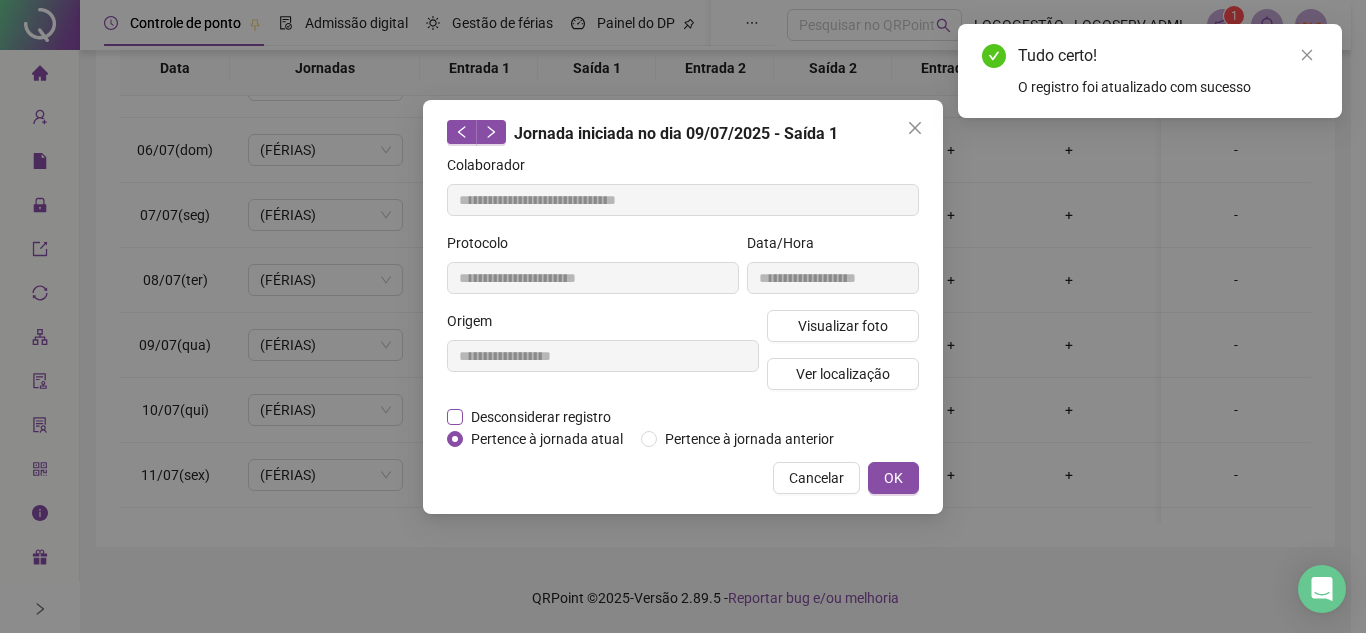 click on "Desconsiderar registro" at bounding box center [541, 417] 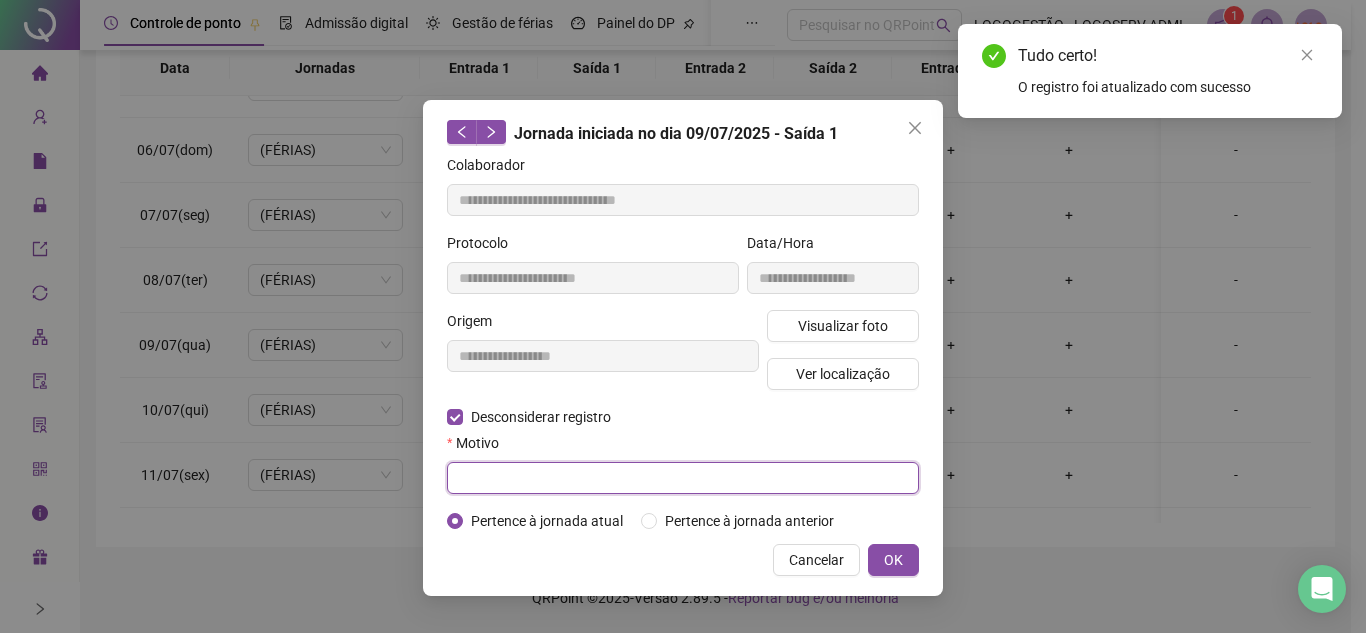 click at bounding box center [683, 478] 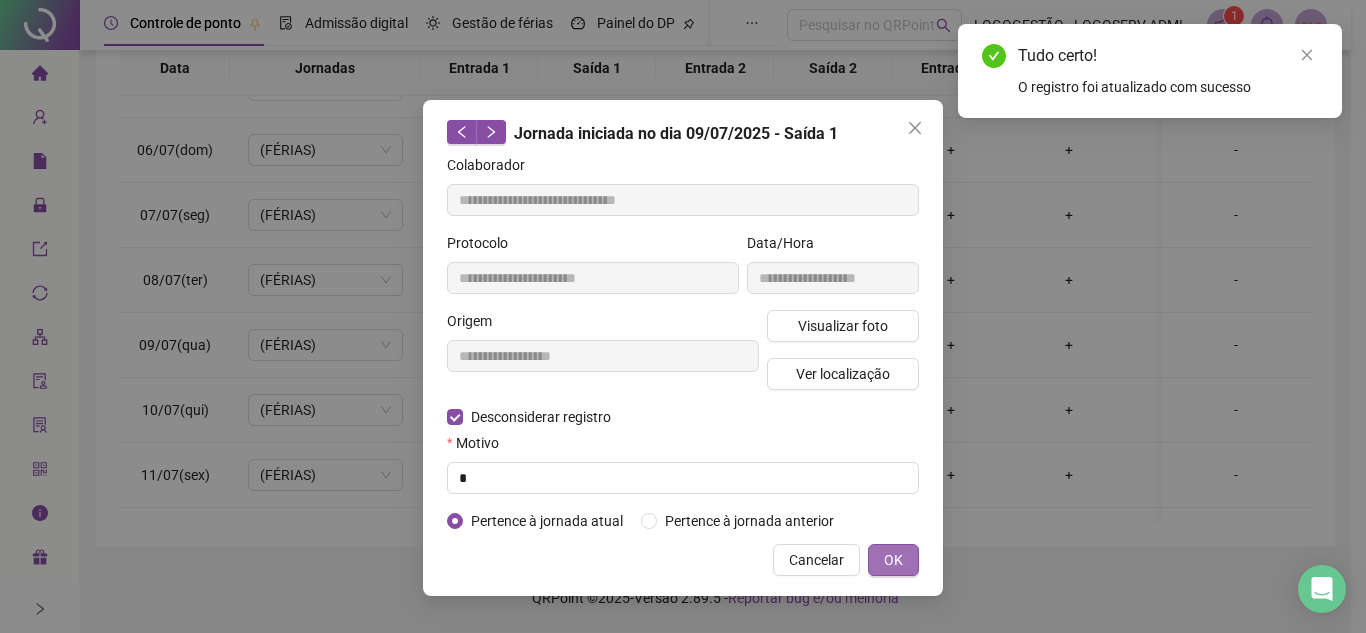 click on "OK" at bounding box center [893, 560] 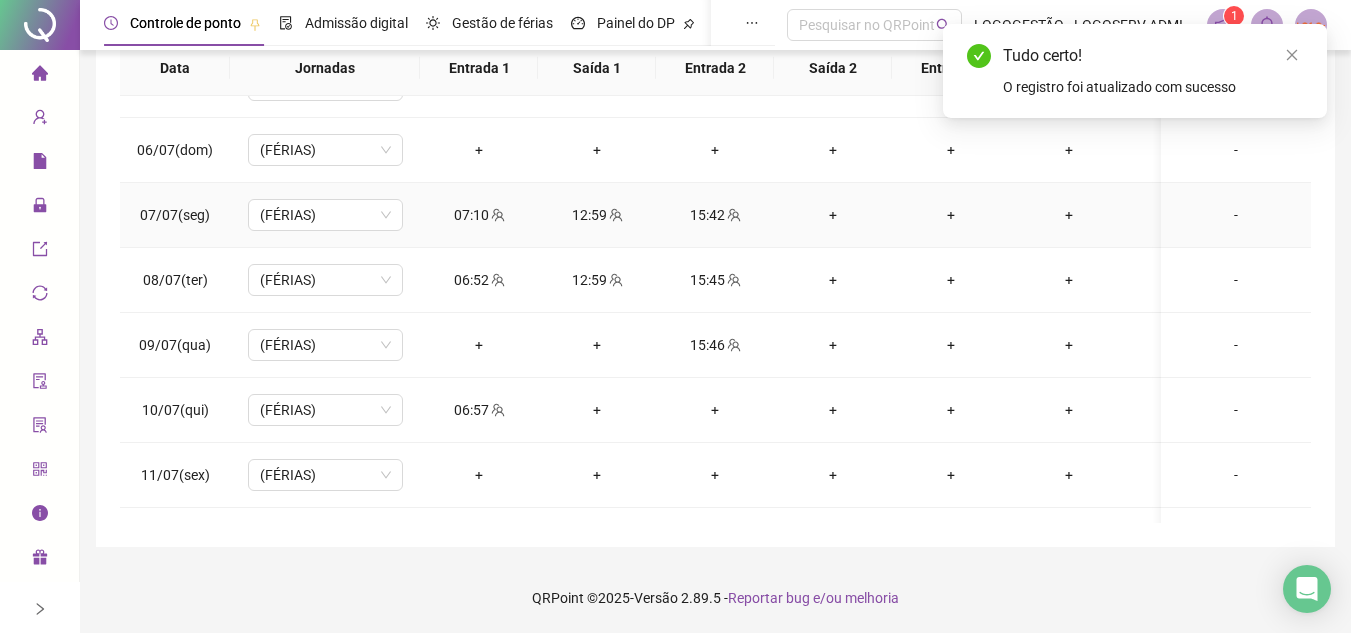 click at bounding box center (497, 215) 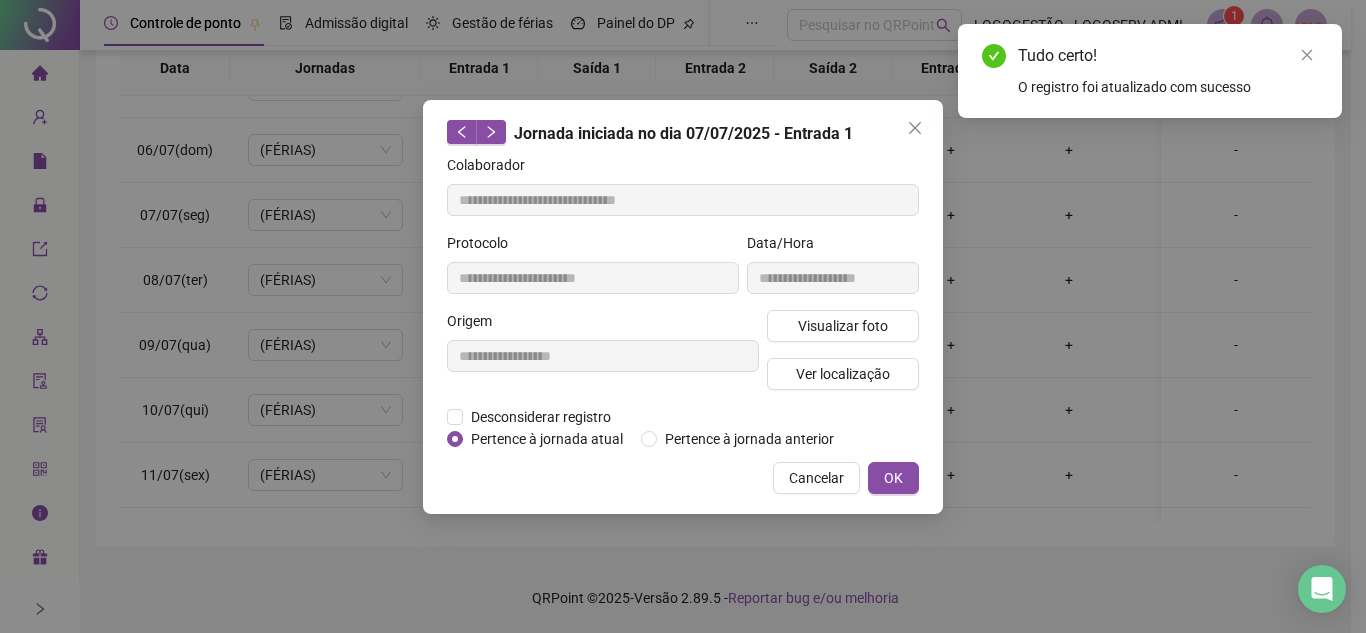 click on "**********" at bounding box center (603, 358) 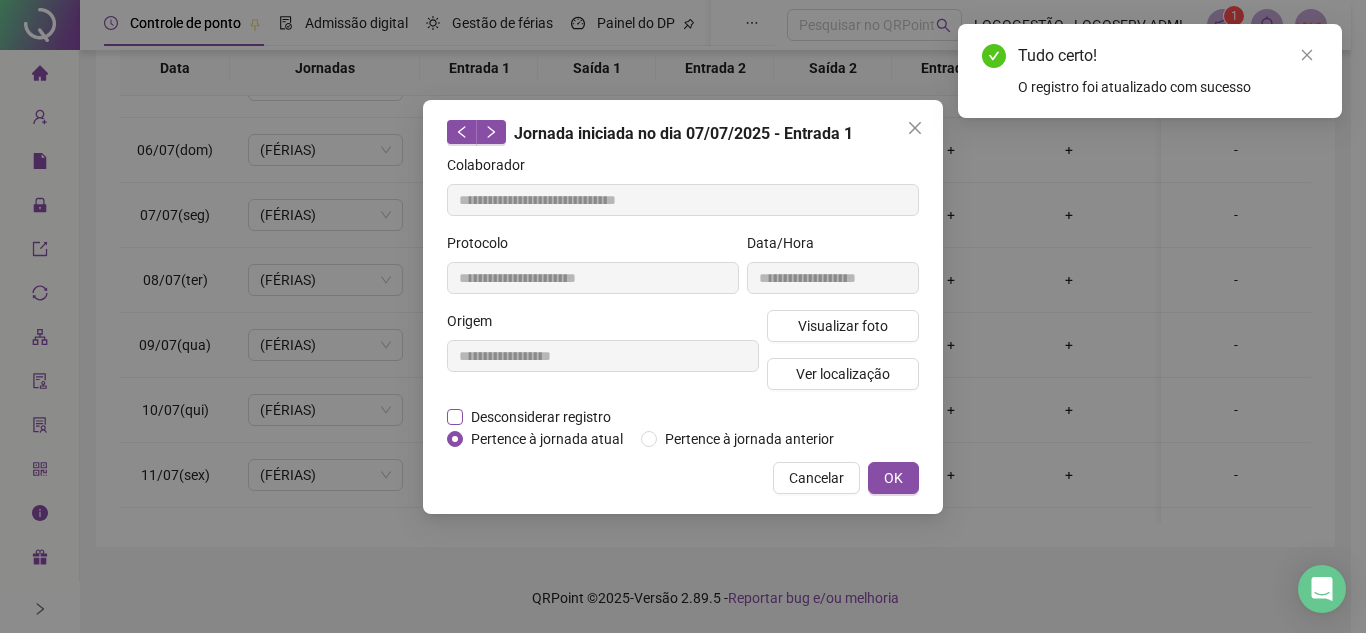 click on "Desconsiderar registro" at bounding box center [541, 417] 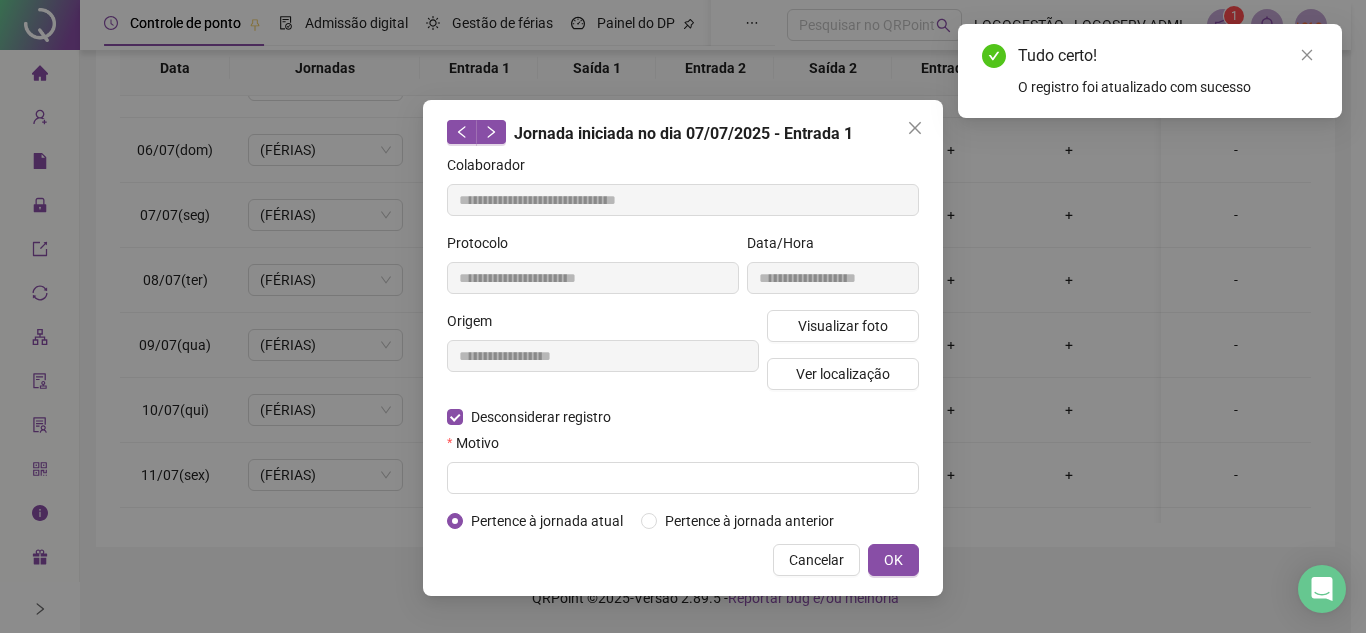 click on "Motivo" at bounding box center (683, 447) 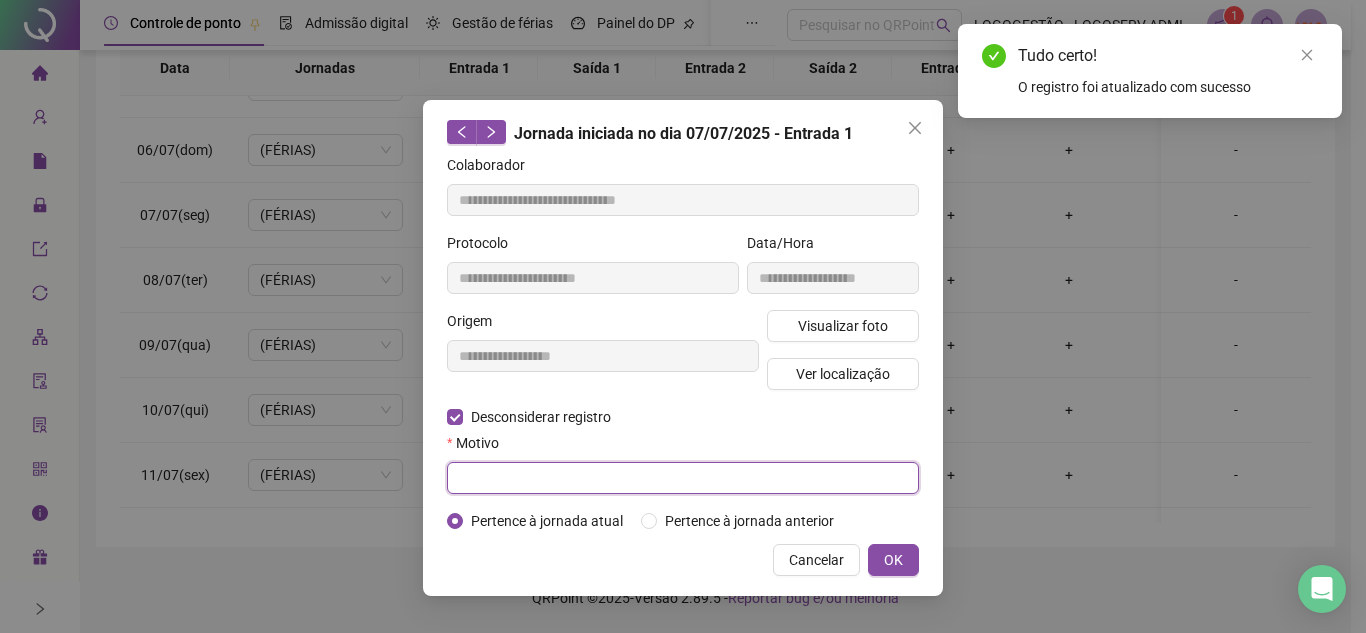click at bounding box center (683, 478) 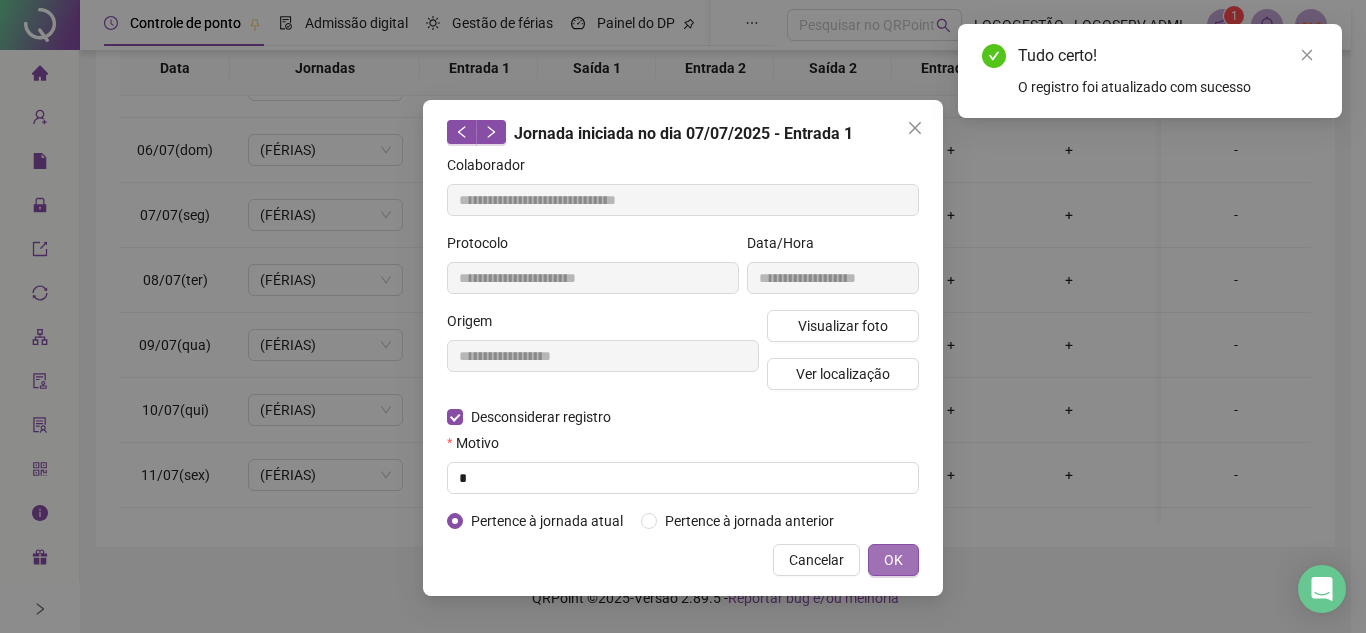 click on "OK" at bounding box center (893, 560) 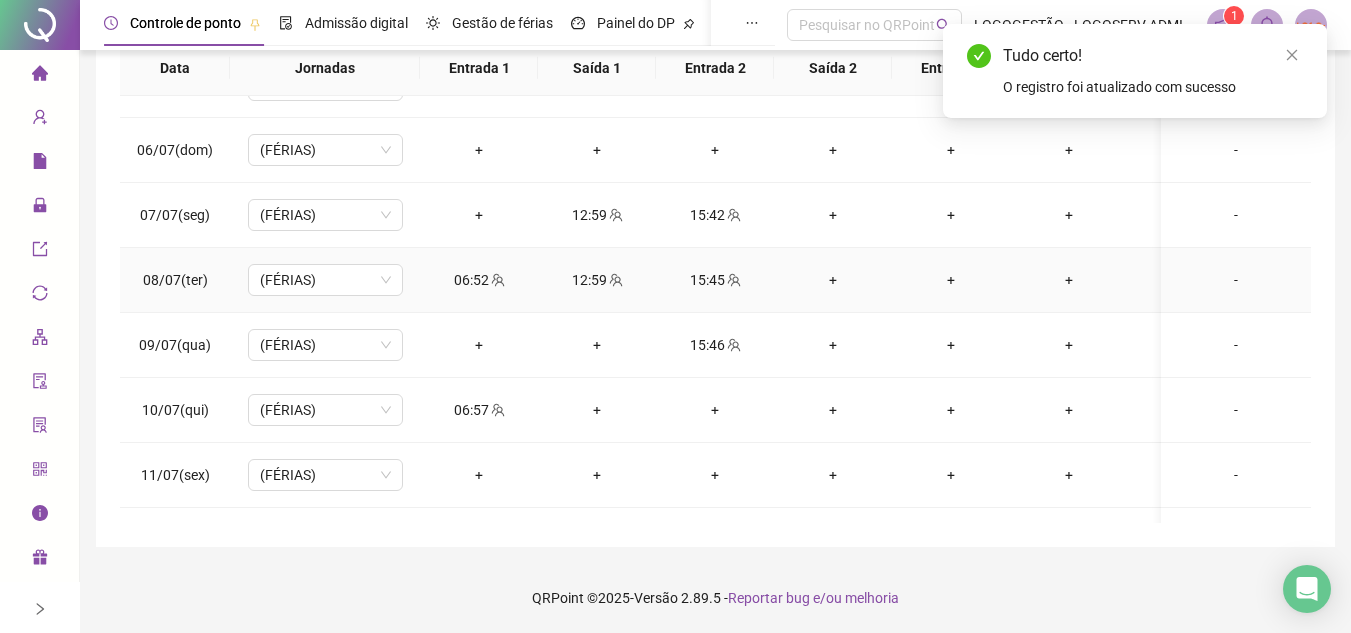 click on "15:45" at bounding box center [715, 280] 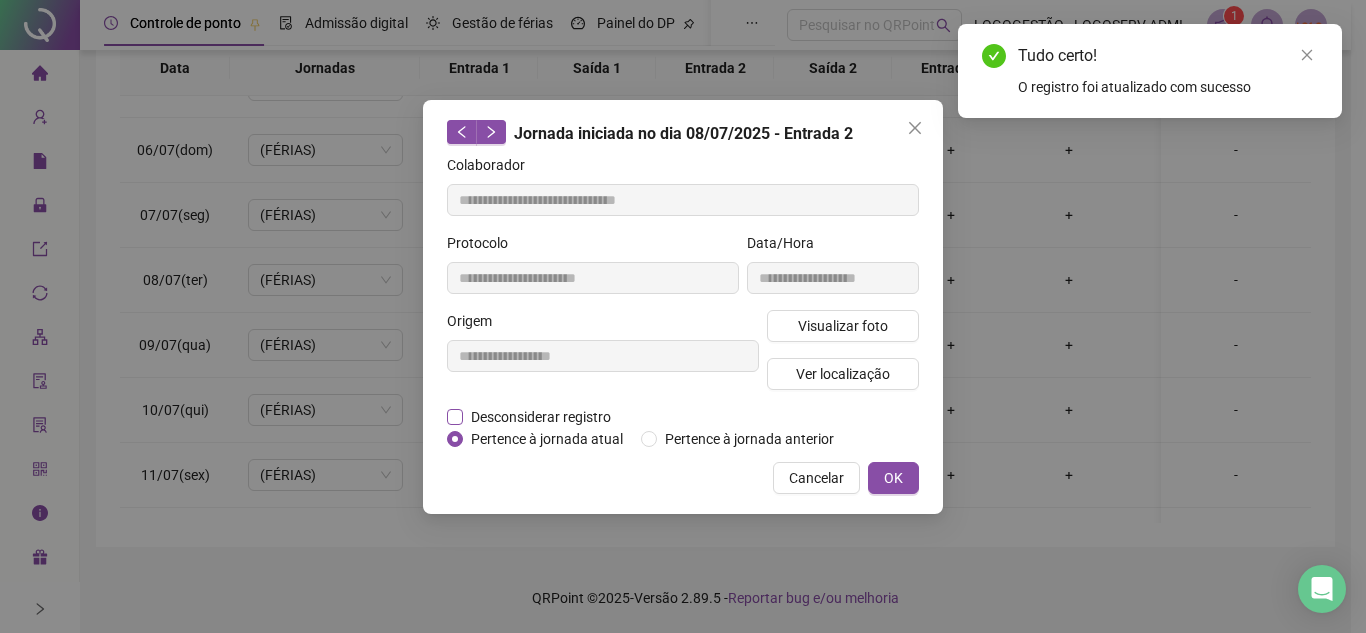 click on "Desconsiderar registro" at bounding box center [541, 417] 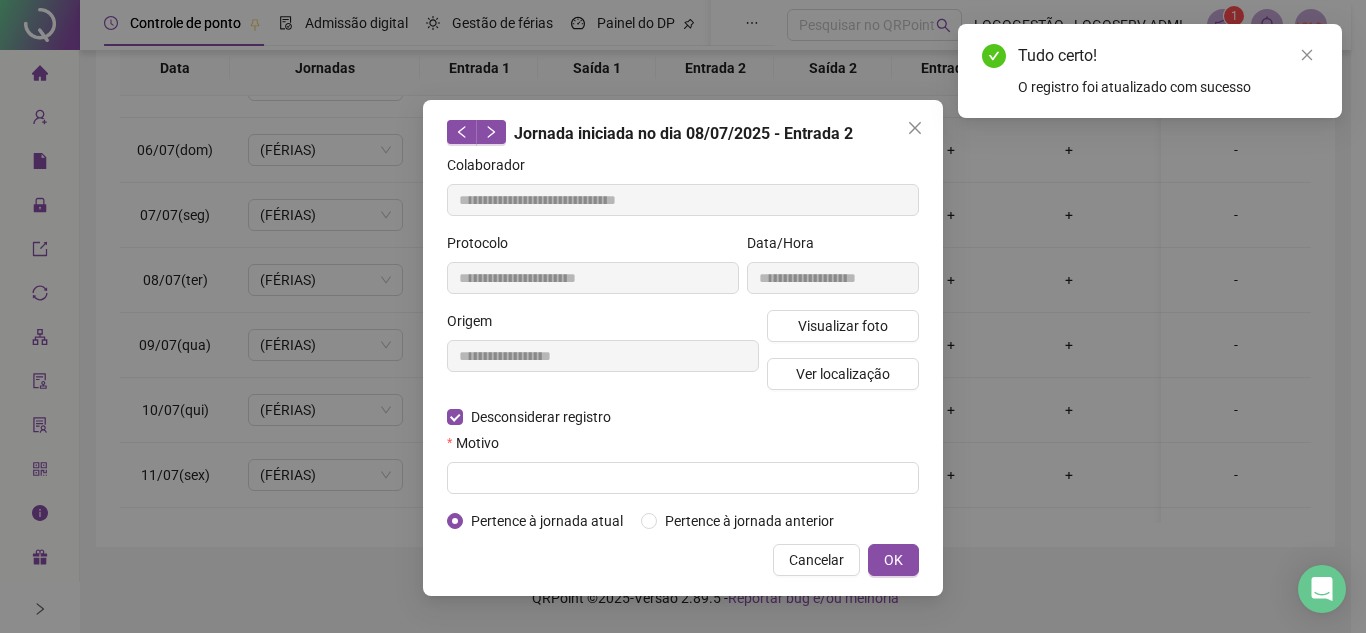 click on "Motivo" at bounding box center [683, 447] 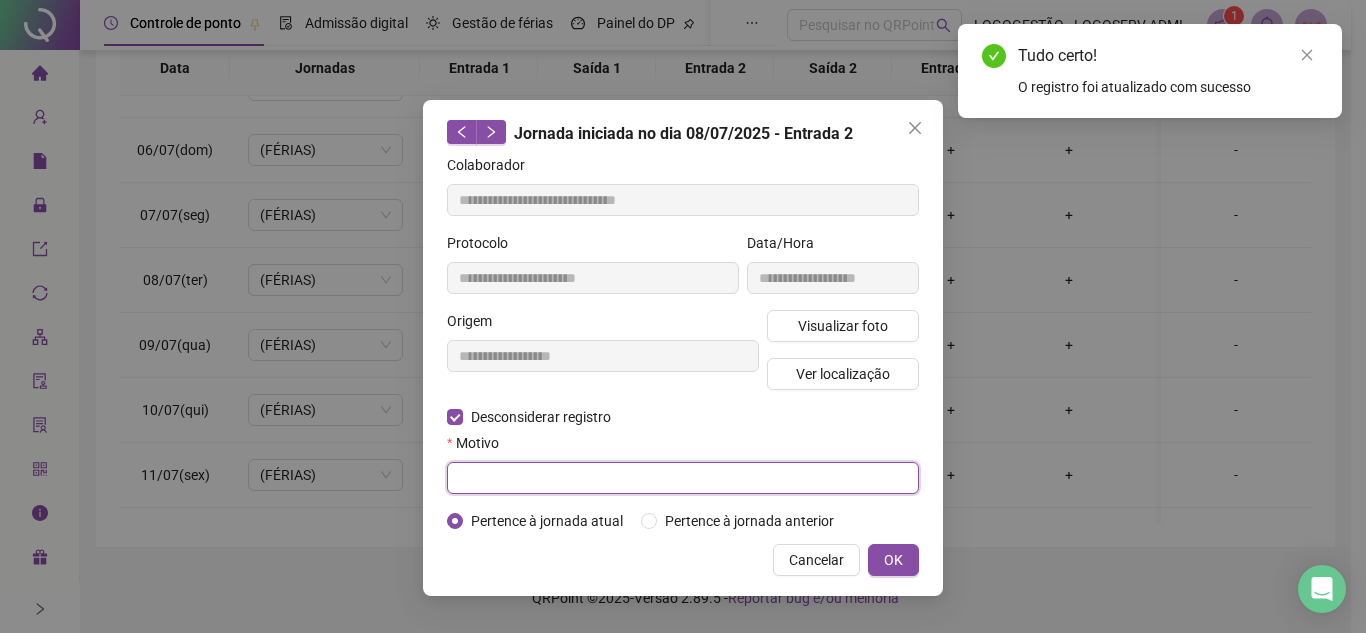 click at bounding box center (683, 478) 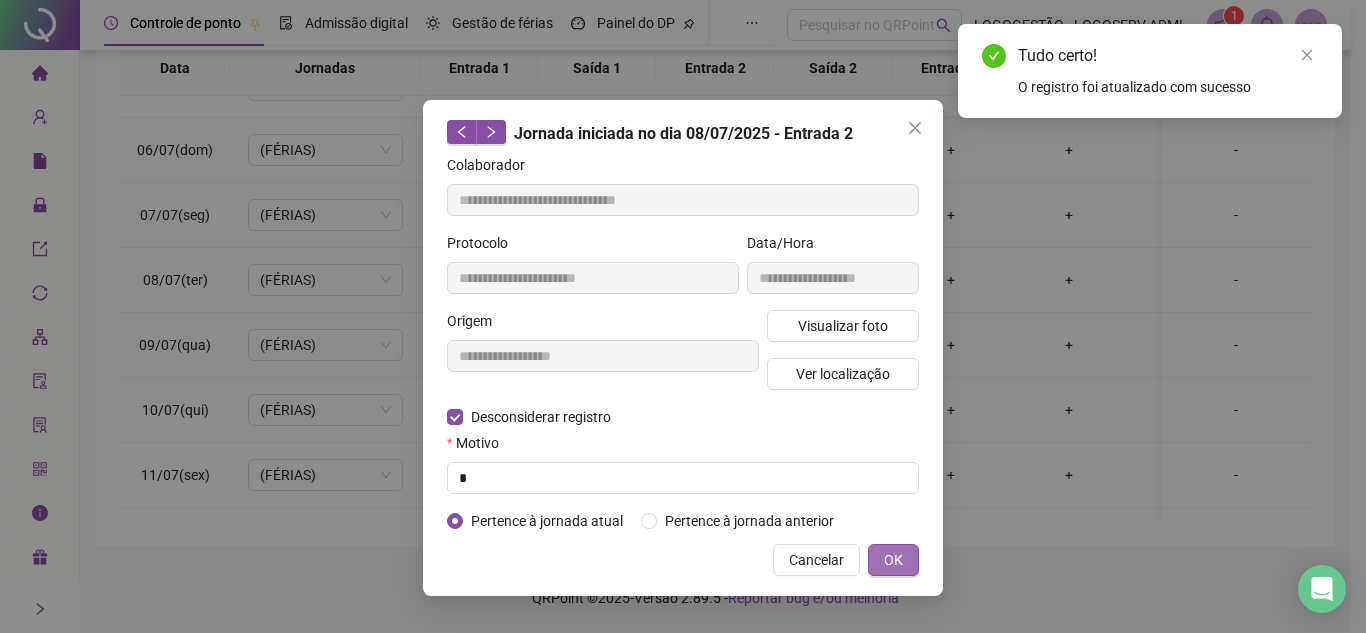 click on "OK" at bounding box center (893, 560) 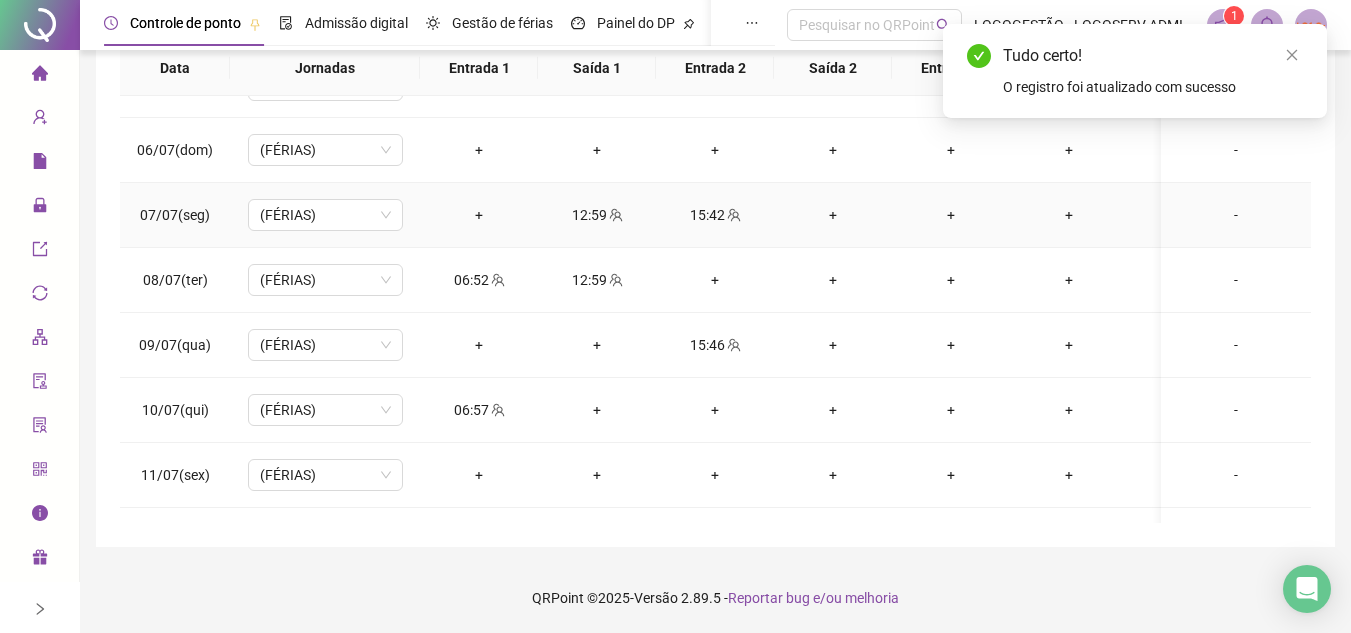 click 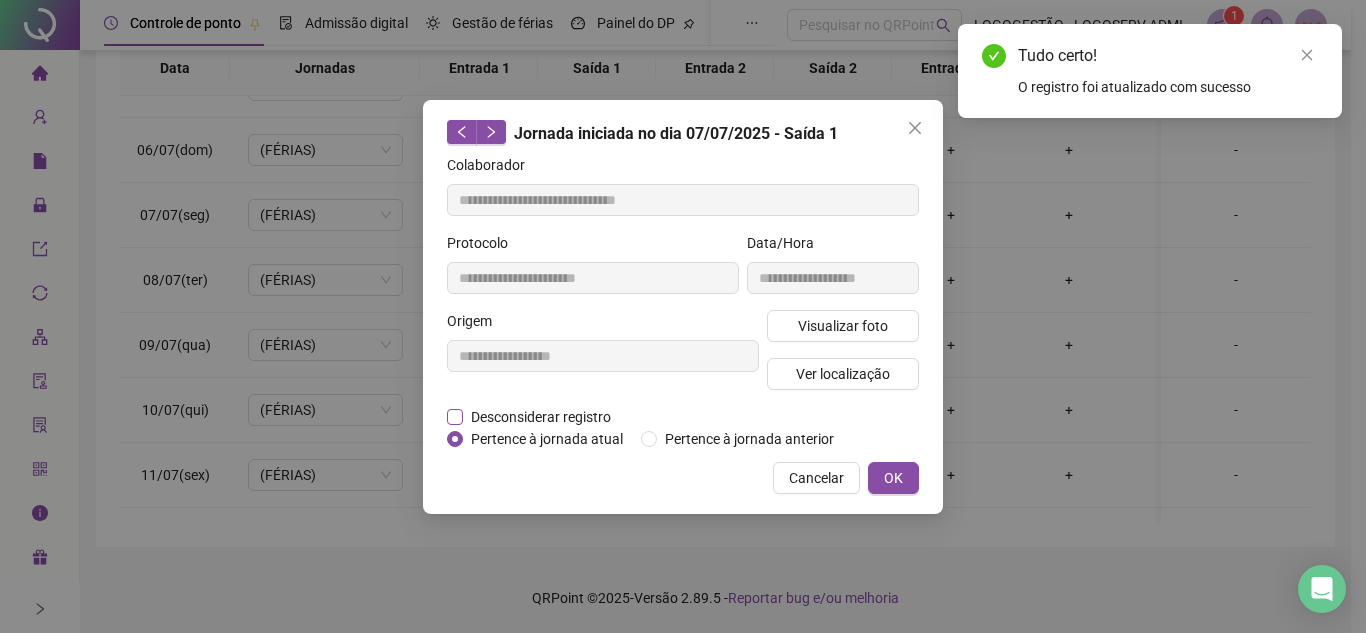 click on "Desconsiderar registro" at bounding box center (541, 417) 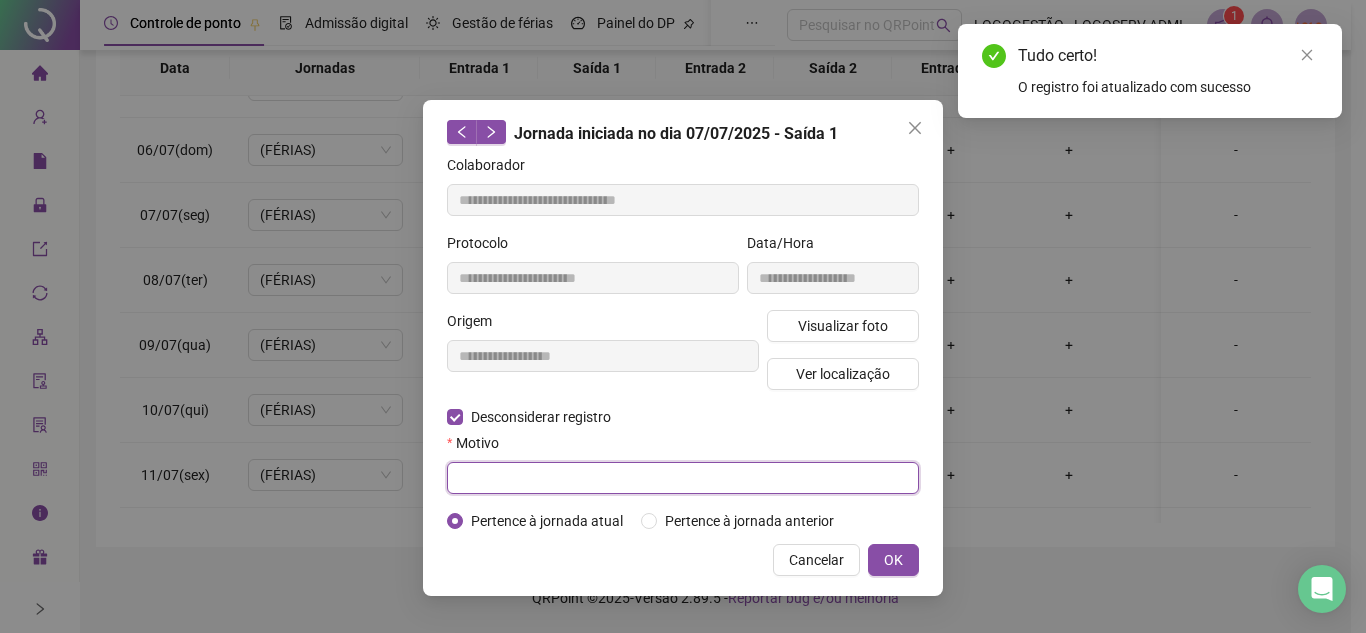 click at bounding box center (683, 478) 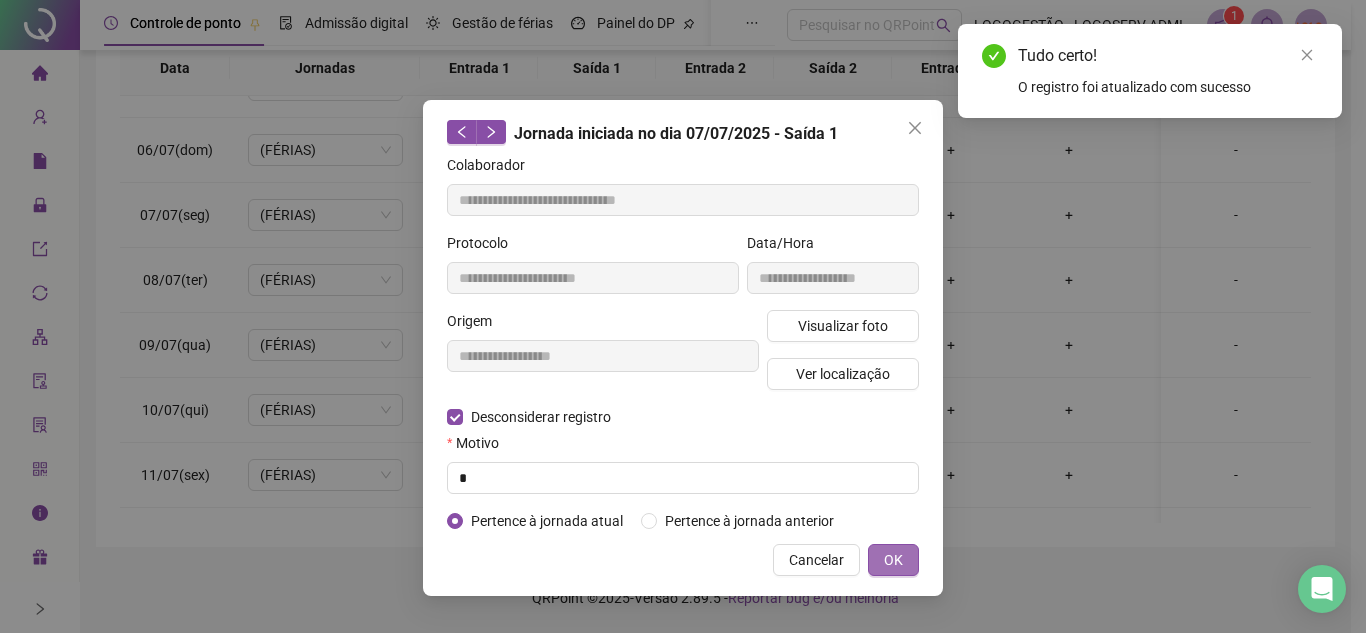 click on "OK" at bounding box center [893, 560] 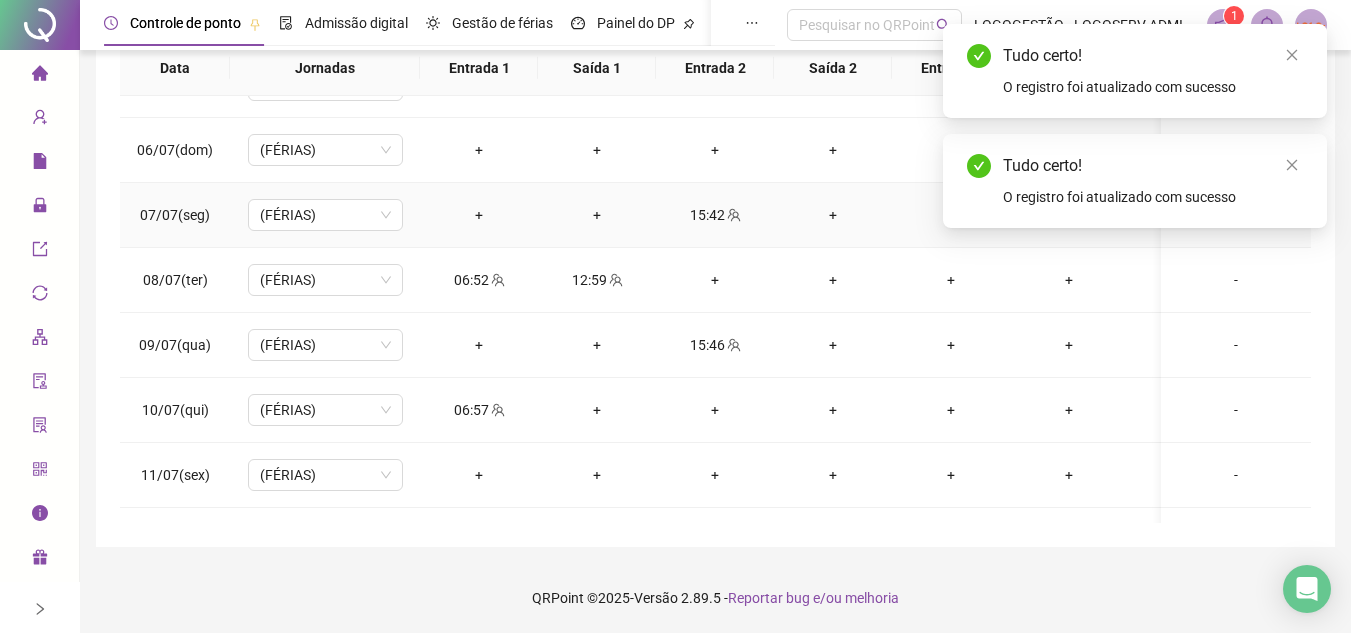 click 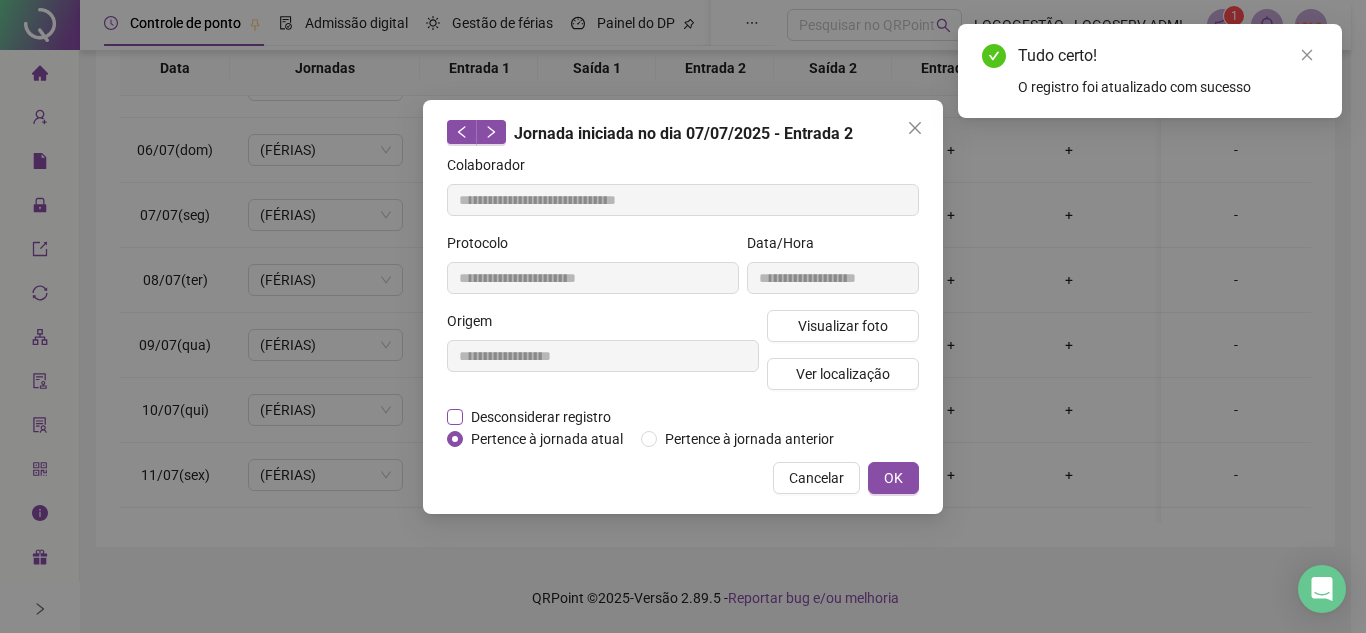 click on "Desconsiderar registro" at bounding box center (541, 417) 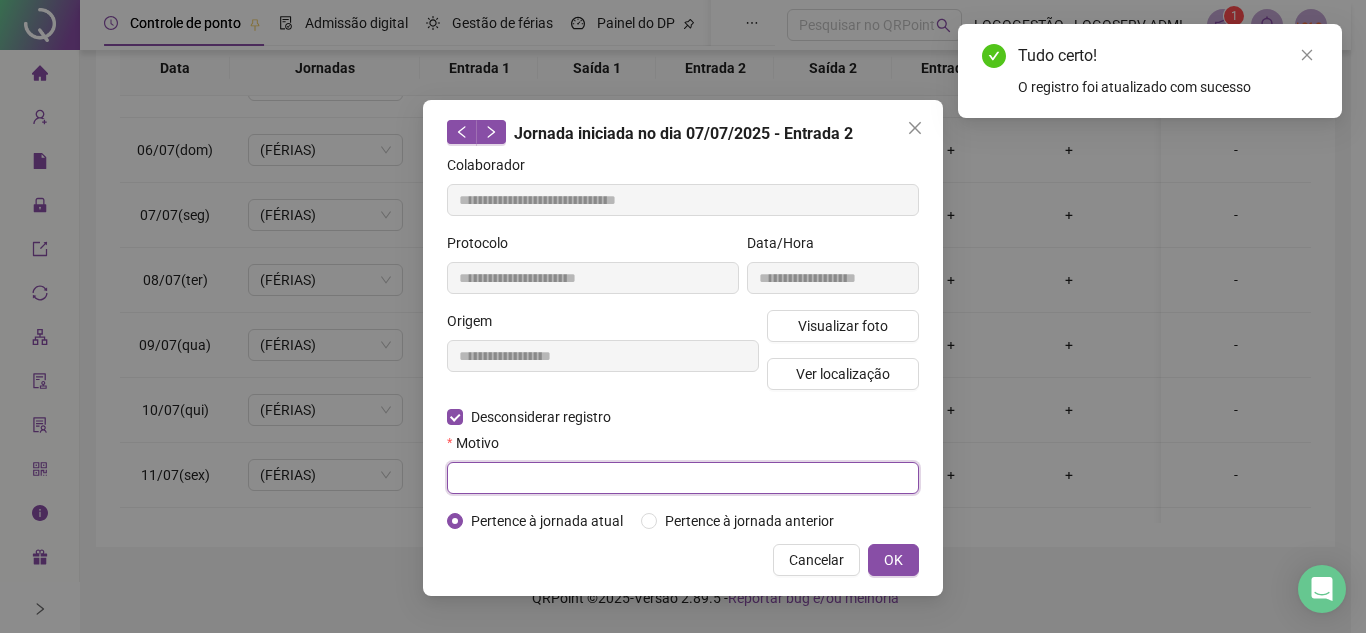 click at bounding box center (683, 478) 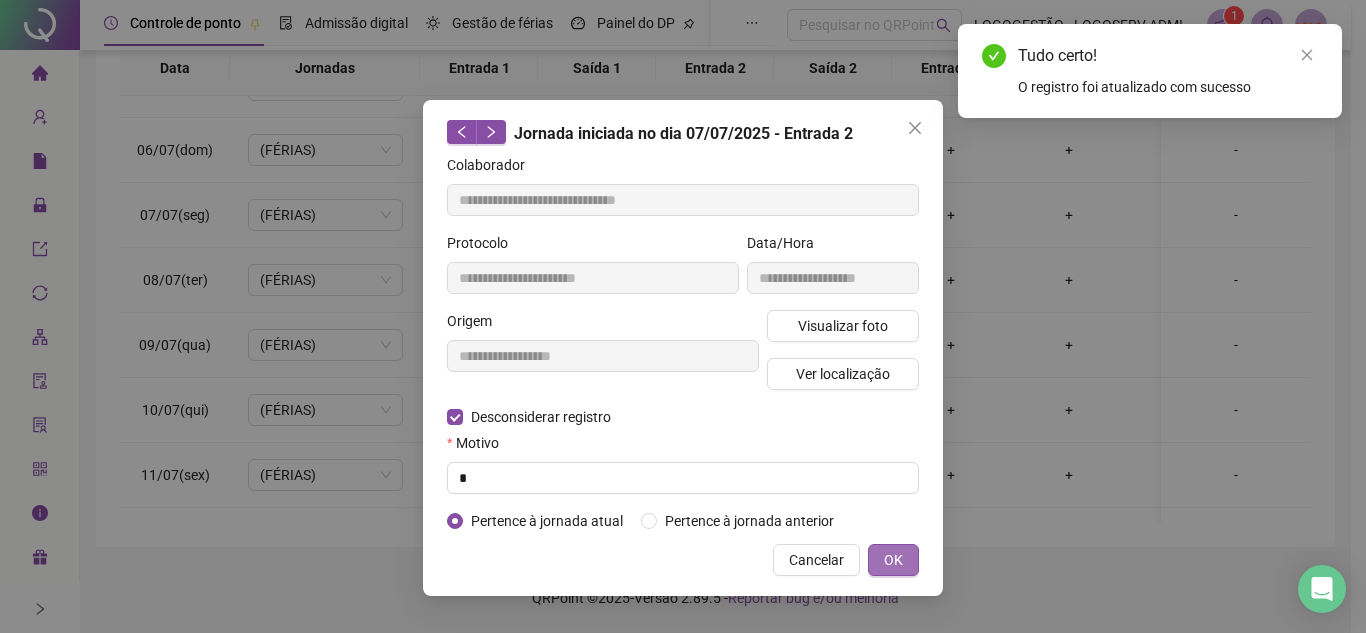 click on "OK" at bounding box center [893, 560] 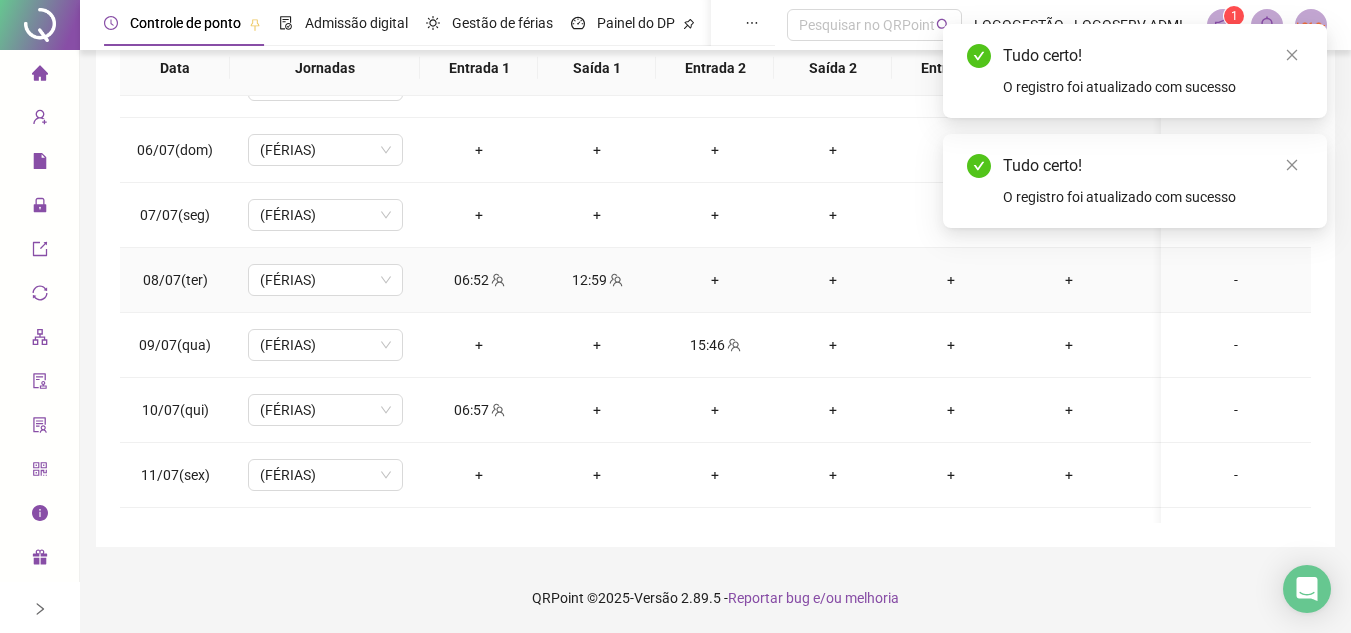 click 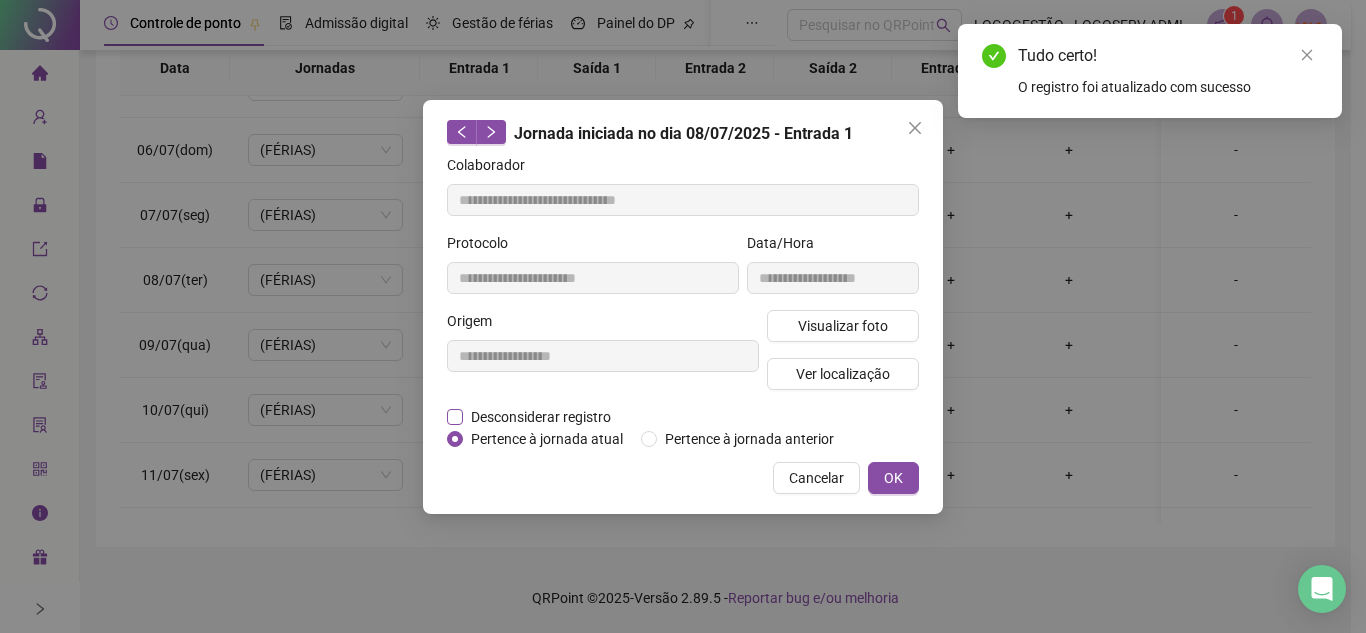 click on "Desconsiderar registro" at bounding box center (541, 417) 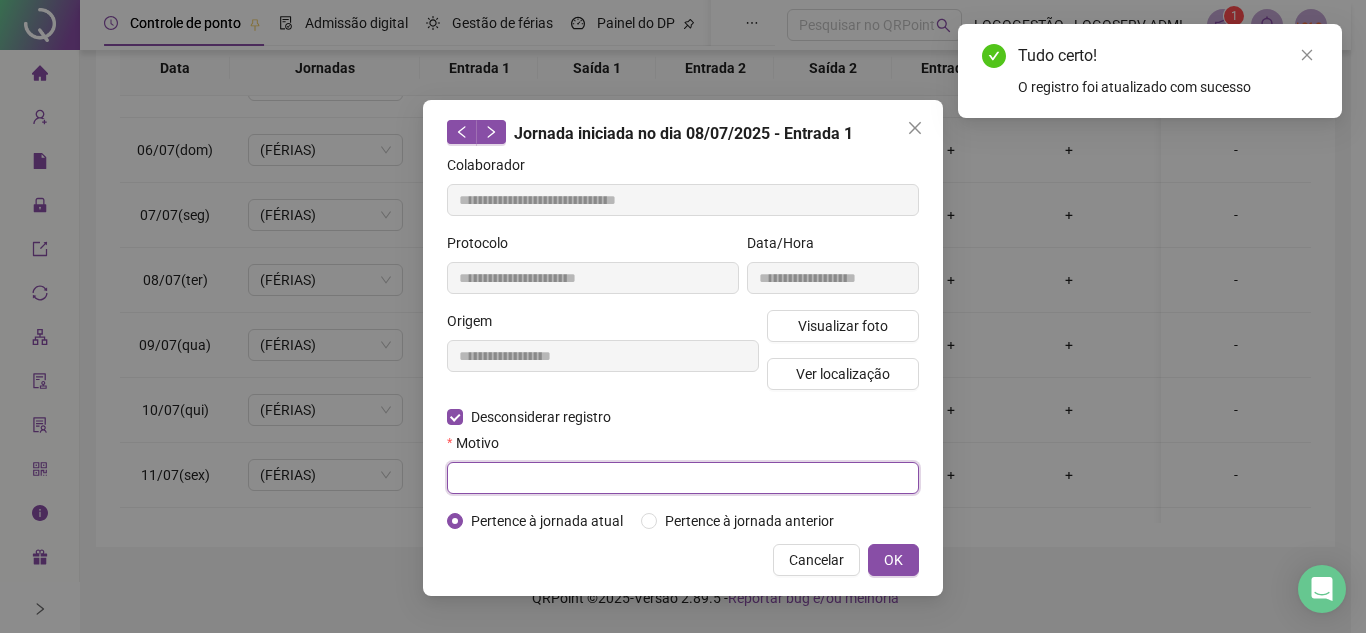 click at bounding box center [683, 478] 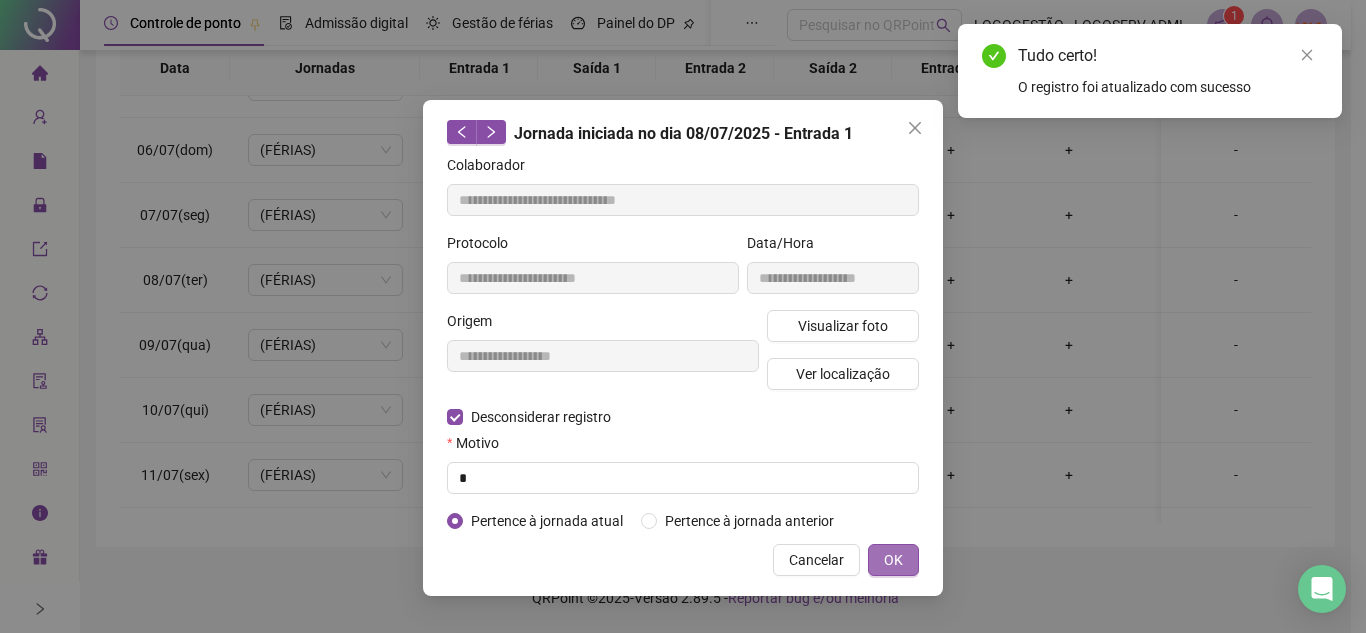 click on "OK" at bounding box center [893, 560] 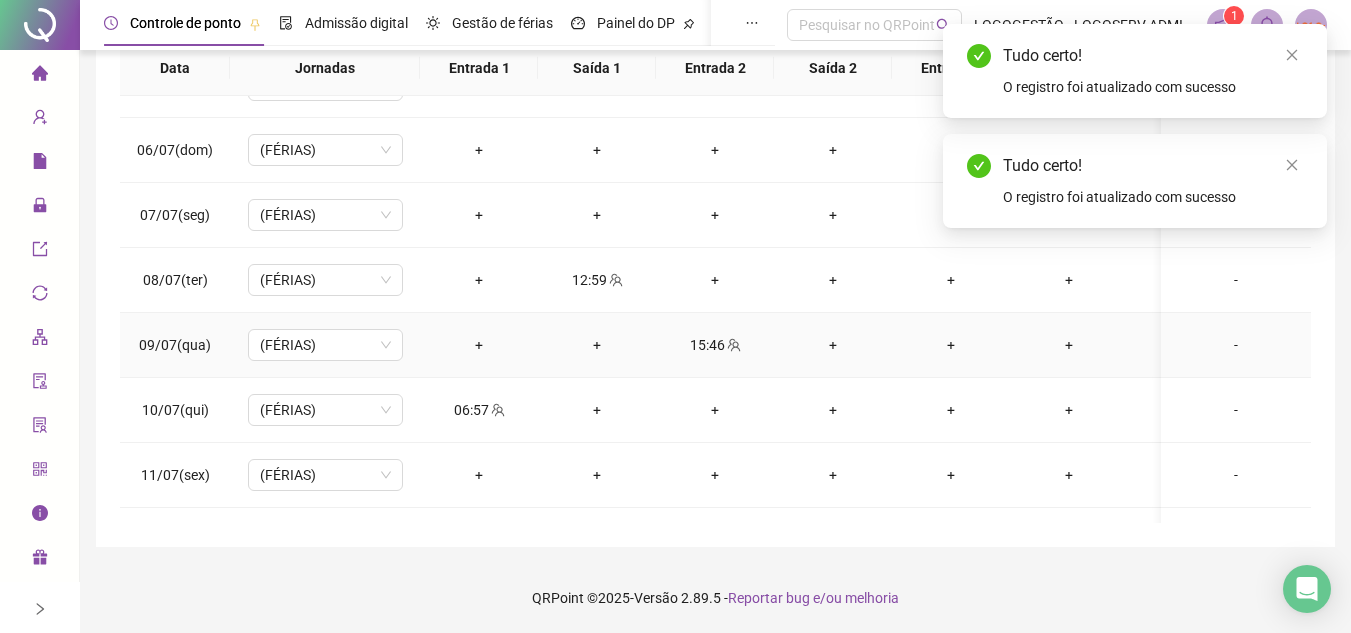 click 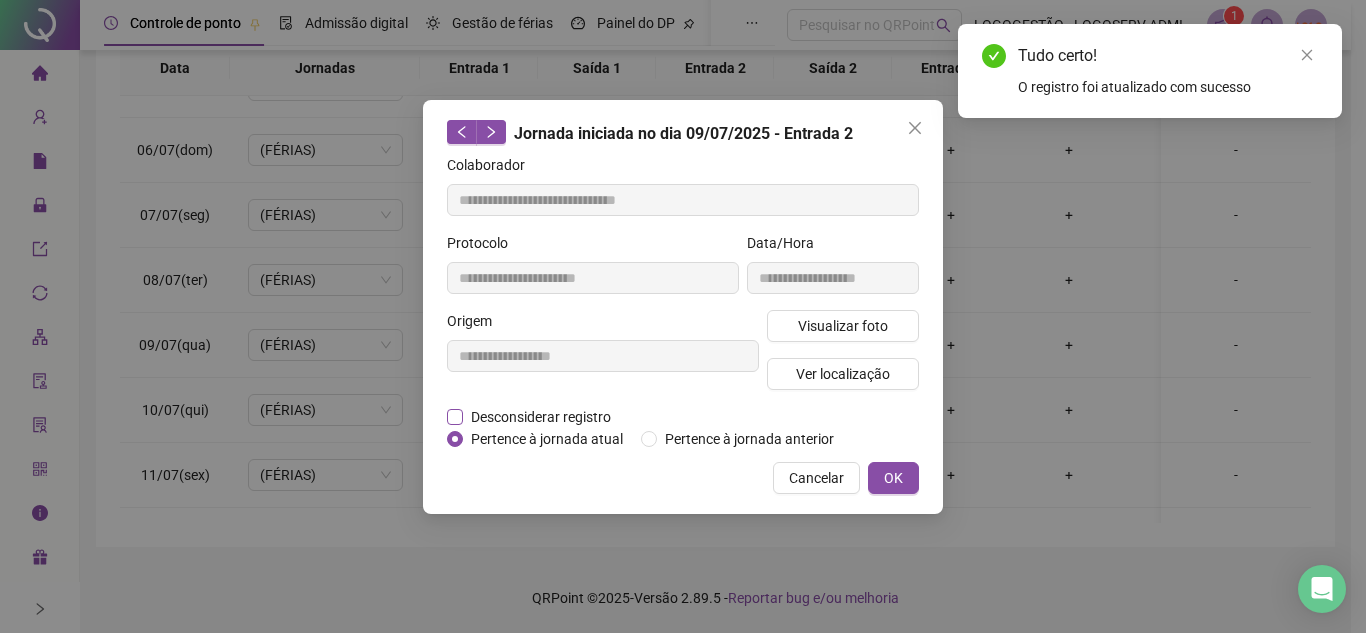click on "Desconsiderar registro" at bounding box center [541, 417] 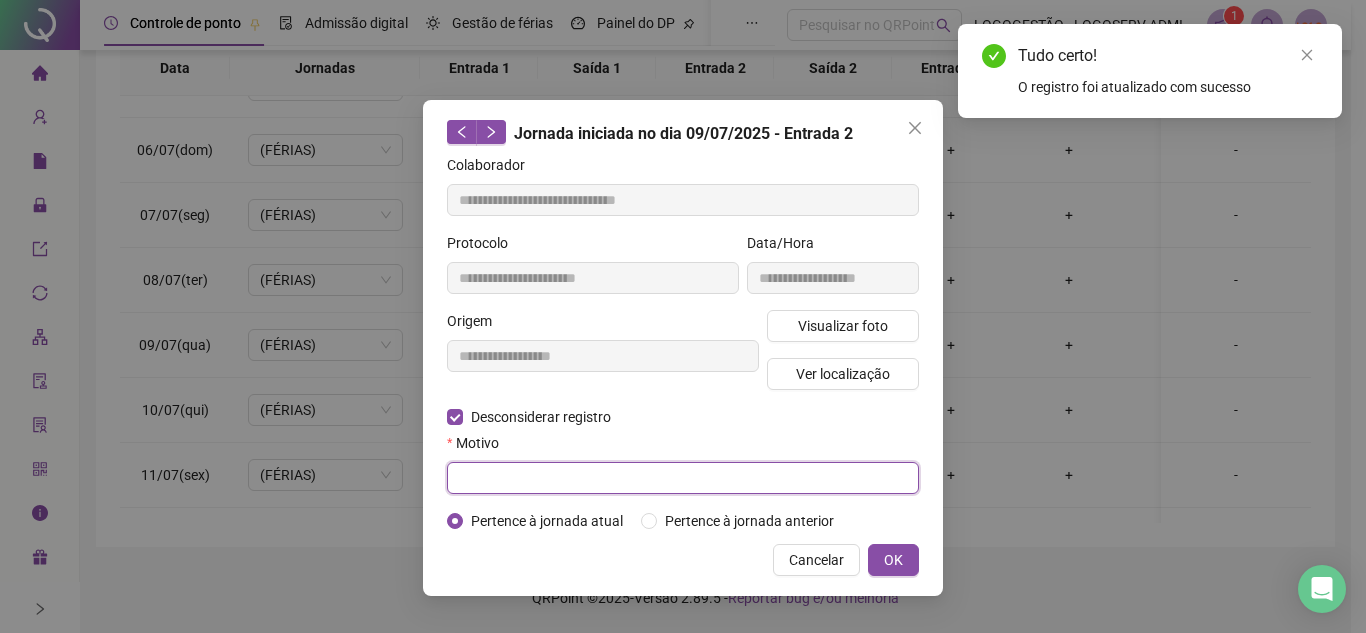 click at bounding box center [683, 478] 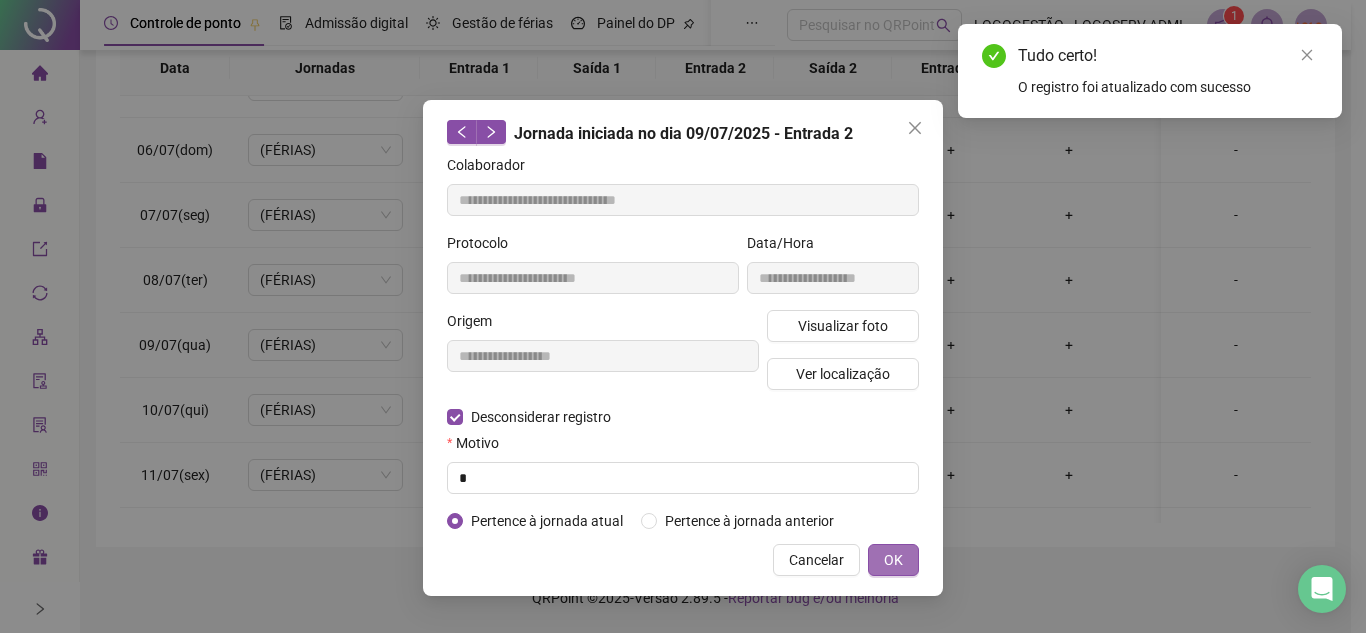 click on "OK" at bounding box center [893, 560] 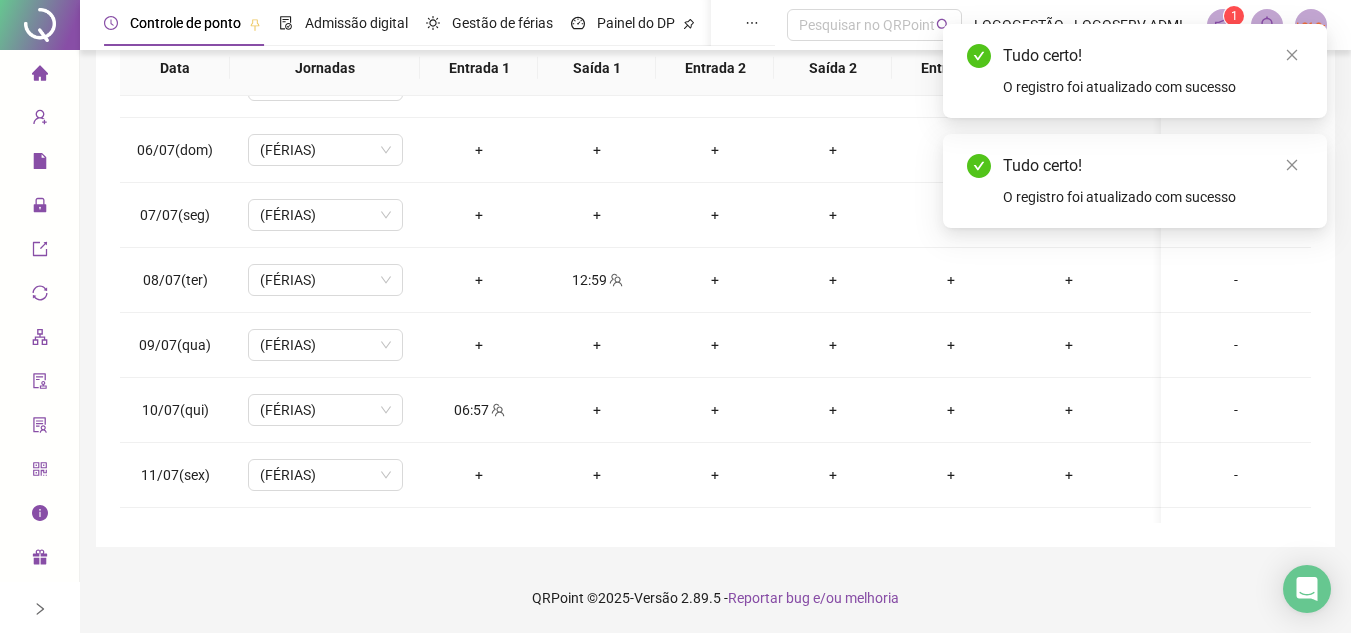 scroll, scrollTop: 0, scrollLeft: 0, axis: both 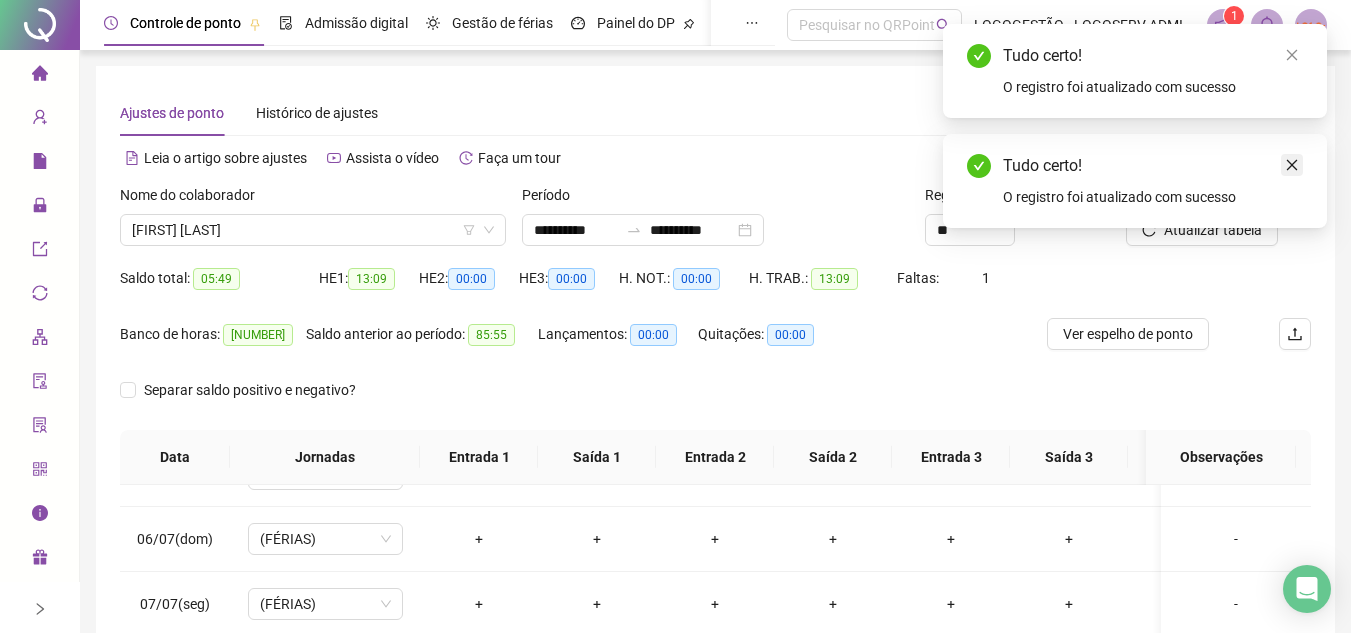 click 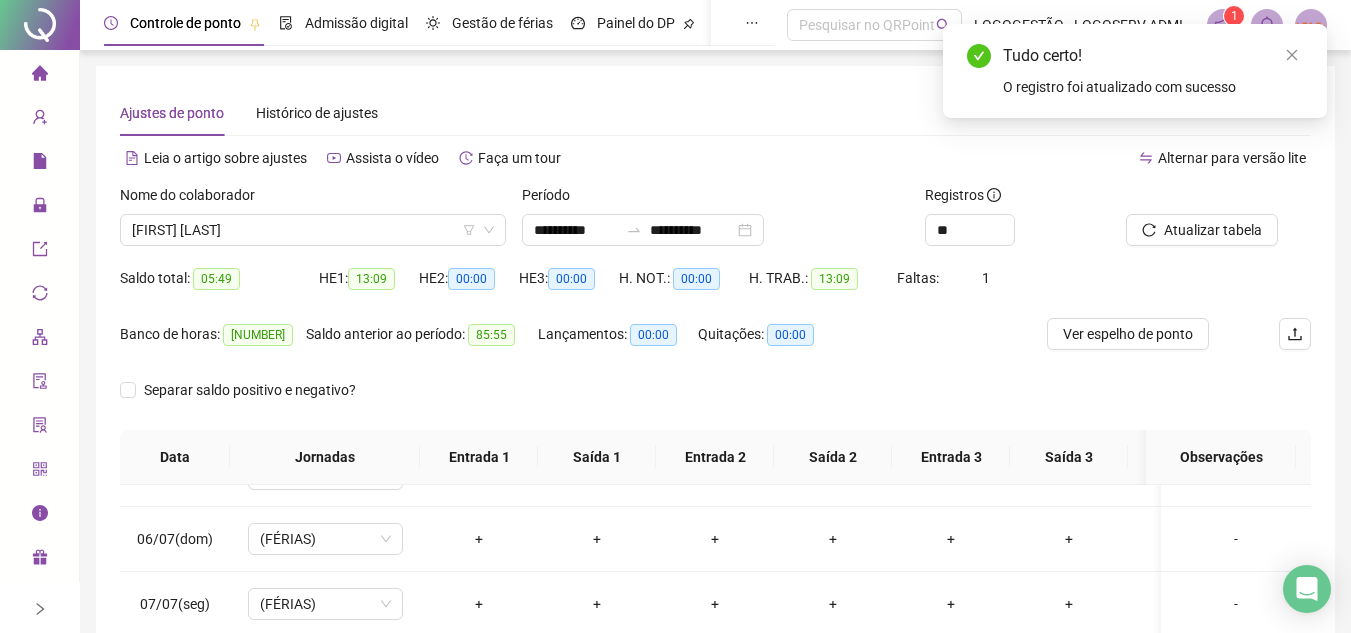 click at bounding box center [1193, 199] 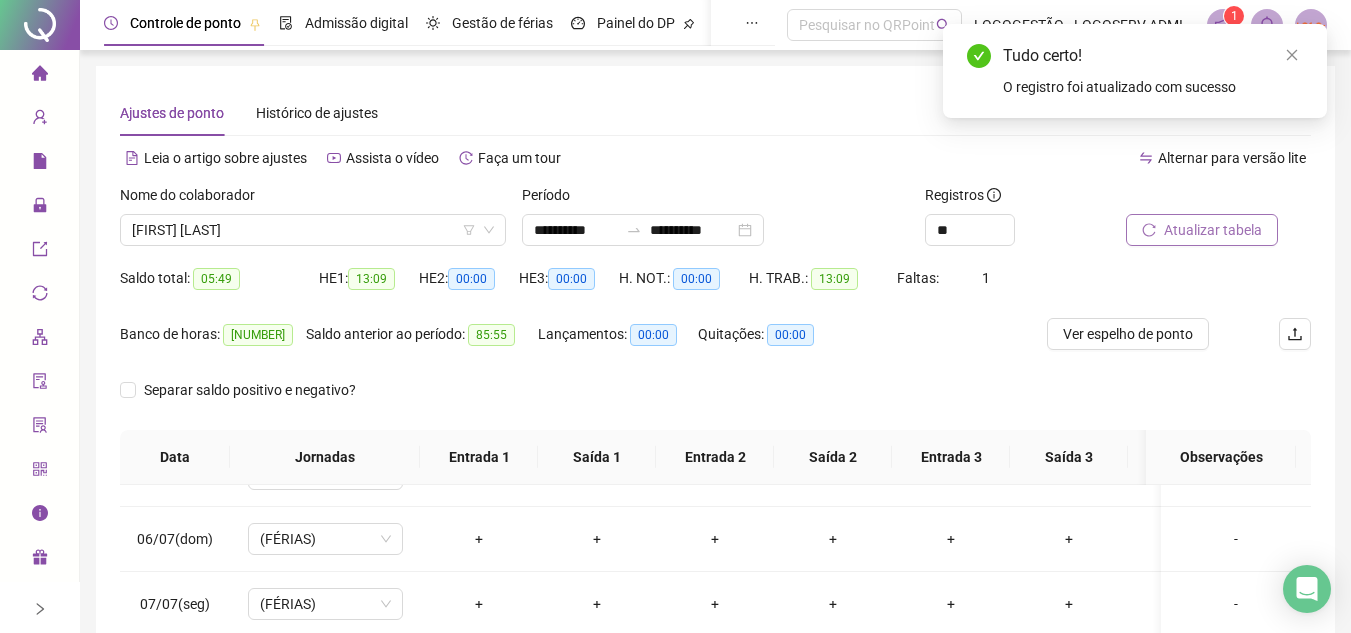 click on "Atualizar tabela" at bounding box center [1213, 230] 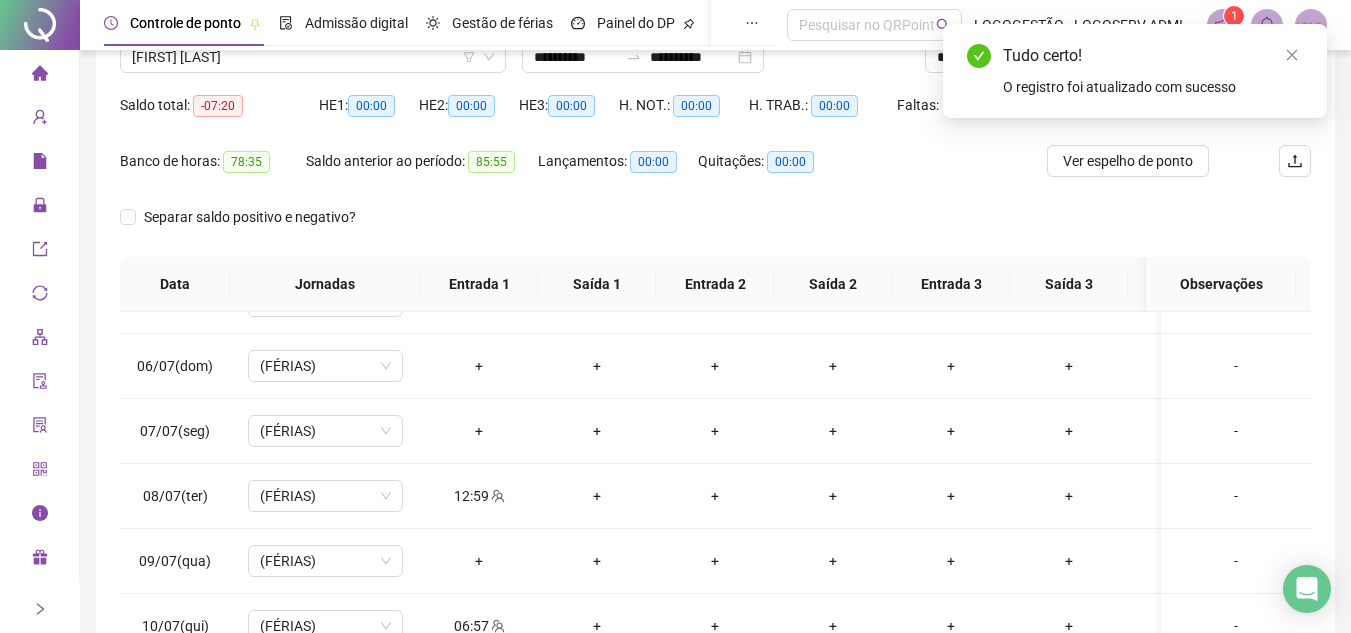 scroll, scrollTop: 389, scrollLeft: 0, axis: vertical 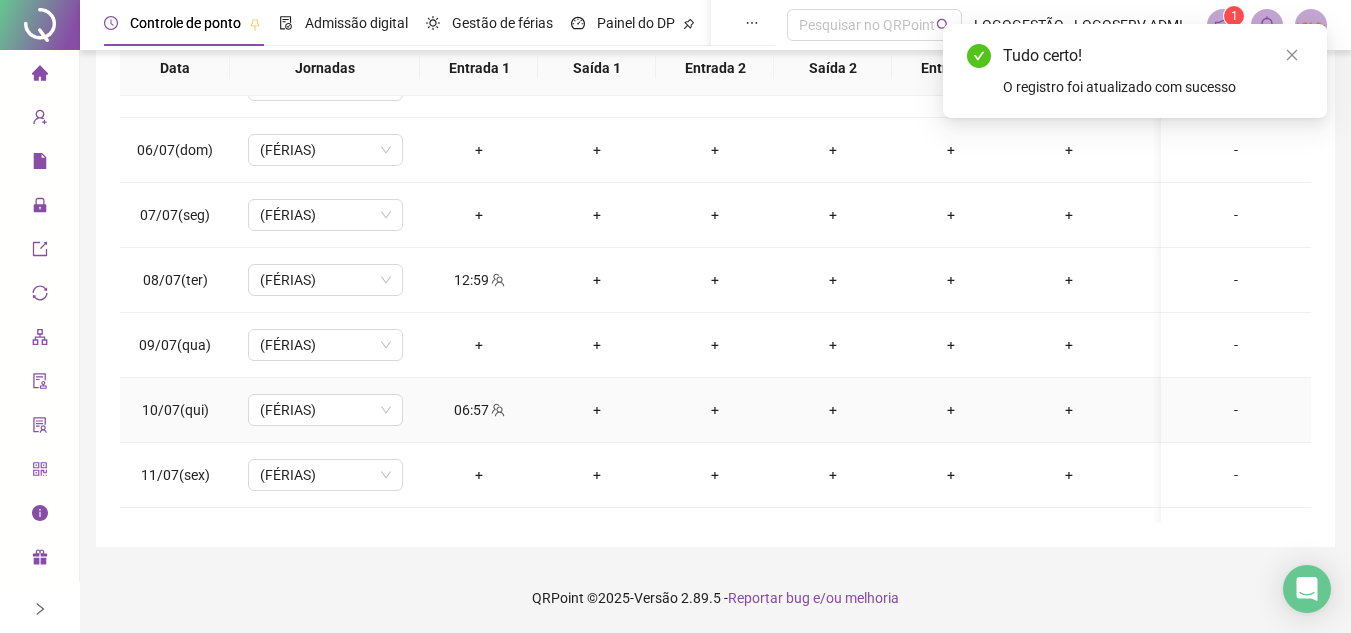 click on "06:57" at bounding box center (479, 410) 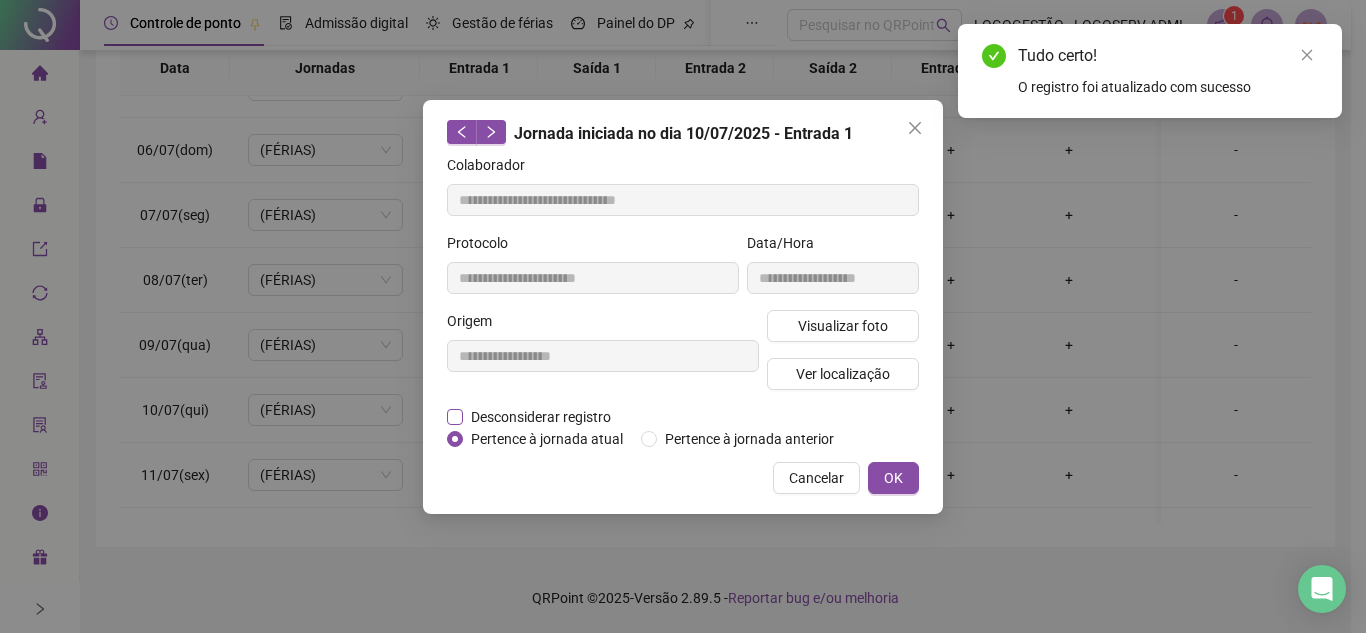 click on "Desconsiderar registro" at bounding box center (541, 417) 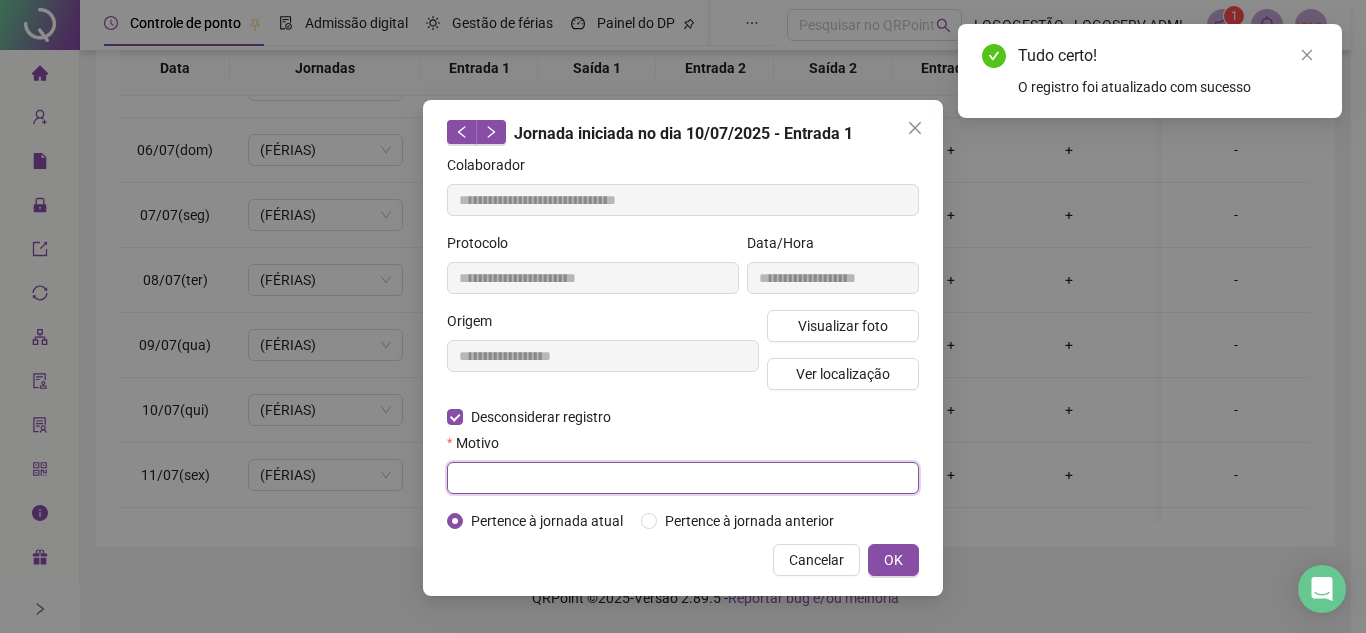 click at bounding box center [683, 478] 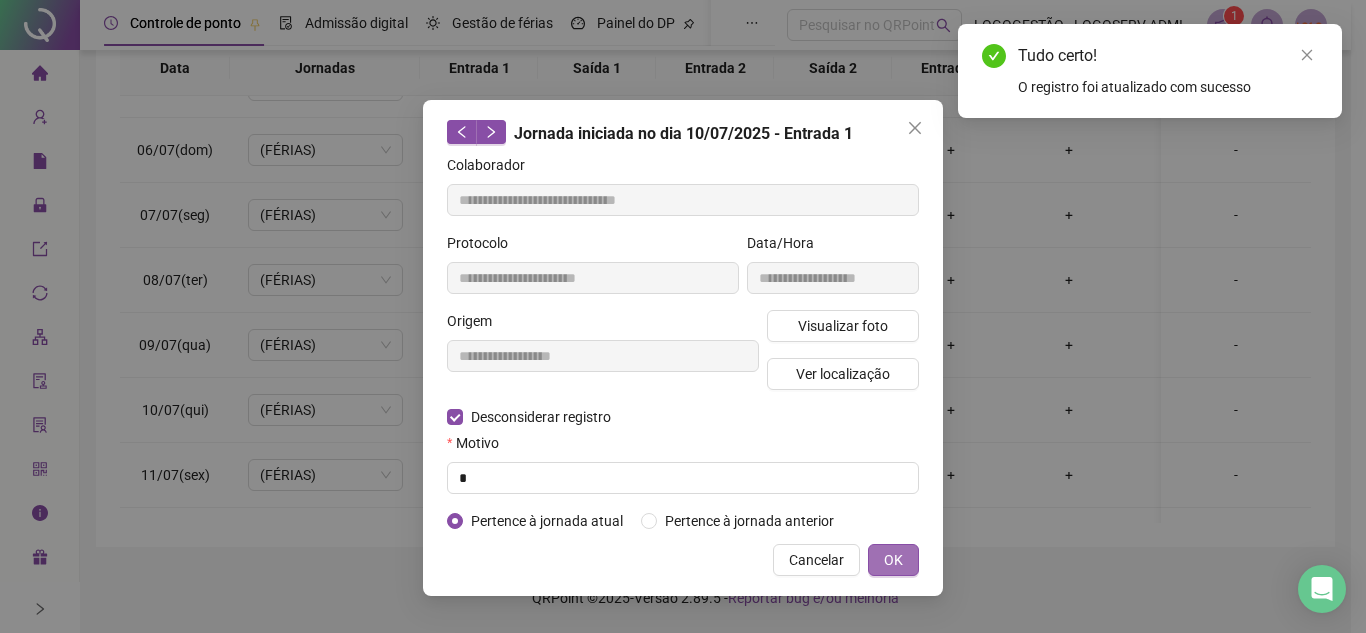 click on "OK" at bounding box center [893, 560] 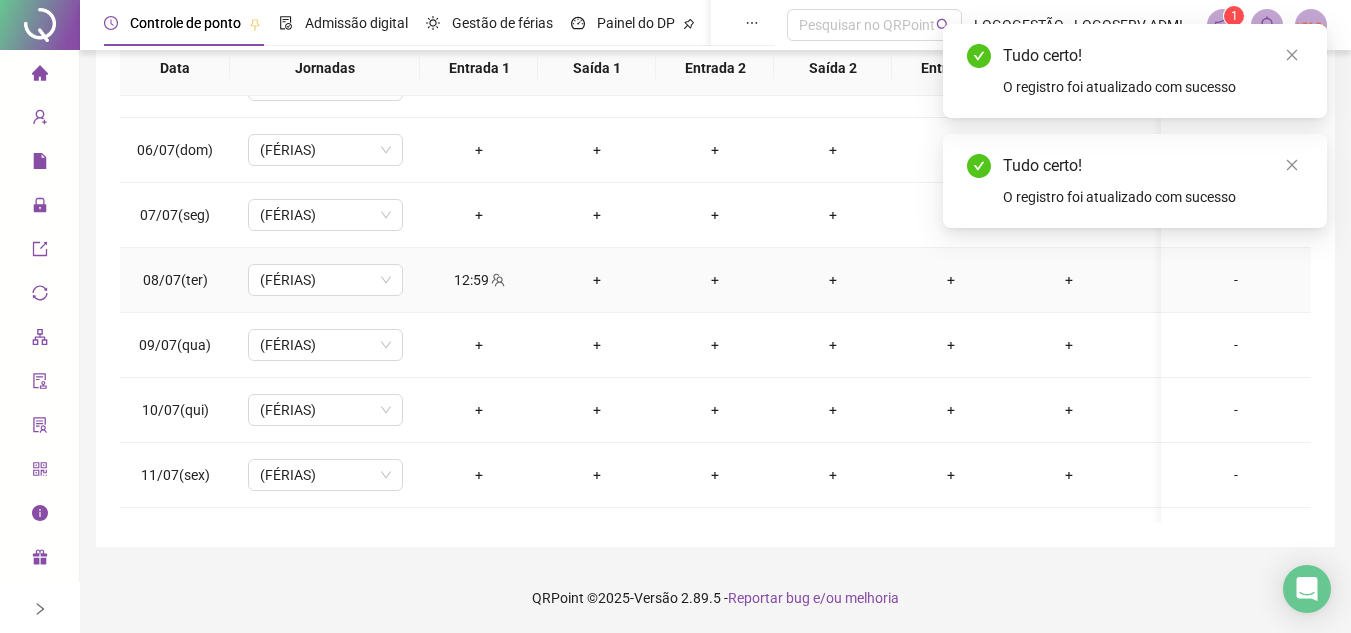 click on "12:59" at bounding box center [479, 280] 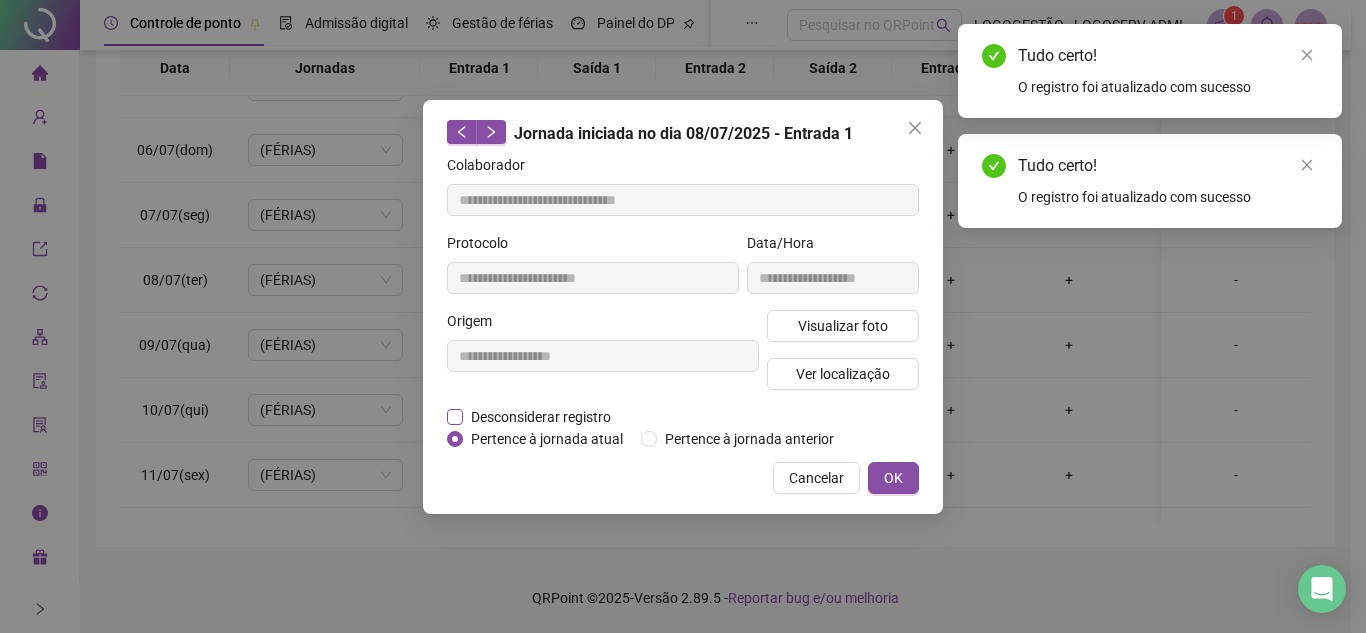 click on "Desconsiderar registro" at bounding box center (541, 417) 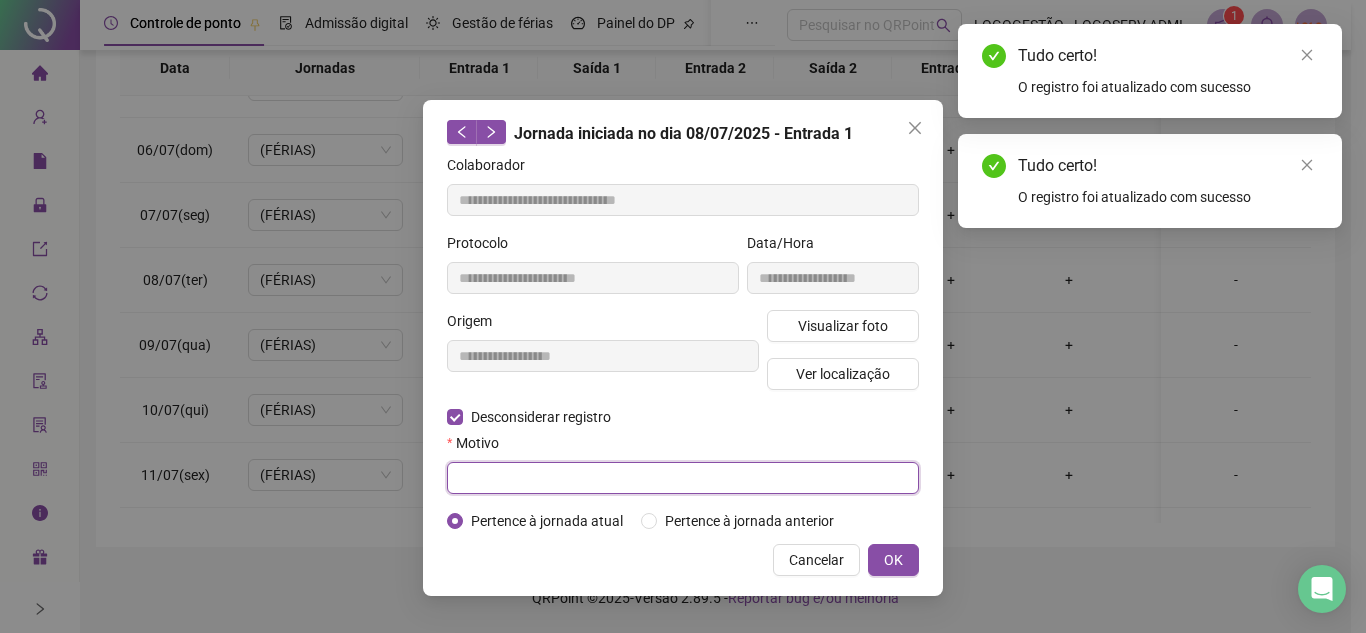 click at bounding box center [683, 478] 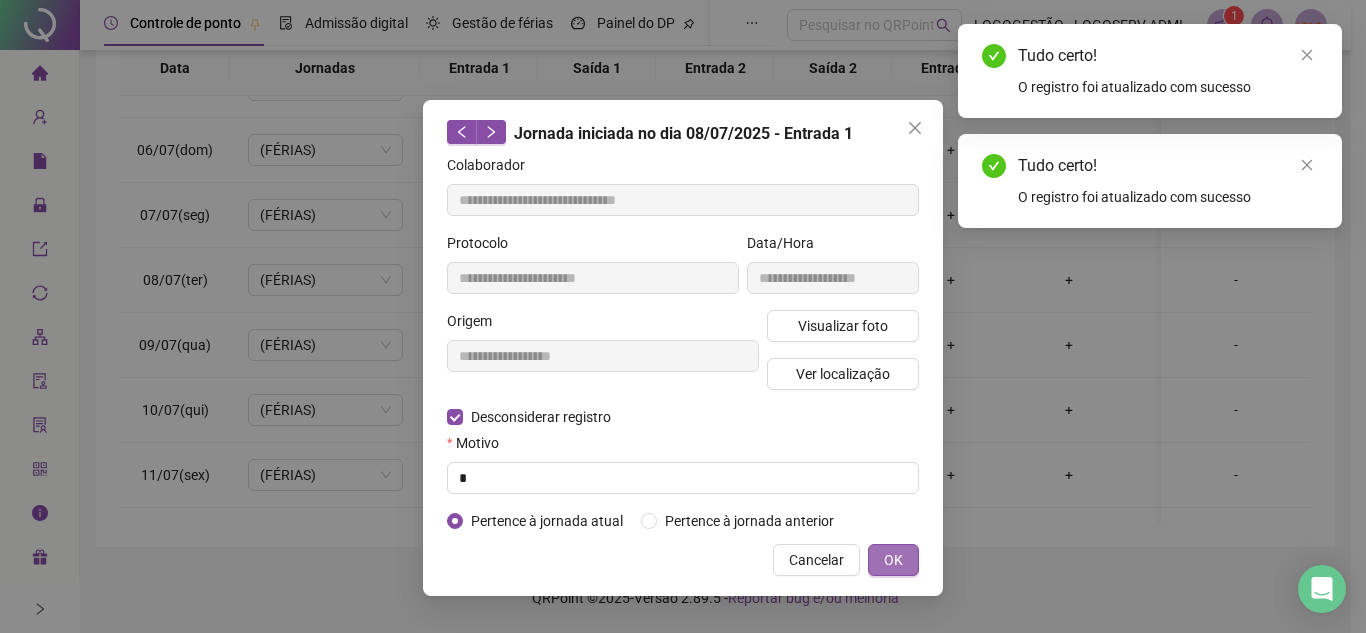 click on "OK" at bounding box center [893, 560] 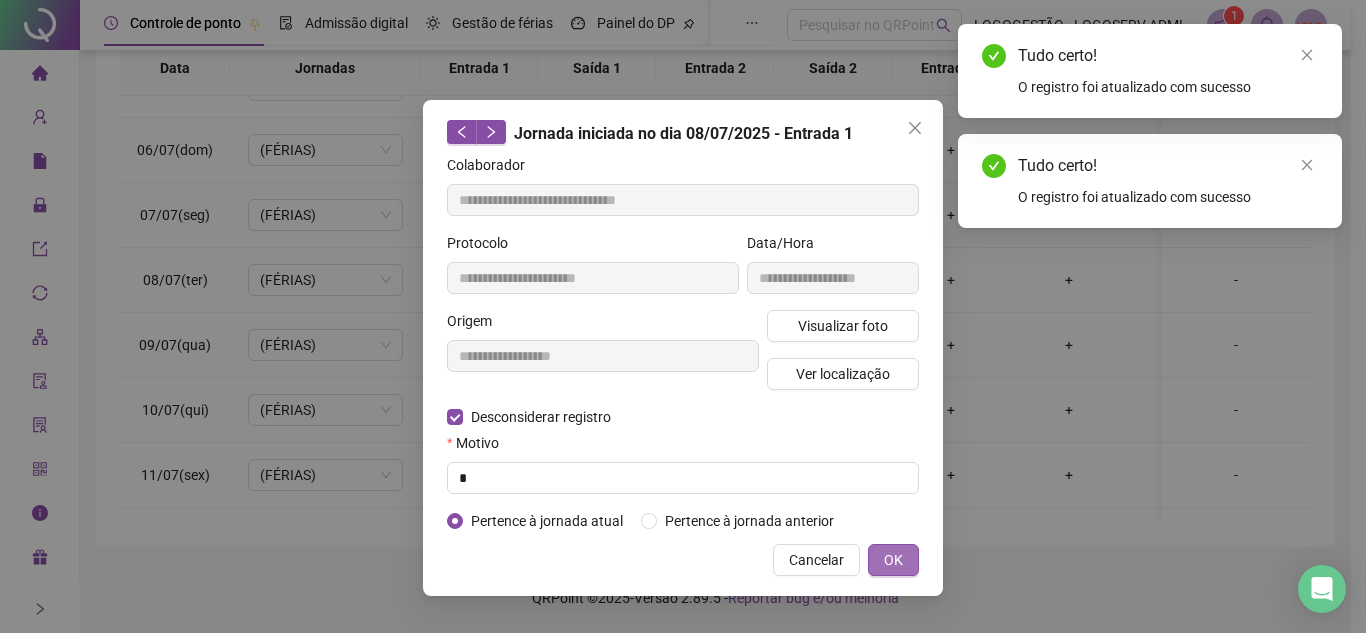 click on "OK" at bounding box center (893, 560) 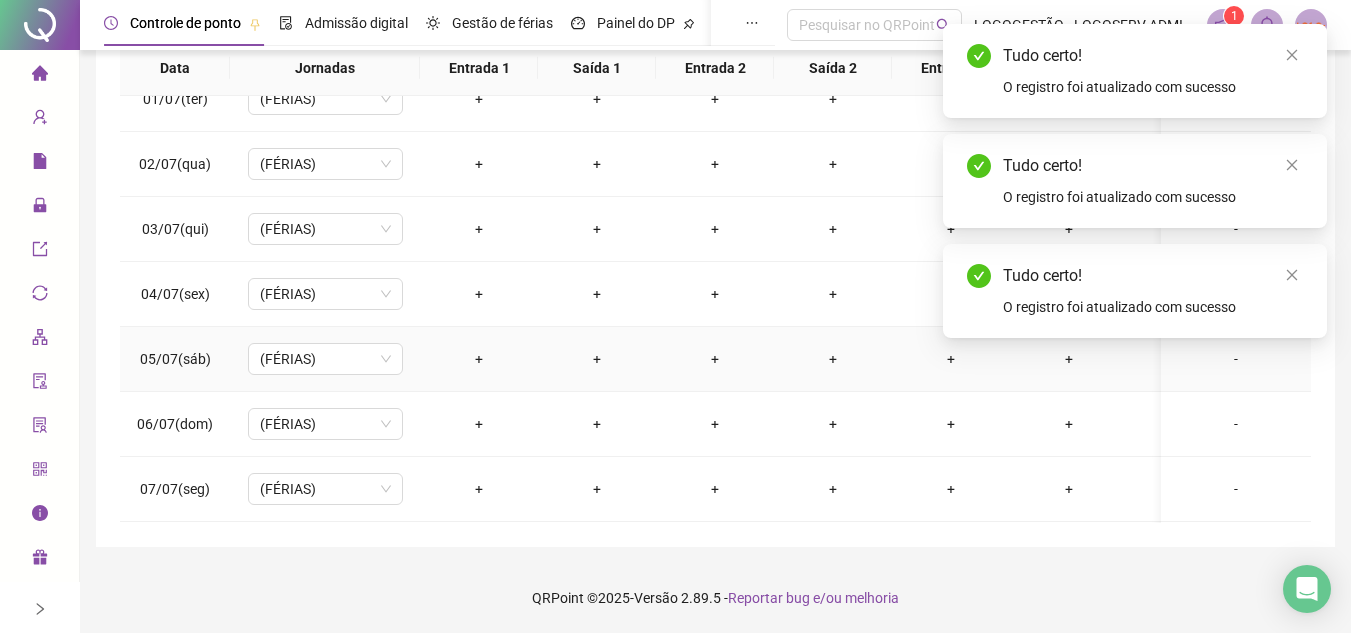 scroll, scrollTop: 0, scrollLeft: 0, axis: both 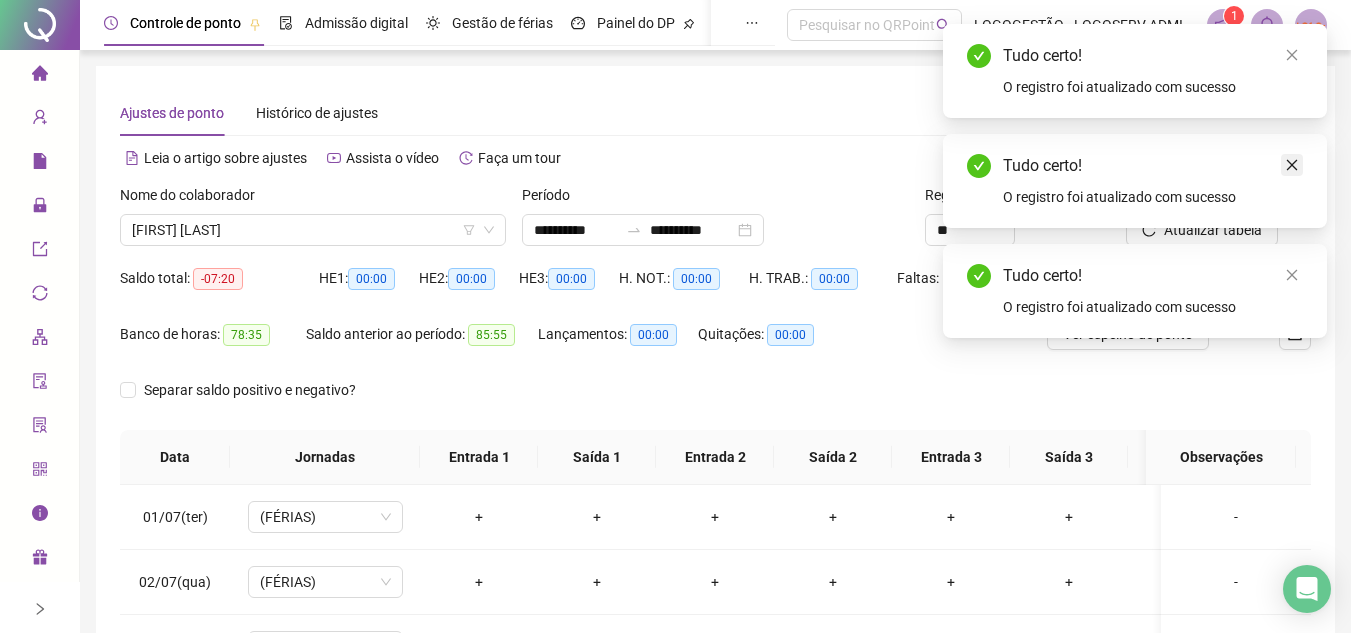 click 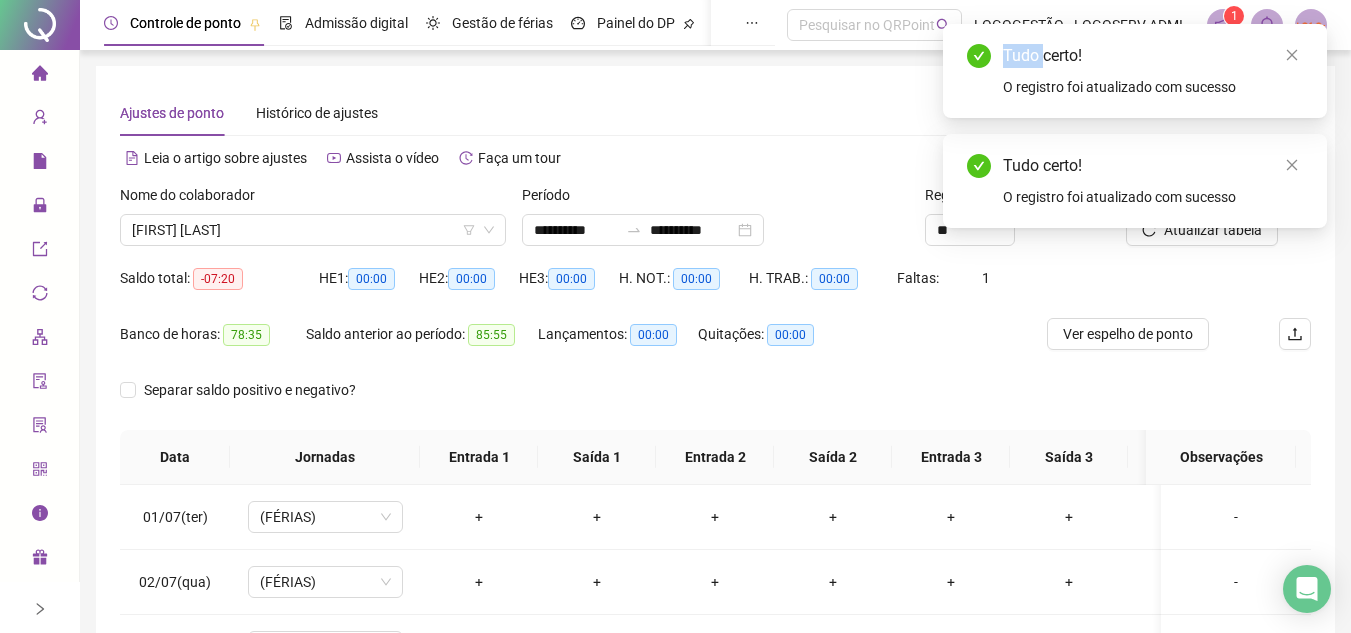 click 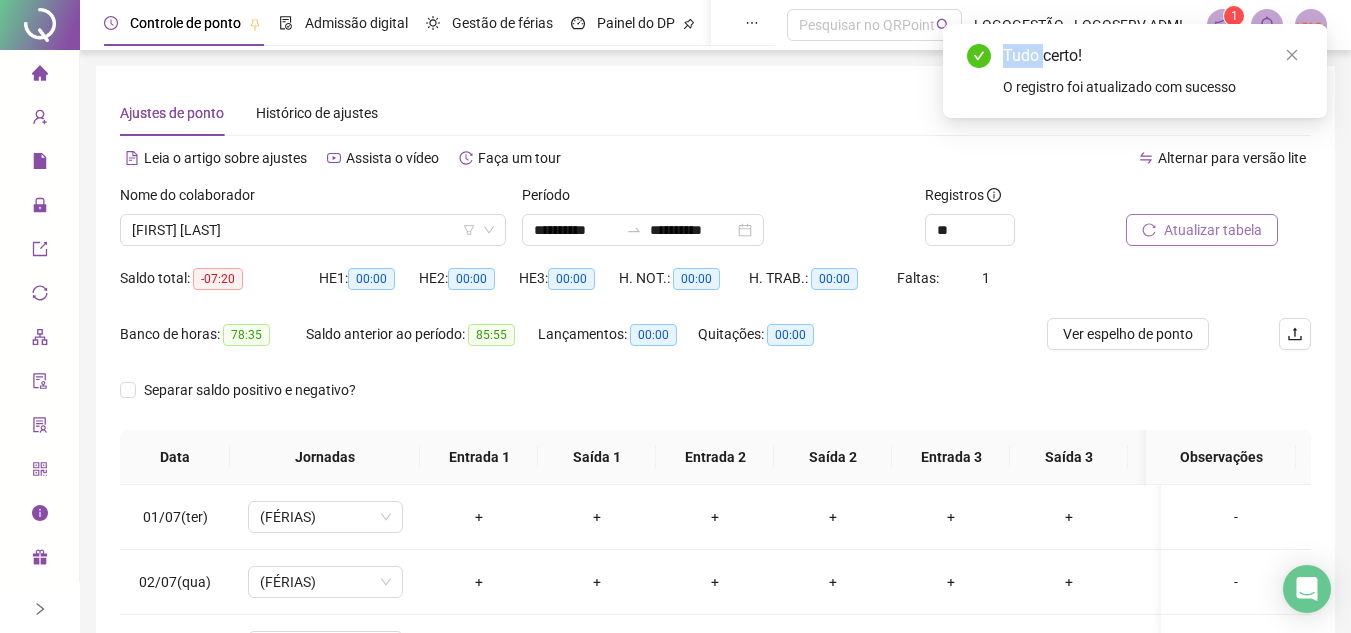 click on "Atualizar tabela" at bounding box center (1202, 230) 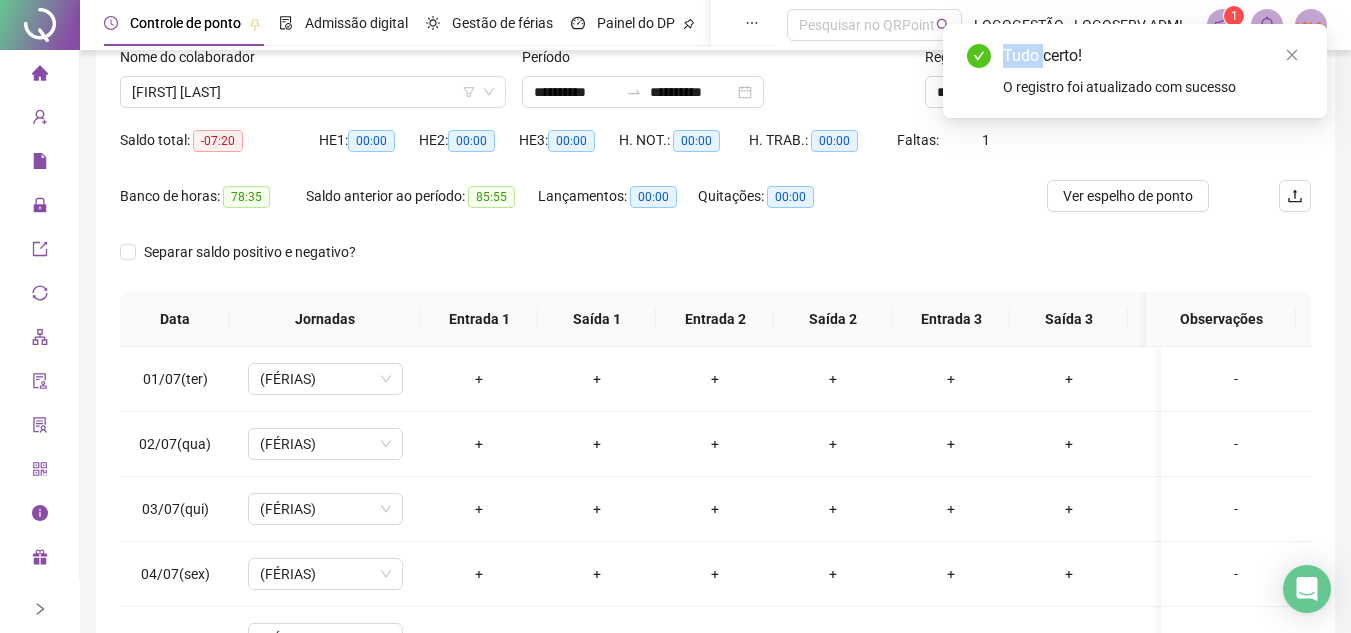 scroll, scrollTop: 389, scrollLeft: 0, axis: vertical 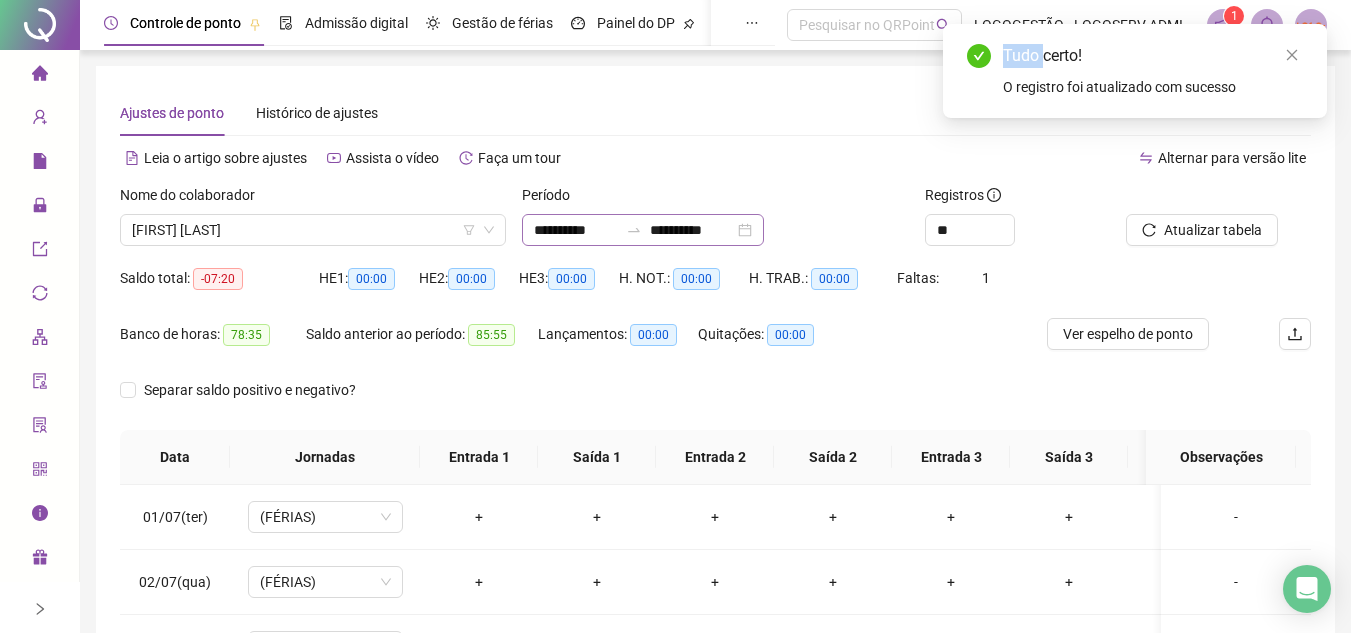 click 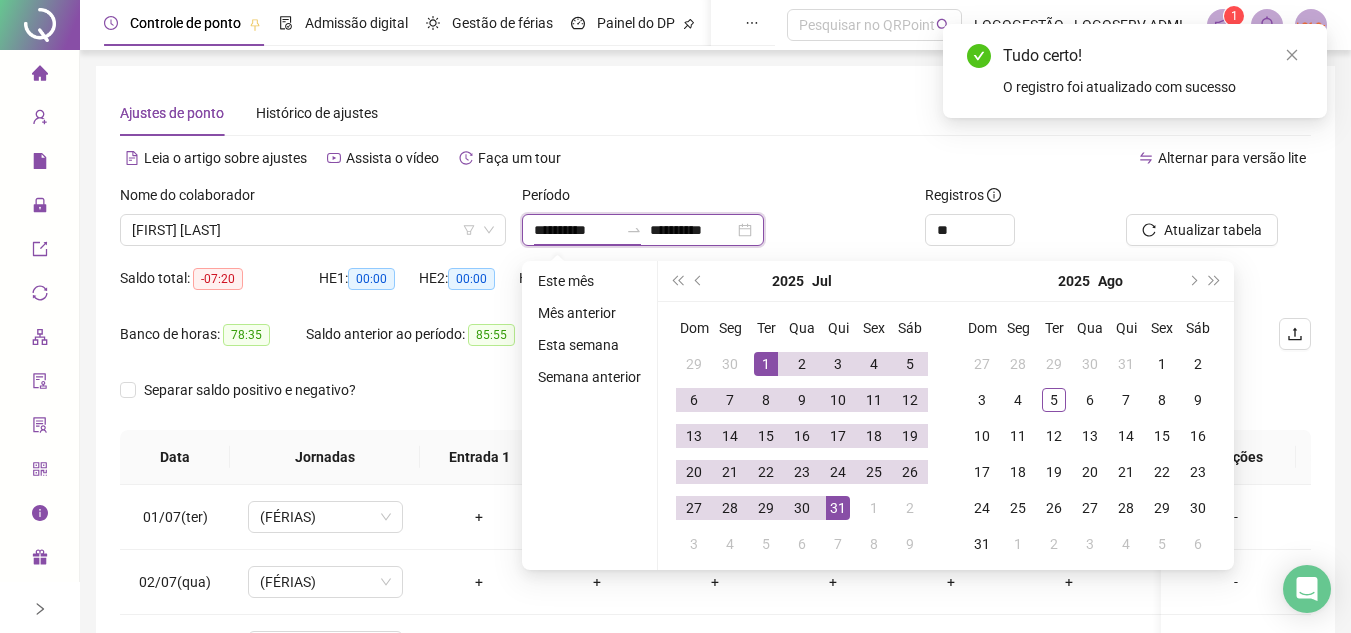 click 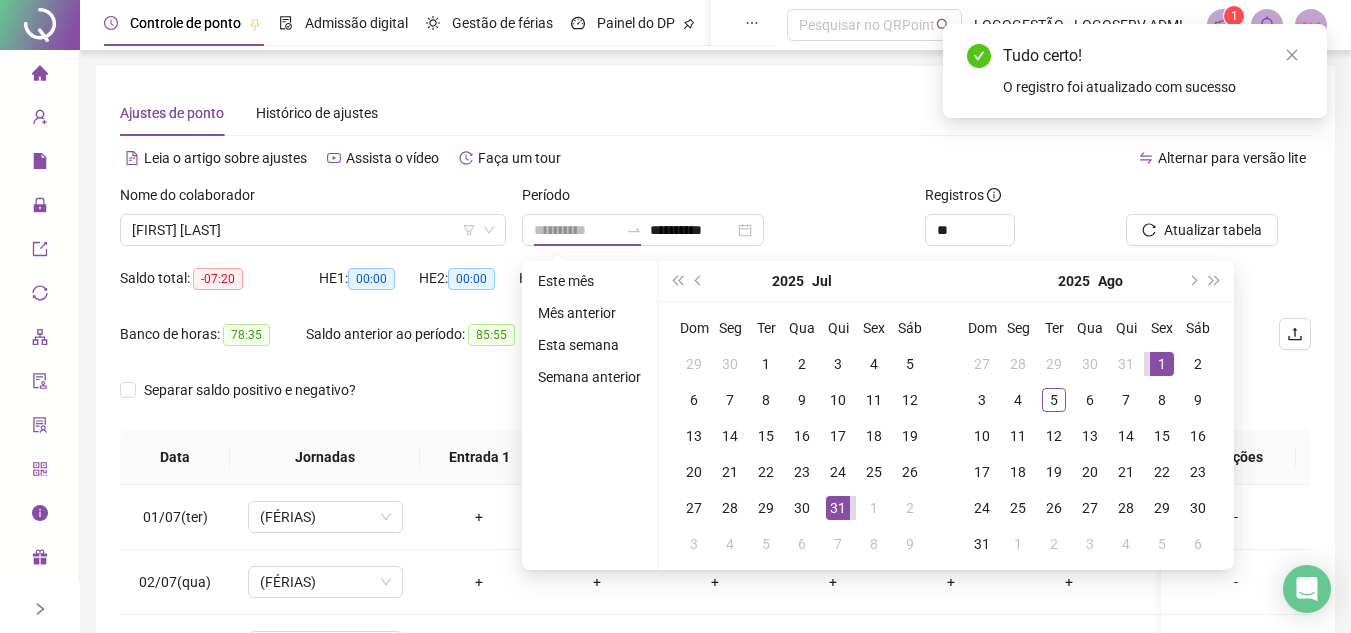 click on "1" at bounding box center (1162, 364) 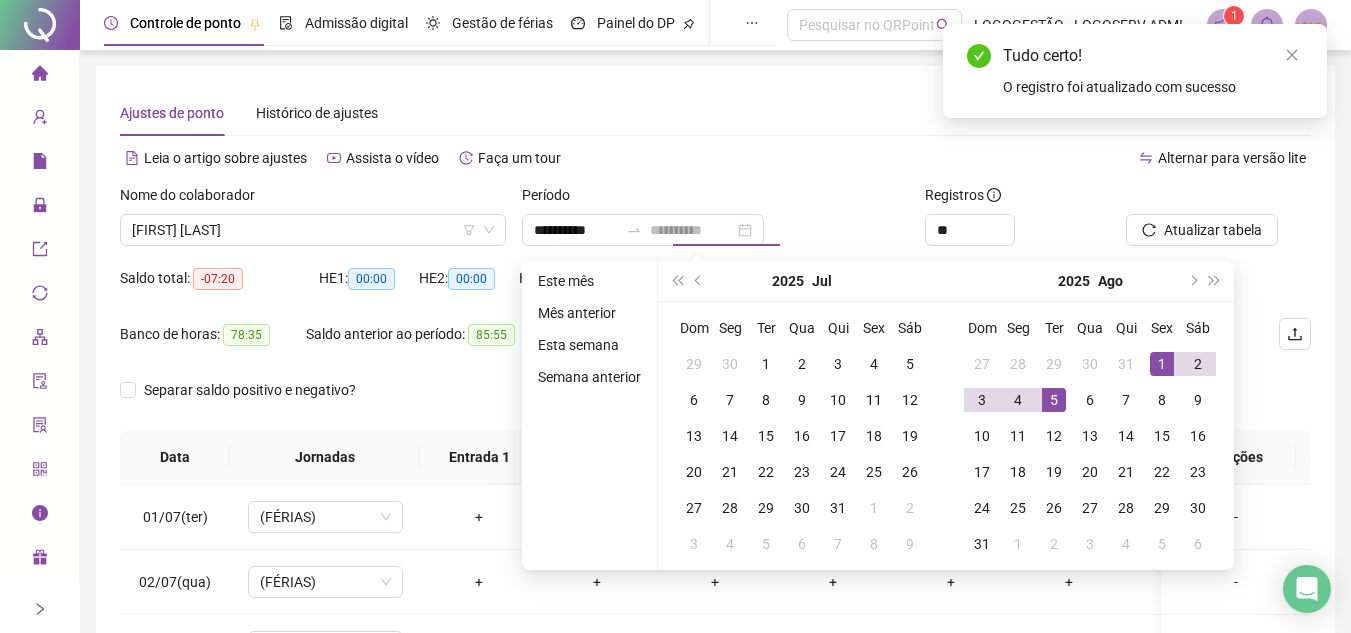 click on "5" at bounding box center (1054, 400) 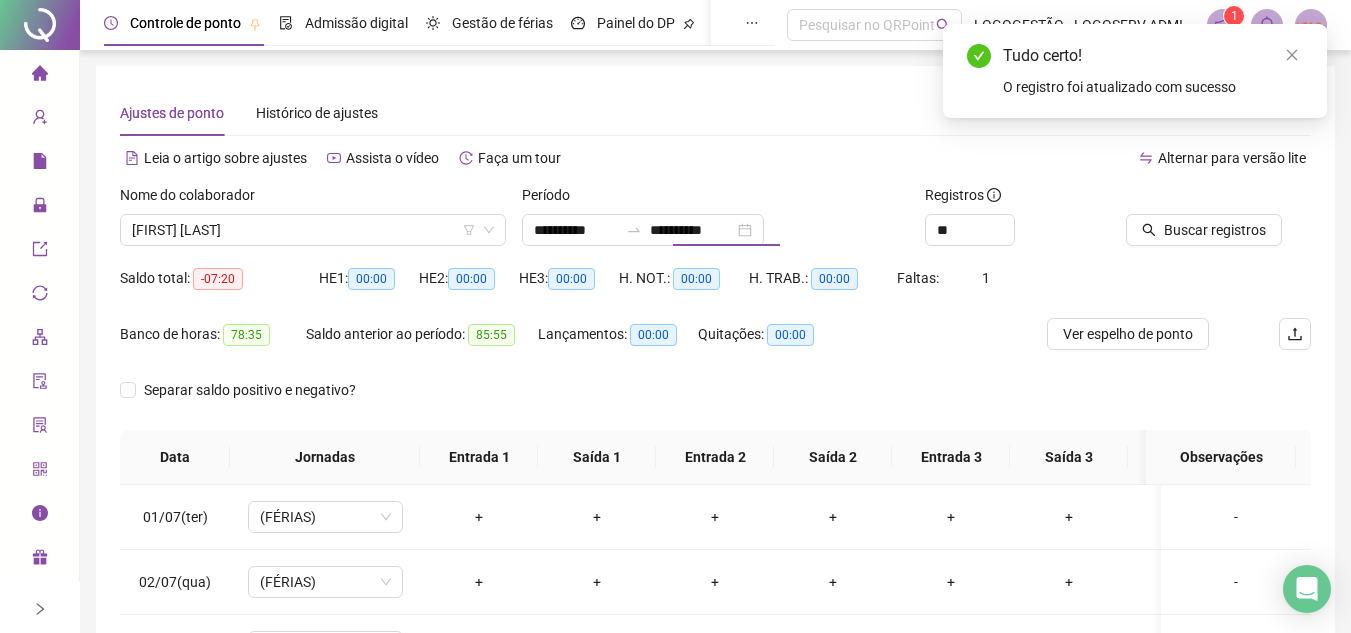 click 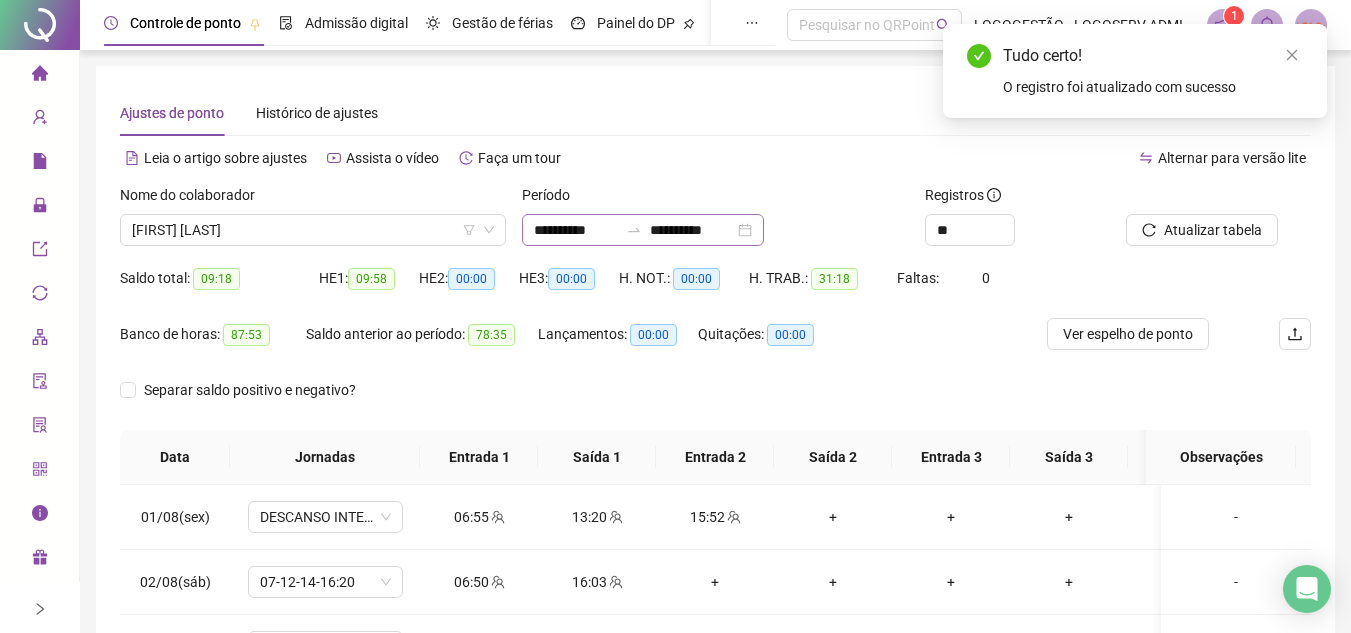 click at bounding box center [634, 230] 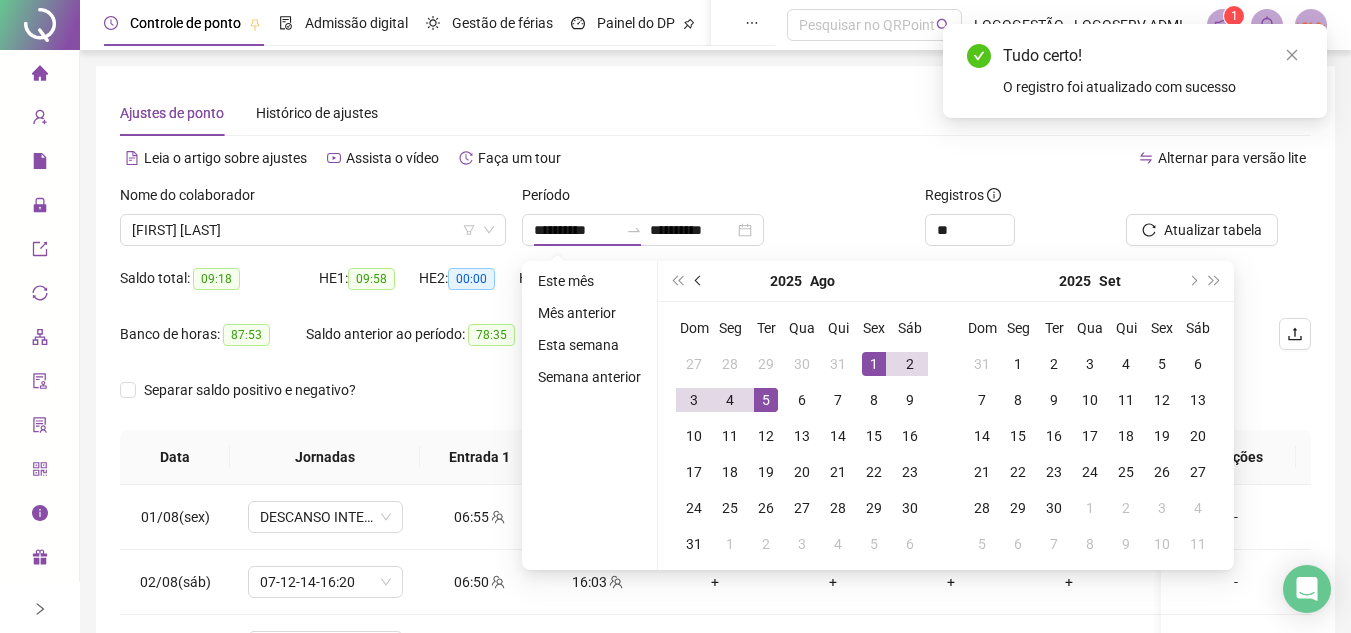 click at bounding box center (699, 281) 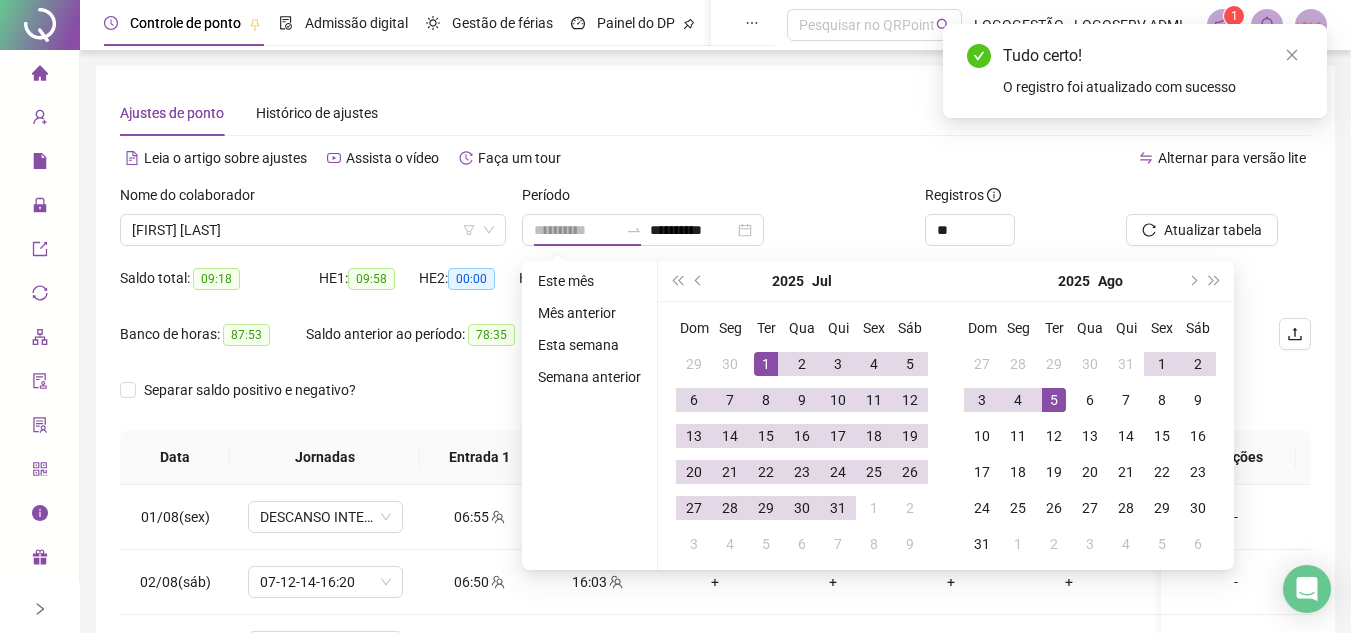 click on "1" at bounding box center [766, 364] 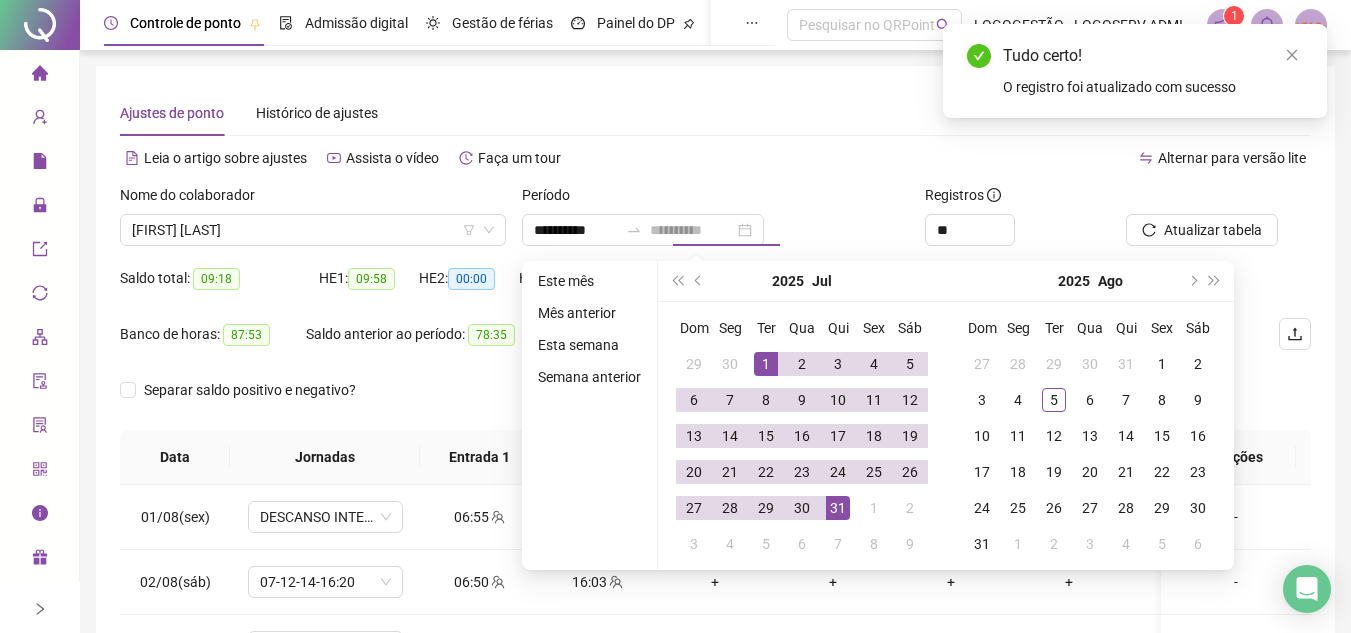 click on "31" at bounding box center (838, 508) 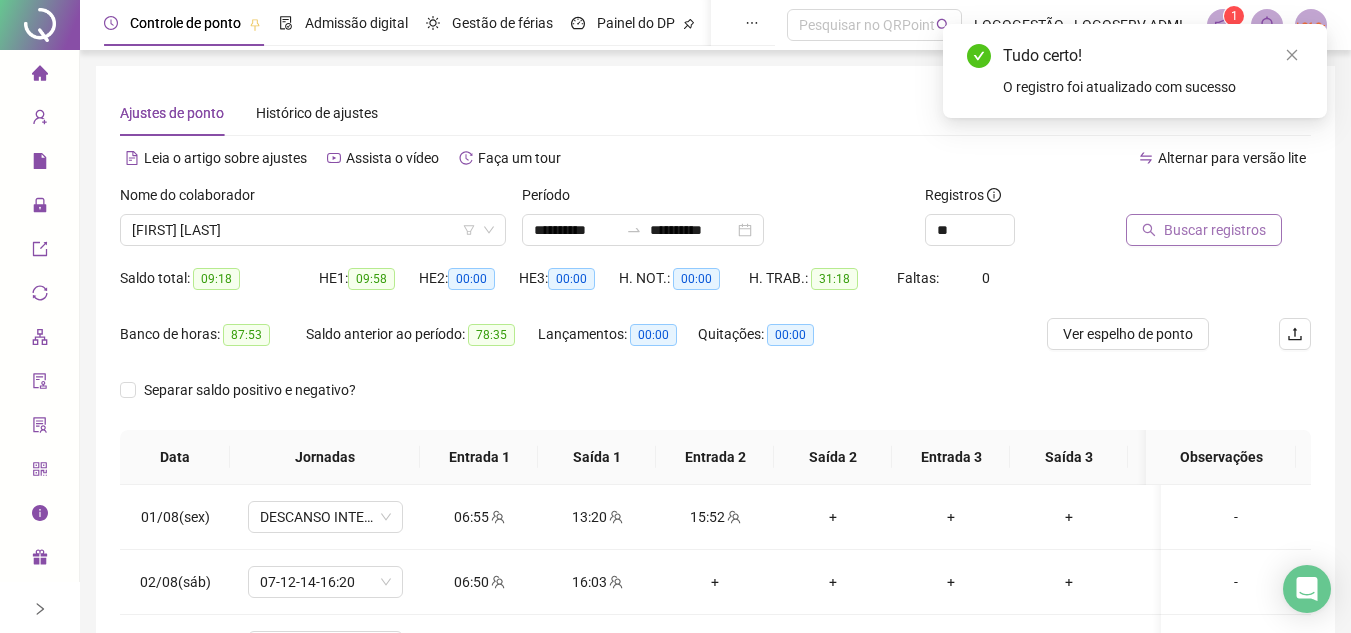 click on "Buscar registros" at bounding box center [1215, 230] 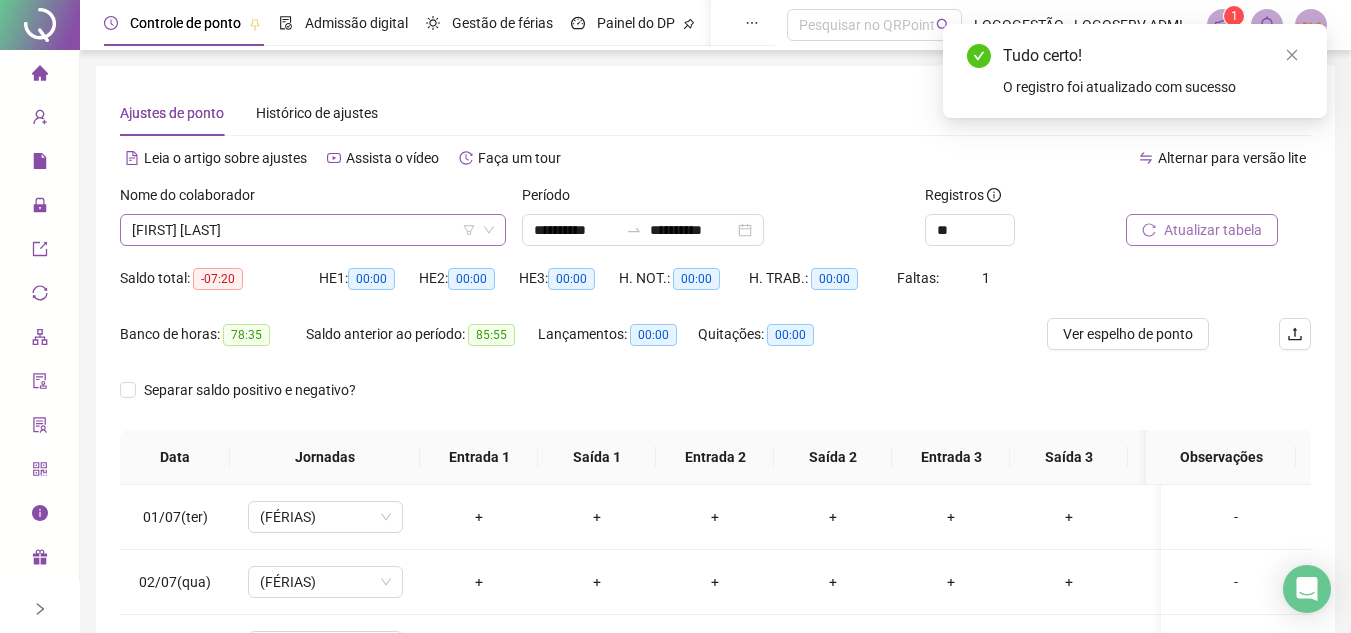 click on "PAULO SERGIO PAIXAO DE OLIVEIRA" at bounding box center (313, 230) 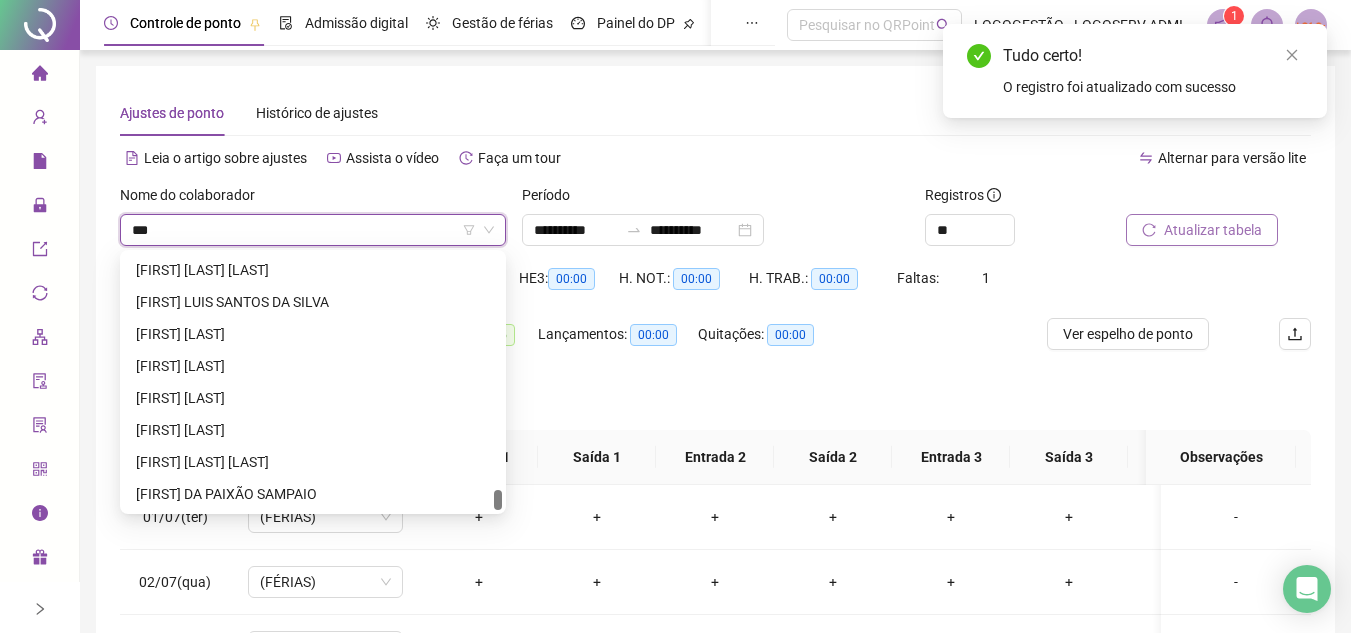 scroll, scrollTop: 0, scrollLeft: 0, axis: both 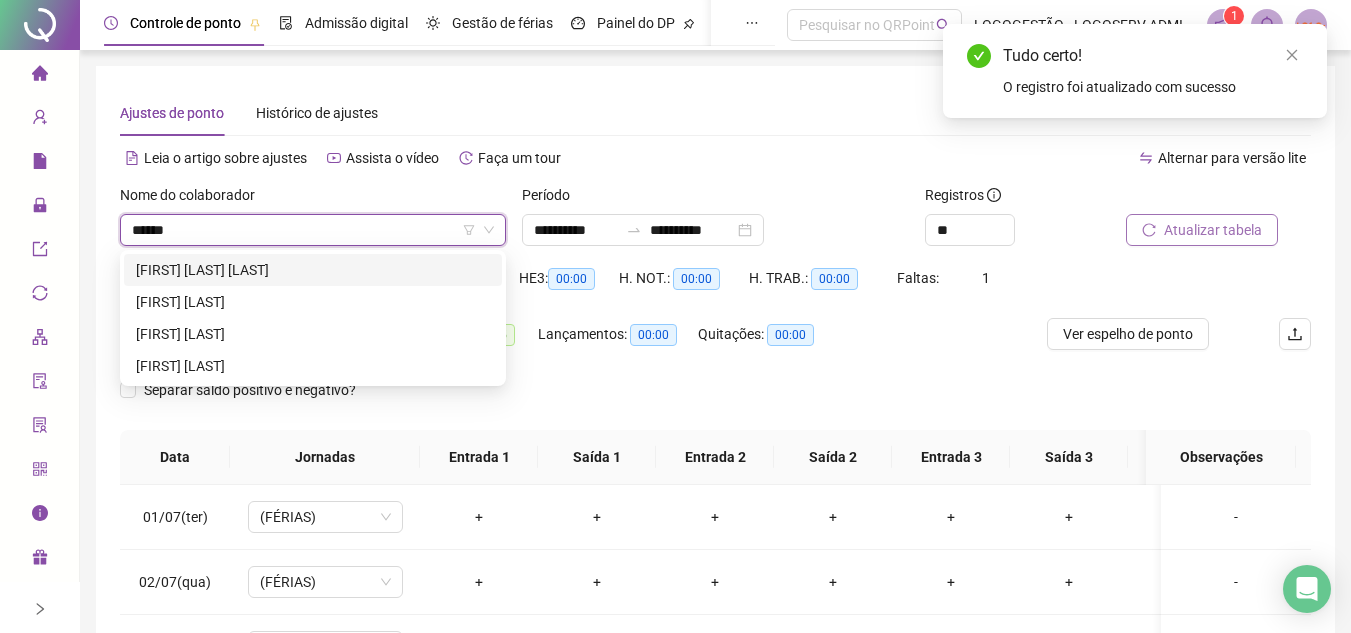 click on "DANILO DOS SANTOS NASCIMENTO" at bounding box center [313, 270] 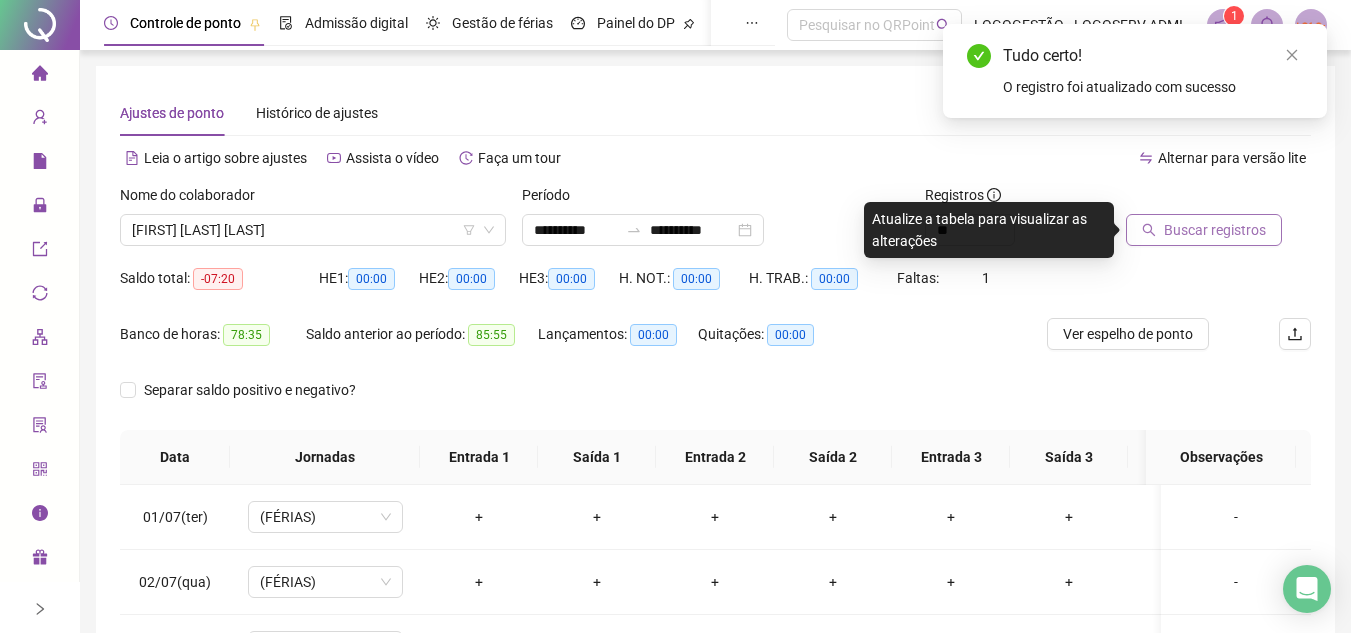 click on "Buscar registros" at bounding box center (1204, 230) 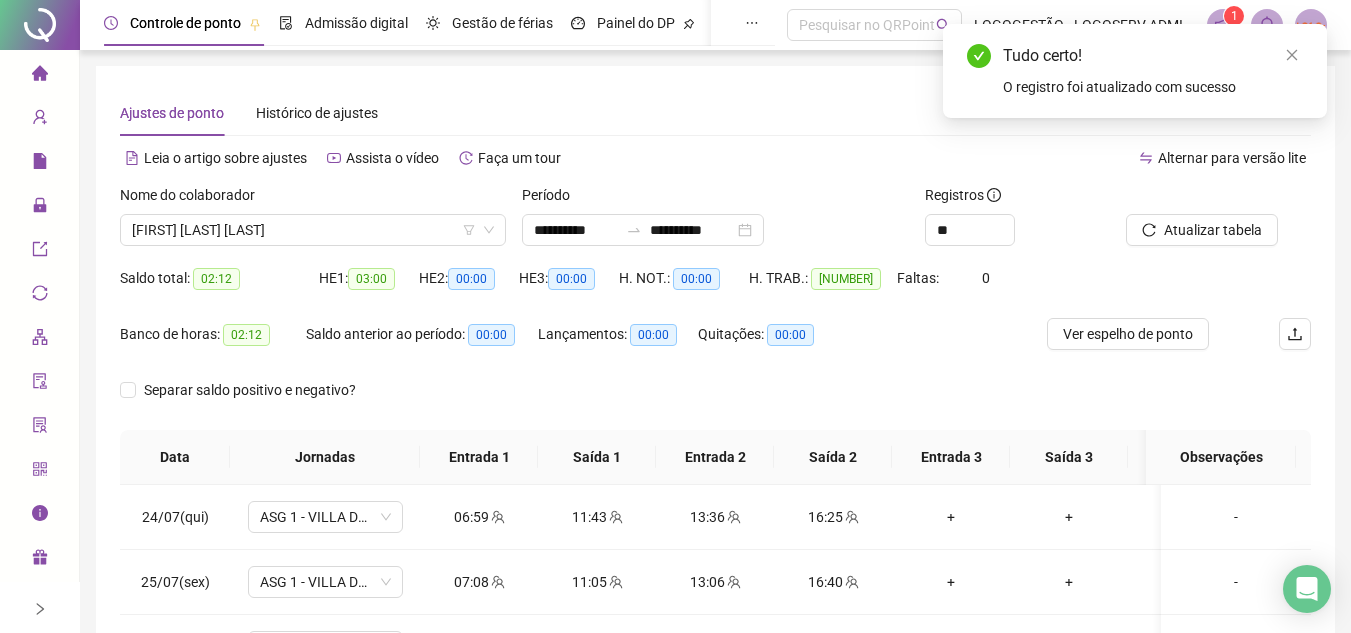 scroll, scrollTop: 100, scrollLeft: 0, axis: vertical 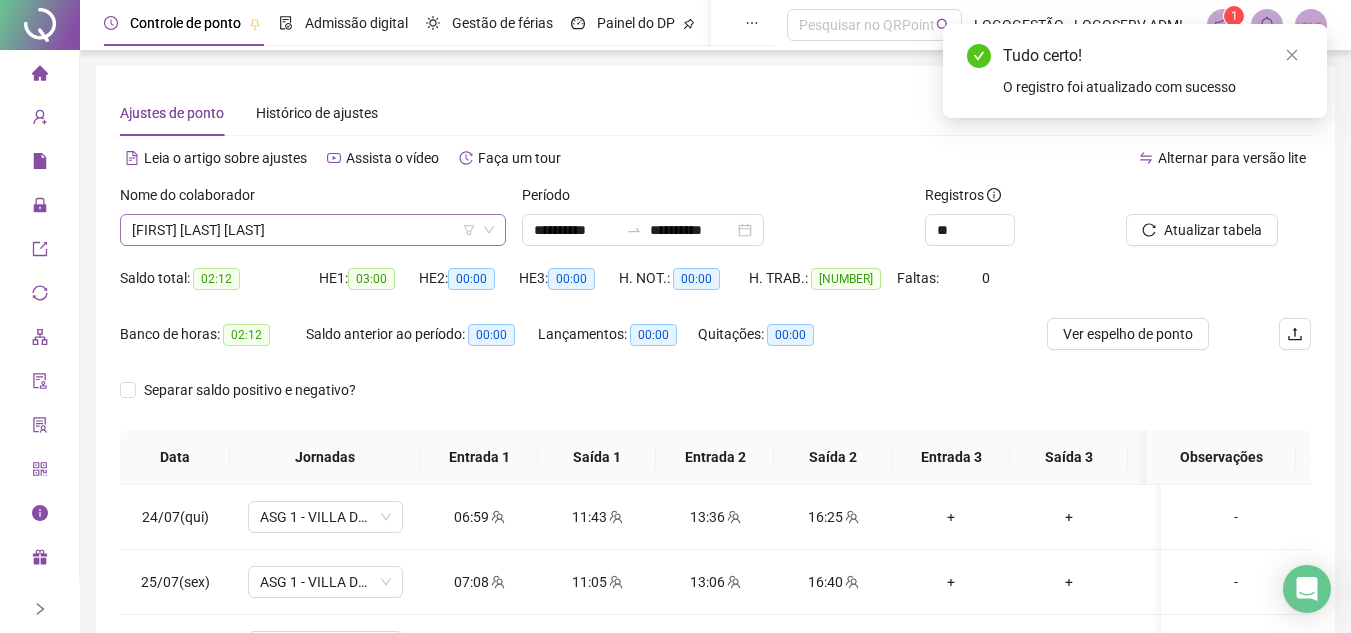 click on "DANILO DOS SANTOS NASCIMENTO" at bounding box center [313, 230] 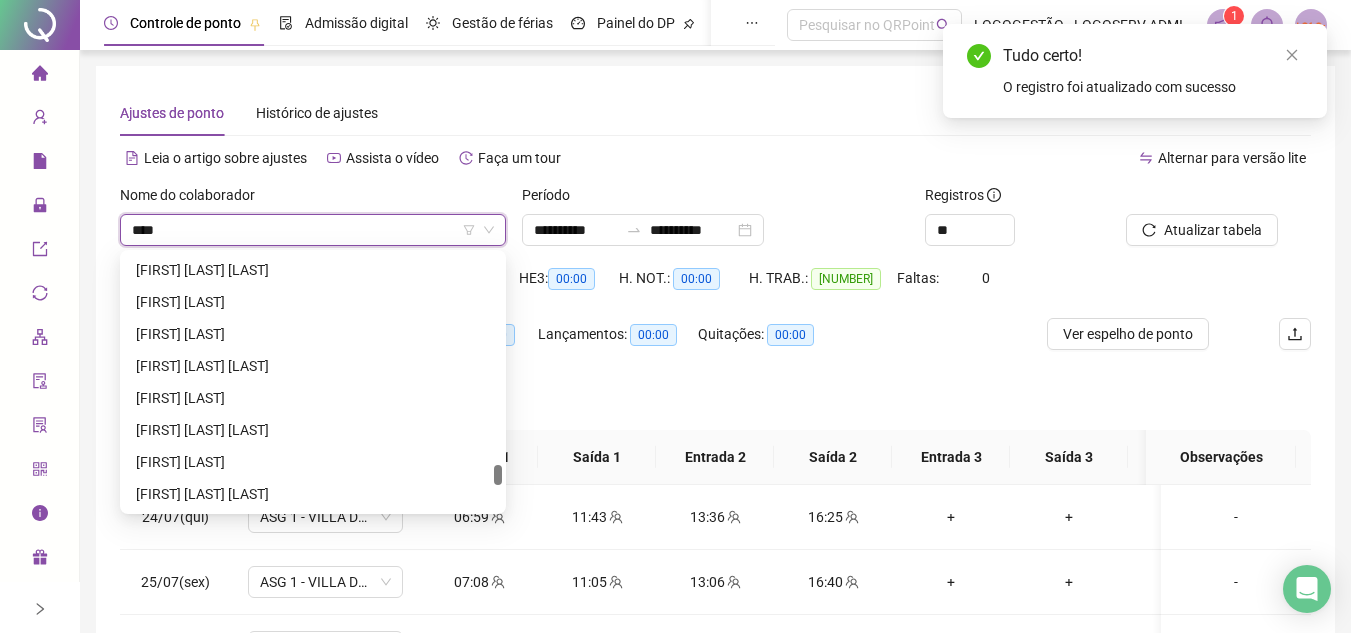 scroll, scrollTop: 0, scrollLeft: 0, axis: both 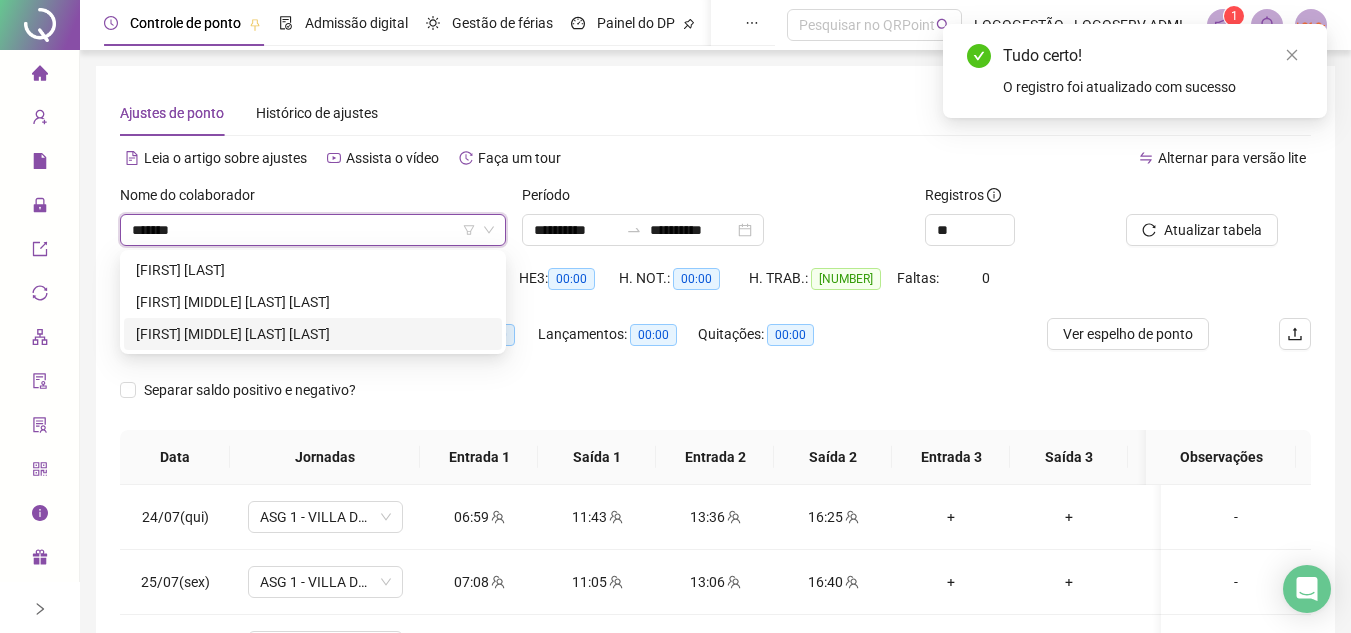 click on "MARIA LUZIA PEREIRA DA SILVA" at bounding box center [313, 334] 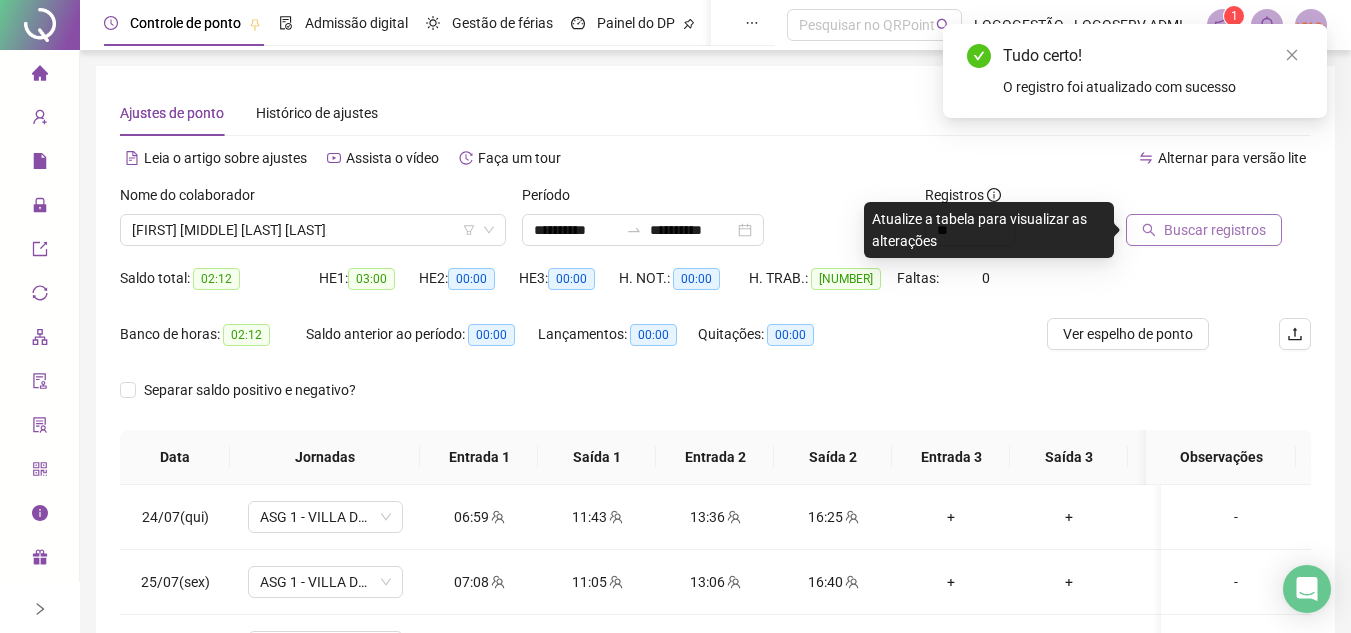 click on "Buscar registros" at bounding box center (1215, 230) 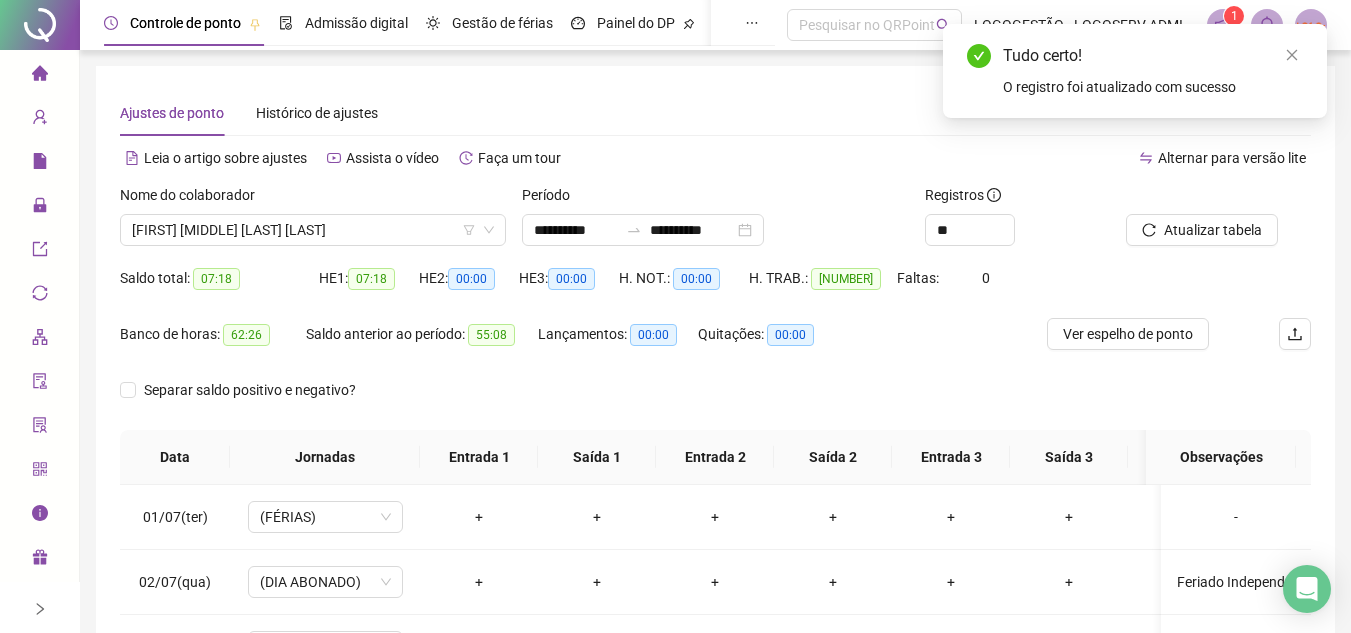 scroll, scrollTop: 389, scrollLeft: 0, axis: vertical 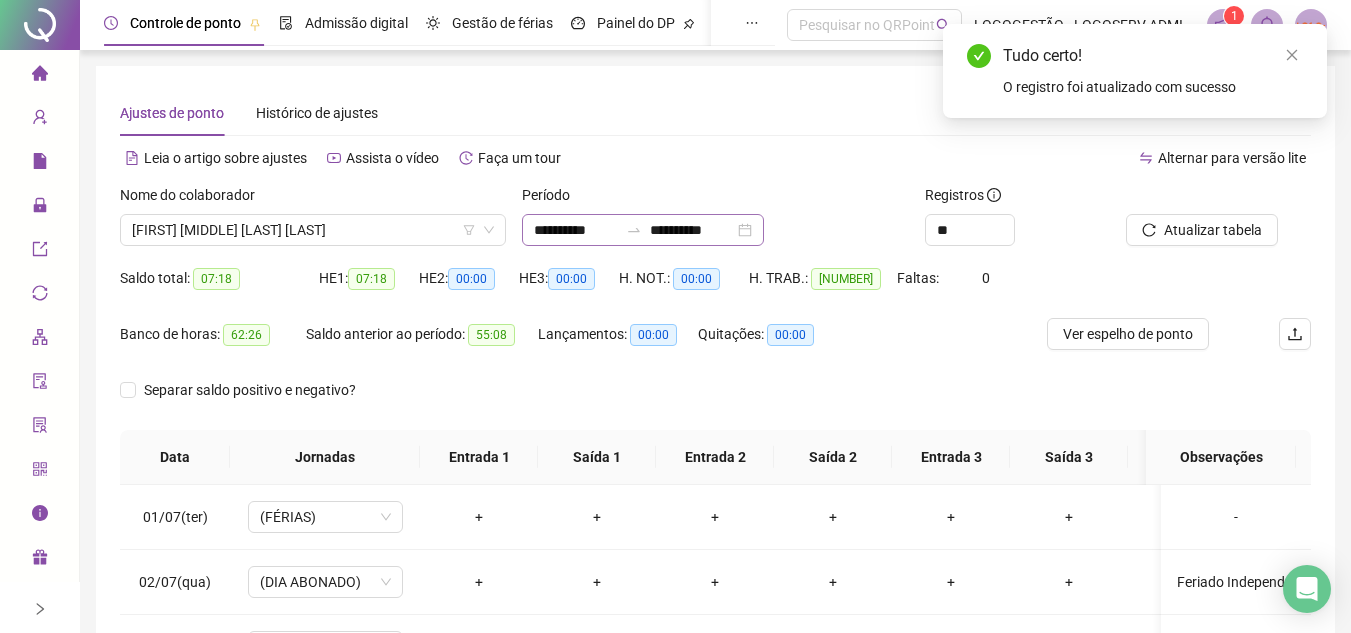 click 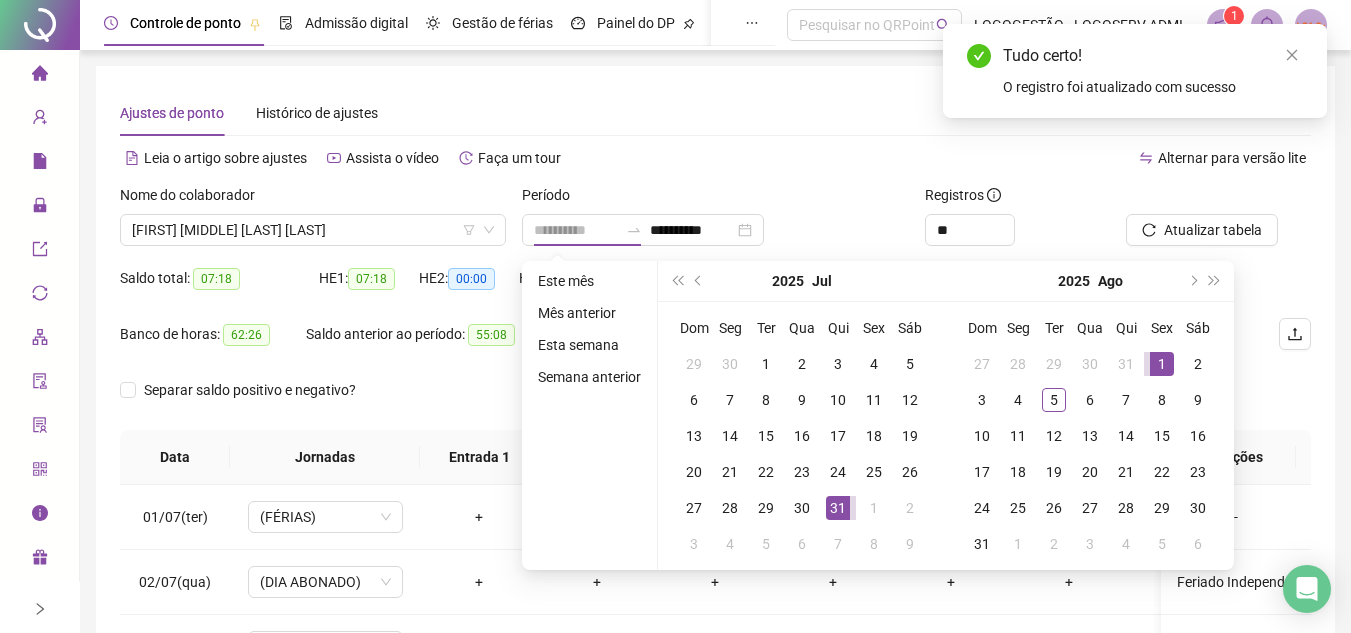 click on "1" at bounding box center [1162, 364] 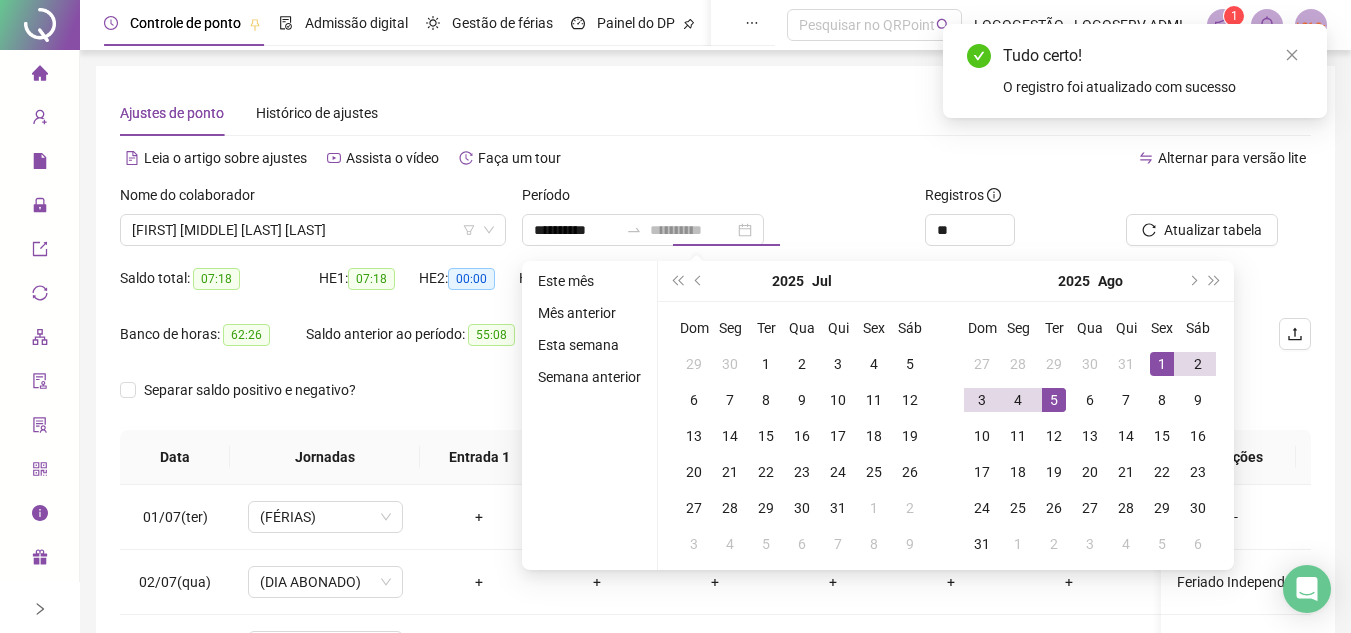 drag, startPoint x: 1049, startPoint y: 388, endPoint x: 1121, endPoint y: 277, distance: 132.30646 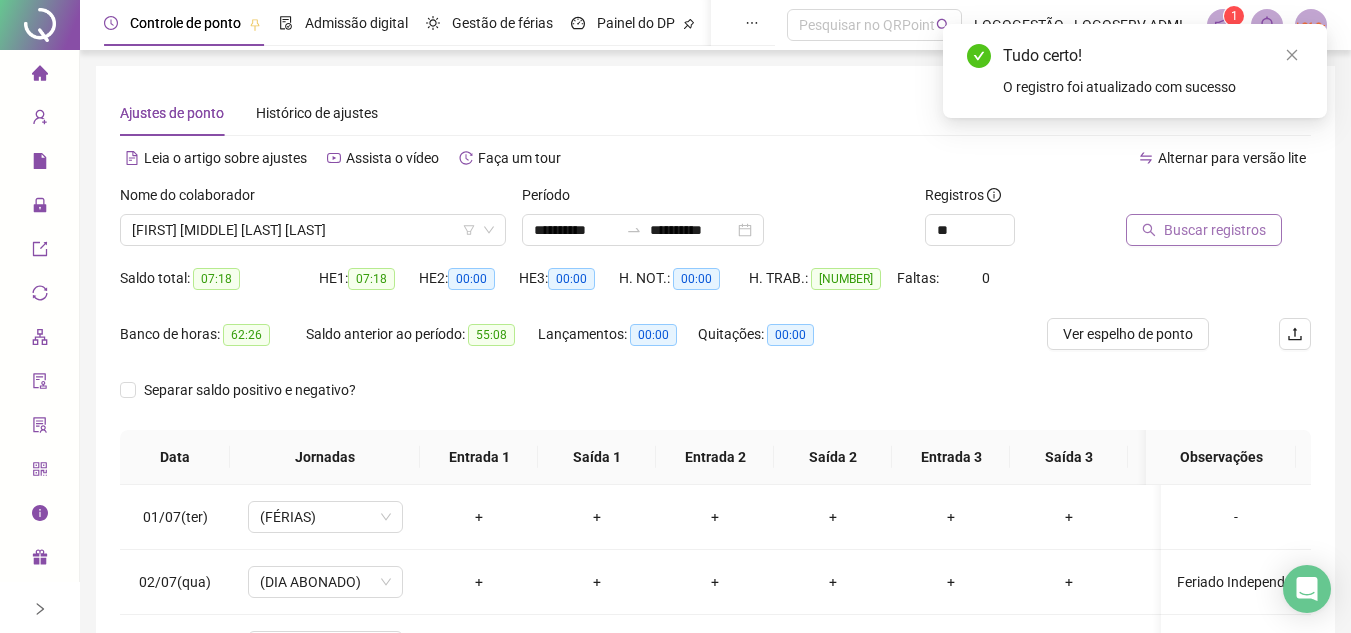 click on "Buscar registros" at bounding box center [1215, 230] 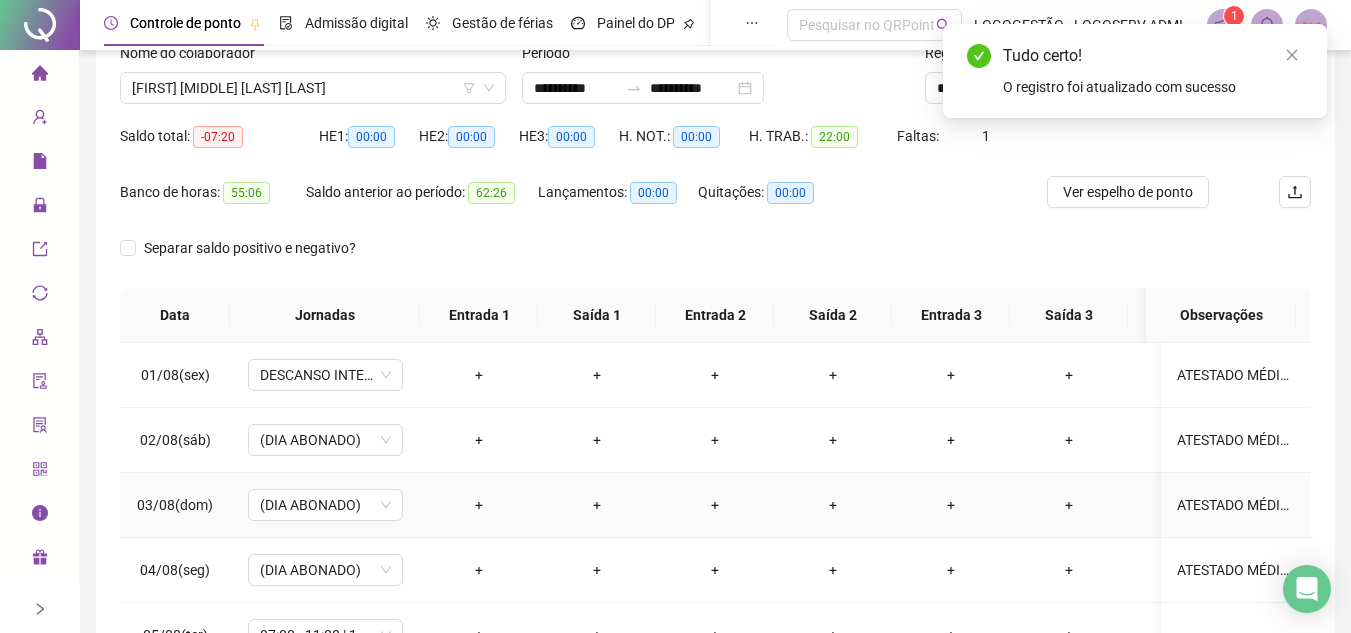 scroll, scrollTop: 300, scrollLeft: 0, axis: vertical 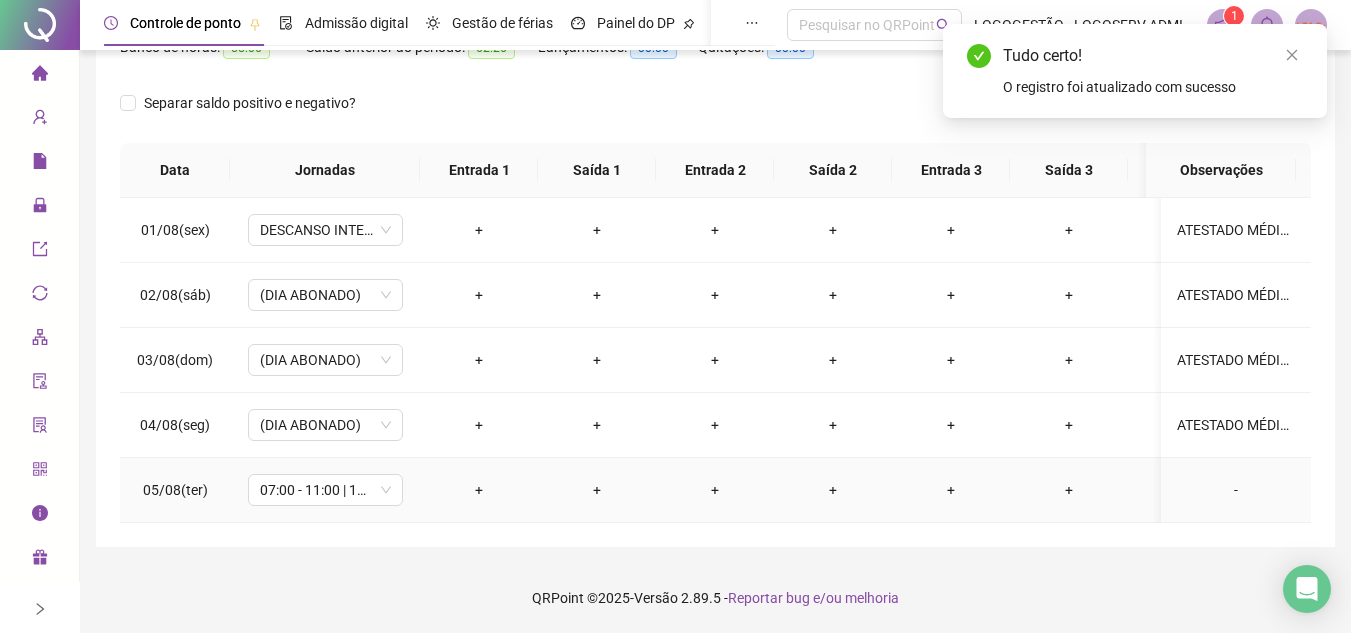 click on "-" at bounding box center [1236, 490] 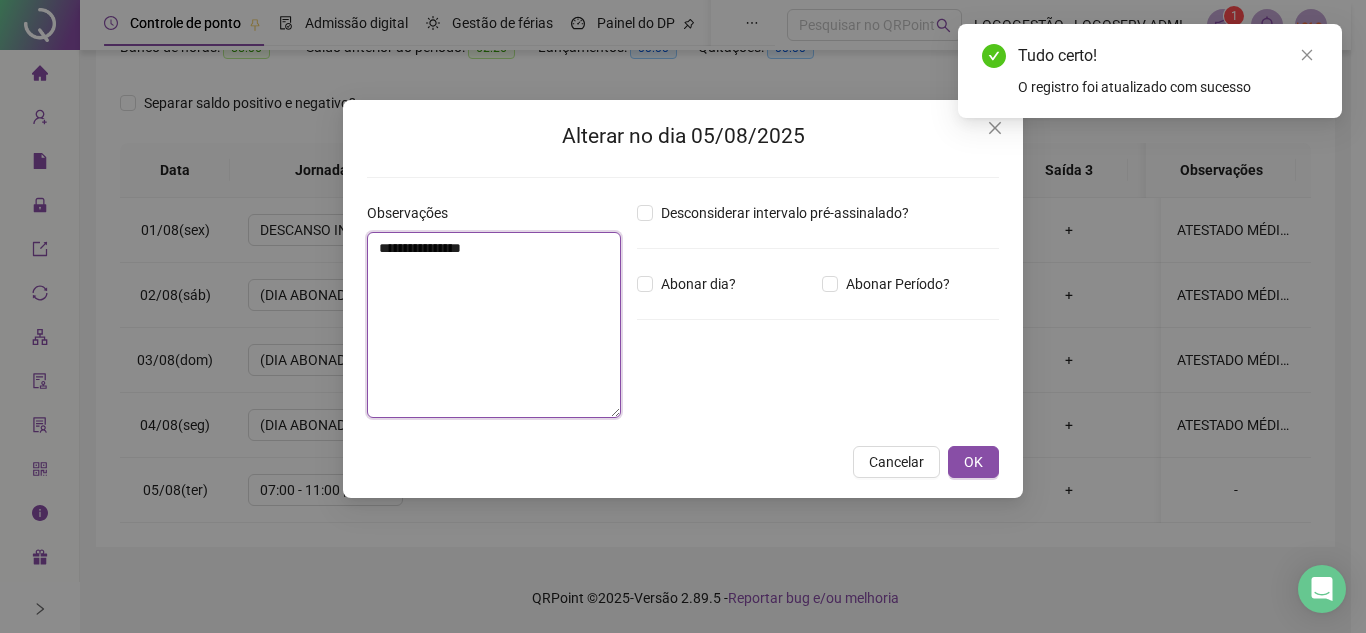 click on "**********" at bounding box center (494, 325) 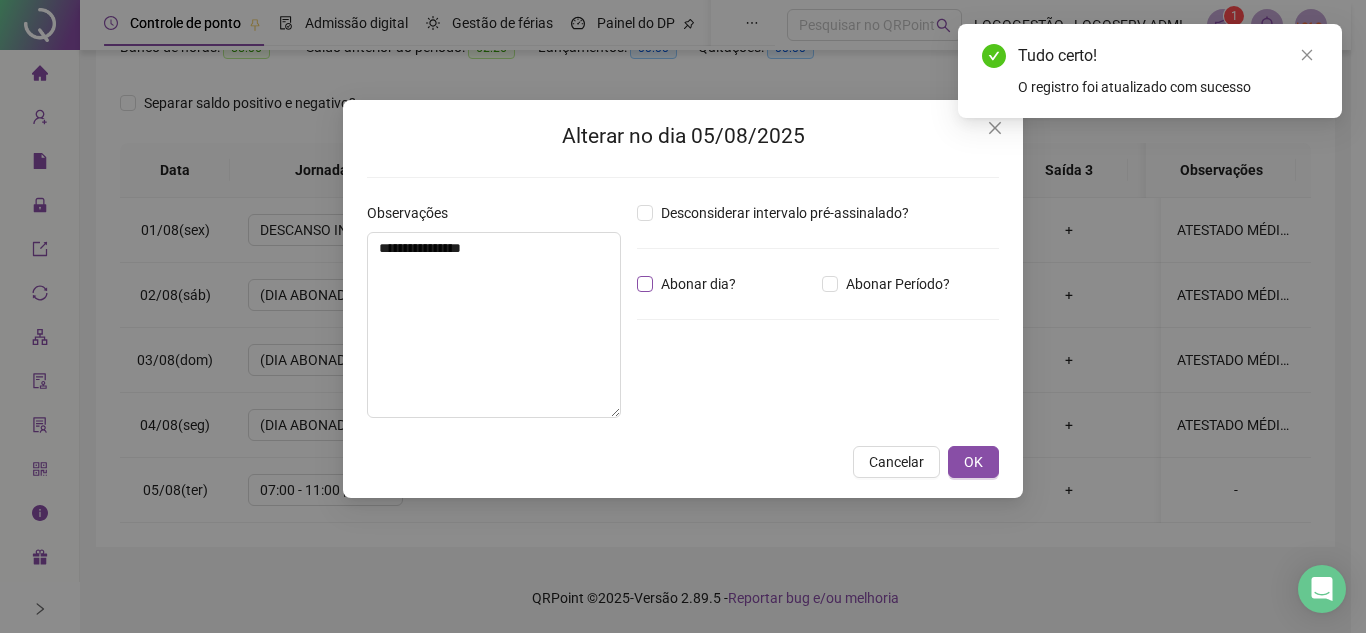 click on "Abonar dia?" at bounding box center (698, 284) 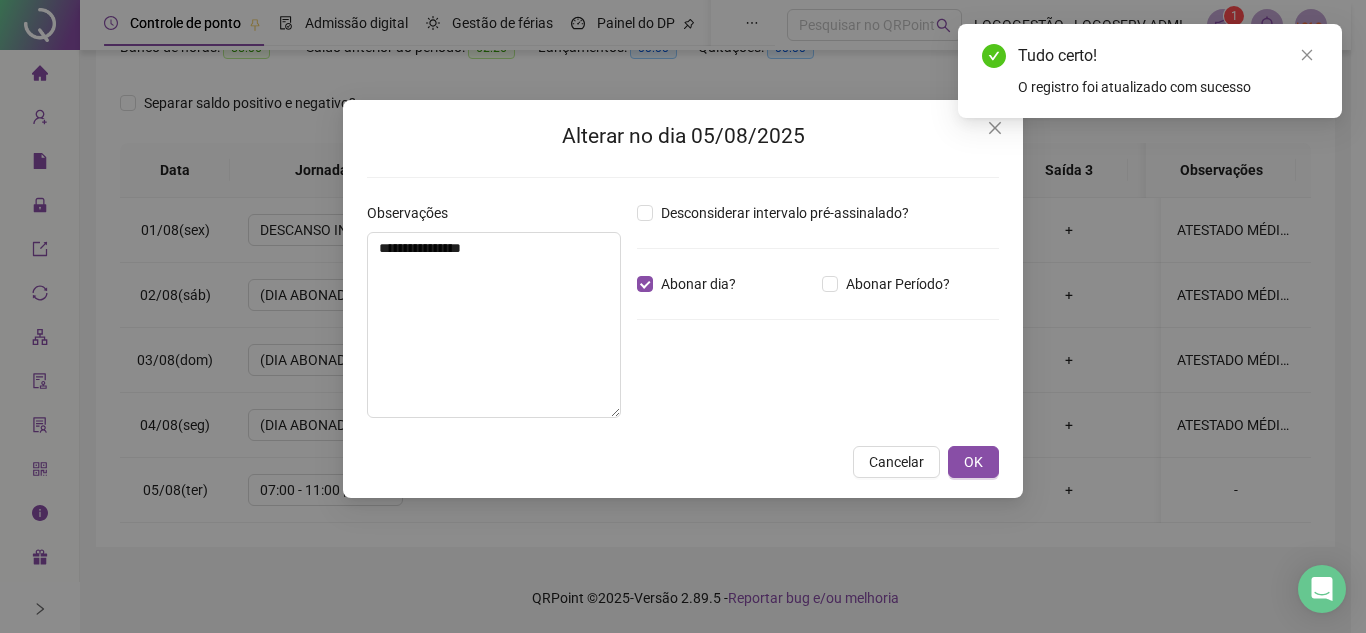 drag, startPoint x: 972, startPoint y: 458, endPoint x: 918, endPoint y: 402, distance: 77.7946 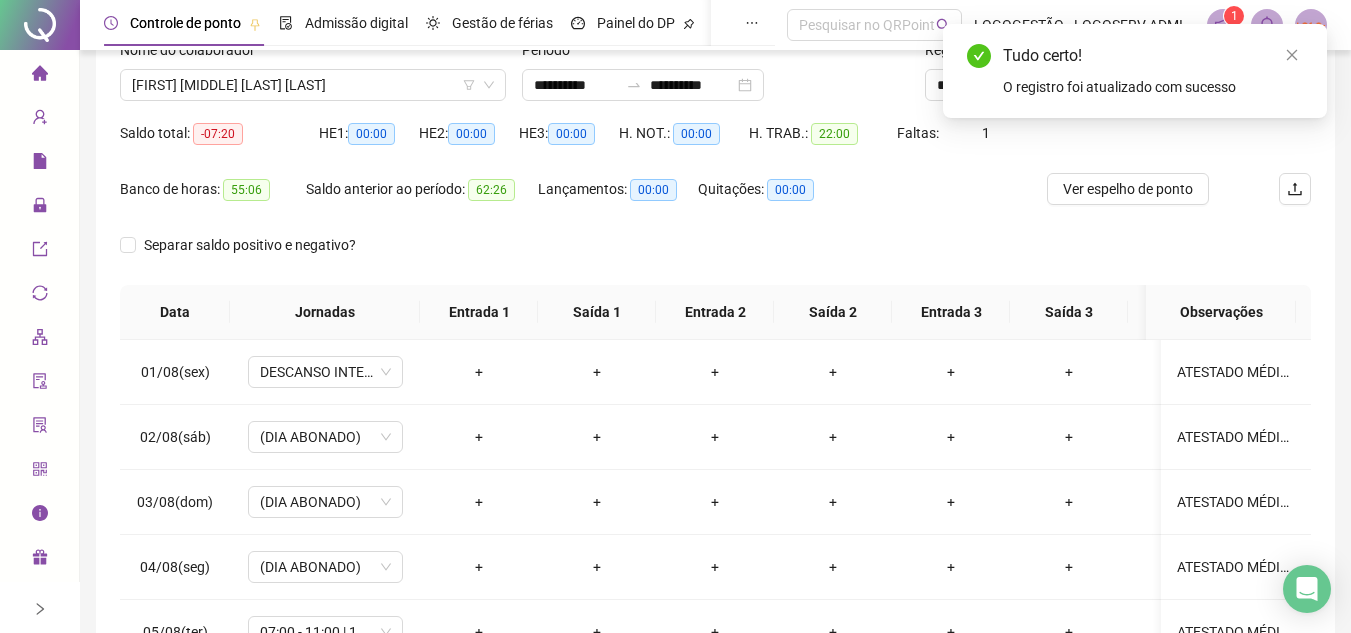 scroll, scrollTop: 0, scrollLeft: 0, axis: both 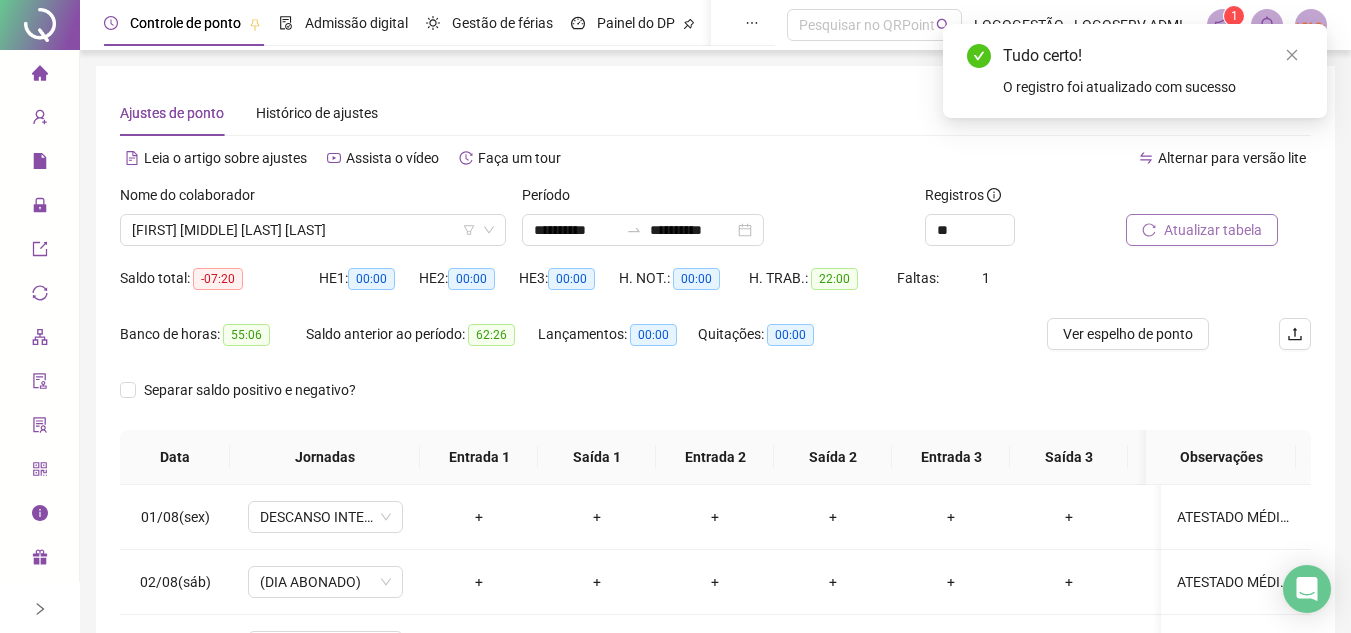 click on "Atualizar tabela" at bounding box center [1213, 230] 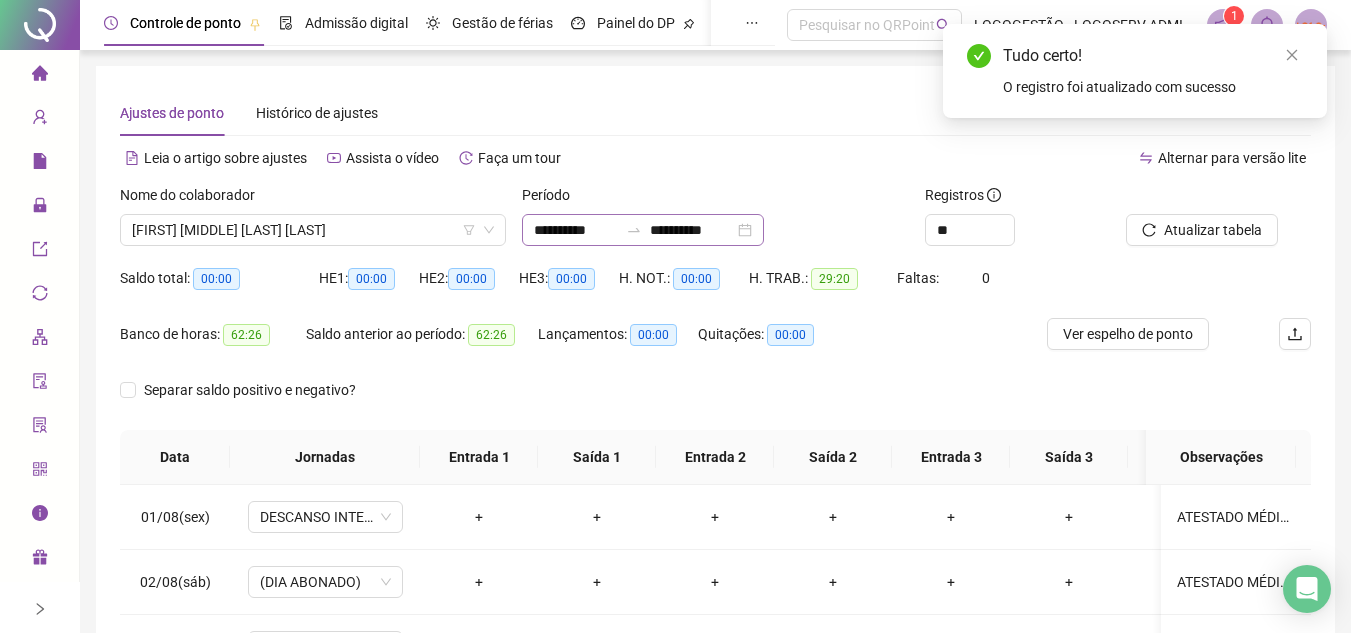 click at bounding box center [634, 230] 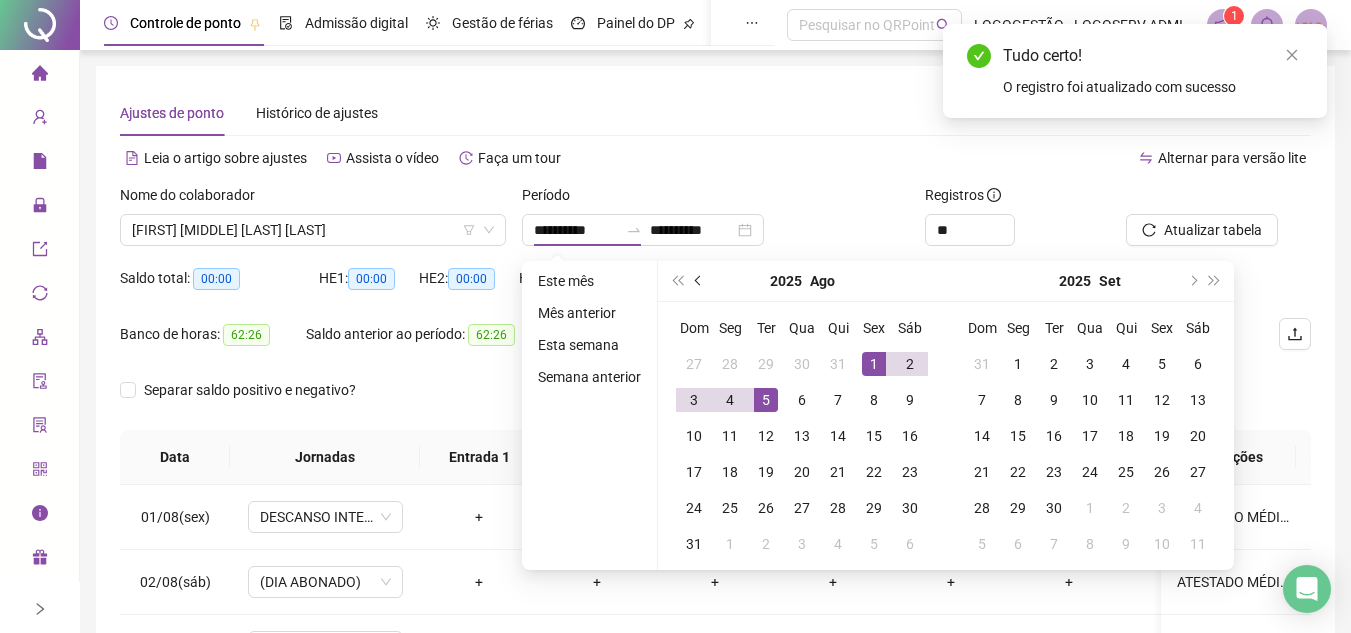 click at bounding box center [700, 281] 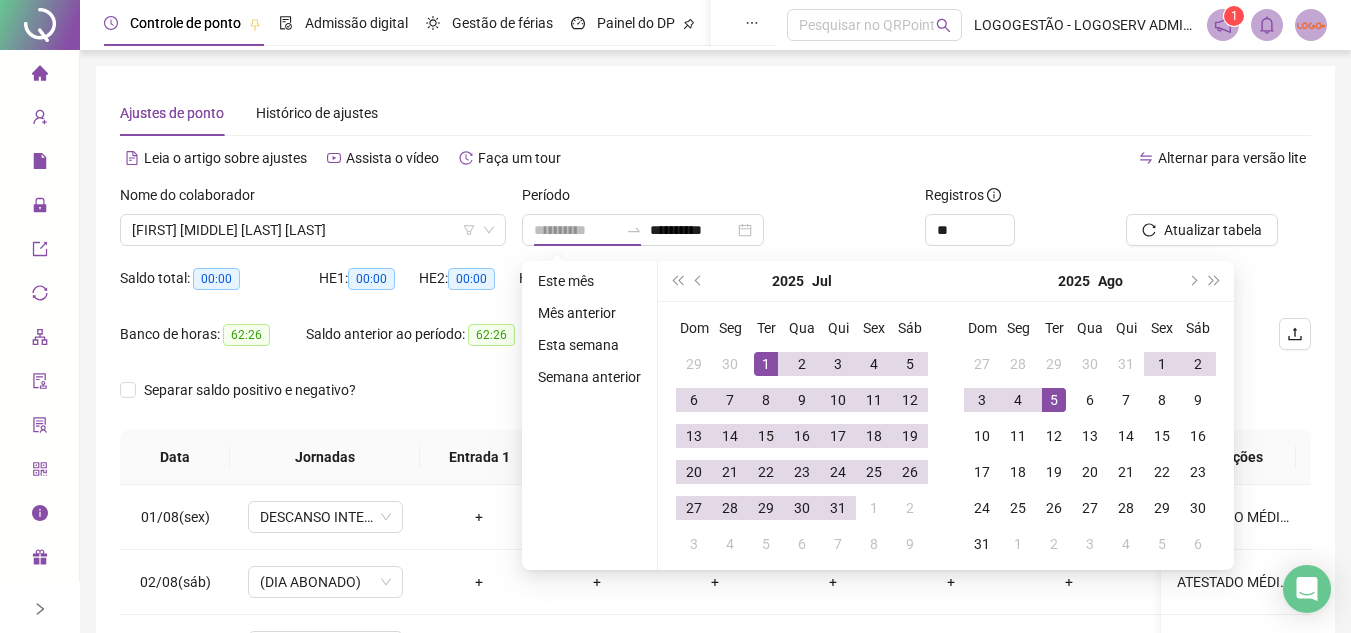 click on "1" at bounding box center [766, 364] 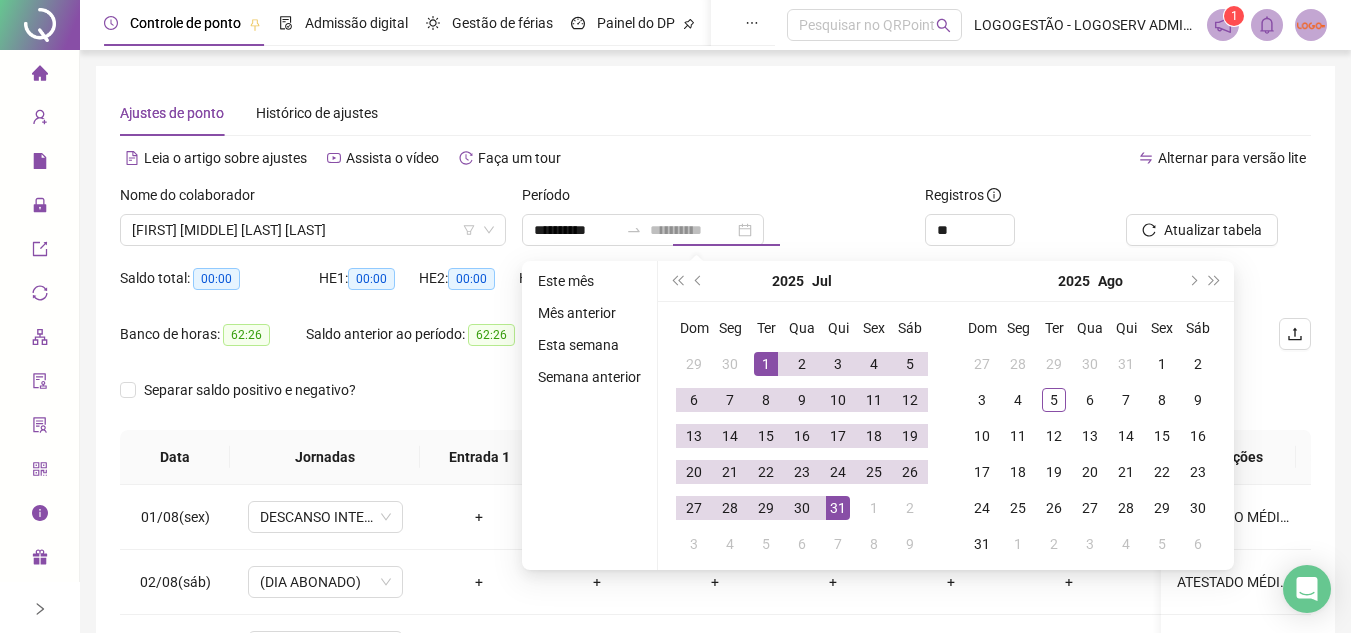 click on "31" at bounding box center (838, 508) 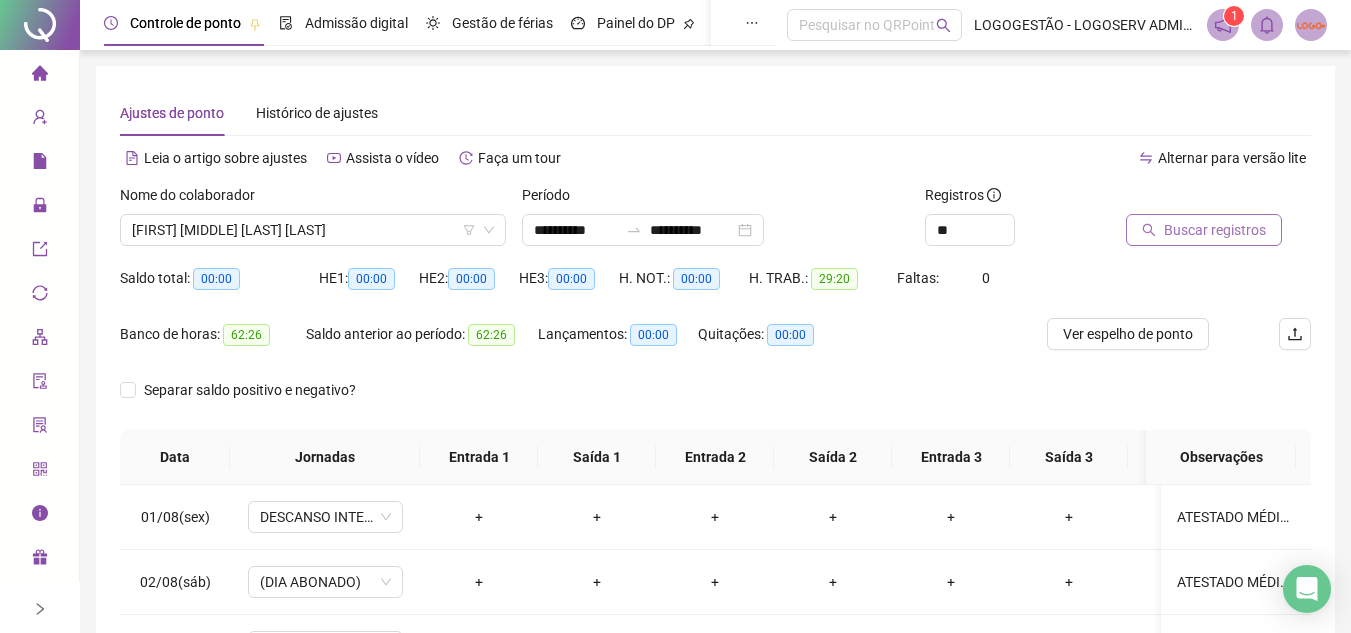 click on "Buscar registros" at bounding box center [1215, 230] 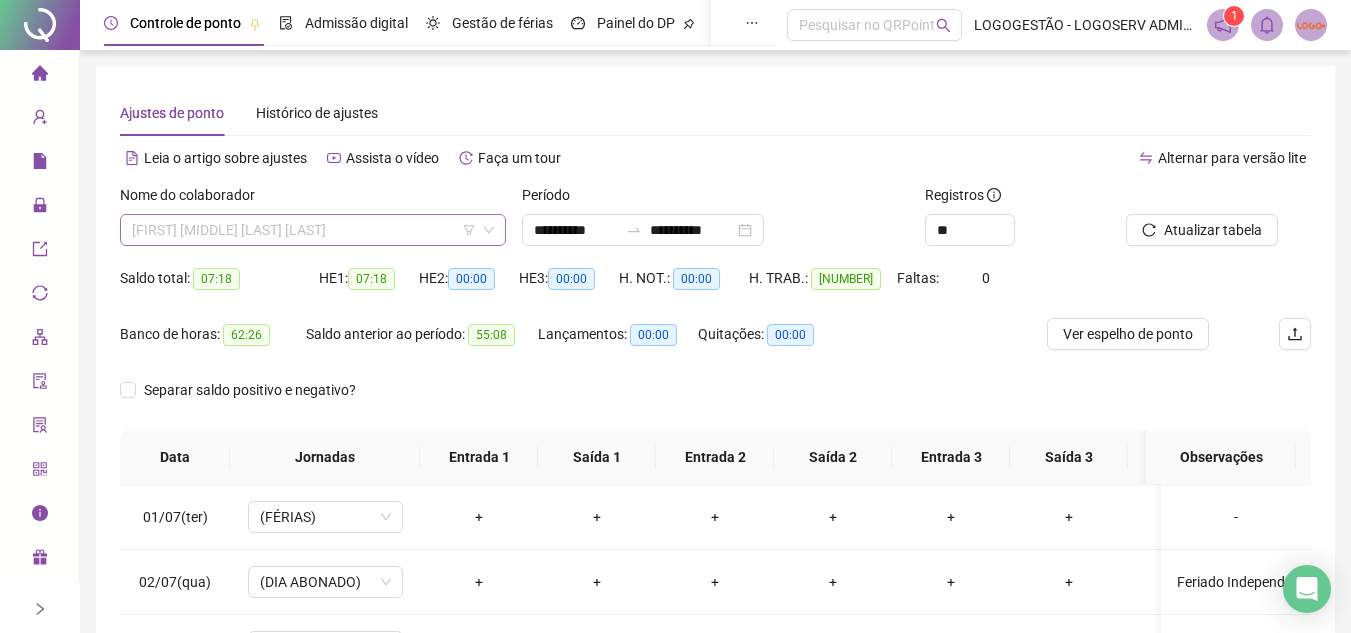 click on "MARIA LUZIA PEREIRA DA SILVA" at bounding box center [313, 230] 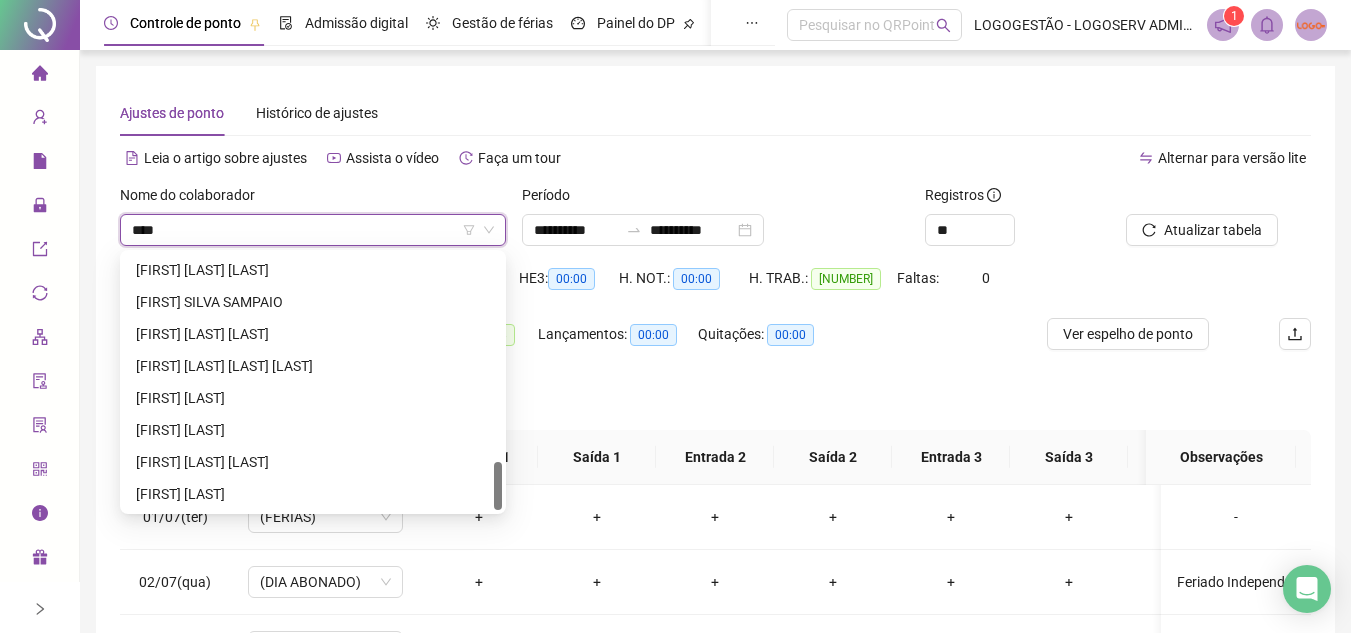 scroll, scrollTop: 0, scrollLeft: 0, axis: both 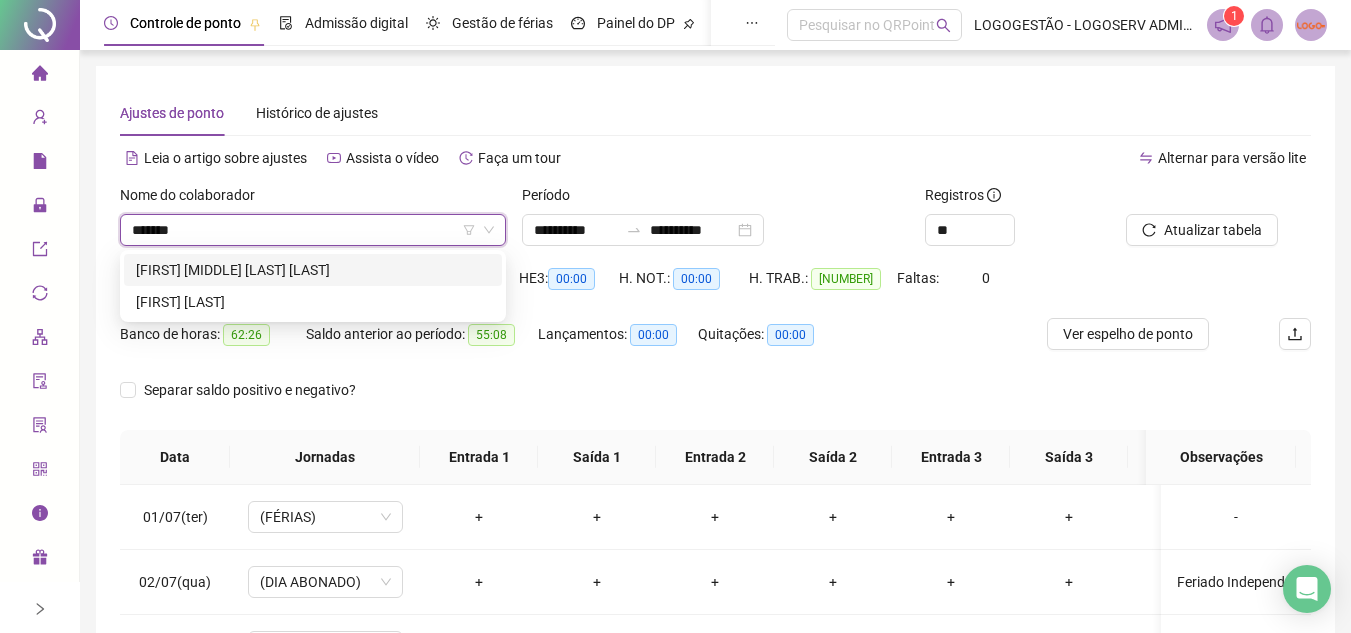 click on "ELIOMAR DA CONCEICAO MATOS" at bounding box center [313, 270] 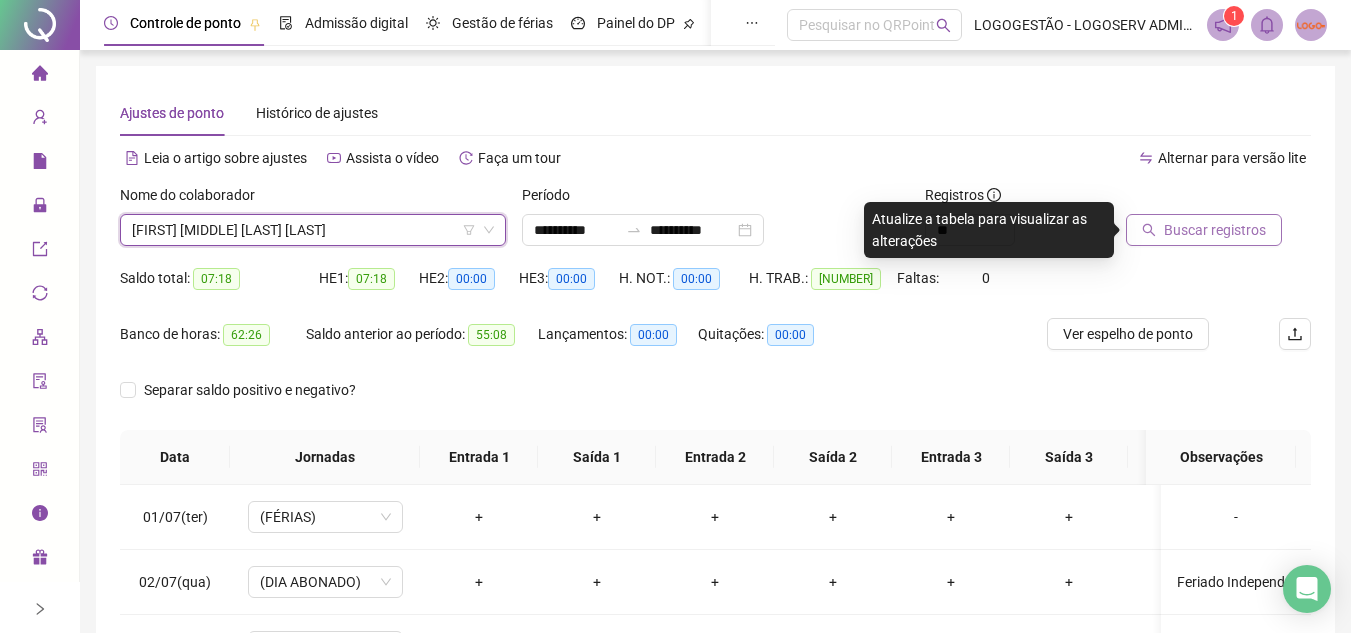 click on "Buscar registros" at bounding box center (1204, 230) 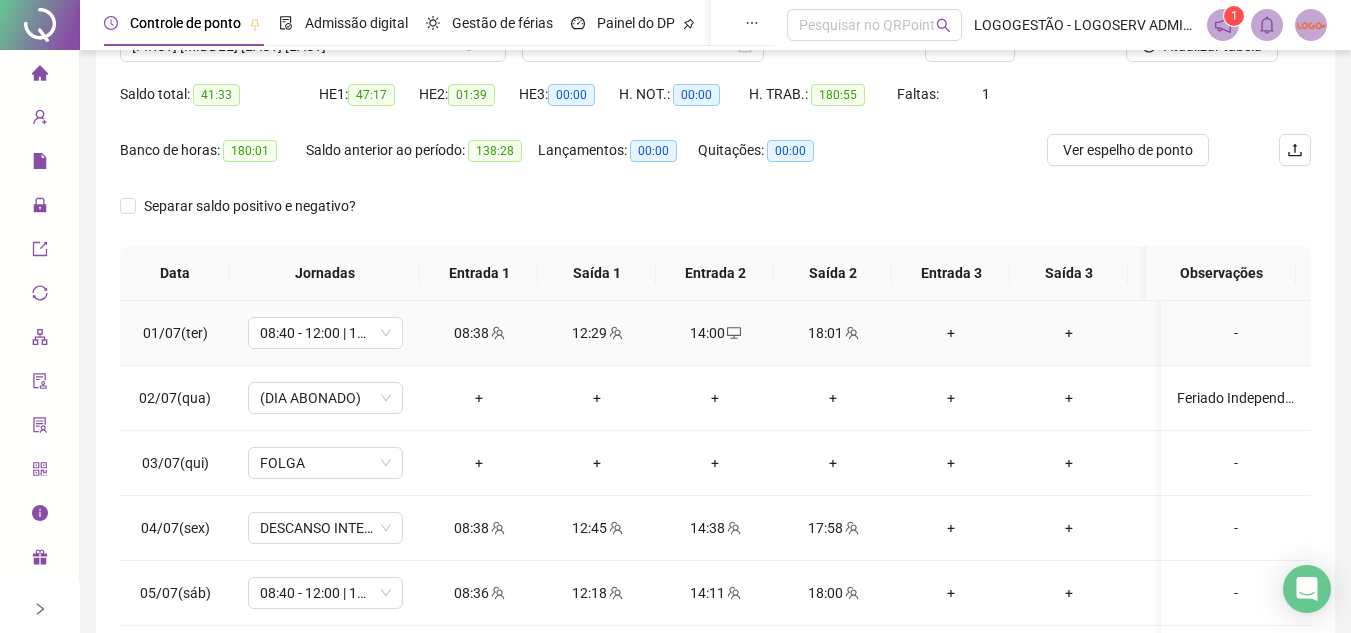 scroll, scrollTop: 200, scrollLeft: 0, axis: vertical 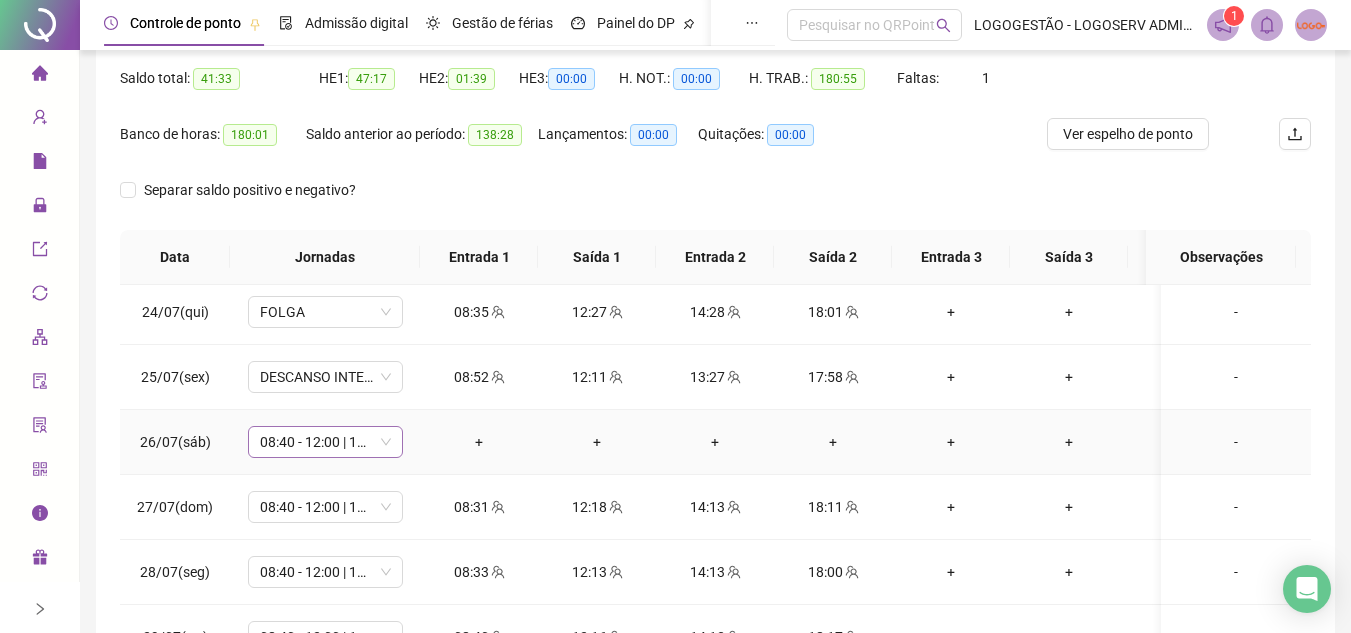 click on "08:40 - 12:00 | 14:00 - 18:00" at bounding box center (325, 442) 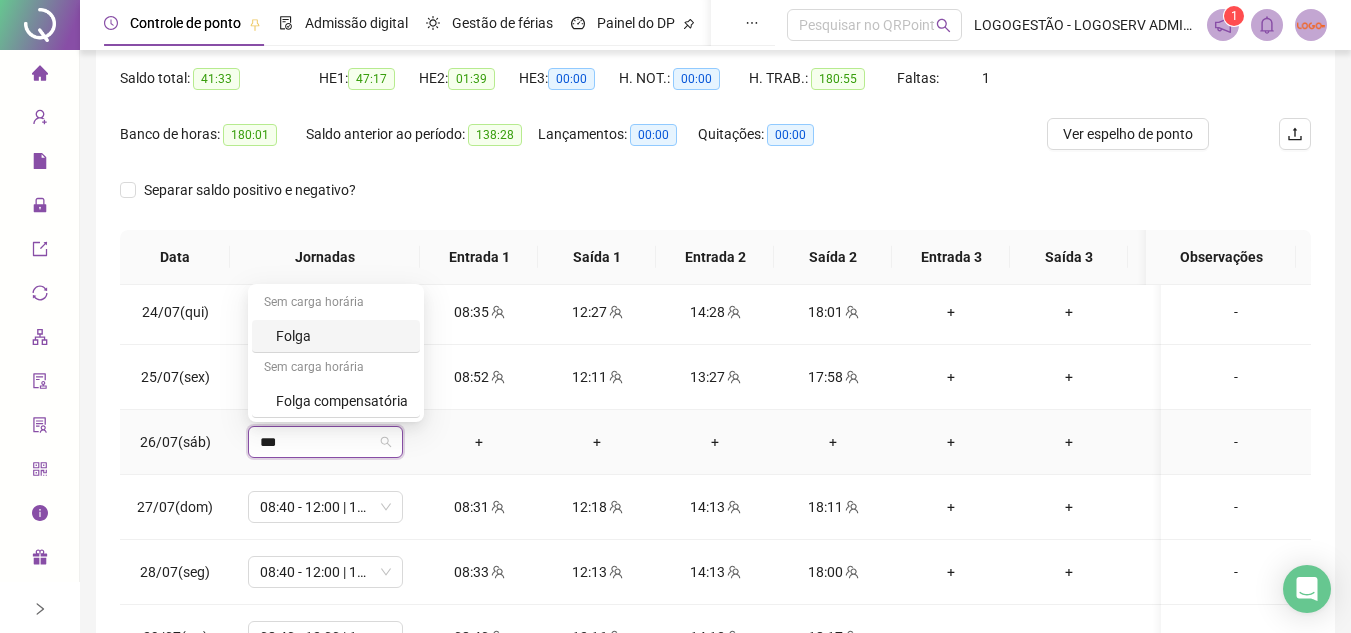 click on "Folga" at bounding box center [342, 336] 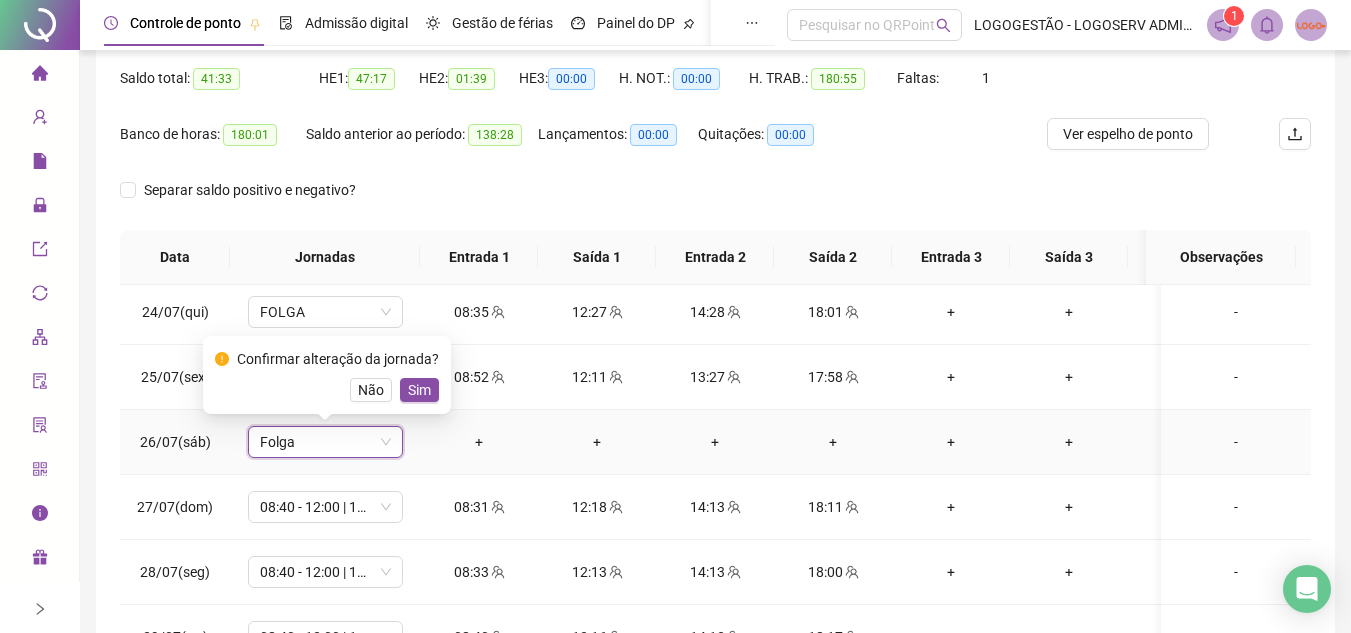 click on "Não Sim" at bounding box center (327, 390) 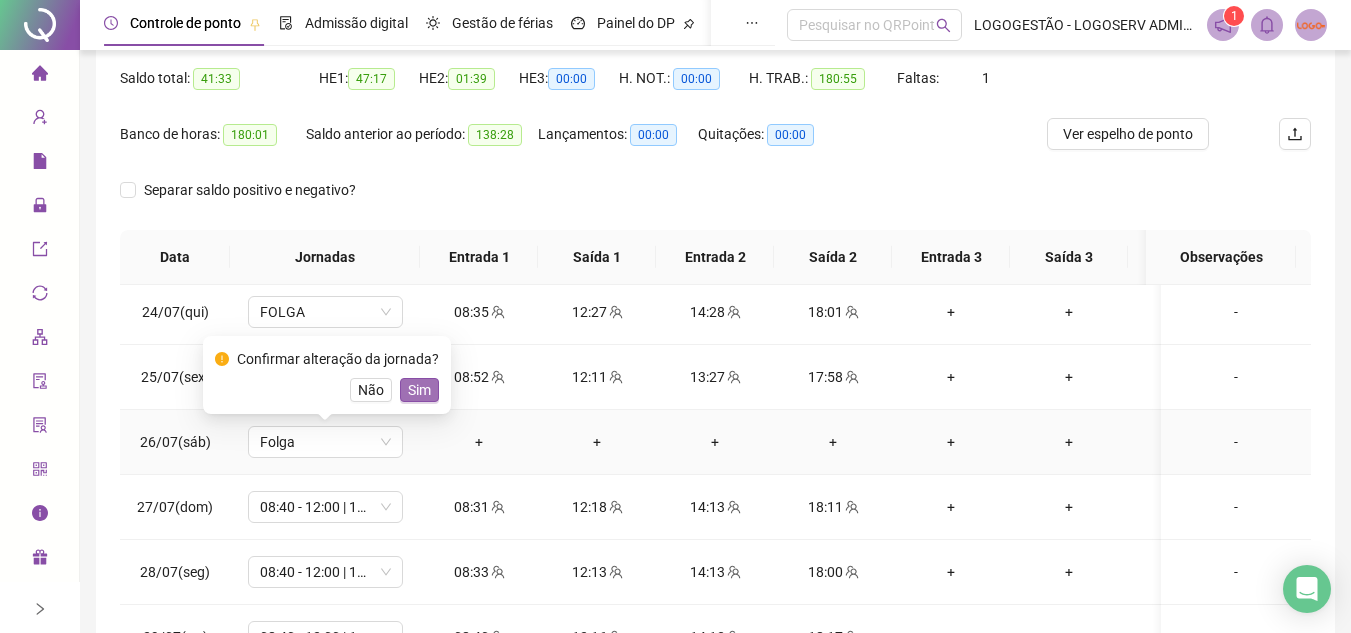 click on "Sim" at bounding box center [419, 390] 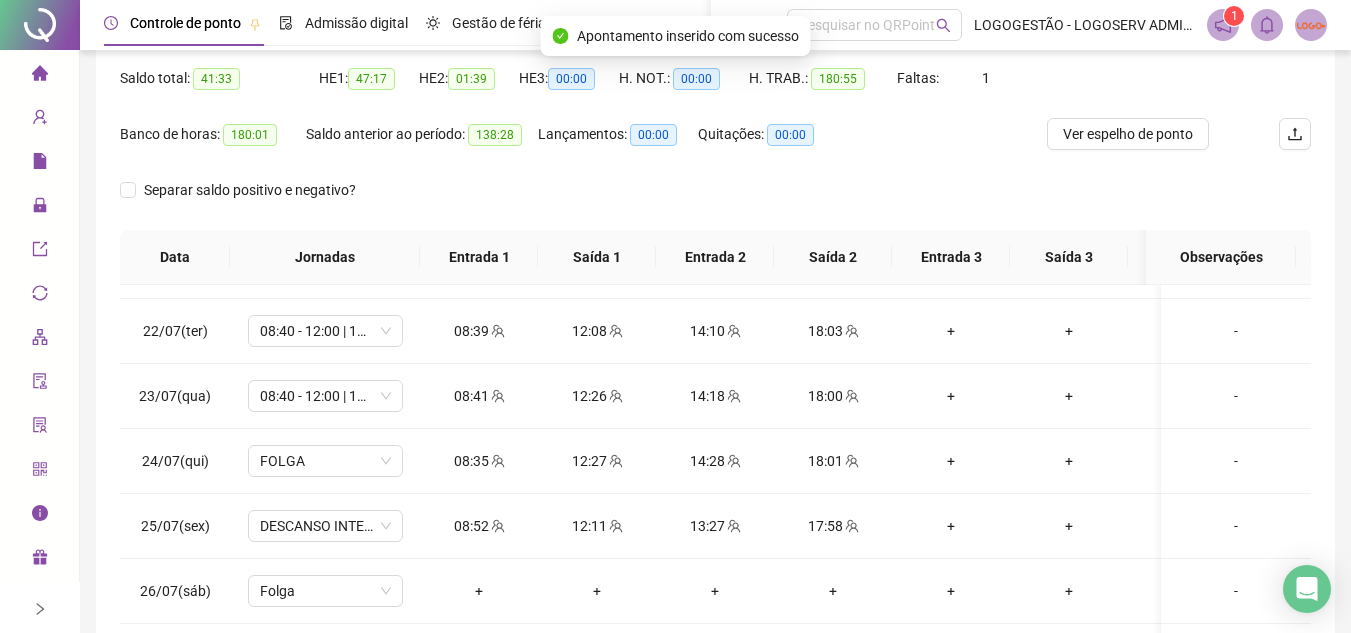 scroll, scrollTop: 1203, scrollLeft: 0, axis: vertical 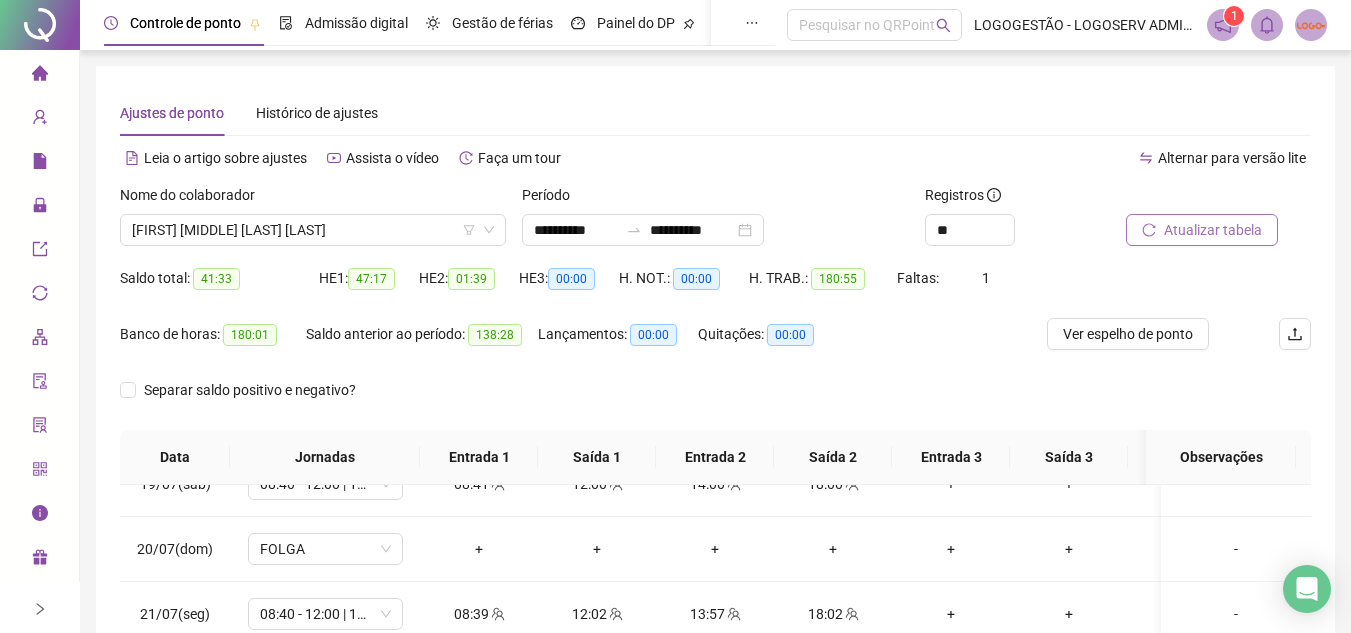 click on "Atualizar tabela" at bounding box center (1213, 230) 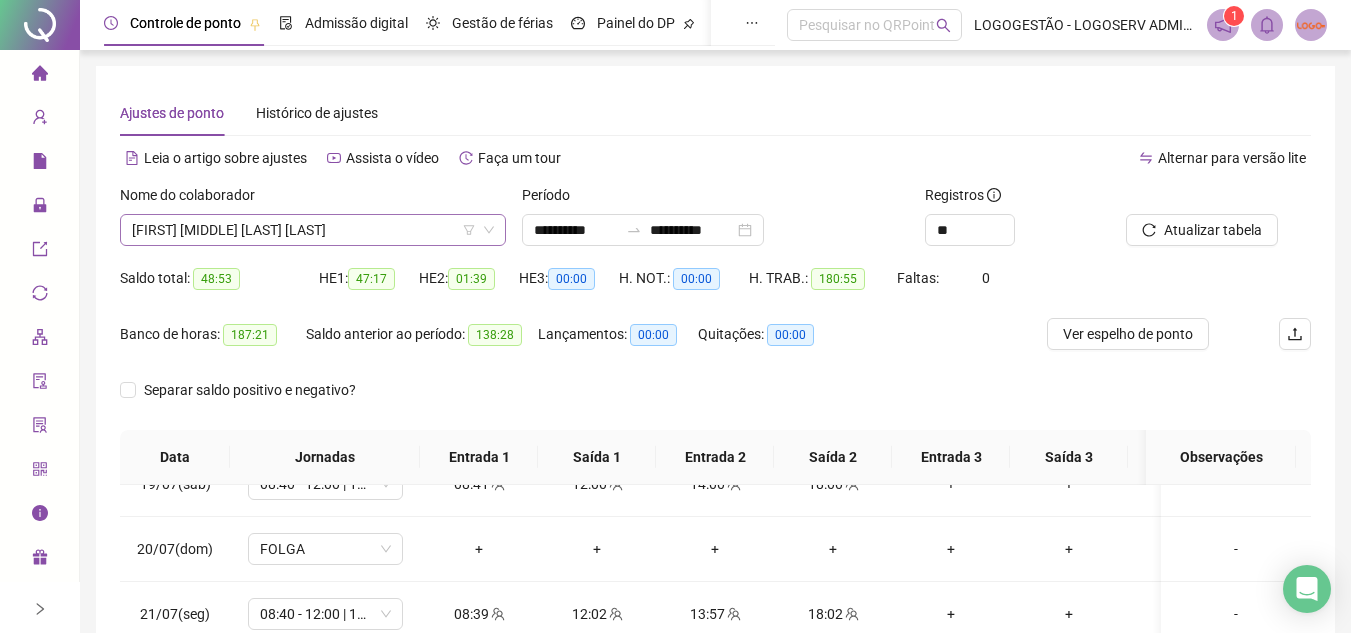 click on "ELIOMAR DA CONCEICAO MATOS" at bounding box center (313, 230) 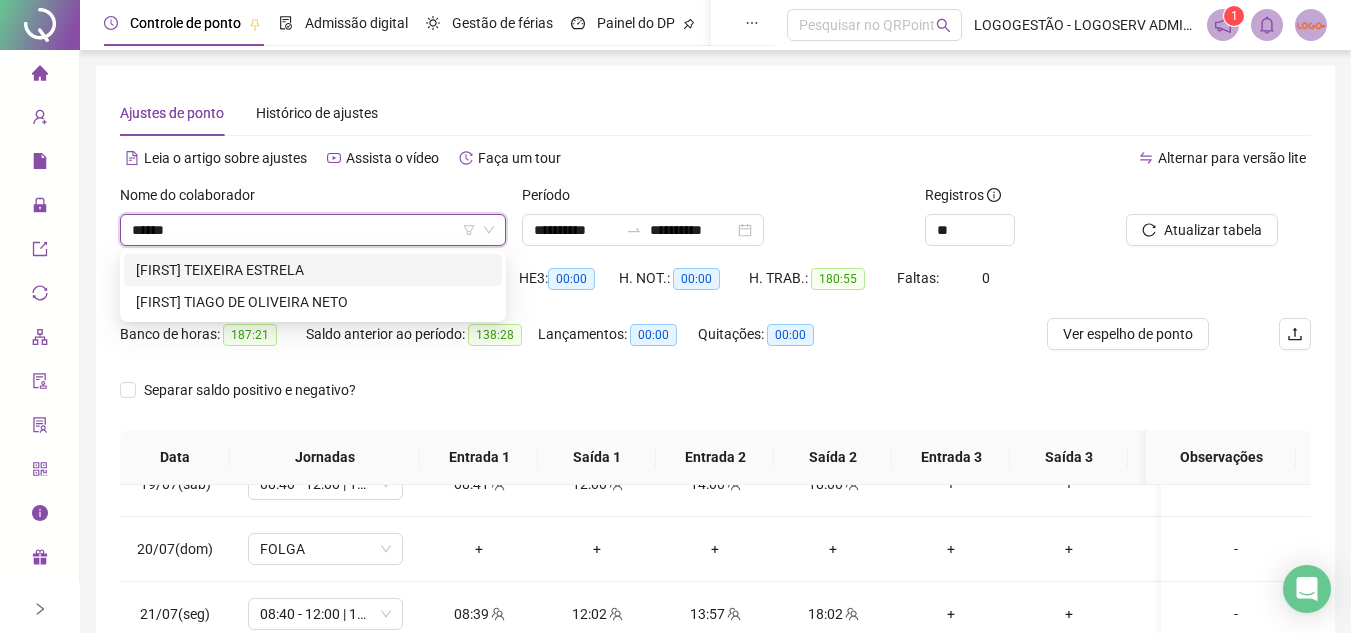 scroll, scrollTop: 0, scrollLeft: 0, axis: both 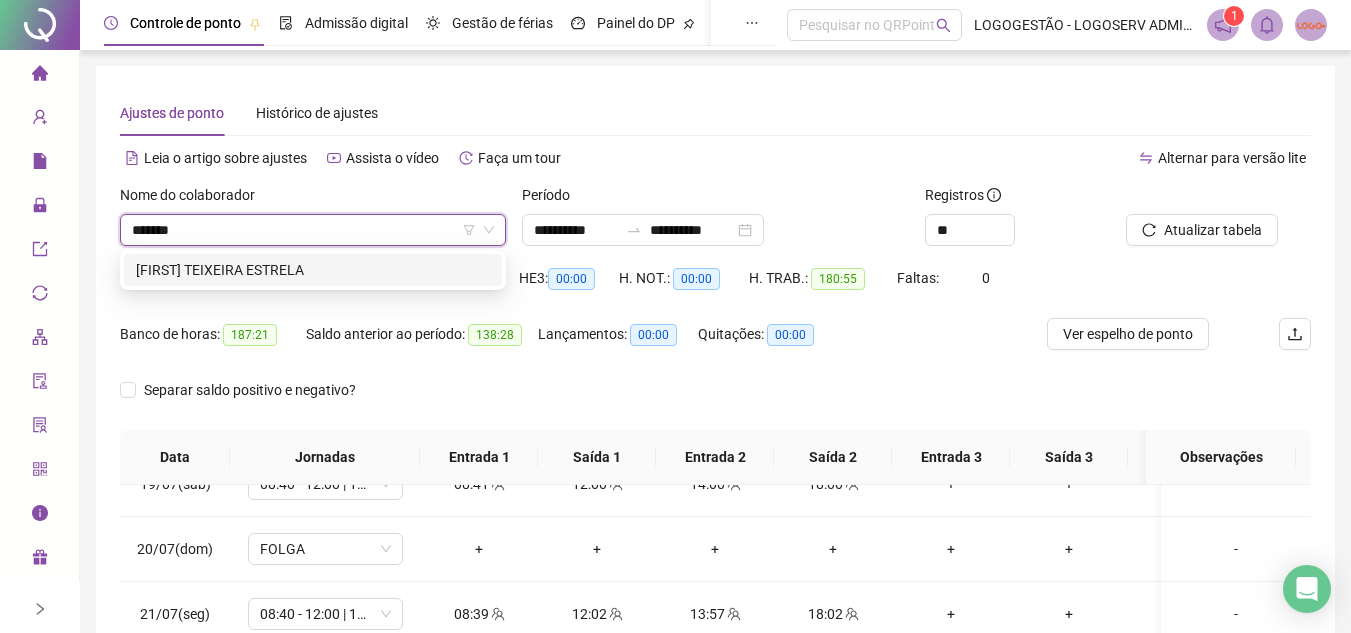 click on "JOSE TEIXEIRA ESTRELA" at bounding box center (313, 270) 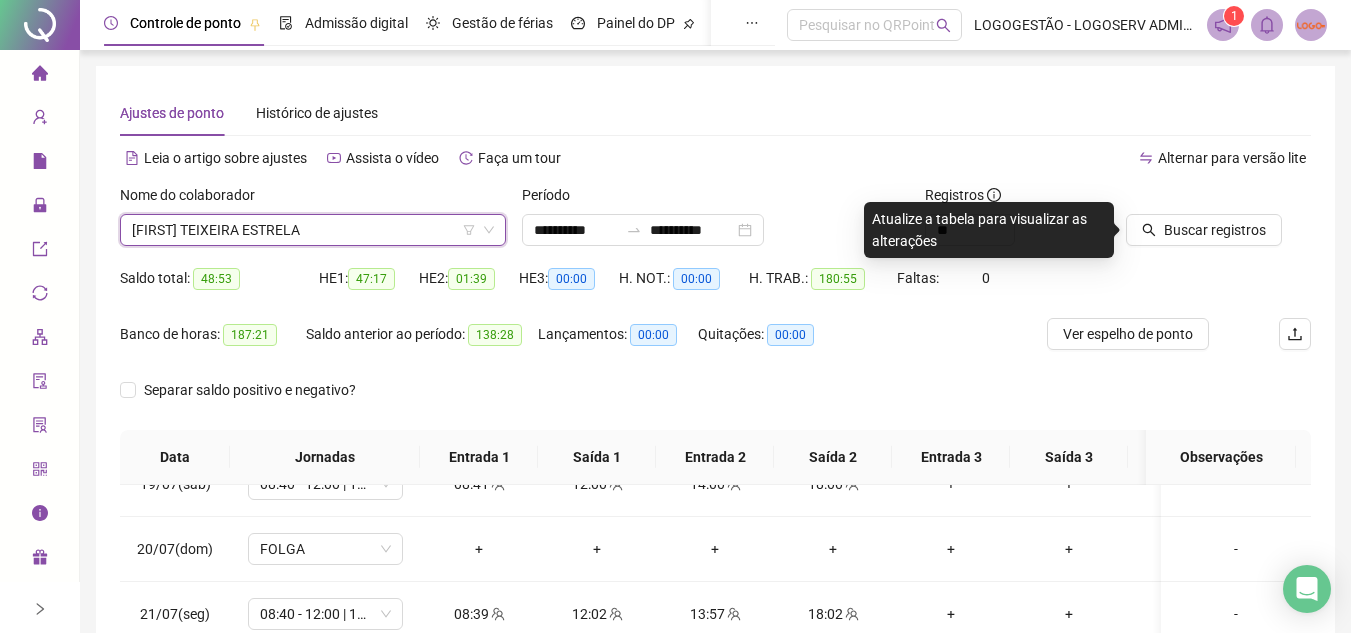 click at bounding box center [1193, 199] 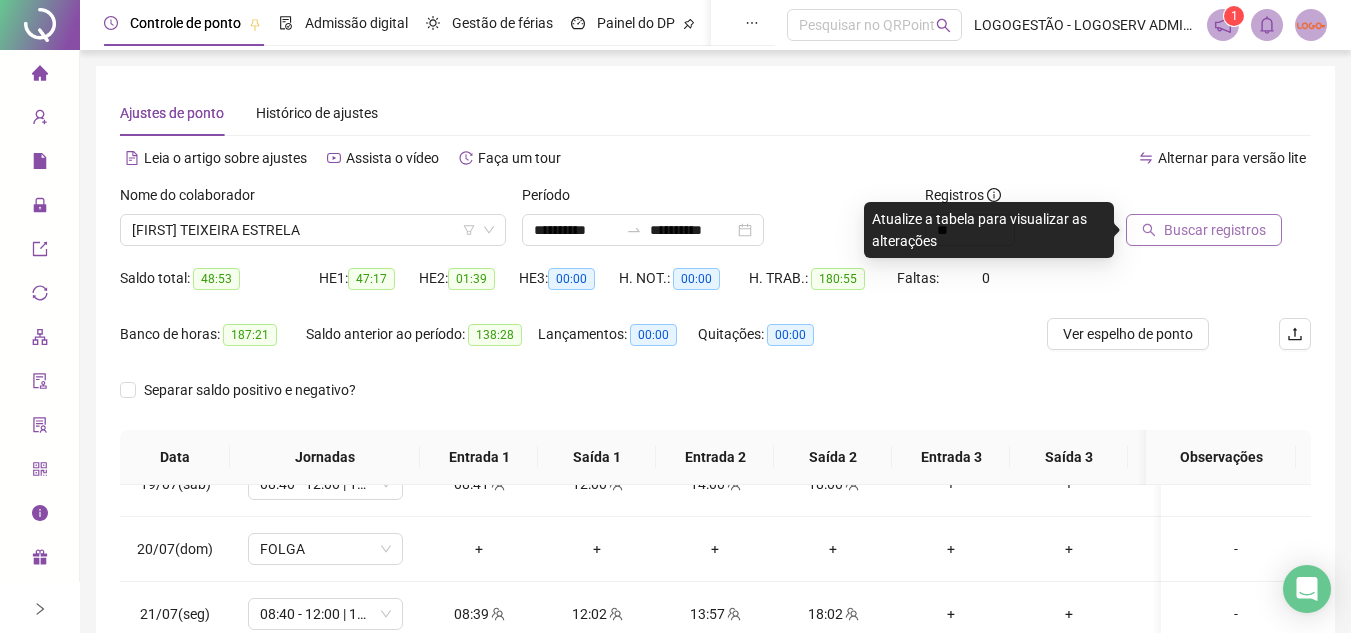 click on "Buscar registros" at bounding box center [1215, 230] 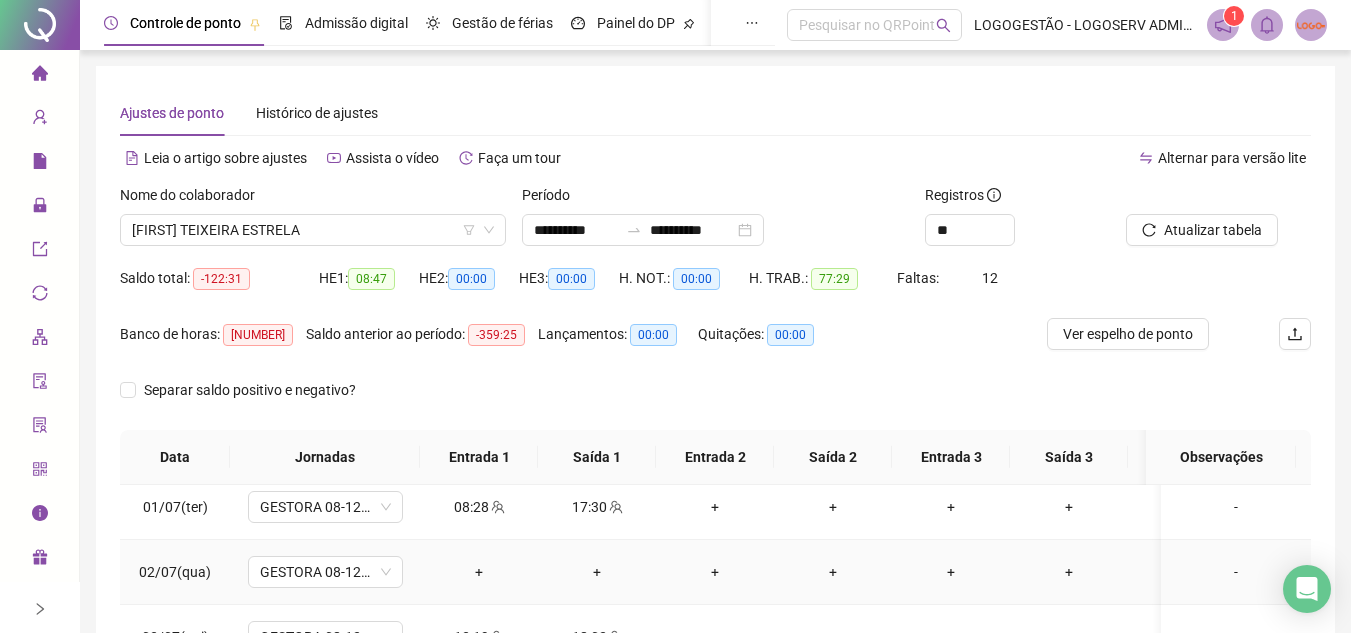 scroll, scrollTop: 0, scrollLeft: 0, axis: both 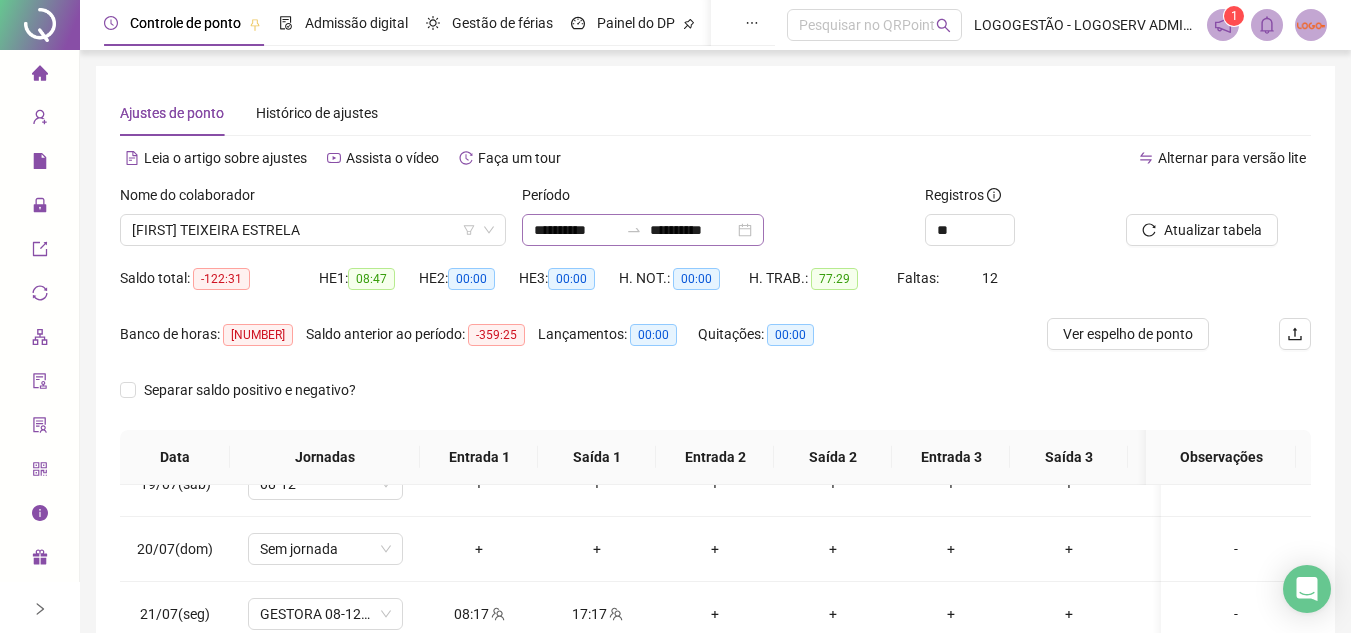 click 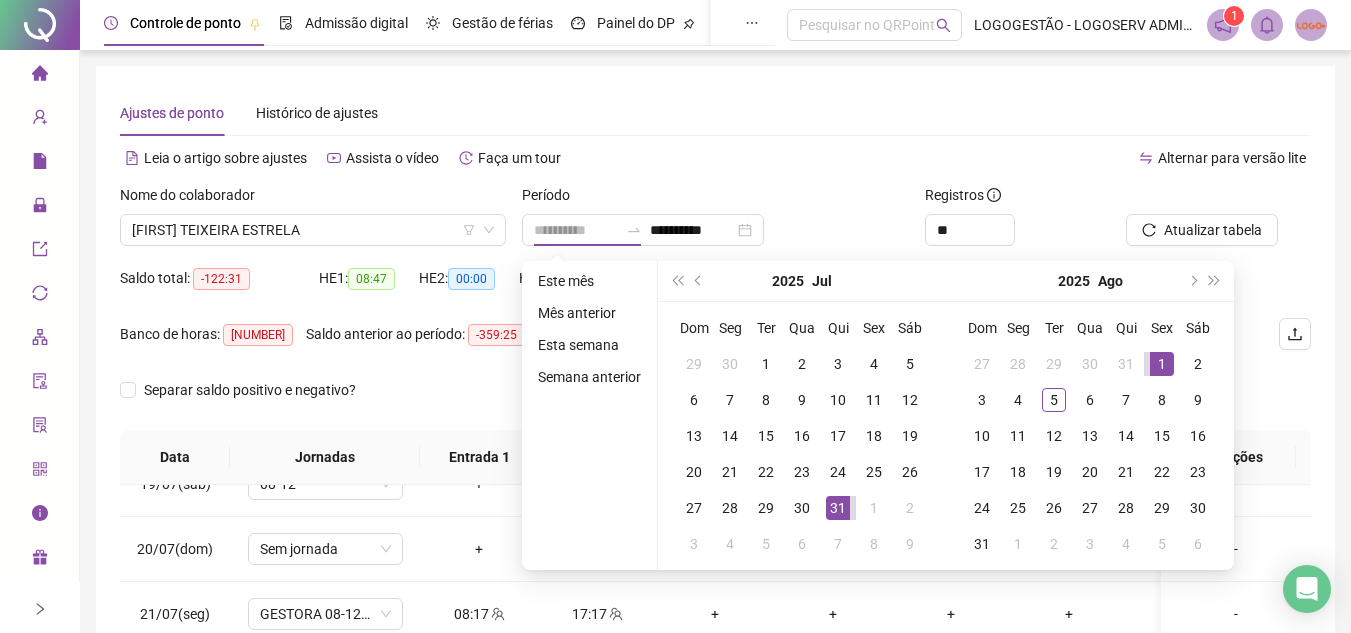 click on "1" at bounding box center (1162, 364) 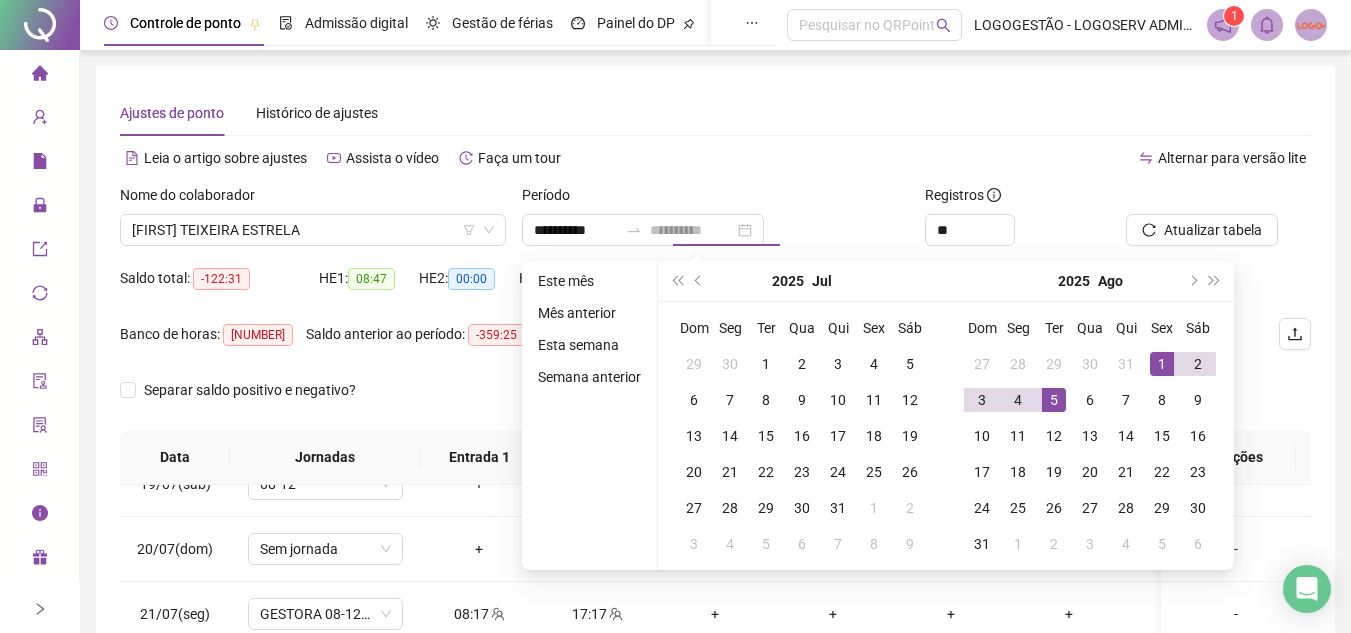 click on "5" at bounding box center [1054, 400] 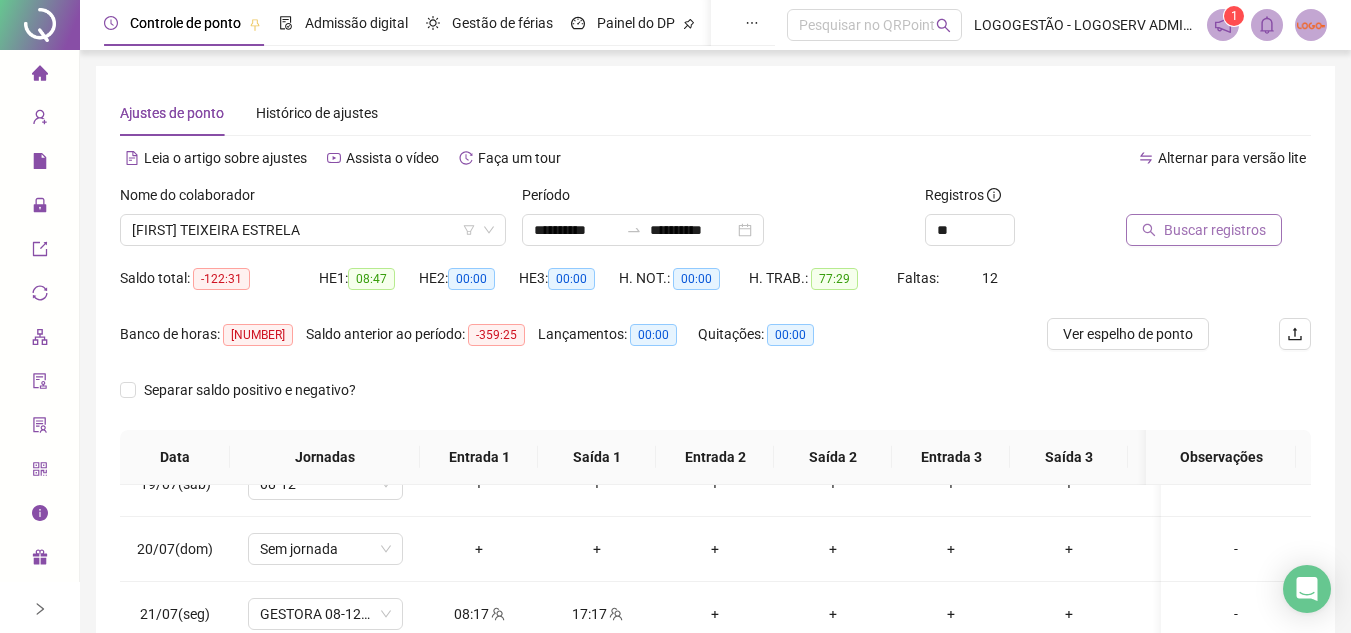 click on "Buscar registros" at bounding box center (1215, 230) 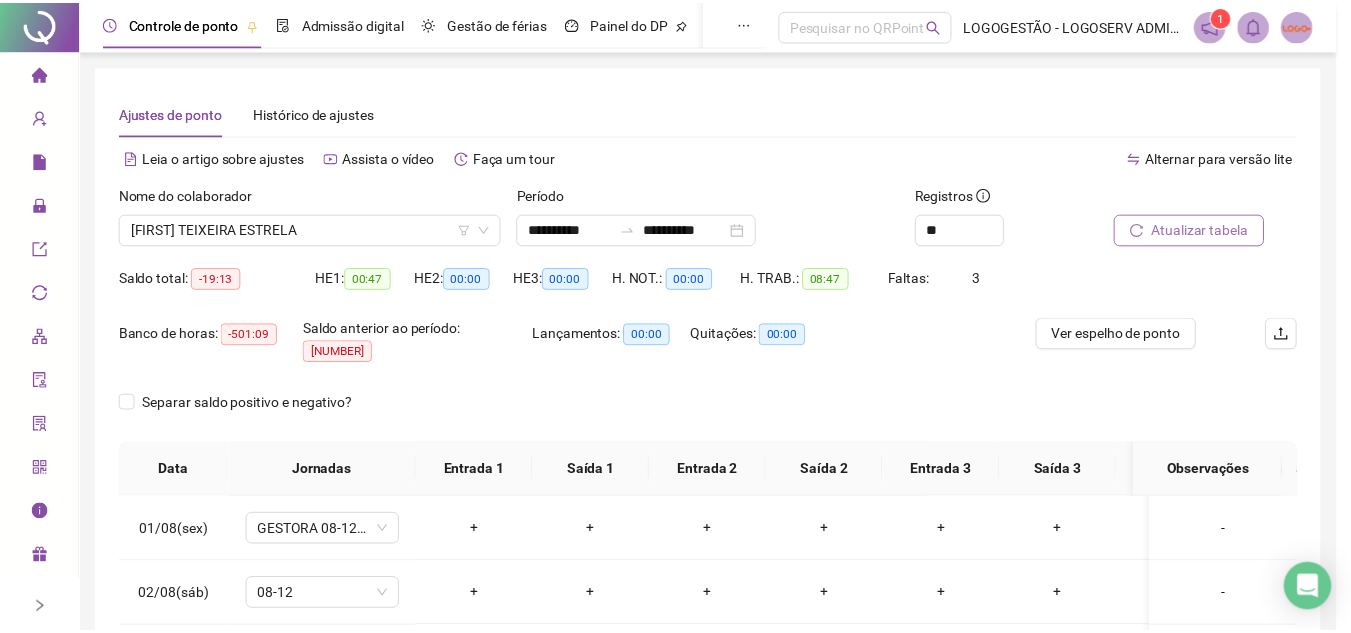 scroll, scrollTop: 0, scrollLeft: 0, axis: both 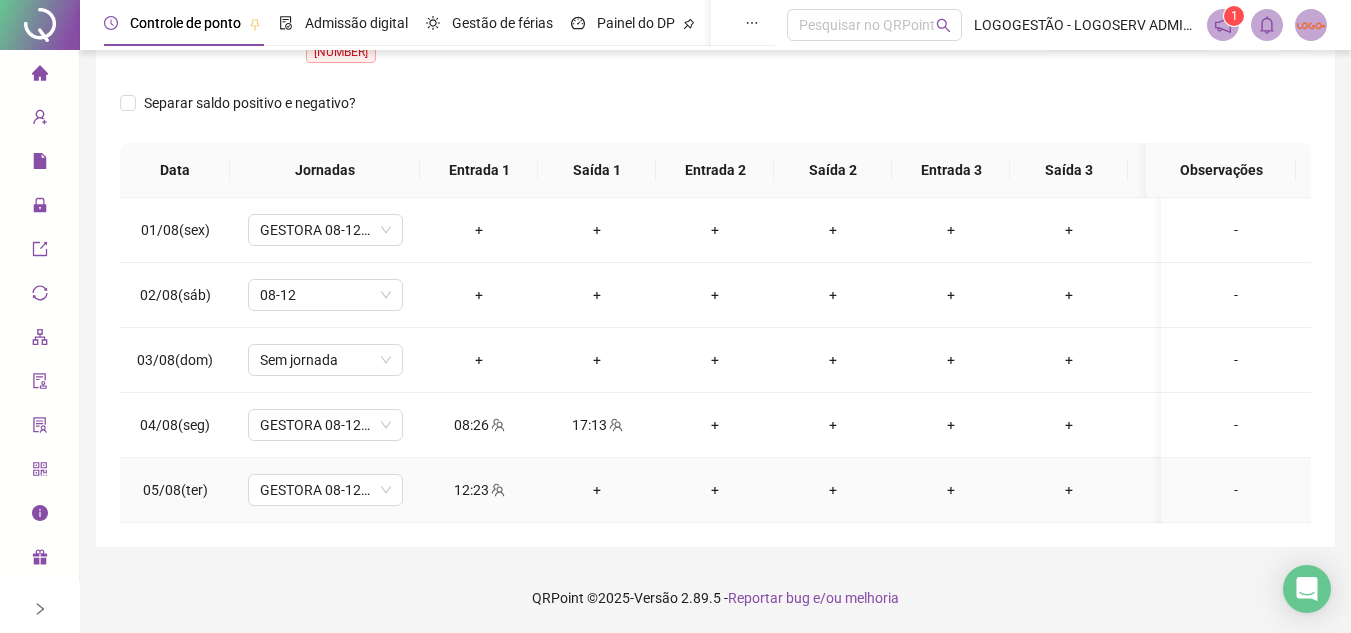 click on "12:23" at bounding box center [479, 490] 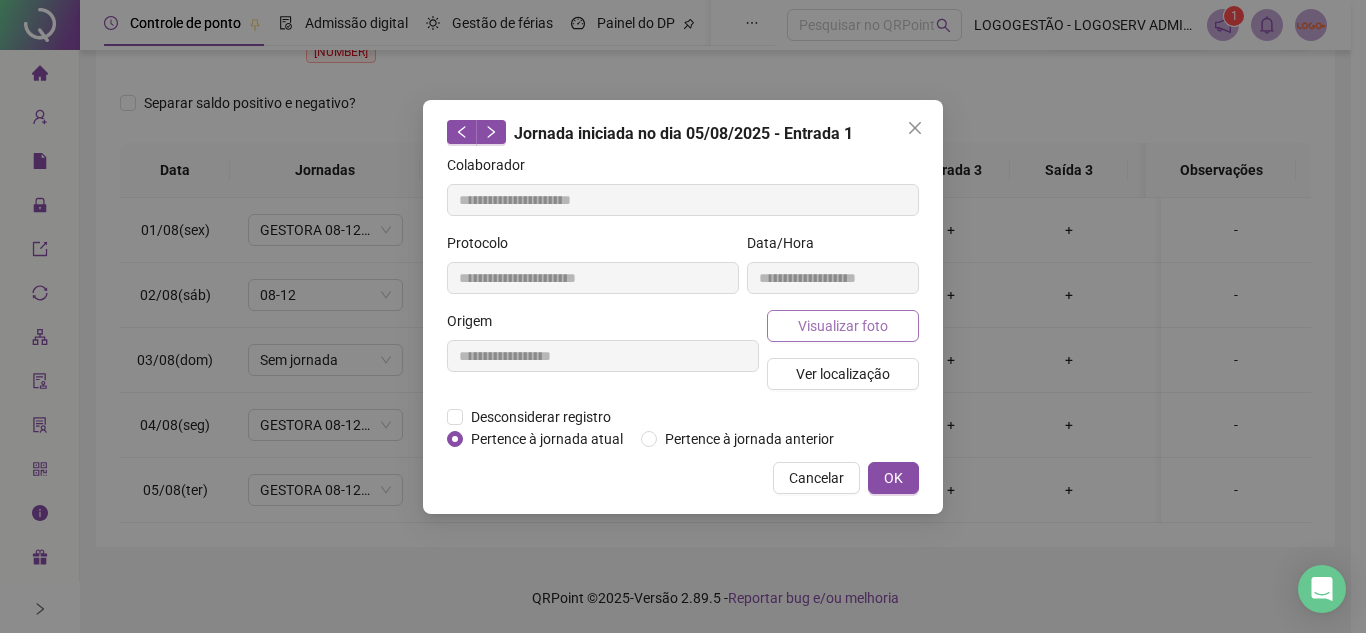 click on "Visualizar foto" at bounding box center [843, 326] 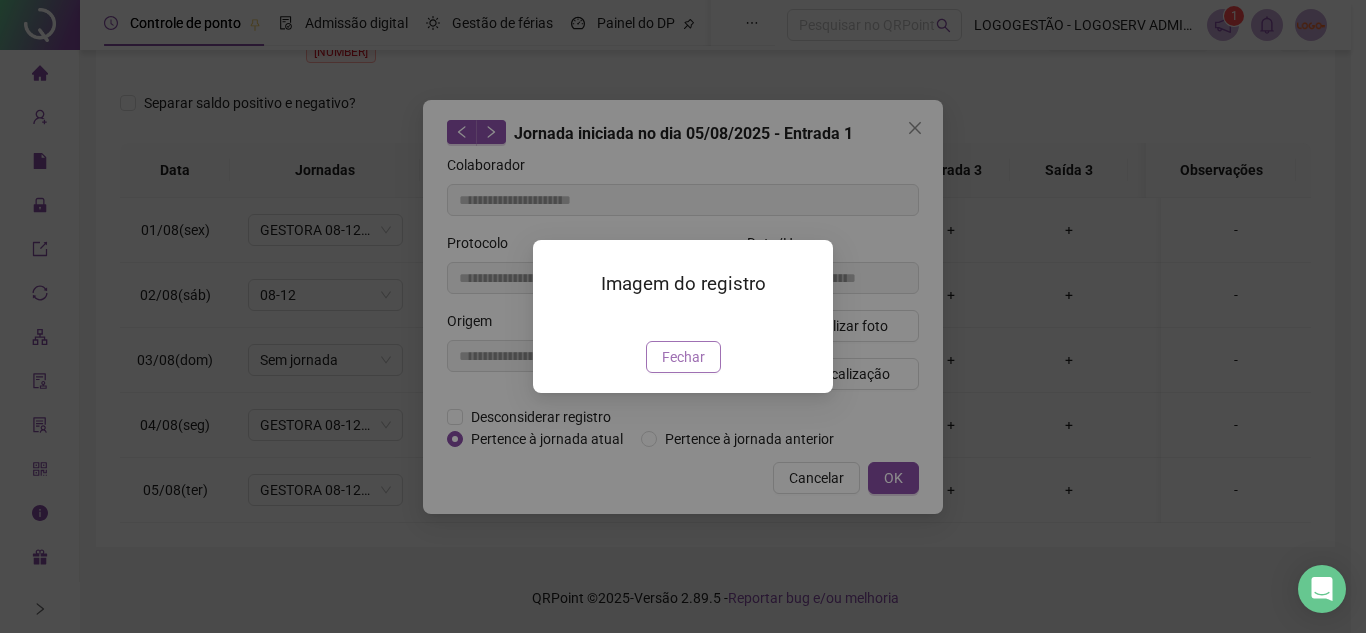 click on "Fechar" at bounding box center [683, 357] 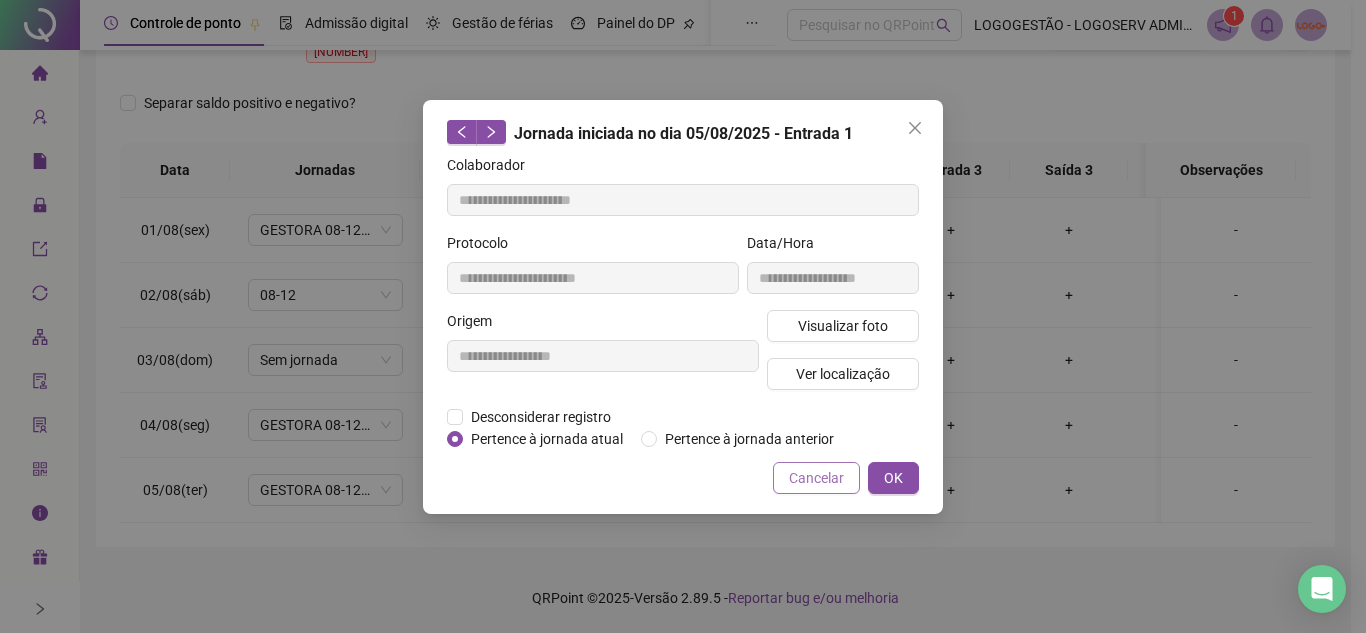 click on "Cancelar" at bounding box center [816, 478] 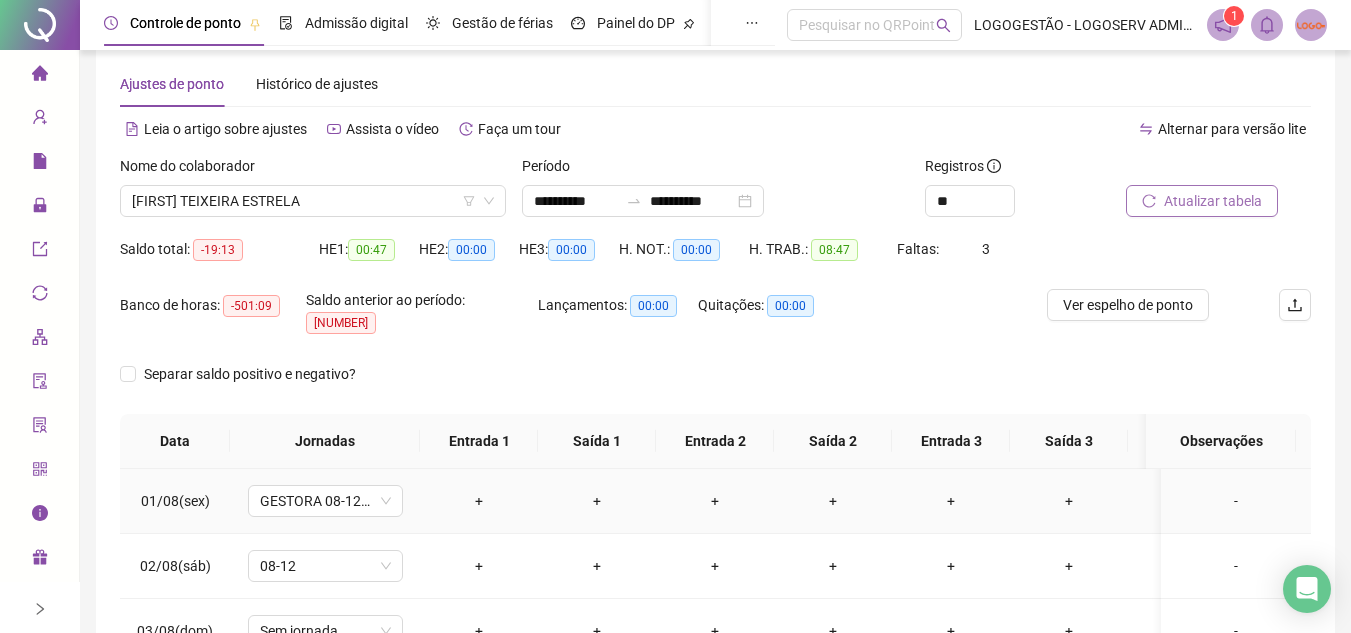 scroll, scrollTop: 0, scrollLeft: 0, axis: both 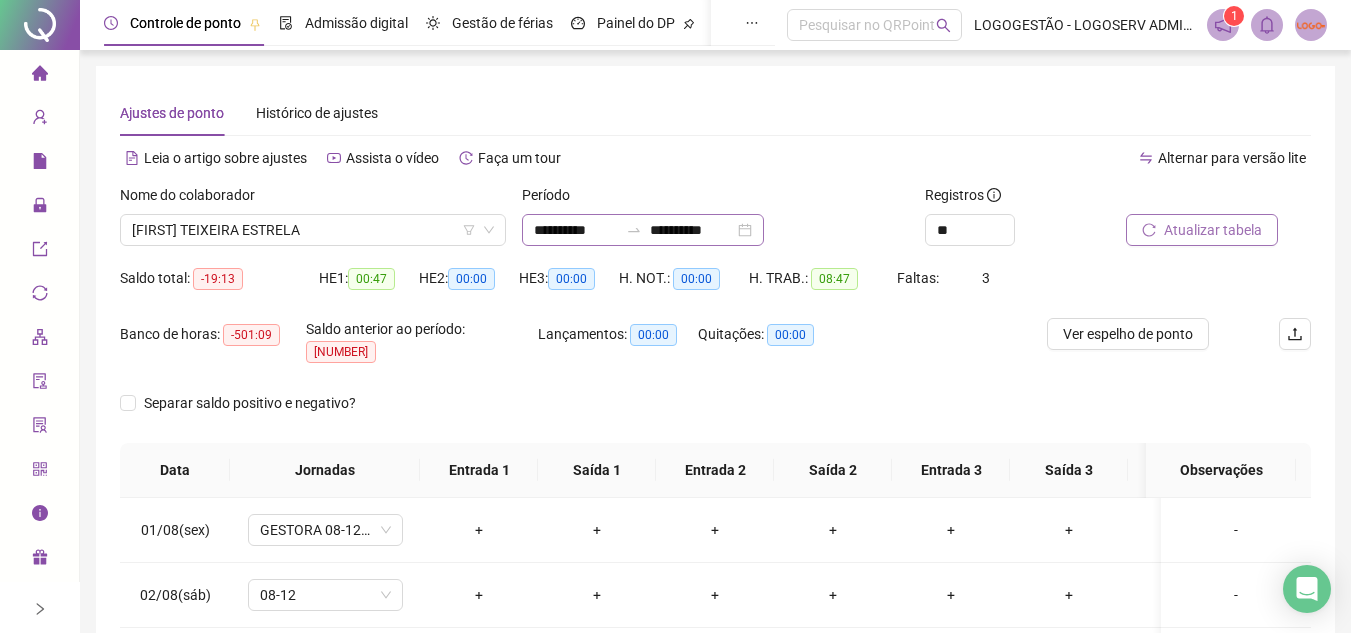 click 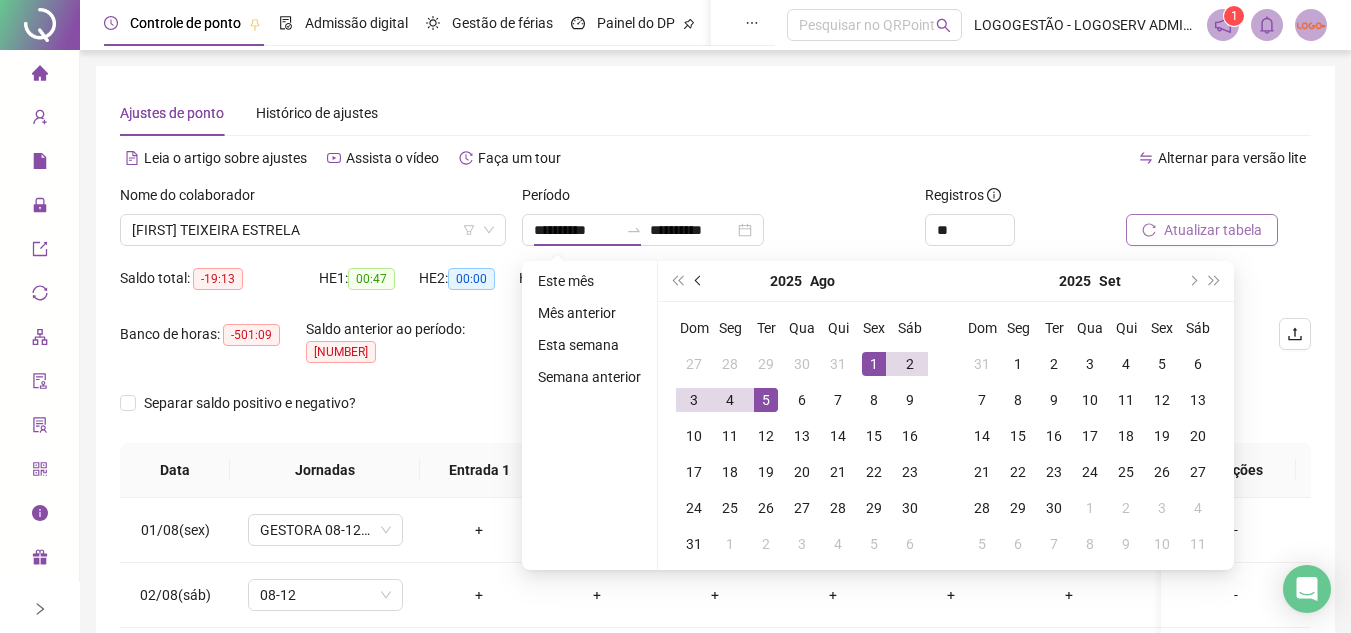 click at bounding box center (699, 281) 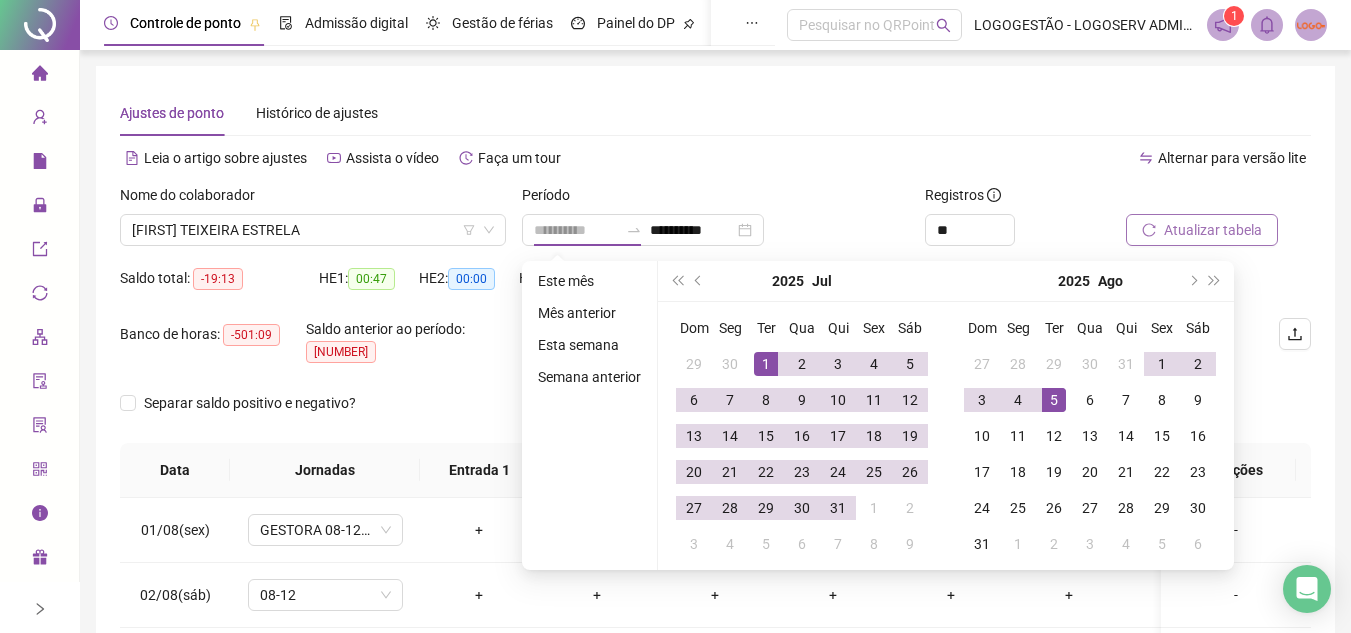 click on "1" at bounding box center [766, 364] 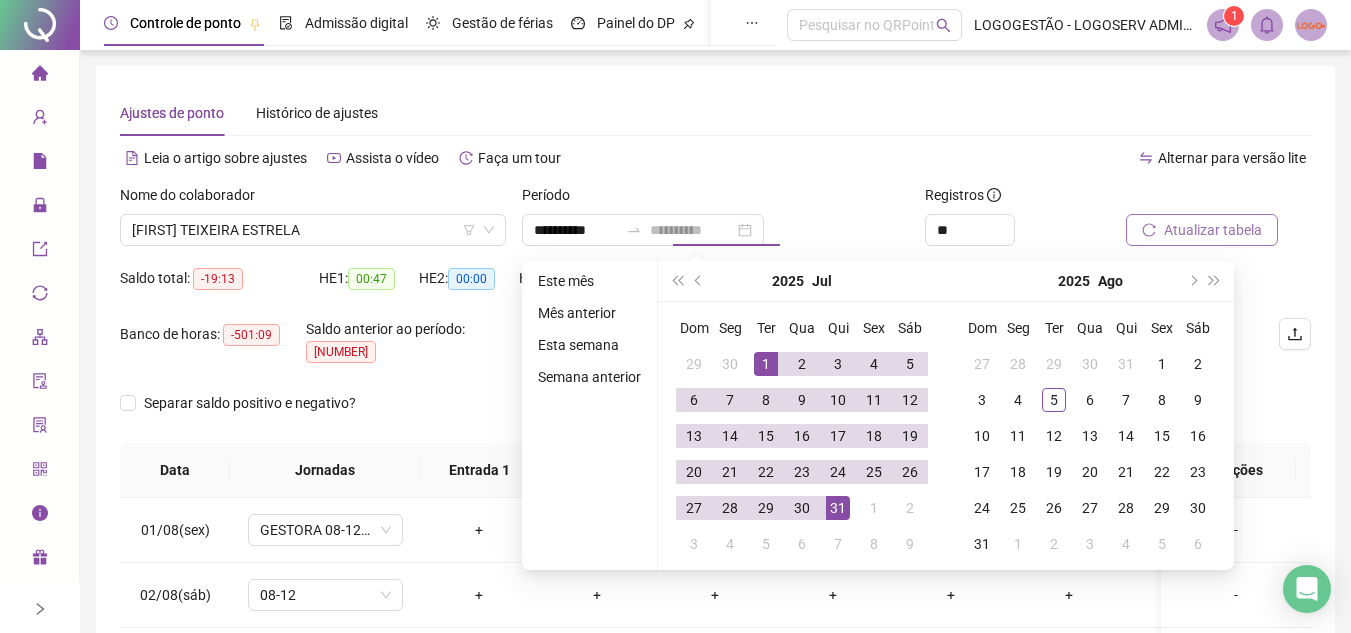 click on "31" at bounding box center [838, 508] 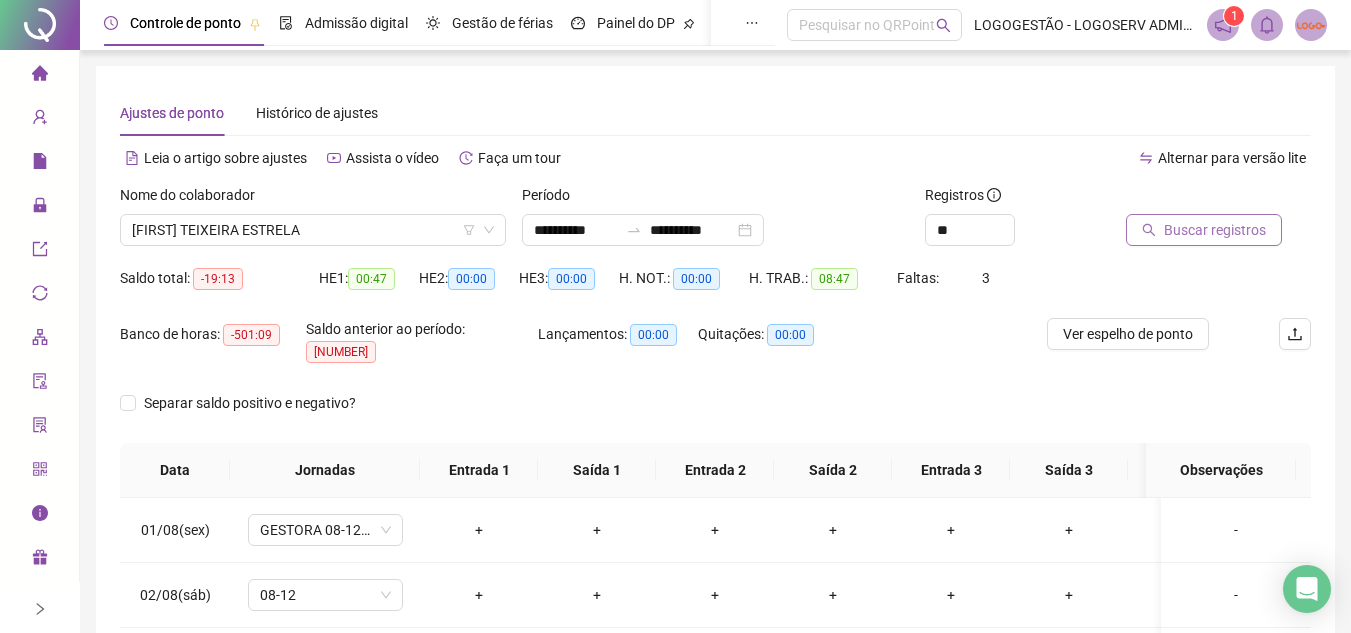 click on "Buscar registros" at bounding box center (1215, 230) 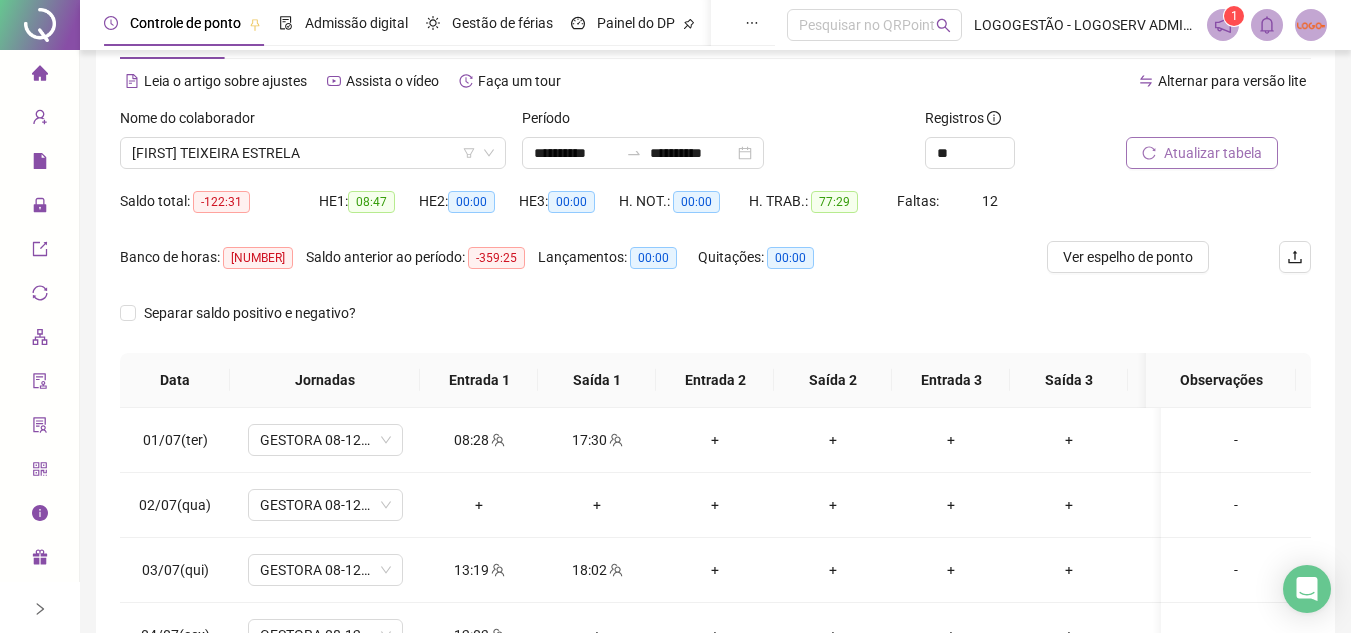 scroll, scrollTop: 100, scrollLeft: 0, axis: vertical 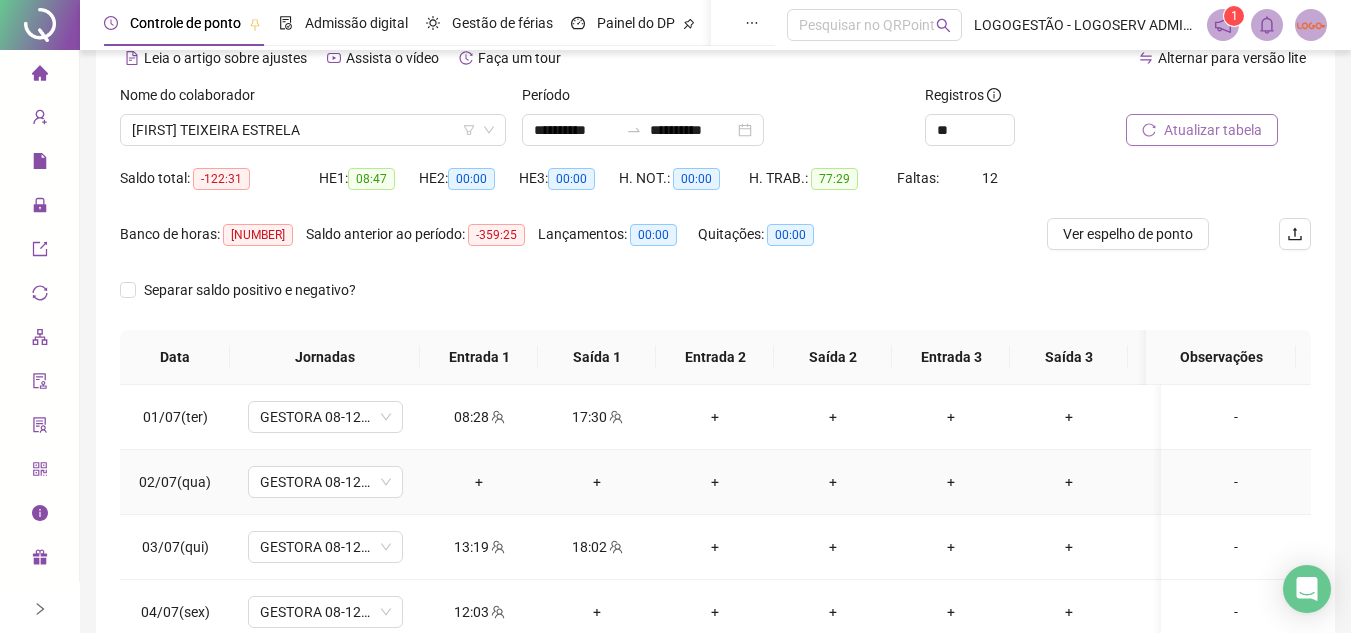 click on "-" at bounding box center [1236, 482] 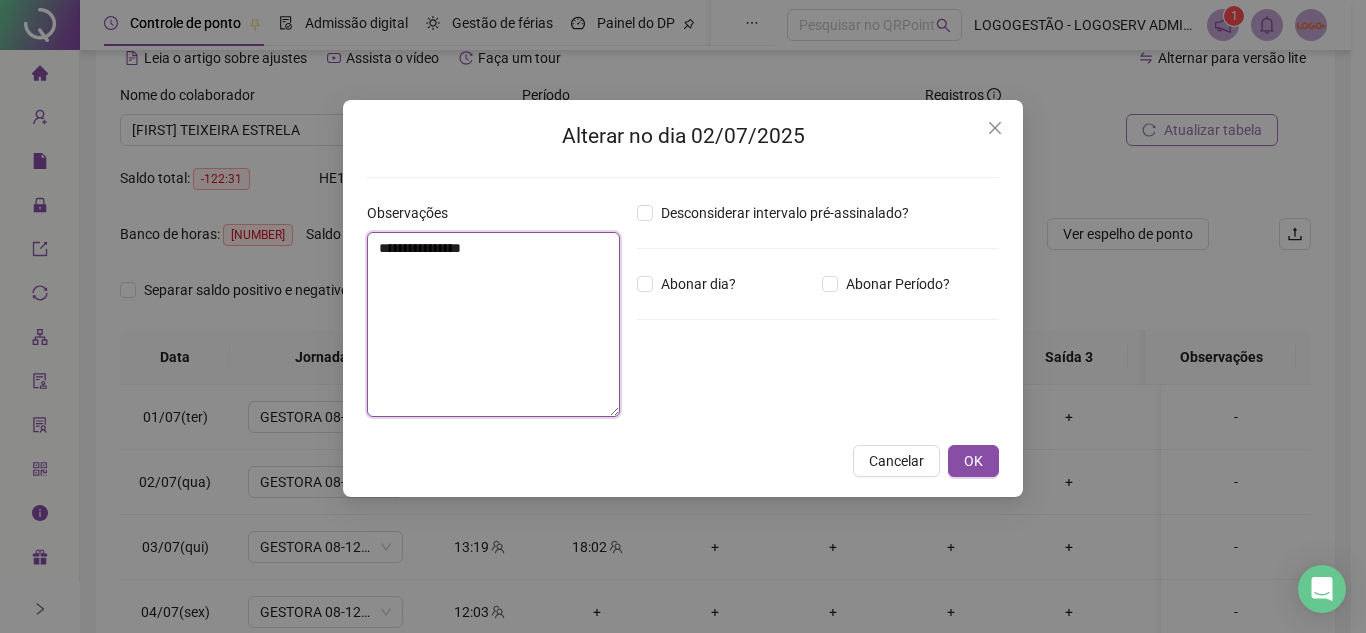 click on "**********" at bounding box center [493, 324] 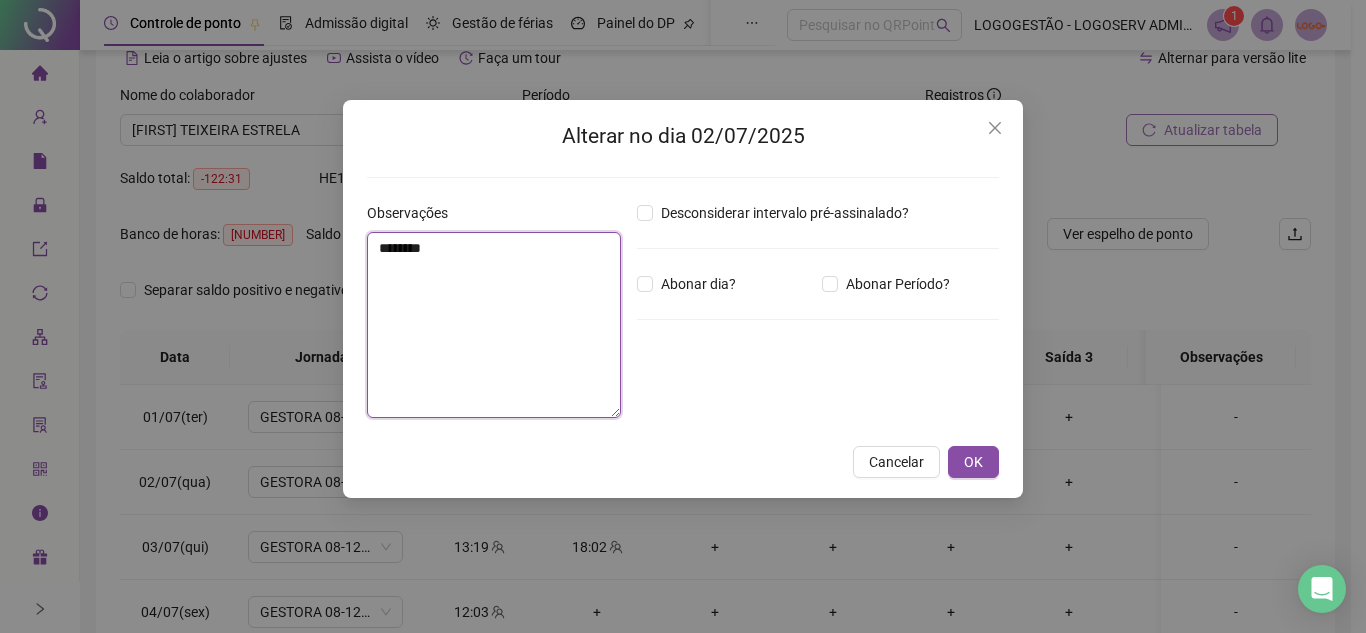paste on "**********" 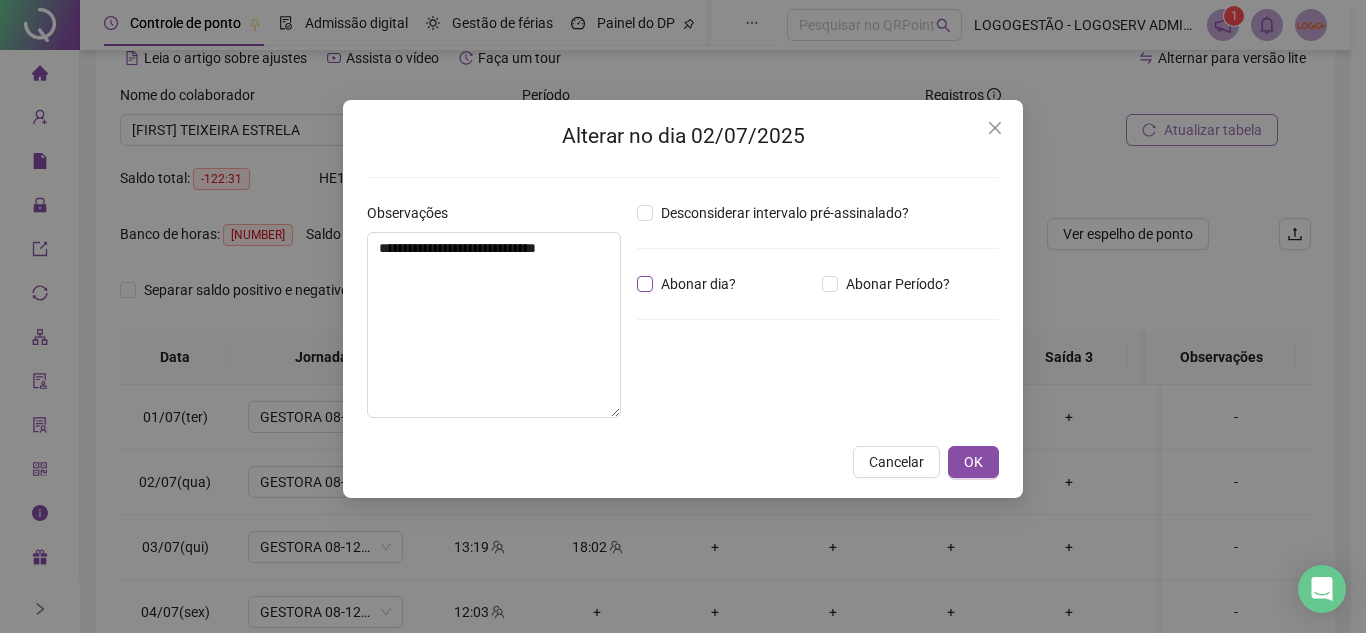 click on "Abonar dia?" at bounding box center [698, 284] 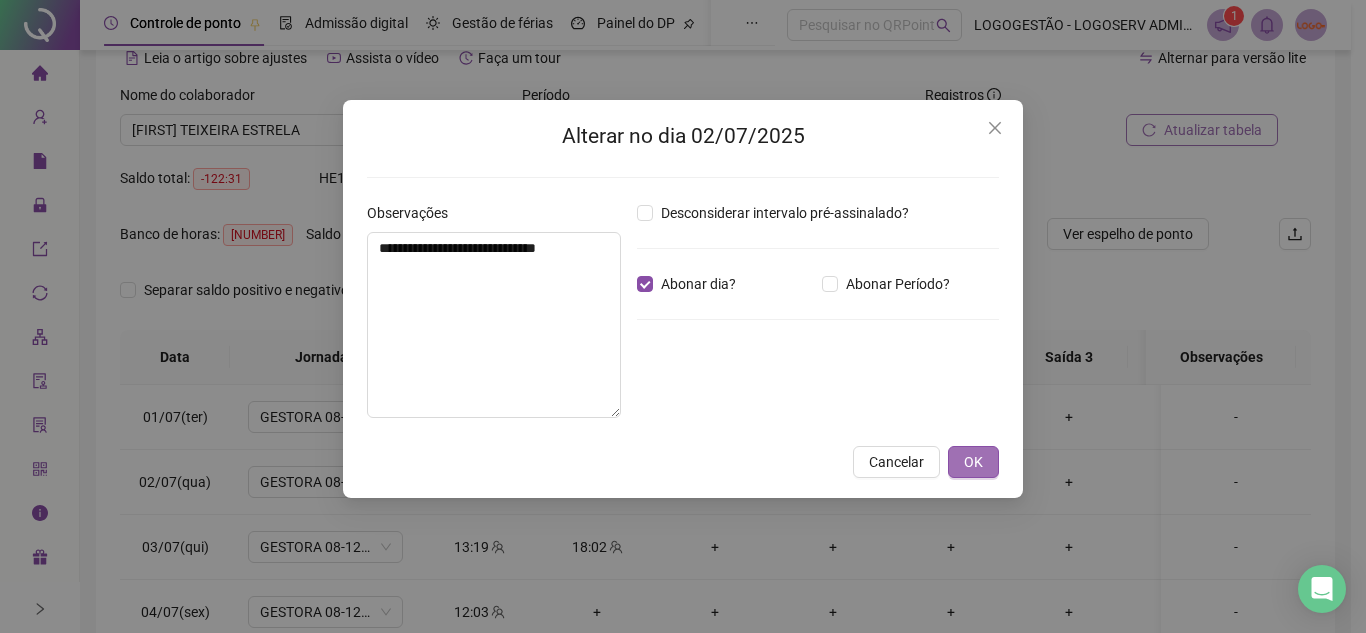 click on "OK" at bounding box center (973, 462) 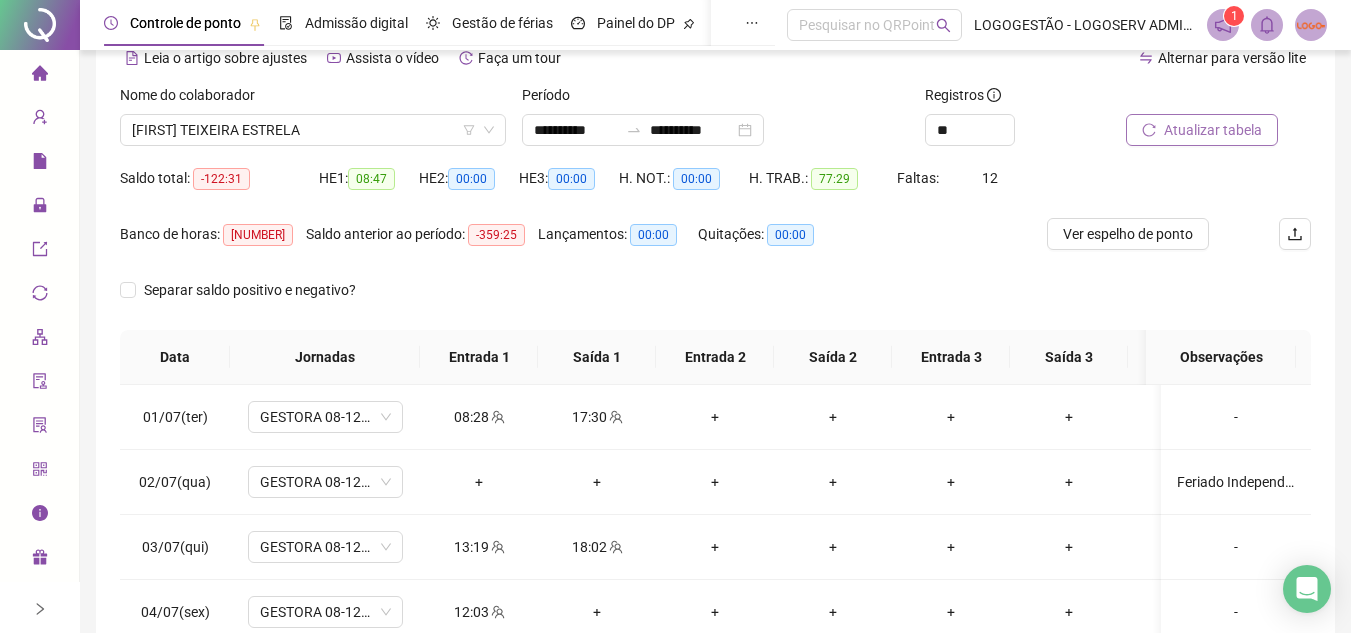 click on "Atualizar tabela" at bounding box center (1213, 130) 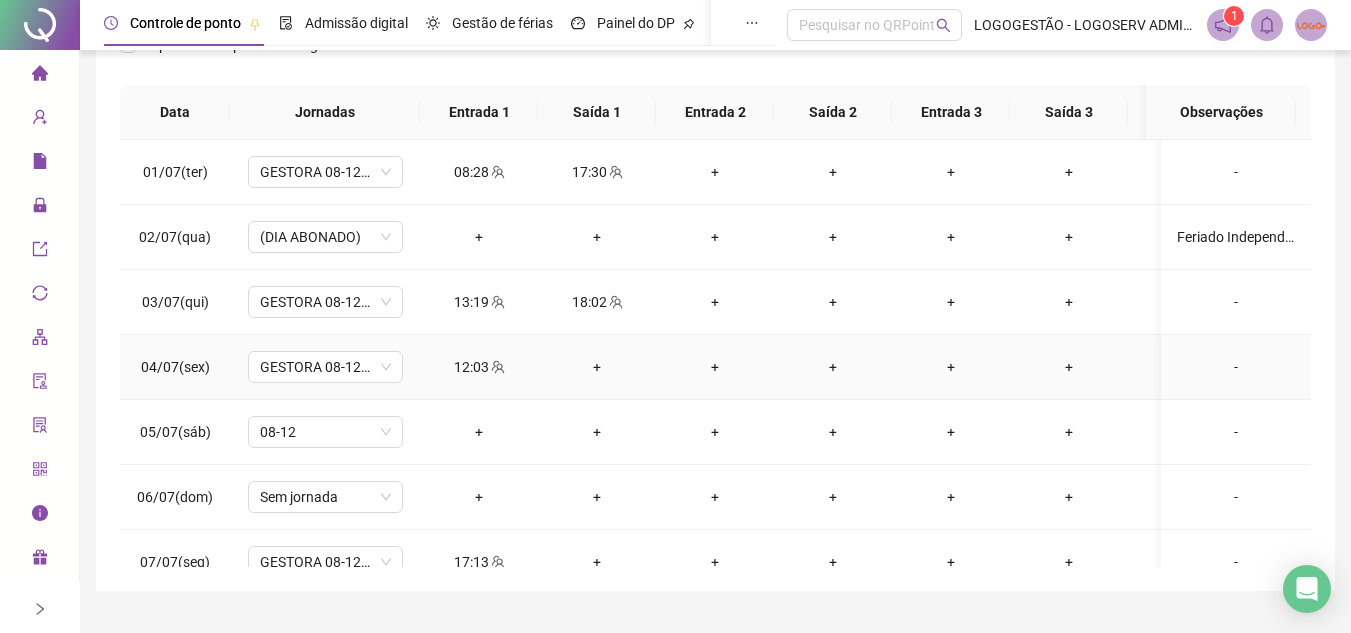 scroll, scrollTop: 389, scrollLeft: 0, axis: vertical 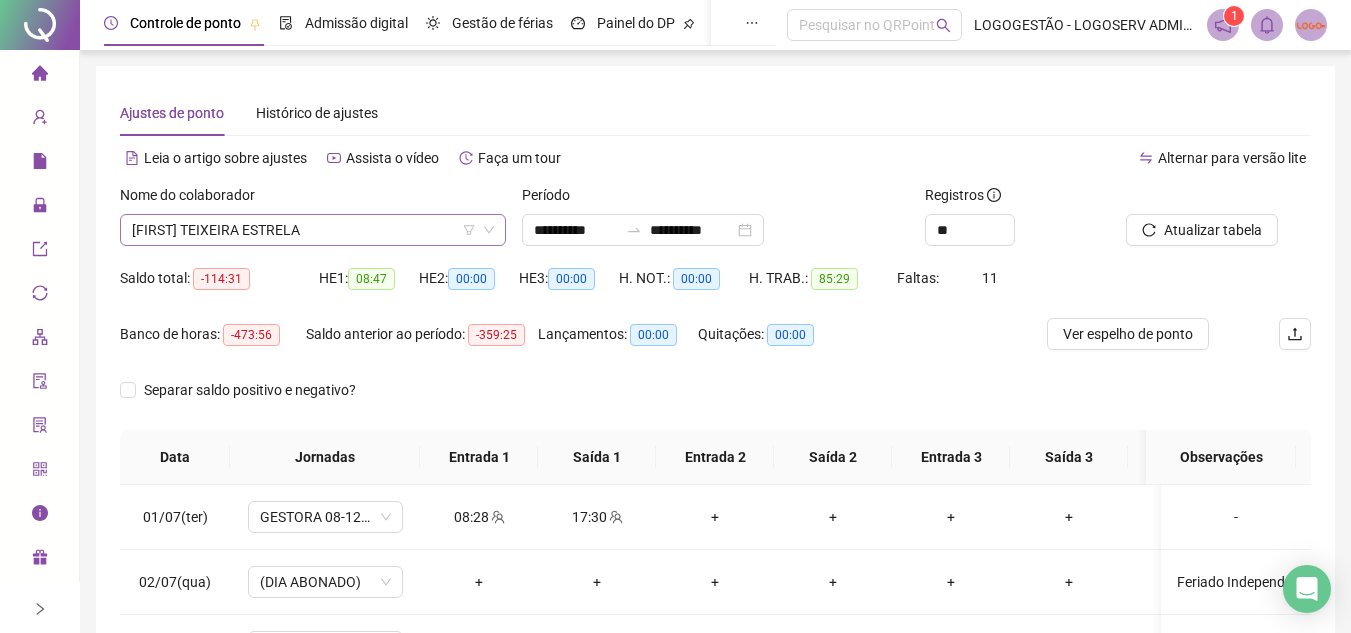 click on "JOSE TEIXEIRA ESTRELA" at bounding box center (313, 230) 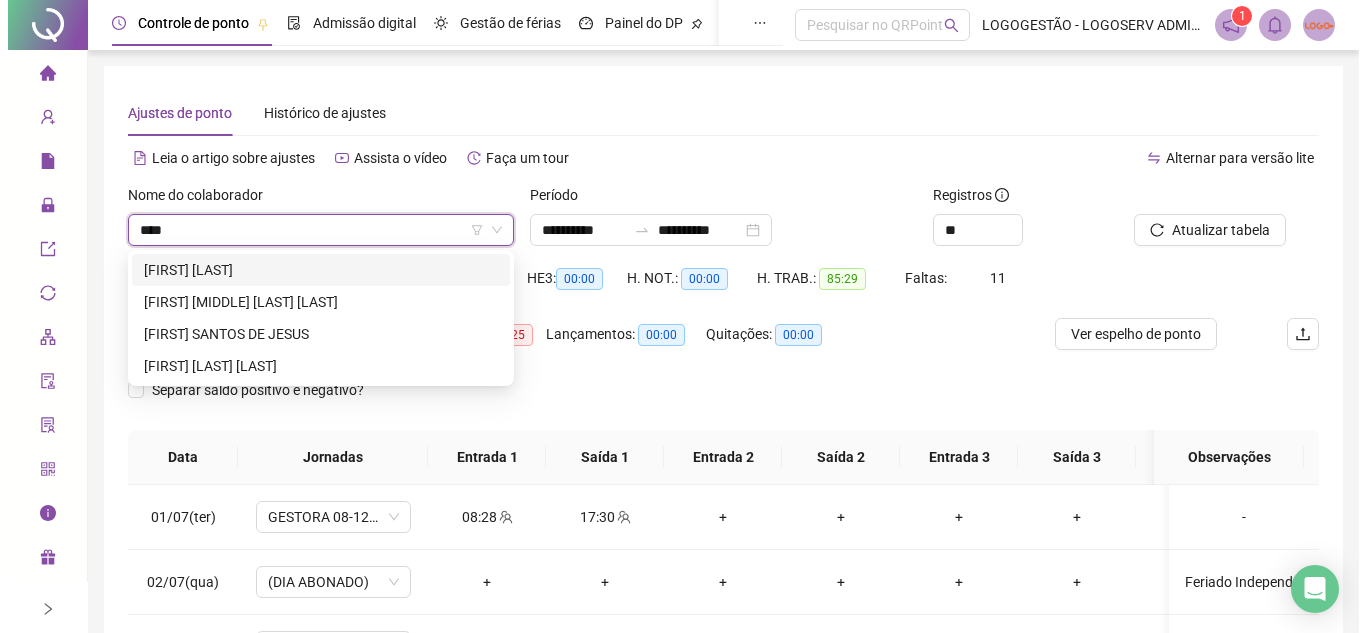 scroll, scrollTop: 0, scrollLeft: 0, axis: both 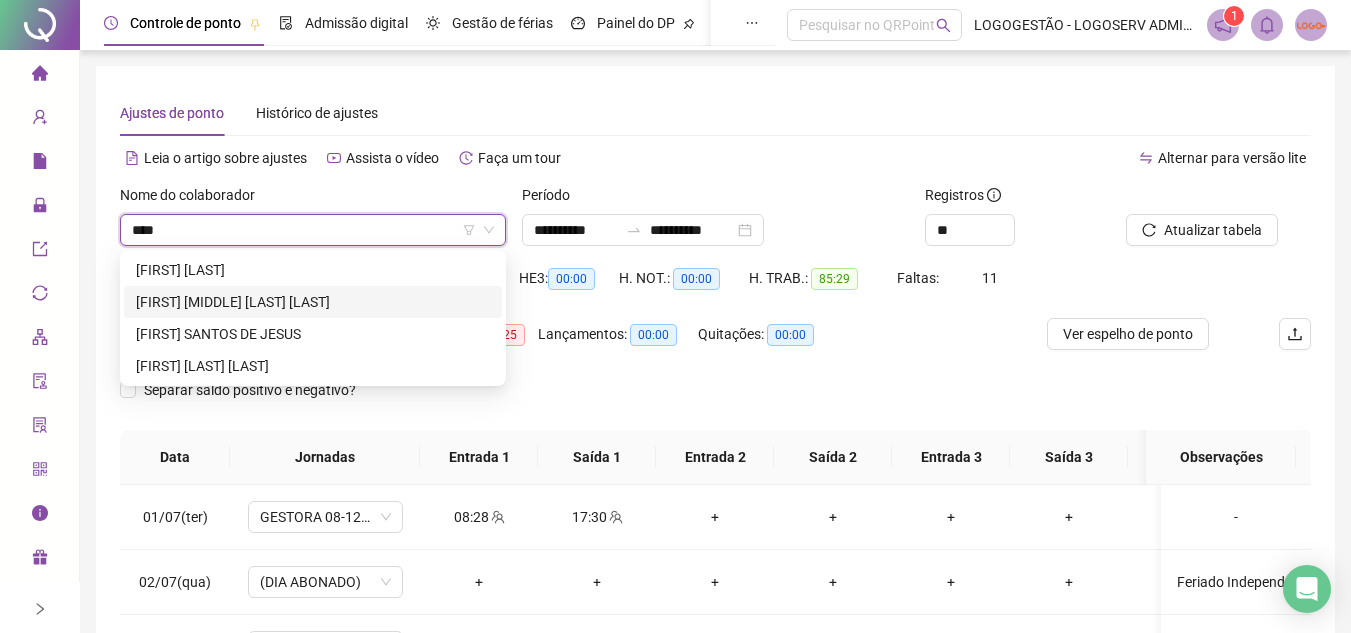 click on "TARCIO ALEXANDRE FERREIRA DOS SANTOS" at bounding box center (313, 302) 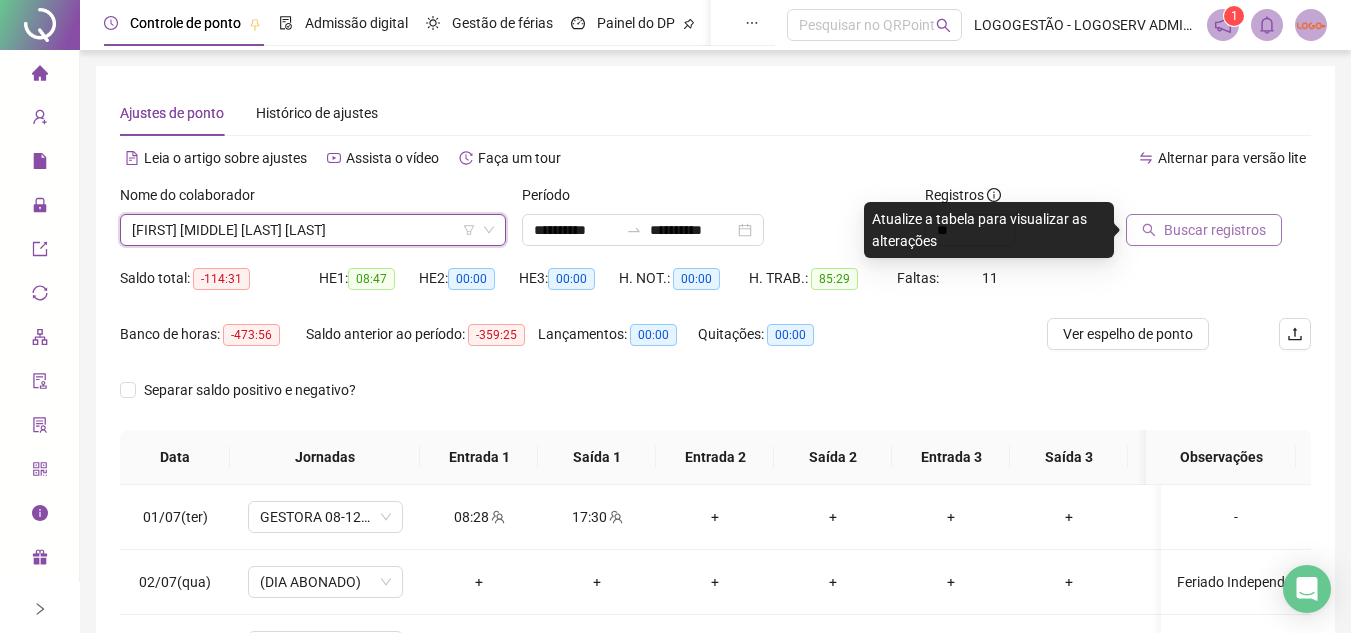 click on "Buscar registros" at bounding box center [1215, 230] 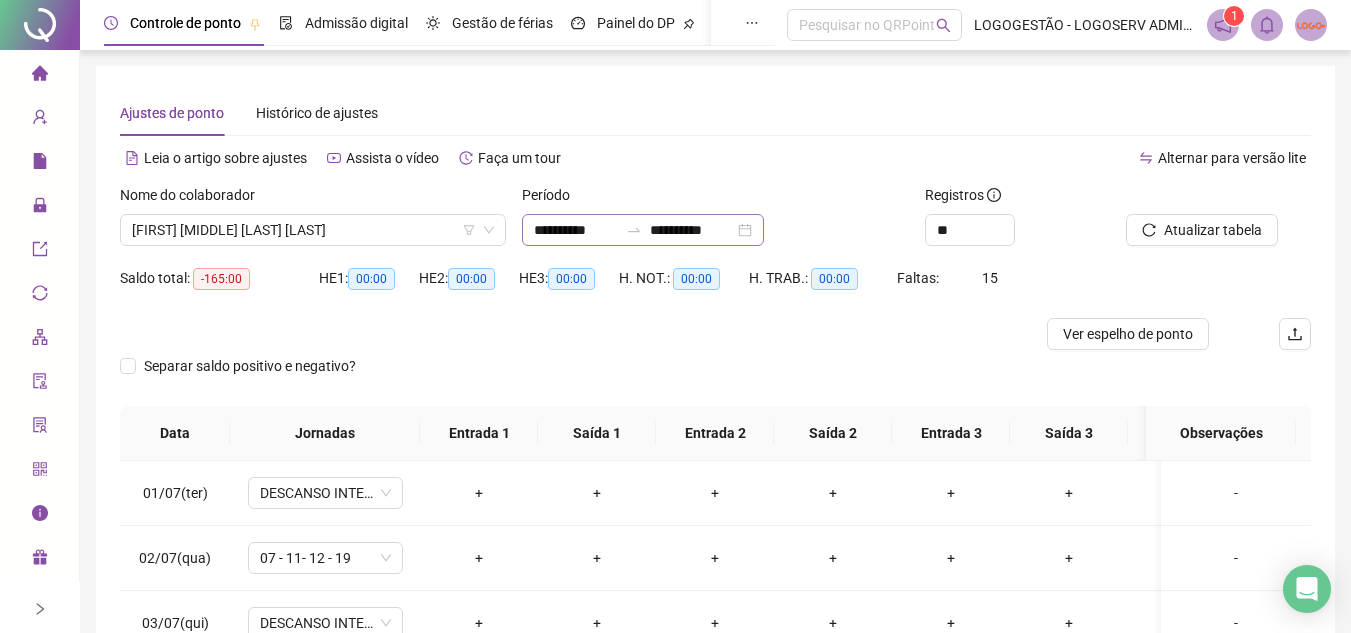 click 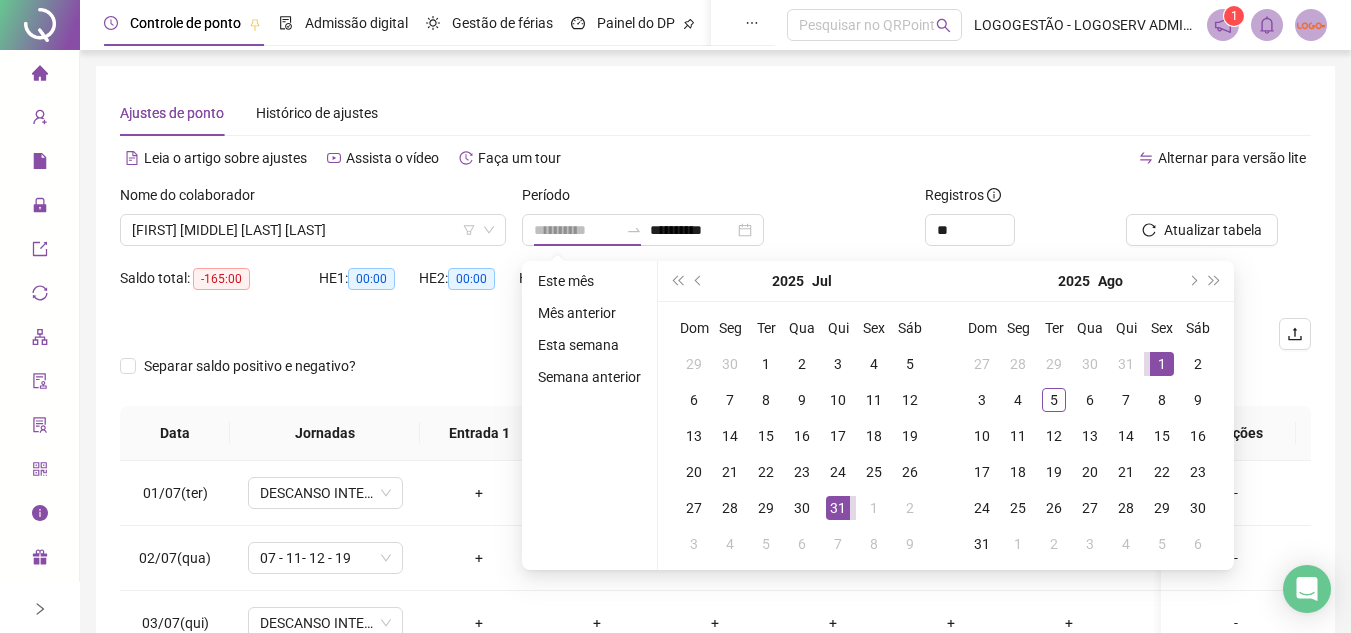 click on "1" at bounding box center (1162, 364) 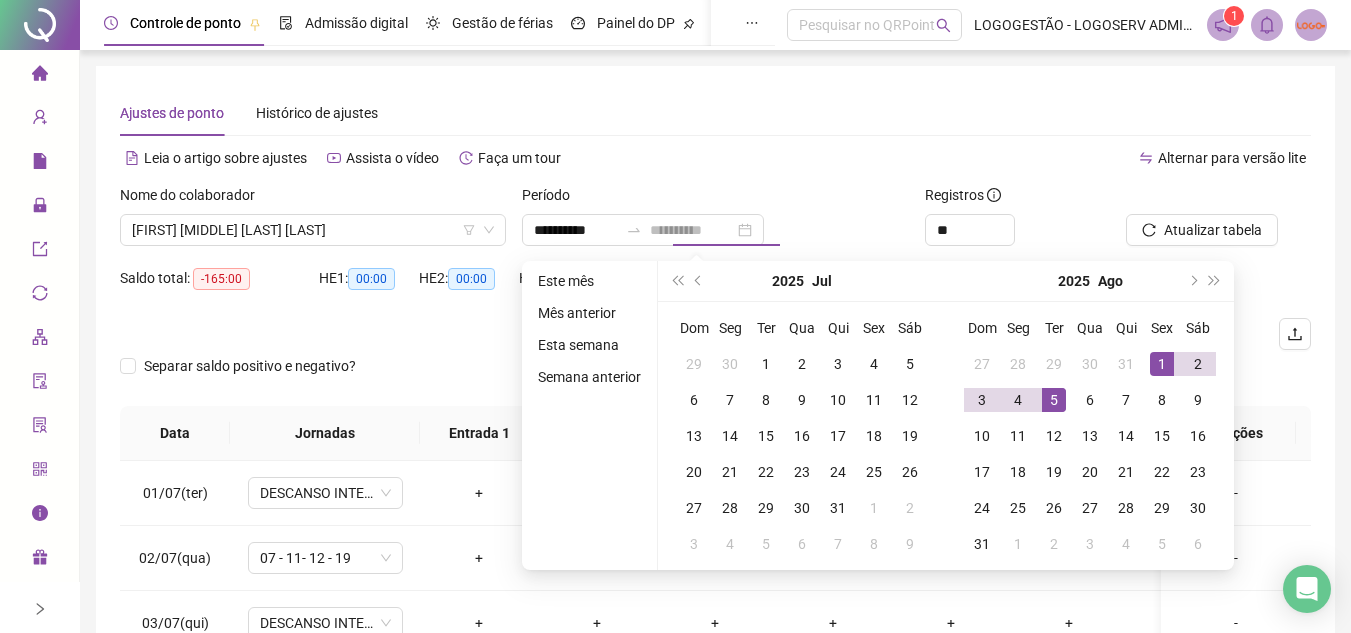 click on "5" at bounding box center (1054, 400) 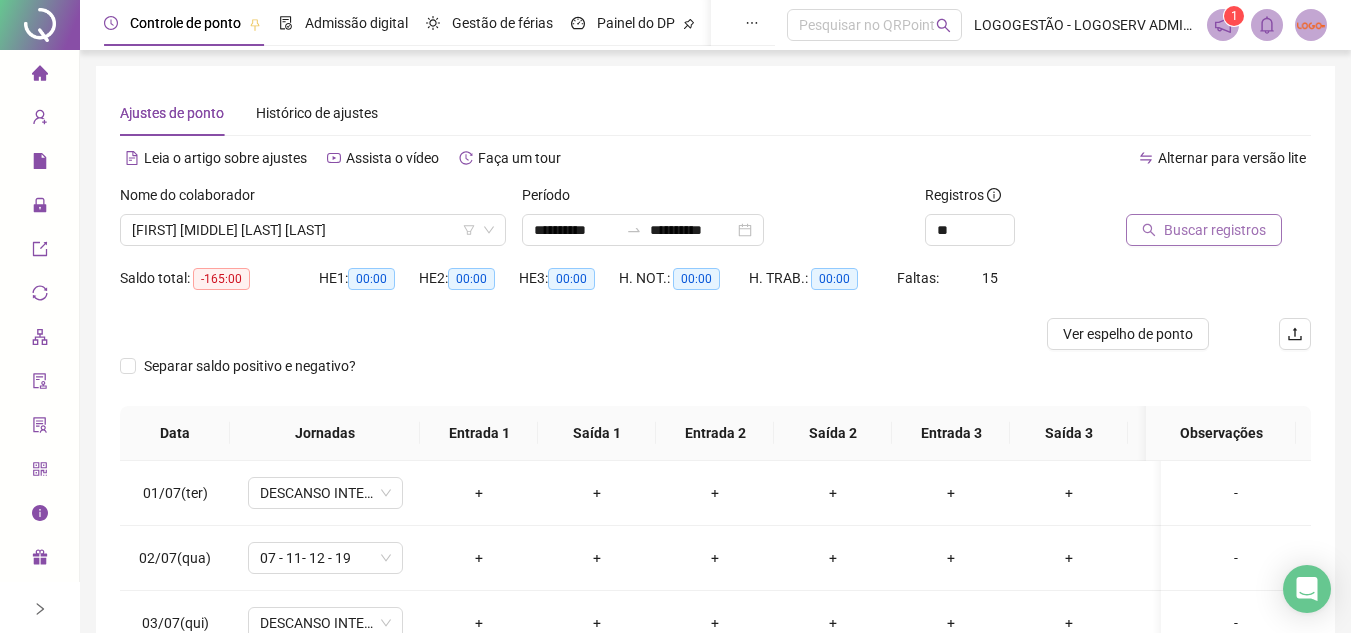 click on "Buscar registros" at bounding box center [1215, 230] 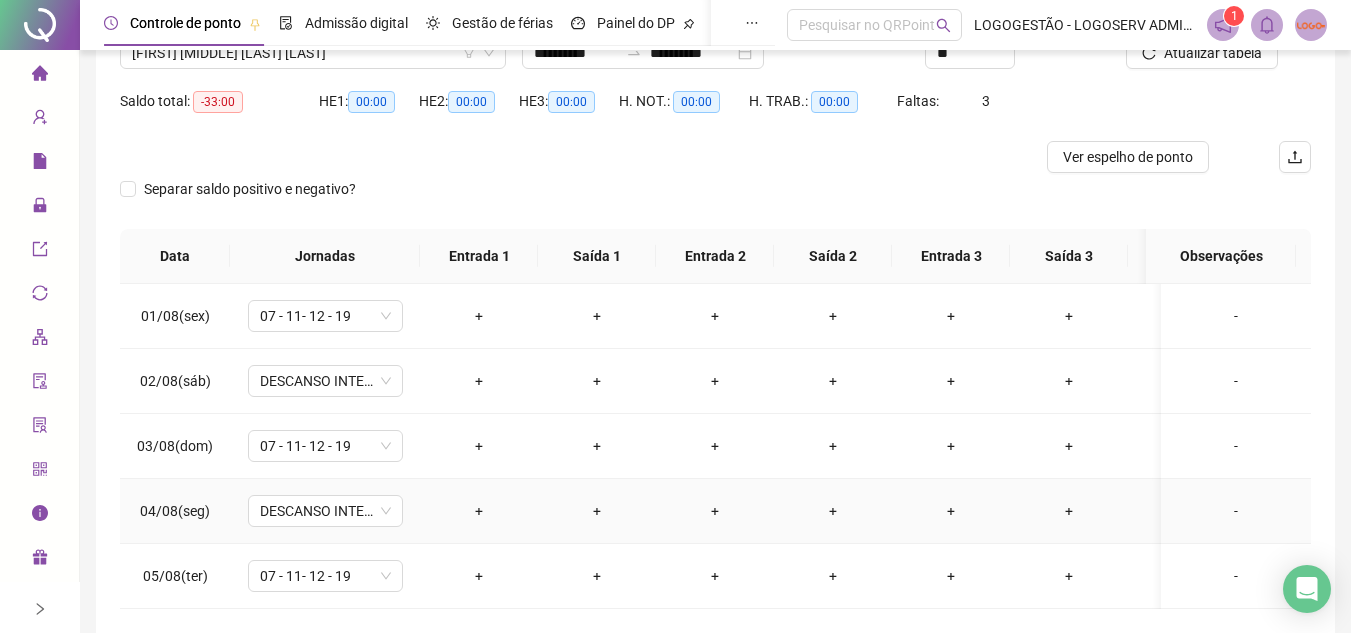 scroll, scrollTop: 0, scrollLeft: 0, axis: both 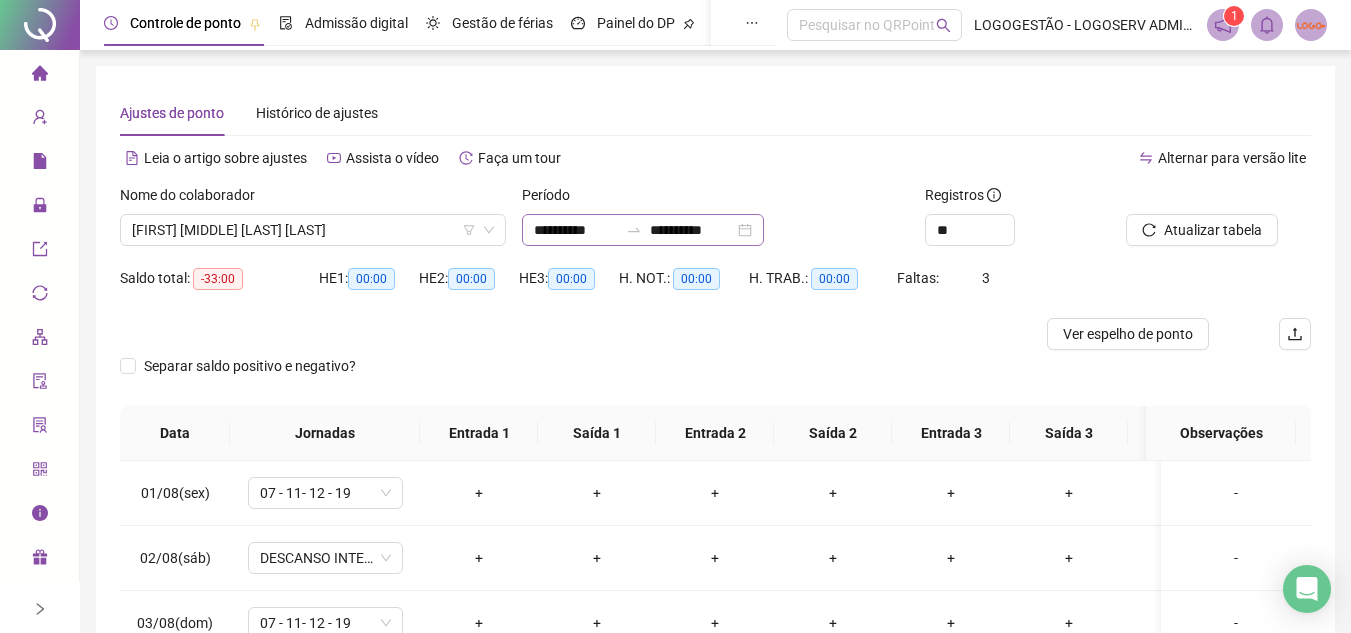 click 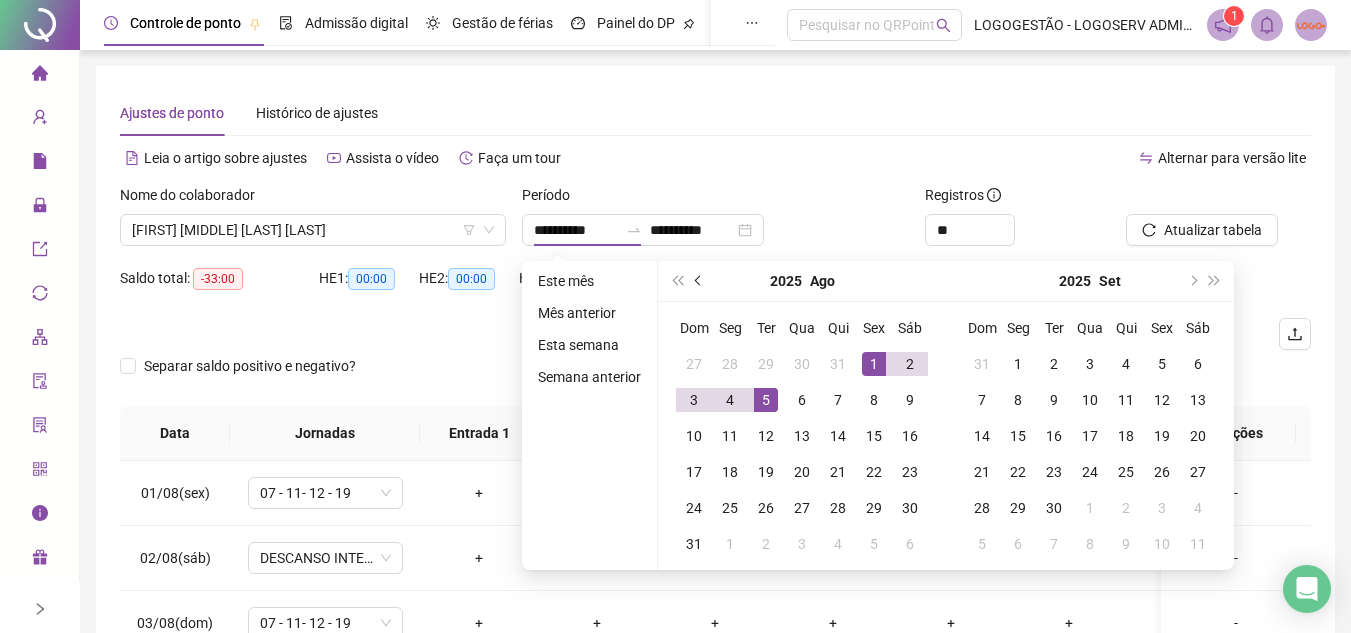 click at bounding box center [699, 281] 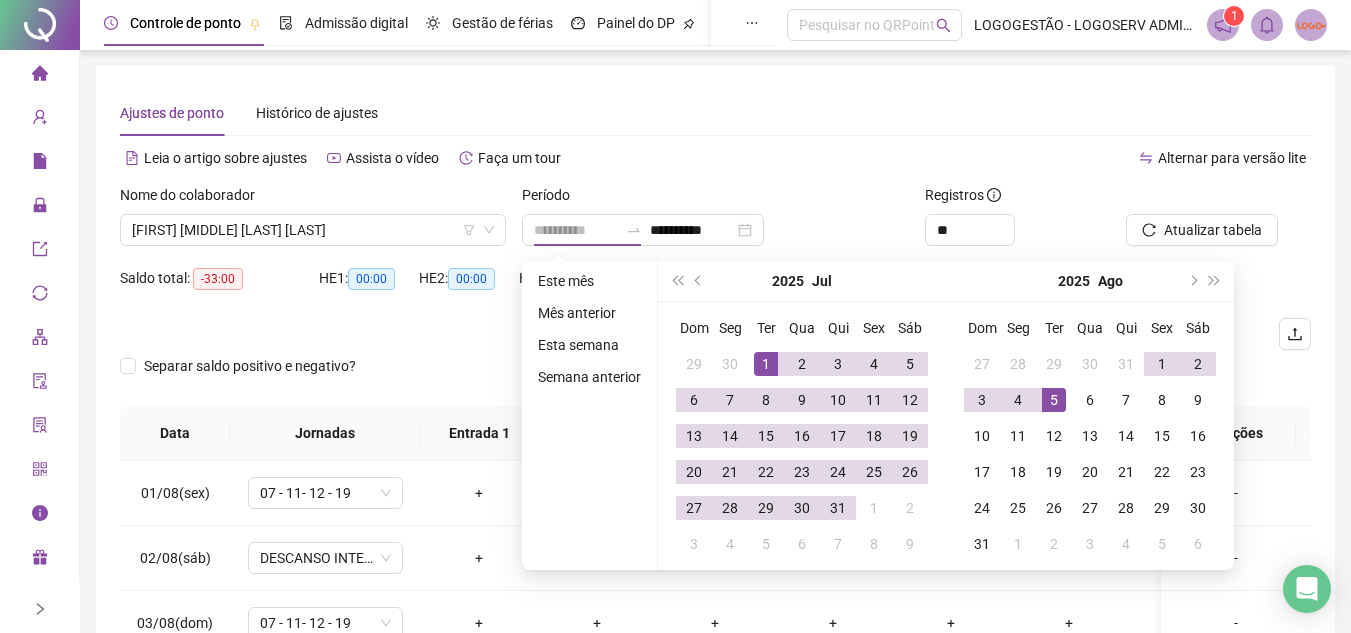 click on "1" at bounding box center (766, 364) 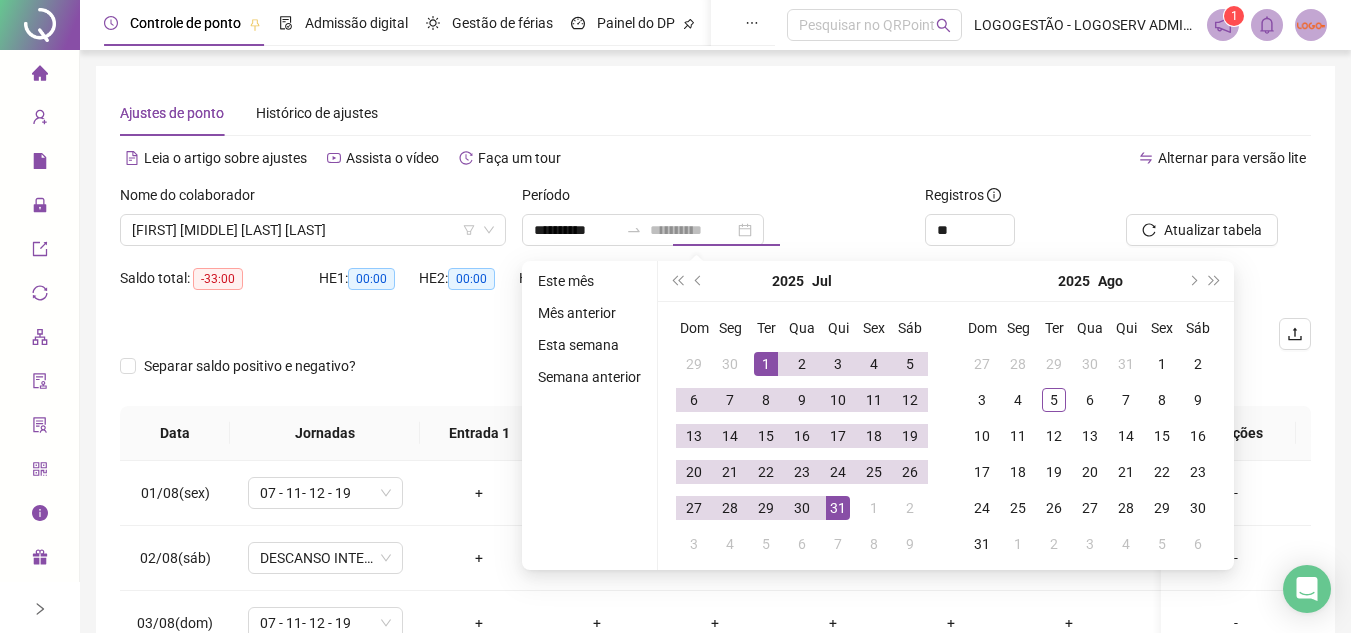 click on "31" at bounding box center [838, 508] 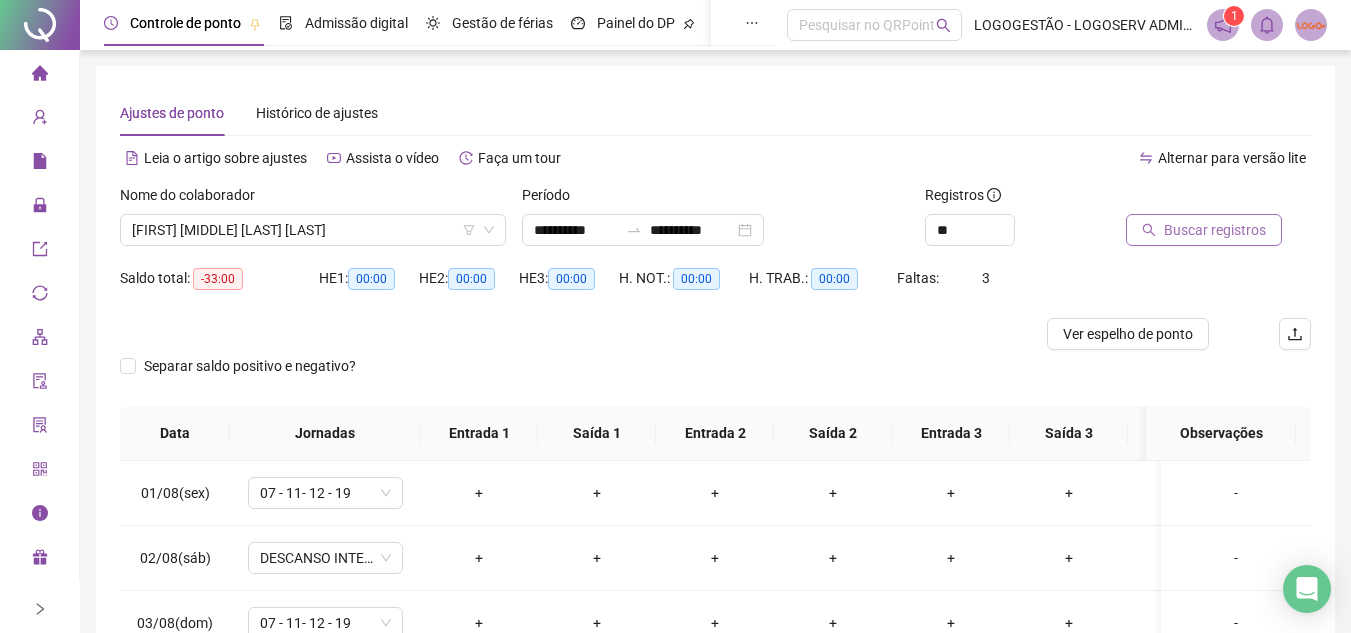 click on "Buscar registros" at bounding box center [1204, 230] 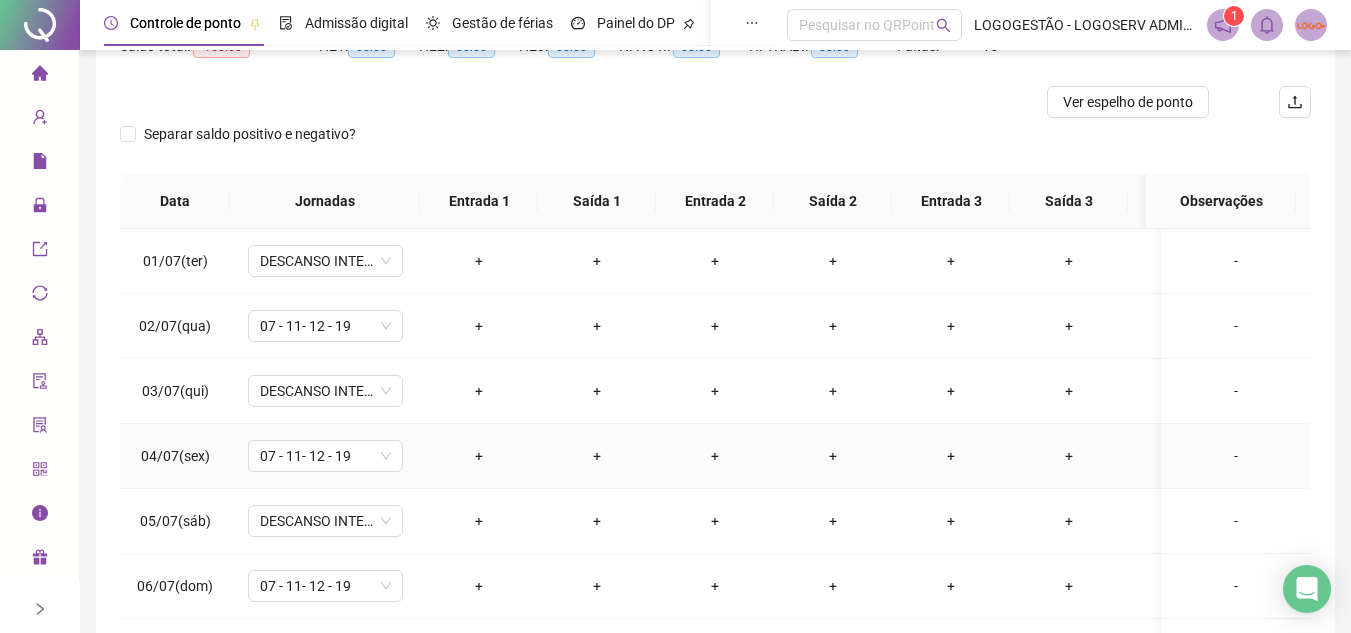 scroll, scrollTop: 365, scrollLeft: 0, axis: vertical 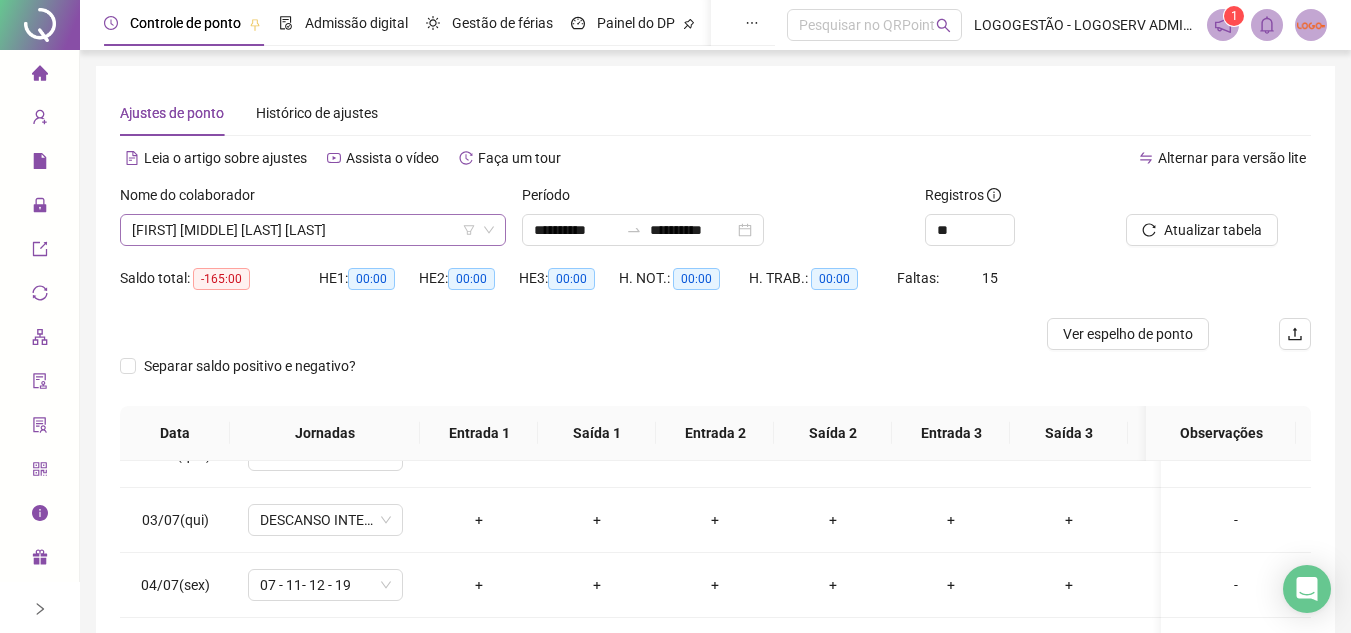 drag, startPoint x: 409, startPoint y: 244, endPoint x: 400, endPoint y: 232, distance: 15 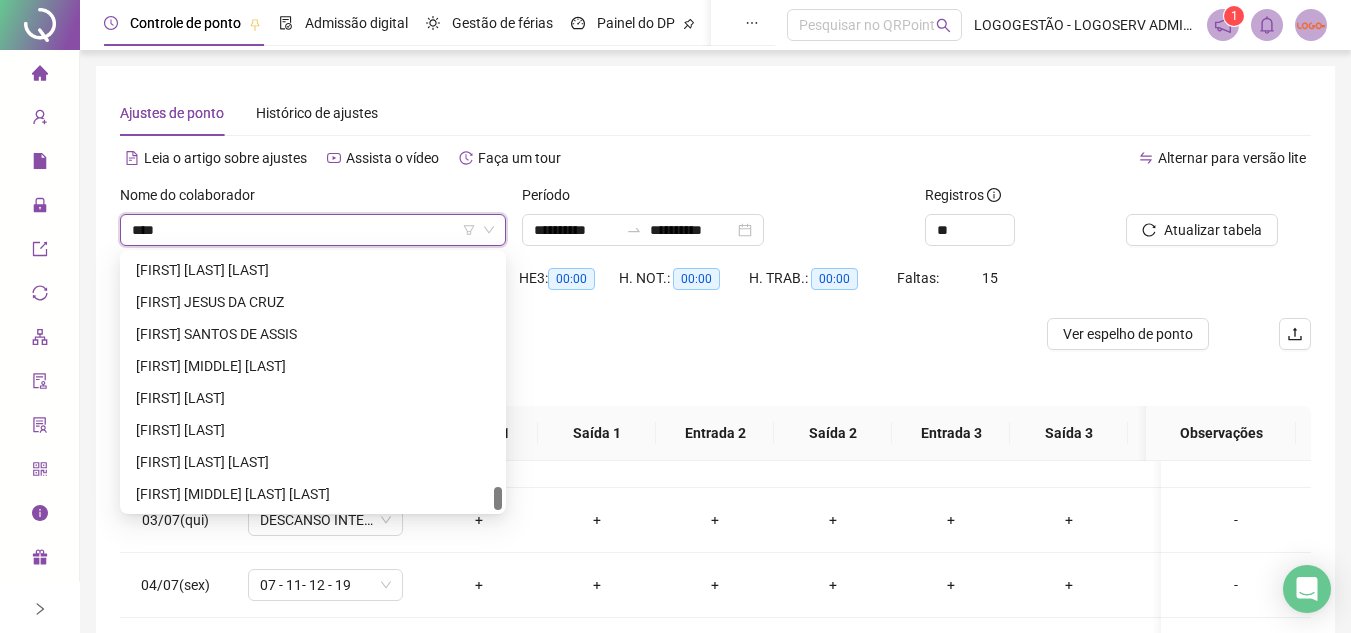 scroll, scrollTop: 0, scrollLeft: 0, axis: both 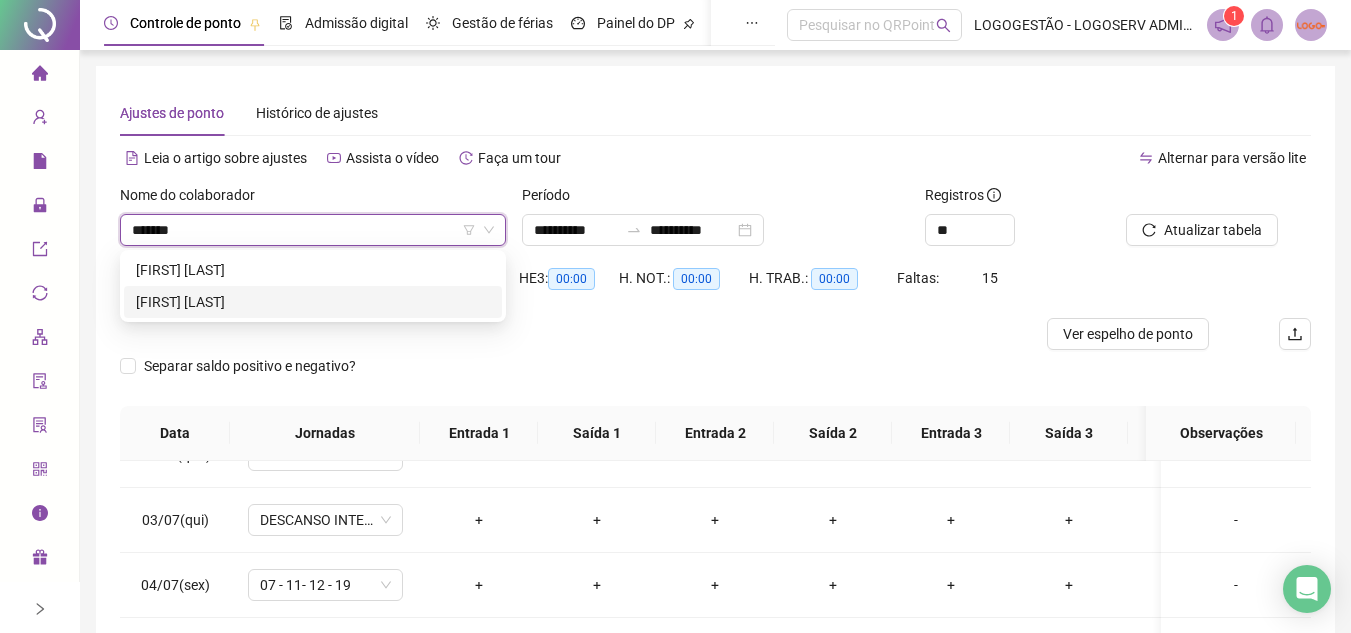 click on "VALERIA SILVA DE SOUZA MOREIRA" at bounding box center [313, 302] 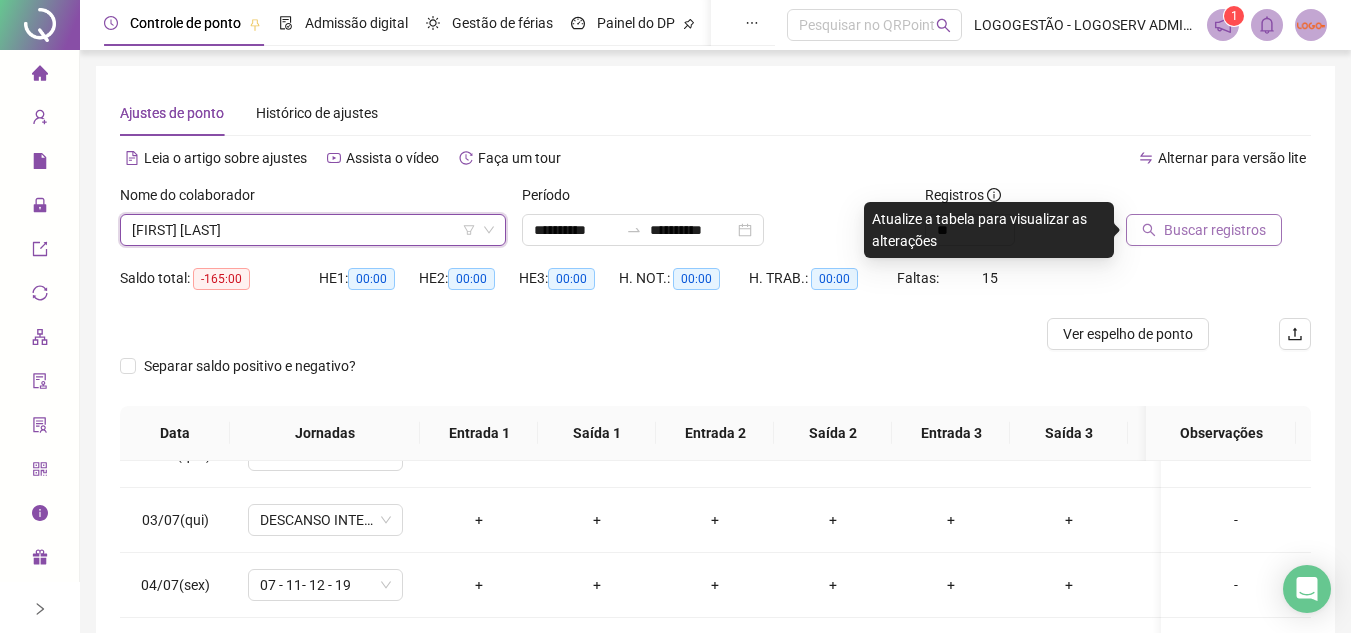 click on "Buscar registros" at bounding box center (1204, 230) 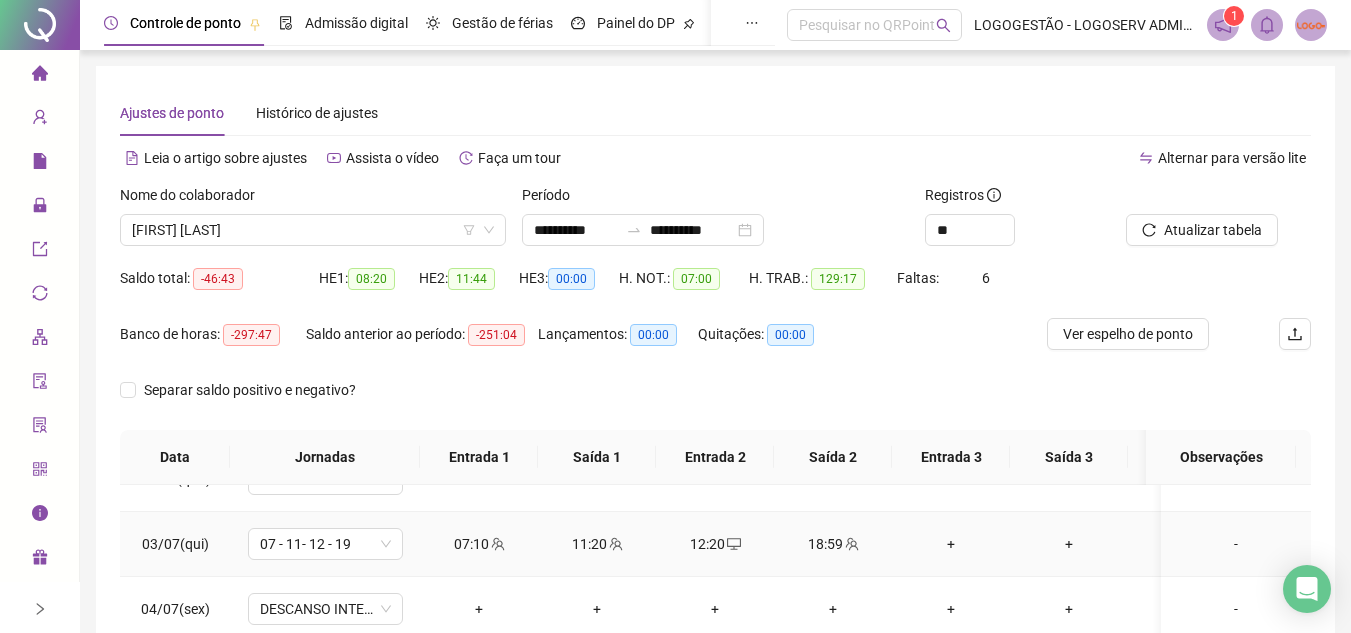 scroll, scrollTop: 0, scrollLeft: 0, axis: both 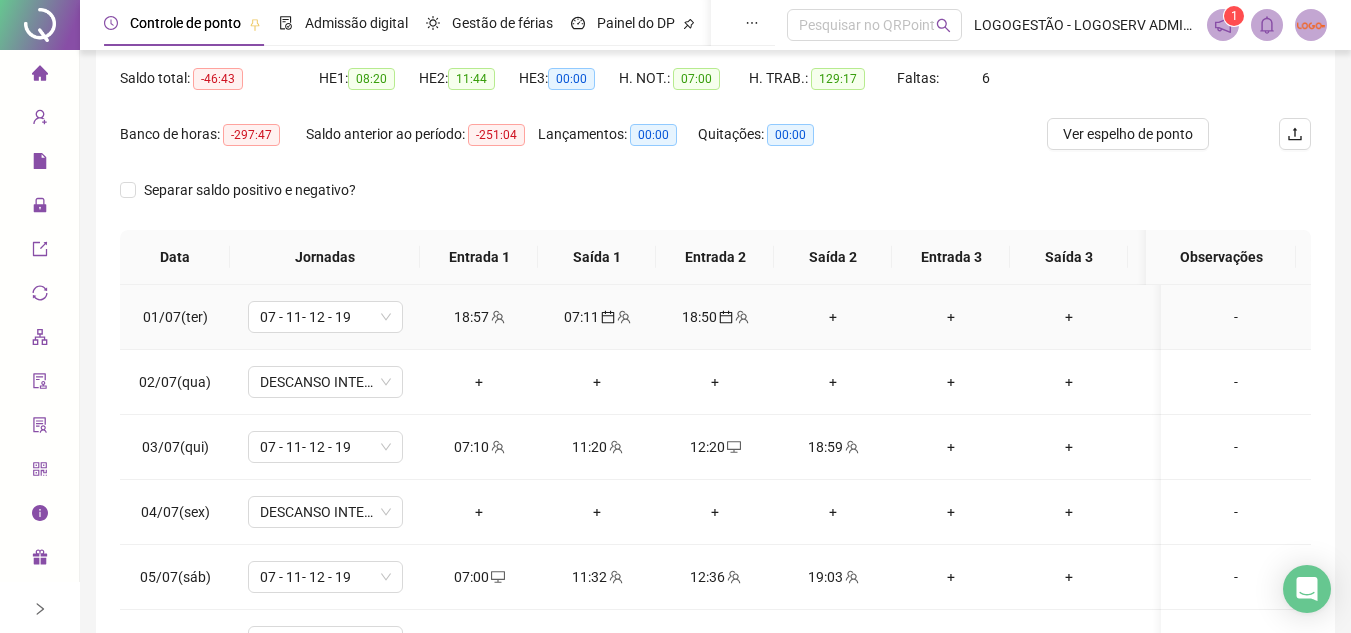 click on "+" at bounding box center [833, 317] 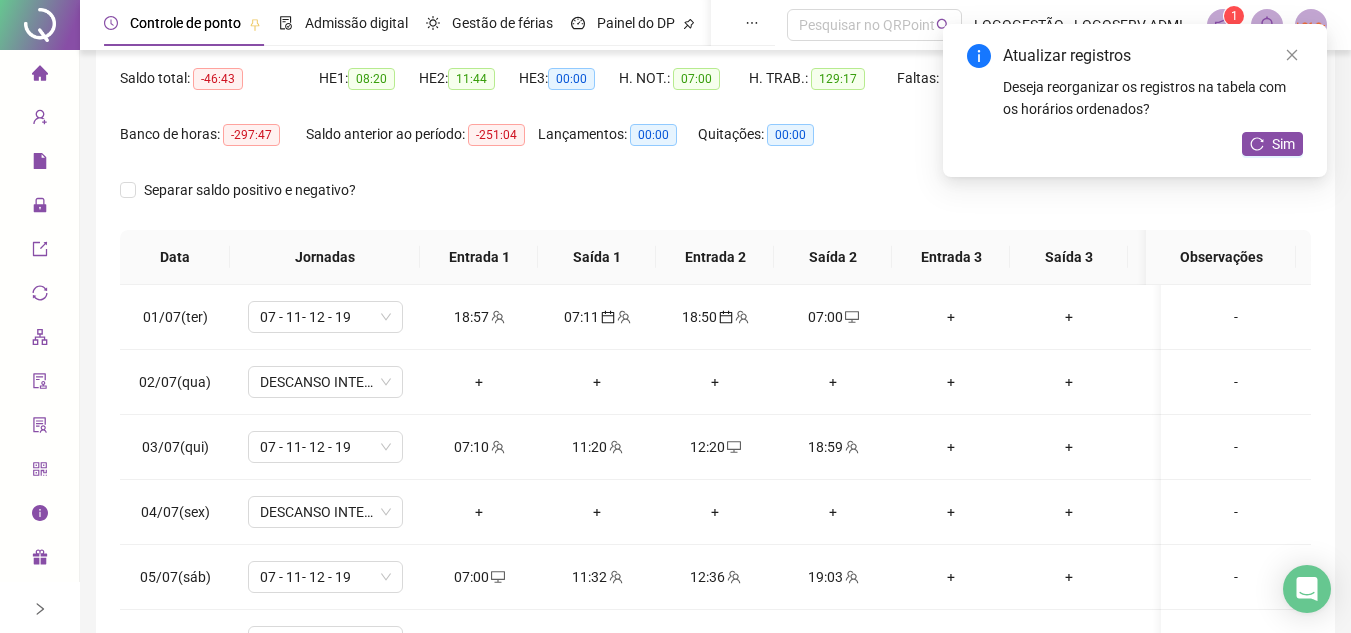 click on "Atualizar registros Deseja reorganizar os registros na tabela com os horários ordenados? Sim" at bounding box center [1135, 100] 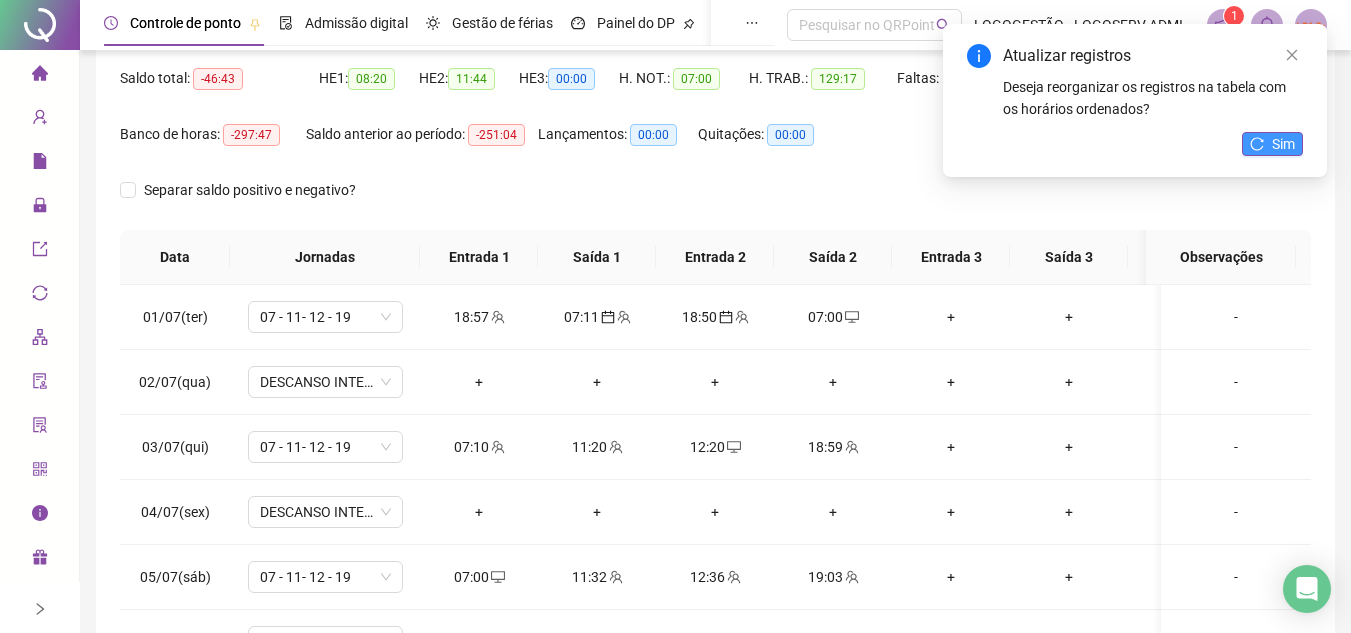 click on "Sim" at bounding box center [1272, 144] 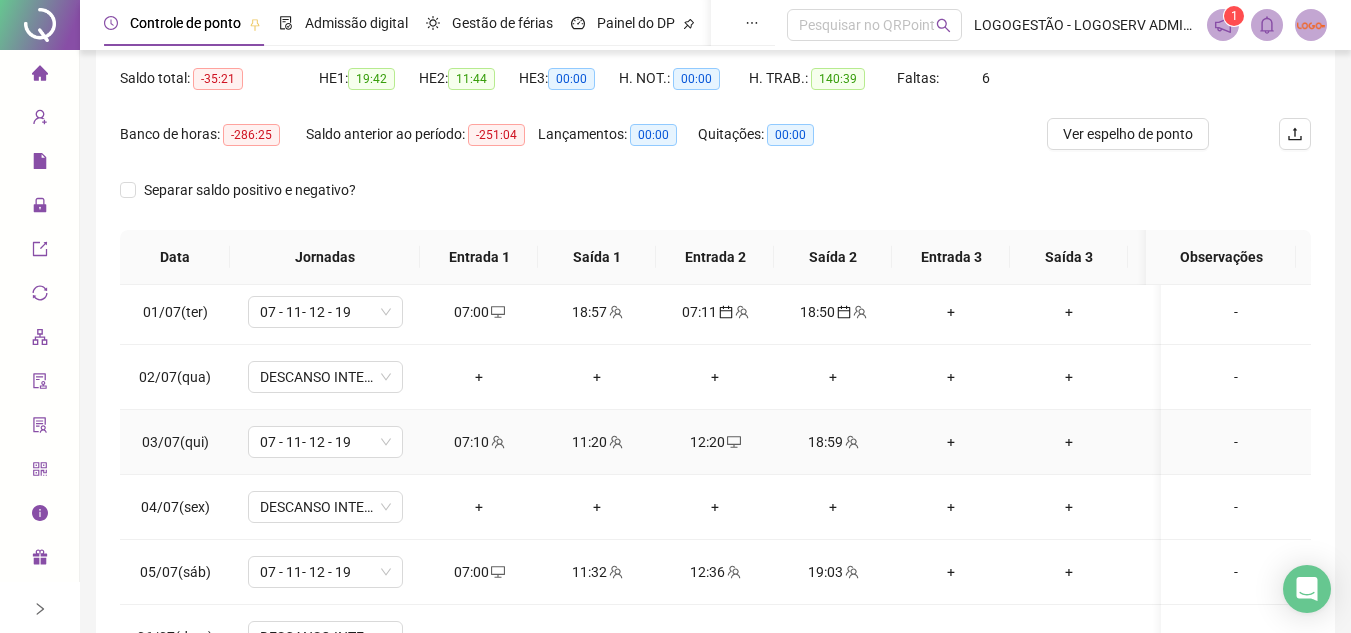 scroll, scrollTop: 0, scrollLeft: 0, axis: both 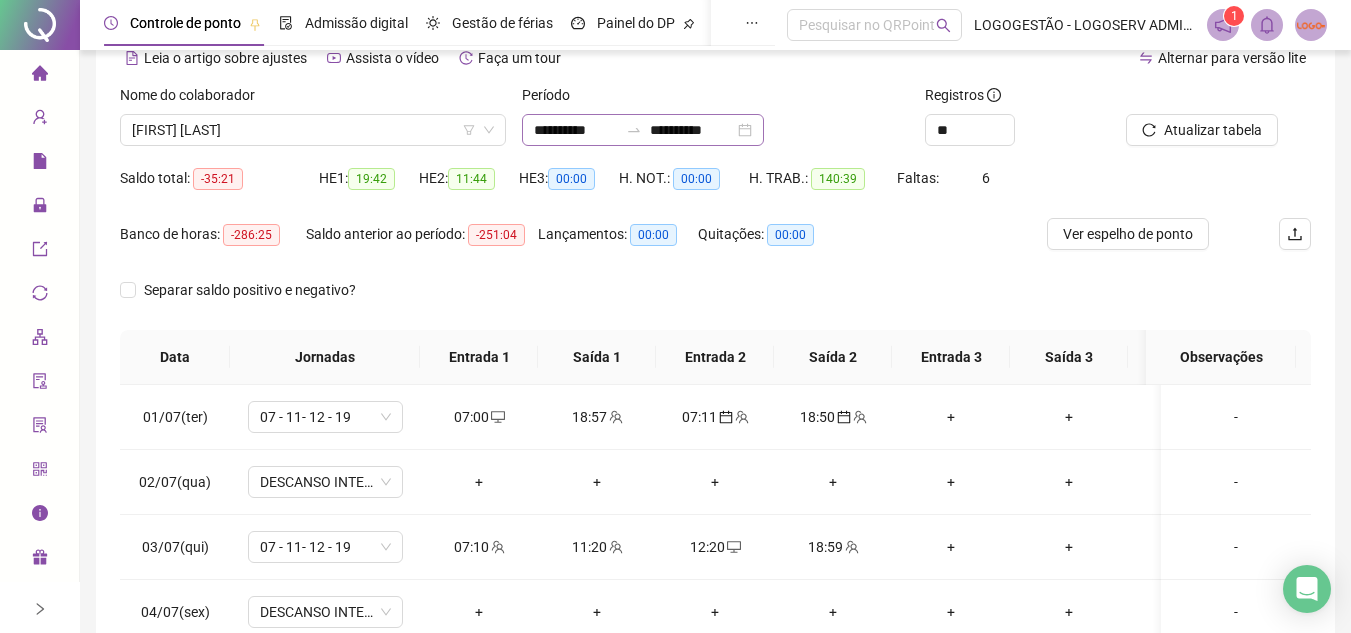 click at bounding box center (634, 130) 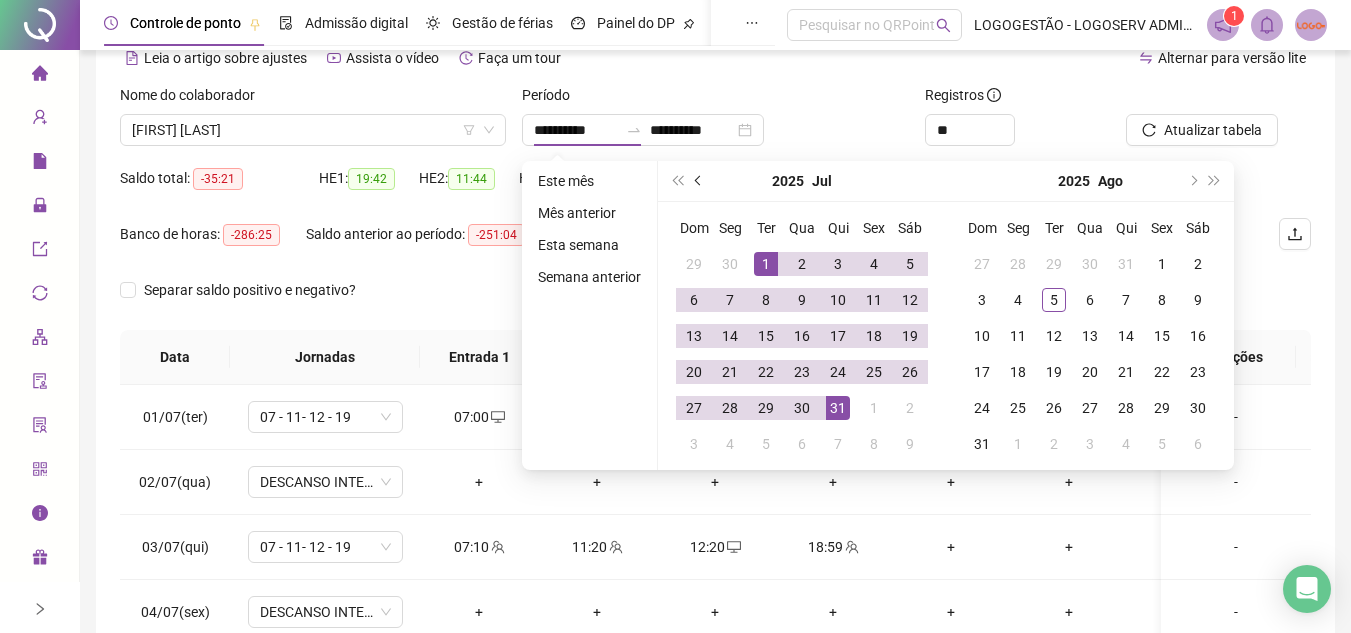 click at bounding box center [700, 181] 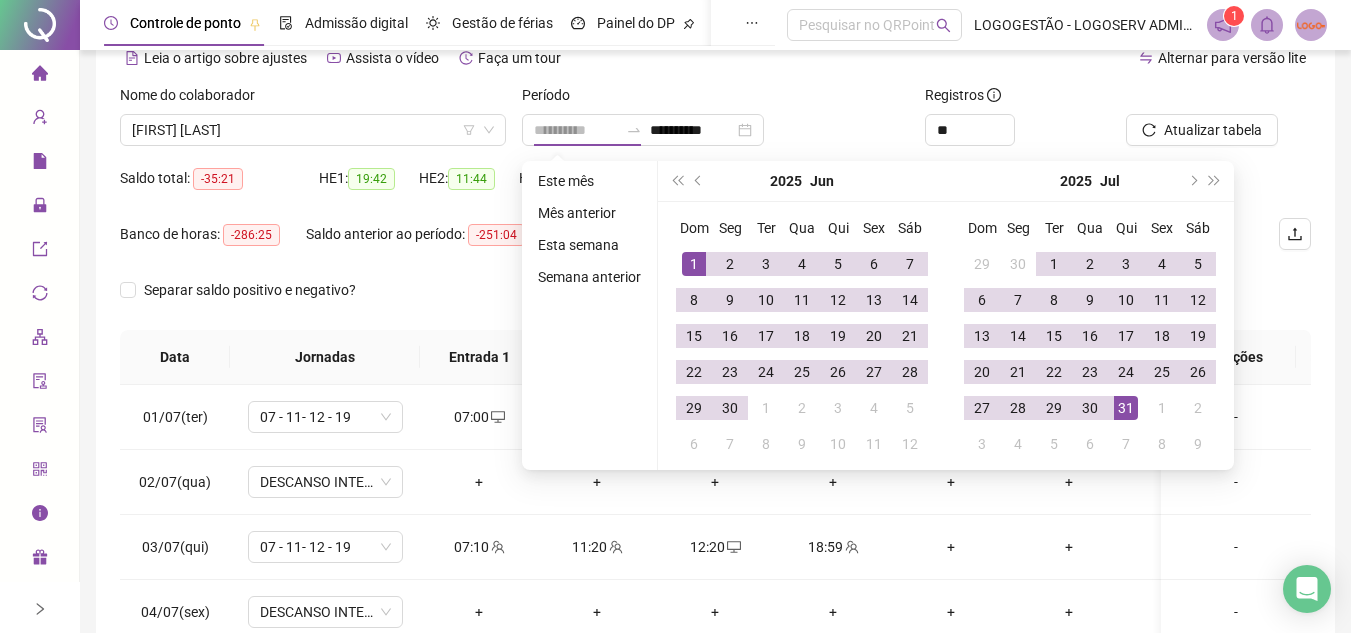 click on "1" at bounding box center (694, 264) 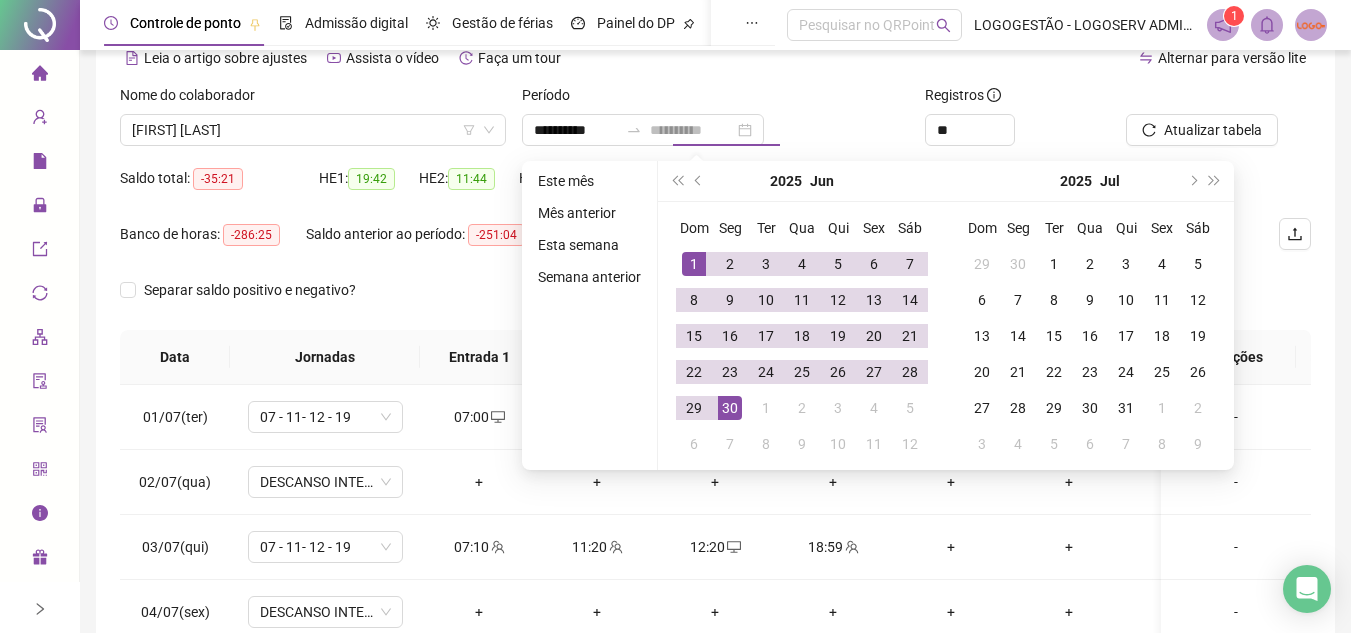 click on "30" at bounding box center (730, 408) 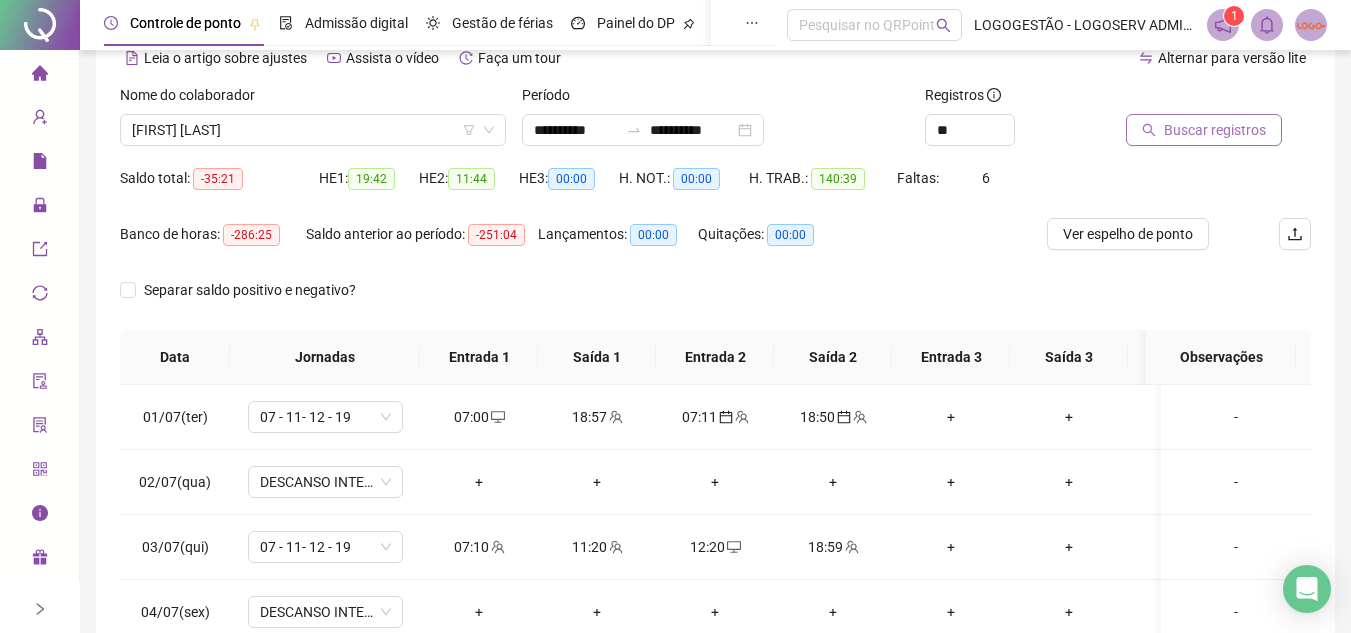 click on "Buscar registros" at bounding box center [1215, 130] 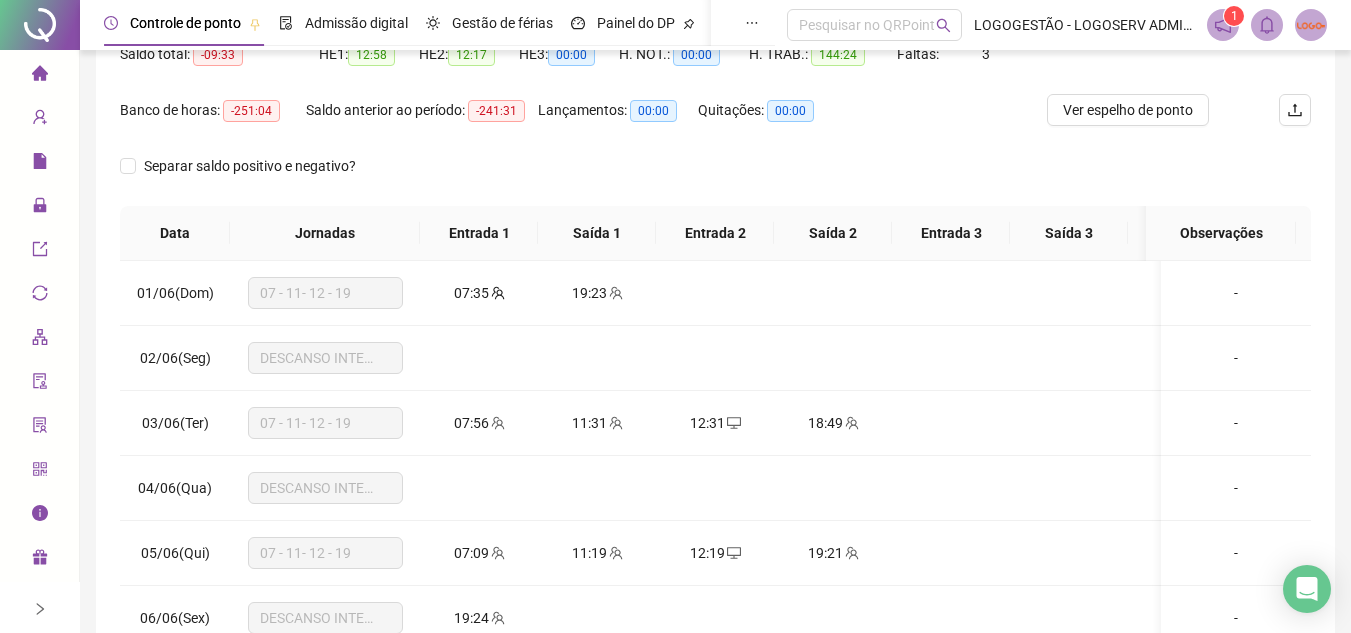 scroll, scrollTop: 389, scrollLeft: 0, axis: vertical 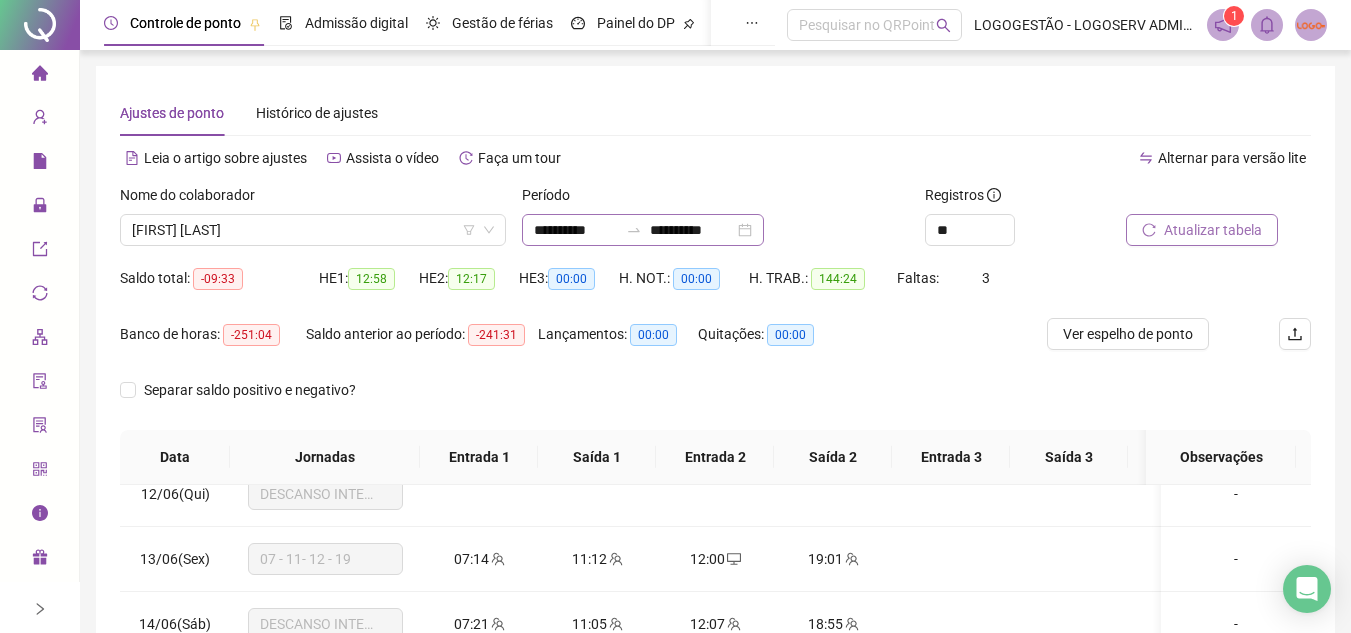 click 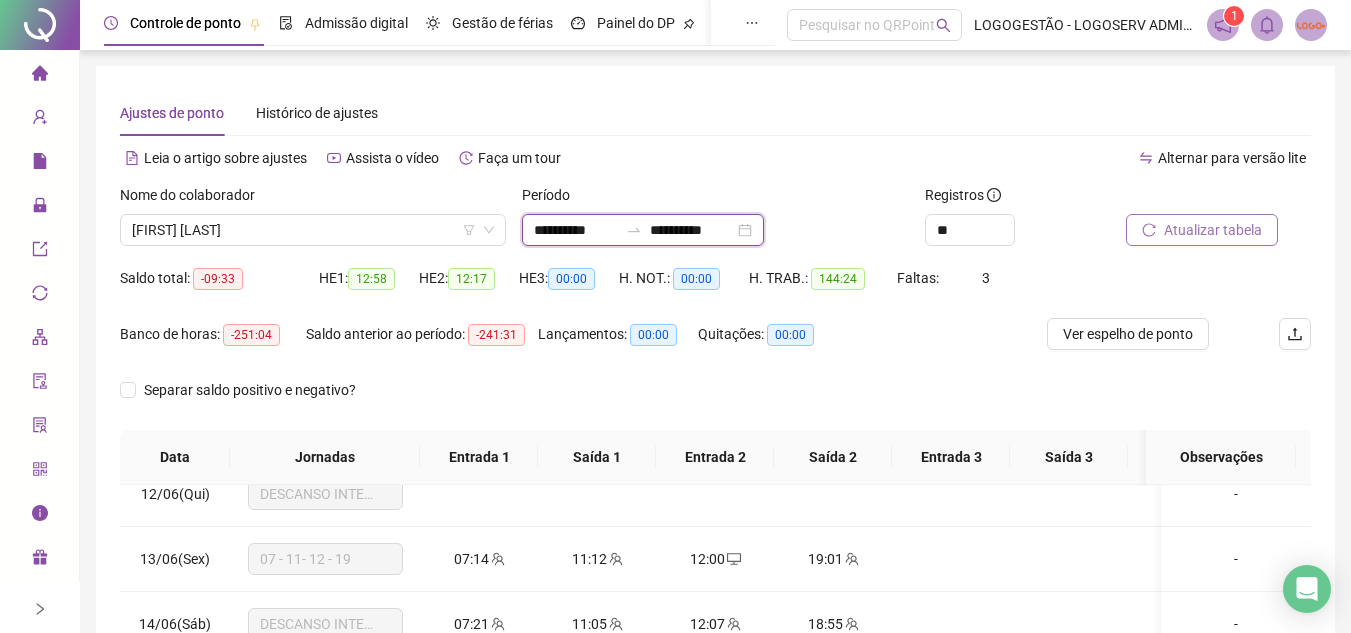 click 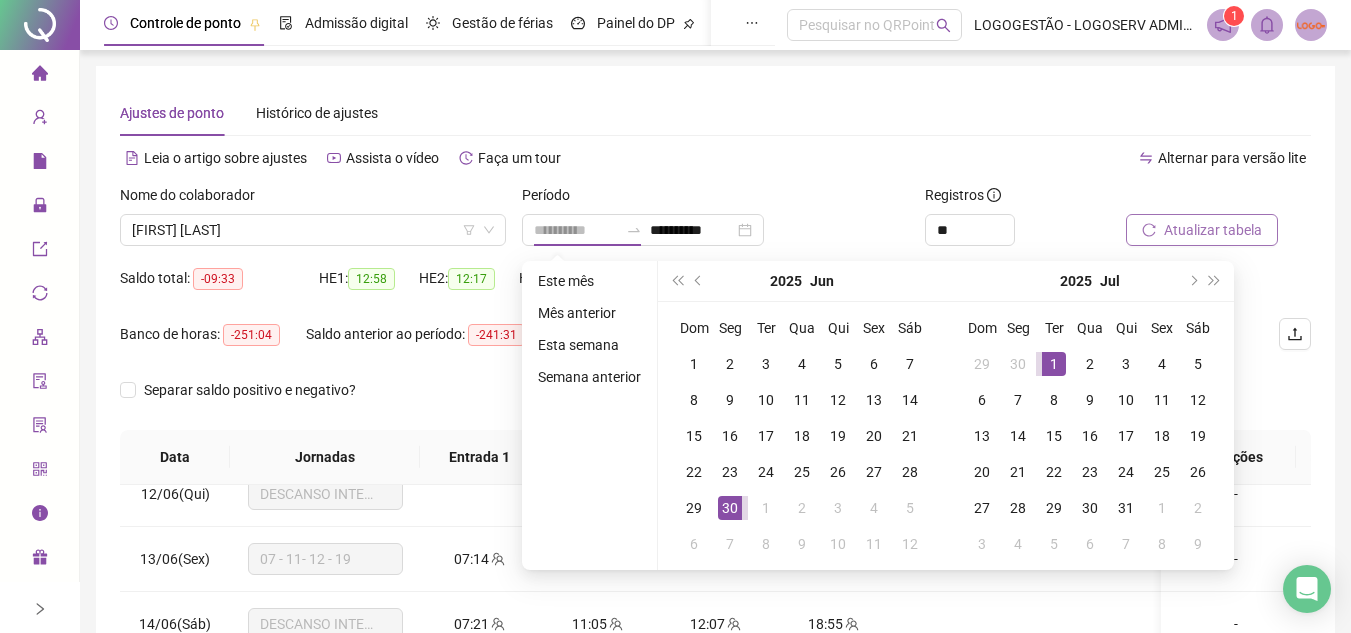 click on "1" at bounding box center (1054, 364) 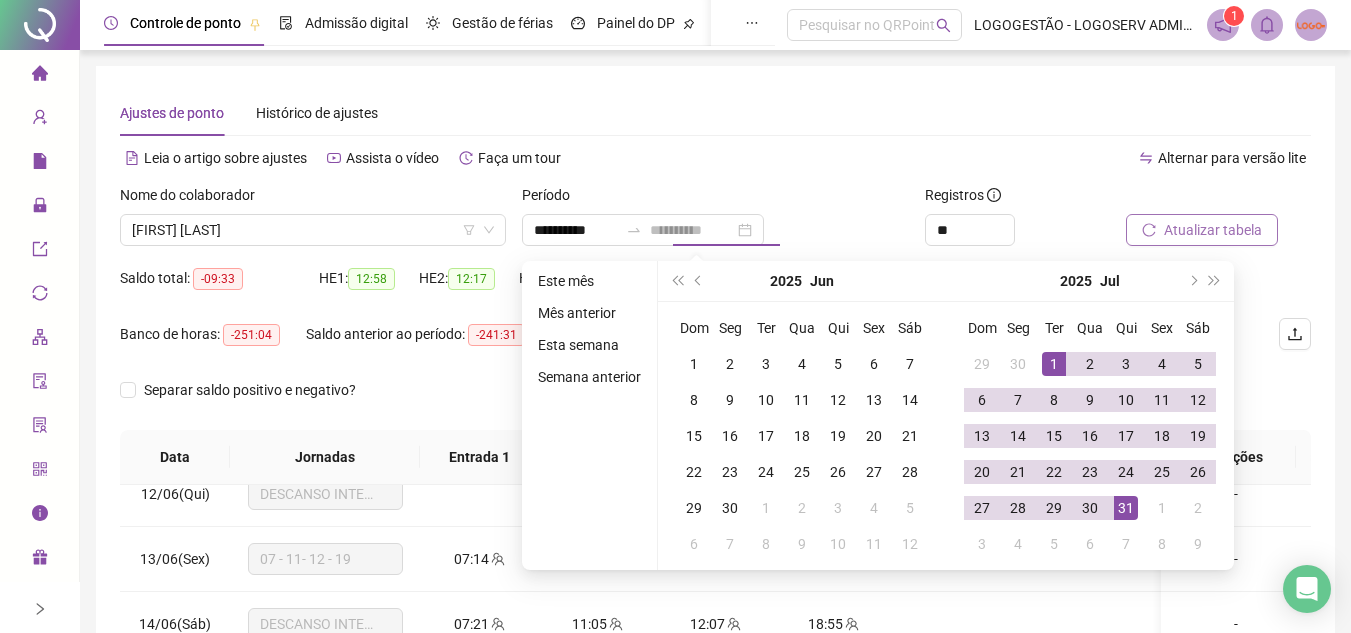 click on "31" at bounding box center (1126, 508) 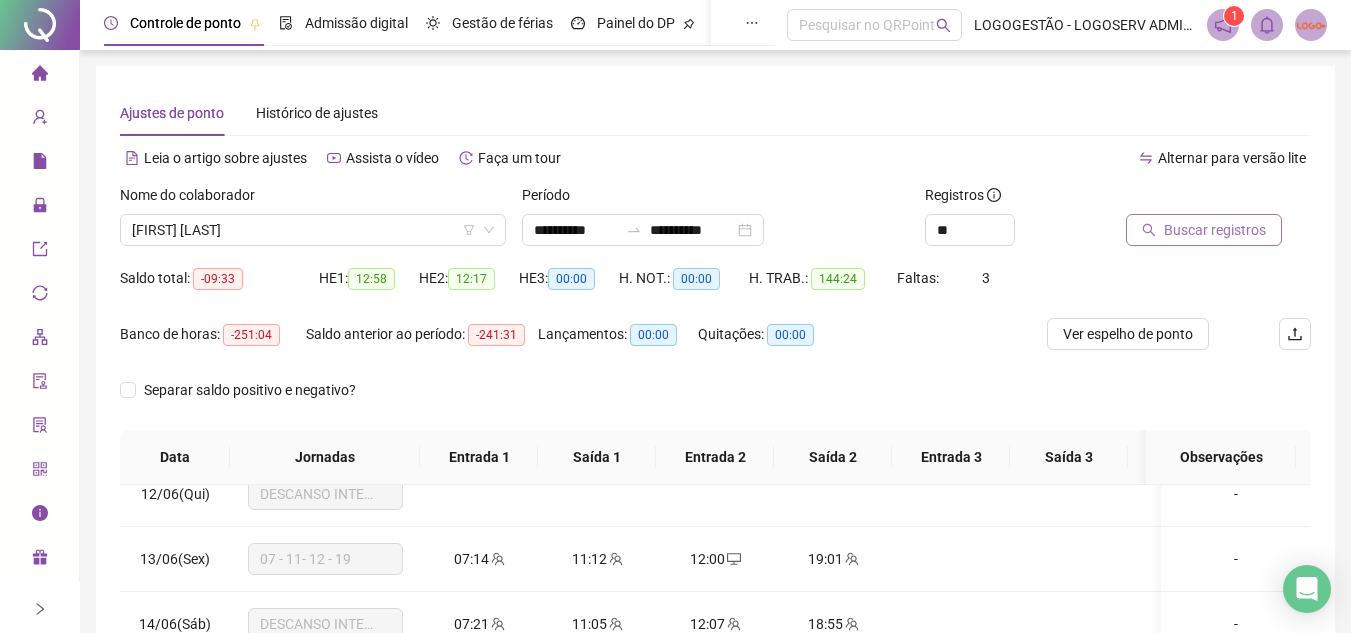 click on "Buscar registros" at bounding box center (1215, 230) 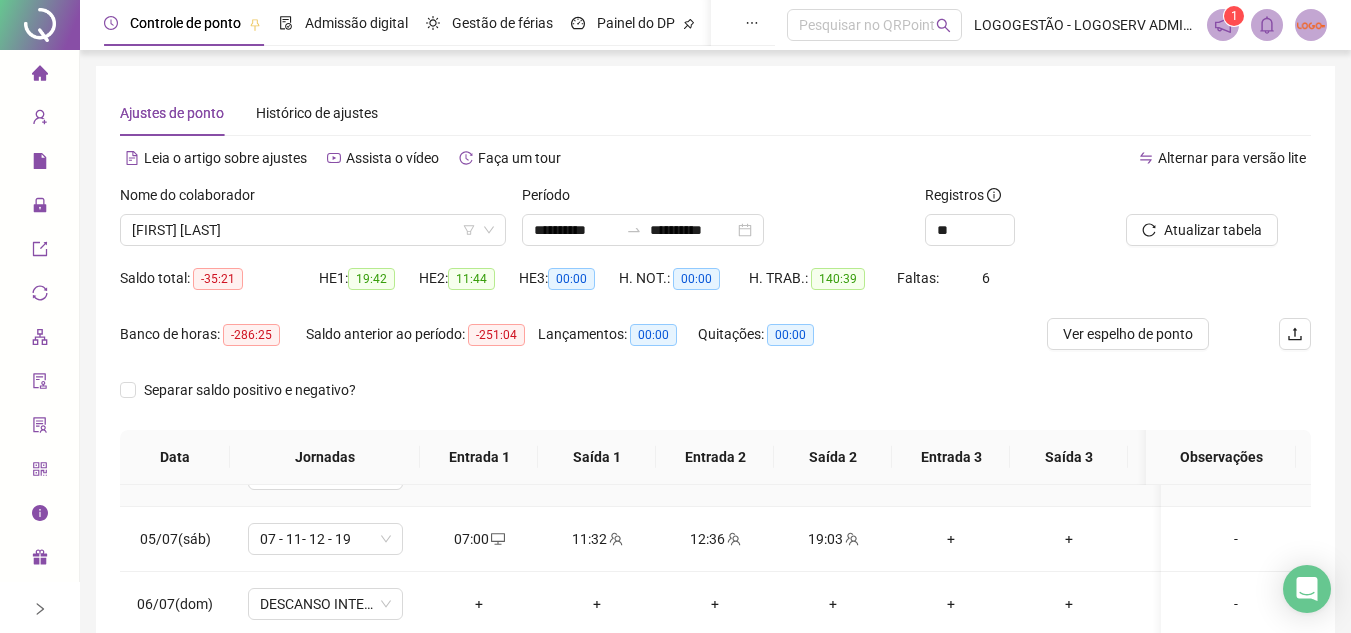 scroll, scrollTop: 0, scrollLeft: 0, axis: both 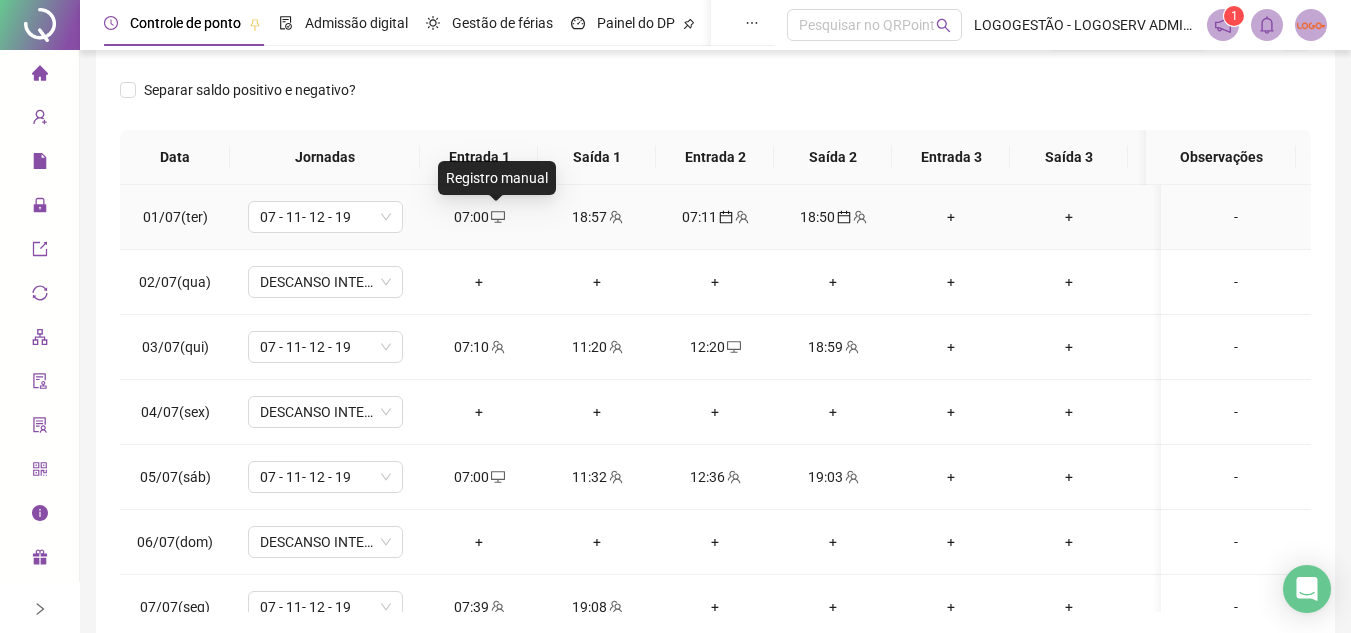click 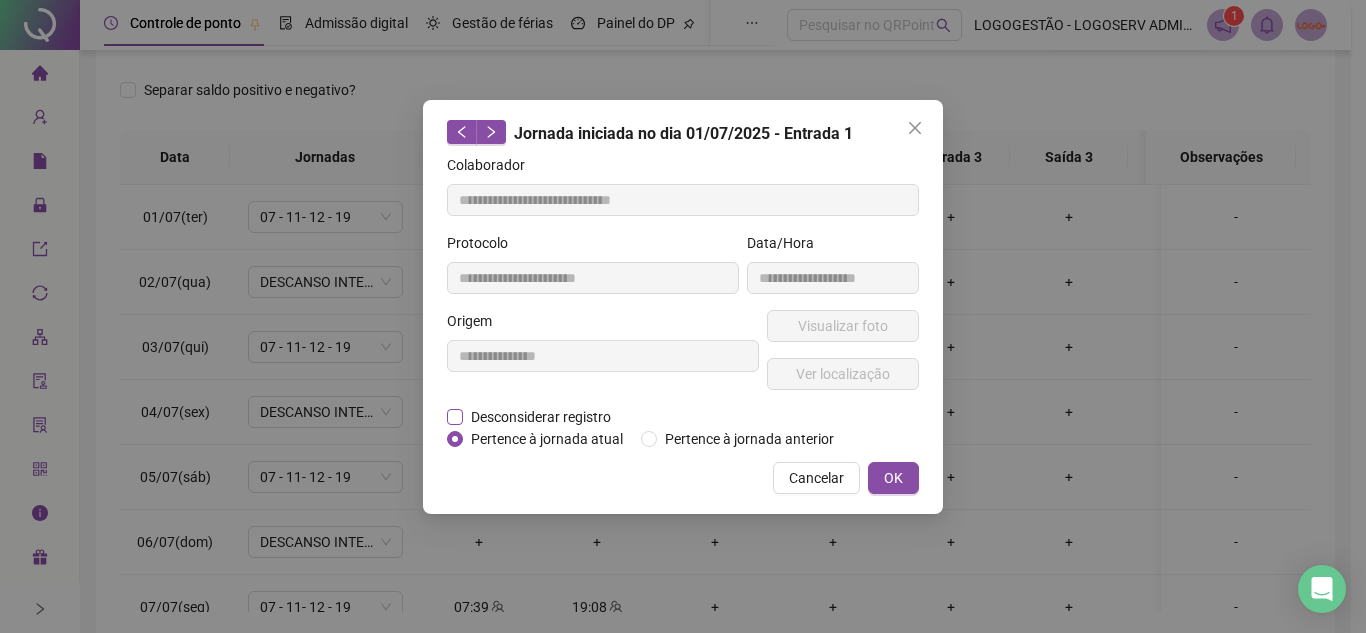 click on "Desconsiderar registro" at bounding box center [541, 417] 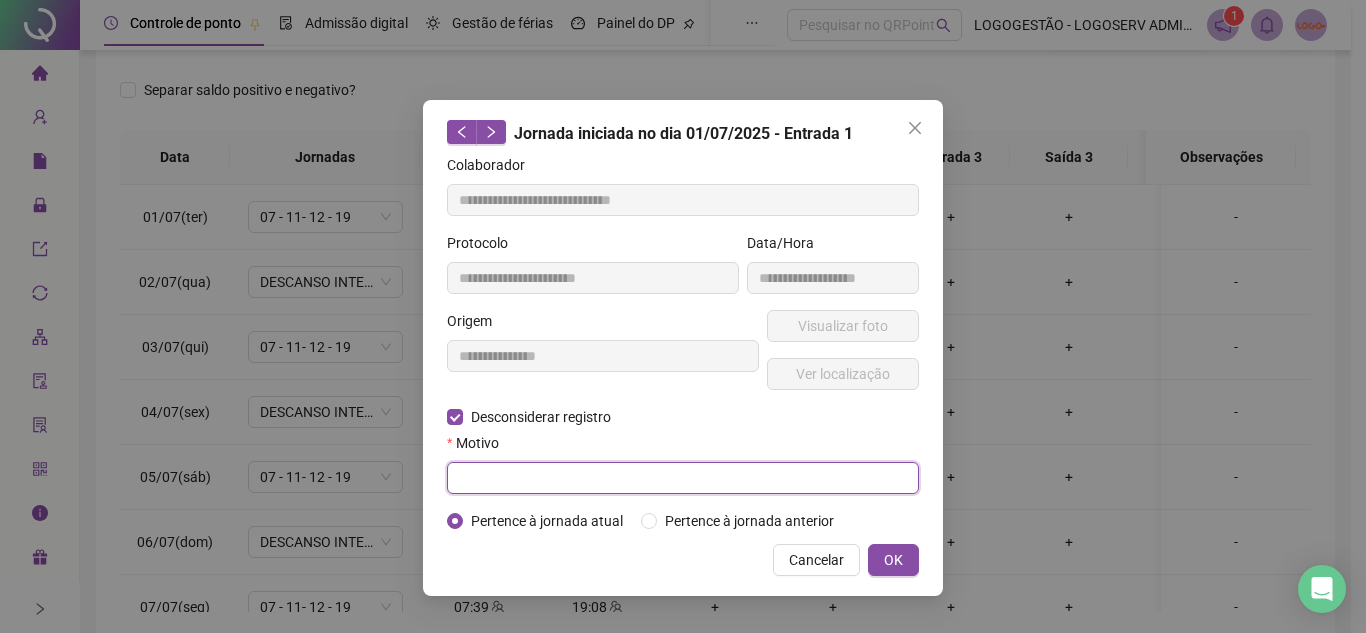 click at bounding box center (683, 478) 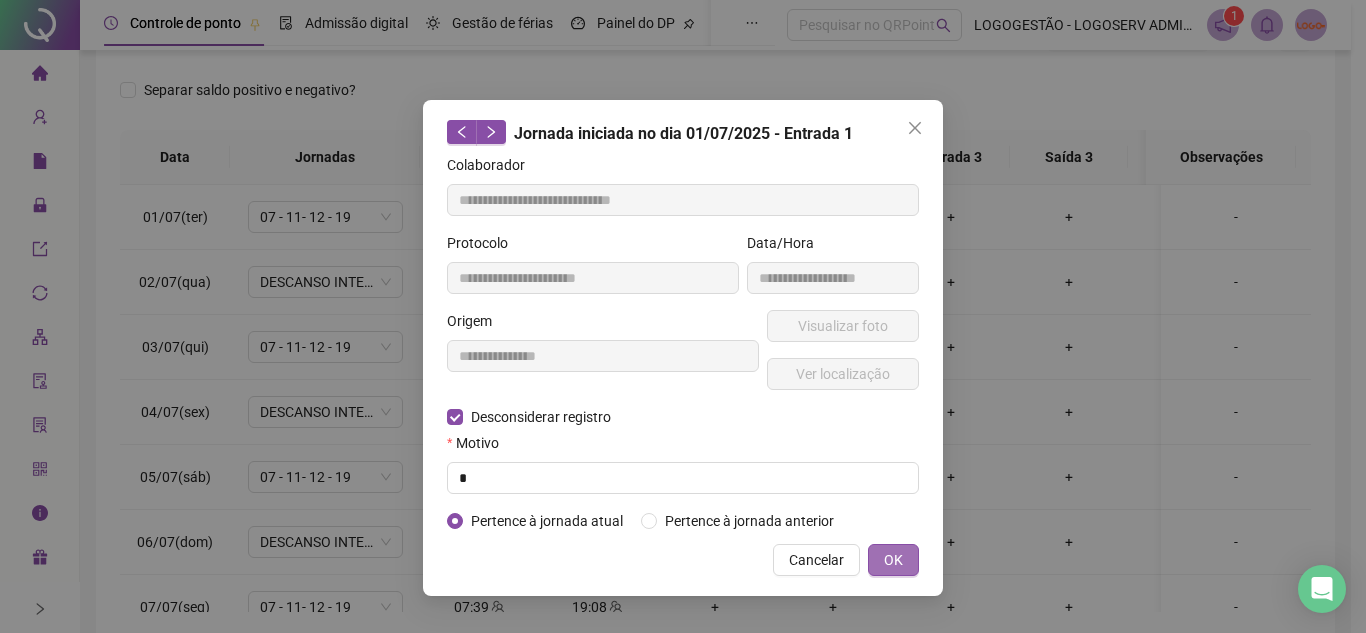 click on "OK" at bounding box center [893, 560] 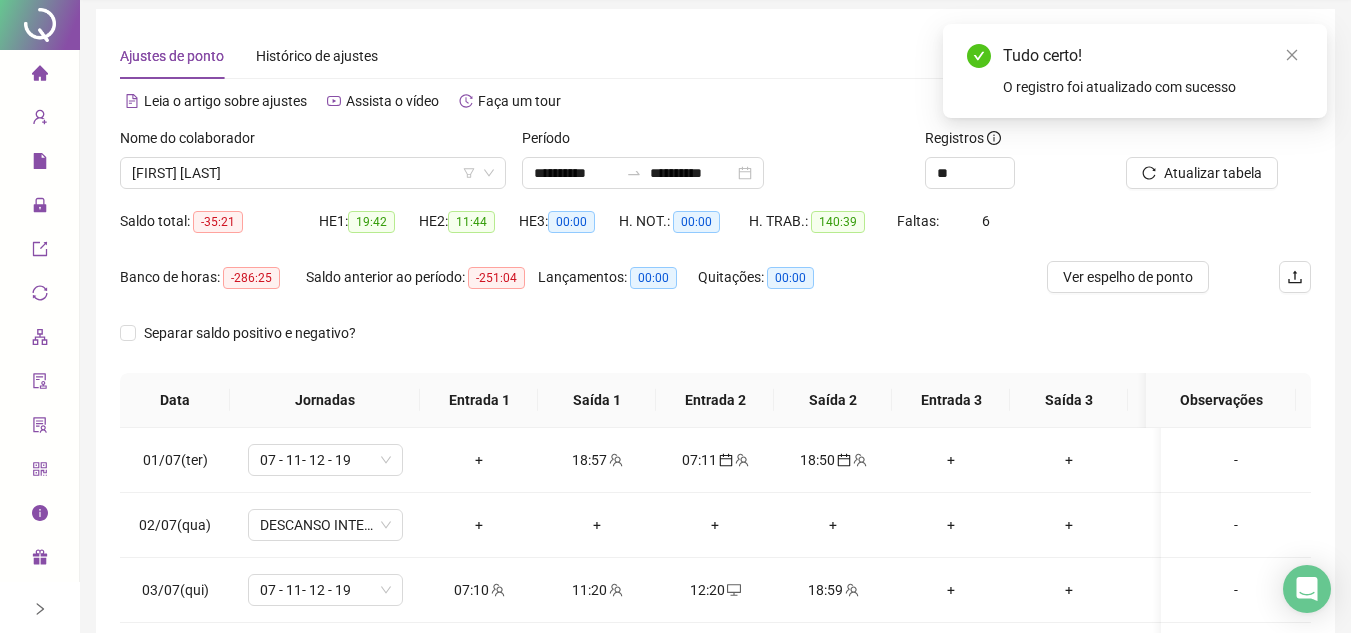 scroll, scrollTop: 0, scrollLeft: 0, axis: both 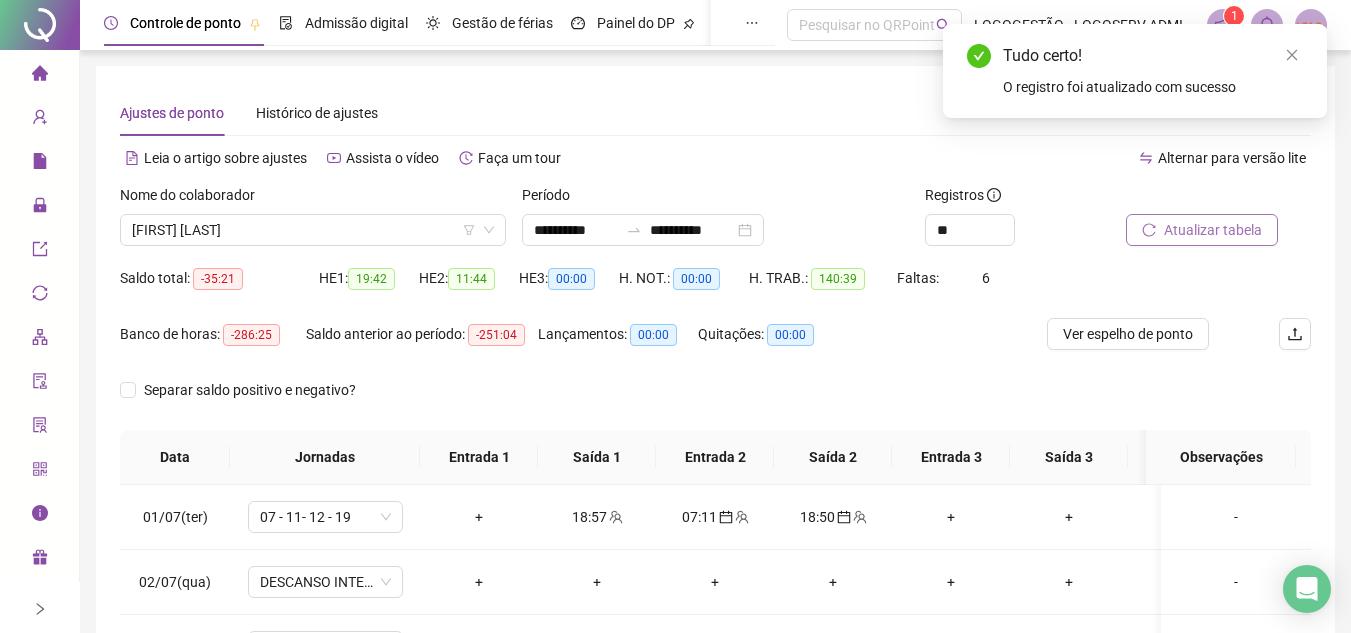 click on "Atualizar tabela" at bounding box center [1213, 230] 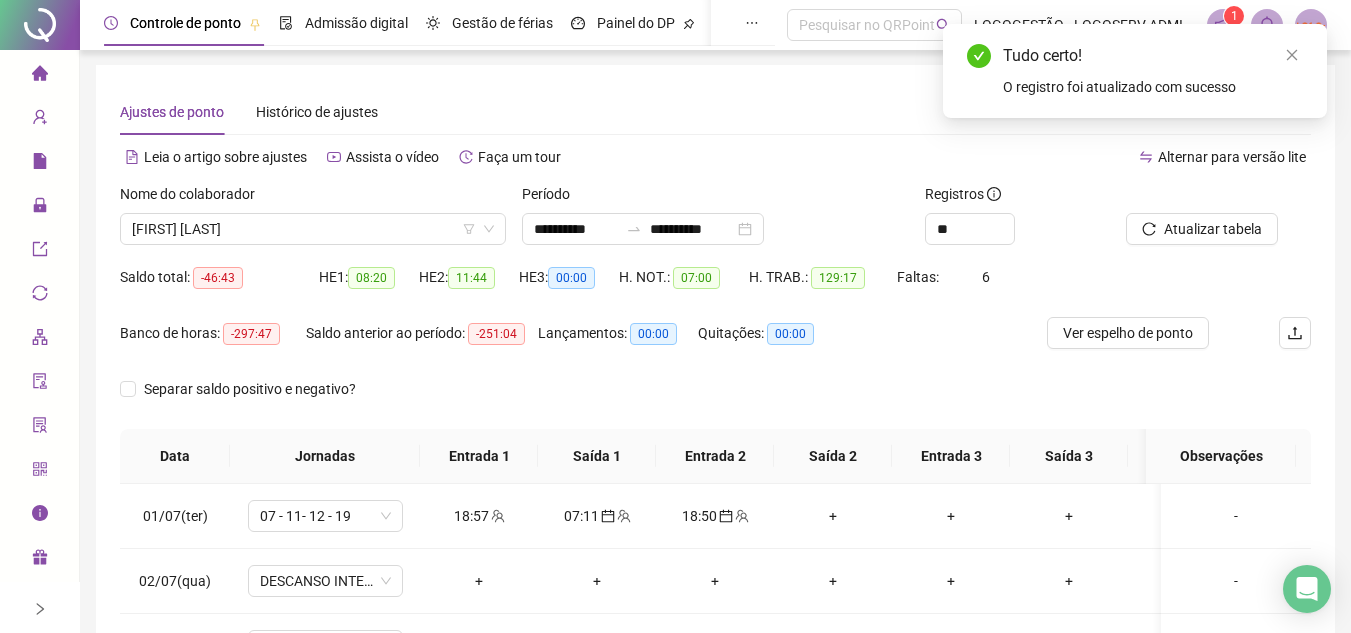 scroll, scrollTop: 200, scrollLeft: 0, axis: vertical 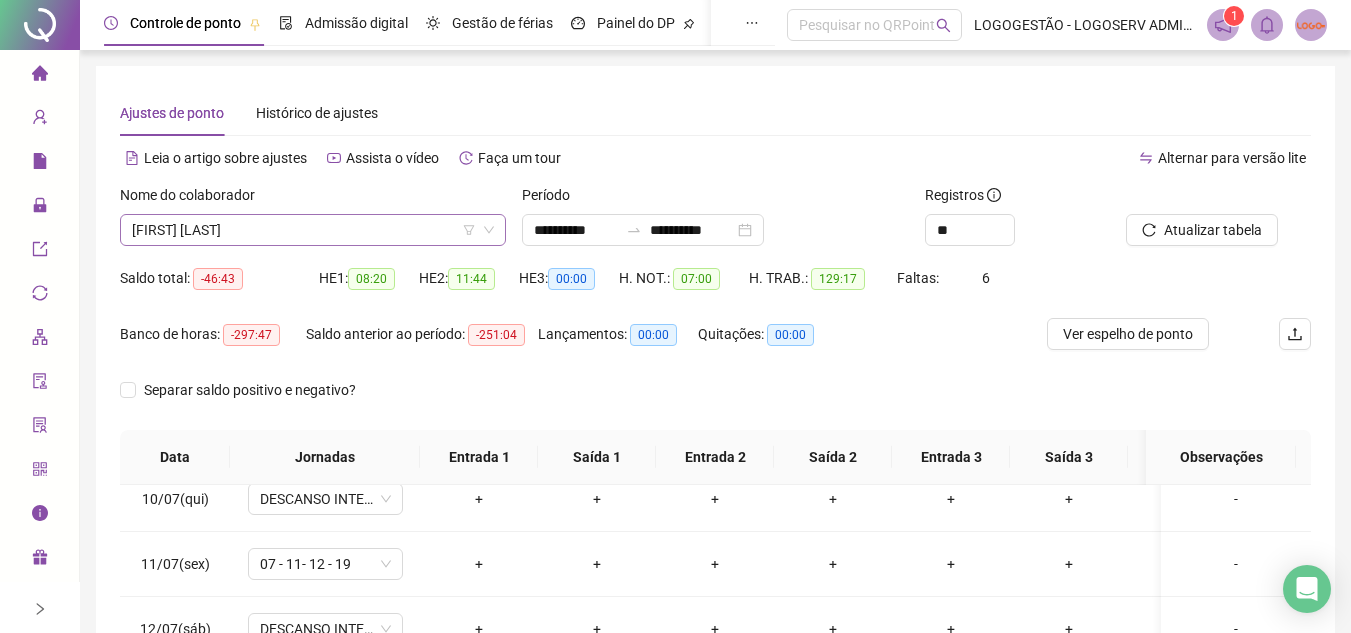 click on "VALERIA SILVA DE SOUZA MOREIRA" at bounding box center (313, 230) 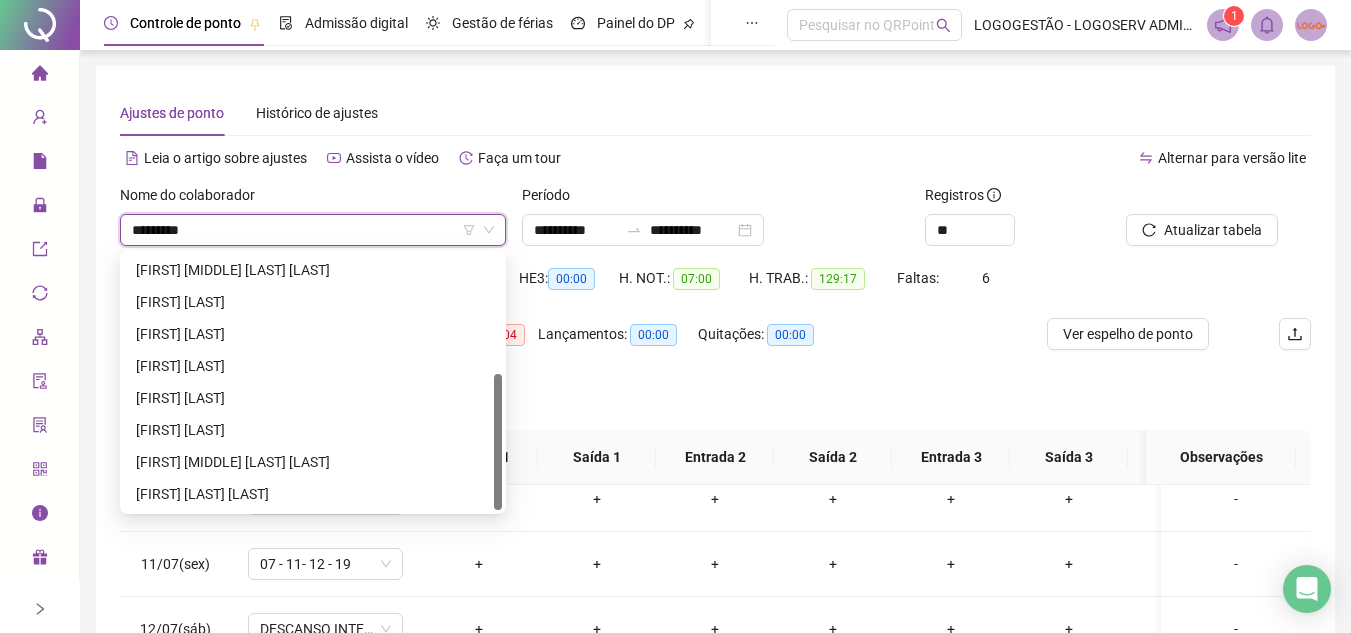 scroll, scrollTop: 64, scrollLeft: 0, axis: vertical 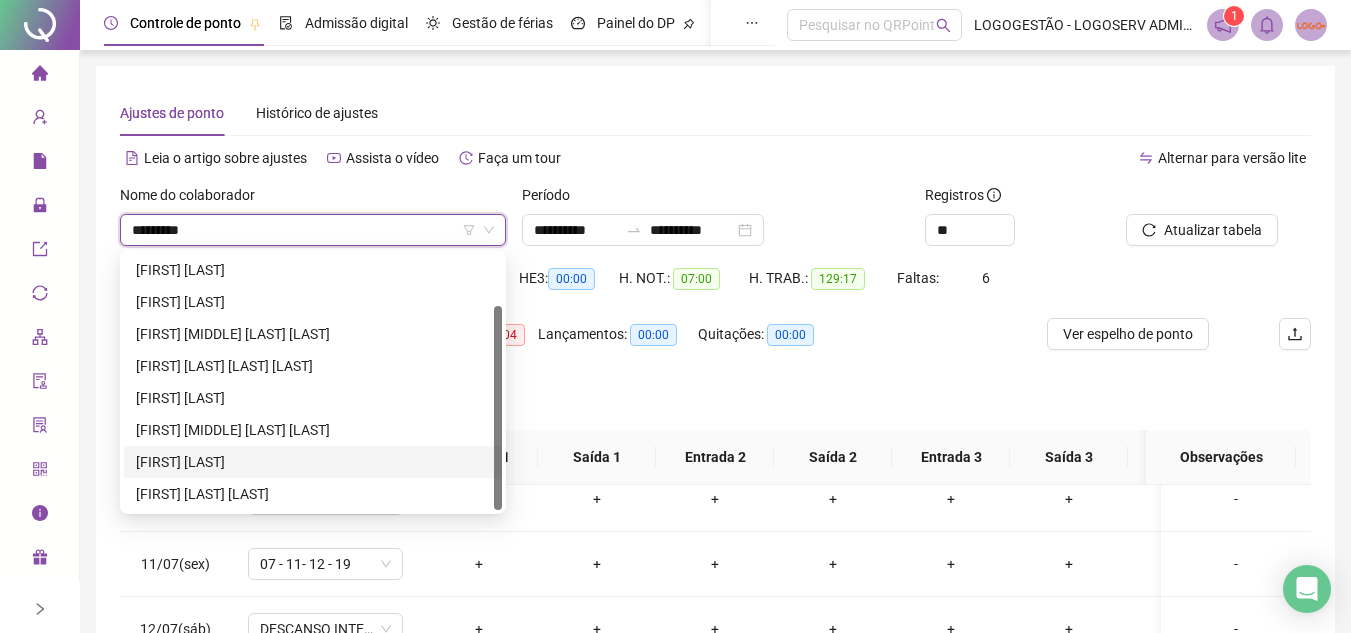 click on "CARLOS ALEXANDRE PORTO DE JESUS" at bounding box center (313, 462) 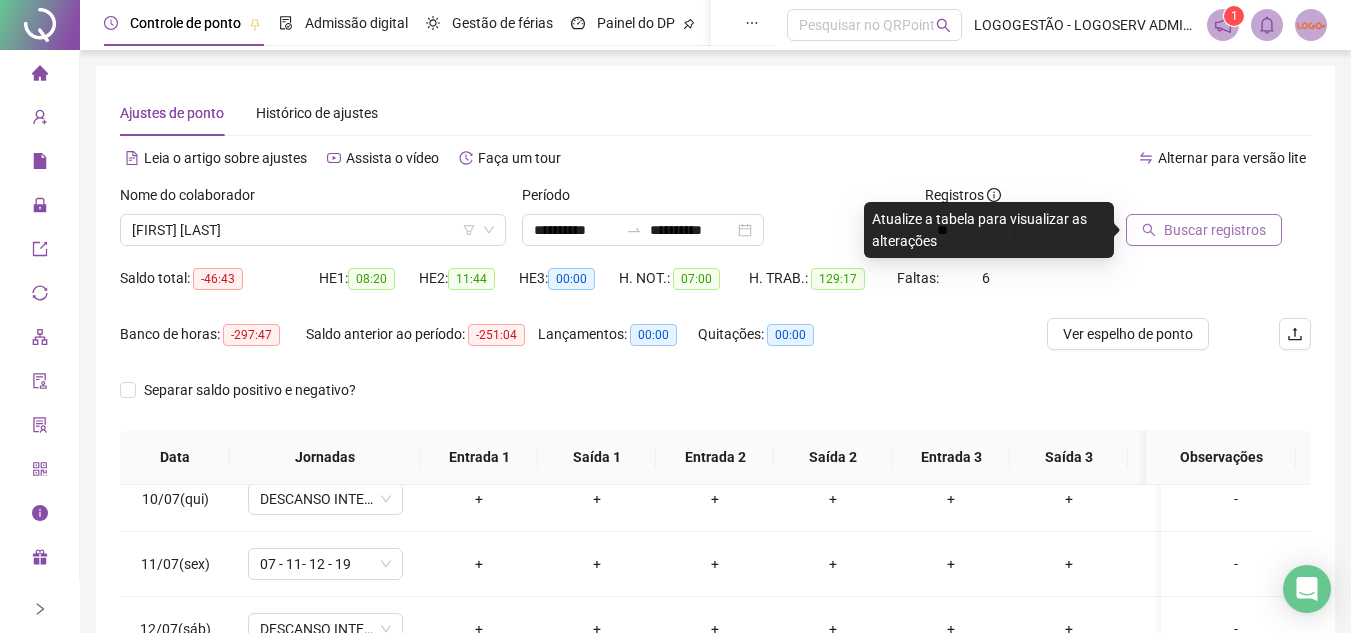 click on "Buscar registros" at bounding box center [1215, 230] 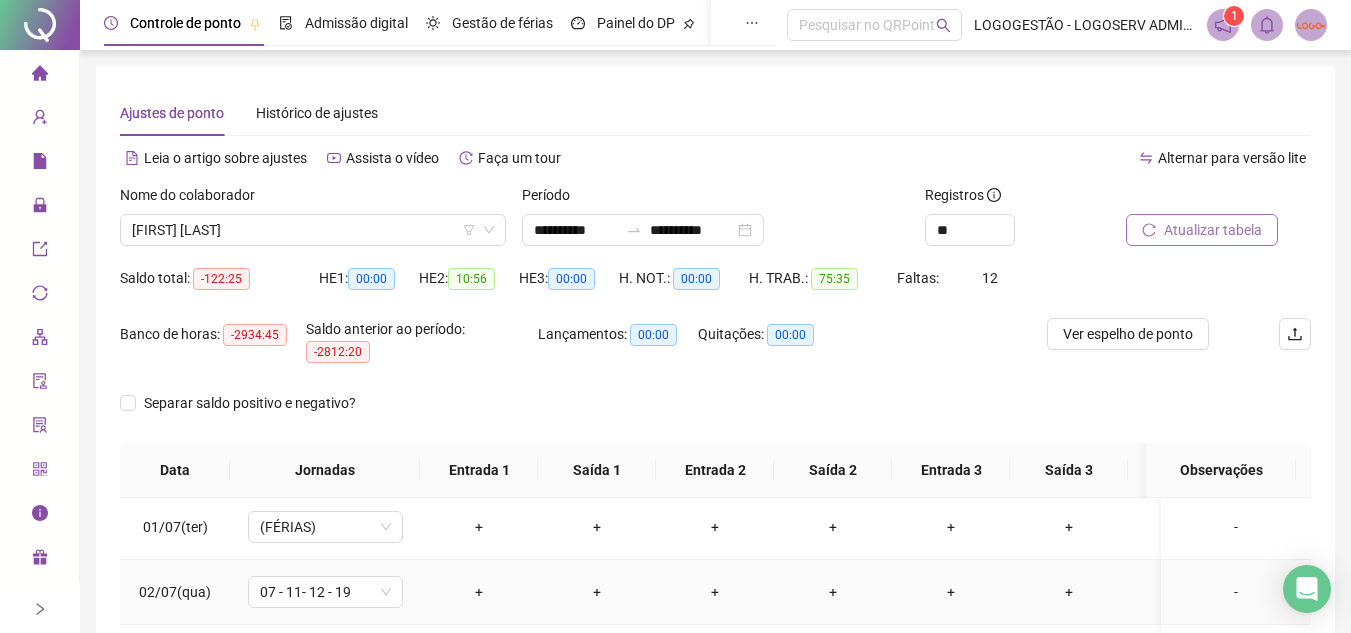 scroll, scrollTop: 0, scrollLeft: 0, axis: both 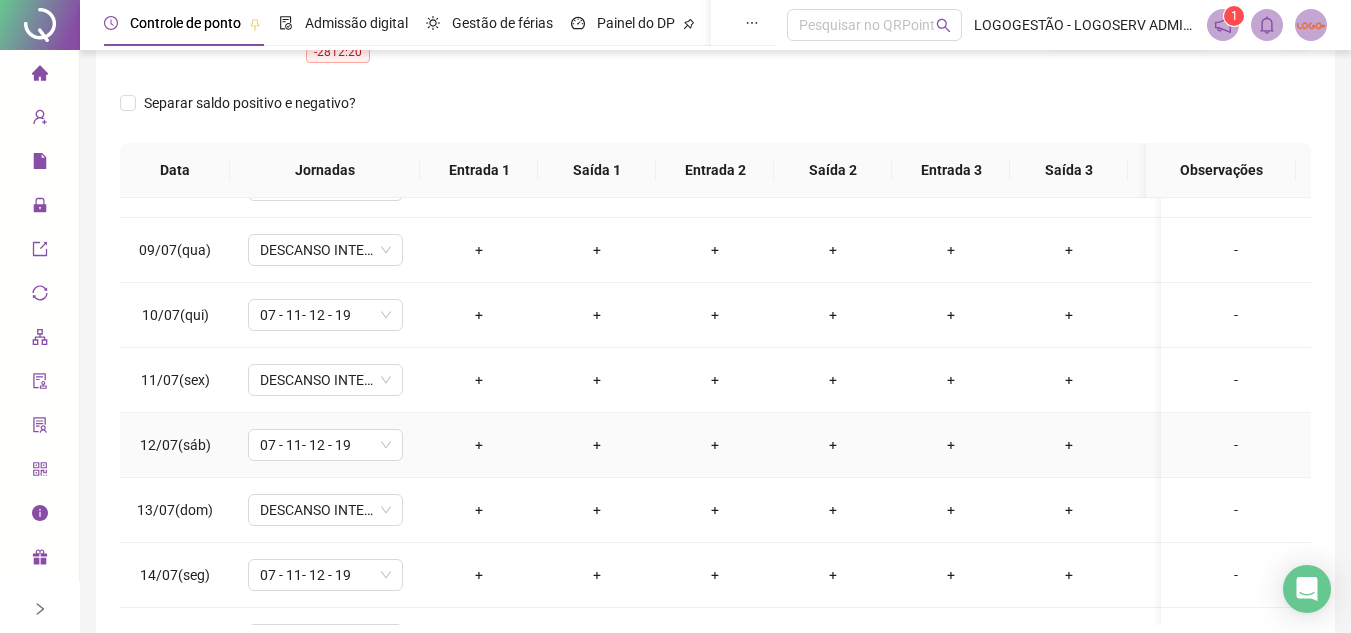 click on "-" at bounding box center (1236, 445) 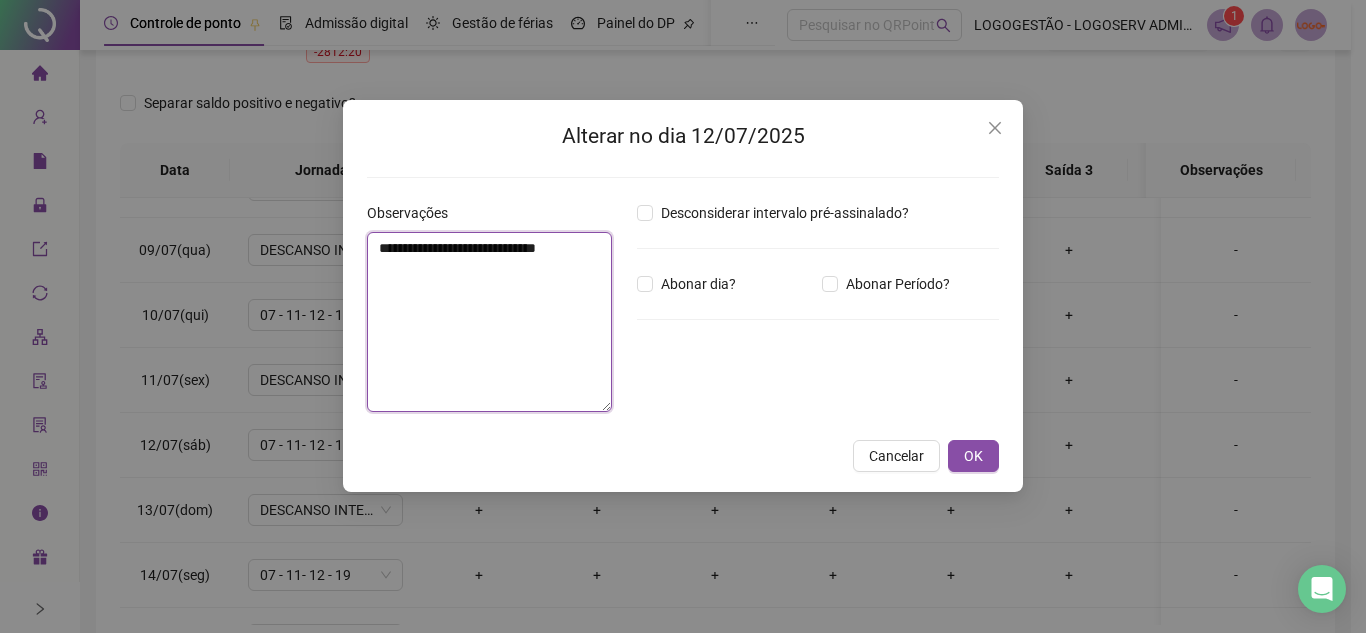 click on "**********" at bounding box center (489, 322) 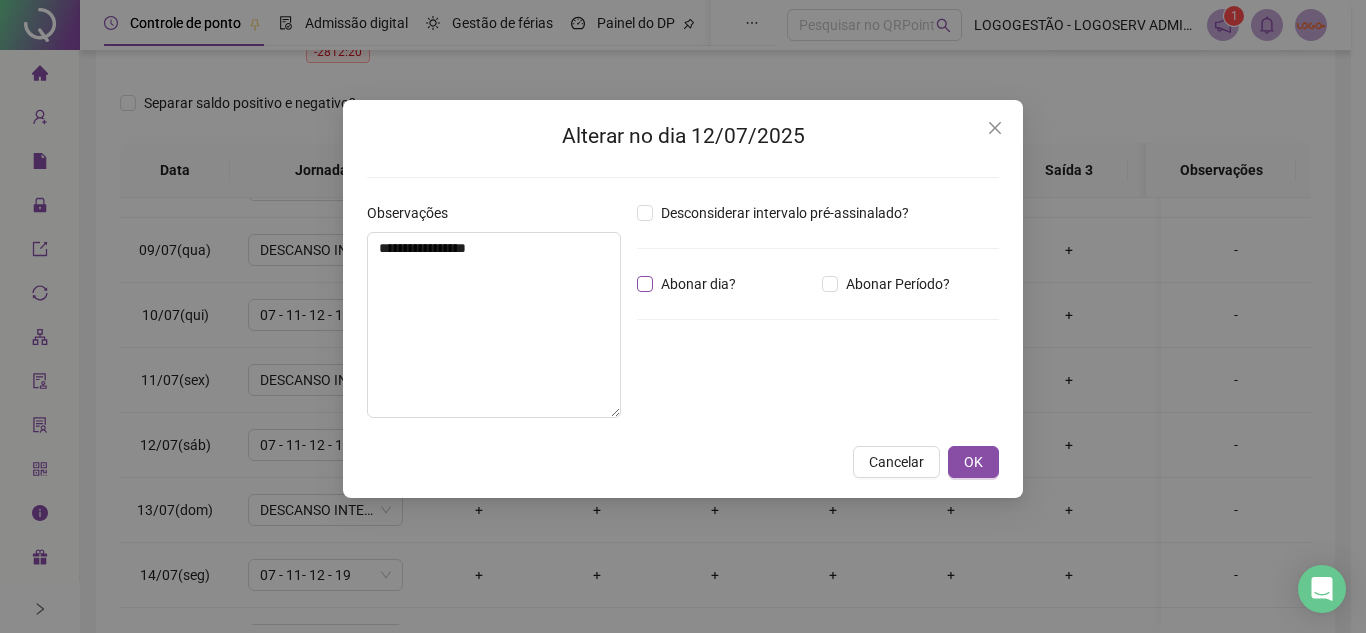 click on "Abonar dia?" at bounding box center (698, 284) 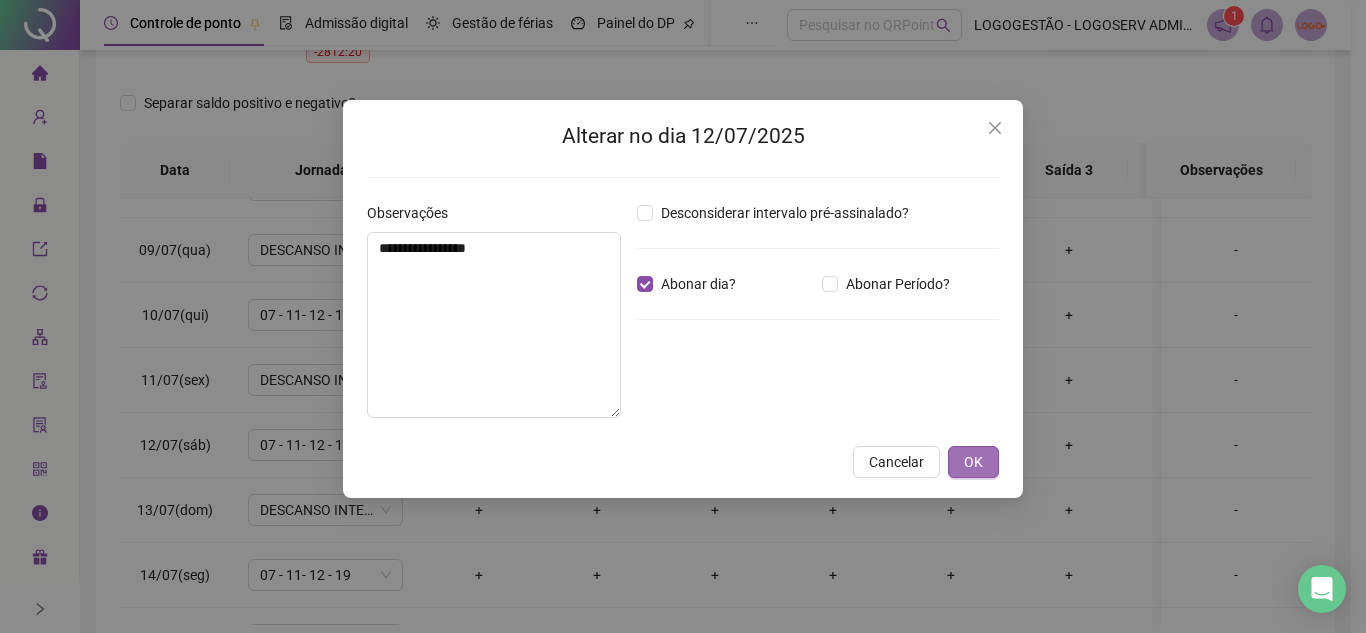 click on "OK" at bounding box center (973, 462) 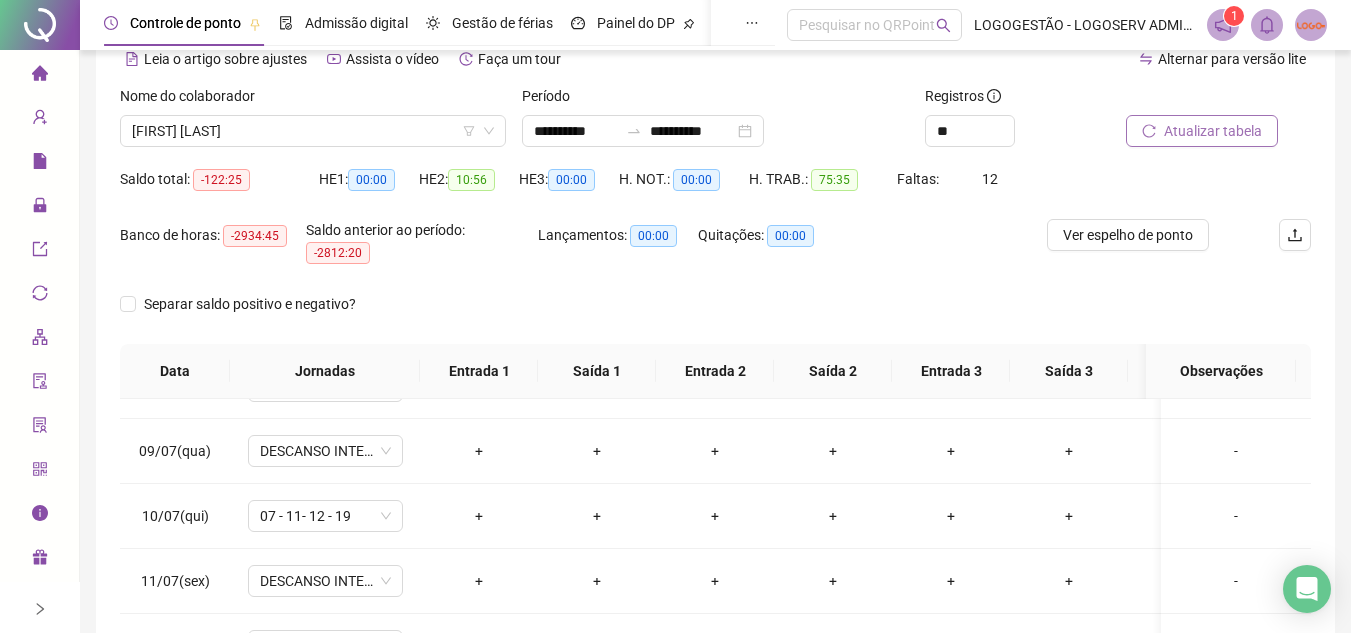 scroll, scrollTop: 0, scrollLeft: 0, axis: both 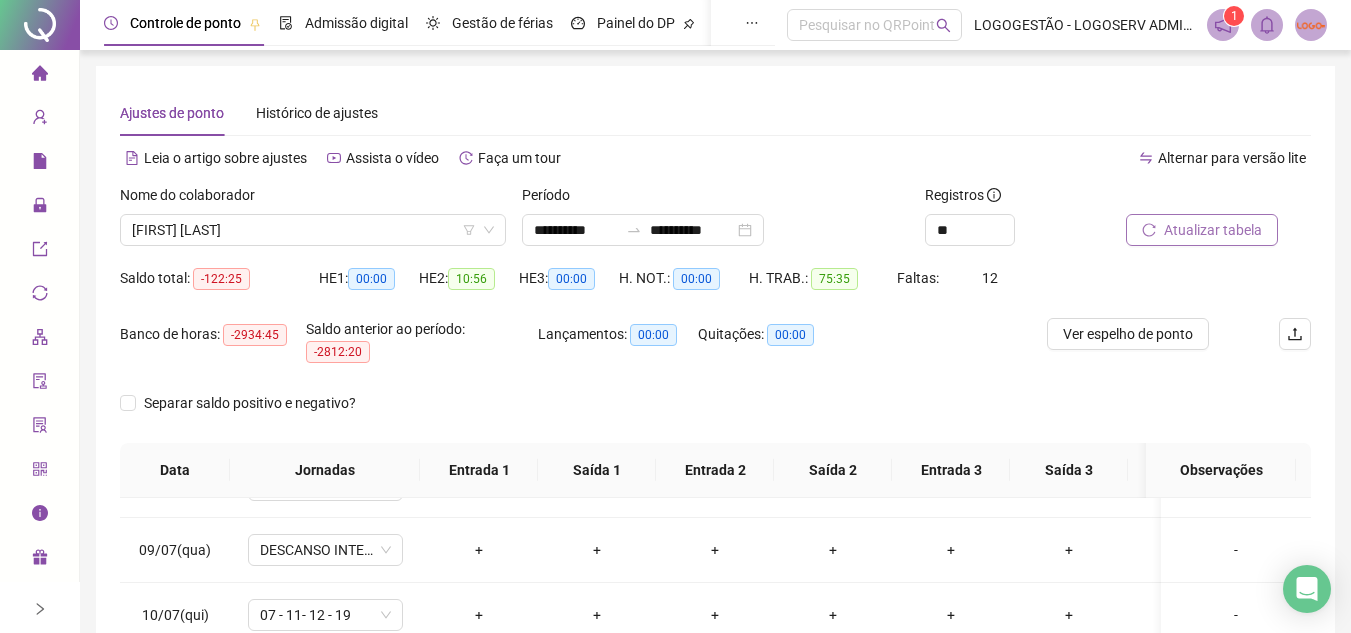 click on "Atualizar tabela" at bounding box center (1202, 230) 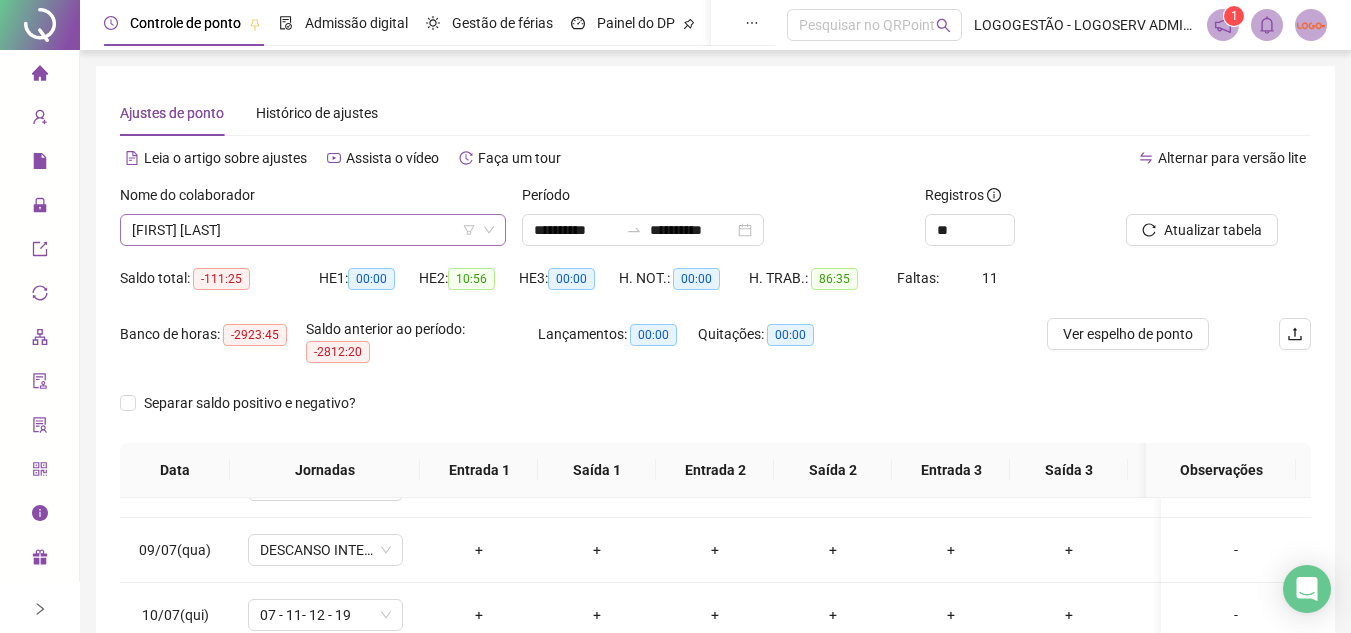click on "CARLOS ALEXANDRE PORTO DE JESUS" at bounding box center [313, 230] 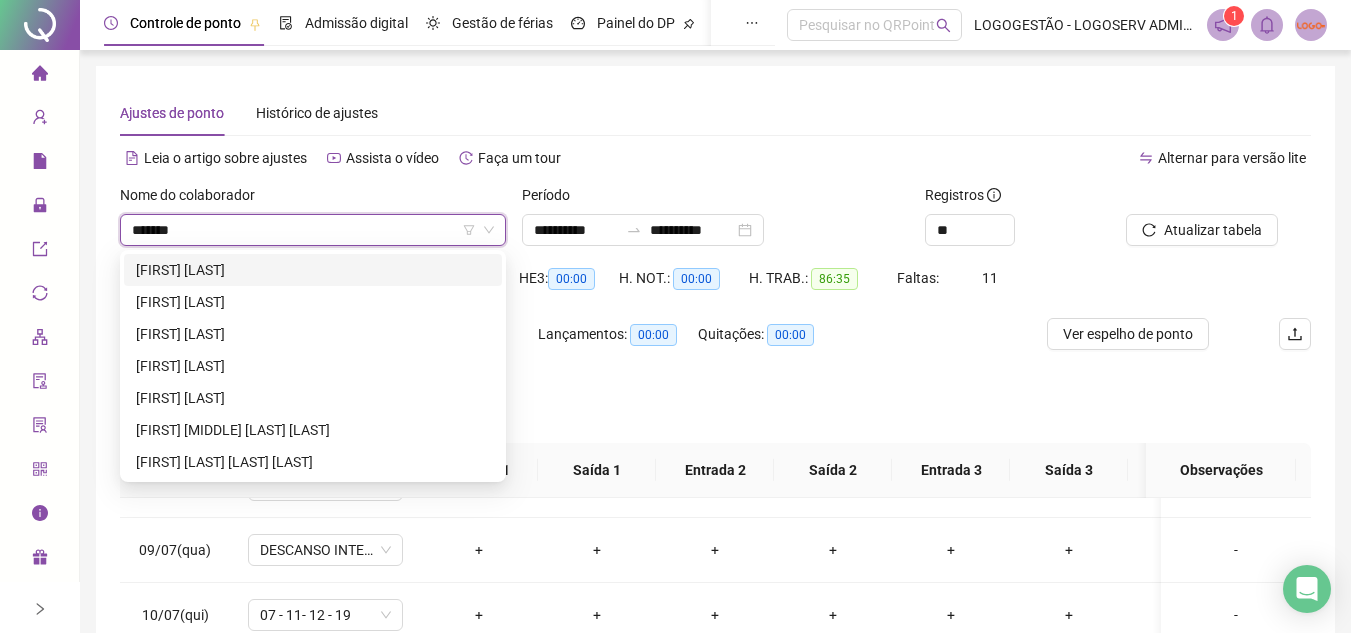 scroll, scrollTop: 0, scrollLeft: 0, axis: both 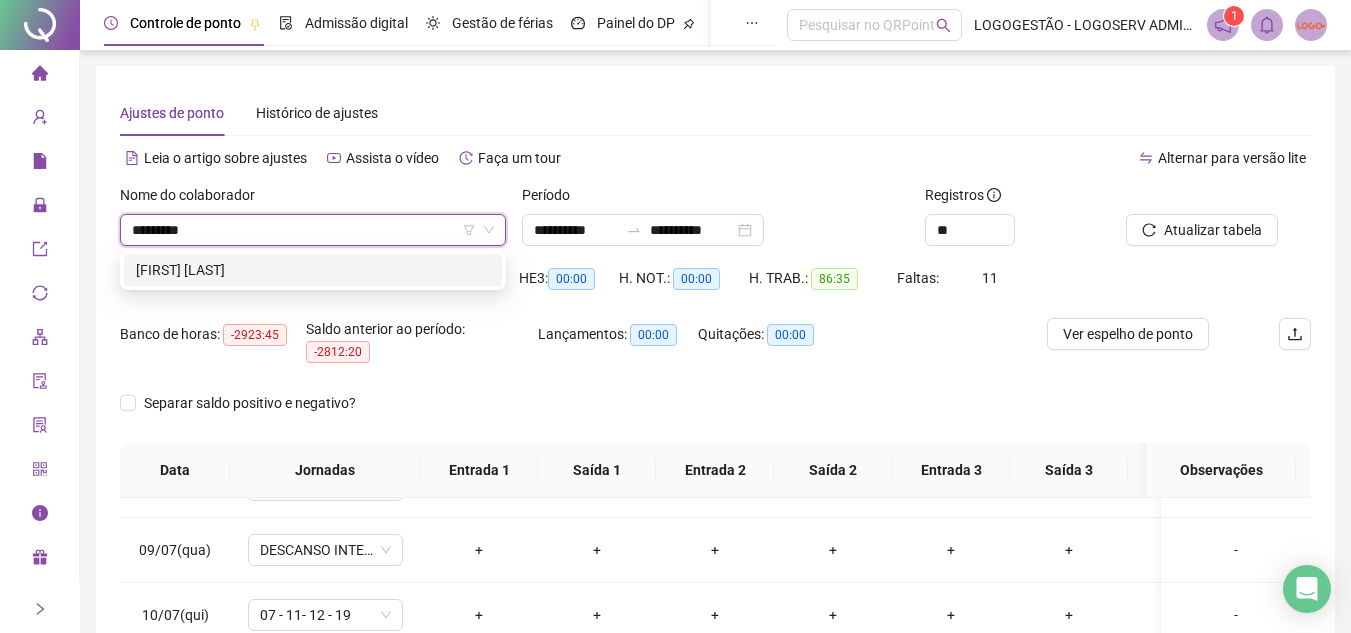 click on "ANDRE DOS SANTOS DE JESUS" at bounding box center [313, 270] 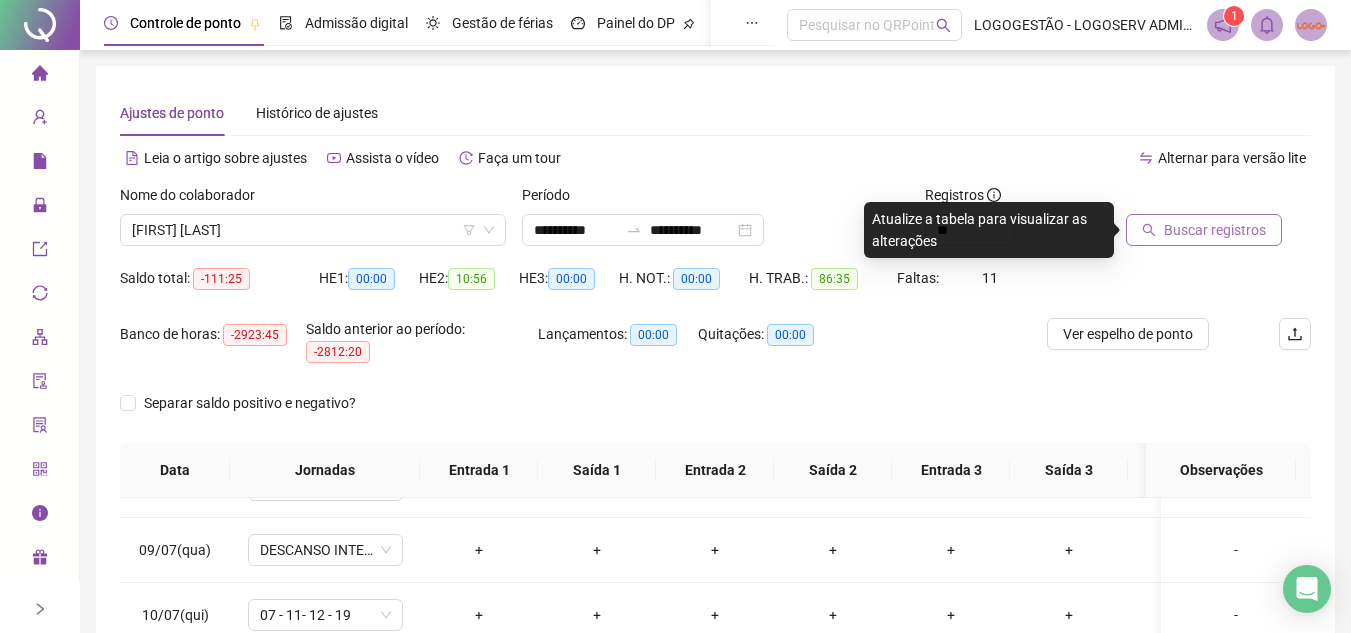 click on "Buscar registros" at bounding box center (1215, 230) 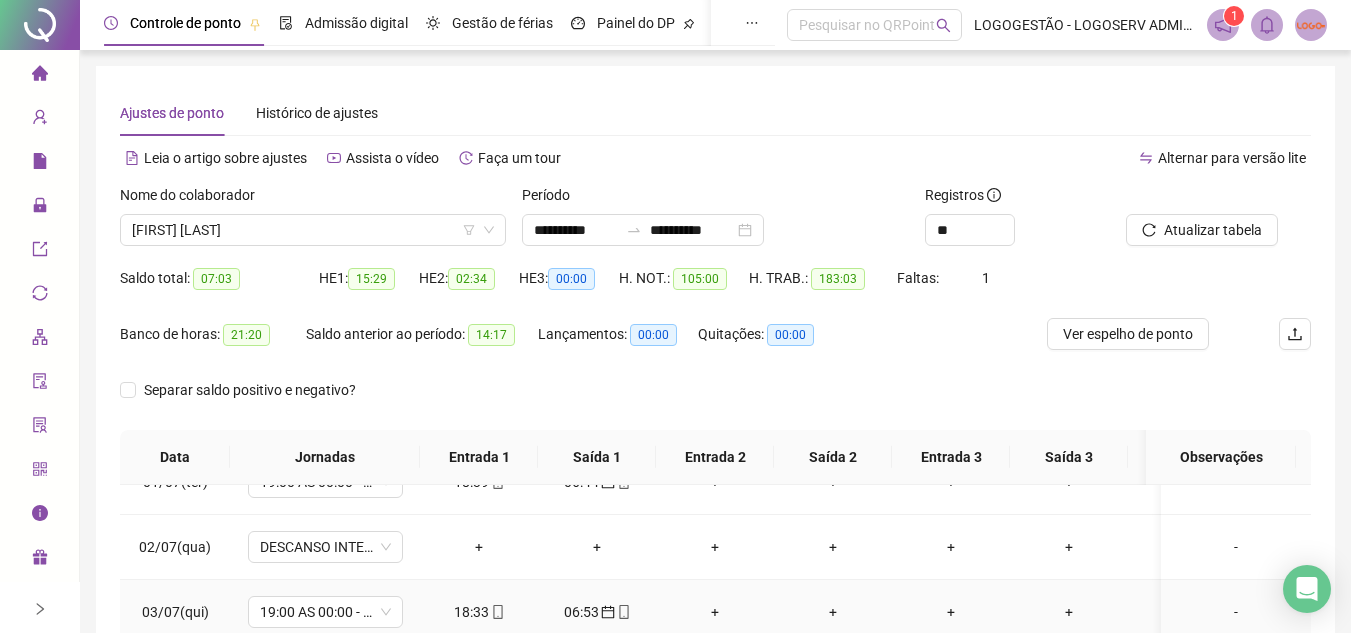 scroll, scrollTop: 0, scrollLeft: 0, axis: both 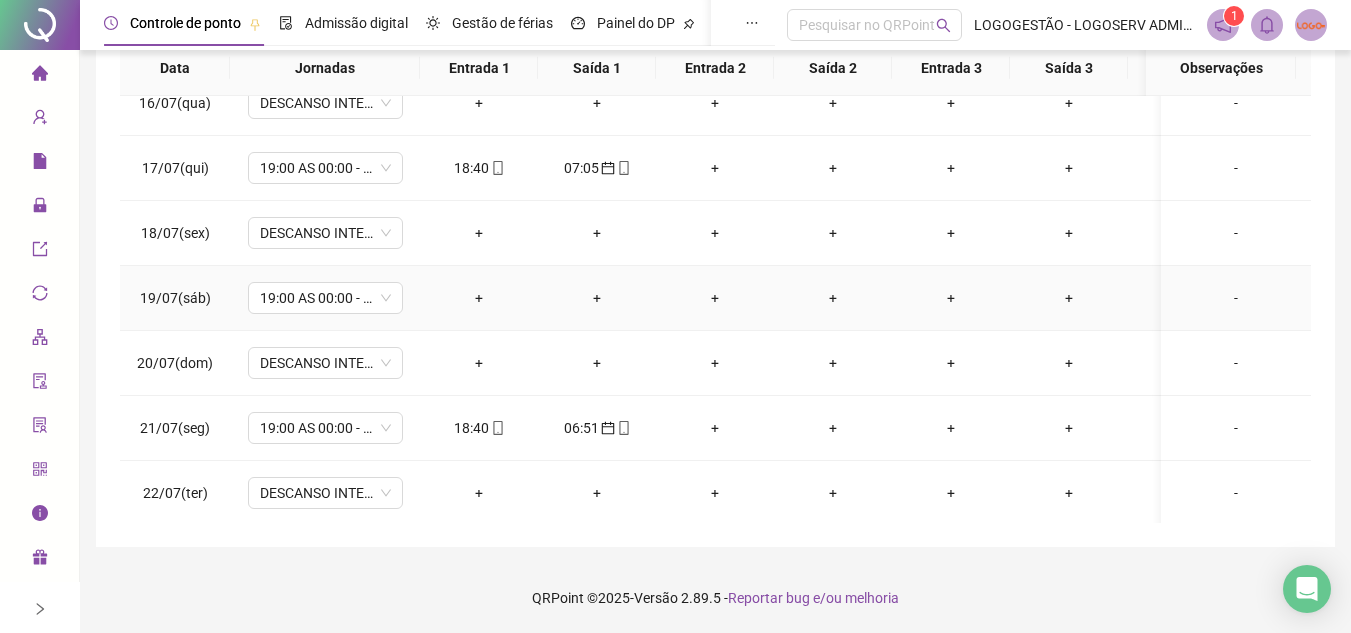 click on "-" at bounding box center [1236, 298] 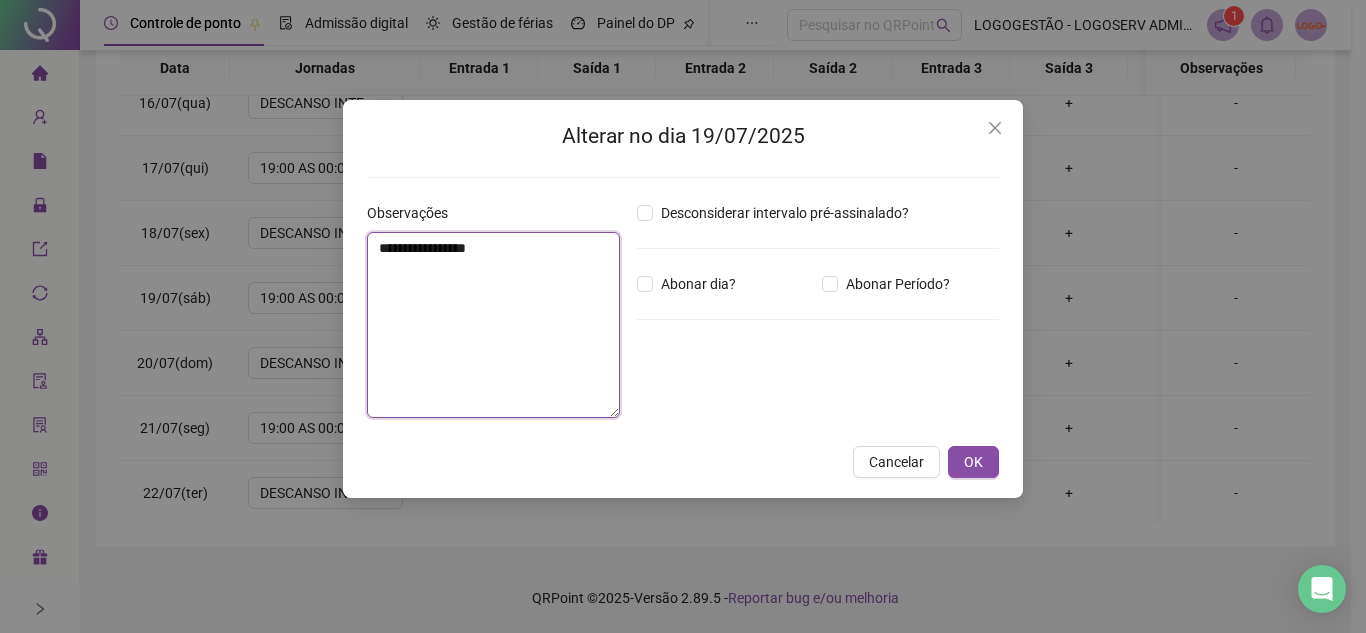 click on "**********" at bounding box center [493, 325] 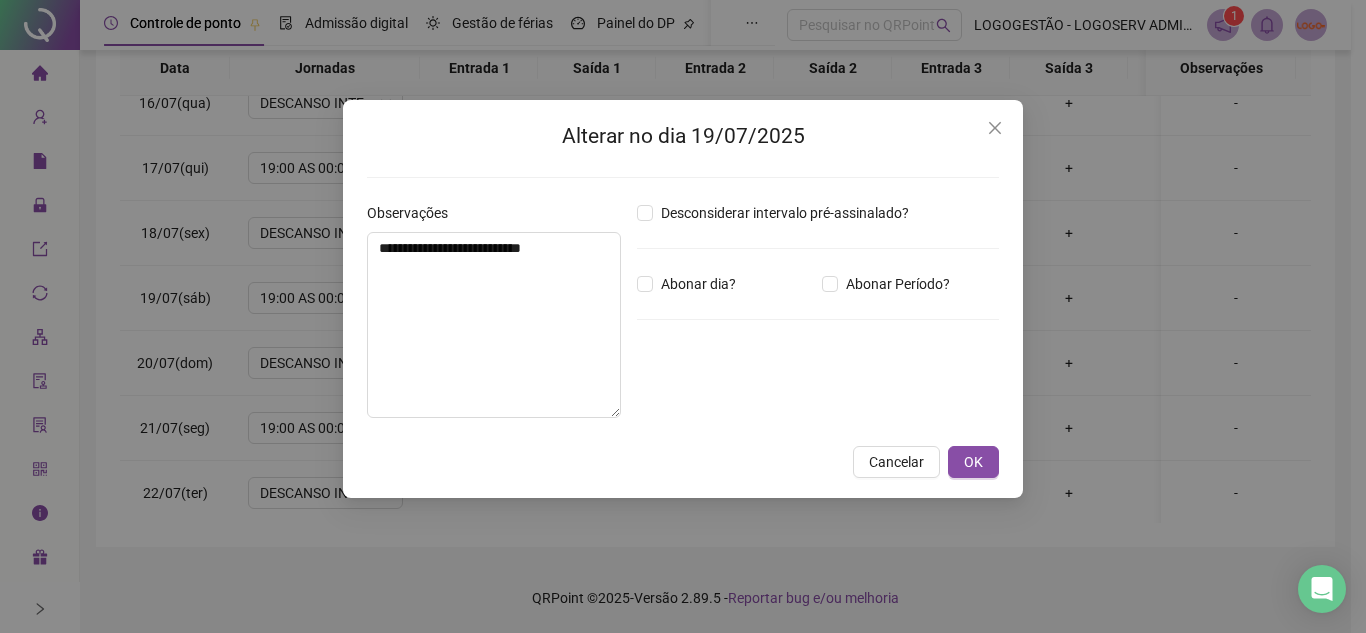 click on "Desconsiderar intervalo pré-assinalado? Abonar dia? Abonar Período? Horas a abonar ***** Aplicar regime de compensação" at bounding box center (818, 318) 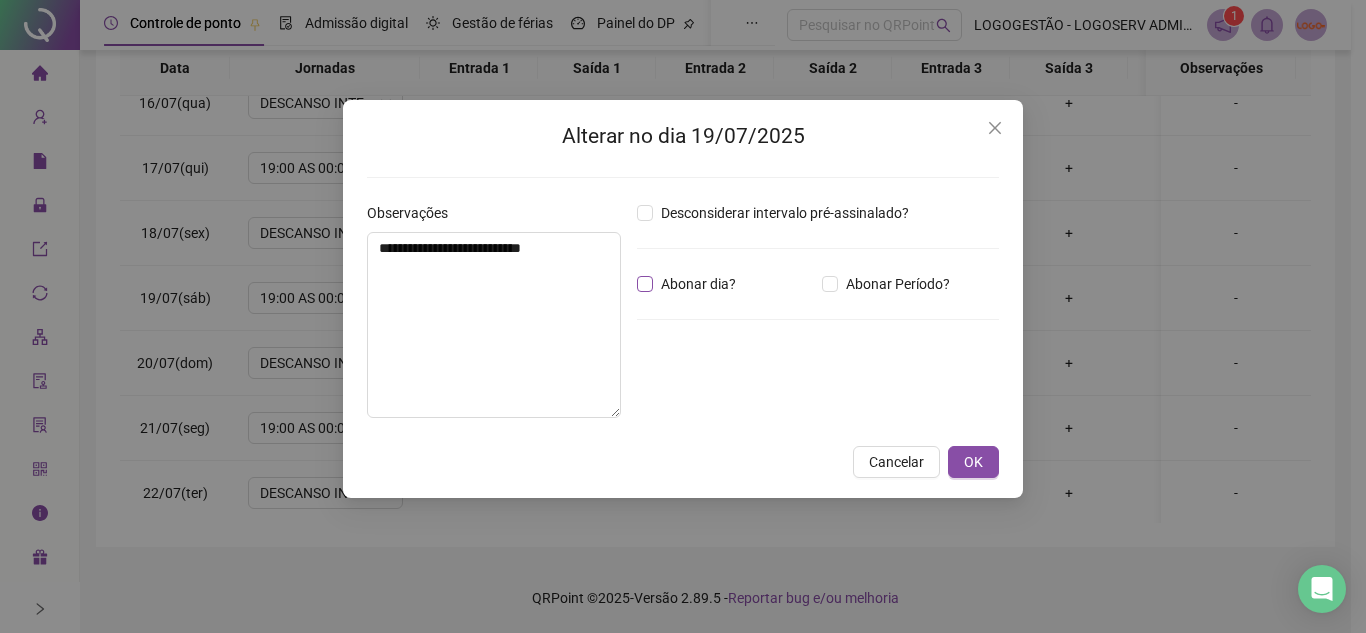 click on "Abonar dia?" at bounding box center [698, 284] 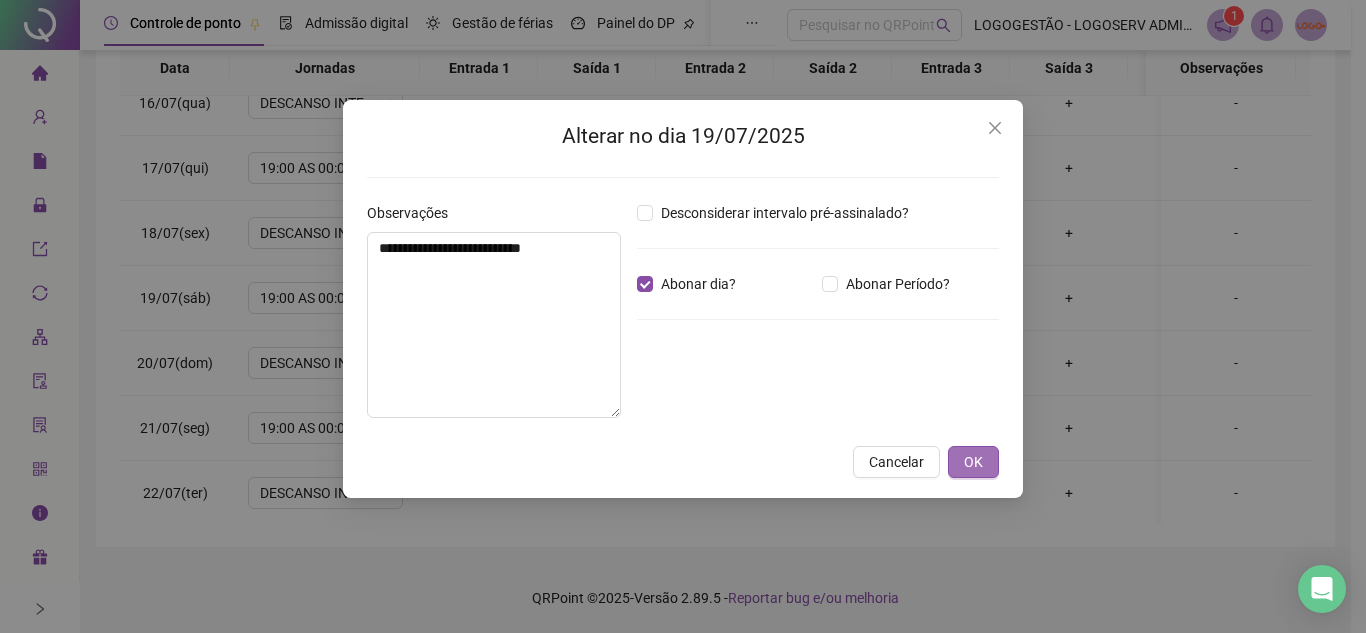 click on "OK" at bounding box center [973, 462] 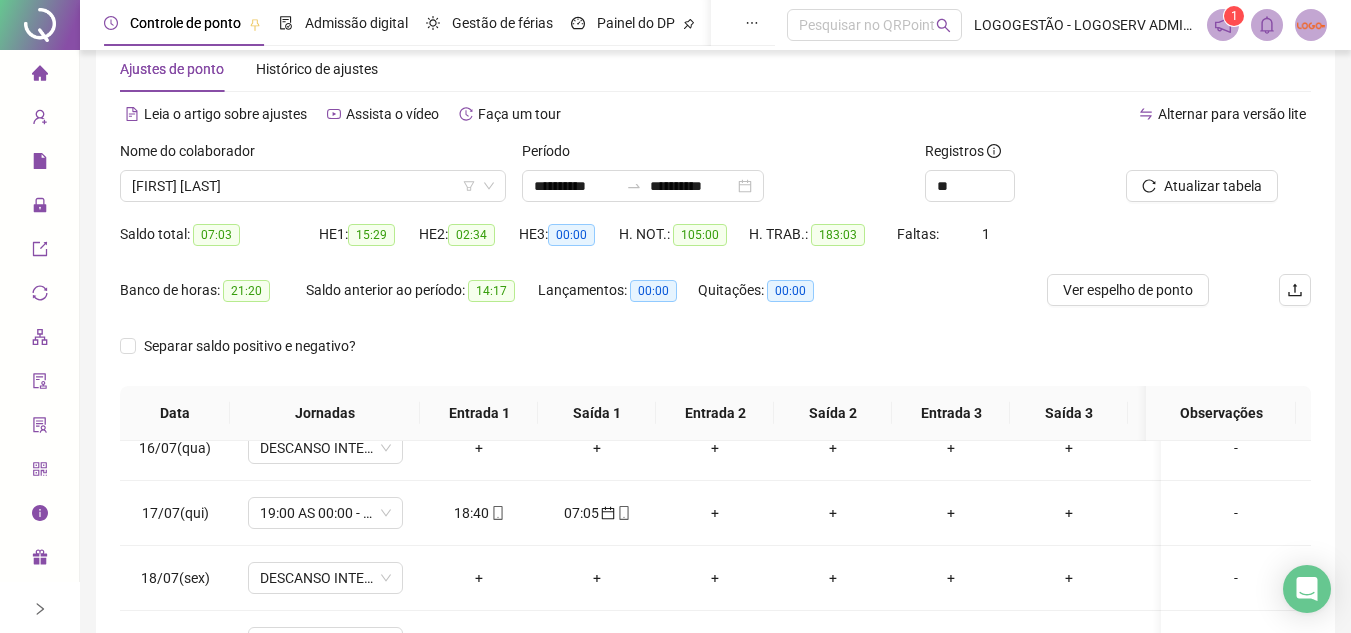 scroll, scrollTop: 0, scrollLeft: 0, axis: both 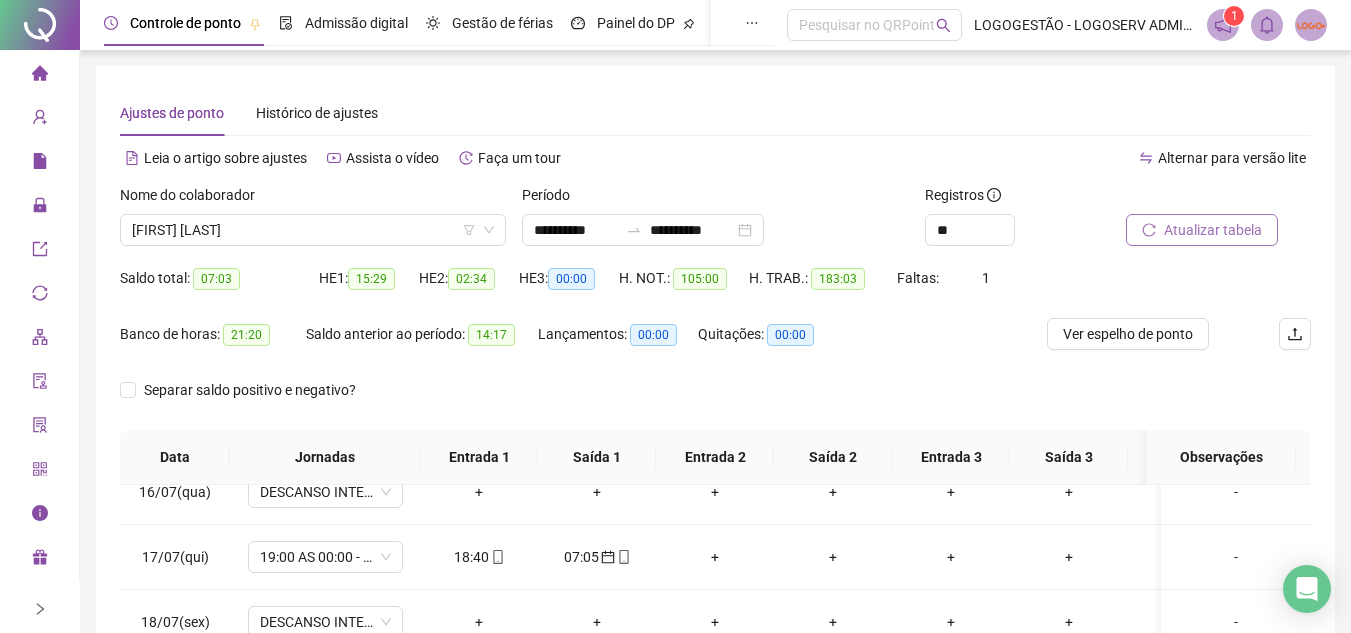 click on "Atualizar tabela" at bounding box center (1213, 230) 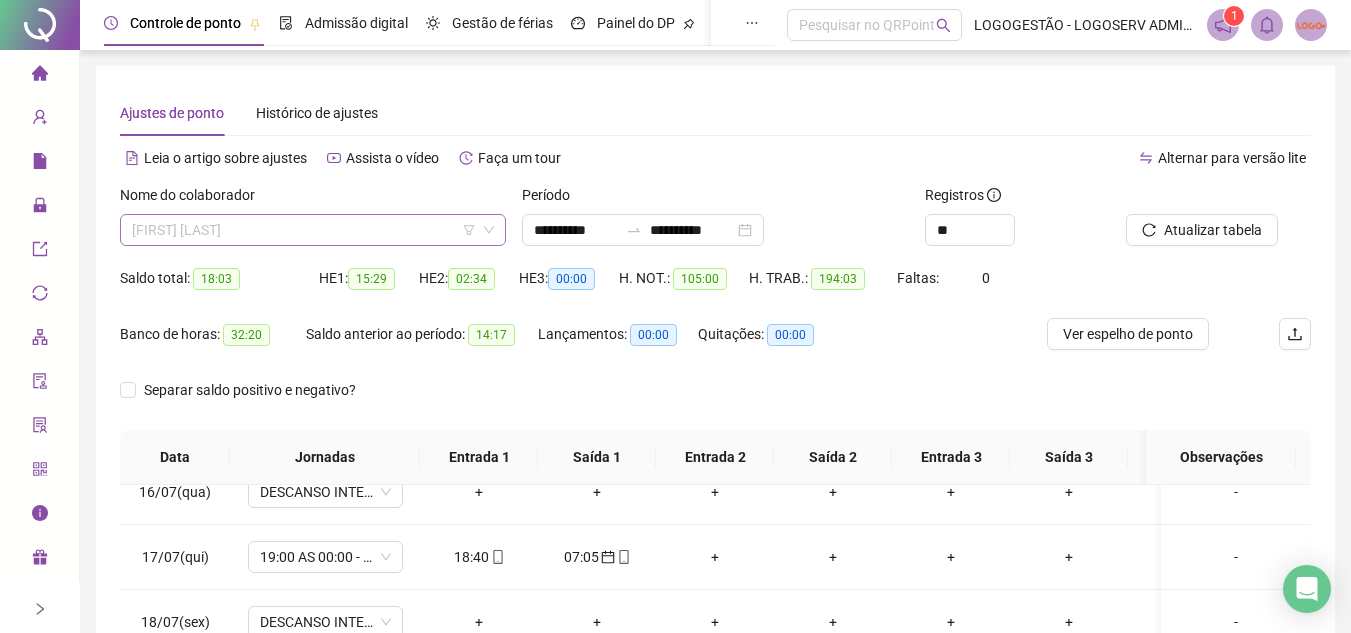 click on "ANDRE DOS SANTOS DE JESUS" at bounding box center [313, 230] 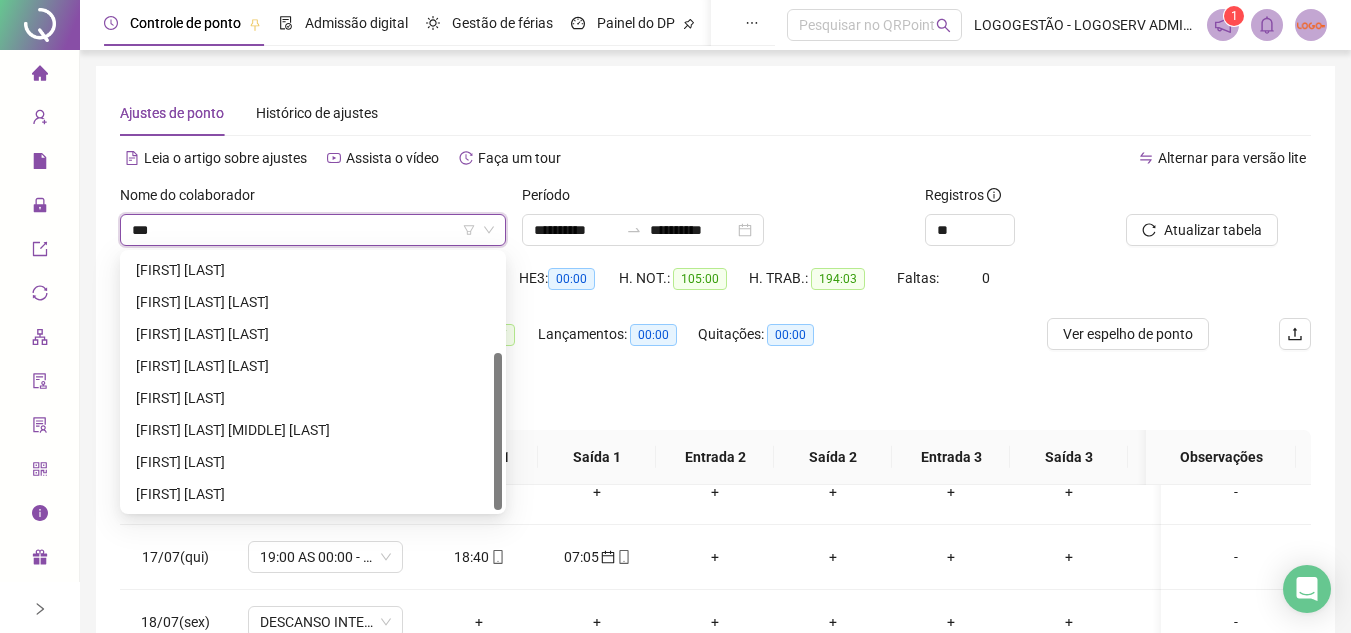 scroll, scrollTop: 0, scrollLeft: 0, axis: both 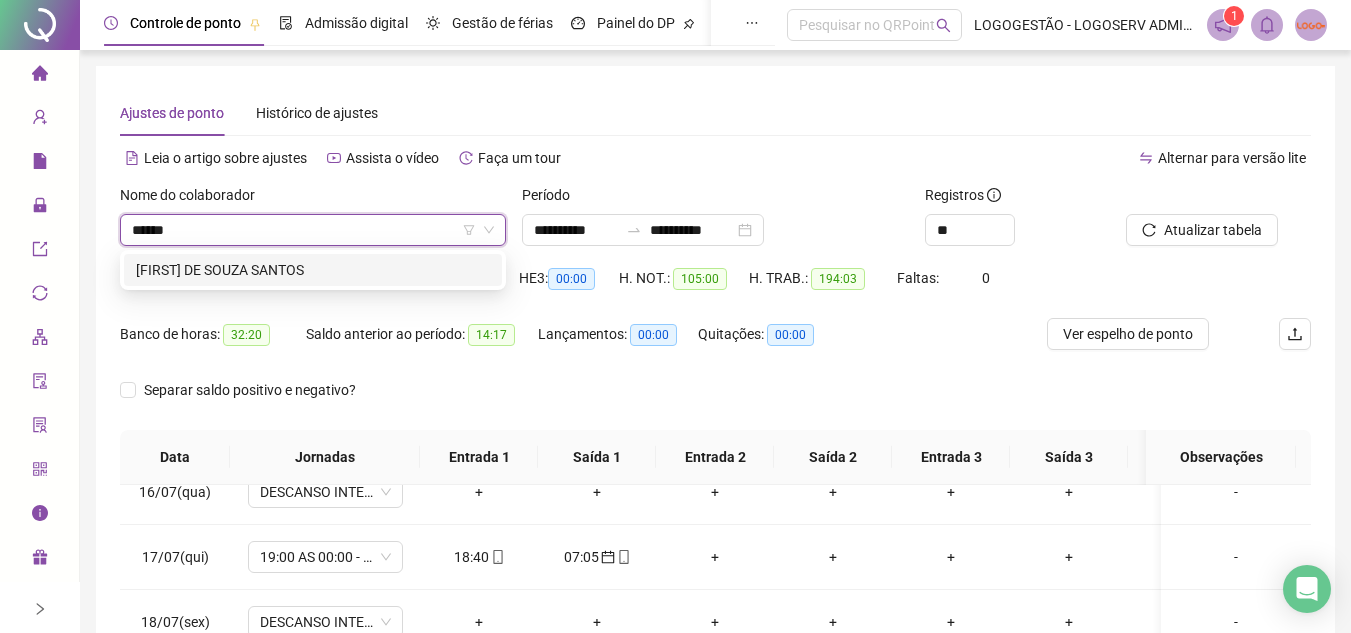 click on "EFRAIM DE SOUZA SANTOS" at bounding box center (313, 270) 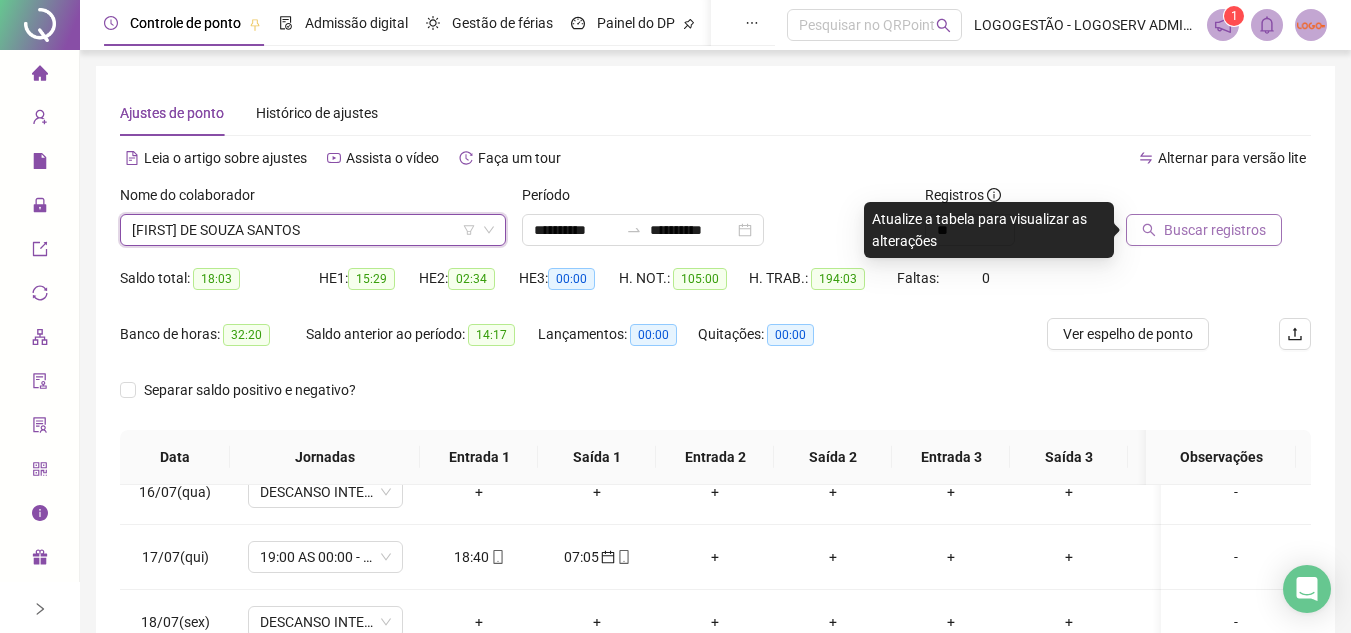 click on "Buscar registros" at bounding box center (1215, 230) 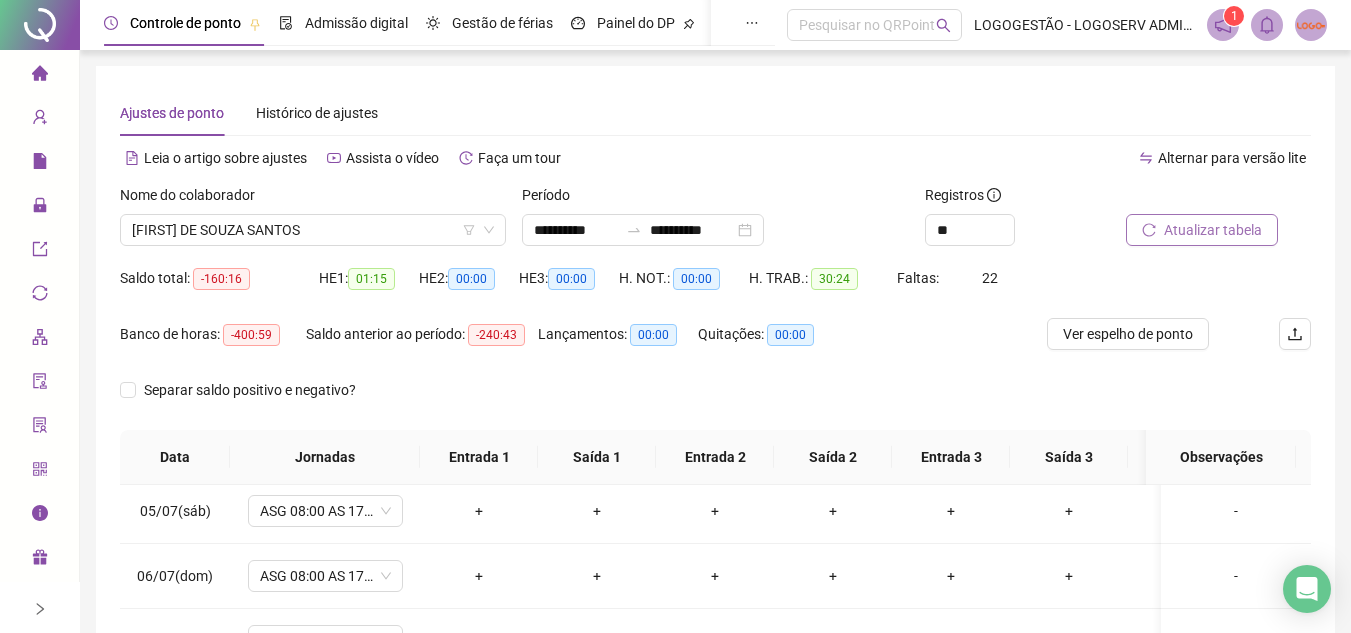scroll, scrollTop: 0, scrollLeft: 0, axis: both 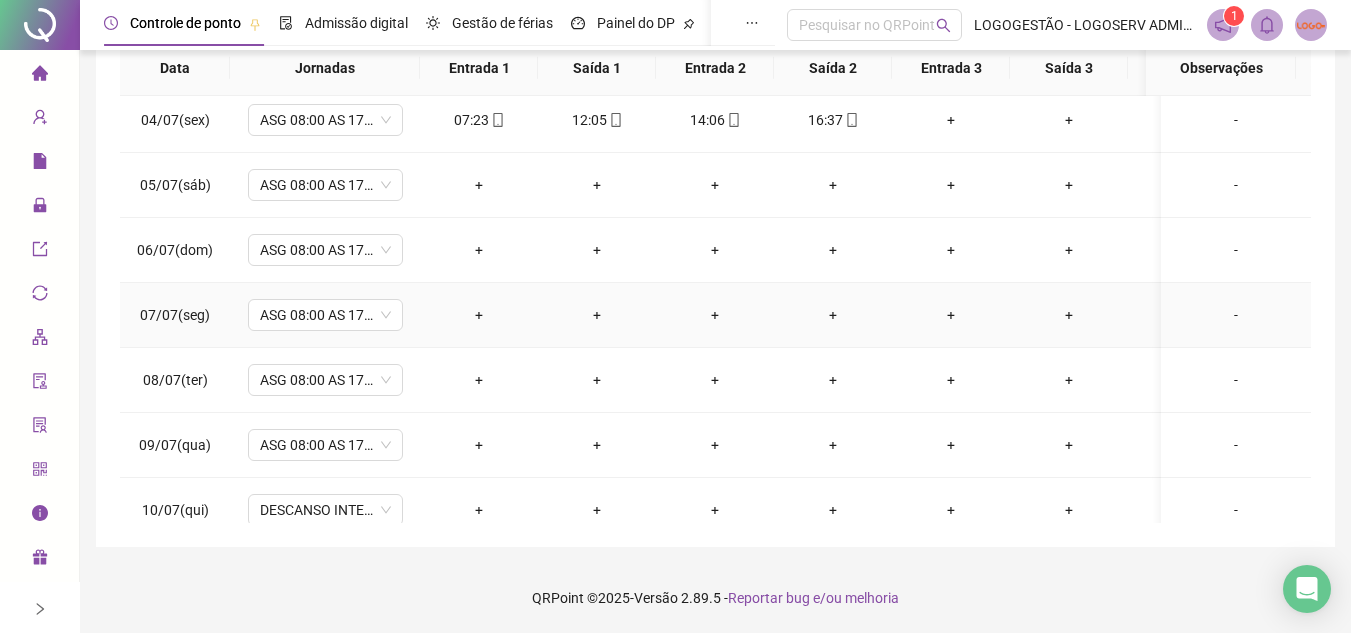 click on "-" at bounding box center (1236, 315) 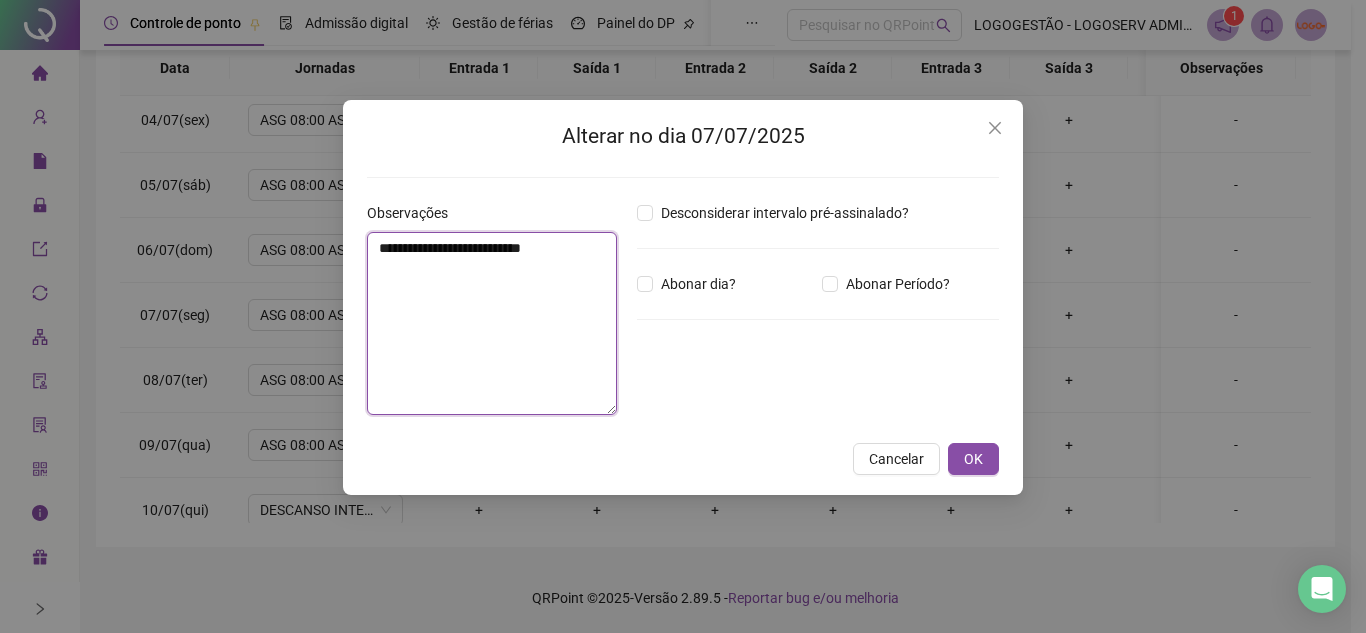 click on "**********" at bounding box center (492, 323) 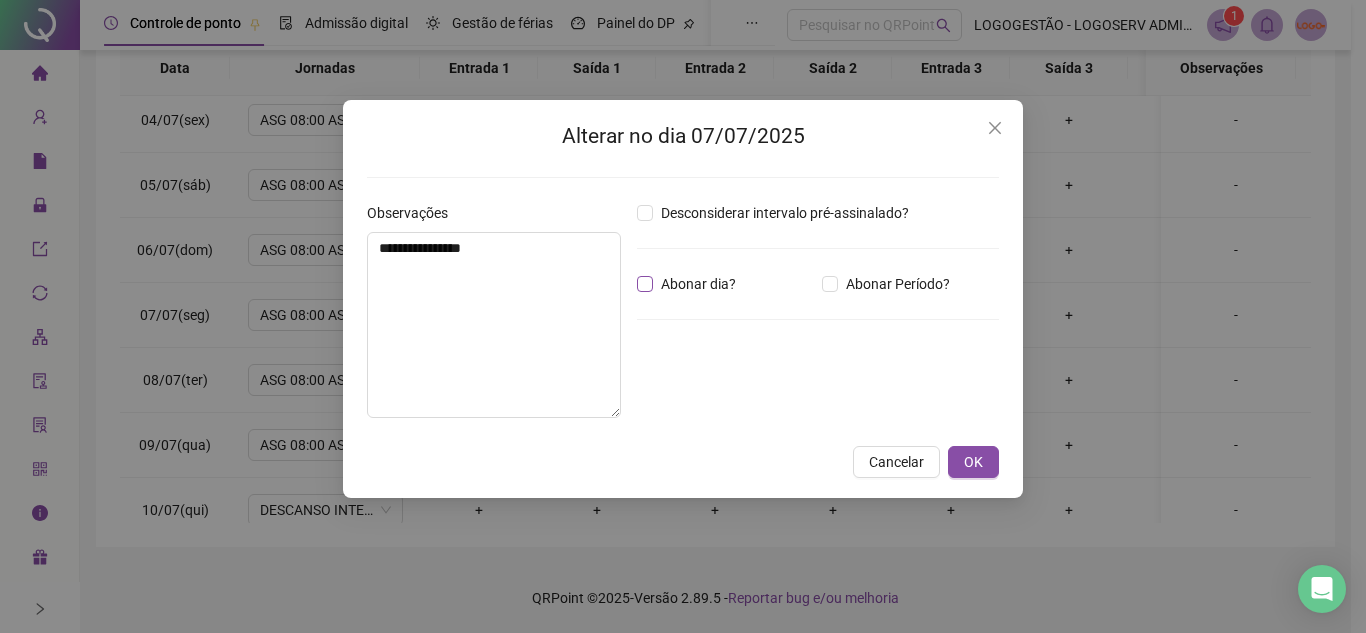 click on "Abonar dia?" at bounding box center [698, 284] 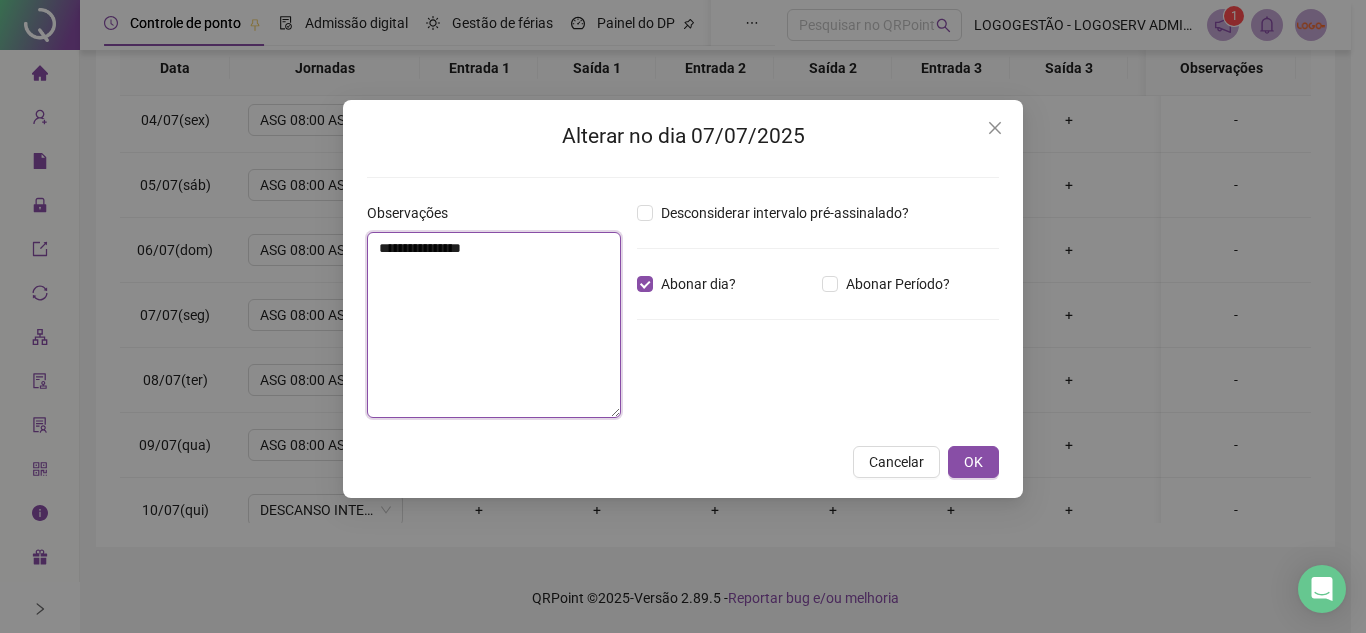 drag, startPoint x: 378, startPoint y: 242, endPoint x: 545, endPoint y: 252, distance: 167.29913 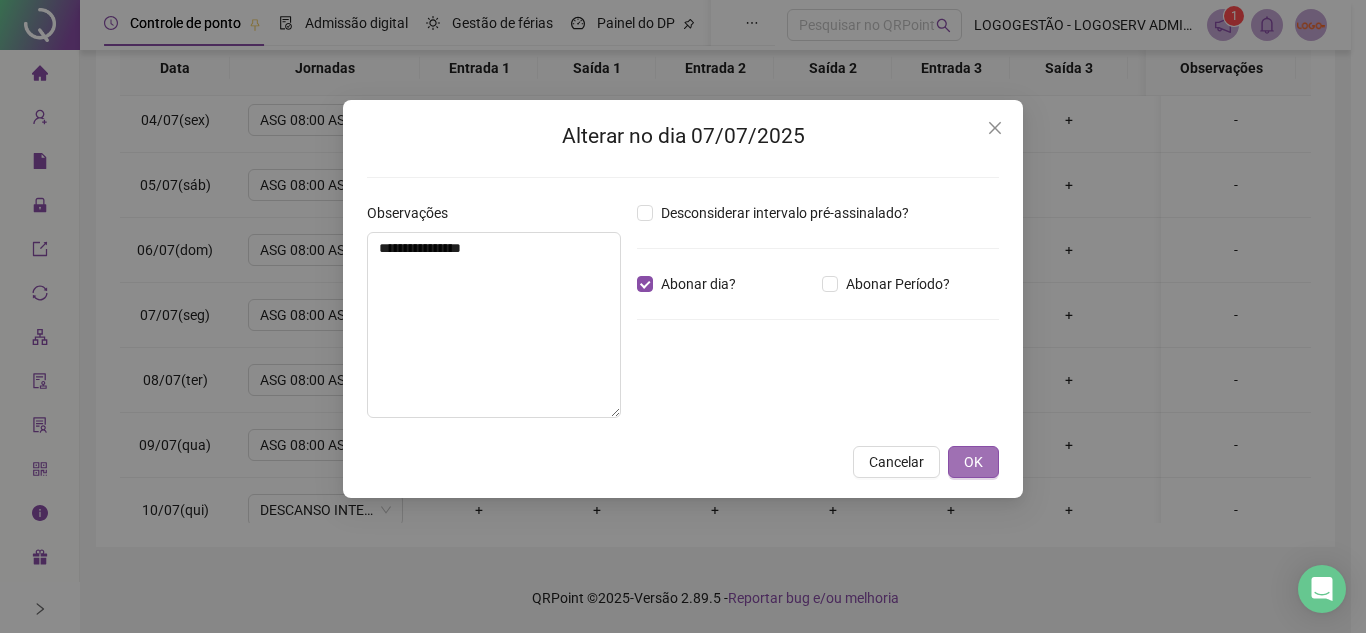 click on "OK" at bounding box center (973, 462) 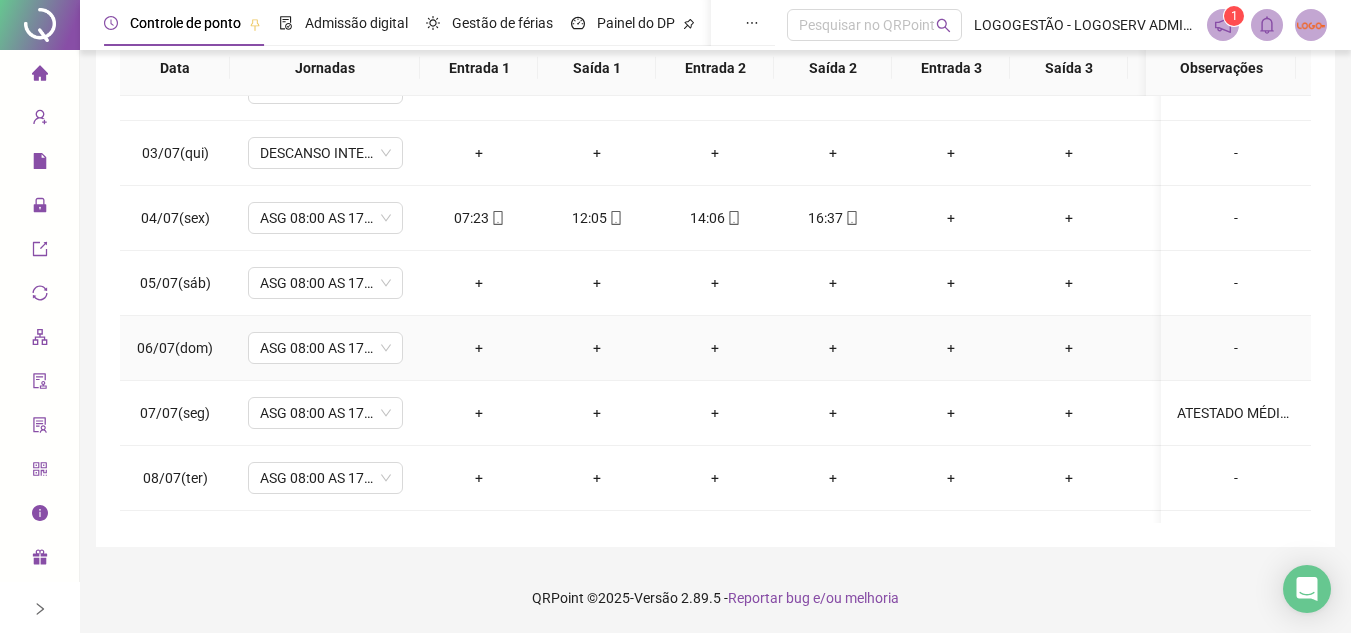 scroll, scrollTop: 0, scrollLeft: 0, axis: both 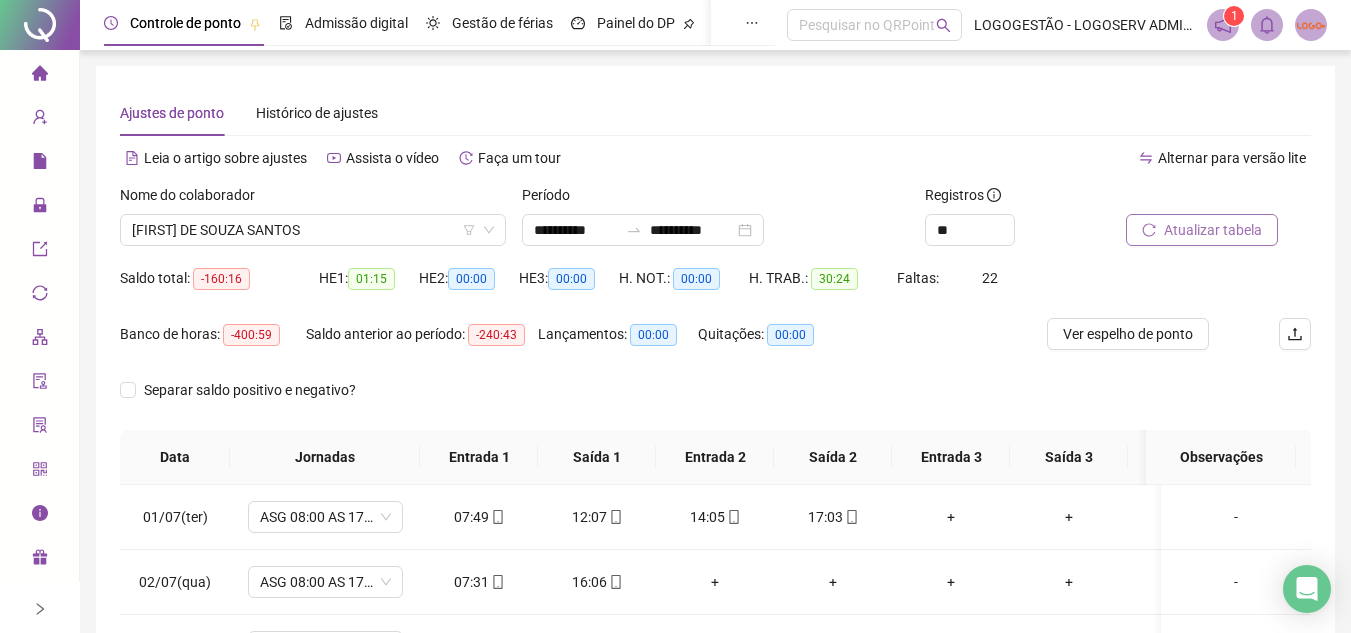 click at bounding box center (1193, 199) 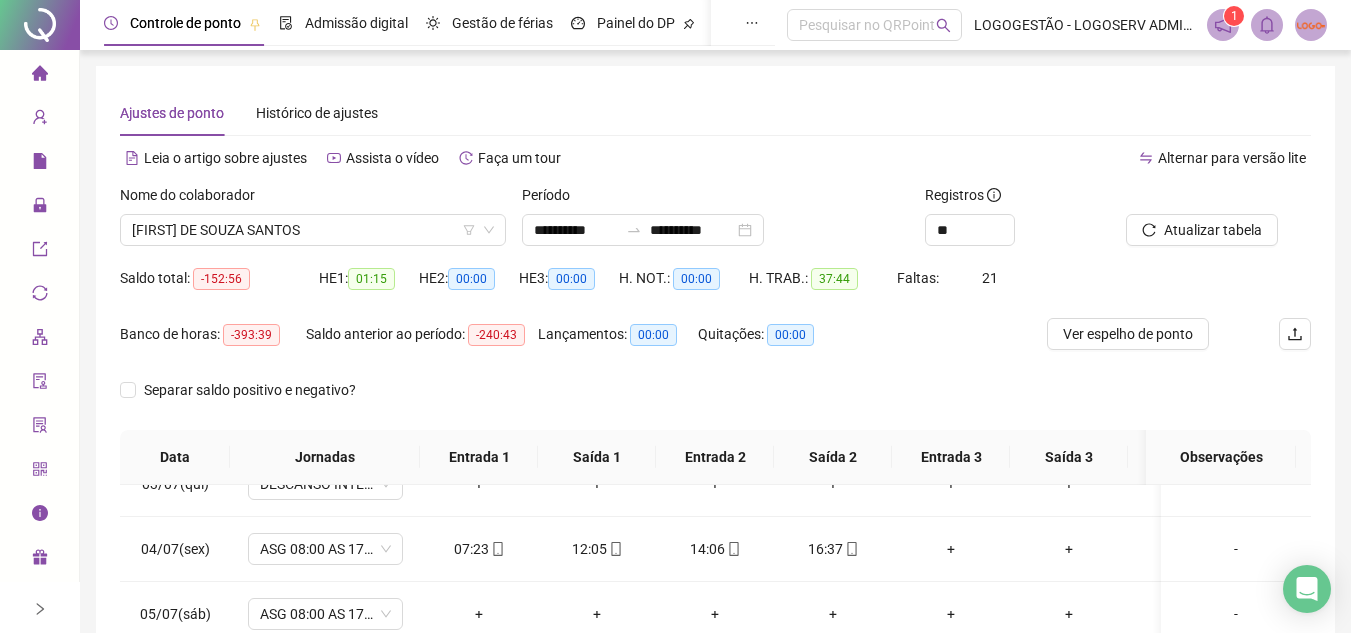 scroll, scrollTop: 200, scrollLeft: 0, axis: vertical 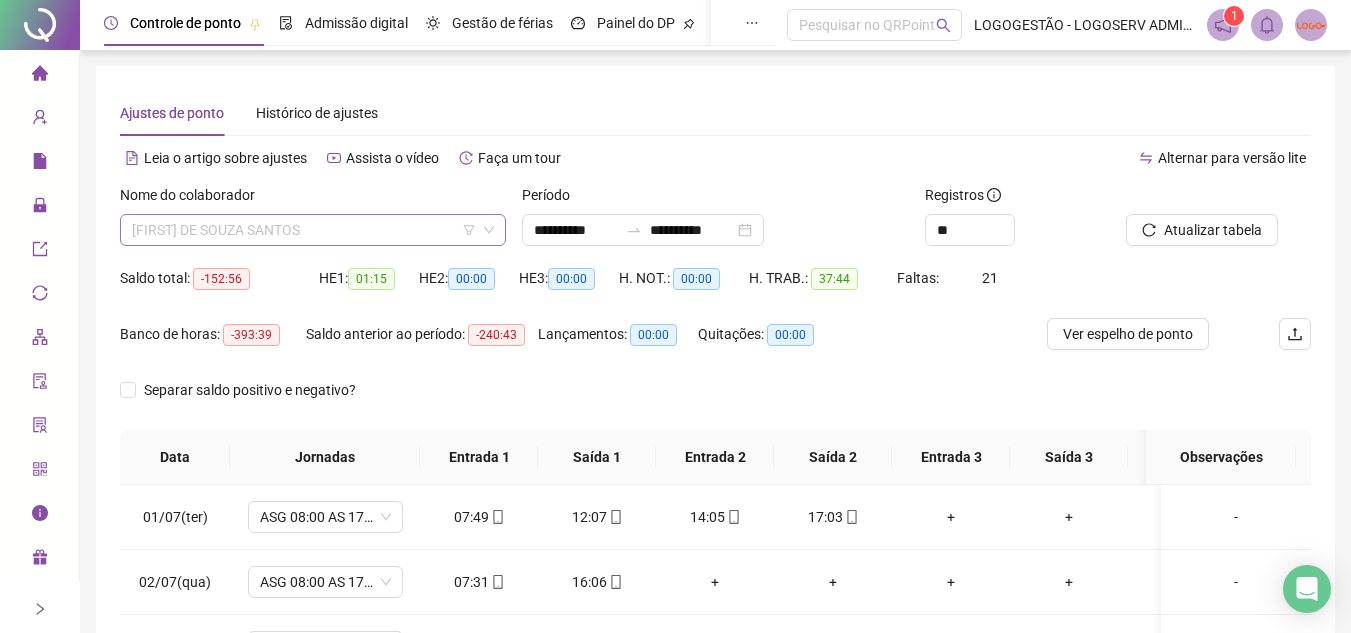 click on "EFRAIM DE SOUZA SANTOS" at bounding box center (313, 230) 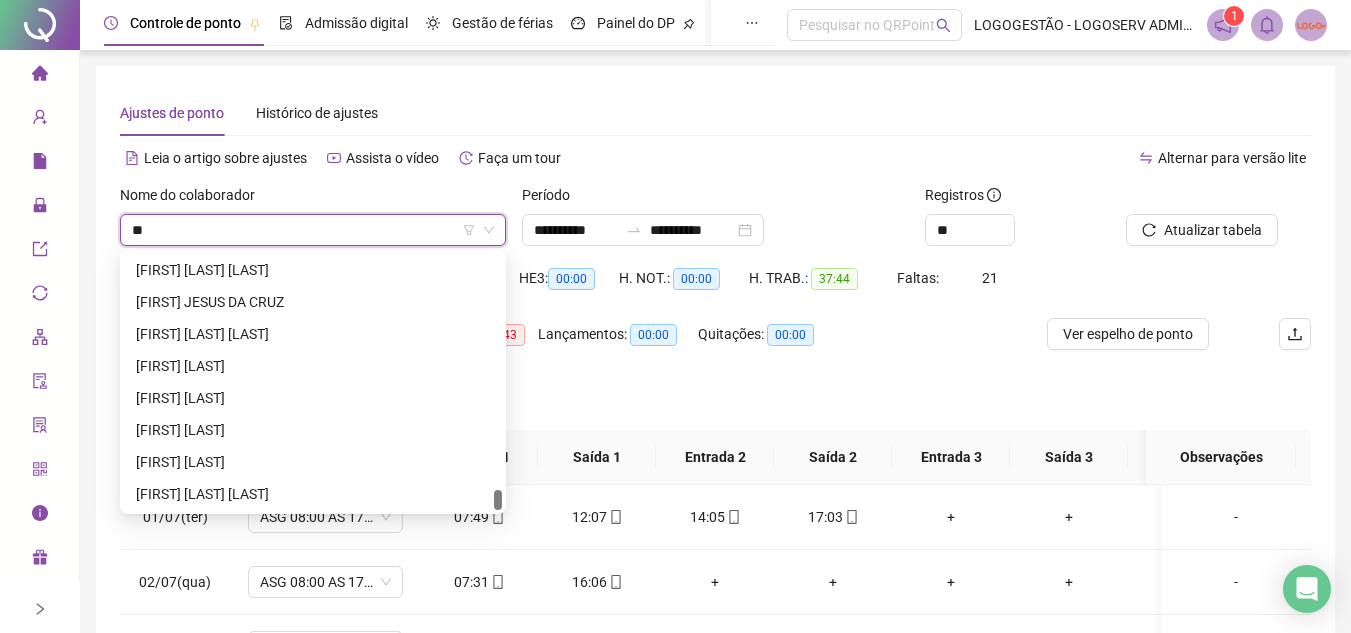 scroll, scrollTop: 0, scrollLeft: 0, axis: both 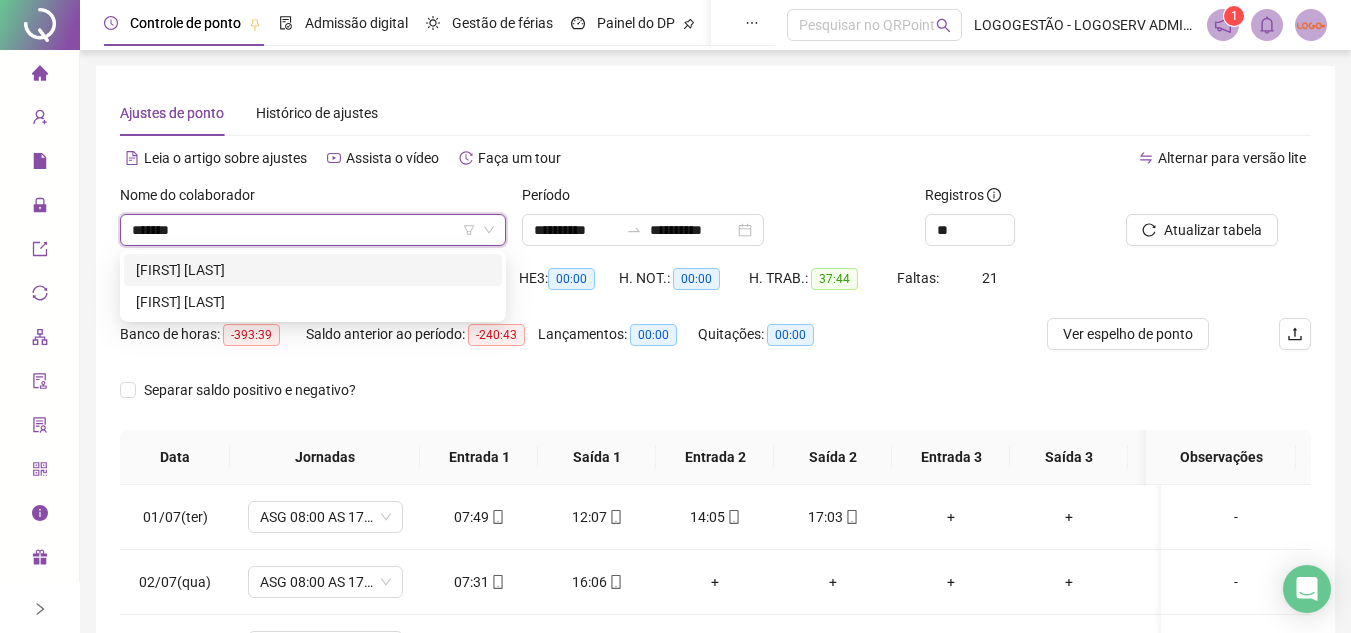 click on "FRANCIELE DE JESUS ALMEIDA" at bounding box center [313, 270] 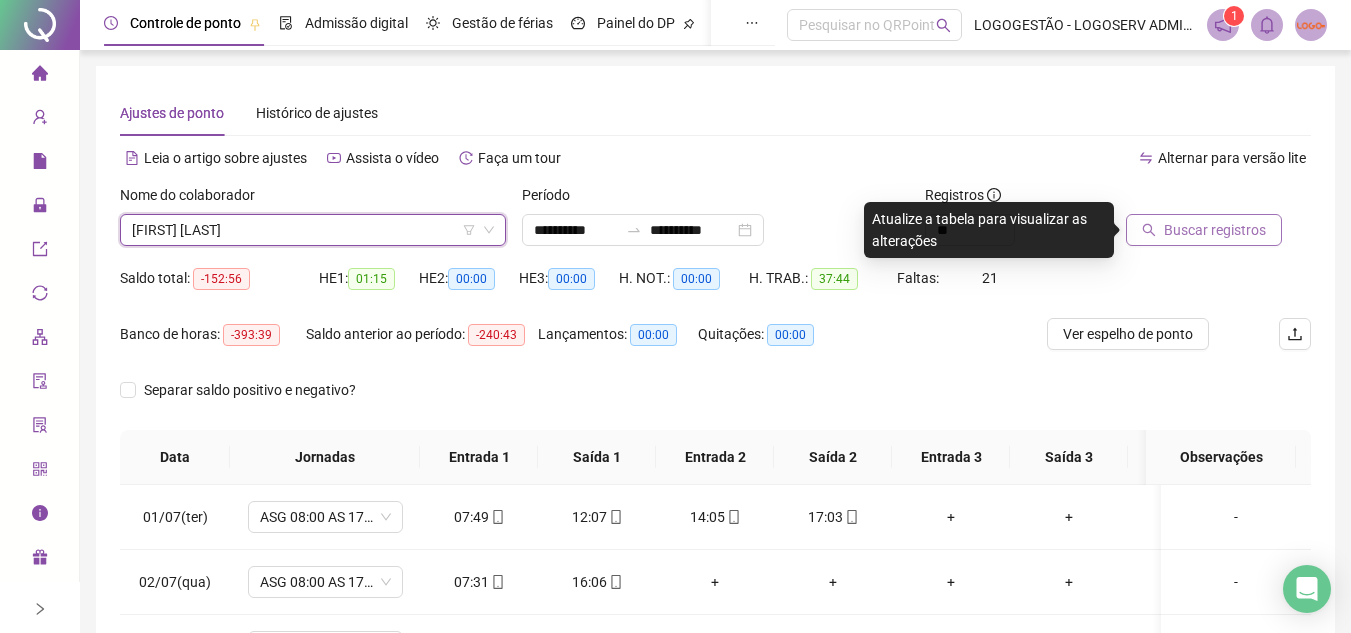 click on "Buscar registros" at bounding box center [1204, 230] 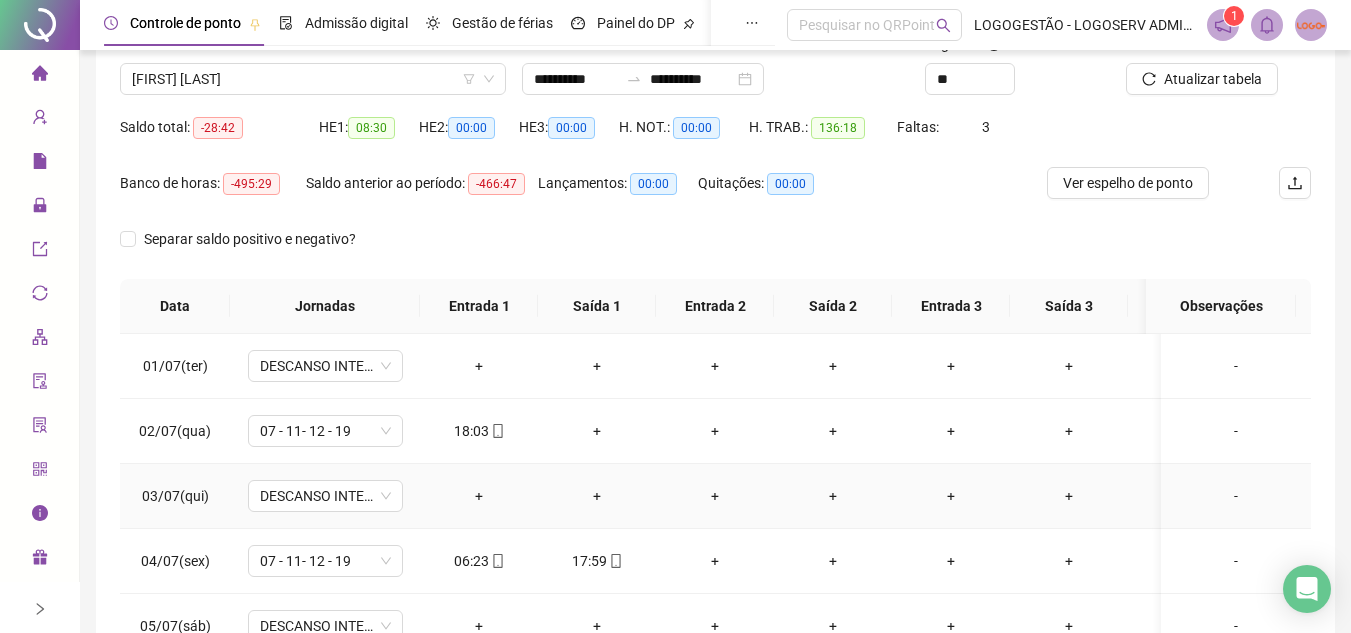 scroll, scrollTop: 0, scrollLeft: 0, axis: both 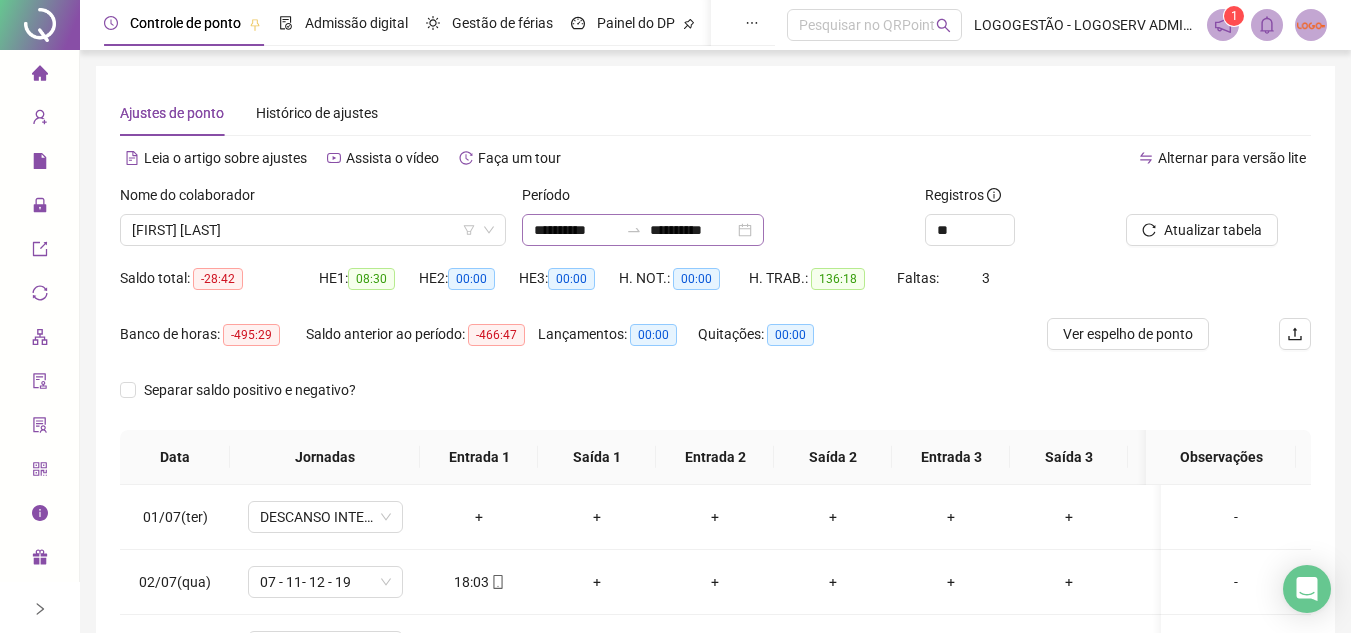 click 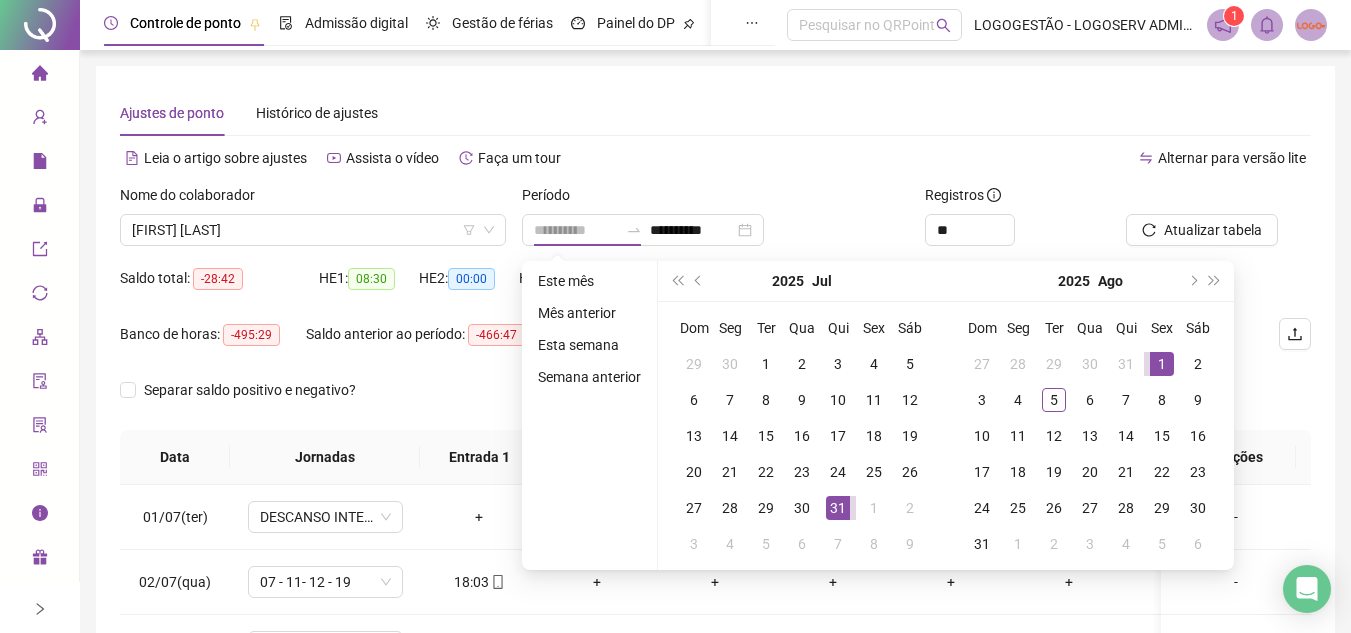 click on "1" at bounding box center (1162, 364) 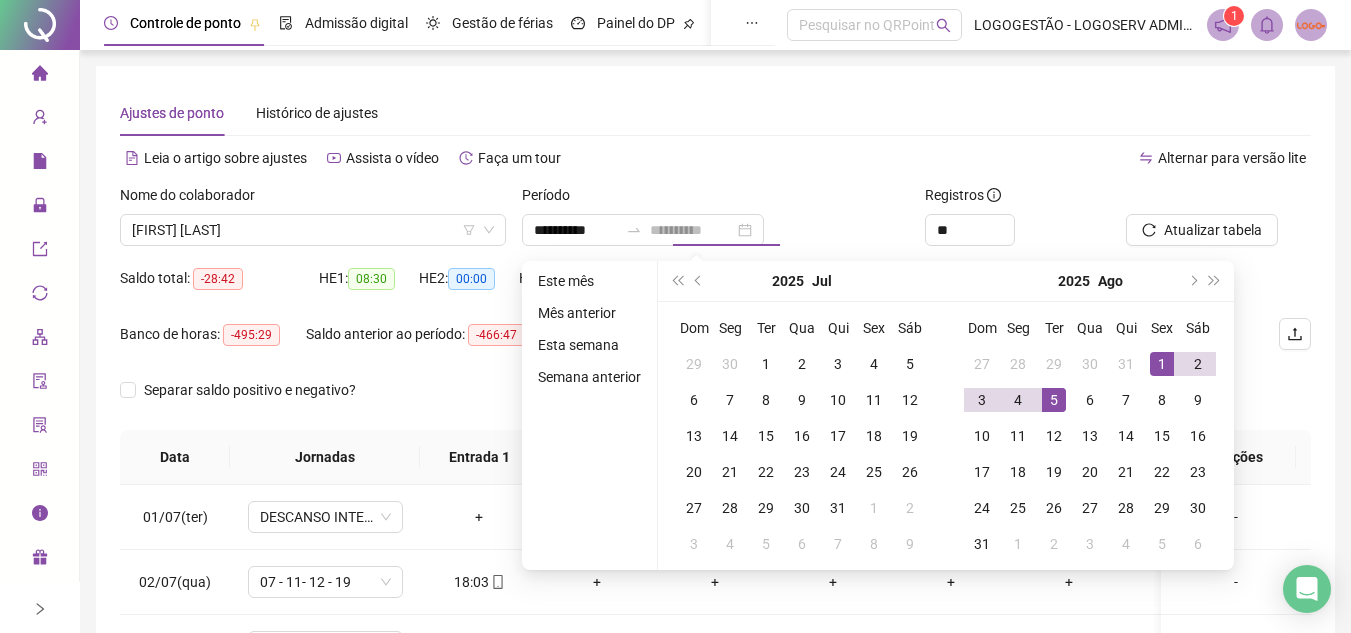 click on "5" at bounding box center (1054, 400) 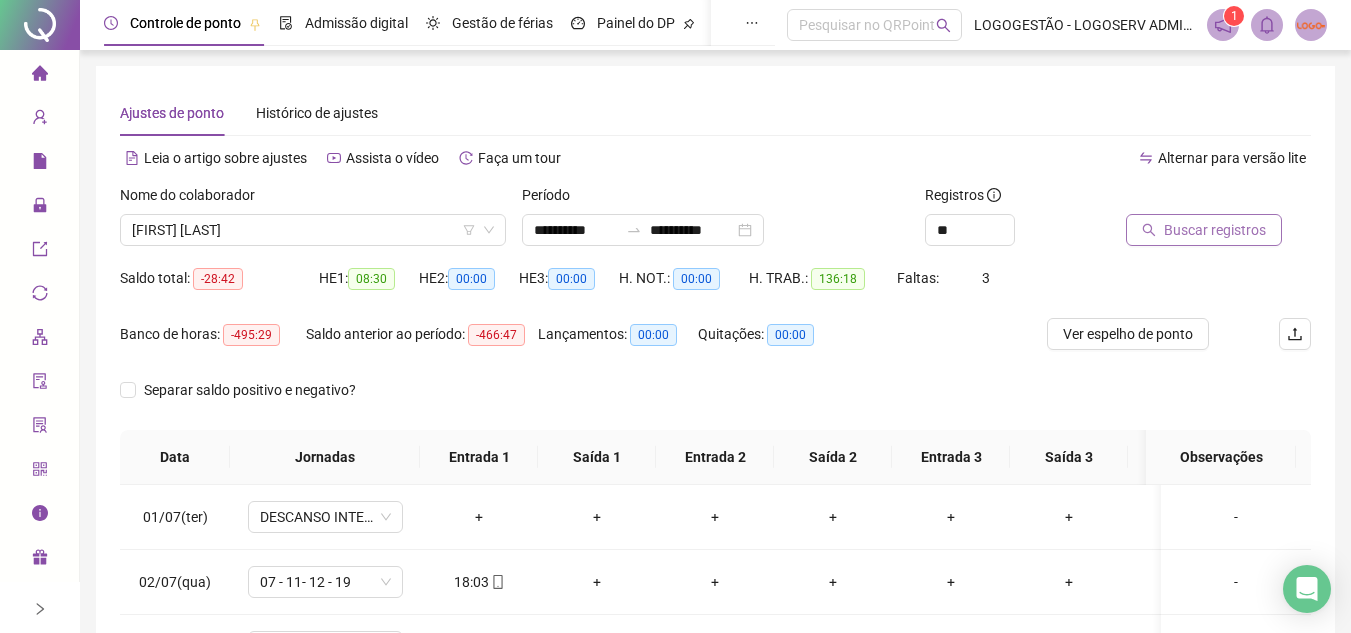 click on "Buscar registros" at bounding box center [1215, 230] 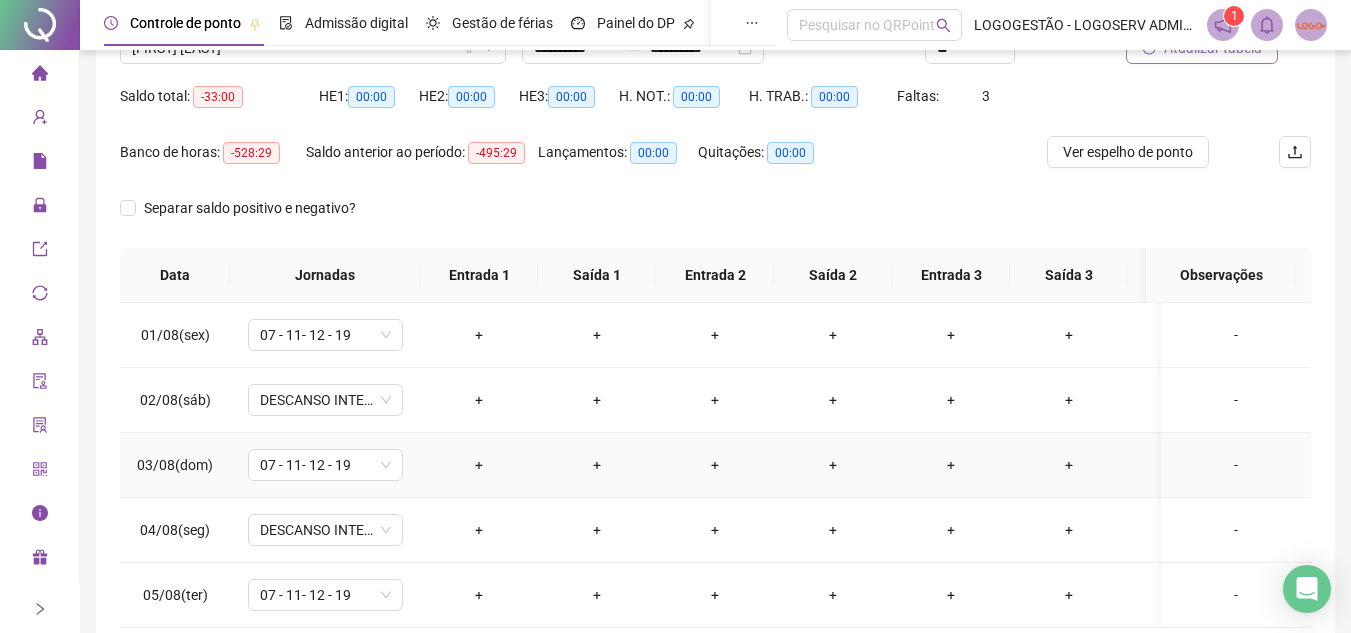 scroll, scrollTop: 0, scrollLeft: 0, axis: both 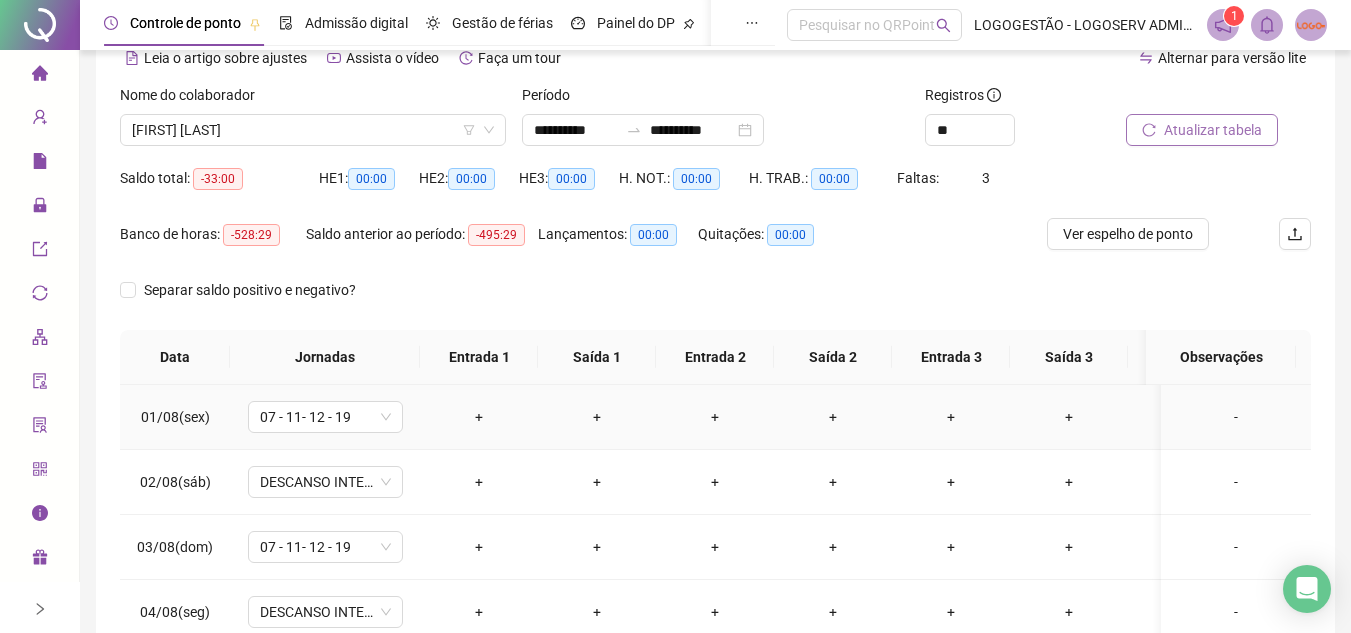 click on "-" at bounding box center [1236, 417] 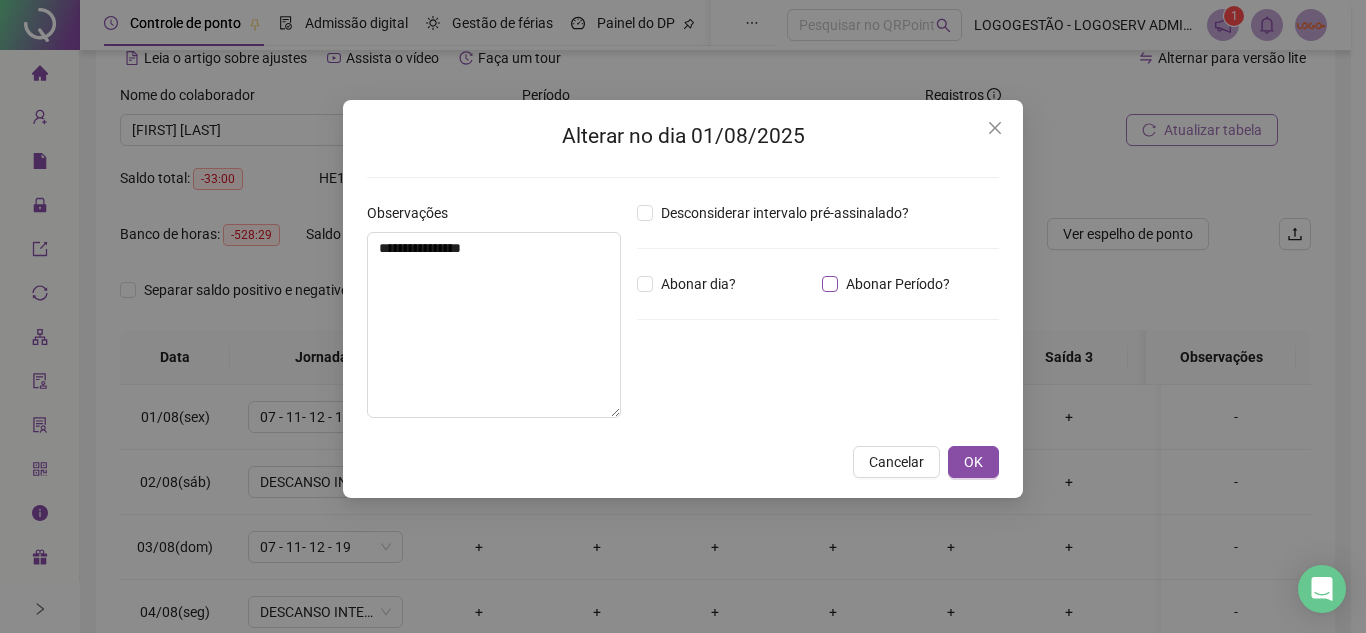 click on "Abonar Período?" at bounding box center [898, 284] 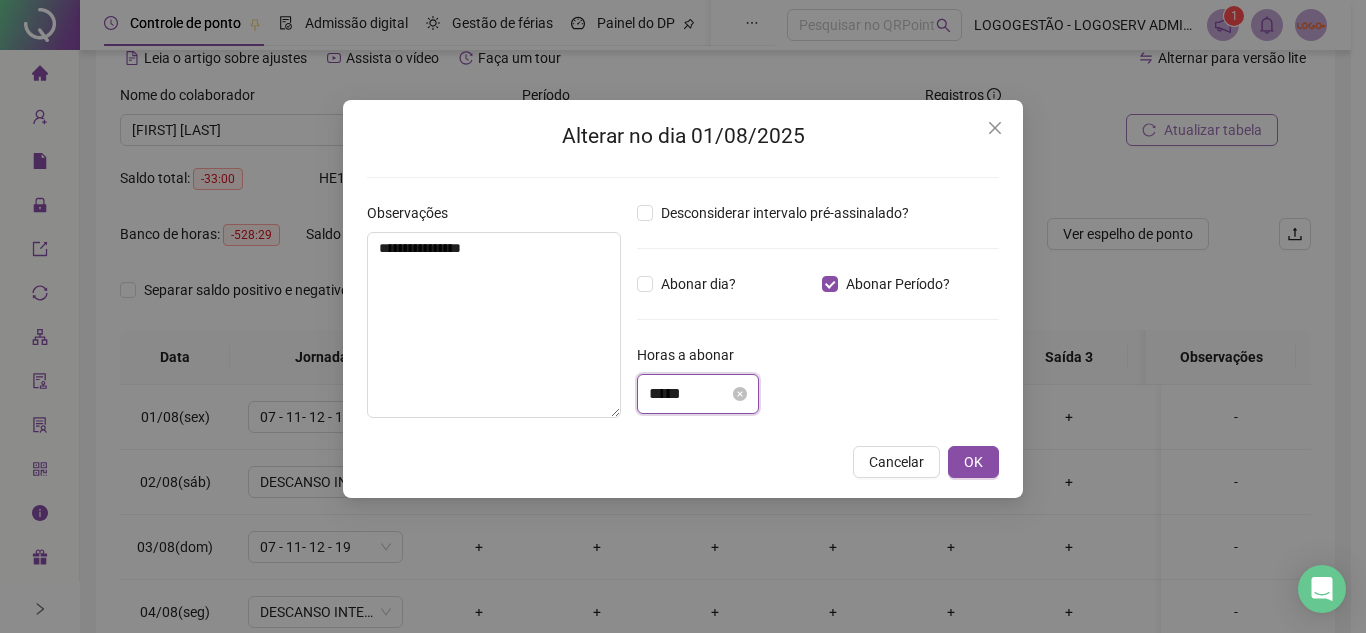 click on "*****" at bounding box center [689, 394] 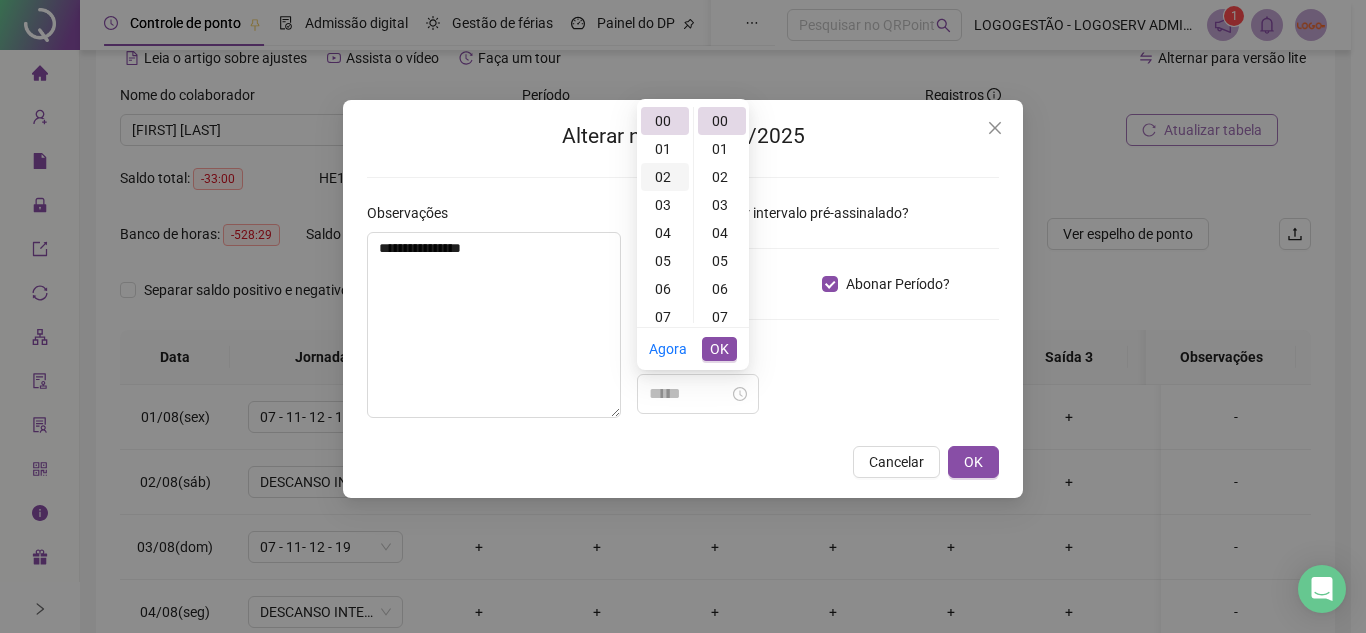 click on "02" at bounding box center [665, 177] 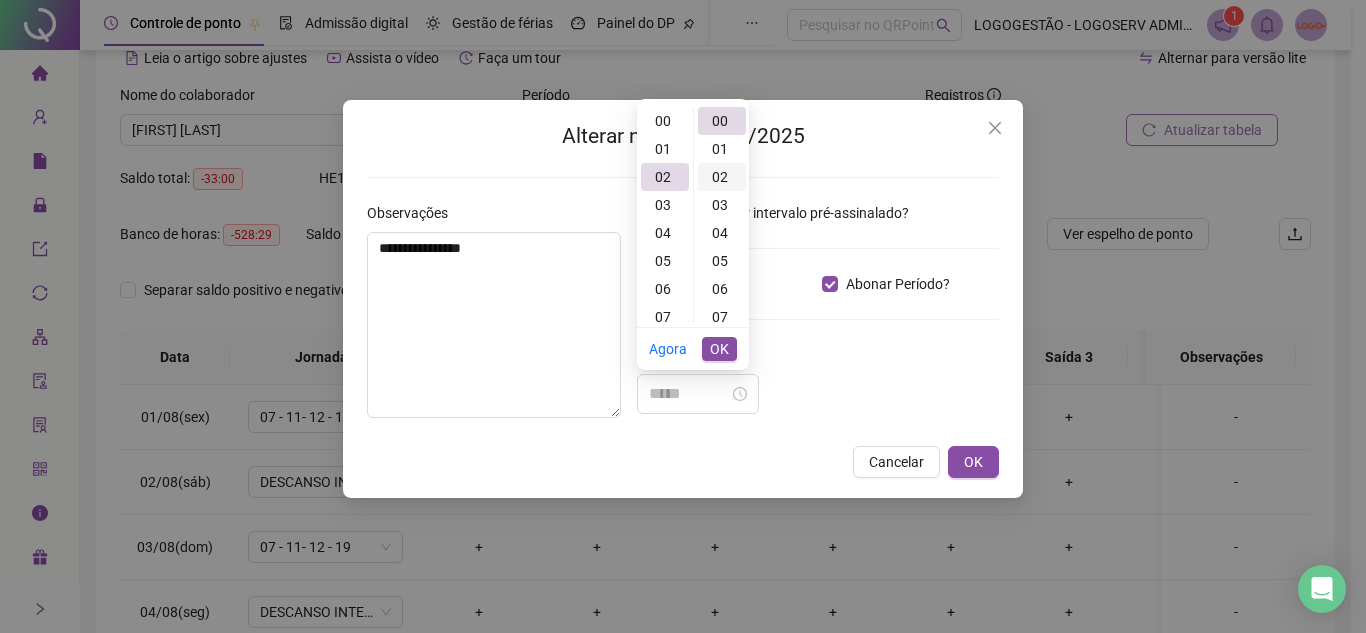 scroll, scrollTop: 56, scrollLeft: 0, axis: vertical 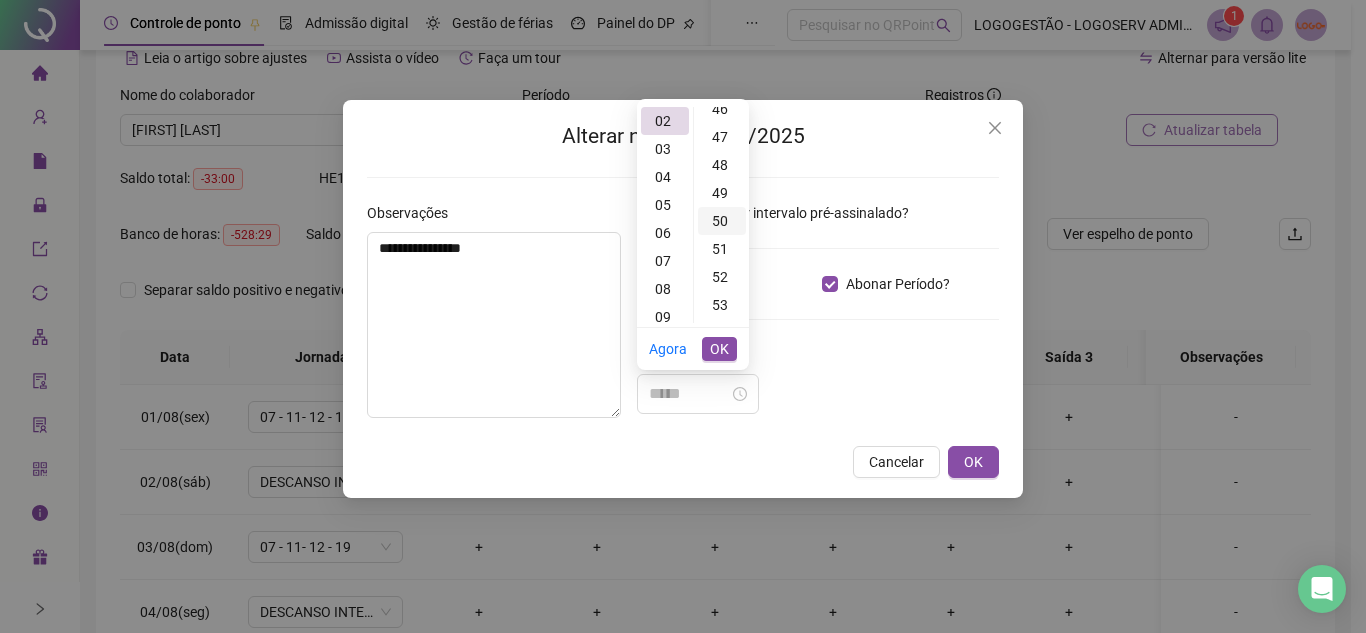 click on "50" at bounding box center (722, 221) 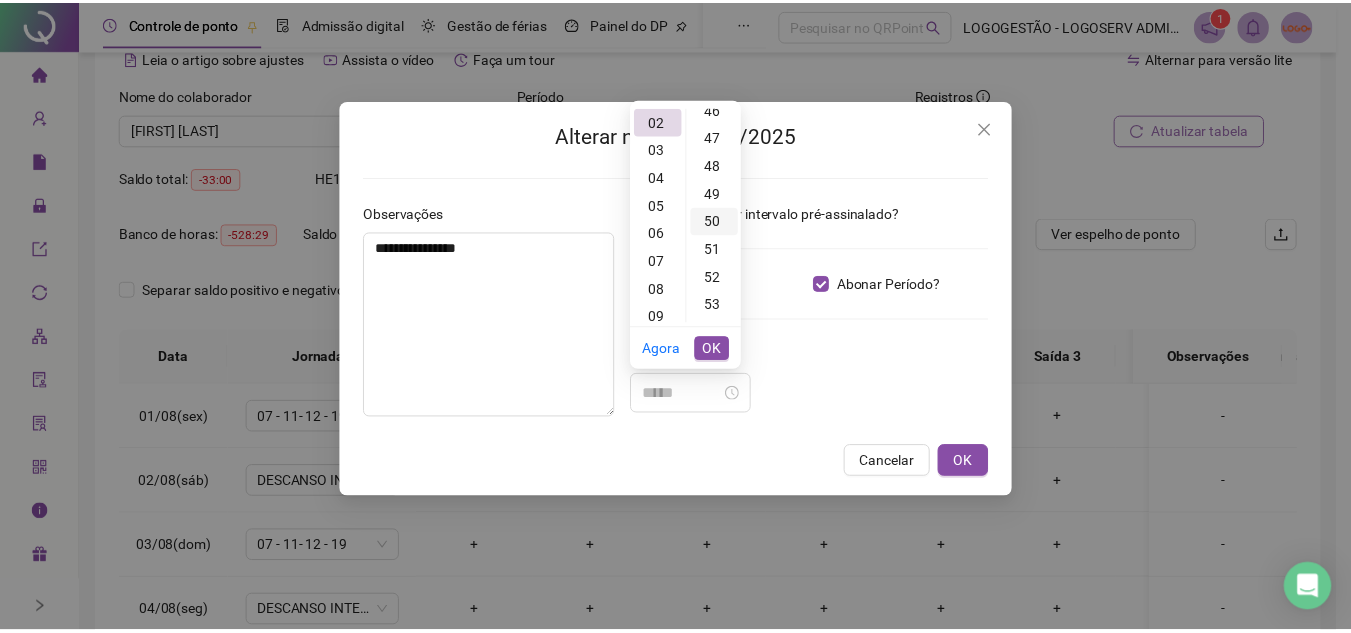 scroll, scrollTop: 1400, scrollLeft: 0, axis: vertical 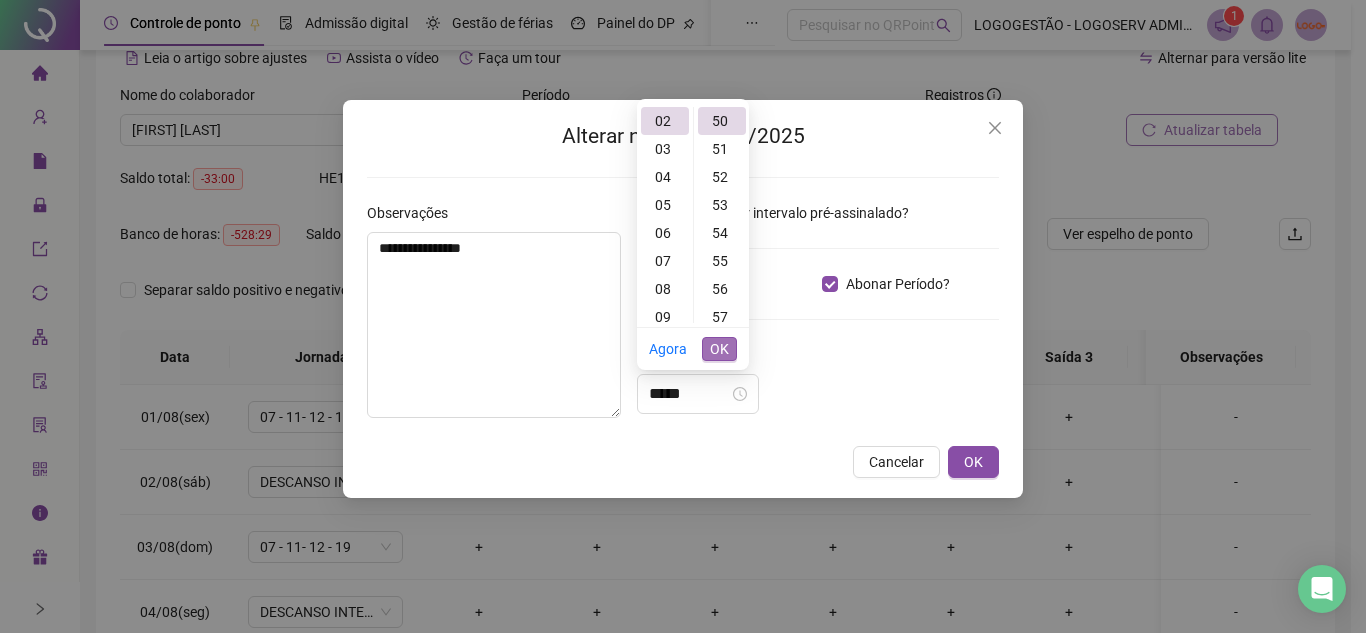click on "OK" at bounding box center (719, 349) 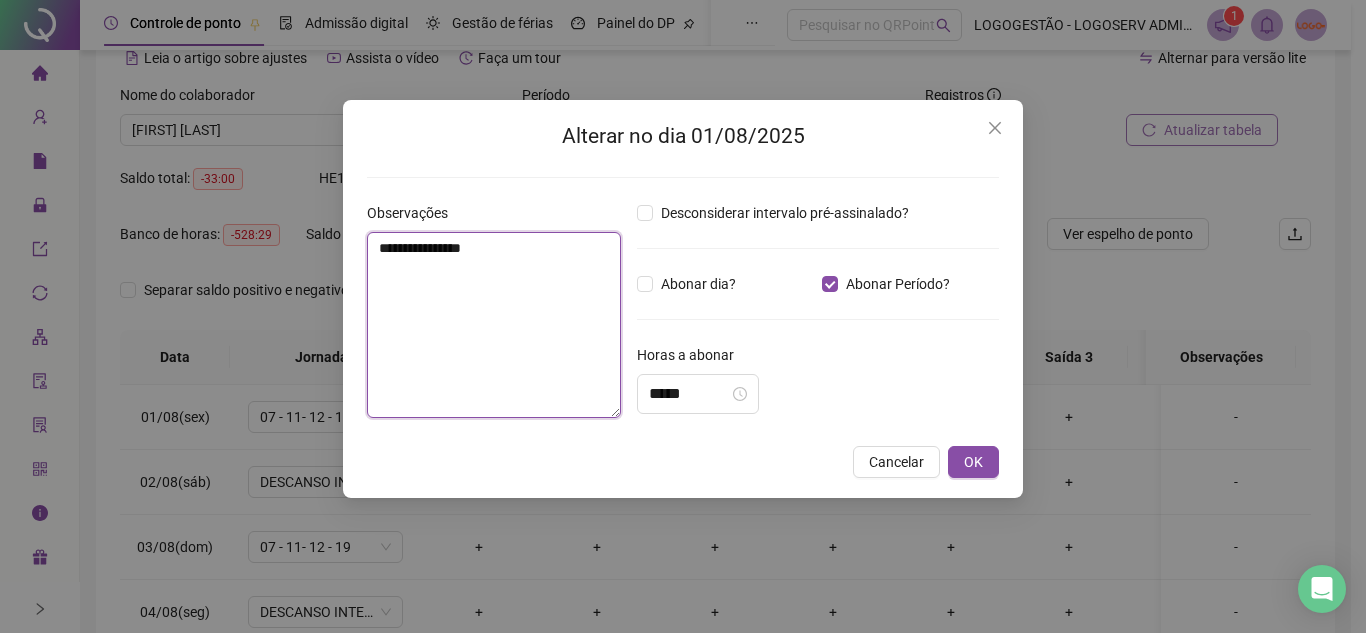 click on "**********" at bounding box center (494, 325) 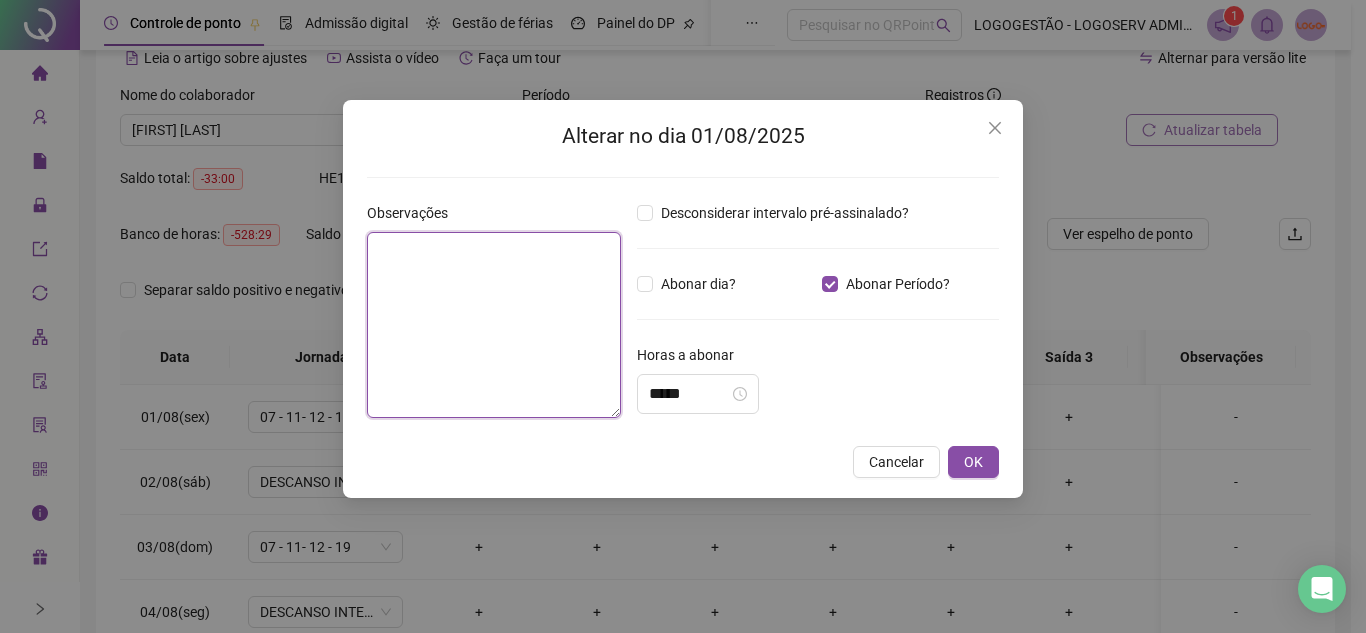 paste on "**********" 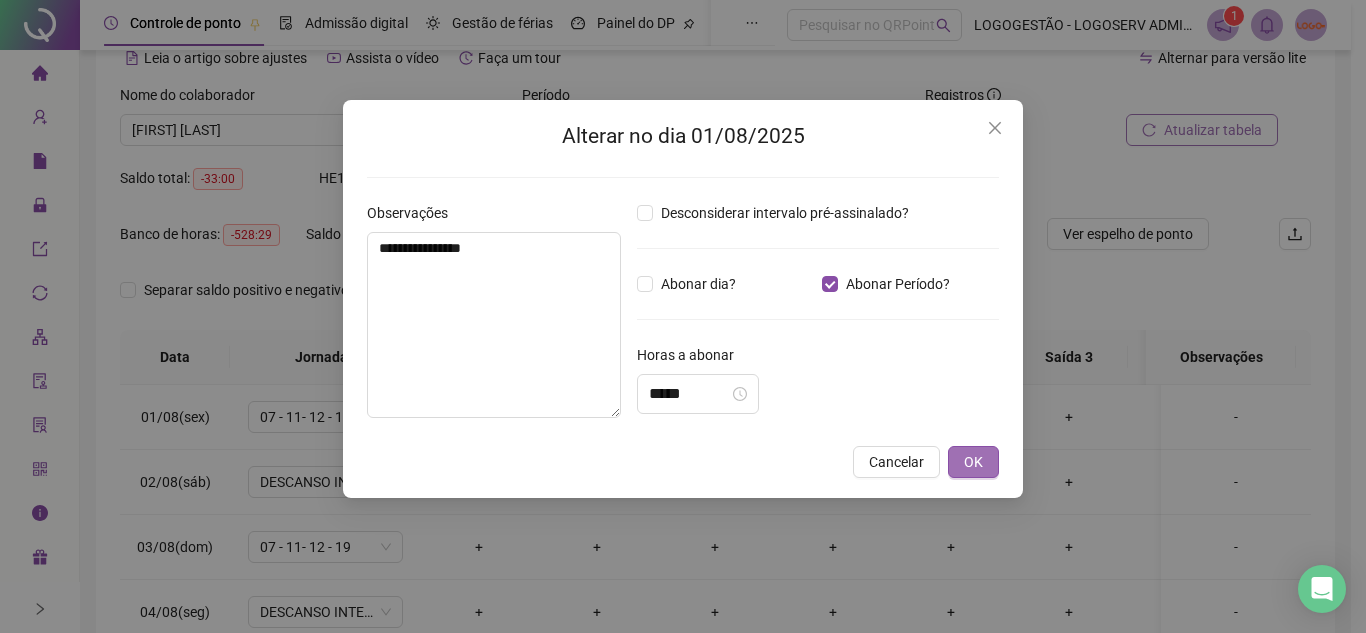 click on "OK" at bounding box center (973, 462) 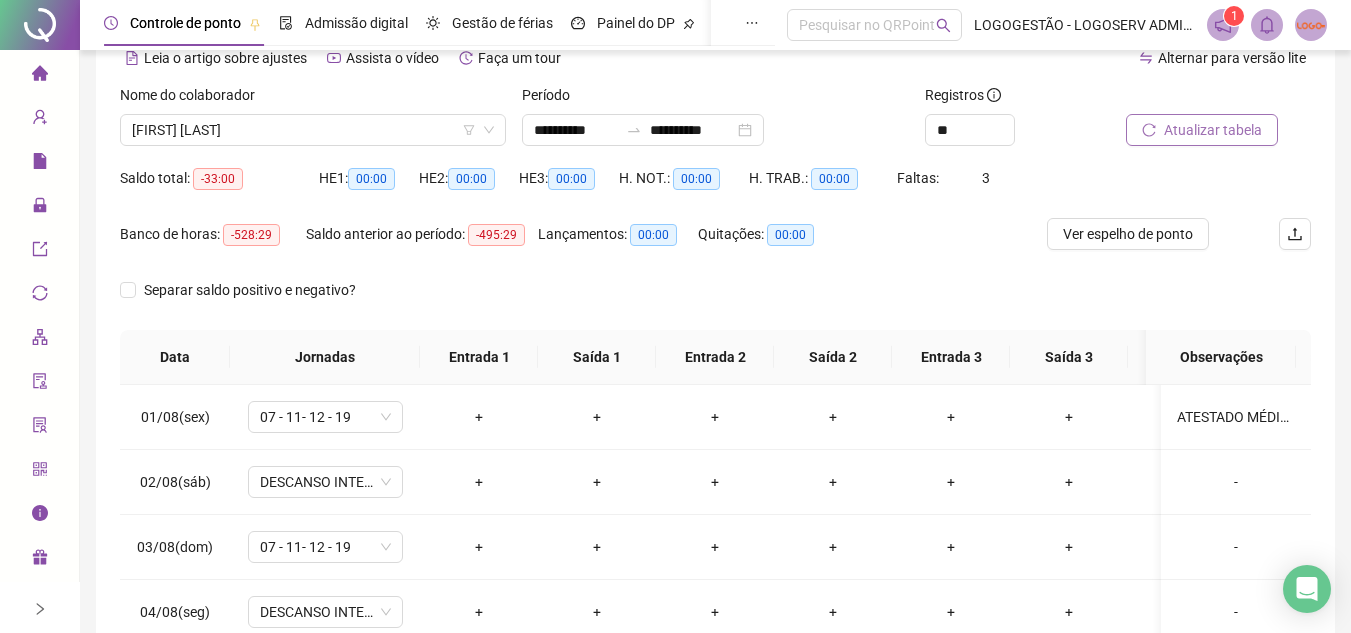 click on "Atualizar tabela" at bounding box center [1218, 123] 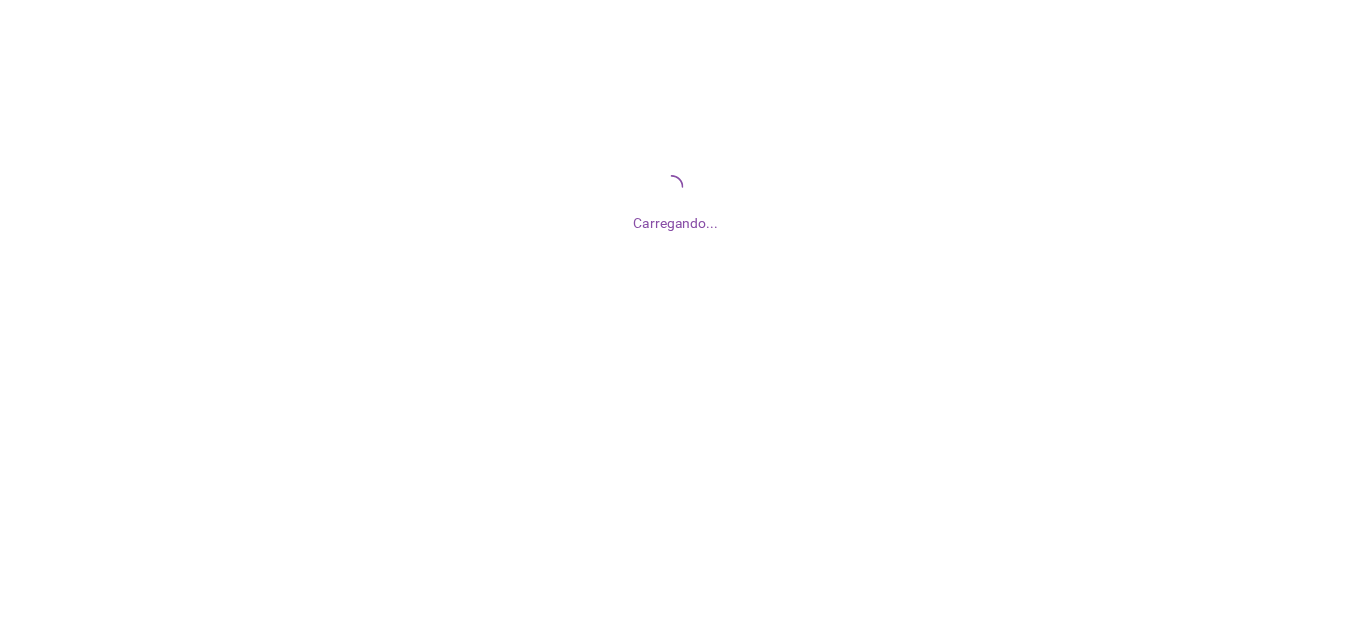 scroll, scrollTop: 0, scrollLeft: 0, axis: both 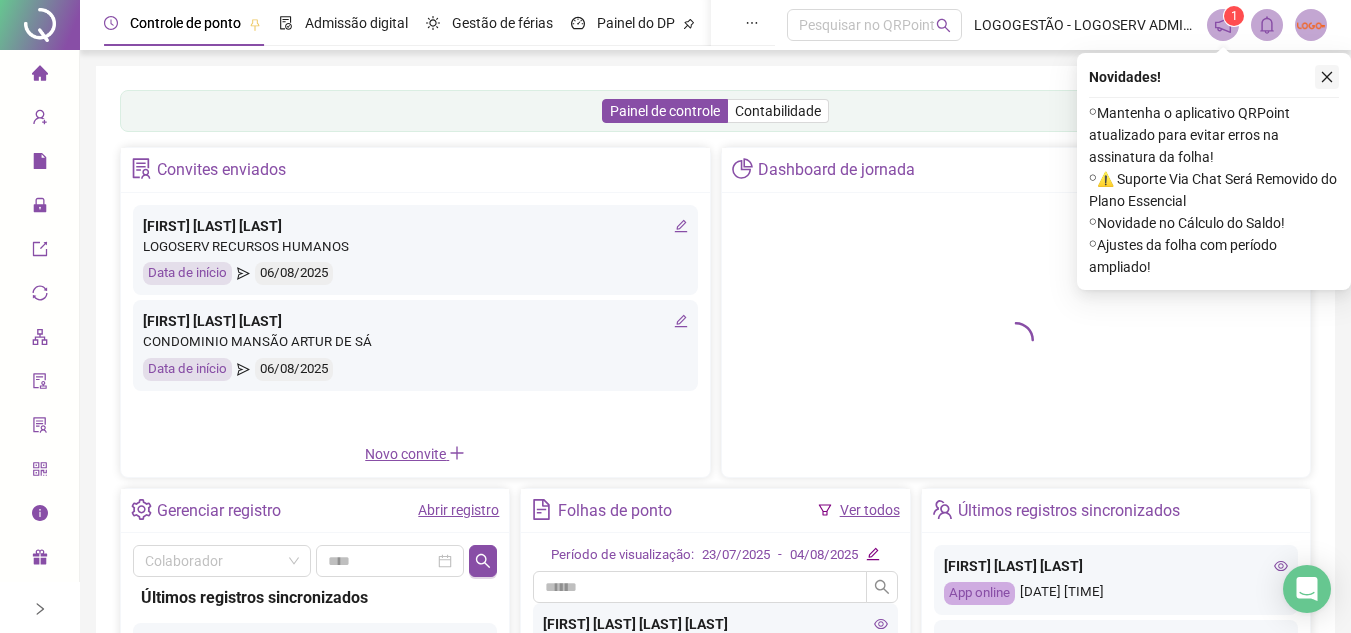 click 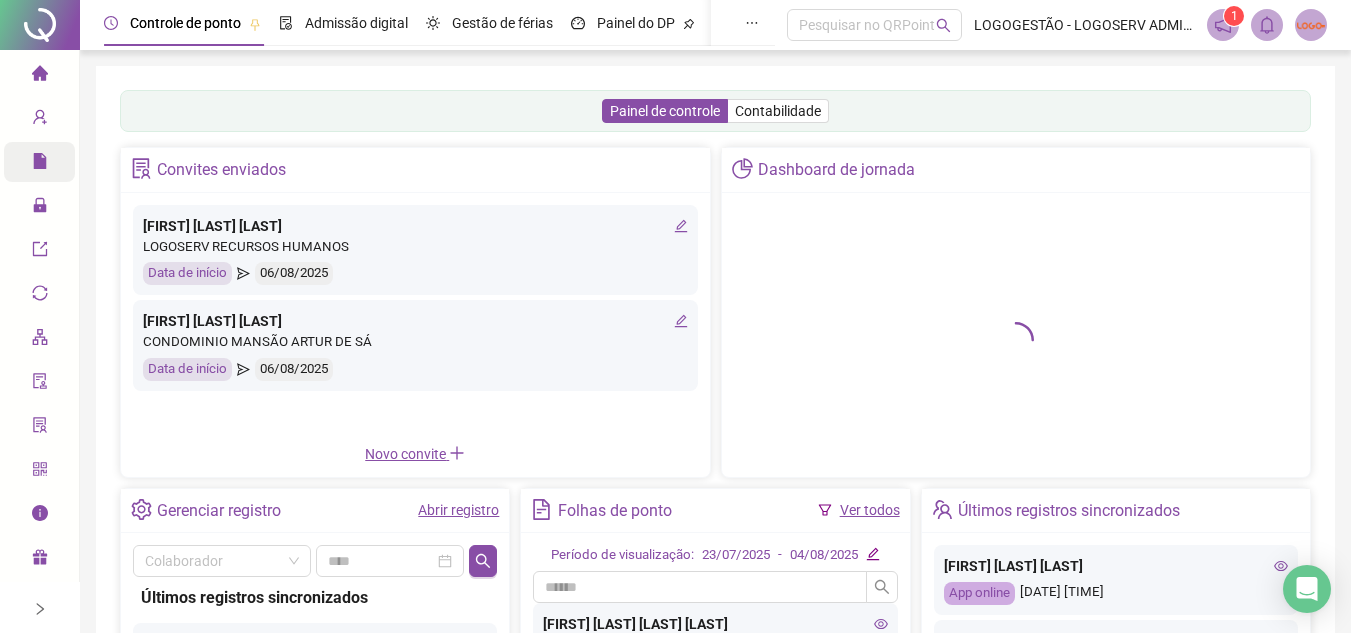drag, startPoint x: 45, startPoint y: 123, endPoint x: 63, endPoint y: 167, distance: 47.539455 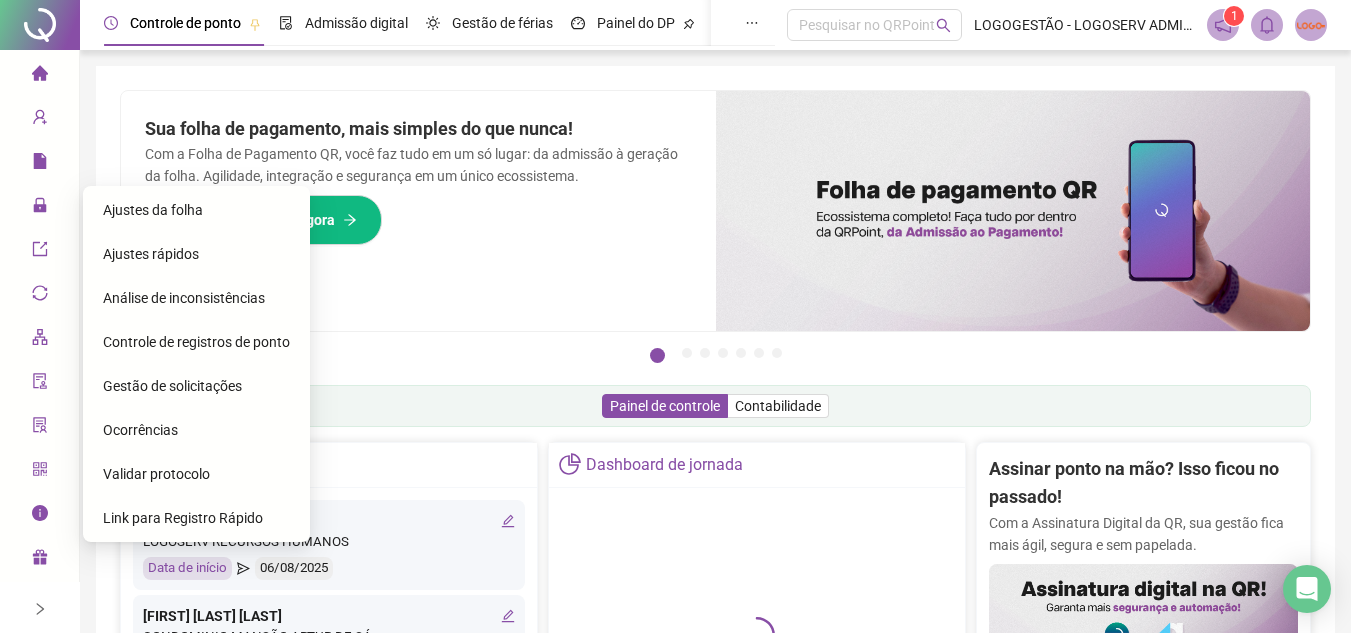click 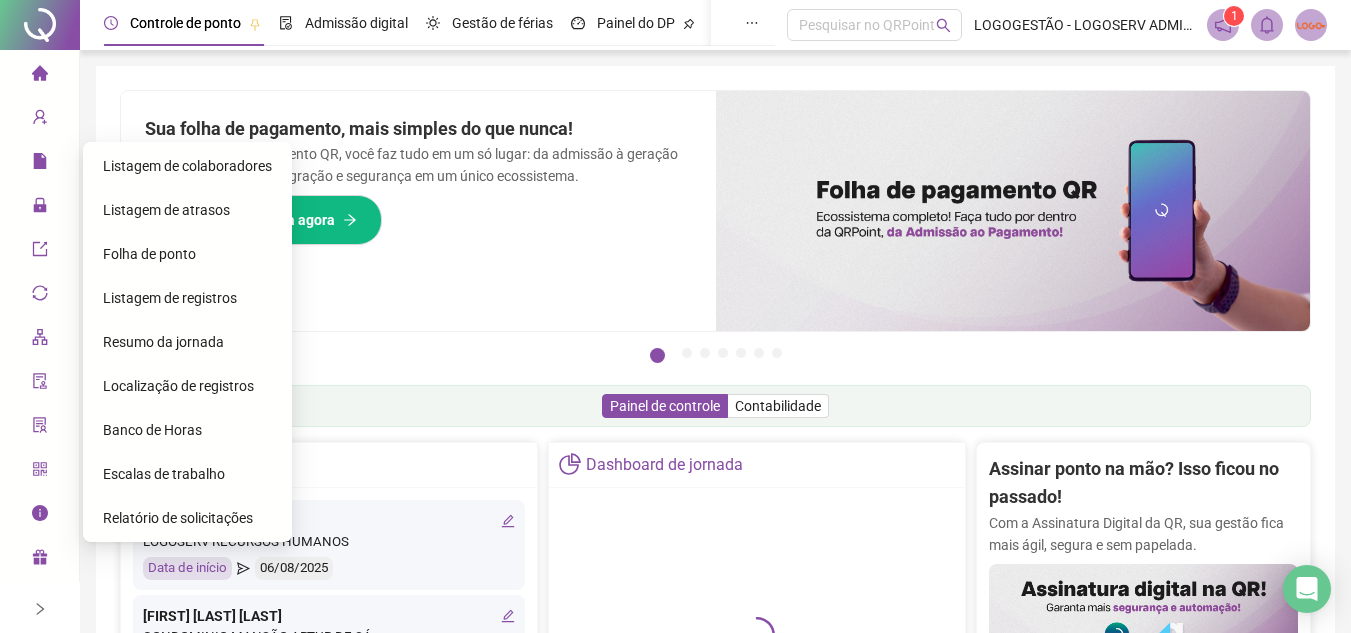 click on "Folha de ponto" at bounding box center [149, 254] 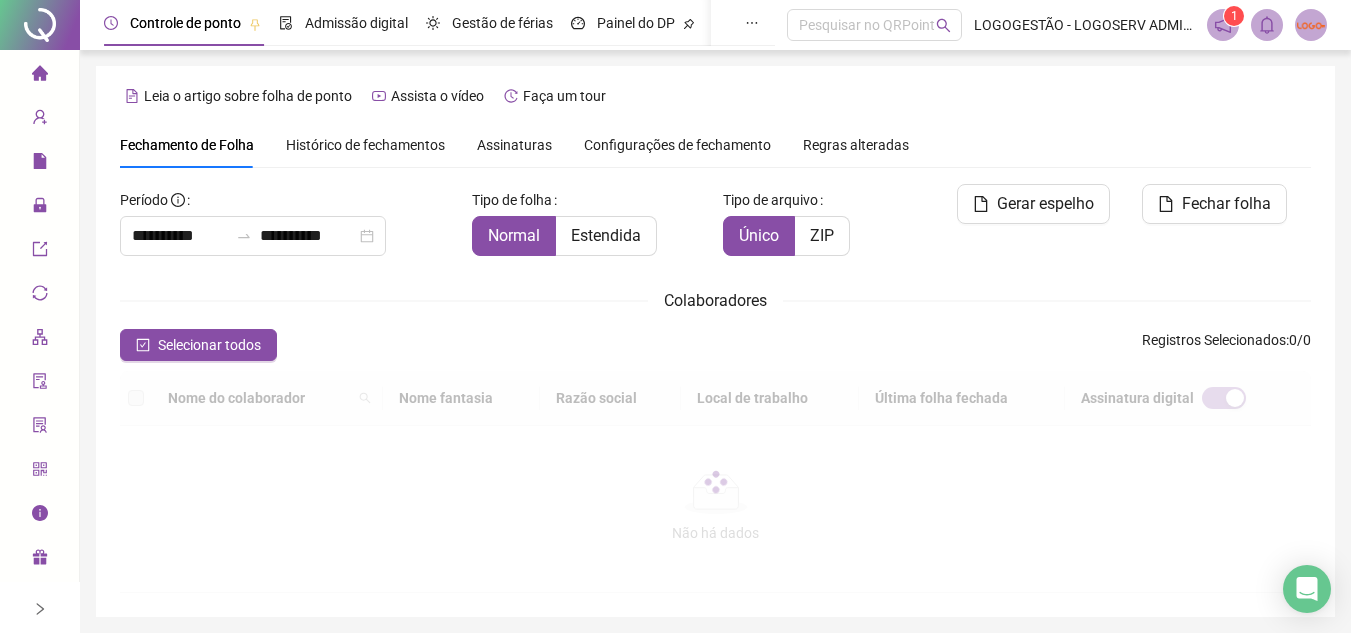 type on "**********" 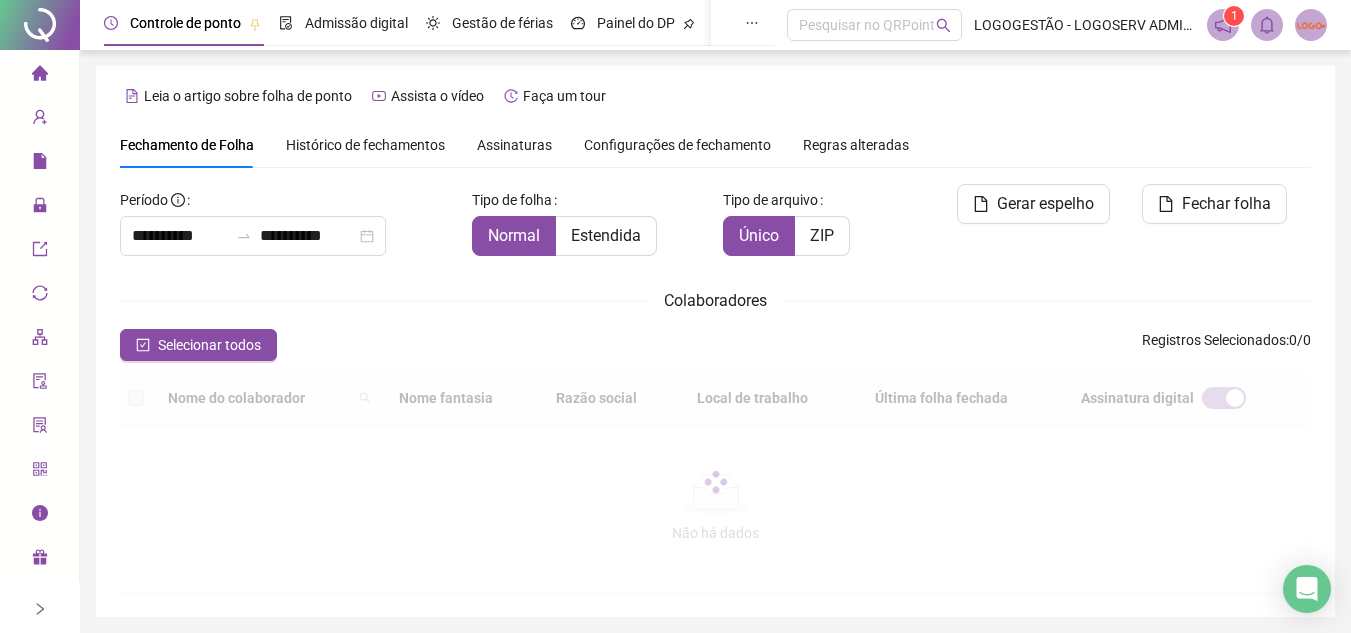 type on "**********" 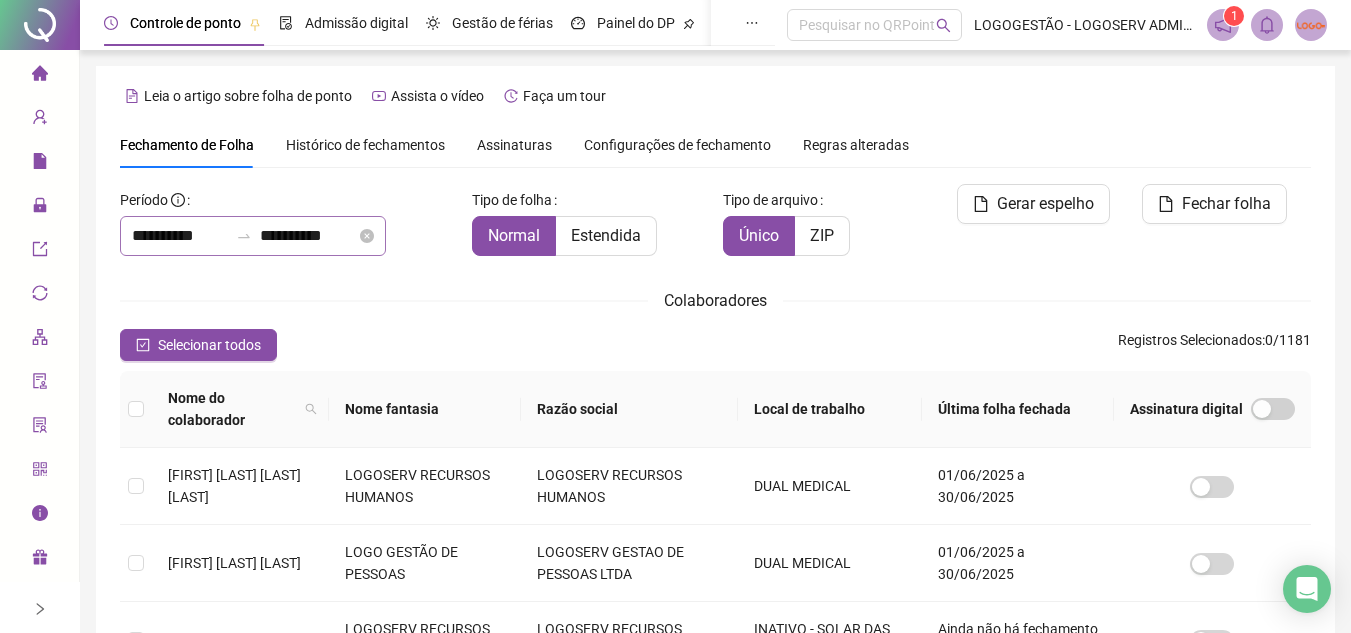 scroll, scrollTop: 82, scrollLeft: 0, axis: vertical 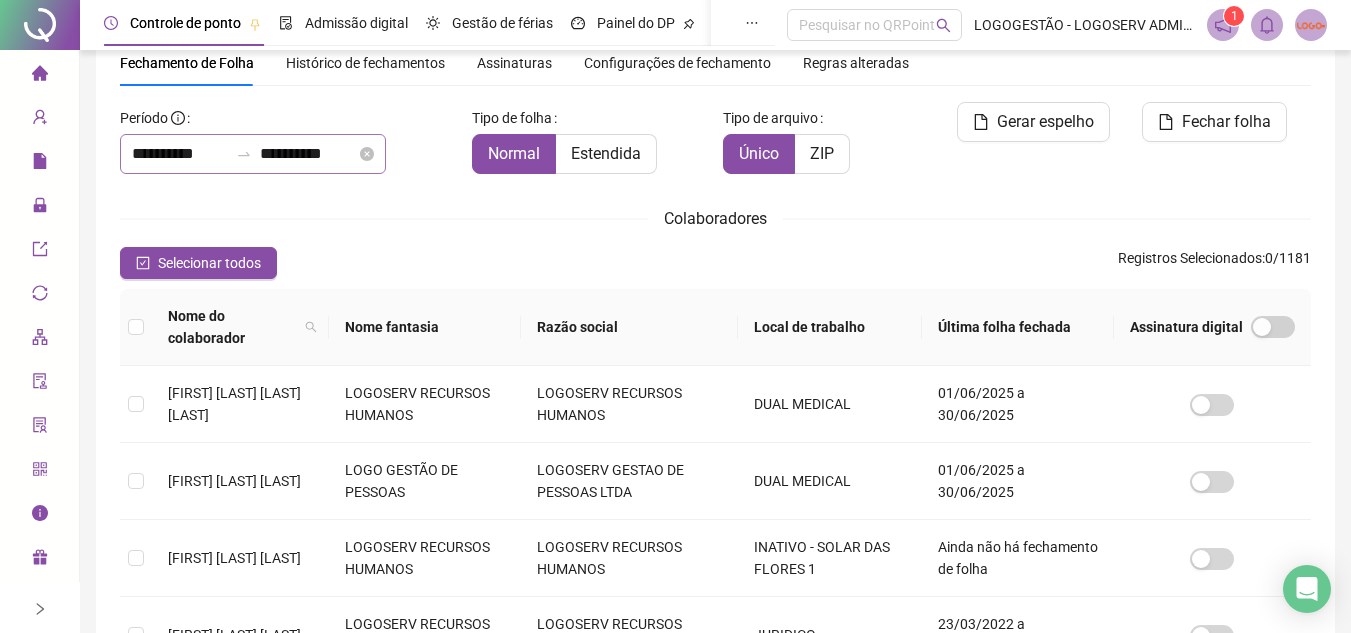 click 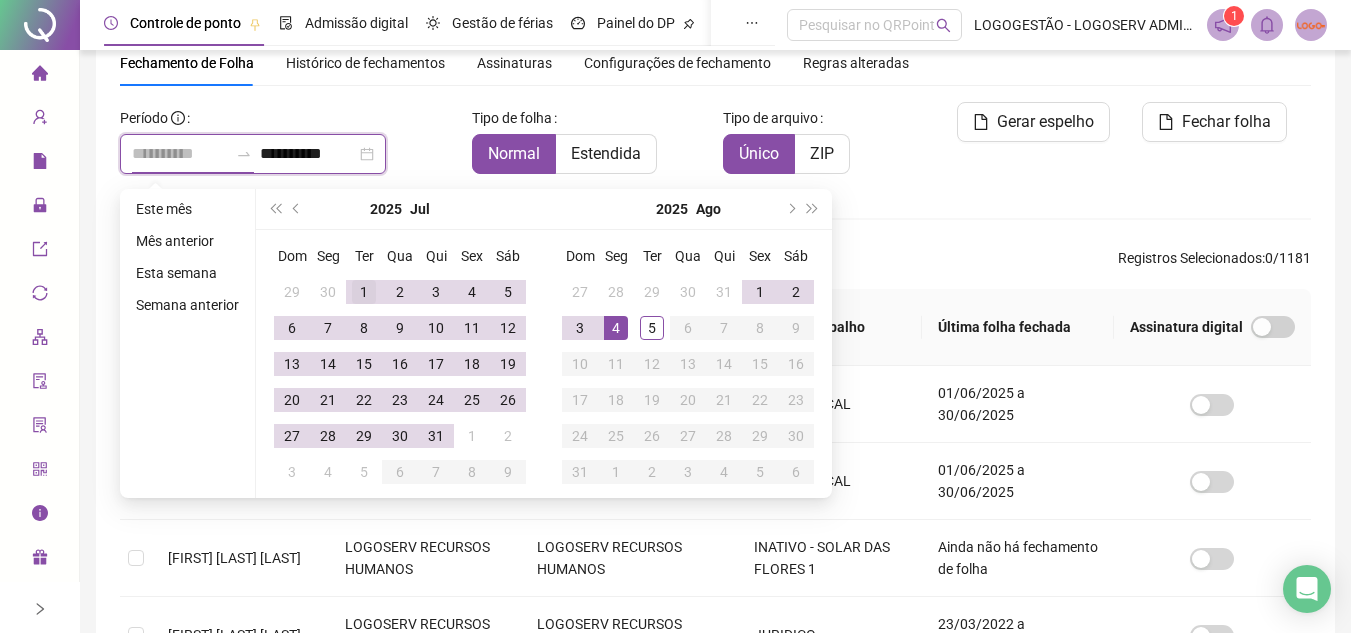 type on "**********" 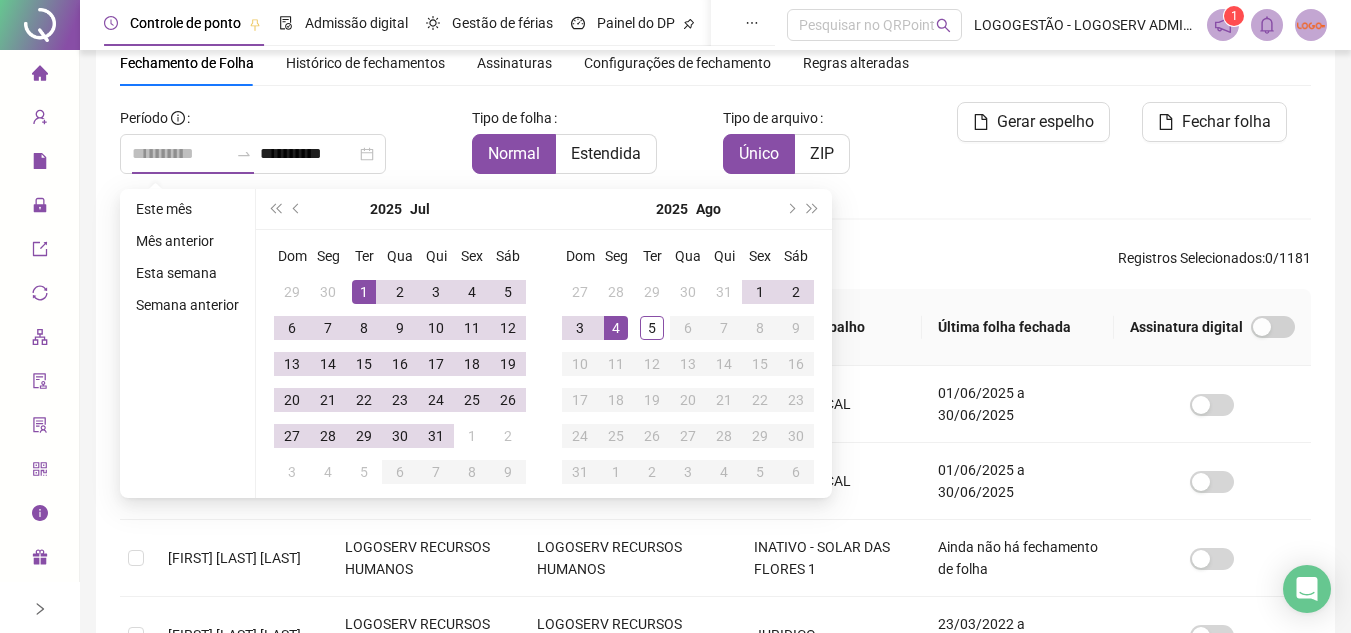 click on "1" at bounding box center [364, 292] 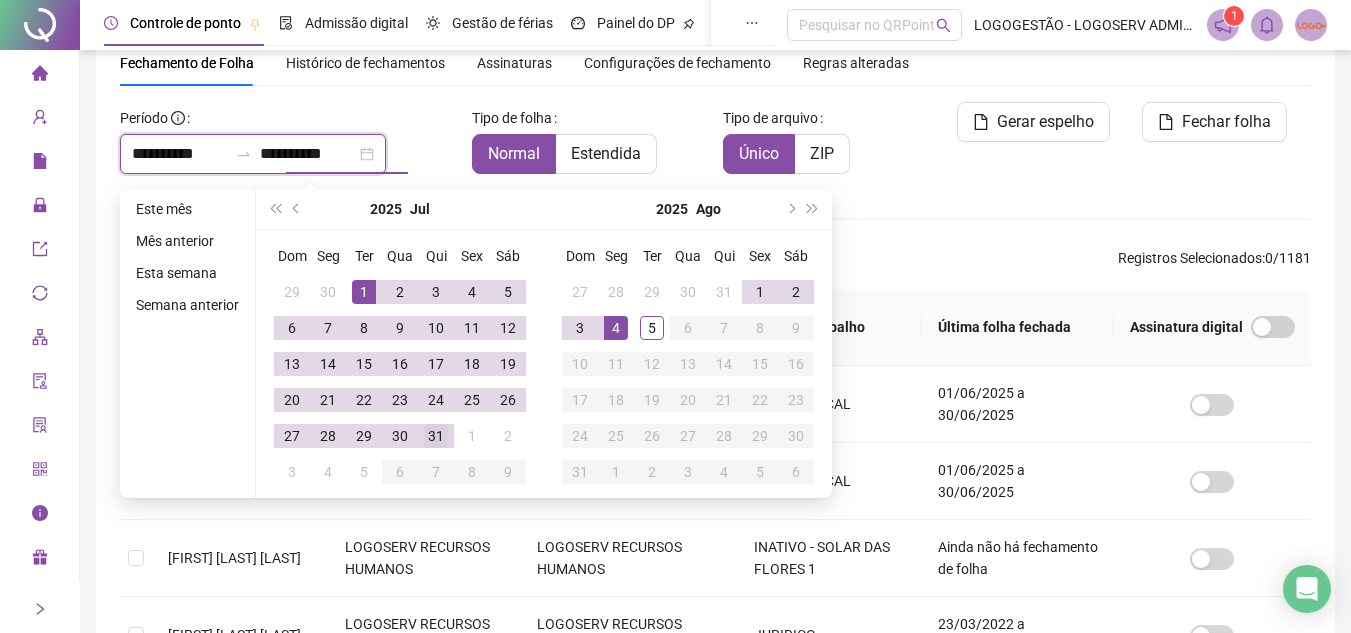 type on "**********" 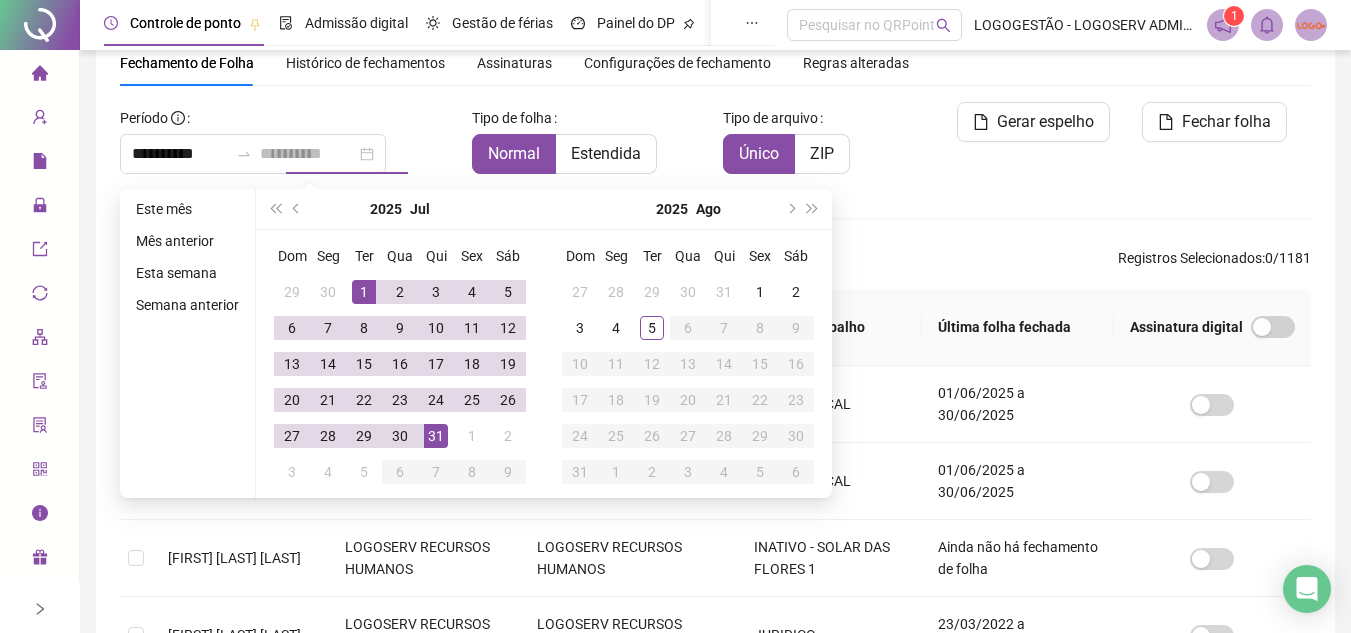 click on "31" at bounding box center [436, 436] 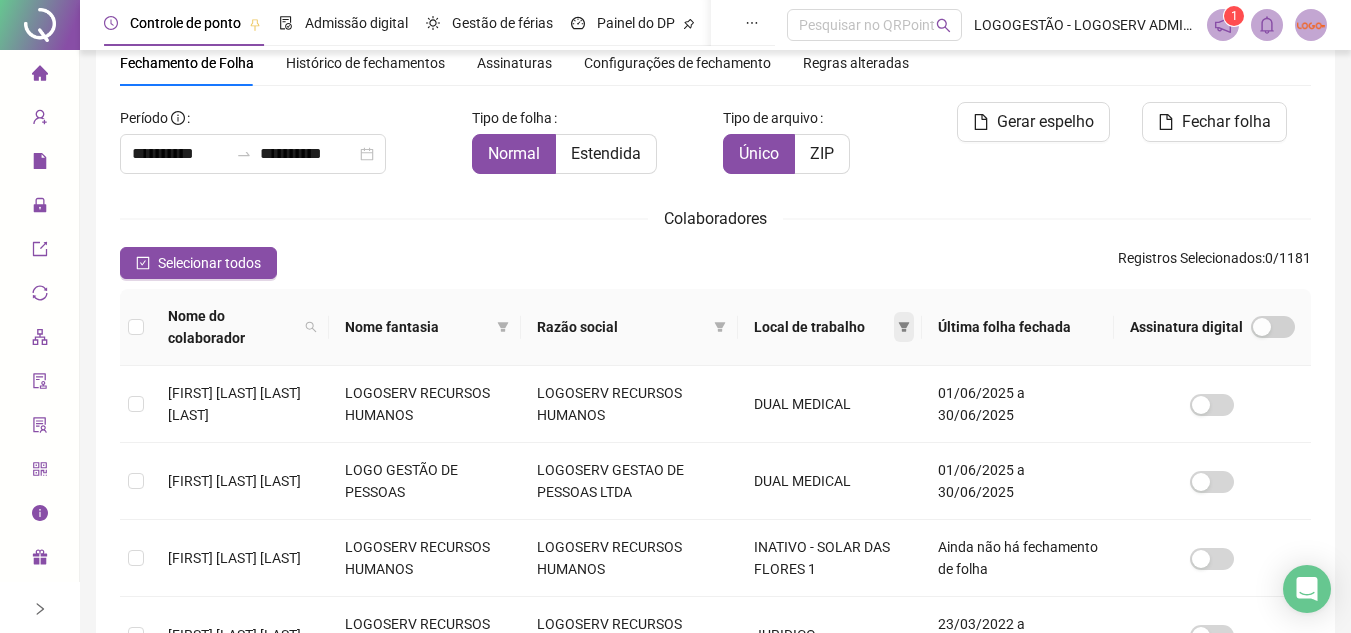 click at bounding box center [904, 327] 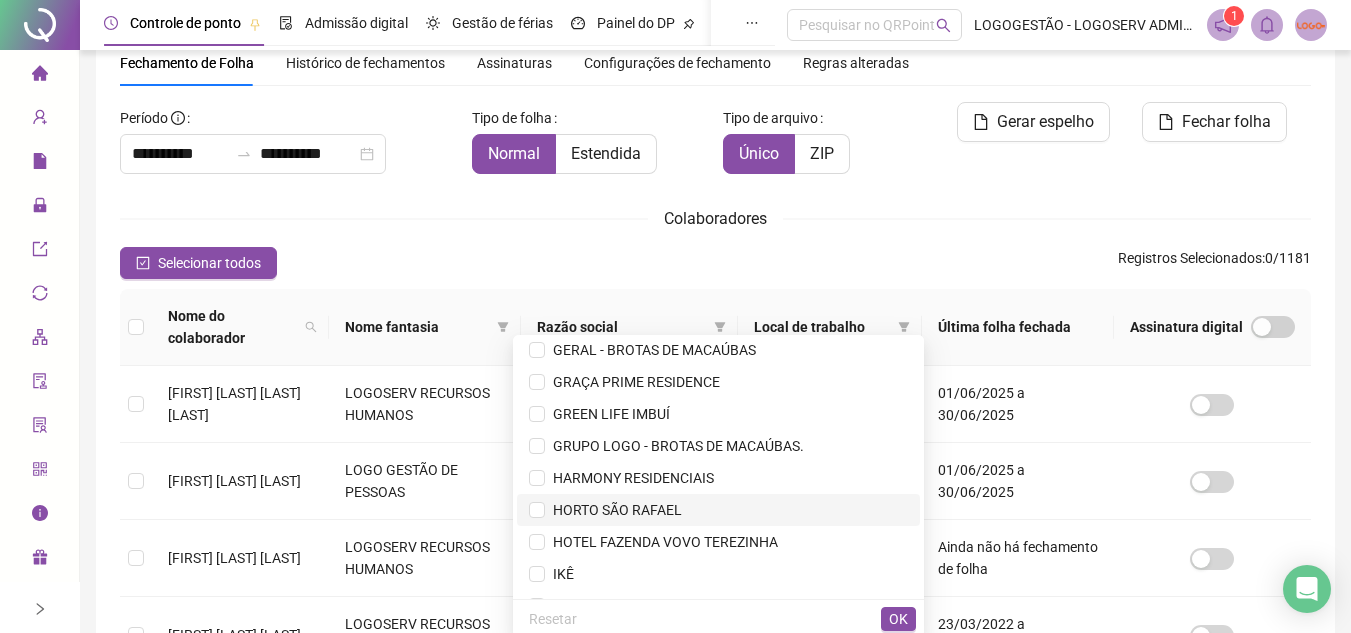 scroll, scrollTop: 2900, scrollLeft: 0, axis: vertical 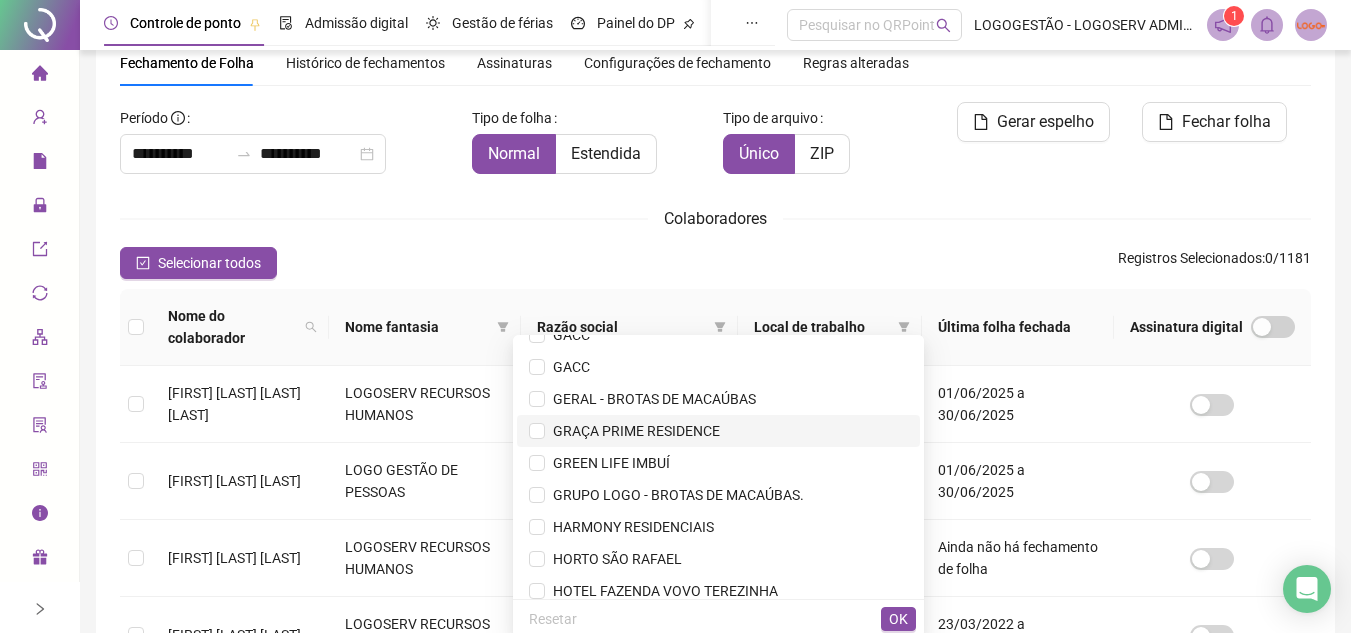 click on "GRAÇA PRIME RESIDENCE" at bounding box center [718, 431] 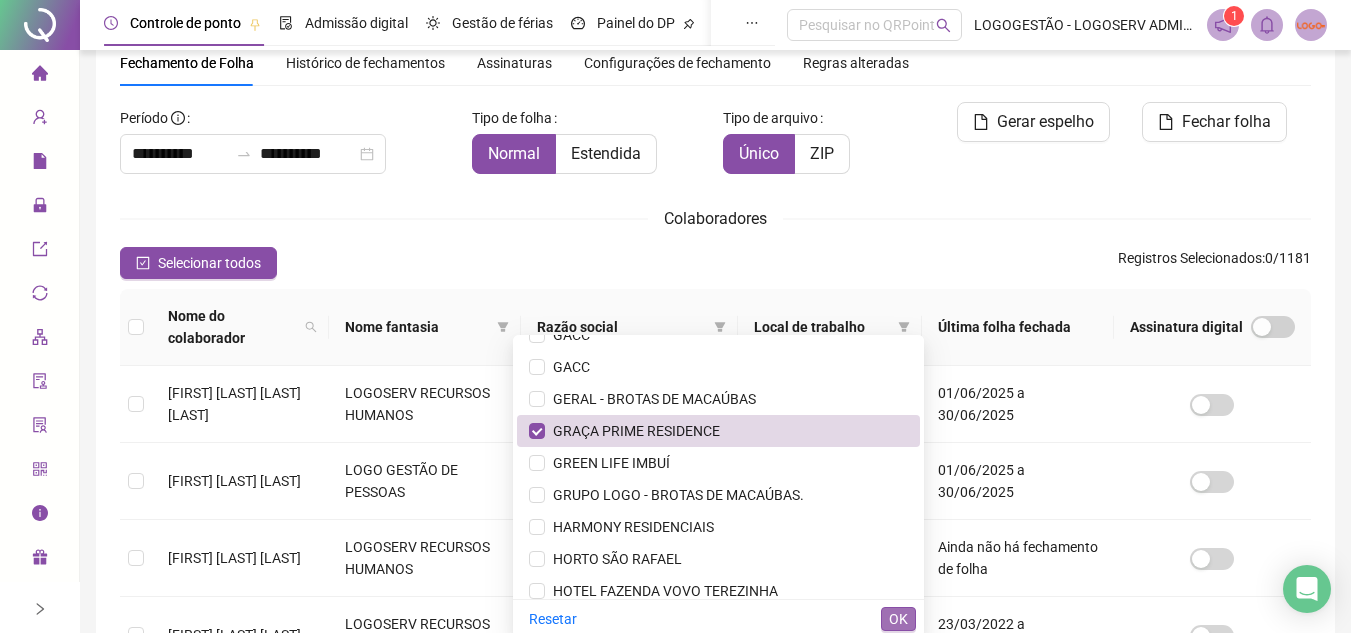 click on "OK" at bounding box center [898, 619] 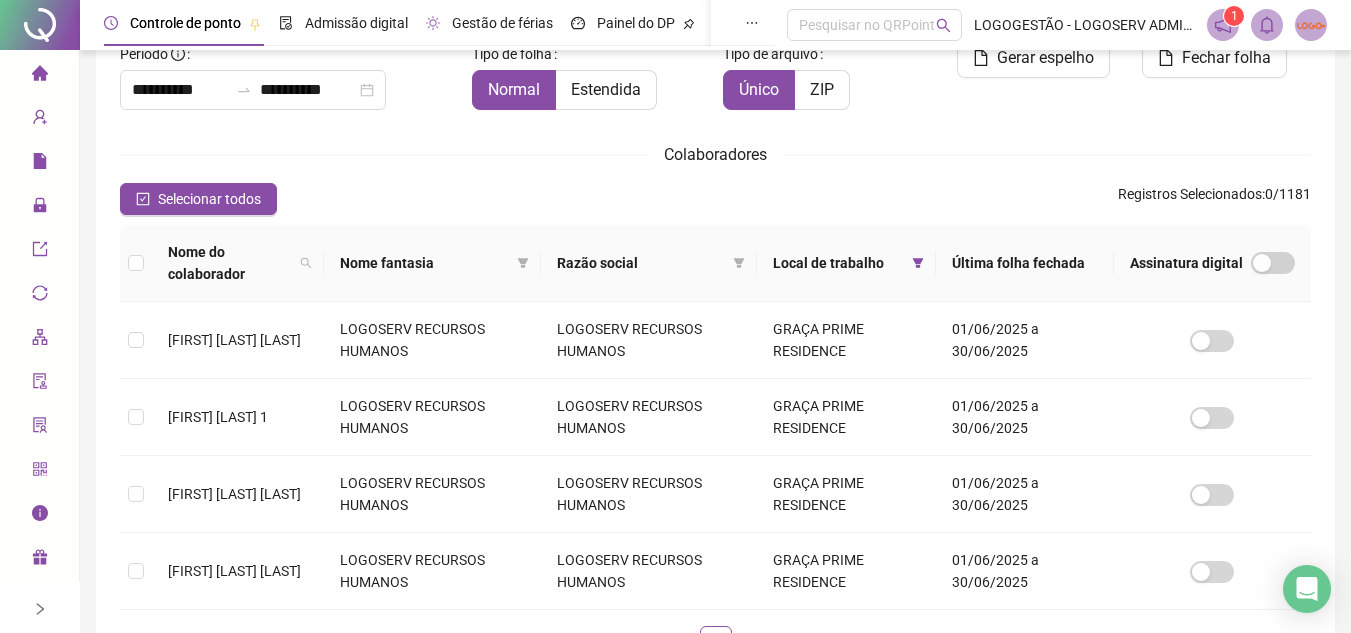 scroll, scrollTop: 0, scrollLeft: 0, axis: both 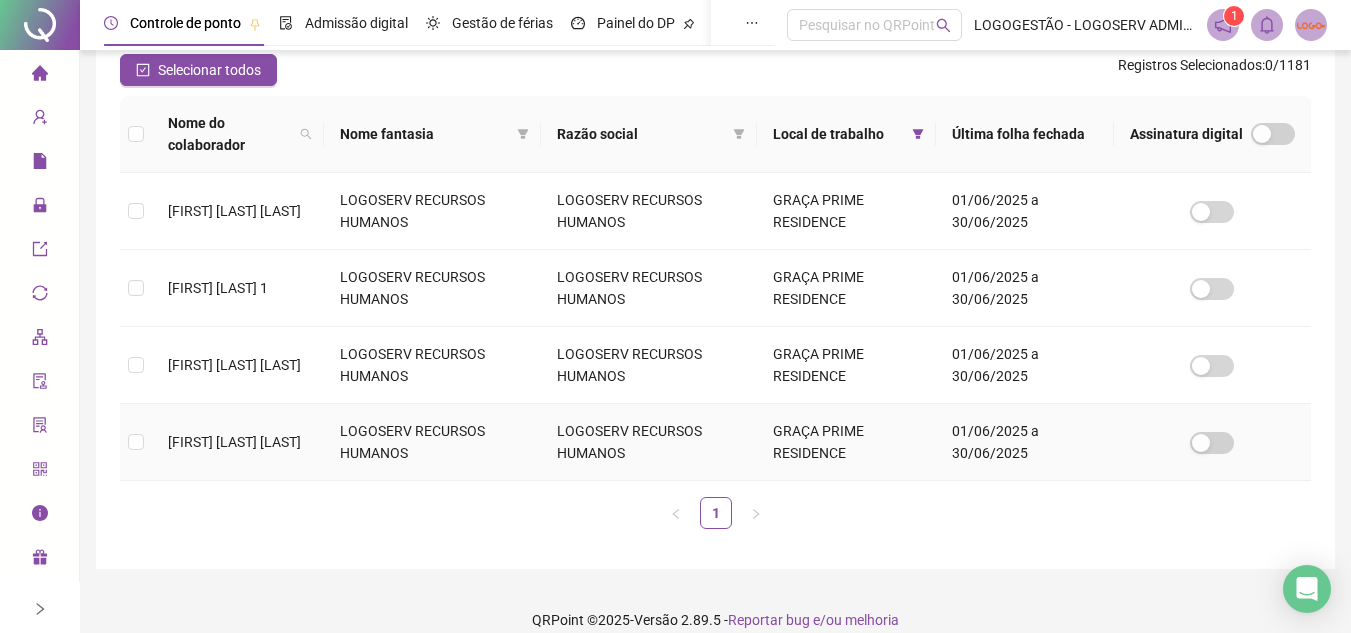drag, startPoint x: 527, startPoint y: 438, endPoint x: 546, endPoint y: 429, distance: 21.023796 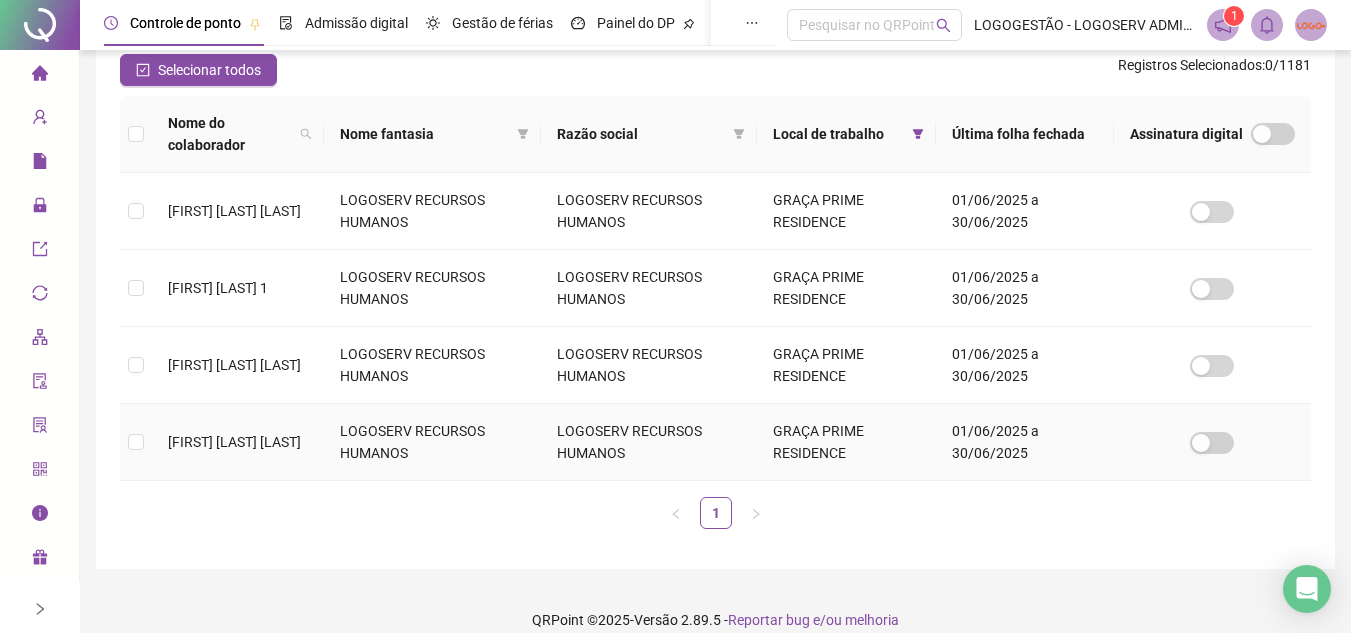 click on "LOGOSERV RECURSOS HUMANOS" at bounding box center (432, 442) 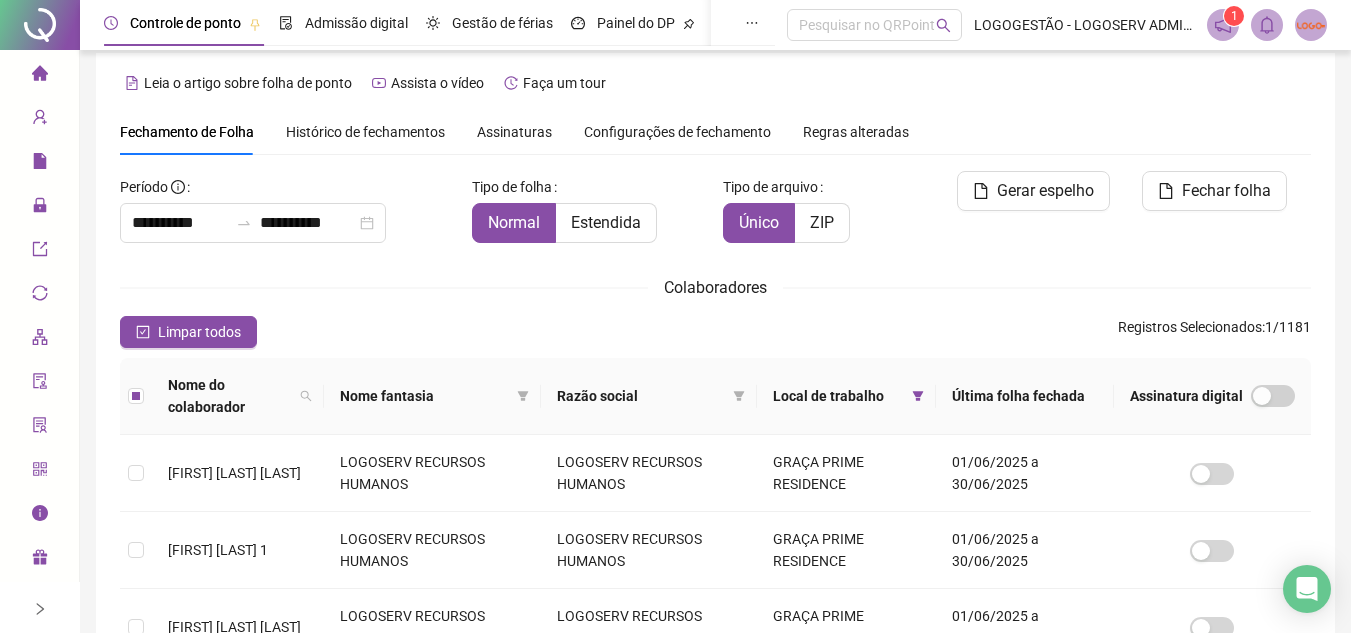 scroll, scrollTop: 0, scrollLeft: 0, axis: both 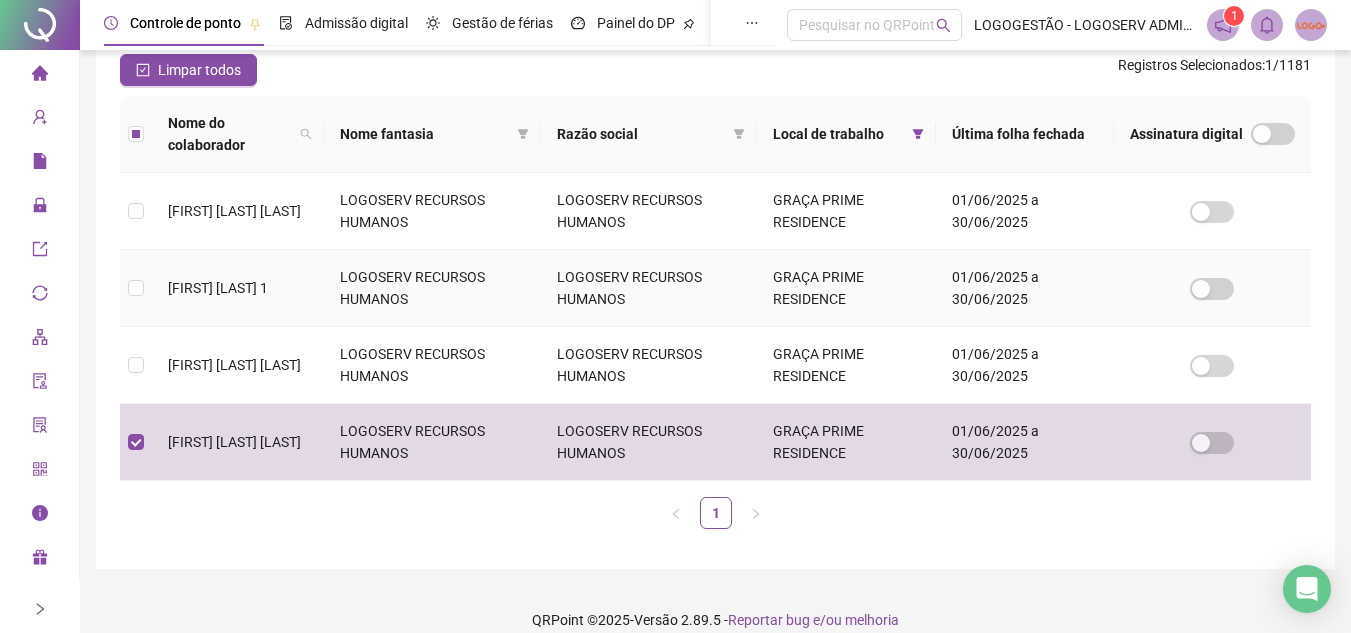 click on "LOGOSERV RECURSOS HUMANOS" at bounding box center (432, 288) 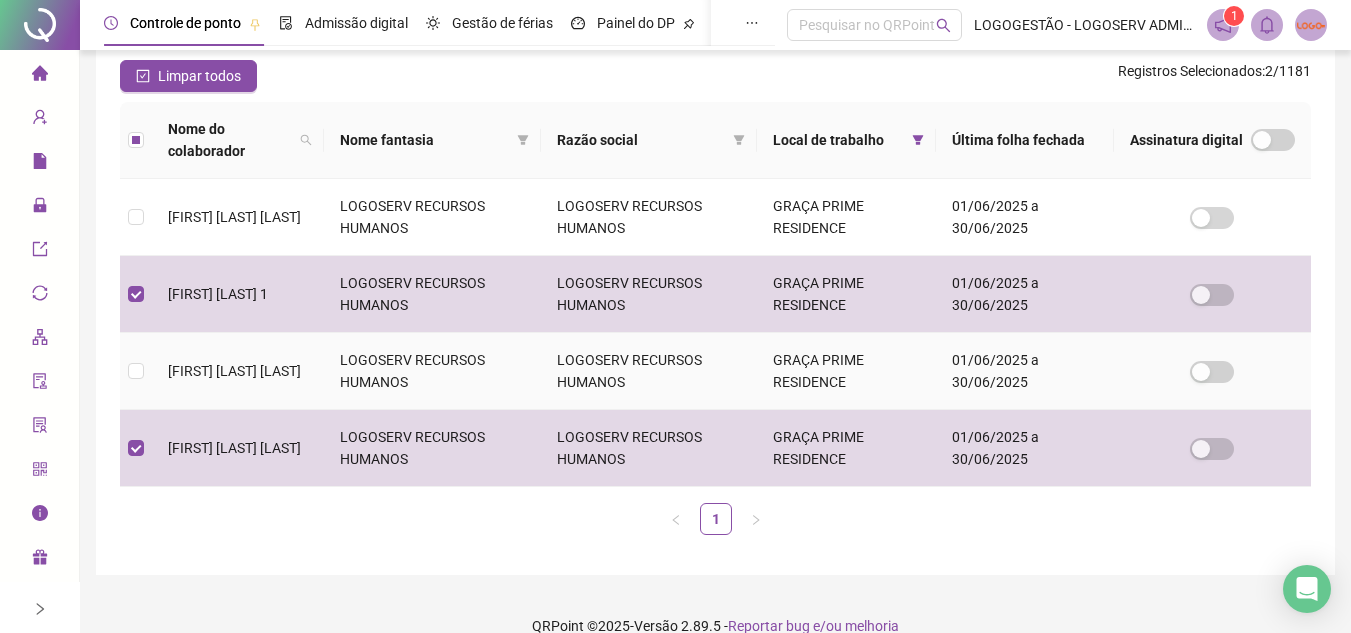 scroll, scrollTop: 275, scrollLeft: 0, axis: vertical 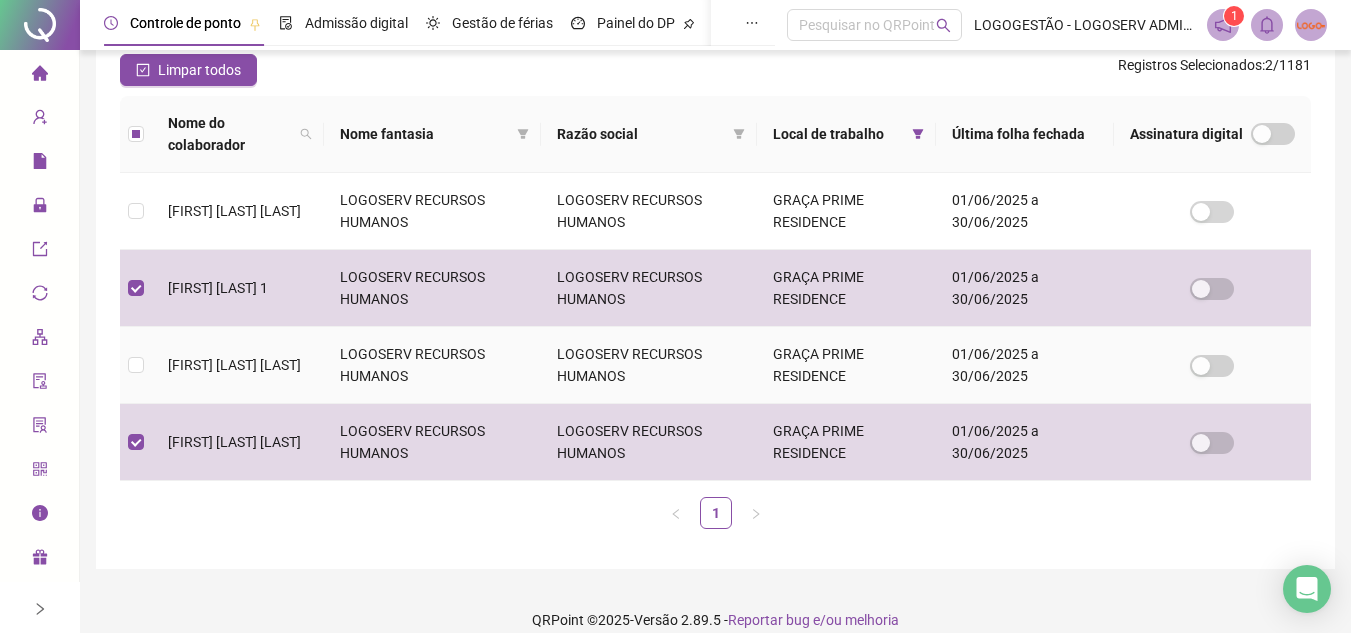 click on "LOGOSERV RECURSOS HUMANOS" at bounding box center (432, 365) 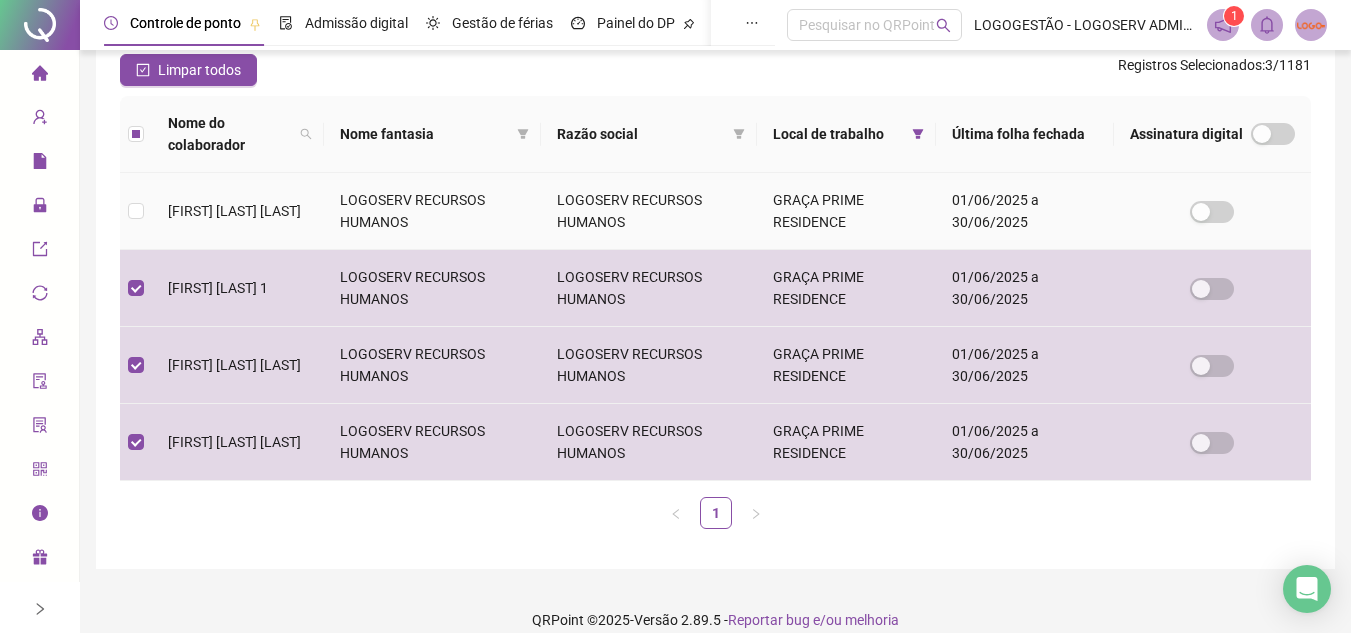 scroll, scrollTop: 82, scrollLeft: 0, axis: vertical 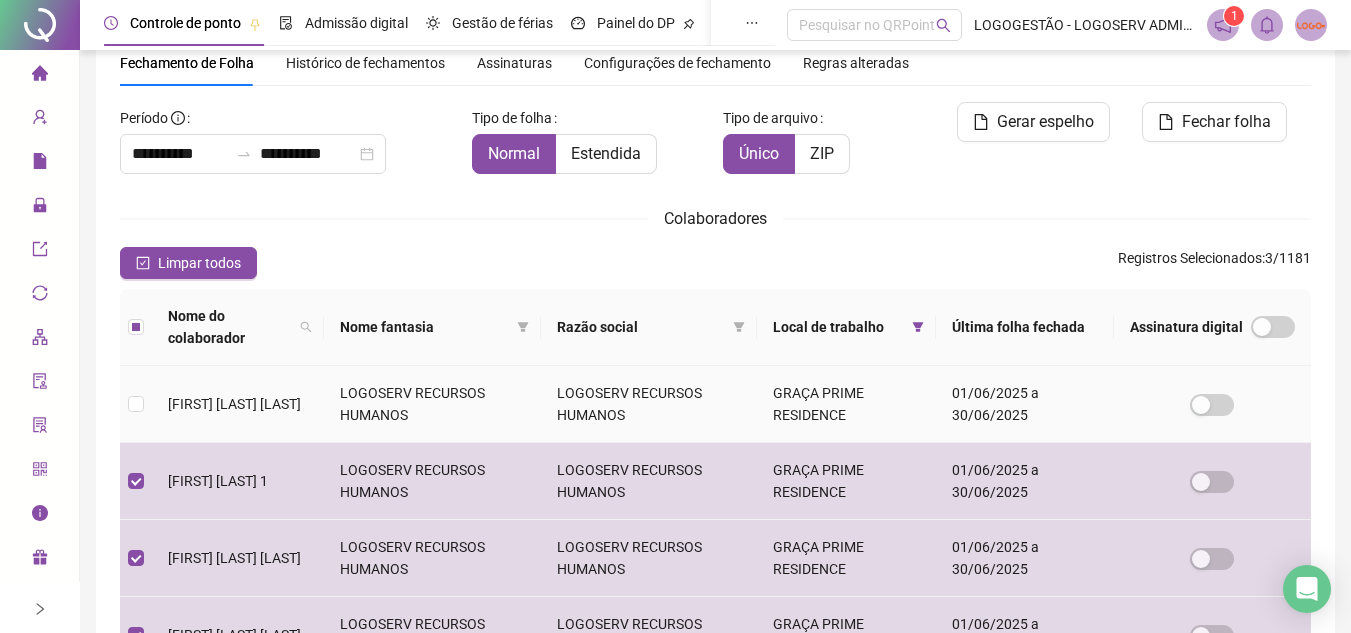 click on "GRAÇA PRIME RESIDENCE" at bounding box center [846, 404] 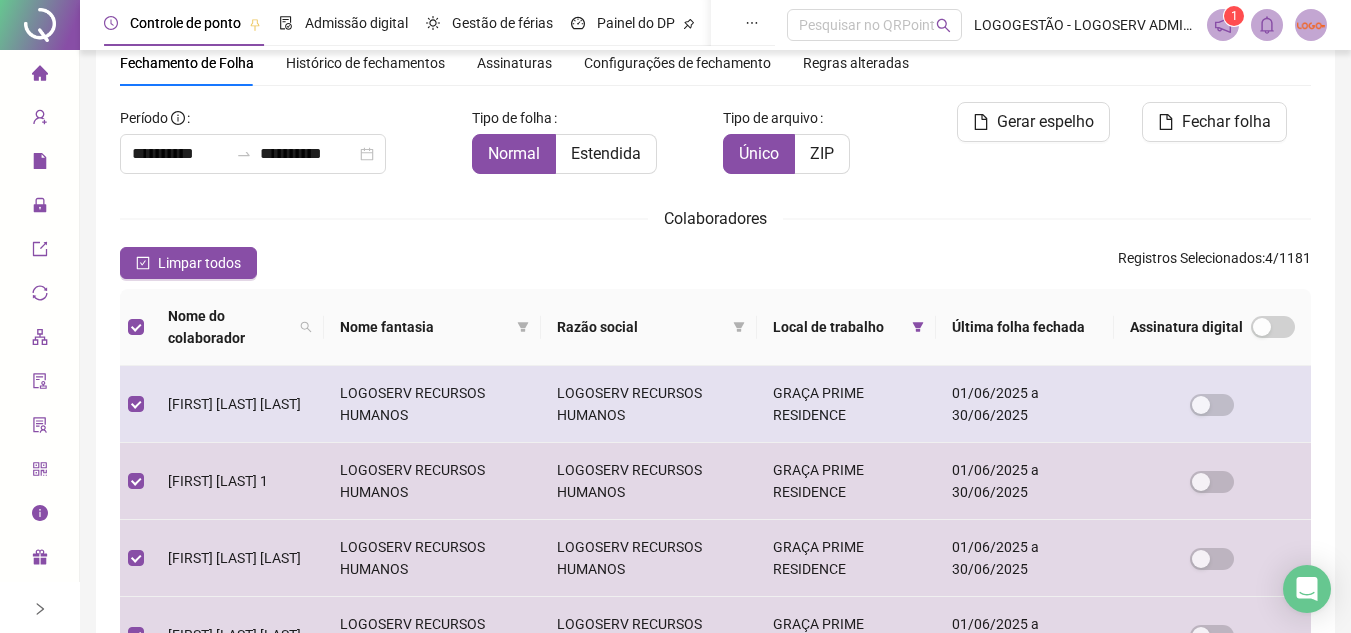 click on "LOGOSERV RECURSOS HUMANOS" at bounding box center [432, 404] 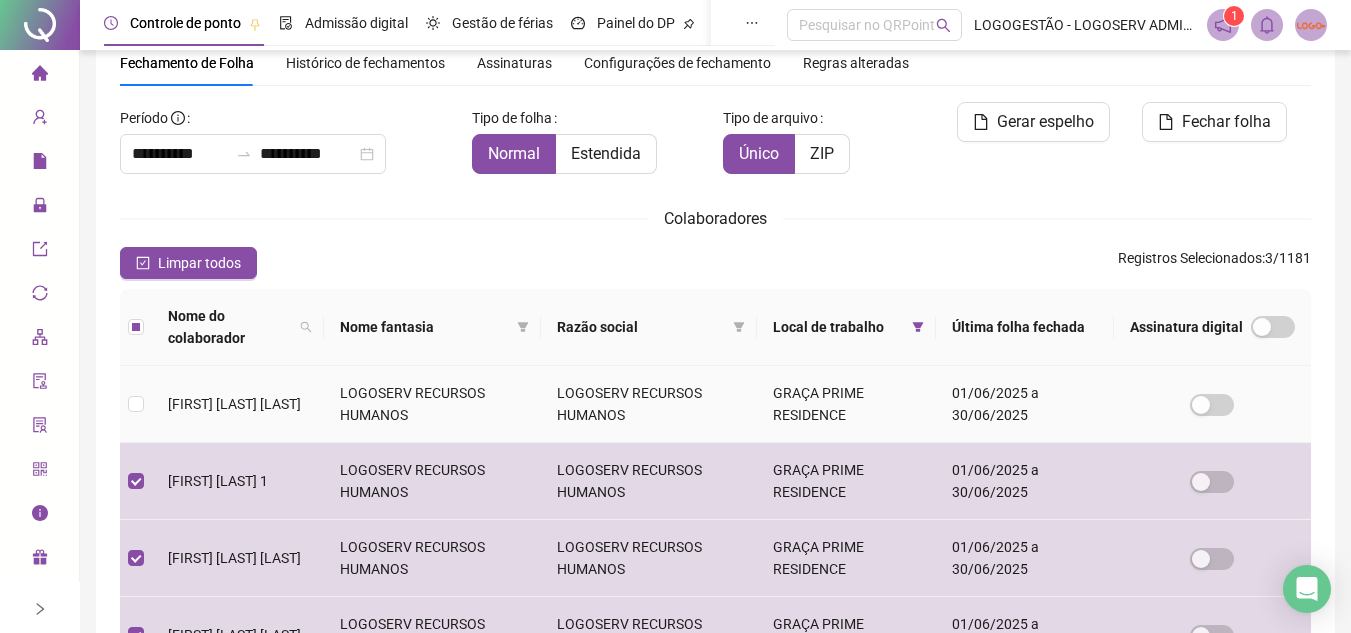 click on "LOGOSERV RECURSOS HUMANOS" at bounding box center [432, 404] 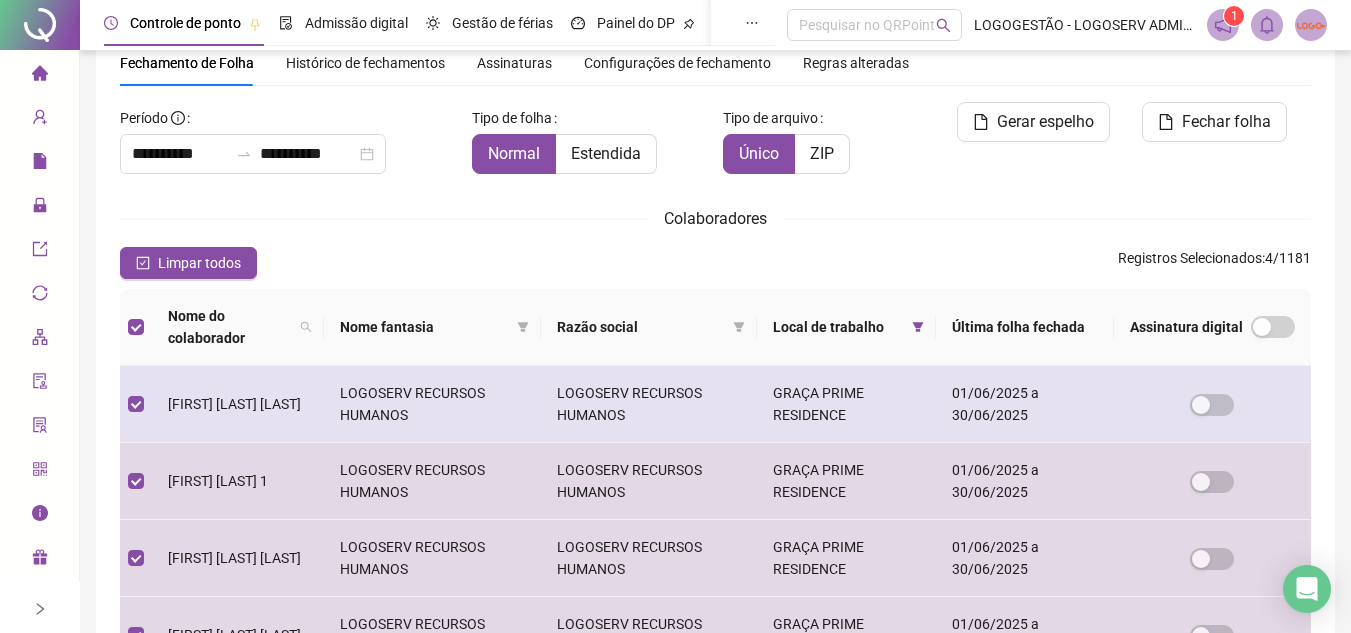 click on "LOGOSERV RECURSOS HUMANOS" at bounding box center [432, 404] 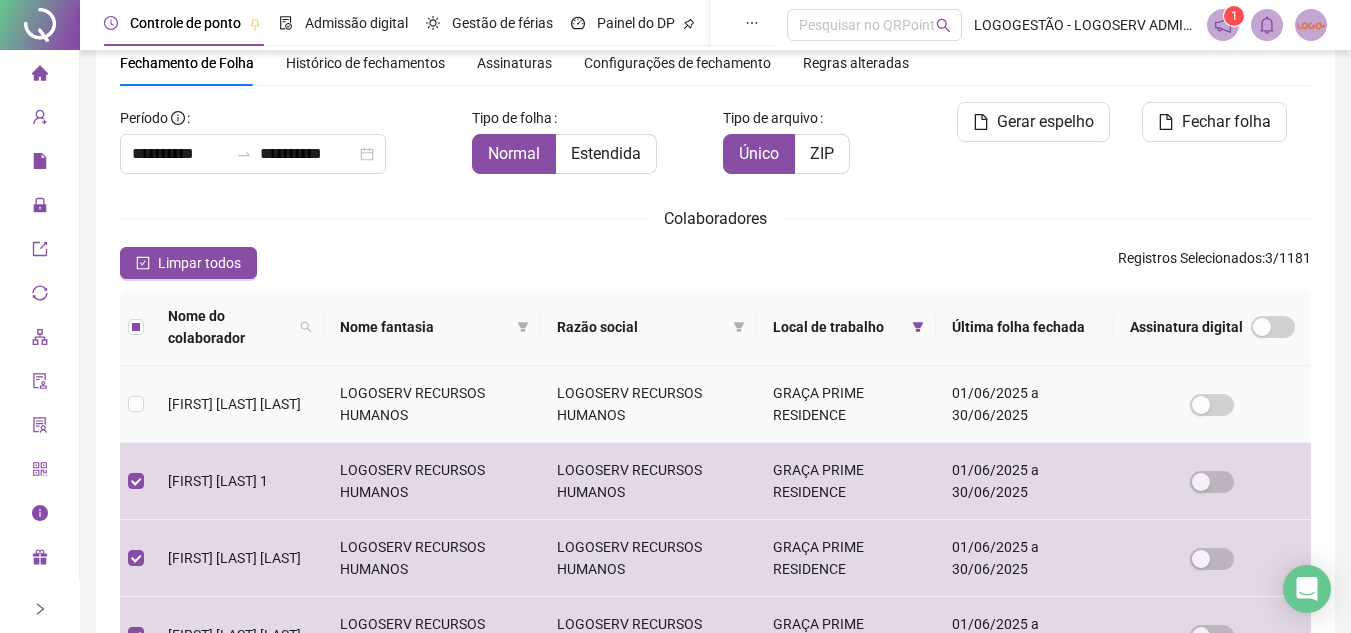 click on "LOGOSERV RECURSOS HUMANOS" at bounding box center [432, 404] 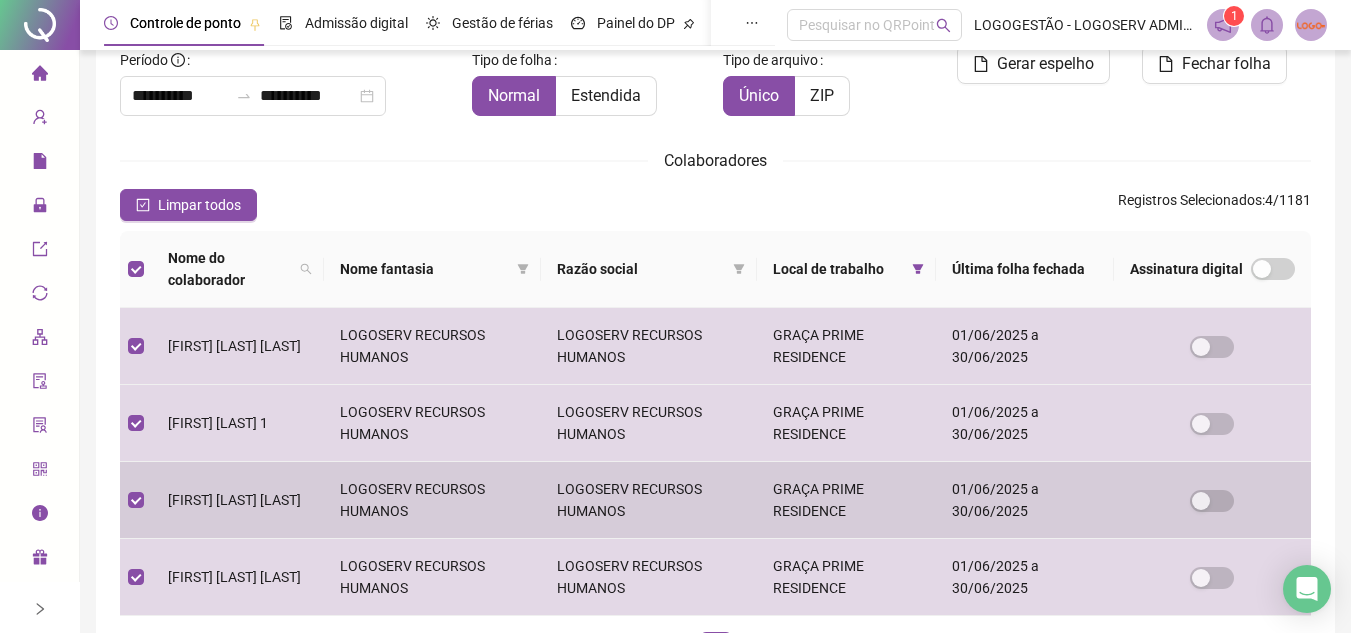 scroll, scrollTop: 0, scrollLeft: 0, axis: both 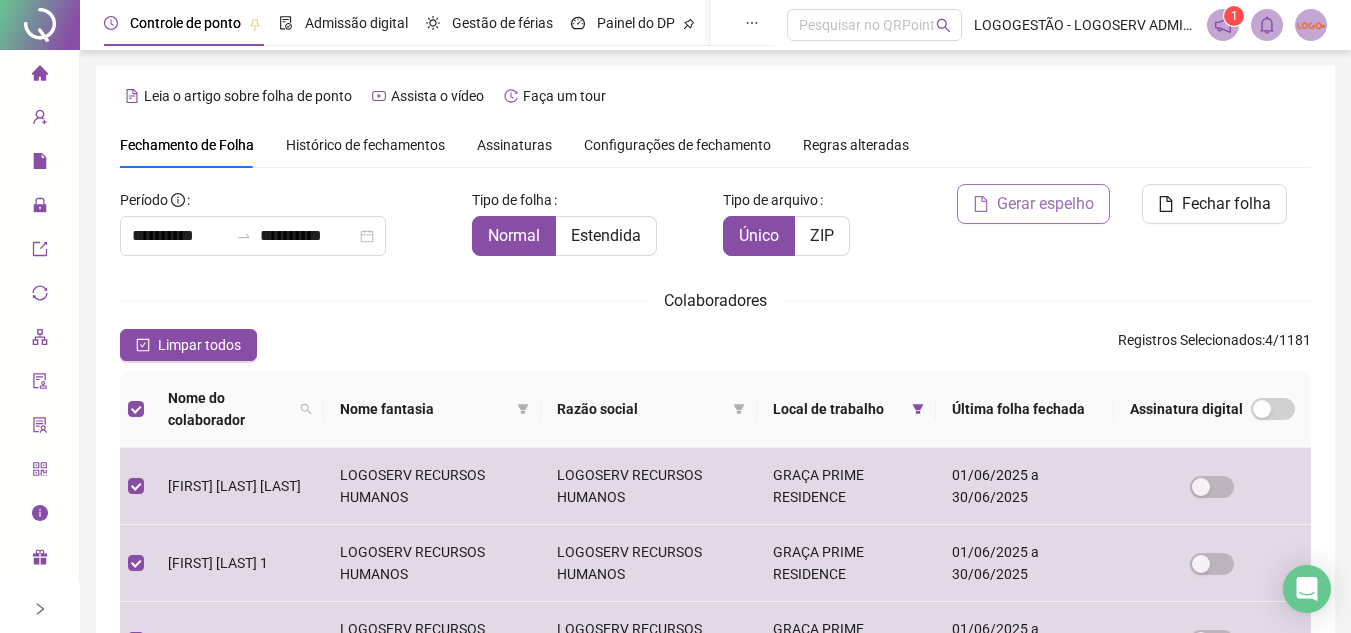 click on "Gerar espelho" at bounding box center (1045, 204) 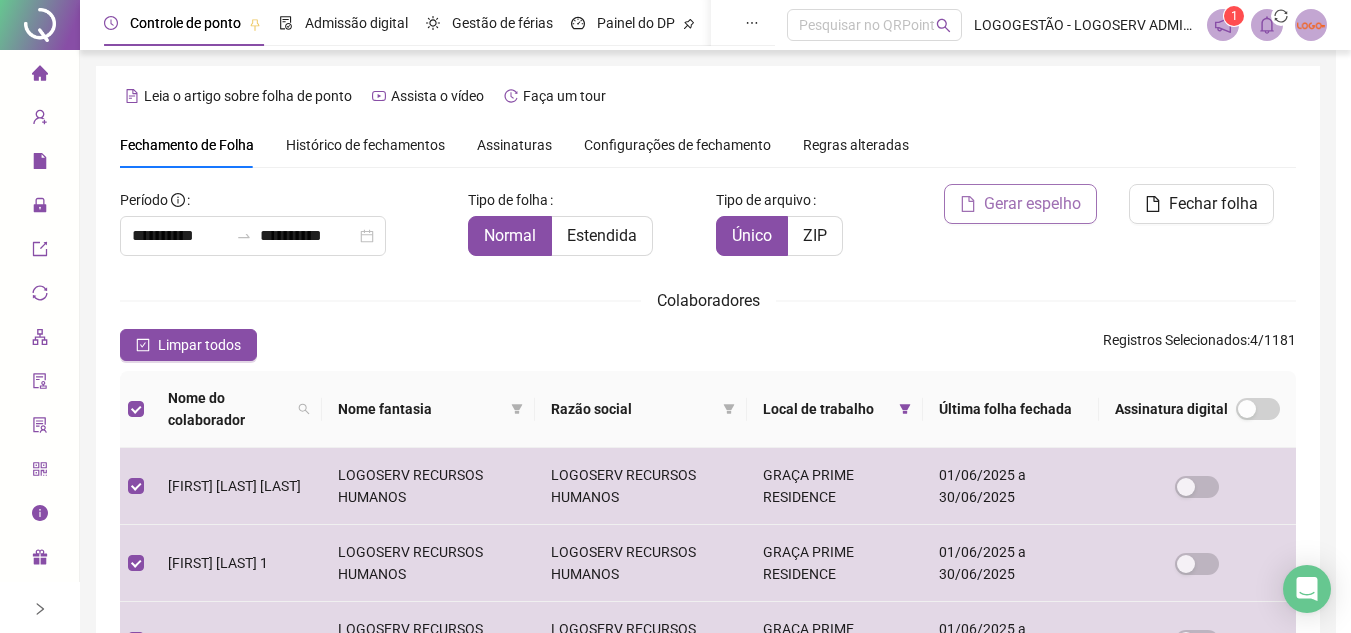 scroll, scrollTop: 82, scrollLeft: 0, axis: vertical 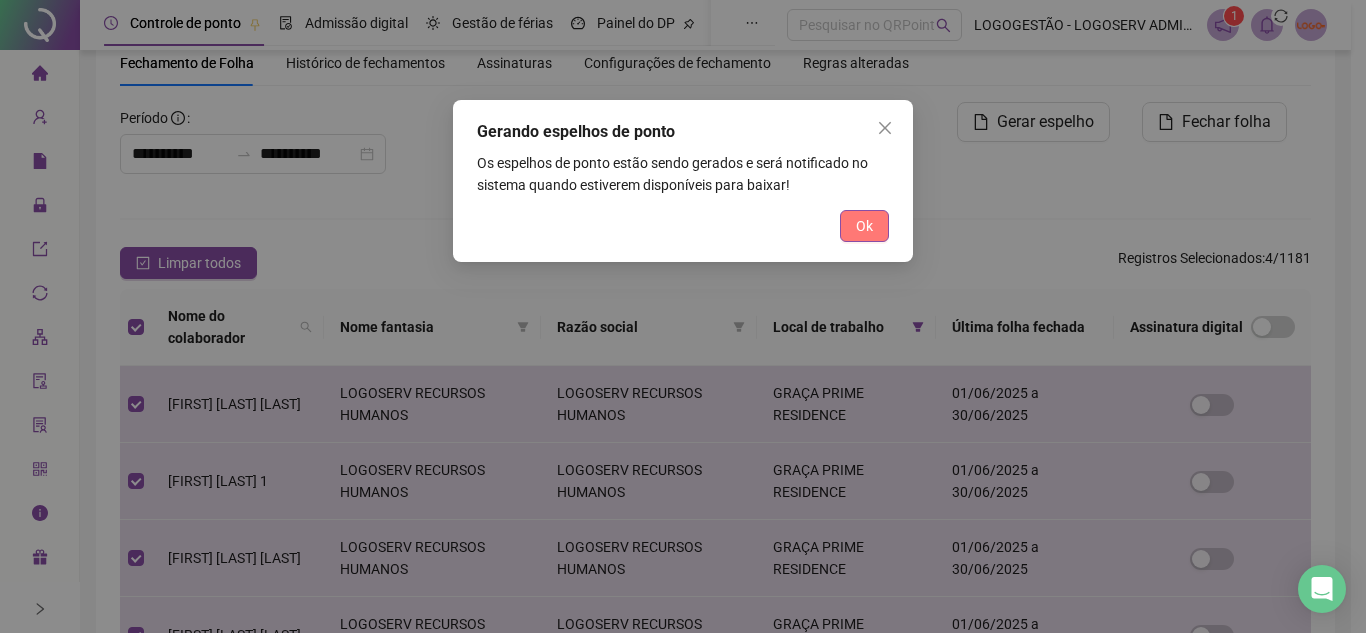 click on "Ok" at bounding box center (864, 226) 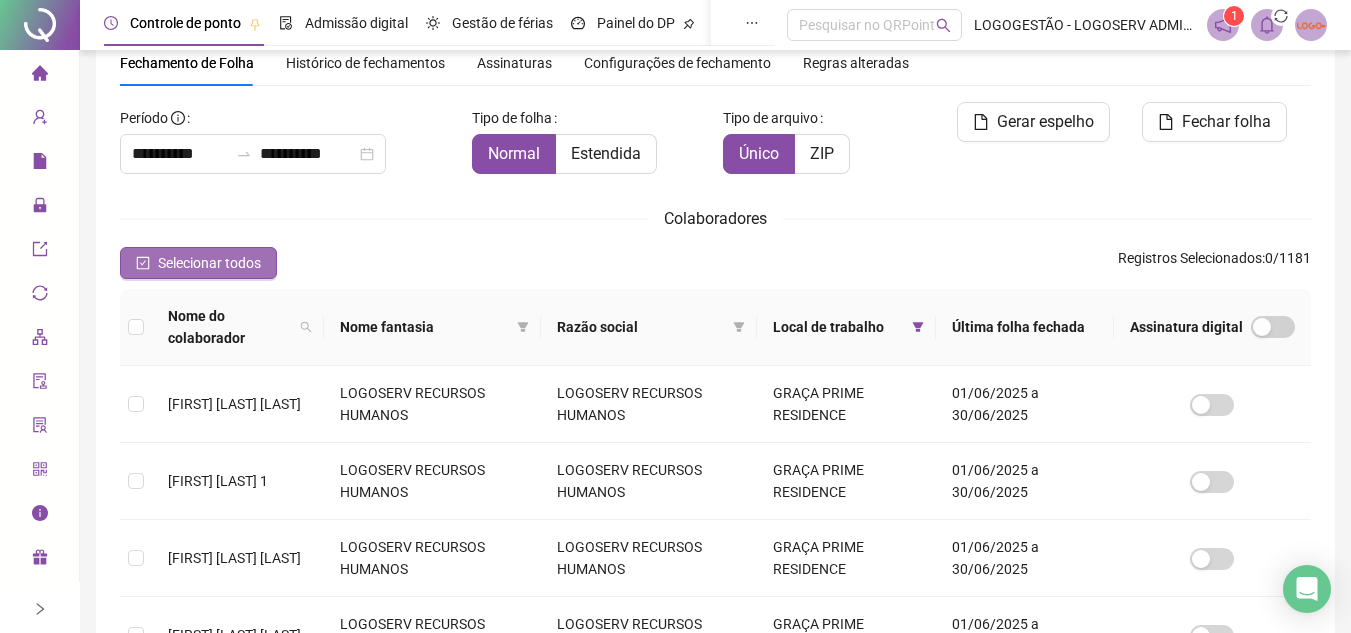 click on "Selecionar todos" at bounding box center [209, 263] 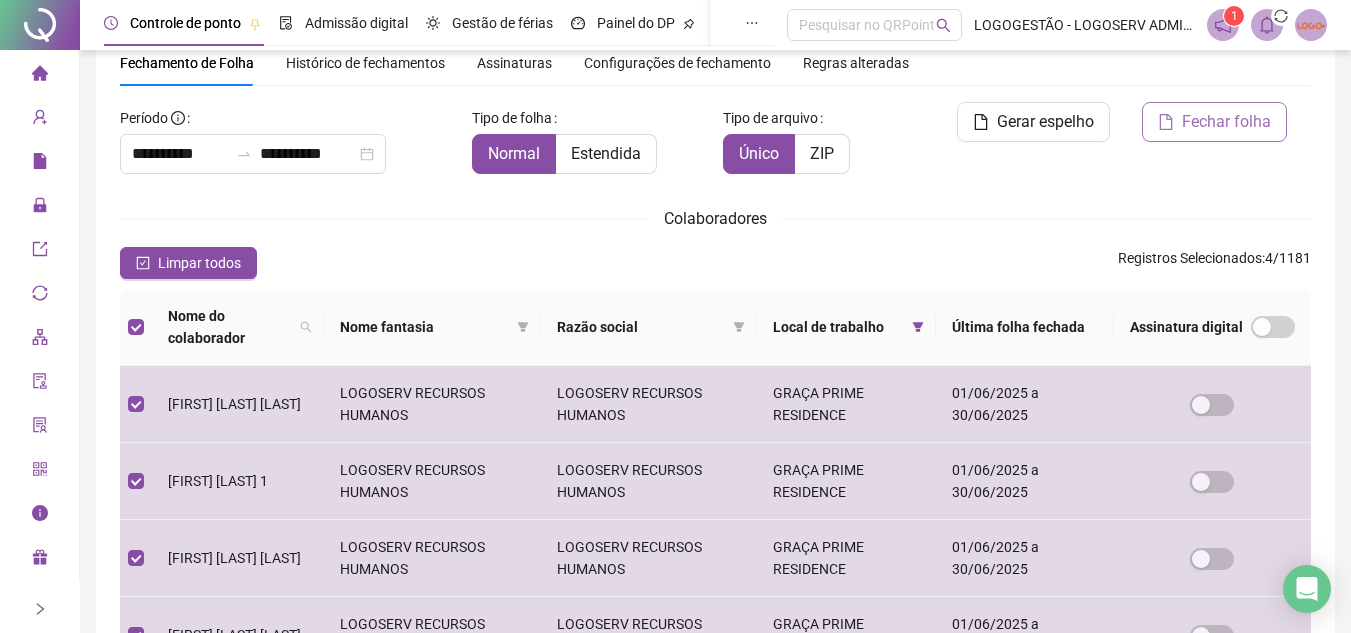 click on "Fechar folha" at bounding box center [1226, 122] 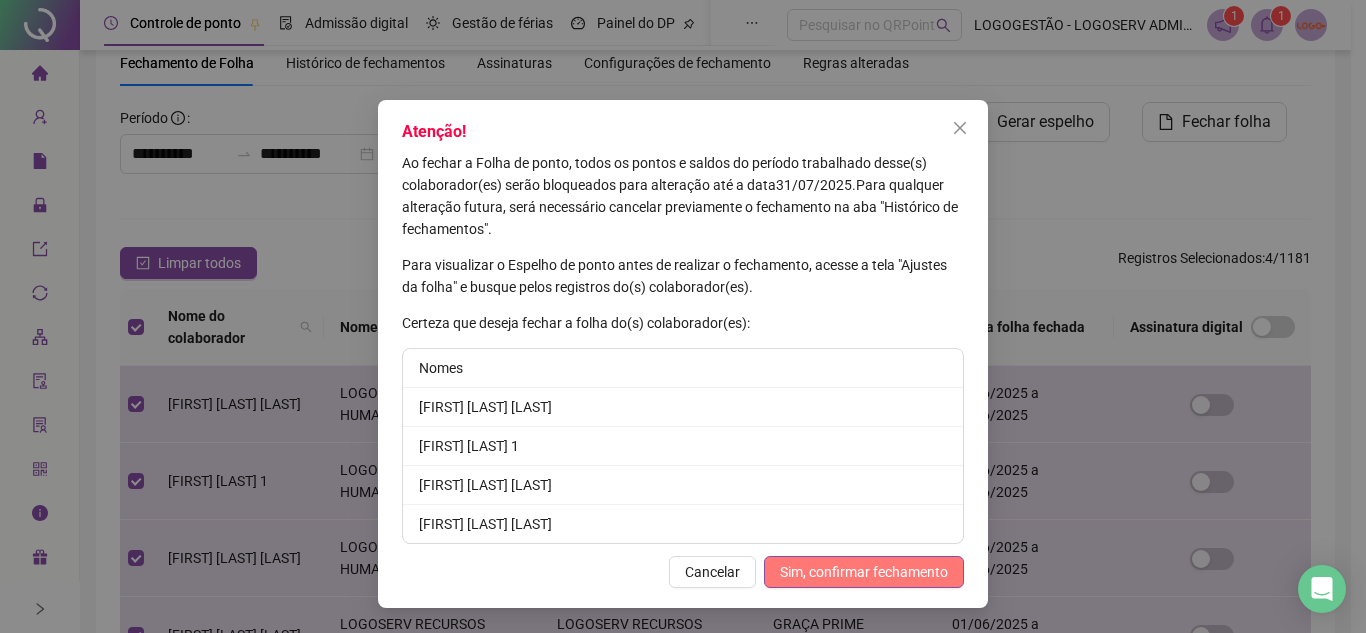 click on "Sim, confirmar fechamento" at bounding box center (864, 572) 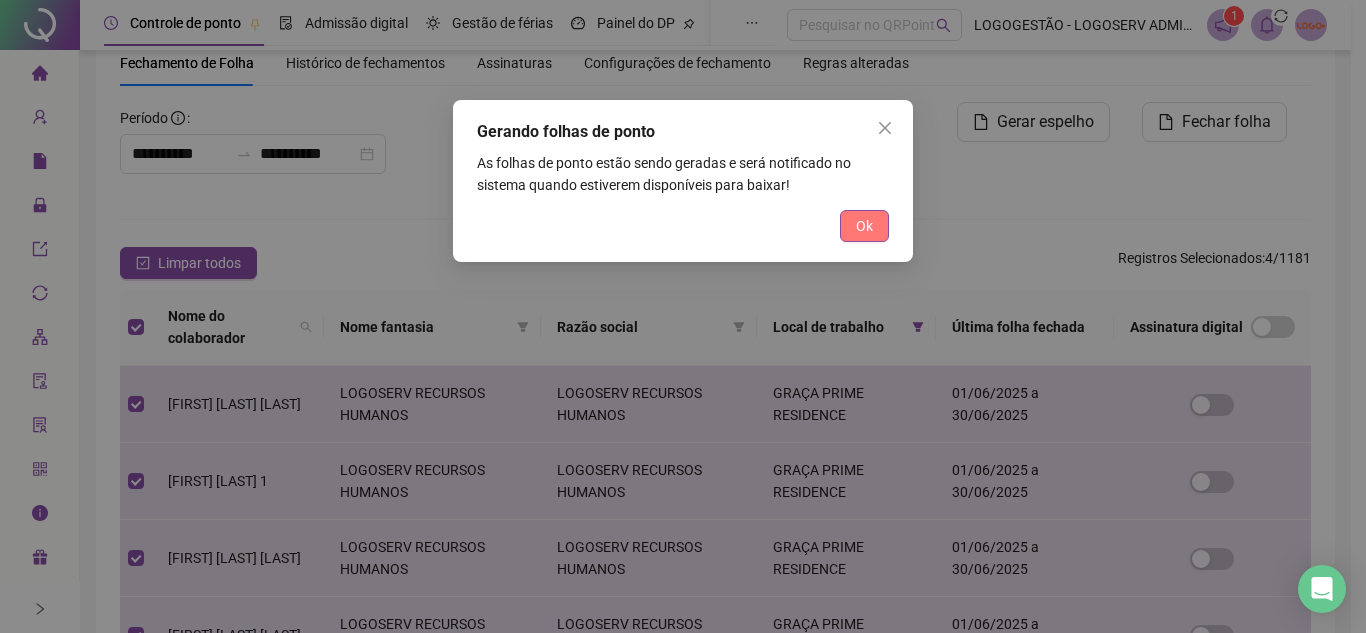 click on "Ok" at bounding box center (864, 226) 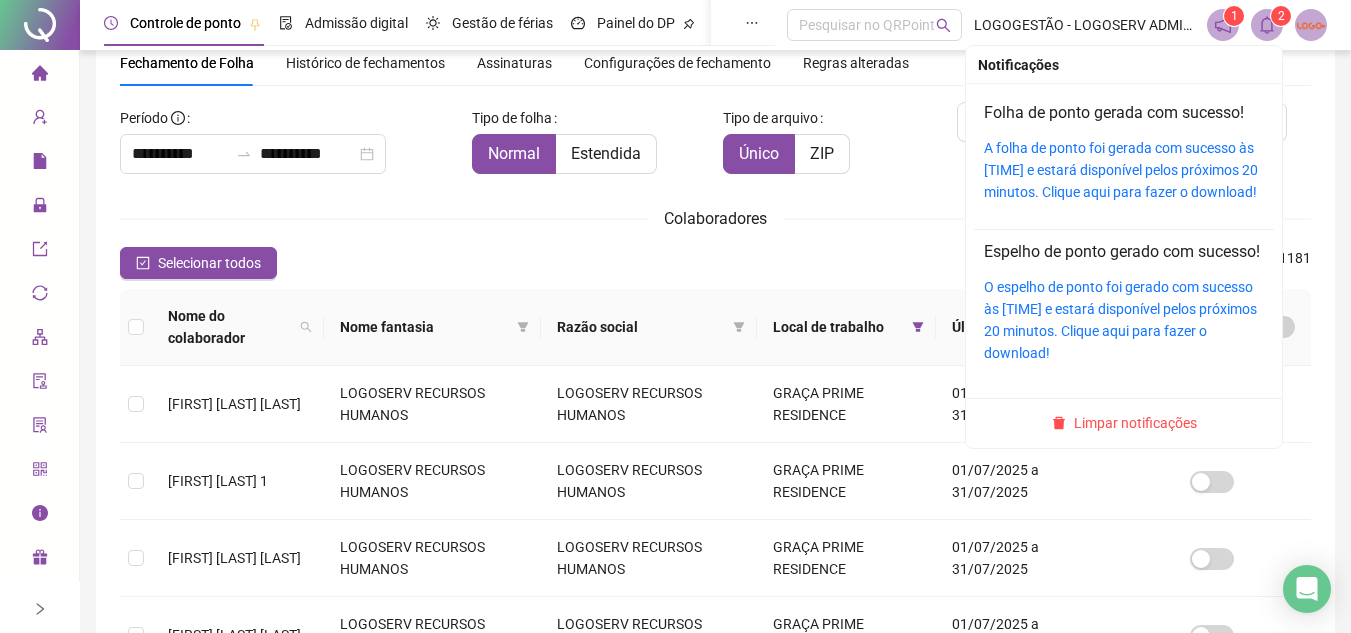 click 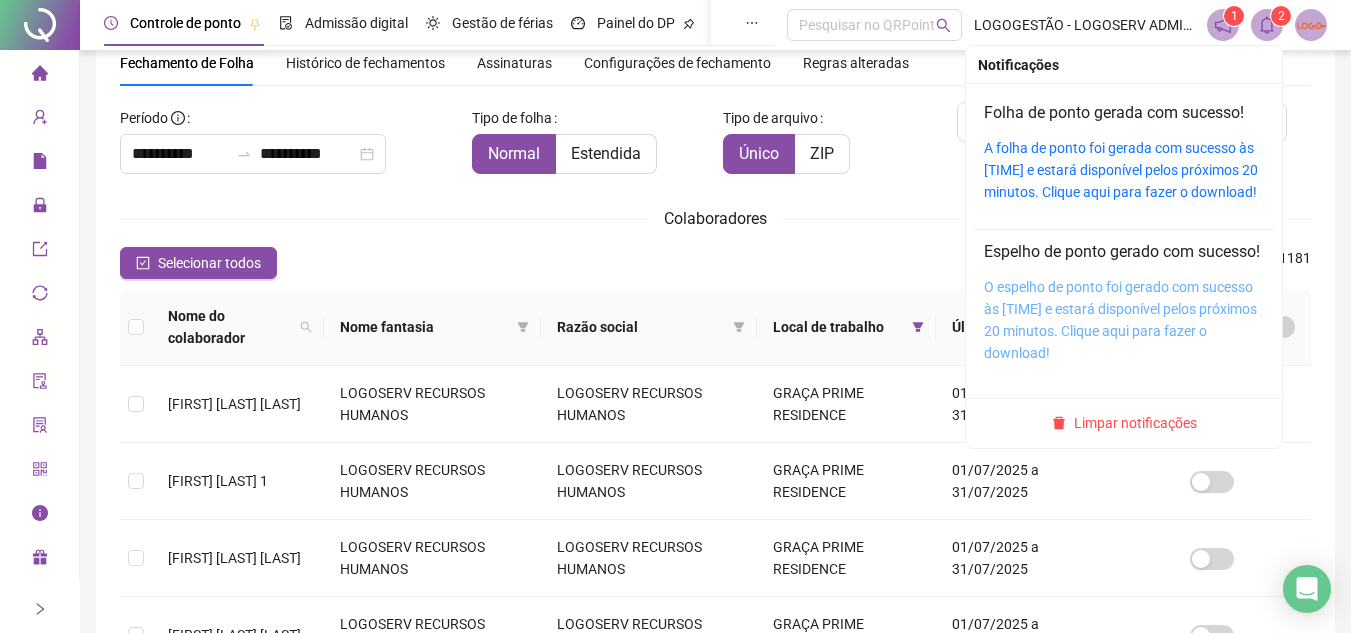 click on "O espelho de ponto foi gerado com sucesso às [TIME] e estará disponível pelos próximos 20 minutos.
Clique aqui para fazer o download!" at bounding box center [1120, 320] 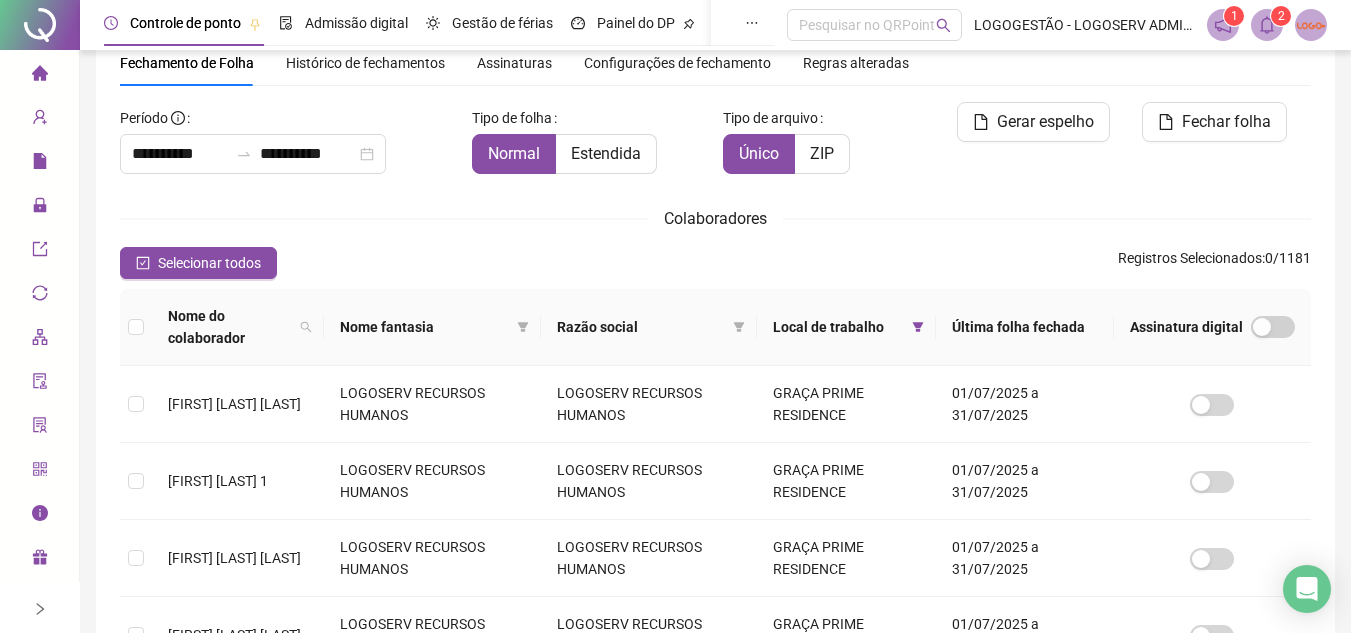 click on "**********" at bounding box center (715, 373) 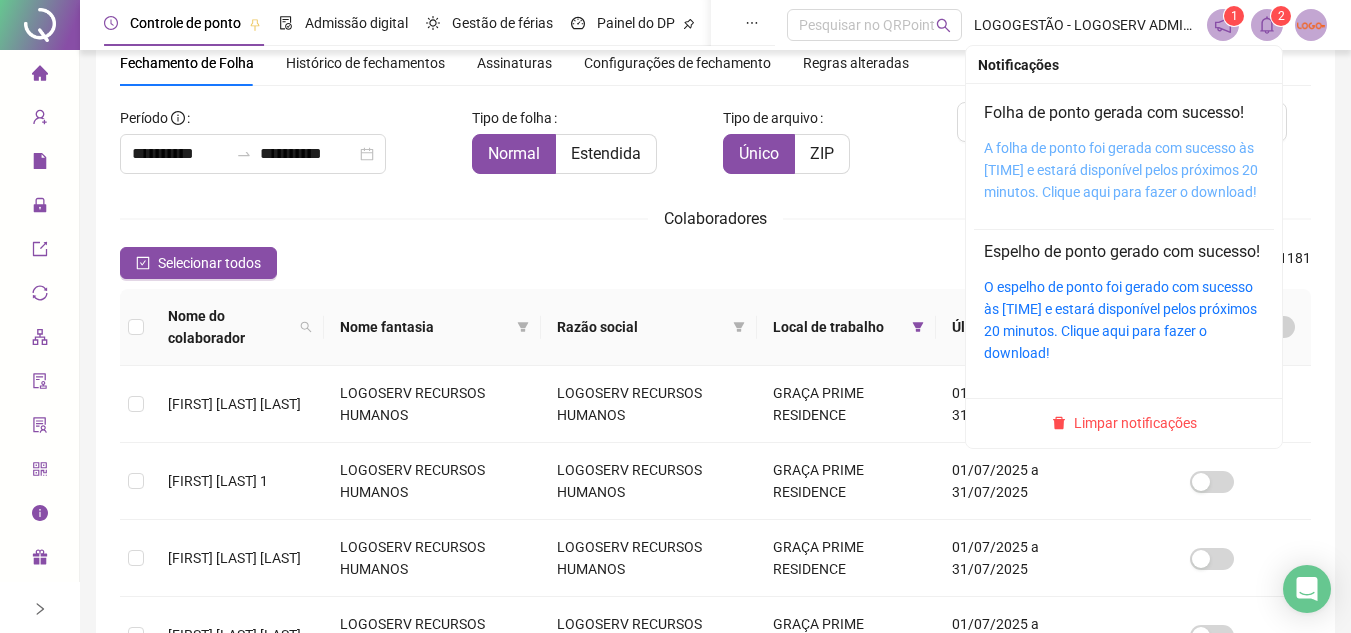 click on "A folha de ponto foi gerada com sucesso às [TIME] e estará disponível pelos próximos 20 minutos.
Clique aqui para fazer o download!" at bounding box center (1121, 170) 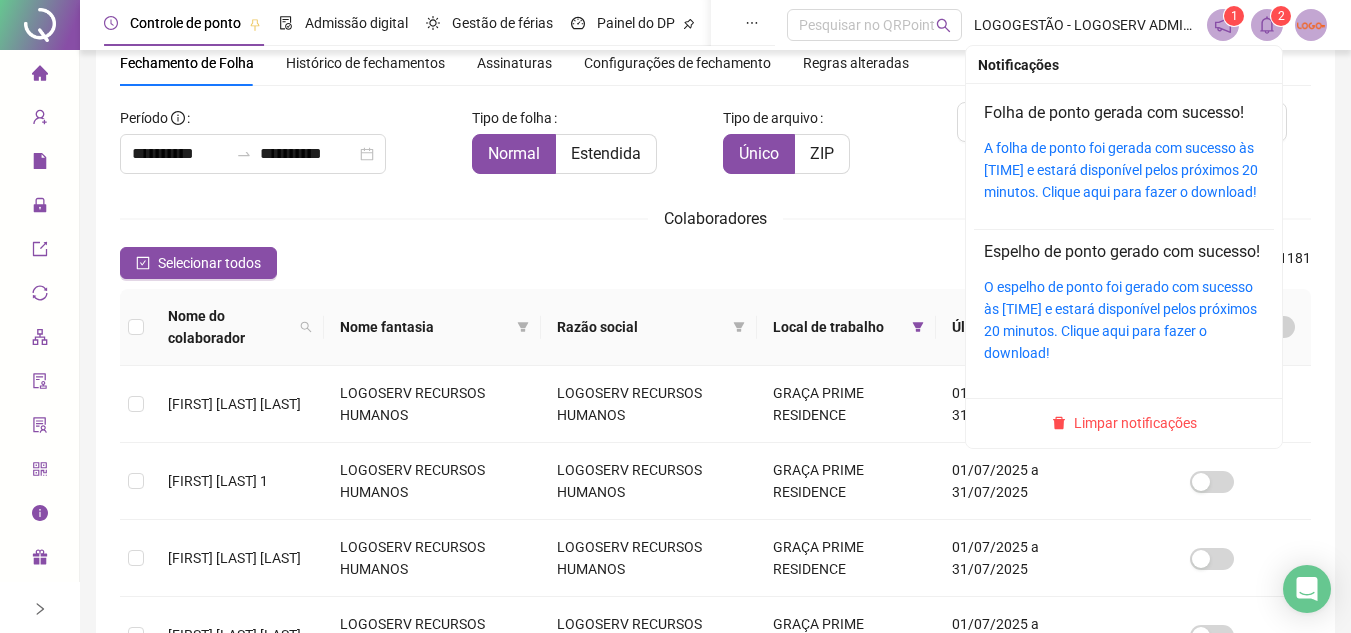 click 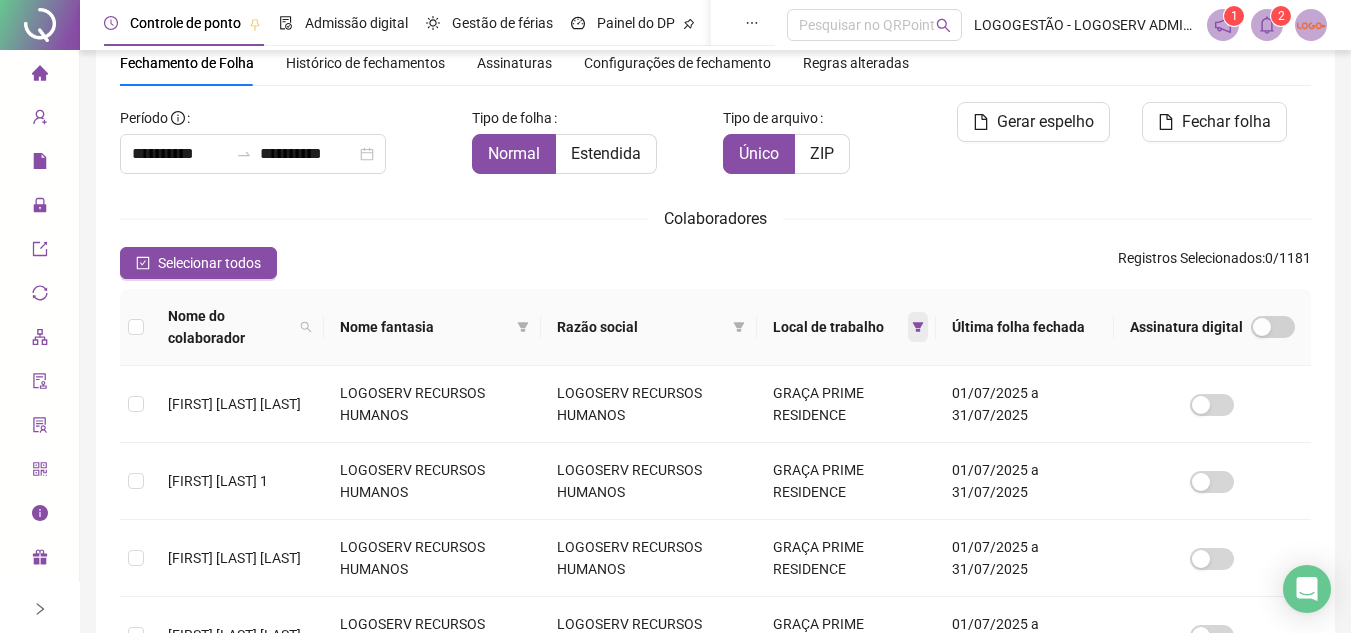 click 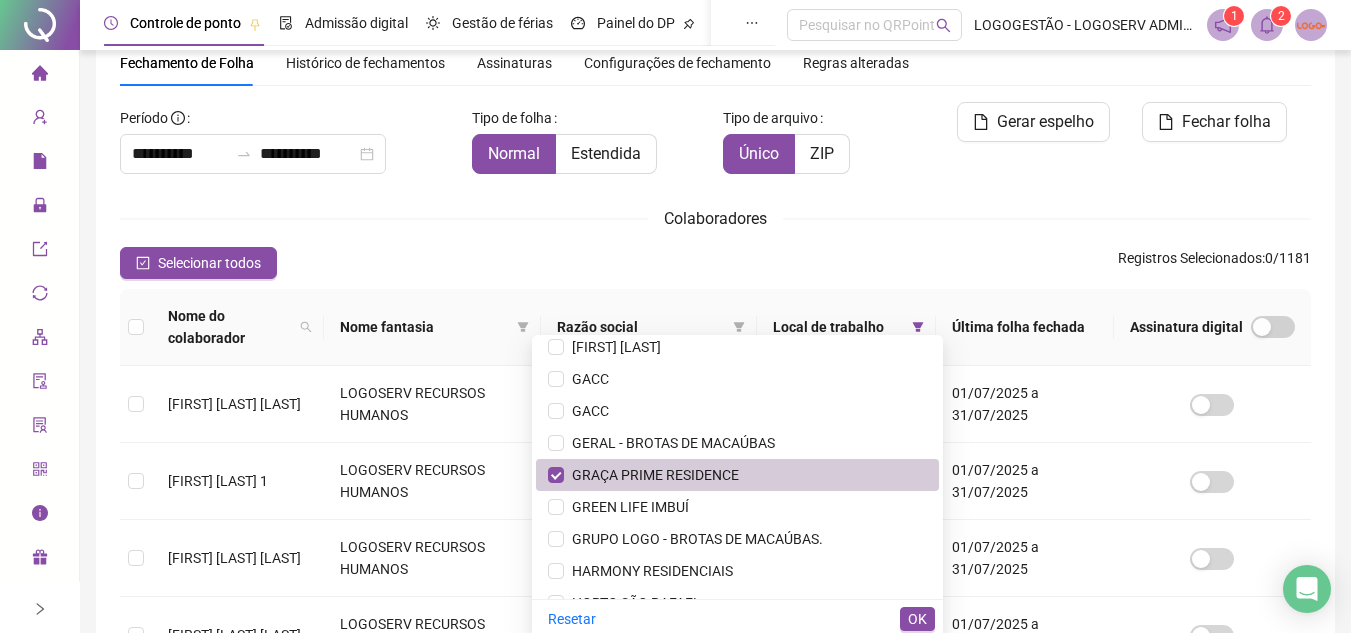click on "GRAÇA PRIME RESIDENCE" at bounding box center [737, 475] 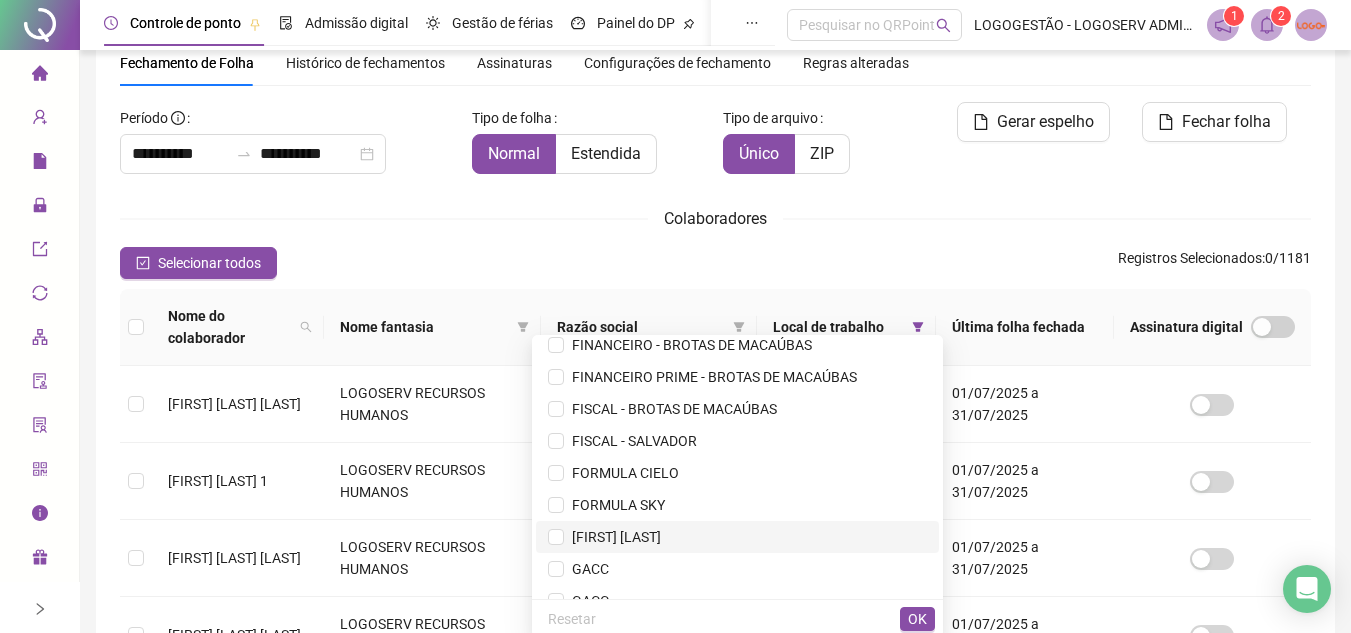 scroll, scrollTop: 2656, scrollLeft: 0, axis: vertical 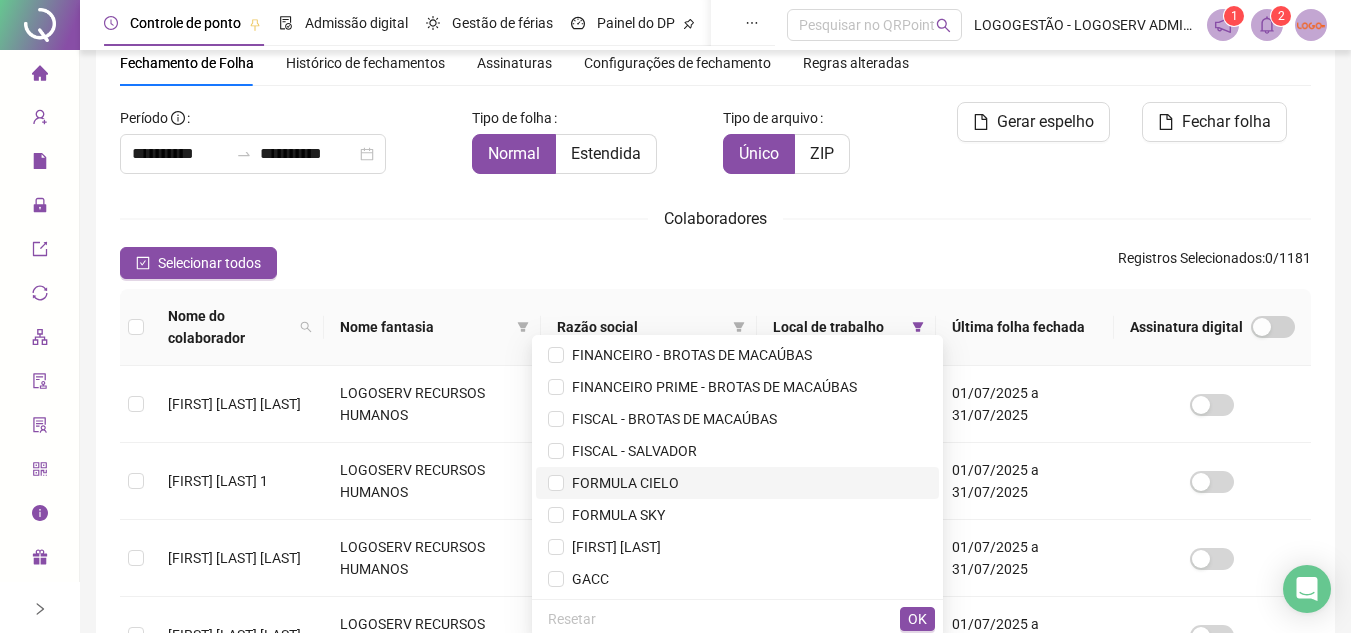 click on "FORMULA CIELO" at bounding box center [737, 483] 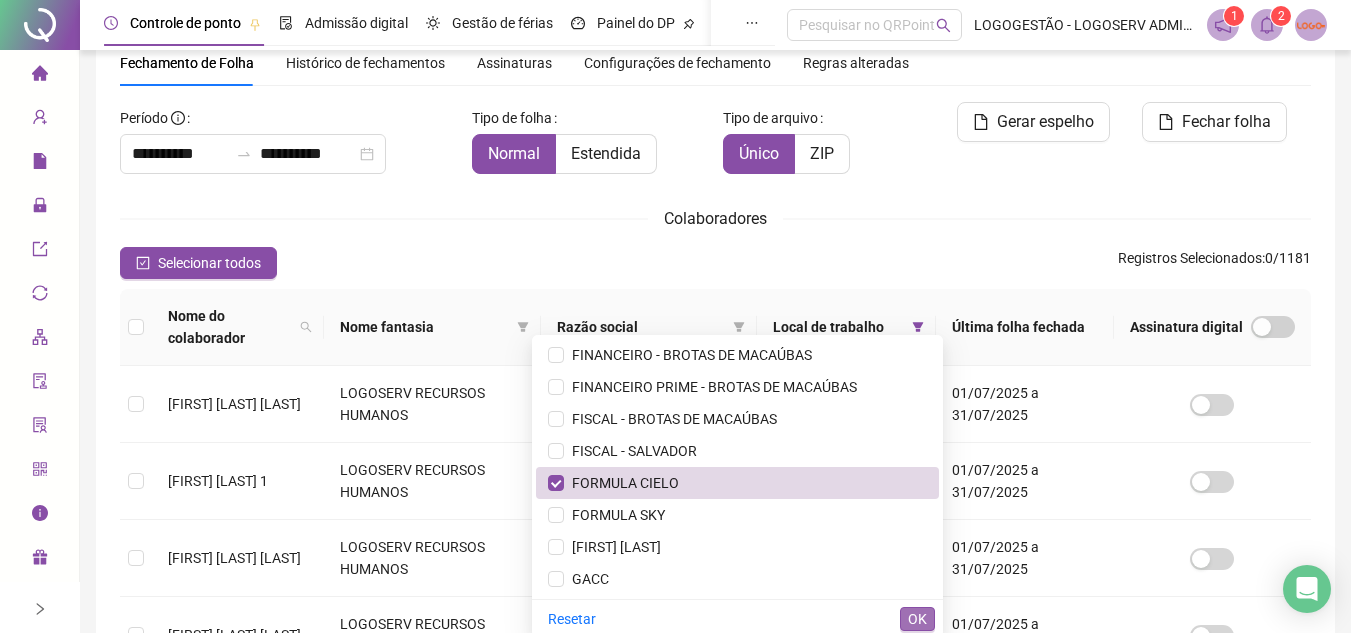 click on "OK" at bounding box center (917, 619) 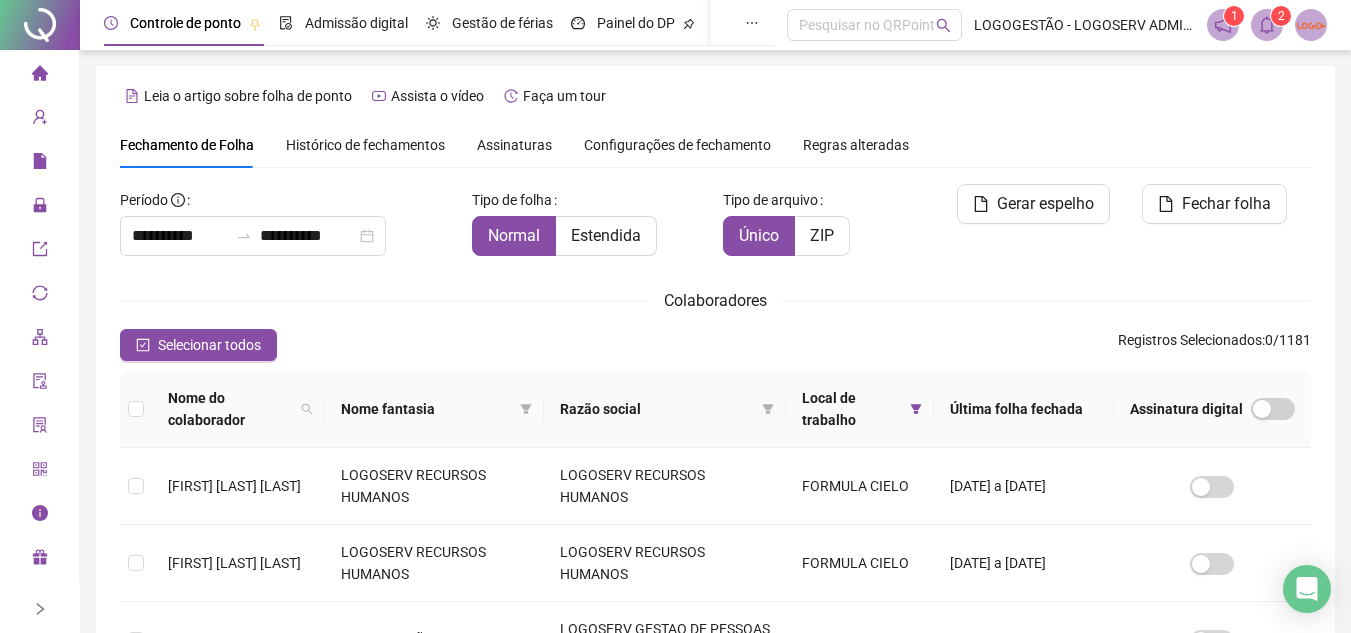 scroll, scrollTop: 297, scrollLeft: 0, axis: vertical 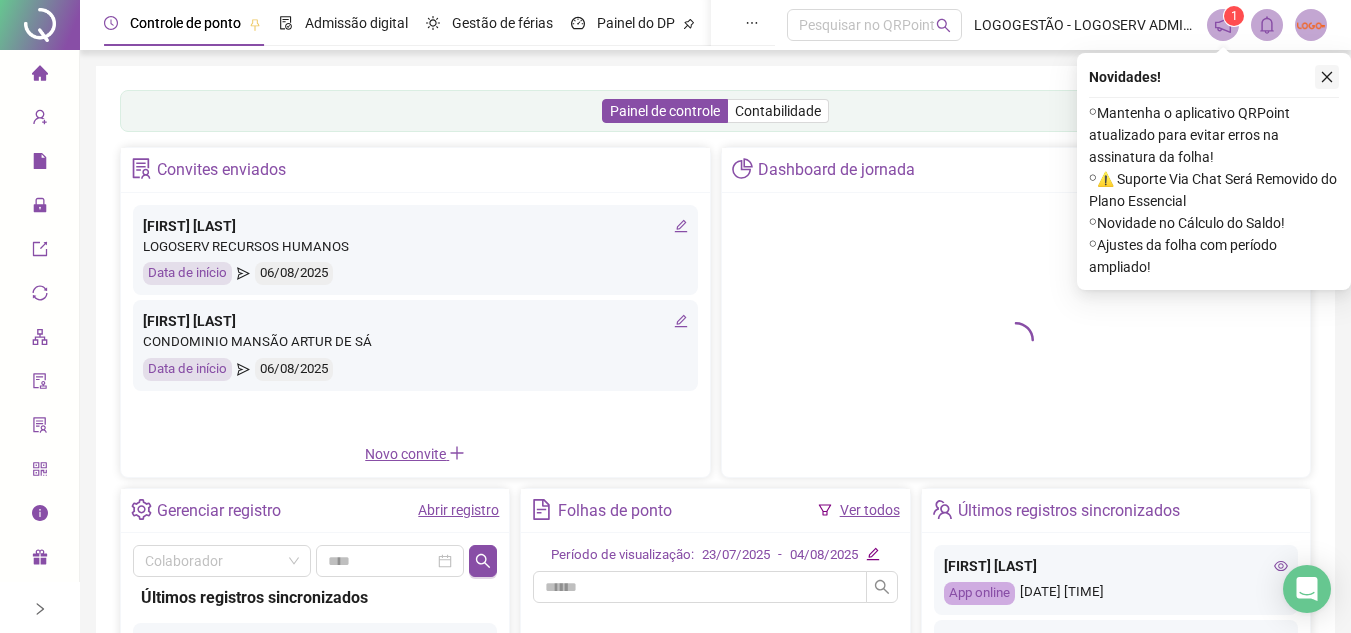 click 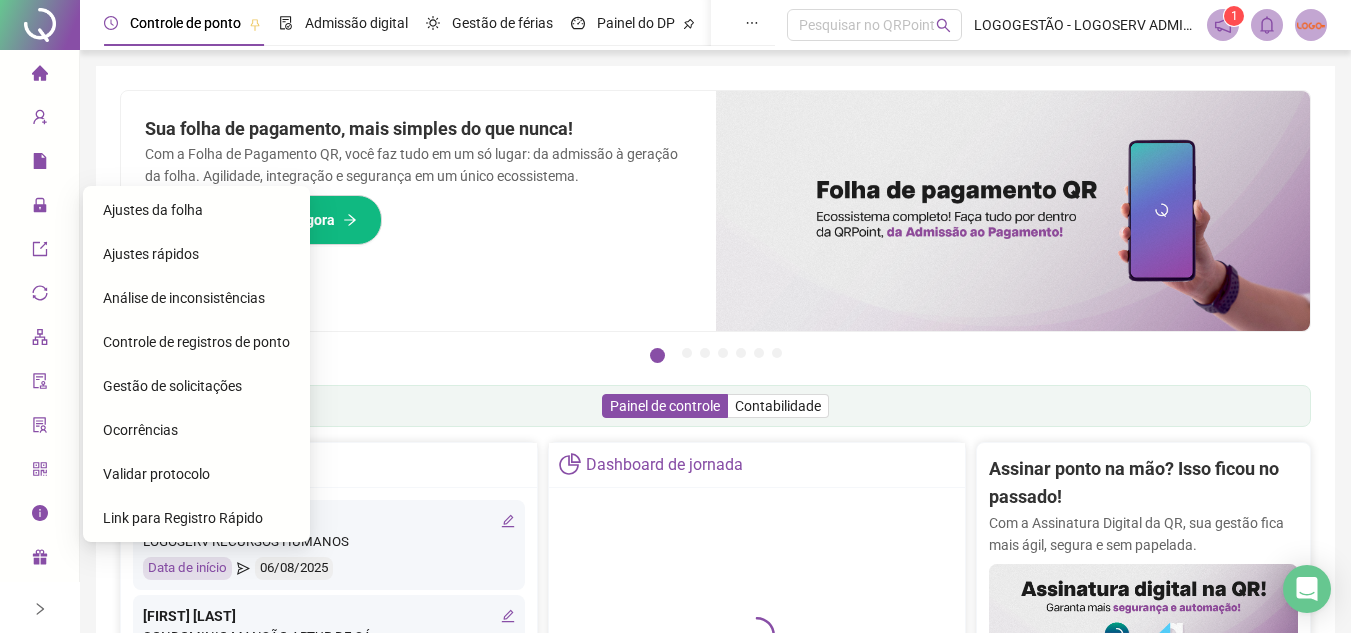 click on "Ajustes da folha" at bounding box center [153, 210] 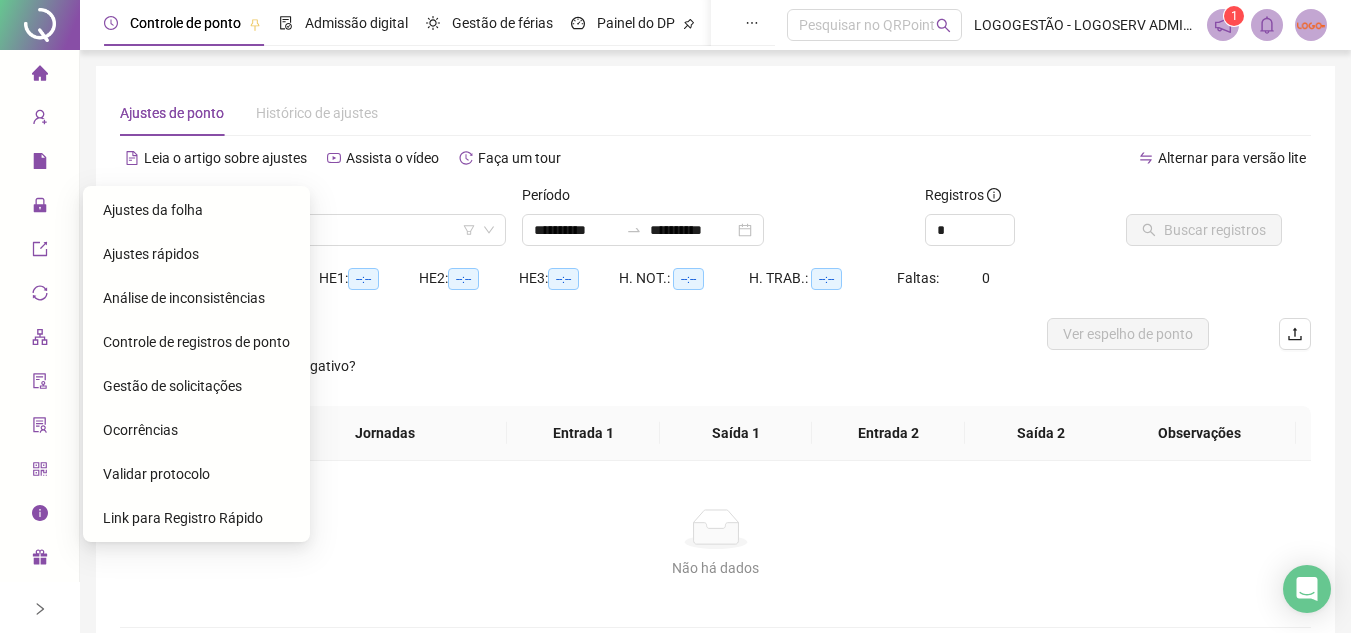 type on "**********" 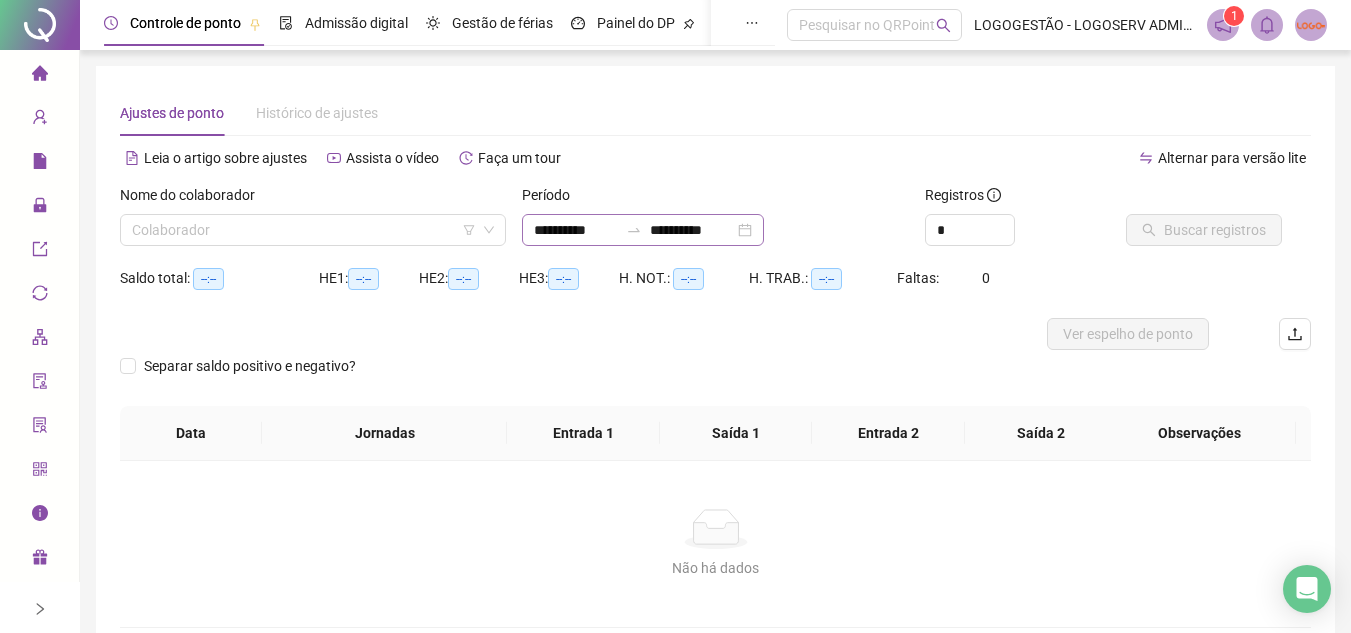 click 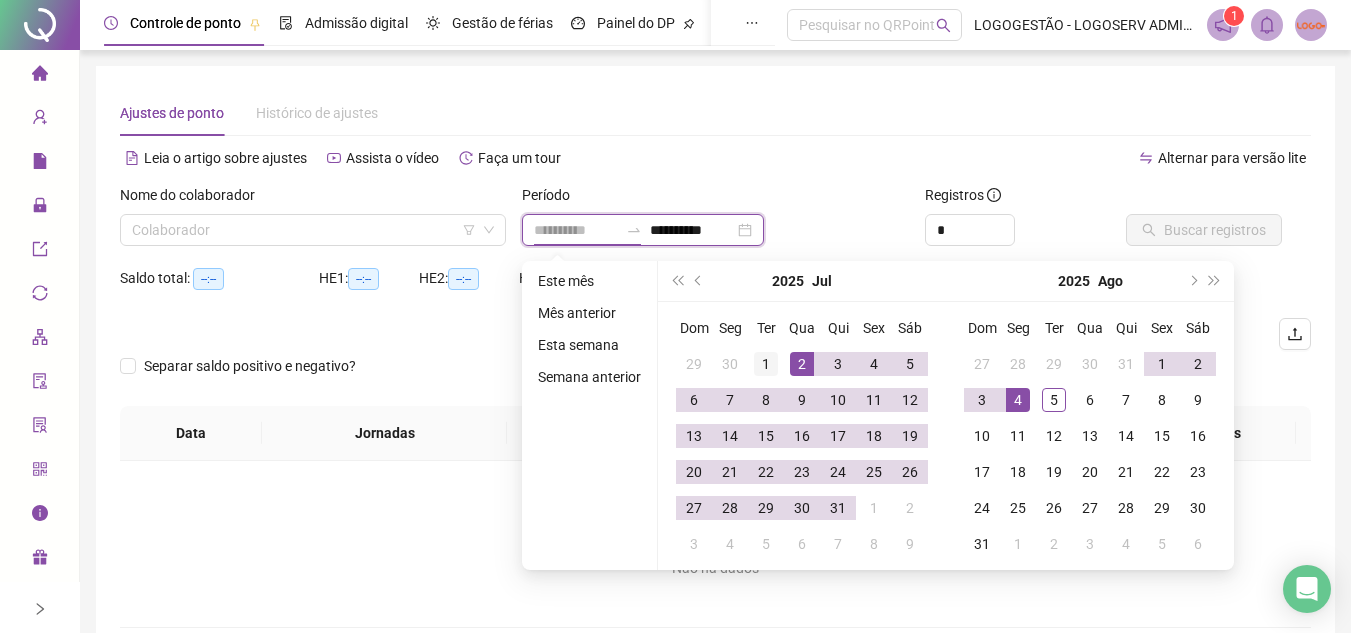 type on "**********" 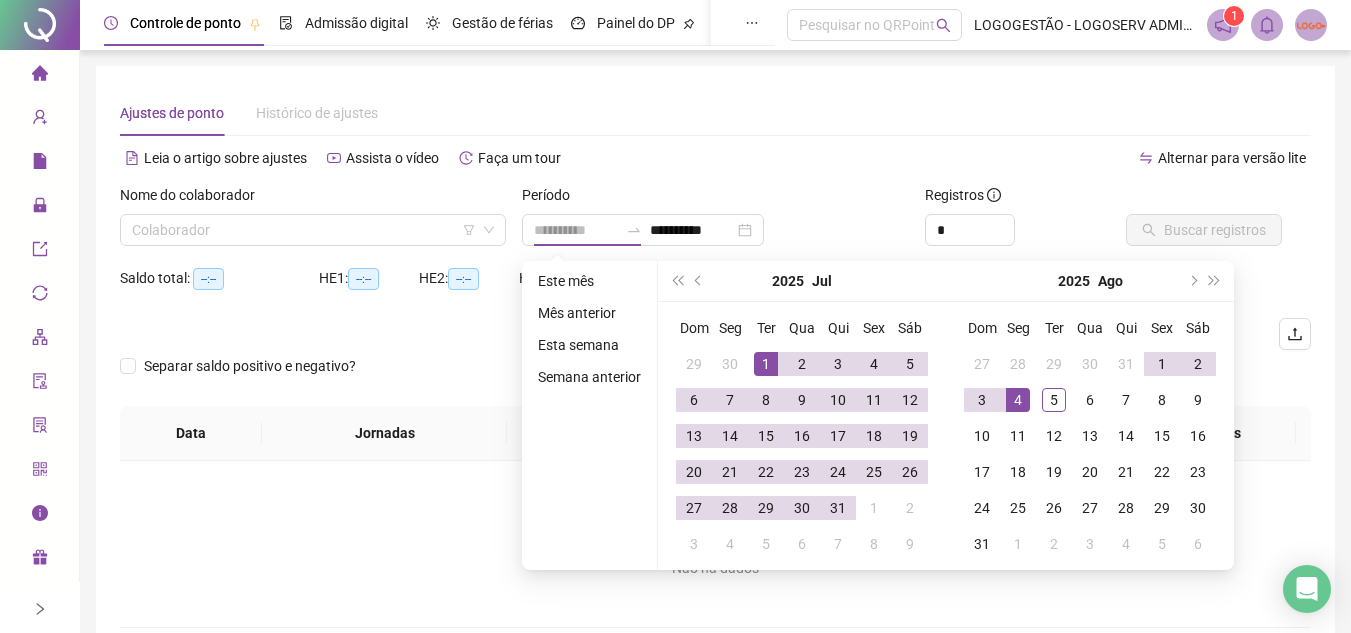 click on "1" at bounding box center (766, 364) 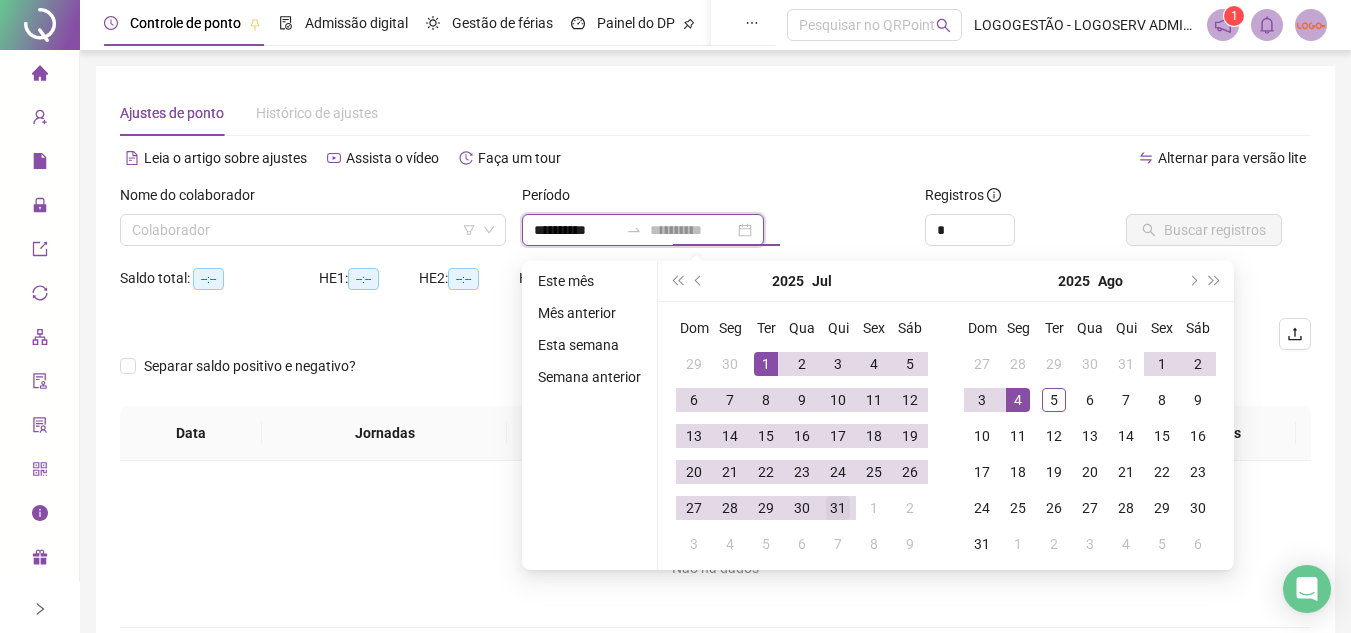 type on "**********" 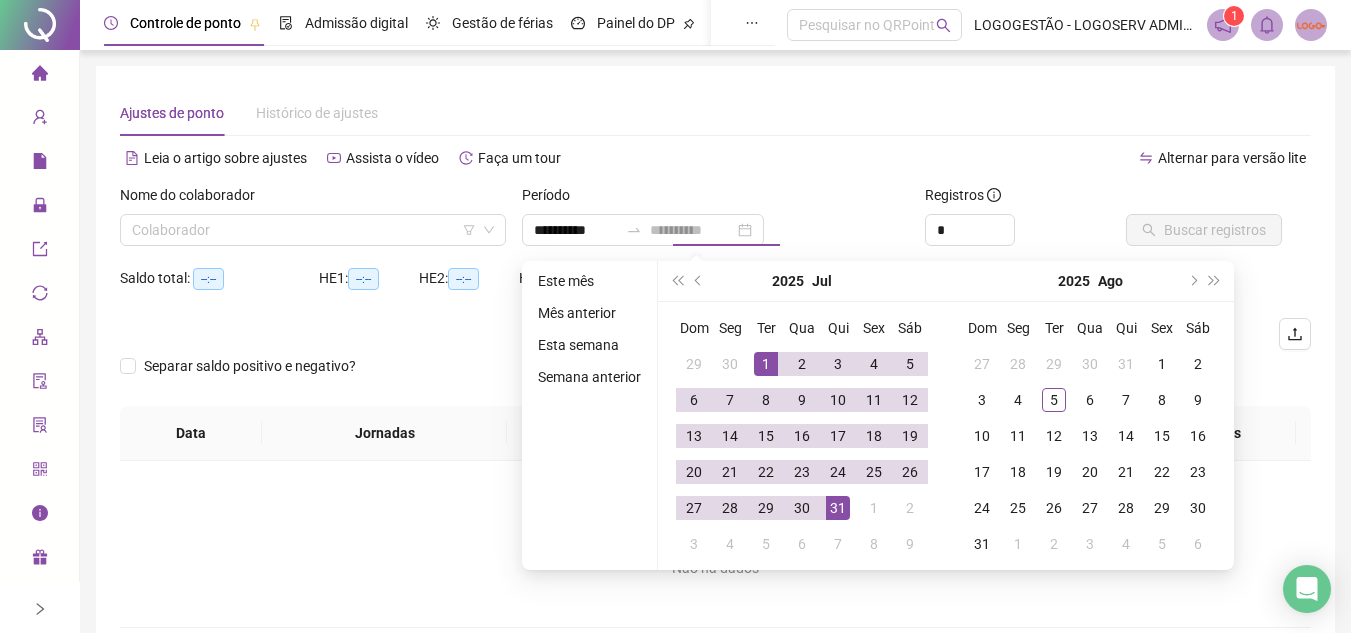 click on "31" at bounding box center (838, 508) 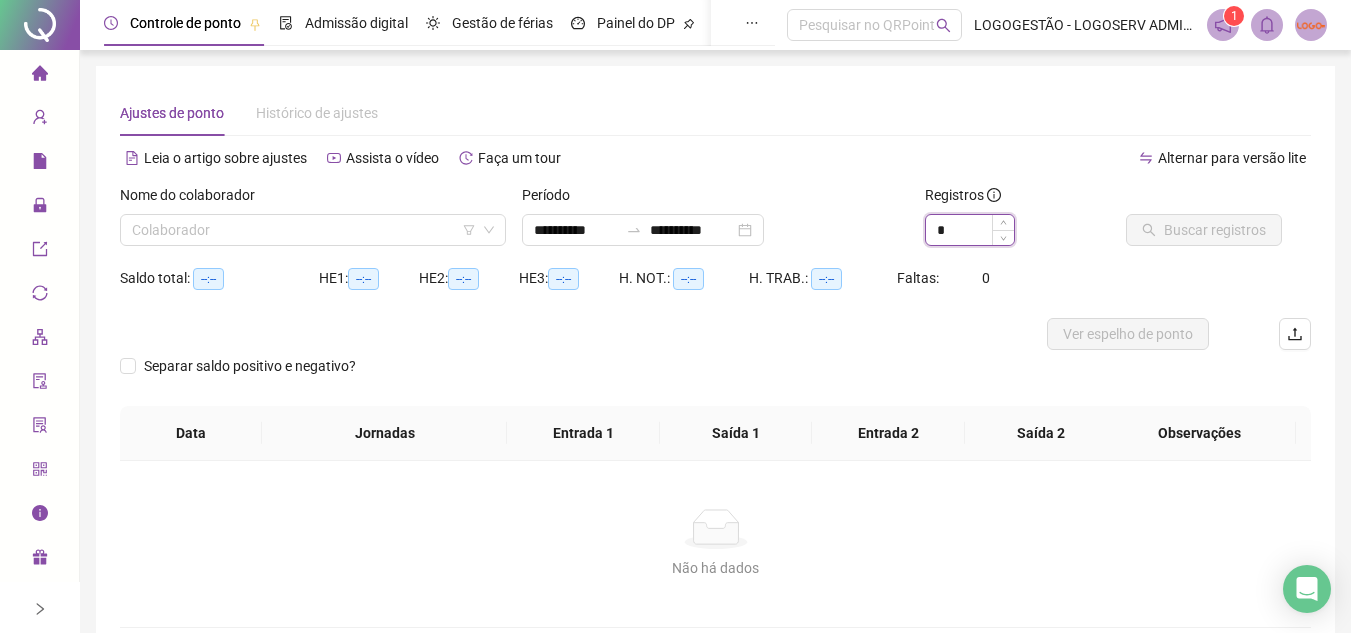click on "*" at bounding box center (970, 230) 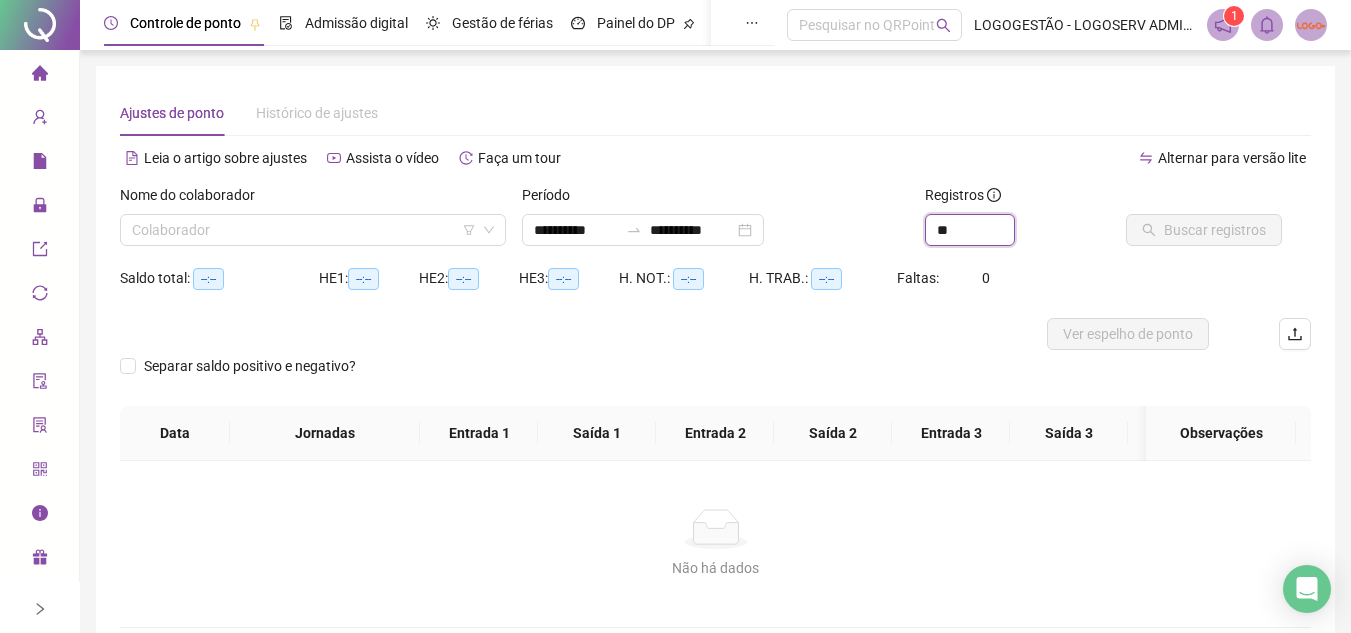 type on "**" 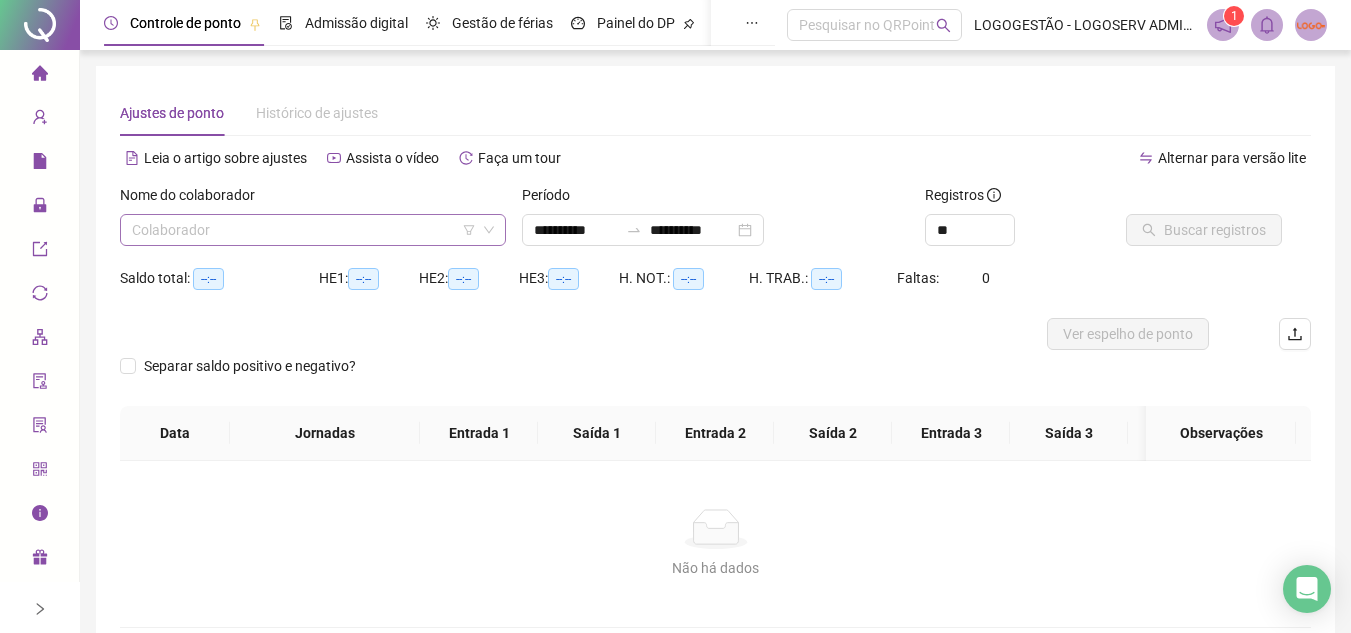 click at bounding box center [304, 230] 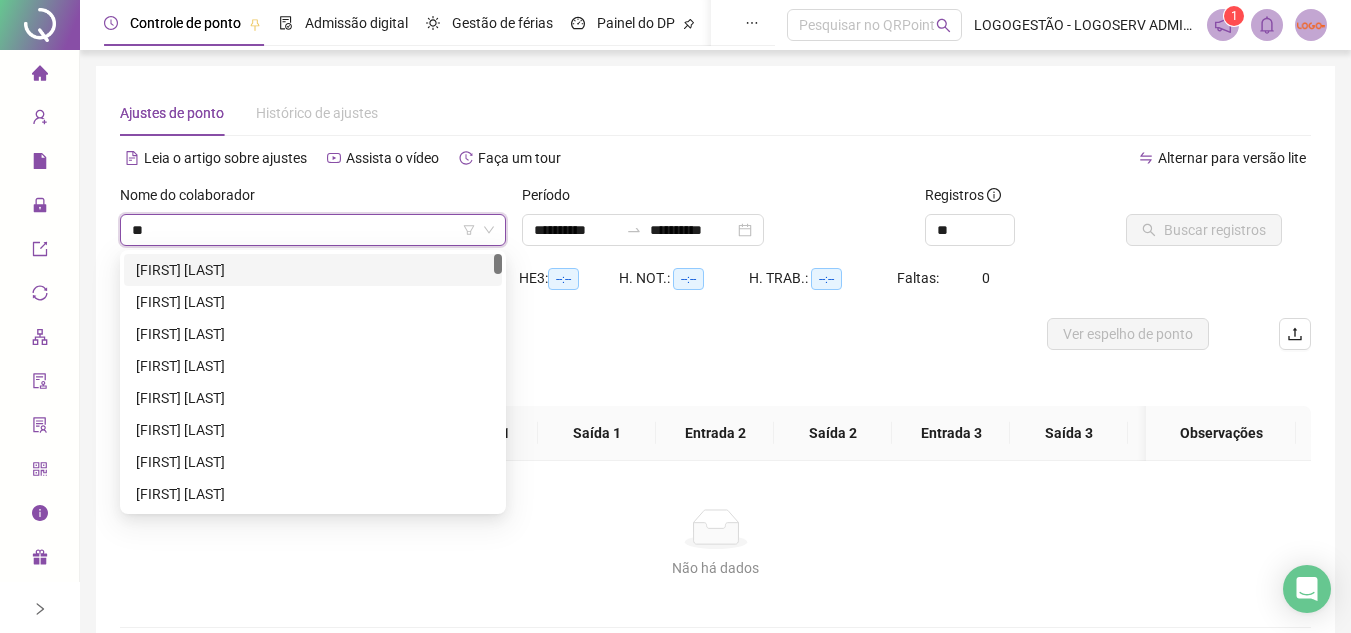 type on "*" 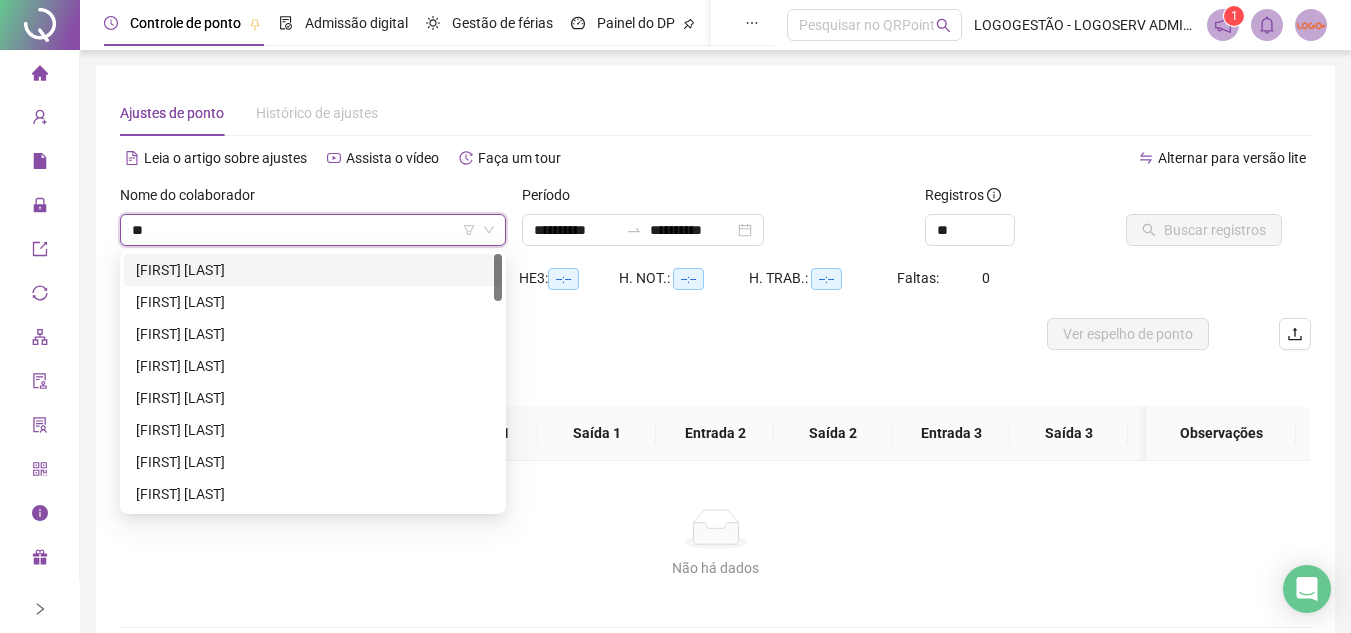 type on "*" 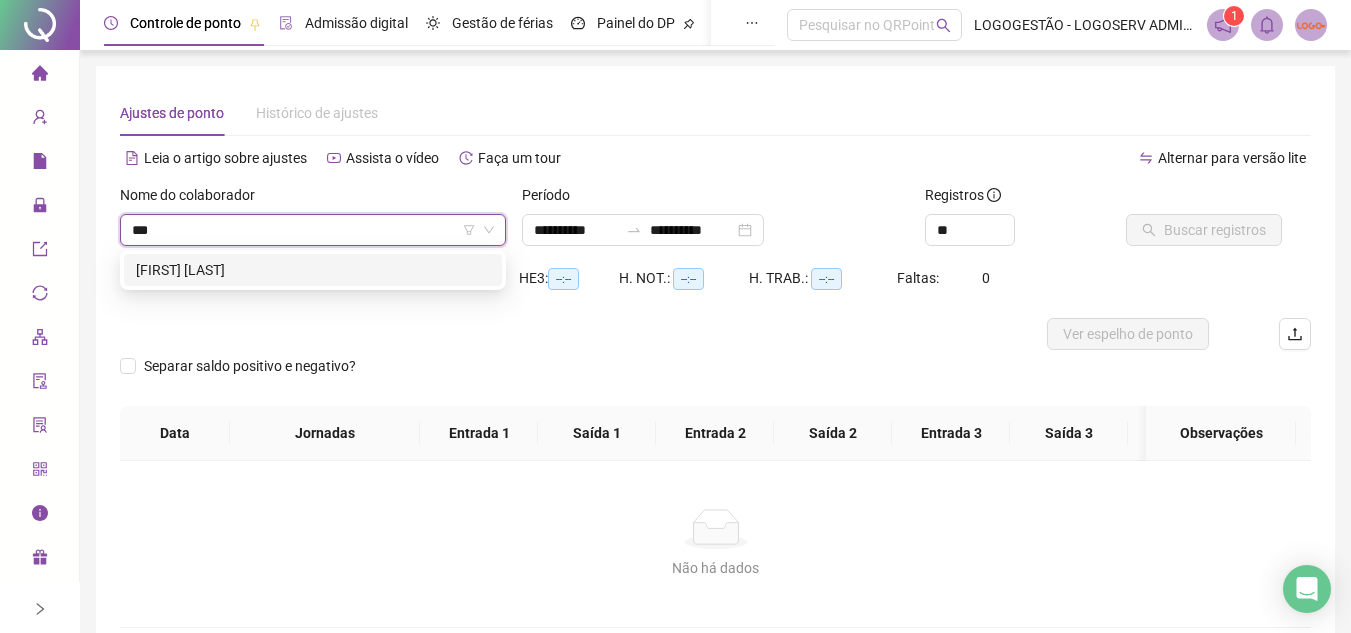 type on "***" 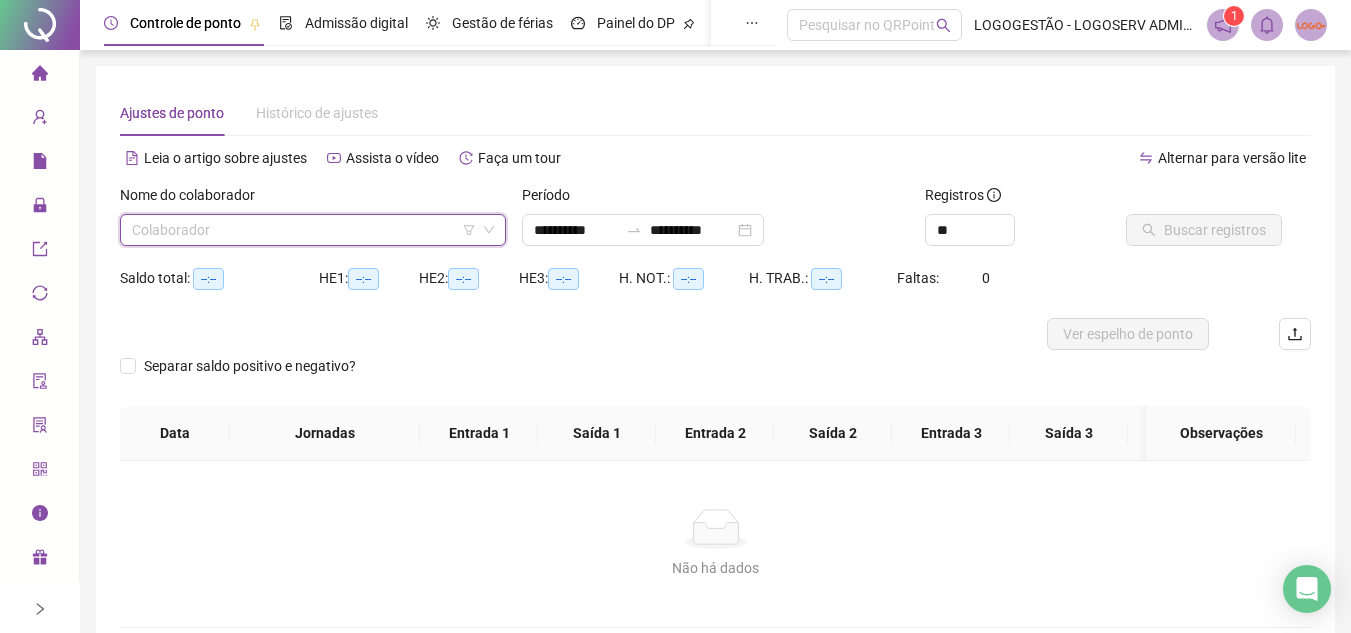 click at bounding box center [304, 230] 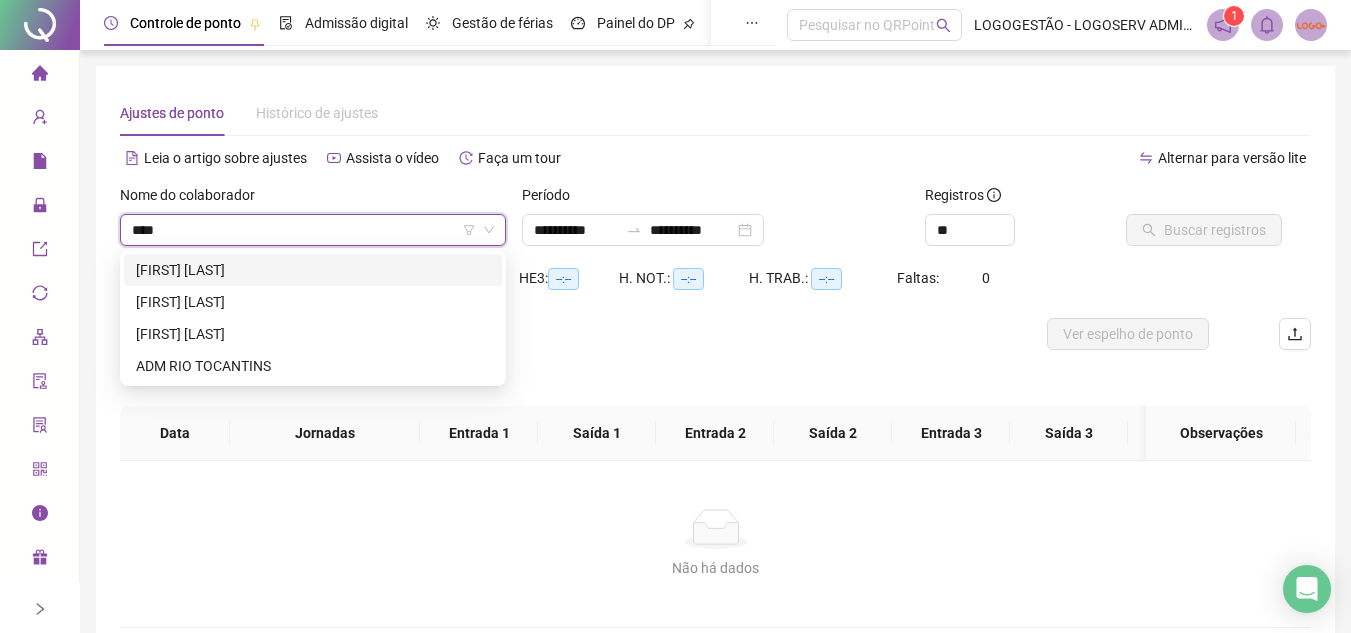 type on "*****" 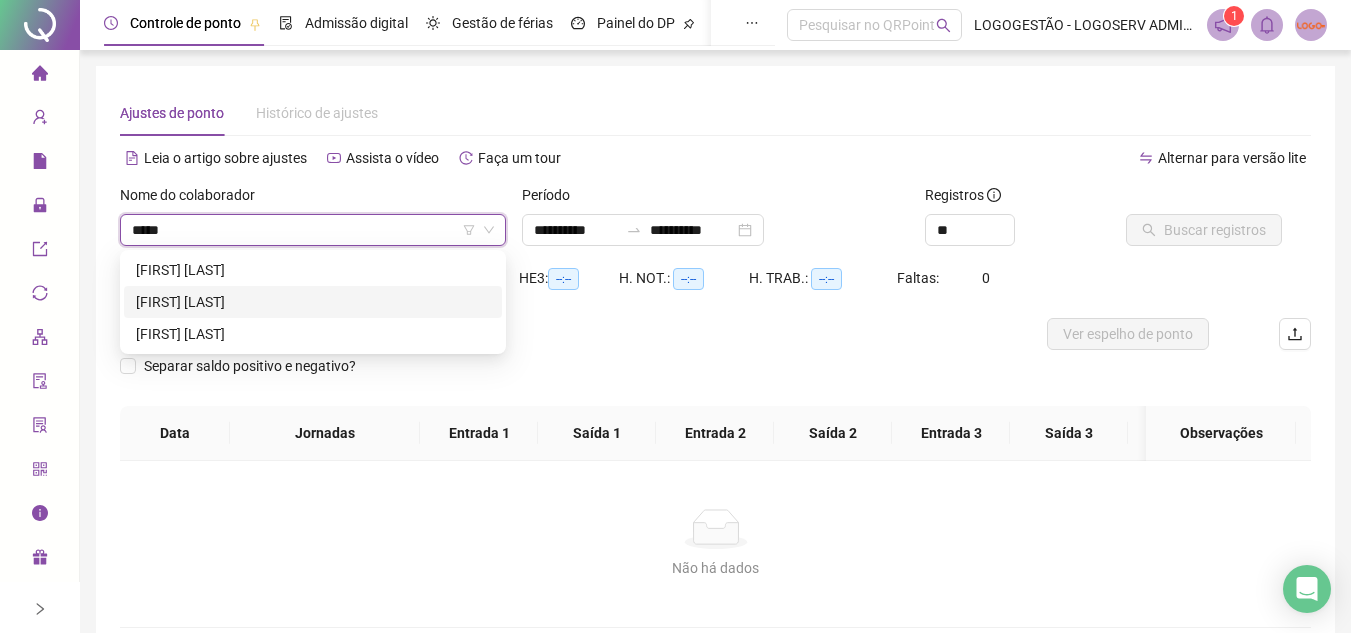 click on "[FIRST] [LAST]" at bounding box center (313, 302) 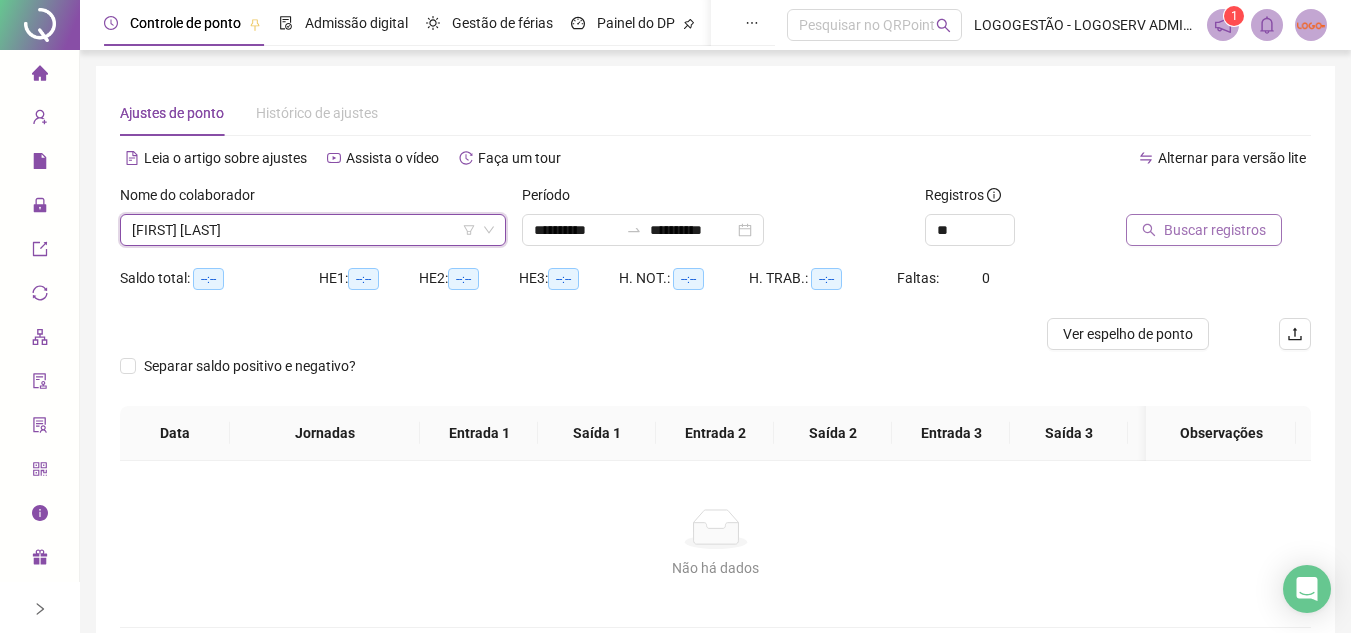 click on "Buscar registros" at bounding box center (1215, 230) 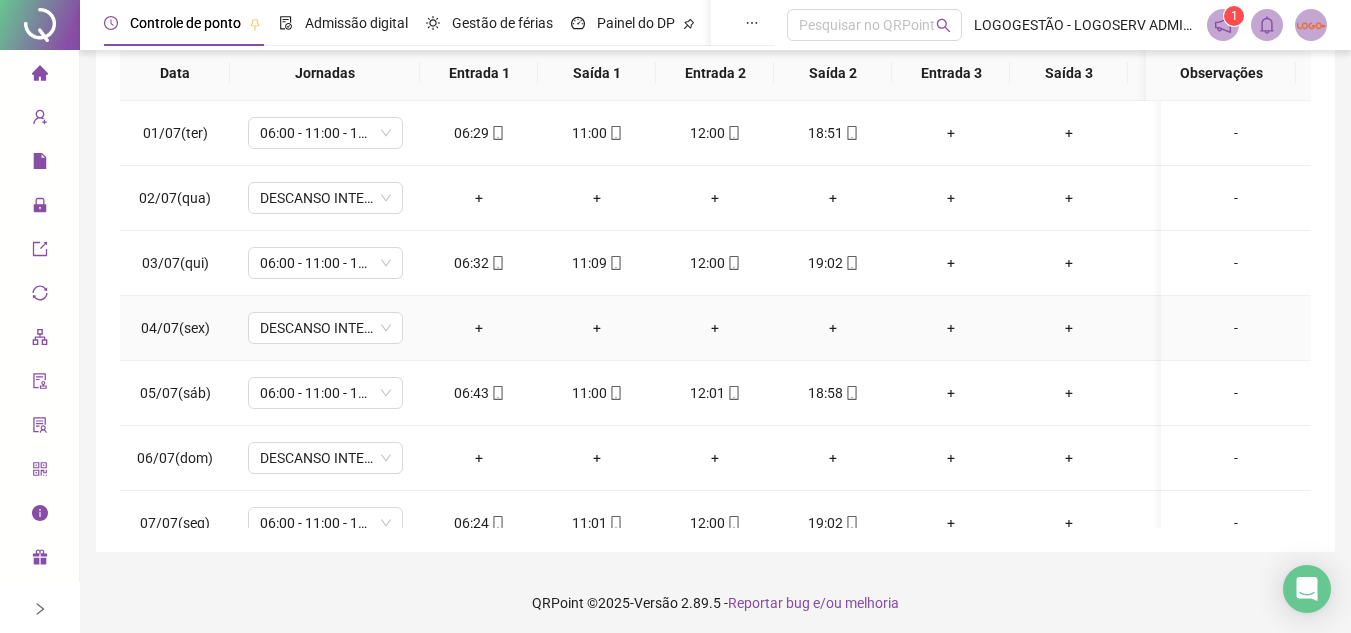 scroll, scrollTop: 389, scrollLeft: 0, axis: vertical 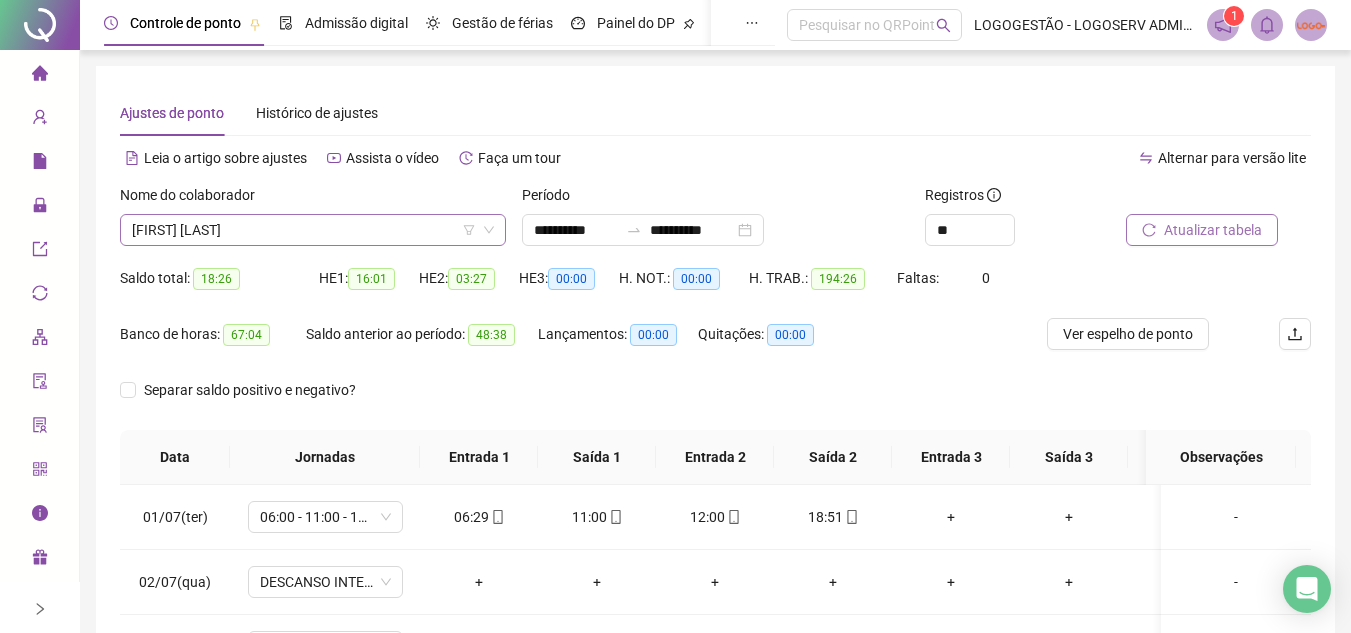 click on "[FIRST] [LAST]" at bounding box center [313, 230] 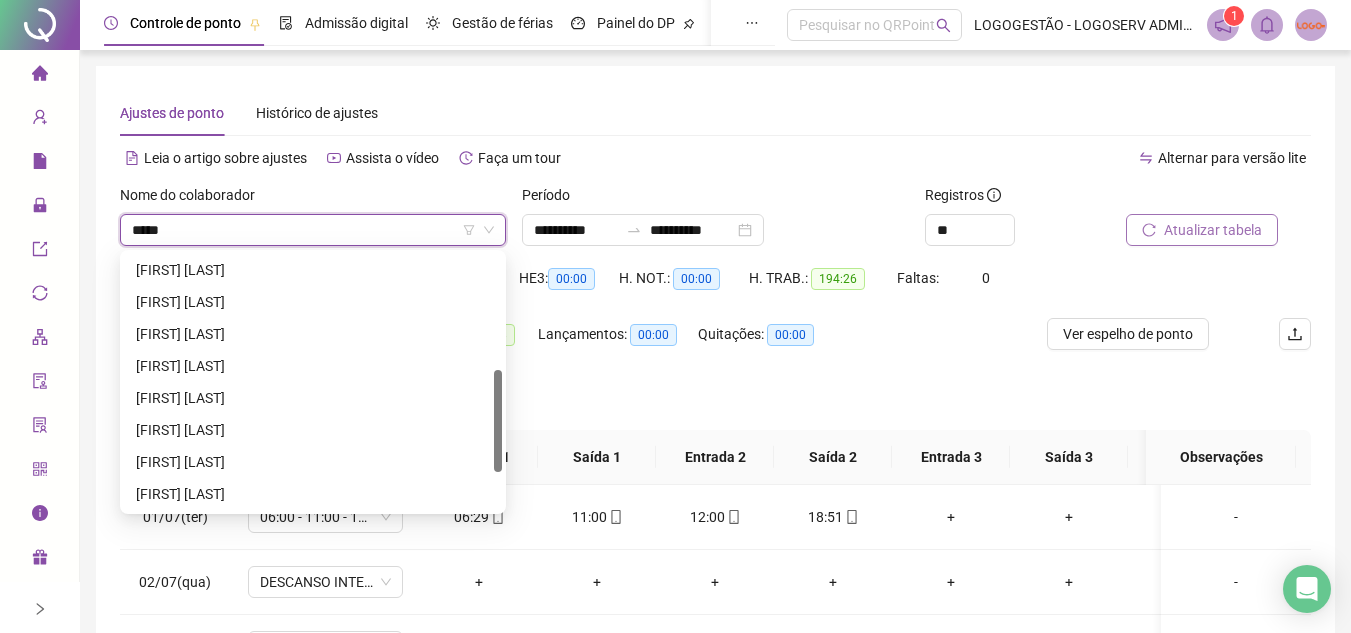 scroll, scrollTop: 192, scrollLeft: 0, axis: vertical 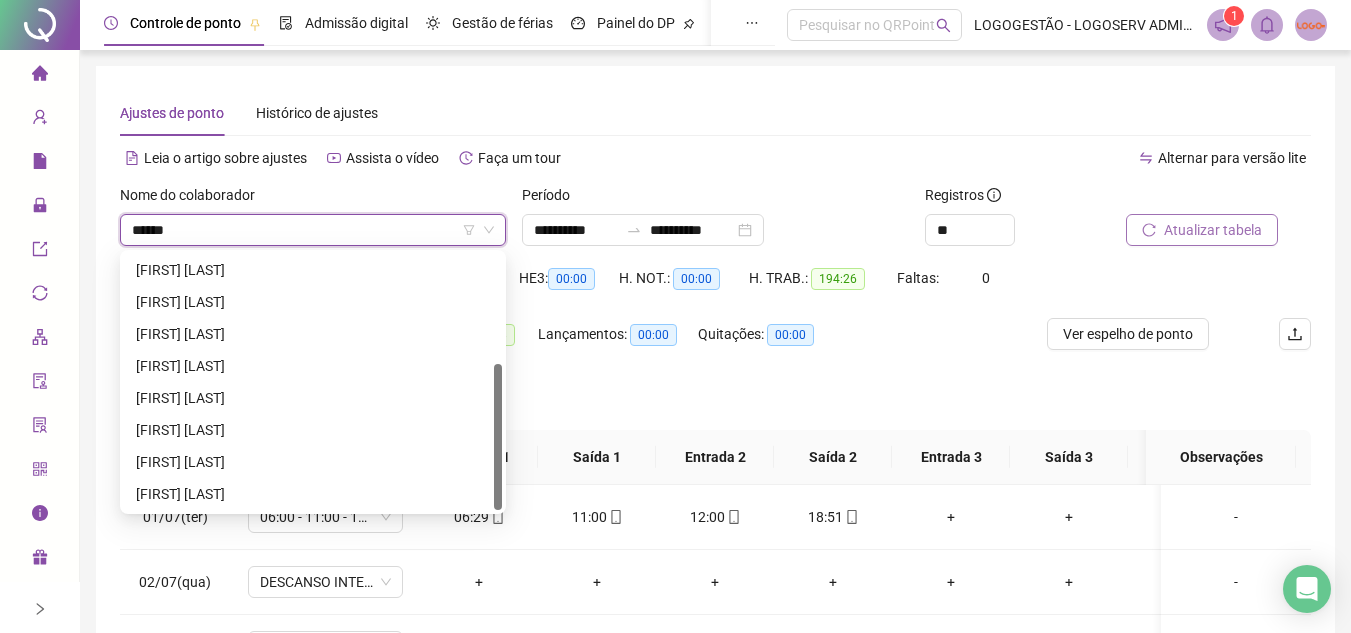 type on "*******" 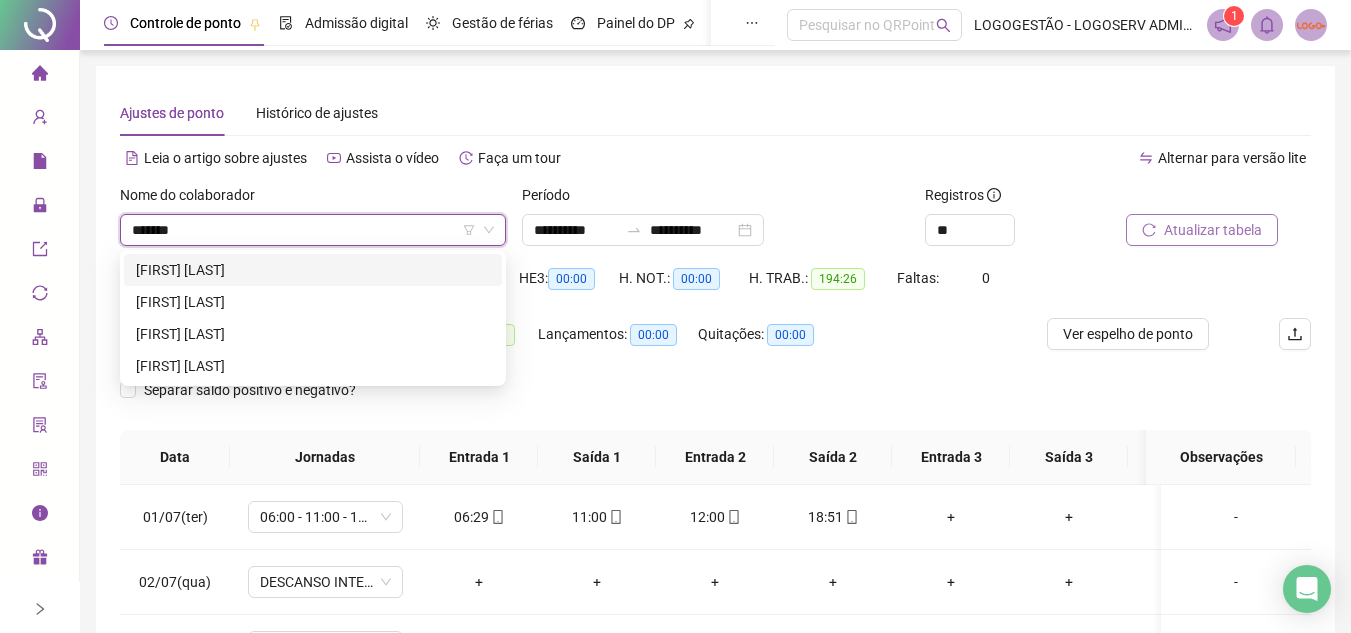 scroll, scrollTop: 0, scrollLeft: 0, axis: both 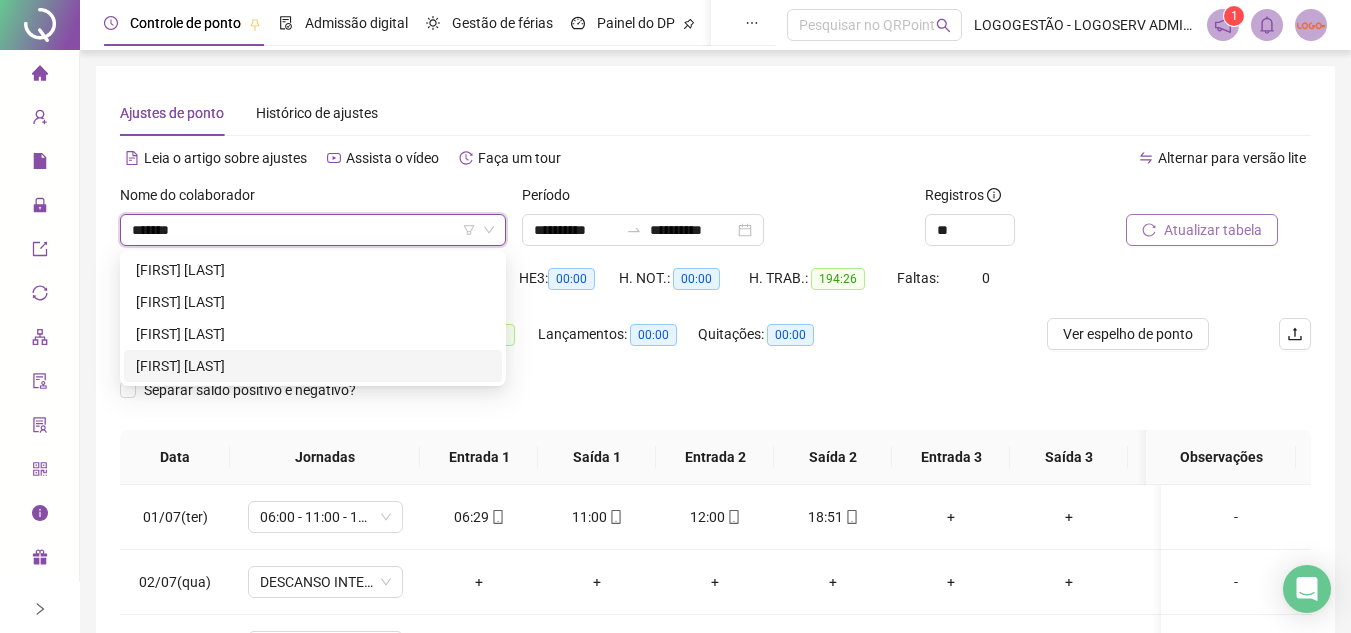 drag, startPoint x: 335, startPoint y: 360, endPoint x: 764, endPoint y: 181, distance: 464.84622 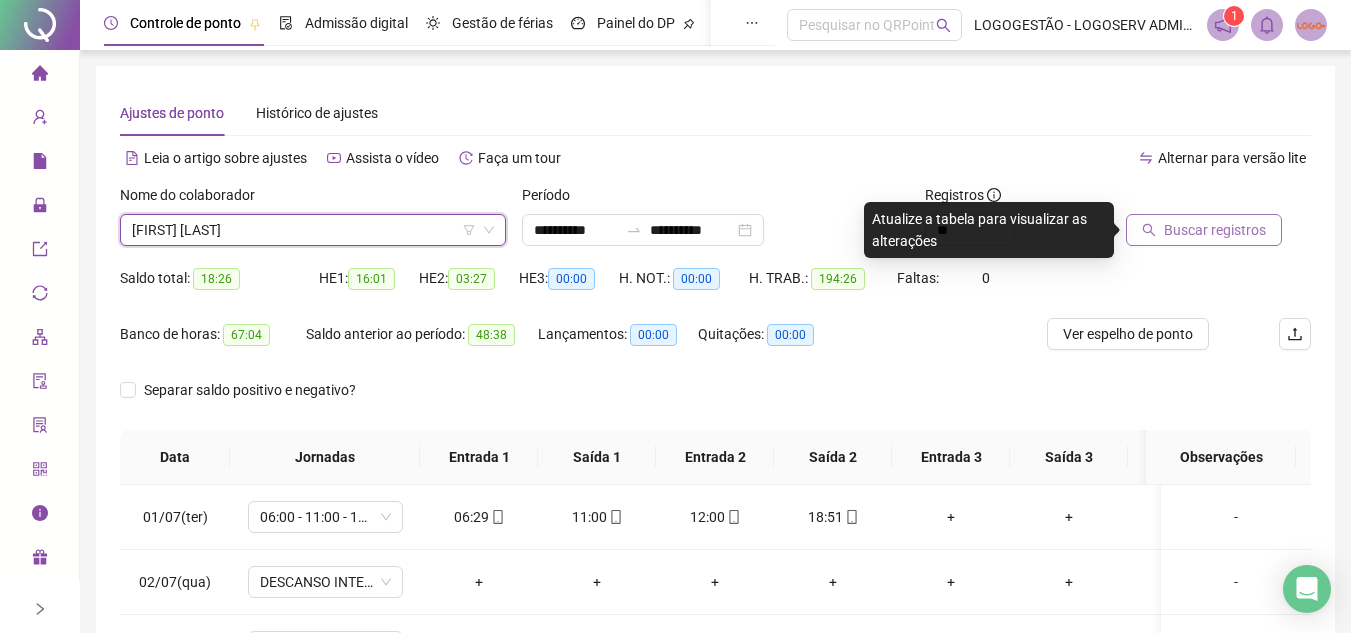 click on "Buscar registros" at bounding box center [1215, 230] 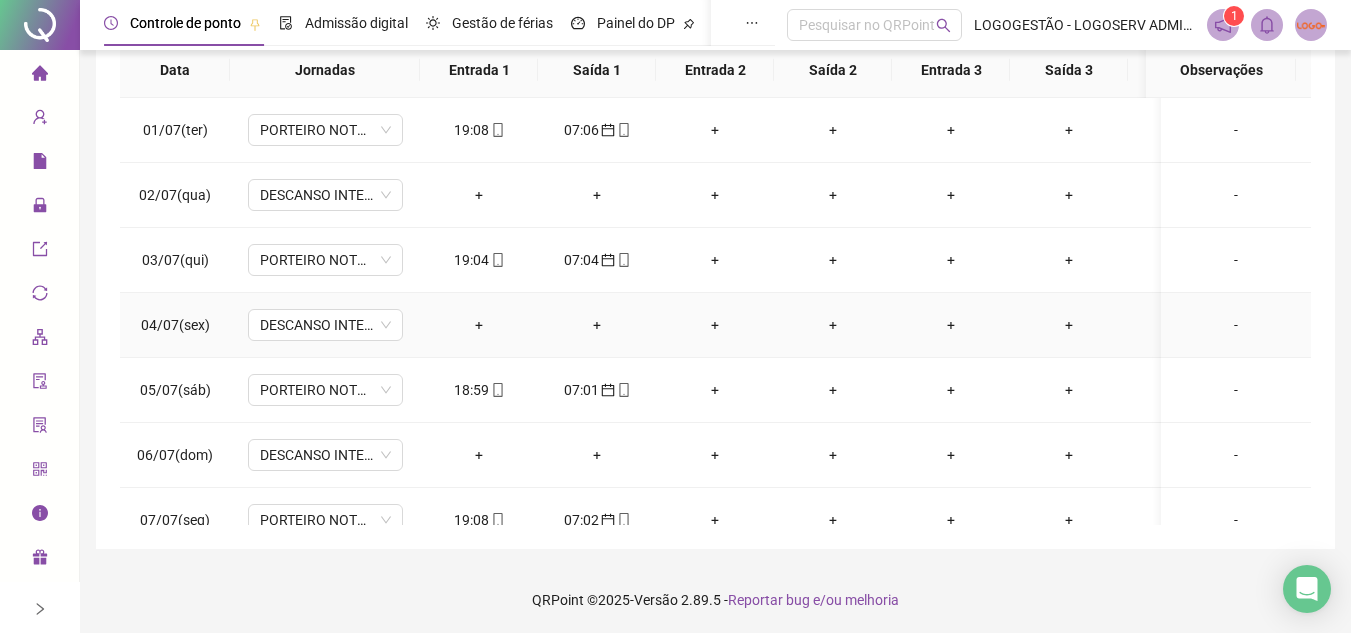 scroll, scrollTop: 389, scrollLeft: 0, axis: vertical 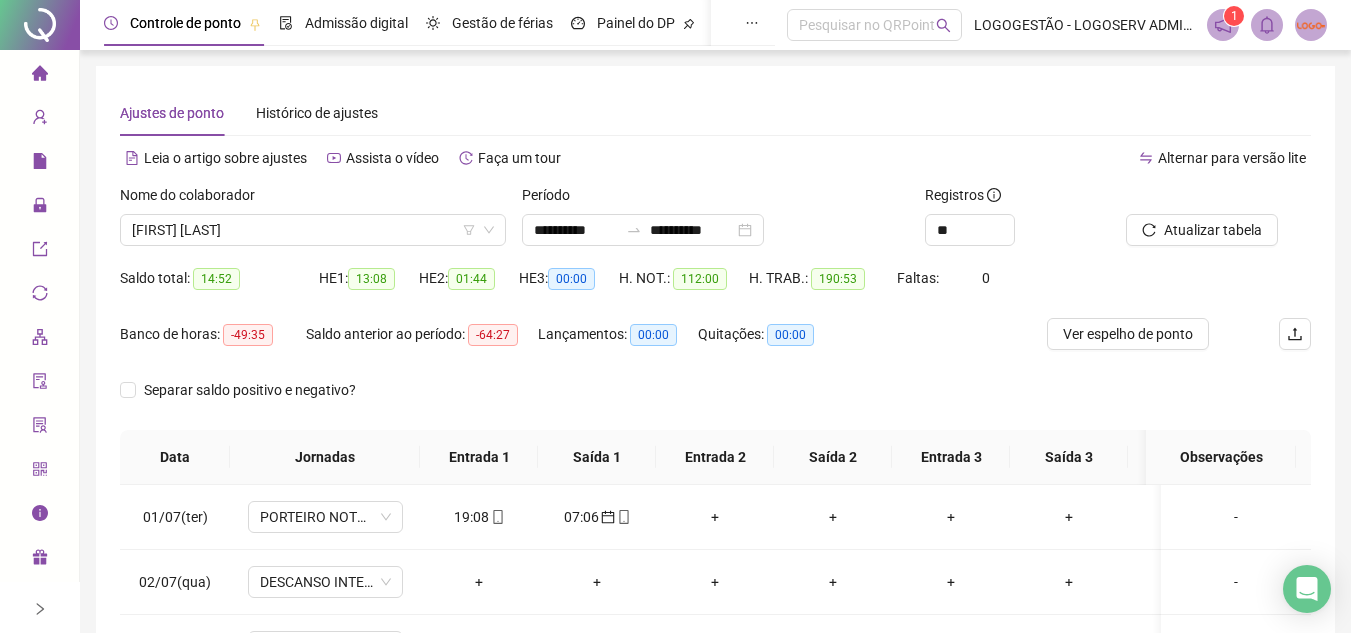 type 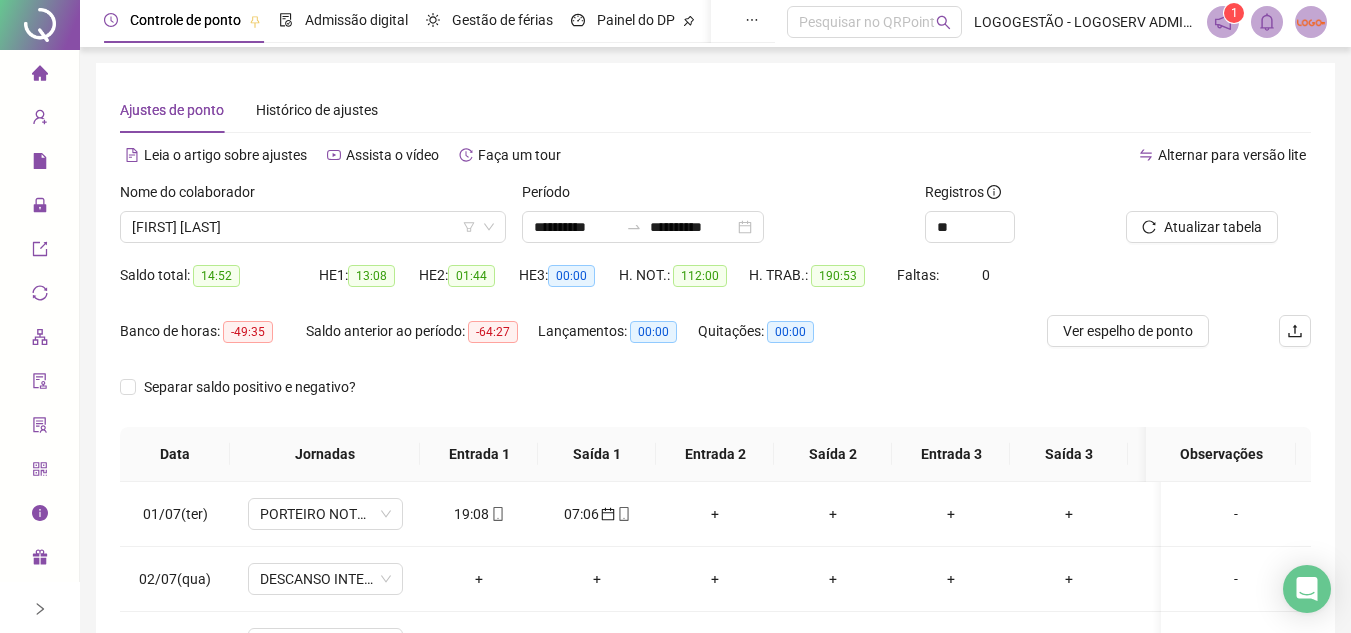 scroll, scrollTop: 0, scrollLeft: 0, axis: both 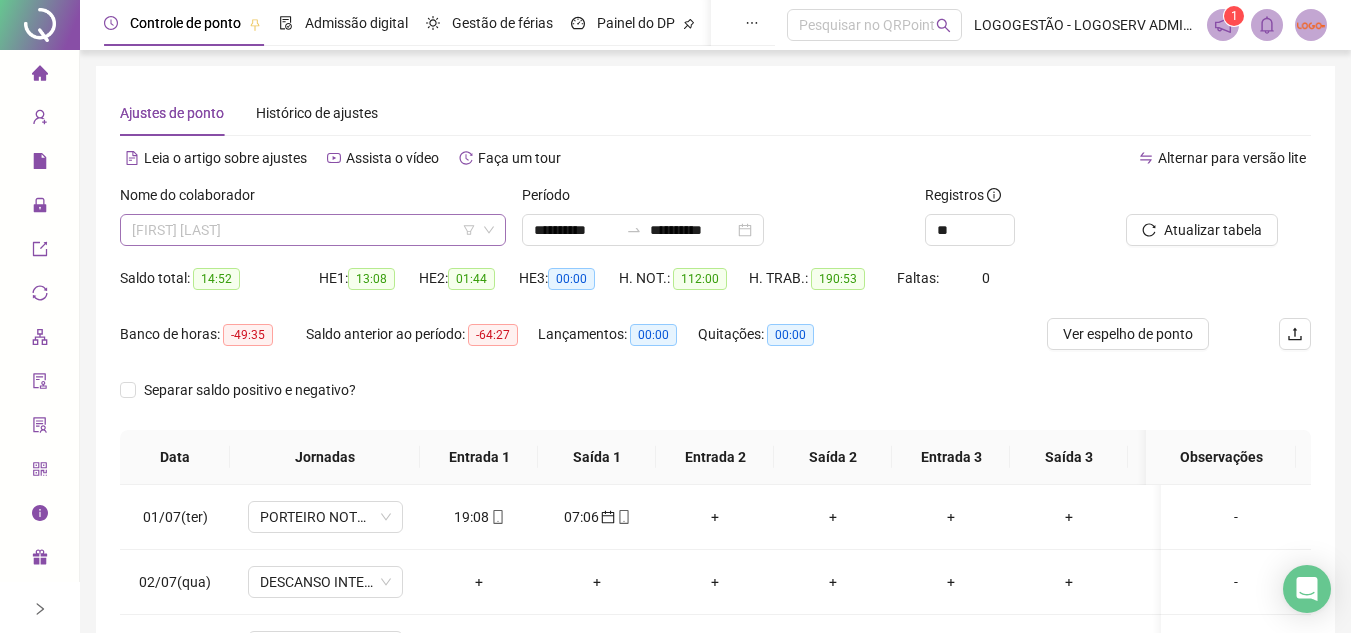click on "[FIRST] [LAST]" at bounding box center [313, 230] 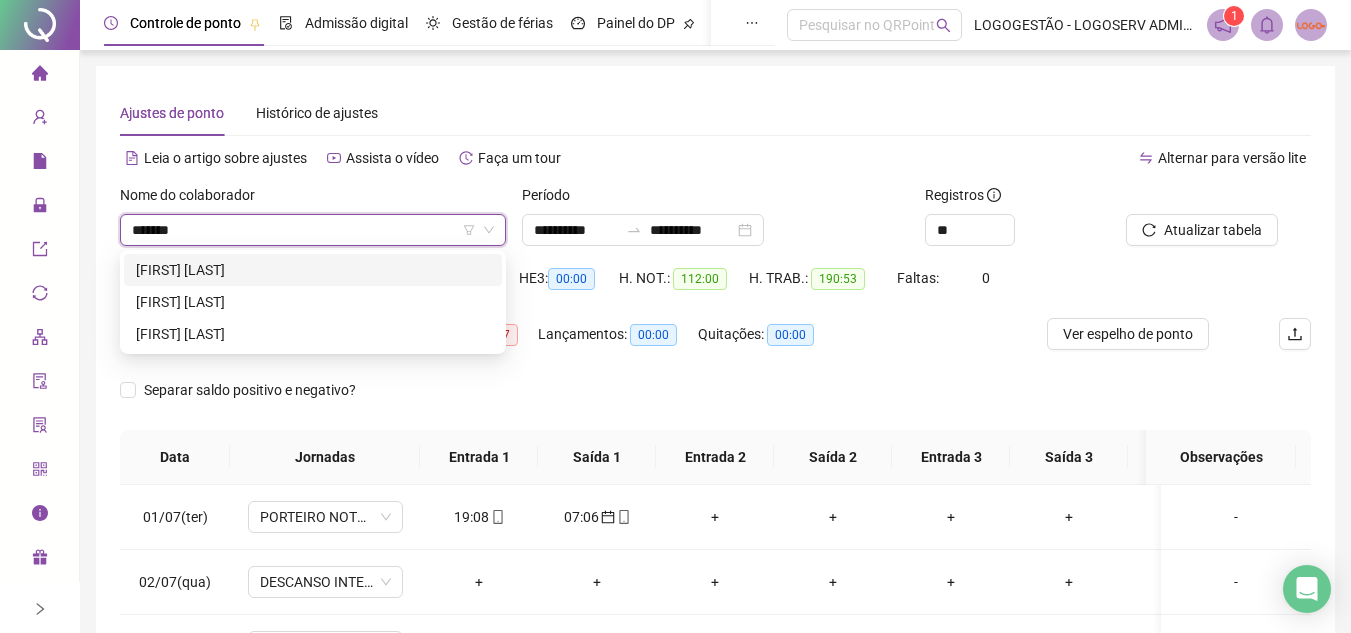 scroll, scrollTop: 0, scrollLeft: 0, axis: both 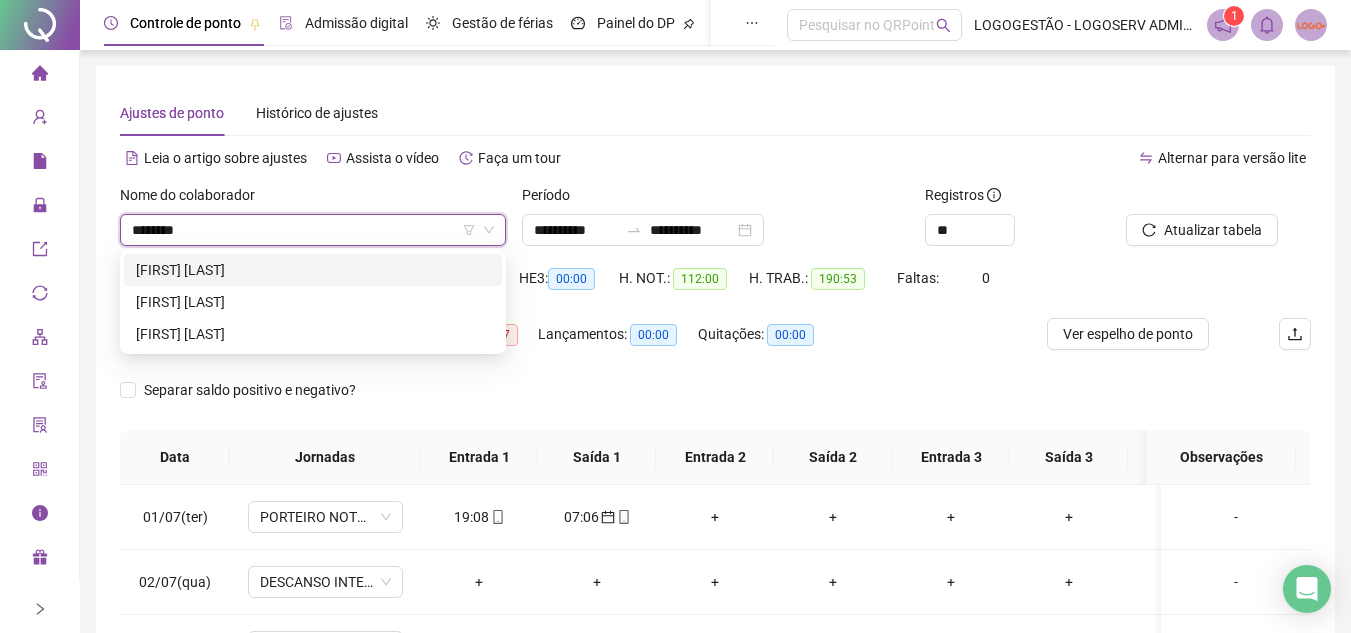 type on "********" 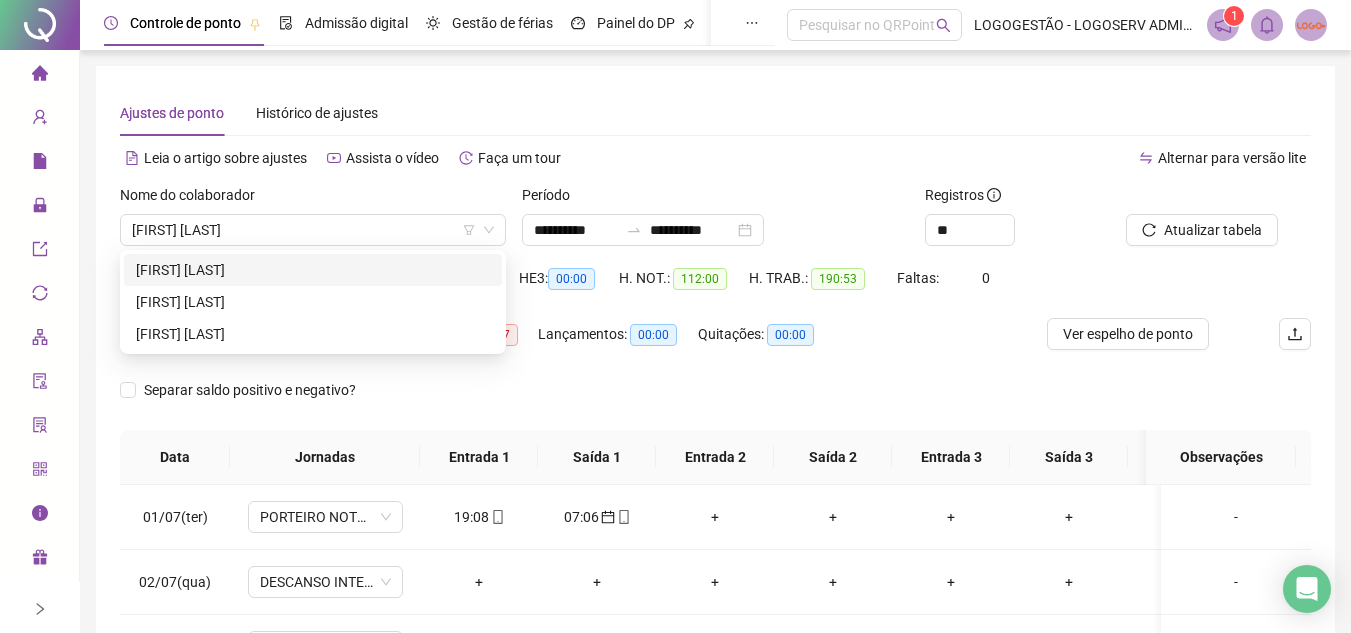 click on "Banco de horas:   -49:35" at bounding box center [213, 334] 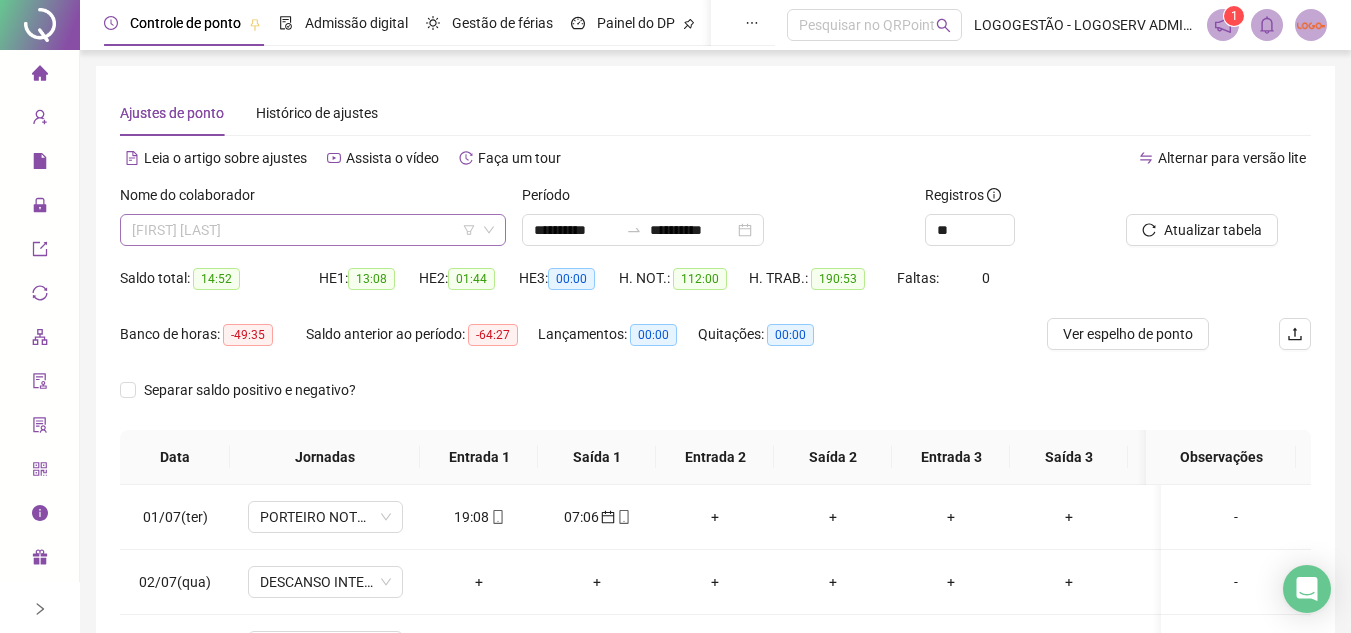 click on "[FIRST] [LAST]" at bounding box center (313, 230) 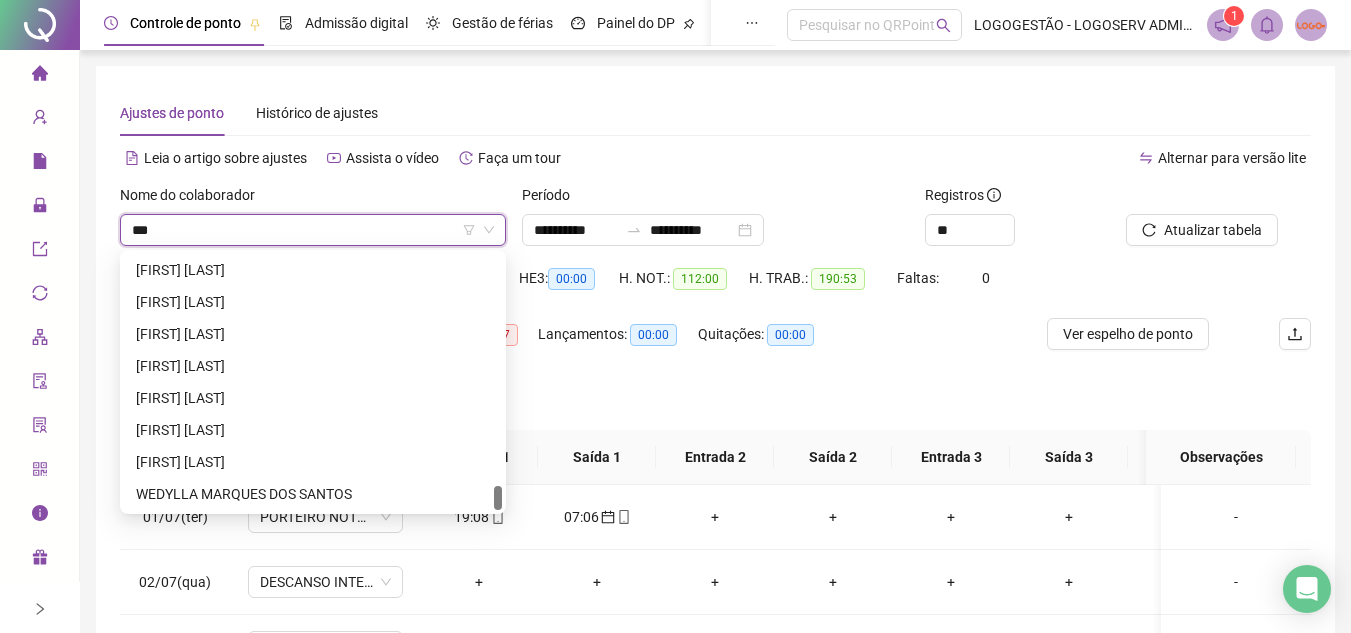 scroll, scrollTop: 192, scrollLeft: 0, axis: vertical 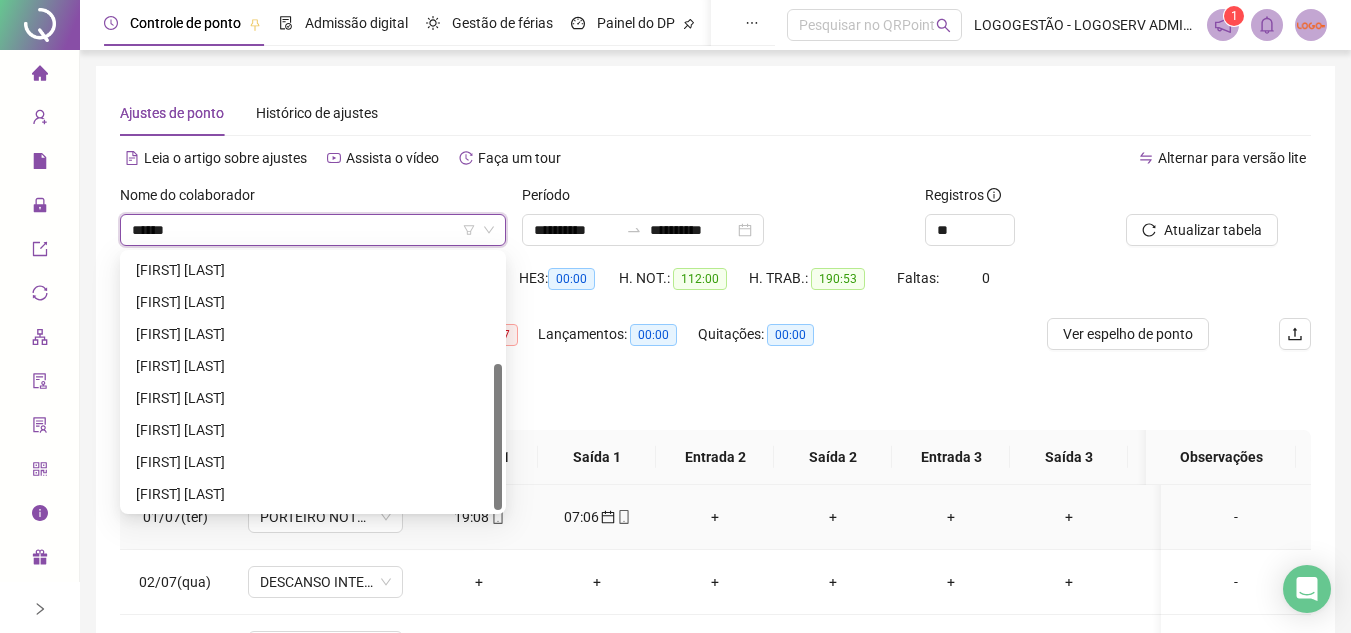 type on "*******" 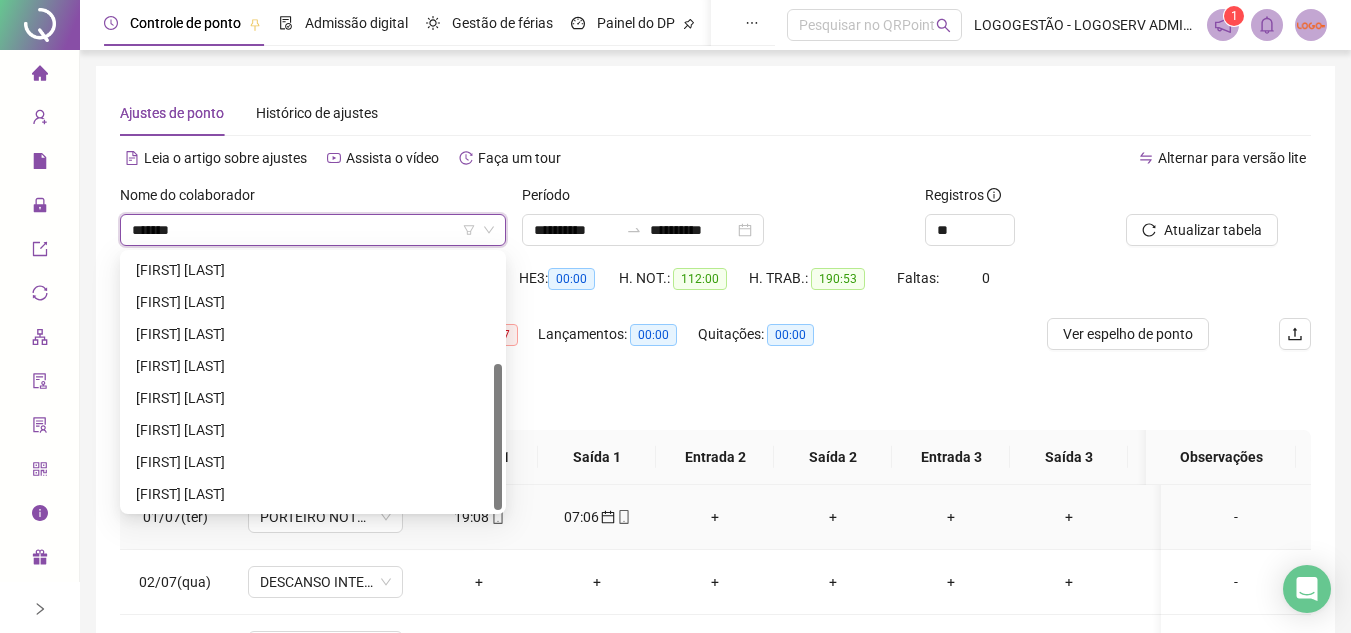 scroll, scrollTop: 0, scrollLeft: 0, axis: both 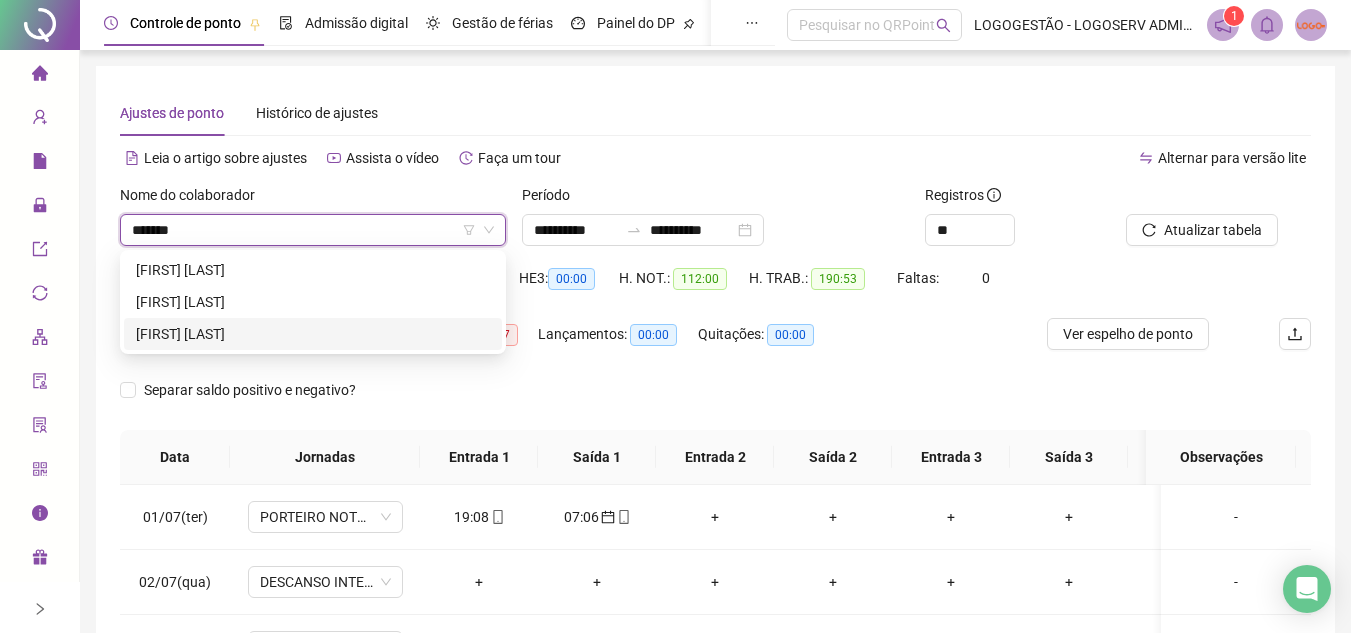 click on "[FIRST] [LAST]" at bounding box center [313, 334] 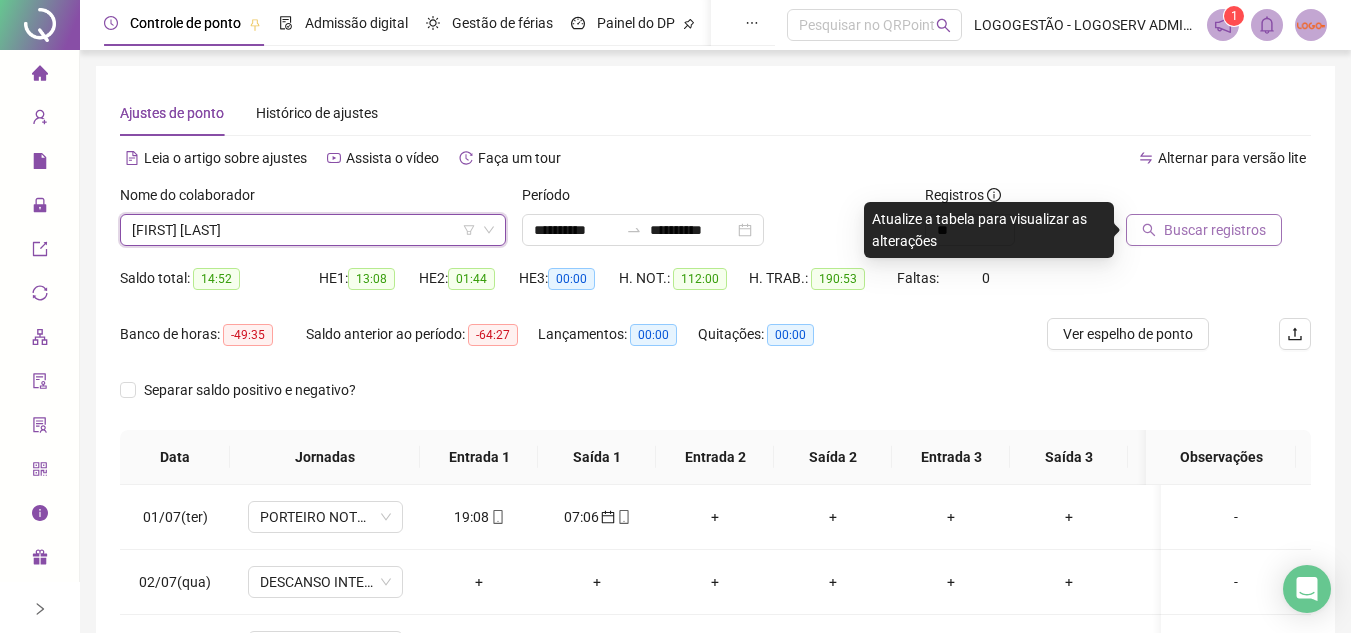 click on "Buscar registros" at bounding box center (1215, 230) 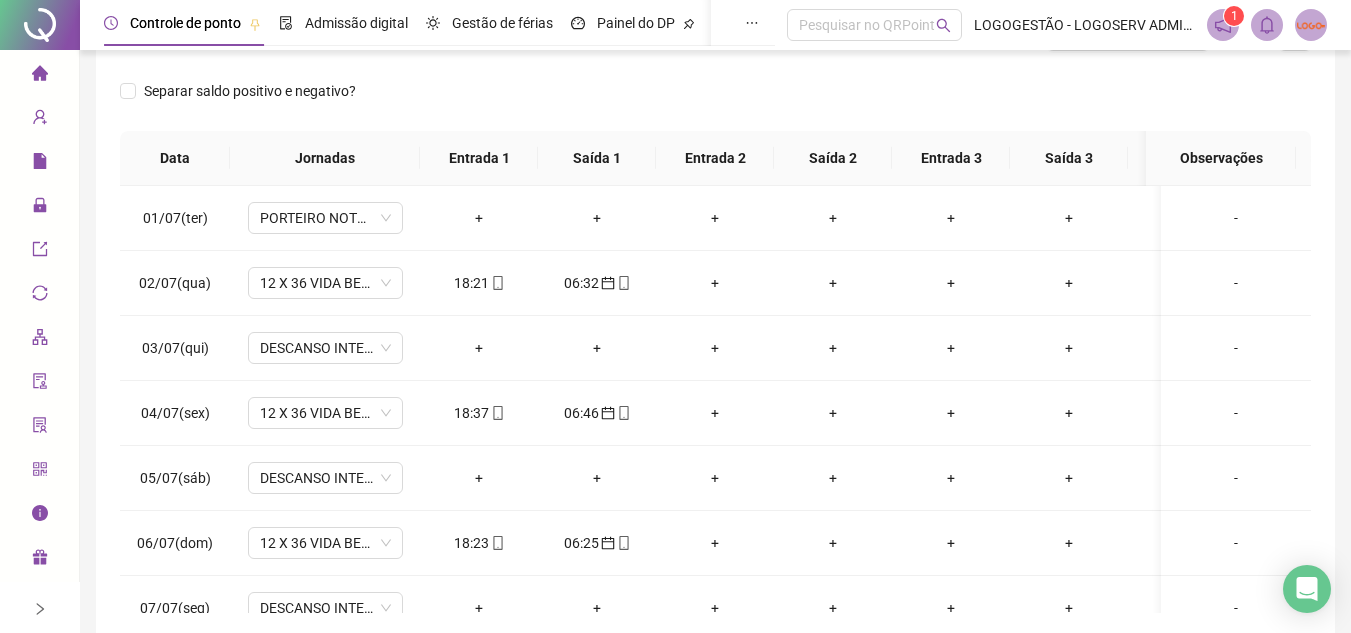 scroll, scrollTop: 300, scrollLeft: 0, axis: vertical 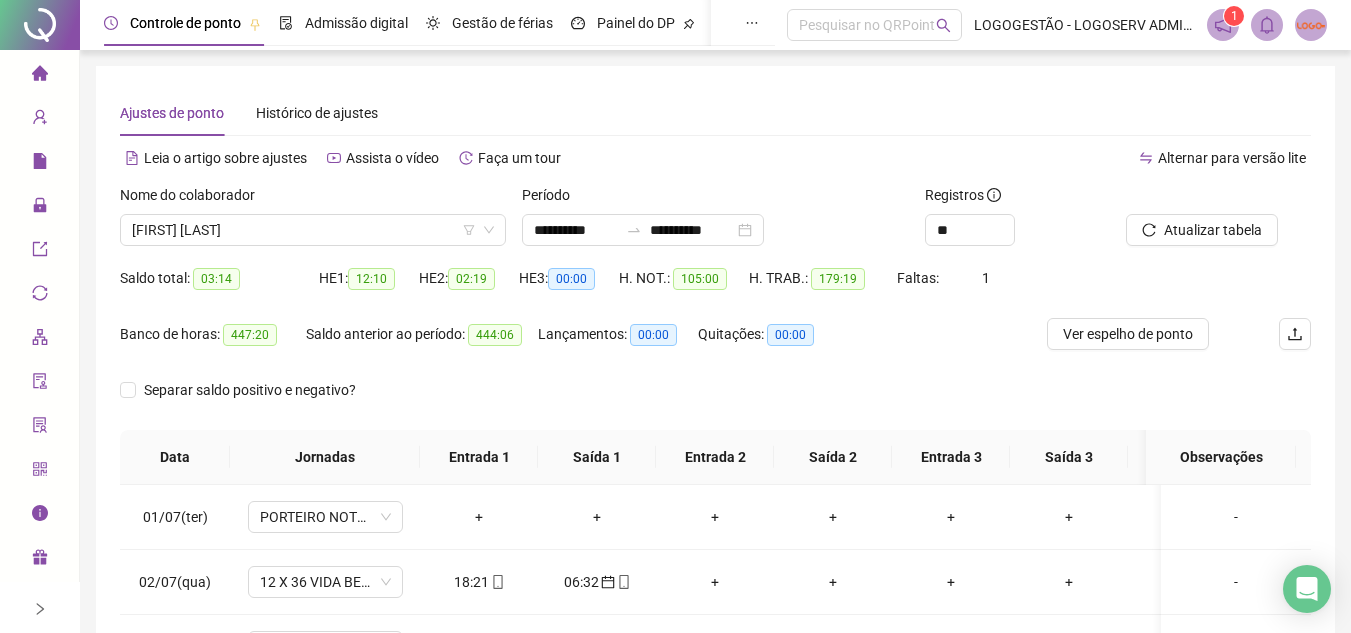 click at bounding box center [634, 230] 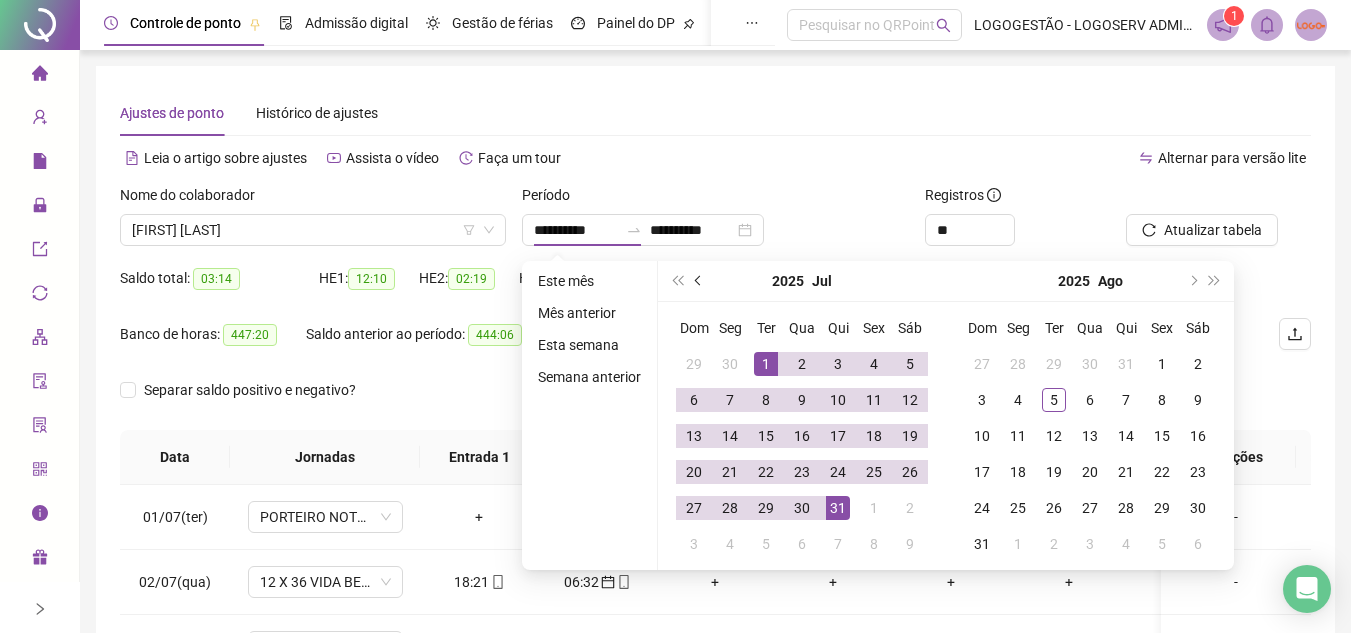 click at bounding box center [699, 281] 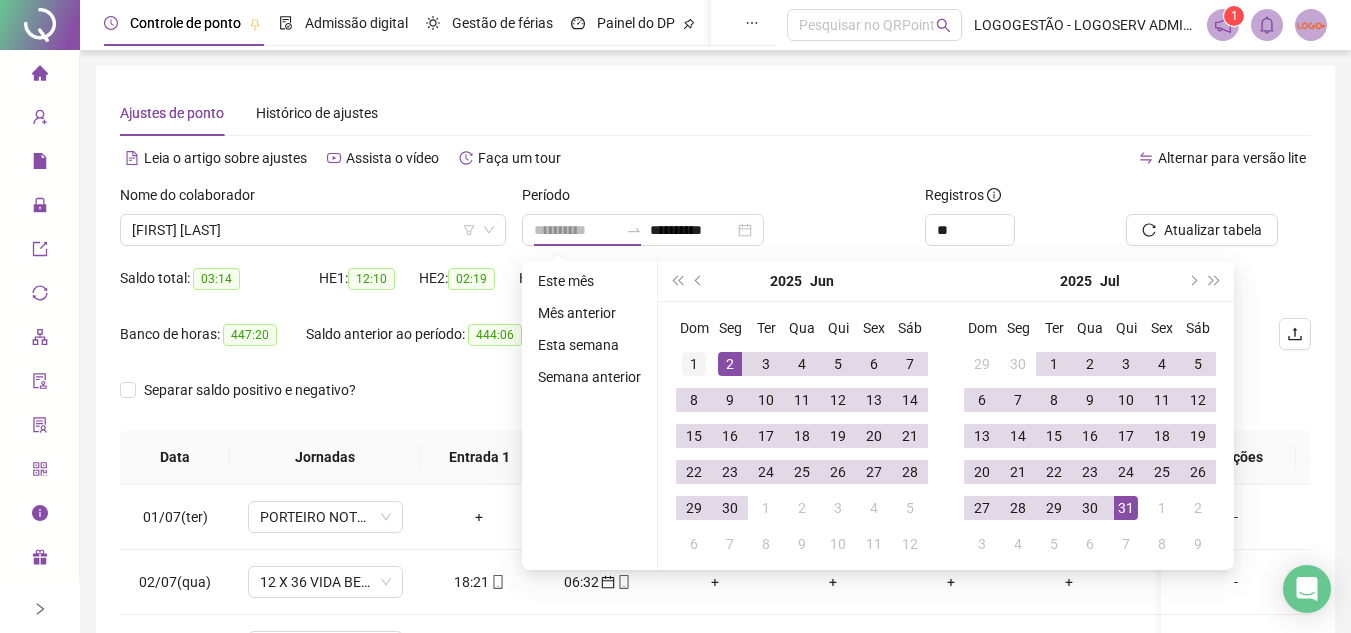 type on "**********" 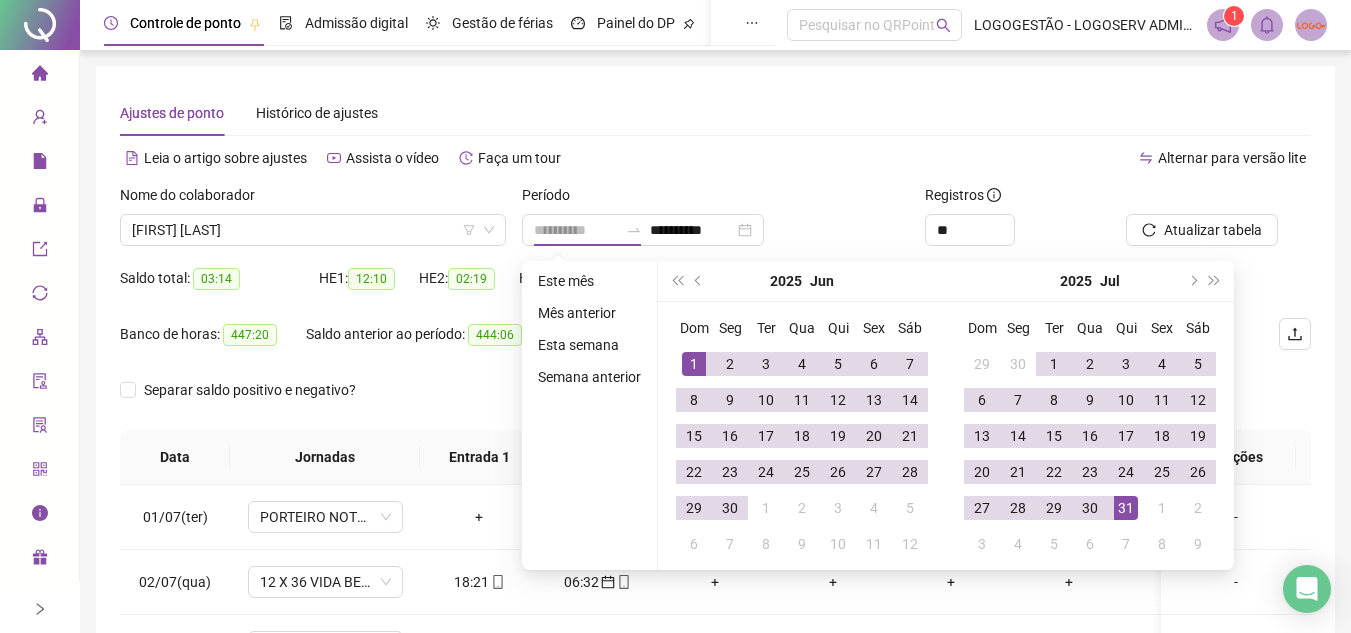 click on "1" at bounding box center (694, 364) 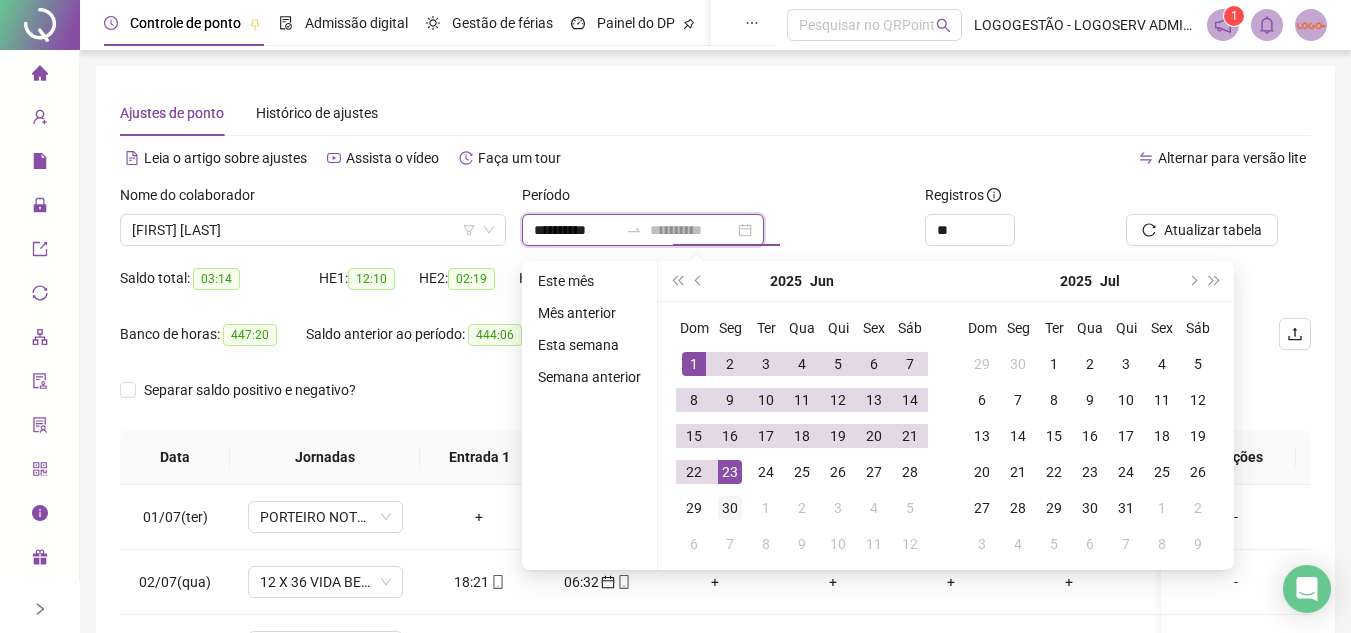 type on "**********" 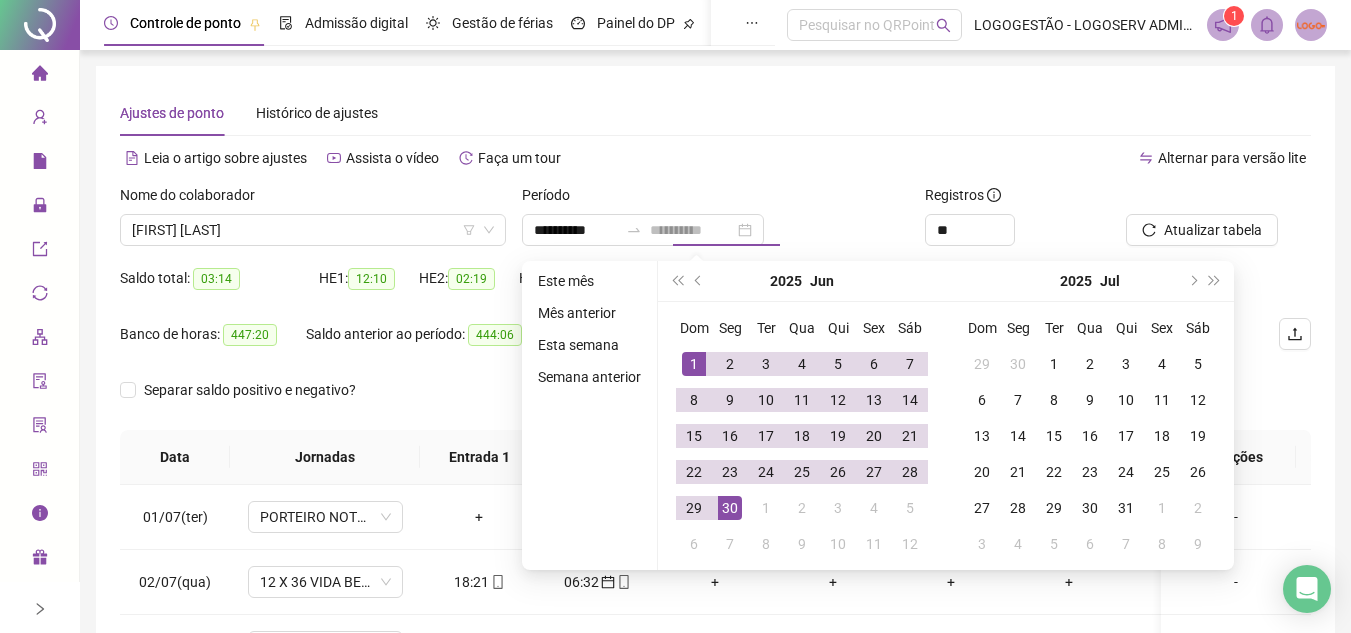 click on "30" at bounding box center (730, 508) 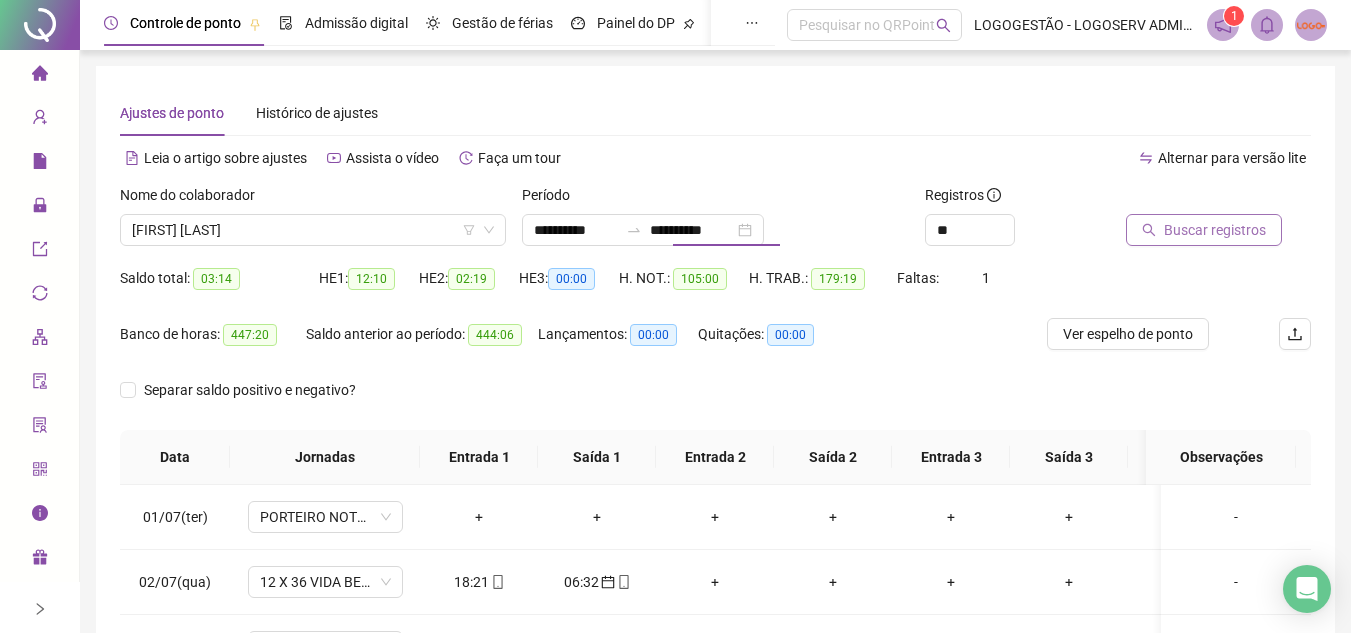 click on "Buscar registros" at bounding box center (1215, 230) 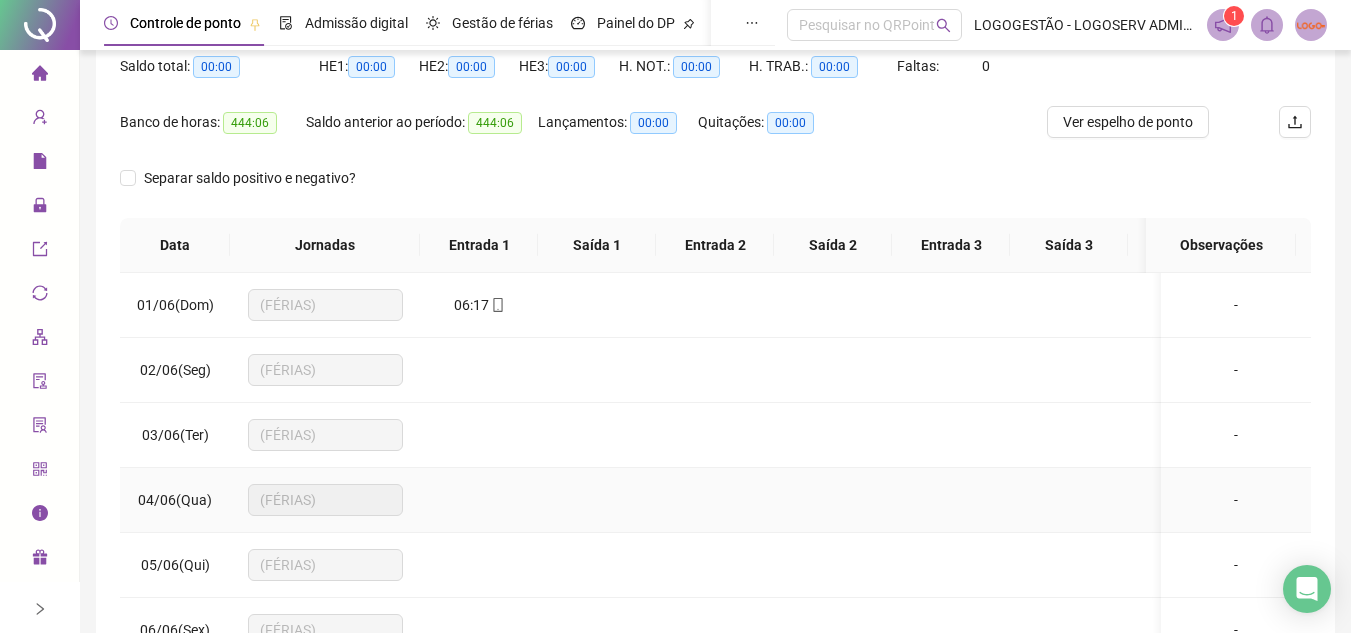 scroll, scrollTop: 389, scrollLeft: 0, axis: vertical 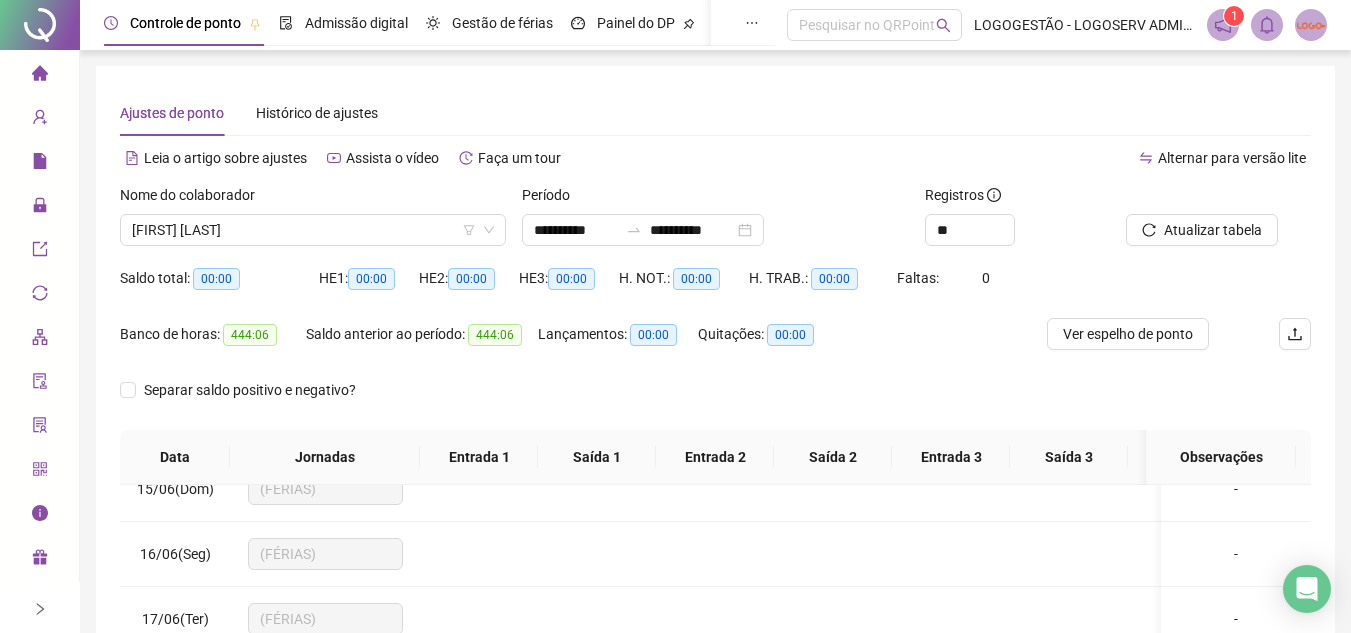 click on "**********" at bounding box center [643, 230] 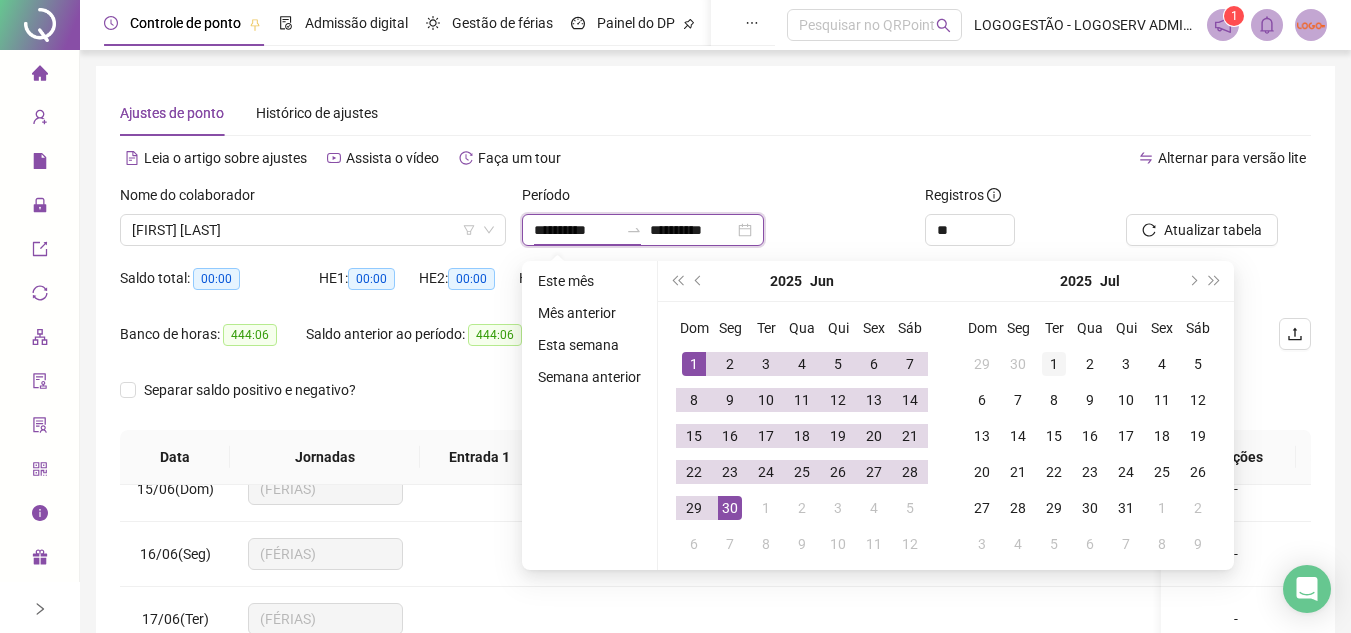 type on "**********" 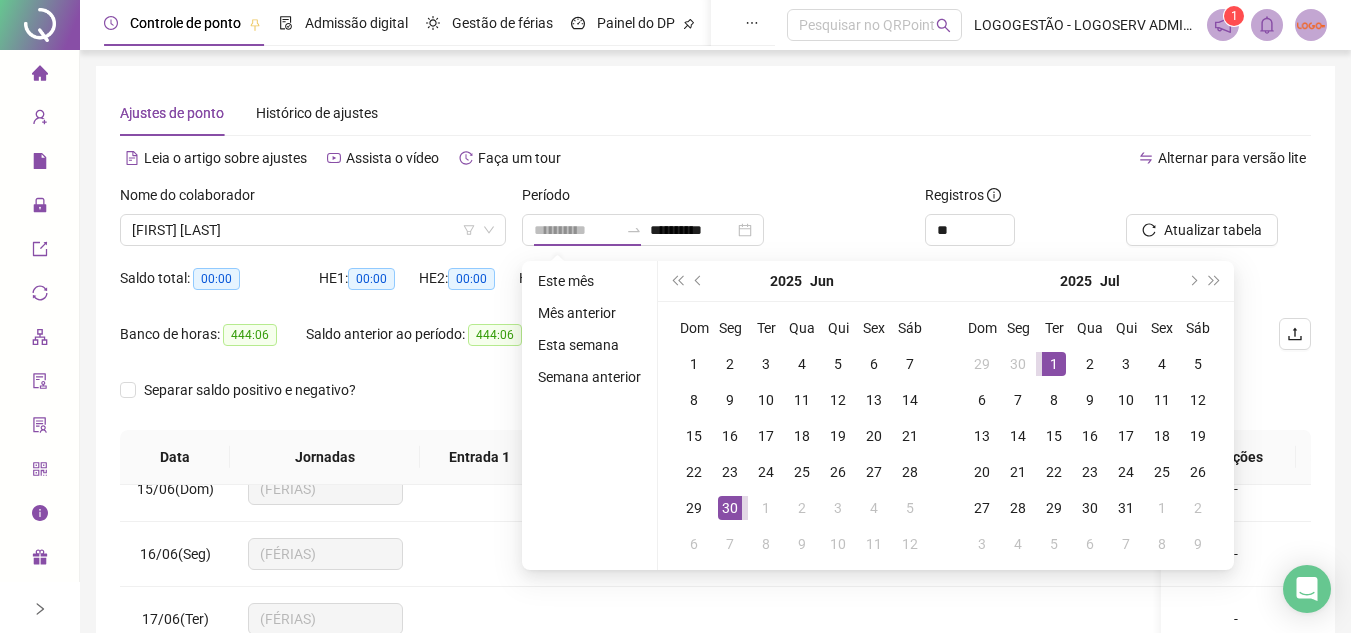 click on "1" at bounding box center (1054, 364) 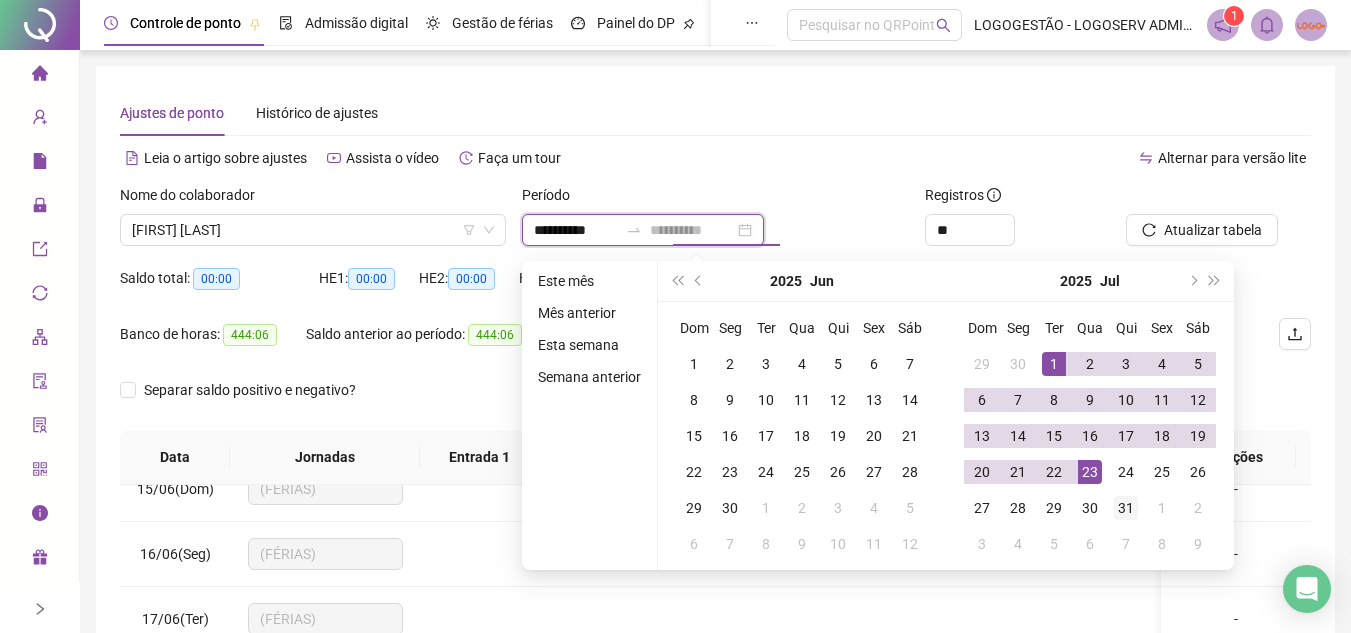 type on "**********" 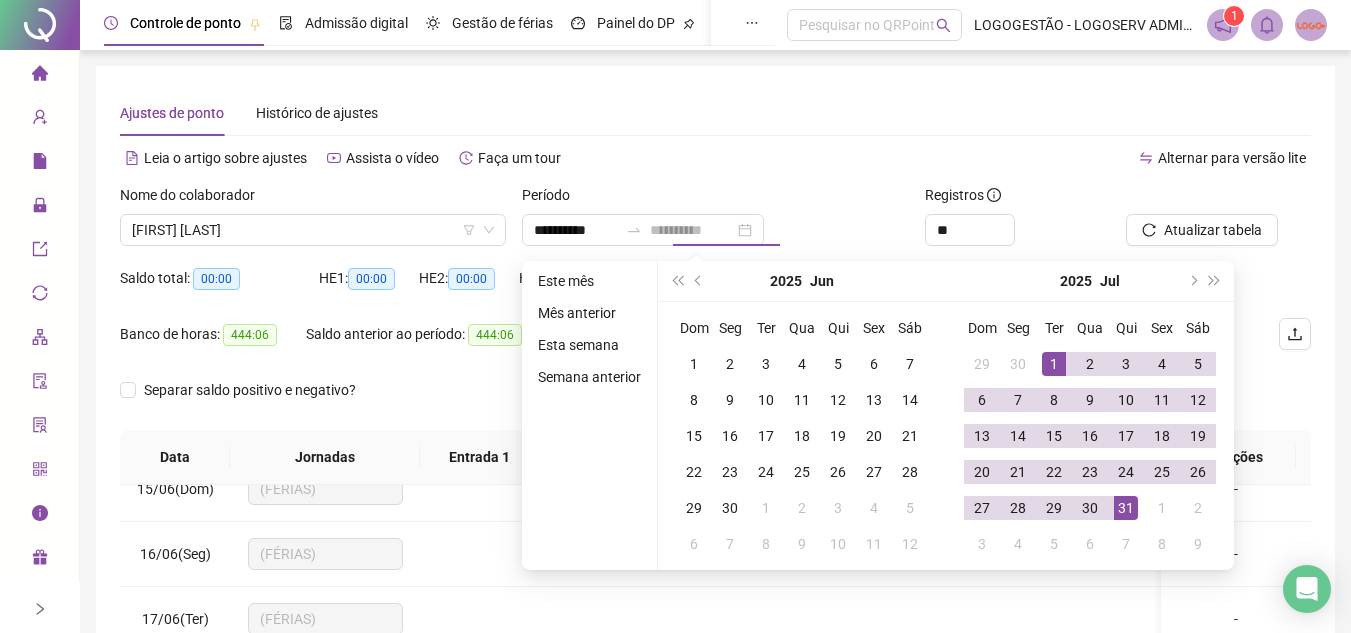 click on "31" at bounding box center (1126, 508) 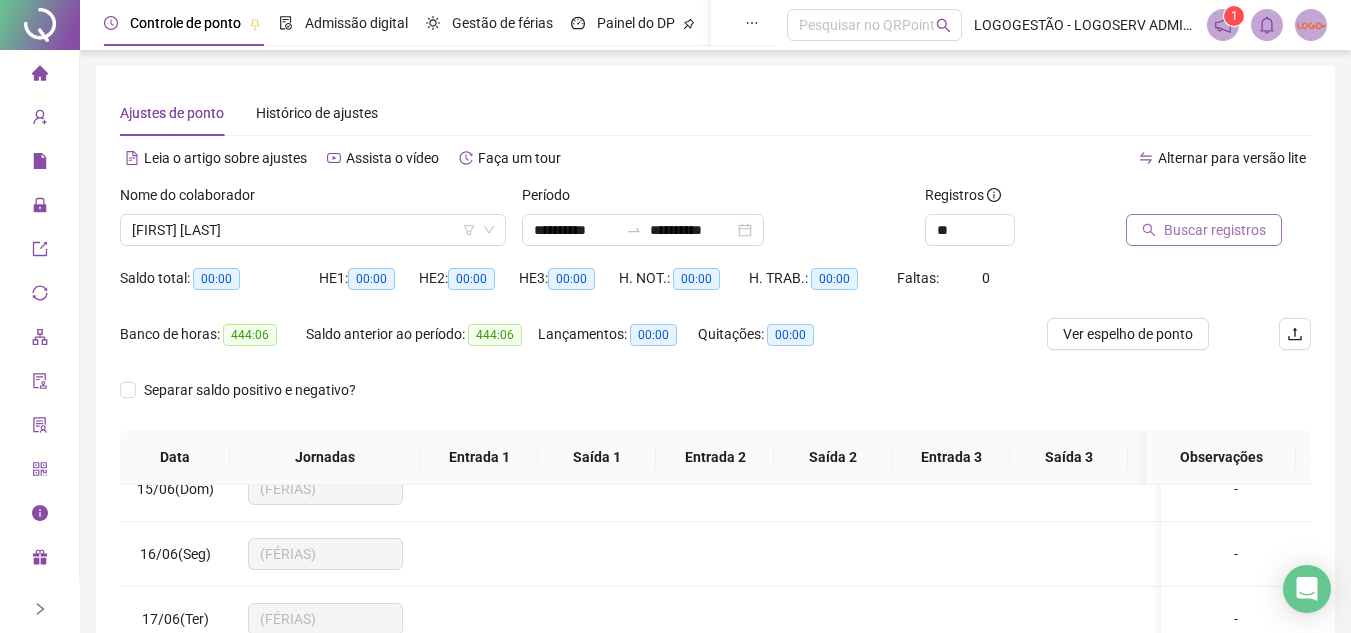 click on "Buscar registros" at bounding box center [1215, 230] 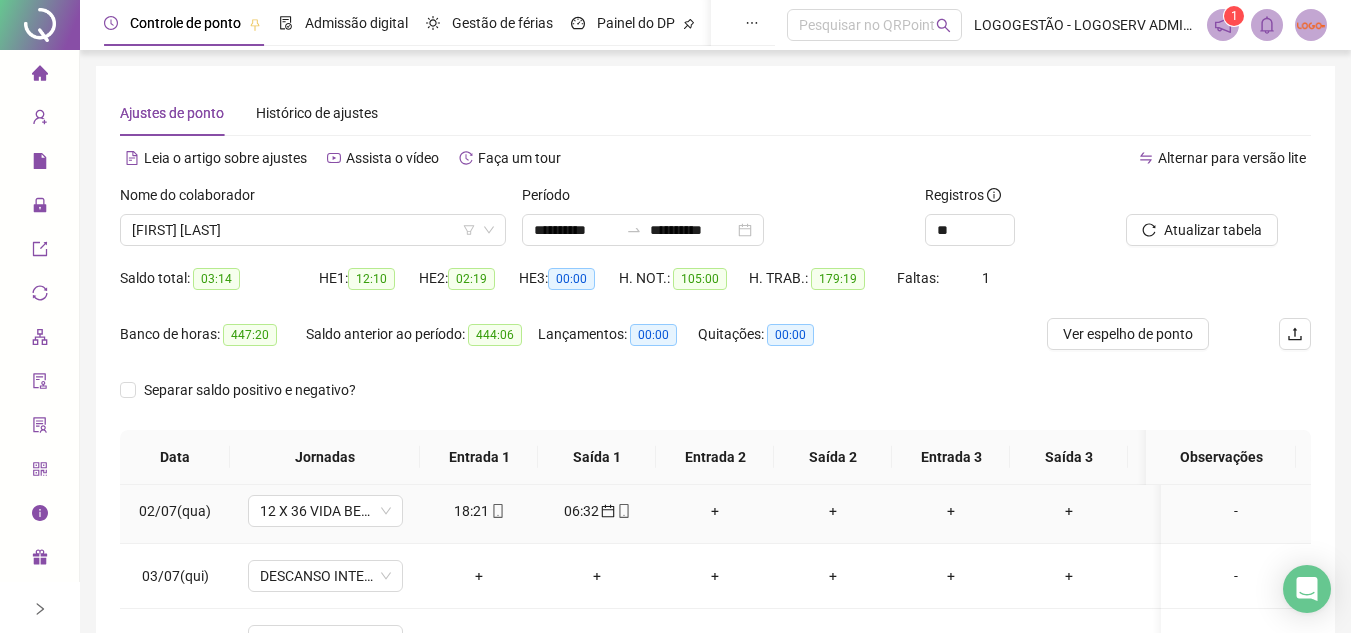 scroll, scrollTop: 0, scrollLeft: 0, axis: both 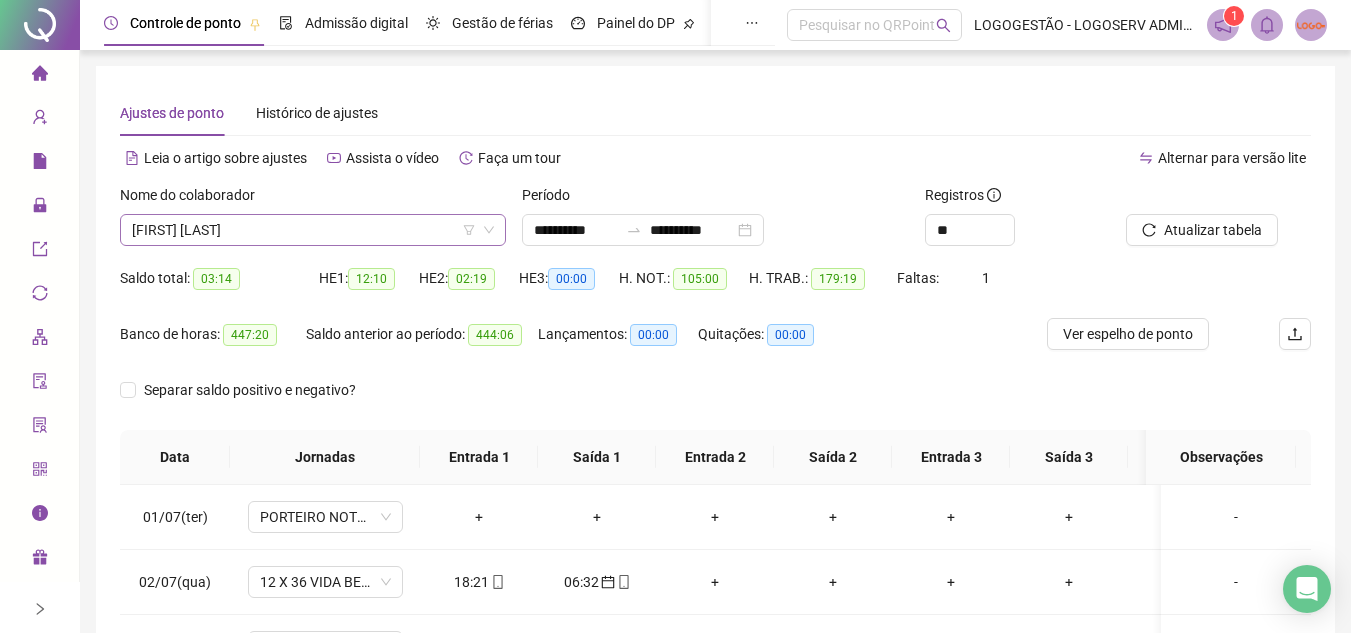 click on "[FIRST] [LAST]" at bounding box center (313, 230) 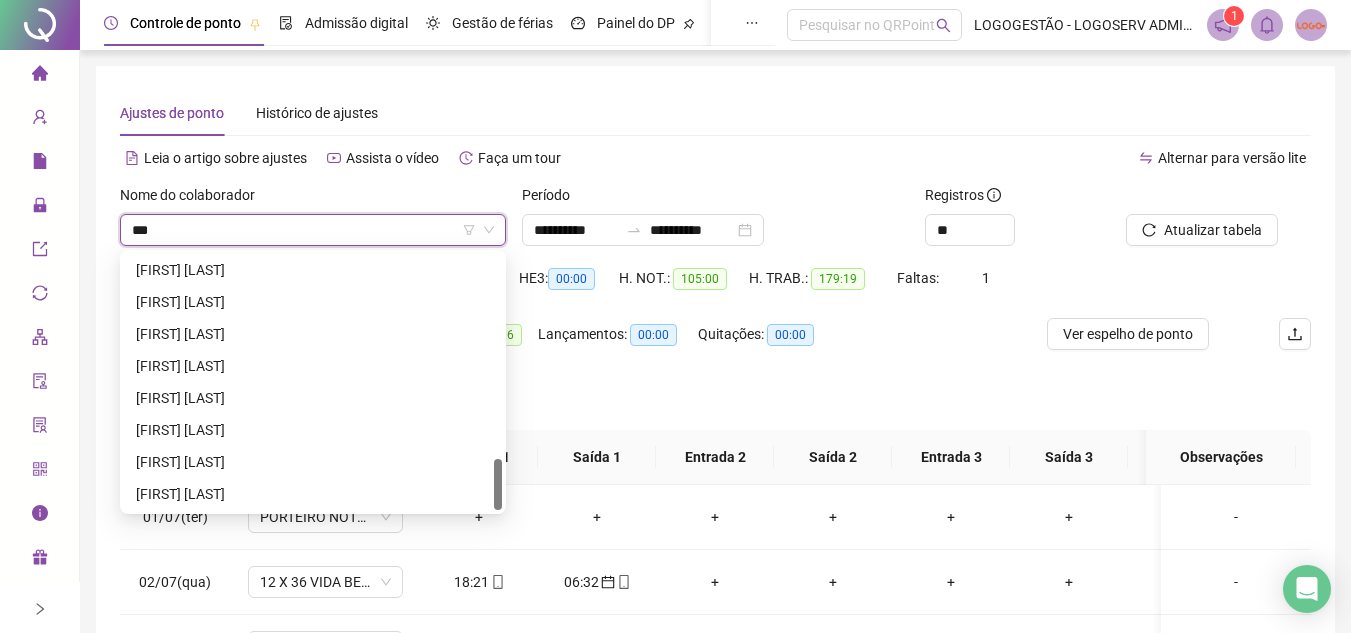 scroll, scrollTop: 0, scrollLeft: 0, axis: both 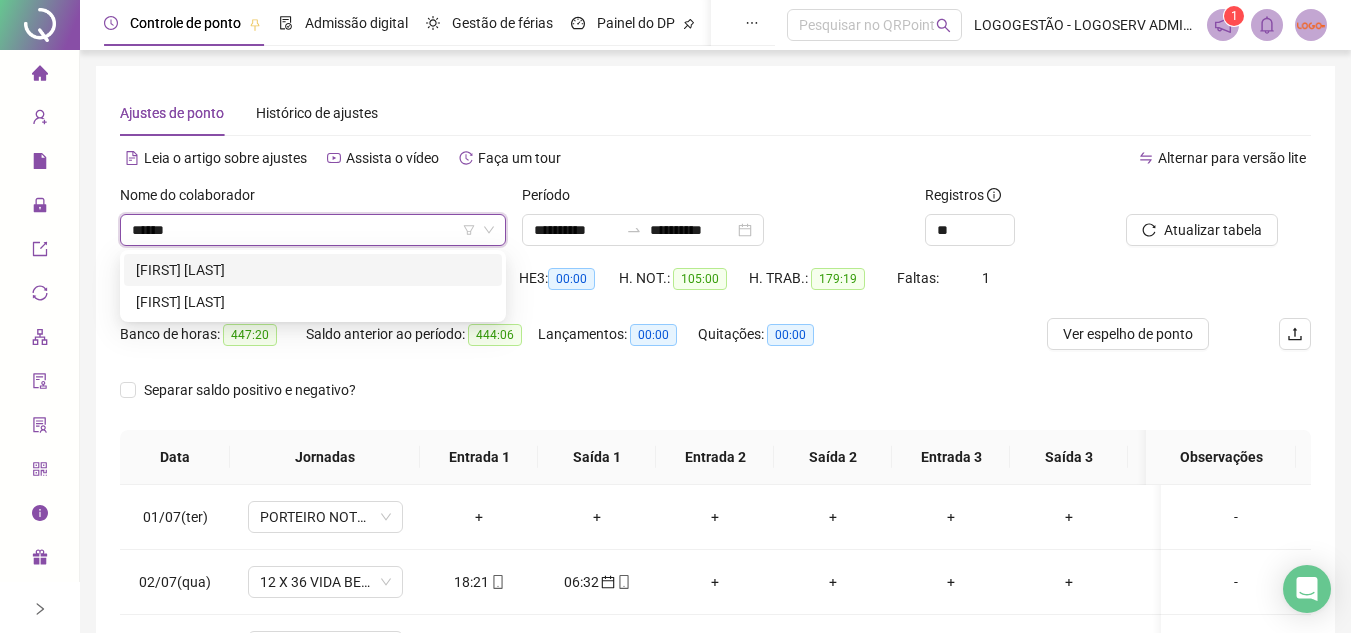 type on "*******" 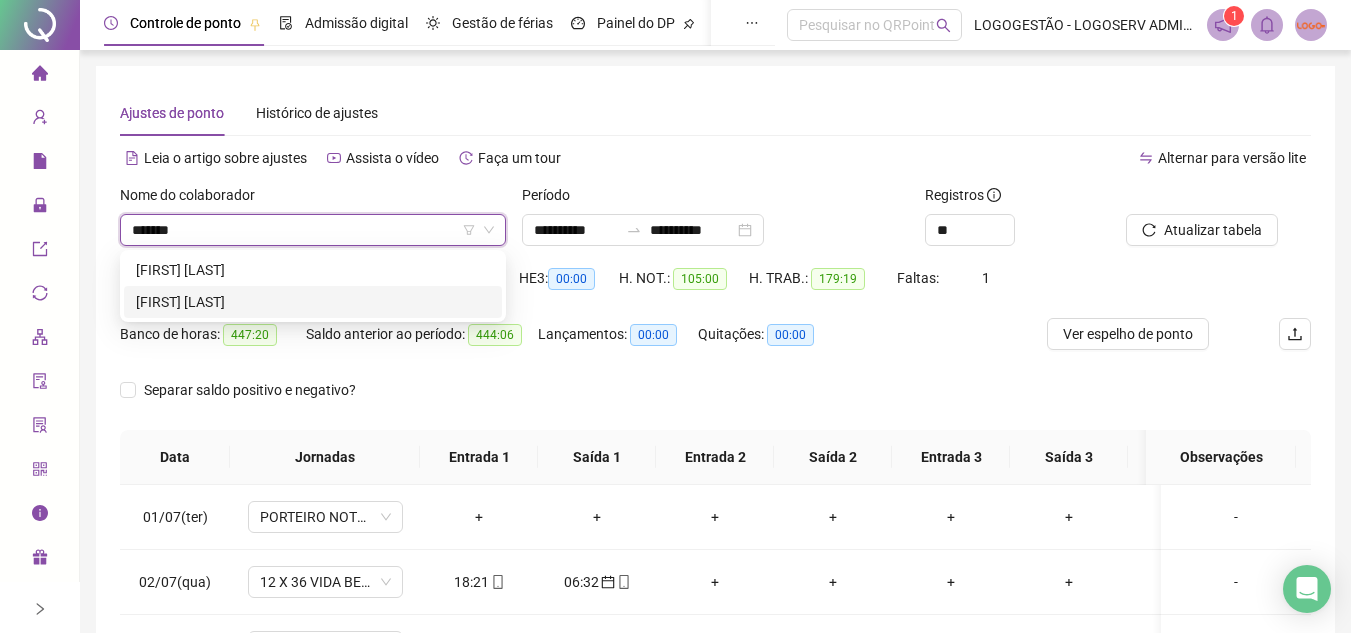 click on "[FIRST] [LAST]" at bounding box center (313, 302) 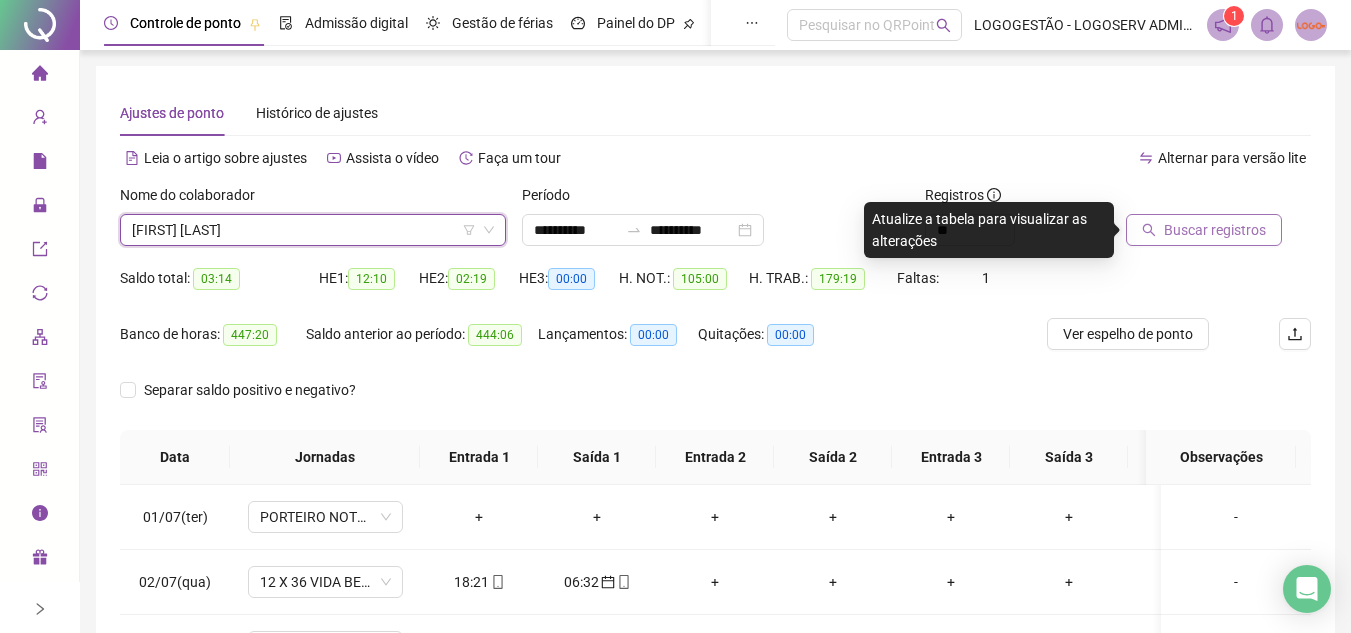click on "Buscar registros" at bounding box center [1204, 230] 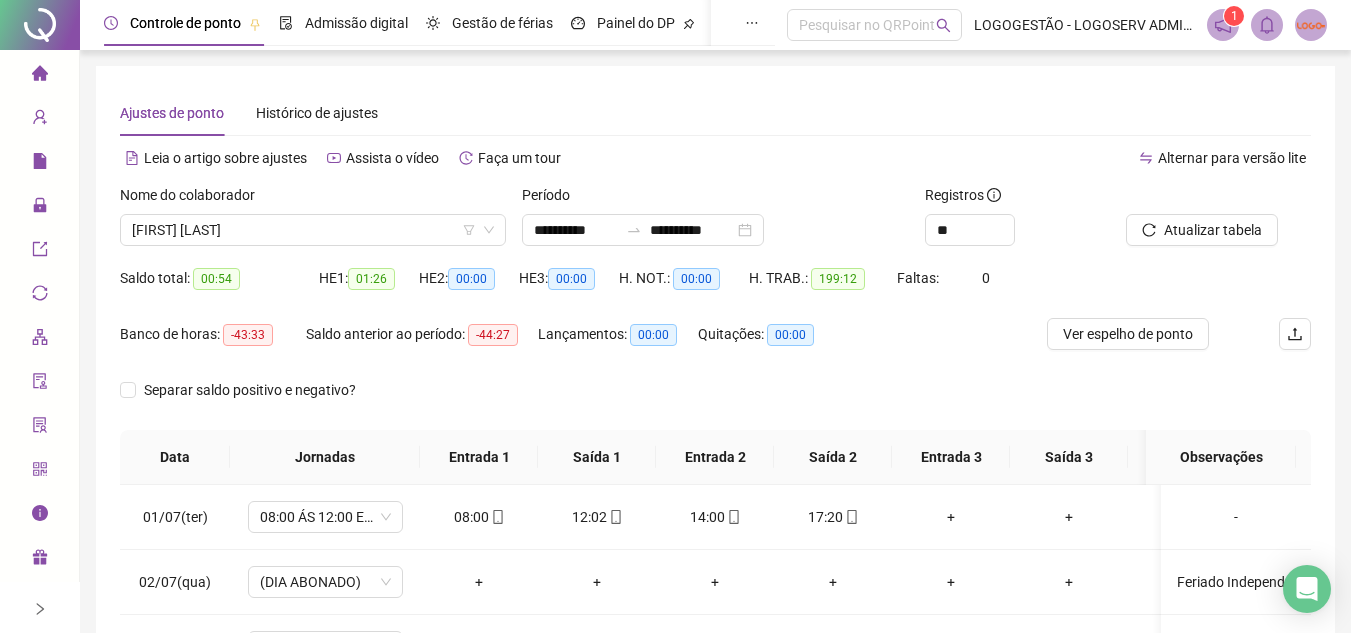 scroll, scrollTop: 389, scrollLeft: 0, axis: vertical 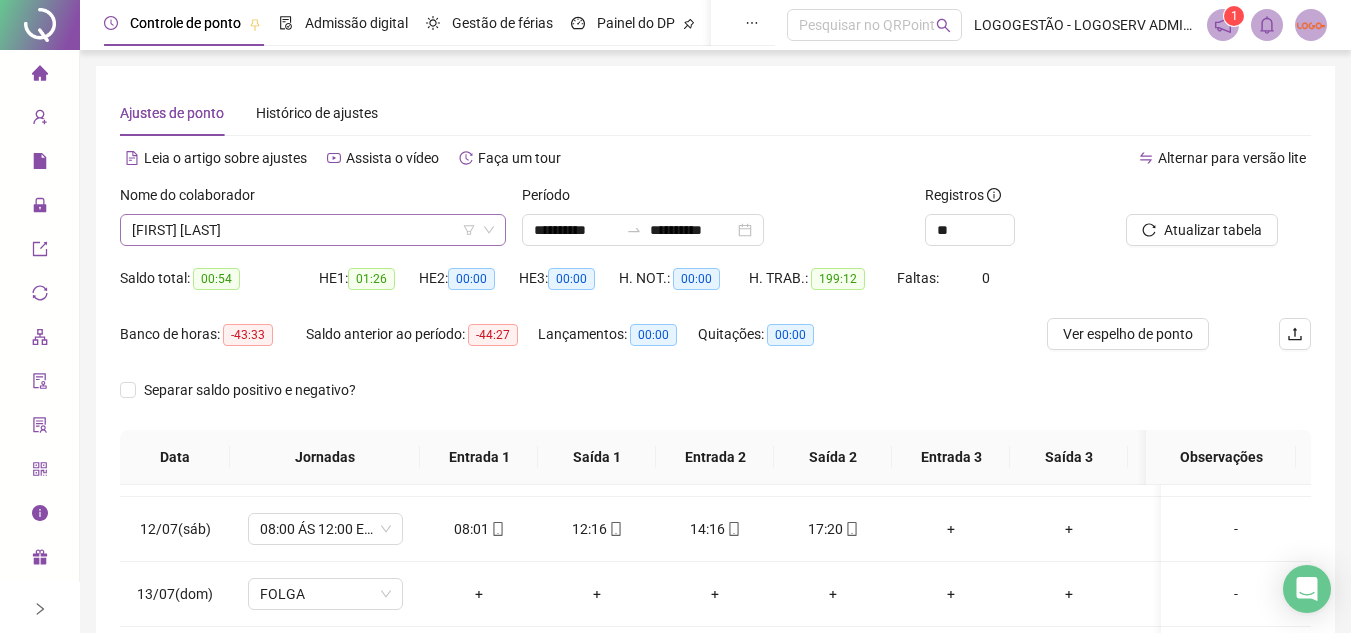 click on "[FIRST] [LAST]" at bounding box center (313, 230) 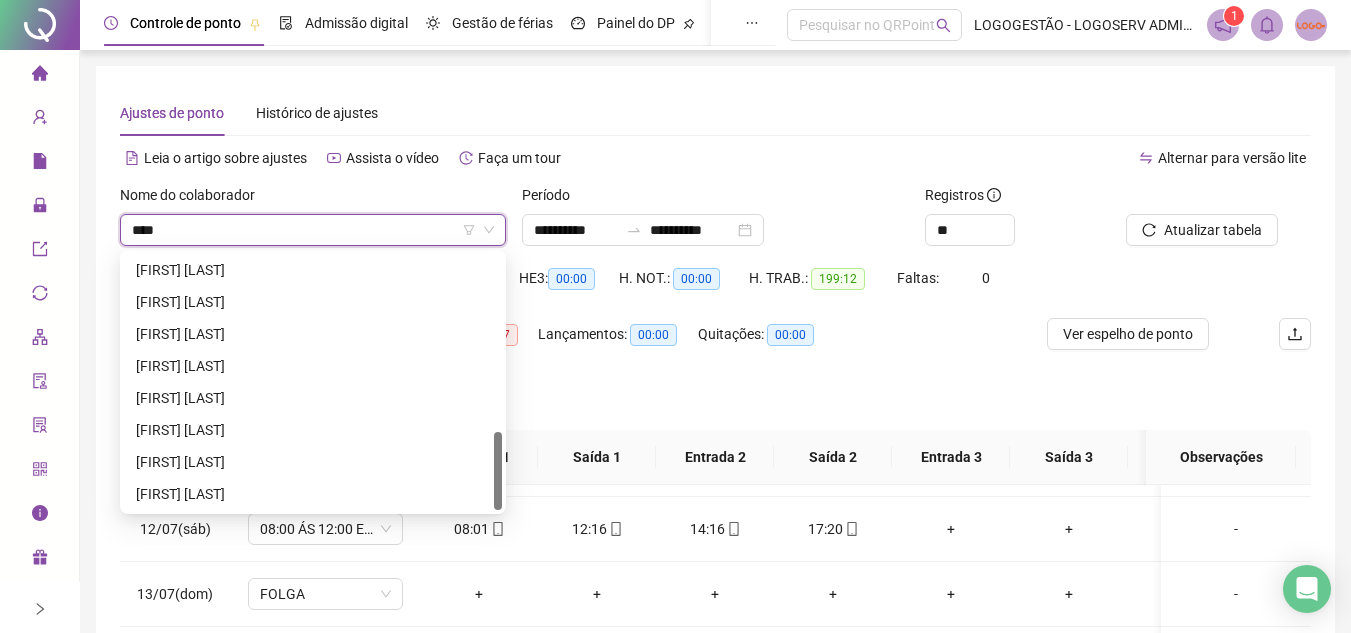 scroll, scrollTop: 0, scrollLeft: 0, axis: both 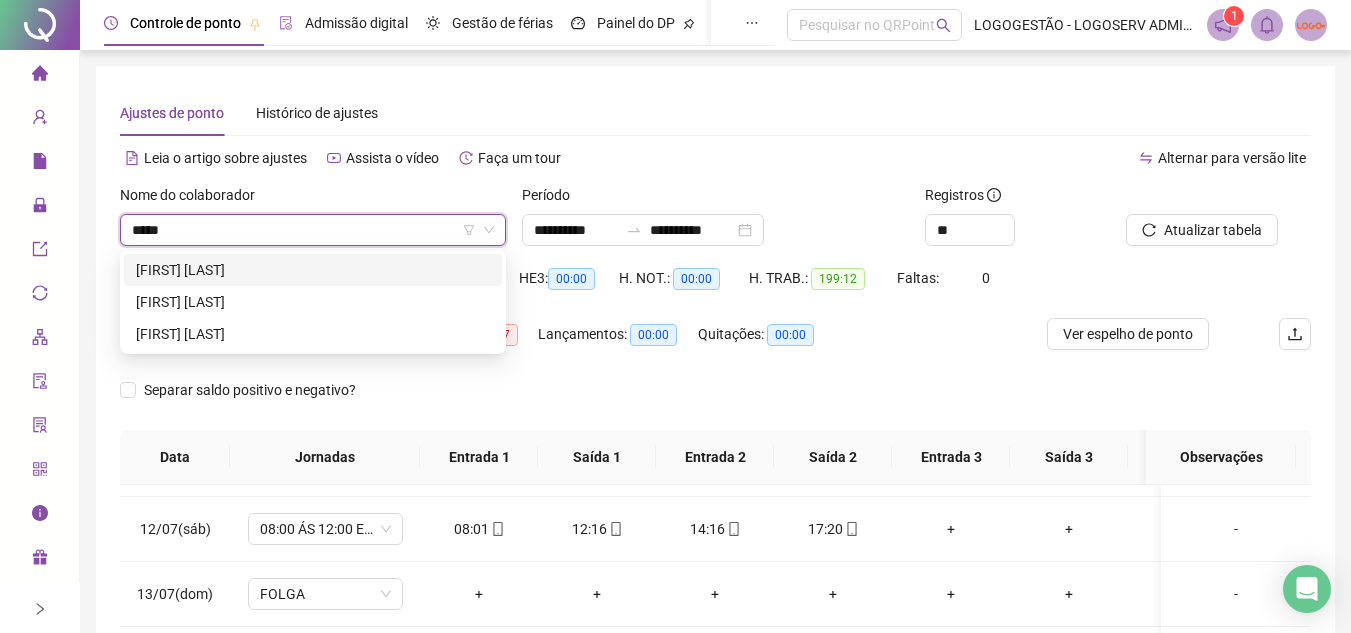 type on "*****" 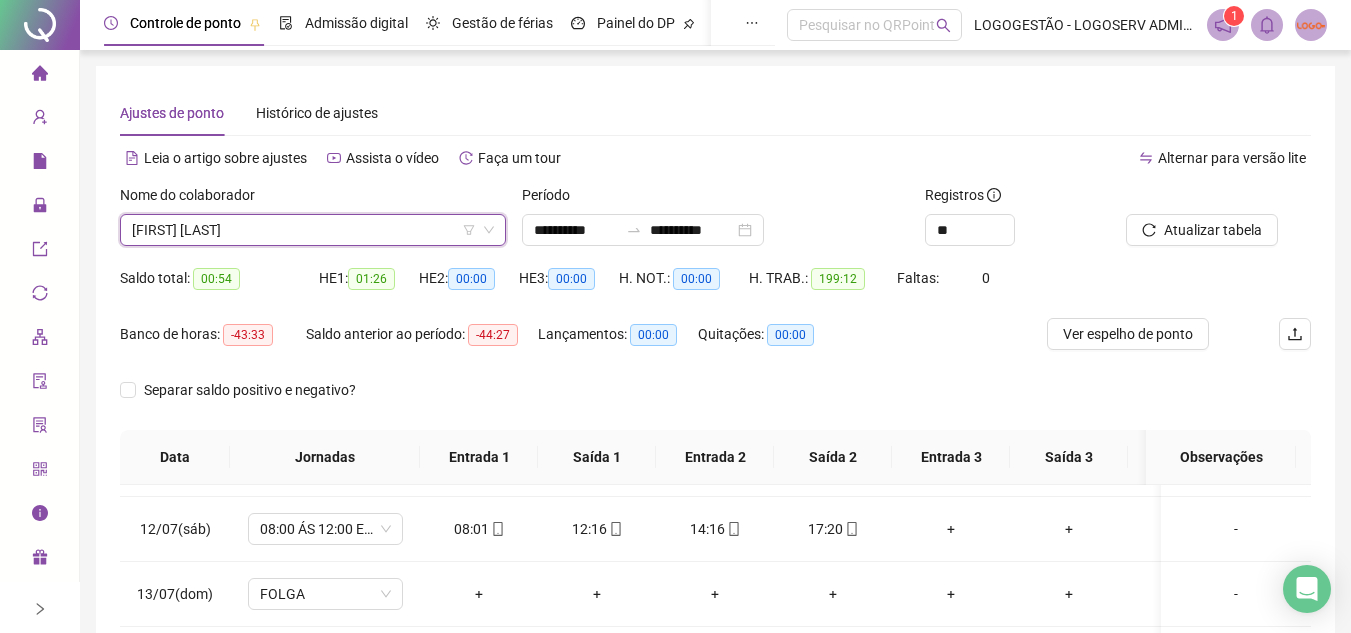 click on "[FIRST] [LAST]" at bounding box center (313, 230) 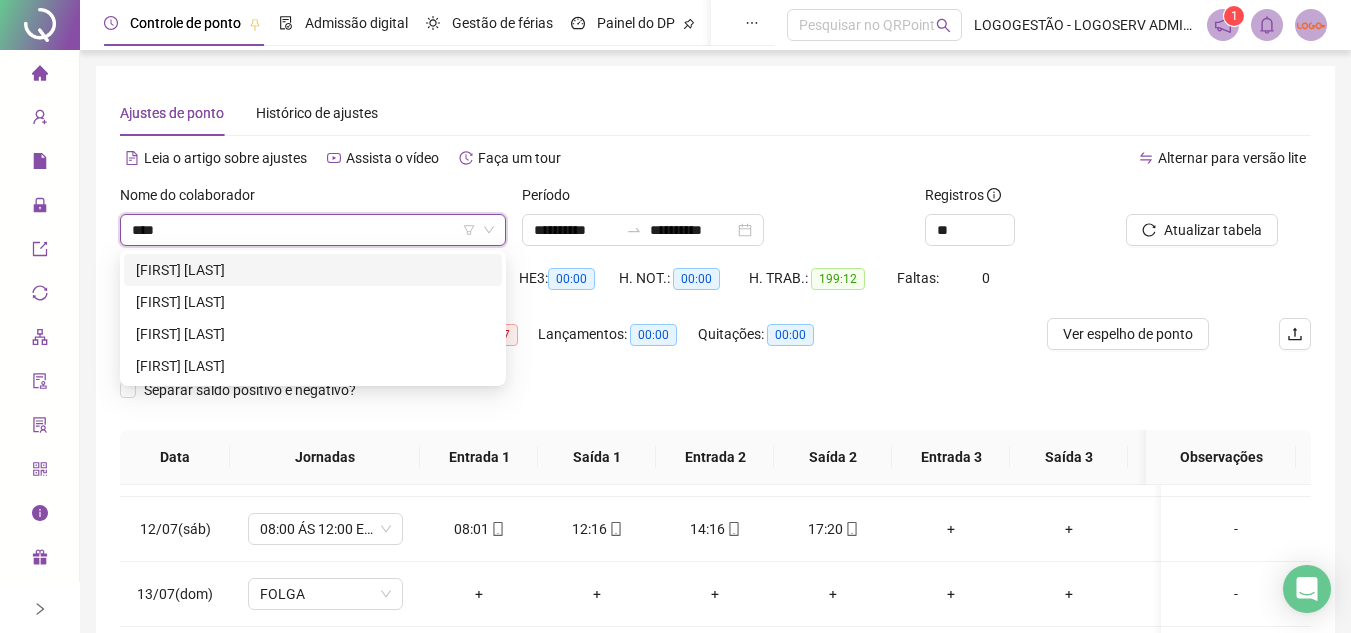 scroll, scrollTop: 0, scrollLeft: 0, axis: both 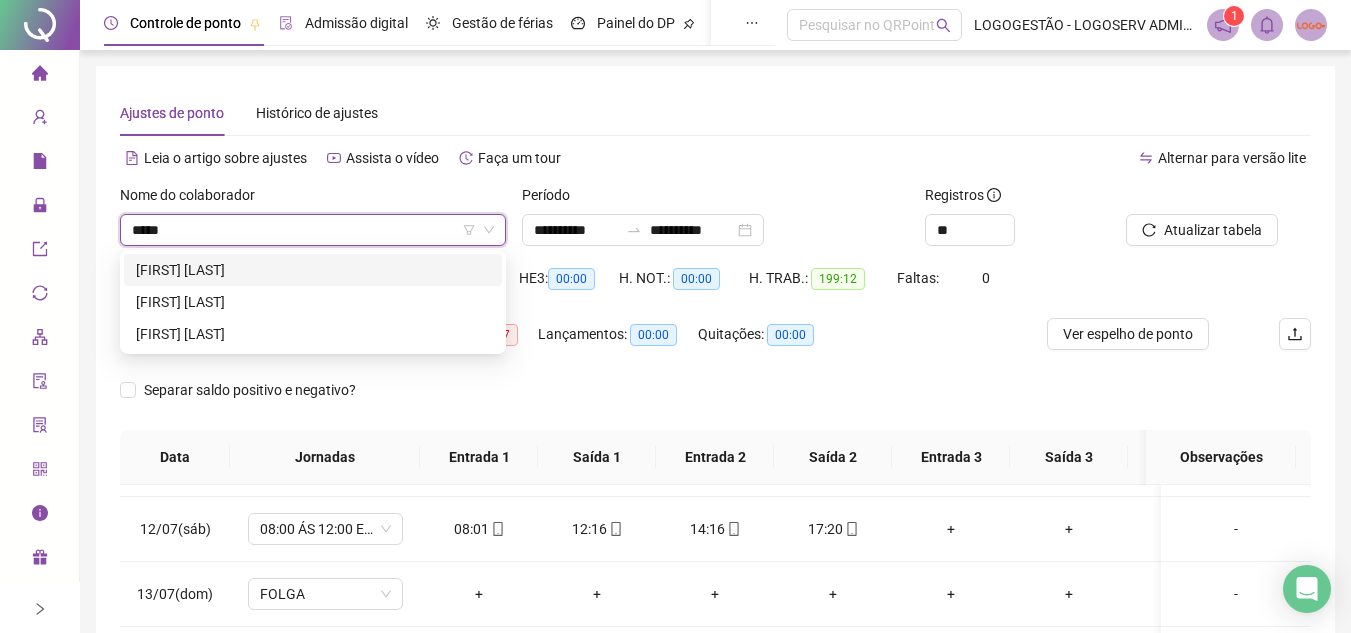 type on "*****" 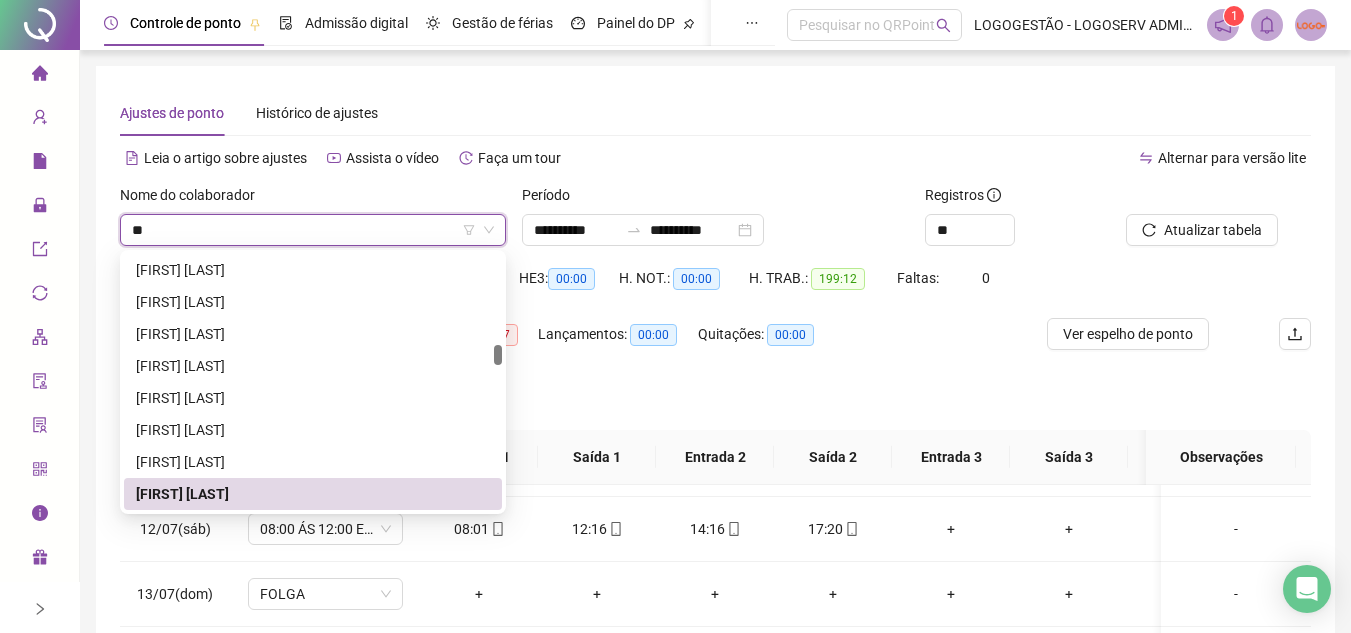 scroll, scrollTop: 1888, scrollLeft: 0, axis: vertical 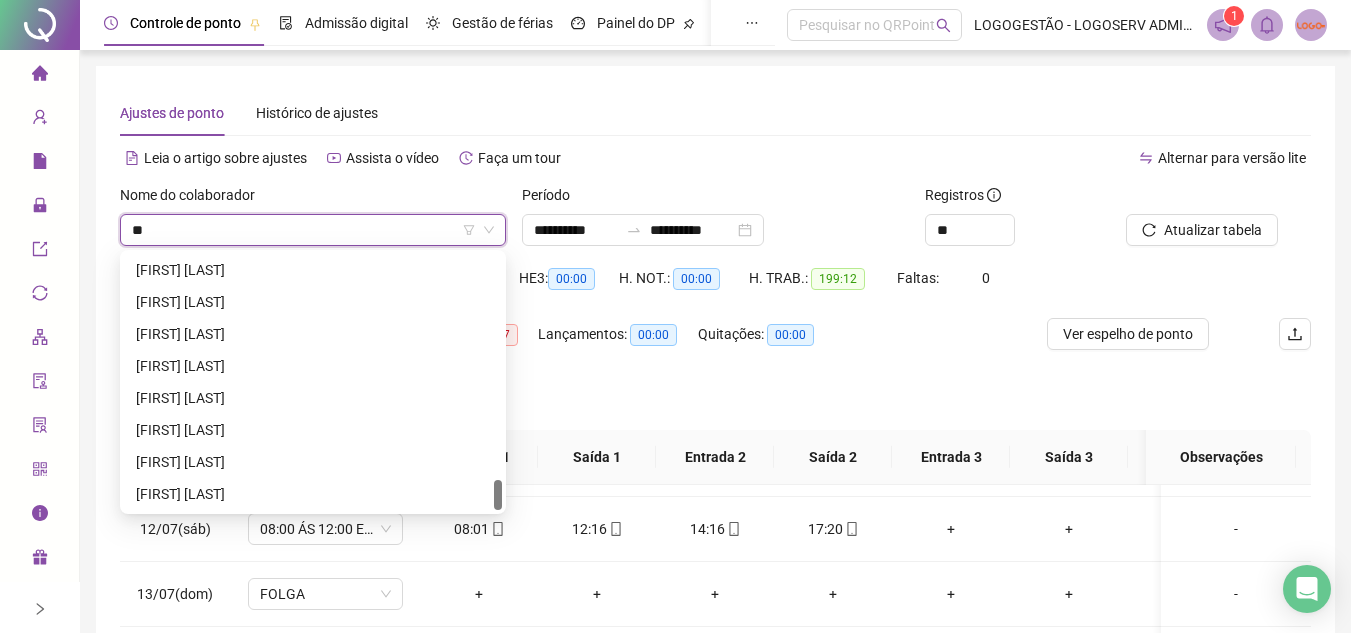type on "***" 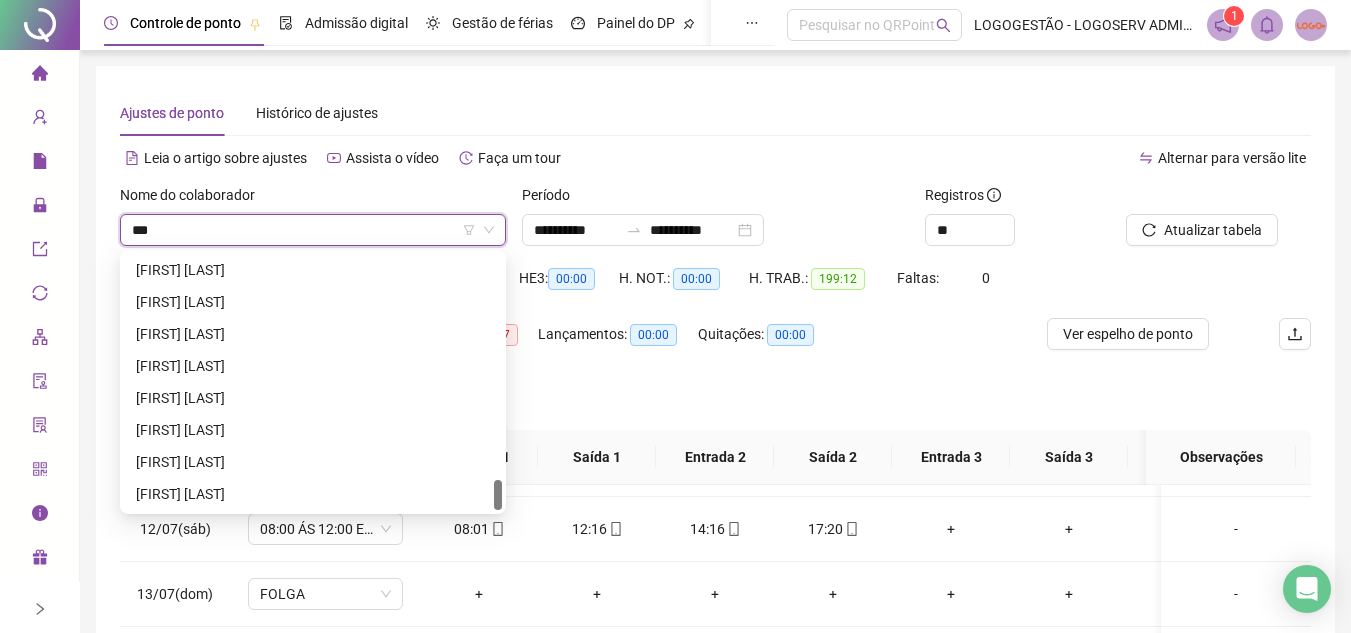 scroll, scrollTop: 0, scrollLeft: 0, axis: both 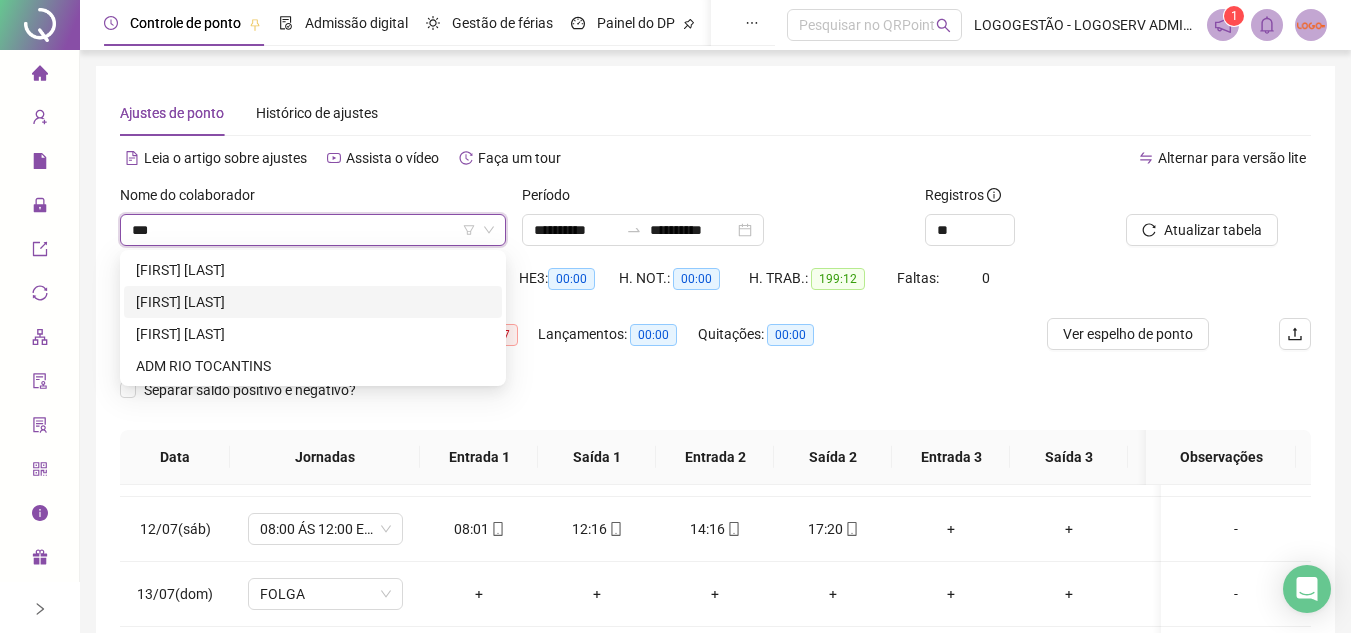click on "ADMILSON LIMA DOS SANTOS" at bounding box center [313, 302] 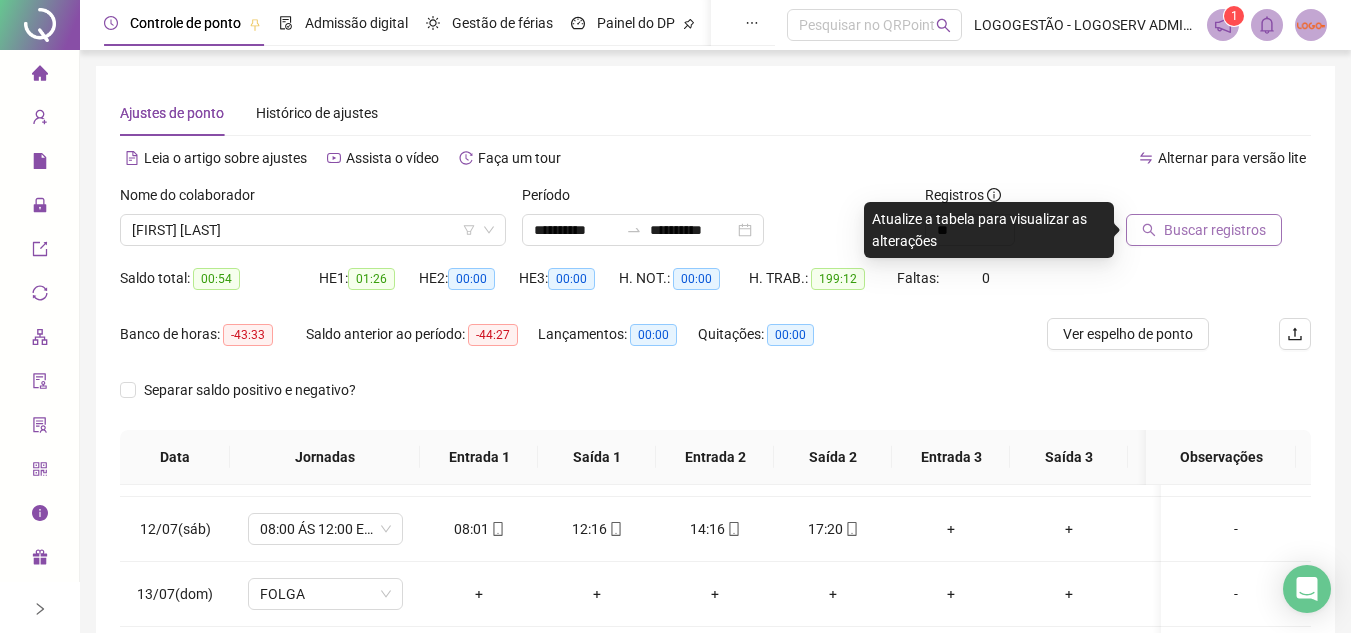 click on "Buscar registros" at bounding box center [1215, 230] 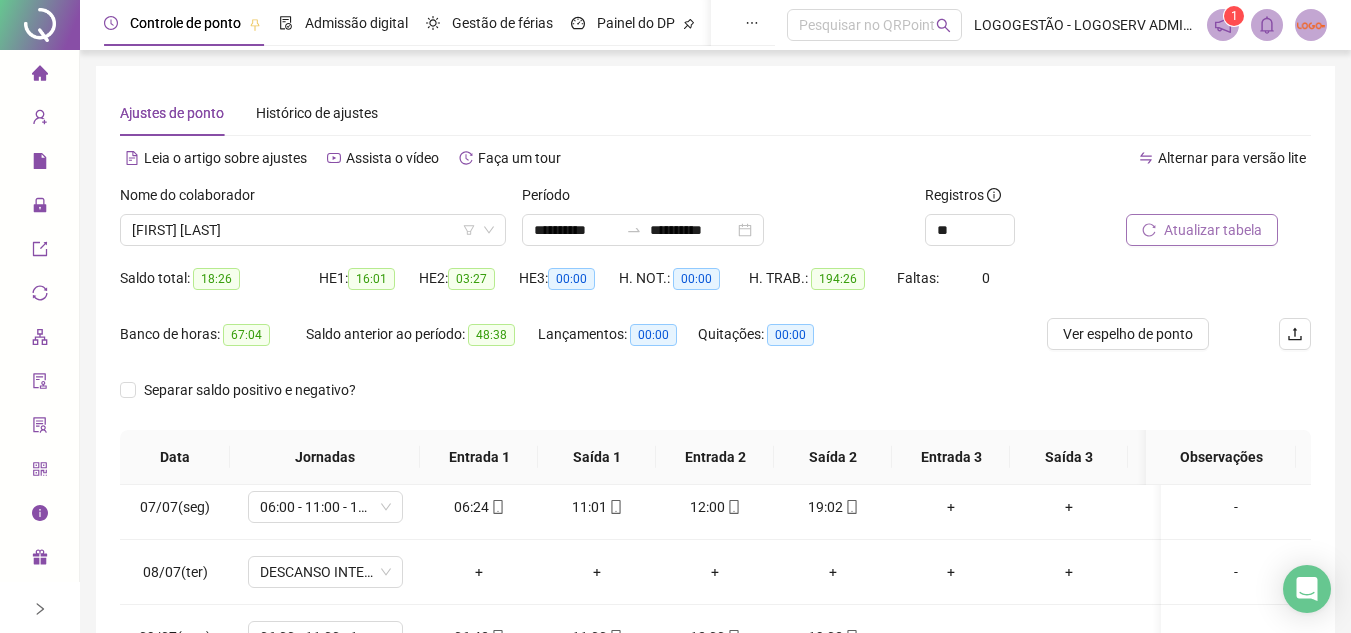 scroll, scrollTop: 103, scrollLeft: 0, axis: vertical 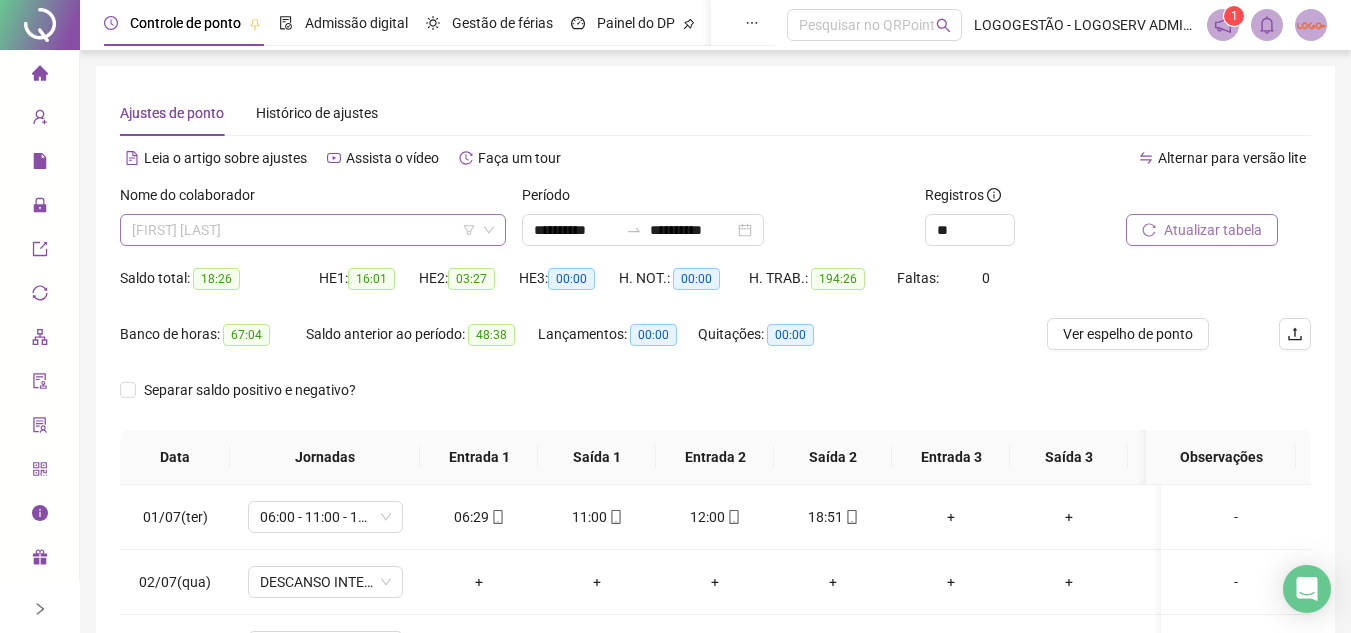 click on "ADMILSON LIMA DOS SANTOS" at bounding box center (313, 230) 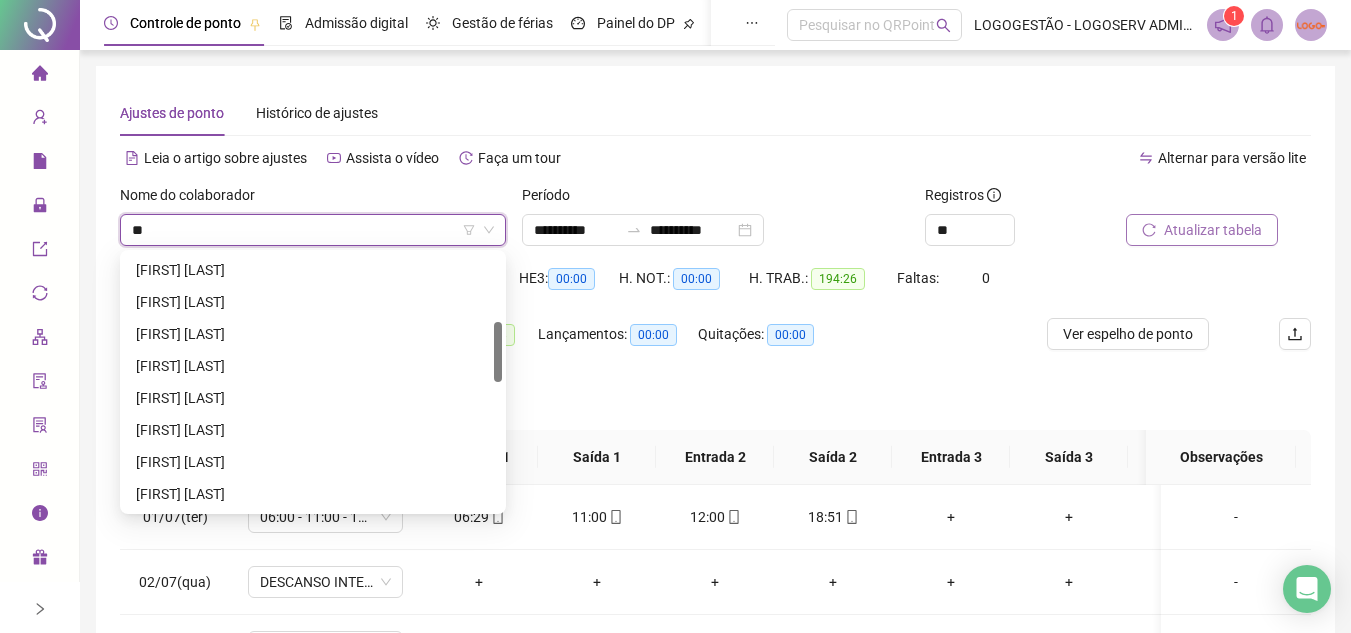 type on "*" 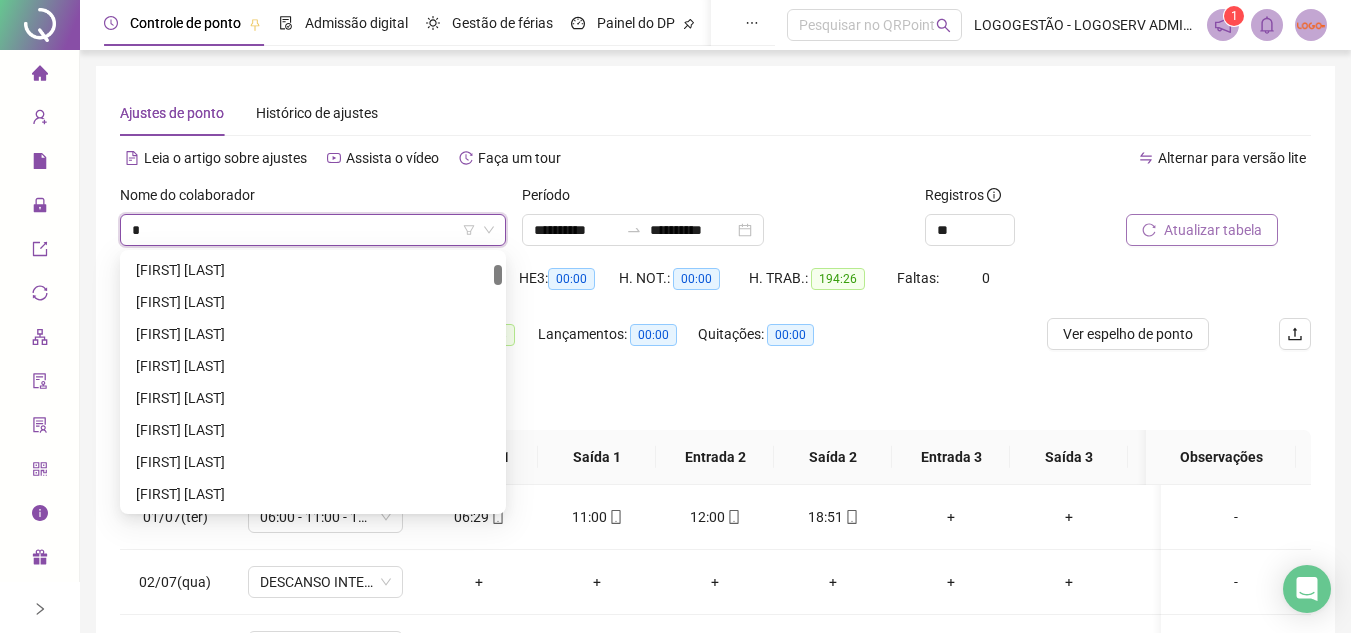 type 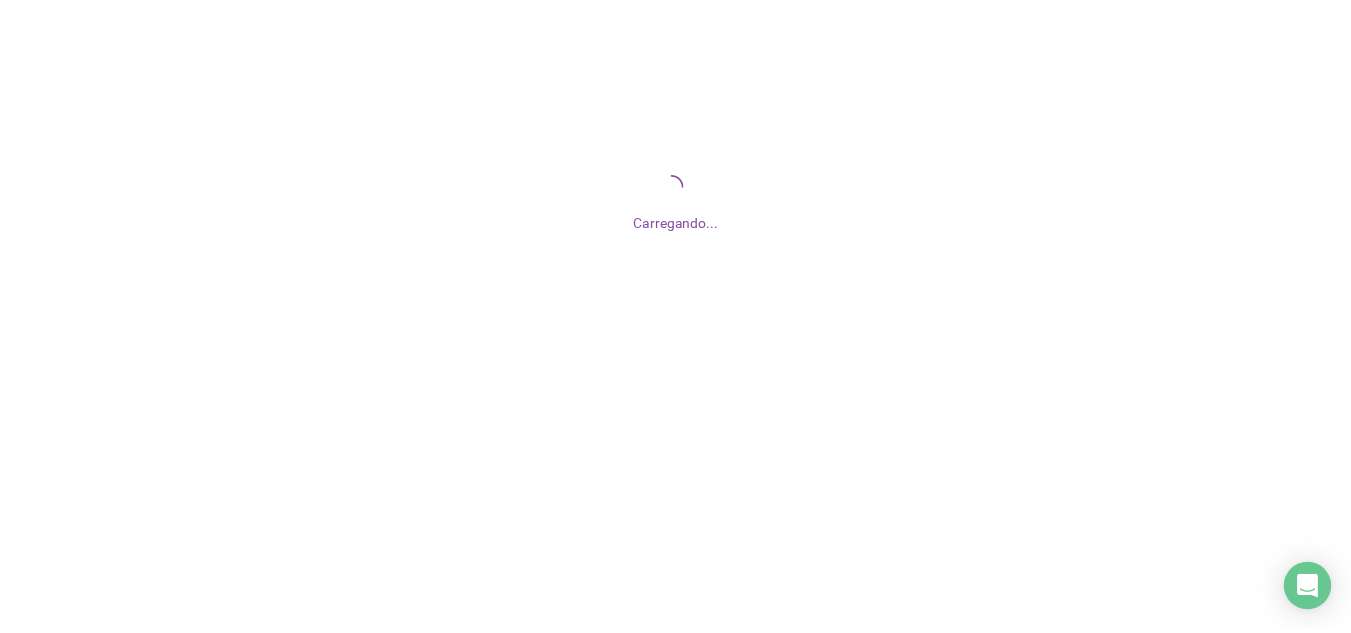 scroll, scrollTop: 0, scrollLeft: 0, axis: both 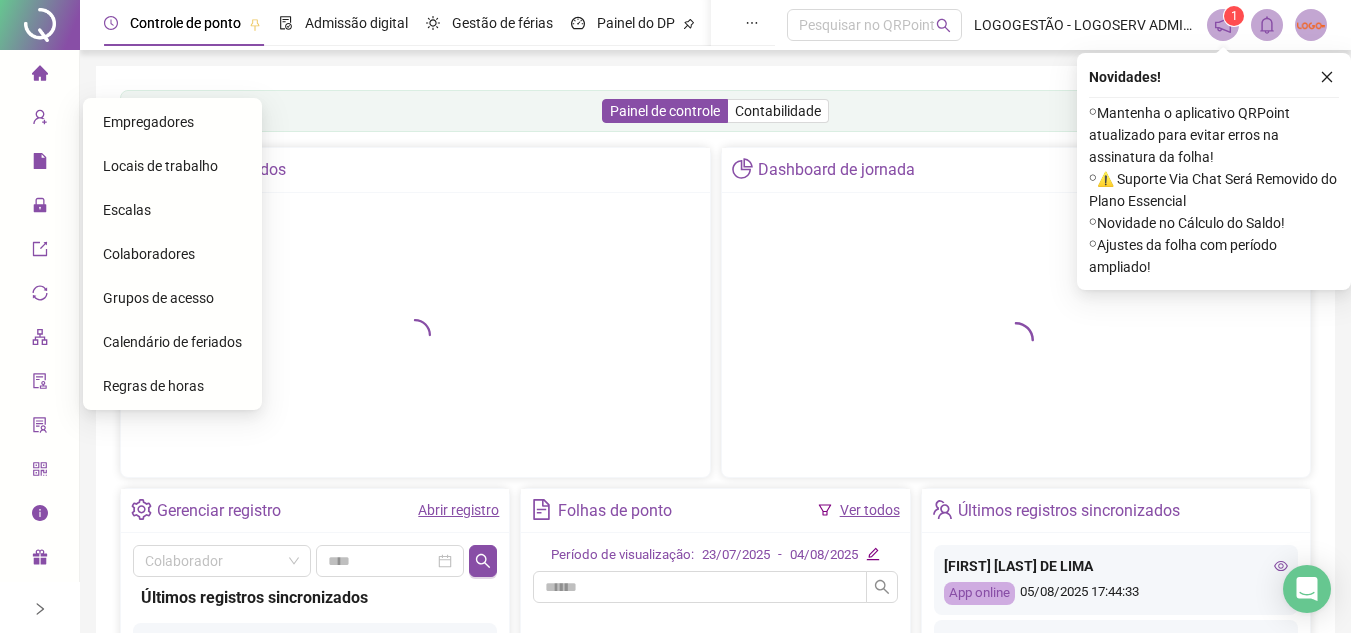 click 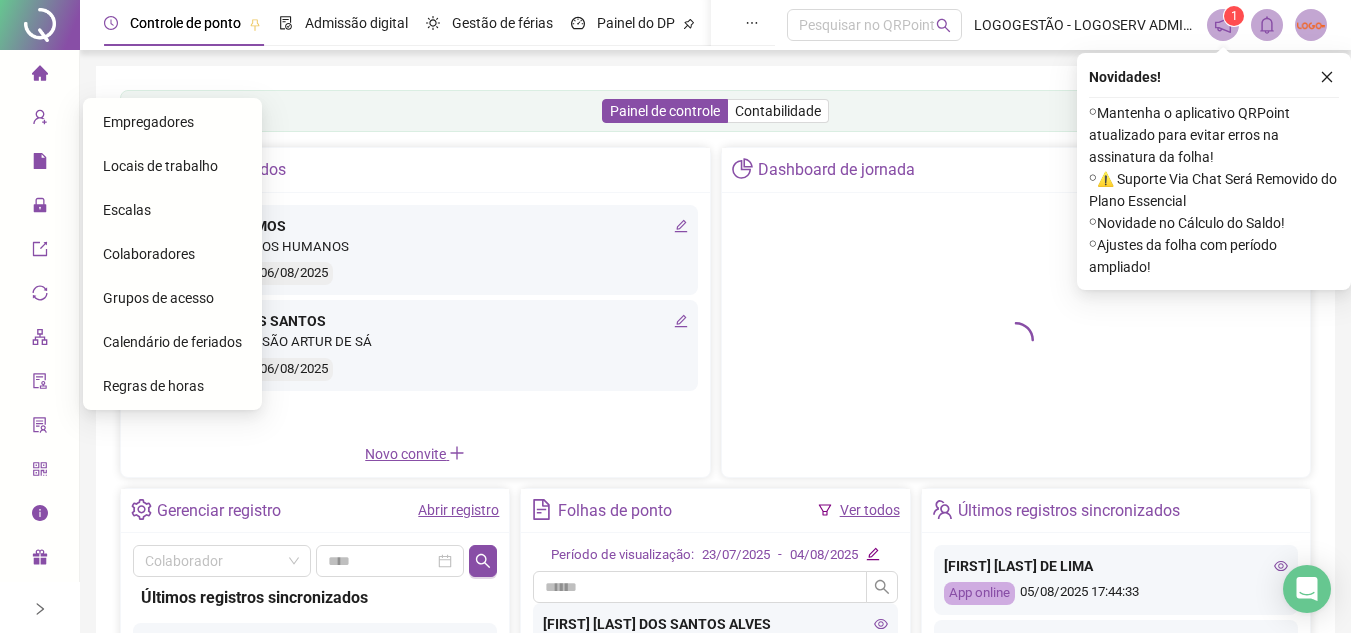 click on "Colaboradores" at bounding box center (149, 254) 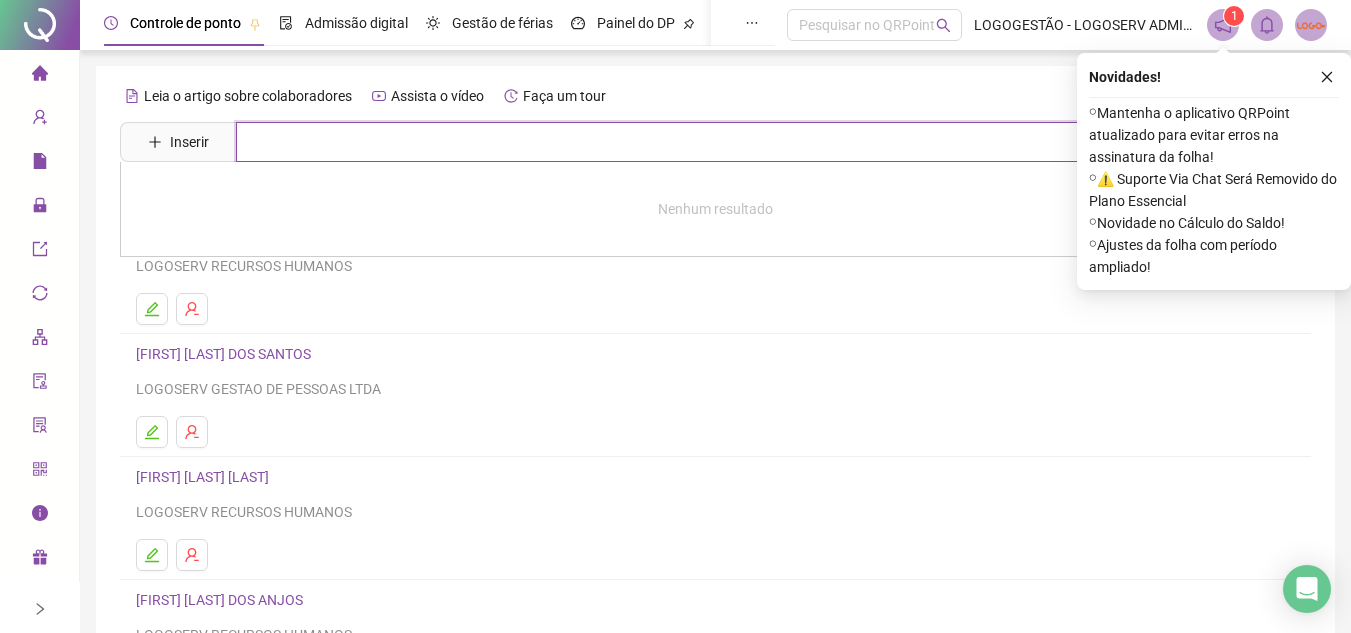 click at bounding box center (730, 142) 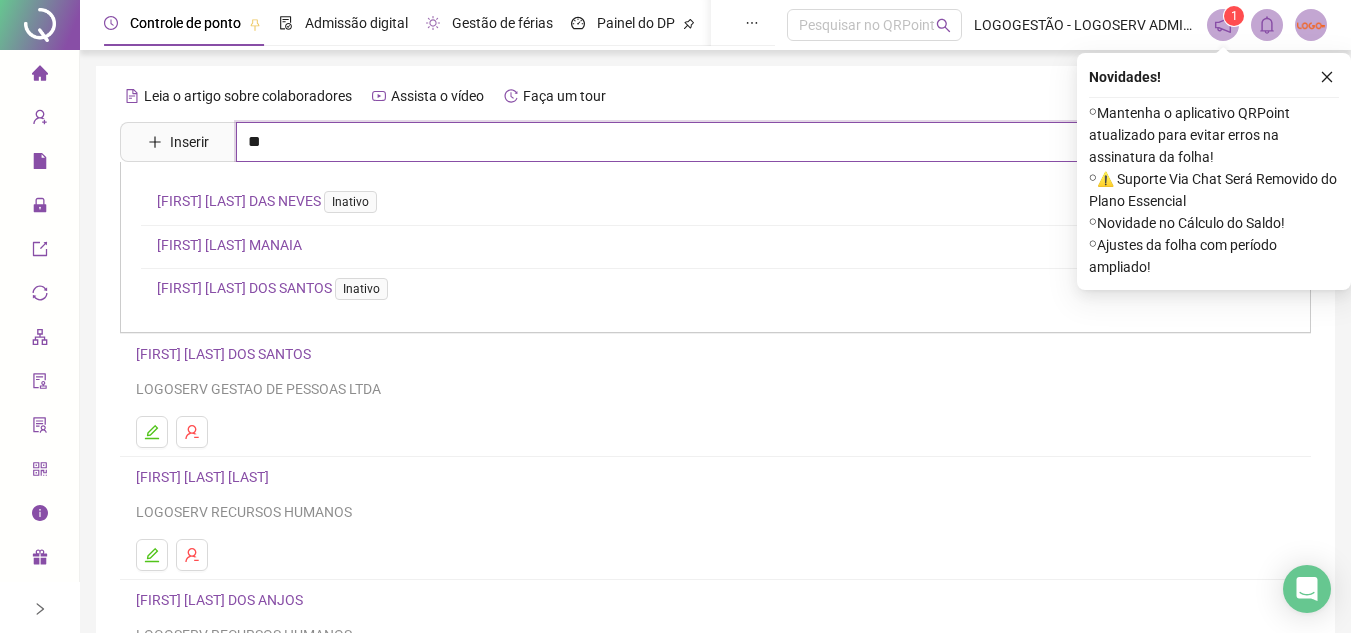 type on "*" 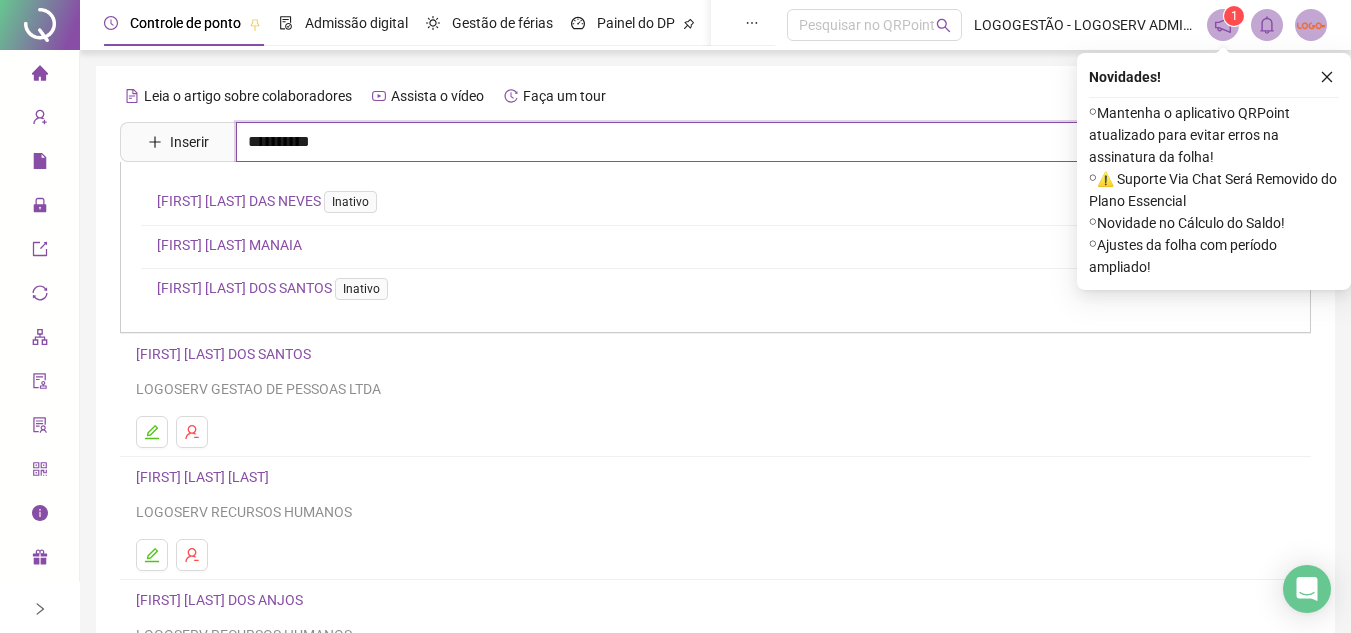 type on "**********" 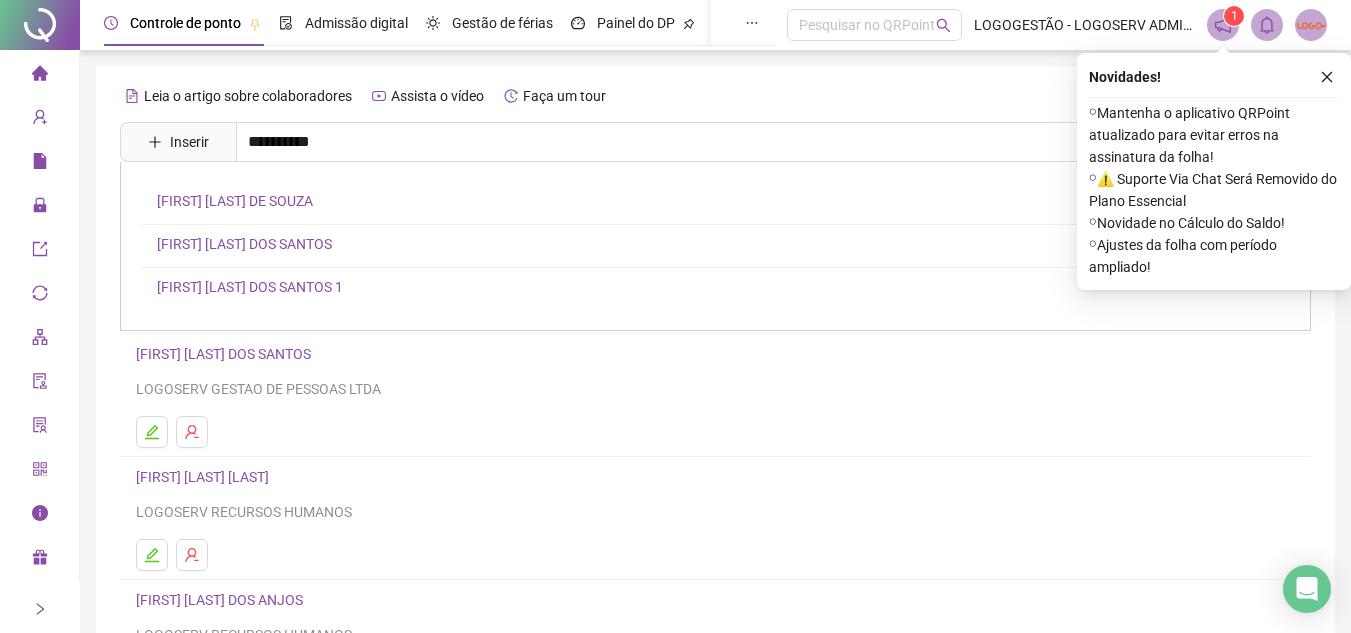 click on "[FIRST] [LAST] DOS SANTOS" at bounding box center [244, 244] 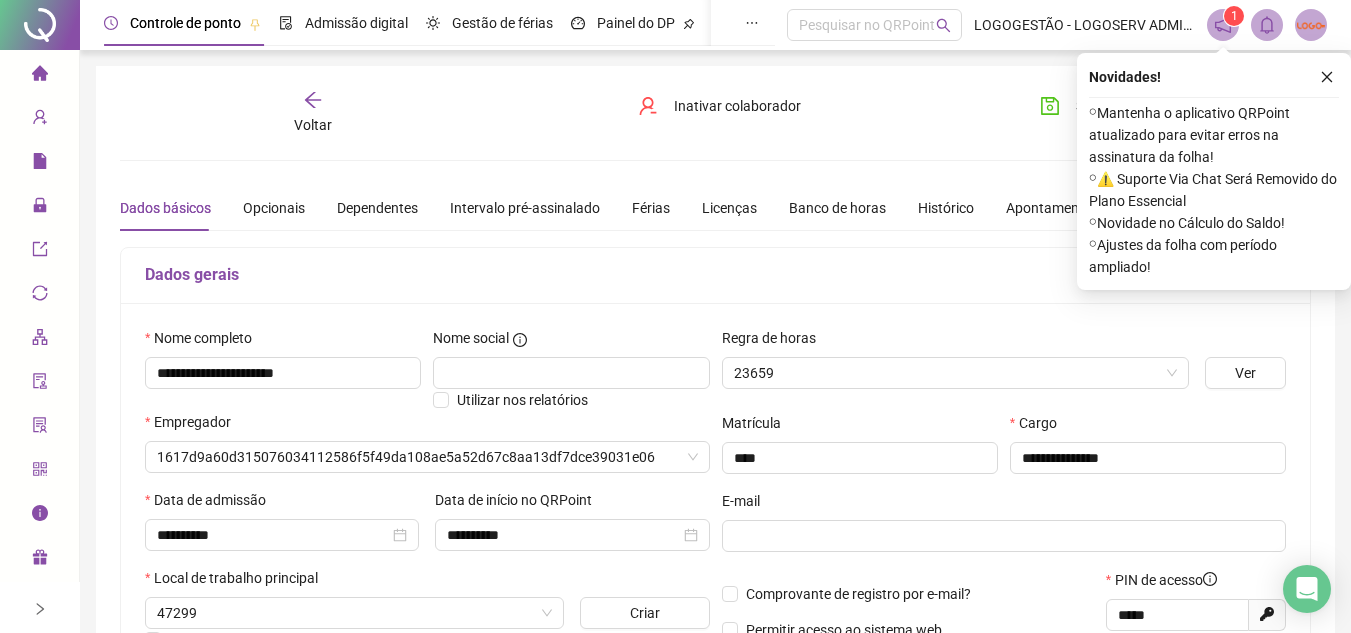 type on "**********" 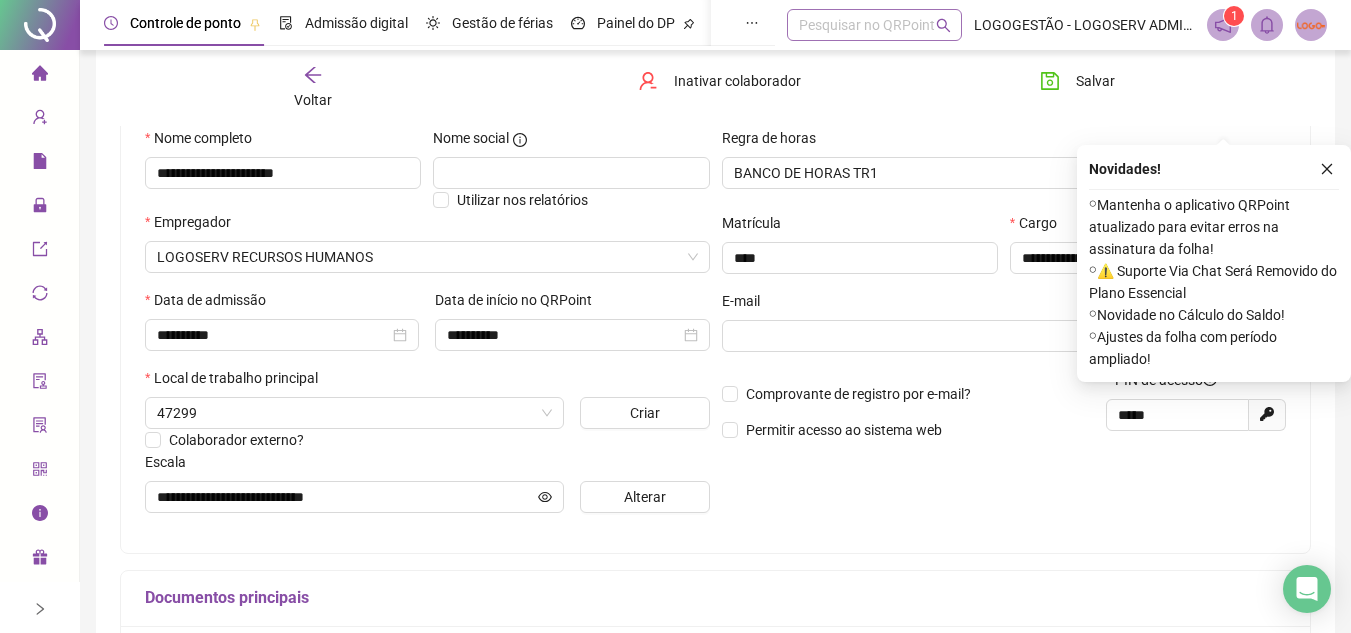 scroll, scrollTop: 0, scrollLeft: 0, axis: both 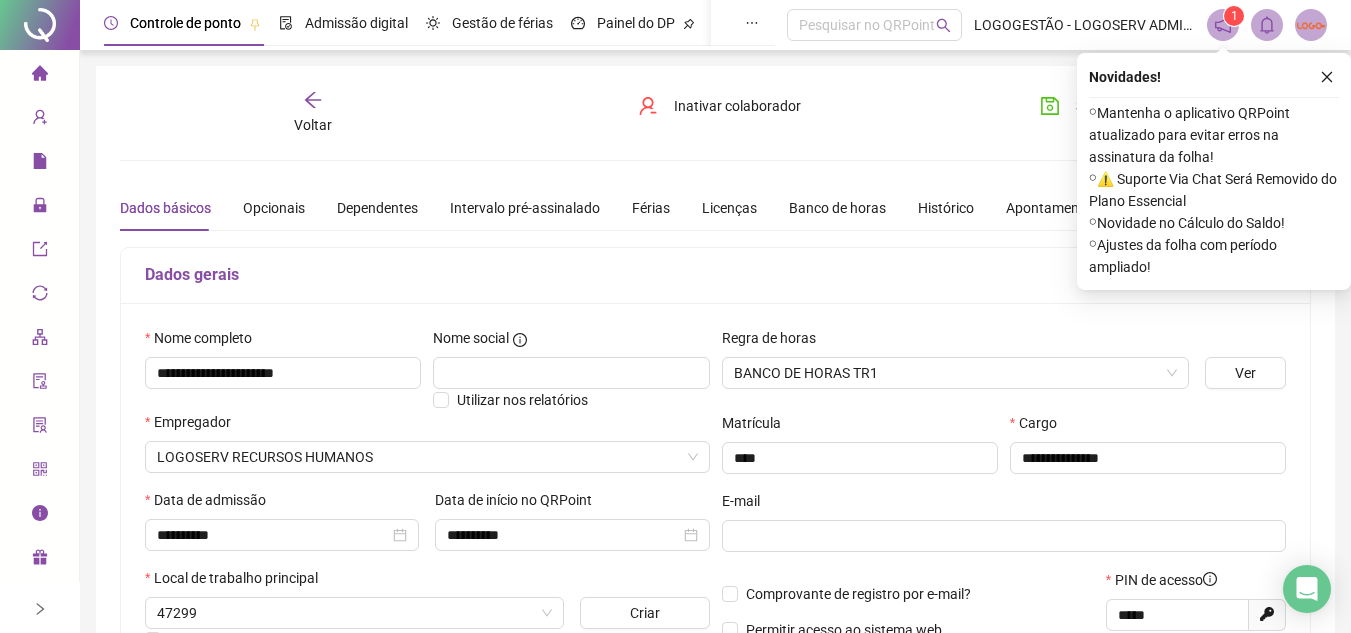 click 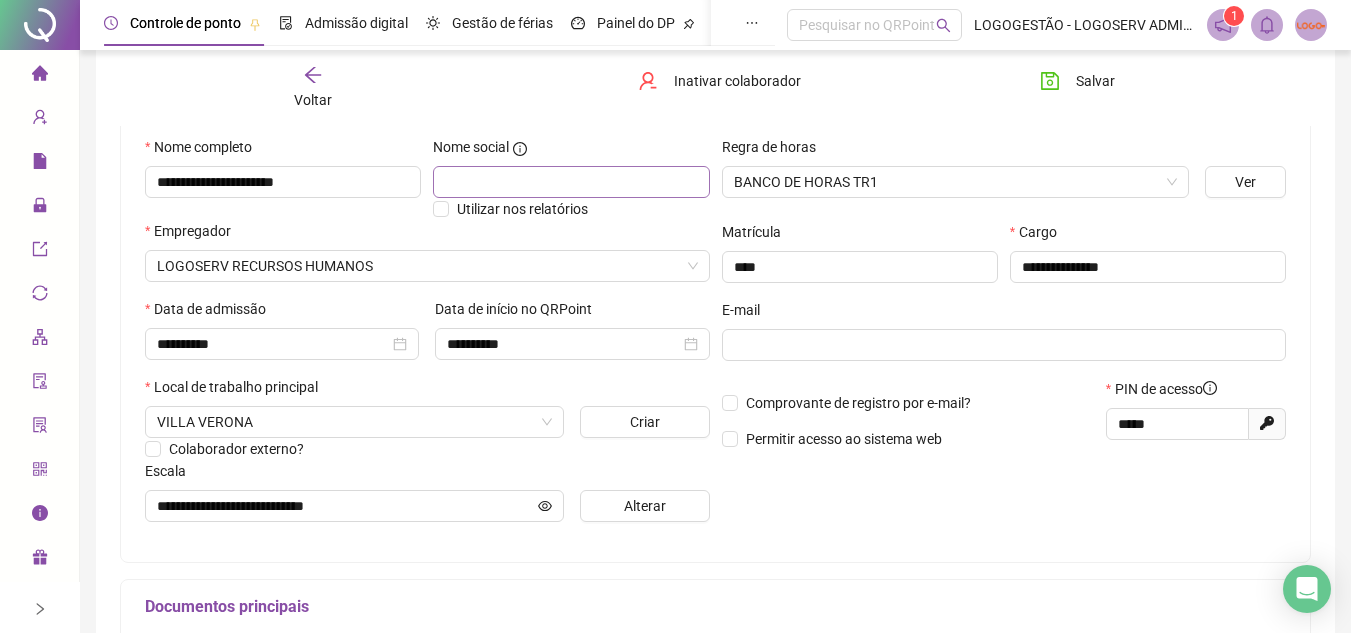 scroll, scrollTop: 0, scrollLeft: 0, axis: both 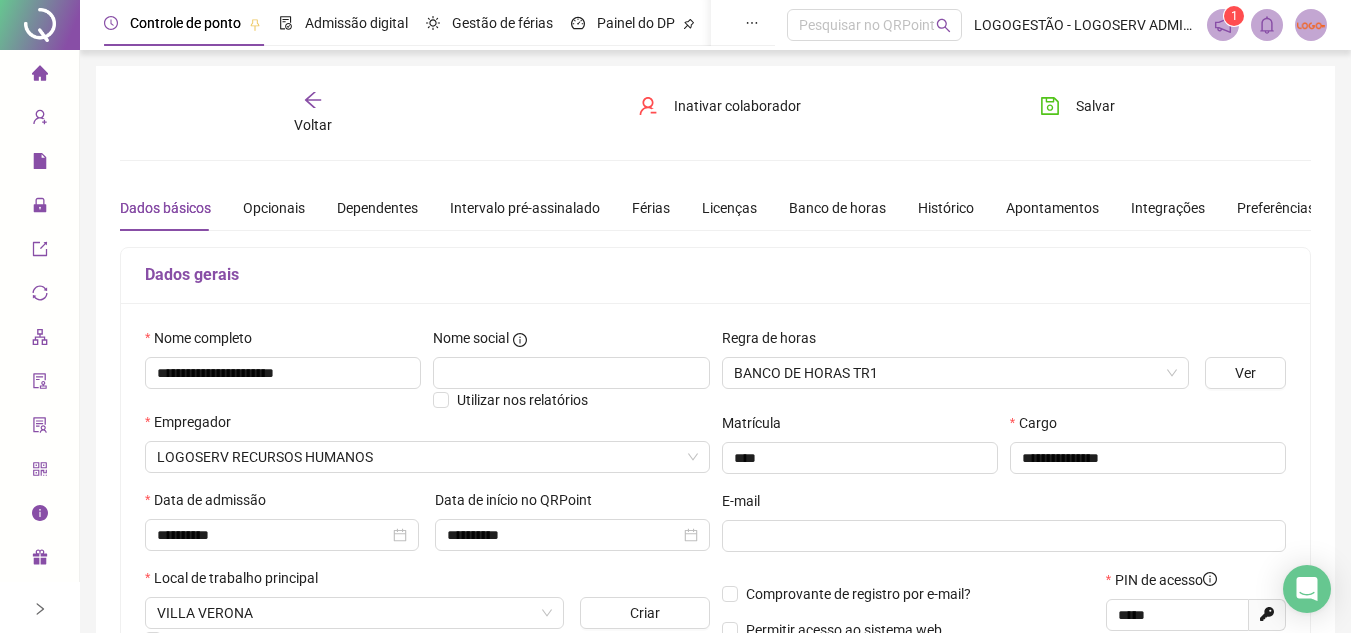 click on "Voltar" at bounding box center [313, 113] 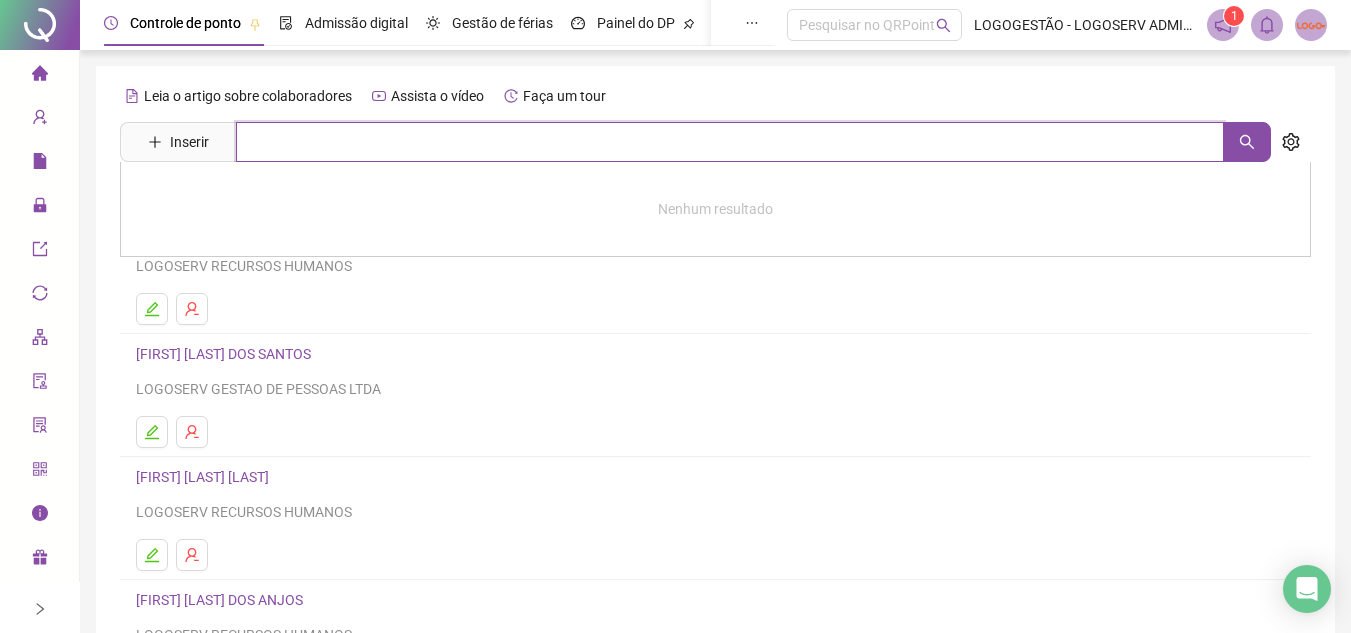 click at bounding box center (730, 142) 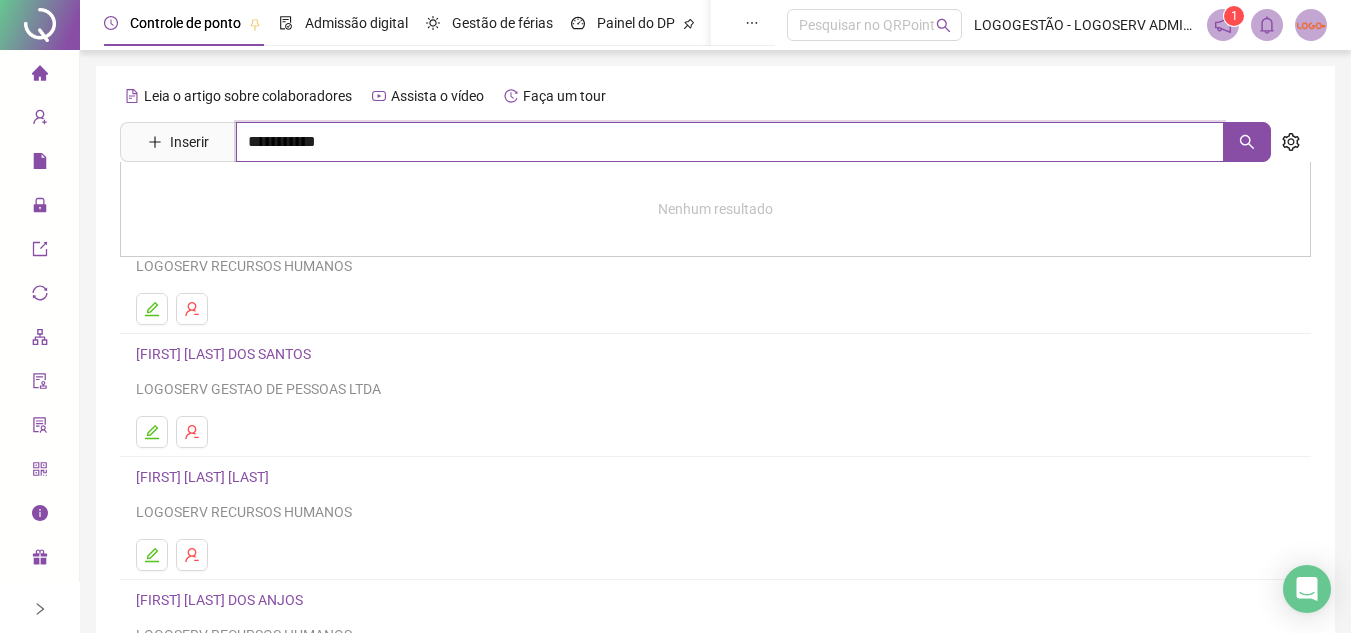 type on "**********" 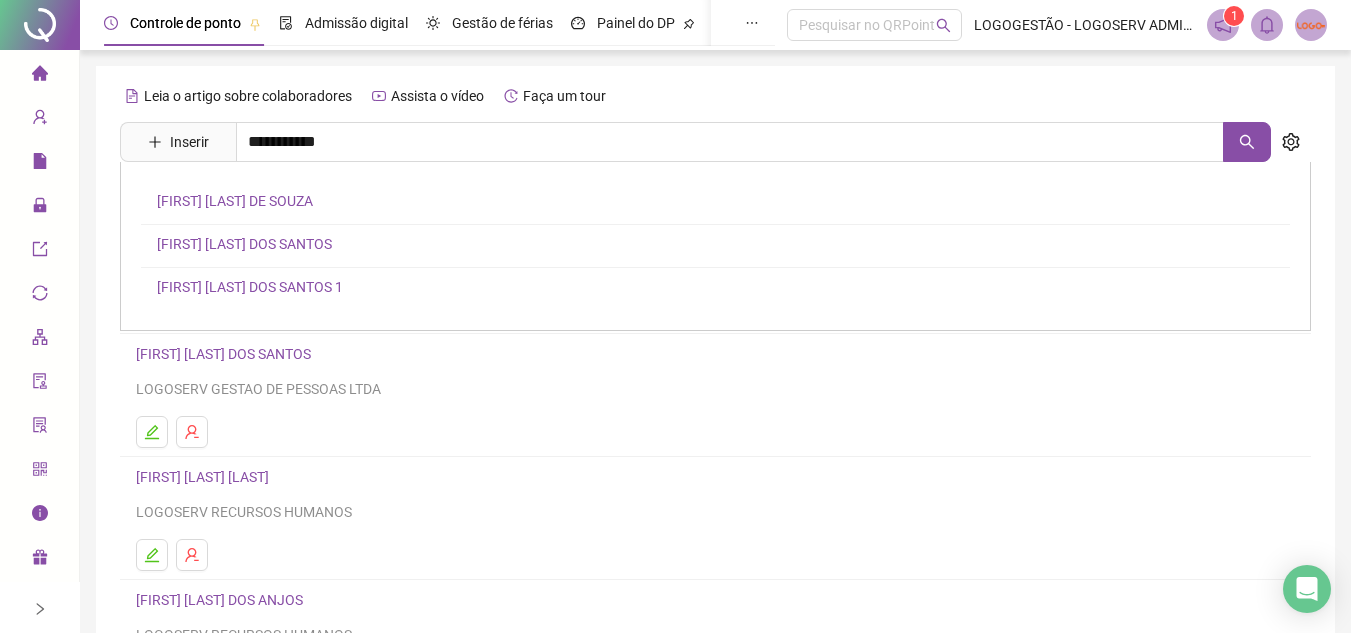 click on "[FIRST] [LAST] DOS SANTOS 1" at bounding box center [250, 287] 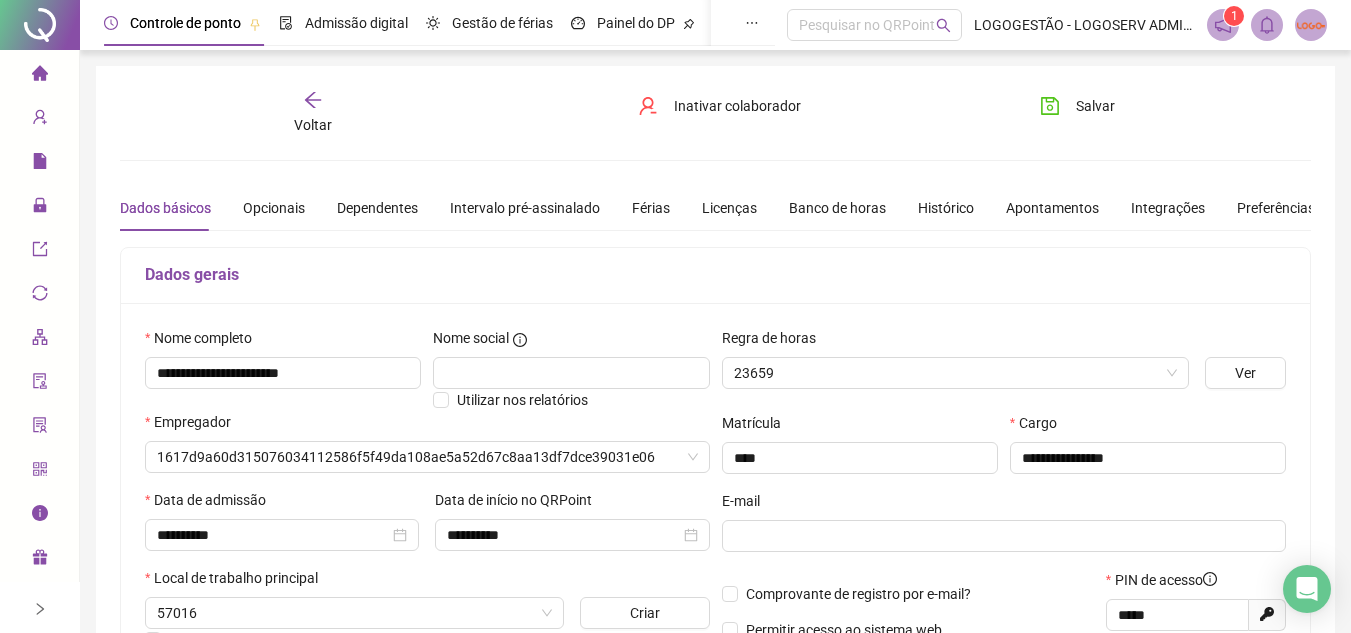 type on "**********" 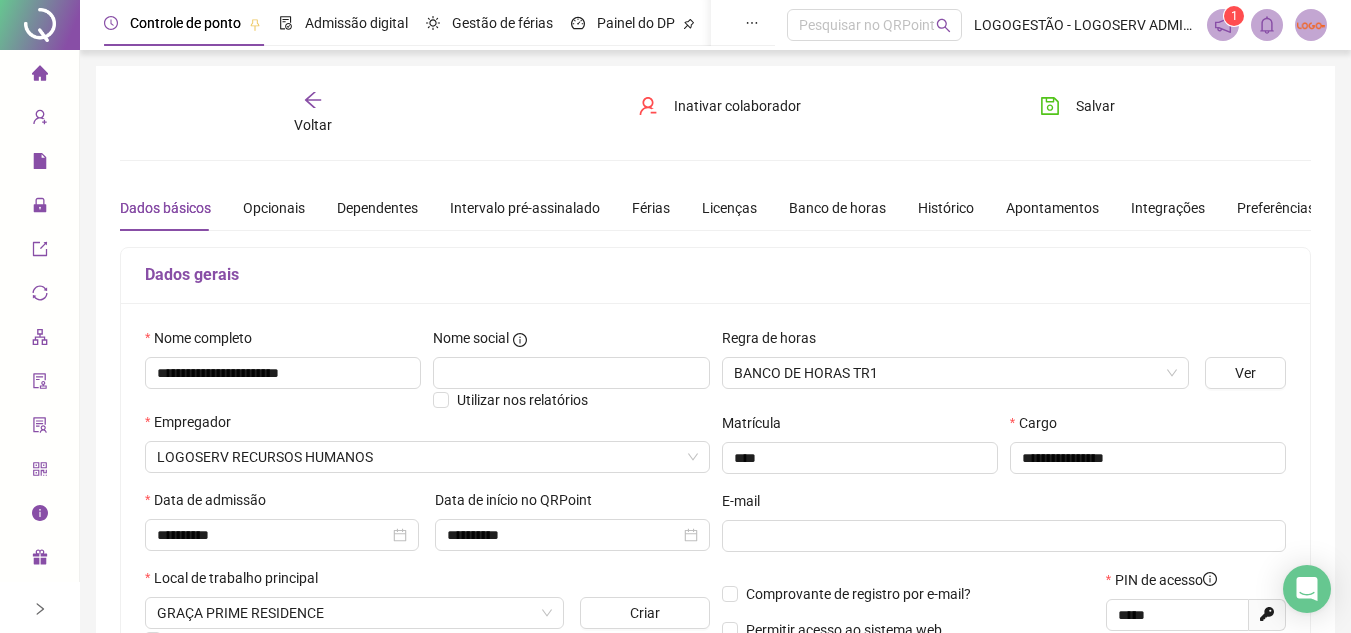 click on "**********" at bounding box center (715, 560) 